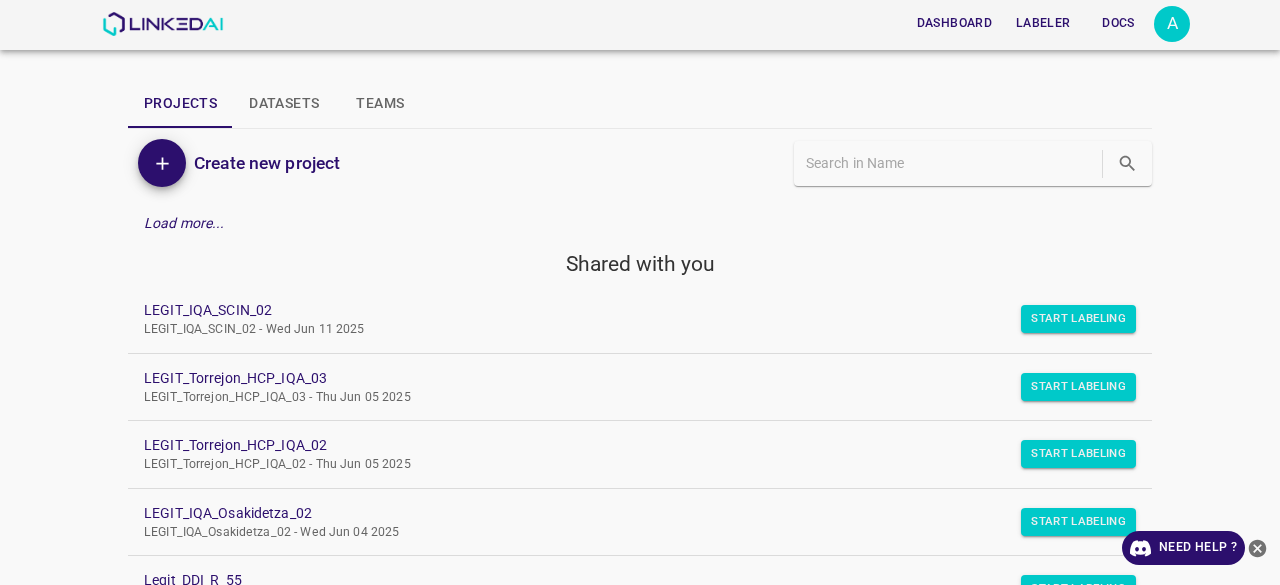 scroll, scrollTop: 0, scrollLeft: 0, axis: both 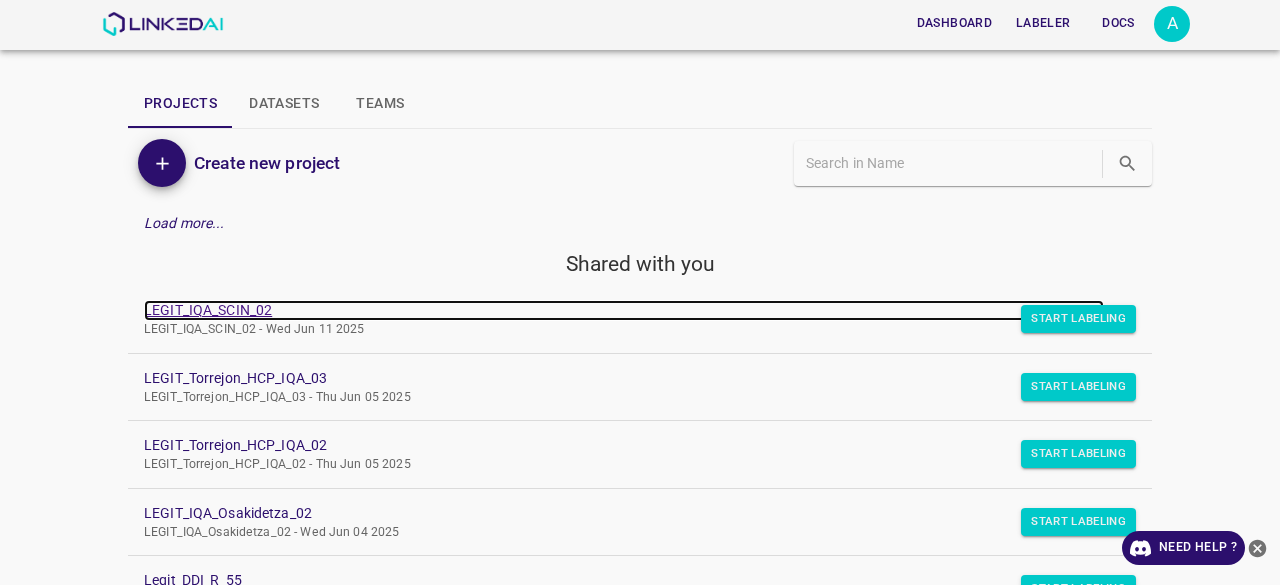 click on "LEGIT_IQA_SCIN_02" at bounding box center [624, 310] 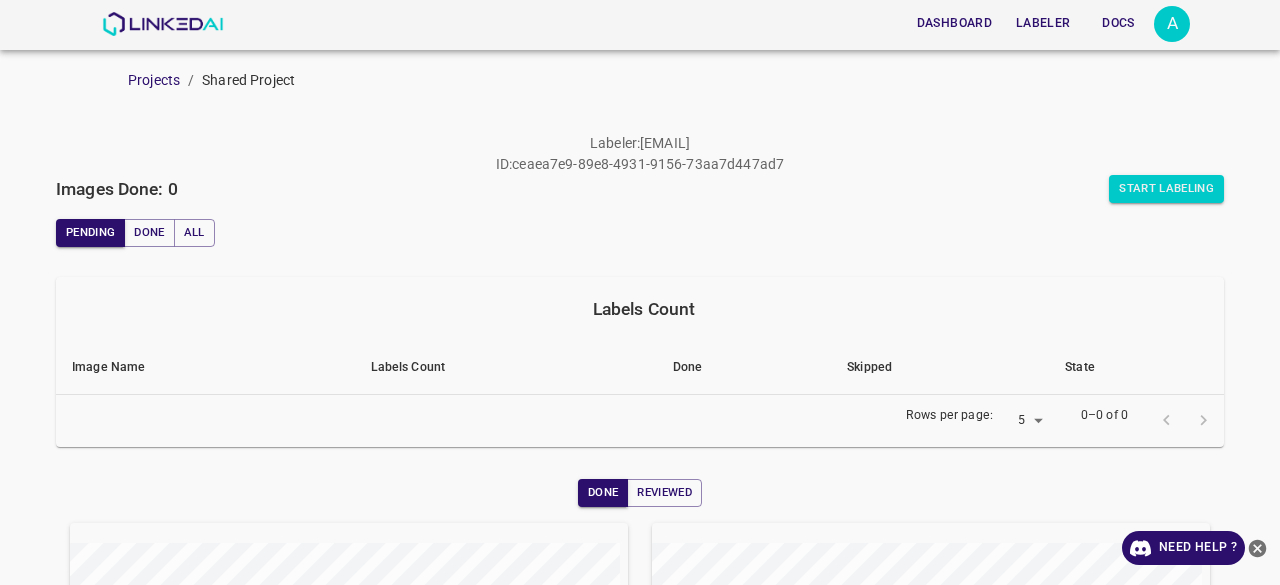 scroll, scrollTop: 0, scrollLeft: 0, axis: both 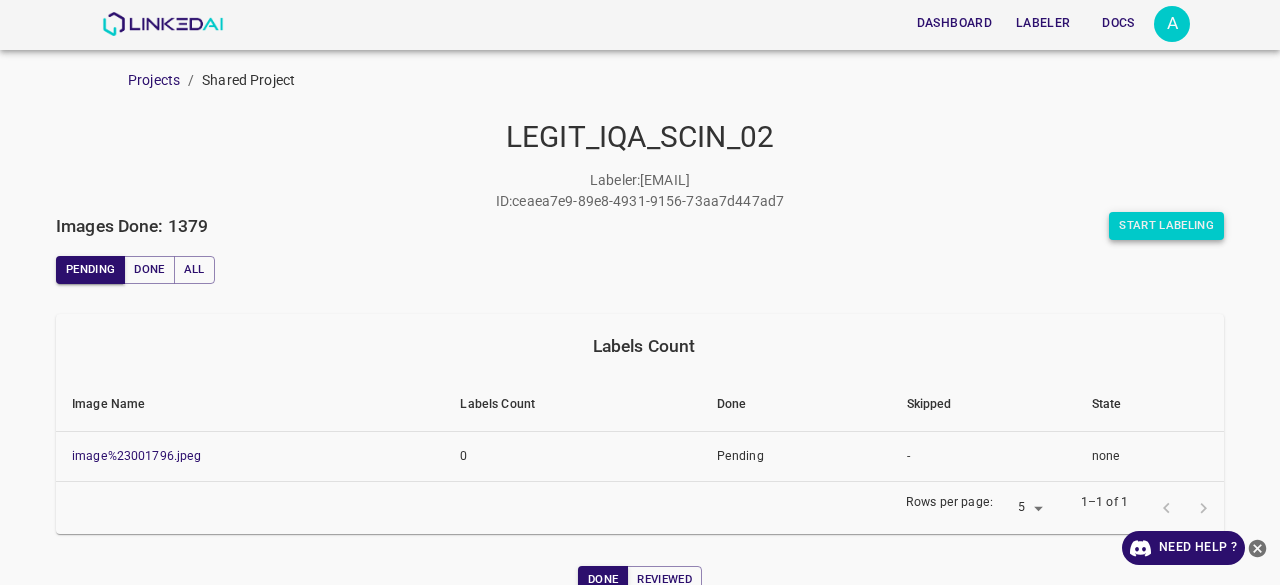 click on "Start Labeling" at bounding box center [1166, 226] 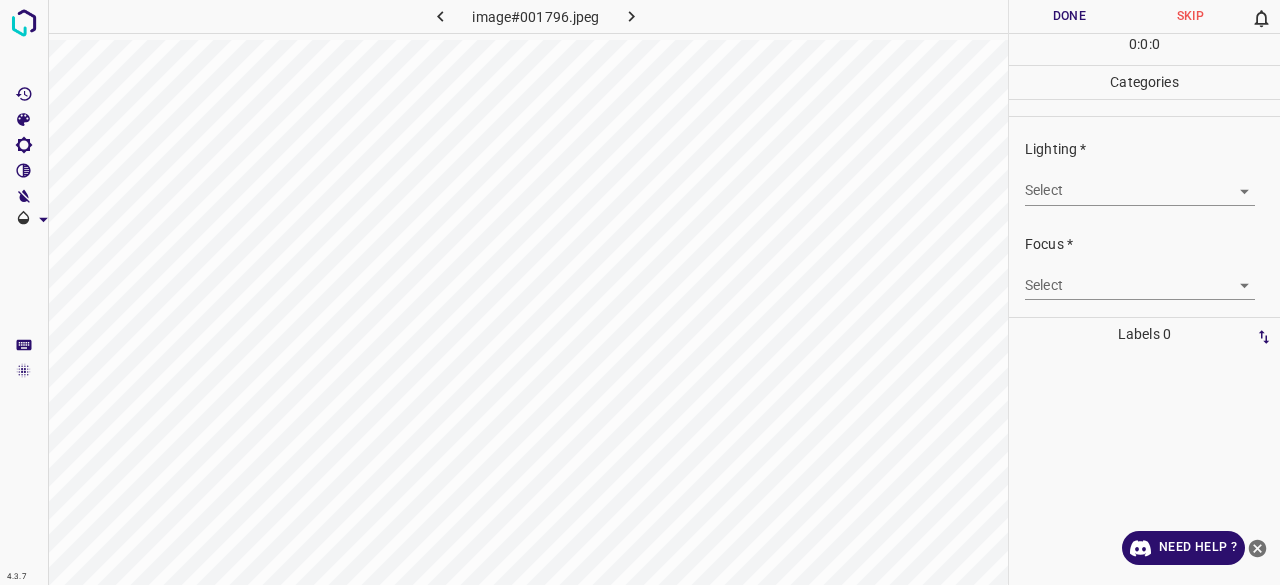 click on "4.3.7 image#001796.jpeg Done Skip 0 0   : 0   : 0   Categories Lighting *  Select ​ Focus *  Select ​ Overall *  Select ​ Labels   0 Categories 1 Lighting 2 Focus 3 Overall Tools Space Change between modes (Draw & Edit) I Auto labeling R Restore zoom M Zoom in N Zoom out Delete Delete selecte label Filters Z Restore filters X Saturation filter C Brightness filter V Contrast filter B Gray scale filter General O Download Need Help ? - Text - Hide - Delete" at bounding box center (640, 292) 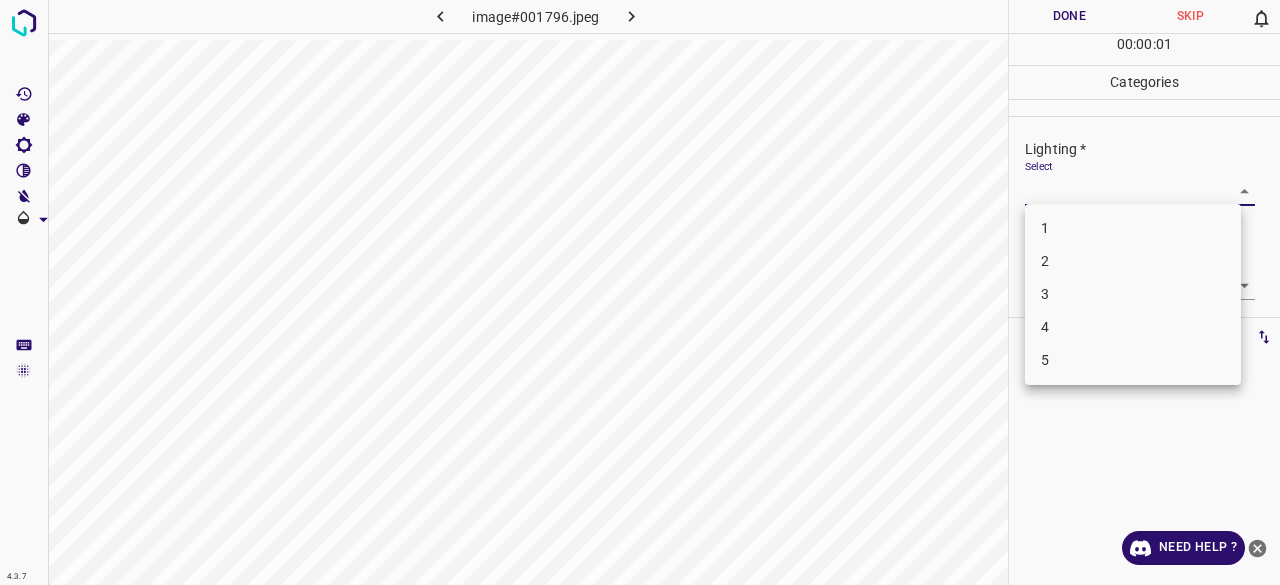 click on "3" at bounding box center [1133, 294] 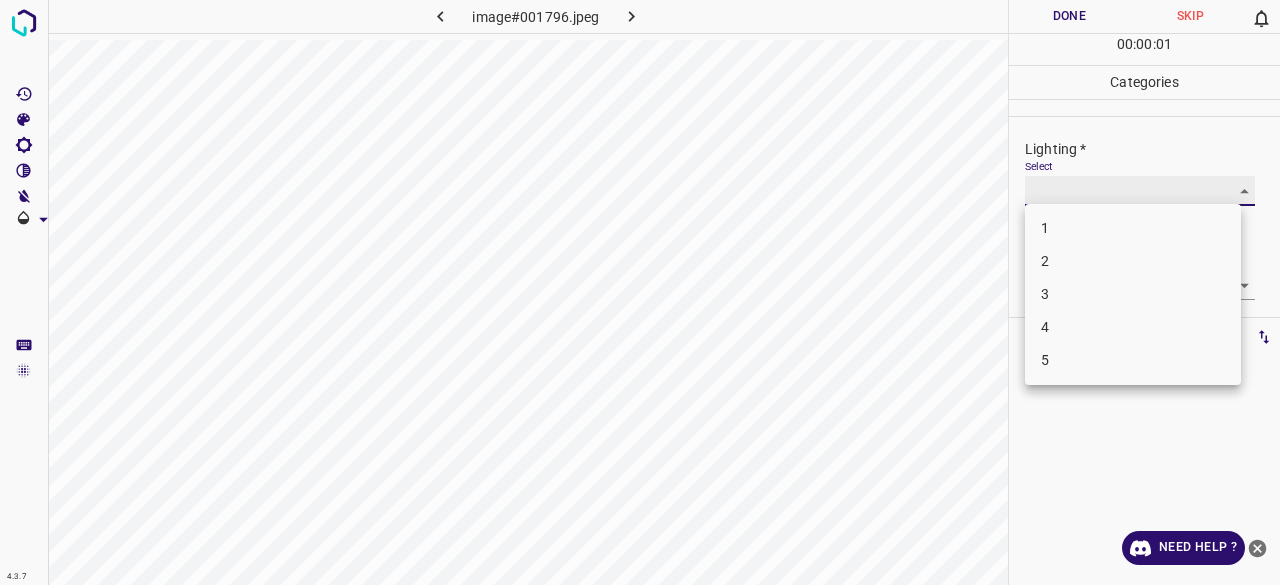 type on "3" 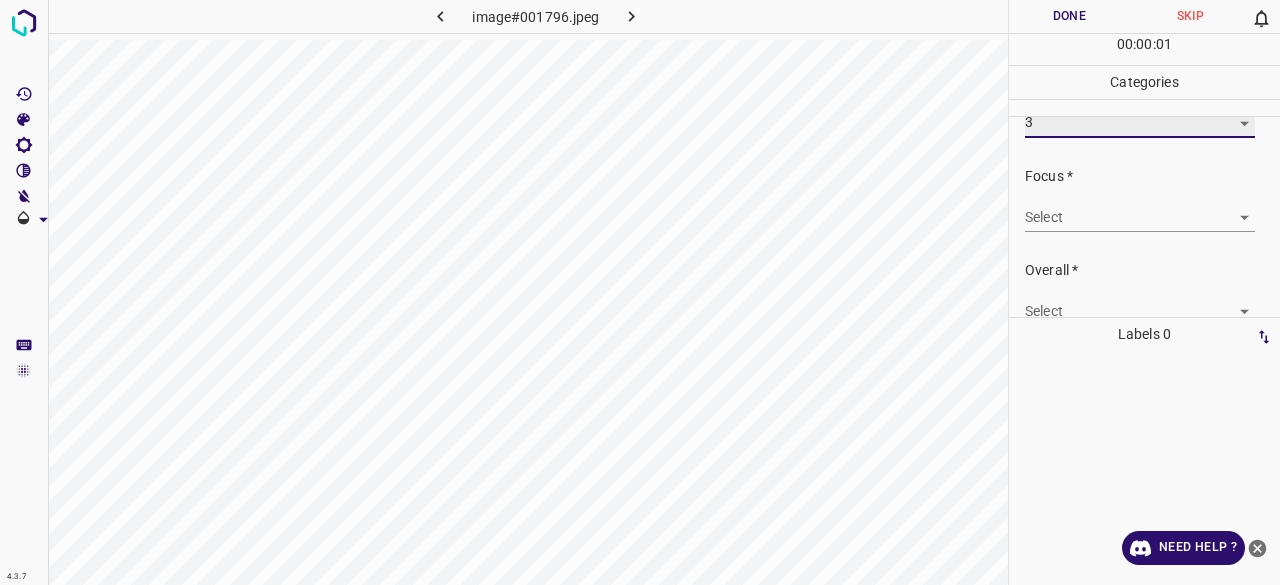 scroll, scrollTop: 98, scrollLeft: 0, axis: vertical 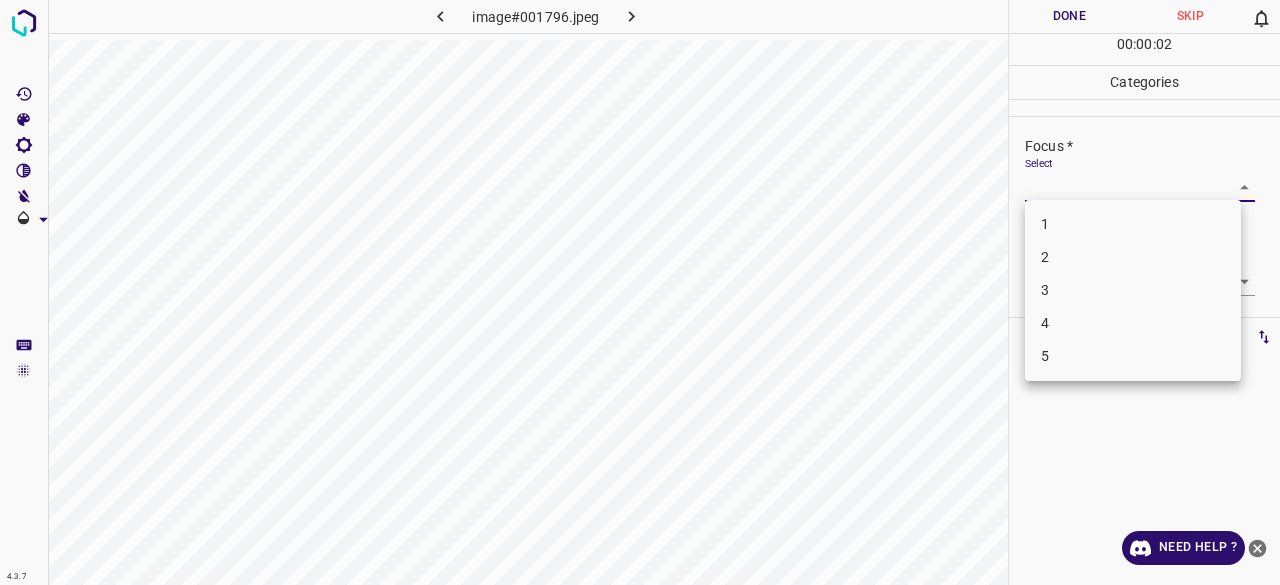click on "4.3.7 image#001796.jpeg Done Skip 0 00   : 00   : 02   Categories Lighting *  Select 3 3 Focus *  Select ​ Overall *  Select ​ Labels   0 Categories 1 Lighting 2 Focus 3 Overall Tools Space Change between modes (Draw & Edit) I Auto labeling R Restore zoom M Zoom in N Zoom out Delete Delete selecte label Filters Z Restore filters X Saturation filter C Brightness filter V Contrast filter B Gray scale filter General O Download Need Help ? - Text - Hide - Delete 1 2 3 4 5" at bounding box center (640, 292) 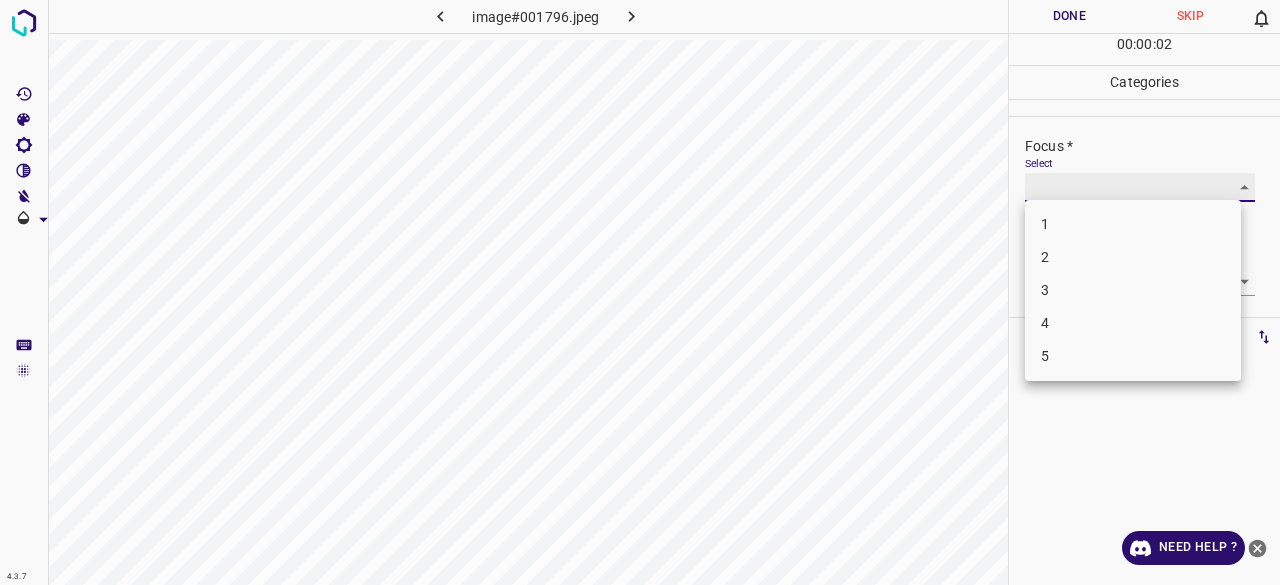 type on "3" 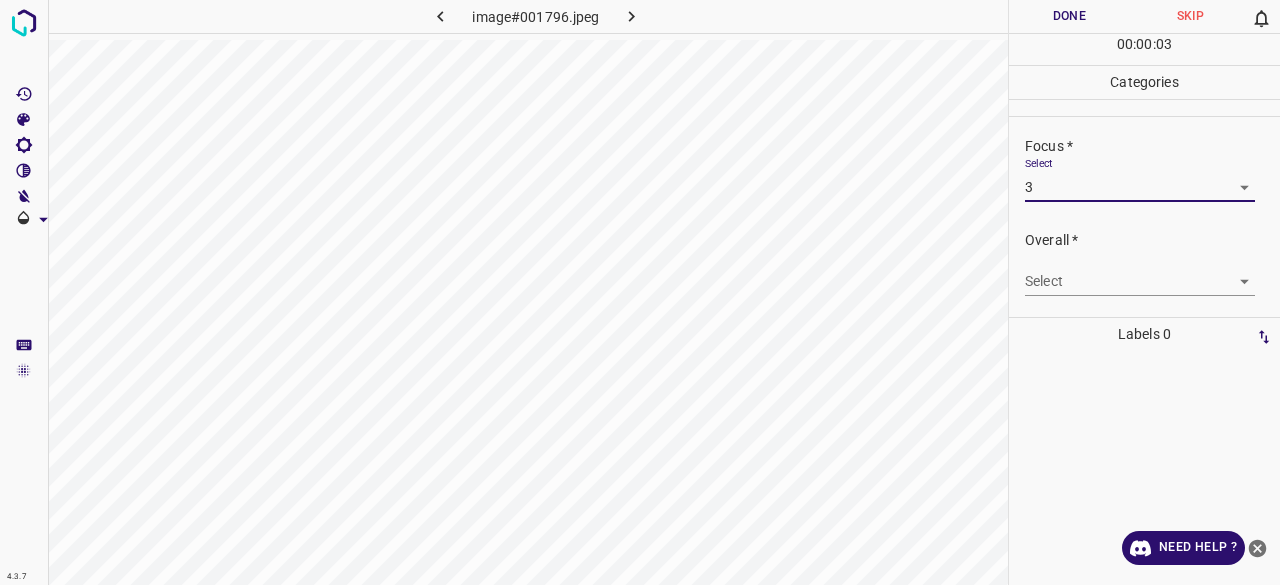 click on "4.3.7 image#001796.jpeg Done Skip 0 00   : 00   : 03   Categories Lighting *  Select 3 3 Focus *  Select 3 3 Overall *  Select ​ Labels   0 Categories 1 Lighting 2 Focus 3 Overall Tools Space Change between modes (Draw & Edit) I Auto labeling R Restore zoom M Zoom in N Zoom out Delete Delete selecte label Filters Z Restore filters X Saturation filter C Brightness filter V Contrast filter B Gray scale filter General O Download Need Help ? - Text - Hide - Delete 1 2 3 4 5" at bounding box center (640, 292) 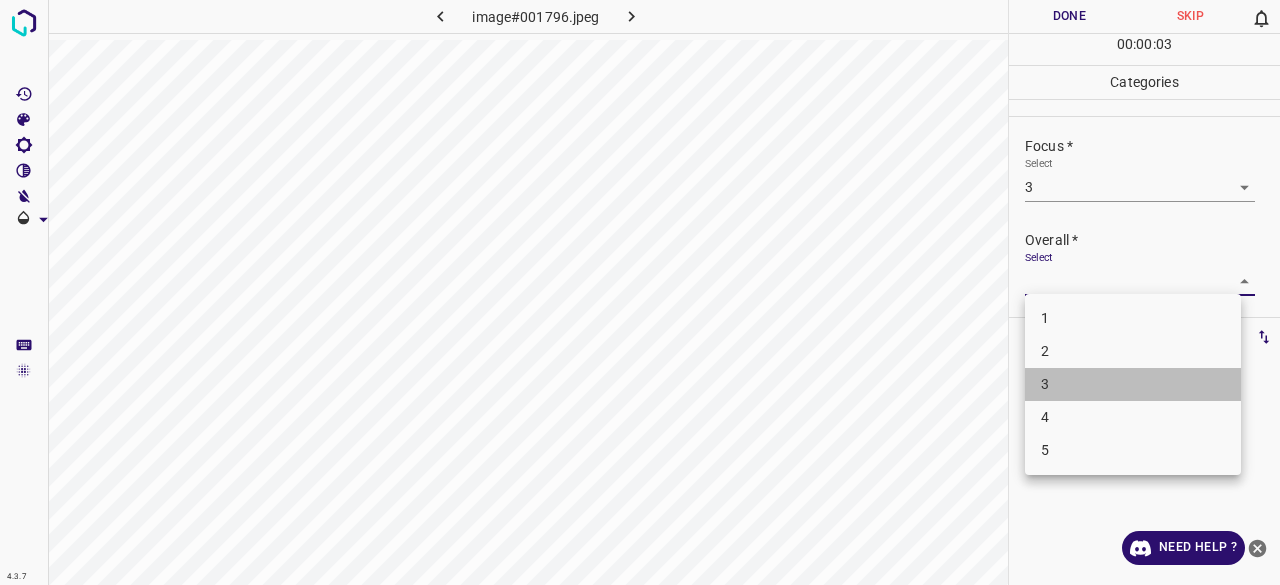 click on "3" at bounding box center [1133, 384] 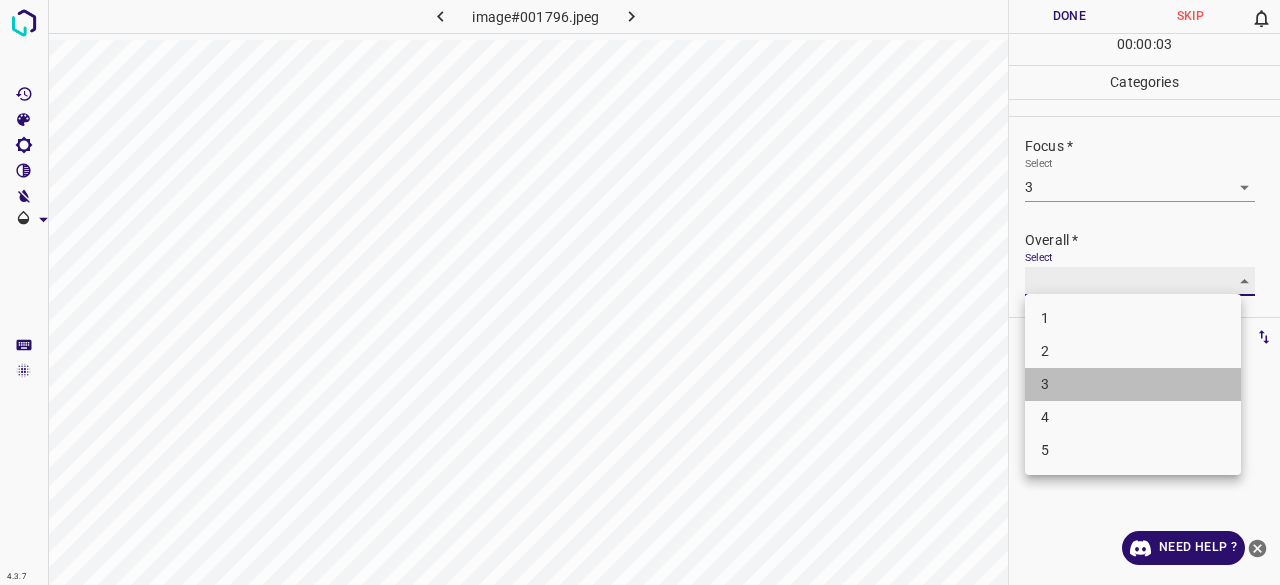 type on "3" 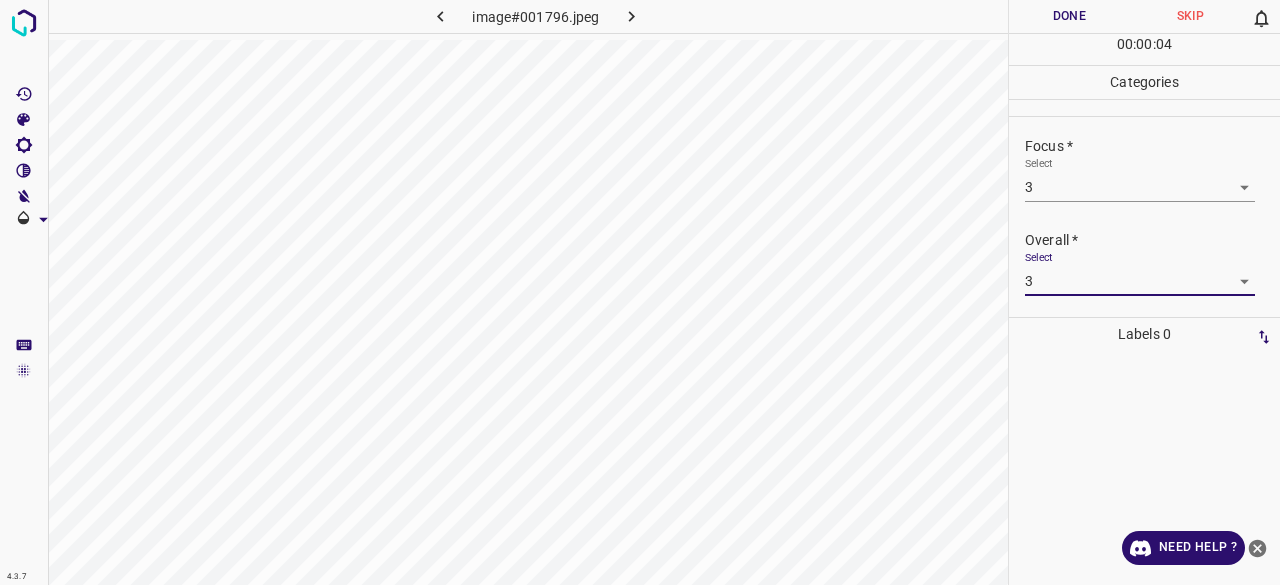 click on "Done" at bounding box center [1069, 16] 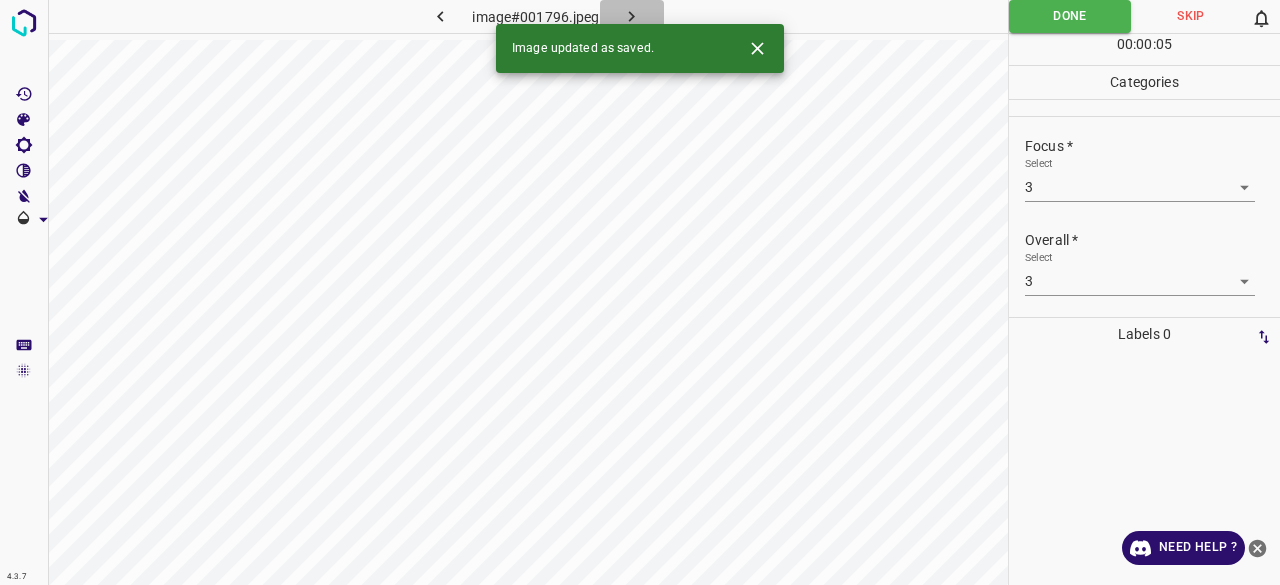 click 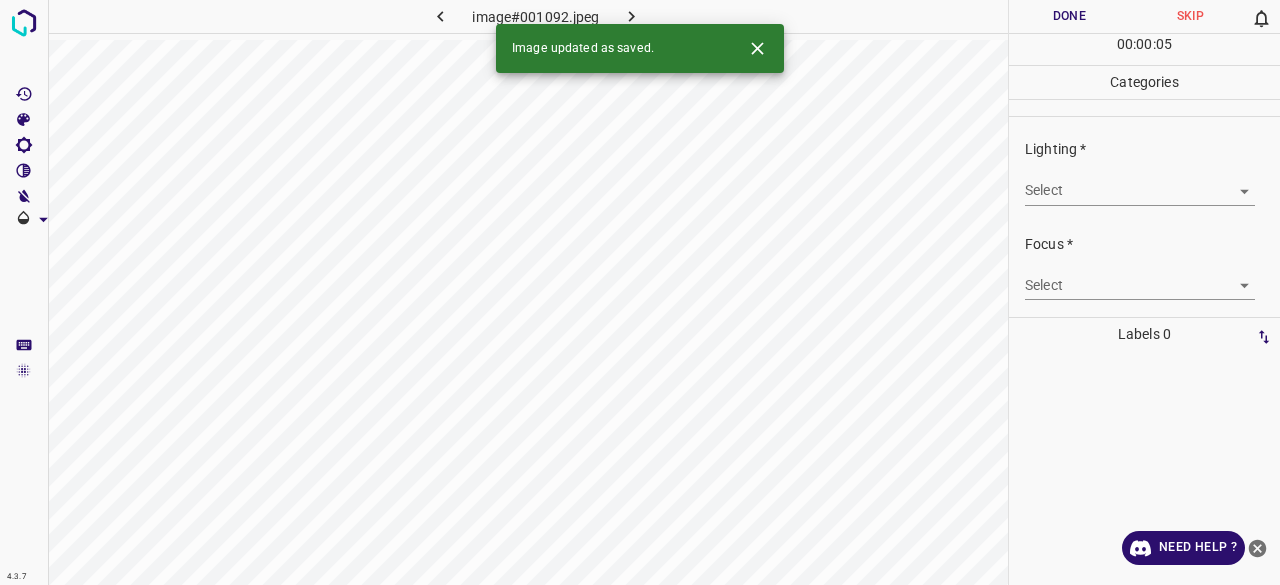 click on "4.3.7 image#001092.jpeg Done Skip 0 00   : 00   : 05   Categories Lighting *  Select ​ Focus *  Select ​ Overall *  Select ​ Labels   0 Categories 1 Lighting 2 Focus 3 Overall Tools Space Change between modes (Draw & Edit) I Auto labeling R Restore zoom M Zoom in N Zoom out Delete Delete selecte label Filters Z Restore filters X Saturation filter C Brightness filter V Contrast filter B Gray scale filter General O Download Image updated as saved. Need Help ? - Text - Hide - Delete" at bounding box center [640, 292] 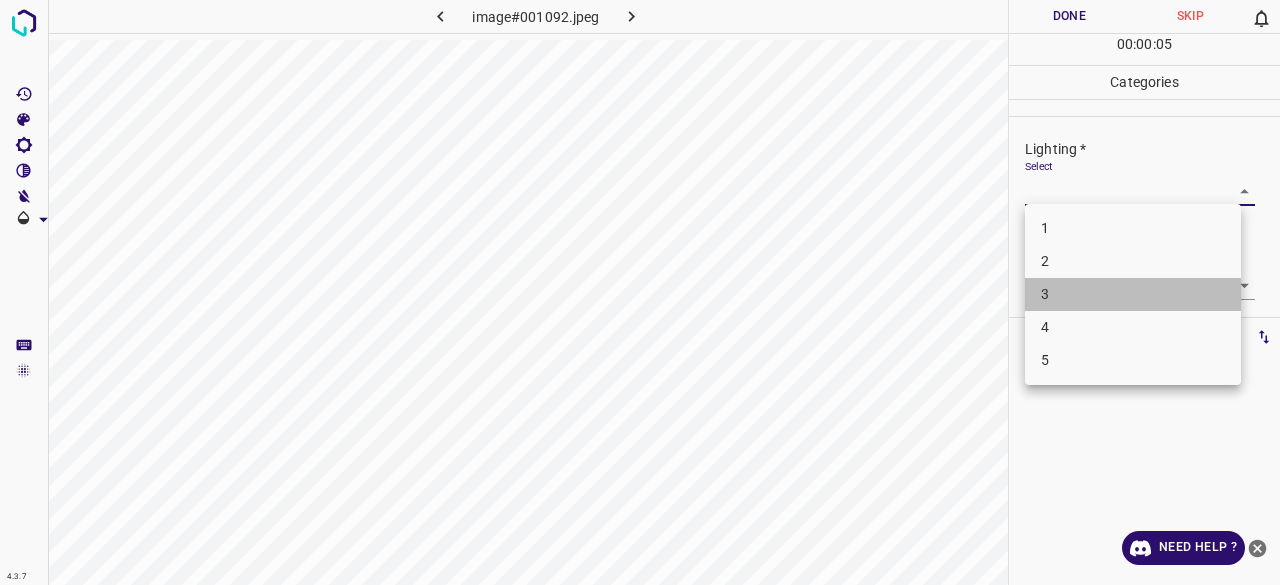 click on "3" at bounding box center [1133, 294] 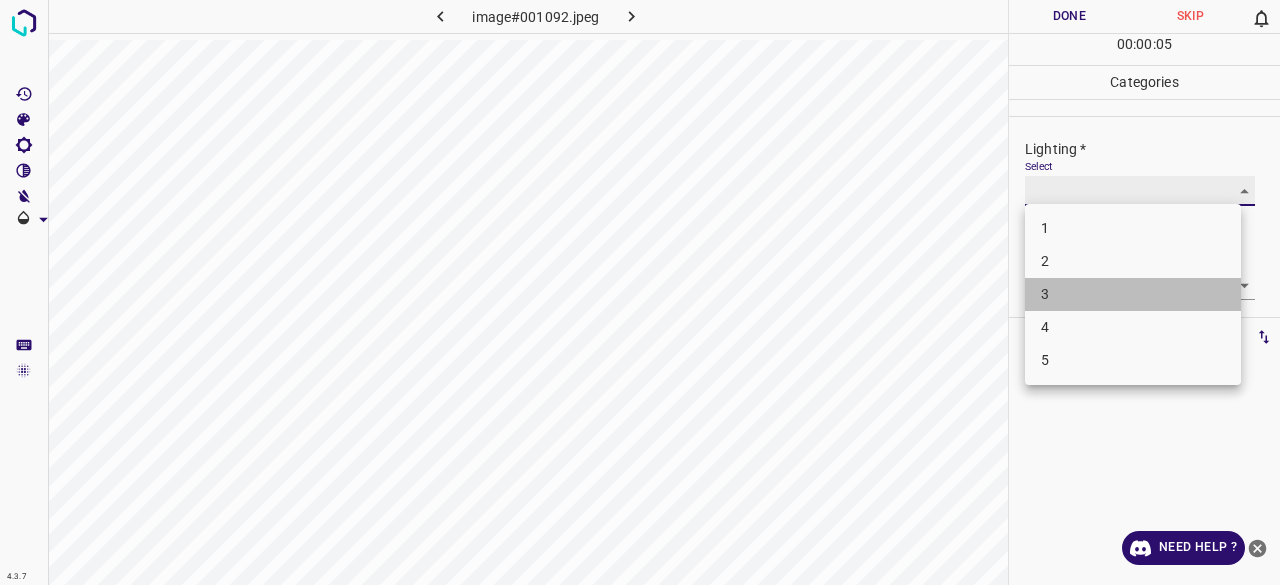 type on "3" 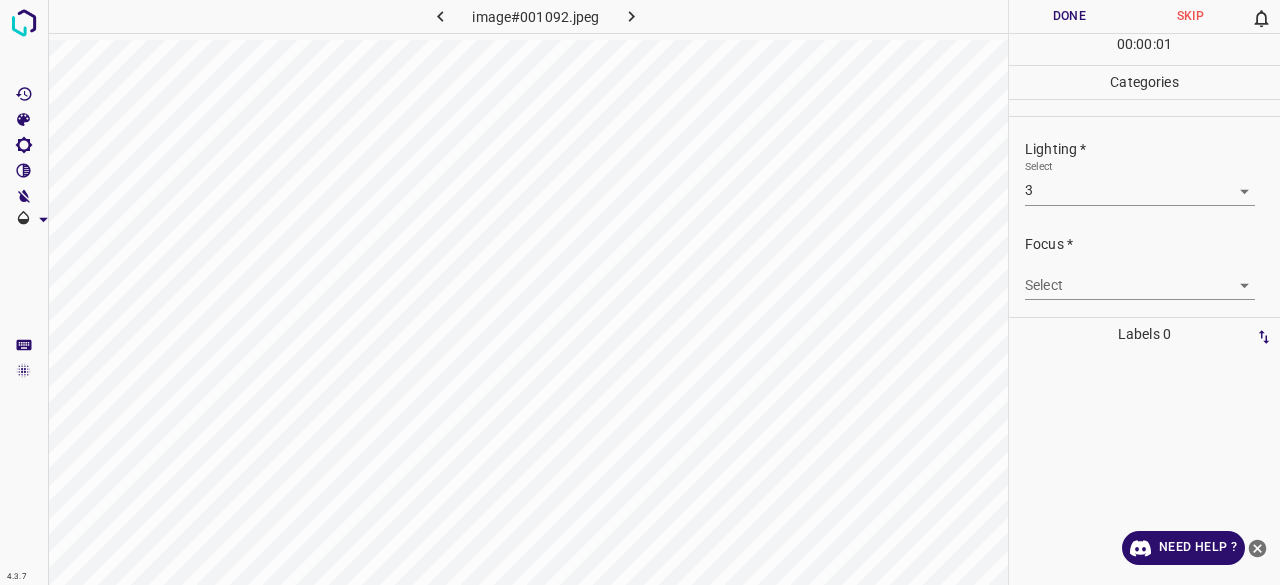 click on "4.3.7 image#001092.jpeg Done Skip 0 00   : 00   : 01   Categories Lighting *  Select 3 3 Focus *  Select ​ Overall *  Select ​ Labels   0 Categories 1 Lighting 2 Focus 3 Overall Tools Space Change between modes (Draw & Edit) I Auto labeling R Restore zoom M Zoom in N Zoom out Delete Delete selecte label Filters Z Restore filters X Saturation filter C Brightness filter V Contrast filter B Gray scale filter General O Download Need Help ? - Text - Hide - Delete" at bounding box center (640, 292) 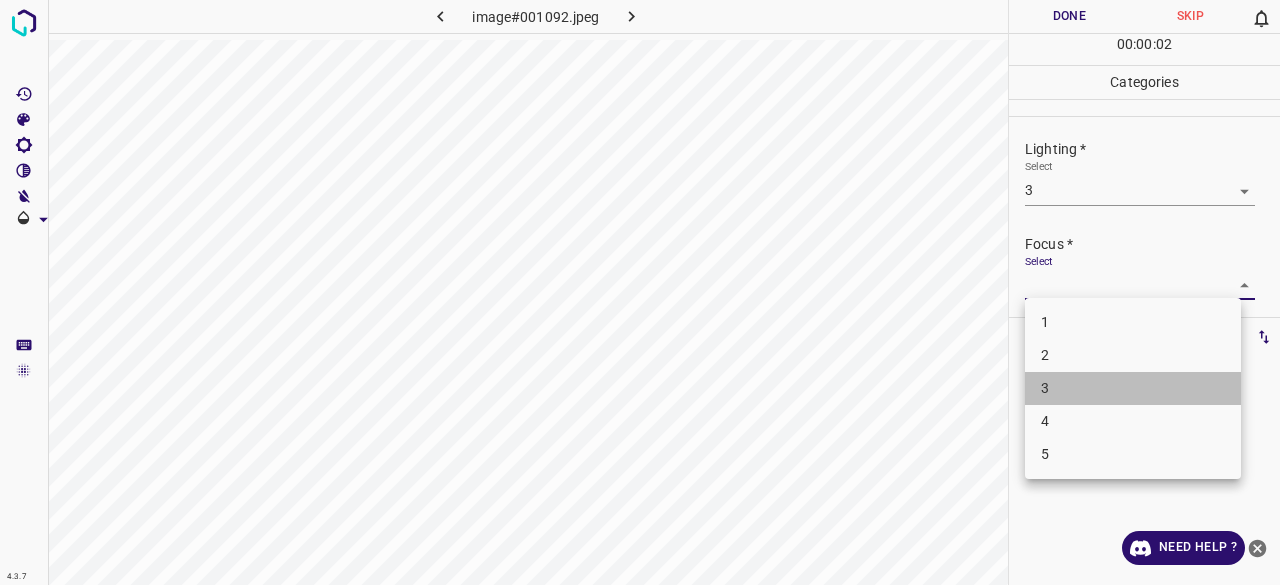 click on "3" at bounding box center (1133, 388) 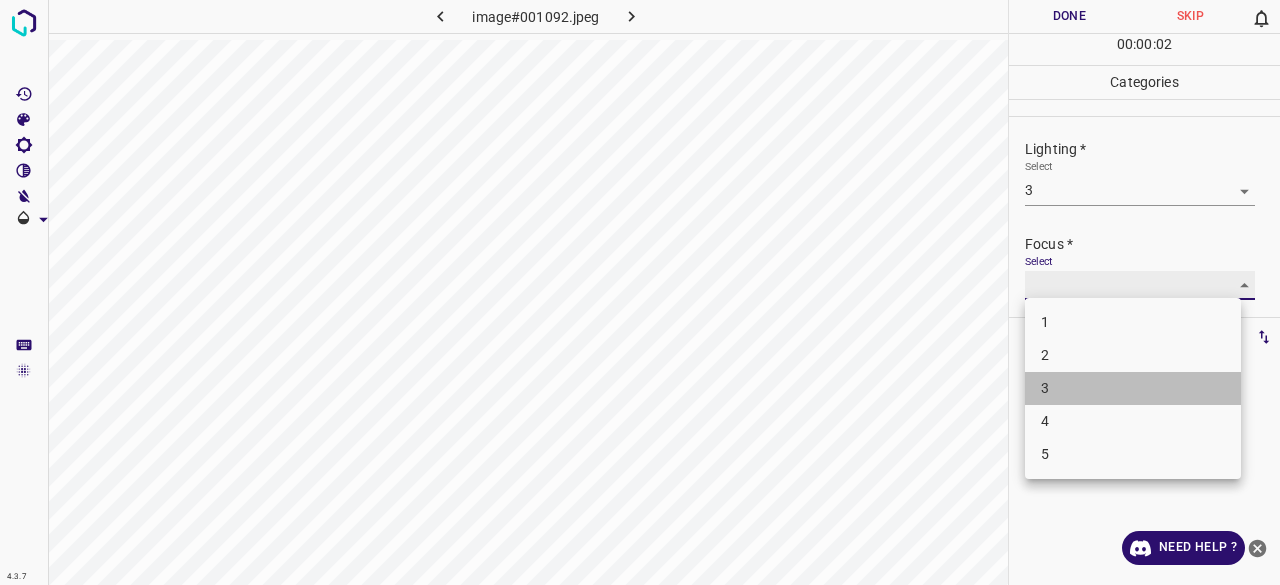 type on "3" 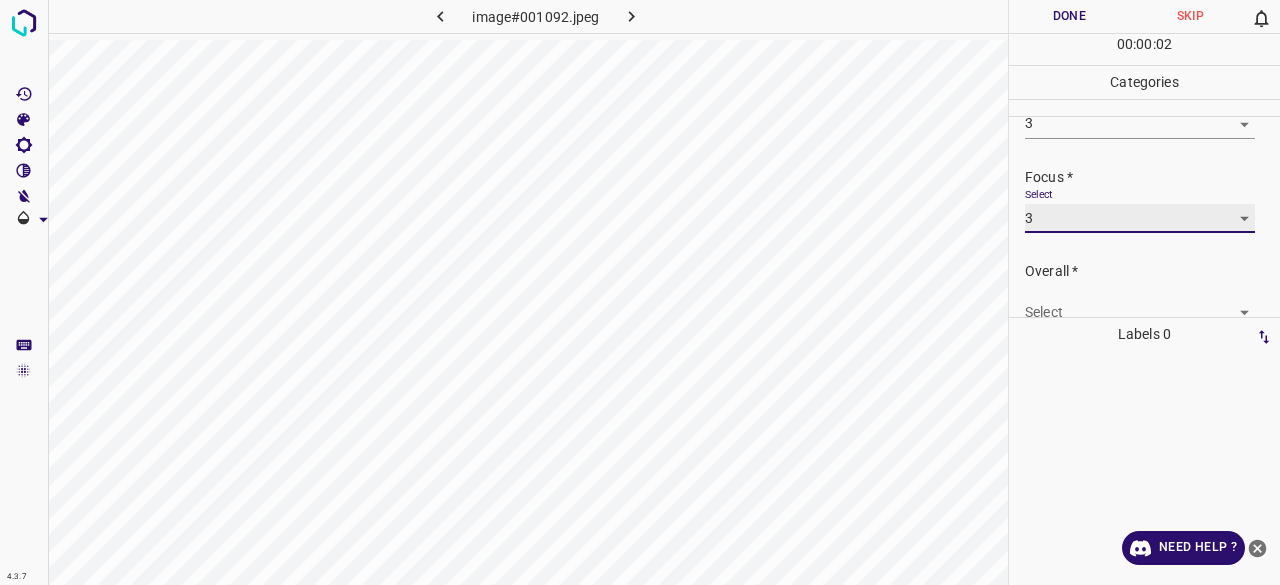 scroll, scrollTop: 98, scrollLeft: 0, axis: vertical 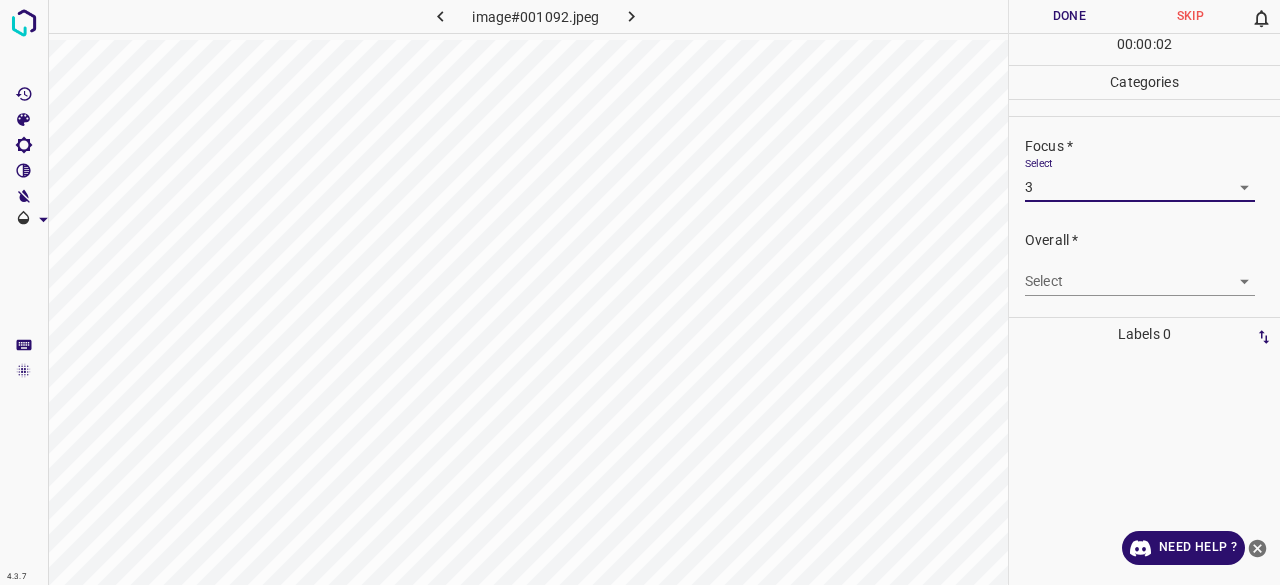 click on "Select ​" at bounding box center [1140, 273] 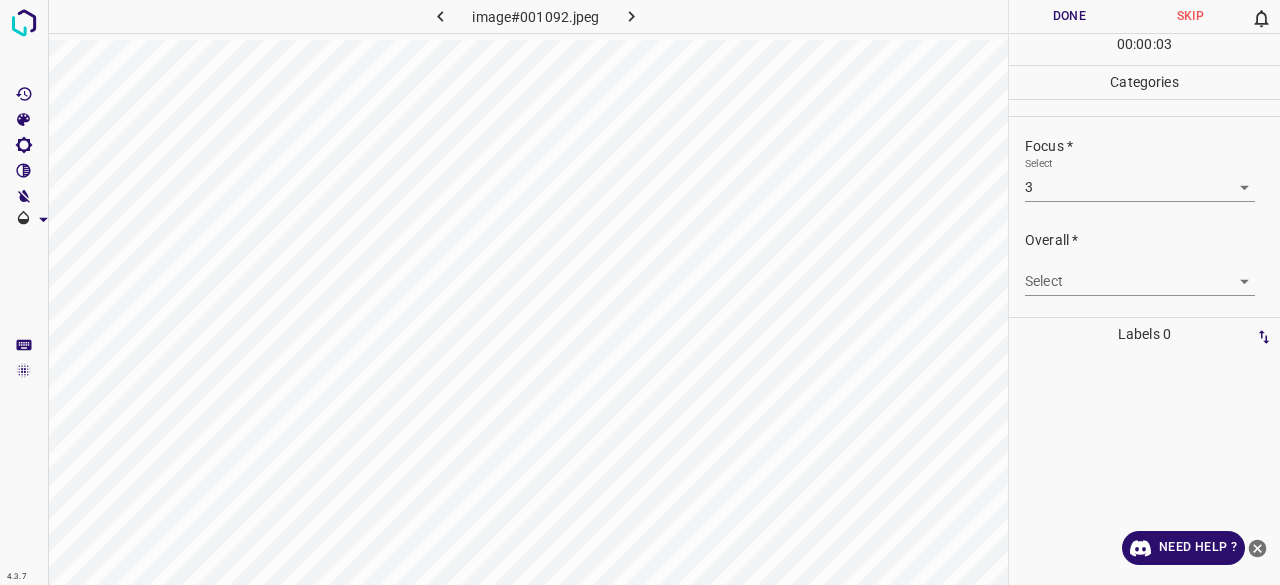 click on "4.3.7 image#001092.jpeg Done Skip 0 00   : 00   : 03   Categories Lighting *  Select 3 3 Focus *  Select 3 3 Overall *  Select ​ Labels   0 Categories 1 Lighting 2 Focus 3 Overall Tools Space Change between modes (Draw & Edit) I Auto labeling R Restore zoom M Zoom in N Zoom out Delete Delete selecte label Filters Z Restore filters X Saturation filter C Brightness filter V Contrast filter B Gray scale filter General O Download Need Help ? - Text - Hide - Delete" at bounding box center [640, 292] 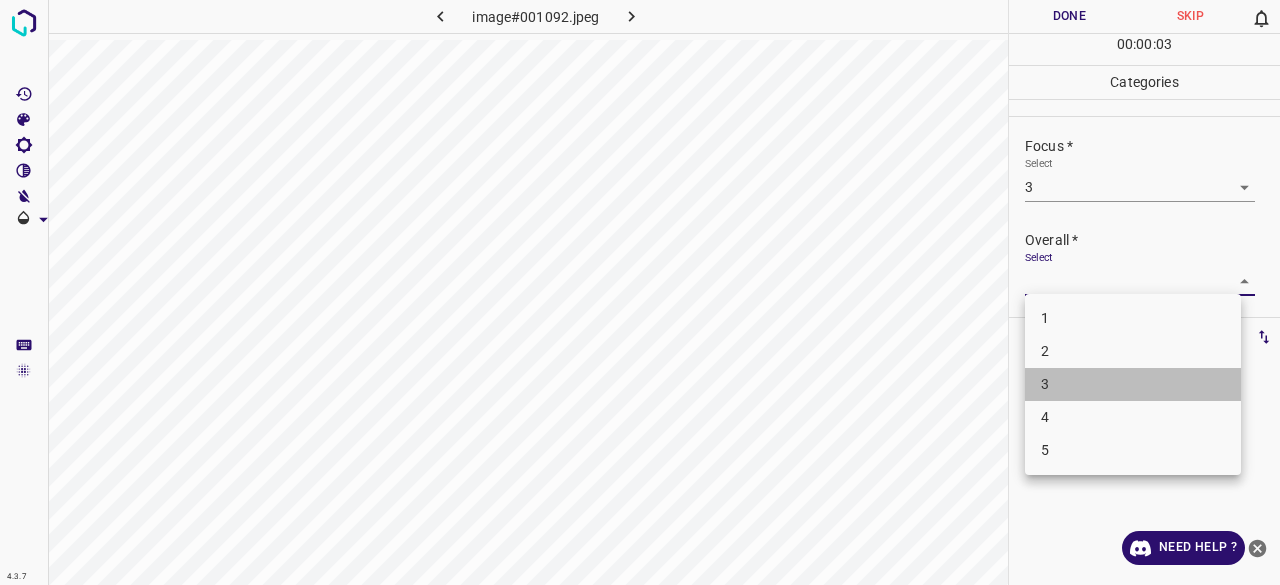 drag, startPoint x: 1058, startPoint y: 392, endPoint x: 1057, endPoint y: 382, distance: 10.049875 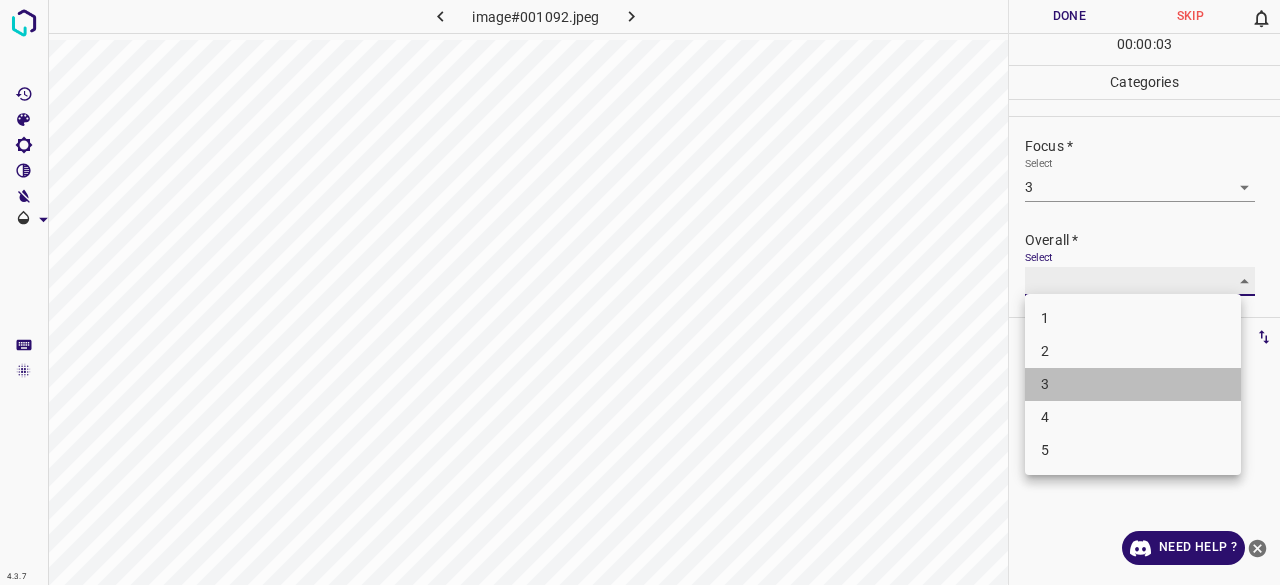 type on "3" 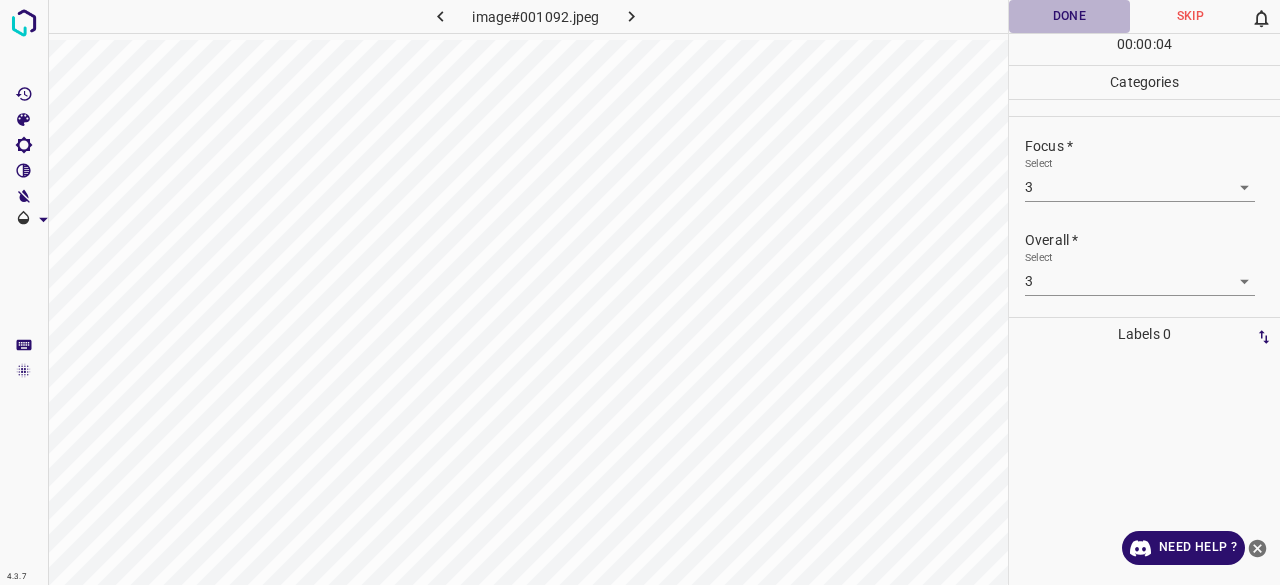 click on "Done" at bounding box center (1069, 16) 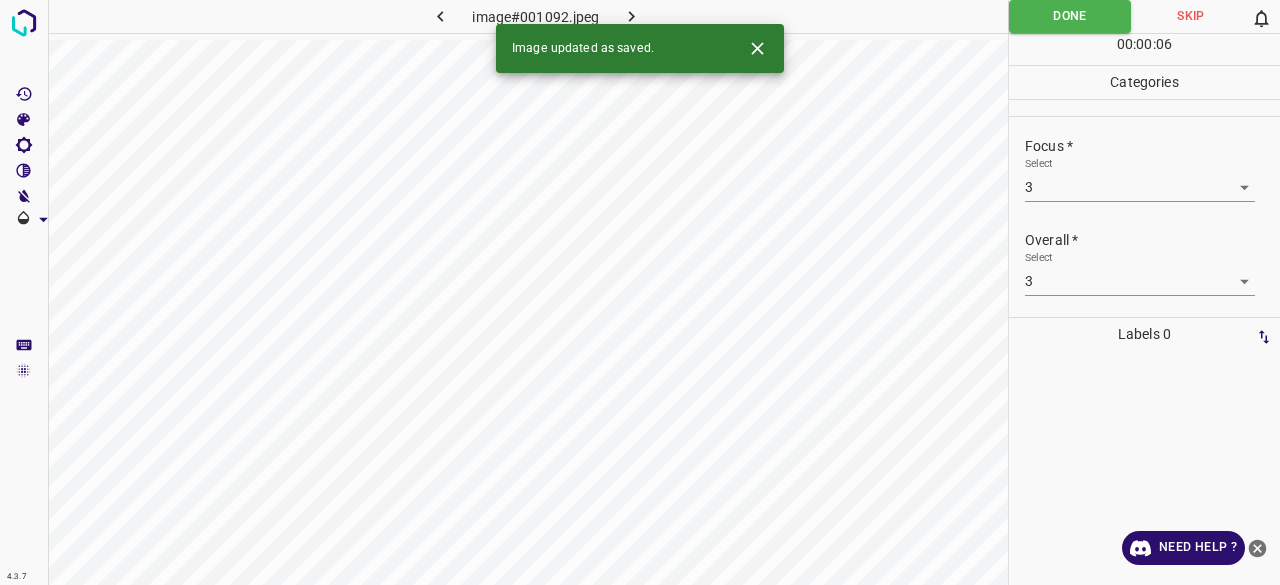 click at bounding box center (632, 16) 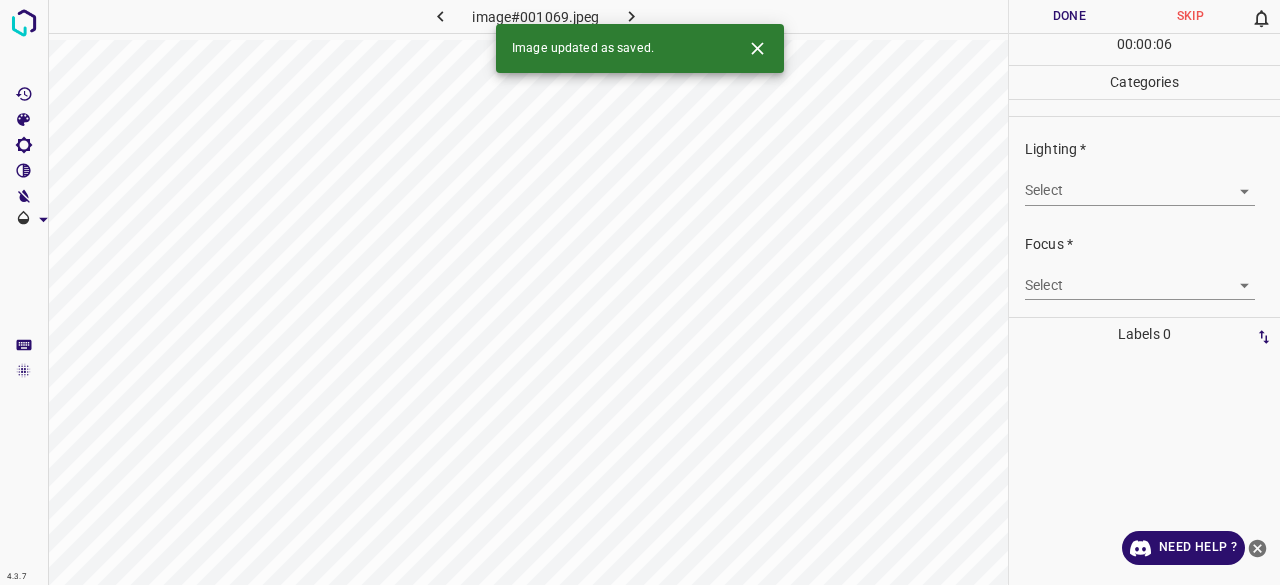 click on "4.3.7 image#001069.jpeg Done Skip 0 00   : 00   : 06   Categories Lighting *  Select ​ Focus *  Select ​ Overall *  Select ​ Labels   0 Categories 1 Lighting 2 Focus 3 Overall Tools Space Change between modes (Draw & Edit) I Auto labeling R Restore zoom M Zoom in N Zoom out Delete Delete selecte label Filters Z Restore filters X Saturation filter C Brightness filter V Contrast filter B Gray scale filter General O Download Image updated as saved. Need Help ? - Text - Hide - Delete" at bounding box center (640, 292) 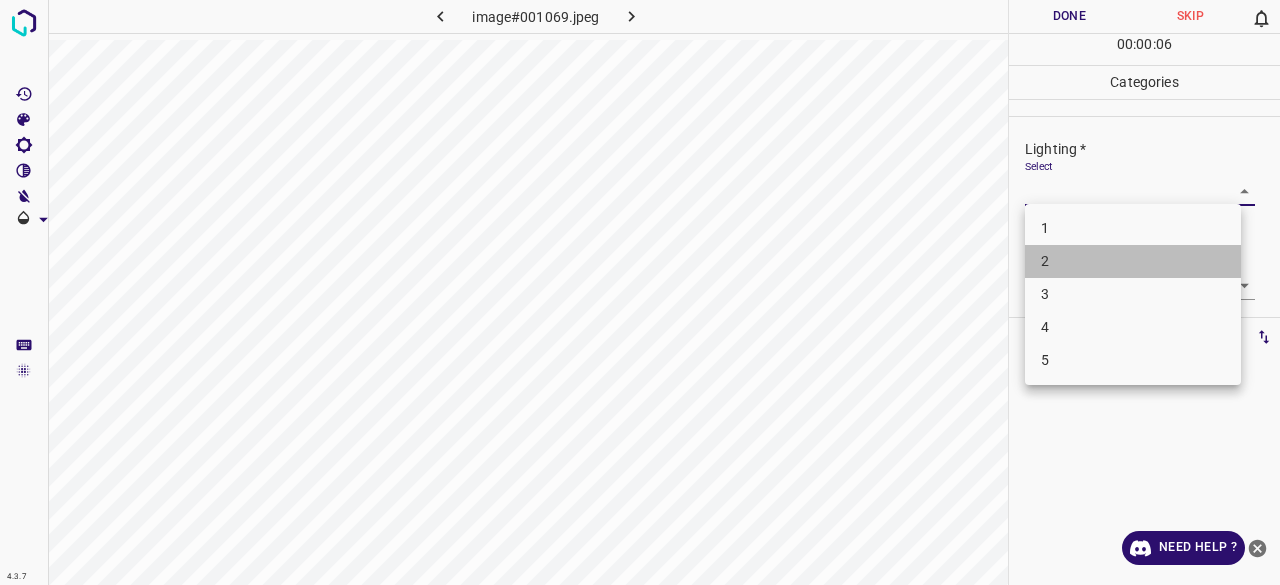 click on "2" at bounding box center (1133, 261) 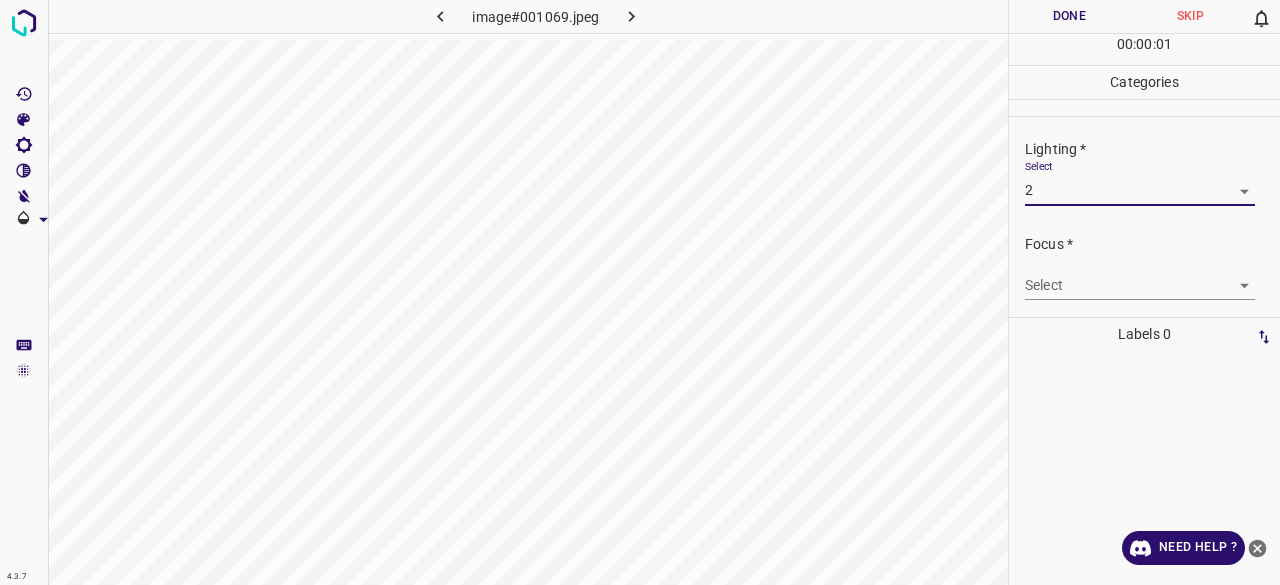 click on "4.3.7 image#001069.jpeg Done Skip 0 00   : 00   : 01   Categories Lighting *  Select 2 2 Focus *  Select ​ Overall *  Select ​ Labels   0 Categories 1 Lighting 2 Focus 3 Overall Tools Space Change between modes (Draw & Edit) I Auto labeling R Restore zoom M Zoom in N Zoom out Delete Delete selecte label Filters Z Restore filters X Saturation filter C Brightness filter V Contrast filter B Gray scale filter General O Download Need Help ? - Text - Hide - Delete" at bounding box center [640, 292] 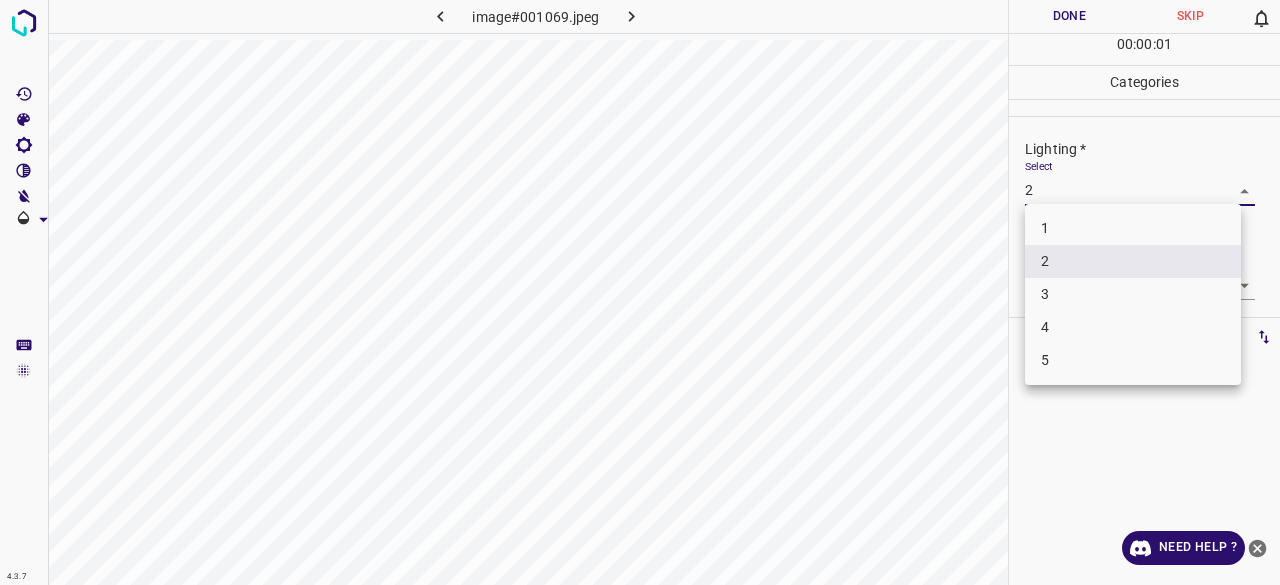 click on "3" at bounding box center (1133, 294) 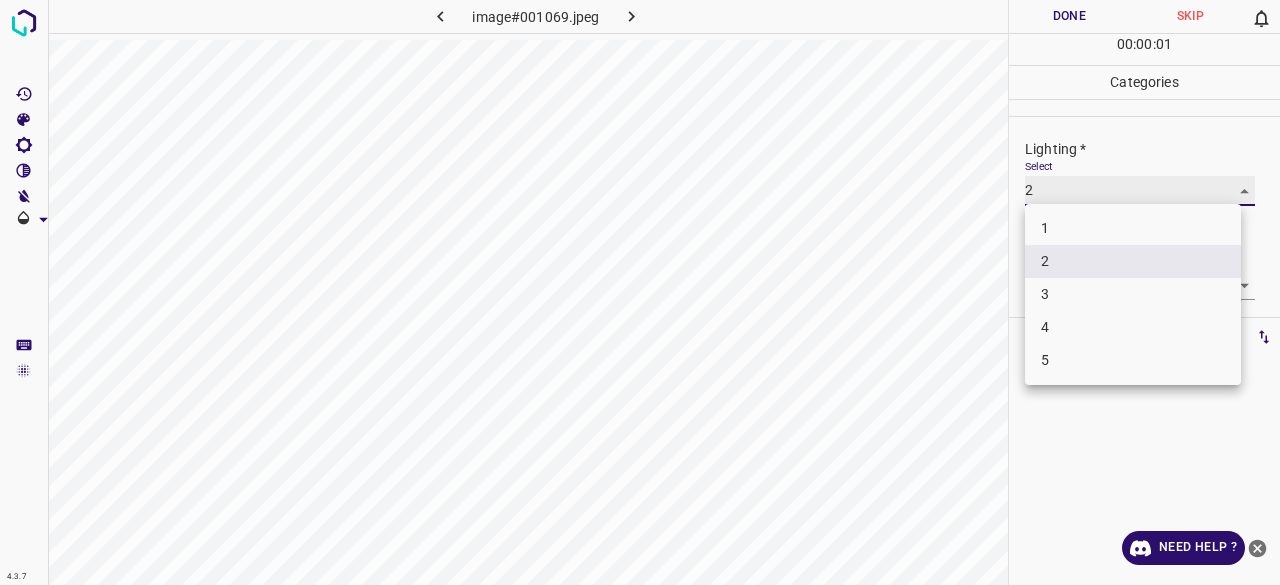 type on "3" 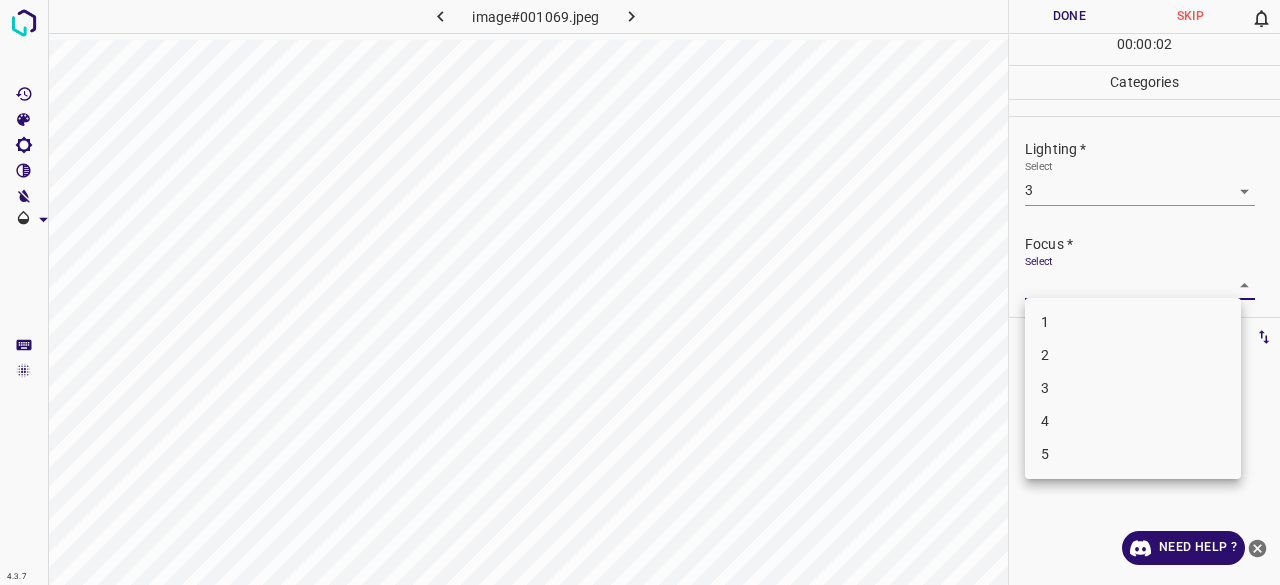 drag, startPoint x: 1052, startPoint y: 289, endPoint x: 1053, endPoint y: 302, distance: 13.038404 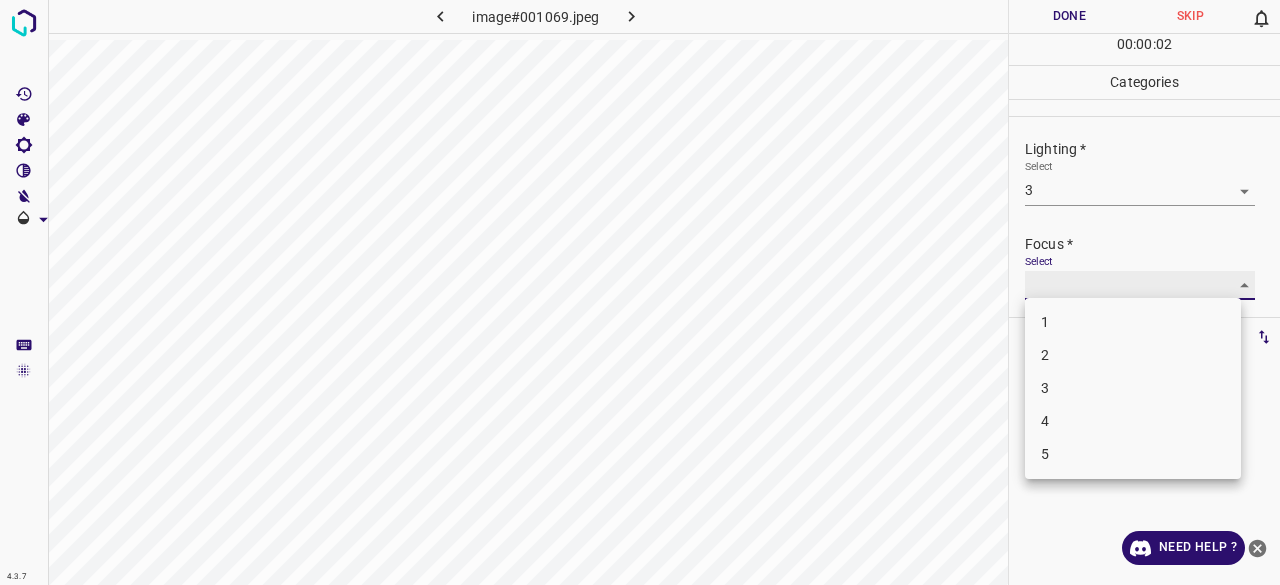 type on "3" 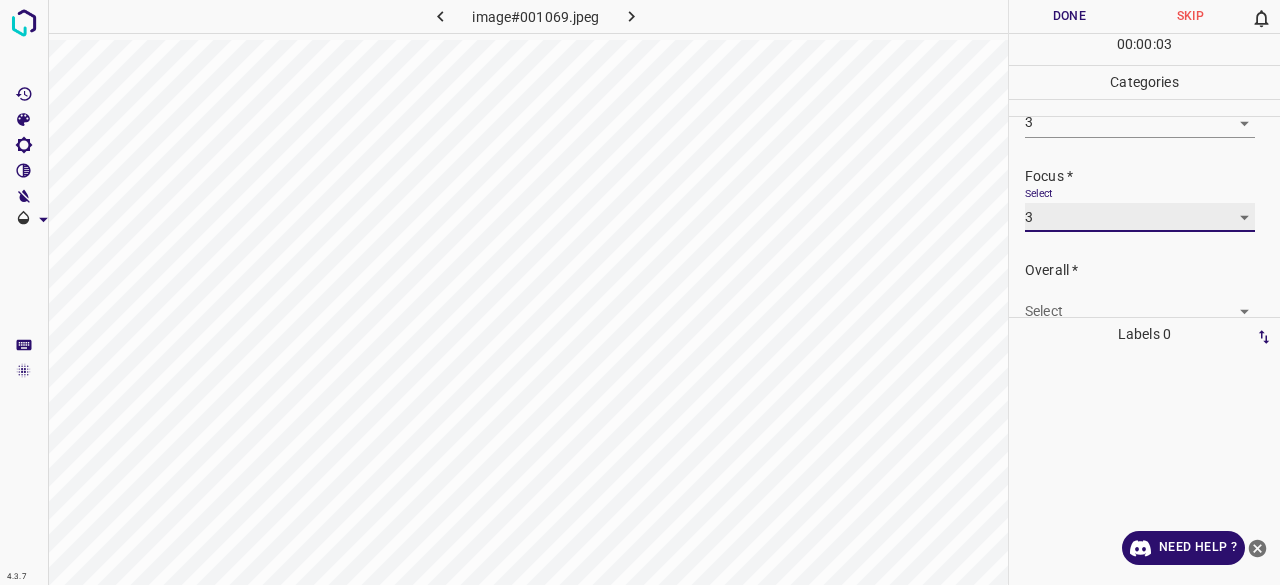 scroll, scrollTop: 98, scrollLeft: 0, axis: vertical 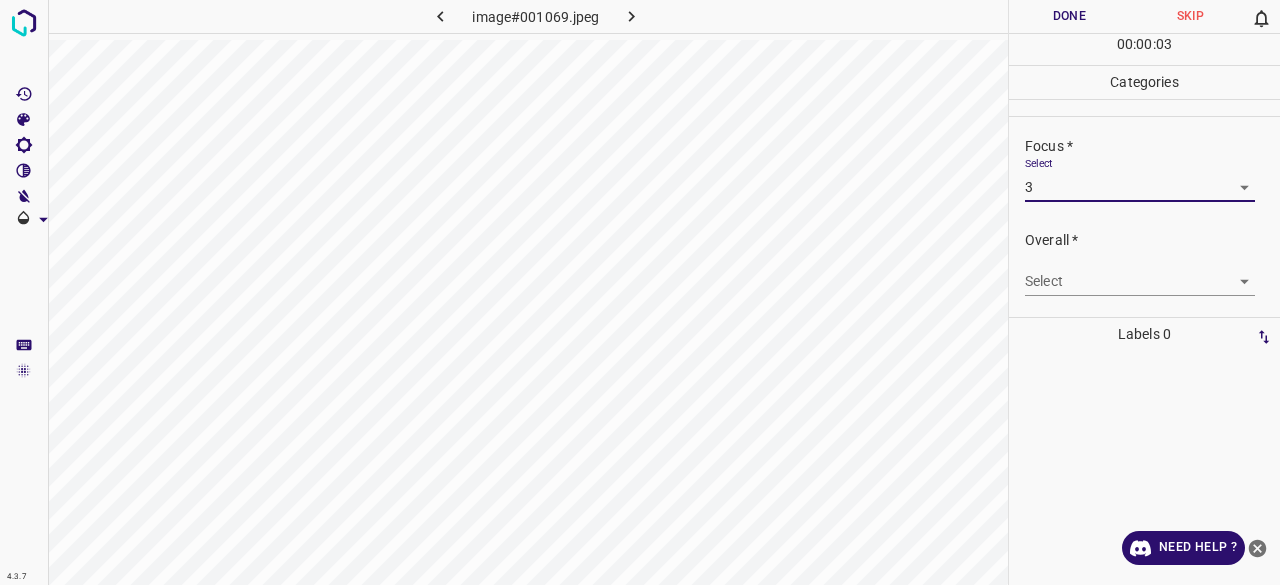 click on "4.3.7 image#001069.jpeg Done Skip 0 00   : 00   : 03   Categories Lighting *  Select 3 3 Focus *  Select 3 3 Overall *  Select ​ Labels   0 Categories 1 Lighting 2 Focus 3 Overall Tools Space Change between modes (Draw & Edit) I Auto labeling R Restore zoom M Zoom in N Zoom out Delete Delete selecte label Filters Z Restore filters X Saturation filter C Brightness filter V Contrast filter B Gray scale filter General O Download Need Help ? - Text - Hide - Delete" at bounding box center (640, 292) 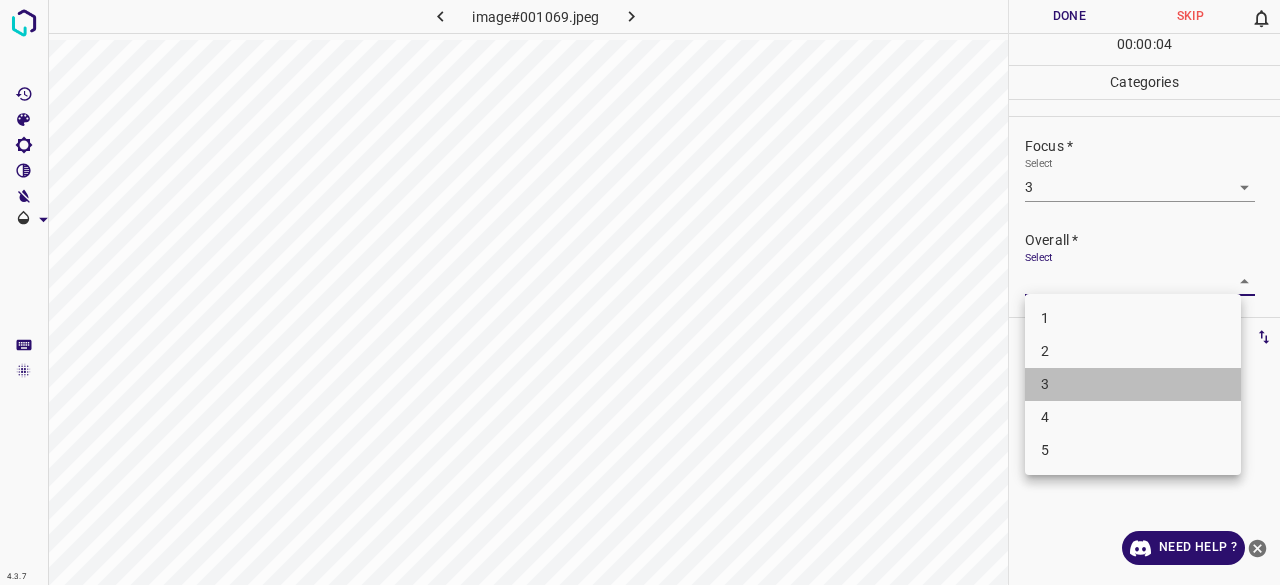 click on "3" at bounding box center [1133, 384] 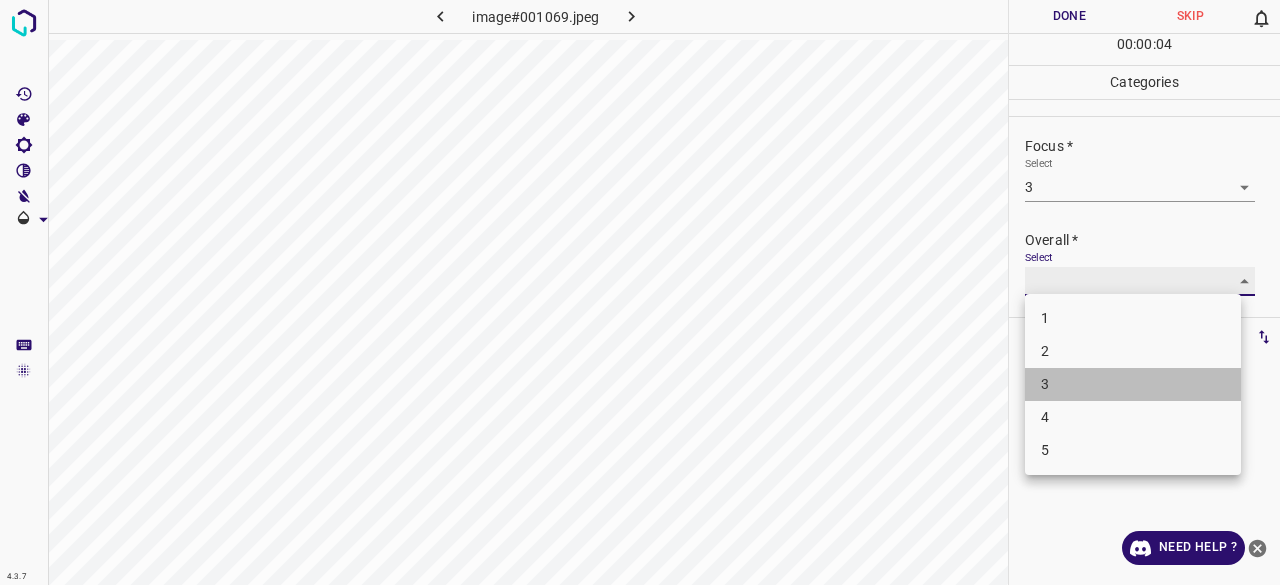 type on "3" 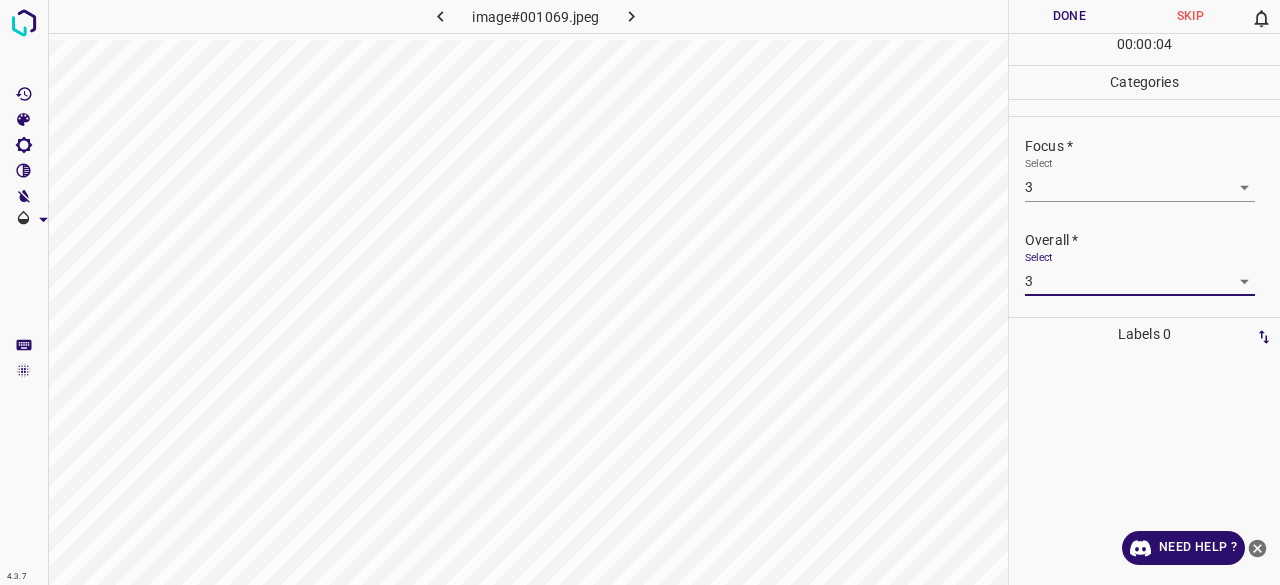click on "Done" at bounding box center (1069, 16) 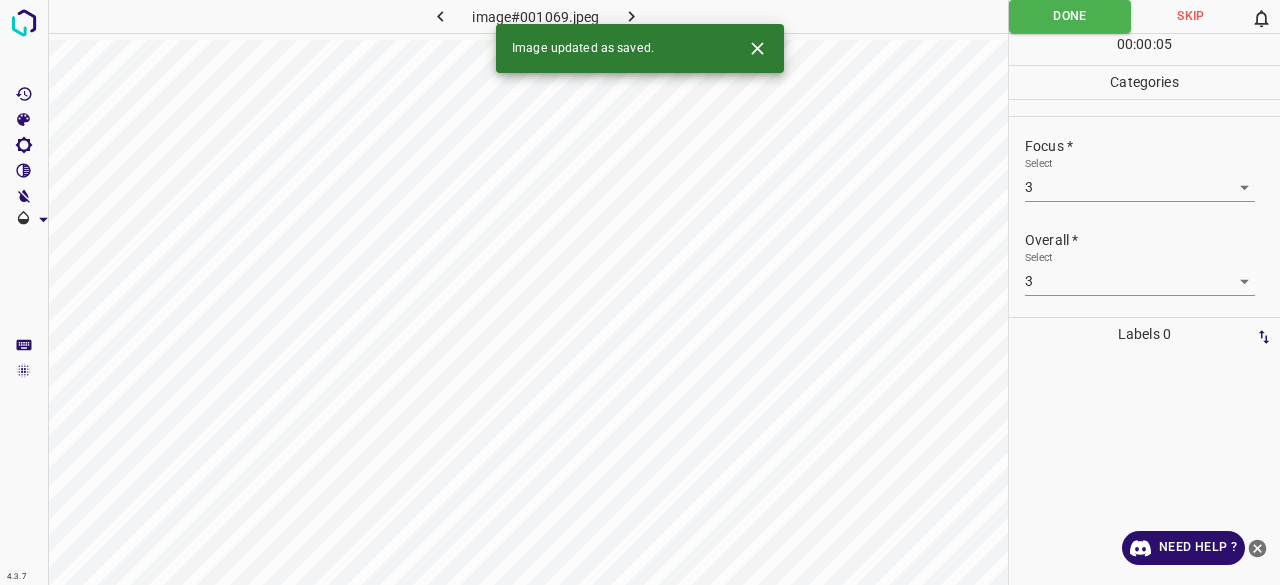 click on "Image updated as saved." at bounding box center [640, 48] 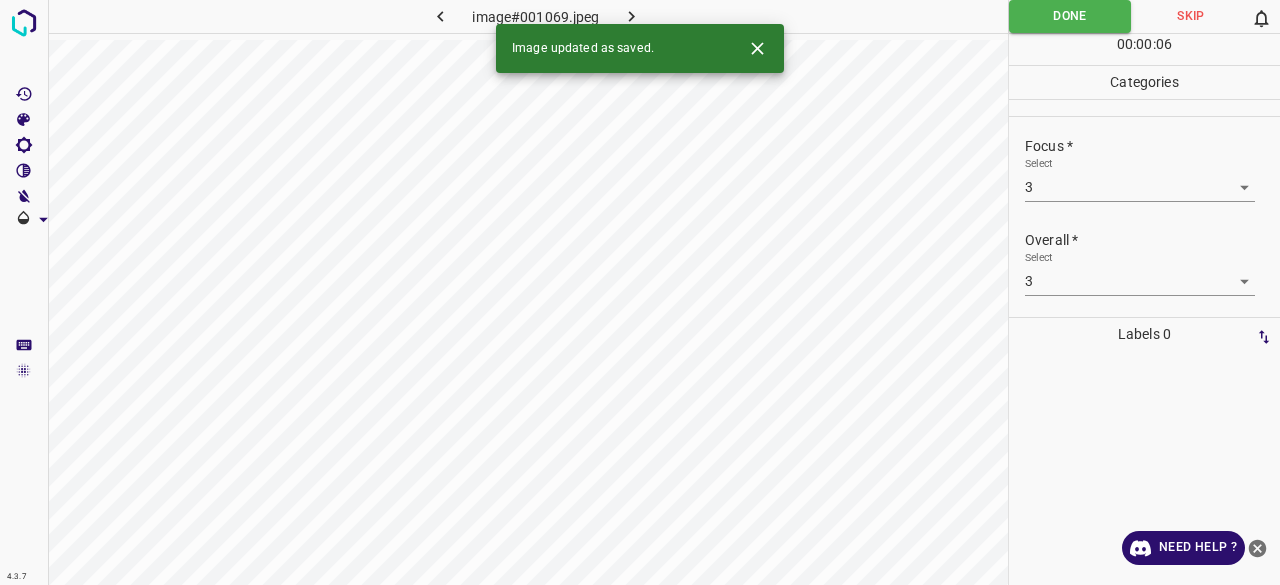 click 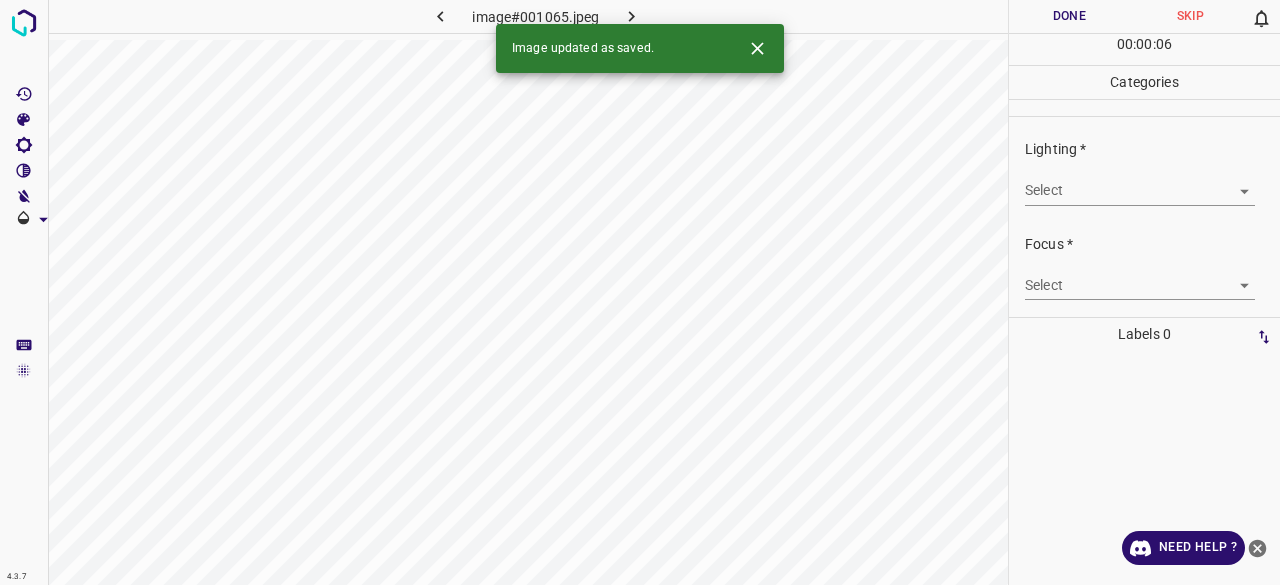 click on "4.3.7 image#001065.jpeg Done Skip 0 00   : 00   : 06   Categories Lighting *  Select ​ Focus *  Select ​ Overall *  Select ​ Labels   0 Categories 1 Lighting 2 Focus 3 Overall Tools Space Change between modes (Draw & Edit) I Auto labeling R Restore zoom M Zoom in N Zoom out Delete Delete selecte label Filters Z Restore filters X Saturation filter C Brightness filter V Contrast filter B Gray scale filter General O Download Image updated as saved. Need Help ? - Text - Hide - Delete" at bounding box center (640, 292) 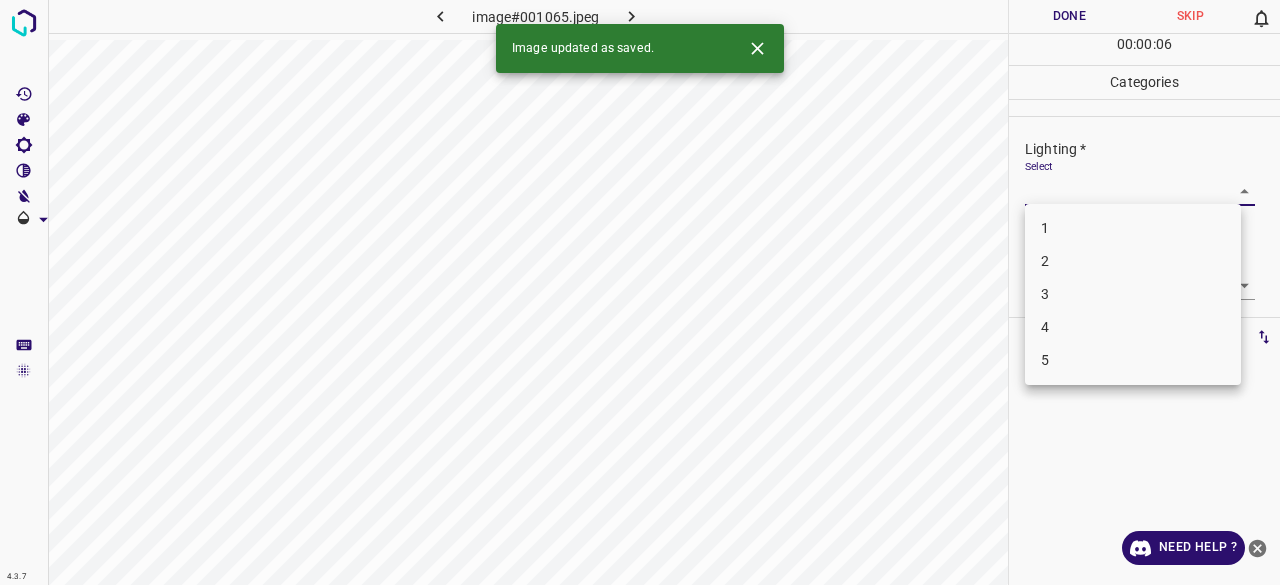 click on "3" at bounding box center (1133, 294) 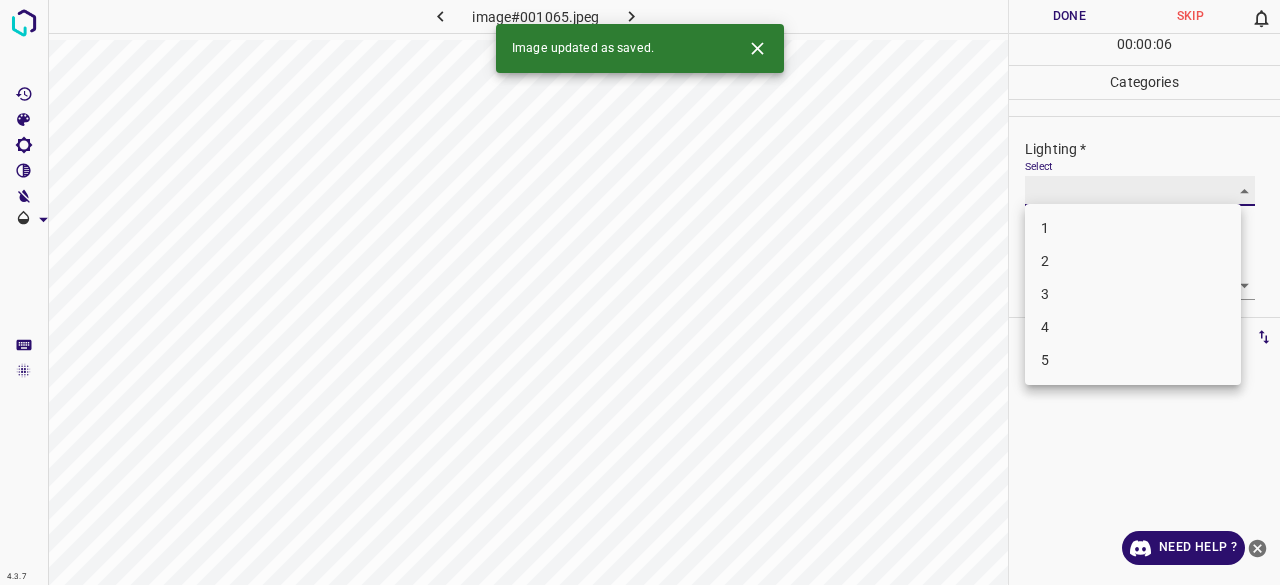 type on "3" 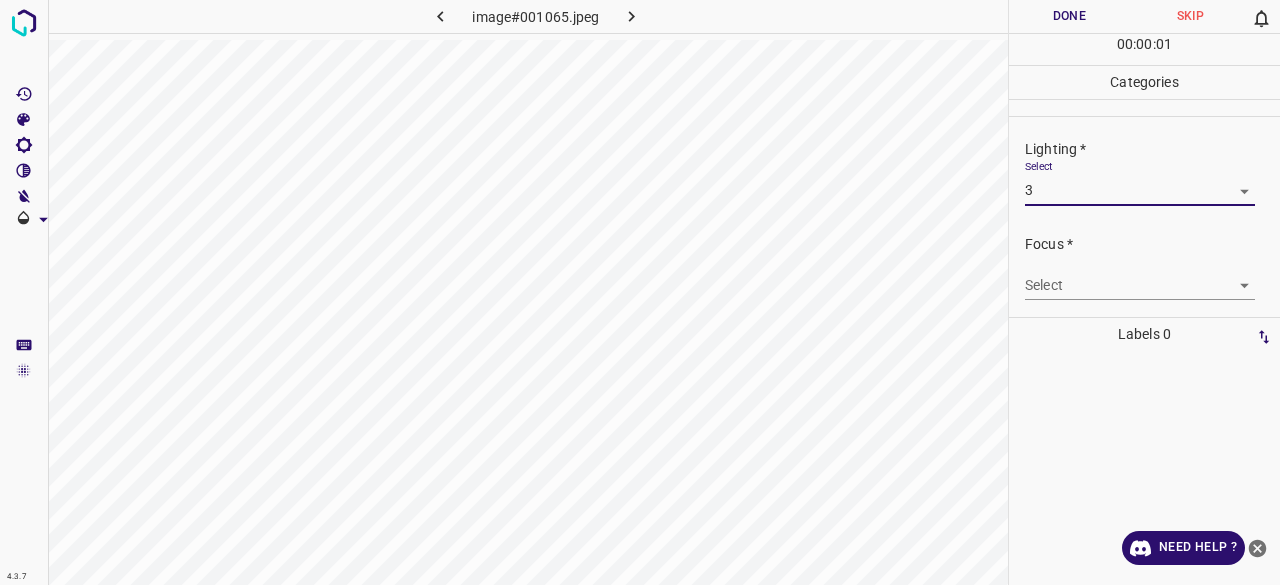 click on "4.3.7 image#001065.jpeg Done Skip 0 00   : 00   : 01   Categories Lighting *  Select 3 3 Focus *  Select ​ Overall *  Select ​ Labels   0 Categories 1 Lighting 2 Focus 3 Overall Tools Space Change between modes (Draw & Edit) I Auto labeling R Restore zoom M Zoom in N Zoom out Delete Delete selecte label Filters Z Restore filters X Saturation filter C Brightness filter V Contrast filter B Gray scale filter General O Download Need Help ? - Text - Hide - Delete 1 2 3 4 5" at bounding box center (640, 292) 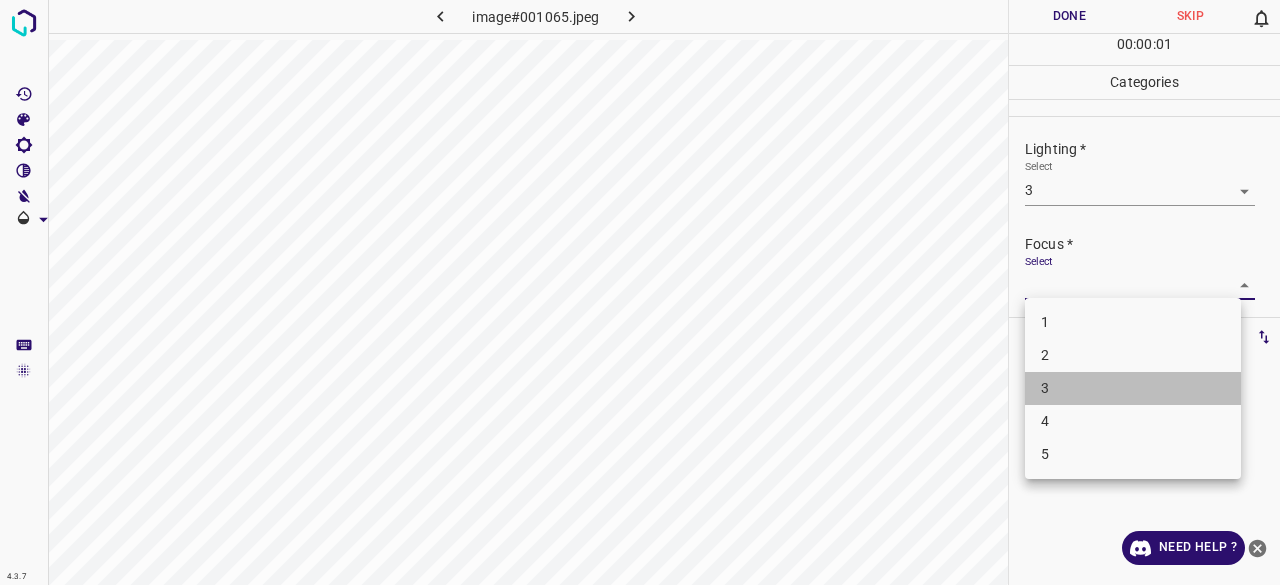 drag, startPoint x: 1064, startPoint y: 399, endPoint x: 1076, endPoint y: 281, distance: 118.6086 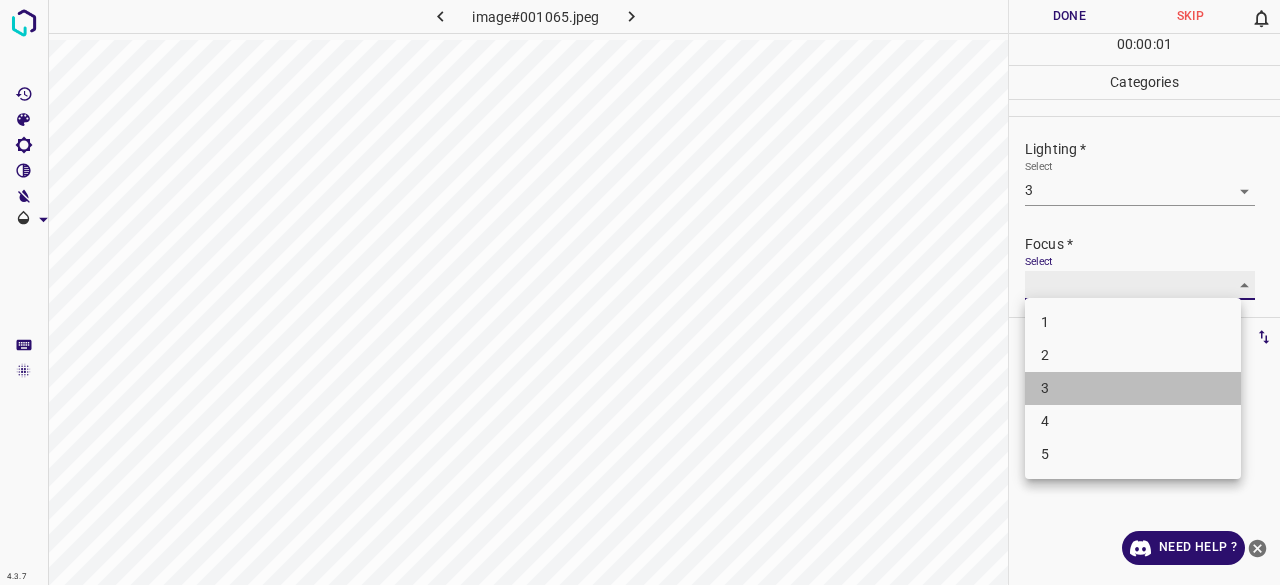 type on "3" 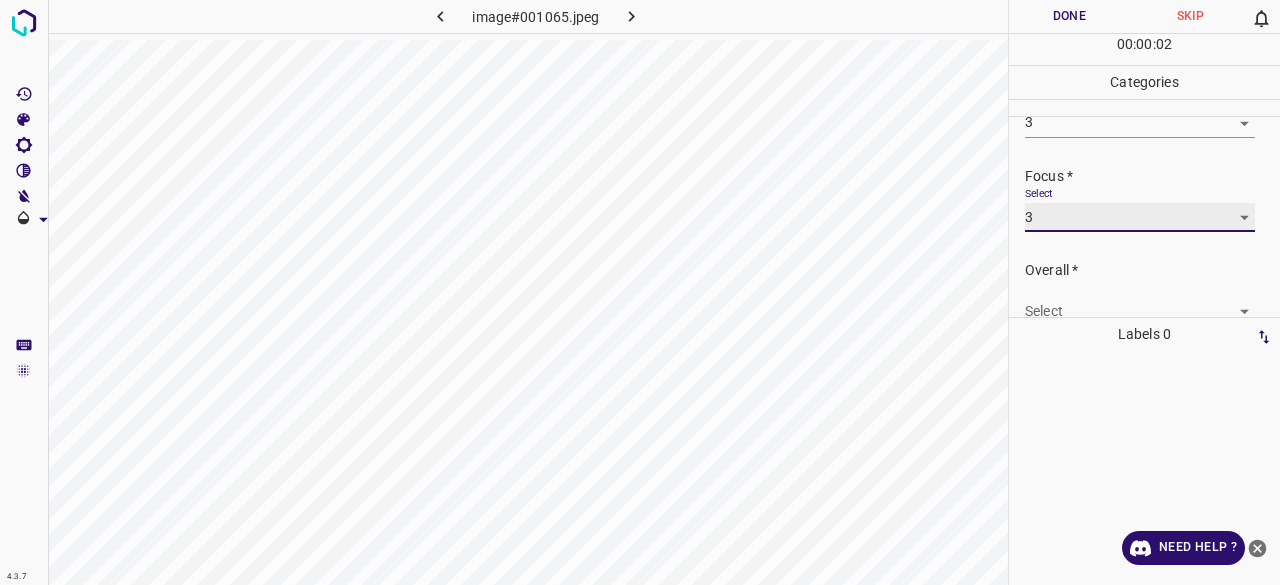 scroll, scrollTop: 98, scrollLeft: 0, axis: vertical 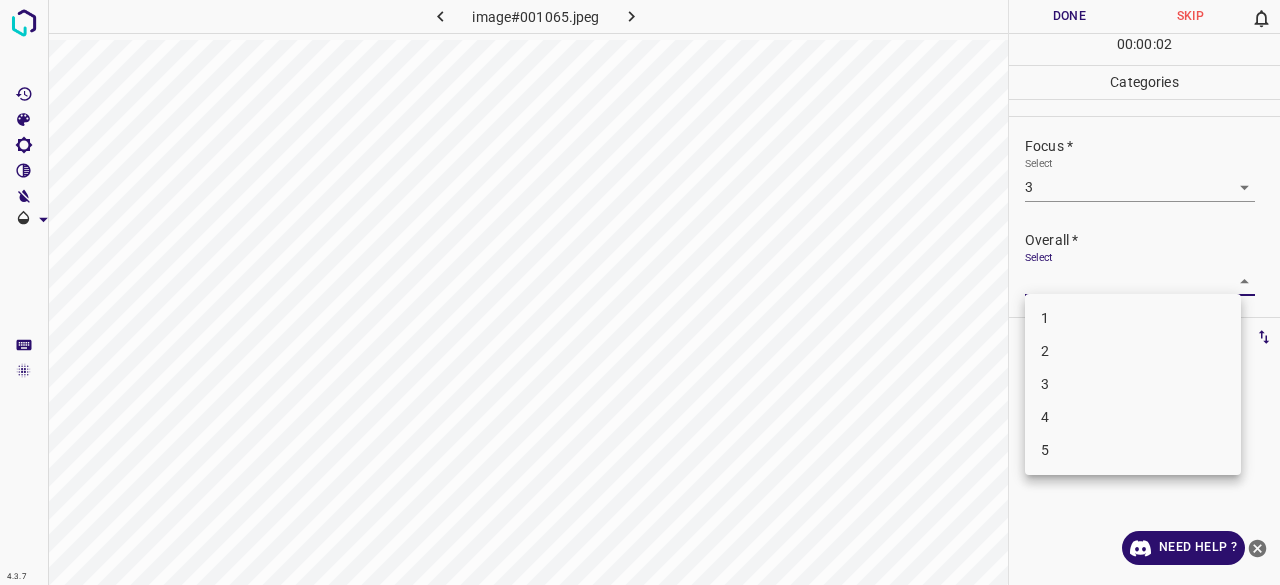 click on "4.3.7 image#001065.jpeg Done Skip 0 00   : 00   : 02   Categories Lighting *  Select 3 3 Focus *  Select 3 3 Overall *  Select ​ Labels   0 Categories 1 Lighting 2 Focus 3 Overall Tools Space Change between modes (Draw & Edit) I Auto labeling R Restore zoom M Zoom in N Zoom out Delete Delete selecte label Filters Z Restore filters X Saturation filter C Brightness filter V Contrast filter B Gray scale filter General O Download Need Help ? - Text - Hide - Delete 1 2 3 4 5" at bounding box center (640, 292) 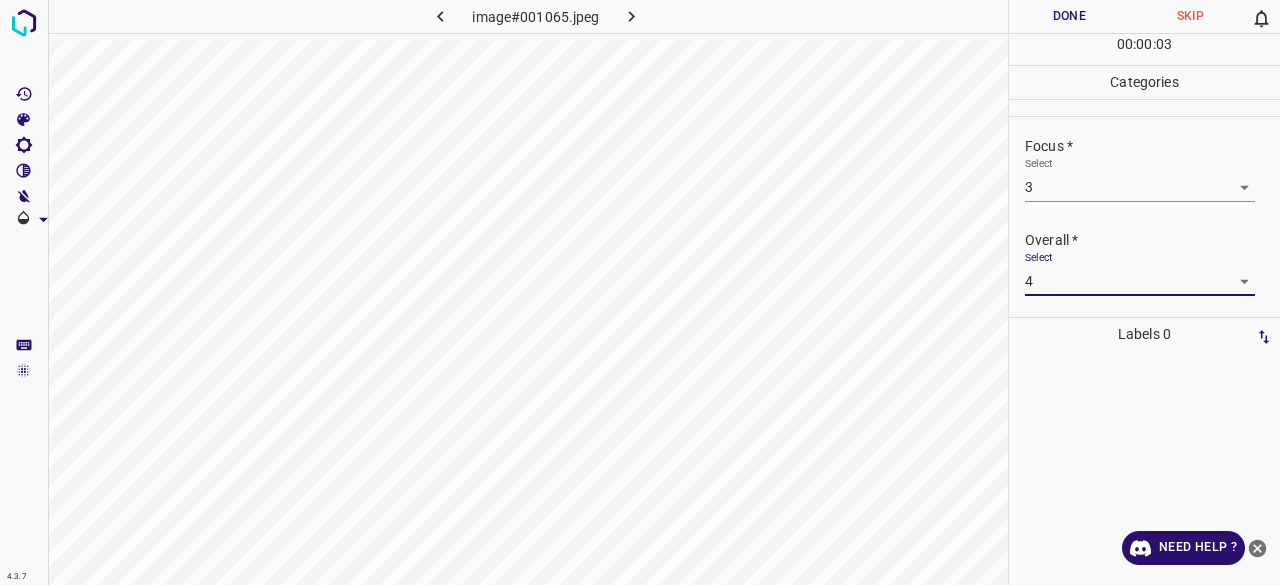 click on "4.3.7 image#001065.jpeg Done Skip 0 00   : 00   : 03   Categories Lighting *  Select 3 3 Focus *  Select 3 3 Overall *  Select 4 4 Labels   0 Categories 1 Lighting 2 Focus 3 Overall Tools Space Change between modes (Draw & Edit) I Auto labeling R Restore zoom M Zoom in N Zoom out Delete Delete selecte label Filters Z Restore filters X Saturation filter C Brightness filter V Contrast filter B Gray scale filter General O Download Need Help ? - Text - Hide - Delete" at bounding box center (640, 292) 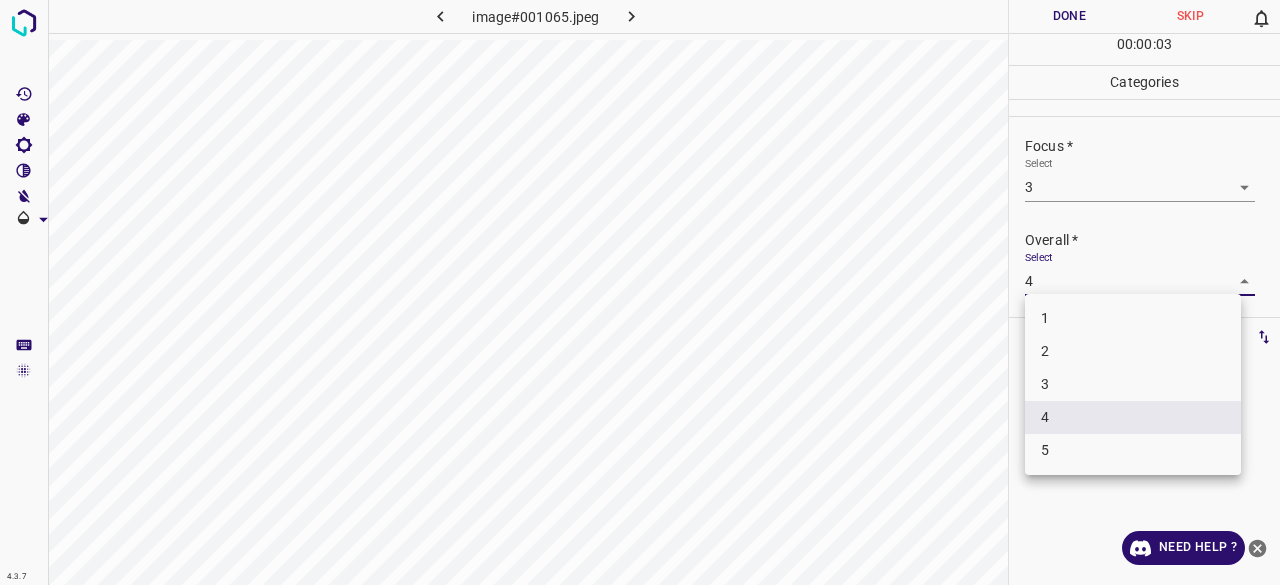 click on "3" at bounding box center [1133, 384] 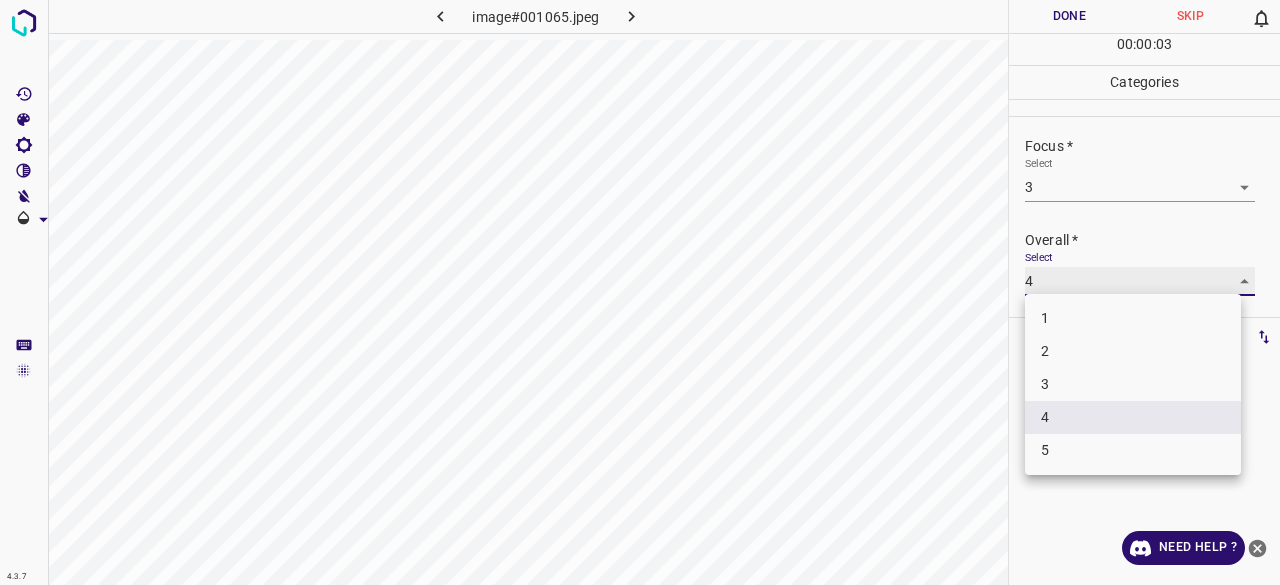 type on "3" 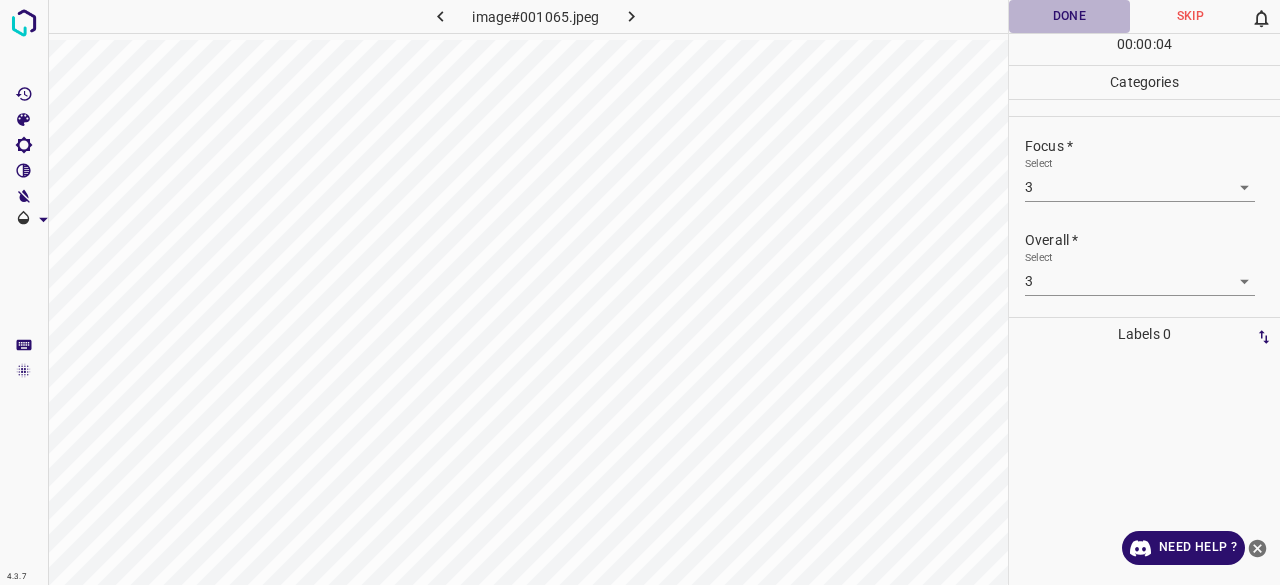 drag, startPoint x: 1071, startPoint y: 22, endPoint x: 1058, endPoint y: 27, distance: 13.928389 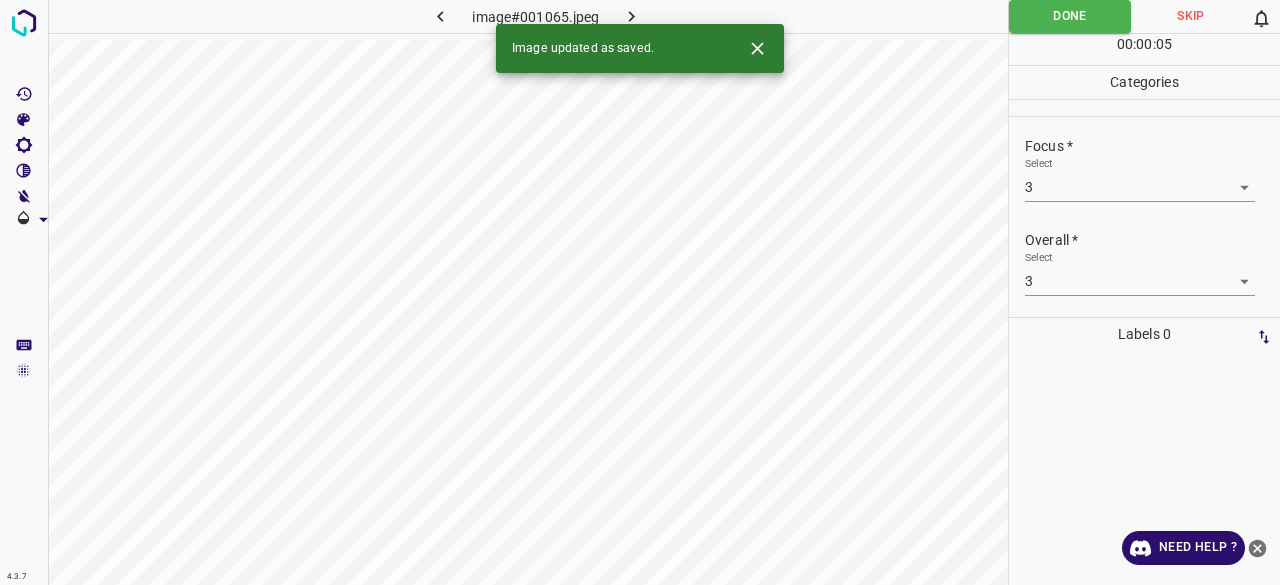 click 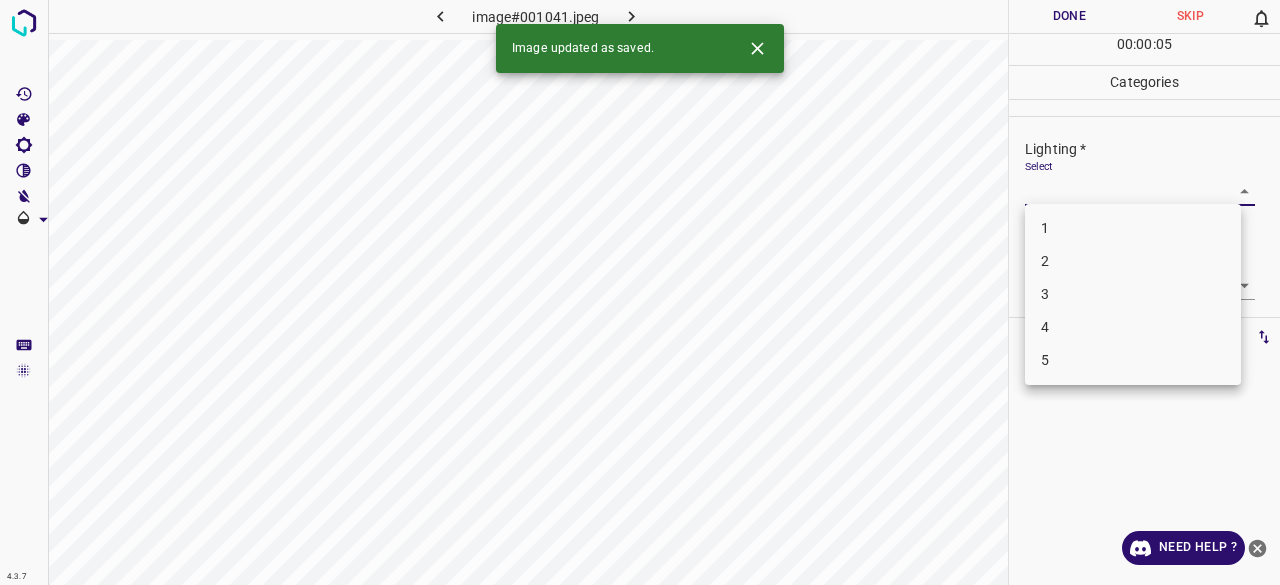 click on "4.3.7 image#001041.jpeg Done Skip 0 00   : 00   : 05   Categories Lighting *  Select ​ Focus *  Select ​ Overall *  Select ​ Labels   0 Categories 1 Lighting 2 Focus 3 Overall Tools Space Change between modes (Draw & Edit) I Auto labeling R Restore zoom M Zoom in N Zoom out Delete Delete selecte label Filters Z Restore filters X Saturation filter C Brightness filter V Contrast filter B Gray scale filter General O Download Image updated as saved. Need Help ? - Text - Hide - Delete 1 2 3 4 5" at bounding box center (640, 292) 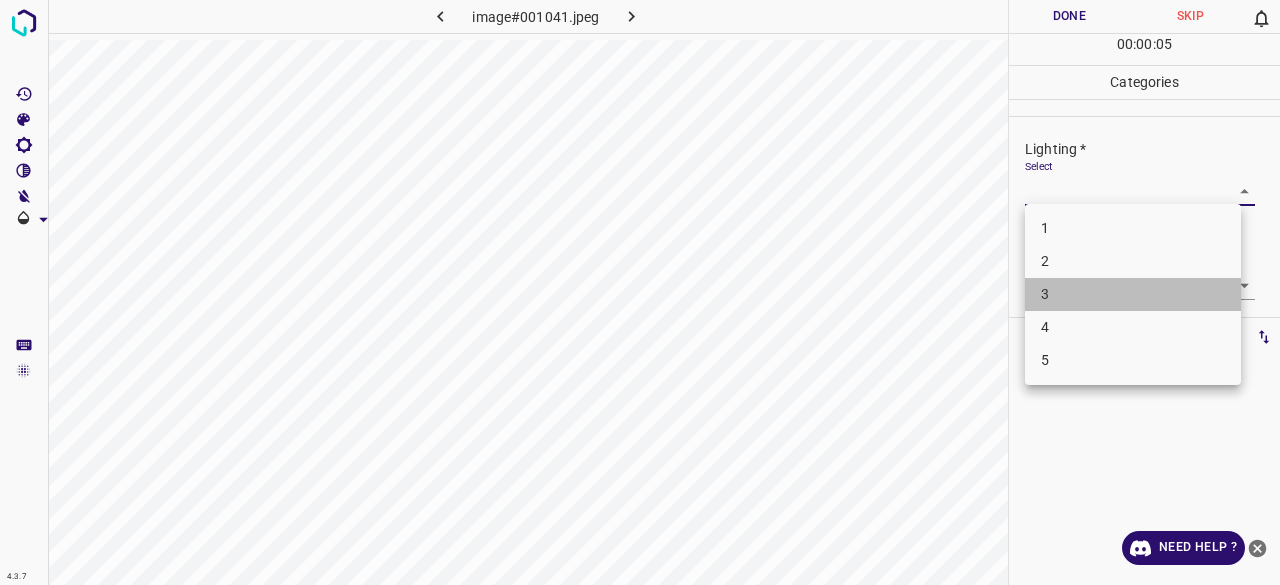 click on "3" at bounding box center [1133, 294] 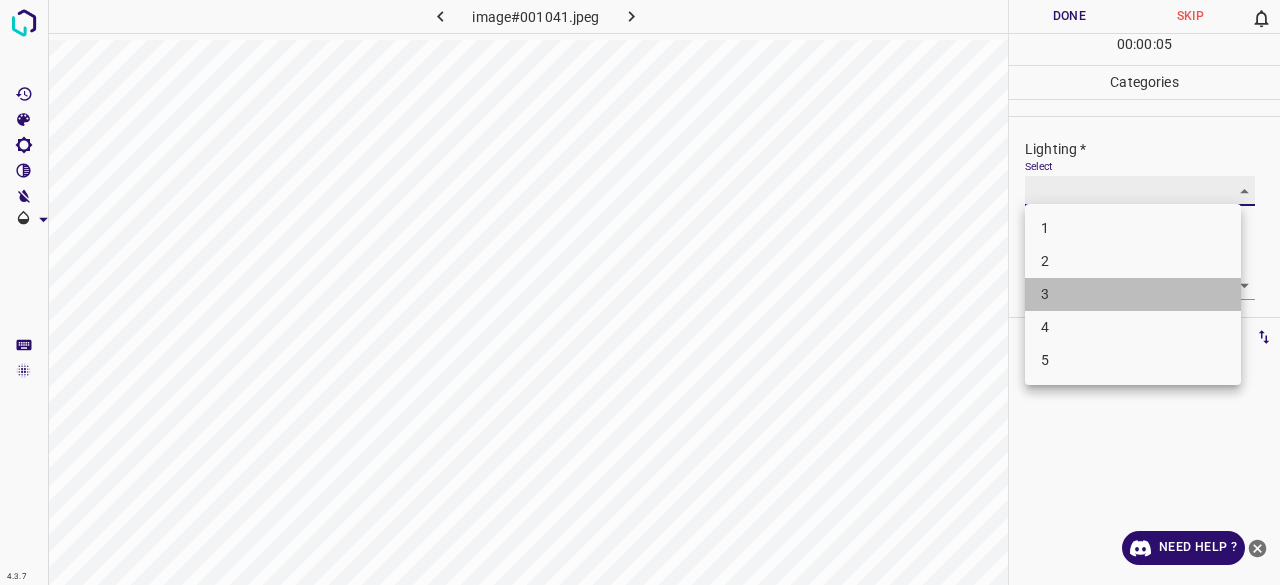 type on "3" 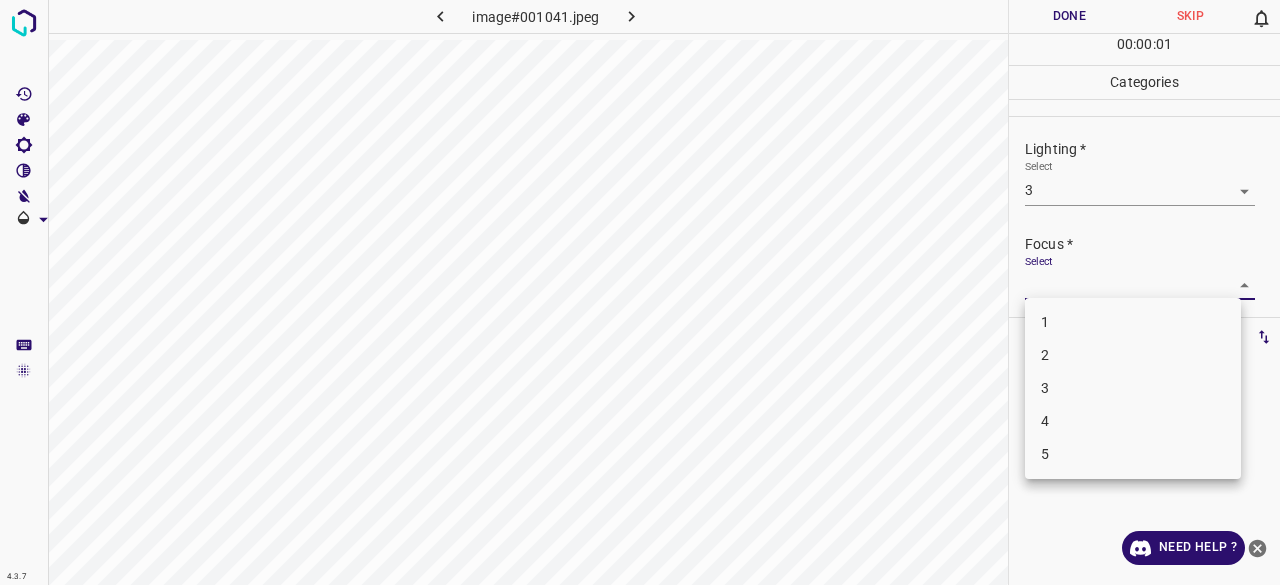 drag, startPoint x: 1029, startPoint y: 269, endPoint x: 1039, endPoint y: 281, distance: 15.6205 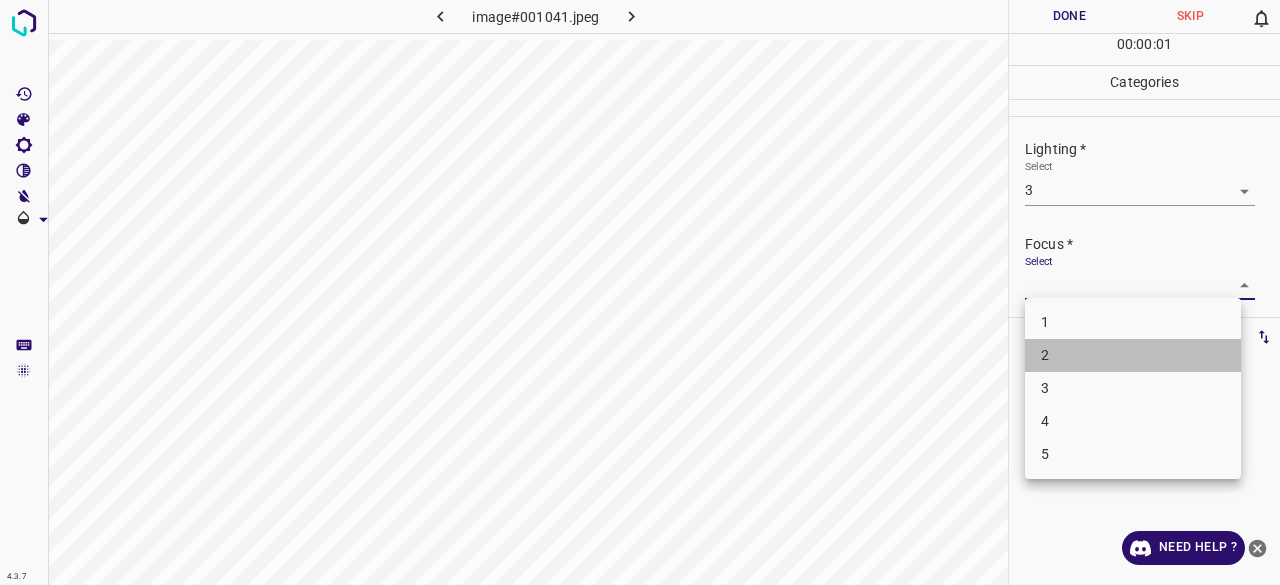 click on "2" at bounding box center (1133, 355) 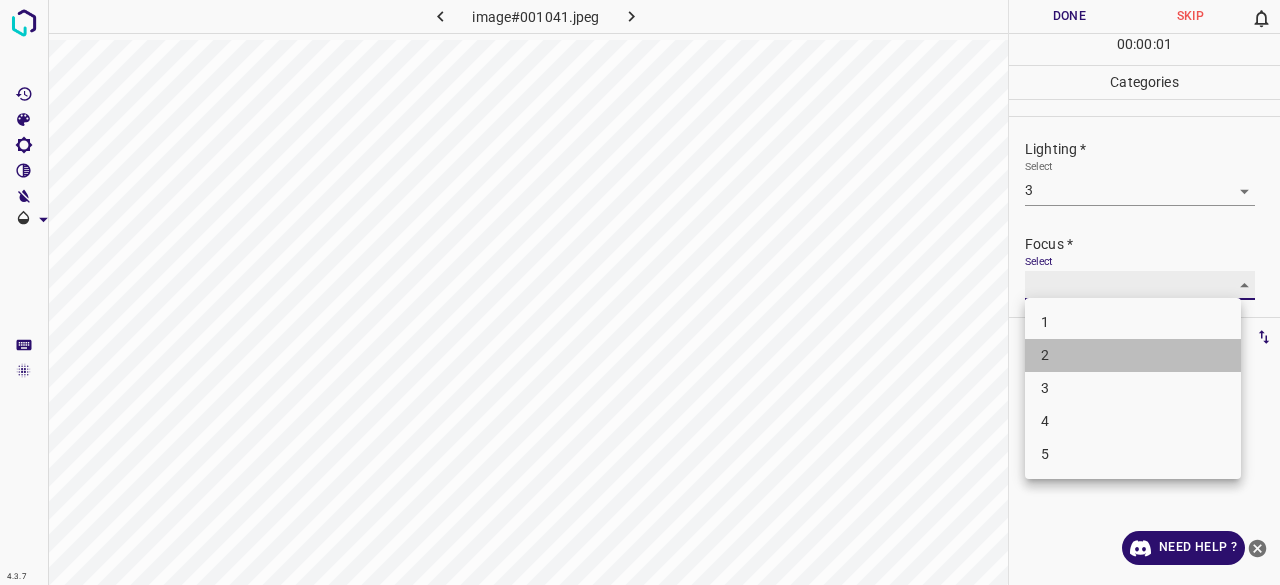 type on "2" 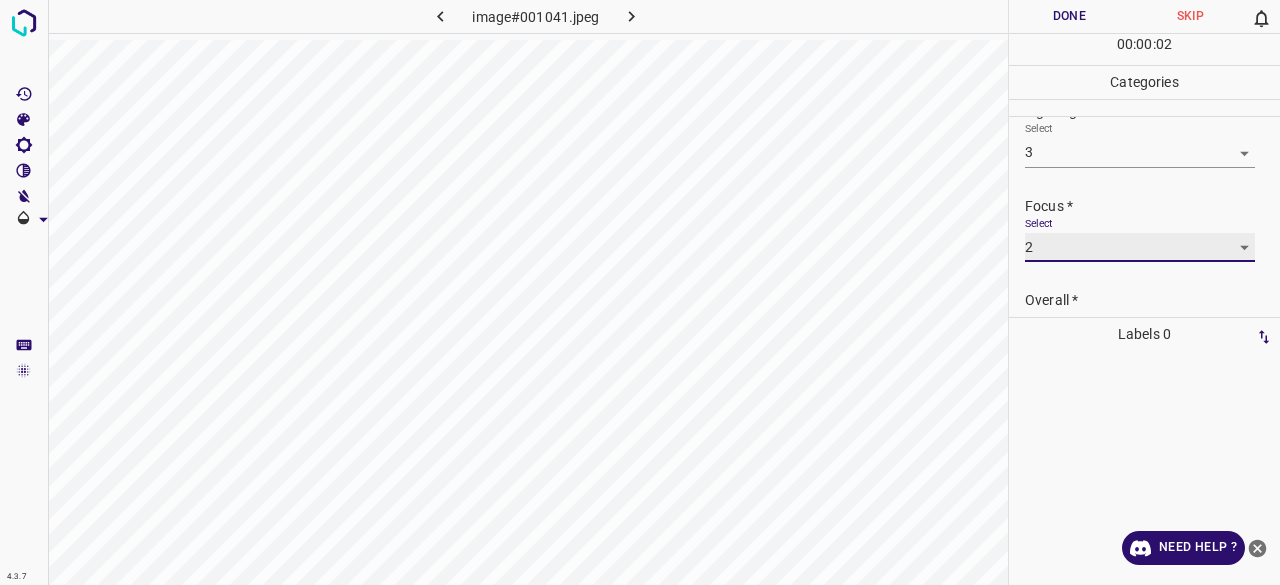 scroll, scrollTop: 98, scrollLeft: 0, axis: vertical 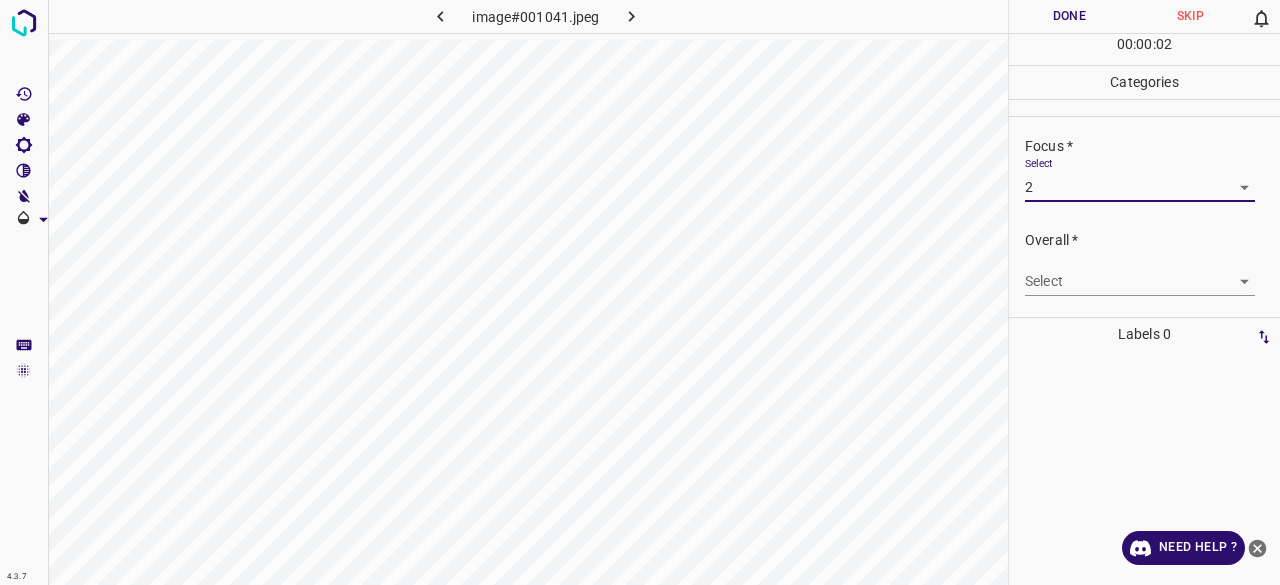 click on "4.3.7 image#001041.jpeg Done Skip 0 00   : 00   : 02   Categories Lighting *  Select 3 3 Focus *  Select 2 2 Overall *  Select ​ Labels   0 Categories 1 Lighting 2 Focus 3 Overall Tools Space Change between modes (Draw & Edit) I Auto labeling R Restore zoom M Zoom in N Zoom out Delete Delete selecte label Filters Z Restore filters X Saturation filter C Brightness filter V Contrast filter B Gray scale filter General O Download Need Help ? - Text - Hide - Delete" at bounding box center (640, 292) 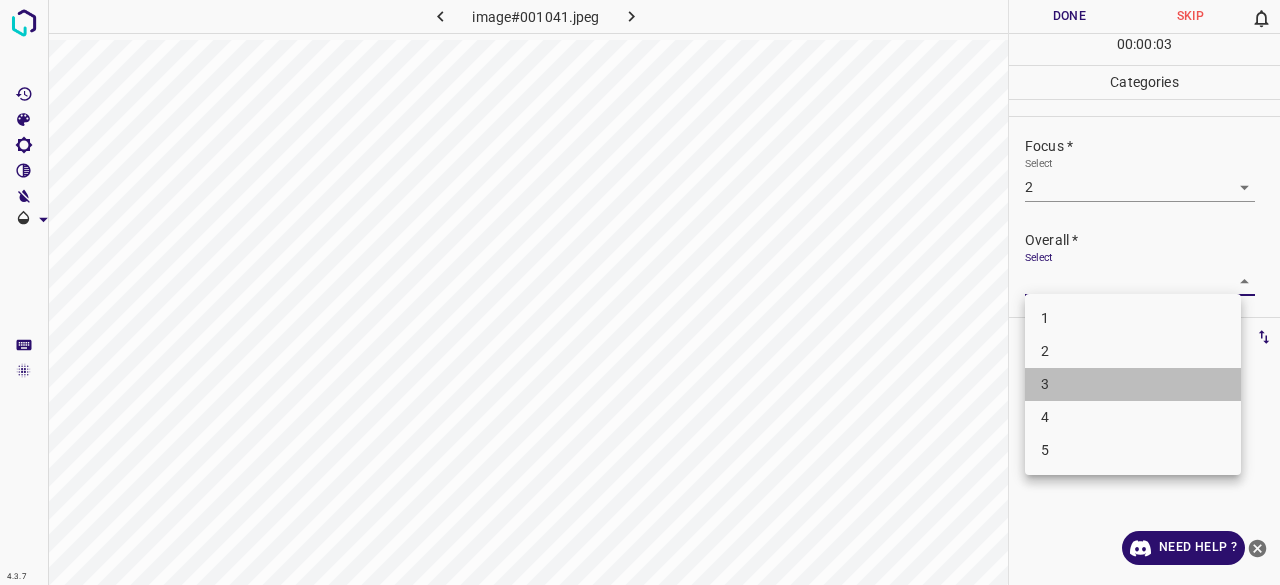 click on "3" at bounding box center (1133, 384) 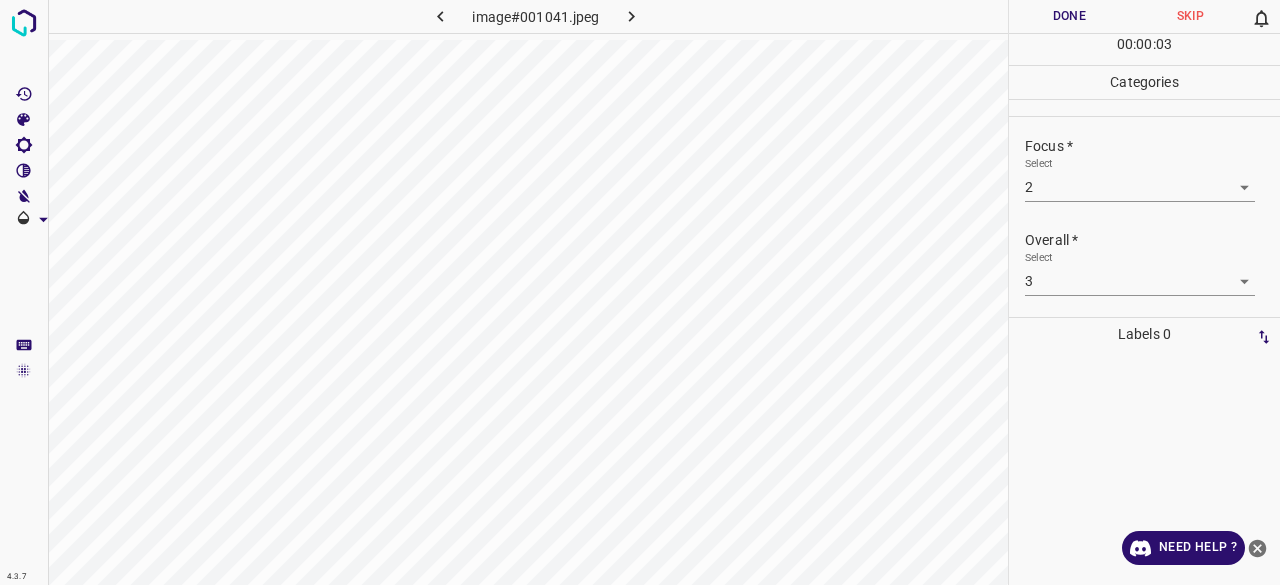 drag, startPoint x: 1060, startPoint y: 375, endPoint x: 1057, endPoint y: 351, distance: 24.186773 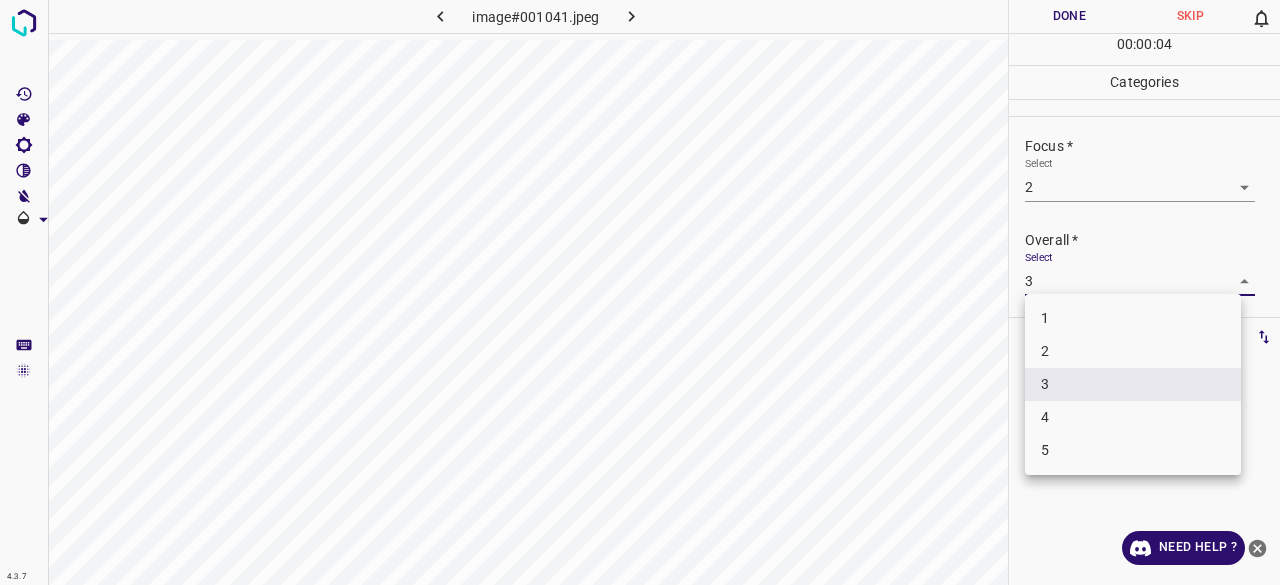 drag, startPoint x: 1046, startPoint y: 369, endPoint x: 1054, endPoint y: 349, distance: 21.540659 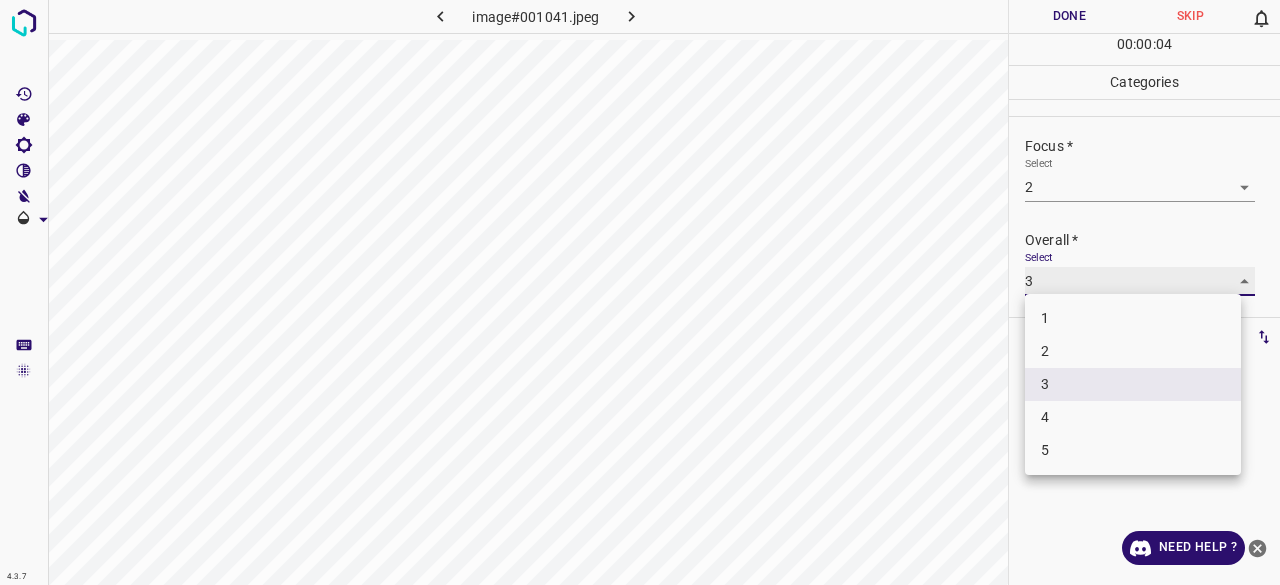 type on "2" 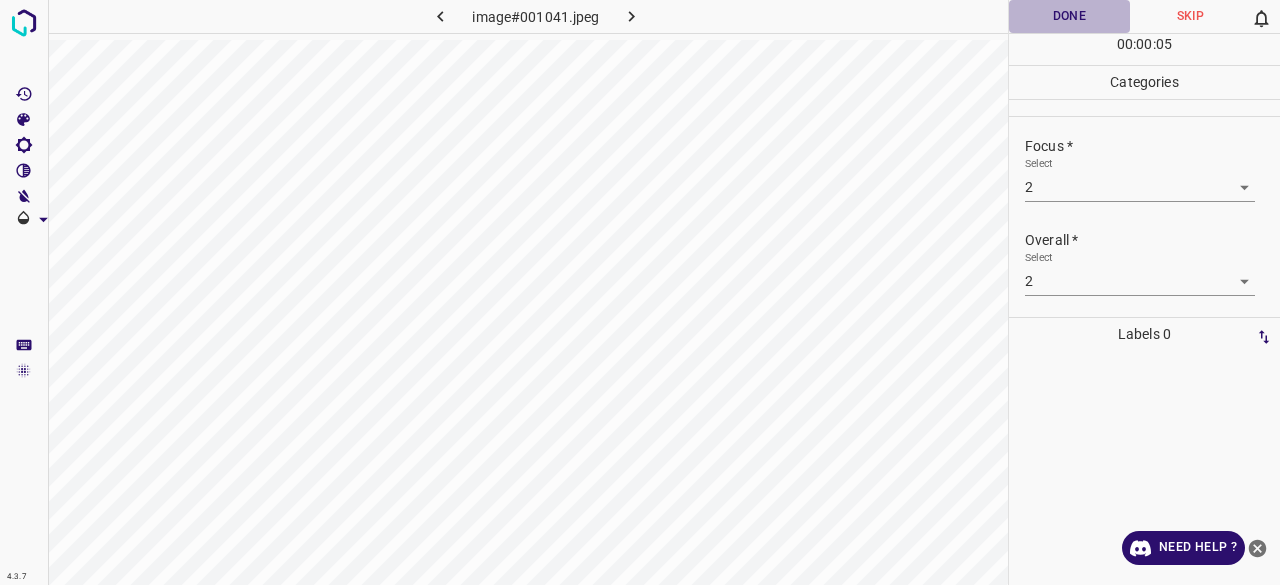 click on "Done" at bounding box center (1069, 16) 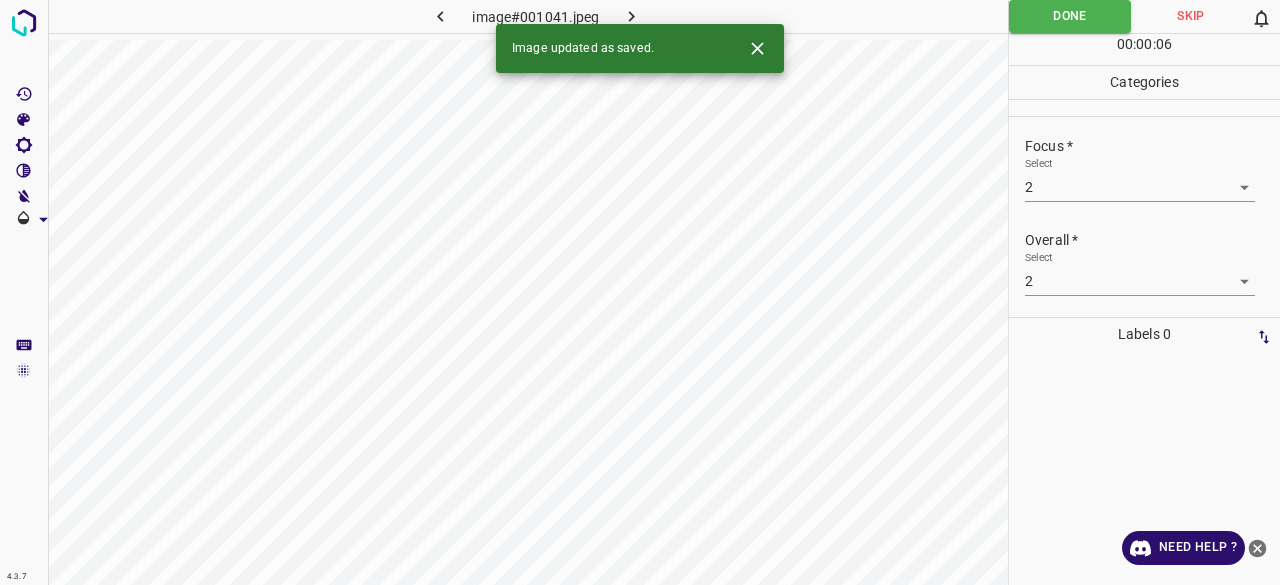 click at bounding box center [632, 16] 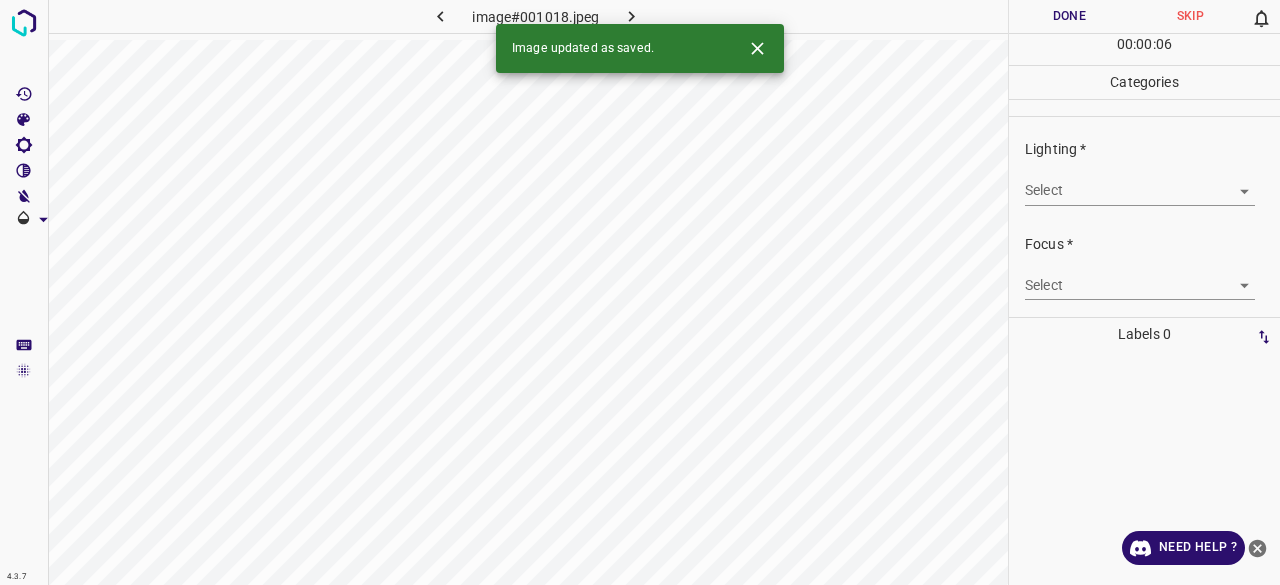 click on "4.3.7 image#001018.jpeg Done Skip 0 00   : 00   : 06   Categories Lighting *  Select ​ Focus *  Select ​ Overall *  Select ​ Labels   0 Categories 1 Lighting 2 Focus 3 Overall Tools Space Change between modes (Draw & Edit) I Auto labeling R Restore zoom M Zoom in N Zoom out Delete Delete selecte label Filters Z Restore filters X Saturation filter C Brightness filter V Contrast filter B Gray scale filter General O Download Image updated as saved. Need Help ? - Text - Hide - Delete" at bounding box center (640, 292) 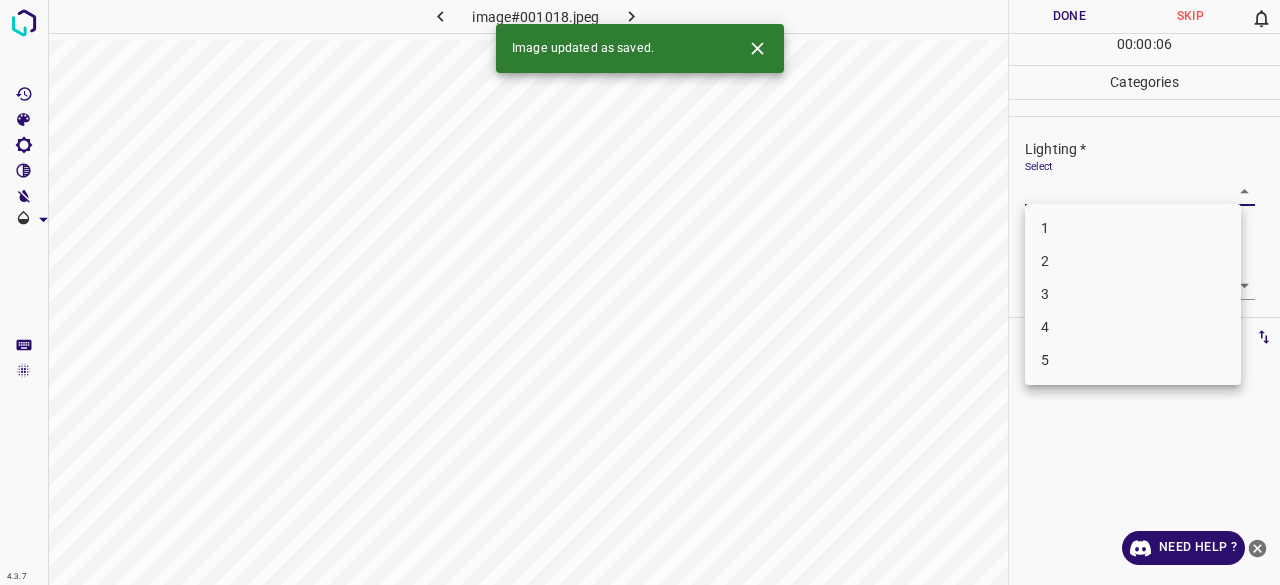 click on "3" at bounding box center (1133, 294) 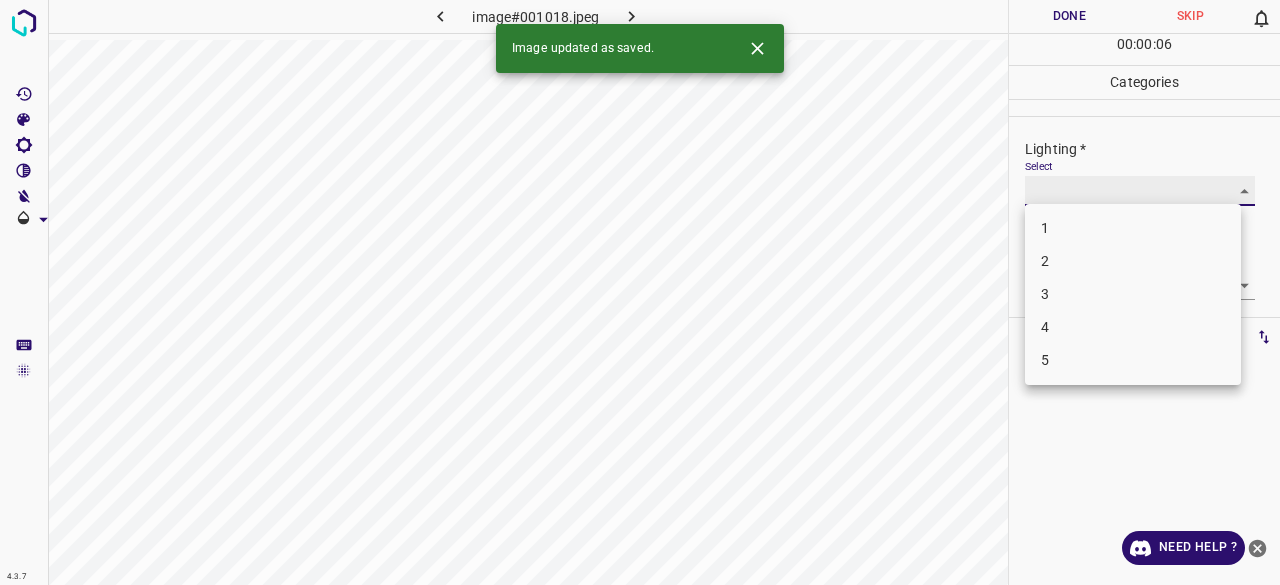 type on "3" 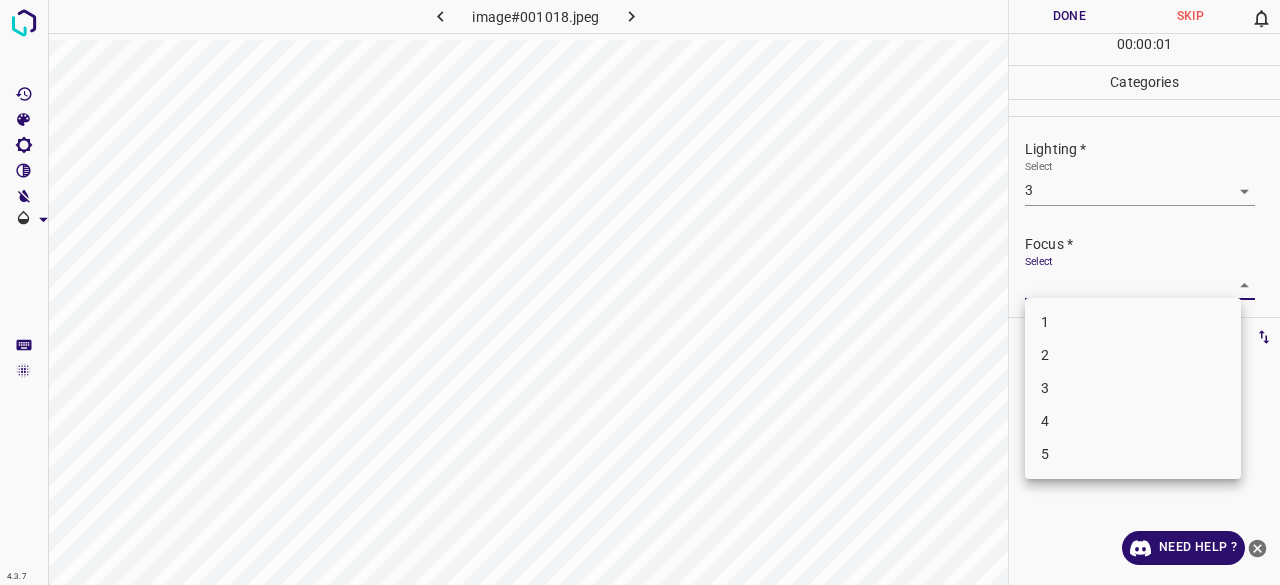 click on "4.3.7 image#001018.jpeg Done Skip 0 00   : 00   : 01   Categories Lighting *  Select 3 3 Focus *  Select ​ Overall *  Select ​ Labels   0 Categories 1 Lighting 2 Focus 3 Overall Tools Space Change between modes (Draw & Edit) I Auto labeling R Restore zoom M Zoom in N Zoom out Delete Delete selecte label Filters Z Restore filters X Saturation filter C Brightness filter V Contrast filter B Gray scale filter General O Download Need Help ? - Text - Hide - Delete 1 2 3 4 5" at bounding box center (640, 292) 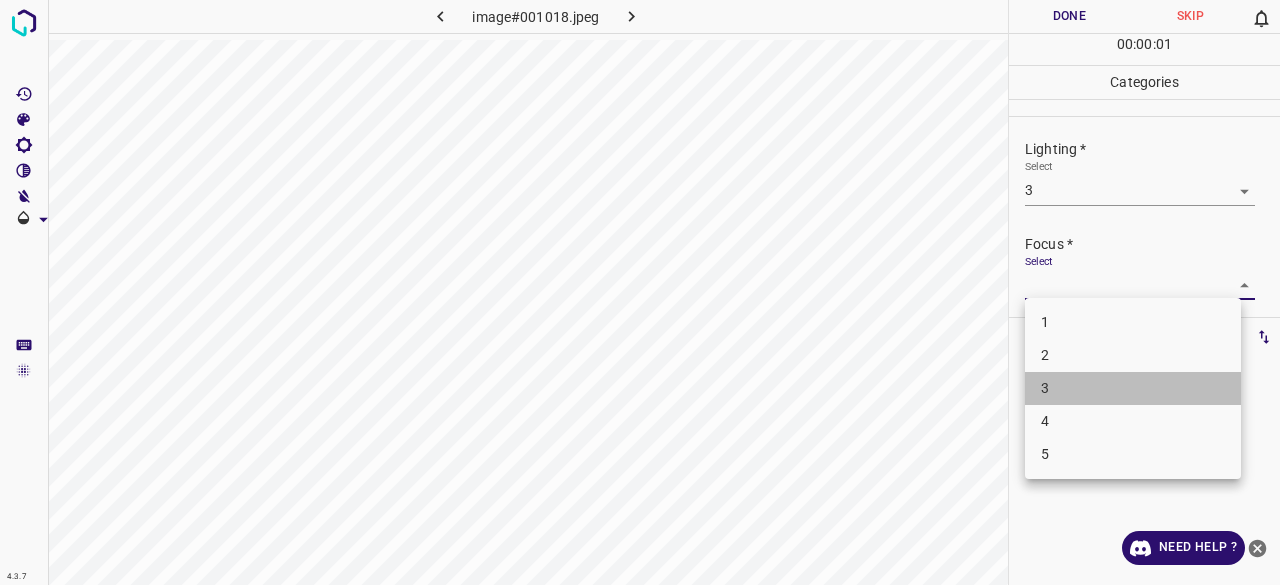 drag, startPoint x: 1065, startPoint y: 399, endPoint x: 1068, endPoint y: 293, distance: 106.04244 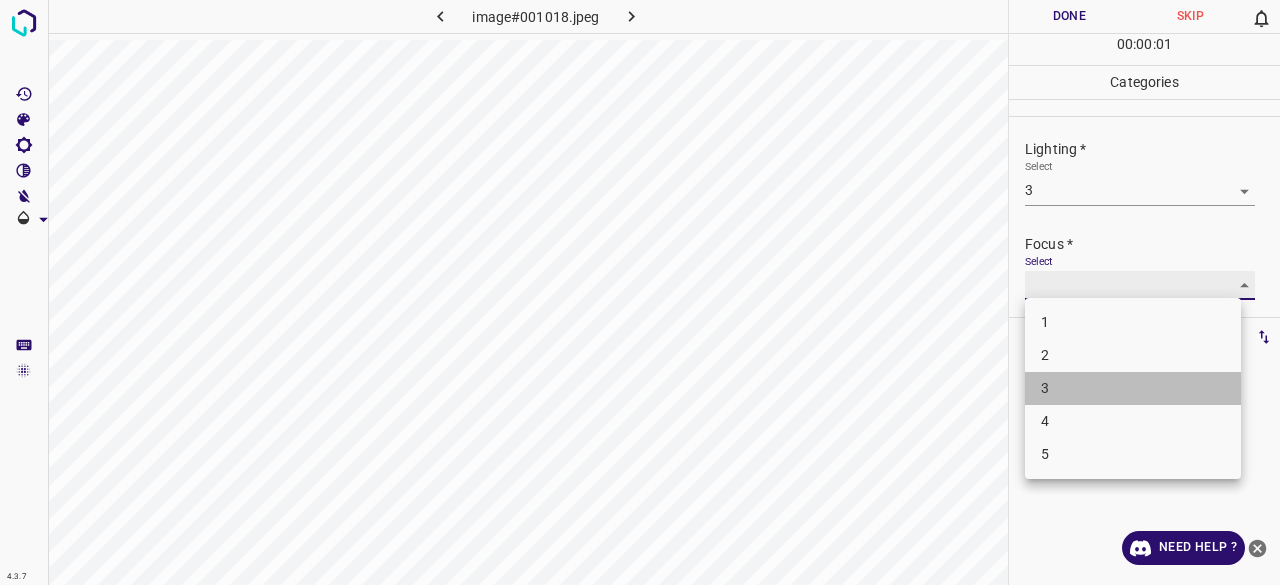 type on "3" 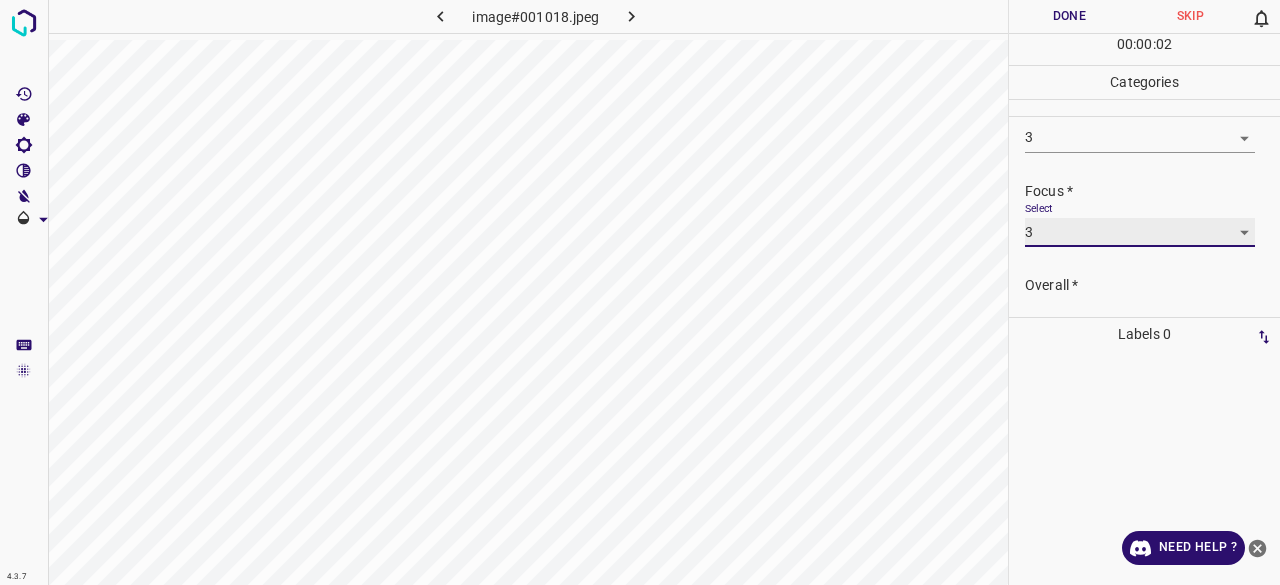 scroll, scrollTop: 98, scrollLeft: 0, axis: vertical 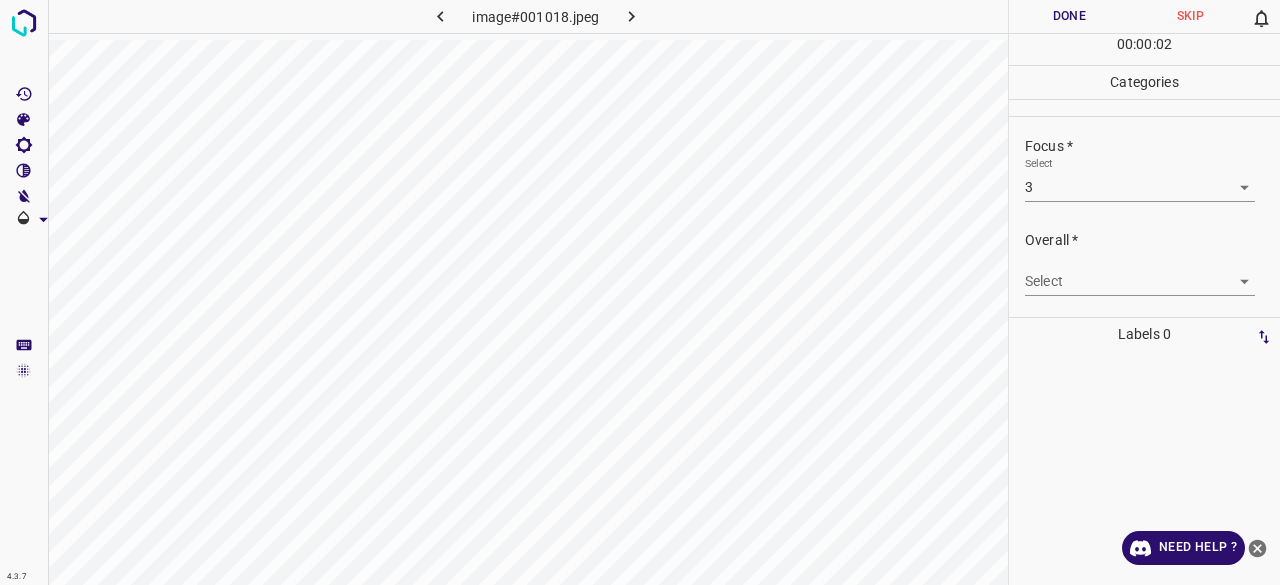 click on "Select ​" at bounding box center [1140, 273] 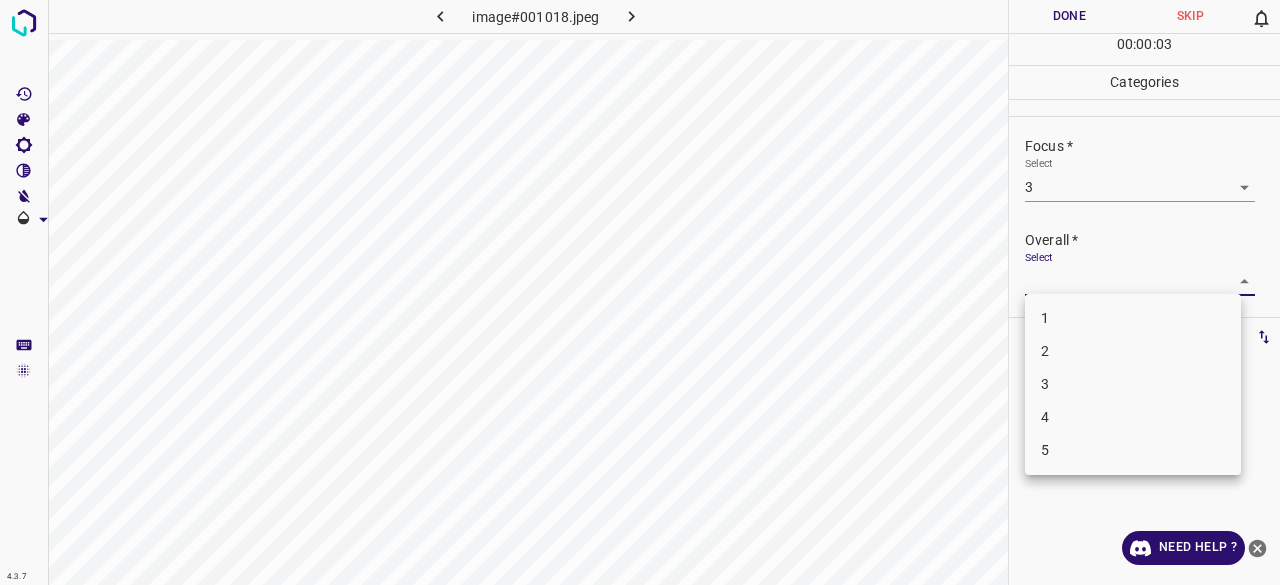 click on "4.3.7 image#001018.jpeg Done Skip 0 00   : 00   : 03   Categories Lighting *  Select 3 3 Focus *  Select 3 3 Overall *  Select ​ Labels   0 Categories 1 Lighting 2 Focus 3 Overall Tools Space Change between modes (Draw & Edit) I Auto labeling R Restore zoom M Zoom in N Zoom out Delete Delete selecte label Filters Z Restore filters X Saturation filter C Brightness filter V Contrast filter B Gray scale filter General O Download Need Help ? - Text - Hide - Delete 1 2 3 4 5" at bounding box center [640, 292] 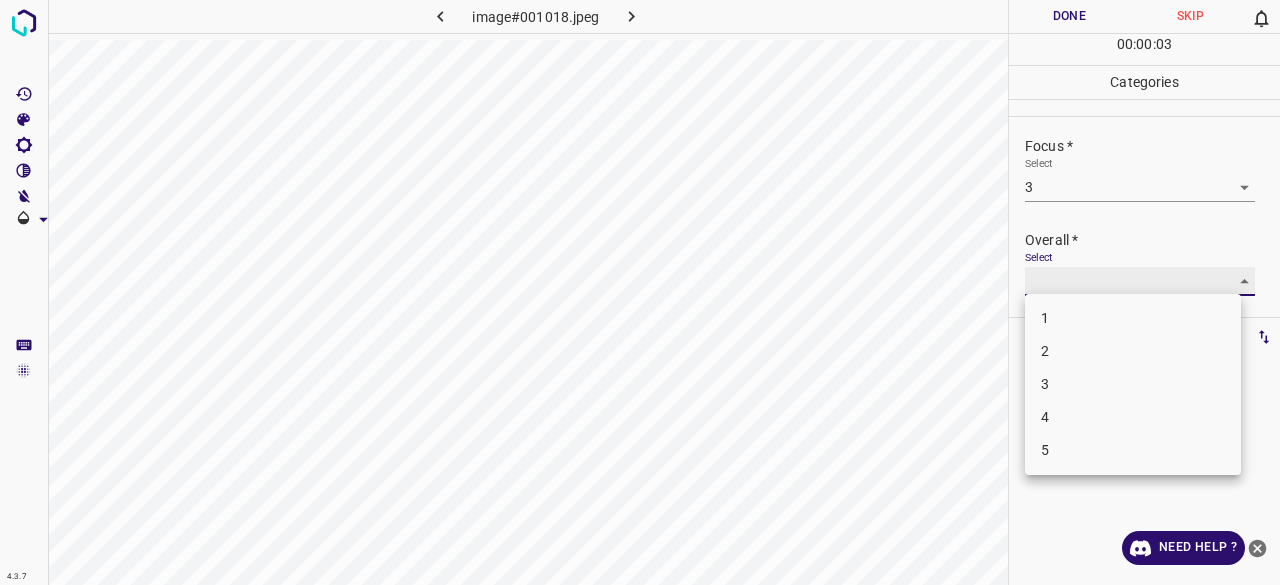 type on "3" 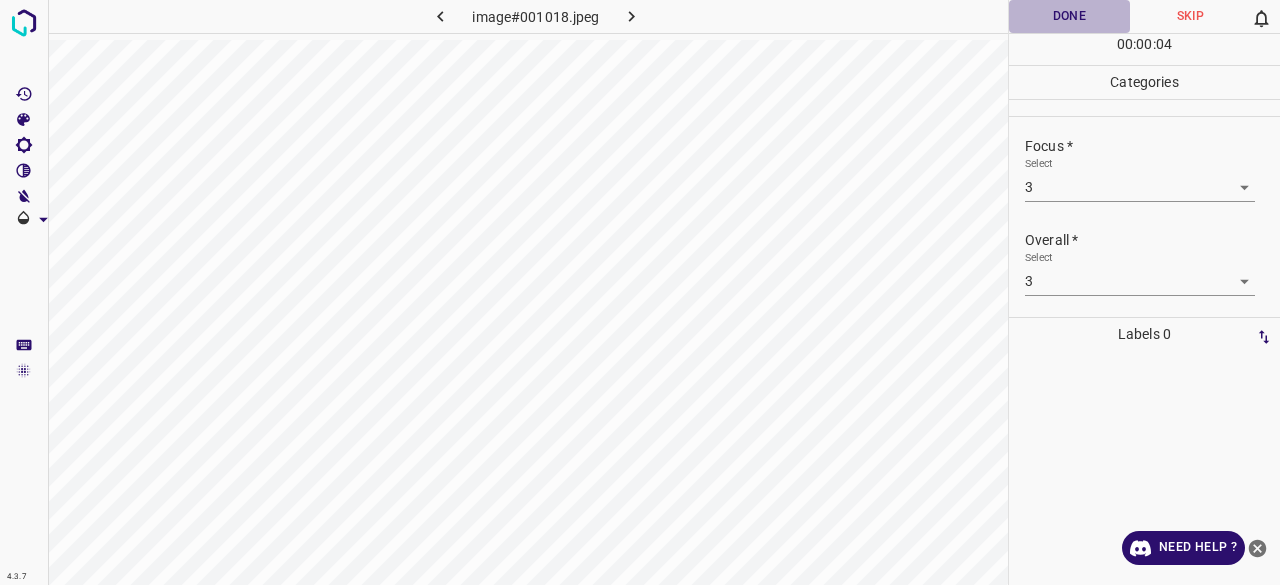 click on "Done" at bounding box center [1069, 16] 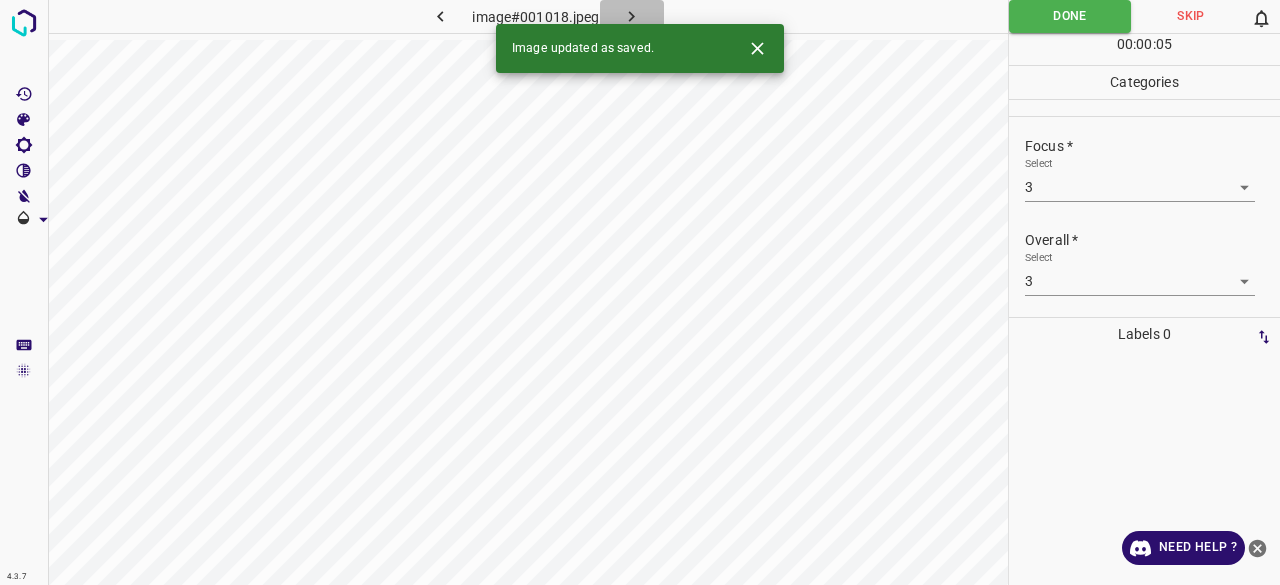 click 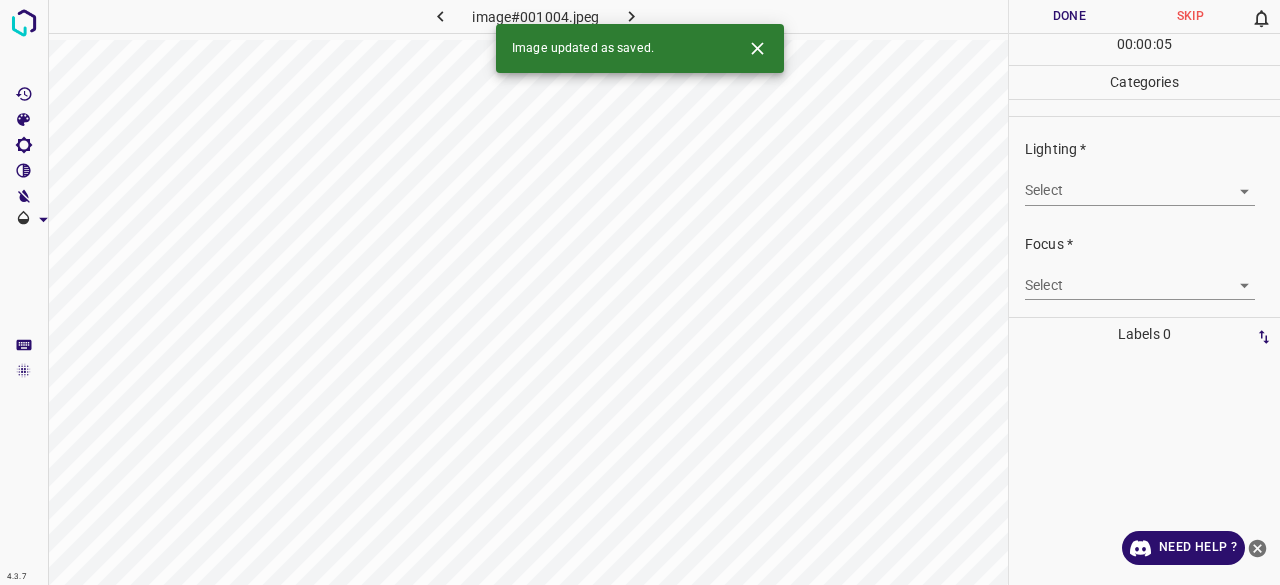 click on "4.3.7 image#001004.jpeg Done Skip 0 00   : 00   : 05   Categories Lighting *  Select ​ Focus *  Select ​ Overall *  Select ​ Labels   0 Categories 1 Lighting 2 Focus 3 Overall Tools Space Change between modes (Draw & Edit) I Auto labeling R Restore zoom M Zoom in N Zoom out Delete Delete selecte label Filters Z Restore filters X Saturation filter C Brightness filter V Contrast filter B Gray scale filter General O Download Image updated as saved. Need Help ? - Text - Hide - Delete" at bounding box center [640, 292] 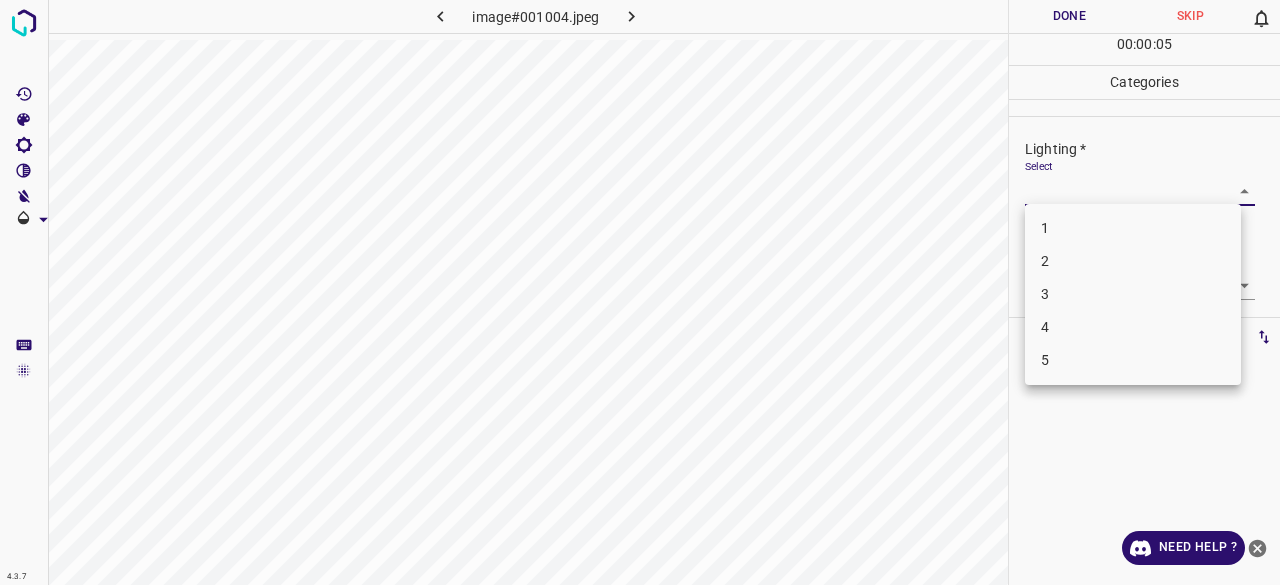 click on "3" at bounding box center (1133, 294) 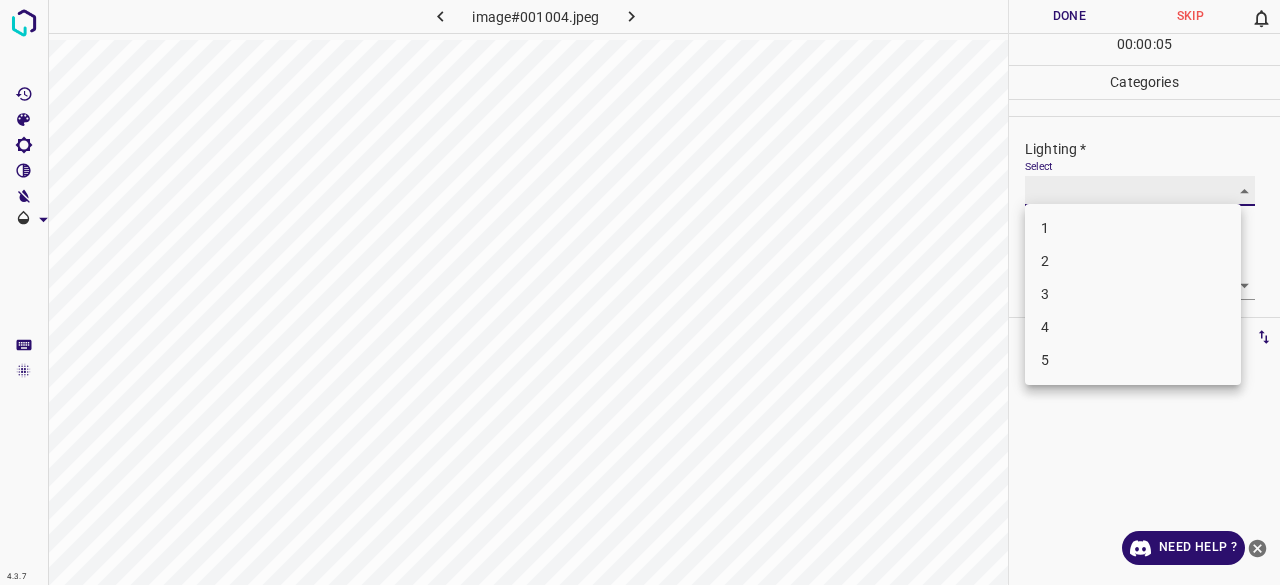 type on "3" 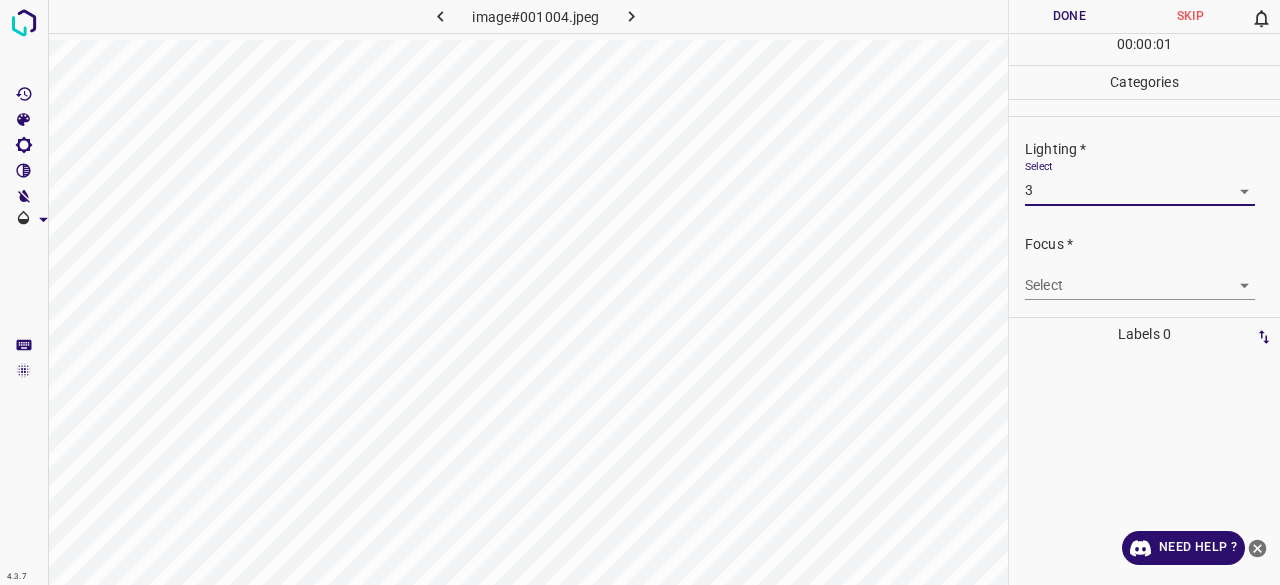 click on "Focus *  Select ​" at bounding box center [1144, 267] 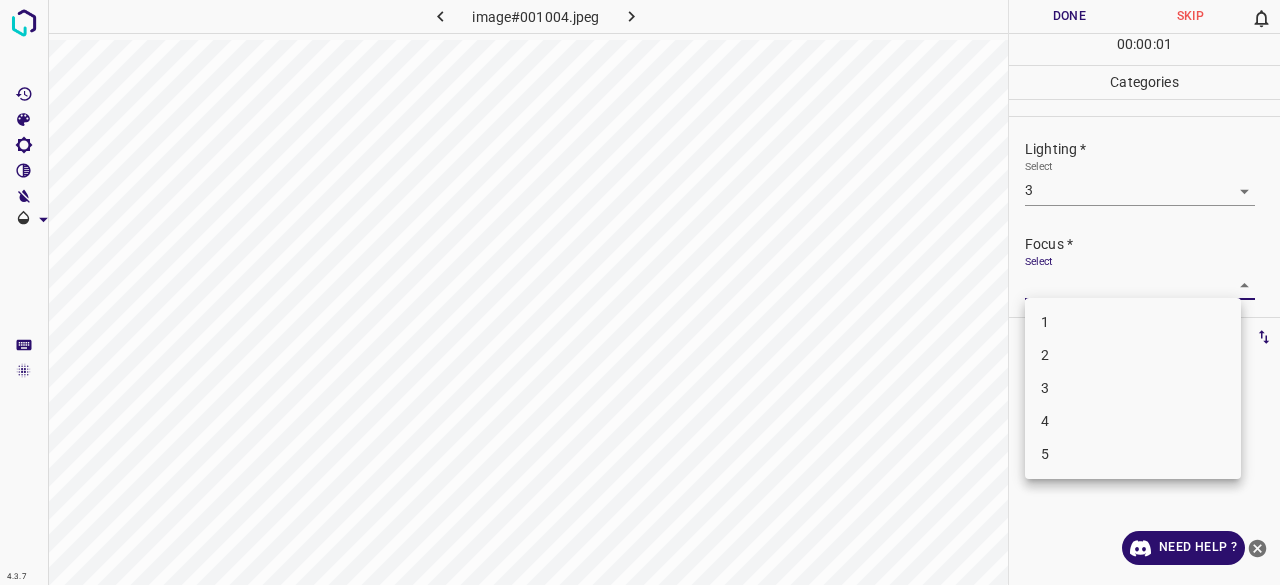click on "4.3.7 image#001004.jpeg Done Skip 0 00   : 00   : 01   Categories Lighting *  Select 3 3 Focus *  Select ​ Overall *  Select ​ Labels   0 Categories 1 Lighting 2 Focus 3 Overall Tools Space Change between modes (Draw & Edit) I Auto labeling R Restore zoom M Zoom in N Zoom out Delete Delete selecte label Filters Z Restore filters X Saturation filter C Brightness filter V Contrast filter B Gray scale filter General O Download Need Help ? - Text - Hide - Delete 1 2 3 4 5" at bounding box center [640, 292] 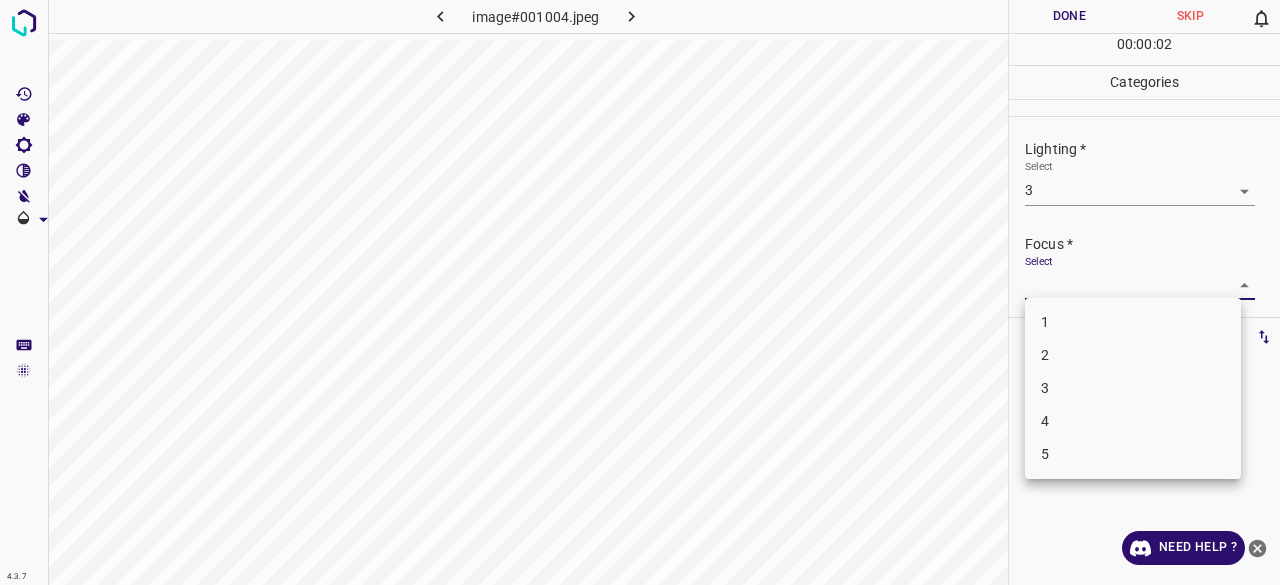 click on "2" at bounding box center (1133, 355) 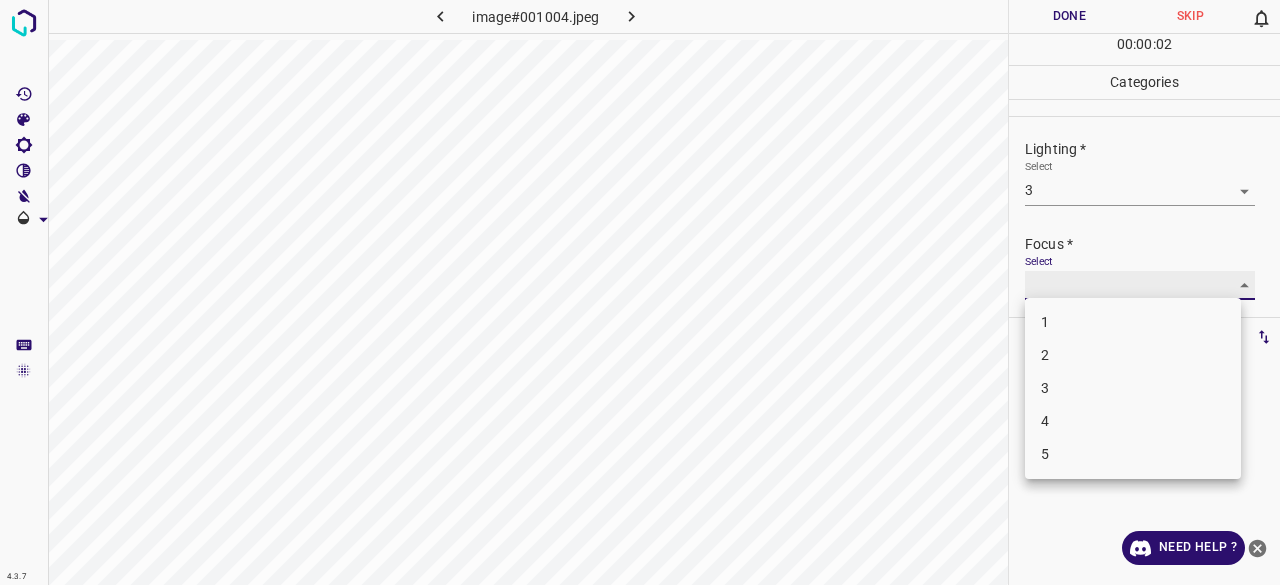 type on "2" 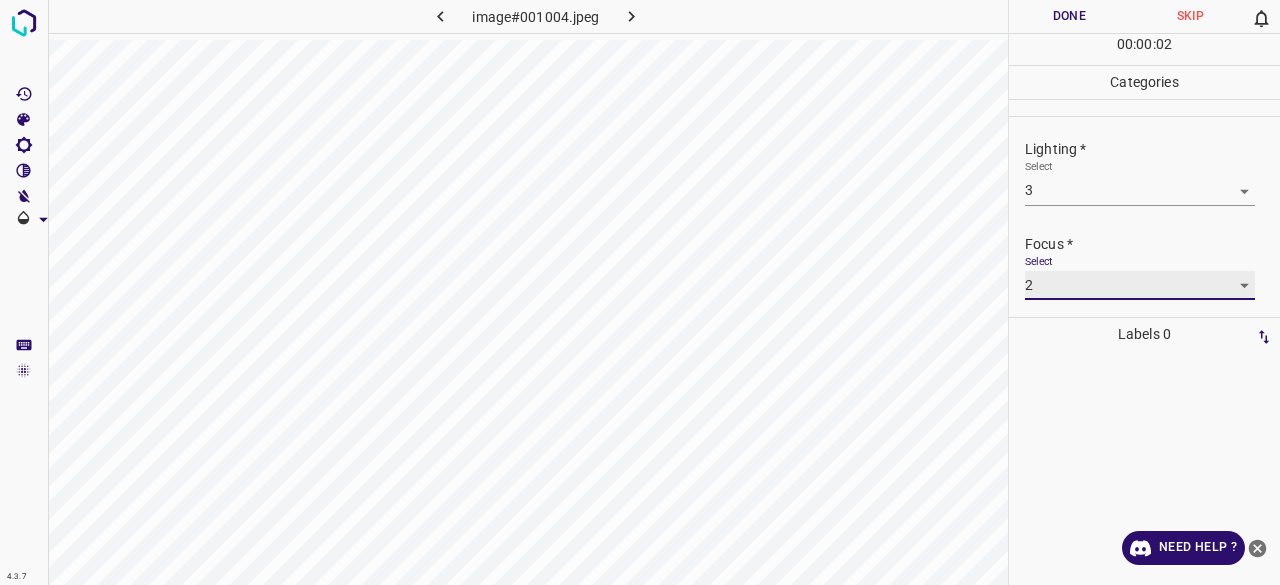 scroll, scrollTop: 98, scrollLeft: 0, axis: vertical 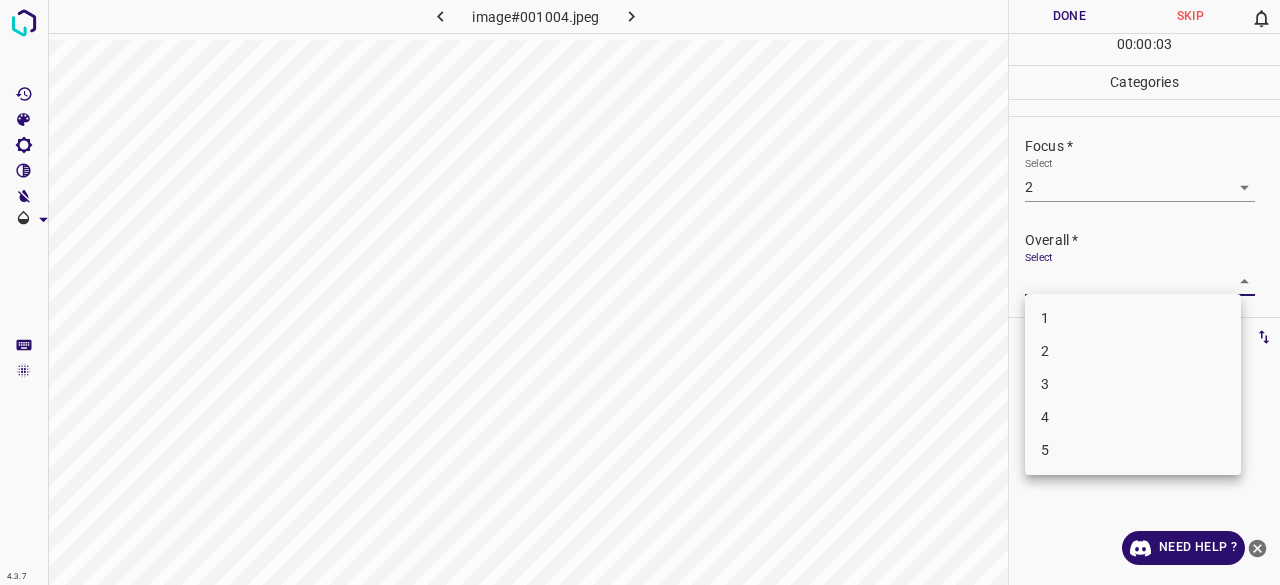 click on "4.3.7 image#001004.jpeg Done Skip 0 00   : 00   : 03   Categories Lighting *  Select 3 3 Focus *  Select 2 2 Overall *  Select ​ Labels   0 Categories 1 Lighting 2 Focus 3 Overall Tools Space Change between modes (Draw & Edit) I Auto labeling R Restore zoom M Zoom in N Zoom out Delete Delete selecte label Filters Z Restore filters X Saturation filter C Brightness filter V Contrast filter B Gray scale filter General O Download Need Help ? - Text - Hide - Delete 1 2 3 4 5" at bounding box center [640, 292] 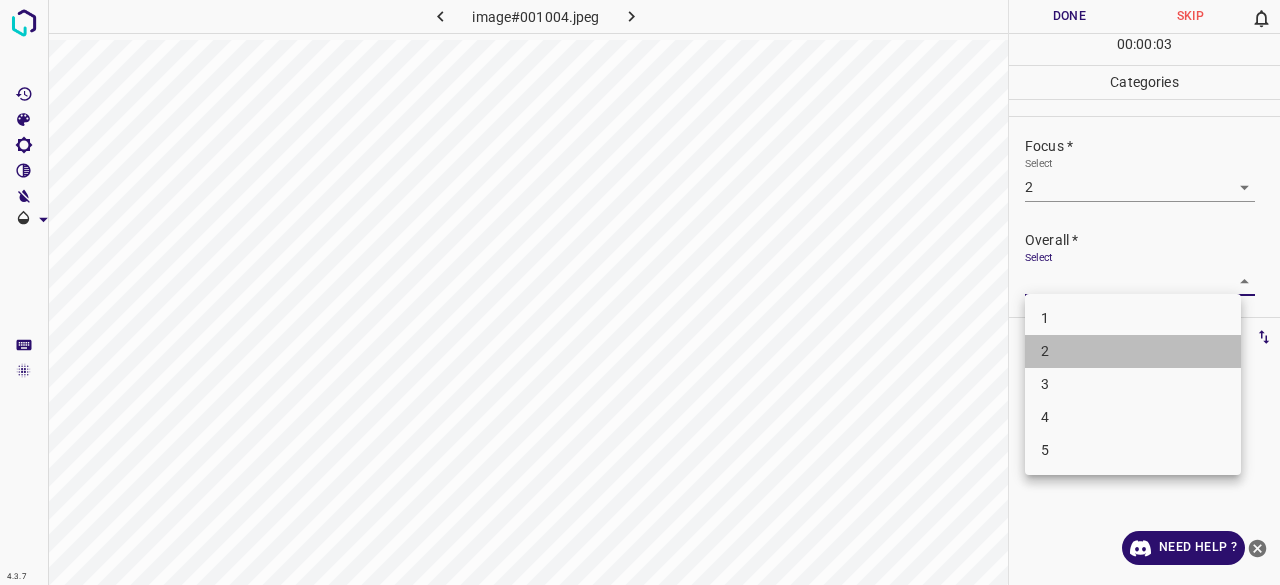 click on "2" at bounding box center [1133, 351] 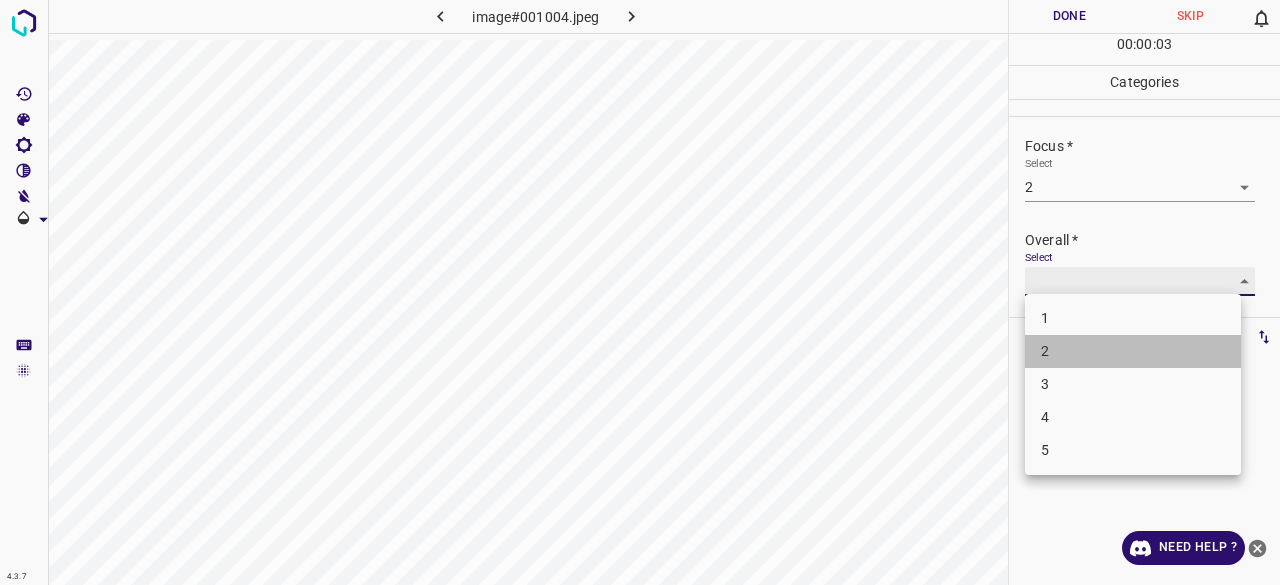 type on "2" 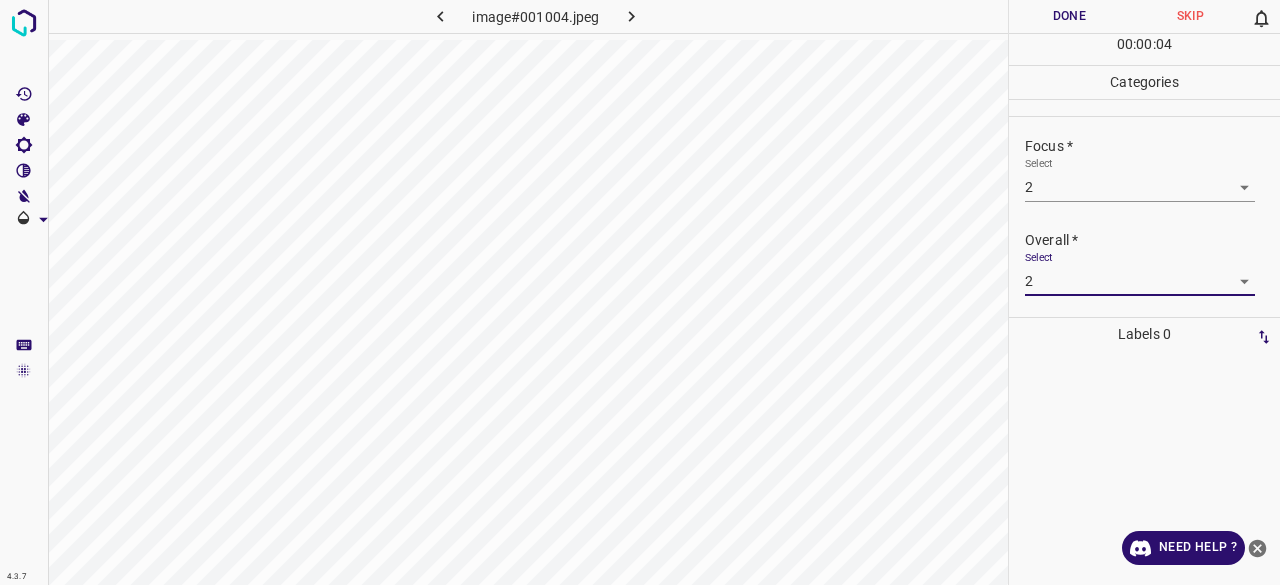 click on "Done" at bounding box center (1069, 16) 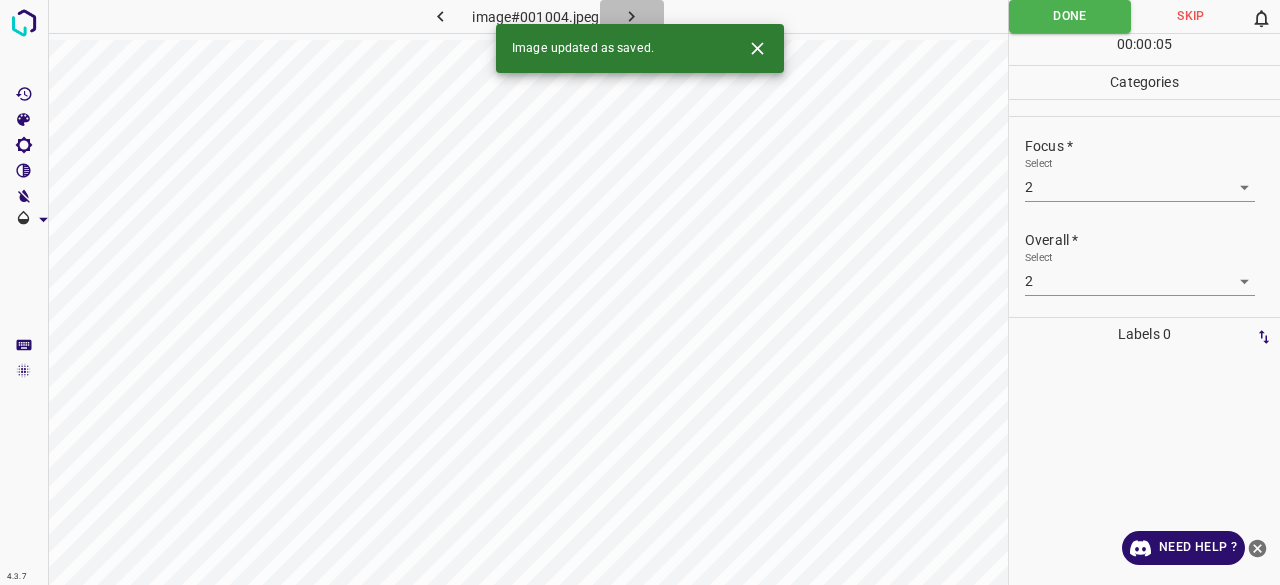click 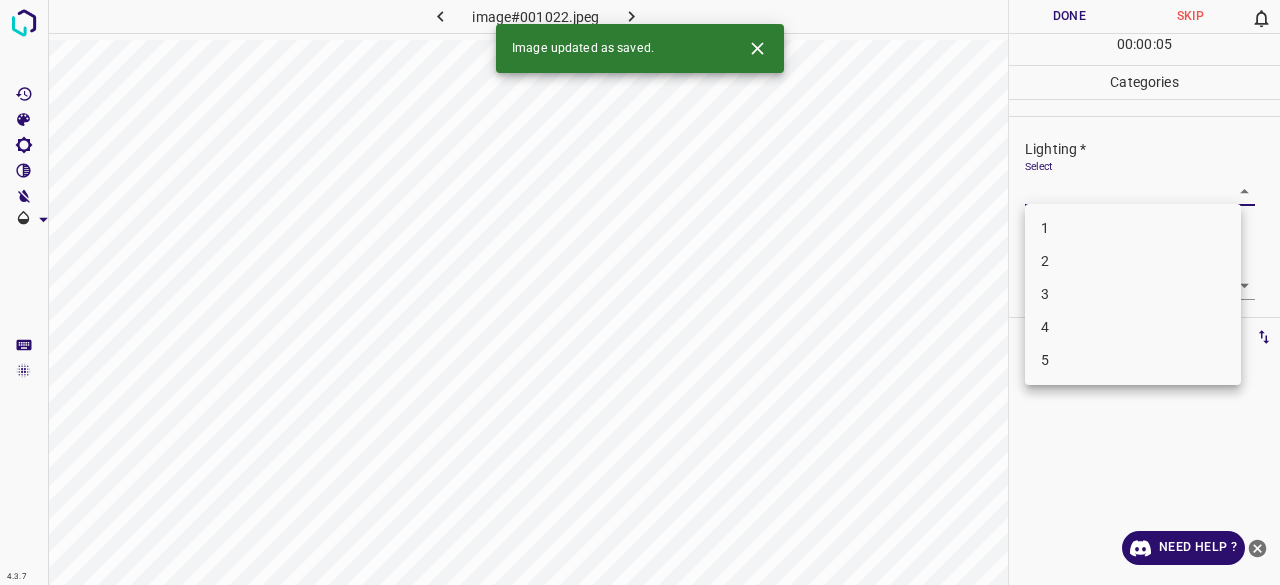 click on "4.3.7 image#001022.jpeg Done Skip 0 00   : 00   : 05   Categories Lighting *  Select ​ Focus *  Select ​ Overall *  Select ​ Labels   0 Categories 1 Lighting 2 Focus 3 Overall Tools Space Change between modes (Draw & Edit) I Auto labeling R Restore zoom M Zoom in N Zoom out Delete Delete selecte label Filters Z Restore filters X Saturation filter C Brightness filter V Contrast filter B Gray scale filter General O Download Image updated as saved. Need Help ? - Text - Hide - Delete 1 2 3 4 5" at bounding box center (640, 292) 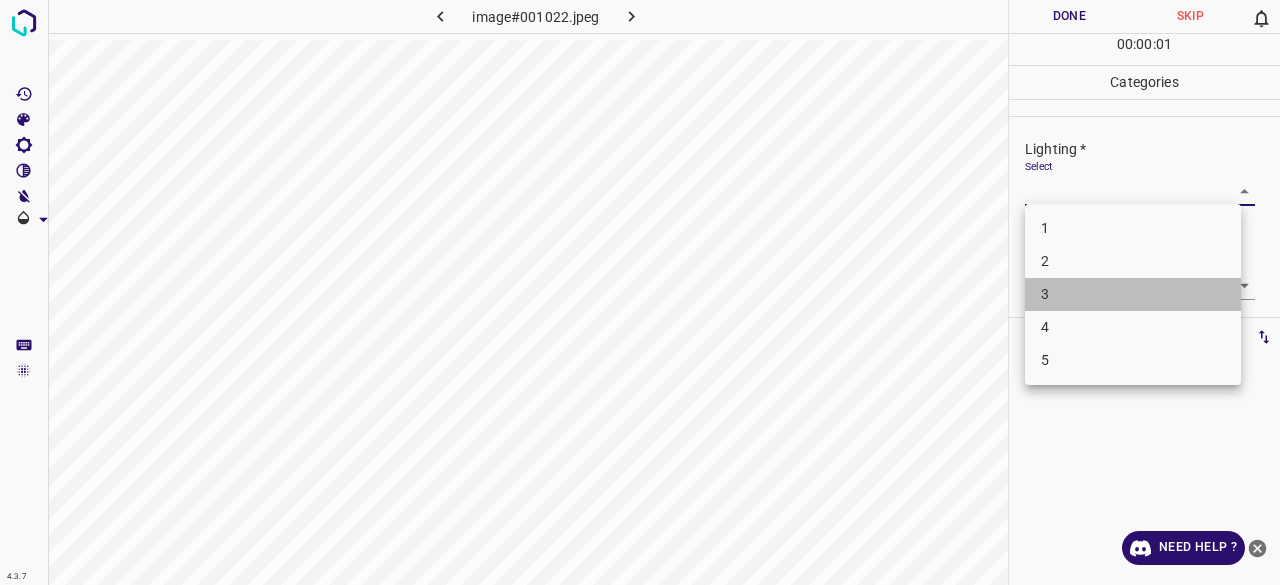click on "3" at bounding box center (1133, 294) 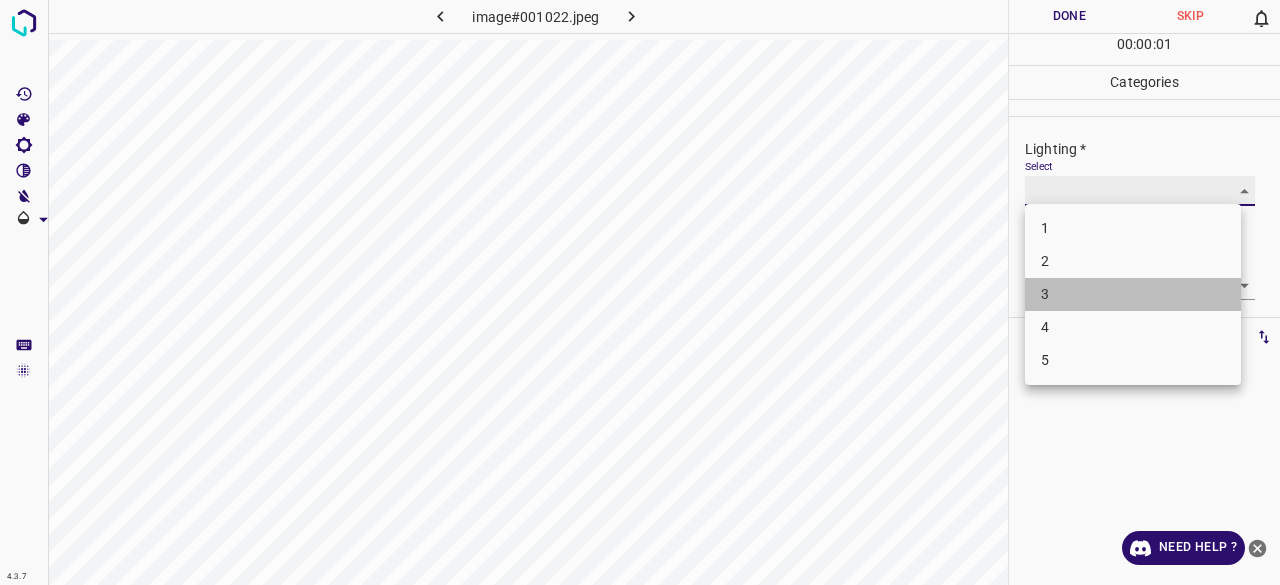type on "3" 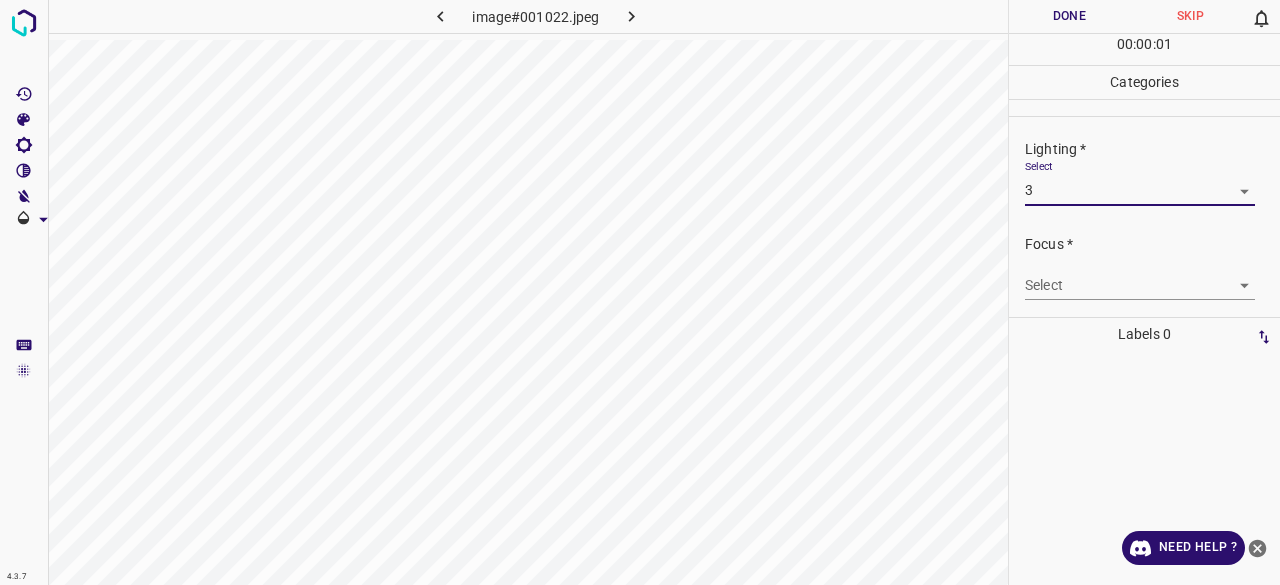 click on "4.3.7 image#001022.jpeg Done Skip 0 00   : 00   : 01   Categories Lighting *  Select 3 3 Focus *  Select ​ Overall *  Select ​ Labels   0 Categories 1 Lighting 2 Focus 3 Overall Tools Space Change between modes (Draw & Edit) I Auto labeling R Restore zoom M Zoom in N Zoom out Delete Delete selecte label Filters Z Restore filters X Saturation filter C Brightness filter V Contrast filter B Gray scale filter General O Download Need Help ? - Text - Hide - Delete 1 2 3 4 5" at bounding box center [640, 292] 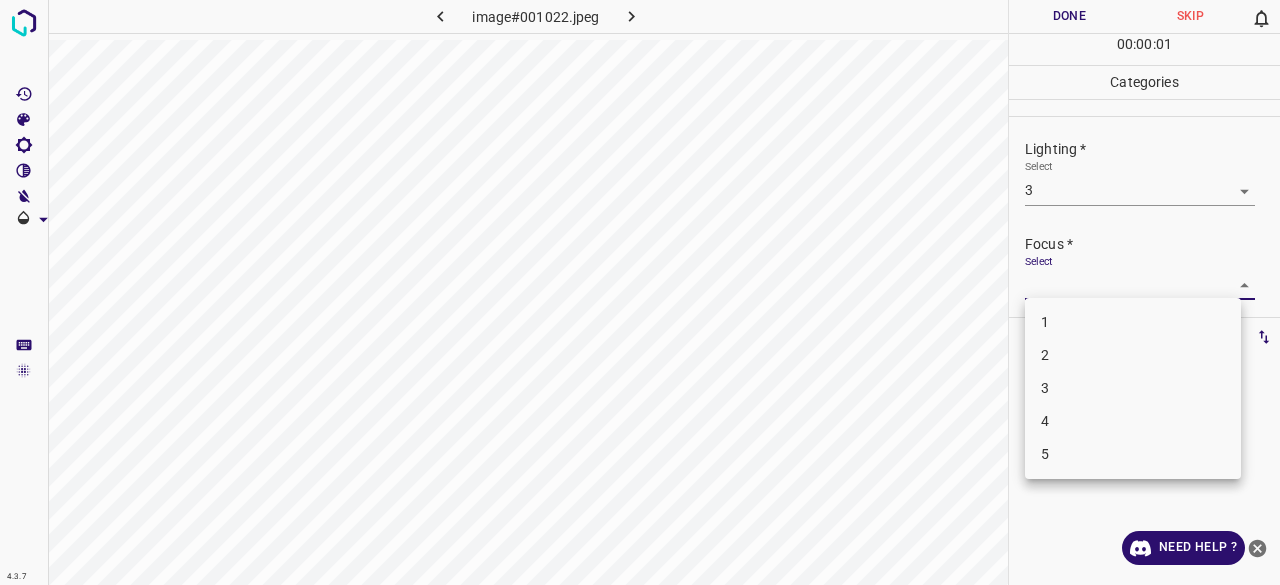 drag, startPoint x: 1057, startPoint y: 366, endPoint x: 1068, endPoint y: 343, distance: 25.495098 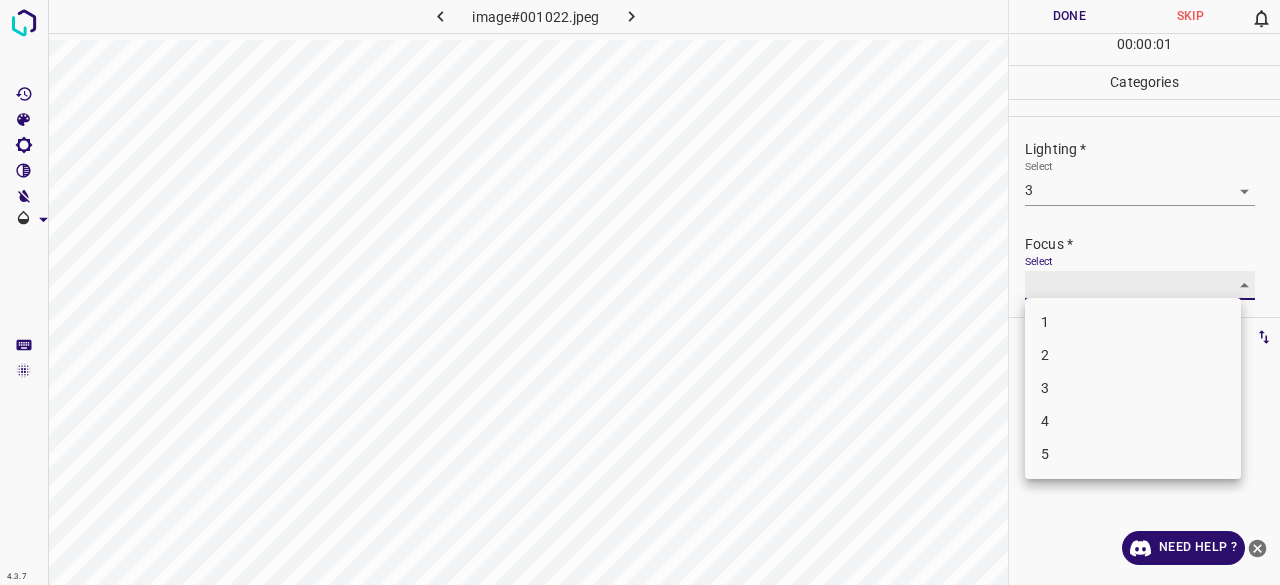 type on "2" 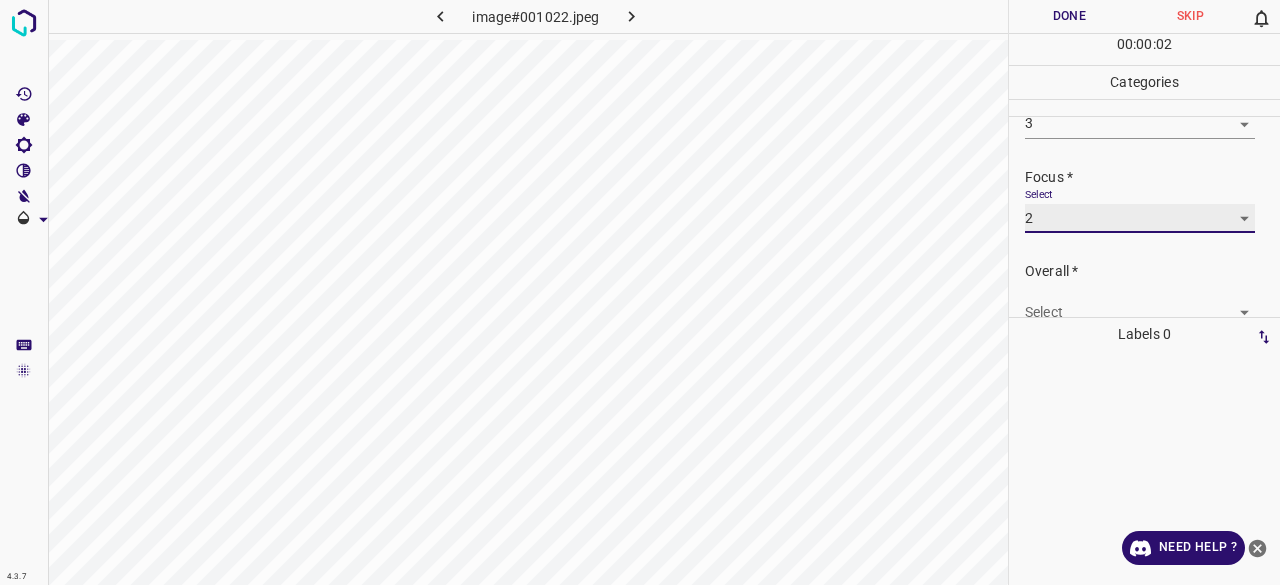 scroll, scrollTop: 98, scrollLeft: 0, axis: vertical 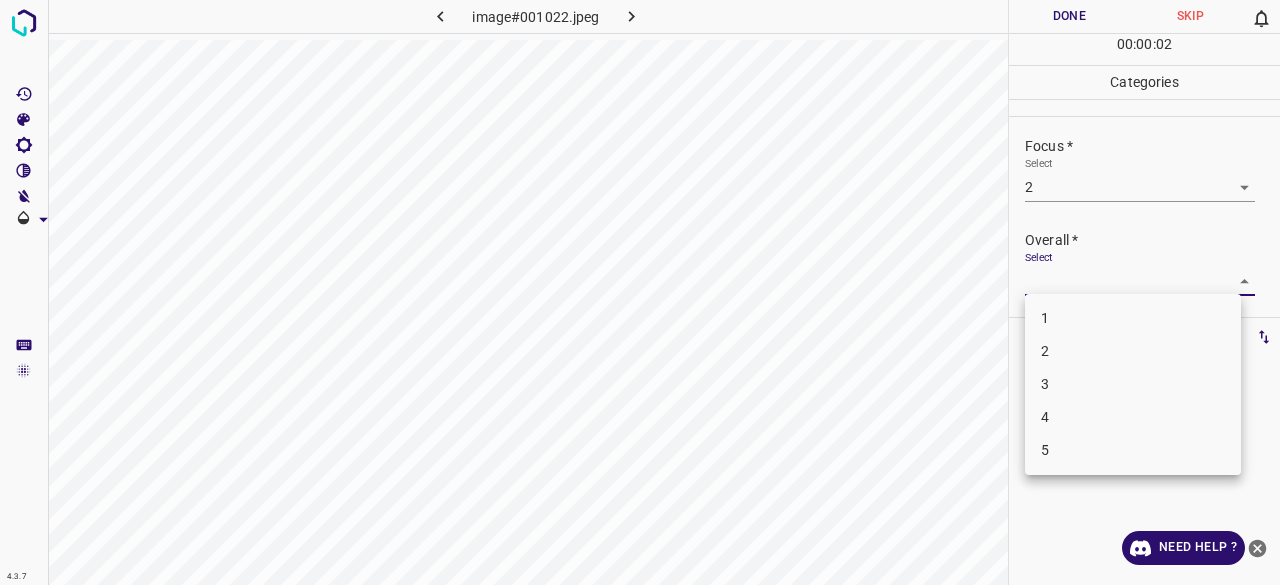 click on "4.3.7 image#001022.jpeg Done Skip 0 00   : 00   : 02   Categories Lighting *  Select 3 3 Focus *  Select 2 2 Overall *  Select ​ Labels   0 Categories 1 Lighting 2 Focus 3 Overall Tools Space Change between modes (Draw & Edit) I Auto labeling R Restore zoom M Zoom in N Zoom out Delete Delete selecte label Filters Z Restore filters X Saturation filter C Brightness filter V Contrast filter B Gray scale filter General O Download Need Help ? - Text - Hide - Delete 1 2 3 4 5" at bounding box center [640, 292] 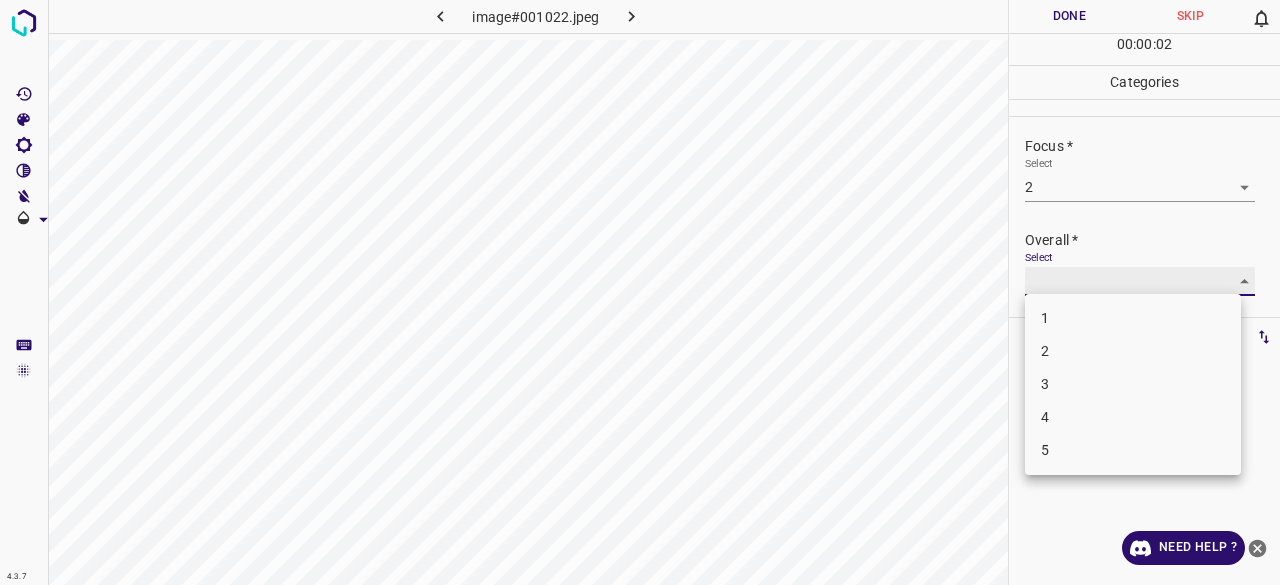 type on "2" 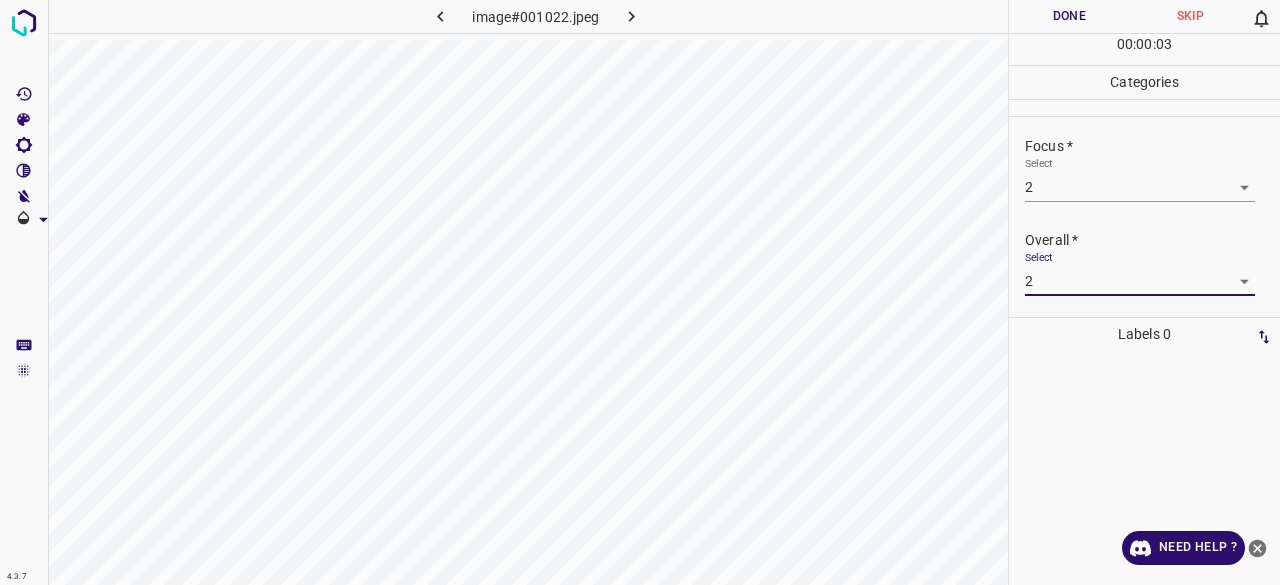 click on "Done" at bounding box center [1069, 16] 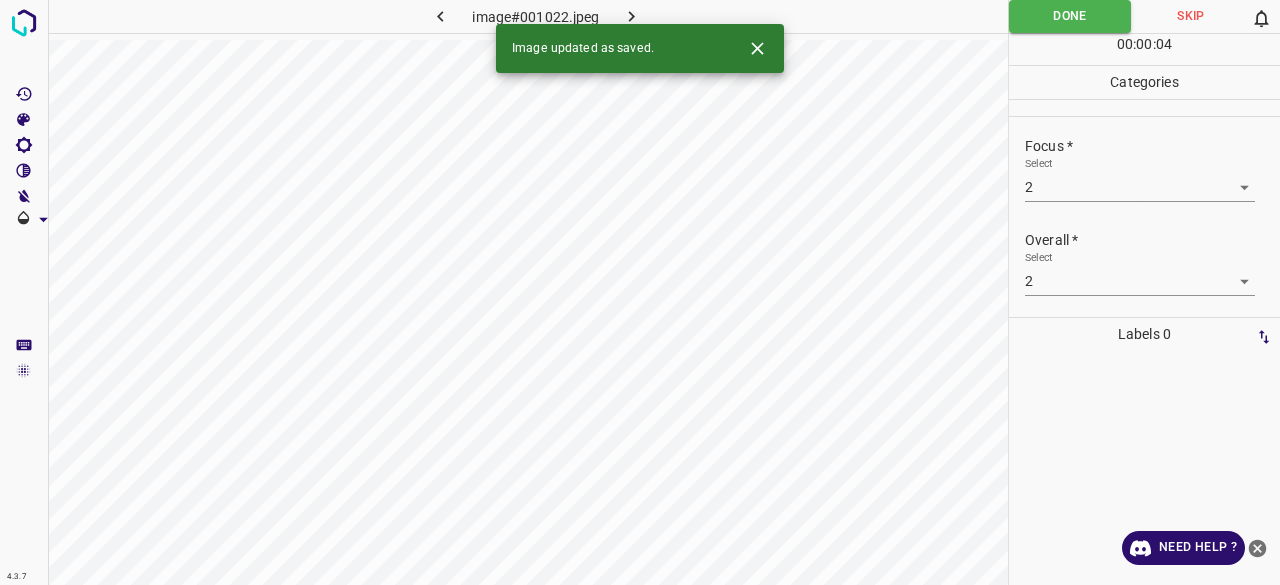 click on "Image updated as saved." at bounding box center (640, 48) 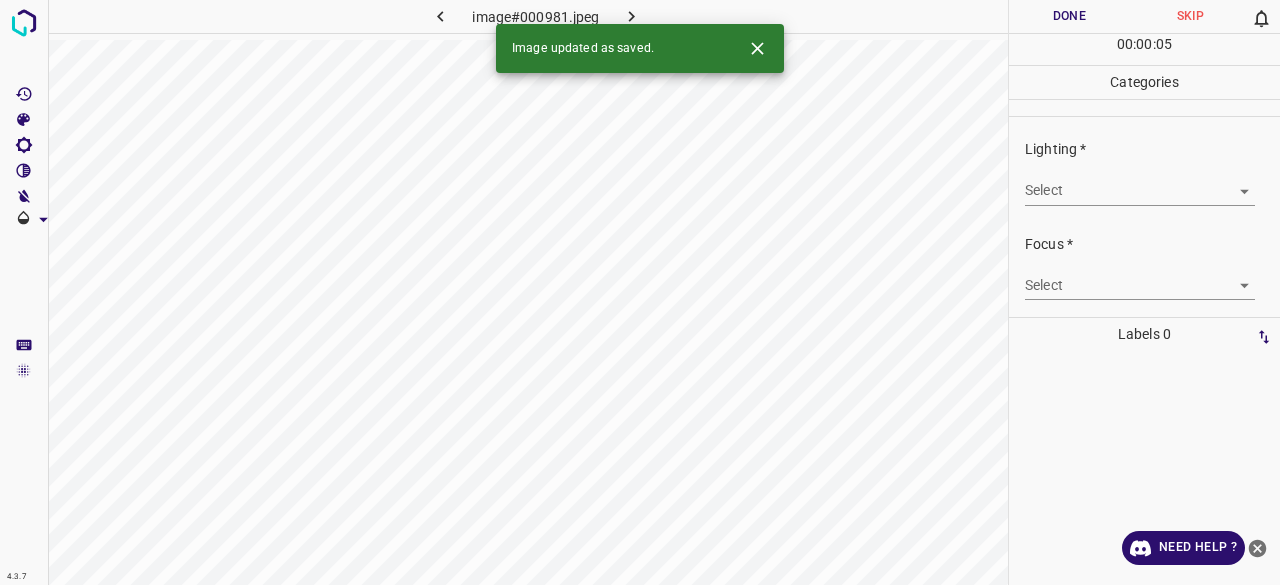 drag, startPoint x: 1046, startPoint y: 166, endPoint x: 1046, endPoint y: 179, distance: 13 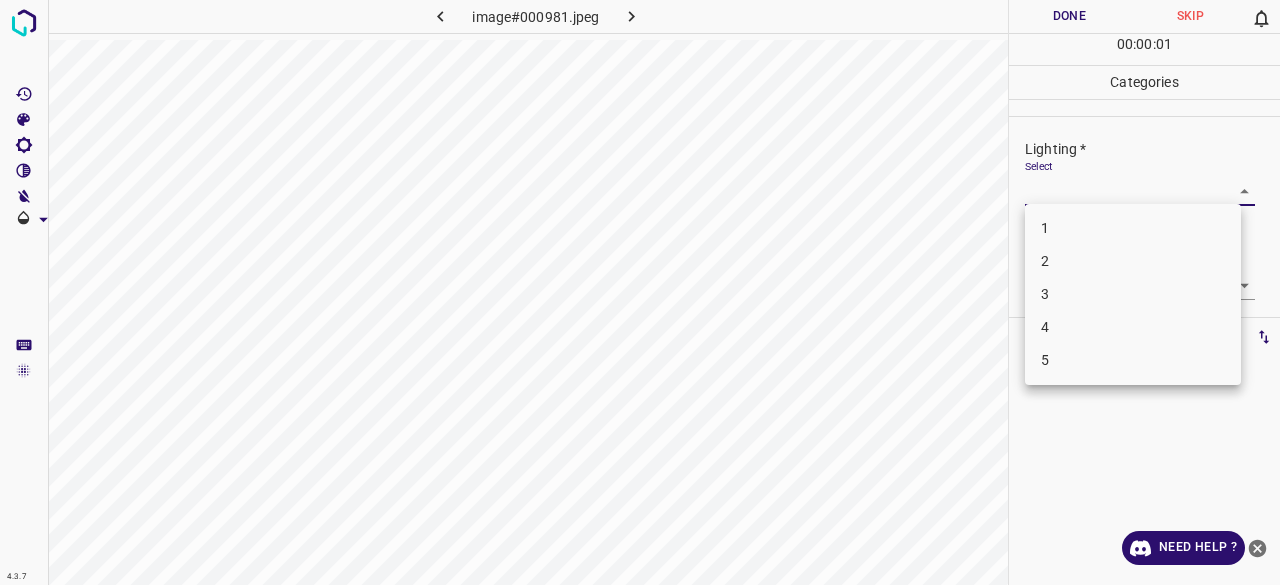 click on "3" at bounding box center (1133, 294) 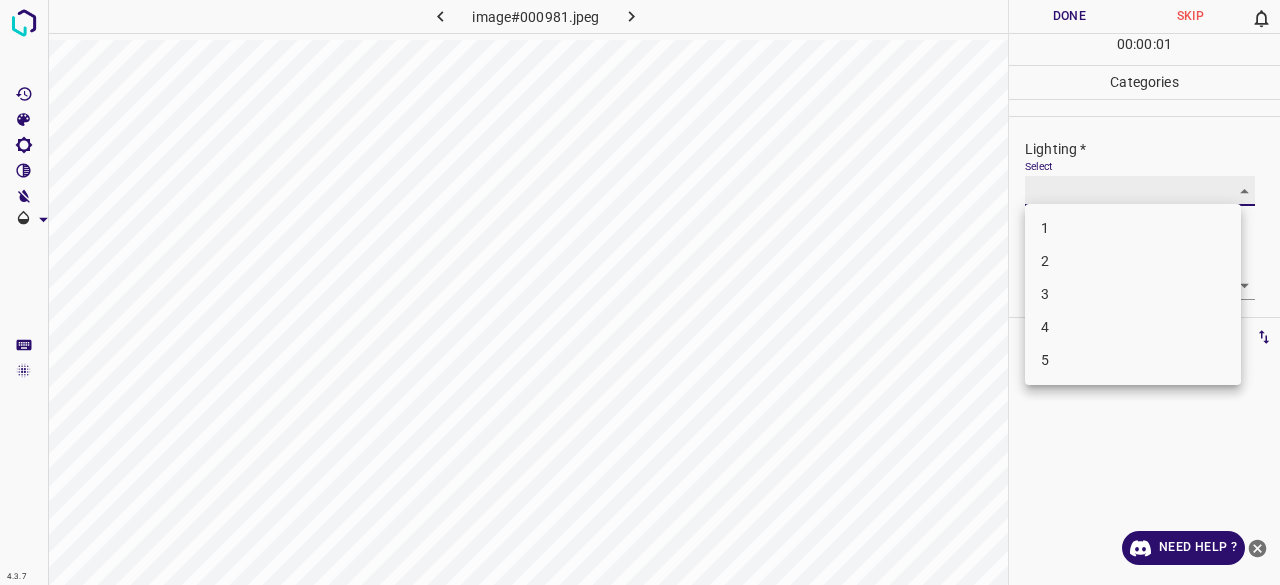 type on "3" 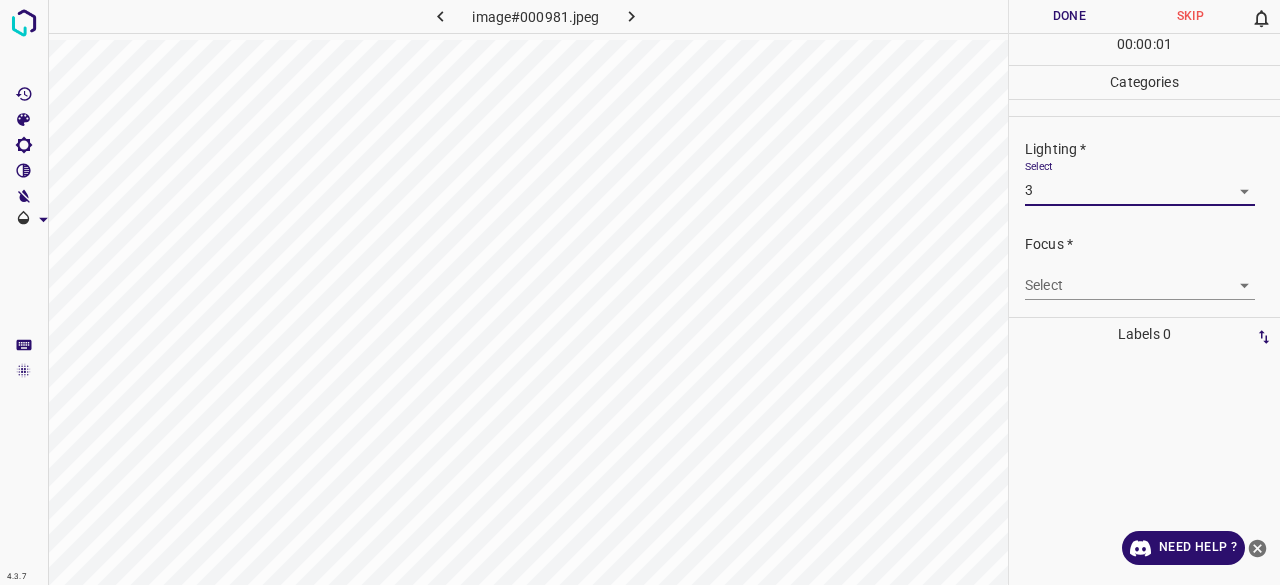 click on "4.3.7 image#000981.jpeg Done Skip 0 00   : 00   : 01   Categories Lighting *  Select 3 3 Focus *  Select ​ Overall *  Select ​ Labels   0 Categories 1 Lighting 2 Focus 3 Overall Tools Space Change between modes (Draw & Edit) I Auto labeling R Restore zoom M Zoom in N Zoom out Delete Delete selecte label Filters Z Restore filters X Saturation filter C Brightness filter V Contrast filter B Gray scale filter General O Download Need Help ? - Text - Hide - Delete 1 2 3 4 5" at bounding box center (640, 292) 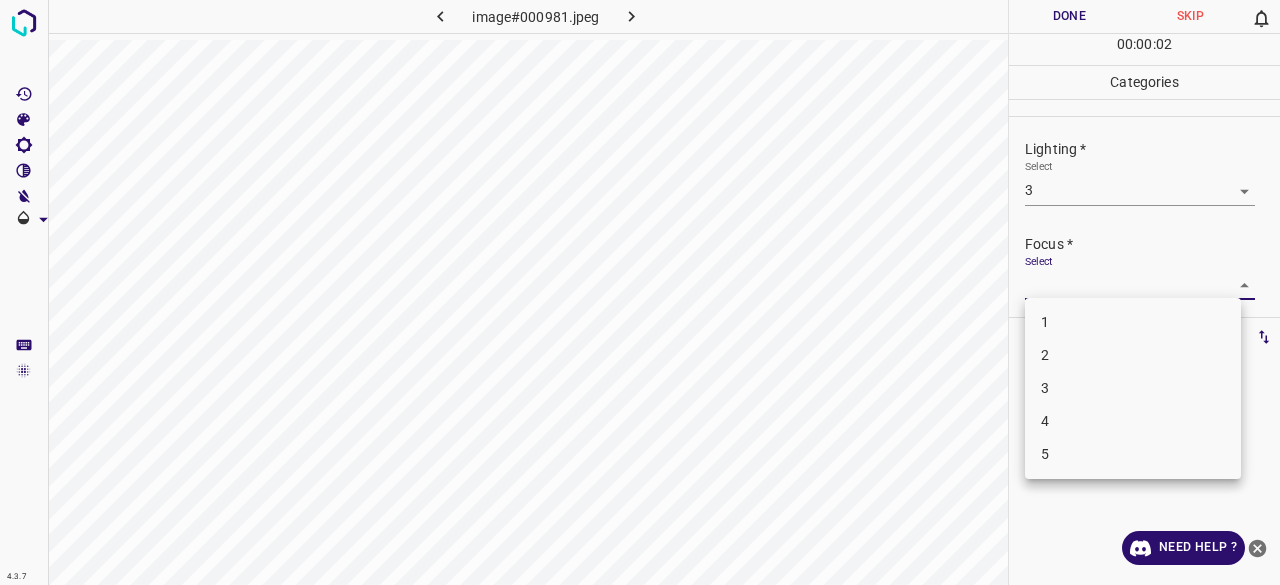 click on "3" at bounding box center (1133, 388) 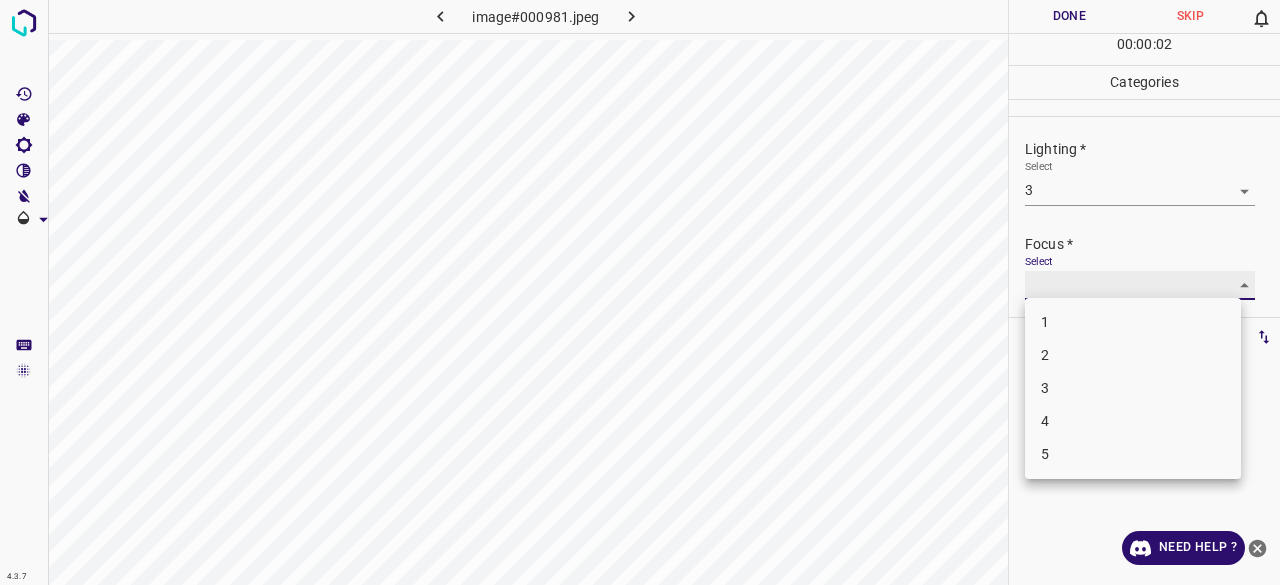 type on "3" 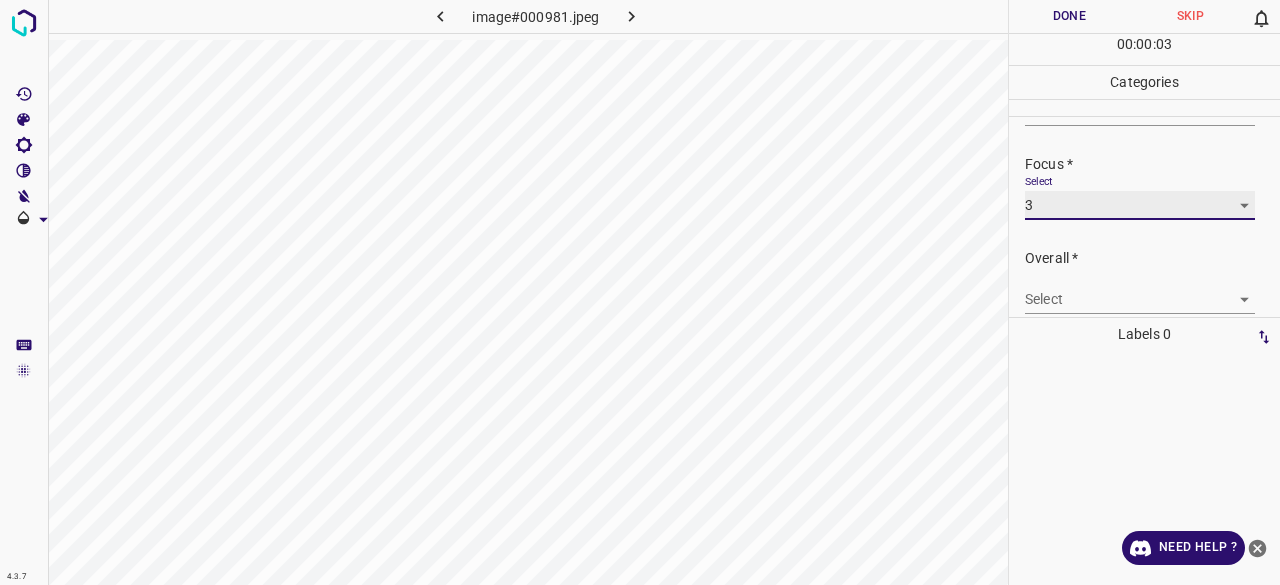 scroll, scrollTop: 98, scrollLeft: 0, axis: vertical 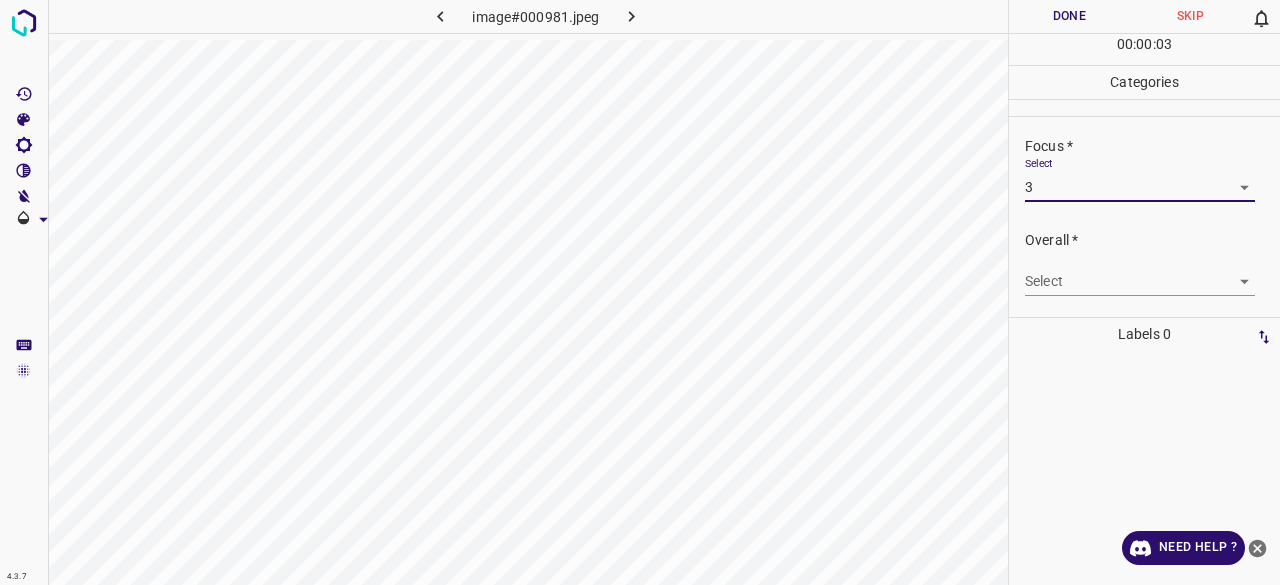 click on "4.3.7 image#000981.jpeg Done Skip 0 00   : 00   : 03   Categories Lighting *  Select 3 3 Focus *  Select 3 3 Overall *  Select ​ Labels   0 Categories 1 Lighting 2 Focus 3 Overall Tools Space Change between modes (Draw & Edit) I Auto labeling R Restore zoom M Zoom in N Zoom out Delete Delete selecte label Filters Z Restore filters X Saturation filter C Brightness filter V Contrast filter B Gray scale filter General O Download Need Help ? - Text - Hide - Delete" at bounding box center (640, 292) 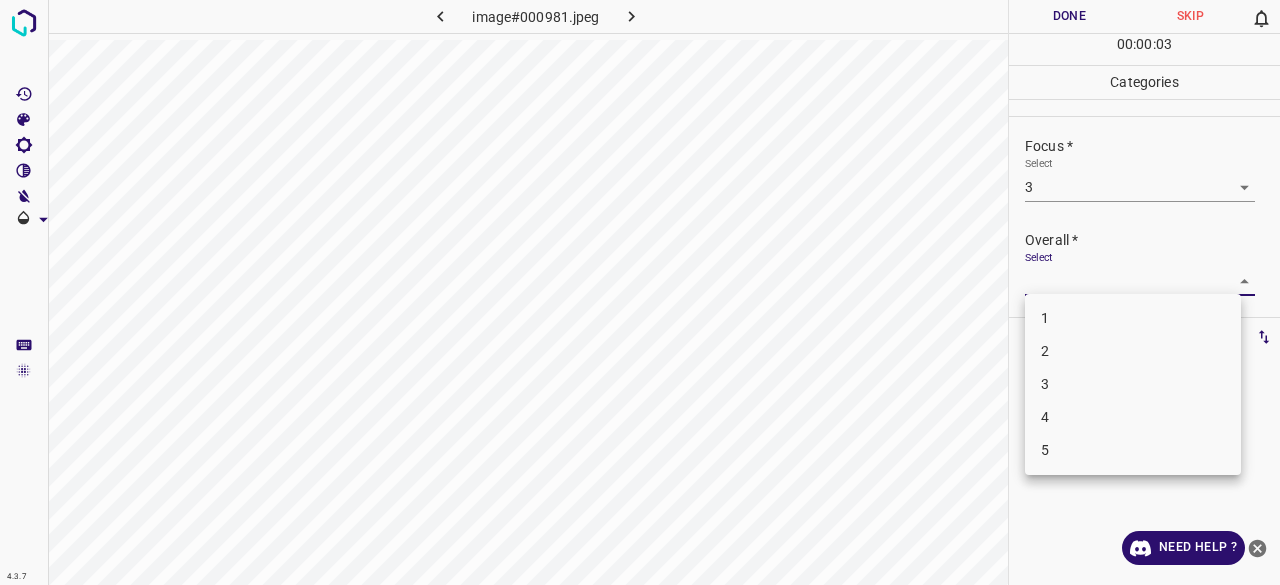 drag, startPoint x: 1062, startPoint y: 377, endPoint x: 1051, endPoint y: 332, distance: 46.32494 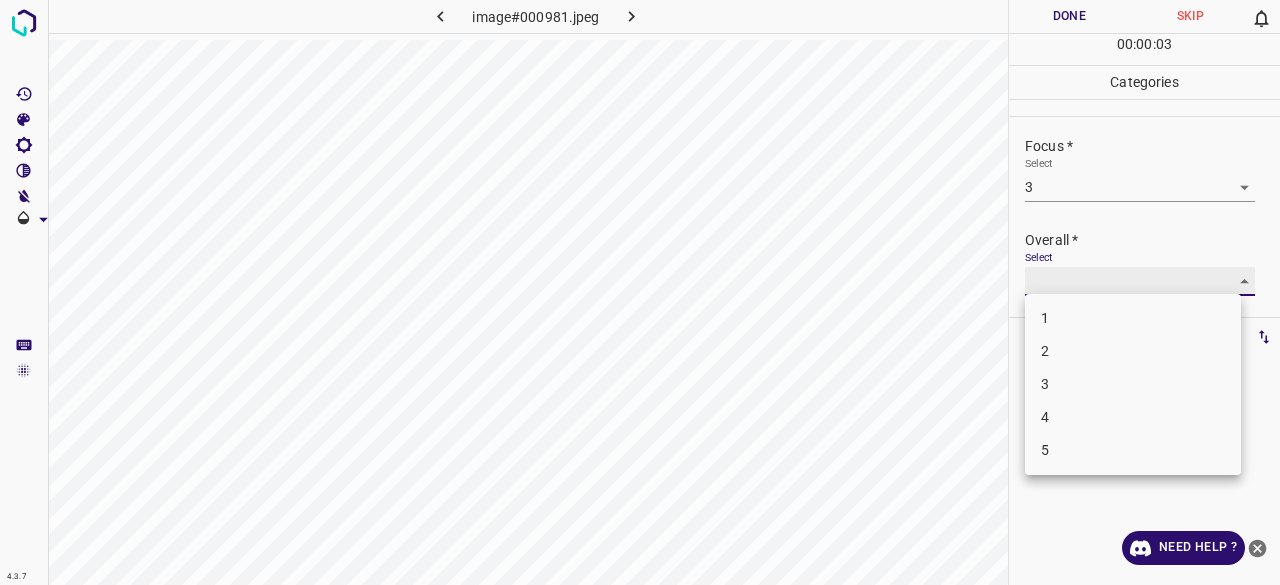type on "3" 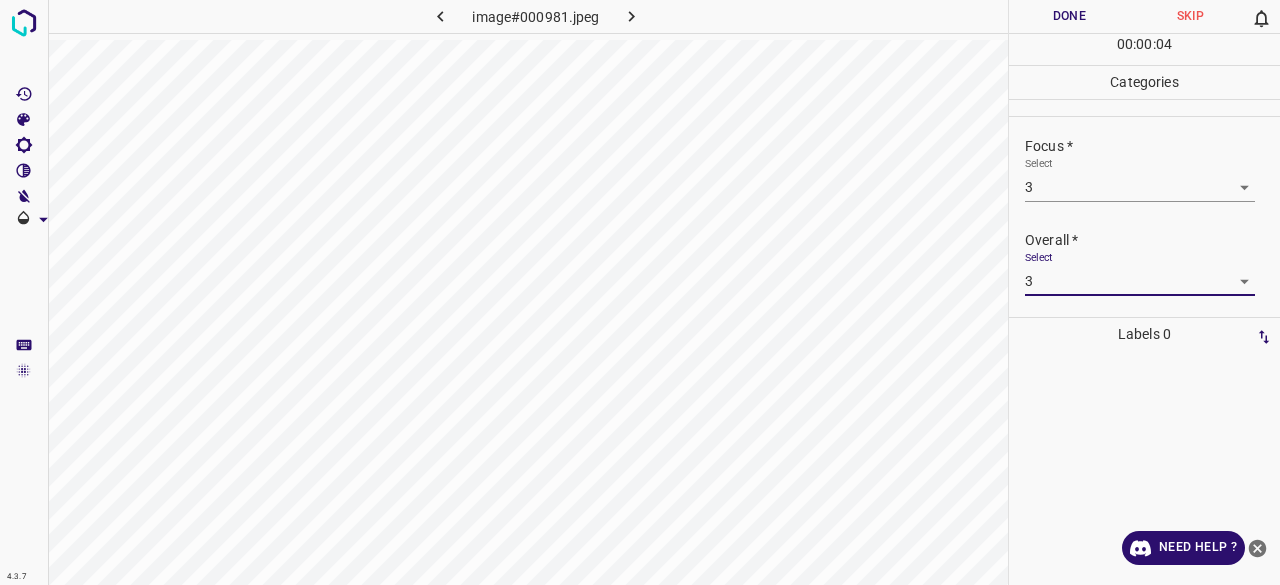 click on "Done" at bounding box center [1069, 16] 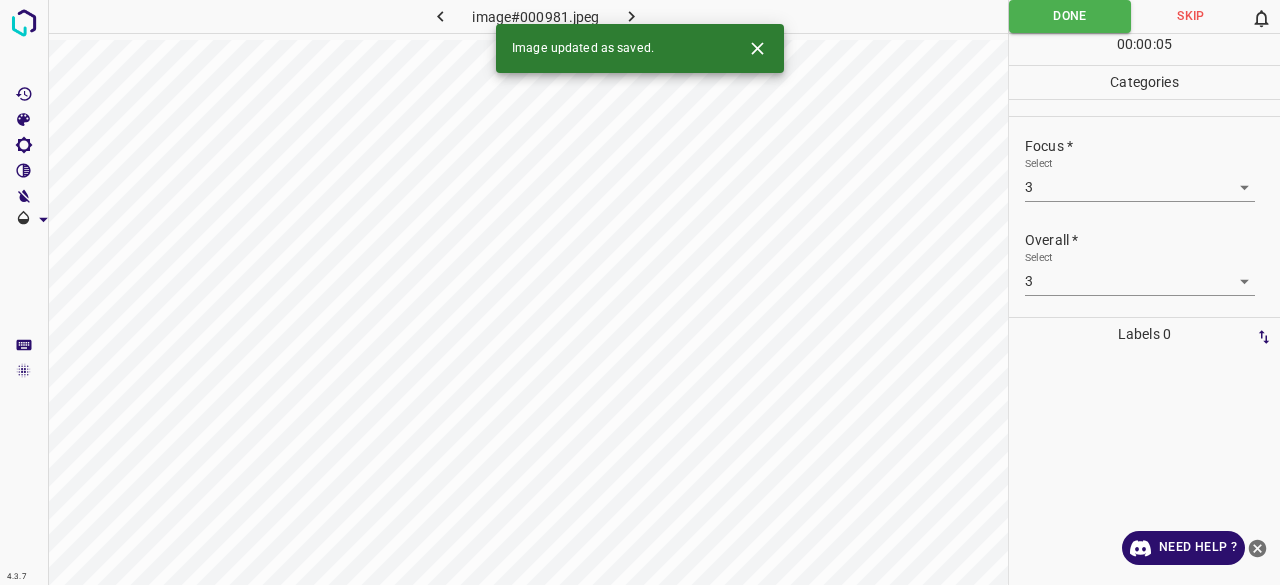 click 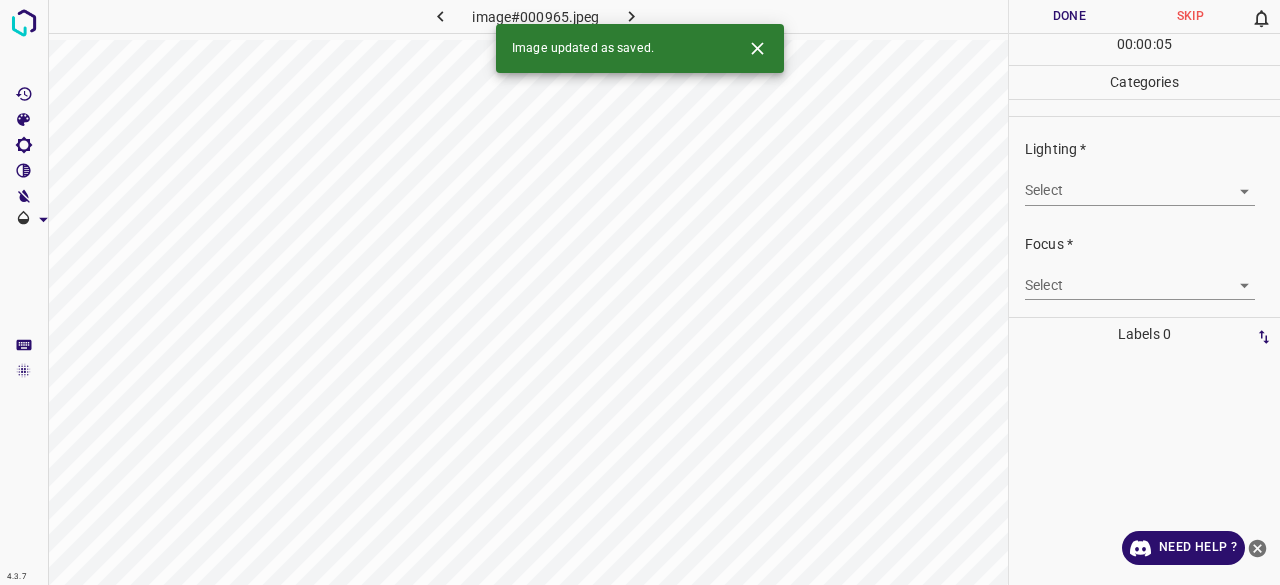 click on "4.3.7 image#000965.jpeg Done Skip 0 00   : 00   : 05   Categories Lighting *  Select ​ Focus *  Select ​ Overall *  Select ​ Labels   0 Categories 1 Lighting 2 Focus 3 Overall Tools Space Change between modes (Draw & Edit) I Auto labeling R Restore zoom M Zoom in N Zoom out Delete Delete selecte label Filters Z Restore filters X Saturation filter C Brightness filter V Contrast filter B Gray scale filter General O Download Image updated as saved. Need Help ? - Text - Hide - Delete" at bounding box center (640, 292) 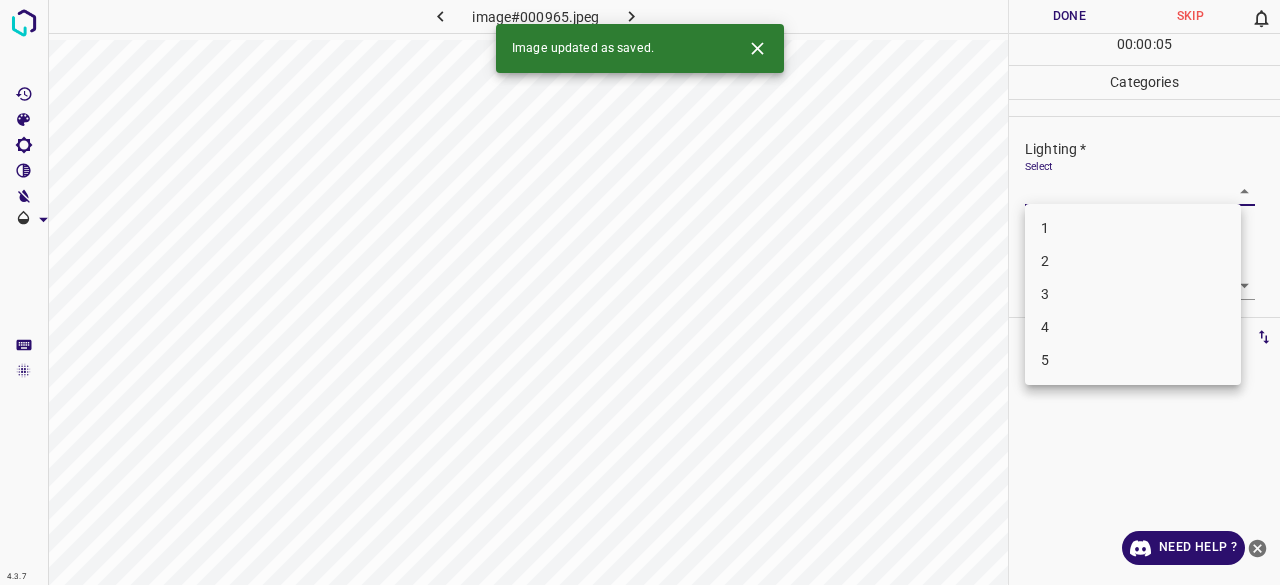 click on "3" at bounding box center [1133, 294] 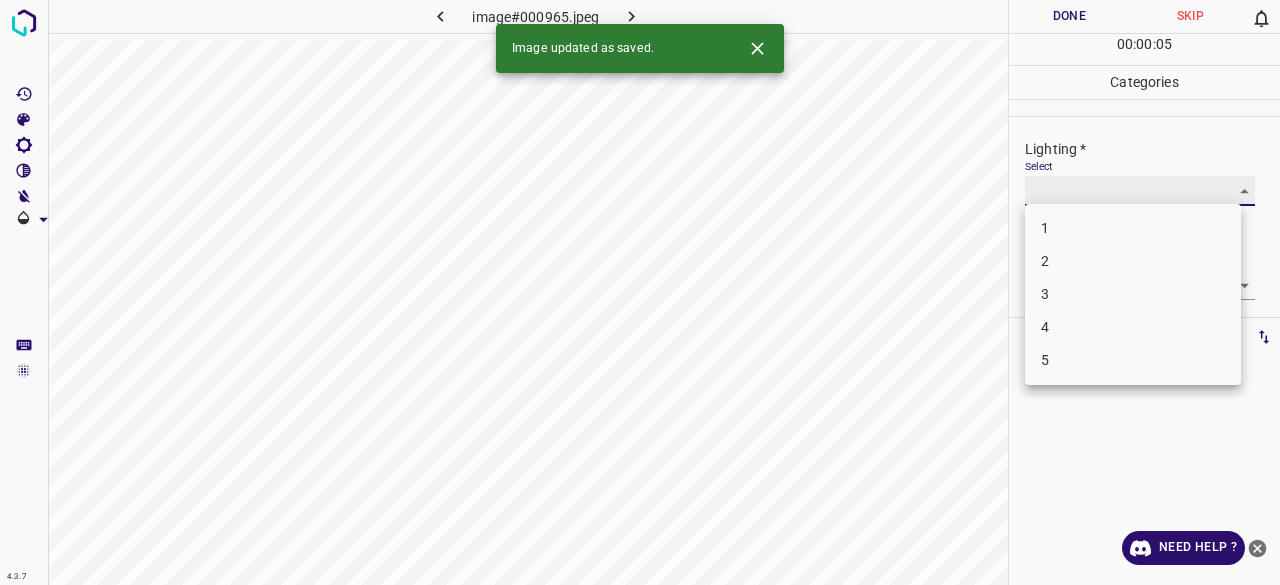 type on "3" 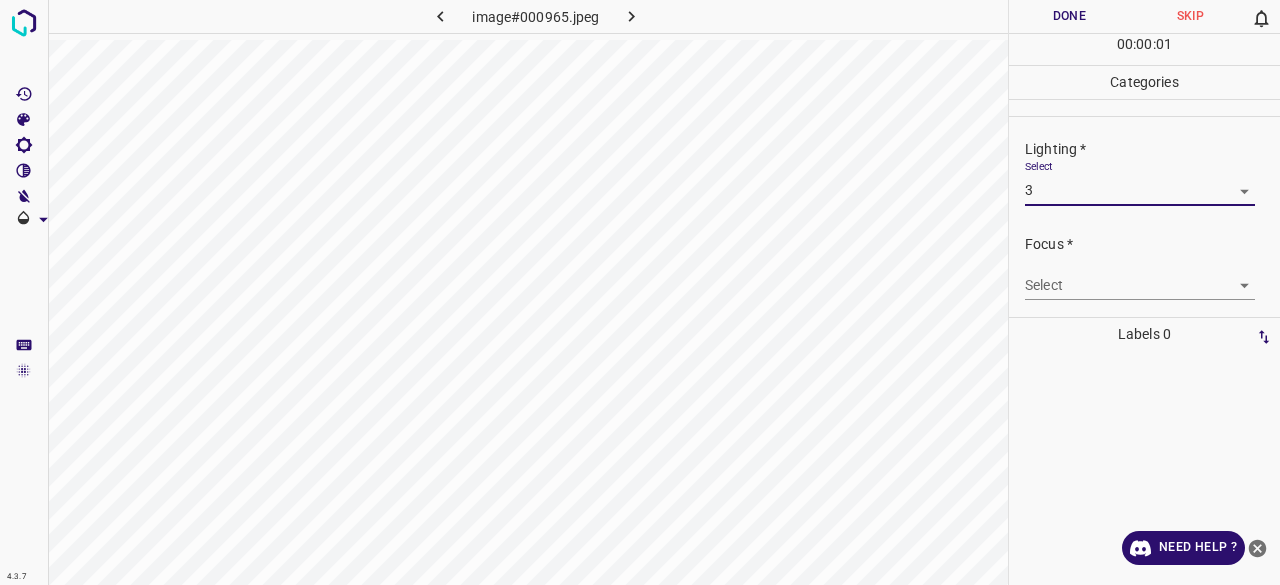 click on "4.3.7 image#000965.jpeg Done Skip 0 00   : 00   : 01   Categories Lighting *  Select 3 3 Focus *  Select ​ Overall *  Select ​ Labels   0 Categories 1 Lighting 2 Focus 3 Overall Tools Space Change between modes (Draw & Edit) I Auto labeling R Restore zoom M Zoom in N Zoom out Delete Delete selecte label Filters Z Restore filters X Saturation filter C Brightness filter V Contrast filter B Gray scale filter General O Download Need Help ? - Text - Hide - Delete 1 2 3 4 5" at bounding box center (640, 292) 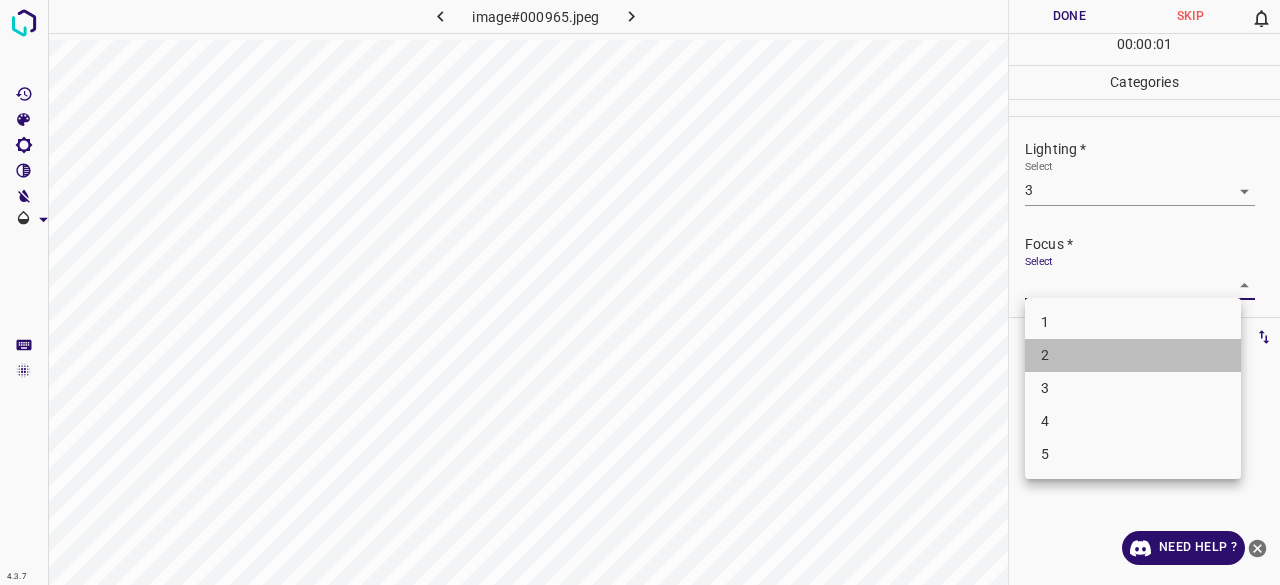 click on "2" at bounding box center [1133, 355] 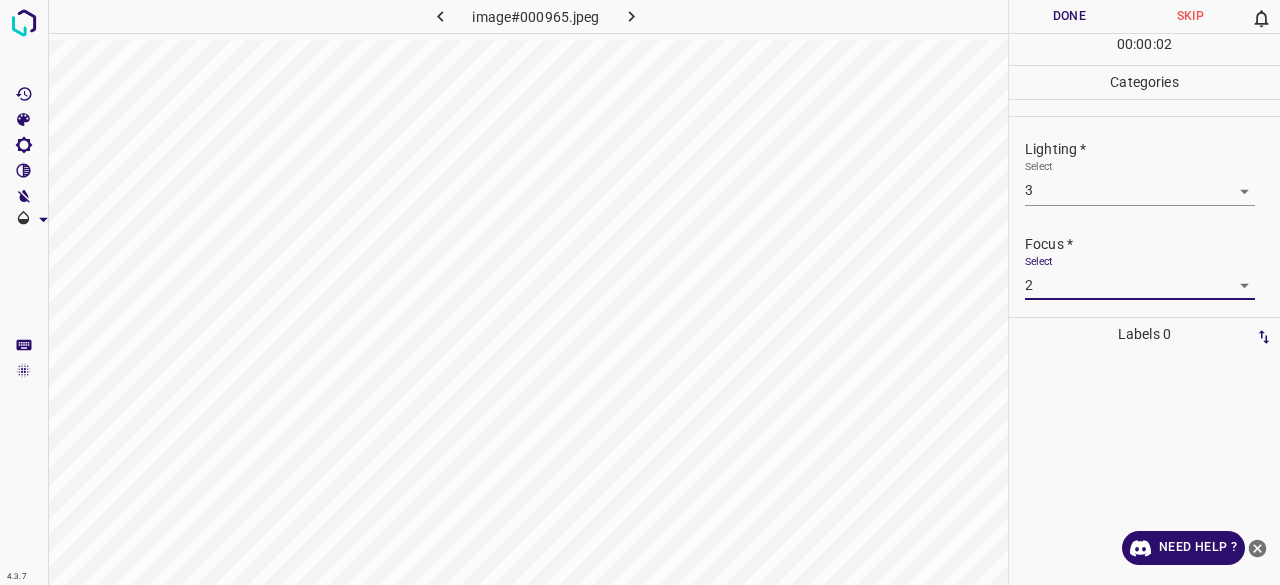 drag, startPoint x: 1062, startPoint y: 304, endPoint x: 1050, endPoint y: 278, distance: 28.635643 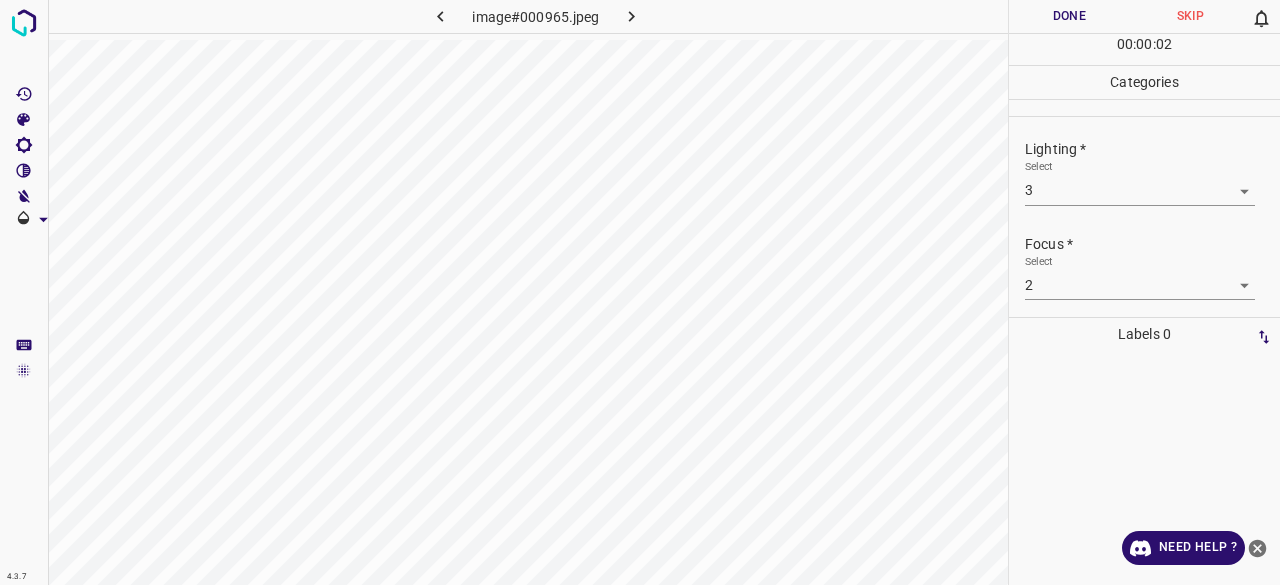 click on "4.3.7 image#000965.jpeg Done Skip 0 00   : 00   : 02   Categories Lighting *  Select 3 3 Focus *  Select 2 2 Overall *  Select ​ Labels   0 Categories 1 Lighting 2 Focus 3 Overall Tools Space Change between modes (Draw & Edit) I Auto labeling R Restore zoom M Zoom in N Zoom out Delete Delete selecte label Filters Z Restore filters X Saturation filter C Brightness filter V Contrast filter B Gray scale filter General O Download Need Help ? - Text - Hide - Delete" at bounding box center (640, 292) 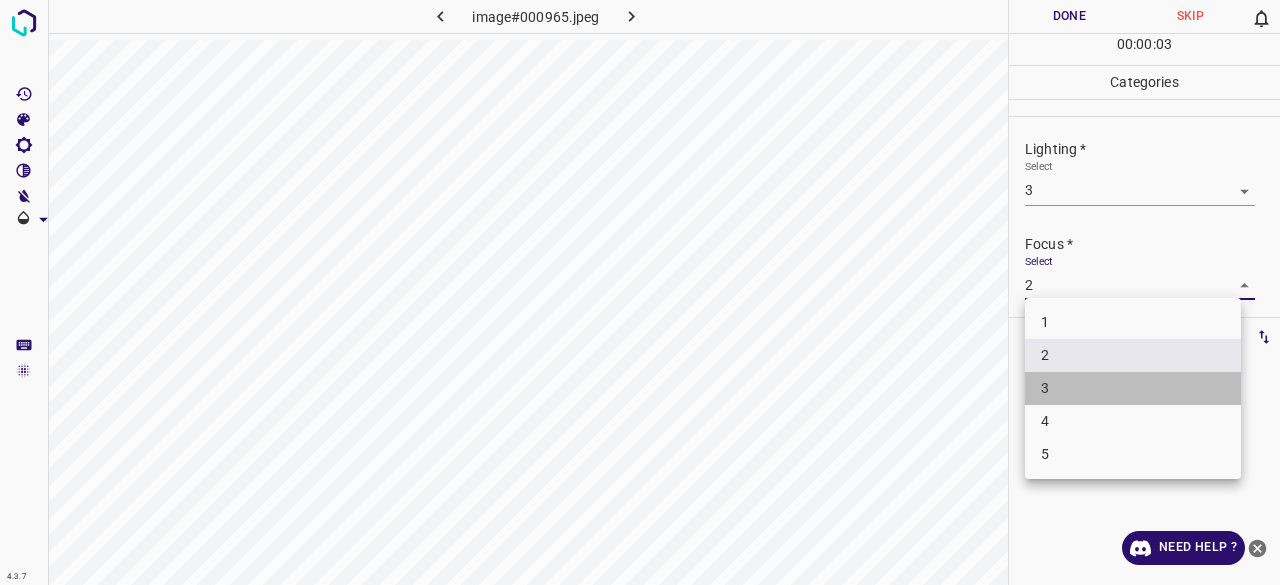 click on "3" at bounding box center [1133, 388] 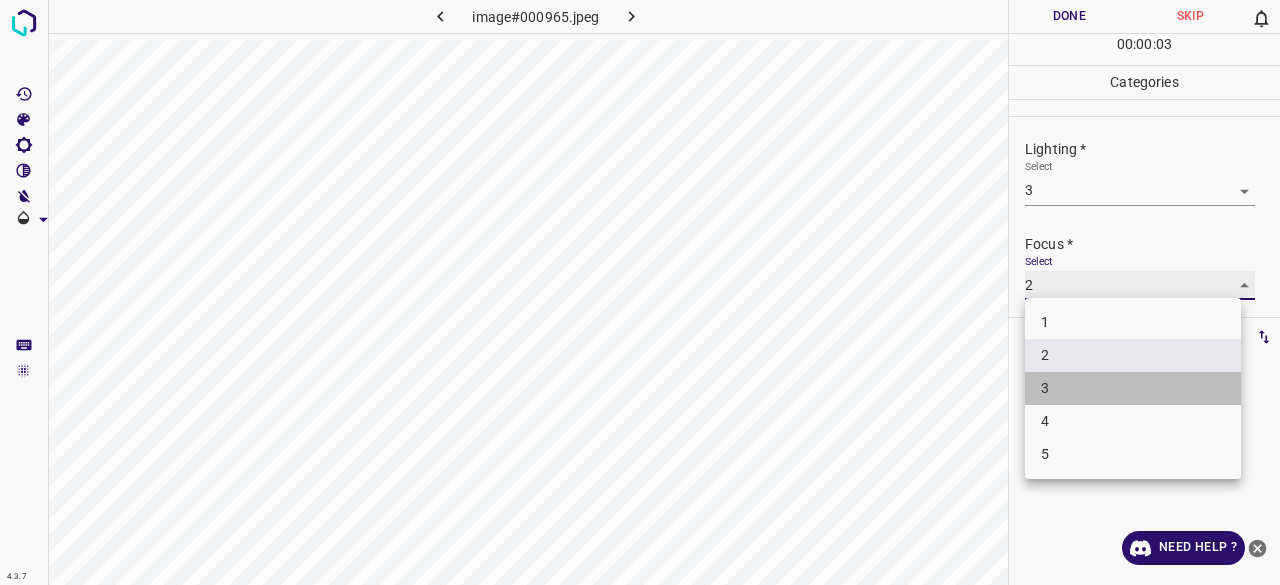 type on "3" 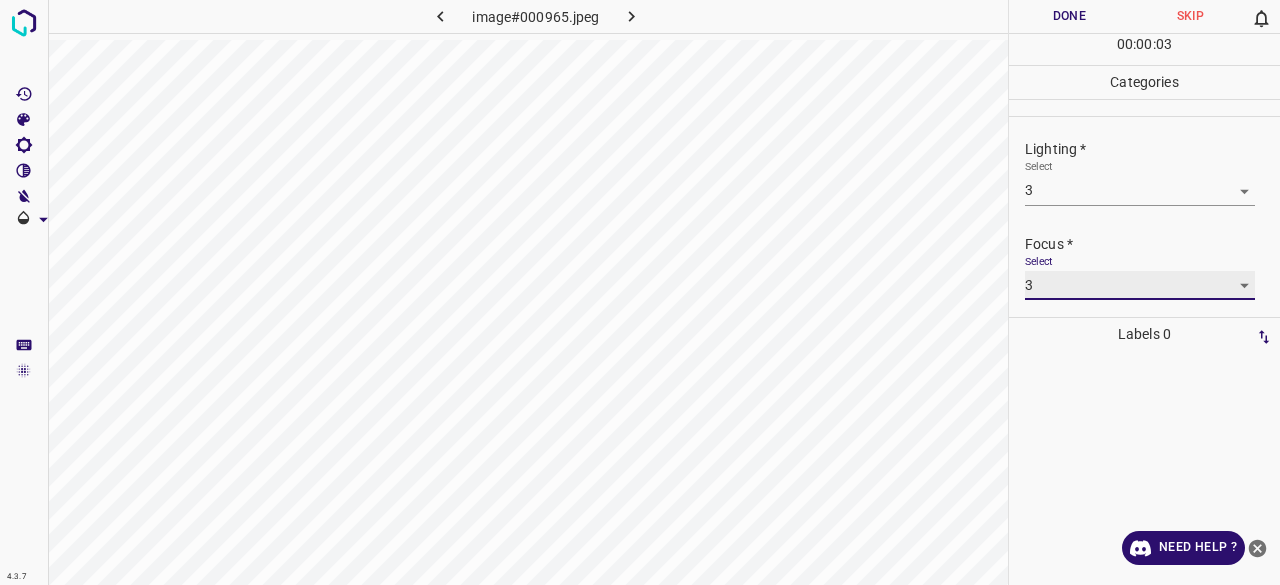 scroll, scrollTop: 98, scrollLeft: 0, axis: vertical 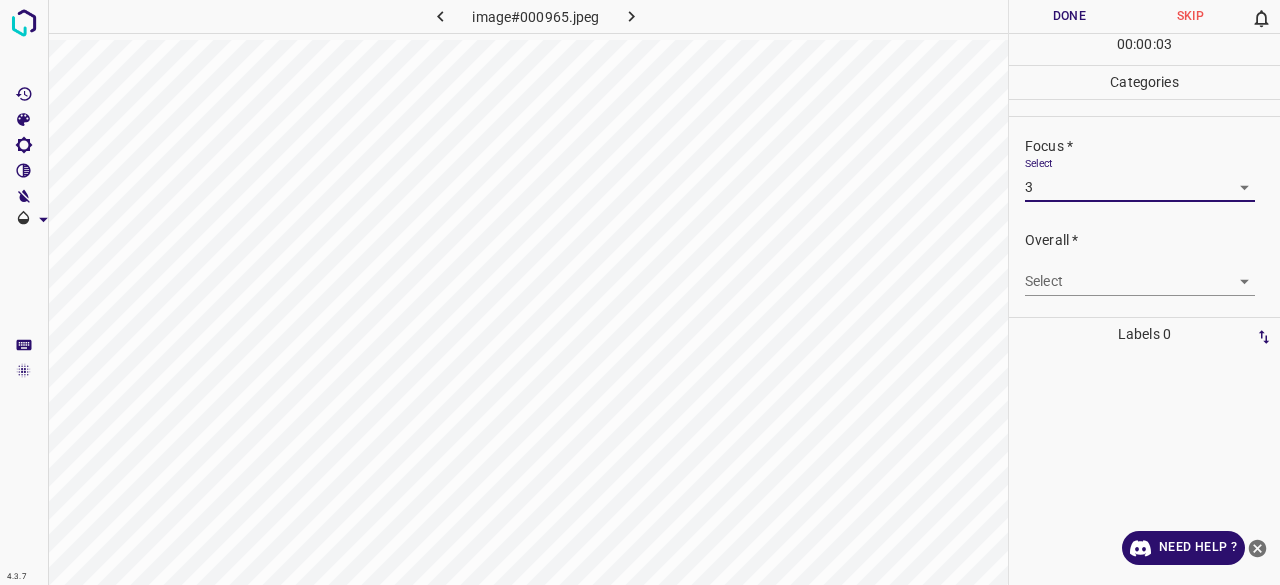 click on "4.3.7 image#000965.jpeg Done Skip 0 00   : 00   : 03   Categories Lighting *  Select 3 3 Focus *  Select 3 3 Overall *  Select ​ Labels   0 Categories 1 Lighting 2 Focus 3 Overall Tools Space Change between modes (Draw & Edit) I Auto labeling R Restore zoom M Zoom in N Zoom out Delete Delete selecte label Filters Z Restore filters X Saturation filter C Brightness filter V Contrast filter B Gray scale filter General O Download Need Help ? - Text - Hide - Delete" at bounding box center [640, 292] 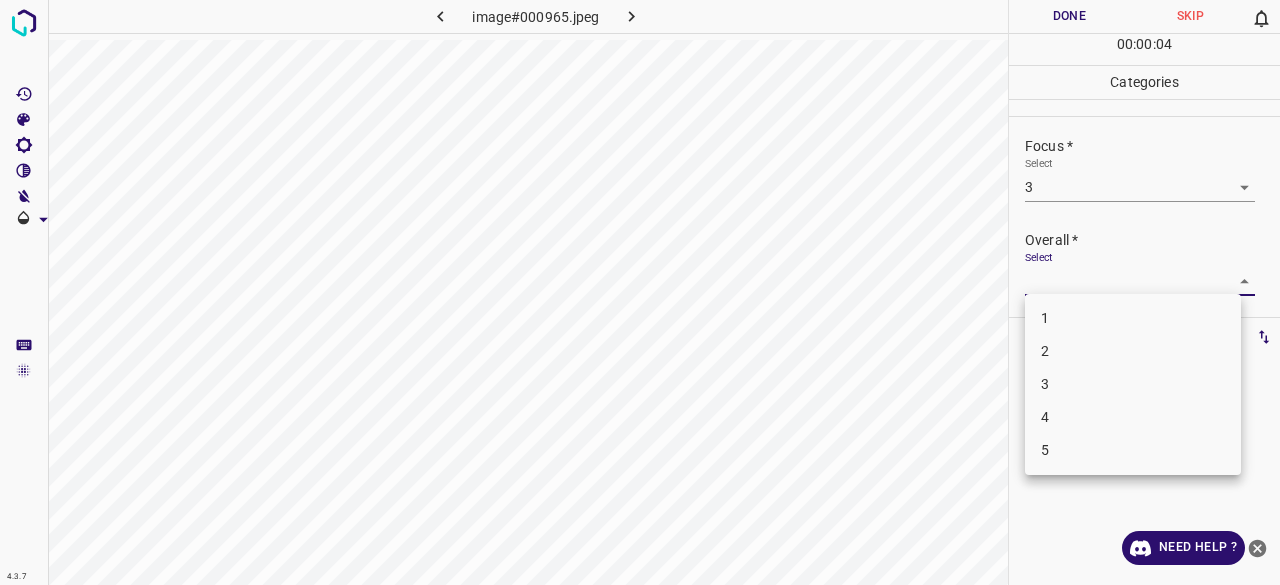 drag, startPoint x: 1061, startPoint y: 367, endPoint x: 1064, endPoint y: 380, distance: 13.341664 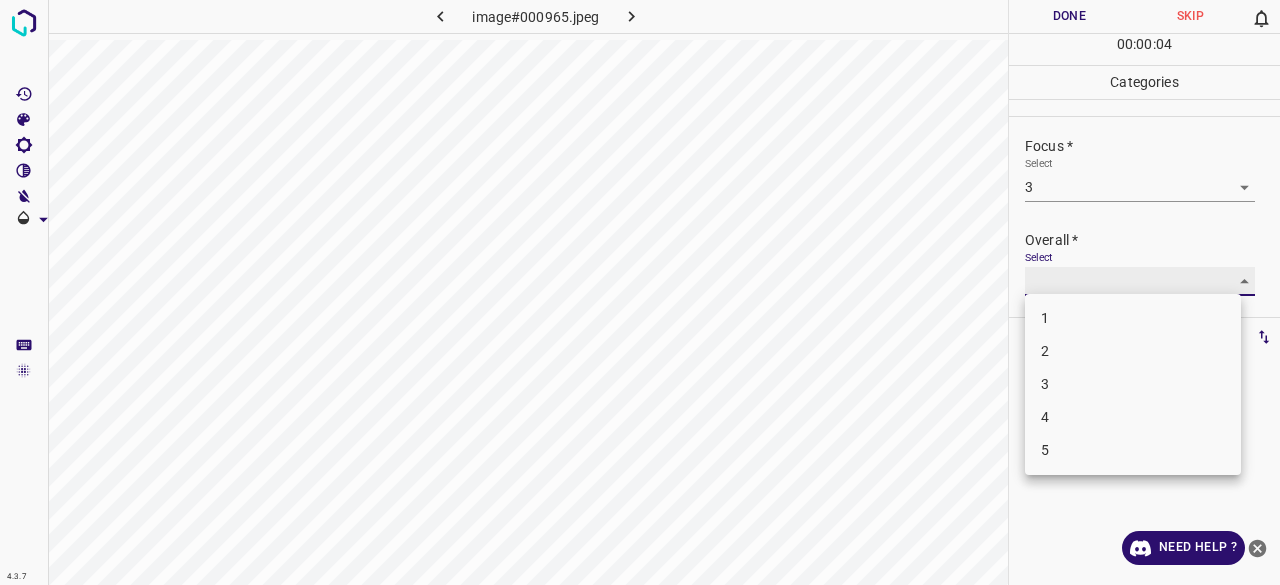 type on "3" 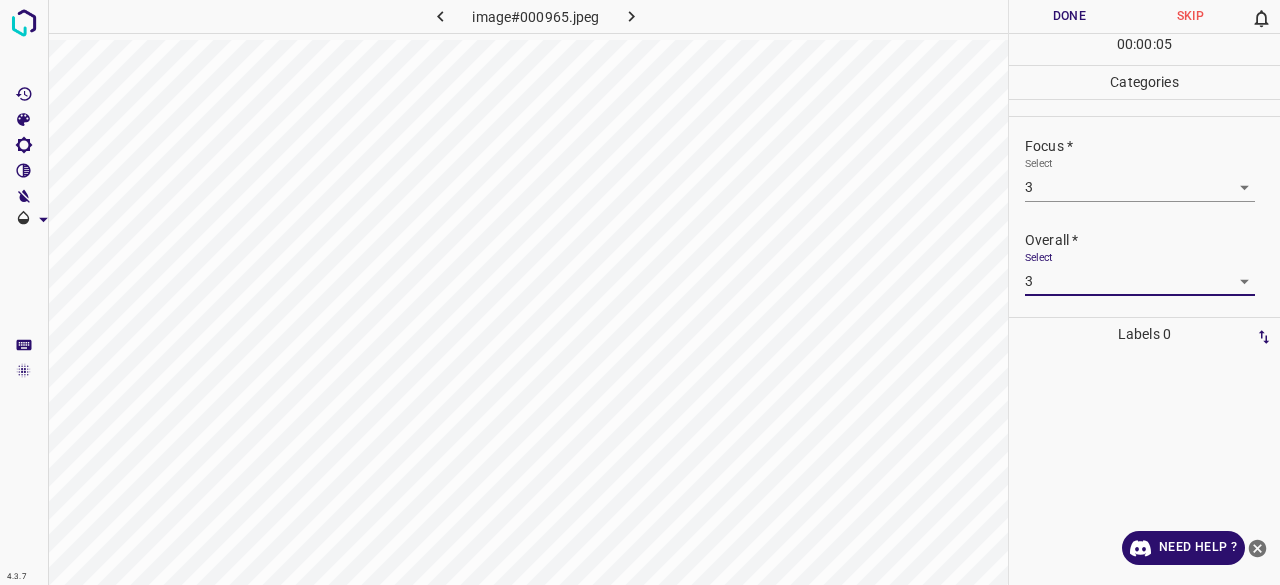 click on "Done" at bounding box center (1069, 16) 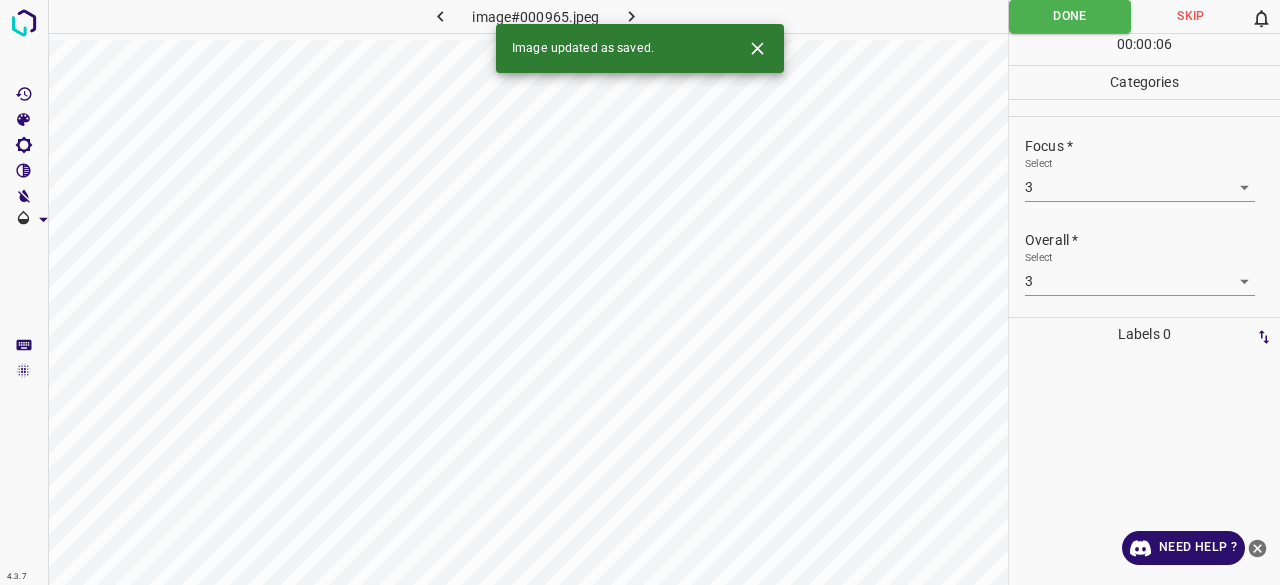 click 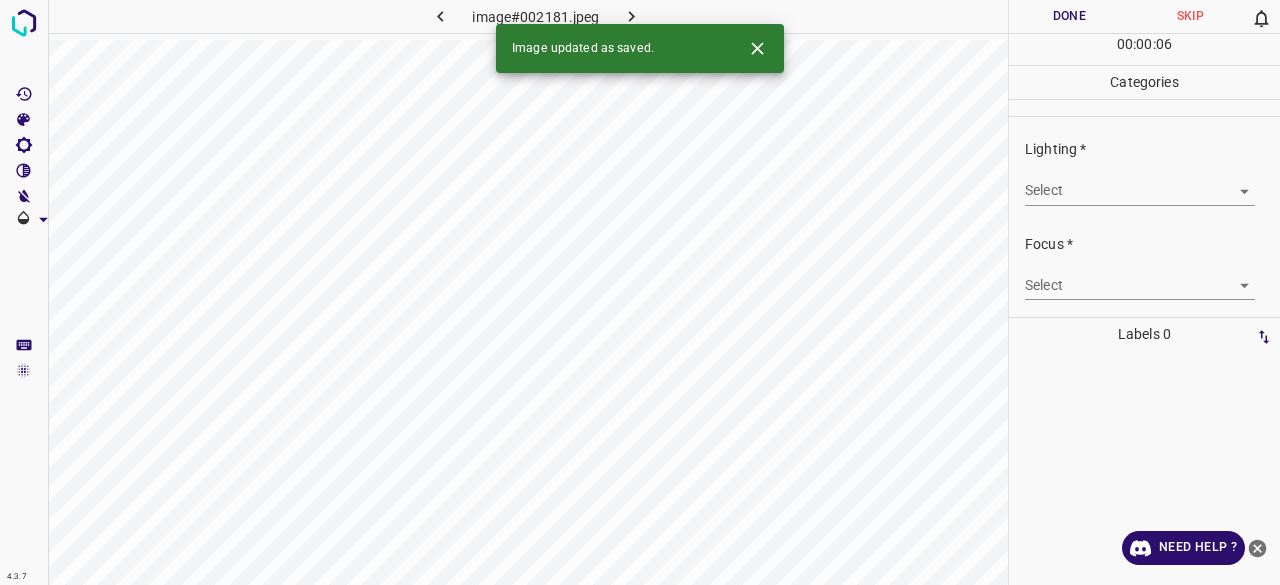 click on "4.3.7 image#002181.jpeg Done Skip 0 00   : 00   : 06   Categories Lighting *  Select ​ Focus *  Select ​ Overall *  Select ​ Labels   0 Categories 1 Lighting 2 Focus 3 Overall Tools Space Change between modes (Draw & Edit) I Auto labeling R Restore zoom M Zoom in N Zoom out Delete Delete selecte label Filters Z Restore filters X Saturation filter C Brightness filter V Contrast filter B Gray scale filter General O Download Image updated as saved. Need Help ? - Text - Hide - Delete" at bounding box center [640, 292] 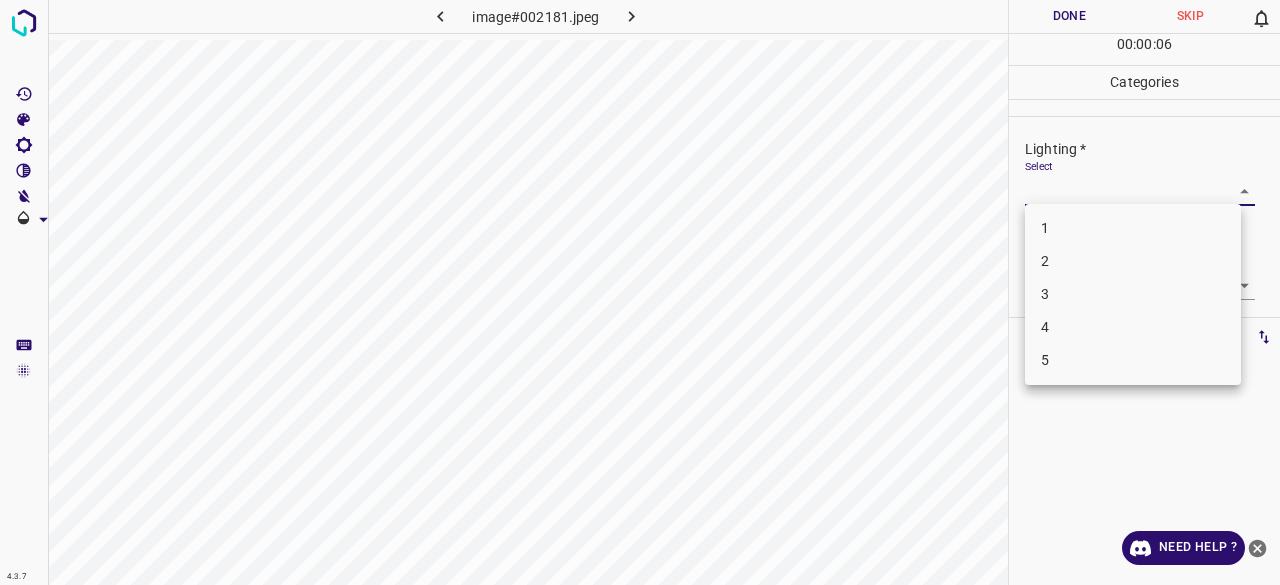 click on "3" at bounding box center (1133, 294) 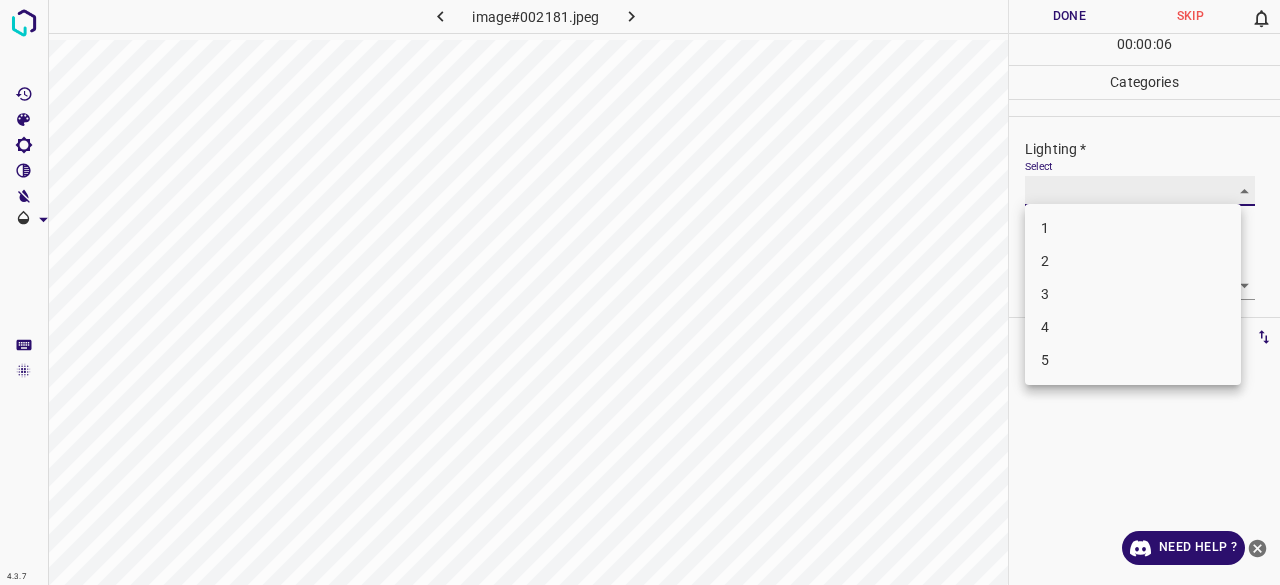 type on "3" 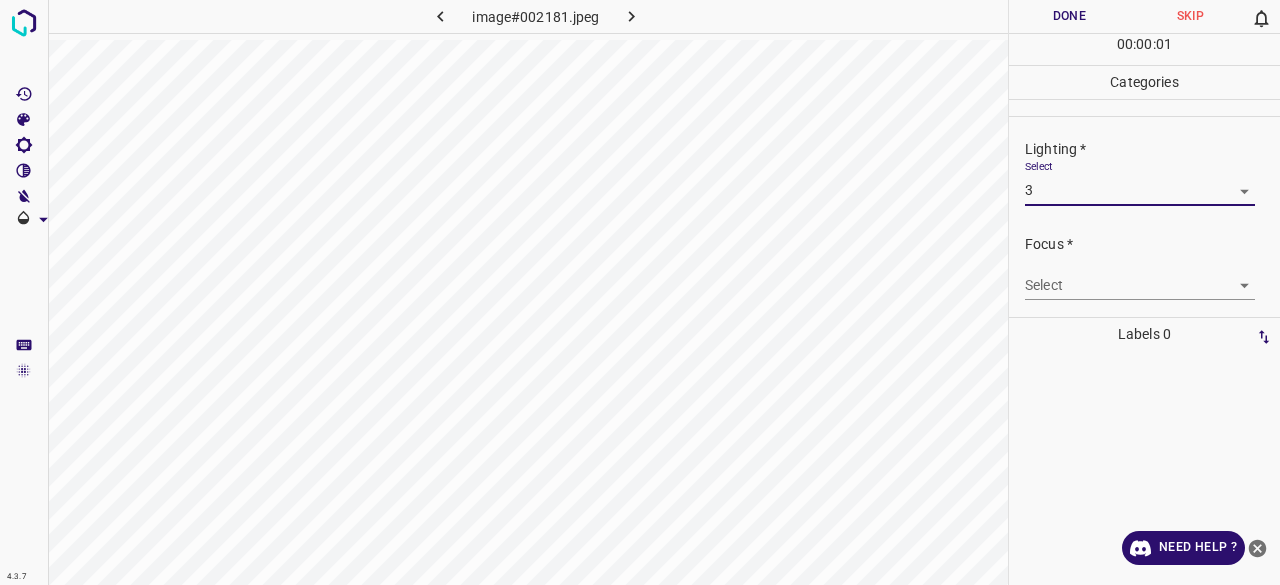 click on "4.3.7 image#002181.jpeg Done Skip 0 00   : 00   : 01   Categories Lighting *  Select 3 3 Focus *  Select ​ Overall *  Select ​ Labels   0 Categories 1 Lighting 2 Focus 3 Overall Tools Space Change between modes (Draw & Edit) I Auto labeling R Restore zoom M Zoom in N Zoom out Delete Delete selecte label Filters Z Restore filters X Saturation filter C Brightness filter V Contrast filter B Gray scale filter General O Download Need Help ? - Text - Hide - Delete" at bounding box center [640, 292] 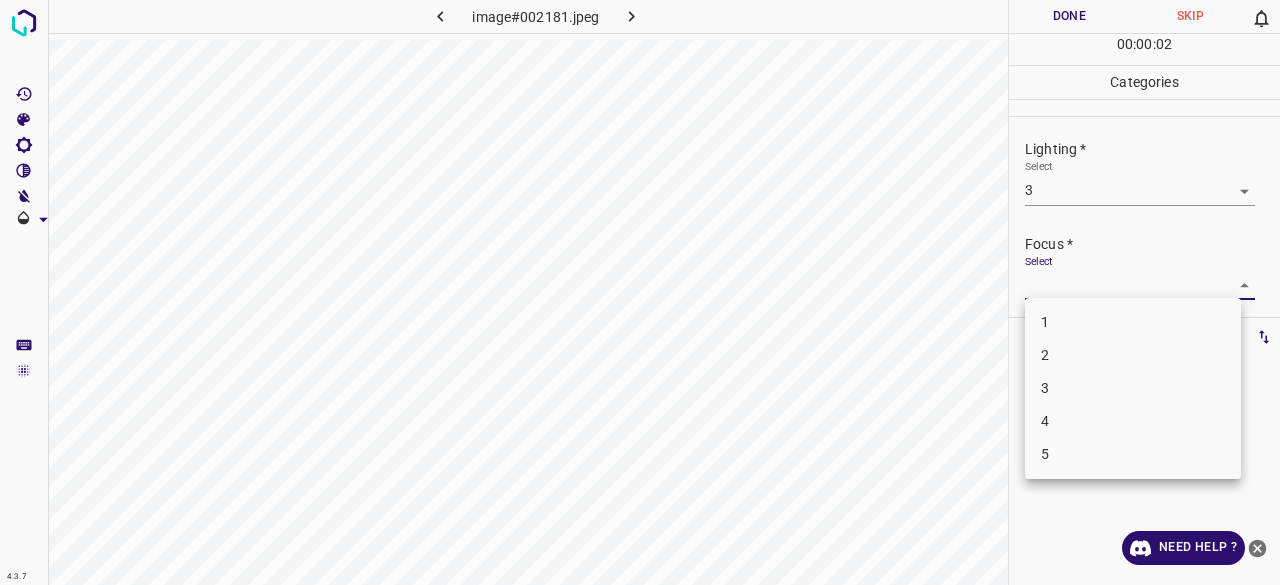 drag, startPoint x: 1060, startPoint y: 423, endPoint x: 1057, endPoint y: 388, distance: 35.128338 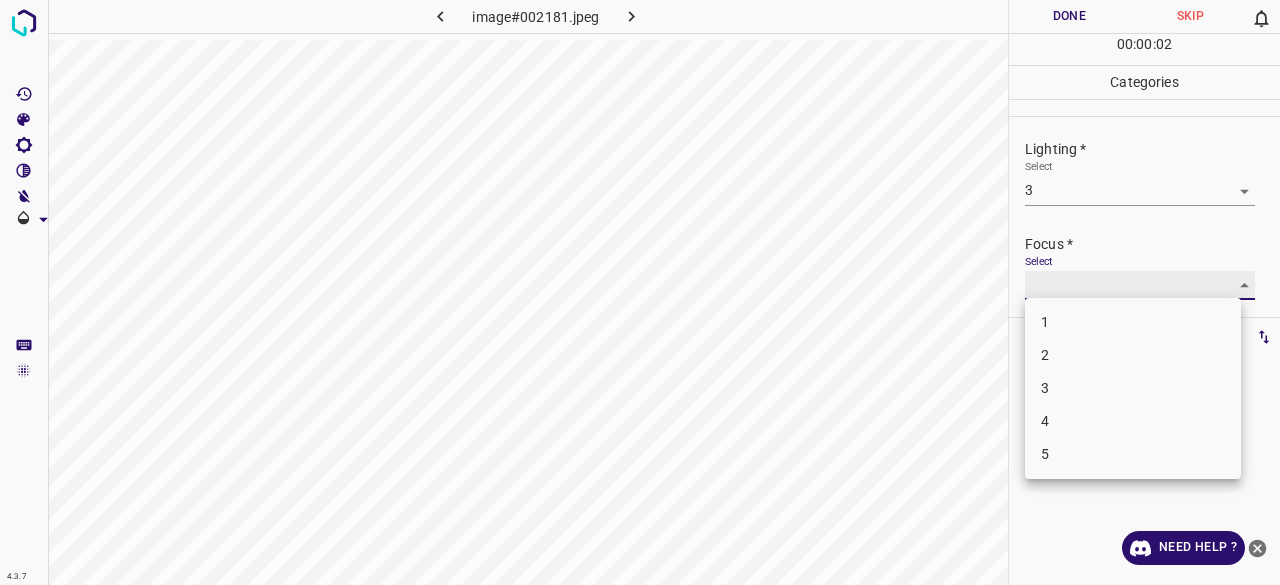 type on "3" 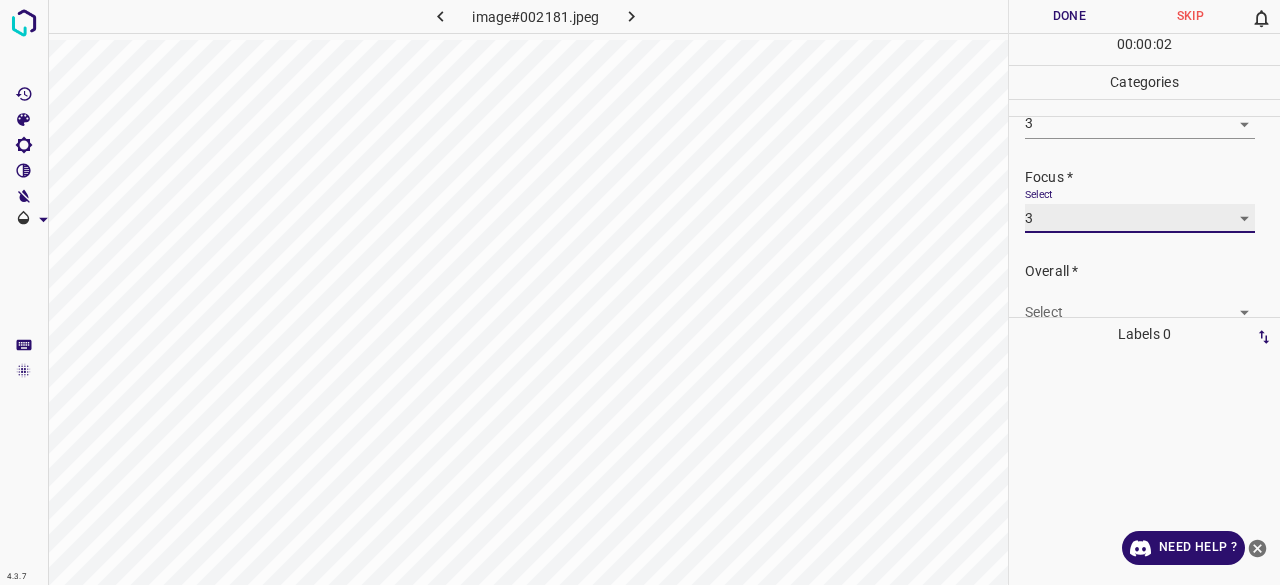 scroll, scrollTop: 98, scrollLeft: 0, axis: vertical 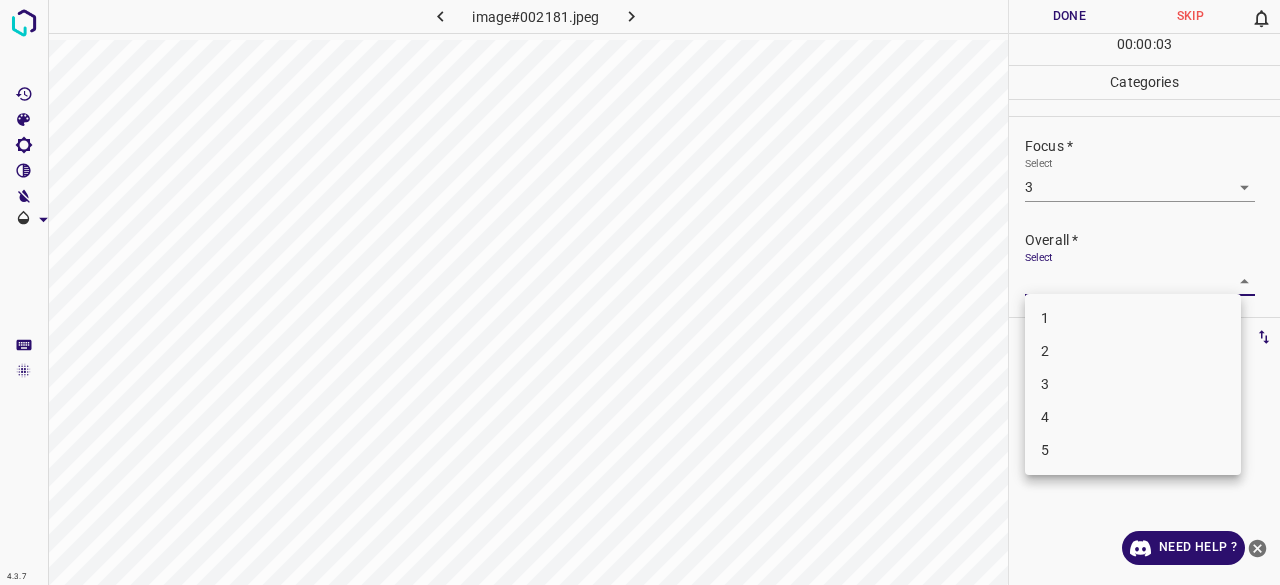 click on "4.3.7 image#002181.jpeg Done Skip 0 00   : 00   : 03   Categories Lighting *  Select 3 3 Focus *  Select 3 3 Overall *  Select ​ Labels   0 Categories 1 Lighting 2 Focus 3 Overall Tools Space Change between modes (Draw & Edit) I Auto labeling R Restore zoom M Zoom in N Zoom out Delete Delete selecte label Filters Z Restore filters X Saturation filter C Brightness filter V Contrast filter B Gray scale filter General O Download Need Help ? - Text - Hide - Delete 1 2 3 4 5" at bounding box center [640, 292] 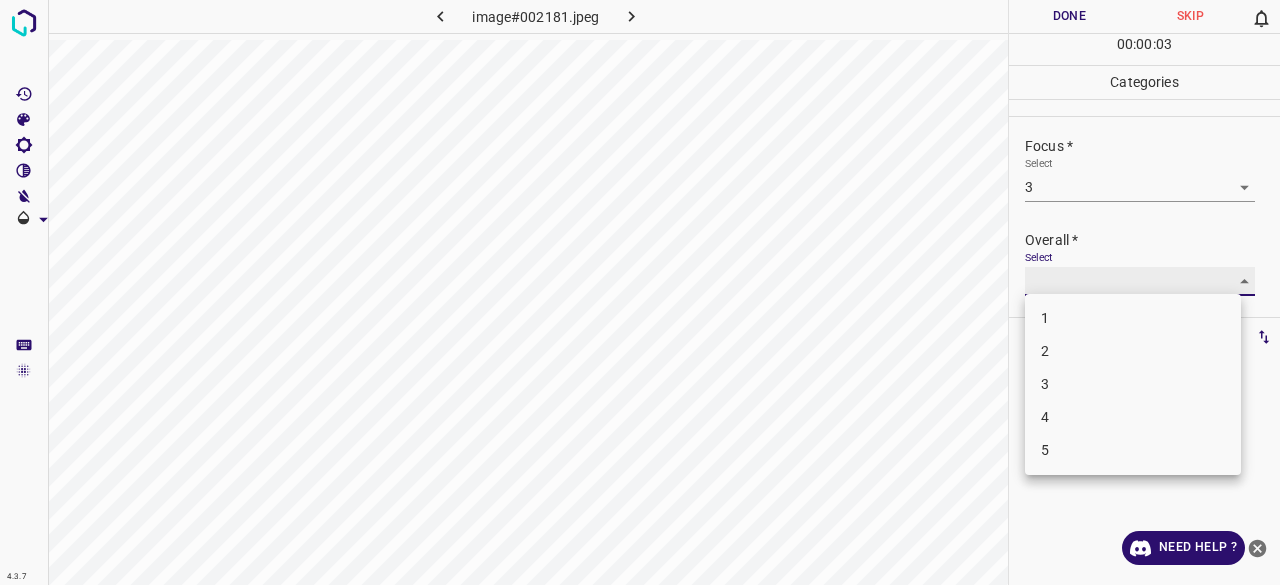type on "3" 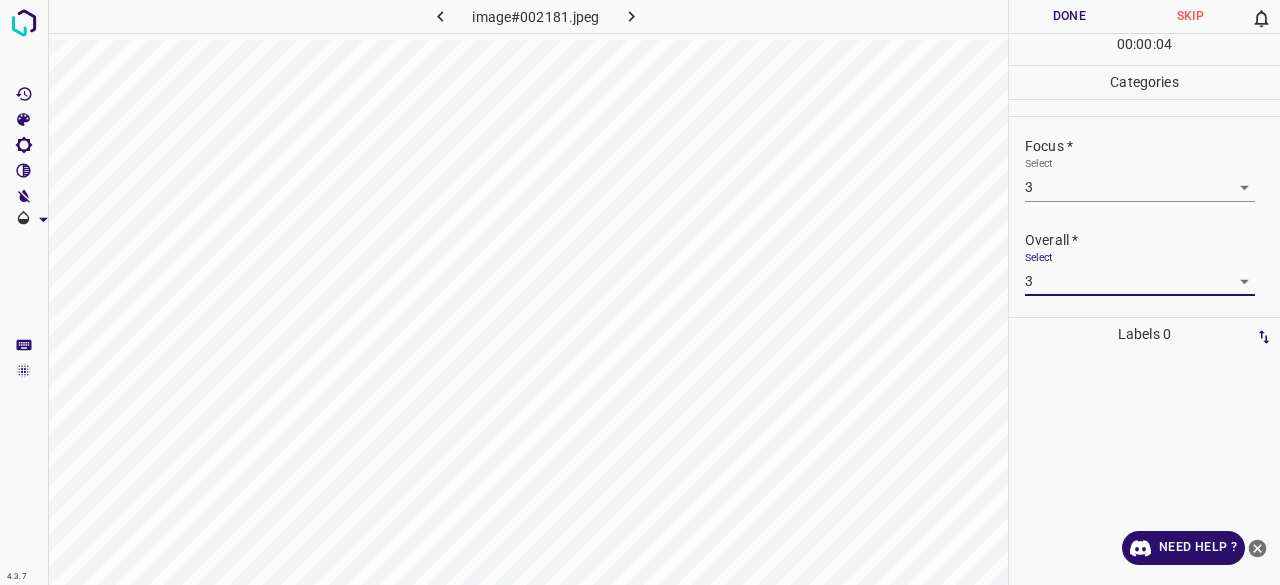 click on "Done" at bounding box center (1069, 16) 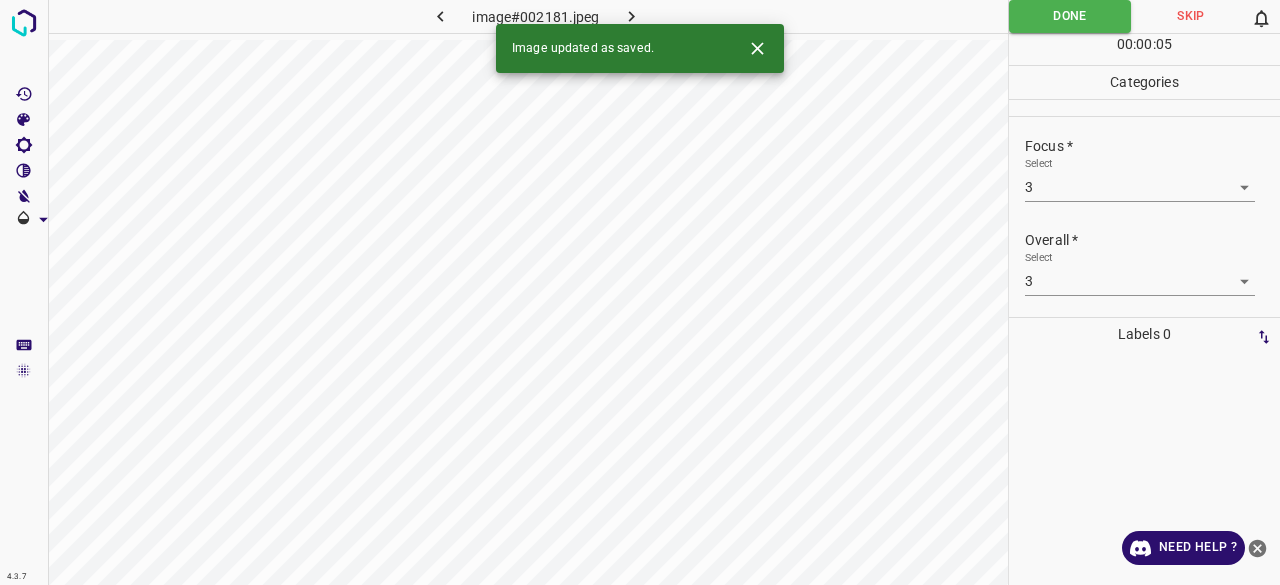 click at bounding box center (632, 16) 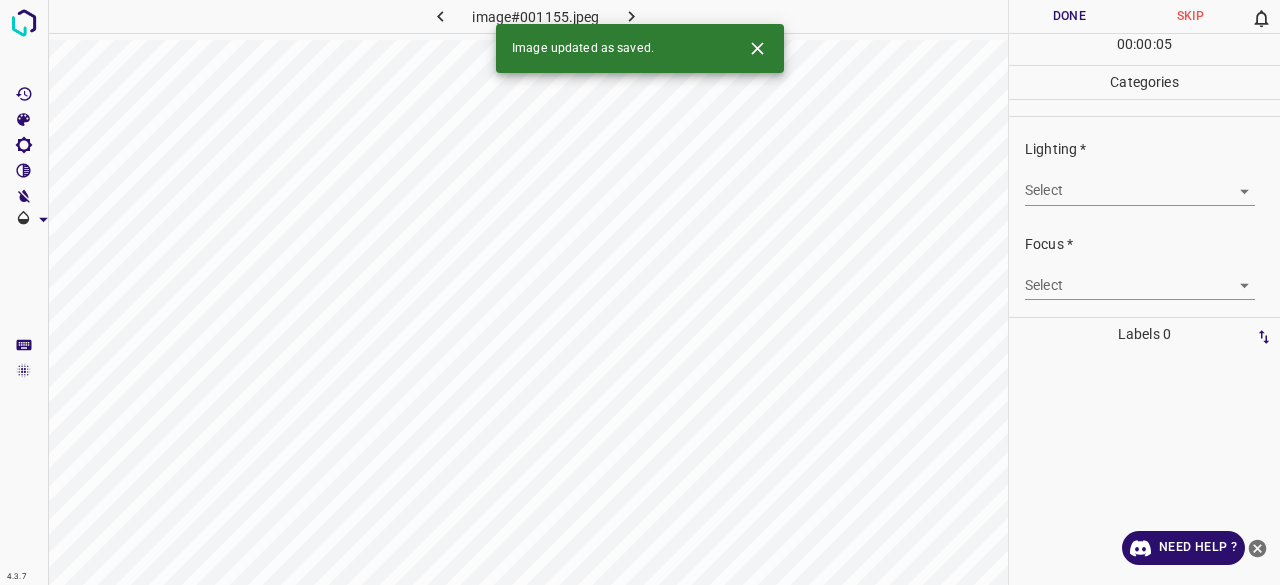 click on "Select ​" at bounding box center (1140, 182) 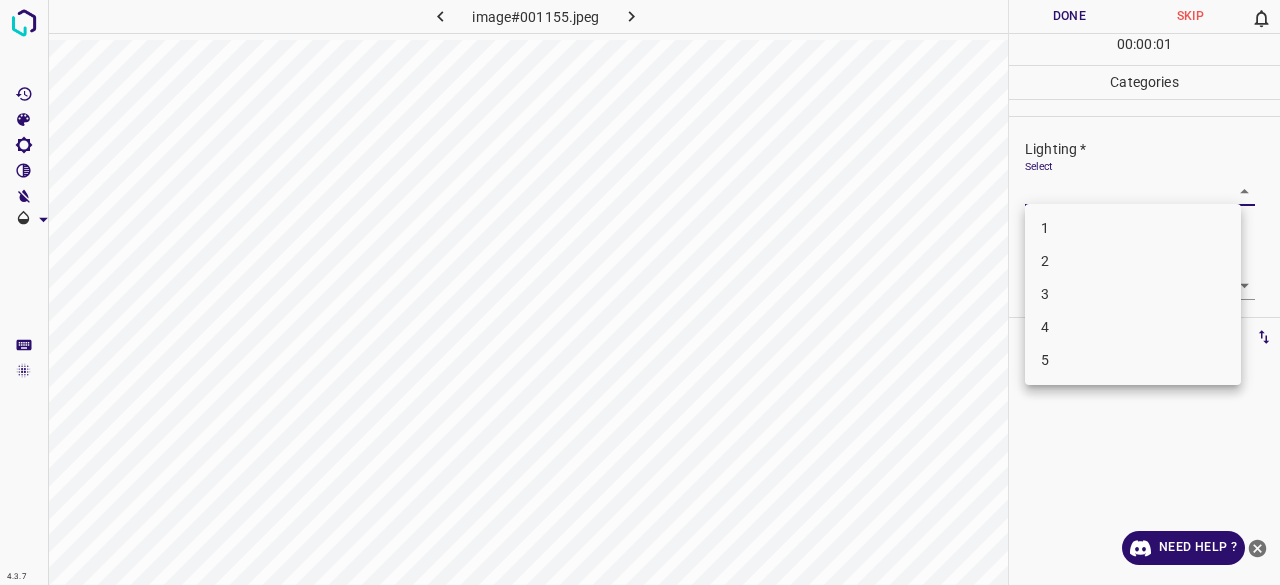 click on "4.3.7 image#001155.jpeg Done Skip 0 00   : 00   : 01   Categories Lighting *  Select ​ Focus *  Select ​ Overall *  Select ​ Labels   0 Categories 1 Lighting 2 Focus 3 Overall Tools Space Change between modes (Draw & Edit) I Auto labeling R Restore zoom M Zoom in N Zoom out Delete Delete selecte label Filters Z Restore filters X Saturation filter C Brightness filter V Contrast filter B Gray scale filter General O Download Need Help ? - Text - Hide - Delete 1 2 3 4 5" at bounding box center (640, 292) 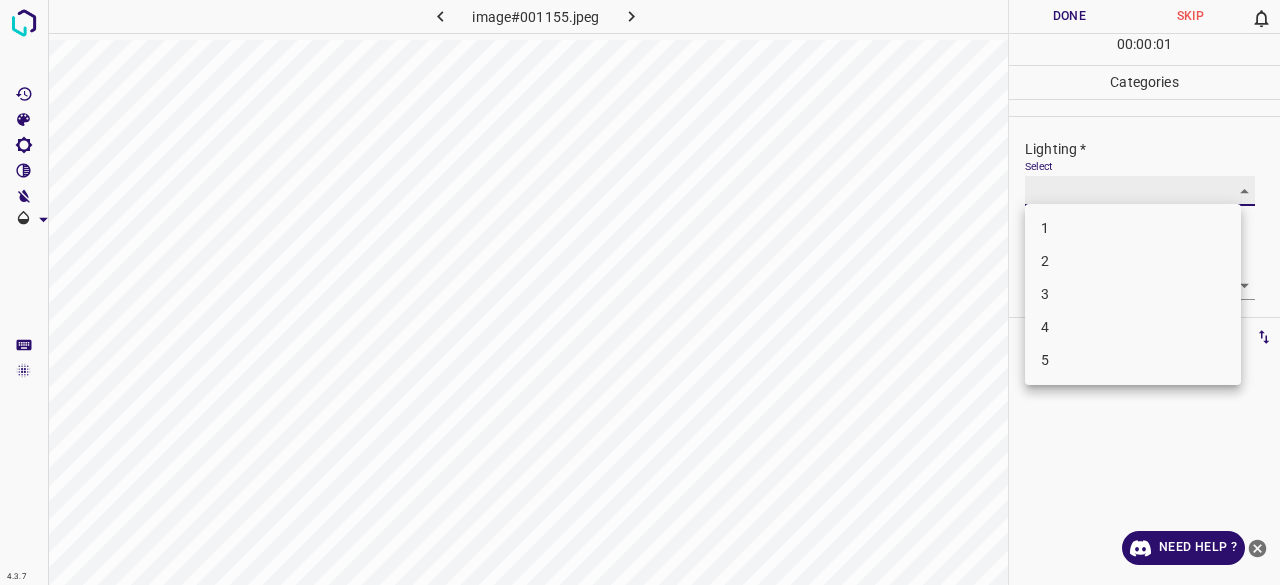 type on "3" 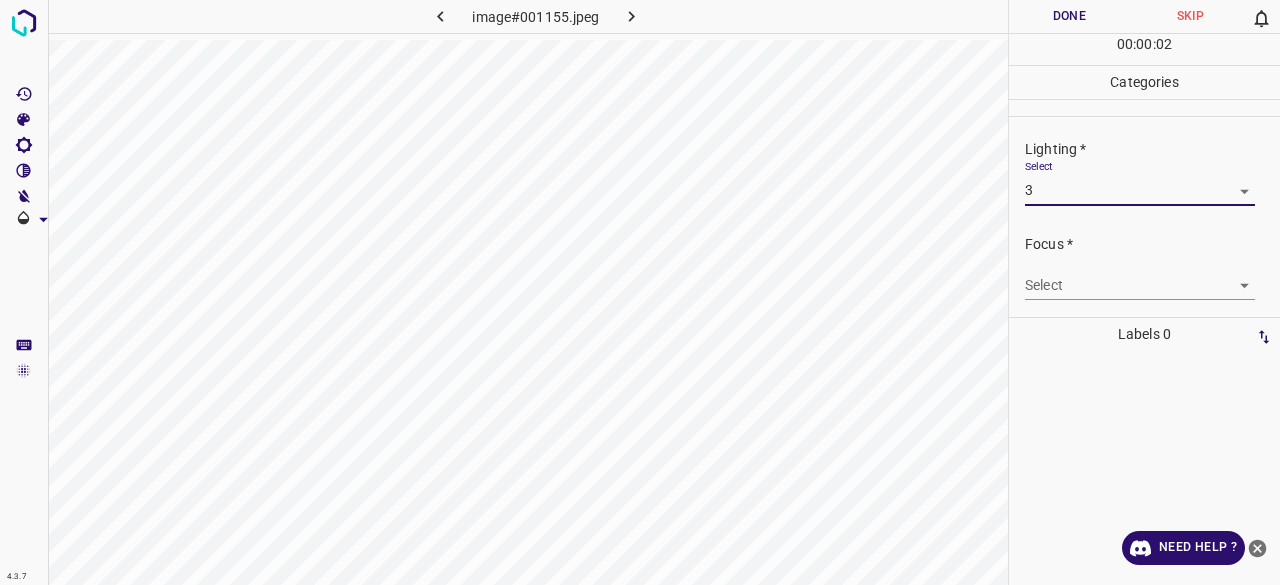 click on "4.3.7 image#001155.jpeg Done Skip 0 00   : 00   : 02   Categories Lighting *  Select 3 3 Focus *  Select ​ Overall *  Select ​ Labels   0 Categories 1 Lighting 2 Focus 3 Overall Tools Space Change between modes (Draw & Edit) I Auto labeling R Restore zoom M Zoom in N Zoom out Delete Delete selecte label Filters Z Restore filters X Saturation filter C Brightness filter V Contrast filter B Gray scale filter General O Download Need Help ? - Text - Hide - Delete" at bounding box center [640, 292] 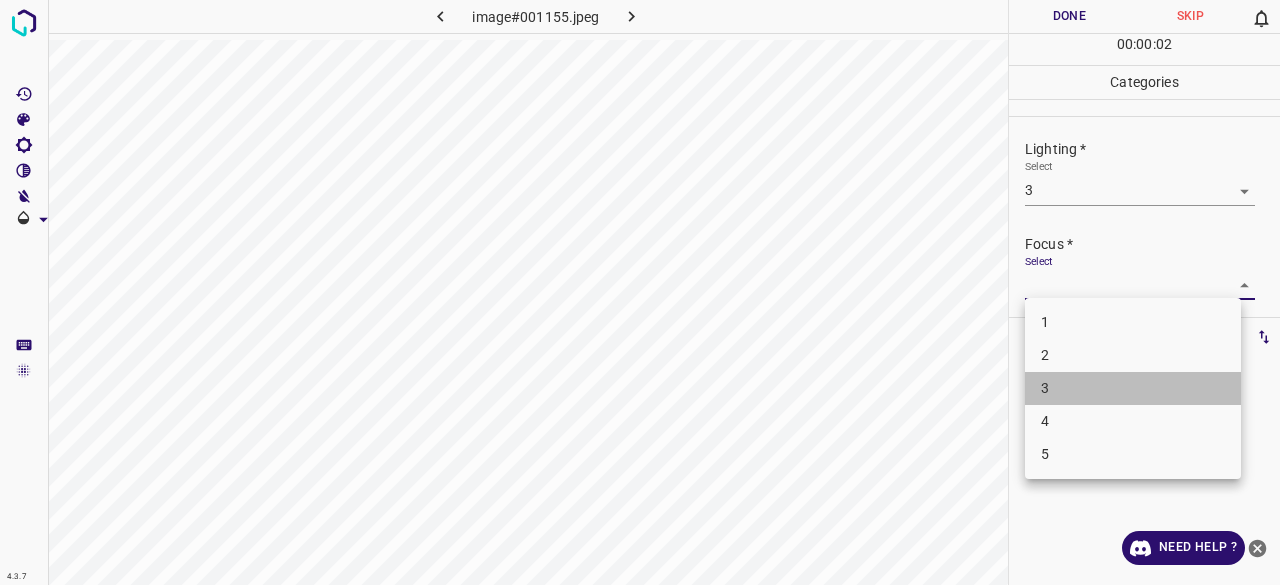 click on "3" at bounding box center [1133, 388] 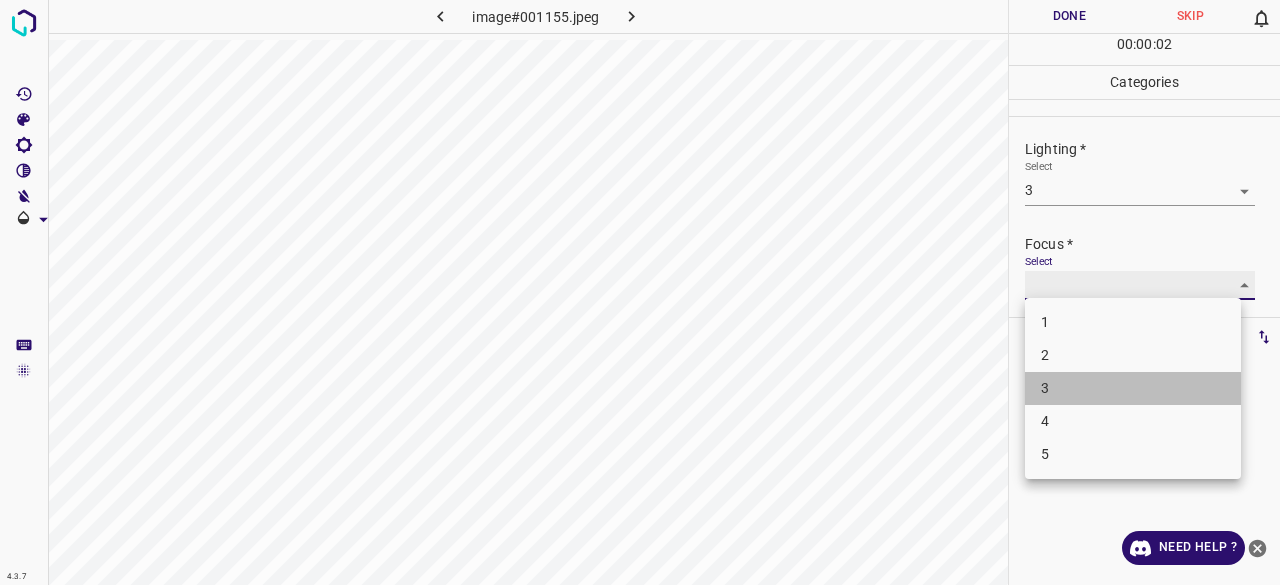 type on "3" 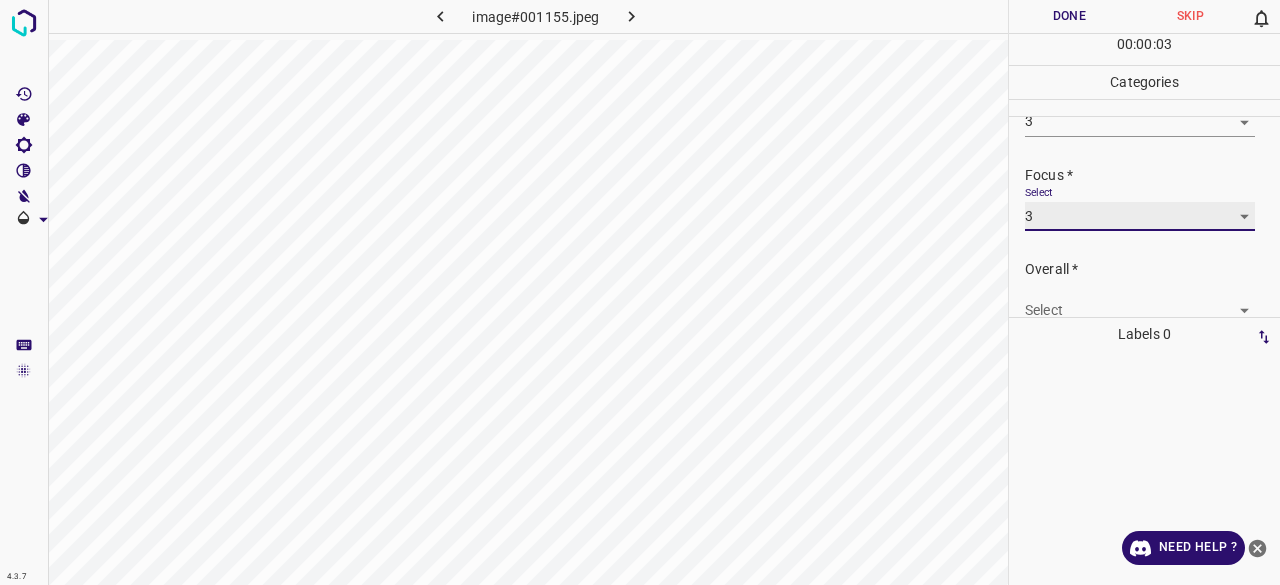 scroll, scrollTop: 98, scrollLeft: 0, axis: vertical 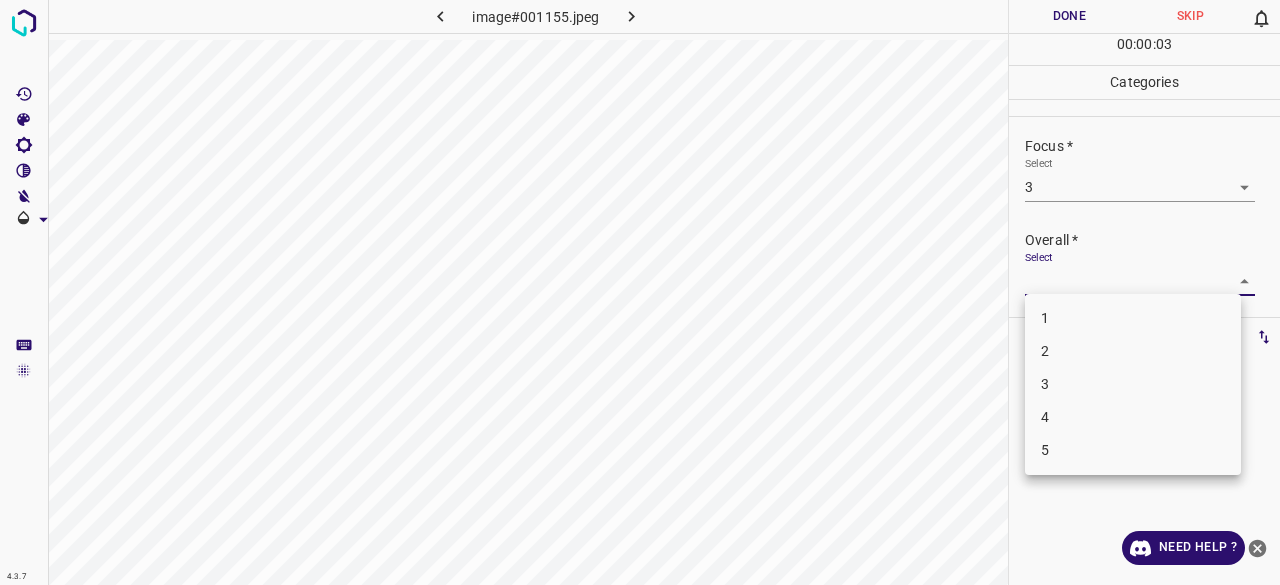 click on "4.3.7 image#001155.jpeg Done Skip 0 00   : 00   : 03   Categories Lighting *  Select 3 3 Focus *  Select 3 3 Overall *  Select ​ Labels   0 Categories 1 Lighting 2 Focus 3 Overall Tools Space Change between modes (Draw & Edit) I Auto labeling R Restore zoom M Zoom in N Zoom out Delete Delete selecte label Filters Z Restore filters X Saturation filter C Brightness filter V Contrast filter B Gray scale filter General O Download Need Help ? - Text - Hide - Delete 1 2 3 4 5" at bounding box center (640, 292) 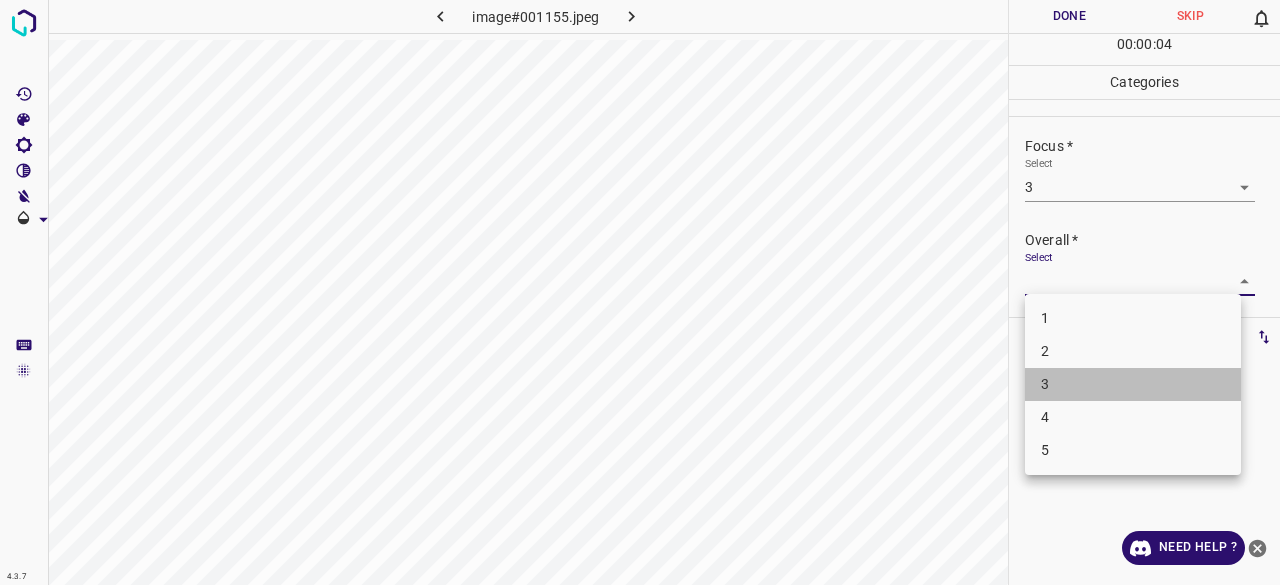 click on "3" at bounding box center [1133, 384] 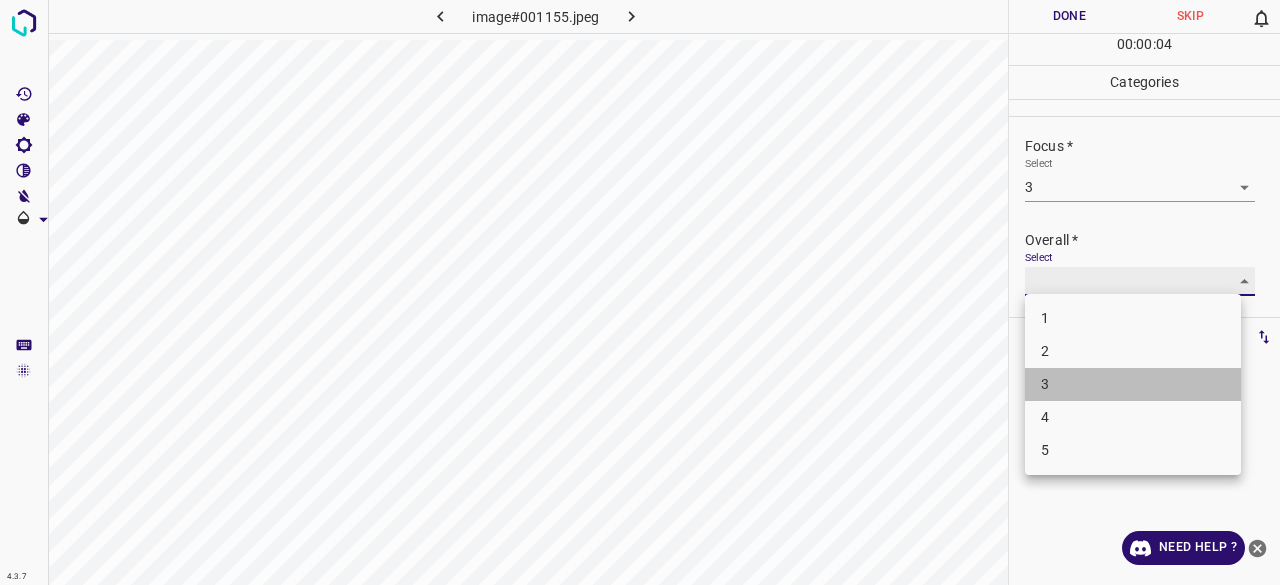 type on "3" 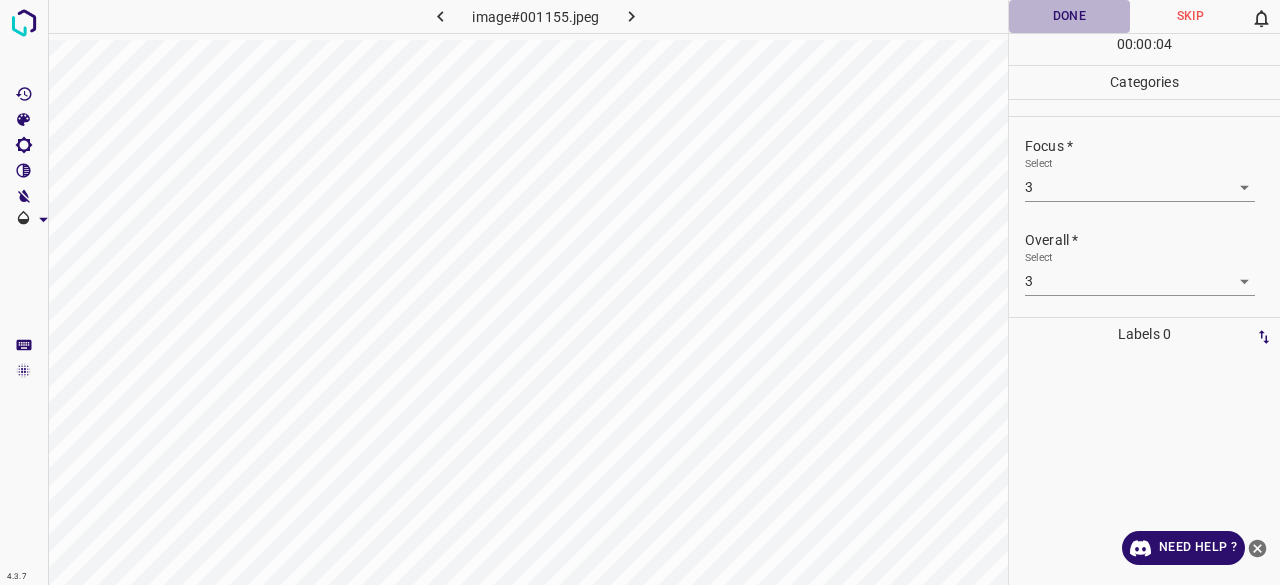 click on "Done" at bounding box center (1069, 16) 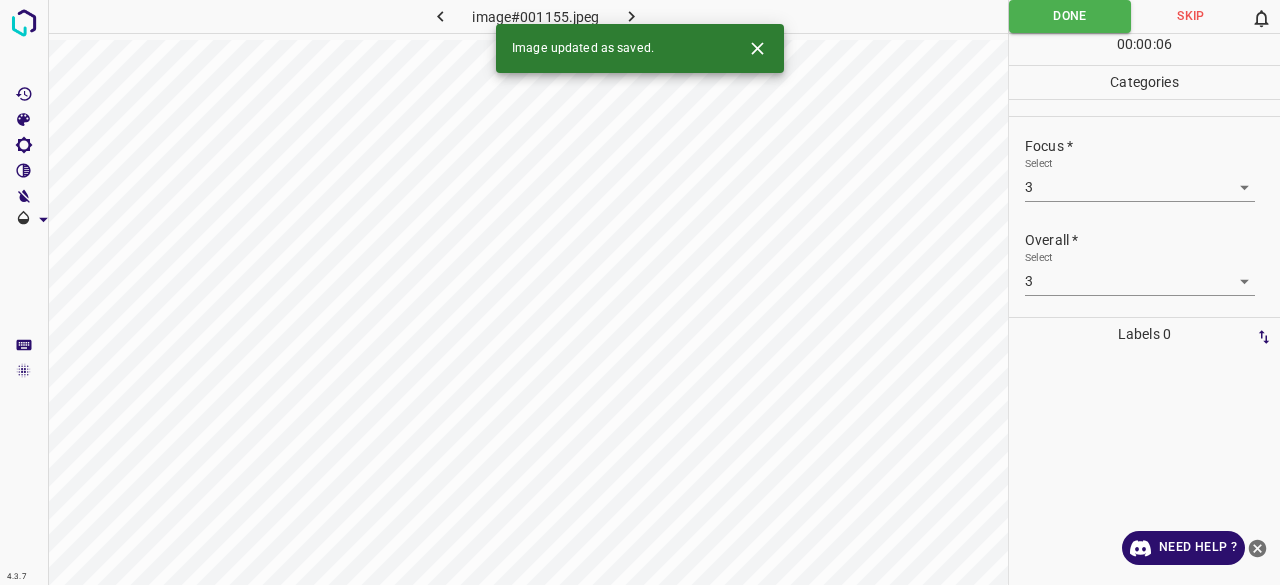click at bounding box center [632, 16] 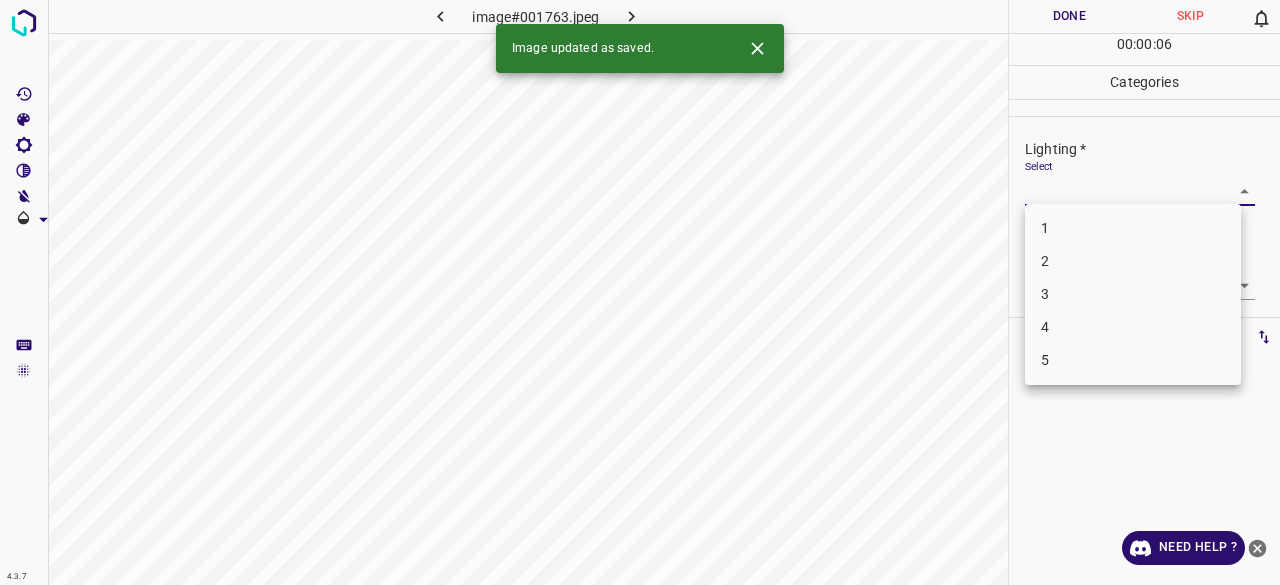 click on "4.3.7 image#001763.jpeg Done Skip 0 00   : 00   : 06   Categories Lighting *  Select ​ Focus *  Select ​ Overall *  Select ​ Labels   0 Categories 1 Lighting 2 Focus 3 Overall Tools Space Change between modes (Draw & Edit) I Auto labeling R Restore zoom M Zoom in N Zoom out Delete Delete selecte label Filters Z Restore filters X Saturation filter C Brightness filter V Contrast filter B Gray scale filter General O Download Image updated as saved. Need Help ? - Text - Hide - Delete 1 2 3 4 5" at bounding box center (640, 292) 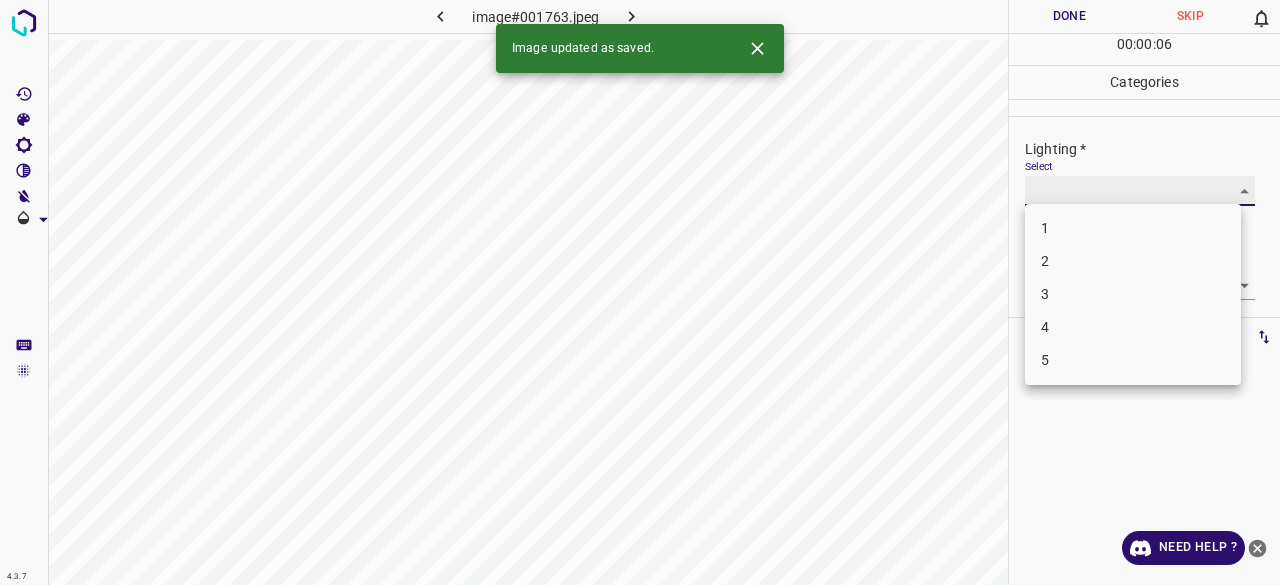 type on "3" 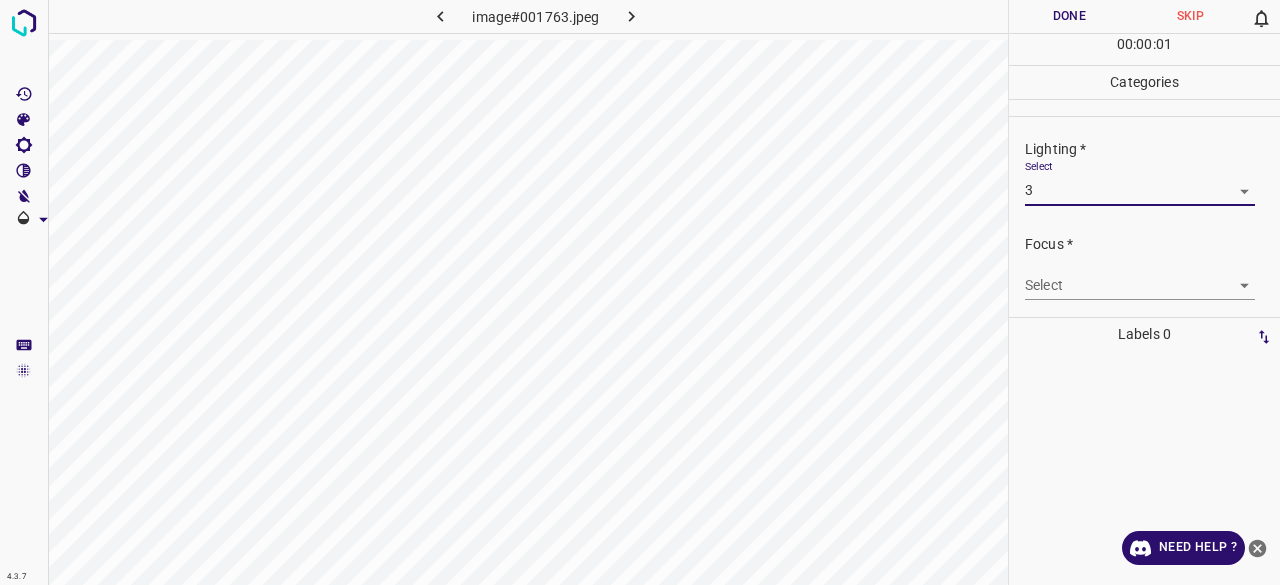 click on "4.3.7 image#001763.jpeg Done Skip 0 00   : 00   : 01   Categories Lighting *  Select 3 3 Focus *  Select ​ Overall *  Select ​ Labels   0 Categories 1 Lighting 2 Focus 3 Overall Tools Space Change between modes (Draw & Edit) I Auto labeling R Restore zoom M Zoom in N Zoom out Delete Delete selecte label Filters Z Restore filters X Saturation filter C Brightness filter V Contrast filter B Gray scale filter General O Download Need Help ? - Text - Hide - Delete 1 2 3 4 5" at bounding box center (640, 292) 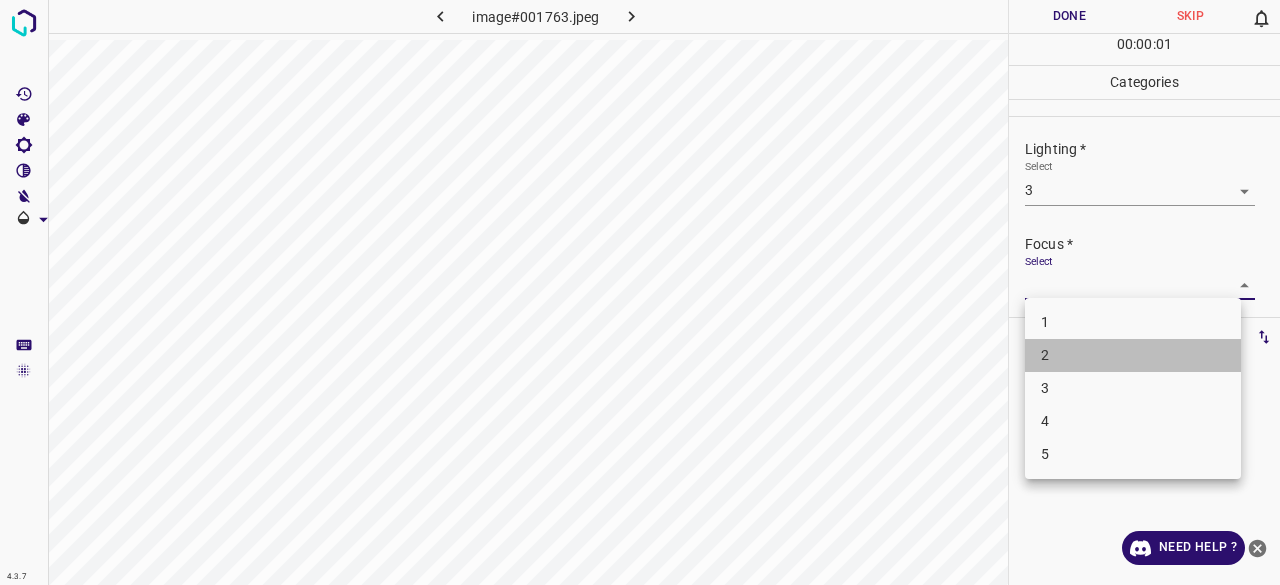 drag, startPoint x: 1046, startPoint y: 371, endPoint x: 1052, endPoint y: 357, distance: 15.231546 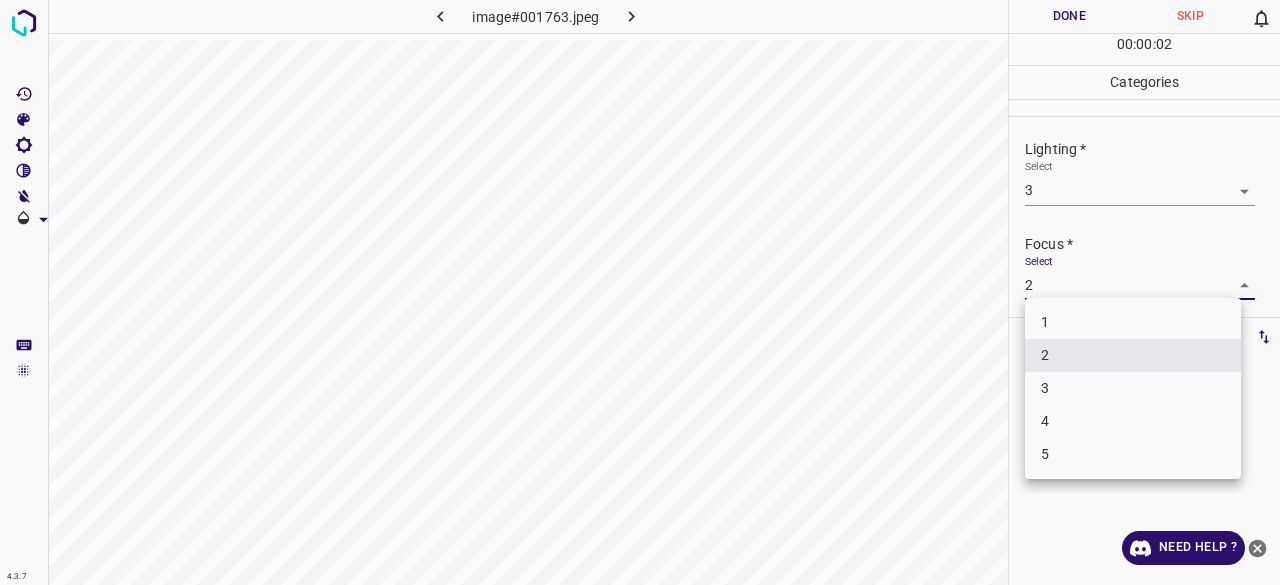 click on "4.3.7 image#001763.jpeg Done Skip 0 00   : 00   : 02   Categories Lighting *  Select 3 3 Focus *  Select 2 2 Overall *  Select ​ Labels   0 Categories 1 Lighting 2 Focus 3 Overall Tools Space Change between modes (Draw & Edit) I Auto labeling R Restore zoom M Zoom in N Zoom out Delete Delete selecte label Filters Z Restore filters X Saturation filter C Brightness filter V Contrast filter B Gray scale filter General O Download Need Help ? - Text - Hide - Delete 1 2 3 4 5" at bounding box center [640, 292] 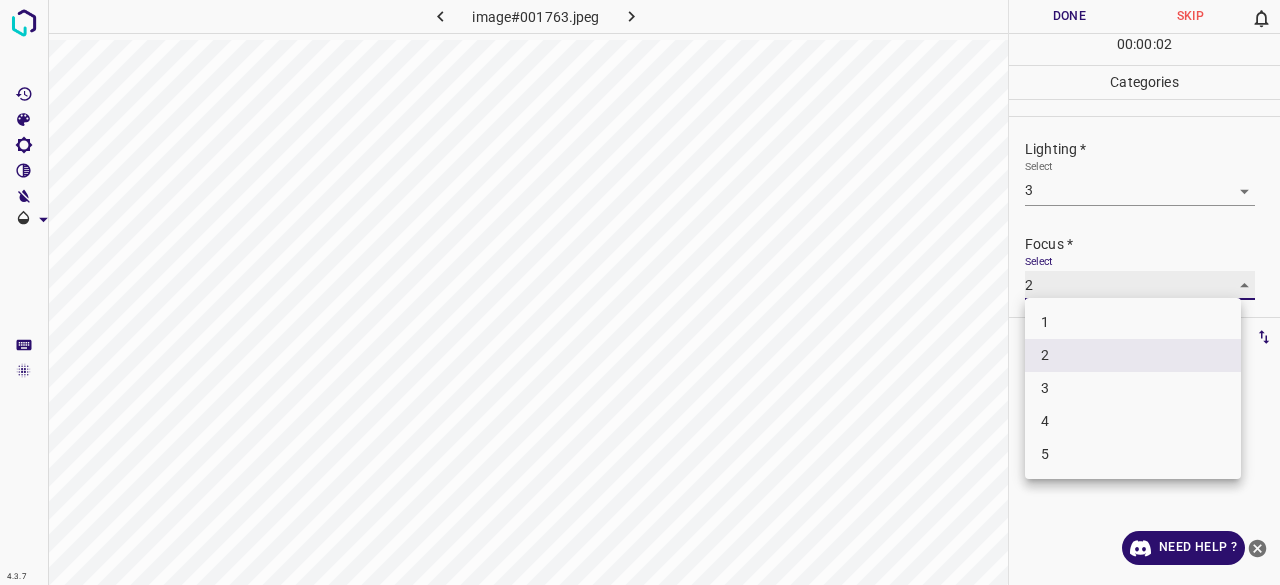 type on "3" 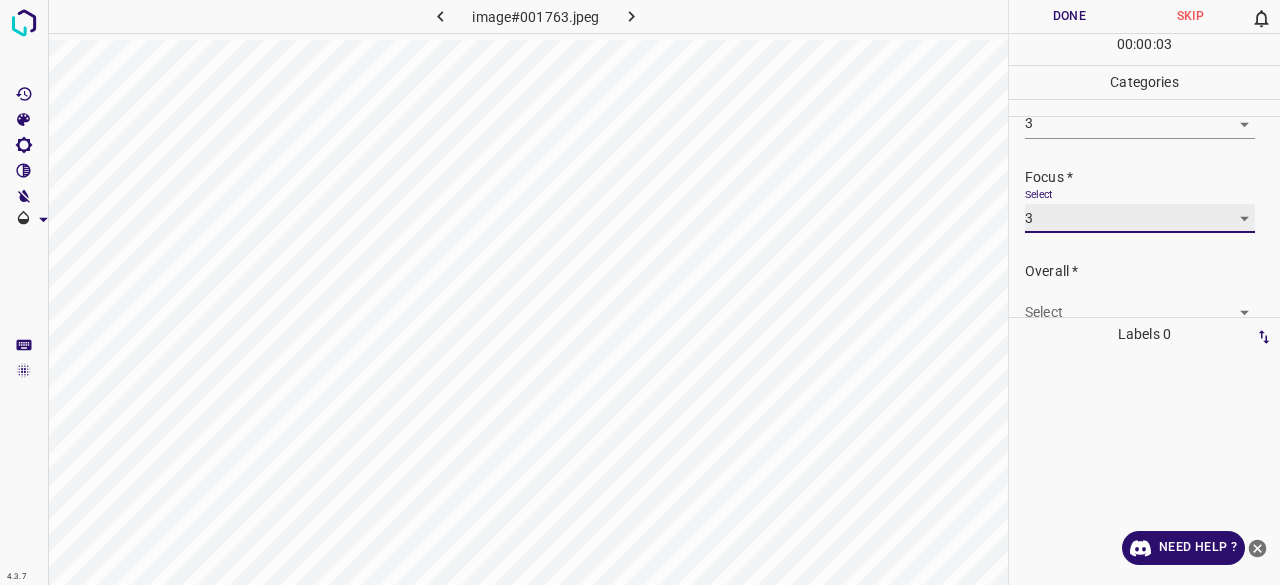 scroll, scrollTop: 98, scrollLeft: 0, axis: vertical 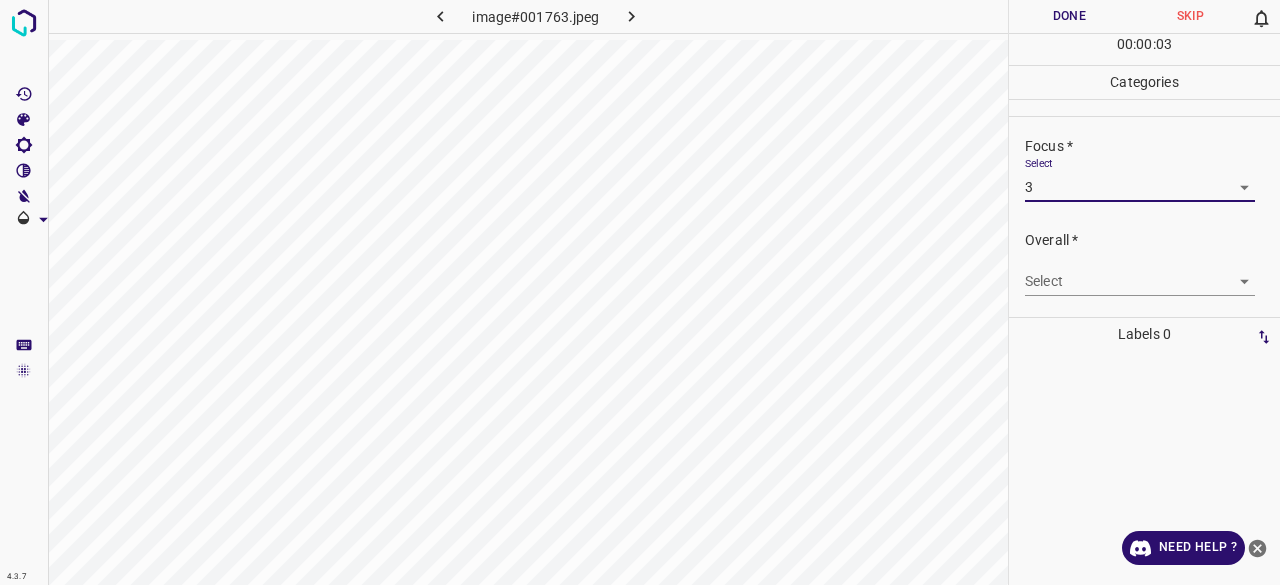 click on "4.3.7 image#001763.jpeg Done Skip 0 00   : 00   : 03   Categories Lighting *  Select 3 3 Focus *  Select 3 3 Overall *  Select ​ Labels   0 Categories 1 Lighting 2 Focus 3 Overall Tools Space Change between modes (Draw & Edit) I Auto labeling R Restore zoom M Zoom in N Zoom out Delete Delete selecte label Filters Z Restore filters X Saturation filter C Brightness filter V Contrast filter B Gray scale filter General O Download Need Help ? - Text - Hide - Delete" at bounding box center [640, 292] 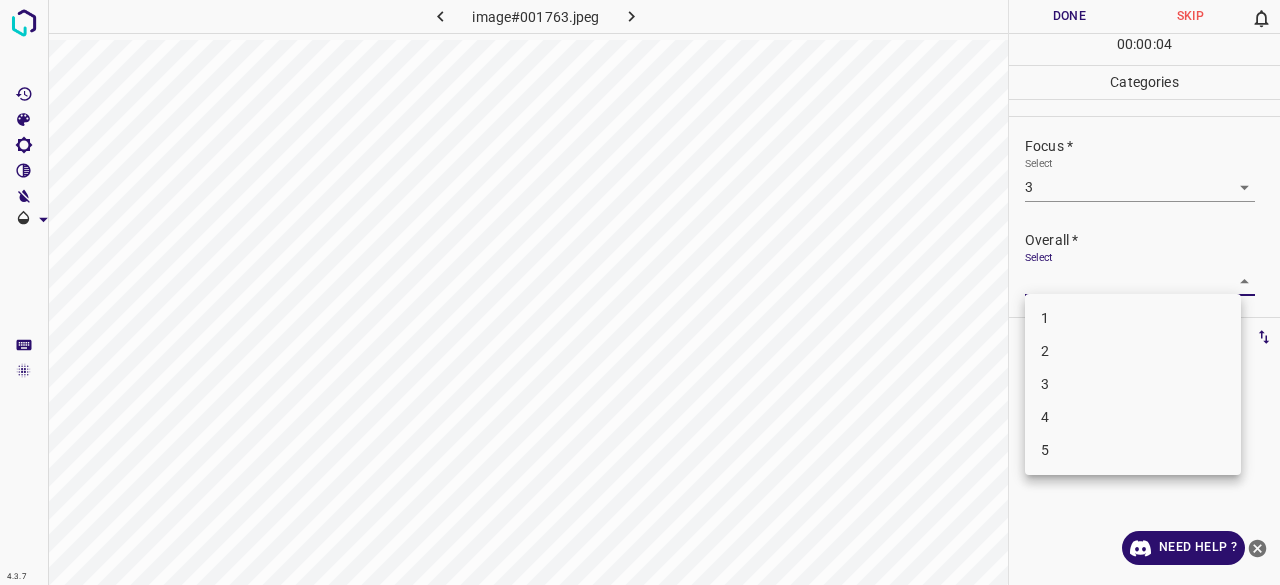 drag, startPoint x: 1060, startPoint y: 416, endPoint x: 1062, endPoint y: 384, distance: 32.06244 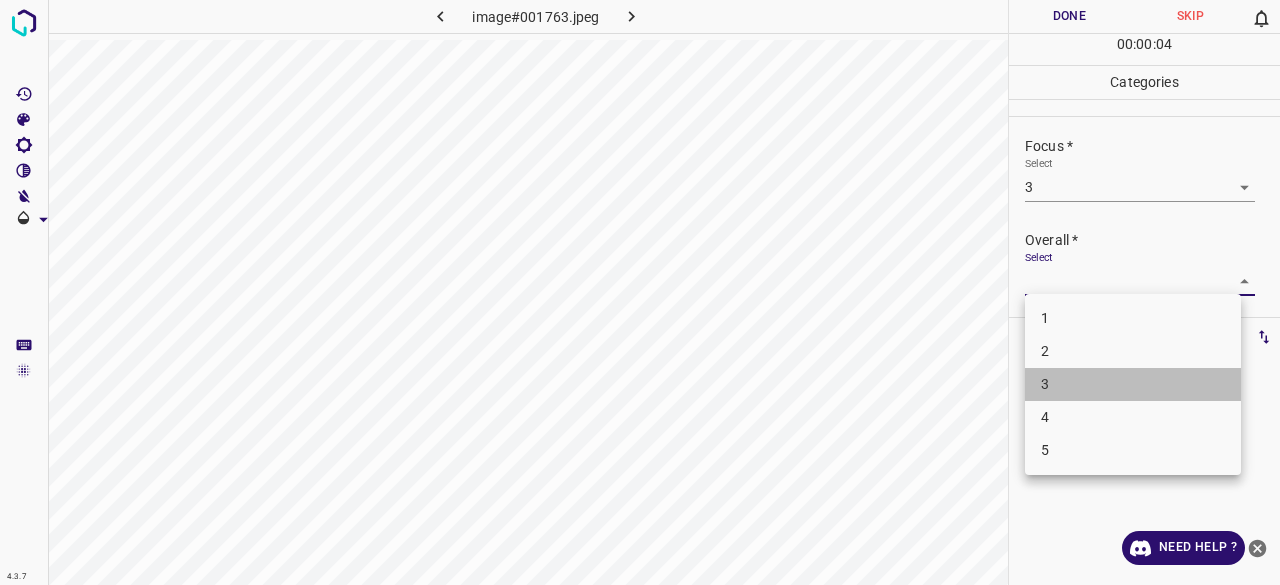 click on "3" at bounding box center [1133, 384] 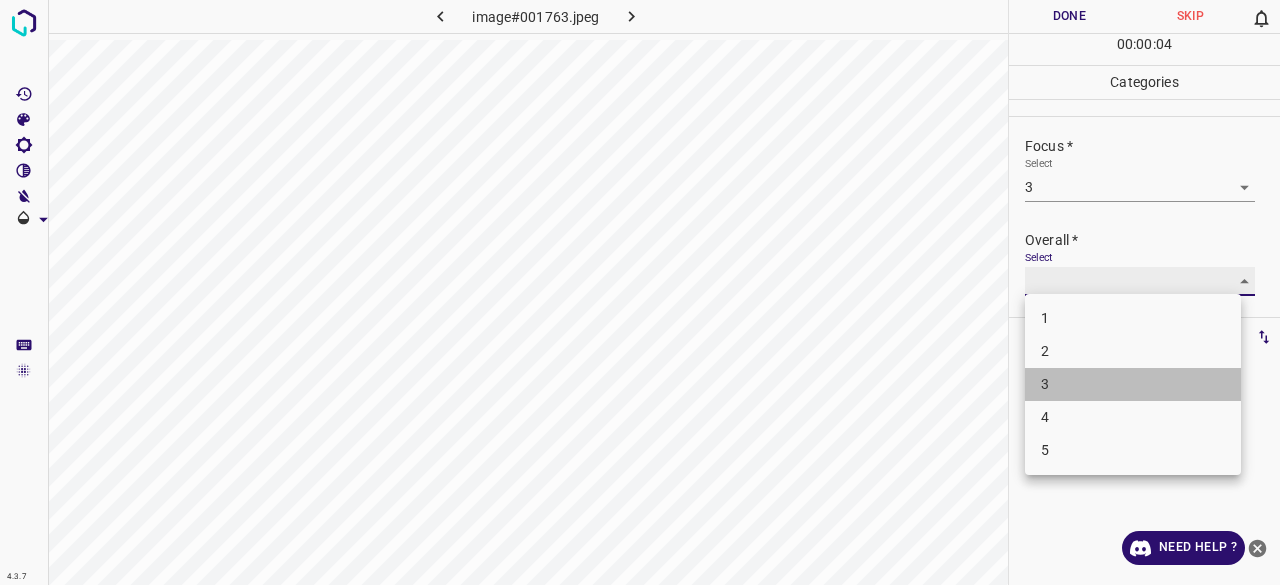 type on "3" 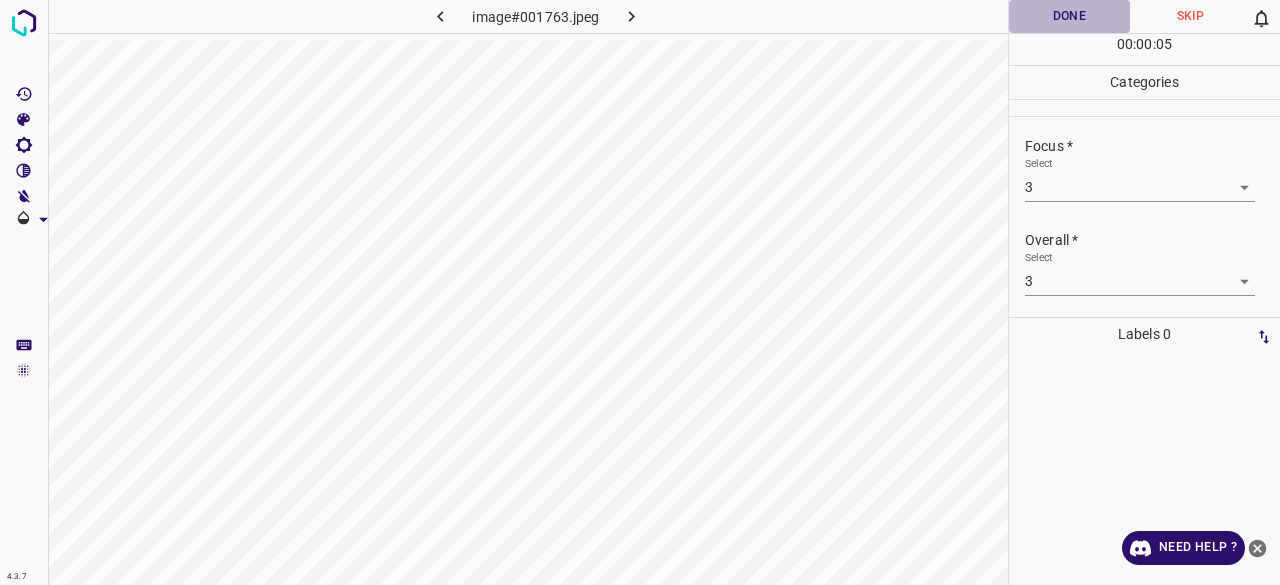 drag, startPoint x: 1047, startPoint y: 30, endPoint x: 1060, endPoint y: 33, distance: 13.341664 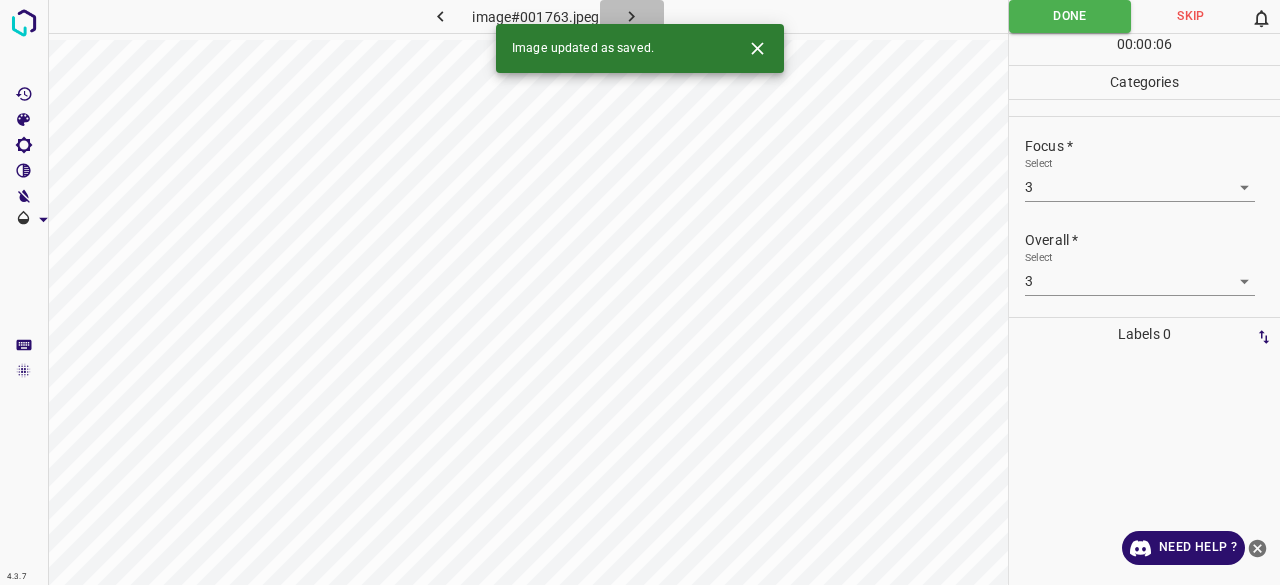click 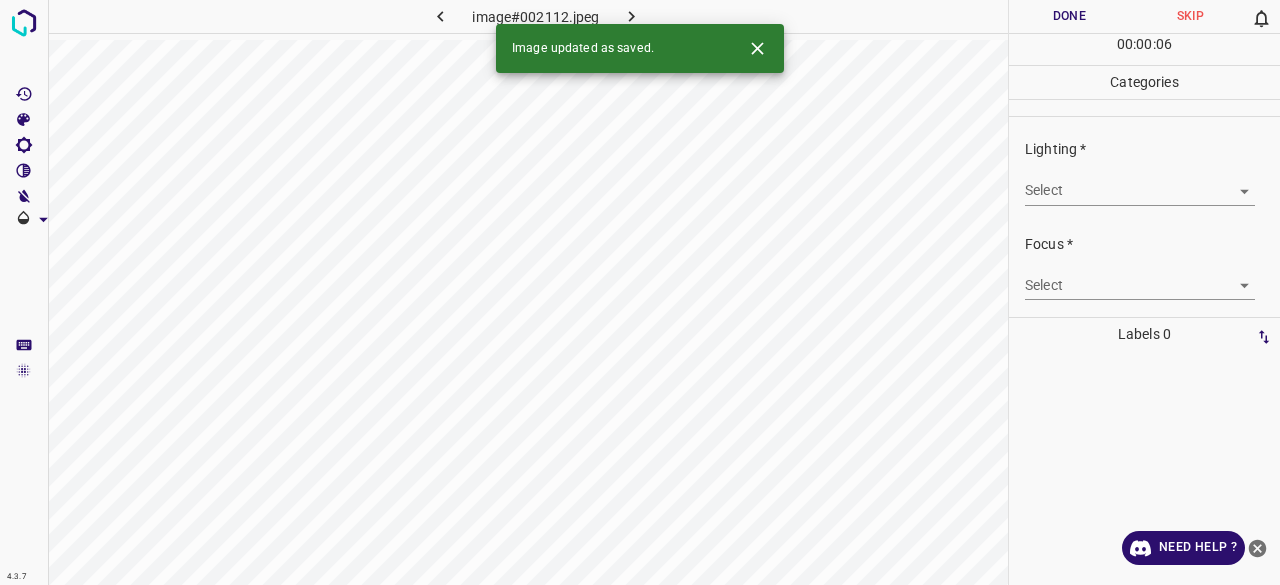 click on "4.3.7 image#002112.jpeg Done Skip 0 00   : 00   : 06   Categories Lighting *  Select ​ Focus *  Select ​ Overall *  Select ​ Labels   0 Categories 1 Lighting 2 Focus 3 Overall Tools Space Change between modes (Draw & Edit) I Auto labeling R Restore zoom M Zoom in N Zoom out Delete Delete selecte label Filters Z Restore filters X Saturation filter C Brightness filter V Contrast filter B Gray scale filter General O Download Image updated as saved. Need Help ? - Text - Hide - Delete" at bounding box center [640, 292] 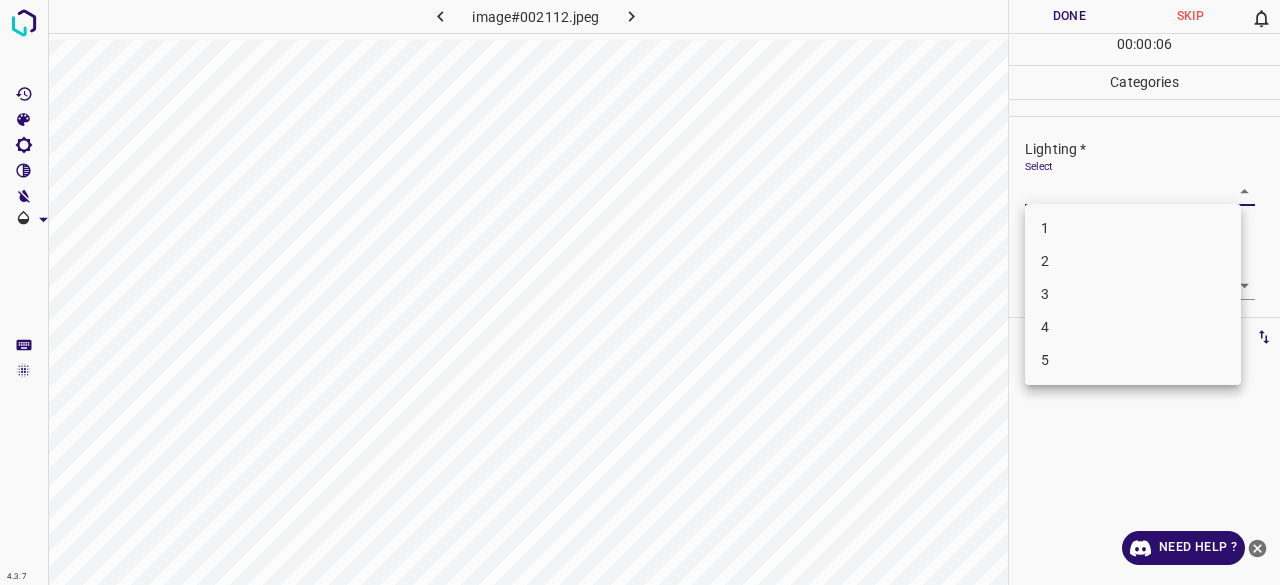 click on "3" at bounding box center (1133, 294) 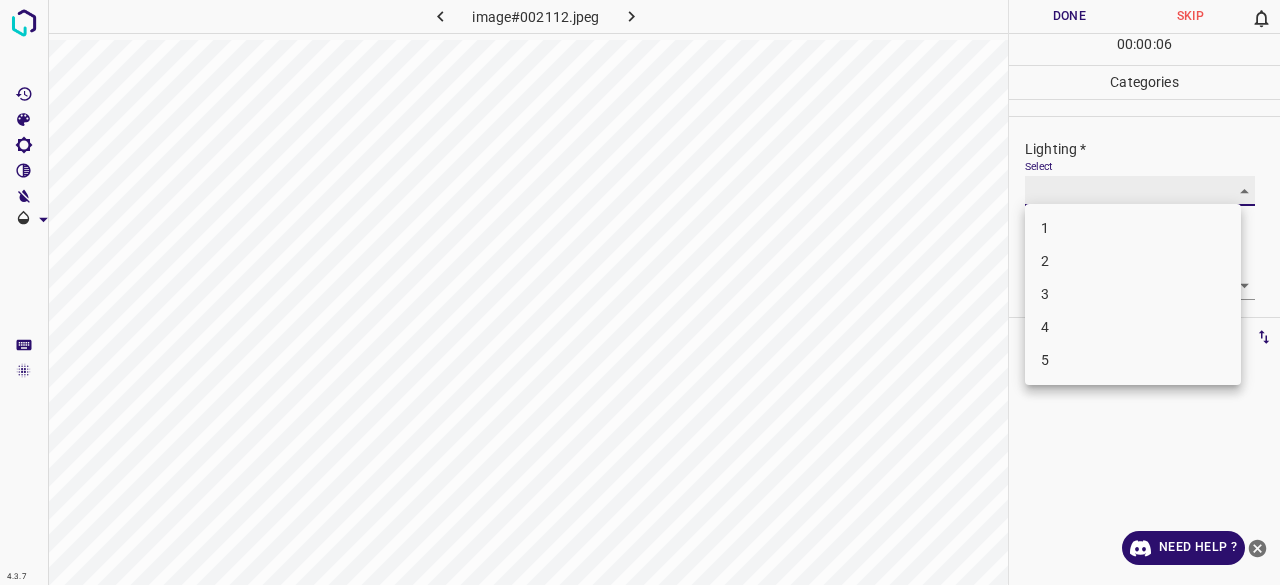 type on "3" 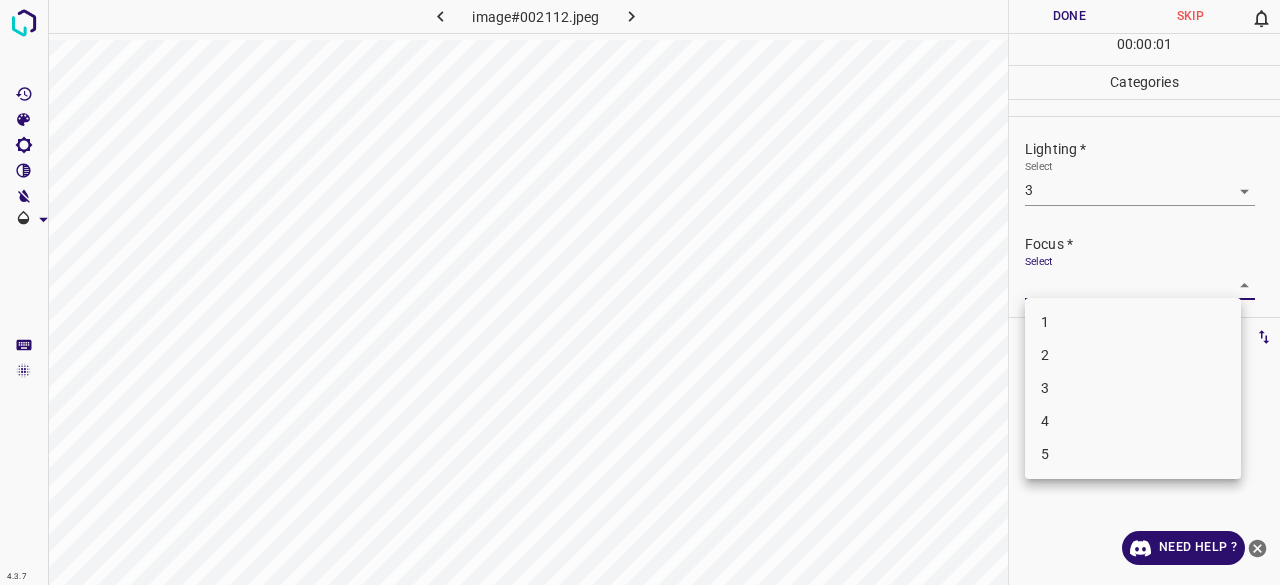 click on "4.3.7 image#002112.jpeg Done Skip 0 00   : 00   : 01   Categories Lighting *  Select 3 3 Focus *  Select ​ Overall *  Select ​ Labels   0 Categories 1 Lighting 2 Focus 3 Overall Tools Space Change between modes (Draw & Edit) I Auto labeling R Restore zoom M Zoom in N Zoom out Delete Delete selecte label Filters Z Restore filters X Saturation filter C Brightness filter V Contrast filter B Gray scale filter General O Download Need Help ? - Text - Hide - Delete 1 2 3 4 5" at bounding box center (640, 292) 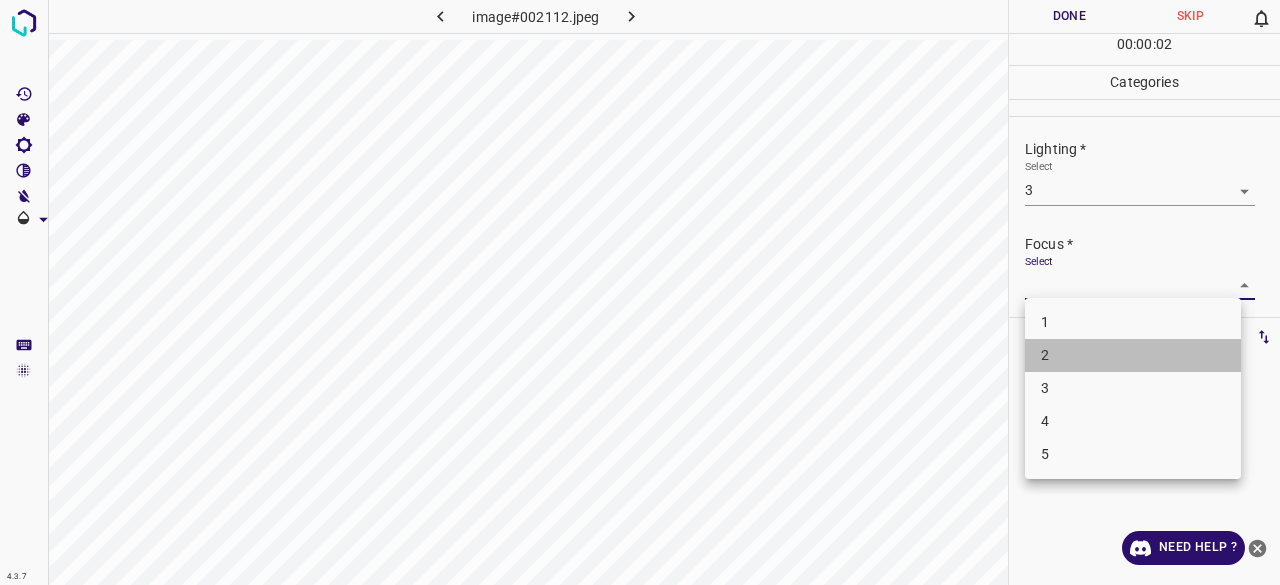 click on "2" at bounding box center (1133, 355) 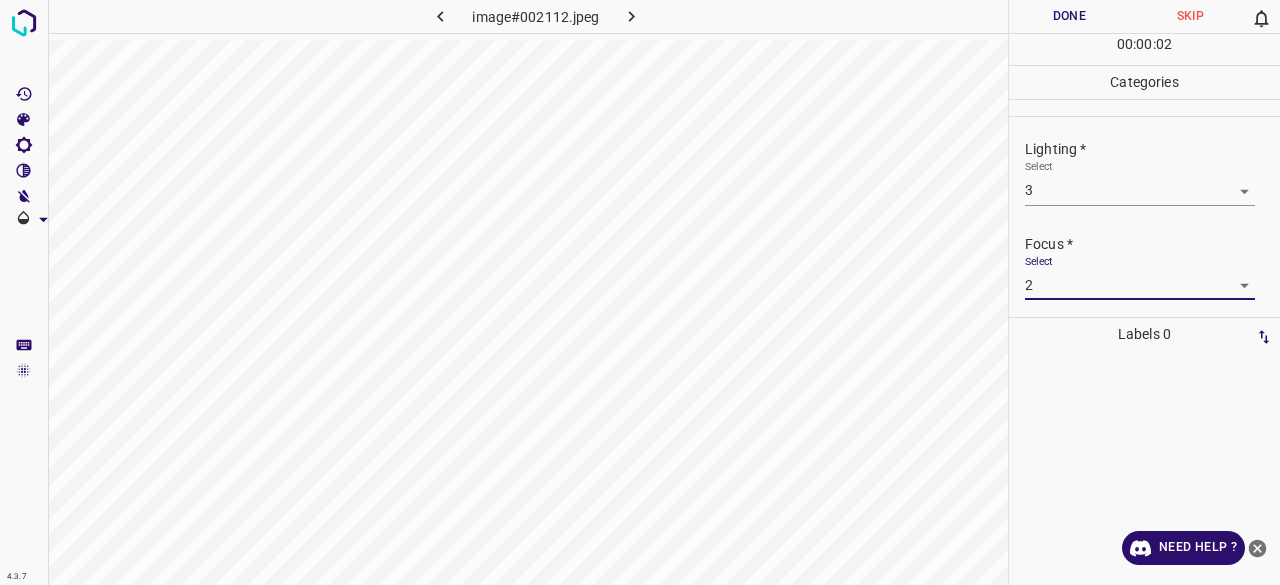 click on "1 2 3 4 5" at bounding box center [1133, 349] 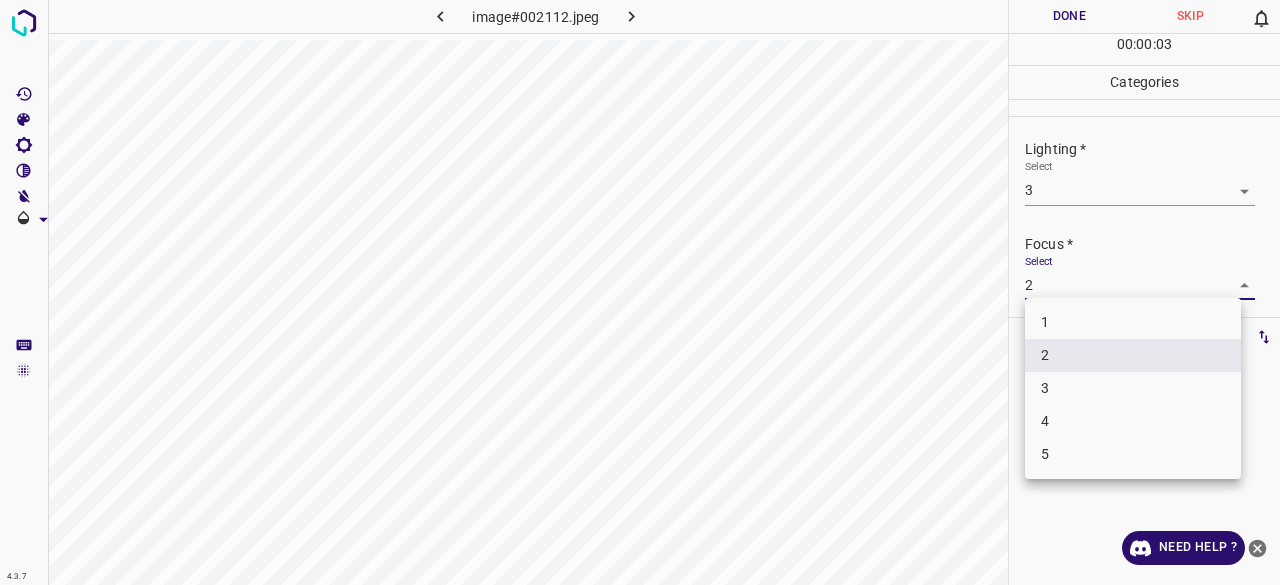 click on "4.3.7 image#002112.jpeg Done Skip 0 00   : 00   : 03   Categories Lighting *  Select 3 3 Focus *  Select 2 2 Overall *  Select ​ Labels   0 Categories 1 Lighting 2 Focus 3 Overall Tools Space Change between modes (Draw & Edit) I Auto labeling R Restore zoom M Zoom in N Zoom out Delete Delete selecte label Filters Z Restore filters X Saturation filter C Brightness filter V Contrast filter B Gray scale filter General O Download Need Help ? - Text - Hide - Delete 1 2 3 4 5" at bounding box center (640, 292) 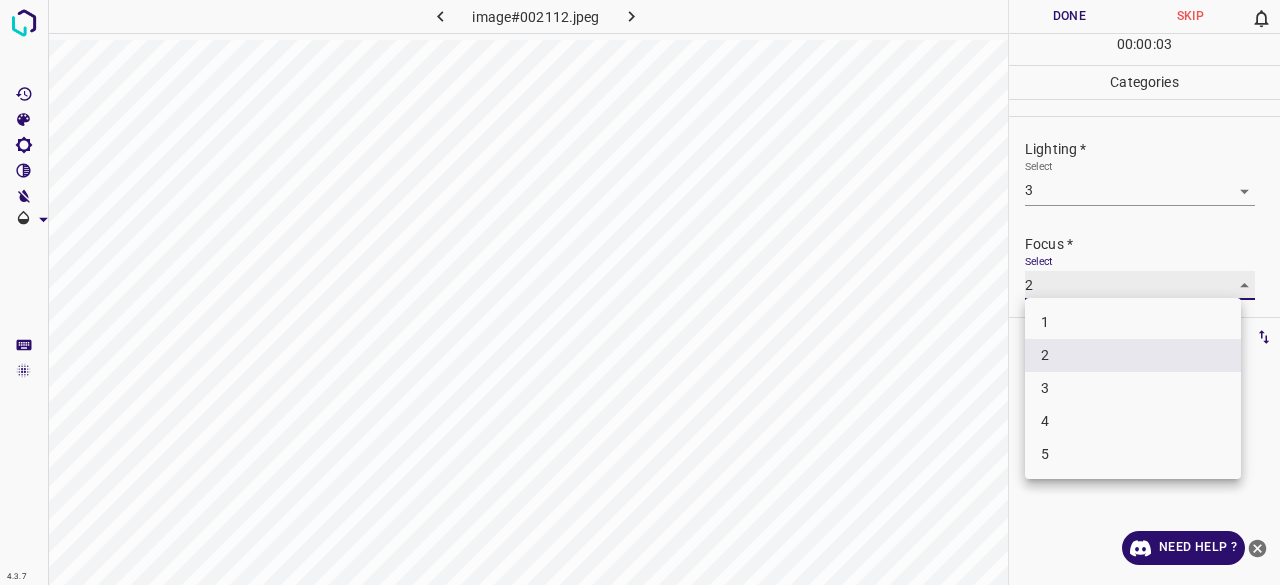type on "3" 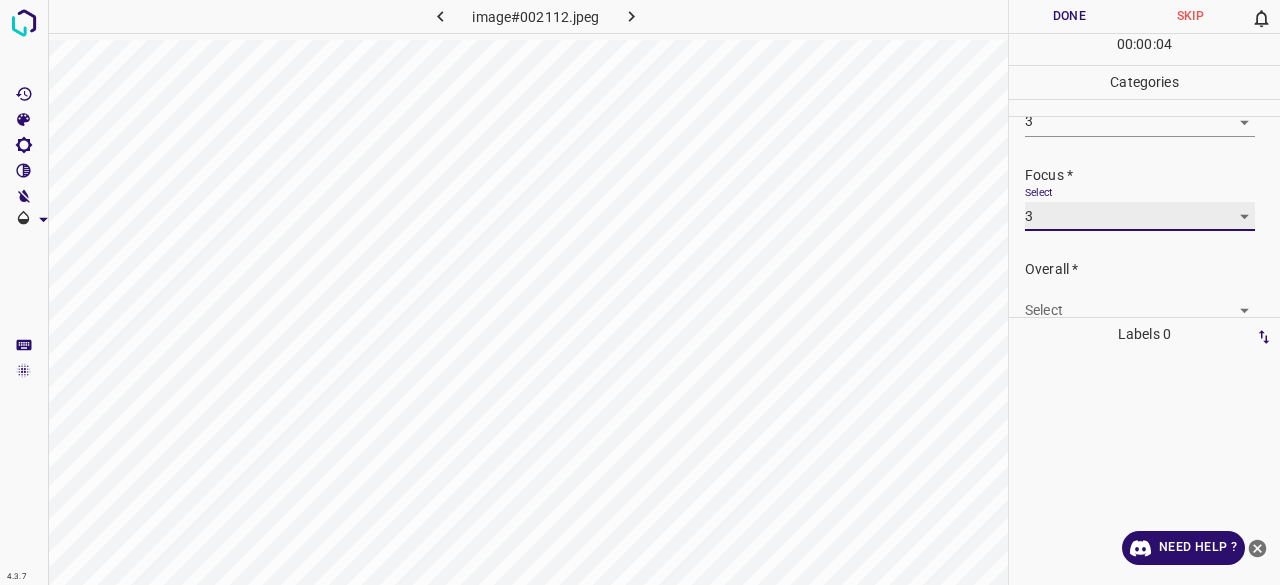 scroll, scrollTop: 98, scrollLeft: 0, axis: vertical 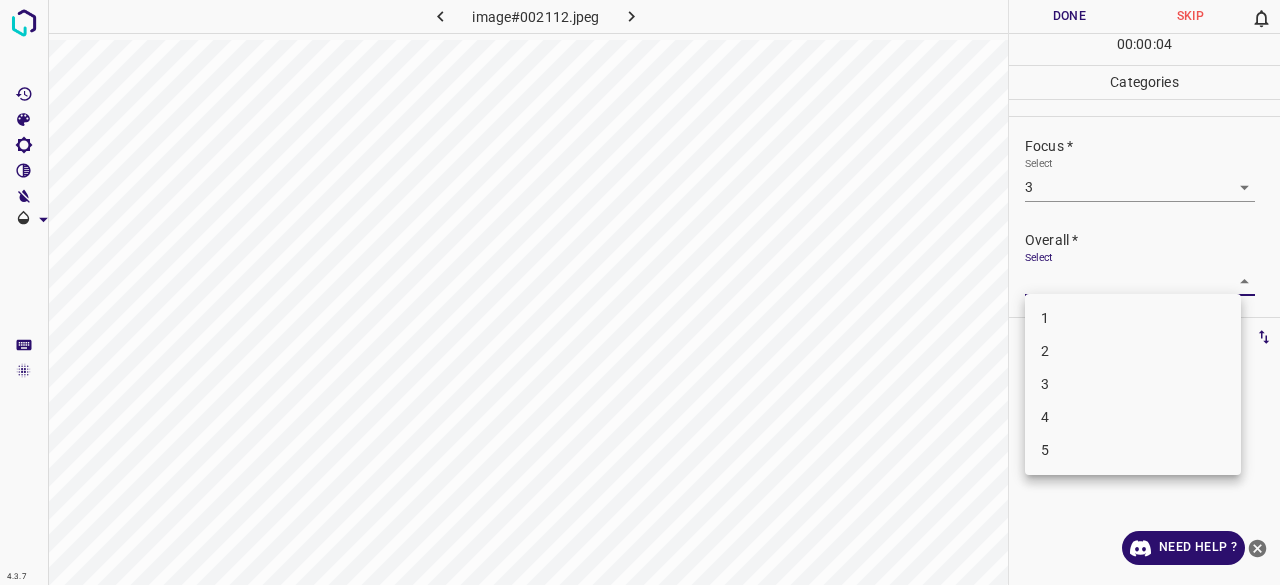 click on "4.3.7 image#002112.jpeg Done Skip 0 00   : 00   : 04   Categories Lighting *  Select 3 3 Focus *  Select 3 3 Overall *  Select ​ Labels   0 Categories 1 Lighting 2 Focus 3 Overall Tools Space Change between modes (Draw & Edit) I Auto labeling R Restore zoom M Zoom in N Zoom out Delete Delete selecte label Filters Z Restore filters X Saturation filter C Brightness filter V Contrast filter B Gray scale filter General O Download Need Help ? - Text - Hide - Delete 1 2 3 4 5" at bounding box center [640, 292] 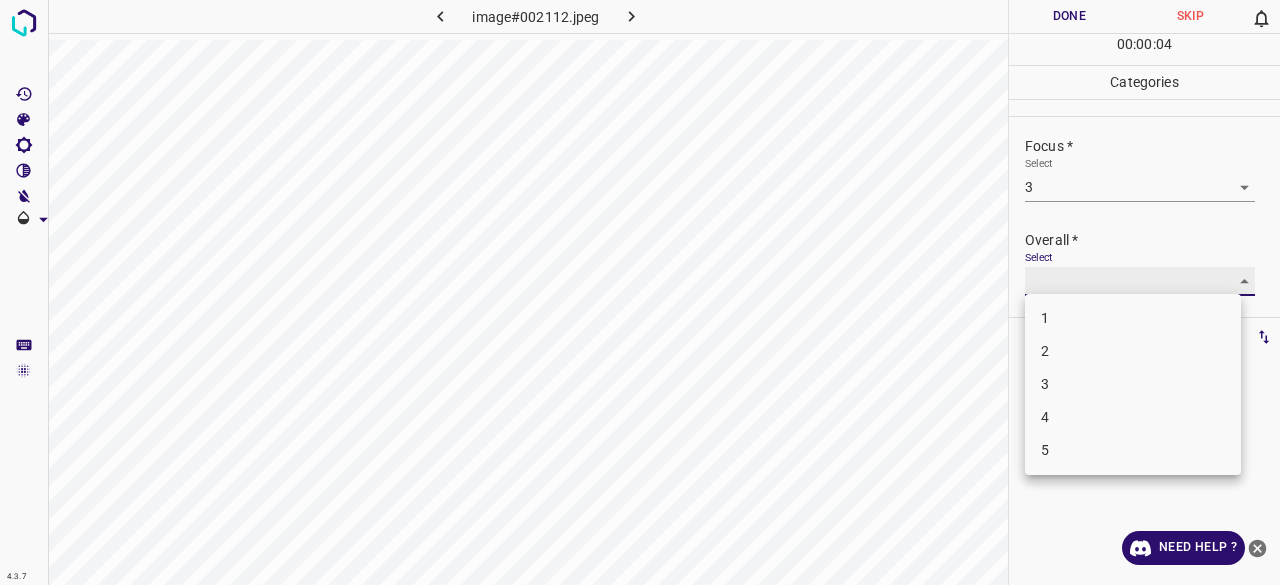 type on "3" 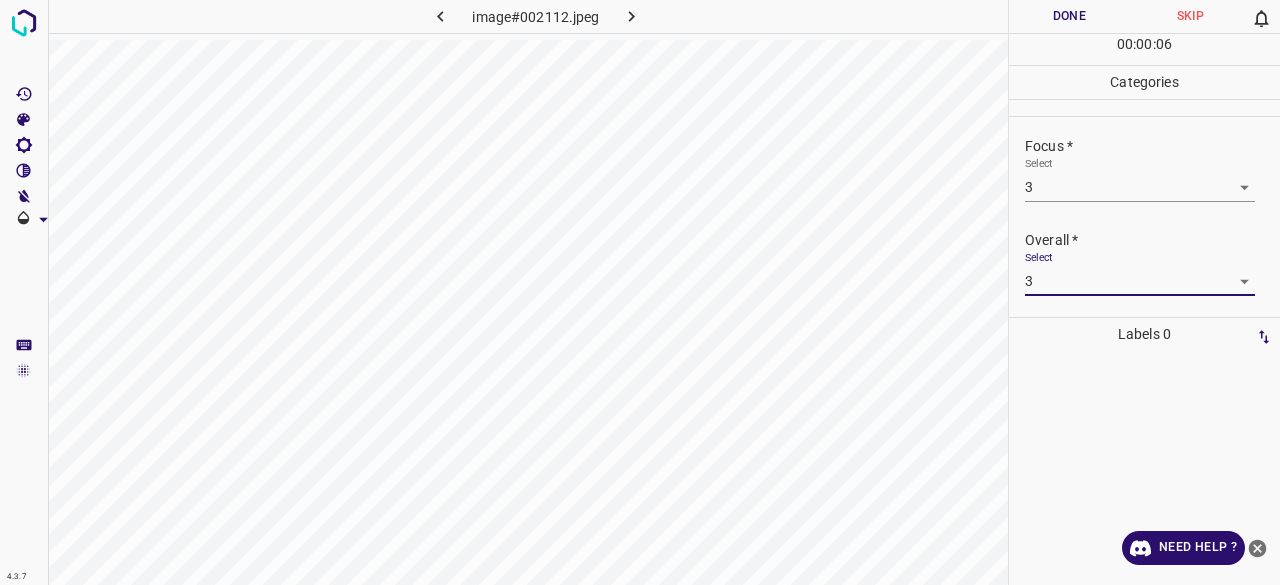 click on "4.3.7 image#002112.jpeg Done Skip 0 00   : 00   : 06   Categories Lighting *  Select 3 3 Focus *  Select 3 3 Overall *  Select 3 3 Labels   0 Categories 1 Lighting 2 Focus 3 Overall Tools Space Change between modes (Draw & Edit) I Auto labeling R Restore zoom M Zoom in N Zoom out Delete Delete selecte label Filters Z Restore filters X Saturation filter C Brightness filter V Contrast filter B Gray scale filter General O Download Need Help ? - Text - Hide - Delete" at bounding box center [640, 292] 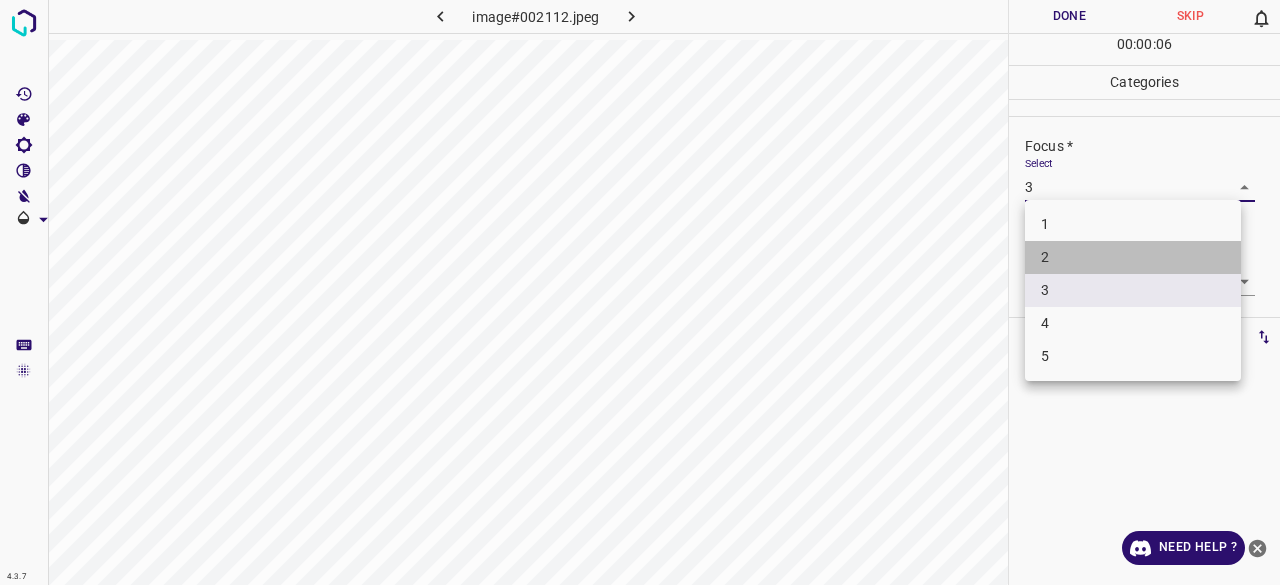 click on "2" at bounding box center (1133, 257) 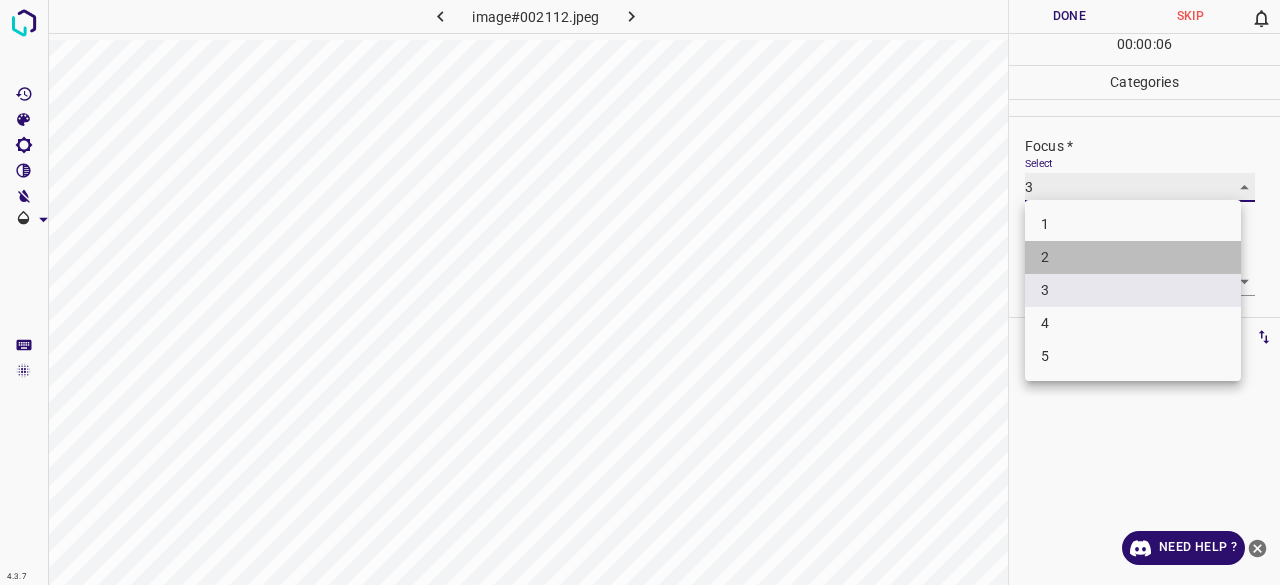 type on "2" 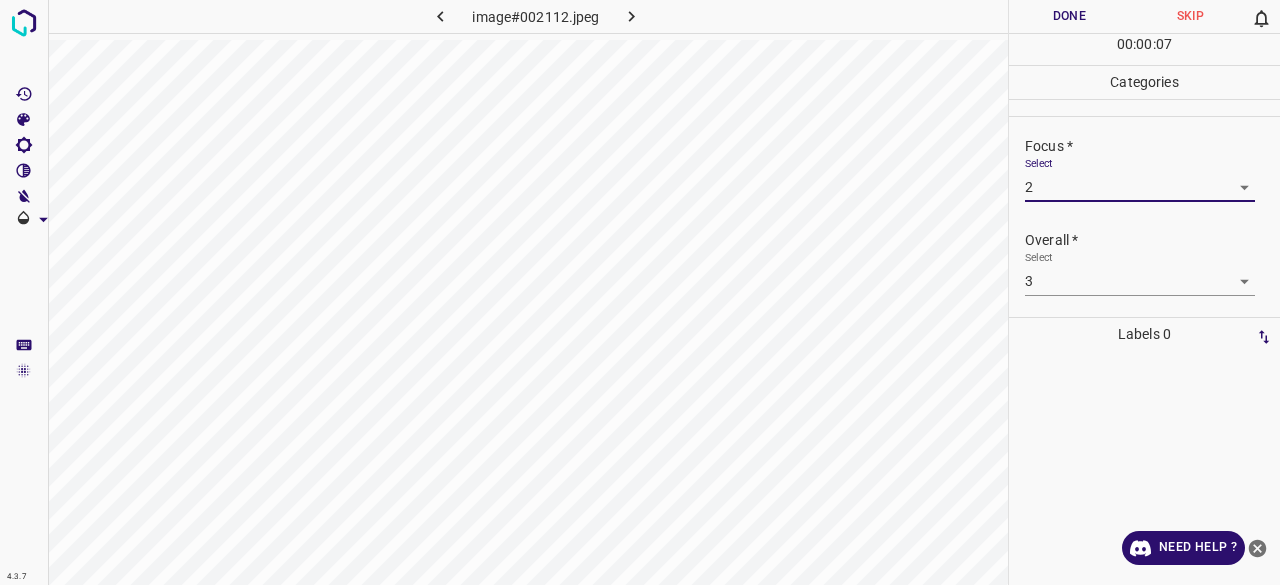 click on "Done" at bounding box center (1069, 16) 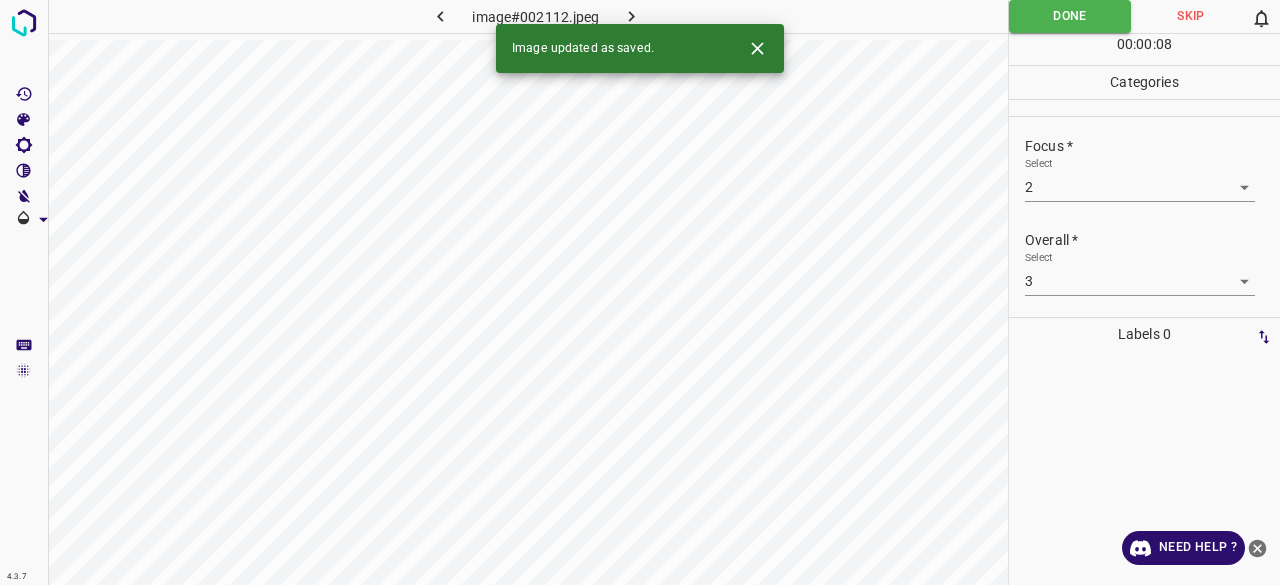 click at bounding box center (632, 16) 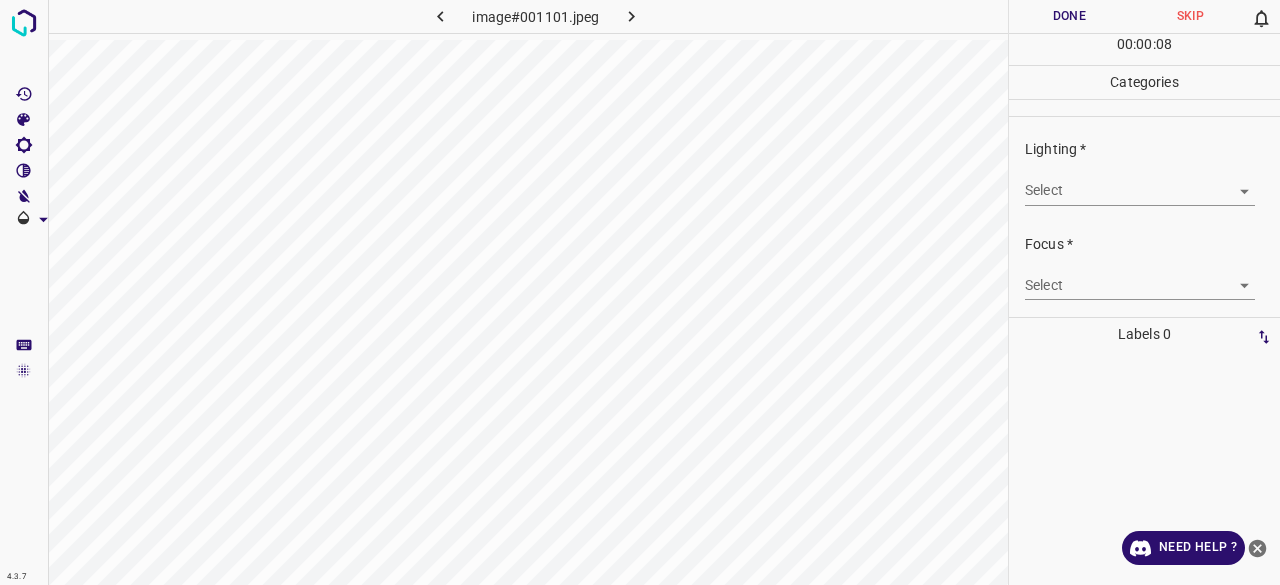 click on "4.3.7 image#001101.jpeg Done Skip 0 00   : 00   : 08   Categories Lighting *  Select ​ Focus *  Select ​ Overall *  Select ​ Labels   0 Categories 1 Lighting 2 Focus 3 Overall Tools Space Change between modes (Draw & Edit) I Auto labeling R Restore zoom M Zoom in N Zoom out Delete Delete selecte label Filters Z Restore filters X Saturation filter C Brightness filter V Contrast filter B Gray scale filter General O Download Need Help ? - Text - Hide - Delete" at bounding box center [640, 292] 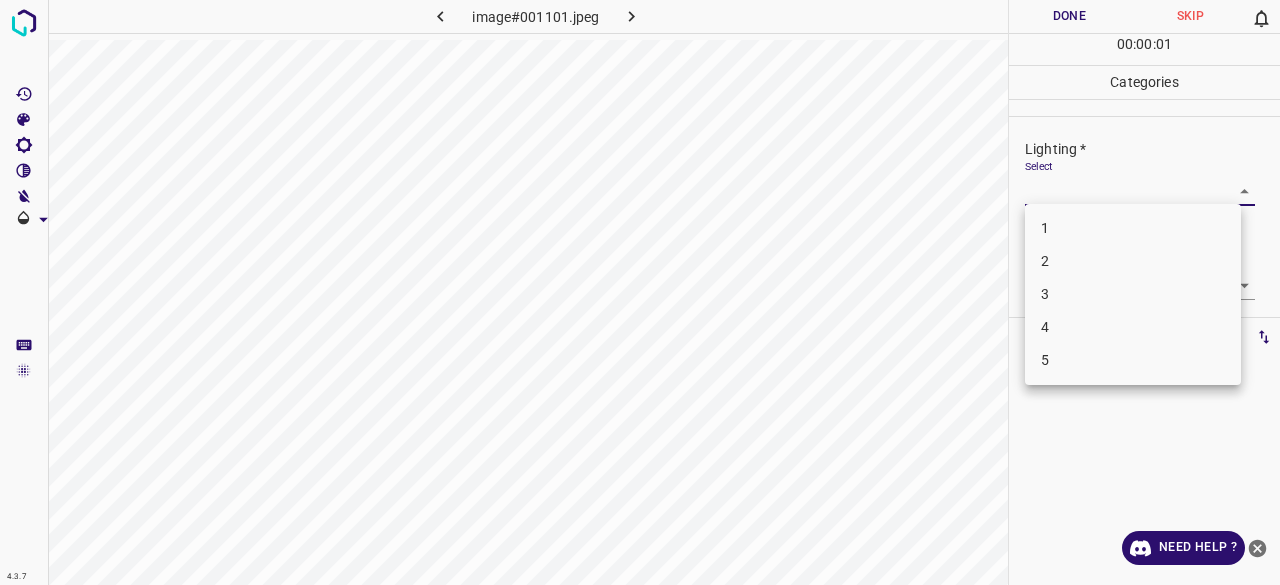 drag, startPoint x: 1056, startPoint y: 257, endPoint x: 1056, endPoint y: 293, distance: 36 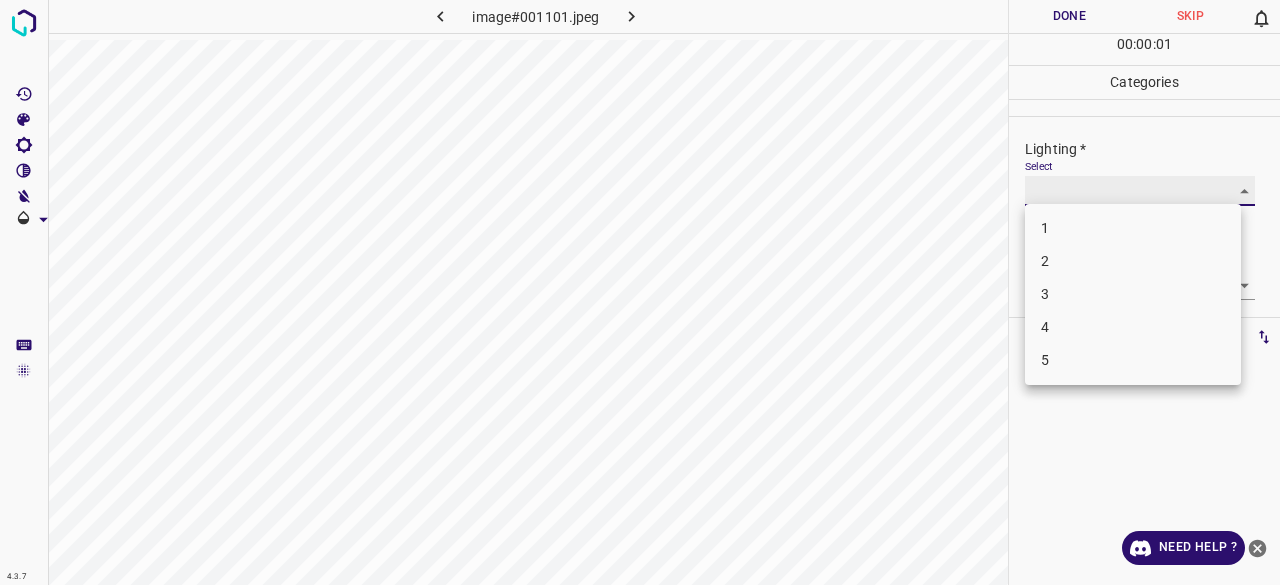 type on "3" 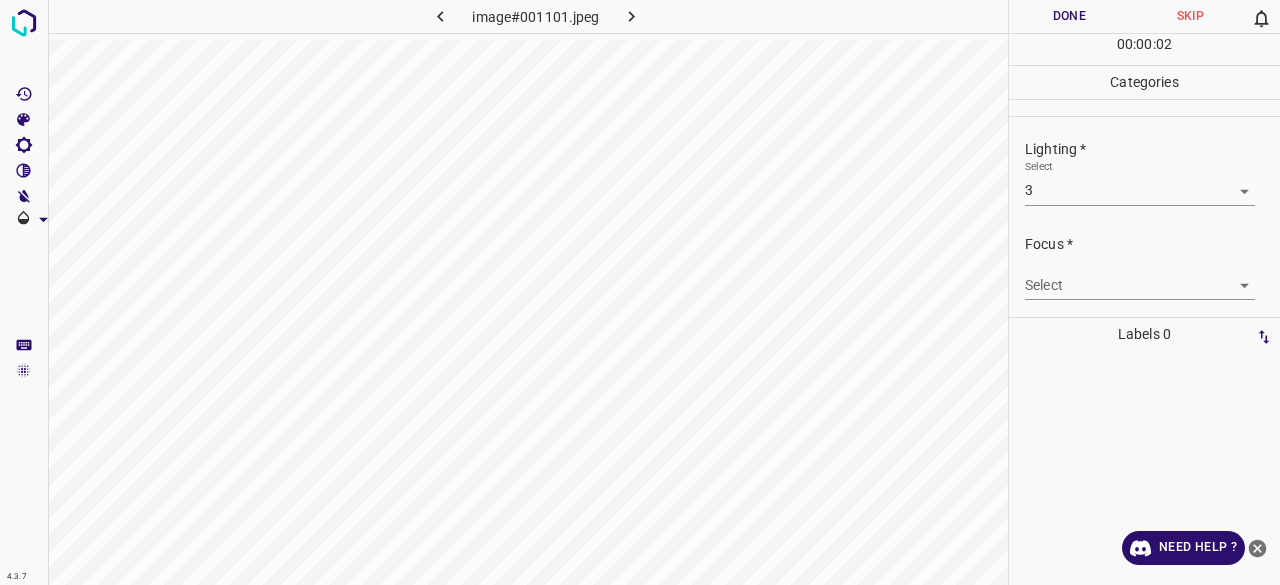 click on "Overall *  Select ​" at bounding box center (1144, 361) 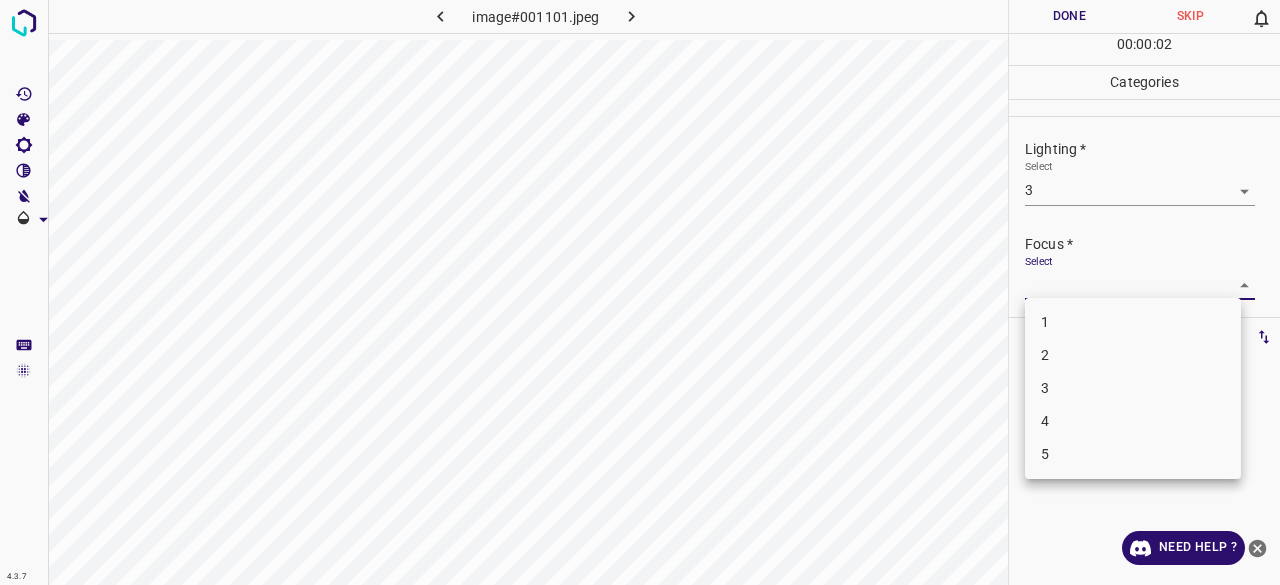 click on "4.3.7 image#001101.jpeg Done Skip 0 00   : 00   : 02   Categories Lighting *  Select 3 3 Focus *  Select ​ Overall *  Select ​ Labels   0 Categories 1 Lighting 2 Focus 3 Overall Tools Space Change between modes (Draw & Edit) I Auto labeling R Restore zoom M Zoom in N Zoom out Delete Delete selecte label Filters Z Restore filters X Saturation filter C Brightness filter V Contrast filter B Gray scale filter General O Download Need Help ? - Text - Hide - Delete 1 2 3 4 5" at bounding box center (640, 292) 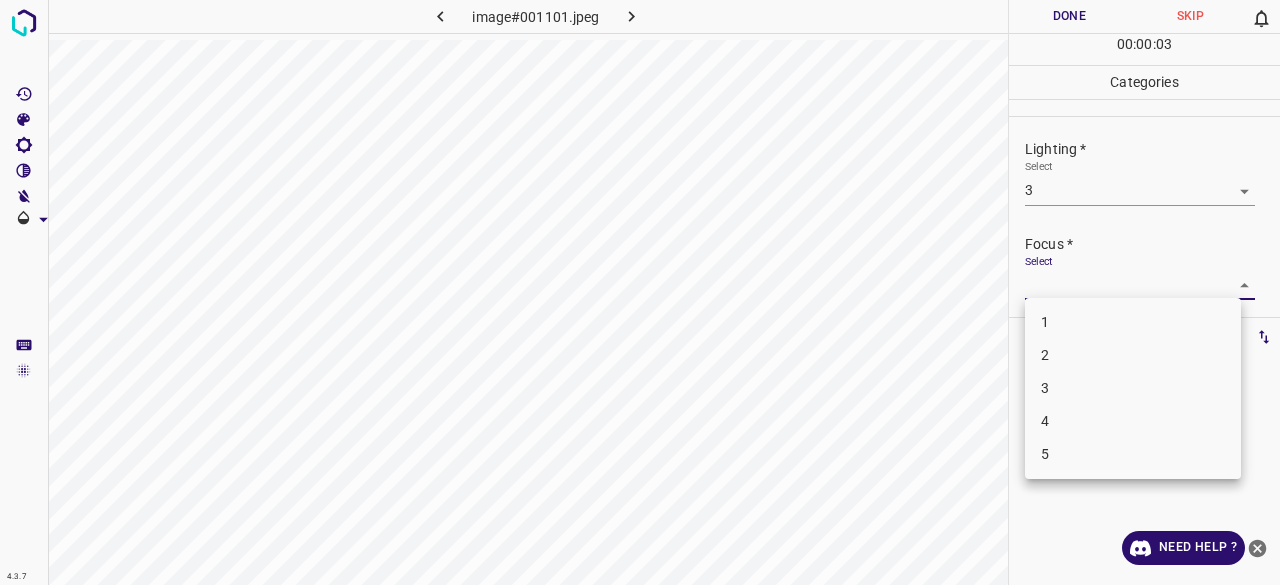 drag, startPoint x: 1070, startPoint y: 397, endPoint x: 1066, endPoint y: 351, distance: 46.173584 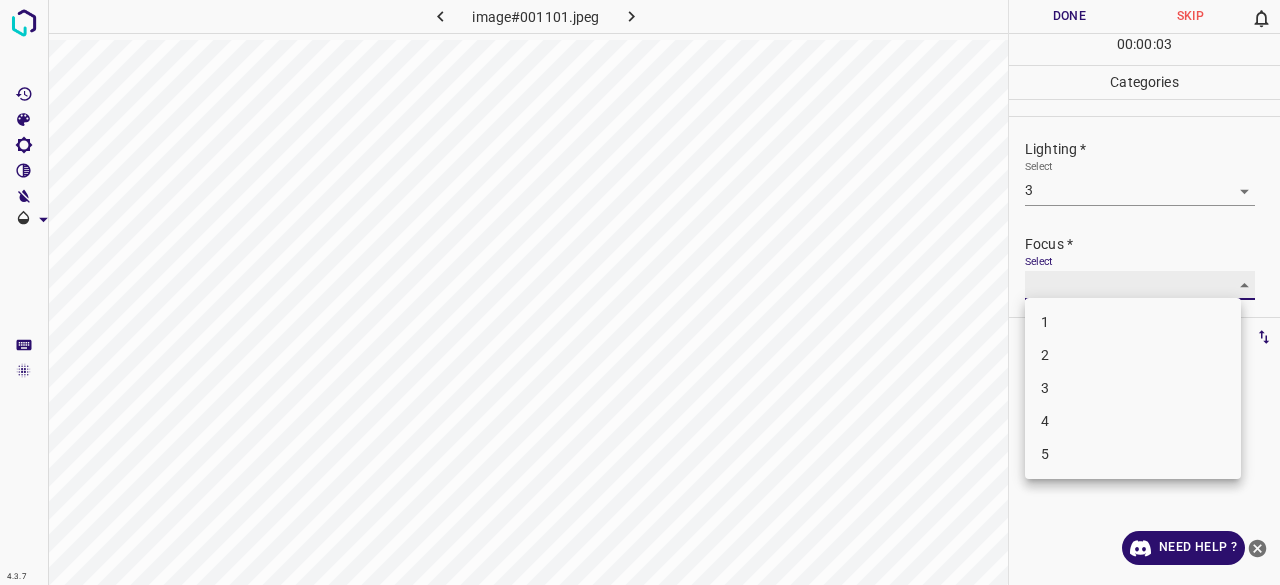 type on "3" 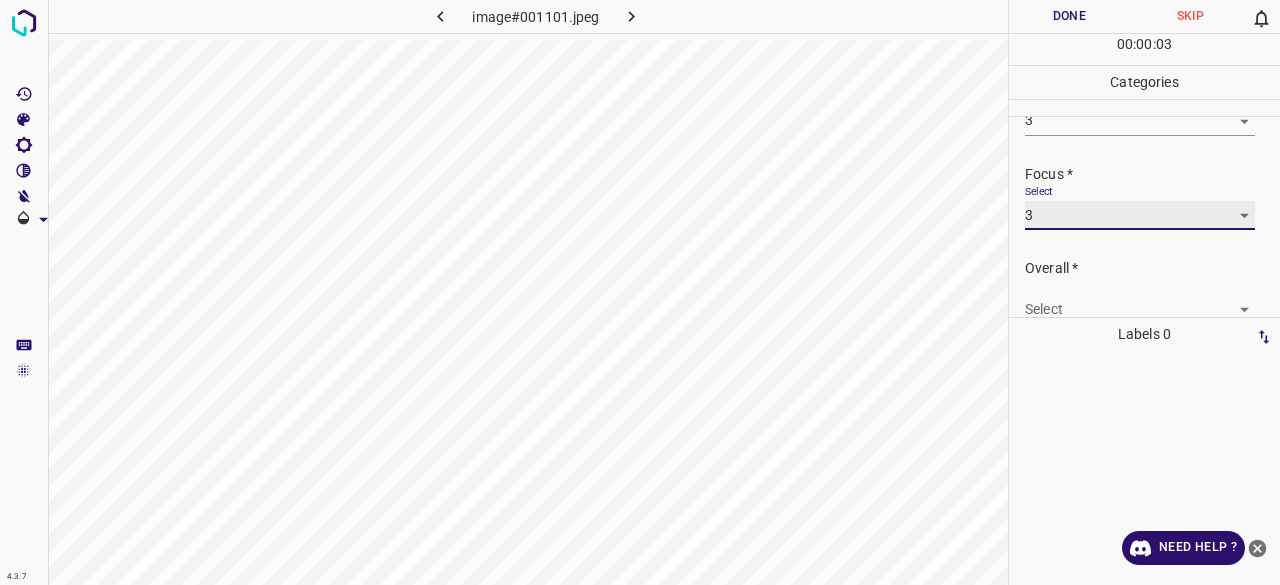 scroll, scrollTop: 98, scrollLeft: 0, axis: vertical 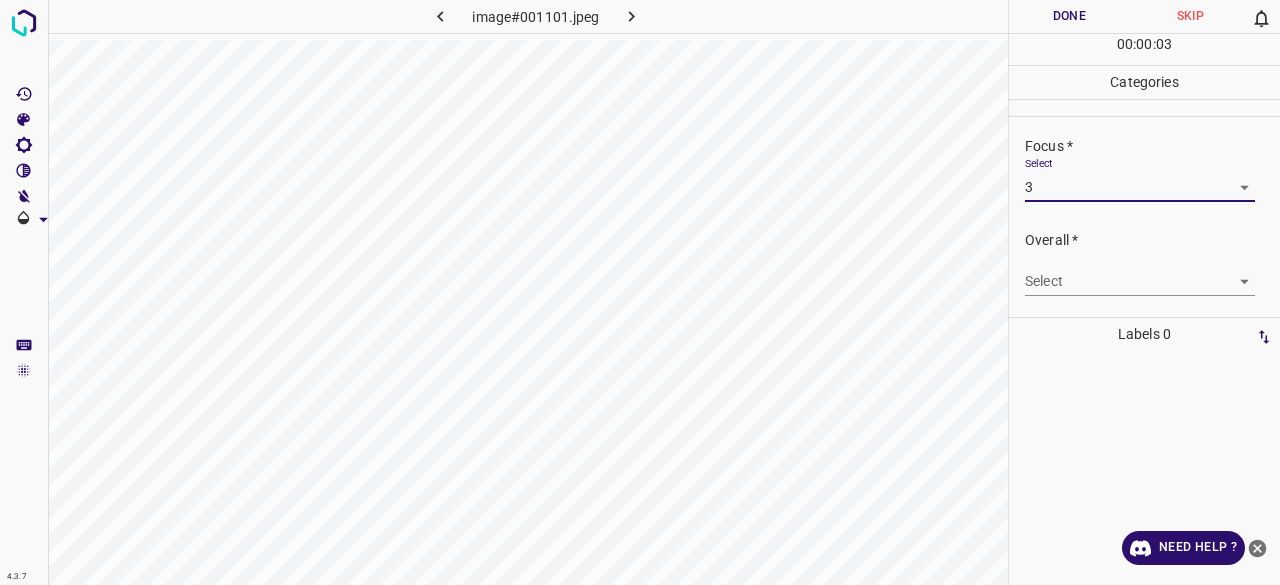 click on "4.3.7 image#001101.jpeg Done Skip 0 00   : 00   : 03   Categories Lighting *  Select 3 3 Focus *  Select 3 3 Overall *  Select ​ Labels   0 Categories 1 Lighting 2 Focus 3 Overall Tools Space Change between modes (Draw & Edit) I Auto labeling R Restore zoom M Zoom in N Zoom out Delete Delete selecte label Filters Z Restore filters X Saturation filter C Brightness filter V Contrast filter B Gray scale filter General O Download Need Help ? - Text - Hide - Delete" at bounding box center (640, 292) 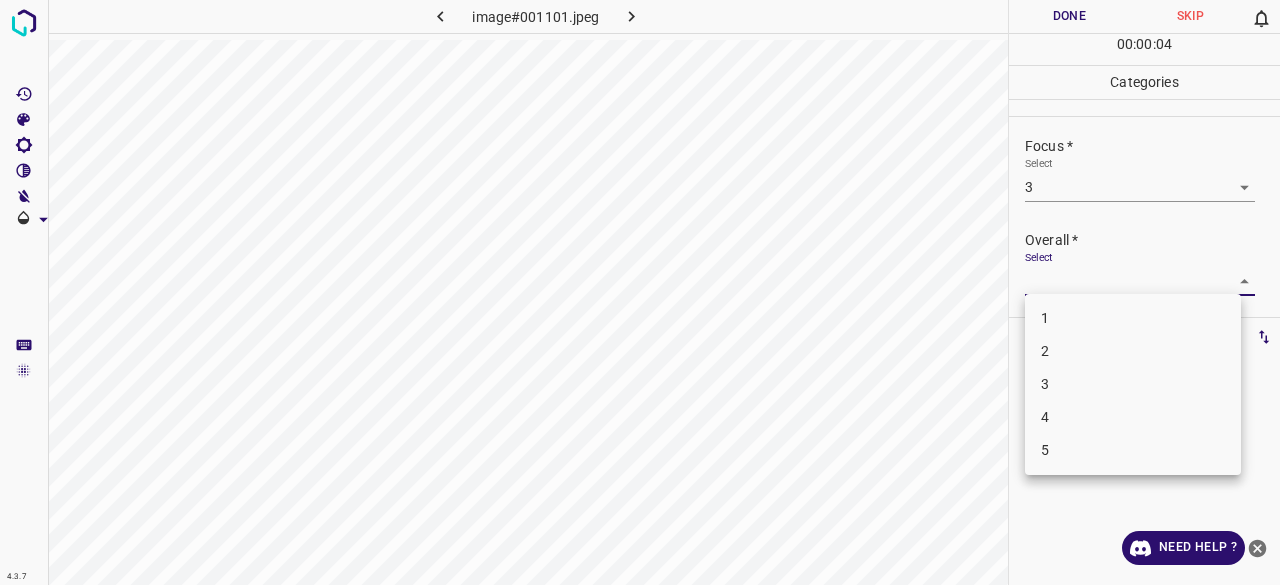 click on "2" at bounding box center (1133, 351) 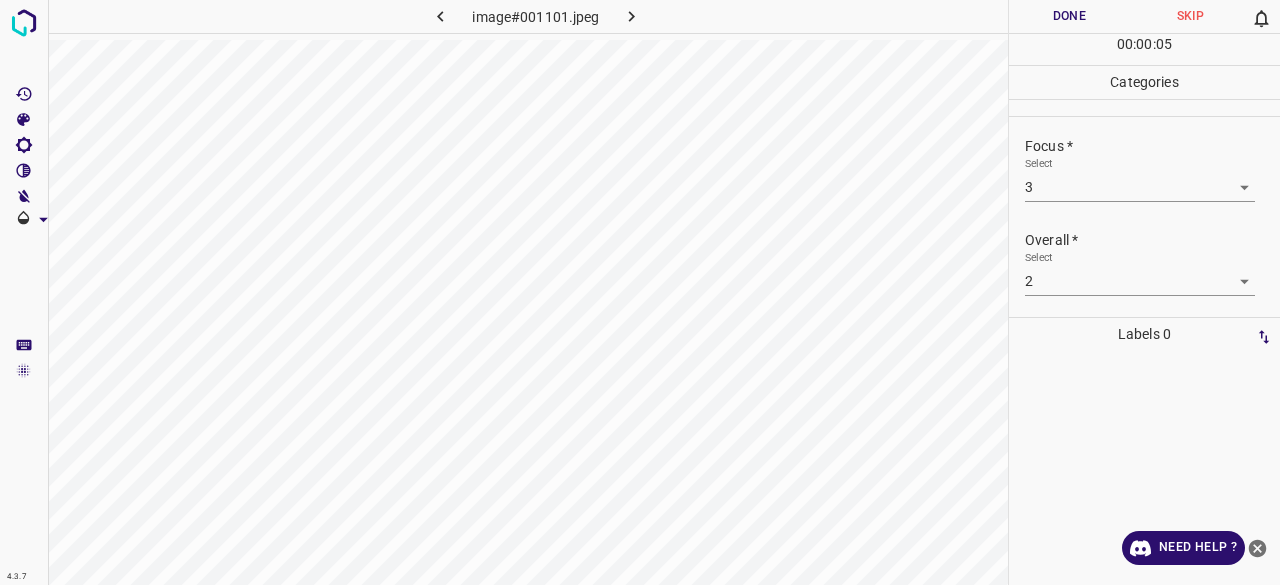 click on "Select 2 2" at bounding box center (1140, 273) 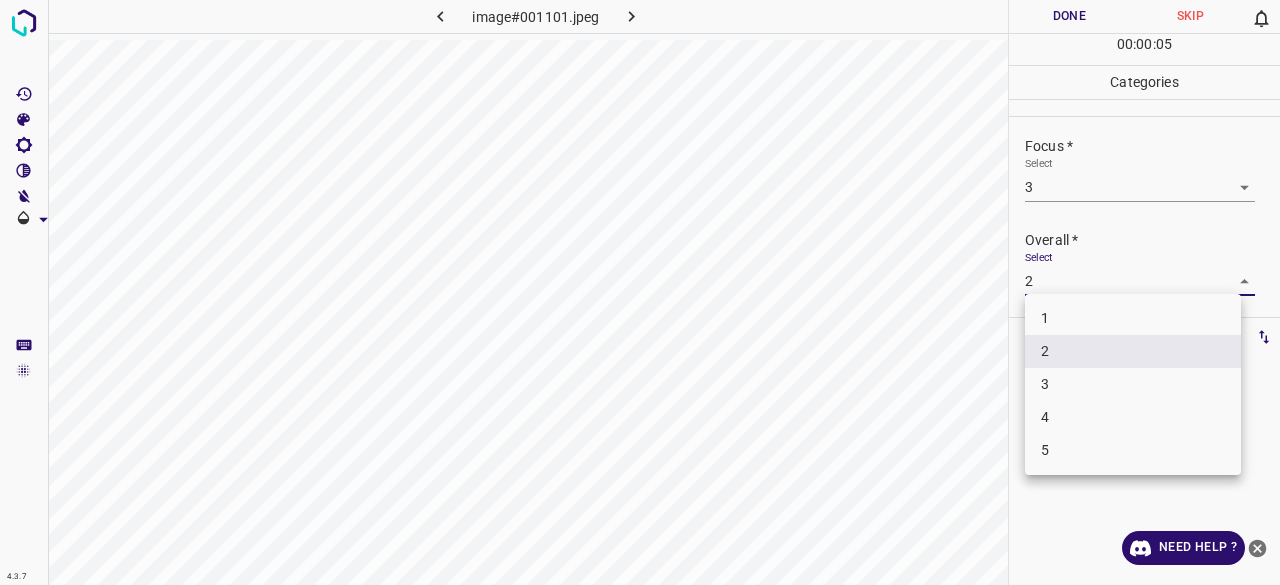 click on "4.3.7 image#001101.jpeg Done Skip 0 00   : 00   : 05   Categories Lighting *  Select 3 3 Focus *  Select 3 3 Overall *  Select 2 2 Labels   0 Categories 1 Lighting 2 Focus 3 Overall Tools Space Change between modes (Draw & Edit) I Auto labeling R Restore zoom M Zoom in N Zoom out Delete Delete selecte label Filters Z Restore filters X Saturation filter C Brightness filter V Contrast filter B Gray scale filter General O Download Need Help ? - Text - Hide - Delete 1 2 3 4 5" at bounding box center (640, 292) 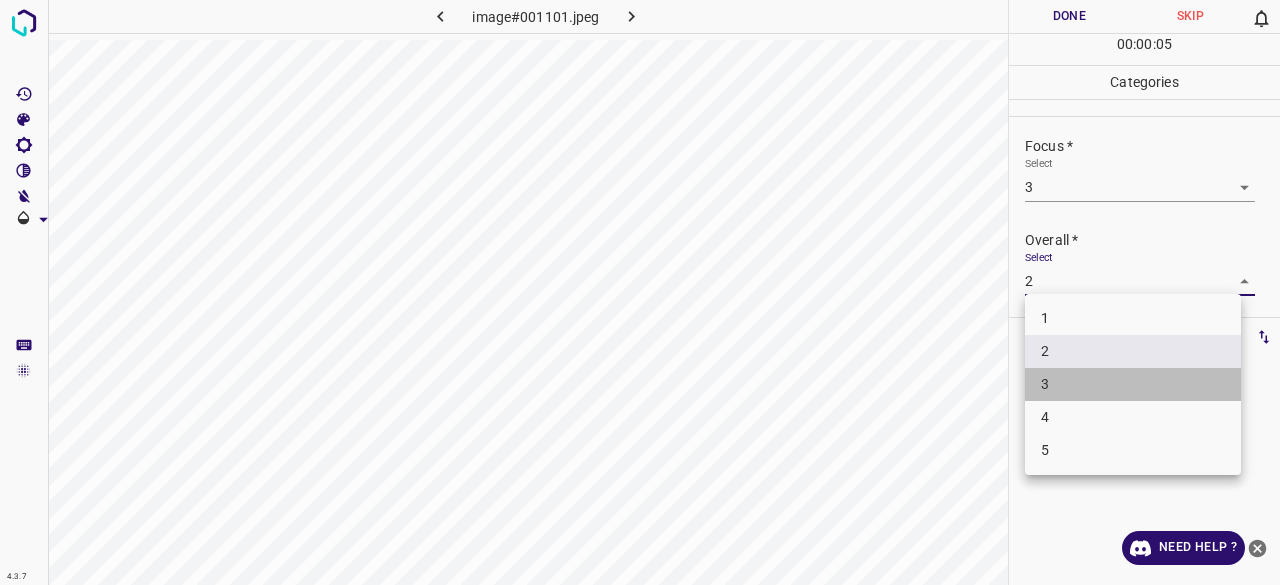 click on "3" at bounding box center [1133, 384] 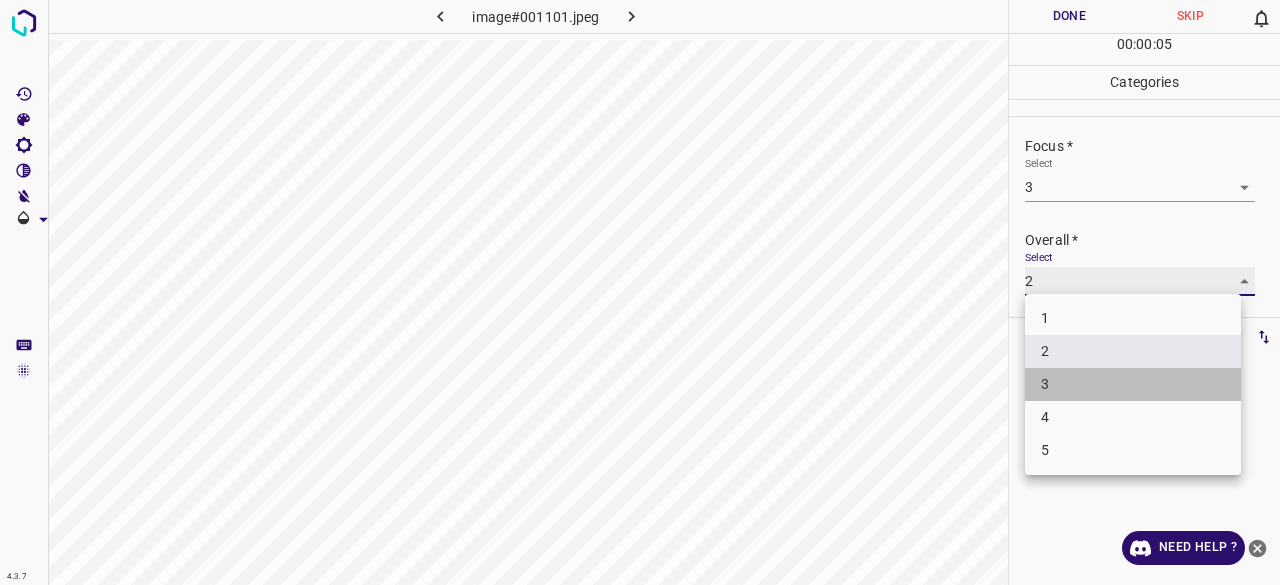 type on "3" 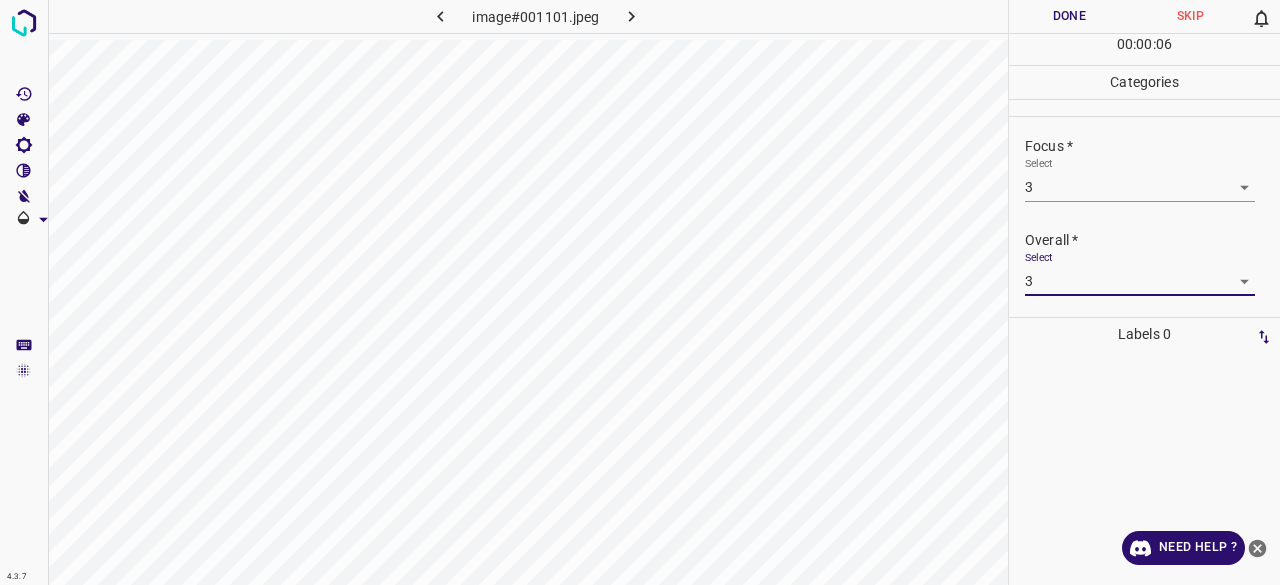 click on "Done" at bounding box center (1069, 16) 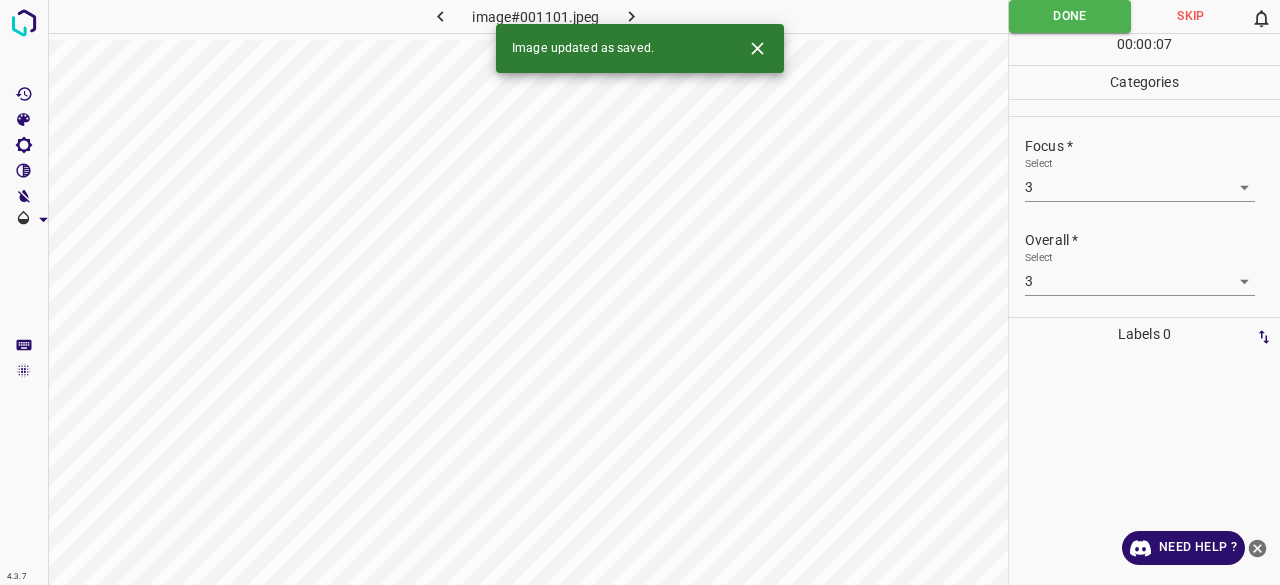 click at bounding box center (632, 16) 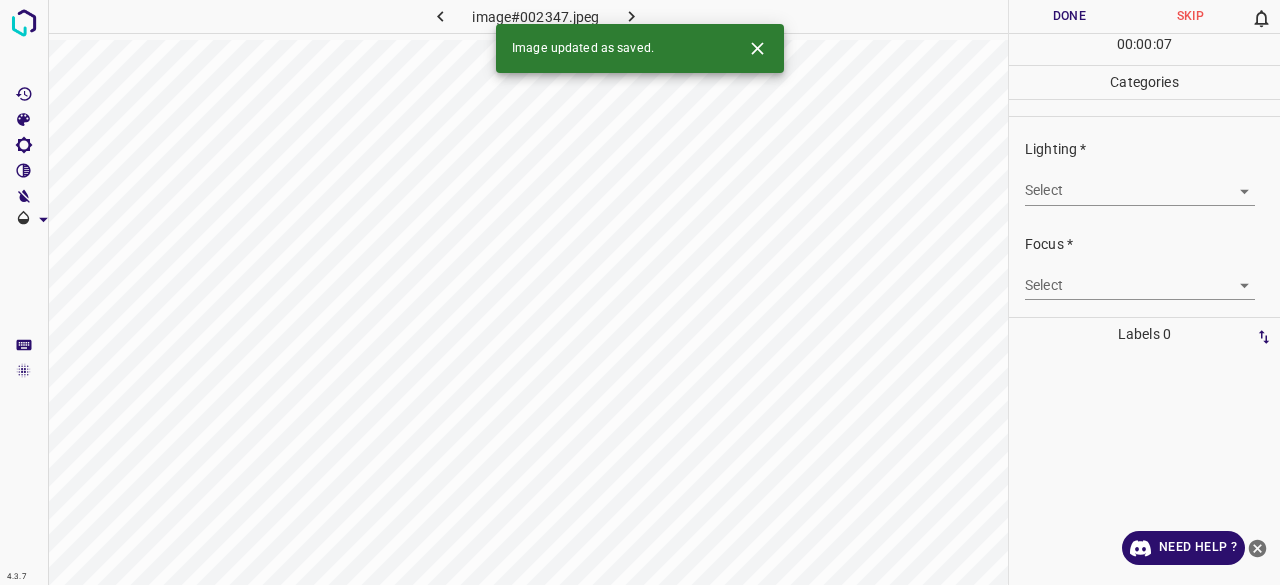 click on "4.3.7 image#002347.jpeg Done Skip 0 00   : 00   : 07   Categories Lighting *  Select ​ Focus *  Select ​ Overall *  Select ​ Labels   0 Categories 1 Lighting 2 Focus 3 Overall Tools Space Change between modes (Draw & Edit) I Auto labeling R Restore zoom M Zoom in N Zoom out Delete Delete selecte label Filters Z Restore filters X Saturation filter C Brightness filter V Contrast filter B Gray scale filter General O Download Image updated as saved. Need Help ? - Text - Hide - Delete" at bounding box center (640, 292) 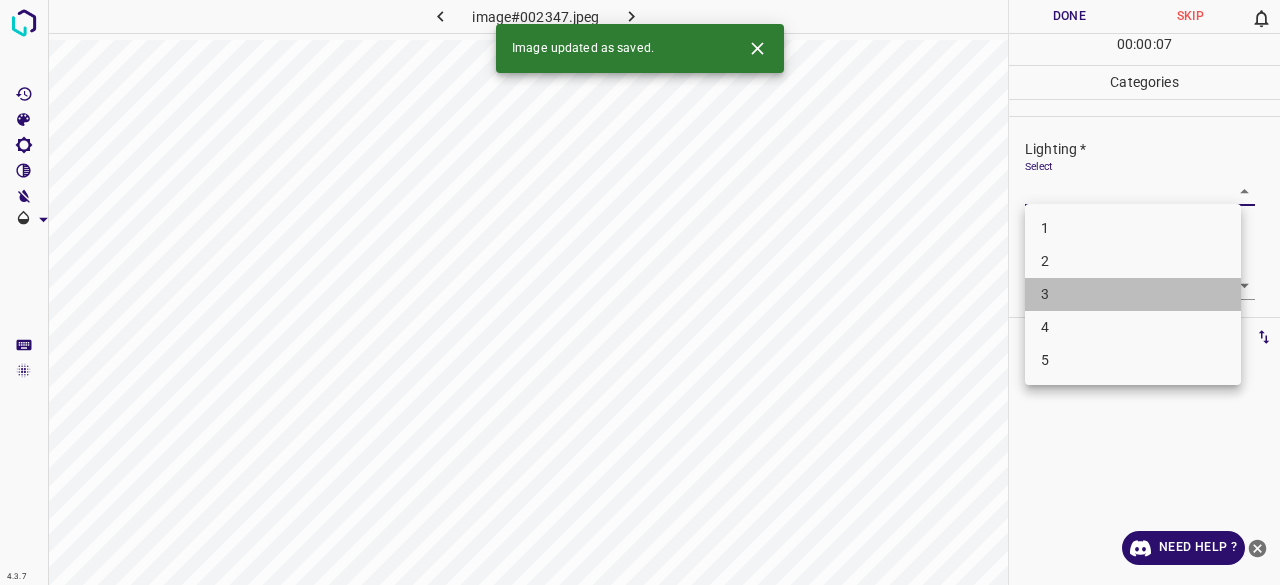 click on "3" at bounding box center [1133, 294] 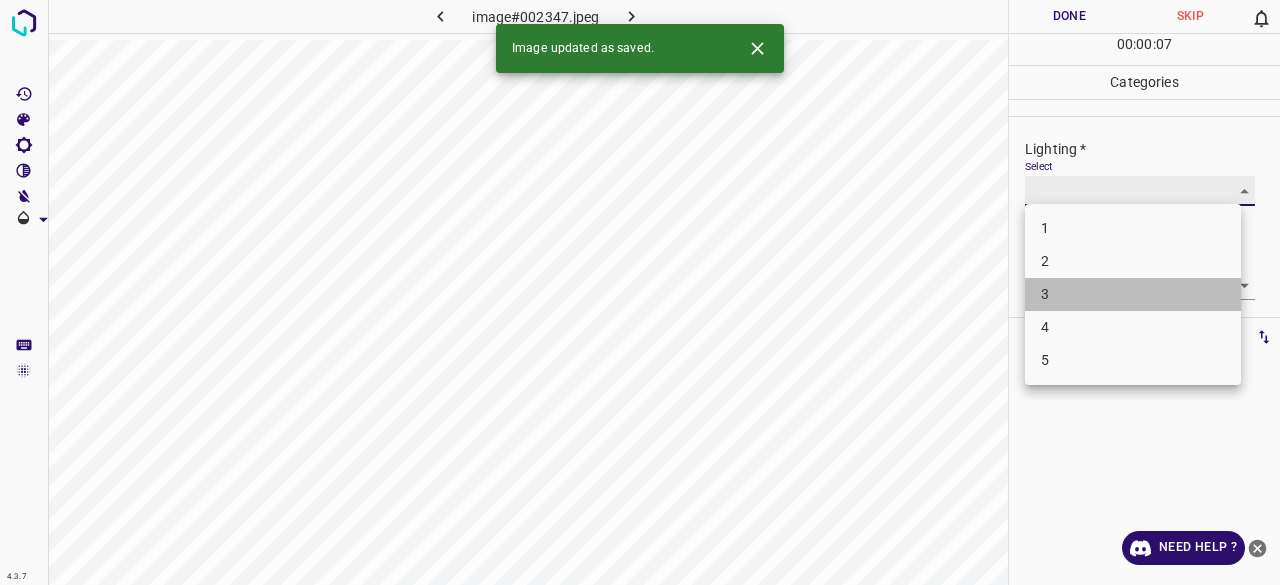 type on "3" 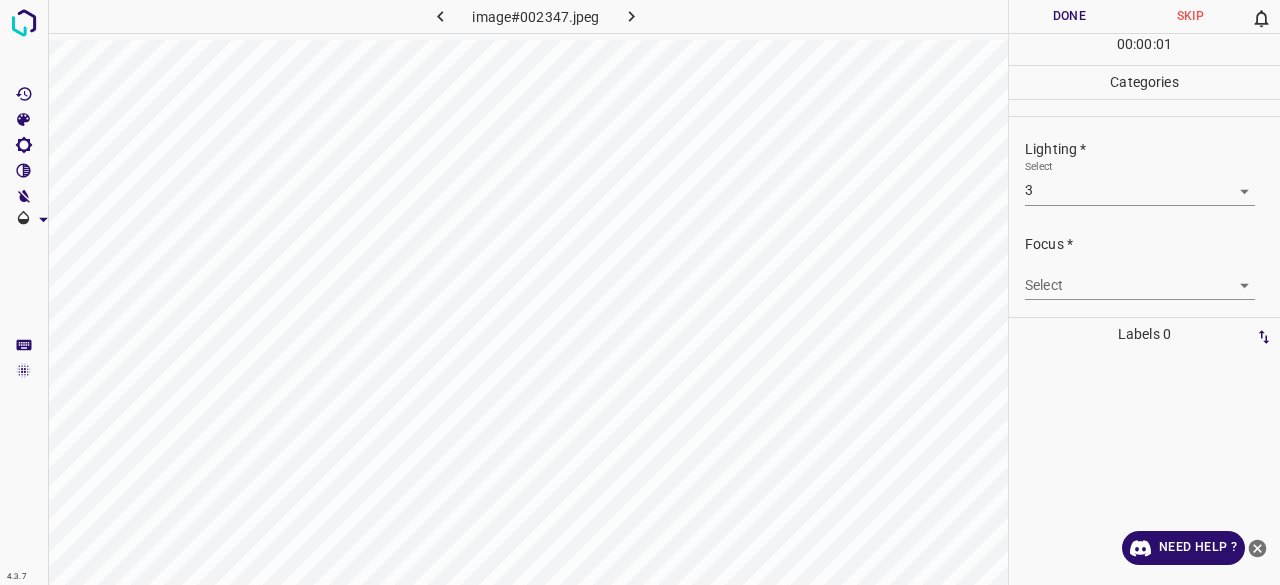 click on "4.3.7 image#002347.jpeg Done Skip 0 00   : 00   : 01   Categories Lighting *  Select 3 3 Focus *  Select ​ Overall *  Select ​ Labels   0 Categories 1 Lighting 2 Focus 3 Overall Tools Space Change between modes (Draw & Edit) I Auto labeling R Restore zoom M Zoom in N Zoom out Delete Delete selecte label Filters Z Restore filters X Saturation filter C Brightness filter V Contrast filter B Gray scale filter General O Download Need Help ? - Text - Hide - Delete" at bounding box center [640, 292] 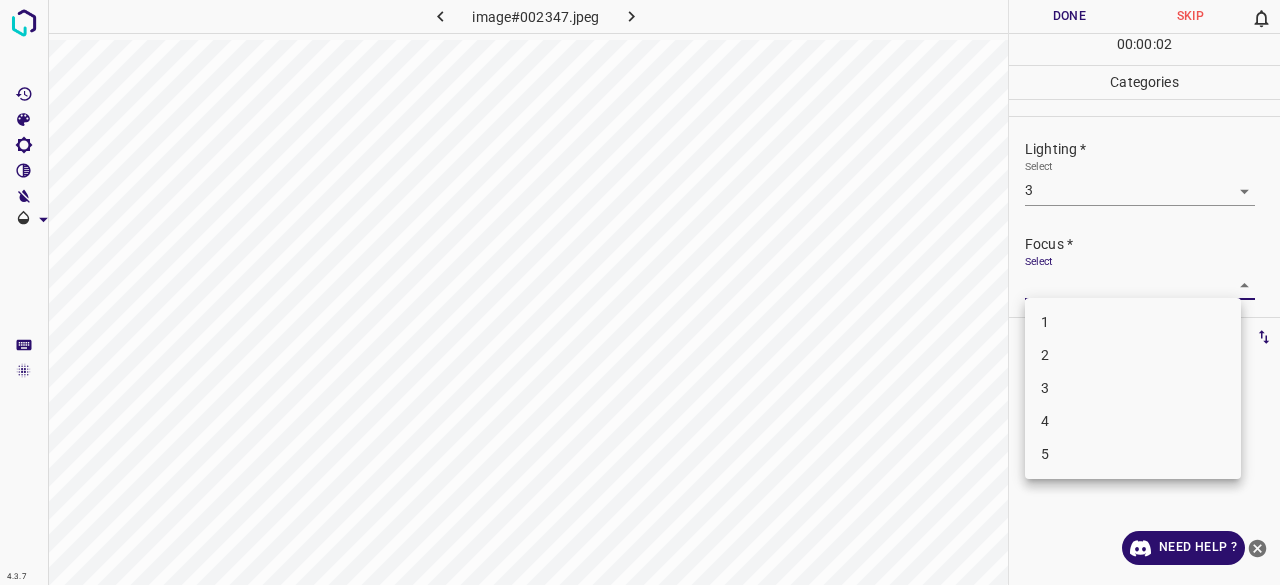 drag, startPoint x: 1042, startPoint y: 397, endPoint x: 1047, endPoint y: 377, distance: 20.615528 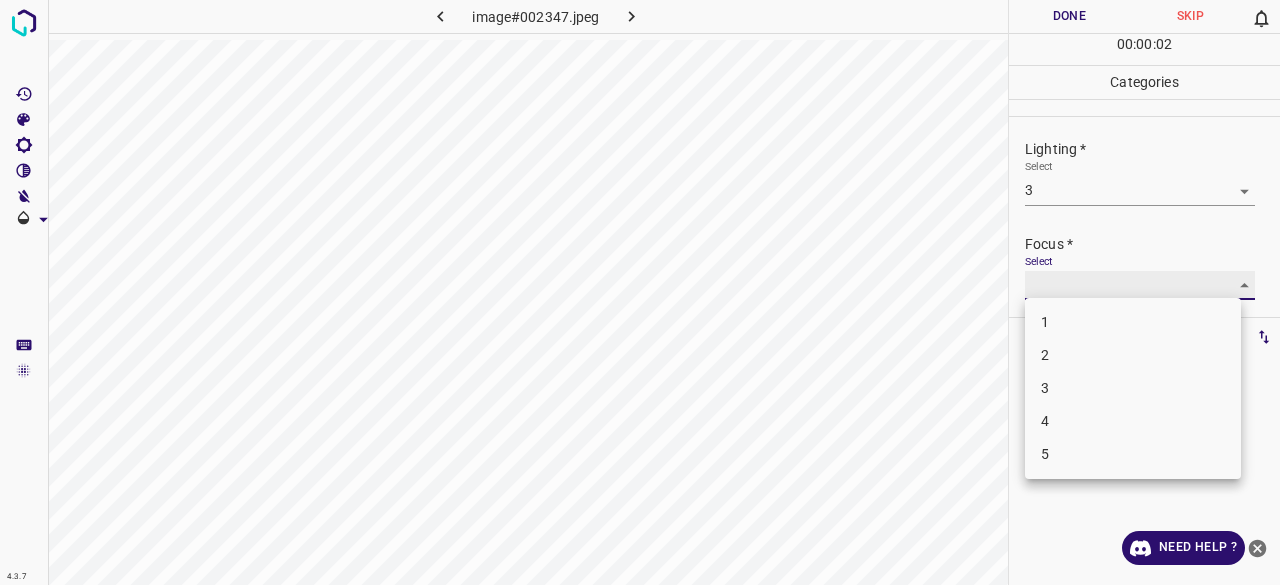 type on "3" 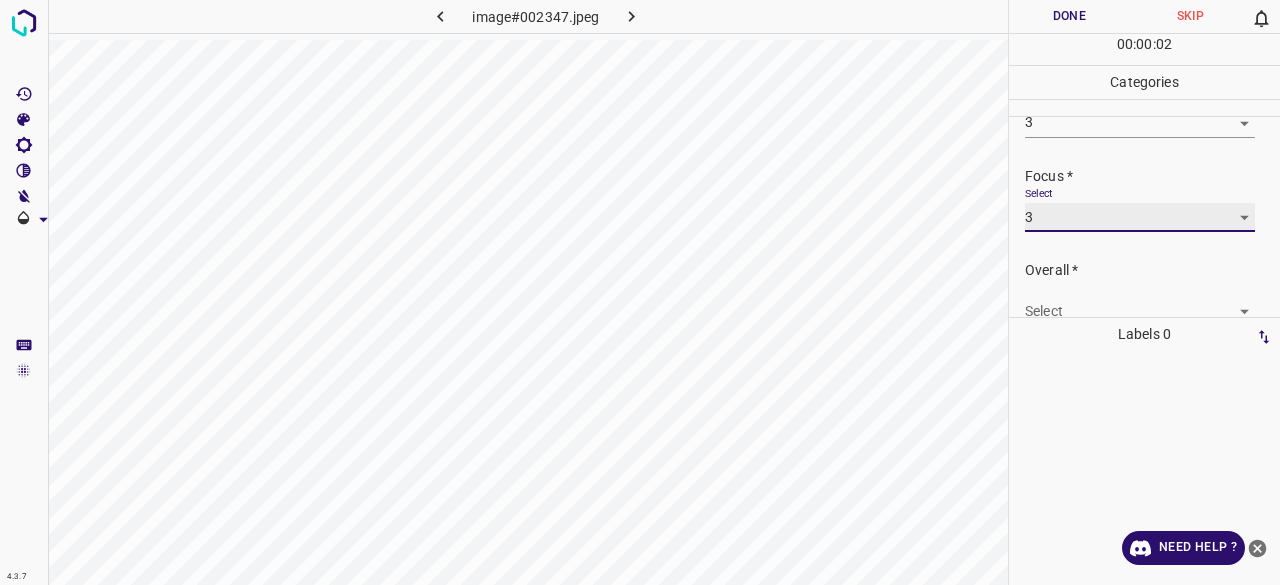 scroll, scrollTop: 98, scrollLeft: 0, axis: vertical 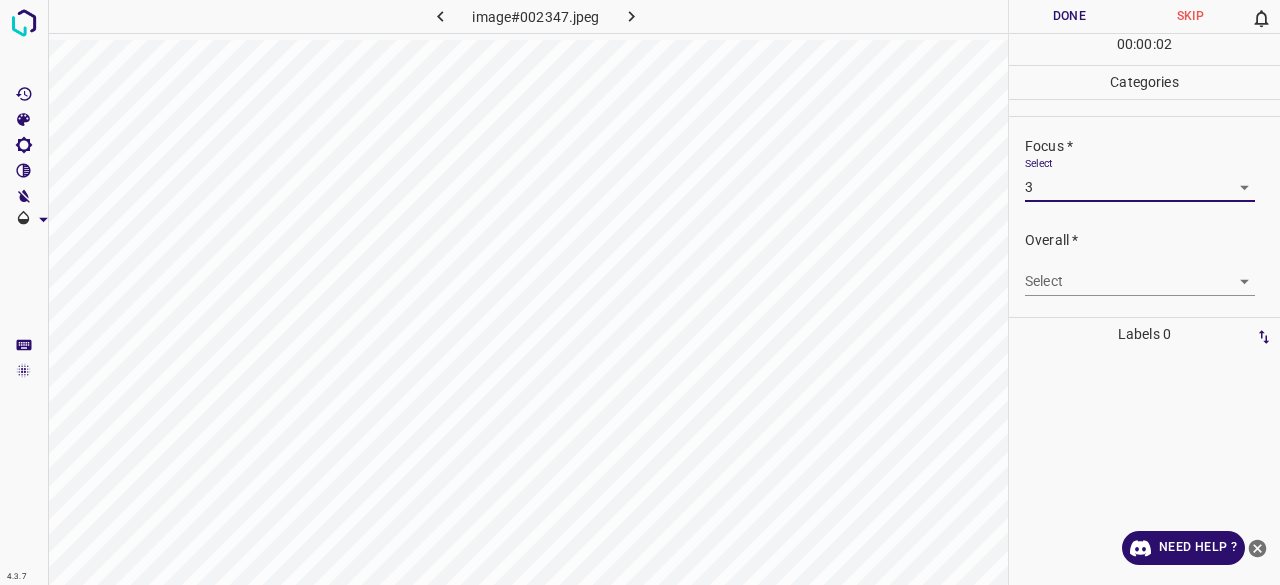 click on "4.3.7 image#002347.jpeg Done Skip 0 00   : 00   : 02   Categories Lighting *  Select 3 3 Focus *  Select 3 3 Overall *  Select ​ Labels   0 Categories 1 Lighting 2 Focus 3 Overall Tools Space Change between modes (Draw & Edit) I Auto labeling R Restore zoom M Zoom in N Zoom out Delete Delete selecte label Filters Z Restore filters X Saturation filter C Brightness filter V Contrast filter B Gray scale filter General O Download Need Help ? - Text - Hide - Delete" at bounding box center (640, 292) 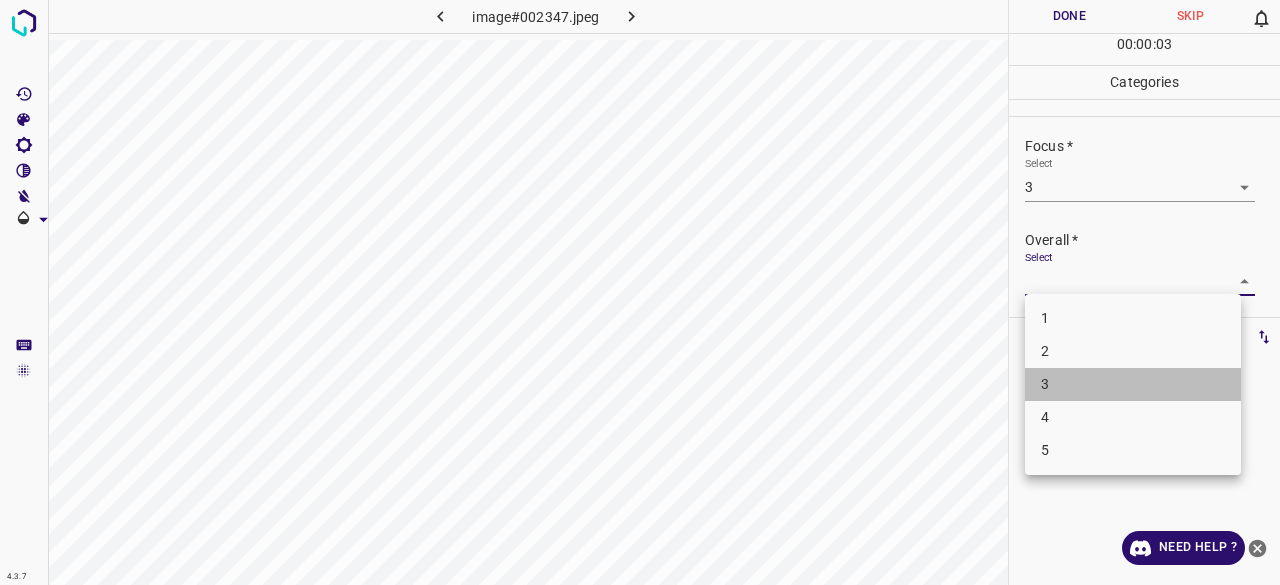 click on "3" at bounding box center (1133, 384) 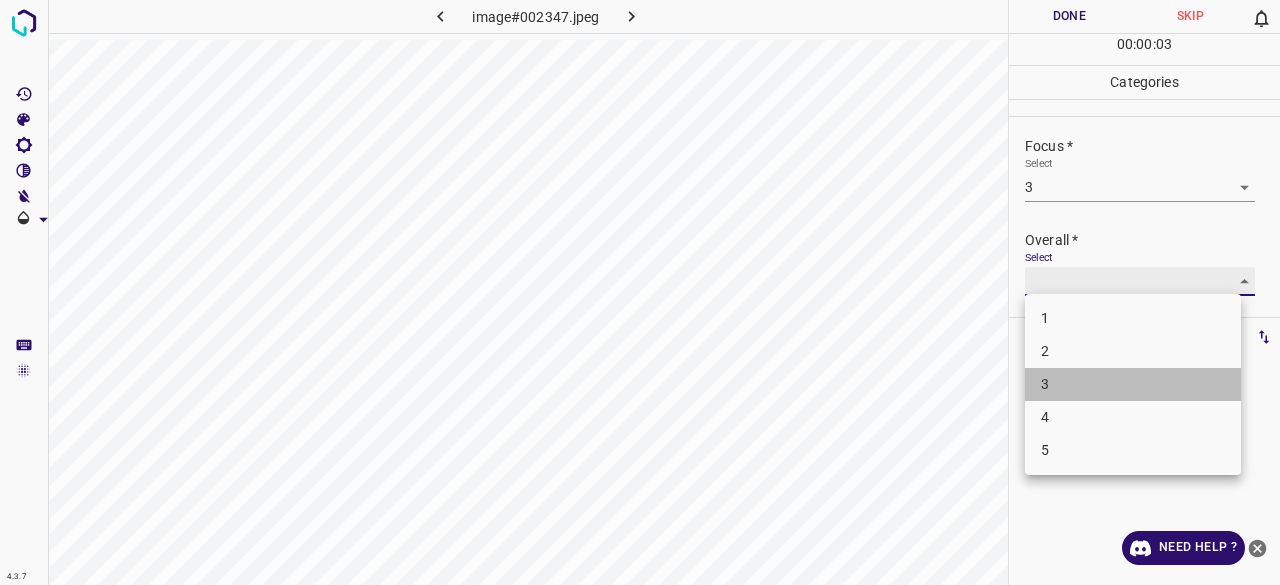 type on "3" 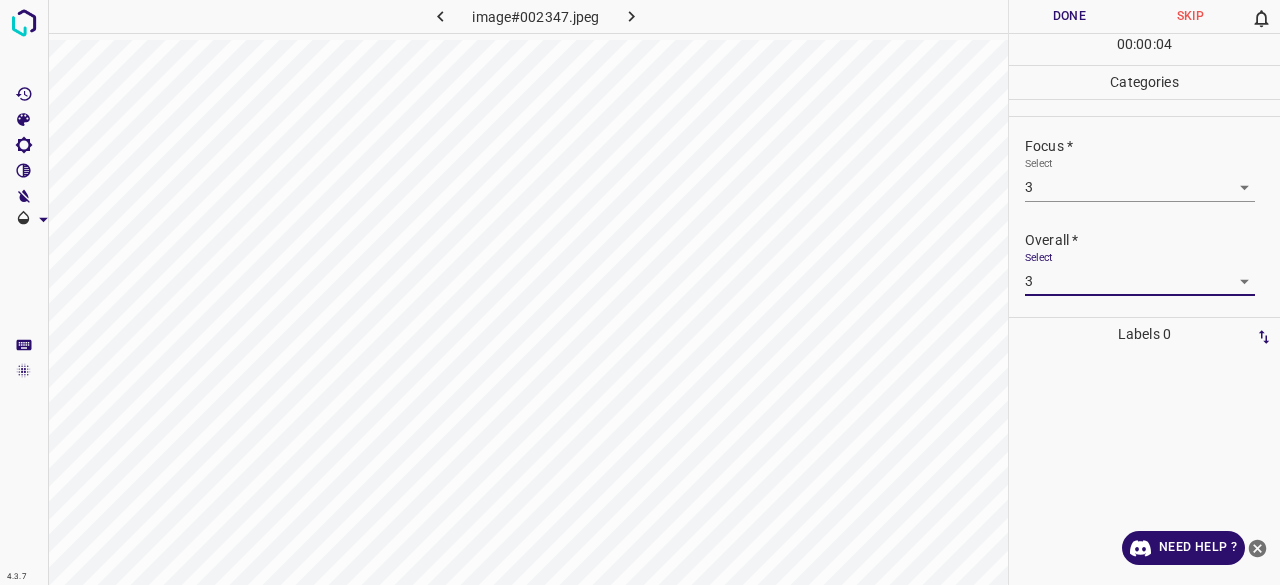 click on "Done" at bounding box center (1069, 16) 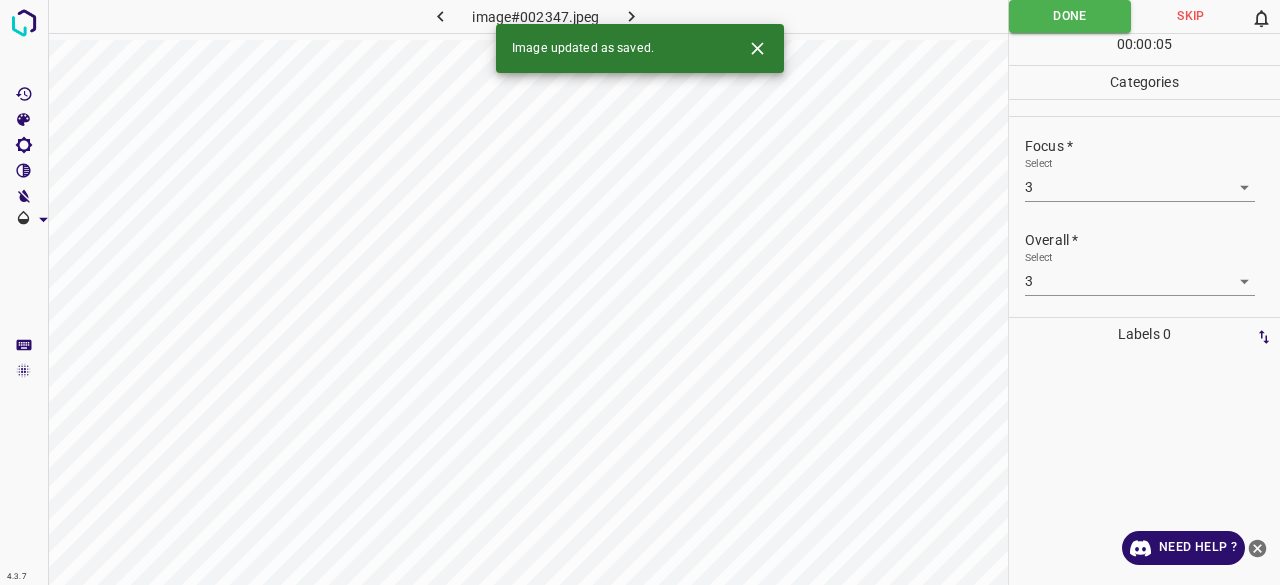 click on "Image updated as saved." at bounding box center [583, 49] 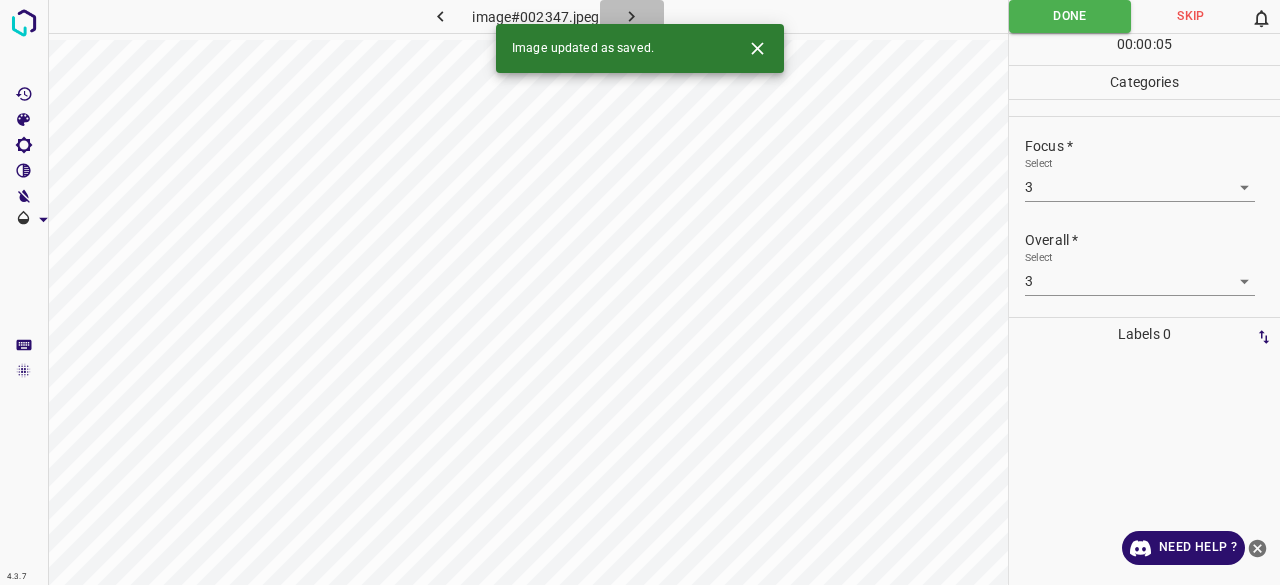 drag, startPoint x: 625, startPoint y: 11, endPoint x: 634, endPoint y: 0, distance: 14.21267 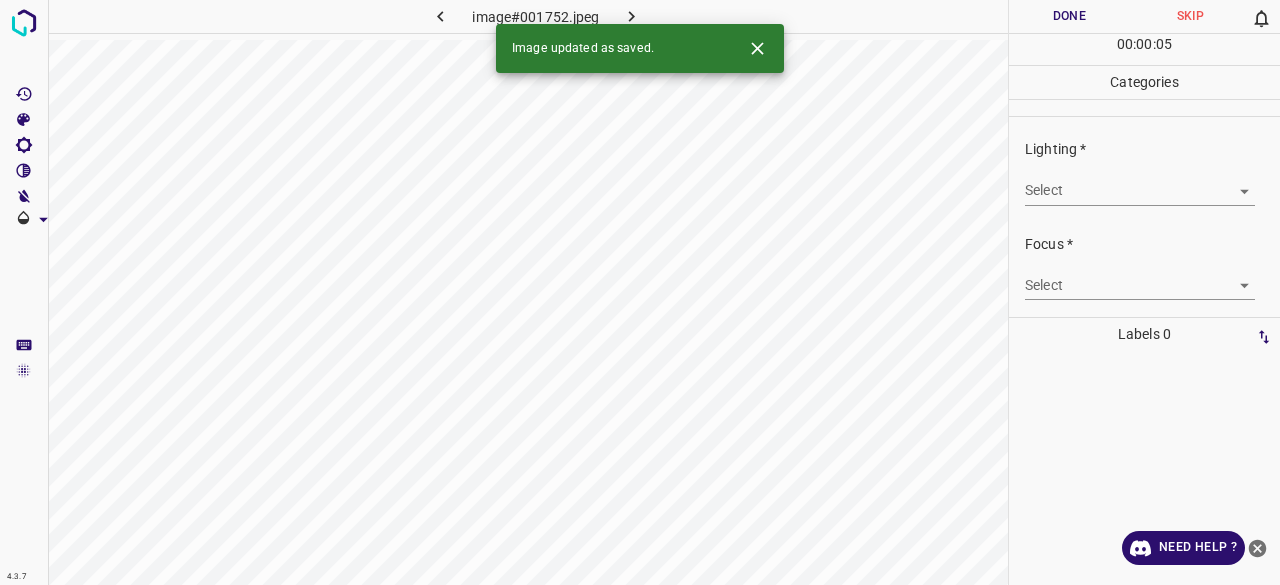 click on "Select ​" at bounding box center (1140, 182) 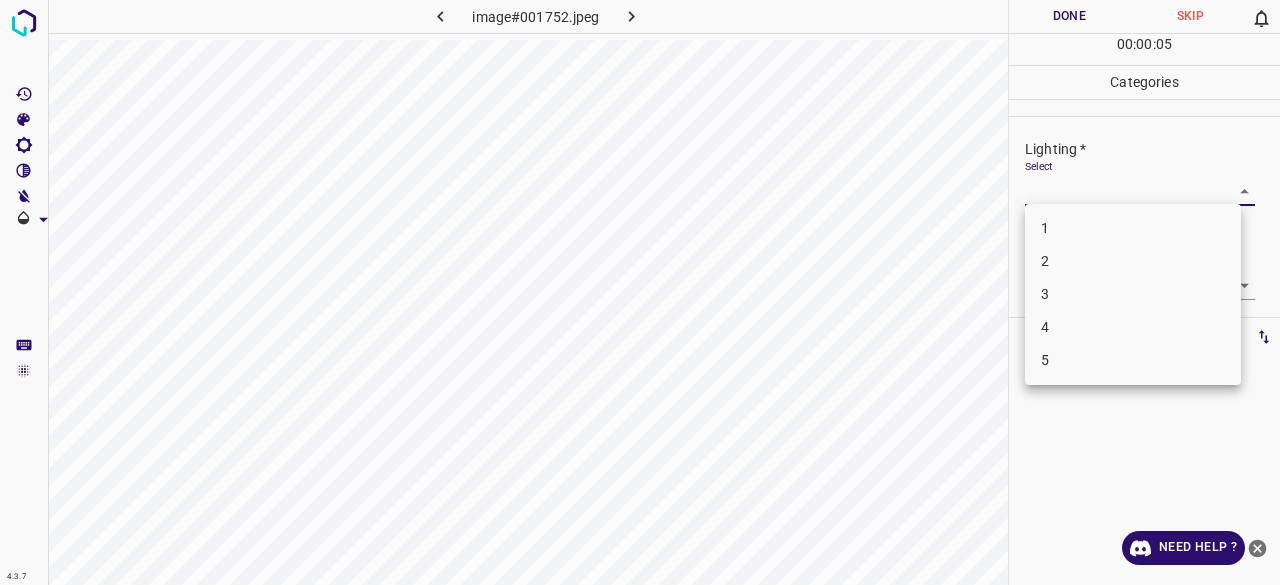 click on "3" at bounding box center [1133, 294] 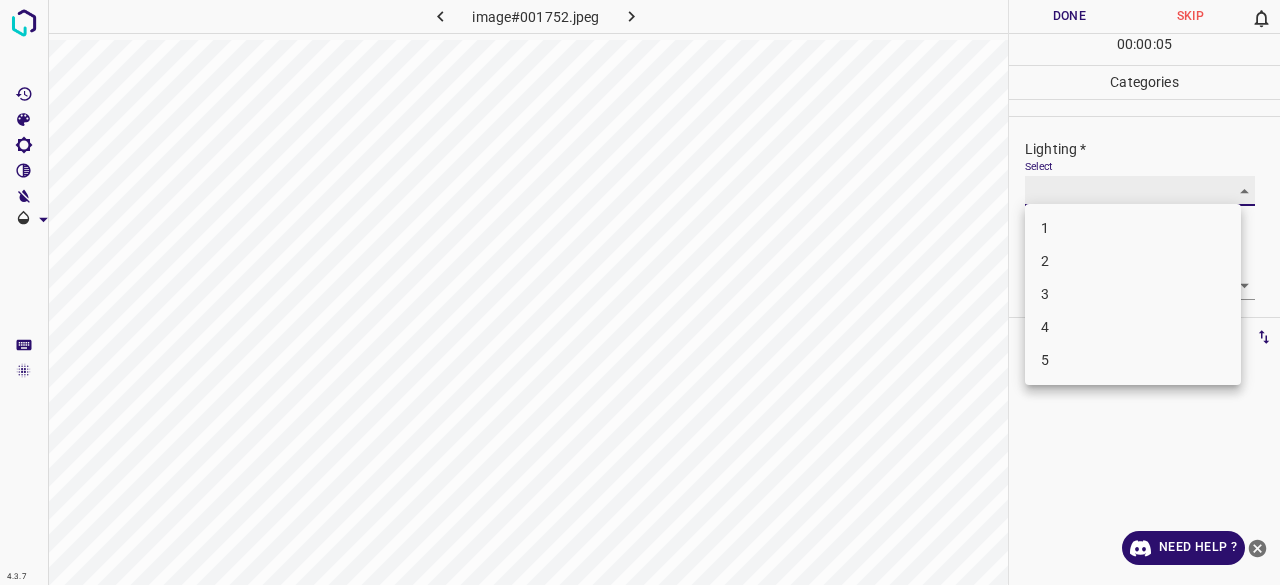 type on "3" 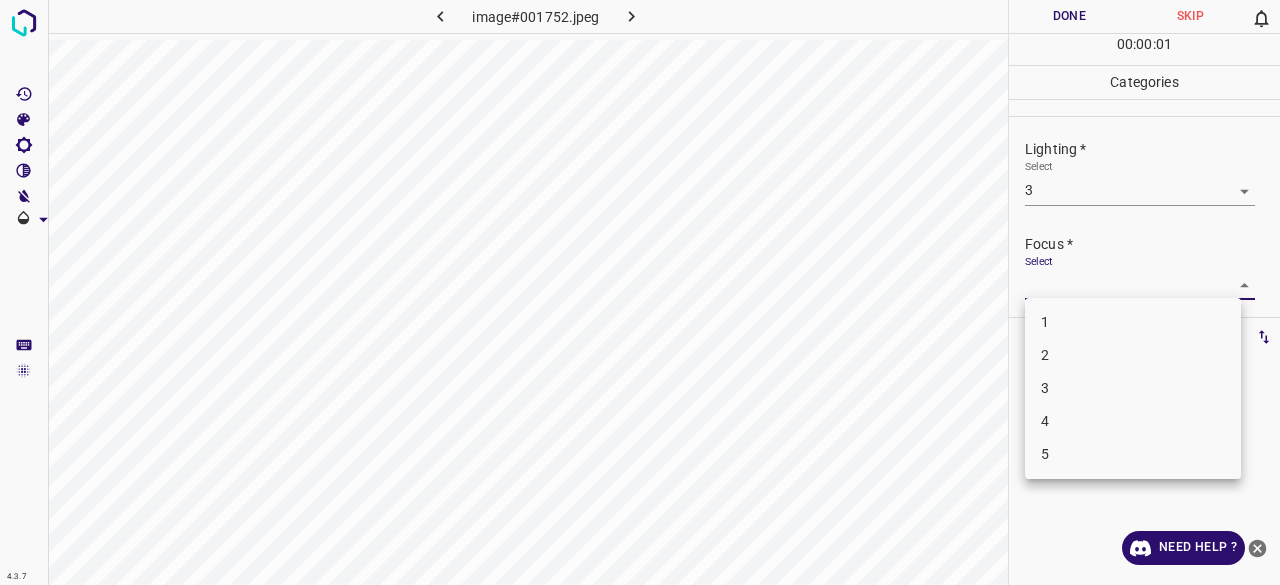 click on "4.3.7 image#001752.jpeg Done Skip 0 00   : 00   : 01   Categories Lighting *  Select 3 3 Focus *  Select ​ Overall *  Select ​ Labels   0 Categories 1 Lighting 2 Focus 3 Overall Tools Space Change between modes (Draw & Edit) I Auto labeling R Restore zoom M Zoom in N Zoom out Delete Delete selecte label Filters Z Restore filters X Saturation filter C Brightness filter V Contrast filter B Gray scale filter General O Download Need Help ? - Text - Hide - Delete 1 2 3 4 5" at bounding box center (640, 292) 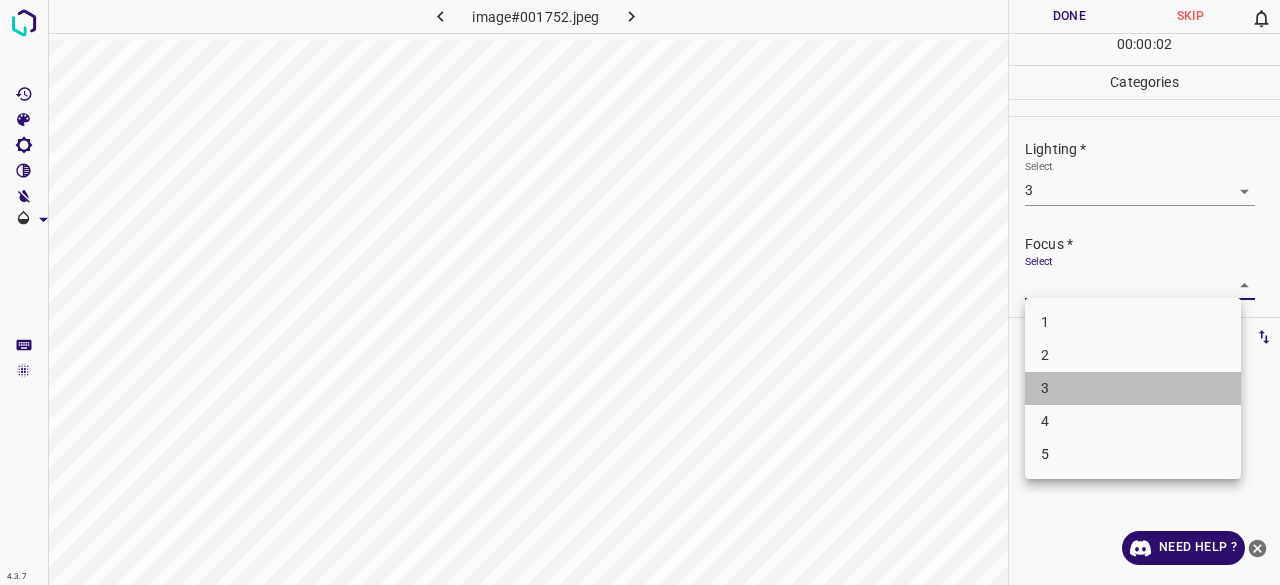 click on "3" at bounding box center (1133, 388) 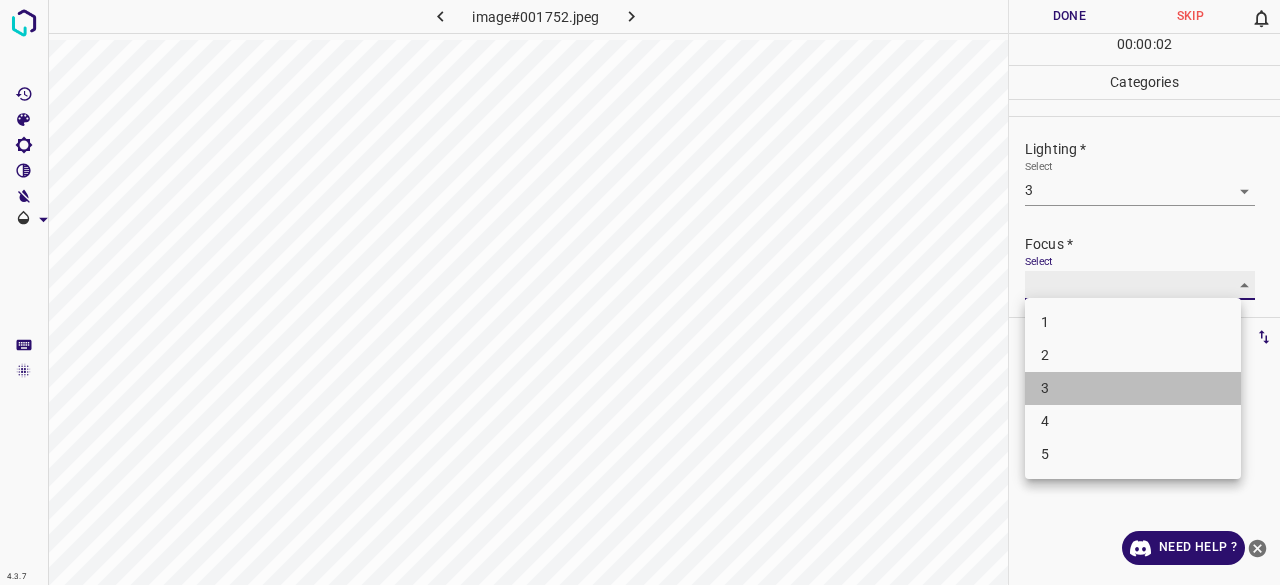 type on "3" 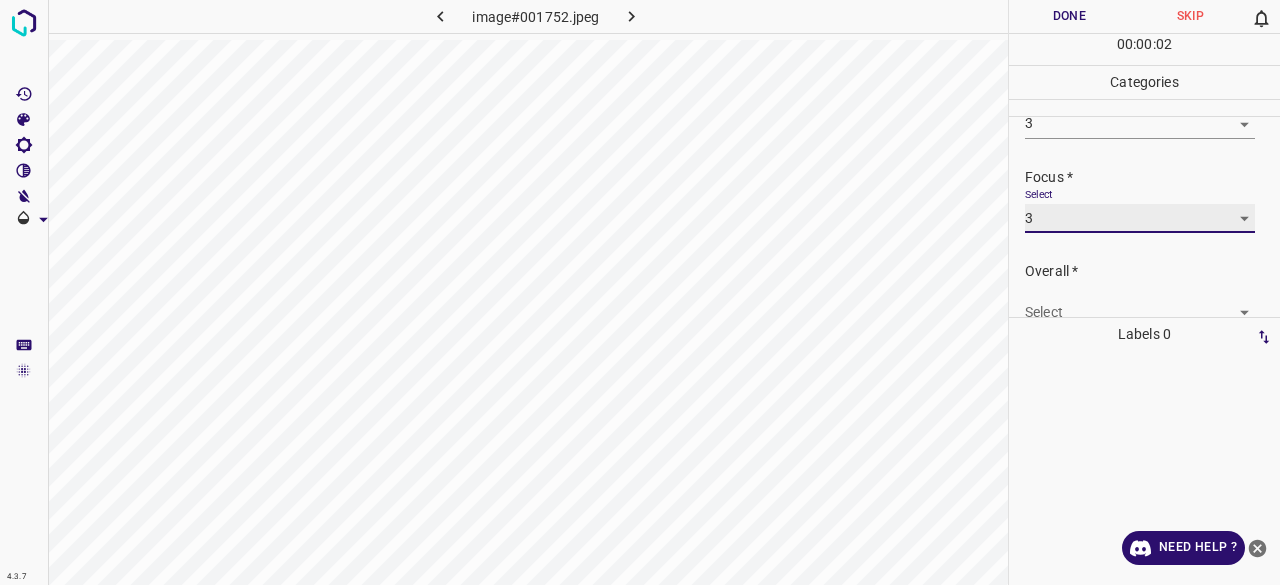scroll, scrollTop: 98, scrollLeft: 0, axis: vertical 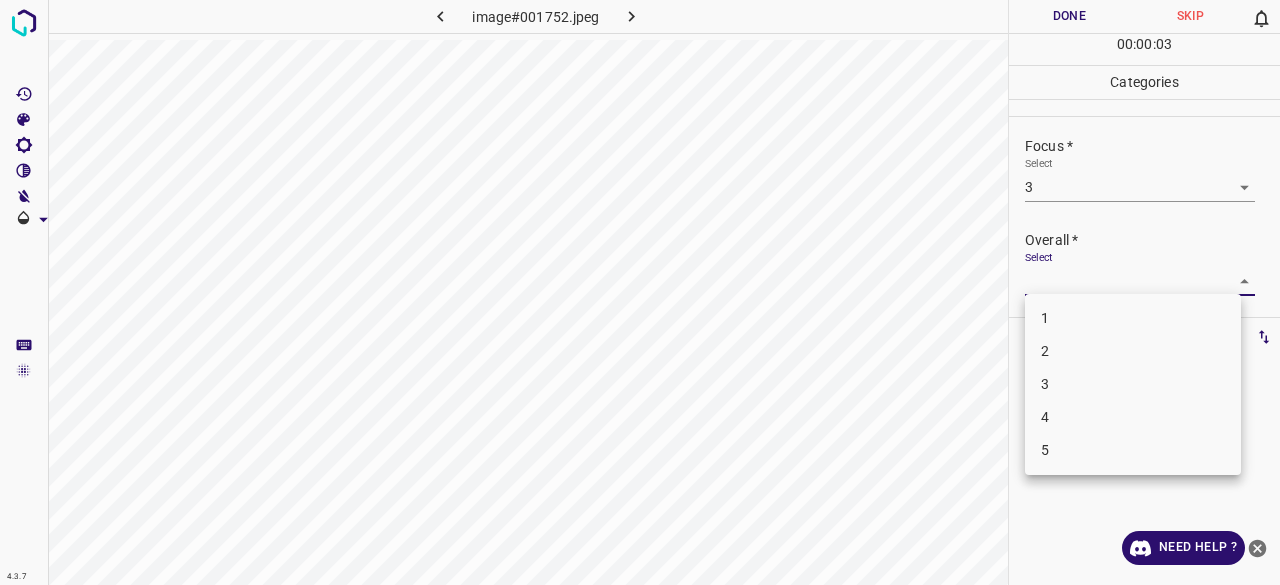 click on "4.3.7 image#001752.jpeg Done Skip 0 00   : 00   : 03   Categories Lighting *  Select 3 3 Focus *  Select 3 3 Overall *  Select ​ Labels   0 Categories 1 Lighting 2 Focus 3 Overall Tools Space Change between modes (Draw & Edit) I Auto labeling R Restore zoom M Zoom in N Zoom out Delete Delete selecte label Filters Z Restore filters X Saturation filter C Brightness filter V Contrast filter B Gray scale filter General O Download Need Help ? - Text - Hide - Delete 1 2 3 4 5" at bounding box center [640, 292] 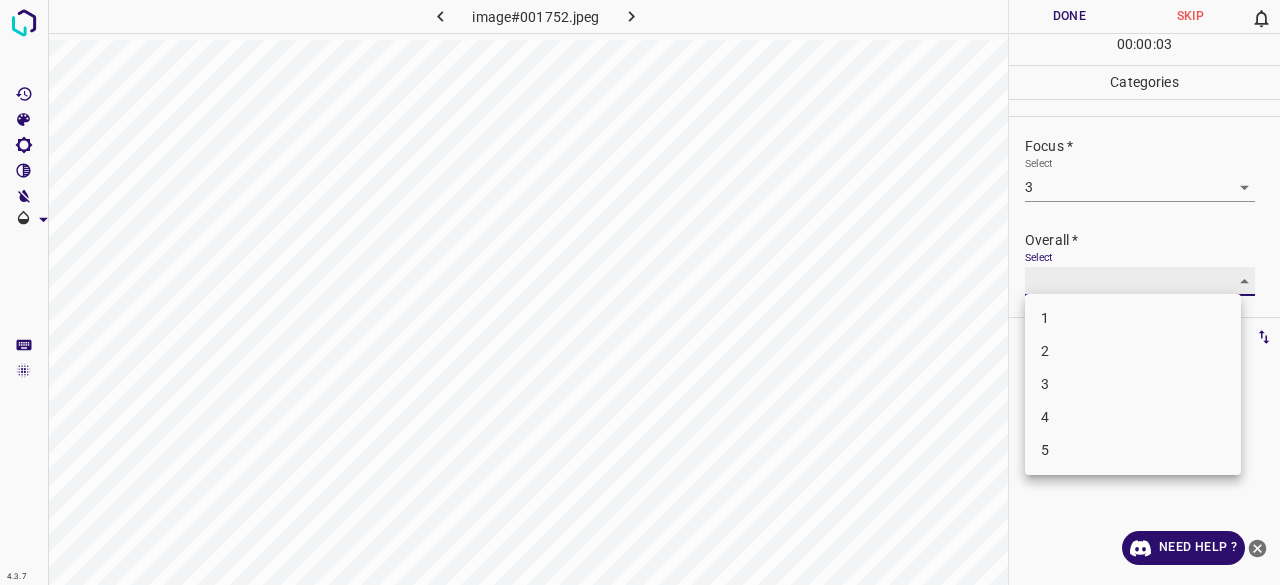 type on "3" 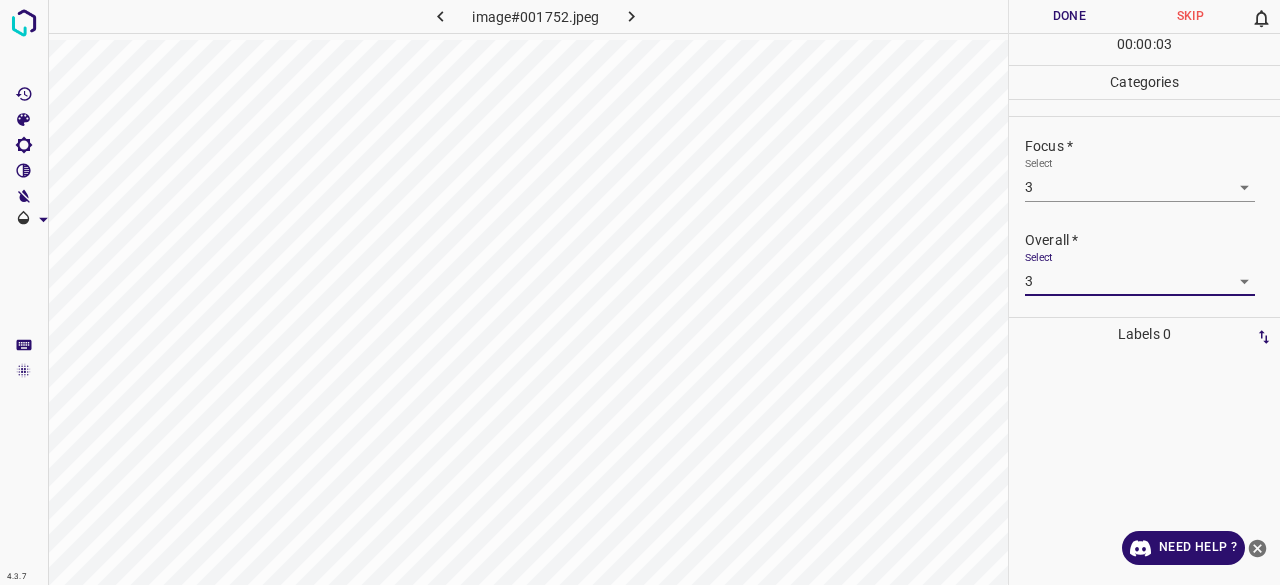 click on "00   : 00   : 03" at bounding box center (1144, 49) 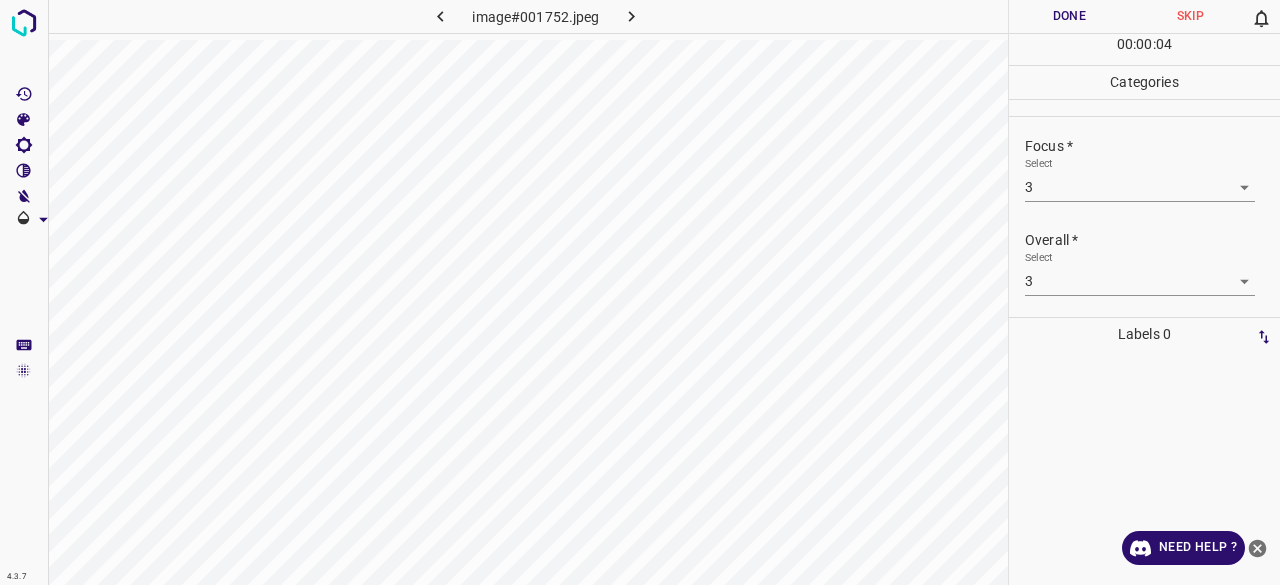 click on "Done" at bounding box center (1069, 16) 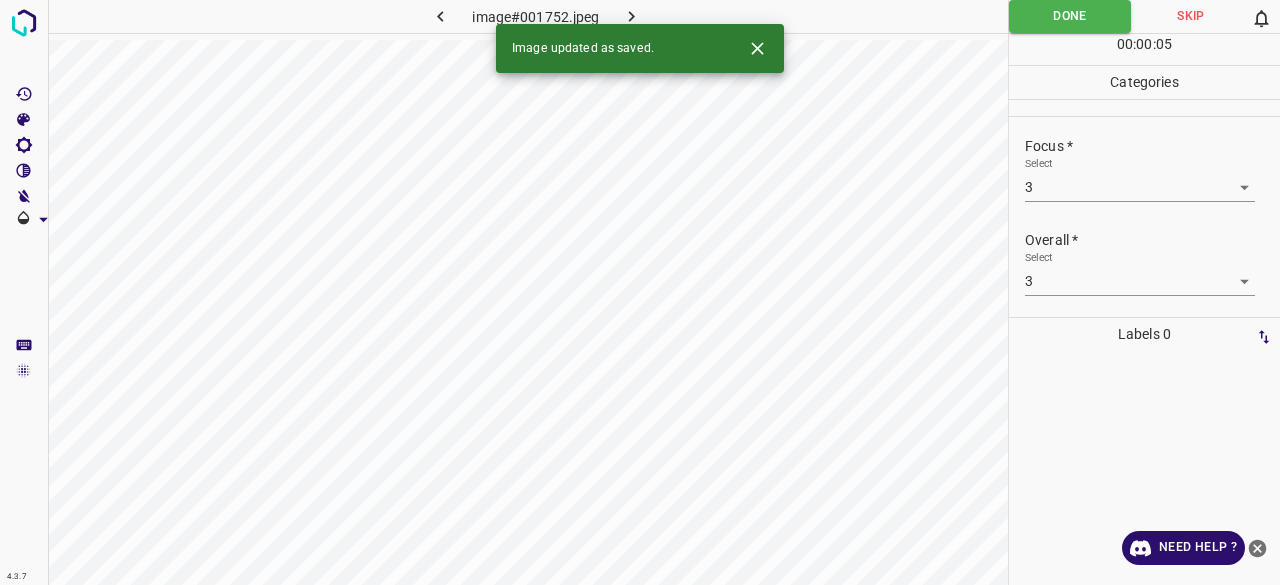 click 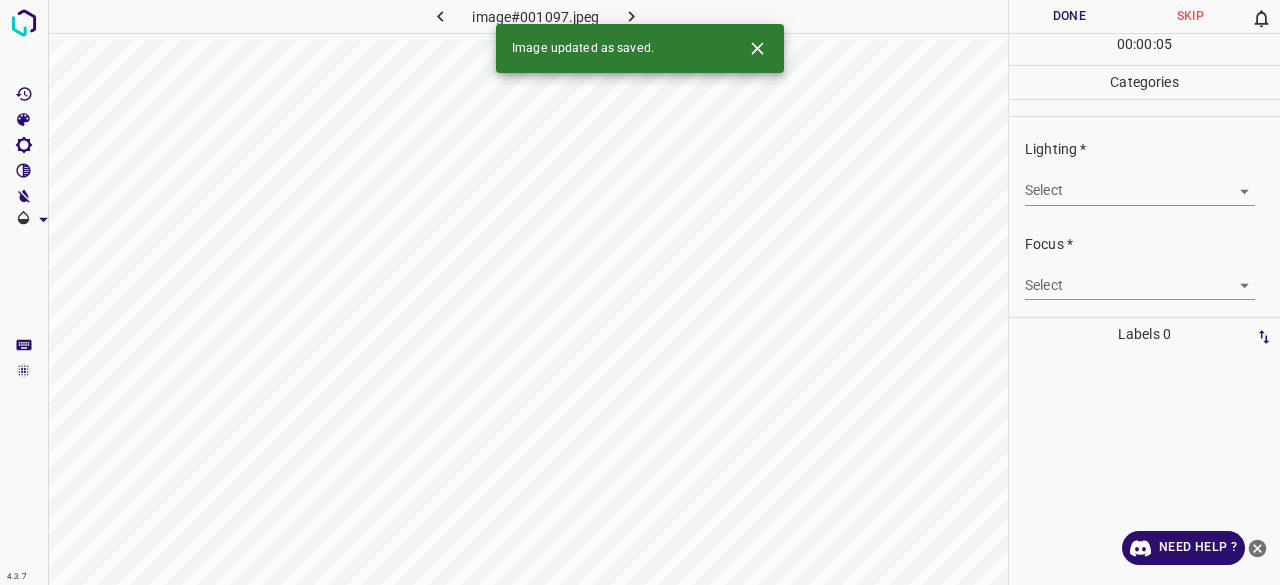 click on "4.3.7 image#001097.jpeg Done Skip 0 00   : 00   : 05   Categories Lighting *  Select ​ Focus *  Select ​ Overall *  Select ​ Labels   0 Categories 1 Lighting 2 Focus 3 Overall Tools Space Change between modes (Draw & Edit) I Auto labeling R Restore zoom M Zoom in N Zoom out Delete Delete selecte label Filters Z Restore filters X Saturation filter C Brightness filter V Contrast filter B Gray scale filter General O Download Image updated as saved. Need Help ? - Text - Hide - Delete" at bounding box center [640, 292] 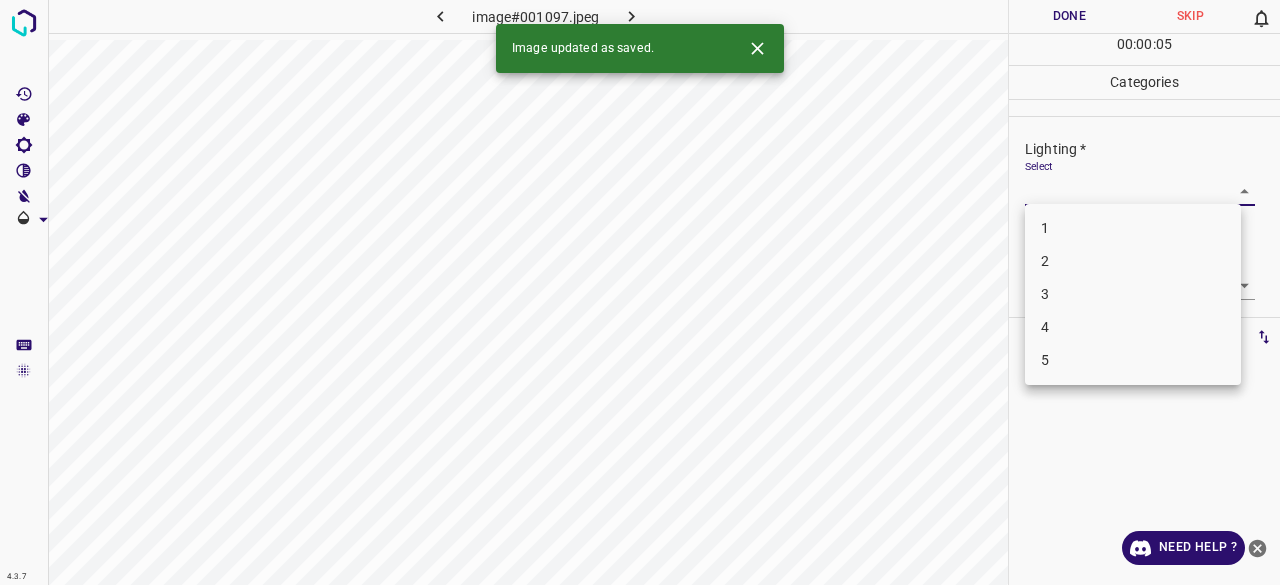 click on "3" at bounding box center [1133, 294] 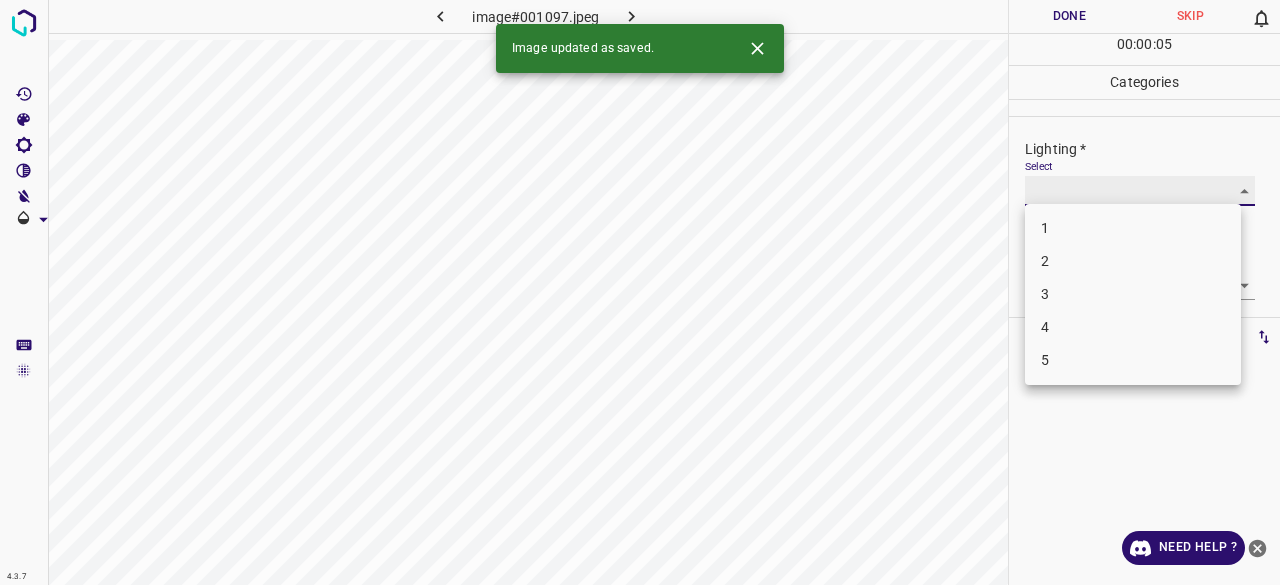 type on "3" 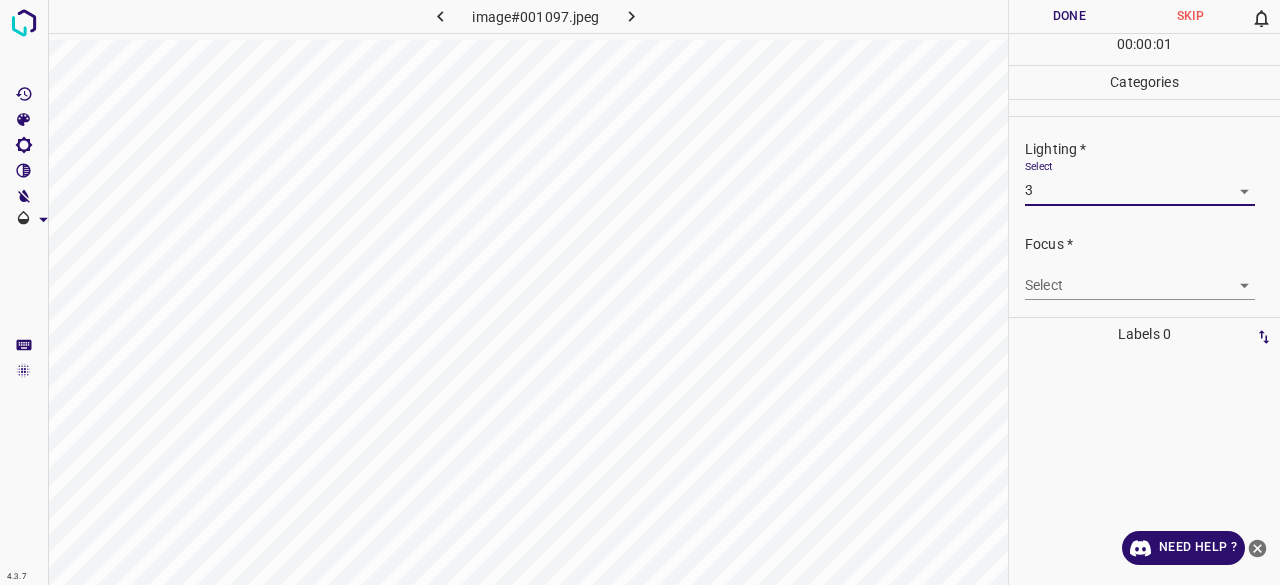 click on "4.3.7 image#001097.jpeg Done Skip 0 00   : 00   : 01   Categories Lighting *  Select 3 3 Focus *  Select ​ Overall *  Select ​ Labels   0 Categories 1 Lighting 2 Focus 3 Overall Tools Space Change between modes (Draw & Edit) I Auto labeling R Restore zoom M Zoom in N Zoom out Delete Delete selecte label Filters Z Restore filters X Saturation filter C Brightness filter V Contrast filter B Gray scale filter General O Download Need Help ? - Text - Hide - Delete 1 2 3 4 5" at bounding box center (640, 292) 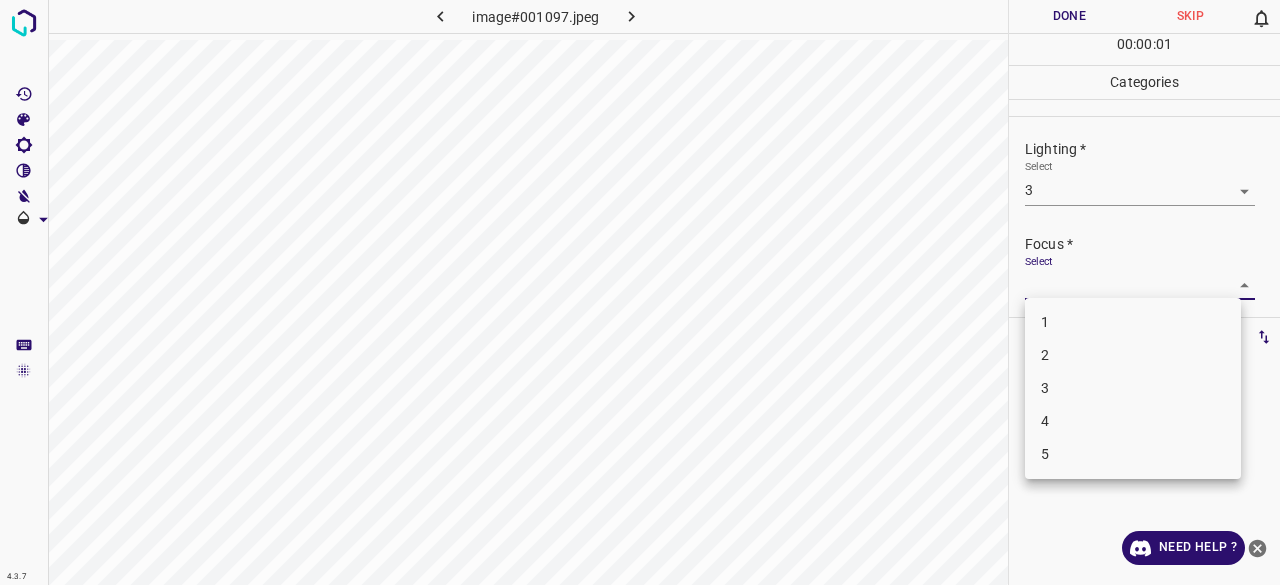 click on "3" at bounding box center (1133, 388) 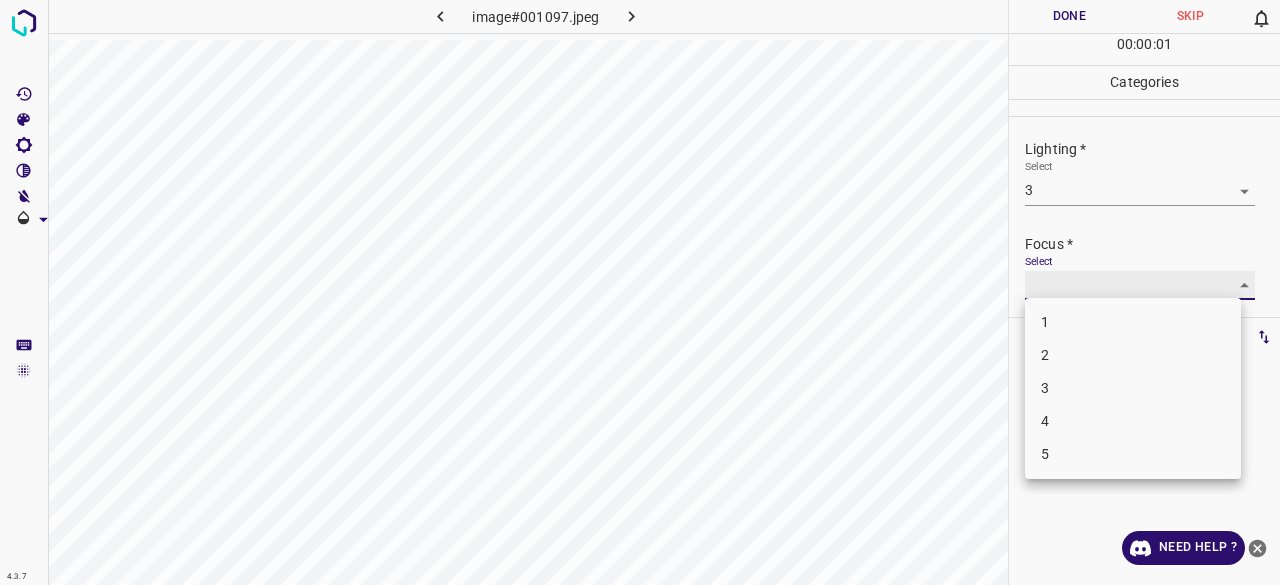 type on "3" 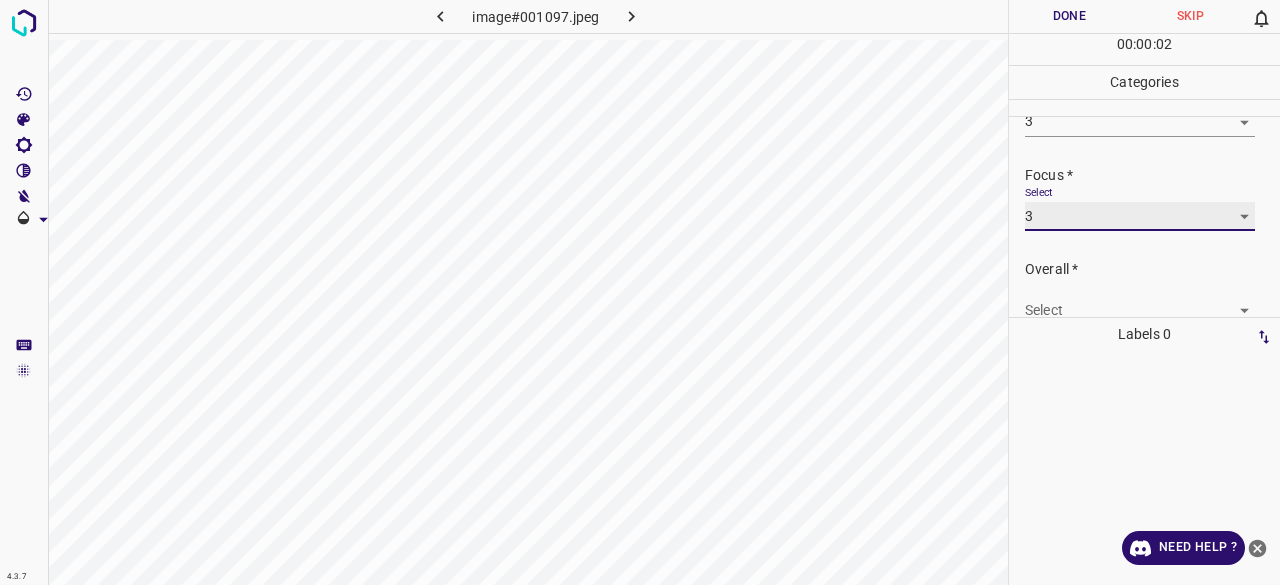 scroll, scrollTop: 98, scrollLeft: 0, axis: vertical 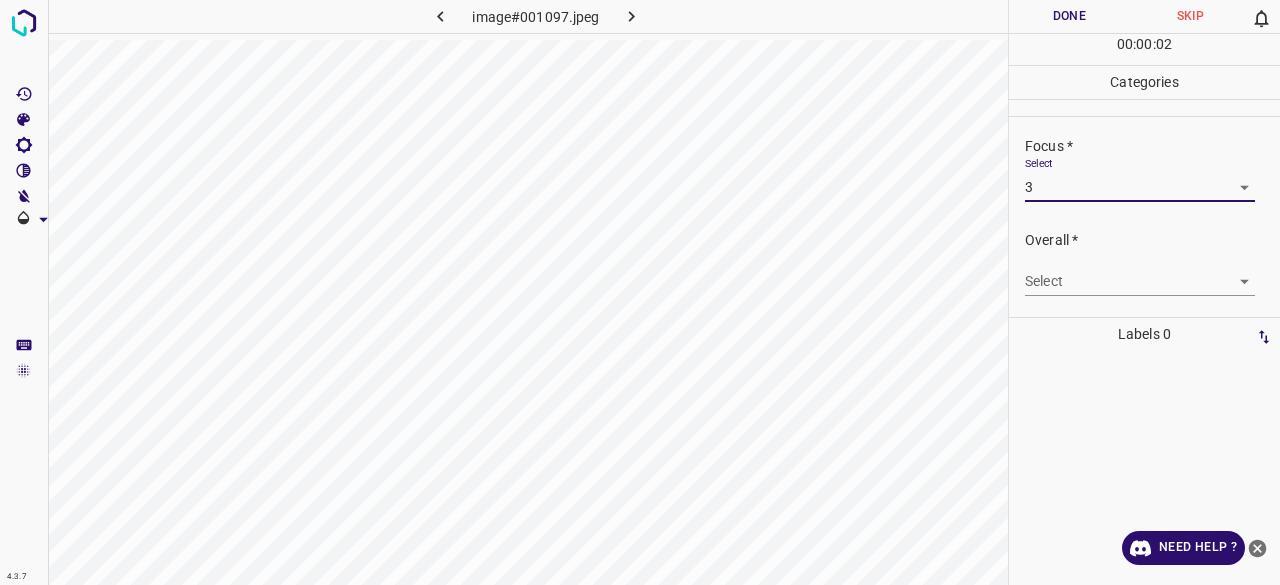 click on "4.3.7 image#001097.jpeg Done Skip 0 00   : 00   : 02   Categories Lighting *  Select 3 3 Focus *  Select 3 3 Overall *  Select ​ Labels   0 Categories 1 Lighting 2 Focus 3 Overall Tools Space Change between modes (Draw & Edit) I Auto labeling R Restore zoom M Zoom in N Zoom out Delete Delete selecte label Filters Z Restore filters X Saturation filter C Brightness filter V Contrast filter B Gray scale filter General O Download Need Help ? - Text - Hide - Delete" at bounding box center (640, 292) 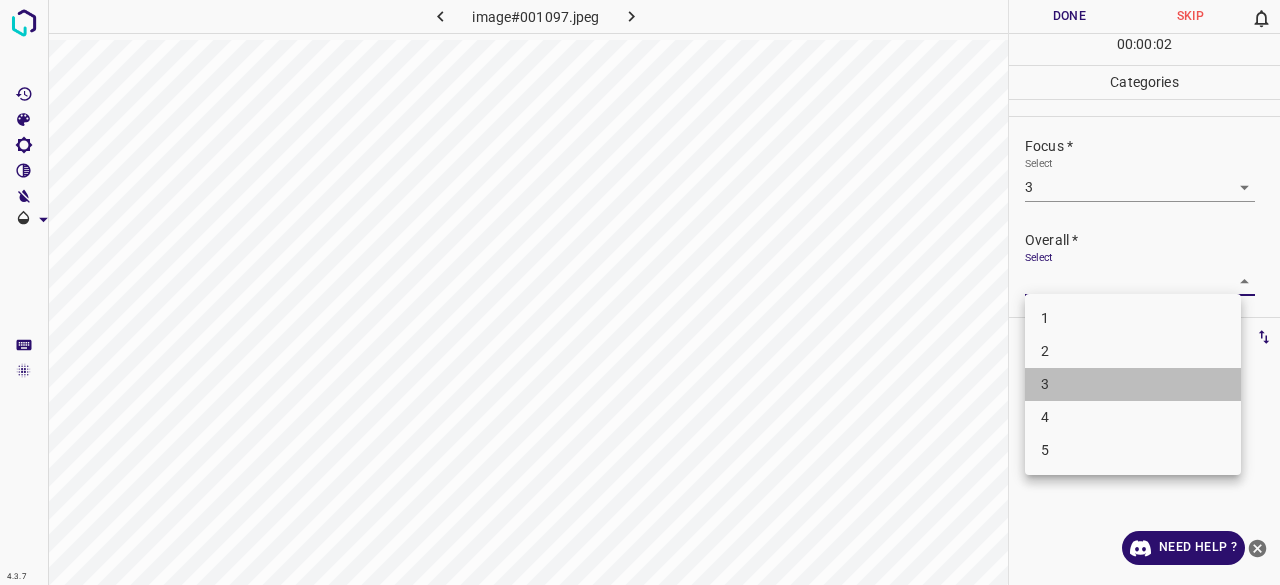 click on "3" at bounding box center (1133, 384) 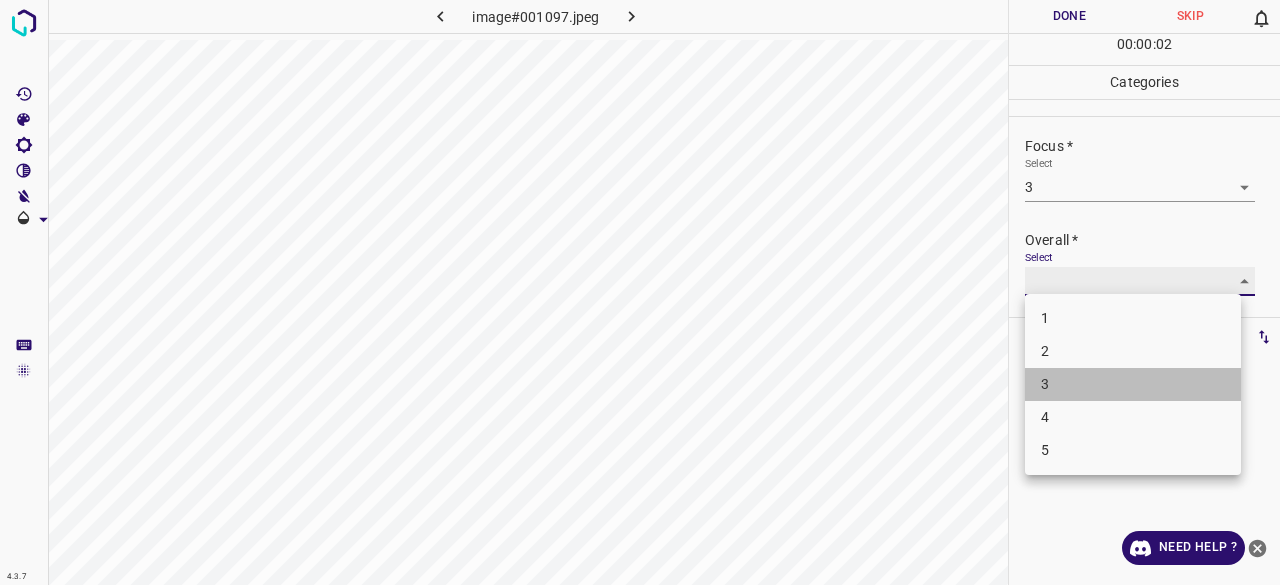 type on "3" 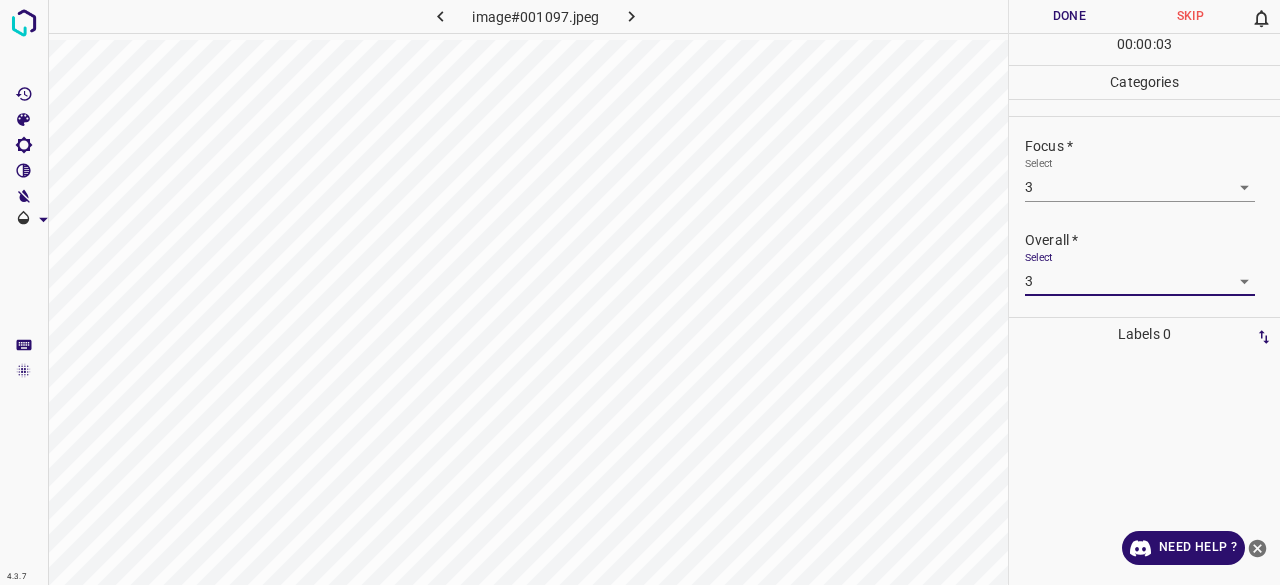 drag, startPoint x: 1048, startPoint y: 53, endPoint x: 1053, endPoint y: 35, distance: 18.681541 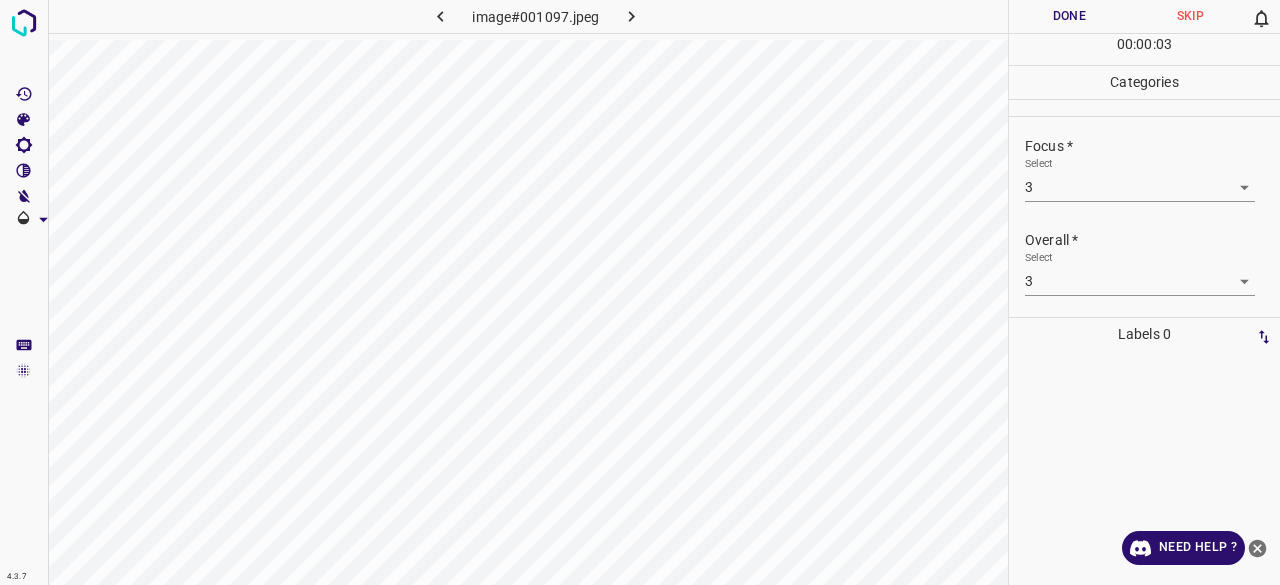 click on "00   : 00   : 03" at bounding box center (1144, 49) 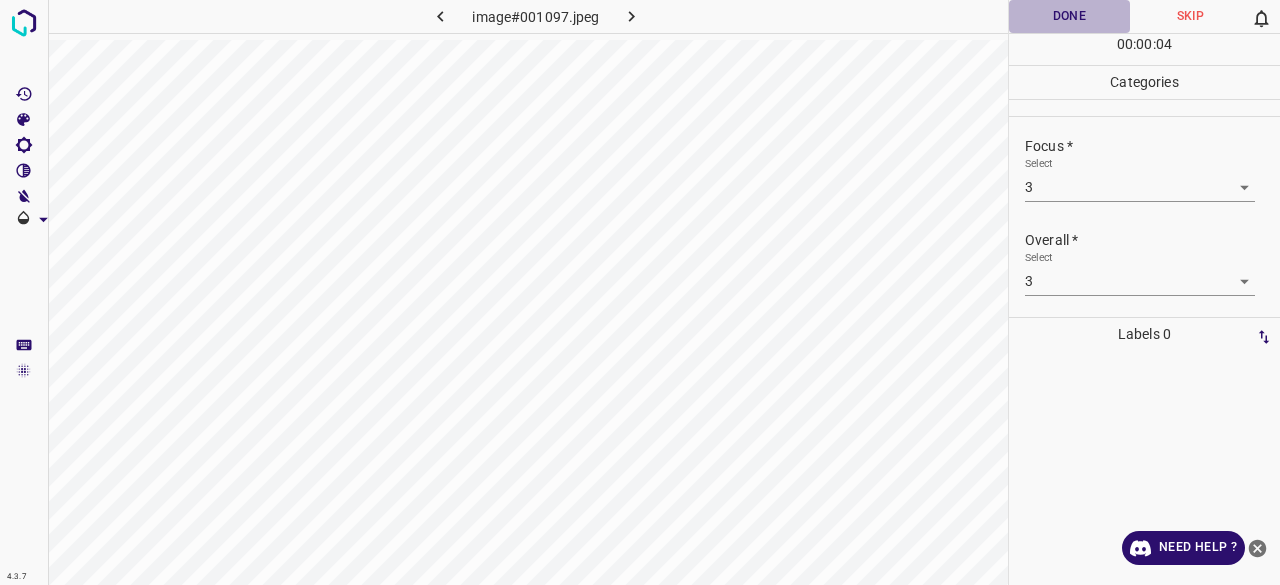 click on "Done" at bounding box center (1069, 16) 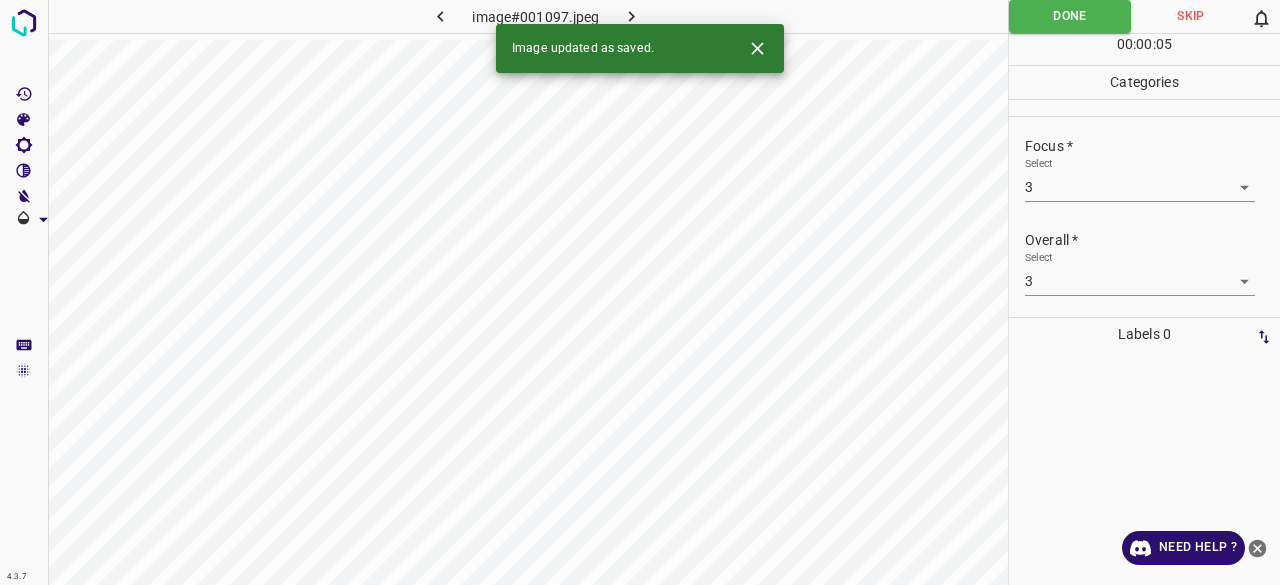 click on "Image updated as saved." at bounding box center (640, 48) 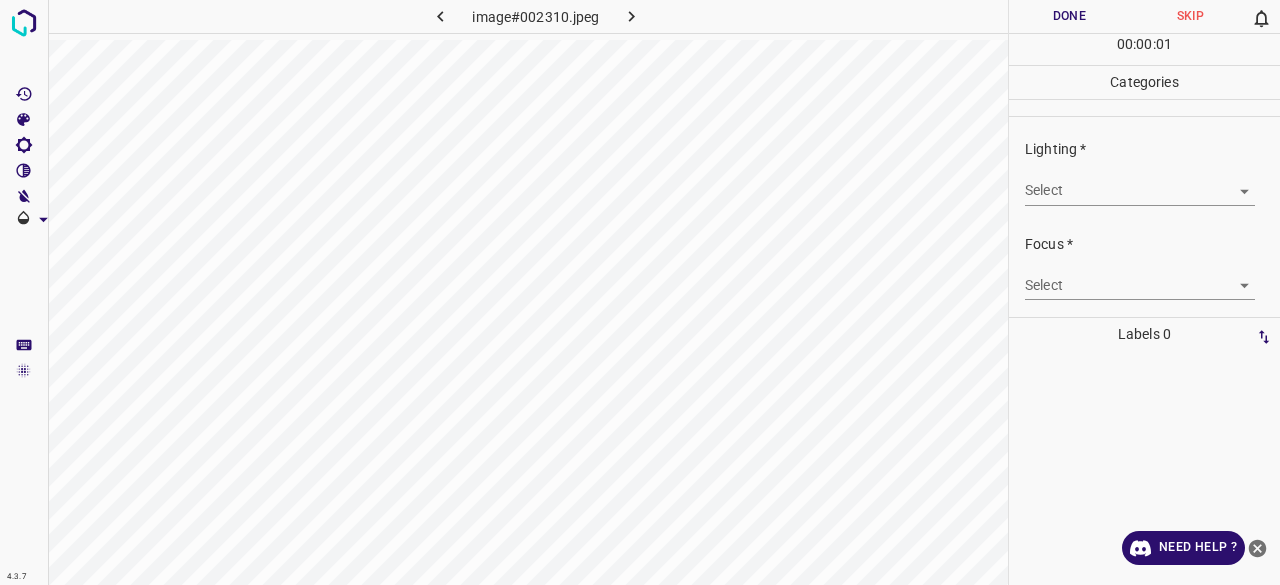 click on "4.3.7 image#002310.jpeg Done Skip 0 00   : 00   : 01   Categories Lighting *  Select ​ Focus *  Select ​ Overall *  Select ​ Labels   0 Categories 1 Lighting 2 Focus 3 Overall Tools Space Change between modes (Draw & Edit) I Auto labeling R Restore zoom M Zoom in N Zoom out Delete Delete selecte label Filters Z Restore filters X Saturation filter C Brightness filter V Contrast filter B Gray scale filter General O Download Need Help ? - Text - Hide - Delete" at bounding box center [640, 292] 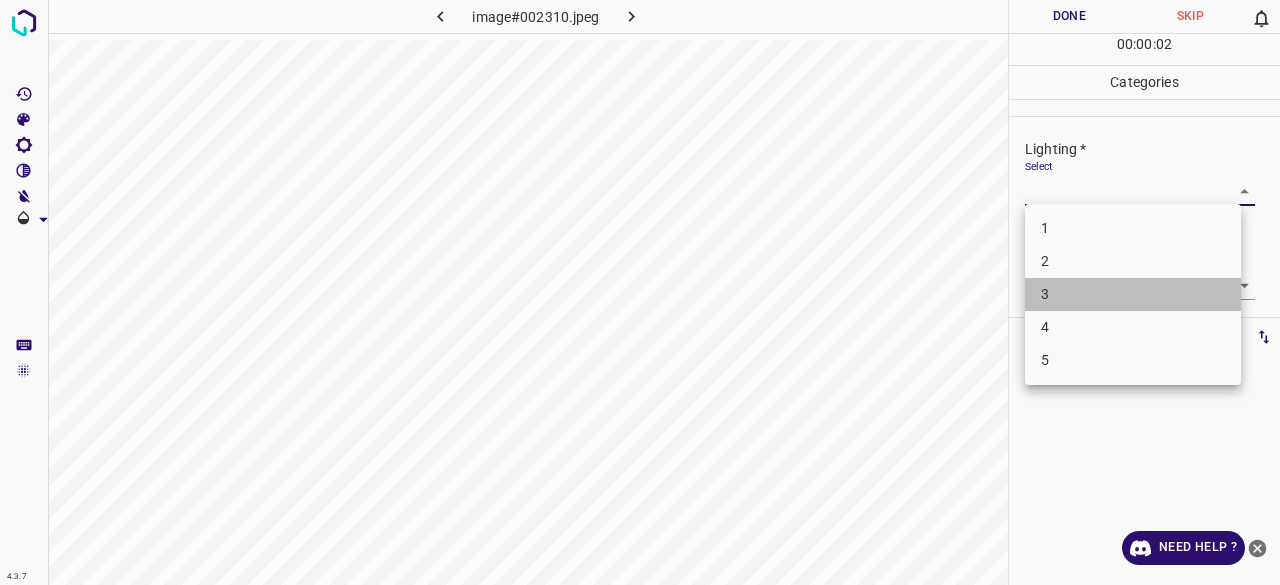 click on "3" at bounding box center (1133, 294) 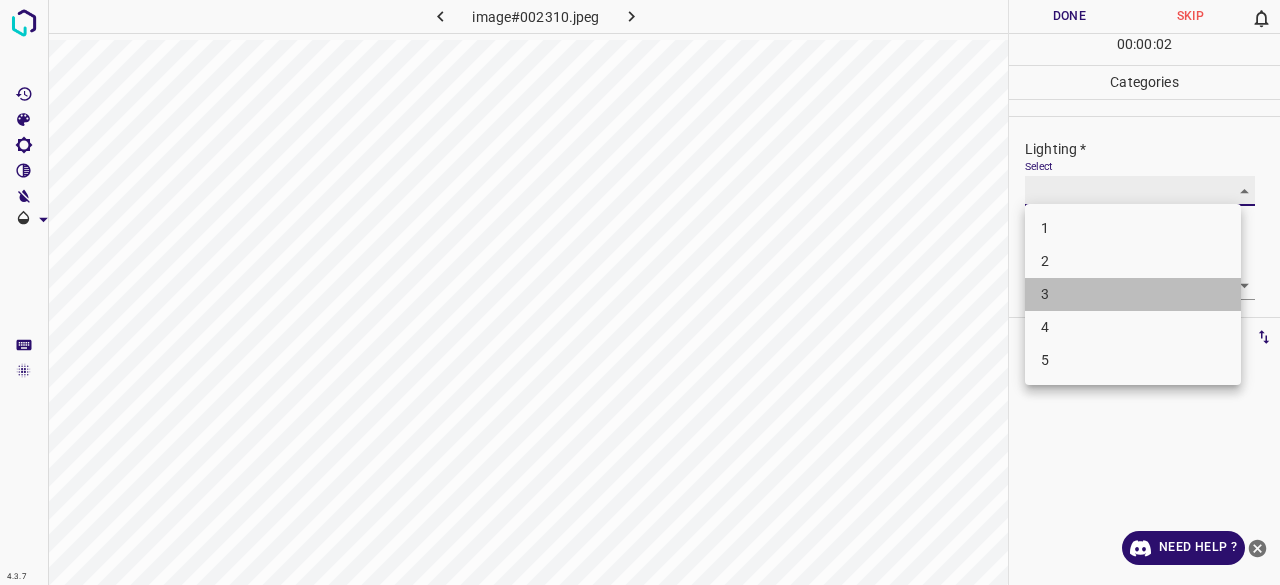 type on "3" 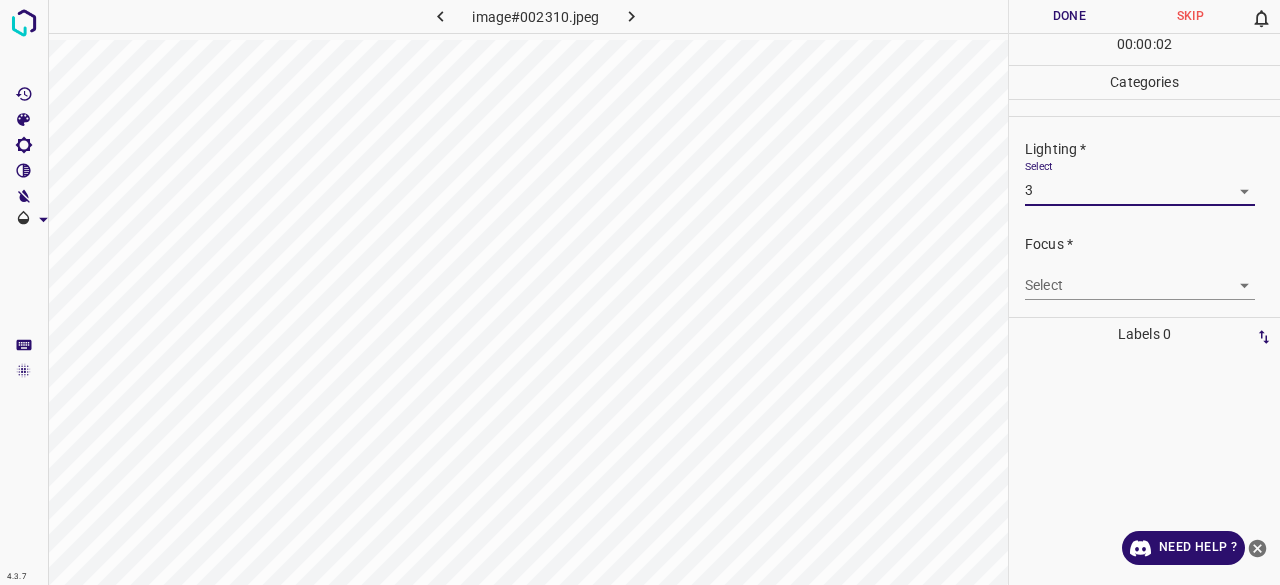 click on "4.3.7 image#002310.jpeg Done Skip 0 00   : 00   : 02   Categories Lighting *  Select 3 3 Focus *  Select ​ Overall *  Select ​ Labels   0 Categories 1 Lighting 2 Focus 3 Overall Tools Space Change between modes (Draw & Edit) I Auto labeling R Restore zoom M Zoom in N Zoom out Delete Delete selecte label Filters Z Restore filters X Saturation filter C Brightness filter V Contrast filter B Gray scale filter General O Download Need Help ? - Text - Hide - Delete 1 2 3 4 5" at bounding box center (640, 292) 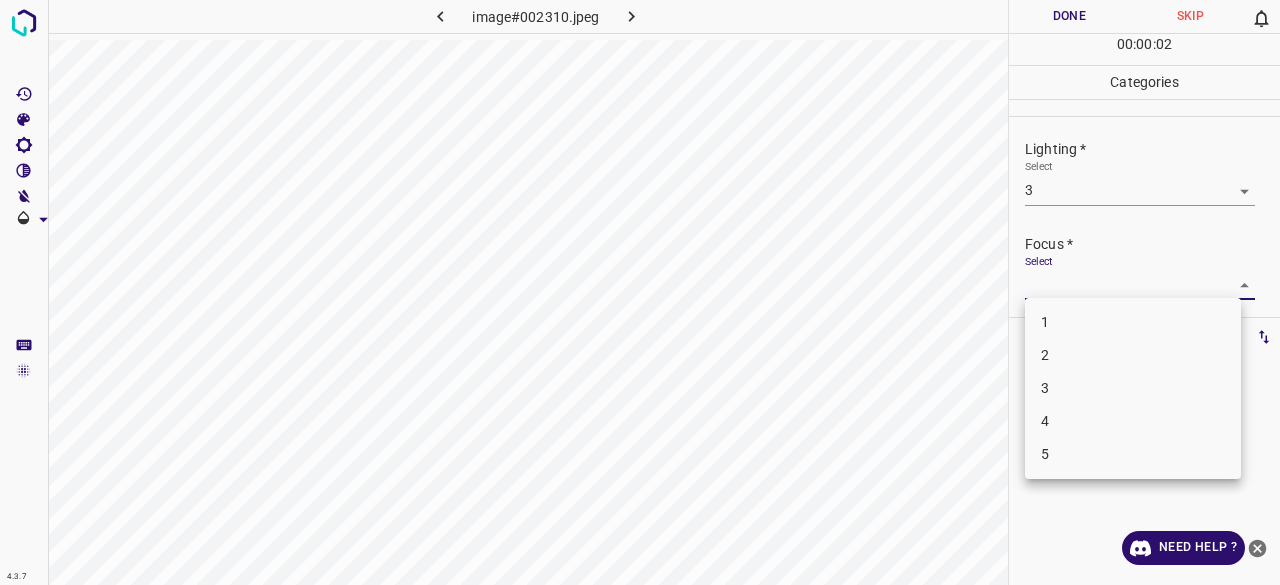 click on "3" at bounding box center (1133, 388) 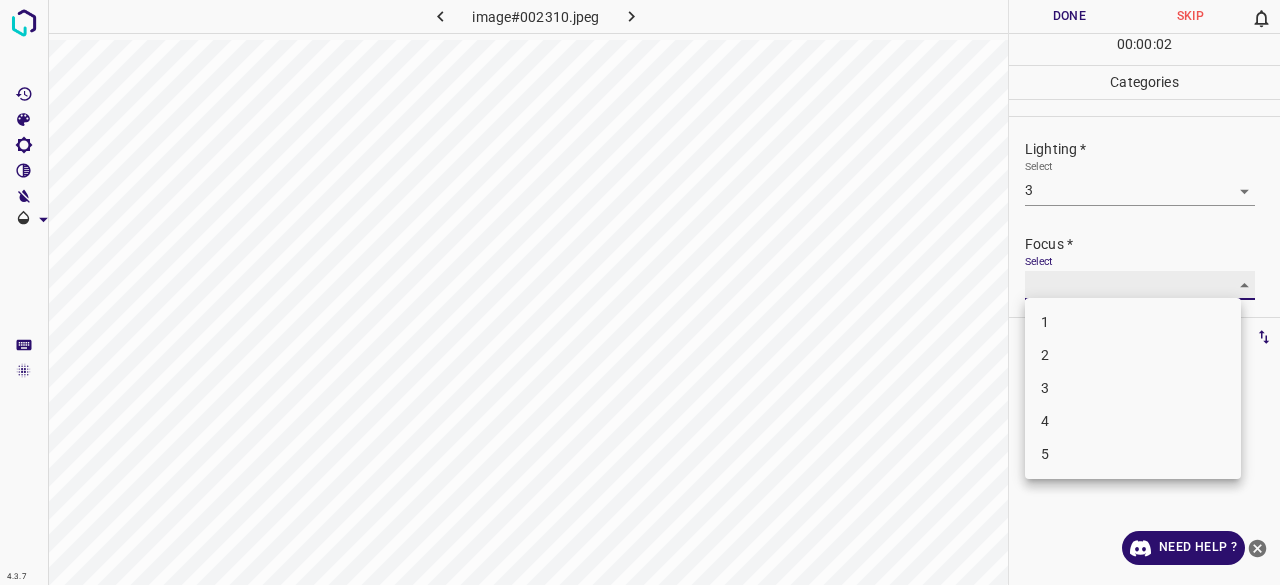 type on "3" 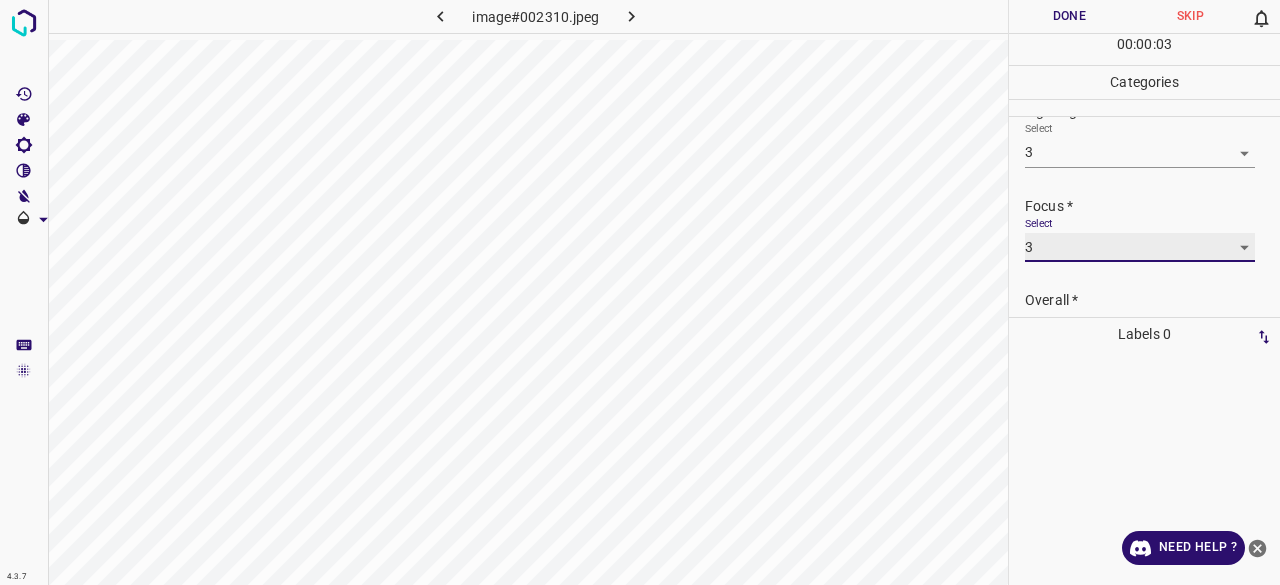 scroll, scrollTop: 98, scrollLeft: 0, axis: vertical 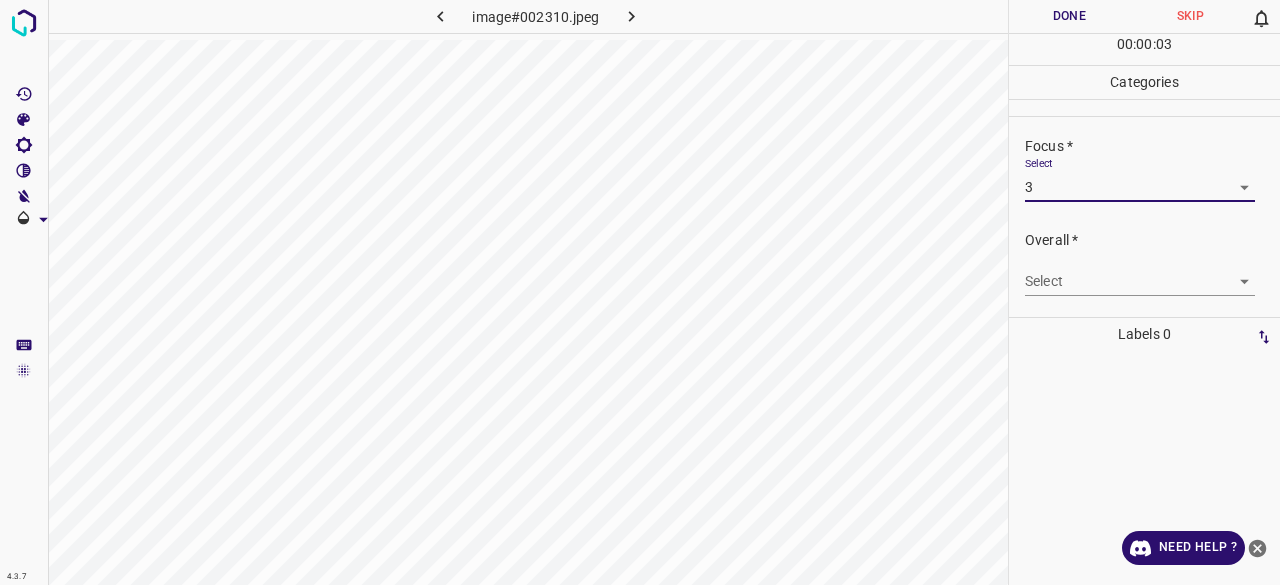 click on "Overall *  Select ​" at bounding box center (1144, 263) 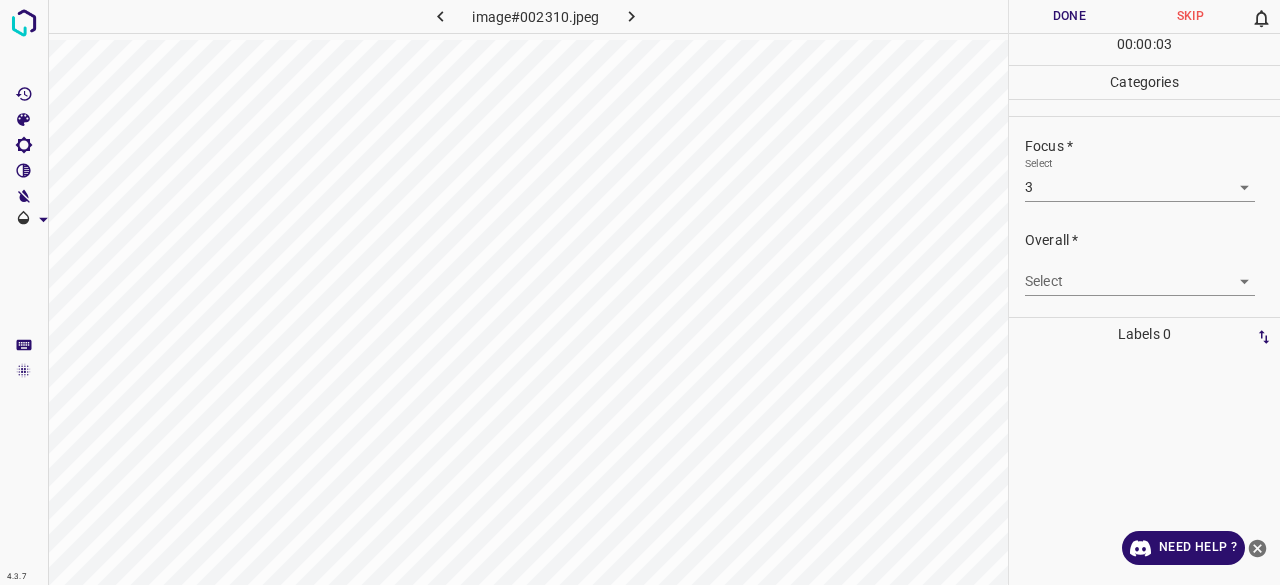 click on "4.3.7 image#002310.jpeg Done Skip 0 00   : 00   : 03   Categories Lighting *  Select 3 3 Focus *  Select 3 3 Overall *  Select ​ Labels   0 Categories 1 Lighting 2 Focus 3 Overall Tools Space Change between modes (Draw & Edit) I Auto labeling R Restore zoom M Zoom in N Zoom out Delete Delete selecte label Filters Z Restore filters X Saturation filter C Brightness filter V Contrast filter B Gray scale filter General O Download Need Help ? - Text - Hide - Delete" at bounding box center (640, 292) 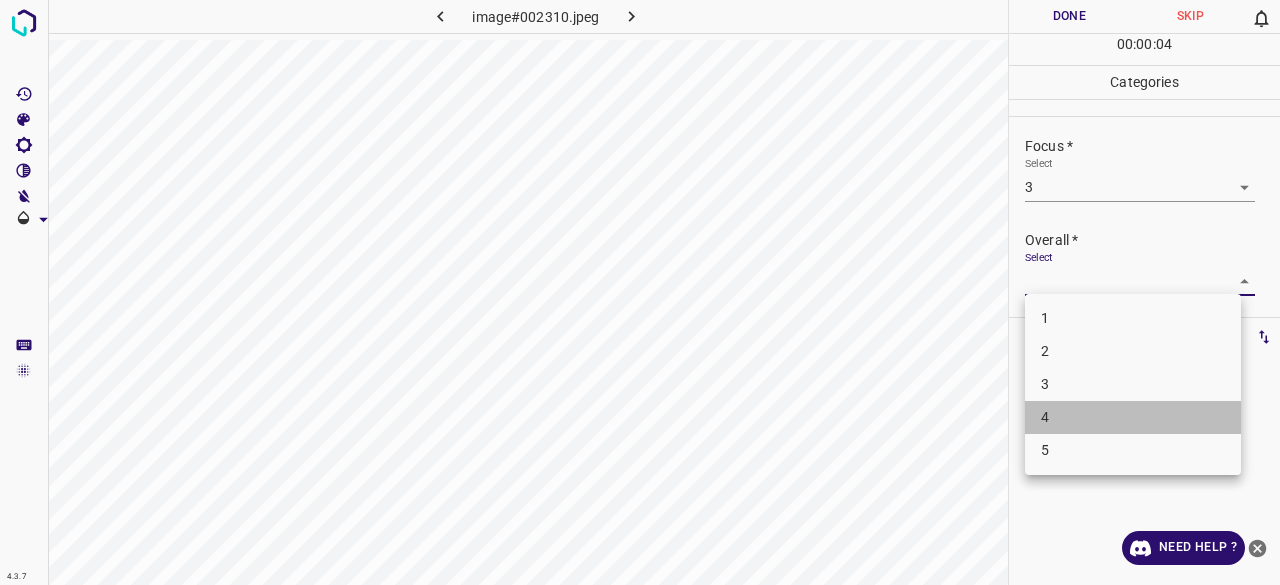 drag, startPoint x: 1063, startPoint y: 403, endPoint x: 1064, endPoint y: 391, distance: 12.0415945 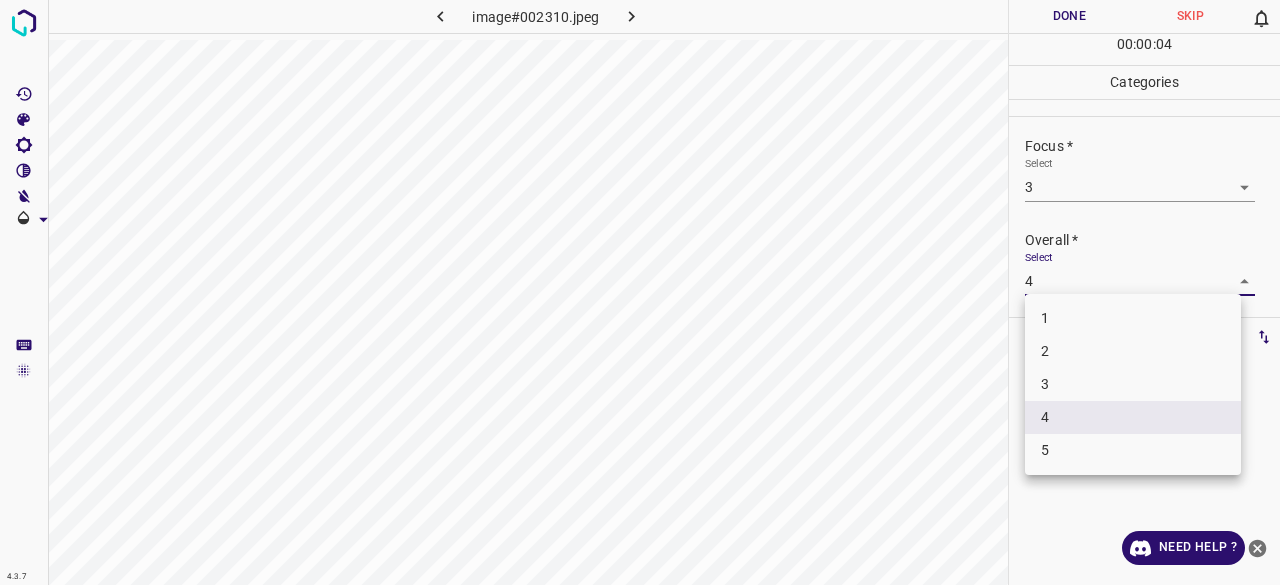 click on "4.3.7 image#002310.jpeg Done Skip 0 00   : 00   : 04   Categories Lighting *  Select 3 3 Focus *  Select 3 3 Overall *  Select 4 4 Labels   0 Categories 1 Lighting 2 Focus 3 Overall Tools Space Change between modes (Draw & Edit) I Auto labeling R Restore zoom M Zoom in N Zoom out Delete Delete selecte label Filters Z Restore filters X Saturation filter C Brightness filter V Contrast filter B Gray scale filter General O Download Need Help ? - Text - Hide - Delete 1 2 3 4 5" at bounding box center (640, 292) 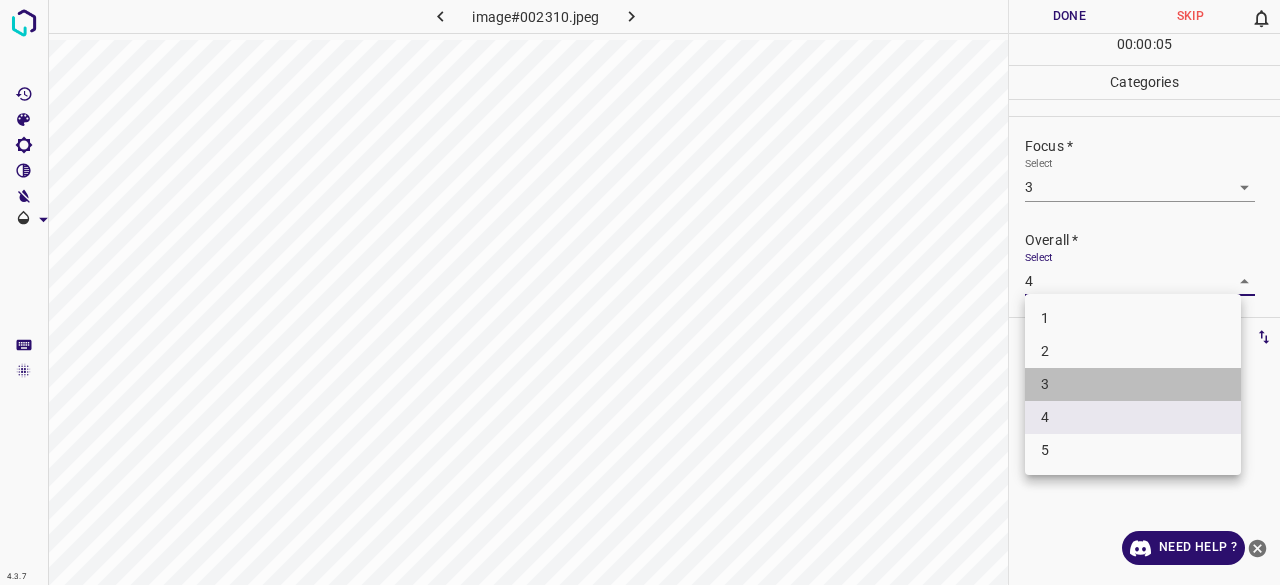 drag, startPoint x: 1063, startPoint y: 397, endPoint x: 1062, endPoint y: 349, distance: 48.010414 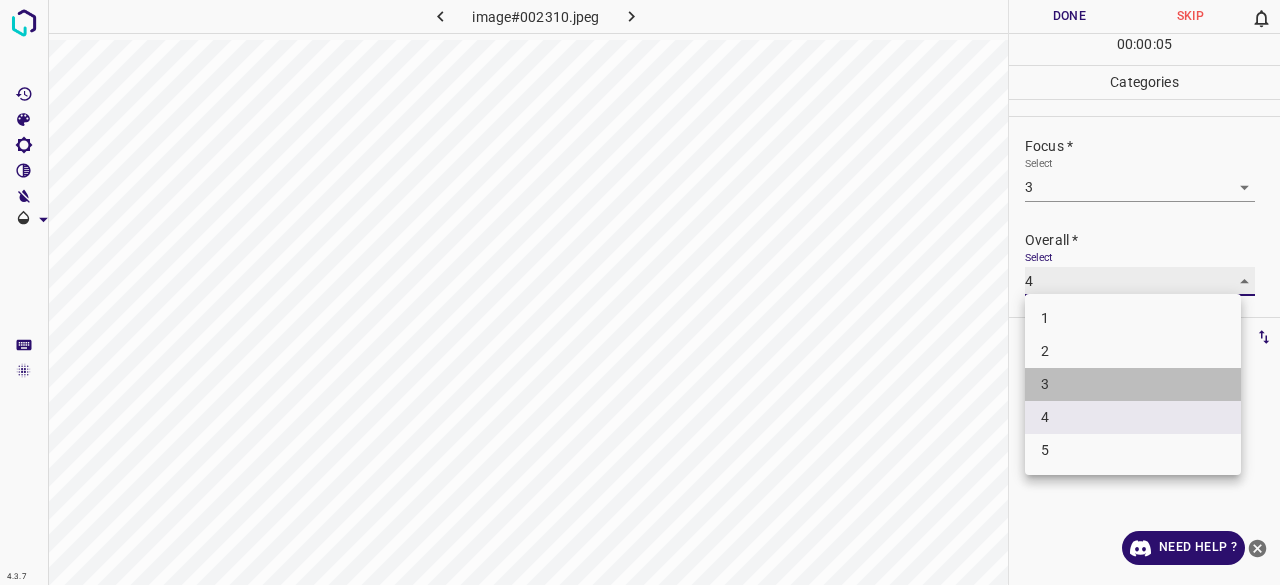 type on "3" 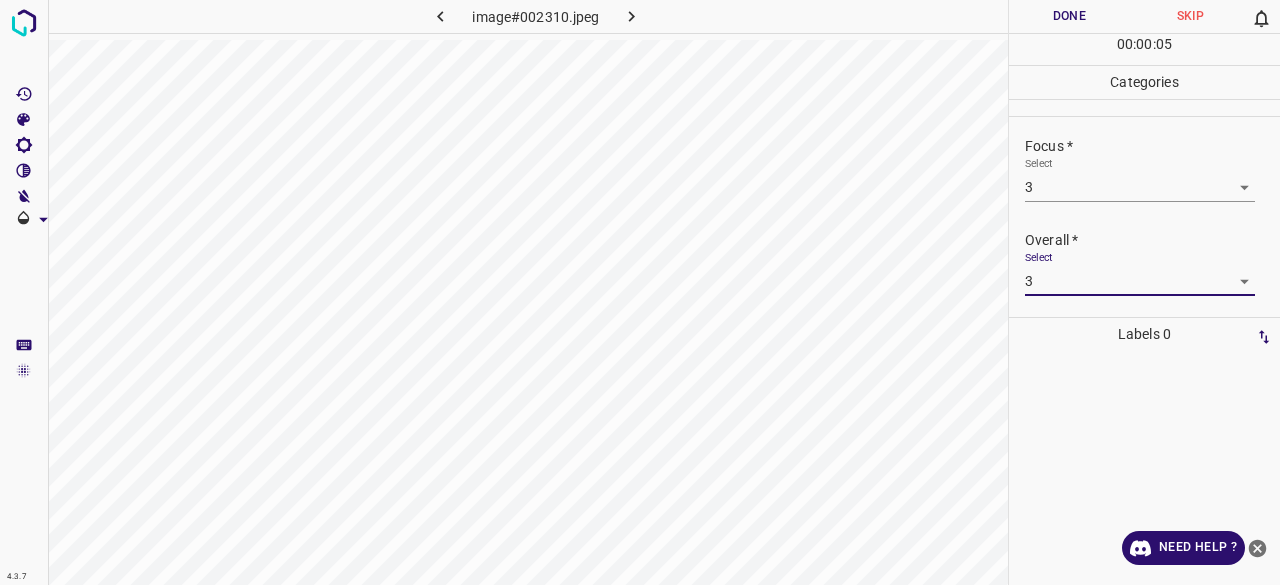 click on "Done" at bounding box center (1069, 16) 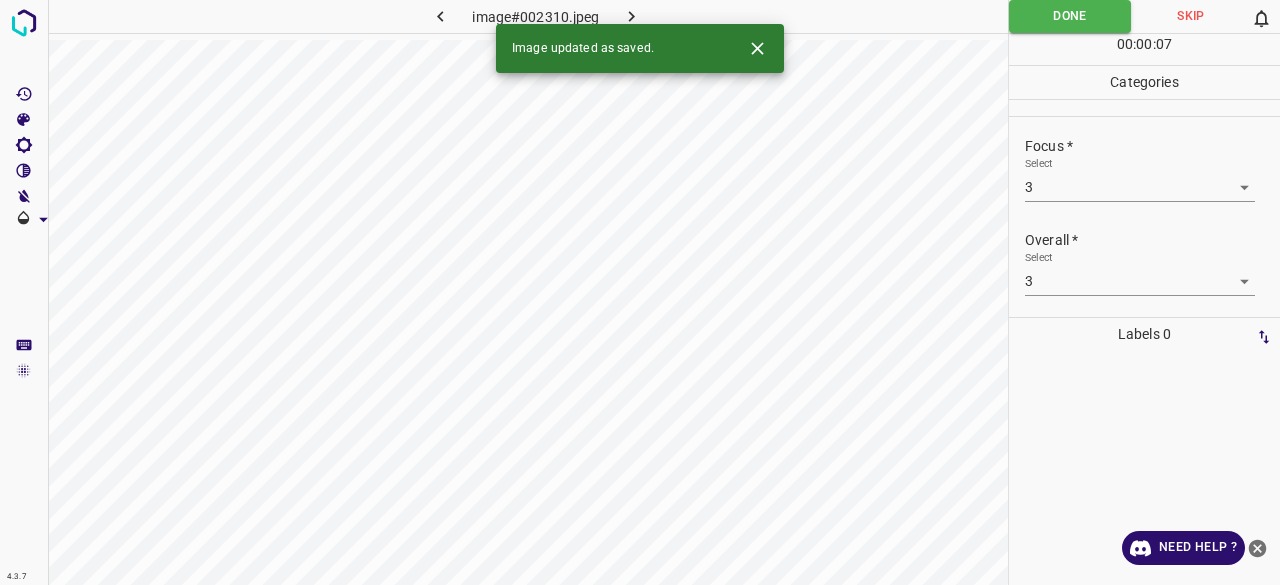 click at bounding box center [632, 16] 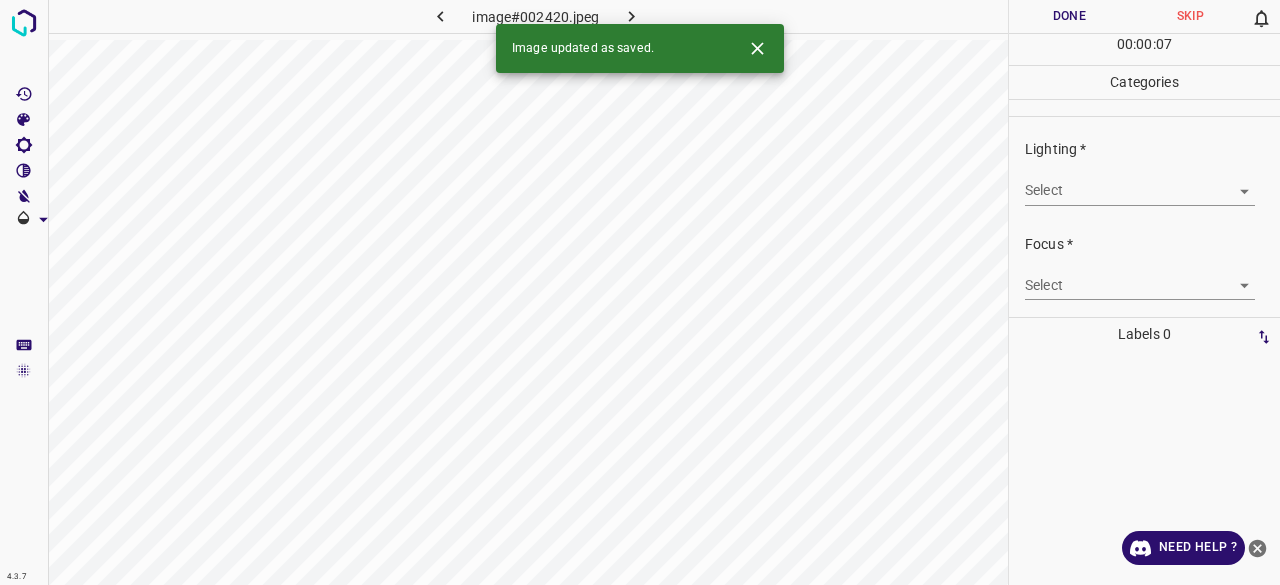 click on "4.3.7 image#002420.jpeg Done Skip 0 00   : 00   : 07   Categories Lighting *  Select ​ Focus *  Select ​ Overall *  Select ​ Labels   0 Categories 1 Lighting 2 Focus 3 Overall Tools Space Change between modes (Draw & Edit) I Auto labeling R Restore zoom M Zoom in N Zoom out Delete Delete selecte label Filters Z Restore filters X Saturation filter C Brightness filter V Contrast filter B Gray scale filter General O Download Image updated as saved. Need Help ? - Text - Hide - Delete" at bounding box center (640, 292) 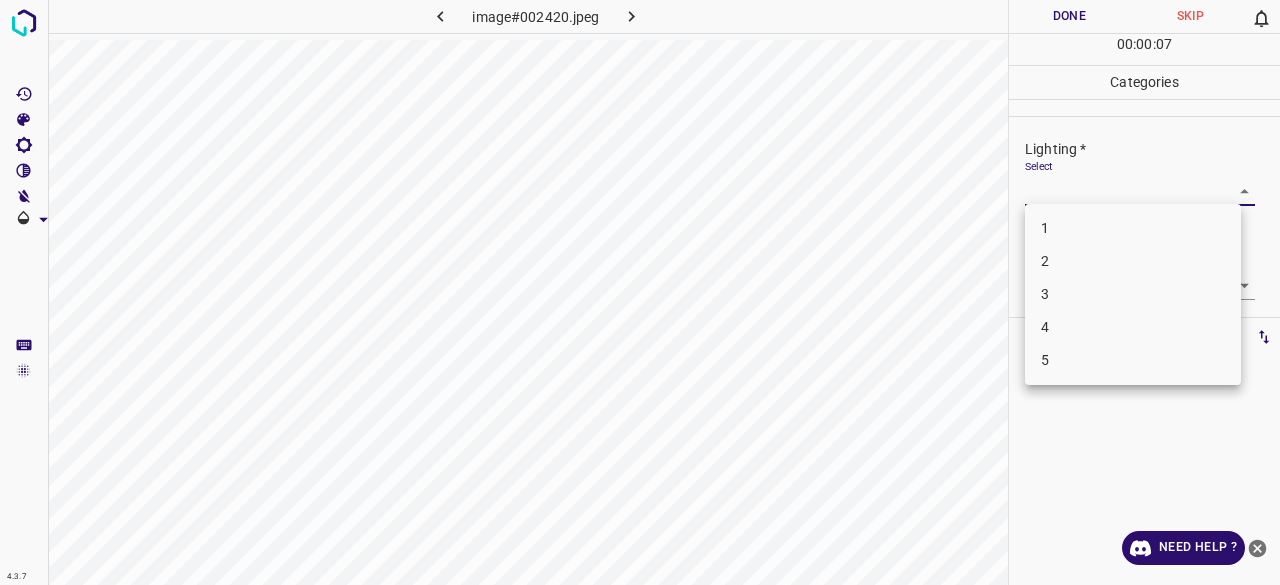 drag, startPoint x: 1057, startPoint y: 311, endPoint x: 1057, endPoint y: 298, distance: 13 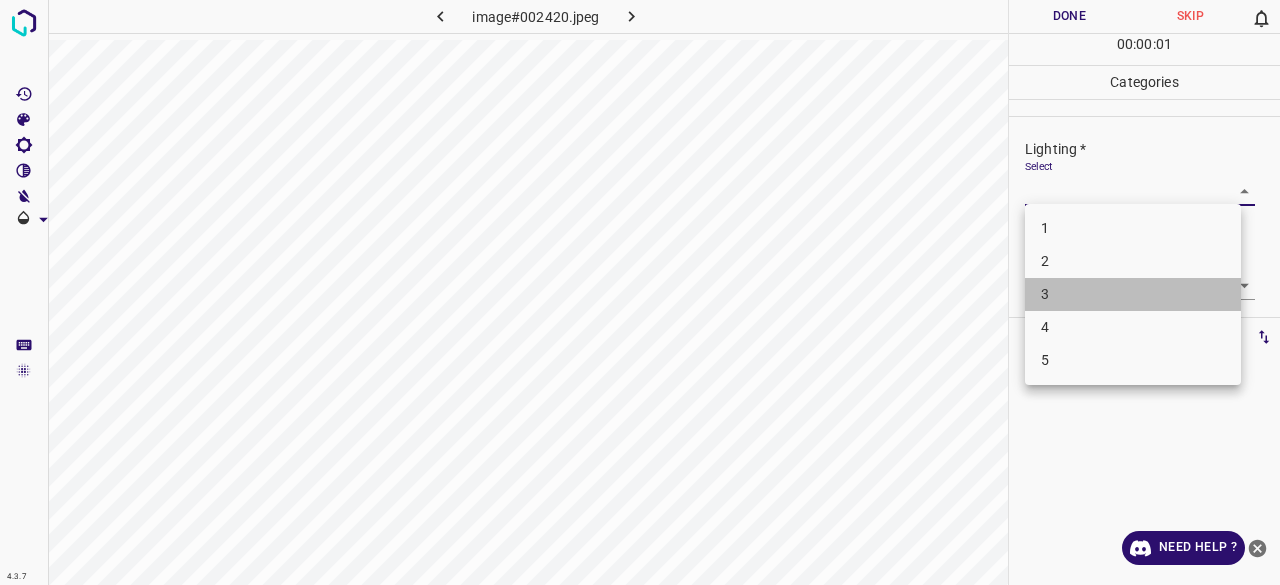click on "3" at bounding box center [1133, 294] 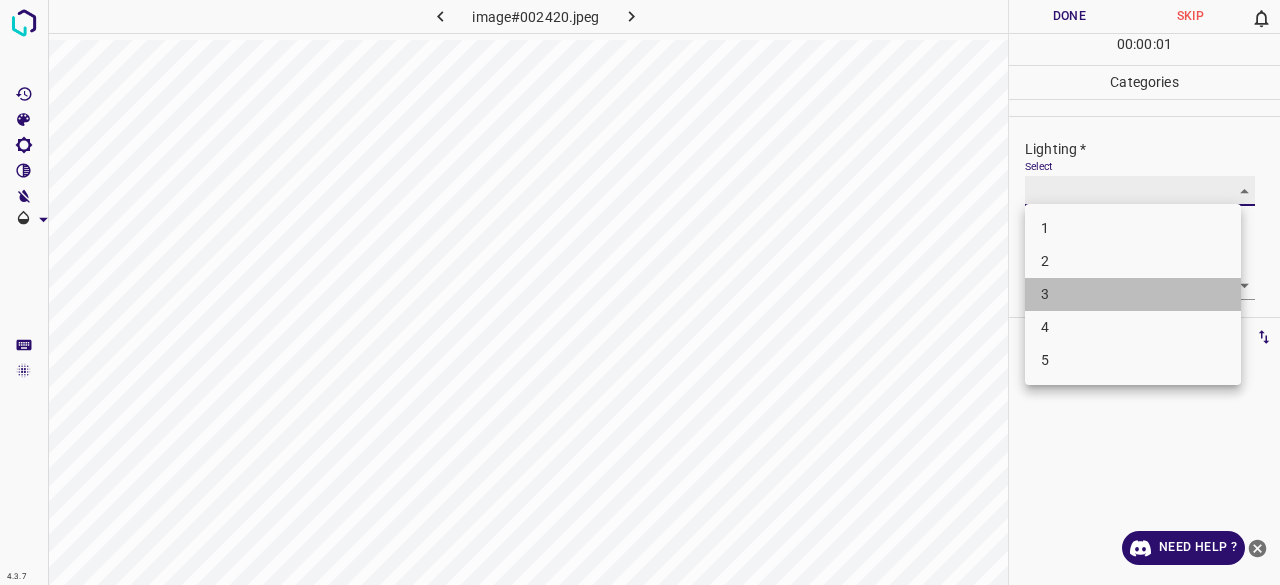 type on "3" 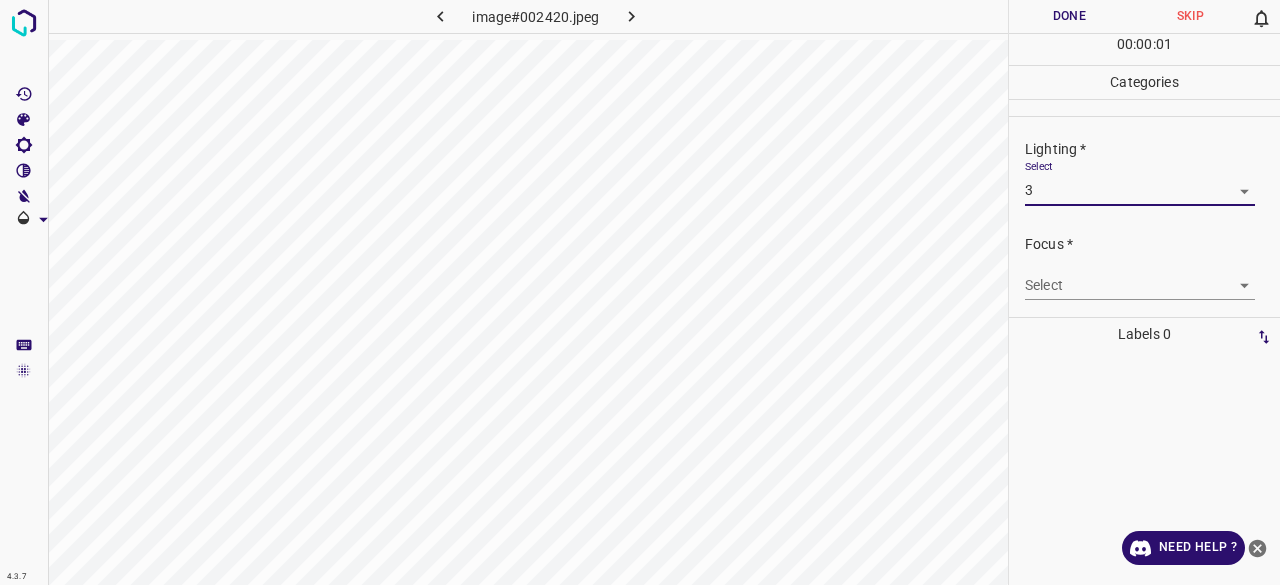 click on "4.3.7 image#002420.jpeg Done Skip 0 00   : 00   : 01   Categories Lighting *  Select 3 3 Focus *  Select ​ Overall *  Select ​ Labels   0 Categories 1 Lighting 2 Focus 3 Overall Tools Space Change between modes (Draw & Edit) I Auto labeling R Restore zoom M Zoom in N Zoom out Delete Delete selecte label Filters Z Restore filters X Saturation filter C Brightness filter V Contrast filter B Gray scale filter General O Download Need Help ? - Text - Hide - Delete 1 2 3 4 5" at bounding box center [640, 292] 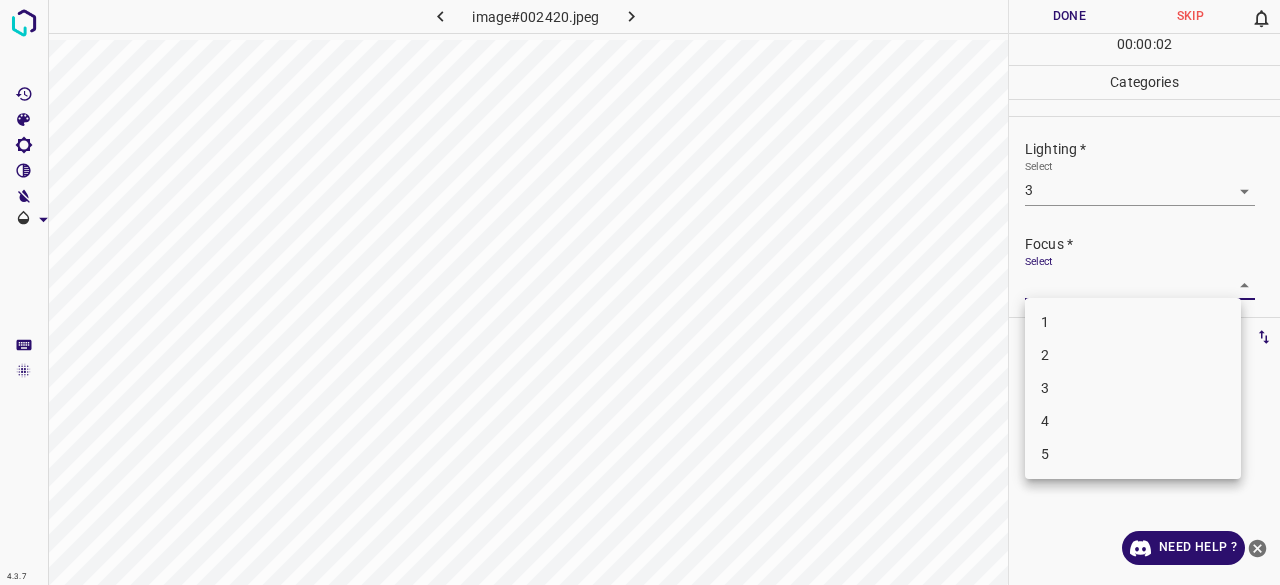 click on "3" at bounding box center [1133, 388] 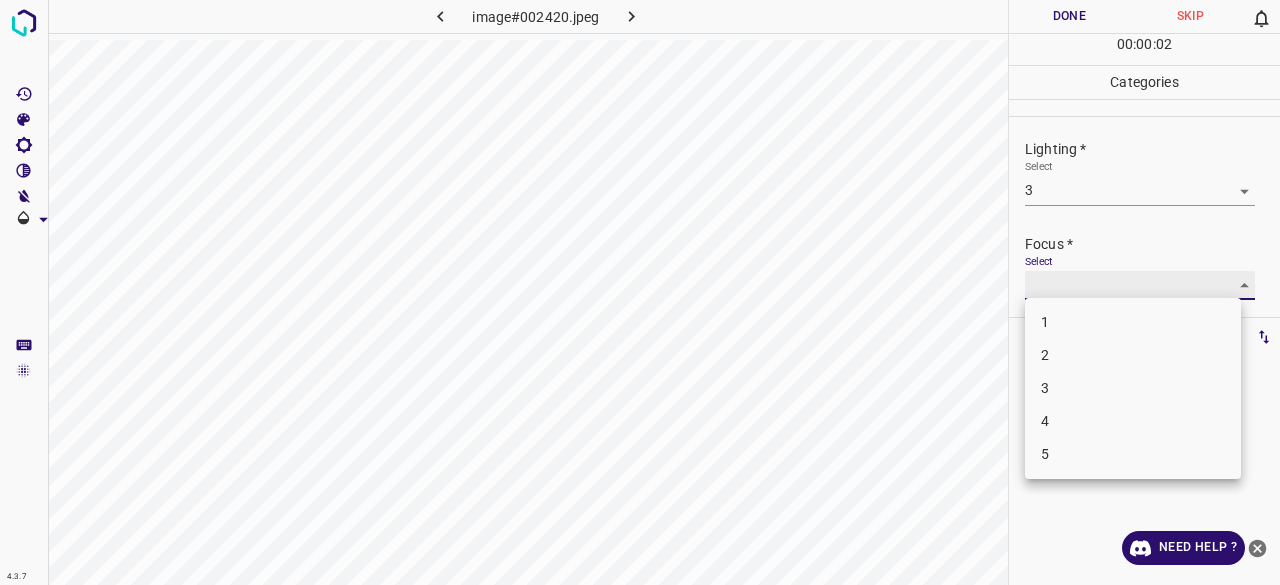 type on "3" 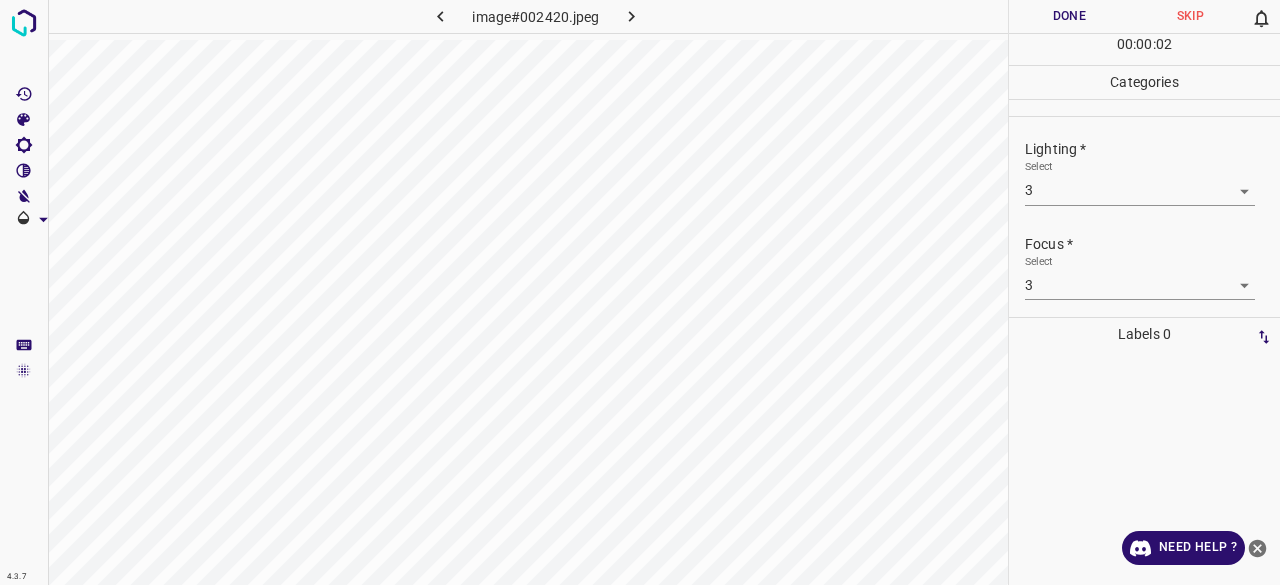 drag, startPoint x: 1064, startPoint y: 263, endPoint x: 1056, endPoint y: 288, distance: 26.24881 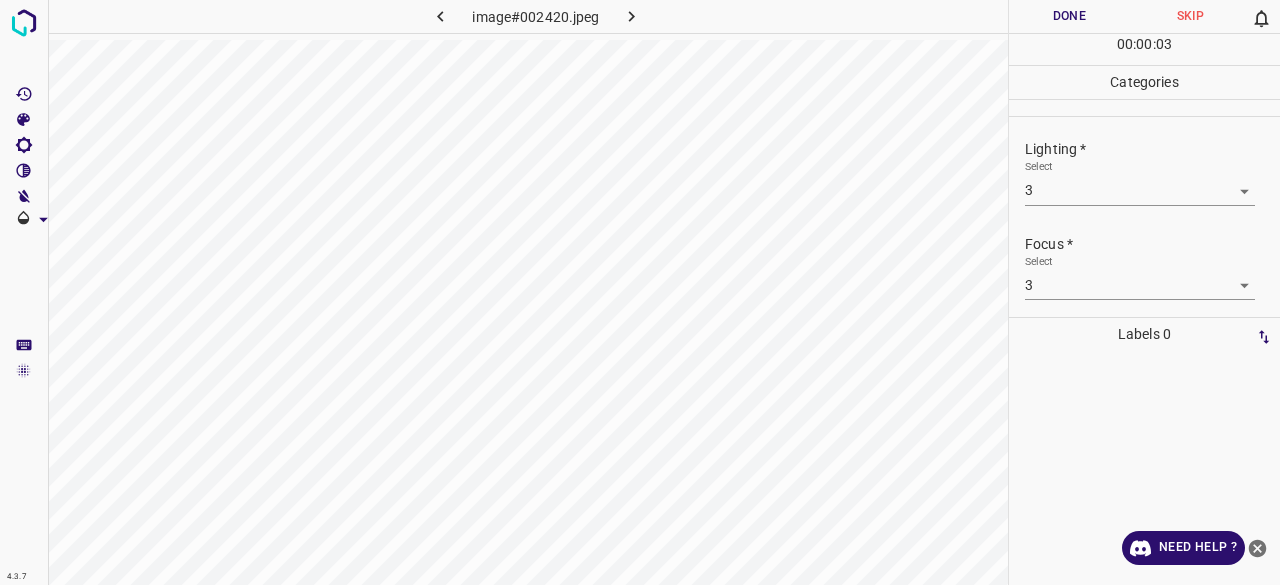 click on "Select 3 3" at bounding box center (1140, 277) 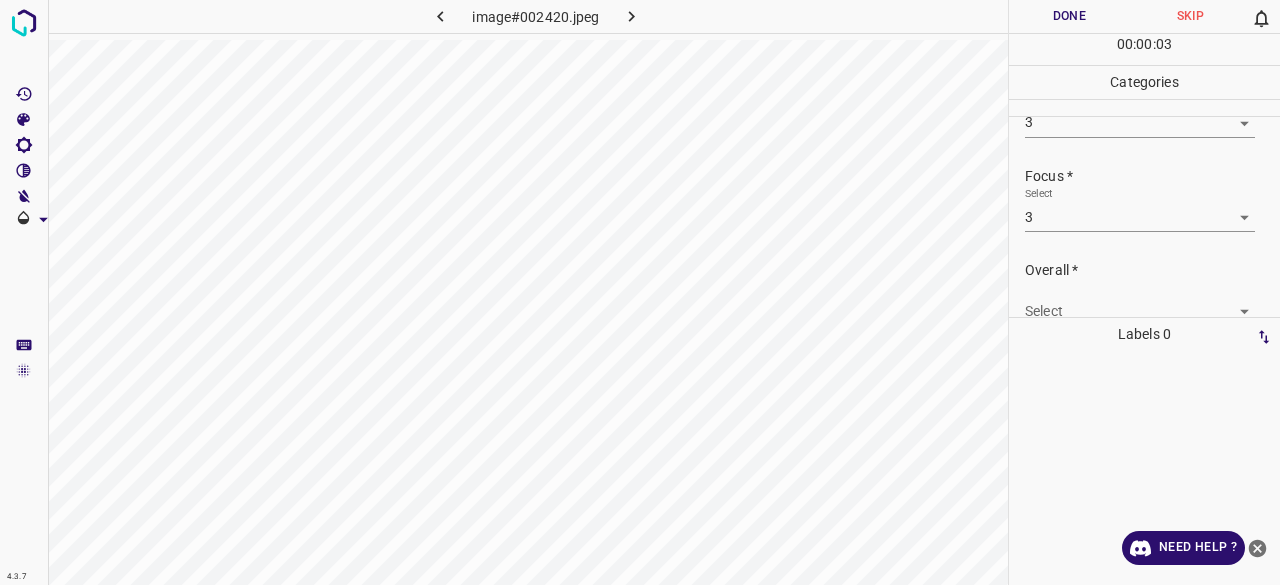 scroll, scrollTop: 98, scrollLeft: 0, axis: vertical 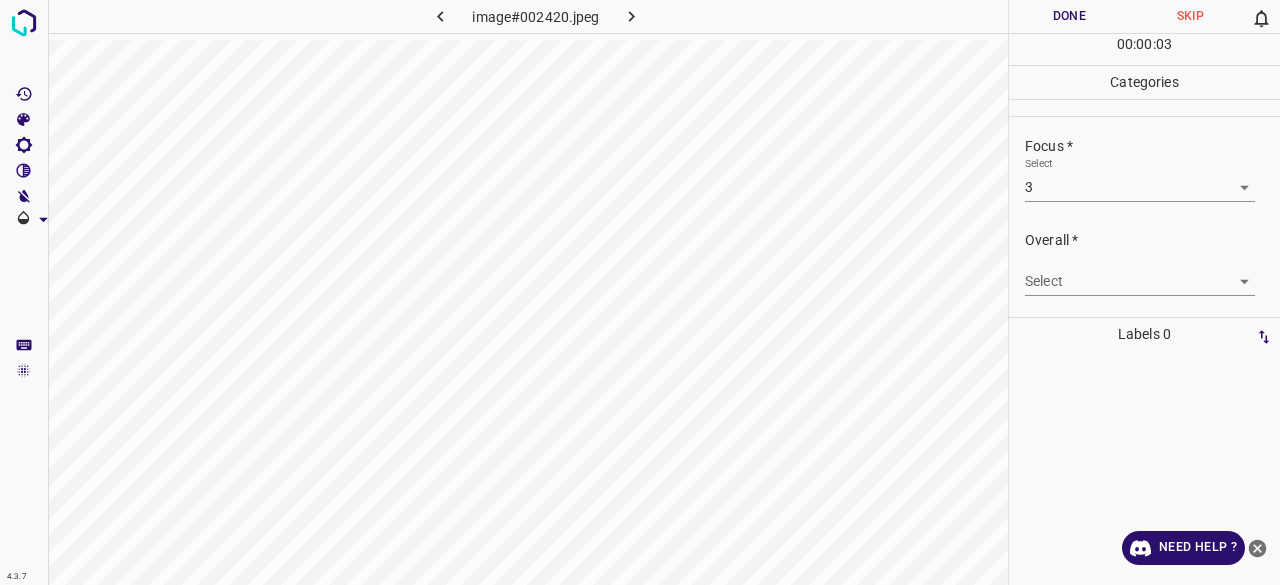 click on "4.3.7 image#002420.jpeg Done Skip 0 00   : 00   : 03   Categories Lighting *  Select 3 3 Focus *  Select 3 3 Overall *  Select ​ Labels   0 Categories 1 Lighting 2 Focus 3 Overall Tools Space Change between modes (Draw & Edit) I Auto labeling R Restore zoom M Zoom in N Zoom out Delete Delete selecte label Filters Z Restore filters X Saturation filter C Brightness filter V Contrast filter B Gray scale filter General O Download Need Help ? - Text - Hide - Delete" at bounding box center (640, 292) 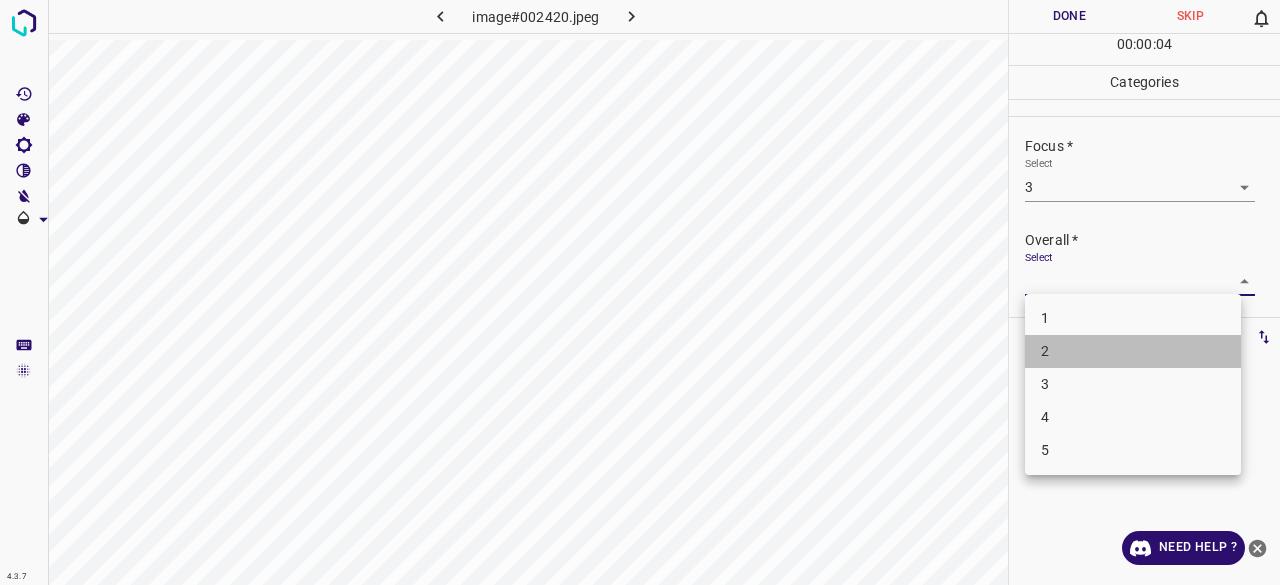 drag, startPoint x: 1062, startPoint y: 357, endPoint x: 1063, endPoint y: 378, distance: 21.023796 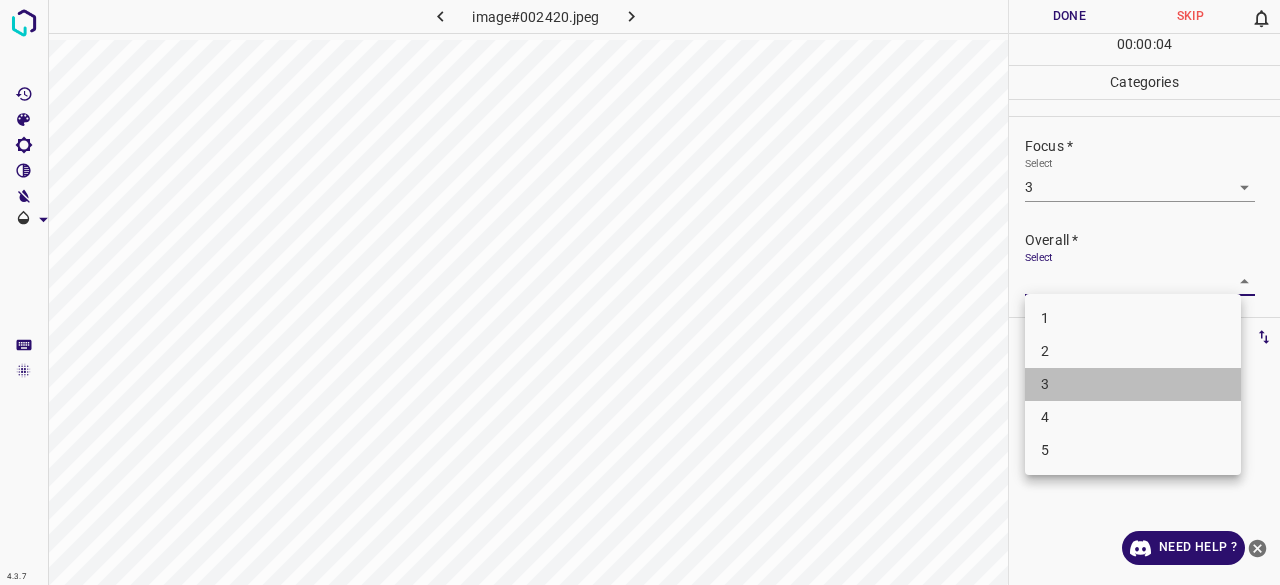 click on "3" at bounding box center (1133, 384) 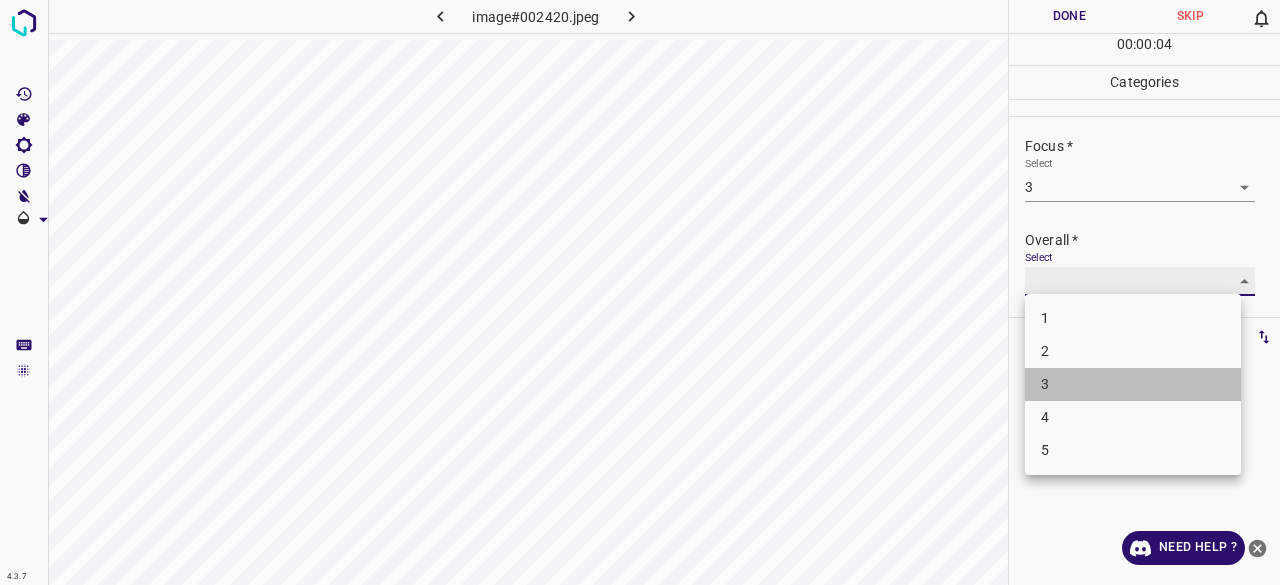 type on "3" 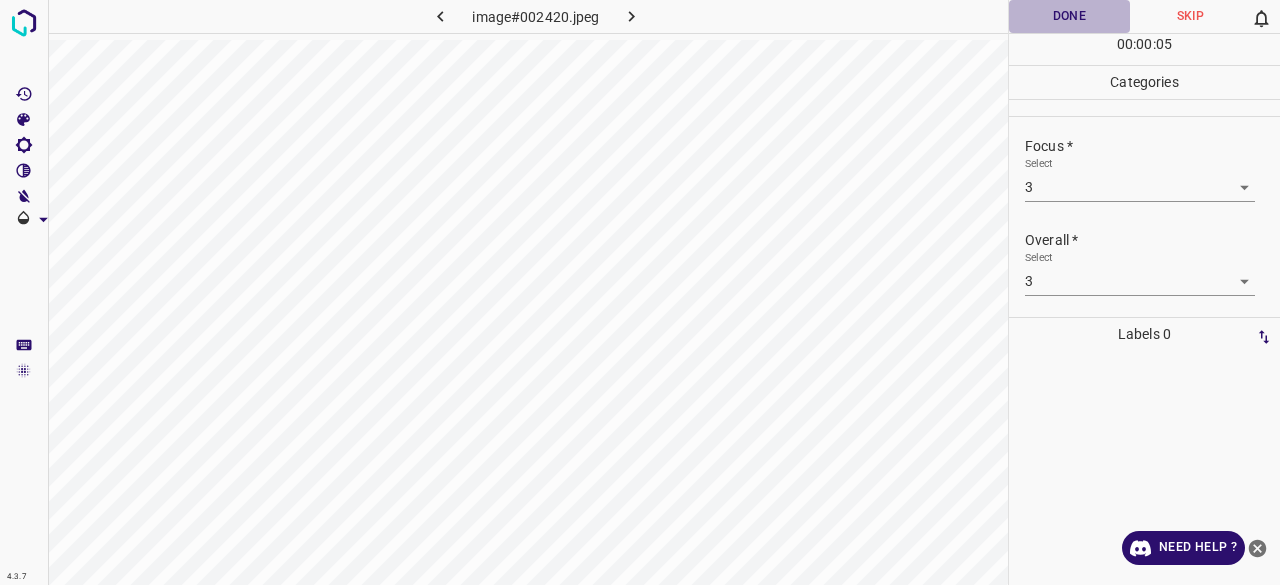 click on "Done" at bounding box center [1069, 16] 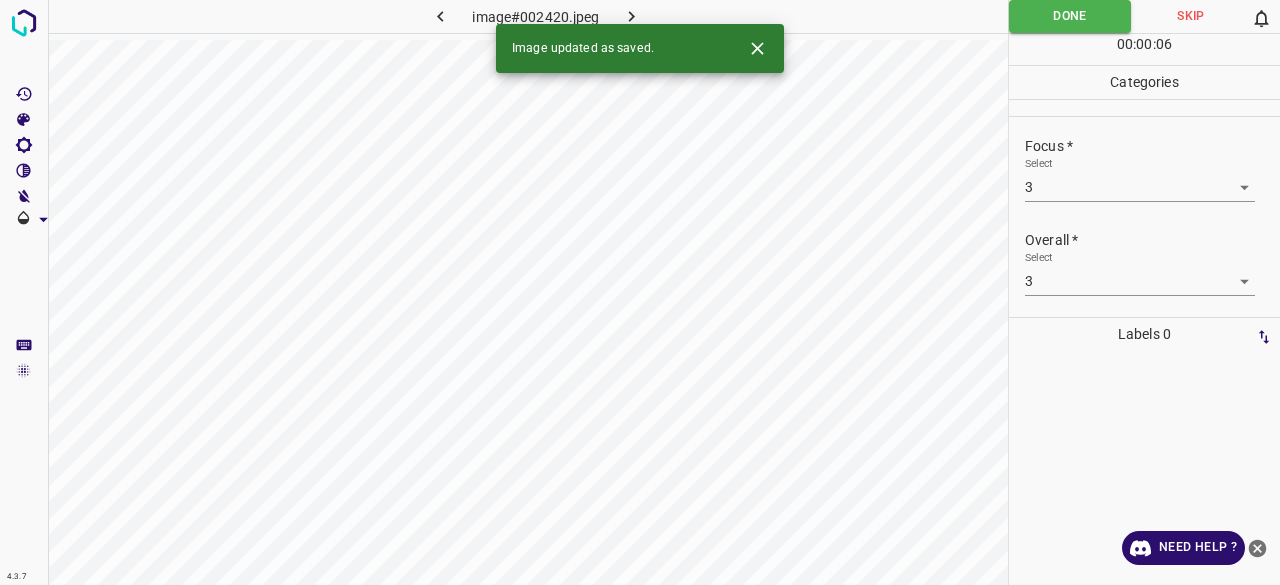 click 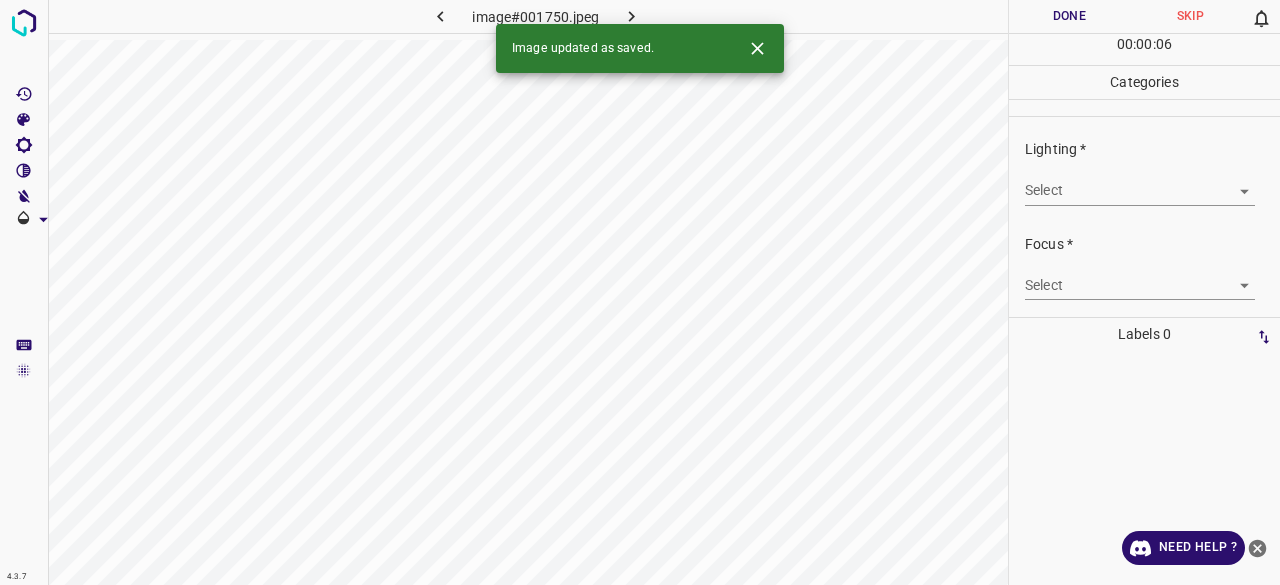 click on "4.3.7 image#001750.jpeg Done Skip 0 00   : 00   : 06   Categories Lighting *  Select ​ Focus *  Select ​ Overall *  Select ​ Labels   0 Categories 1 Lighting 2 Focus 3 Overall Tools Space Change between modes (Draw & Edit) I Auto labeling R Restore zoom M Zoom in N Zoom out Delete Delete selecte label Filters Z Restore filters X Saturation filter C Brightness filter V Contrast filter B Gray scale filter General O Download Image updated as saved. Need Help ? - Text - Hide - Delete" at bounding box center (640, 292) 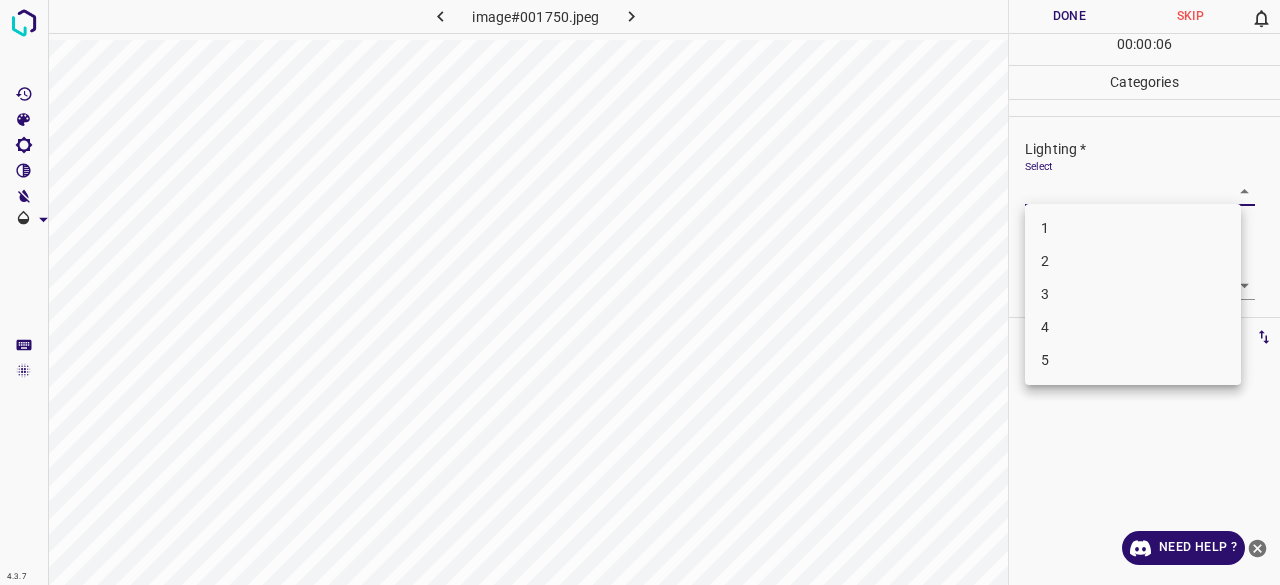 click on "3" at bounding box center (1133, 294) 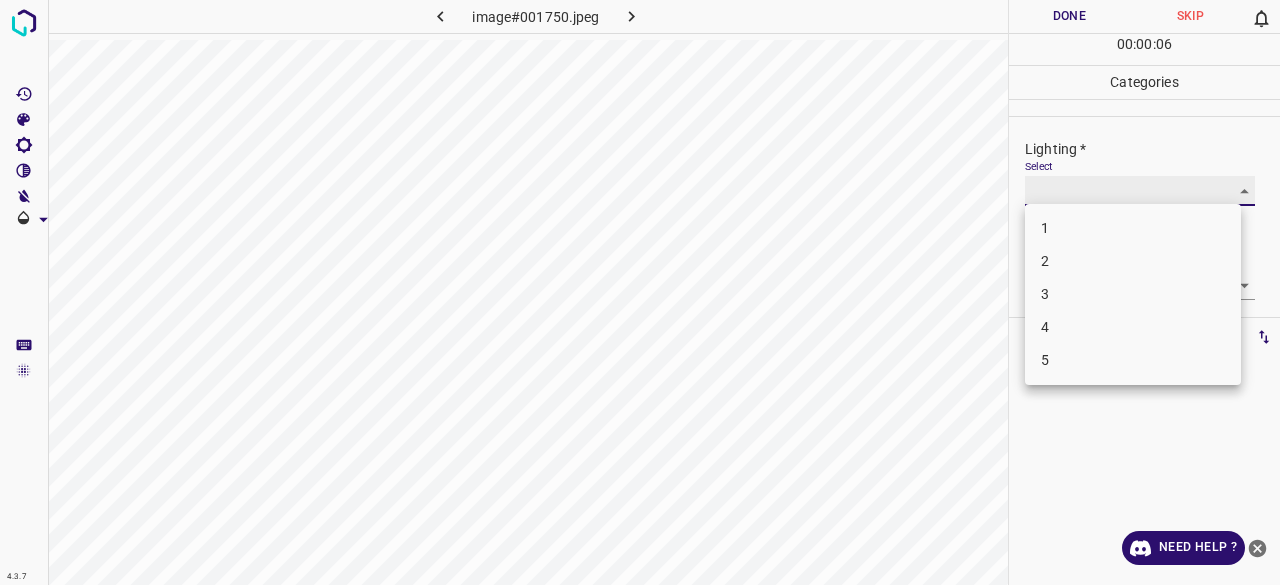 type on "3" 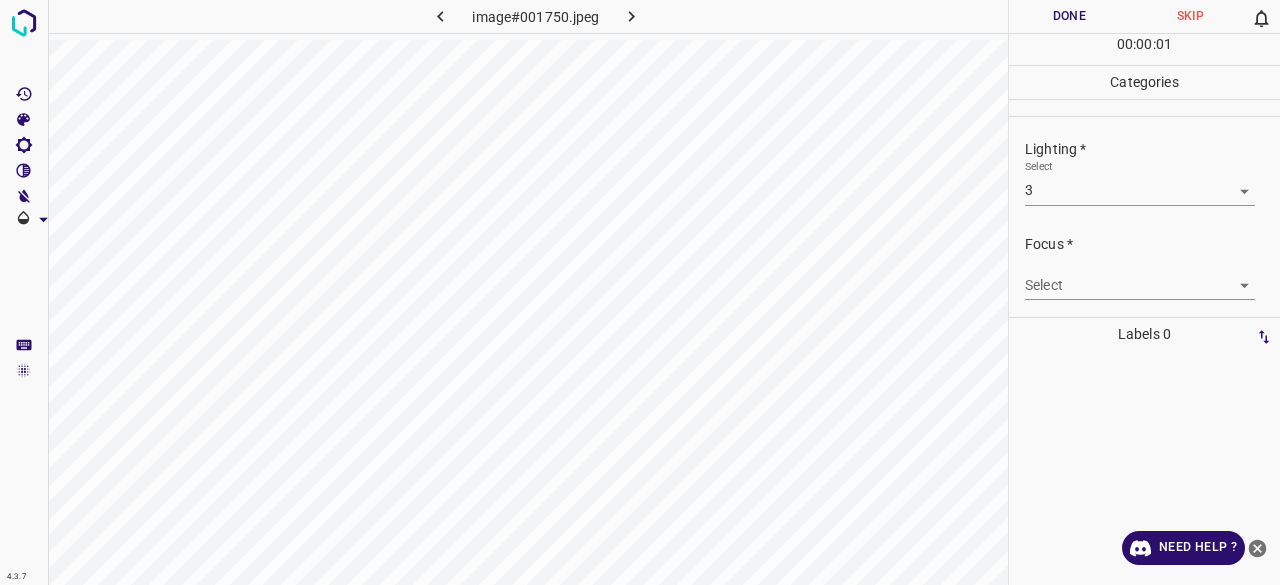click on "Focus *  Select ​" at bounding box center [1144, 267] 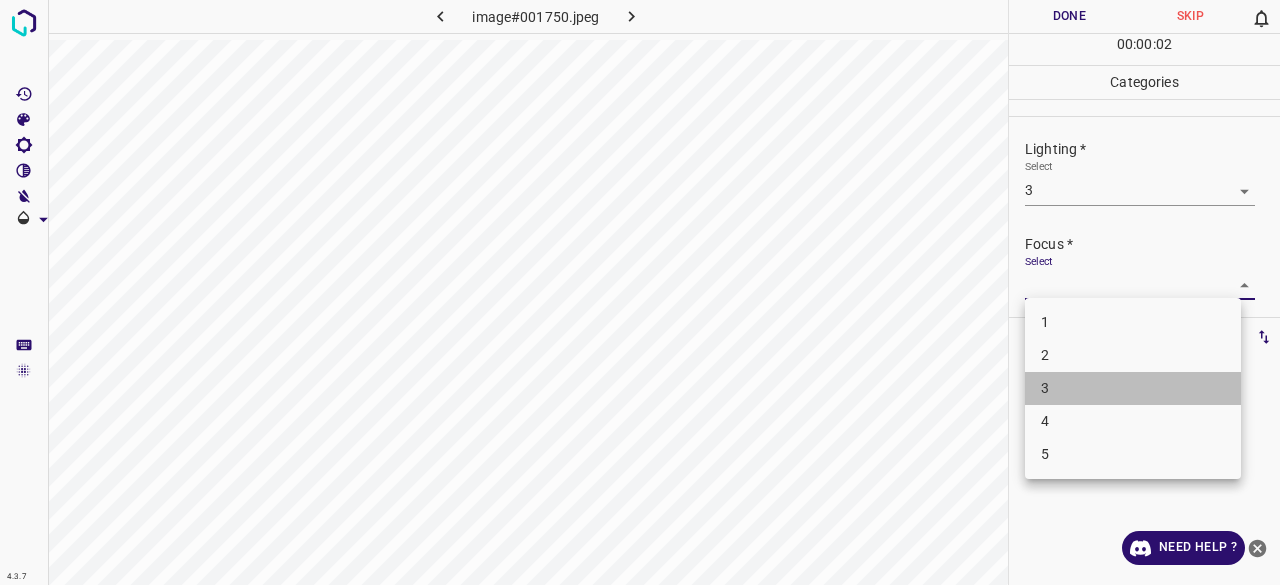 drag, startPoint x: 1048, startPoint y: 385, endPoint x: 1052, endPoint y: 374, distance: 11.7046995 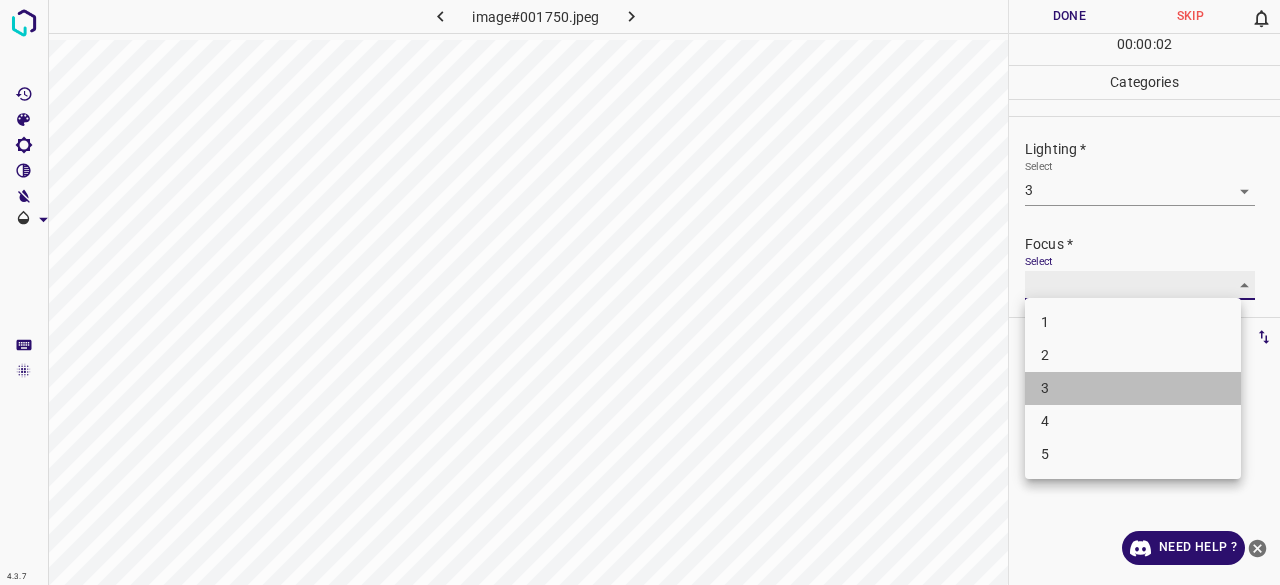 type on "3" 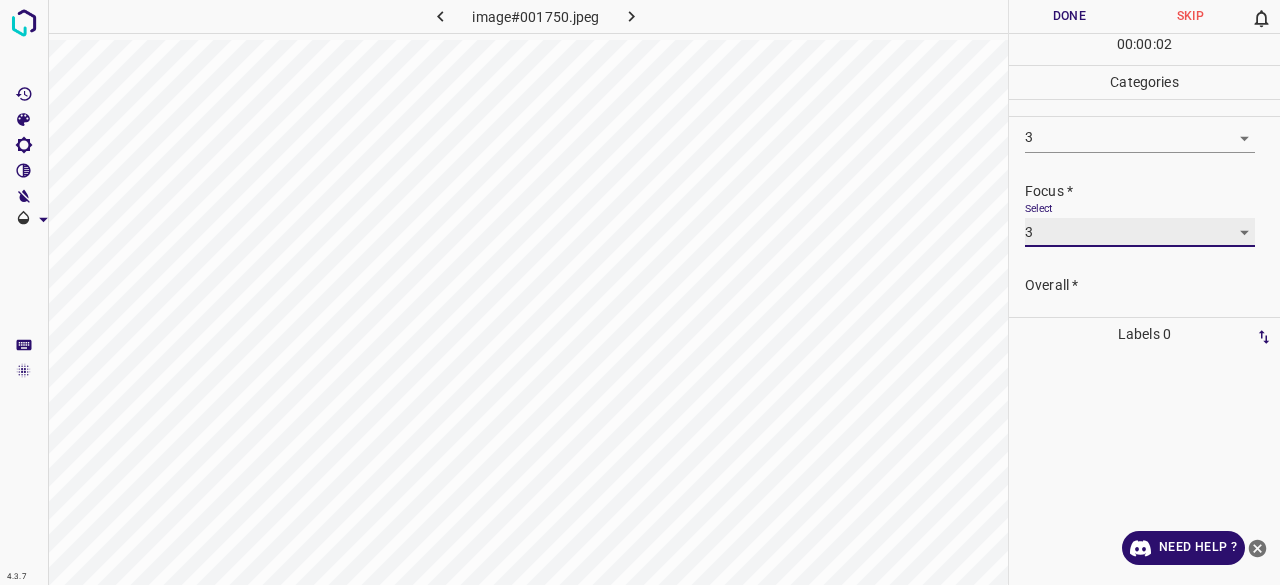 scroll, scrollTop: 98, scrollLeft: 0, axis: vertical 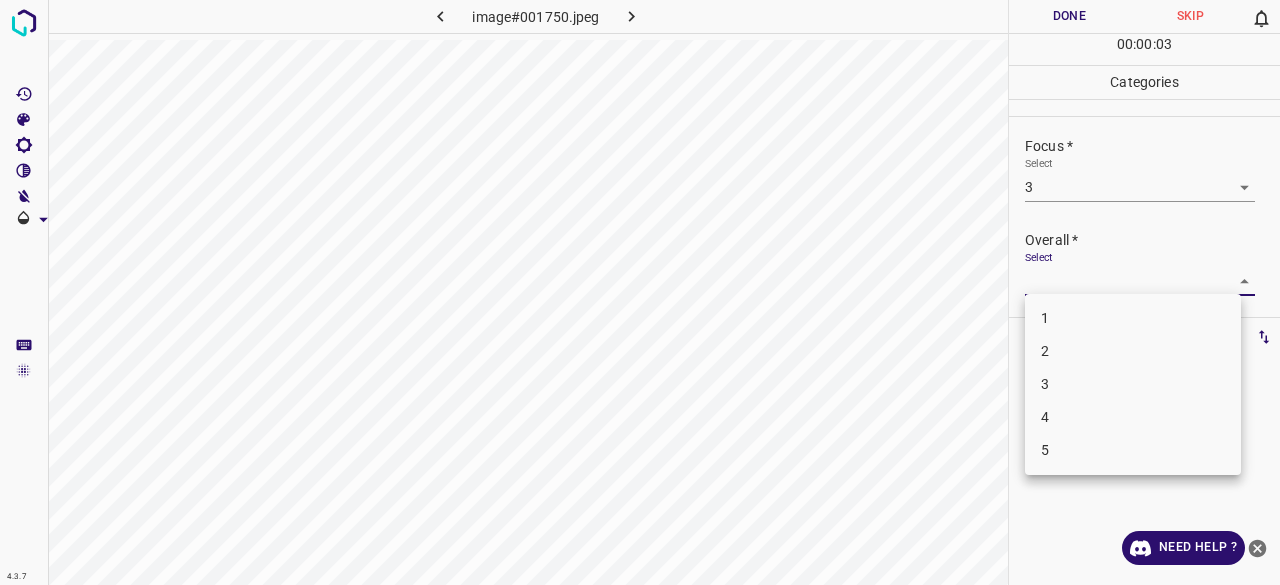 click on "4.3.7 image#001750.jpeg Done Skip 0 00   : 00   : 03   Categories Lighting *  Select 3 3 Focus *  Select 3 3 Overall *  Select ​ Labels   0 Categories 1 Lighting 2 Focus 3 Overall Tools Space Change between modes (Draw & Edit) I Auto labeling R Restore zoom M Zoom in N Zoom out Delete Delete selecte label Filters Z Restore filters X Saturation filter C Brightness filter V Contrast filter B Gray scale filter General O Download Need Help ? - Text - Hide - Delete 1 2 3 4 5" at bounding box center [640, 292] 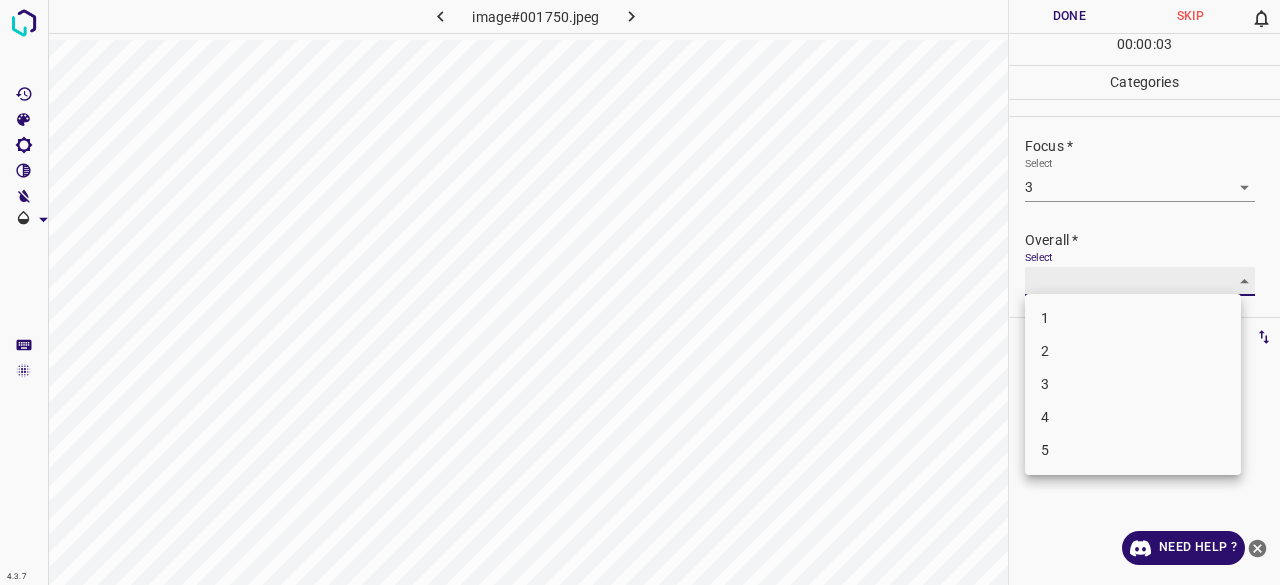 type on "3" 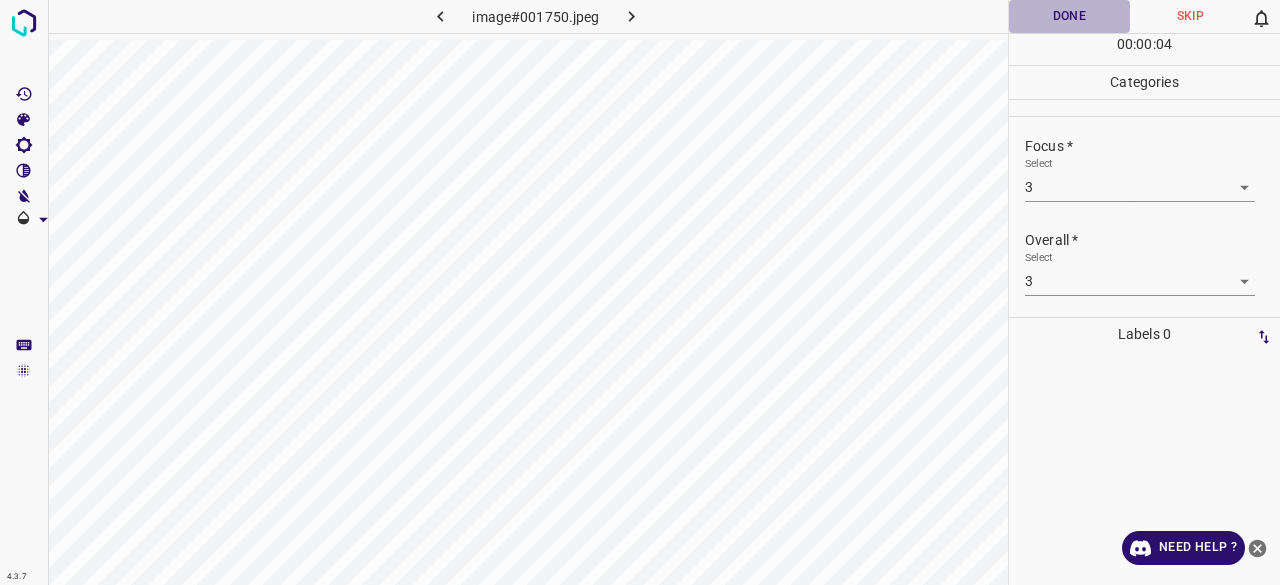 drag, startPoint x: 1070, startPoint y: 13, endPoint x: 1054, endPoint y: 15, distance: 16.124516 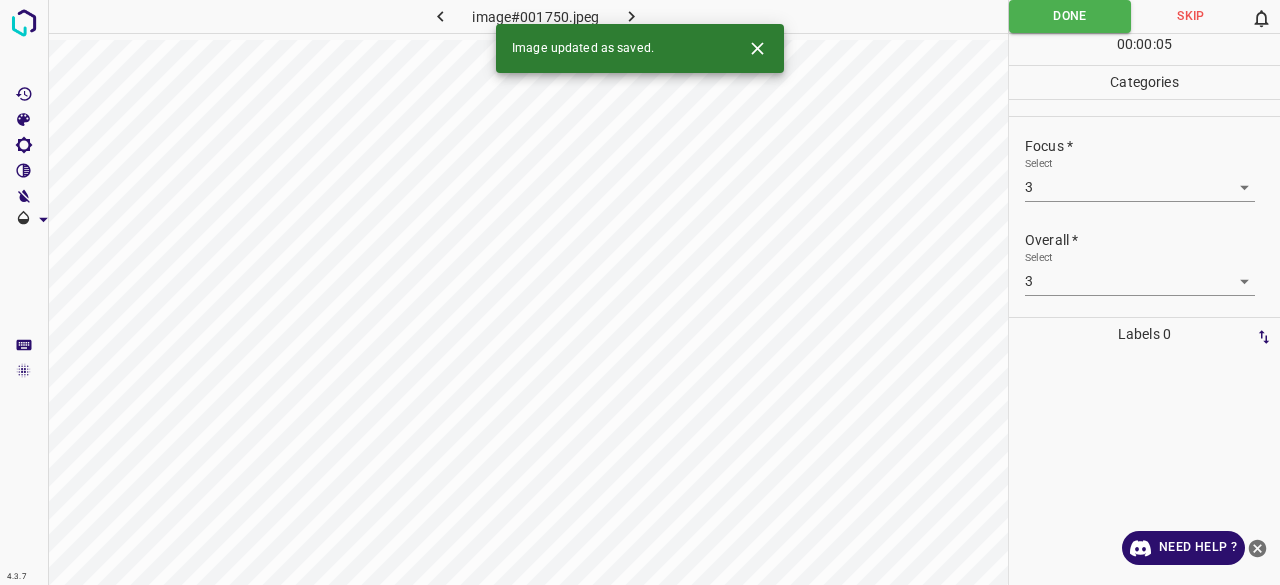 click at bounding box center (632, 16) 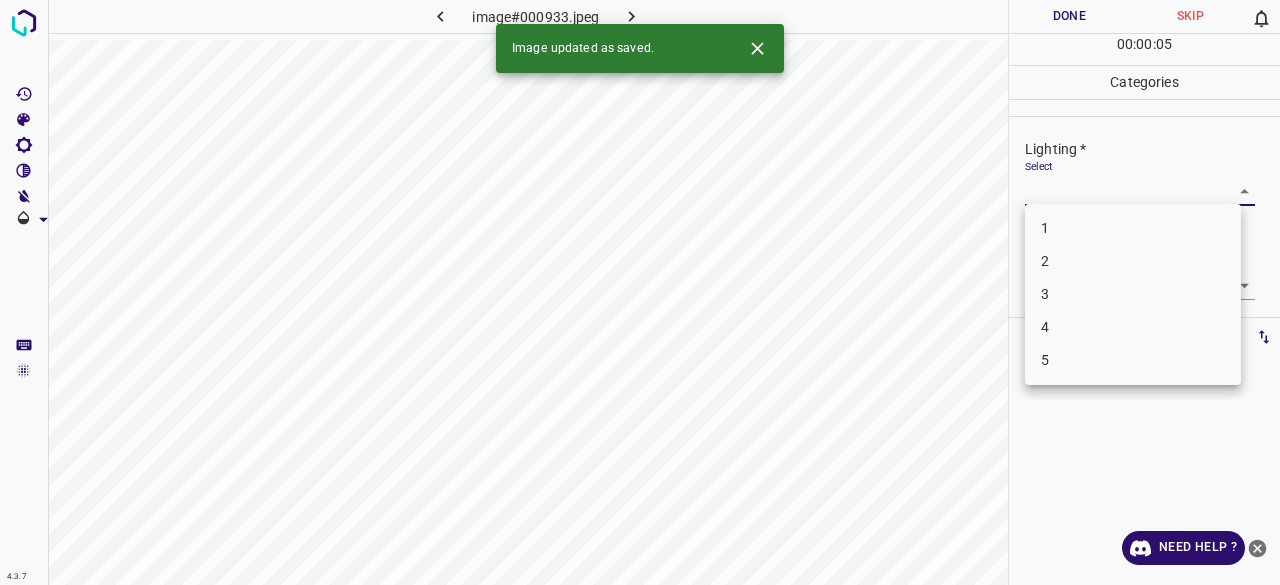 click on "4.3.7 image#000933.jpeg Done Skip 0 00   : 00   : 05   Categories Lighting *  Select ​ Focus *  Select ​ Overall *  Select ​ Labels   0 Categories 1 Lighting 2 Focus 3 Overall Tools Space Change between modes (Draw & Edit) I Auto labeling R Restore zoom M Zoom in N Zoom out Delete Delete selecte label Filters Z Restore filters X Saturation filter C Brightness filter V Contrast filter B Gray scale filter General O Download Image updated as saved. Need Help ? - Text - Hide - Delete 1 2 3 4 5" at bounding box center [640, 292] 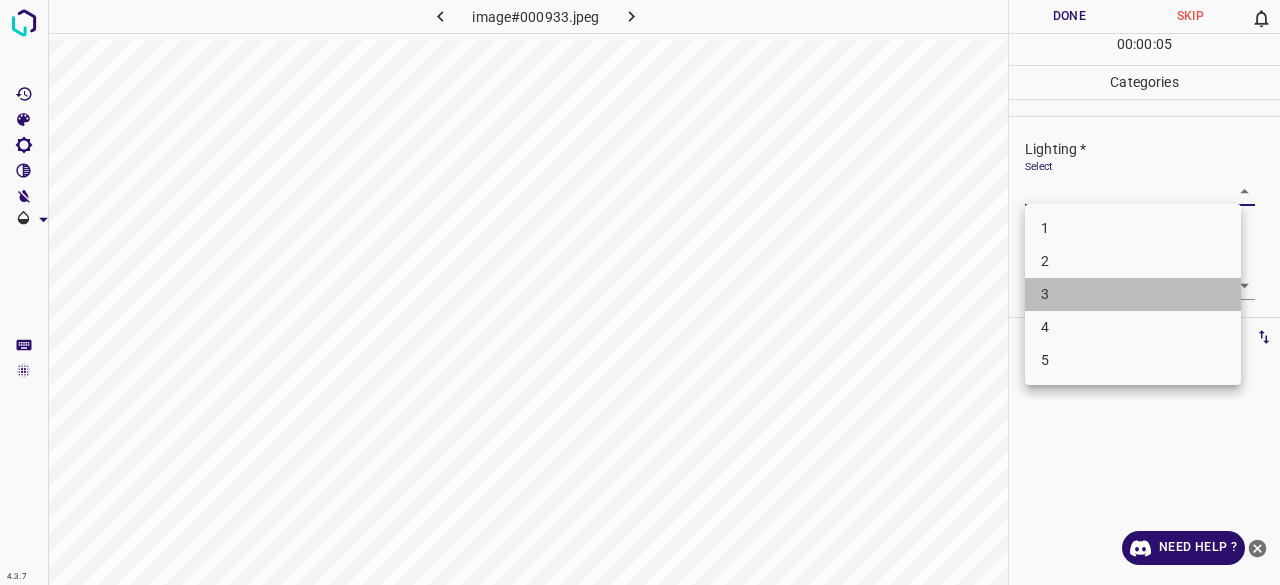 click on "3" at bounding box center [1133, 294] 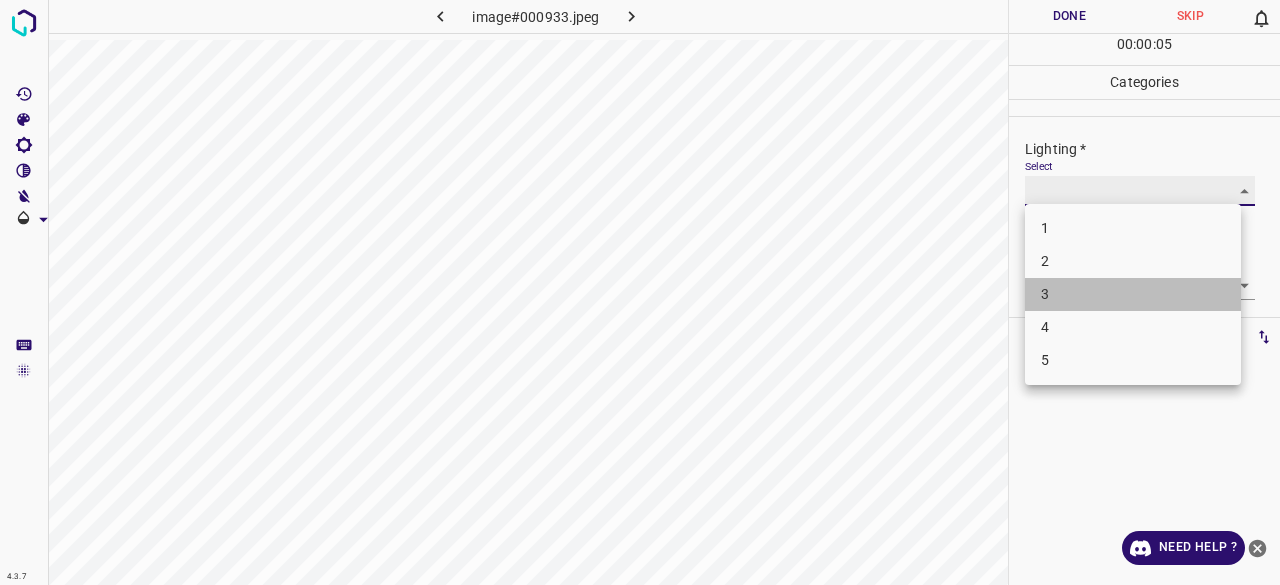 type on "3" 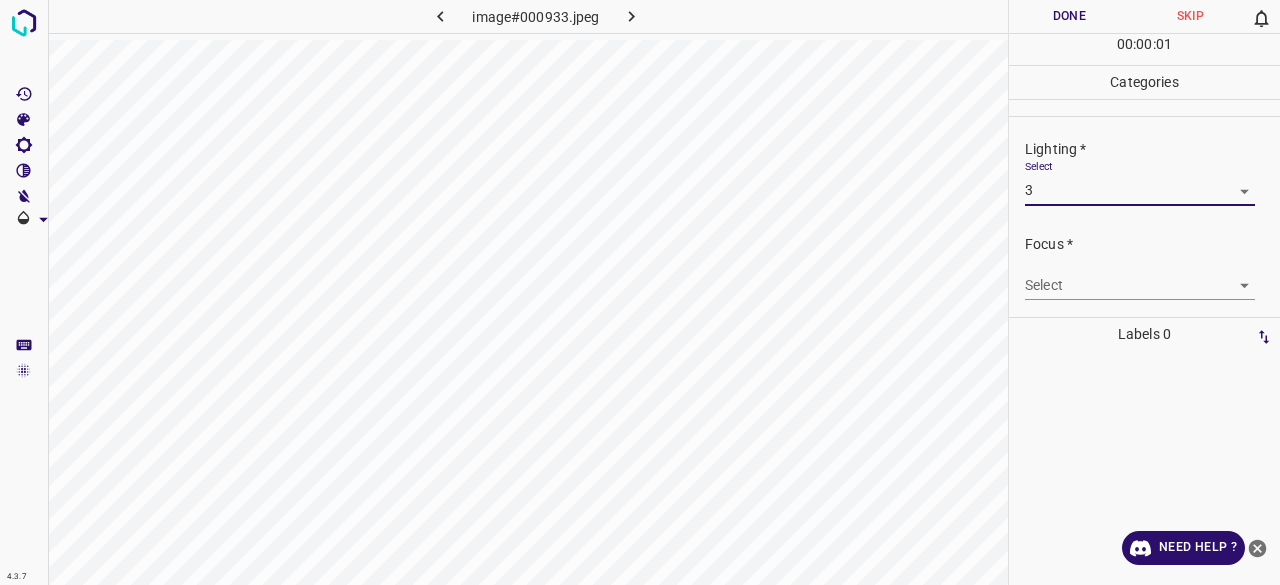 click on "4.3.7 image#000933.jpeg Done Skip 0 00   : 00   : 01   Categories Lighting *  Select 3 3 Focus *  Select ​ Overall *  Select ​ Labels   0 Categories 1 Lighting 2 Focus 3 Overall Tools Space Change between modes (Draw & Edit) I Auto labeling R Restore zoom M Zoom in N Zoom out Delete Delete selecte label Filters Z Restore filters X Saturation filter C Brightness filter V Contrast filter B Gray scale filter General O Download Need Help ? - Text - Hide - Delete 1 2 3 4 5" at bounding box center [640, 292] 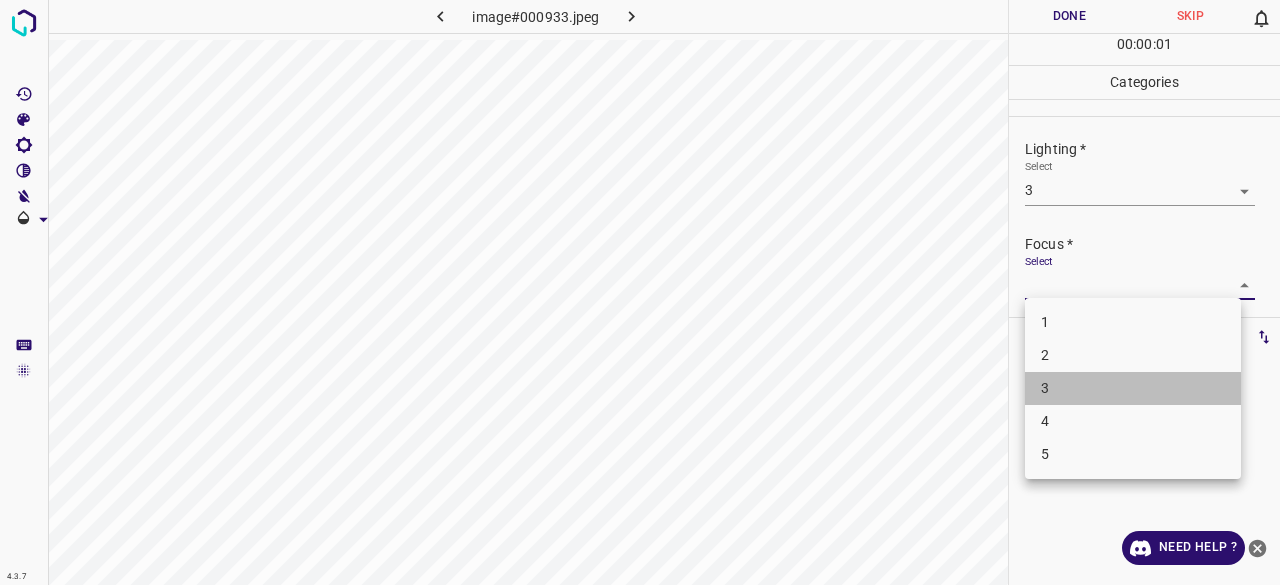 click on "3" at bounding box center (1133, 388) 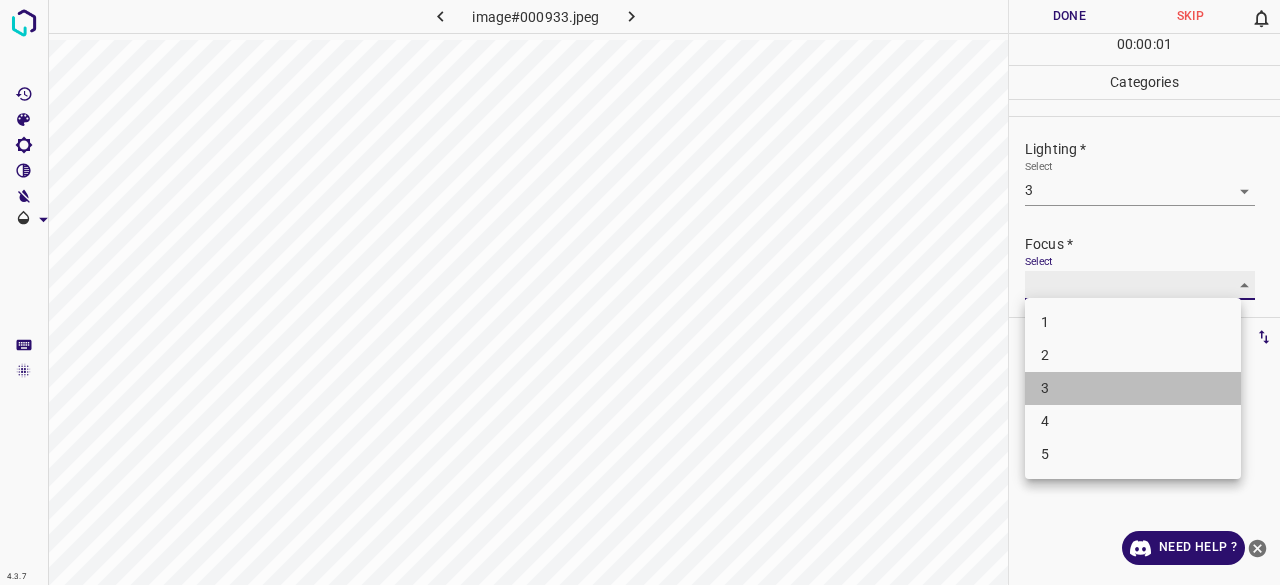 type on "3" 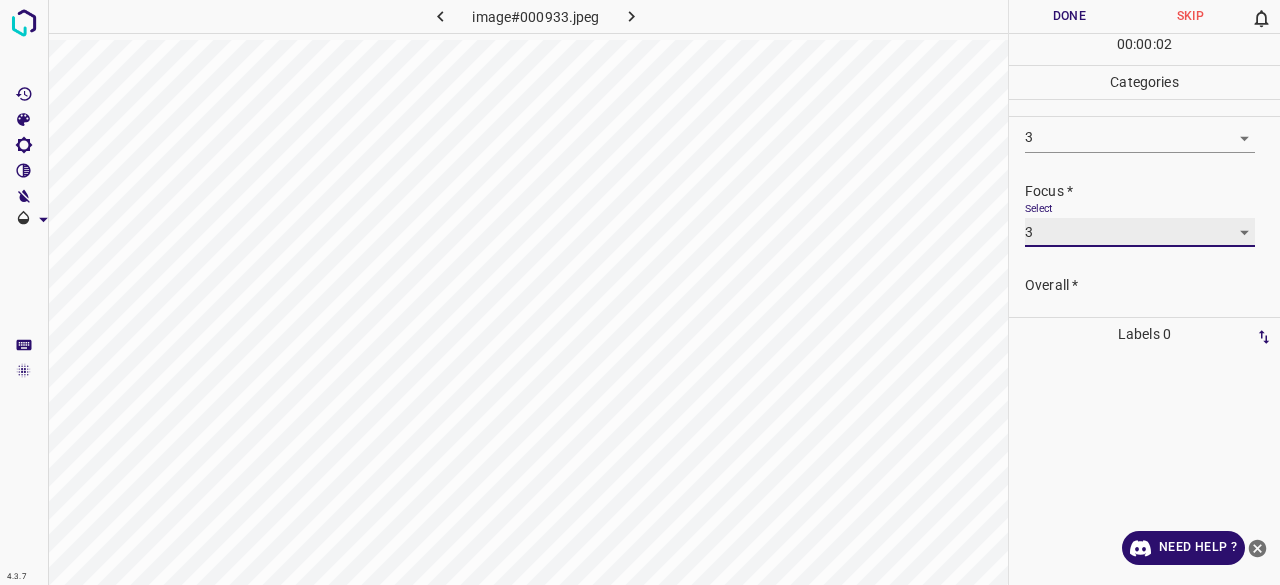 scroll, scrollTop: 98, scrollLeft: 0, axis: vertical 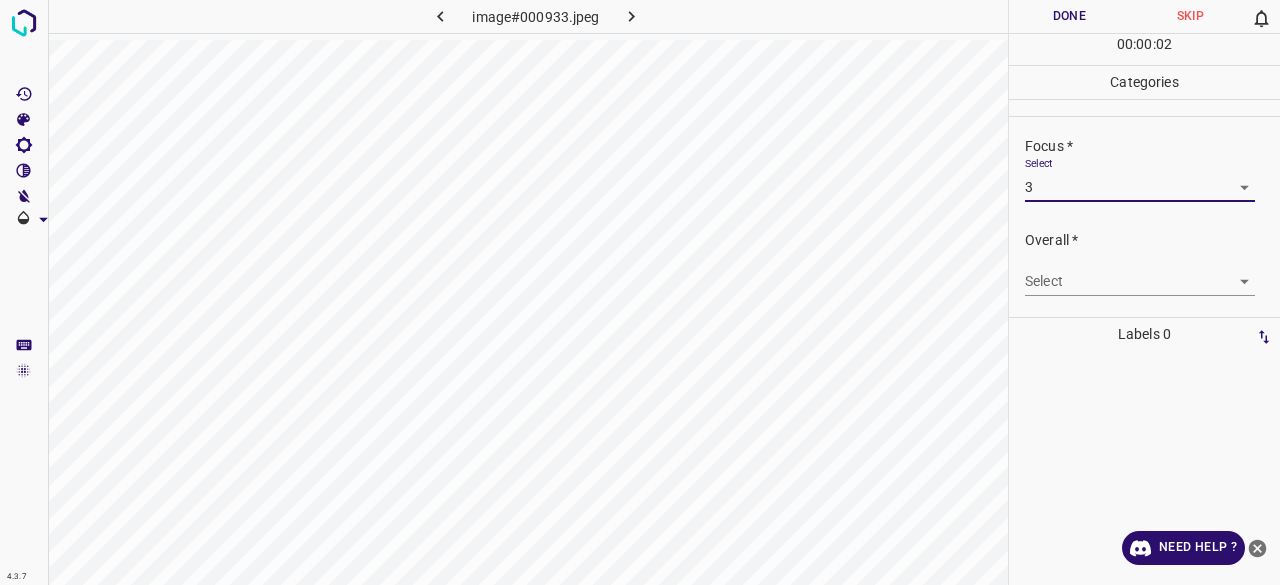 click on "4.3.7 image#000933.jpeg Done Skip 0 00   : 00   : 02   Categories Lighting *  Select 3 3 Focus *  Select 3 3 Overall *  Select ​ Labels   0 Categories 1 Lighting 2 Focus 3 Overall Tools Space Change between modes (Draw & Edit) I Auto labeling R Restore zoom M Zoom in N Zoom out Delete Delete selecte label Filters Z Restore filters X Saturation filter C Brightness filter V Contrast filter B Gray scale filter General O Download Need Help ? - Text - Hide - Delete" at bounding box center (640, 292) 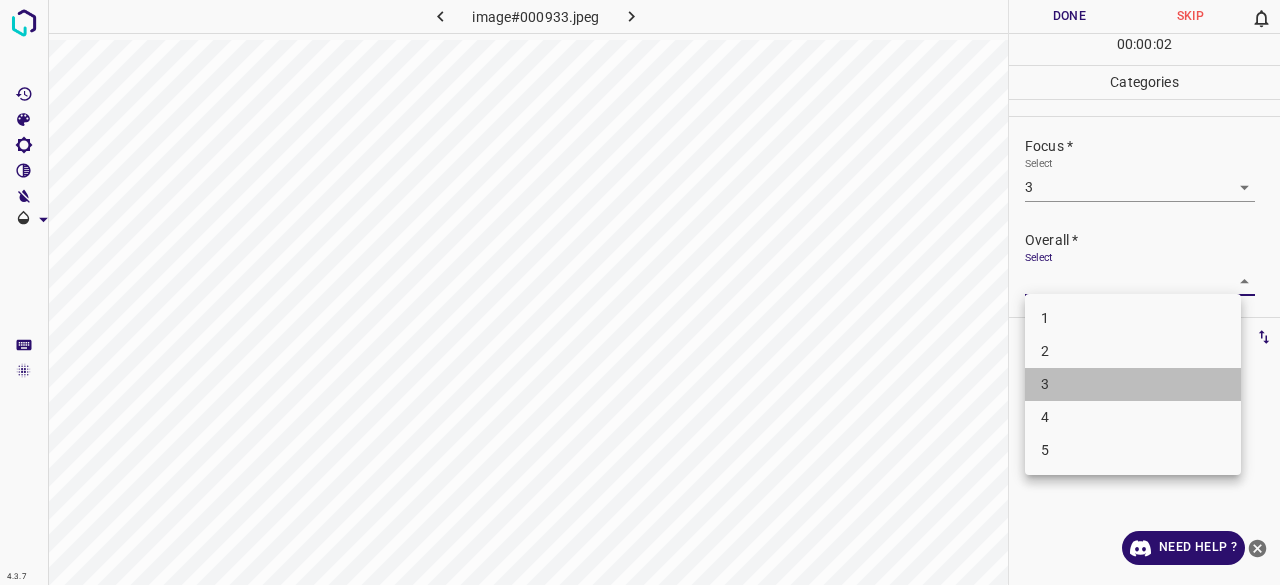 click on "3" at bounding box center (1133, 384) 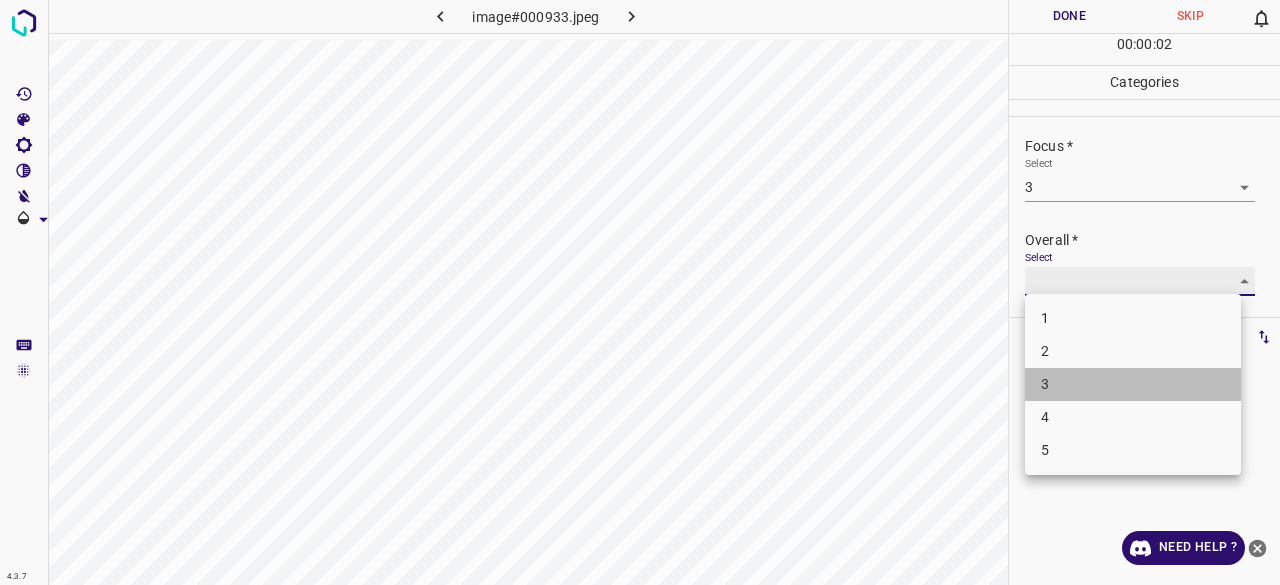 type on "3" 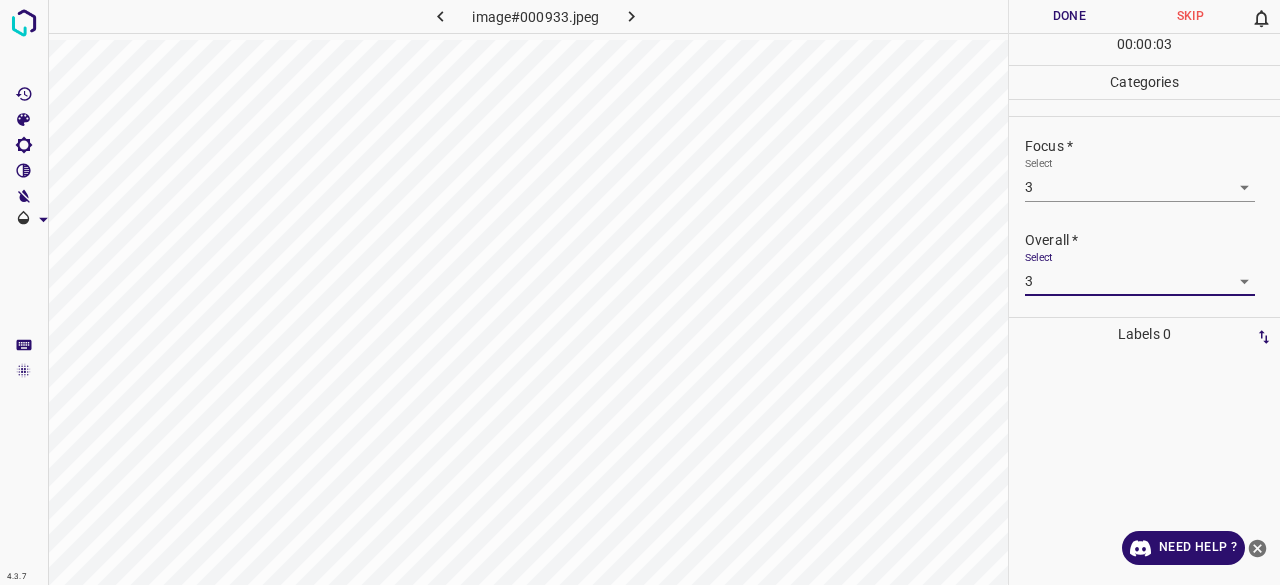 click on "Done Skip 0 00   : 00   : 03" at bounding box center (1144, 32) 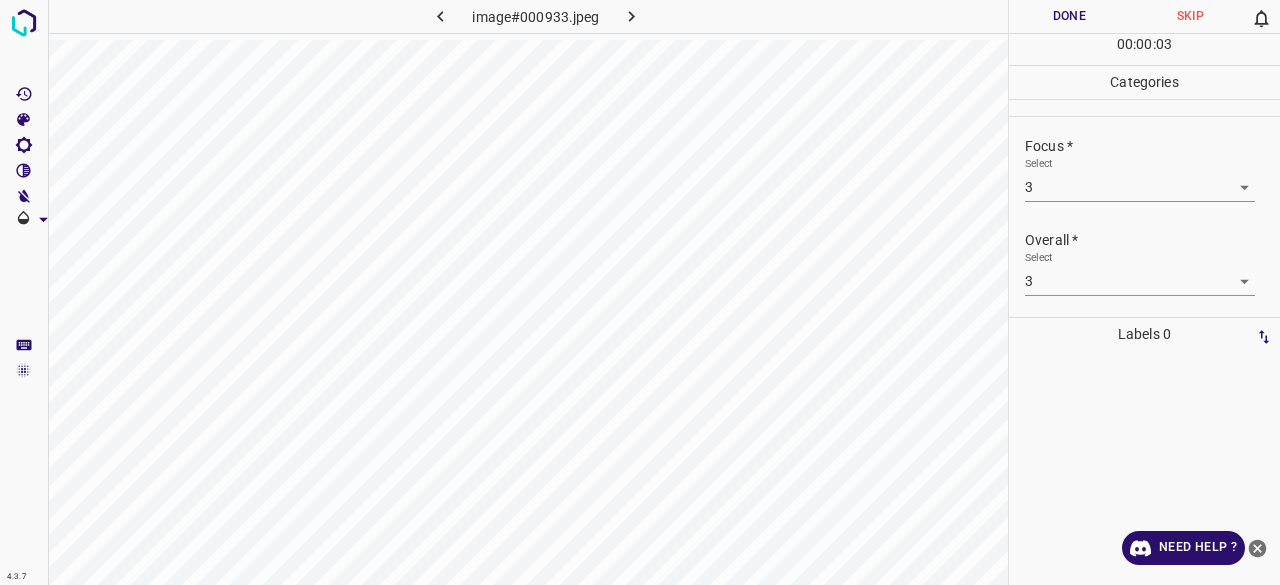 click on "00   : 00   : 03" at bounding box center [1144, 49] 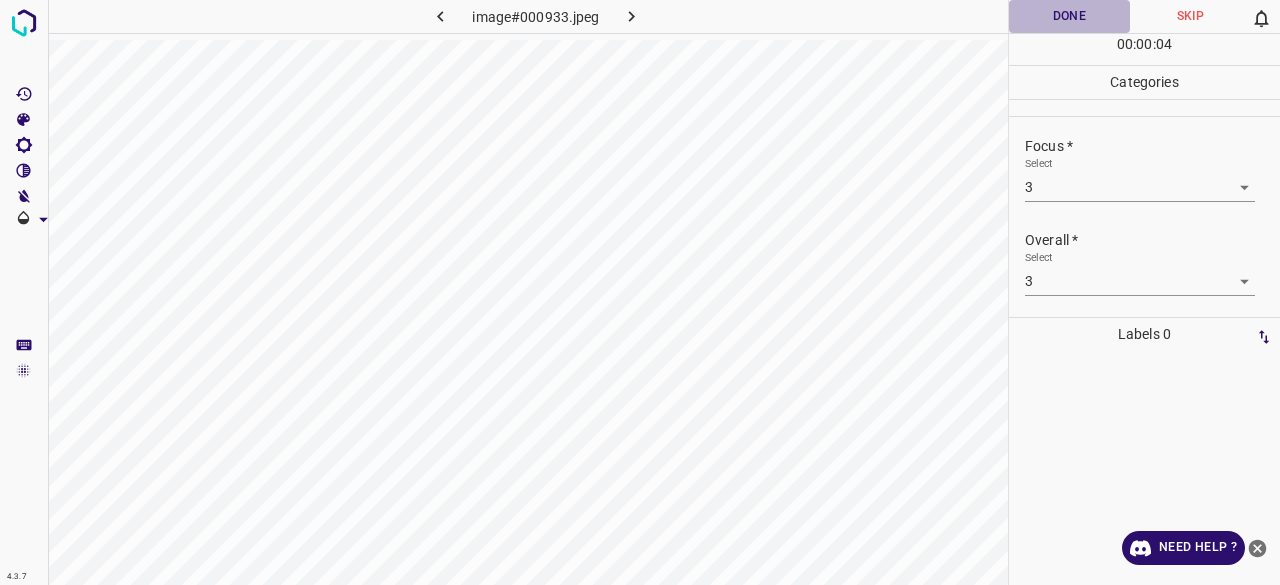 click on "Done" at bounding box center [1069, 16] 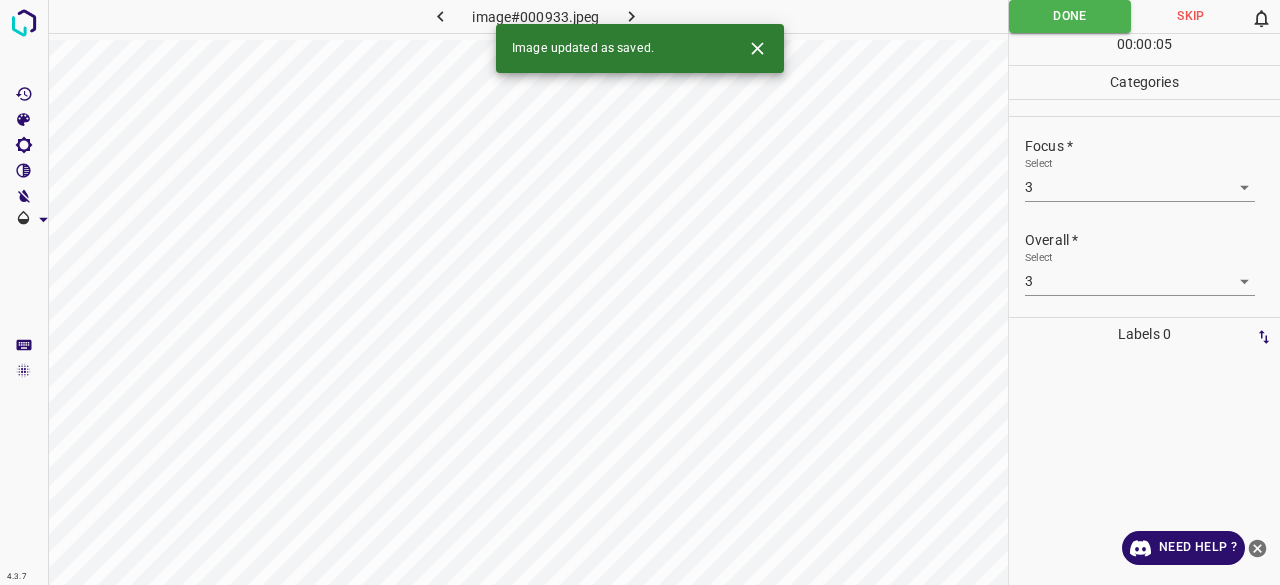 click at bounding box center (632, 16) 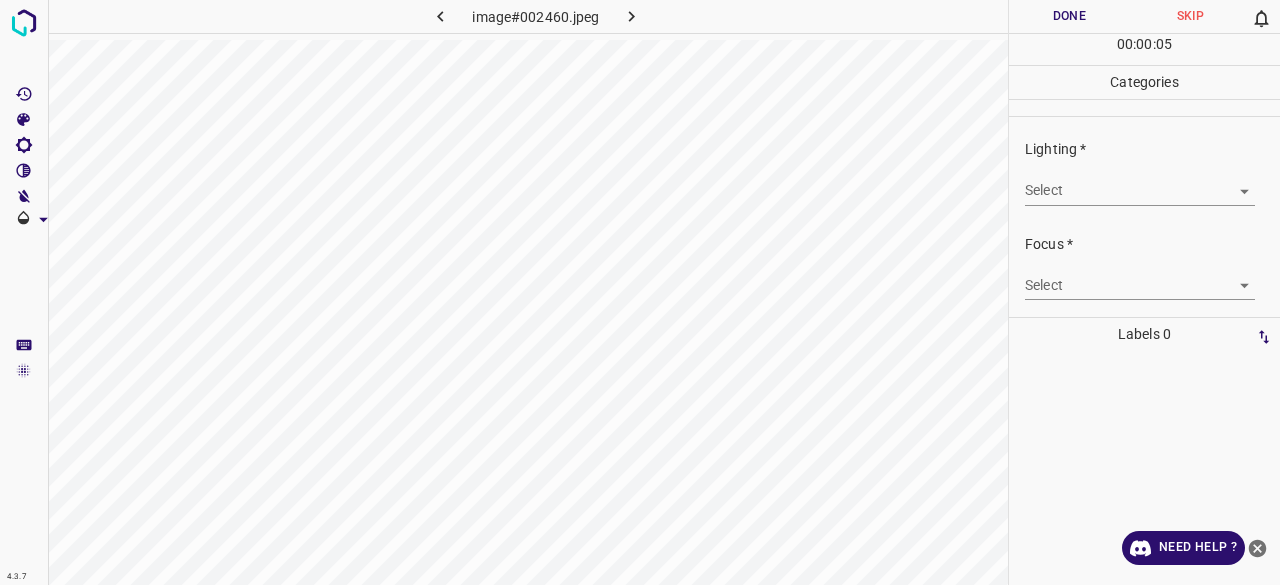 click on "4.3.7 image#002460.jpeg Done Skip 0 00   : 00   : 05   Categories Lighting *  Select ​ Focus *  Select ​ Overall *  Select ​ Labels   0 Categories 1 Lighting 2 Focus 3 Overall Tools Space Change between modes (Draw & Edit) I Auto labeling R Restore zoom M Zoom in N Zoom out Delete Delete selecte label Filters Z Restore filters X Saturation filter C Brightness filter V Contrast filter B Gray scale filter General O Download Need Help ? - Text - Hide - Delete" at bounding box center (640, 292) 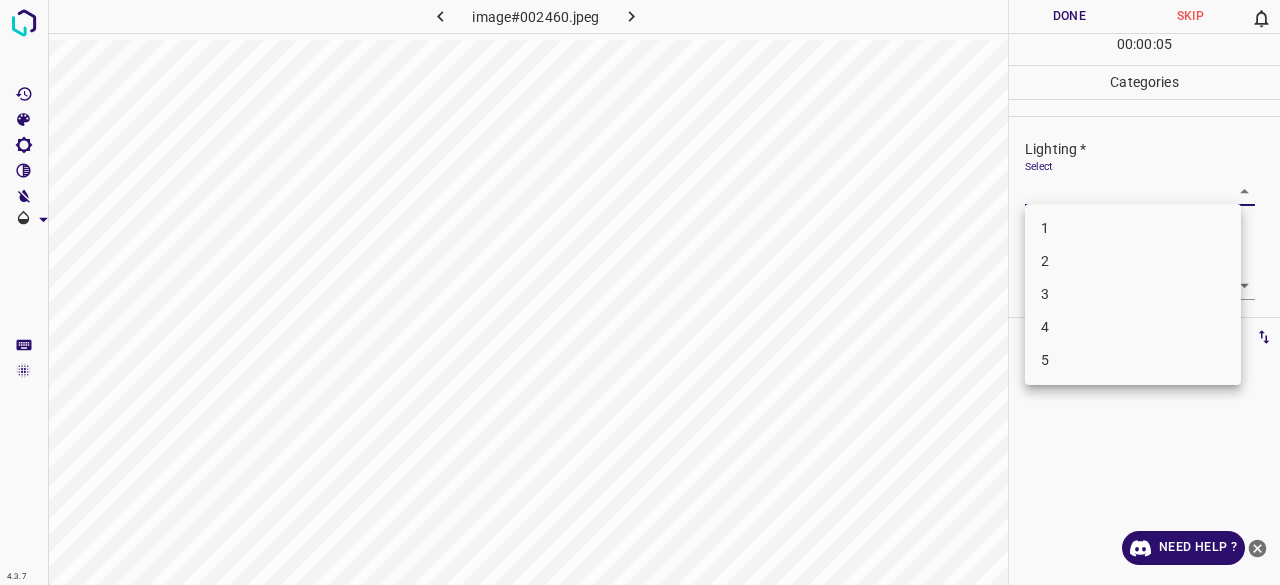 drag, startPoint x: 1058, startPoint y: 299, endPoint x: 1054, endPoint y: 287, distance: 12.649111 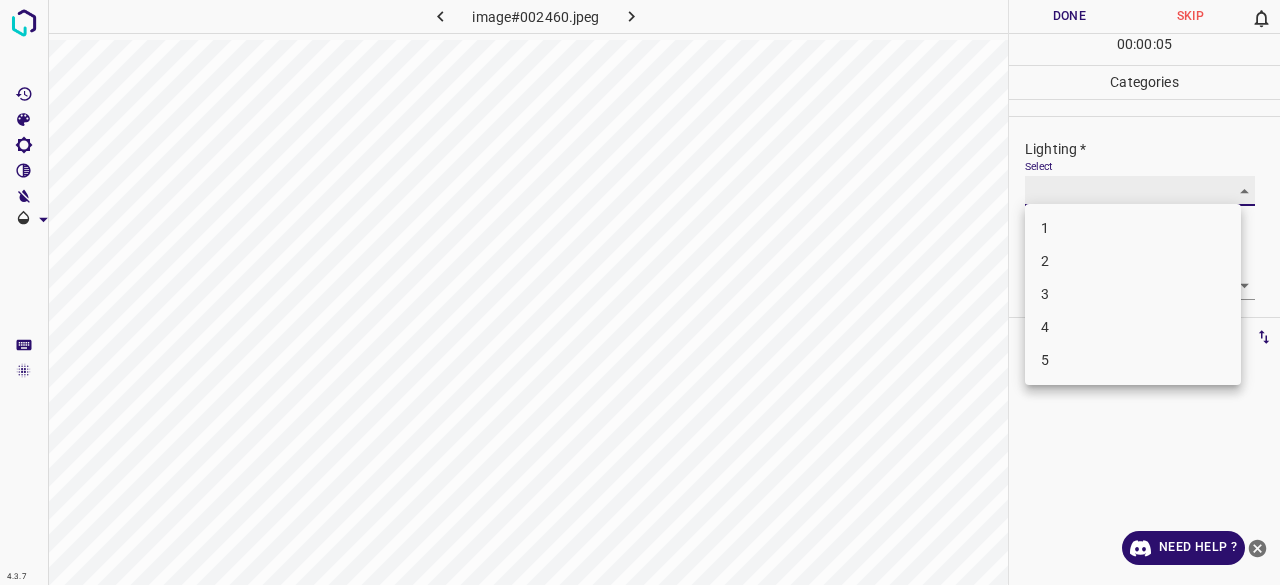 type on "3" 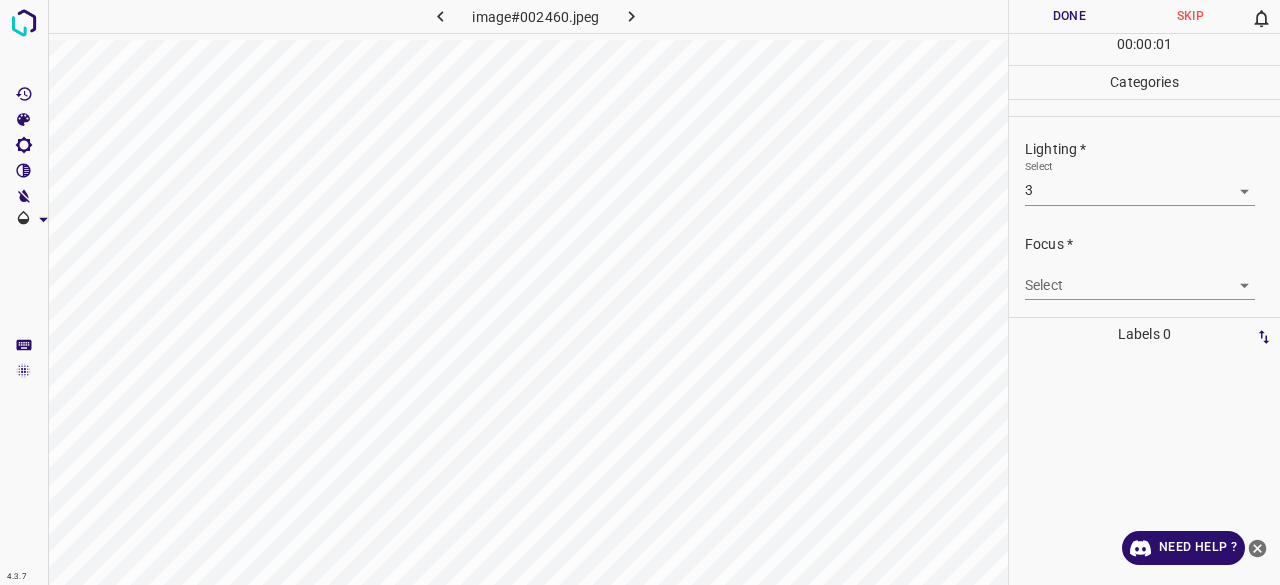 click on "4.3.7 image#002460.jpeg Done Skip 0 00   : 00   : 01   Categories Lighting *  Select 3 3 Focus *  Select ​ Overall *  Select ​ Labels   0 Categories 1 Lighting 2 Focus 3 Overall Tools Space Change between modes (Draw & Edit) I Auto labeling R Restore zoom M Zoom in N Zoom out Delete Delete selecte label Filters Z Restore filters X Saturation filter C Brightness filter V Contrast filter B Gray scale filter General O Download Need Help ? - Text - Hide - Delete" at bounding box center (640, 292) 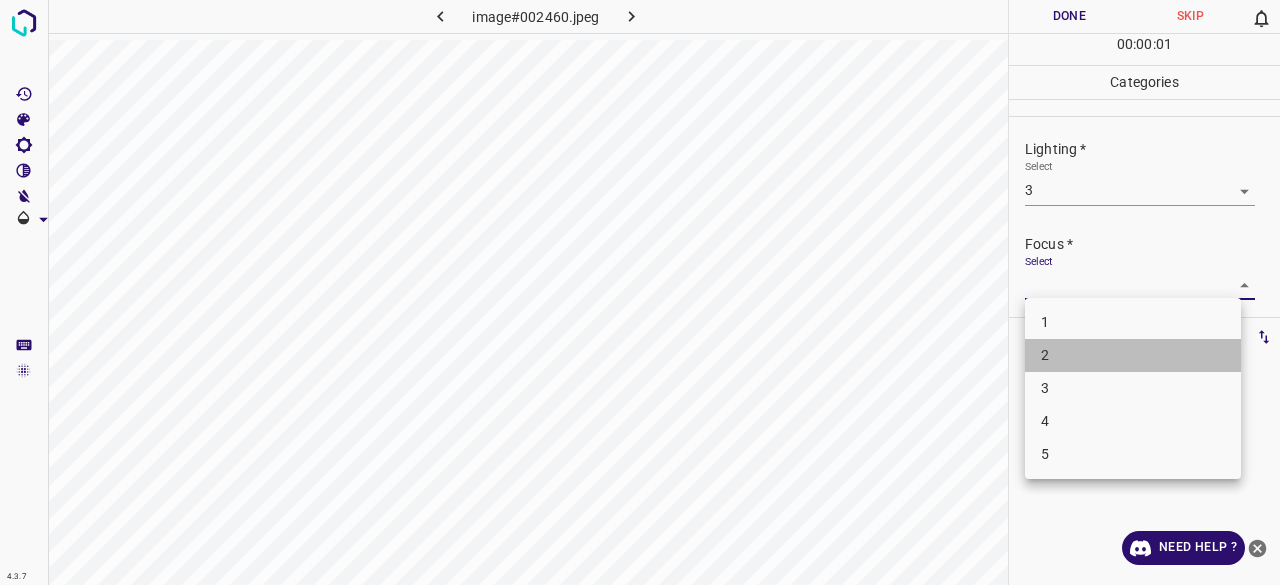 drag, startPoint x: 1053, startPoint y: 364, endPoint x: 1058, endPoint y: 348, distance: 16.763054 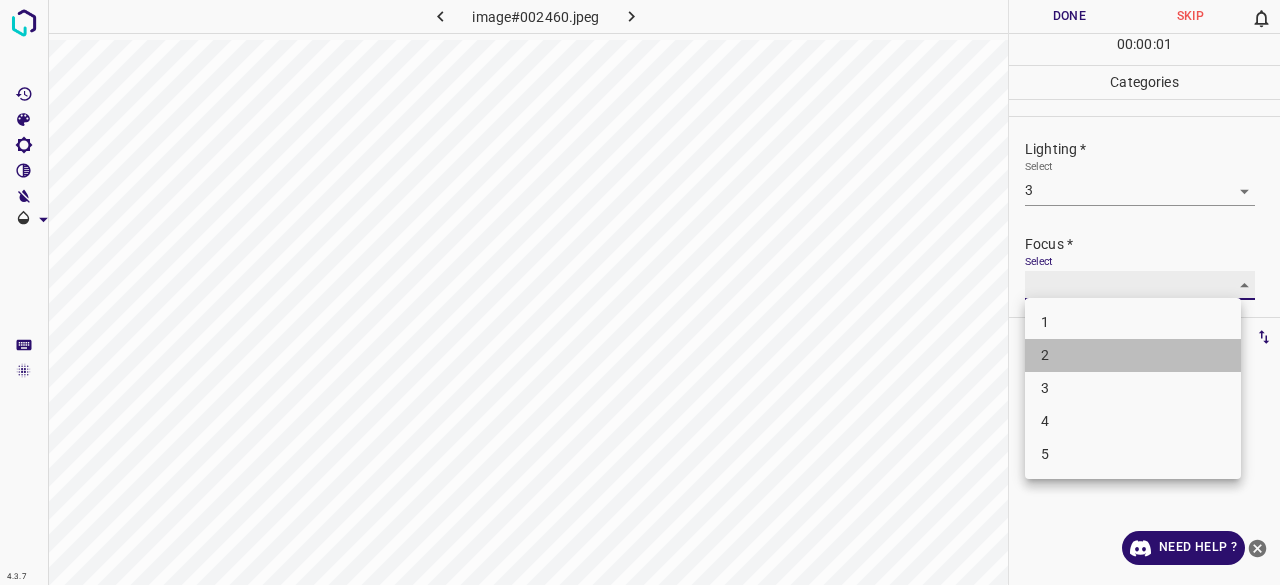 type on "2" 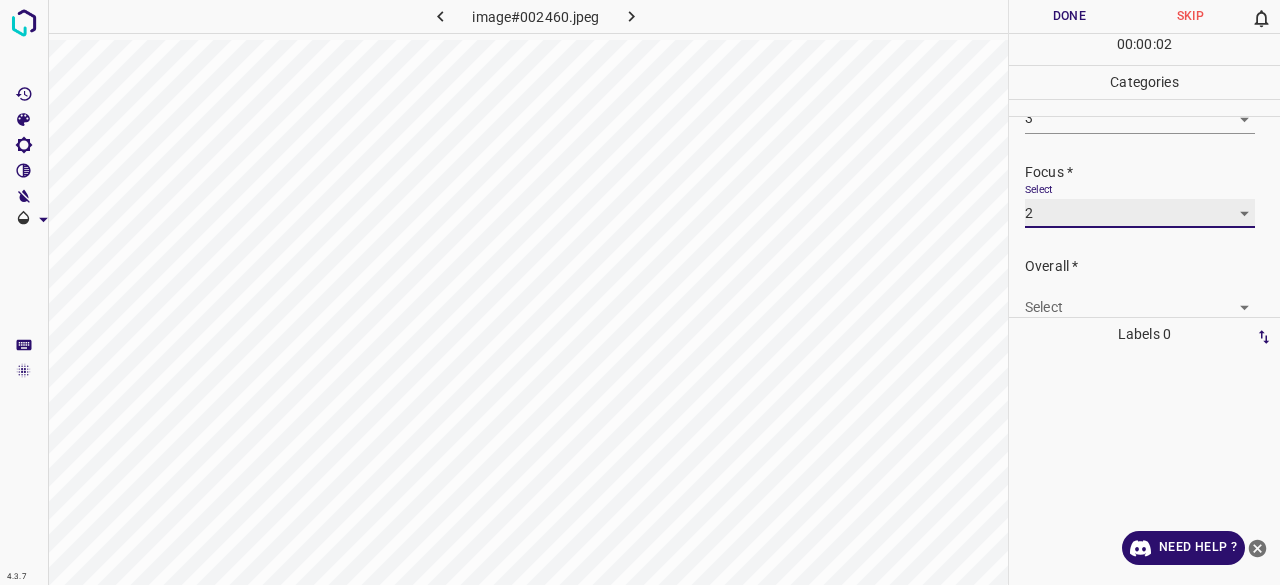 scroll, scrollTop: 98, scrollLeft: 0, axis: vertical 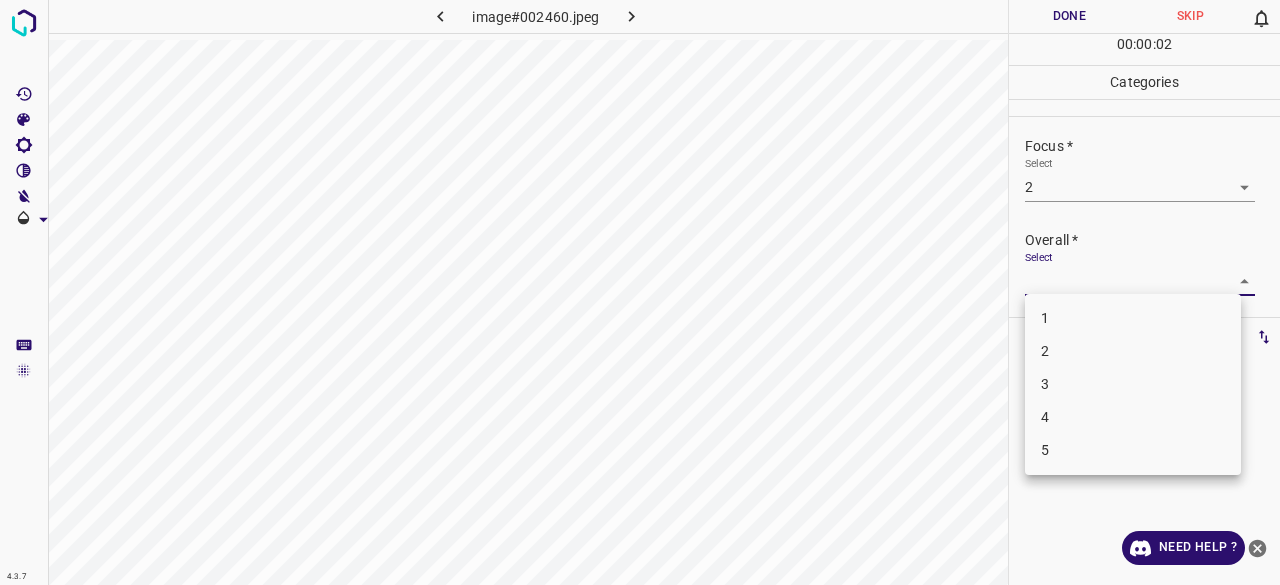 click on "4.3.7 image#002460.jpeg Done Skip 0 00   : 00   : 02   Categories Lighting *  Select 3 3 Focus *  Select 2 2 Overall *  Select ​ Labels   0 Categories 1 Lighting 2 Focus 3 Overall Tools Space Change between modes (Draw & Edit) I Auto labeling R Restore zoom M Zoom in N Zoom out Delete Delete selecte label Filters Z Restore filters X Saturation filter C Brightness filter V Contrast filter B Gray scale filter General O Download Need Help ? - Text - Hide - Delete 1 2 3 4 5" at bounding box center (640, 292) 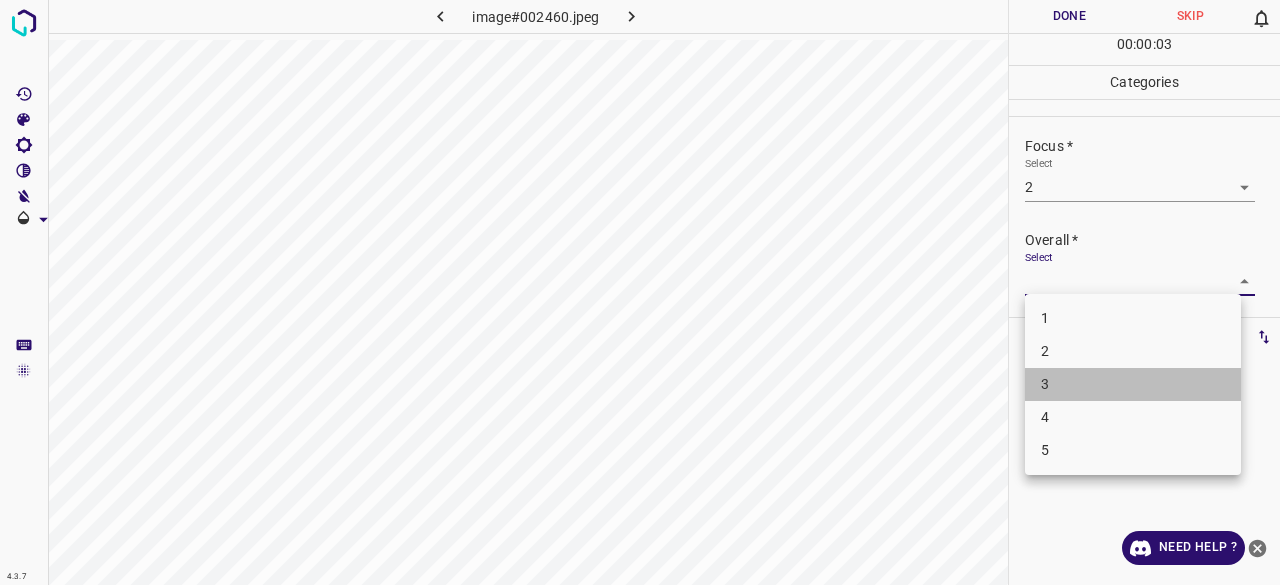 drag, startPoint x: 1042, startPoint y: 389, endPoint x: 1047, endPoint y: 289, distance: 100.12492 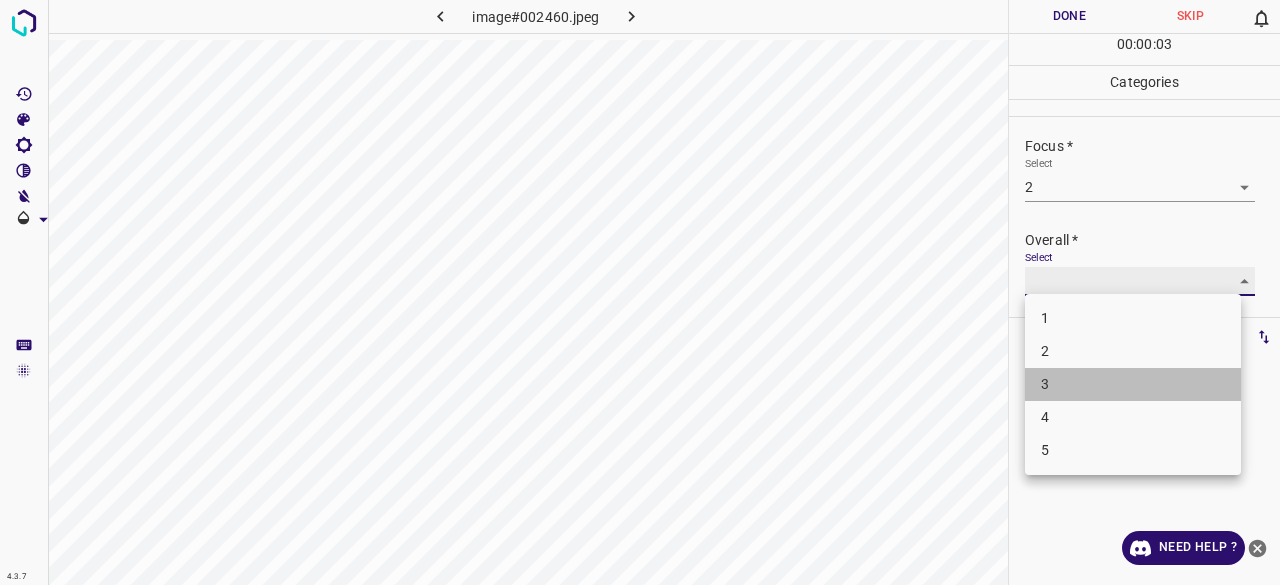 type on "3" 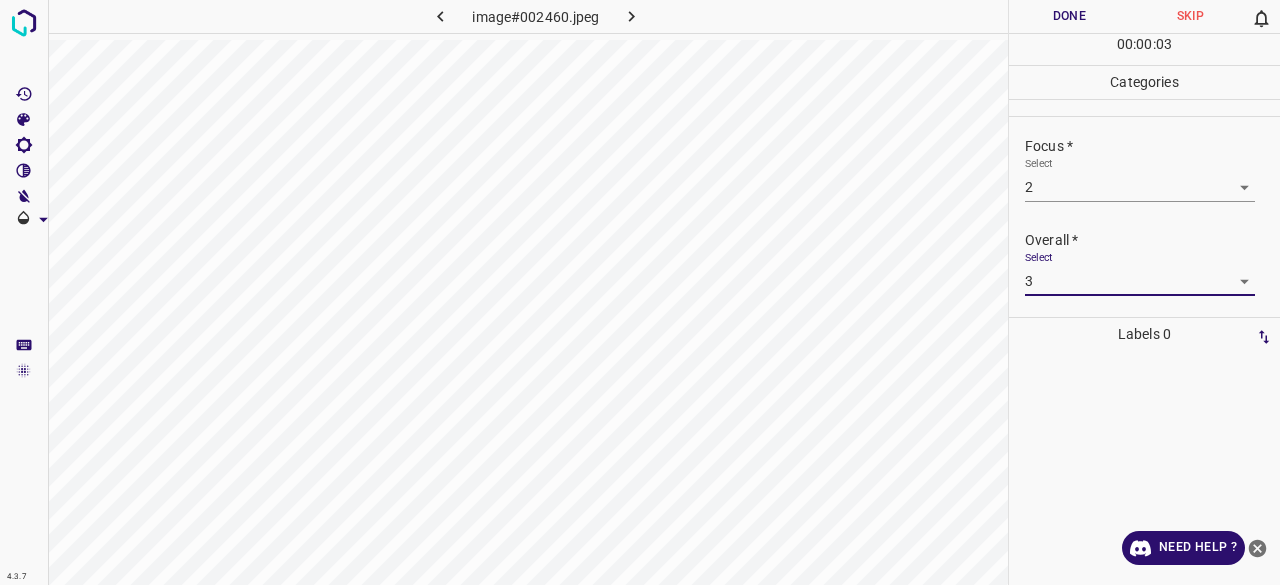 click on "Done" at bounding box center [1069, 16] 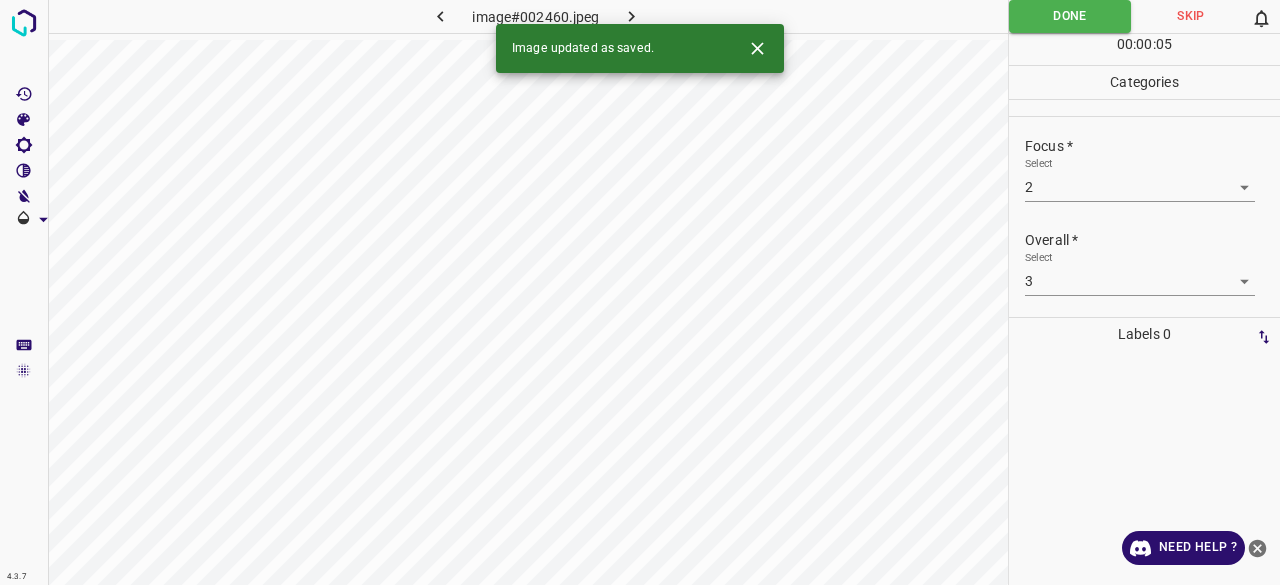 click at bounding box center (632, 16) 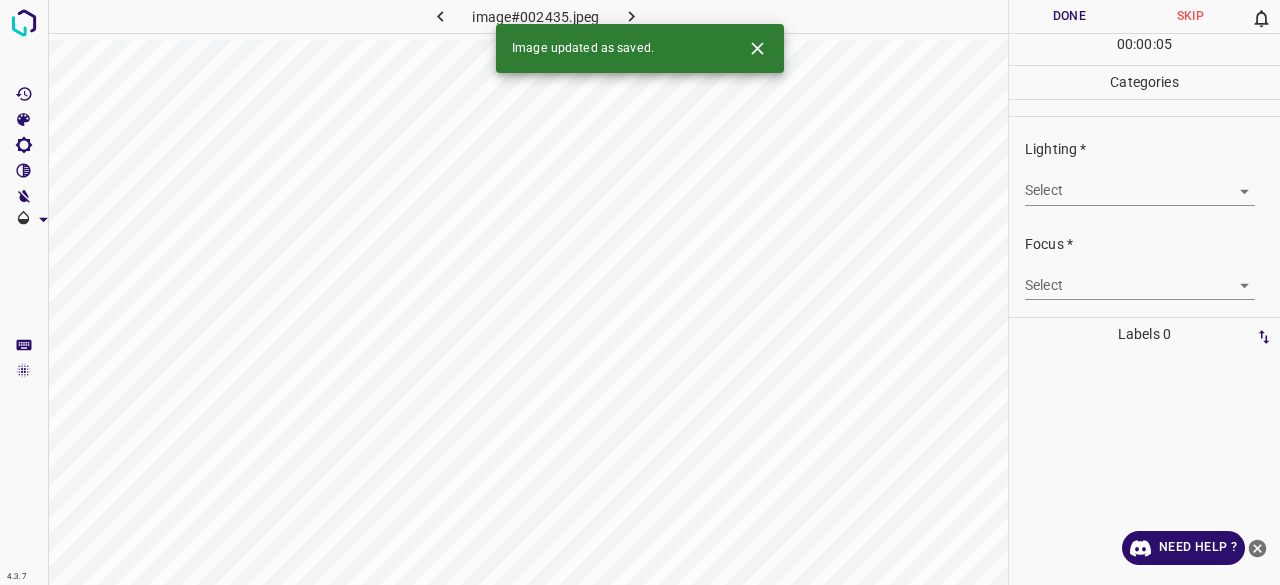 click on "Lighting *  Select ​" at bounding box center (1144, 172) 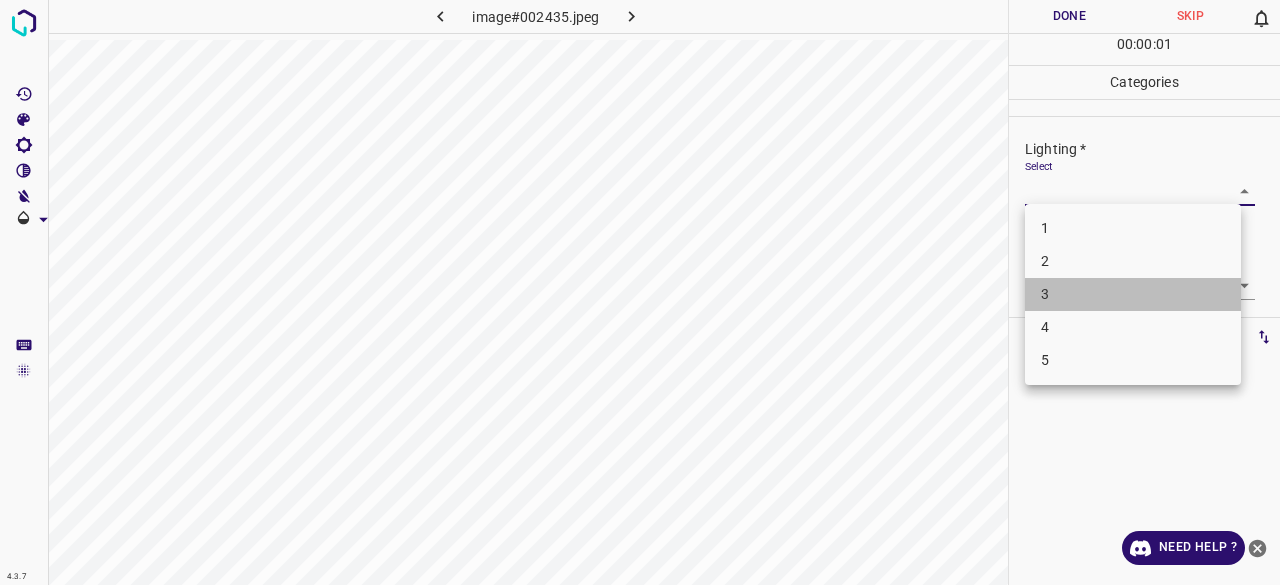 click on "3" at bounding box center (1133, 294) 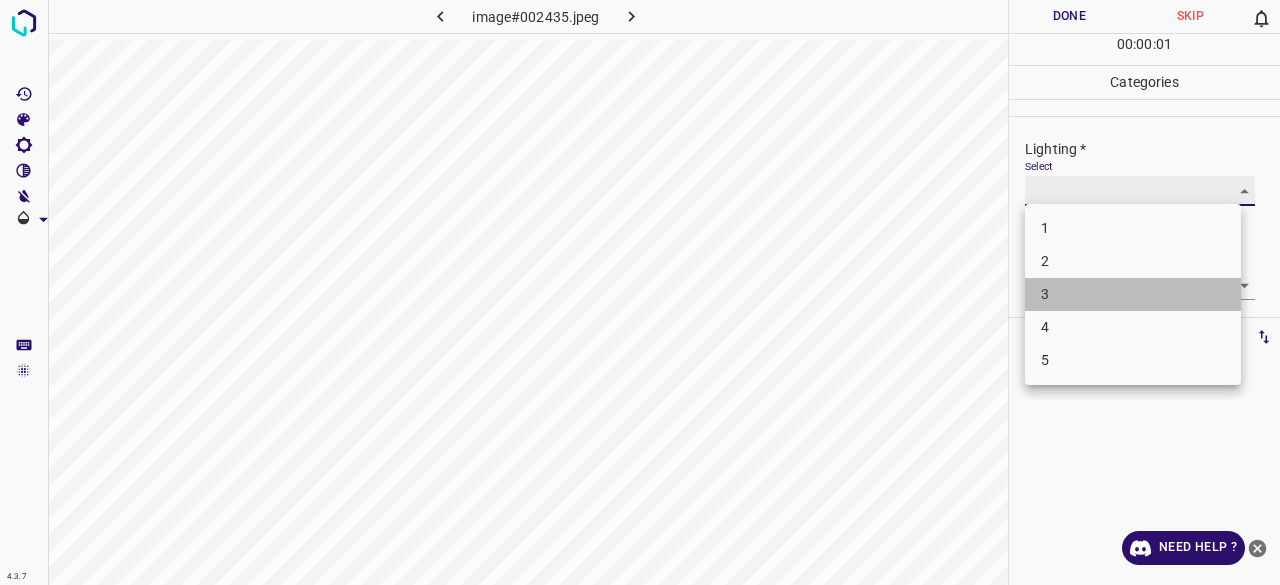type on "3" 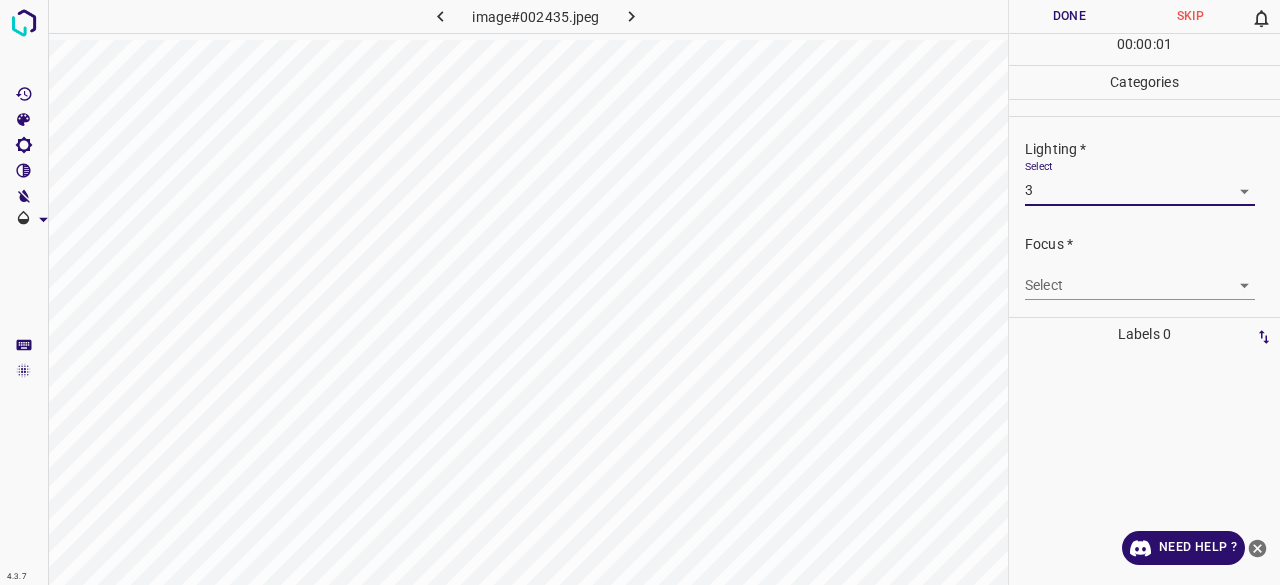 click on "4.3.7 image#002435.jpeg Done Skip 0 00   : 00   : 01   Categories Lighting *  Select 3 3 Focus *  Select ​ Overall *  Select ​ Labels   0 Categories 1 Lighting 2 Focus 3 Overall Tools Space Change between modes (Draw & Edit) I Auto labeling R Restore zoom M Zoom in N Zoom out Delete Delete selecte label Filters Z Restore filters X Saturation filter C Brightness filter V Contrast filter B Gray scale filter General O Download Need Help ? - Text - Hide - Delete 1 2 3 4 5" at bounding box center (640, 292) 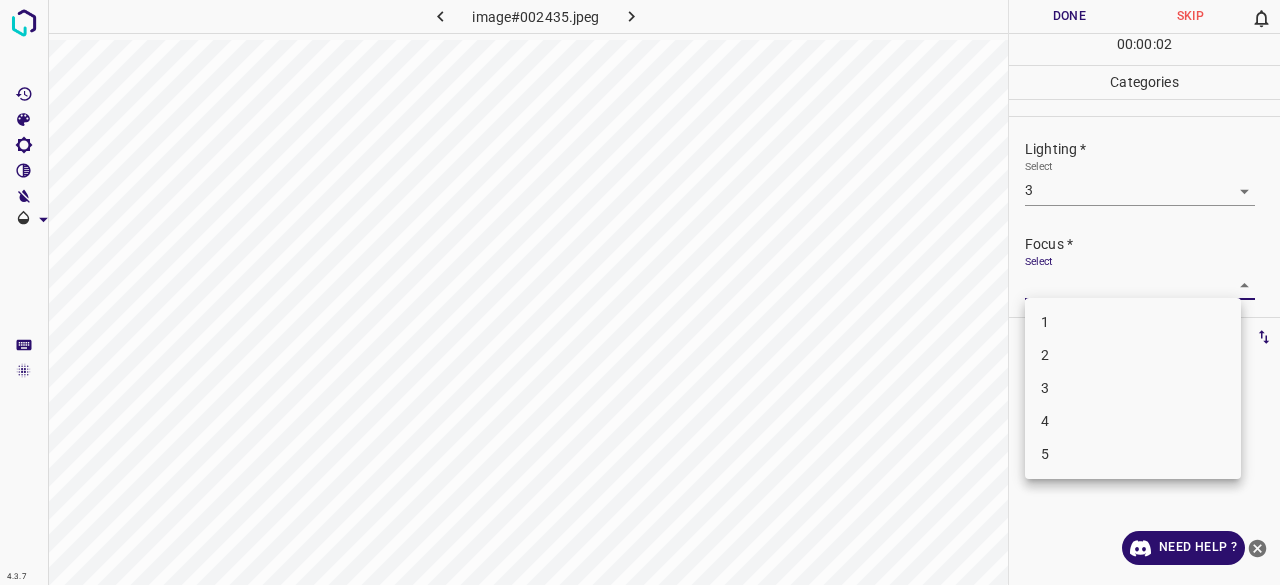 click on "1 2 3 4 5" at bounding box center (1133, 388) 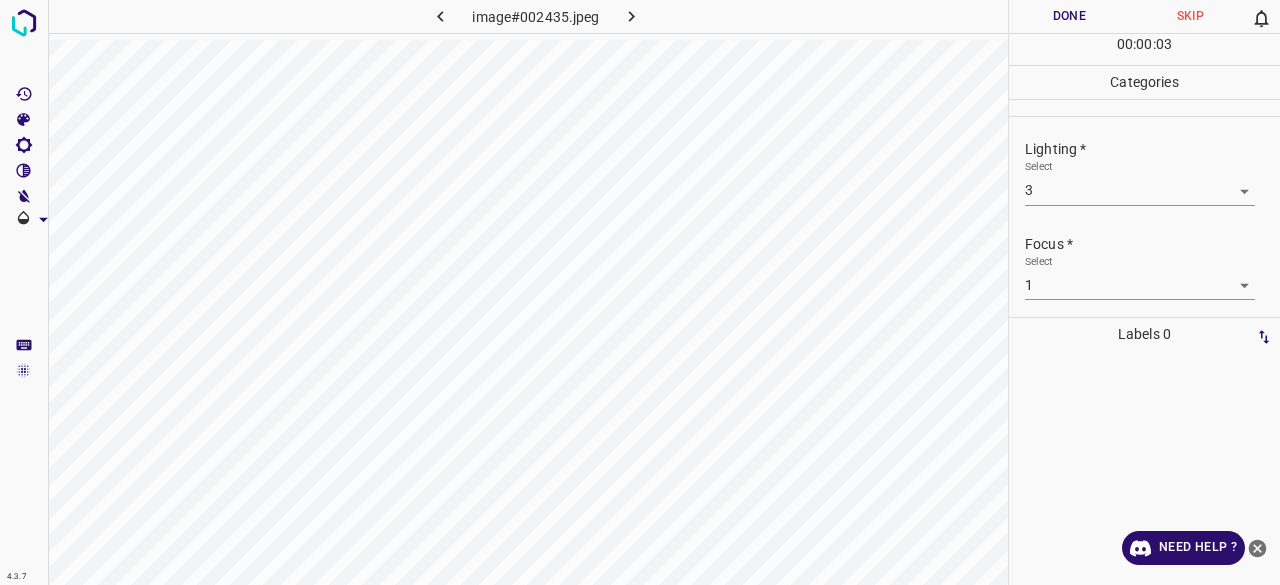 click on "4.3.7 image#002435.jpeg Done Skip 0 00   : 00   : 03   Categories Lighting *  Select 3 3 Focus *  Select 1 1 Overall *  Select ​ Labels   0 Categories 1 Lighting 2 Focus 3 Overall Tools Space Change between modes (Draw & Edit) I Auto labeling R Restore zoom M Zoom in N Zoom out Delete Delete selecte label Filters Z Restore filters X Saturation filter C Brightness filter V Contrast filter B Gray scale filter General O Download Need Help ? - Text - Hide - Delete" at bounding box center (640, 292) 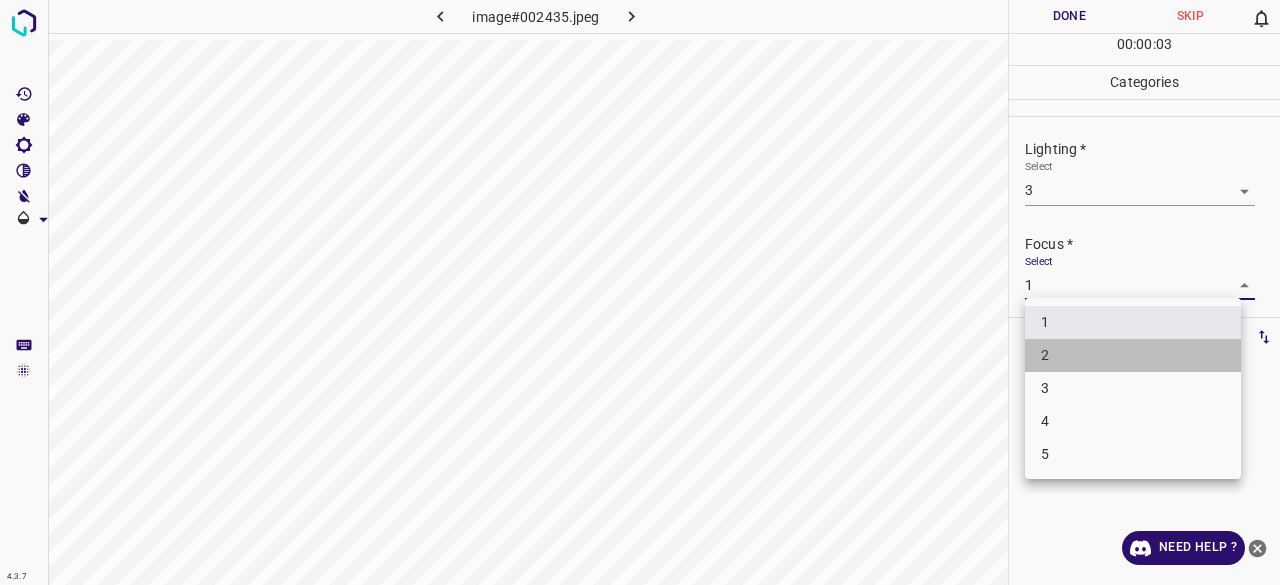 click on "2" at bounding box center [1133, 355] 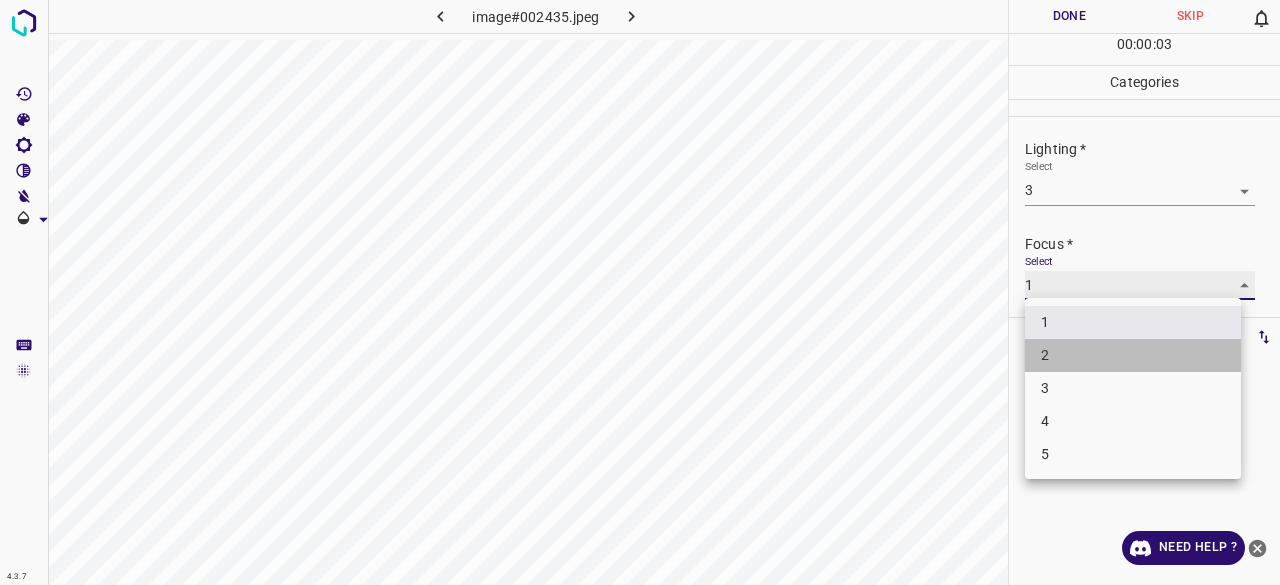 type on "2" 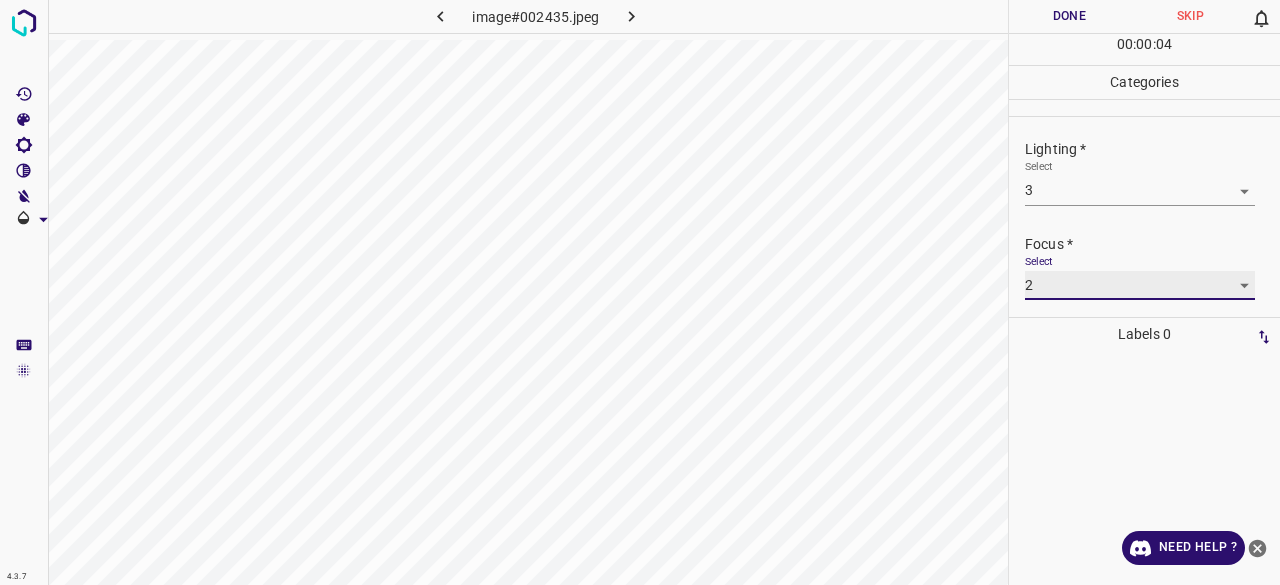 scroll, scrollTop: 98, scrollLeft: 0, axis: vertical 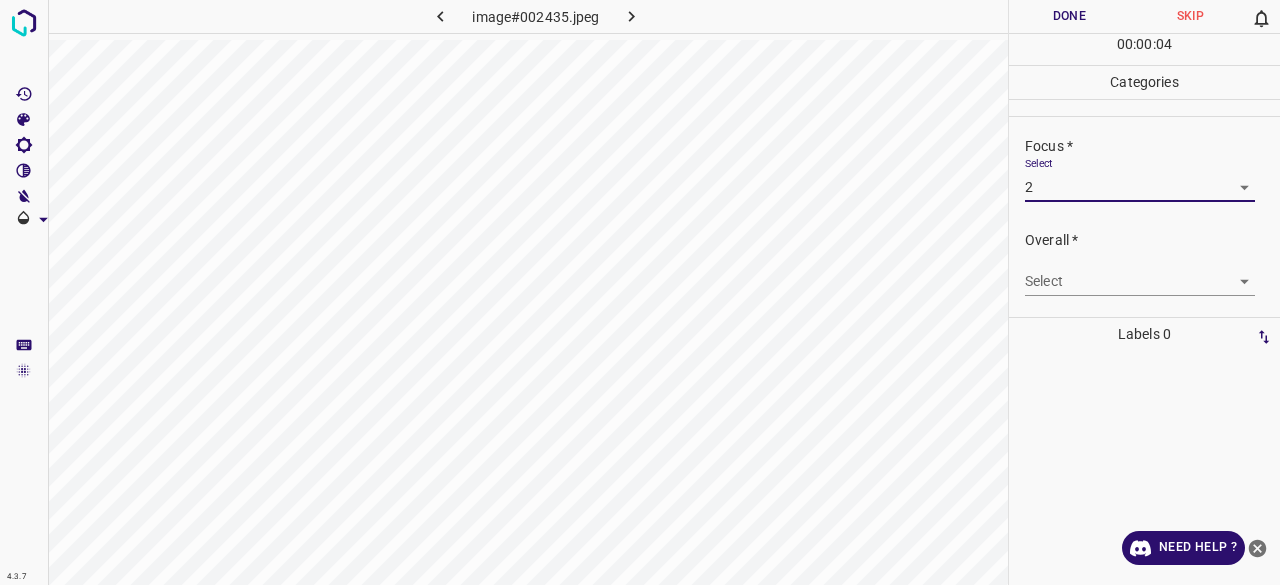 click on "4.3.7 image#002435.jpeg Done Skip 0 00   : 00   : 04   Categories Lighting *  Select 3 3 Focus *  Select 2 2 Overall *  Select ​ Labels   0 Categories 1 Lighting 2 Focus 3 Overall Tools Space Change between modes (Draw & Edit) I Auto labeling R Restore zoom M Zoom in N Zoom out Delete Delete selecte label Filters Z Restore filters X Saturation filter C Brightness filter V Contrast filter B Gray scale filter General O Download Need Help ? - Text - Hide - Delete" at bounding box center [640, 292] 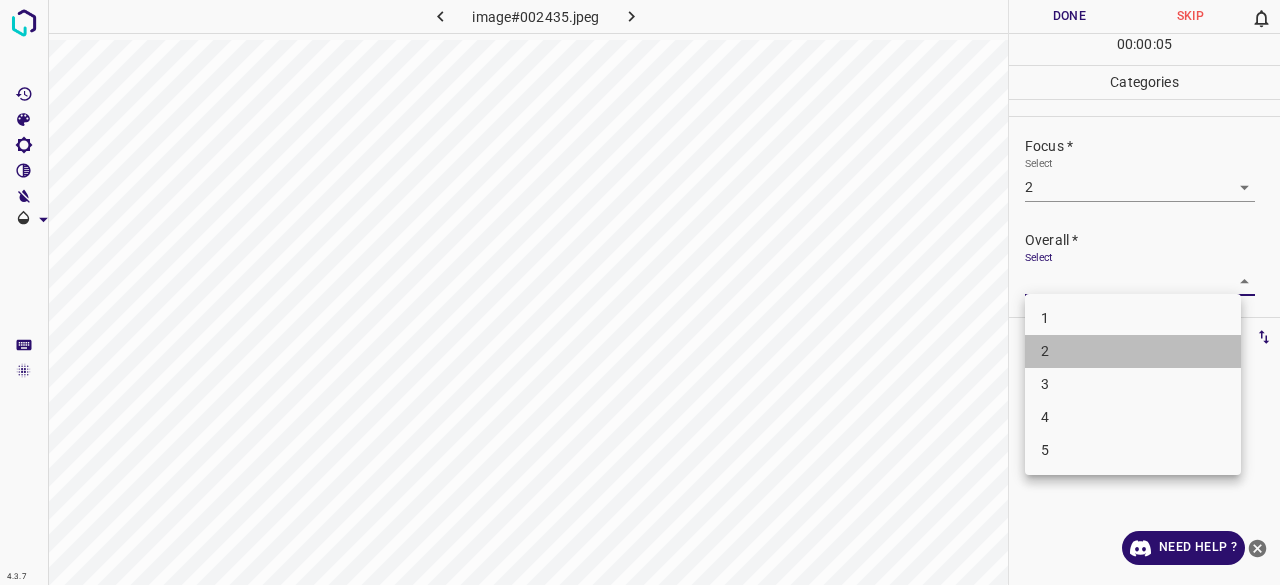 click on "2" at bounding box center (1133, 351) 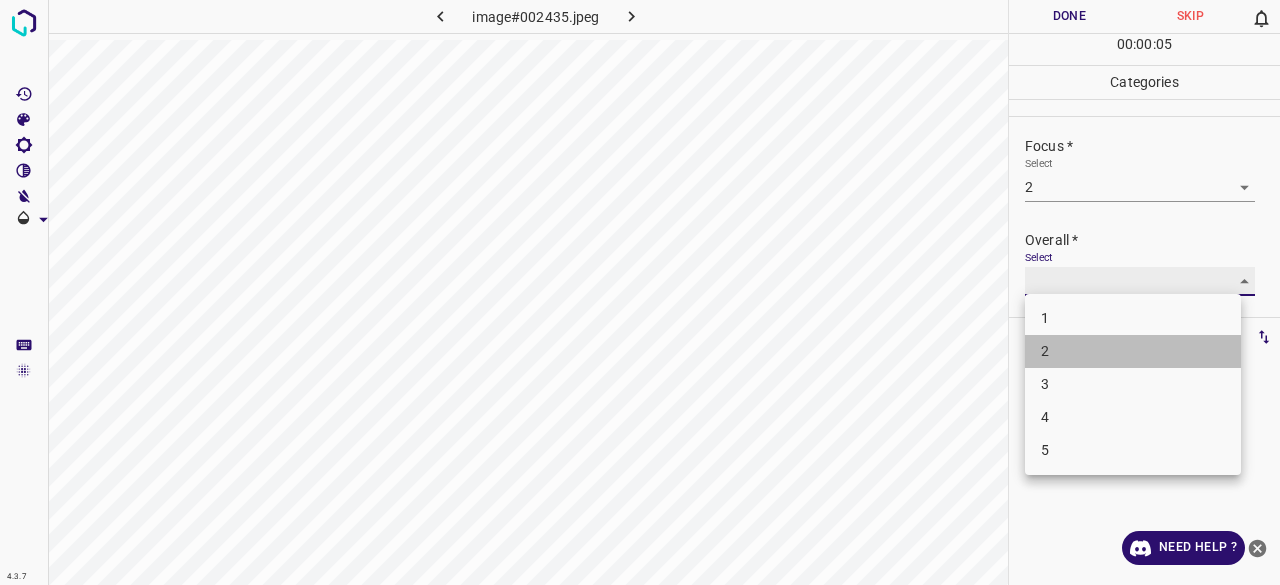 type on "2" 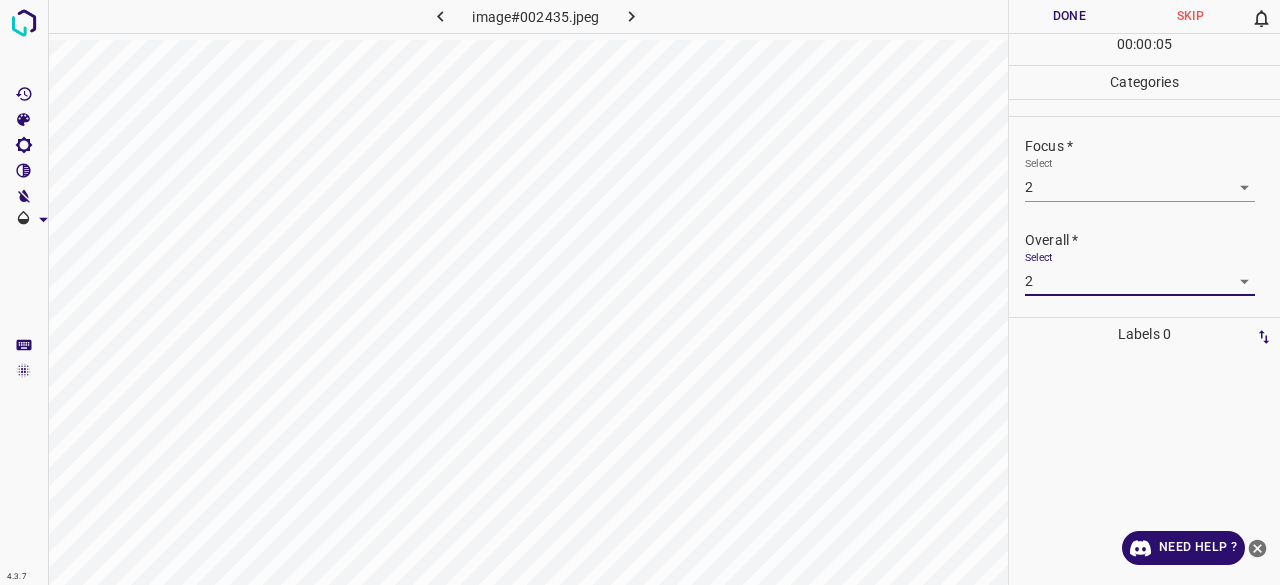 click on "00   : 00   : 05" at bounding box center [1144, 49] 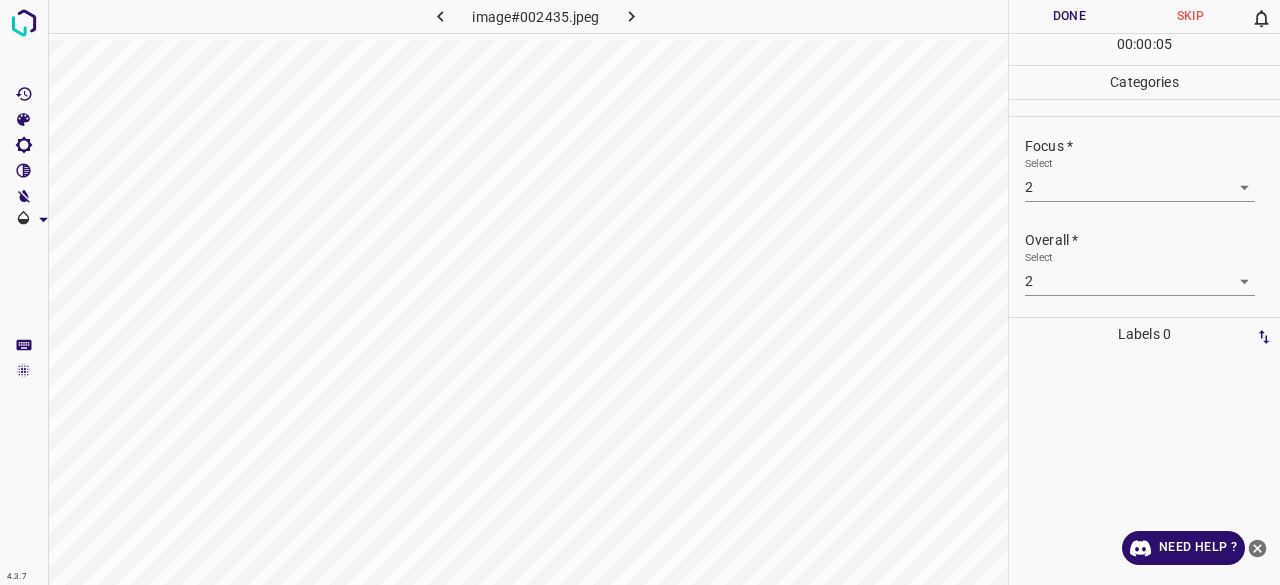 click on "00   : 00   : 05" at bounding box center [1144, 49] 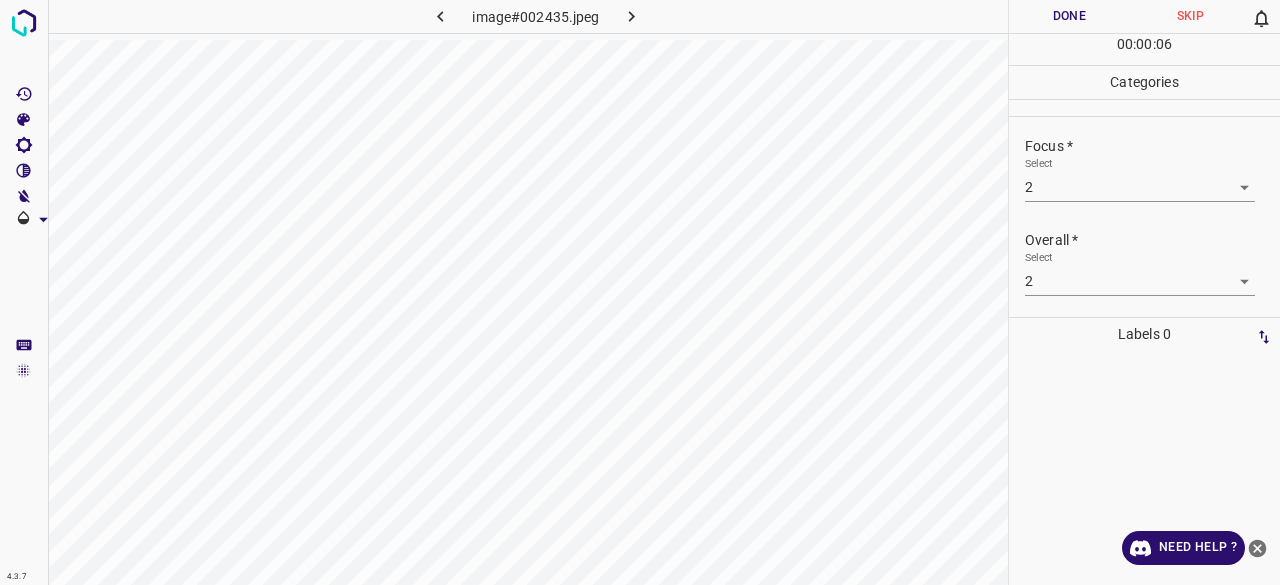 click on "Done" at bounding box center [1069, 16] 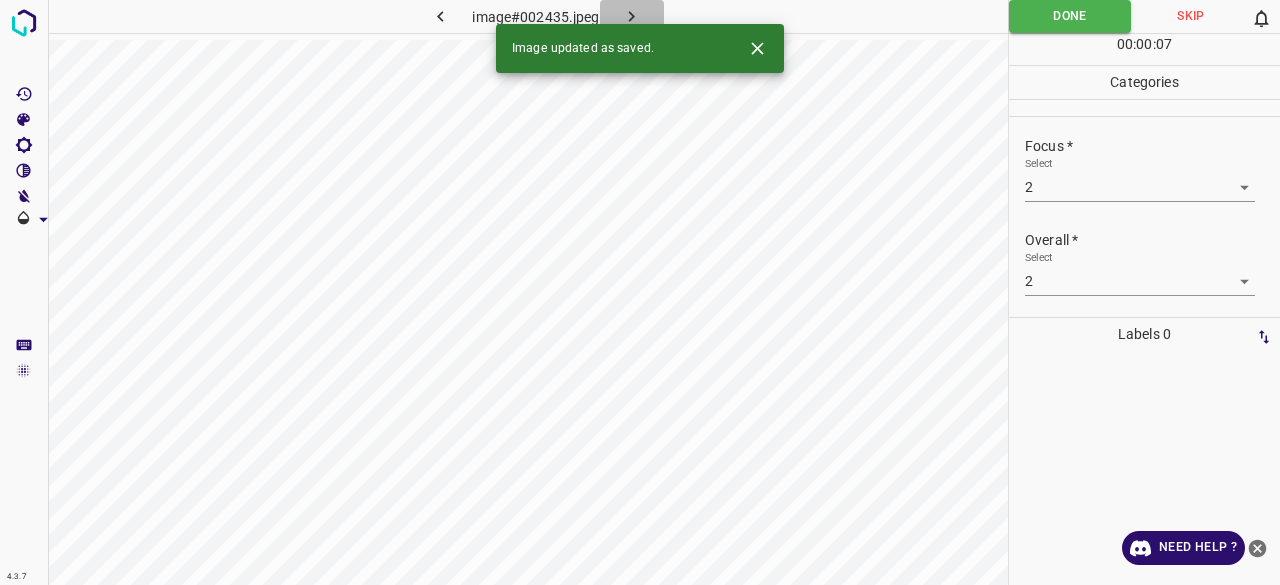 click 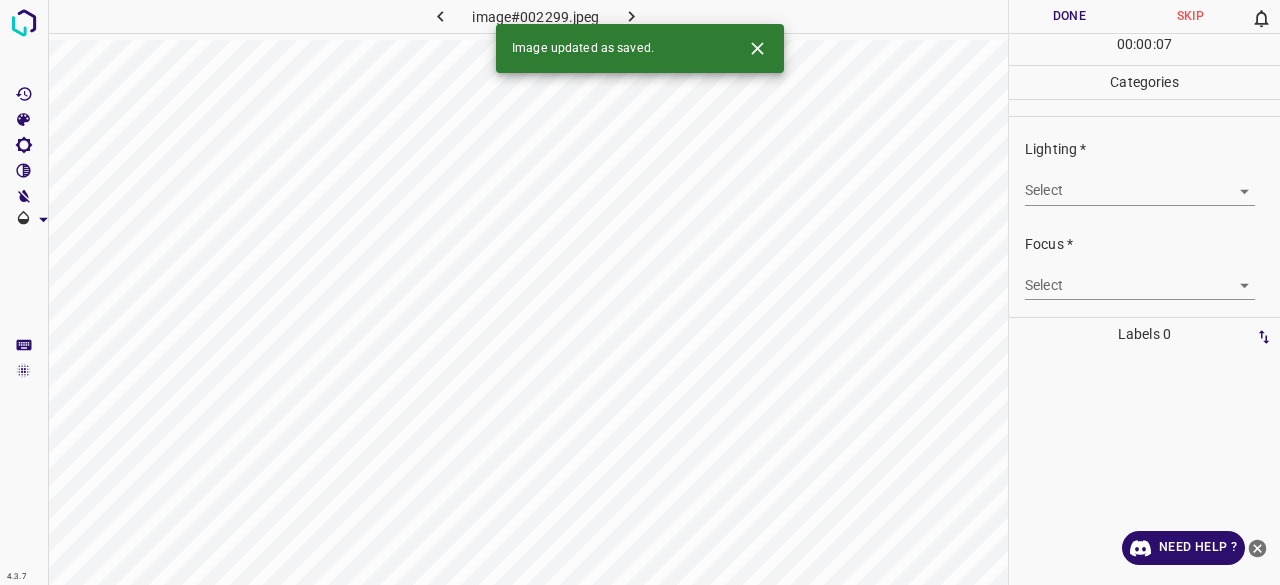 click on "4.3.7 image#002299.jpeg Done Skip 0 00   : 00   : 07   Categories Lighting *  Select ​ Focus *  Select ​ Overall *  Select ​ Labels   0 Categories 1 Lighting 2 Focus 3 Overall Tools Space Change between modes (Draw & Edit) I Auto labeling R Restore zoom M Zoom in N Zoom out Delete Delete selecte label Filters Z Restore filters X Saturation filter C Brightness filter V Contrast filter B Gray scale filter General O Download Image updated as saved. Need Help ? - Text - Hide - Delete" at bounding box center [640, 292] 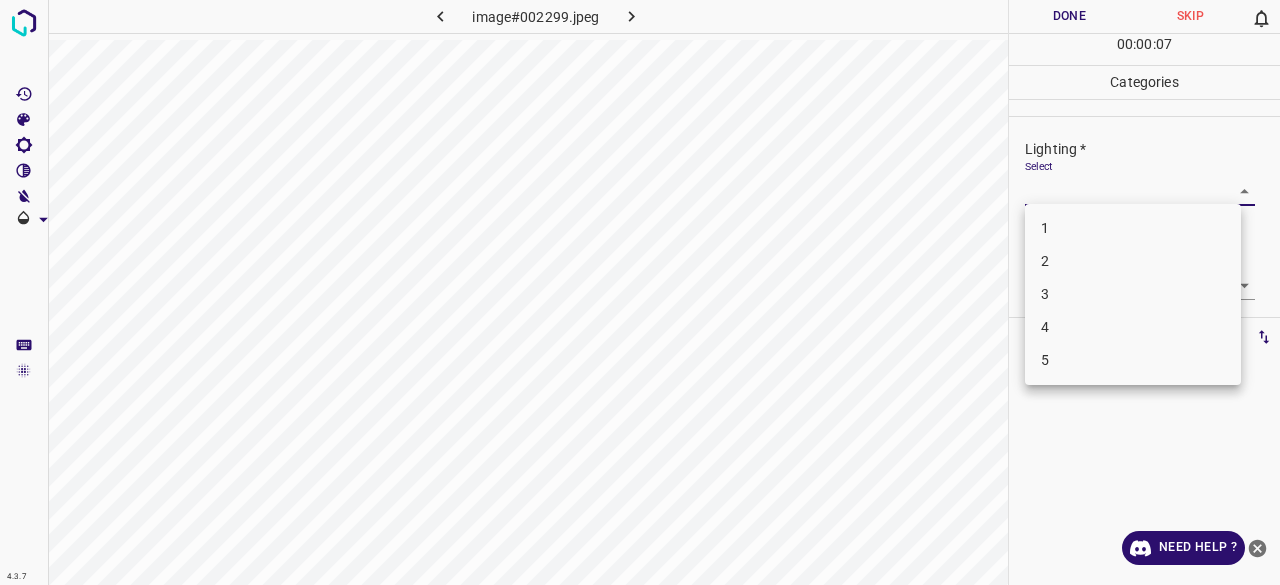 click on "3" at bounding box center (1133, 294) 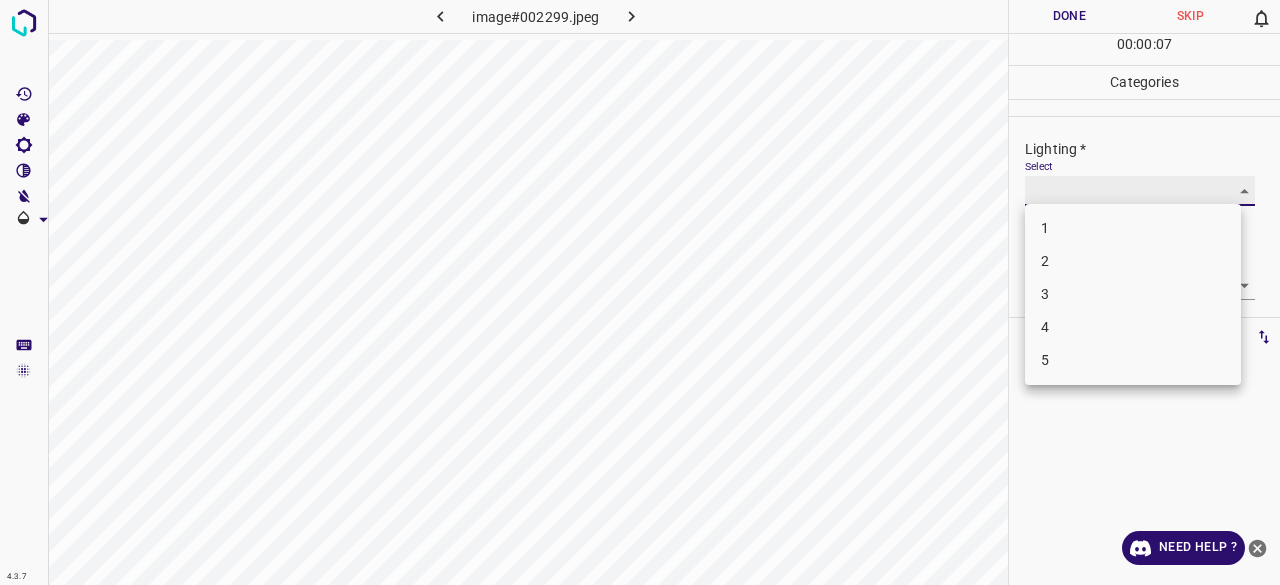 type on "3" 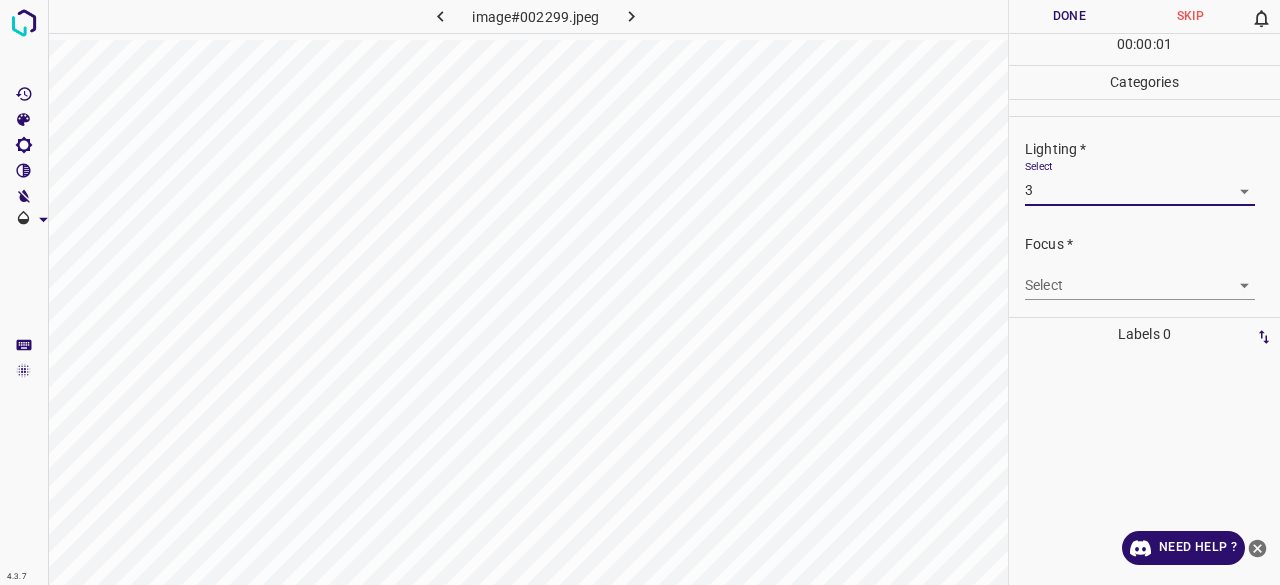click on "Select ​" at bounding box center [1140, 277] 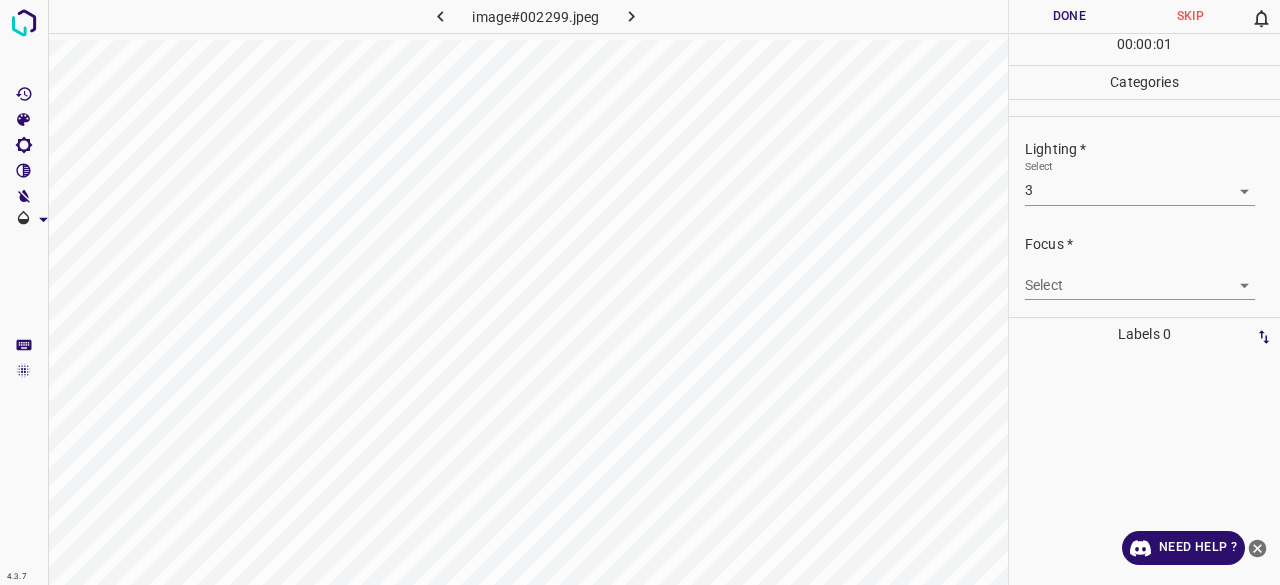 click on "Select ​" at bounding box center (1140, 277) 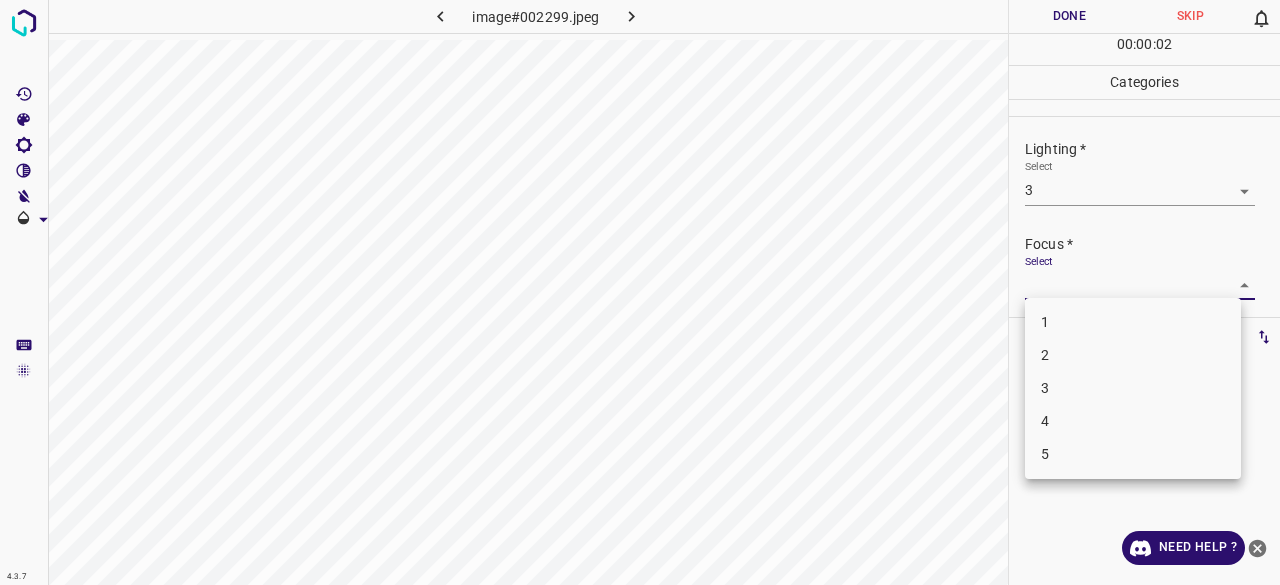 click on "4.3.7 image#002299.jpeg Done Skip 0 00   : 00   : 02   Categories Lighting *  Select 3 3 Focus *  Select ​ Overall *  Select ​ Labels   0 Categories 1 Lighting 2 Focus 3 Overall Tools Space Change between modes (Draw & Edit) I Auto labeling R Restore zoom M Zoom in N Zoom out Delete Delete selecte label Filters Z Restore filters X Saturation filter C Brightness filter V Contrast filter B Gray scale filter General O Download Need Help ? - Text - Hide - Delete 1 2 3 4 5" at bounding box center [640, 292] 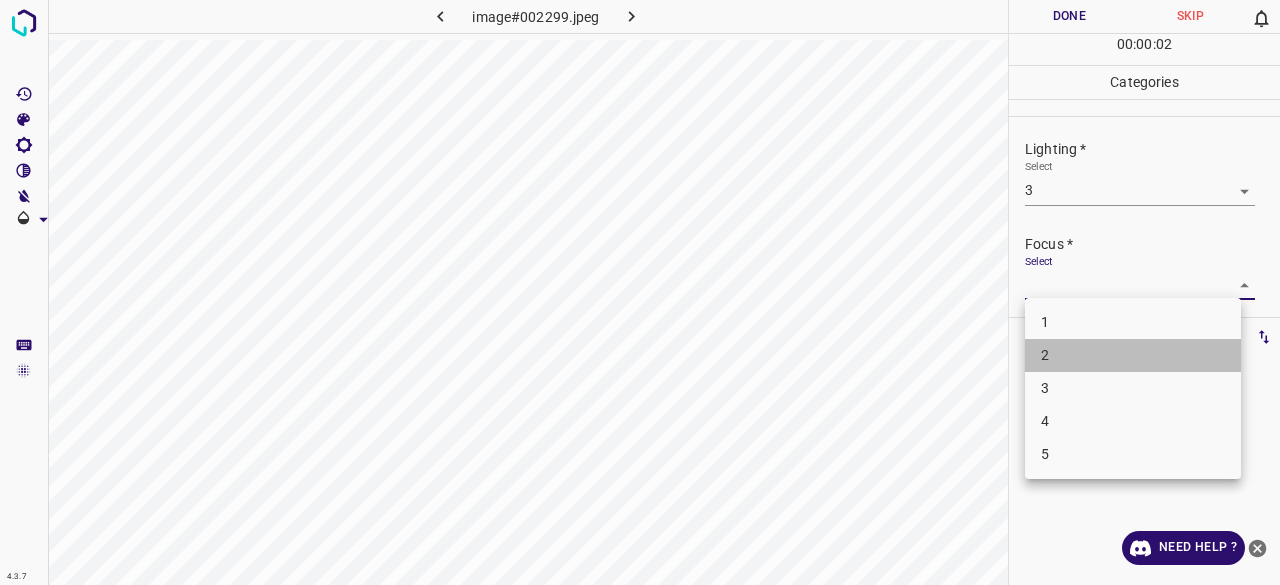 click on "1 2 3 4 5" at bounding box center (1133, 388) 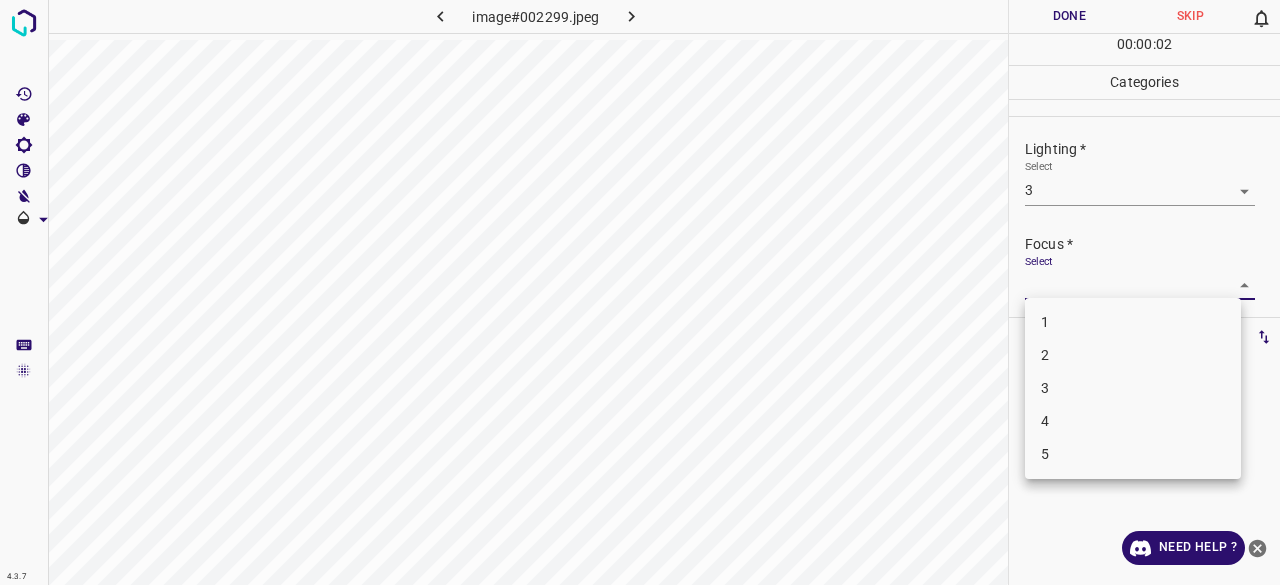 click on "3" at bounding box center (1133, 388) 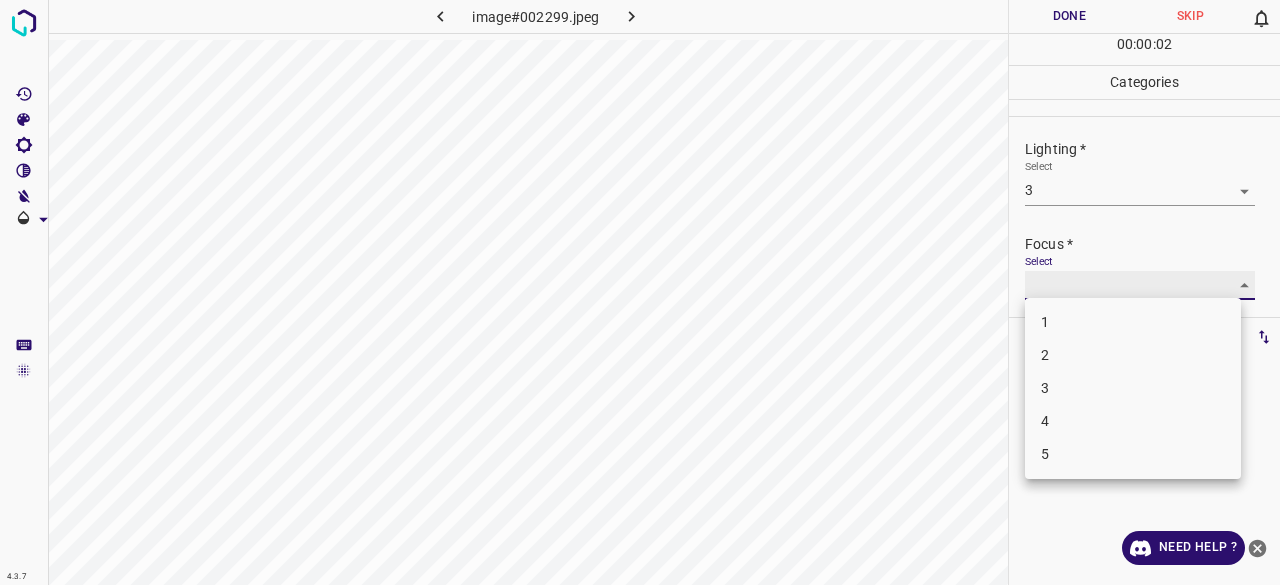 type on "3" 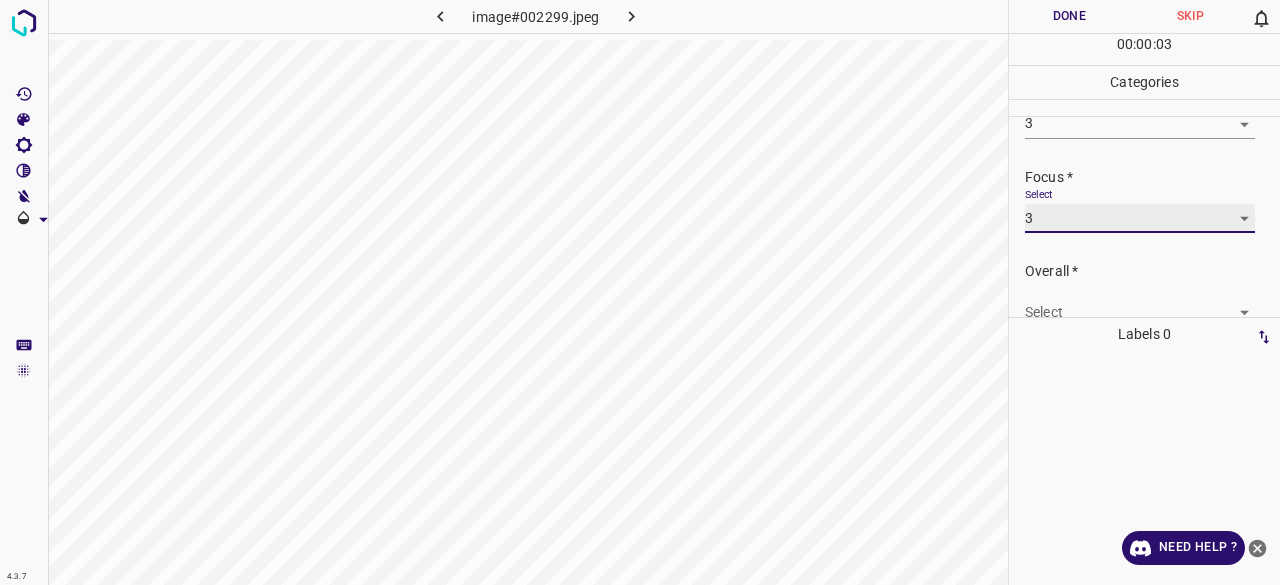 scroll, scrollTop: 98, scrollLeft: 0, axis: vertical 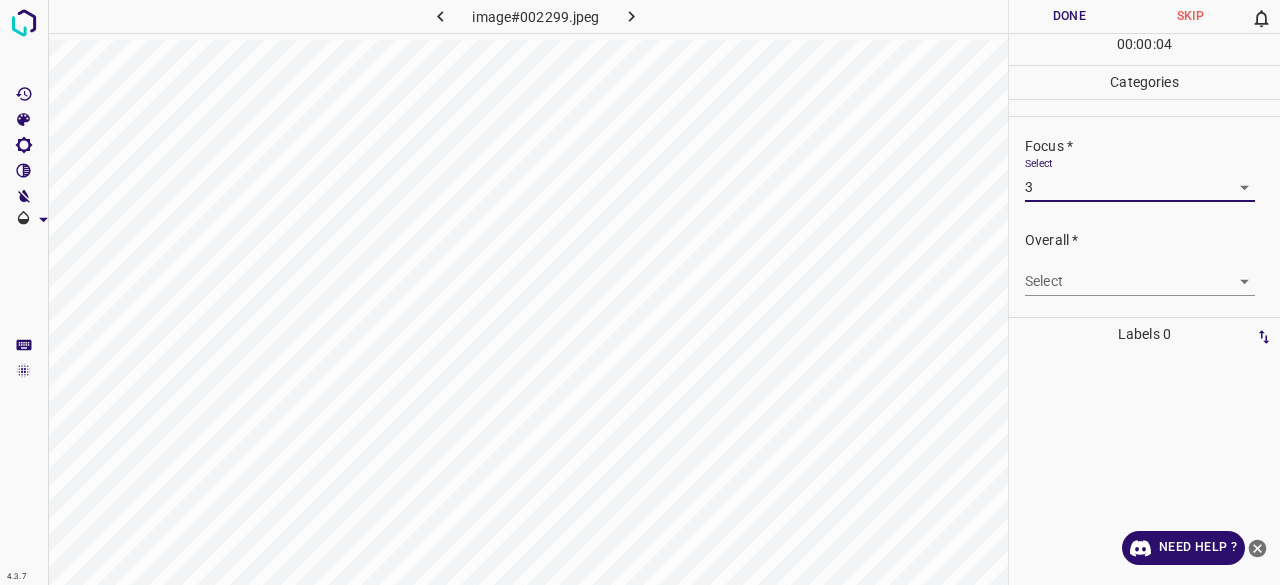 click on "4.3.7 image#002299.jpeg Done Skip 0 00   : 00   : 04   Categories Lighting *  Select 3 3 Focus *  Select 3 3 Overall *  Select ​ Labels   0 Categories 1 Lighting 2 Focus 3 Overall Tools Space Change between modes (Draw & Edit) I Auto labeling R Restore zoom M Zoom in N Zoom out Delete Delete selecte label Filters Z Restore filters X Saturation filter C Brightness filter V Contrast filter B Gray scale filter General O Download Need Help ? - Text - Hide - Delete" at bounding box center [640, 292] 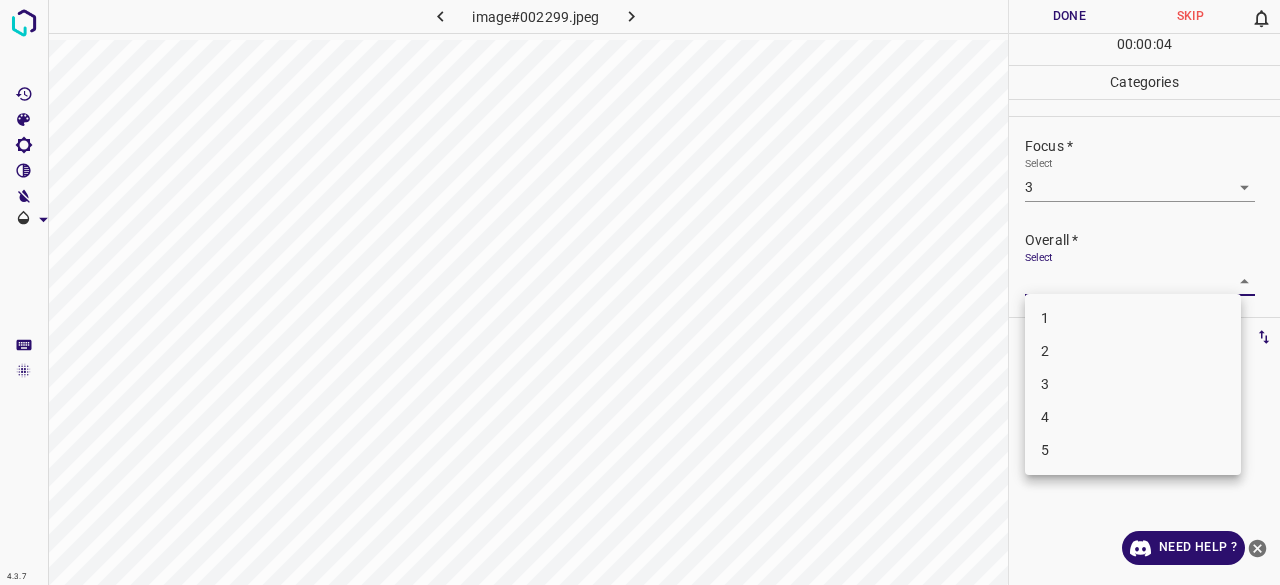 click on "3" at bounding box center [1133, 384] 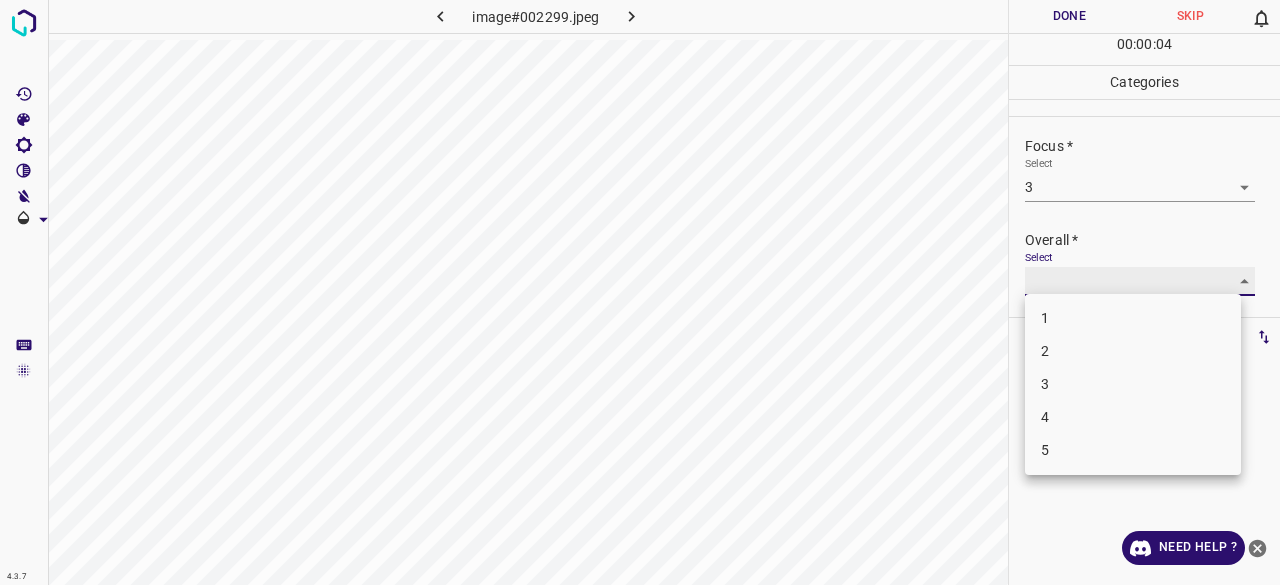 type on "3" 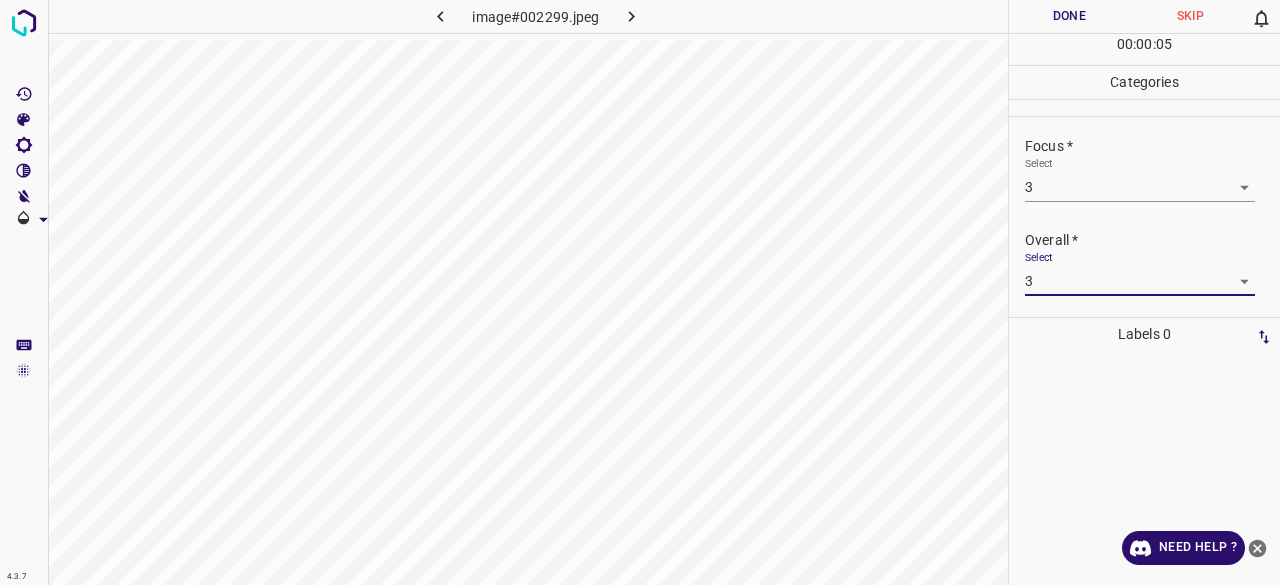 click on "Done" at bounding box center (1069, 16) 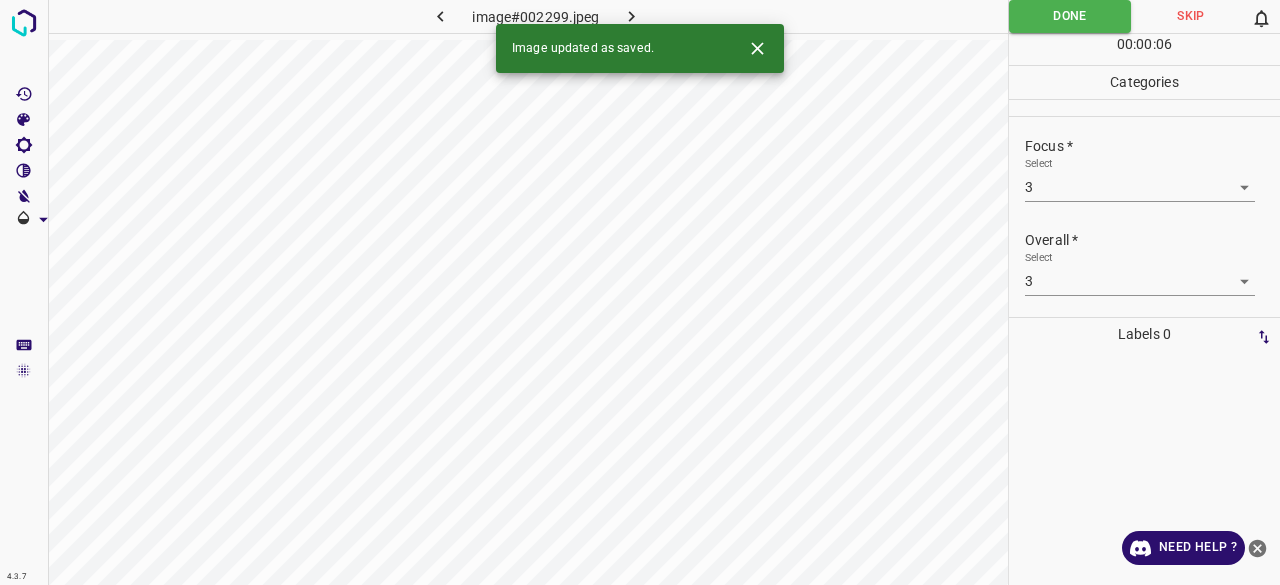 click 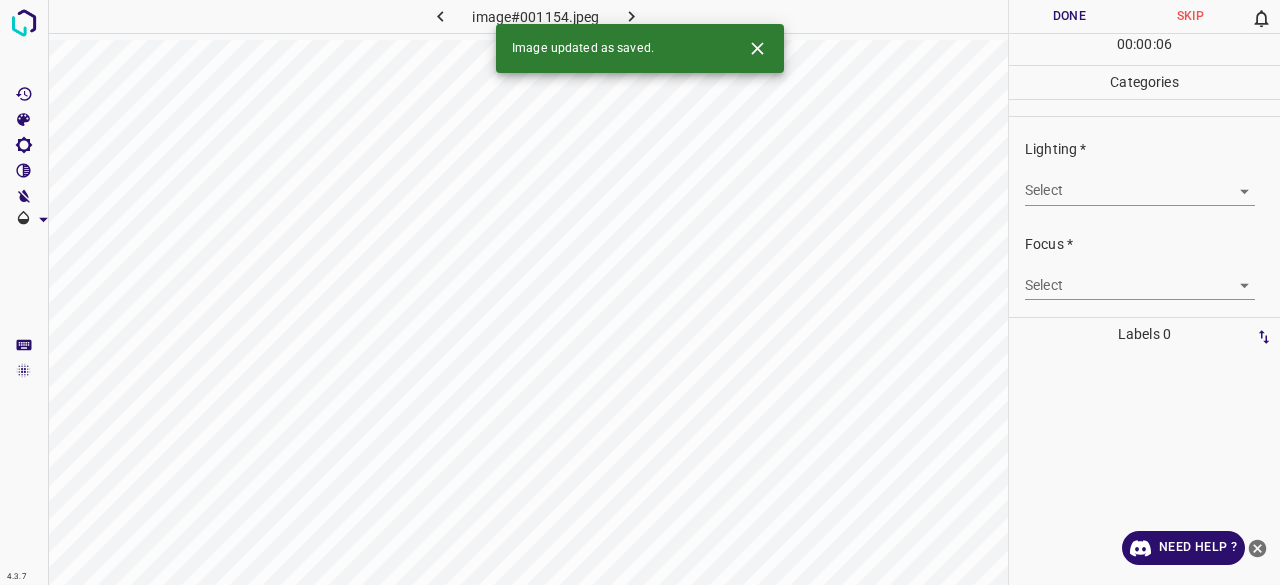 click on "4.3.7 image#001154.jpeg Done Skip 0 00   : 00   : 06   Categories Lighting *  Select ​ Focus *  Select ​ Overall *  Select ​ Labels   0 Categories 1 Lighting 2 Focus 3 Overall Tools Space Change between modes (Draw & Edit) I Auto labeling R Restore zoom M Zoom in N Zoom out Delete Delete selecte label Filters Z Restore filters X Saturation filter C Brightness filter V Contrast filter B Gray scale filter General O Download Image updated as saved. Need Help ? - Text - Hide - Delete" at bounding box center (640, 292) 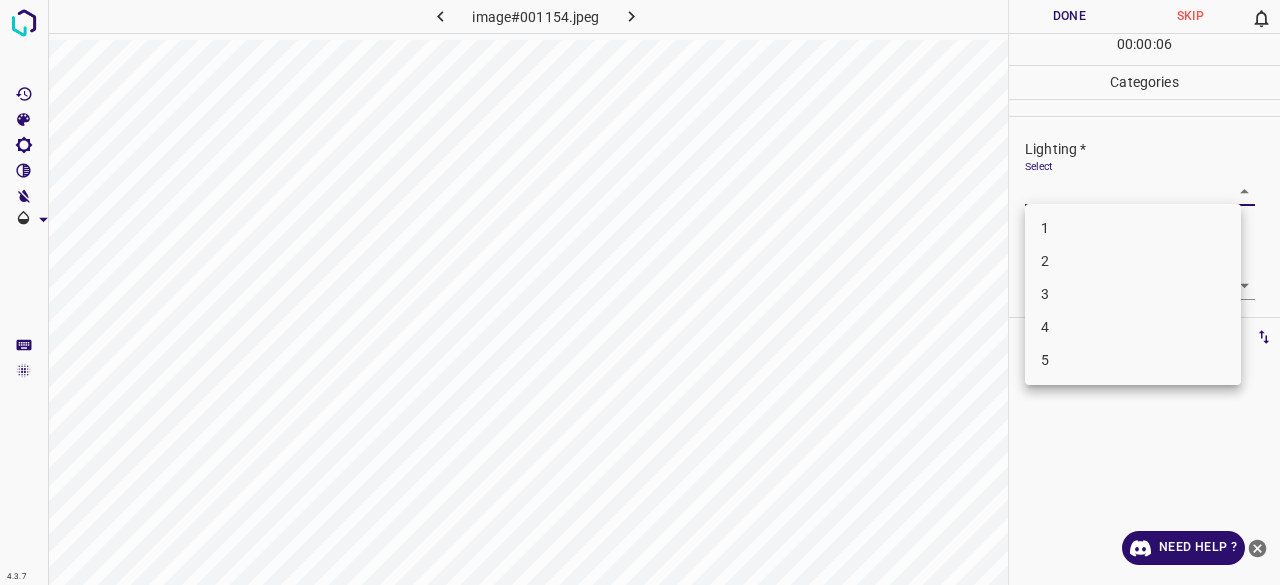 click on "3" at bounding box center (1133, 294) 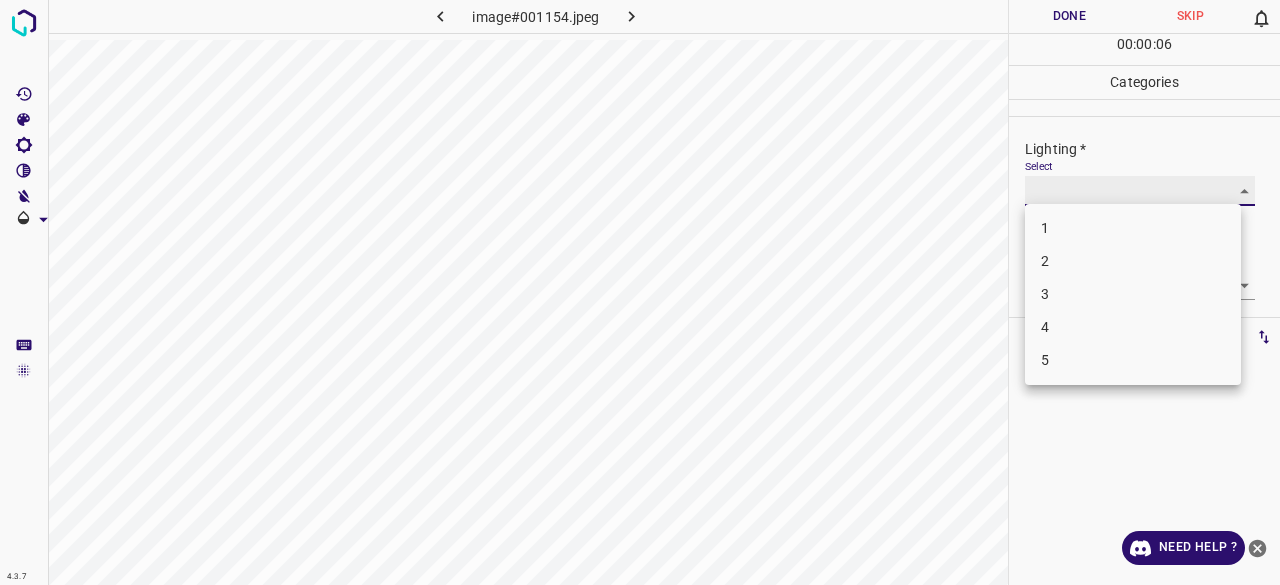type on "3" 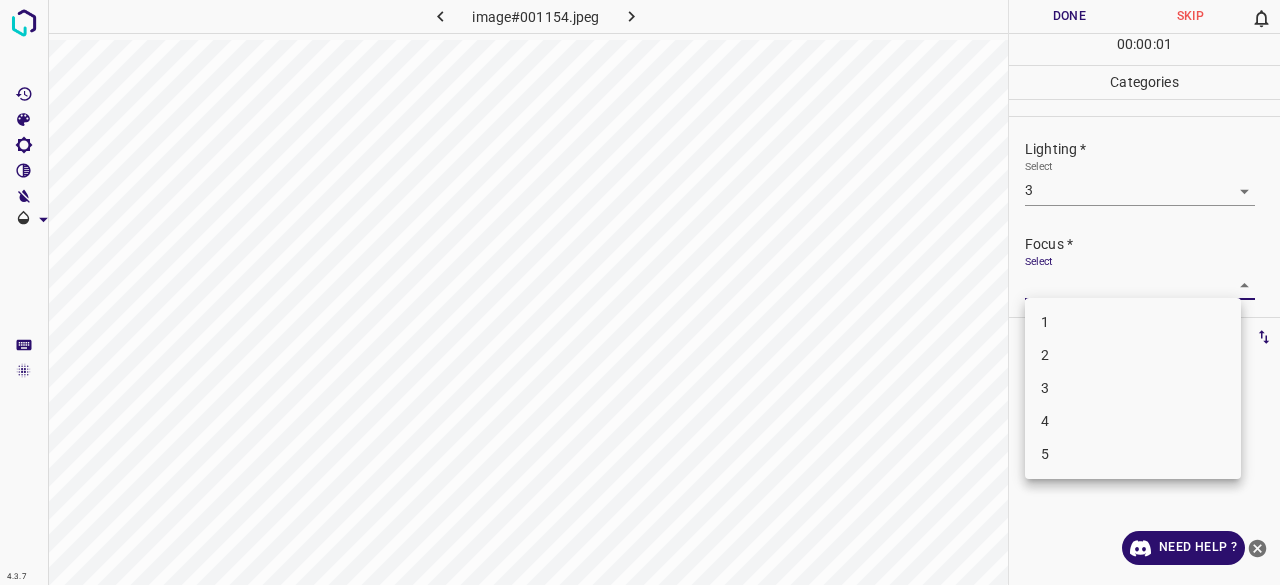 click on "4.3.7 image#001154.jpeg Done Skip 0 00   : 00   : 01   Categories Lighting *  Select 3 3 Focus *  Select ​ Overall *  Select ​ Labels   0 Categories 1 Lighting 2 Focus 3 Overall Tools Space Change between modes (Draw & Edit) I Auto labeling R Restore zoom M Zoom in N Zoom out Delete Delete selecte label Filters Z Restore filters X Saturation filter C Brightness filter V Contrast filter B Gray scale filter General O Download Need Help ? - Text - Hide - Delete 1 2 3 4 5" at bounding box center (640, 292) 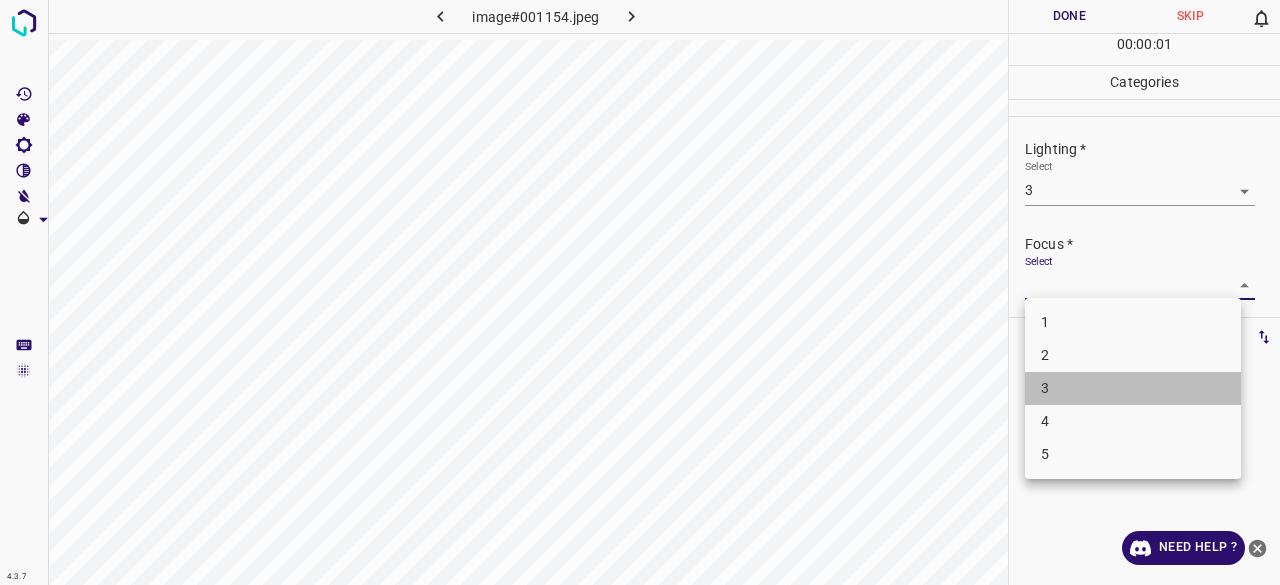 click on "3" at bounding box center [1133, 388] 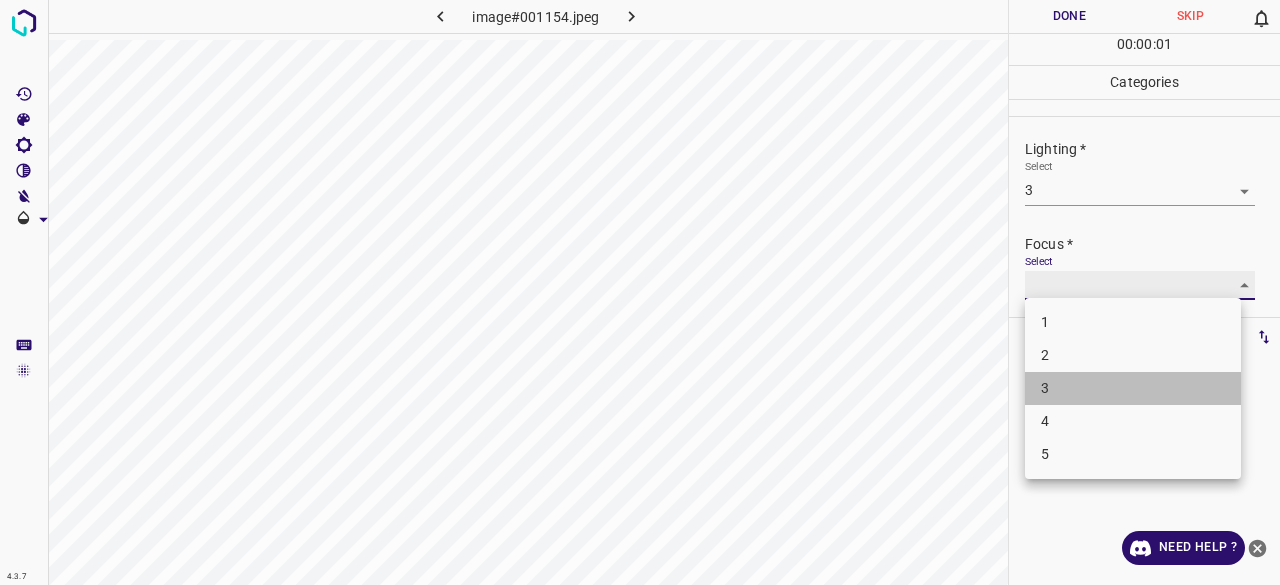 type on "3" 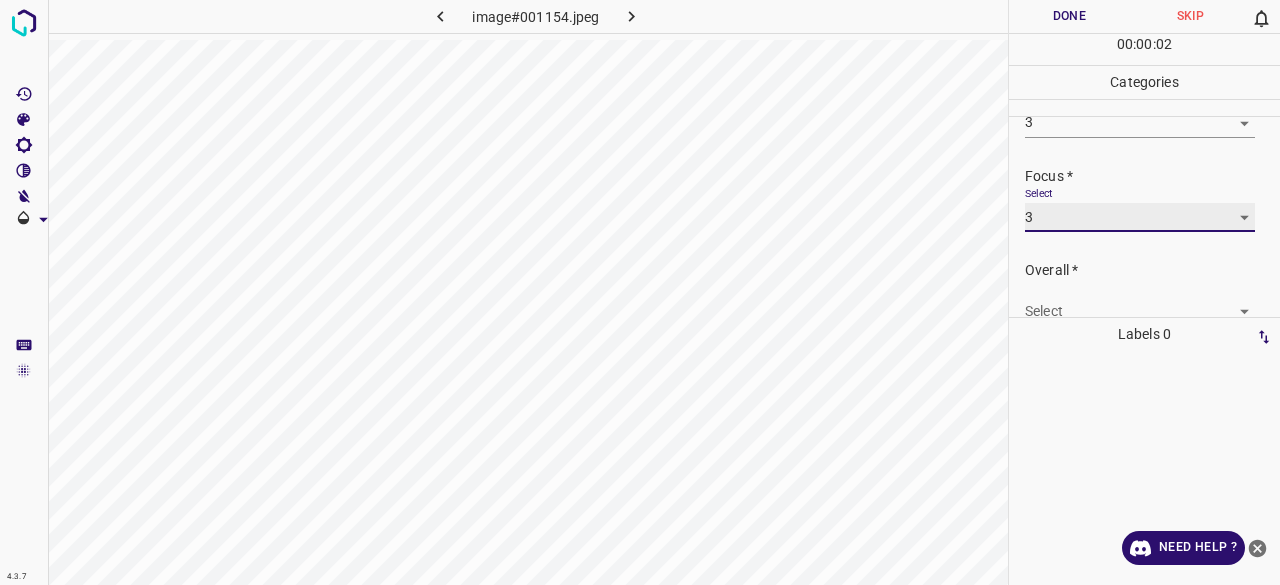 scroll, scrollTop: 98, scrollLeft: 0, axis: vertical 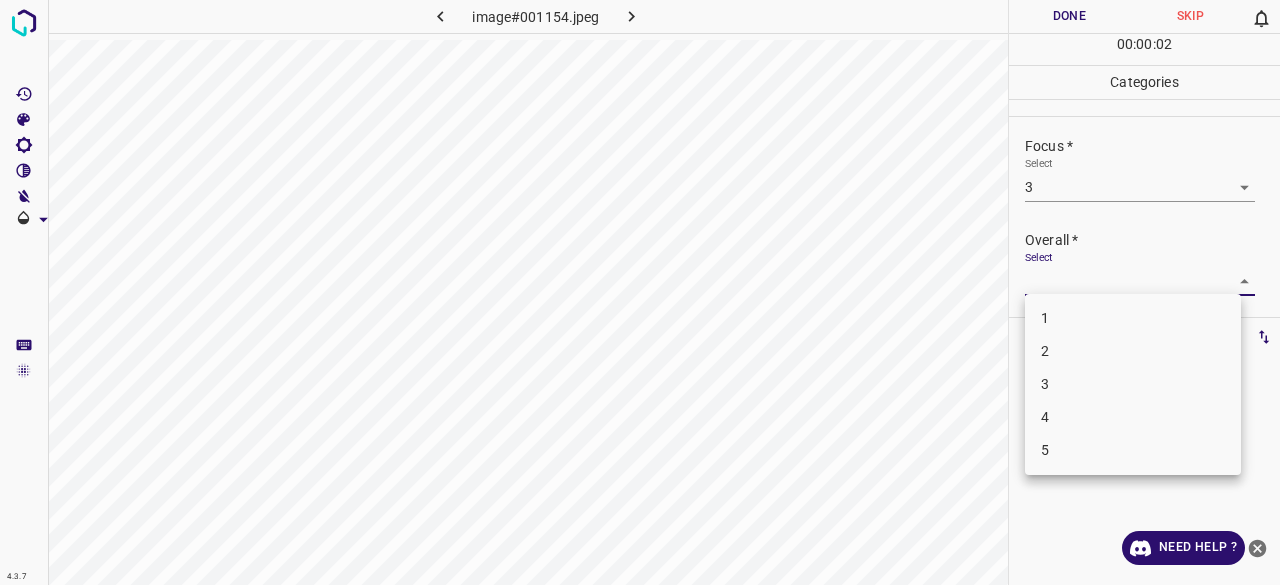 click on "4.3.7 image#001154.jpeg Done Skip 0 00   : 00   : 02   Categories Lighting *  Select 3 3 Focus *  Select 3 3 Overall *  Select ​ Labels   0 Categories 1 Lighting 2 Focus 3 Overall Tools Space Change between modes (Draw & Edit) I Auto labeling R Restore zoom M Zoom in N Zoom out Delete Delete selecte label Filters Z Restore filters X Saturation filter C Brightness filter V Contrast filter B Gray scale filter General O Download Need Help ? - Text - Hide - Delete 1 2 3 4 5" at bounding box center (640, 292) 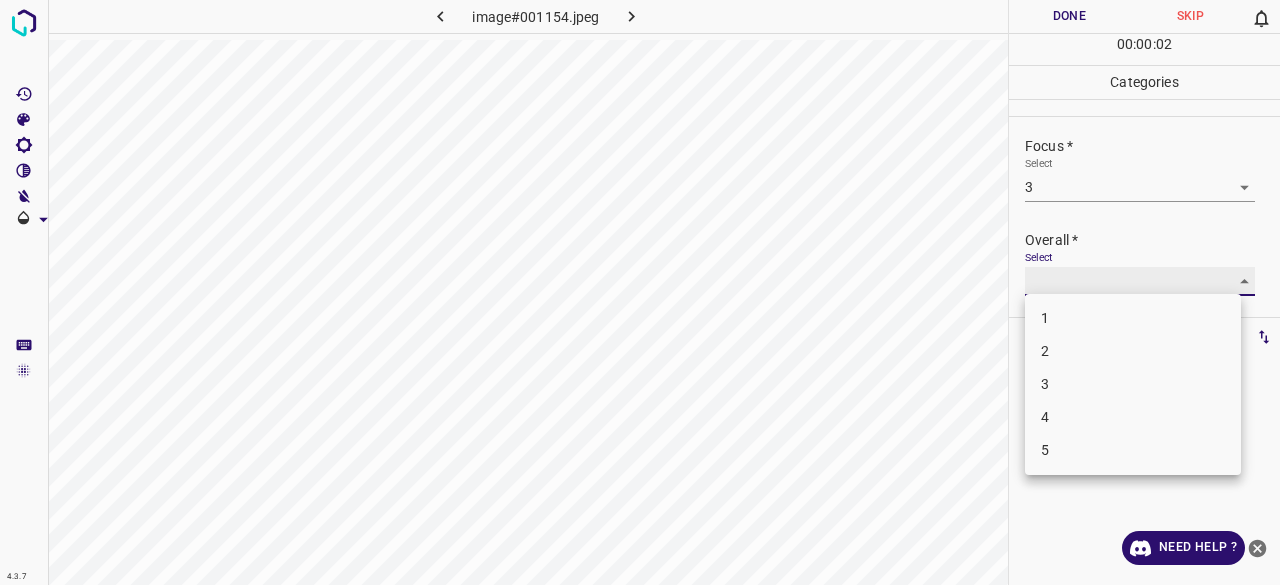 type on "3" 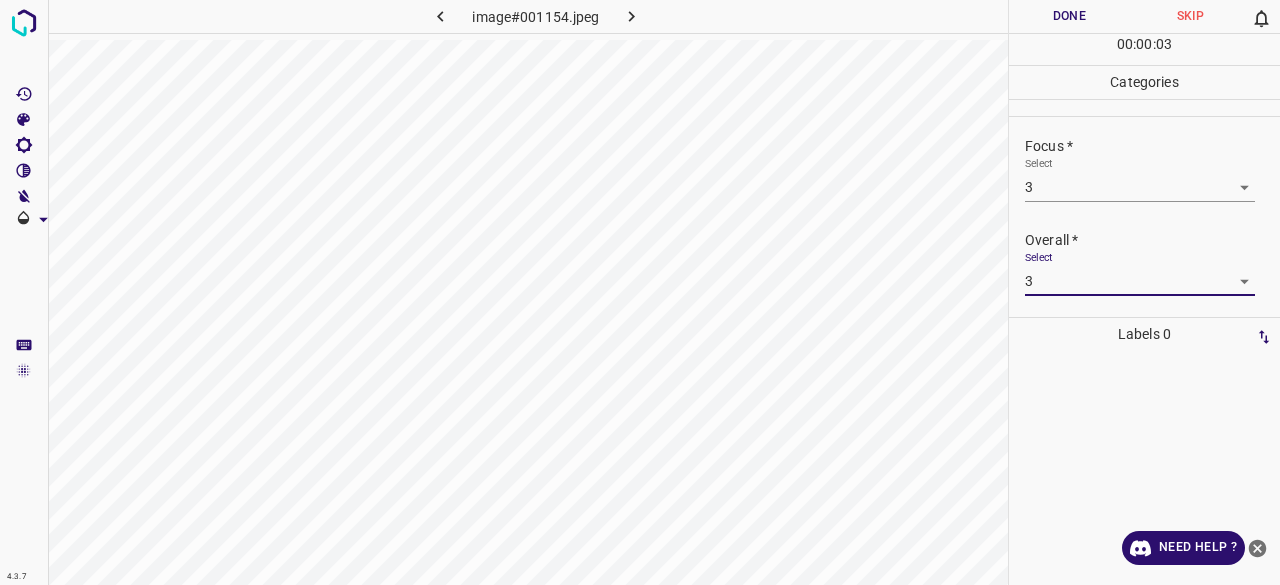 click on "Select" at bounding box center (1039, 68) 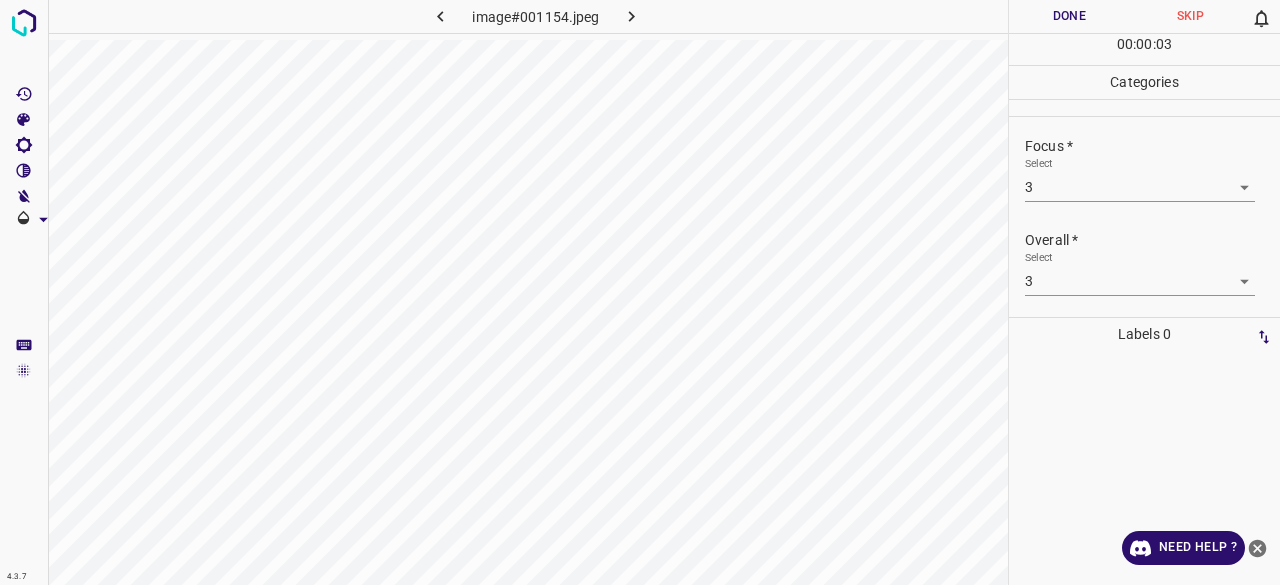 click on "4.3.7 image#001154.jpeg Done Skip 0 00   : 00   : 03   Categories Lighting *  Select 3 3 Focus *  Select 3 3 Overall *  Select 3 3 Labels   0 Categories 1 Lighting 2 Focus 3 Overall Tools Space Change between modes (Draw & Edit) I Auto labeling R Restore zoom M Zoom in N Zoom out Delete Delete selecte label Filters Z Restore filters X Saturation filter C Brightness filter V Contrast filter B Gray scale filter General O Download Need Help ? - Text - Hide - Delete" at bounding box center [640, 292] 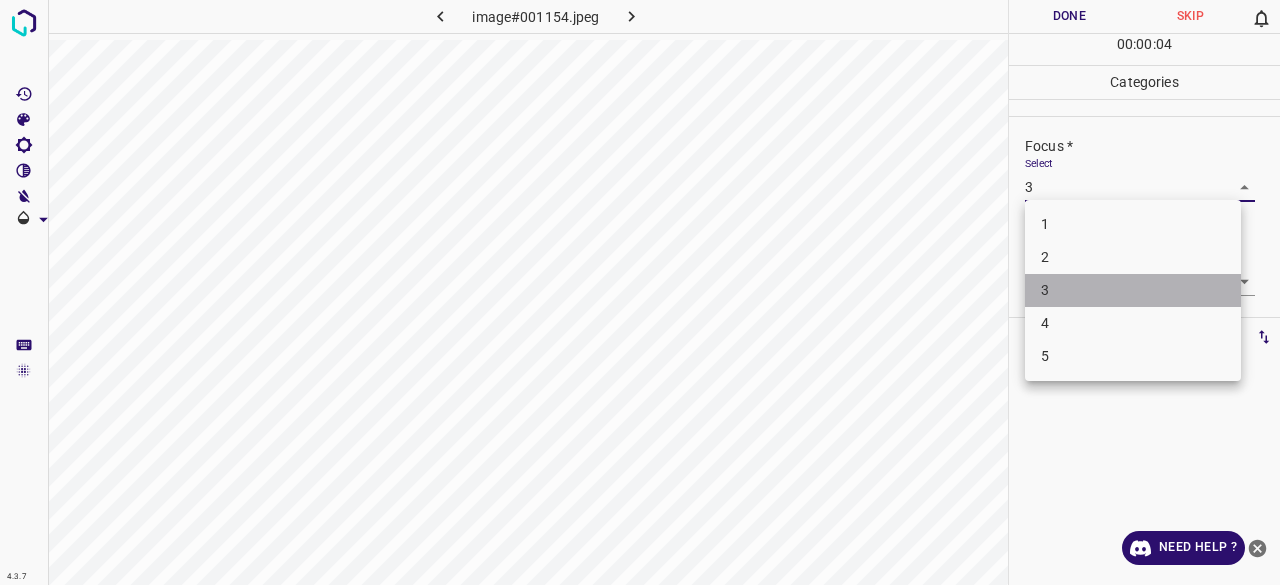 drag, startPoint x: 1042, startPoint y: 286, endPoint x: 1040, endPoint y: 260, distance: 26.076809 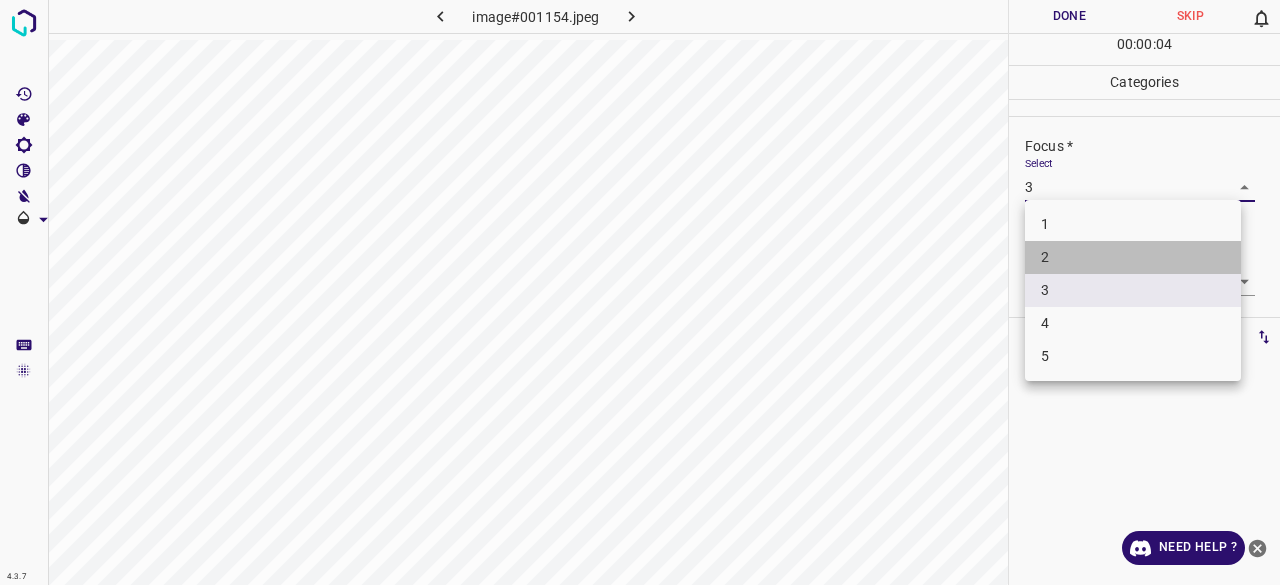 click on "2" at bounding box center (1133, 257) 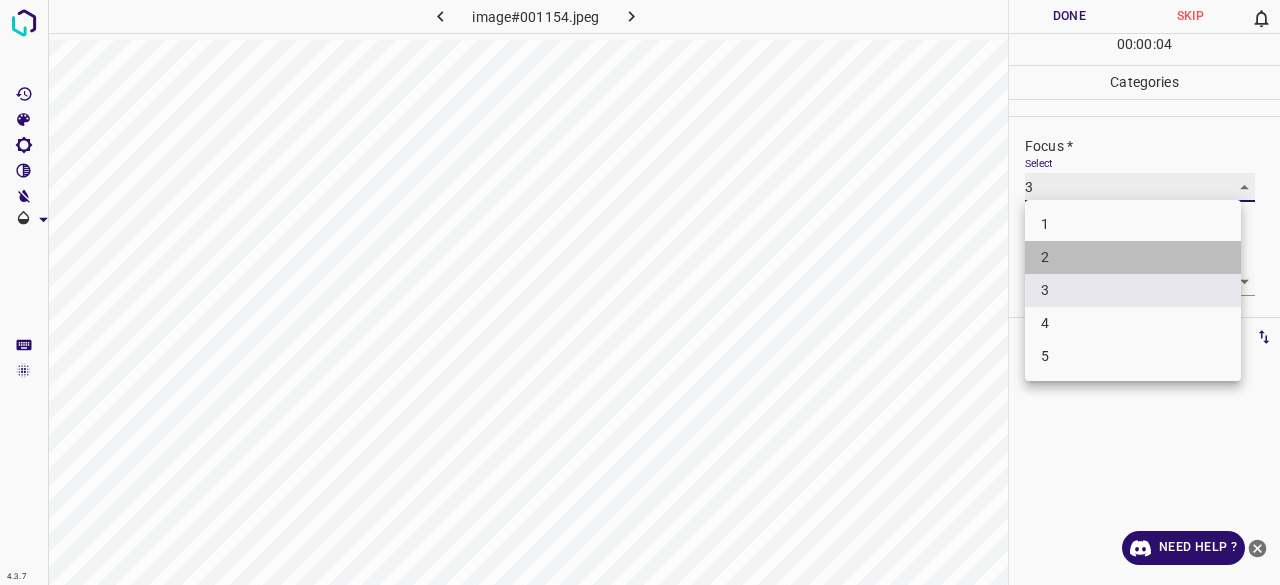 type on "2" 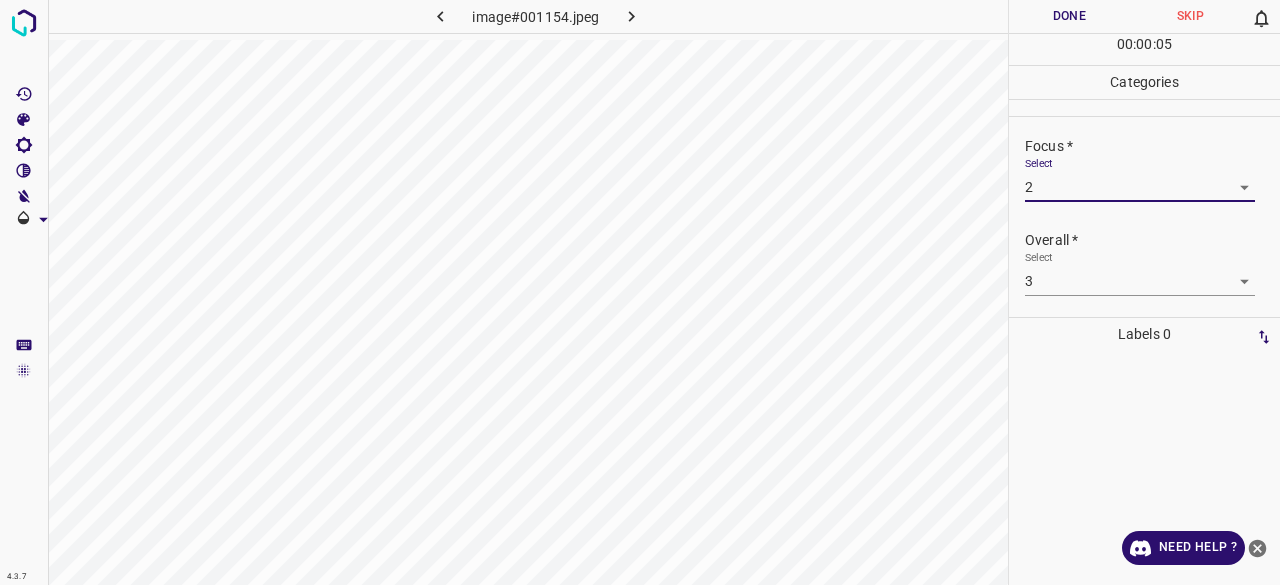 click on "Done" at bounding box center (1069, 16) 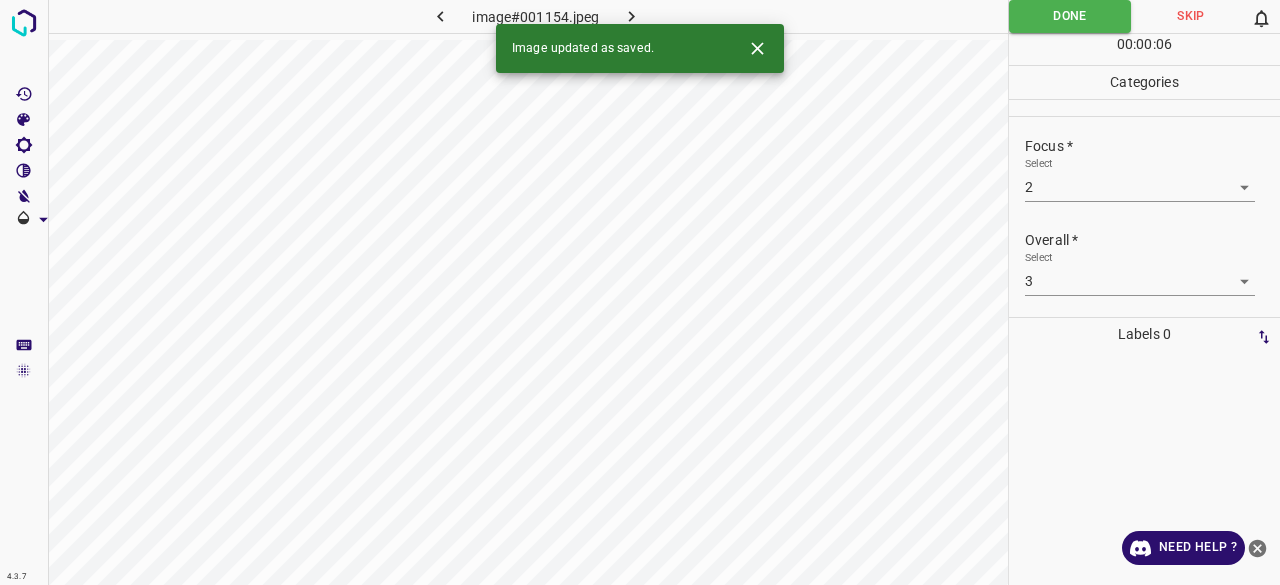 click 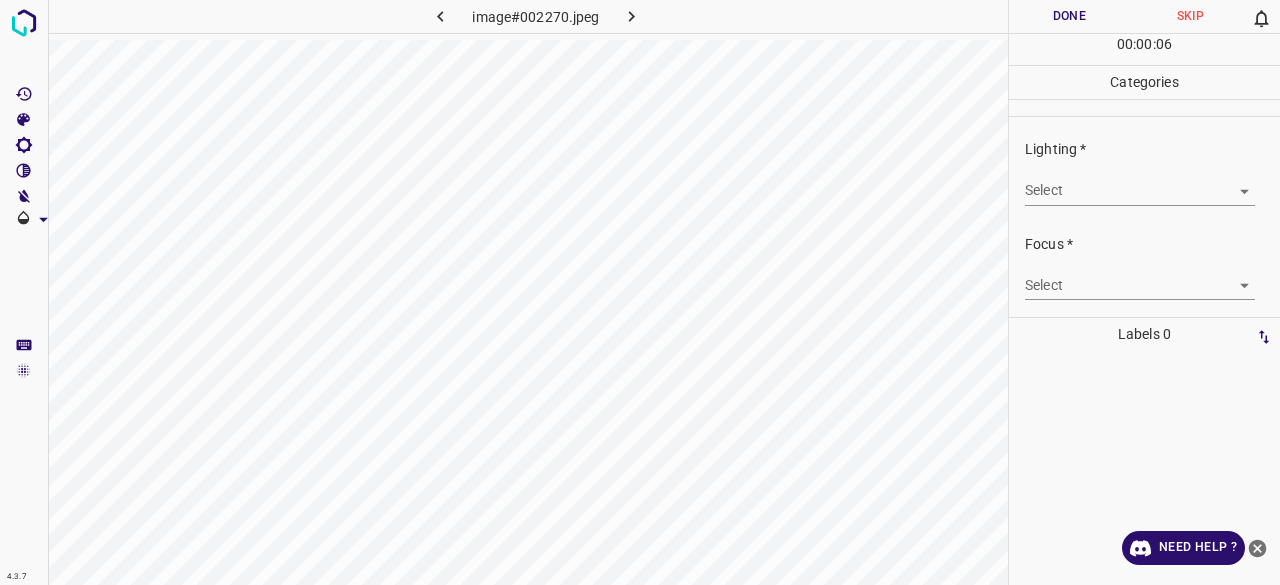 click on "Lighting *  Select ​" at bounding box center [1144, 172] 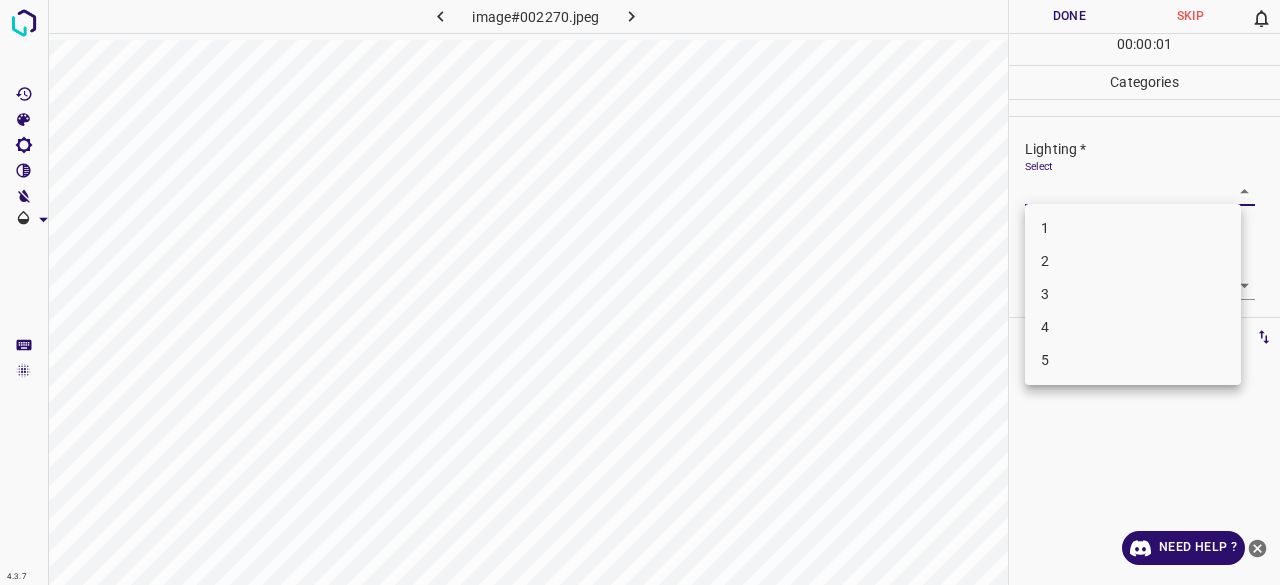 click on "3" at bounding box center [1133, 294] 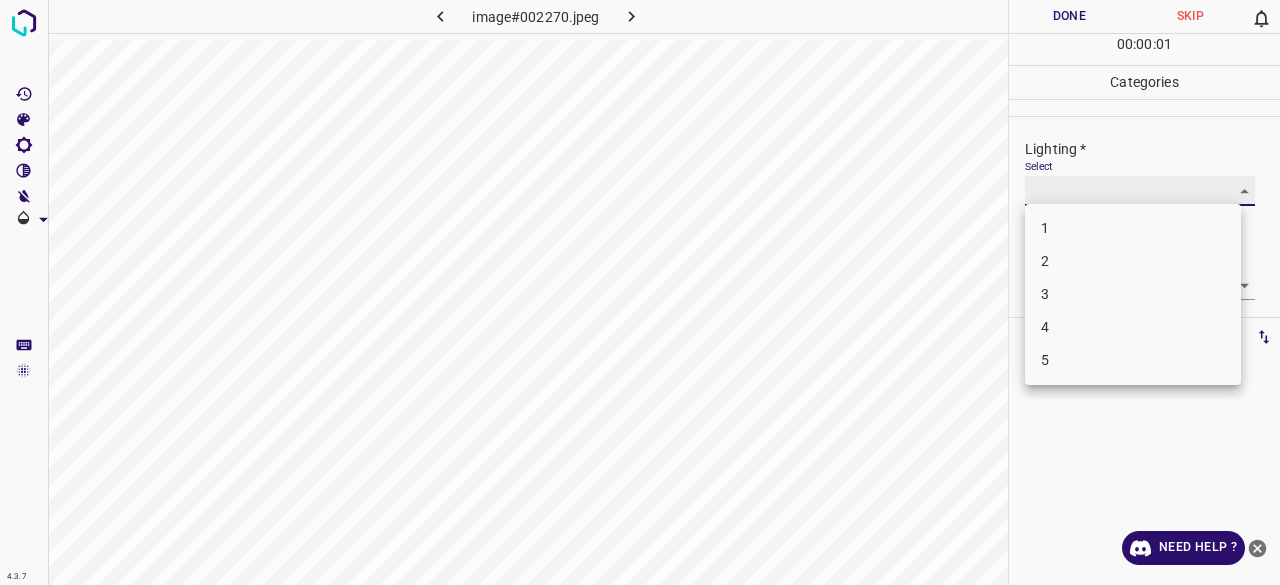 type on "3" 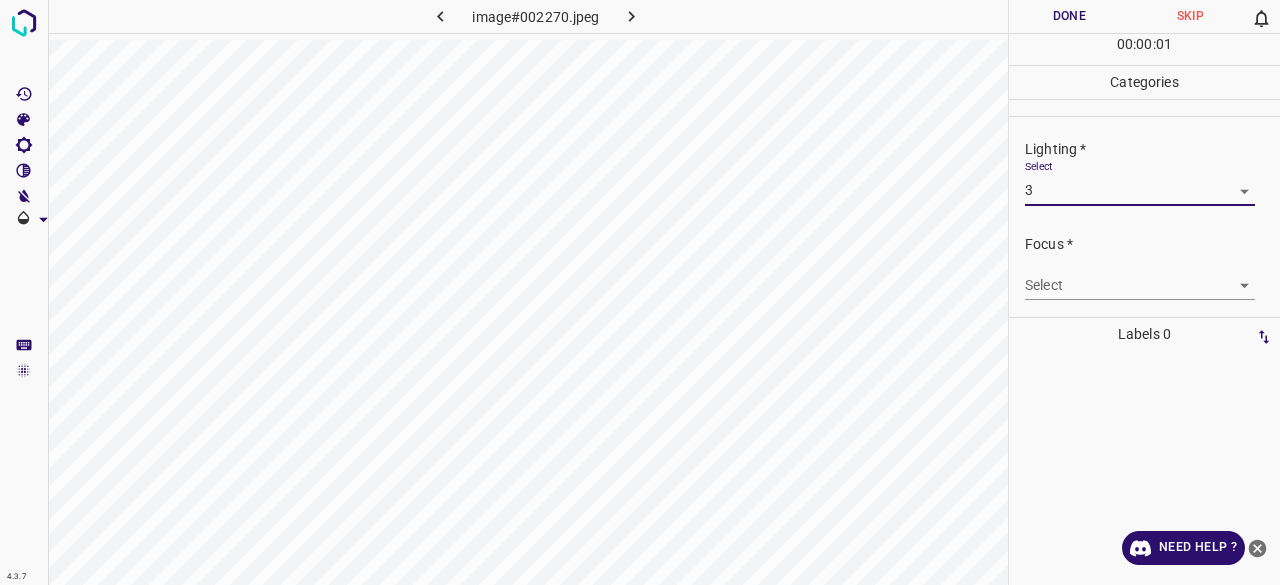 click on "Select ​" at bounding box center (1140, 277) 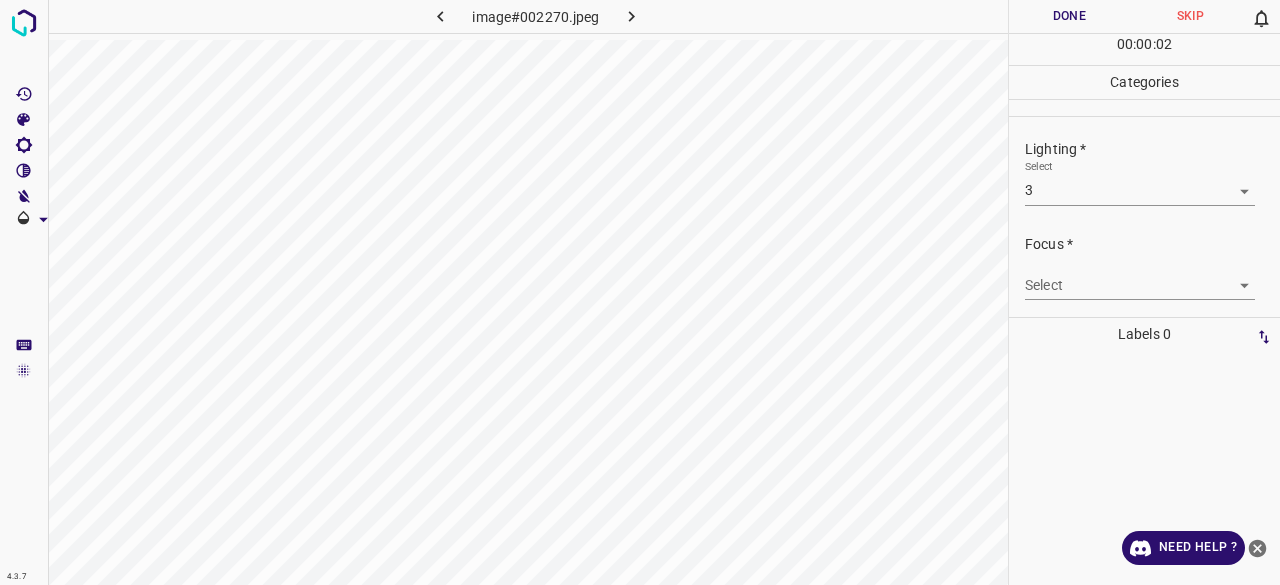 click on "4.3.7 image#002270.jpeg Done Skip 0 00   : 00   : 02   Categories Lighting *  Select 3 3 Focus *  Select ​ Overall *  Select ​ Labels   0 Categories 1 Lighting 2 Focus 3 Overall Tools Space Change between modes (Draw & Edit) I Auto labeling R Restore zoom M Zoom in N Zoom out Delete Delete selecte label Filters Z Restore filters X Saturation filter C Brightness filter V Contrast filter B Gray scale filter General O Download Need Help ? - Text - Hide - Delete" at bounding box center [640, 292] 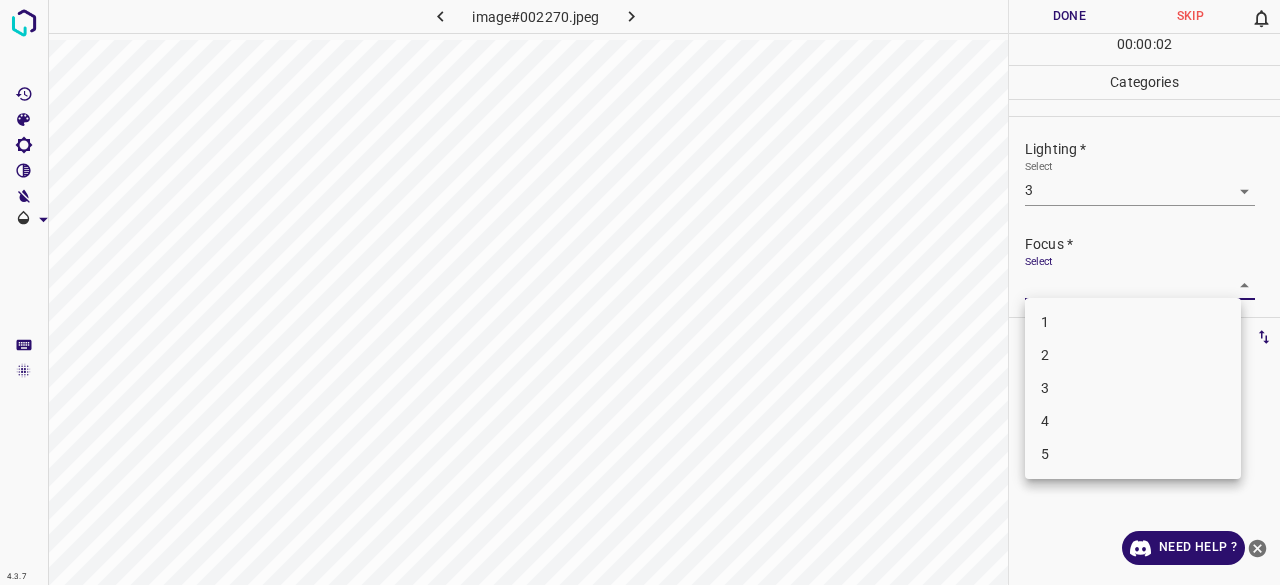 click on "3" at bounding box center (1133, 388) 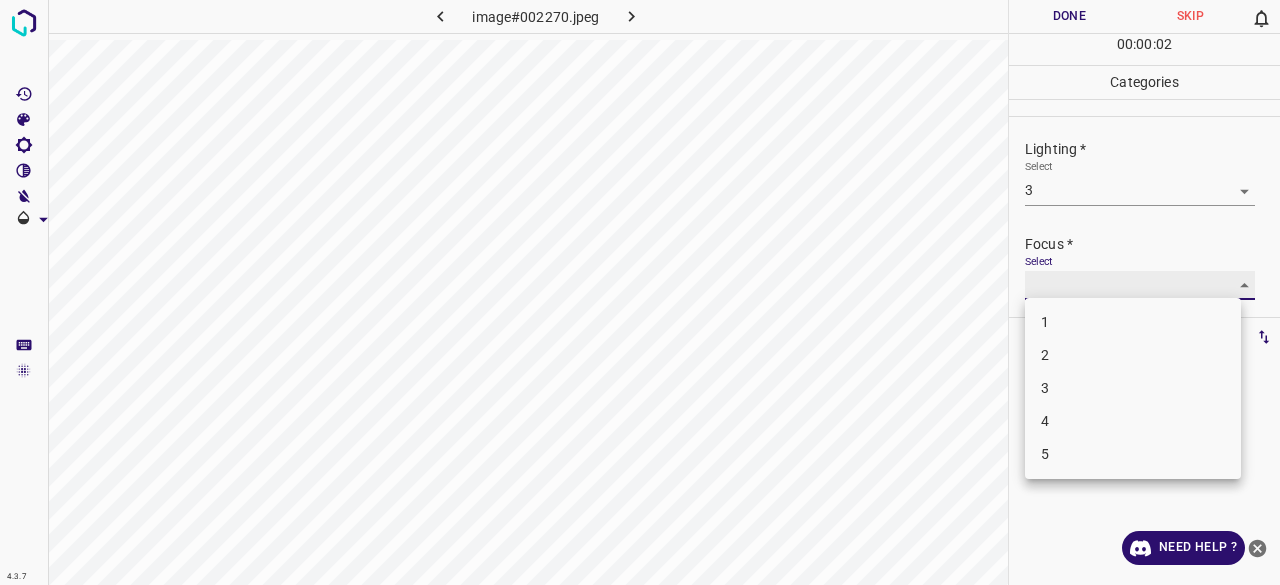type on "3" 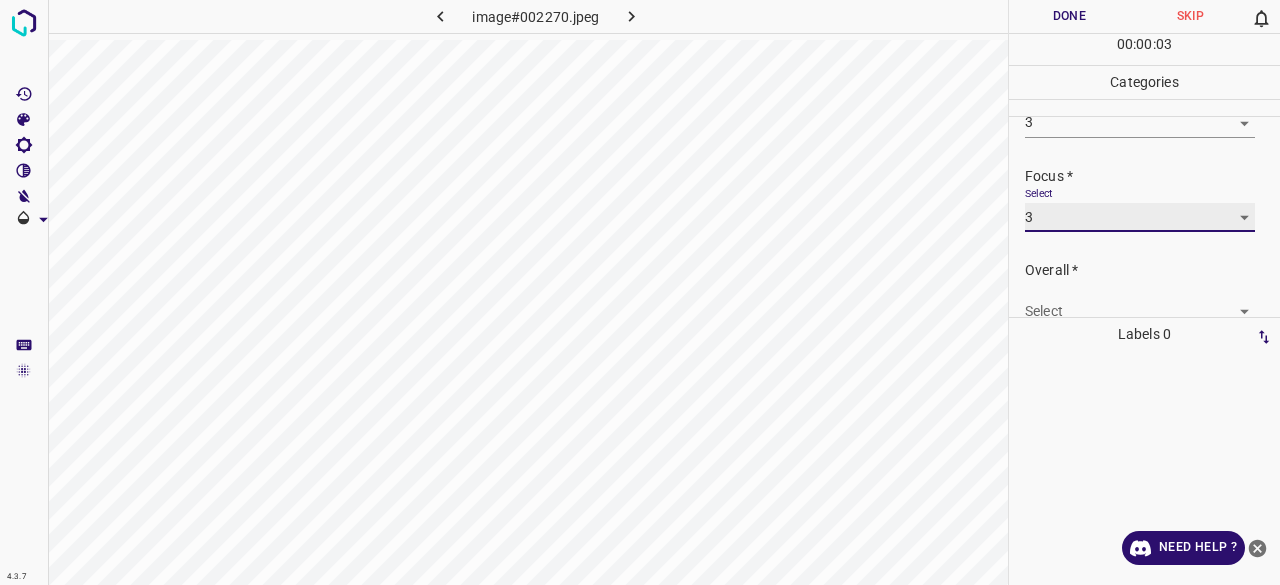 scroll, scrollTop: 98, scrollLeft: 0, axis: vertical 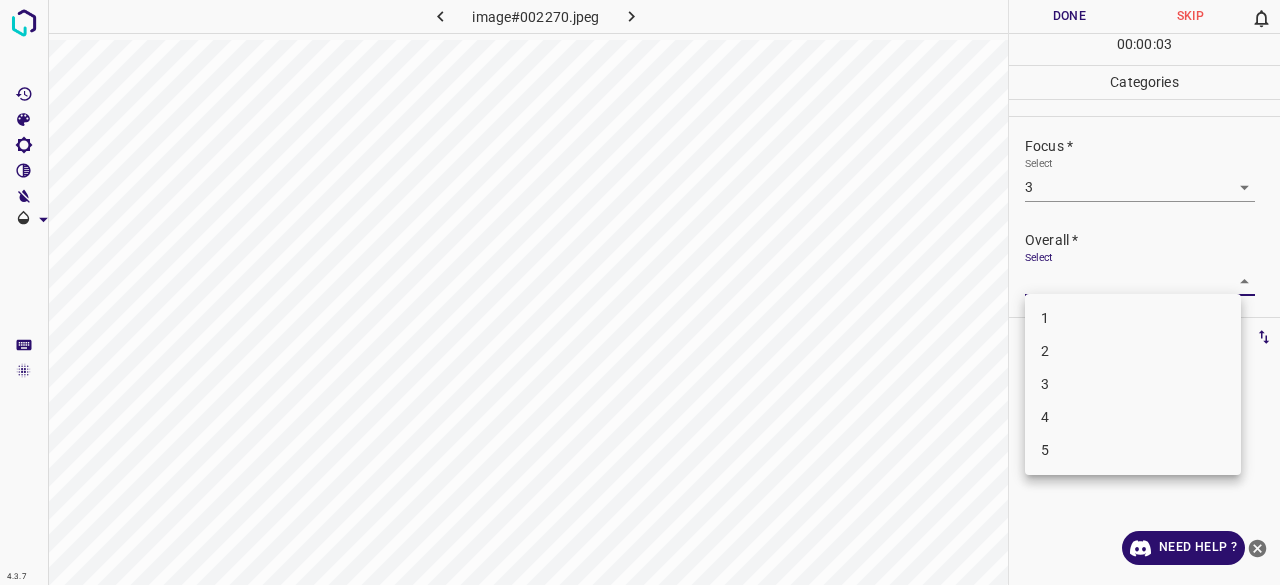 click on "4.3.7 image#002270.jpeg Done Skip 0 00   : 00   : 03   Categories Lighting *  Select 3 3 Focus *  Select 3 3 Overall *  Select ​ Labels   0 Categories 1 Lighting 2 Focus 3 Overall Tools Space Change between modes (Draw & Edit) I Auto labeling R Restore zoom M Zoom in N Zoom out Delete Delete selecte label Filters Z Restore filters X Saturation filter C Brightness filter V Contrast filter B Gray scale filter General O Download Need Help ? - Text - Hide - Delete 1 2 3 4 5" at bounding box center [640, 292] 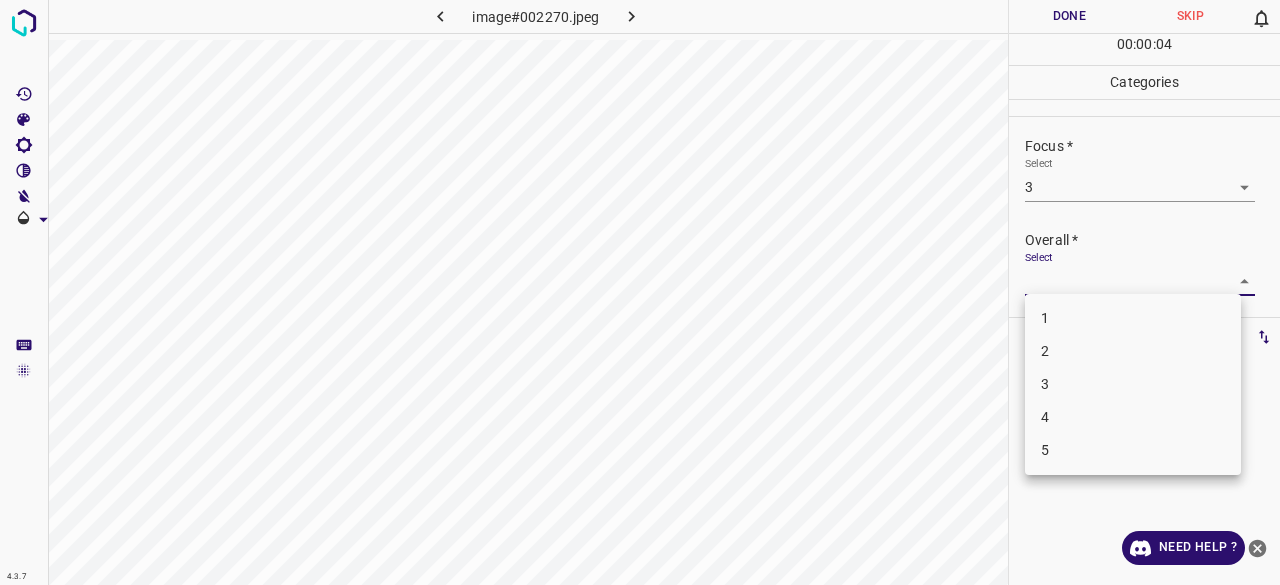 click on "3" at bounding box center [1133, 384] 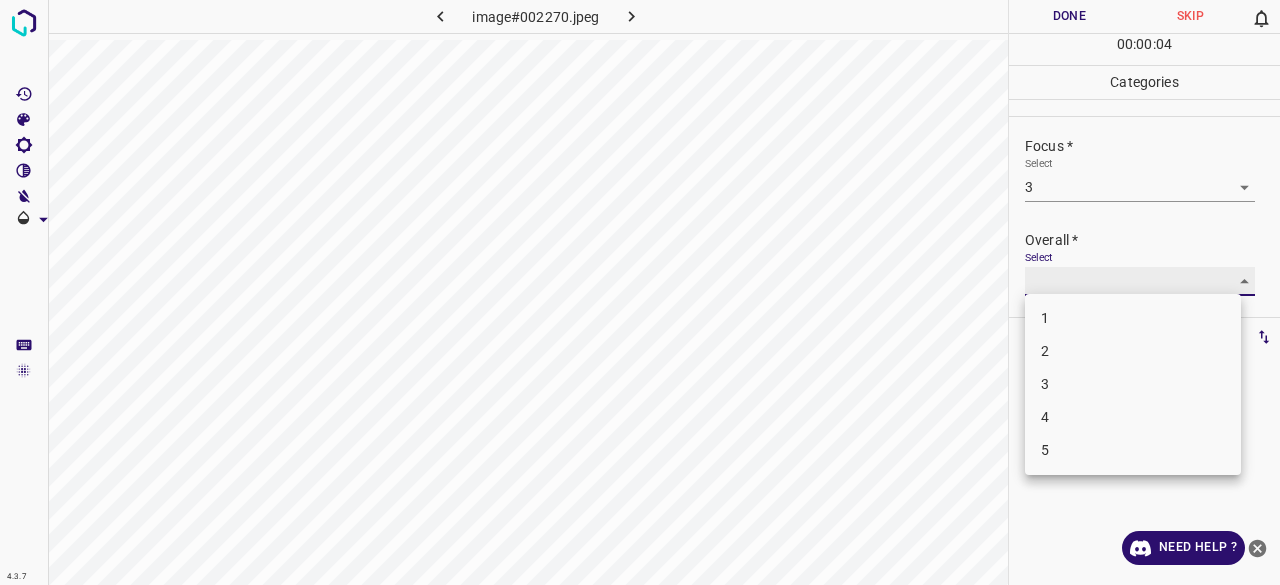 type on "3" 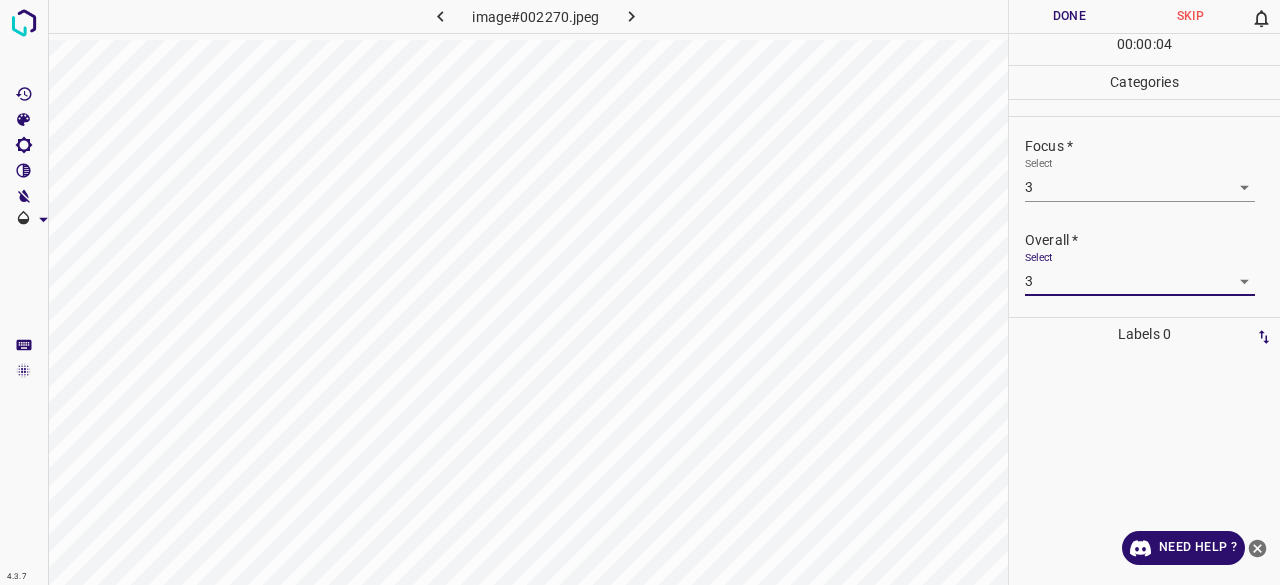 click on "00   : 00   : 04" at bounding box center (1144, 49) 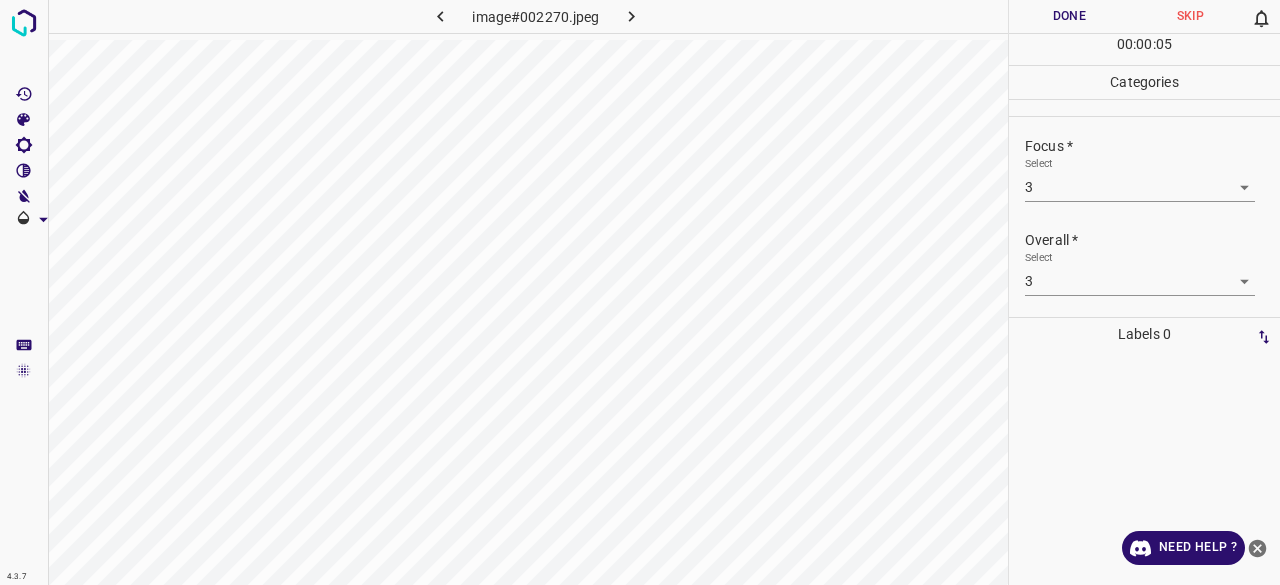click on "Done" at bounding box center (1069, 16) 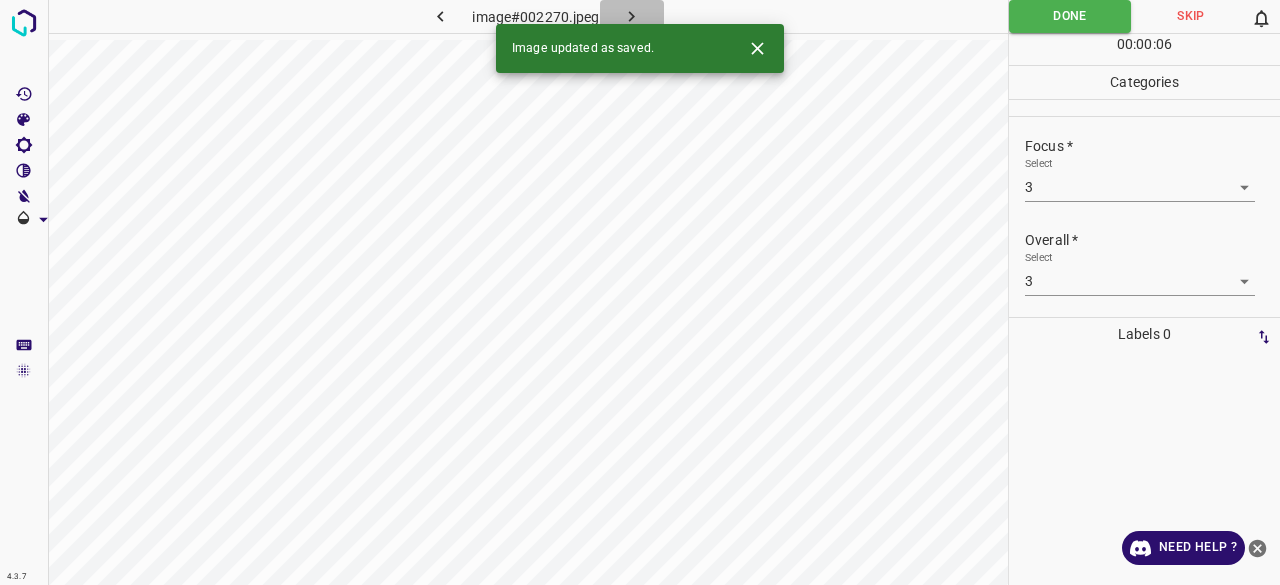 click 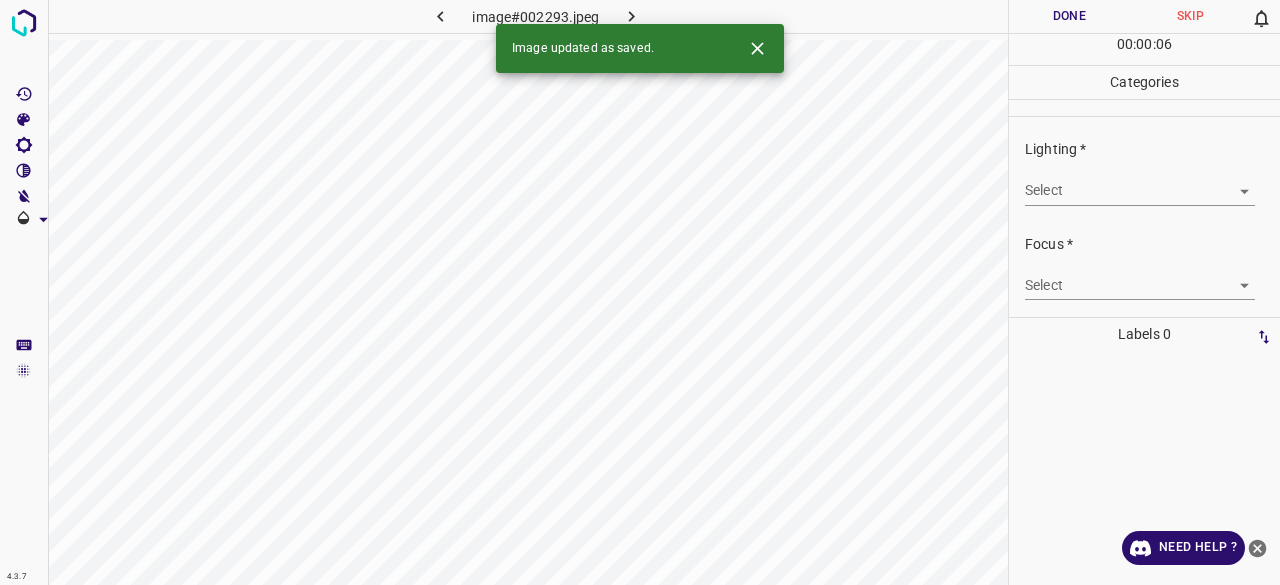 click on "4.3.7 image#002293.jpeg Done Skip 0 00   : 00   : 06   Categories Lighting *  Select ​ Focus *  Select ​ Overall *  Select ​ Labels   0 Categories 1 Lighting 2 Focus 3 Overall Tools Space Change between modes (Draw & Edit) I Auto labeling R Restore zoom M Zoom in N Zoom out Delete Delete selecte label Filters Z Restore filters X Saturation filter C Brightness filter V Contrast filter B Gray scale filter General O Download Image updated as saved. Need Help ? - Text - Hide - Delete" at bounding box center [640, 292] 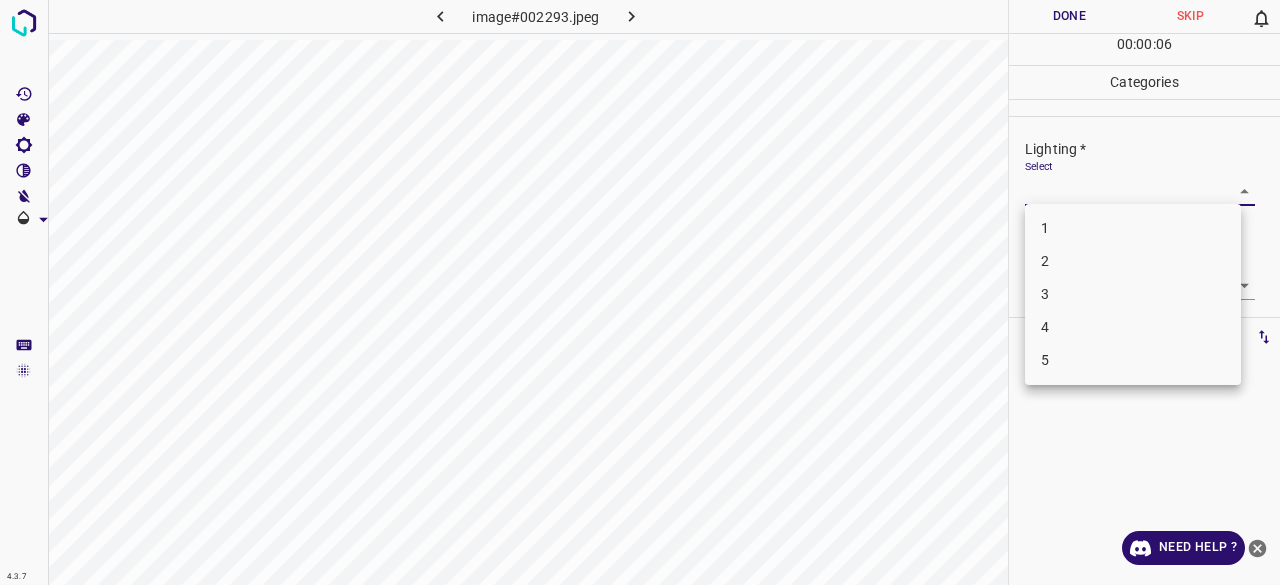 click on "3" at bounding box center [1133, 294] 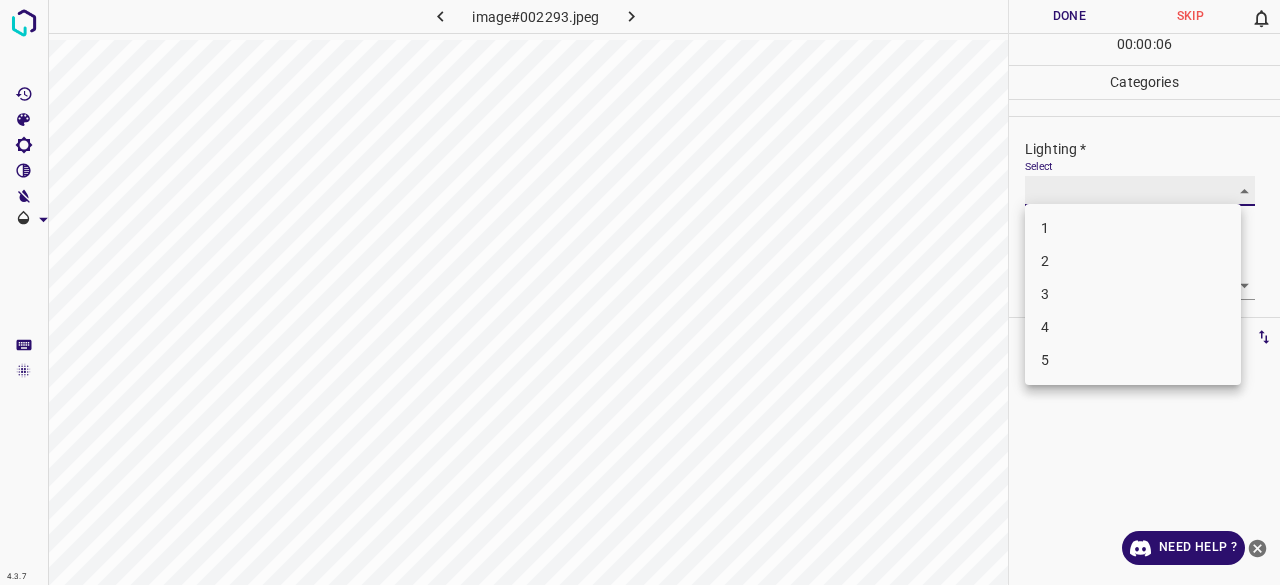 type on "3" 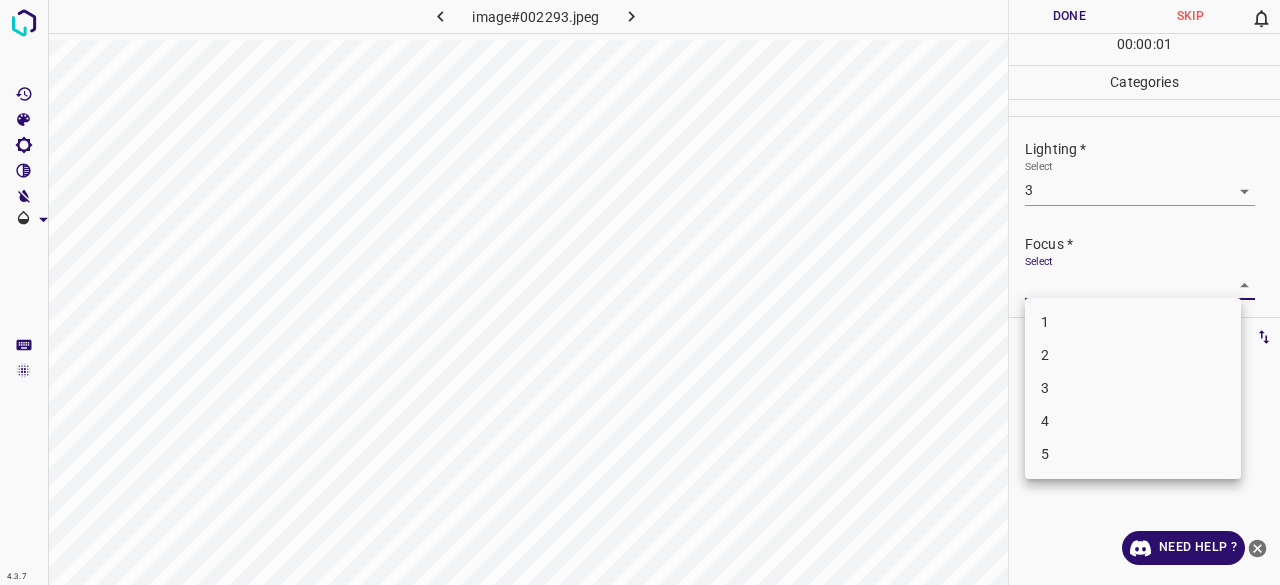 click on "4.3.7 image#002293.jpeg Done Skip 0 00   : 00   : 01   Categories Lighting *  Select 3 3 Focus *  Select ​ Overall *  Select ​ Labels   0 Categories 1 Lighting 2 Focus 3 Overall Tools Space Change between modes (Draw & Edit) I Auto labeling R Restore zoom M Zoom in N Zoom out Delete Delete selecte label Filters Z Restore filters X Saturation filter C Brightness filter V Contrast filter B Gray scale filter General O Download Need Help ? - Text - Hide - Delete 1 2 3 4 5" at bounding box center [640, 292] 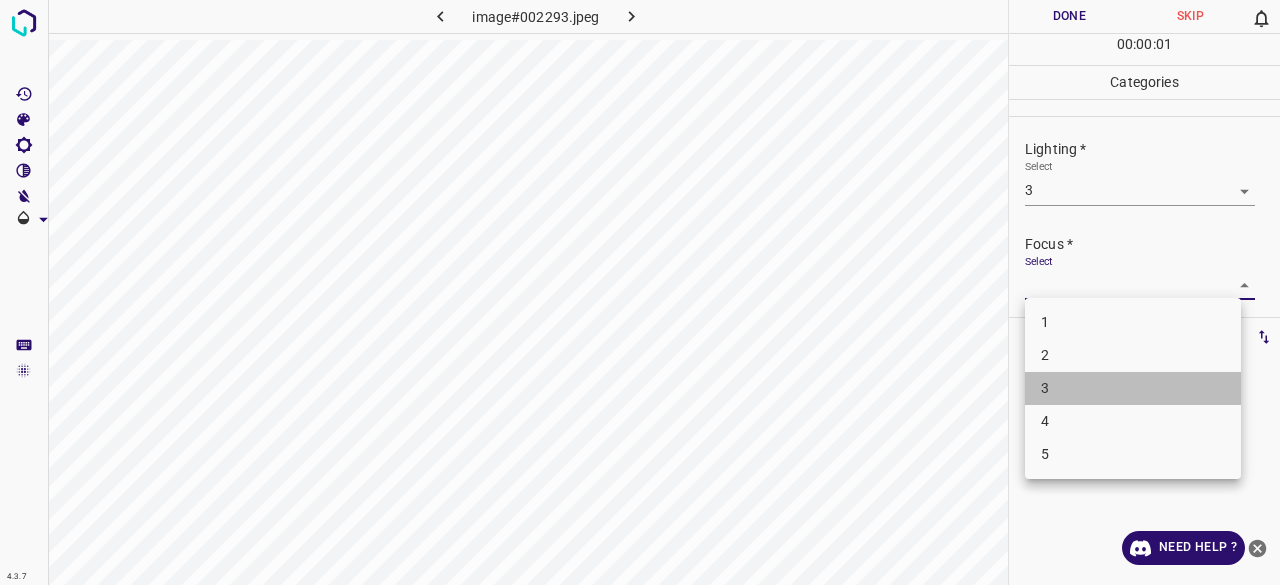 click on "3" at bounding box center (1133, 388) 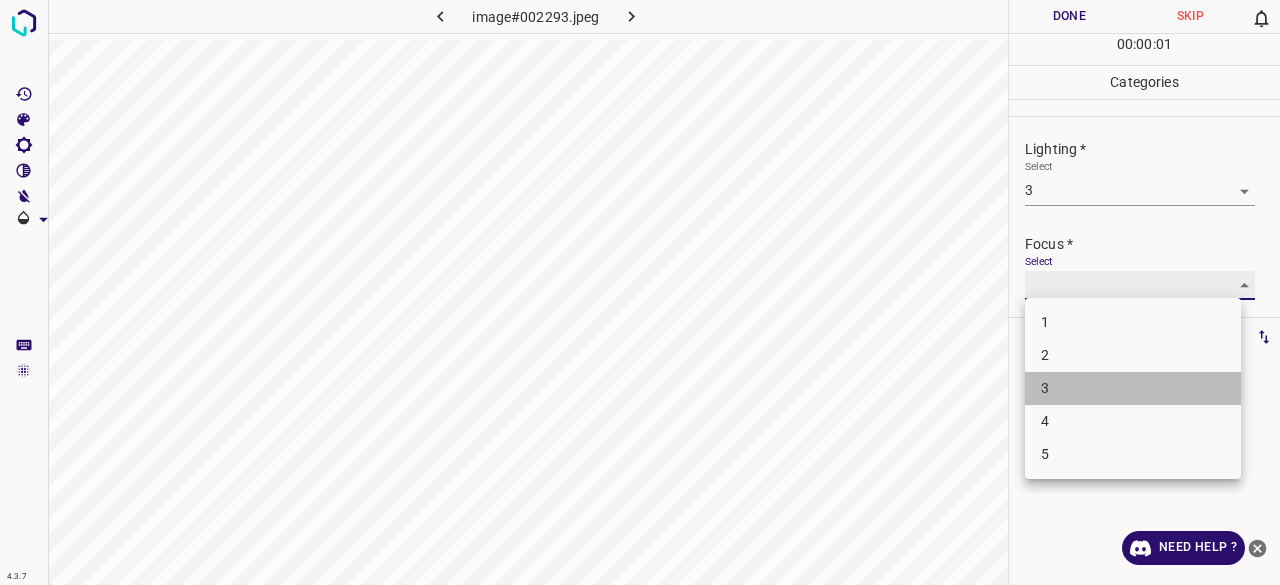 type on "3" 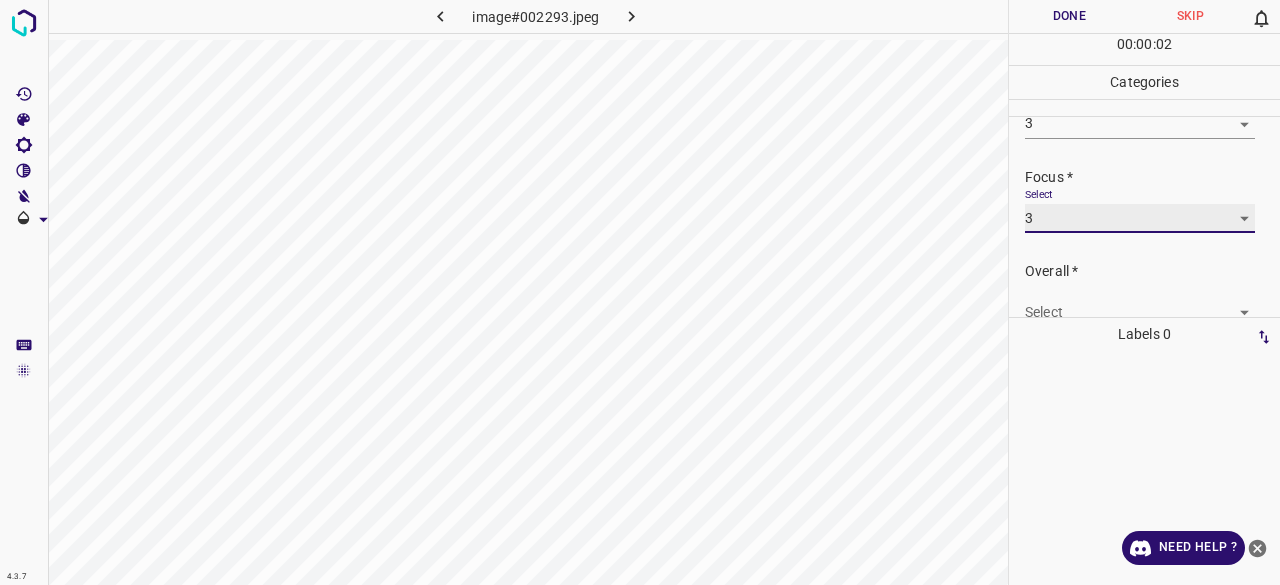 scroll, scrollTop: 98, scrollLeft: 0, axis: vertical 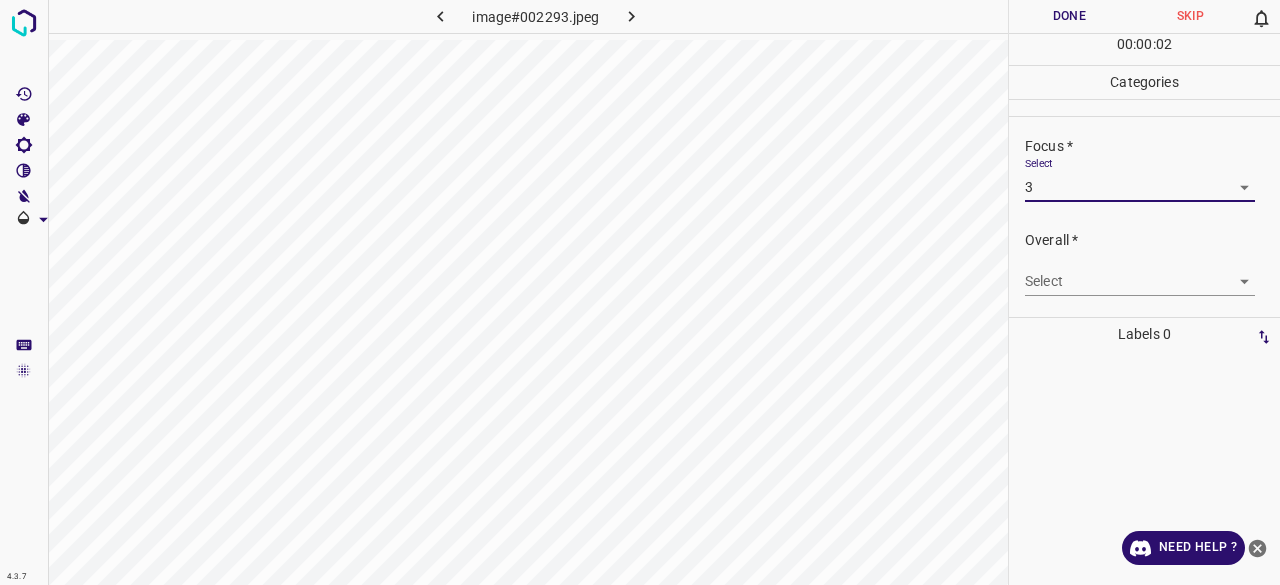 click on "4.3.7 image#002293.jpeg Done Skip 0 00   : 00   : 02   Categories Lighting *  Select 3 3 Focus *  Select 3 3 Overall *  Select ​ Labels   0 Categories 1 Lighting 2 Focus 3 Overall Tools Space Change between modes (Draw & Edit) I Auto labeling R Restore zoom M Zoom in N Zoom out Delete Delete selecte label Filters Z Restore filters X Saturation filter C Brightness filter V Contrast filter B Gray scale filter General O Download Need Help ? - Text - Hide - Delete" at bounding box center [640, 292] 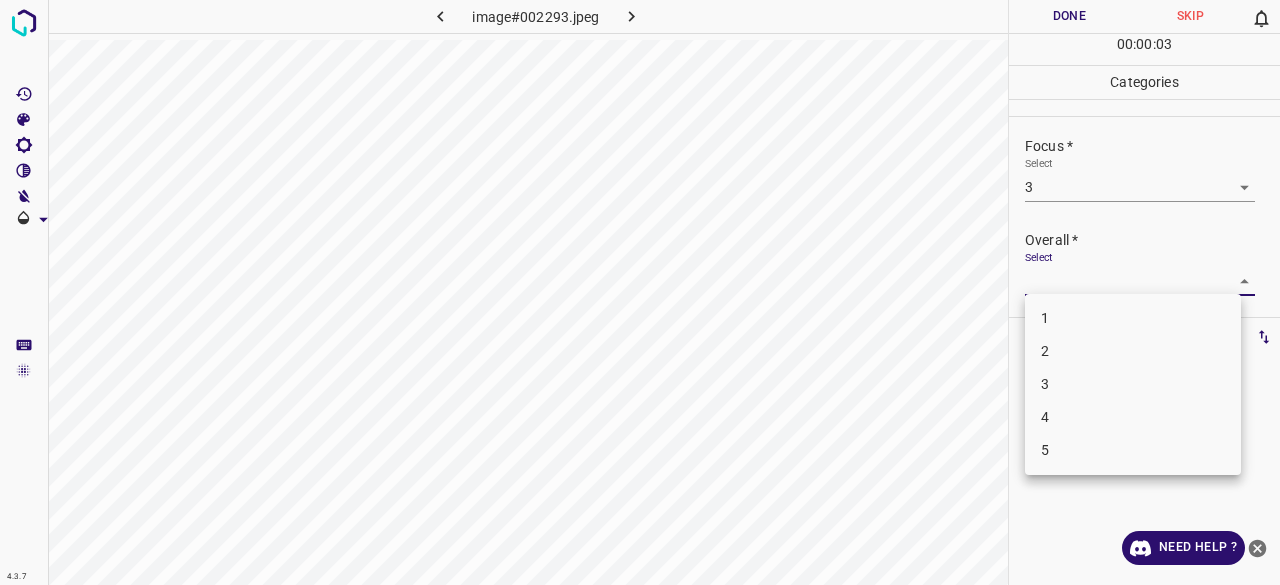 drag, startPoint x: 1060, startPoint y: 411, endPoint x: 1056, endPoint y: 390, distance: 21.377558 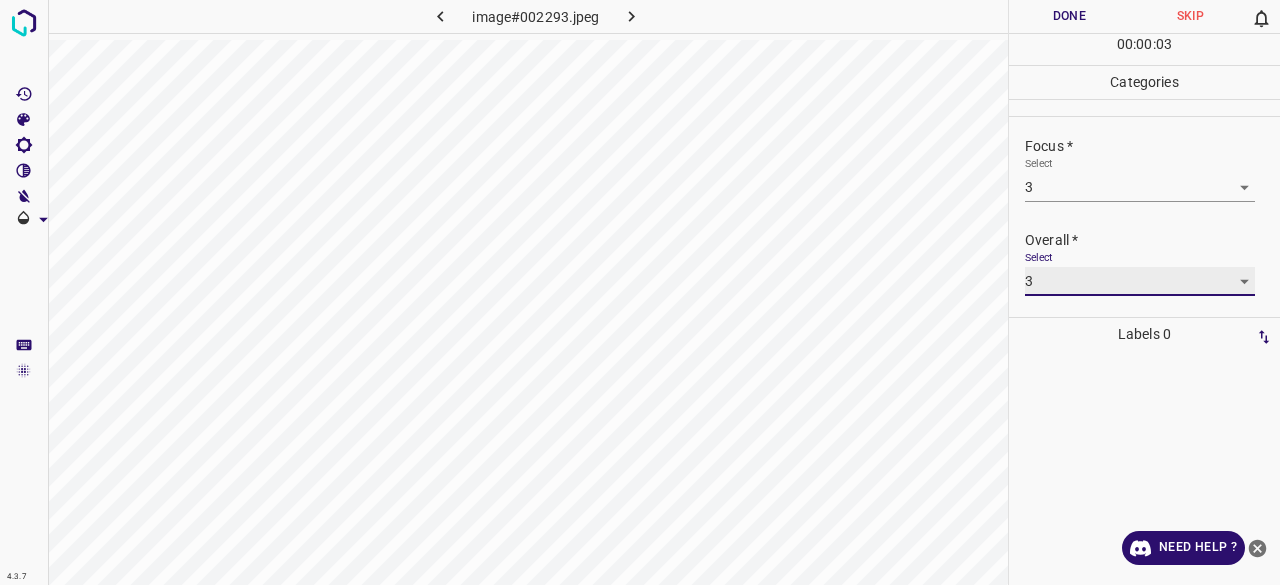 type on "3" 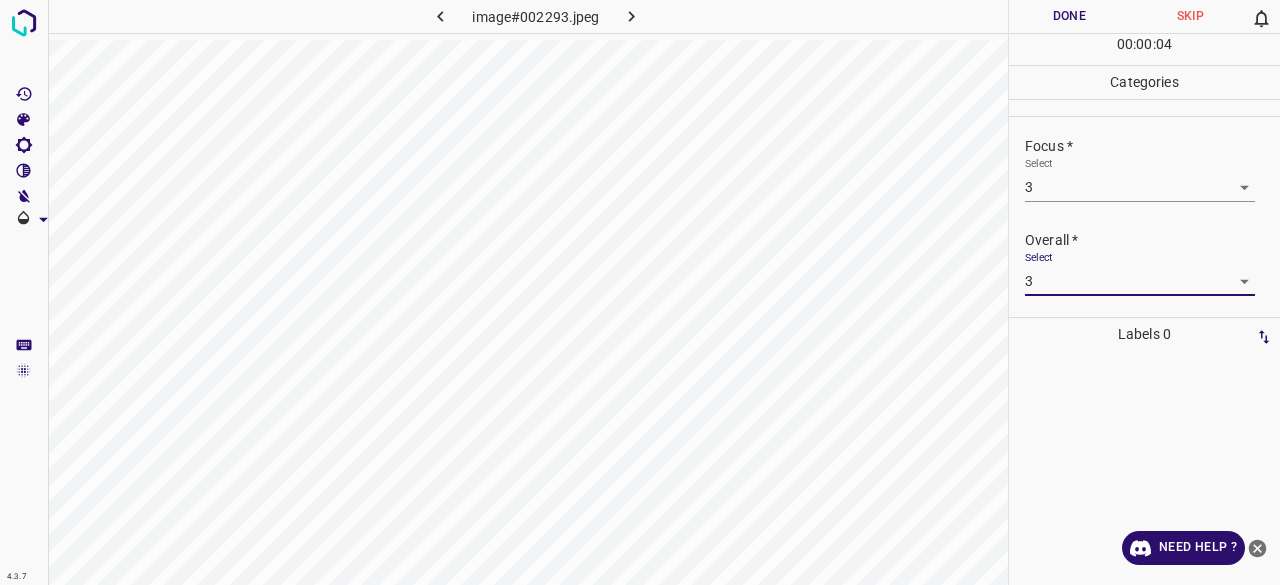 click on "Done" at bounding box center (1069, 16) 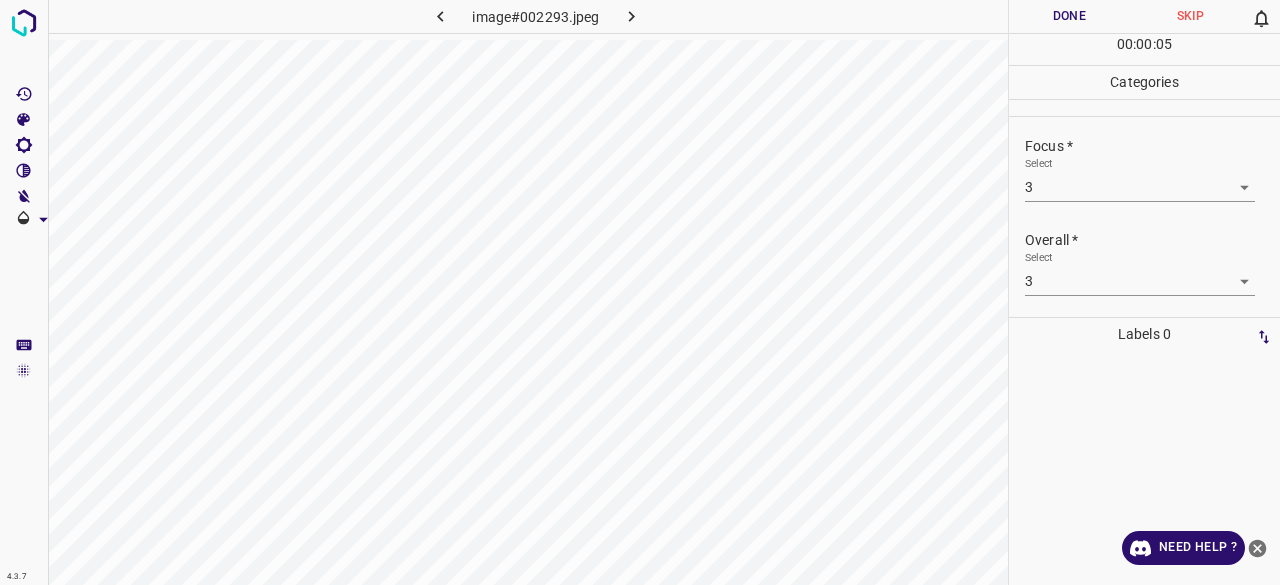 click at bounding box center [632, 16] 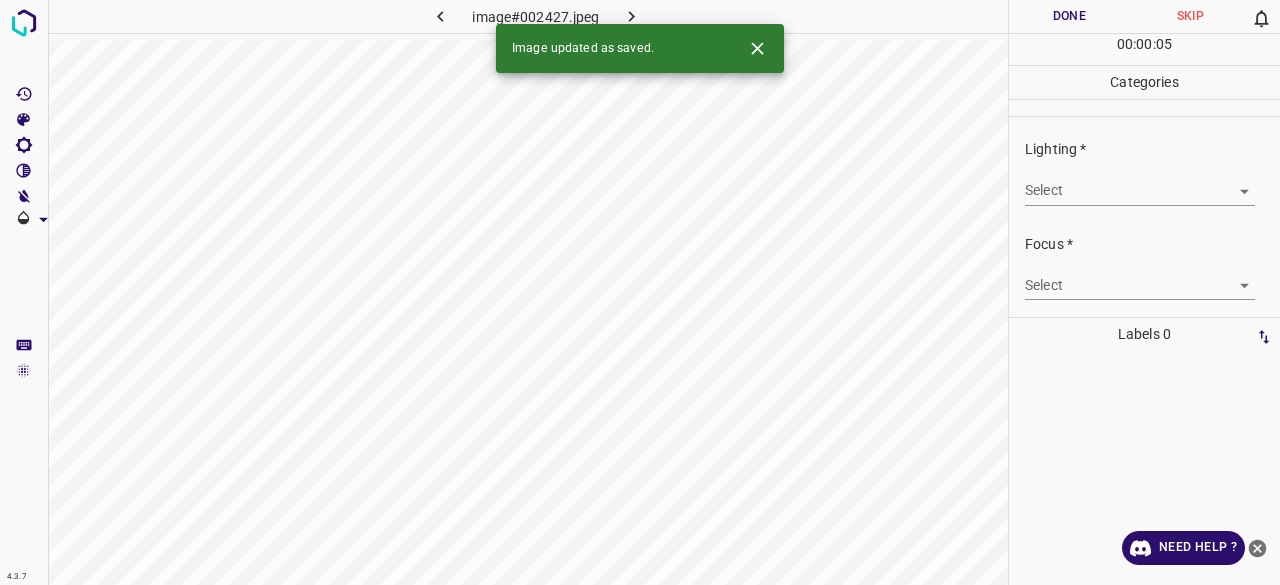 click on "4.3.7 image#002427.jpeg Done Skip 0 00   : 00   : 05   Categories Lighting *  Select ​ Focus *  Select ​ Overall *  Select ​ Labels   0 Categories 1 Lighting 2 Focus 3 Overall Tools Space Change between modes (Draw & Edit) I Auto labeling R Restore zoom M Zoom in N Zoom out Delete Delete selecte label Filters Z Restore filters X Saturation filter C Brightness filter V Contrast filter B Gray scale filter General O Download Image updated as saved. Need Help ? - Text - Hide - Delete" at bounding box center (640, 292) 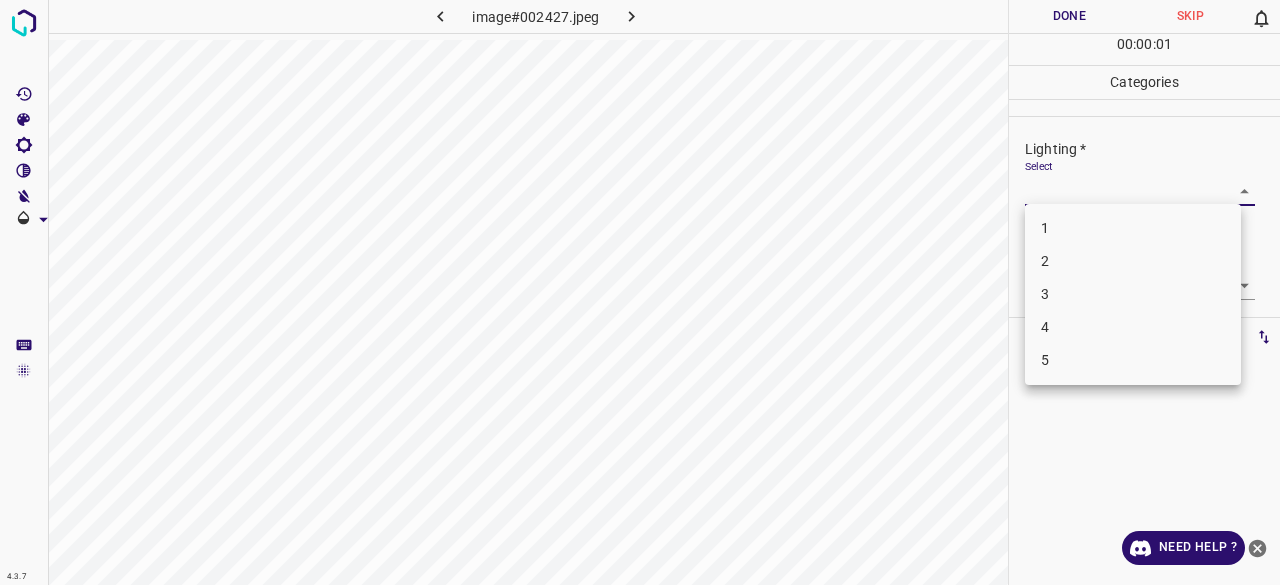 click on "3" at bounding box center [1133, 294] 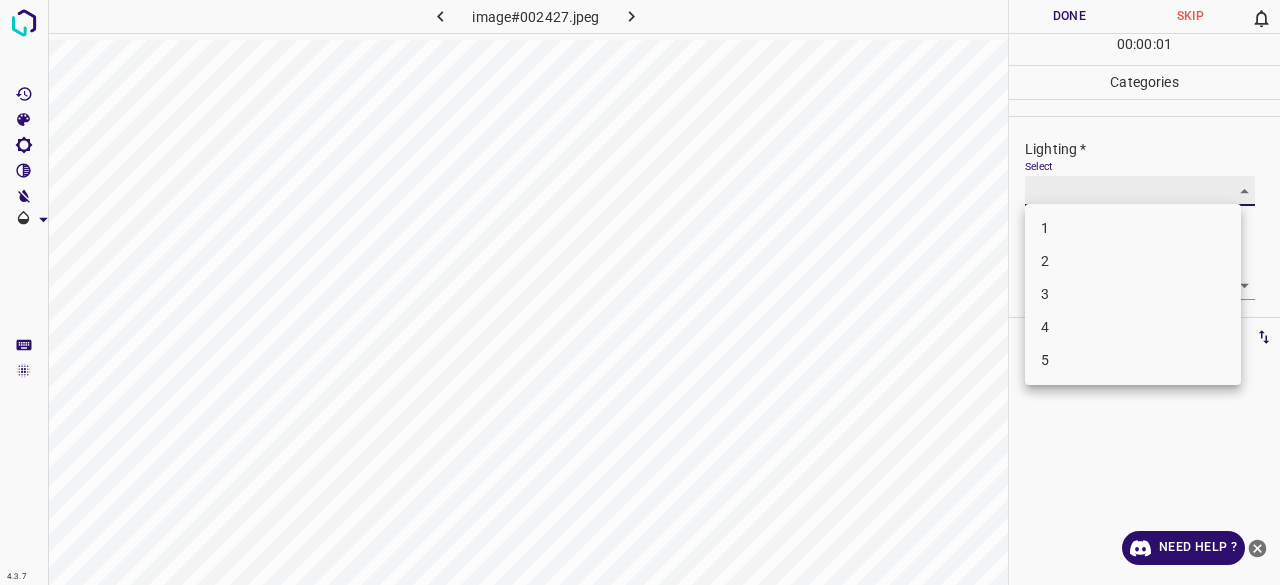 type on "3" 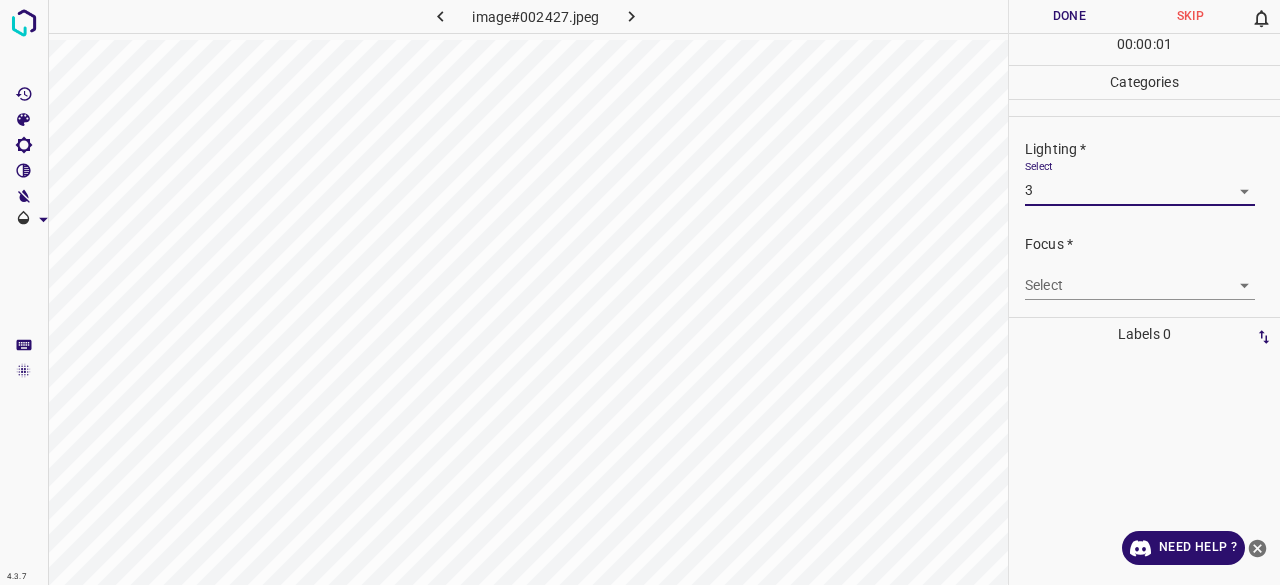 click on "4.3.7 image#002427.jpeg Done Skip 0 00   : 00   : 01   Categories Lighting *  Select 3 3 Focus *  Select ​ Overall *  Select ​ Labels   0 Categories 1 Lighting 2 Focus 3 Overall Tools Space Change between modes (Draw & Edit) I Auto labeling R Restore zoom M Zoom in N Zoom out Delete Delete selecte label Filters Z Restore filters X Saturation filter C Brightness filter V Contrast filter B Gray scale filter General O Download Need Help ? - Text - Hide - Delete 1 2 3 4 5" at bounding box center [640, 292] 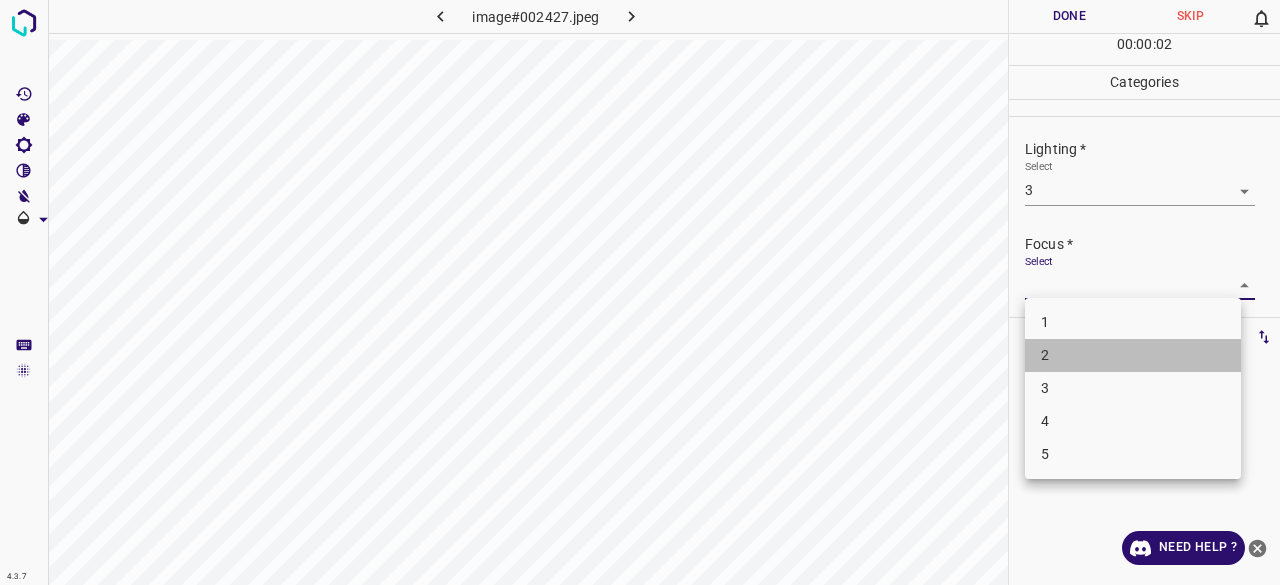 click on "2" at bounding box center [1133, 355] 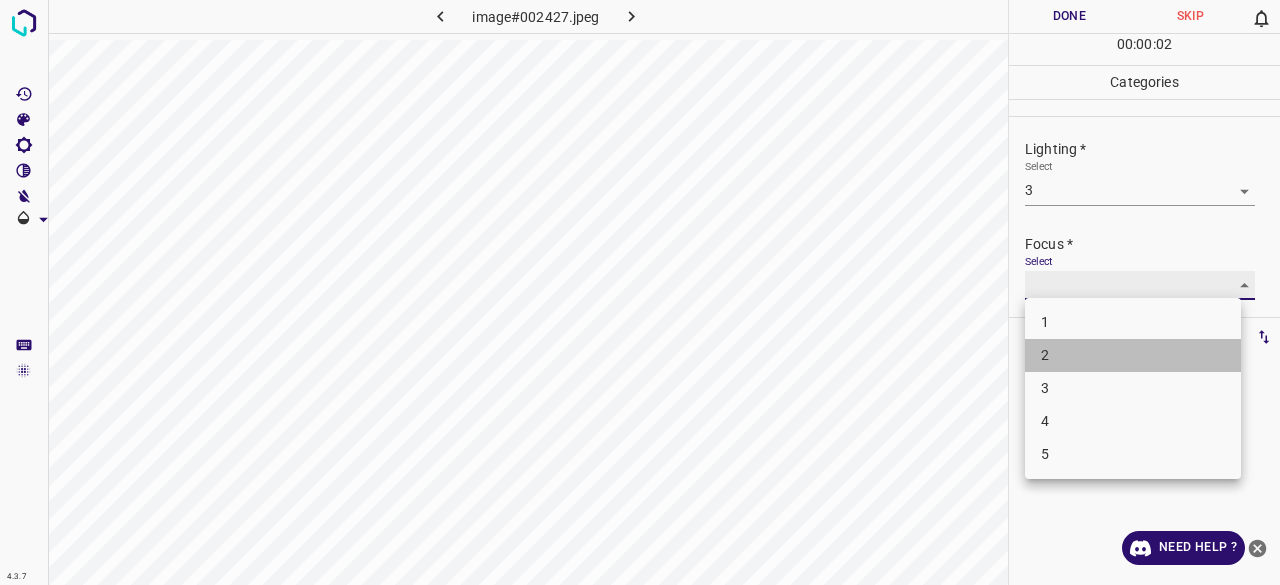 type on "2" 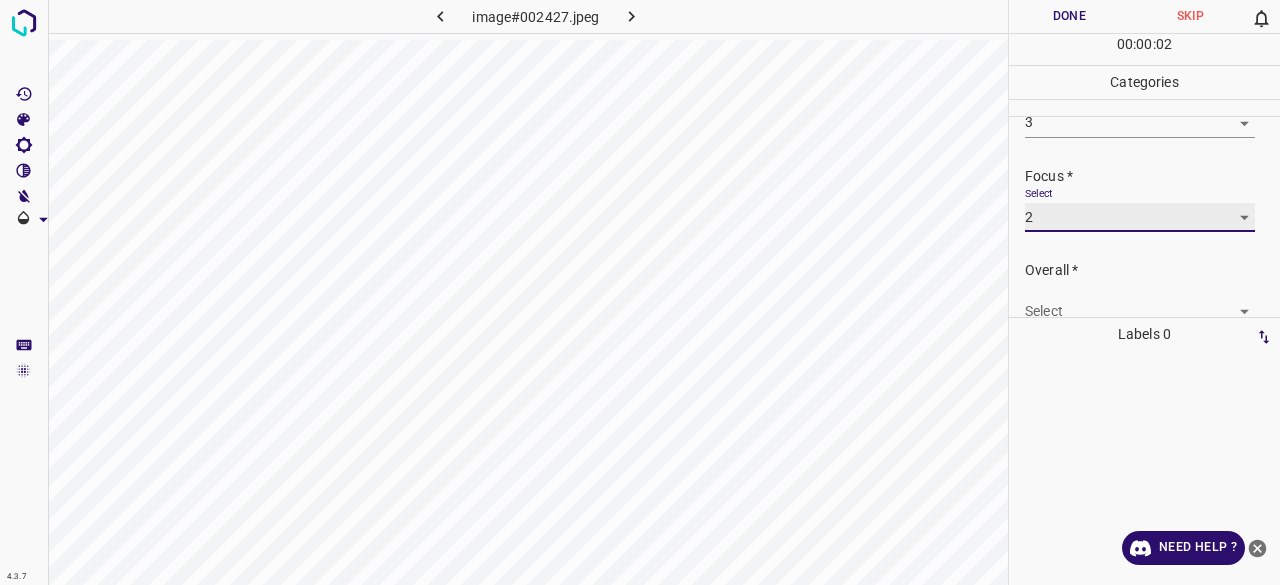 scroll, scrollTop: 98, scrollLeft: 0, axis: vertical 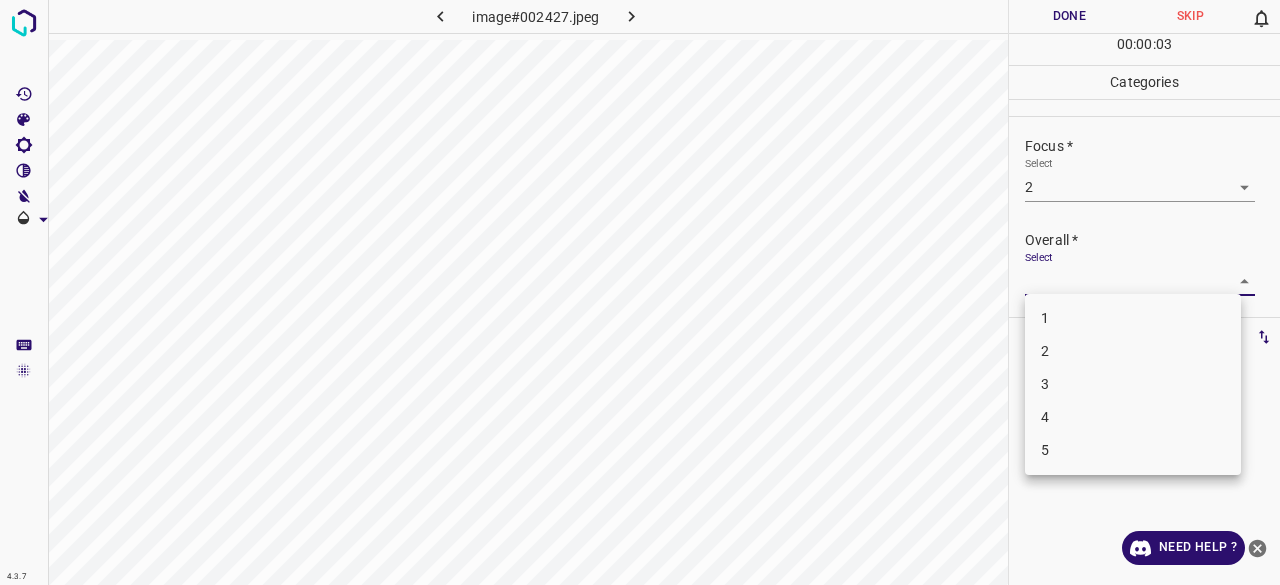 click on "4.3.7 image#002427.jpeg Done Skip 0 00   : 00   : 03   Categories Lighting *  Select 3 3 Focus *  Select 2 2 Overall *  Select ​ Labels   0 Categories 1 Lighting 2 Focus 3 Overall Tools Space Change between modes (Draw & Edit) I Auto labeling R Restore zoom M Zoom in N Zoom out Delete Delete selecte label Filters Z Restore filters X Saturation filter C Brightness filter V Contrast filter B Gray scale filter General O Download Need Help ? - Text - Hide - Delete 1 2 3 4 5" at bounding box center [640, 292] 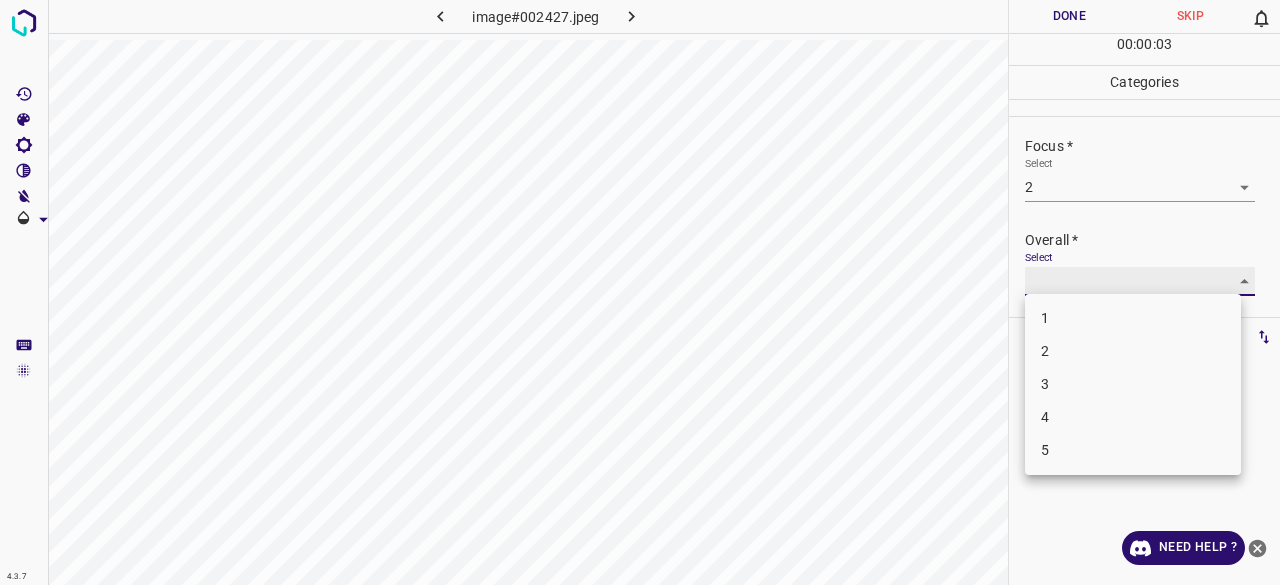 type on "2" 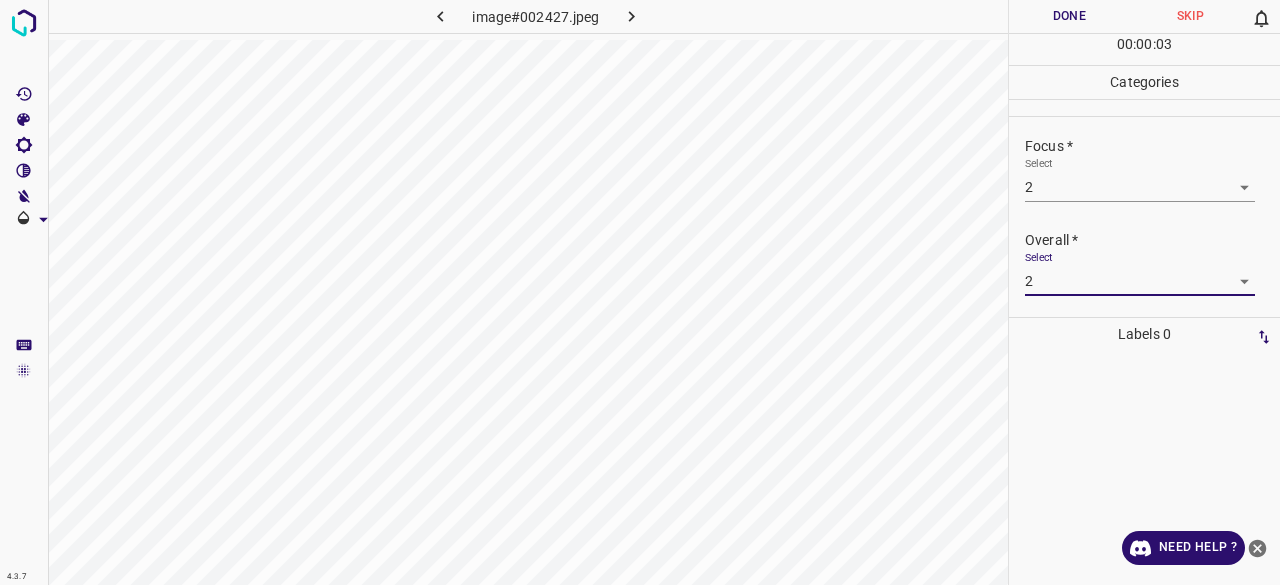 click on "00   : 00   : 03" at bounding box center [1144, 49] 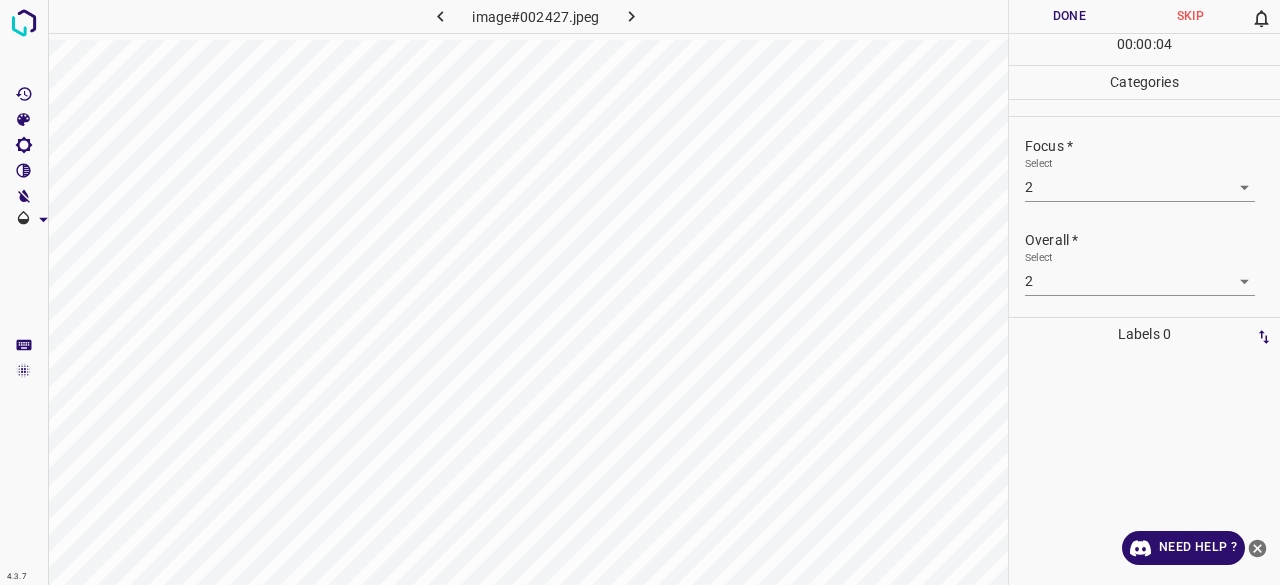 click on "Done" at bounding box center (1069, 16) 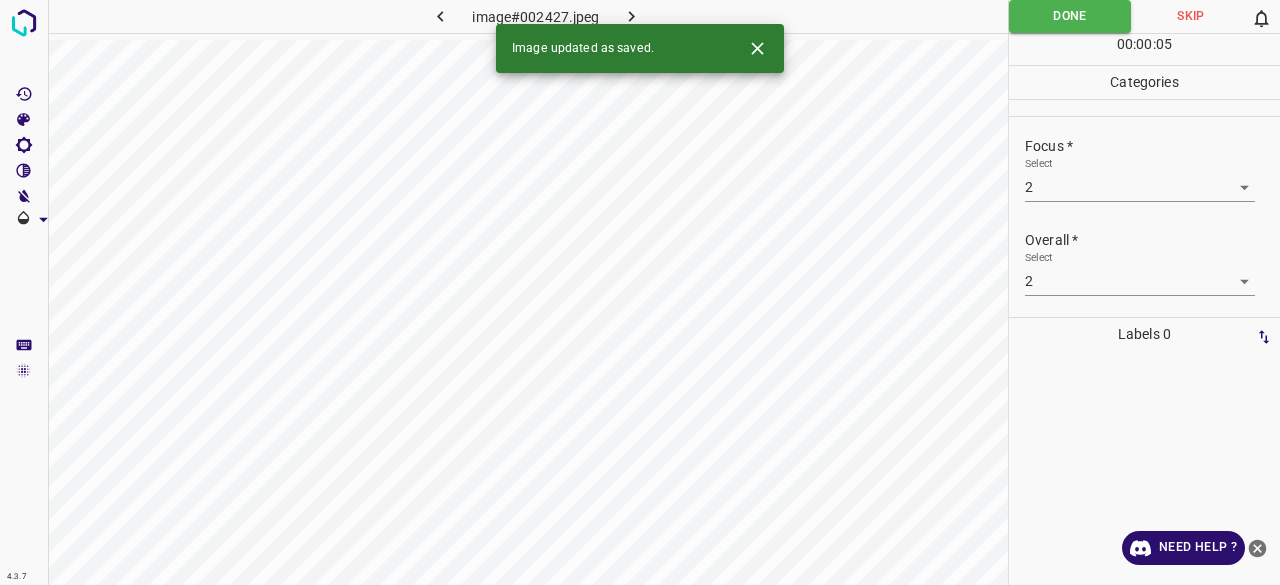 click on "Image updated as saved." at bounding box center (640, 48) 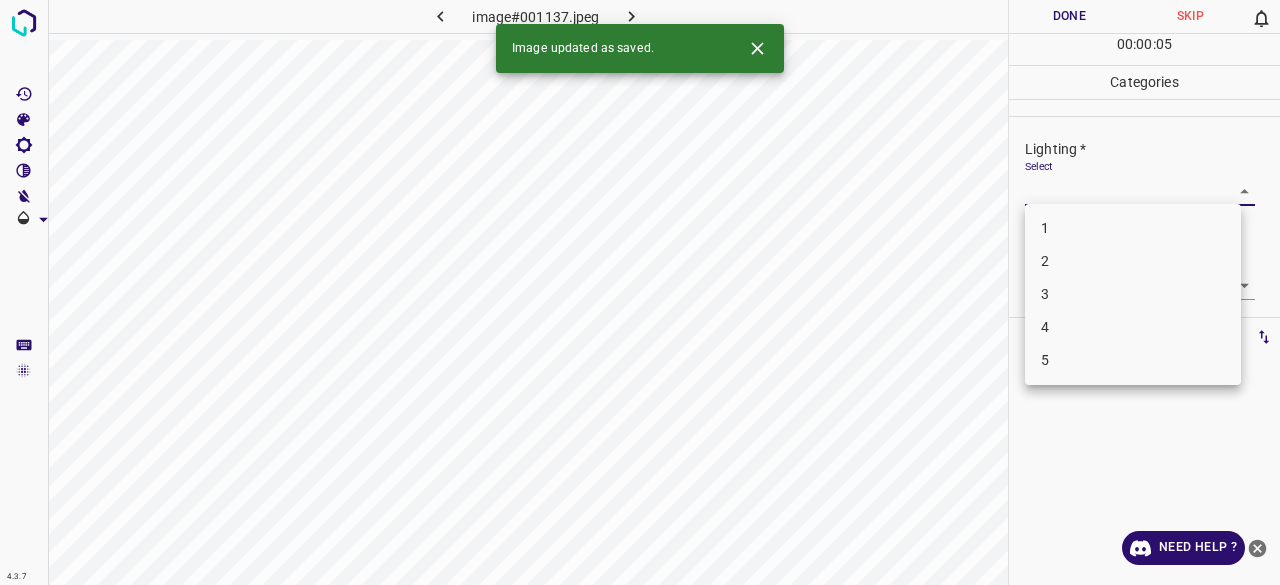 click on "4.3.7 image#001137.jpeg Done Skip 0 00   : 00   : 05   Categories Lighting *  Select ​ Focus *  Select ​ Overall *  Select ​ Labels   0 Categories 1 Lighting 2 Focus 3 Overall Tools Space Change between modes (Draw & Edit) I Auto labeling R Restore zoom M Zoom in N Zoom out Delete Delete selecte label Filters Z Restore filters X Saturation filter C Brightness filter V Contrast filter B Gray scale filter General O Download Image updated as saved. Need Help ? - Text - Hide - Delete 1 2 3 4 5" at bounding box center [640, 292] 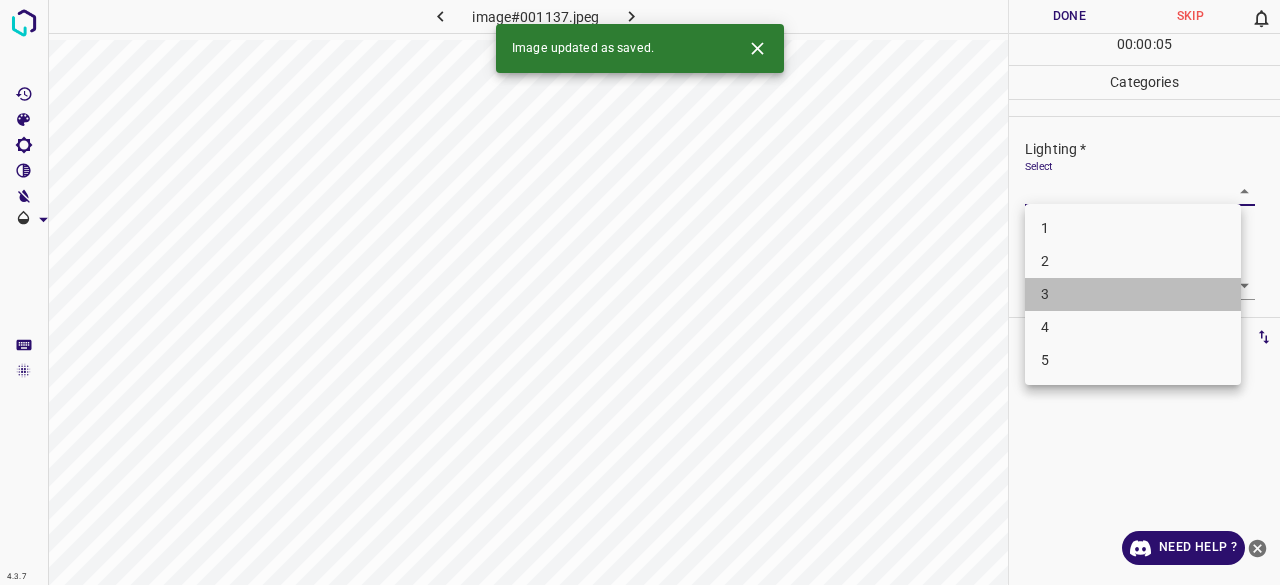 drag, startPoint x: 1064, startPoint y: 304, endPoint x: 1047, endPoint y: 284, distance: 26.24881 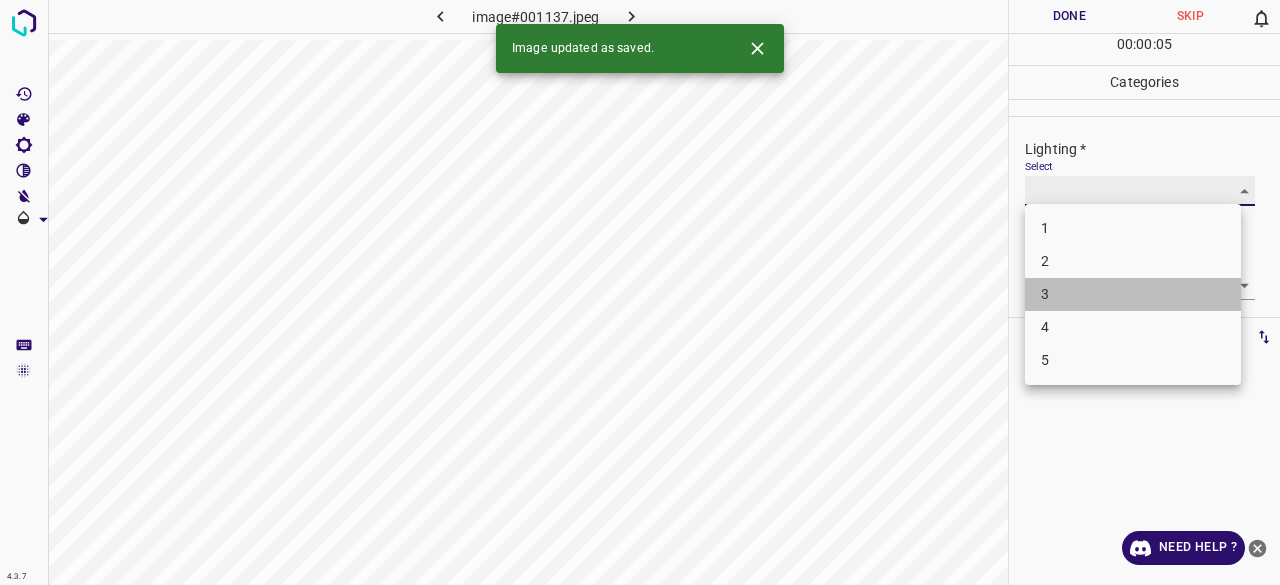 type on "3" 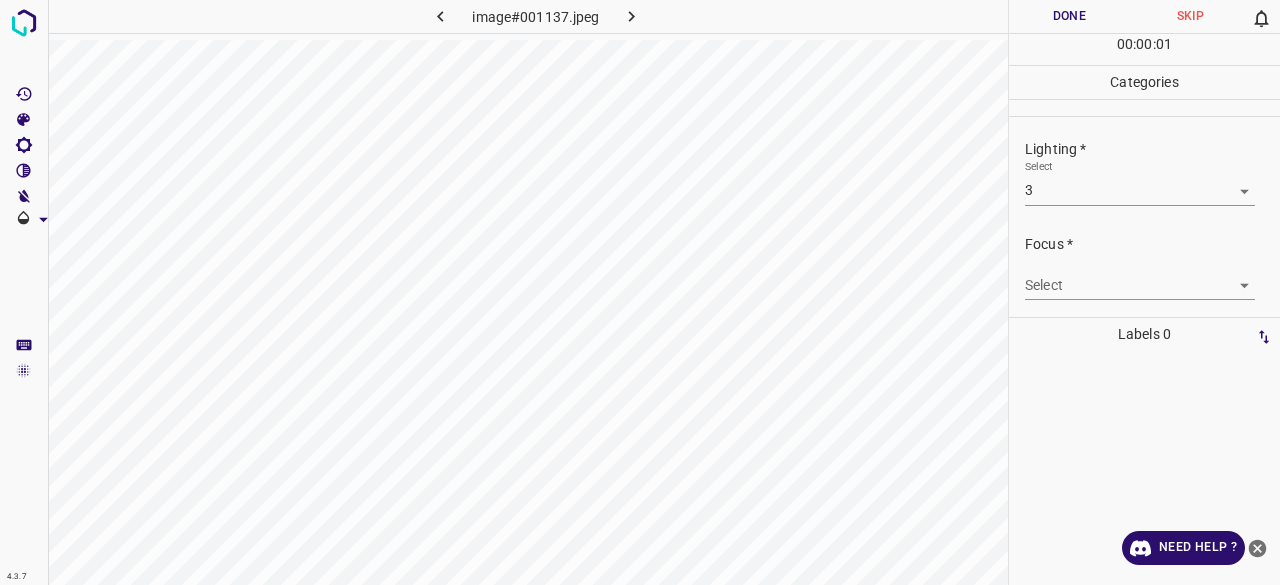 click on "4.3.7 image#001137.jpeg Done Skip 0 00   : 00   : 01   Categories Lighting *  Select 3 3 Focus *  Select ​ Overall *  Select ​ Labels   0 Categories 1 Lighting 2 Focus 3 Overall Tools Space Change between modes (Draw & Edit) I Auto labeling R Restore zoom M Zoom in N Zoom out Delete Delete selecte label Filters Z Restore filters X Saturation filter C Brightness filter V Contrast filter B Gray scale filter General O Download Need Help ? - Text - Hide - Delete" at bounding box center [640, 292] 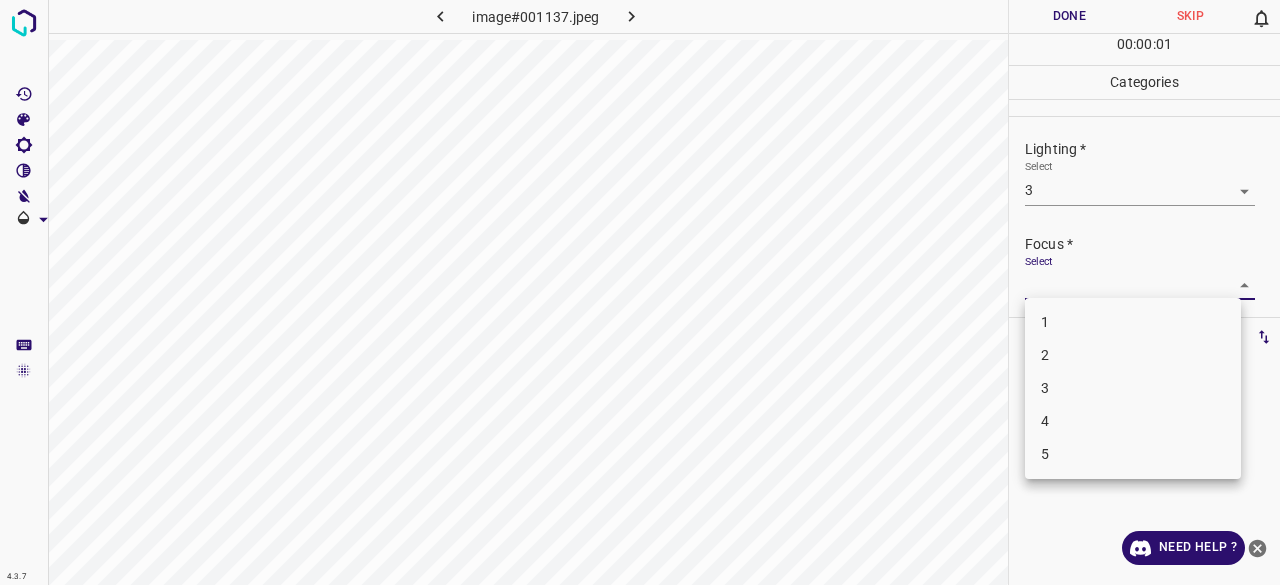 click on "3" at bounding box center (1133, 388) 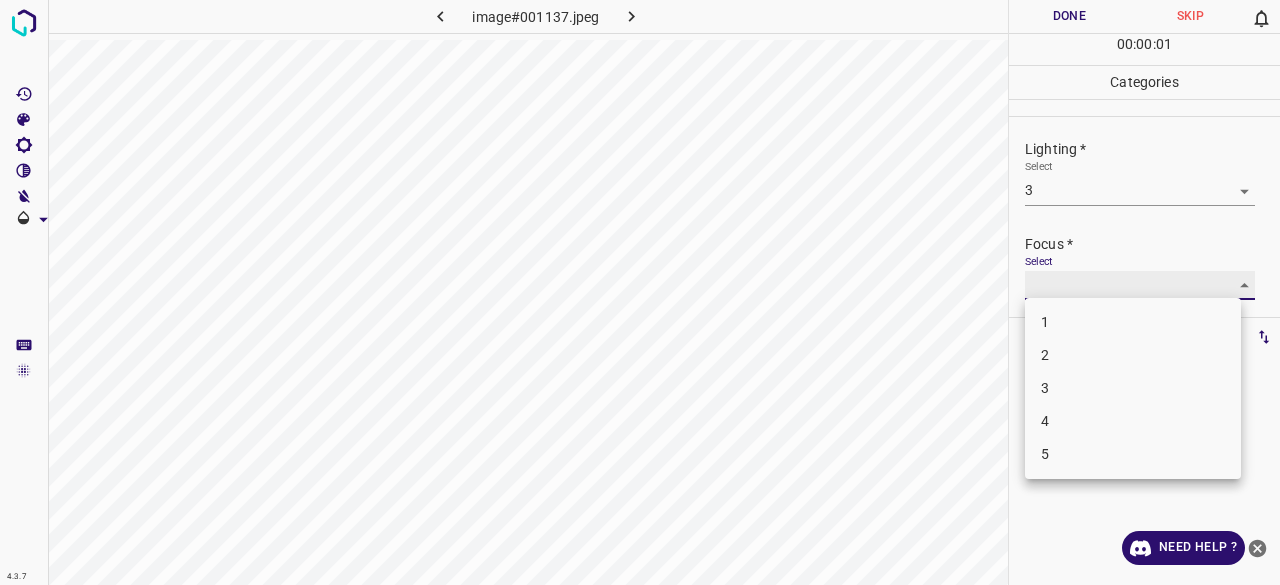 type on "3" 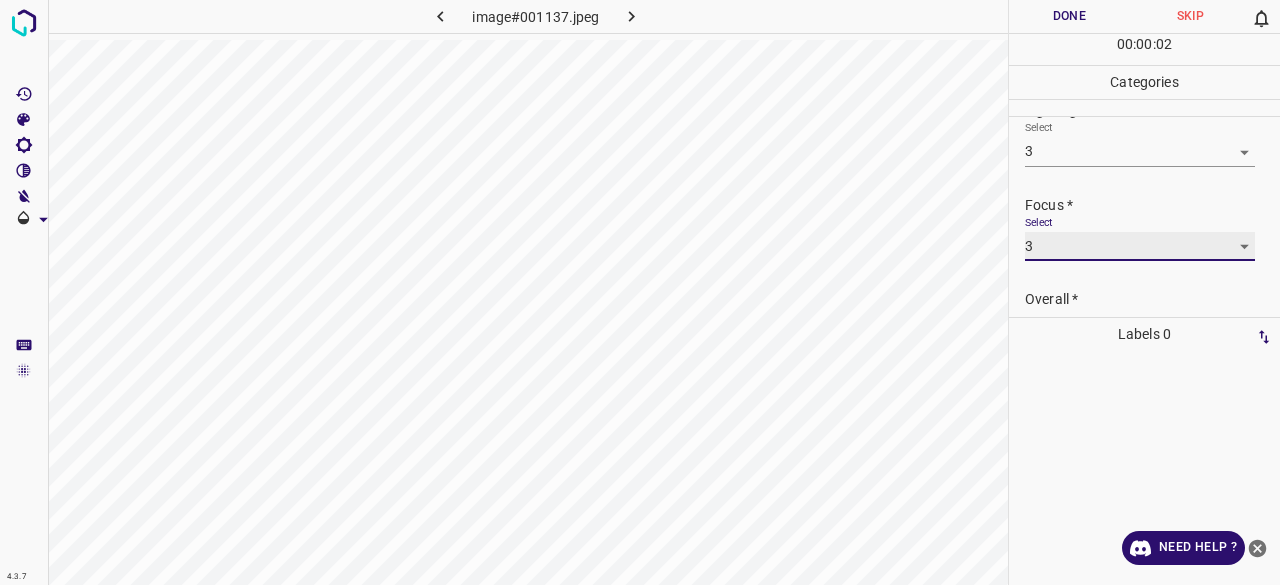 scroll, scrollTop: 98, scrollLeft: 0, axis: vertical 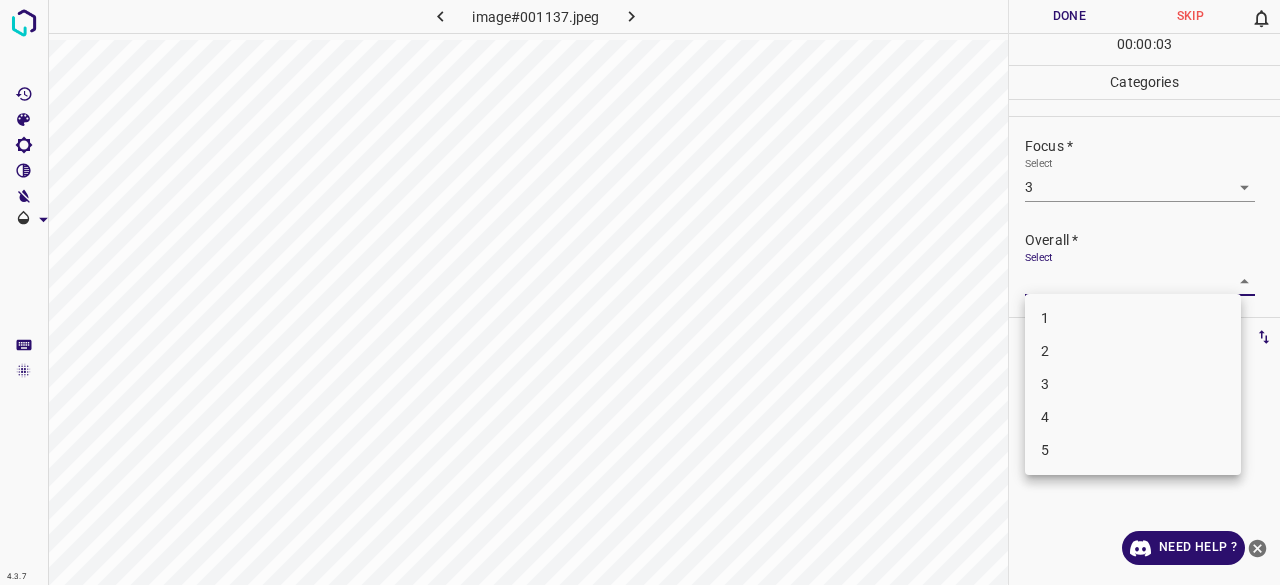click on "4.3.7 image#001137.jpeg Done Skip 0 00   : 00   : 03   Categories Lighting *  Select 3 3 Focus *  Select 3 3 Overall *  Select ​ Labels   0 Categories 1 Lighting 2 Focus 3 Overall Tools Space Change between modes (Draw & Edit) I Auto labeling R Restore zoom M Zoom in N Zoom out Delete Delete selecte label Filters Z Restore filters X Saturation filter C Brightness filter V Contrast filter B Gray scale filter General O Download Need Help ? - Text - Hide - Delete 1 2 3 4 5" at bounding box center (640, 292) 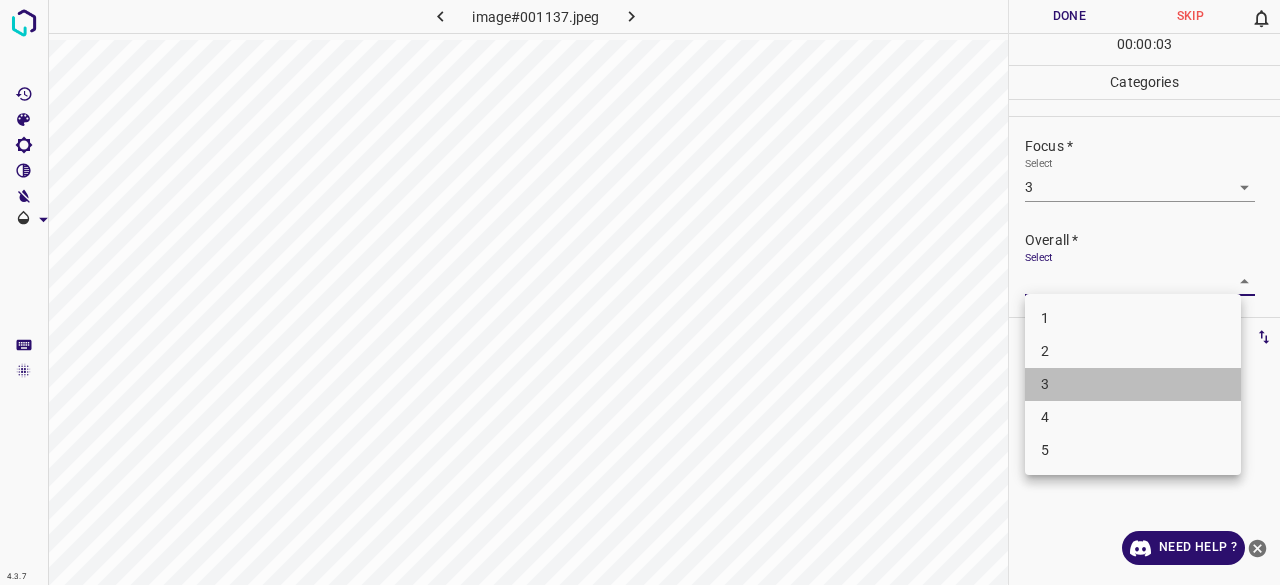 click on "3" at bounding box center [1133, 384] 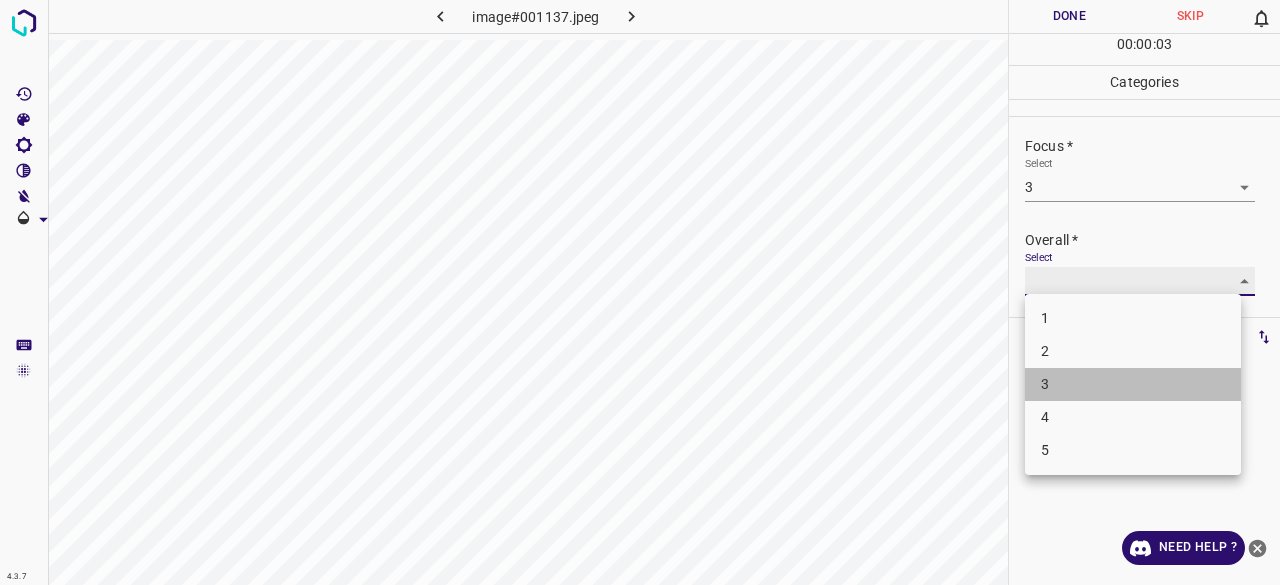 type on "3" 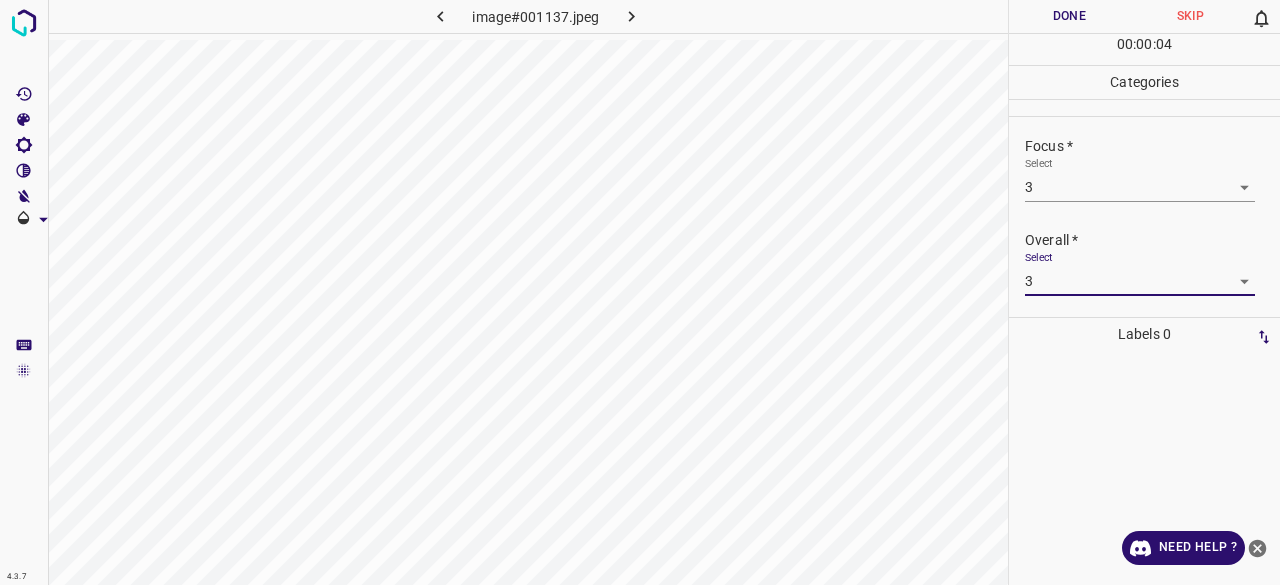 click on "Done" at bounding box center [1069, 16] 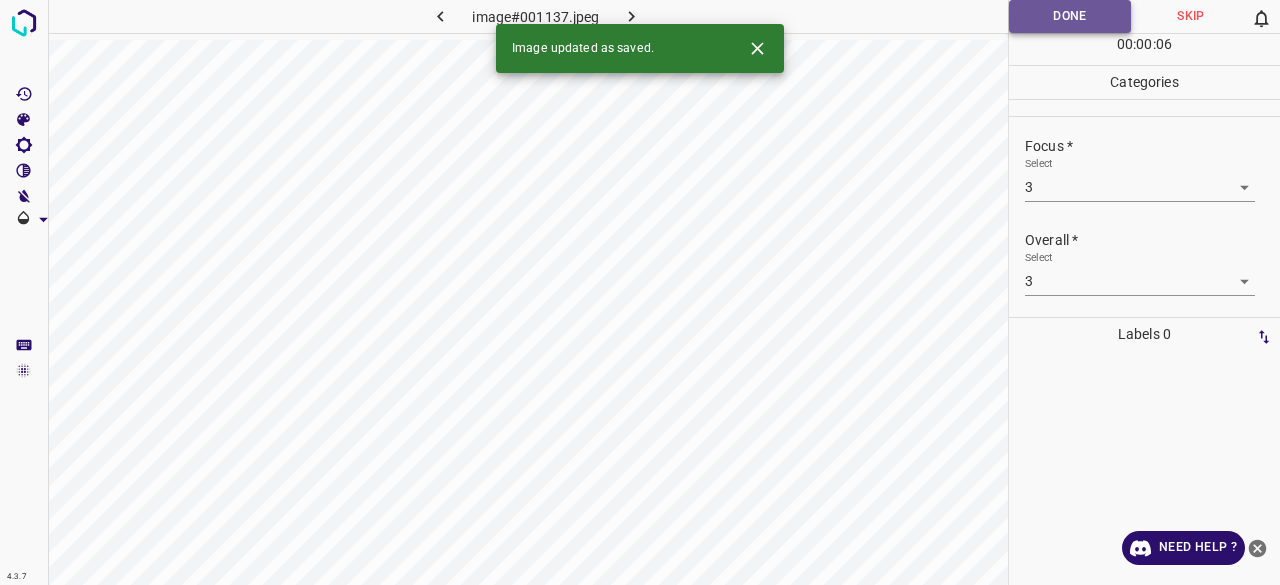 click on "Done" at bounding box center (1070, 16) 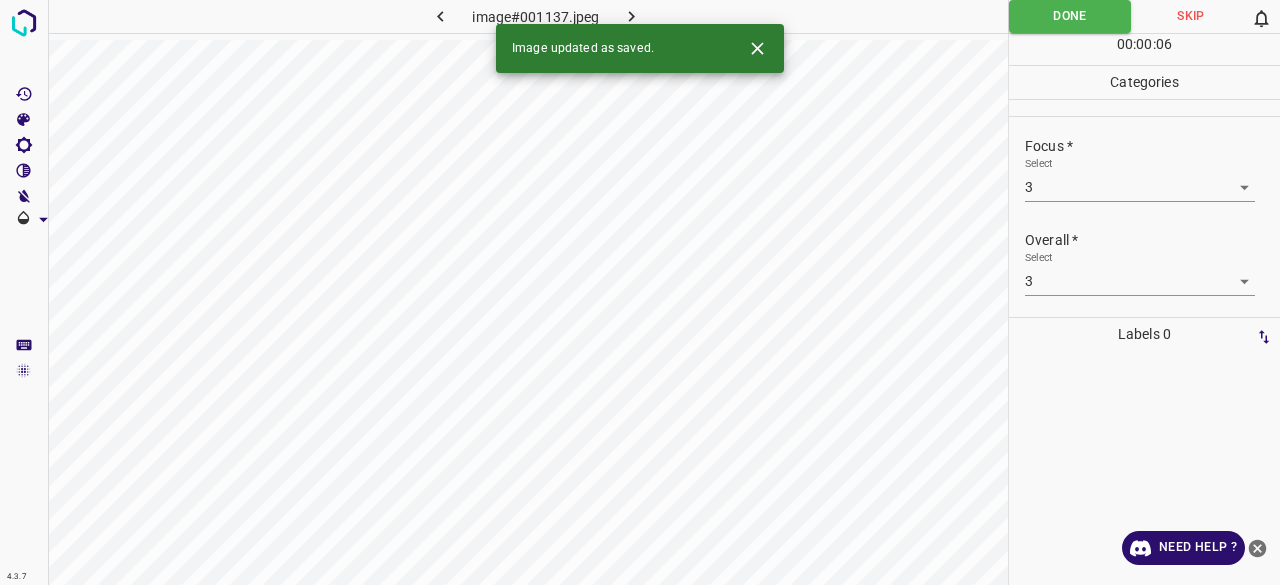 click at bounding box center [632, 16] 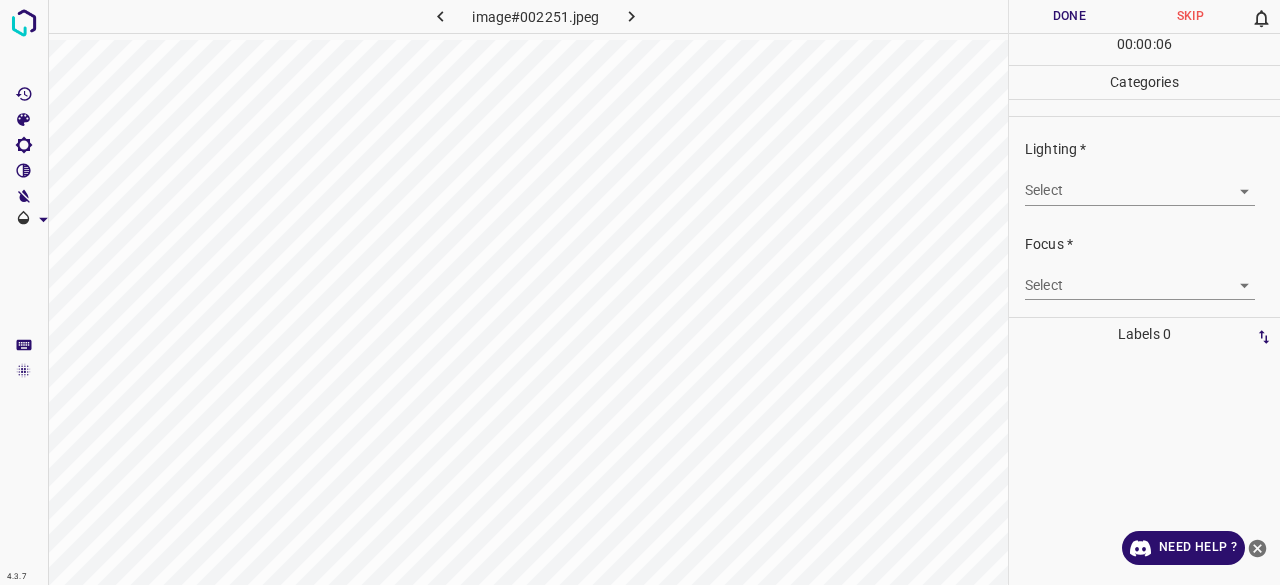 click on "4.3.7 image#002251.jpeg Done Skip 0 00   : 00   : 06   Categories Lighting *  Select ​ Focus *  Select ​ Overall *  Select ​ Labels   0 Categories 1 Lighting 2 Focus 3 Overall Tools Space Change between modes (Draw & Edit) I Auto labeling R Restore zoom M Zoom in N Zoom out Delete Delete selecte label Filters Z Restore filters X Saturation filter C Brightness filter V Contrast filter B Gray scale filter General O Download Need Help ? - Text - Hide - Delete" at bounding box center (640, 292) 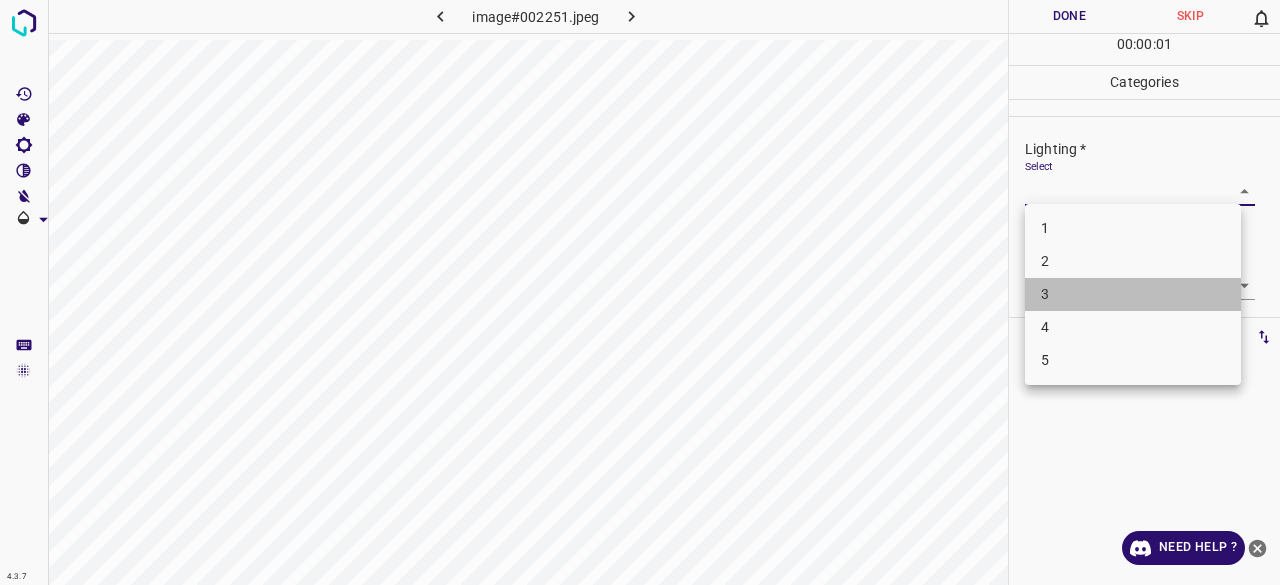 click on "3" at bounding box center (1133, 294) 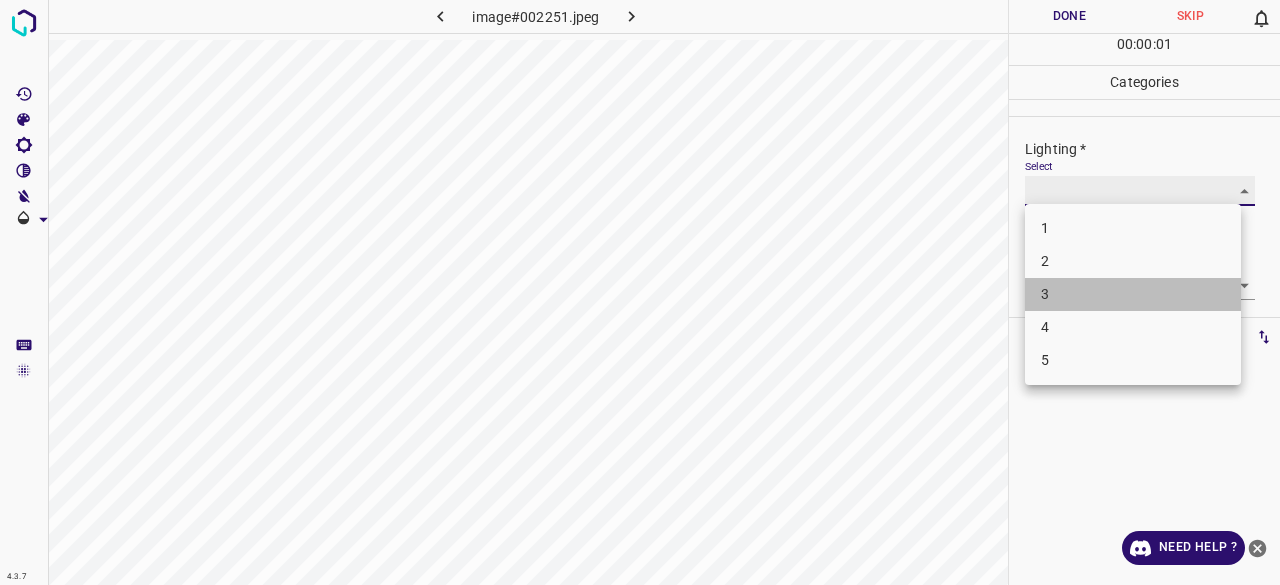 type on "3" 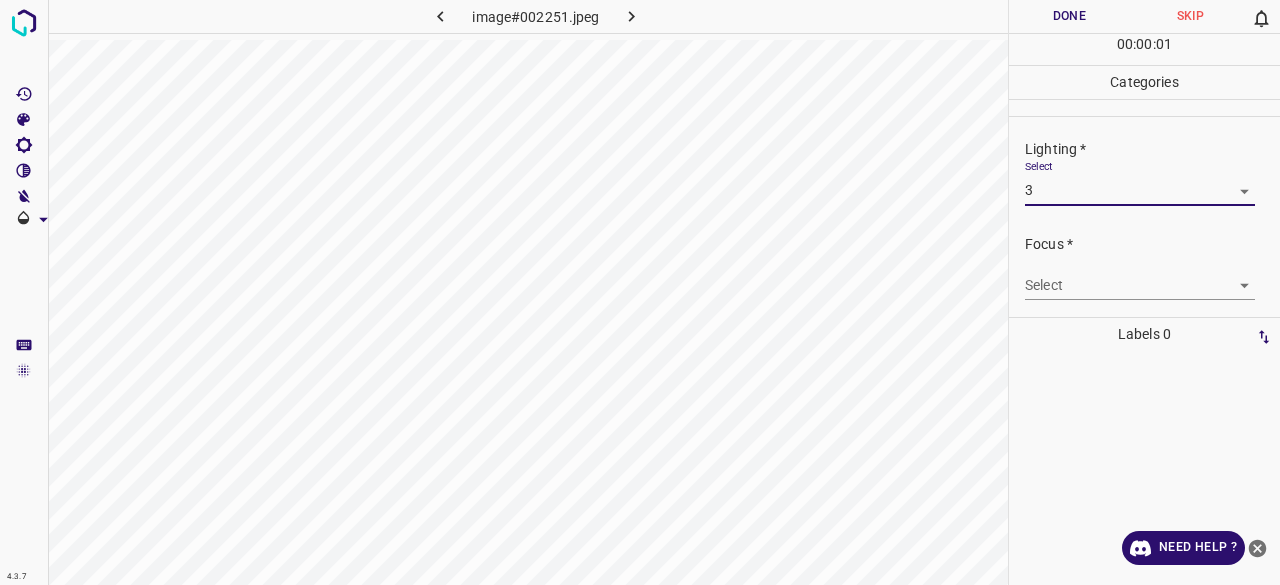 click on "4.3.7 image#002251.jpeg Done Skip 0 00   : 00   : 01   Categories Lighting *  Select 3 3 Focus *  Select ​ Overall *  Select ​ Labels   0 Categories 1 Lighting 2 Focus 3 Overall Tools Space Change between modes (Draw & Edit) I Auto labeling R Restore zoom M Zoom in N Zoom out Delete Delete selecte label Filters Z Restore filters X Saturation filter C Brightness filter V Contrast filter B Gray scale filter General O Download Need Help ? - Text - Hide - Delete 1 2 3 4 5" at bounding box center (640, 292) 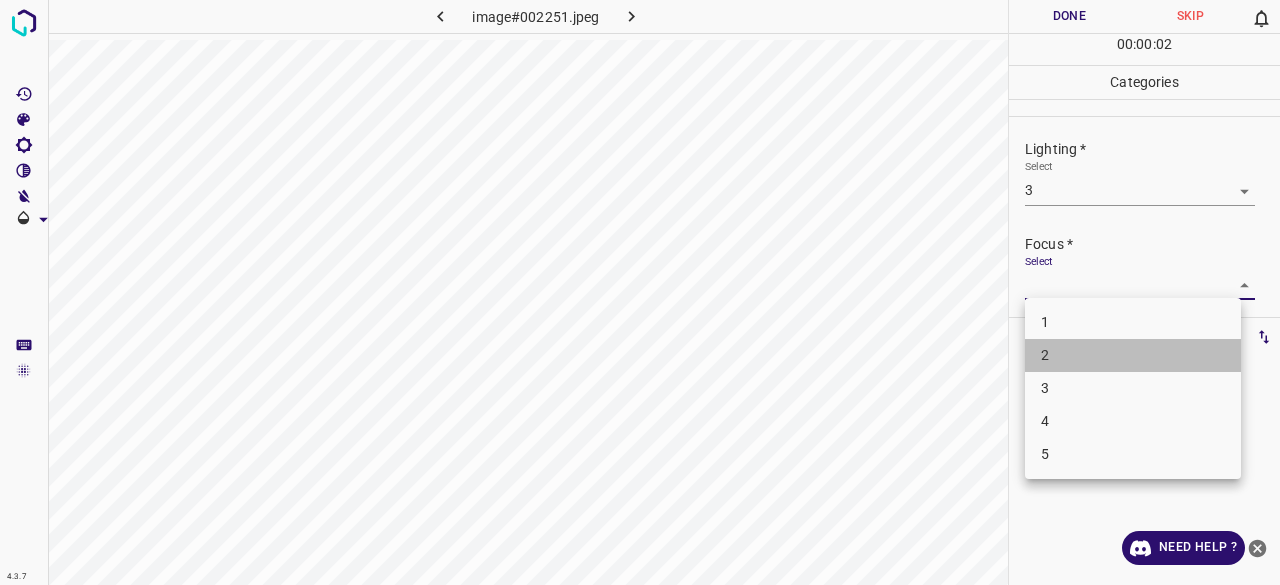 drag, startPoint x: 1041, startPoint y: 353, endPoint x: 1073, endPoint y: 257, distance: 101.19289 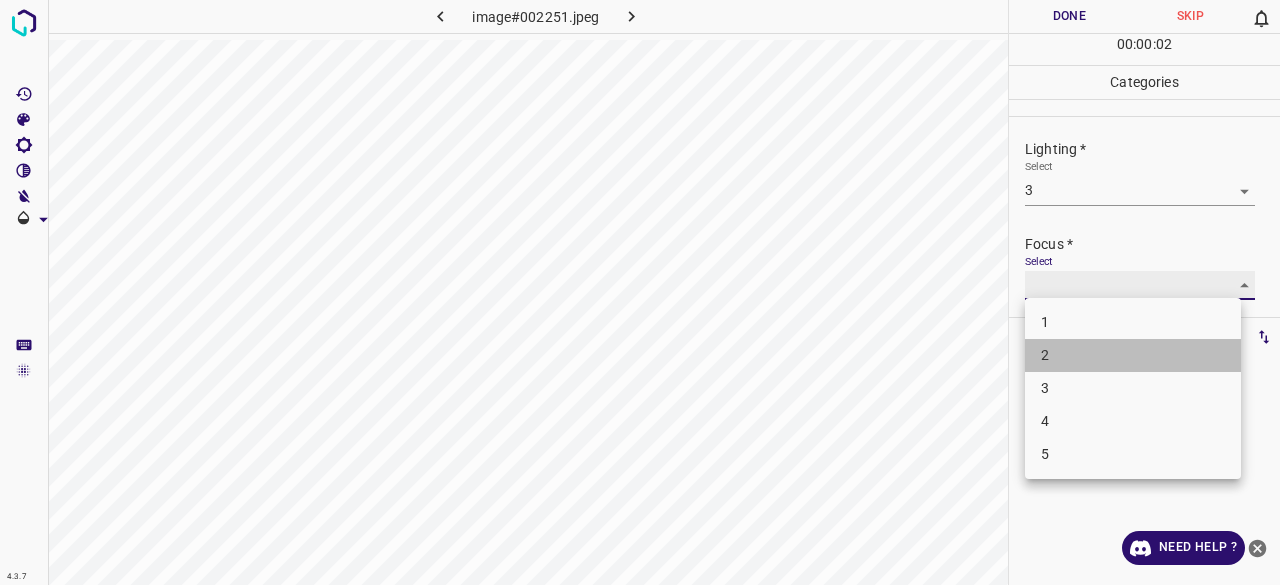 type on "2" 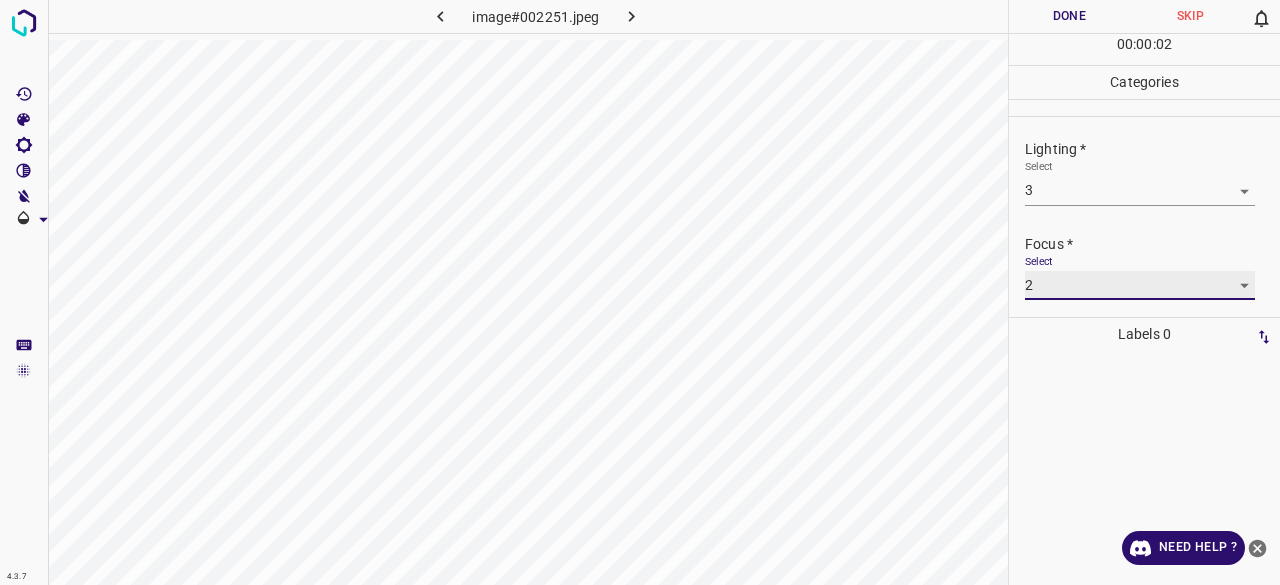 scroll, scrollTop: 98, scrollLeft: 0, axis: vertical 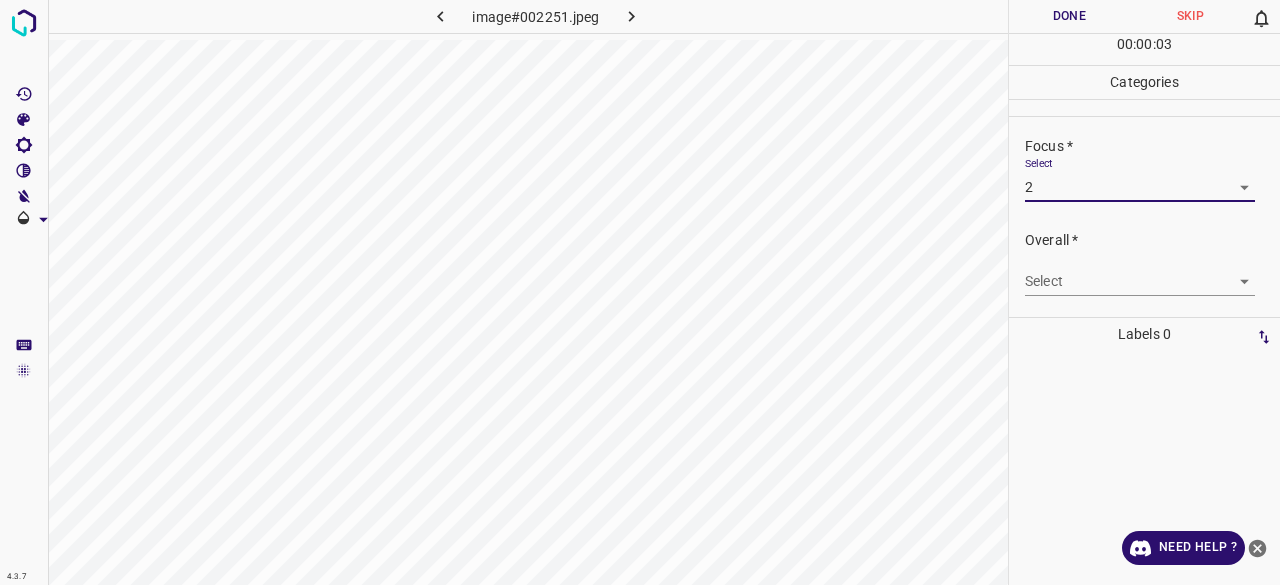 click on "4.3.7 image#002251.jpeg Done Skip 0 00   : 00   : 03   Categories Lighting *  Select 3 3 Focus *  Select 2 2 Overall *  Select ​ Labels   0 Categories 1 Lighting 2 Focus 3 Overall Tools Space Change between modes (Draw & Edit) I Auto labeling R Restore zoom M Zoom in N Zoom out Delete Delete selecte label Filters Z Restore filters X Saturation filter C Brightness filter V Contrast filter B Gray scale filter General O Download Need Help ? - Text - Hide - Delete" at bounding box center (640, 292) 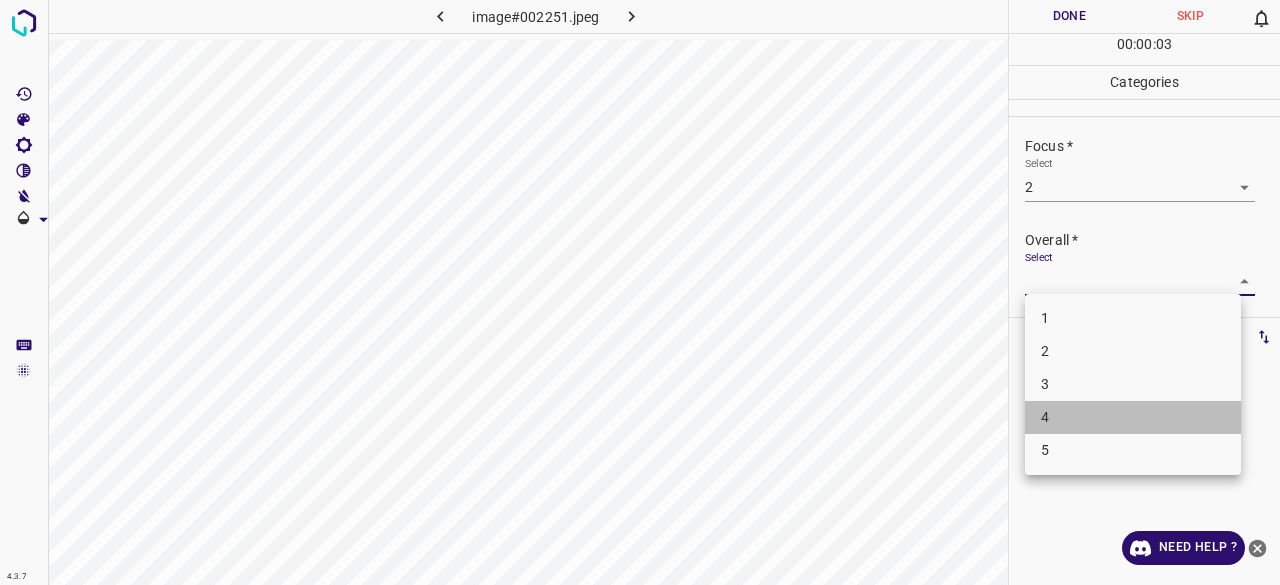 drag, startPoint x: 1055, startPoint y: 401, endPoint x: 1057, endPoint y: 363, distance: 38.052597 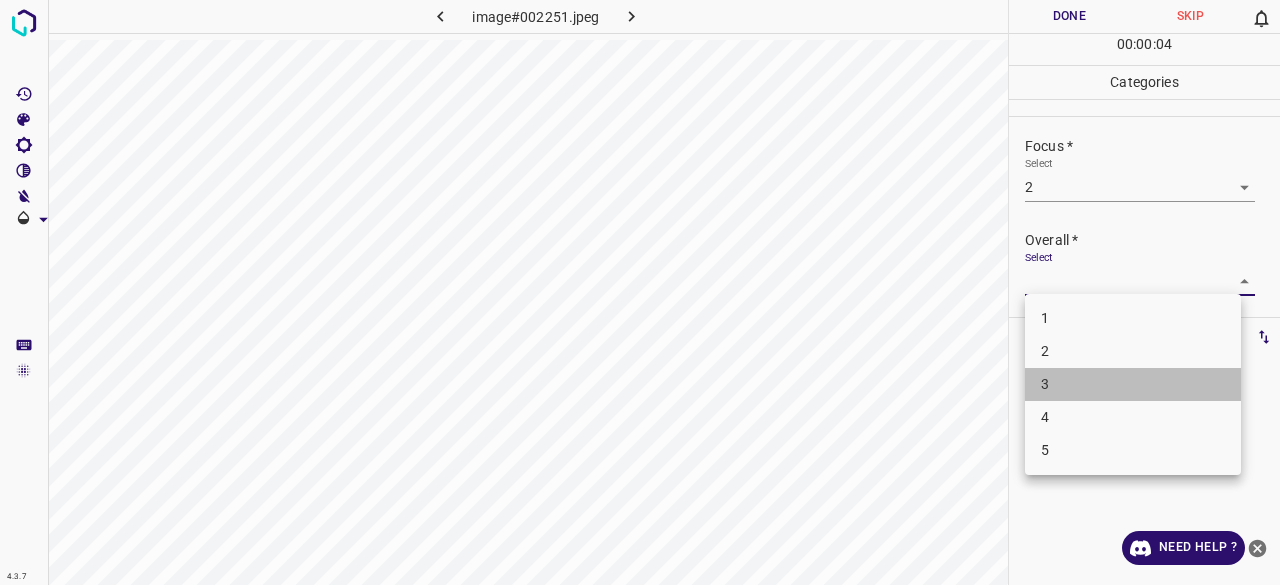 drag, startPoint x: 1057, startPoint y: 387, endPoint x: 1055, endPoint y: 349, distance: 38.052597 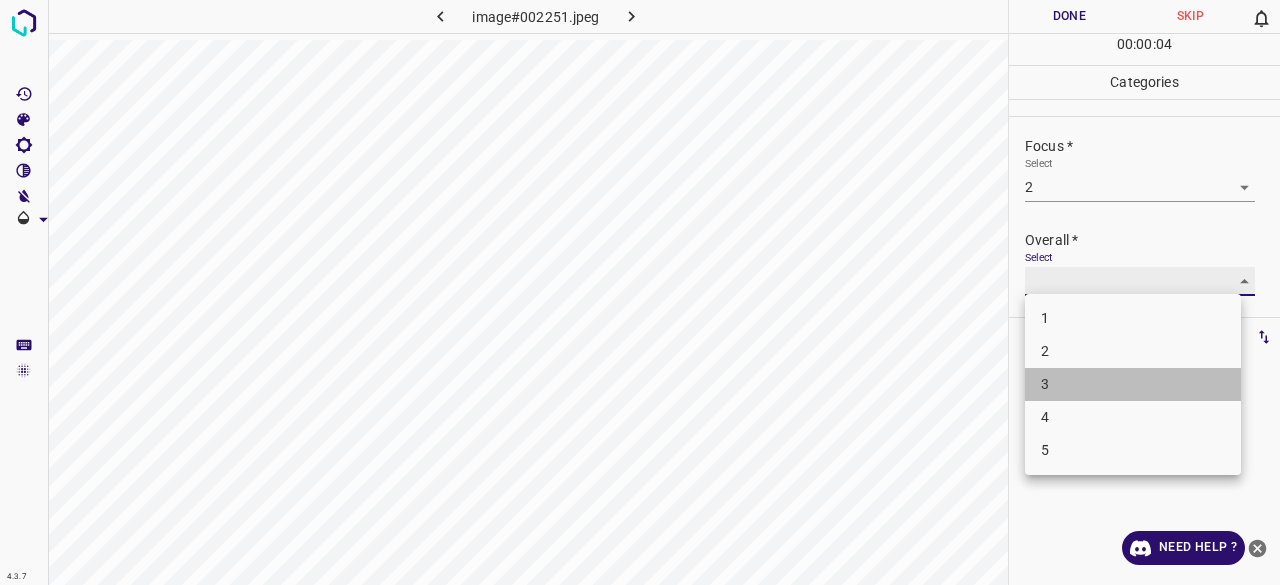 type on "3" 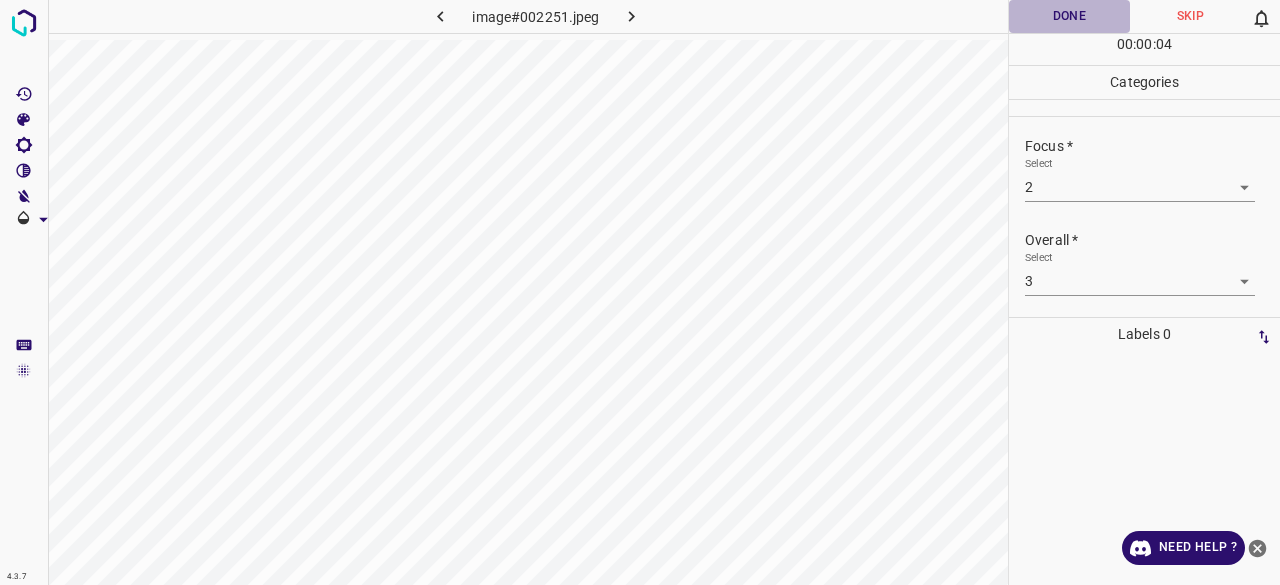 click on "Done" at bounding box center (1069, 16) 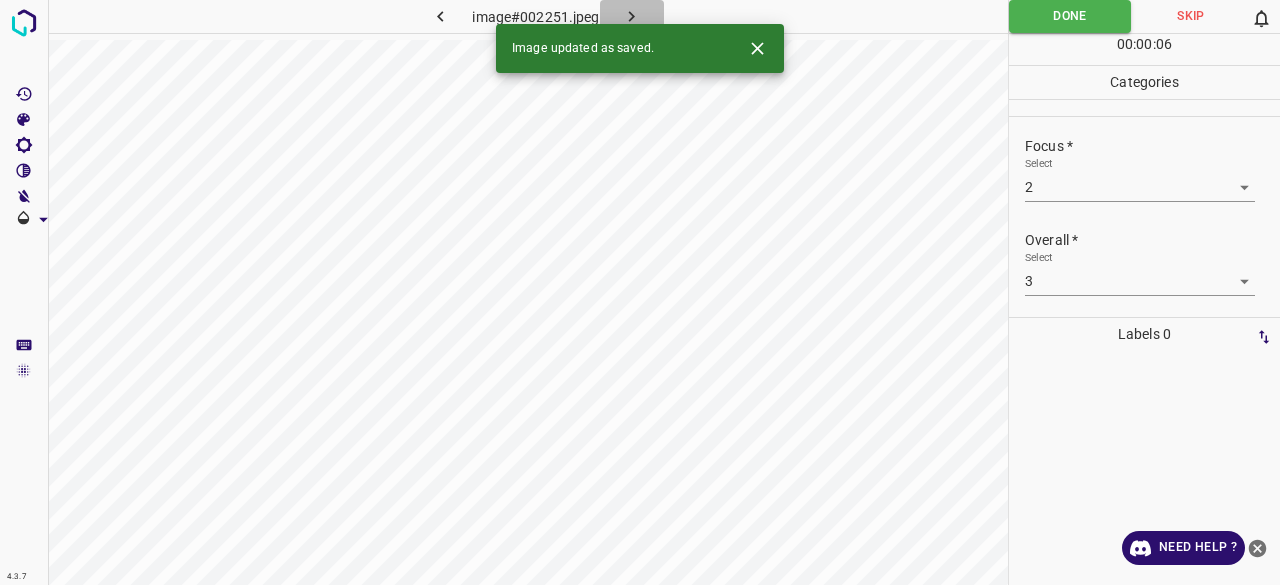 click 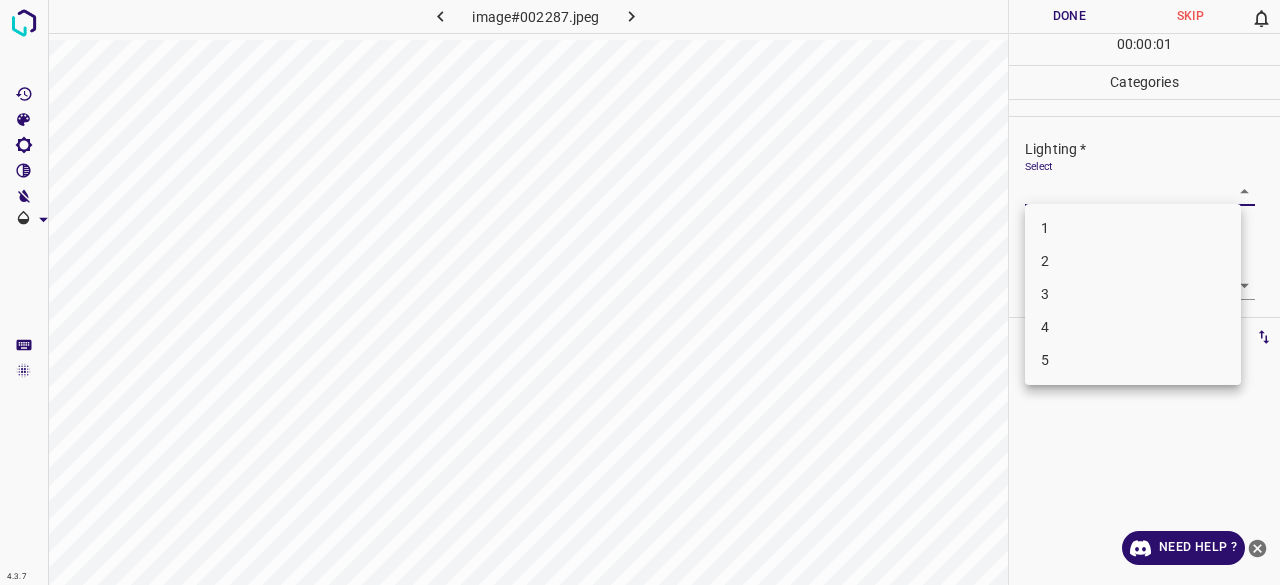 click on "4.3.7 image#002287.jpeg Done Skip 0 00   : 00   : 01   Categories Lighting *  Select ​ Focus *  Select ​ Overall *  Select ​ Labels   0 Categories 1 Lighting 2 Focus 3 Overall Tools Space Change between modes (Draw & Edit) I Auto labeling R Restore zoom M Zoom in N Zoom out Delete Delete selecte label Filters Z Restore filters X Saturation filter C Brightness filter V Contrast filter B Gray scale filter General O Download Need Help ? - Text - Hide - Delete 1 2 3 4 5" at bounding box center [640, 292] 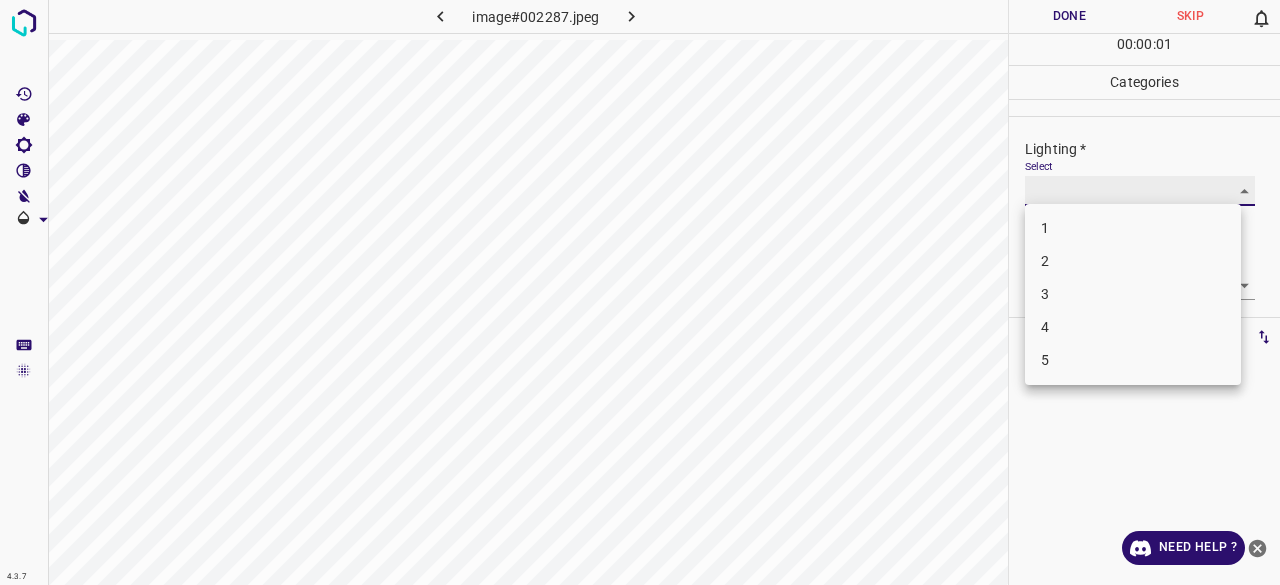 type on "3" 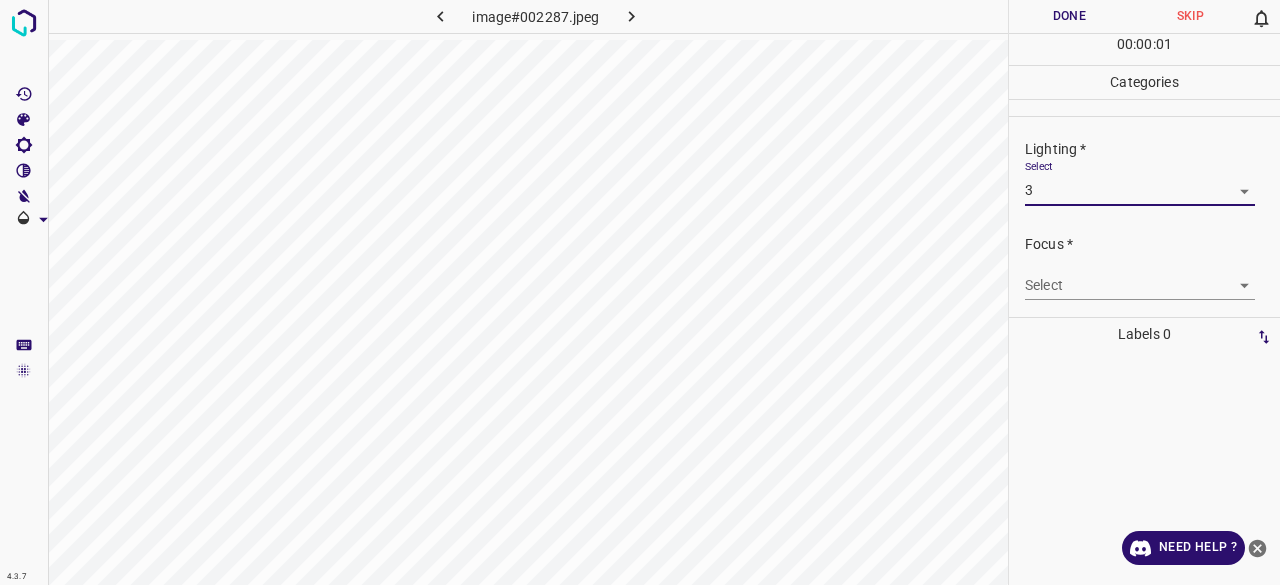click on "4.3.7 image#002287.jpeg Done Skip 0 00   : 00   : 01   Categories Lighting *  Select 3 3 Focus *  Select ​ Overall *  Select ​ Labels   0 Categories 1 Lighting 2 Focus 3 Overall Tools Space Change between modes (Draw & Edit) I Auto labeling R Restore zoom M Zoom in N Zoom out Delete Delete selecte label Filters Z Restore filters X Saturation filter C Brightness filter V Contrast filter B Gray scale filter General O Download Need Help ? - Text - Hide - Delete 1 2 3 4 5" at bounding box center [640, 292] 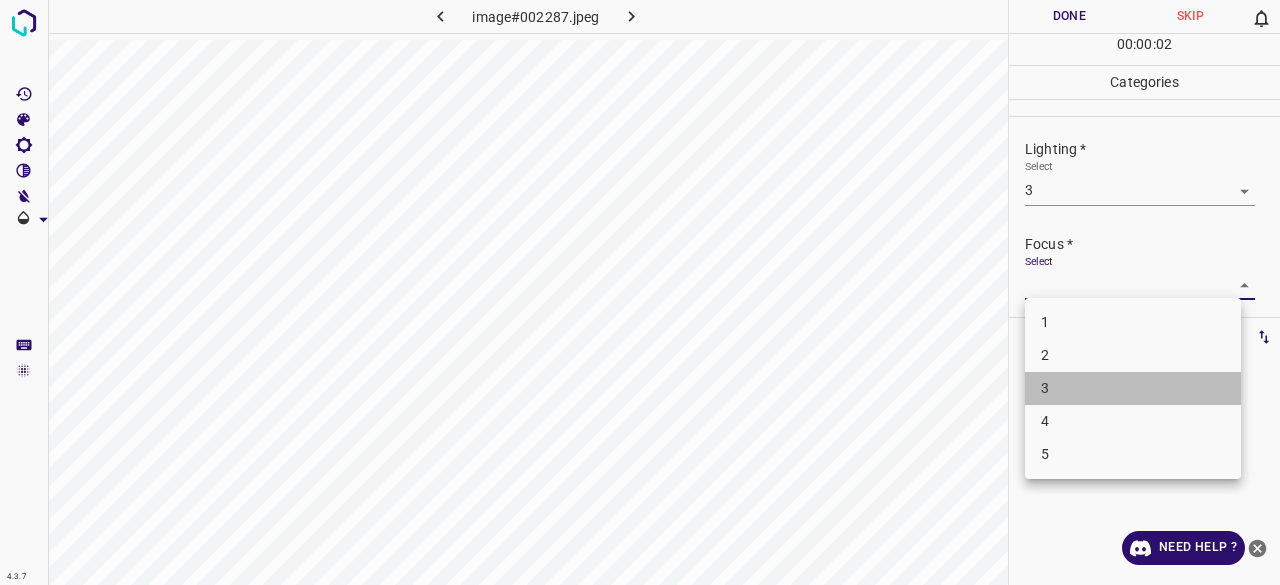 drag, startPoint x: 1064, startPoint y: 383, endPoint x: 1072, endPoint y: 258, distance: 125.25574 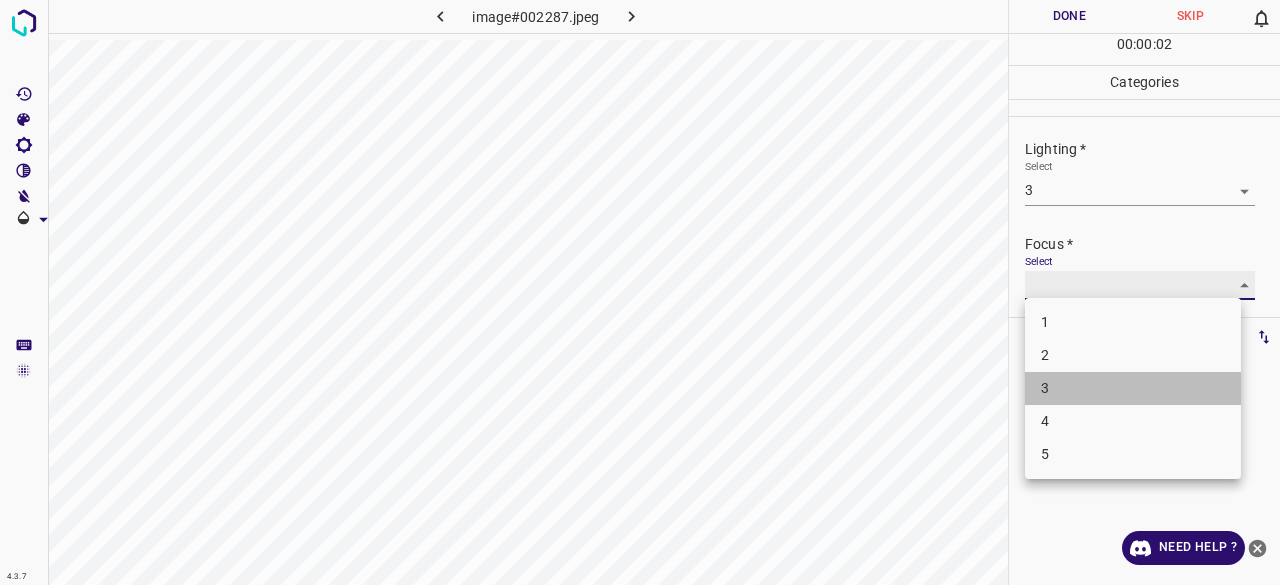 type on "3" 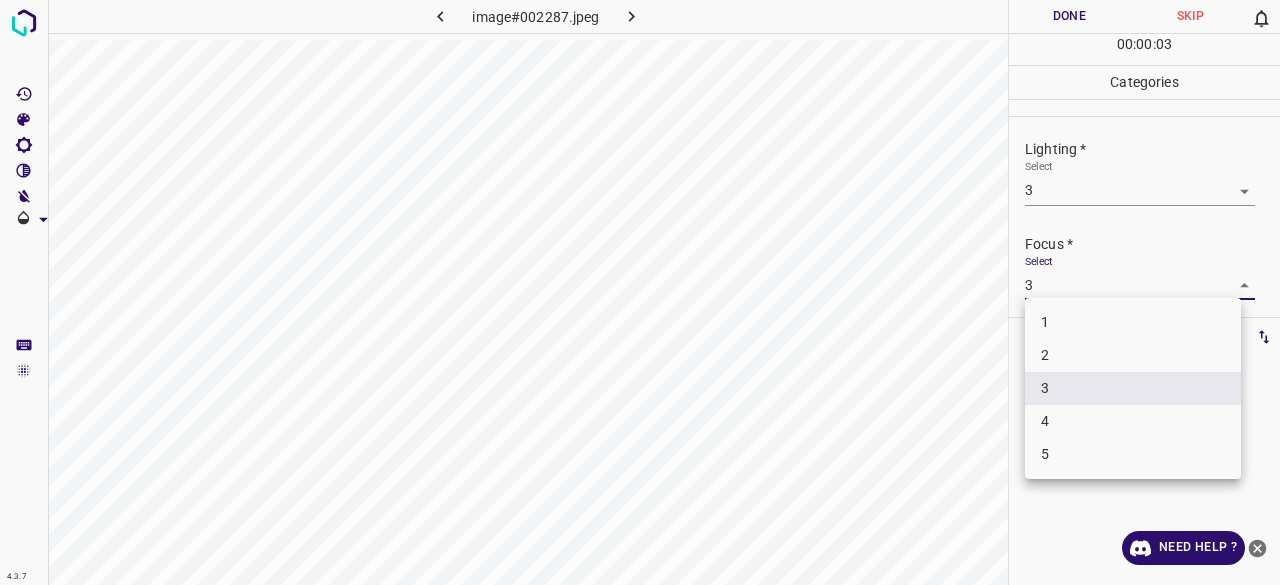 click on "4.3.7 image#002287.jpeg Done Skip 0 00   : 00   : 03   Categories Lighting *  Select 3 3 Focus *  Select 3 3 Overall *  Select ​ Labels   0 Categories 1 Lighting 2 Focus 3 Overall Tools Space Change between modes (Draw & Edit) I Auto labeling R Restore zoom M Zoom in N Zoom out Delete Delete selecte label Filters Z Restore filters X Saturation filter C Brightness filter V Contrast filter B Gray scale filter General O Download Need Help ? - Text - Hide - Delete 1 2 3 4 5" at bounding box center (640, 292) 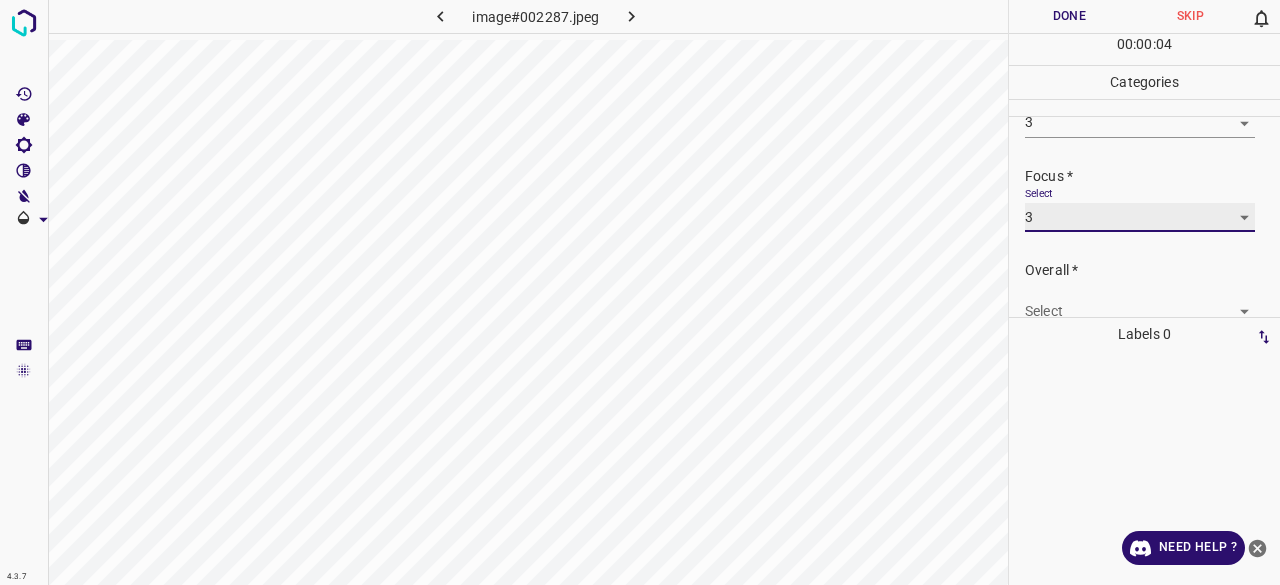 scroll, scrollTop: 98, scrollLeft: 0, axis: vertical 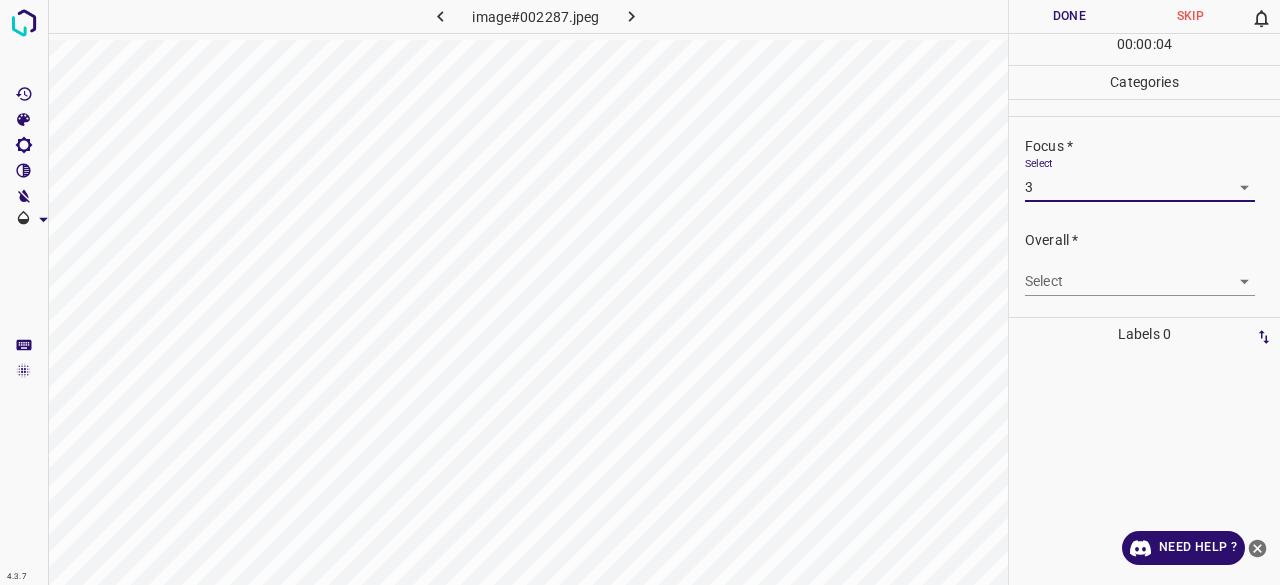 click on "4.3.7 image#002287.jpeg Done Skip 0 00   : 00   : 04   Categories Lighting *  Select 3 3 Focus *  Select 3 3 Overall *  Select ​ Labels   0 Categories 1 Lighting 2 Focus 3 Overall Tools Space Change between modes (Draw & Edit) I Auto labeling R Restore zoom M Zoom in N Zoom out Delete Delete selecte label Filters Z Restore filters X Saturation filter C Brightness filter V Contrast filter B Gray scale filter General O Download Need Help ? - Text - Hide - Delete" at bounding box center (640, 292) 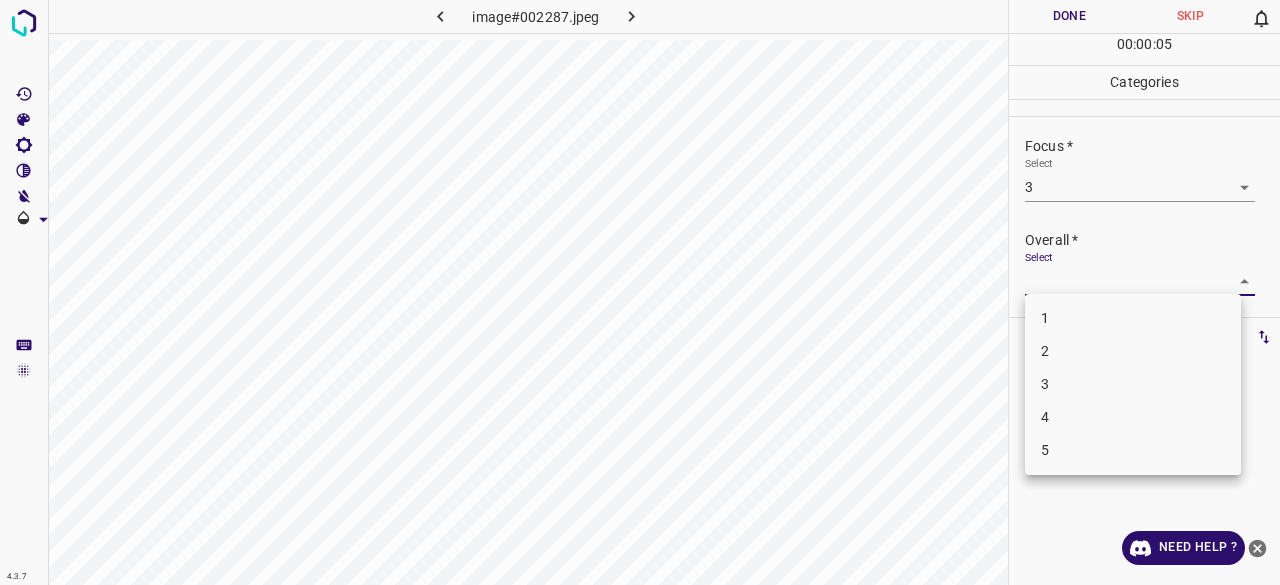 click on "3" at bounding box center [1133, 384] 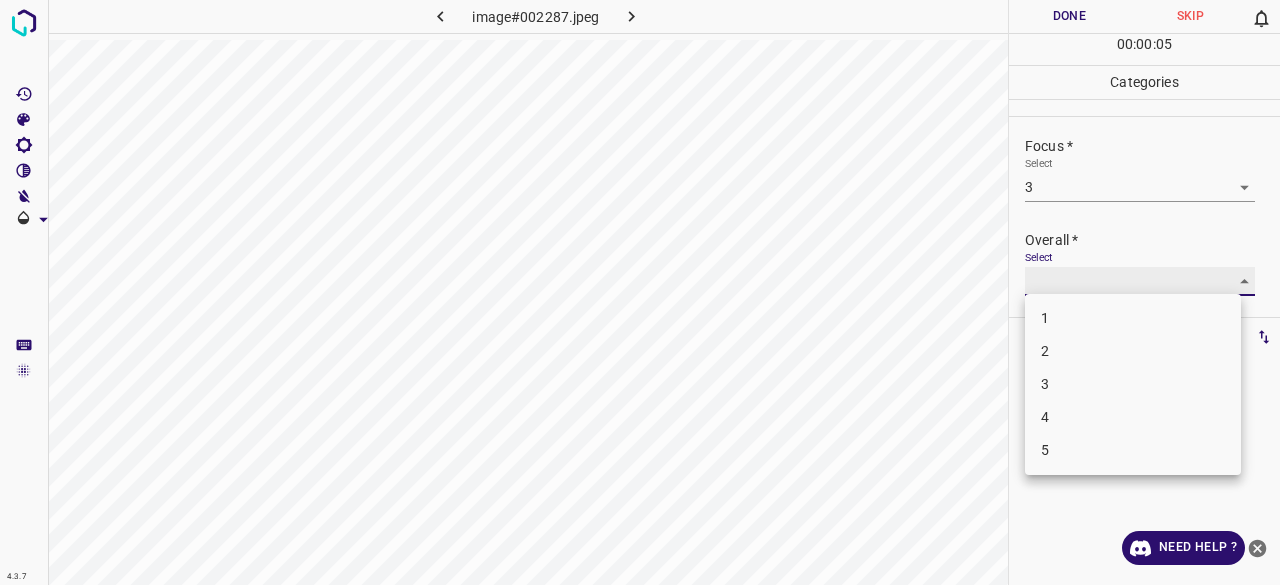 type on "3" 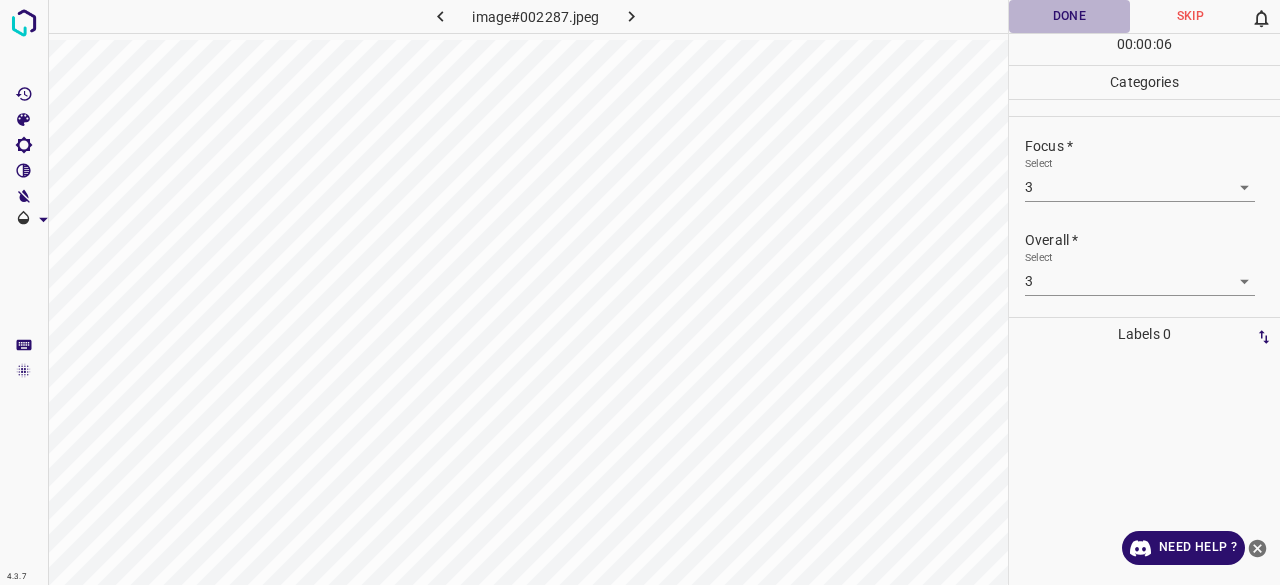 click on "Done" at bounding box center [1069, 16] 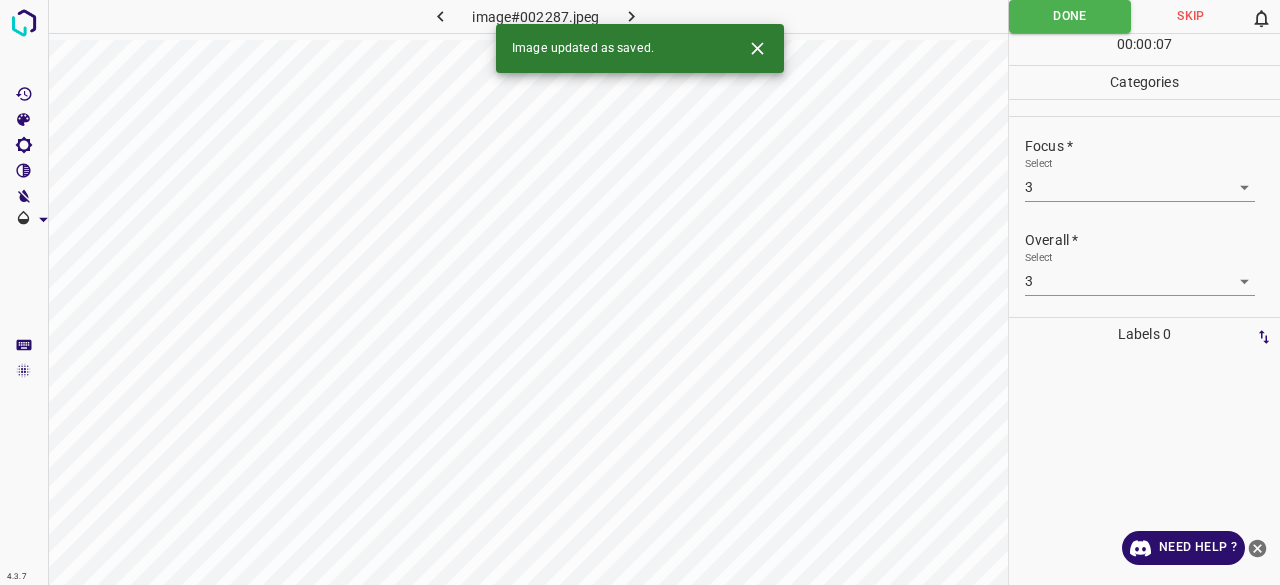 click 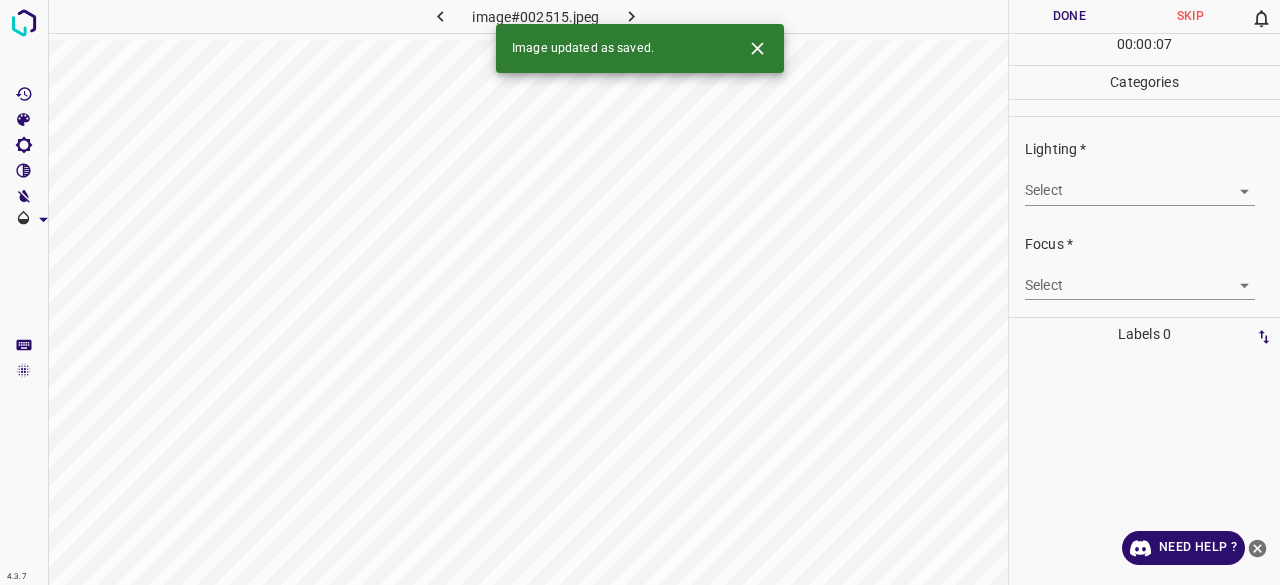 click on "4.3.7 image#002515.jpeg Done Skip 0 00   : 00   : 07   Categories Lighting *  Select ​ Focus *  Select ​ Overall *  Select ​ Labels   0 Categories 1 Lighting 2 Focus 3 Overall Tools Space Change between modes (Draw & Edit) I Auto labeling R Restore zoom M Zoom in N Zoom out Delete Delete selecte label Filters Z Restore filters X Saturation filter C Brightness filter V Contrast filter B Gray scale filter General O Download Image updated as saved. Need Help ? - Text - Hide - Delete" at bounding box center [640, 292] 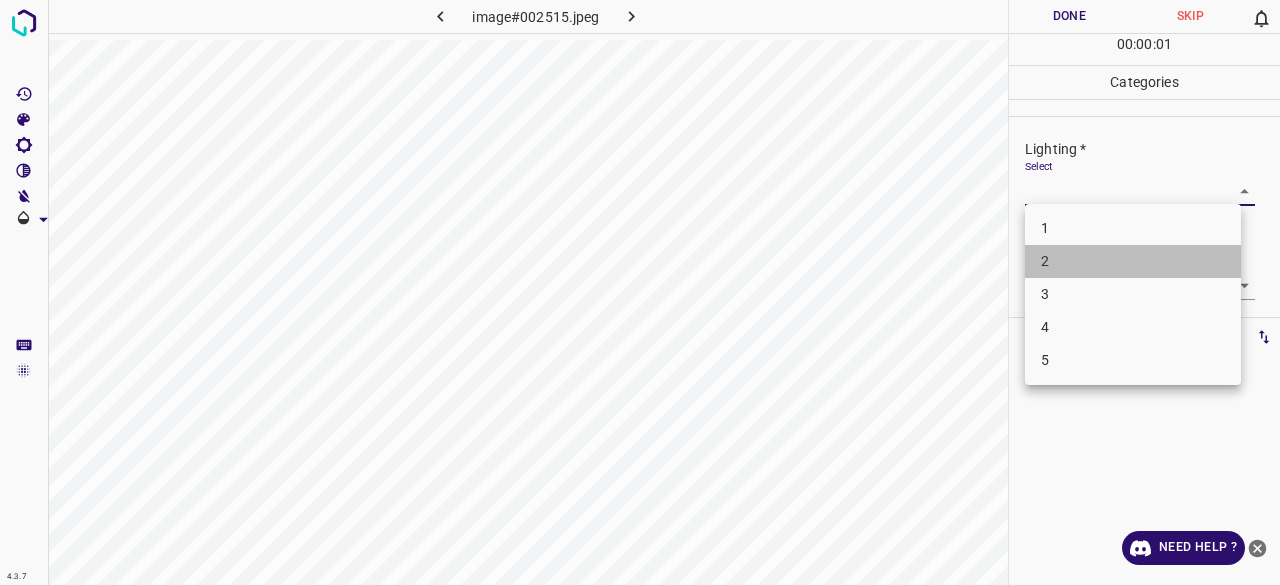 click on "2" at bounding box center (1133, 261) 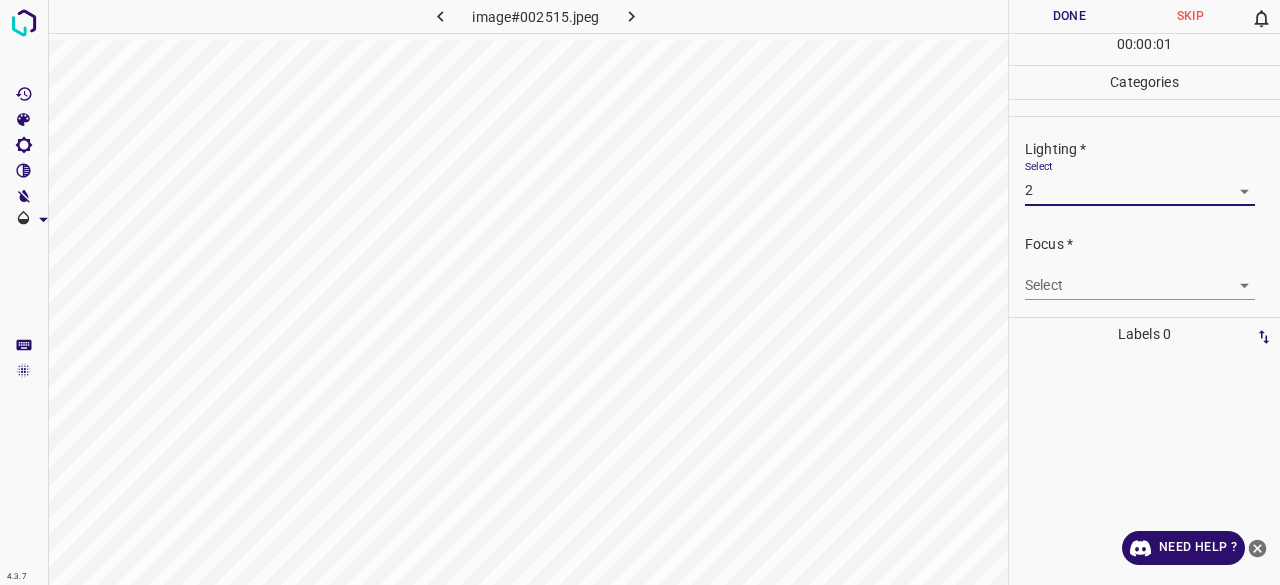 click on "1 2 3 4 5" at bounding box center (1133, 255) 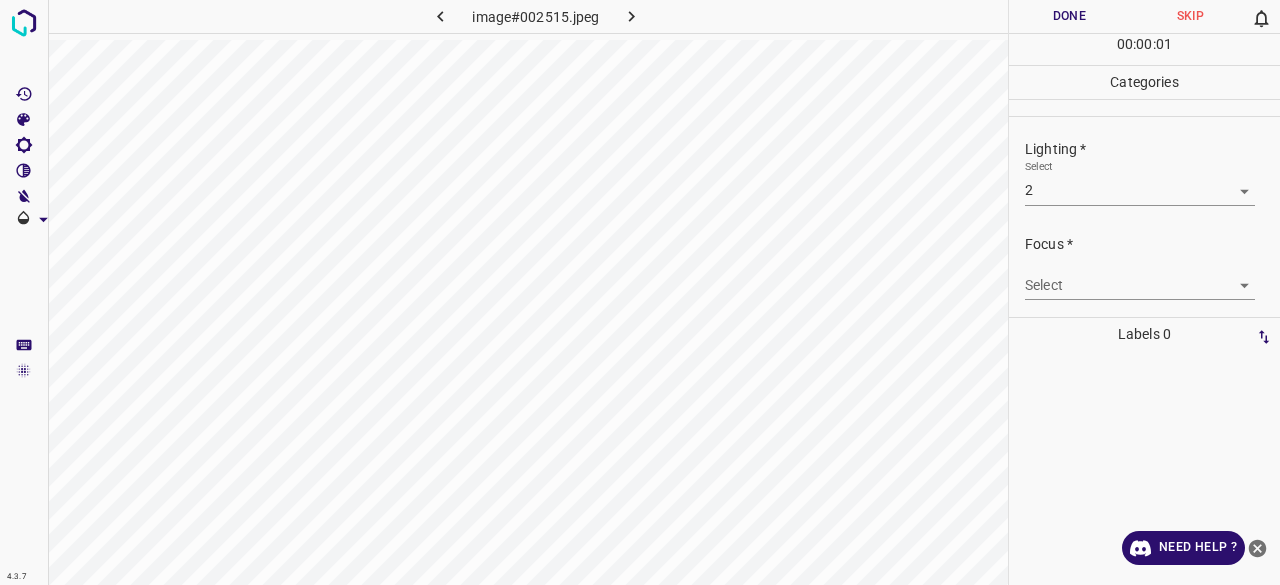 click on "4.3.7 image#002515.jpeg Done Skip 0 00   : 00   : 01   Categories Lighting *  Select 2 2 Focus *  Select ​ Overall *  Select ​ Labels   0 Categories 1 Lighting 2 Focus 3 Overall Tools Space Change between modes (Draw & Edit) I Auto labeling R Restore zoom M Zoom in N Zoom out Delete Delete selecte label Filters Z Restore filters X Saturation filter C Brightness filter V Contrast filter B Gray scale filter General O Download Need Help ? - Text - Hide - Delete" at bounding box center [640, 292] 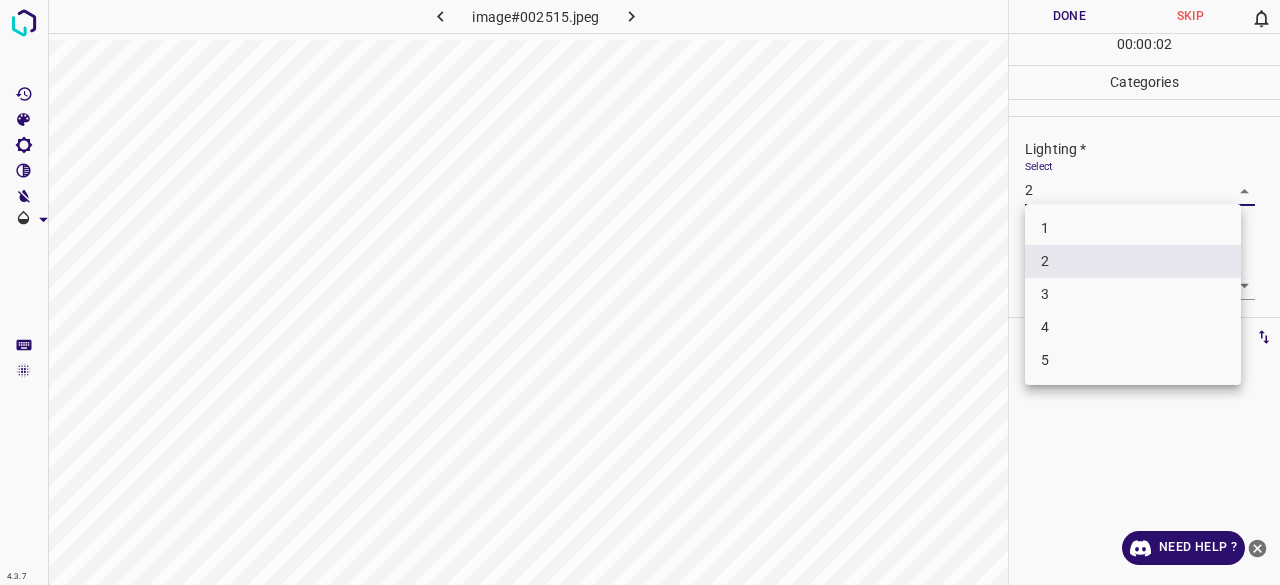 drag, startPoint x: 1042, startPoint y: 316, endPoint x: 1048, endPoint y: 297, distance: 19.924858 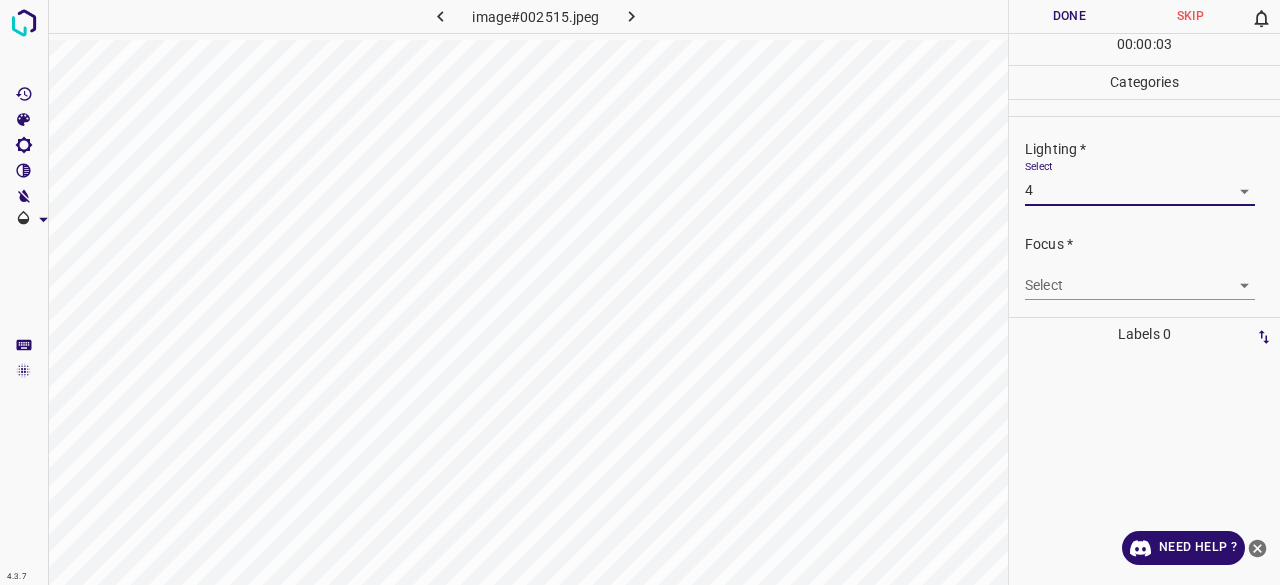click on "Lighting *  Select 4 4" at bounding box center (1144, 172) 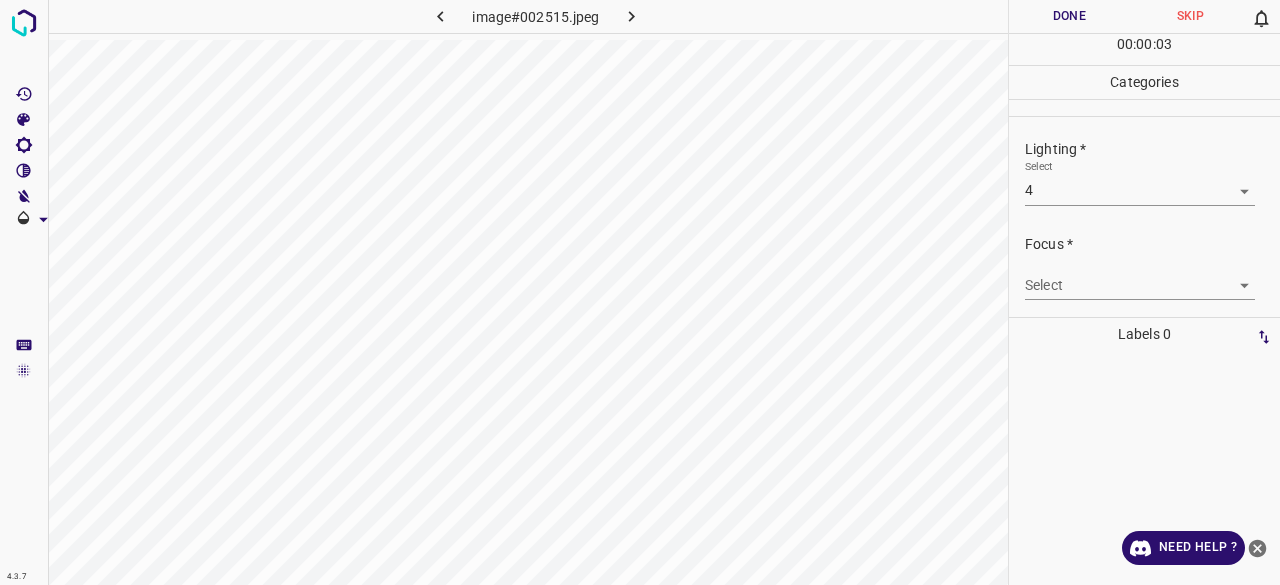 click on "4.3.7 image#002515.jpeg Done Skip 0 00   : 00   : 03   Categories Lighting *  Select 4 4 Focus *  Select ​ Overall *  Select ​ Labels   0 Categories 1 Lighting 2 Focus 3 Overall Tools Space Change between modes (Draw & Edit) I Auto labeling R Restore zoom M Zoom in N Zoom out Delete Delete selecte label Filters Z Restore filters X Saturation filter C Brightness filter V Contrast filter B Gray scale filter General O Download Need Help ? - Text - Hide - Delete" at bounding box center [640, 292] 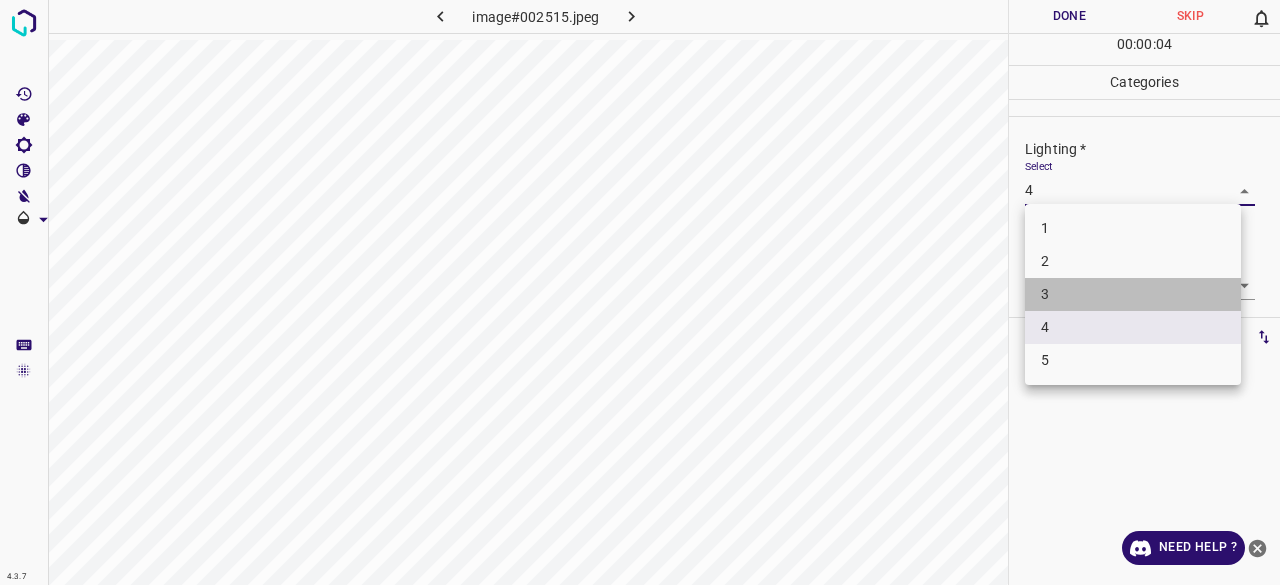click on "3" at bounding box center (1133, 294) 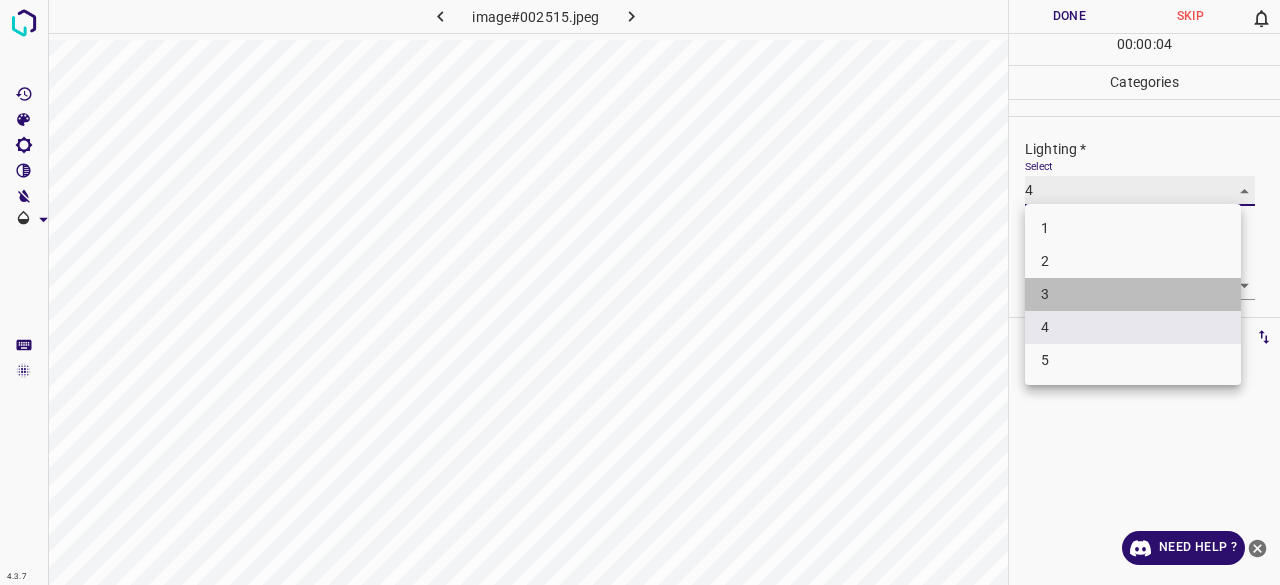 type on "3" 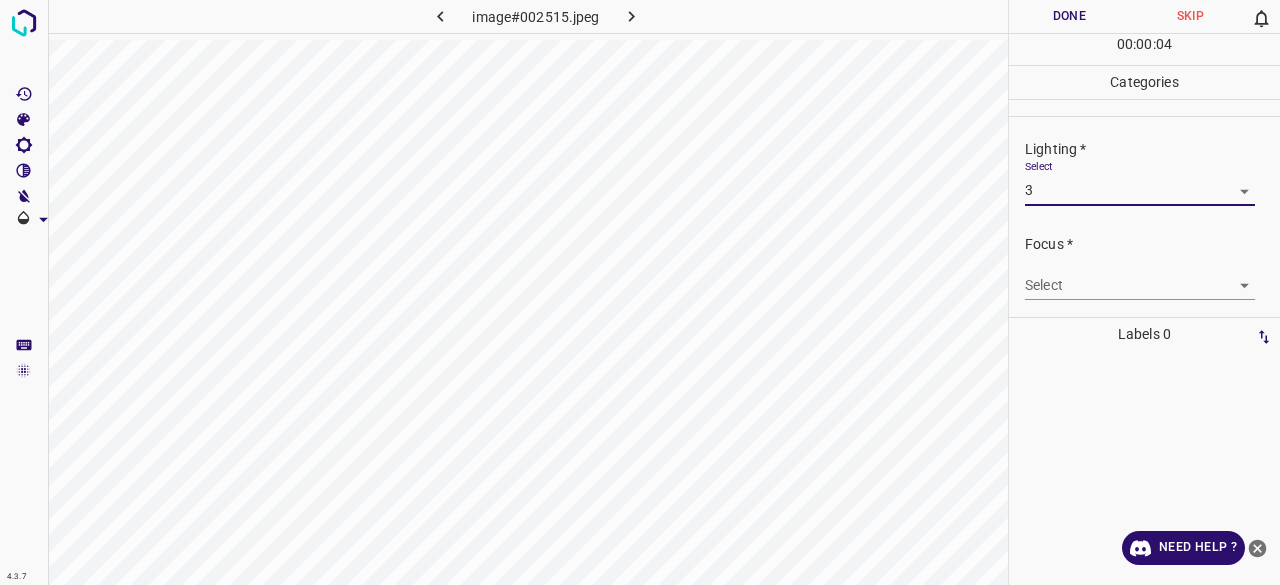 click on "4.3.7 image#002515.jpeg Done Skip 0 00   : 00   : 04   Categories Lighting *  Select 3 3 Focus *  Select ​ Overall *  Select ​ Labels   0 Categories 1 Lighting 2 Focus 3 Overall Tools Space Change between modes (Draw & Edit) I Auto labeling R Restore zoom M Zoom in N Zoom out Delete Delete selecte label Filters Z Restore filters X Saturation filter C Brightness filter V Contrast filter B Gray scale filter General O Download Need Help ? - Text - Hide - Delete 1 2 3 4 5" at bounding box center (640, 292) 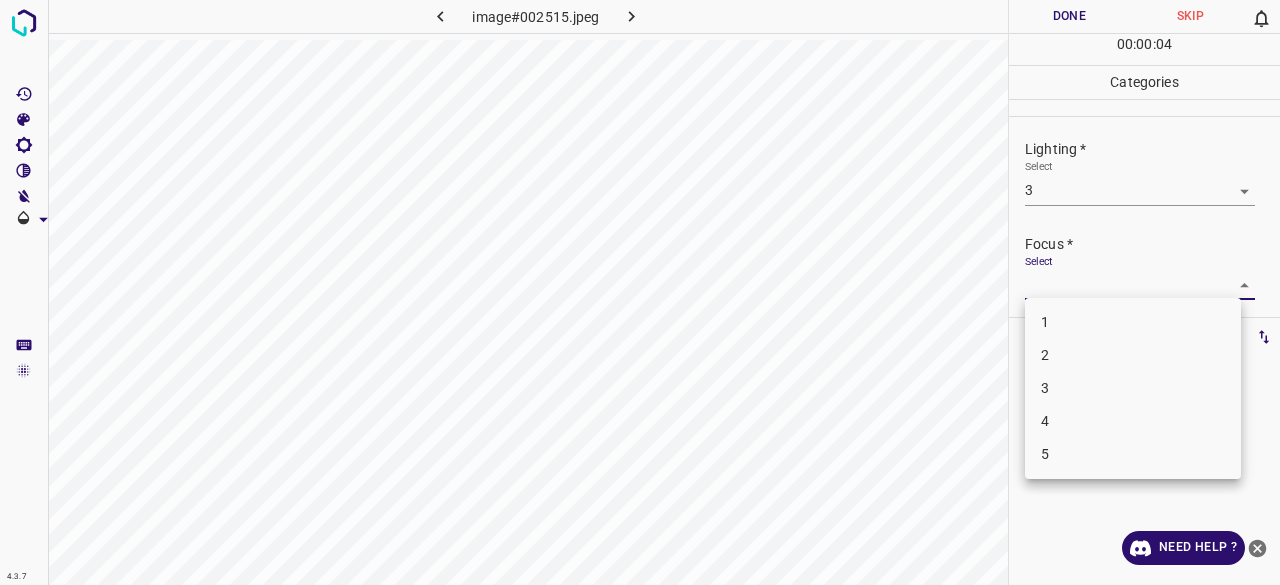 click on "3" at bounding box center [1133, 388] 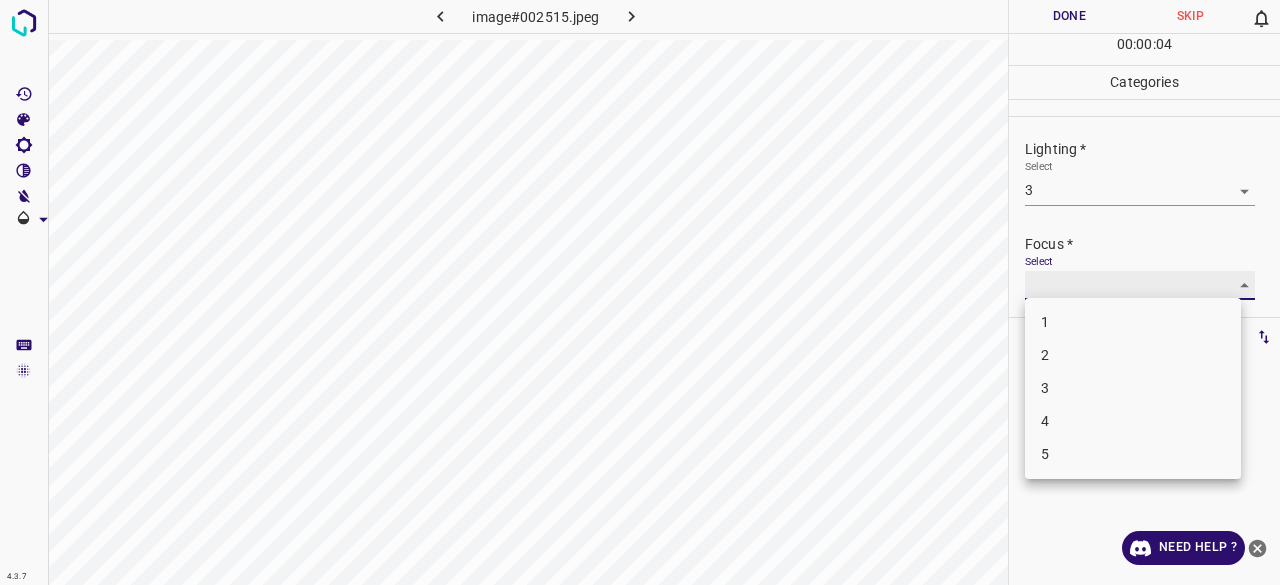 type on "3" 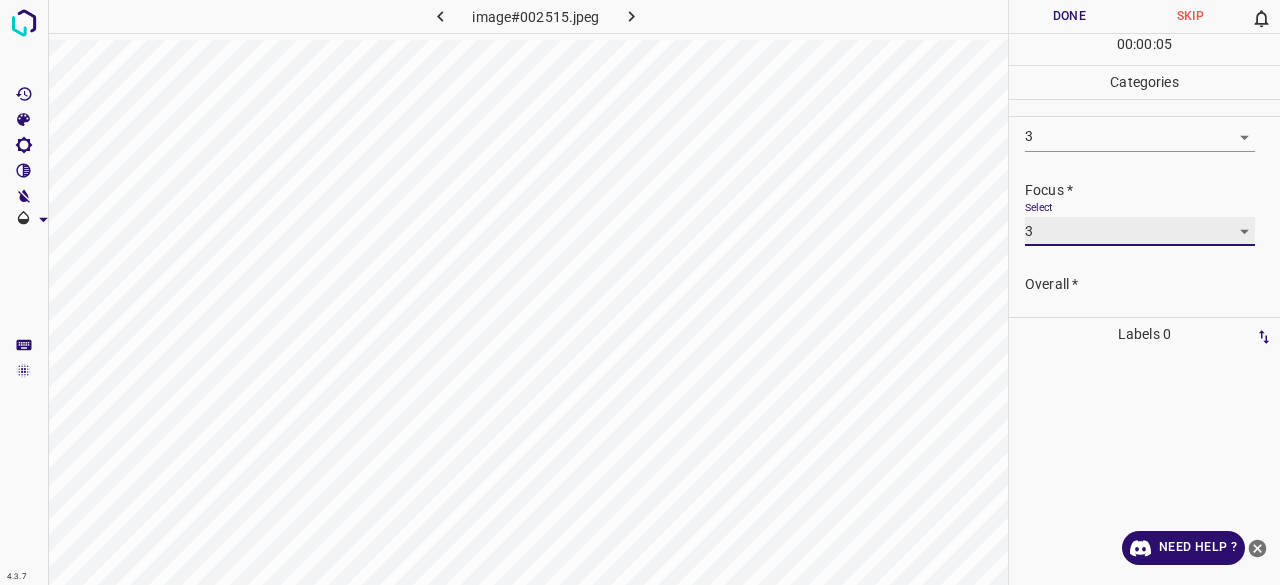 scroll, scrollTop: 98, scrollLeft: 0, axis: vertical 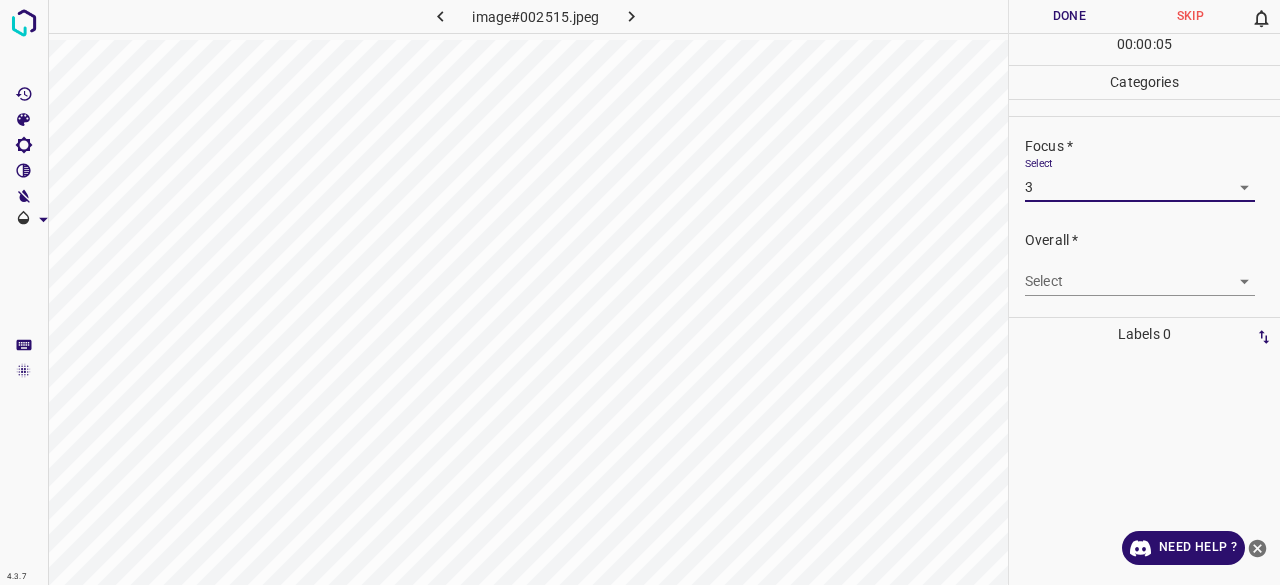 drag, startPoint x: 1081, startPoint y: 252, endPoint x: 1073, endPoint y: 289, distance: 37.85499 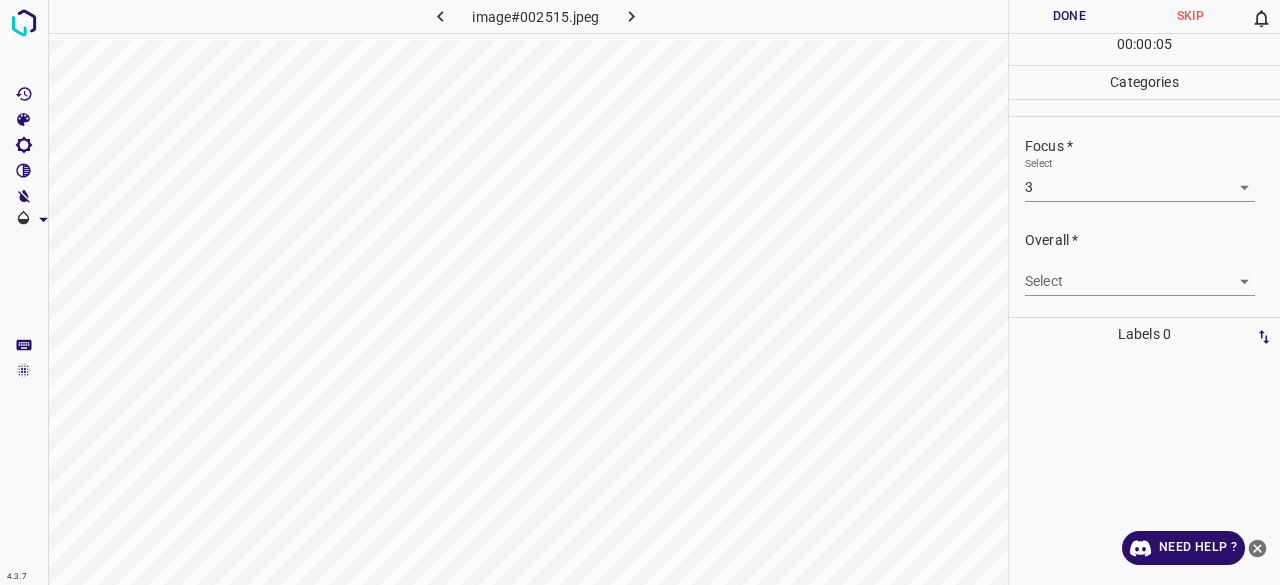 click on "4.3.7 image#002515.jpeg Done Skip 0 00   : 00   : 05   Categories Lighting *  Select 3 3 Focus *  Select 3 3 Overall *  Select ​ Labels   0 Categories 1 Lighting 2 Focus 3 Overall Tools Space Change between modes (Draw & Edit) I Auto labeling R Restore zoom M Zoom in N Zoom out Delete Delete selecte label Filters Z Restore filters X Saturation filter C Brightness filter V Contrast filter B Gray scale filter General O Download Need Help ? - Text - Hide - Delete" at bounding box center (640, 292) 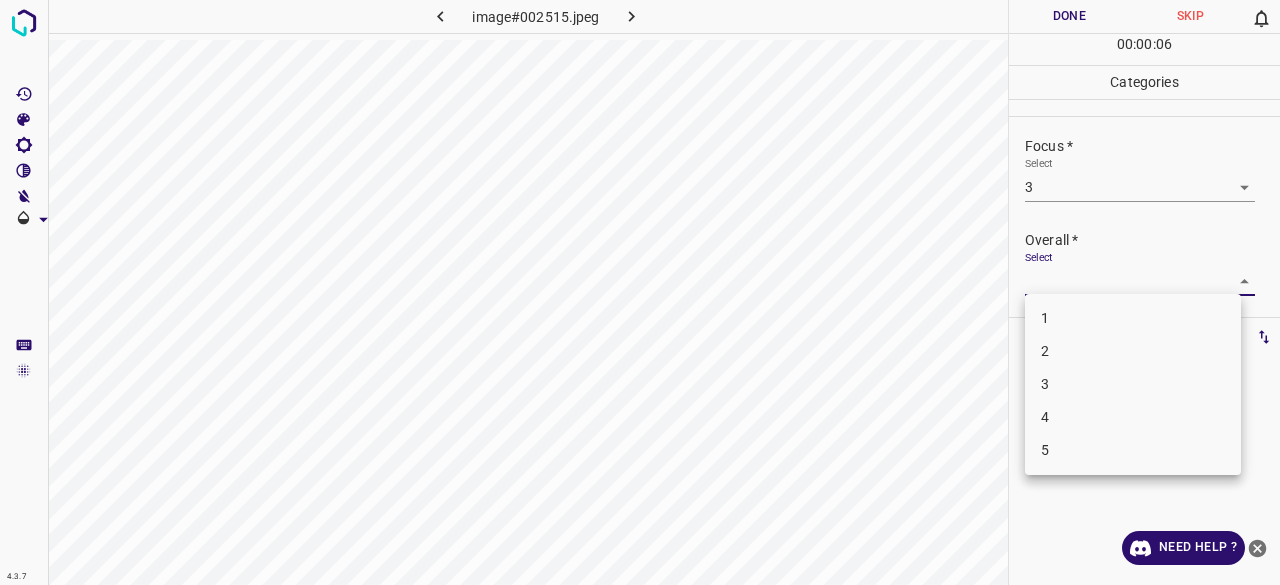 click on "3" at bounding box center (1133, 384) 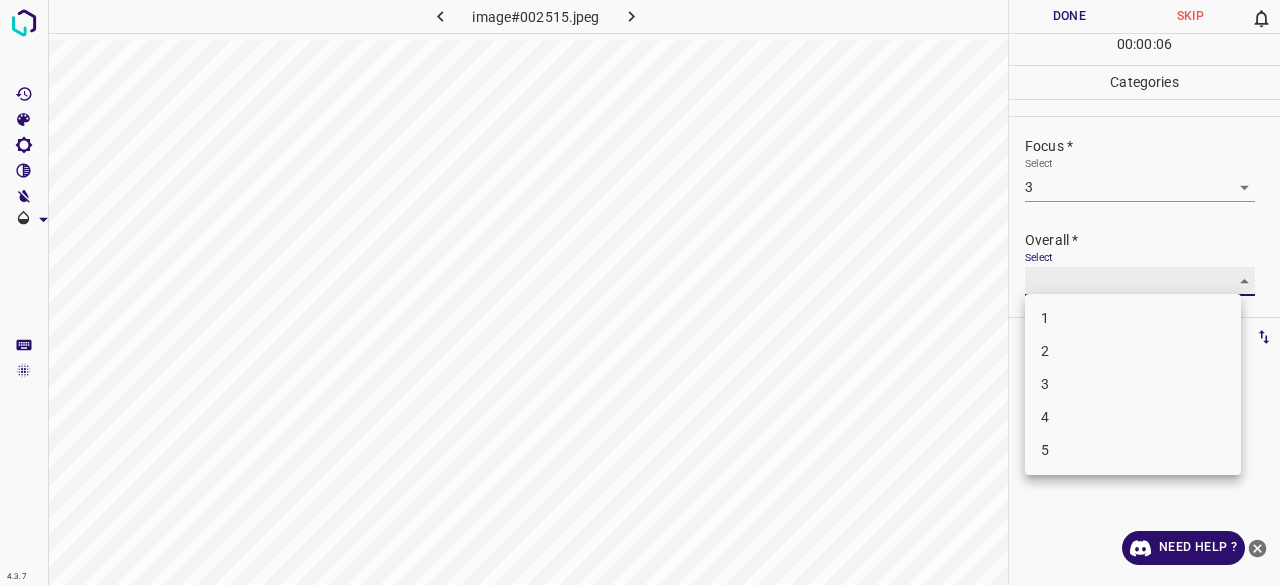 type on "3" 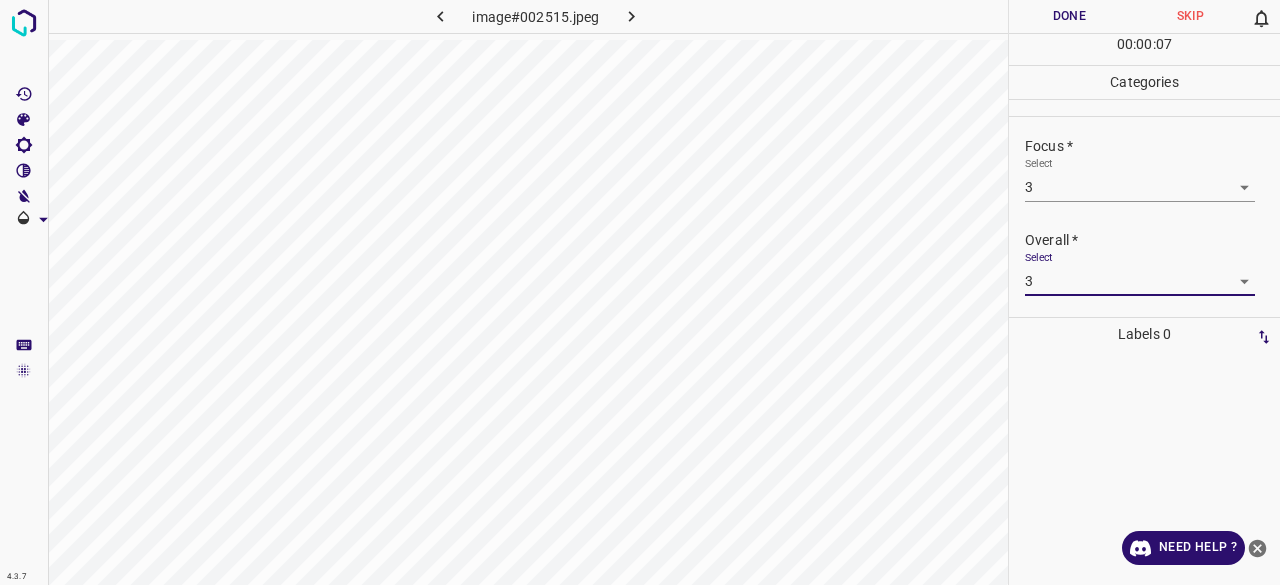 click on "Done" at bounding box center (1069, 16) 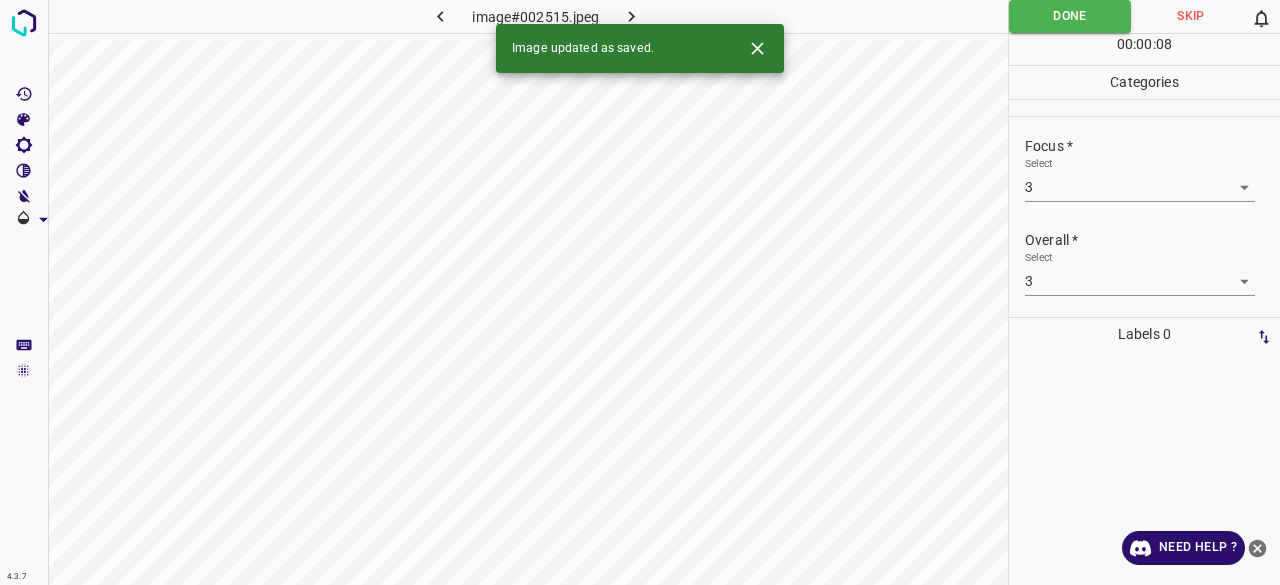 click 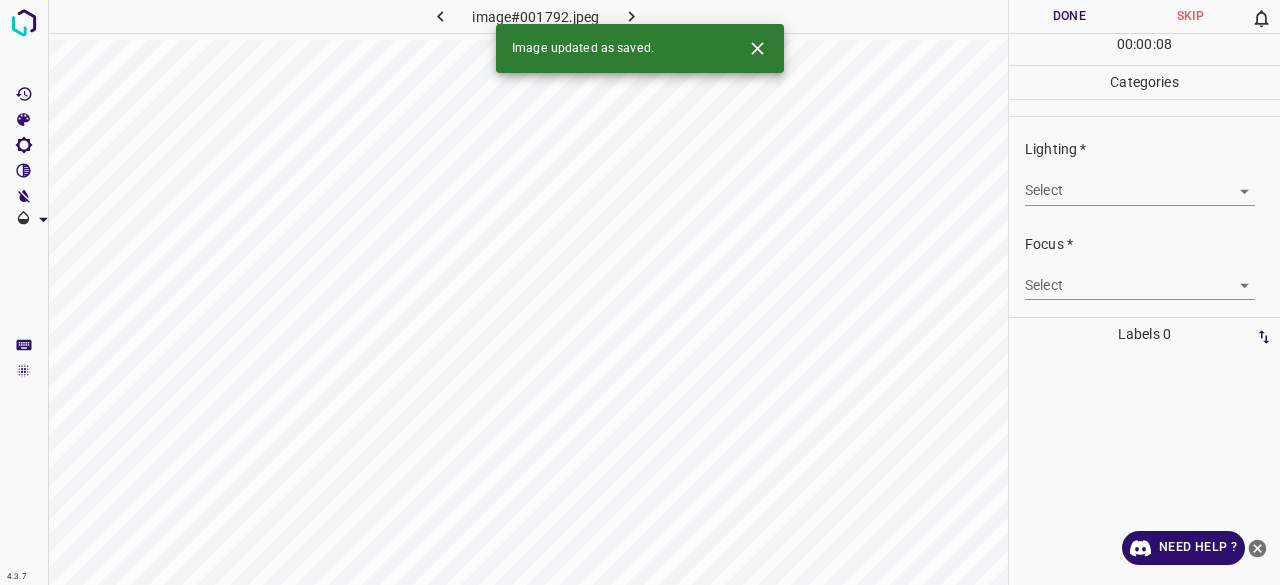 click on "4.3.7 image#001792.jpeg Done Skip 0 00   : 00   : 08   Categories Lighting *  Select ​ Focus *  Select ​ Overall *  Select ​ Labels   0 Categories 1 Lighting 2 Focus 3 Overall Tools Space Change between modes (Draw & Edit) I Auto labeling R Restore zoom M Zoom in N Zoom out Delete Delete selecte label Filters Z Restore filters X Saturation filter C Brightness filter V Contrast filter B Gray scale filter General O Download Image updated as saved. Need Help ? - Text - Hide - Delete" at bounding box center (640, 292) 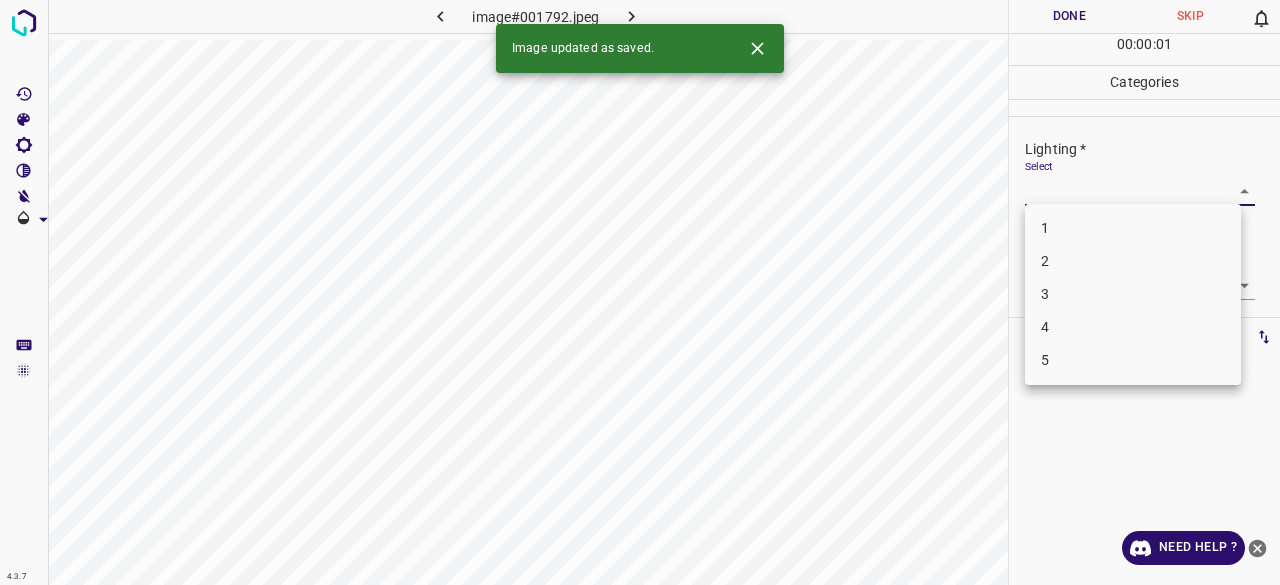click on "3" at bounding box center (1133, 294) 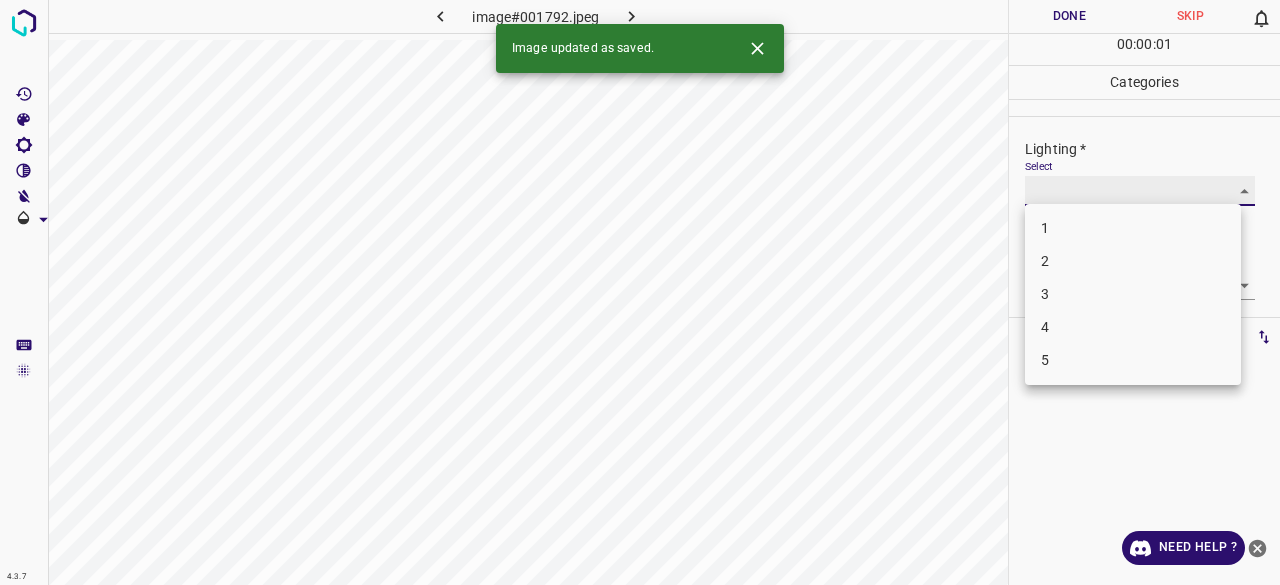 type on "3" 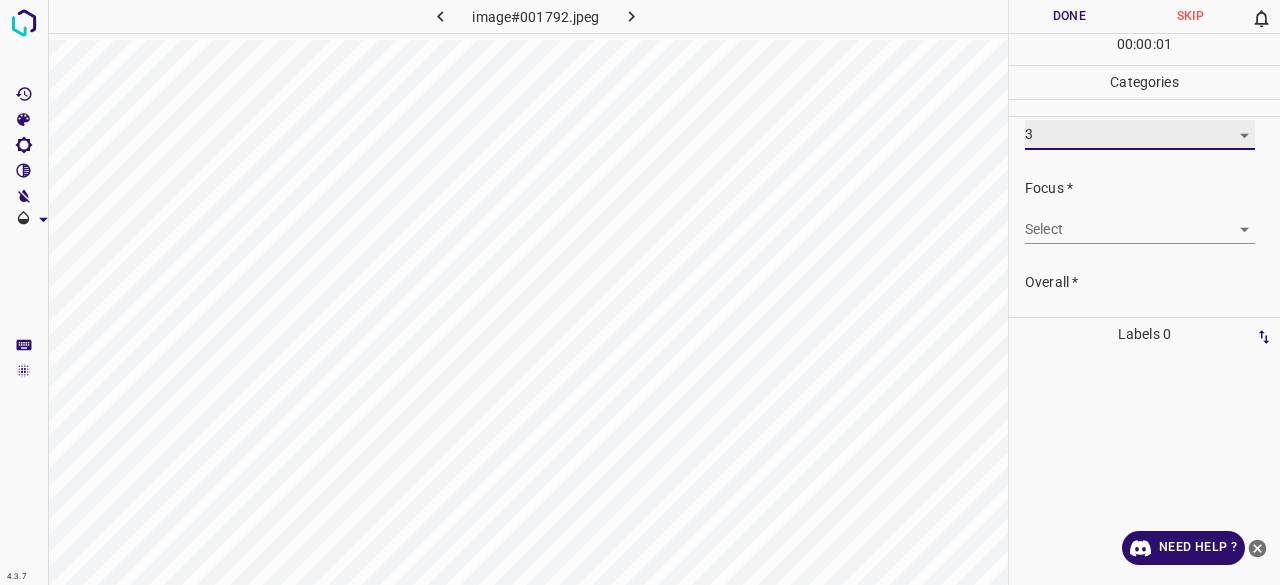 scroll, scrollTop: 98, scrollLeft: 0, axis: vertical 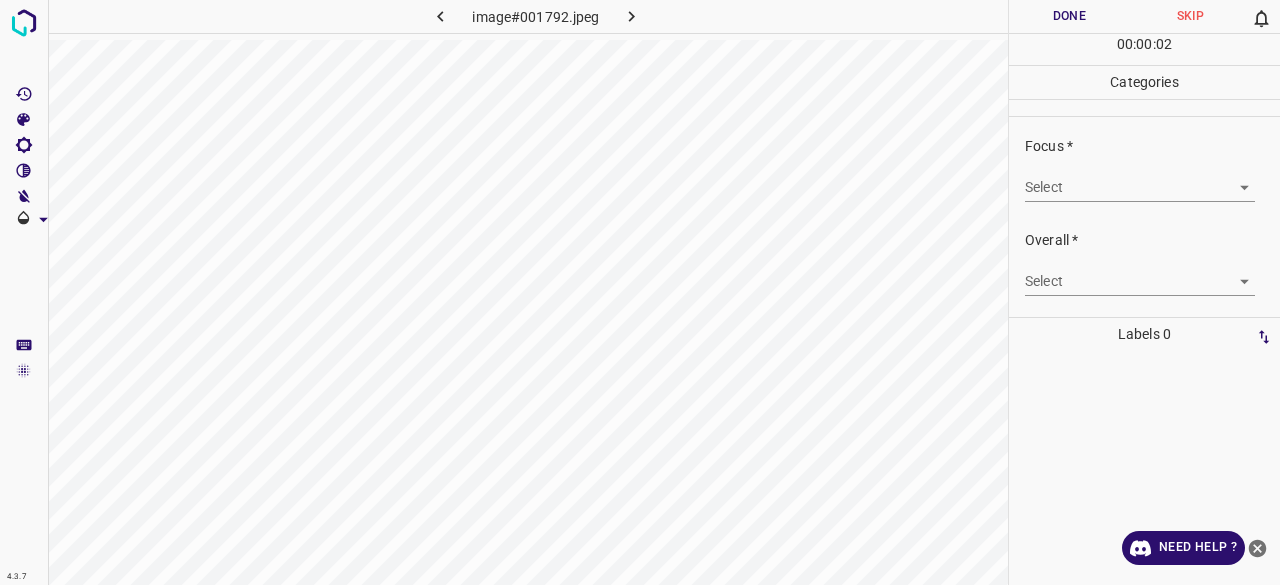 click on "4.3.7 image#001792.jpeg Done Skip 0 00   : 00   : 02   Categories Lighting *  Select 3 3 Focus *  Select ​ Overall *  Select ​ Labels   0 Categories 1 Lighting 2 Focus 3 Overall Tools Space Change between modes (Draw & Edit) I Auto labeling R Restore zoom M Zoom in N Zoom out Delete Delete selecte label Filters Z Restore filters X Saturation filter C Brightness filter V Contrast filter B Gray scale filter General O Download Need Help ? - Text - Hide - Delete" at bounding box center (640, 292) 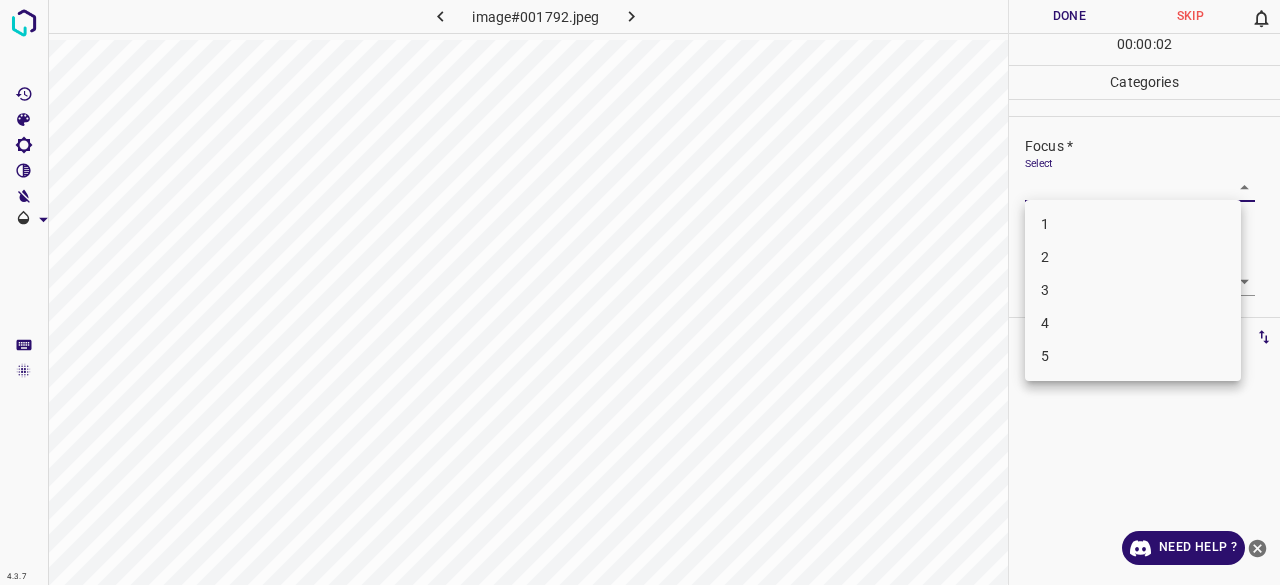 drag, startPoint x: 1052, startPoint y: 307, endPoint x: 1049, endPoint y: 287, distance: 20.22375 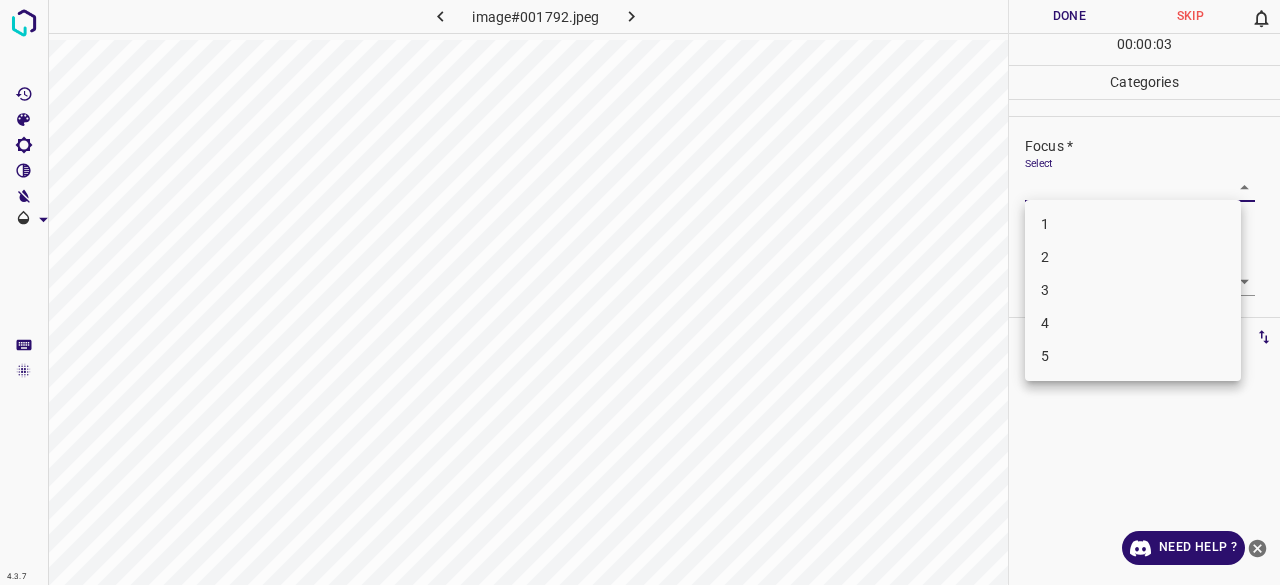click on "3" at bounding box center [1133, 290] 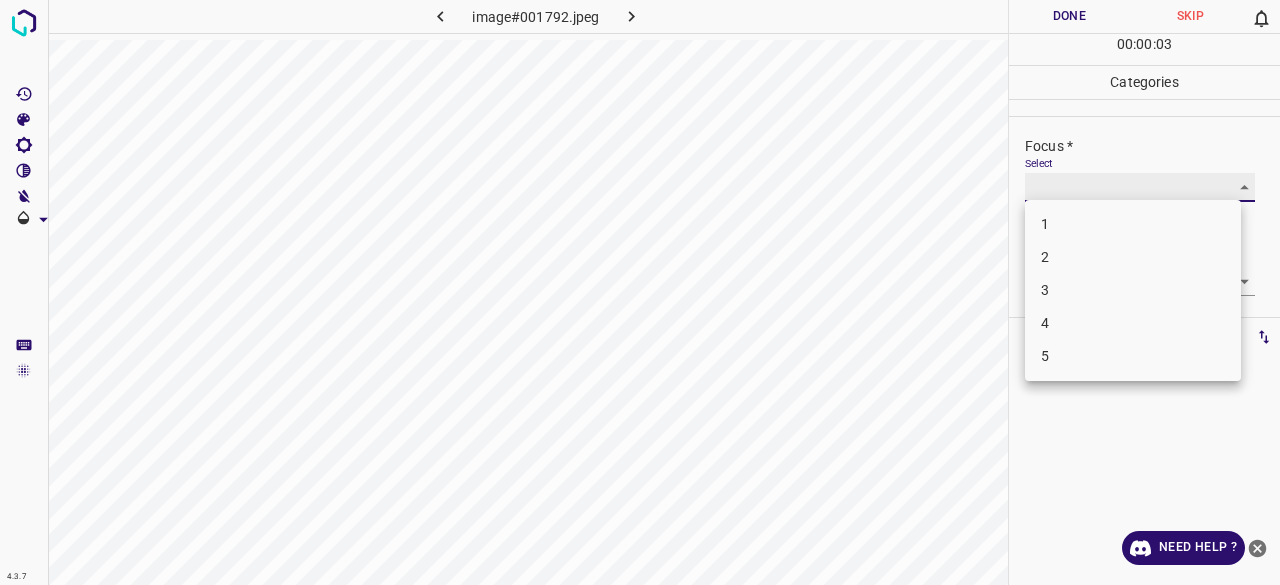 type on "3" 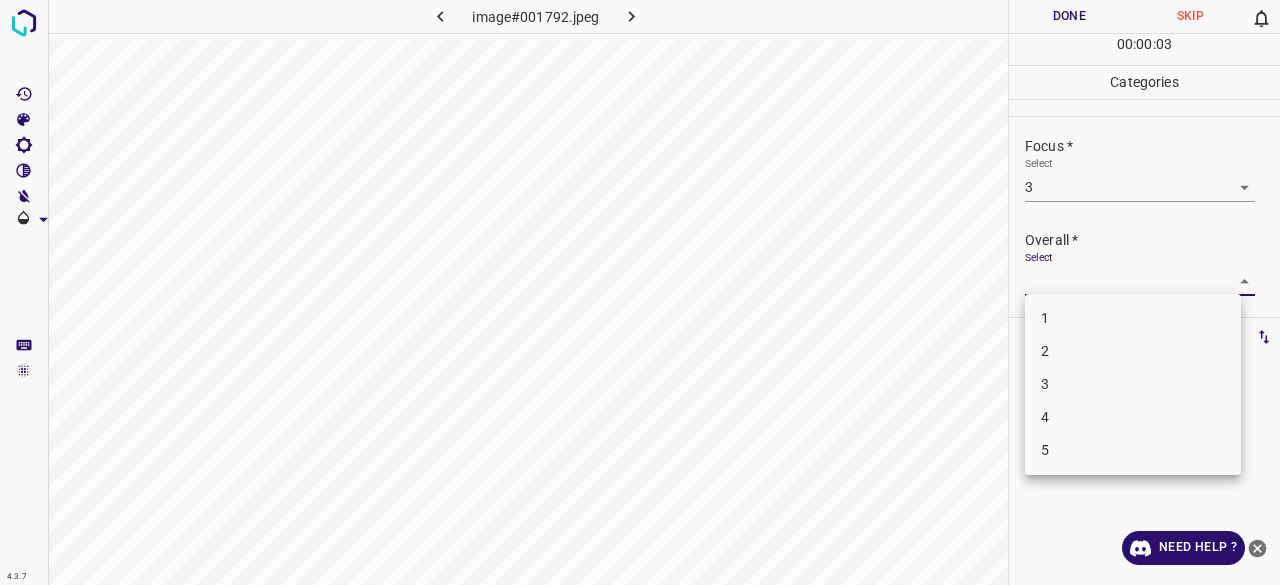 click on "4.3.7 image#001792.jpeg Done Skip 0 00   : 00   : 03   Categories Lighting *  Select 3 3 Focus *  Select 3 3 Overall *  Select ​ Labels   0 Categories 1 Lighting 2 Focus 3 Overall Tools Space Change between modes (Draw & Edit) I Auto labeling R Restore zoom M Zoom in N Zoom out Delete Delete selecte label Filters Z Restore filters X Saturation filter C Brightness filter V Contrast filter B Gray scale filter General O Download Need Help ? - Text - Hide - Delete 1 2 3 4 5" at bounding box center (640, 292) 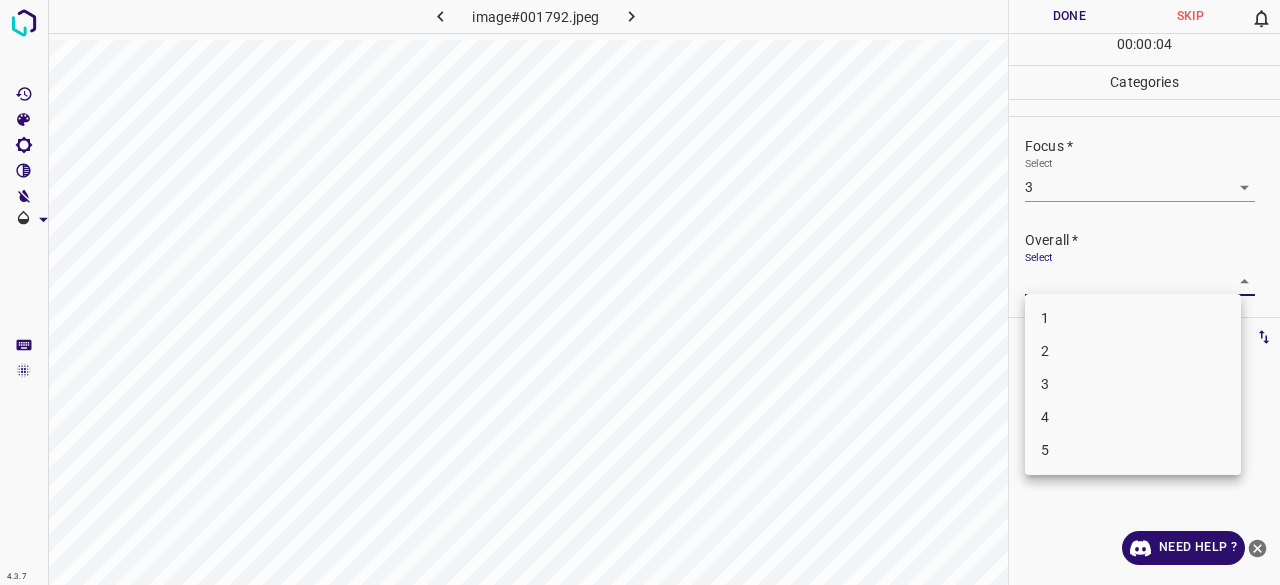 drag, startPoint x: 1064, startPoint y: 384, endPoint x: 1077, endPoint y: 232, distance: 152.5549 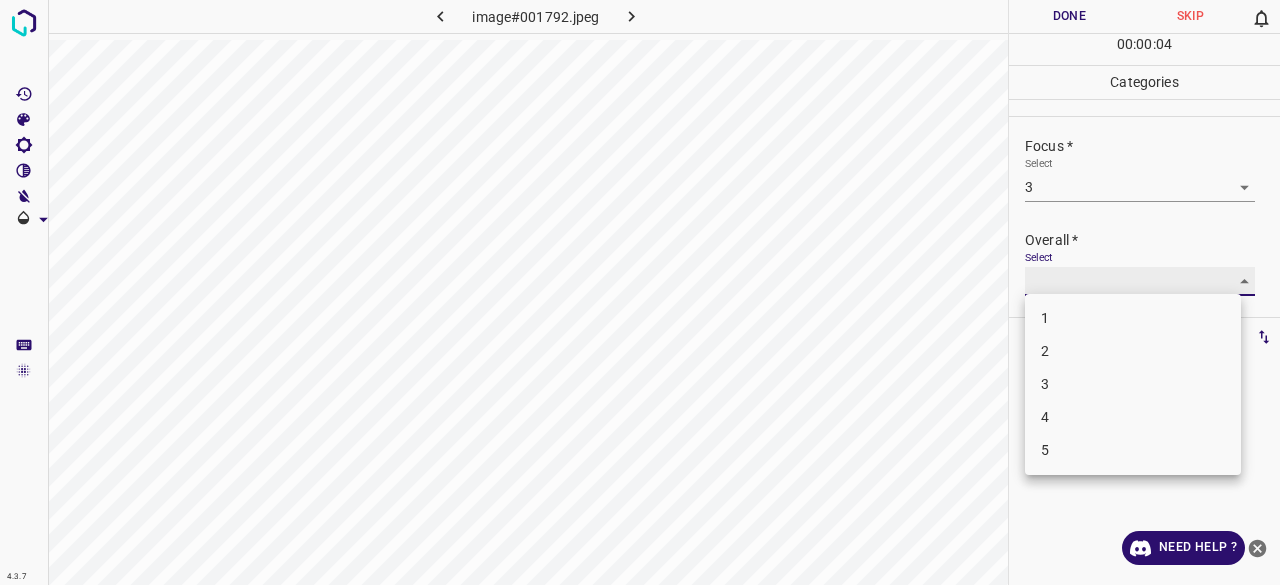 type on "3" 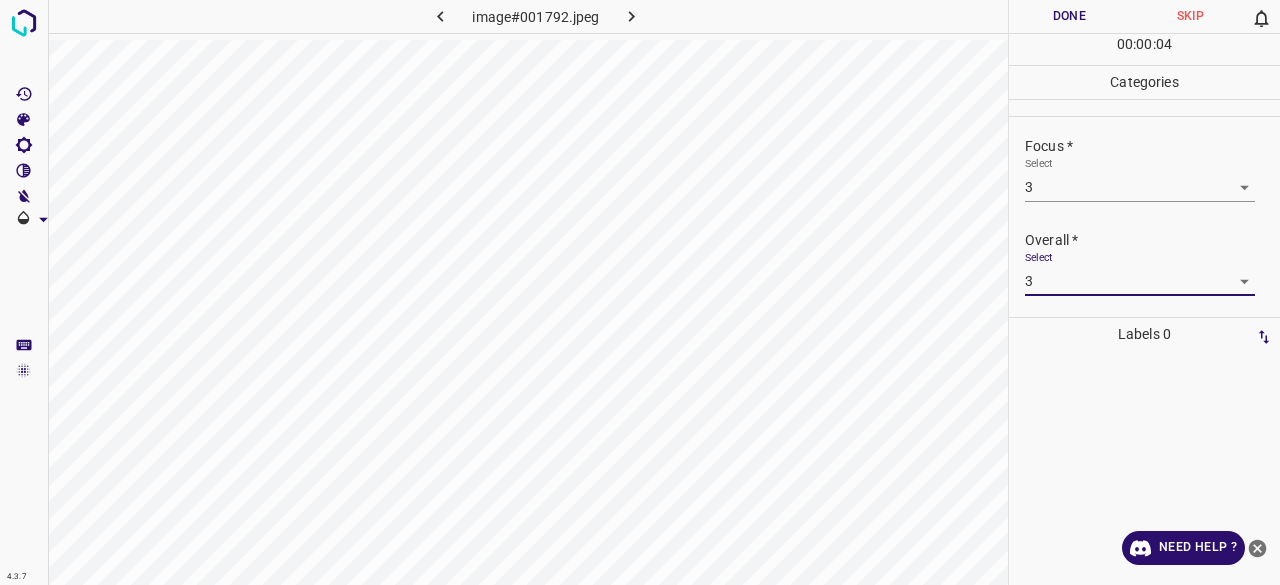 click on "Done" at bounding box center [1069, 16] 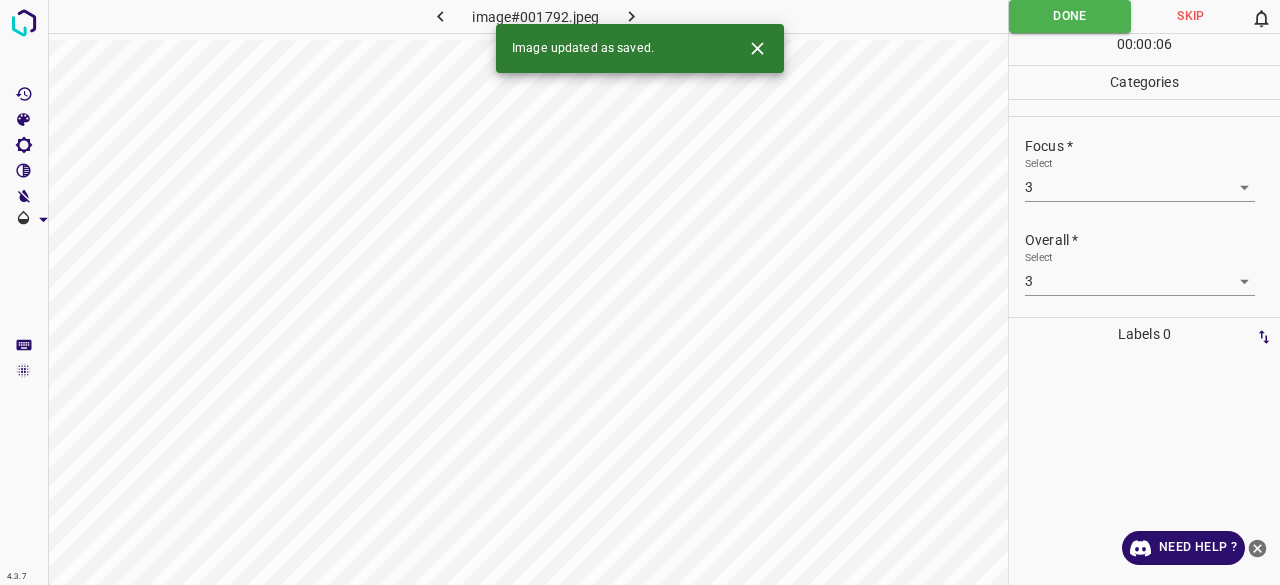 click at bounding box center (632, 16) 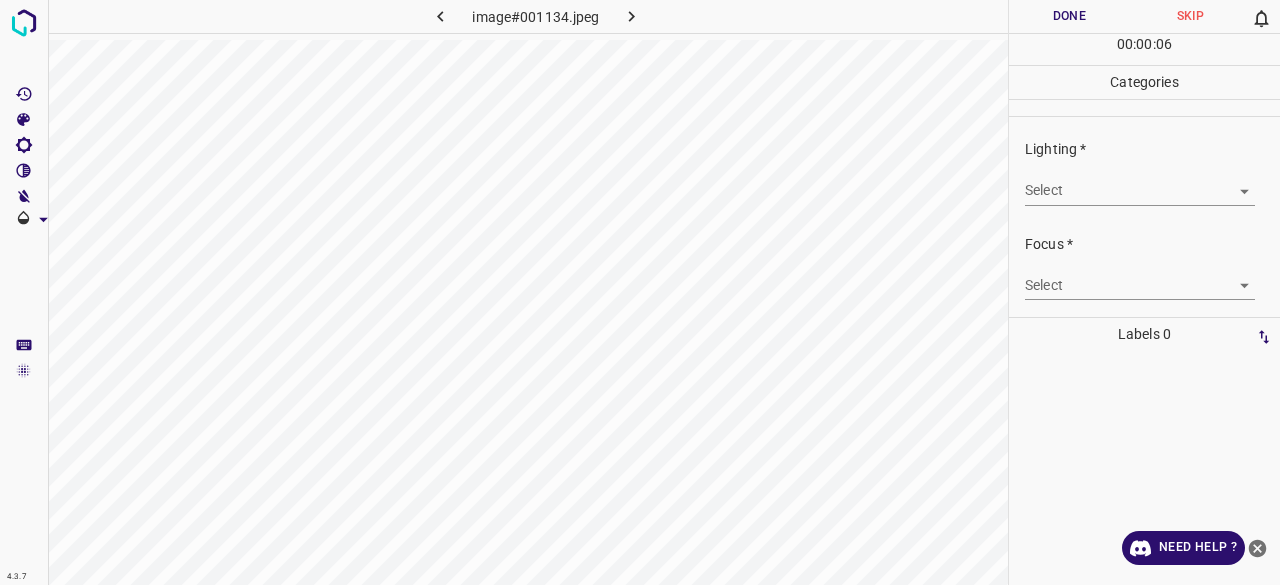 click on "4.3.7 image#001134.jpeg Done Skip 0 00   : 00   : 06   Categories Lighting *  Select ​ Focus *  Select ​ Overall *  Select ​ Labels   0 Categories 1 Lighting 2 Focus 3 Overall Tools Space Change between modes (Draw & Edit) I Auto labeling R Restore zoom M Zoom in N Zoom out Delete Delete selecte label Filters Z Restore filters X Saturation filter C Brightness filter V Contrast filter B Gray scale filter General O Download Need Help ? - Text - Hide - Delete" at bounding box center (640, 292) 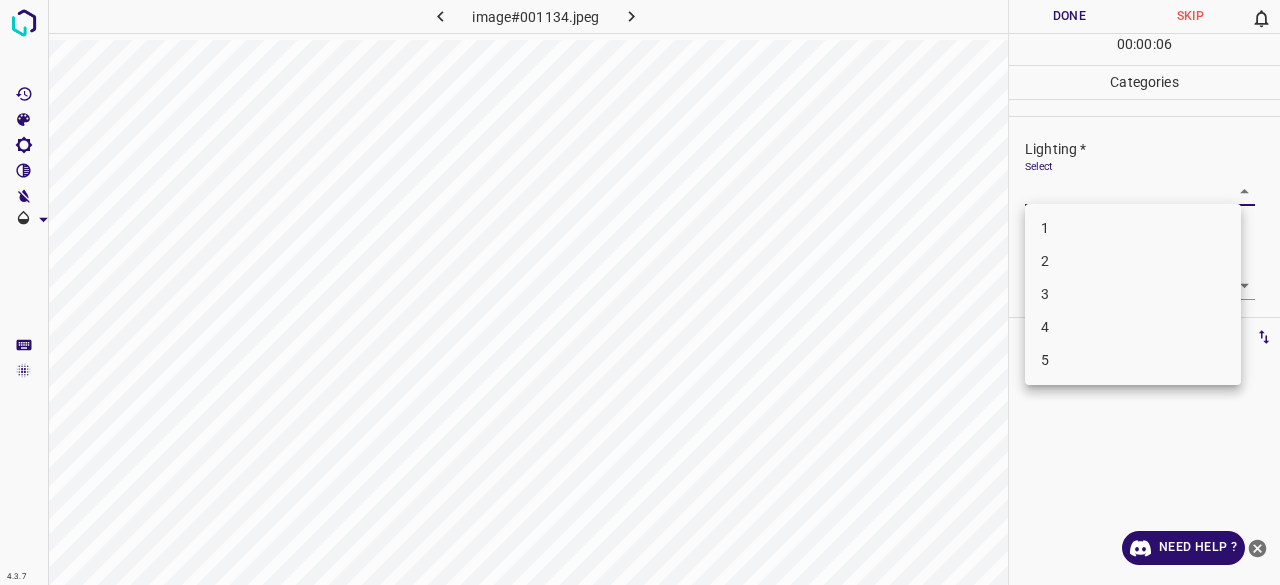 click on "3" at bounding box center [1133, 294] 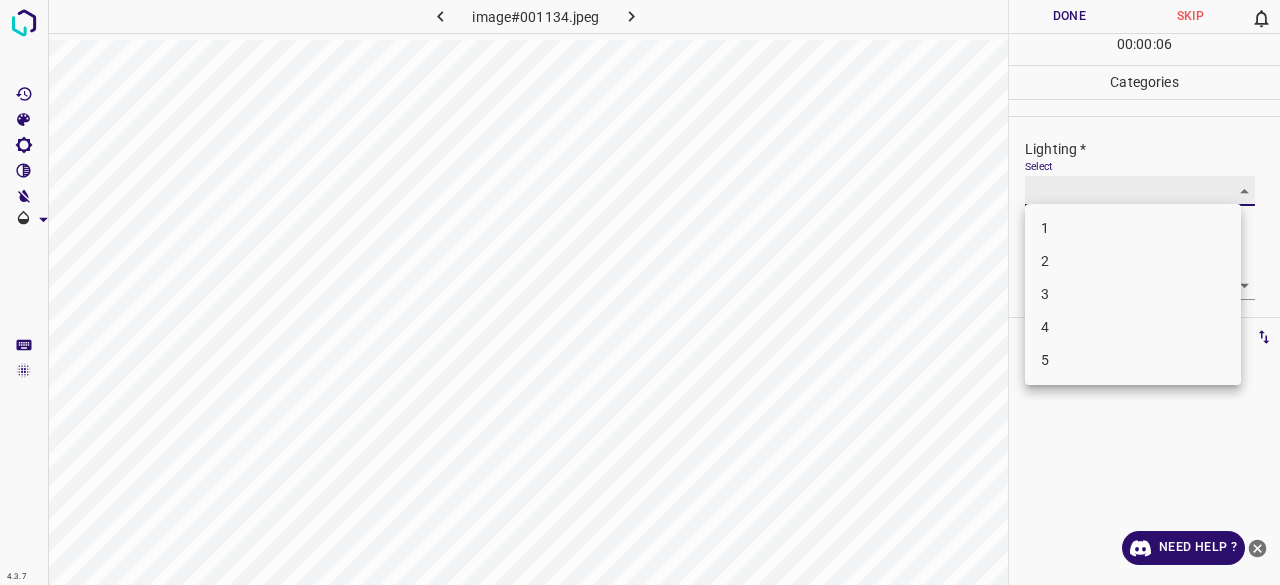 type on "3" 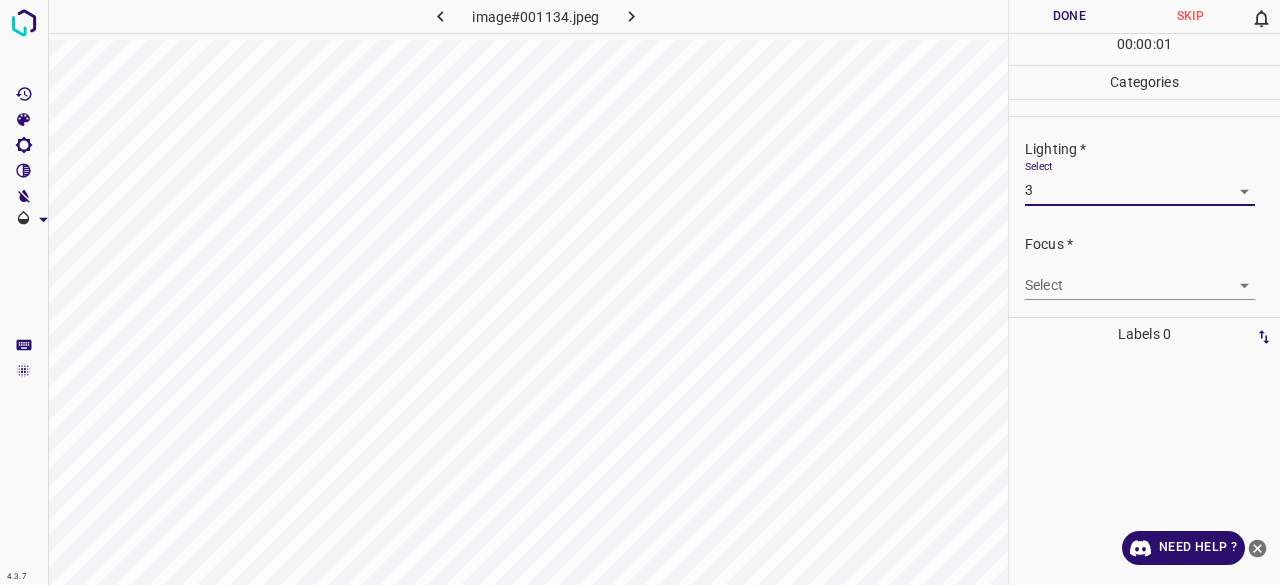 click on "4.3.7 image#001134.jpeg Done Skip 0 00   : 00   : 01   Categories Lighting *  Select 3 3 Focus *  Select ​ Overall *  Select ​ Labels   0 Categories 1 Lighting 2 Focus 3 Overall Tools Space Change between modes (Draw & Edit) I Auto labeling R Restore zoom M Zoom in N Zoom out Delete Delete selecte label Filters Z Restore filters X Saturation filter C Brightness filter V Contrast filter B Gray scale filter General O Download Need Help ? - Text - Hide - Delete" at bounding box center (640, 292) 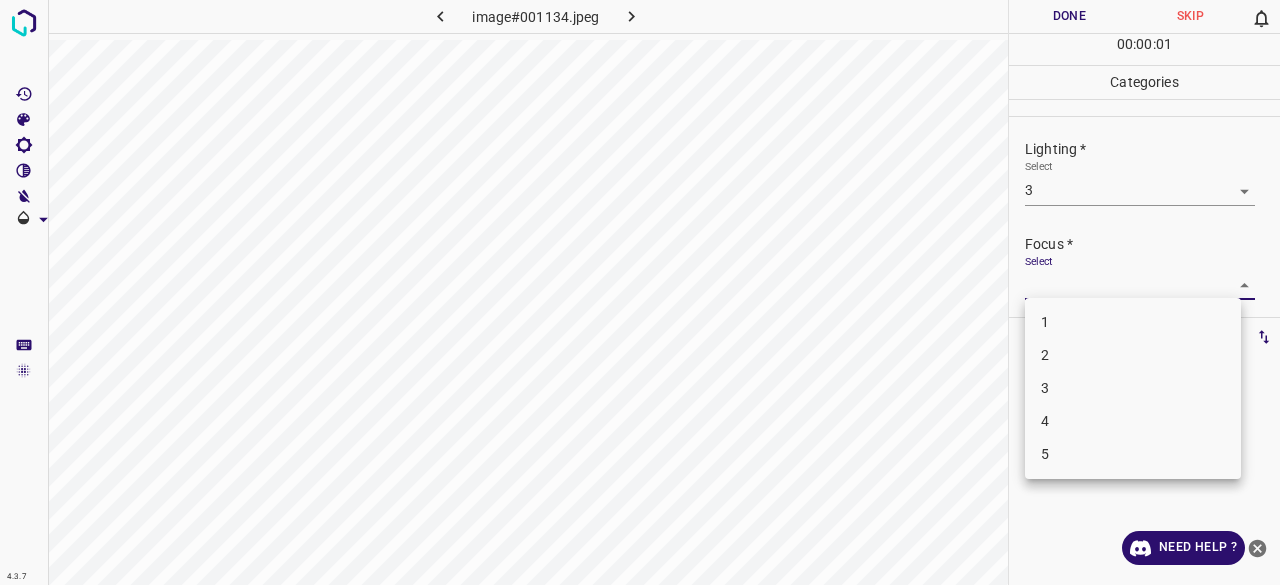 click on "3" at bounding box center [1133, 388] 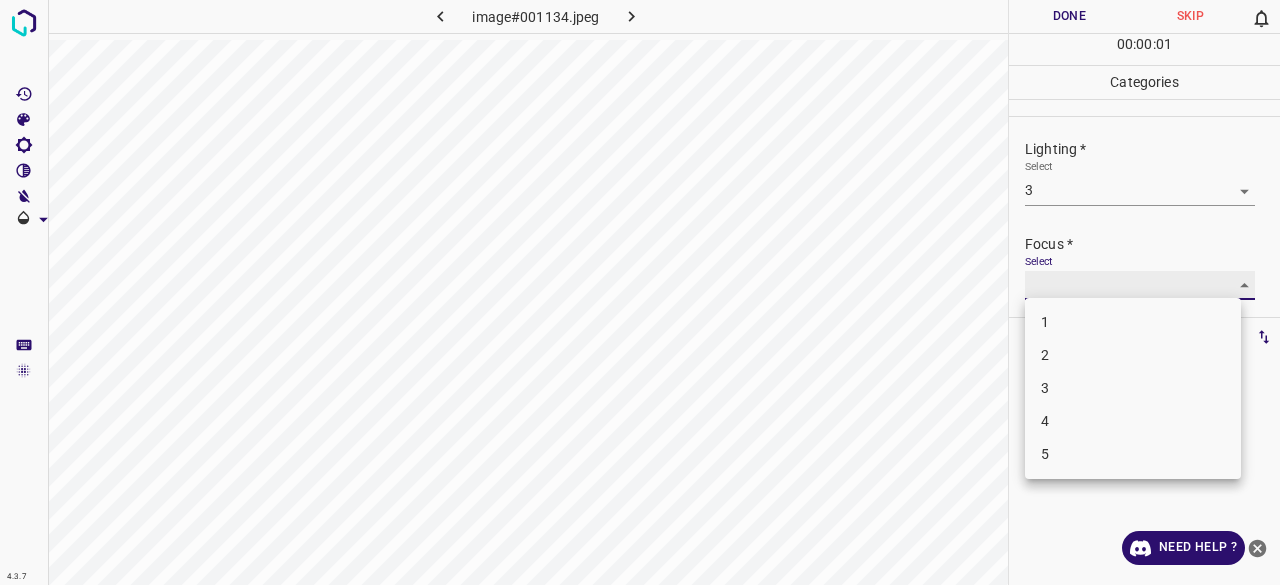 type on "3" 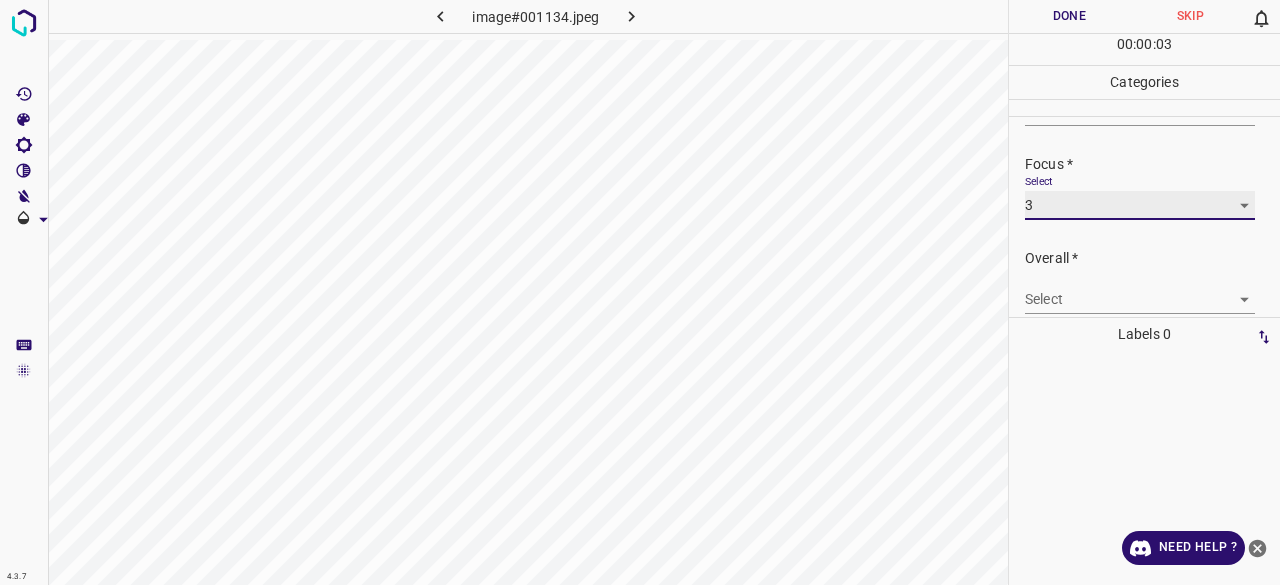 scroll, scrollTop: 98, scrollLeft: 0, axis: vertical 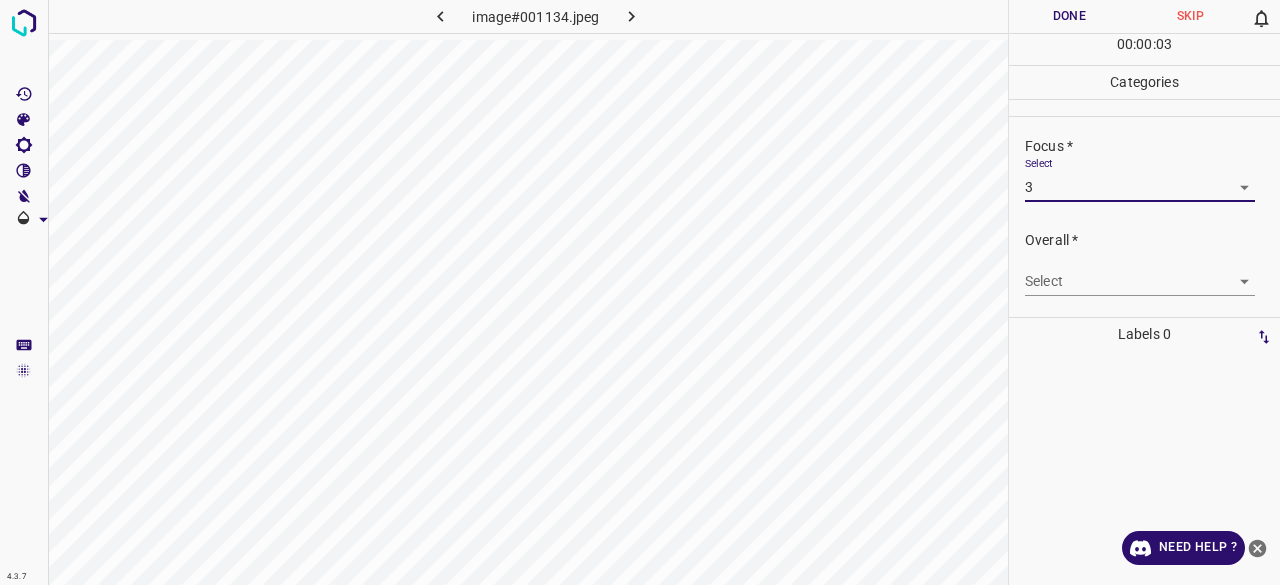click on "4.3.7 image#001134.jpeg Done Skip 0 00   : 00   : 03   Categories Lighting *  Select 3 3 Focus *  Select 3 3 Overall *  Select ​ Labels   0 Categories 1 Lighting 2 Focus 3 Overall Tools Space Change between modes (Draw & Edit) I Auto labeling R Restore zoom M Zoom in N Zoom out Delete Delete selecte label Filters Z Restore filters X Saturation filter C Brightness filter V Contrast filter B Gray scale filter General O Download Need Help ? - Text - Hide - Delete" at bounding box center (640, 292) 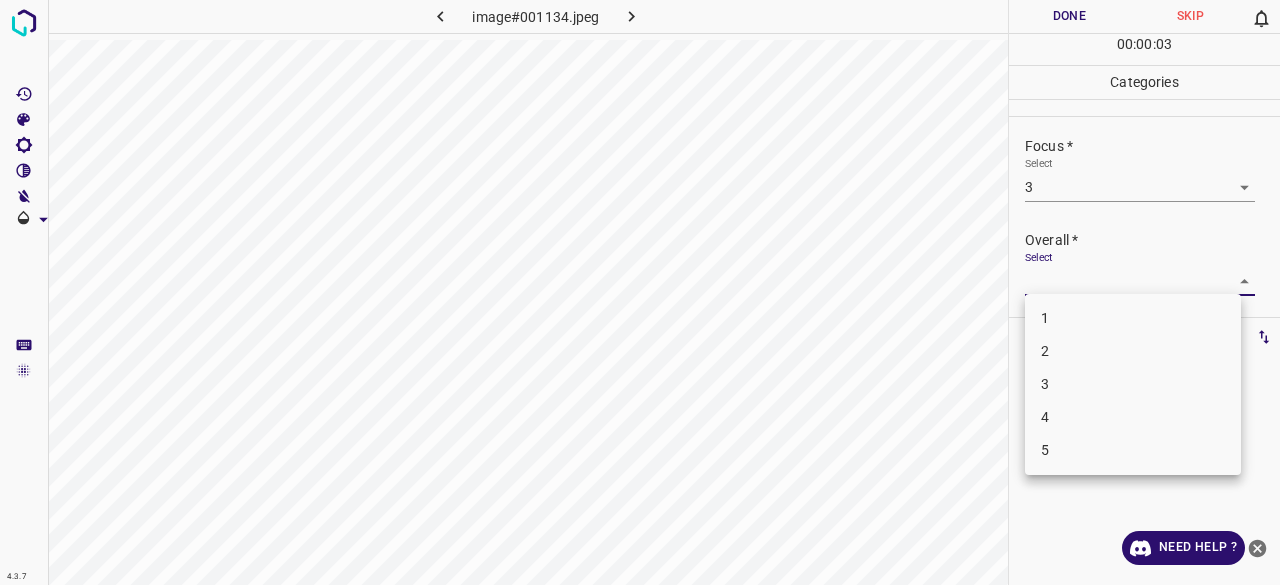 drag, startPoint x: 1055, startPoint y: 360, endPoint x: 1054, endPoint y: 374, distance: 14.035668 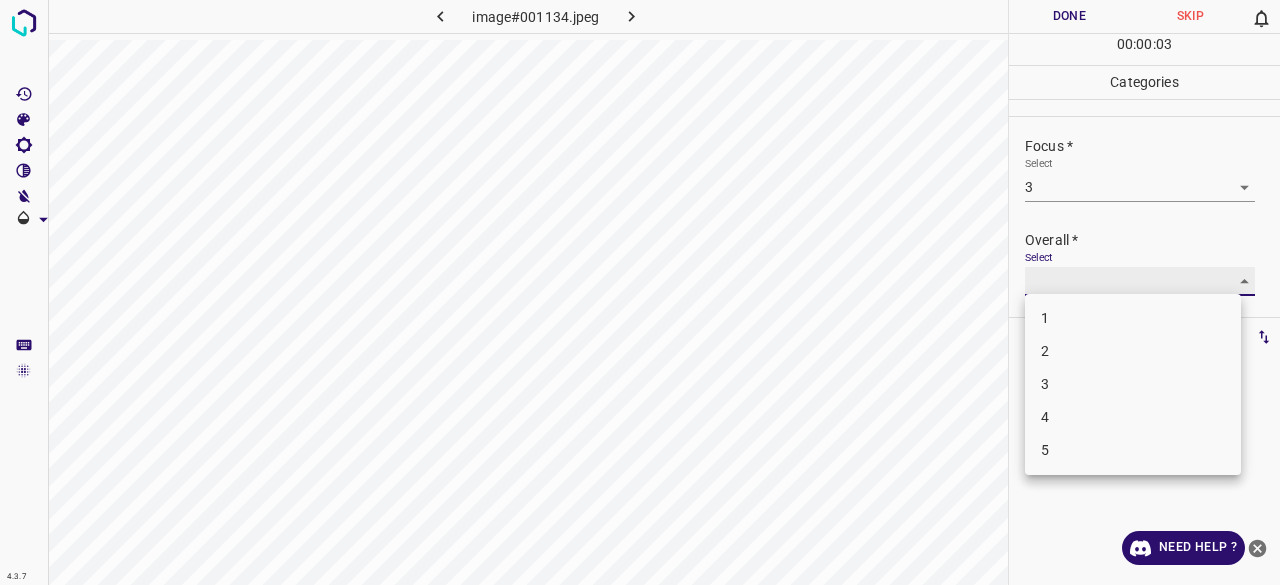 type on "3" 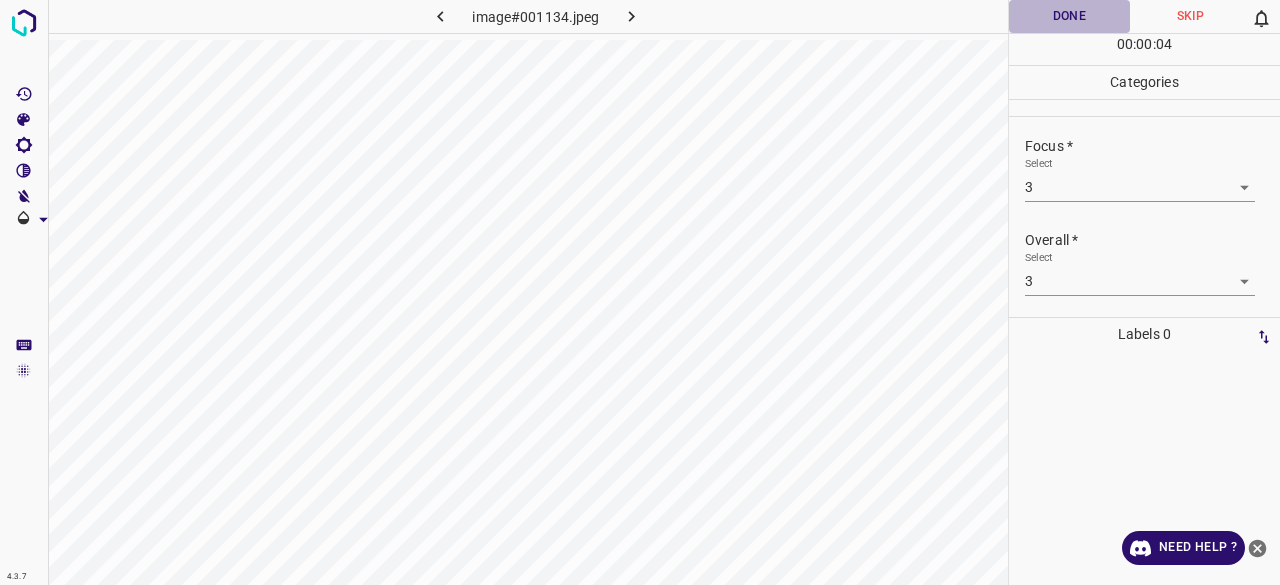 click on "Done" at bounding box center (1069, 16) 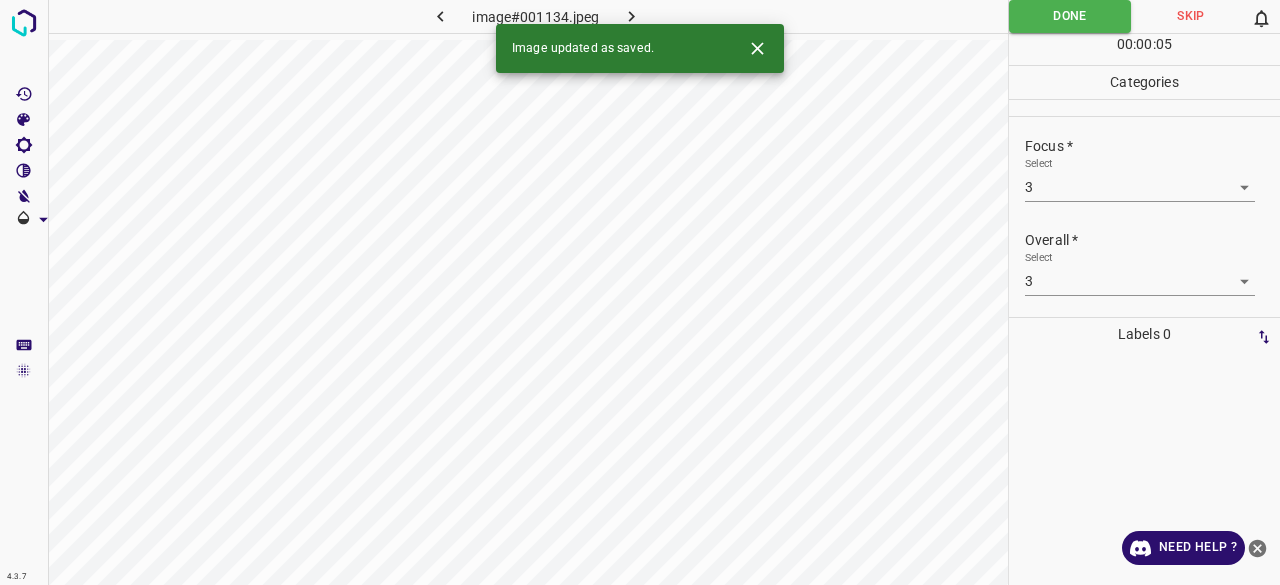 click at bounding box center [632, 16] 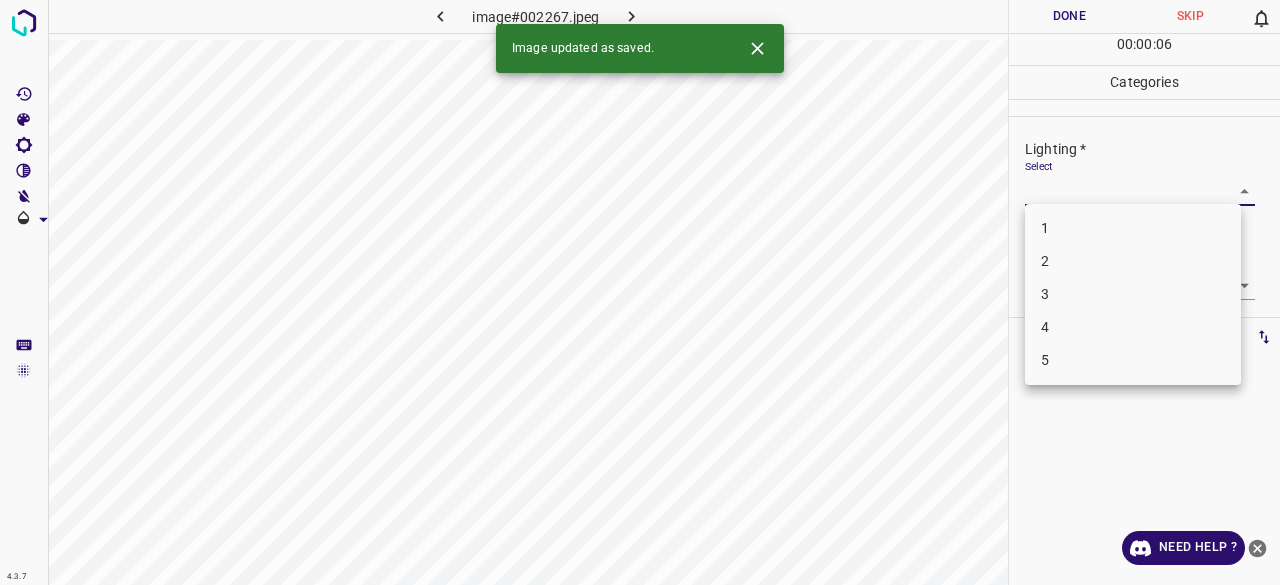 click on "4.3.7 image#002267.jpeg Done Skip 0 00   : 00   : 06   Categories Lighting *  Select ​ Focus *  Select ​ Overall *  Select ​ Labels   0 Categories 1 Lighting 2 Focus 3 Overall Tools Space Change between modes (Draw & Edit) I Auto labeling R Restore zoom M Zoom in N Zoom out Delete Delete selecte label Filters Z Restore filters X Saturation filter C Brightness filter V Contrast filter B Gray scale filter General O Download Image updated as saved. Need Help ? - Text - Hide - Delete 1 2 3 4 5" at bounding box center [640, 292] 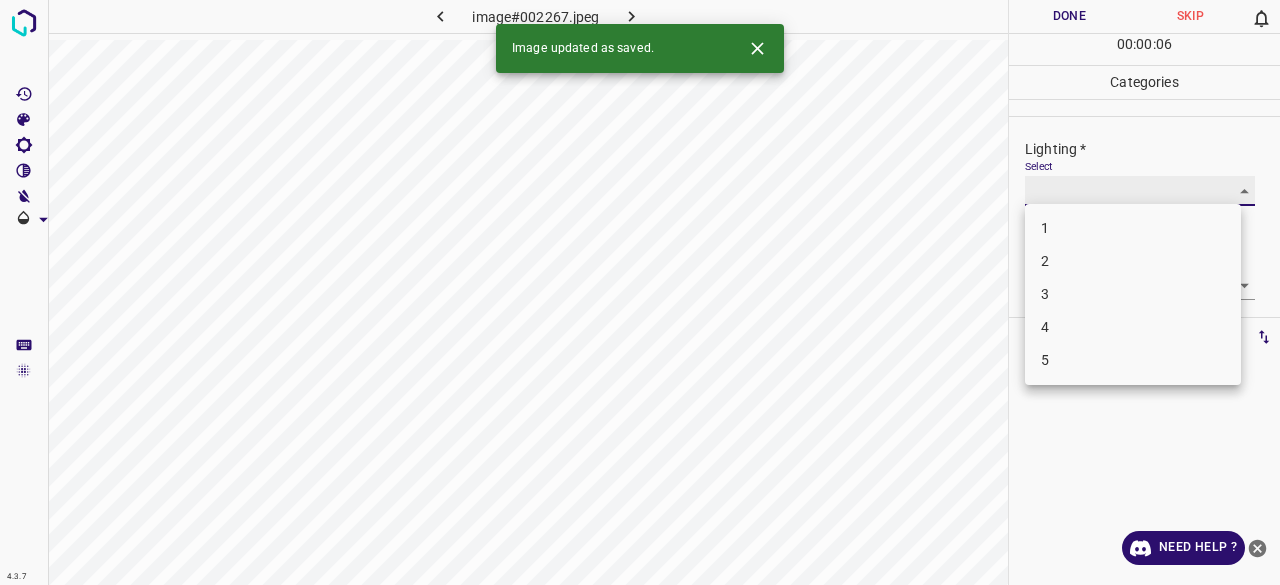 type on "3" 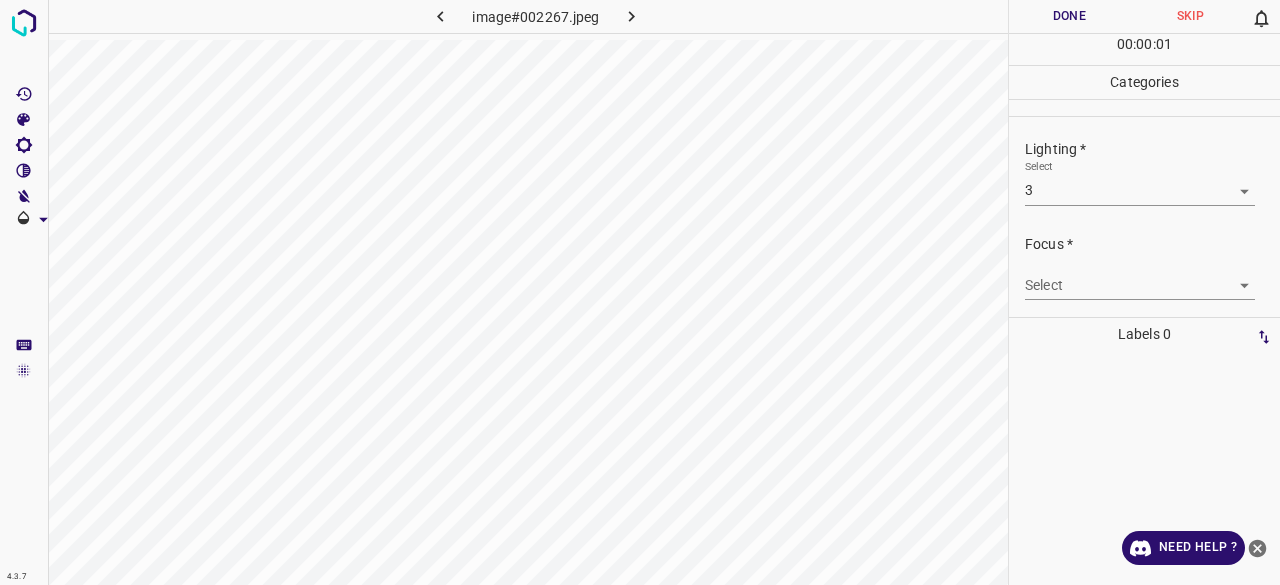 click on "Focus *  Select ​" at bounding box center (1144, 267) 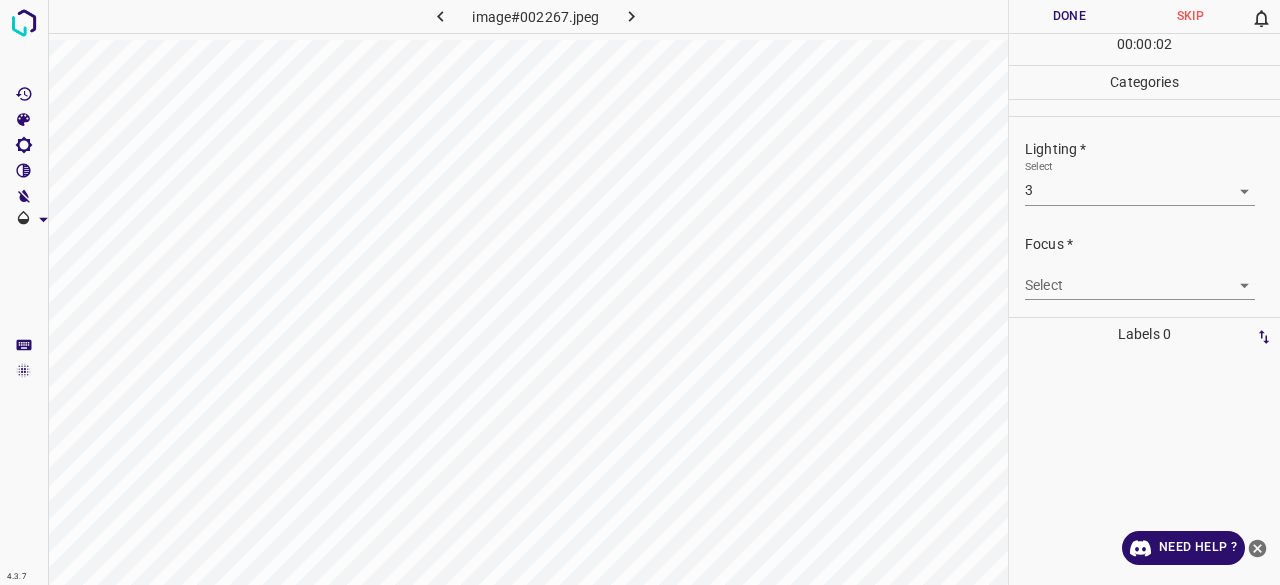 click on "4.3.7 image#002267.jpeg Done Skip 0 00   : 00   : 02   Categories Lighting *  Select 3 3 Focus *  Select ​ Overall *  Select ​ Labels   0 Categories 1 Lighting 2 Focus 3 Overall Tools Space Change between modes (Draw & Edit) I Auto labeling R Restore zoom M Zoom in N Zoom out Delete Delete selecte label Filters Z Restore filters X Saturation filter C Brightness filter V Contrast filter B Gray scale filter General O Download Need Help ? - Text - Hide - Delete" at bounding box center [640, 292] 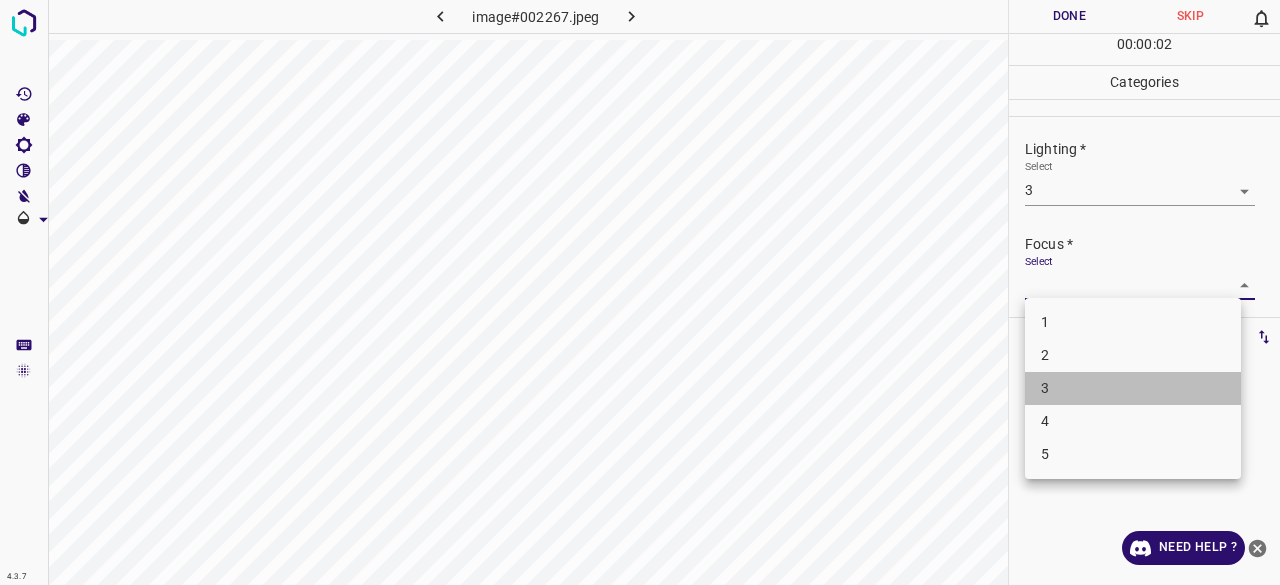 drag, startPoint x: 1044, startPoint y: 398, endPoint x: 1071, endPoint y: 275, distance: 125.92855 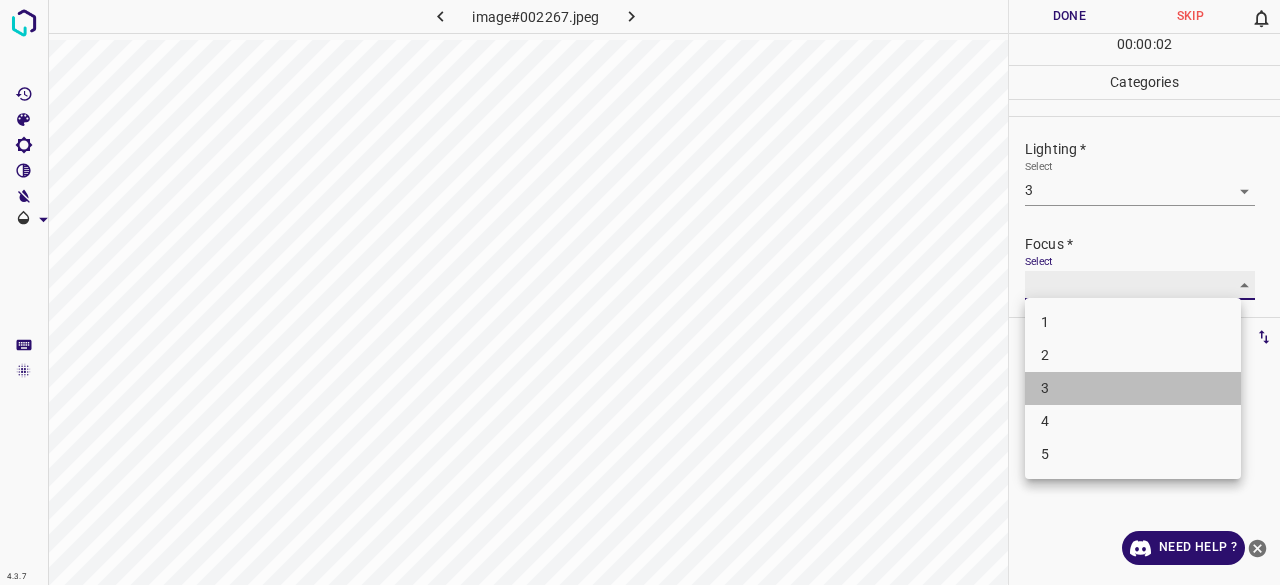 type on "3" 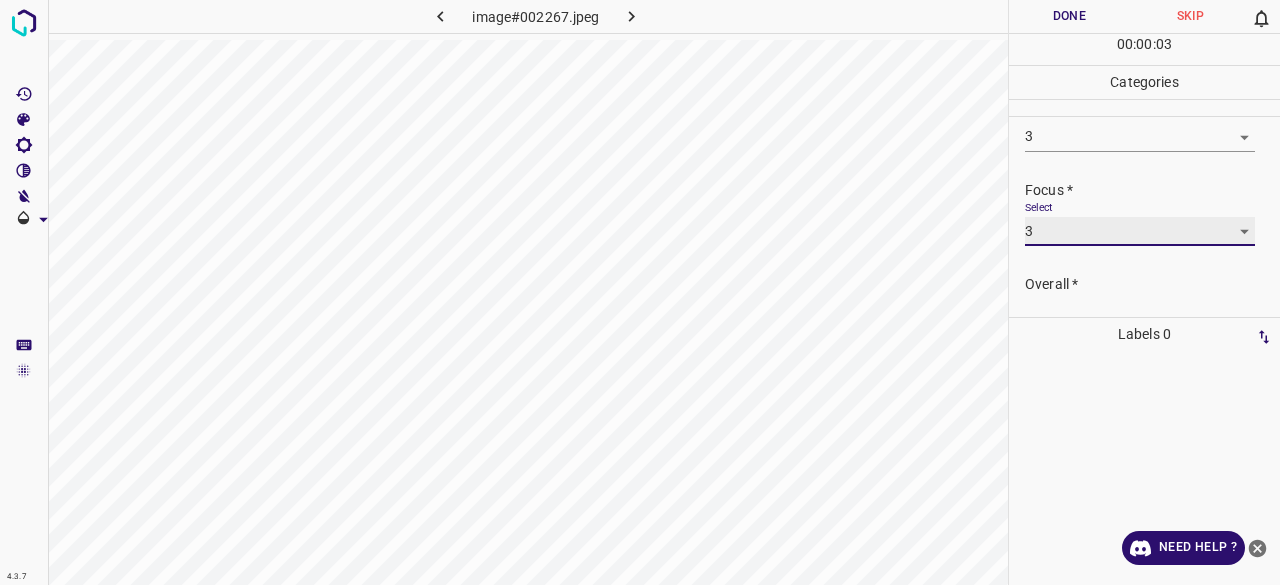 scroll, scrollTop: 98, scrollLeft: 0, axis: vertical 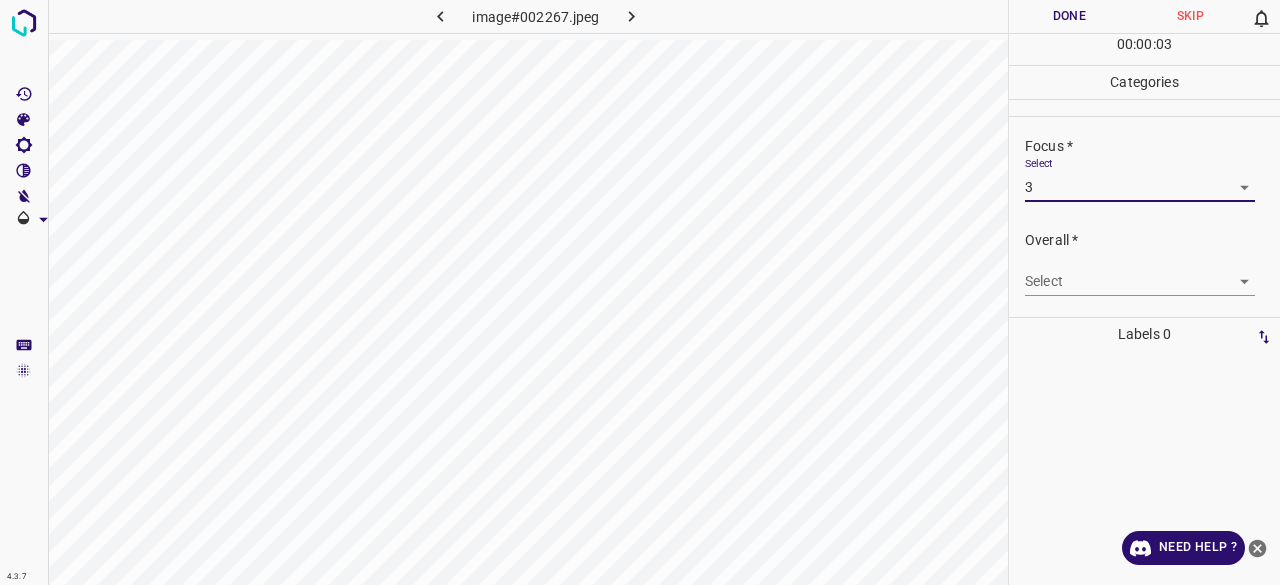 click on "4.3.7 image#002267.jpeg Done Skip 0 00   : 00   : 03   Categories Lighting *  Select 3 3 Focus *  Select 3 3 Overall *  Select ​ Labels   0 Categories 1 Lighting 2 Focus 3 Overall Tools Space Change between modes (Draw & Edit) I Auto labeling R Restore zoom M Zoom in N Zoom out Delete Delete selecte label Filters Z Restore filters X Saturation filter C Brightness filter V Contrast filter B Gray scale filter General O Download Need Help ? - Text - Hide - Delete" at bounding box center [640, 292] 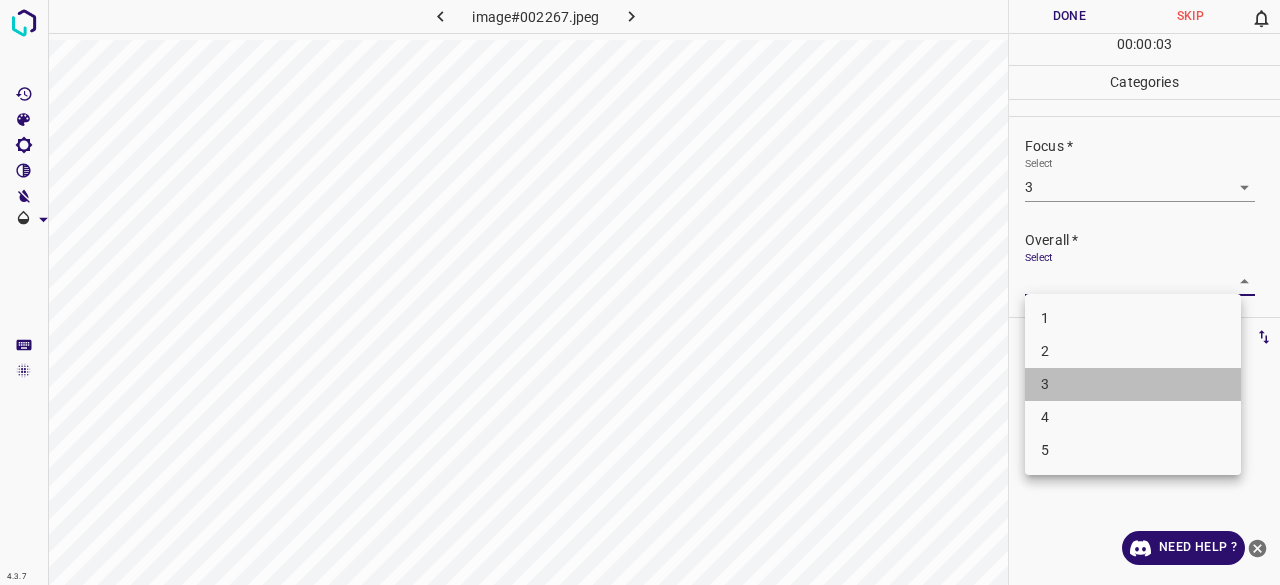 click on "3" at bounding box center [1133, 384] 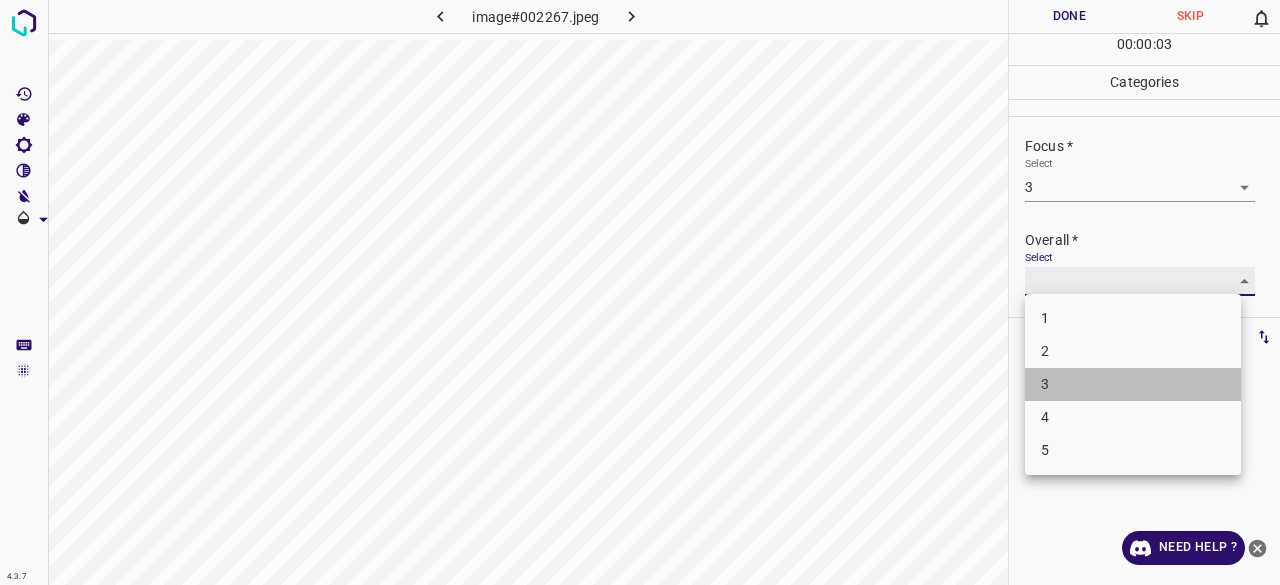 type on "3" 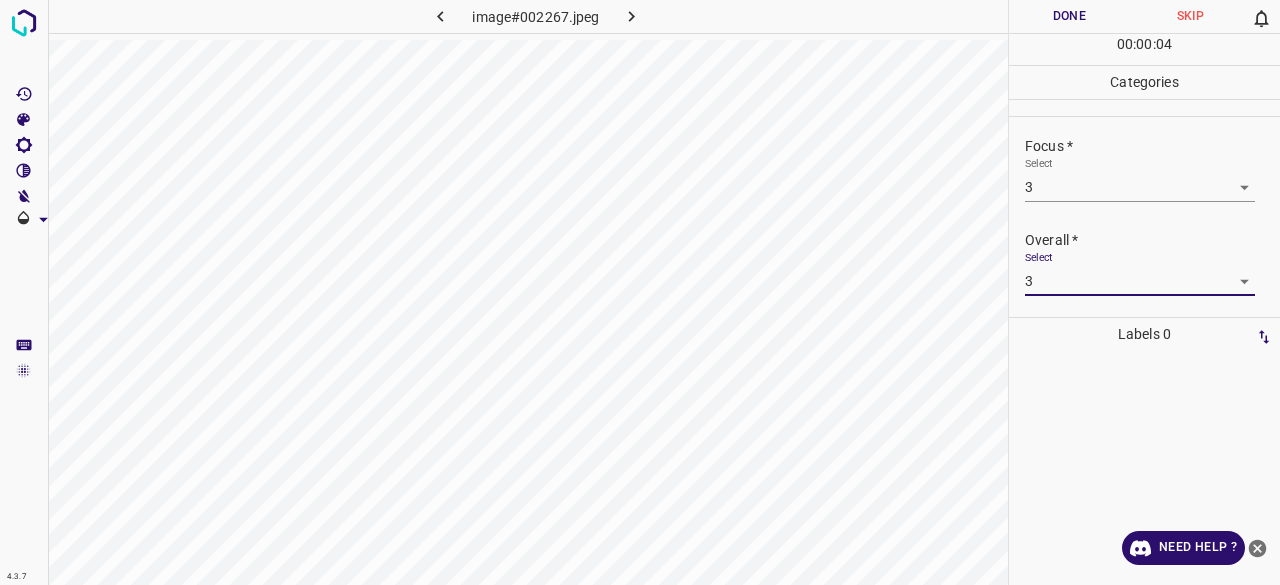 click on "Done" at bounding box center (1069, 16) 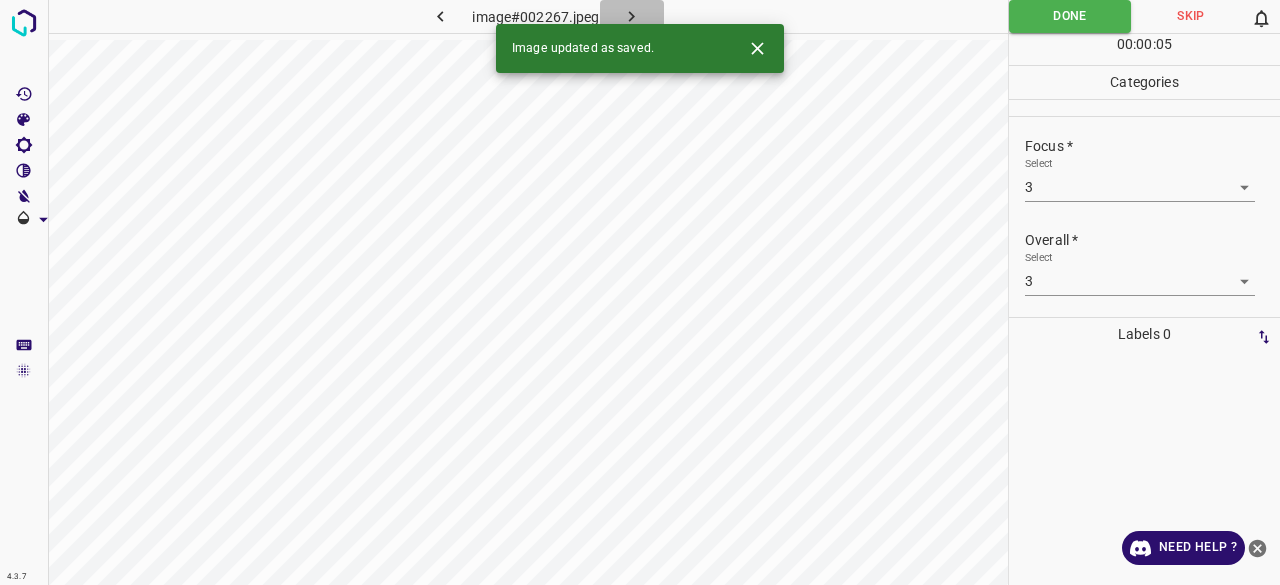 click 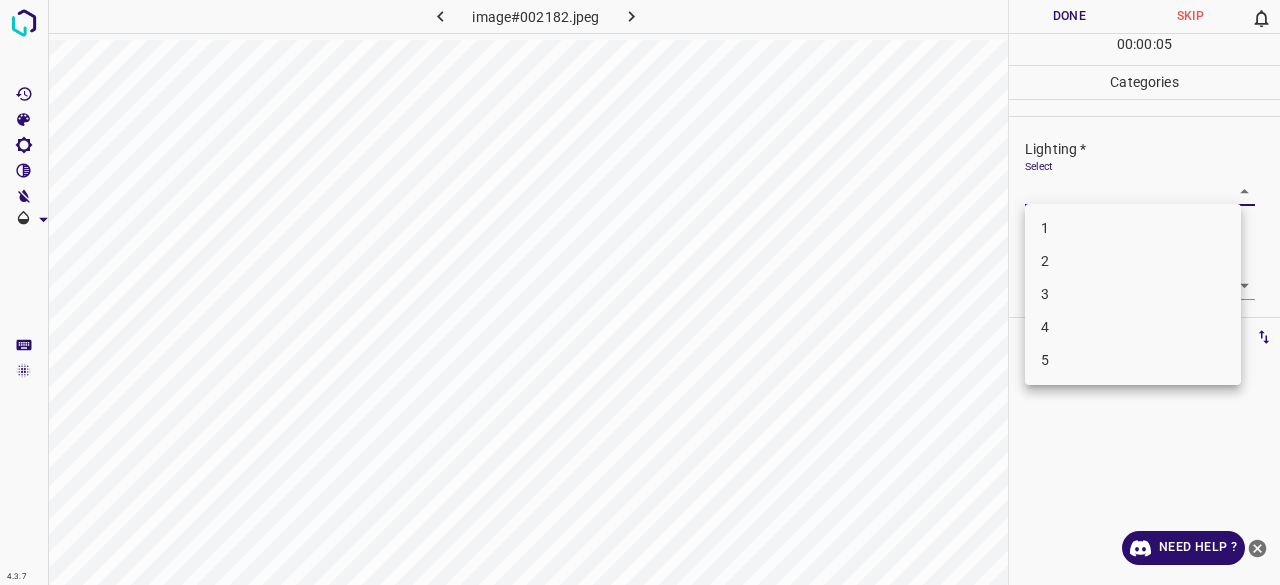 click on "4.3.7 image#002182.jpeg Done Skip 0 00   : 00   : 05   Categories Lighting *  Select ​ Focus *  Select ​ Overall *  Select ​ Labels   0 Categories 1 Lighting 2 Focus 3 Overall Tools Space Change between modes (Draw & Edit) I Auto labeling R Restore zoom M Zoom in N Zoom out Delete Delete selecte label Filters Z Restore filters X Saturation filter C Brightness filter V Contrast filter B Gray scale filter General O Download Need Help ? - Text - Hide - Delete 1 2 3 4 5" at bounding box center [640, 292] 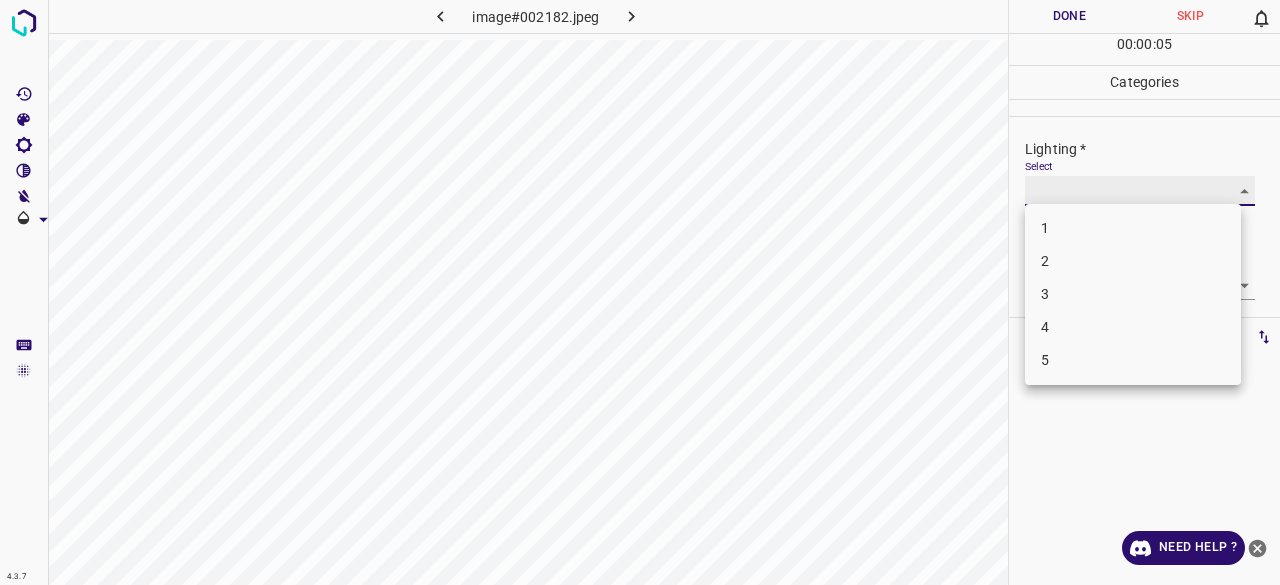 type on "3" 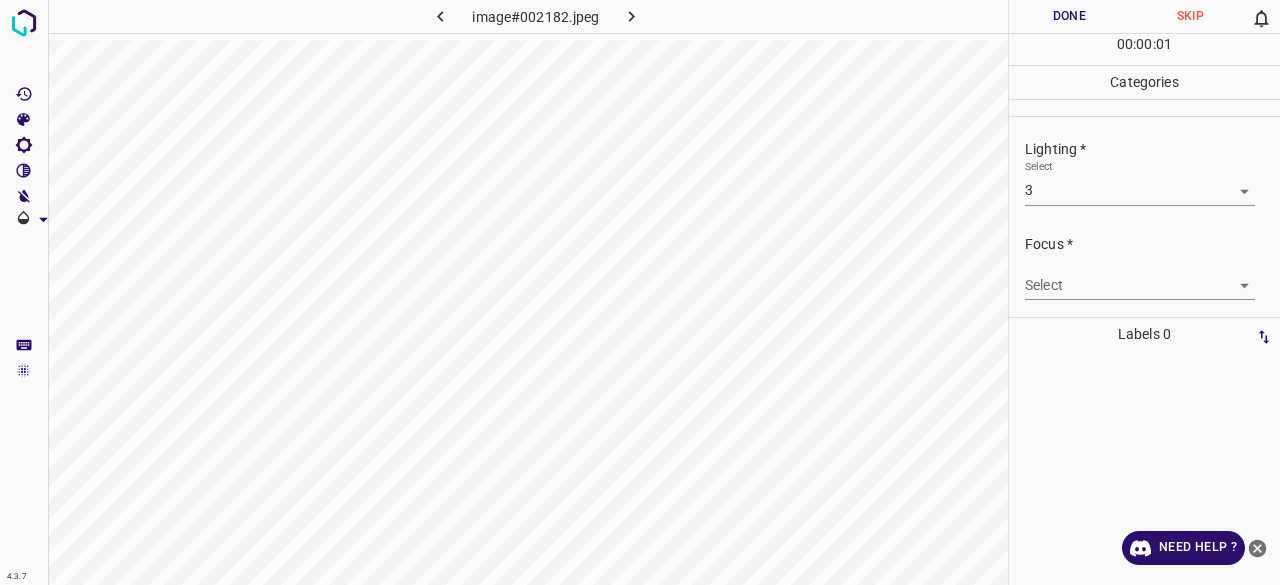 click on "4.3.7 image#002182.jpeg Done Skip 0 00   : 00   : 01   Categories Lighting *  Select 3 3 Focus *  Select ​ Overall *  Select ​ Labels   0 Categories 1 Lighting 2 Focus 3 Overall Tools Space Change between modes (Draw & Edit) I Auto labeling R Restore zoom M Zoom in N Zoom out Delete Delete selecte label Filters Z Restore filters X Saturation filter C Brightness filter V Contrast filter B Gray scale filter General O Download Need Help ? - Text - Hide - Delete" at bounding box center [640, 292] 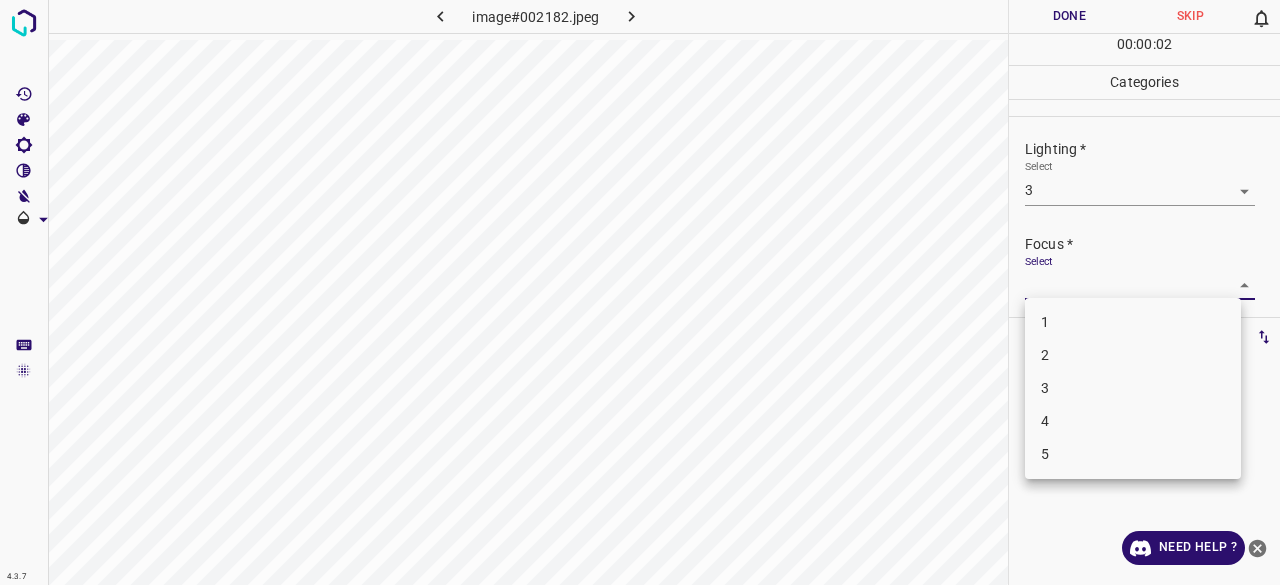 drag, startPoint x: 1036, startPoint y: 387, endPoint x: 1048, endPoint y: 369, distance: 21.633308 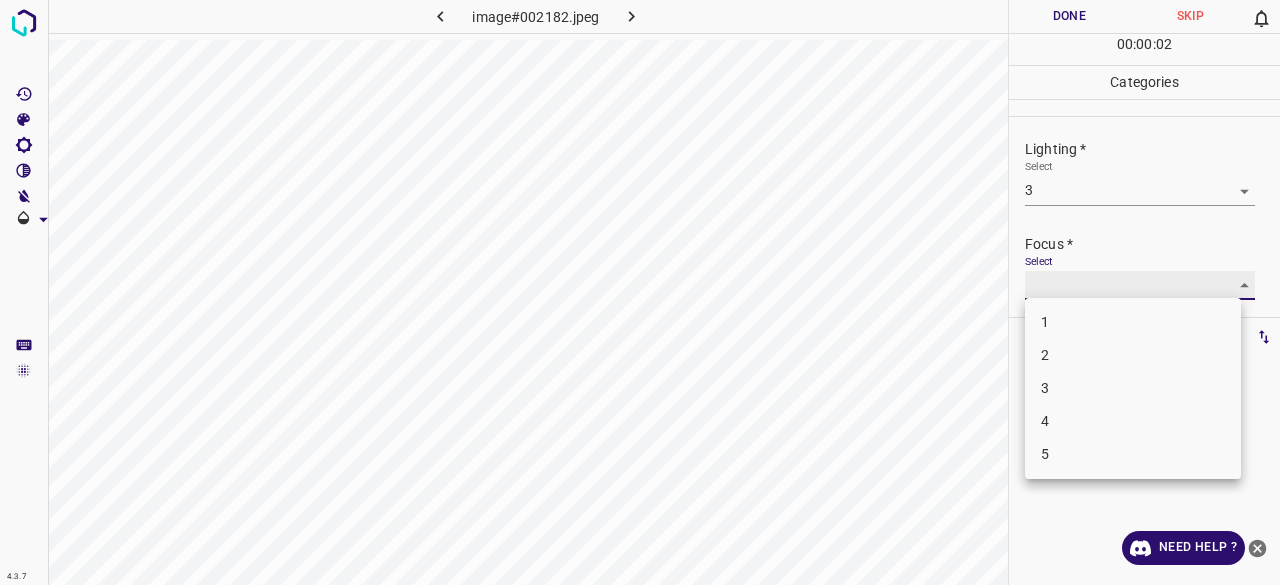 type on "3" 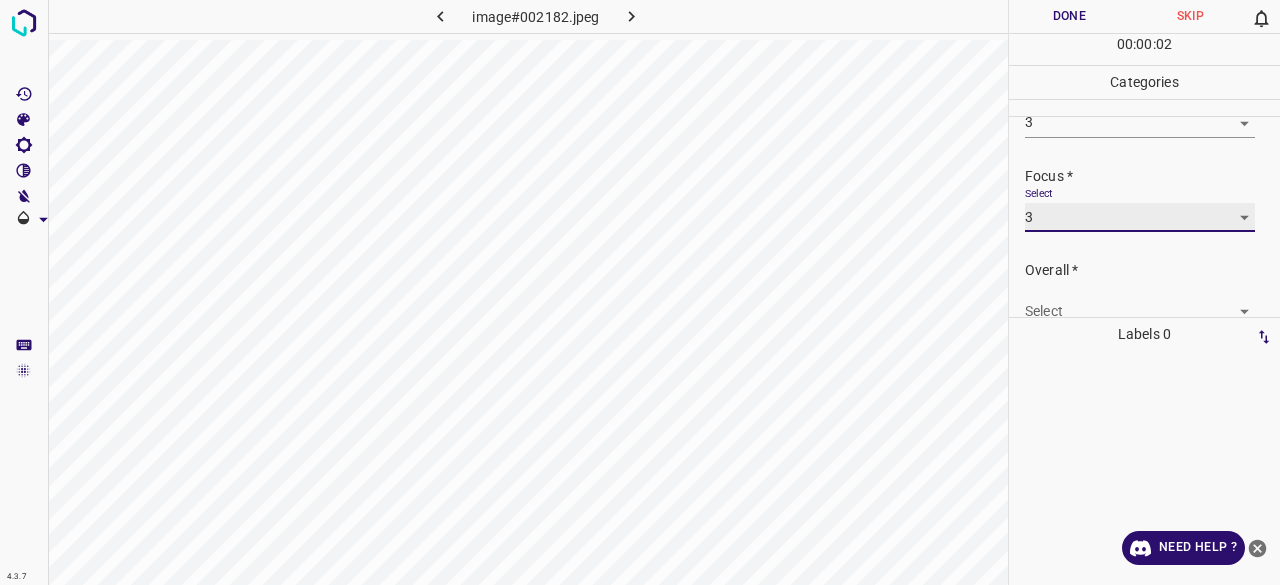 scroll, scrollTop: 98, scrollLeft: 0, axis: vertical 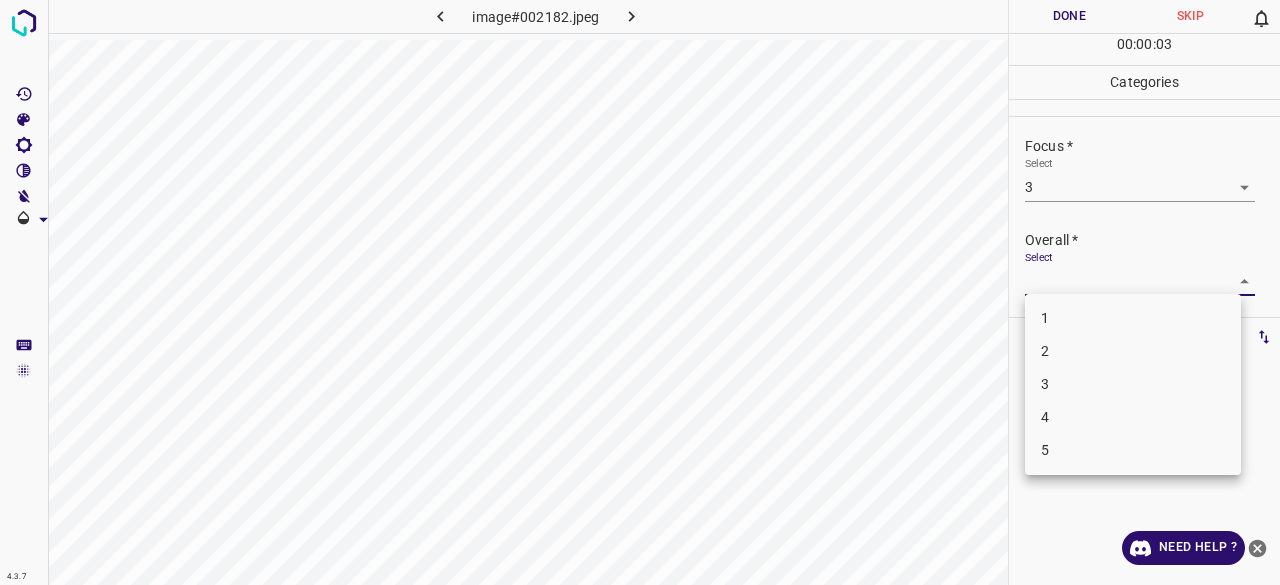 click on "4.3.7 image#002182.jpeg Done Skip 0 00   : 00   : 03   Categories Lighting *  Select 3 3 Focus *  Select 3 3 Overall *  Select ​ Labels   0 Categories 1 Lighting 2 Focus 3 Overall Tools Space Change between modes (Draw & Edit) I Auto labeling R Restore zoom M Zoom in N Zoom out Delete Delete selecte label Filters Z Restore filters X Saturation filter C Brightness filter V Contrast filter B Gray scale filter General O Download Need Help ? - Text - Hide - Delete 1 2 3 4 5" at bounding box center [640, 292] 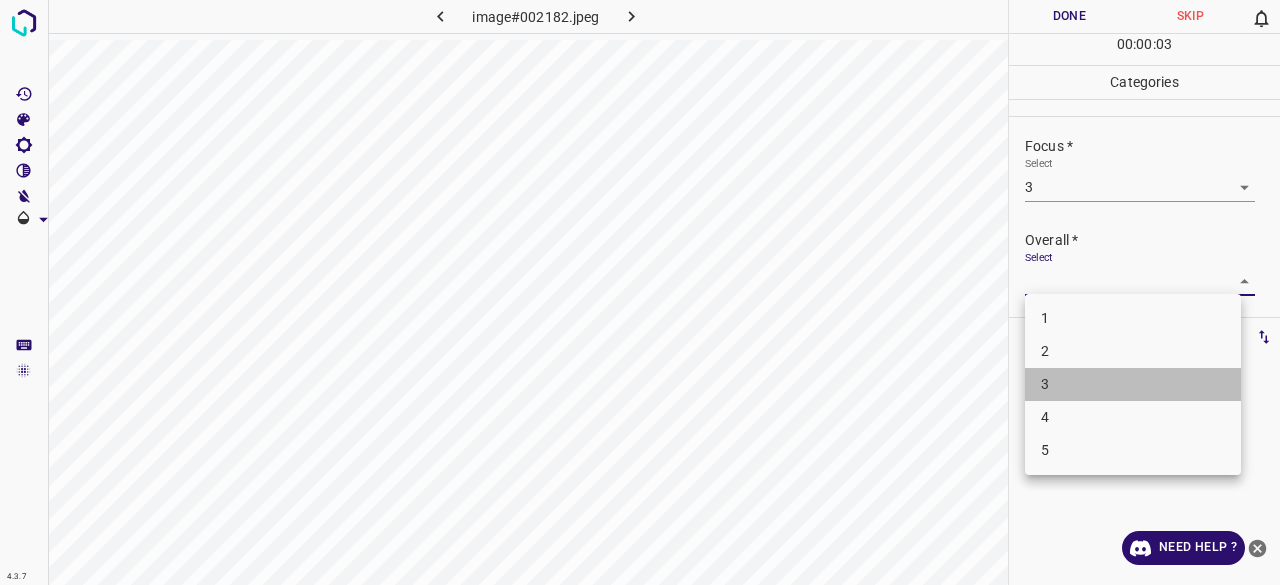 click on "3" at bounding box center (1133, 384) 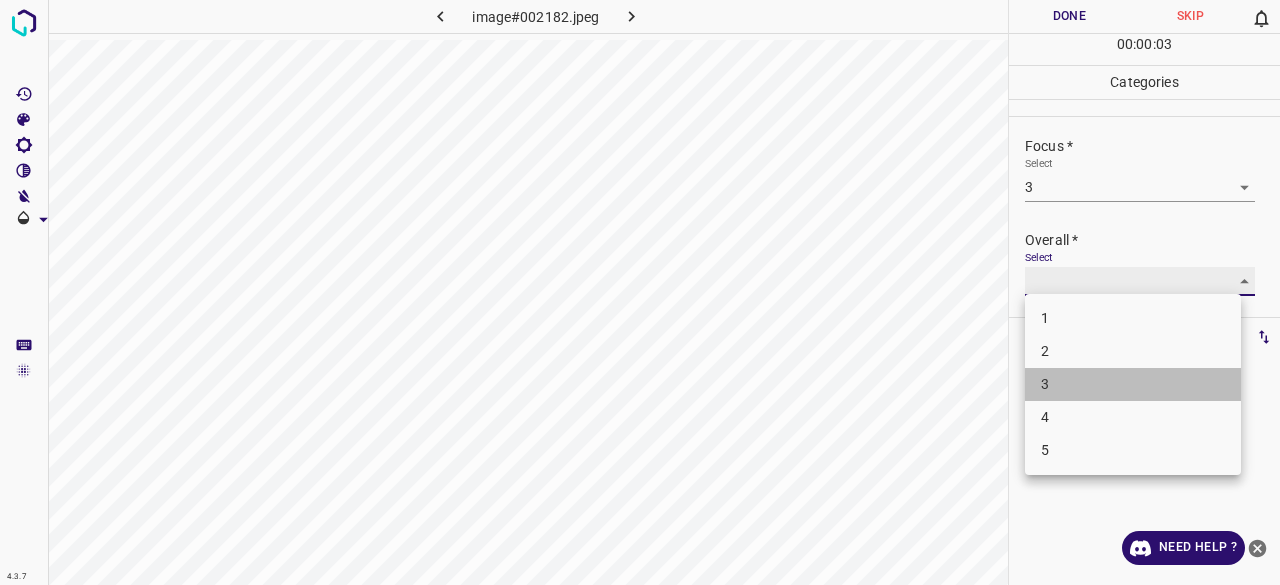 type on "3" 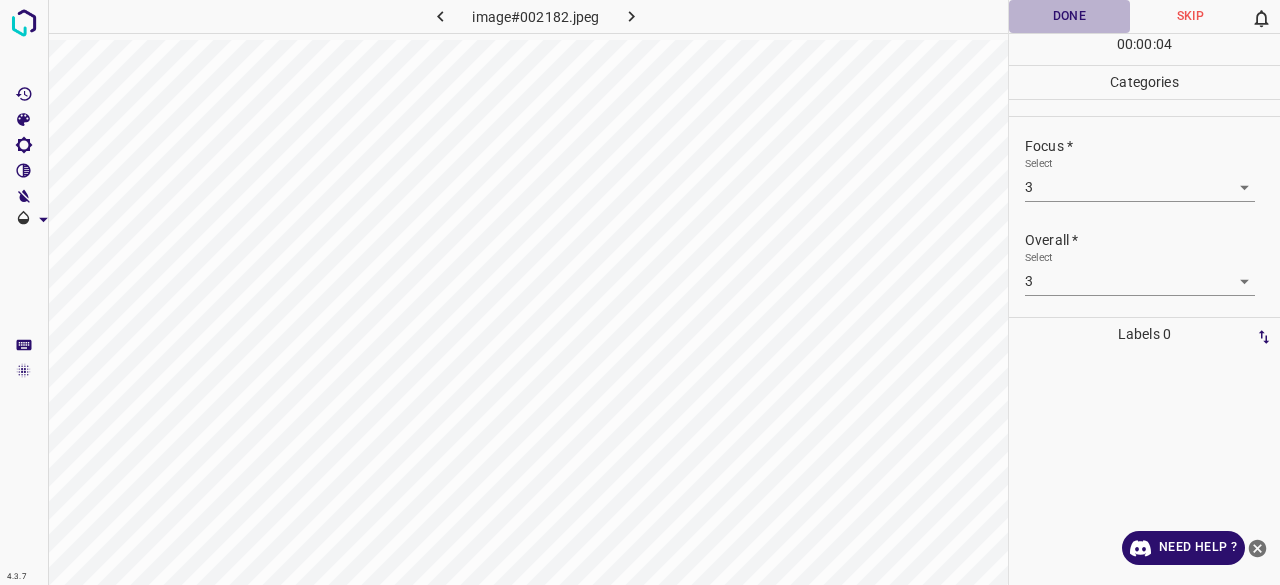 click on "Done" at bounding box center [1069, 16] 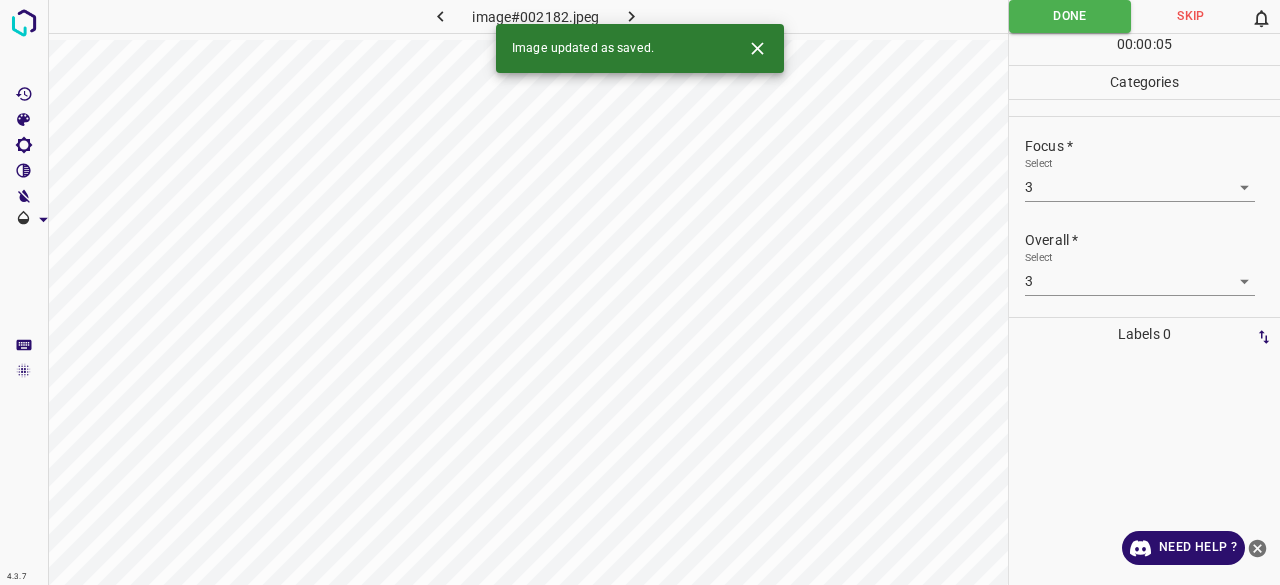 click 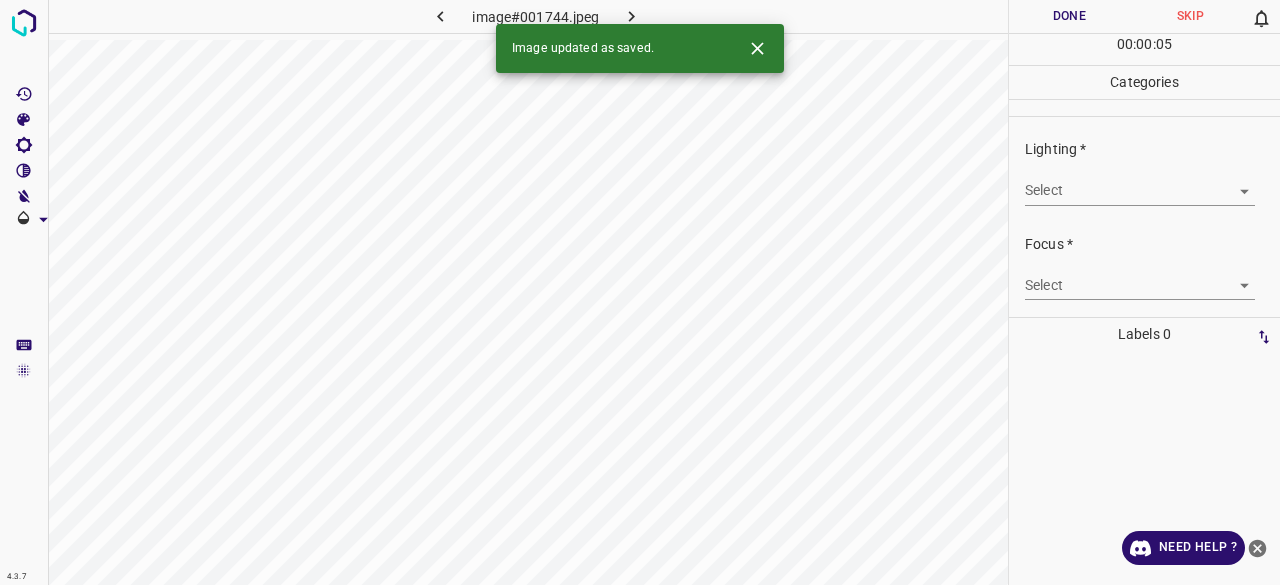 click on "4.3.7 image#001744.jpeg Done Skip 0 00   : 00   : 05   Categories Lighting *  Select ​ Focus *  Select ​ Overall *  Select ​ Labels   0 Categories 1 Lighting 2 Focus 3 Overall Tools Space Change between modes (Draw & Edit) I Auto labeling R Restore zoom M Zoom in N Zoom out Delete Delete selecte label Filters Z Restore filters X Saturation filter C Brightness filter V Contrast filter B Gray scale filter General O Download Image updated as saved. Need Help ? - Text - Hide - Delete" at bounding box center (640, 292) 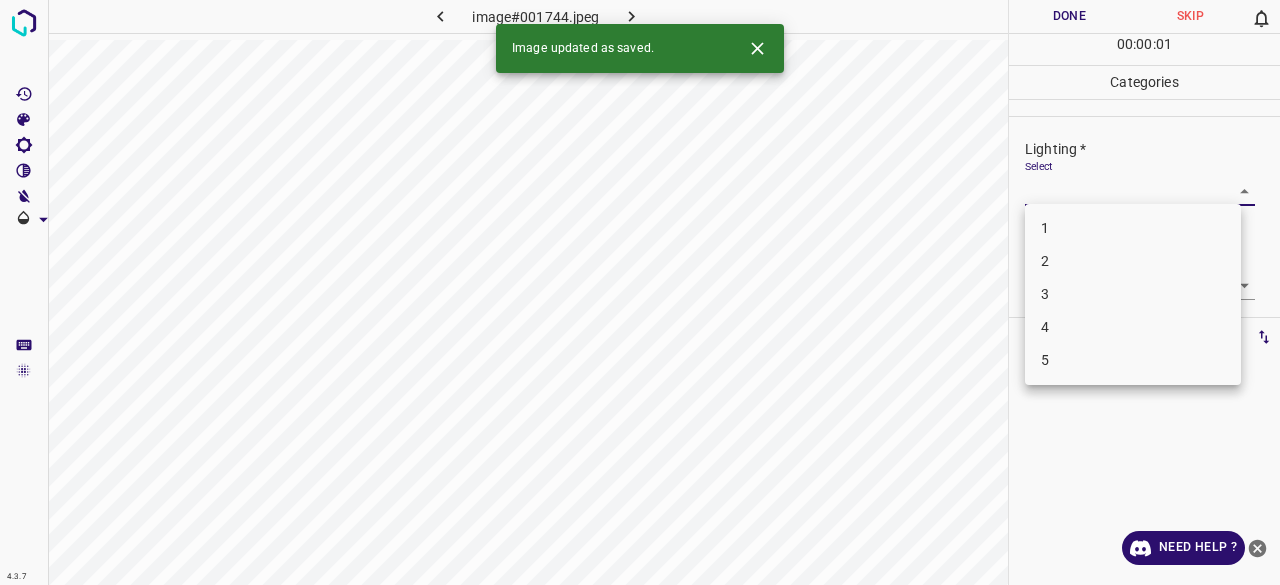click at bounding box center (640, 292) 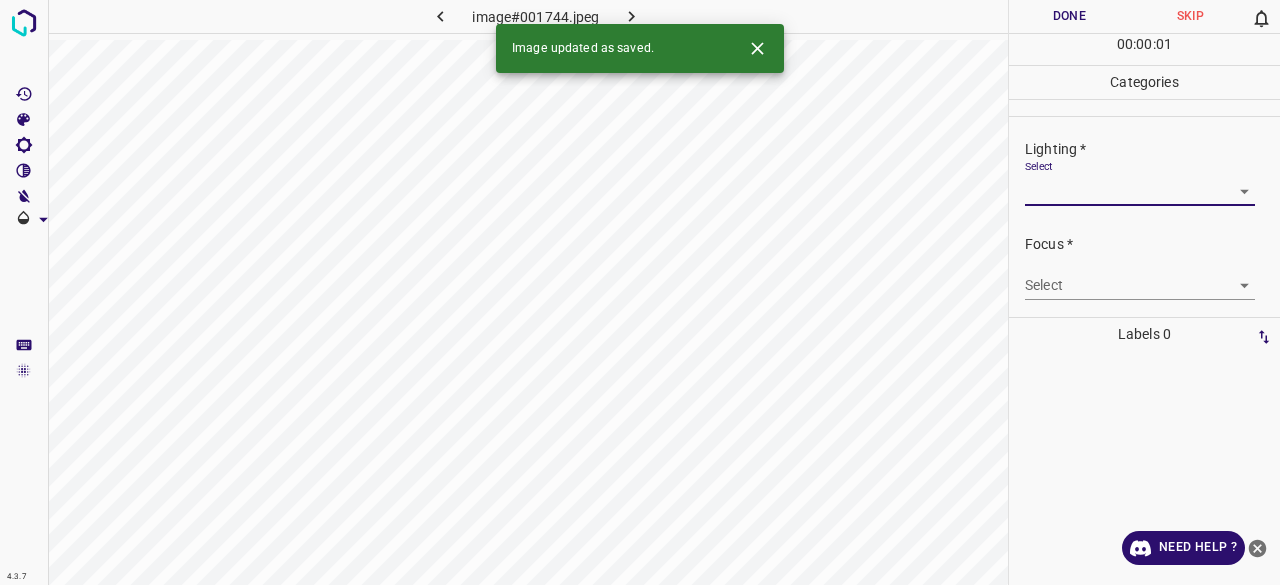 click on "1 2 3 4 5" at bounding box center [640, 292] 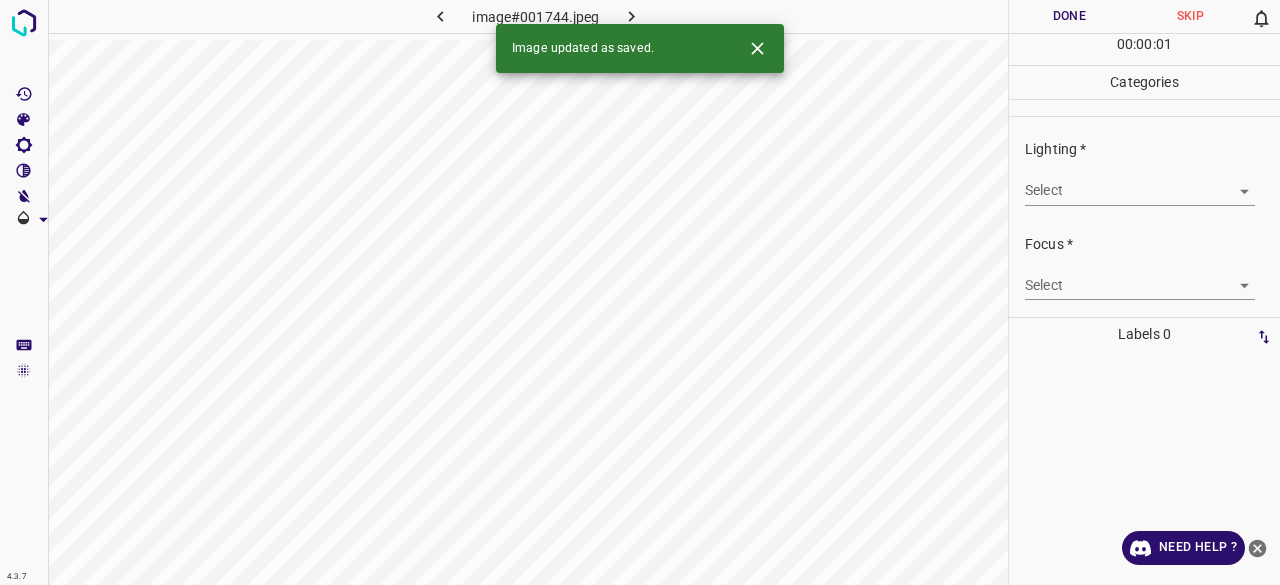 click on "Select ​" at bounding box center [1140, 182] 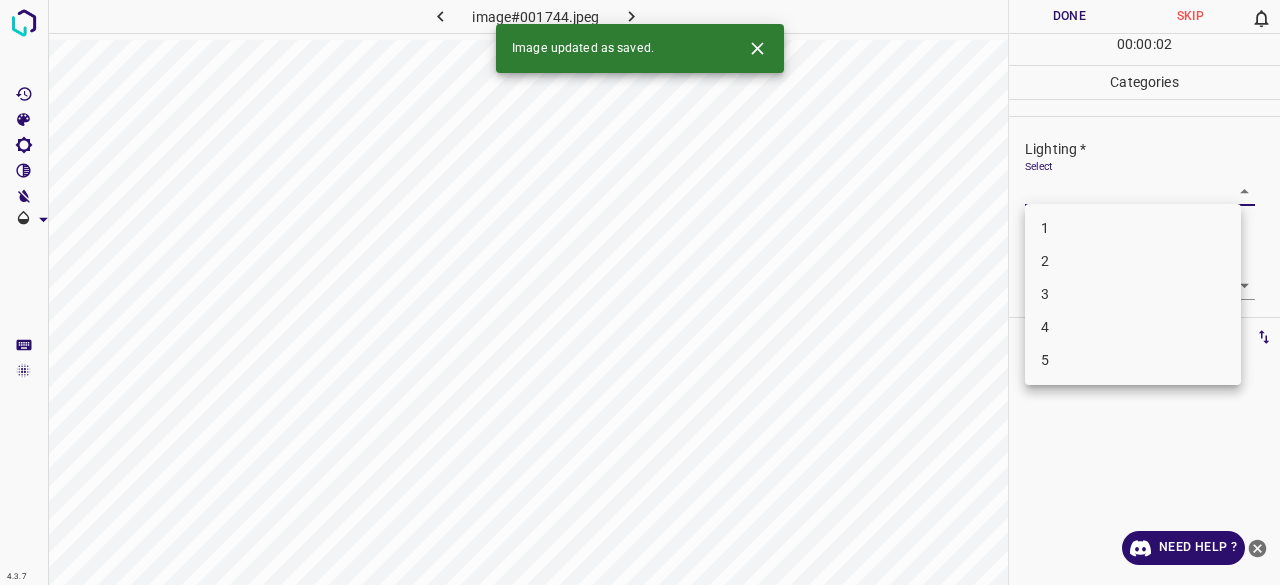 click on "4.3.7 image#001744.jpeg Done Skip 0 00   : 00   : 02   Categories Lighting *  Select ​ Focus *  Select ​ Overall *  Select ​ Labels   0 Categories 1 Lighting 2 Focus 3 Overall Tools Space Change between modes (Draw & Edit) I Auto labeling R Restore zoom M Zoom in N Zoom out Delete Delete selecte label Filters Z Restore filters X Saturation filter C Brightness filter V Contrast filter B Gray scale filter General O Download Image updated as saved. Need Help ? - Text - Hide - Delete 1 2 3 4 5" at bounding box center [640, 292] 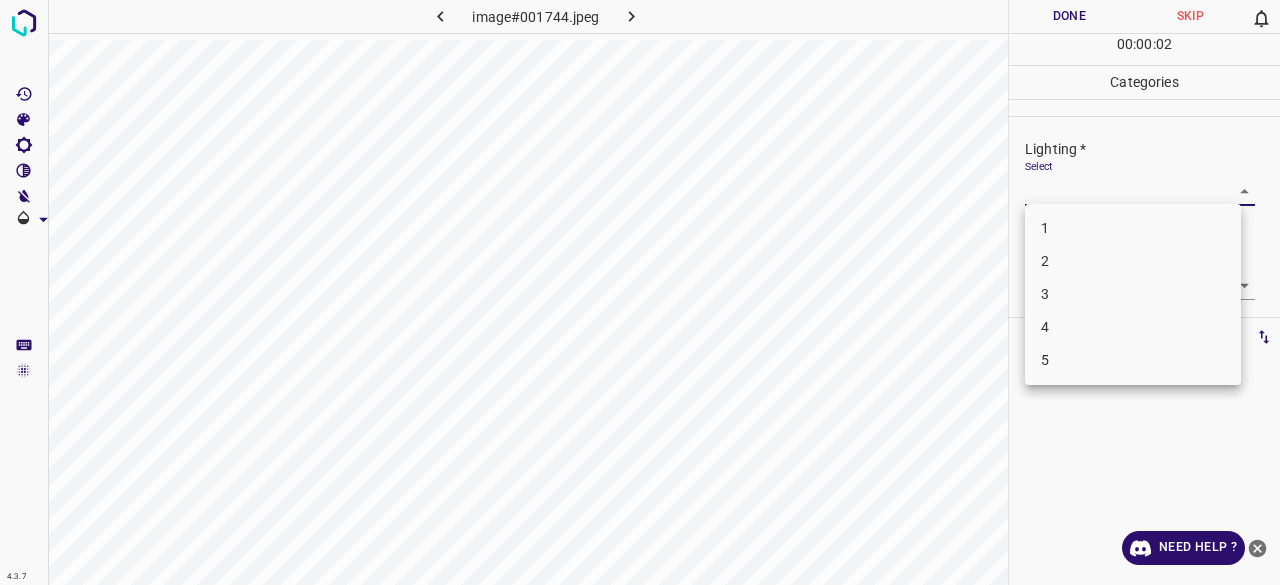 click on "3" at bounding box center (1133, 294) 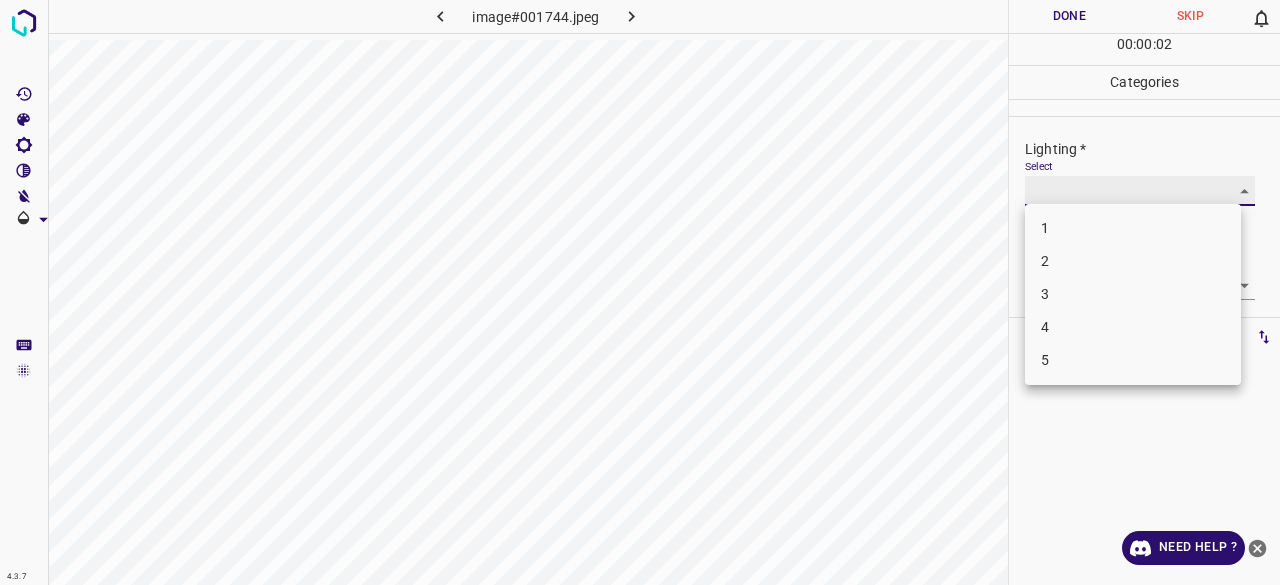 type on "3" 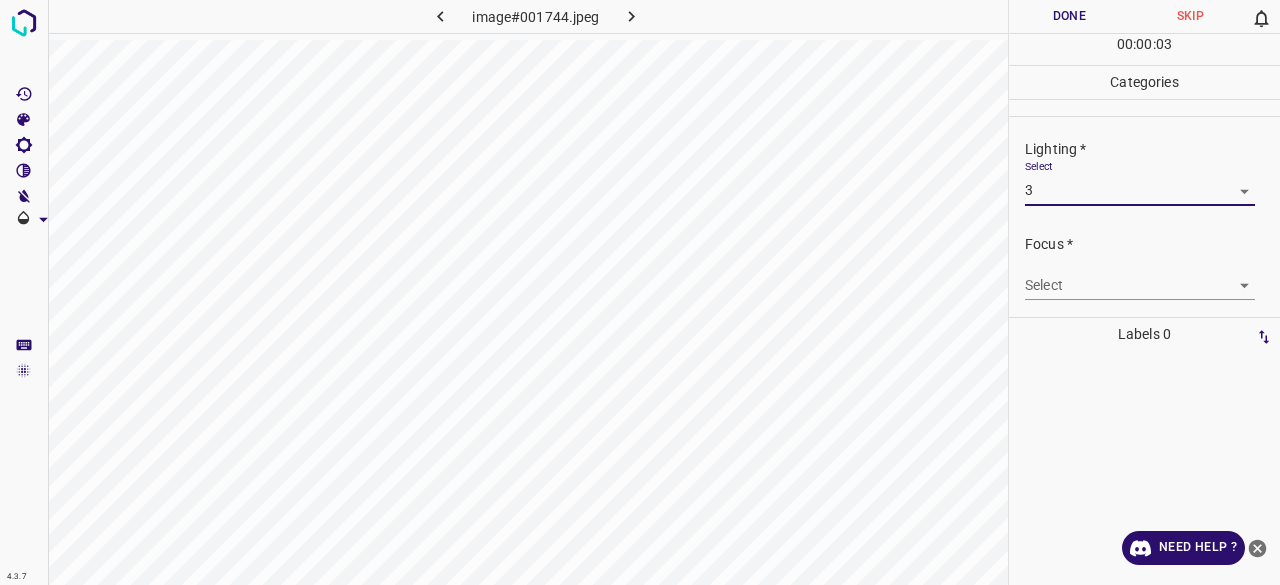 click on "4.3.7 image#001744.jpeg Done Skip 0 00   : 00   : 03   Categories Lighting *  Select 3 3 Focus *  Select ​ Overall *  Select ​ Labels   0 Categories 1 Lighting 2 Focus 3 Overall Tools Space Change between modes (Draw & Edit) I Auto labeling R Restore zoom M Zoom in N Zoom out Delete Delete selecte label Filters Z Restore filters X Saturation filter C Brightness filter V Contrast filter B Gray scale filter General O Download Need Help ? - Text - Hide - Delete 1 2 3 4 5" at bounding box center [640, 292] 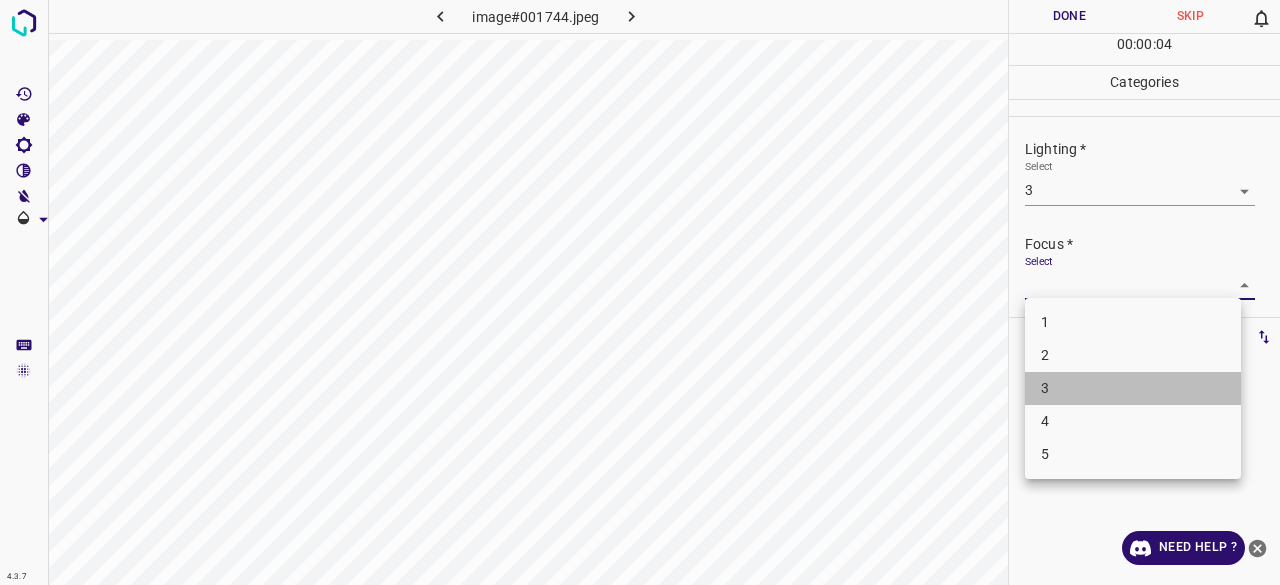 drag, startPoint x: 1084, startPoint y: 390, endPoint x: 1080, endPoint y: 277, distance: 113.07078 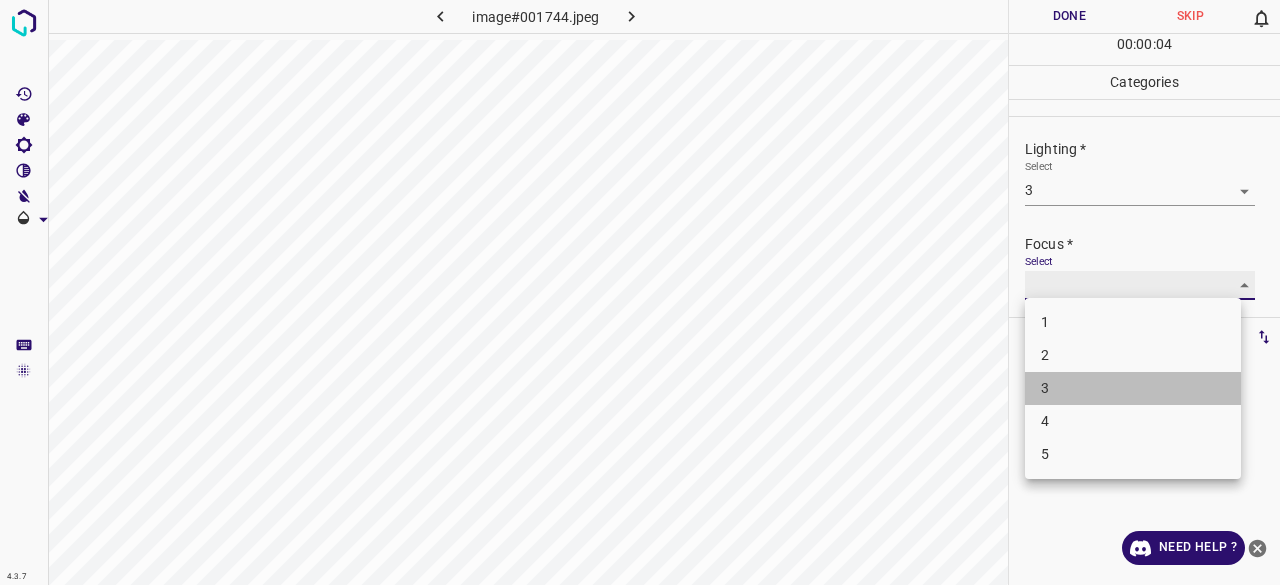 type on "3" 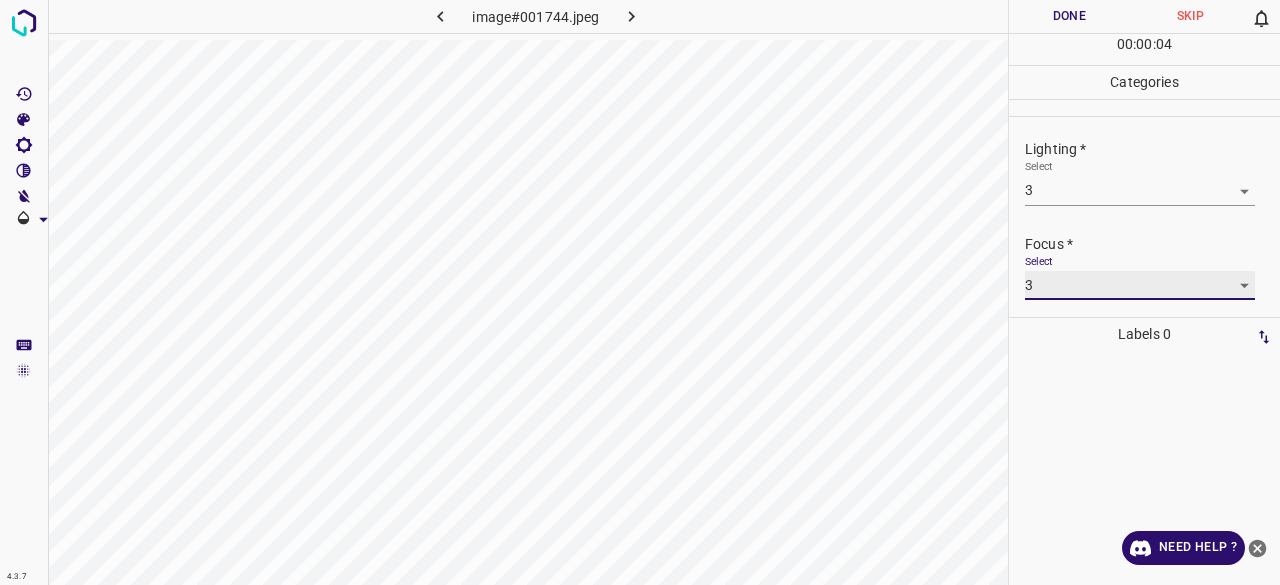 scroll, scrollTop: 98, scrollLeft: 0, axis: vertical 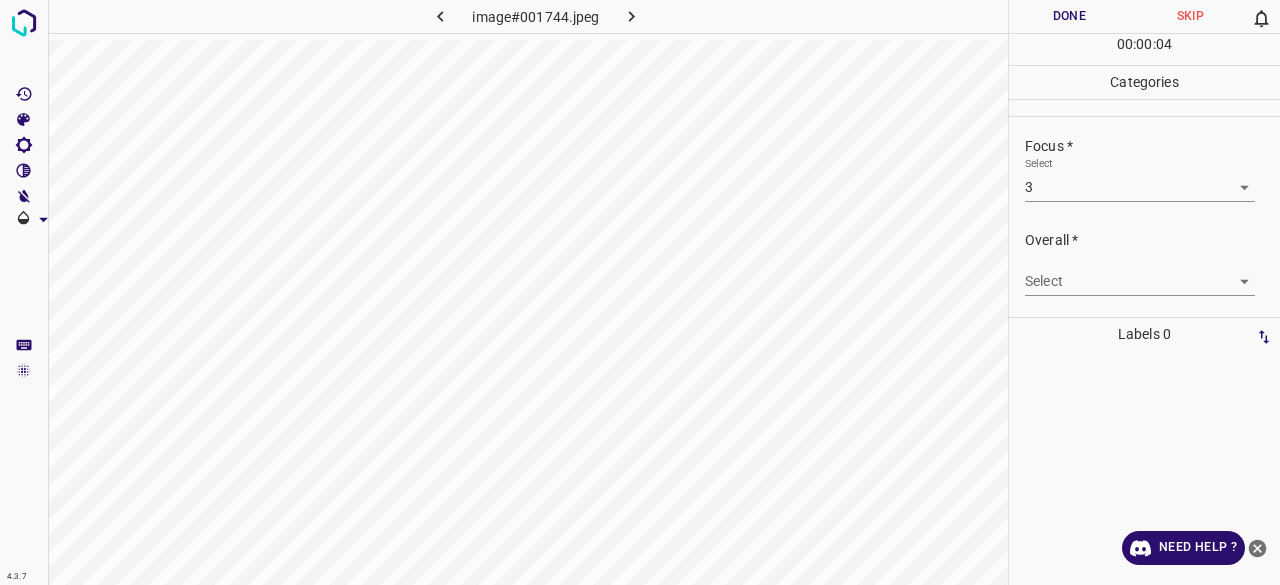 click on "Select ​" at bounding box center [1140, 273] 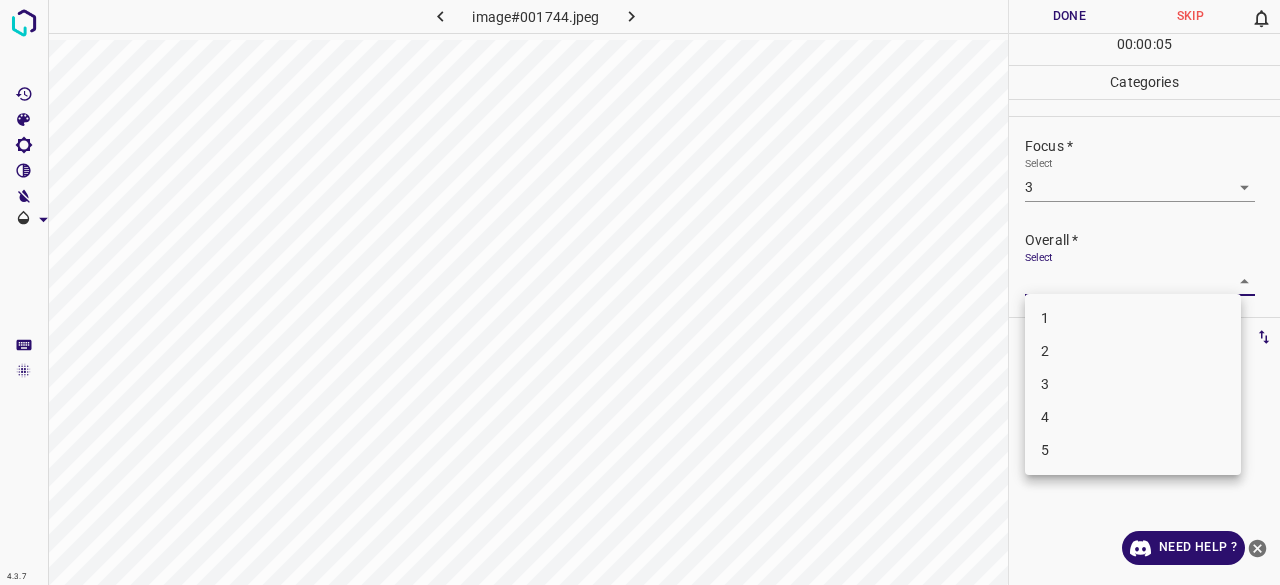 drag, startPoint x: 1067, startPoint y: 278, endPoint x: 1065, endPoint y: 357, distance: 79.025314 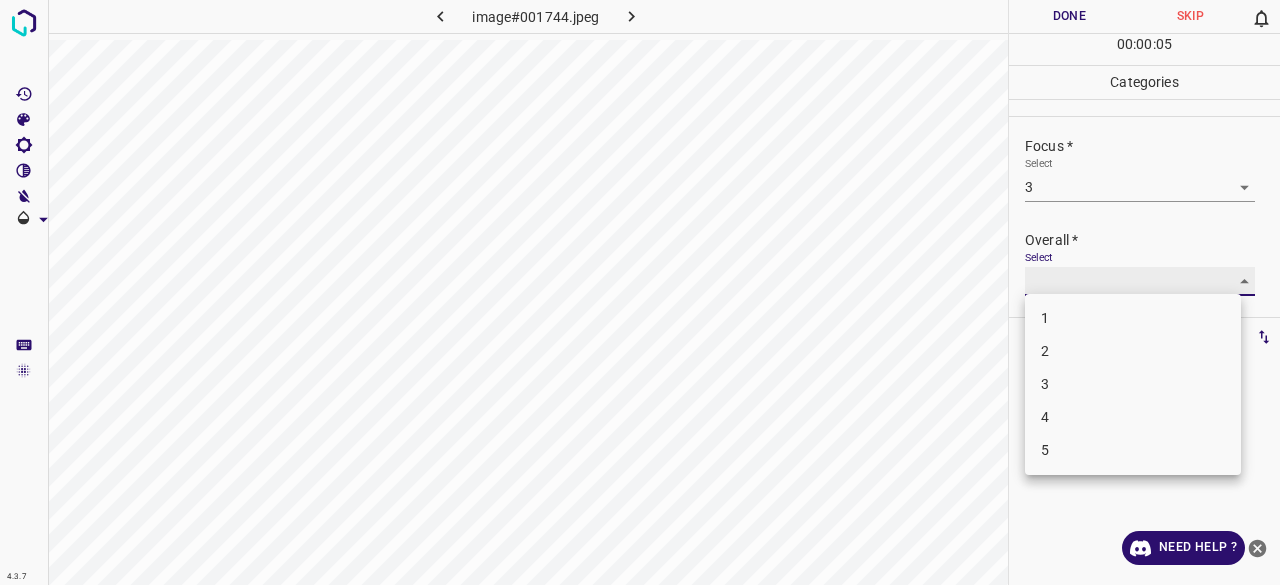 type on "3" 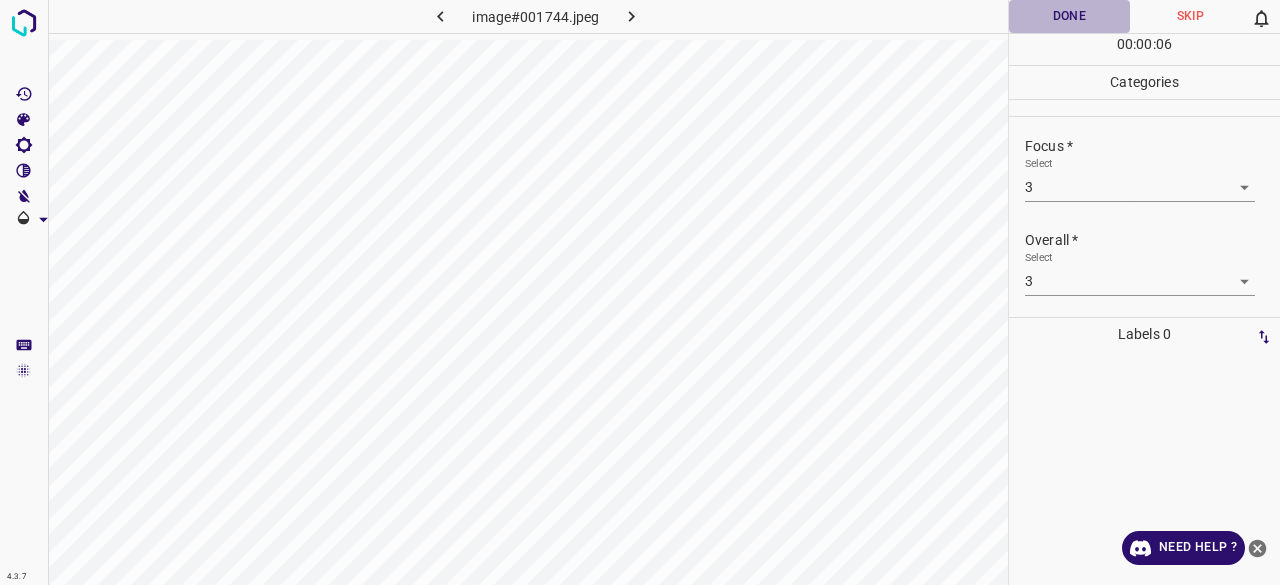 click on "Done" at bounding box center (1069, 16) 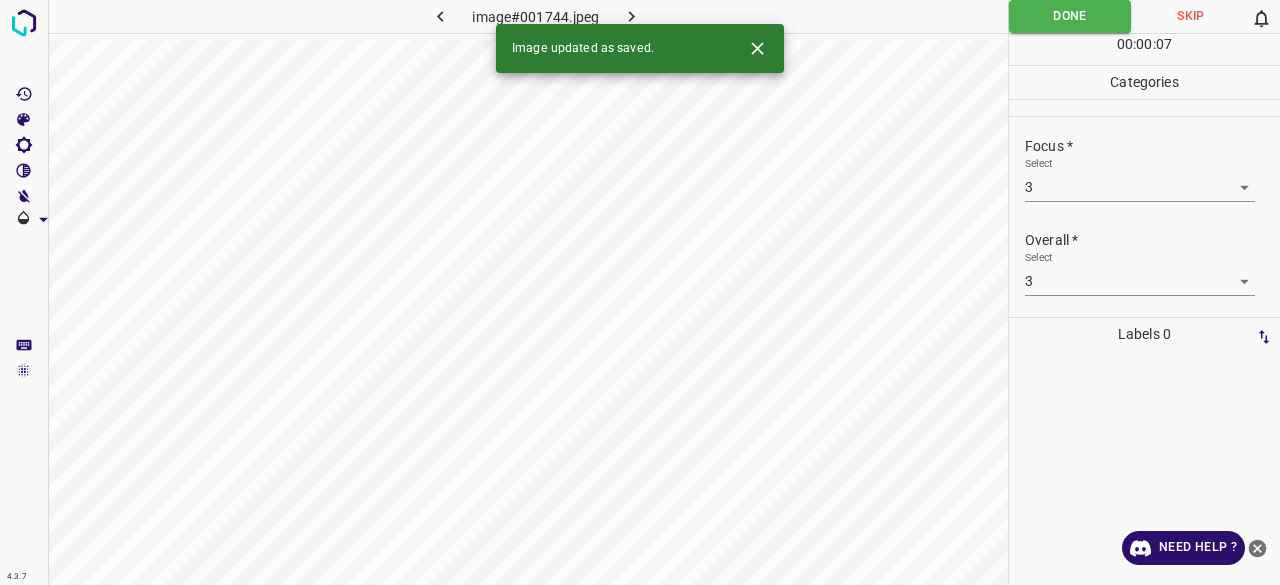 click at bounding box center [632, 16] 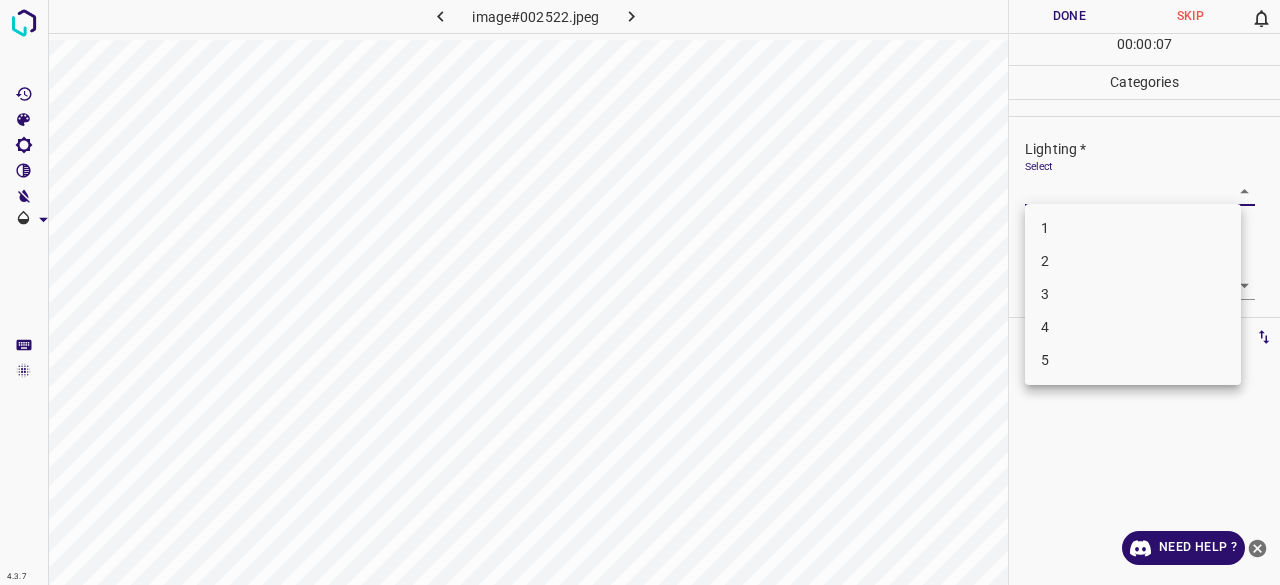 click on "4.3.7 image#002522.jpeg Done Skip 0 00   : 00   : 07   Categories Lighting *  Select ​ Focus *  Select ​ Overall *  Select ​ Labels   0 Categories 1 Lighting 2 Focus 3 Overall Tools Space Change between modes (Draw & Edit) I Auto labeling R Restore zoom M Zoom in N Zoom out Delete Delete selecte label Filters Z Restore filters X Saturation filter C Brightness filter V Contrast filter B Gray scale filter General O Download Need Help ? - Text - Hide - Delete 1 2 3 4 5" at bounding box center (640, 292) 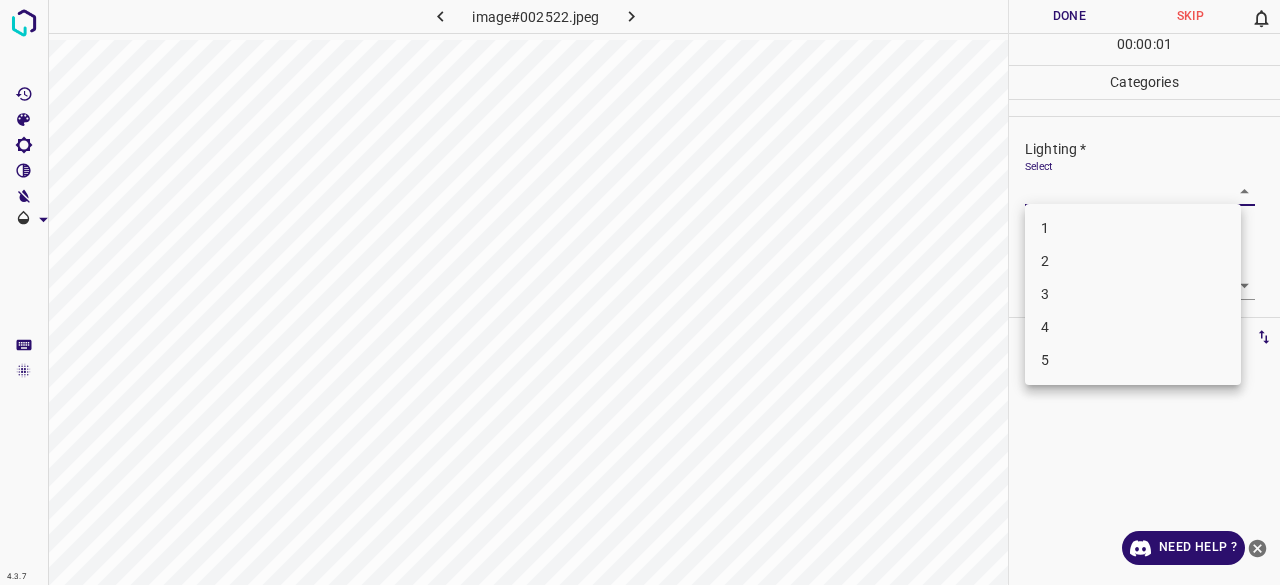 click on "2" at bounding box center [1133, 261] 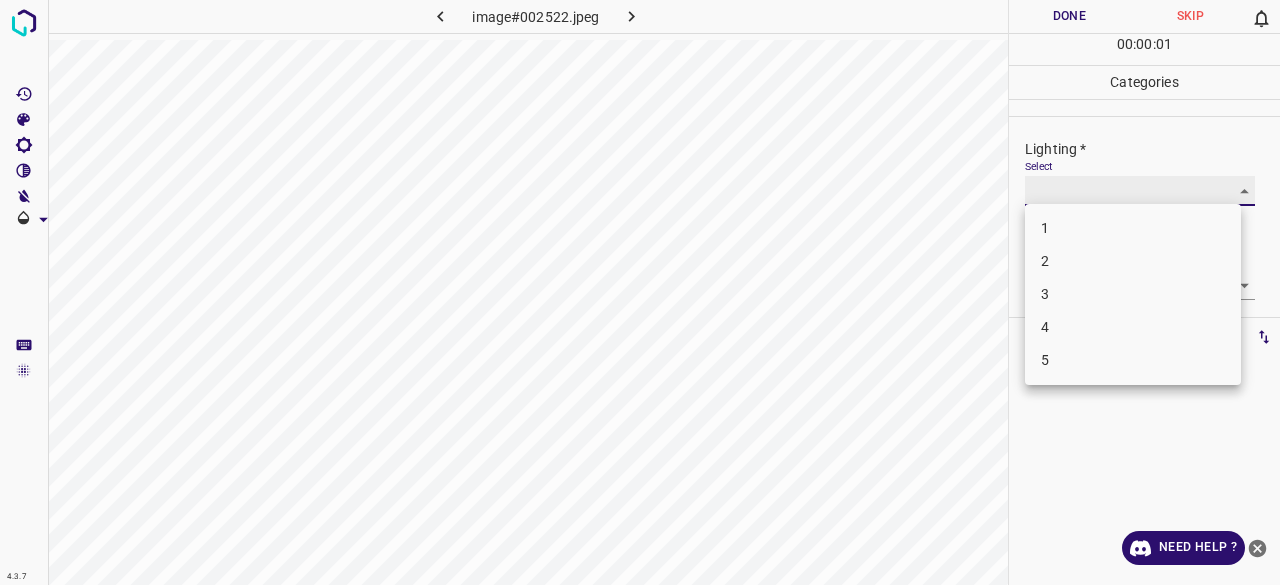 type on "2" 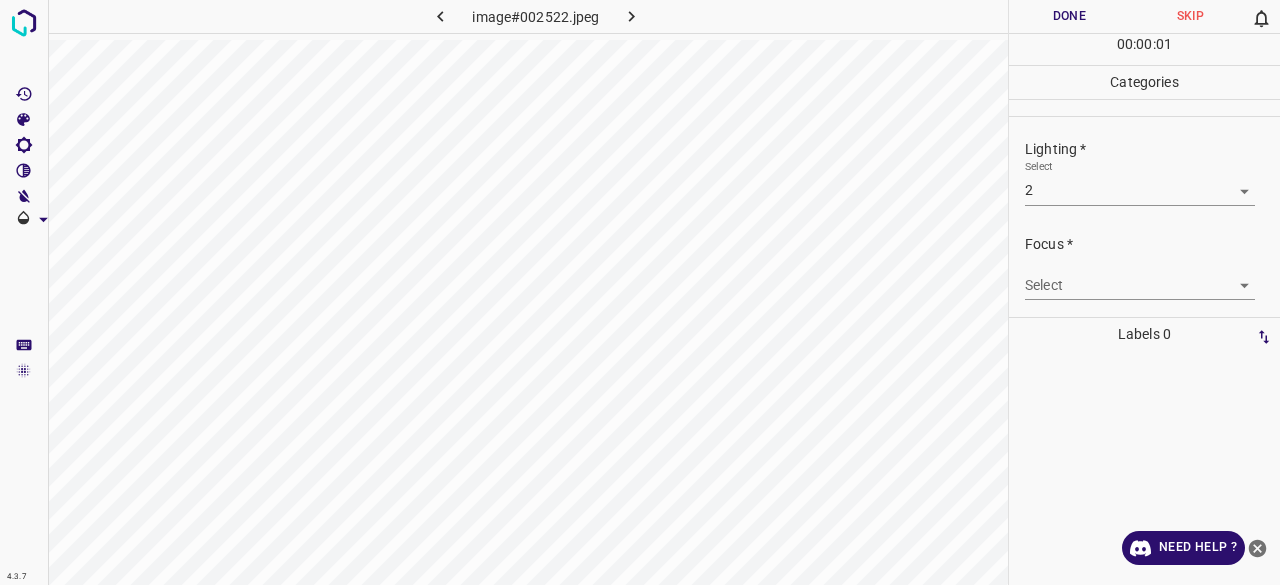 drag, startPoint x: 1041, startPoint y: 259, endPoint x: 1040, endPoint y: 269, distance: 10.049875 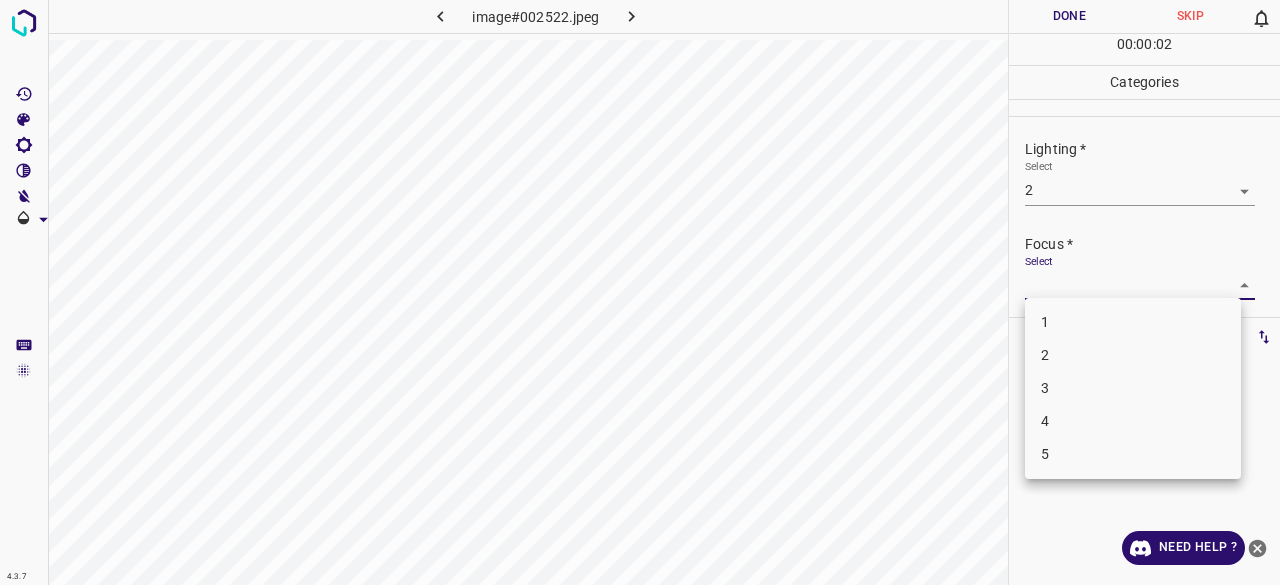 drag, startPoint x: 1035, startPoint y: 329, endPoint x: 1043, endPoint y: 303, distance: 27.202942 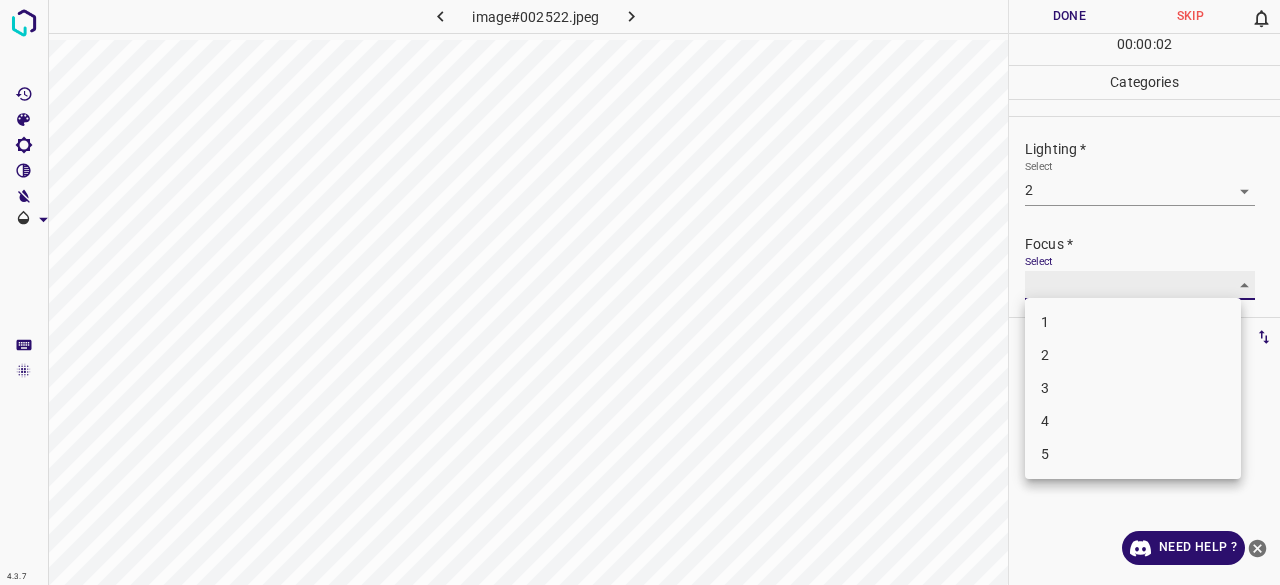 type on "1" 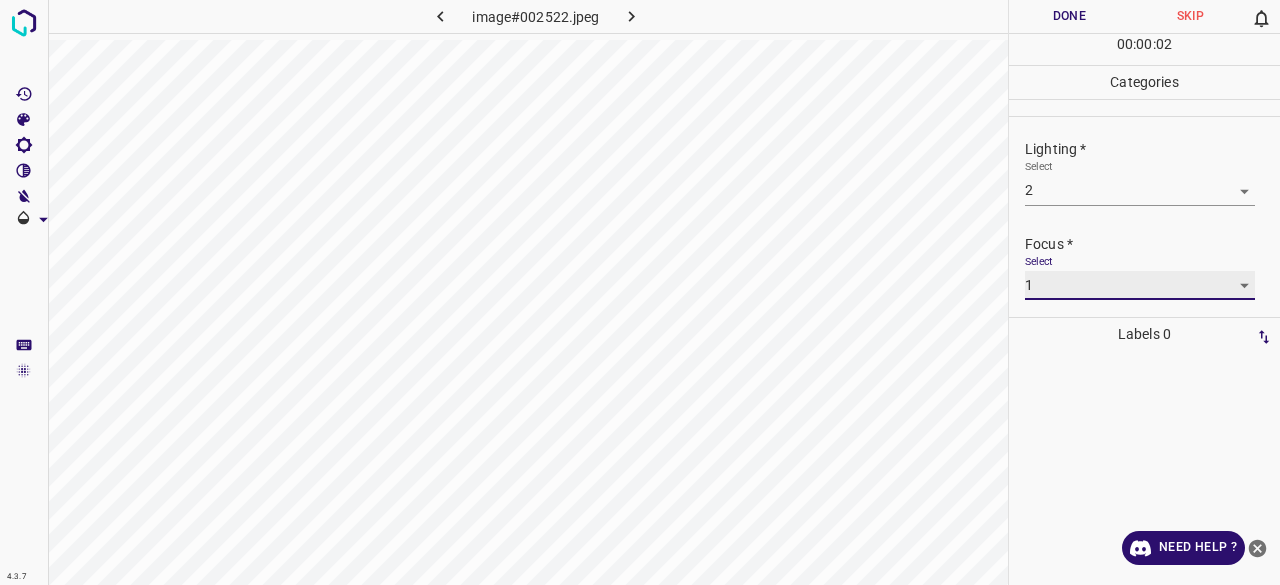 scroll, scrollTop: 98, scrollLeft: 0, axis: vertical 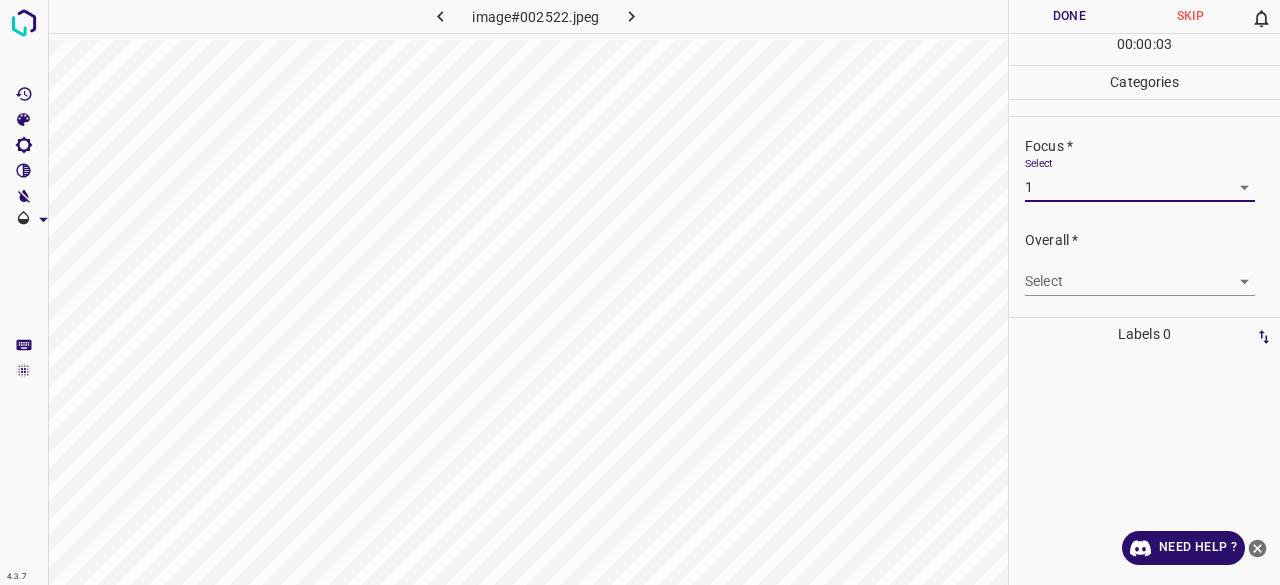 click on "4.3.7 image#002522.jpeg Done Skip 0 00   : 00   : 03   Categories Lighting *  Select 2 2 Focus *  Select 1 1 Overall *  Select ​ Labels   0 Categories 1 Lighting 2 Focus 3 Overall Tools Space Change between modes (Draw & Edit) I Auto labeling R Restore zoom M Zoom in N Zoom out Delete Delete selecte label Filters Z Restore filters X Saturation filter C Brightness filter V Contrast filter B Gray scale filter General O Download Need Help ? - Text - Hide - Delete" at bounding box center [640, 292] 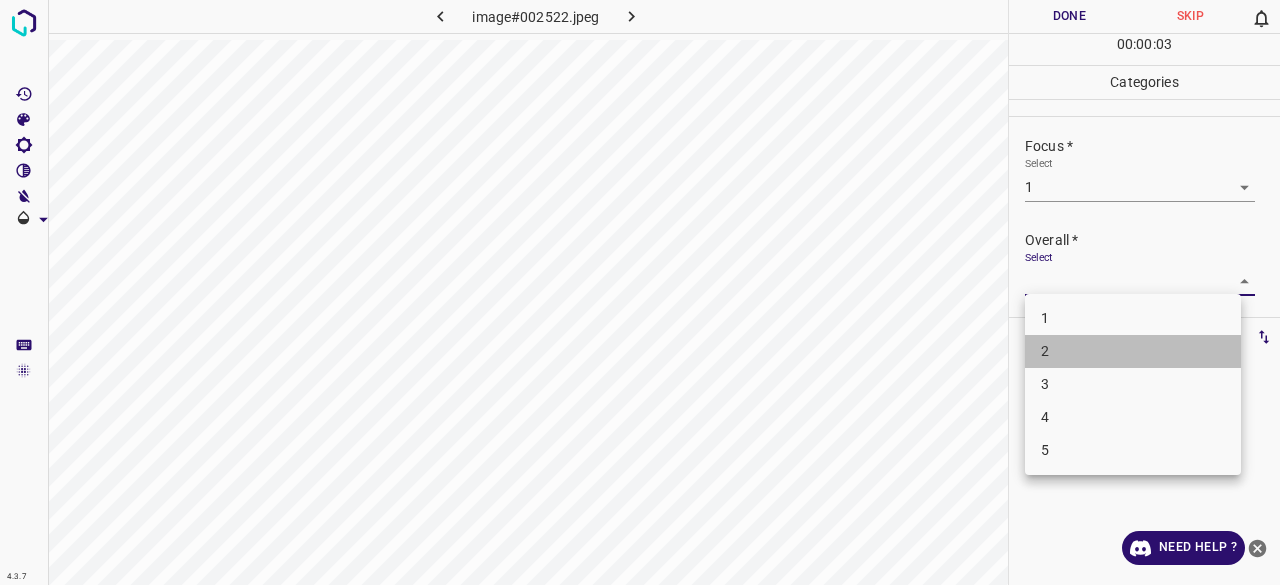 click on "2" at bounding box center [1133, 351] 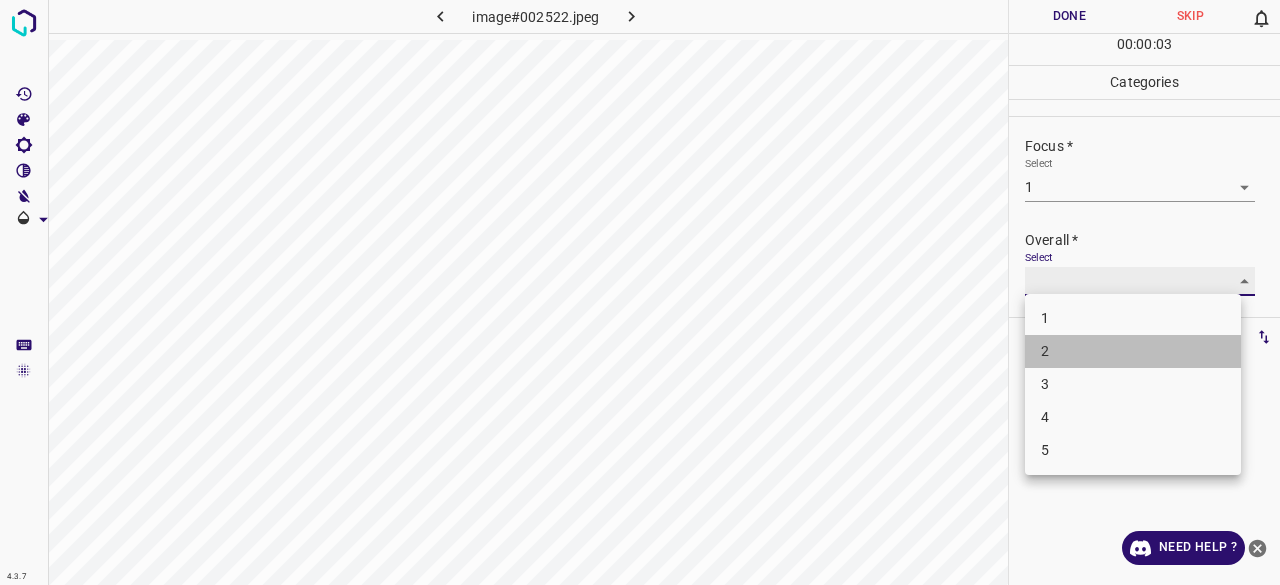 type on "2" 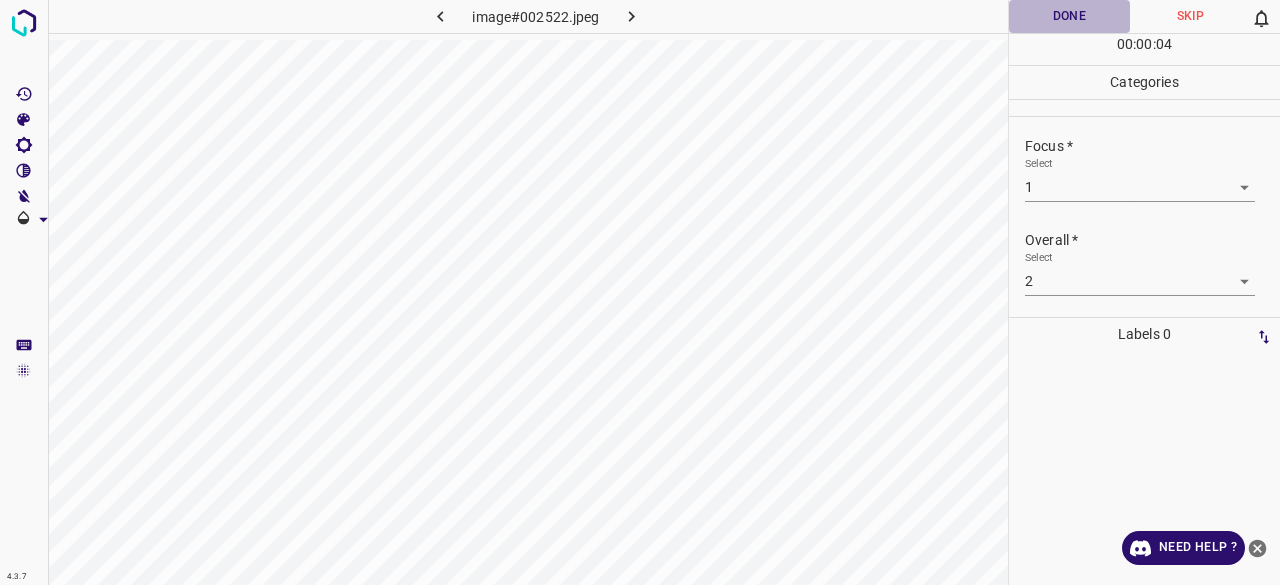 click on "Done" at bounding box center [1069, 16] 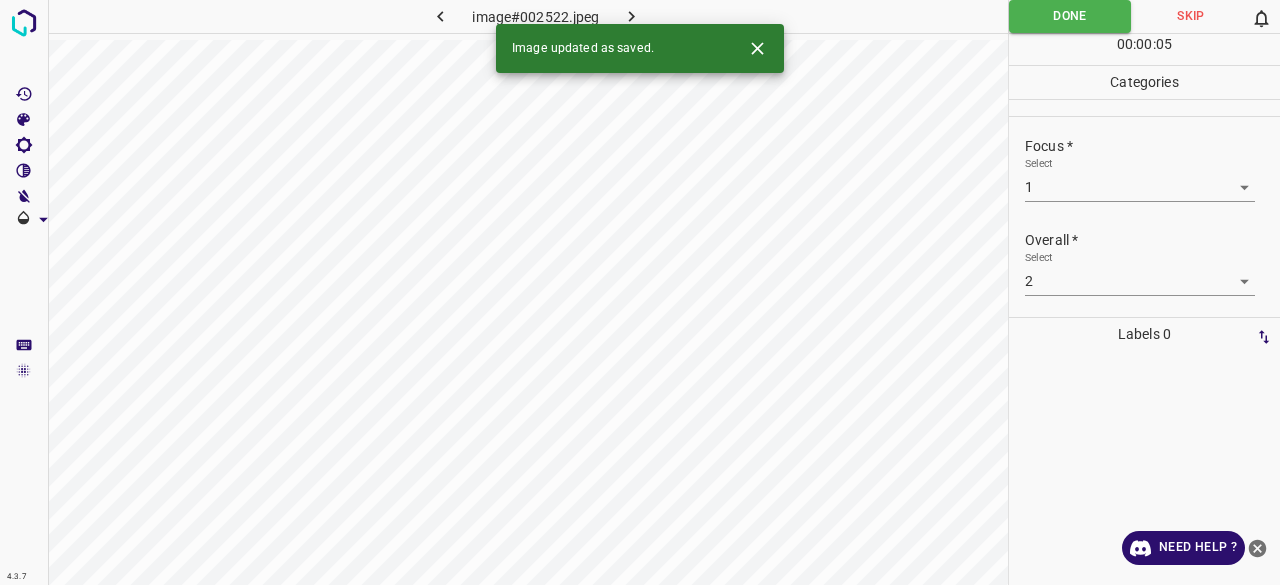 click at bounding box center [632, 16] 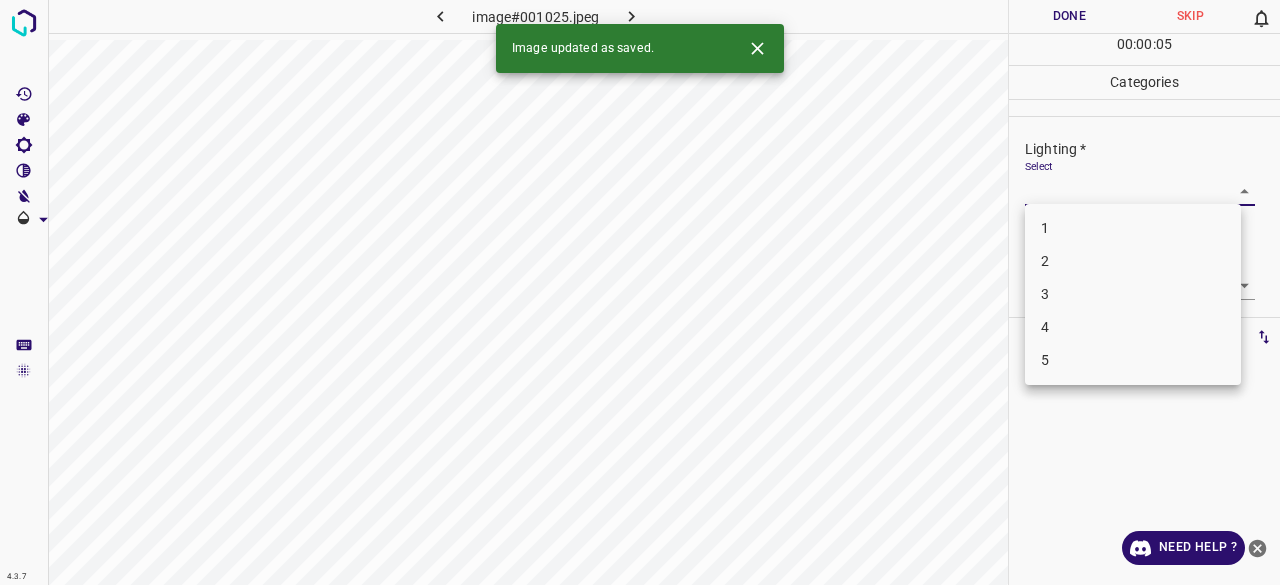 click on "4.3.7 image#001025.jpeg Done Skip 0 00   : 00   : 05   Categories Lighting *  Select ​ Focus *  Select ​ Overall *  Select ​ Labels   0 Categories 1 Lighting 2 Focus 3 Overall Tools Space Change between modes (Draw & Edit) I Auto labeling R Restore zoom M Zoom in N Zoom out Delete Delete selecte label Filters Z Restore filters X Saturation filter C Brightness filter V Contrast filter B Gray scale filter General O Download Image updated as saved. Need Help ? - Text - Hide - Delete 1 2 3 4 5" at bounding box center [640, 292] 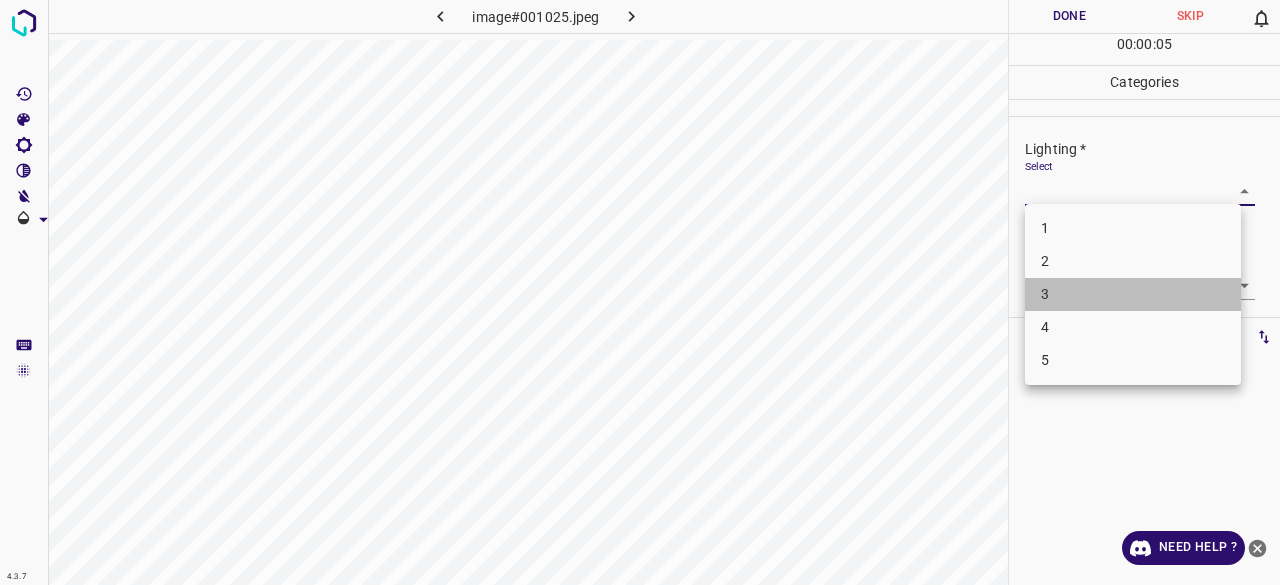 click on "3" at bounding box center (1133, 294) 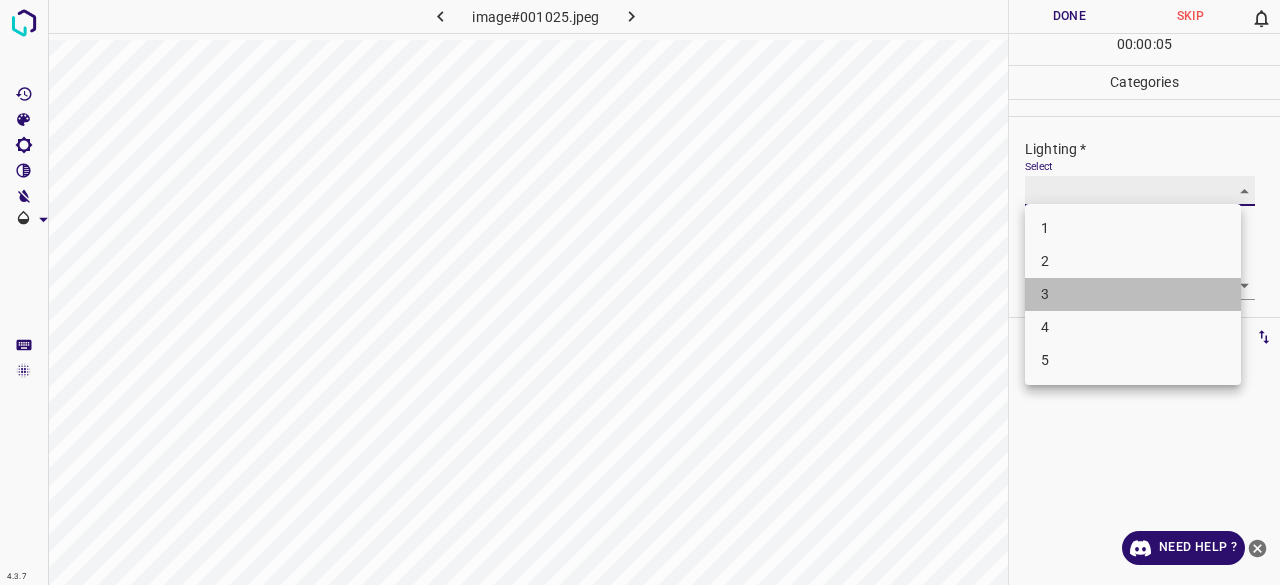 type on "3" 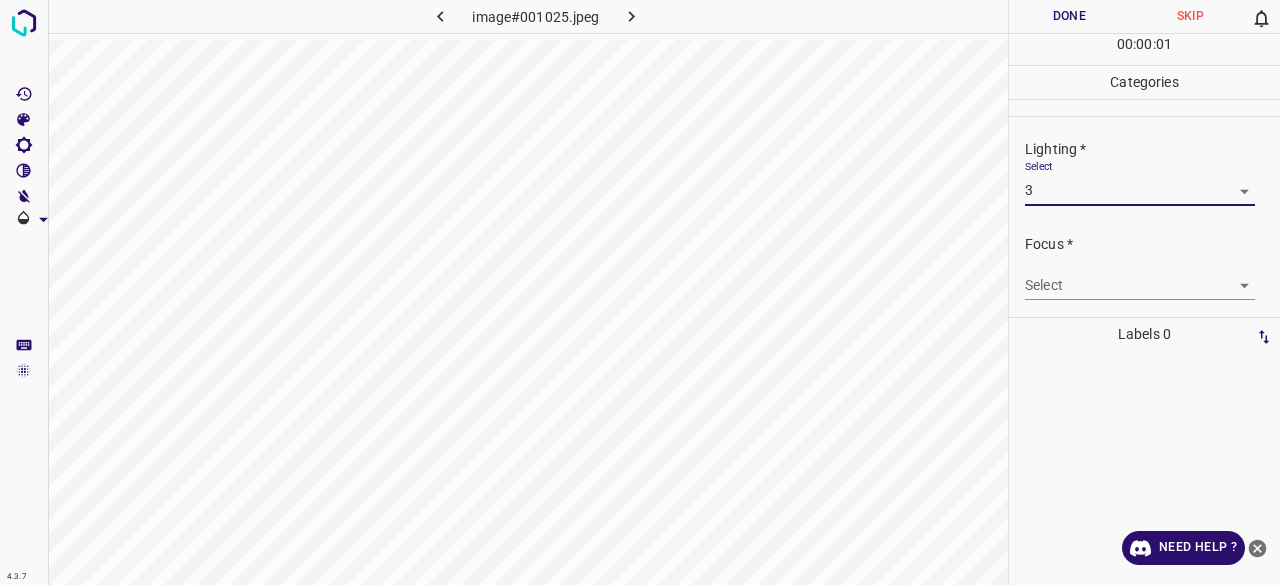 click on "4.3.7 image#001025.jpeg Done Skip 0 00   : 00   : 01   Categories Lighting *  Select 3 3 Focus *  Select ​ Overall *  Select ​ Labels   0 Categories 1 Lighting 2 Focus 3 Overall Tools Space Change between modes (Draw & Edit) I Auto labeling R Restore zoom M Zoom in N Zoom out Delete Delete selecte label Filters Z Restore filters X Saturation filter C Brightness filter V Contrast filter B Gray scale filter General O Download Need Help ? - Text - Hide - Delete 1 2 3 4 5" at bounding box center (640, 292) 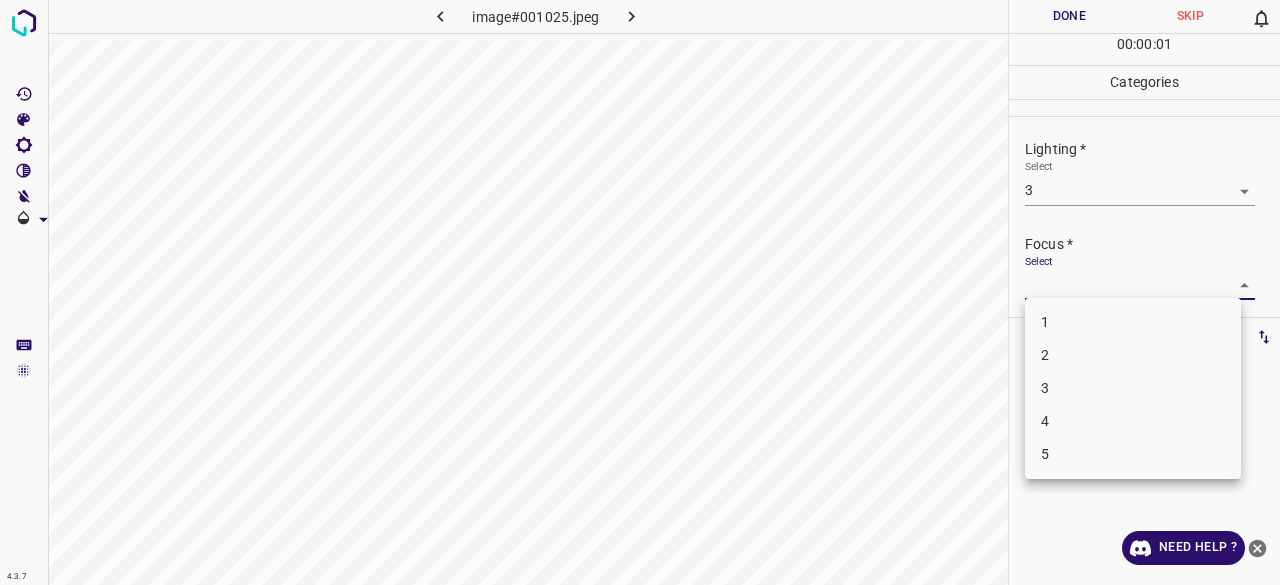 drag, startPoint x: 1056, startPoint y: 330, endPoint x: 1052, endPoint y: 353, distance: 23.345236 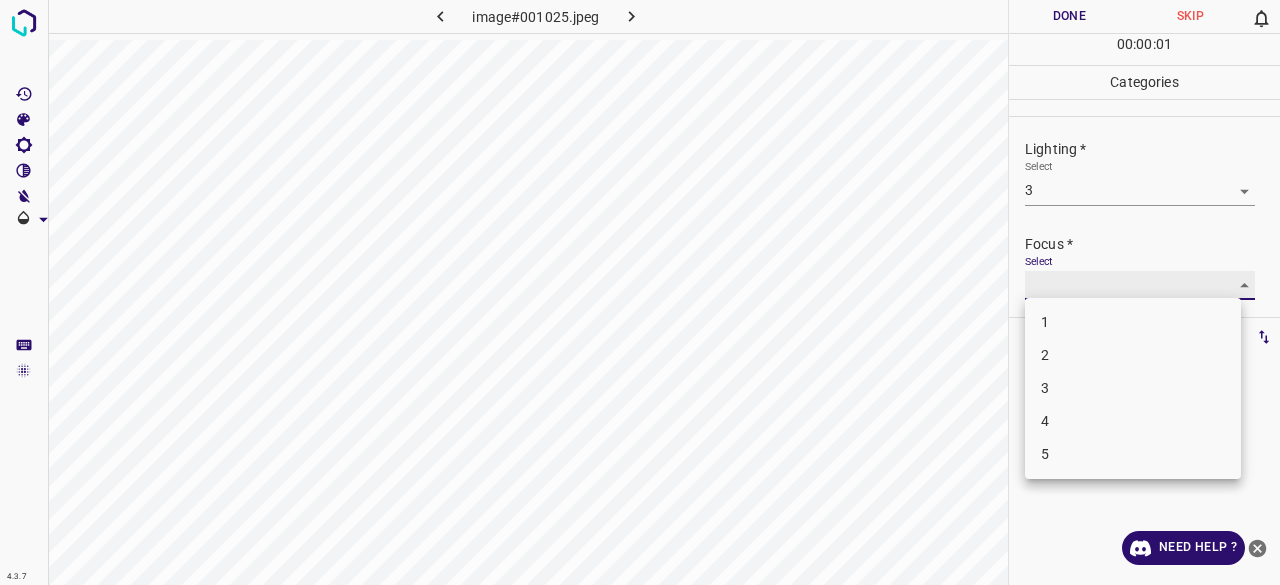 type on "2" 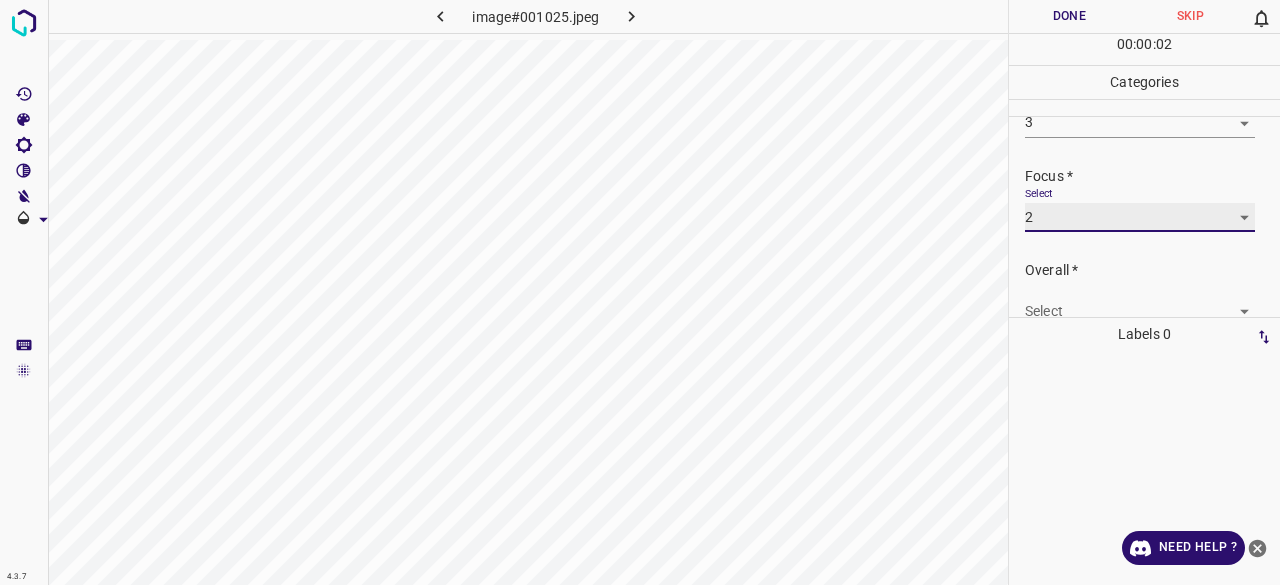 scroll, scrollTop: 98, scrollLeft: 0, axis: vertical 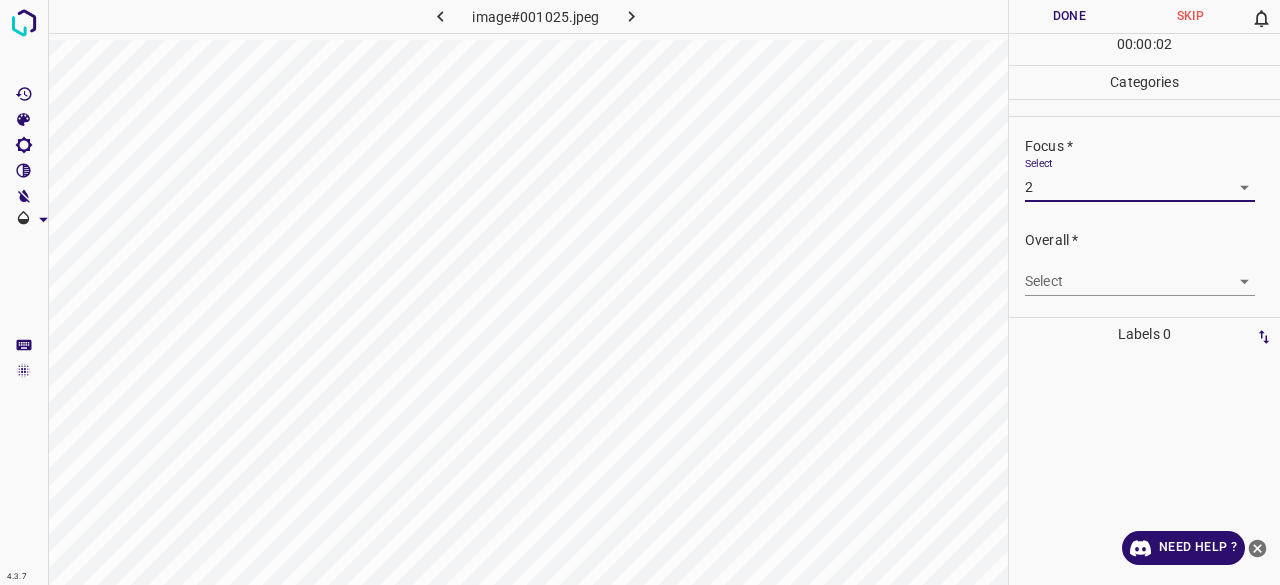 click on "4.3.7 image#001025.jpeg Done Skip 0 00   : 00   : 02   Categories Lighting *  Select 3 3 Focus *  Select 2 2 Overall *  Select ​ Labels   0 Categories 1 Lighting 2 Focus 3 Overall Tools Space Change between modes (Draw & Edit) I Auto labeling R Restore zoom M Zoom in N Zoom out Delete Delete selecte label Filters Z Restore filters X Saturation filter C Brightness filter V Contrast filter B Gray scale filter General O Download Need Help ? - Text - Hide - Delete" at bounding box center (640, 292) 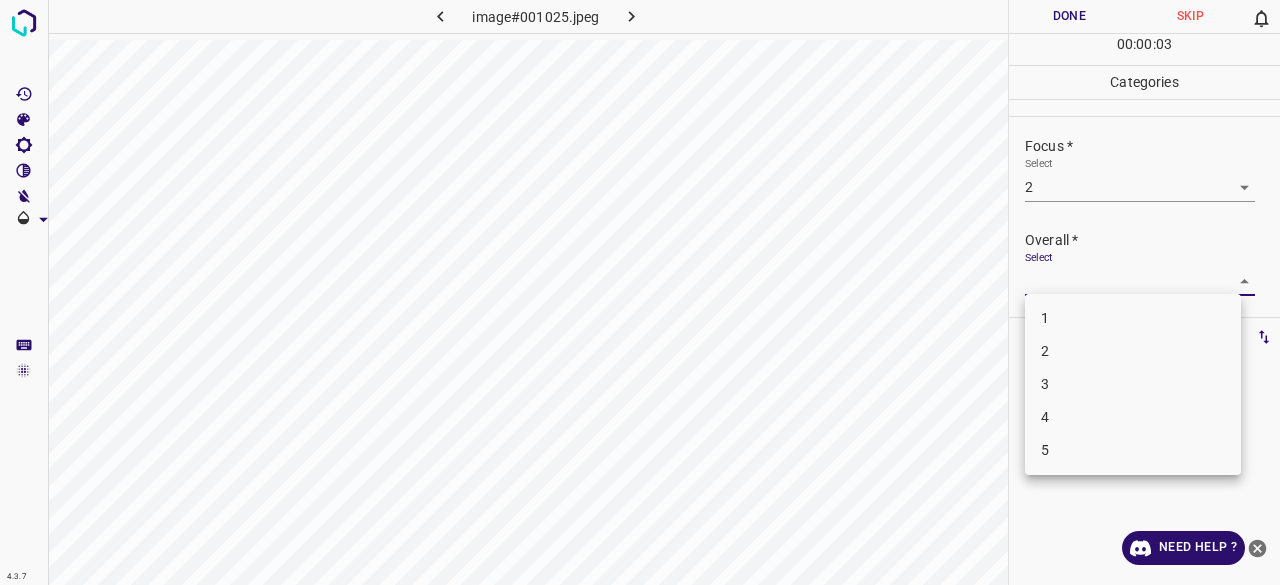 click on "2" at bounding box center (1133, 351) 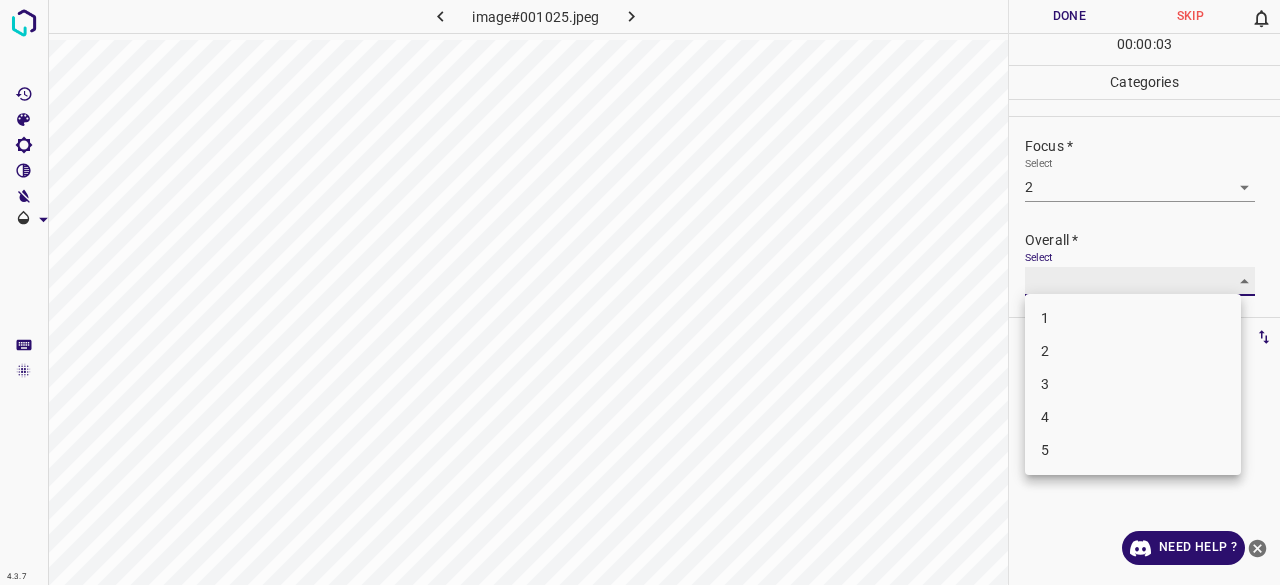 type on "2" 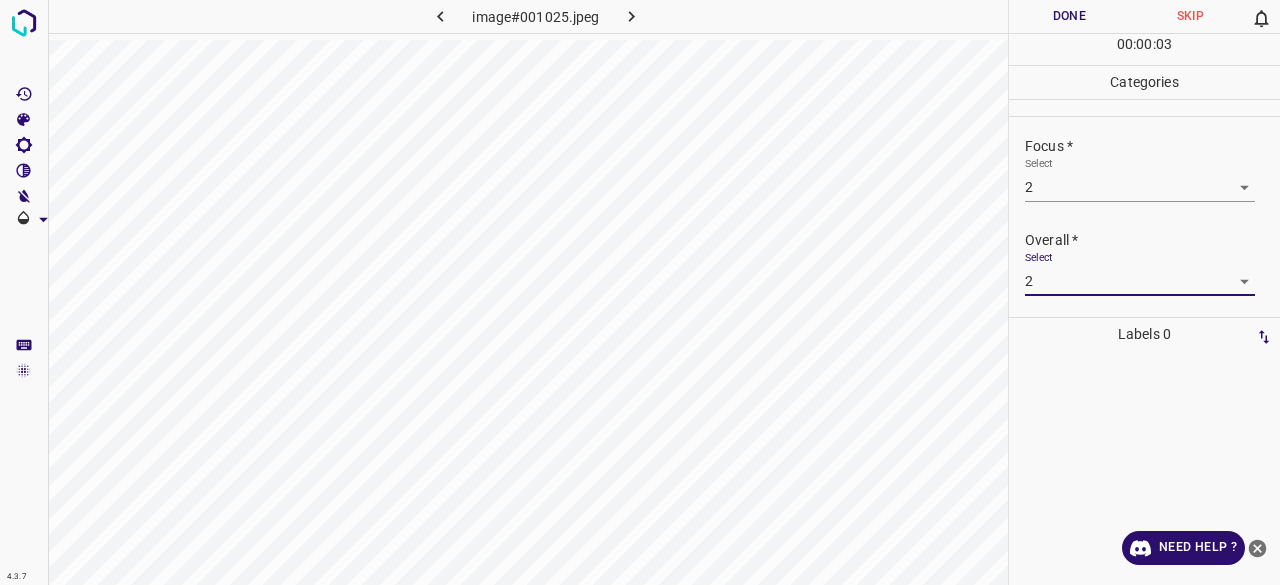click on "Done" at bounding box center (1069, 16) 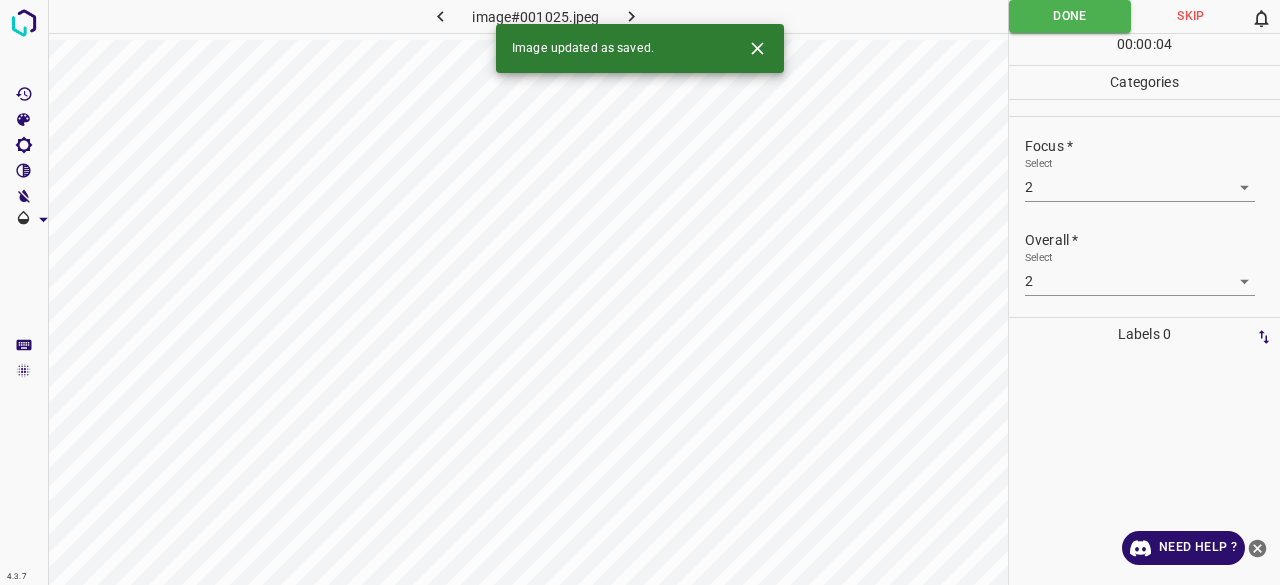 click 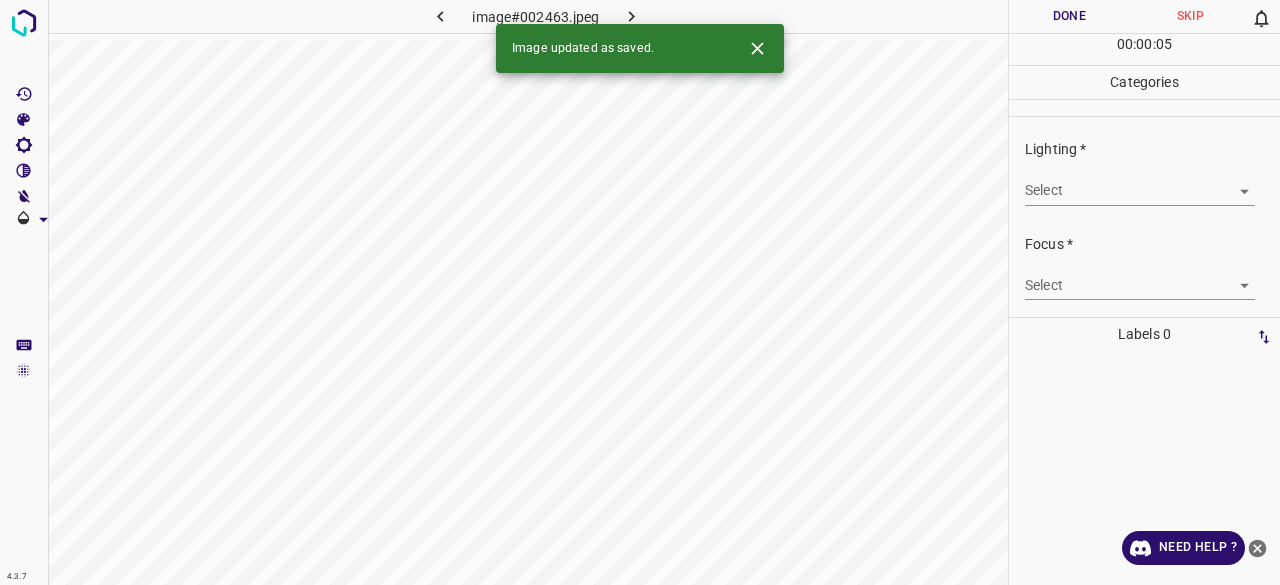 click on "4.3.7 image#002463.jpeg Done Skip 0 00   : 00   : 05   Categories Lighting *  Select ​ Focus *  Select ​ Overall *  Select ​ Labels   0 Categories 1 Lighting 2 Focus 3 Overall Tools Space Change between modes (Draw & Edit) I Auto labeling R Restore zoom M Zoom in N Zoom out Delete Delete selecte label Filters Z Restore filters X Saturation filter C Brightness filter V Contrast filter B Gray scale filter General O Download Image updated as saved. Need Help ? - Text - Hide - Delete" at bounding box center (640, 292) 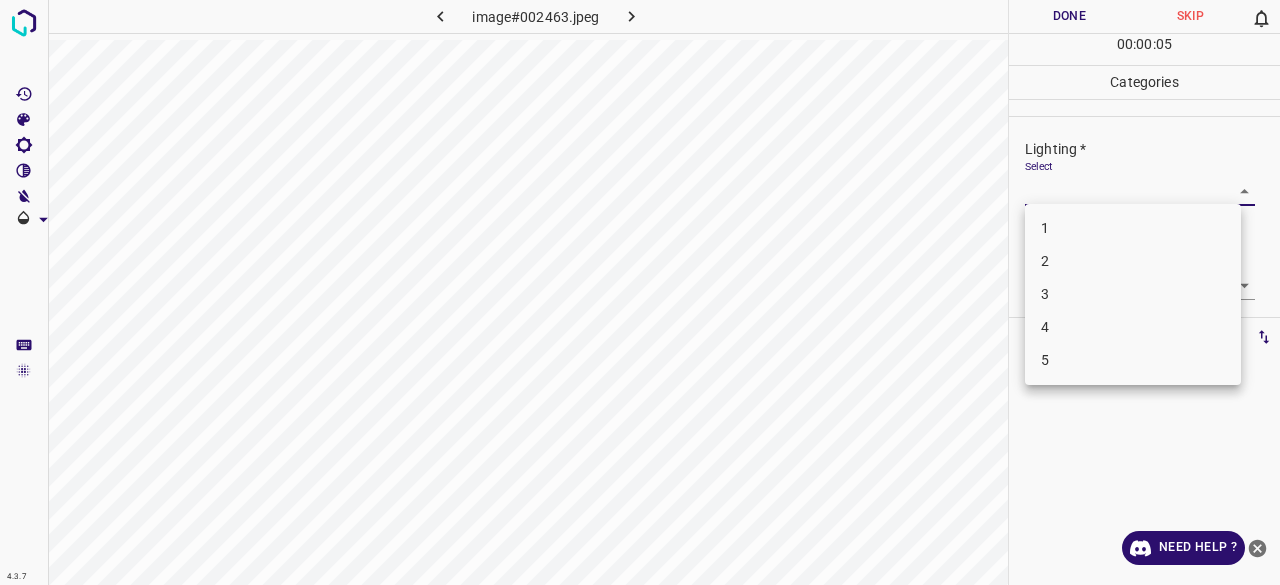 click on "4" at bounding box center (1133, 327) 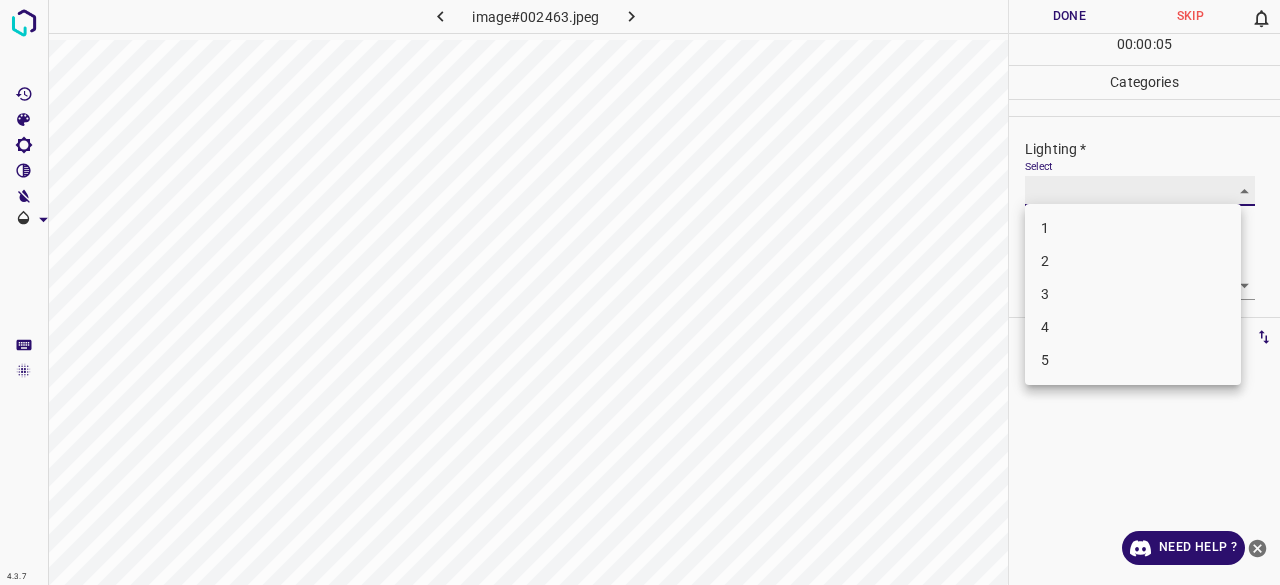type on "4" 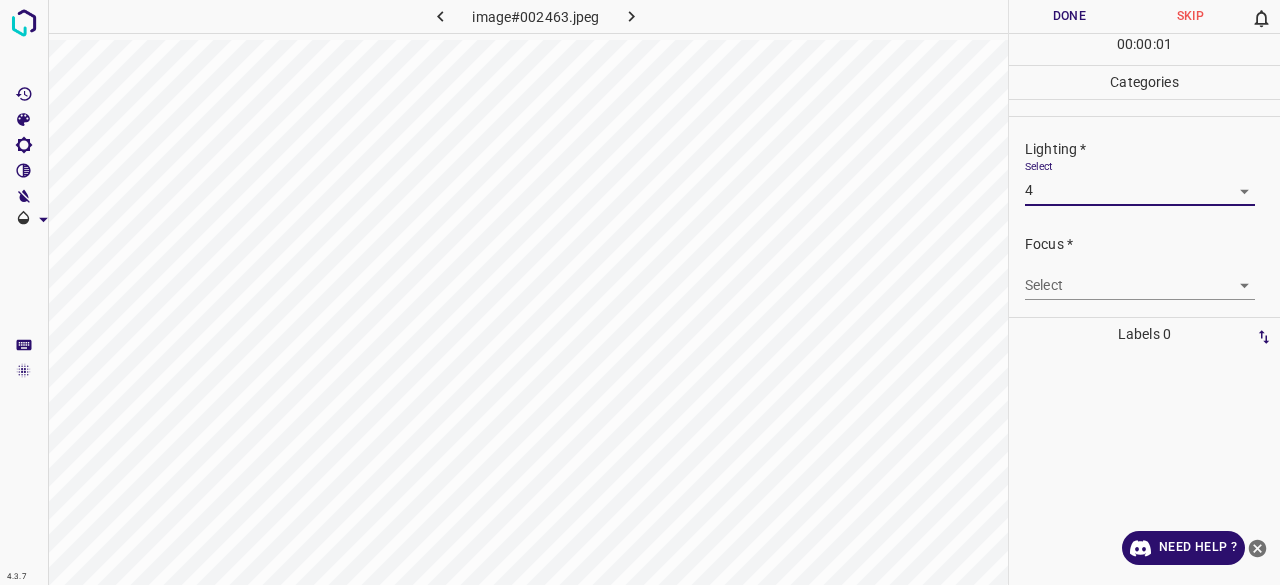 click on "1 2 3 4 5" at bounding box center (640, 292) 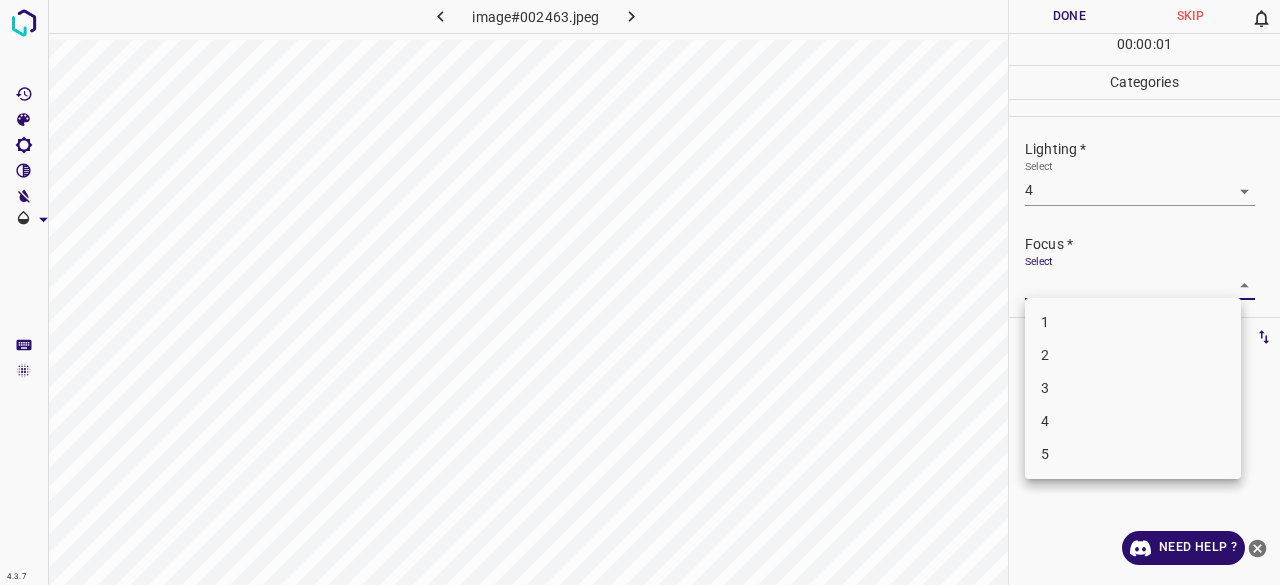 click on "4.3.7 image#002463.jpeg Done Skip 0 00   : 00   : 01   Categories Lighting *  Select 4 4 Focus *  Select ​ Overall *  Select ​ Labels   0 Categories 1 Lighting 2 Focus 3 Overall Tools Space Change between modes (Draw & Edit) I Auto labeling R Restore zoom M Zoom in N Zoom out Delete Delete selecte label Filters Z Restore filters X Saturation filter C Brightness filter V Contrast filter B Gray scale filter General O Download Need Help ? - Text - Hide - Delete 1 2 3 4 5" at bounding box center [640, 292] 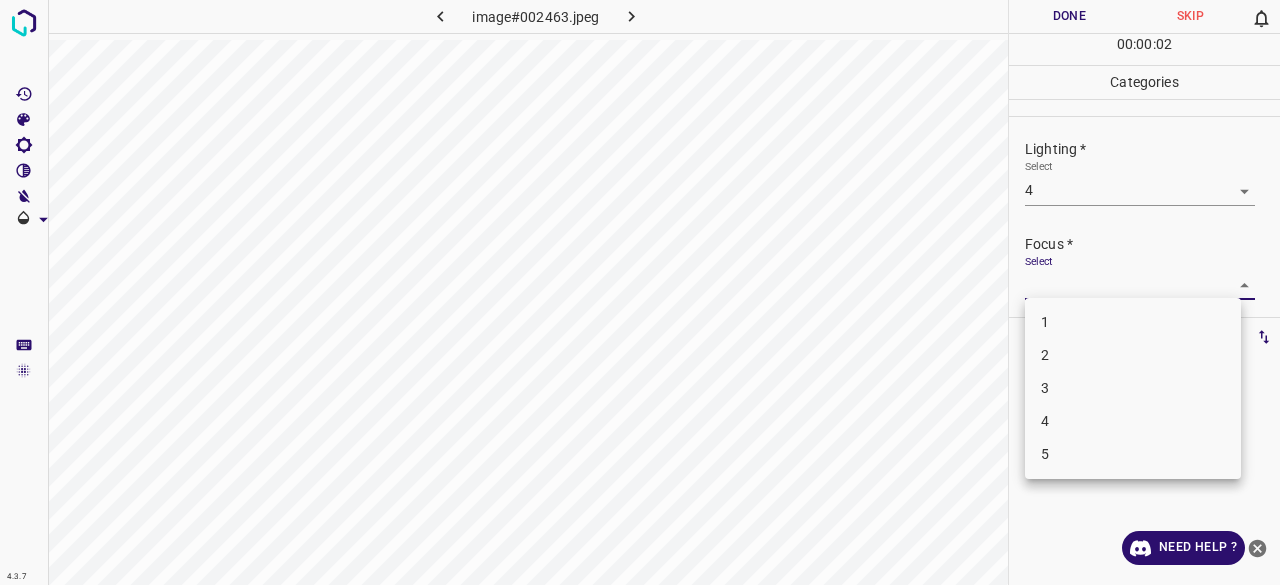 click on "1 2 3 4 5" at bounding box center [1133, 388] 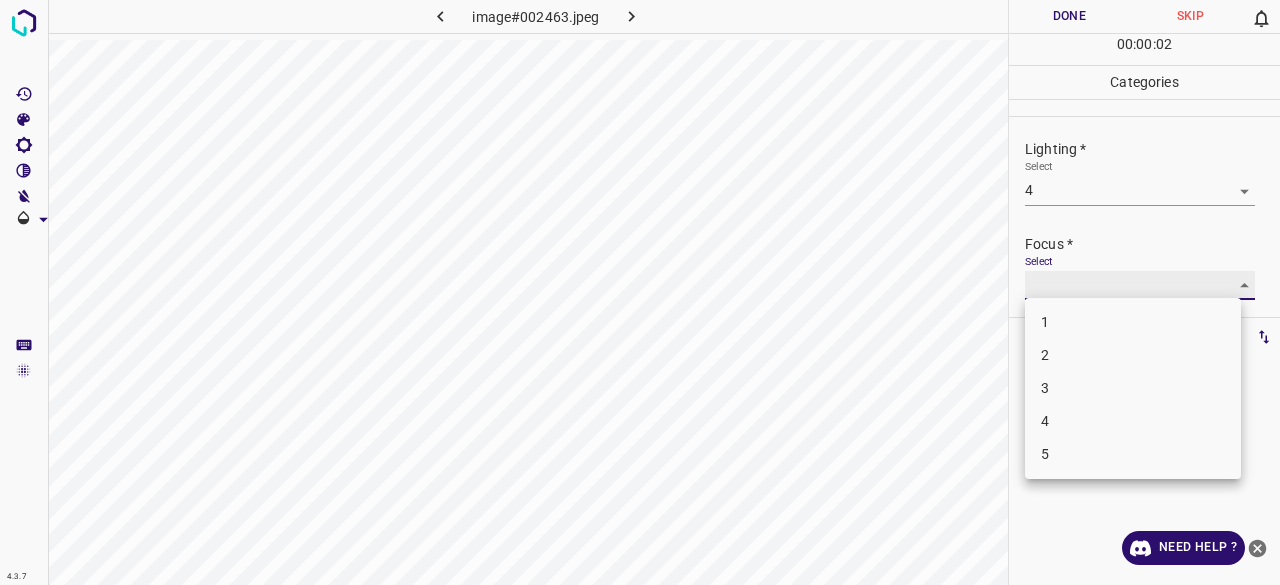 type on "3" 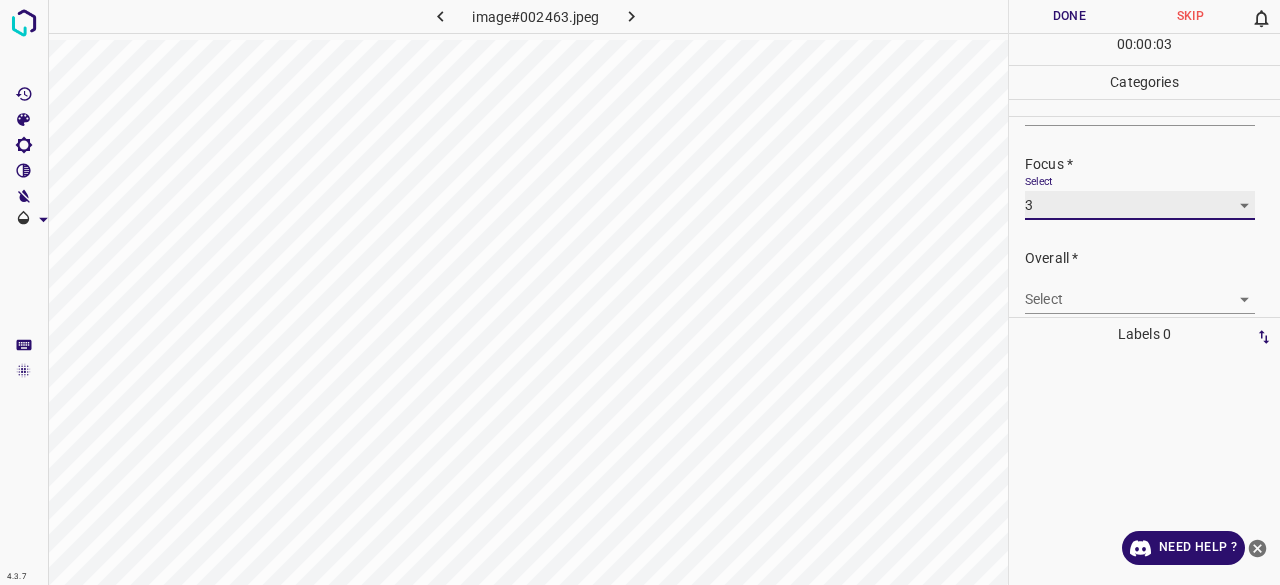 scroll, scrollTop: 98, scrollLeft: 0, axis: vertical 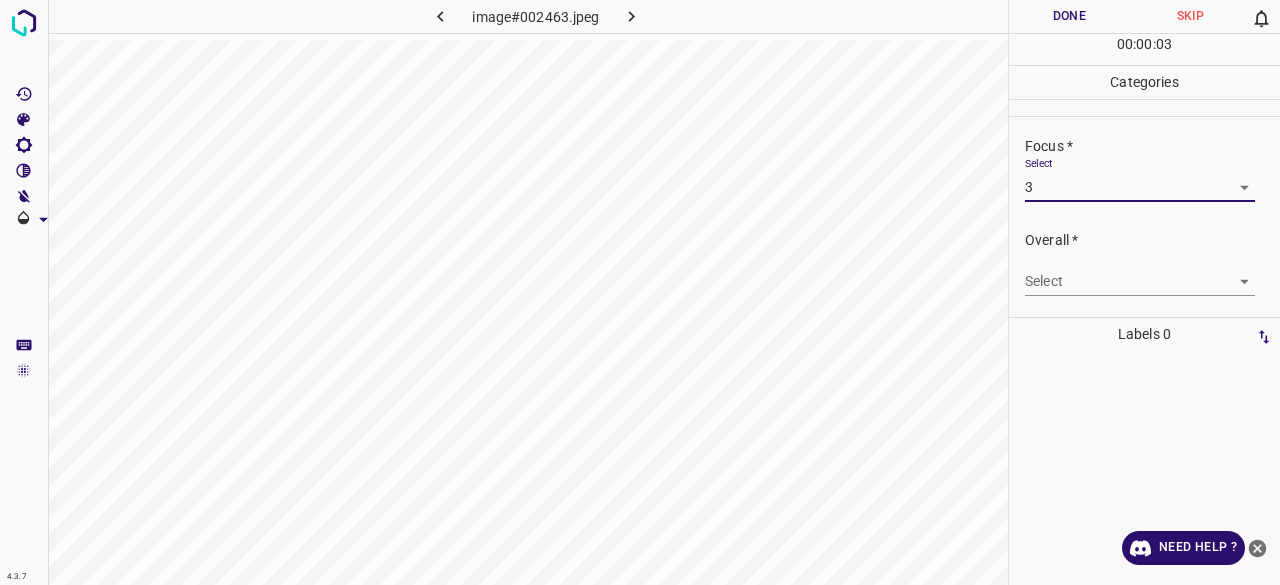 click on "4.3.7 image#002463.jpeg Done Skip 0 00   : 00   : 03   Categories Lighting *  Select 4 4 Focus *  Select 3 3 Overall *  Select ​ Labels   0 Categories 1 Lighting 2 Focus 3 Overall Tools Space Change between modes (Draw & Edit) I Auto labeling R Restore zoom M Zoom in N Zoom out Delete Delete selecte label Filters Z Restore filters X Saturation filter C Brightness filter V Contrast filter B Gray scale filter General O Download Need Help ? - Text - Hide - Delete" at bounding box center (640, 292) 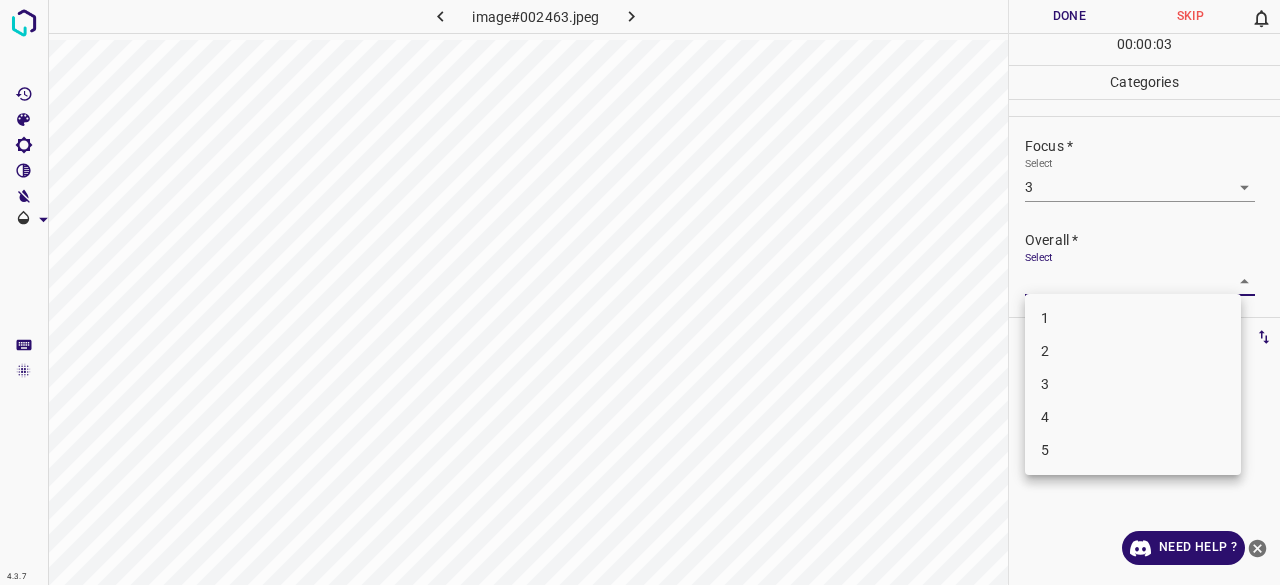 click on "3" at bounding box center (1133, 384) 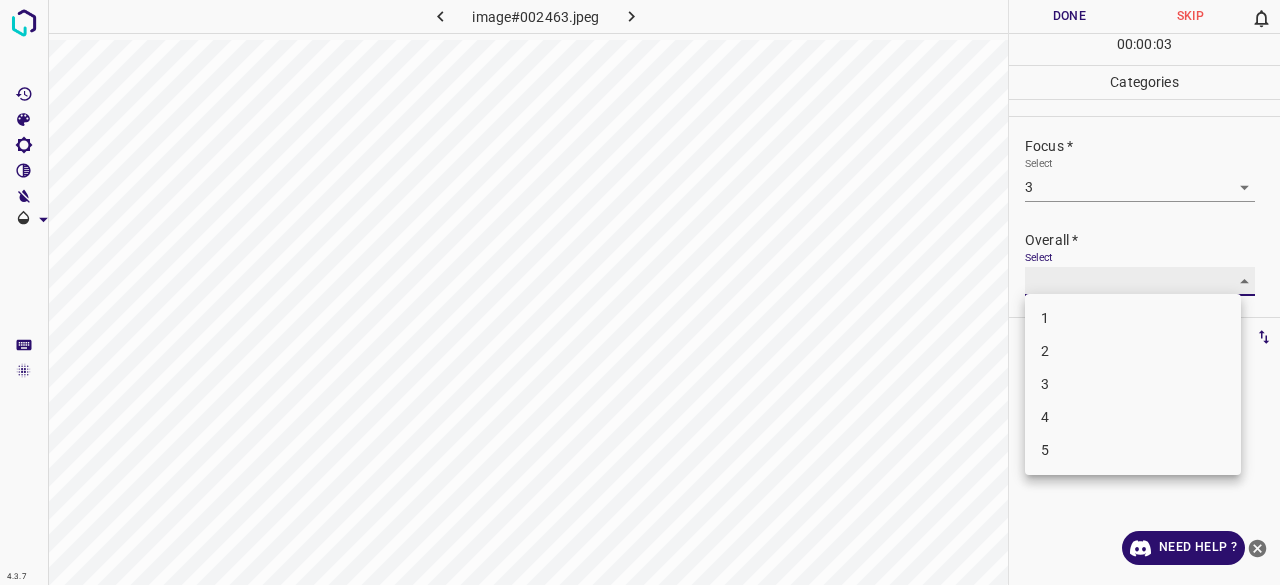 type on "3" 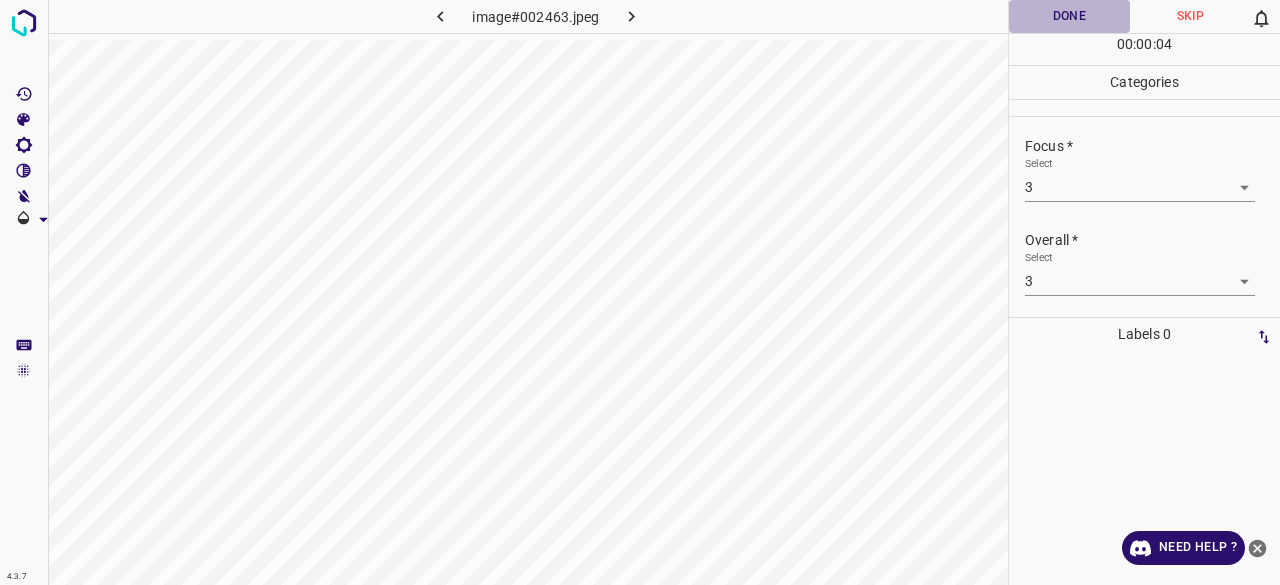 click on "Done" at bounding box center (1069, 16) 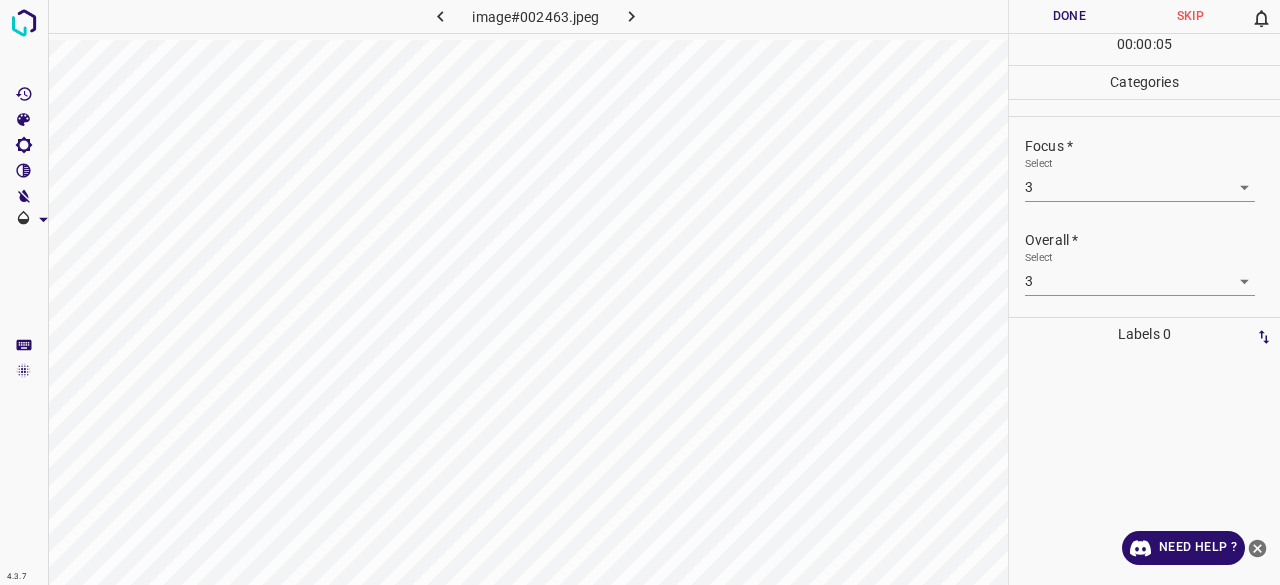click 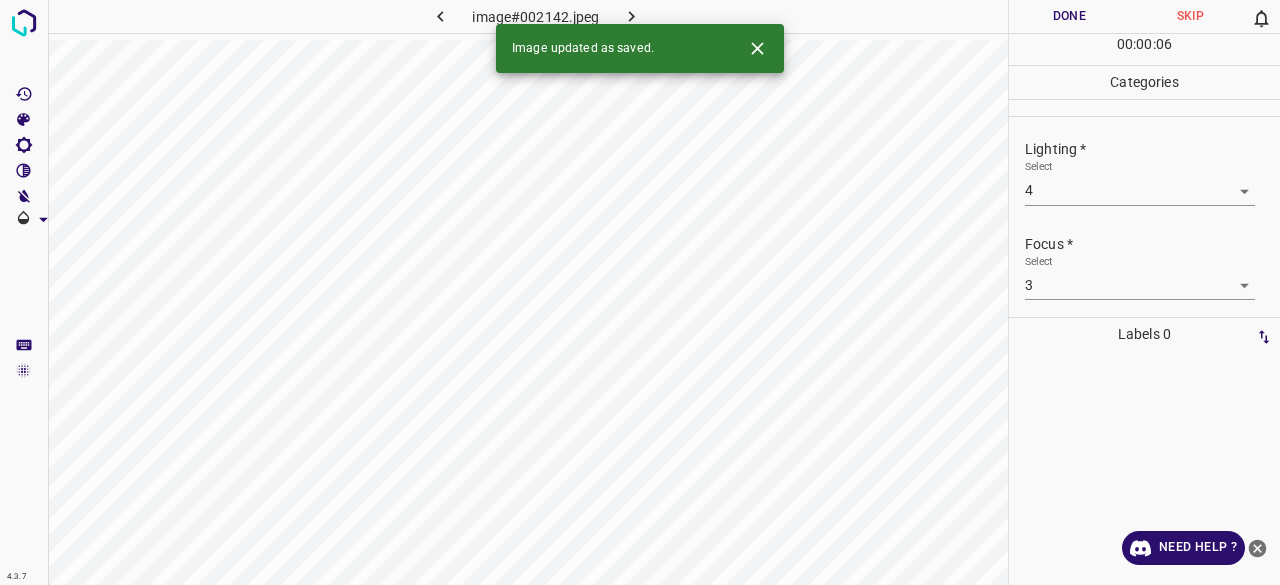 type 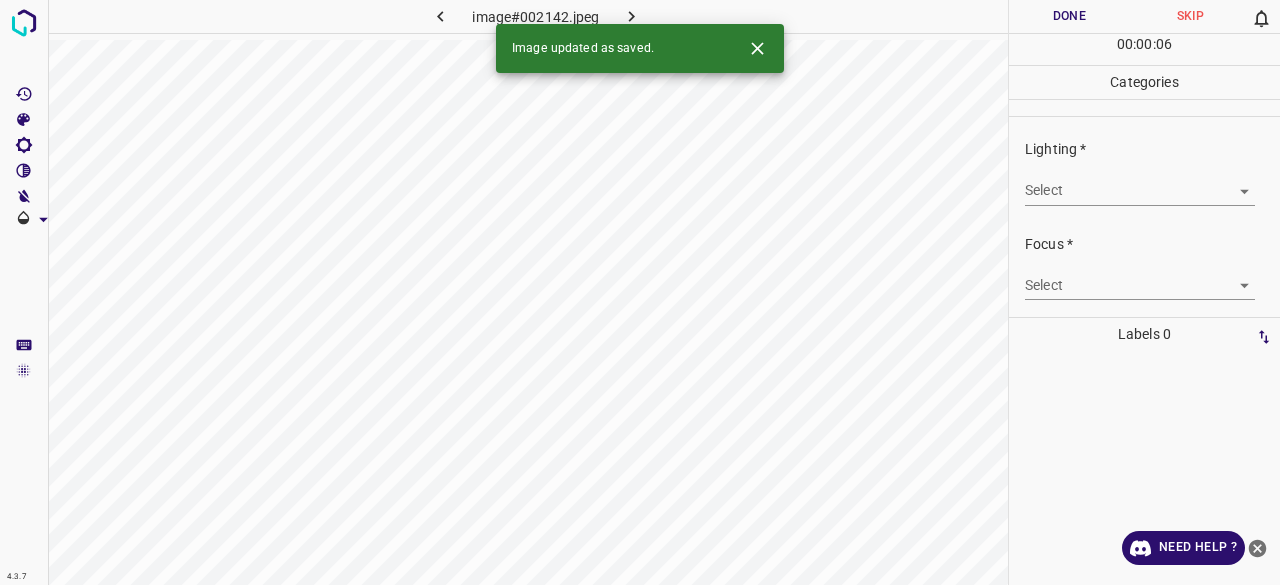 click on "4.3.7 image#002142.jpeg Done Skip 0 00   : 00   : 06   Categories Lighting *  Select ​ Focus *  Select ​ Overall *  Select ​ Labels   0 Categories 1 Lighting 2 Focus 3 Overall Tools Space Change between modes (Draw & Edit) I Auto labeling R Restore zoom M Zoom in N Zoom out Delete Delete selecte label Filters Z Restore filters X Saturation filter C Brightness filter V Contrast filter B Gray scale filter General O Download Image updated as saved. Need Help ? - Text - Hide - Delete" at bounding box center (640, 292) 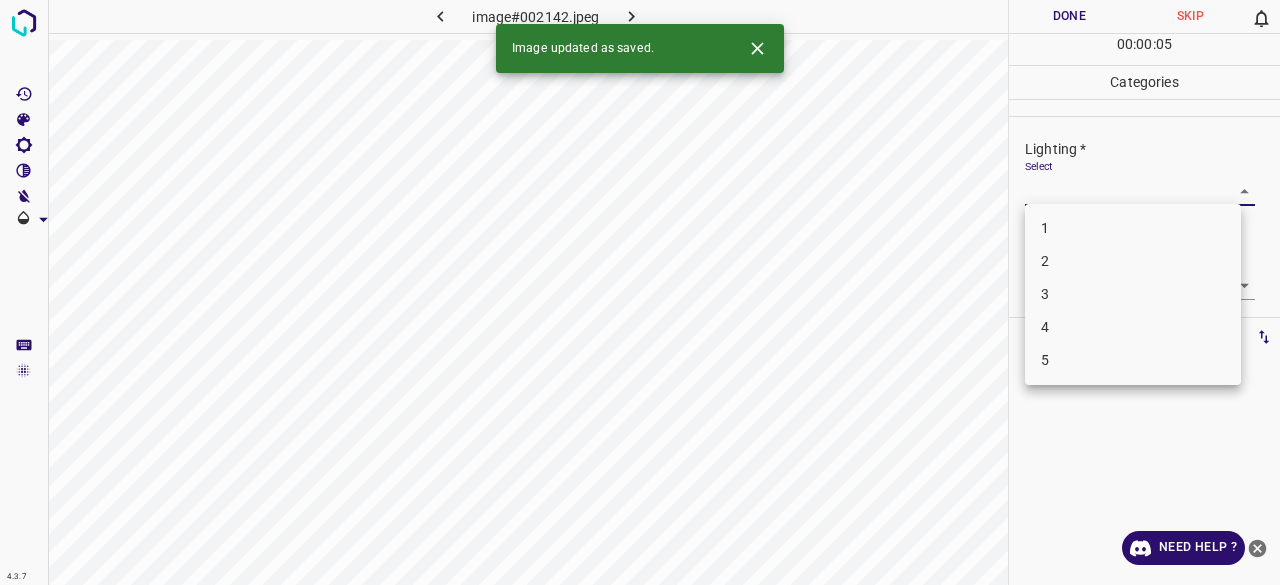 click on "4" at bounding box center [1133, 327] 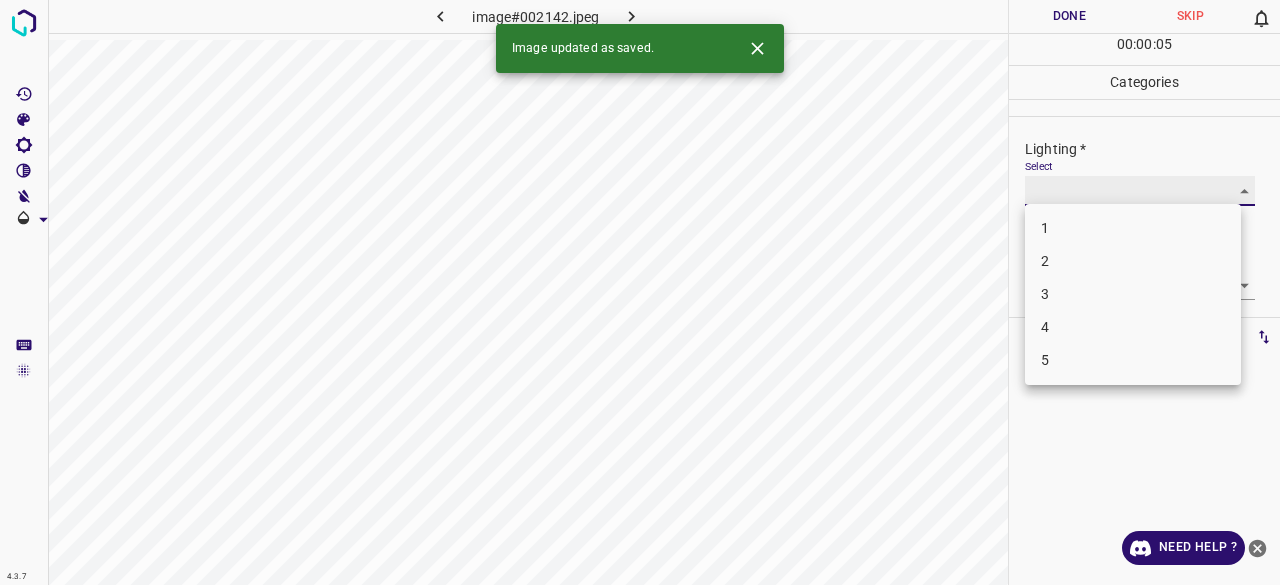 type on "4" 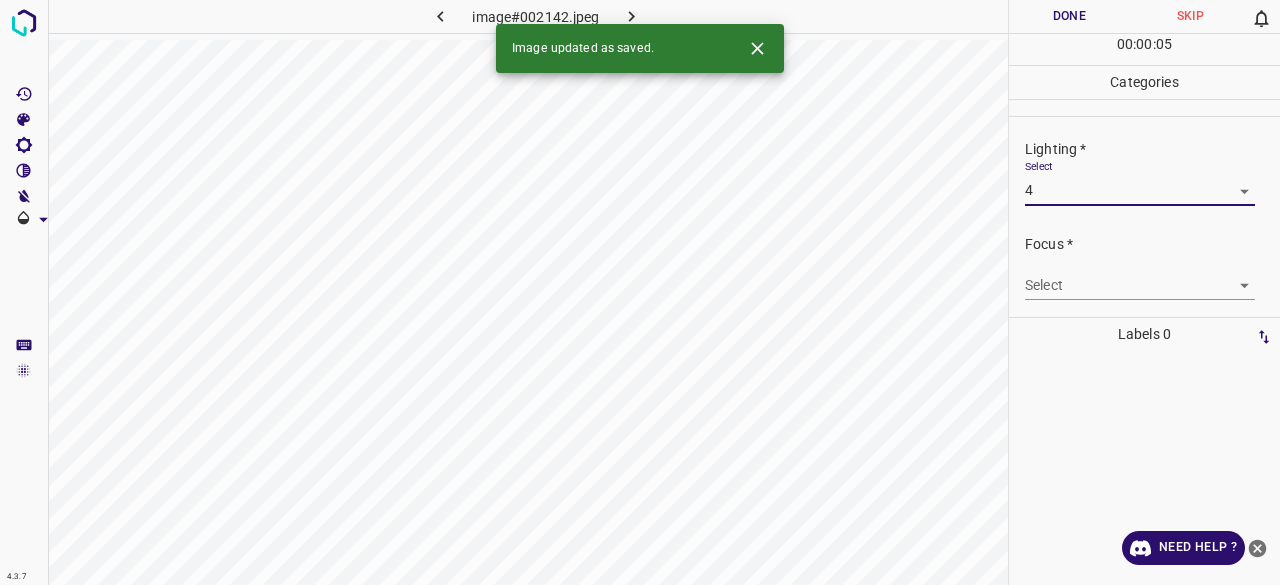 click on "Focus *  Select ​" at bounding box center (1144, 267) 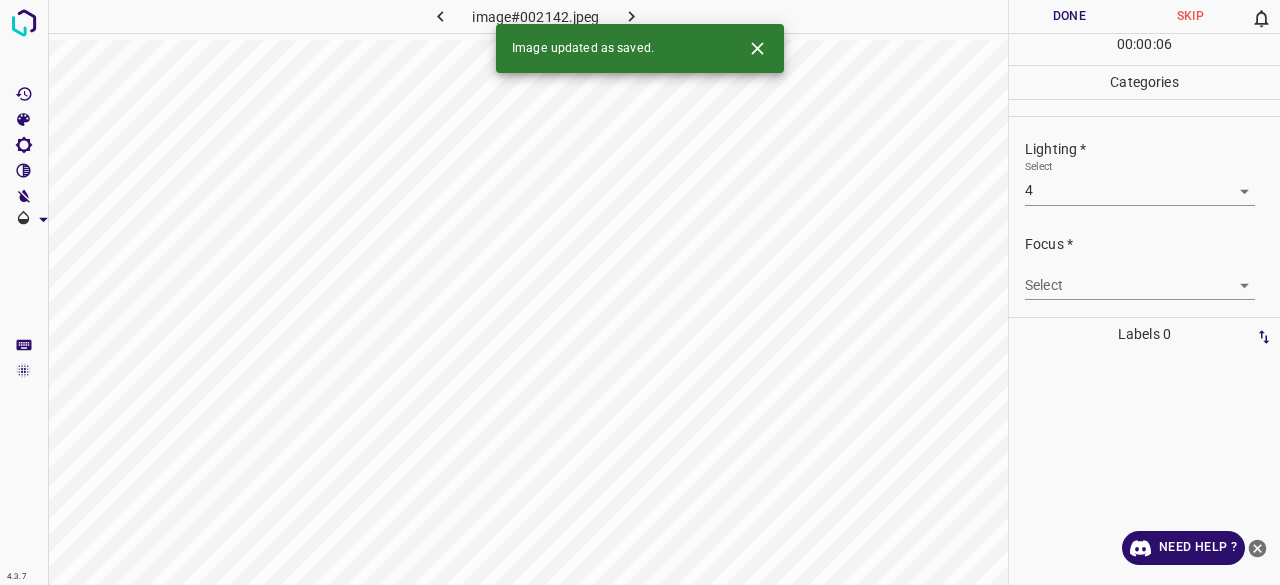 click on "4.3.7 image#002142.jpeg Done Skip 0 00   : 00   : 06   Categories Lighting *  Select 4 4 Focus *  Select ​ Overall *  Select ​ Labels   0 Categories 1 Lighting 2 Focus 3 Overall Tools Space Change between modes (Draw & Edit) I Auto labeling R Restore zoom M Zoom in N Zoom out Delete Delete selecte label Filters Z Restore filters X Saturation filter C Brightness filter V Contrast filter B Gray scale filter General O Download Image updated as saved. Need Help ? - Text - Hide - Delete" at bounding box center (640, 292) 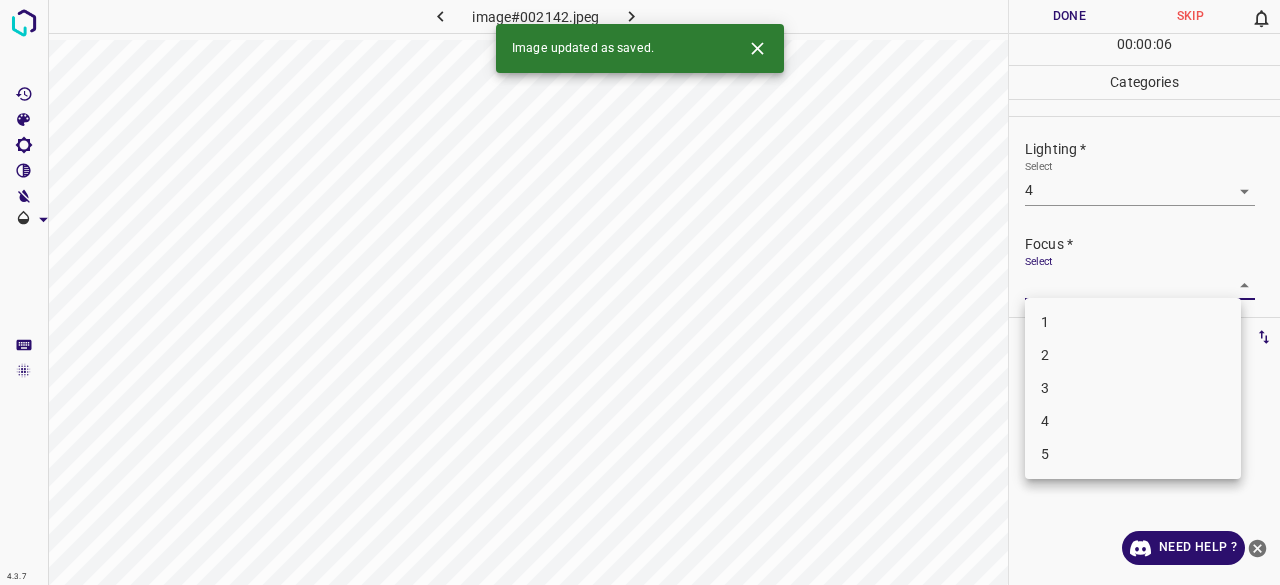 click on "3" at bounding box center [1133, 388] 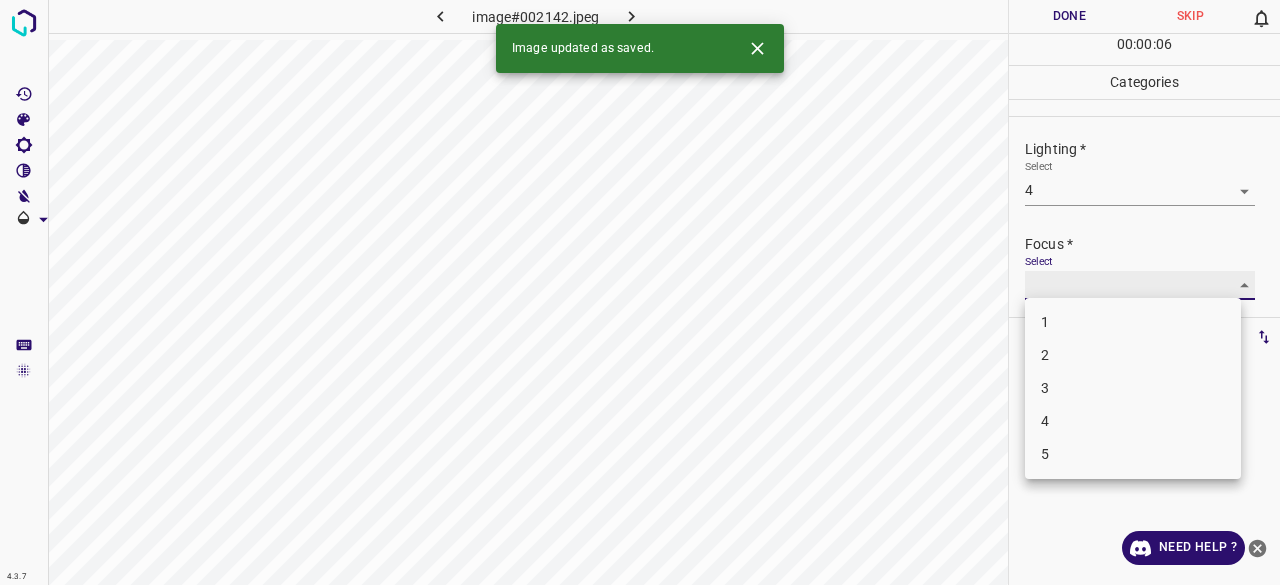 type on "3" 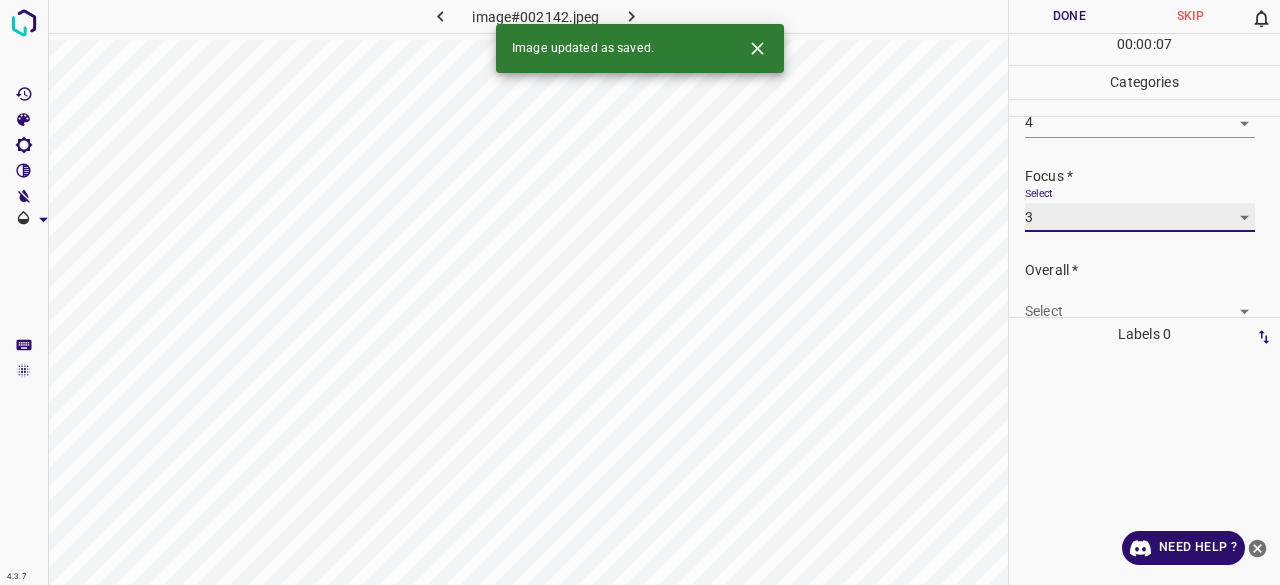 scroll, scrollTop: 98, scrollLeft: 0, axis: vertical 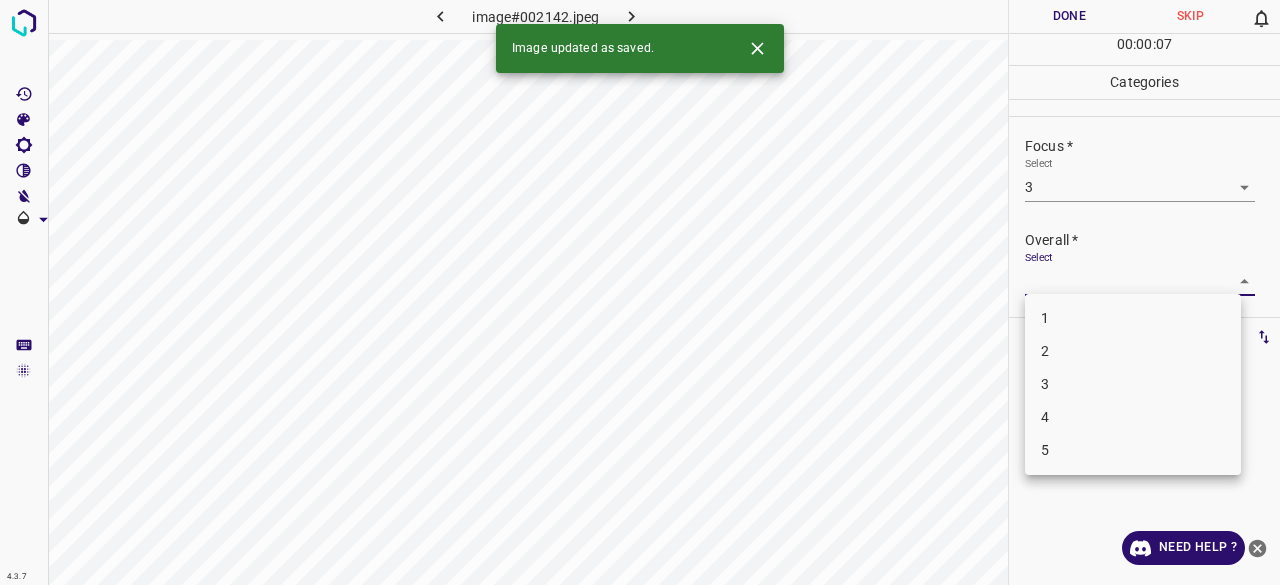 click on "4.3.7 image#002142.jpeg Done Skip 0 00   : 00   : 07   Categories Lighting *  Select 4 4 Focus *  Select 3 3 Overall *  Select ​ Labels   0 Categories 1 Lighting 2 Focus 3 Overall Tools Space Change between modes (Draw & Edit) I Auto labeling R Restore zoom M Zoom in N Zoom out Delete Delete selecte label Filters Z Restore filters X Saturation filter C Brightness filter V Contrast filter B Gray scale filter General O Download Image updated as saved. Need Help ? - Text - Hide - Delete 1 2 3 4 5" at bounding box center (640, 292) 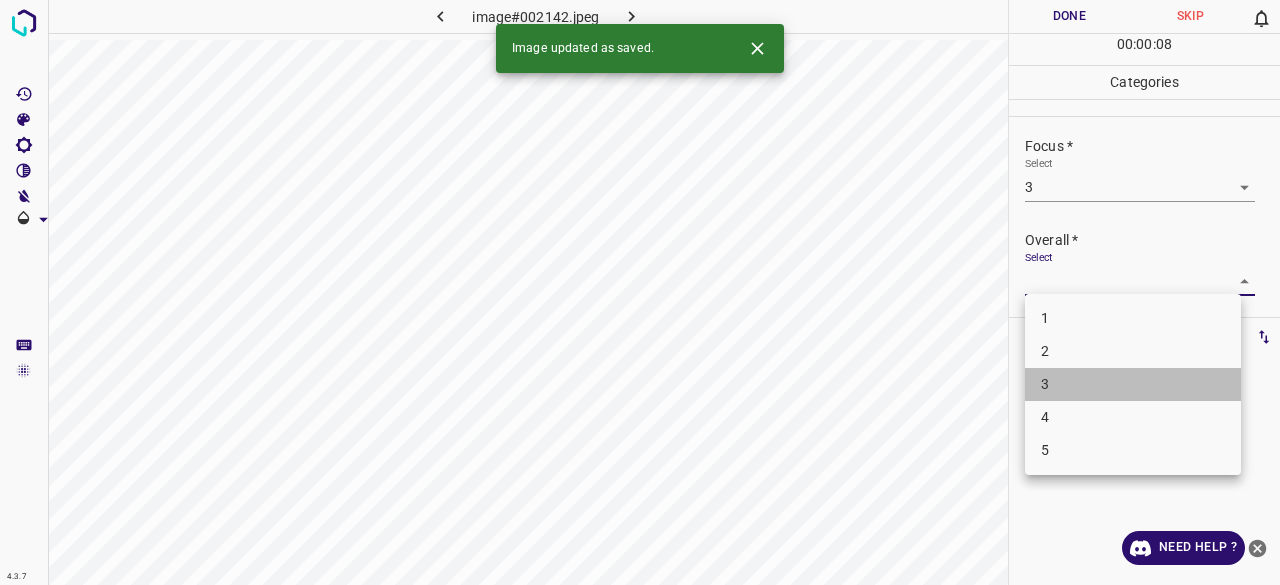 click on "3" at bounding box center (1133, 384) 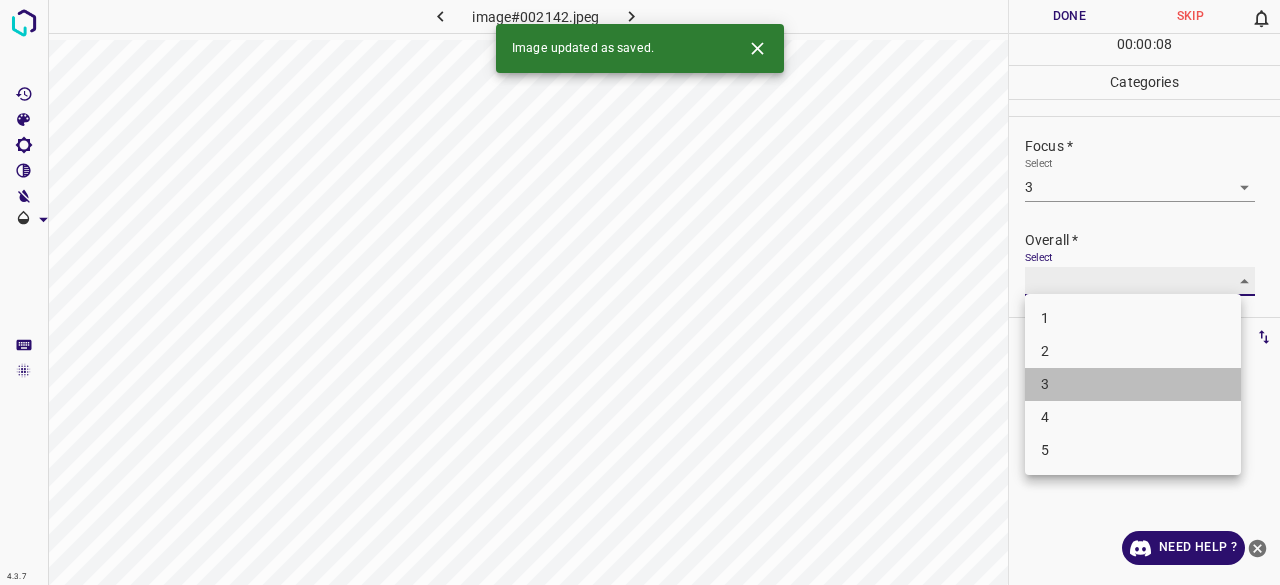 type on "3" 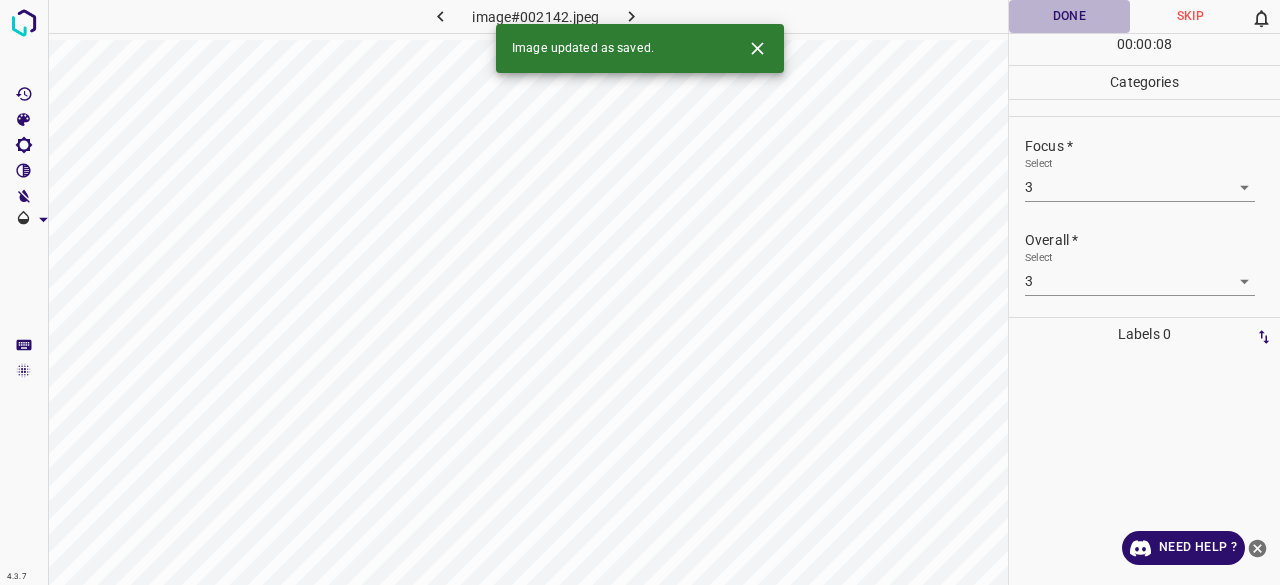 click on "Done" at bounding box center [1069, 16] 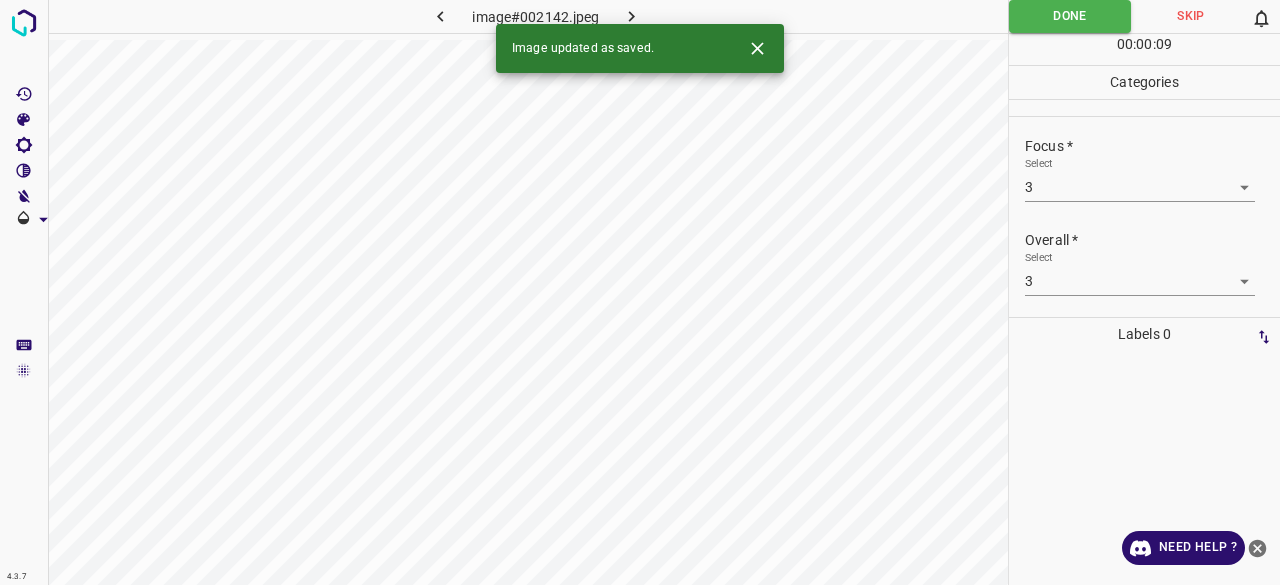 click 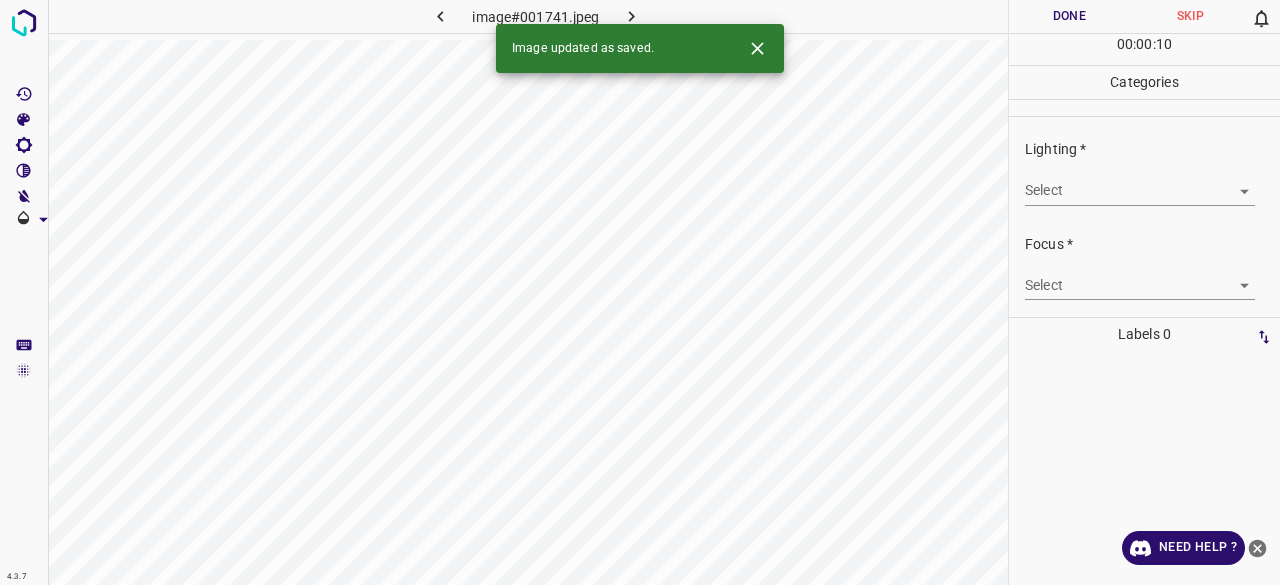 click on "4.3.7 image#001741.jpeg Done Skip 0 00   : 00   : 10   Categories Lighting *  Select ​ Focus *  Select ​ Overall *  Select ​ Labels   0 Categories 1 Lighting 2 Focus 3 Overall Tools Space Change between modes (Draw & Edit) I Auto labeling R Restore zoom M Zoom in N Zoom out Delete Delete selecte label Filters Z Restore filters X Saturation filter C Brightness filter V Contrast filter B Gray scale filter General O Download Image updated as saved. Need Help ? - Text - Hide - Delete" at bounding box center (640, 292) 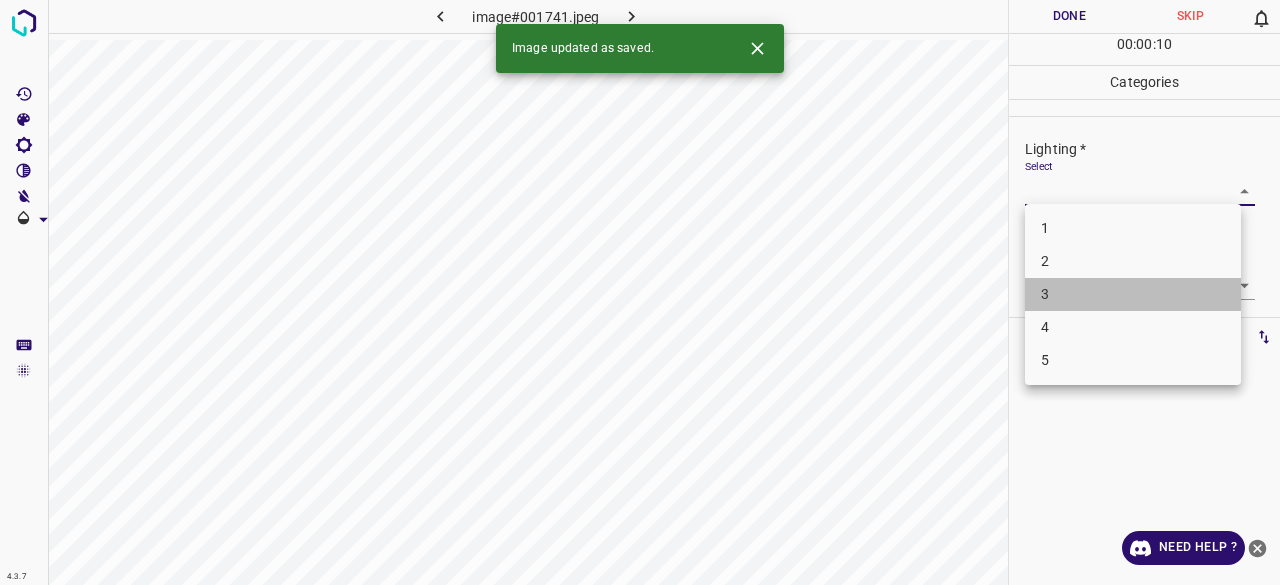 click on "3" at bounding box center [1133, 294] 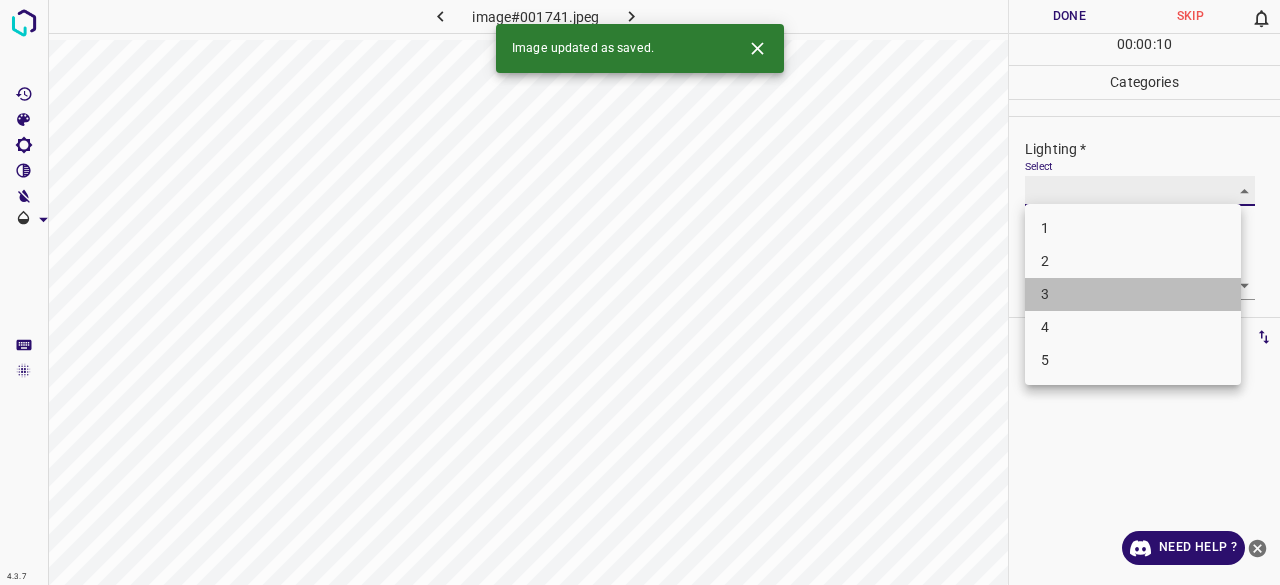 type on "3" 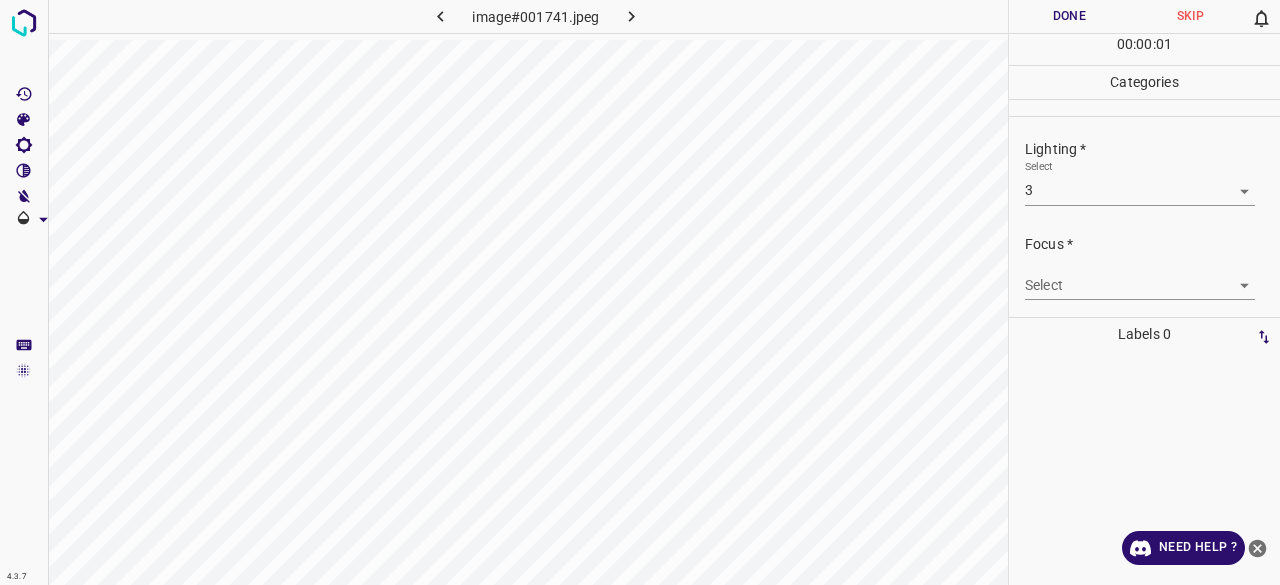 click on "4.3.7 image#001741.jpeg Done Skip 0 00   : 00   : 01   Categories Lighting *  Select 3 3 Focus *  Select ​ Overall *  Select ​ Labels   0 Categories 1 Lighting 2 Focus 3 Overall Tools Space Change between modes (Draw & Edit) I Auto labeling R Restore zoom M Zoom in N Zoom out Delete Delete selecte label Filters Z Restore filters X Saturation filter C Brightness filter V Contrast filter B Gray scale filter General O Download Need Help ? - Text - Hide - Delete" at bounding box center (640, 292) 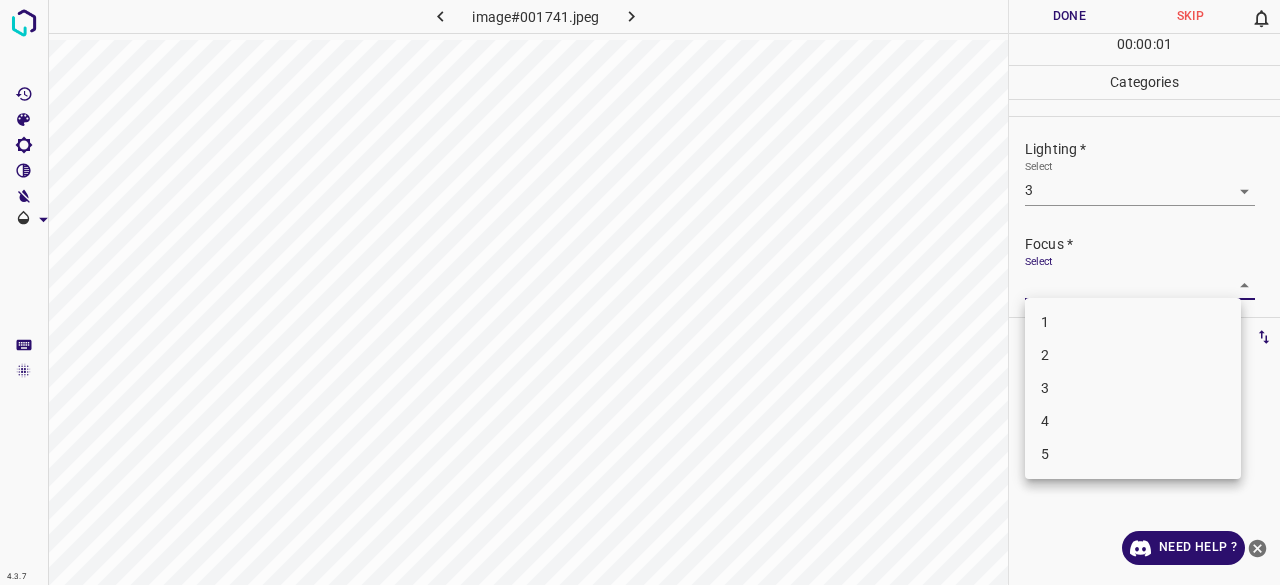 click on "3" at bounding box center (1133, 388) 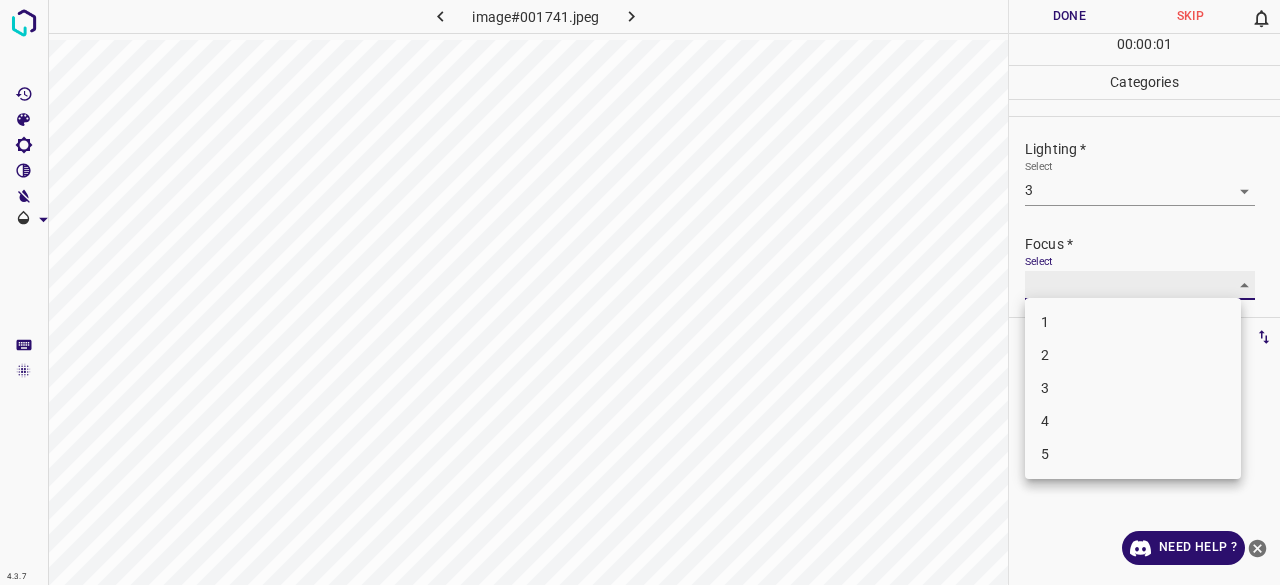 type on "3" 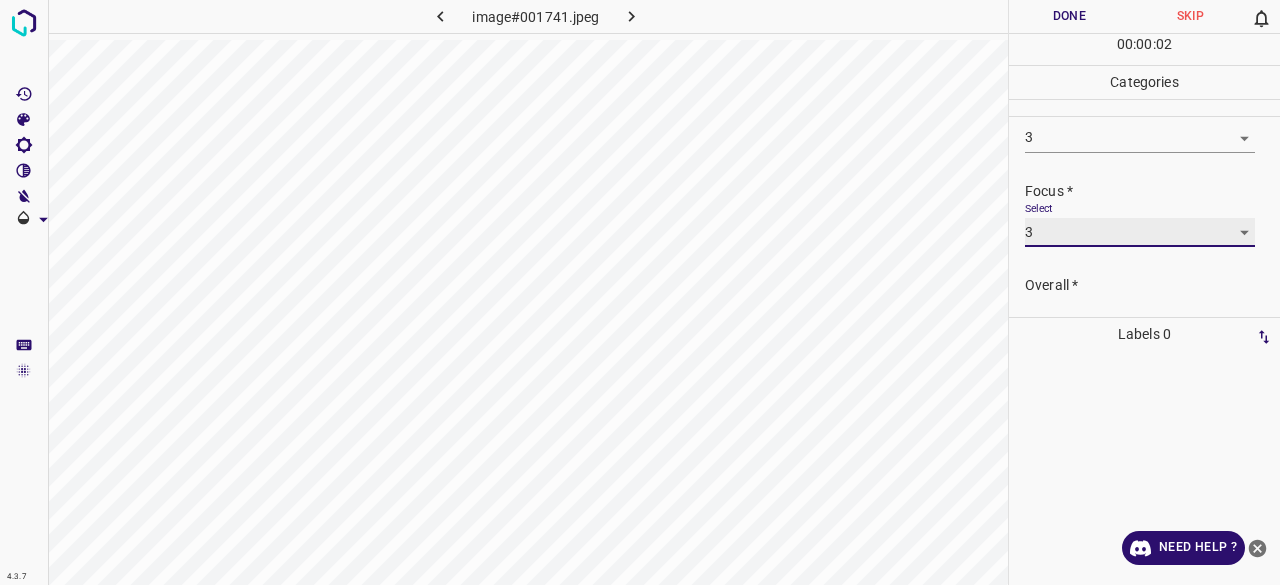 scroll, scrollTop: 98, scrollLeft: 0, axis: vertical 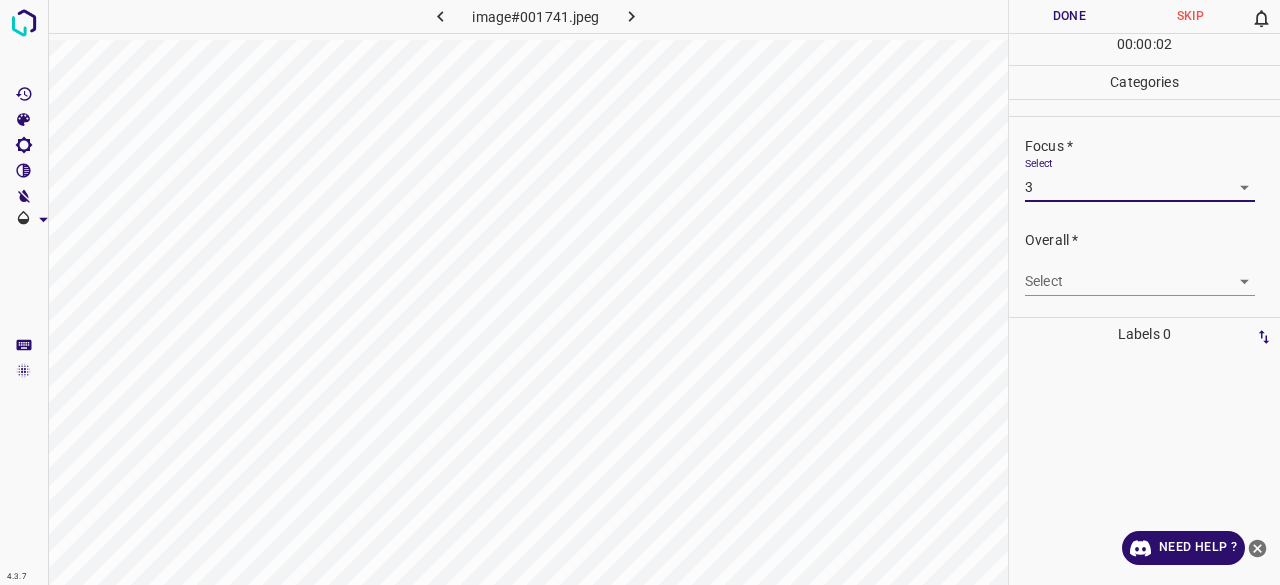 click on "4.3.7 image#001741.jpeg Done Skip 0 00   : 00   : 02   Categories Lighting *  Select 3 3 Focus *  Select 3 3 Overall *  Select ​ Labels   0 Categories 1 Lighting 2 Focus 3 Overall Tools Space Change between modes (Draw & Edit) I Auto labeling R Restore zoom M Zoom in N Zoom out Delete Delete selecte label Filters Z Restore filters X Saturation filter C Brightness filter V Contrast filter B Gray scale filter General O Download Need Help ? - Text - Hide - Delete" at bounding box center [640, 292] 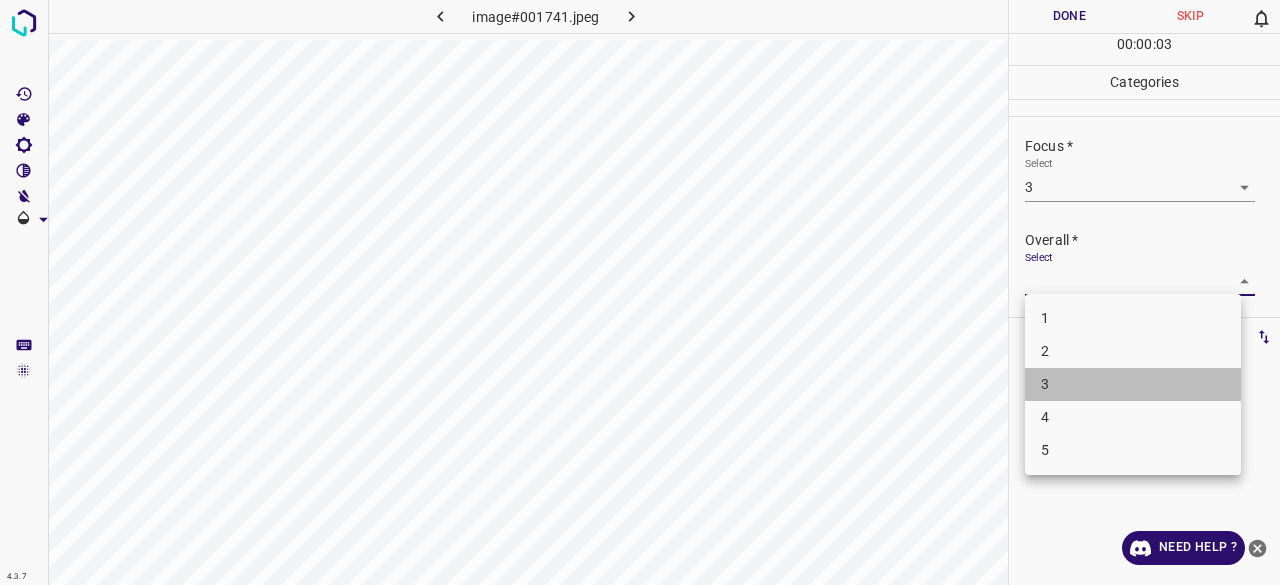 click on "3" at bounding box center [1133, 384] 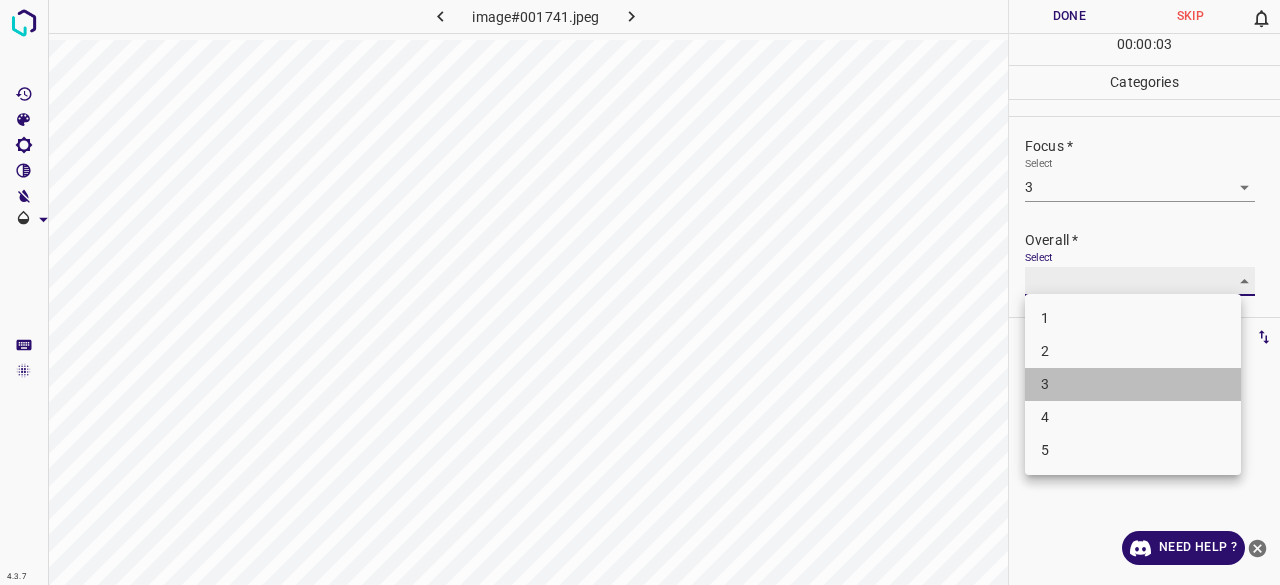 type on "3" 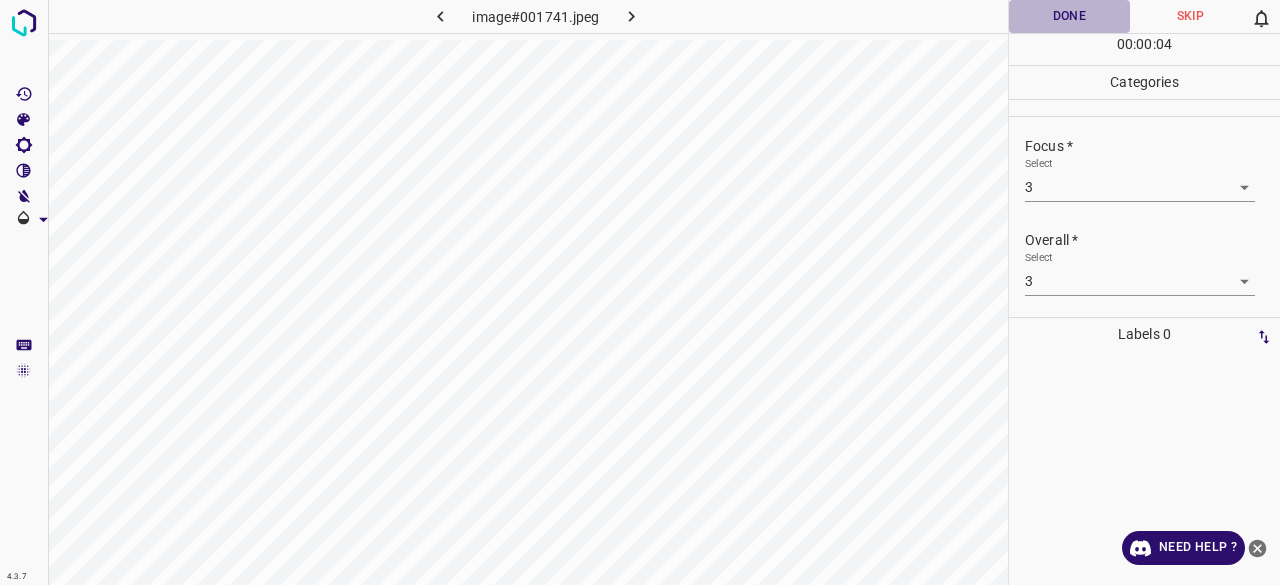 click on "Done" at bounding box center [1069, 16] 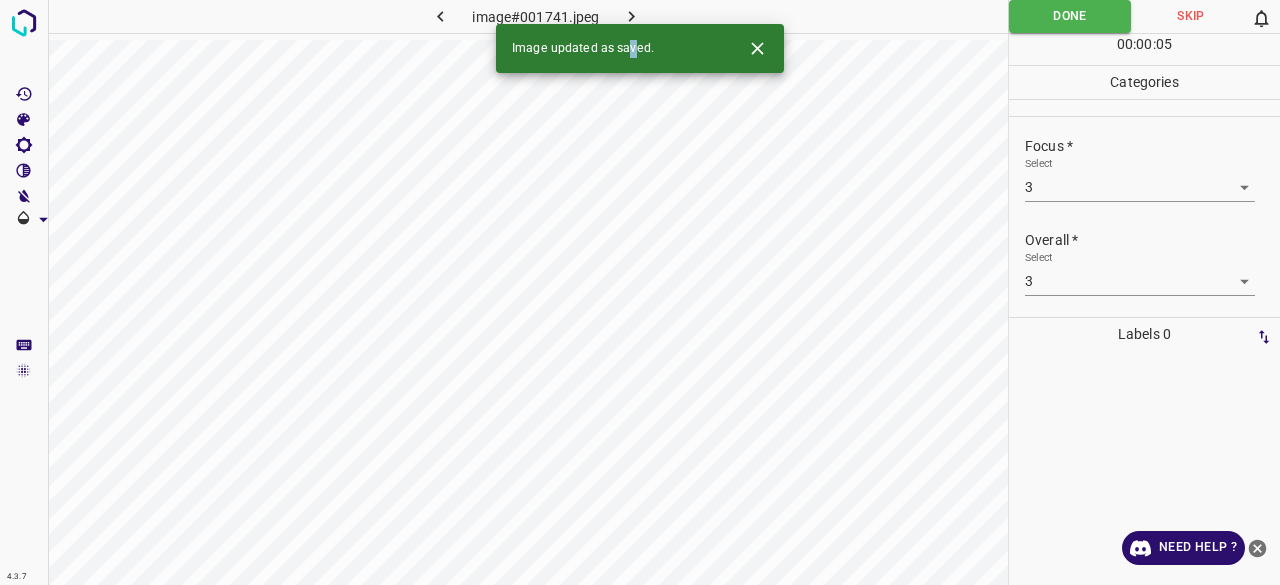 click on "Image updated as saved." at bounding box center [640, 48] 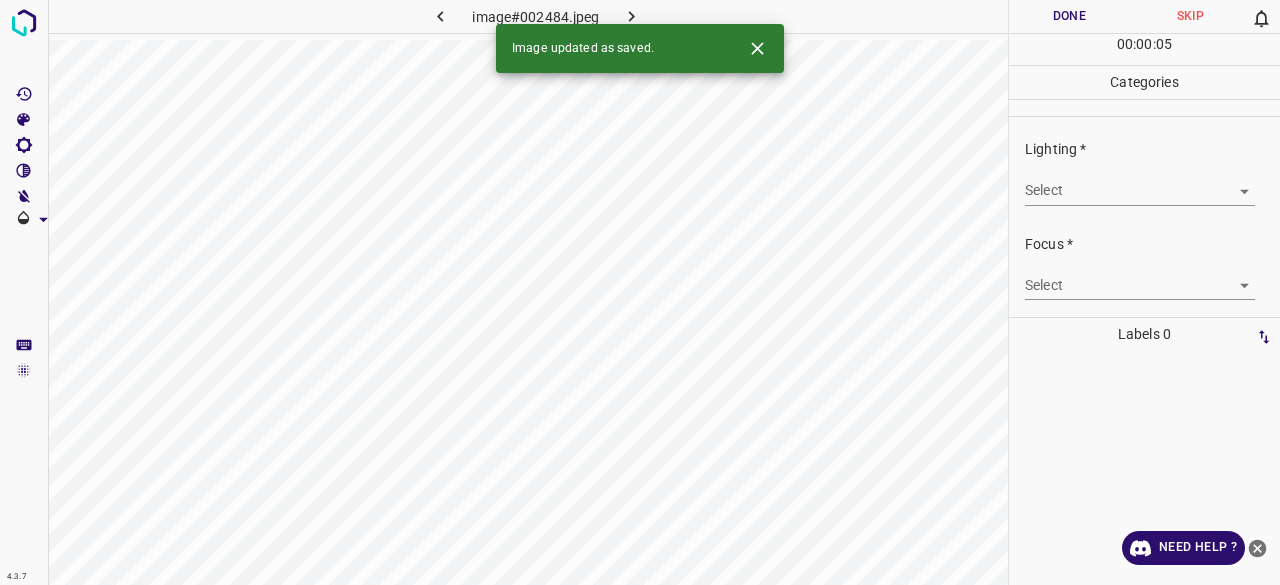 click on "Select ​" at bounding box center (1140, 182) 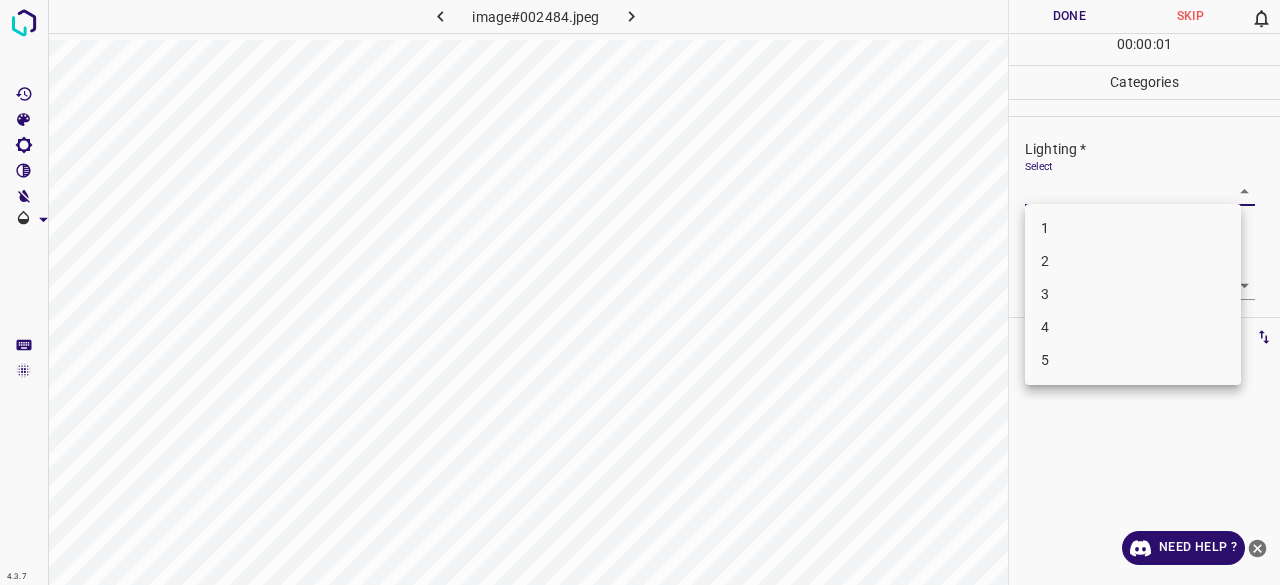 click on "3" at bounding box center (1133, 294) 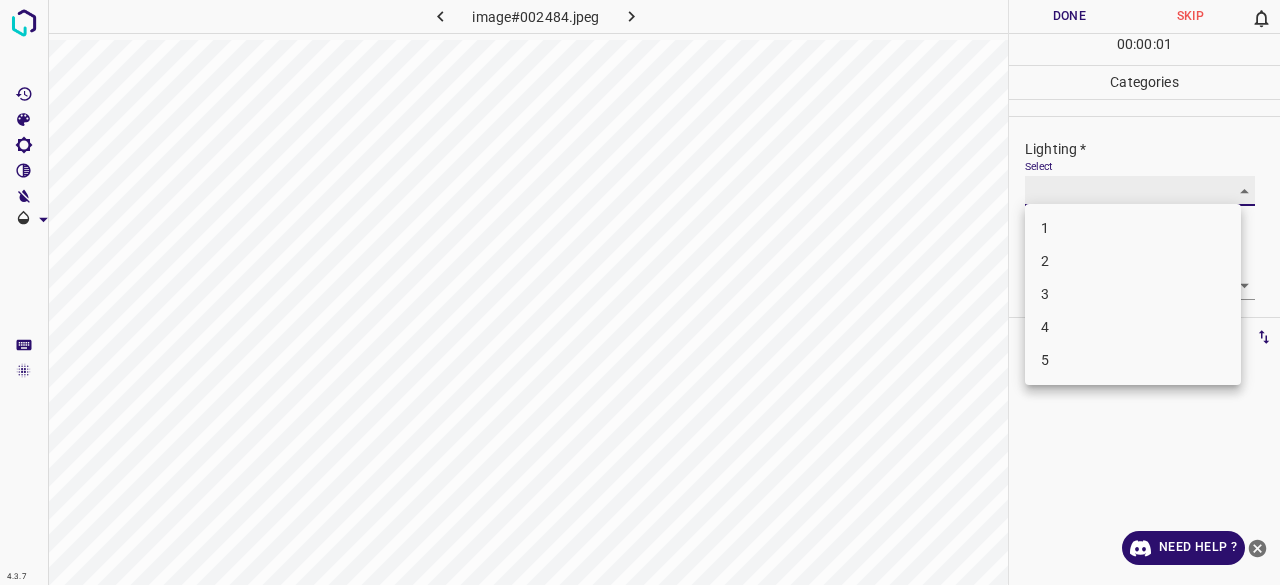 type on "3" 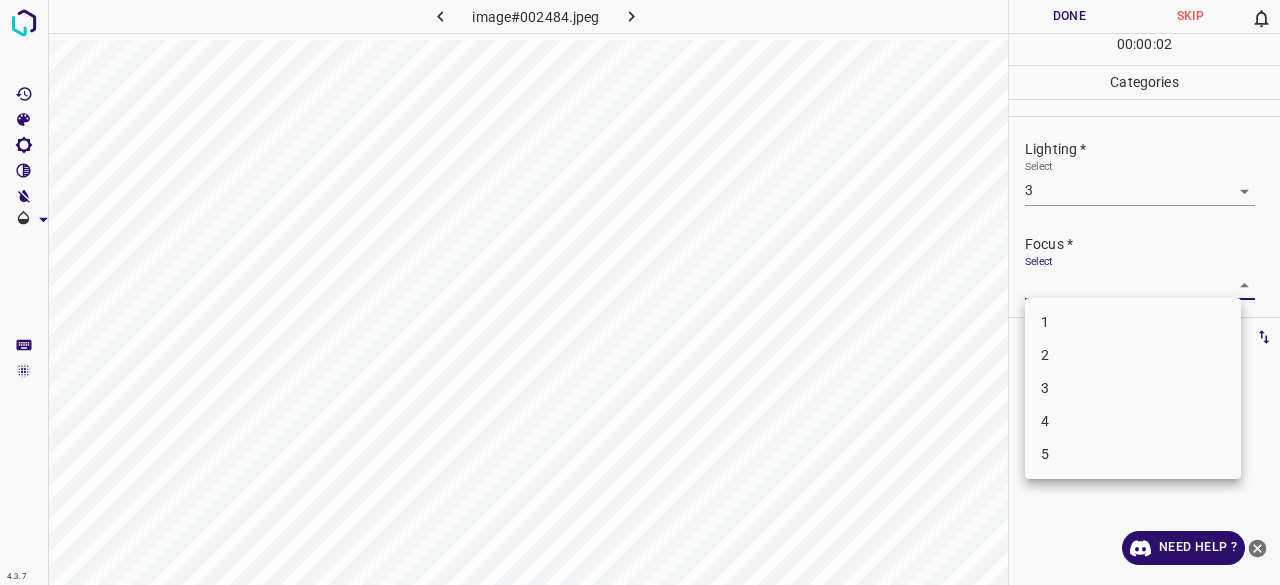 click on "4.3.7 image#002484.jpeg Done Skip 0 00   : 00   : 02   Categories Lighting *  Select 3 3 Focus *  Select ​ Overall *  Select ​ Labels   0 Categories 1 Lighting 2 Focus 3 Overall Tools Space Change between modes (Draw & Edit) I Auto labeling R Restore zoom M Zoom in N Zoom out Delete Delete selecte label Filters Z Restore filters X Saturation filter C Brightness filter V Contrast filter B Gray scale filter General O Download Need Help ? - Text - Hide - Delete 1 2 3 4 5" at bounding box center (640, 292) 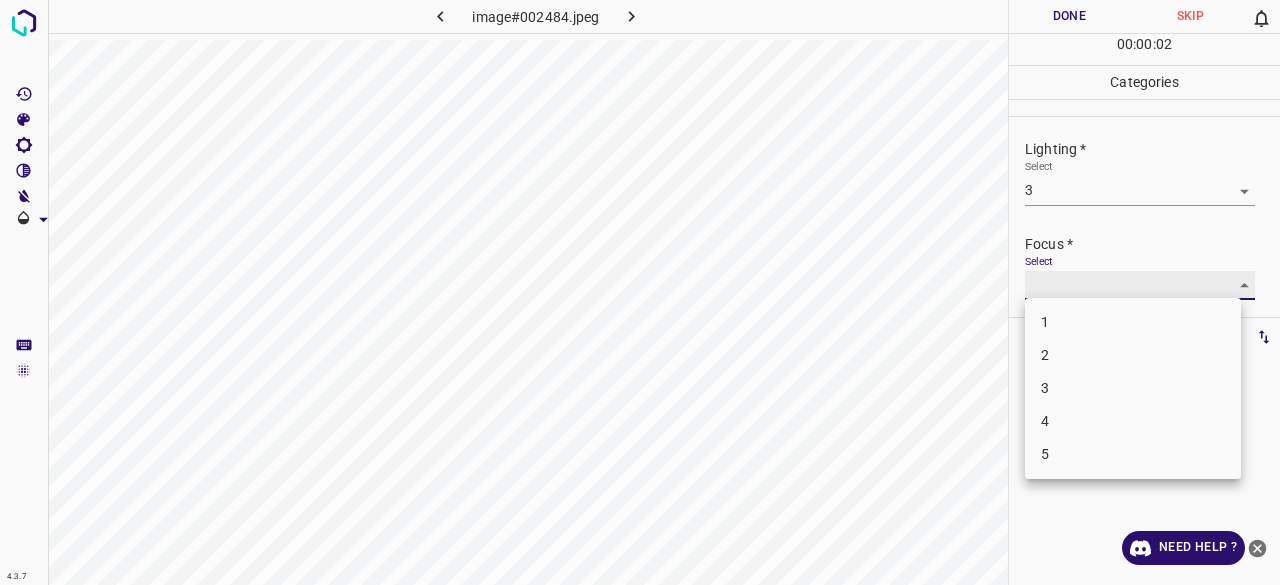 type on "3" 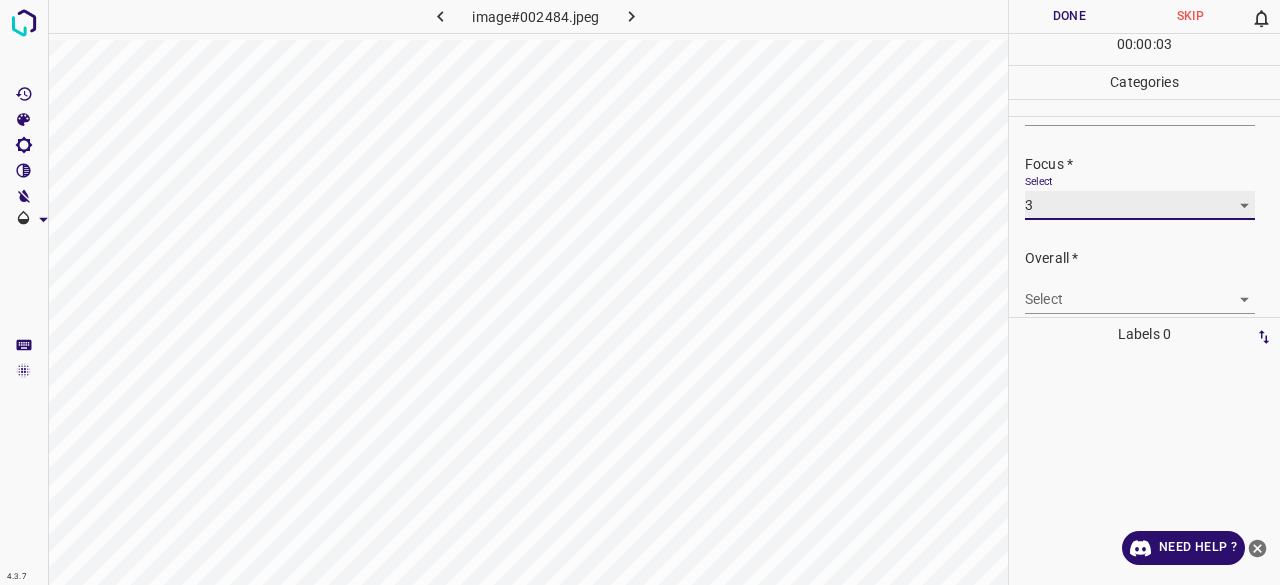 scroll, scrollTop: 98, scrollLeft: 0, axis: vertical 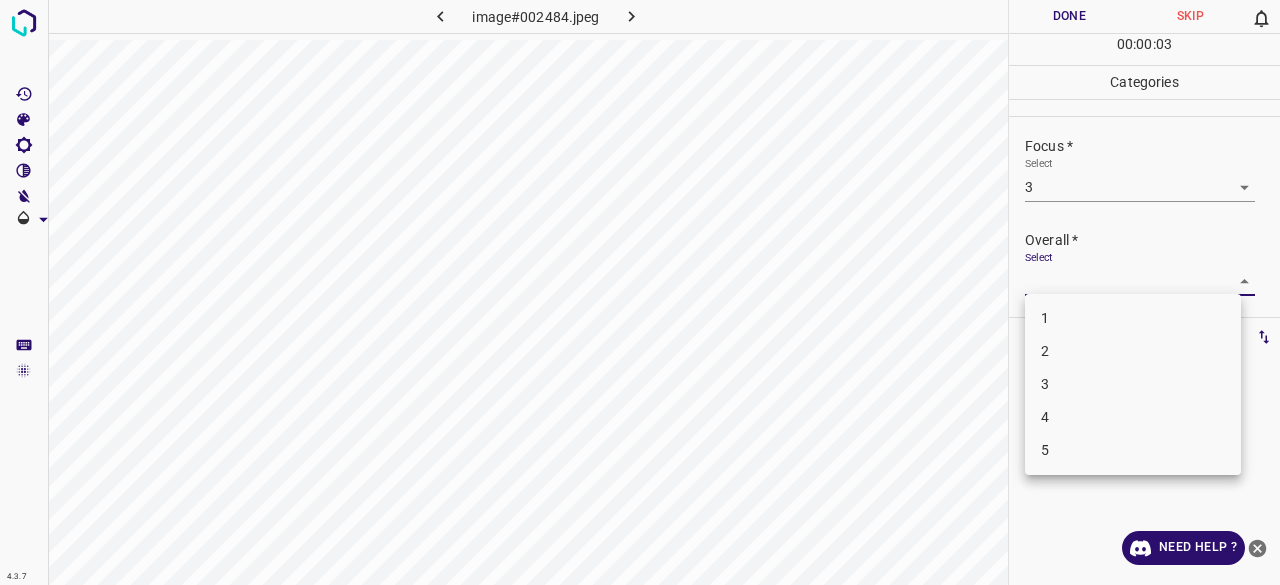 drag, startPoint x: 1058, startPoint y: 266, endPoint x: 1056, endPoint y: 288, distance: 22.090721 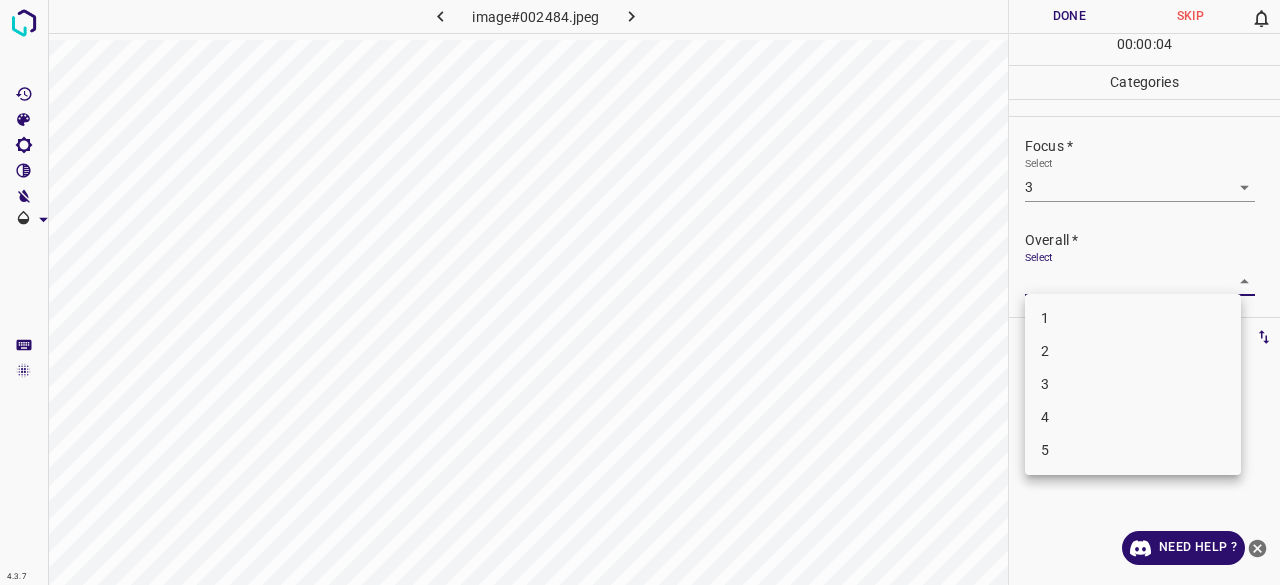 click on "3" at bounding box center (1133, 384) 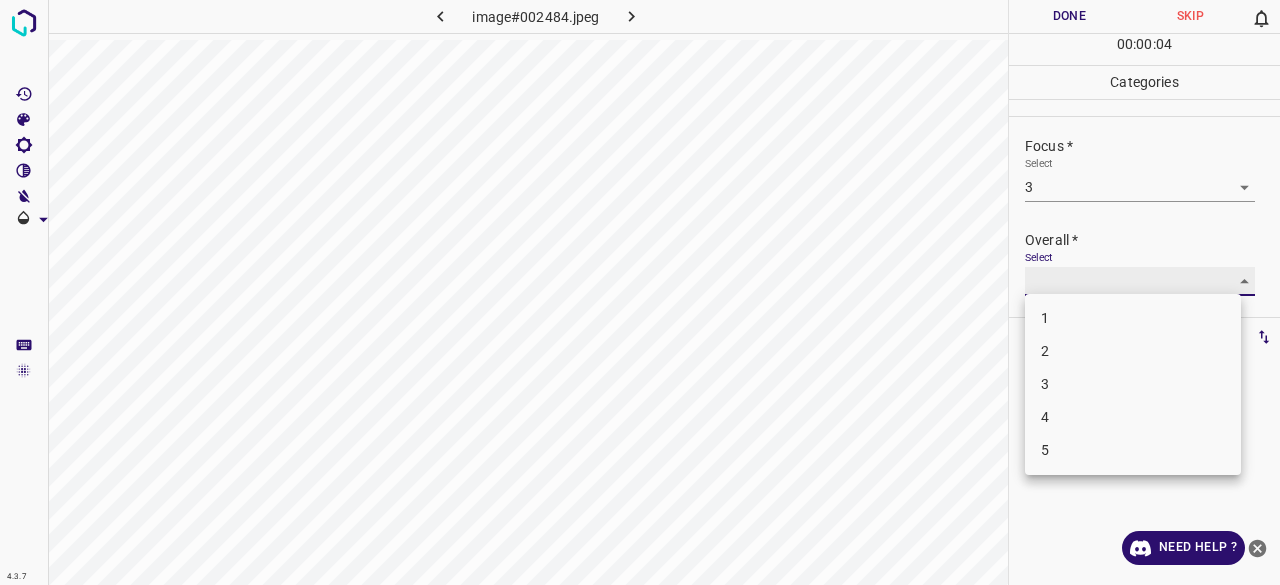 type on "3" 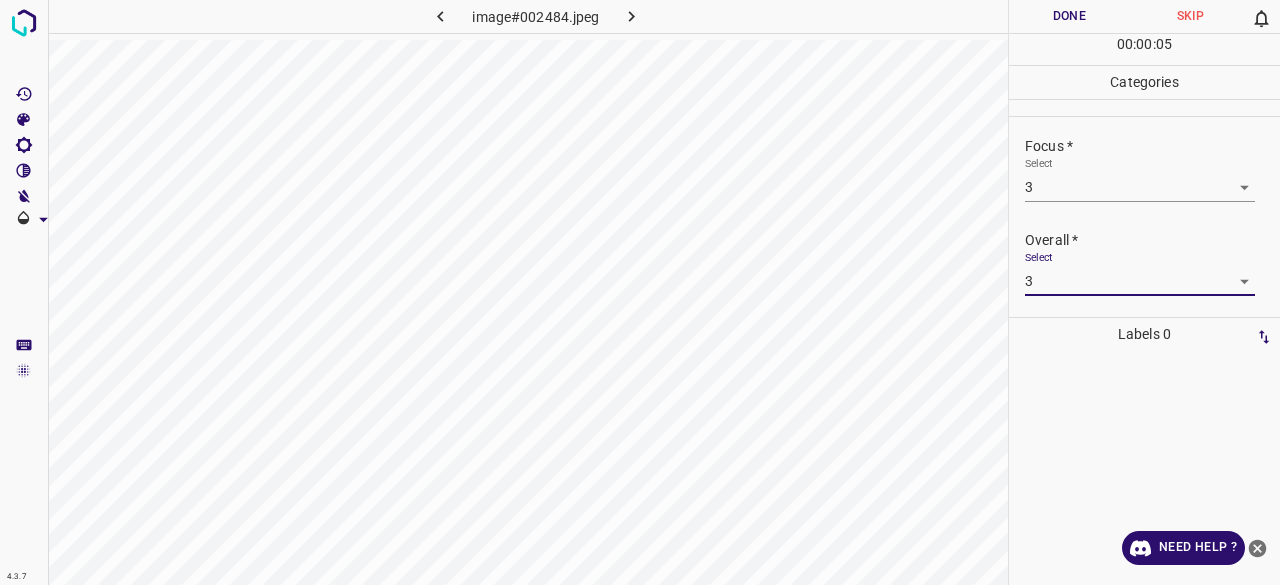 click on "Done" at bounding box center [1069, 16] 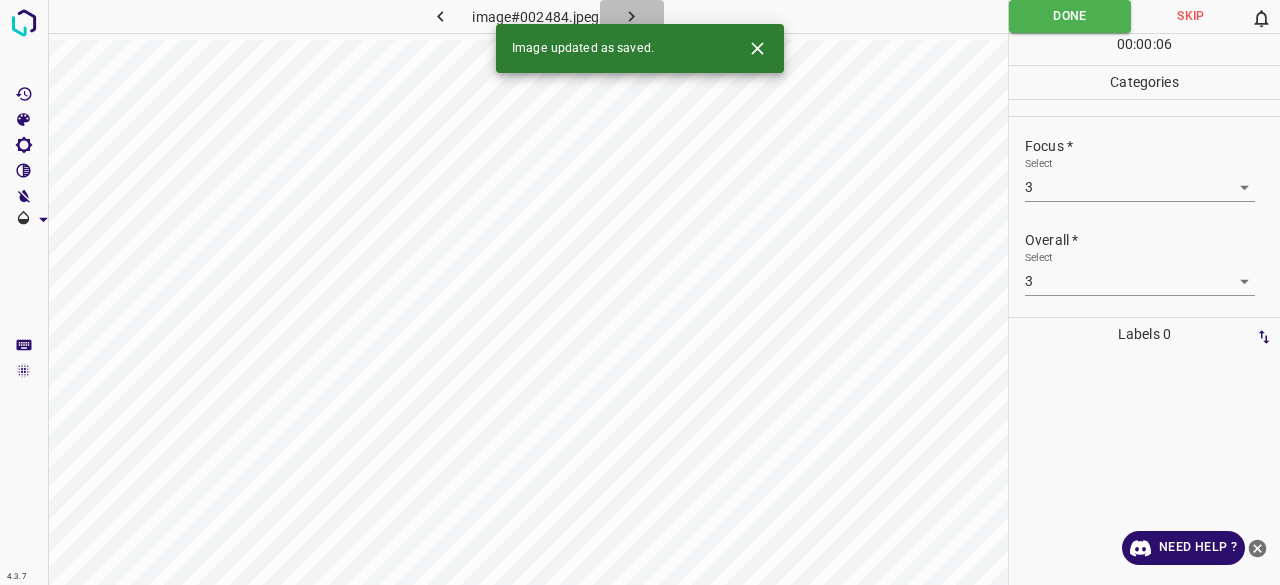 click 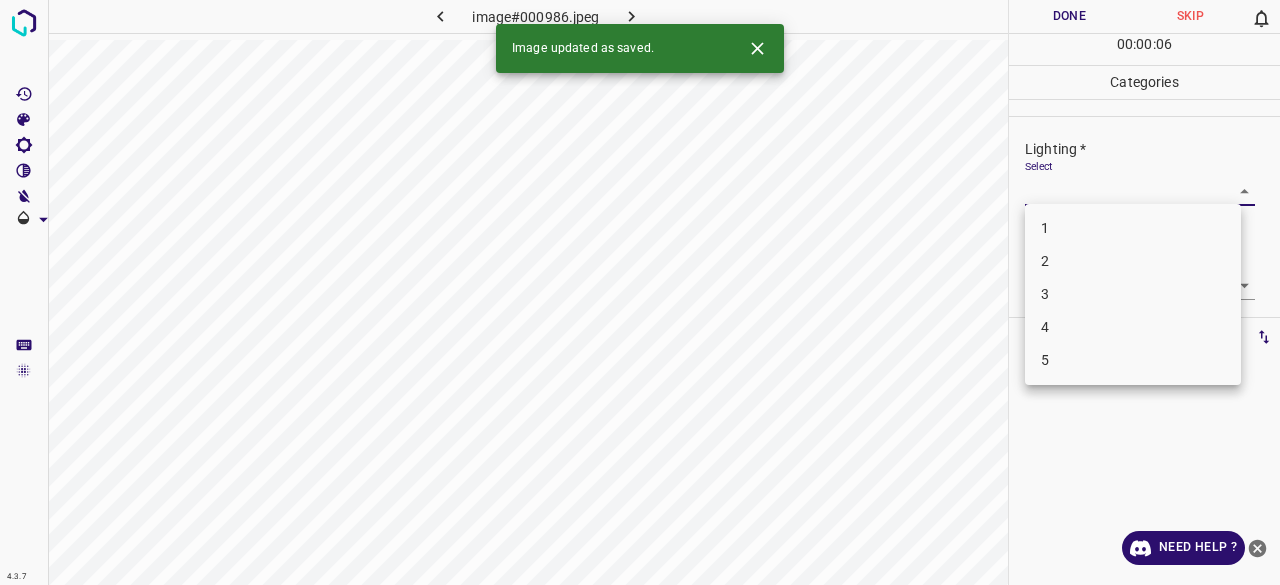 click on "4.3.7 image#000986.jpeg Done Skip 0 00   : 00   : 06   Categories Lighting *  Select ​ Focus *  Select ​ Overall *  Select ​ Labels   0 Categories 1 Lighting 2 Focus 3 Overall Tools Space Change between modes (Draw & Edit) I Auto labeling R Restore zoom M Zoom in N Zoom out Delete Delete selecte label Filters Z Restore filters X Saturation filter C Brightness filter V Contrast filter B Gray scale filter General O Download Image updated as saved. Need Help ? - Text - Hide - Delete 1 2 3 4 5" at bounding box center [640, 292] 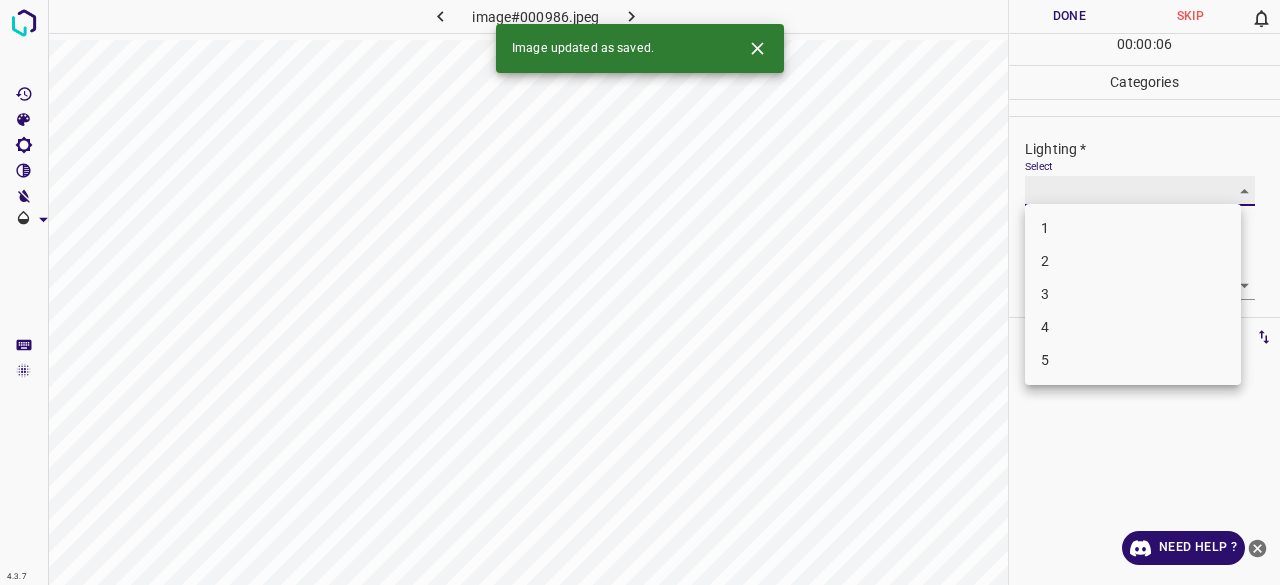 type on "3" 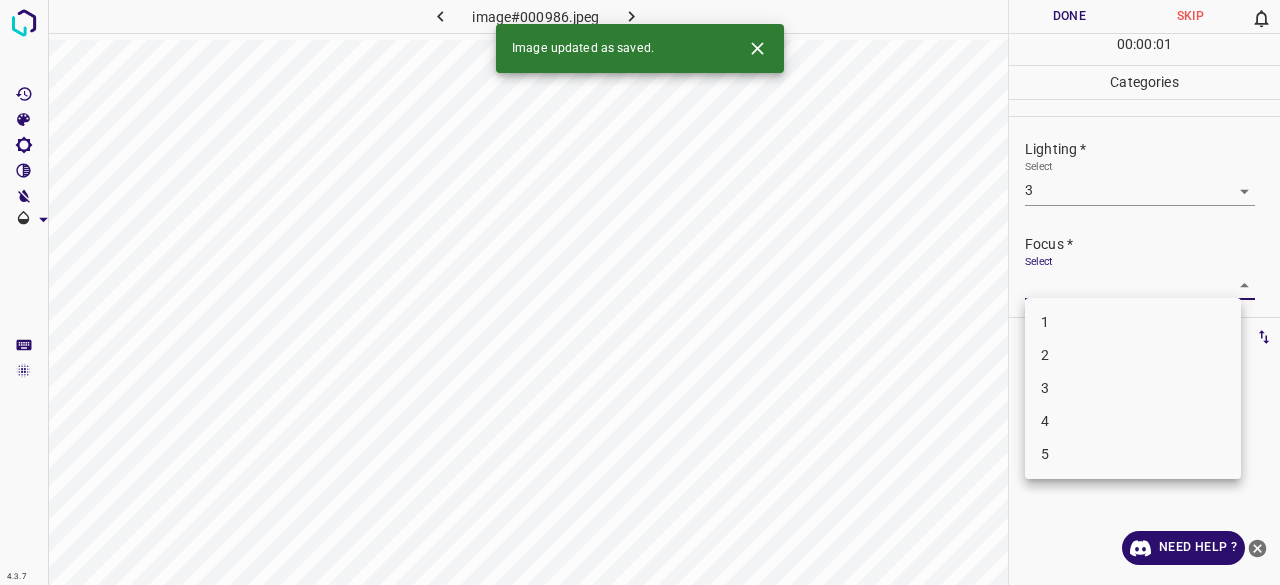 click on "4.3.7 image#000986.jpeg Done Skip 0 00   : 00   : 01   Categories Lighting *  Select 3 3 Focus *  Select ​ Overall *  Select ​ Labels   0 Categories 1 Lighting 2 Focus 3 Overall Tools Space Change between modes (Draw & Edit) I Auto labeling R Restore zoom M Zoom in N Zoom out Delete Delete selecte label Filters Z Restore filters X Saturation filter C Brightness filter V Contrast filter B Gray scale filter General O Download Image updated as saved. Need Help ? - Text - Hide - Delete 1 2 3 4 5" at bounding box center [640, 292] 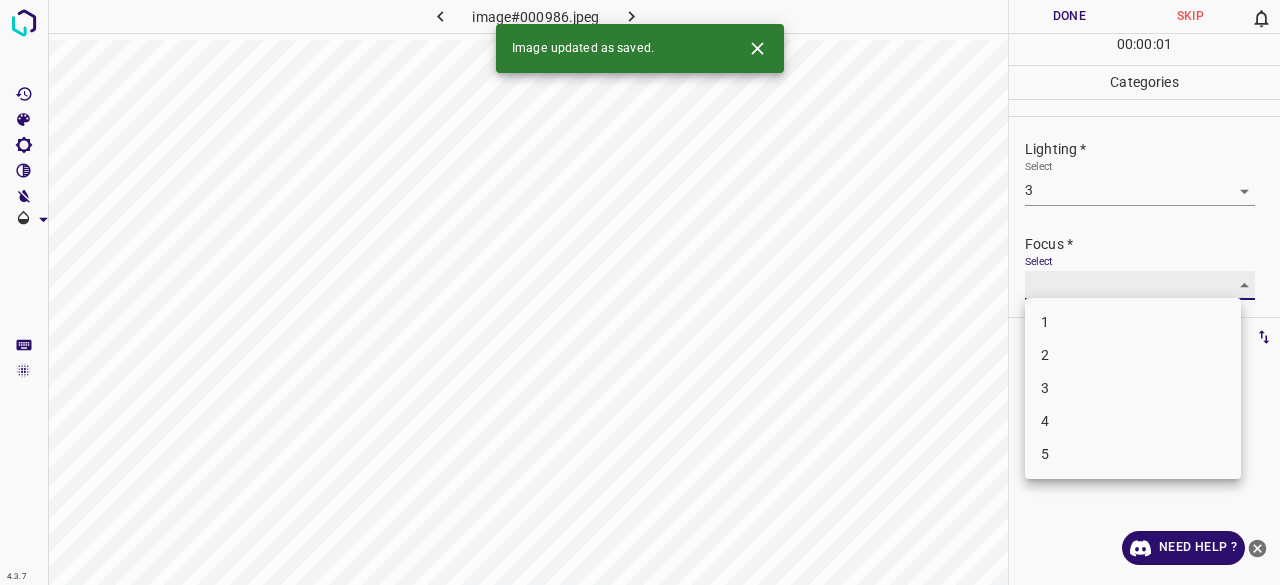 type on "3" 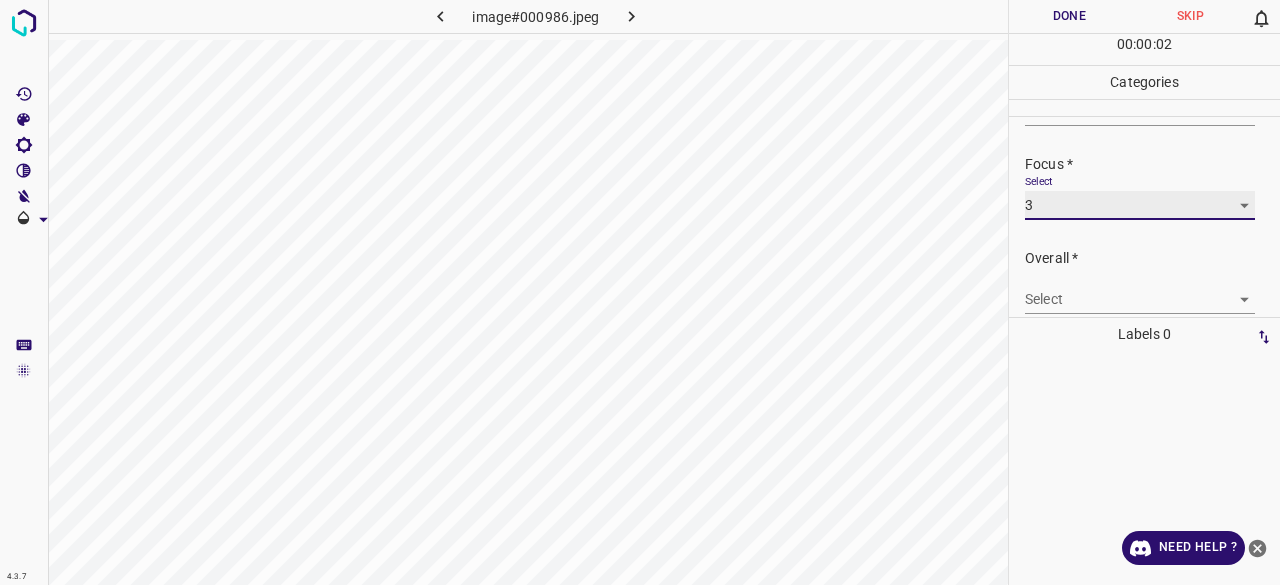 scroll, scrollTop: 98, scrollLeft: 0, axis: vertical 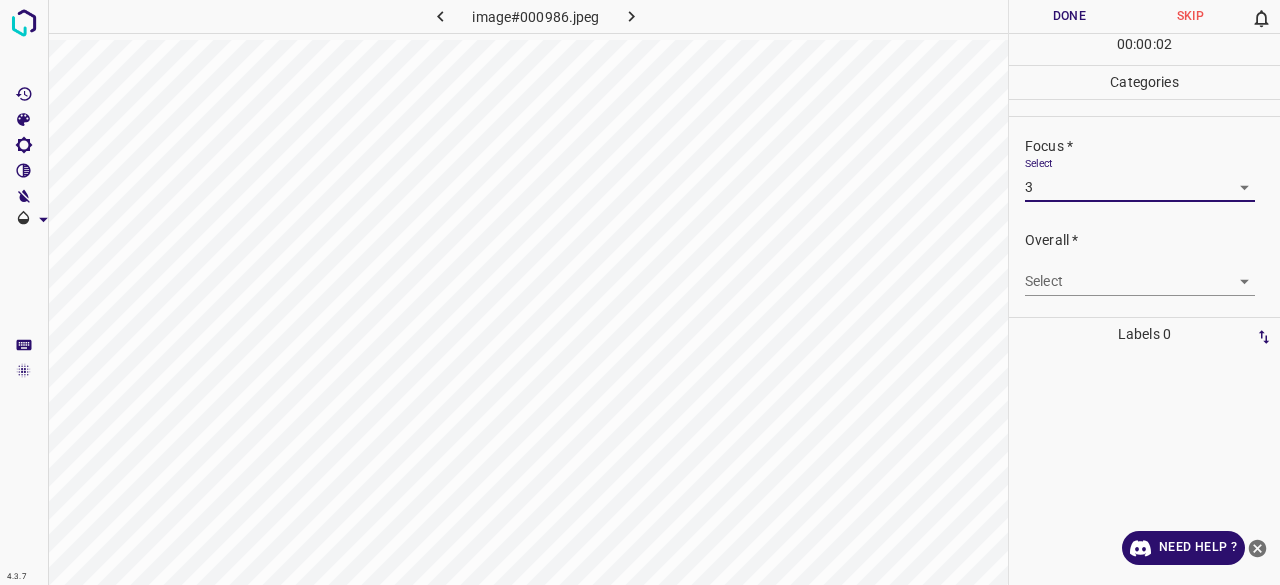 click on "4.3.7 image#000986.jpeg Done Skip 0 00   : 00   : 02   Categories Lighting *  Select 3 3 Focus *  Select 3 3 Overall *  Select ​ Labels   0 Categories 1 Lighting 2 Focus 3 Overall Tools Space Change between modes (Draw & Edit) I Auto labeling R Restore zoom M Zoom in N Zoom out Delete Delete selecte label Filters Z Restore filters X Saturation filter C Brightness filter V Contrast filter B Gray scale filter General O Download Need Help ? - Text - Hide - Delete" at bounding box center [640, 292] 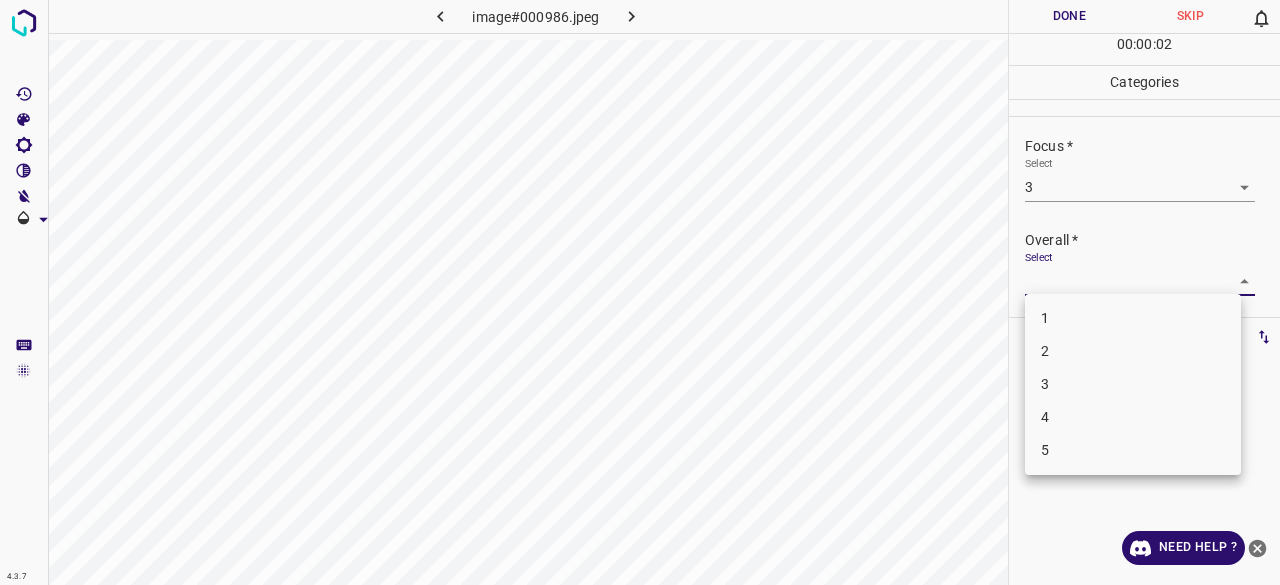 click on "3" at bounding box center [1133, 384] 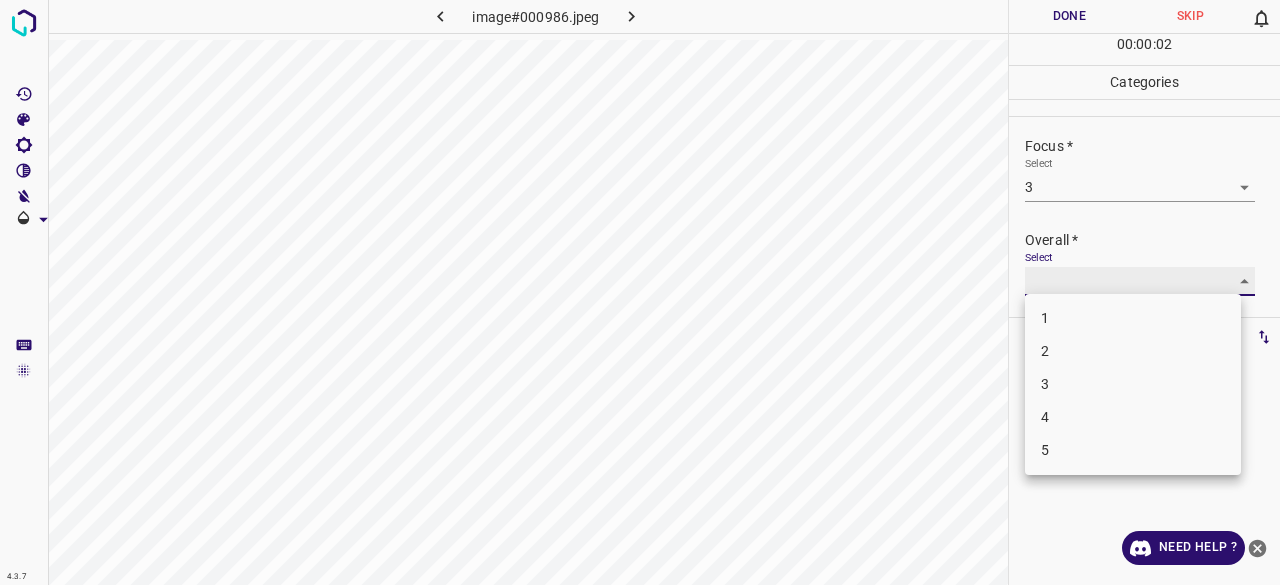 type on "3" 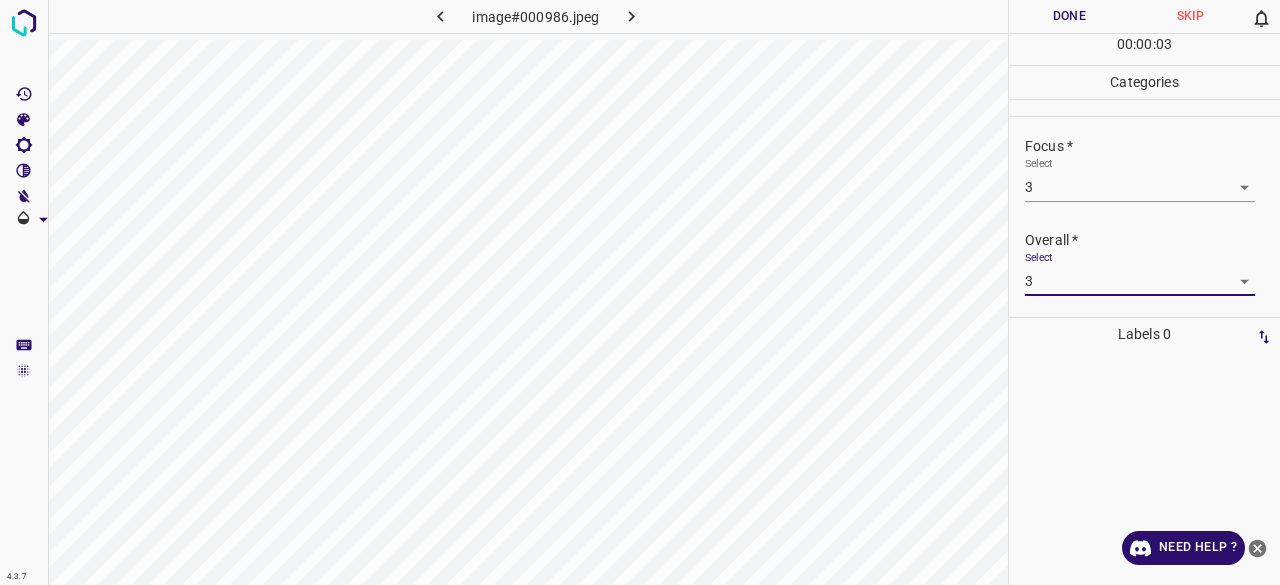 click on "Done" at bounding box center [1069, 16] 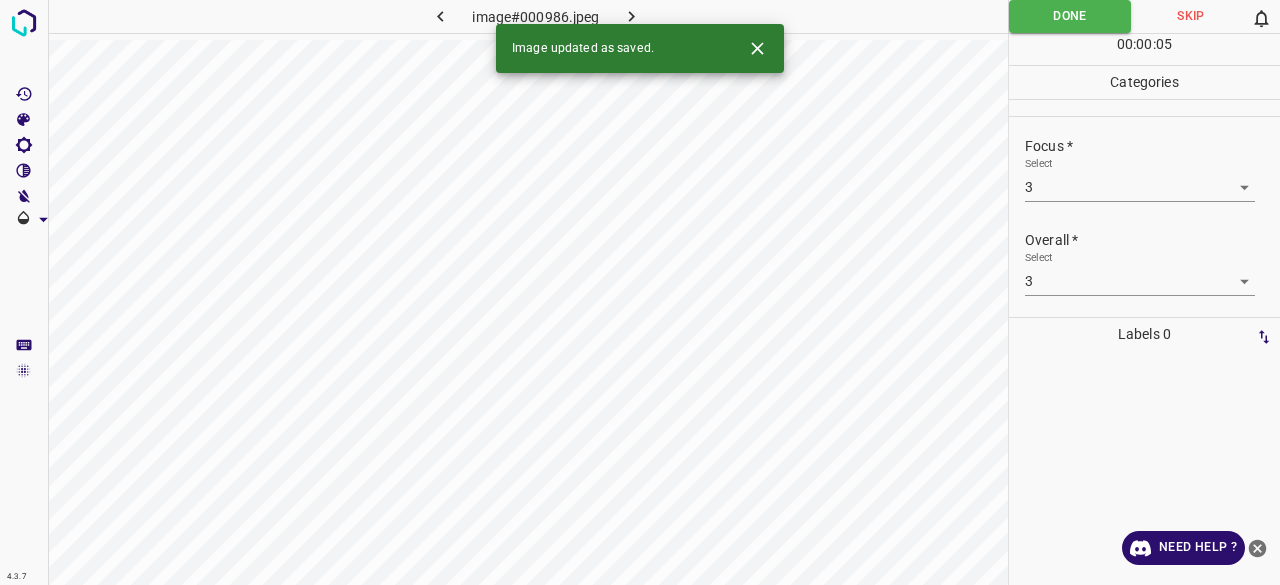 click on "Image updated as saved." at bounding box center (640, 48) 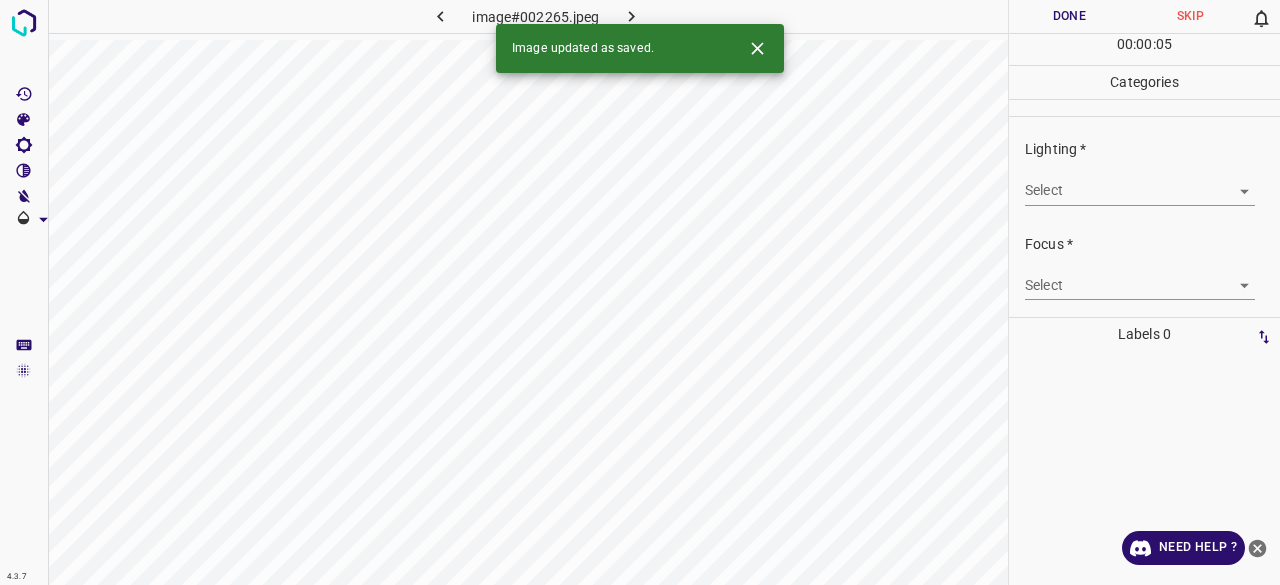 click on "4.3.7 image#002265.jpeg Done Skip 0 00   : 00   : 05   Categories Lighting *  Select ​ Focus *  Select ​ Overall *  Select ​ Labels   0 Categories 1 Lighting 2 Focus 3 Overall Tools Space Change between modes (Draw & Edit) I Auto labeling R Restore zoom M Zoom in N Zoom out Delete Delete selecte label Filters Z Restore filters X Saturation filter C Brightness filter V Contrast filter B Gray scale filter General O Download Image updated as saved. Need Help ? - Text - Hide - Delete" at bounding box center [640, 292] 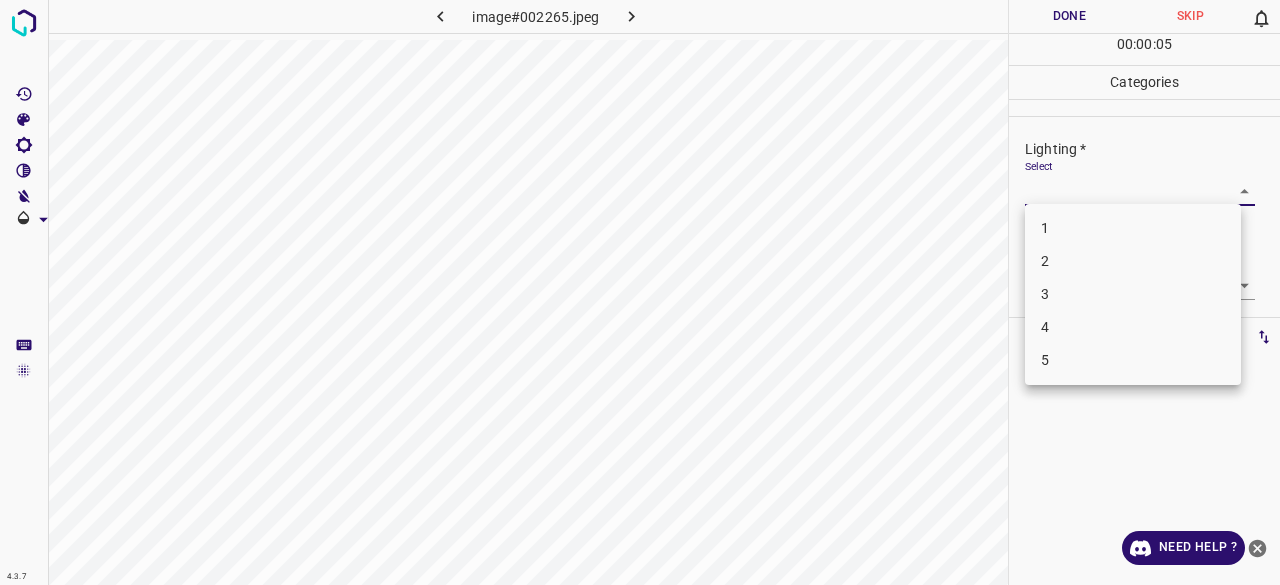 drag, startPoint x: 1070, startPoint y: 303, endPoint x: 1062, endPoint y: 296, distance: 10.630146 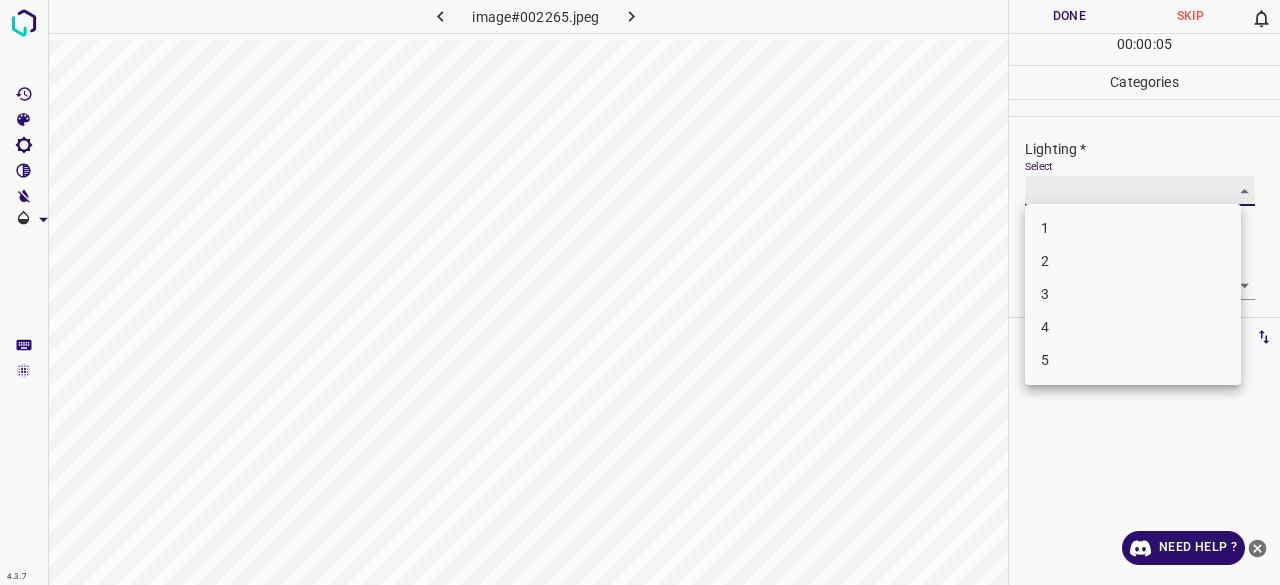 type on "3" 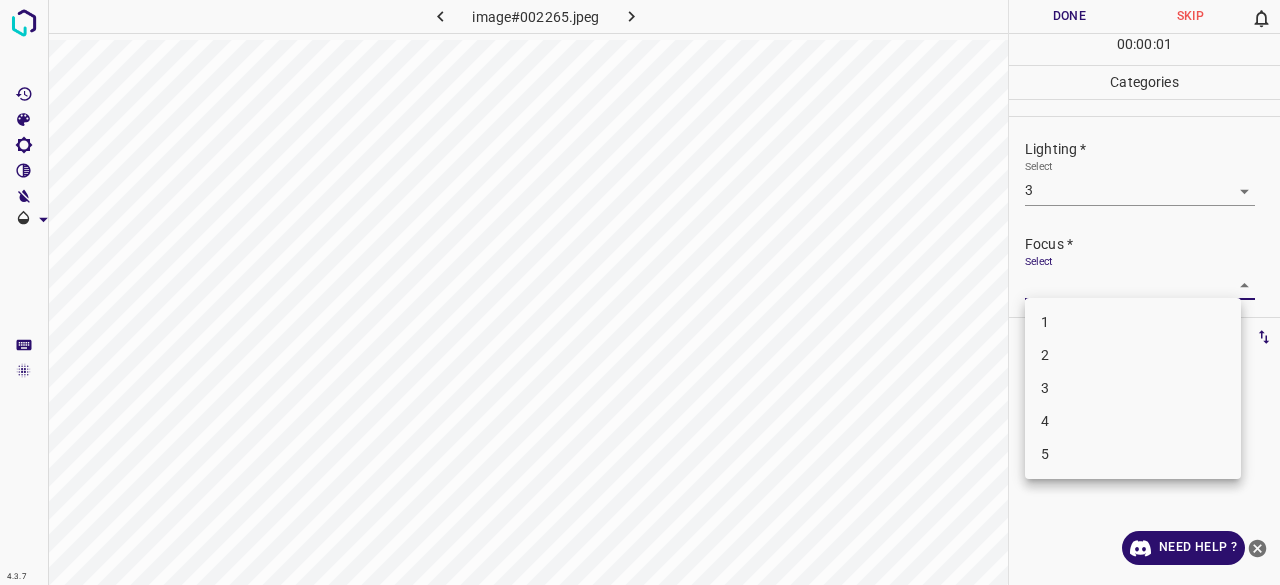 click on "4.3.7 image#002265.jpeg Done Skip 0 00   : 00   : 01   Categories Lighting *  Select 3 3 Focus *  Select ​ Overall *  Select ​ Labels   0 Categories 1 Lighting 2 Focus 3 Overall Tools Space Change between modes (Draw & Edit) I Auto labeling R Restore zoom M Zoom in N Zoom out Delete Delete selecte label Filters Z Restore filters X Saturation filter C Brightness filter V Contrast filter B Gray scale filter General O Download Need Help ? - Text - Hide - Delete 1 2 3 4 5" at bounding box center [640, 292] 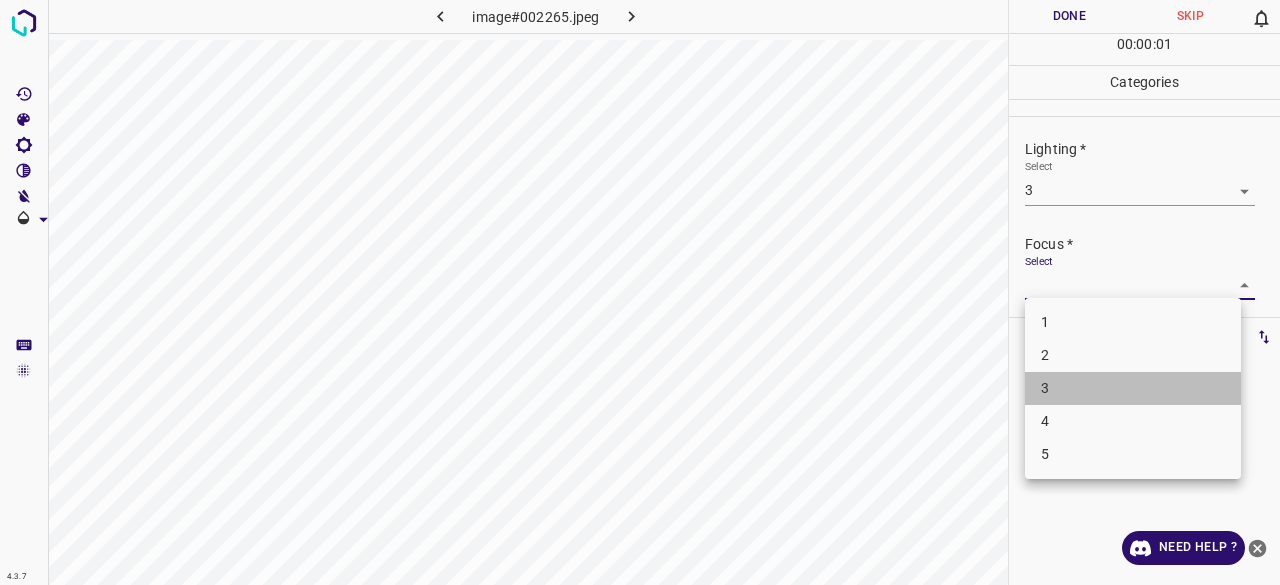 click on "3" at bounding box center (1133, 388) 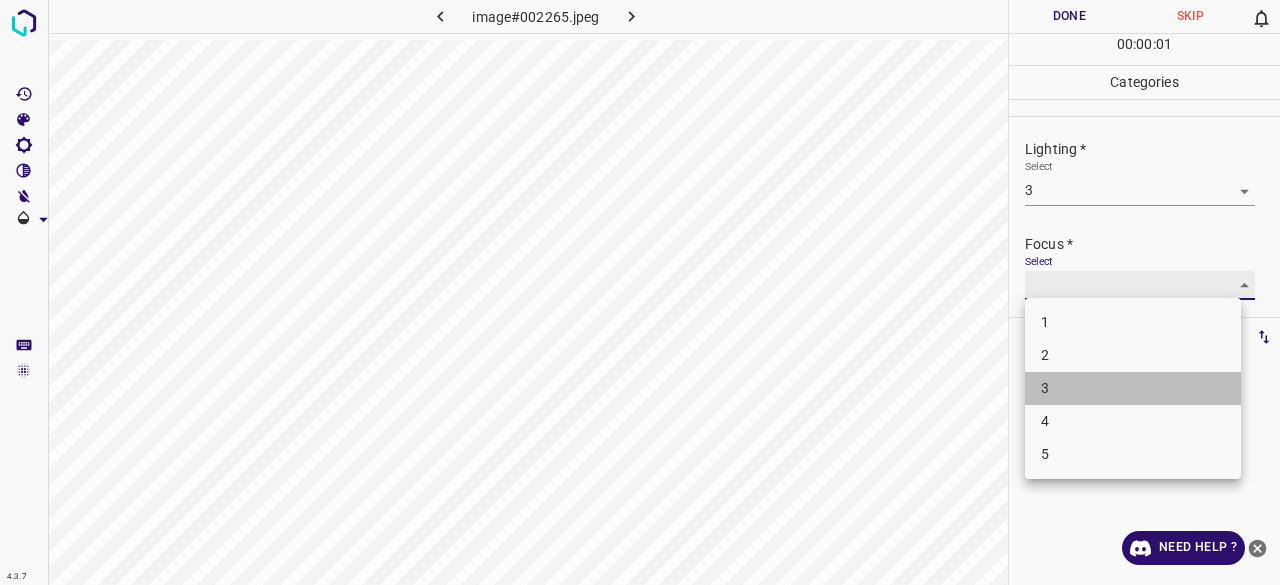 type on "3" 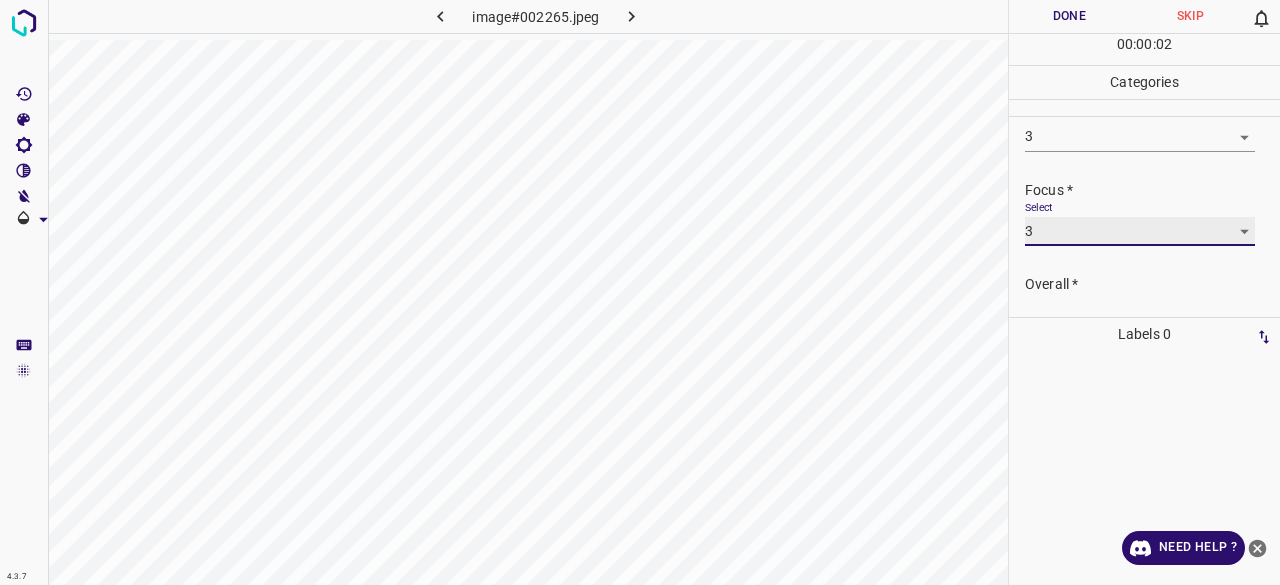 scroll, scrollTop: 98, scrollLeft: 0, axis: vertical 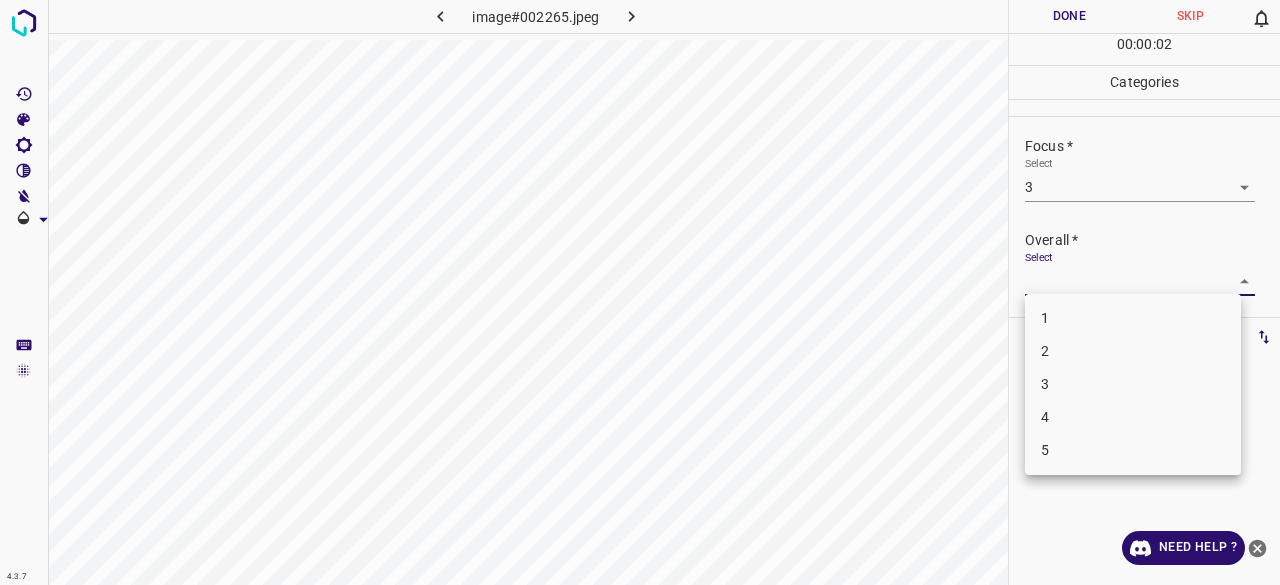 click on "4.3.7 image#002265.jpeg Done Skip 0 00   : 00   : 02   Categories Lighting *  Select 3 3 Focus *  Select 3 3 Overall *  Select ​ Labels   0 Categories 1 Lighting 2 Focus 3 Overall Tools Space Change between modes (Draw & Edit) I Auto labeling R Restore zoom M Zoom in N Zoom out Delete Delete selecte label Filters Z Restore filters X Saturation filter C Brightness filter V Contrast filter B Gray scale filter General O Download Need Help ? - Text - Hide - Delete 1 2 3 4 5" at bounding box center (640, 292) 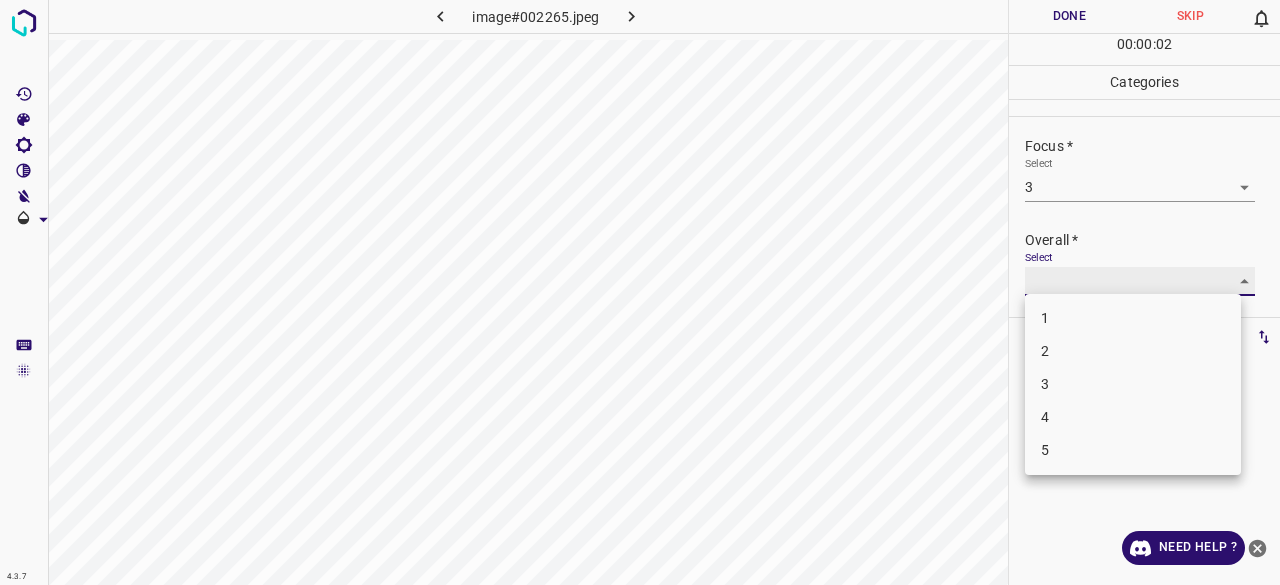 type on "3" 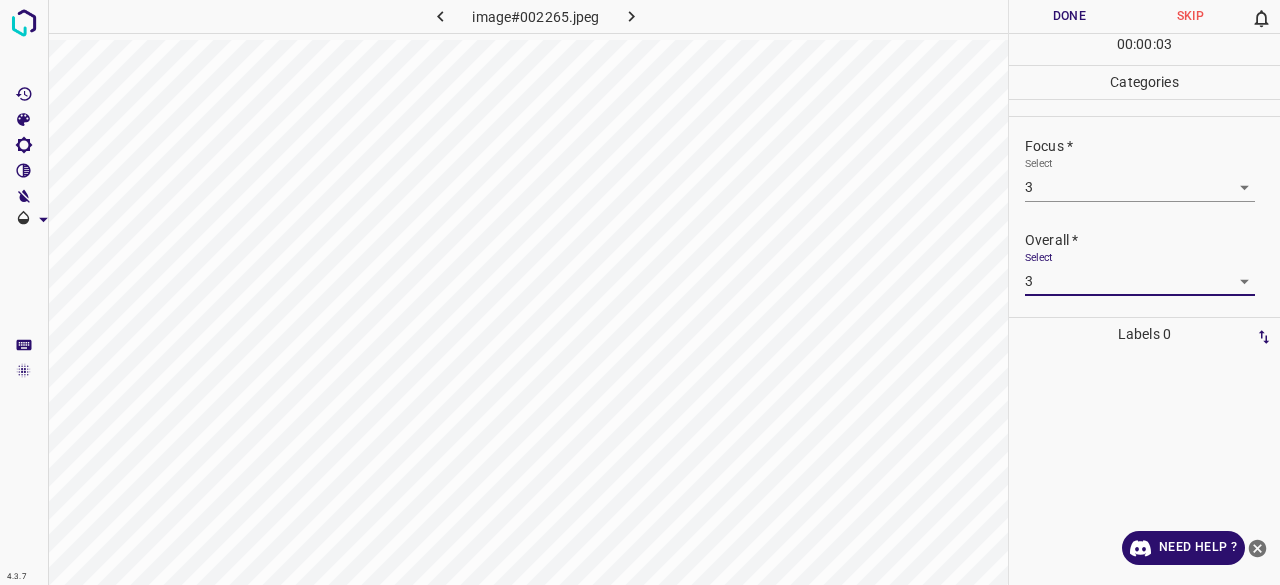 click on "Done" at bounding box center [1069, 16] 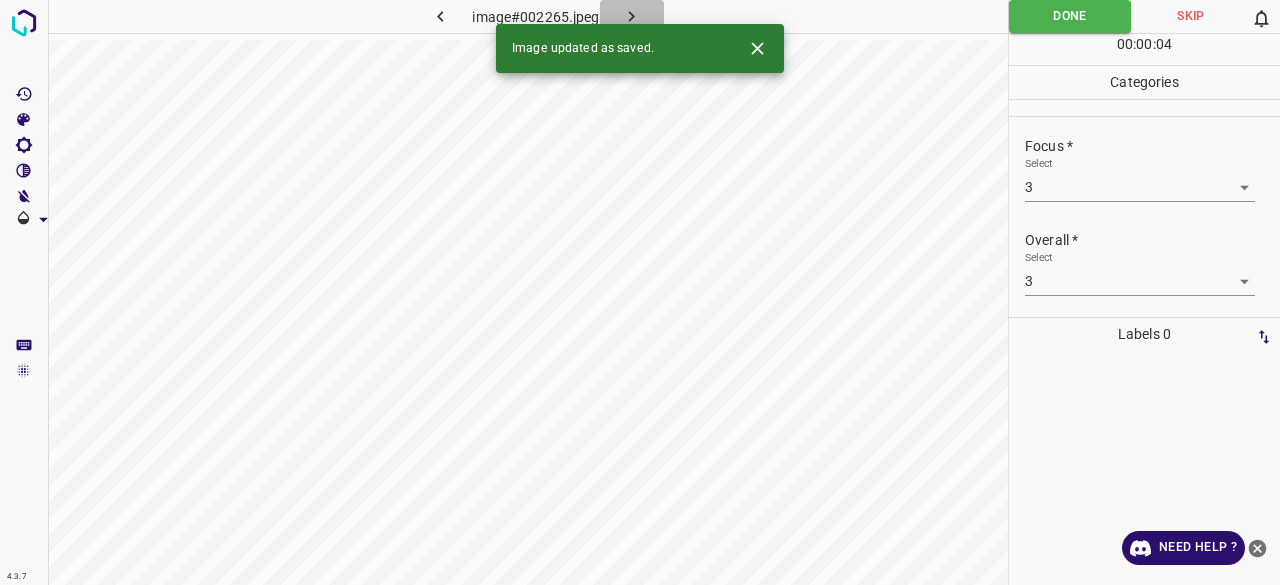 click 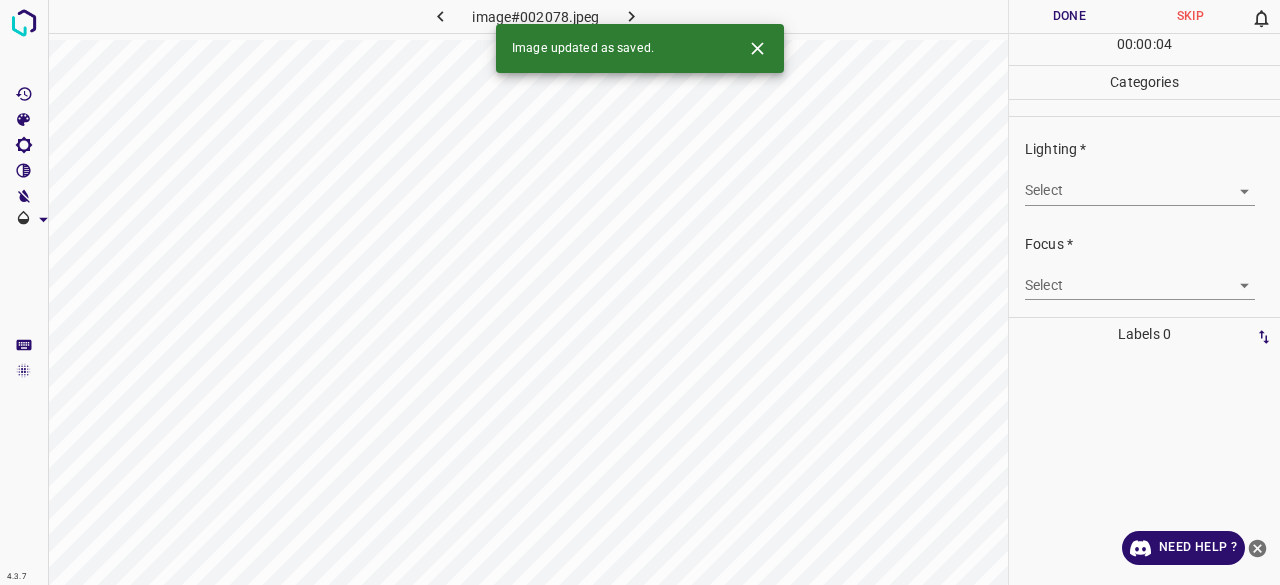 click on "4.3.7 image#002078.jpeg Done Skip 0 00   : 00   : 04   Categories Lighting *  Select ​ Focus *  Select ​ Overall *  Select ​ Labels   0 Categories 1 Lighting 2 Focus 3 Overall Tools Space Change between modes (Draw & Edit) I Auto labeling R Restore zoom M Zoom in N Zoom out Delete Delete selecte label Filters Z Restore filters X Saturation filter C Brightness filter V Contrast filter B Gray scale filter General O Download Image updated as saved. Need Help ? - Text - Hide - Delete" at bounding box center (640, 292) 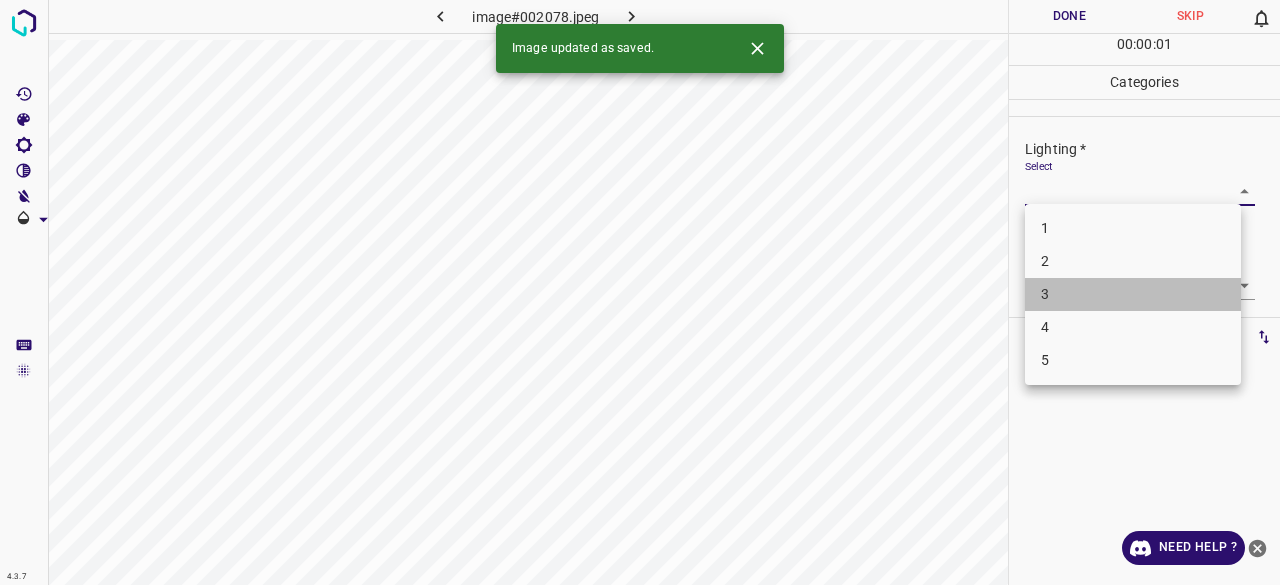 click on "3" at bounding box center [1133, 294] 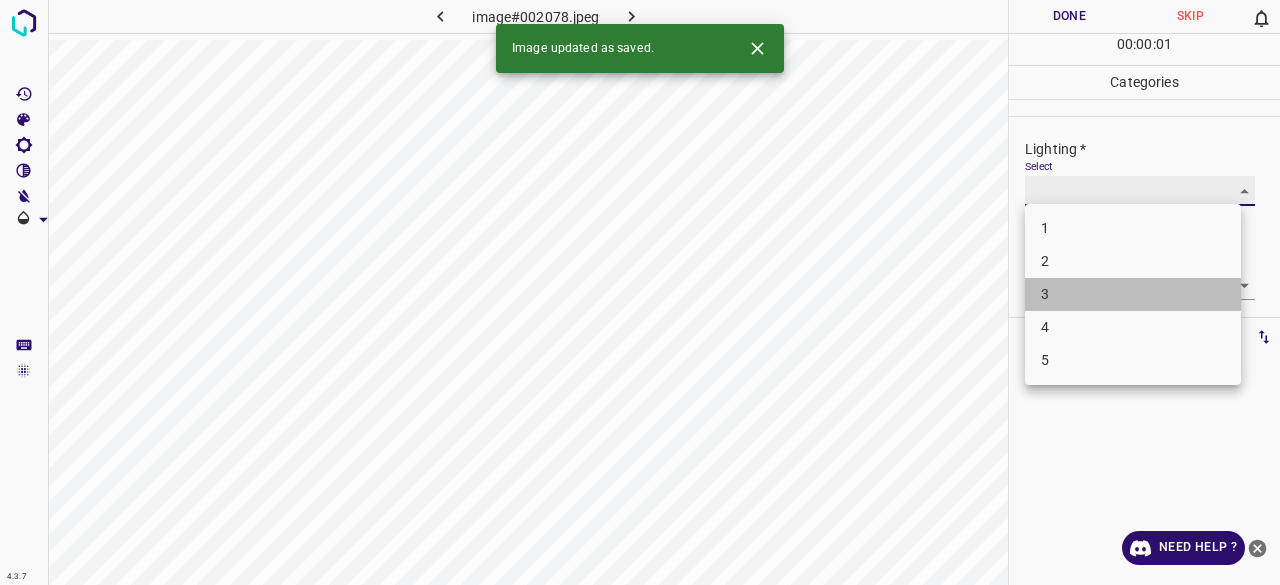 type on "3" 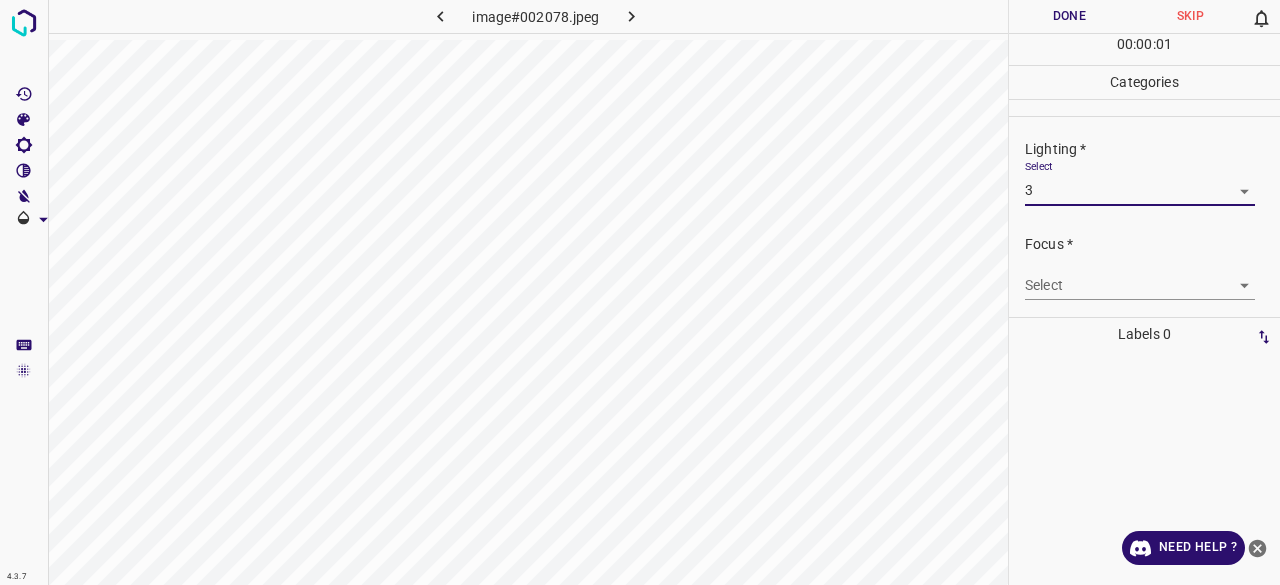 click on "4.3.7 image#002078.jpeg Done Skip 0 00   : 00   : 01   Categories Lighting *  Select 3 3 Focus *  Select ​ Overall *  Select ​ Labels   0 Categories 1 Lighting 2 Focus 3 Overall Tools Space Change between modes (Draw & Edit) I Auto labeling R Restore zoom M Zoom in N Zoom out Delete Delete selecte label Filters Z Restore filters X Saturation filter C Brightness filter V Contrast filter B Gray scale filter General O Download Need Help ? - Text - Hide - Delete 1 2 3 4 5" at bounding box center [640, 292] 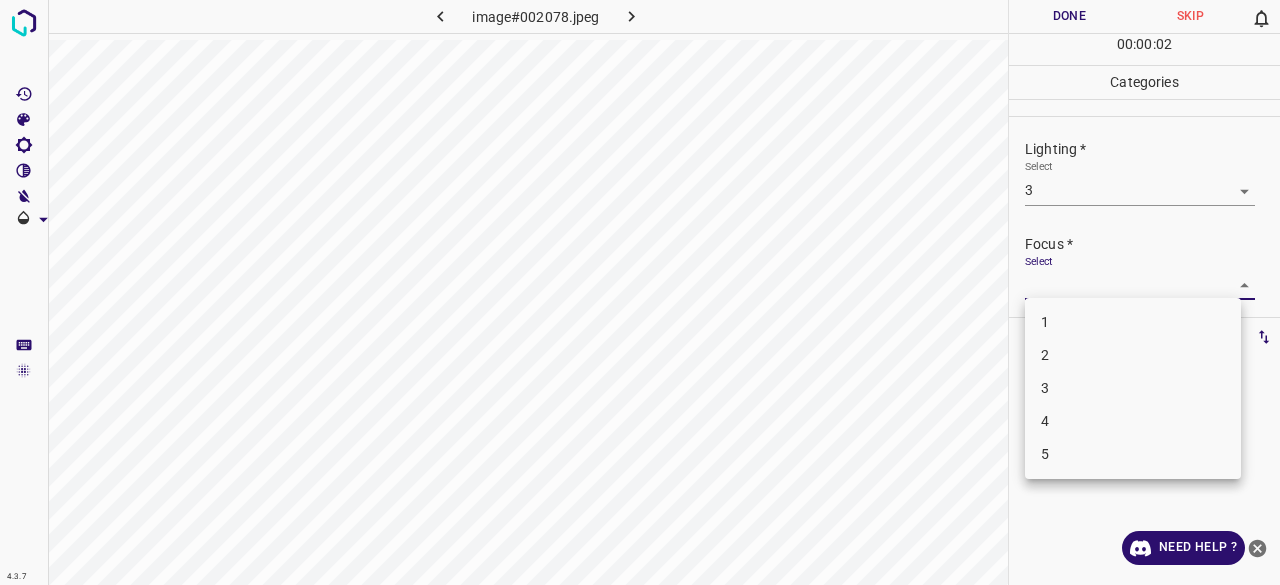 drag, startPoint x: 1064, startPoint y: 372, endPoint x: 1059, endPoint y: 356, distance: 16.763054 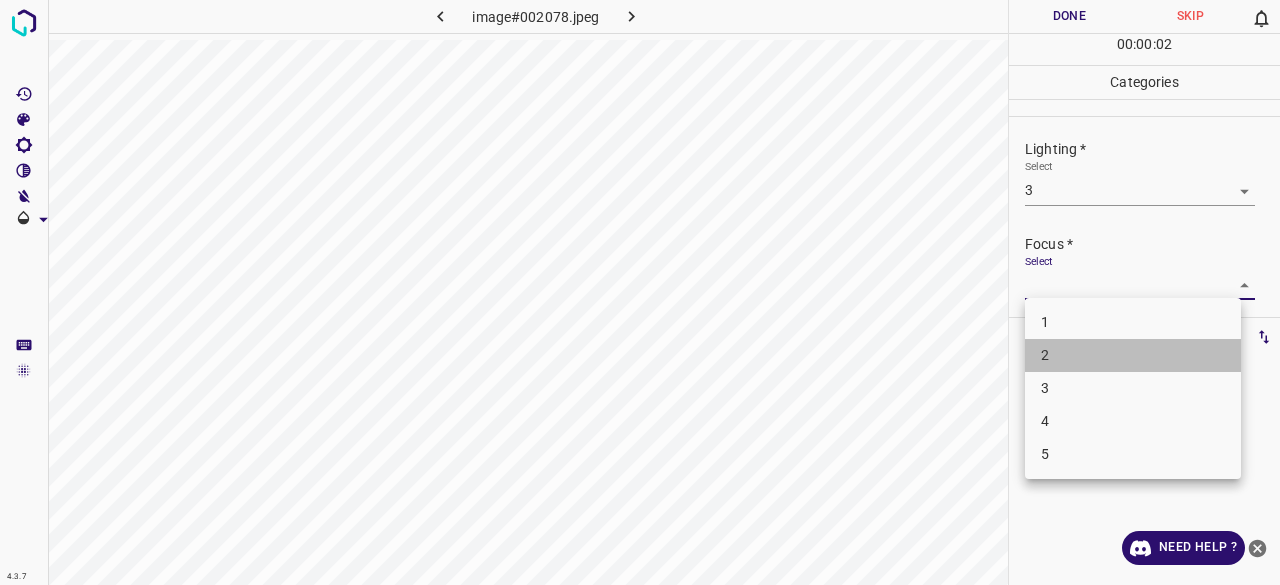click on "2" at bounding box center (1133, 355) 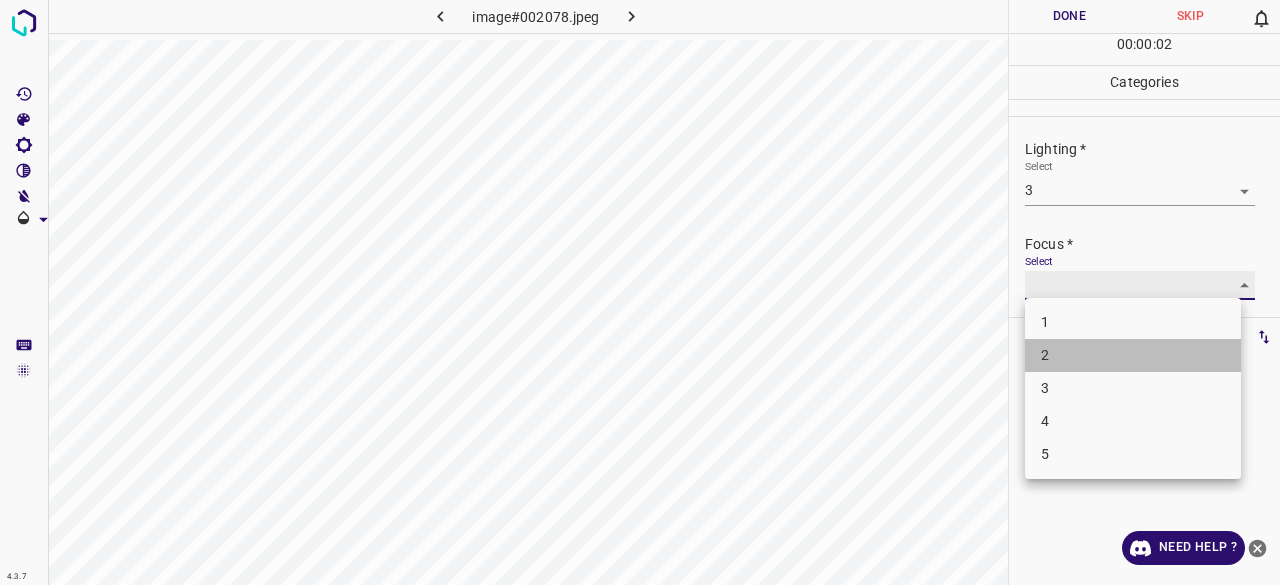 type on "2" 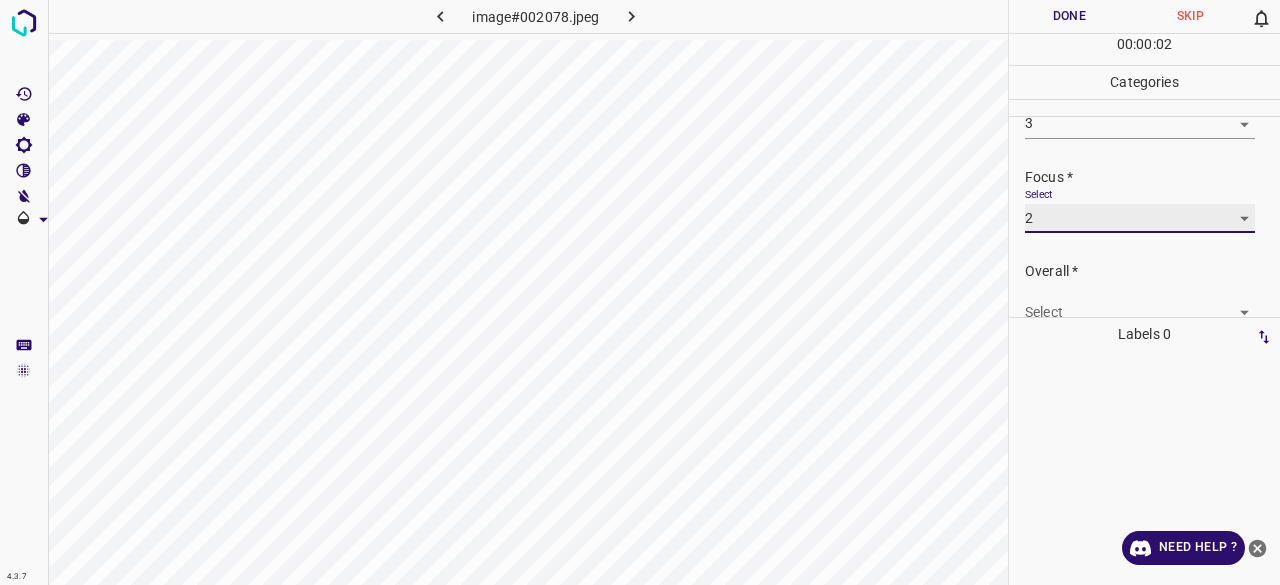 scroll, scrollTop: 98, scrollLeft: 0, axis: vertical 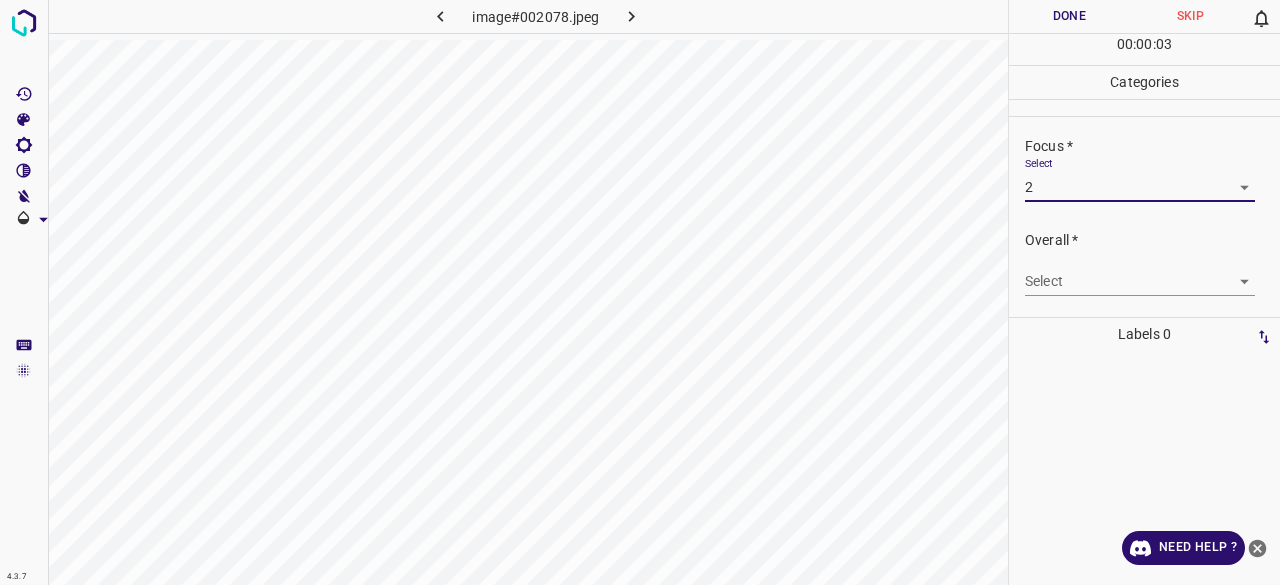 click on "4.3.7 image#002078.jpeg Done Skip 0 00   : 00   : 03   Categories Lighting *  Select 3 3 Focus *  Select 2 2 Overall *  Select ​ Labels   0 Categories 1 Lighting 2 Focus 3 Overall Tools Space Change between modes (Draw & Edit) I Auto labeling R Restore zoom M Zoom in N Zoom out Delete Delete selecte label Filters Z Restore filters X Saturation filter C Brightness filter V Contrast filter B Gray scale filter General O Download Need Help ? - Text - Hide - Delete" at bounding box center (640, 292) 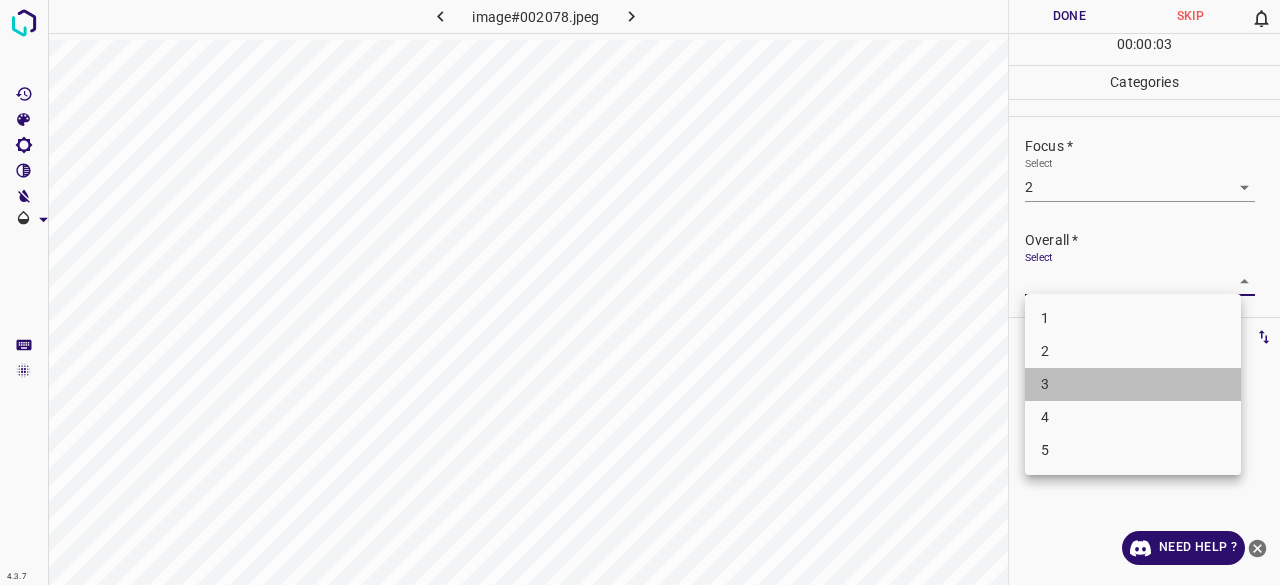 drag, startPoint x: 1070, startPoint y: 391, endPoint x: 1043, endPoint y: 182, distance: 210.7368 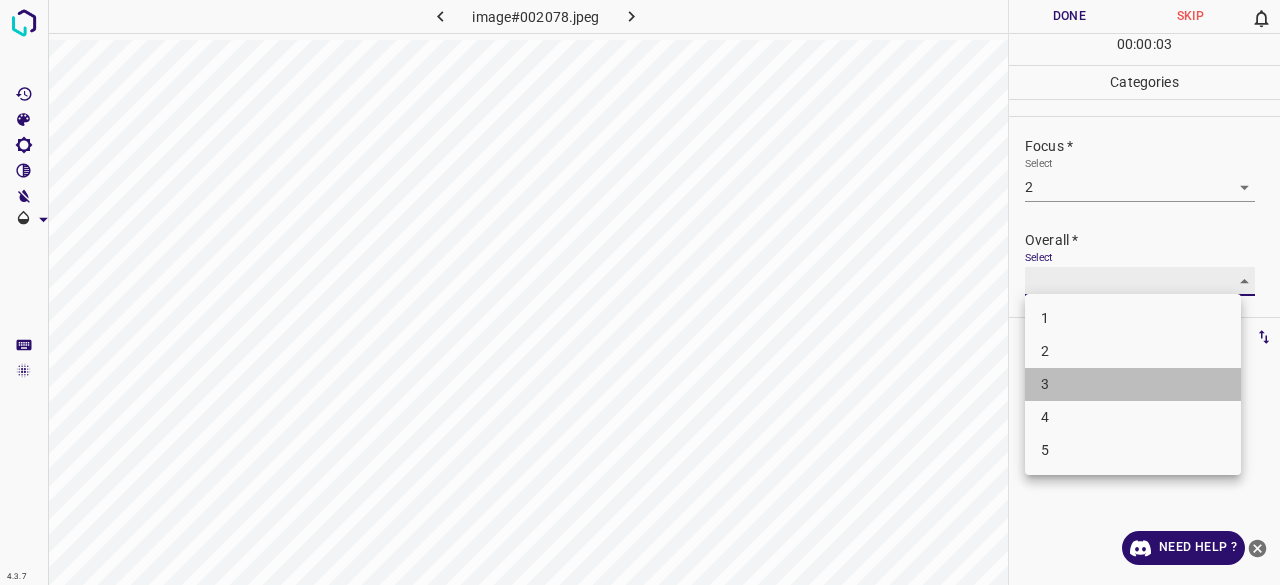 type on "3" 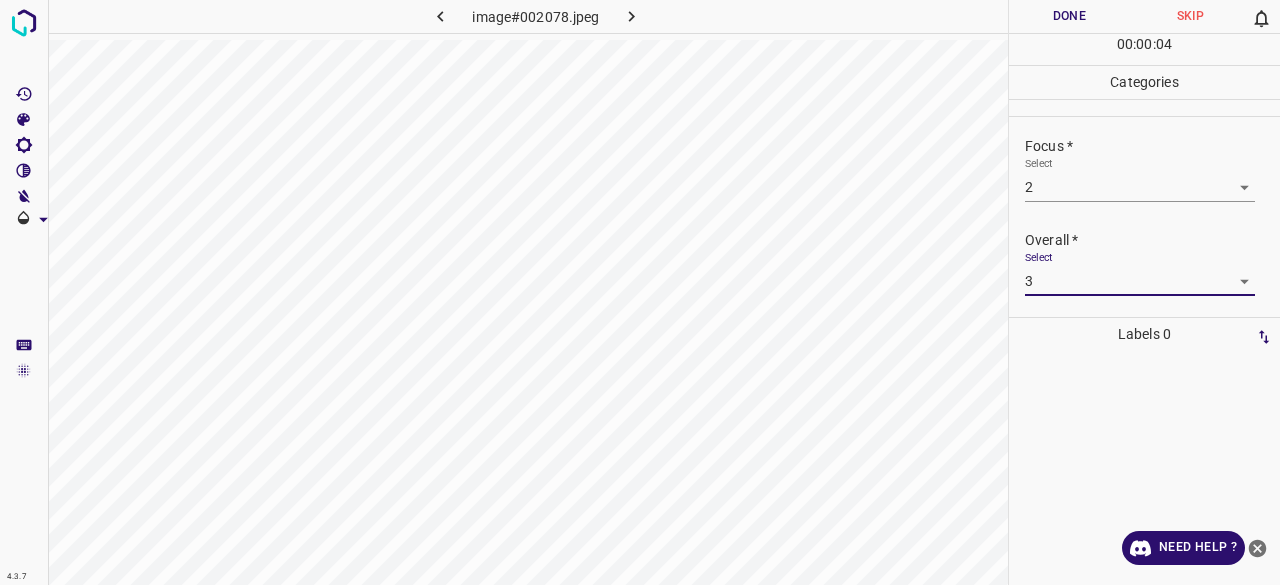 click on "00   : 00   : 04" at bounding box center [1144, 49] 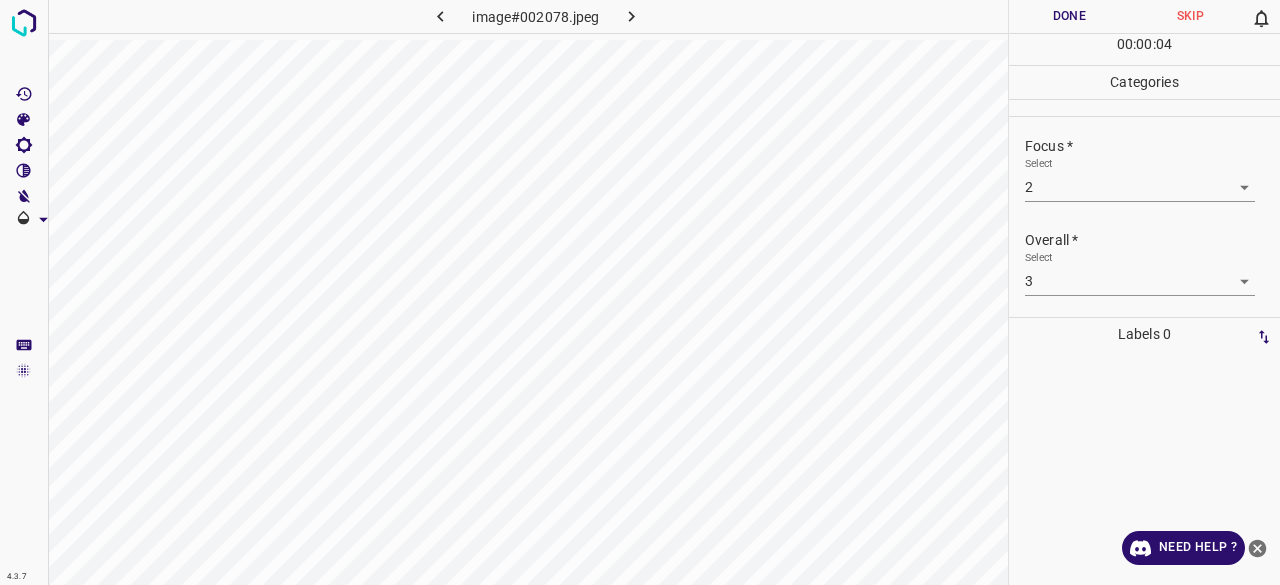click on "Done" at bounding box center (1069, 16) 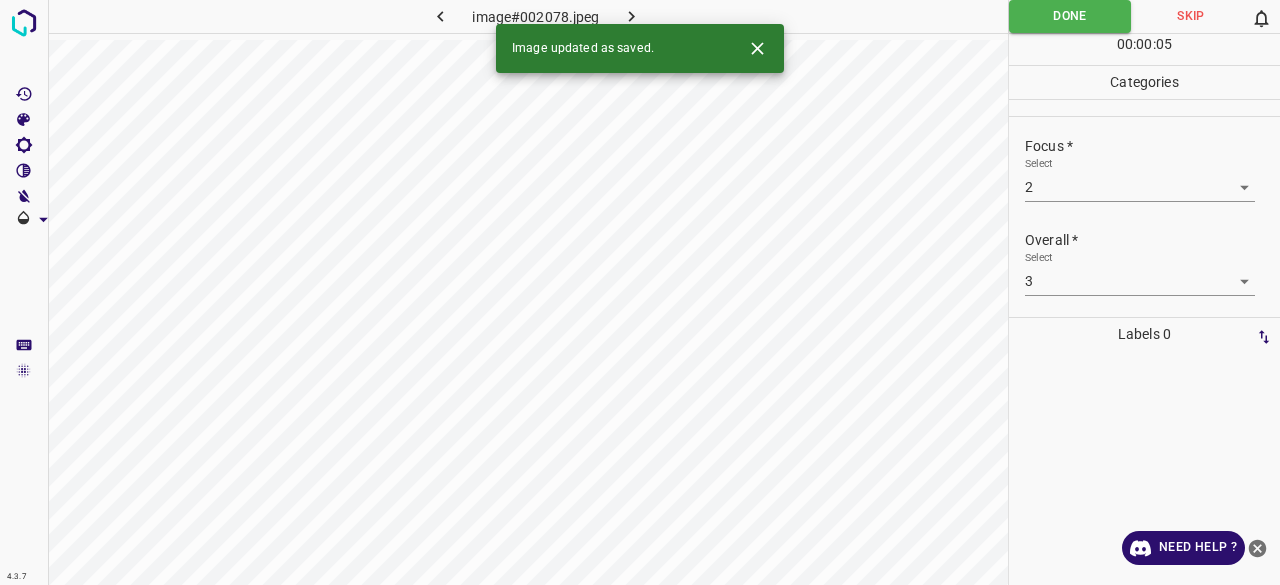 click 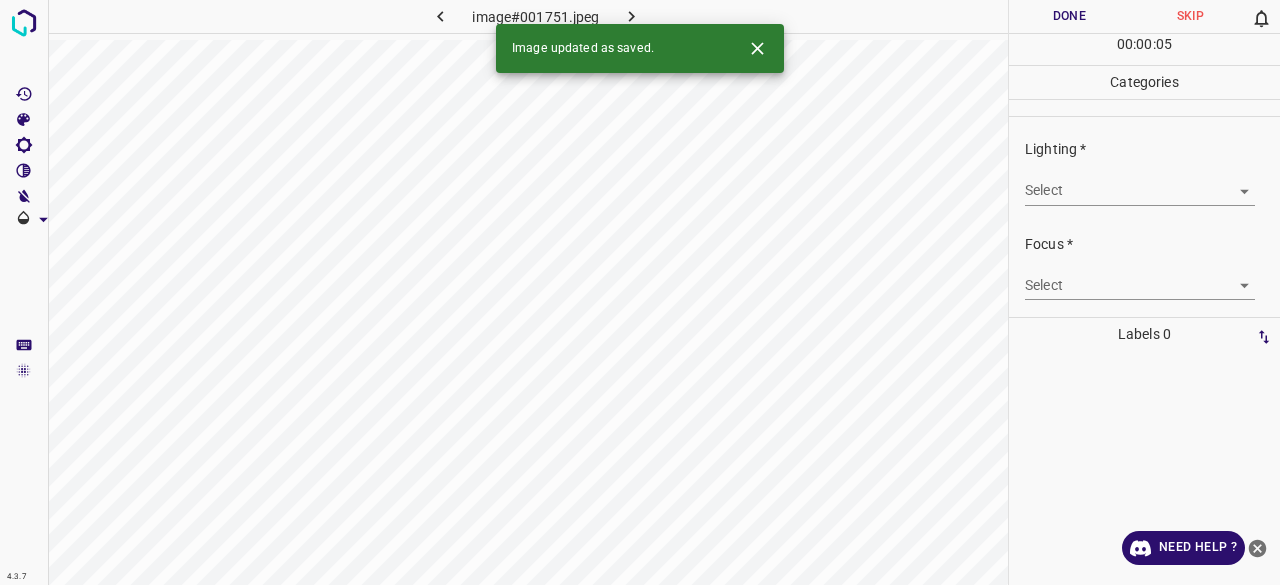 click on "Focus *" at bounding box center (1152, 244) 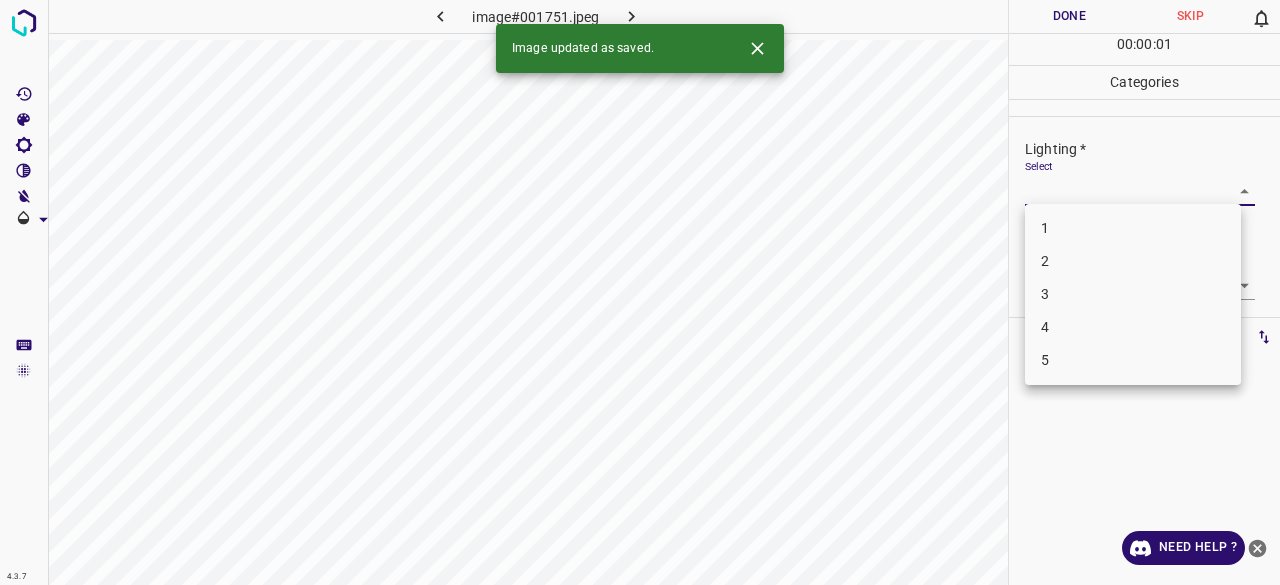 click on "3" at bounding box center [1133, 294] 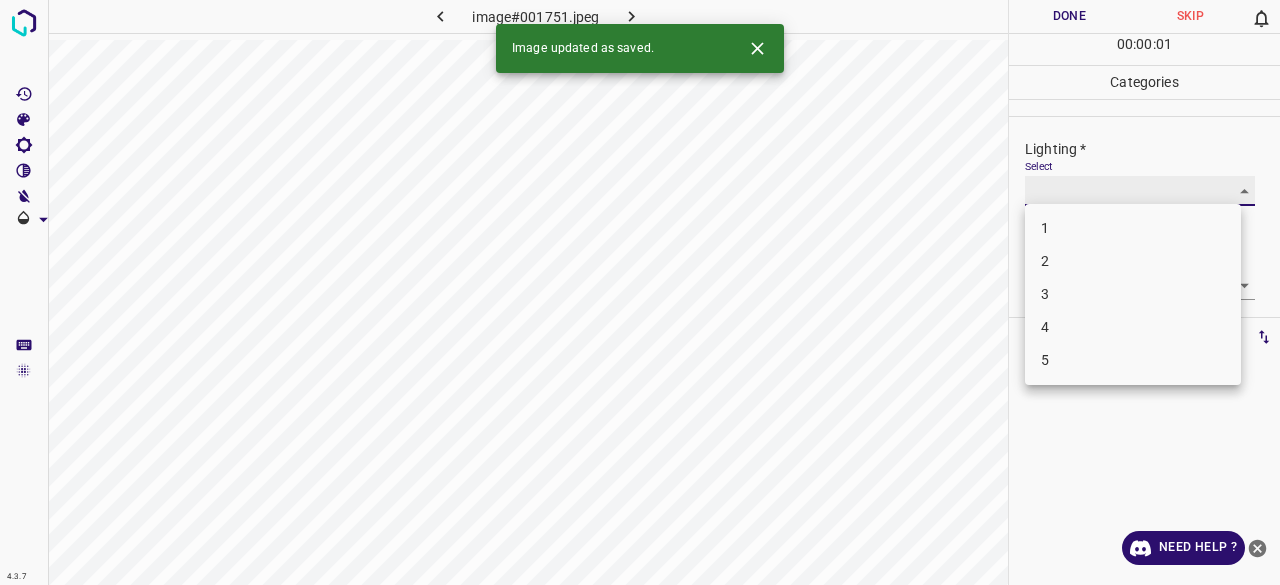 type on "3" 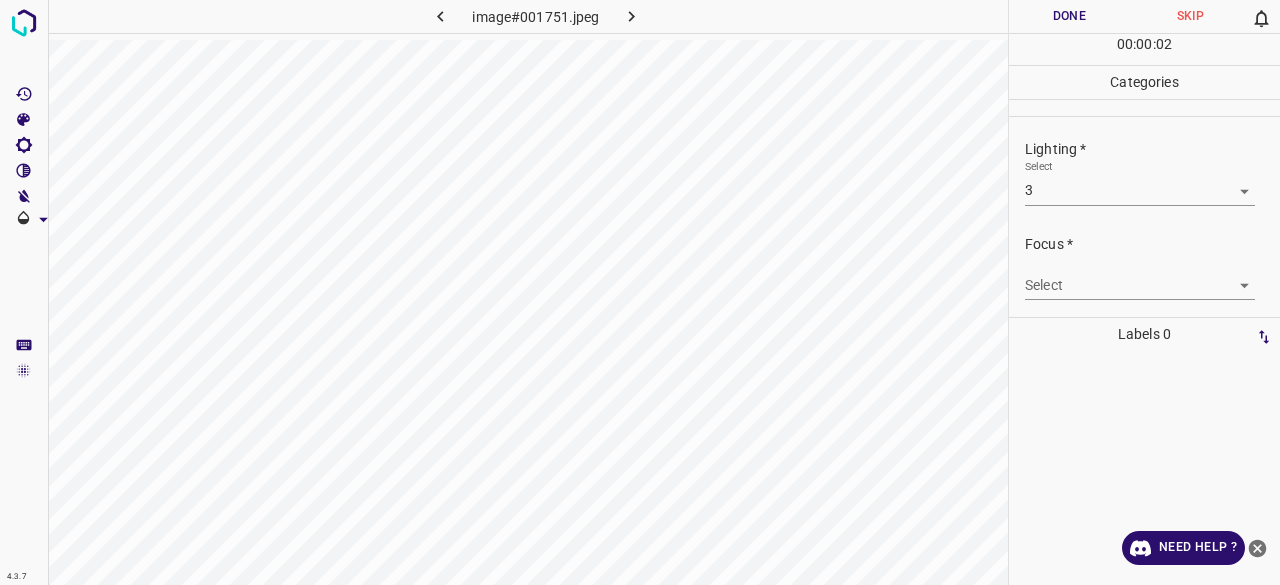click on "Focus *  Select ​" at bounding box center [1144, 267] 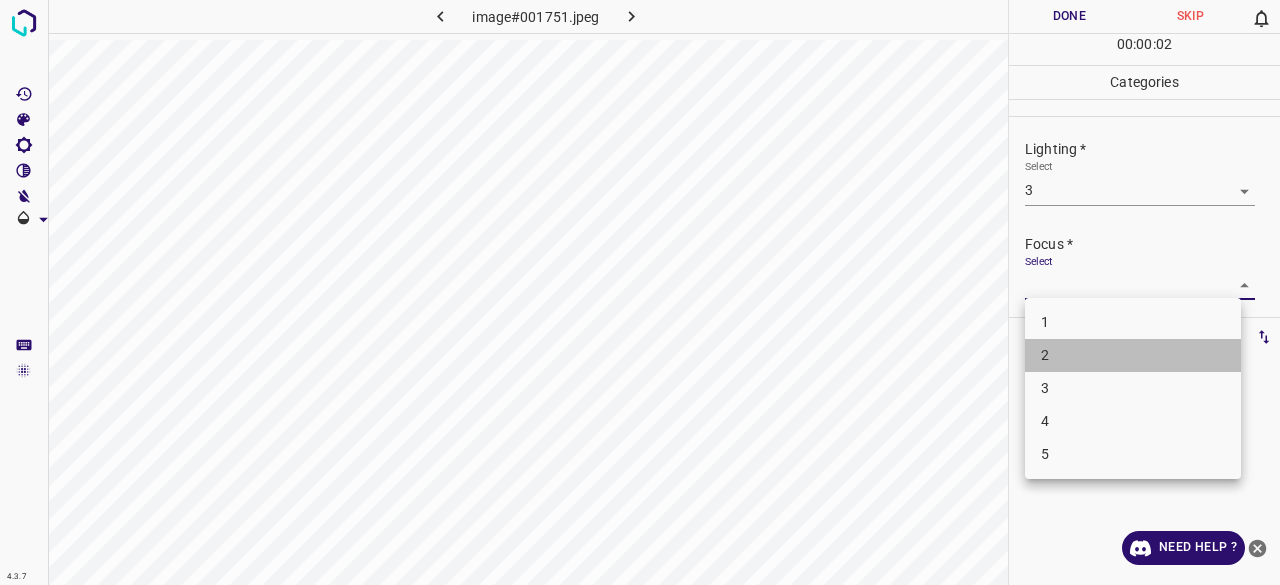 drag, startPoint x: 1052, startPoint y: 369, endPoint x: 1062, endPoint y: 342, distance: 28.79236 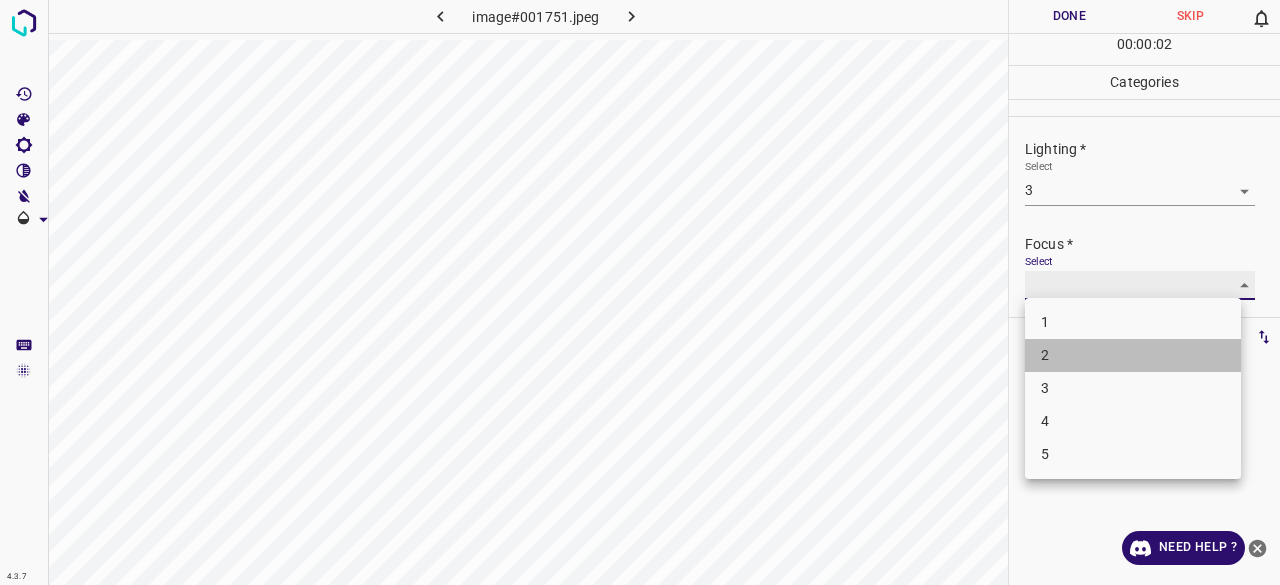 type on "2" 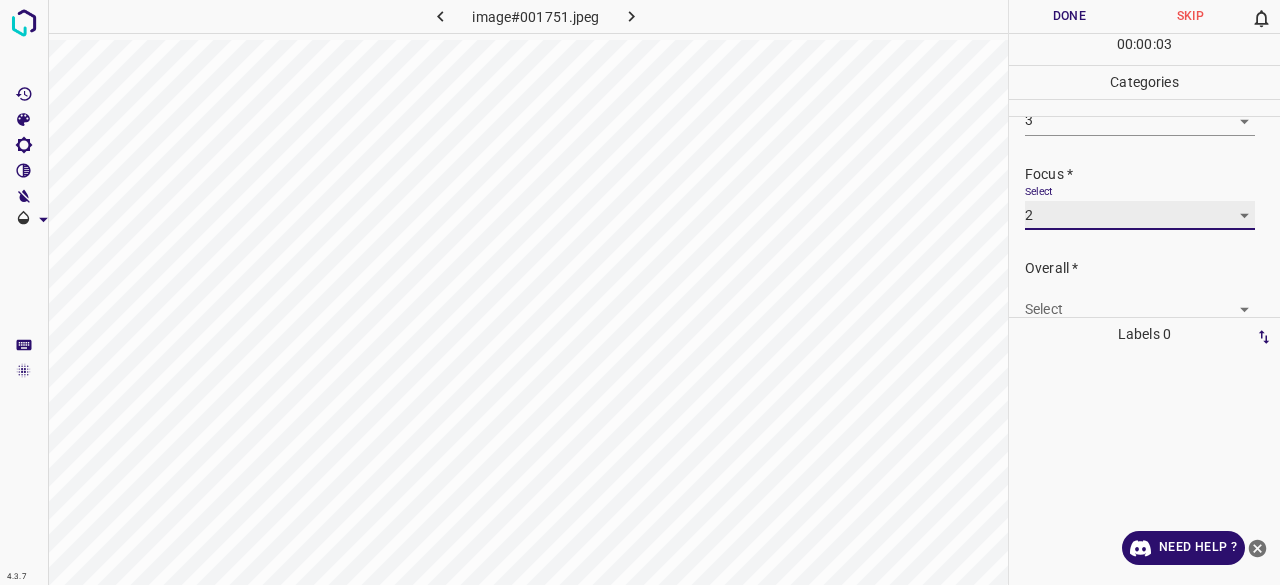 scroll, scrollTop: 98, scrollLeft: 0, axis: vertical 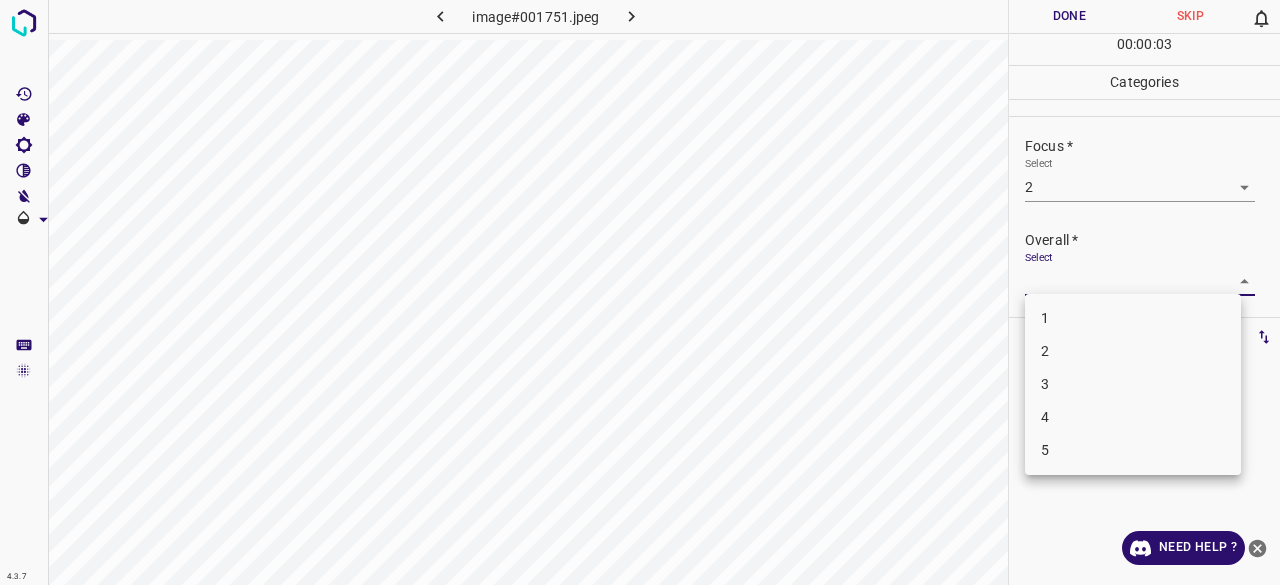 click on "4.3.7 image#001751.jpeg Done Skip 0 00   : 00   : 03   Categories Lighting *  Select 3 3 Focus *  Select 2 2 Overall *  Select ​ Labels   0 Categories 1 Lighting 2 Focus 3 Overall Tools Space Change between modes (Draw & Edit) I Auto labeling R Restore zoom M Zoom in N Zoom out Delete Delete selecte label Filters Z Restore filters X Saturation filter C Brightness filter V Contrast filter B Gray scale filter General O Download Need Help ? - Text - Hide - Delete 1 2 3 4 5" at bounding box center (640, 292) 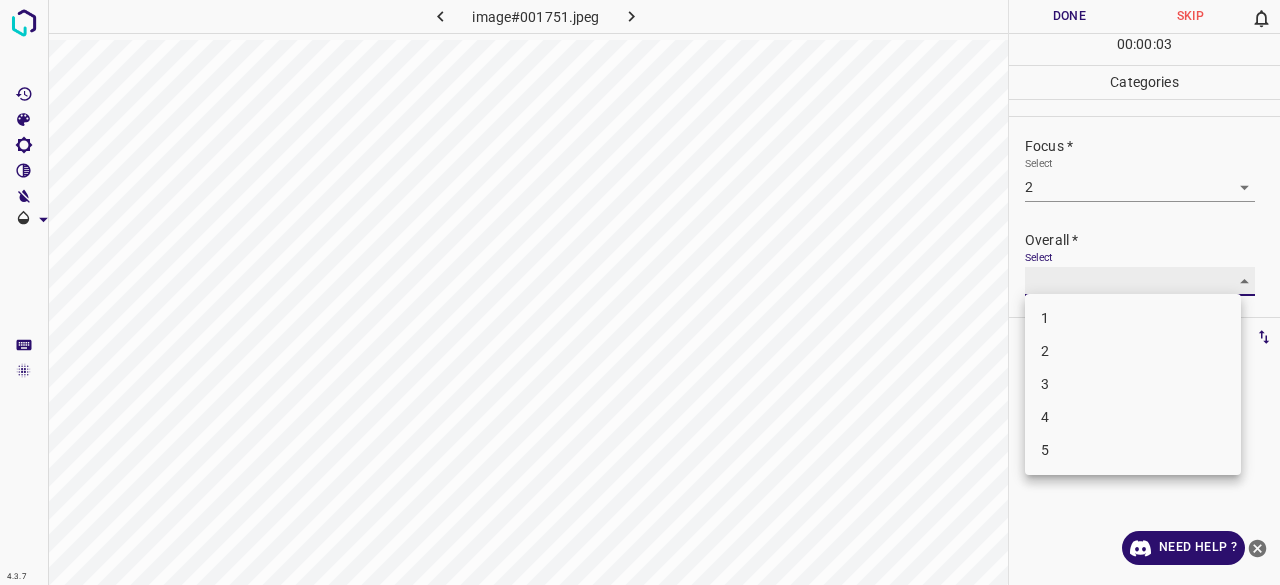 type on "3" 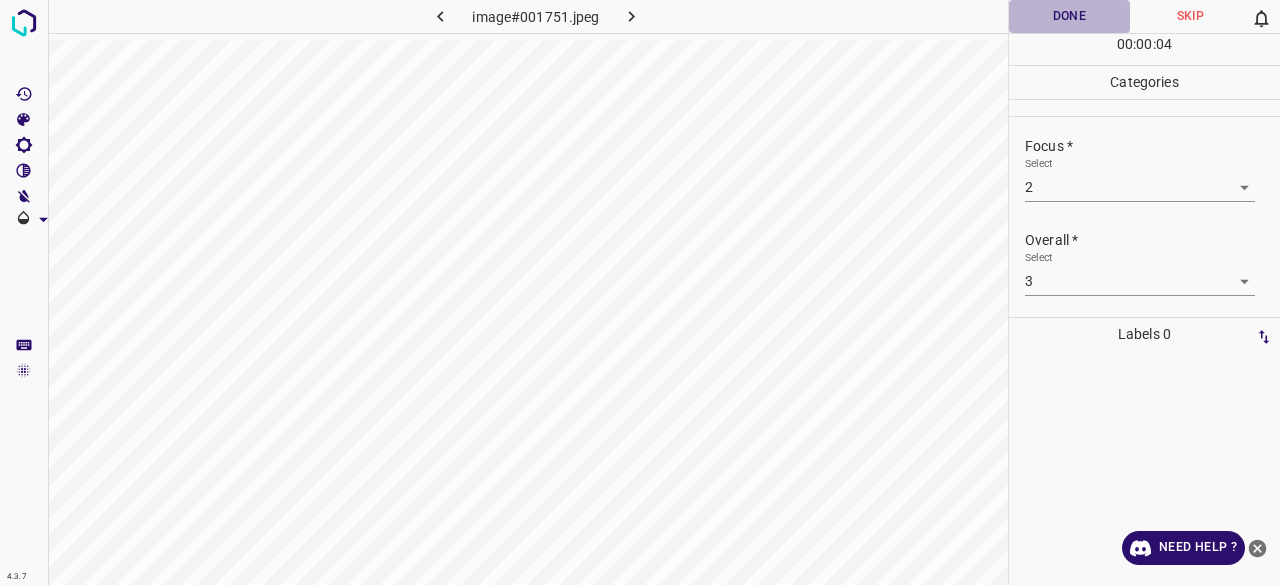 click on "Done" at bounding box center (1069, 16) 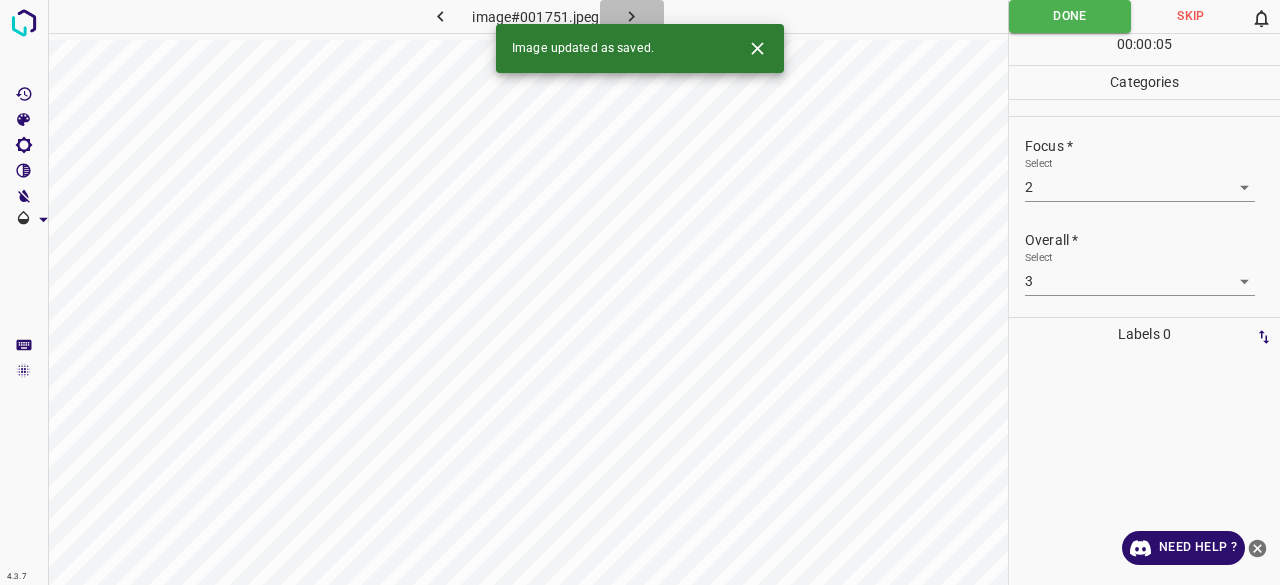click 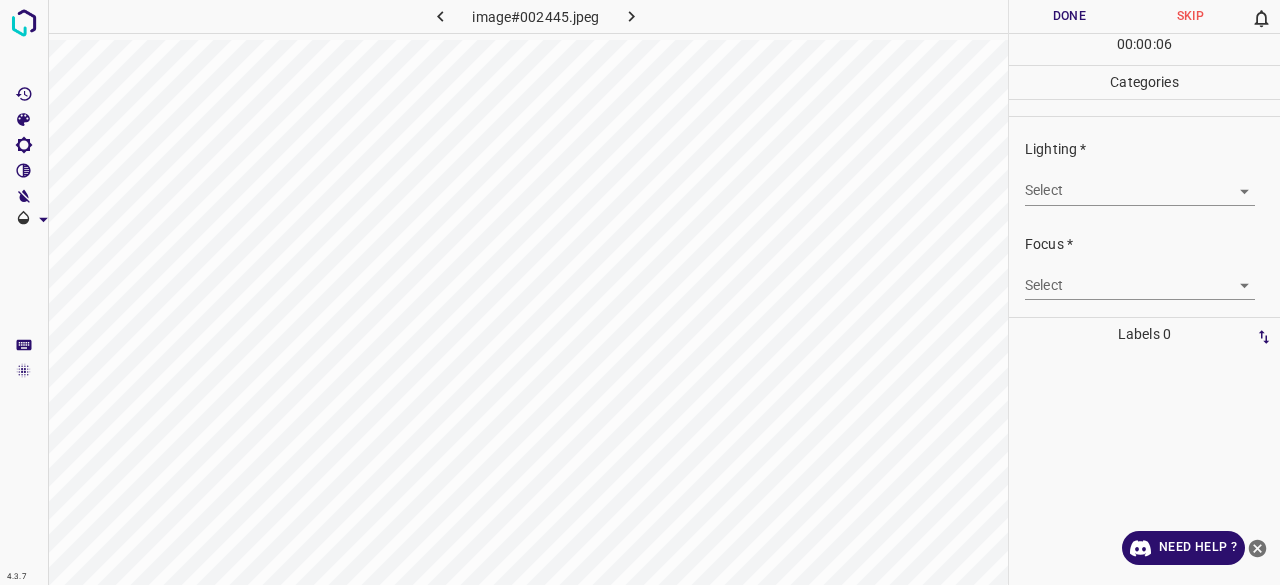 click on "4.3.7 image#002445.jpeg Done Skip 0 00   : 00   : 06   Categories Lighting *  Select ​ Focus *  Select ​ Overall *  Select ​ Labels   0 Categories 1 Lighting 2 Focus 3 Overall Tools Space Change between modes (Draw & Edit) I Auto labeling R Restore zoom M Zoom in N Zoom out Delete Delete selecte label Filters Z Restore filters X Saturation filter C Brightness filter V Contrast filter B Gray scale filter General O Download Need Help ? - Text - Hide - Delete" at bounding box center [640, 292] 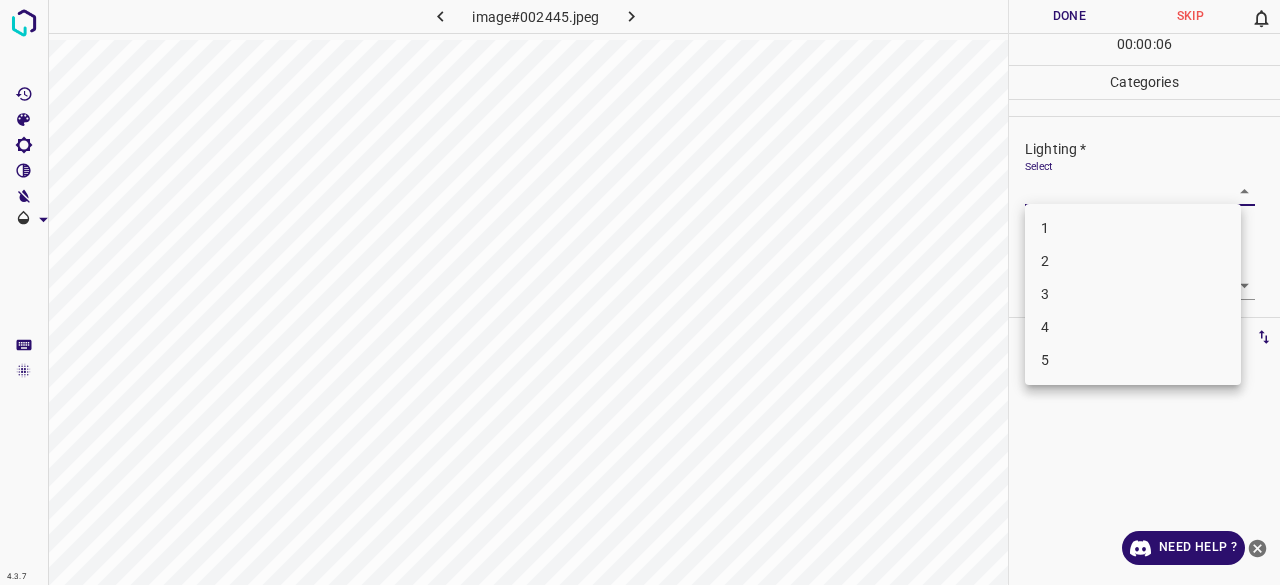 click on "2" at bounding box center (1133, 261) 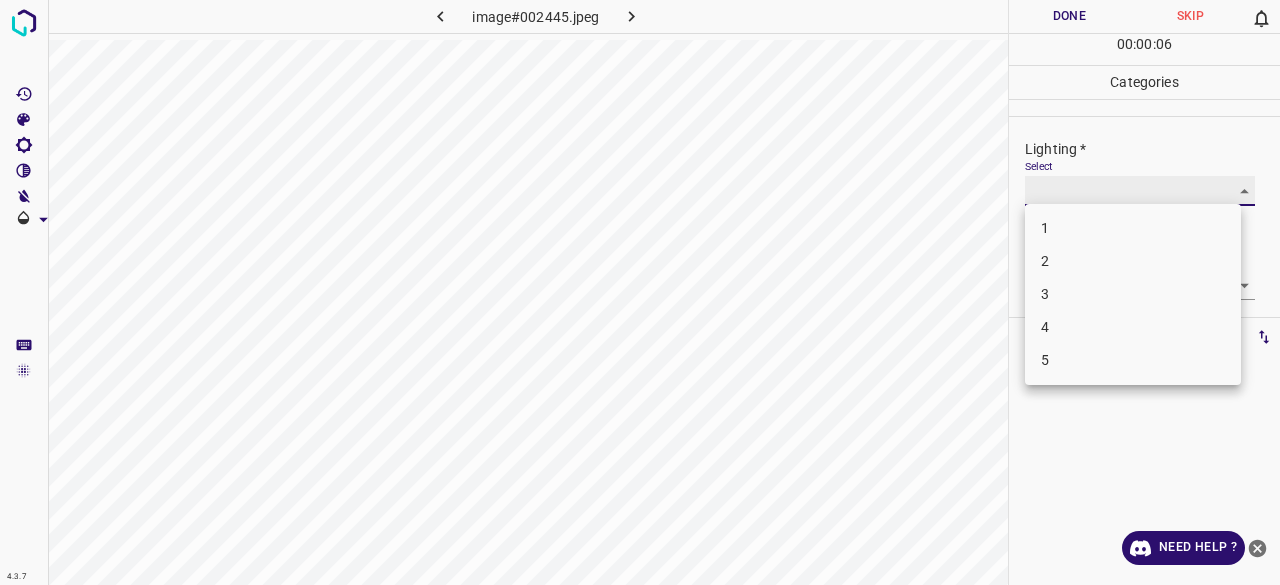 type on "2" 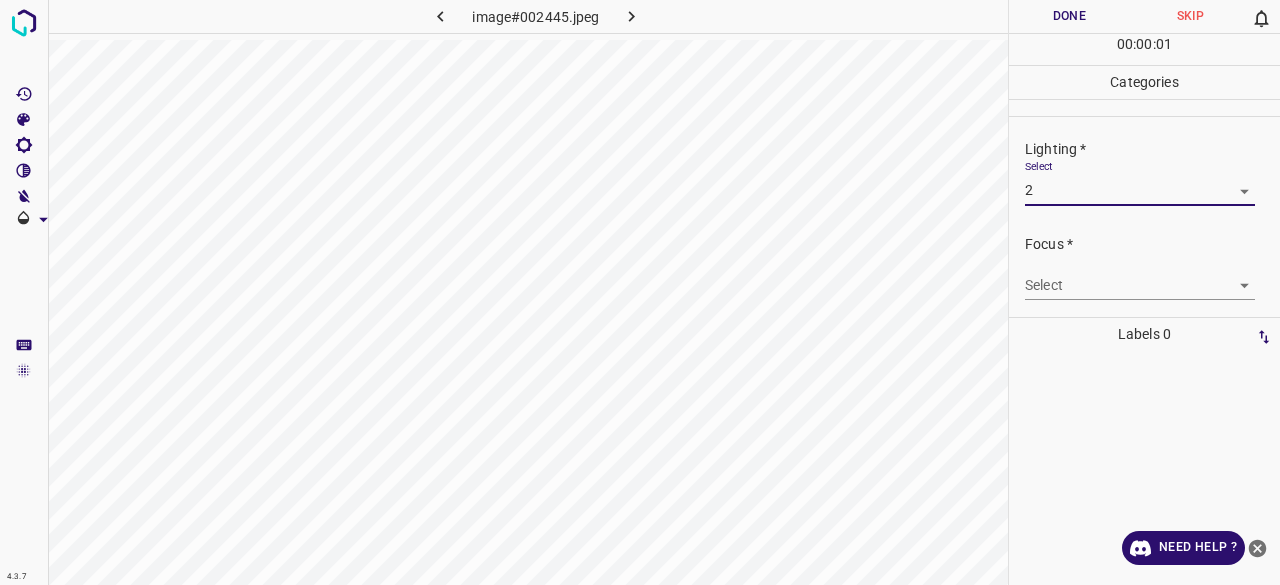 click on "Select ​" at bounding box center (1140, 277) 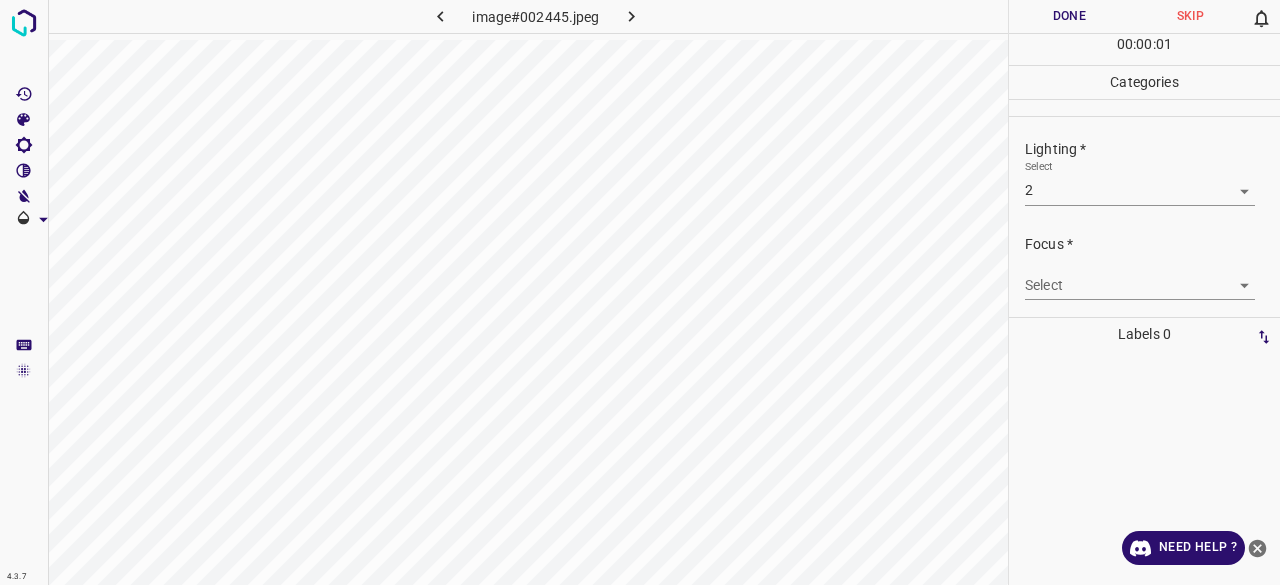 click on "4.3.7 image#002445.jpeg Done Skip 0 00   : 00   : 01   Categories Lighting *  Select 2 2 Focus *  Select ​ Overall *  Select ​ Labels   0 Categories 1 Lighting 2 Focus 3 Overall Tools Space Change between modes (Draw & Edit) I Auto labeling R Restore zoom M Zoom in N Zoom out Delete Delete selecte label Filters Z Restore filters X Saturation filter C Brightness filter V Contrast filter B Gray scale filter General O Download Need Help ? - Text - Hide - Delete" at bounding box center (640, 292) 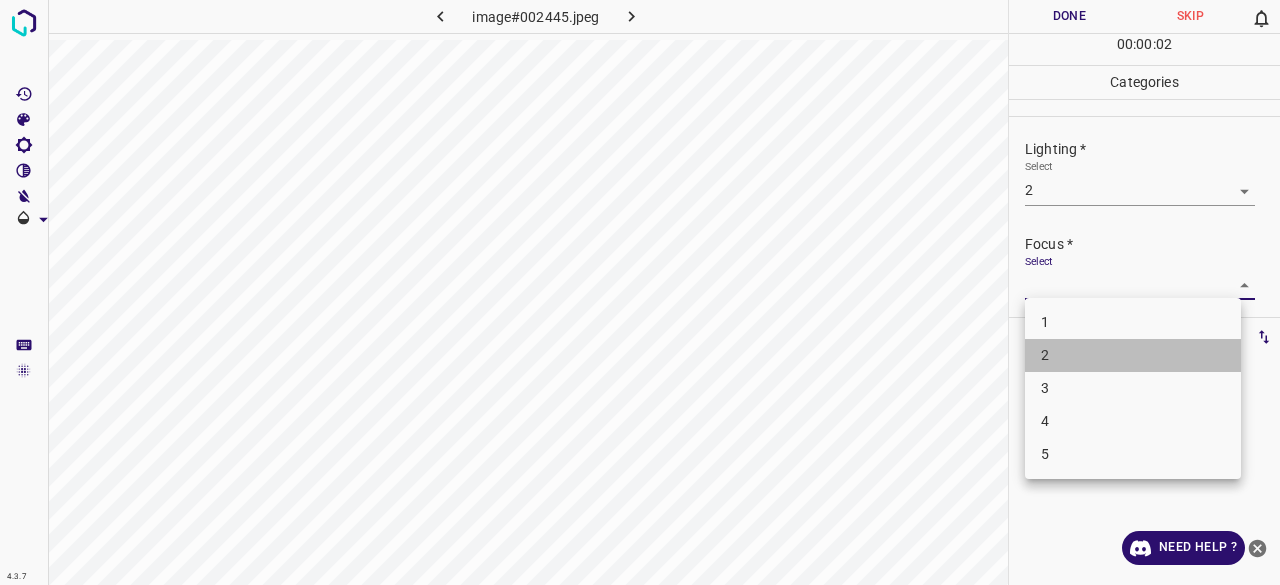drag, startPoint x: 1057, startPoint y: 363, endPoint x: 1066, endPoint y: 321, distance: 42.953465 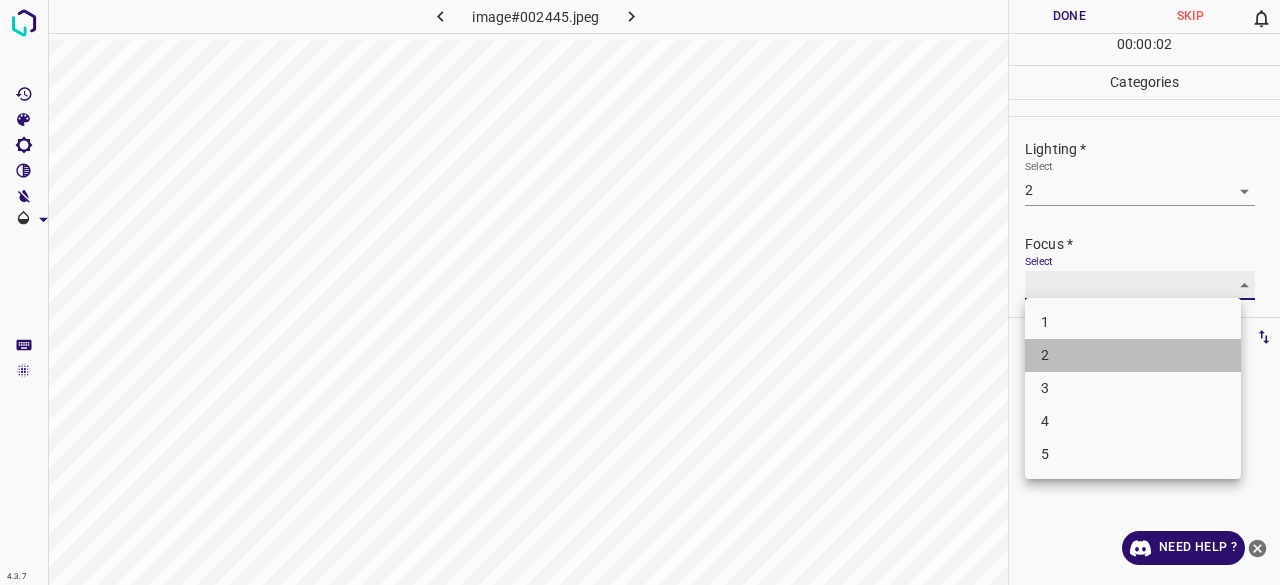 type on "2" 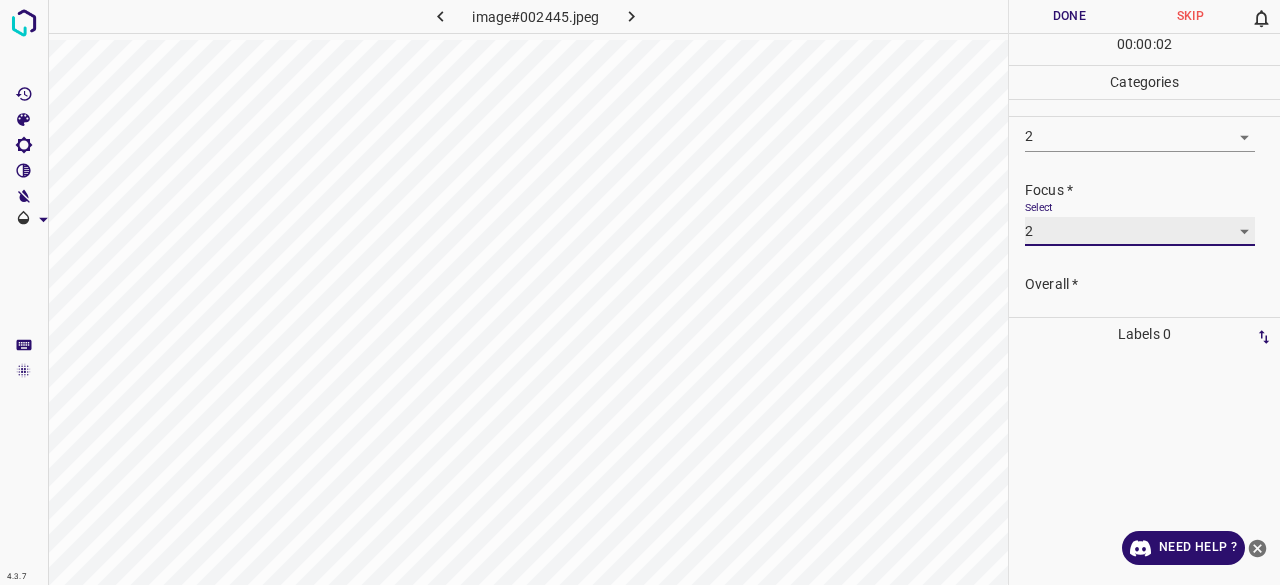 scroll, scrollTop: 98, scrollLeft: 0, axis: vertical 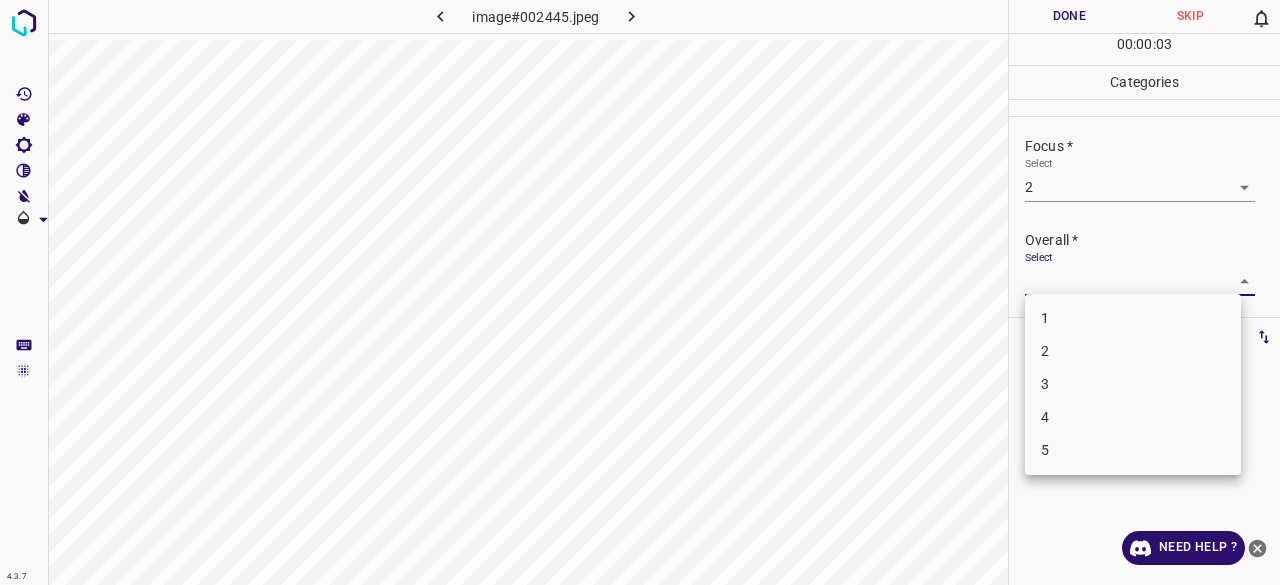 click on "4.3.7 image#002445.jpeg Done Skip 0 00   : 00   : 03   Categories Lighting *  Select 2 2 Focus *  Select 2 2 Overall *  Select ​ Labels   0 Categories 1 Lighting 2 Focus 3 Overall Tools Space Change between modes (Draw & Edit) I Auto labeling R Restore zoom M Zoom in N Zoom out Delete Delete selecte label Filters Z Restore filters X Saturation filter C Brightness filter V Contrast filter B Gray scale filter General O Download Need Help ? - Text - Hide - Delete 1 2 3 4 5" at bounding box center (640, 292) 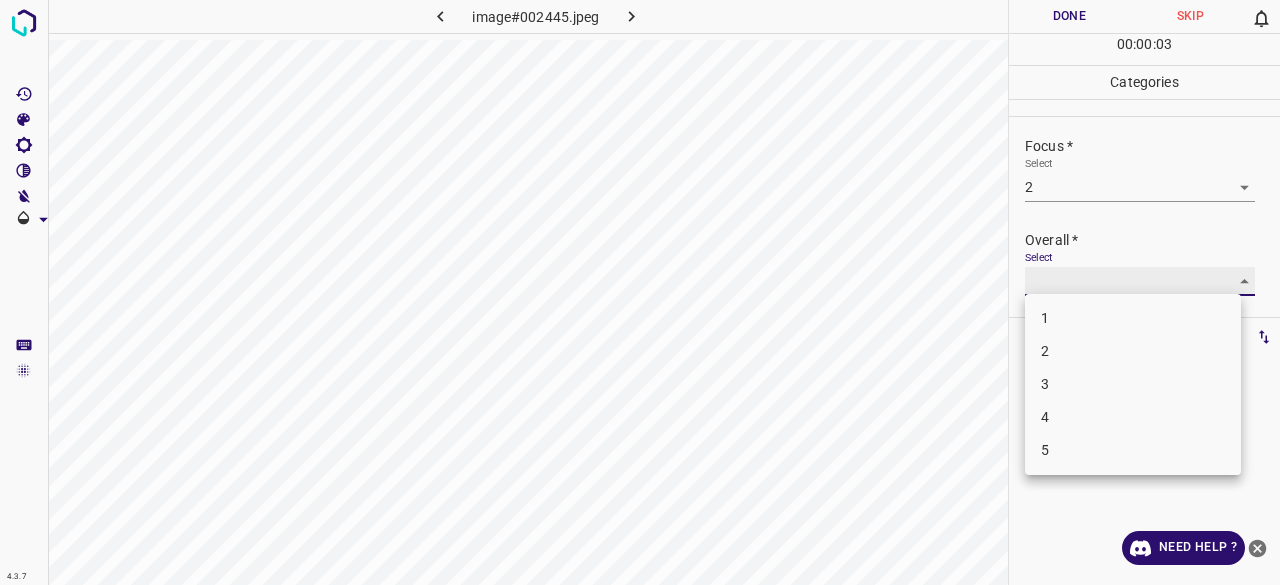 type on "2" 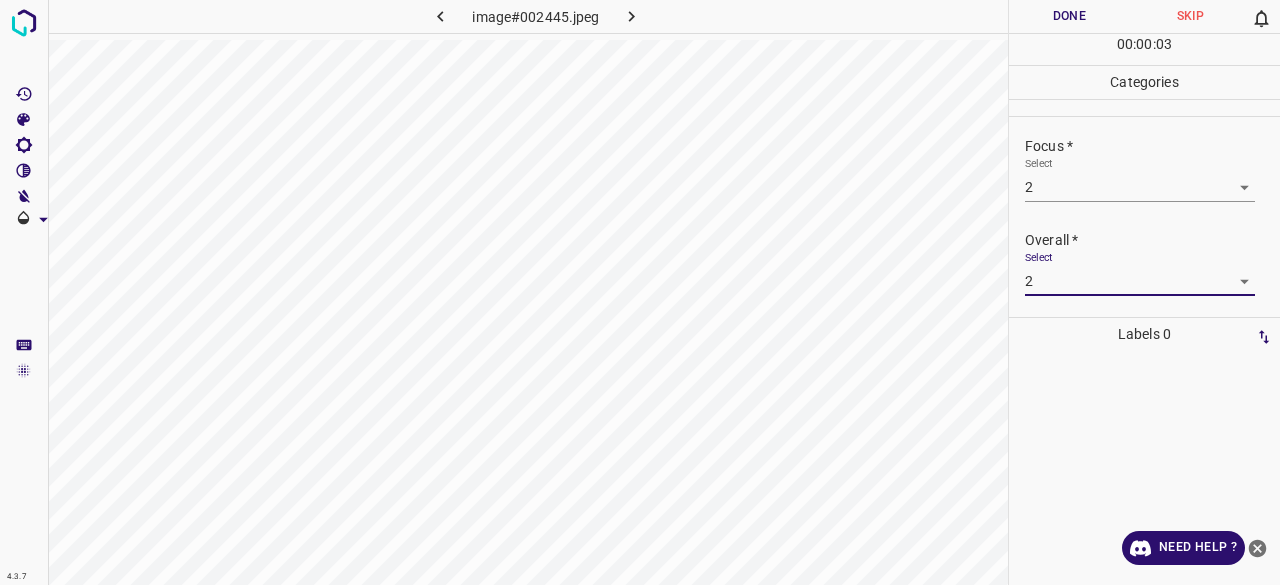 click on "Done" at bounding box center [1069, 16] 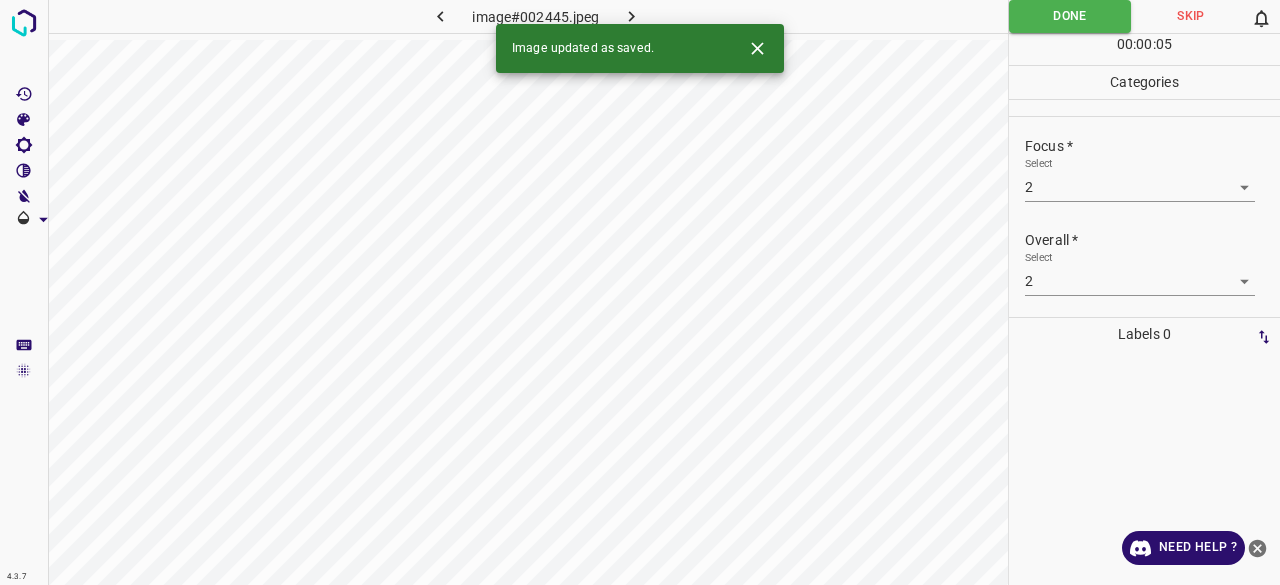 click at bounding box center [632, 16] 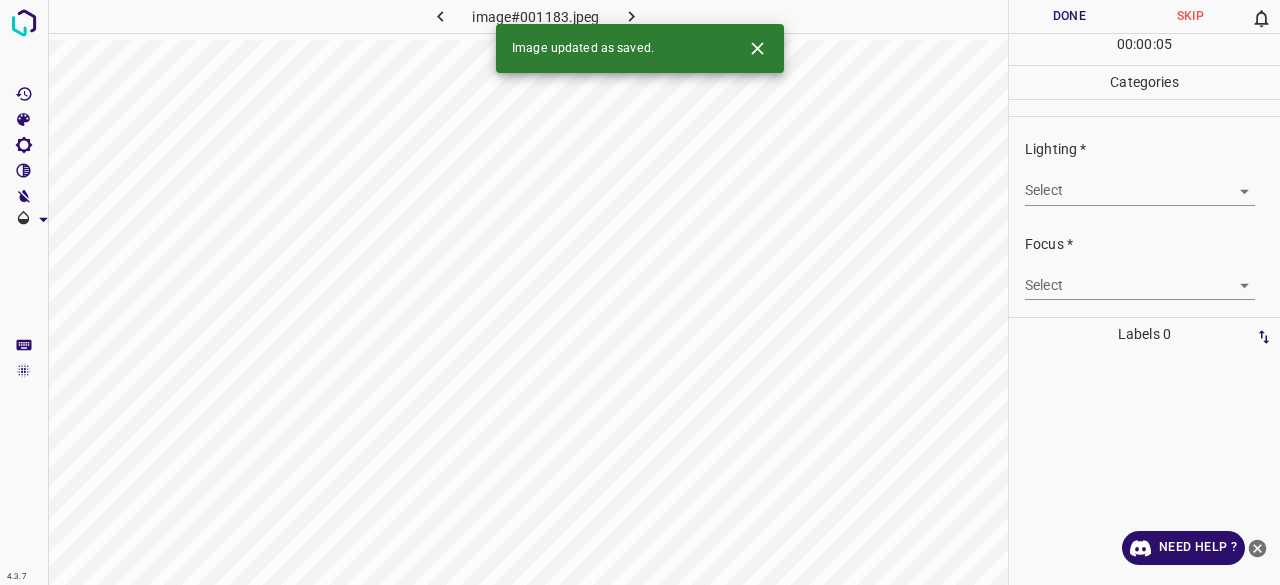 click on "4.3.7 image#001183.jpeg Done Skip 0 00   : 00   : 05   Categories Lighting *  Select ​ Focus *  Select ​ Overall *  Select ​ Labels   0 Categories 1 Lighting 2 Focus 3 Overall Tools Space Change between modes (Draw & Edit) I Auto labeling R Restore zoom M Zoom in N Zoom out Delete Delete selecte label Filters Z Restore filters X Saturation filter C Brightness filter V Contrast filter B Gray scale filter General O Download Image updated as saved. Need Help ? - Text - Hide - Delete" at bounding box center (640, 292) 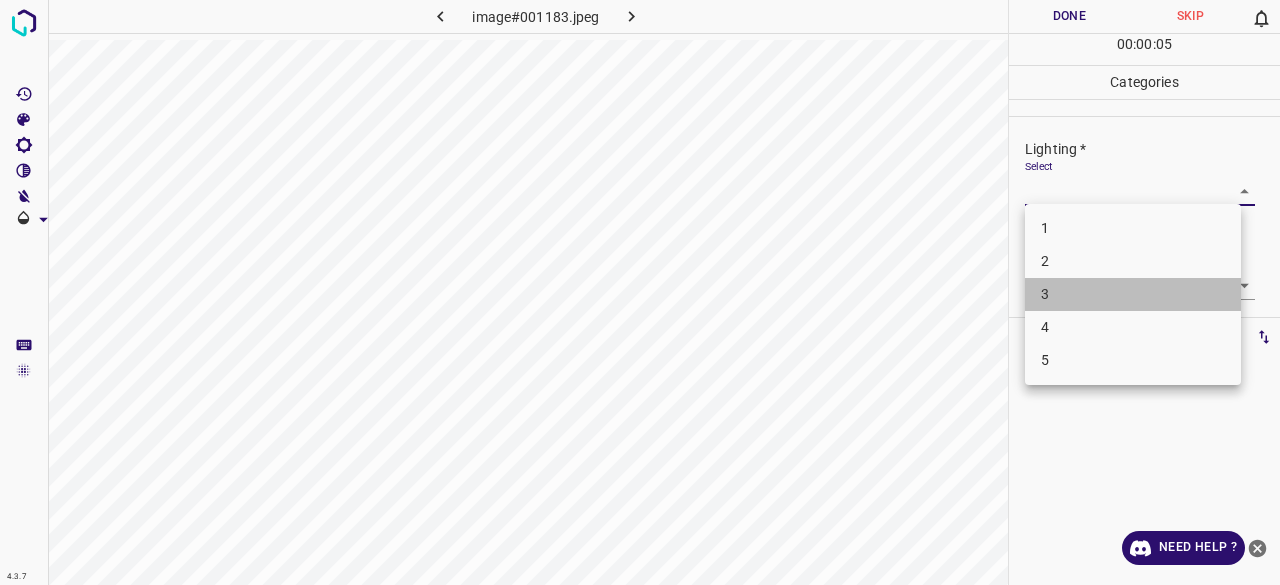 drag, startPoint x: 1029, startPoint y: 303, endPoint x: 1036, endPoint y: 289, distance: 15.652476 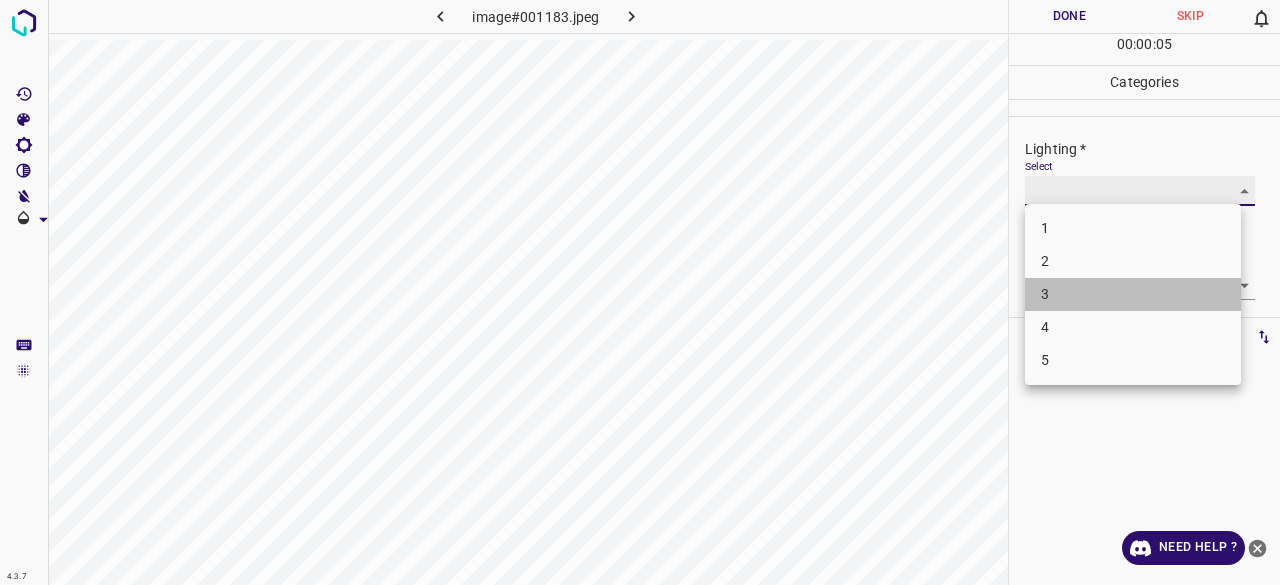 type on "3" 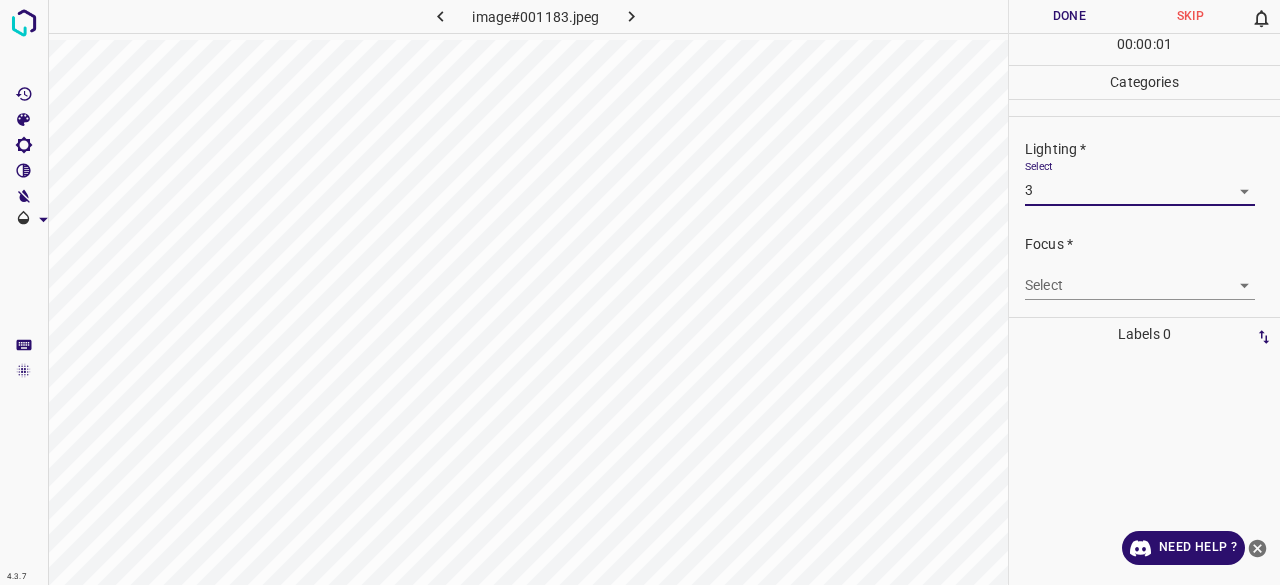 click on "4.3.7 image#001183.jpeg Done Skip 0 00   : 00   : 01   Categories Lighting *  Select 3 3 Focus *  Select ​ Overall *  Select ​ Labels   0 Categories 1 Lighting 2 Focus 3 Overall Tools Space Change between modes (Draw & Edit) I Auto labeling R Restore zoom M Zoom in N Zoom out Delete Delete selecte label Filters Z Restore filters X Saturation filter C Brightness filter V Contrast filter B Gray scale filter General O Download Need Help ? - Text - Hide - Delete 1 2 3 4 5" at bounding box center [640, 292] 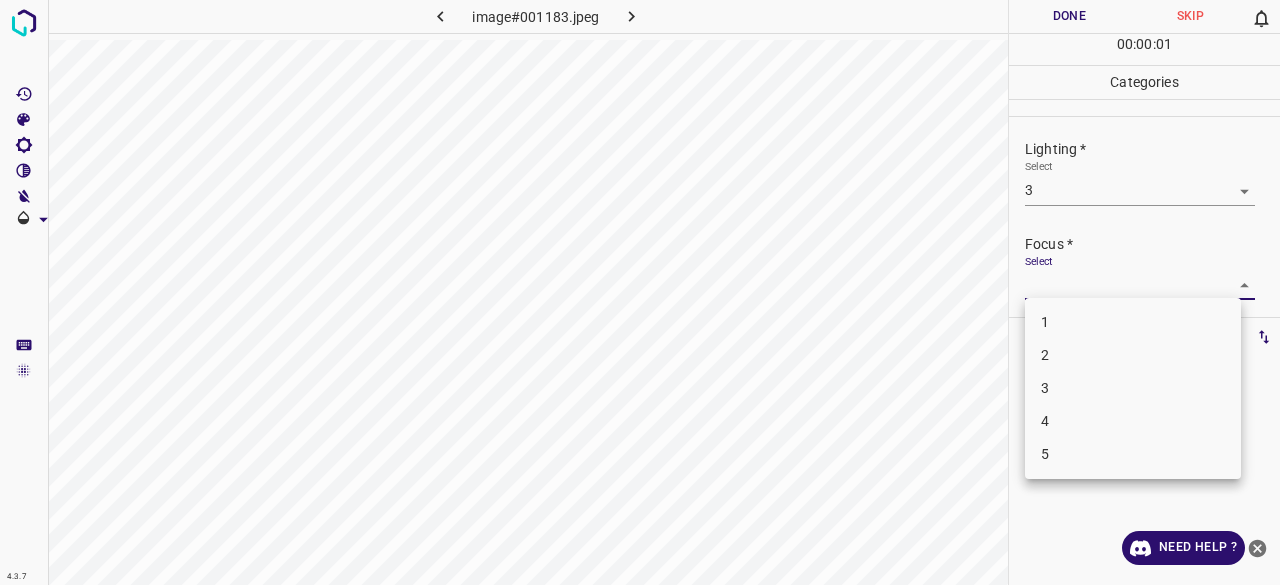 drag, startPoint x: 1053, startPoint y: 390, endPoint x: 1063, endPoint y: 356, distance: 35.44009 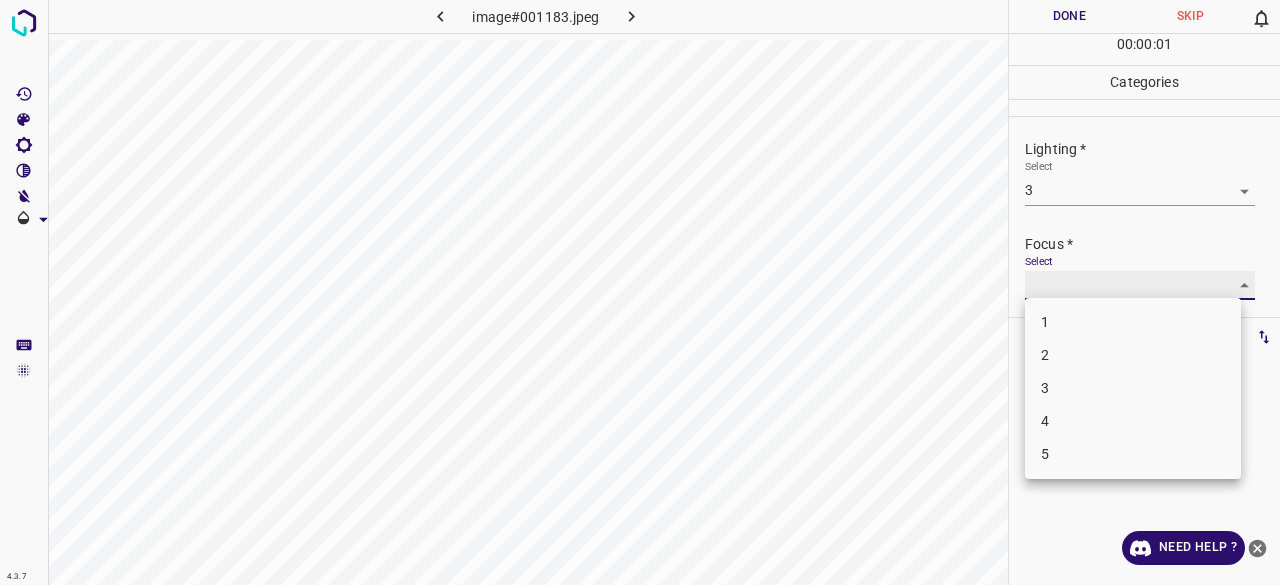 type on "3" 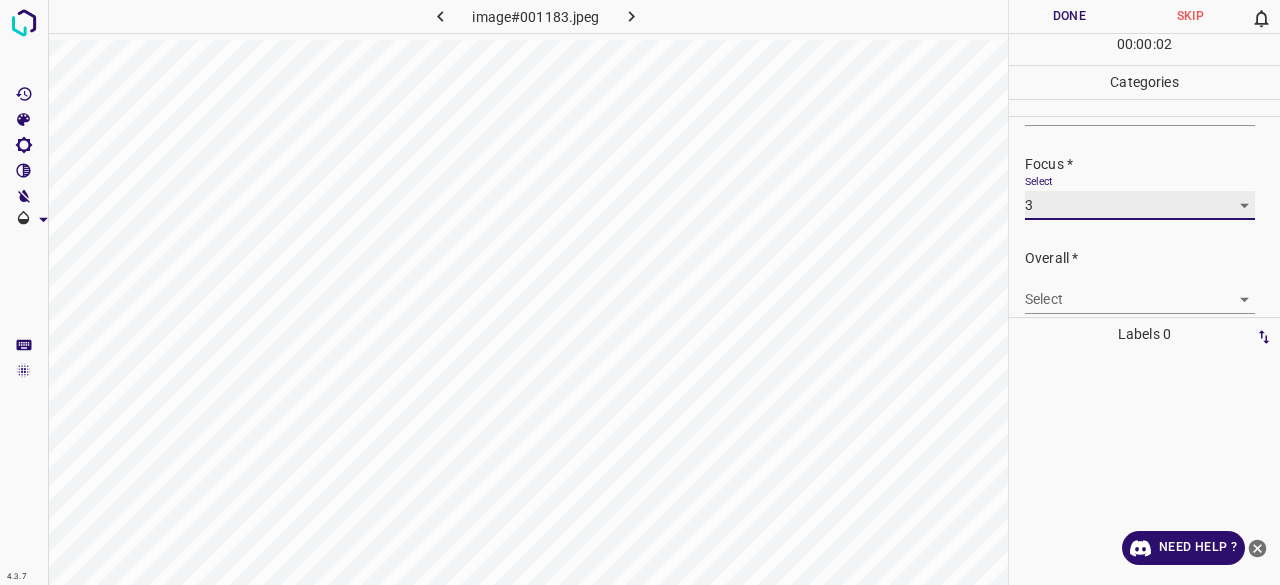 scroll, scrollTop: 98, scrollLeft: 0, axis: vertical 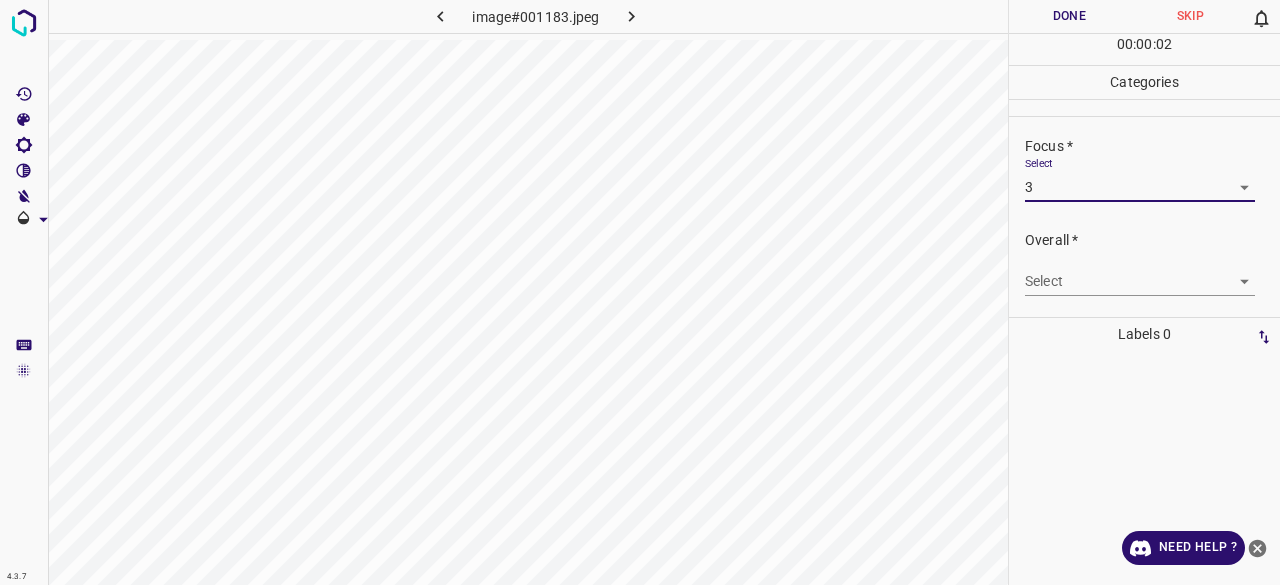 click on "4.3.7 image#001183.jpeg Done Skip 0 00   : 00   : 02   Categories Lighting *  Select 3 3 Focus *  Select 3 3 Overall *  Select ​ Labels   0 Categories 1 Lighting 2 Focus 3 Overall Tools Space Change between modes (Draw & Edit) I Auto labeling R Restore zoom M Zoom in N Zoom out Delete Delete selecte label Filters Z Restore filters X Saturation filter C Brightness filter V Contrast filter B Gray scale filter General O Download Need Help ? - Text - Hide - Delete" at bounding box center [640, 292] 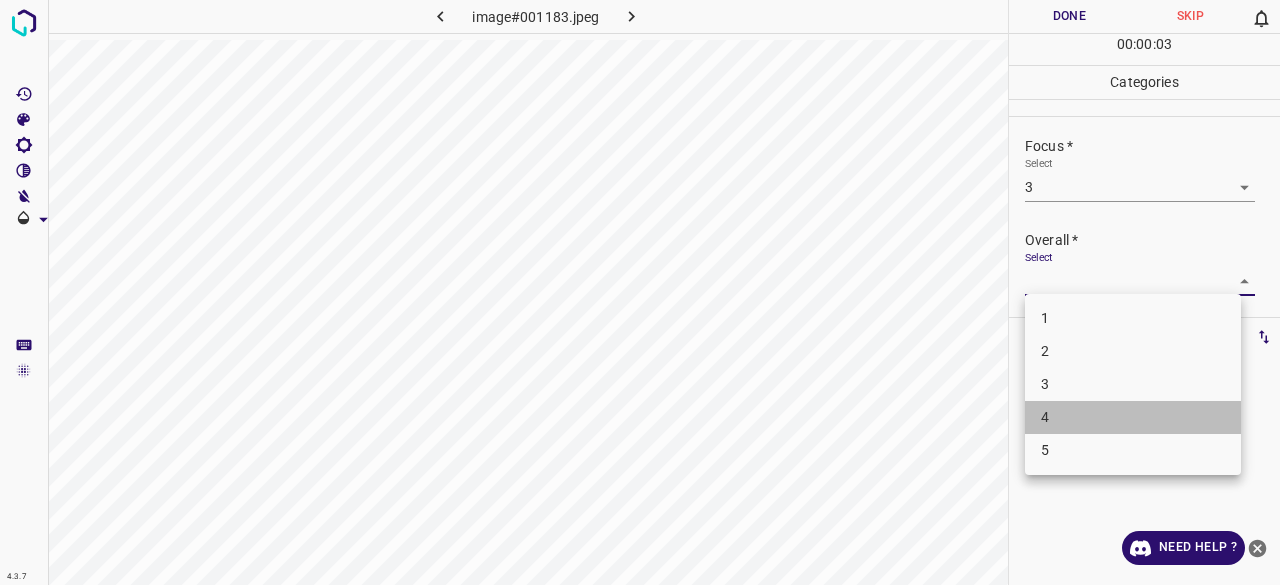 drag, startPoint x: 1047, startPoint y: 408, endPoint x: 1050, endPoint y: 389, distance: 19.235384 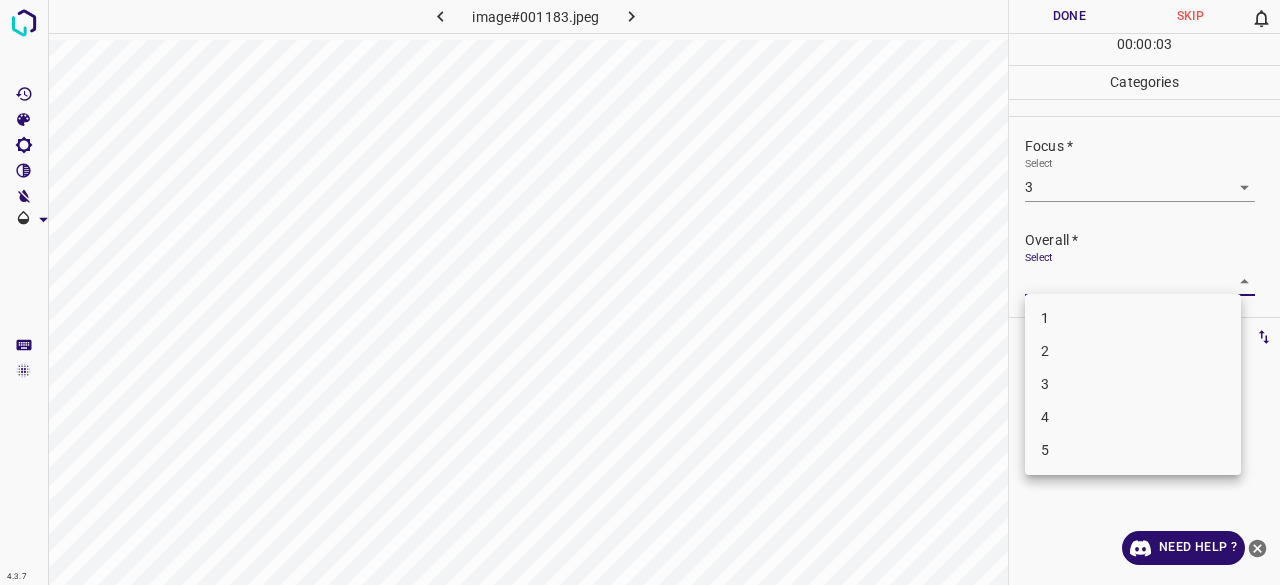 click on "3" at bounding box center [1133, 384] 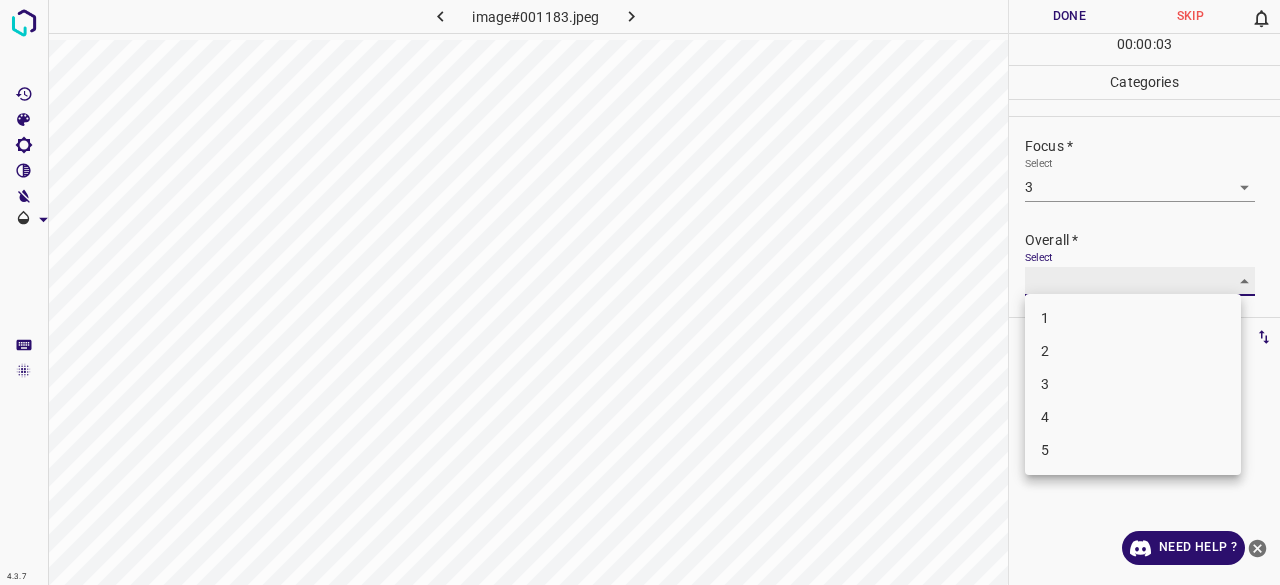 type on "3" 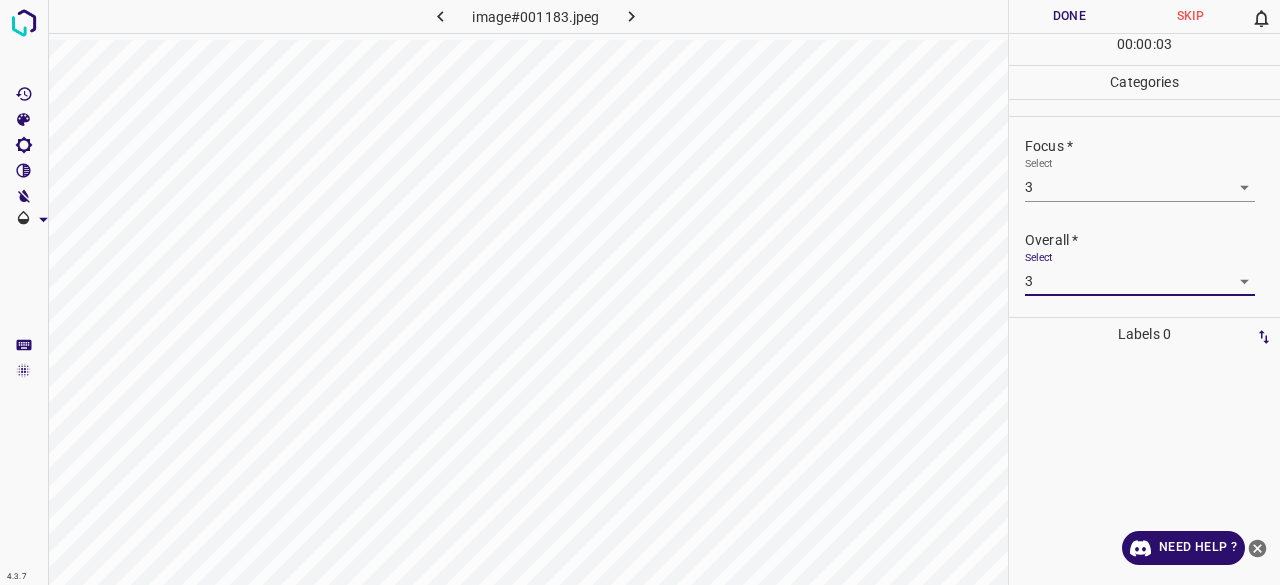click on "Done" at bounding box center [1069, 16] 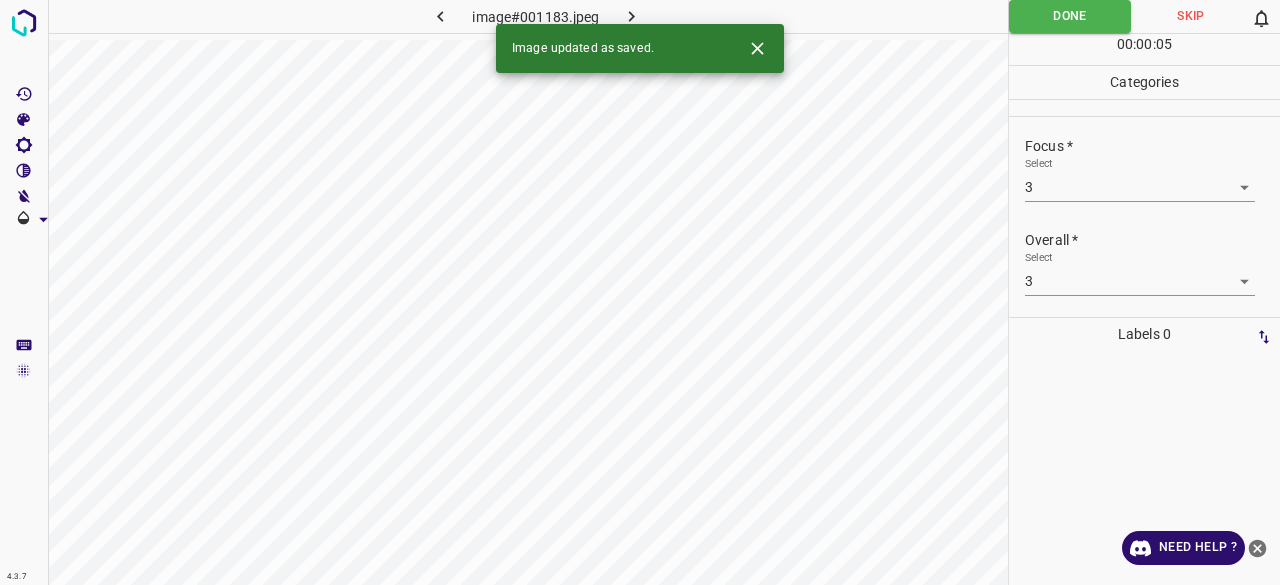 click 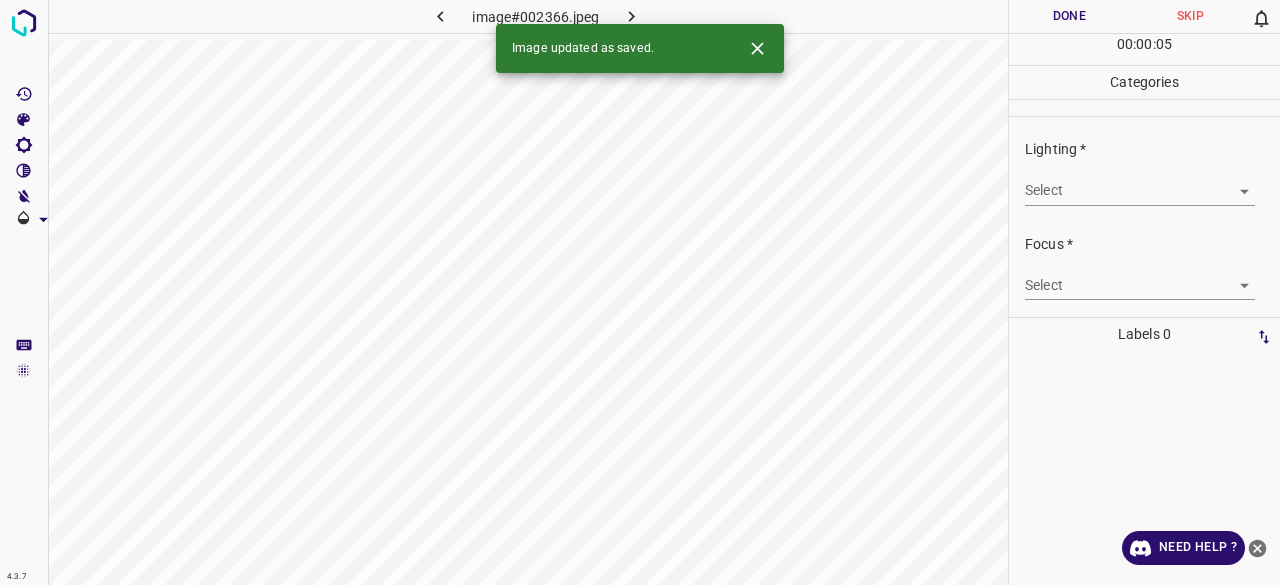 click on "4.3.7 image#002366.jpeg Done Skip 0 00   : 00   : 05   Categories Lighting *  Select ​ Focus *  Select ​ Overall *  Select ​ Labels   0 Categories 1 Lighting 2 Focus 3 Overall Tools Space Change between modes (Draw & Edit) I Auto labeling R Restore zoom M Zoom in N Zoom out Delete Delete selecte label Filters Z Restore filters X Saturation filter C Brightness filter V Contrast filter B Gray scale filter General O Download Image updated as saved. Need Help ? - Text - Hide - Delete" at bounding box center [640, 292] 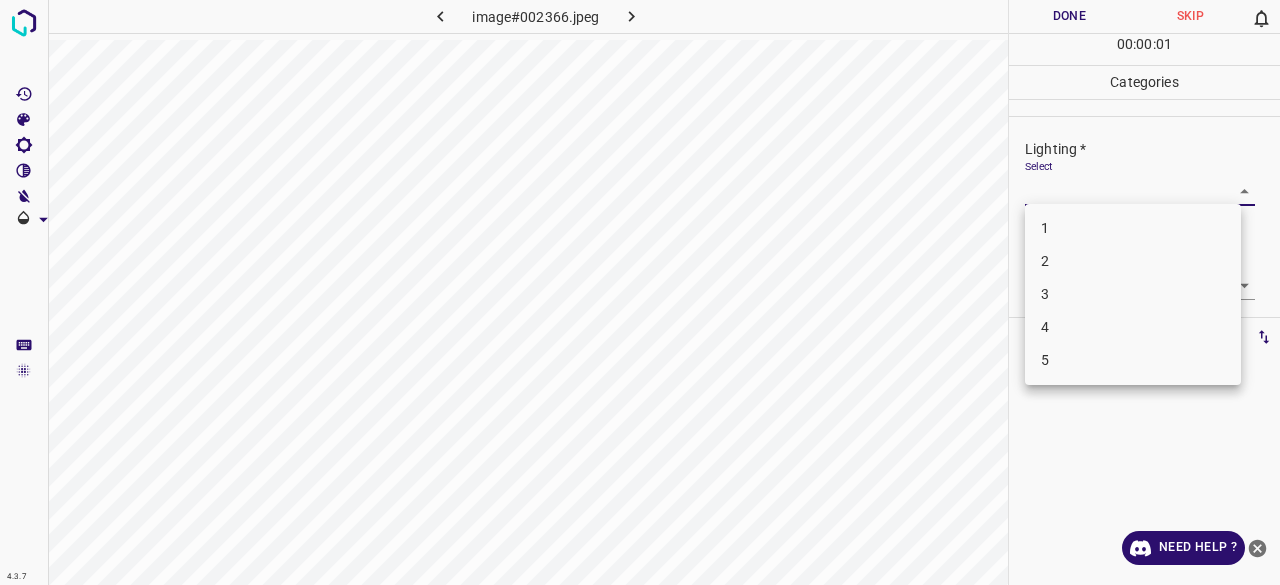 click on "3" at bounding box center [1133, 294] 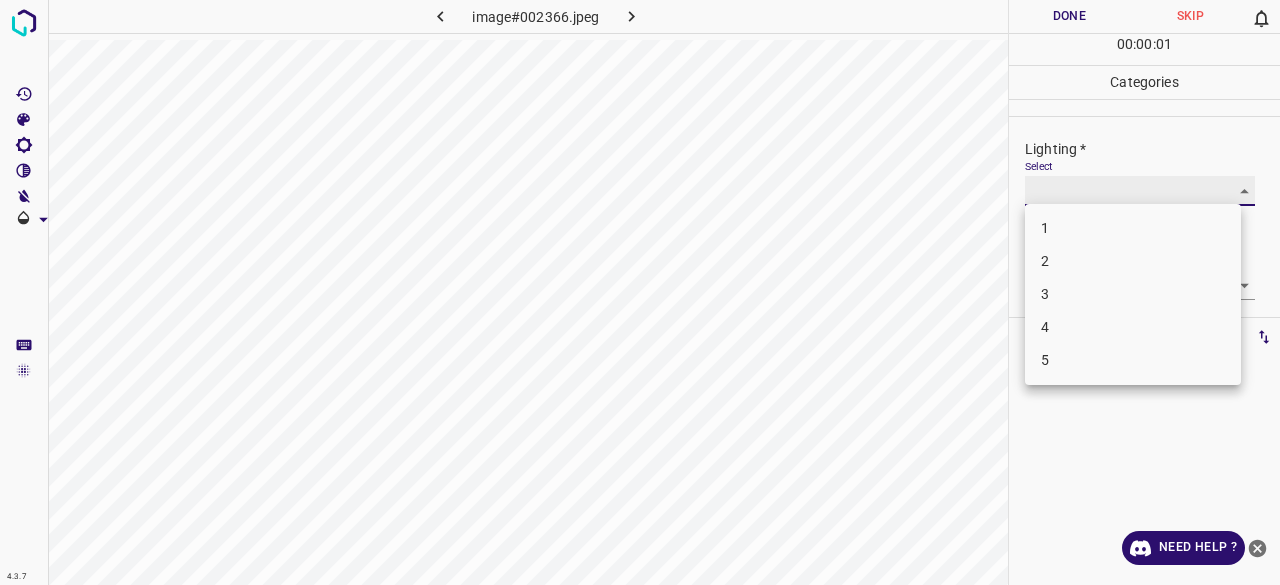 type on "3" 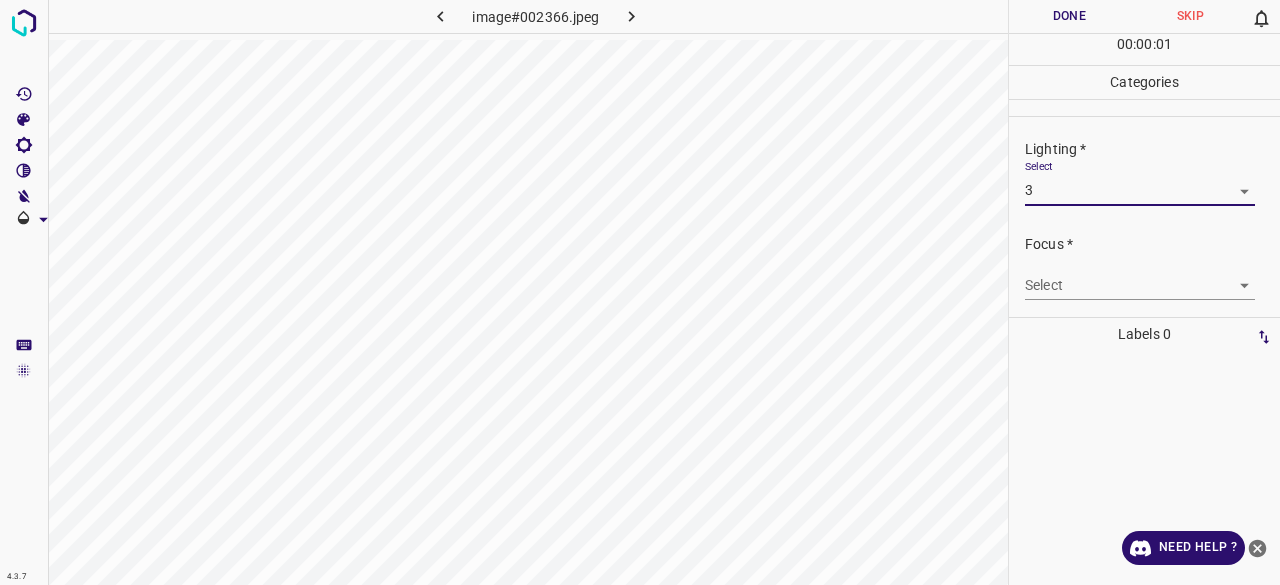 click on "4.3.7 image#002366.jpeg Done Skip 0 00   : 00   : 01   Categories Lighting *  Select 3 3 Focus *  Select ​ Overall *  Select ​ Labels   0 Categories 1 Lighting 2 Focus 3 Overall Tools Space Change between modes (Draw & Edit) I Auto labeling R Restore zoom M Zoom in N Zoom out Delete Delete selecte label Filters Z Restore filters X Saturation filter C Brightness filter V Contrast filter B Gray scale filter General O Download Need Help ? - Text - Hide - Delete" at bounding box center [640, 292] 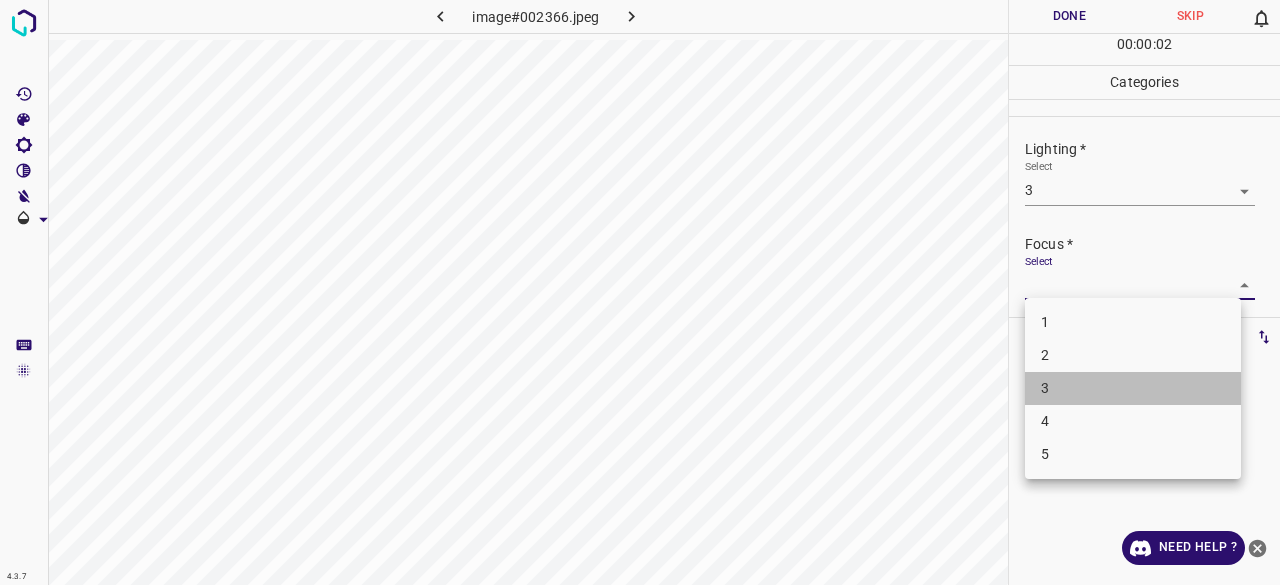 click on "3" at bounding box center [1133, 388] 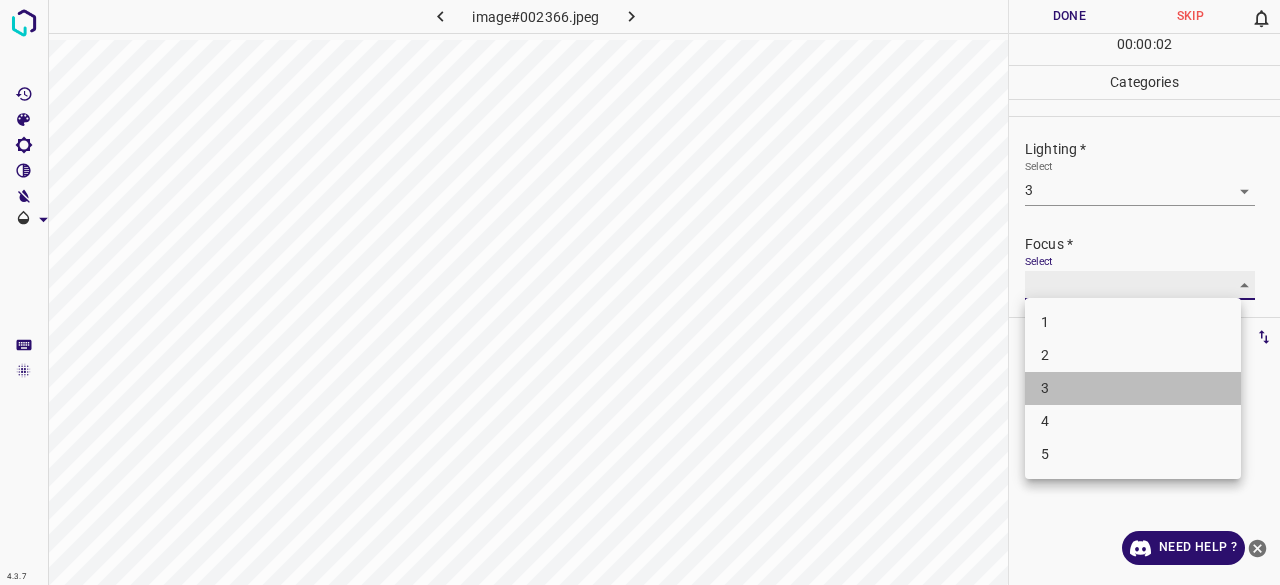 type on "3" 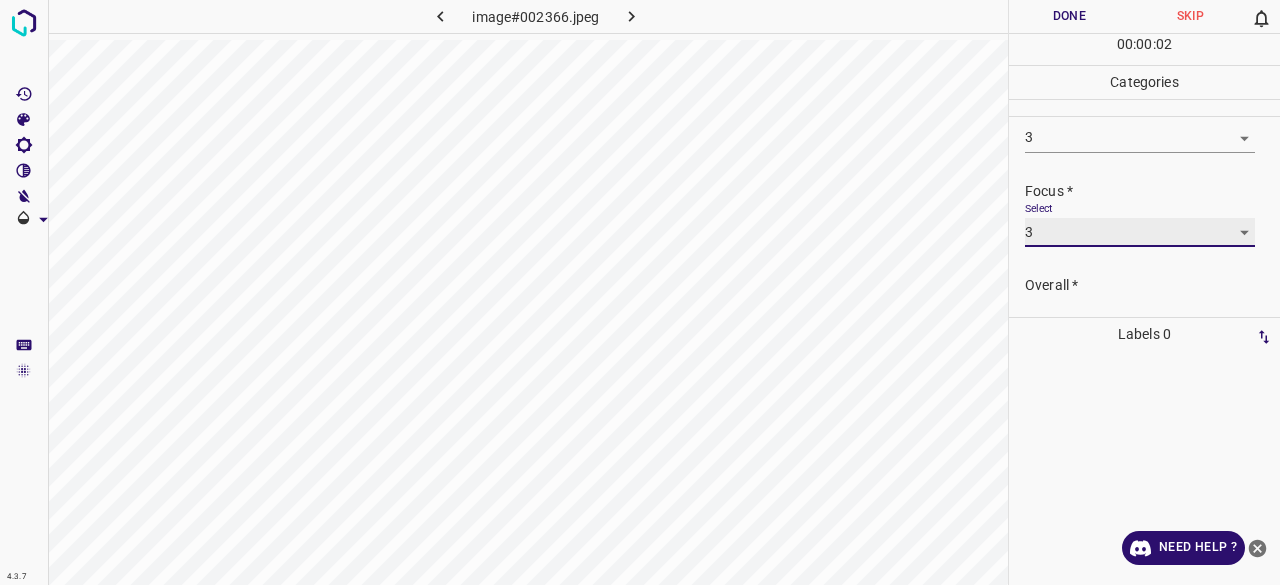 scroll, scrollTop: 98, scrollLeft: 0, axis: vertical 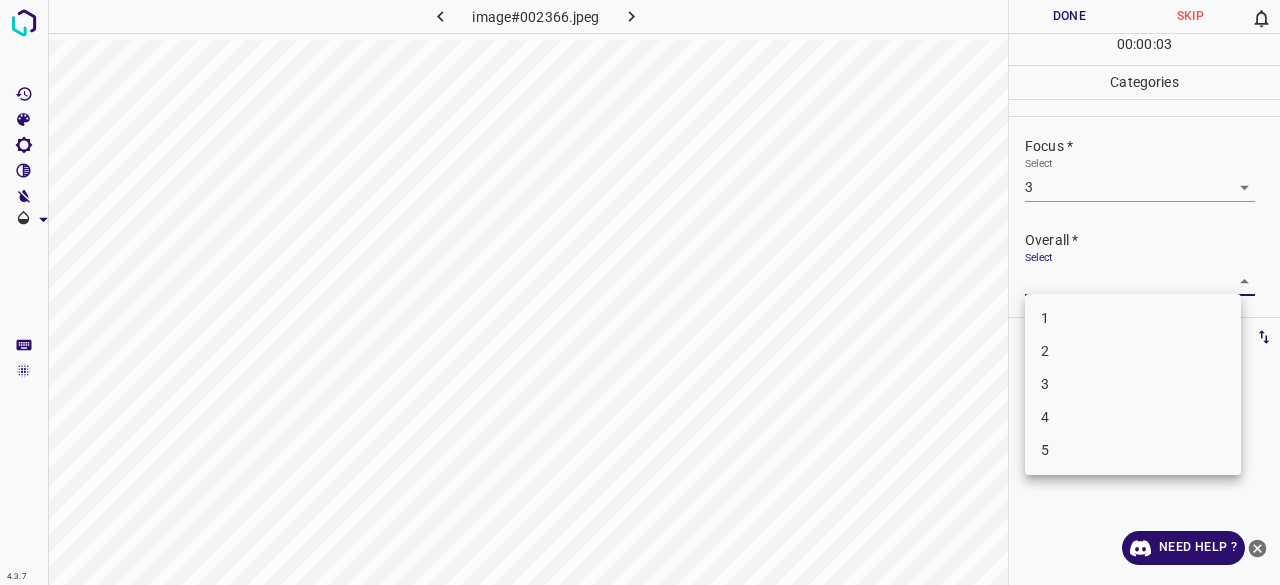 click on "4.3.7 image#002366.jpeg Done Skip 0 00   : 00   : 03   Categories Lighting *  Select 3 3 Focus *  Select 3 3 Overall *  Select ​ Labels   0 Categories 1 Lighting 2 Focus 3 Overall Tools Space Change between modes (Draw & Edit) I Auto labeling R Restore zoom M Zoom in N Zoom out Delete Delete selecte label Filters Z Restore filters X Saturation filter C Brightness filter V Contrast filter B Gray scale filter General O Download Need Help ? - Text - Hide - Delete 1 2 3 4 5" at bounding box center (640, 292) 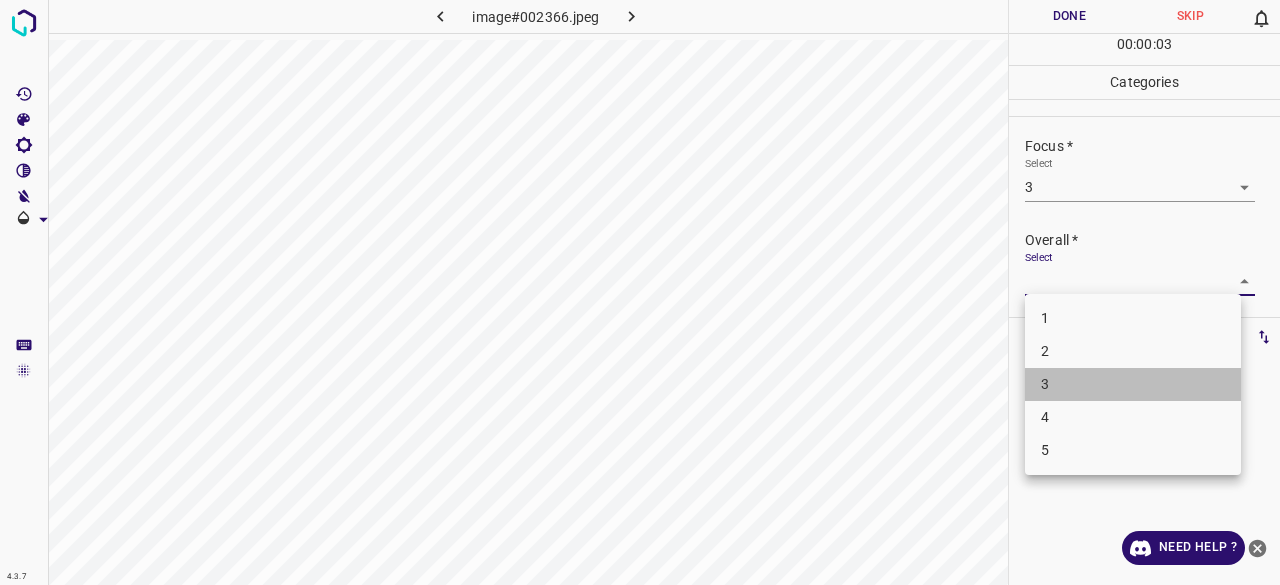 drag, startPoint x: 1040, startPoint y: 381, endPoint x: 1052, endPoint y: 195, distance: 186.38669 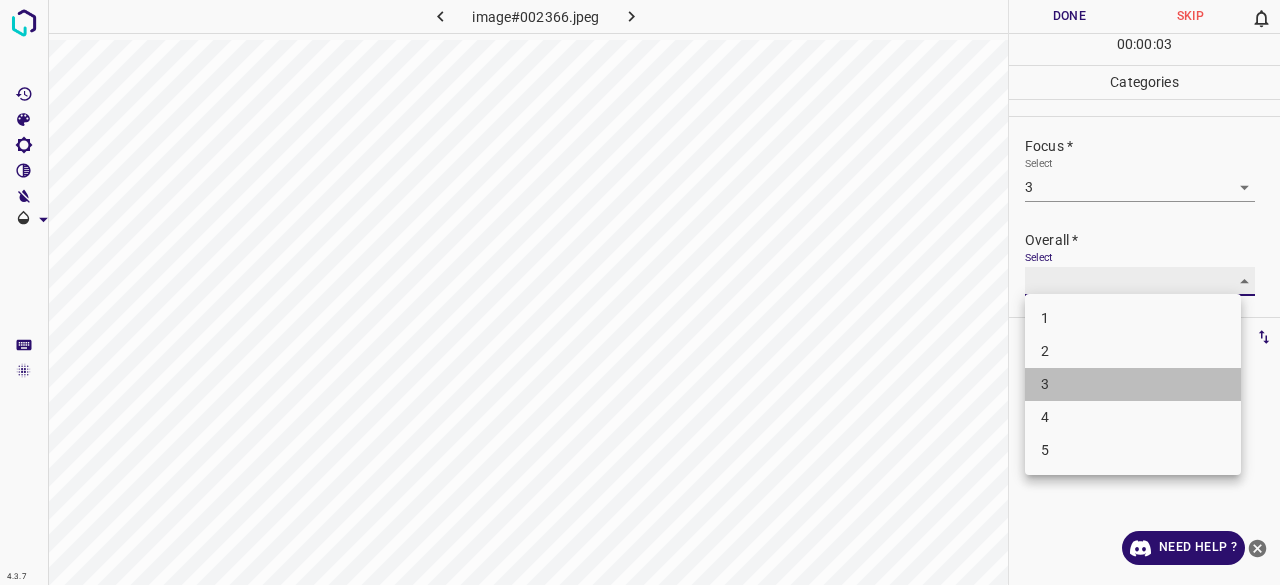 type on "3" 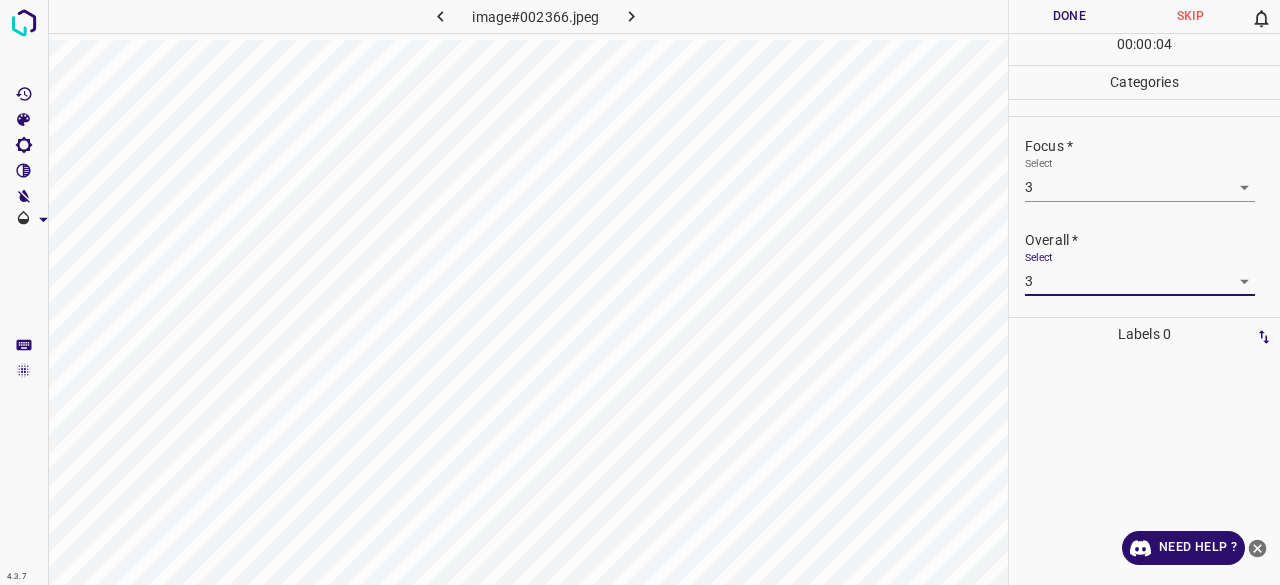 click on "00   : 00   : 04" at bounding box center (1144, 49) 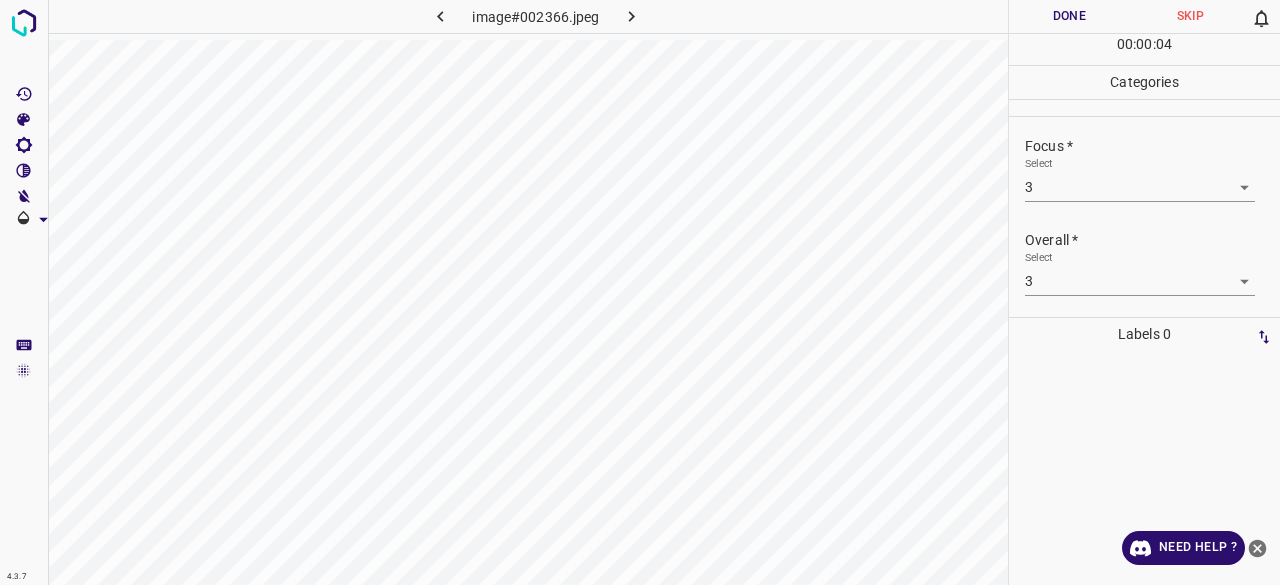 click on "Done" at bounding box center (1069, 16) 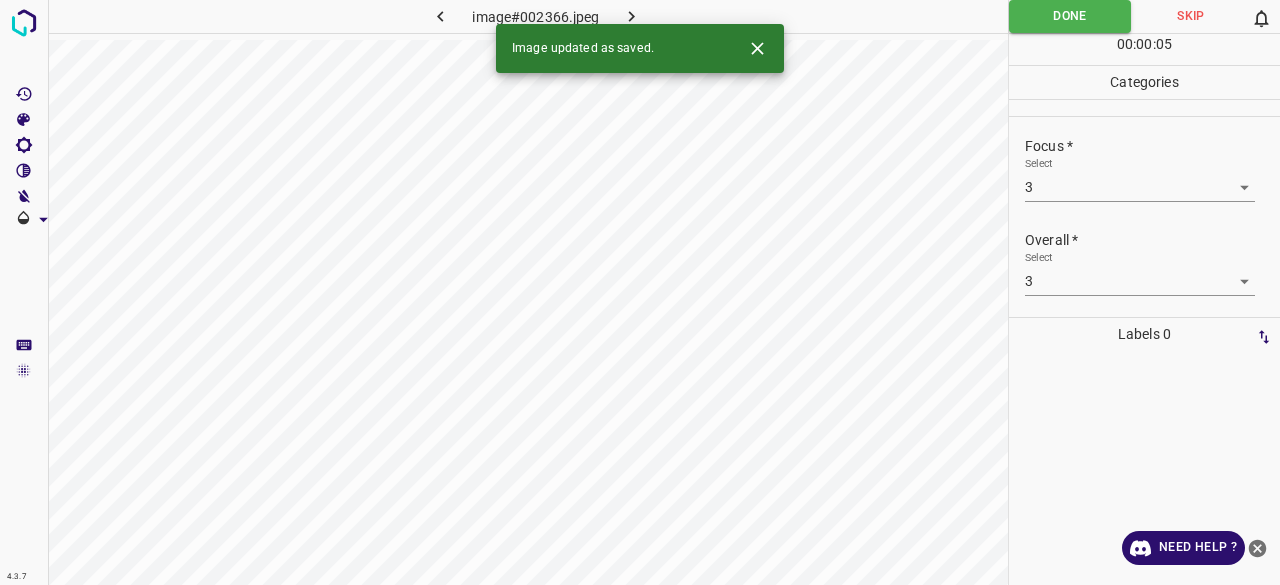 click 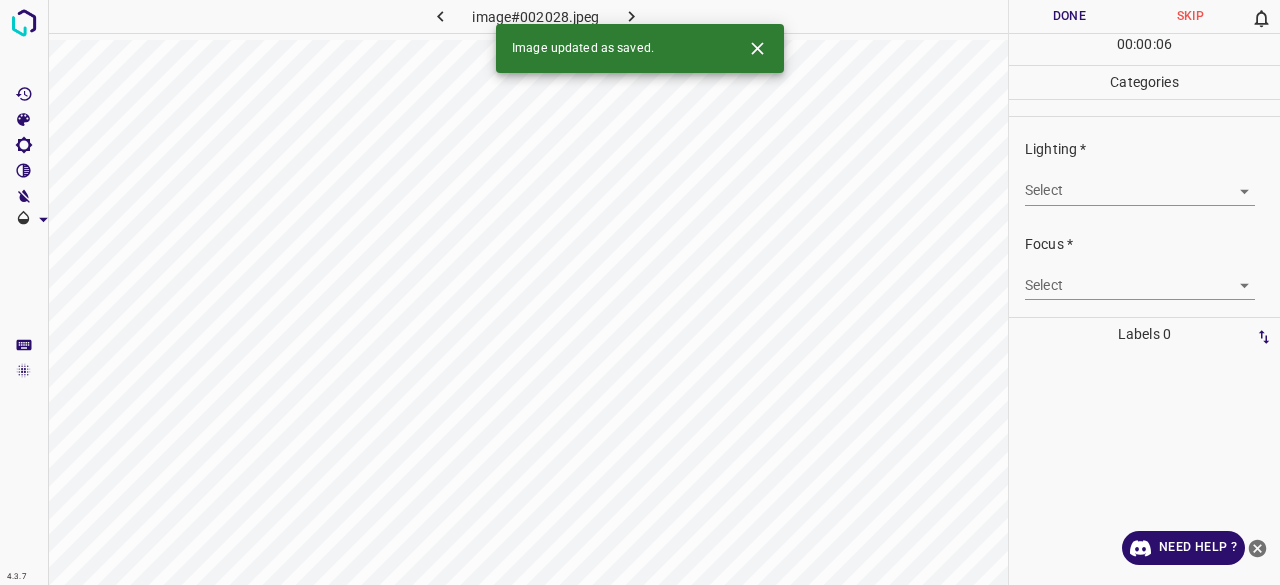 click on "4.3.7 image#002028.jpeg Done Skip 0 00   : 00   : 06   Categories Lighting *  Select ​ Focus *  Select ​ Overall *  Select ​ Labels   0 Categories 1 Lighting 2 Focus 3 Overall Tools Space Change between modes (Draw & Edit) I Auto labeling R Restore zoom M Zoom in N Zoom out Delete Delete selecte label Filters Z Restore filters X Saturation filter C Brightness filter V Contrast filter B Gray scale filter General O Download Image updated as saved. Need Help ? - Text - Hide - Delete" at bounding box center (640, 292) 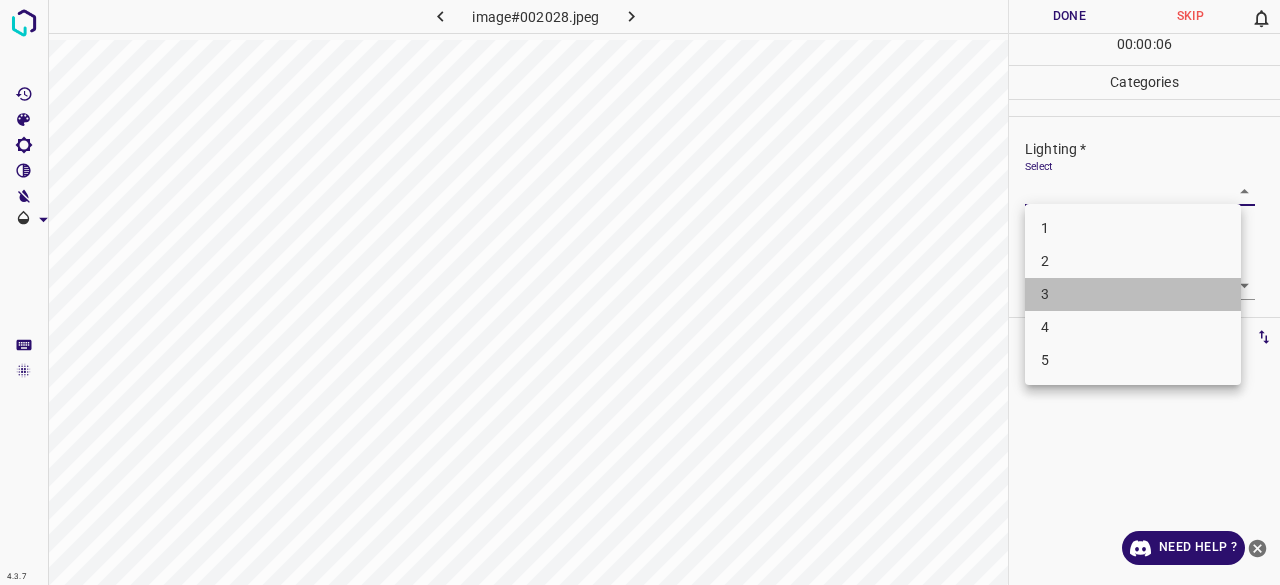 click on "3" at bounding box center [1133, 294] 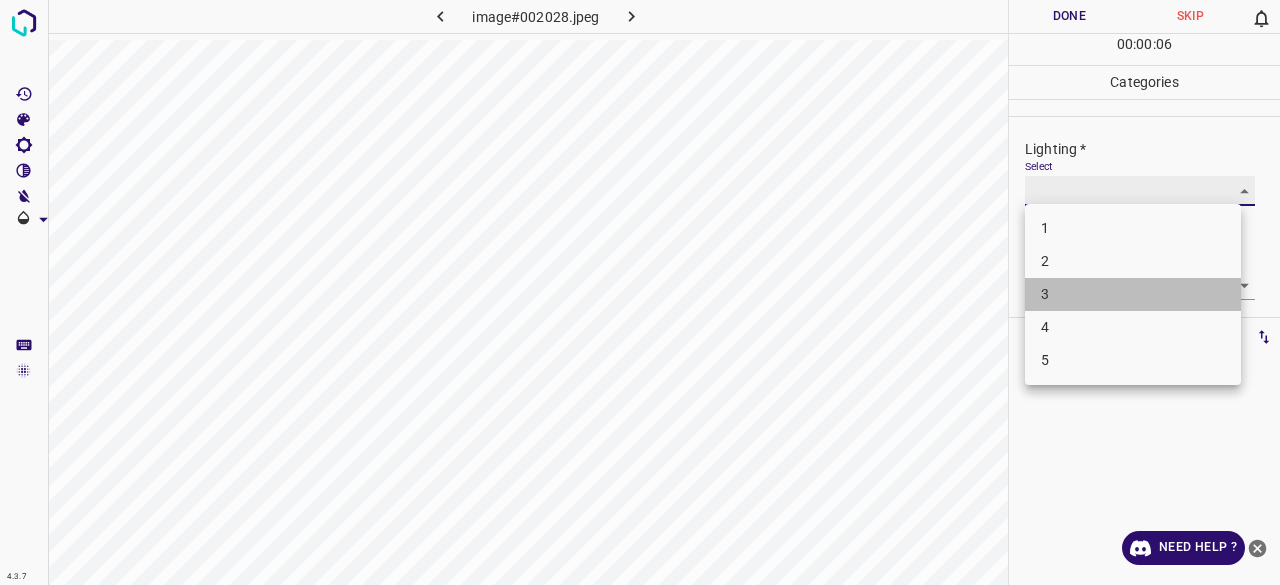 type on "3" 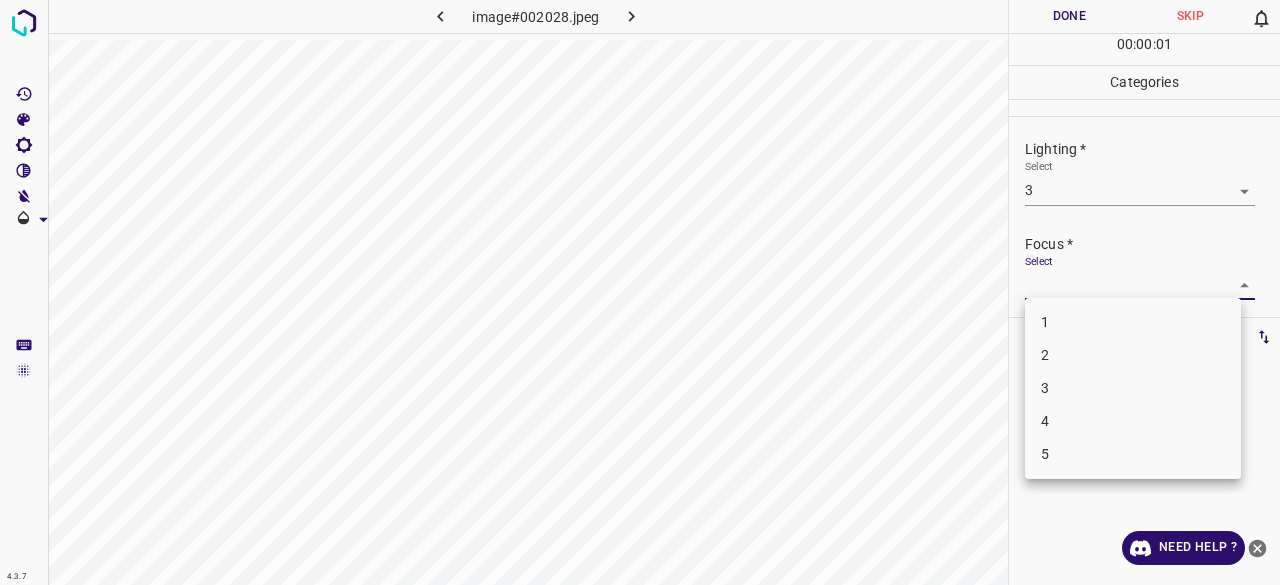 drag, startPoint x: 1050, startPoint y: 273, endPoint x: 1052, endPoint y: 295, distance: 22.090721 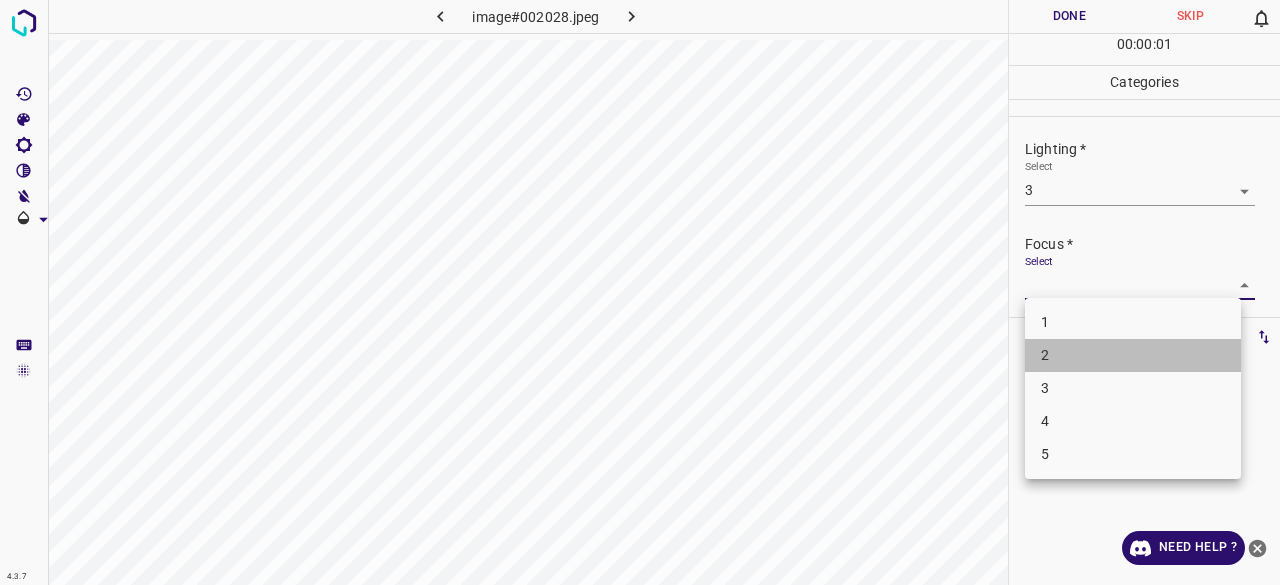 drag, startPoint x: 1048, startPoint y: 360, endPoint x: 1066, endPoint y: 295, distance: 67.44627 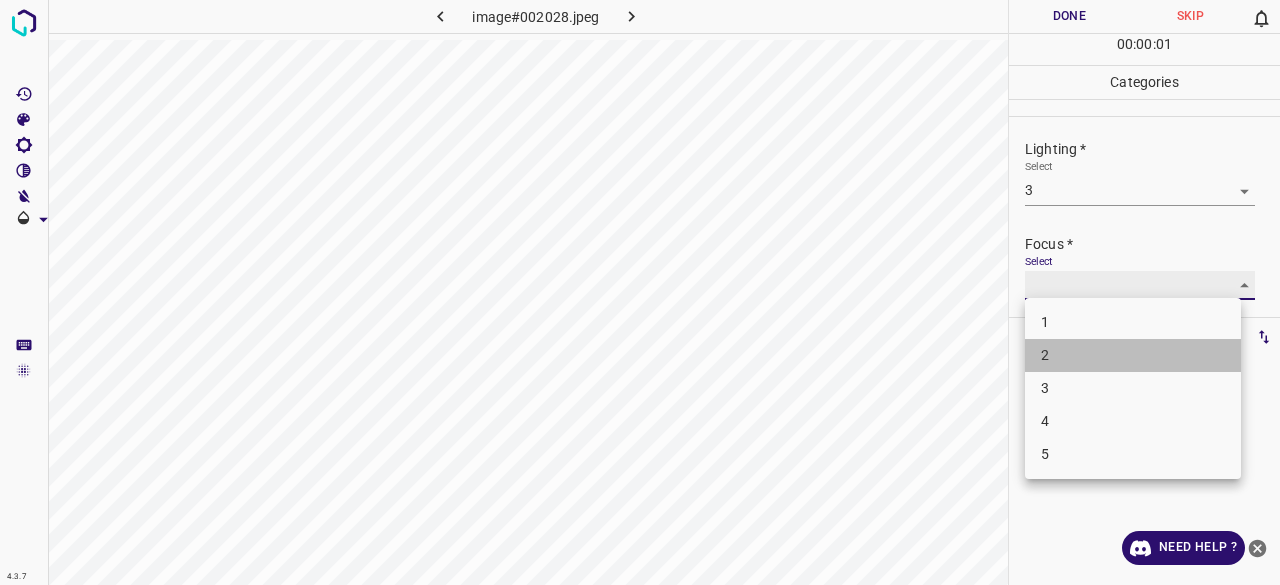 type on "2" 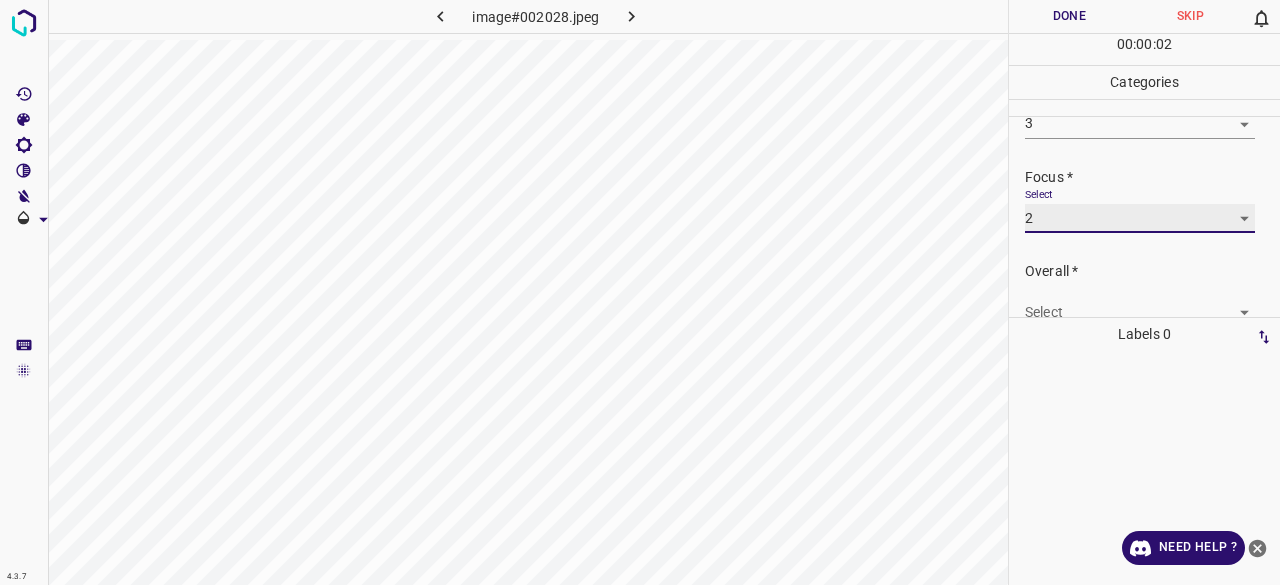 scroll, scrollTop: 98, scrollLeft: 0, axis: vertical 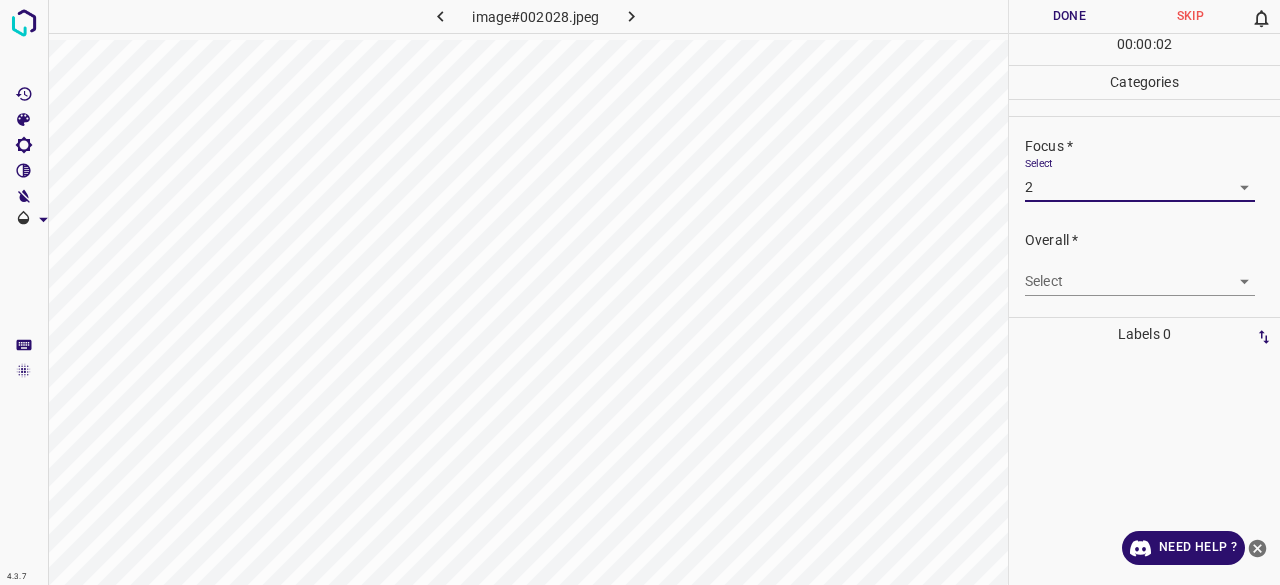 click on "4.3.7 image#002028.jpeg Done Skip 0 00   : 00   : 02   Categories Lighting *  Select 3 3 Focus *  Select 2 2 Overall *  Select ​ Labels   0 Categories 1 Lighting 2 Focus 3 Overall Tools Space Change between modes (Draw & Edit) I Auto labeling R Restore zoom M Zoom in N Zoom out Delete Delete selecte label Filters Z Restore filters X Saturation filter C Brightness filter V Contrast filter B Gray scale filter General O Download Need Help ? - Text - Hide - Delete" at bounding box center [640, 292] 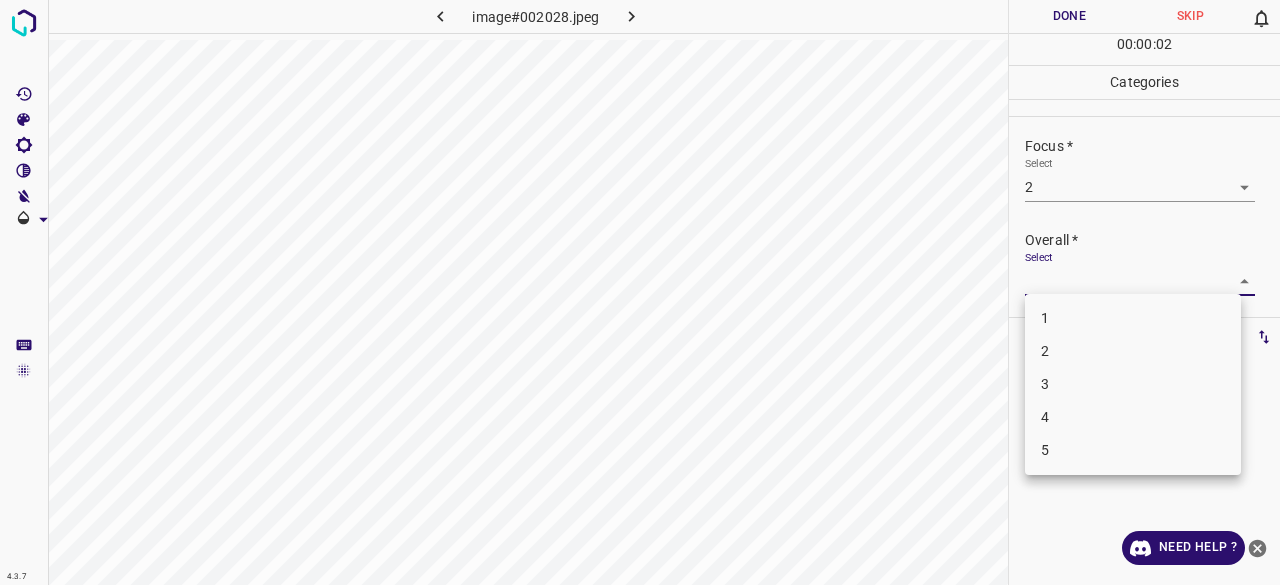 click on "2" at bounding box center [1133, 351] 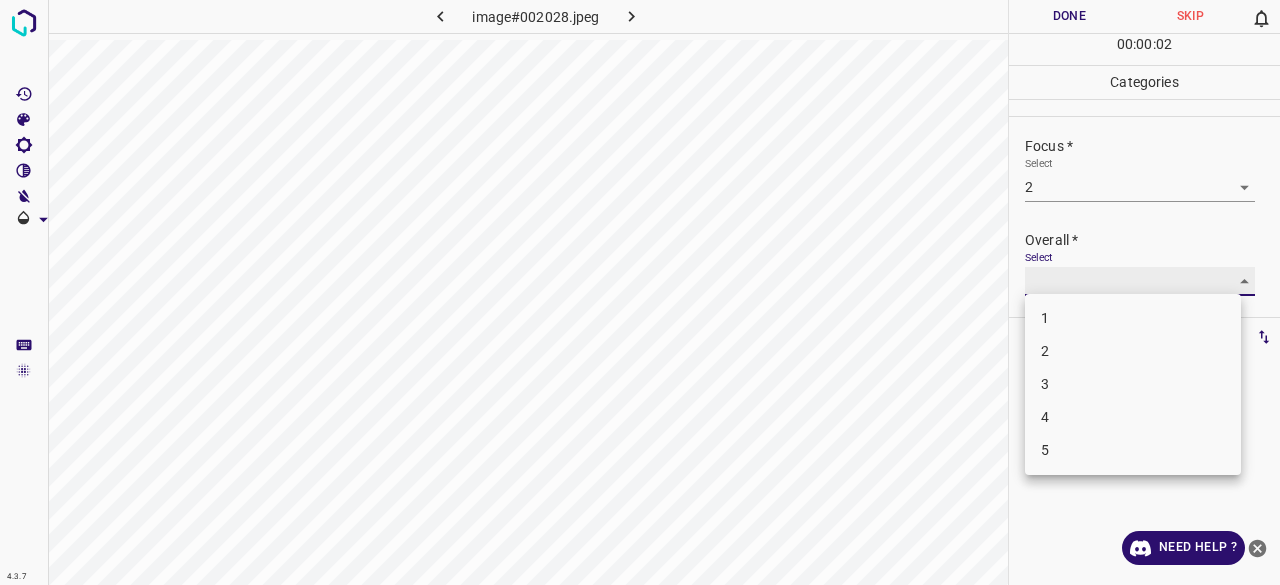 type on "2" 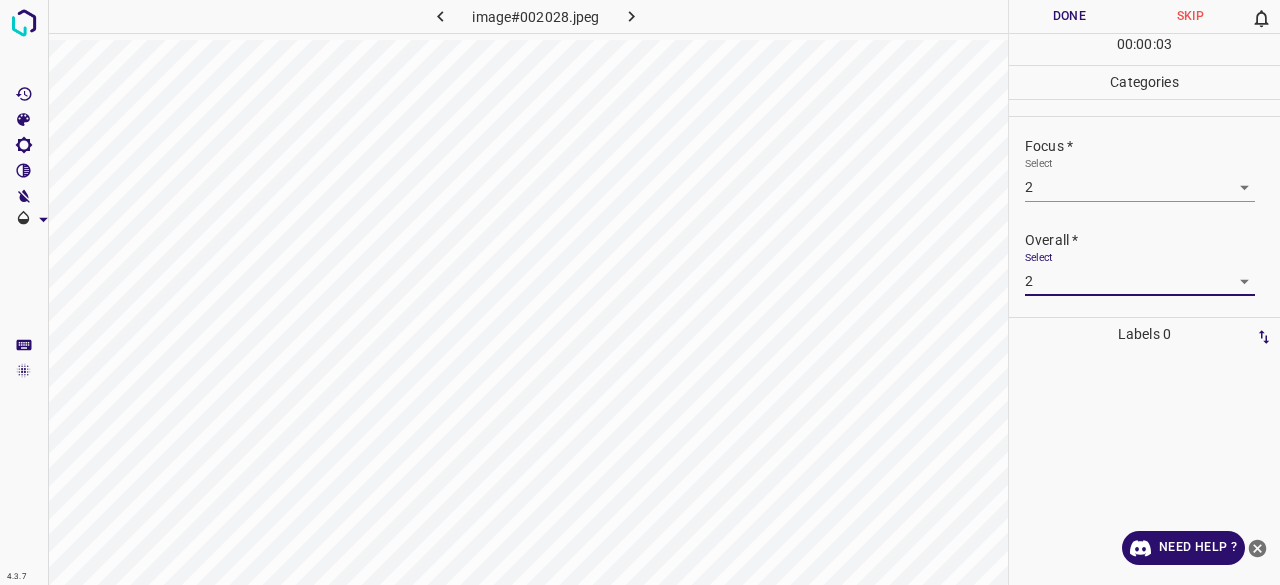 click on "Done" at bounding box center [1069, 16] 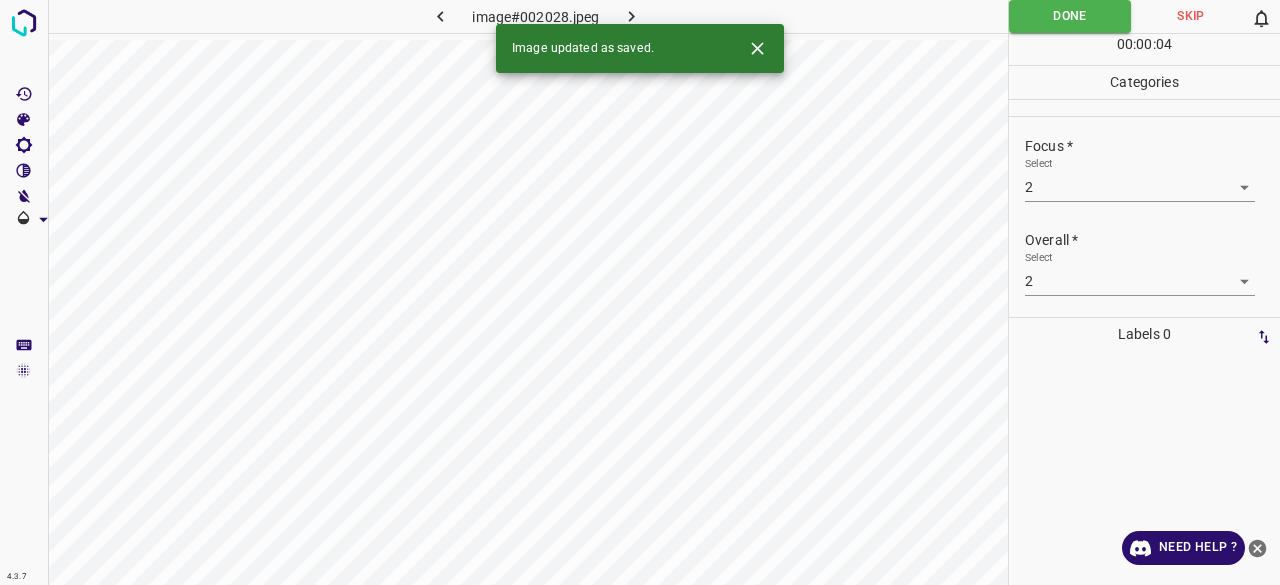 click 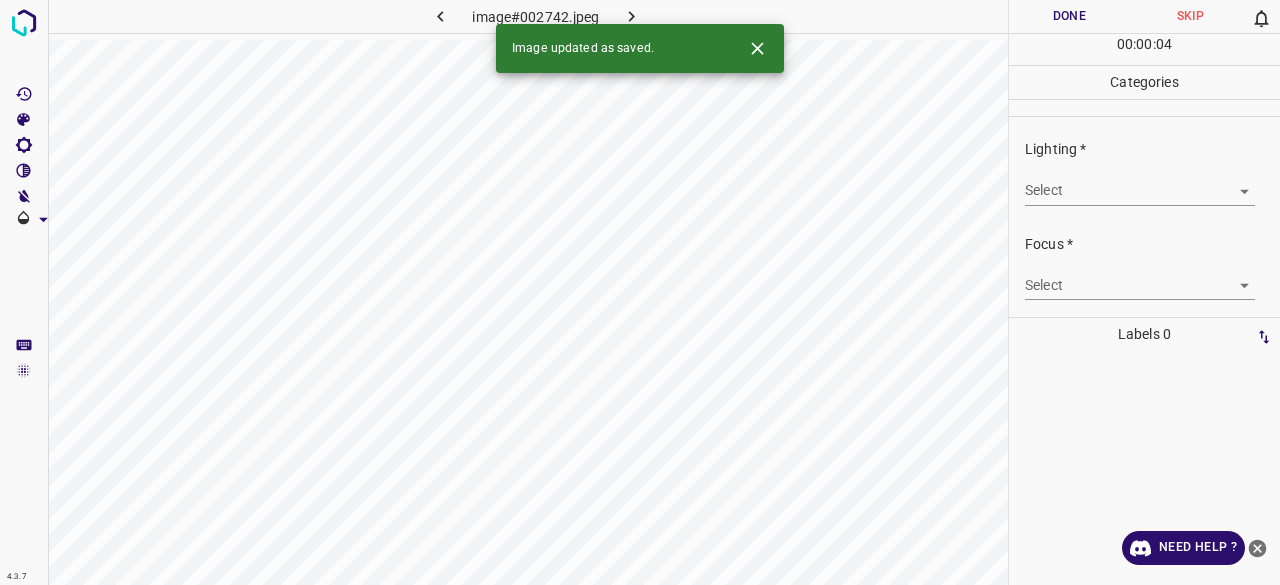 click on "4.3.7 image#002742.jpeg Done Skip 0 00   : 00   : 04   Categories Lighting *  Select ​ Focus *  Select ​ Overall *  Select ​ Labels   0 Categories 1 Lighting 2 Focus 3 Overall Tools Space Change between modes (Draw & Edit) I Auto labeling R Restore zoom M Zoom in N Zoom out Delete Delete selecte label Filters Z Restore filters X Saturation filter C Brightness filter V Contrast filter B Gray scale filter General O Download Image updated as saved. Need Help ? - Text - Hide - Delete" at bounding box center [640, 292] 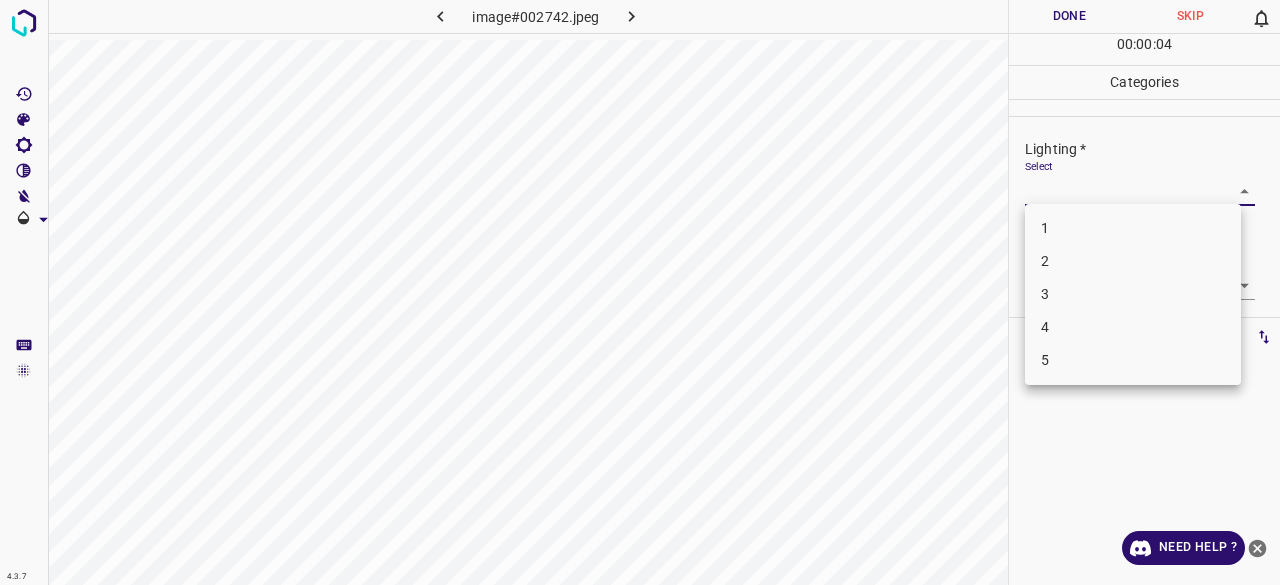 click on "3" at bounding box center (1133, 294) 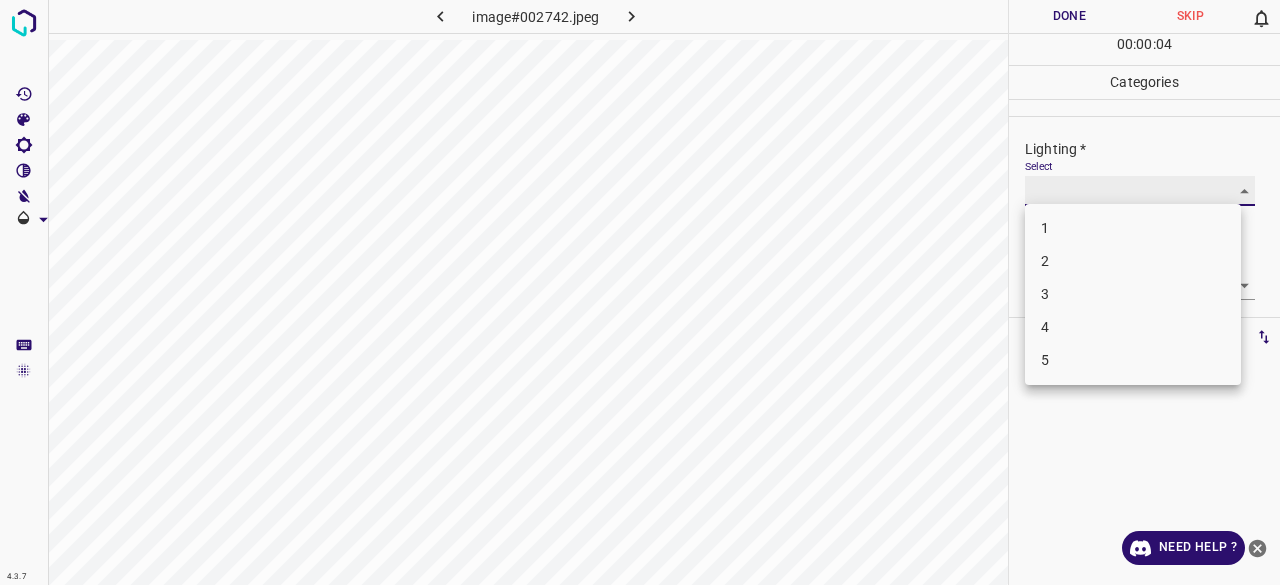 type on "3" 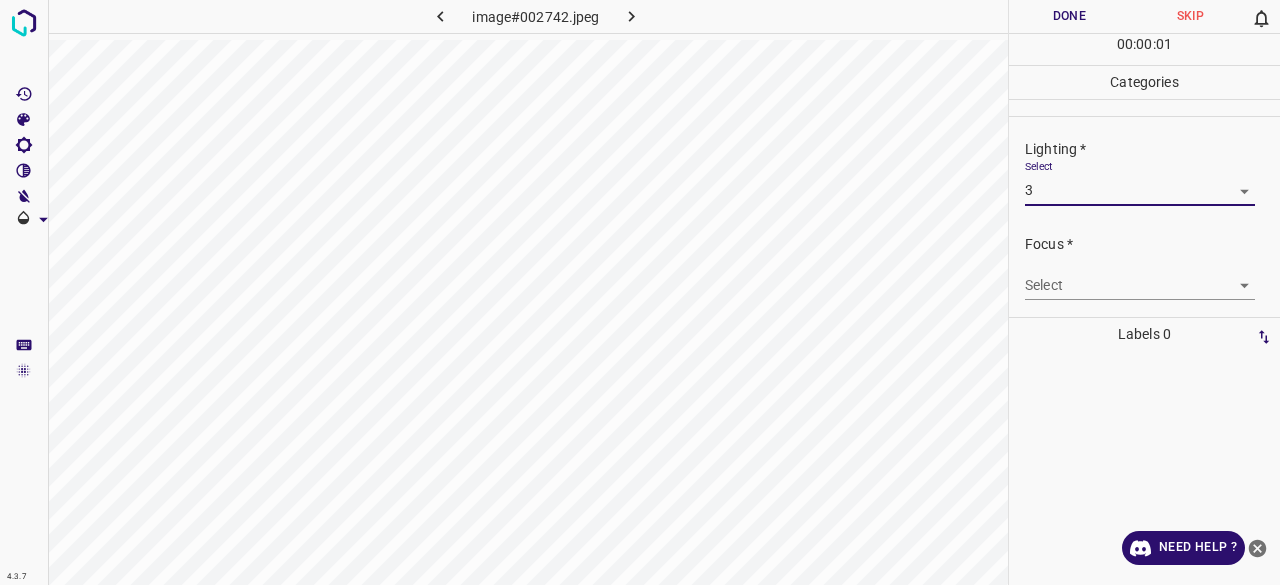 click on "4.3.7 image#002742.jpeg Done Skip 0 00   : 00   : 01   Categories Lighting *  Select 3 3 Focus *  Select ​ Overall *  Select ​ Labels   0 Categories 1 Lighting 2 Focus 3 Overall Tools Space Change between modes (Draw & Edit) I Auto labeling R Restore zoom M Zoom in N Zoom out Delete Delete selecte label Filters Z Restore filters X Saturation filter C Brightness filter V Contrast filter B Gray scale filter General O Download Need Help ? - Text - Hide - Delete" at bounding box center (640, 292) 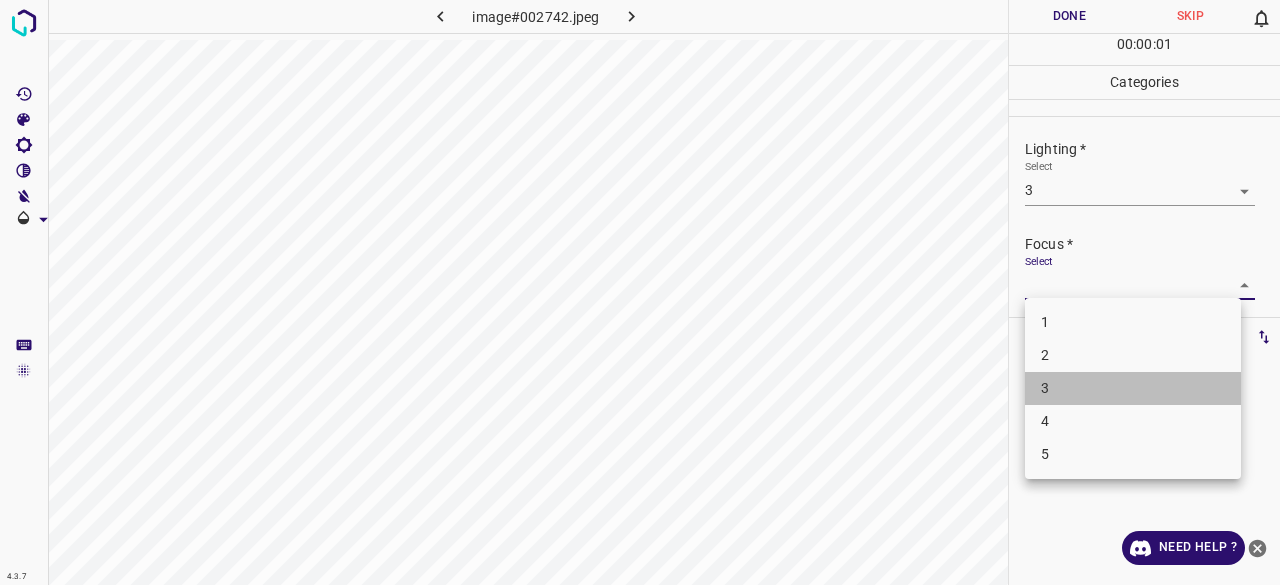 drag, startPoint x: 1066, startPoint y: 393, endPoint x: 1074, endPoint y: 380, distance: 15.264338 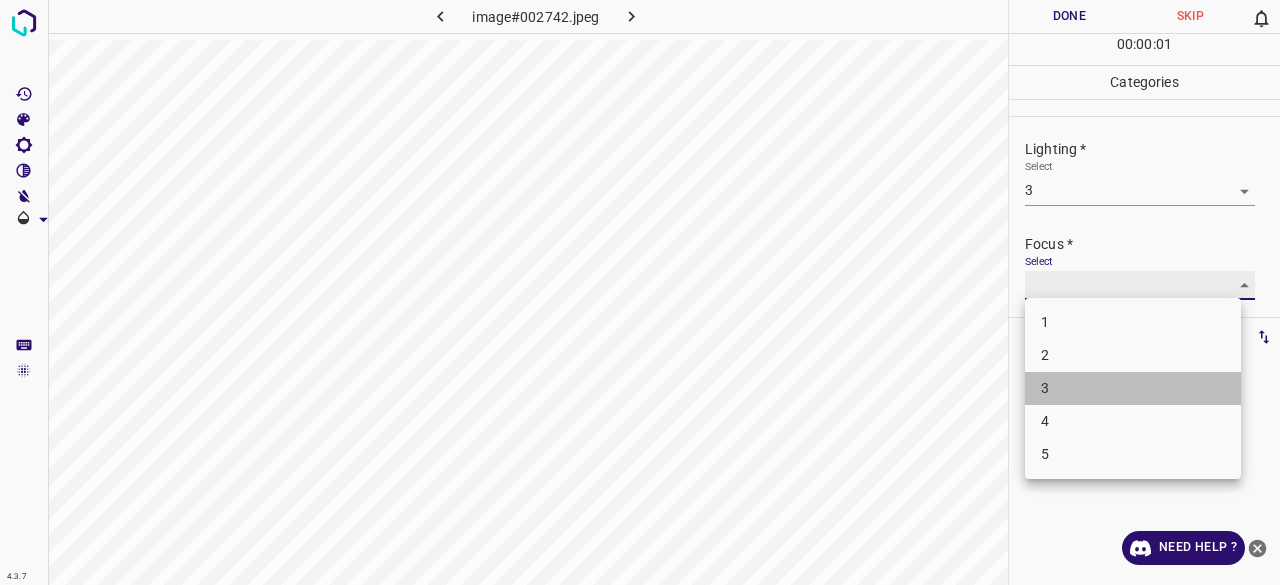 type on "3" 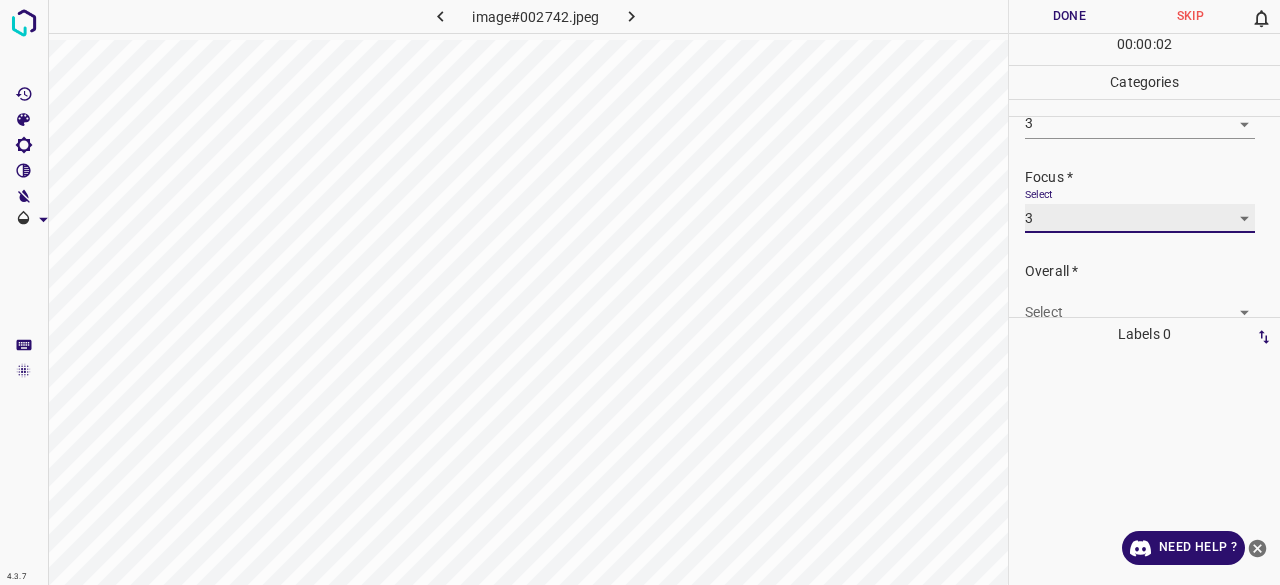 scroll, scrollTop: 98, scrollLeft: 0, axis: vertical 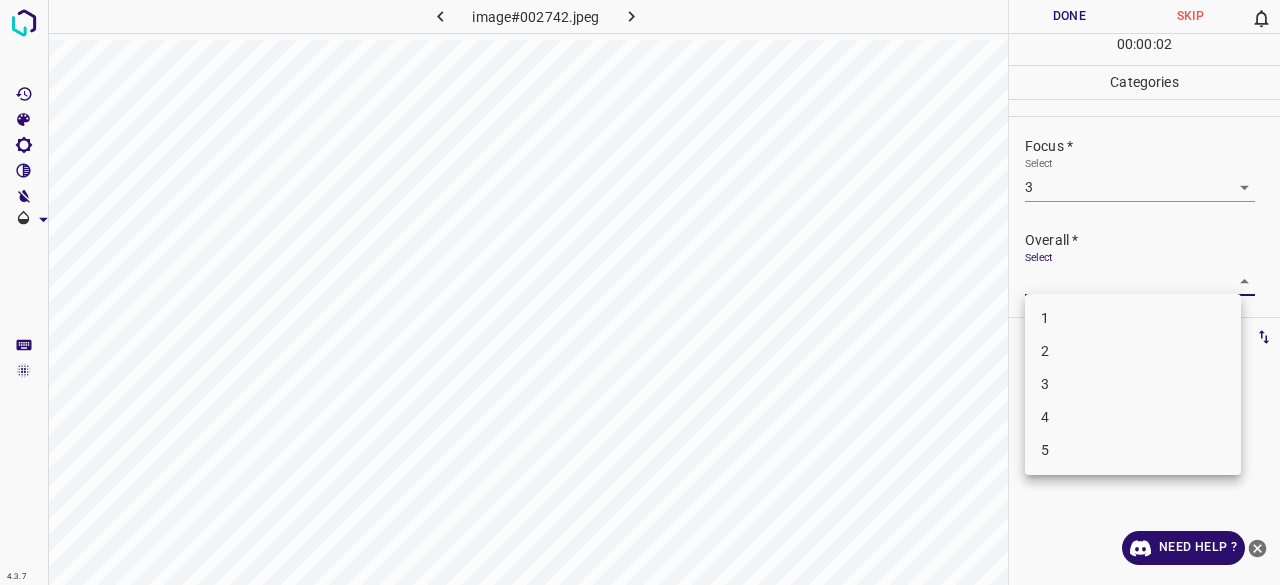 click on "4.3.7 image#002742.jpeg Done Skip 0 00   : 00   : 02   Categories Lighting *  Select 3 3 Focus *  Select 3 3 Overall *  Select ​ Labels   0 Categories 1 Lighting 2 Focus 3 Overall Tools Space Change between modes (Draw & Edit) I Auto labeling R Restore zoom M Zoom in N Zoom out Delete Delete selecte label Filters Z Restore filters X Saturation filter C Brightness filter V Contrast filter B Gray scale filter General O Download Need Help ? - Text - Hide - Delete 1 2 3 4 5" at bounding box center (640, 292) 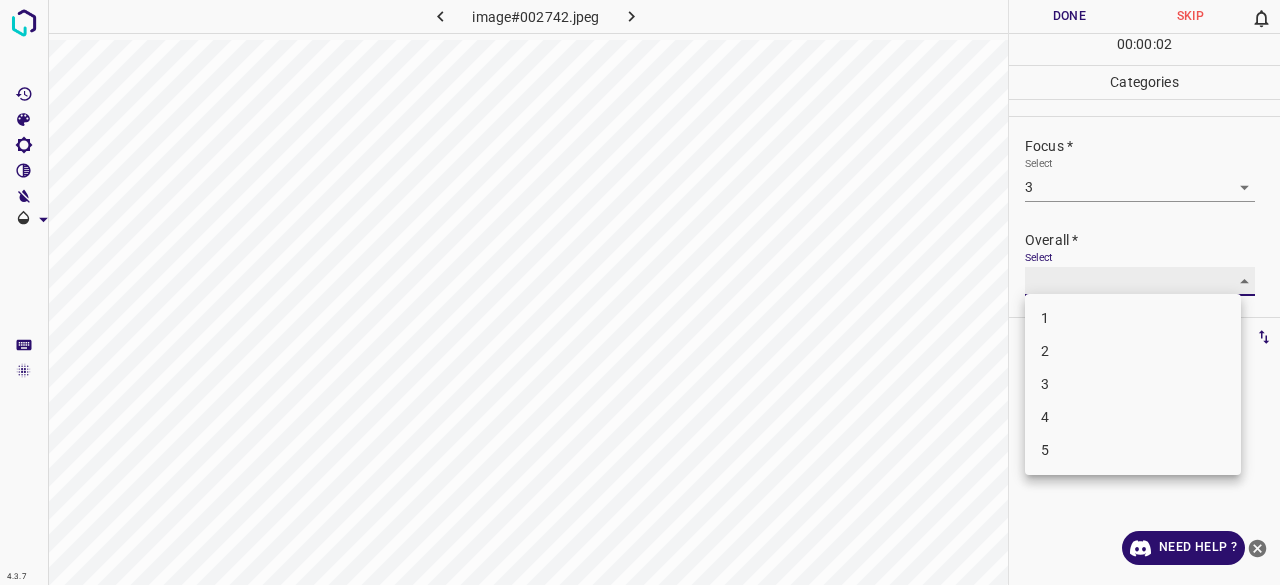 type on "3" 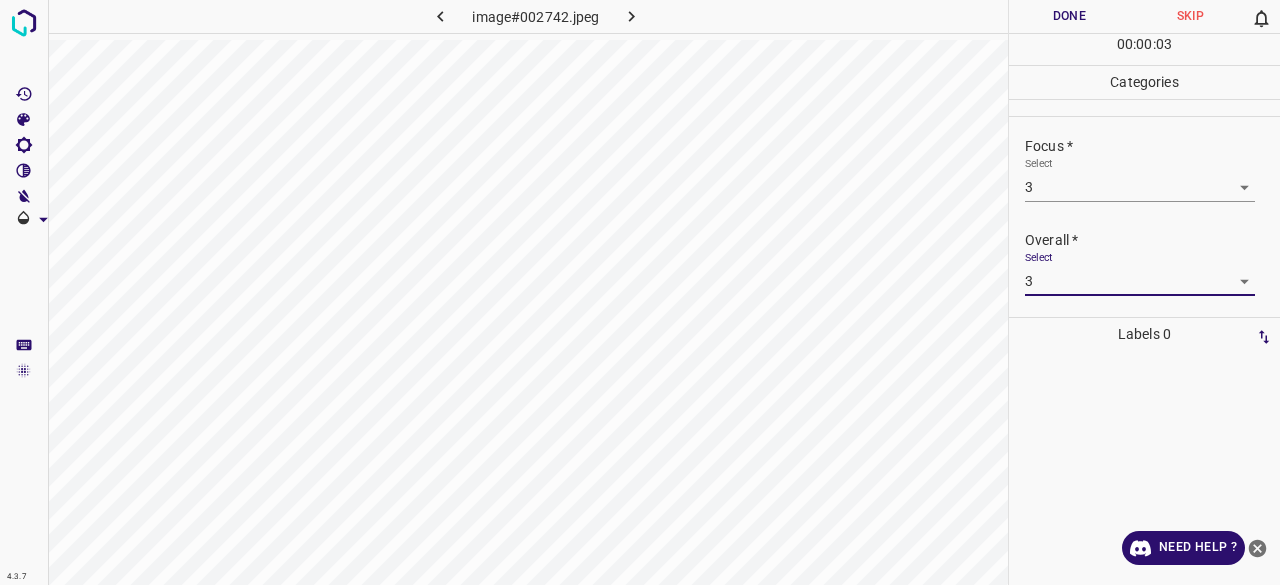 click on "00   : 00   : 03" at bounding box center (1144, 49) 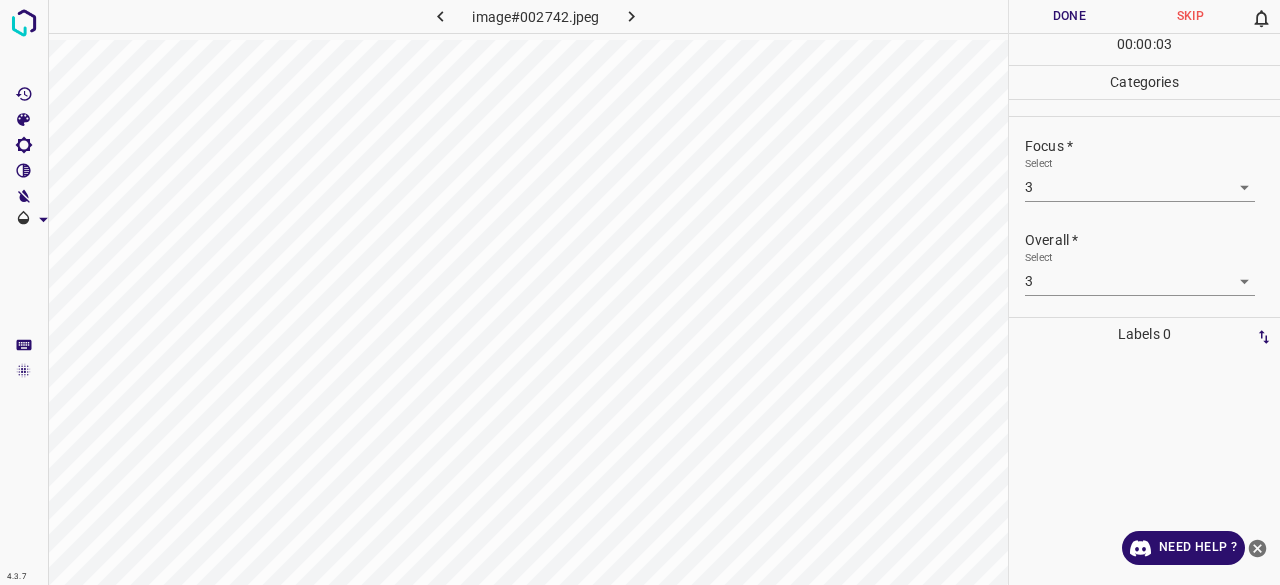 click on "Done" at bounding box center [1069, 16] 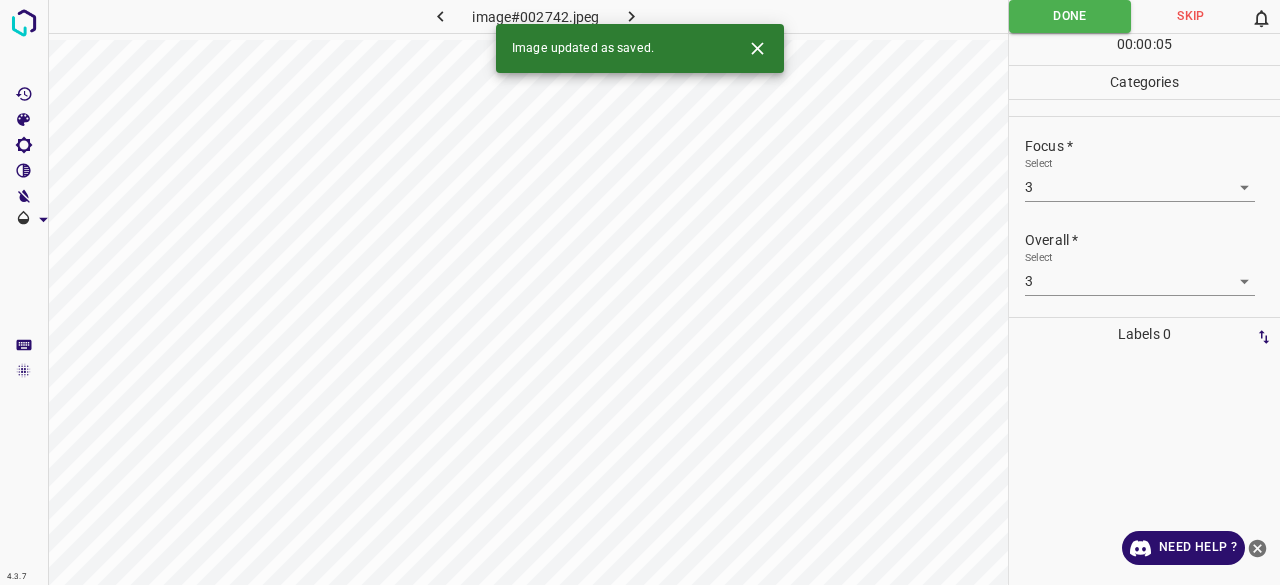 click 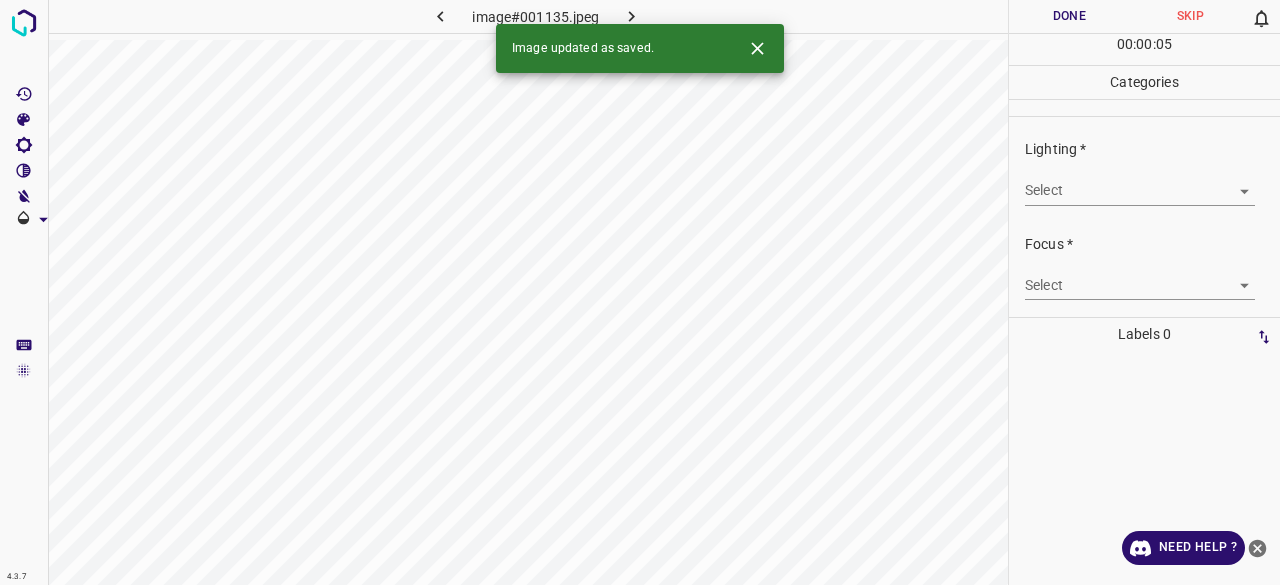 click on "4.3.7 image#001135.jpeg Done Skip 0 00   : 00   : 05   Categories Lighting *  Select ​ Focus *  Select ​ Overall *  Select ​ Labels   0 Categories 1 Lighting 2 Focus 3 Overall Tools Space Change between modes (Draw & Edit) I Auto labeling R Restore zoom M Zoom in N Zoom out Delete Delete selecte label Filters Z Restore filters X Saturation filter C Brightness filter V Contrast filter B Gray scale filter General O Download Image updated as saved. Need Help ? - Text - Hide - Delete" at bounding box center (640, 292) 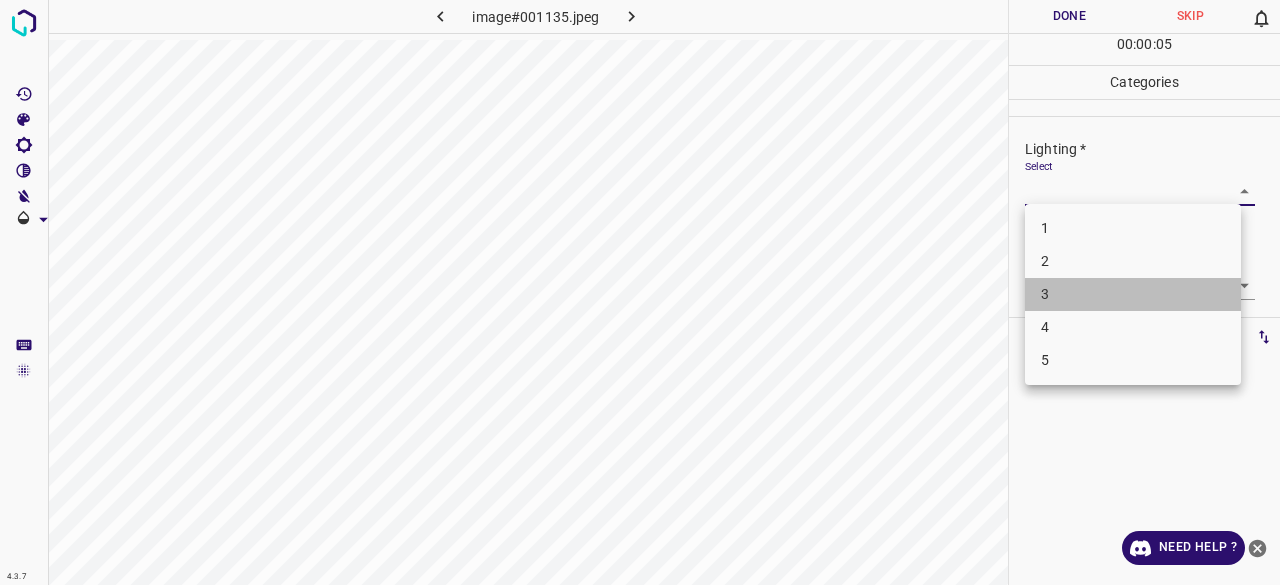 click on "3" at bounding box center [1133, 294] 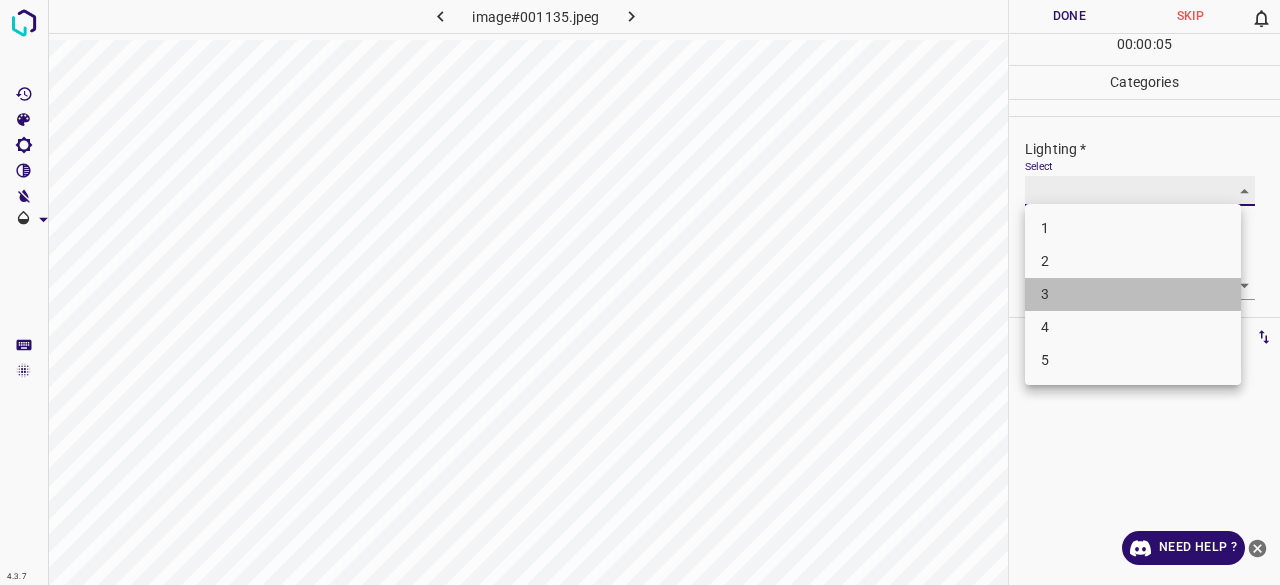 type on "3" 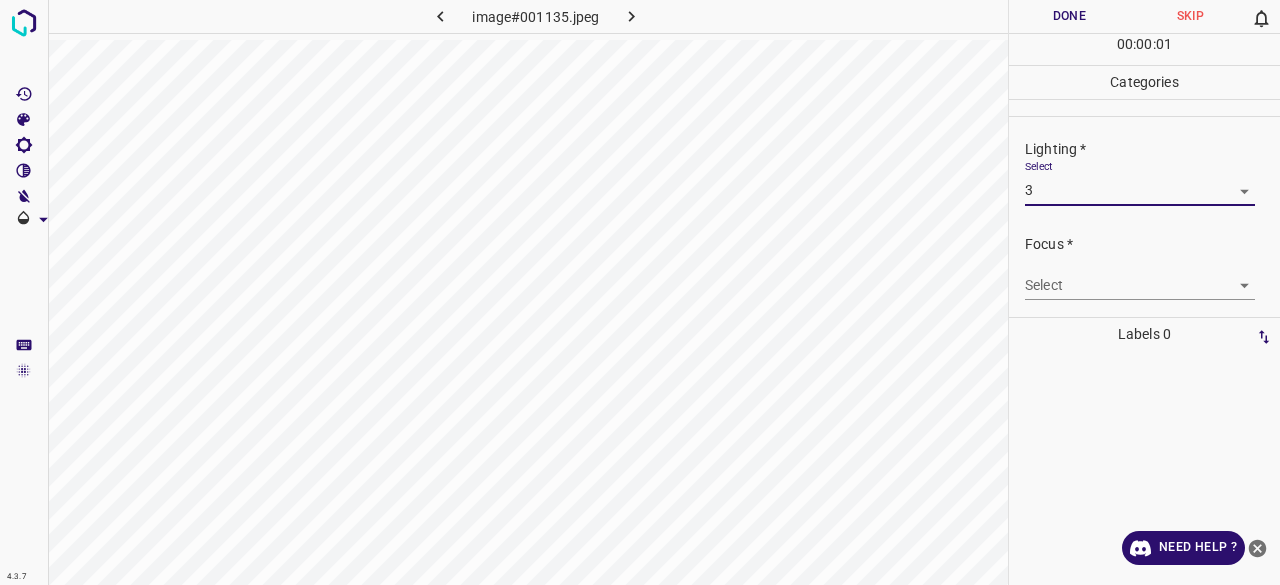 click on "4.3.7 image#001135.jpeg Done Skip 0 00   : 00   : 01   Categories Lighting *  Select 3 3 Focus *  Select ​ Overall *  Select ​ Labels   0 Categories 1 Lighting 2 Focus 3 Overall Tools Space Change between modes (Draw & Edit) I Auto labeling R Restore zoom M Zoom in N Zoom out Delete Delete selecte label Filters Z Restore filters X Saturation filter C Brightness filter V Contrast filter B Gray scale filter General O Download Need Help ? - Text - Hide - Delete 1 2 3 4 5" at bounding box center [640, 292] 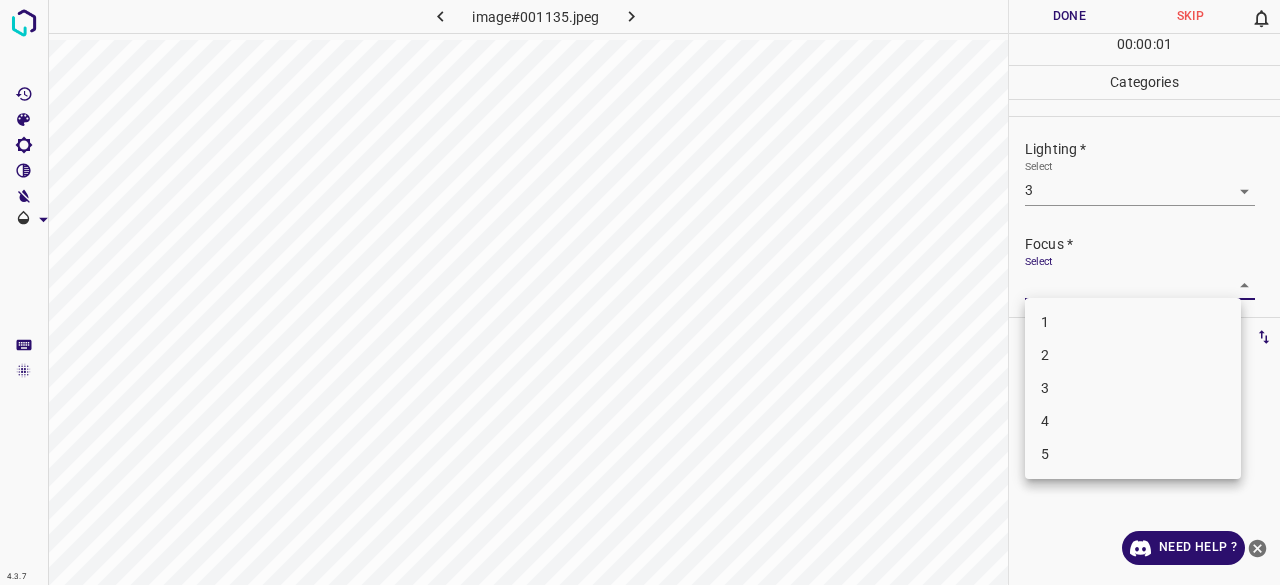 click on "3" at bounding box center (1133, 388) 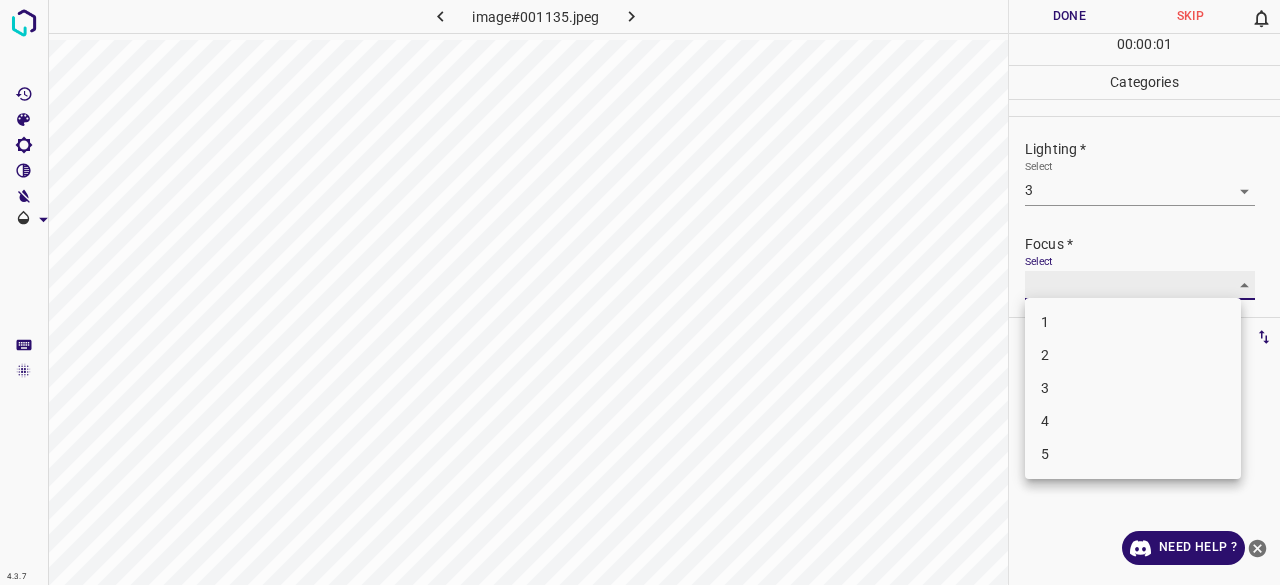 type on "3" 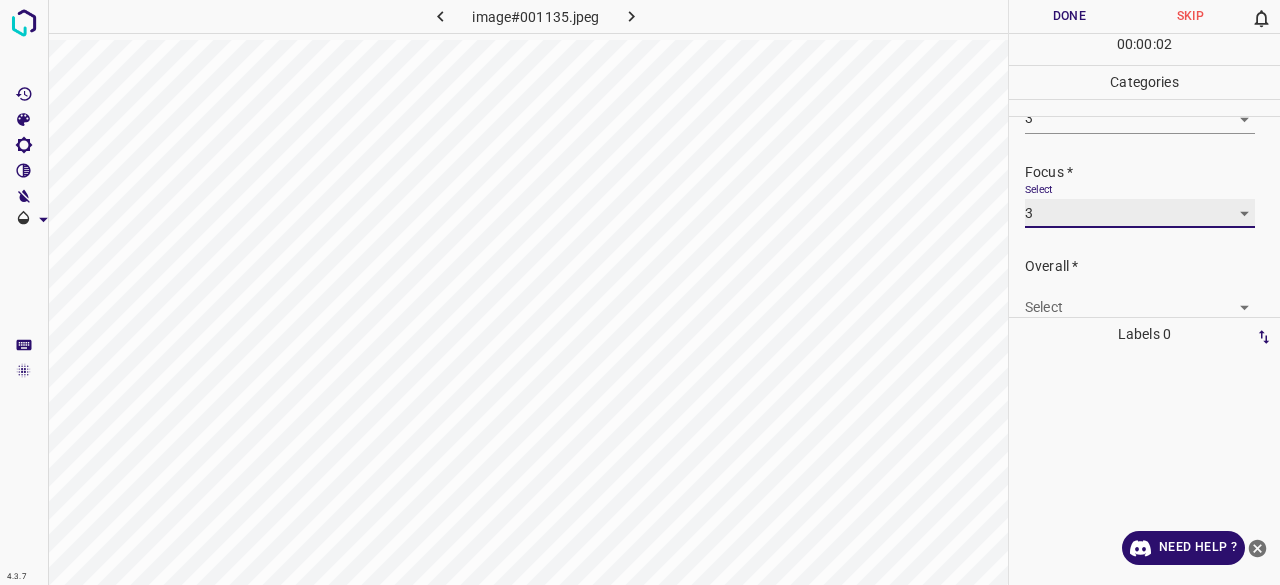 scroll, scrollTop: 98, scrollLeft: 0, axis: vertical 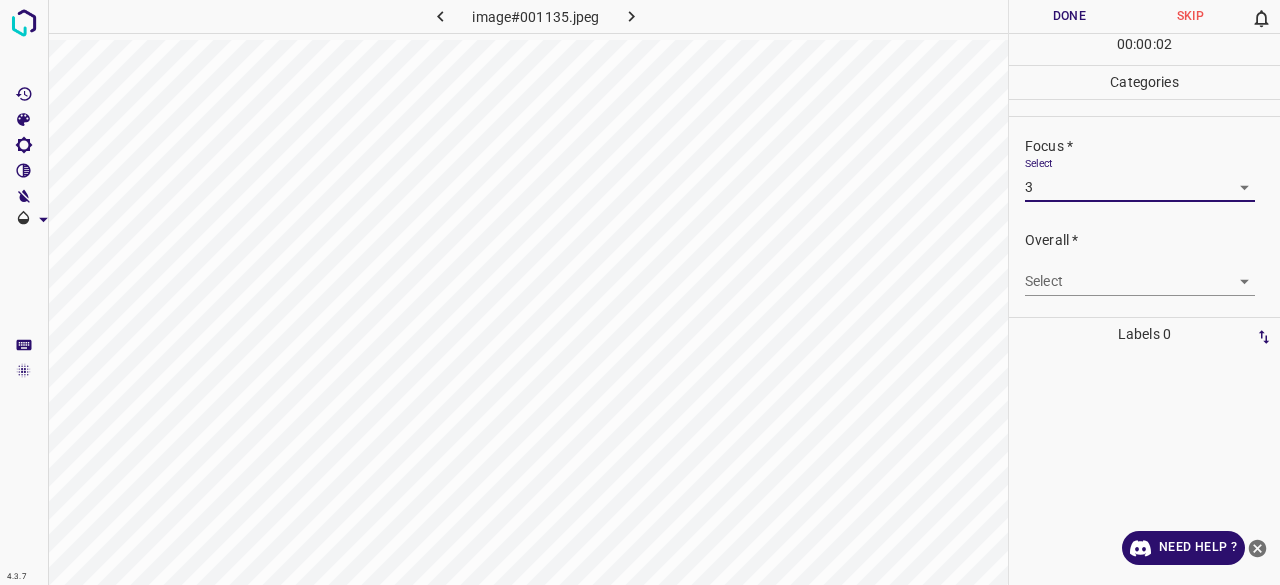 click on "4.3.7 image#001135.jpeg Done Skip 0 00   : 00   : 02   Categories Lighting *  Select 3 3 Focus *  Select 3 3 Overall *  Select ​ Labels   0 Categories 1 Lighting 2 Focus 3 Overall Tools Space Change between modes (Draw & Edit) I Auto labeling R Restore zoom M Zoom in N Zoom out Delete Delete selecte label Filters Z Restore filters X Saturation filter C Brightness filter V Contrast filter B Gray scale filter General O Download Need Help ? - Text - Hide - Delete" at bounding box center (640, 292) 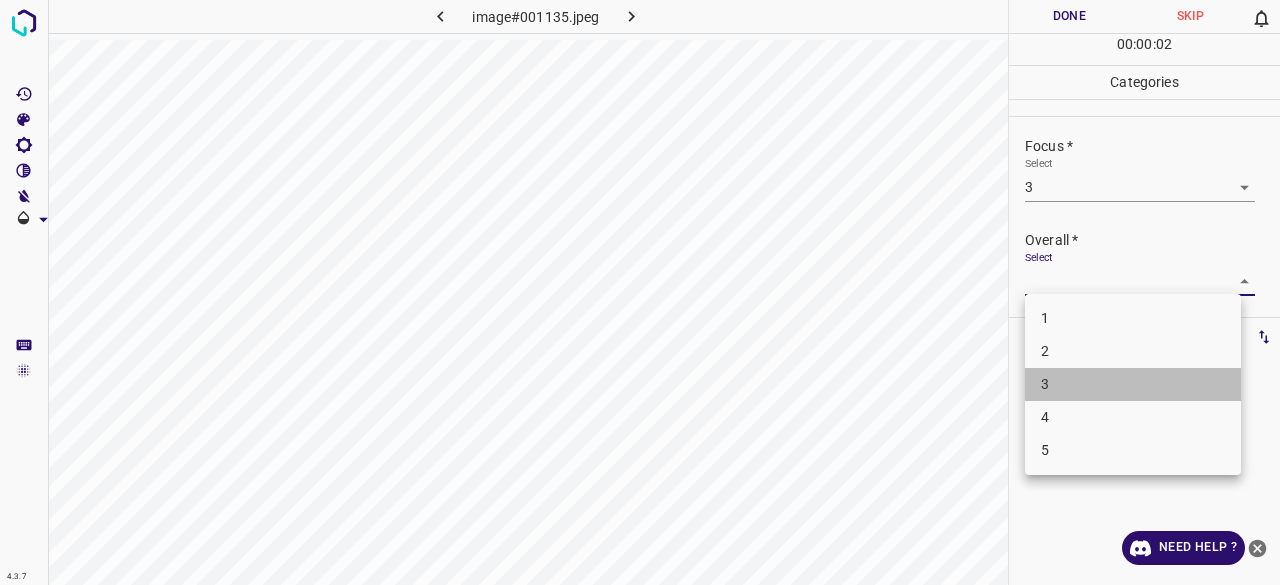 click on "3" at bounding box center [1133, 384] 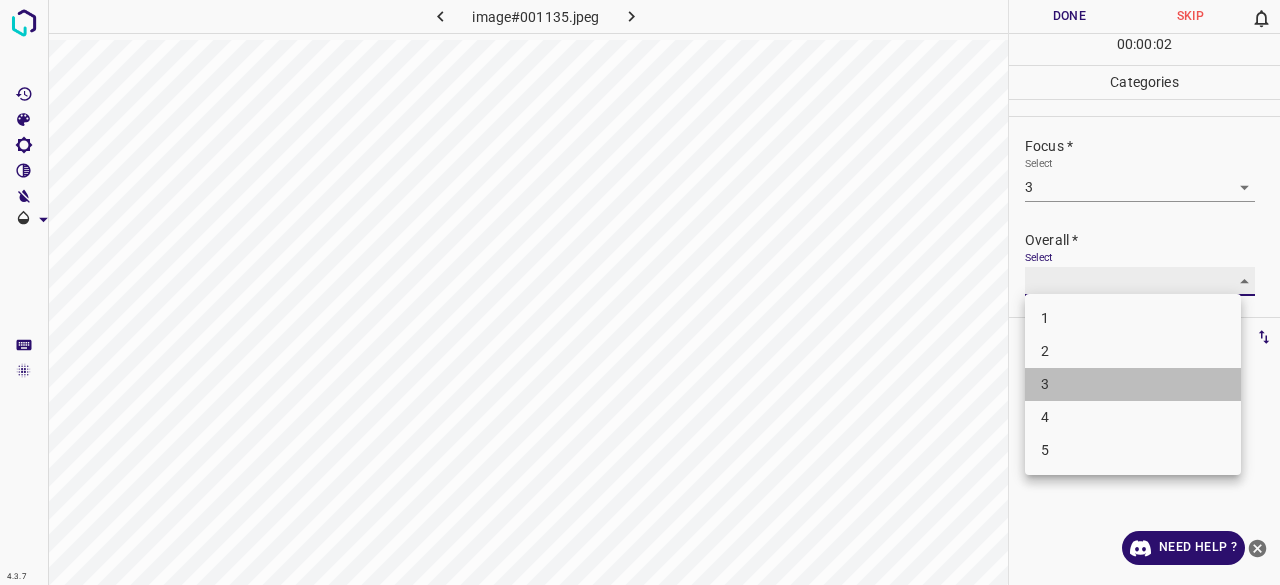 type on "3" 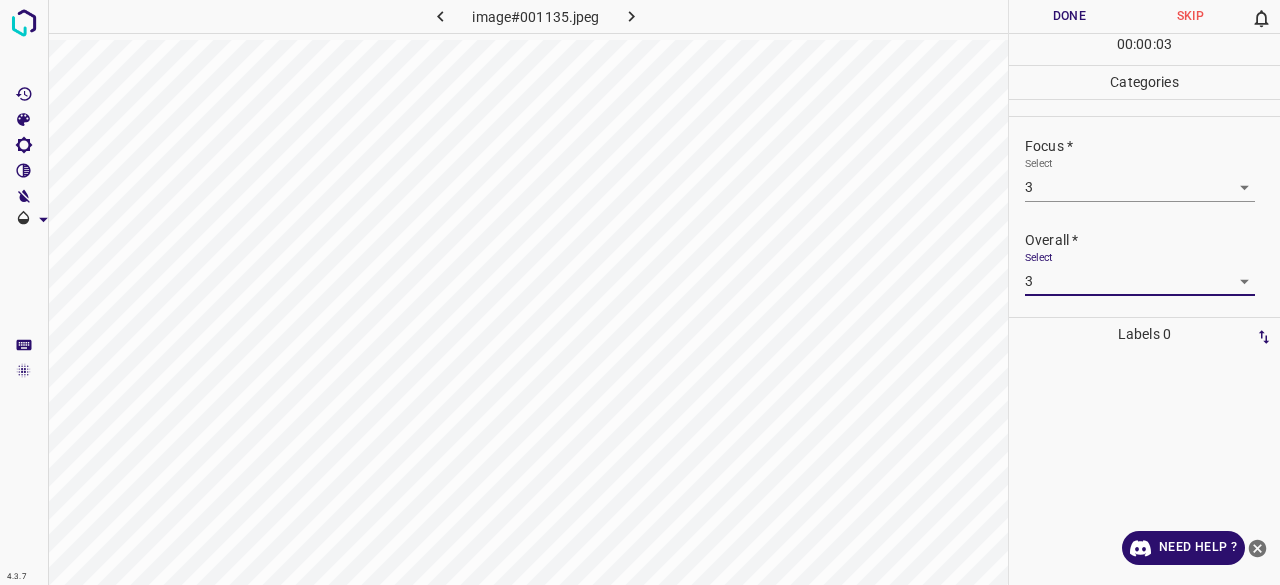 click on "Done" at bounding box center [1069, 16] 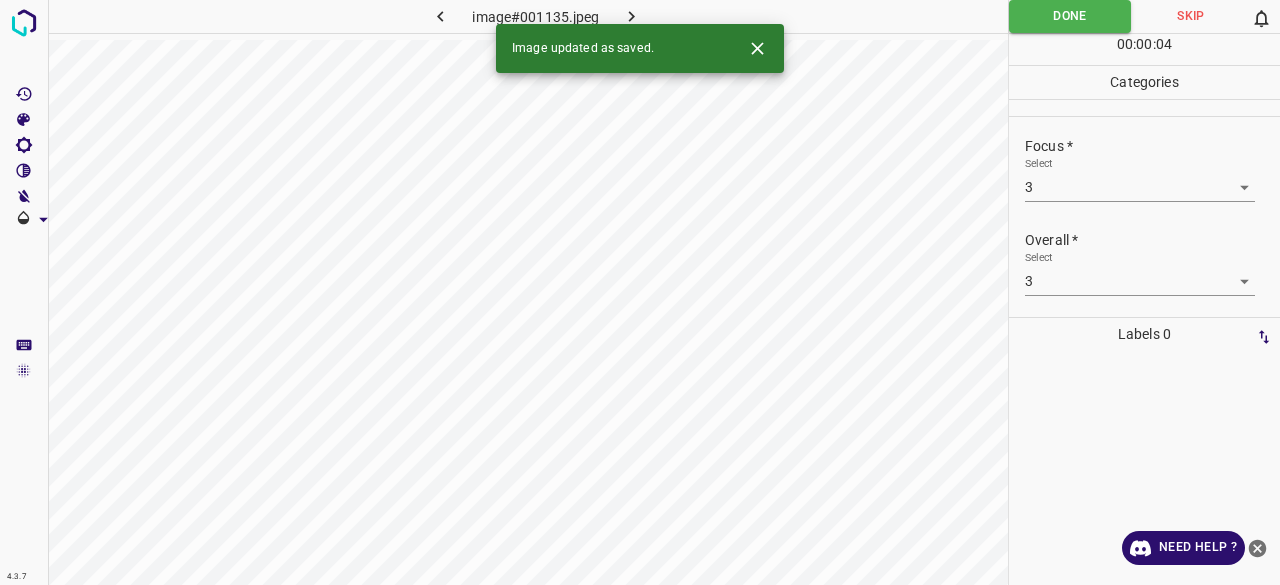 click at bounding box center (632, 16) 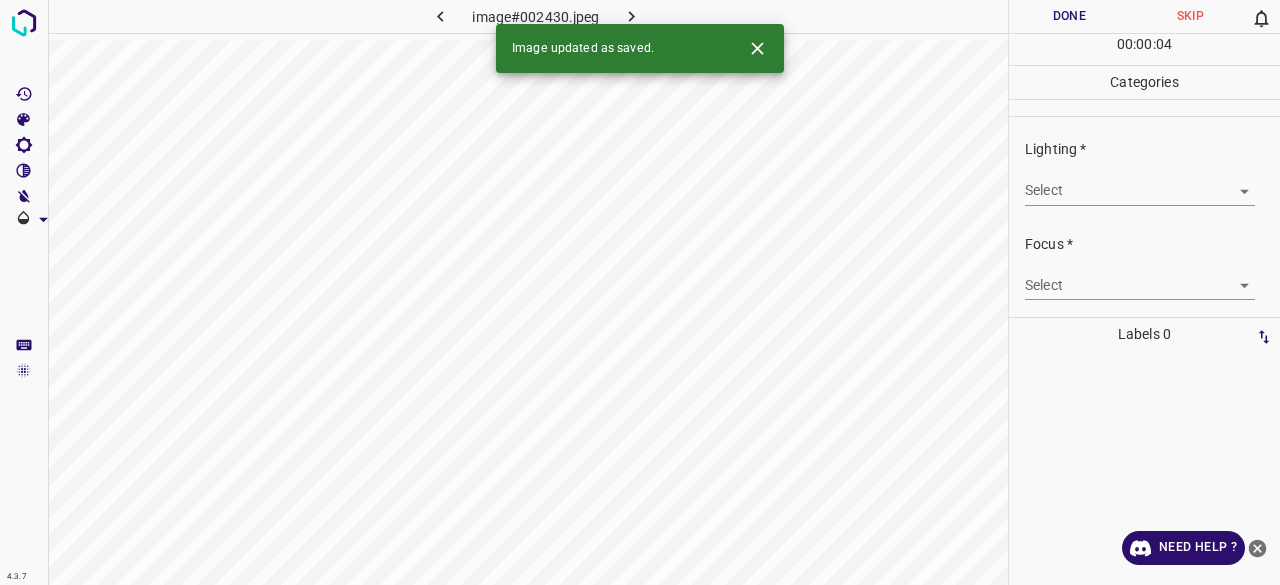 click on "4.3.7 image#002430.jpeg Done Skip 0 00   : 00   : 04   Categories Lighting *  Select ​ Focus *  Select ​ Overall *  Select ​ Labels   0 Categories 1 Lighting 2 Focus 3 Overall Tools Space Change between modes (Draw & Edit) I Auto labeling R Restore zoom M Zoom in N Zoom out Delete Delete selecte label Filters Z Restore filters X Saturation filter C Brightness filter V Contrast filter B Gray scale filter General O Download Image updated as saved. Need Help ? - Text - Hide - Delete" at bounding box center (640, 292) 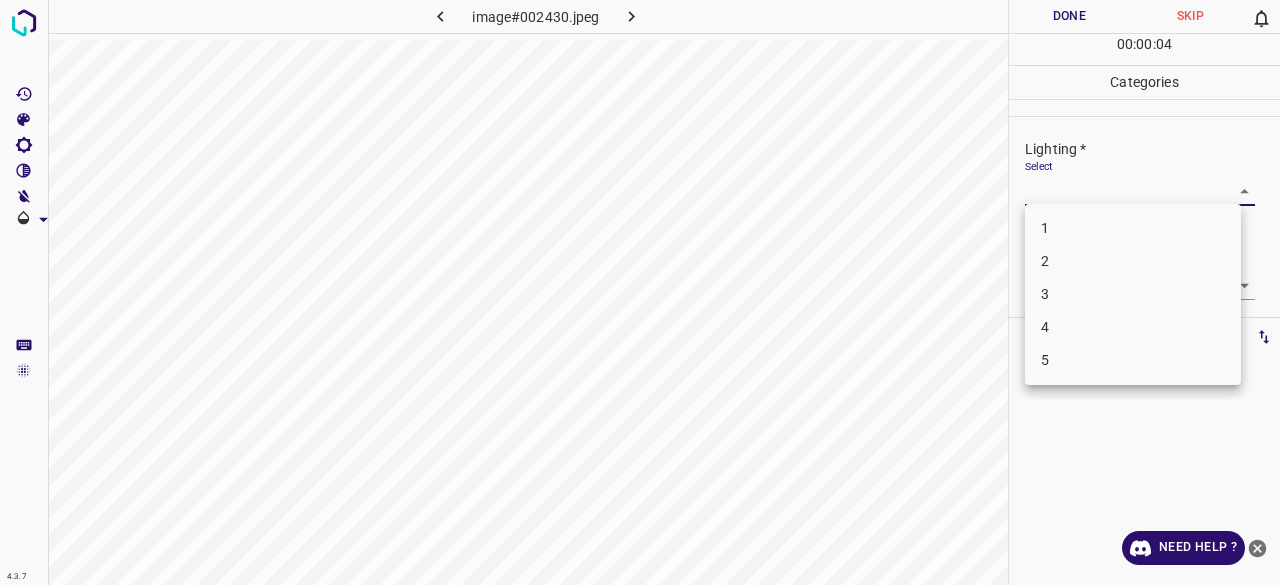 click on "3" at bounding box center (1133, 294) 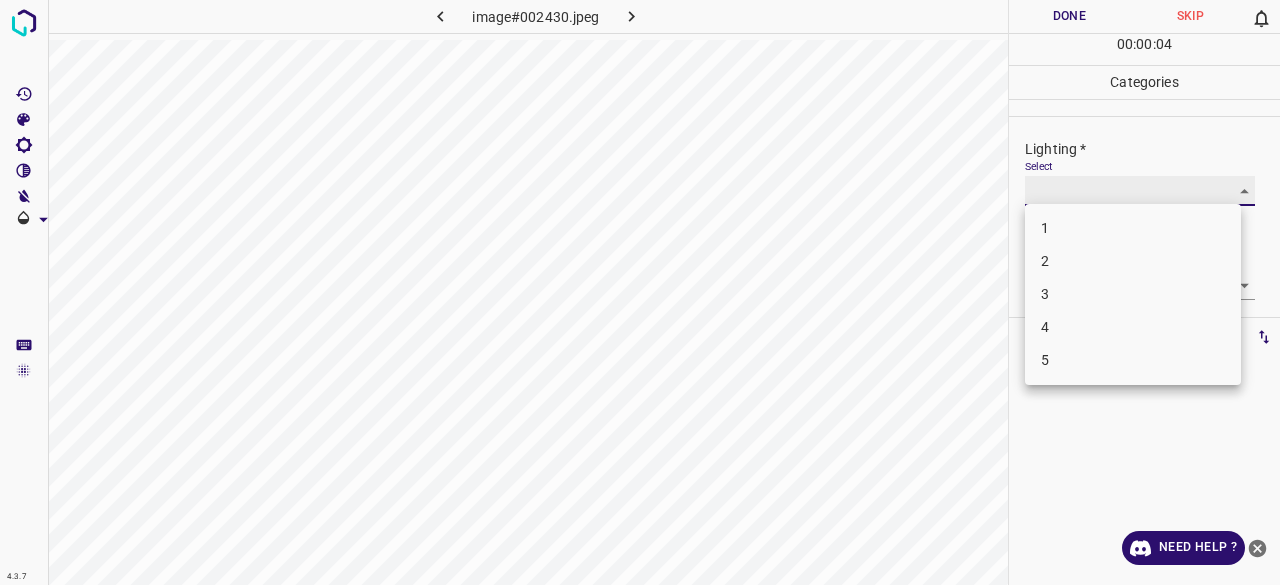 type on "3" 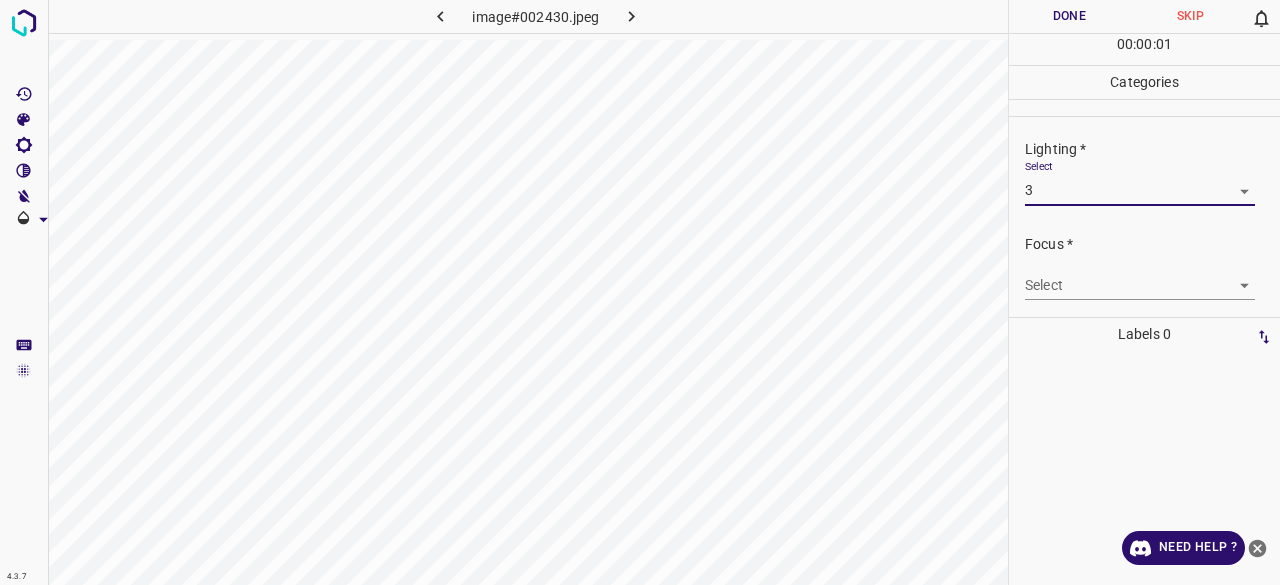 click on "4.3.7 image#002430.jpeg Done Skip 0 00   : 00   : 01   Categories Lighting *  Select 3 3 Focus *  Select ​ Overall *  Select ​ Labels   0 Categories 1 Lighting 2 Focus 3 Overall Tools Space Change between modes (Draw & Edit) I Auto labeling R Restore zoom M Zoom in N Zoom out Delete Delete selecte label Filters Z Restore filters X Saturation filter C Brightness filter V Contrast filter B Gray scale filter General O Download Need Help ? - Text - Hide - Delete 1 2 3 4 5" at bounding box center [640, 292] 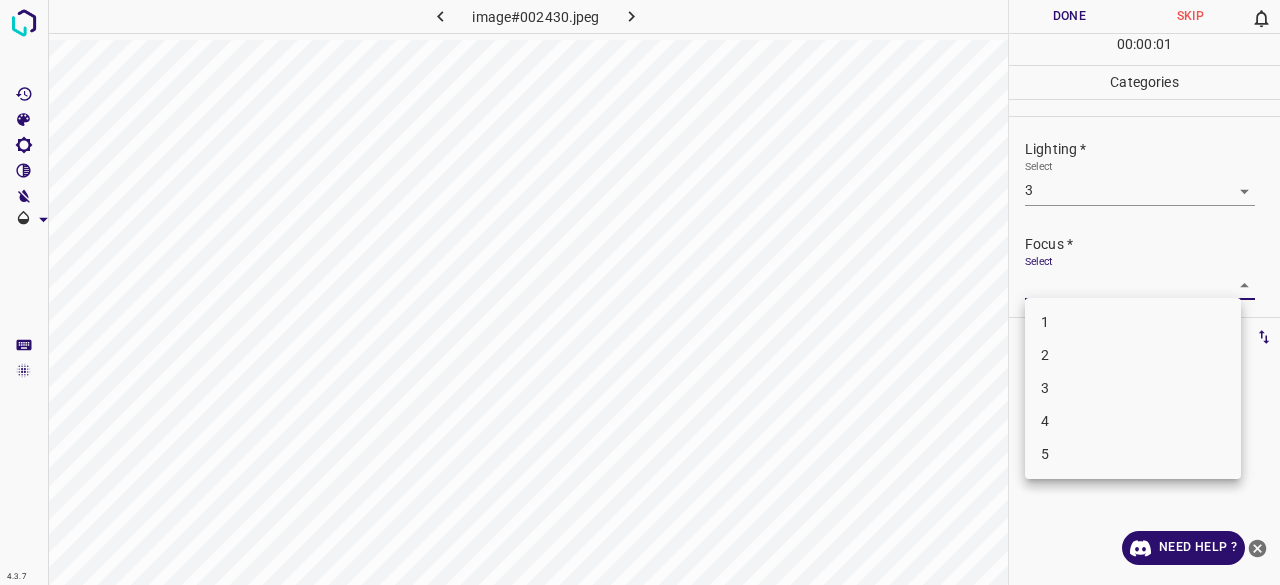 click on "3" at bounding box center (1133, 388) 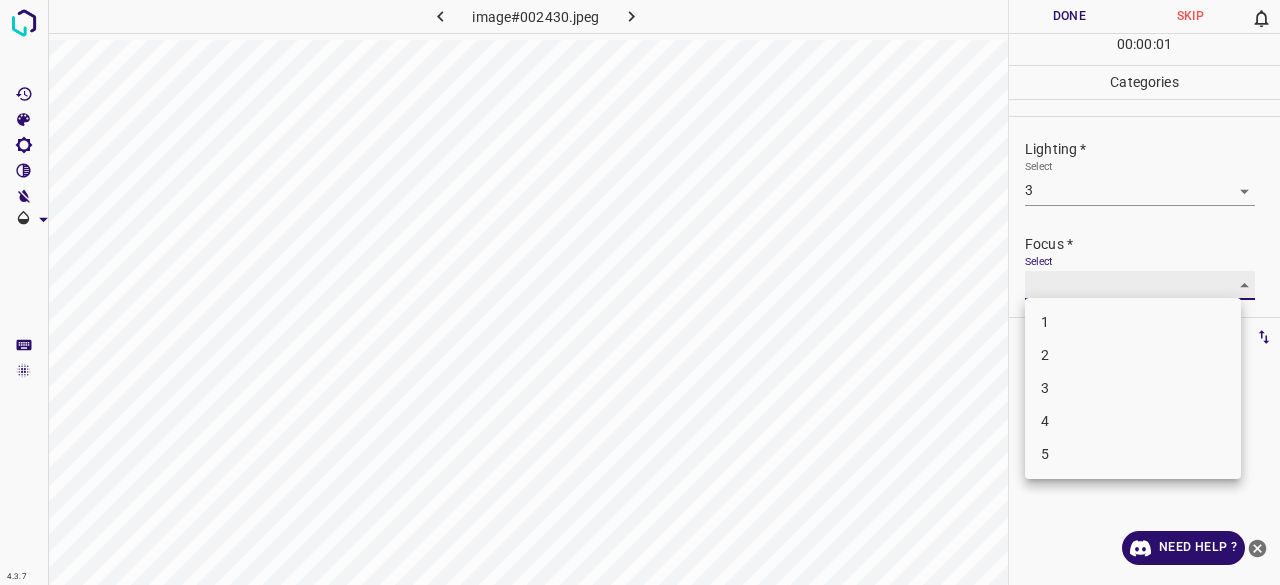 type on "3" 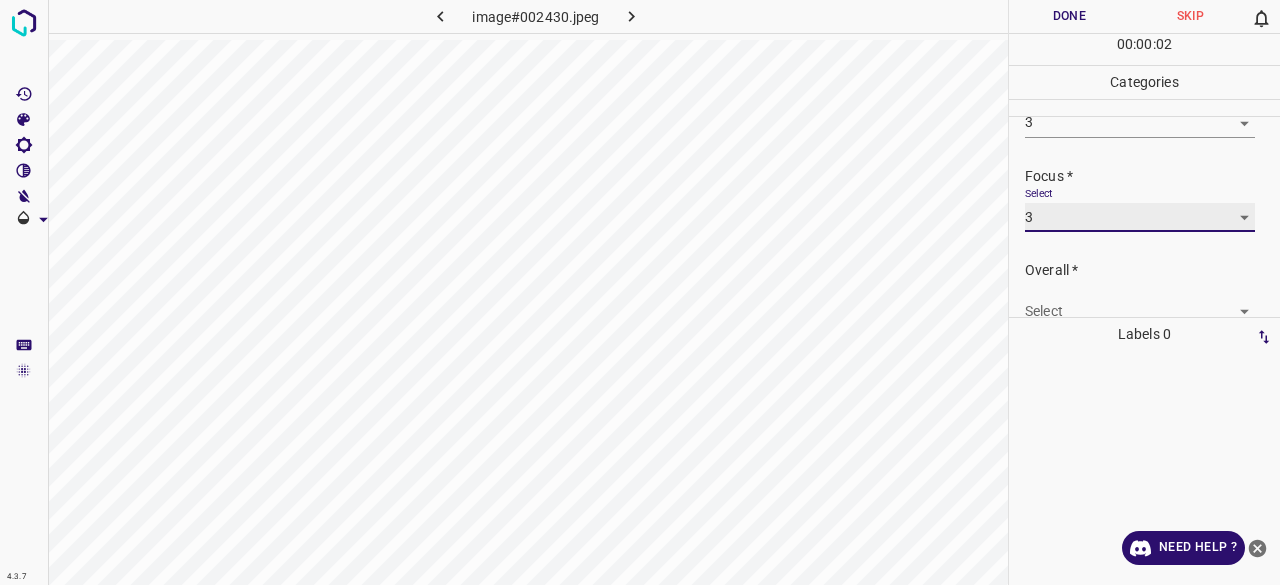 scroll, scrollTop: 98, scrollLeft: 0, axis: vertical 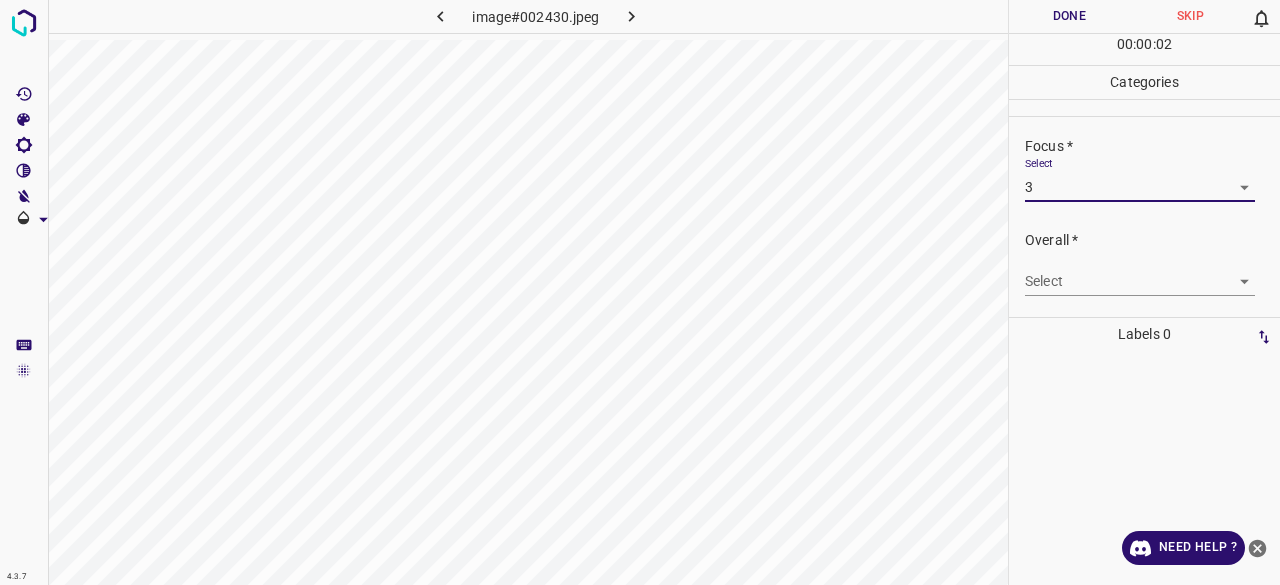 click on "4.3.7 image#002430.jpeg Done Skip 0 00   : 00   : 02   Categories Lighting *  Select 3 3 Focus *  Select 3 3 Overall *  Select ​ Labels   0 Categories 1 Lighting 2 Focus 3 Overall Tools Space Change between modes (Draw & Edit) I Auto labeling R Restore zoom M Zoom in N Zoom out Delete Delete selecte label Filters Z Restore filters X Saturation filter C Brightness filter V Contrast filter B Gray scale filter General O Download Need Help ? - Text - Hide - Delete" at bounding box center [640, 292] 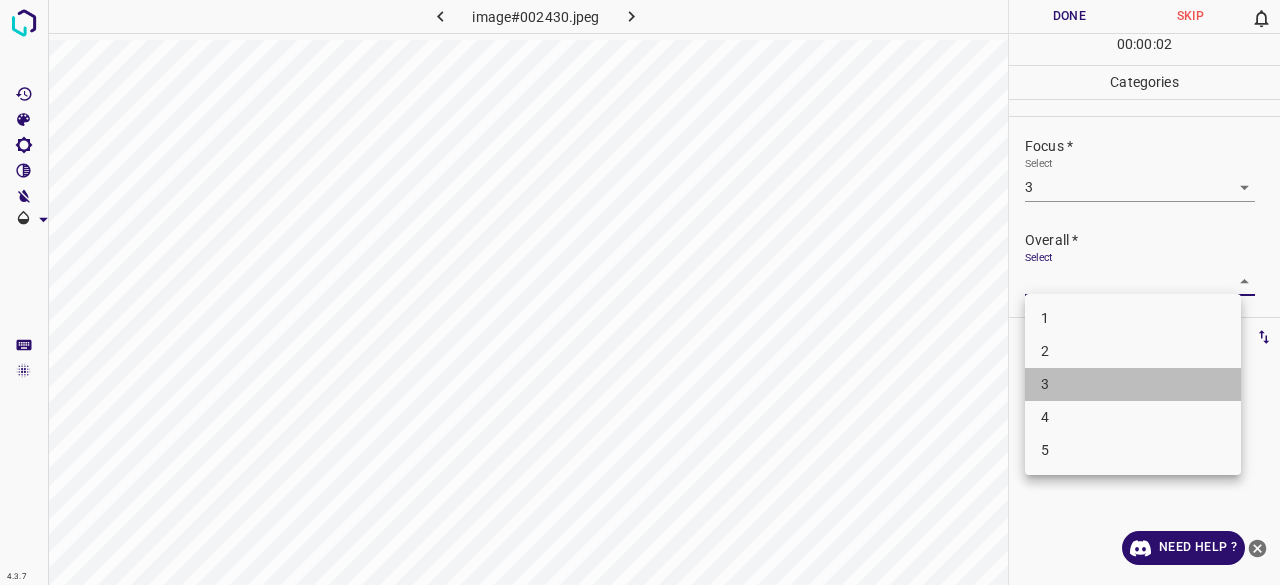 click on "3" at bounding box center (1133, 384) 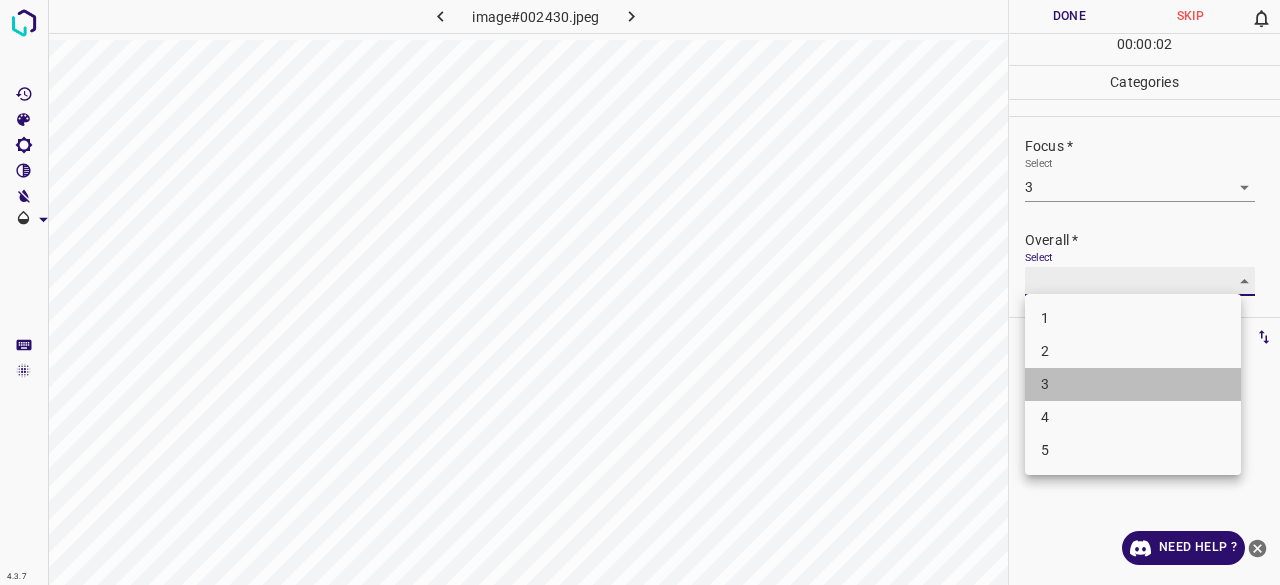 type on "3" 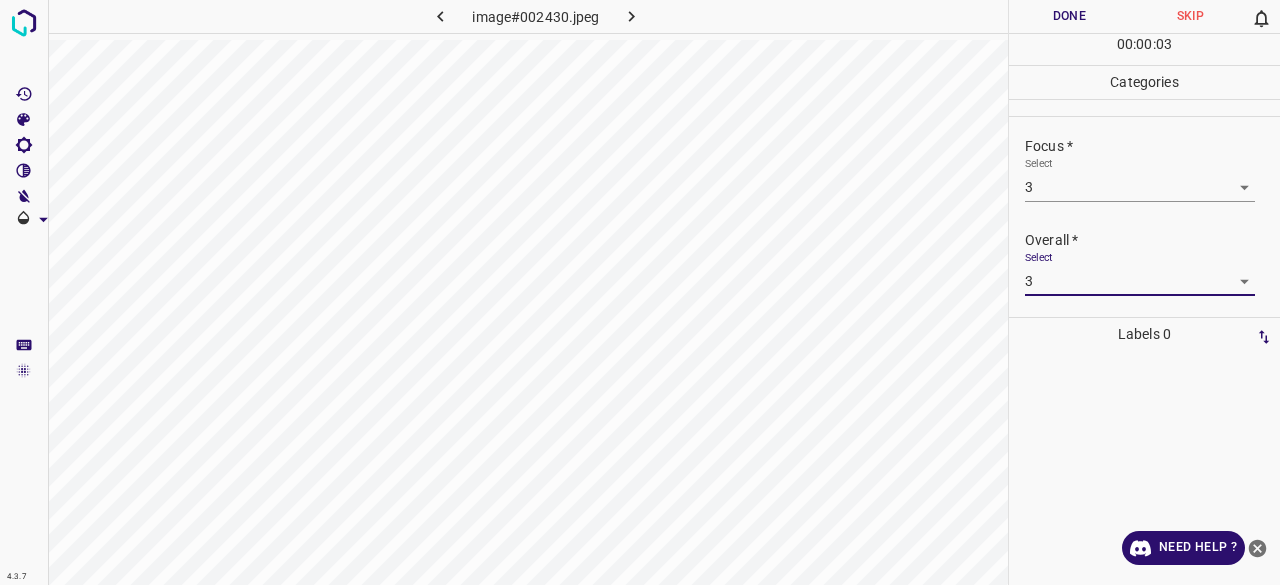click on "Done" at bounding box center (1069, 16) 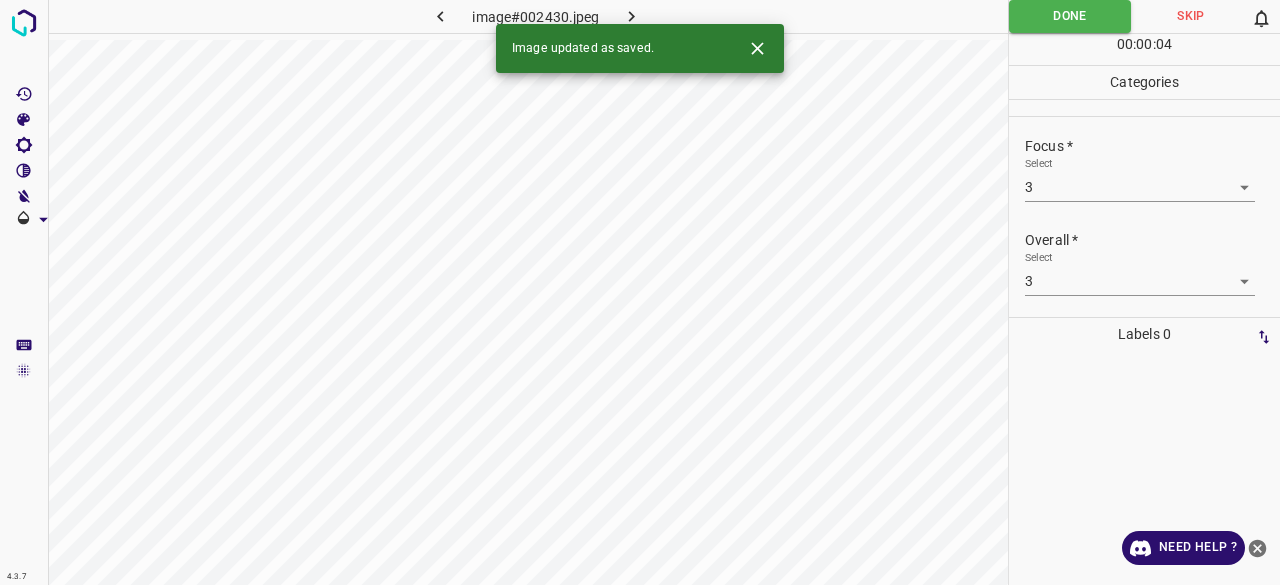 click 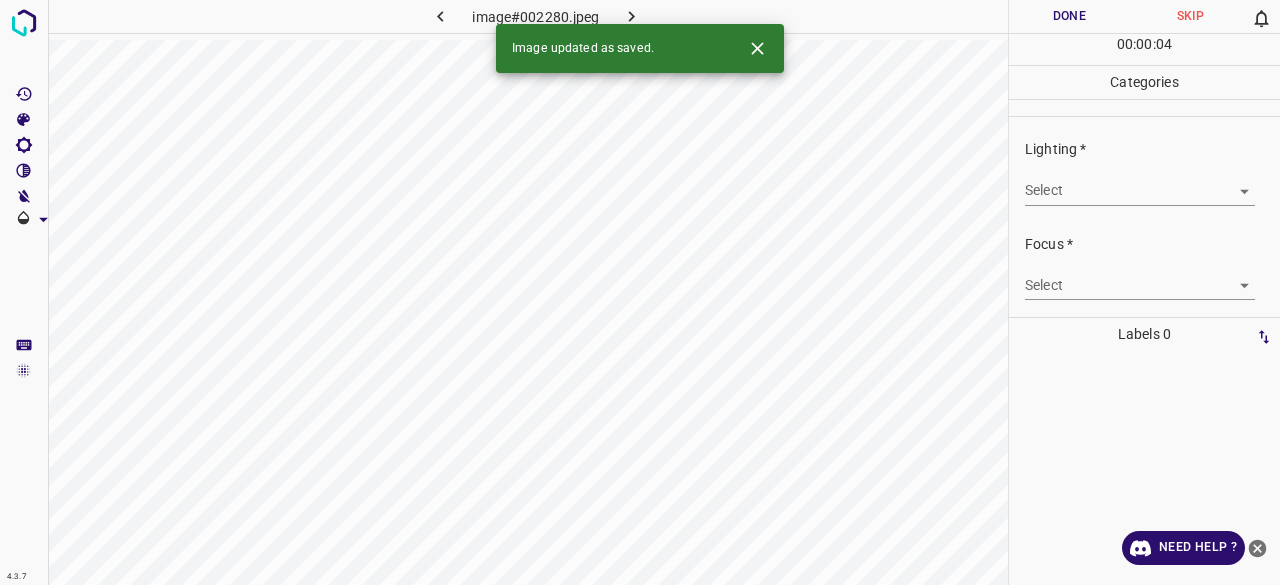 click on "4.3.7 image#002280.jpeg Done Skip 0 00   : 00   : 04   Categories Lighting *  Select ​ Focus *  Select ​ Overall *  Select ​ Labels   0 Categories 1 Lighting 2 Focus 3 Overall Tools Space Change between modes (Draw & Edit) I Auto labeling R Restore zoom M Zoom in N Zoom out Delete Delete selecte label Filters Z Restore filters X Saturation filter C Brightness filter V Contrast filter B Gray scale filter General O Download Image updated as saved. Need Help ? - Text - Hide - Delete" at bounding box center (640, 292) 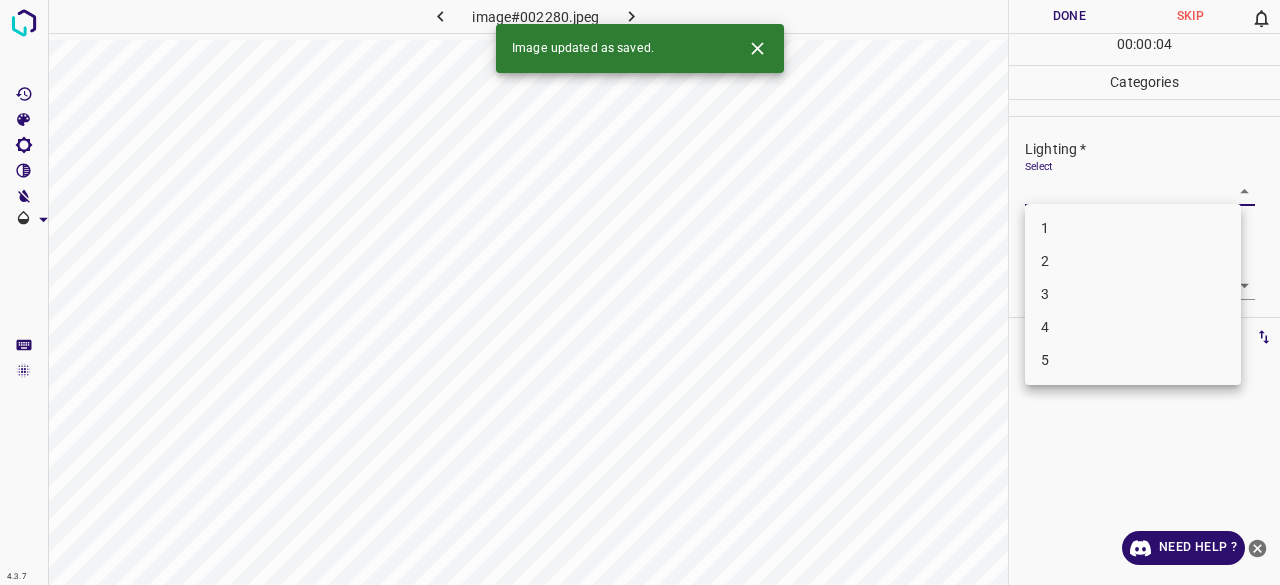 click on "3" at bounding box center (1133, 294) 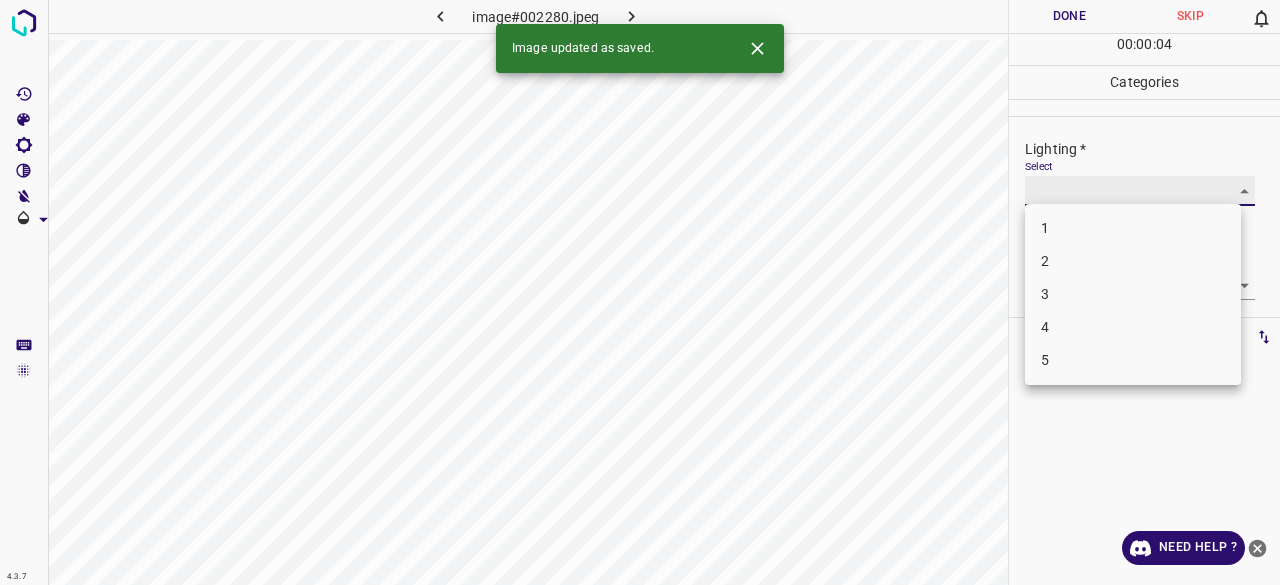 type on "3" 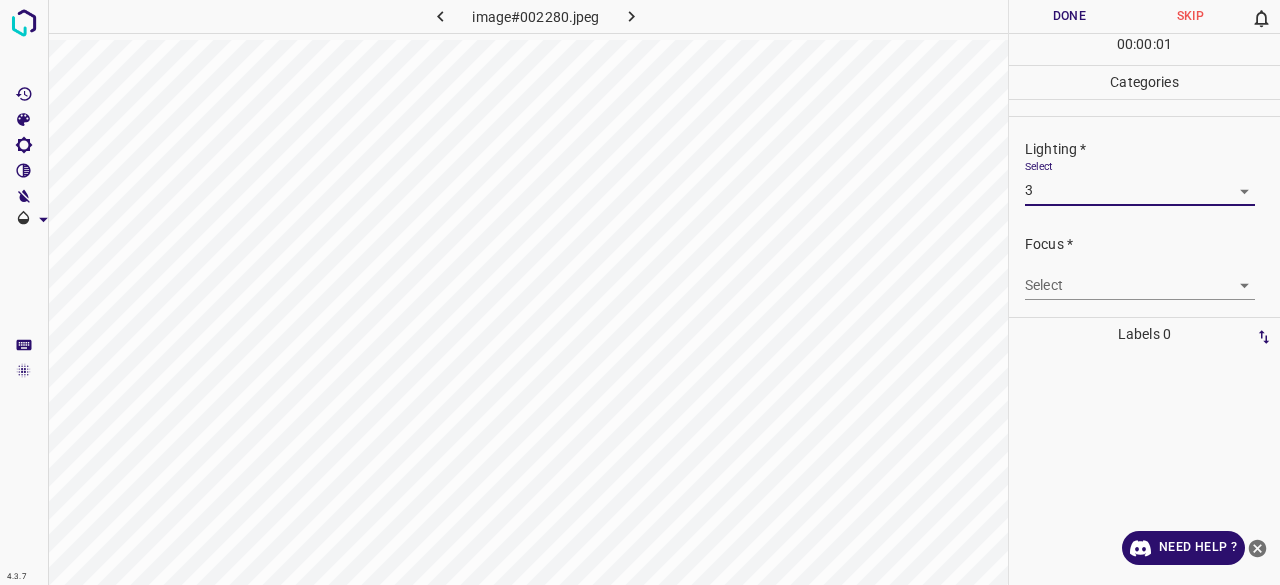 click on "4.3.7 image#002280.jpeg Done Skip 0 00   : 00   : 01   Categories Lighting *  Select 3 3 Focus *  Select ​ Overall *  Select ​ Labels   0 Categories 1 Lighting 2 Focus 3 Overall Tools Space Change between modes (Draw & Edit) I Auto labeling R Restore zoom M Zoom in N Zoom out Delete Delete selecte label Filters Z Restore filters X Saturation filter C Brightness filter V Contrast filter B Gray scale filter General O Download Need Help ? - Text - Hide - Delete 1 2 3 4 5" at bounding box center [640, 292] 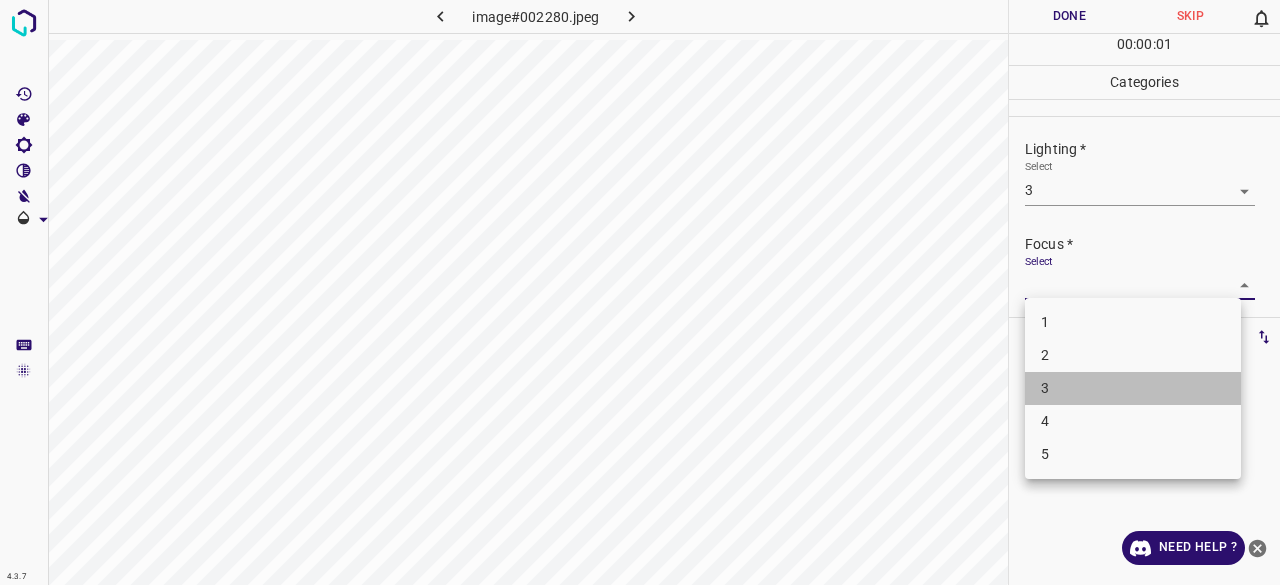 drag, startPoint x: 1064, startPoint y: 385, endPoint x: 1072, endPoint y: 310, distance: 75.42546 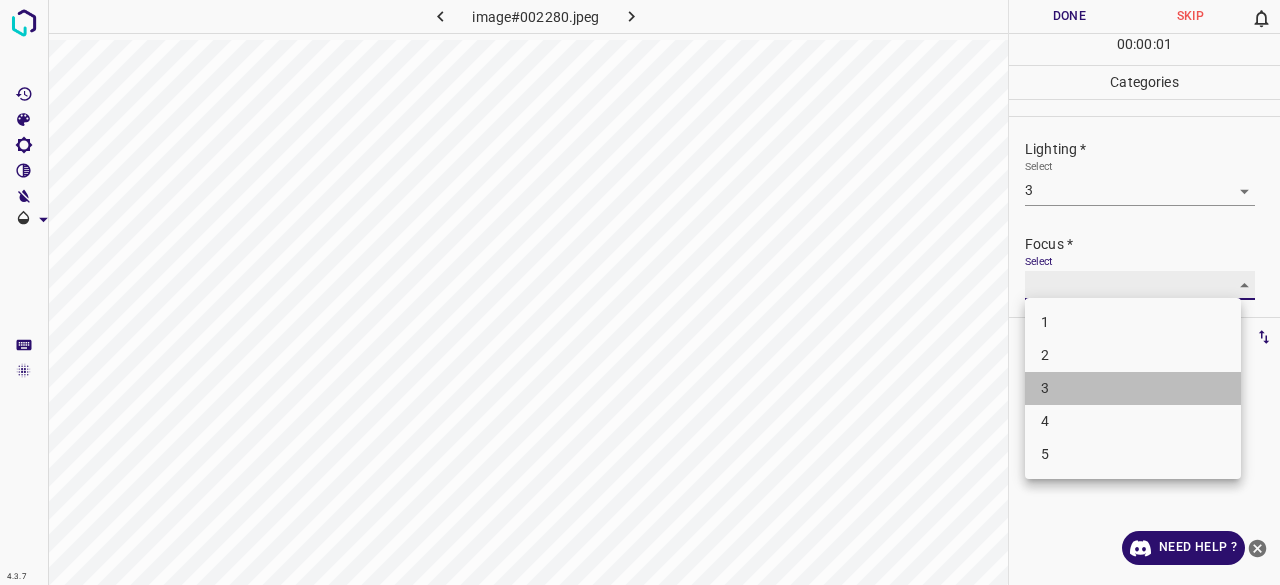 type on "3" 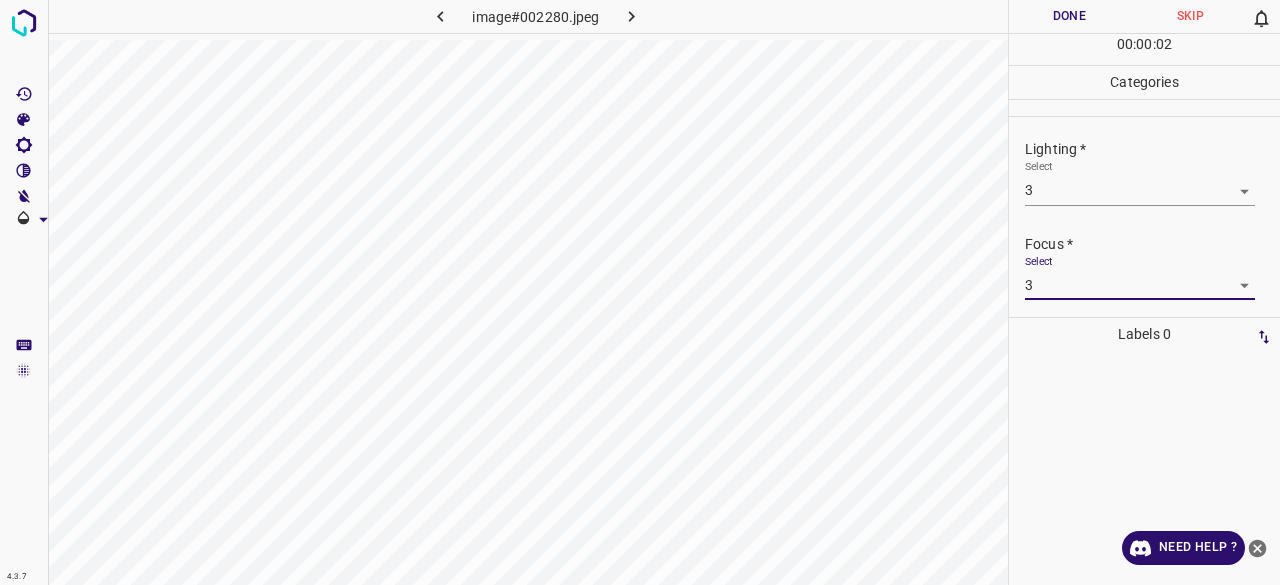 click on "4.3.7 image#002280.jpeg Done Skip 0 00   : 00   : 02   Categories Lighting *  Select 3 3 Focus *  Select 3 3 Overall *  Select ​ Labels   0 Categories 1 Lighting 2 Focus 3 Overall Tools Space Change between modes (Draw & Edit) I Auto labeling R Restore zoom M Zoom in N Zoom out Delete Delete selecte label Filters Z Restore filters X Saturation filter C Brightness filter V Contrast filter B Gray scale filter General O Download Need Help ? - Text - Hide - Delete" at bounding box center (640, 292) 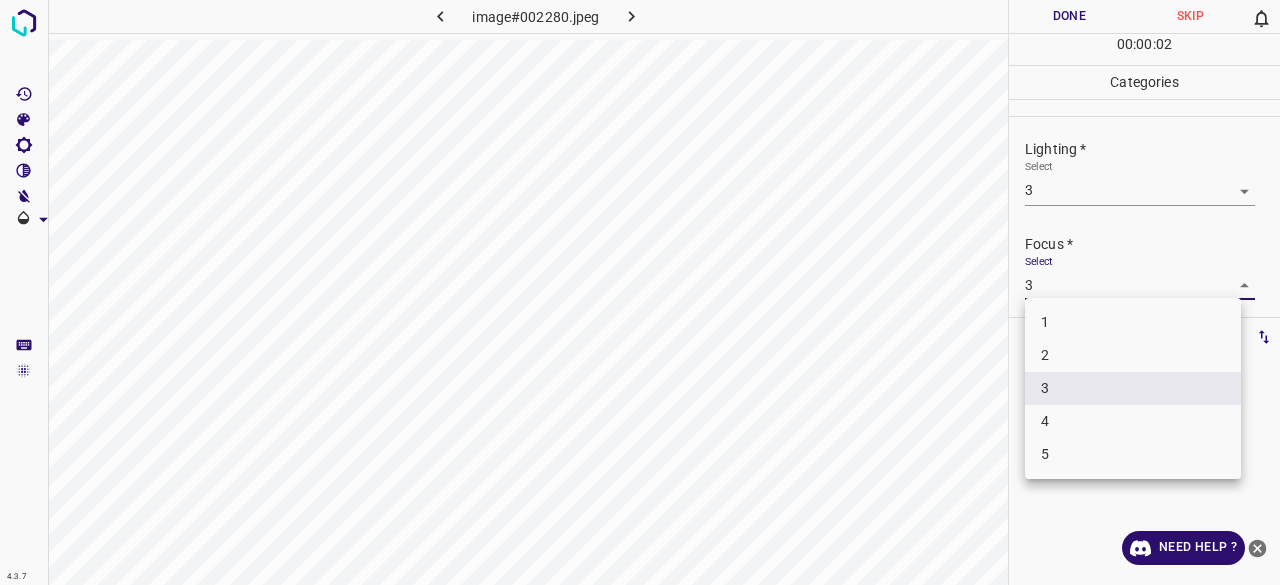 click at bounding box center [640, 292] 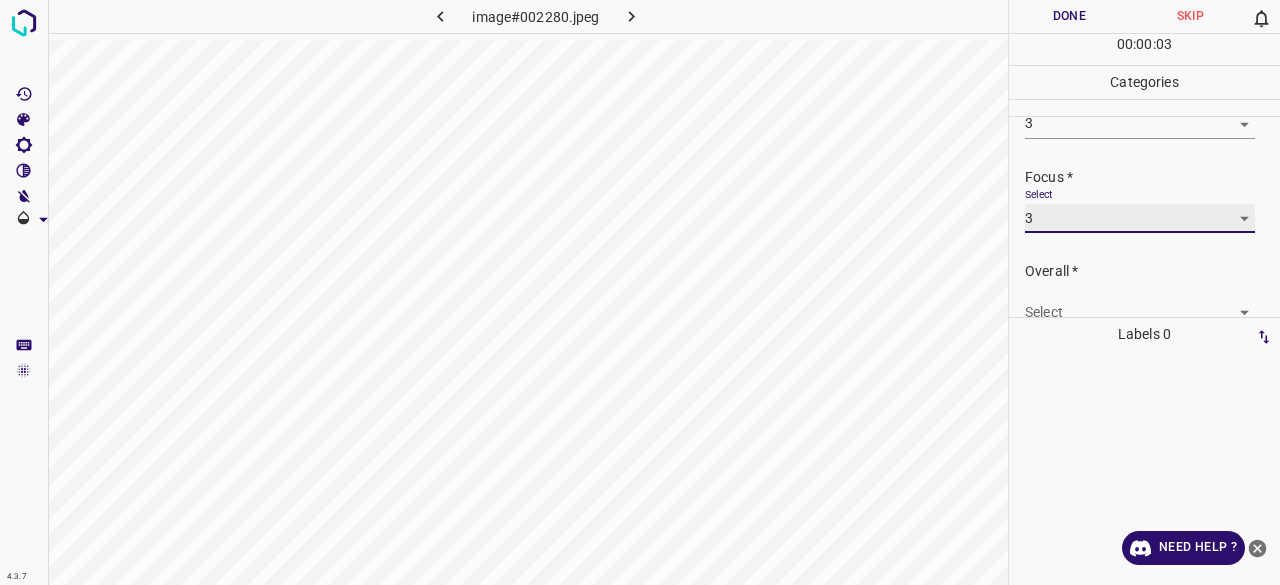 scroll, scrollTop: 98, scrollLeft: 0, axis: vertical 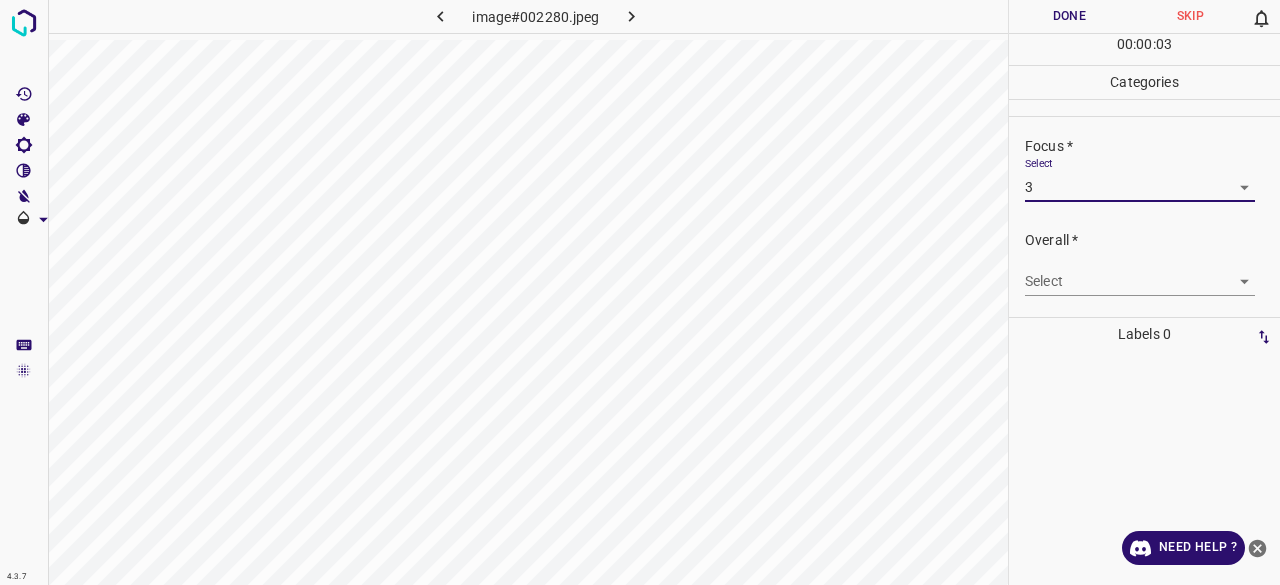 click on "4.3.7 image#002280.jpeg Done Skip 0 00   : 00   : 03   Categories Lighting *  Select 3 3 Focus *  Select 3 3 Overall *  Select ​ Labels   0 Categories 1 Lighting 2 Focus 3 Overall Tools Space Change between modes (Draw & Edit) I Auto labeling R Restore zoom M Zoom in N Zoom out Delete Delete selecte label Filters Z Restore filters X Saturation filter C Brightness filter V Contrast filter B Gray scale filter General O Download Need Help ? - Text - Hide - Delete" at bounding box center [640, 292] 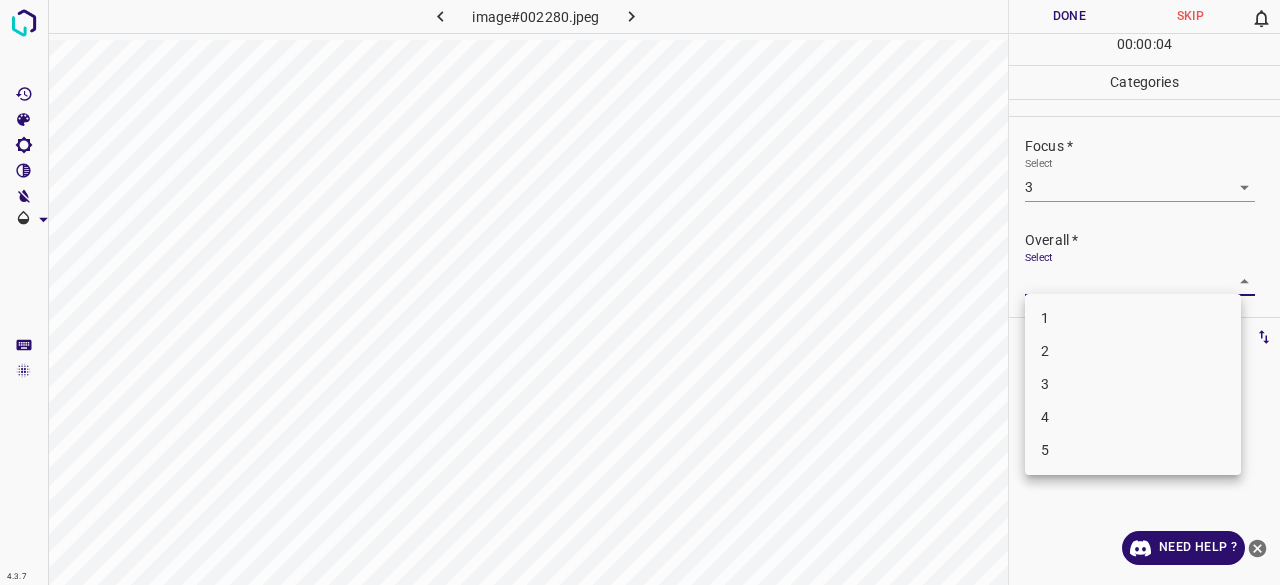 click on "1 2 3 4 5" at bounding box center [1133, 384] 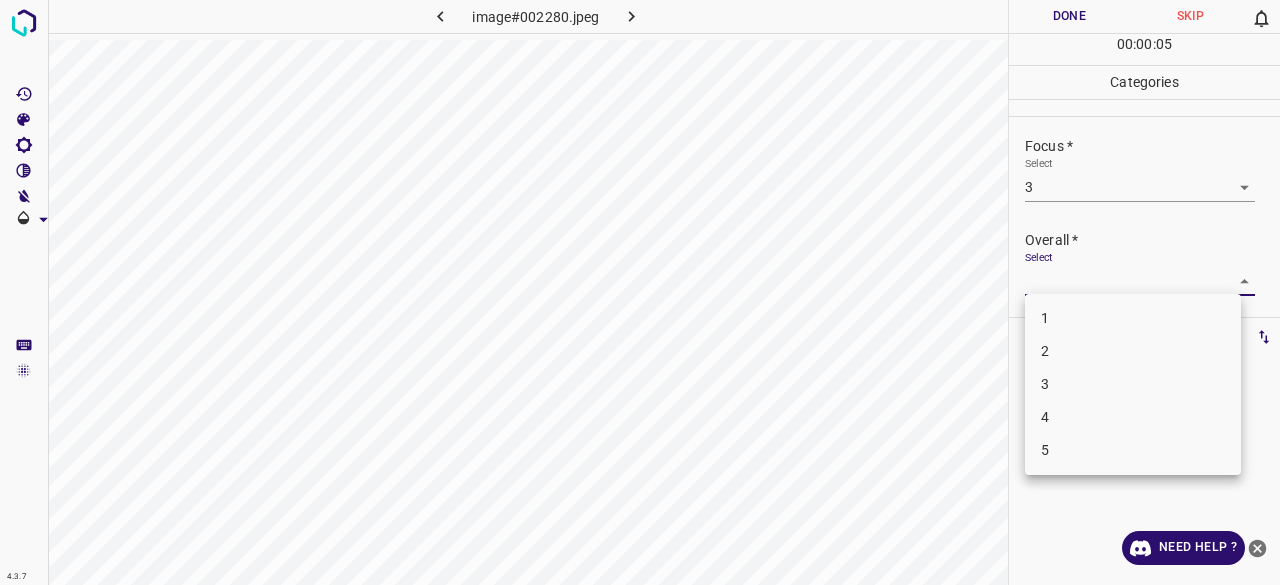 click on "3" at bounding box center (1133, 384) 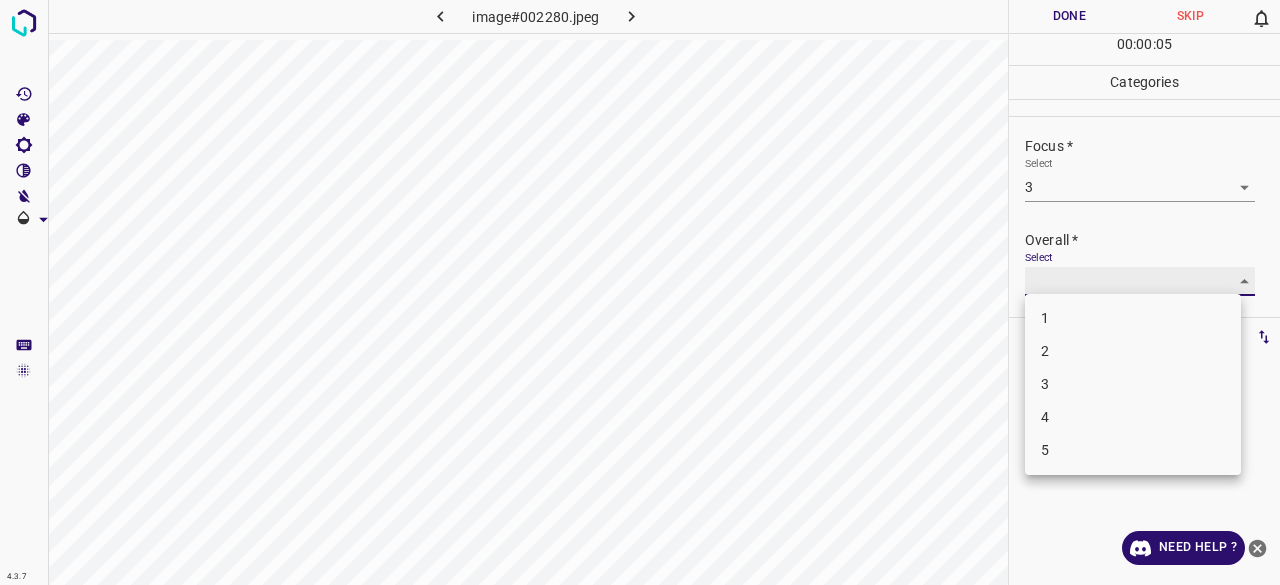type on "3" 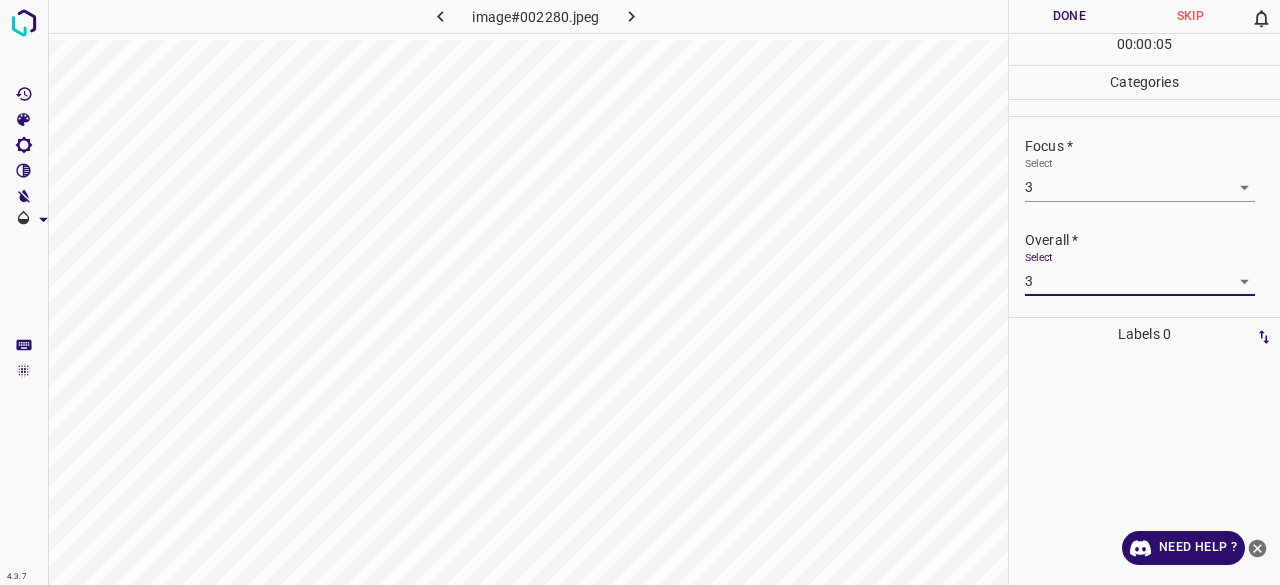 click on "Done" at bounding box center (1069, 16) 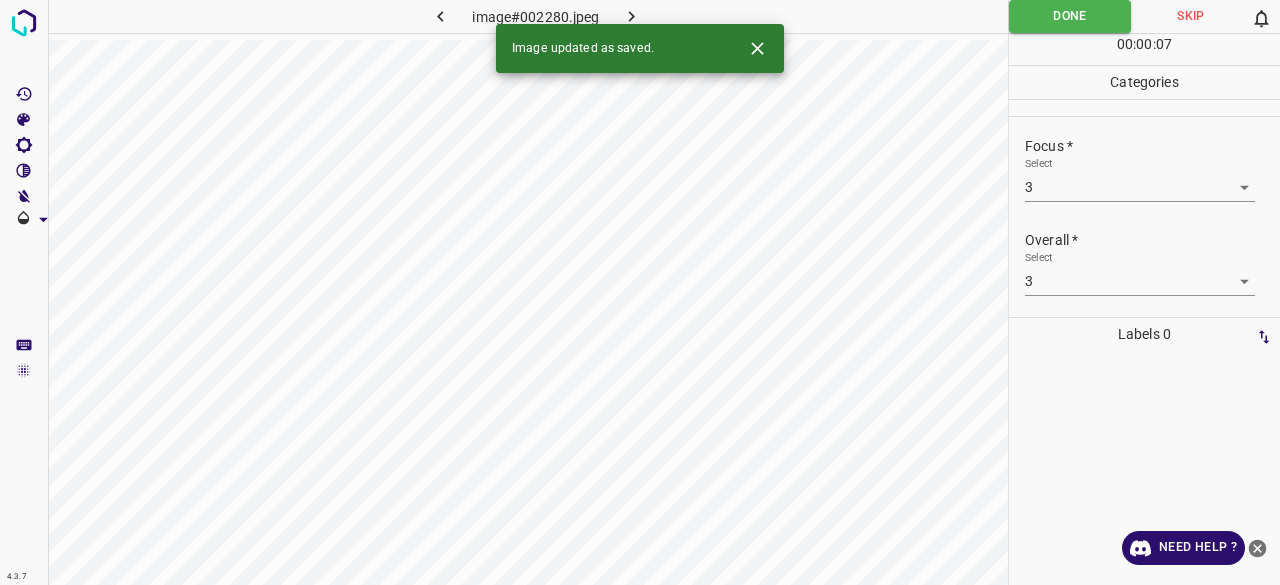 click at bounding box center [632, 16] 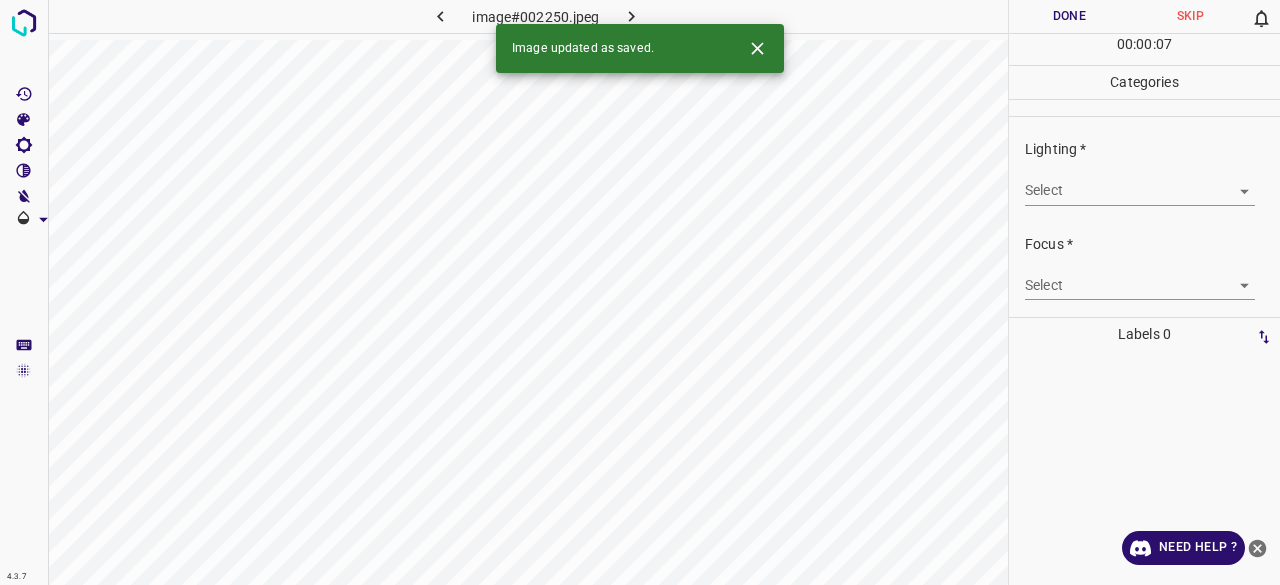 click on "Select ​" at bounding box center (1140, 182) 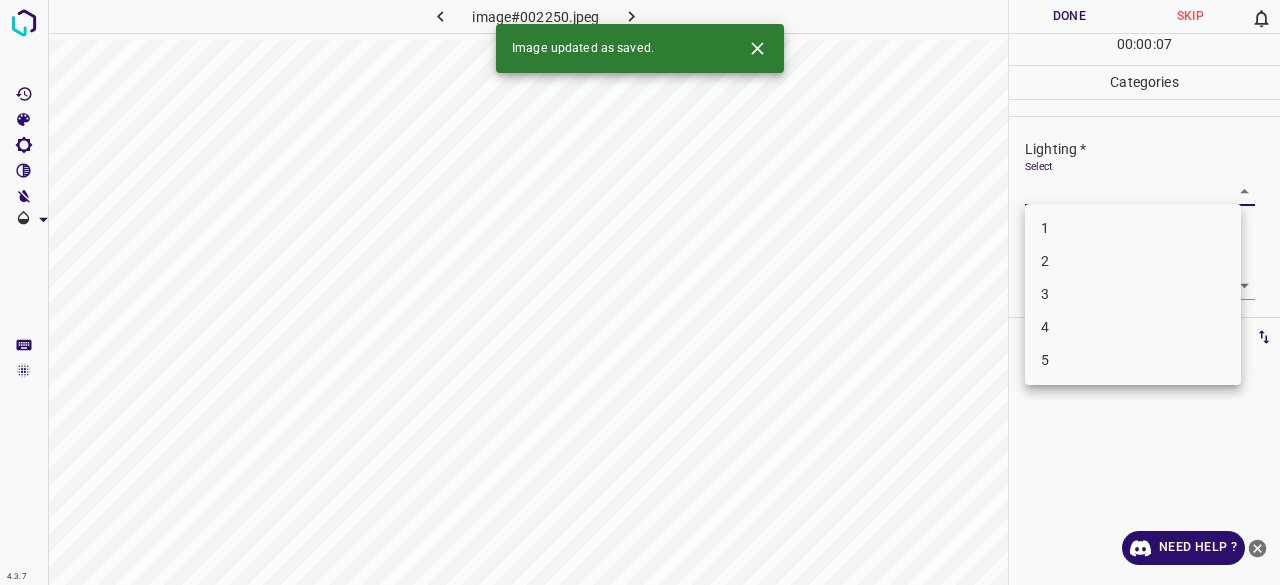 click on "4.3.7 image#002250.jpeg Done Skip 0 00   : 00   : 07   Categories Lighting *  Select ​ Focus *  Select ​ Overall *  Select ​ Labels   0 Categories 1 Lighting 2 Focus 3 Overall Tools Space Change between modes (Draw & Edit) I Auto labeling R Restore zoom M Zoom in N Zoom out Delete Delete selecte label Filters Z Restore filters X Saturation filter C Brightness filter V Contrast filter B Gray scale filter General O Download Image updated as saved. Need Help ? - Text - Hide - Delete 1 2 3 4 5" at bounding box center (640, 292) 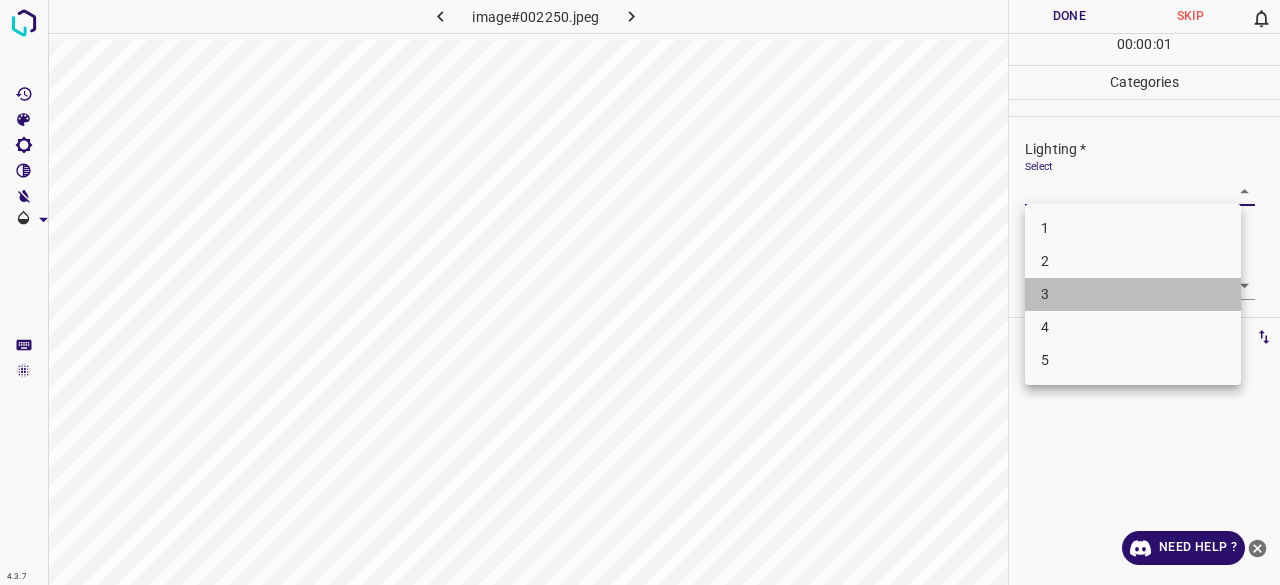 click on "3" at bounding box center (1133, 294) 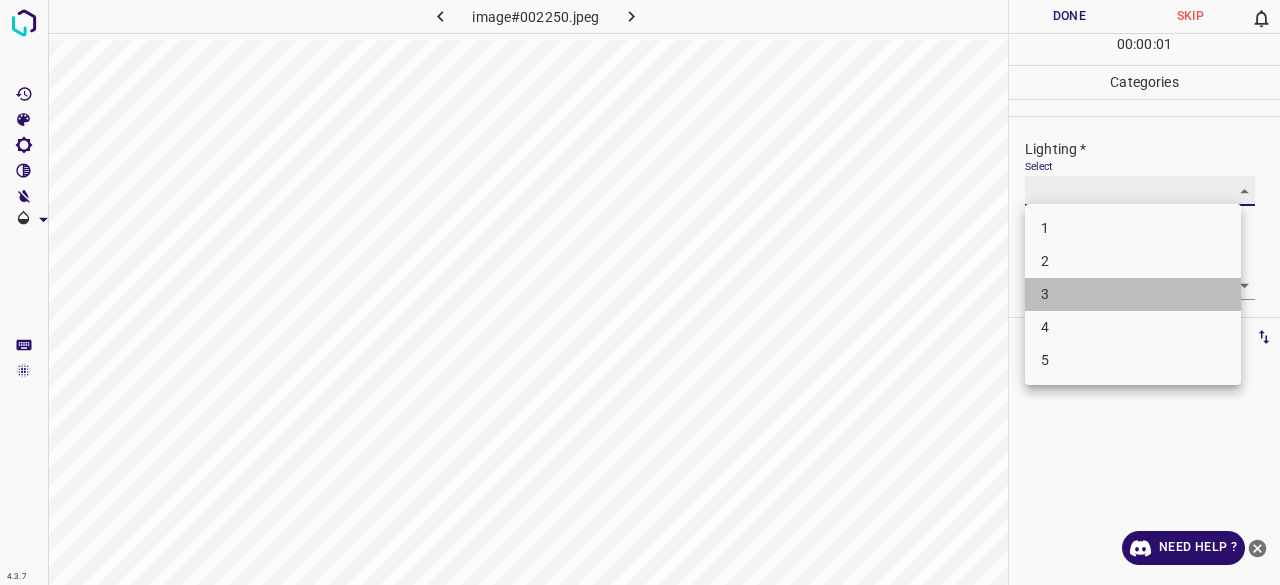 type on "3" 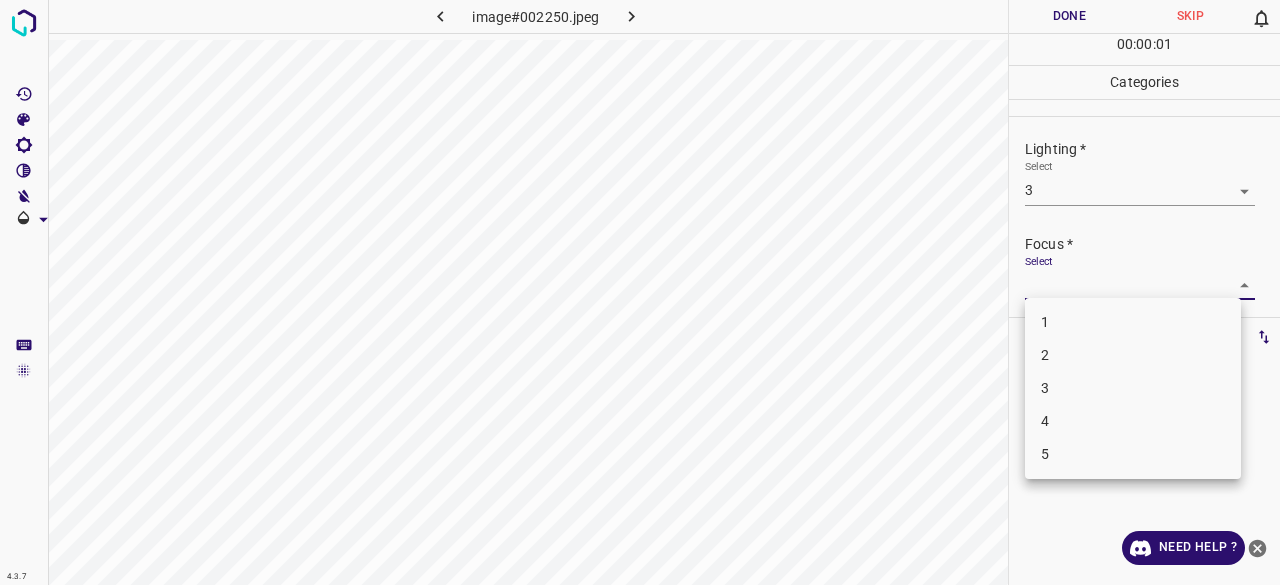 click on "4.3.7 image#002250.jpeg Done Skip 0 00   : 00   : 01   Categories Lighting *  Select 3 3 Focus *  Select ​ Overall *  Select ​ Labels   0 Categories 1 Lighting 2 Focus 3 Overall Tools Space Change between modes (Draw & Edit) I Auto labeling R Restore zoom M Zoom in N Zoom out Delete Delete selecte label Filters Z Restore filters X Saturation filter C Brightness filter V Contrast filter B Gray scale filter General O Download Need Help ? - Text - Hide - Delete 1 2 3 4 5" at bounding box center [640, 292] 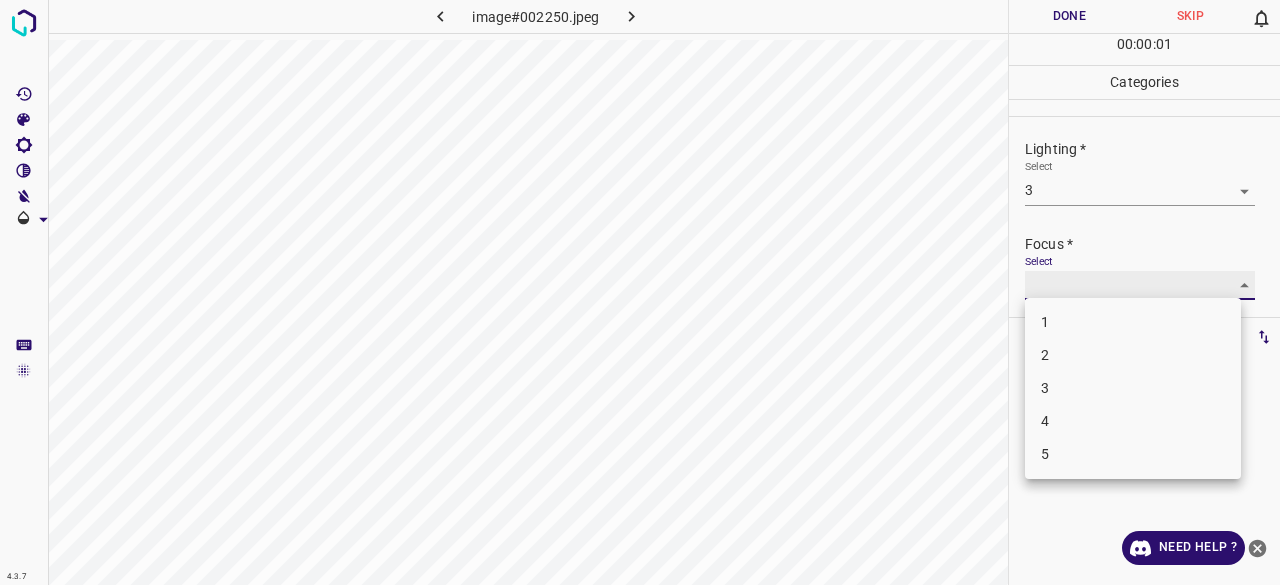 type on "3" 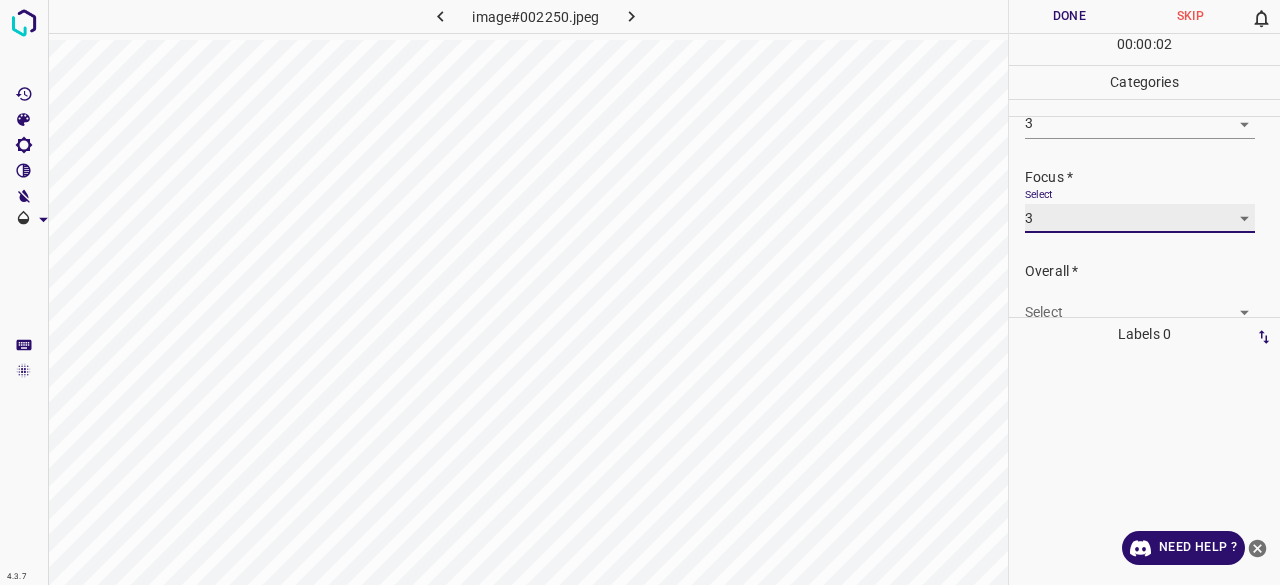 scroll, scrollTop: 98, scrollLeft: 0, axis: vertical 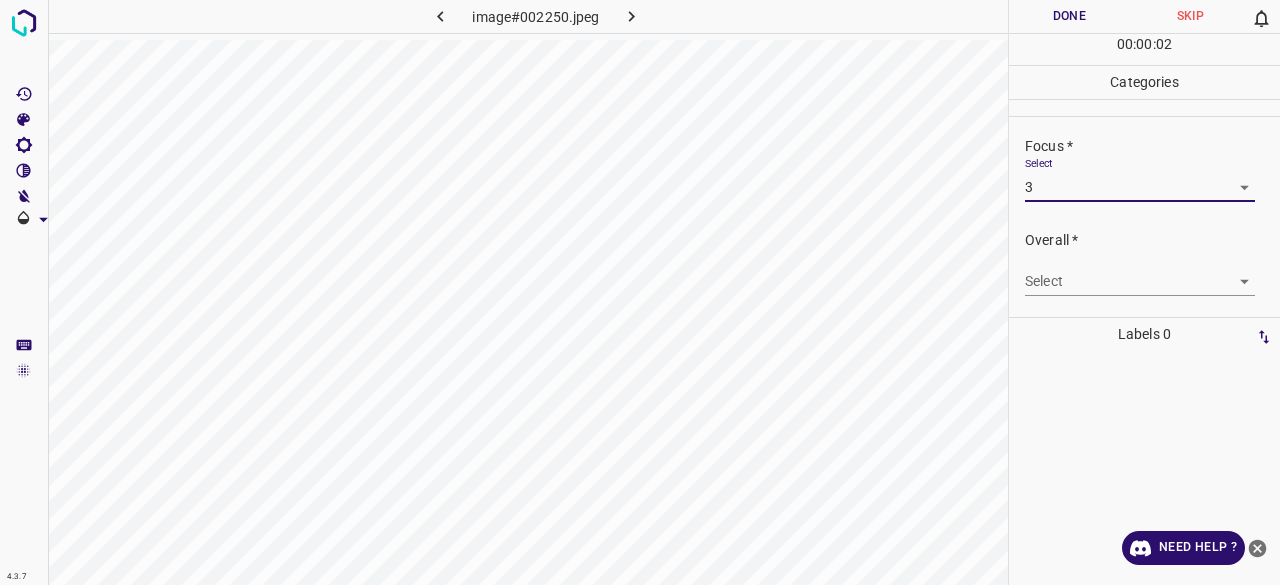 click on "Select ​" at bounding box center [1140, 273] 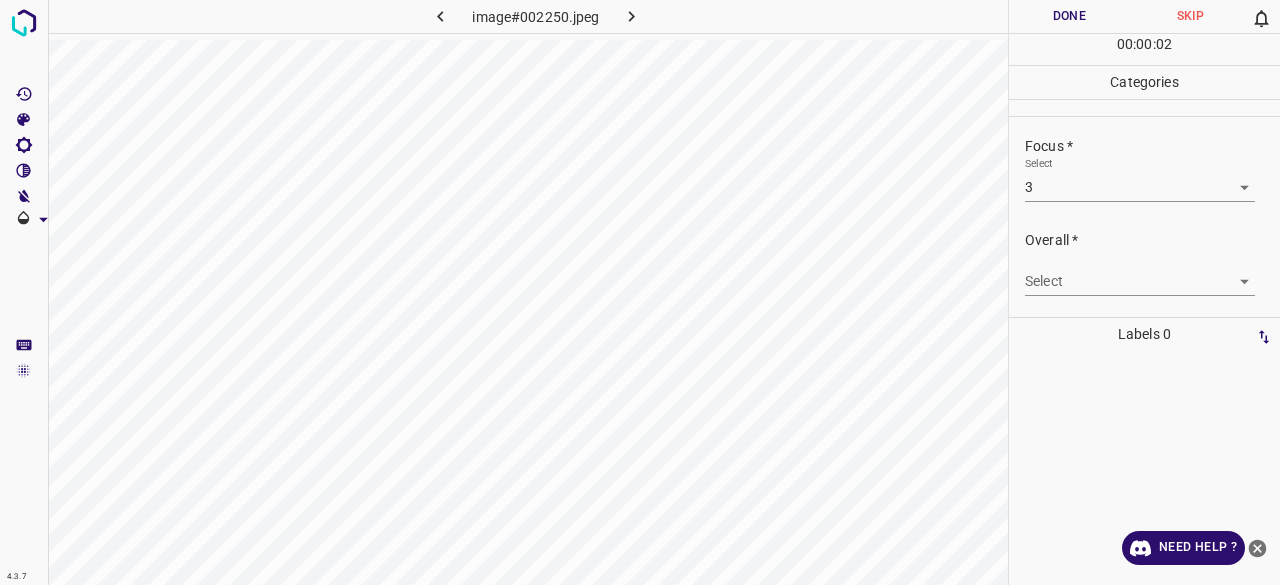 click on "4.3.7 image#002250.jpeg Done Skip 0 00   : 00   : 02   Categories Lighting *  Select 3 3 Focus *  Select 3 3 Overall *  Select ​ Labels   0 Categories 1 Lighting 2 Focus 3 Overall Tools Space Change between modes (Draw & Edit) I Auto labeling R Restore zoom M Zoom in N Zoom out Delete Delete selecte label Filters Z Restore filters X Saturation filter C Brightness filter V Contrast filter B Gray scale filter General O Download Need Help ? - Text - Hide - Delete" at bounding box center [640, 292] 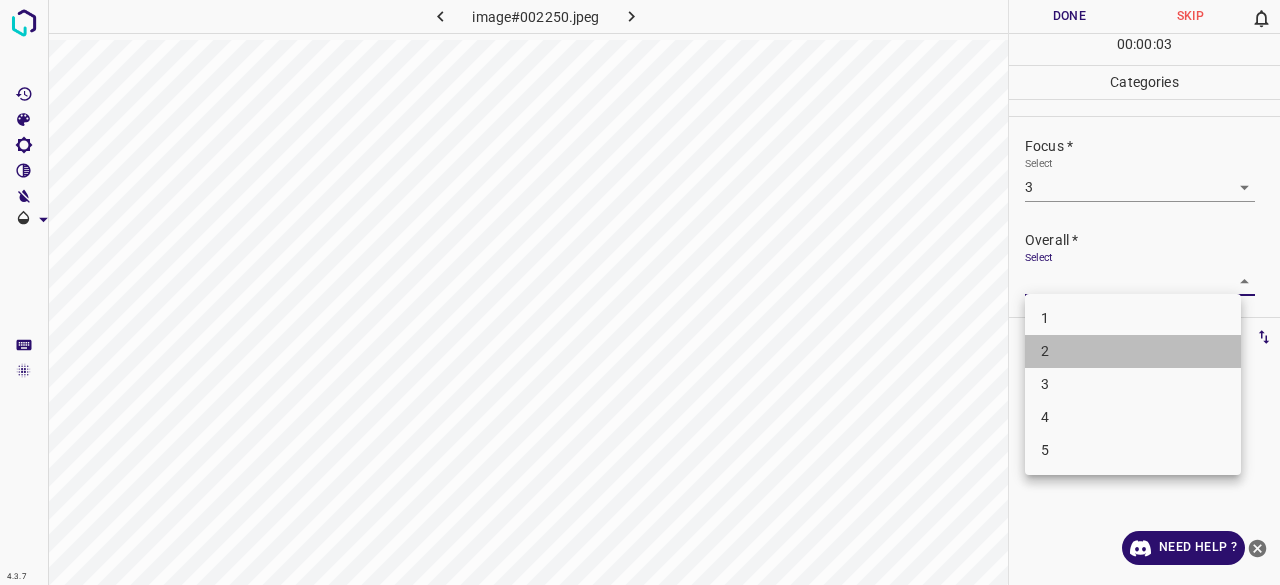click on "2" at bounding box center (1133, 351) 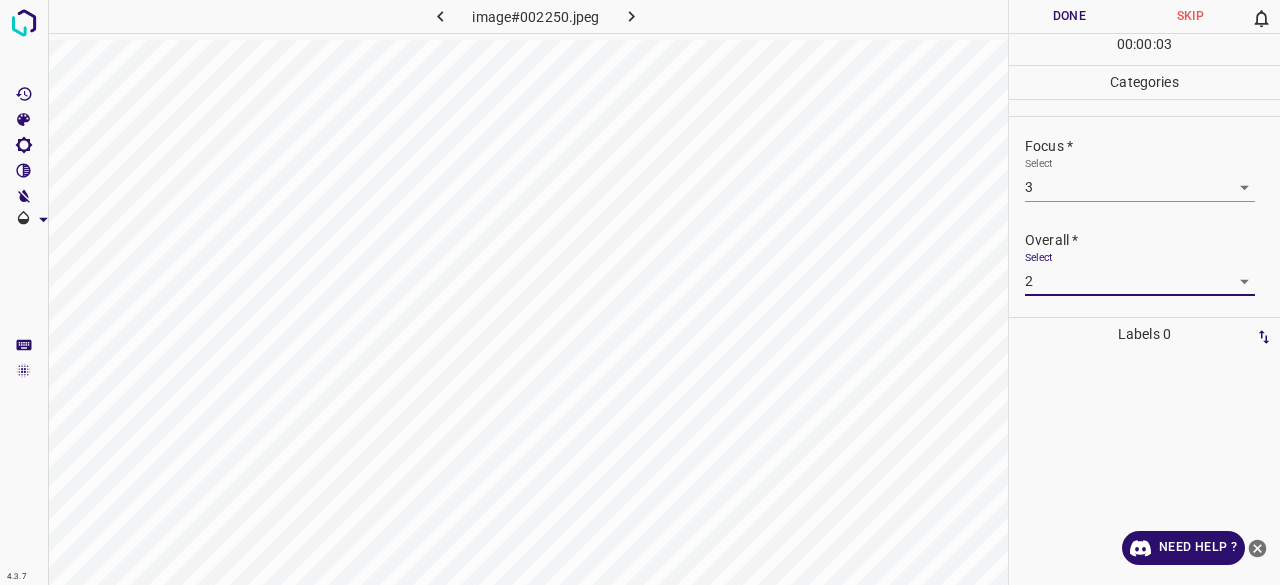 click on "4.3.7 image#002250.jpeg Done Skip 0 00   : 00   : 03   Categories Lighting *  Select 3 3 Focus *  Select 3 3 Overall *  Select 2 2 Labels   0 Categories 1 Lighting 2 Focus 3 Overall Tools Space Change between modes (Draw & Edit) I Auto labeling R Restore zoom M Zoom in N Zoom out Delete Delete selecte label Filters Z Restore filters X Saturation filter C Brightness filter V Contrast filter B Gray scale filter General O Download Need Help ? - Text - Hide - Delete" at bounding box center [640, 292] 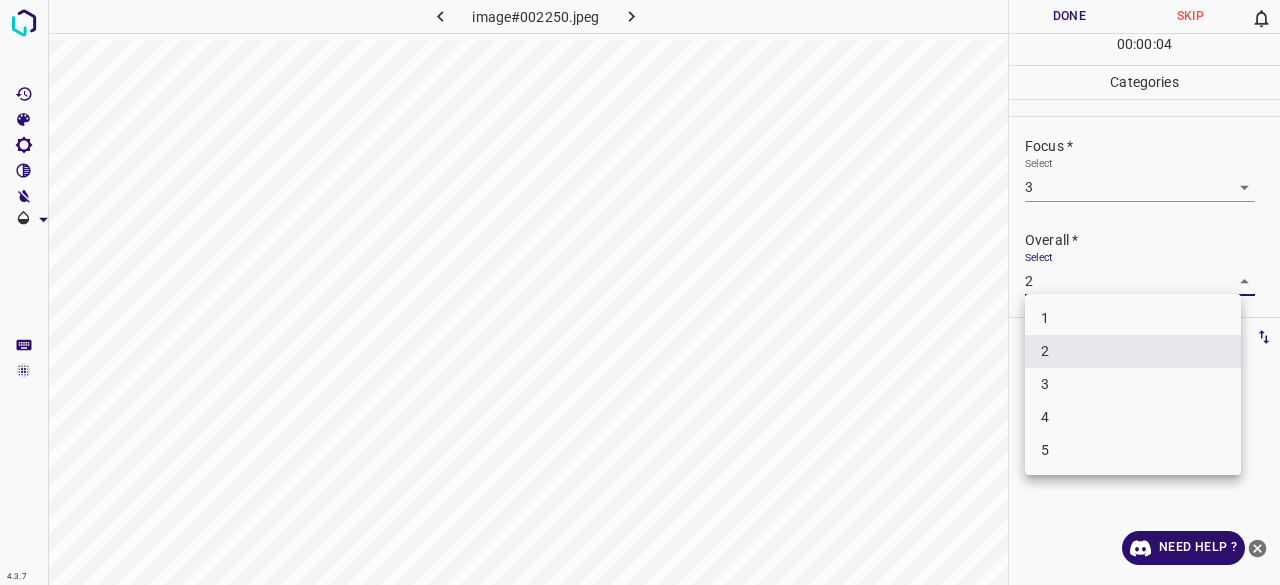 drag, startPoint x: 1058, startPoint y: 386, endPoint x: 1061, endPoint y: 259, distance: 127.03543 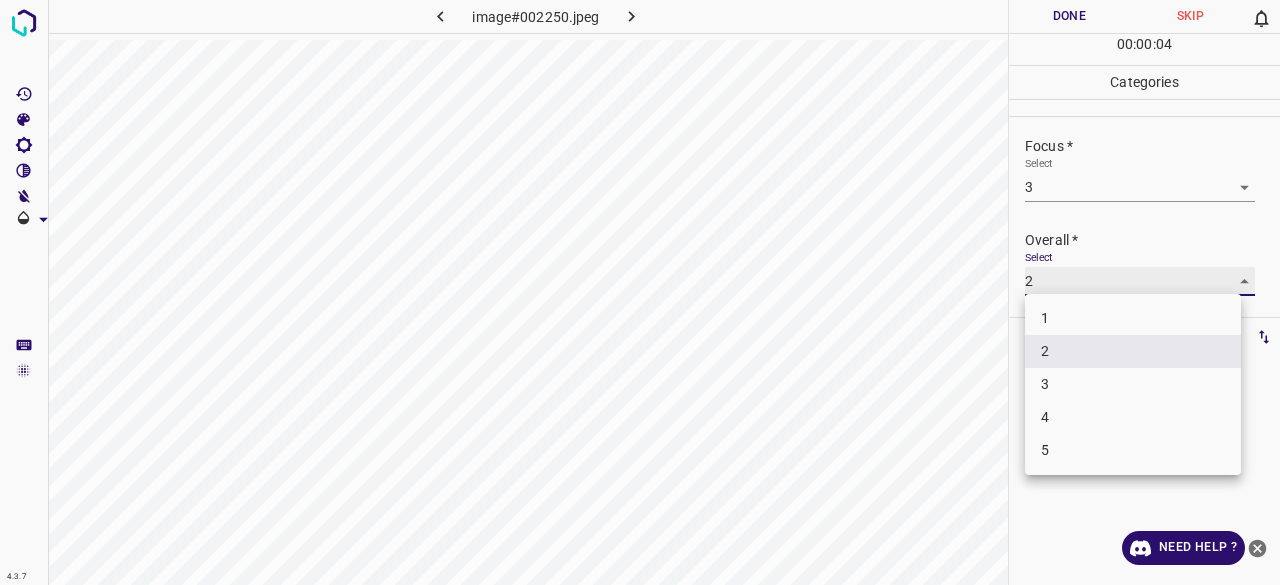 type on "3" 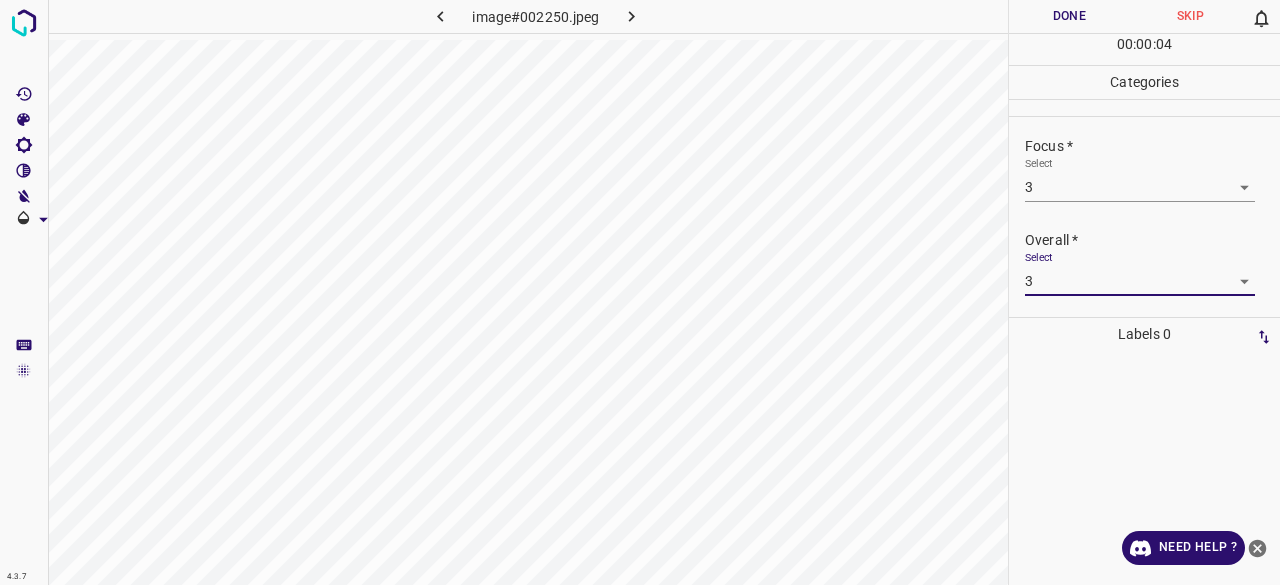 click on "Done" at bounding box center (1069, 16) 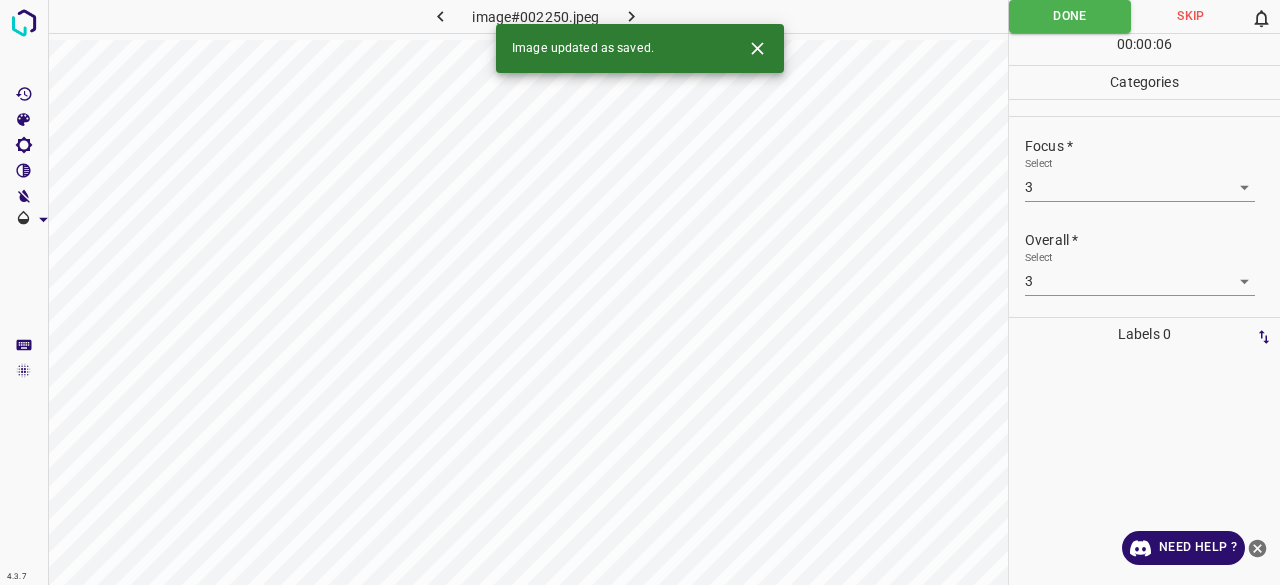 click at bounding box center [632, 16] 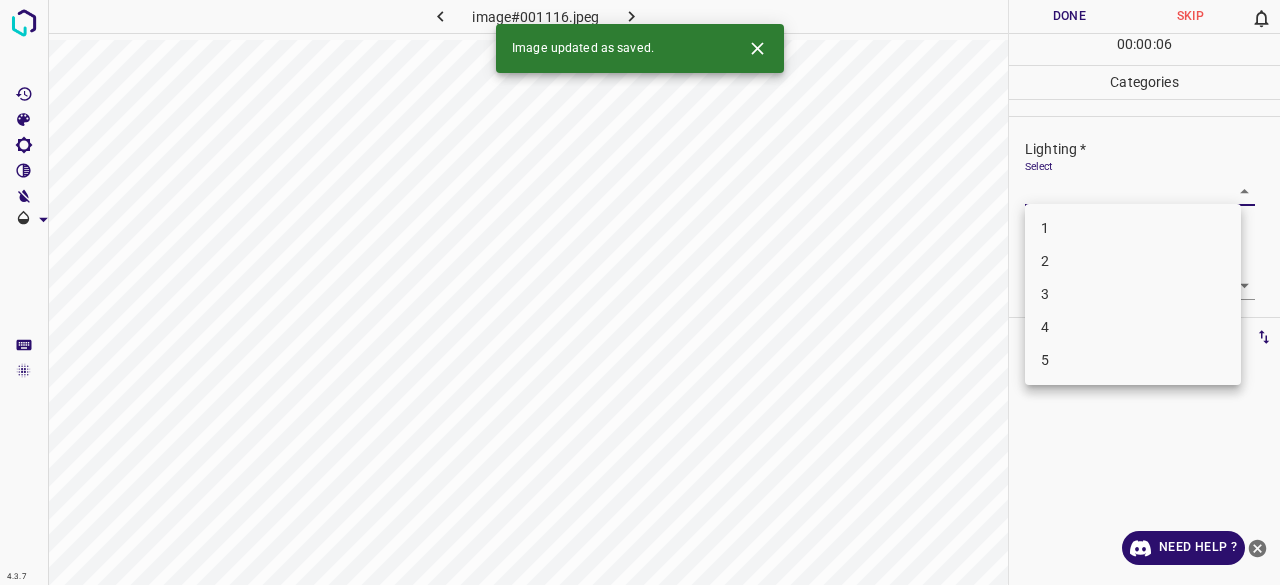 click on "4.3.7 image#001116.jpeg Done Skip 0 00   : 00   : 06   Categories Lighting *  Select ​ Focus *  Select ​ Overall *  Select ​ Labels   0 Categories 1 Lighting 2 Focus 3 Overall Tools Space Change between modes (Draw & Edit) I Auto labeling R Restore zoom M Zoom in N Zoom out Delete Delete selecte label Filters Z Restore filters X Saturation filter C Brightness filter V Contrast filter B Gray scale filter General O Download Image updated as saved. Need Help ? - Text - Hide - Delete 1 2 3 4 5" at bounding box center [640, 292] 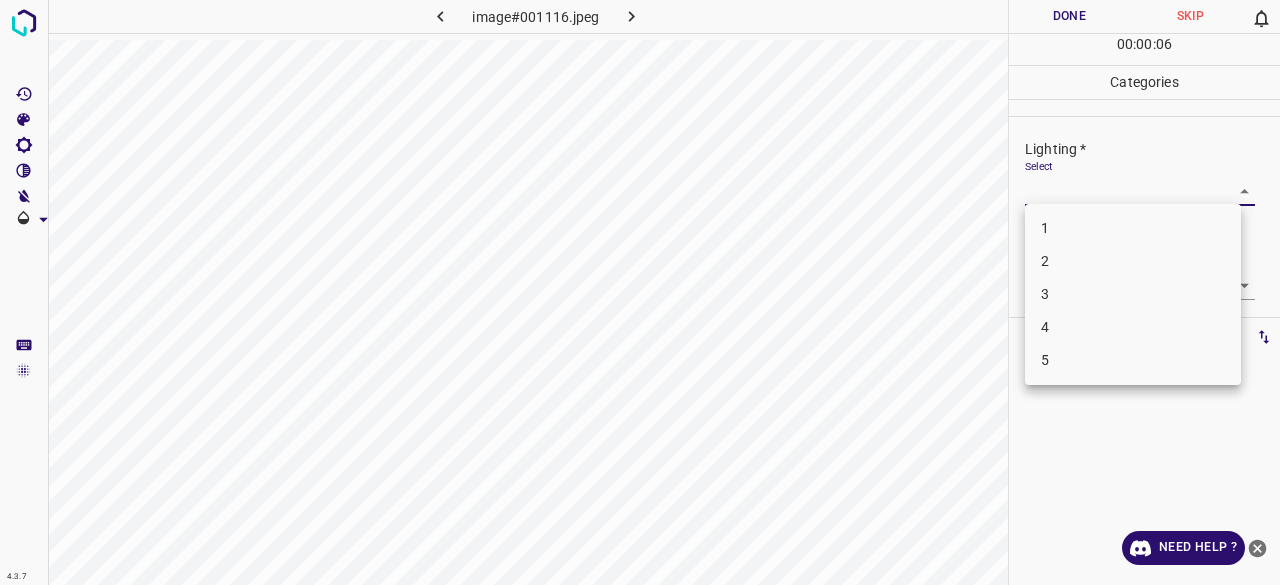 click on "3" at bounding box center [1133, 294] 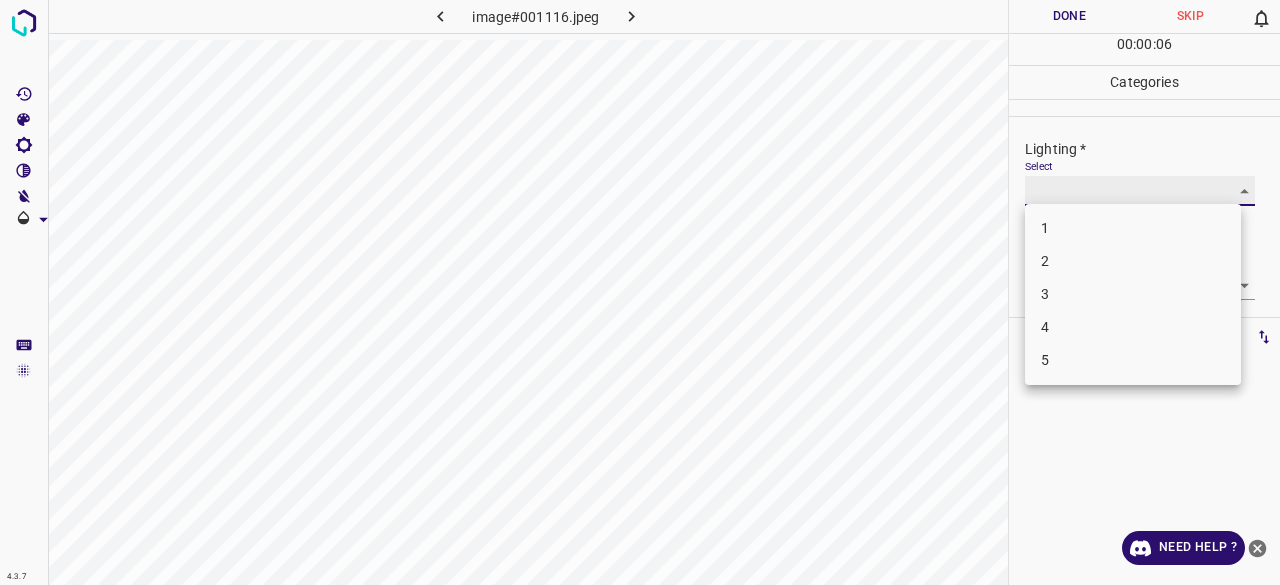 type on "3" 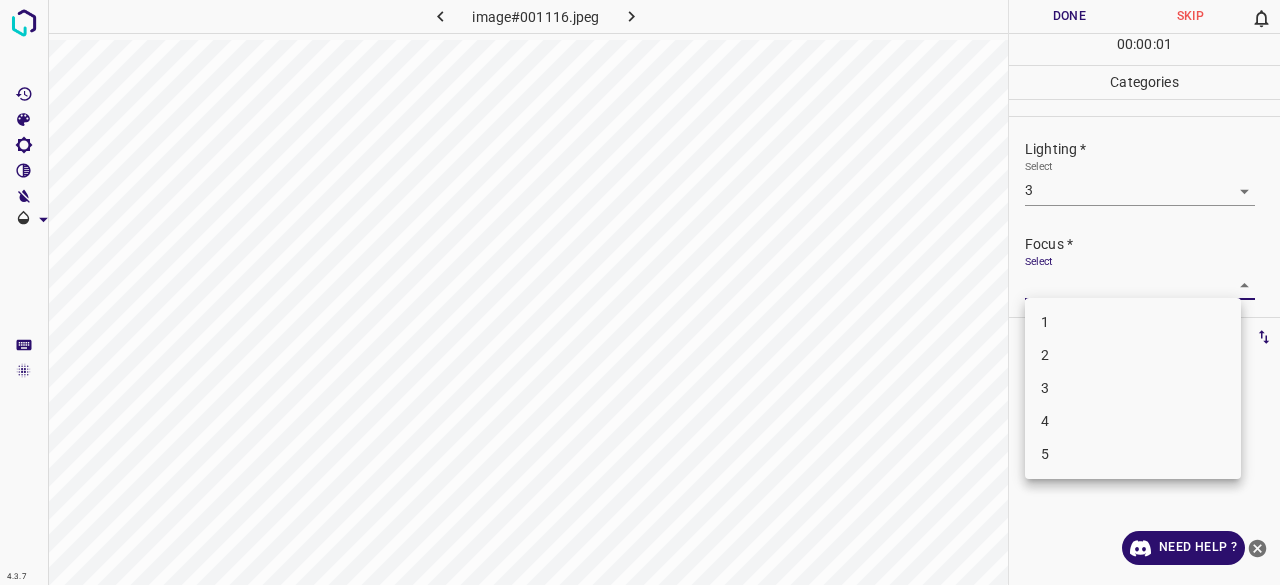click on "4.3.7 image#001116.jpeg Done Skip 0 00   : 00   : 01   Categories Lighting *  Select 3 3 Focus *  Select ​ Overall *  Select ​ Labels   0 Categories 1 Lighting 2 Focus 3 Overall Tools Space Change between modes (Draw & Edit) I Auto labeling R Restore zoom M Zoom in N Zoom out Delete Delete selecte label Filters Z Restore filters X Saturation filter C Brightness filter V Contrast filter B Gray scale filter General O Download Need Help ? - Text - Hide - Delete 1 2 3 4 5" at bounding box center (640, 292) 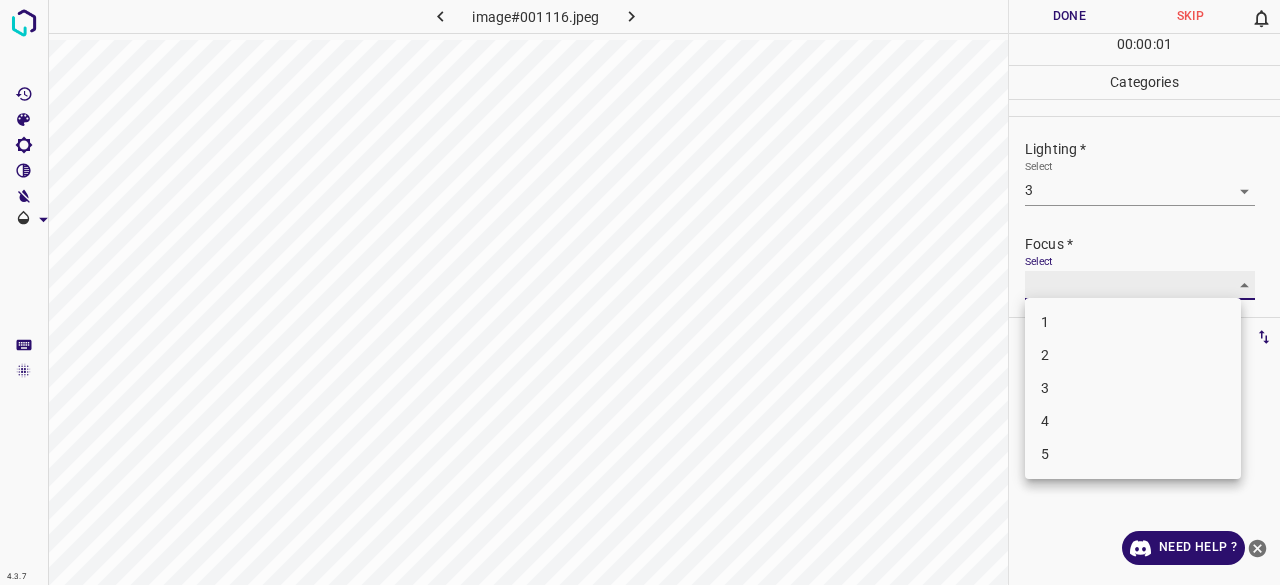 type on "3" 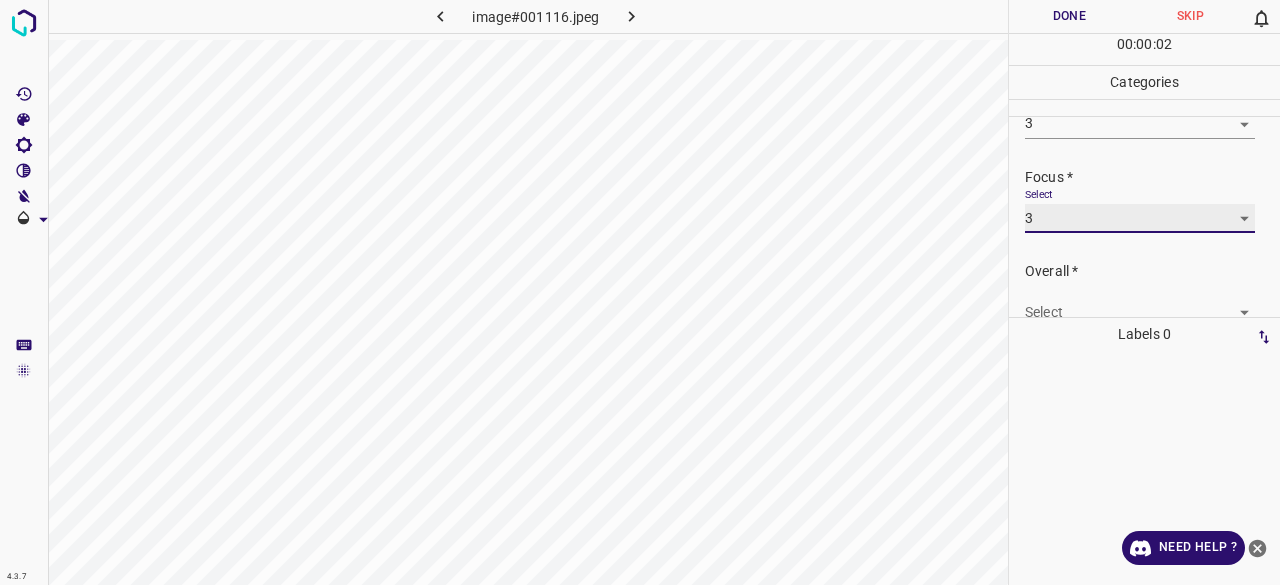 scroll, scrollTop: 98, scrollLeft: 0, axis: vertical 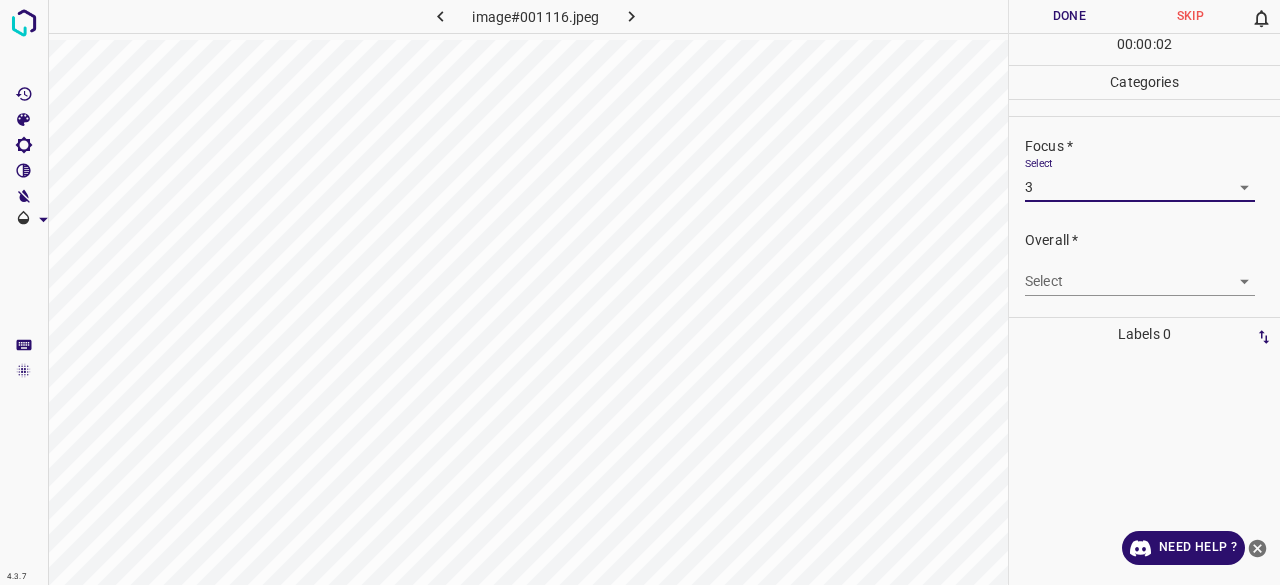 click on "4.3.7 image#001116.jpeg Done Skip 0 00   : 00   : 02   Categories Lighting *  Select 3 3 Focus *  Select 3 3 Overall *  Select ​ Labels   0 Categories 1 Lighting 2 Focus 3 Overall Tools Space Change between modes (Draw & Edit) I Auto labeling R Restore zoom M Zoom in N Zoom out Delete Delete selecte label Filters Z Restore filters X Saturation filter C Brightness filter V Contrast filter B Gray scale filter General O Download Need Help ? - Text - Hide - Delete" at bounding box center (640, 292) 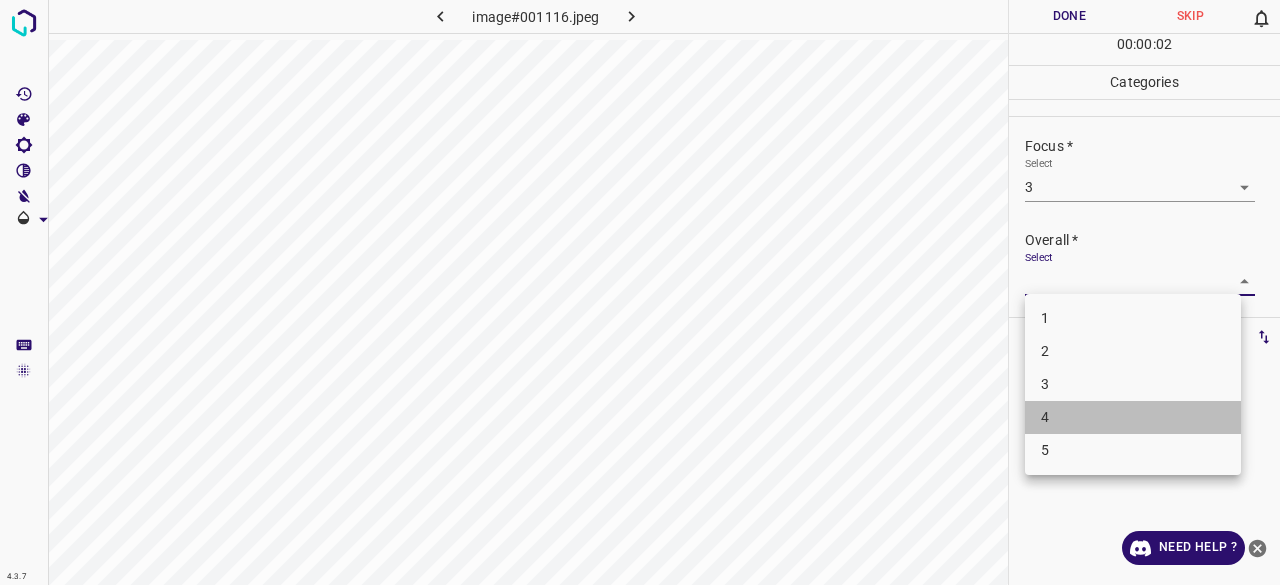 drag, startPoint x: 1045, startPoint y: 401, endPoint x: 1048, endPoint y: 385, distance: 16.27882 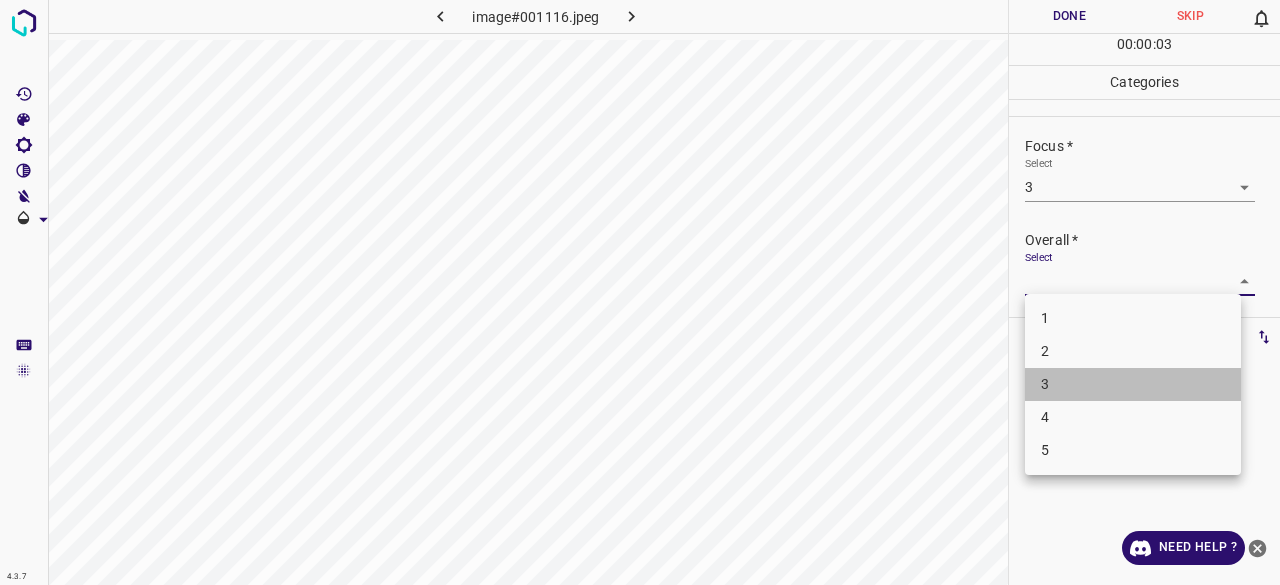 click on "3" at bounding box center (1133, 384) 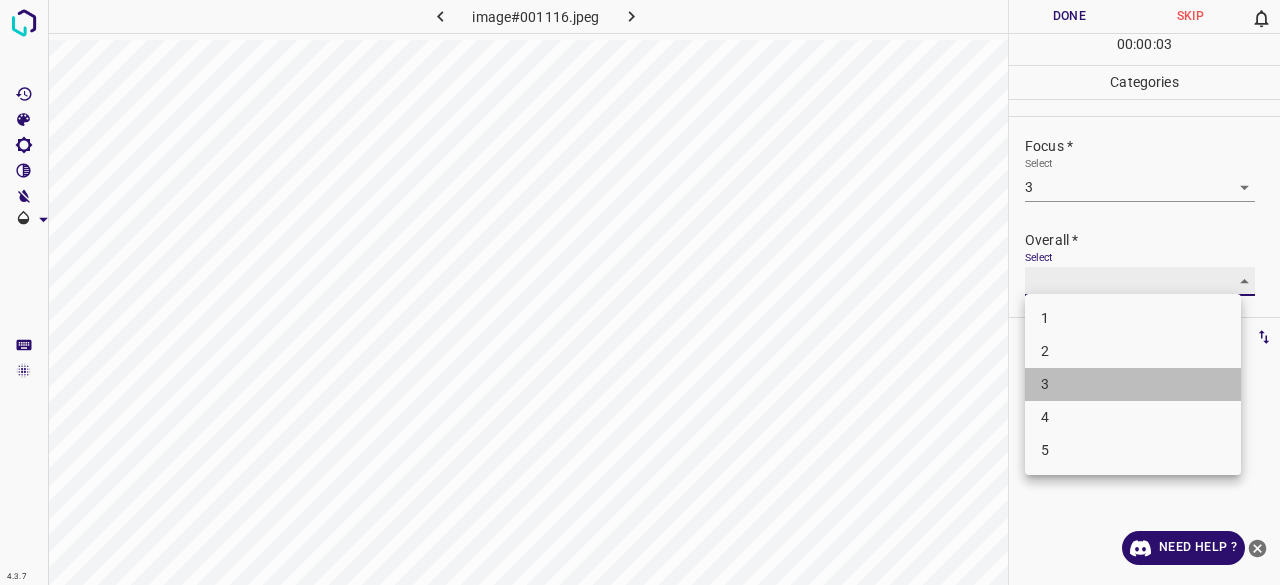 type on "3" 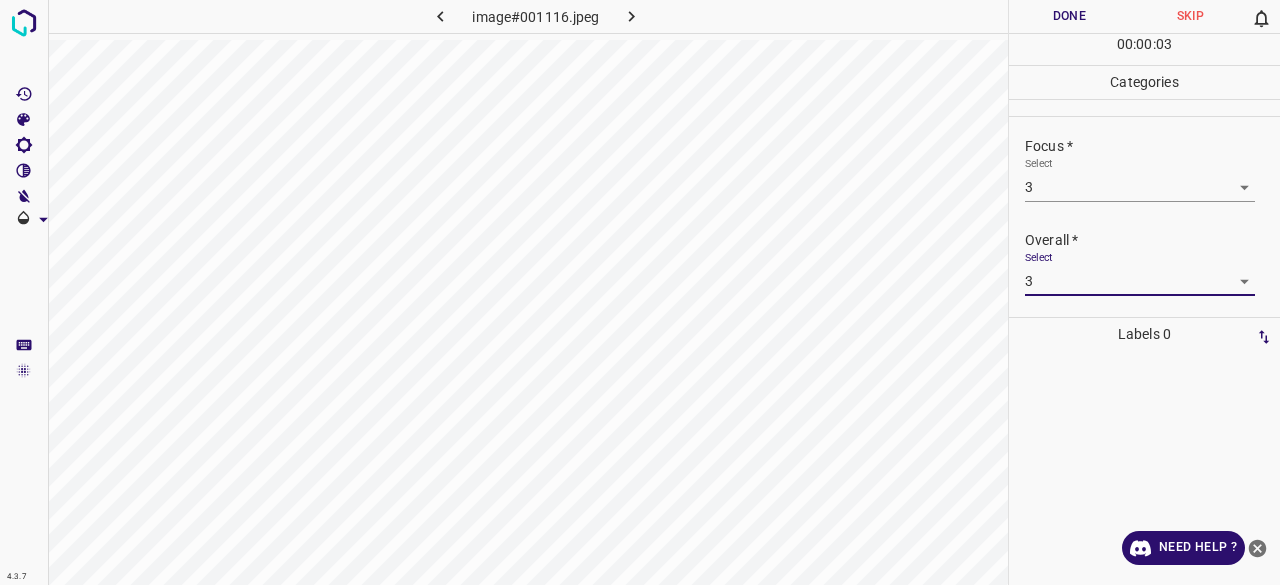 click on "00   : 00   : 03" at bounding box center (1144, 49) 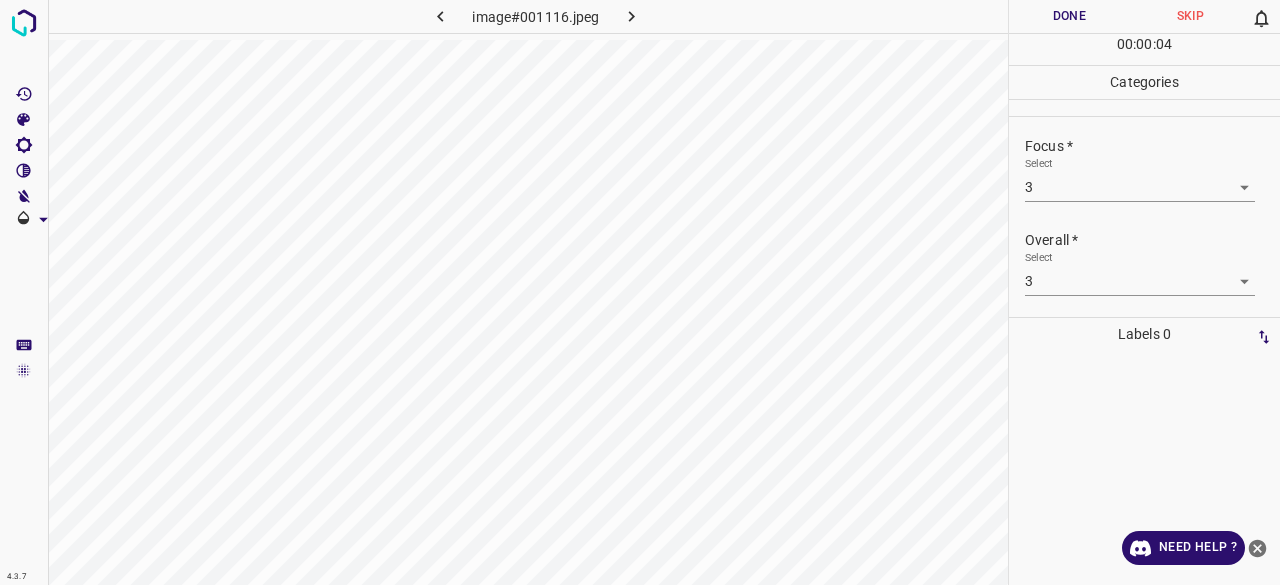 click on "00   : 00   : 04" at bounding box center (1144, 49) 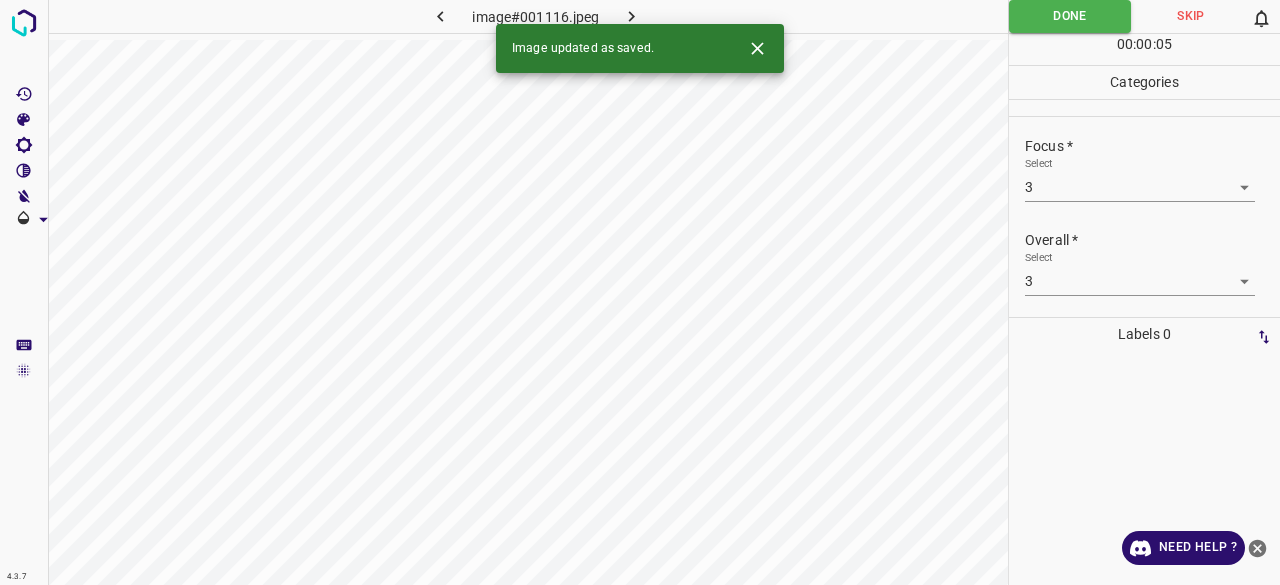 click at bounding box center [632, 16] 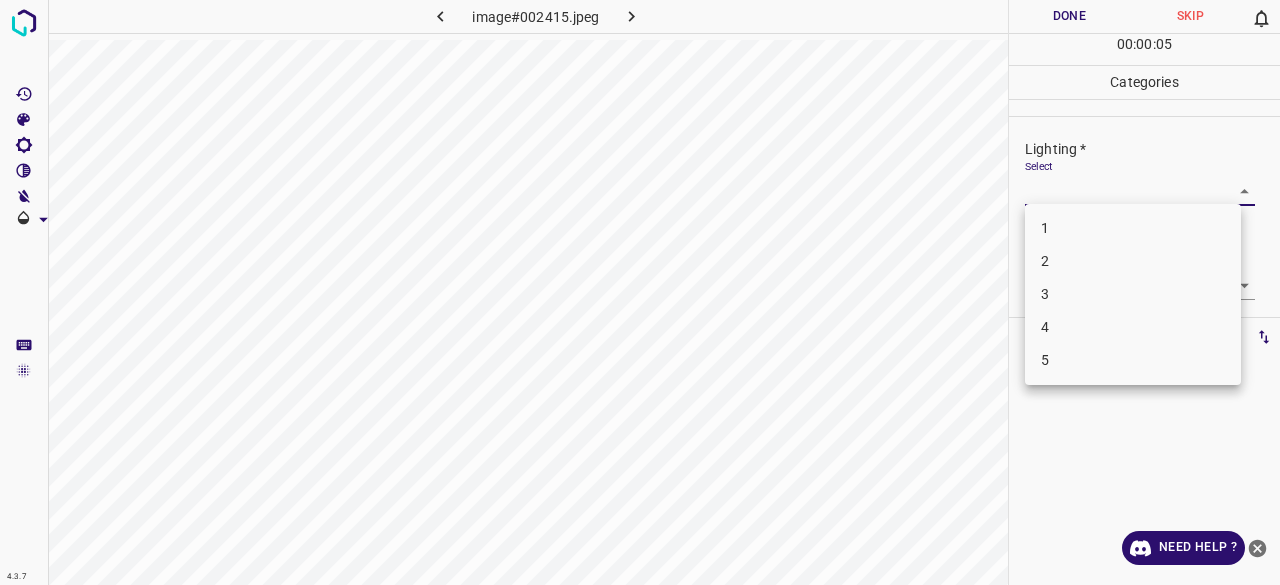 click on "4.3.7 image#002415.jpeg Done Skip 0 00   : 00   : 05   Categories Lighting *  Select ​ Focus *  Select ​ Overall *  Select ​ Labels   0 Categories 1 Lighting 2 Focus 3 Overall Tools Space Change between modes (Draw & Edit) I Auto labeling R Restore zoom M Zoom in N Zoom out Delete Delete selecte label Filters Z Restore filters X Saturation filter C Brightness filter V Contrast filter B Gray scale filter General O Download Need Help ? - Text - Hide - Delete 1 2 3 4 5" at bounding box center [640, 292] 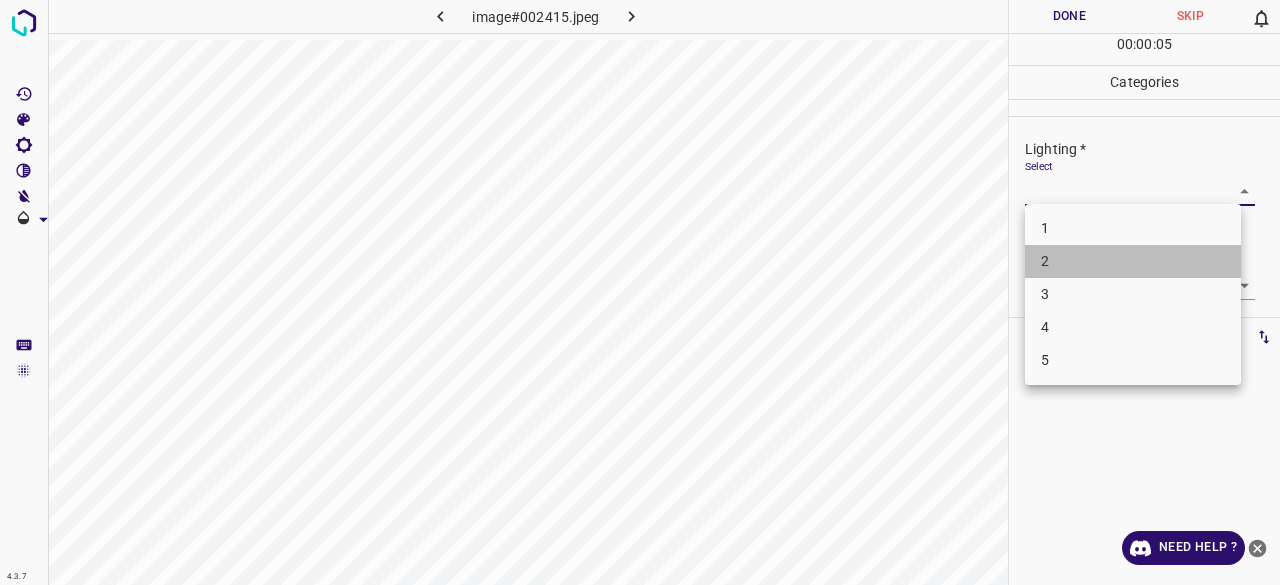 click on "2" at bounding box center [1133, 261] 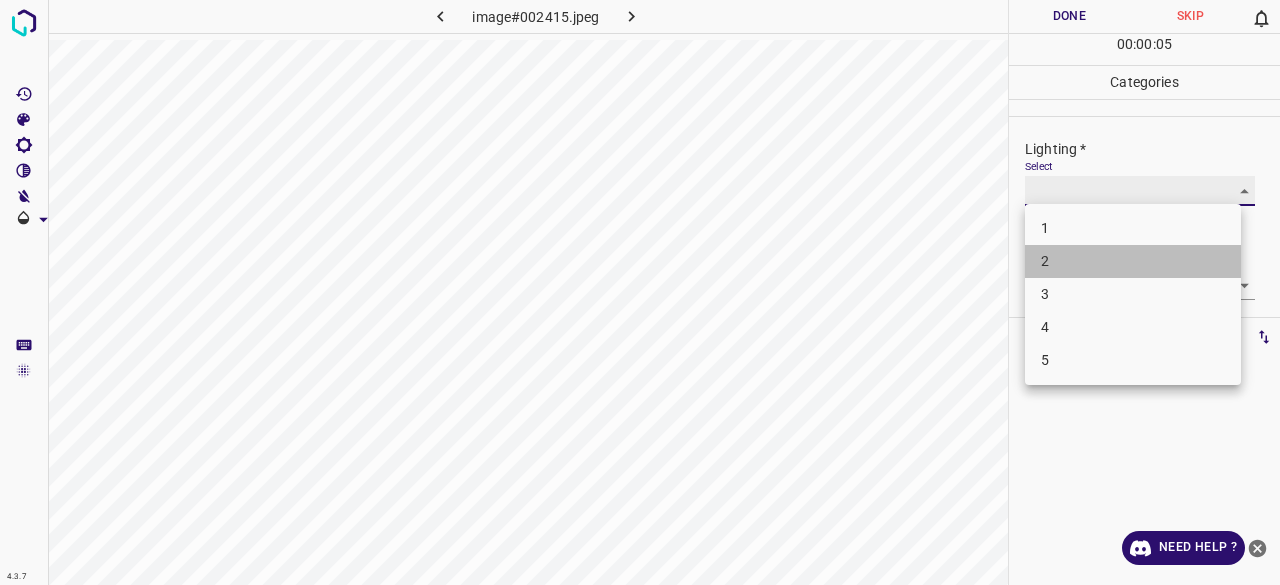 type on "2" 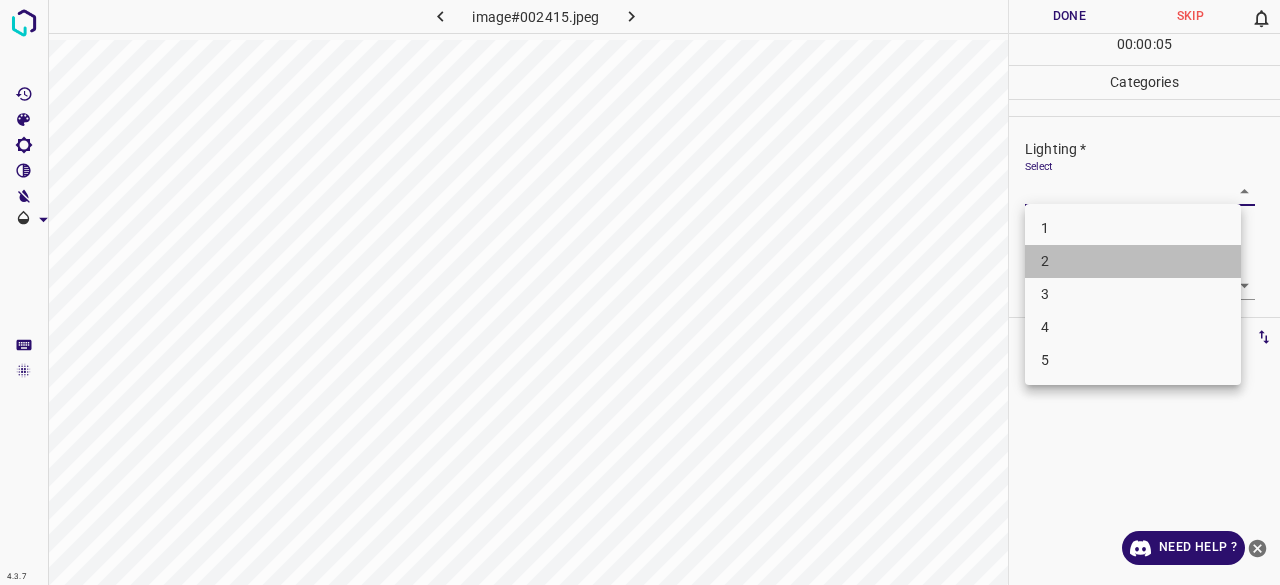 click on "1 2 3 4 5" at bounding box center [1133, 294] 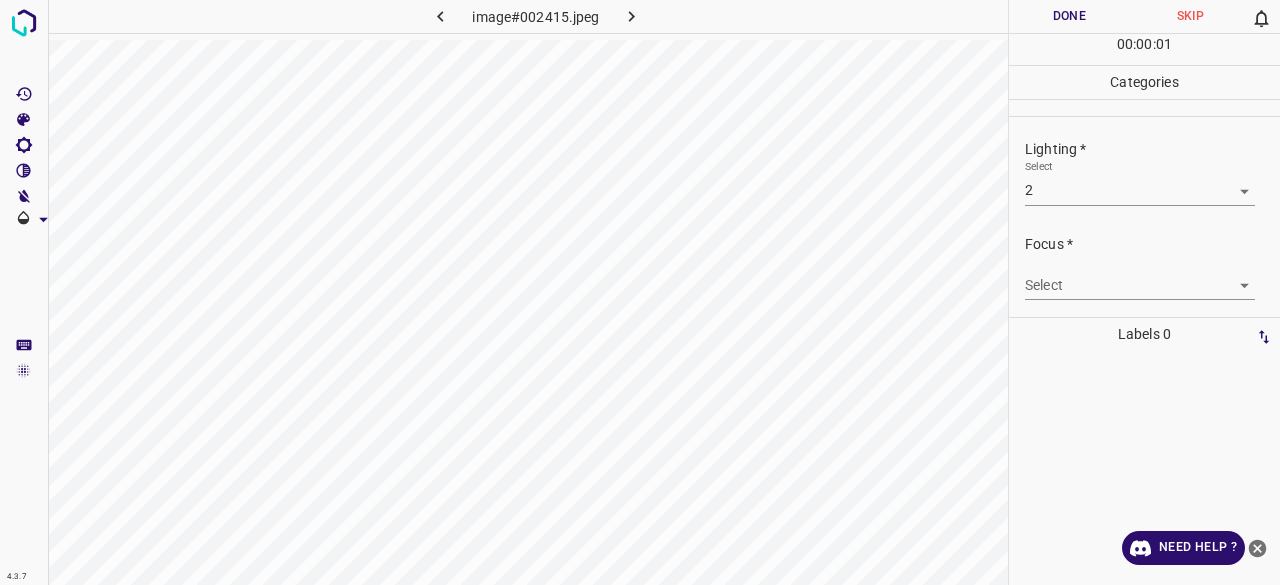 click on "4.3.7 image#002415.jpeg Done Skip 0 00   : 00   : 01   Categories Lighting *  Select 2 2 Focus *  Select ​ Overall *  Select ​ Labels   0 Categories 1 Lighting 2 Focus 3 Overall Tools Space Change between modes (Draw & Edit) I Auto labeling R Restore zoom M Zoom in N Zoom out Delete Delete selecte label Filters Z Restore filters X Saturation filter C Brightness filter V Contrast filter B Gray scale filter General O Download Need Help ? - Text - Hide - Delete" at bounding box center [640, 292] 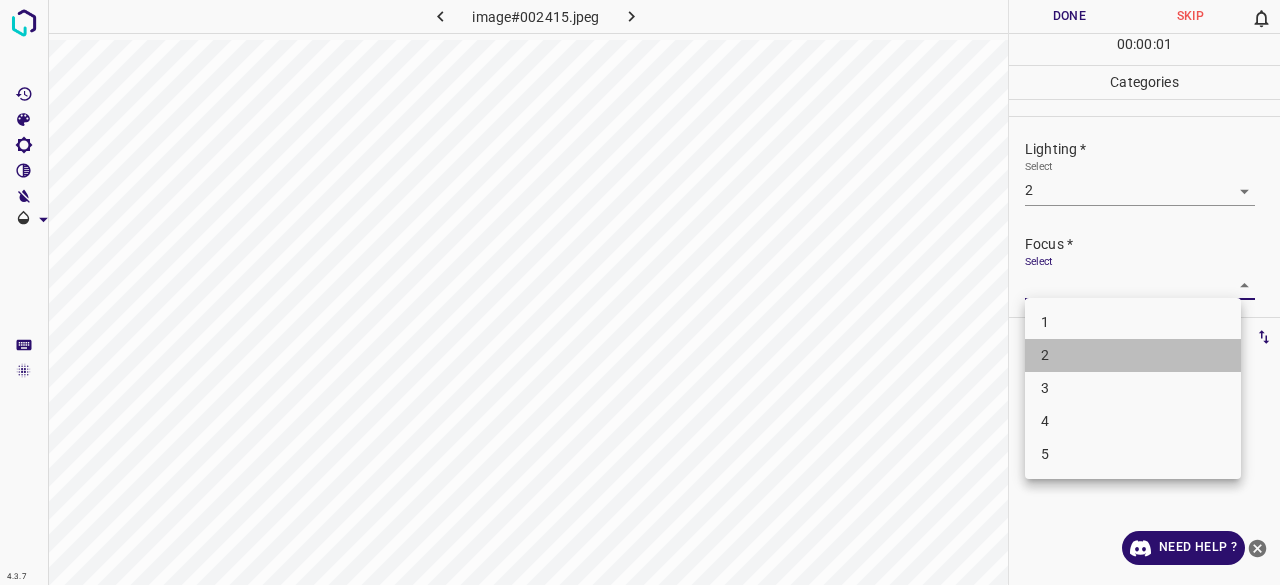 click on "2" at bounding box center [1133, 355] 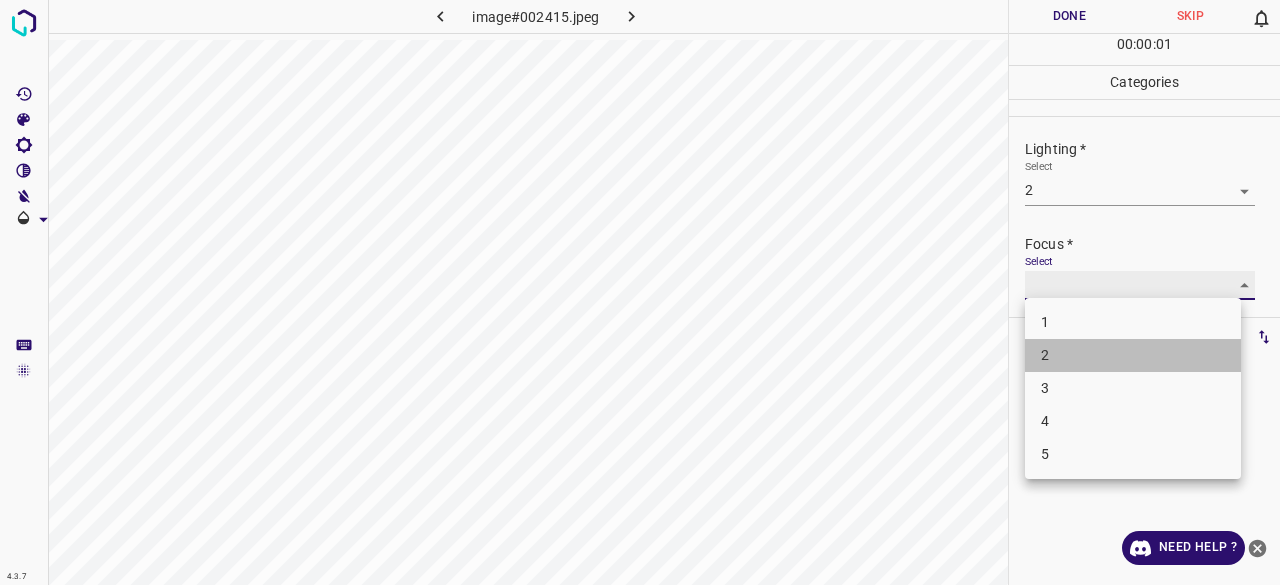 type on "2" 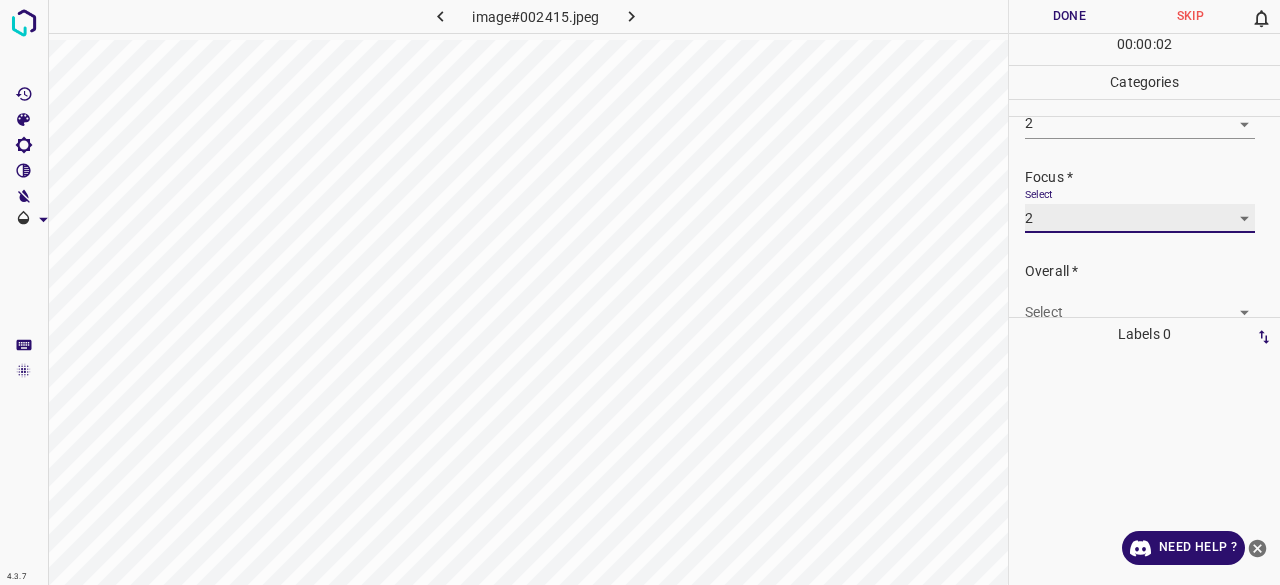 scroll, scrollTop: 98, scrollLeft: 0, axis: vertical 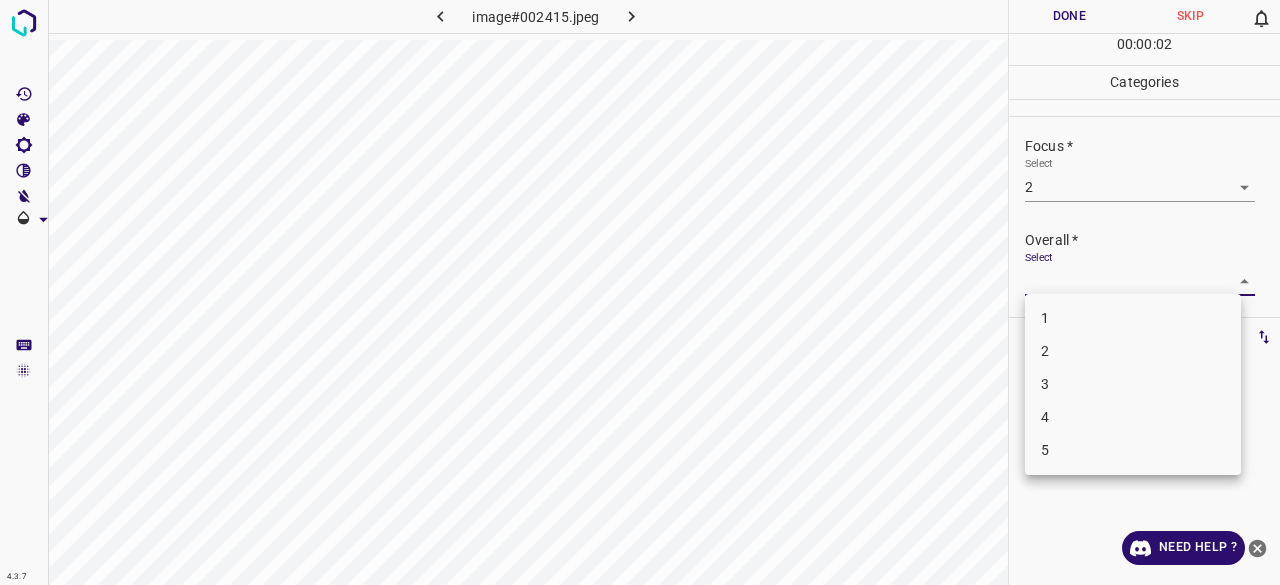 click on "4.3.7 image#002415.jpeg Done Skip 0 00   : 00   : 02   Categories Lighting *  Select 2 2 Focus *  Select 2 2 Overall *  Select ​ Labels   0 Categories 1 Lighting 2 Focus 3 Overall Tools Space Change between modes (Draw & Edit) I Auto labeling R Restore zoom M Zoom in N Zoom out Delete Delete selecte label Filters Z Restore filters X Saturation filter C Brightness filter V Contrast filter B Gray scale filter General O Download Need Help ? - Text - Hide - Delete 1 2 3 4 5" at bounding box center [640, 292] 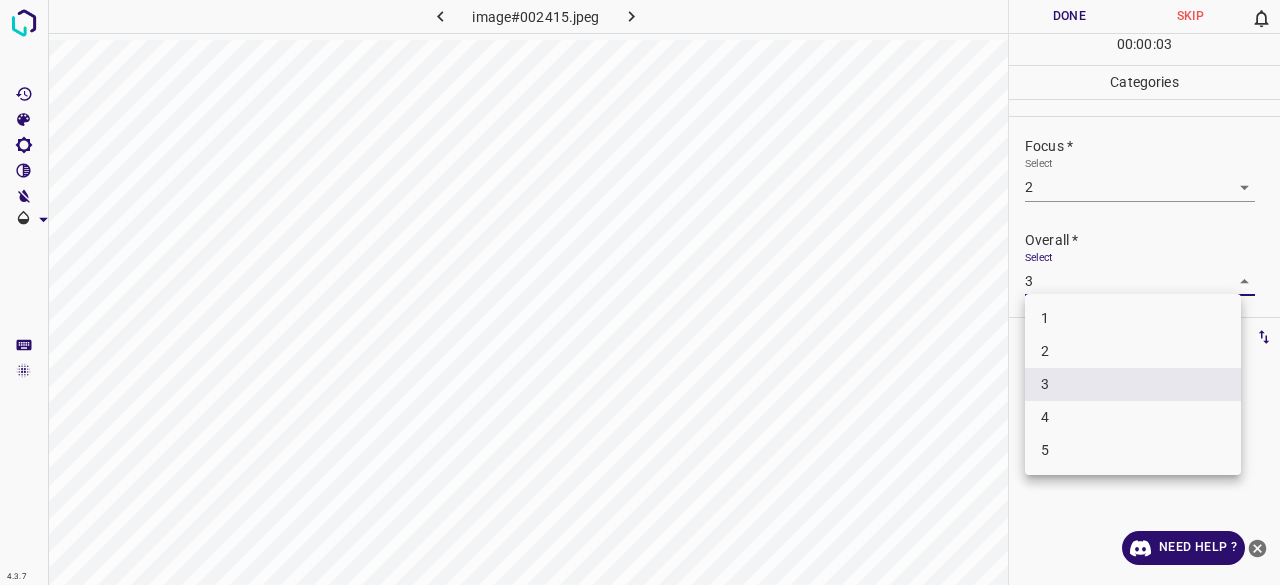 click on "4.3.7 image#002415.jpeg Done Skip 0 00   : 00   : 03   Categories Lighting *  Select 2 2 Focus *  Select 2 2 Overall *  Select 3 3 Labels   0 Categories 1 Lighting 2 Focus 3 Overall Tools Space Change between modes (Draw & Edit) I Auto labeling R Restore zoom M Zoom in N Zoom out Delete Delete selecte label Filters Z Restore filters X Saturation filter C Brightness filter V Contrast filter B Gray scale filter General O Download Need Help ? - Text - Hide - Delete 1 2 3 4 5" at bounding box center (640, 292) 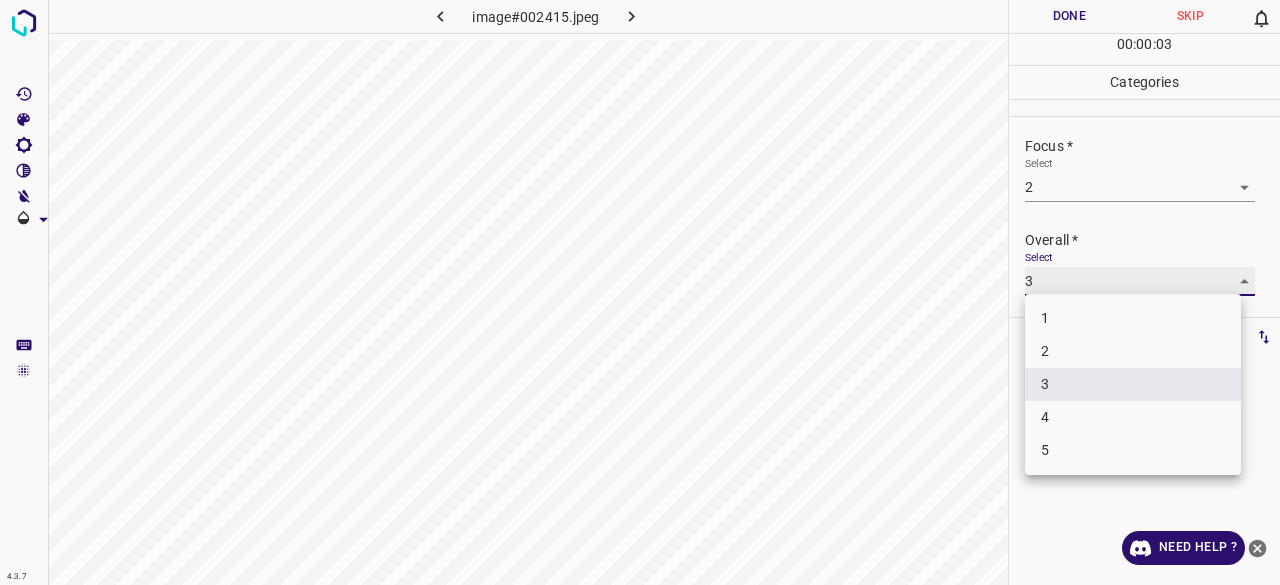 type on "2" 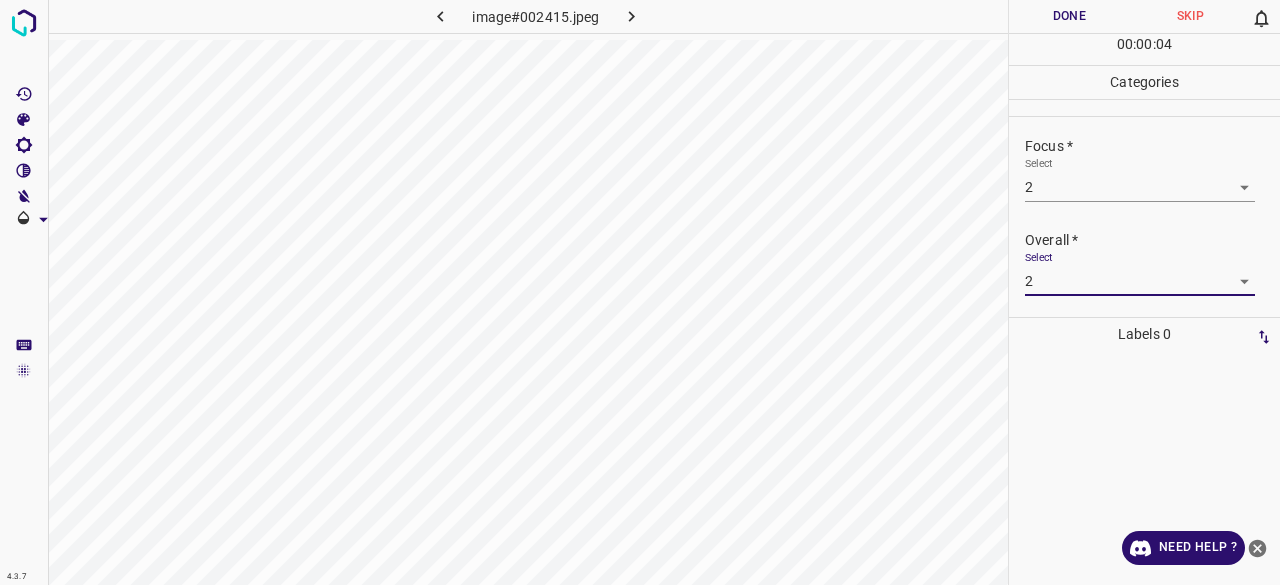 click on "Done" at bounding box center [1069, 16] 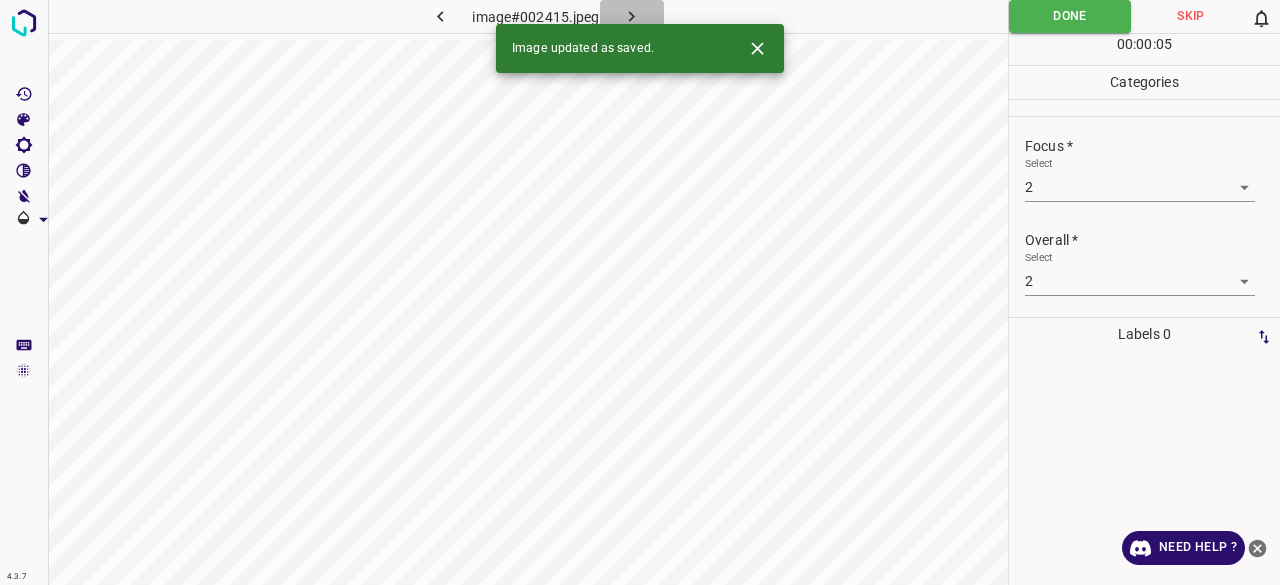 click at bounding box center (632, 16) 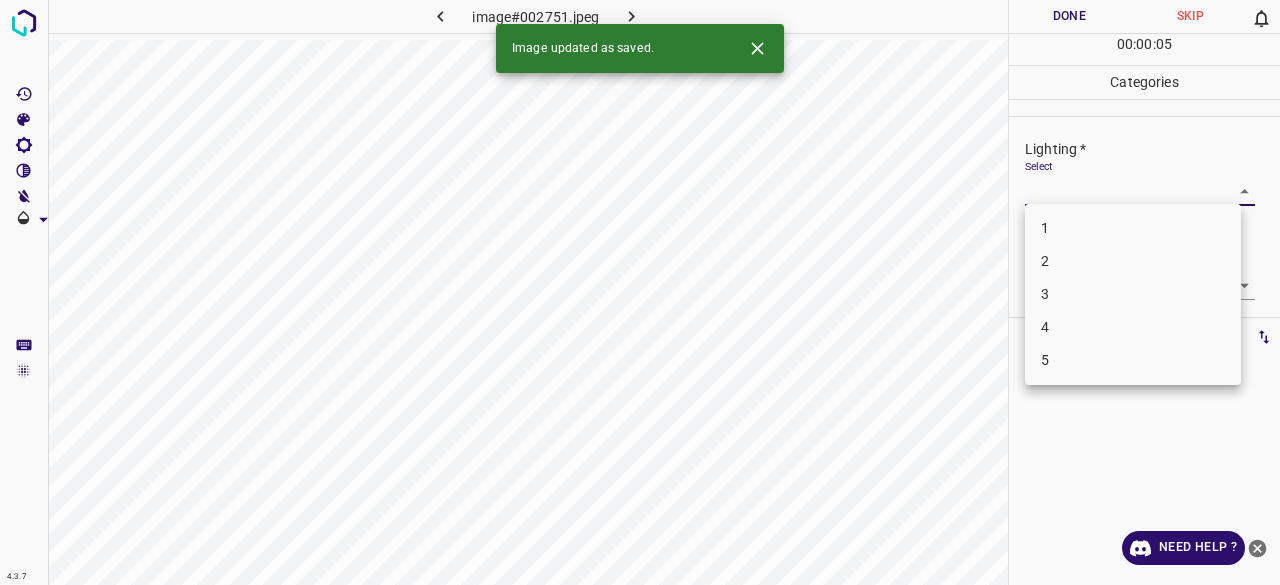 click on "4.3.7 image#002751.jpeg Done Skip 0 00   : 00   : 05   Categories Lighting *  Select ​ Focus *  Select ​ Overall *  Select ​ Labels   0 Categories 1 Lighting 2 Focus 3 Overall Tools Space Change between modes (Draw & Edit) I Auto labeling R Restore zoom M Zoom in N Zoom out Delete Delete selecte label Filters Z Restore filters X Saturation filter C Brightness filter V Contrast filter B Gray scale filter General O Download Image updated as saved. Need Help ? - Text - Hide - Delete 1 2 3 4 5" at bounding box center (640, 292) 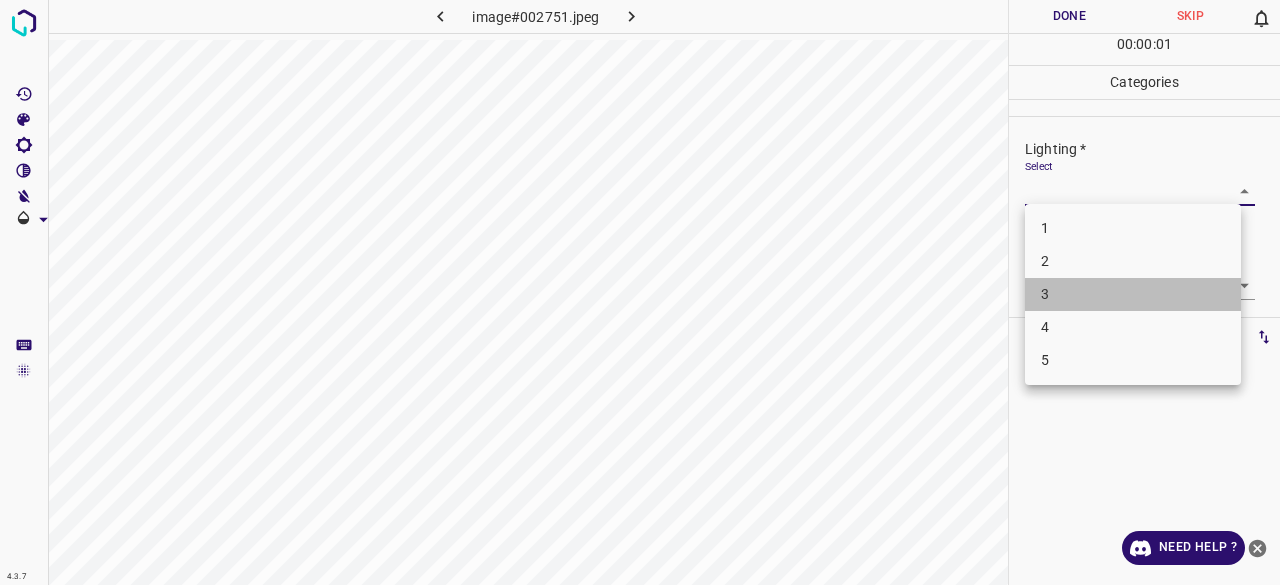 click on "3" at bounding box center (1133, 294) 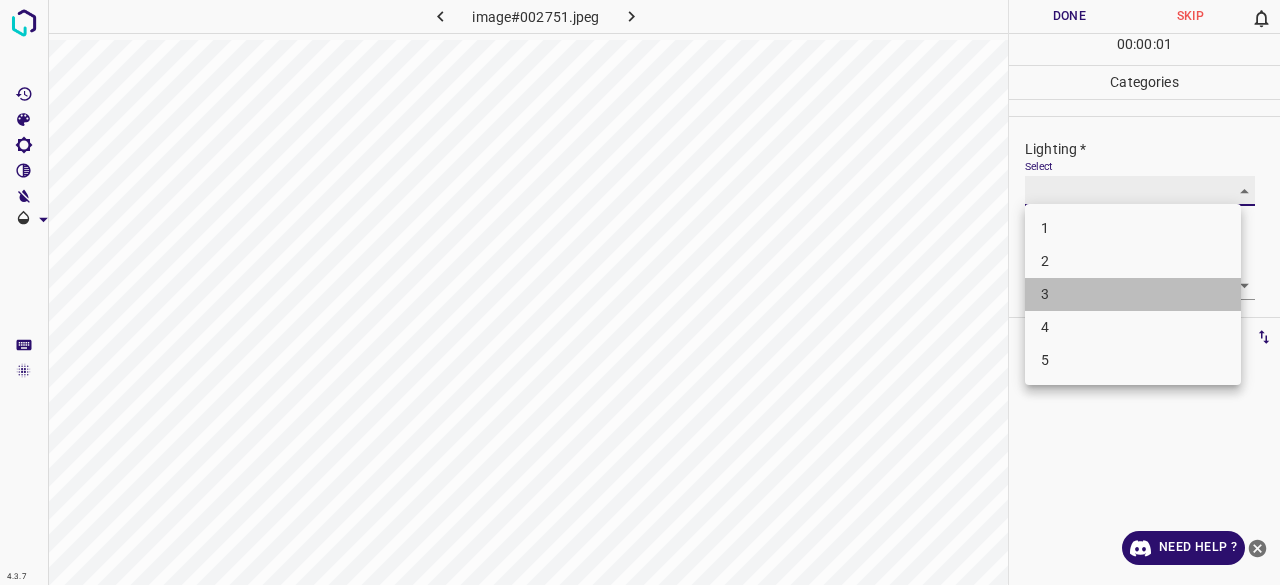type on "3" 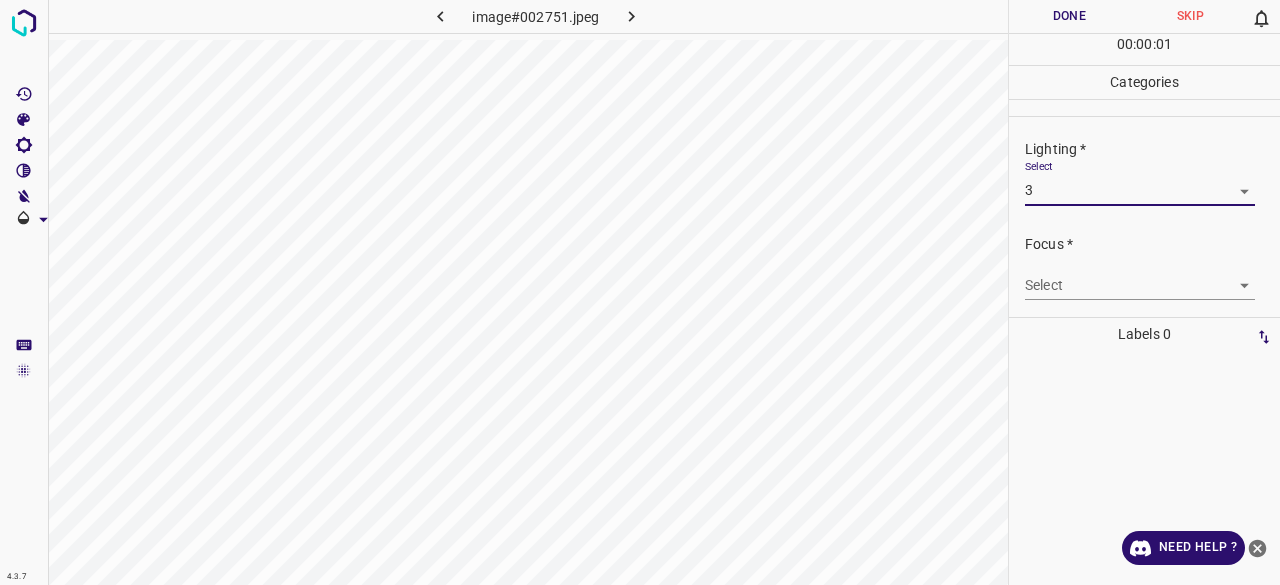 click on "4.3.7 image#002751.jpeg Done Skip 0 00   : 00   : 01   Categories Lighting *  Select 3 3 Focus *  Select ​ Overall *  Select ​ Labels   0 Categories 1 Lighting 2 Focus 3 Overall Tools Space Change between modes (Draw & Edit) I Auto labeling R Restore zoom M Zoom in N Zoom out Delete Delete selecte label Filters Z Restore filters X Saturation filter C Brightness filter V Contrast filter B Gray scale filter General O Download Need Help ? - Text - Hide - Delete 1 2 3 4 5" at bounding box center (640, 292) 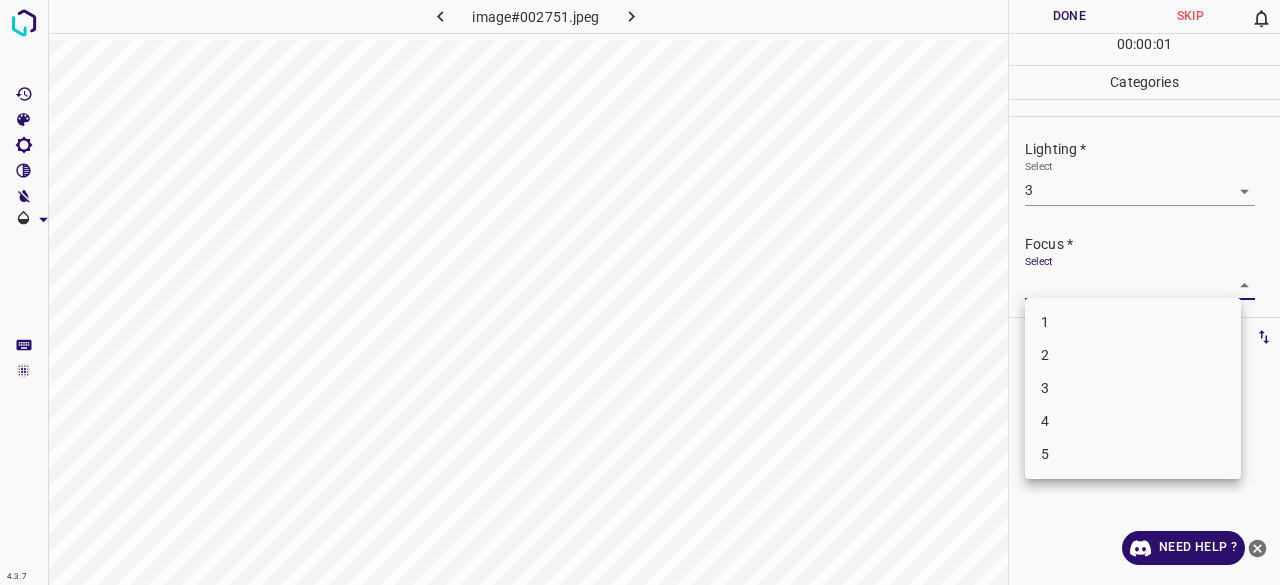 click on "3" at bounding box center (1133, 388) 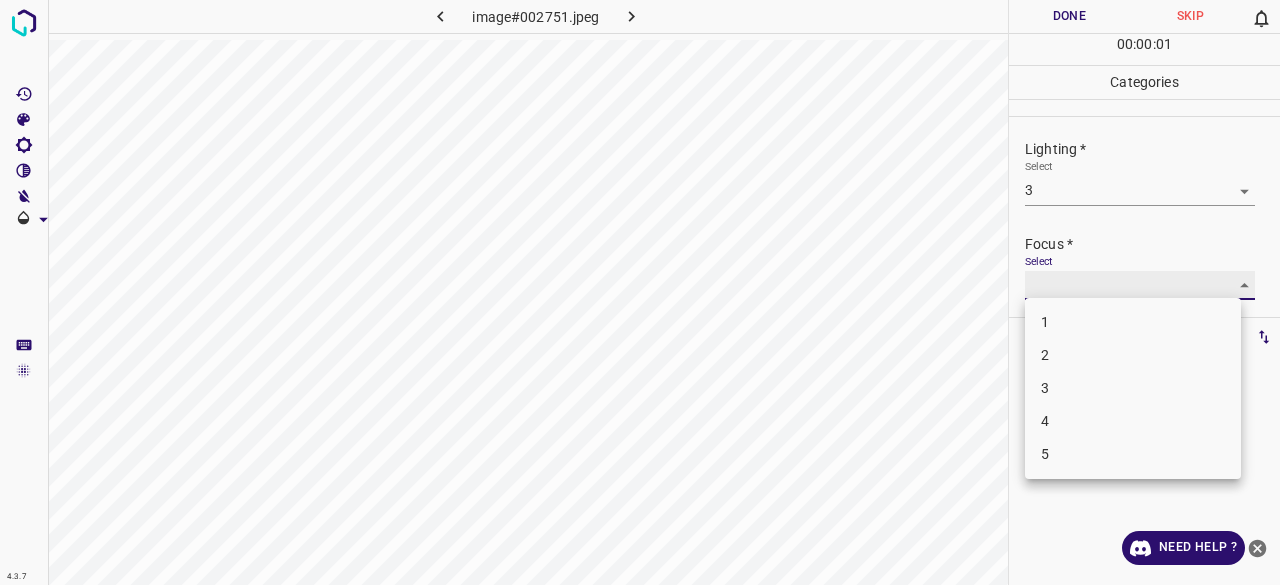 type on "3" 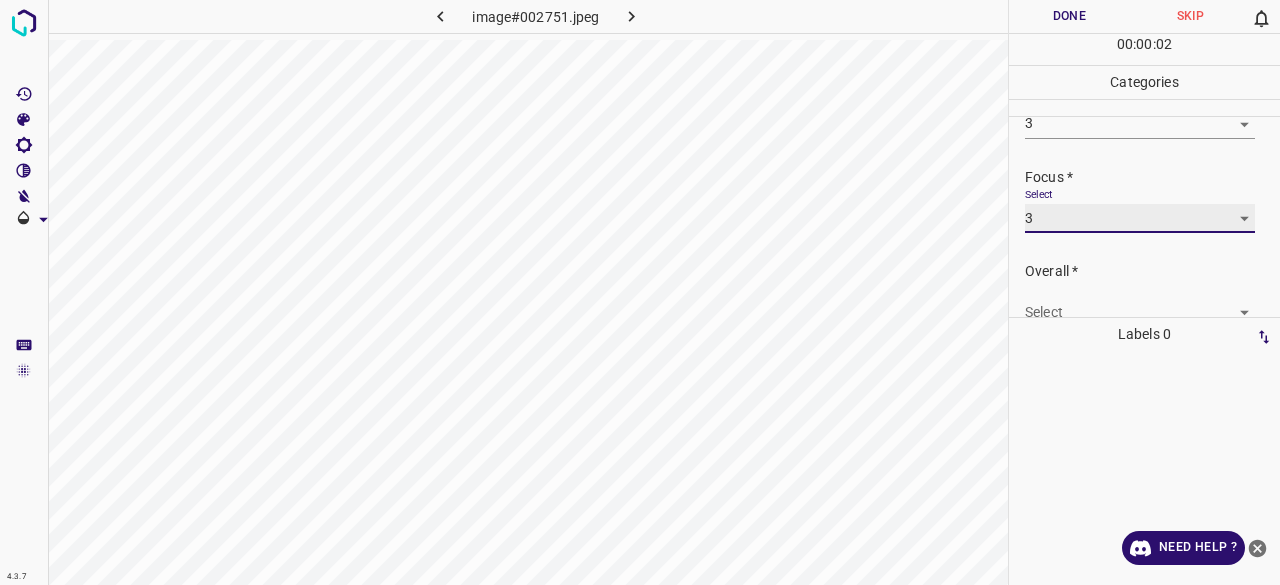 scroll, scrollTop: 98, scrollLeft: 0, axis: vertical 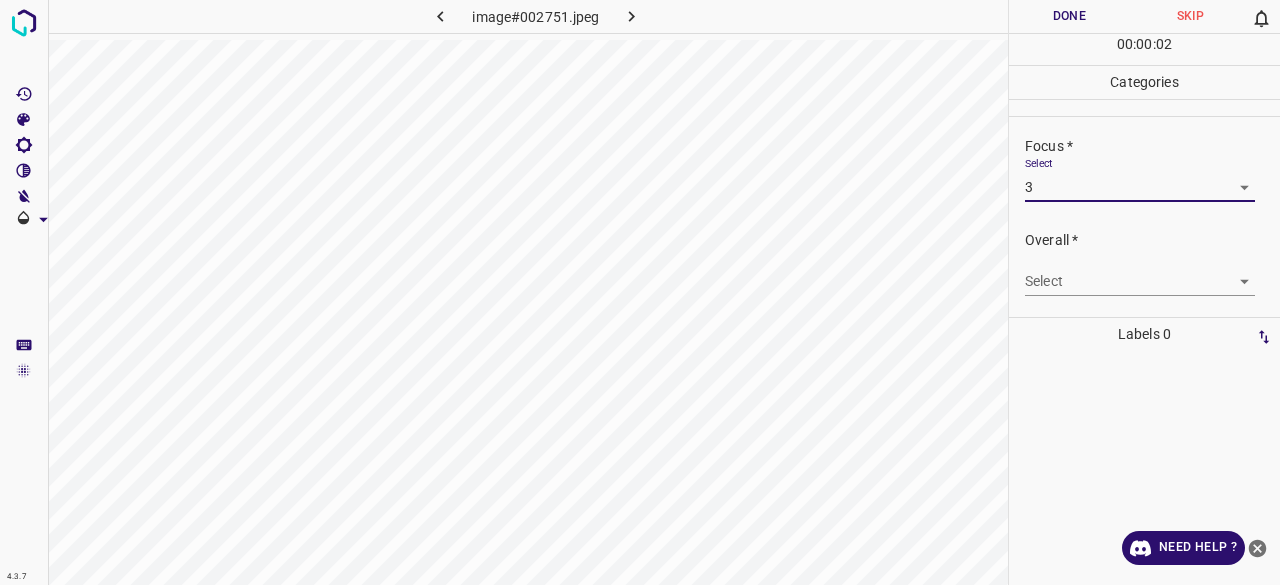 click on "4.3.7 image#002751.jpeg Done Skip 0 00   : 00   : 02   Categories Lighting *  Select 3 3 Focus *  Select 3 3 Overall *  Select ​ Labels   0 Categories 1 Lighting 2 Focus 3 Overall Tools Space Change between modes (Draw & Edit) I Auto labeling R Restore zoom M Zoom in N Zoom out Delete Delete selecte label Filters Z Restore filters X Saturation filter C Brightness filter V Contrast filter B Gray scale filter General O Download Need Help ? - Text - Hide - Delete" at bounding box center [640, 292] 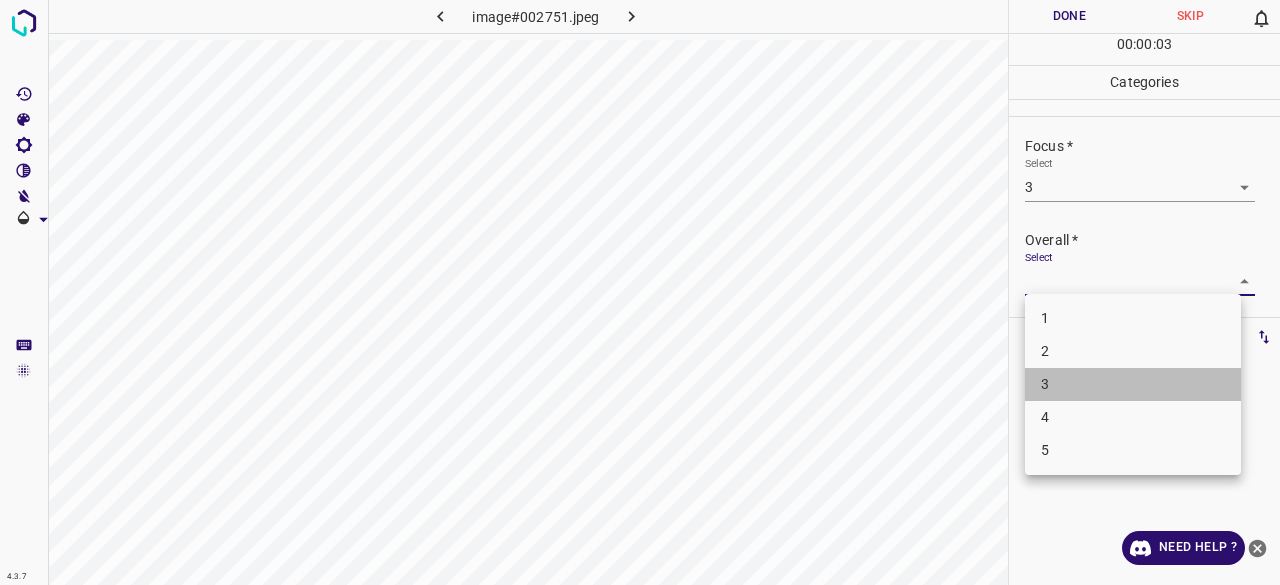 drag, startPoint x: 1054, startPoint y: 389, endPoint x: 1057, endPoint y: 288, distance: 101.04455 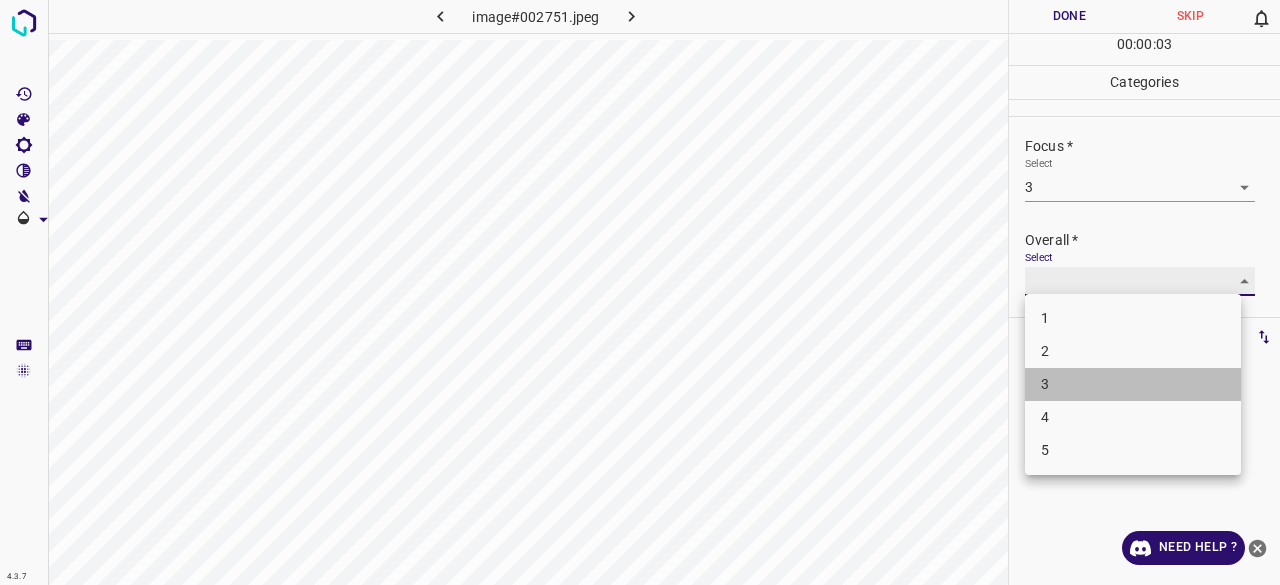 type on "3" 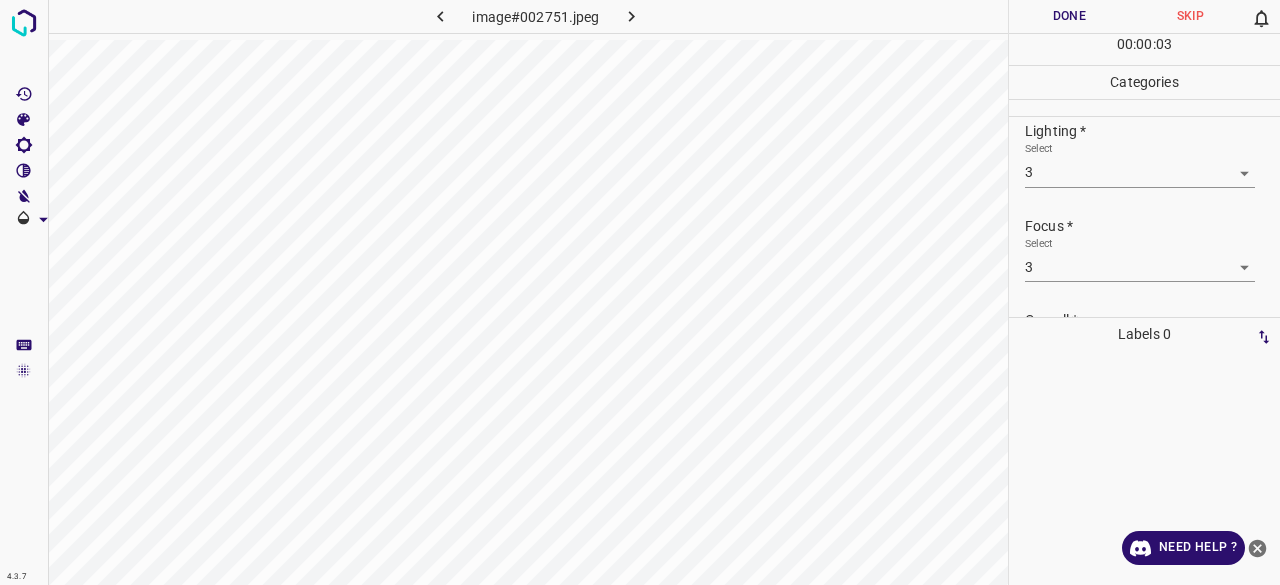 scroll, scrollTop: 0, scrollLeft: 0, axis: both 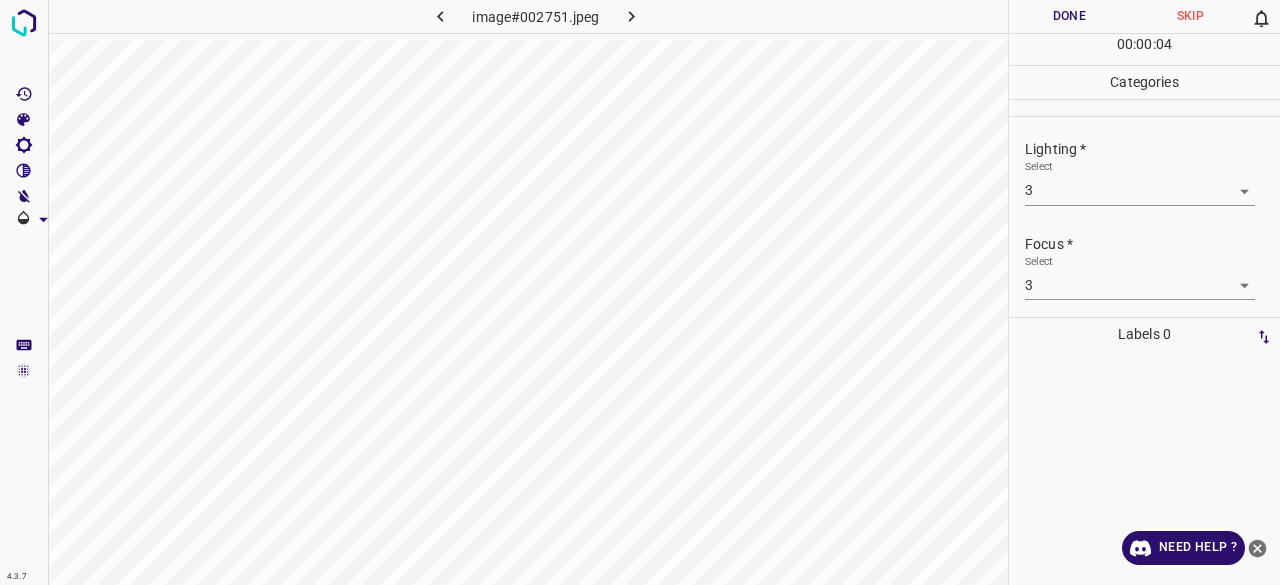 click on "Done" at bounding box center (1069, 16) 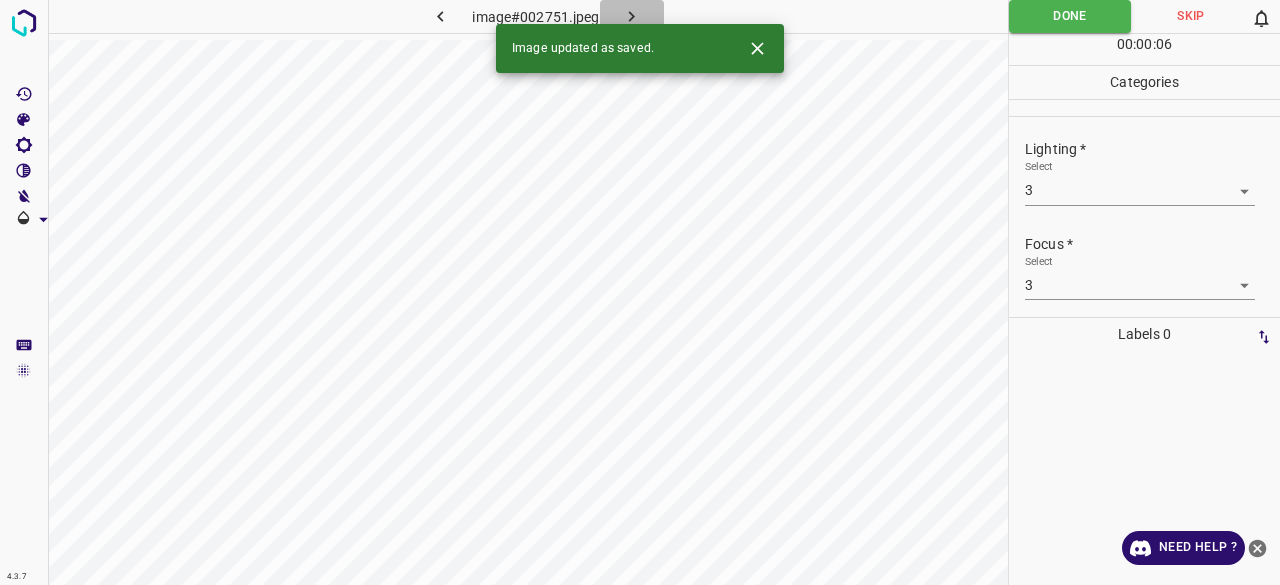 click 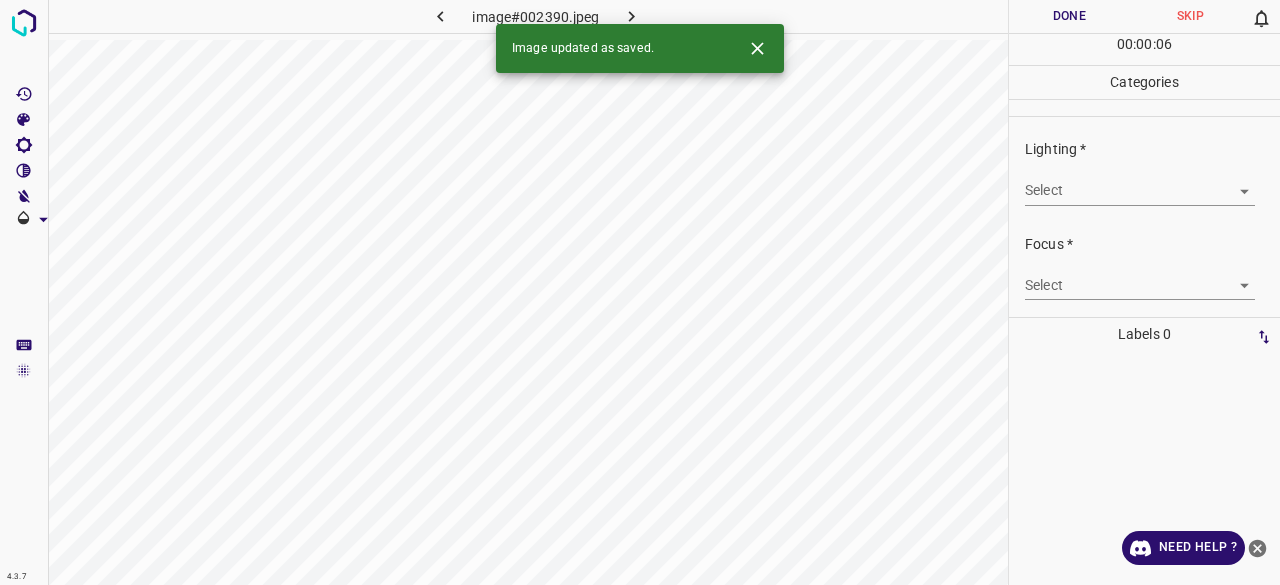 click on "4.3.7 image#002390.jpeg Done Skip 0 00   : 00   : 06   Categories Lighting *  Select ​ Focus *  Select ​ Overall *  Select ​ Labels   0 Categories 1 Lighting 2 Focus 3 Overall Tools Space Change between modes (Draw & Edit) I Auto labeling R Restore zoom M Zoom in N Zoom out Delete Delete selecte label Filters Z Restore filters X Saturation filter C Brightness filter V Contrast filter B Gray scale filter General O Download Image updated as saved. Need Help ? - Text - Hide - Delete" at bounding box center [640, 292] 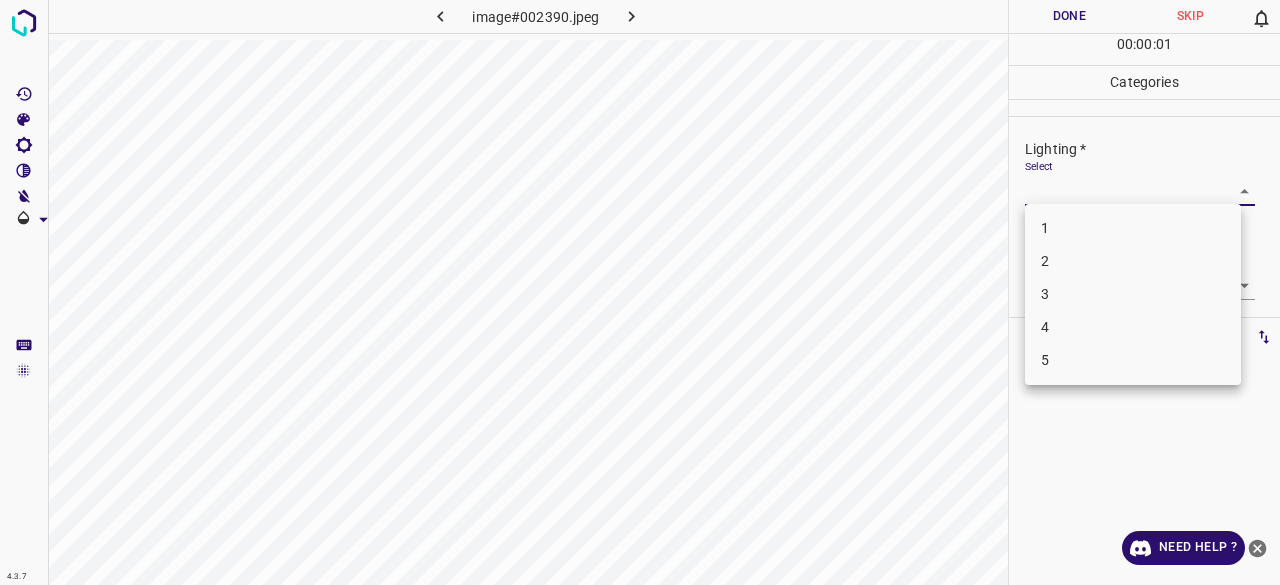 click on "3" at bounding box center [1133, 294] 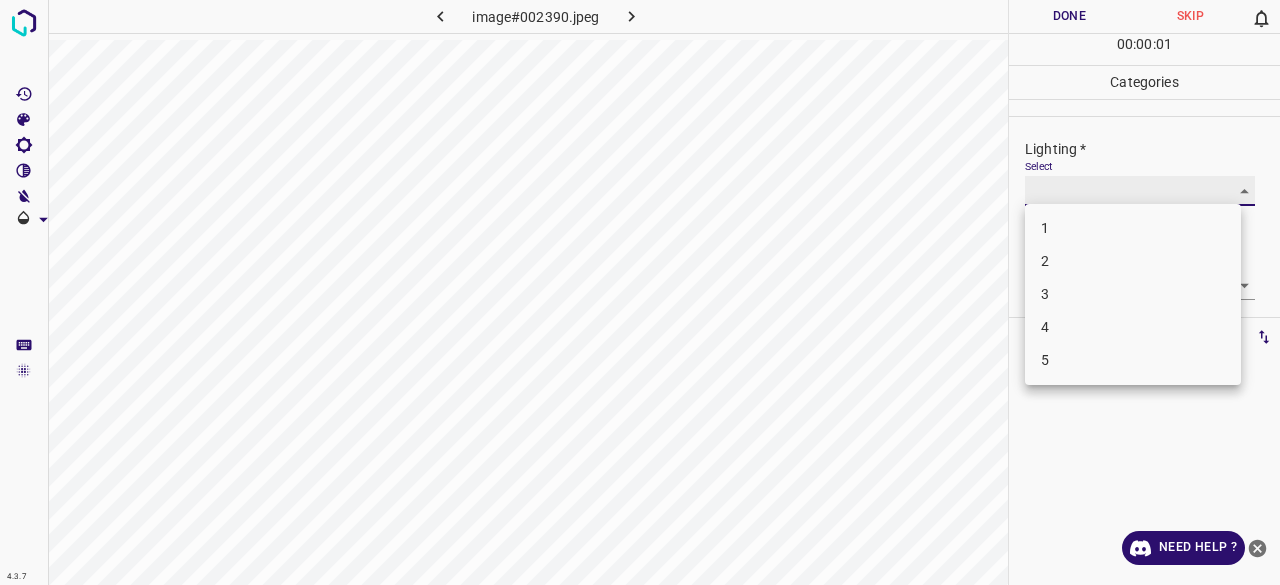 type on "3" 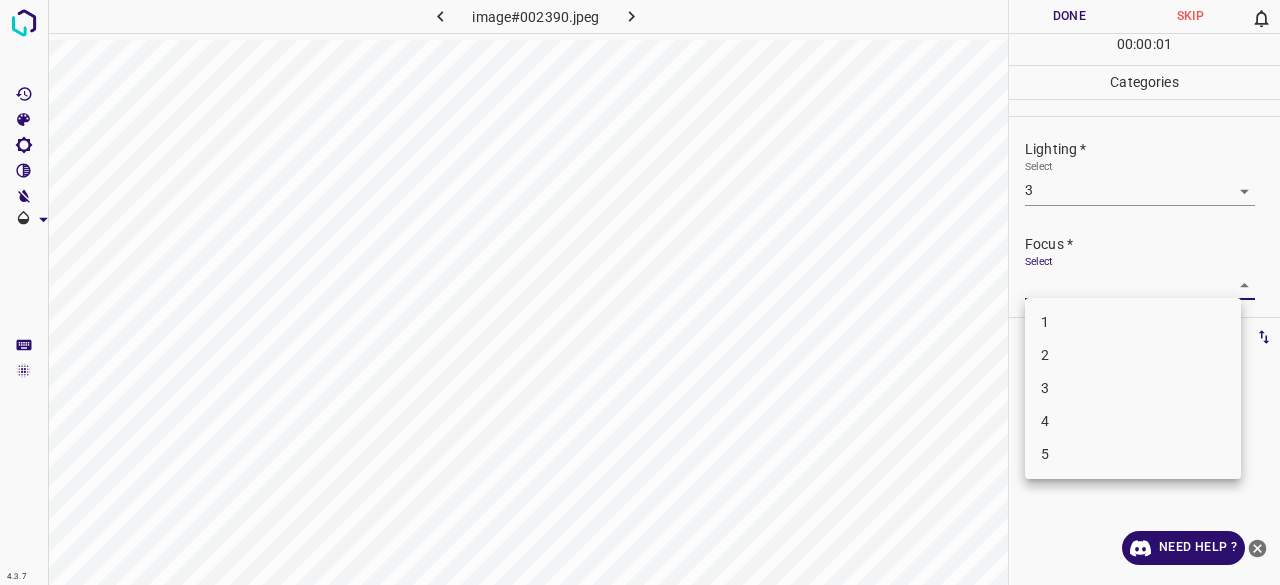 click on "4.3.7 image#002390.jpeg Done Skip 0 00   : 00   : 01   Categories Lighting *  Select 3 3 Focus *  Select ​ Overall *  Select ​ Labels   0 Categories 1 Lighting 2 Focus 3 Overall Tools Space Change between modes (Draw & Edit) I Auto labeling R Restore zoom M Zoom in N Zoom out Delete Delete selecte label Filters Z Restore filters X Saturation filter C Brightness filter V Contrast filter B Gray scale filter General O Download Need Help ? - Text - Hide - Delete 1 2 3 4 5" at bounding box center (640, 292) 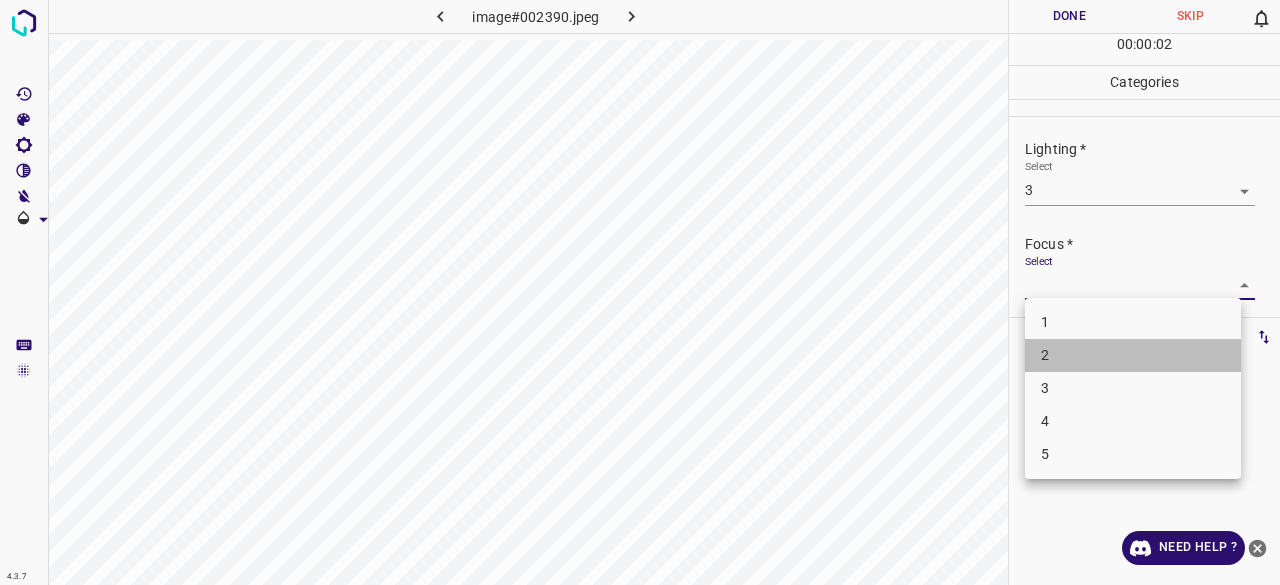 drag, startPoint x: 1062, startPoint y: 369, endPoint x: 1062, endPoint y: 337, distance: 32 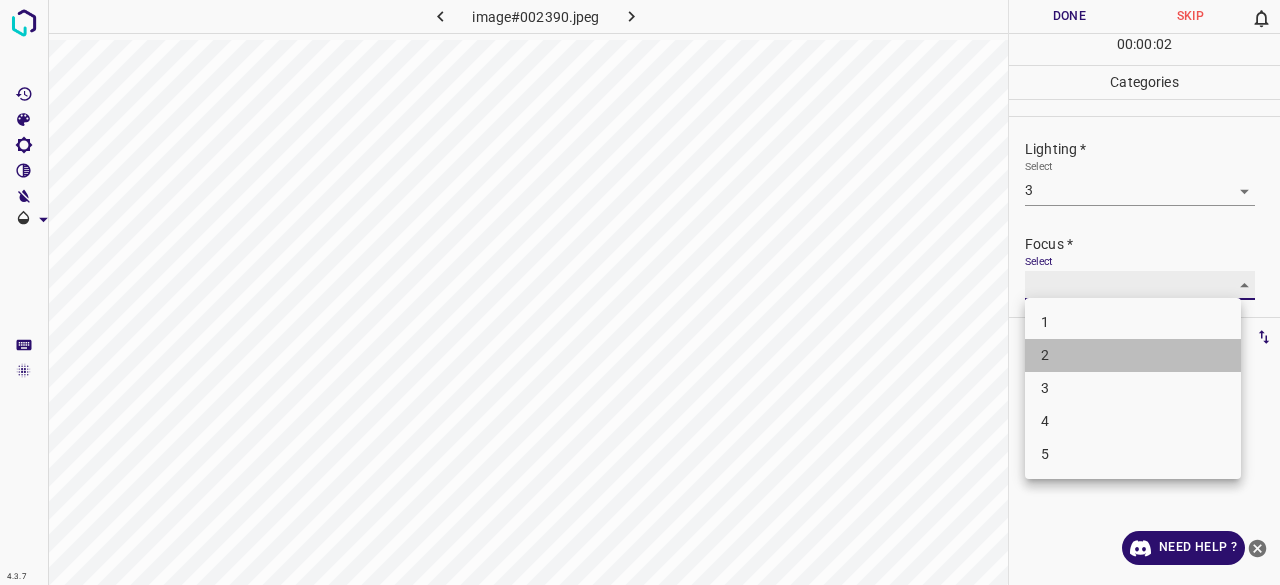 type on "2" 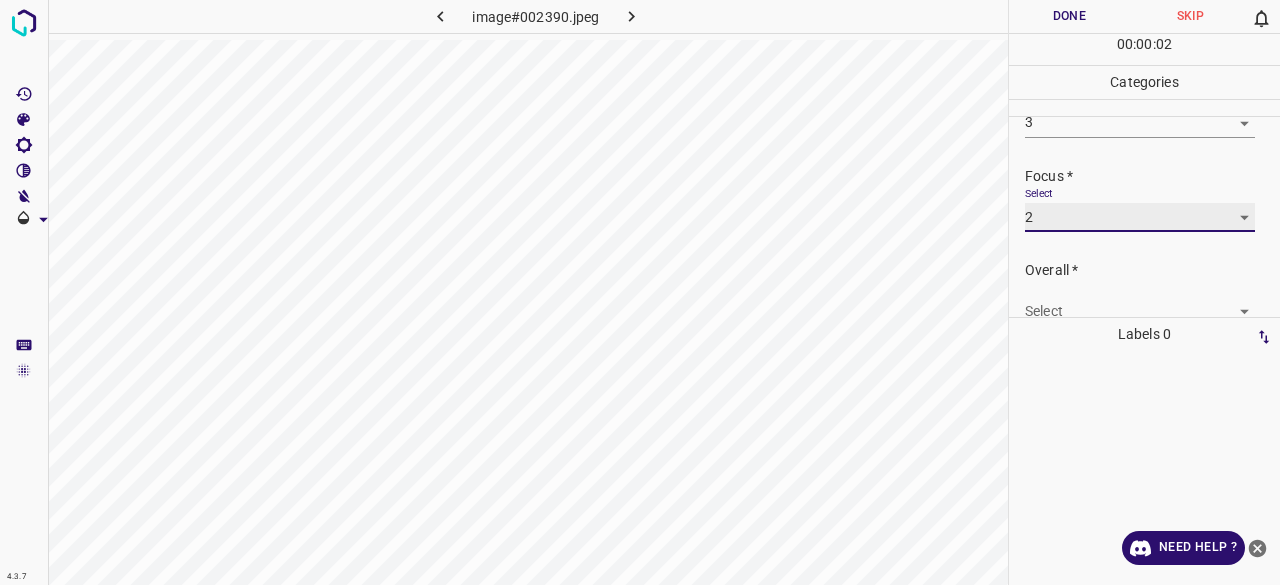 scroll, scrollTop: 98, scrollLeft: 0, axis: vertical 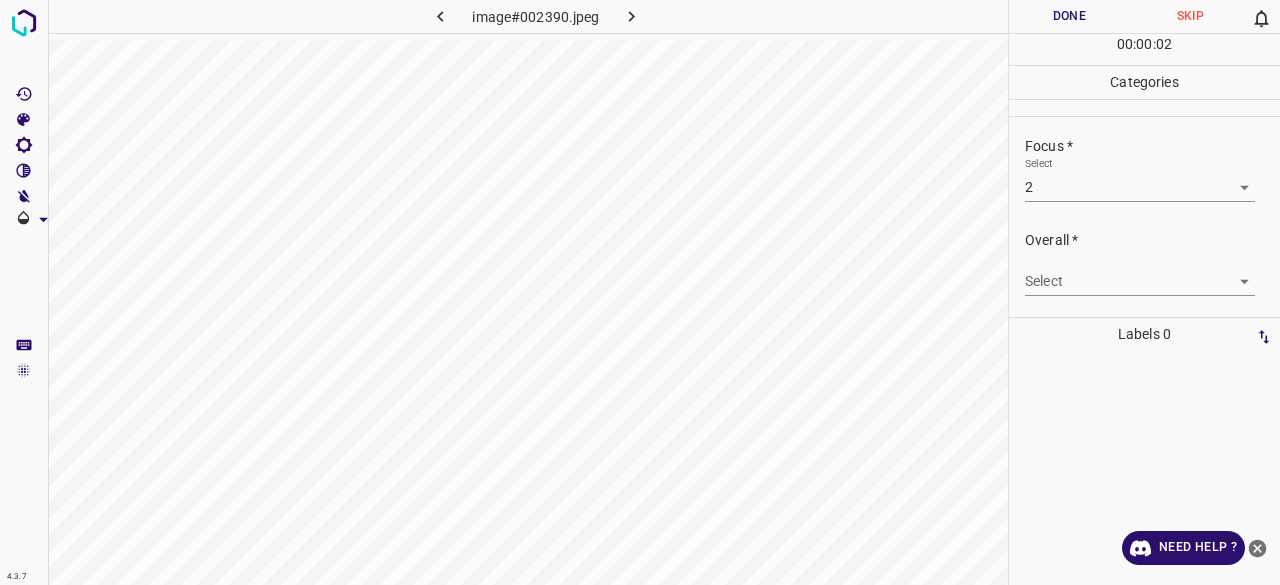 click on "Select ​" at bounding box center (1140, 273) 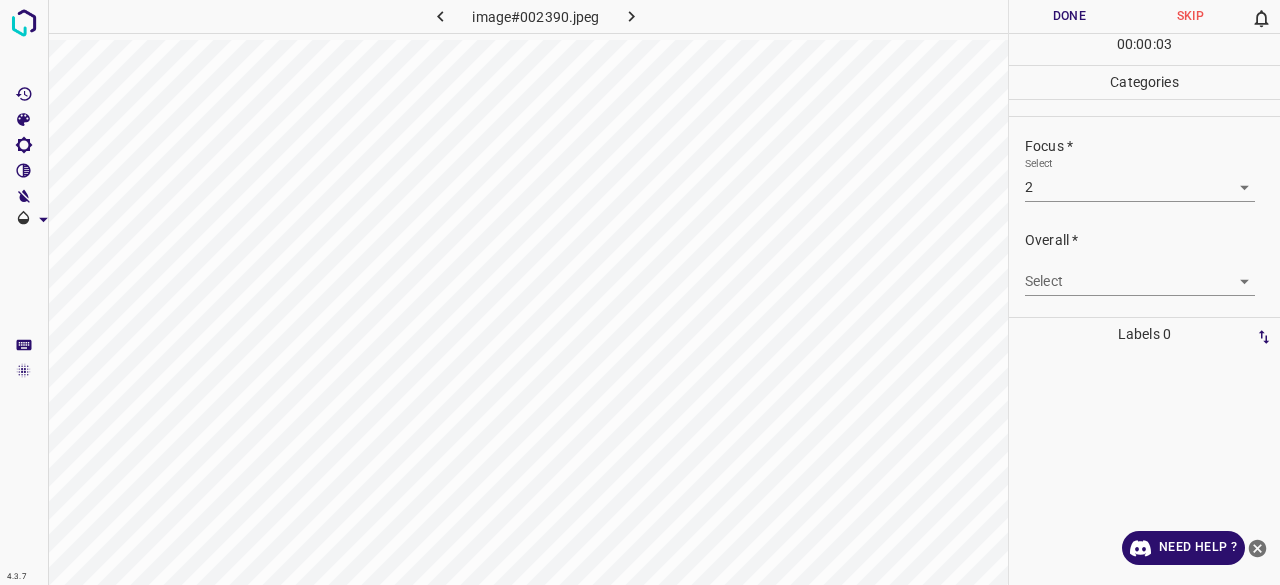 click on "Overall *  Select ​" at bounding box center [1144, 263] 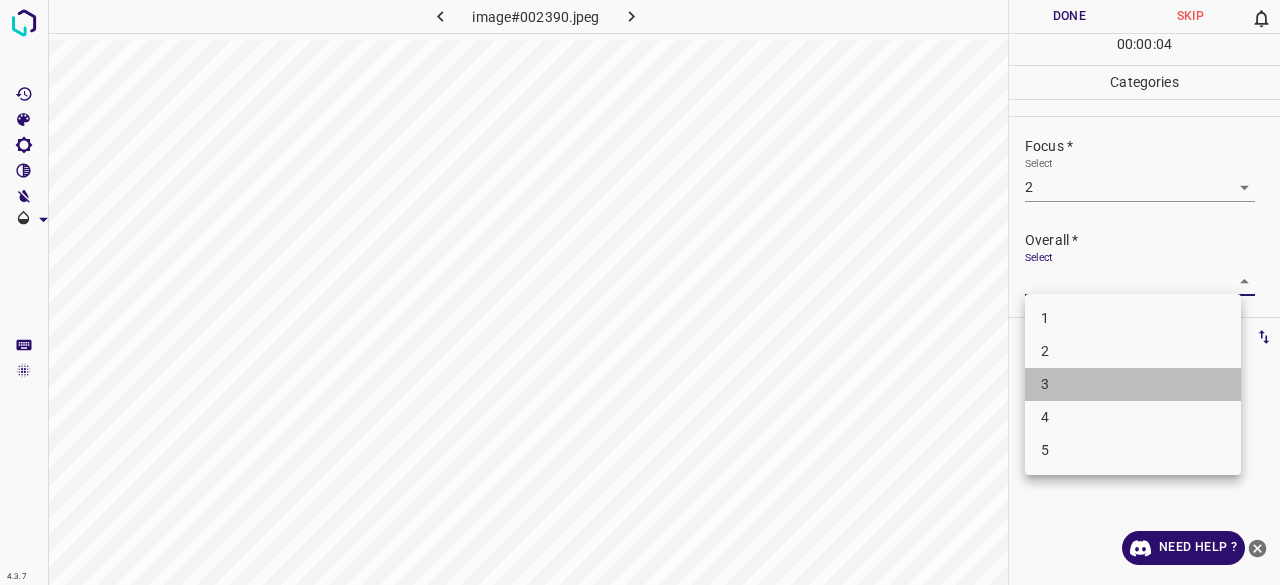 click on "3" at bounding box center (1133, 384) 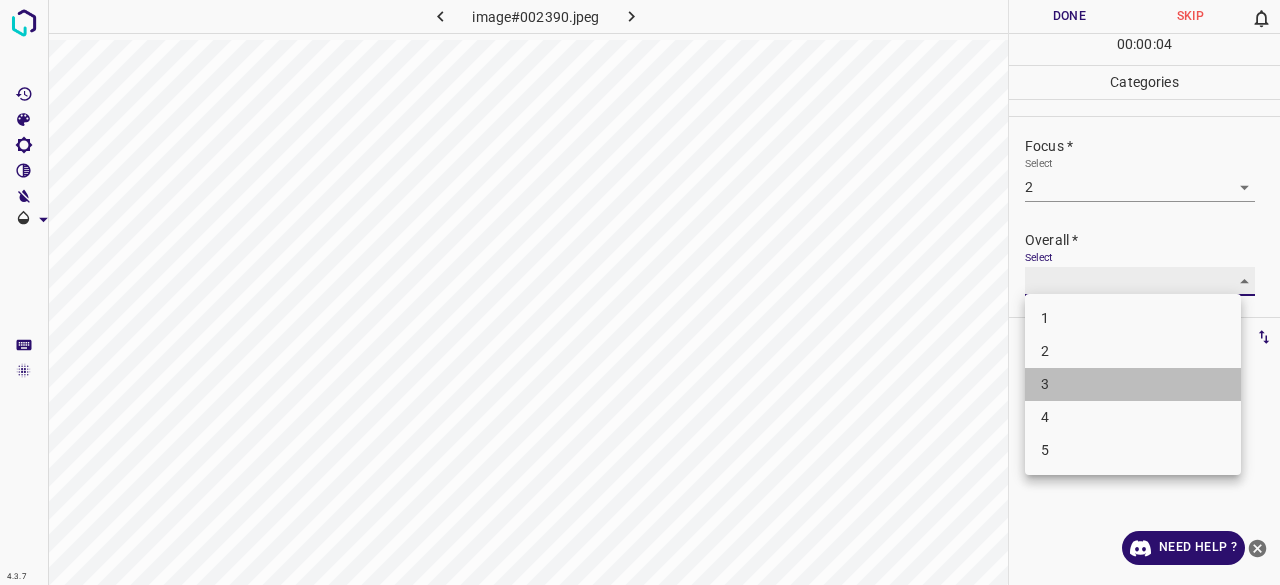type on "3" 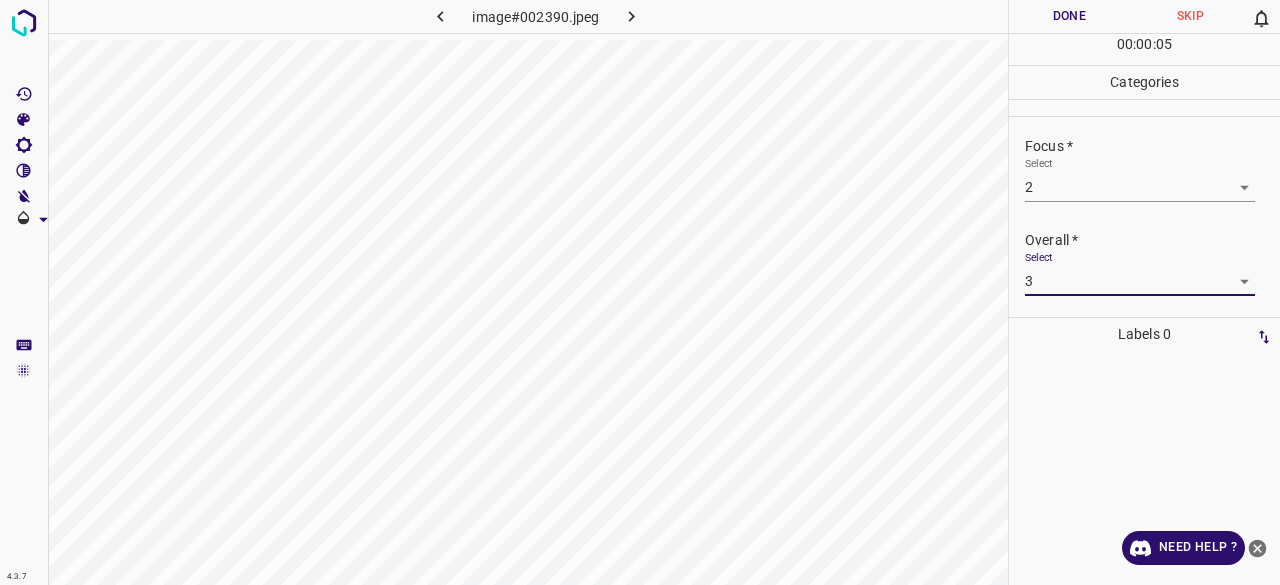 click on "Done" at bounding box center [1069, 16] 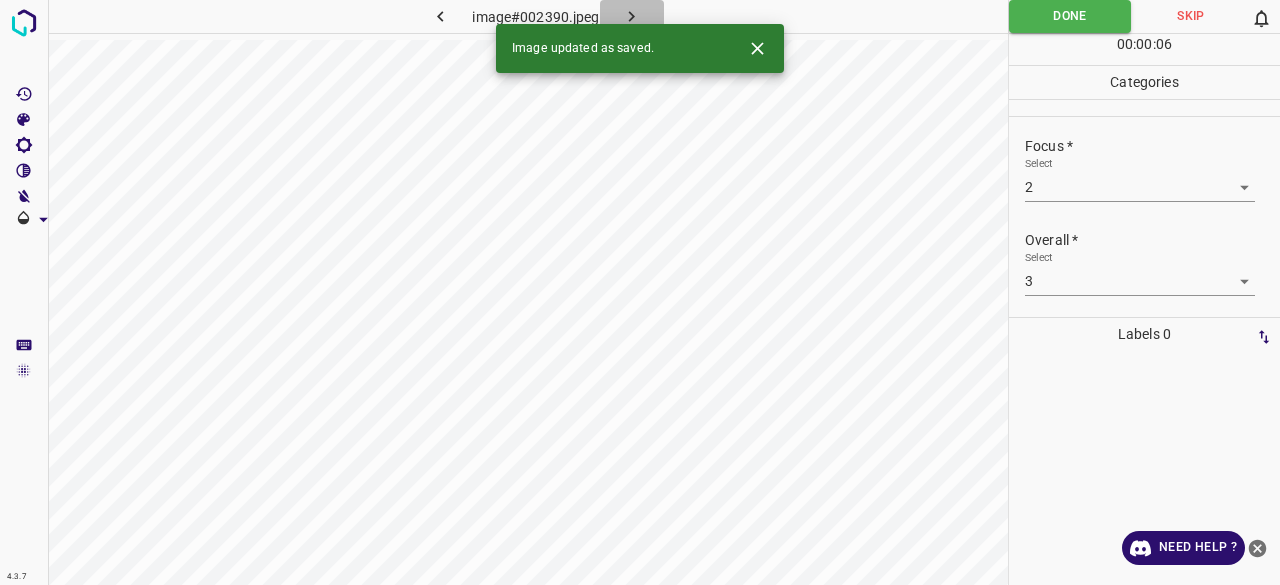 click at bounding box center (632, 16) 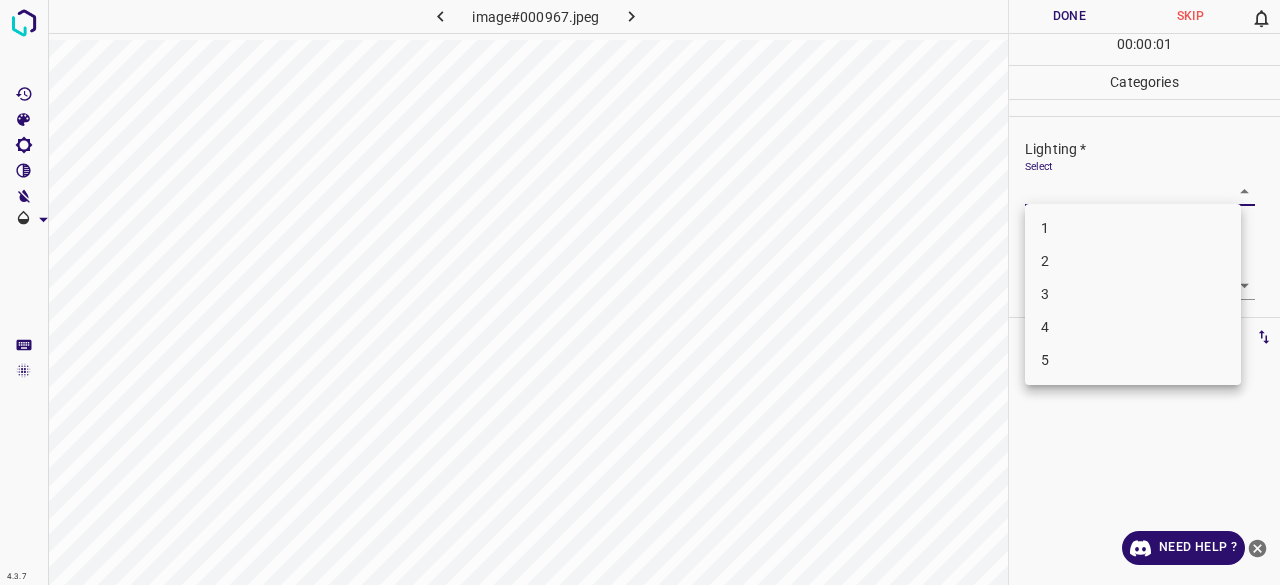 click on "4.3.7 image#000967.jpeg Done Skip 0 00   : 00   : 01   Categories Lighting *  Select ​ Focus *  Select ​ Overall *  Select ​ Labels   0 Categories 1 Lighting 2 Focus 3 Overall Tools Space Change between modes (Draw & Edit) I Auto labeling R Restore zoom M Zoom in N Zoom out Delete Delete selecte label Filters Z Restore filters X Saturation filter C Brightness filter V Contrast filter B Gray scale filter General O Download Need Help ? - Text - Hide - Delete 1 2 3 4 5" at bounding box center [640, 292] 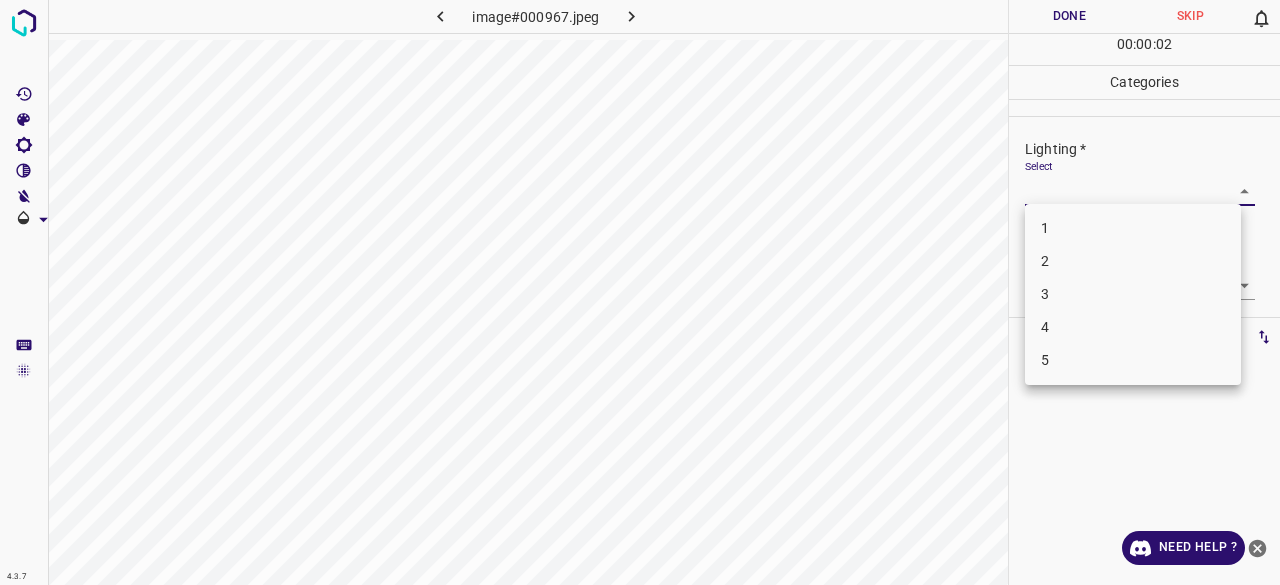 click on "3" at bounding box center [1133, 294] 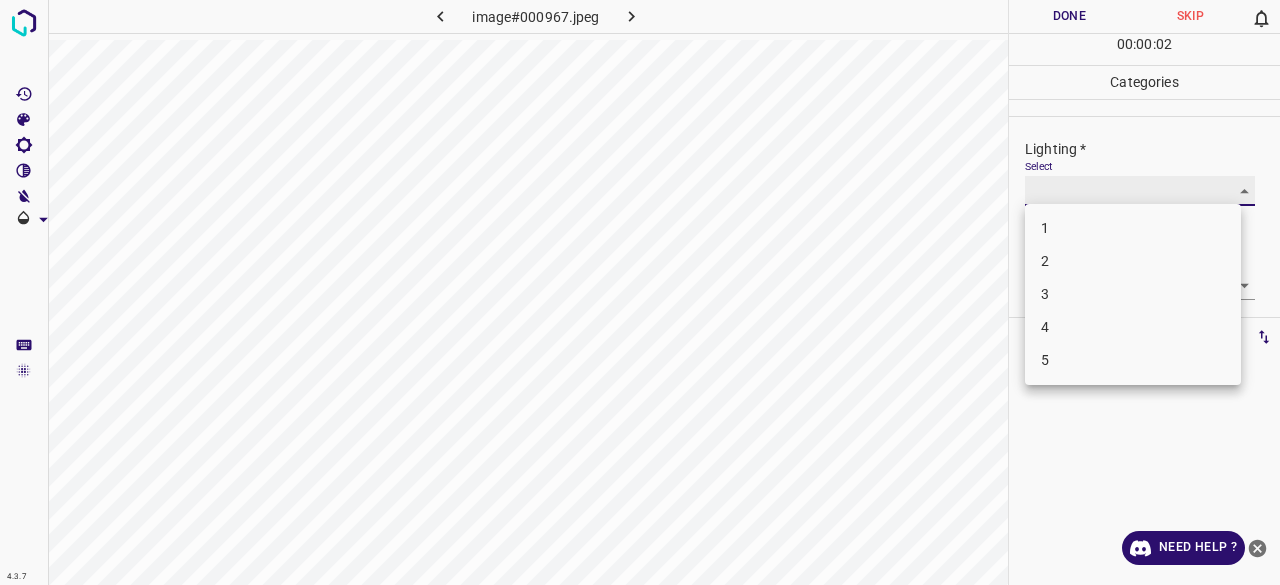type on "3" 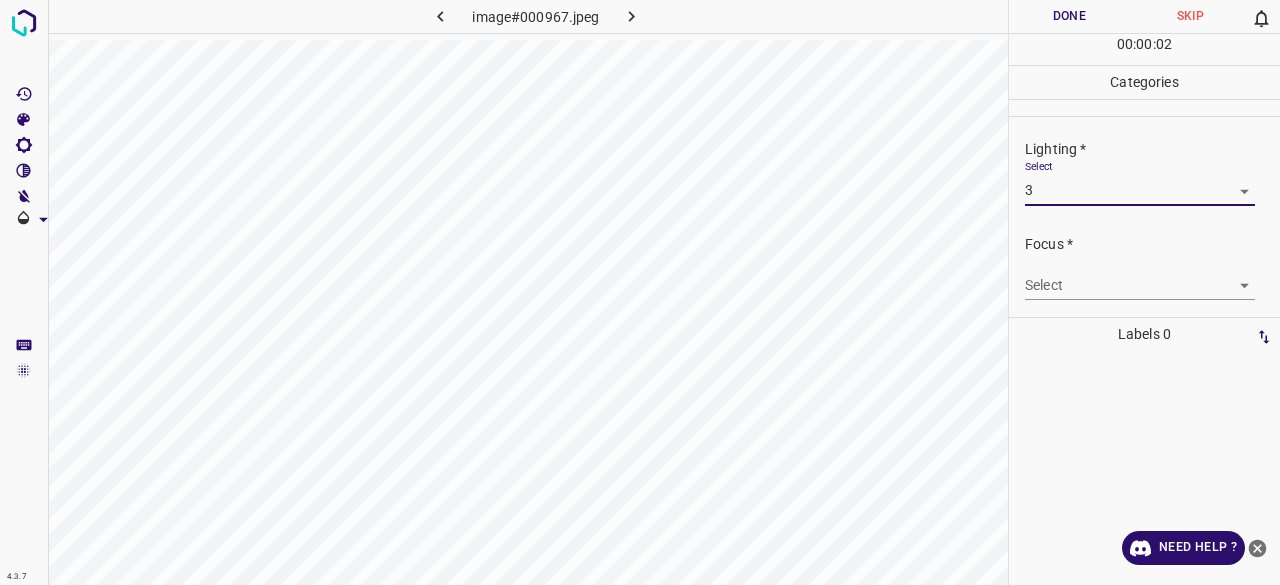 click on "4.3.7 image#000967.jpeg Done Skip 0 00   : 00   : 02   Categories Lighting *  Select 3 3 Focus *  Select ​ Overall *  Select ​ Labels   0 Categories 1 Lighting 2 Focus 3 Overall Tools Space Change between modes (Draw & Edit) I Auto labeling R Restore zoom M Zoom in N Zoom out Delete Delete selecte label Filters Z Restore filters X Saturation filter C Brightness filter V Contrast filter B Gray scale filter General O Download Need Help ? - Text - Hide - Delete 1 2 3 4 5" at bounding box center [640, 292] 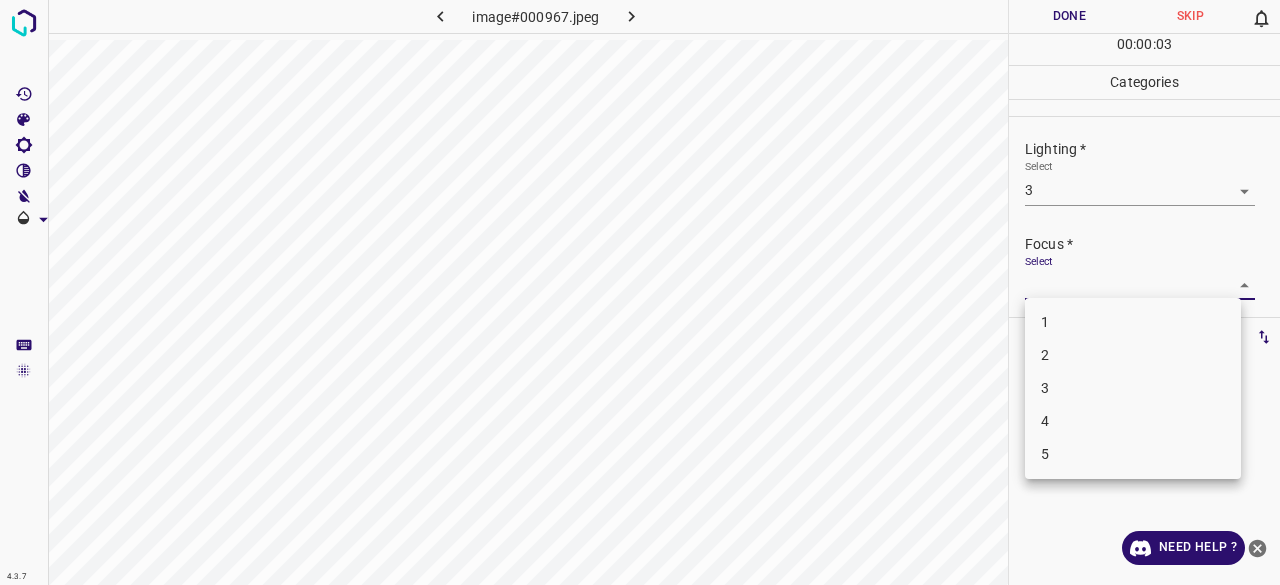 drag, startPoint x: 1058, startPoint y: 387, endPoint x: 1061, endPoint y: 288, distance: 99.04544 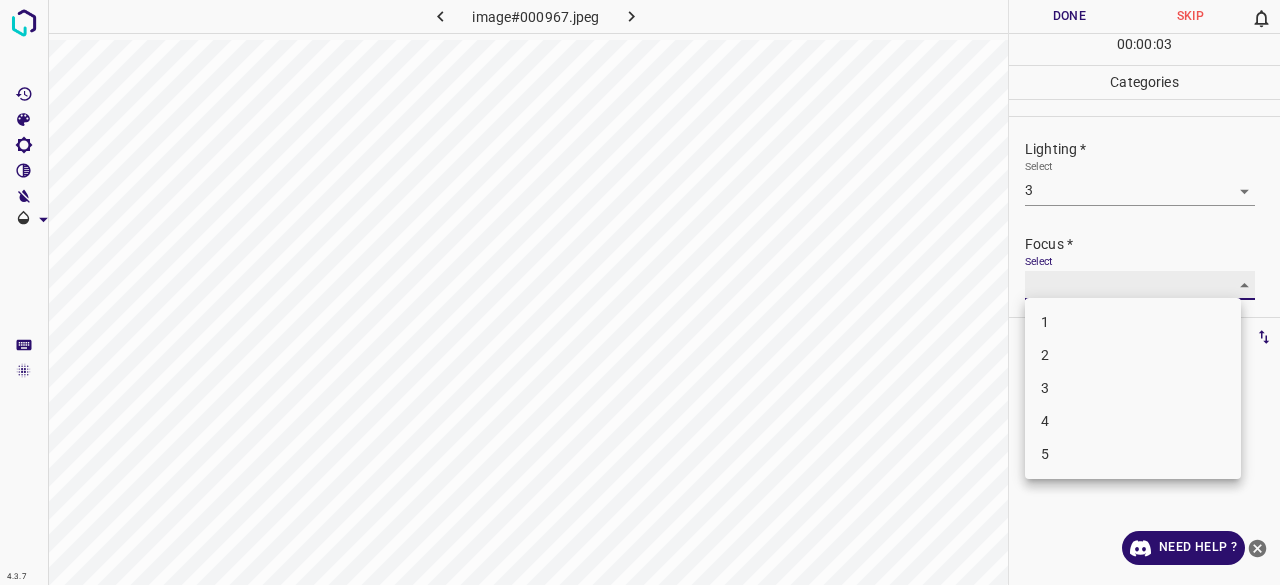 type on "3" 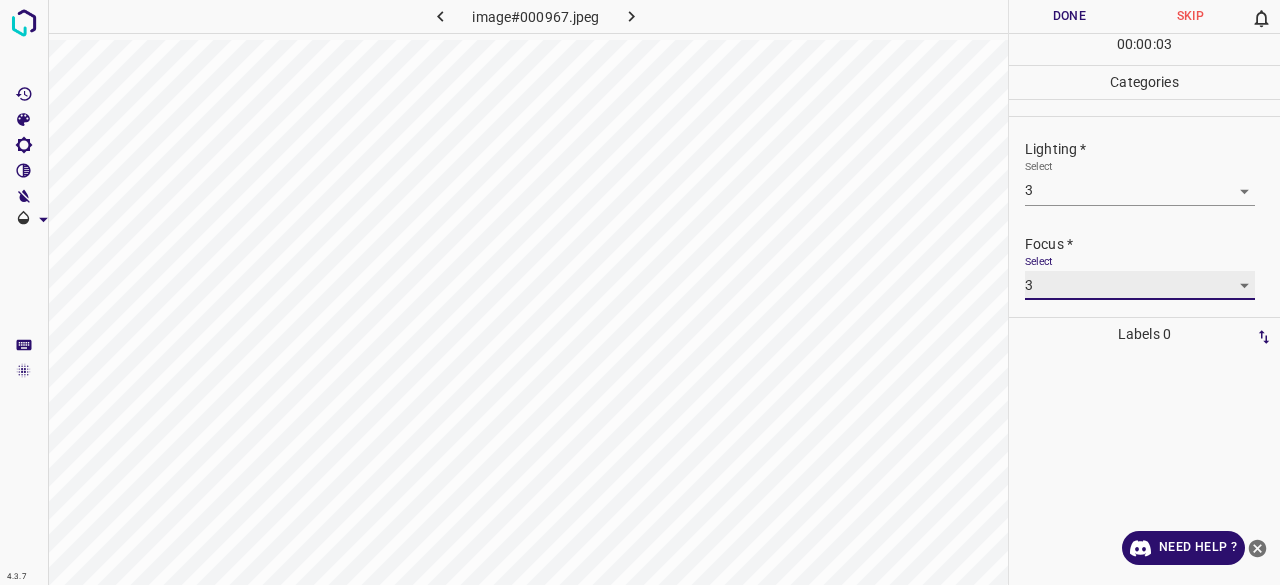 scroll, scrollTop: 98, scrollLeft: 0, axis: vertical 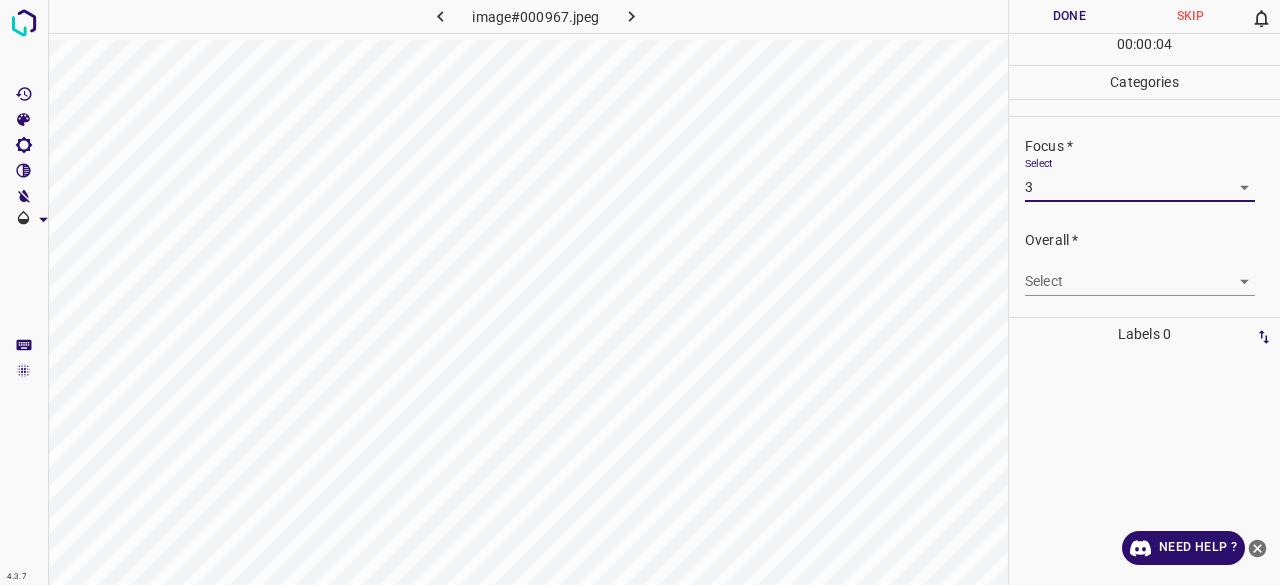 click on "4.3.7 image#000967.jpeg Done Skip 0 00   : 00   : 04   Categories Lighting *  Select 3 3 Focus *  Select 3 3 Overall *  Select ​ Labels   0 Categories 1 Lighting 2 Focus 3 Overall Tools Space Change between modes (Draw & Edit) I Auto labeling R Restore zoom M Zoom in N Zoom out Delete Delete selecte label Filters Z Restore filters X Saturation filter C Brightness filter V Contrast filter B Gray scale filter General O Download Need Help ? - Text - Hide - Delete" at bounding box center (640, 292) 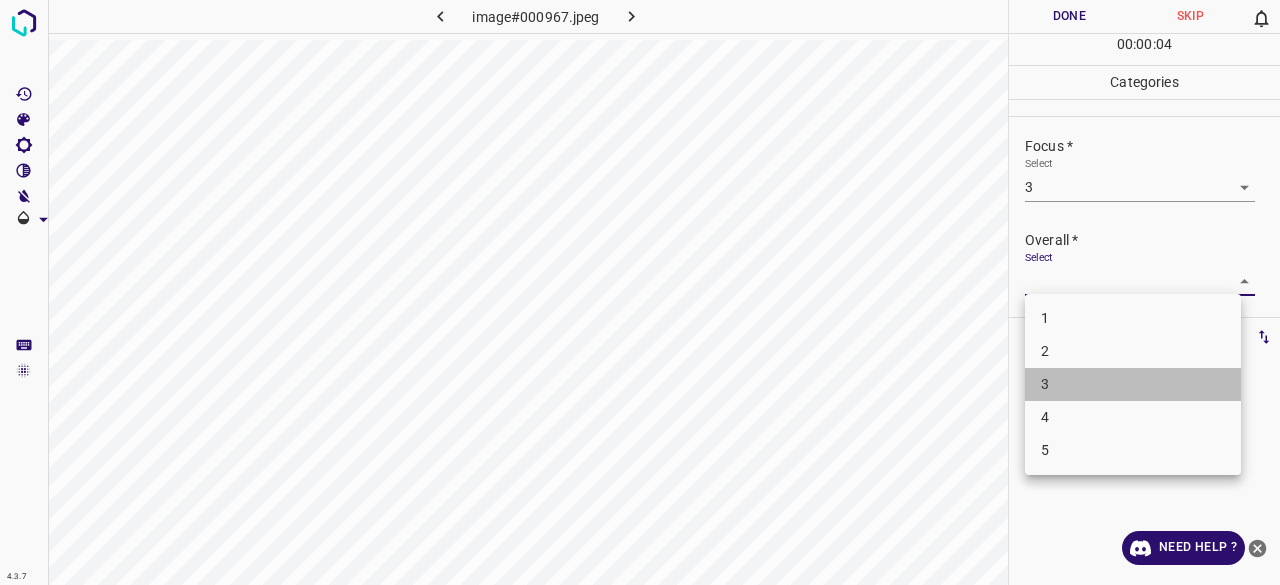 click on "3" at bounding box center (1133, 384) 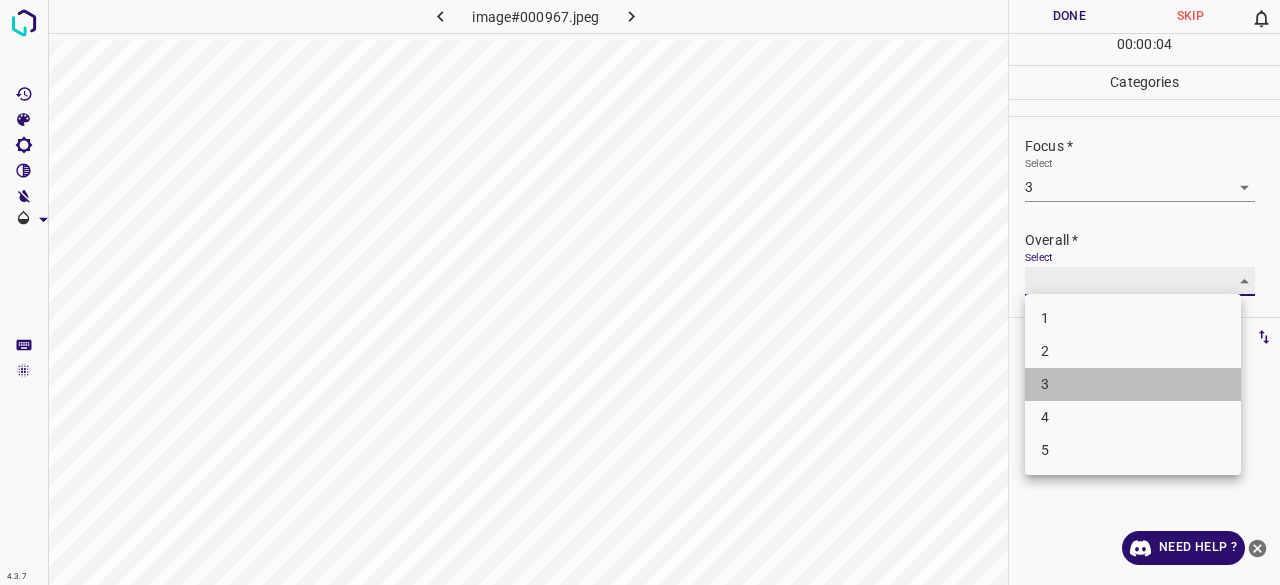 type on "3" 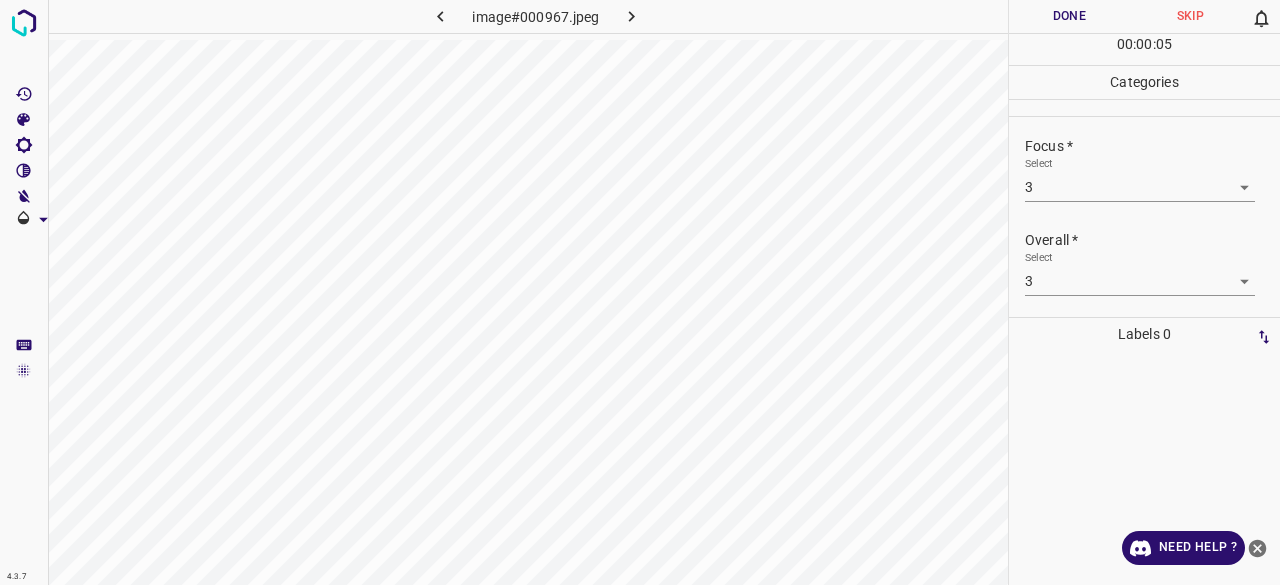 click on "Done" at bounding box center [1069, 16] 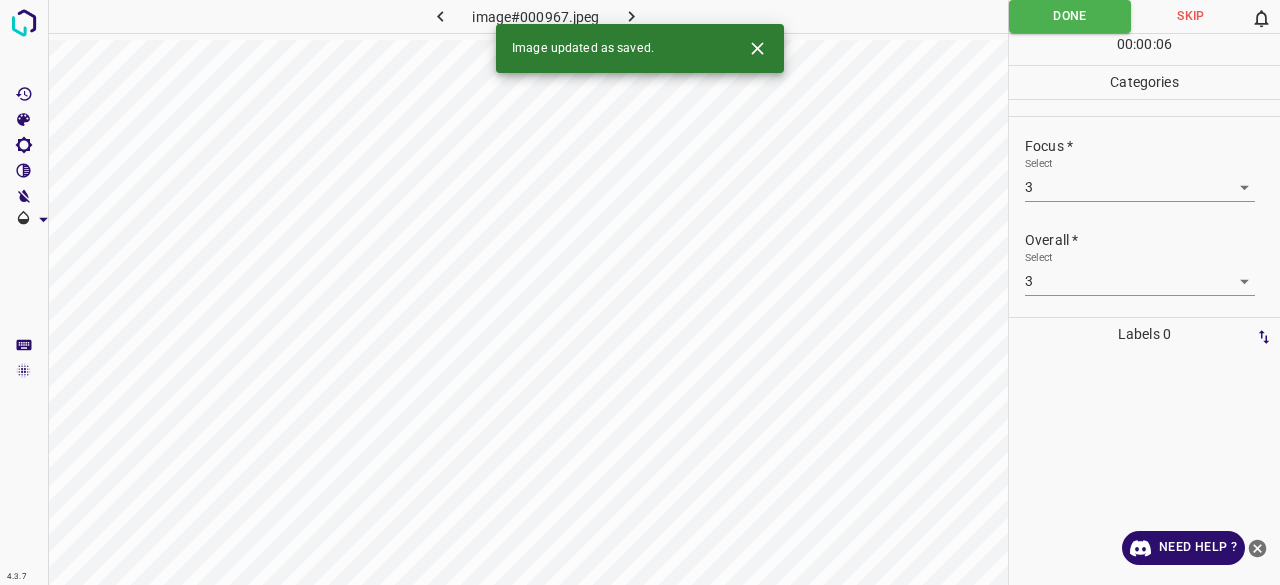 click 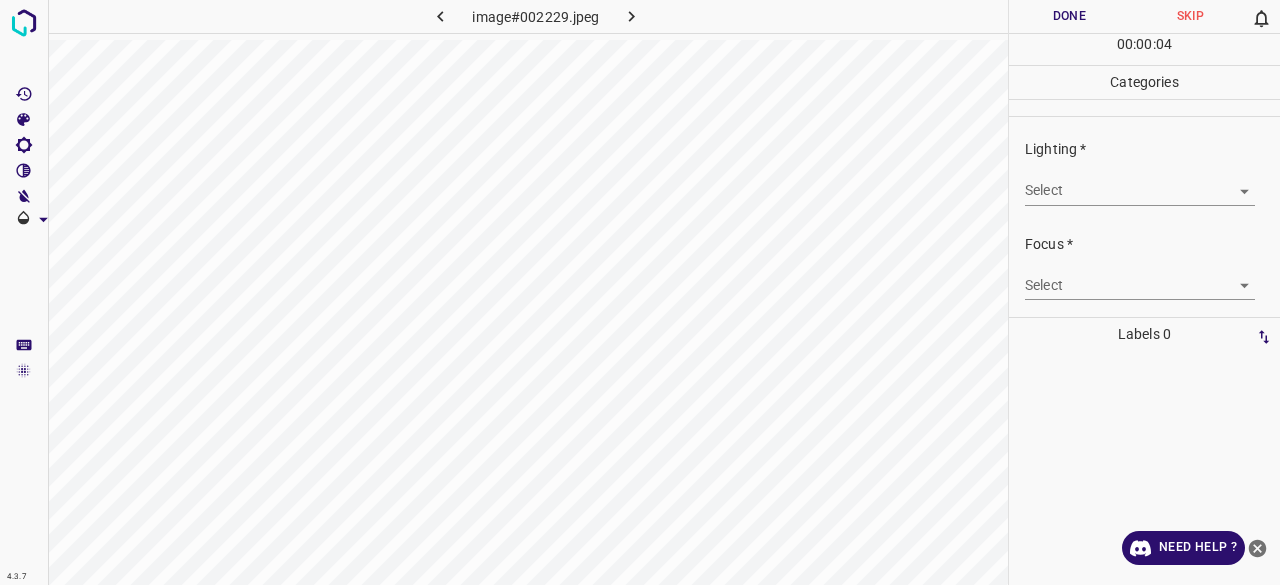 click on "4.3.7 image#002229.jpeg Done Skip 0 00   : 00   : 04   Categories Lighting *  Select ​ Focus *  Select ​ Overall *  Select ​ Labels   0 Categories 1 Lighting 2 Focus 3 Overall Tools Space Change between modes (Draw & Edit) I Auto labeling R Restore zoom M Zoom in N Zoom out Delete Delete selecte label Filters Z Restore filters X Saturation filter C Brightness filter V Contrast filter B Gray scale filter General O Download Need Help ? - Text - Hide - Delete" at bounding box center (640, 292) 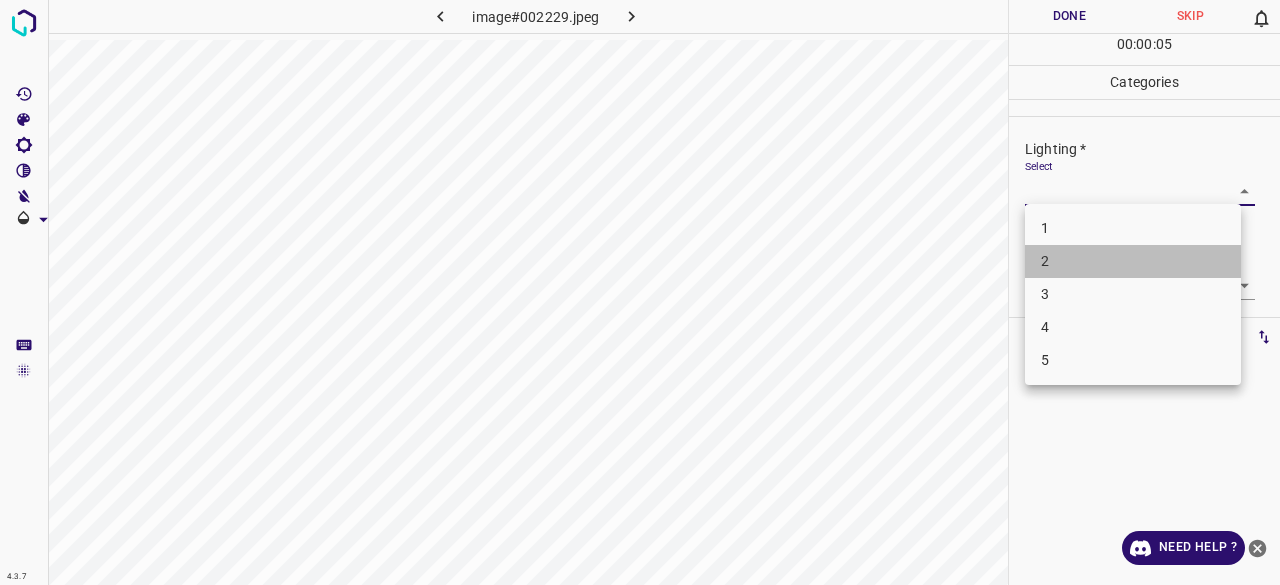 click on "2" at bounding box center [1133, 261] 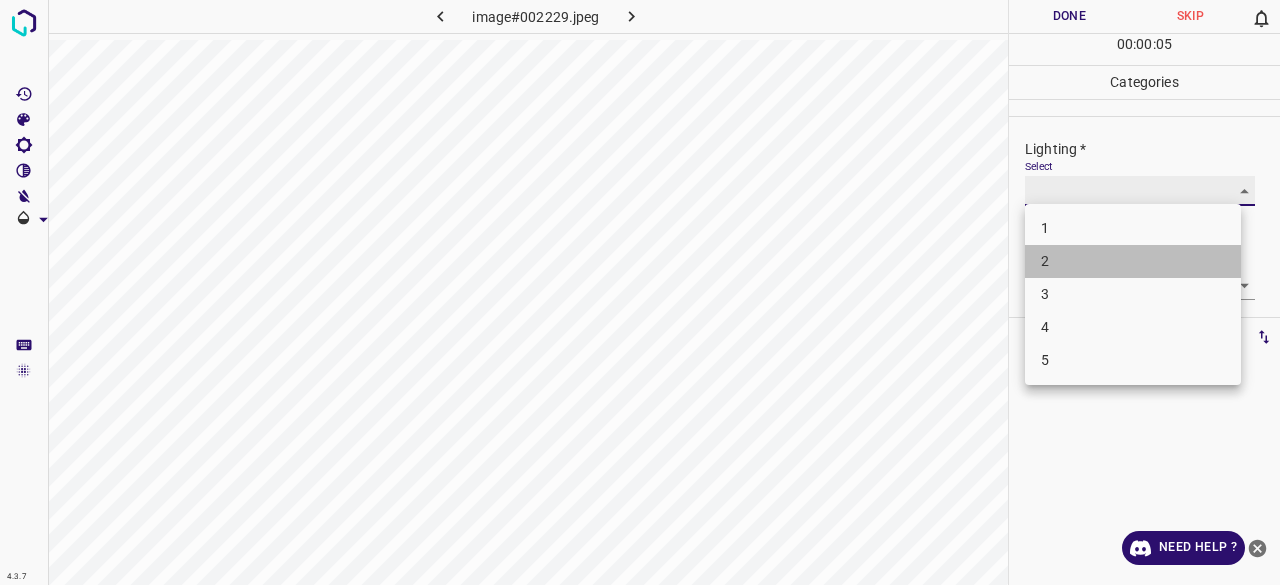 type on "2" 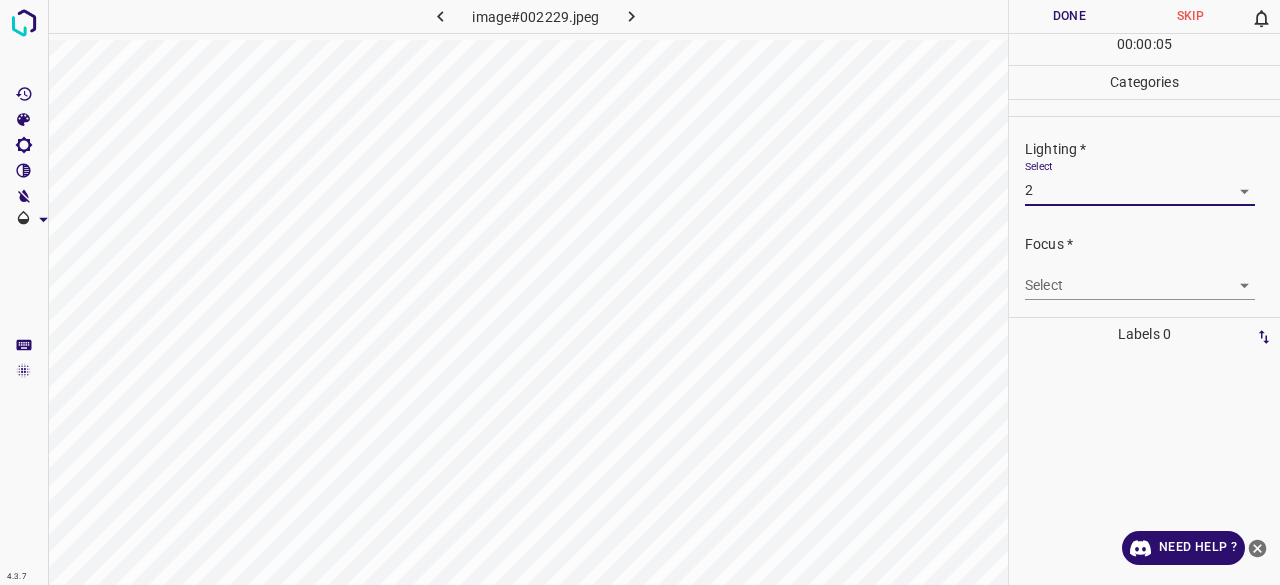 click on "4.3.7 image#002229.jpeg Done Skip 0 00   : 00   : 05   Categories Lighting *  Select 2 2 Focus *  Select ​ Overall *  Select ​ Labels   0 Categories 1 Lighting 2 Focus 3 Overall Tools Space Change between modes (Draw & Edit) I Auto labeling R Restore zoom M Zoom in N Zoom out Delete Delete selecte label Filters Z Restore filters X Saturation filter C Brightness filter V Contrast filter B Gray scale filter General O Download Need Help ? - Text - Hide - Delete 1 2 3 4 5" at bounding box center [640, 292] 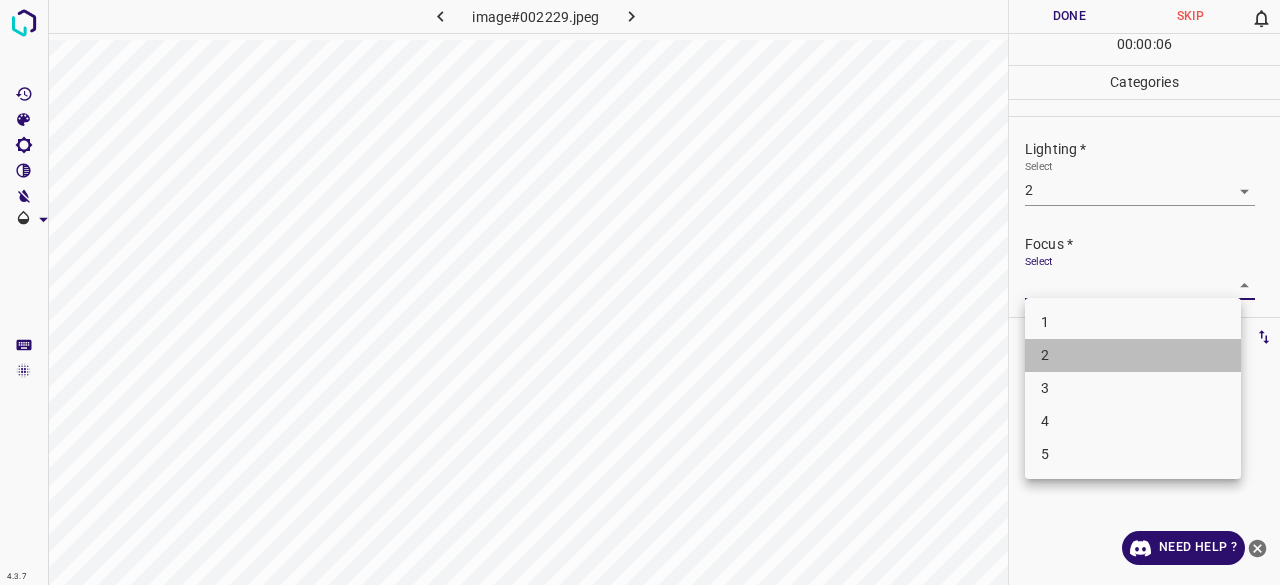 drag, startPoint x: 1059, startPoint y: 367, endPoint x: 1051, endPoint y: 286, distance: 81.394104 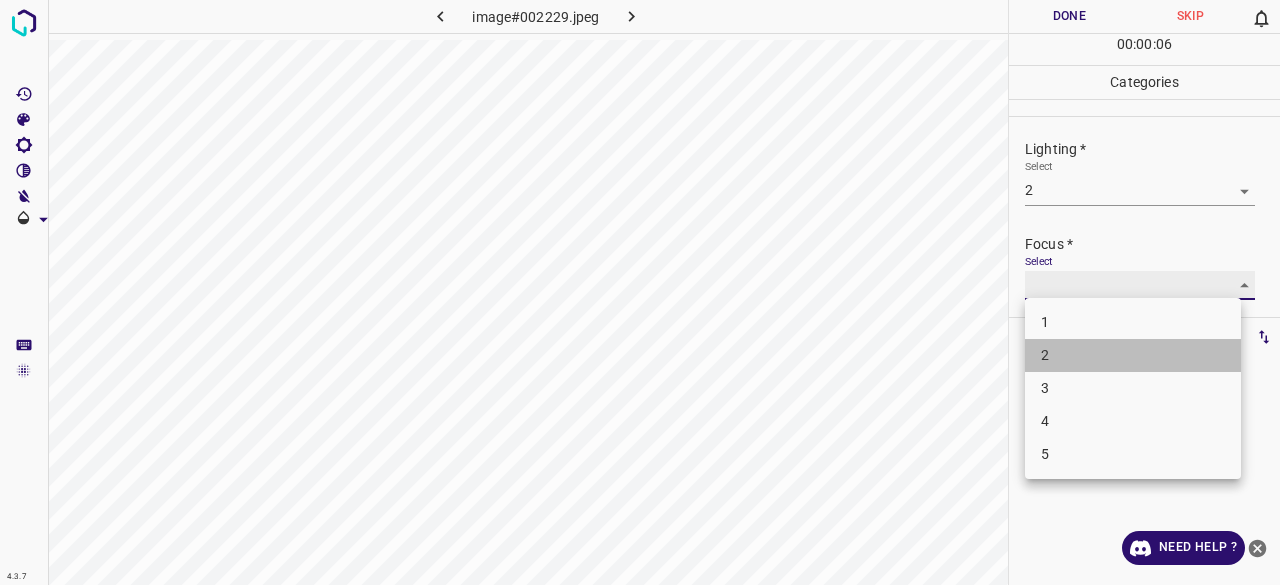 type on "2" 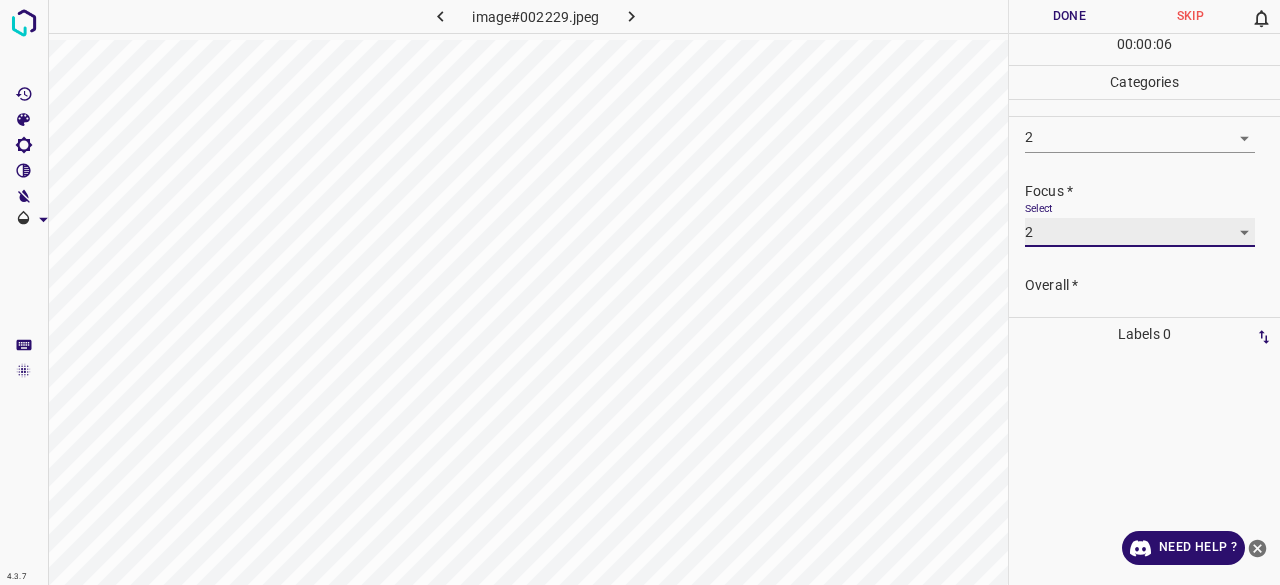 scroll, scrollTop: 98, scrollLeft: 0, axis: vertical 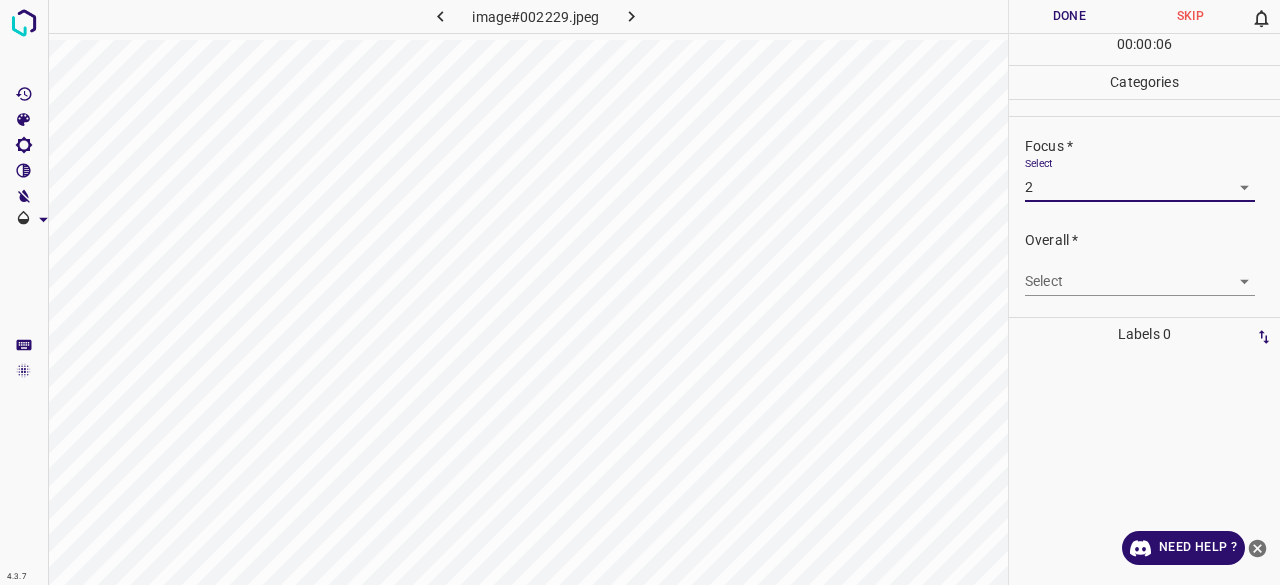 click on "4.3.7 image#002229.jpeg Done Skip 0 00   : 00   : 06   Categories Lighting *  Select 2 2 Focus *  Select 2 2 Overall *  Select ​ Labels   0 Categories 1 Lighting 2 Focus 3 Overall Tools Space Change between modes (Draw & Edit) I Auto labeling R Restore zoom M Zoom in N Zoom out Delete Delete selecte label Filters Z Restore filters X Saturation filter C Brightness filter V Contrast filter B Gray scale filter General O Download Need Help ? - Text - Hide - Delete" at bounding box center [640, 292] 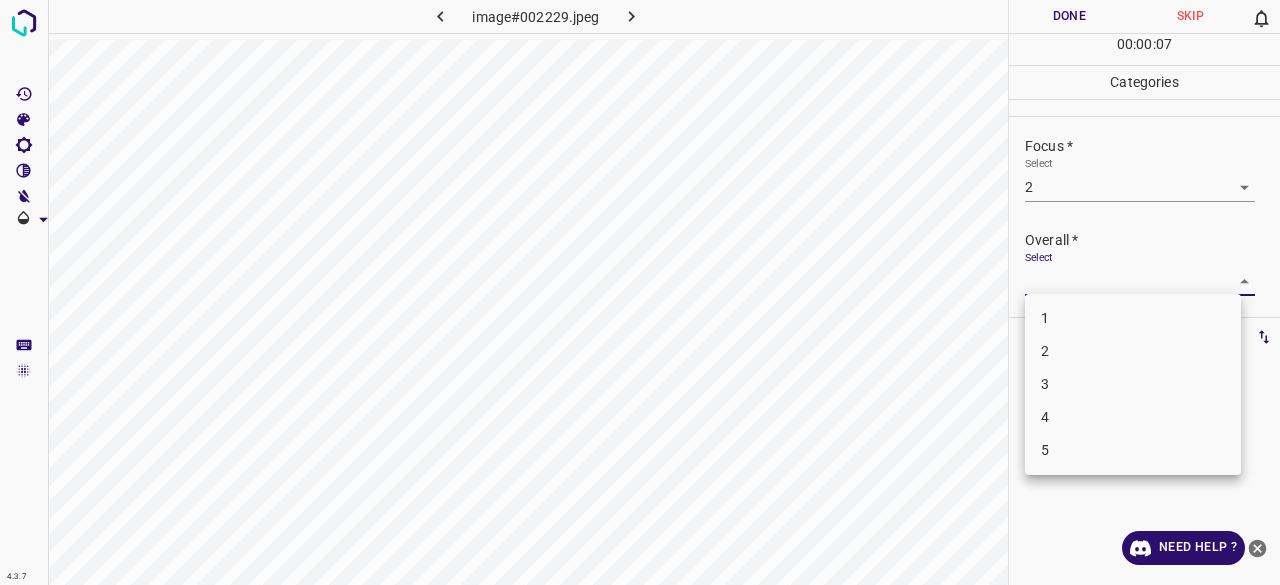 click on "2" at bounding box center [1133, 351] 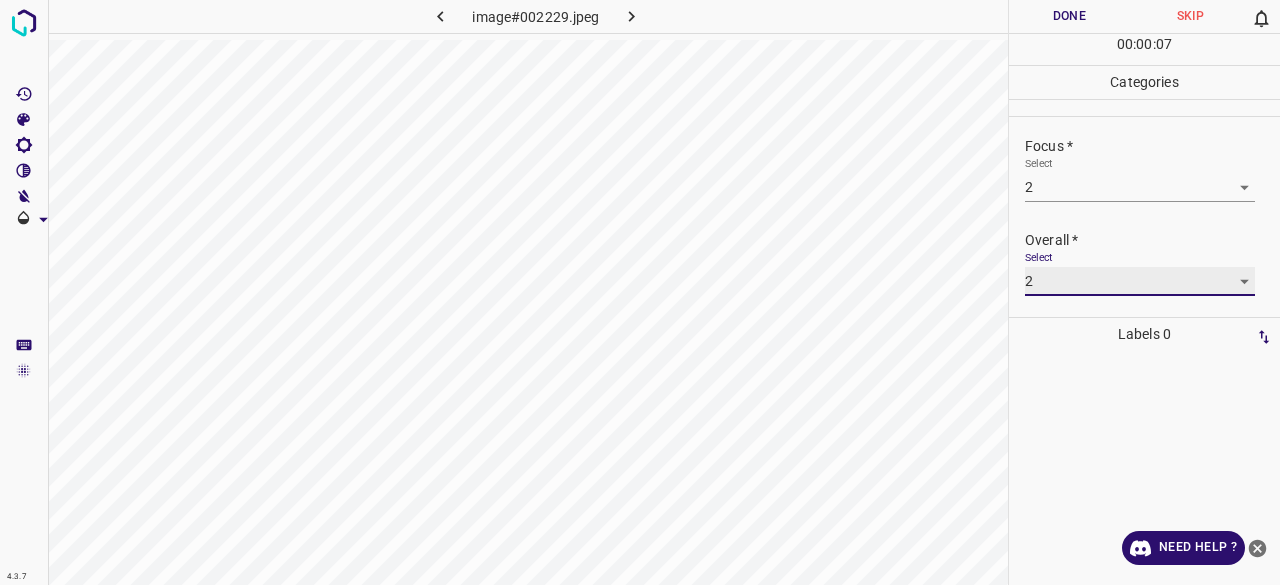 type on "2" 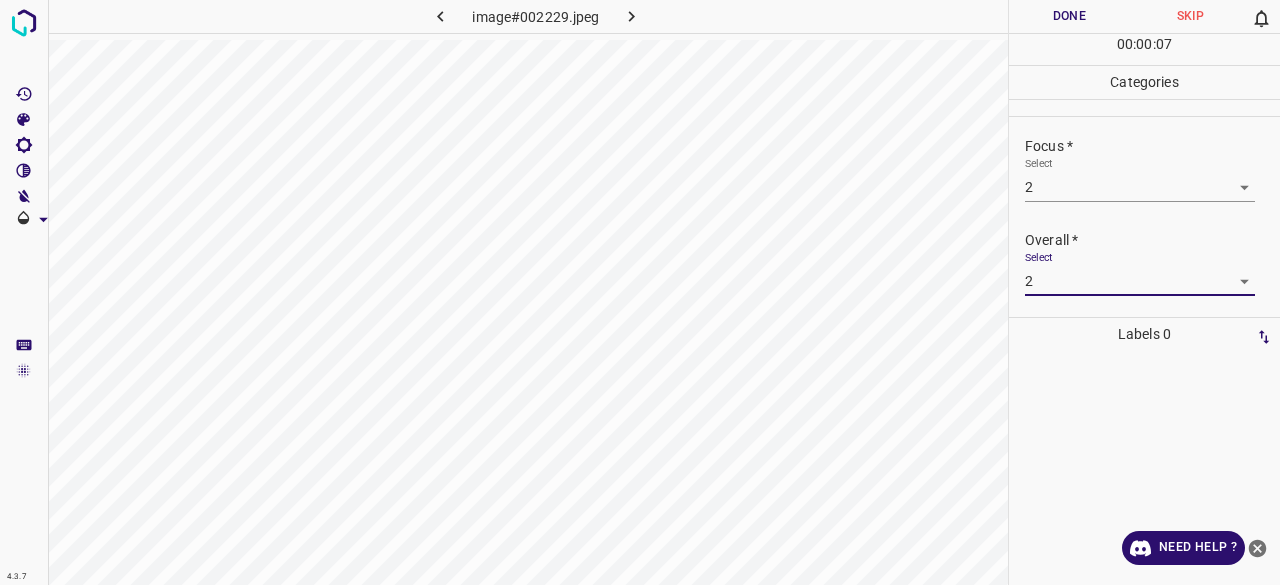 click on "Done" at bounding box center [1069, 16] 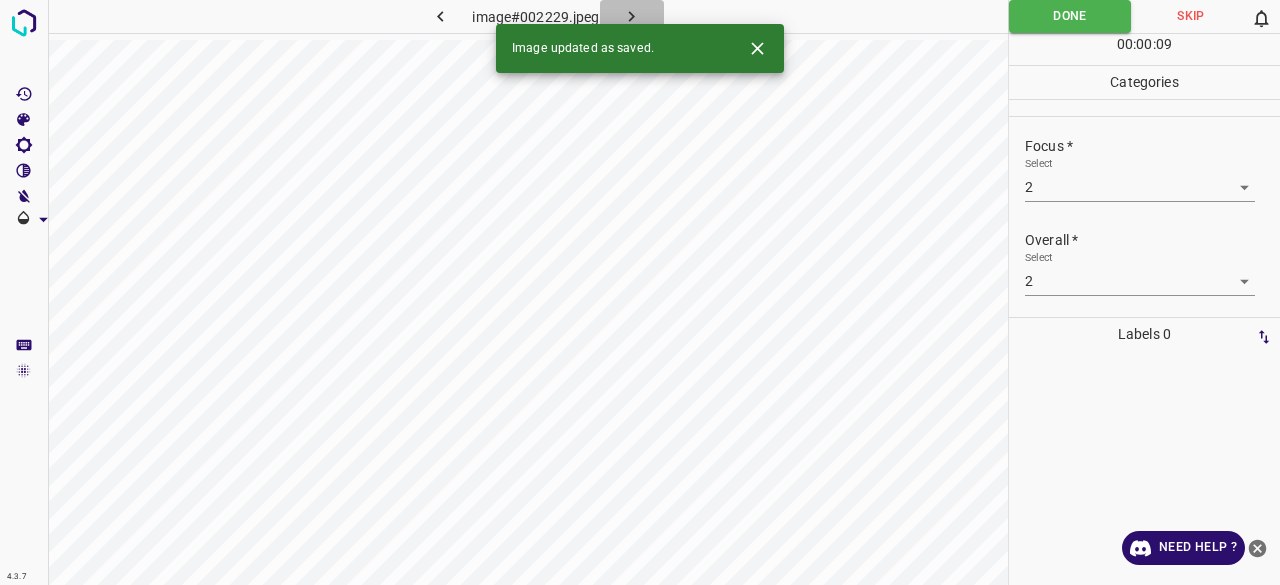 click 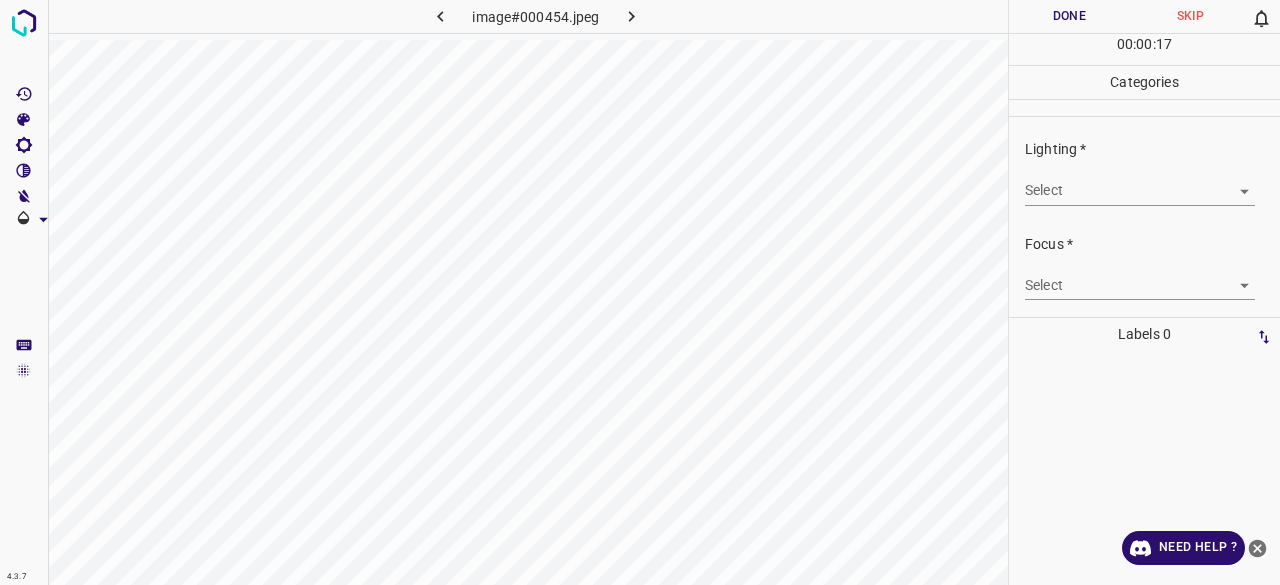 click on "Select ​" at bounding box center [1140, 182] 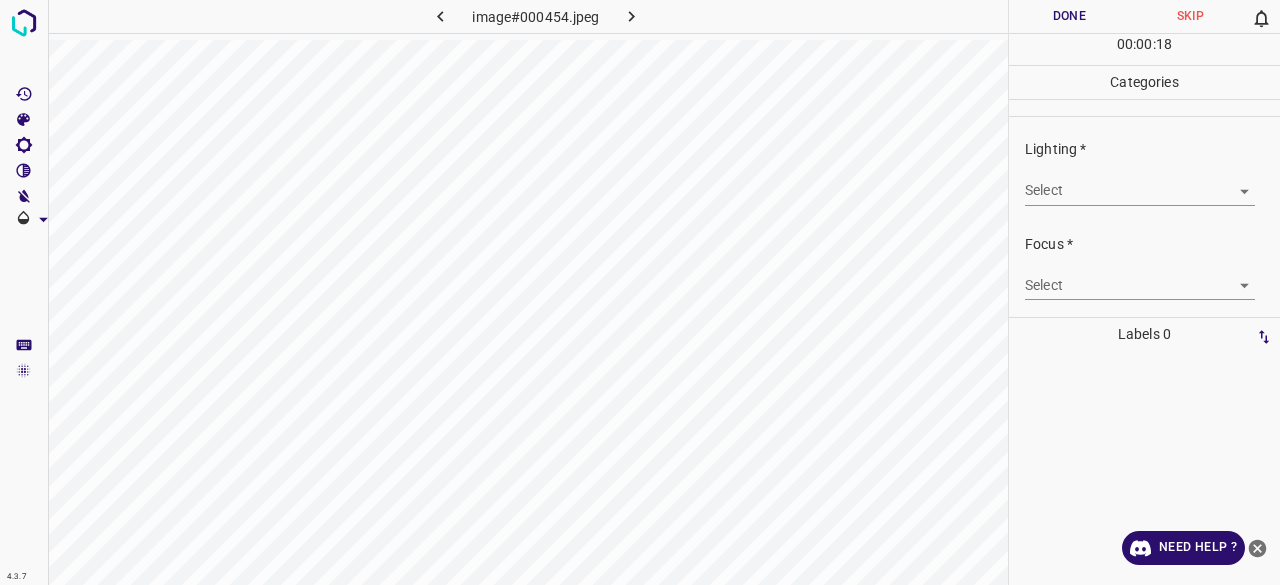 click on "4.3.7 image#000454.jpeg Done Skip 0 00   : 00   : 18   Categories Lighting *  Select ​ Focus *  Select ​ Overall *  Select ​ Labels   0 Categories 1 Lighting 2 Focus 3 Overall Tools Space Change between modes (Draw & Edit) I Auto labeling R Restore zoom M Zoom in N Zoom out Delete Delete selecte label Filters Z Restore filters X Saturation filter C Brightness filter V Contrast filter B Gray scale filter General O Download Need Help ? - Text - Hide - Delete" at bounding box center [640, 292] 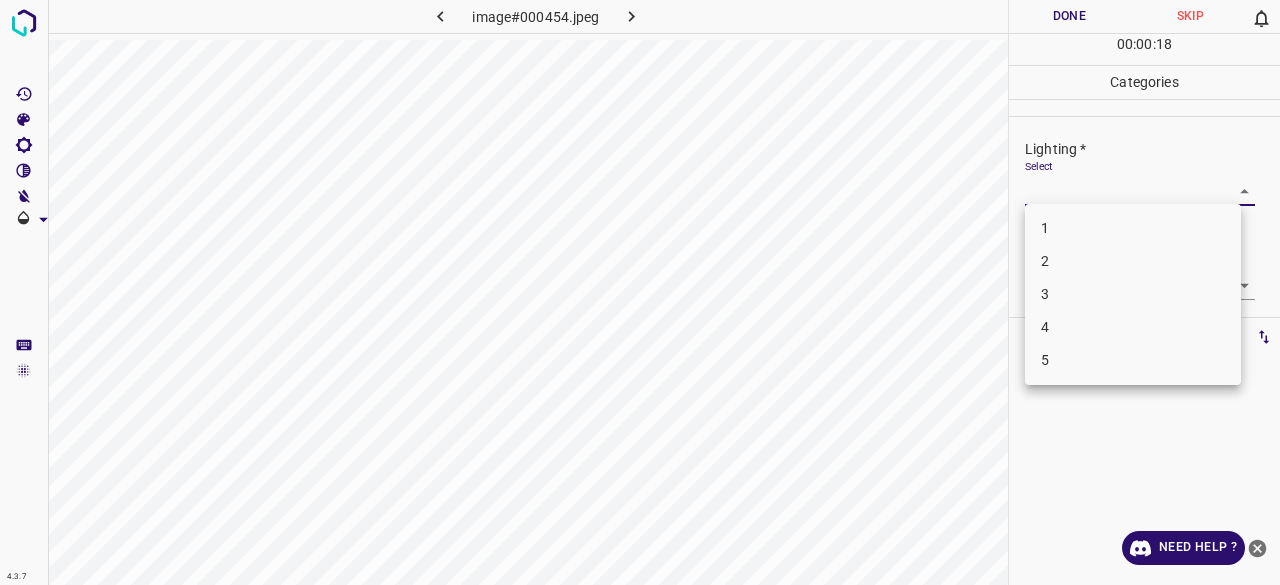 click on "3" at bounding box center [1133, 294] 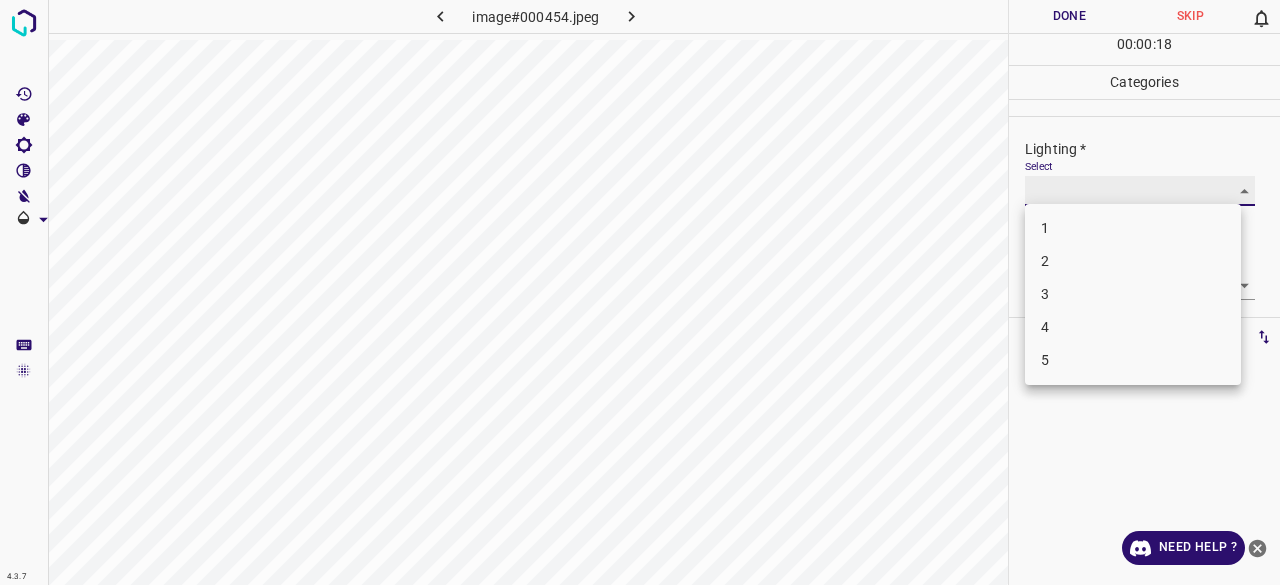 type on "3" 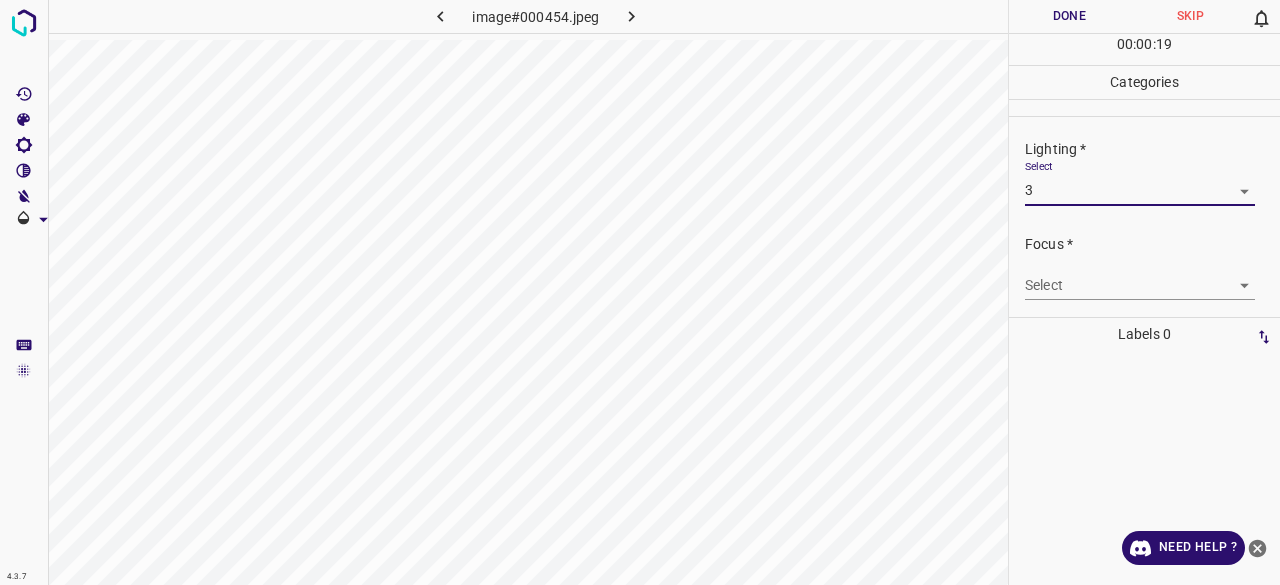 click on "4.3.7 image#000454.jpeg Done Skip 0 00   : 00   : 19   Categories Lighting *  Select 3 3 Focus *  Select ​ Overall *  Select ​ Labels   0 Categories 1 Lighting 2 Focus 3 Overall Tools Space Change between modes (Draw & Edit) I Auto labeling R Restore zoom M Zoom in N Zoom out Delete Delete selecte label Filters Z Restore filters X Saturation filter C Brightness filter V Contrast filter B Gray scale filter General O Download Need Help ? - Text - Hide - Delete 1 2 3 4 5" at bounding box center [640, 292] 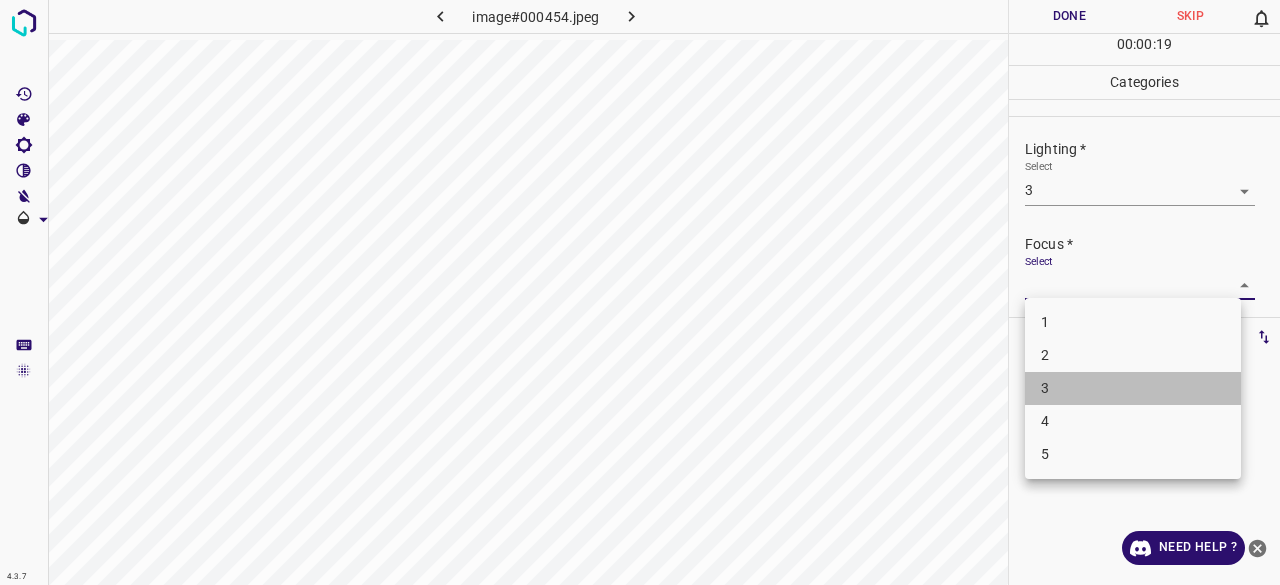 click on "3" at bounding box center (1133, 388) 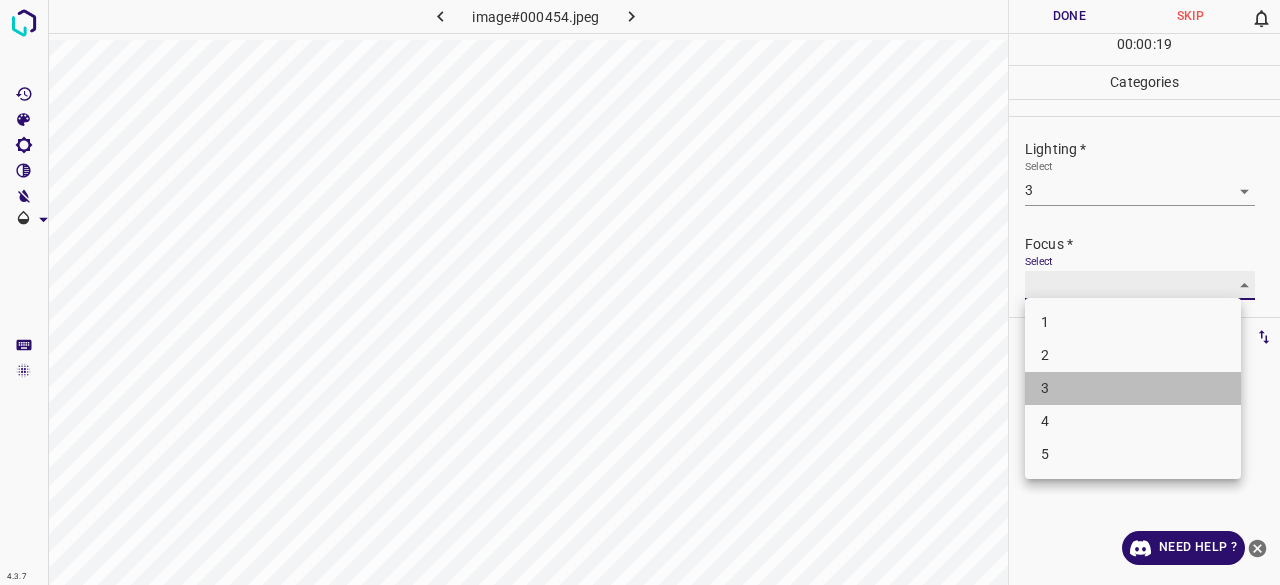 type on "3" 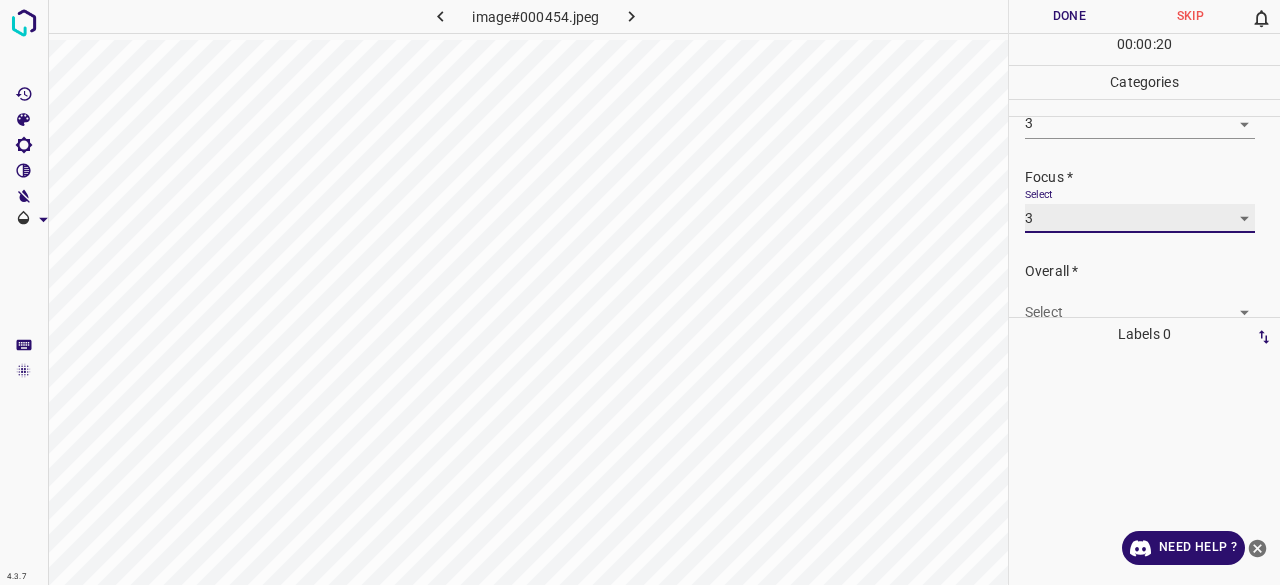 scroll, scrollTop: 98, scrollLeft: 0, axis: vertical 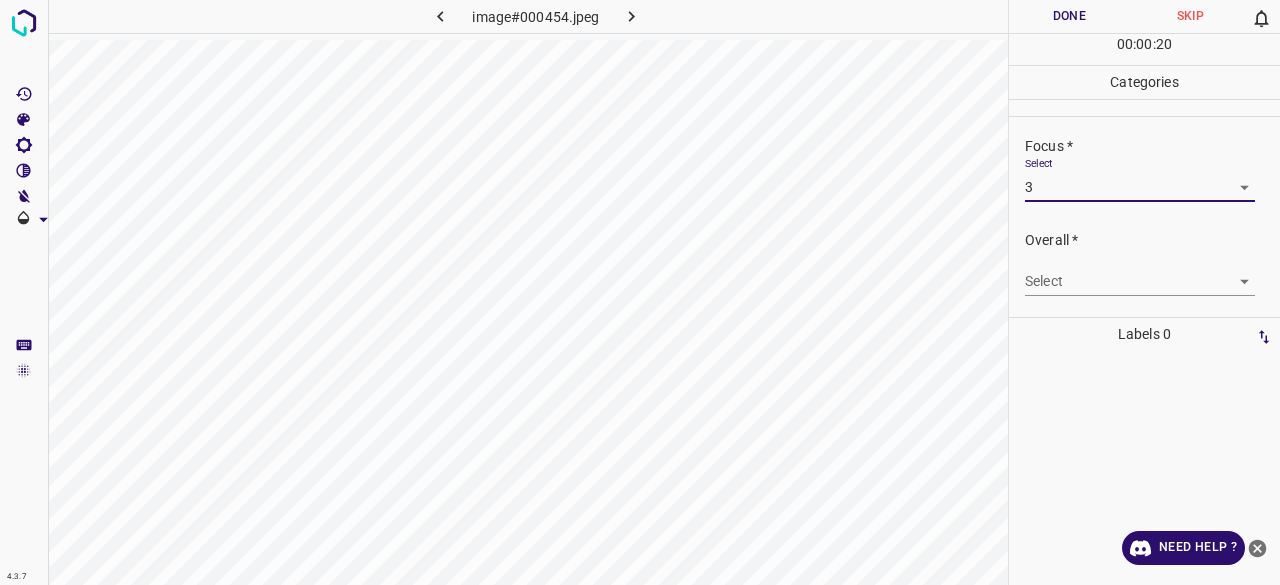 click on "4.3.7 image#000454.jpeg Done Skip 0 00   : 00   : 20   Categories Lighting *  Select 3 3 Focus *  Select 3 3 Overall *  Select ​ Labels   0 Categories 1 Lighting 2 Focus 3 Overall Tools Space Change between modes (Draw & Edit) I Auto labeling R Restore zoom M Zoom in N Zoom out Delete Delete selecte label Filters Z Restore filters X Saturation filter C Brightness filter V Contrast filter B Gray scale filter General O Download Need Help ? - Text - Hide - Delete" at bounding box center [640, 292] 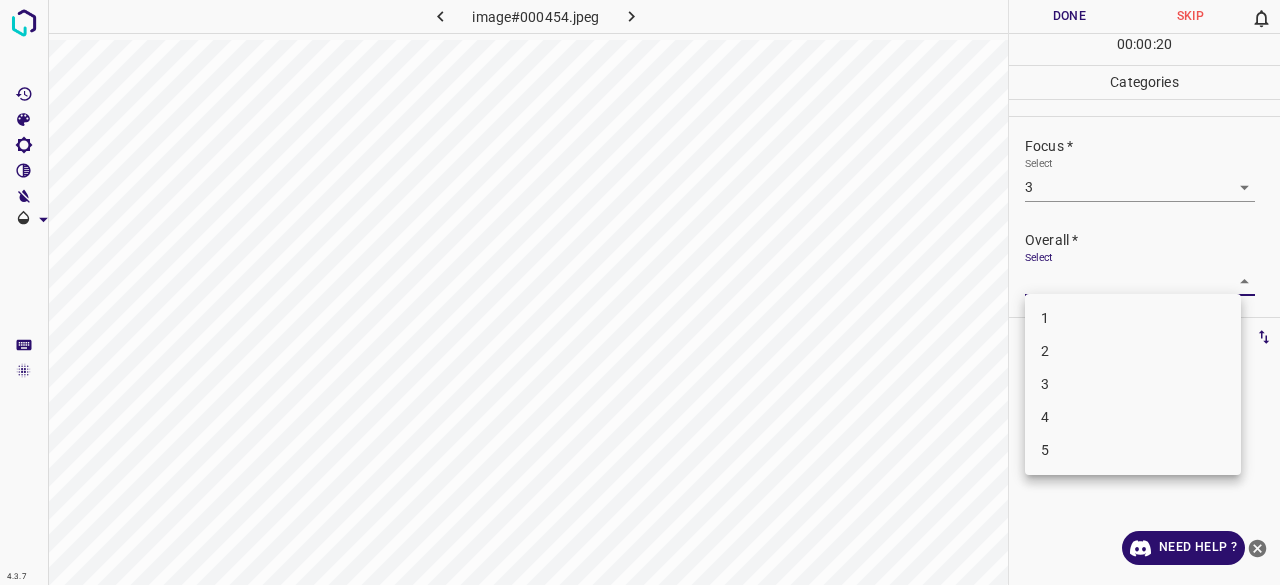 drag, startPoint x: 1060, startPoint y: 385, endPoint x: 1062, endPoint y: 365, distance: 20.09975 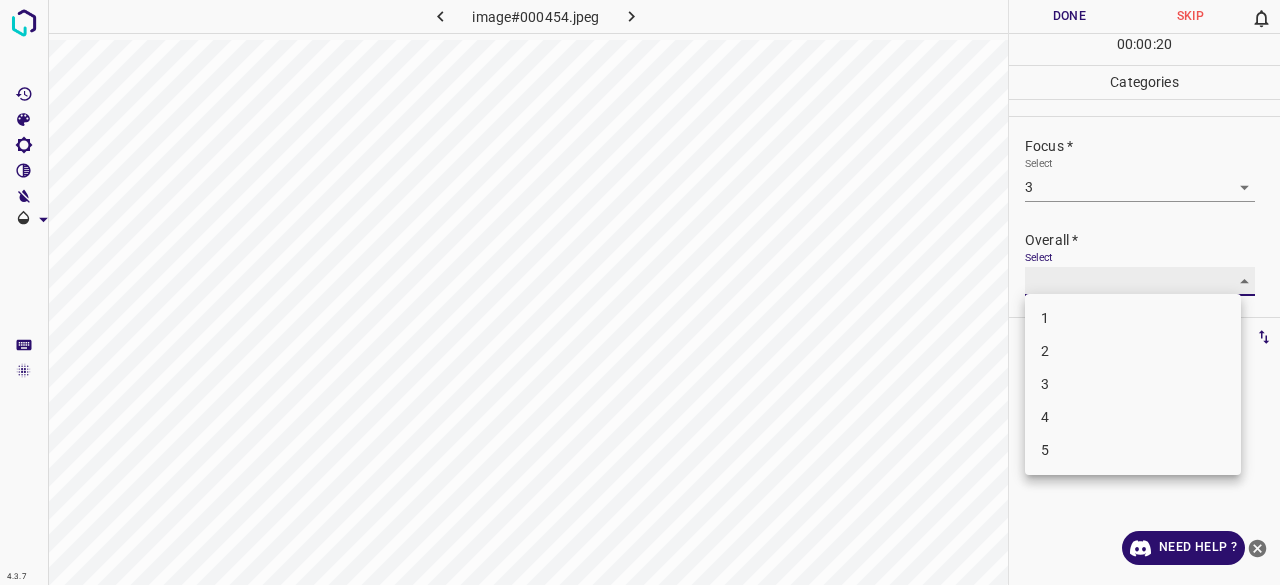 type on "3" 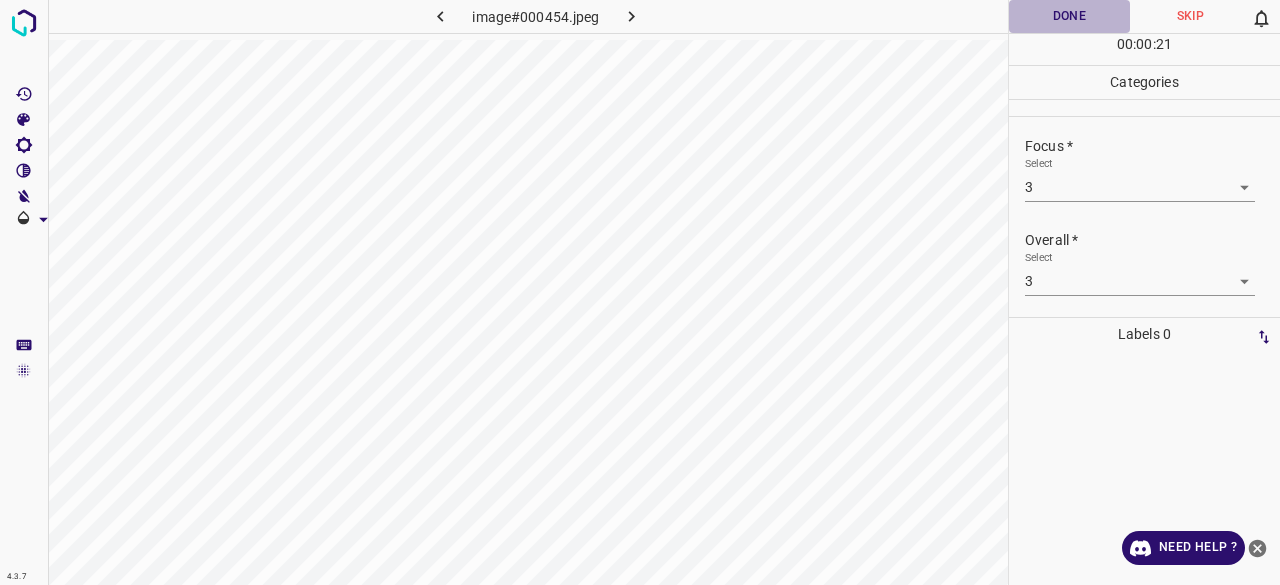 click on "Done" at bounding box center [1069, 16] 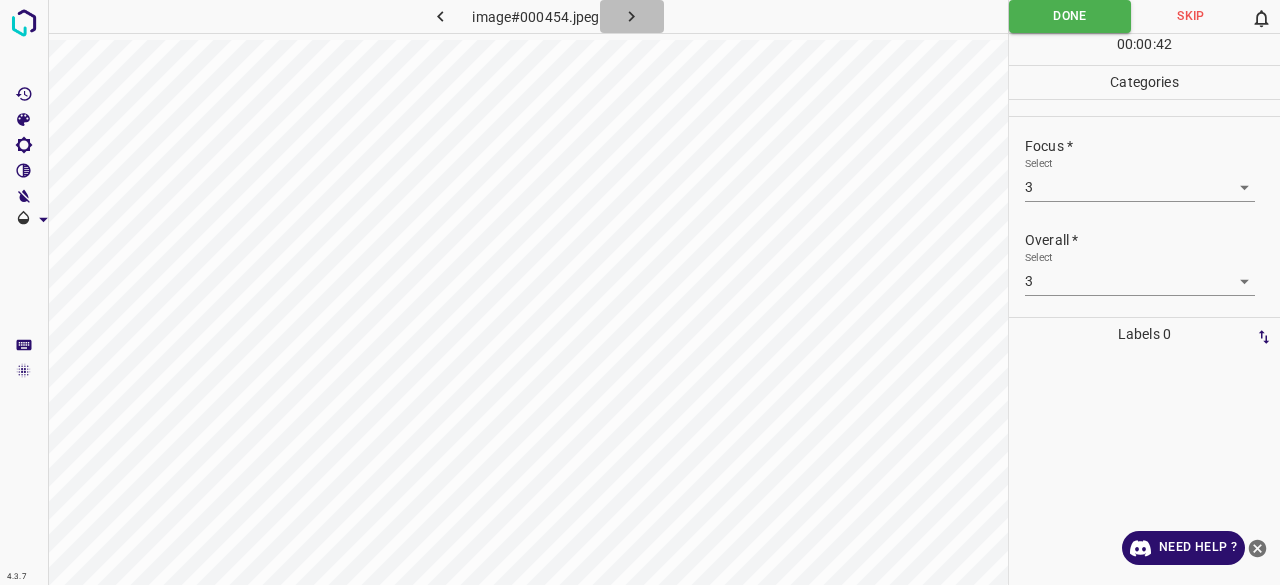 click 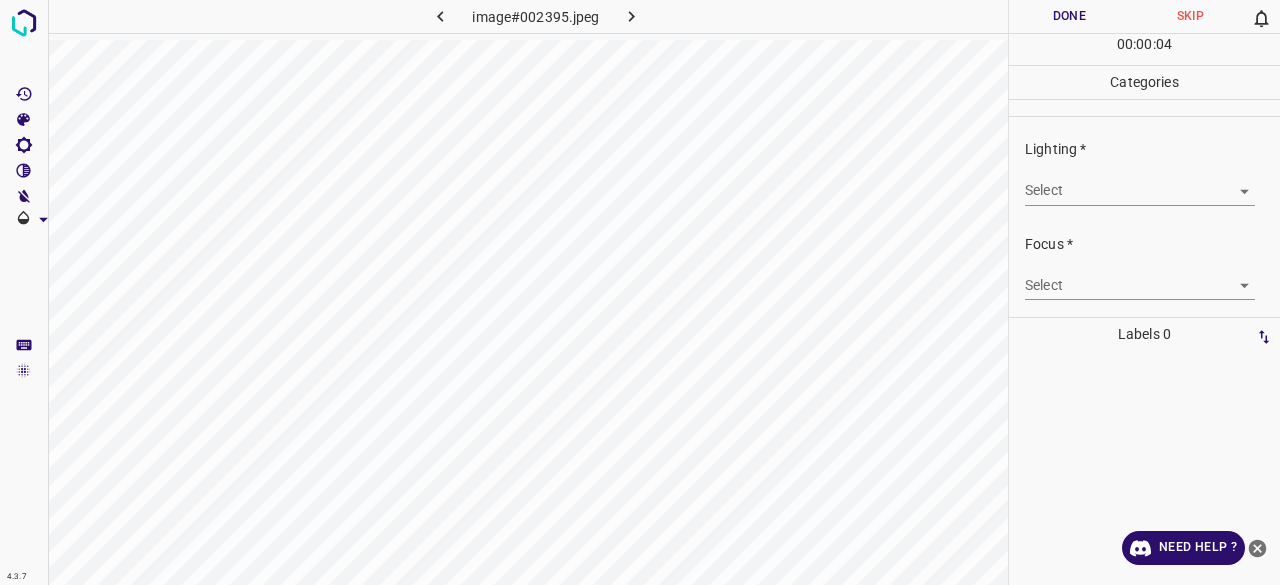 click on "4.3.7 image#002395.jpeg Done Skip 0 00   : 00   : 04   Categories Lighting *  Select ​ Focus *  Select ​ Overall *  Select ​ Labels   0 Categories 1 Lighting 2 Focus 3 Overall Tools Space Change between modes (Draw & Edit) I Auto labeling R Restore zoom M Zoom in N Zoom out Delete Delete selecte label Filters Z Restore filters X Saturation filter C Brightness filter V Contrast filter B Gray scale filter General O Download Need Help ? - Text - Hide - Delete" at bounding box center (640, 292) 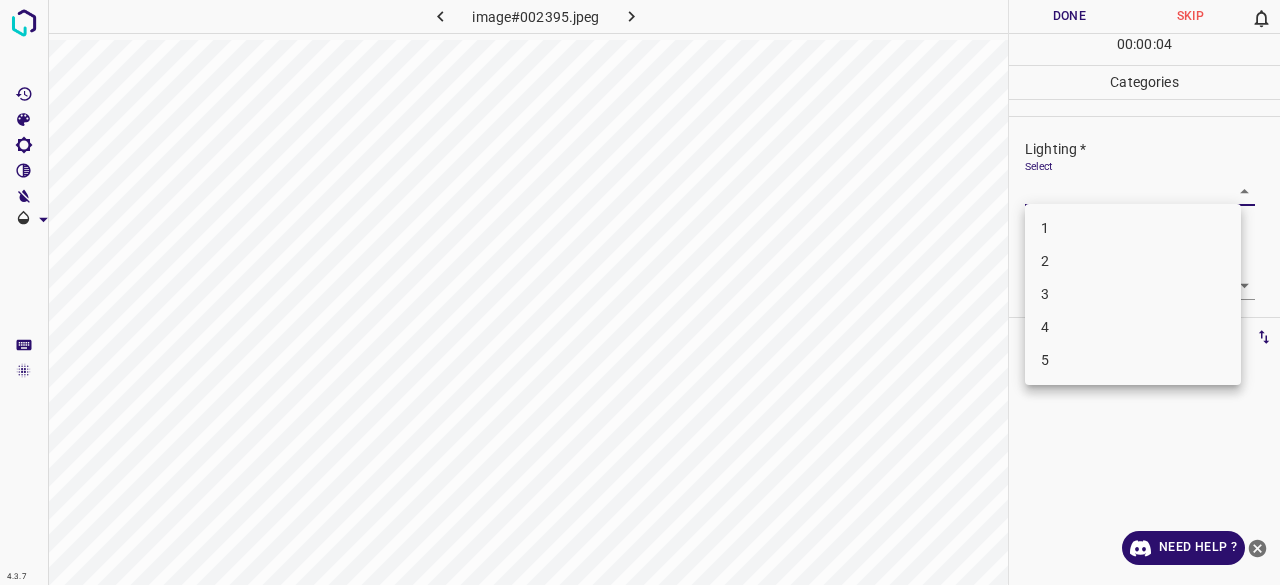 click on "3" at bounding box center [1133, 294] 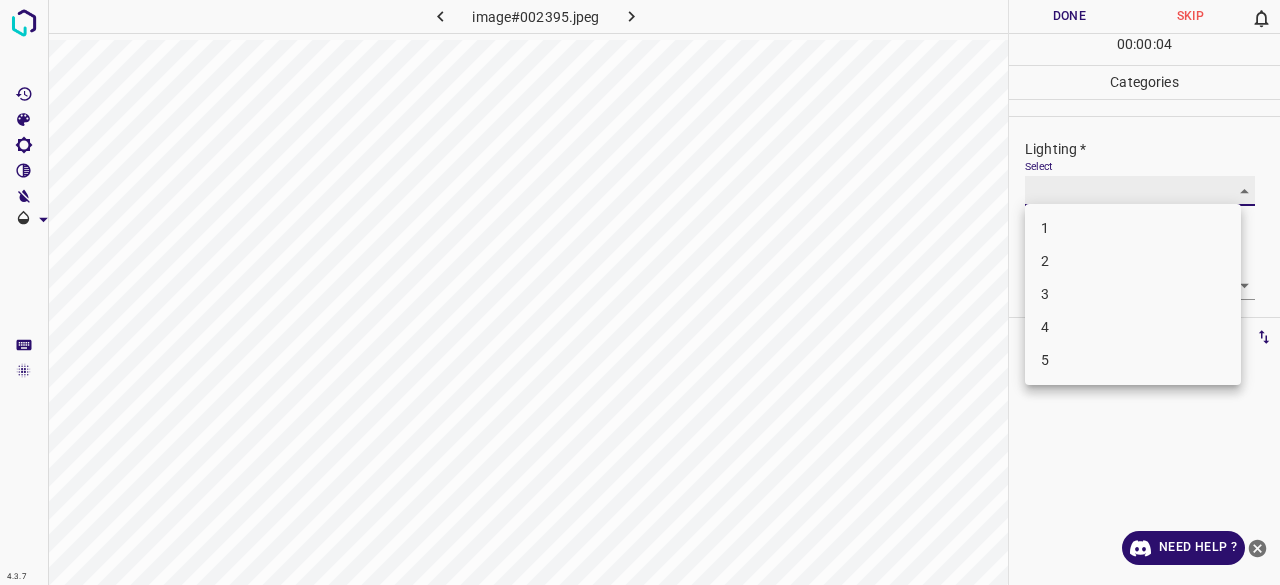 type on "3" 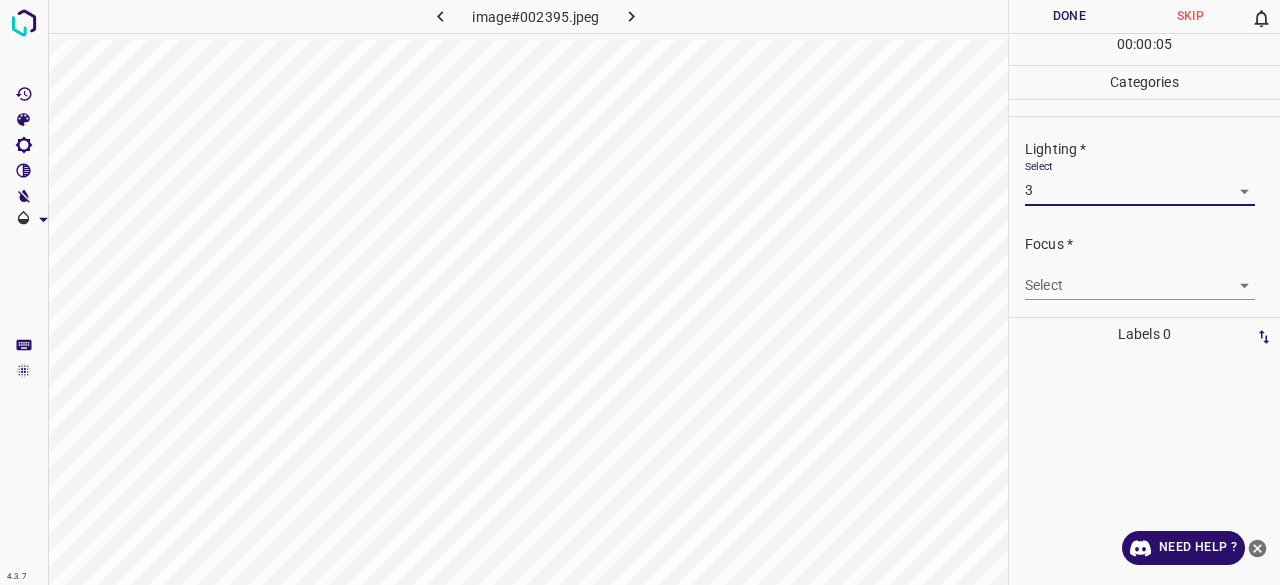 click on "4.3.7 image#002395.jpeg Done Skip 0 00   : 00   : 05   Categories Lighting *  Select 3 3 Focus *  Select ​ Overall *  Select ​ Labels   0 Categories 1 Lighting 2 Focus 3 Overall Tools Space Change between modes (Draw & Edit) I Auto labeling R Restore zoom M Zoom in N Zoom out Delete Delete selecte label Filters Z Restore filters X Saturation filter C Brightness filter V Contrast filter B Gray scale filter General O Download Need Help ? - Text - Hide - Delete 1 2 3 4 5" at bounding box center [640, 292] 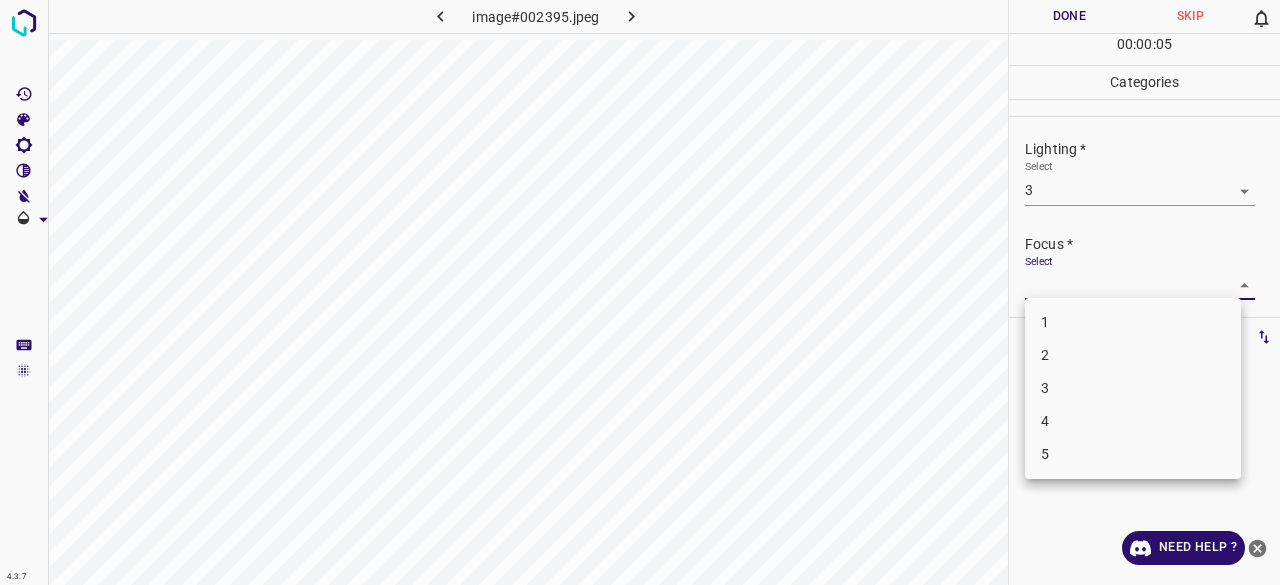 click on "3" at bounding box center (1133, 388) 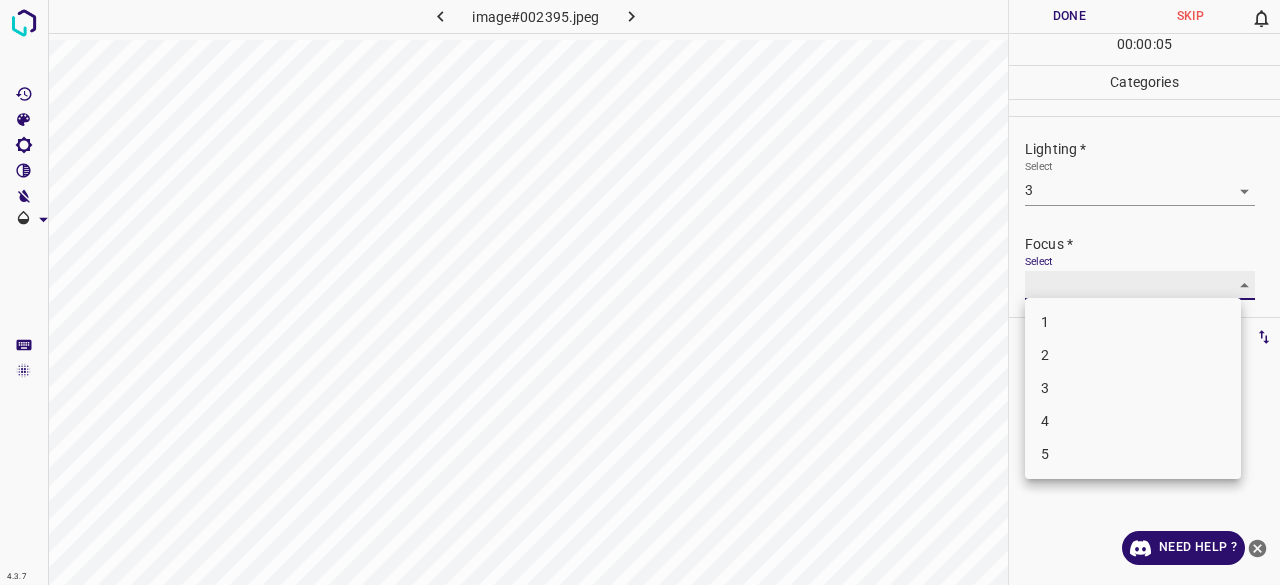 type on "3" 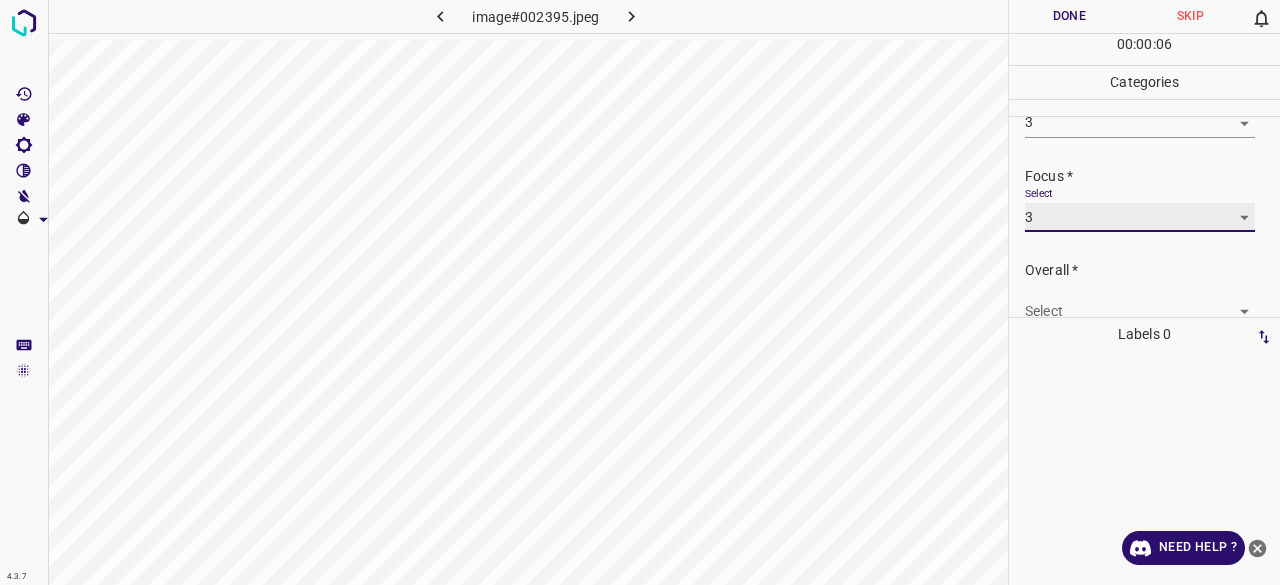 scroll, scrollTop: 98, scrollLeft: 0, axis: vertical 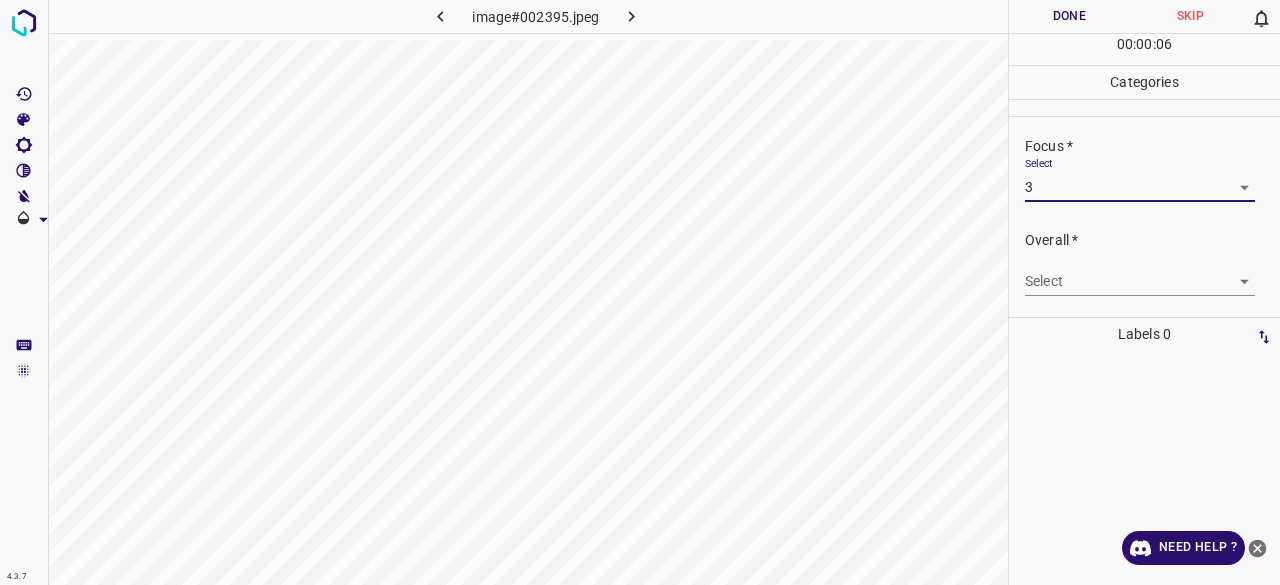 click on "4.3.7 image#002395.jpeg Done Skip 0 00   : 00   : 06   Categories Lighting *  Select 3 3 Focus *  Select 3 3 Overall *  Select ​ Labels   0 Categories 1 Lighting 2 Focus 3 Overall Tools Space Change between modes (Draw & Edit) I Auto labeling R Restore zoom M Zoom in N Zoom out Delete Delete selecte label Filters Z Restore filters X Saturation filter C Brightness filter V Contrast filter B Gray scale filter General O Download Need Help ? - Text - Hide - Delete" at bounding box center [640, 292] 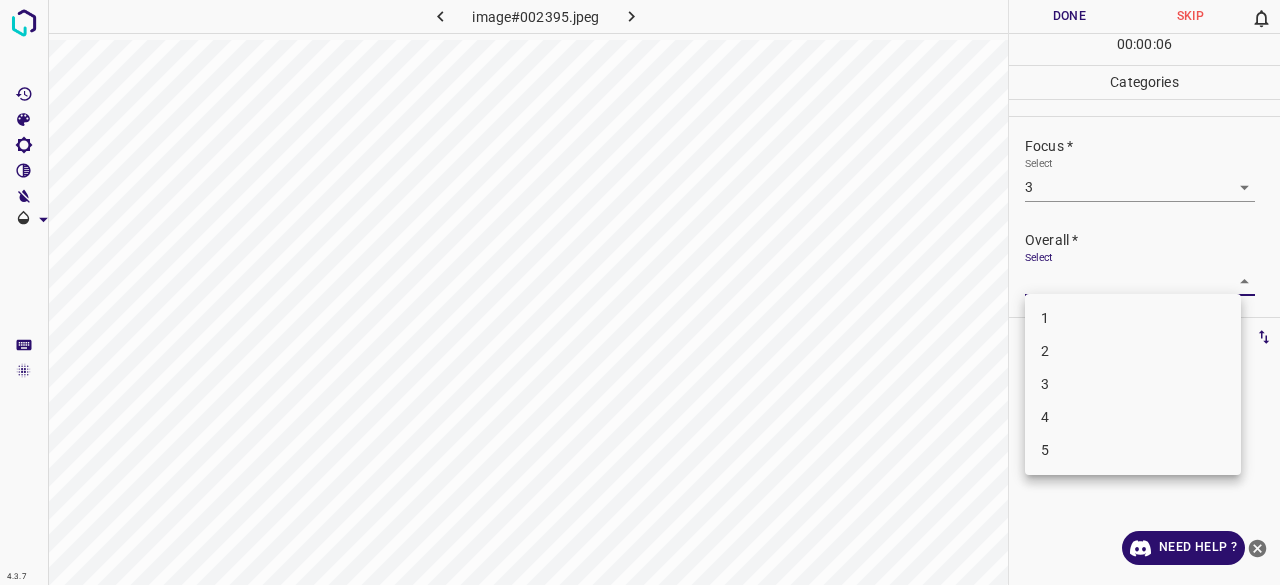 click on "3" at bounding box center (1133, 384) 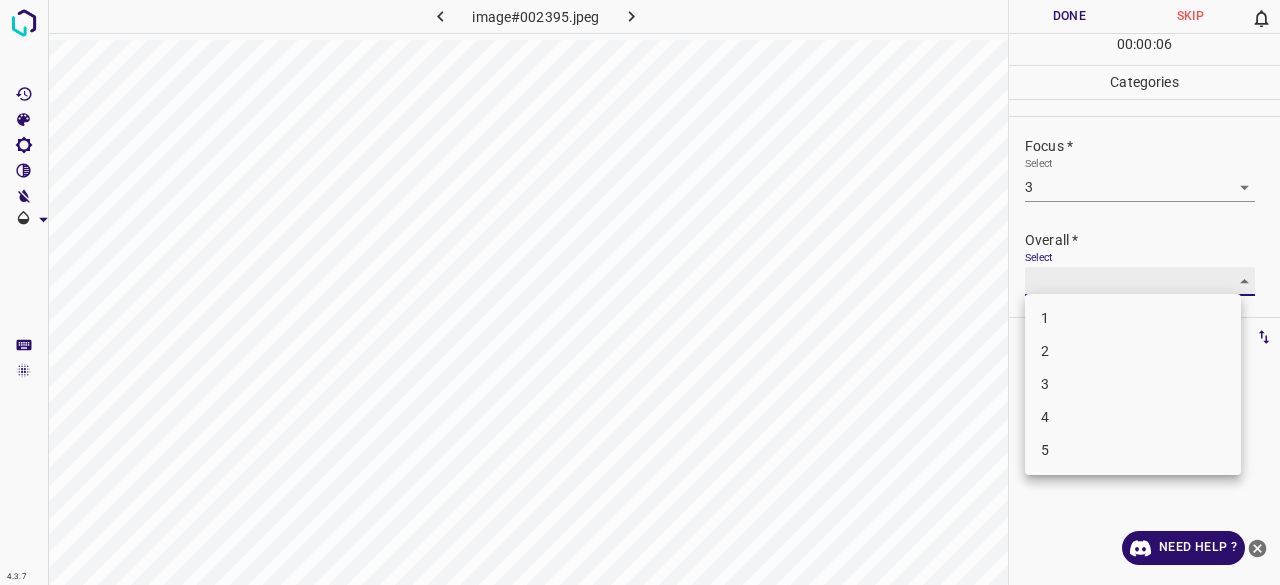 type on "3" 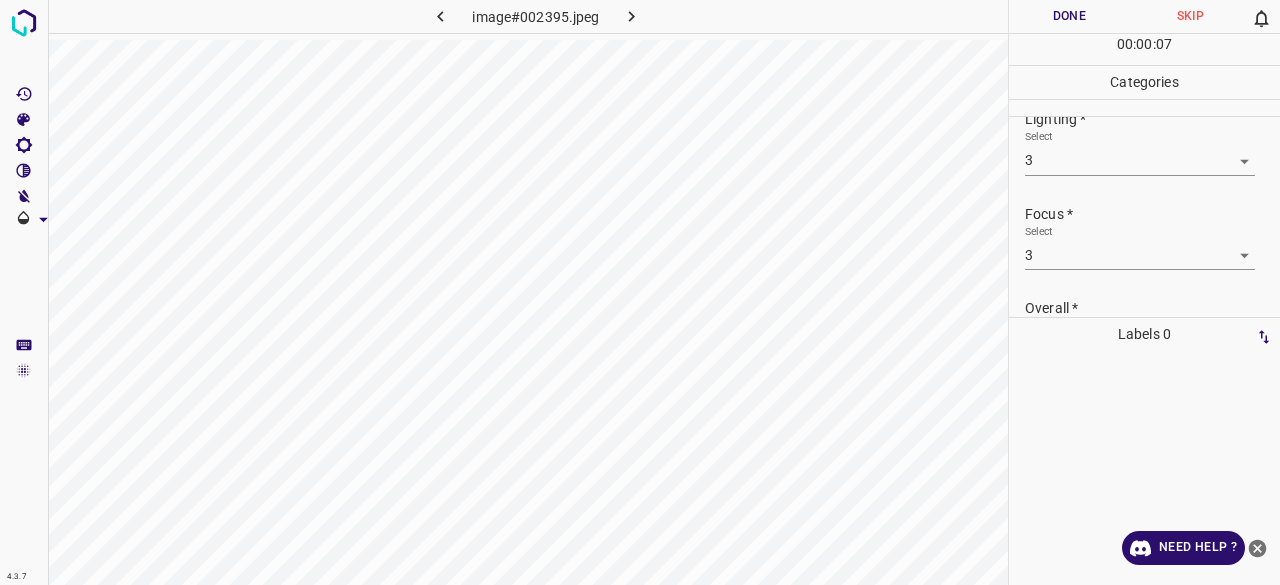 scroll, scrollTop: 0, scrollLeft: 0, axis: both 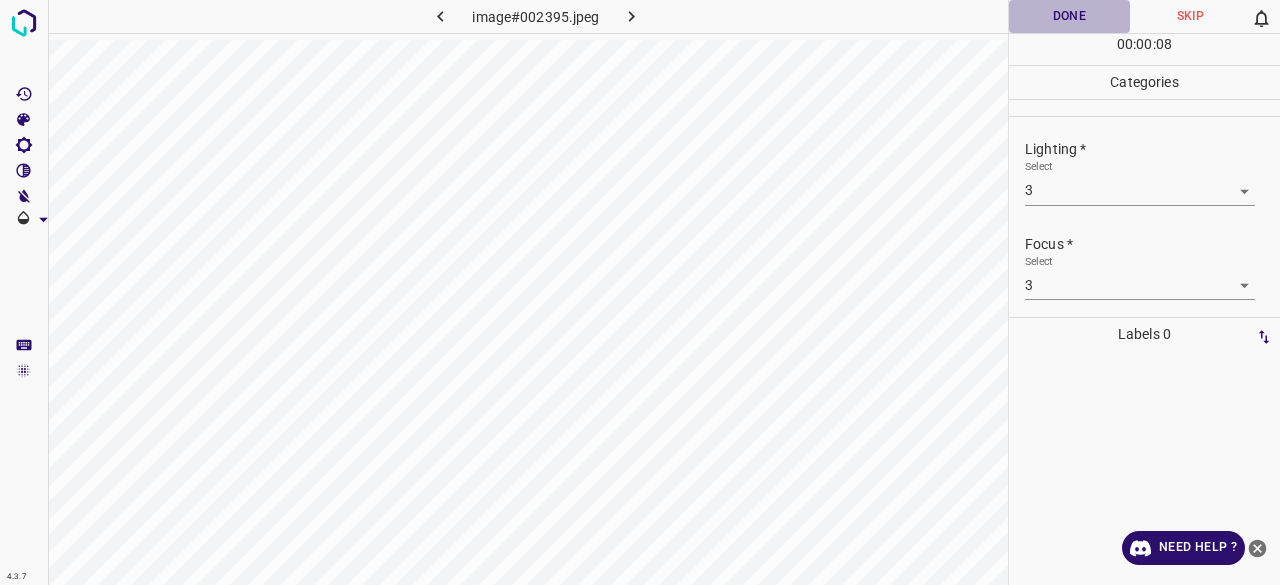 click on "Done" at bounding box center (1069, 16) 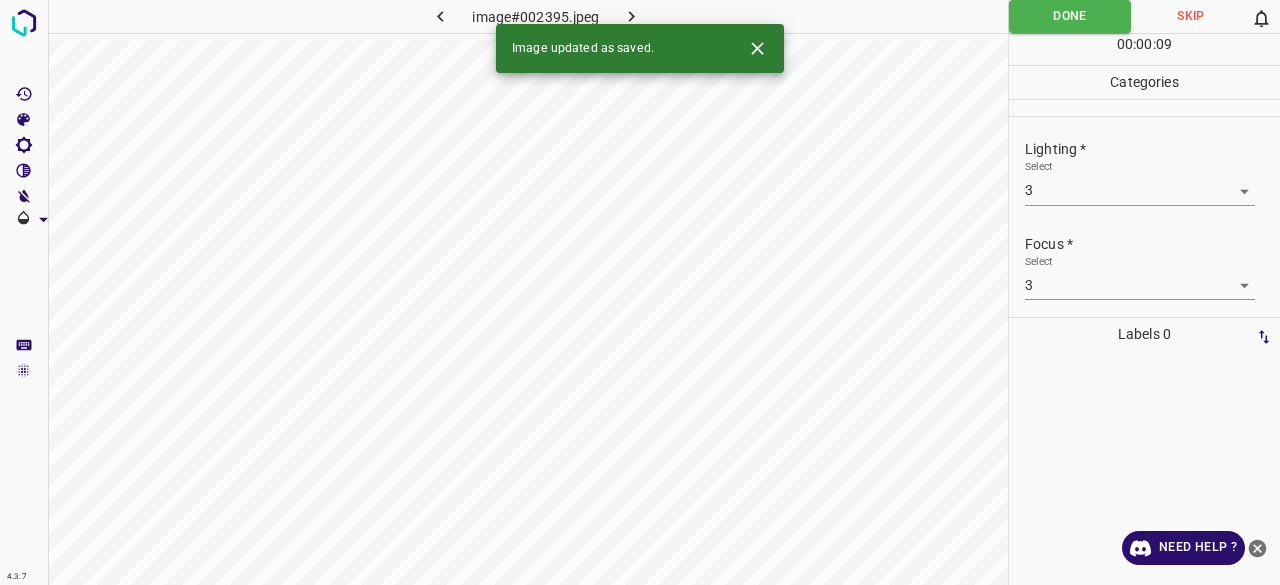 click 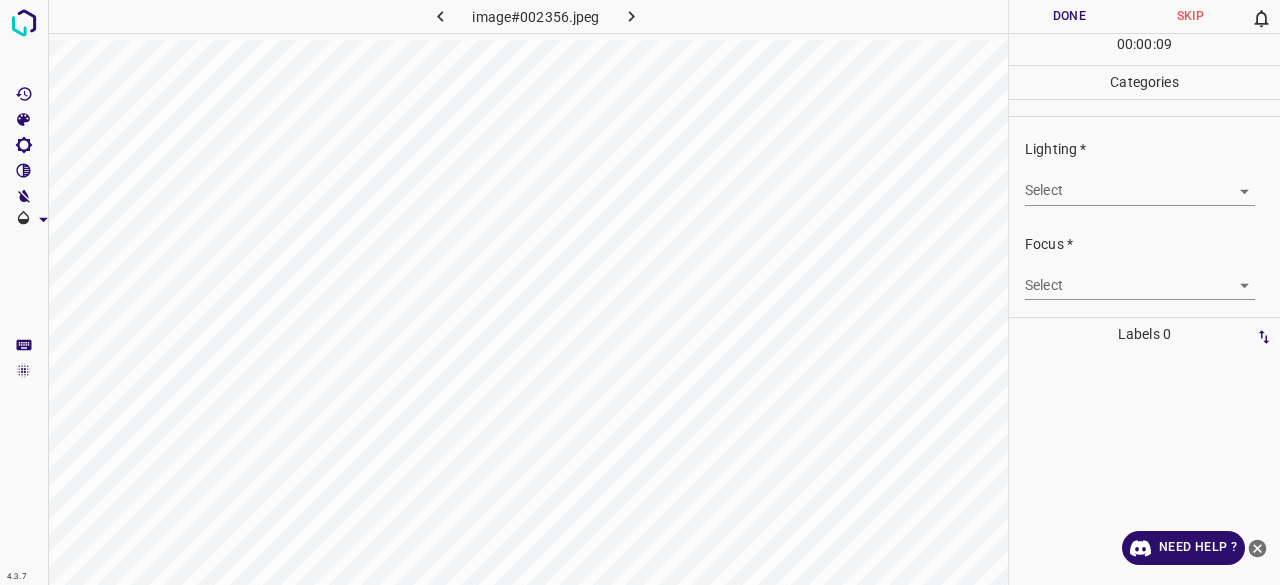 click on "4.3.7 image#002356.jpeg Done Skip 0 00   : 00   : 09   Categories Lighting *  Select ​ Focus *  Select ​ Overall *  Select ​ Labels   0 Categories 1 Lighting 2 Focus 3 Overall Tools Space Change between modes (Draw & Edit) I Auto labeling R Restore zoom M Zoom in N Zoom out Delete Delete selecte label Filters Z Restore filters X Saturation filter C Brightness filter V Contrast filter B Gray scale filter General O Download Need Help ? - Text - Hide - Delete" at bounding box center [640, 292] 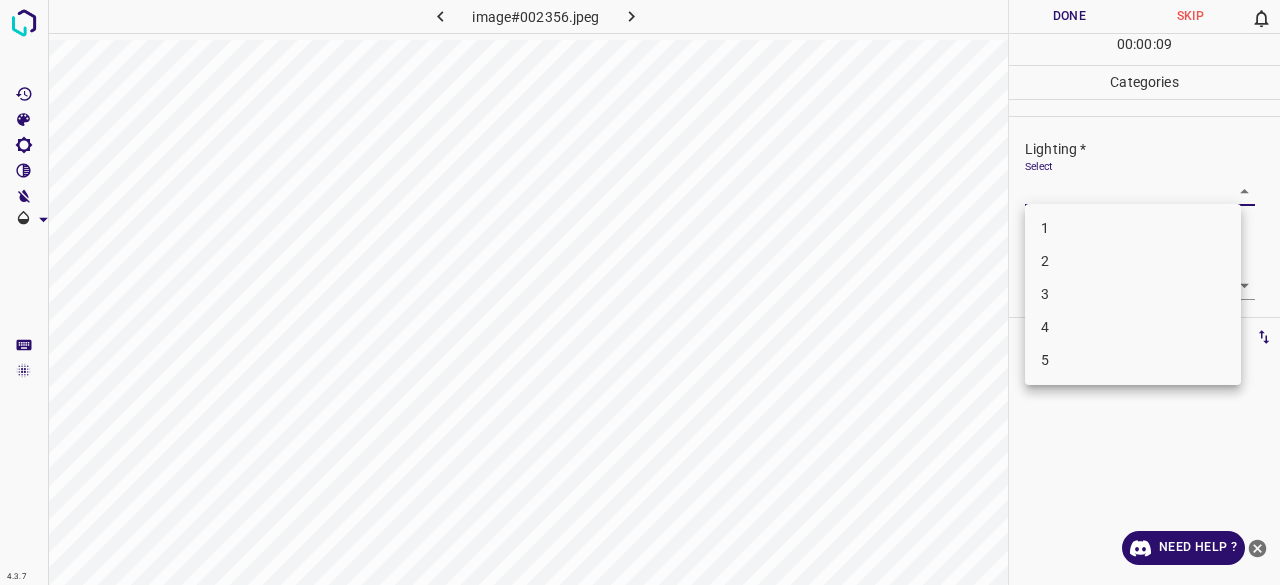 click on "3" at bounding box center [1133, 294] 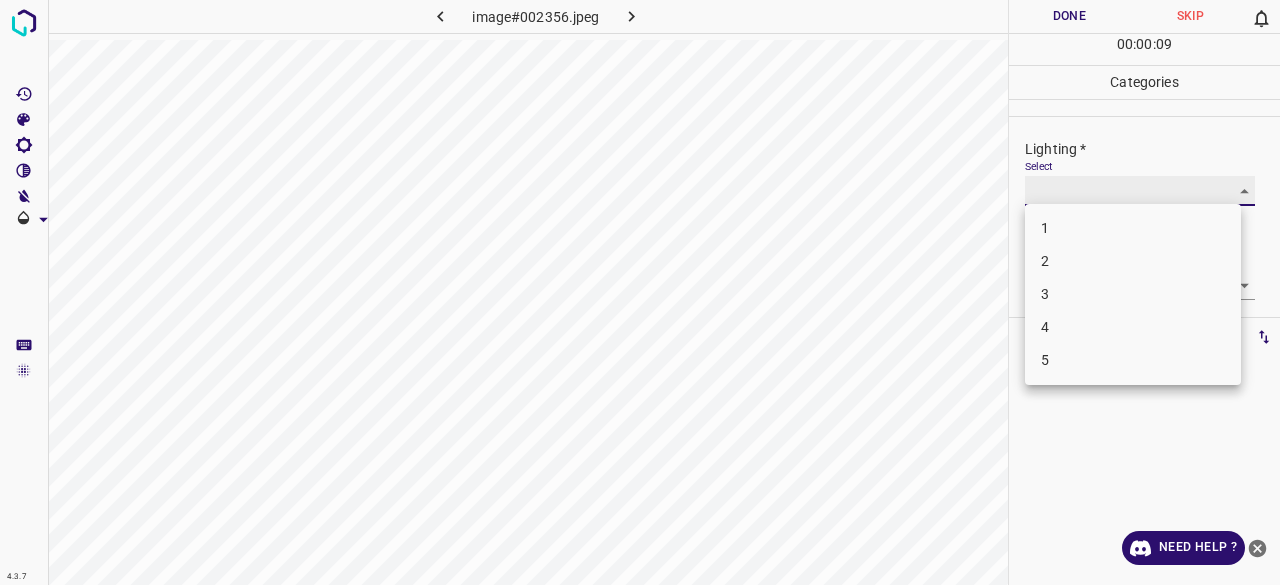 type 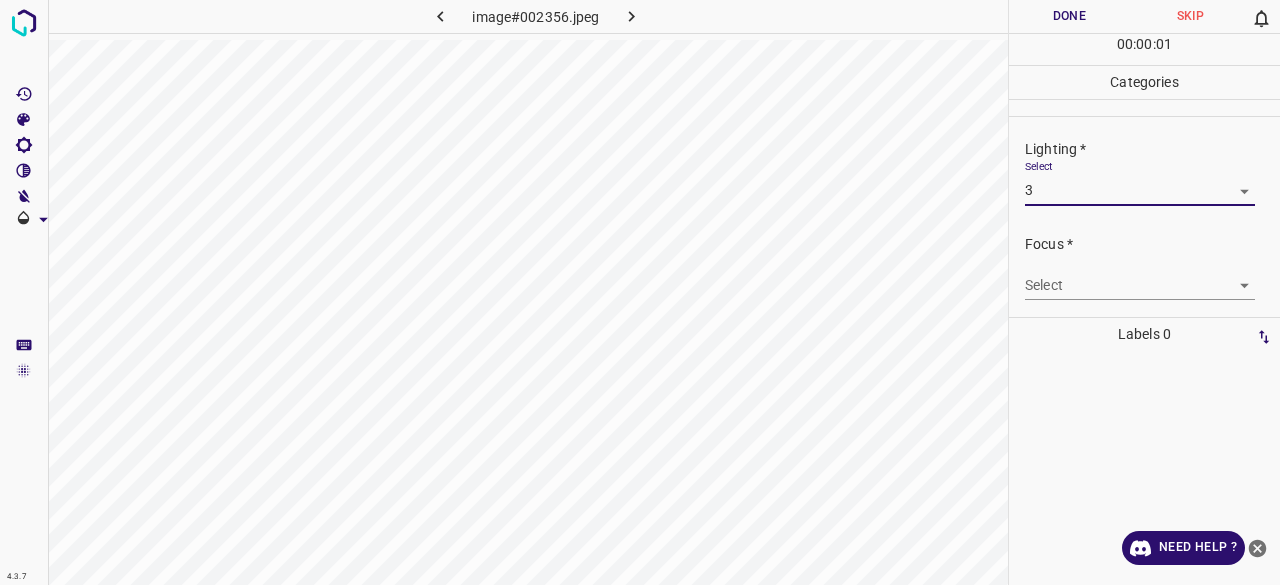 click on "4.3.7 image#002356.jpeg Done Skip 0 00   : 00   : 01   Categories Lighting *  Select 3 3 Focus *  Select ​ Overall *  Select ​ Labels   0 Categories 1 Lighting 2 Focus 3 Overall Tools Space Change between modes (Draw & Edit) I Auto labeling R Restore zoom M Zoom in N Zoom out Delete Delete selecte label Filters Z Restore filters X Saturation filter C Brightness filter V Contrast filter B Gray scale filter General O Download Need Help ? - Text - Hide - Delete" at bounding box center (640, 292) 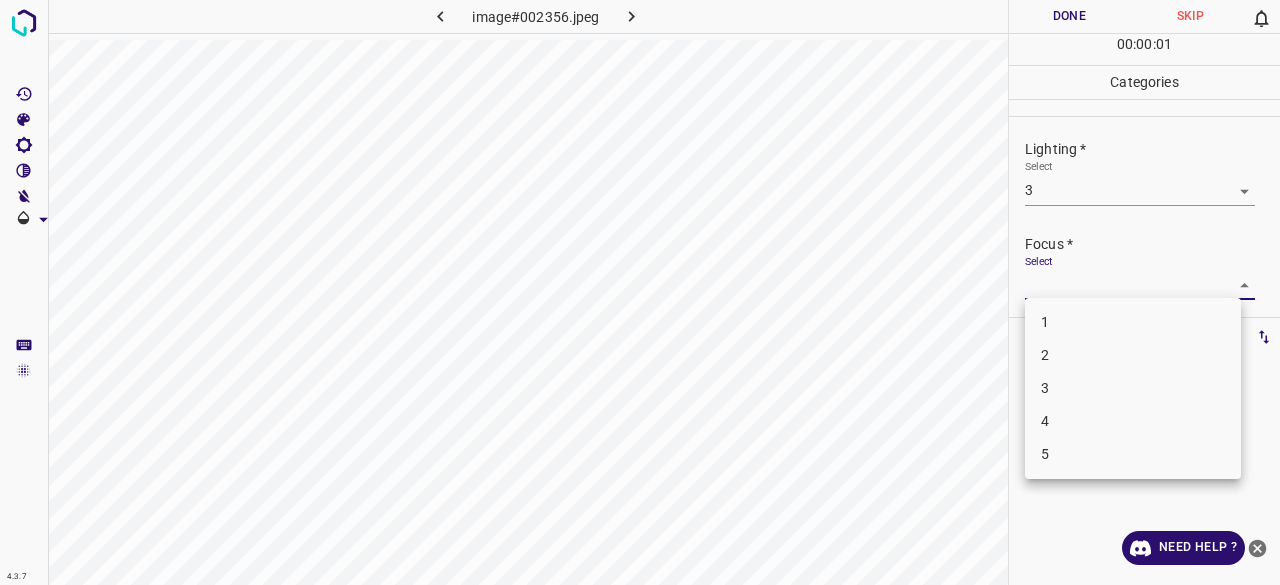 click on "3" at bounding box center (1133, 388) 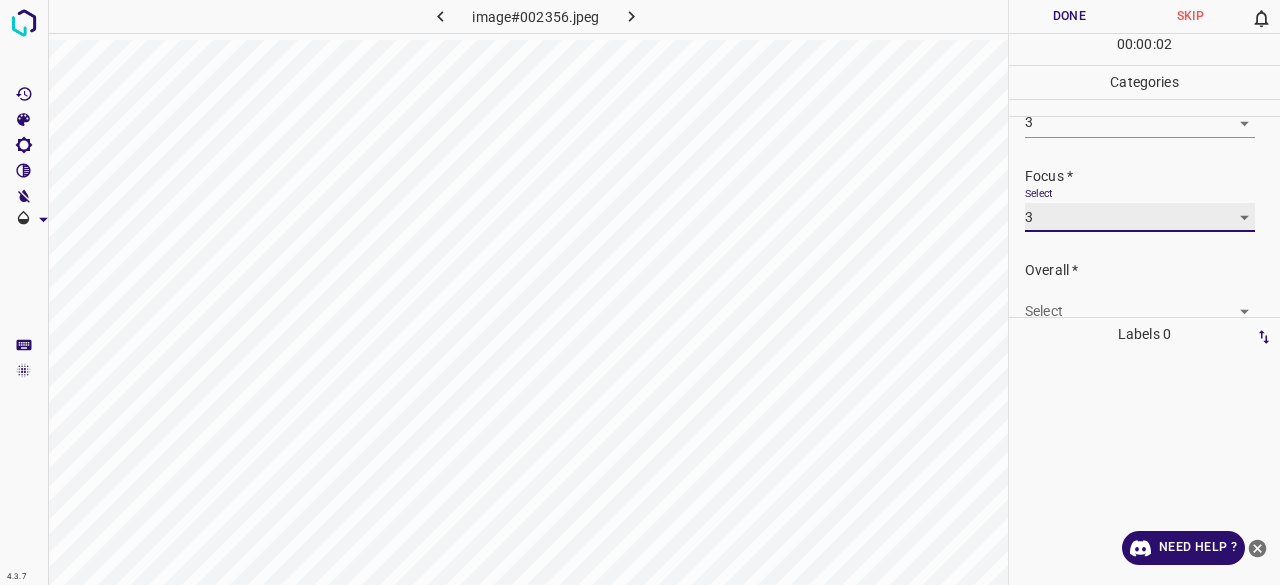 scroll, scrollTop: 98, scrollLeft: 0, axis: vertical 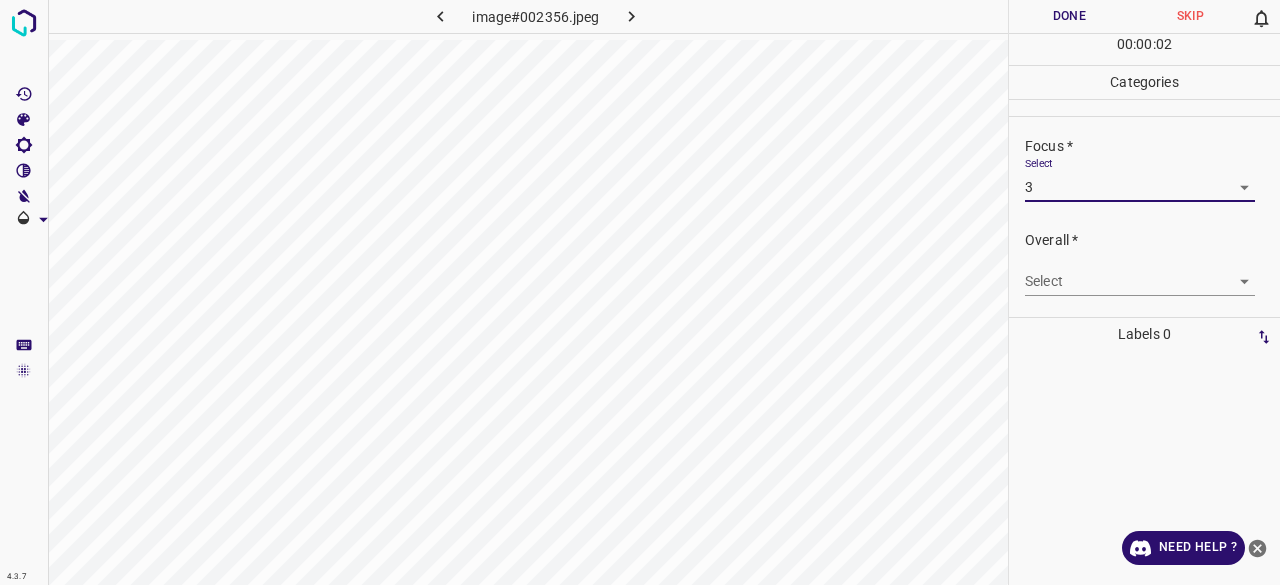 click on "4.3.7 image#002356.jpeg Done Skip 0 00   : 00   : 02   Categories Lighting *  Select 3 3 Focus *  Select 3 3 Overall *  Select ​ Labels   0 Categories 1 Lighting 2 Focus 3 Overall Tools Space Change between modes (Draw & Edit) I Auto labeling R Restore zoom M Zoom in N Zoom out Delete Delete selecte label Filters Z Restore filters X Saturation filter C Brightness filter V Contrast filter B Gray scale filter General O Download Need Help ? - Text - Hide - Delete" at bounding box center (640, 292) 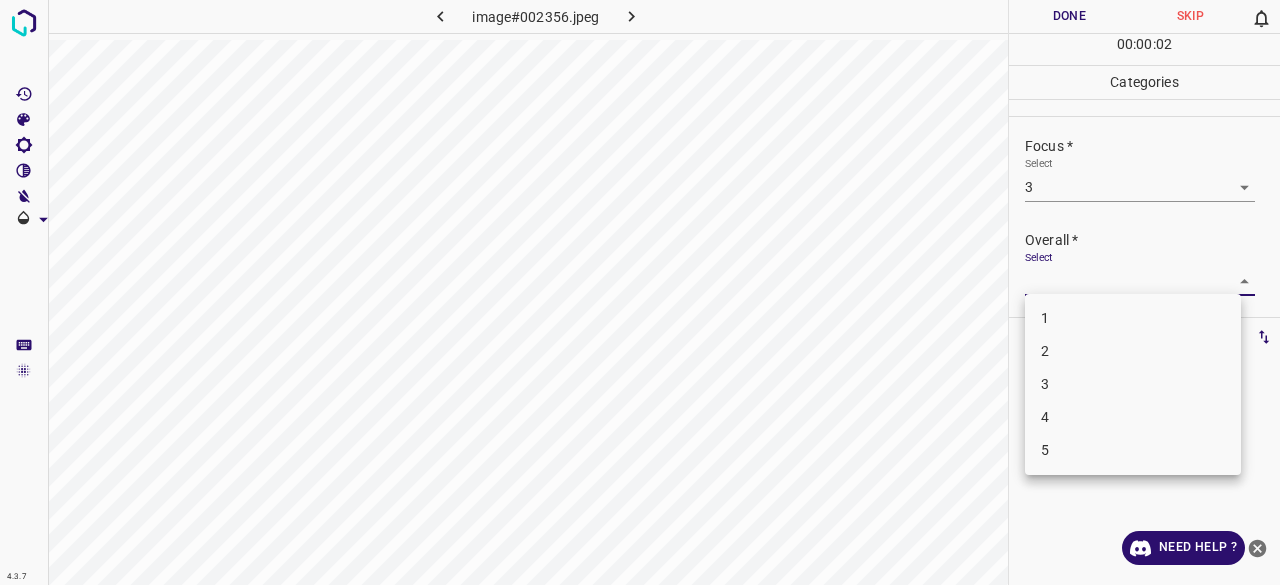 click on "3" at bounding box center [1133, 384] 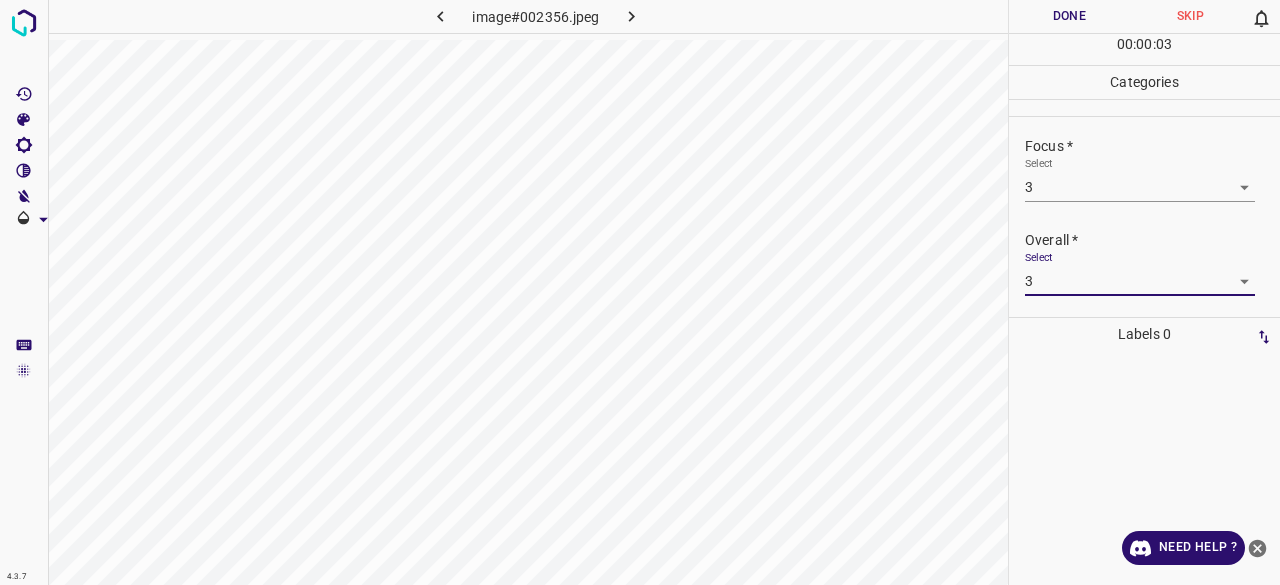 click on "Done" at bounding box center (1069, 16) 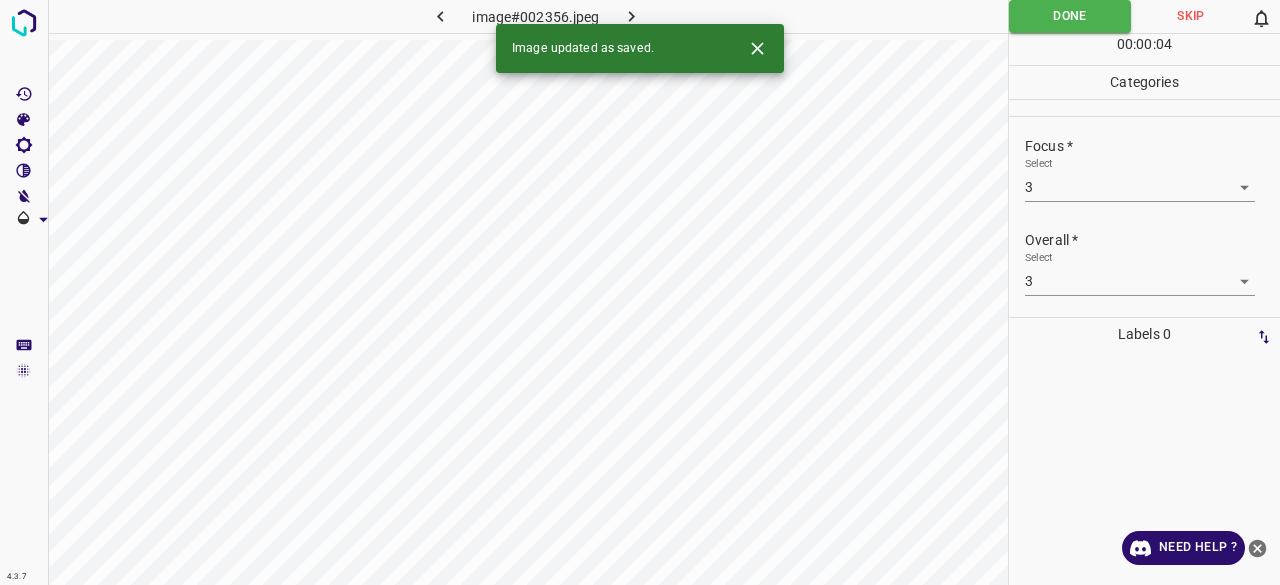 click 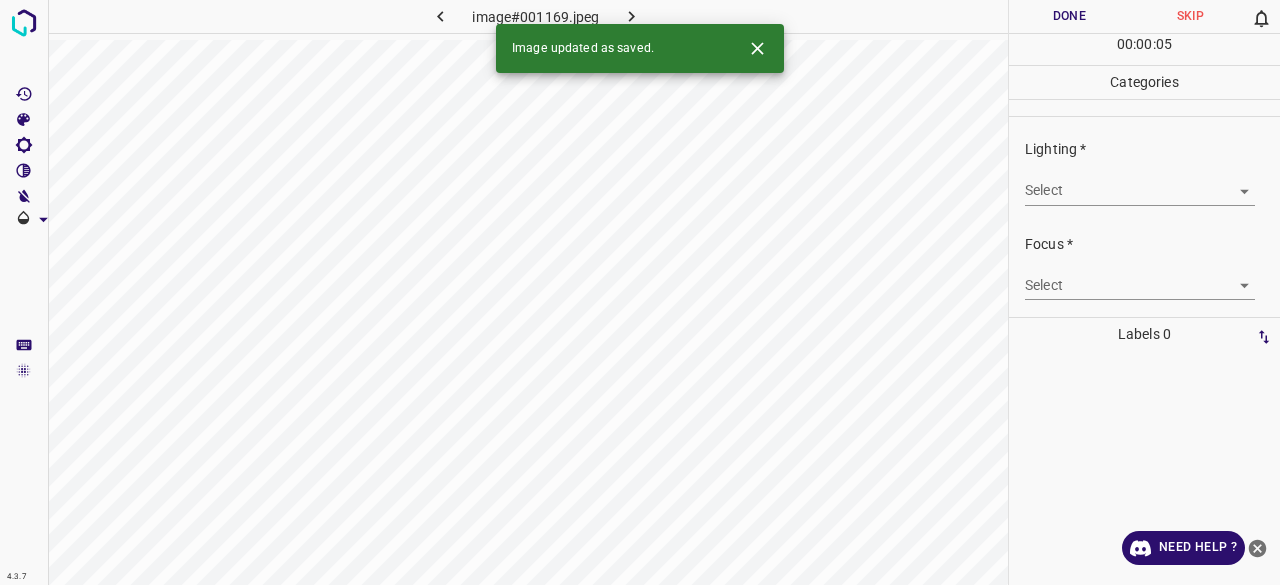 click on "4.3.7 image#001169.jpeg Done Skip 0 00   : 00   : 05   Categories Lighting *  Select ​ Focus *  Select ​ Overall *  Select ​ Labels   0 Categories 1 Lighting 2 Focus 3 Overall Tools Space Change between modes (Draw & Edit) I Auto labeling R Restore zoom M Zoom in N Zoom out Delete Delete selecte label Filters Z Restore filters X Saturation filter C Brightness filter V Contrast filter B Gray scale filter General O Download Image updated as saved. Need Help ? - Text - Hide - Delete" at bounding box center [640, 292] 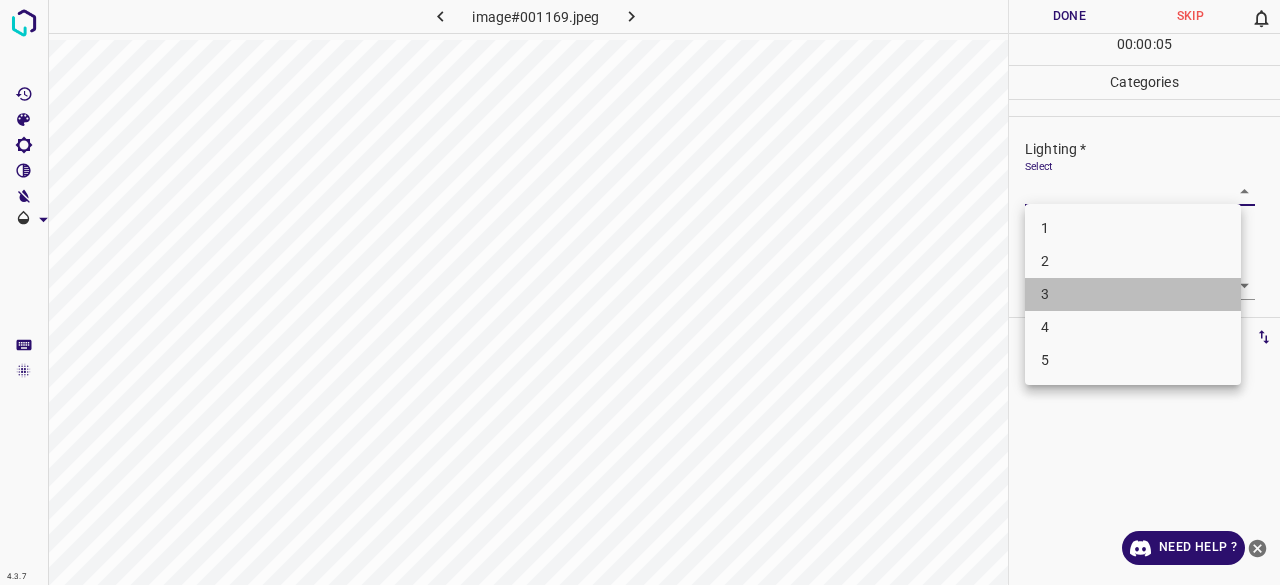 click on "3" at bounding box center [1133, 294] 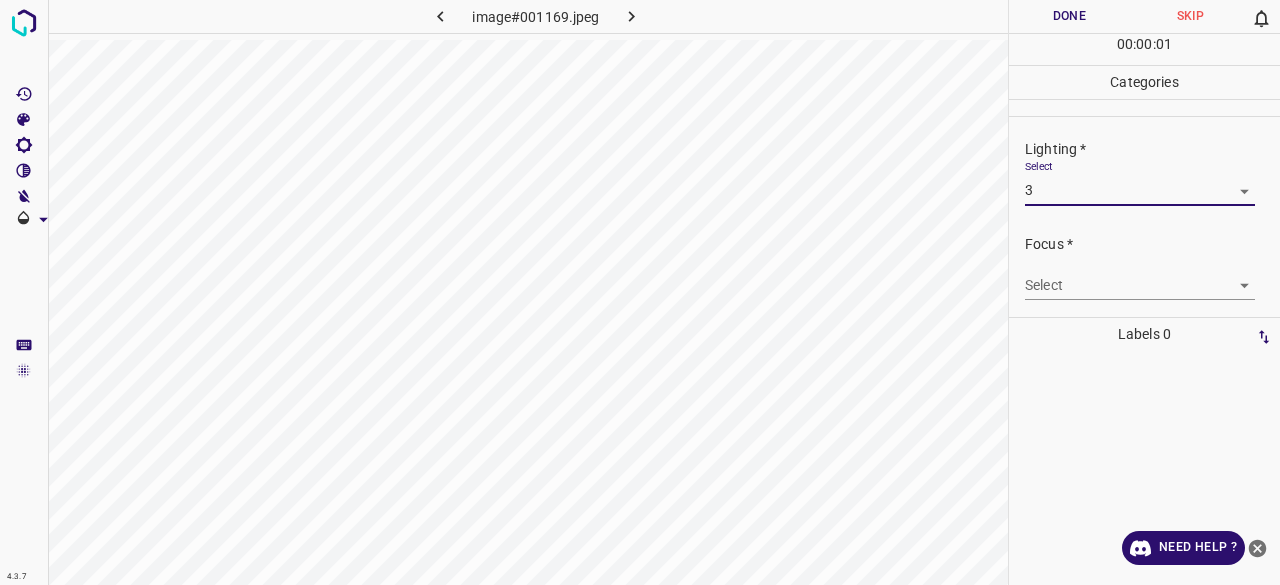 click on "4.3.7 image#001169.jpeg Done Skip 0 00   : 00   : 01   Categories Lighting *  Select 3 3 Focus *  Select ​ Overall *  Select ​ Labels   0 Categories 1 Lighting 2 Focus 3 Overall Tools Space Change between modes (Draw & Edit) I Auto labeling R Restore zoom M Zoom in N Zoom out Delete Delete selecte label Filters Z Restore filters X Saturation filter C Brightness filter V Contrast filter B Gray scale filter General O Download Need Help ? - Text - Hide - Delete 1 2 3 4 5" at bounding box center [640, 292] 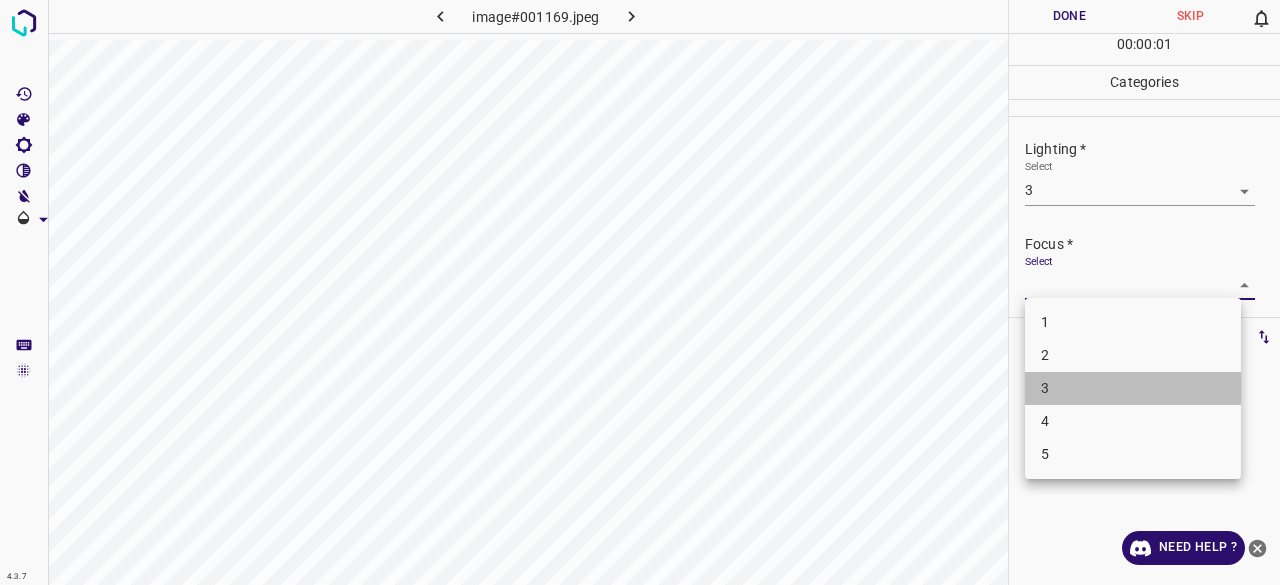 click on "3" at bounding box center (1133, 388) 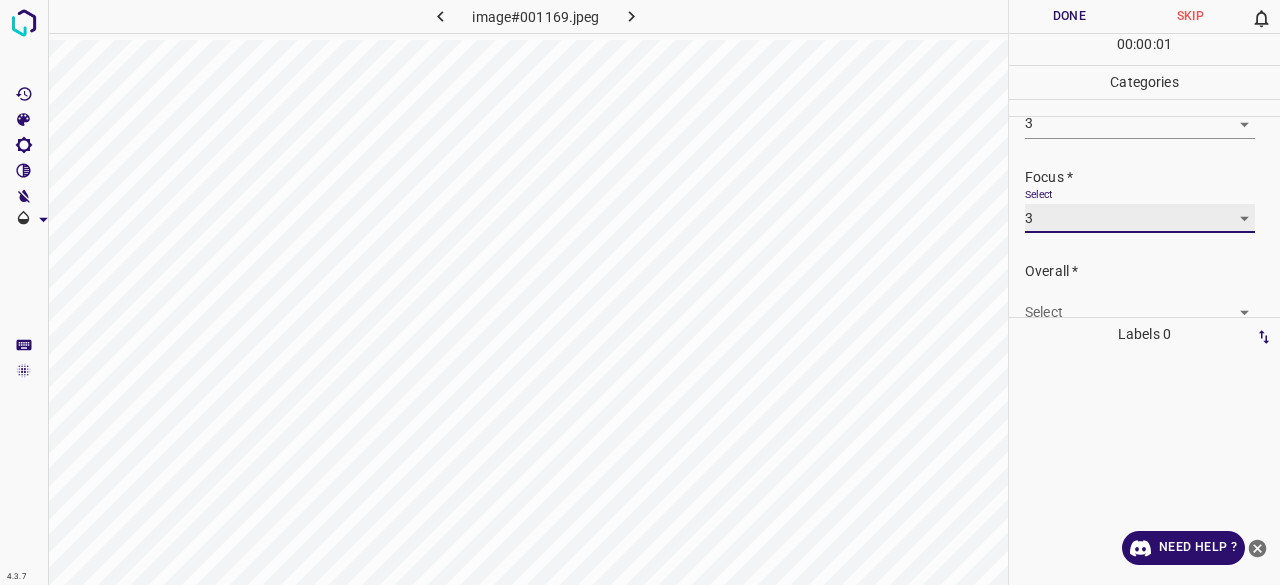 scroll, scrollTop: 98, scrollLeft: 0, axis: vertical 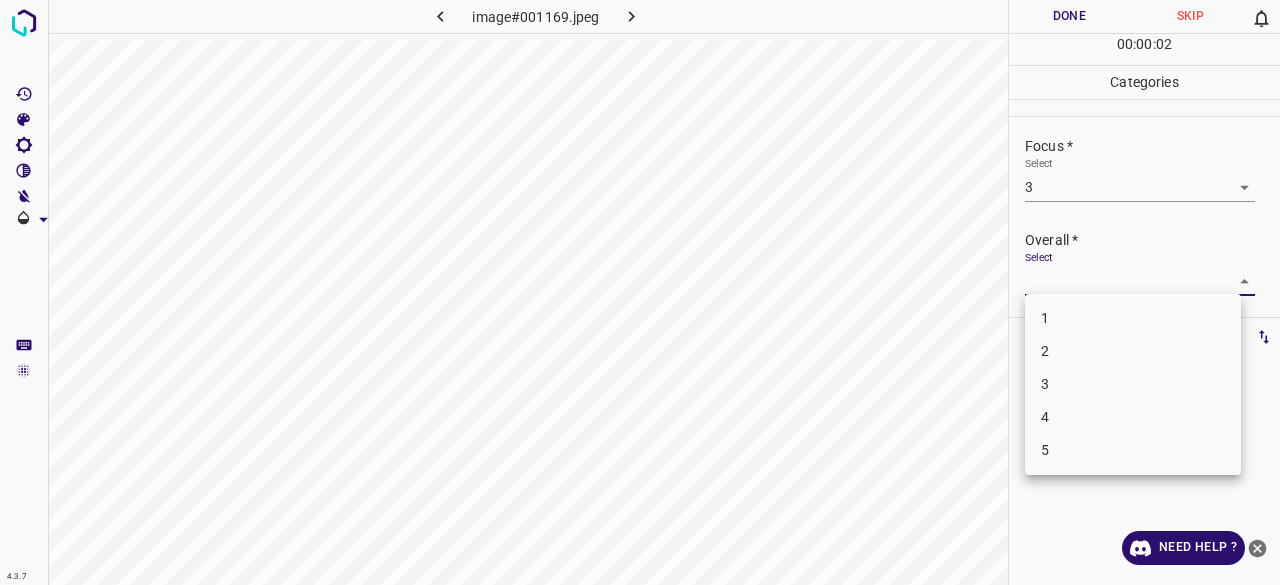 click on "4.3.7 image#001169.jpeg Done Skip 0 00   : 00   : 02   Categories Lighting *  Select 3 3 Focus *  Select 3 3 Overall *  Select ​ Labels   0 Categories 1 Lighting 2 Focus 3 Overall Tools Space Change between modes (Draw & Edit) I Auto labeling R Restore zoom M Zoom in N Zoom out Delete Delete selecte label Filters Z Restore filters X Saturation filter C Brightness filter V Contrast filter B Gray scale filter General O Download Need Help ? - Text - Hide - Delete 1 2 3 4 5" at bounding box center (640, 292) 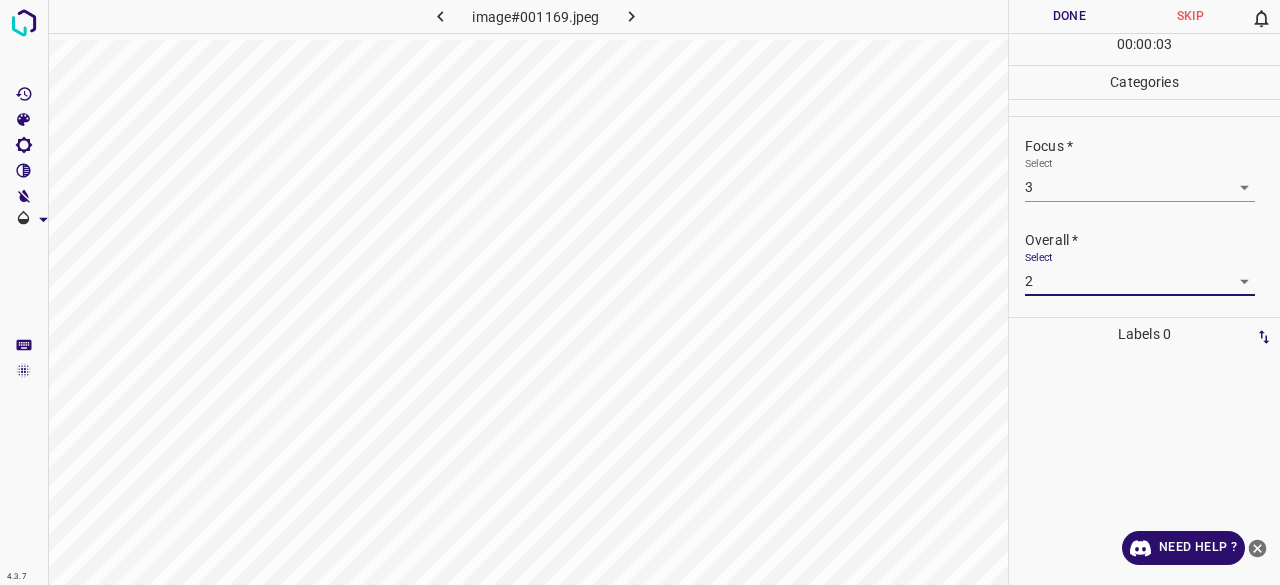 click on "4.3.7 image#001169.jpeg Done Skip 0 00   : 00   : 03   Categories Lighting *  Select 3 3 Focus *  Select 3 3 Overall *  Select 2 2 Labels   0 Categories 1 Lighting 2 Focus 3 Overall Tools Space Change between modes (Draw & Edit) I Auto labeling R Restore zoom M Zoom in N Zoom out Delete Delete selecte label Filters Z Restore filters X Saturation filter C Brightness filter V Contrast filter B Gray scale filter General O Download Need Help ? - Text - Hide - Delete" at bounding box center [640, 292] 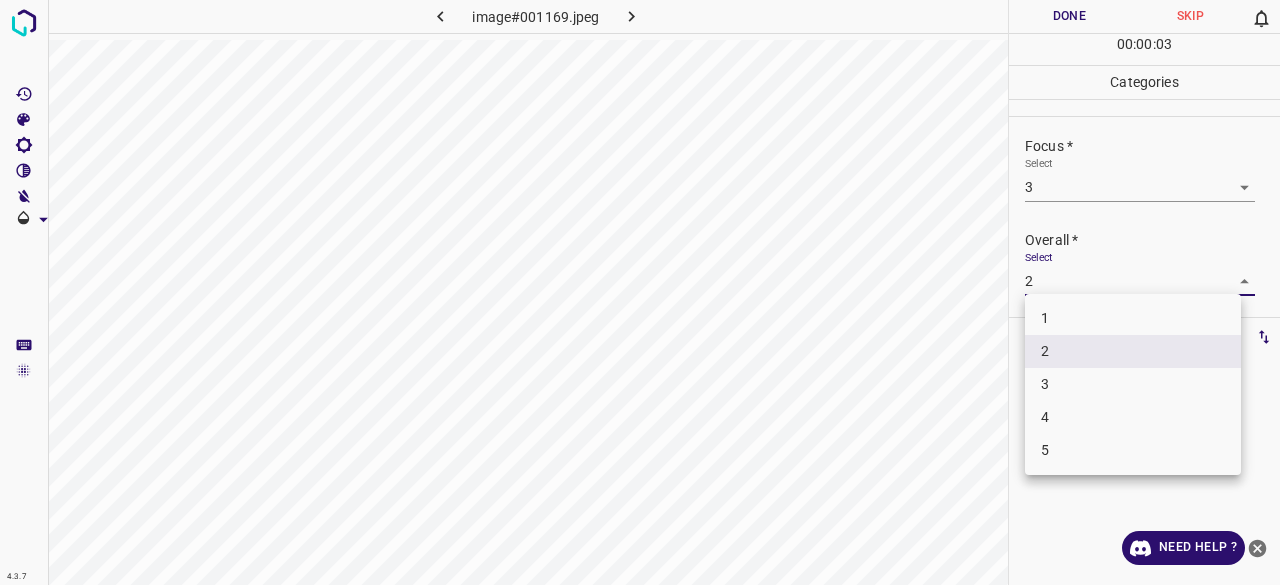 click on "3" at bounding box center [1133, 384] 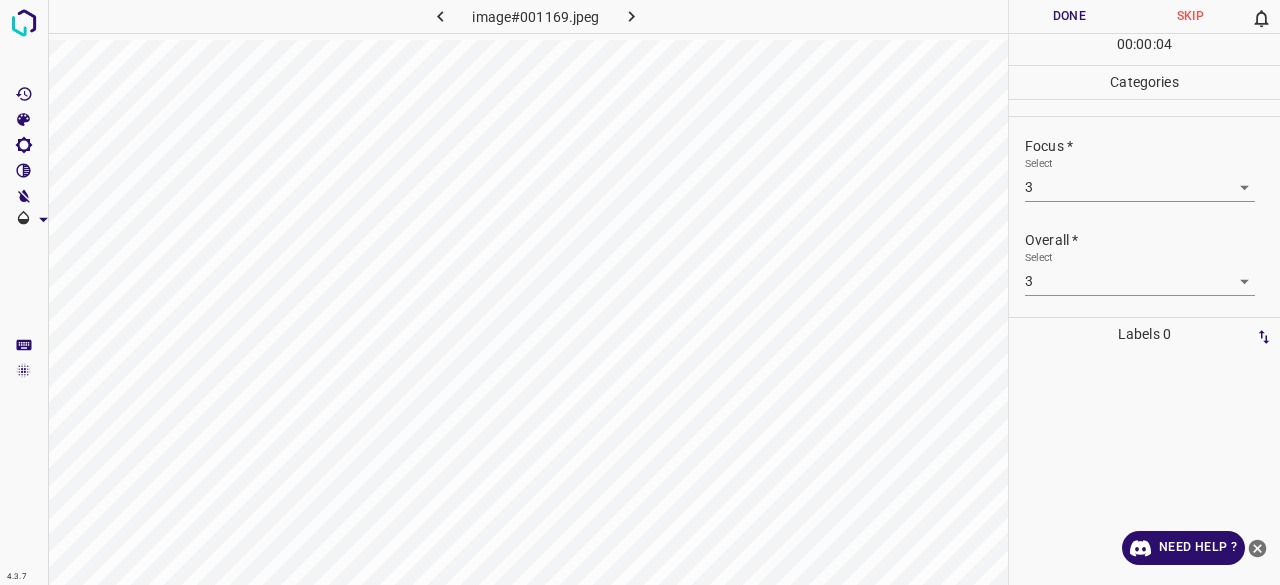 click on "Done" at bounding box center (1069, 16) 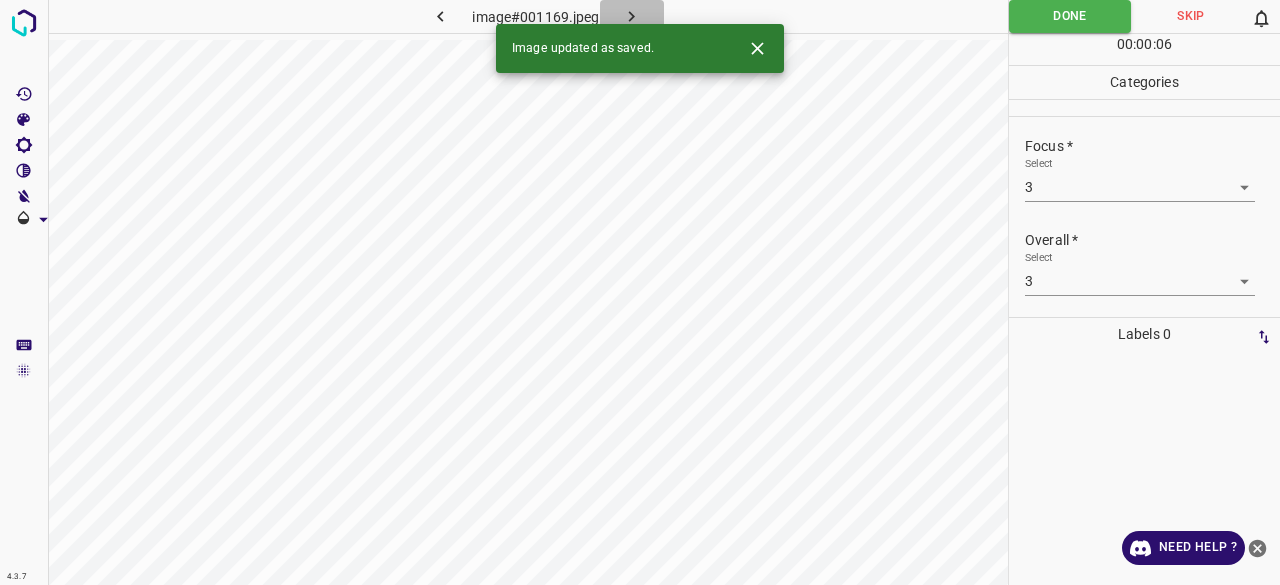 click at bounding box center (632, 16) 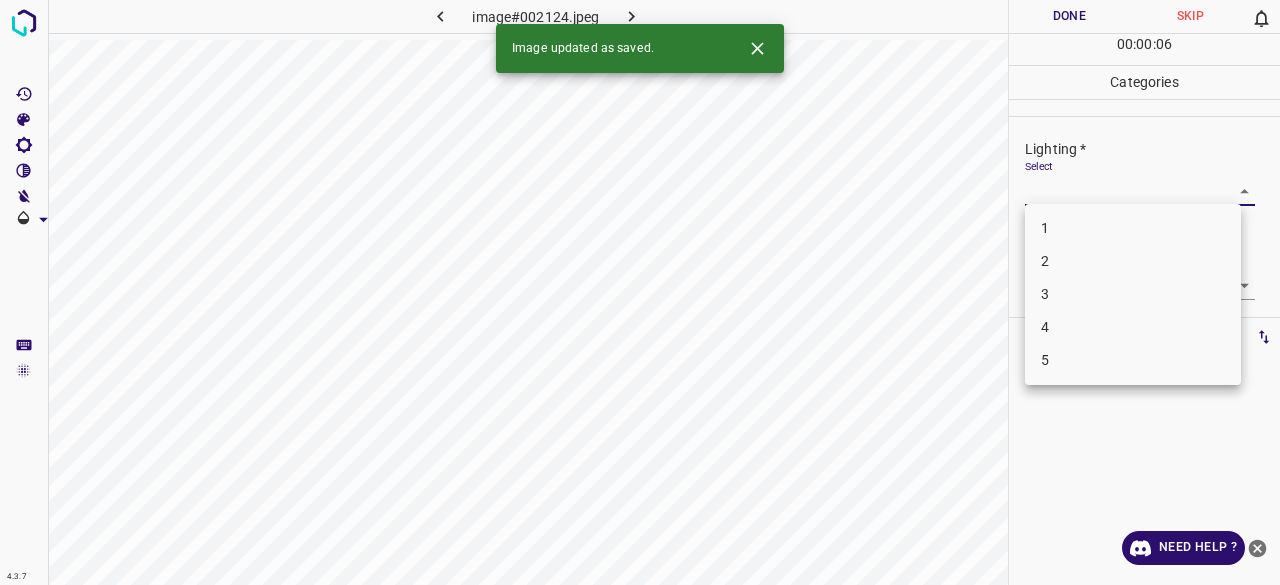 click on "4.3.7 image#002124.jpeg Done Skip 0 00   : 00   : 06   Categories Lighting *  Select ​ Focus *  Select ​ Overall *  Select ​ Labels   0 Categories 1 Lighting 2 Focus 3 Overall Tools Space Change between modes (Draw & Edit) I Auto labeling R Restore zoom M Zoom in N Zoom out Delete Delete selecte label Filters Z Restore filters X Saturation filter C Brightness filter V Contrast filter B Gray scale filter General O Download Image updated as saved. Need Help ? - Text - Hide - Delete 1 2 3 4 5" at bounding box center [640, 292] 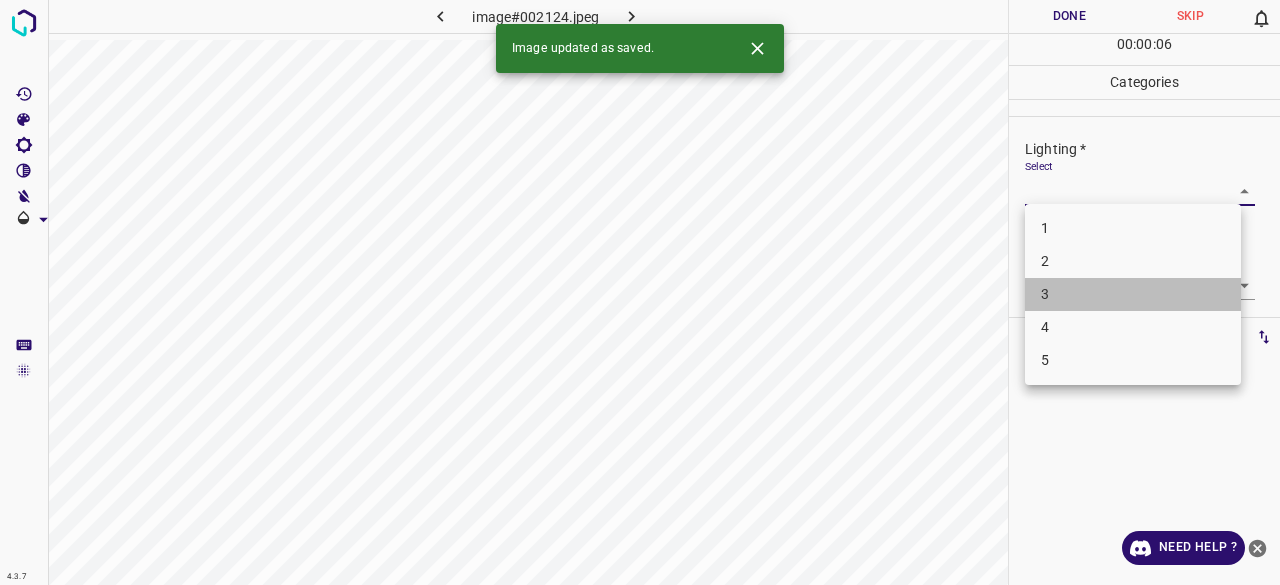 click on "3" at bounding box center (1133, 294) 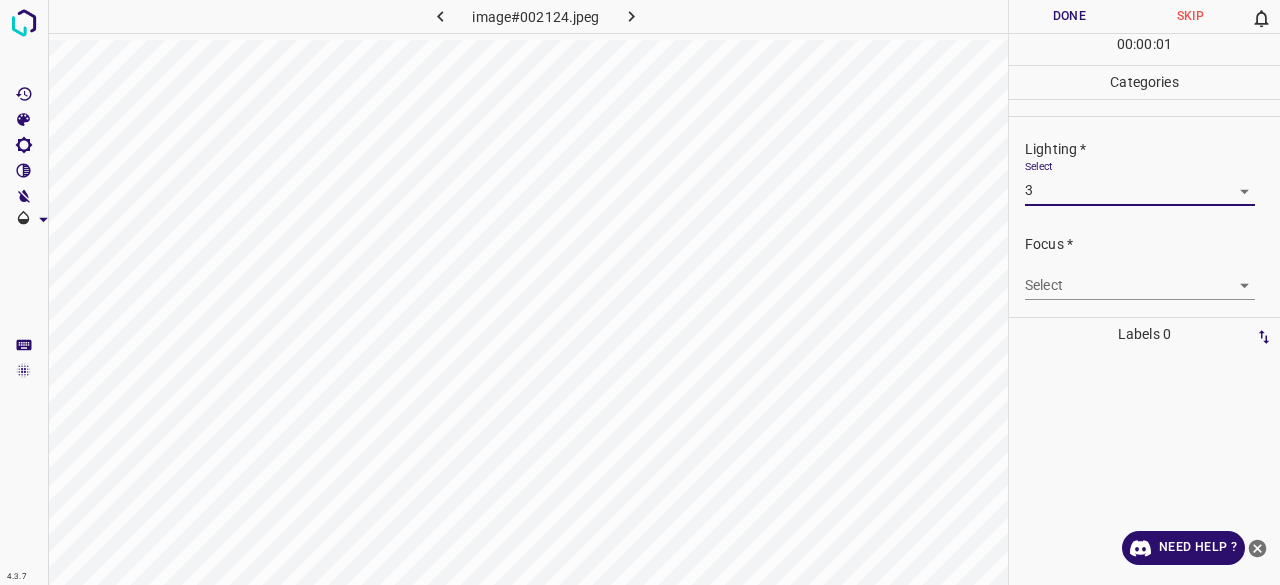 click on "4.3.7 image#002124.jpeg Done Skip 0 00   : 00   : 01   Categories Lighting *  Select 3 3 Focus *  Select ​ Overall *  Select ​ Labels   0 Categories 1 Lighting 2 Focus 3 Overall Tools Space Change between modes (Draw & Edit) I Auto labeling R Restore zoom M Zoom in N Zoom out Delete Delete selecte label Filters Z Restore filters X Saturation filter C Brightness filter V Contrast filter B Gray scale filter General O Download Need Help ? - Text - Hide - Delete 1 2 3 4 5" at bounding box center (640, 292) 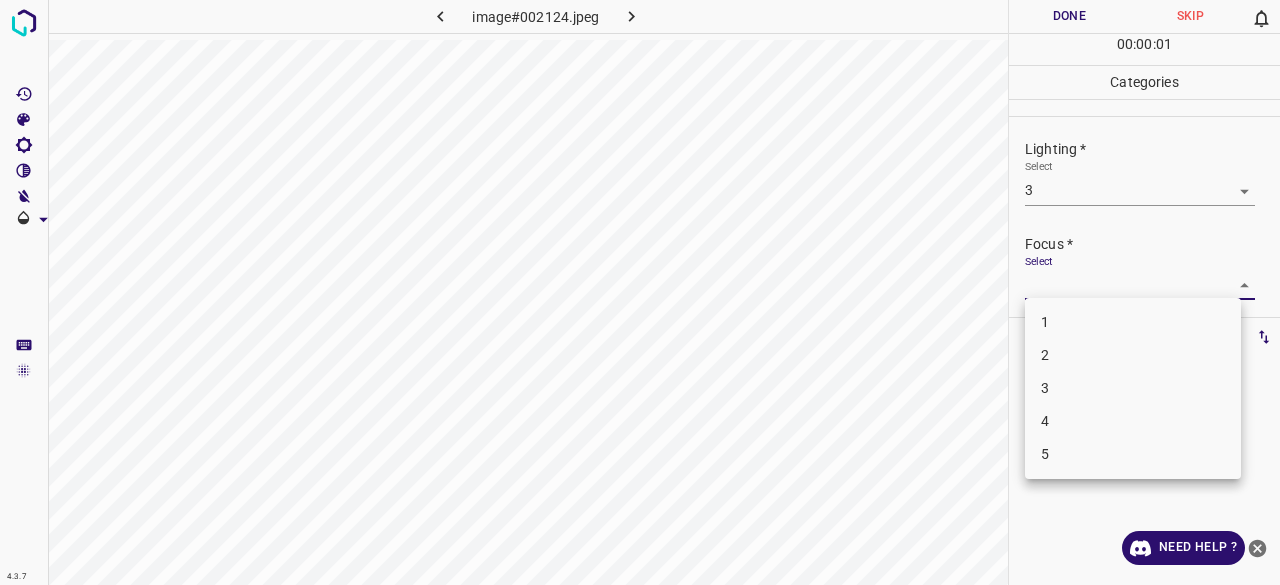 click on "3" at bounding box center [1133, 388] 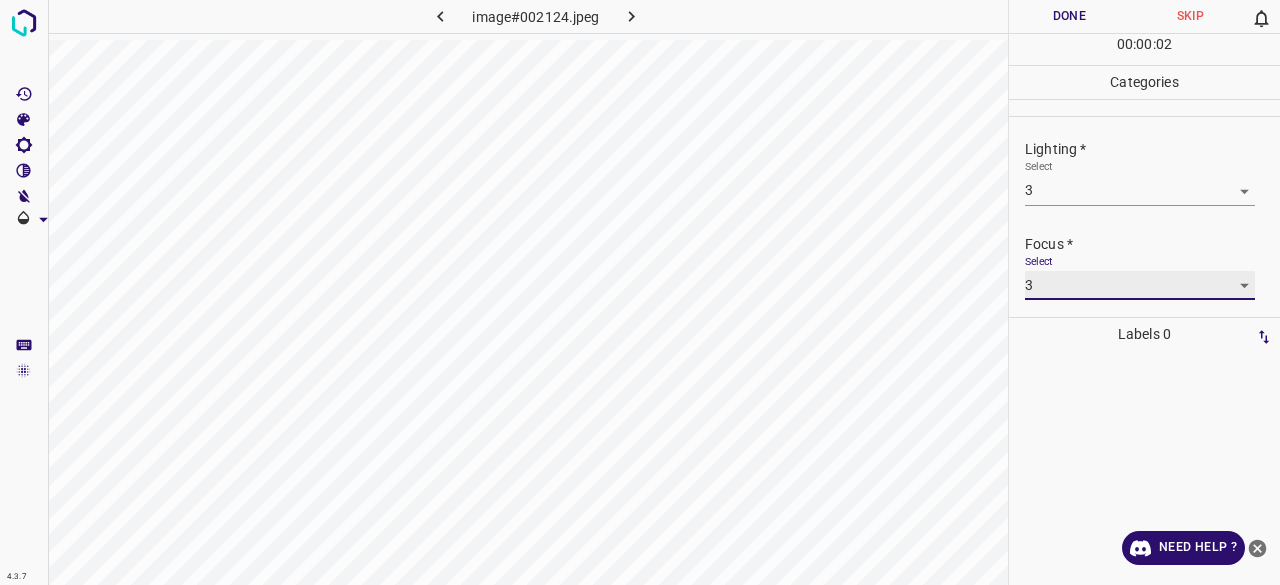 scroll, scrollTop: 98, scrollLeft: 0, axis: vertical 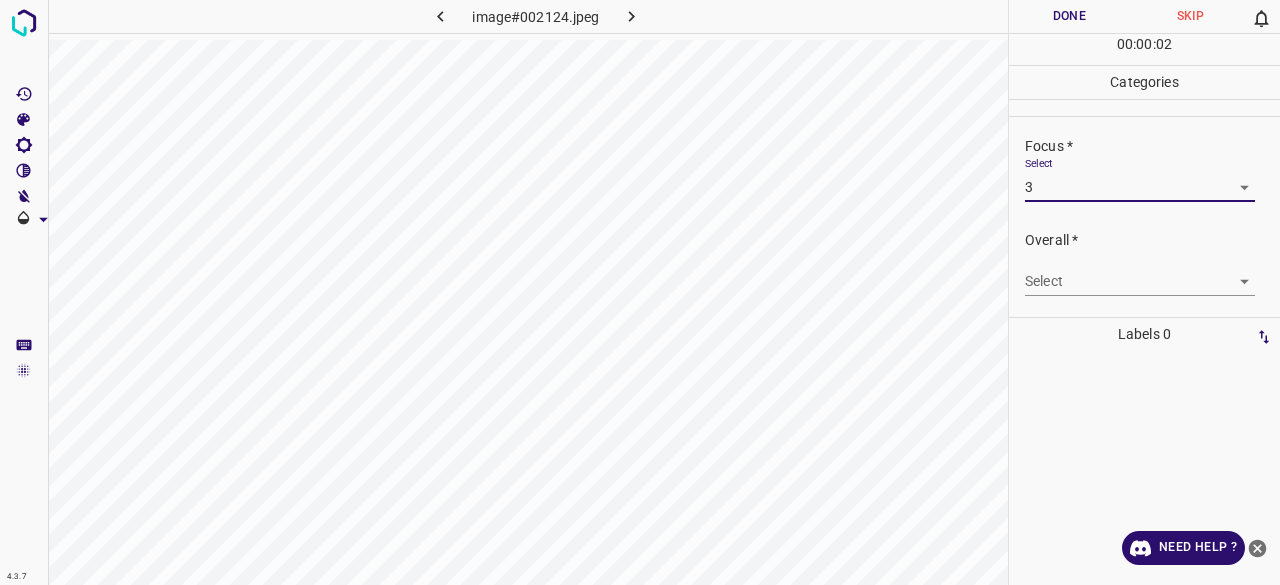 click on "4.3.7 image#002124.jpeg Done Skip 0 00   : 00   : 02   Categories Lighting *  Select 3 3 Focus *  Select 3 3 Overall *  Select ​ Labels   0 Categories 1 Lighting 2 Focus 3 Overall Tools Space Change between modes (Draw & Edit) I Auto labeling R Restore zoom M Zoom in N Zoom out Delete Delete selecte label Filters Z Restore filters X Saturation filter C Brightness filter V Contrast filter B Gray scale filter General O Download Need Help ? - Text - Hide - Delete" at bounding box center (640, 292) 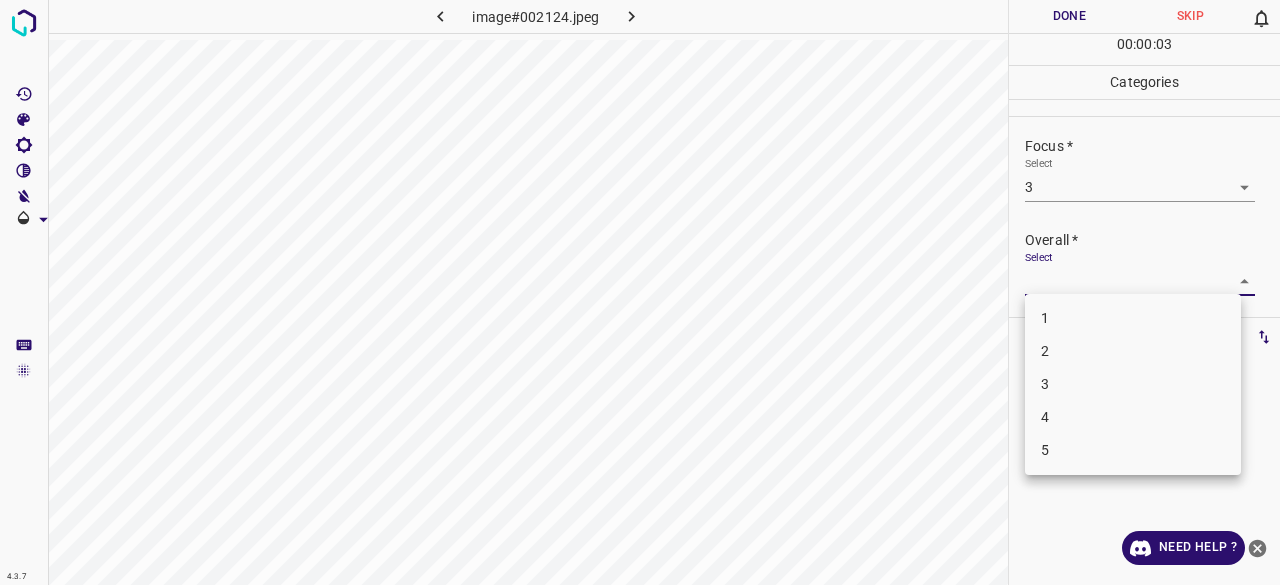 drag, startPoint x: 1064, startPoint y: 407, endPoint x: 1063, endPoint y: 393, distance: 14.035668 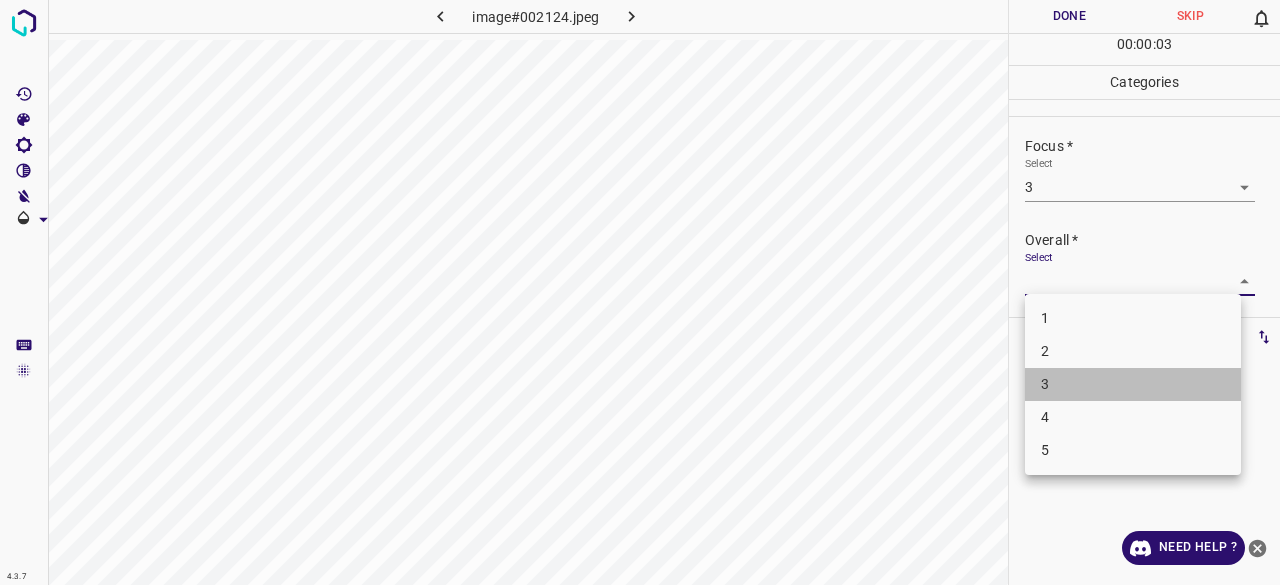 click on "3" at bounding box center (1133, 384) 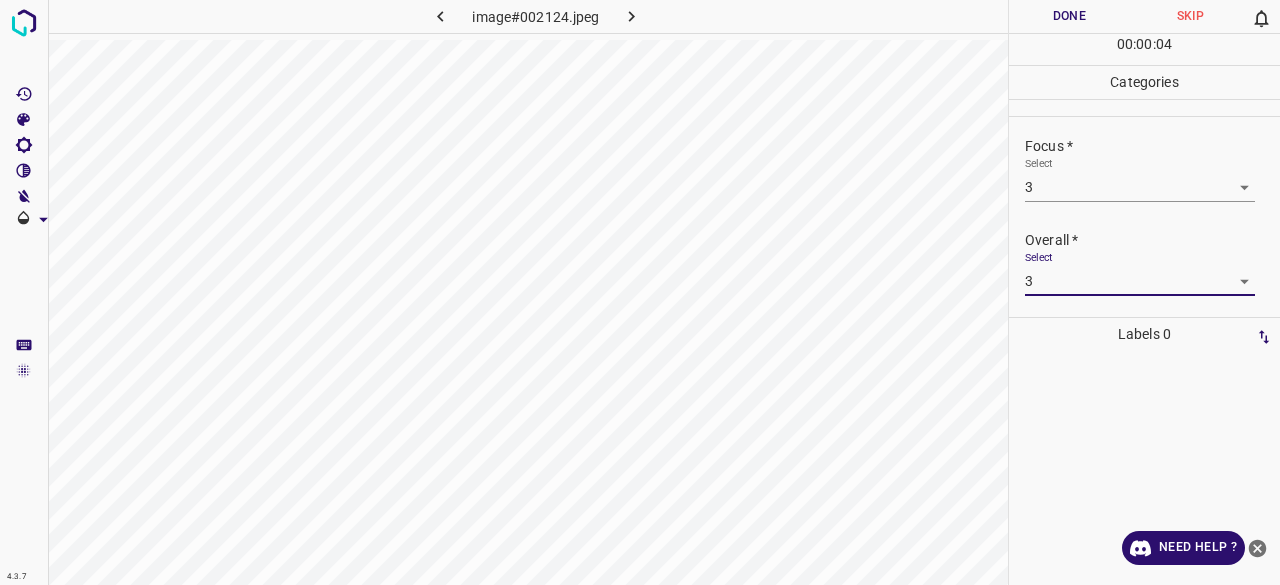 click on "Done" at bounding box center [1069, 16] 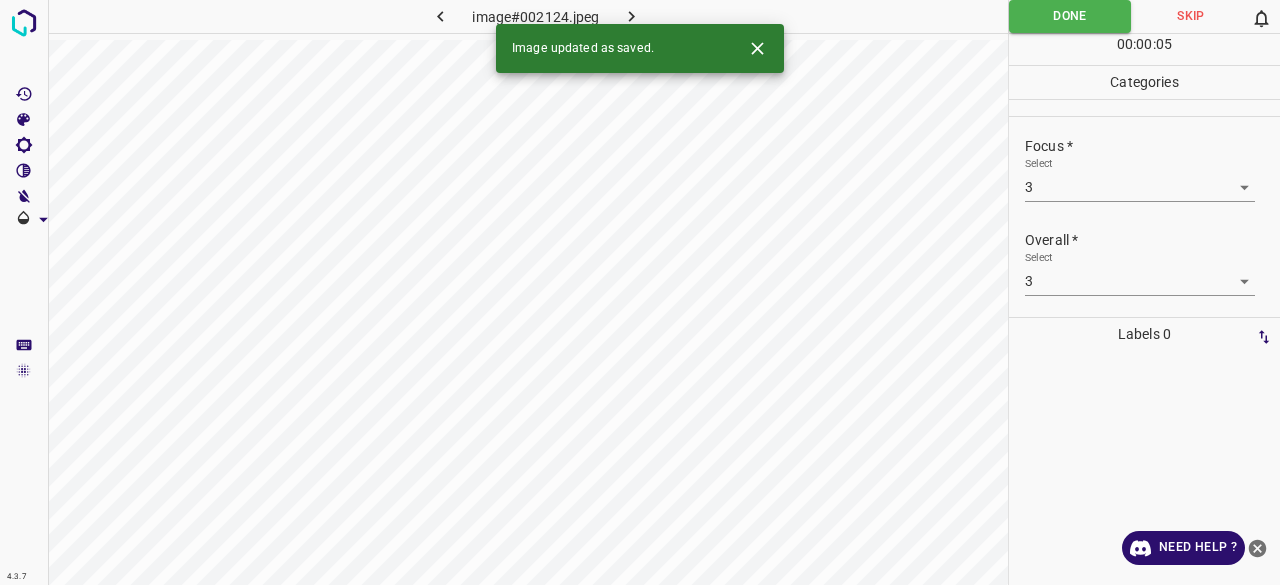 click 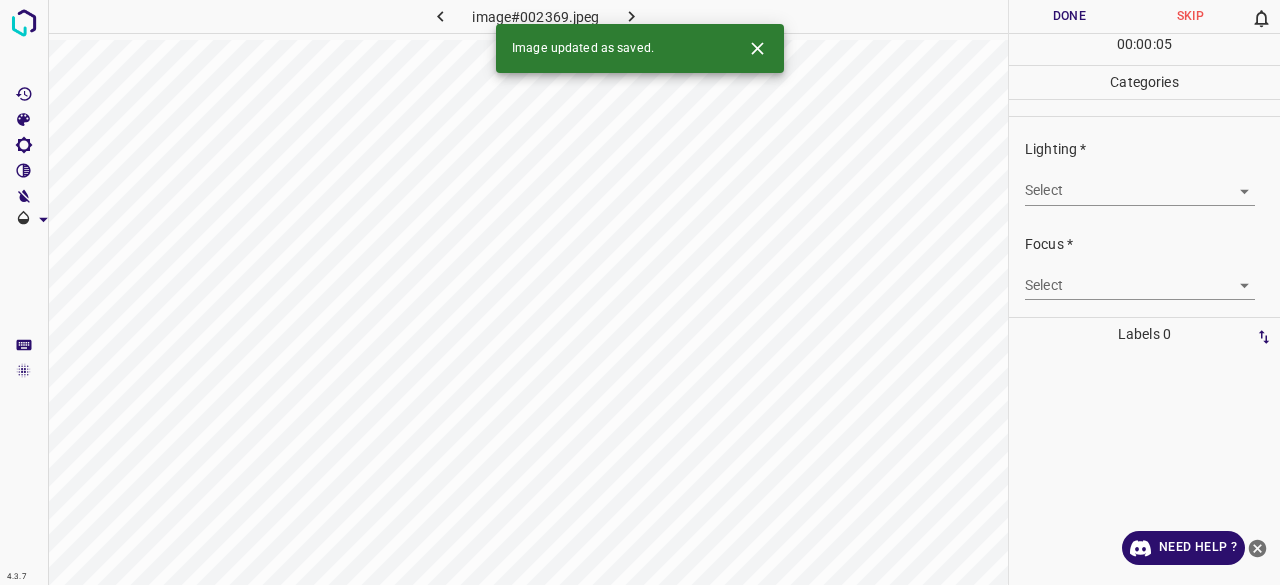 click on "4.3.7 image#002369.jpeg Done Skip 0 00   : 00   : 05   Categories Lighting *  Select ​ Focus *  Select ​ Overall *  Select ​ Labels   0 Categories 1 Lighting 2 Focus 3 Overall Tools Space Change between modes (Draw & Edit) I Auto labeling R Restore zoom M Zoom in N Zoom out Delete Delete selecte label Filters Z Restore filters X Saturation filter C Brightness filter V Contrast filter B Gray scale filter General O Download Image updated as saved. Need Help ? - Text - Hide - Delete" at bounding box center (640, 292) 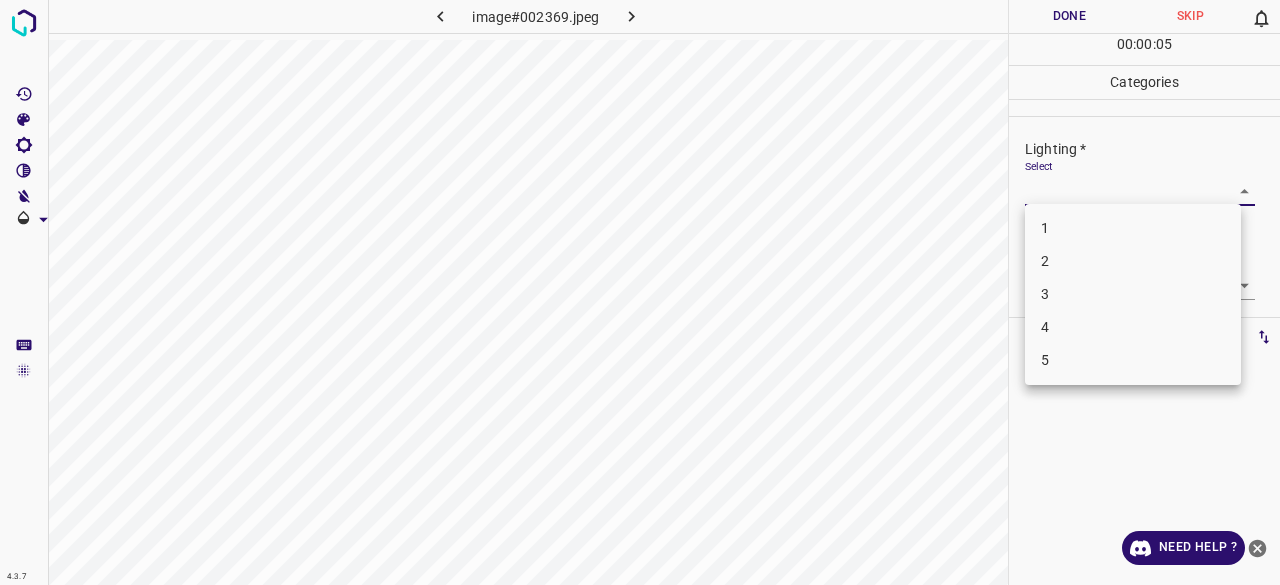 click on "3" at bounding box center (1133, 294) 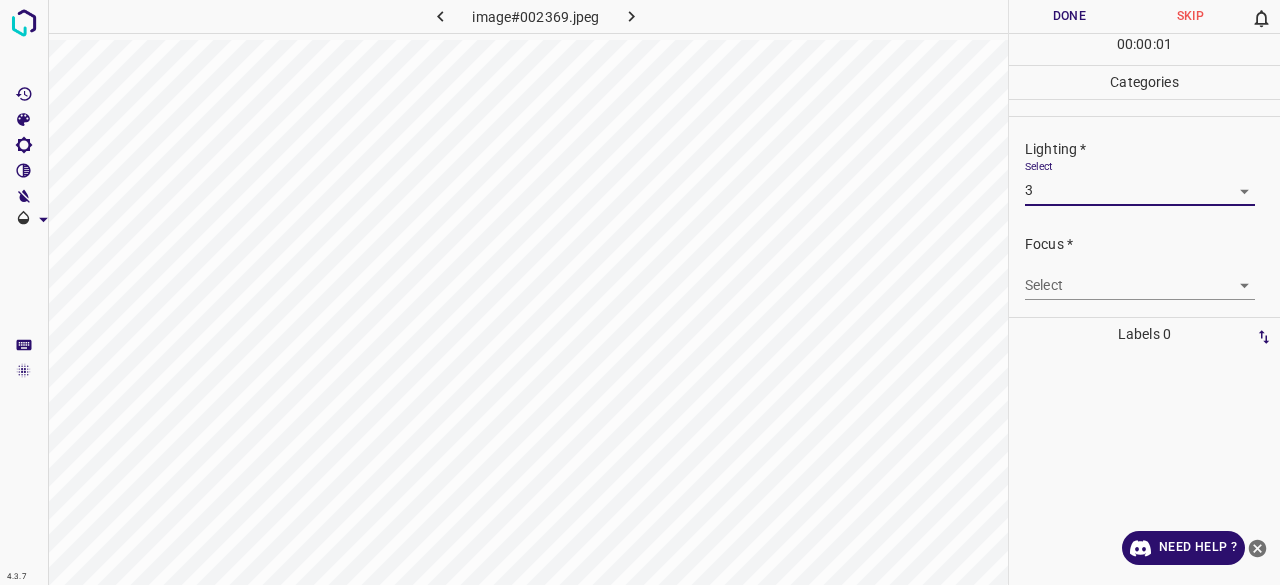 click on "4.3.7 image#002369.jpeg Done Skip 0 00   : 00   : 01   Categories Lighting *  Select 3 3 Focus *  Select ​ Overall *  Select ​ Labels   0 Categories 1 Lighting 2 Focus 3 Overall Tools Space Change between modes (Draw & Edit) I Auto labeling R Restore zoom M Zoom in N Zoom out Delete Delete selecte label Filters Z Restore filters X Saturation filter C Brightness filter V Contrast filter B Gray scale filter General O Download Need Help ? - Text - Hide - Delete 1 2 3 4 5" at bounding box center [640, 292] 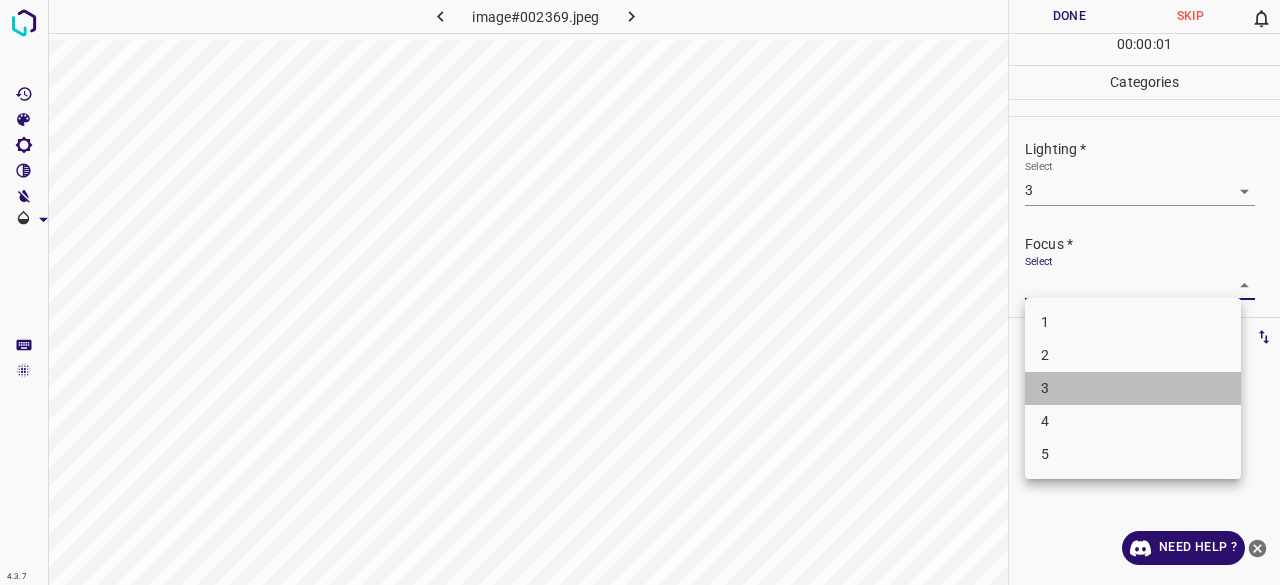 click on "3" at bounding box center [1133, 388] 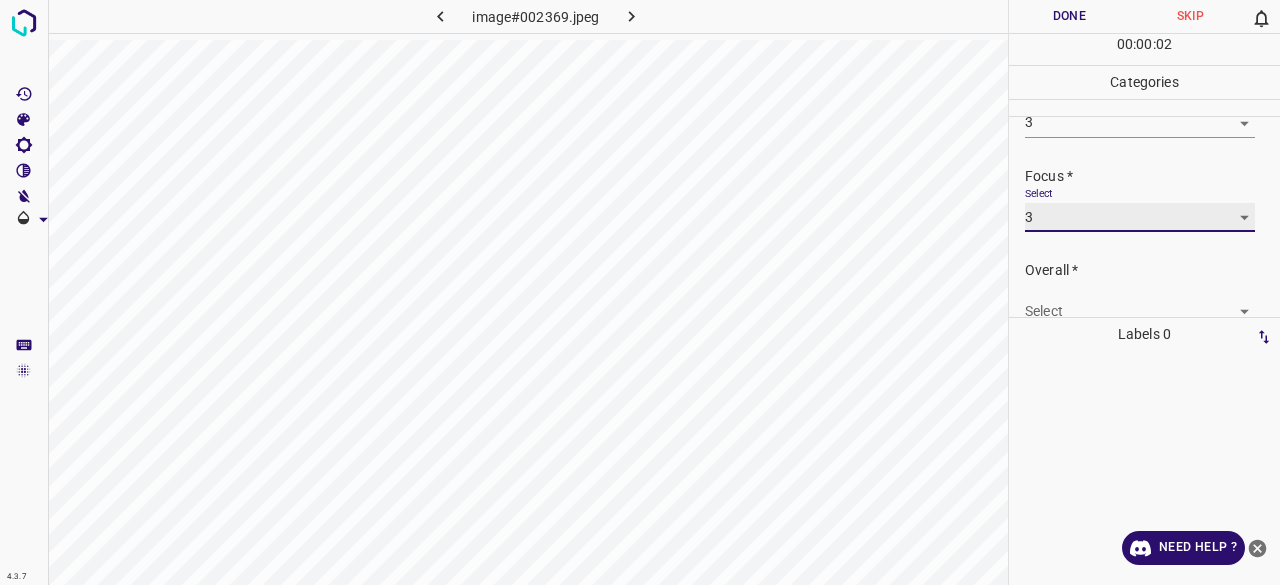 scroll, scrollTop: 98, scrollLeft: 0, axis: vertical 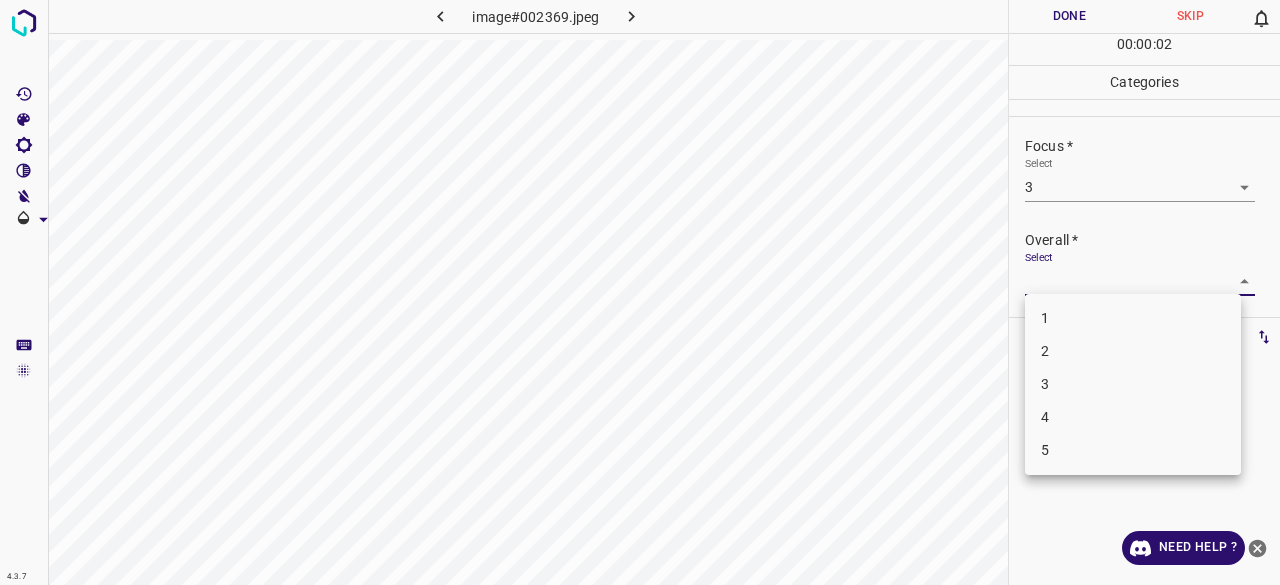 click on "4.3.7 image#002369.jpeg Done Skip 0 00   : 00   : 02   Categories Lighting *  Select 3 3 Focus *  Select 3 3 Overall *  Select ​ Labels   0 Categories 1 Lighting 2 Focus 3 Overall Tools Space Change between modes (Draw & Edit) I Auto labeling R Restore zoom M Zoom in N Zoom out Delete Delete selecte label Filters Z Restore filters X Saturation filter C Brightness filter V Contrast filter B Gray scale filter General O Download Need Help ? - Text - Hide - Delete 1 2 3 4 5" at bounding box center [640, 292] 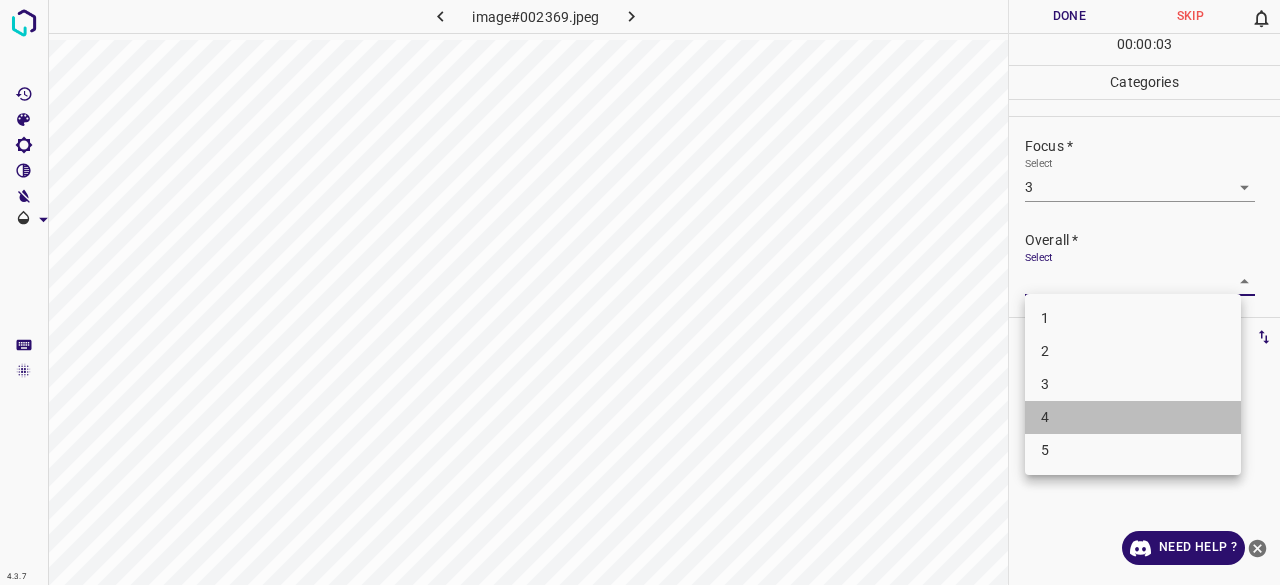 drag, startPoint x: 1056, startPoint y: 409, endPoint x: 1056, endPoint y: 389, distance: 20 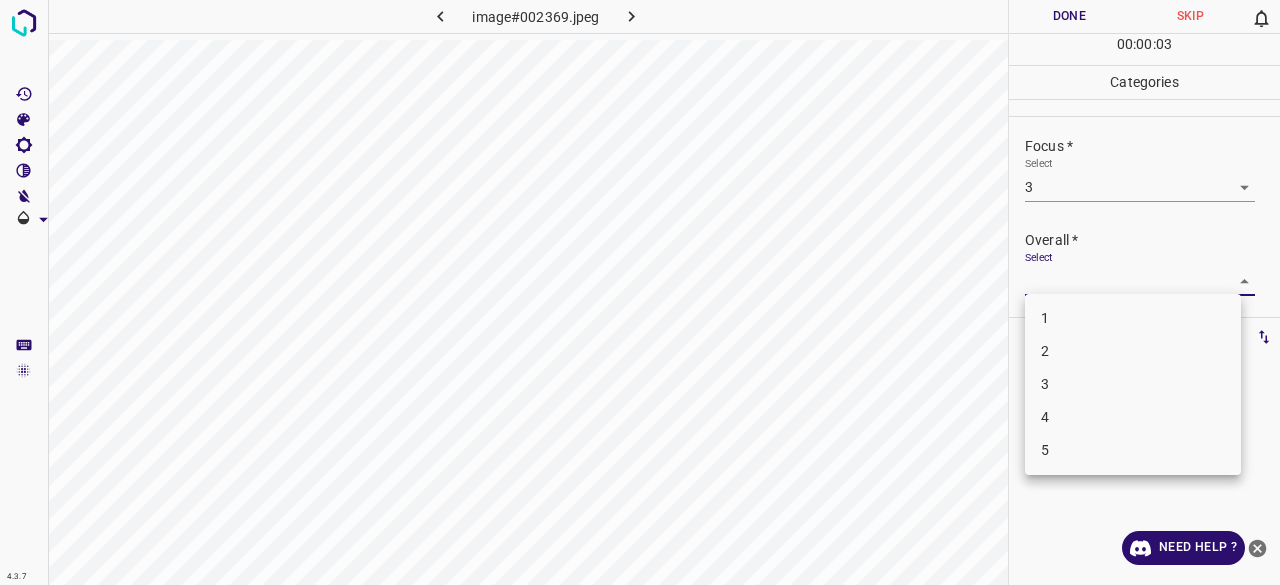 click on "3" at bounding box center [1133, 384] 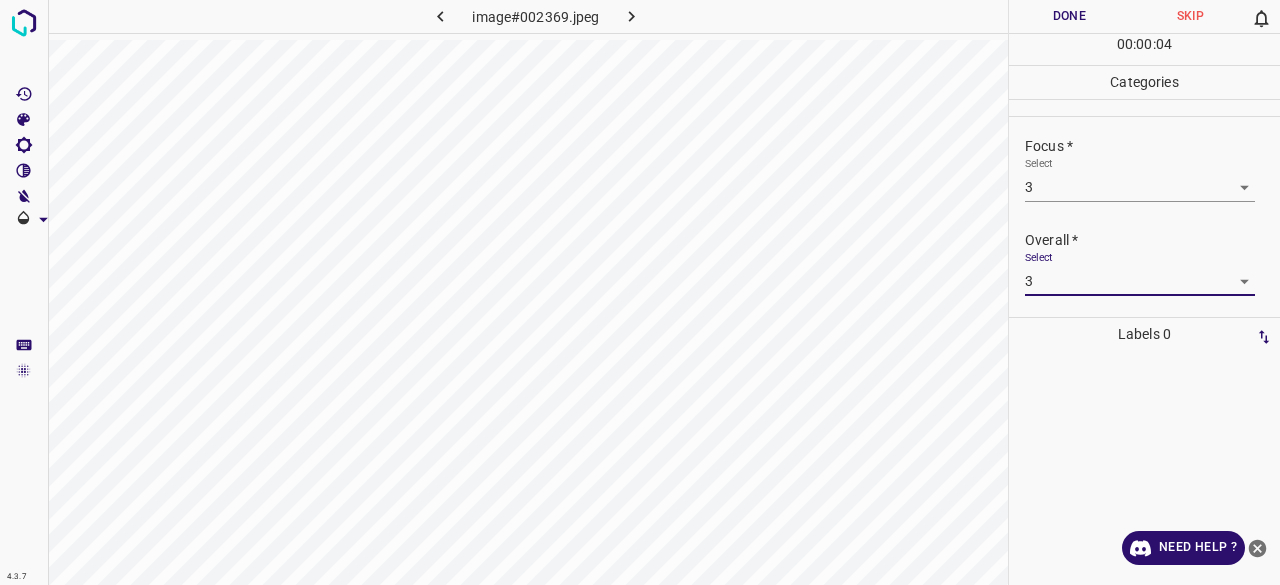 click on "Done" at bounding box center [1069, 16] 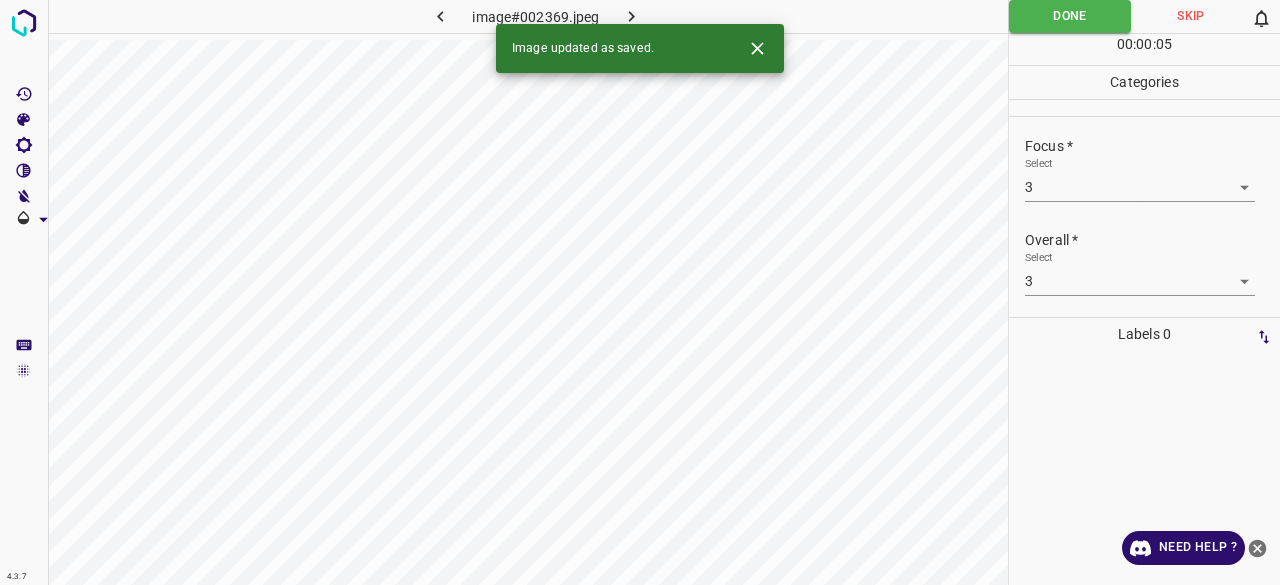 click 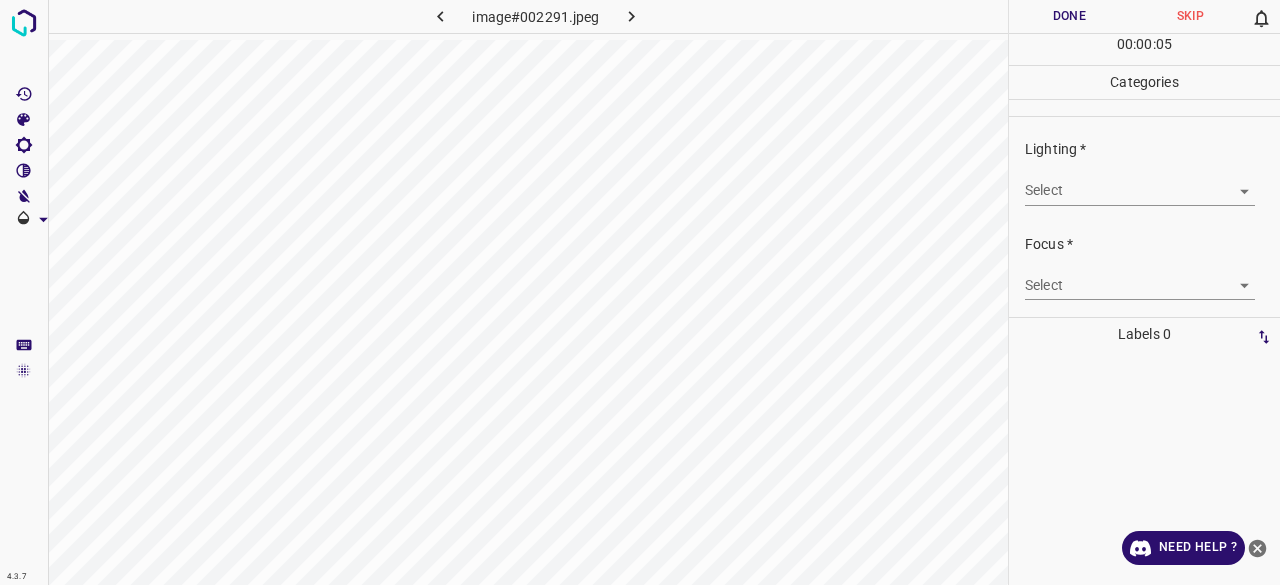 click on "4.3.7 image#002291.jpeg Done Skip 0 00   : 00   : 05   Categories Lighting *  Select ​ Focus *  Select ​ Overall *  Select ​ Labels   0 Categories 1 Lighting 2 Focus 3 Overall Tools Space Change between modes (Draw & Edit) I Auto labeling R Restore zoom M Zoom in N Zoom out Delete Delete selecte label Filters Z Restore filters X Saturation filter C Brightness filter V Contrast filter B Gray scale filter General O Download Need Help ? - Text - Hide - Delete" at bounding box center [640, 292] 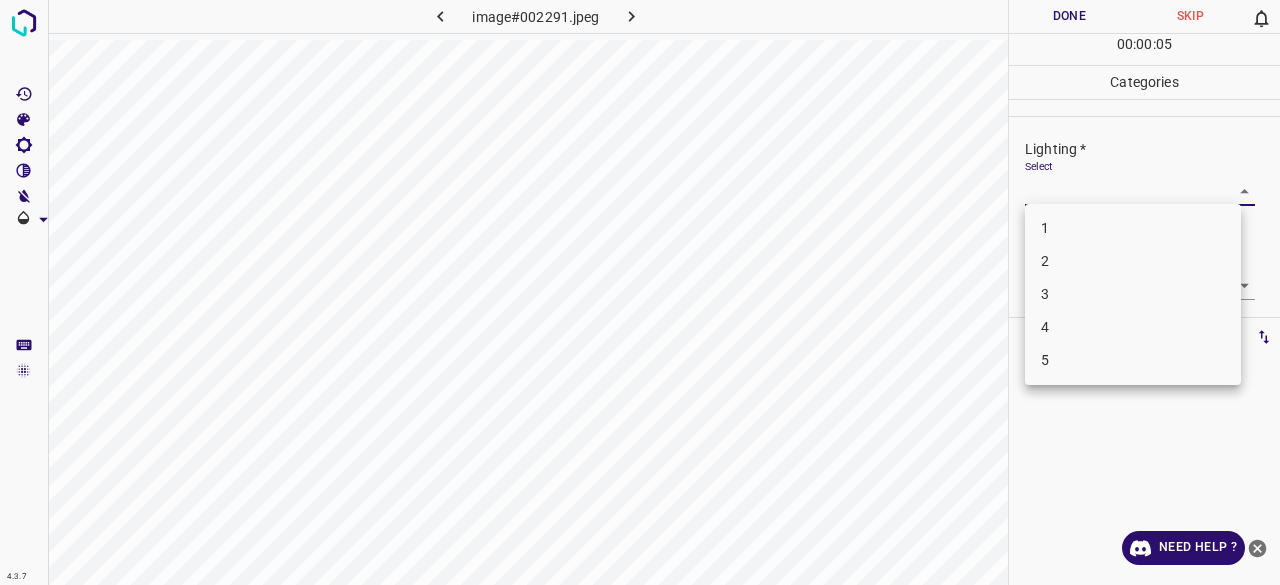 click on "3" at bounding box center [1133, 294] 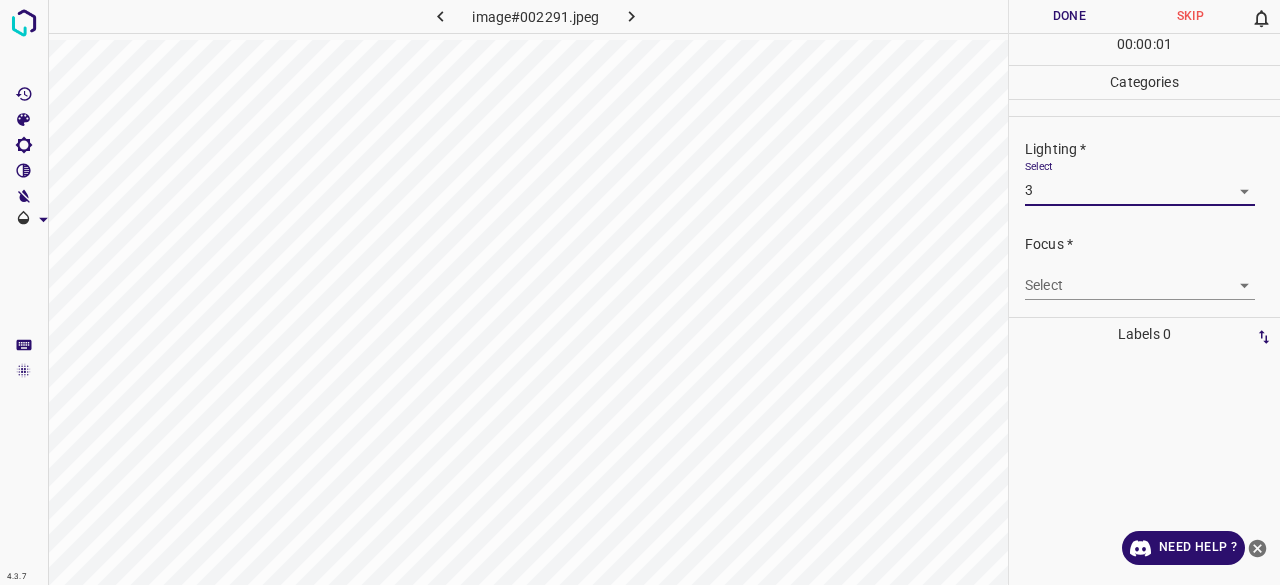 click on "4.3.7 image#002291.jpeg Done Skip 0 00   : 00   : 01   Categories Lighting *  Select 3 3 Focus *  Select ​ Overall *  Select ​ Labels   0 Categories 1 Lighting 2 Focus 3 Overall Tools Space Change between modes (Draw & Edit) I Auto labeling R Restore zoom M Zoom in N Zoom out Delete Delete selecte label Filters Z Restore filters X Saturation filter C Brightness filter V Contrast filter B Gray scale filter General O Download Need Help ? - Text - Hide - Delete 1 2 3 4 5" at bounding box center (640, 292) 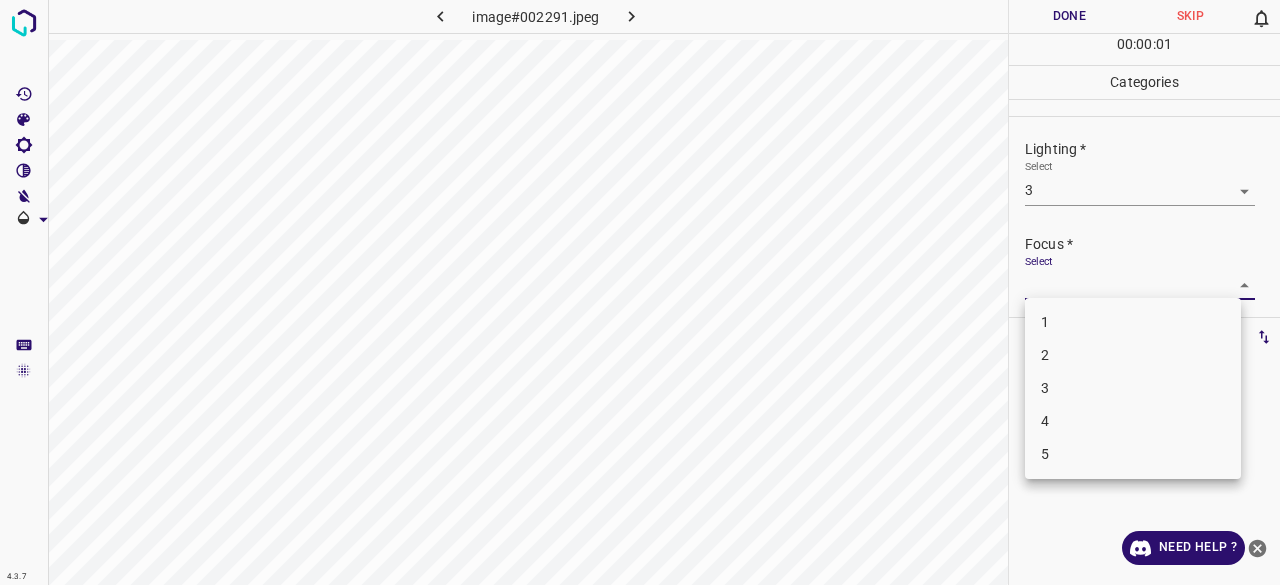 click on "2" at bounding box center (1133, 355) 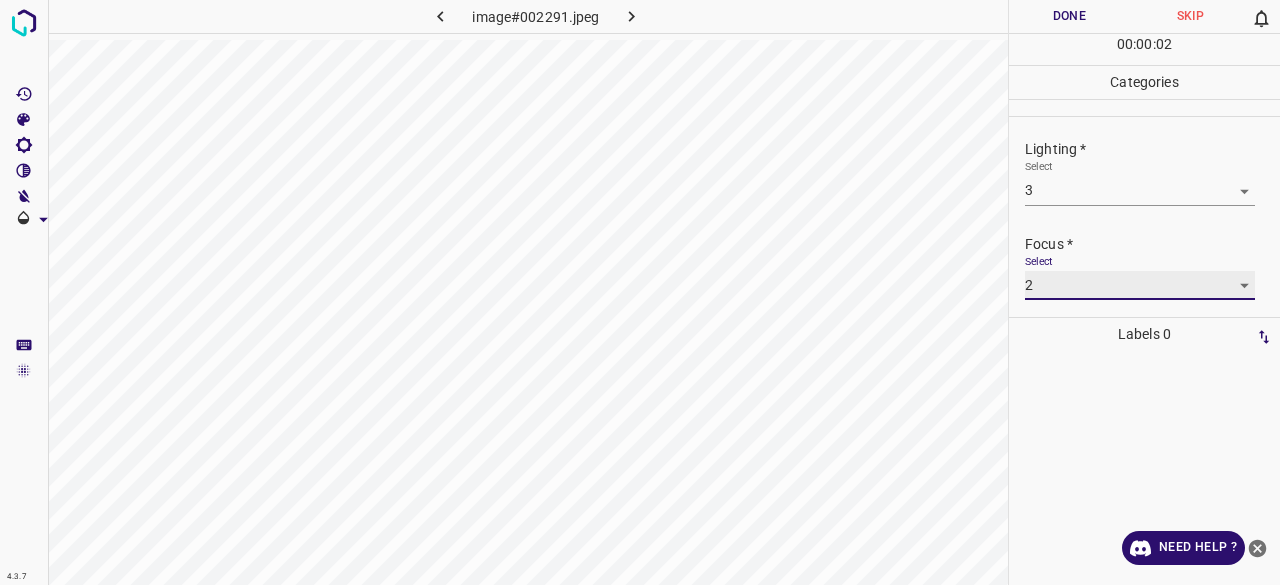 scroll, scrollTop: 98, scrollLeft: 0, axis: vertical 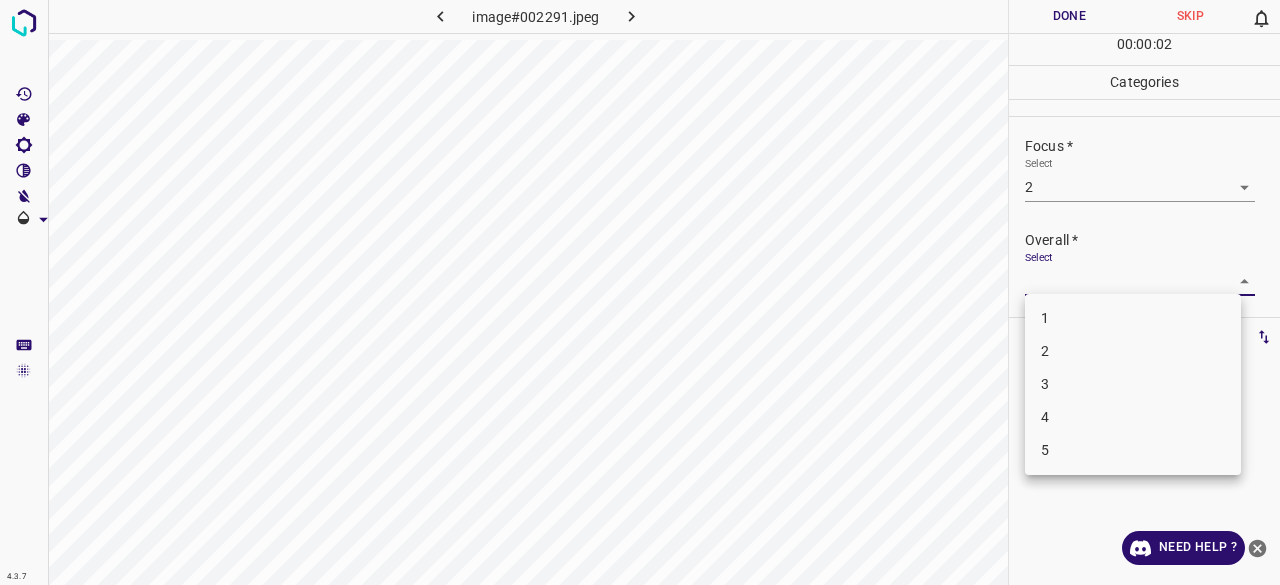 click on "4.3.7 image#002291.jpeg Done Skip 0 00   : 00   : 02   Categories Lighting *  Select 3 3 Focus *  Select 2 2 Overall *  Select ​ Labels   0 Categories 1 Lighting 2 Focus 3 Overall Tools Space Change between modes (Draw & Edit) I Auto labeling R Restore zoom M Zoom in N Zoom out Delete Delete selecte label Filters Z Restore filters X Saturation filter C Brightness filter V Contrast filter B Gray scale filter General O Download Need Help ? - Text - Hide - Delete 1 2 3 4 5" at bounding box center (640, 292) 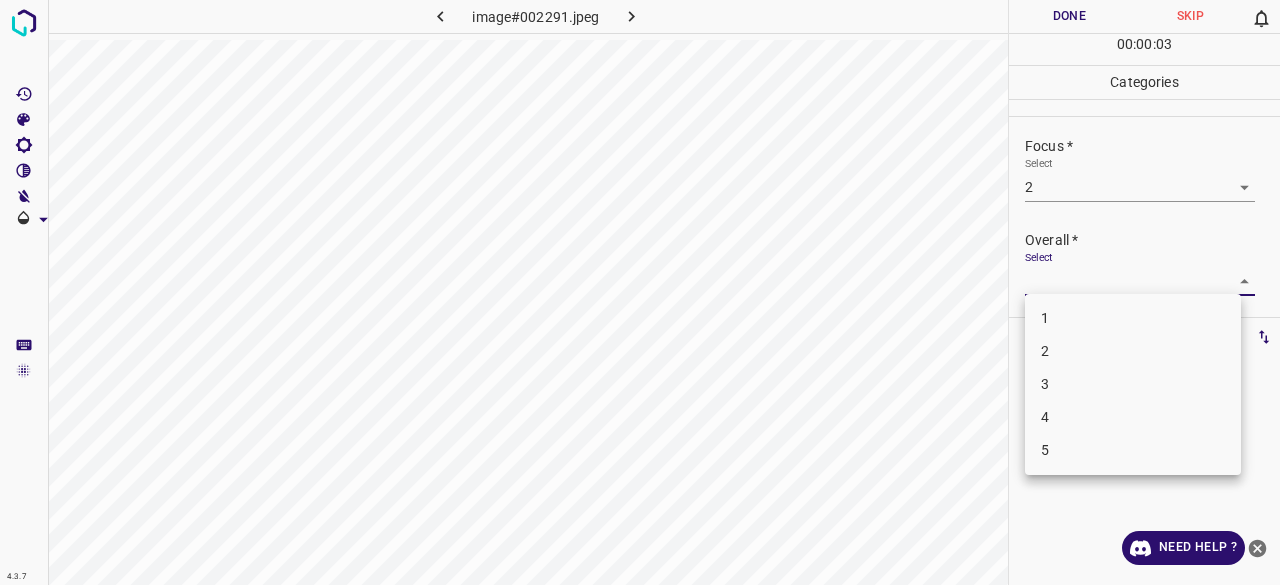 click on "2" at bounding box center (1133, 351) 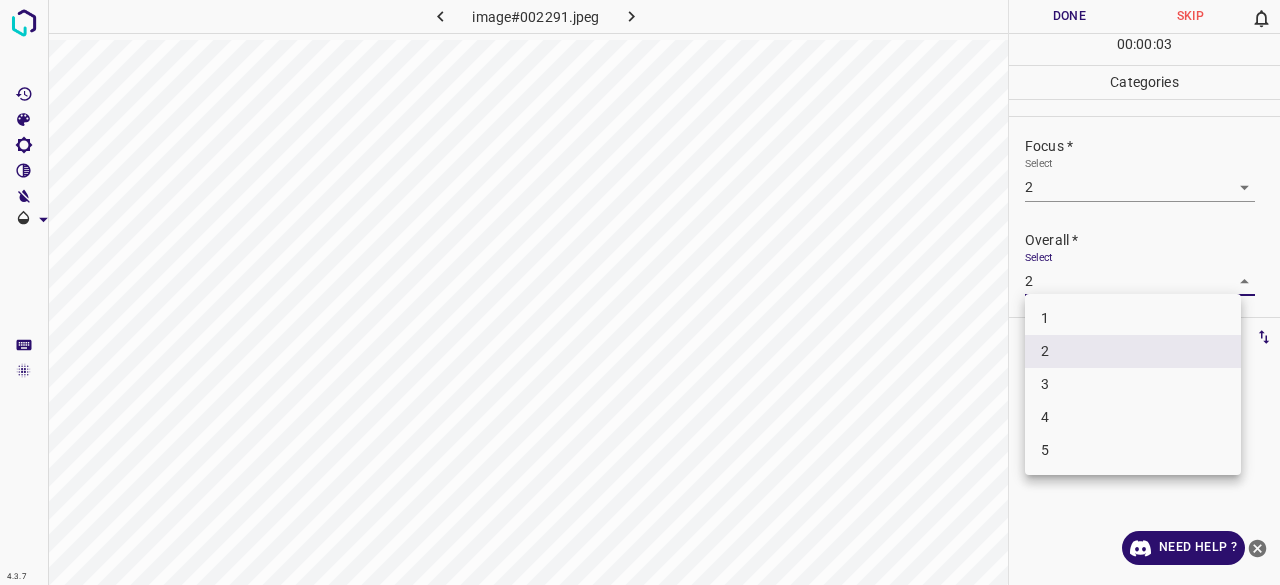 click on "4.3.7 image#002291.jpeg Done Skip 0 00   : 00   : 03   Categories Lighting *  Select 3 3 Focus *  Select 2 2 Overall *  Select 2 2 Labels   0 Categories 1 Lighting 2 Focus 3 Overall Tools Space Change between modes (Draw & Edit) I Auto labeling R Restore zoom M Zoom in N Zoom out Delete Delete selecte label Filters Z Restore filters X Saturation filter C Brightness filter V Contrast filter B Gray scale filter General O Download Need Help ? - Text - Hide - Delete 1 2 3 4 5" at bounding box center (640, 292) 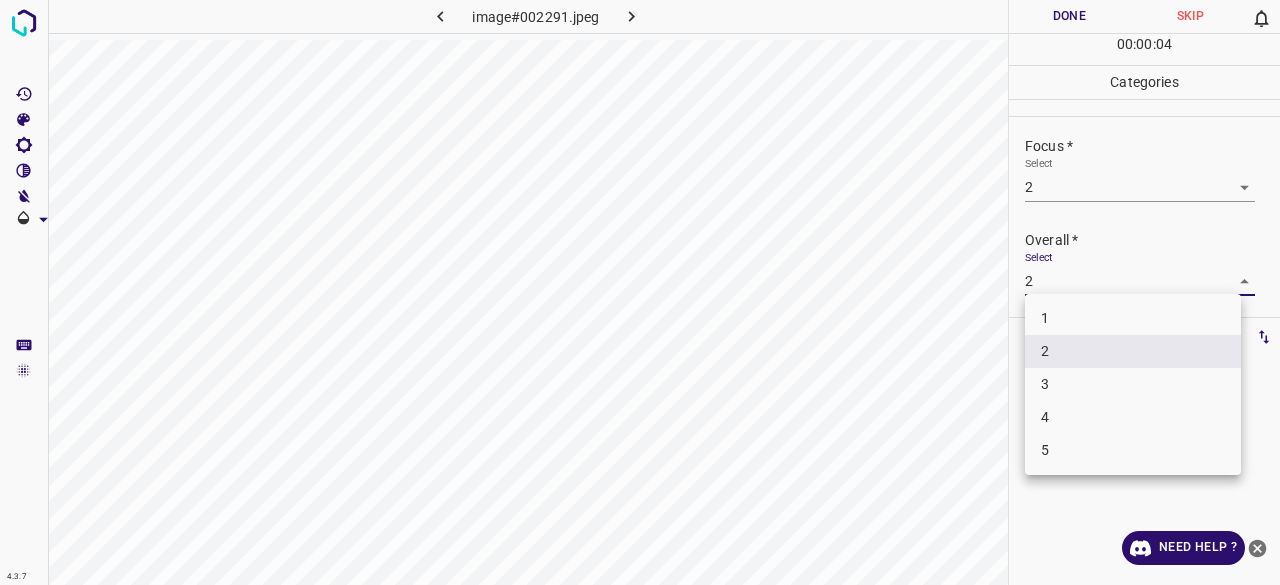click on "3" at bounding box center [1133, 384] 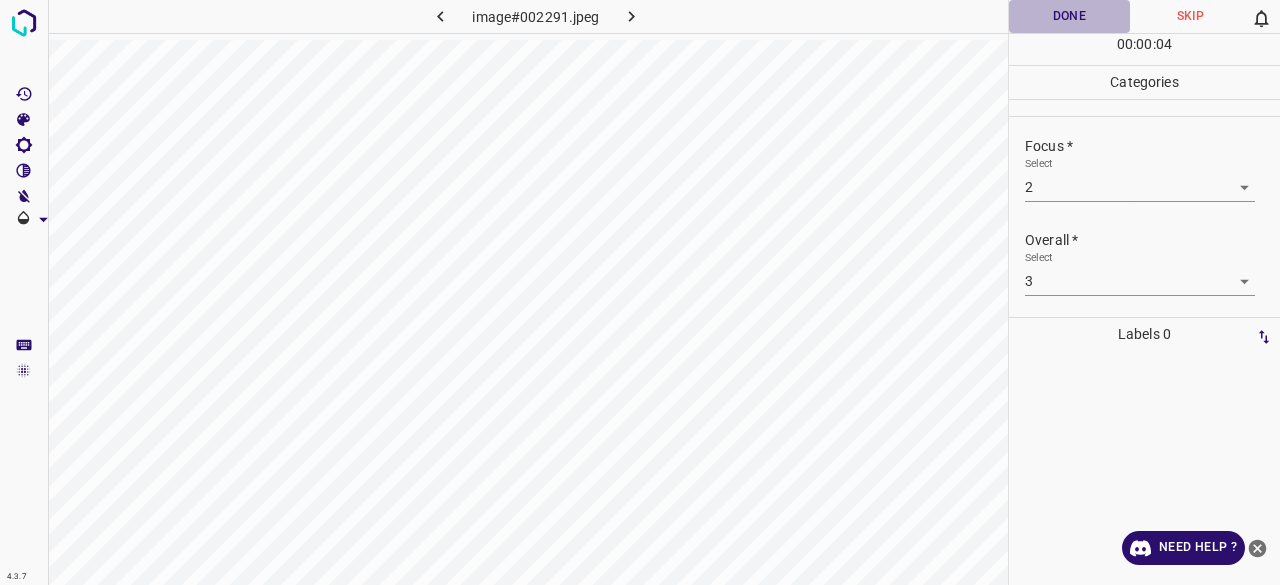 click on "Done" at bounding box center [1069, 16] 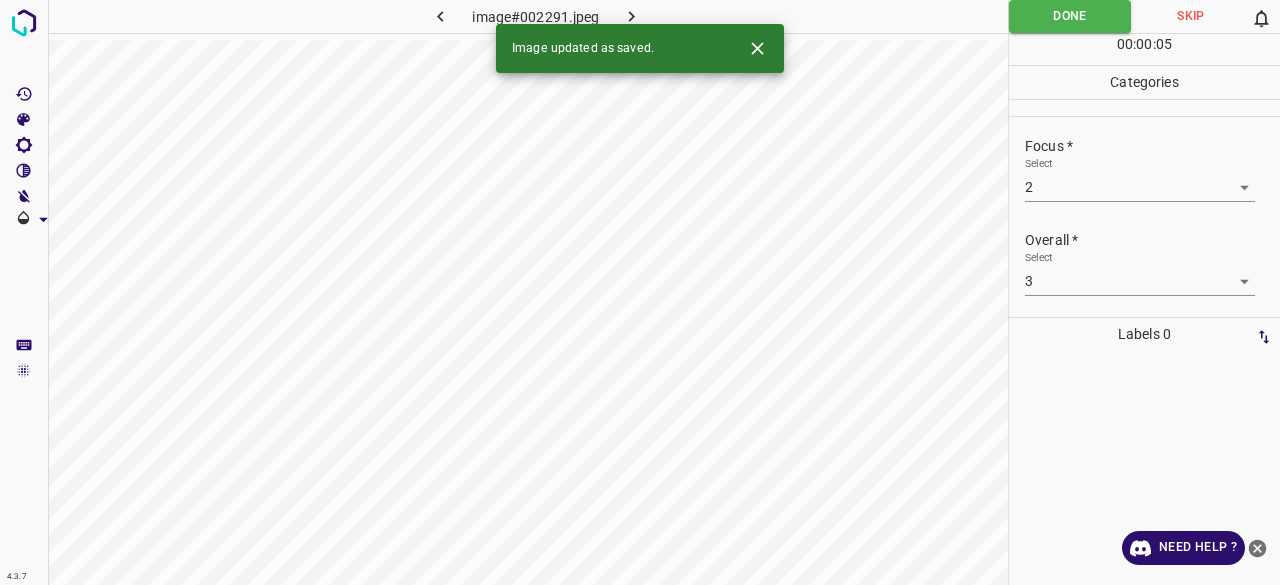 click 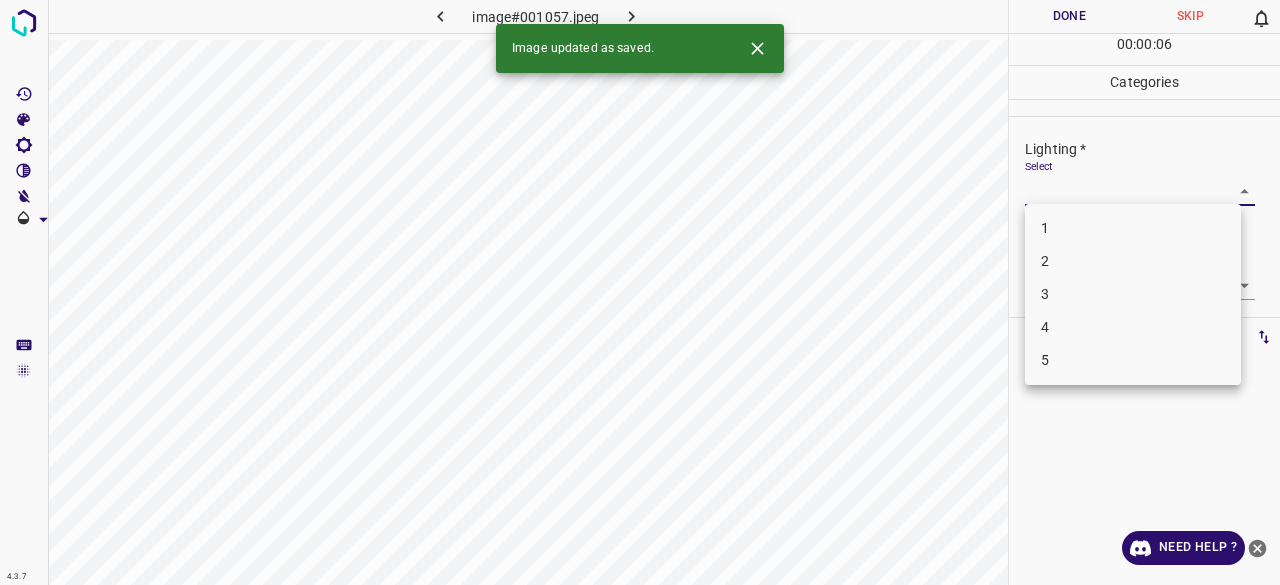 click on "4.3.7 image#001057.jpeg Done Skip 0 00   : 00   : 06   Categories Lighting *  Select ​ Focus *  Select ​ Overall *  Select ​ Labels   0 Categories 1 Lighting 2 Focus 3 Overall Tools Space Change between modes (Draw & Edit) I Auto labeling R Restore zoom M Zoom in N Zoom out Delete Delete selecte label Filters Z Restore filters X Saturation filter C Brightness filter V Contrast filter B Gray scale filter General O Download Image updated as saved. Need Help ? - Text - Hide - Delete 1 2 3 4 5" at bounding box center [640, 292] 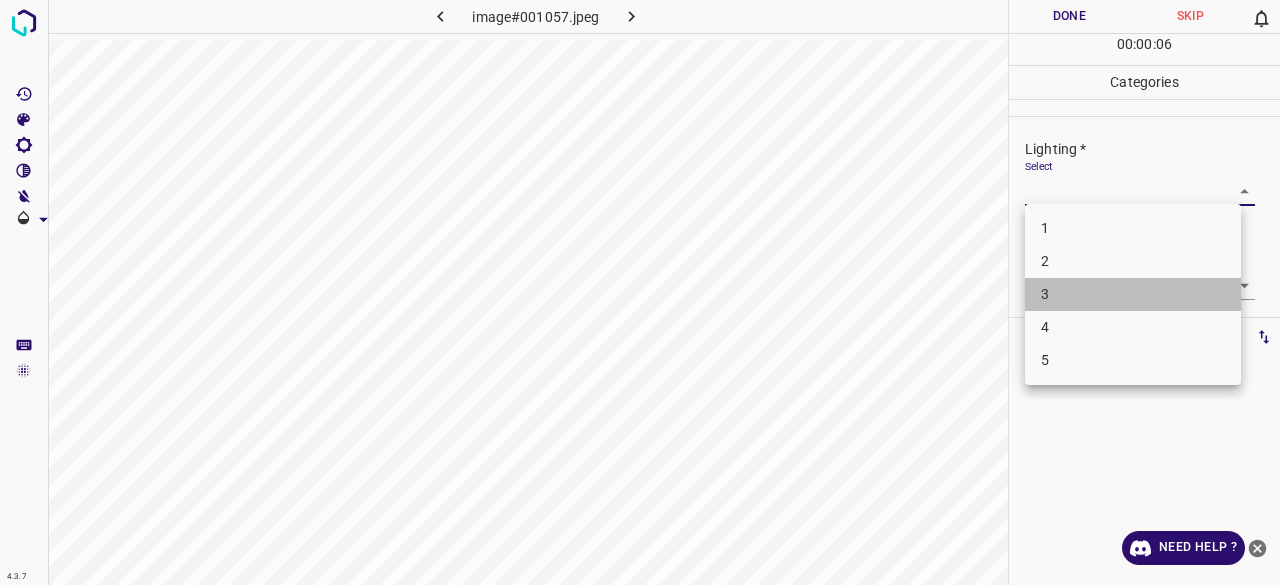 click on "3" at bounding box center (1133, 294) 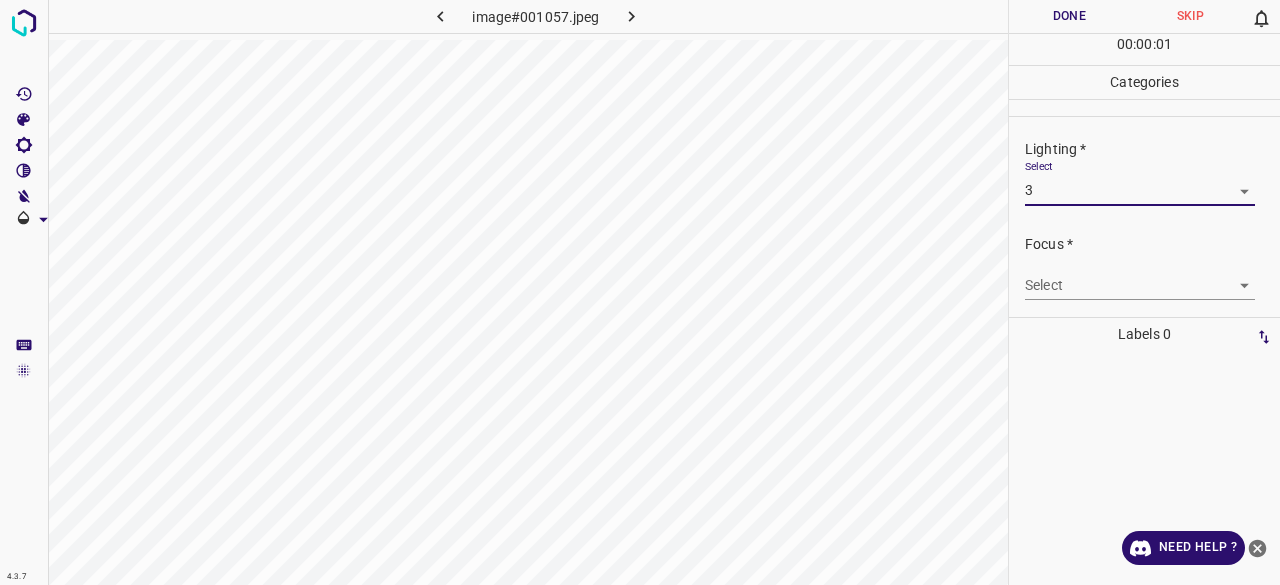 click on "4.3.7 image#001057.jpeg Done Skip 0 00   : 00   : 01   Categories Lighting *  Select 3 3 Focus *  Select ​ Overall *  Select ​ Labels   0 Categories 1 Lighting 2 Focus 3 Overall Tools Space Change between modes (Draw & Edit) I Auto labeling R Restore zoom M Zoom in N Zoom out Delete Delete selecte label Filters Z Restore filters X Saturation filter C Brightness filter V Contrast filter B Gray scale filter General O Download Need Help ? - Text - Hide - Delete 1 2 3 4 5" at bounding box center (640, 292) 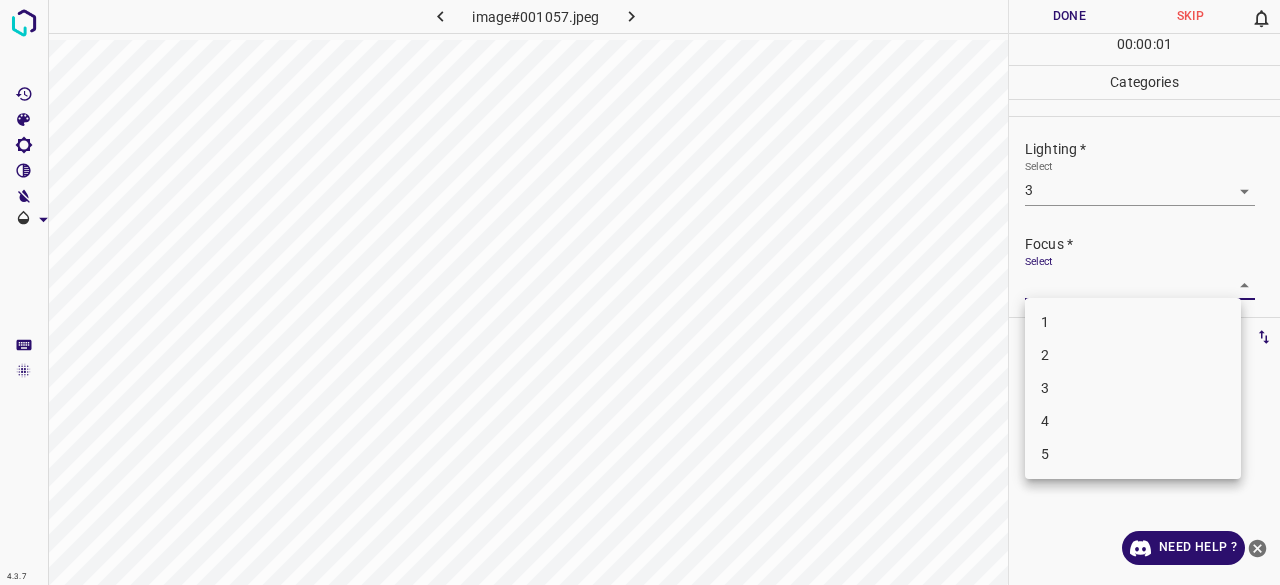 click on "3" at bounding box center [1133, 388] 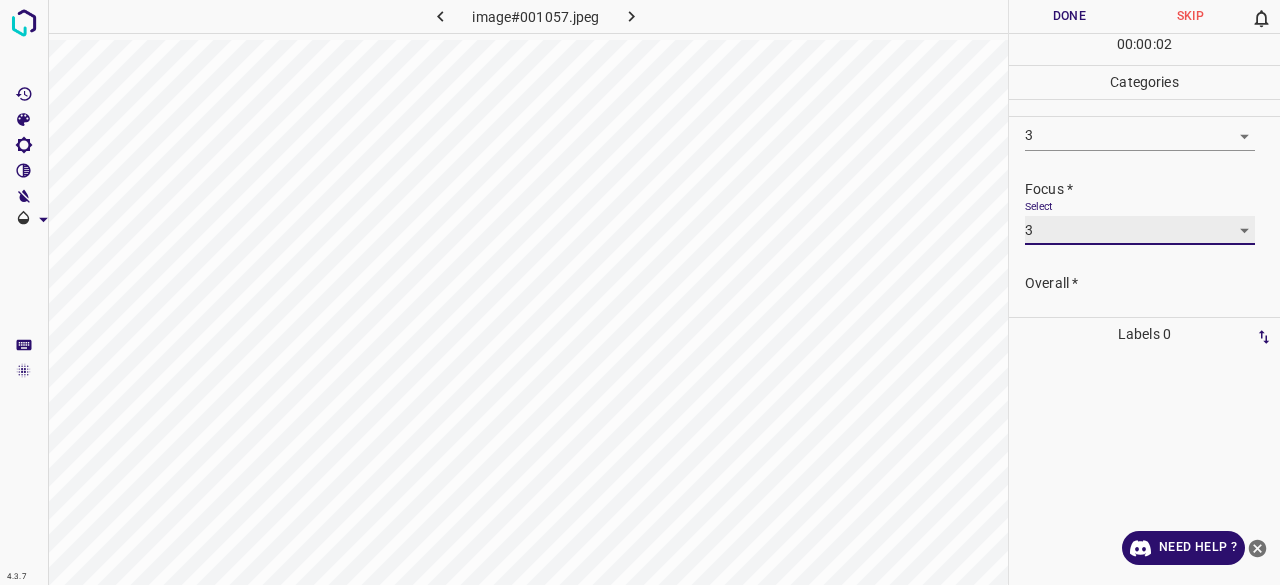 scroll, scrollTop: 98, scrollLeft: 0, axis: vertical 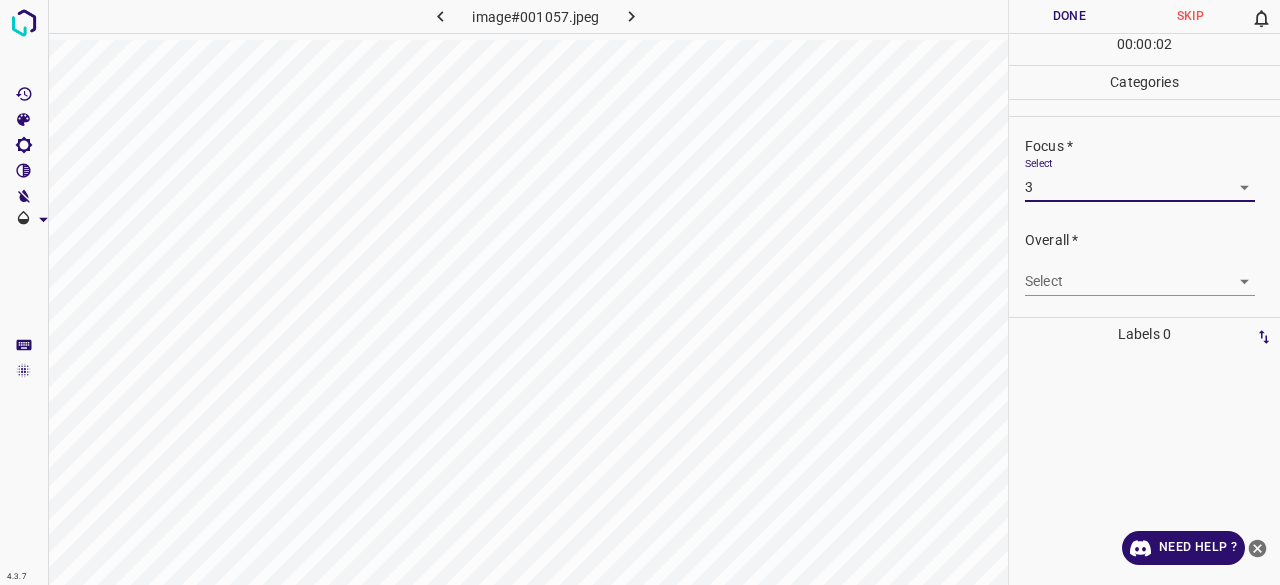 click on "4.3.7 image#001057.jpeg Done Skip 0 00   : 00   : 02   Categories Lighting *  Select 3 3 Focus *  Select 3 3 Overall *  Select ​ Labels   0 Categories 1 Lighting 2 Focus 3 Overall Tools Space Change between modes (Draw & Edit) I Auto labeling R Restore zoom M Zoom in N Zoom out Delete Delete selecte label Filters Z Restore filters X Saturation filter C Brightness filter V Contrast filter B Gray scale filter General O Download Need Help ? - Text - Hide - Delete" at bounding box center (640, 292) 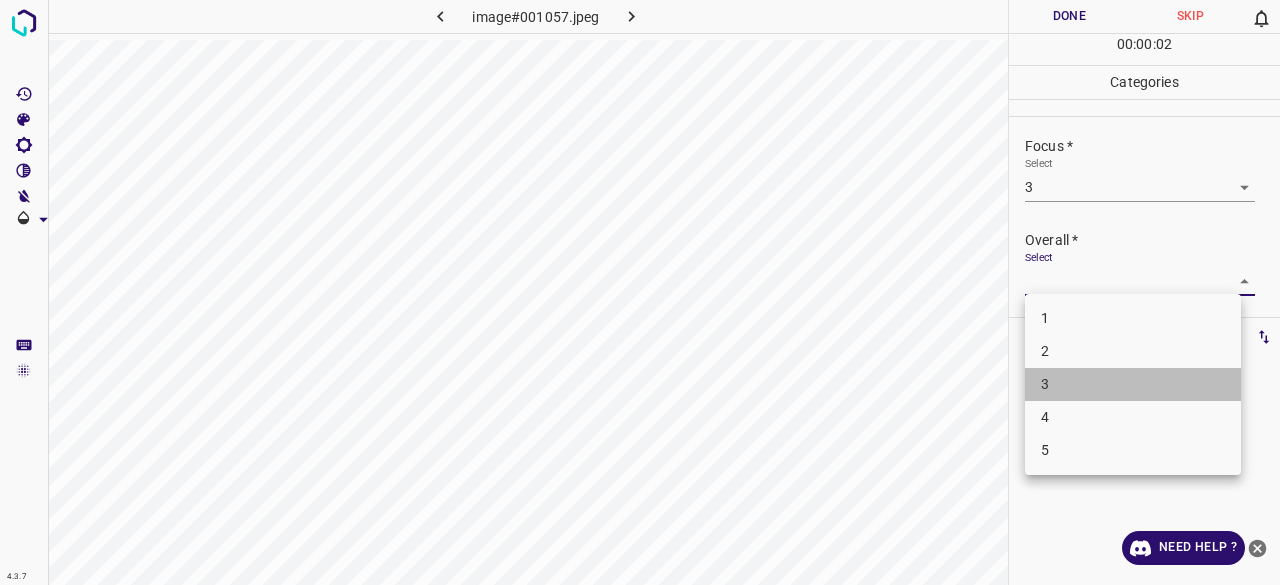 click on "3" at bounding box center (1133, 384) 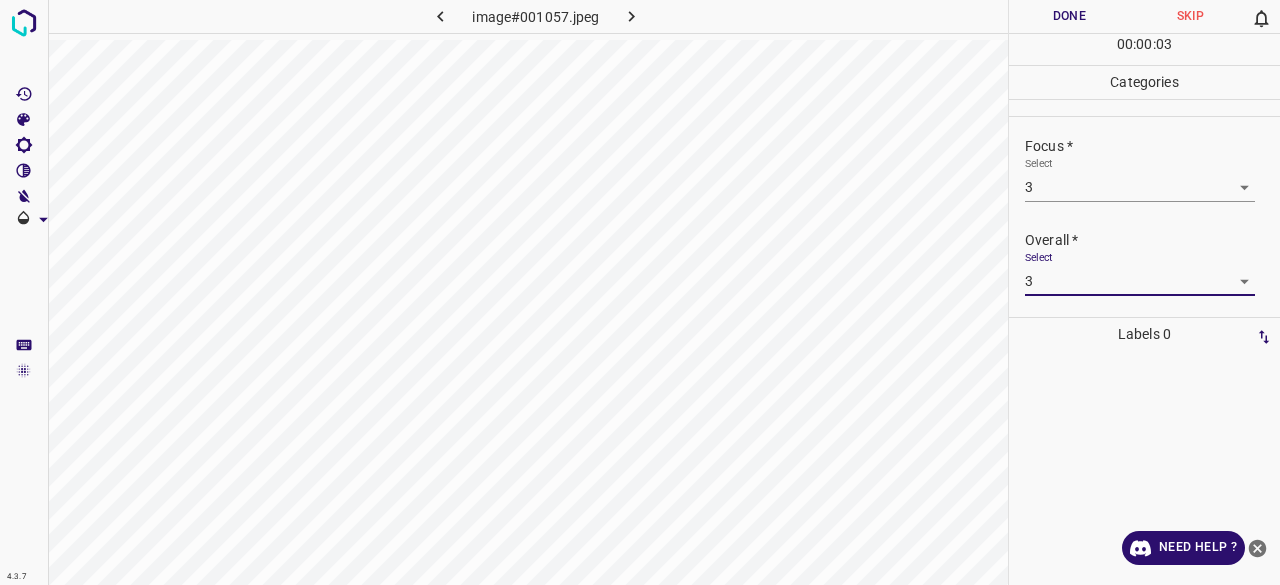 click on "Done" at bounding box center [1069, 16] 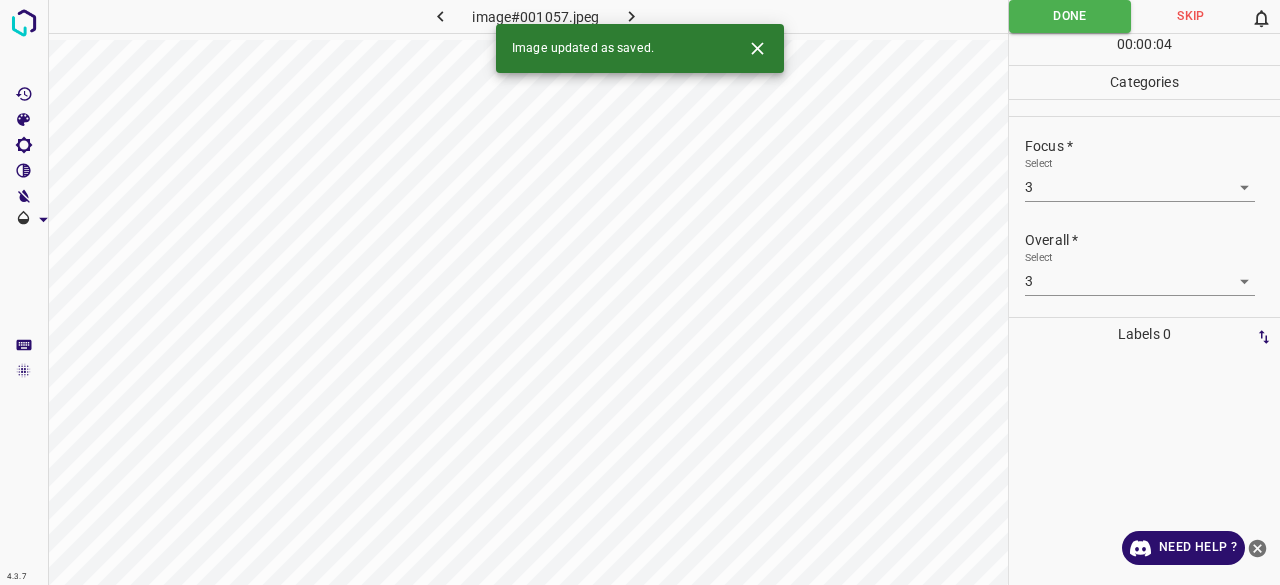 click on "Image updated as saved." at bounding box center [640, 48] 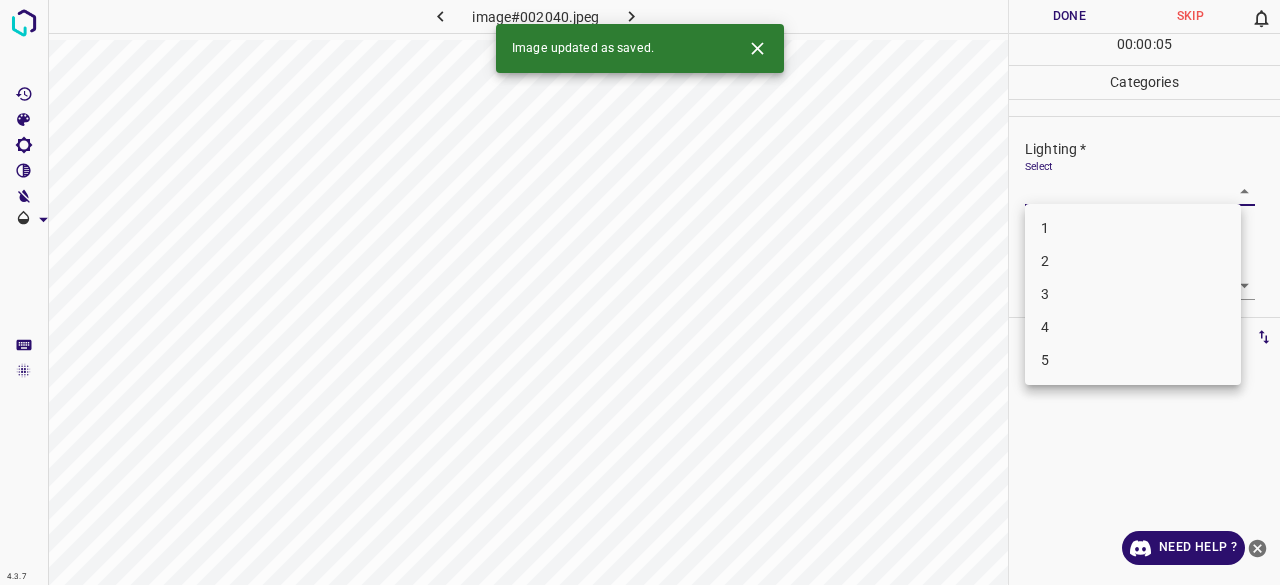 click on "4.3.7 image#002040.jpeg Done Skip 0 00   : 00   : 05   Categories Lighting *  Select ​ Focus *  Select ​ Overall *  Select ​ Labels   0 Categories 1 Lighting 2 Focus 3 Overall Tools Space Change between modes (Draw & Edit) I Auto labeling R Restore zoom M Zoom in N Zoom out Delete Delete selecte label Filters Z Restore filters X Saturation filter C Brightness filter V Contrast filter B Gray scale filter General O Download Image updated as saved. Need Help ? - Text - Hide - Delete 1 2 3 4 5" at bounding box center (640, 292) 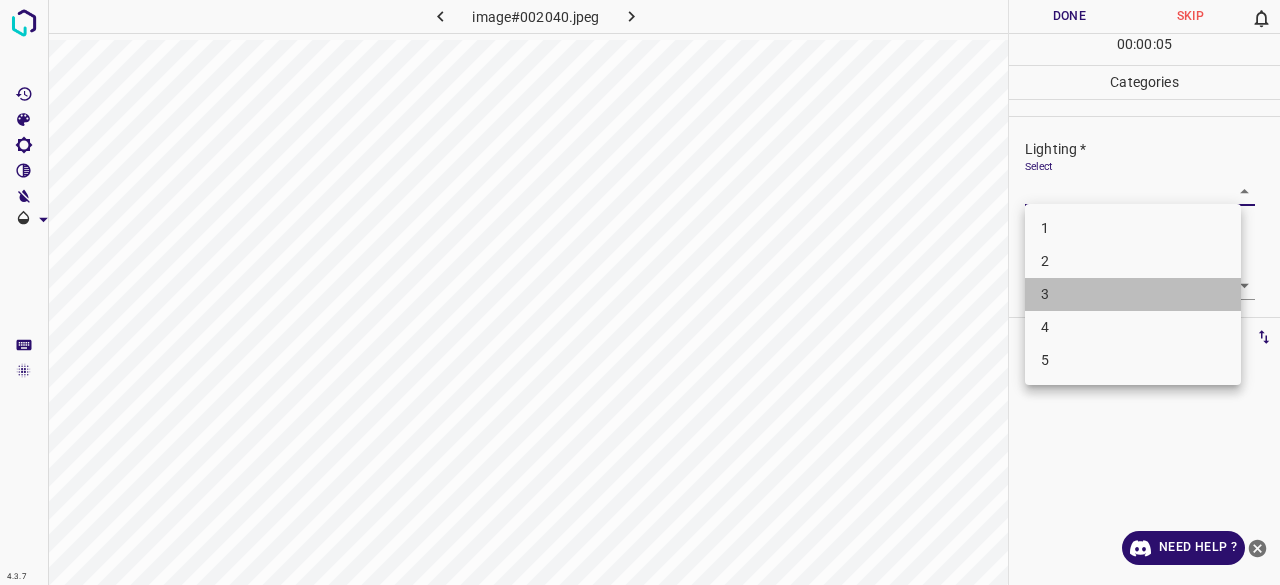 drag, startPoint x: 1079, startPoint y: 307, endPoint x: 1066, endPoint y: 255, distance: 53.600372 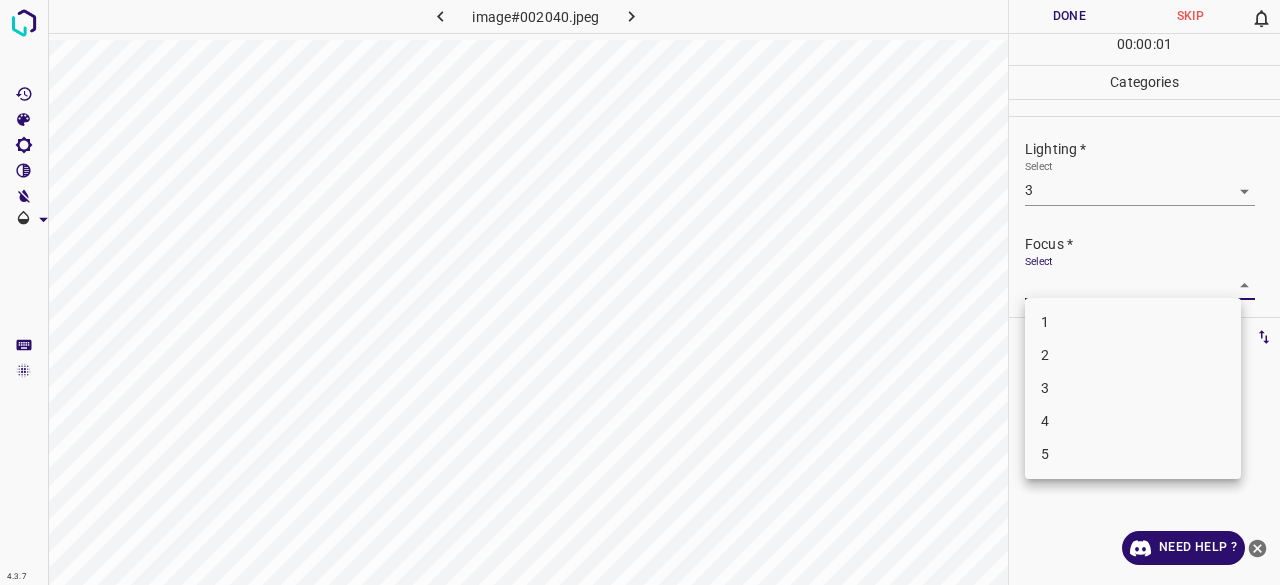 drag, startPoint x: 1052, startPoint y: 291, endPoint x: 1054, endPoint y: 304, distance: 13.152946 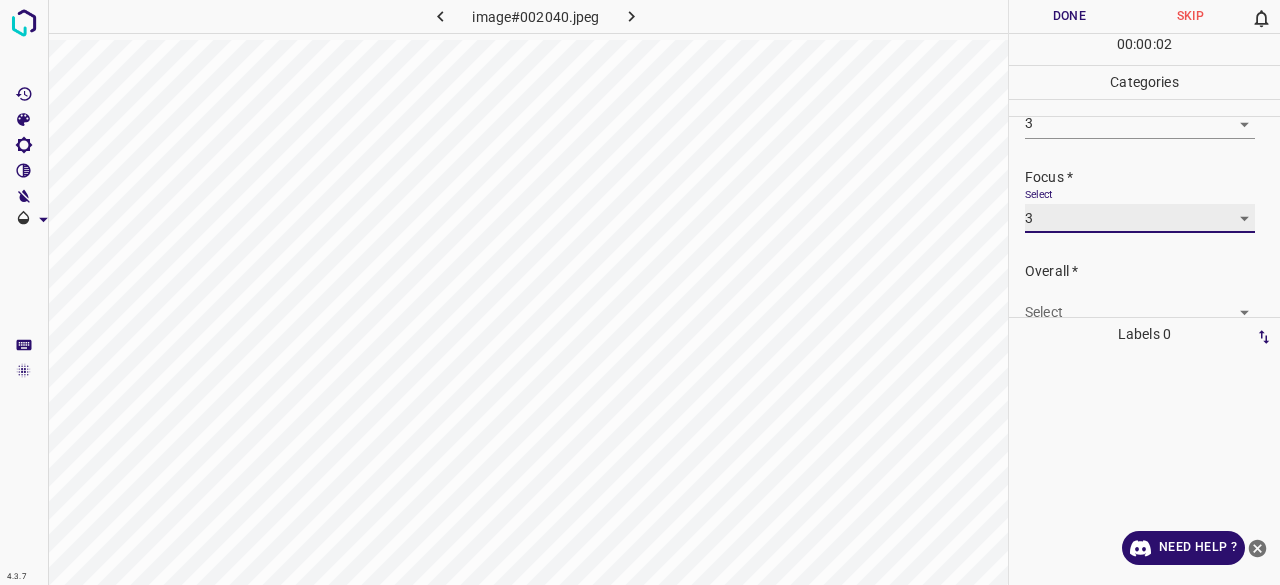 scroll, scrollTop: 98, scrollLeft: 0, axis: vertical 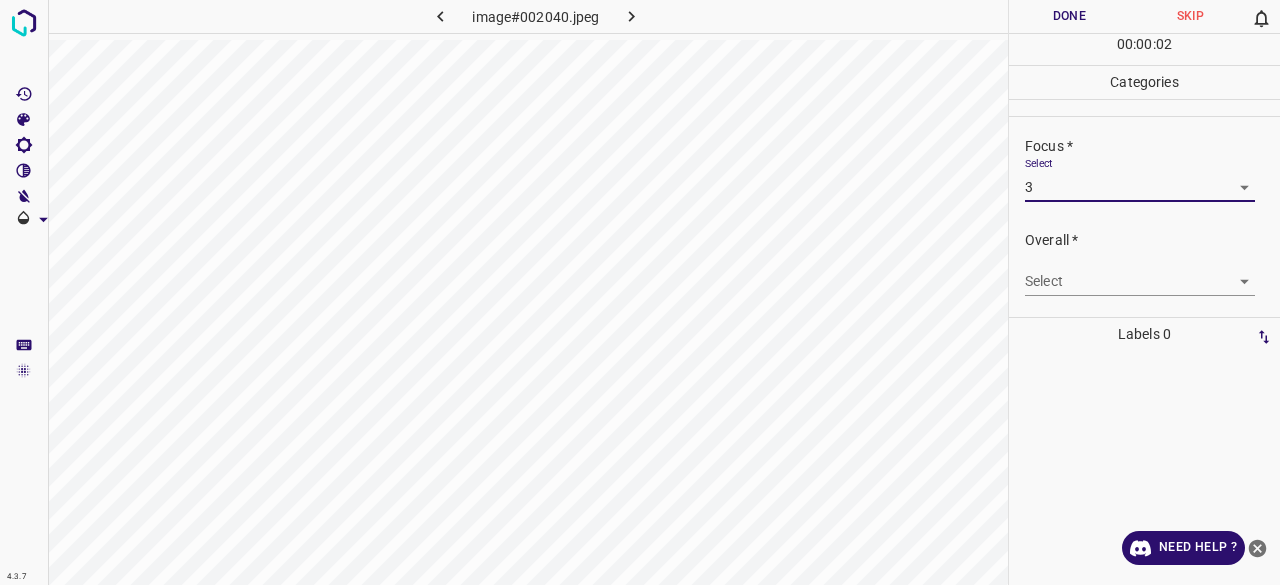 click on "4.3.7 image#002040.jpeg Done Skip 0 00   : 00   : 02   Categories Lighting *  Select 3 3 Focus *  Select 3 3 Overall *  Select ​ Labels   0 Categories 1 Lighting 2 Focus 3 Overall Tools Space Change between modes (Draw & Edit) I Auto labeling R Restore zoom M Zoom in N Zoom out Delete Delete selecte label Filters Z Restore filters X Saturation filter C Brightness filter V Contrast filter B Gray scale filter General O Download Need Help ? - Text - Hide - Delete" at bounding box center (640, 292) 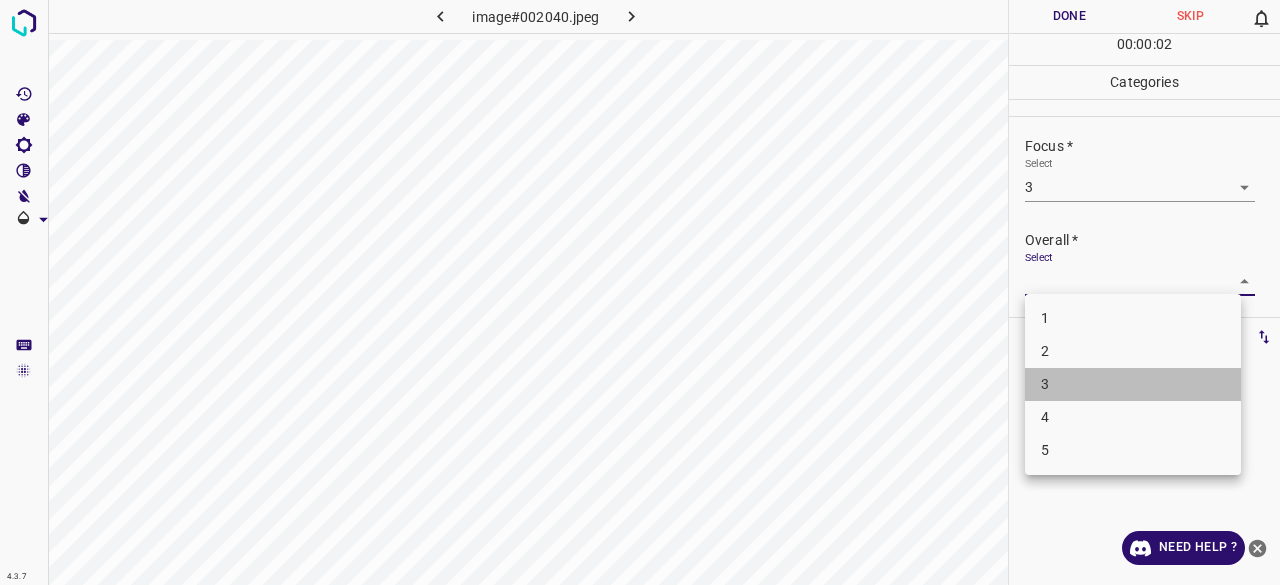 drag, startPoint x: 1061, startPoint y: 386, endPoint x: 1062, endPoint y: 334, distance: 52.009613 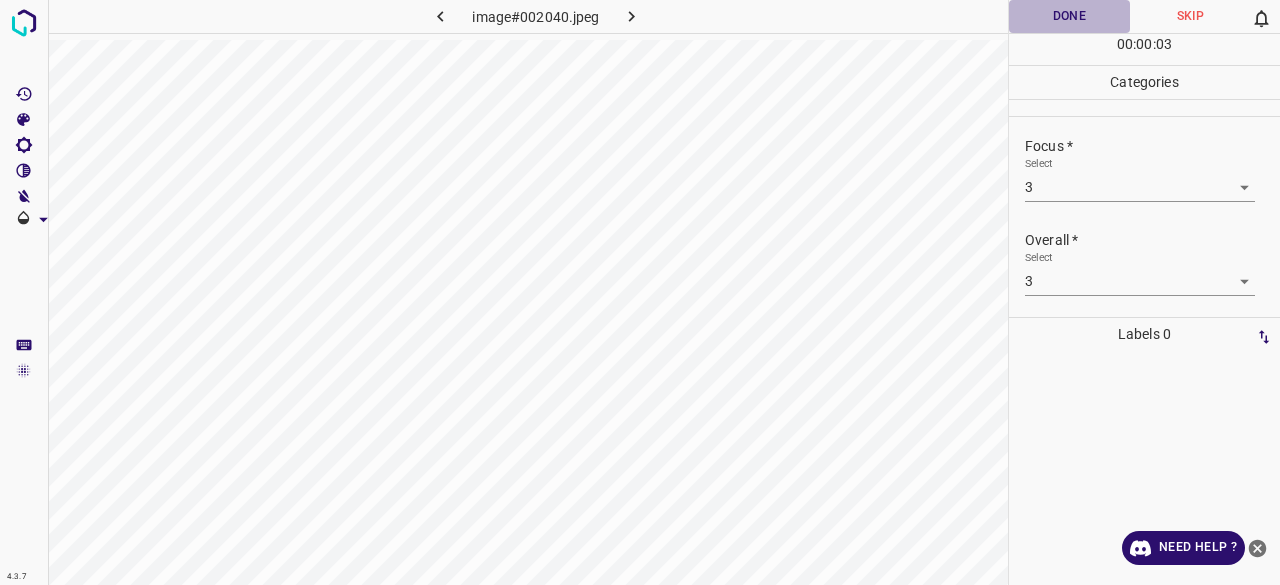 click on "Done" at bounding box center (1069, 16) 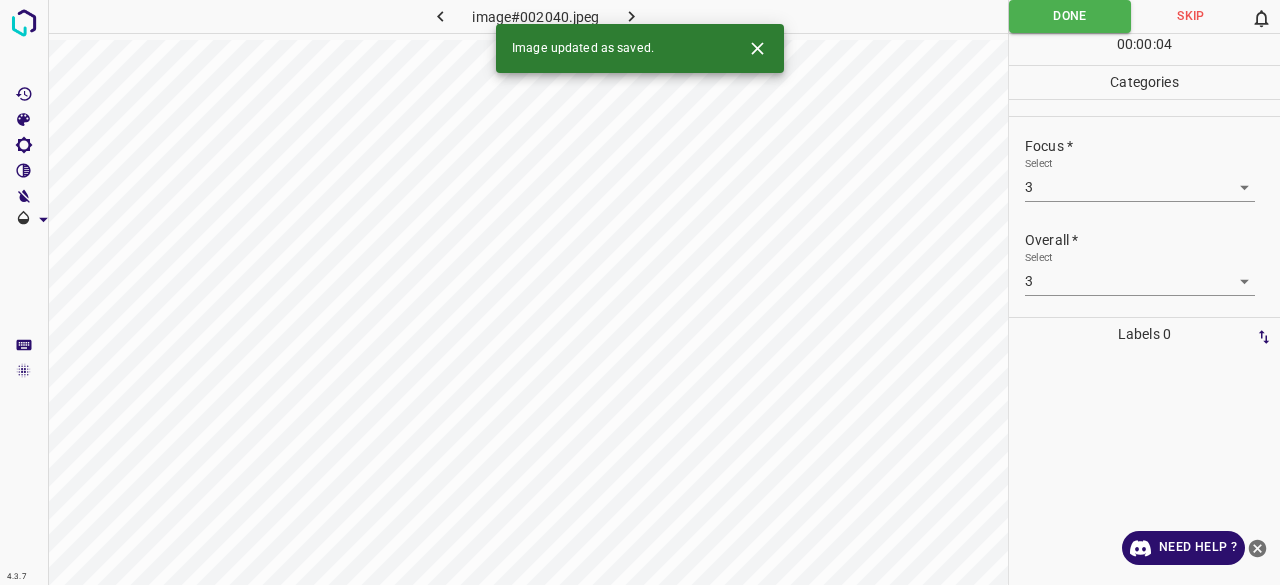 click on "Image updated as saved." at bounding box center (640, 48) 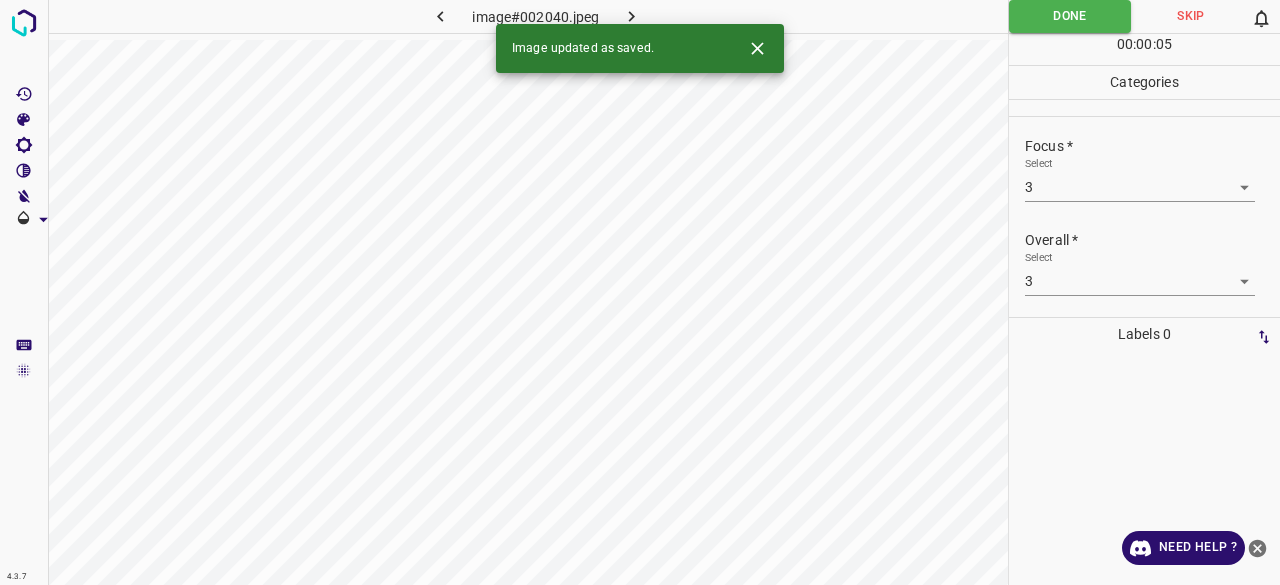 click 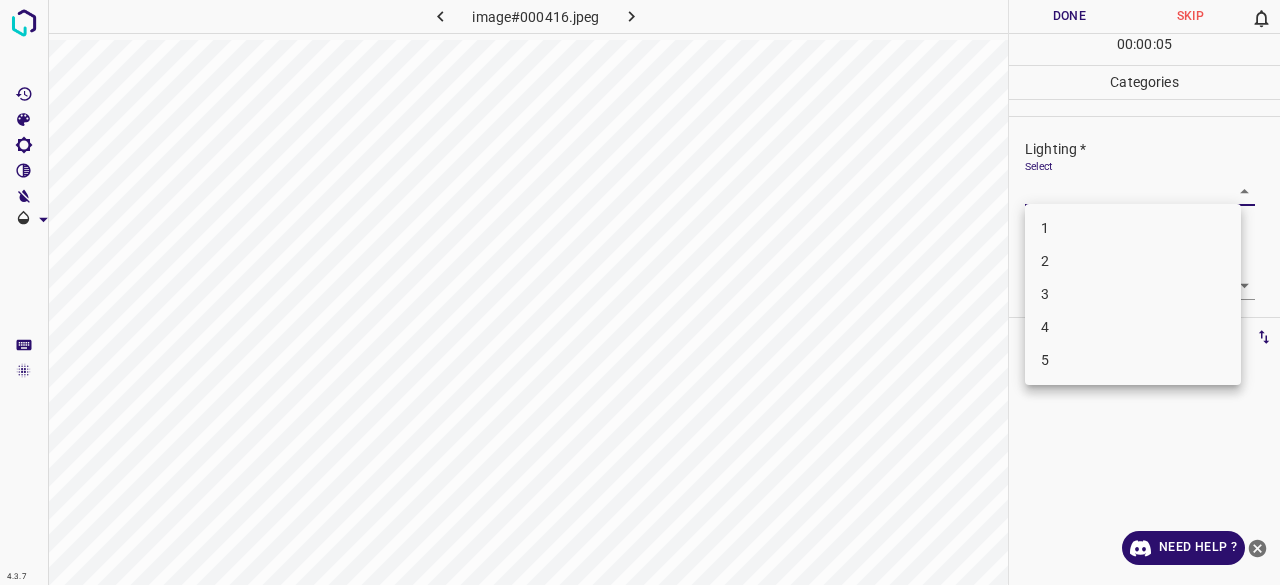 click on "4.3.7 image#000416.jpeg Done Skip 0 00   : 00   : 05   Categories Lighting *  Select ​ Focus *  Select ​ Overall *  Select ​ Labels   0 Categories 1 Lighting 2 Focus 3 Overall Tools Space Change between modes (Draw & Edit) I Auto labeling R Restore zoom M Zoom in N Zoom out Delete Delete selecte label Filters Z Restore filters X Saturation filter C Brightness filter V Contrast filter B Gray scale filter General O Download Need Help ? - Text - Hide - Delete 1 2 3 4 5" at bounding box center (640, 292) 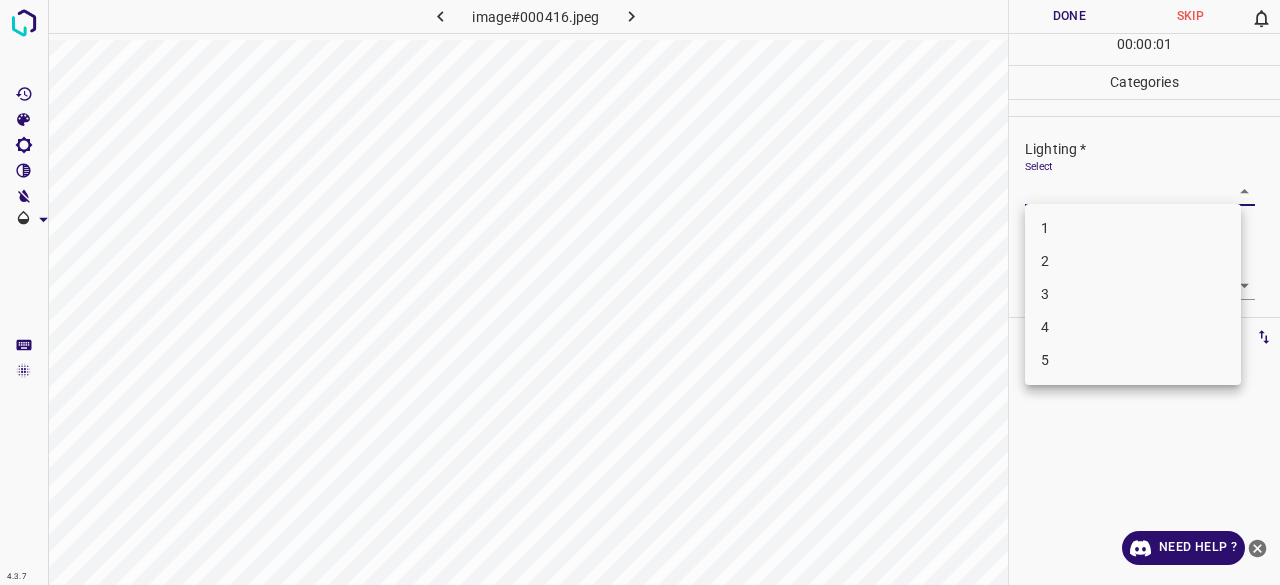 click on "3" at bounding box center [1133, 294] 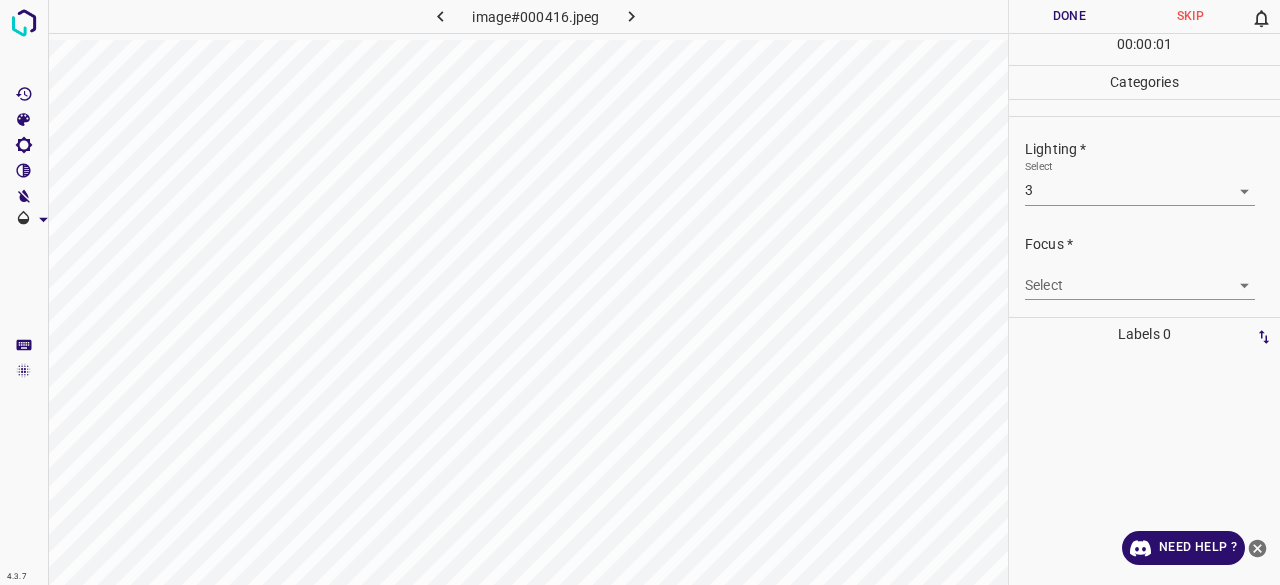 click on "Select ​" at bounding box center [1140, 277] 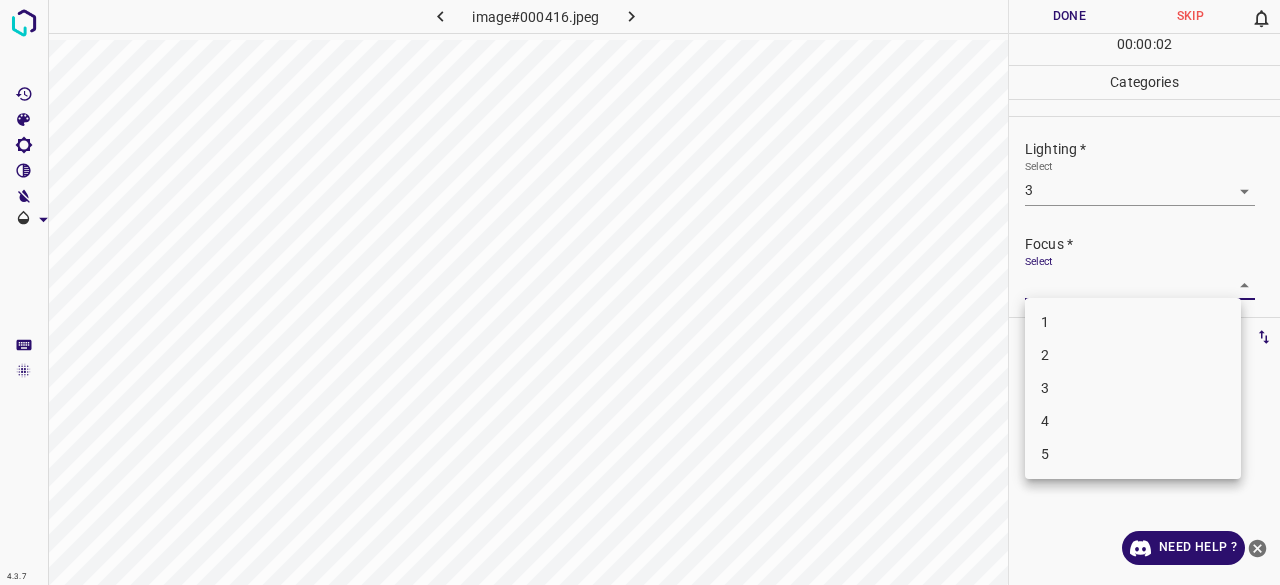click on "3" at bounding box center (1133, 388) 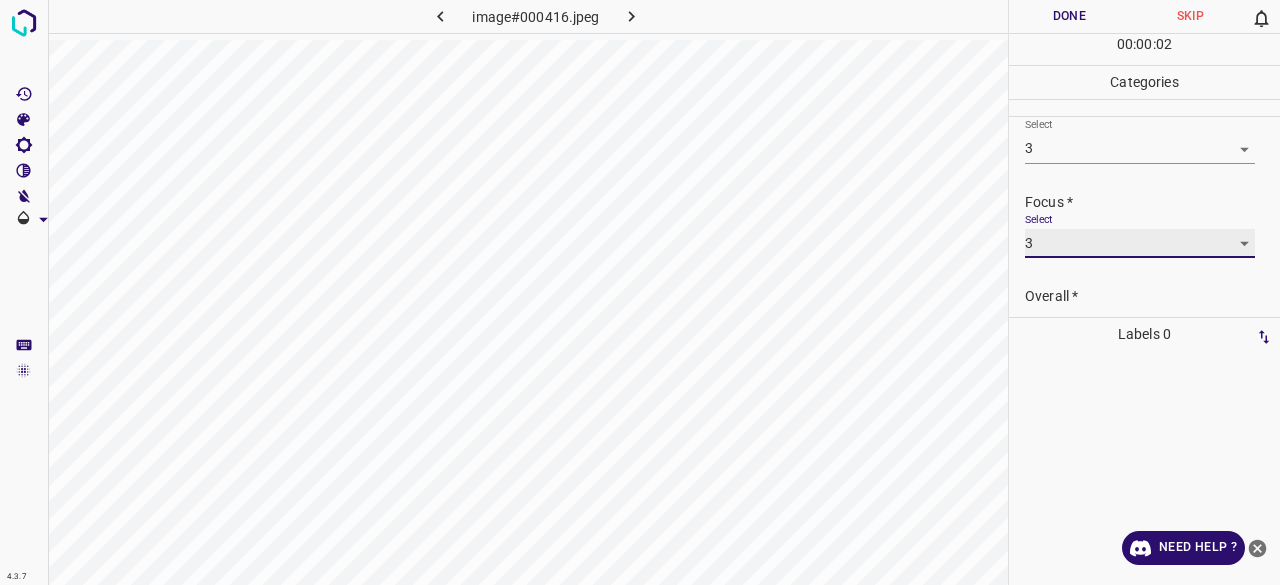 scroll, scrollTop: 98, scrollLeft: 0, axis: vertical 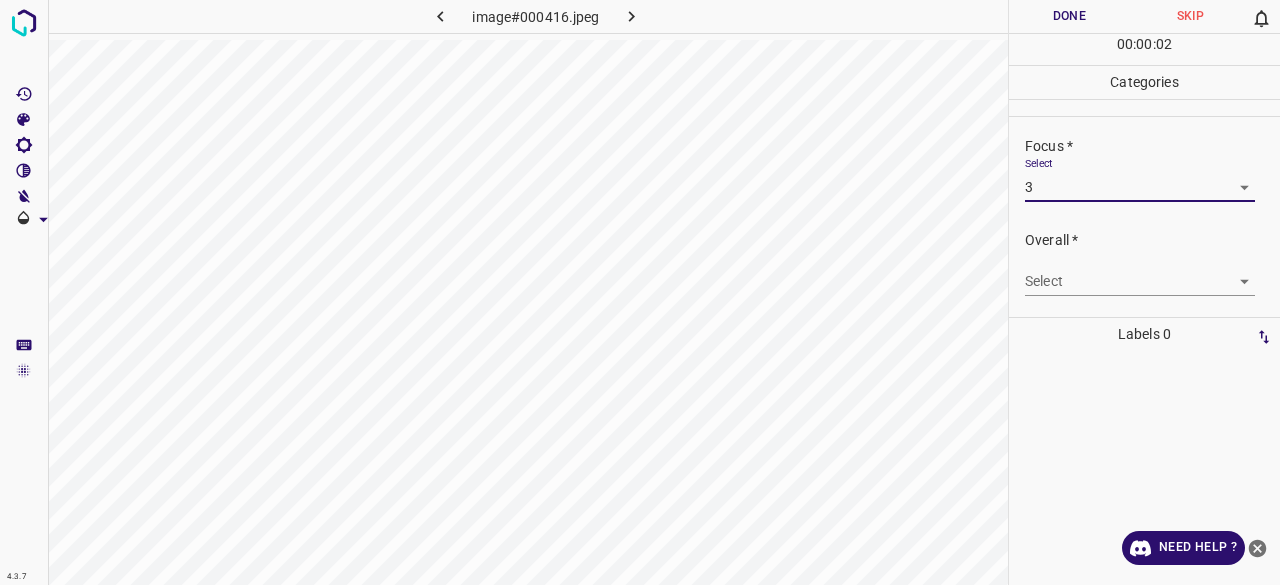 click on "4.3.7 image#000416.jpeg Done Skip 0 00   : 00   : 02   Categories Lighting *  Select 3 3 Focus *  Select 3 3 Overall *  Select ​ Labels   0 Categories 1 Lighting 2 Focus 3 Overall Tools Space Change between modes (Draw & Edit) I Auto labeling R Restore zoom M Zoom in N Zoom out Delete Delete selecte label Filters Z Restore filters X Saturation filter C Brightness filter V Contrast filter B Gray scale filter General O Download Need Help ? - Text - Hide - Delete" at bounding box center [640, 292] 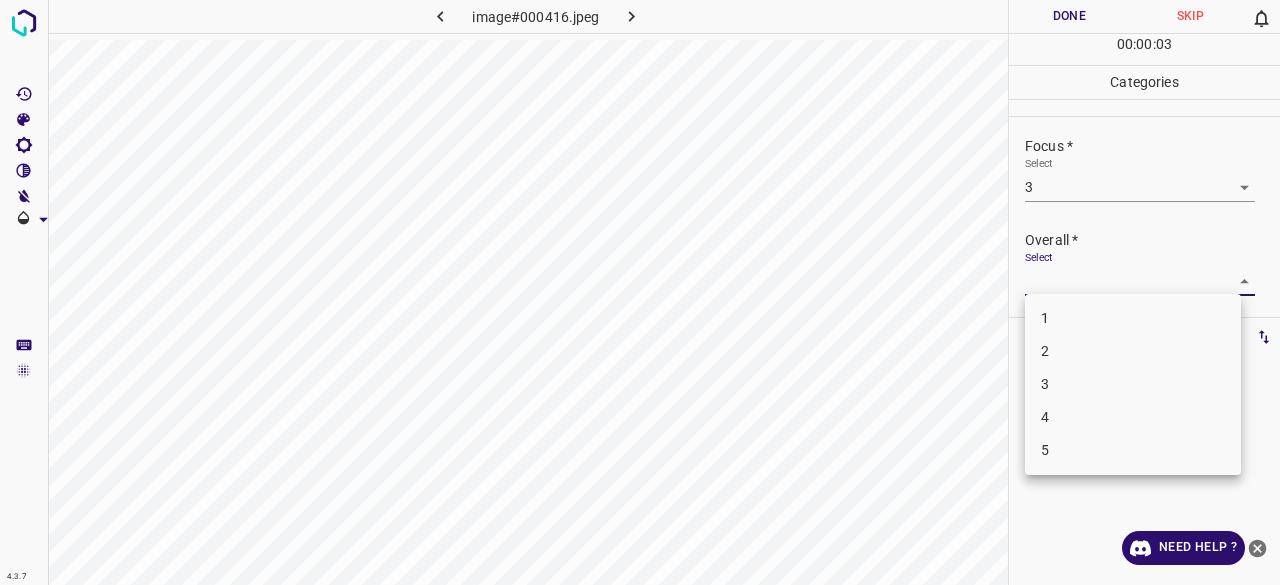 click on "3" at bounding box center [1133, 384] 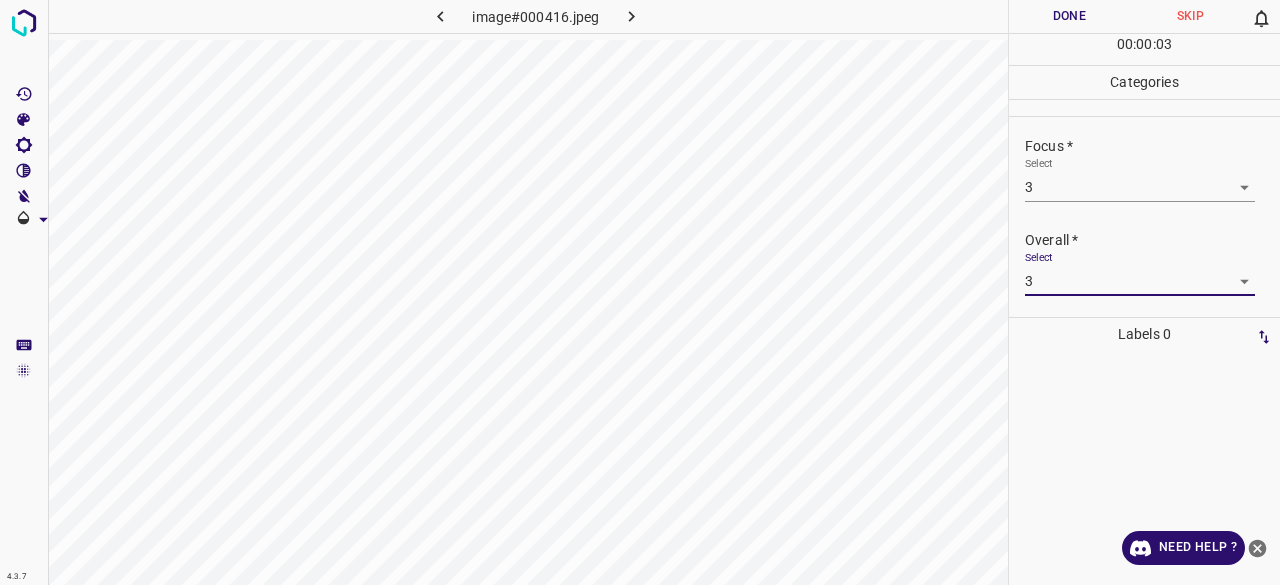 click on "Done" at bounding box center [1069, 16] 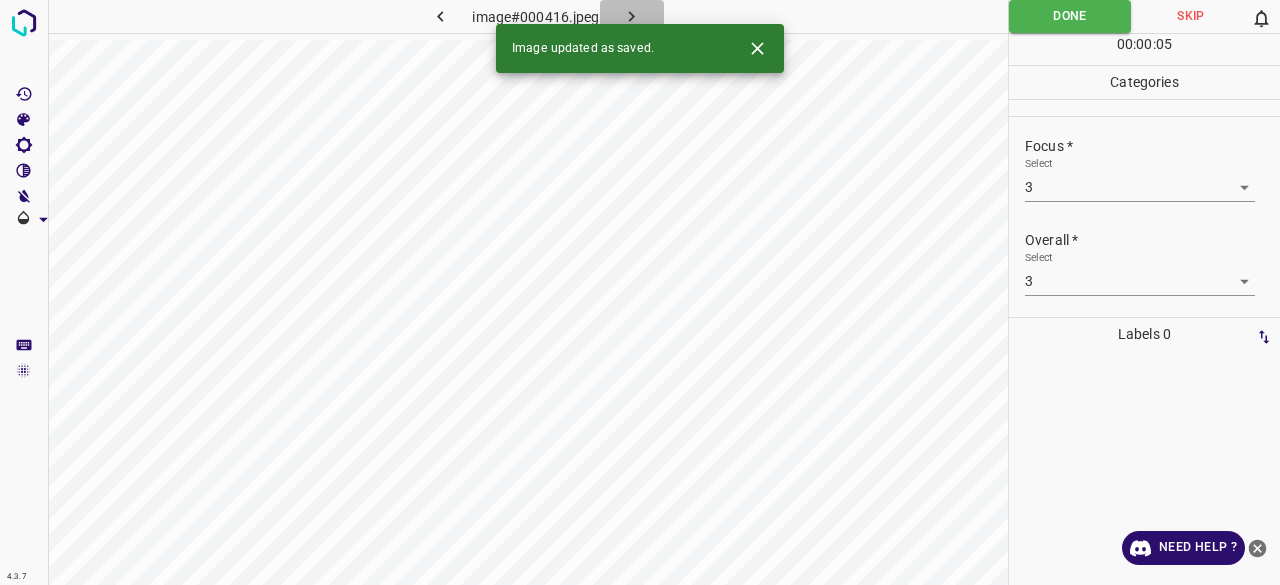 click 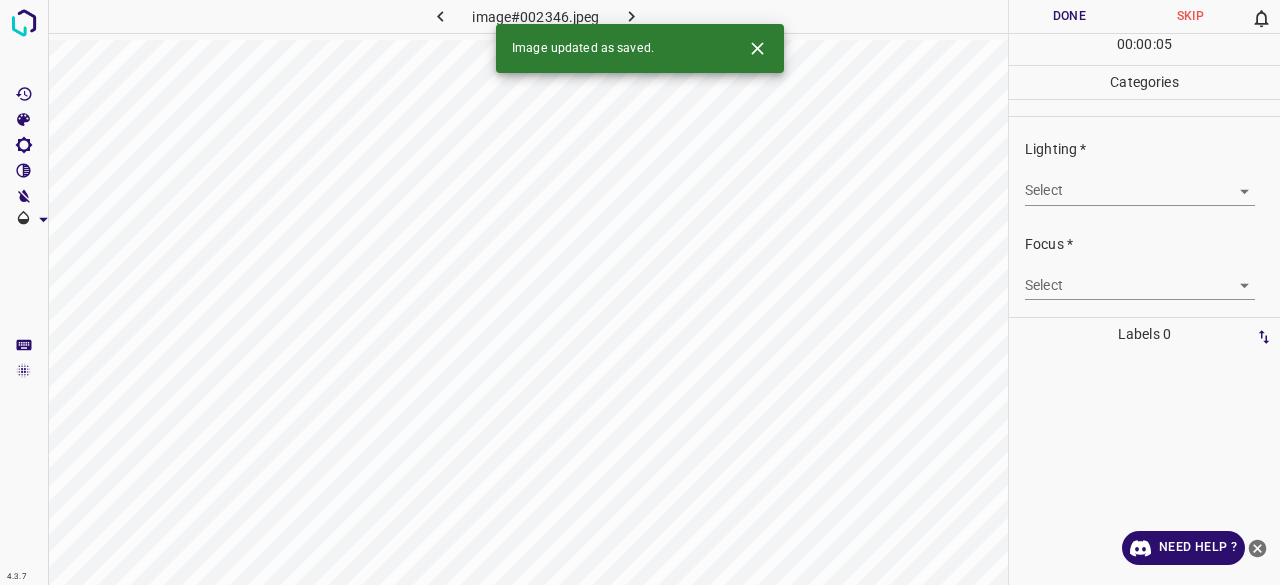 click on "Lighting *  Select ​" at bounding box center [1144, 172] 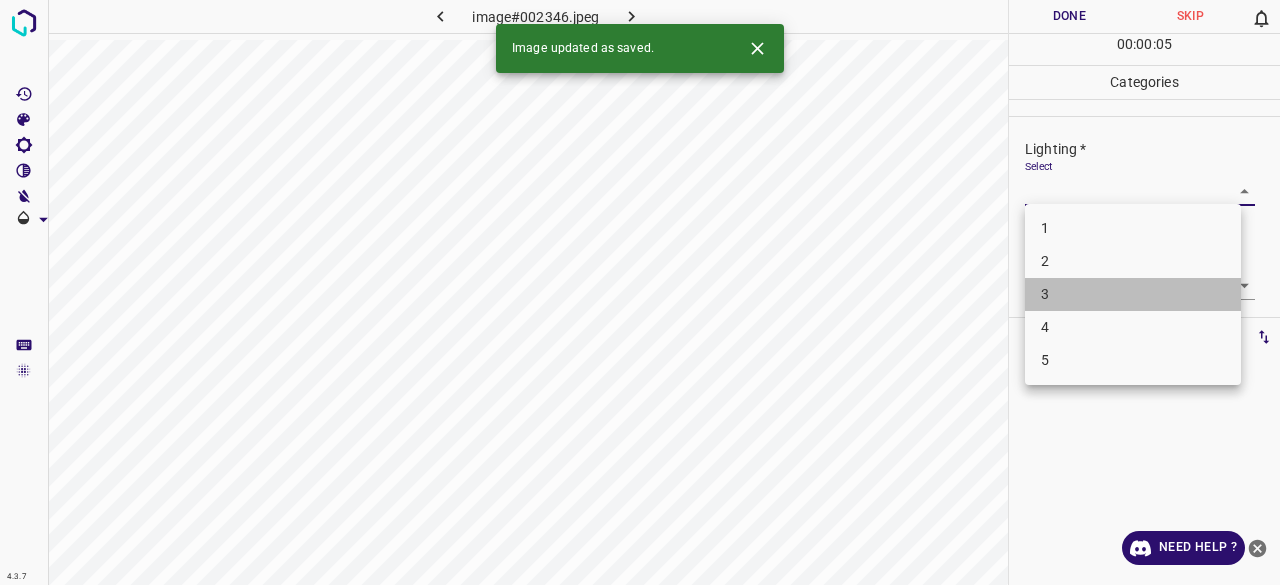 click on "3" at bounding box center (1133, 294) 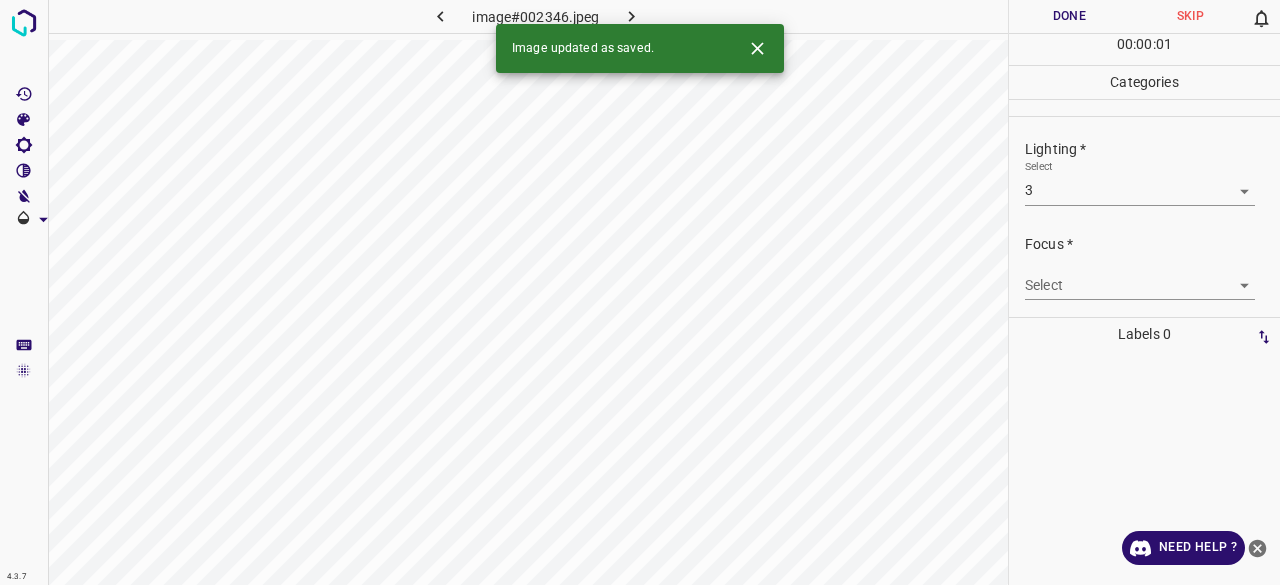 click on "4.3.7 image#002346.jpeg Done Skip 0 00   : 00   : 01   Categories Lighting *  Select 3 3 Focus *  Select ​ Overall *  Select ​ Labels   0 Categories 1 Lighting 2 Focus 3 Overall Tools Space Change between modes (Draw & Edit) I Auto labeling R Restore zoom M Zoom in N Zoom out Delete Delete selecte label Filters Z Restore filters X Saturation filter C Brightness filter V Contrast filter B Gray scale filter General O Download Image updated as saved. Need Help ? - Text - Hide - Delete" at bounding box center (640, 292) 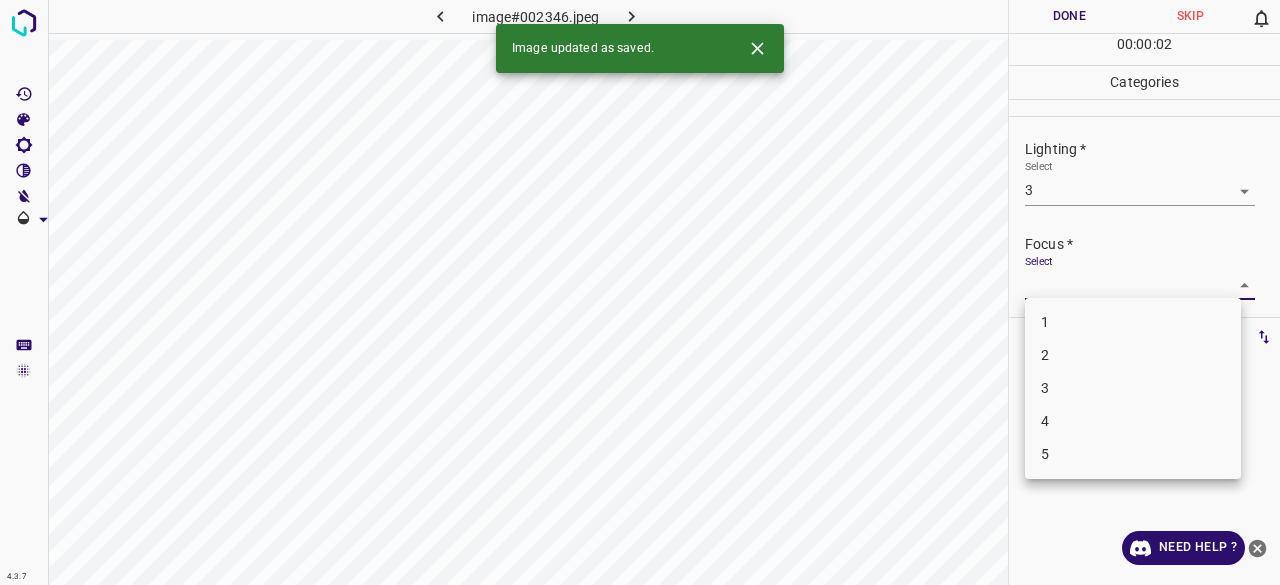 drag, startPoint x: 1060, startPoint y: 353, endPoint x: 1076, endPoint y: 263, distance: 91.411156 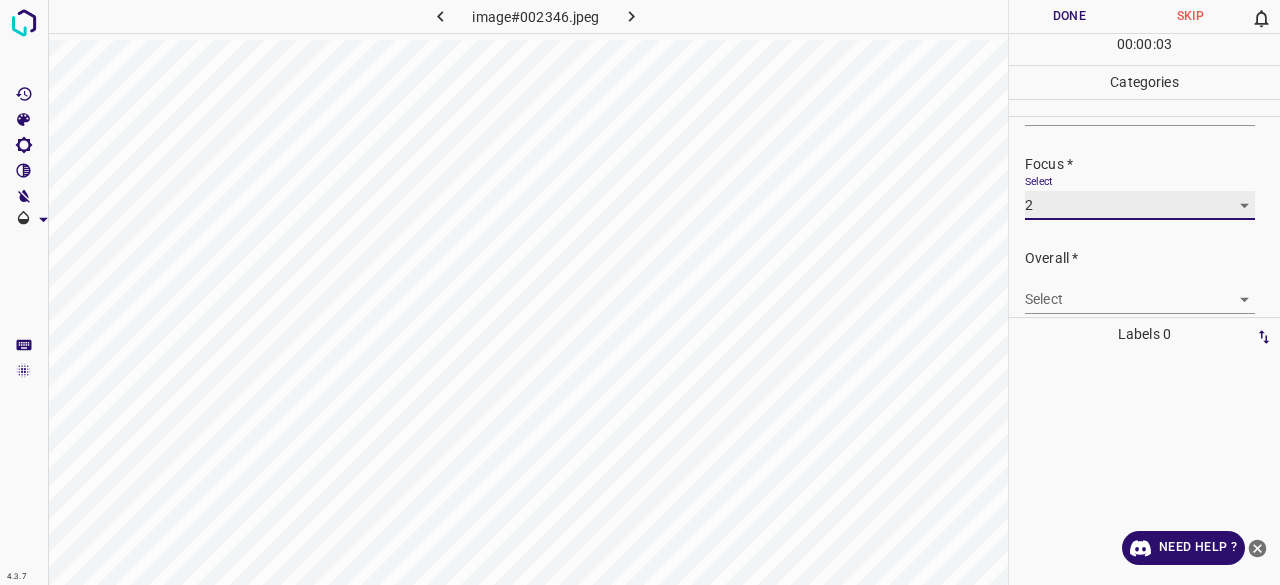 scroll, scrollTop: 98, scrollLeft: 0, axis: vertical 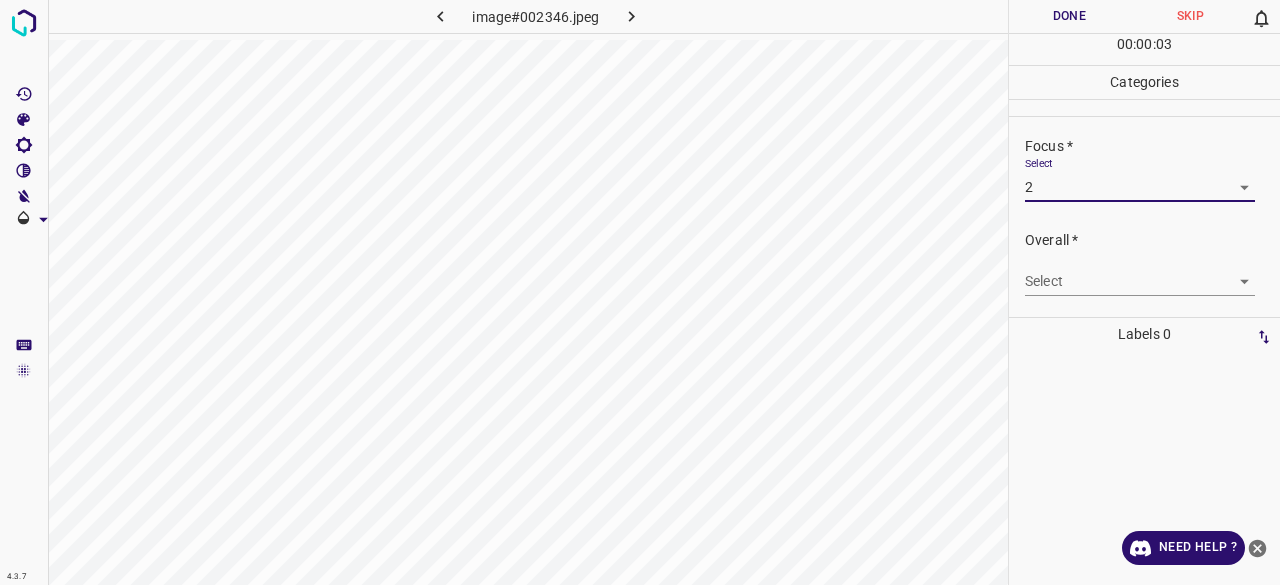 click on "4.3.7 image#002346.jpeg Done Skip 0 00   : 00   : 03   Categories Lighting *  Select 3 3 Focus *  Select 2 2 Overall *  Select ​ Labels   0 Categories 1 Lighting 2 Focus 3 Overall Tools Space Change between modes (Draw & Edit) I Auto labeling R Restore zoom M Zoom in N Zoom out Delete Delete selecte label Filters Z Restore filters X Saturation filter C Brightness filter V Contrast filter B Gray scale filter General O Download Need Help ? - Text - Hide - Delete" at bounding box center (640, 292) 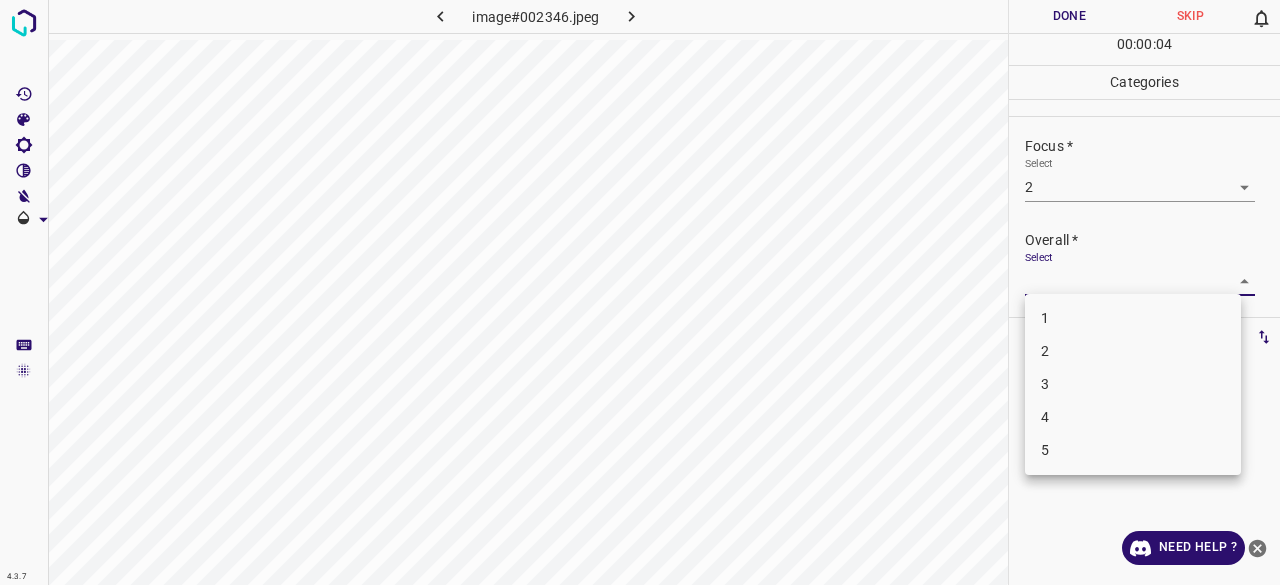 click on "2" at bounding box center [1133, 351] 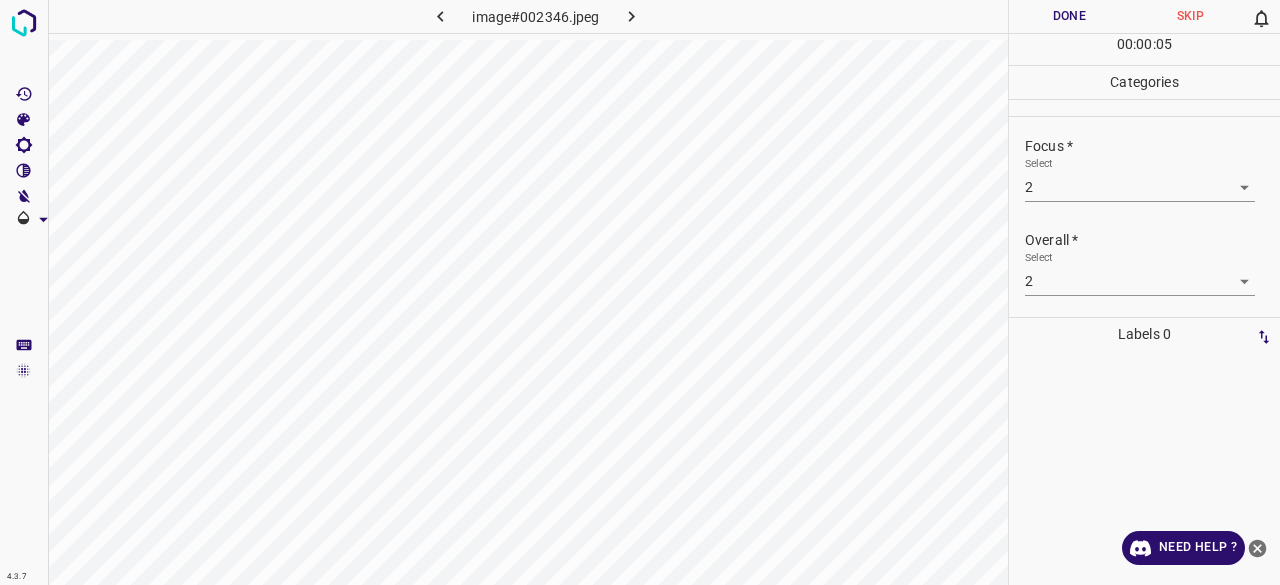 click on "00   : 00   : 05" at bounding box center (1144, 49) 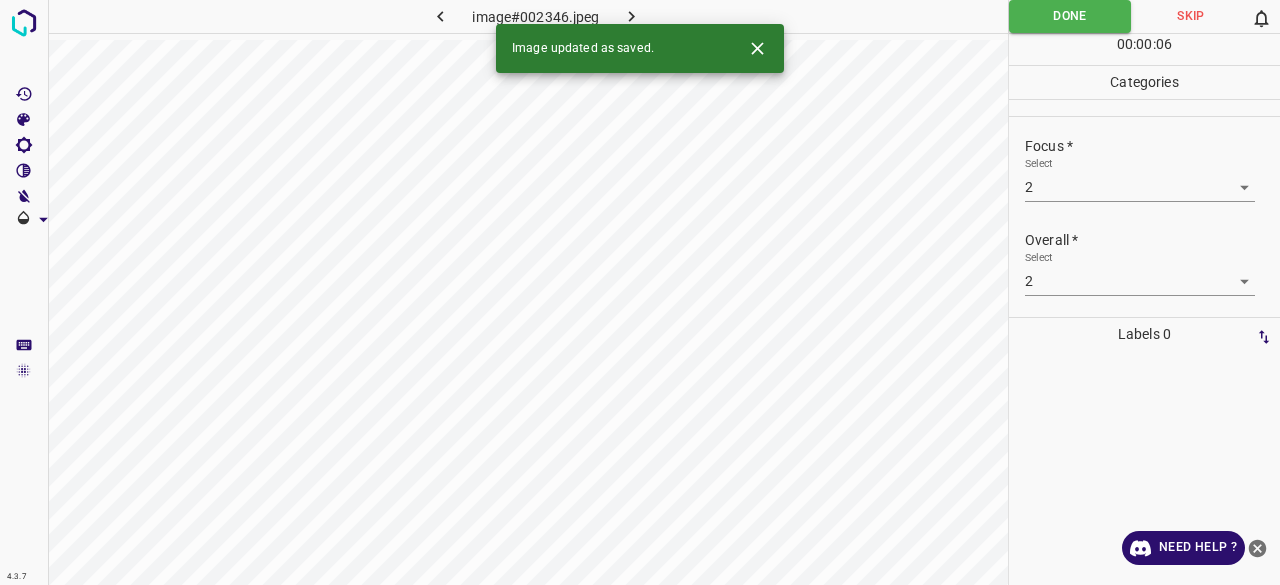 click at bounding box center [632, 16] 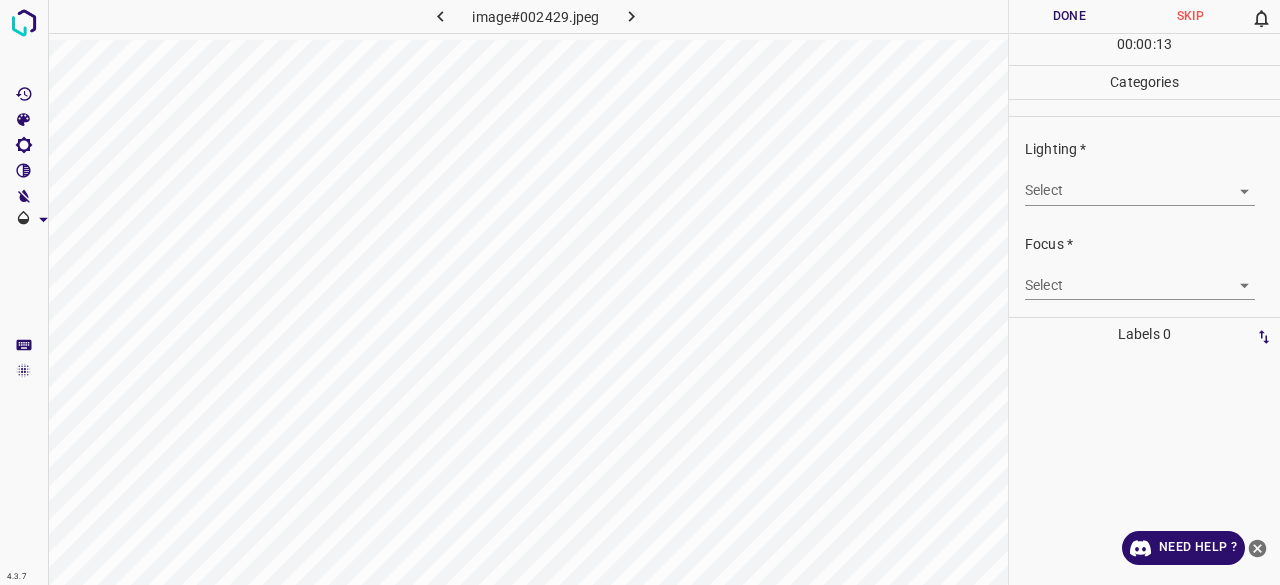 click on "4.3.7 image#002429.jpeg Done Skip 0 00   : 00   : 13   Categories Lighting *  Select ​ Focus *  Select ​ Overall *  Select ​ Labels   0 Categories 1 Lighting 2 Focus 3 Overall Tools Space Change between modes (Draw & Edit) I Auto labeling R Restore zoom M Zoom in N Zoom out Delete Delete selecte label Filters Z Restore filters X Saturation filter C Brightness filter V Contrast filter B Gray scale filter General O Download Need Help ? - Text - Hide - Delete" at bounding box center (640, 292) 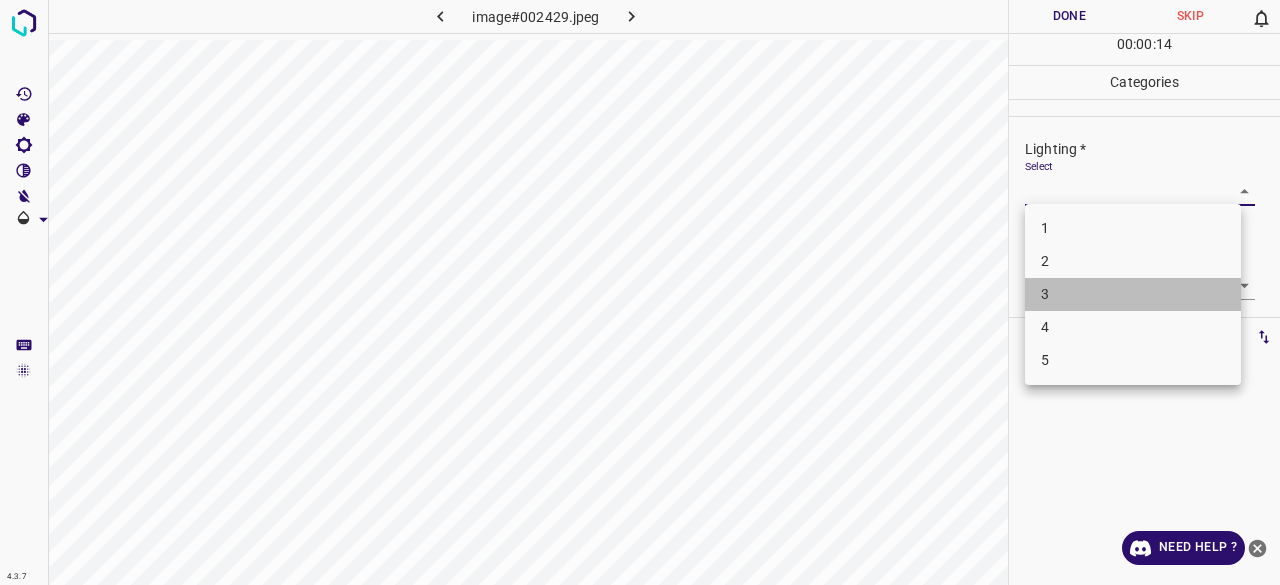 drag, startPoint x: 1087, startPoint y: 310, endPoint x: 1082, endPoint y: 290, distance: 20.615528 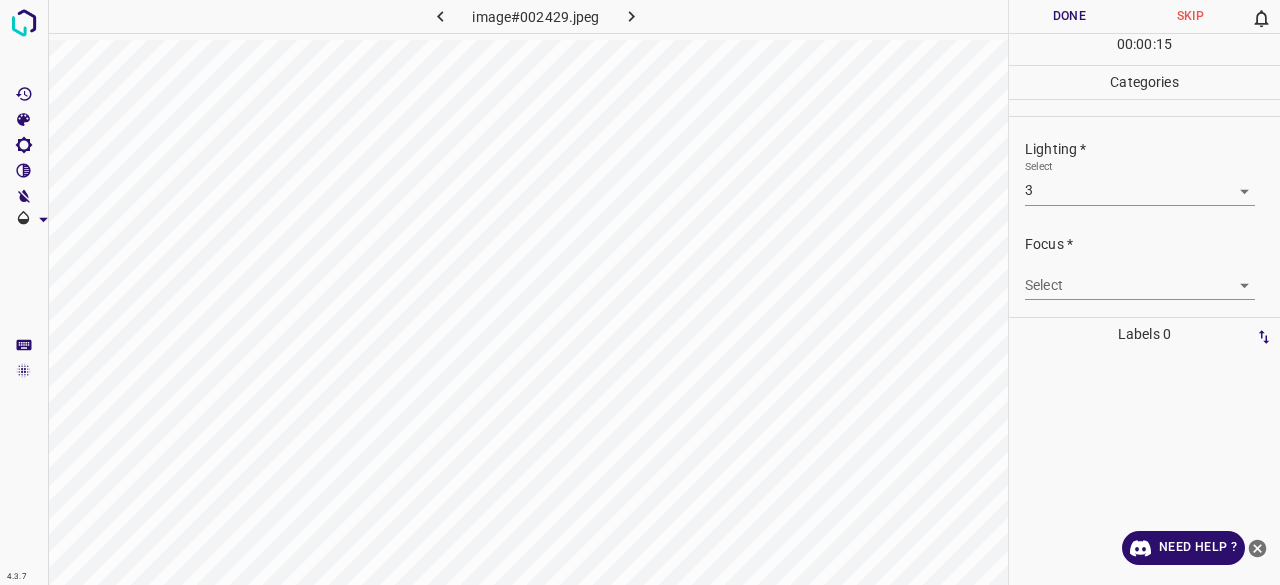 click on "4.3.7 image#002429.jpeg Done Skip 0 00   : 00   : 15   Categories Lighting *  Select 3 3 Focus *  Select ​ Overall *  Select ​ Labels   0 Categories 1 Lighting 2 Focus 3 Overall Tools Space Change between modes (Draw & Edit) I Auto labeling R Restore zoom M Zoom in N Zoom out Delete Delete selecte label Filters Z Restore filters X Saturation filter C Brightness filter V Contrast filter B Gray scale filter General O Download Need Help ? - Text - Hide - Delete" at bounding box center [640, 292] 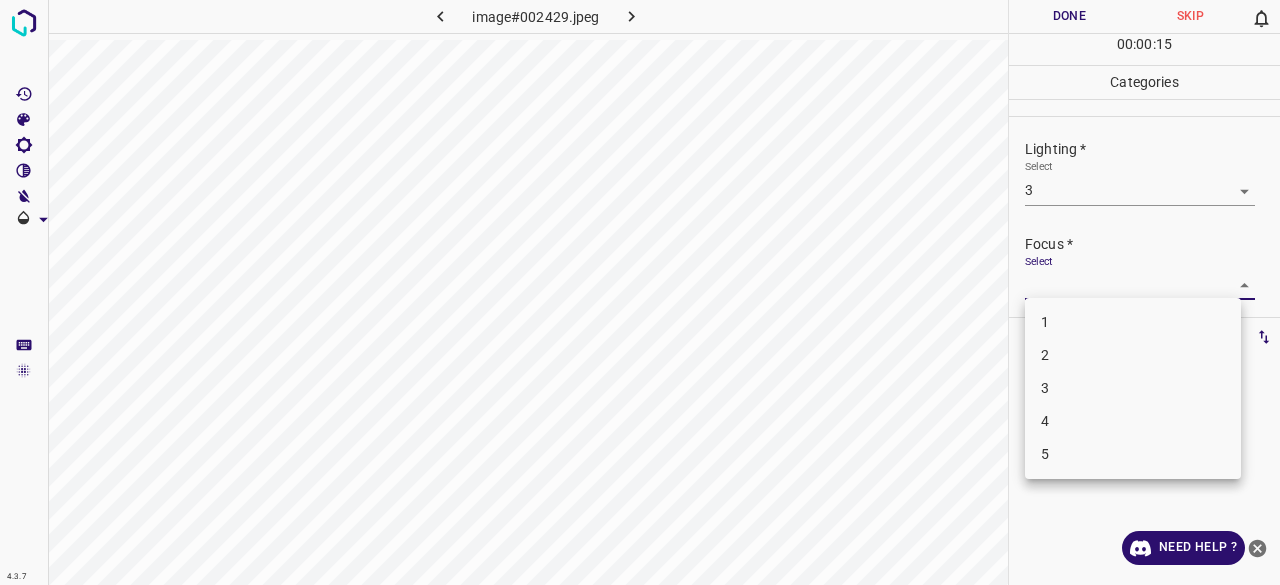 click on "2" at bounding box center [1133, 355] 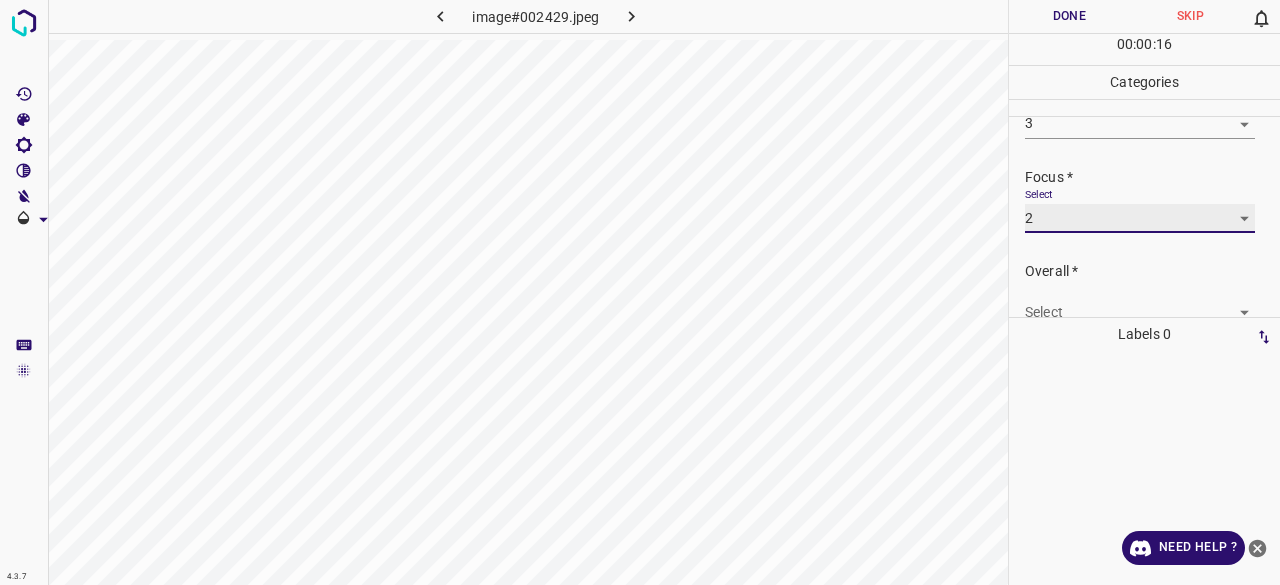 scroll, scrollTop: 98, scrollLeft: 0, axis: vertical 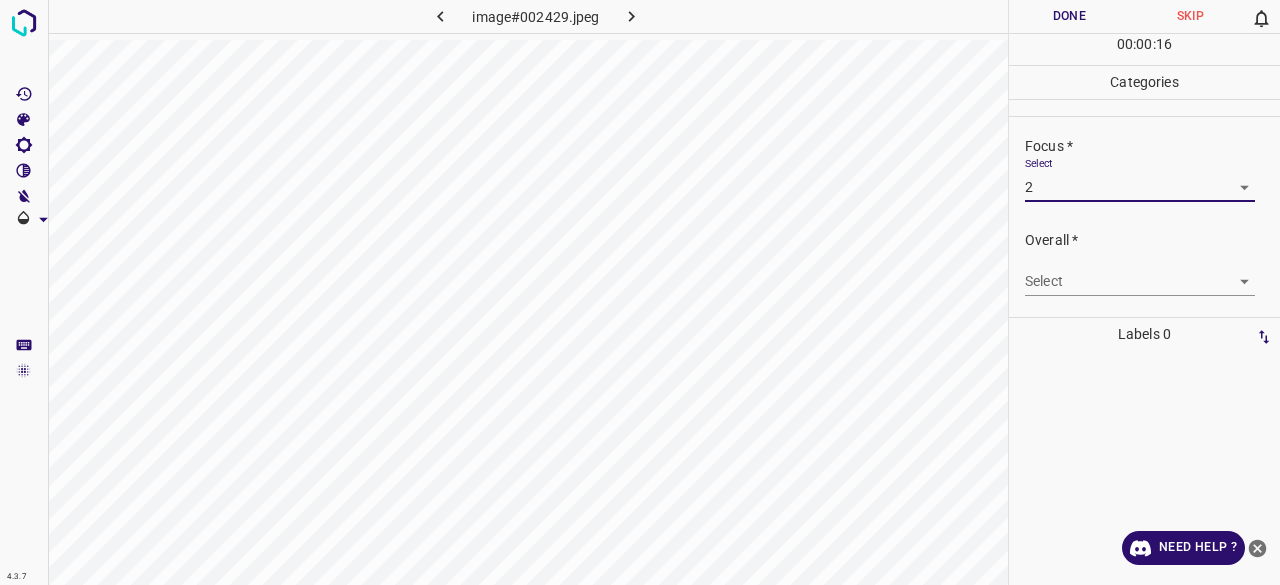 click on "4.3.7 image#002429.jpeg Done Skip 0 00   : 00   : 16   Categories Lighting *  Select 3 3 Focus *  Select 2 2 Overall *  Select ​ Labels   0 Categories 1 Lighting 2 Focus 3 Overall Tools Space Change between modes (Draw & Edit) I Auto labeling R Restore zoom M Zoom in N Zoom out Delete Delete selecte label Filters Z Restore filters X Saturation filter C Brightness filter V Contrast filter B Gray scale filter General O Download Need Help ? - Text - Hide - Delete" at bounding box center (640, 292) 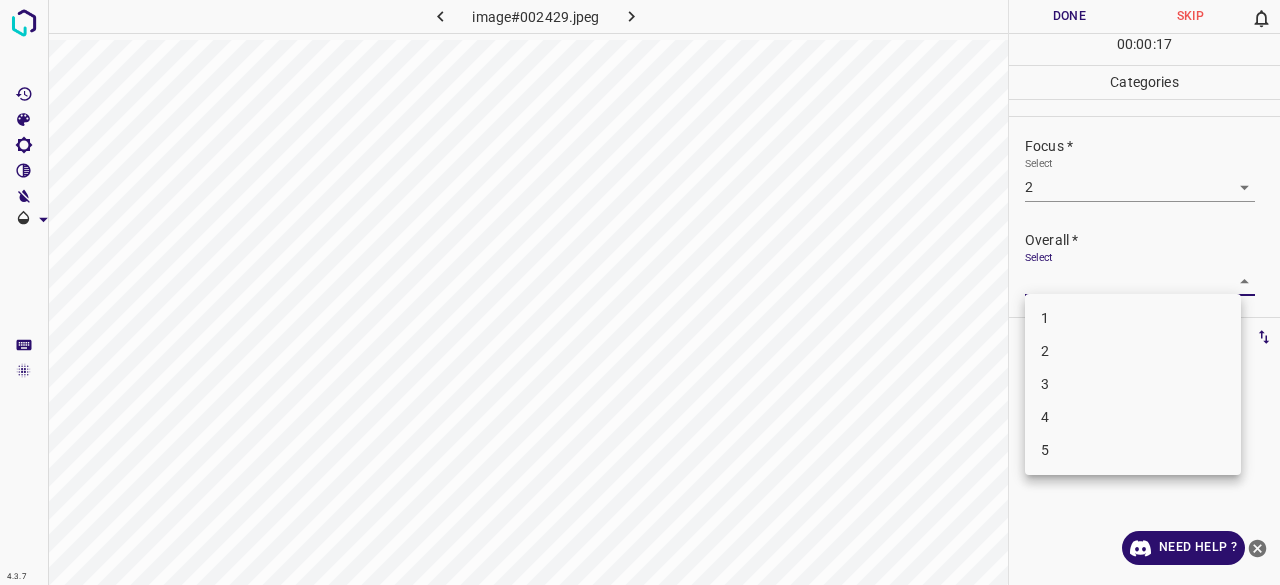 drag, startPoint x: 1082, startPoint y: 360, endPoint x: 1080, endPoint y: 383, distance: 23.086792 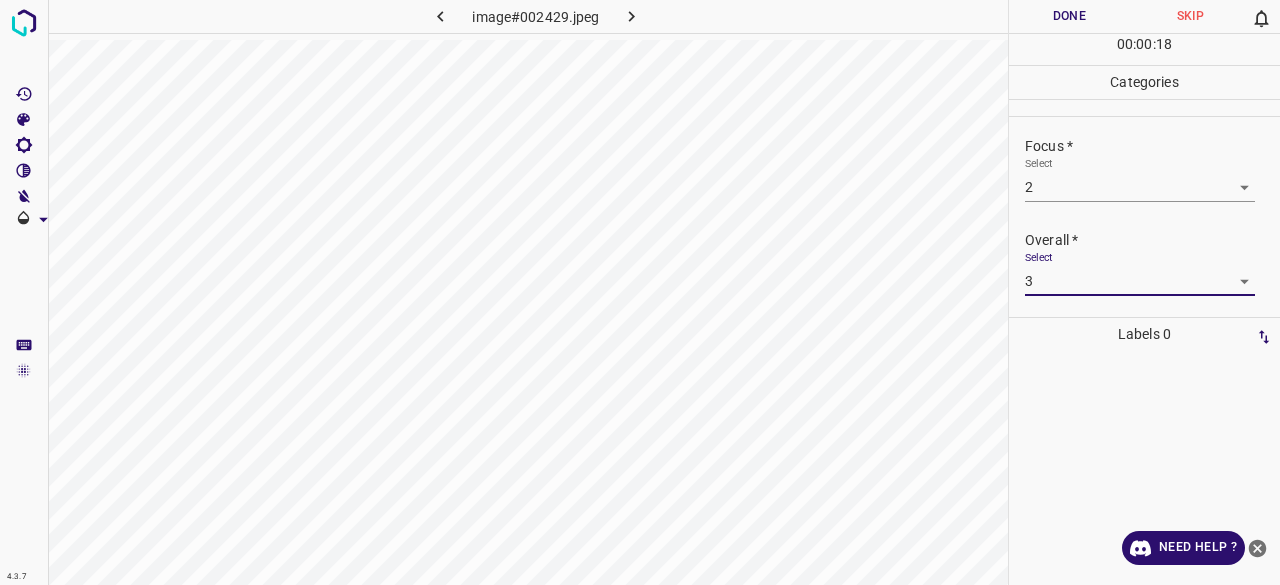 click on "Done" at bounding box center (1069, 16) 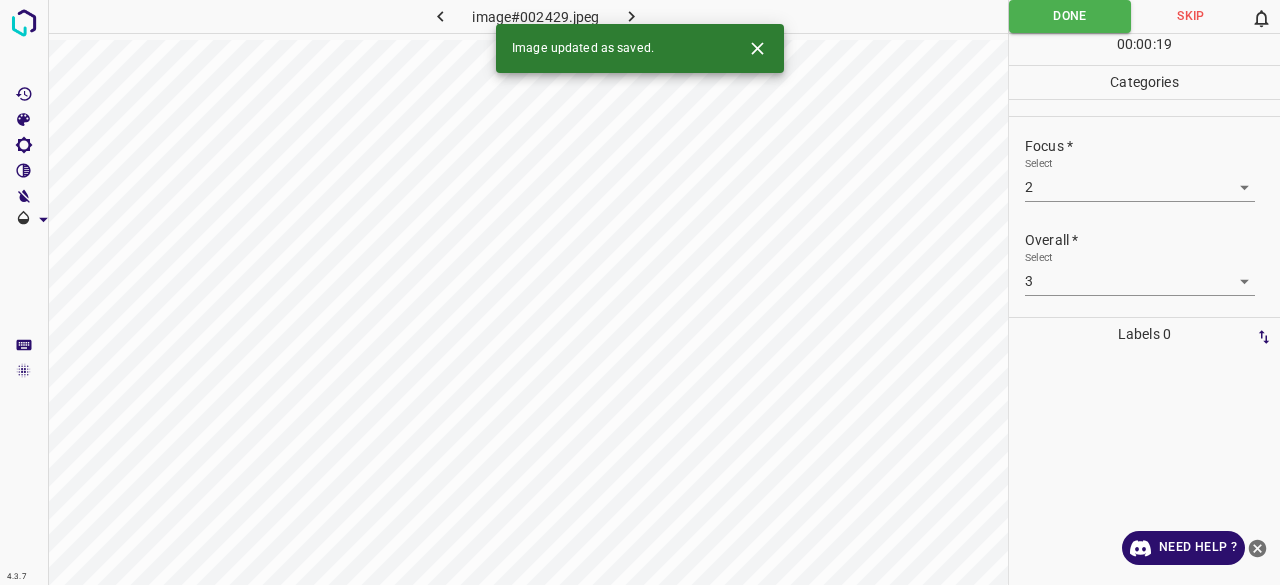 click 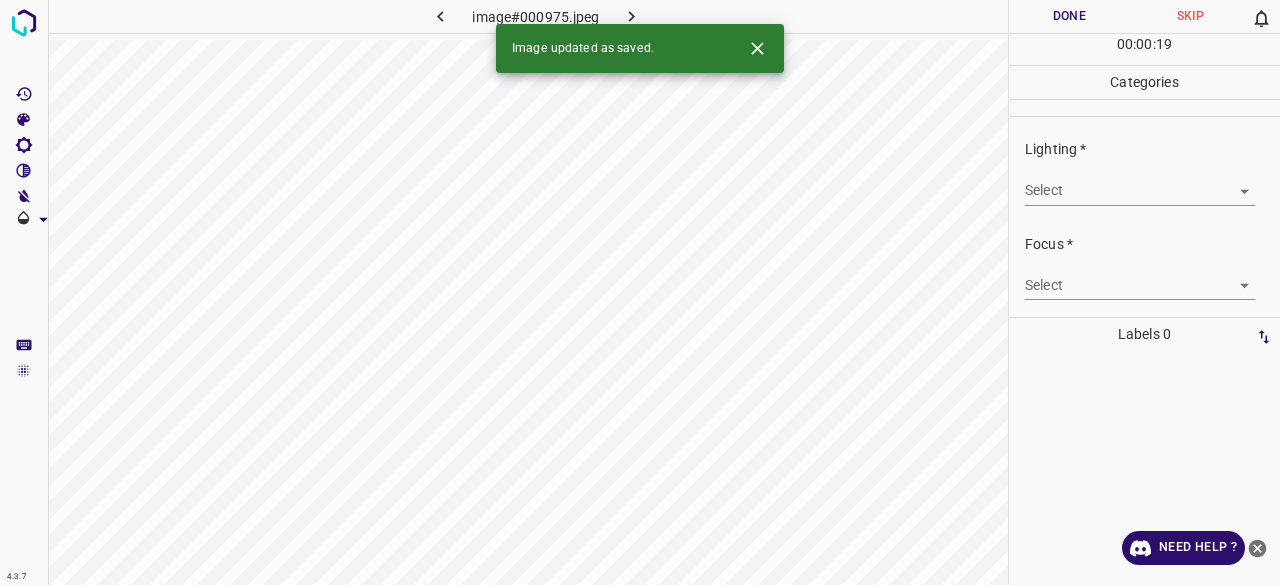 click on "4.3.7 image#000975.jpeg Done Skip 0 00   : 00   : 19   Categories Lighting *  Select ​ Focus *  Select ​ Overall *  Select ​ Labels   0 Categories 1 Lighting 2 Focus 3 Overall Tools Space Change between modes (Draw & Edit) I Auto labeling R Restore zoom M Zoom in N Zoom out Delete Delete selecte label Filters Z Restore filters X Saturation filter C Brightness filter V Contrast filter B Gray scale filter General O Download Image updated as saved. Need Help ? - Text - Hide - Delete" at bounding box center [640, 292] 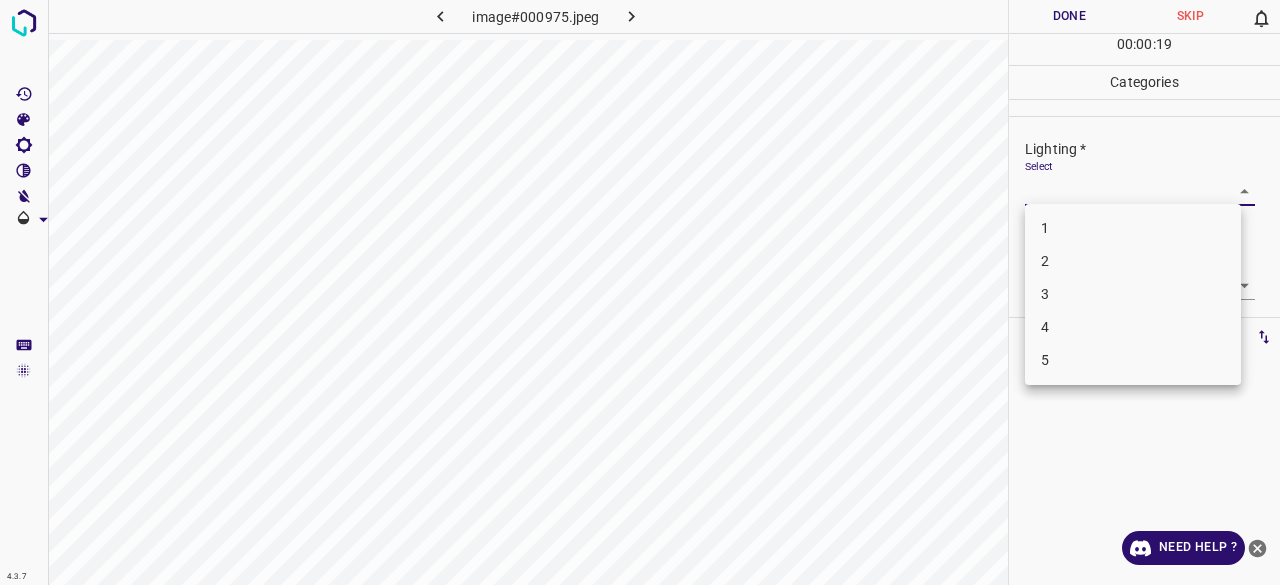 click on "3" at bounding box center (1133, 294) 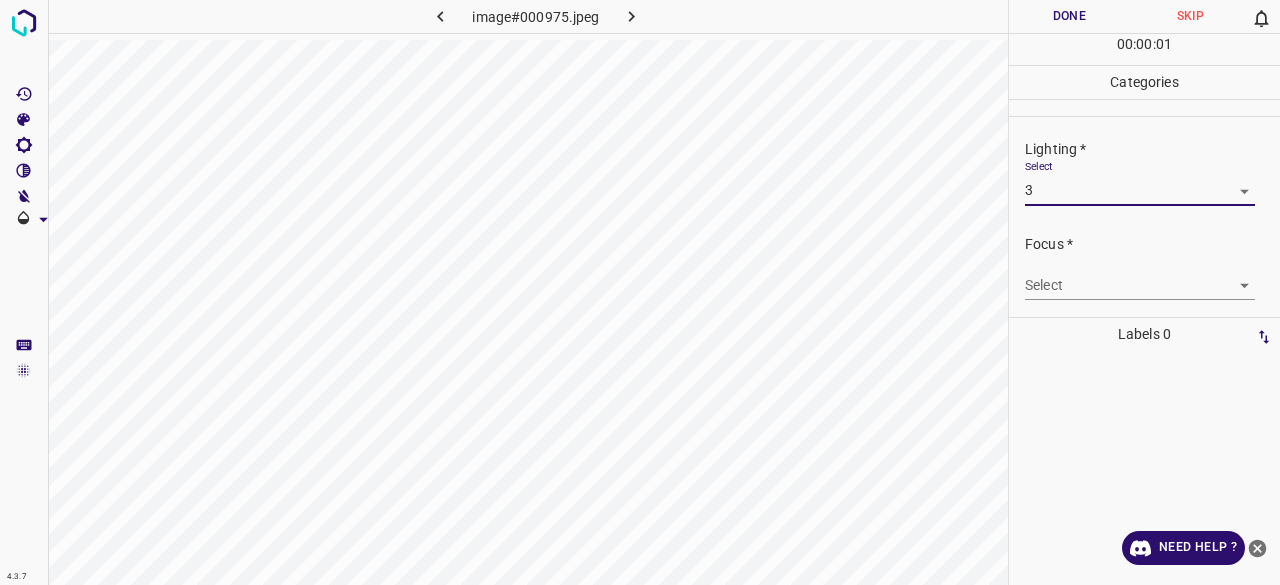 click on "4.3.7 image#000975.jpeg Done Skip 0 00   : 00   : 01   Categories Lighting *  Select 3 3 Focus *  Select ​ Overall *  Select ​ Labels   0 Categories 1 Lighting 2 Focus 3 Overall Tools Space Change between modes (Draw & Edit) I Auto labeling R Restore zoom M Zoom in N Zoom out Delete Delete selecte label Filters Z Restore filters X Saturation filter C Brightness filter V Contrast filter B Gray scale filter General O Download Need Help ? - Text - Hide - Delete 1 2 3 4 5" at bounding box center [640, 292] 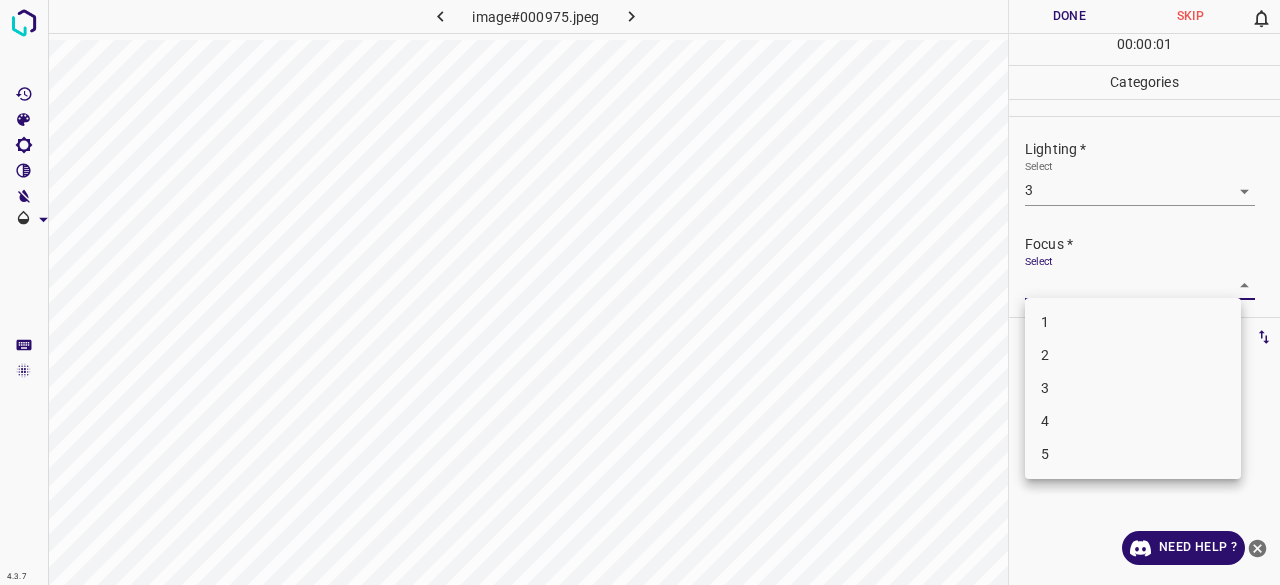drag, startPoint x: 1056, startPoint y: 369, endPoint x: 1060, endPoint y: 334, distance: 35.22783 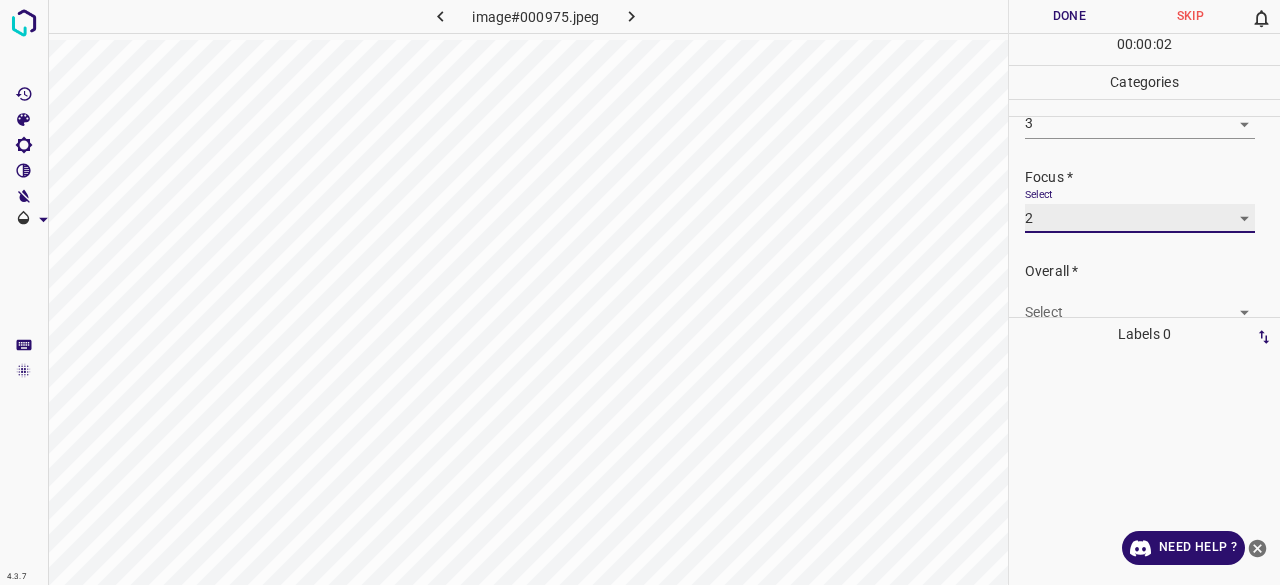 scroll, scrollTop: 98, scrollLeft: 0, axis: vertical 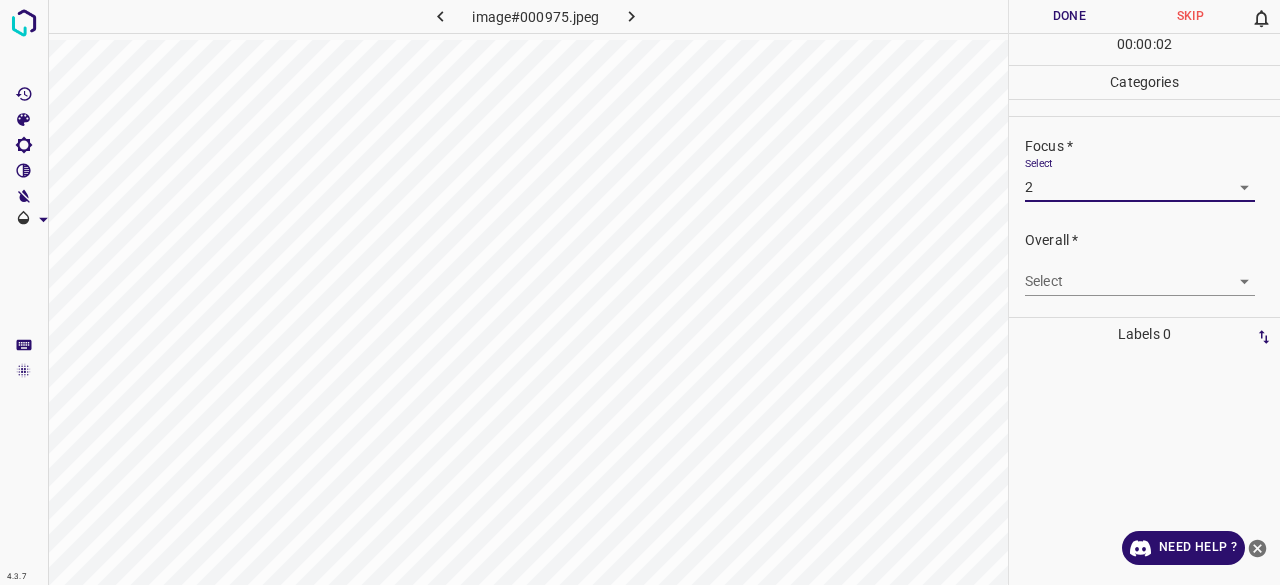 click on "4.3.7 image#000975.jpeg Done Skip 0 00   : 00   : 02   Categories Lighting *  Select 3 3 Focus *  Select 2 2 Overall *  Select ​ Labels   0 Categories 1 Lighting 2 Focus 3 Overall Tools Space Change between modes (Draw & Edit) I Auto labeling R Restore zoom M Zoom in N Zoom out Delete Delete selecte label Filters Z Restore filters X Saturation filter C Brightness filter V Contrast filter B Gray scale filter General O Download Need Help ? - Text - Hide - Delete" at bounding box center [640, 292] 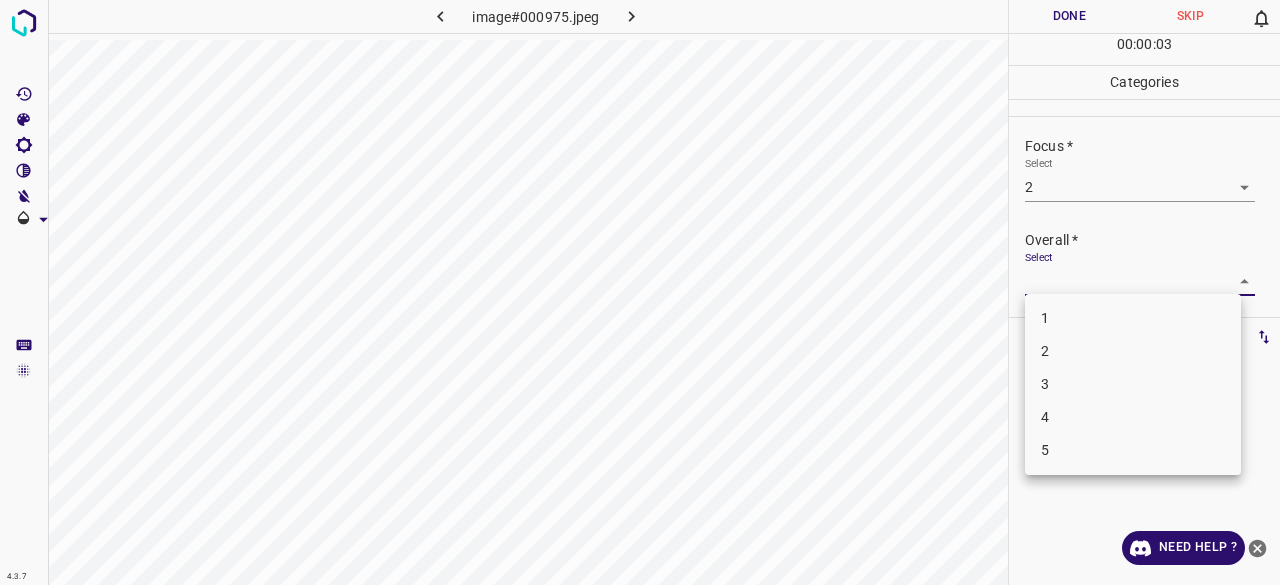 drag, startPoint x: 1084, startPoint y: 361, endPoint x: 1084, endPoint y: 381, distance: 20 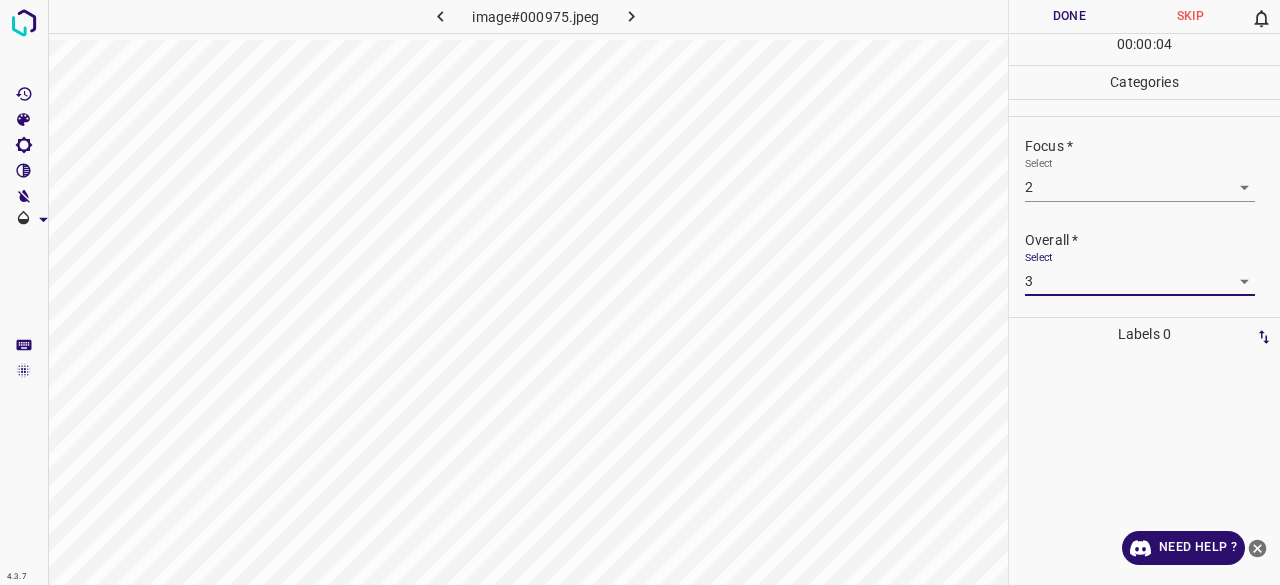 click on "Done" at bounding box center [1069, 16] 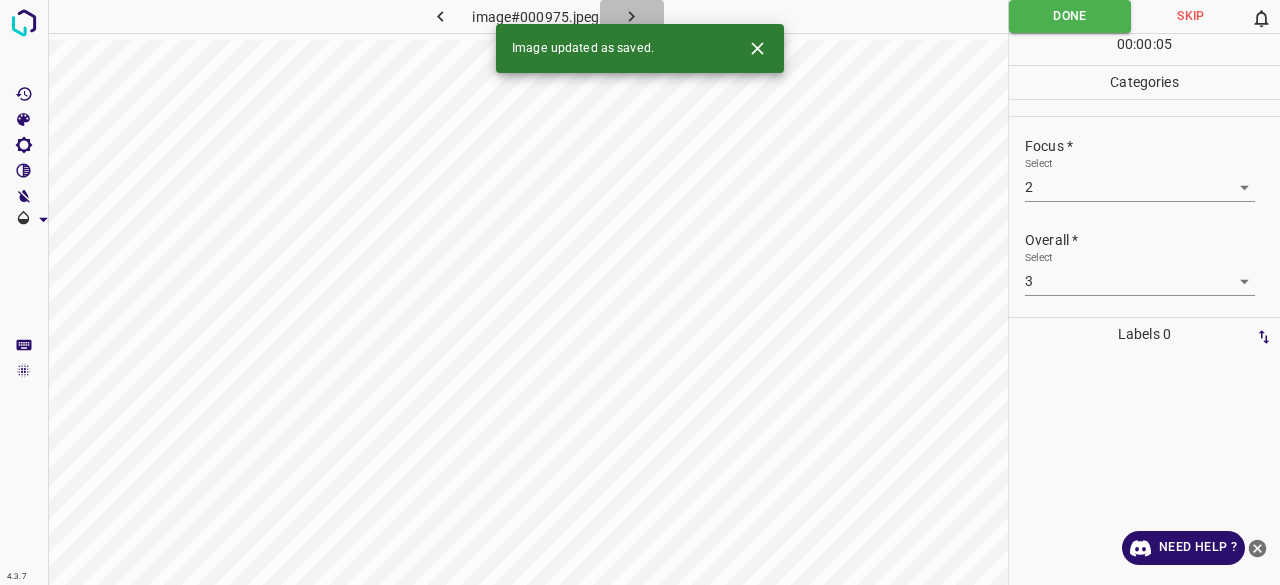 click 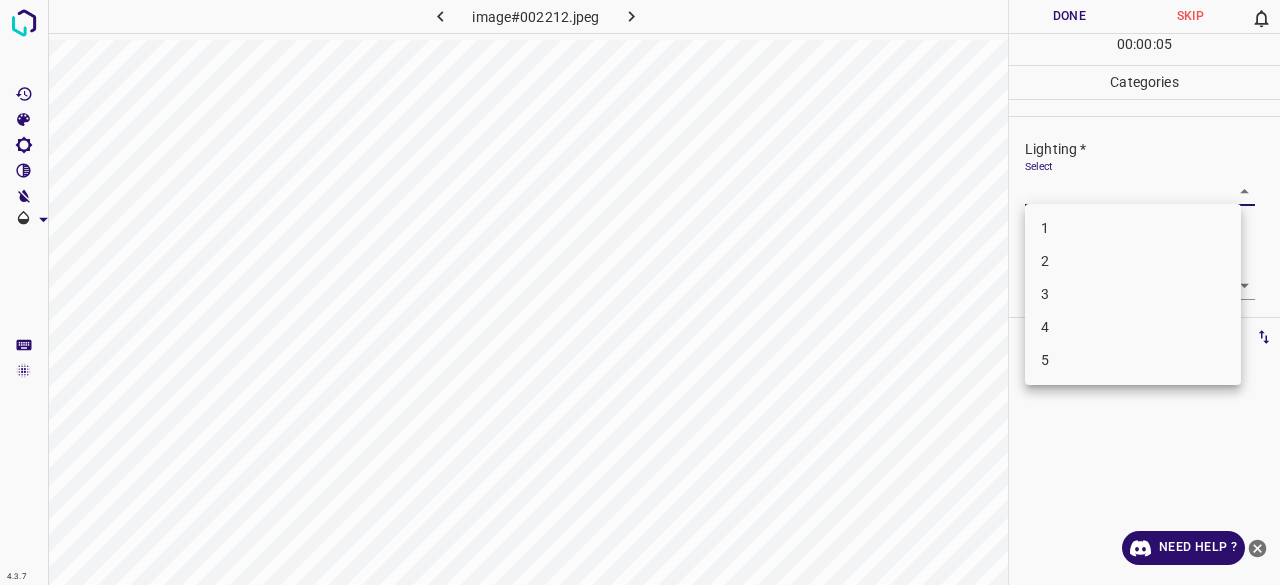 click on "4.3.7 image#002212.jpeg Done Skip 0 00   : 00   : 05   Categories Lighting *  Select ​ Focus *  Select ​ Overall *  Select ​ Labels   0 Categories 1 Lighting 2 Focus 3 Overall Tools Space Change between modes (Draw & Edit) I Auto labeling R Restore zoom M Zoom in N Zoom out Delete Delete selecte label Filters Z Restore filters X Saturation filter C Brightness filter V Contrast filter B Gray scale filter General O Download Need Help ? - Text - Hide - Delete 1 2 3 4 5" at bounding box center [640, 292] 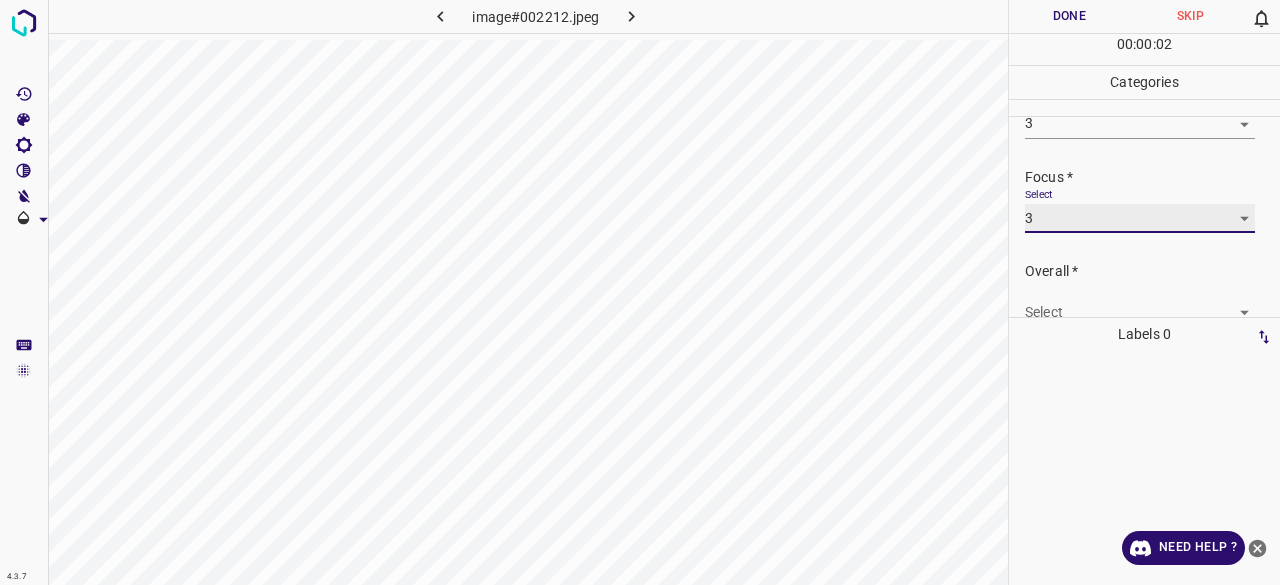 scroll, scrollTop: 98, scrollLeft: 0, axis: vertical 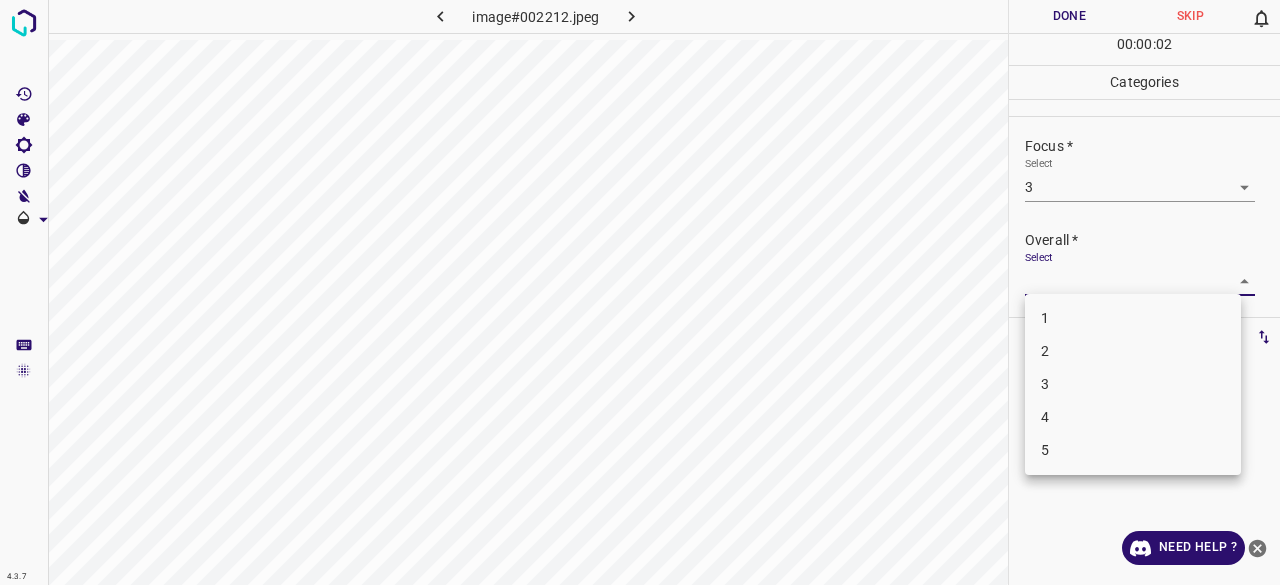 drag, startPoint x: 1076, startPoint y: 395, endPoint x: 1070, endPoint y: 339, distance: 56.32051 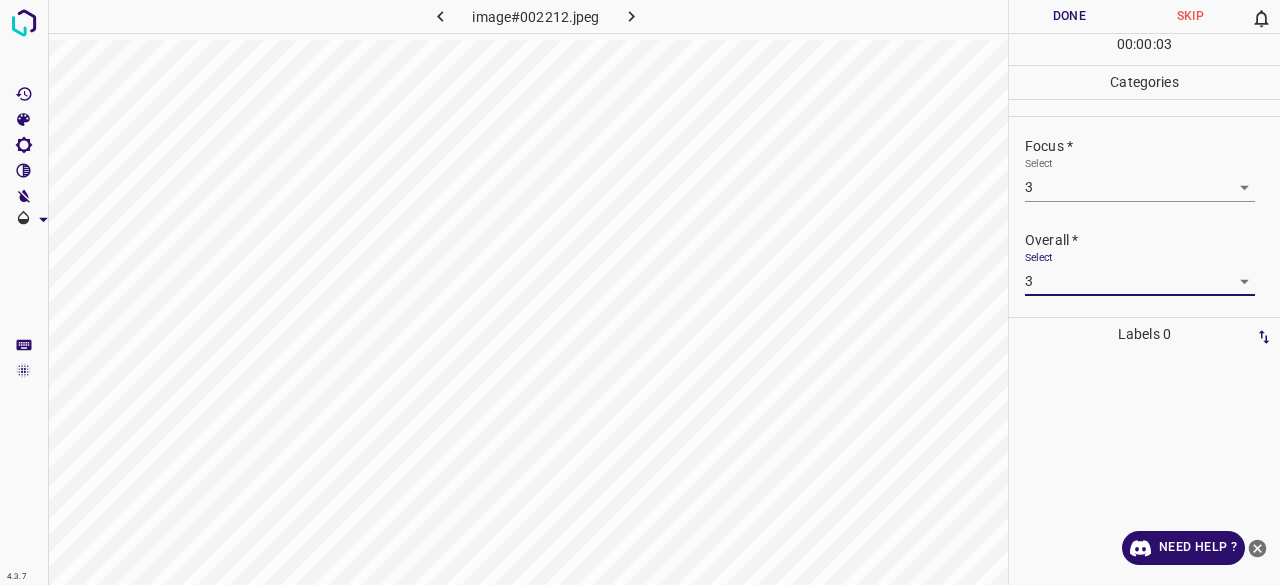 drag, startPoint x: 1058, startPoint y: 19, endPoint x: 1065, endPoint y: 36, distance: 18.384777 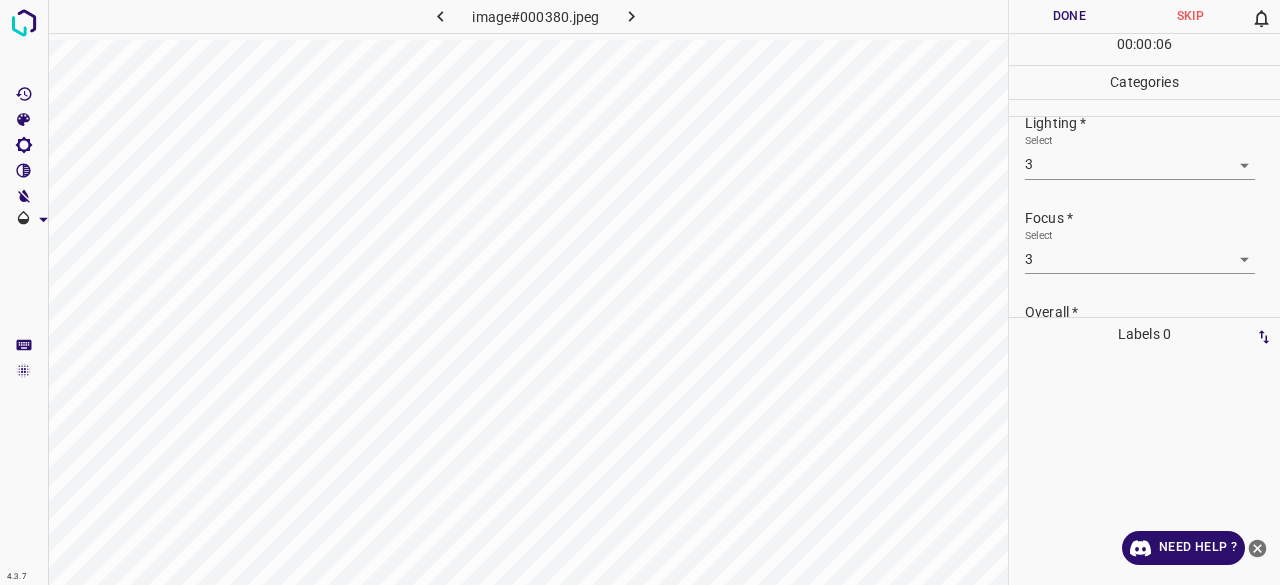 scroll, scrollTop: 0, scrollLeft: 0, axis: both 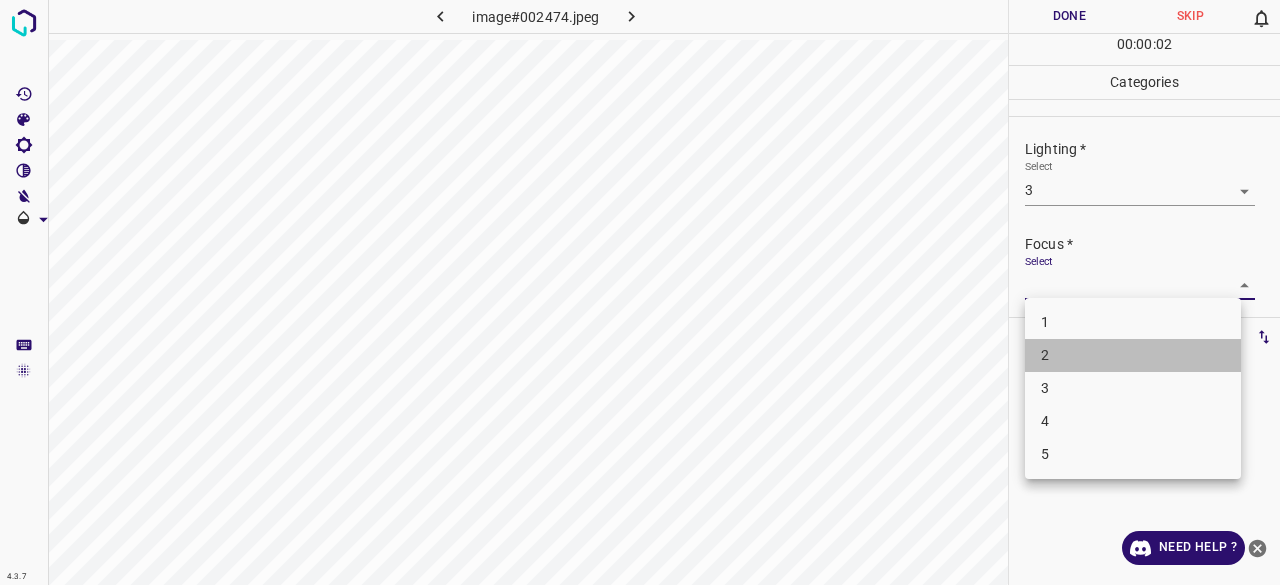 drag, startPoint x: 1051, startPoint y: 364, endPoint x: 1068, endPoint y: 261, distance: 104.393486 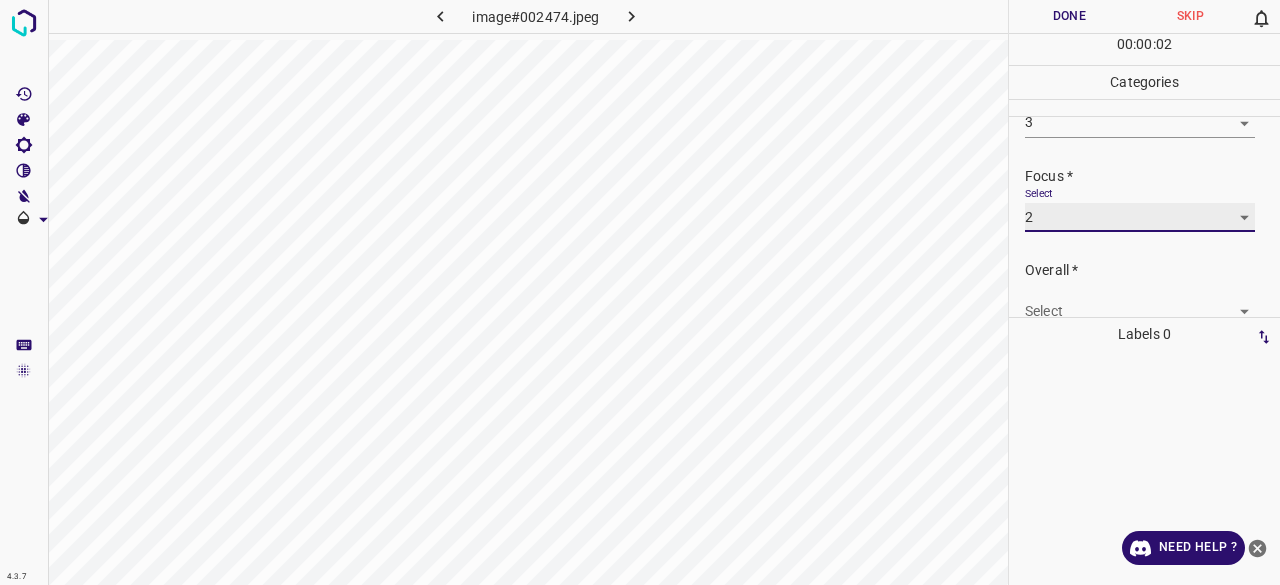scroll, scrollTop: 98, scrollLeft: 0, axis: vertical 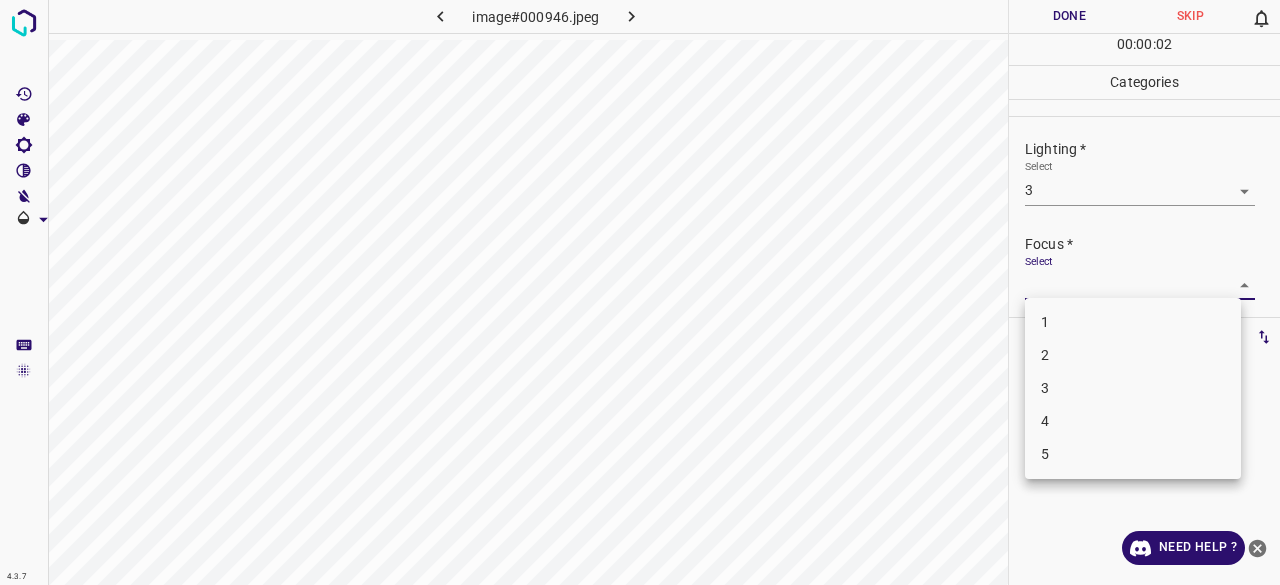 drag, startPoint x: 1049, startPoint y: 365, endPoint x: 1070, endPoint y: 303, distance: 65.459915 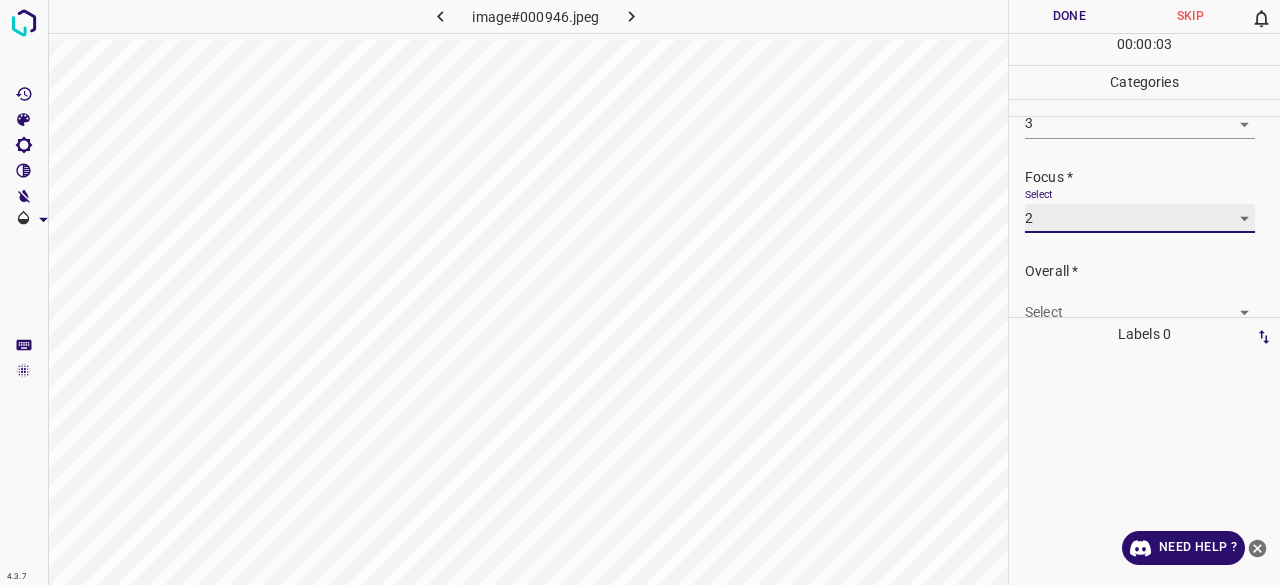 scroll, scrollTop: 98, scrollLeft: 0, axis: vertical 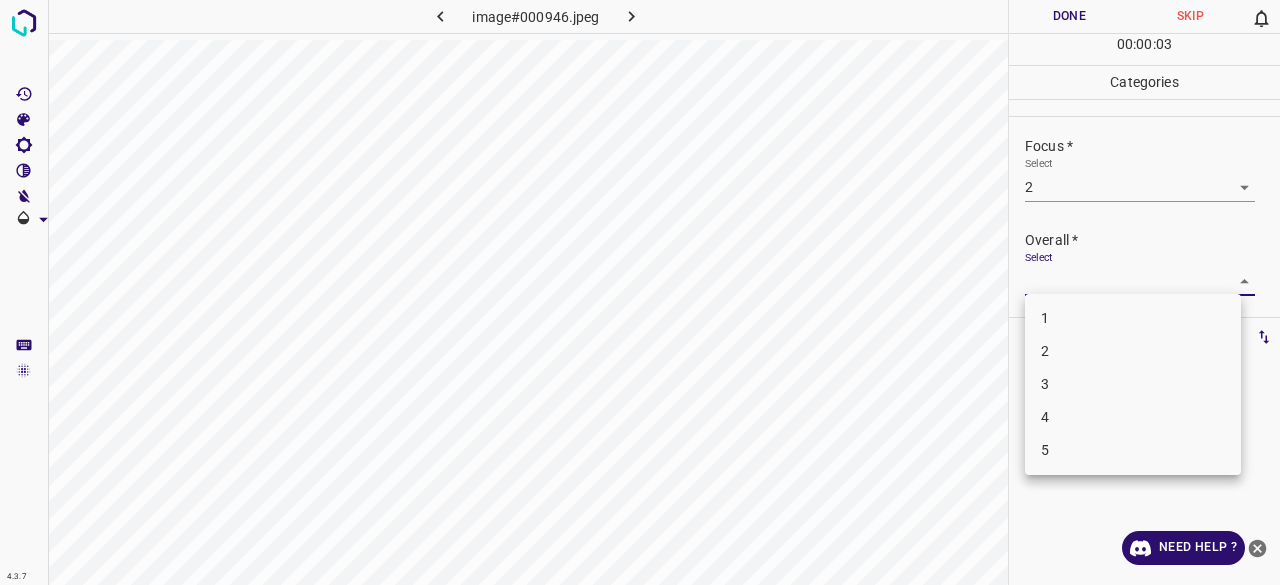 drag, startPoint x: 1066, startPoint y: 384, endPoint x: 1064, endPoint y: 260, distance: 124.01613 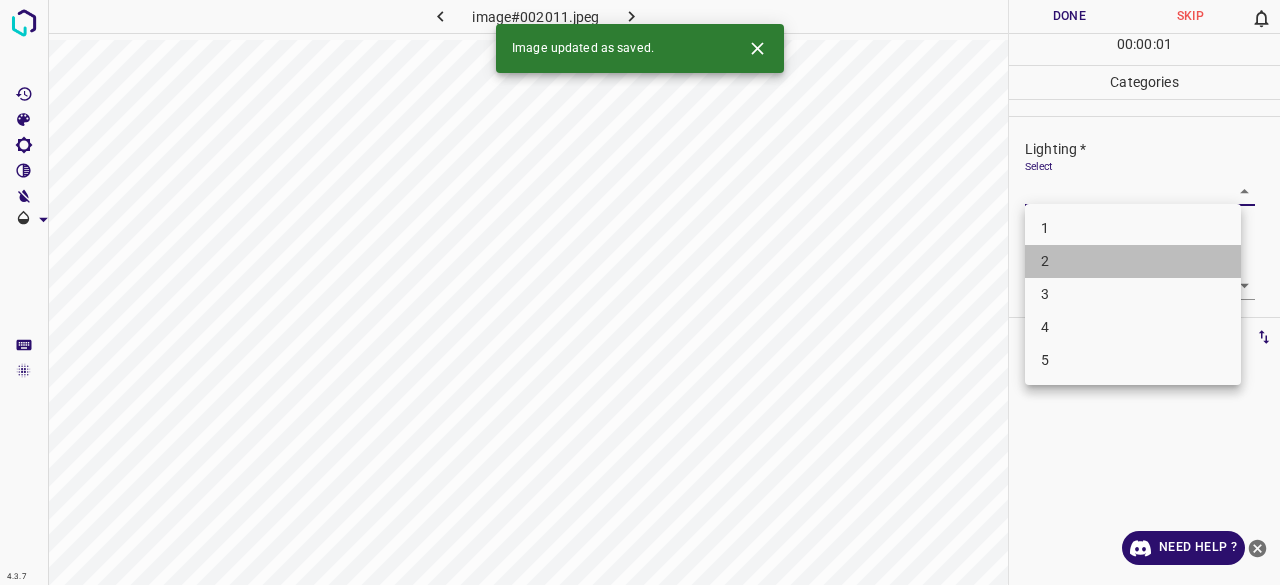 drag, startPoint x: 1048, startPoint y: 262, endPoint x: 1048, endPoint y: 279, distance: 17 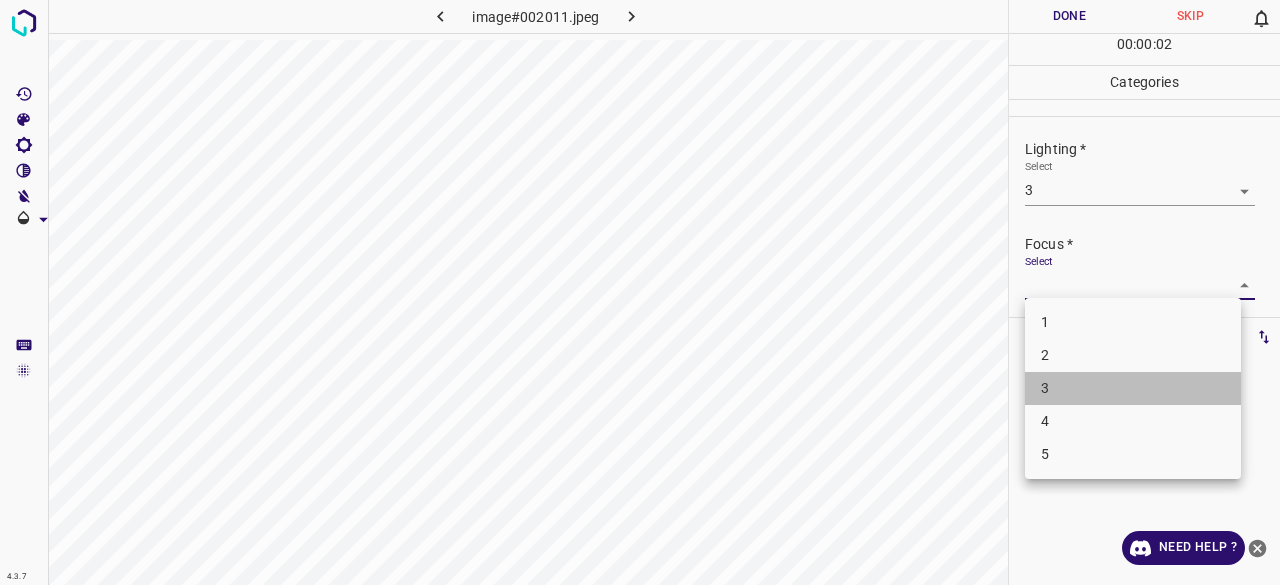 drag, startPoint x: 1058, startPoint y: 395, endPoint x: 1070, endPoint y: 286, distance: 109.65856 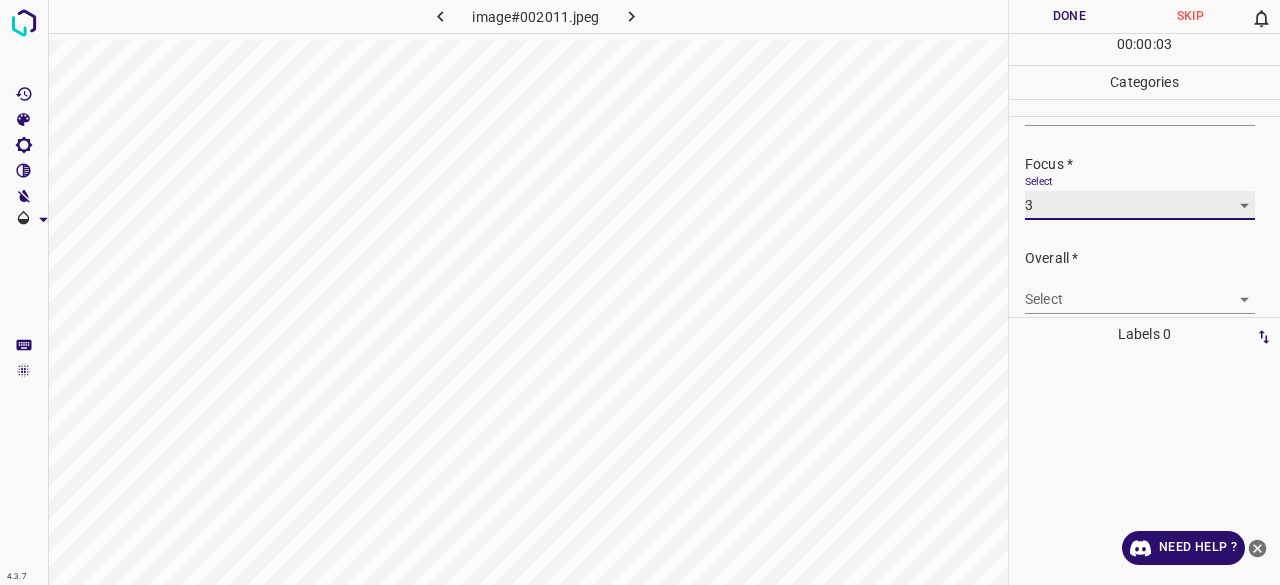 scroll, scrollTop: 98, scrollLeft: 0, axis: vertical 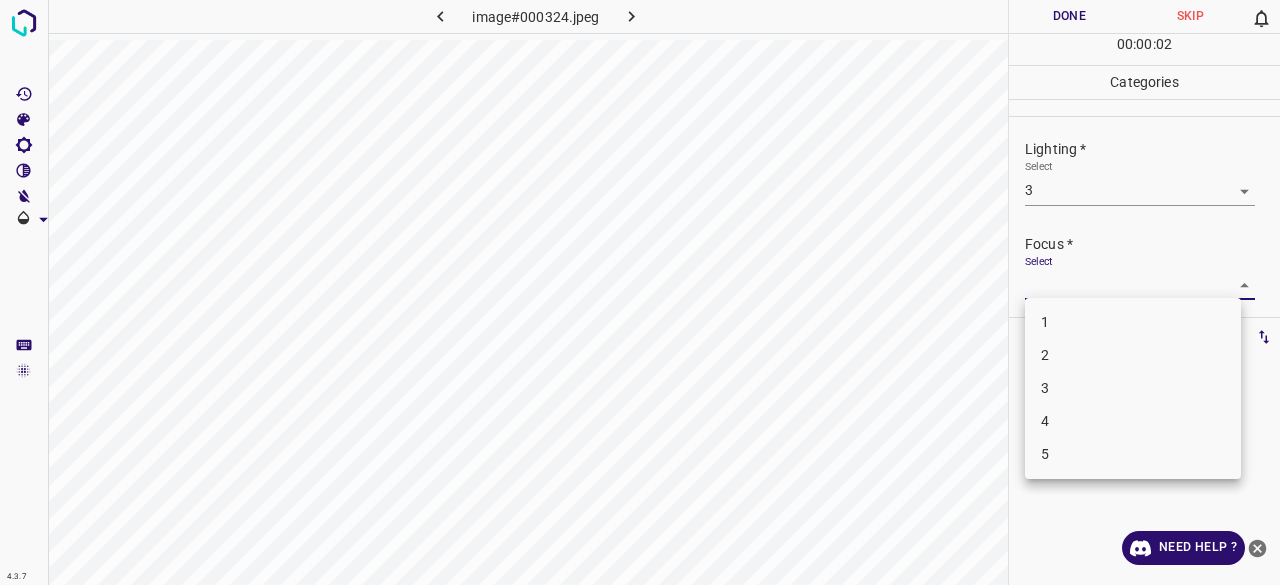 drag, startPoint x: 1069, startPoint y: 374, endPoint x: 1070, endPoint y: 361, distance: 13.038404 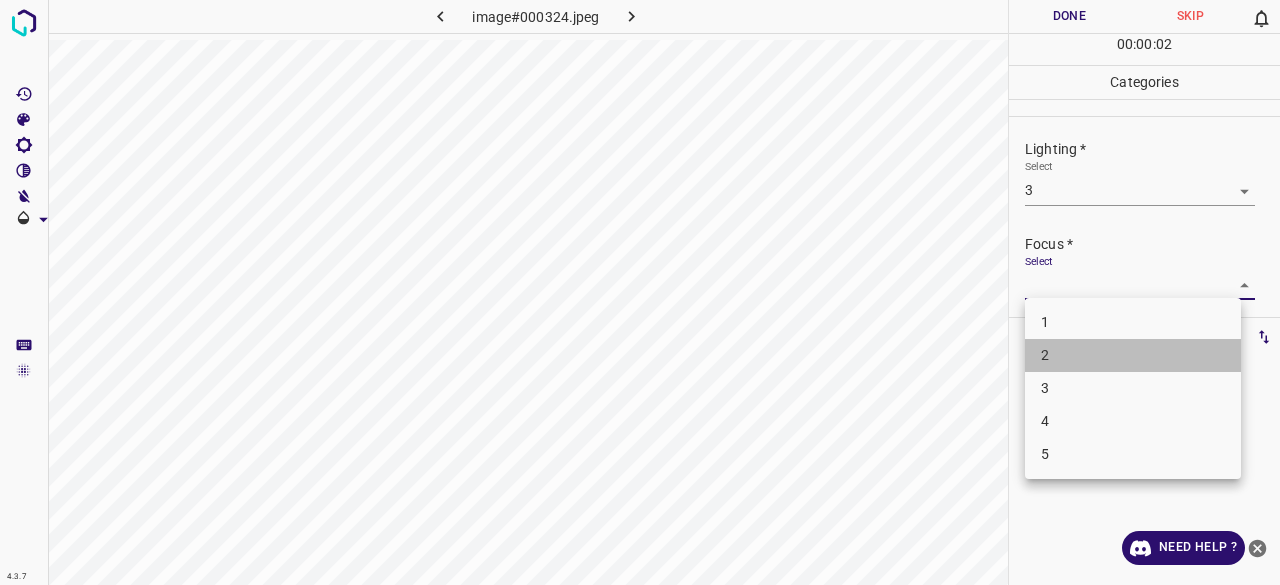 drag, startPoint x: 1070, startPoint y: 361, endPoint x: 1074, endPoint y: 339, distance: 22.36068 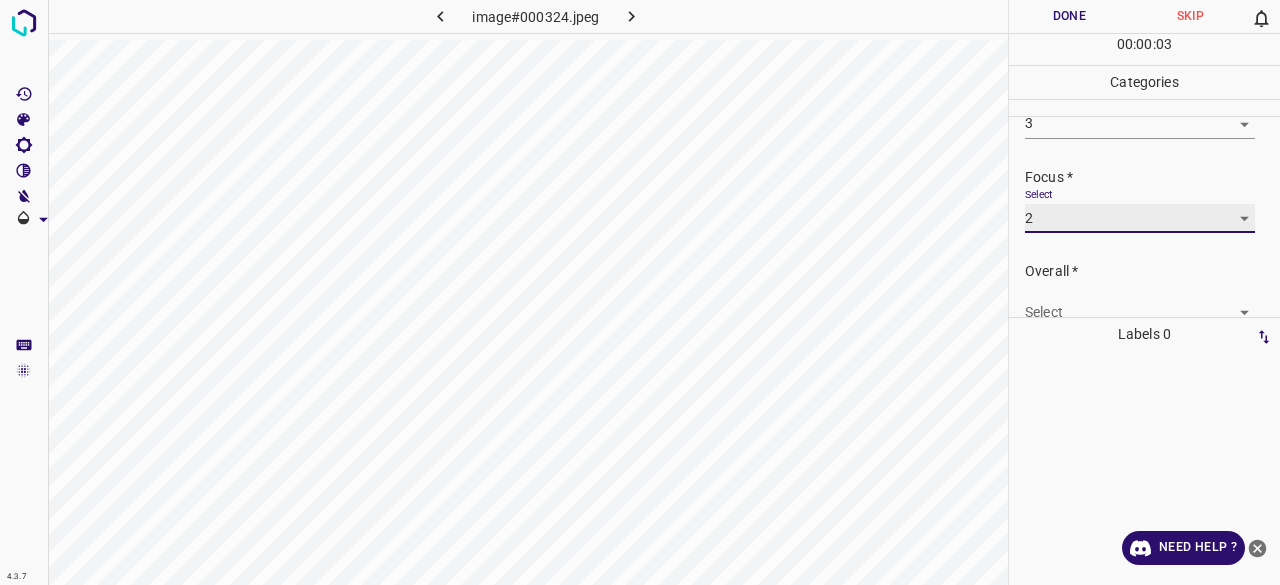 scroll, scrollTop: 98, scrollLeft: 0, axis: vertical 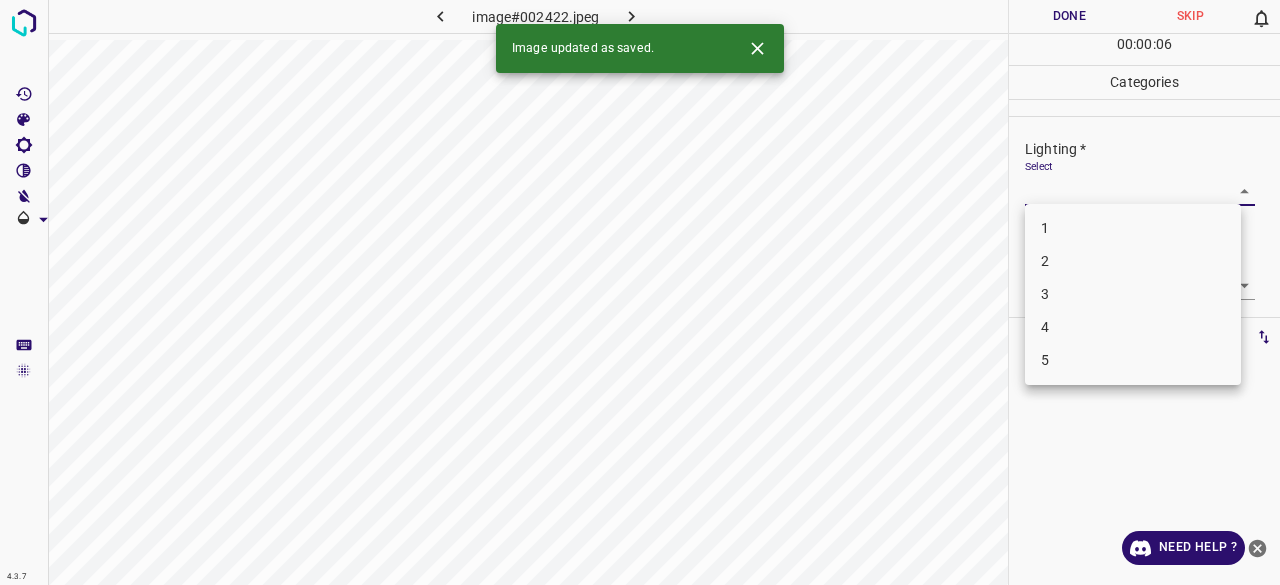 drag, startPoint x: 1076, startPoint y: 187, endPoint x: 1058, endPoint y: 247, distance: 62.641838 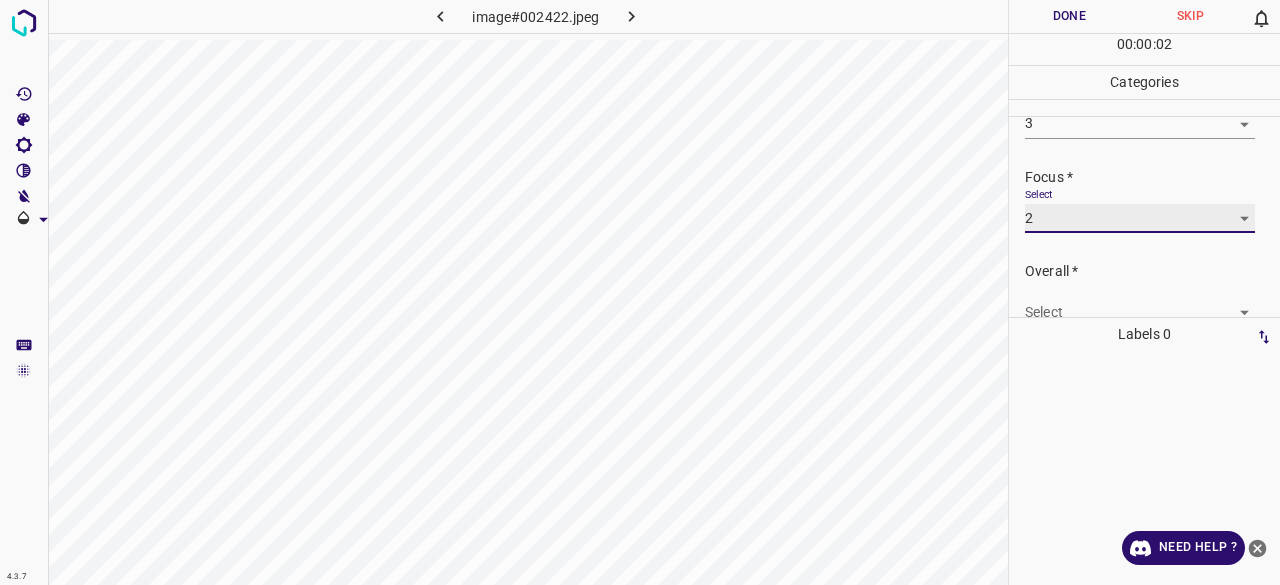 scroll, scrollTop: 98, scrollLeft: 0, axis: vertical 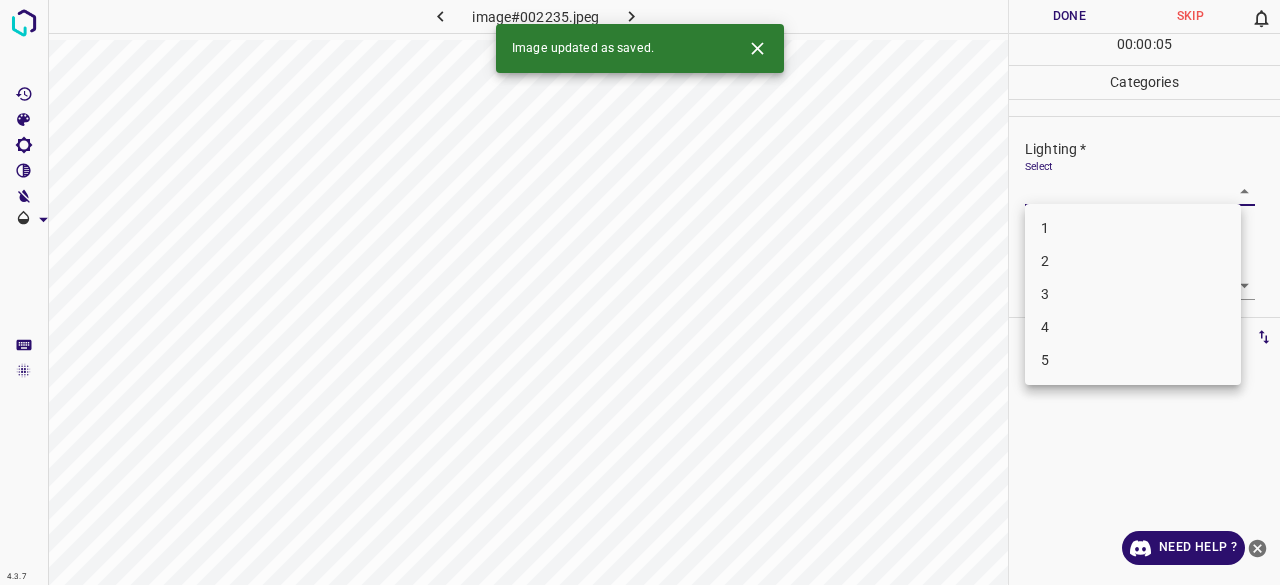 drag, startPoint x: 1030, startPoint y: 199, endPoint x: 1043, endPoint y: 204, distance: 13.928389 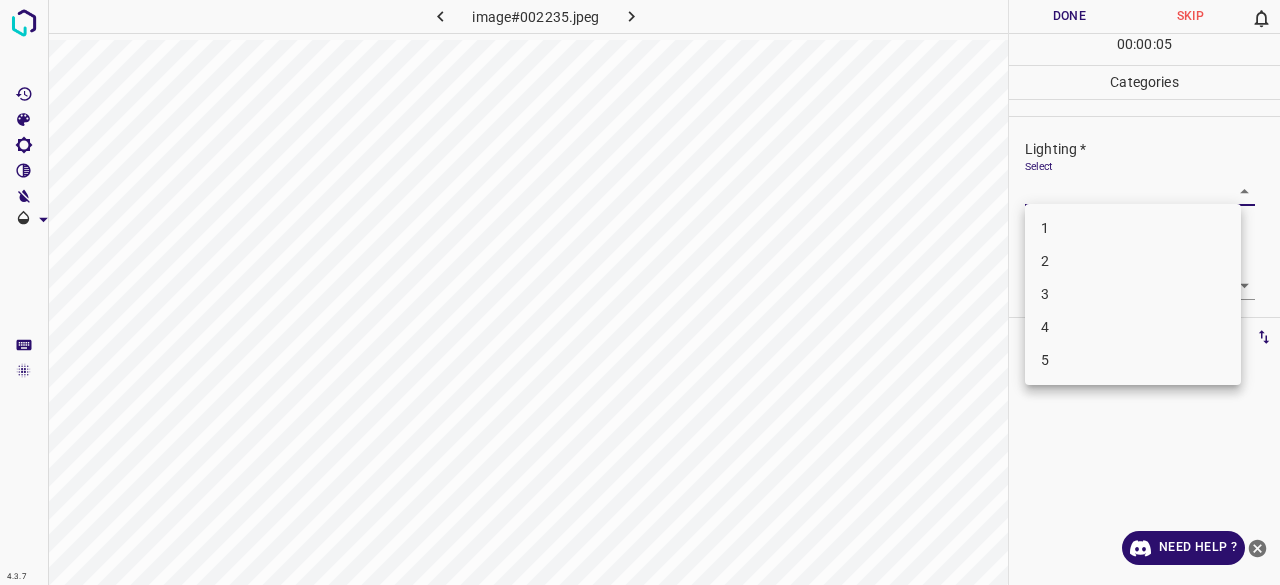 drag, startPoint x: 1062, startPoint y: 305, endPoint x: 1058, endPoint y: 290, distance: 15.524175 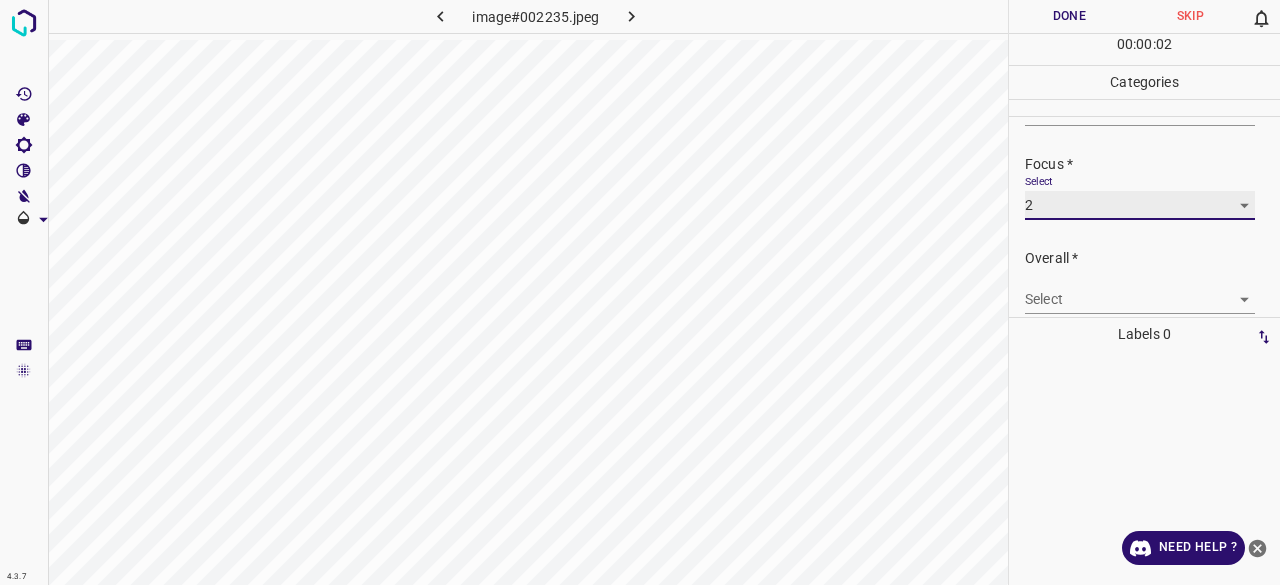 scroll, scrollTop: 98, scrollLeft: 0, axis: vertical 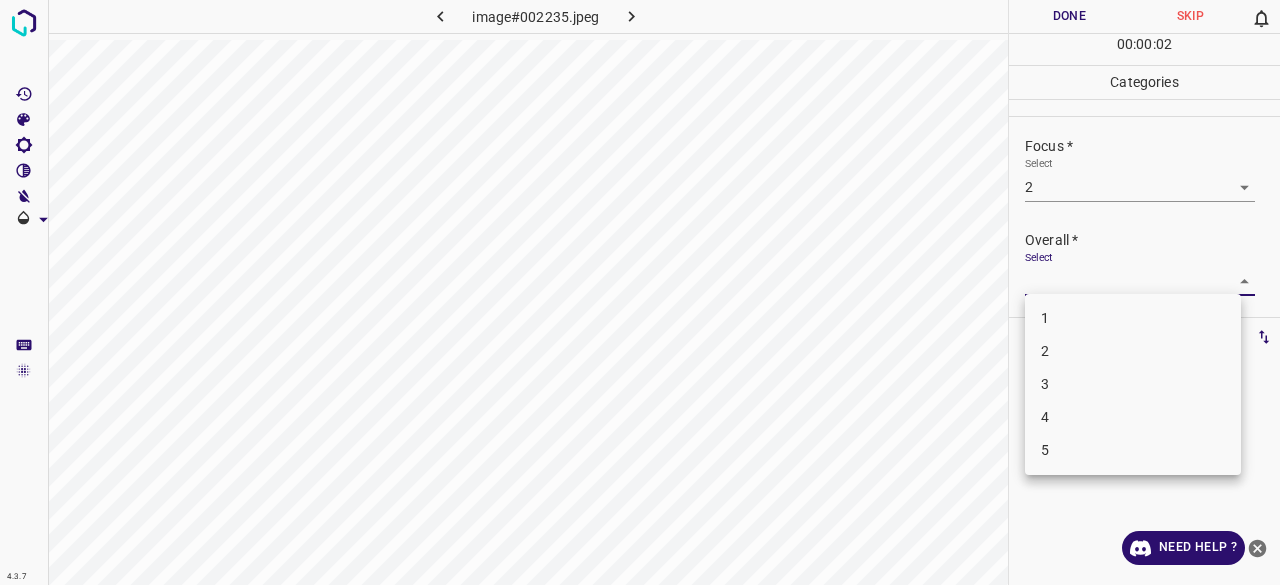 drag, startPoint x: 1062, startPoint y: 353, endPoint x: 1056, endPoint y: 234, distance: 119.15116 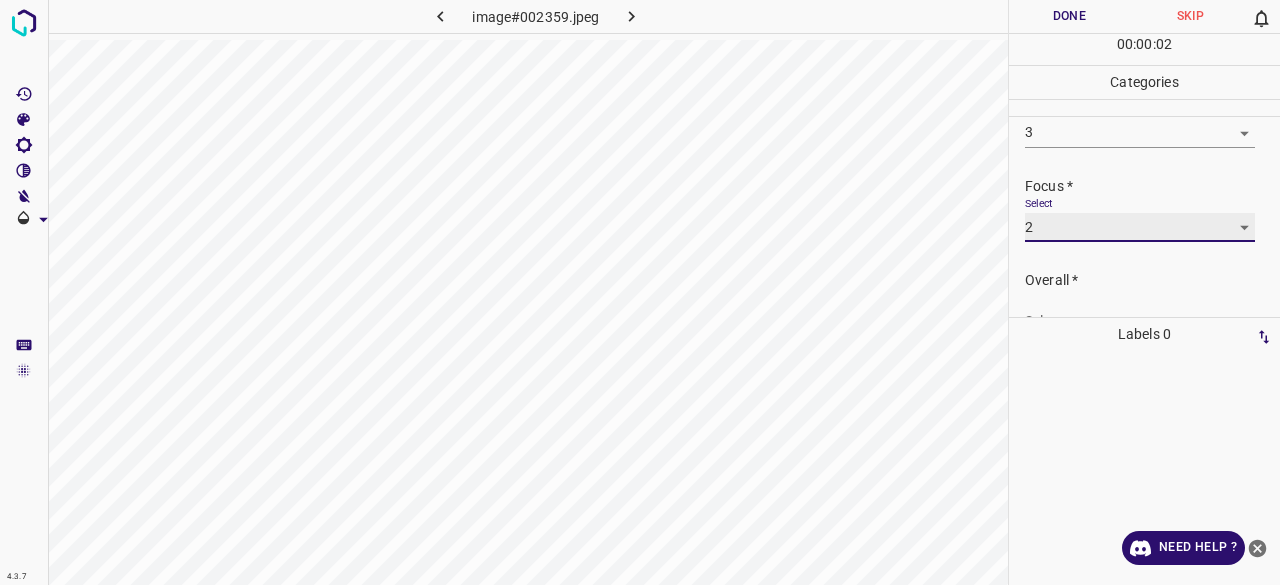 scroll, scrollTop: 98, scrollLeft: 0, axis: vertical 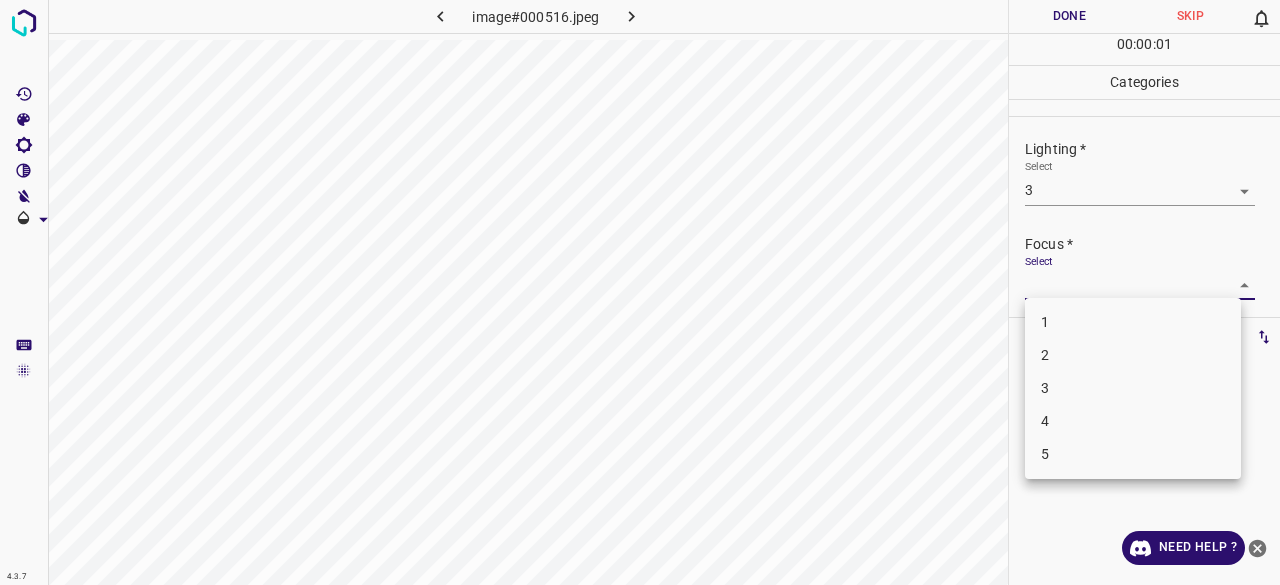 drag, startPoint x: 1064, startPoint y: 349, endPoint x: 1074, endPoint y: 290, distance: 59.841457 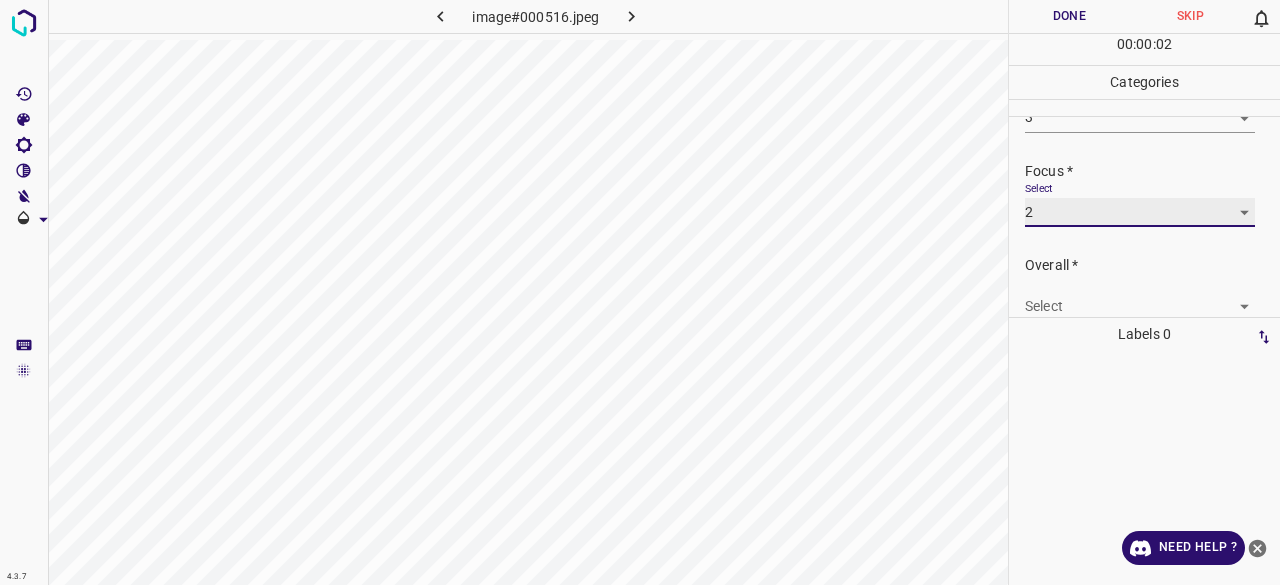 scroll, scrollTop: 98, scrollLeft: 0, axis: vertical 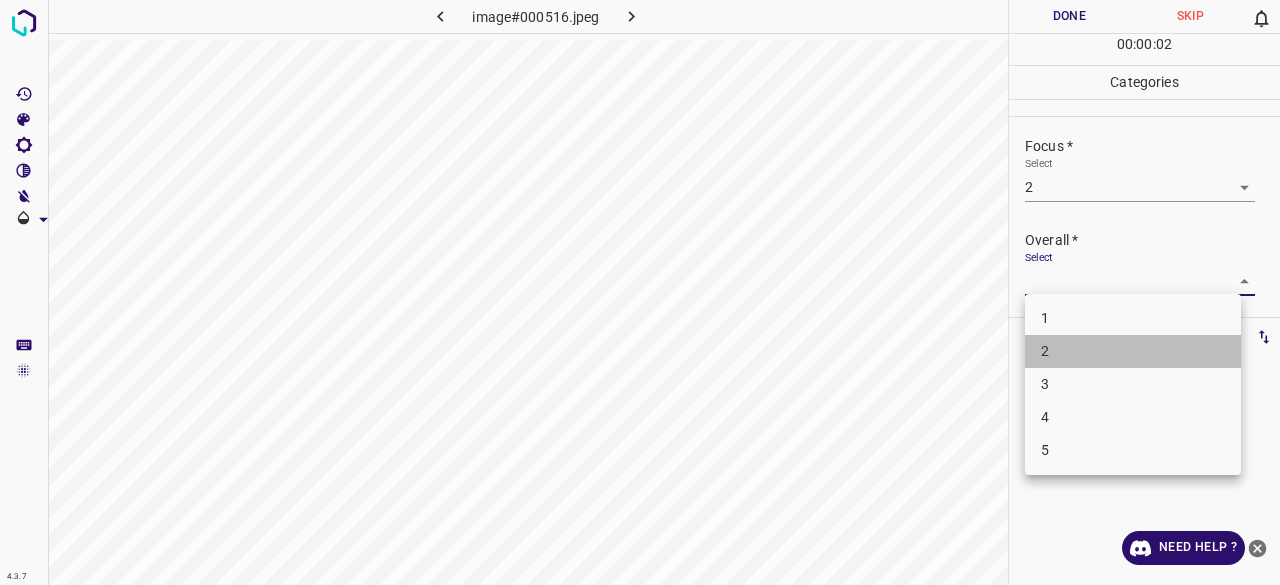 drag, startPoint x: 1052, startPoint y: 361, endPoint x: 1057, endPoint y: 233, distance: 128.09763 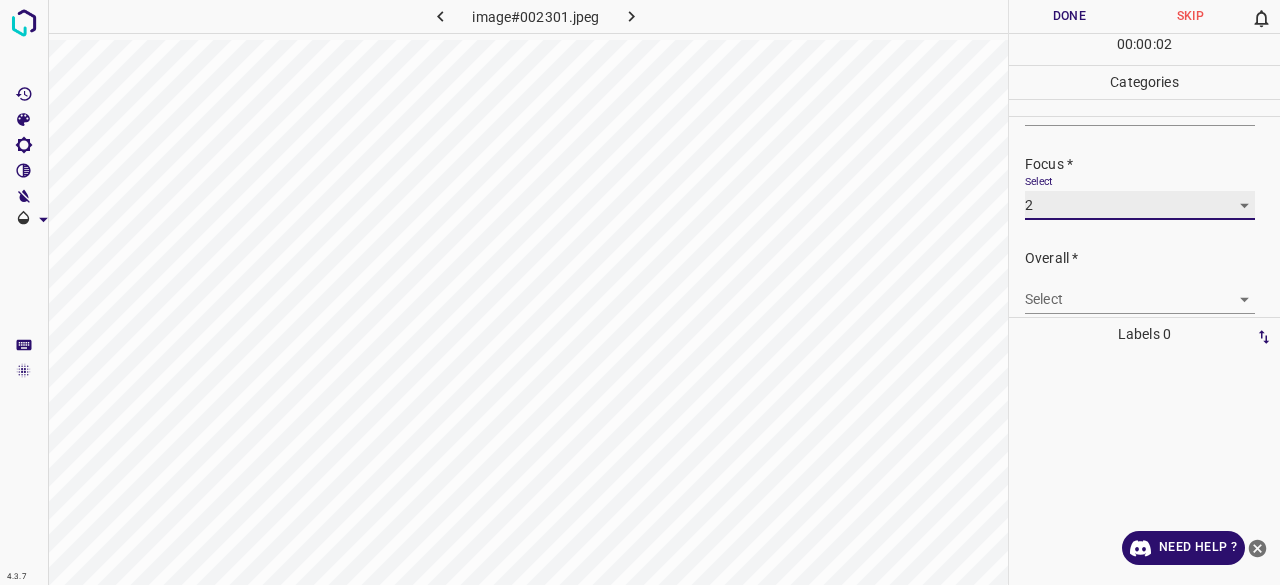 scroll, scrollTop: 98, scrollLeft: 0, axis: vertical 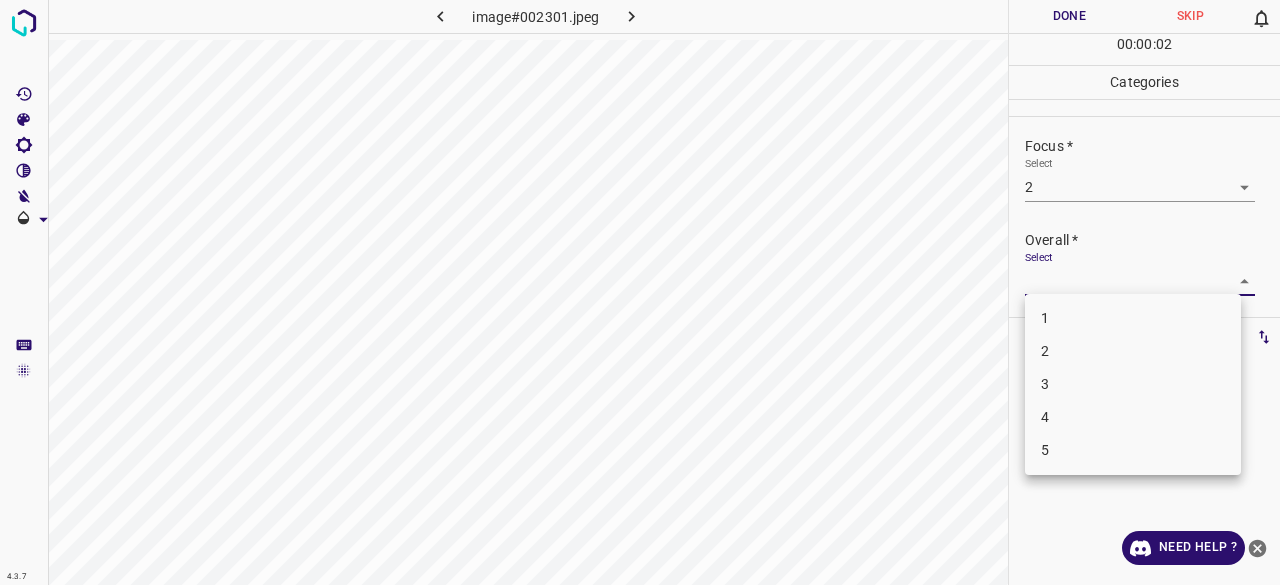 drag, startPoint x: 1049, startPoint y: 361, endPoint x: 1050, endPoint y: 201, distance: 160.00313 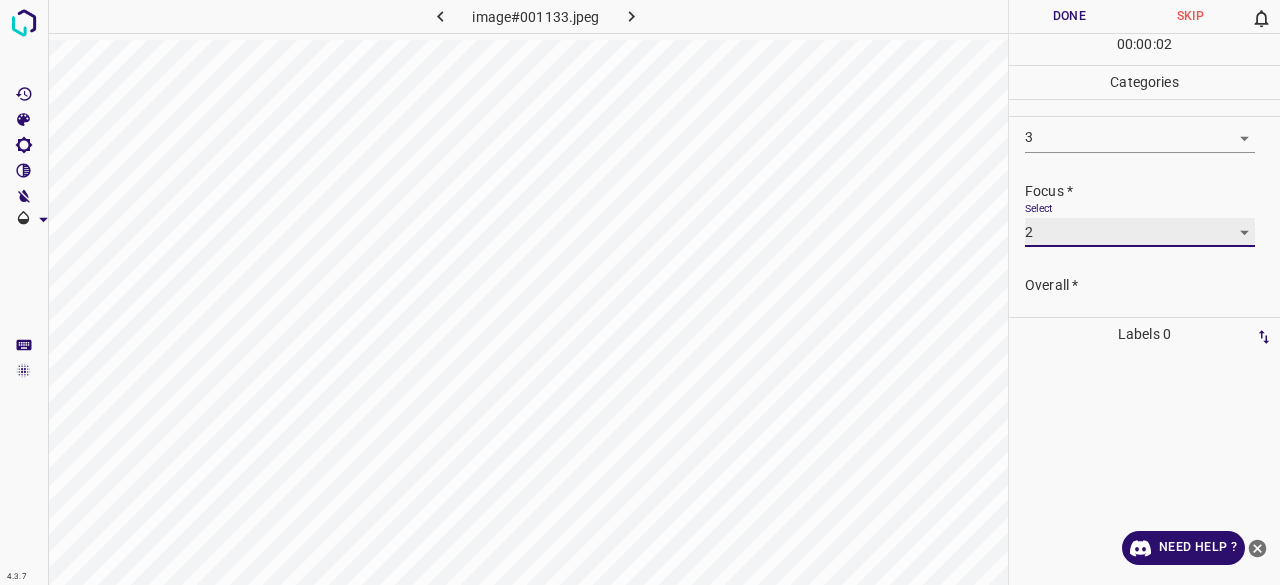 scroll, scrollTop: 98, scrollLeft: 0, axis: vertical 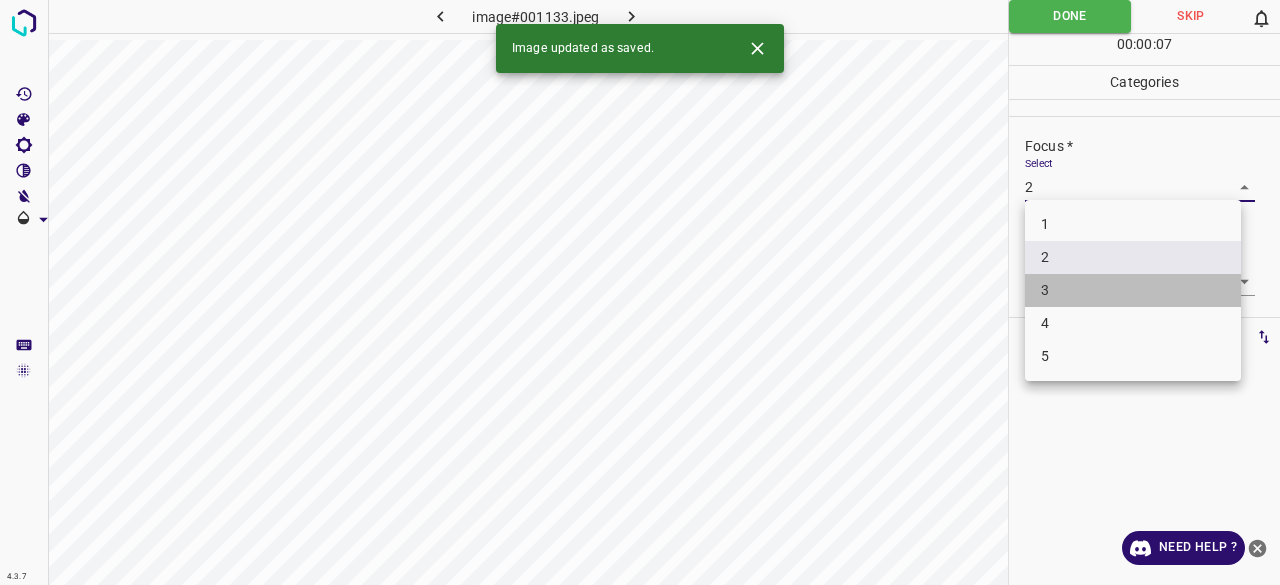 drag, startPoint x: 1052, startPoint y: 288, endPoint x: 1029, endPoint y: 133, distance: 156.69716 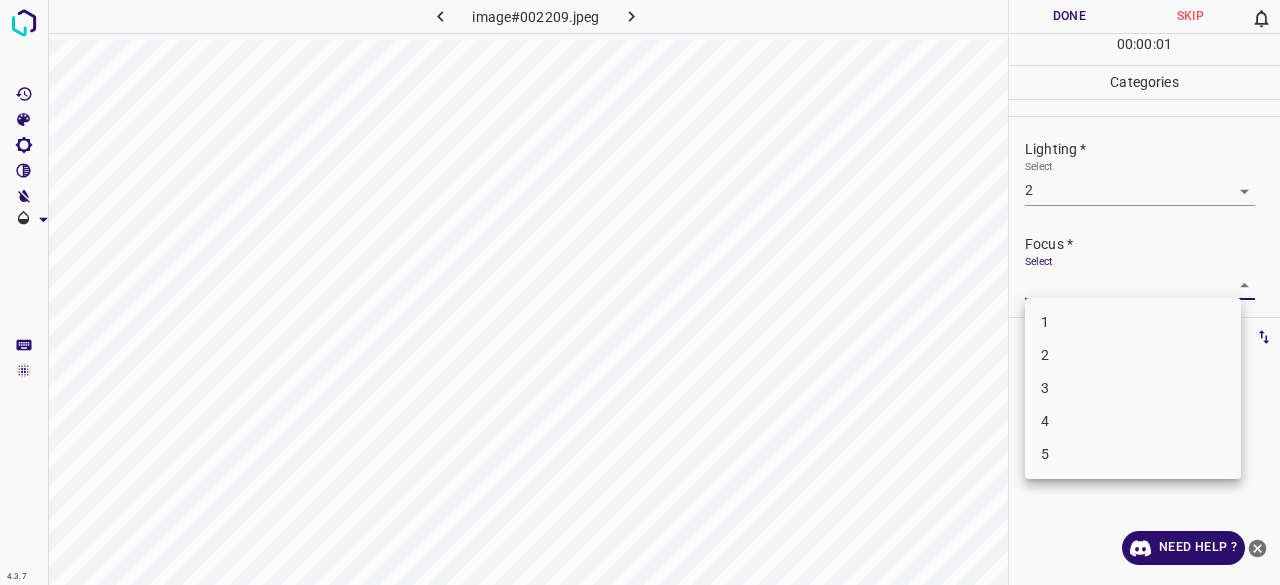 drag, startPoint x: 1068, startPoint y: 368, endPoint x: 1096, endPoint y: 253, distance: 118.35962 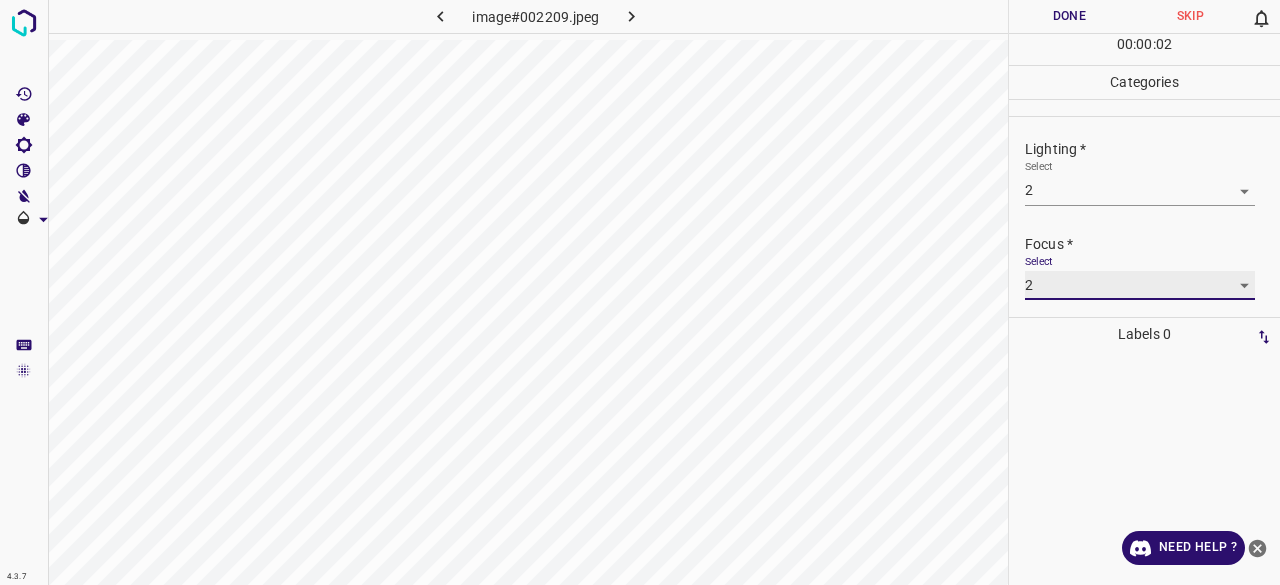 scroll, scrollTop: 98, scrollLeft: 0, axis: vertical 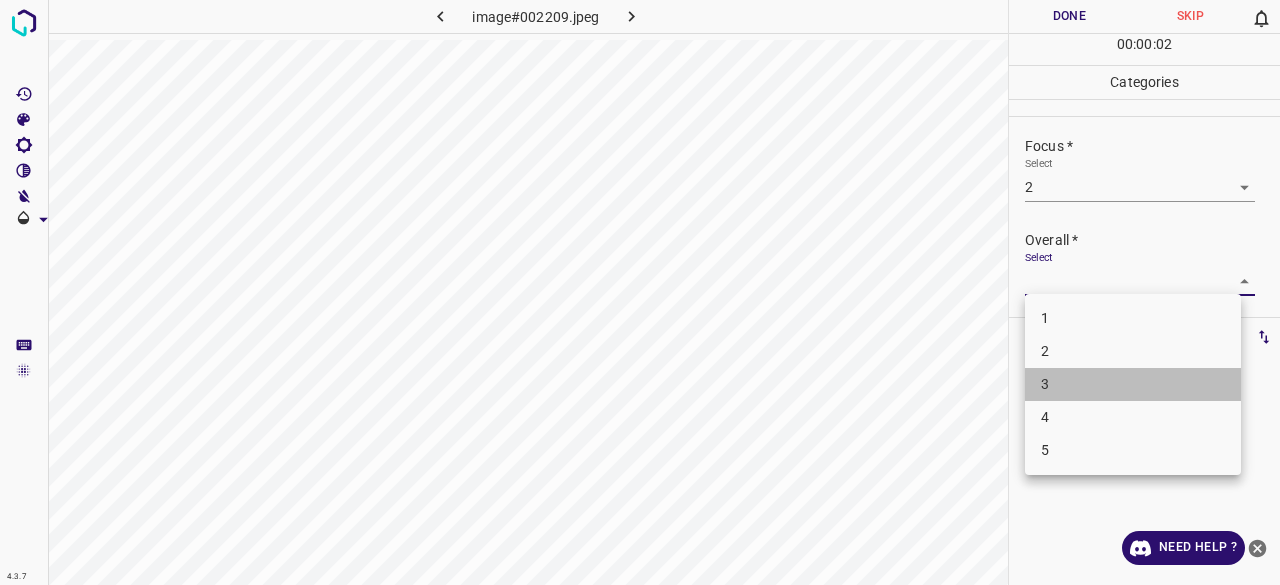 drag, startPoint x: 1060, startPoint y: 371, endPoint x: 1064, endPoint y: 361, distance: 10.770329 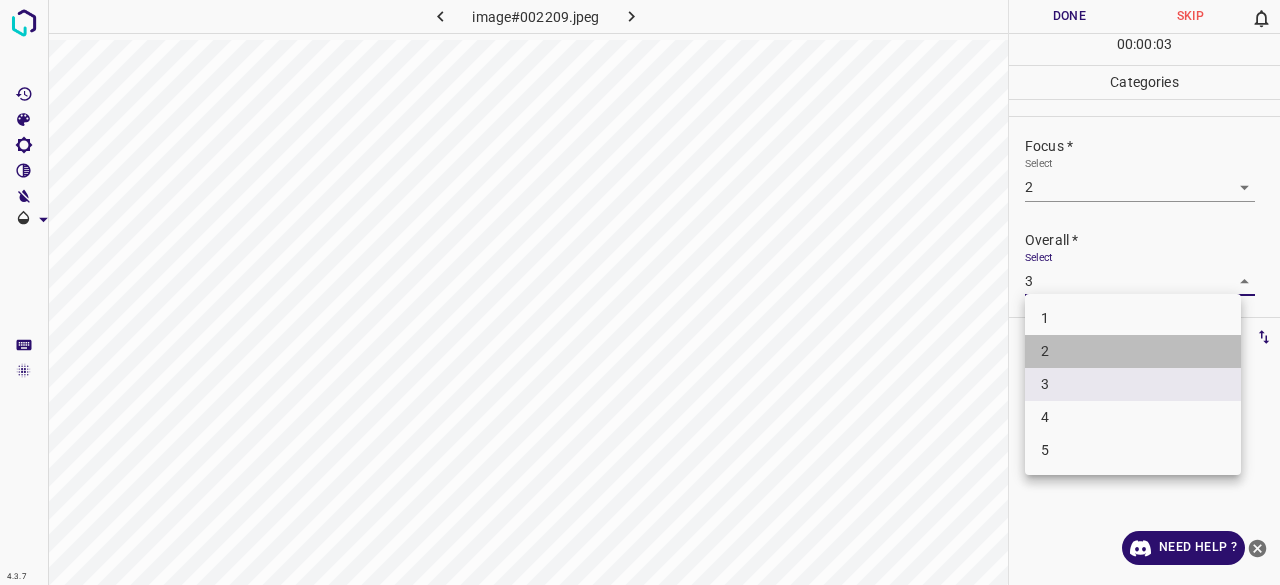 drag, startPoint x: 1059, startPoint y: 358, endPoint x: 1004, endPoint y: 18, distance: 344.4198 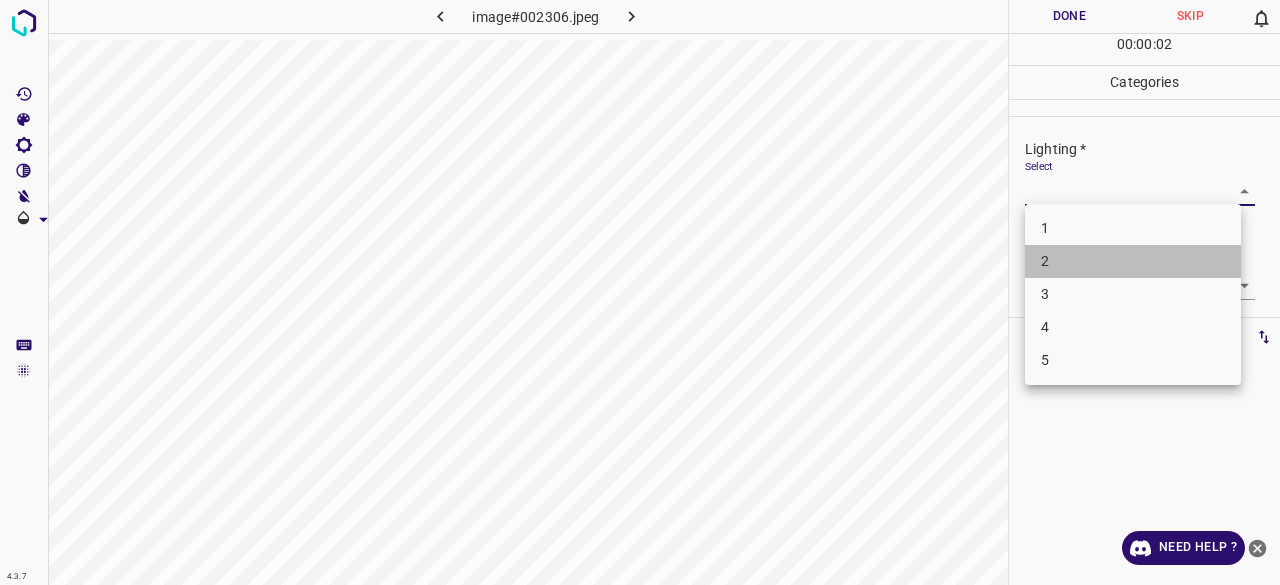drag, startPoint x: 1059, startPoint y: 271, endPoint x: 1059, endPoint y: 297, distance: 26 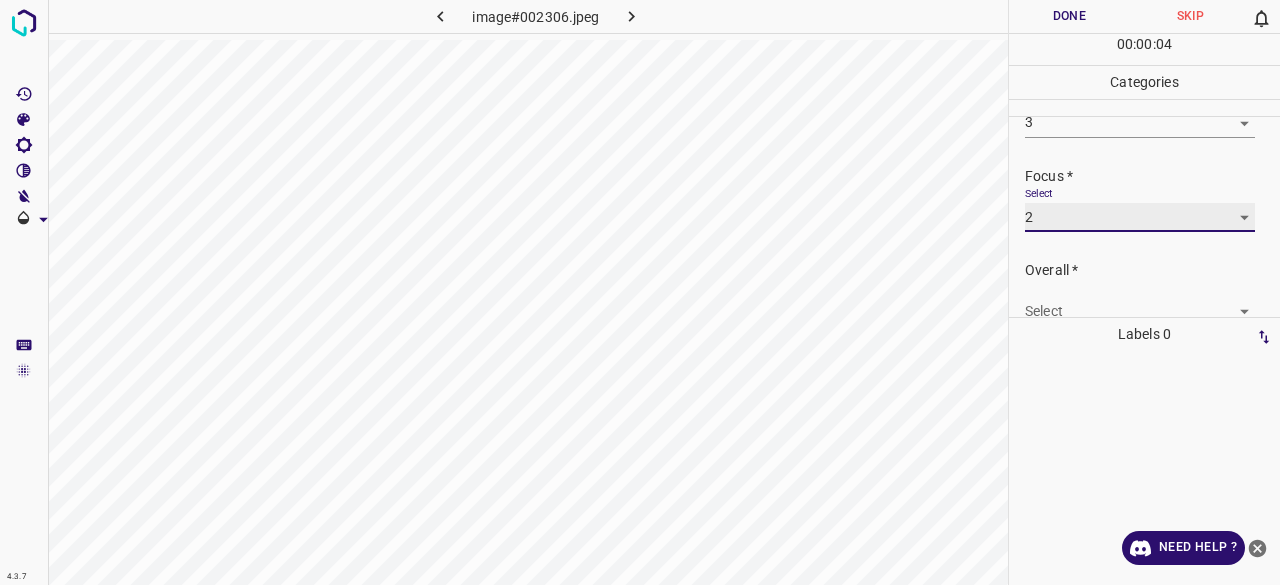 scroll, scrollTop: 98, scrollLeft: 0, axis: vertical 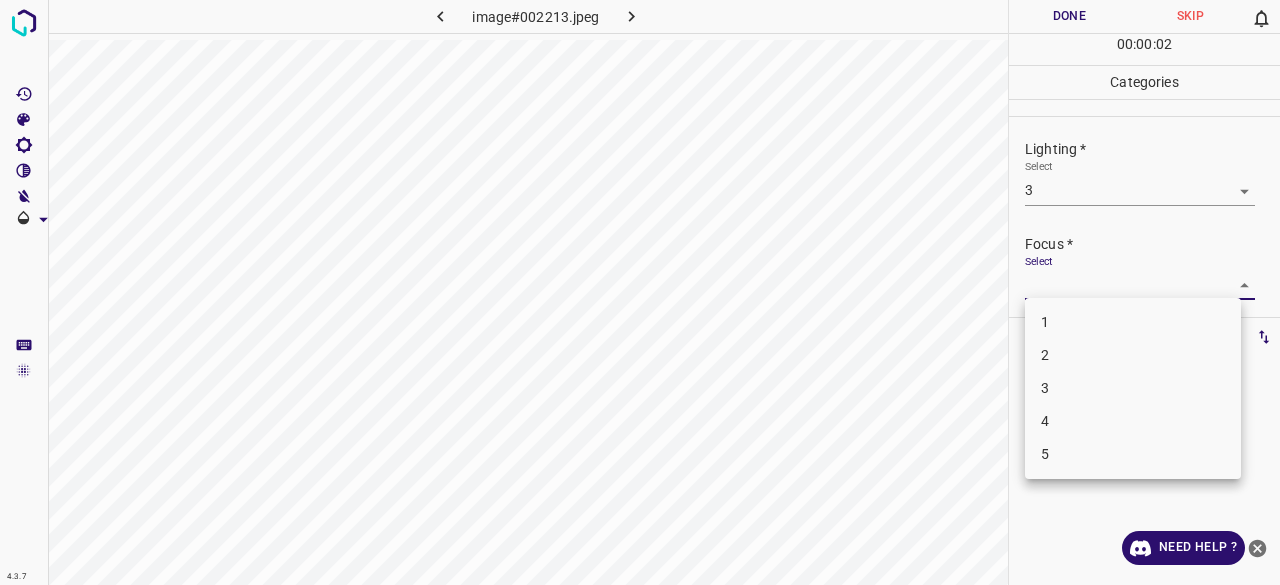 drag, startPoint x: 1066, startPoint y: 385, endPoint x: 1085, endPoint y: 291, distance: 95.90099 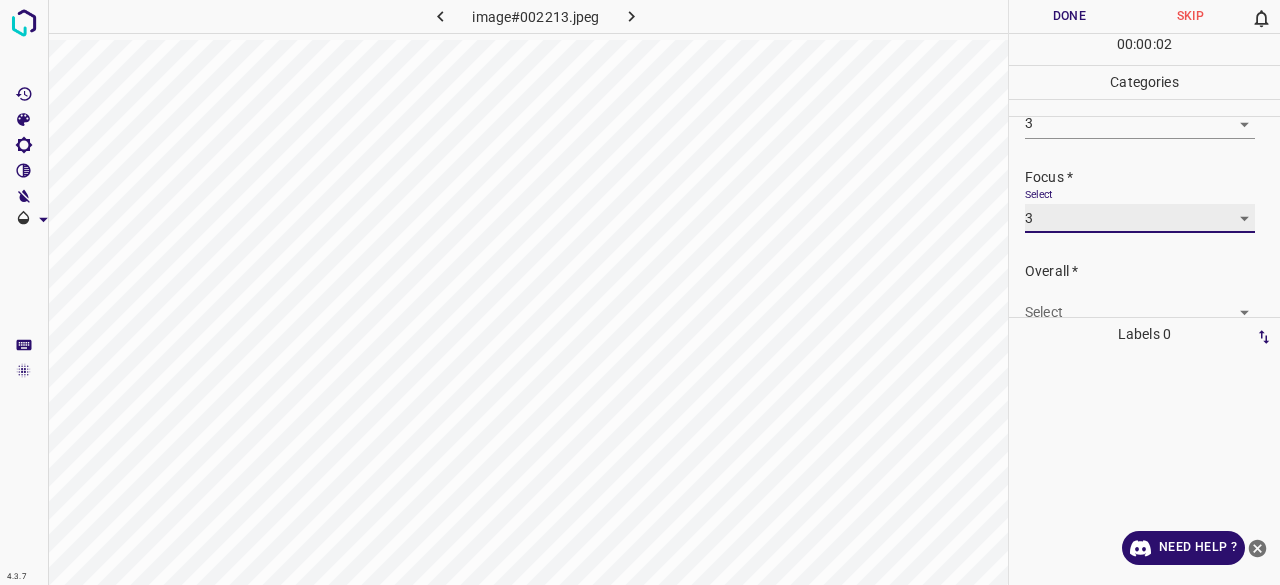 scroll, scrollTop: 98, scrollLeft: 0, axis: vertical 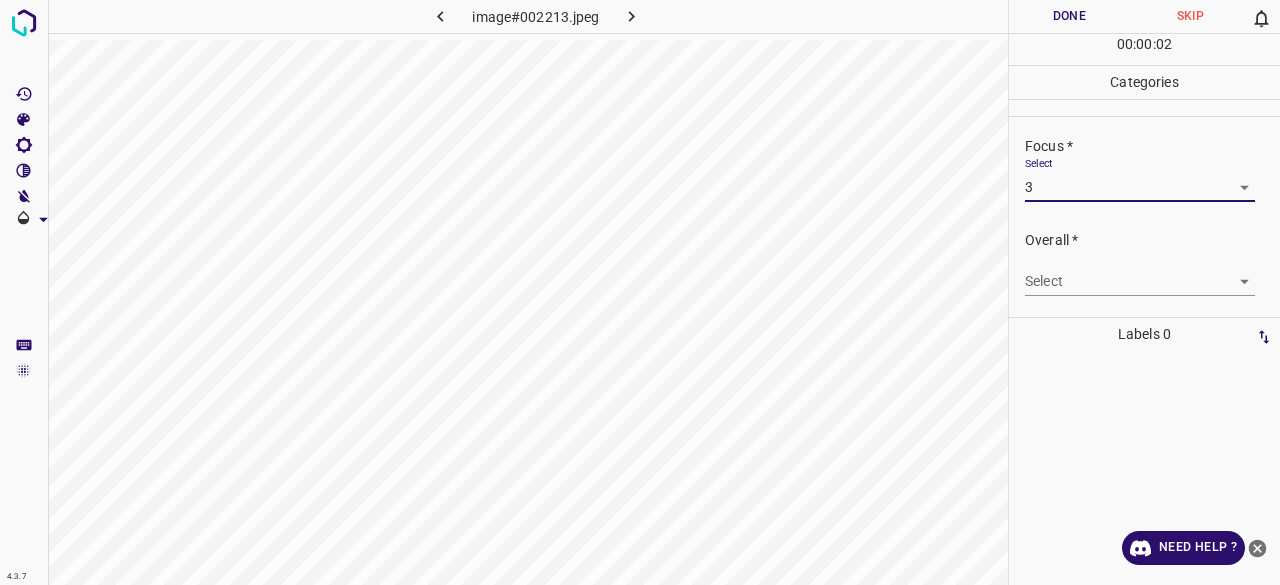 drag, startPoint x: 1066, startPoint y: 260, endPoint x: 1066, endPoint y: 281, distance: 21 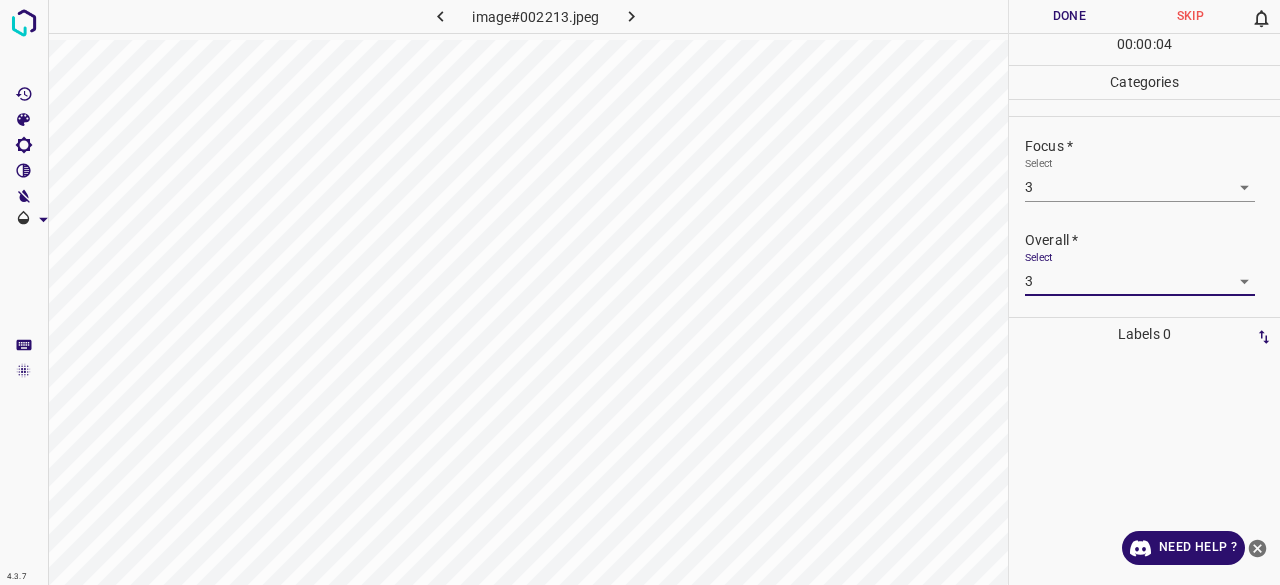 drag, startPoint x: 1058, startPoint y: 49, endPoint x: 1067, endPoint y: 21, distance: 29.410883 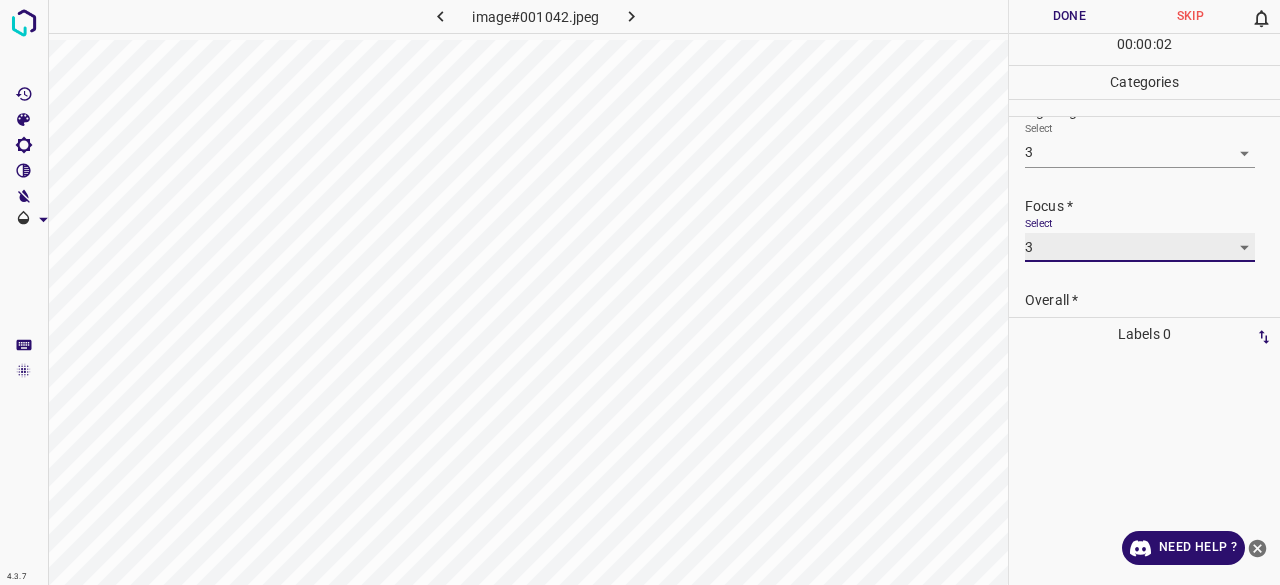 scroll, scrollTop: 98, scrollLeft: 0, axis: vertical 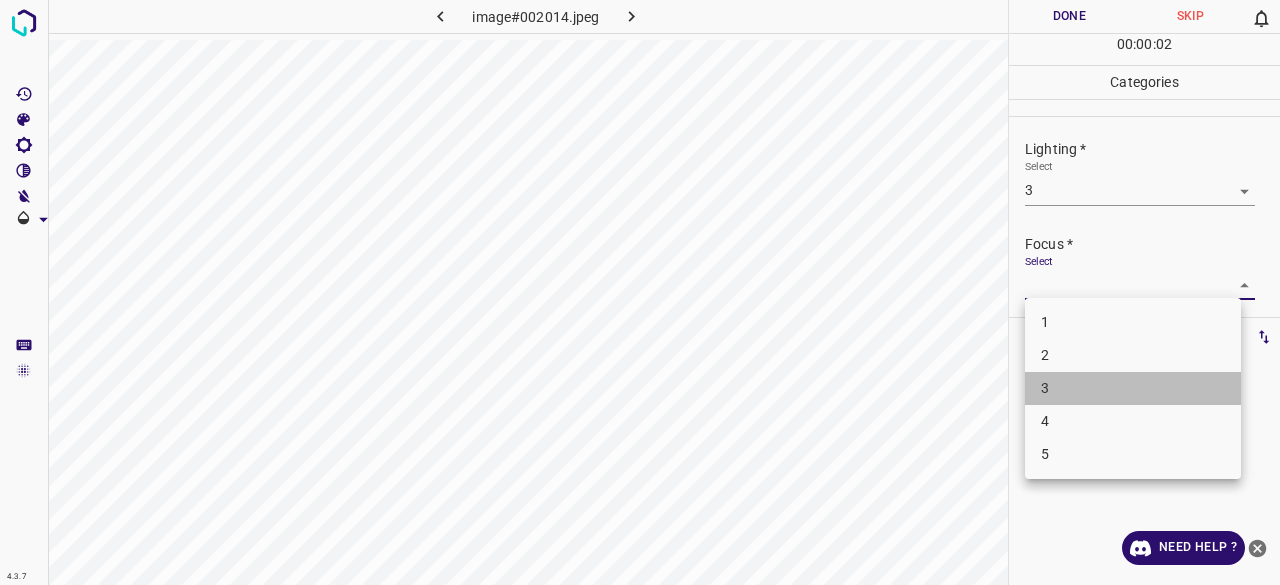 drag, startPoint x: 1062, startPoint y: 374, endPoint x: 1075, endPoint y: 309, distance: 66.287254 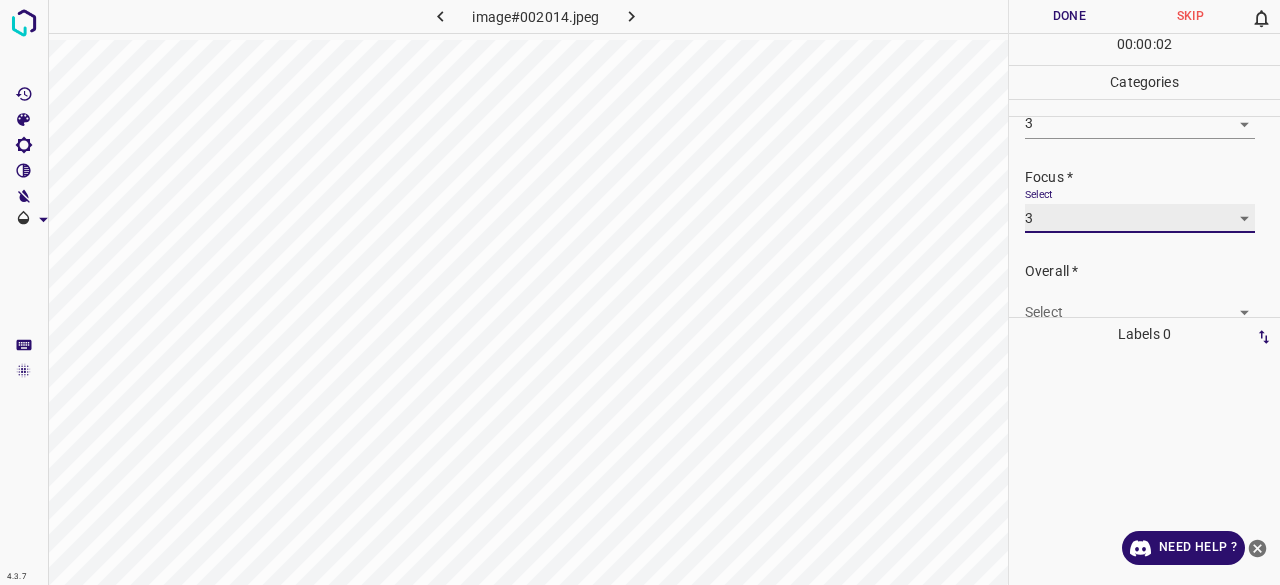 scroll, scrollTop: 98, scrollLeft: 0, axis: vertical 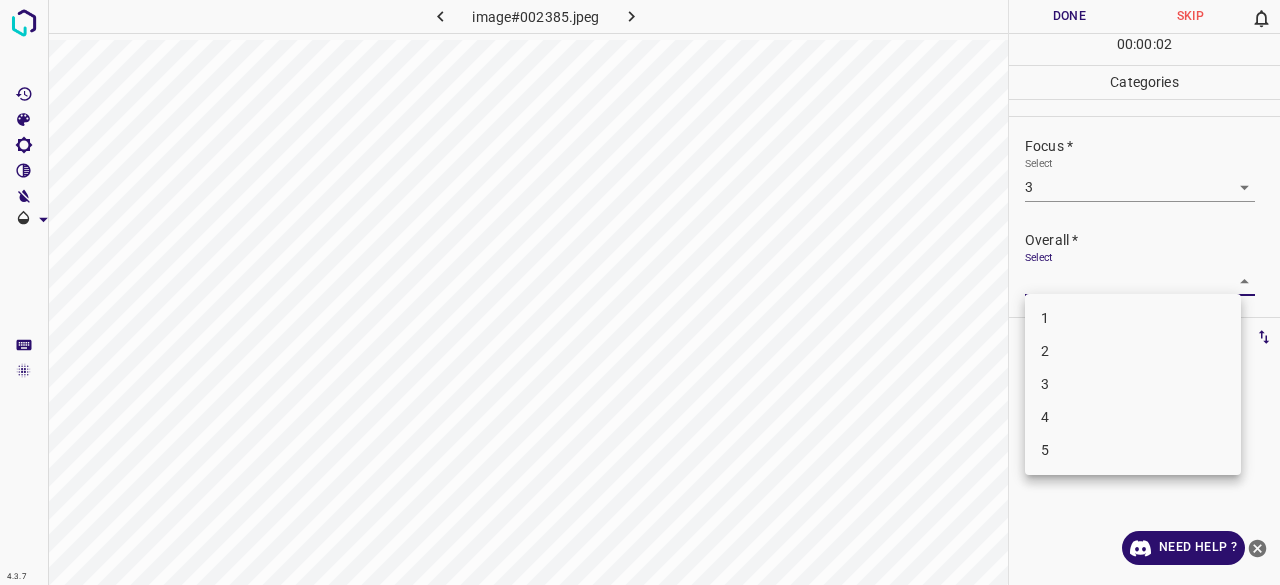 drag, startPoint x: 1055, startPoint y: 275, endPoint x: 1055, endPoint y: 343, distance: 68 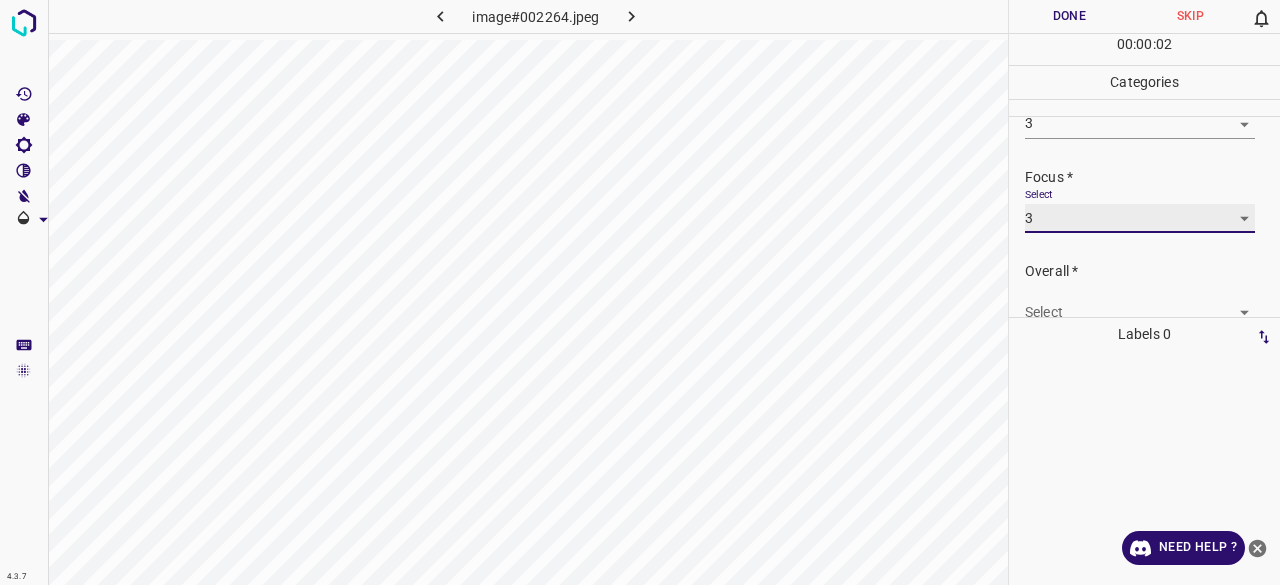 scroll, scrollTop: 98, scrollLeft: 0, axis: vertical 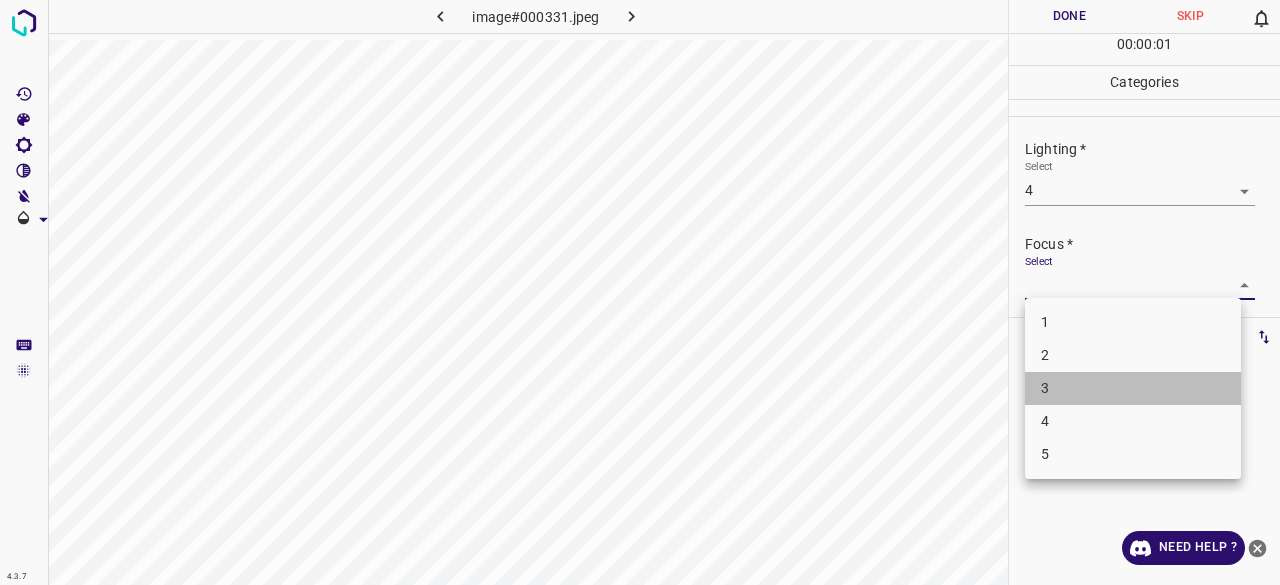 drag, startPoint x: 1055, startPoint y: 385, endPoint x: 1062, endPoint y: 331, distance: 54.451813 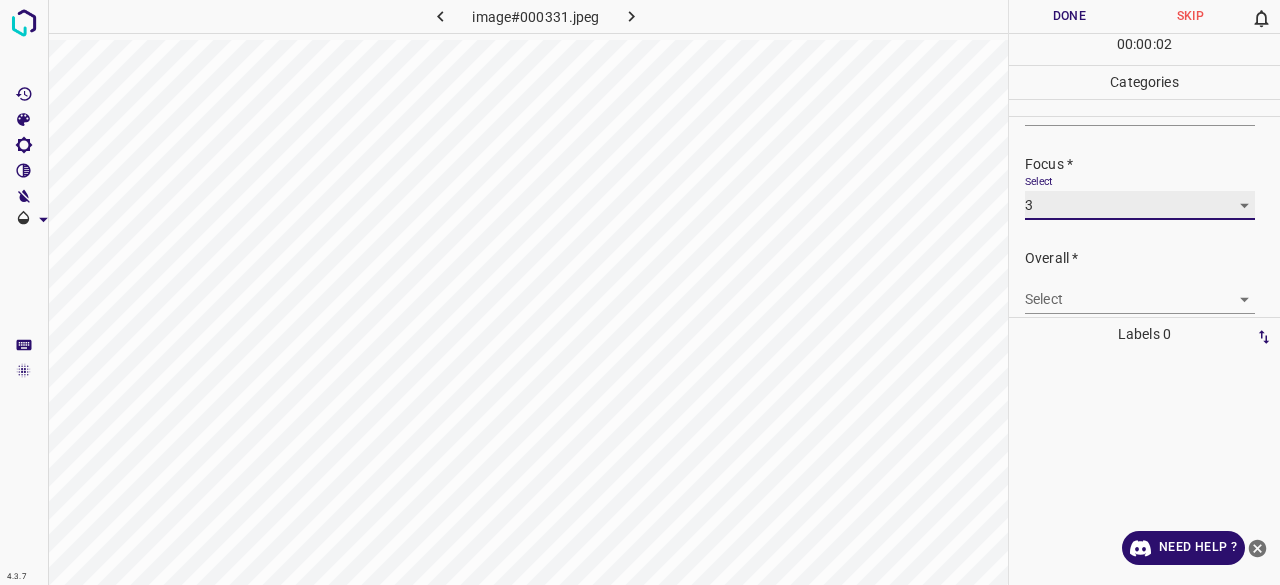 scroll, scrollTop: 98, scrollLeft: 0, axis: vertical 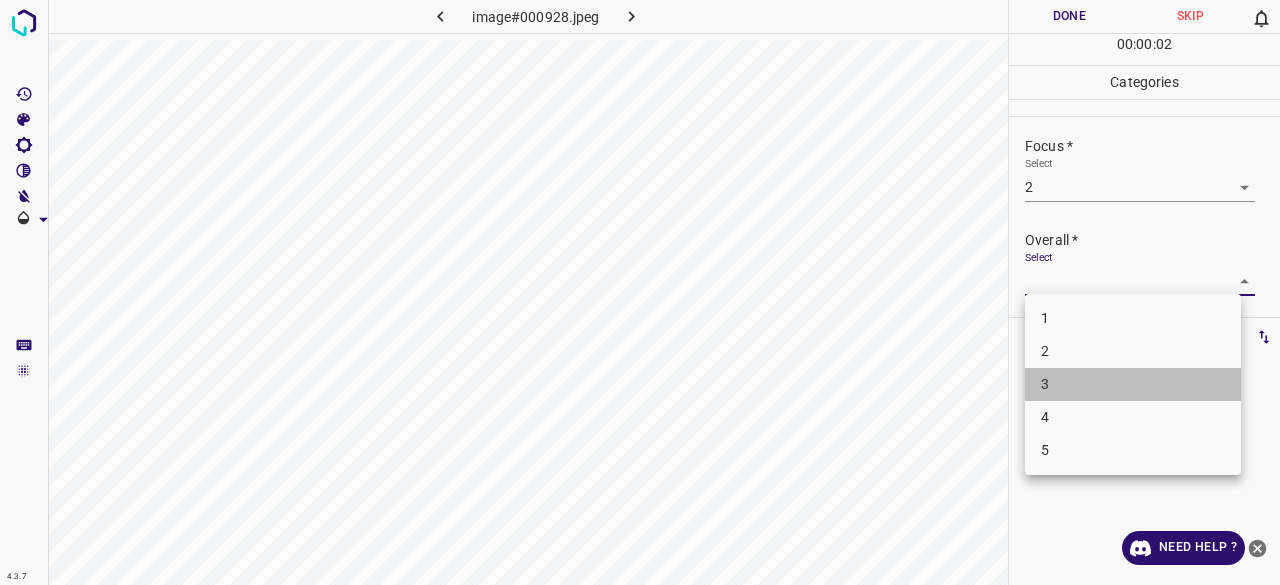 drag, startPoint x: 1055, startPoint y: 392, endPoint x: 1049, endPoint y: 242, distance: 150.11995 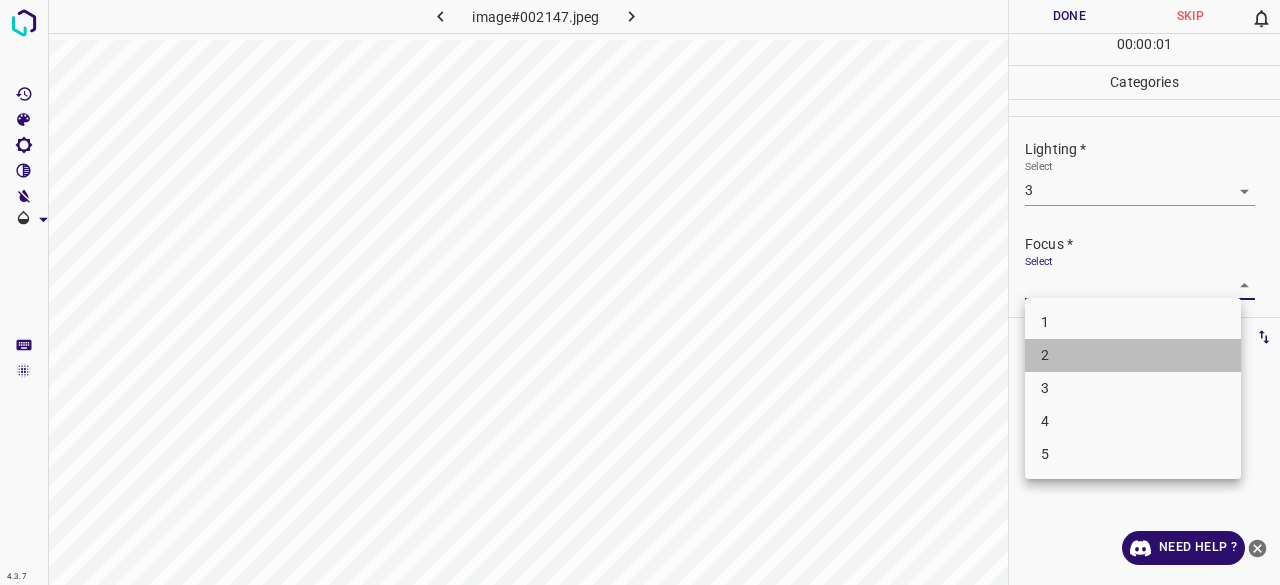 drag, startPoint x: 1062, startPoint y: 355, endPoint x: 1077, endPoint y: 319, distance: 39 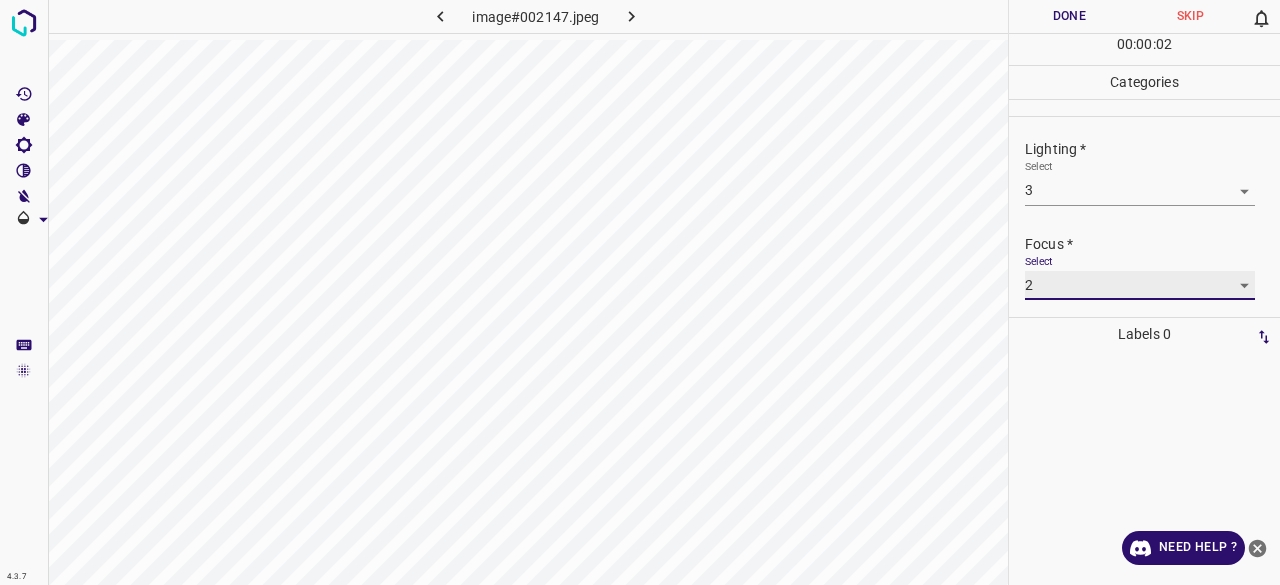 scroll, scrollTop: 98, scrollLeft: 0, axis: vertical 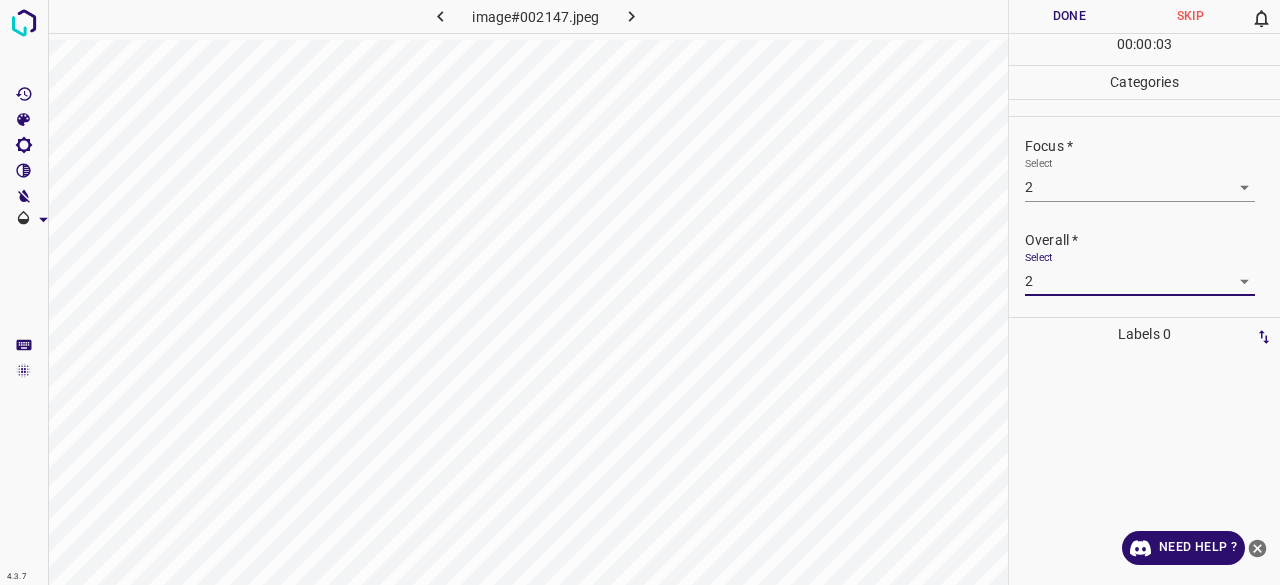 drag, startPoint x: 1057, startPoint y: 42, endPoint x: 1058, endPoint y: 29, distance: 13.038404 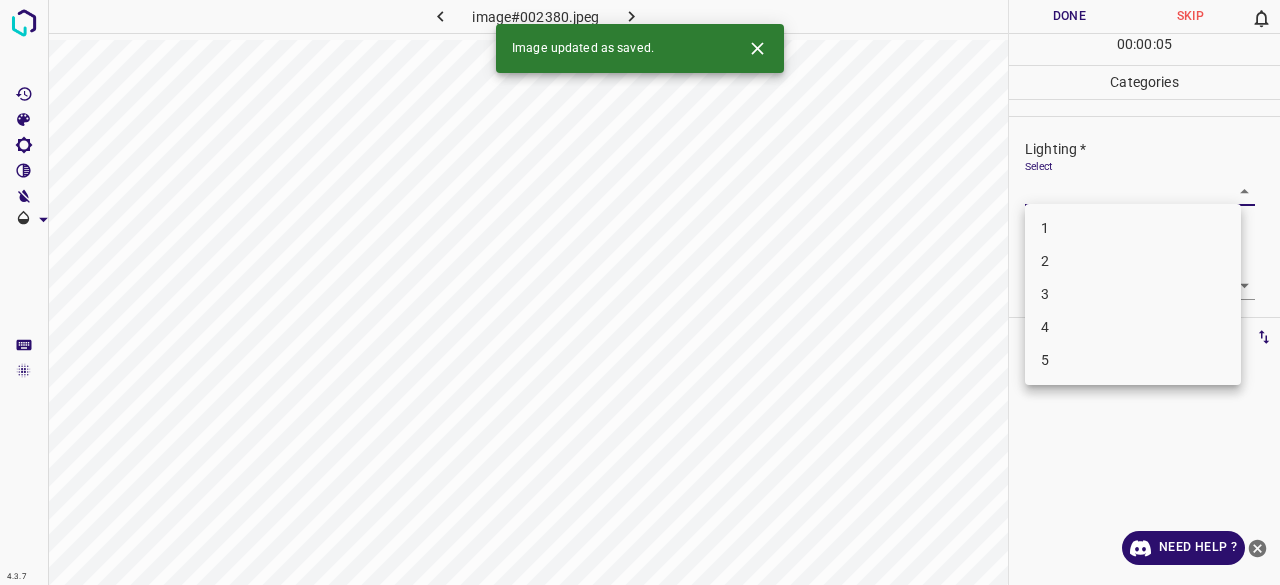 drag, startPoint x: 1036, startPoint y: 176, endPoint x: 1048, endPoint y: 213, distance: 38.8973 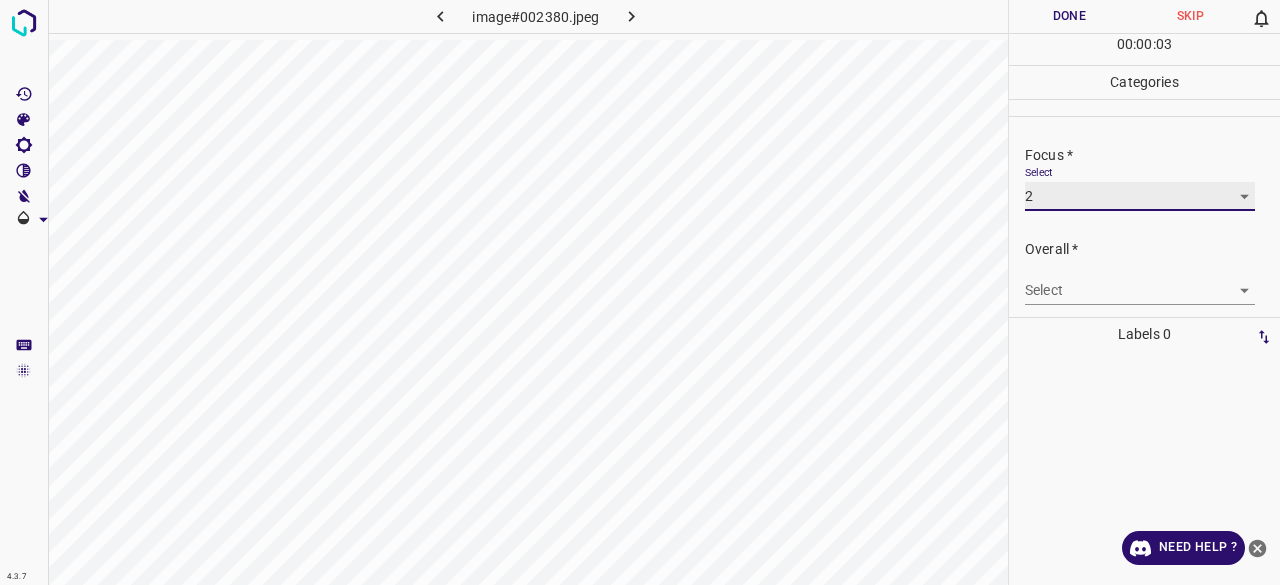 scroll, scrollTop: 98, scrollLeft: 0, axis: vertical 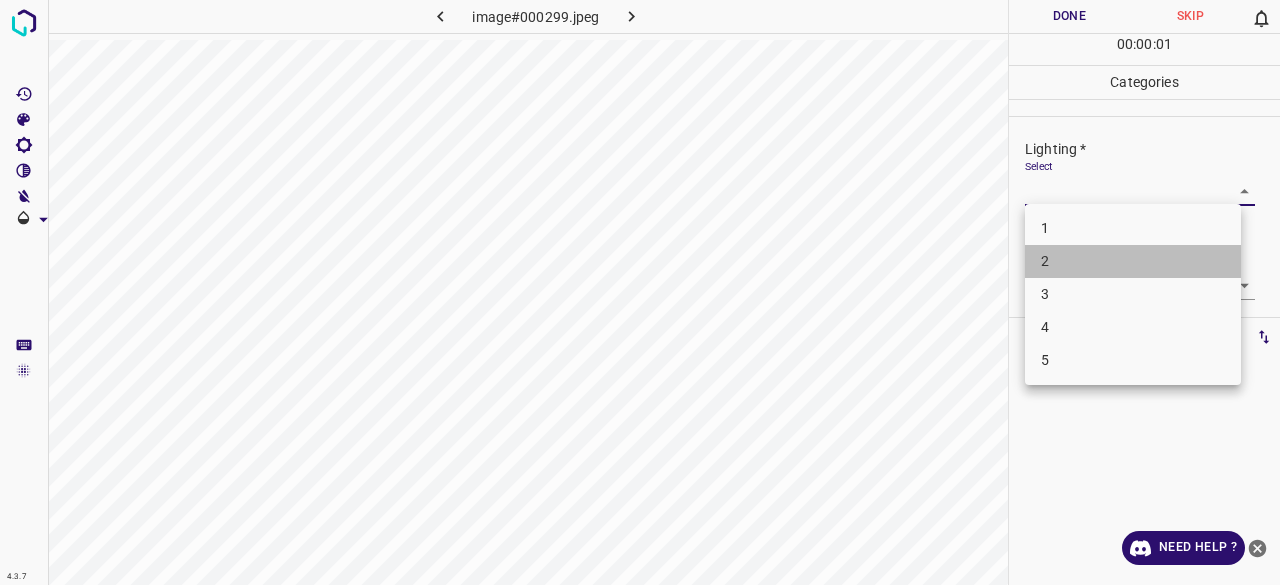 drag, startPoint x: 1062, startPoint y: 267, endPoint x: 1062, endPoint y: 285, distance: 18 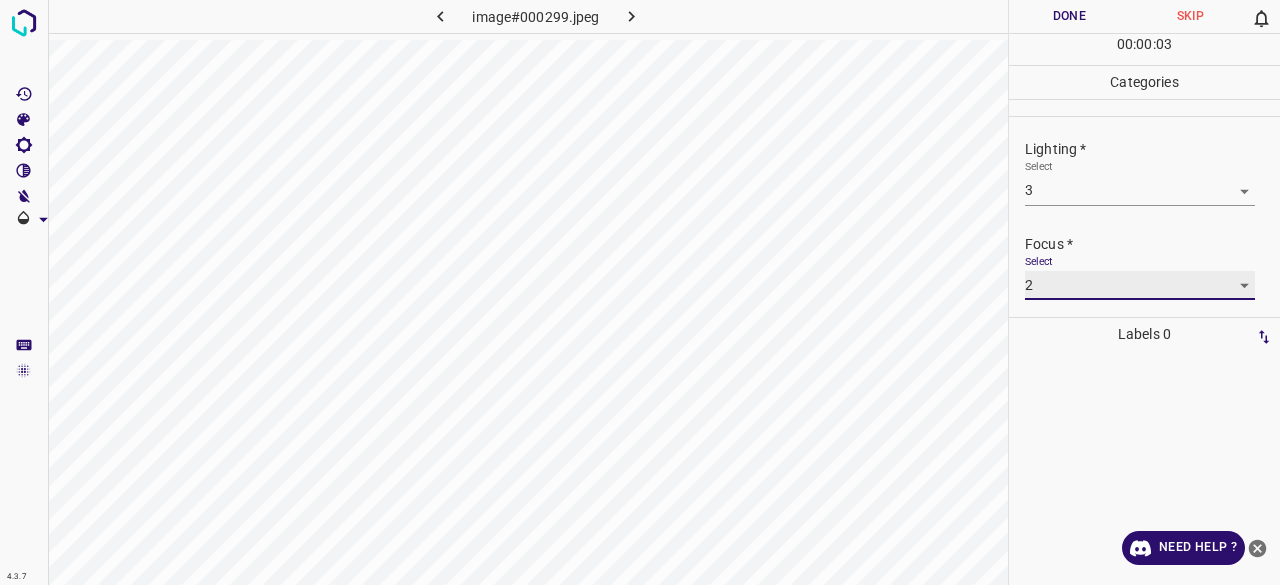 scroll, scrollTop: 98, scrollLeft: 0, axis: vertical 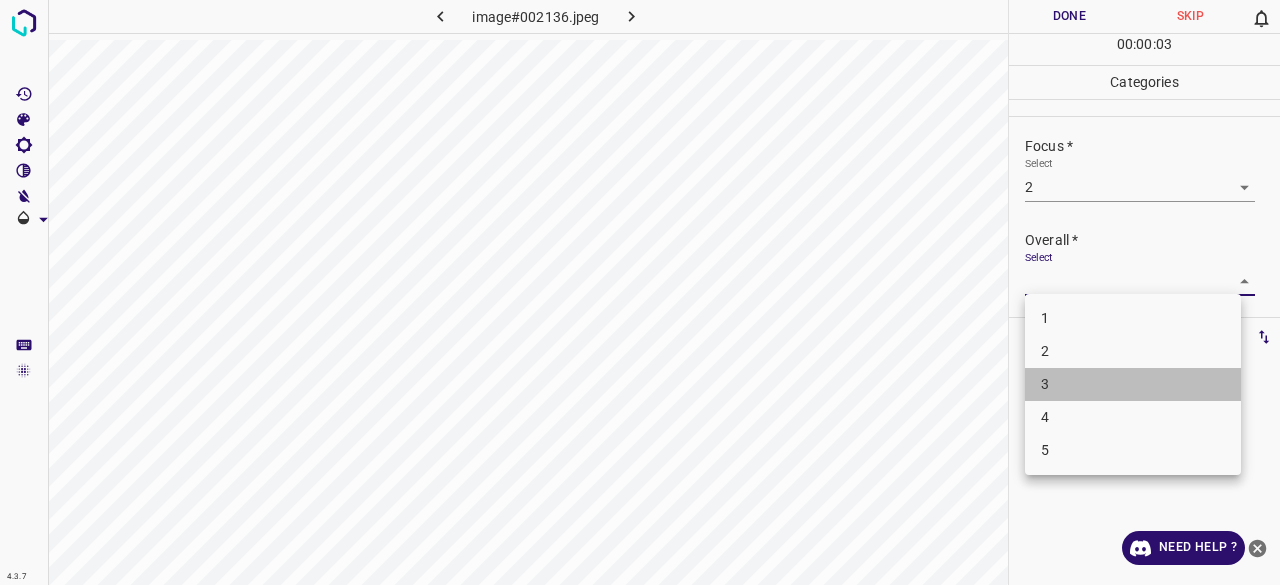 drag, startPoint x: 1029, startPoint y: 387, endPoint x: 1047, endPoint y: 201, distance: 186.86894 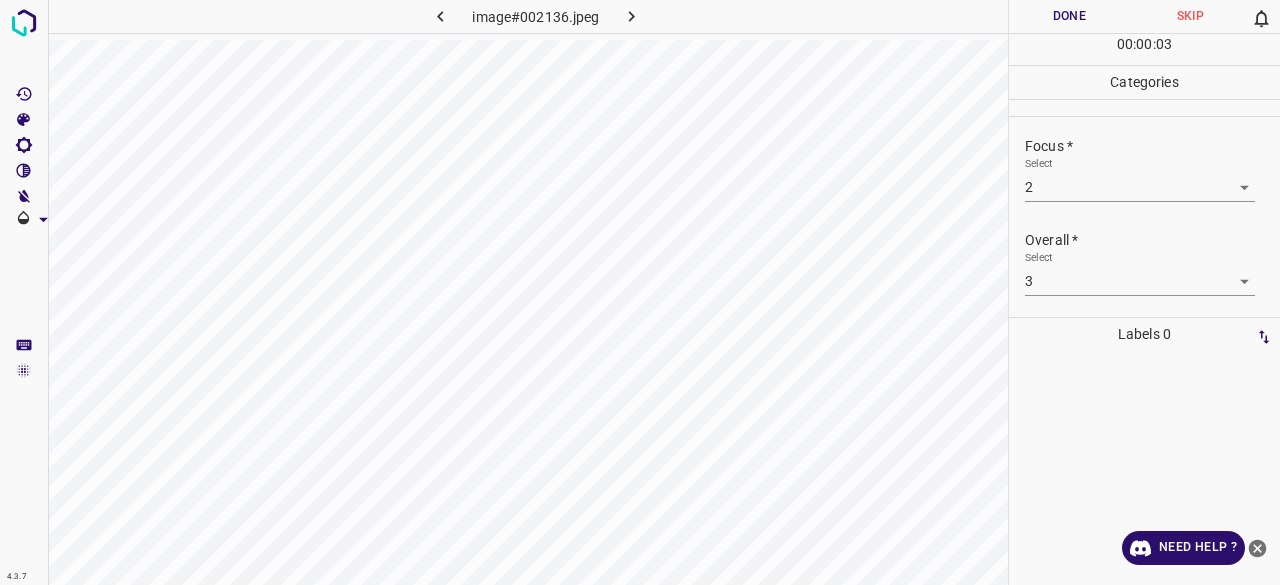drag, startPoint x: 1051, startPoint y: 57, endPoint x: 1060, endPoint y: 31, distance: 27.513634 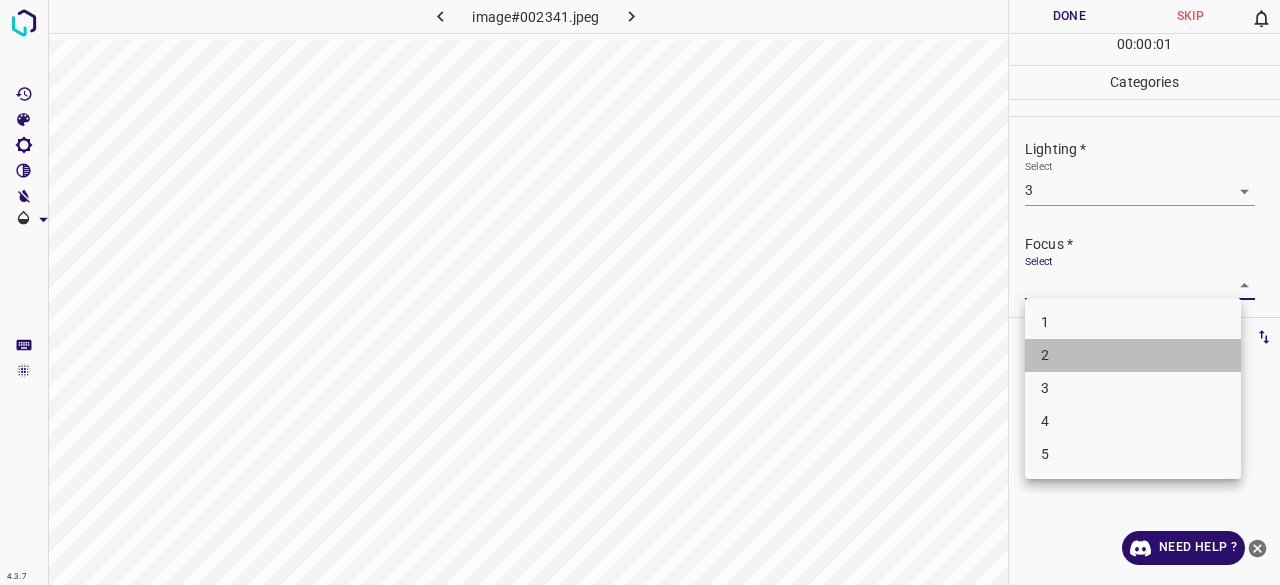 drag, startPoint x: 1045, startPoint y: 369, endPoint x: 1052, endPoint y: 384, distance: 16.552946 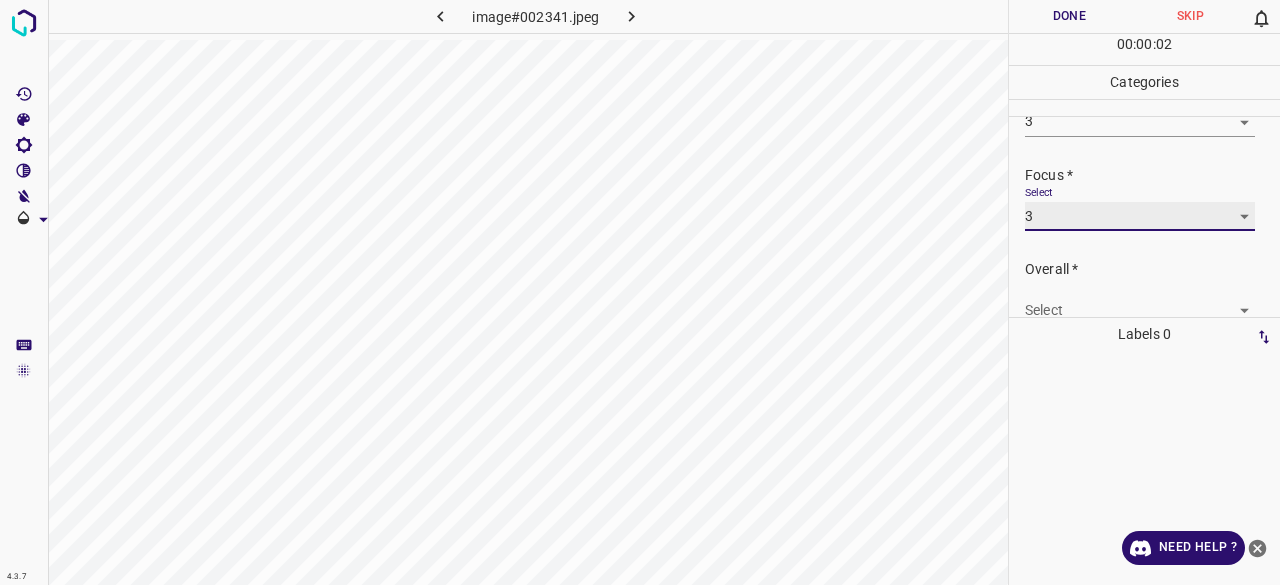 scroll, scrollTop: 98, scrollLeft: 0, axis: vertical 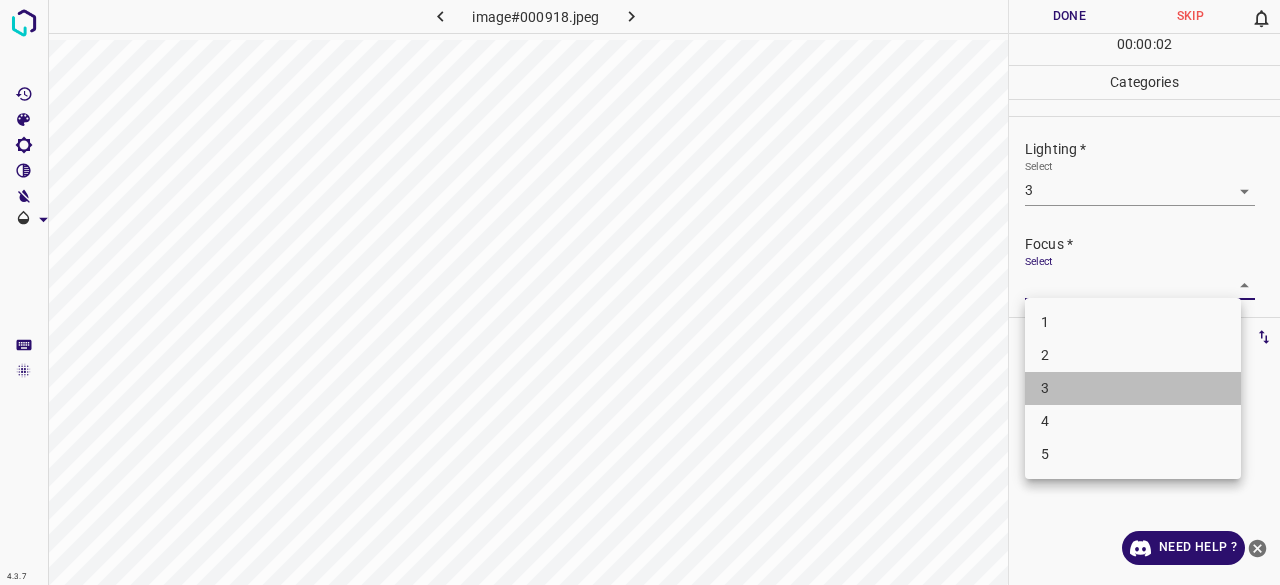 drag, startPoint x: 1057, startPoint y: 396, endPoint x: 1082, endPoint y: 231, distance: 166.8832 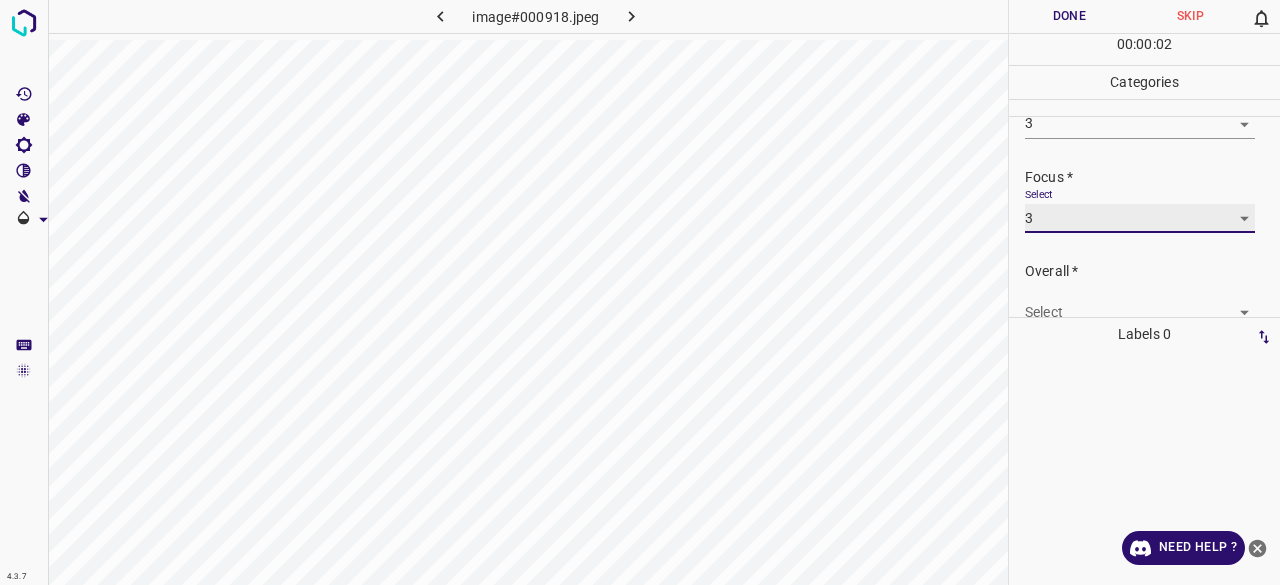 scroll, scrollTop: 98, scrollLeft: 0, axis: vertical 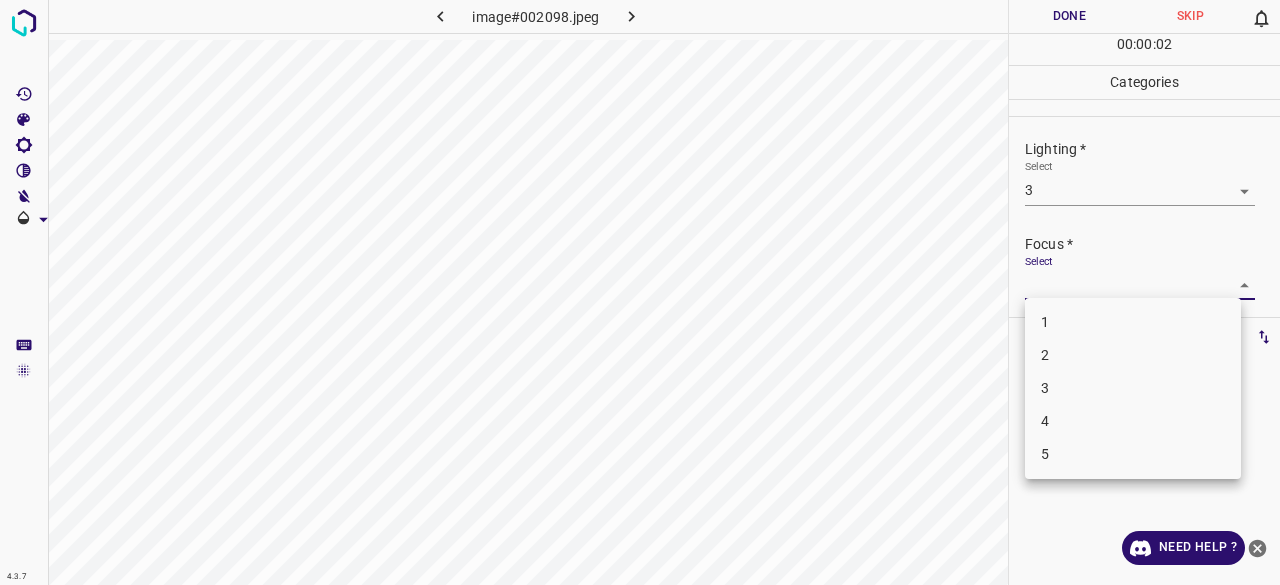 drag, startPoint x: 1076, startPoint y: 391, endPoint x: 1090, endPoint y: 335, distance: 57.72348 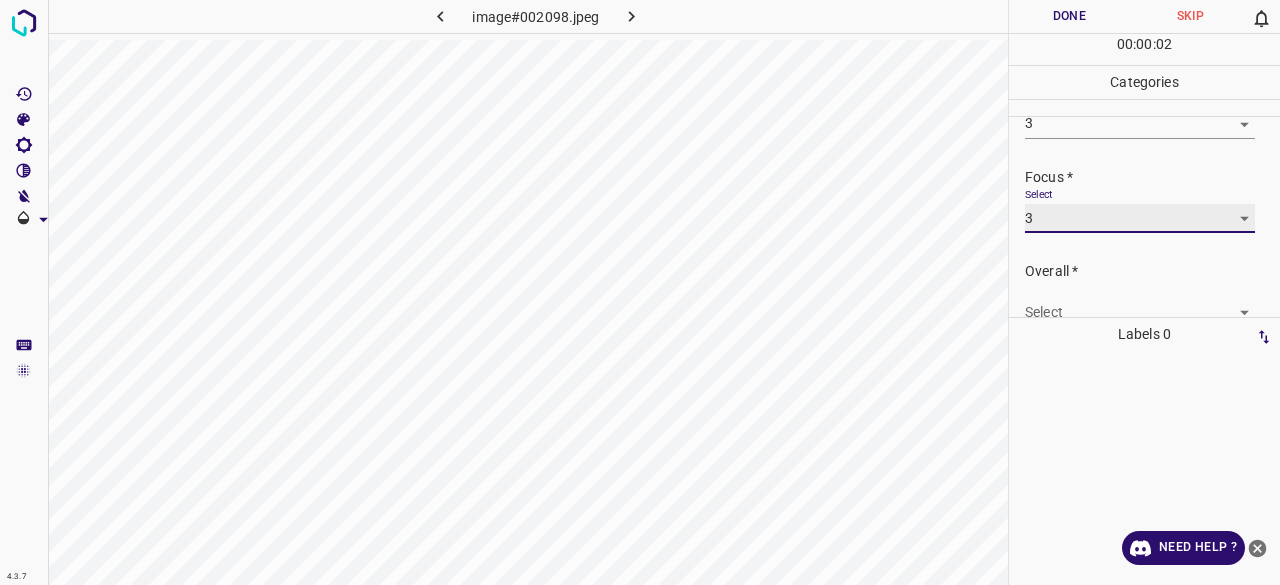 scroll, scrollTop: 98, scrollLeft: 0, axis: vertical 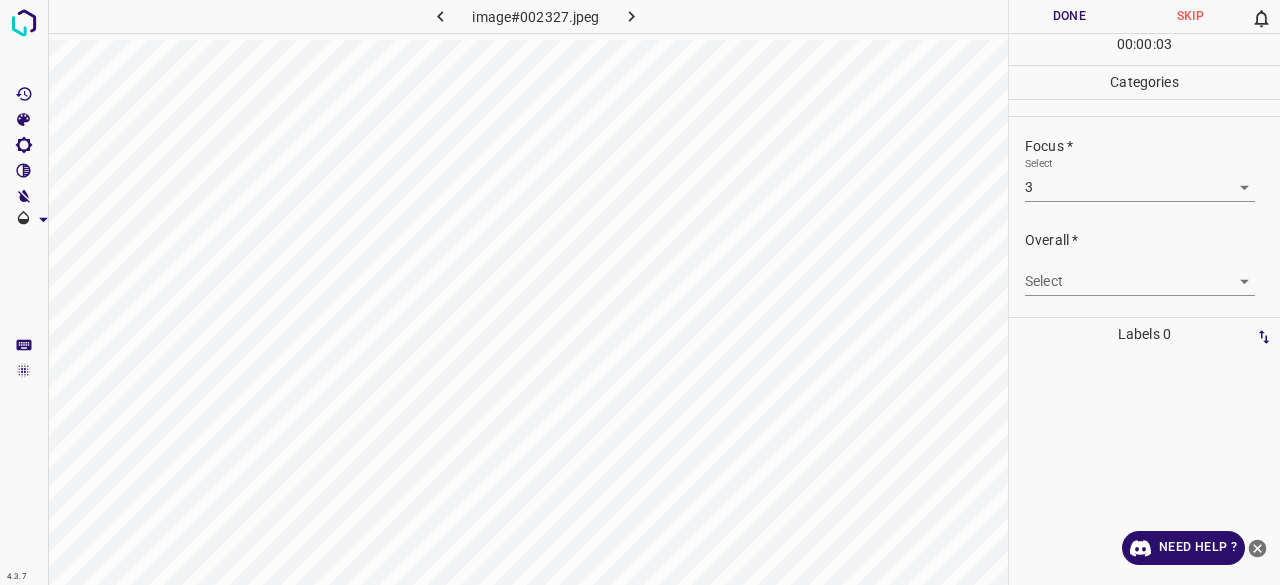 drag, startPoint x: 1064, startPoint y: 396, endPoint x: 1056, endPoint y: 299, distance: 97.32934 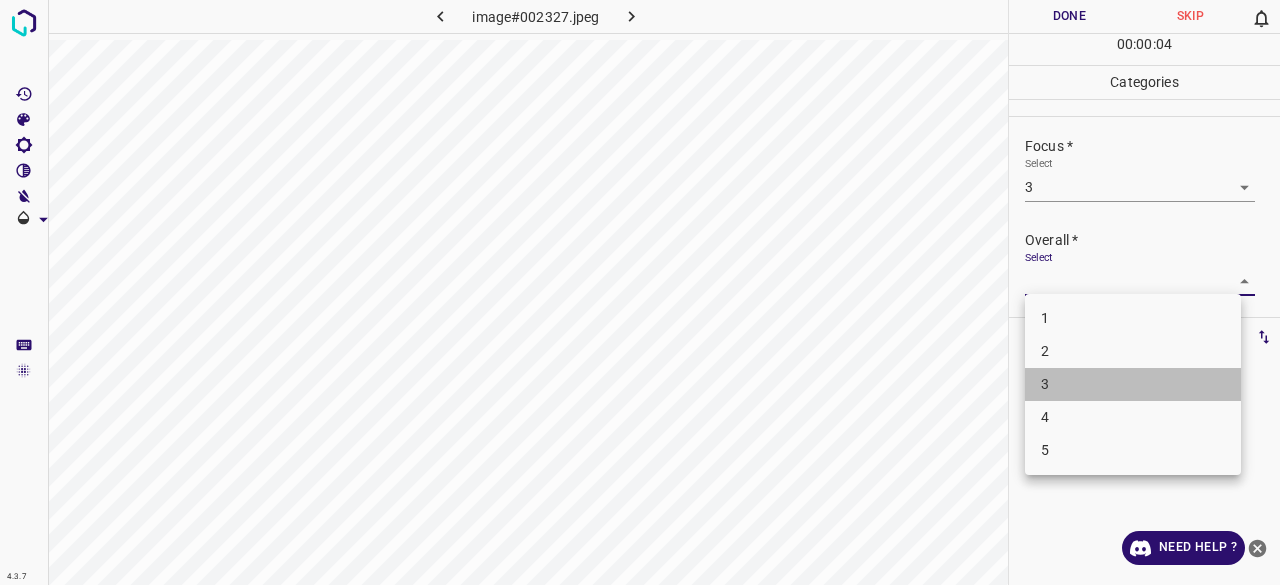 drag, startPoint x: 1051, startPoint y: 375, endPoint x: 1067, endPoint y: 193, distance: 182.70195 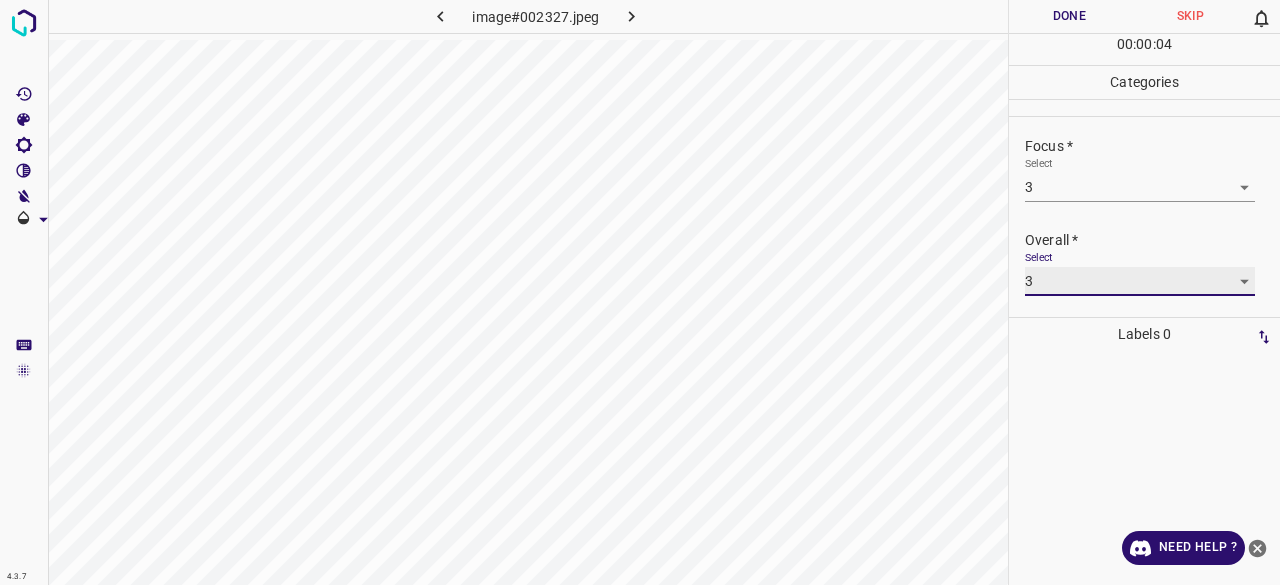 scroll, scrollTop: 0, scrollLeft: 0, axis: both 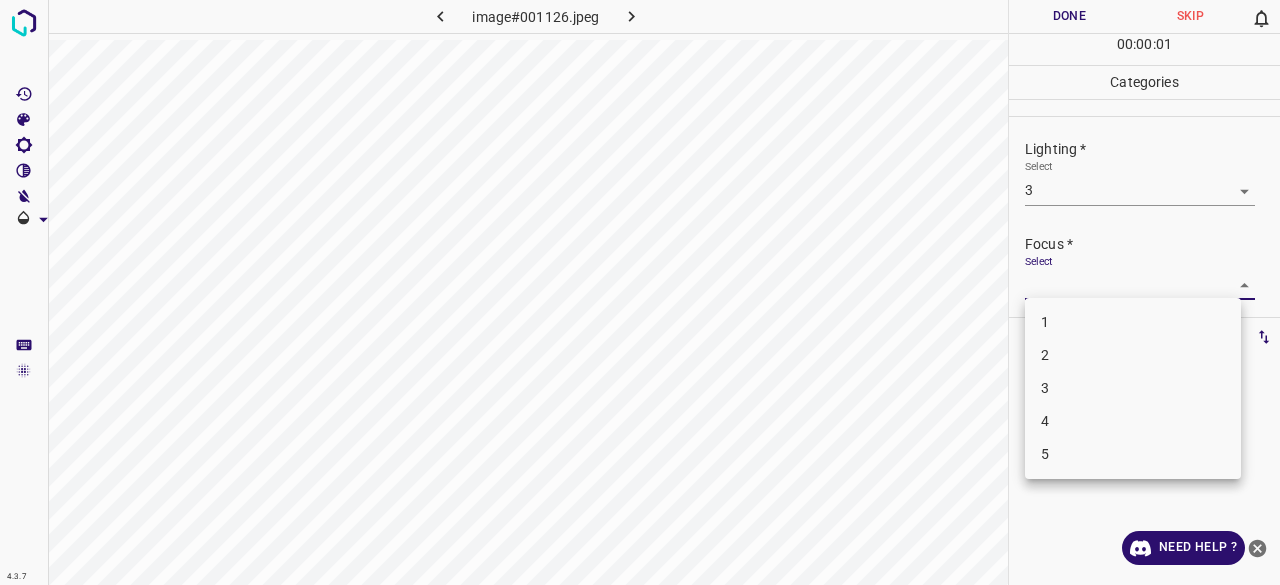 drag, startPoint x: 1052, startPoint y: 353, endPoint x: 1076, endPoint y: 269, distance: 87.36132 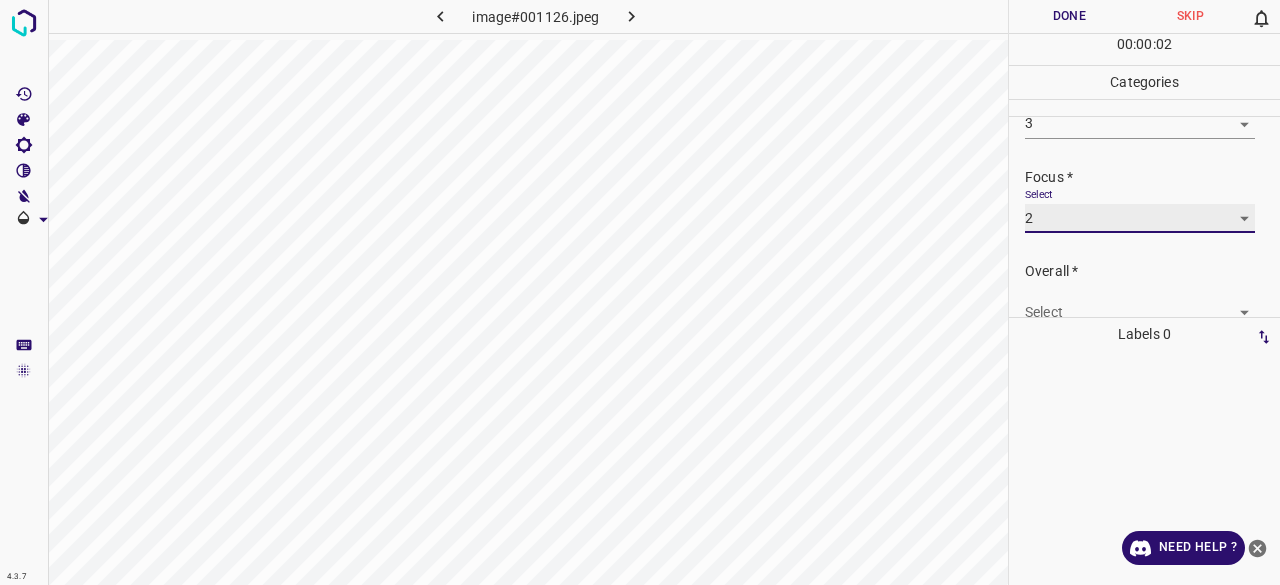 scroll, scrollTop: 98, scrollLeft: 0, axis: vertical 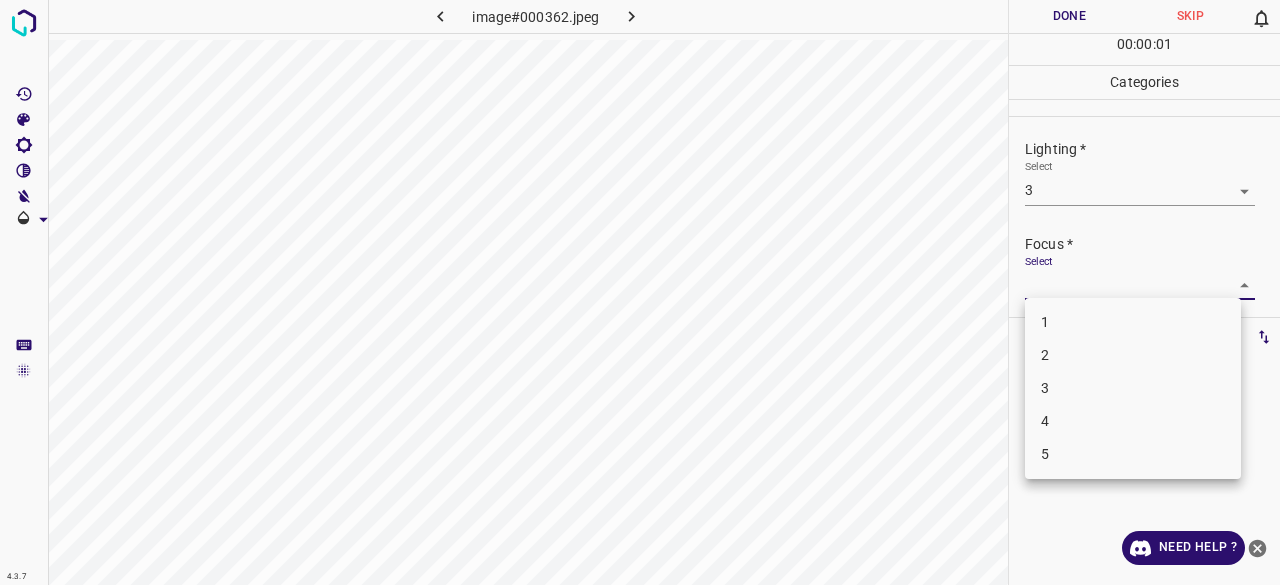 drag, startPoint x: 1052, startPoint y: 349, endPoint x: 1058, endPoint y: 339, distance: 11.661903 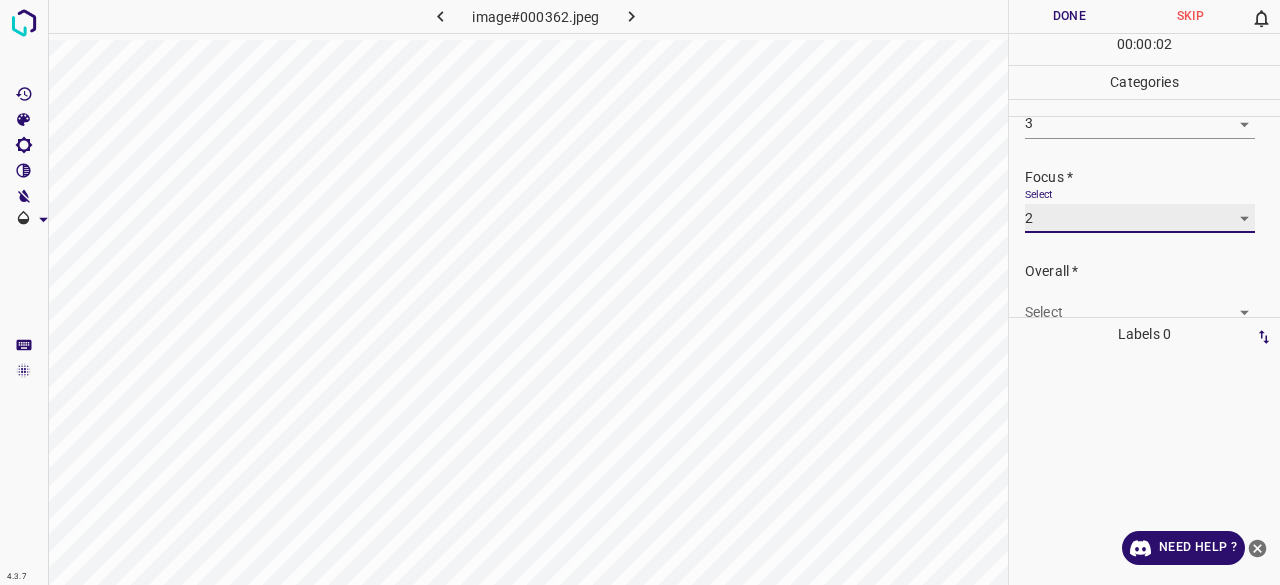 scroll, scrollTop: 98, scrollLeft: 0, axis: vertical 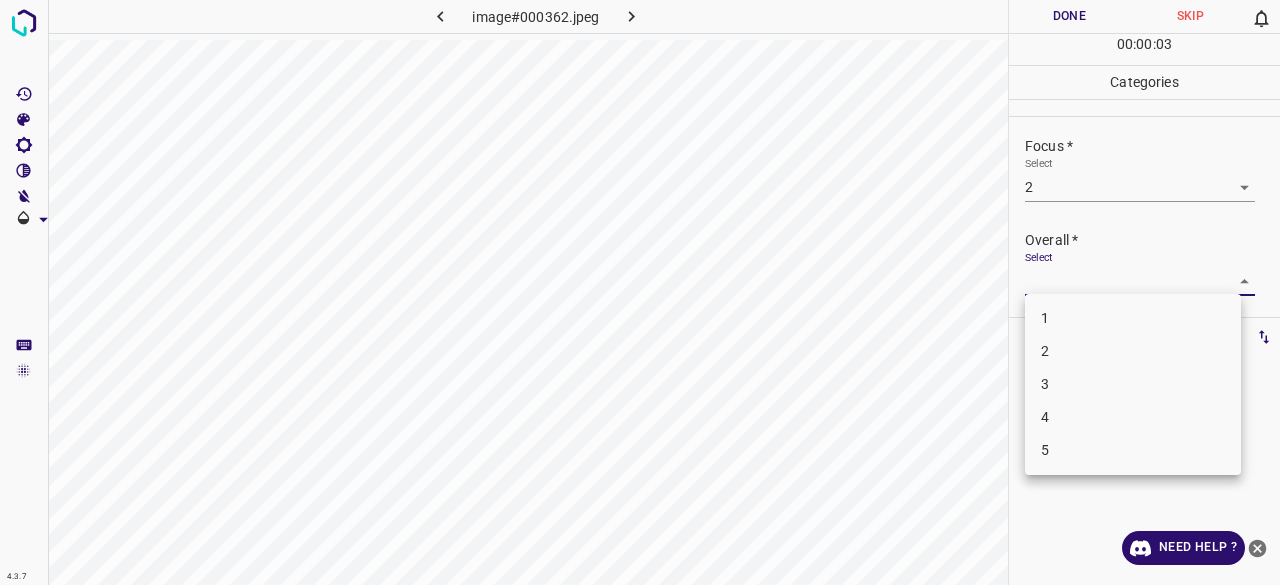 drag, startPoint x: 1049, startPoint y: 378, endPoint x: 1051, endPoint y: 341, distance: 37.054016 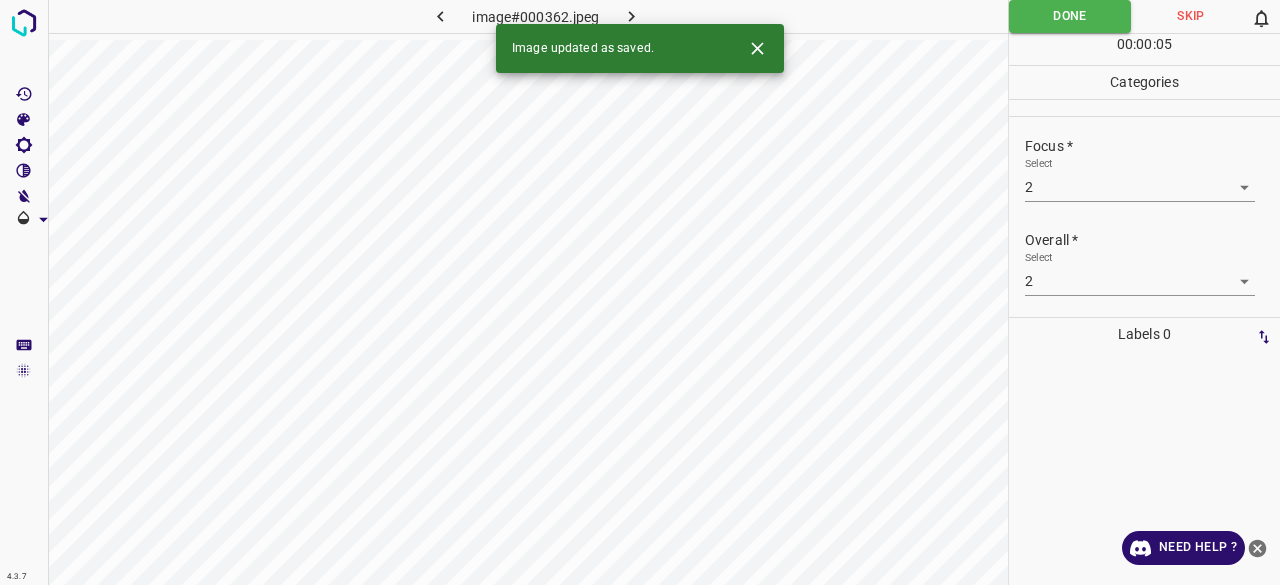 drag, startPoint x: 659, startPoint y: 13, endPoint x: 642, endPoint y: 11, distance: 17.117243 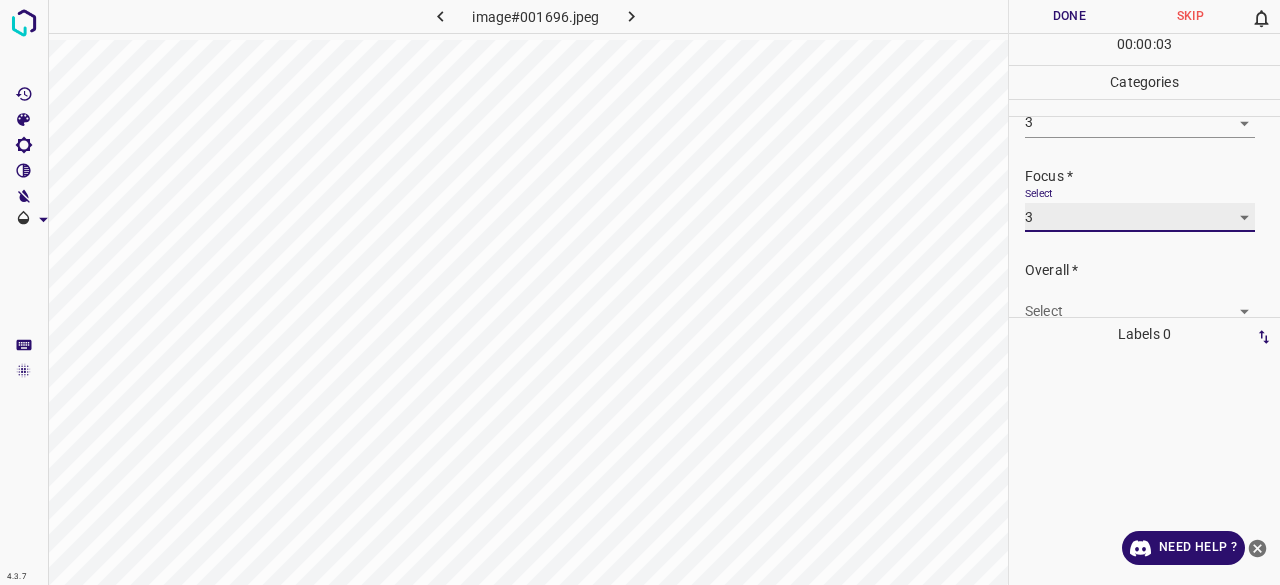 scroll, scrollTop: 98, scrollLeft: 0, axis: vertical 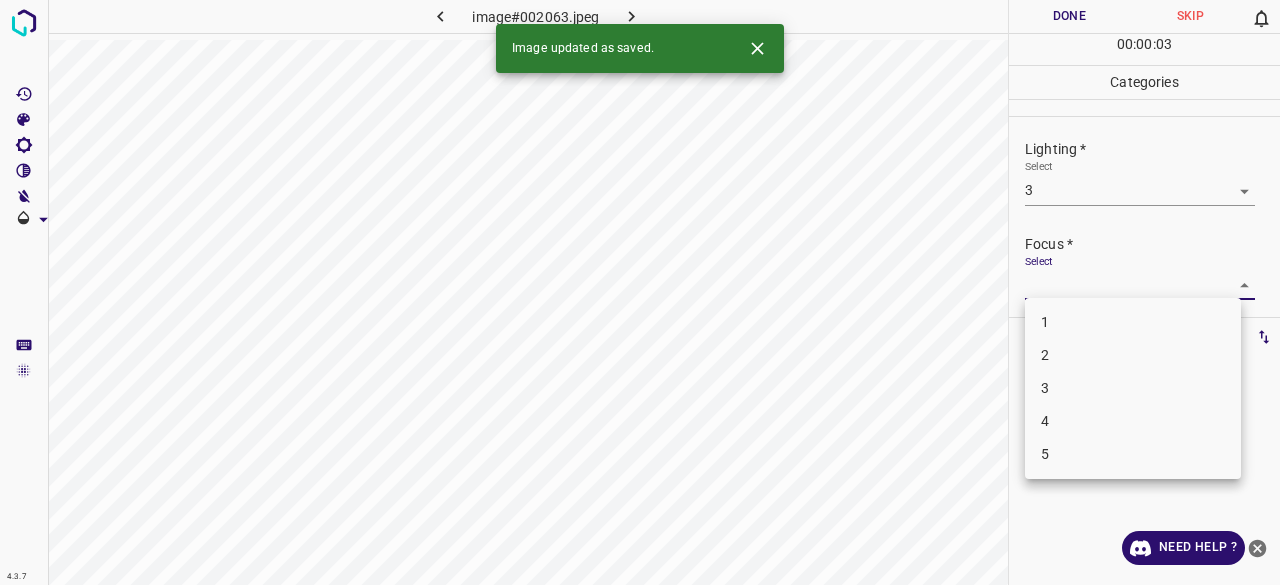 drag, startPoint x: 1064, startPoint y: 391, endPoint x: 1082, endPoint y: 326, distance: 67.44627 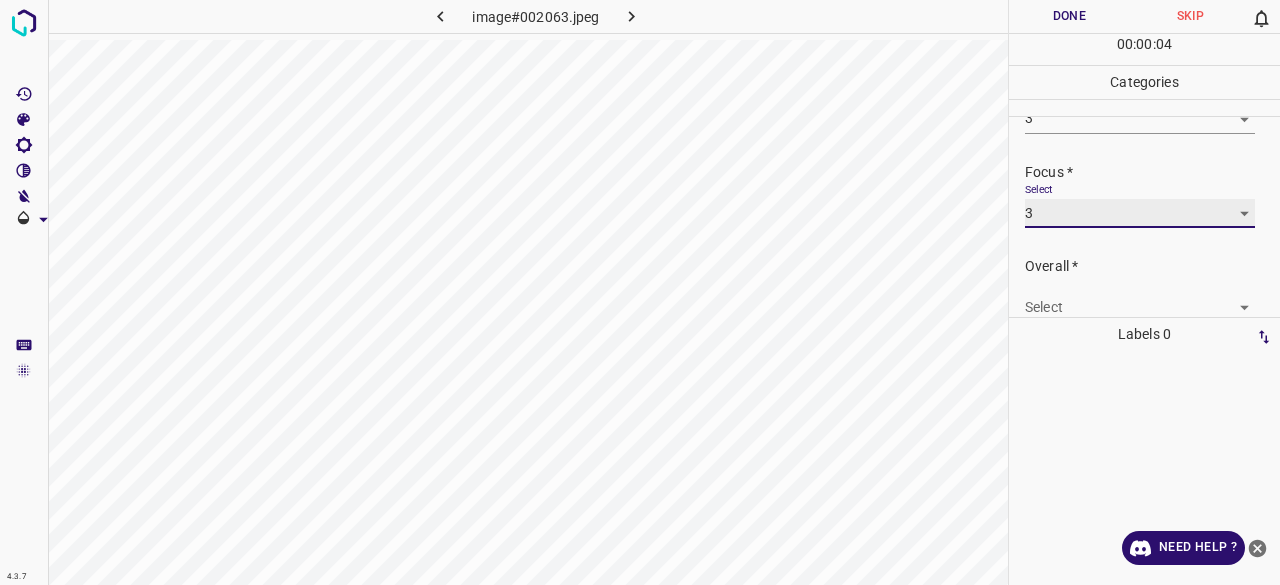 scroll, scrollTop: 98, scrollLeft: 0, axis: vertical 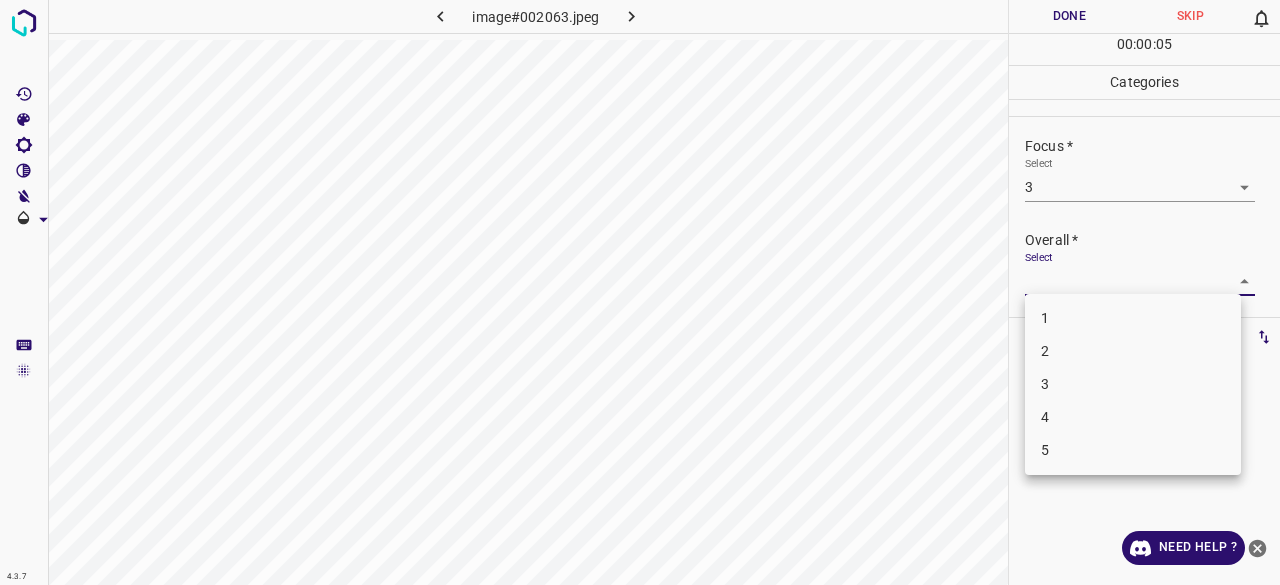 drag, startPoint x: 1056, startPoint y: 386, endPoint x: 1056, endPoint y: 333, distance: 53 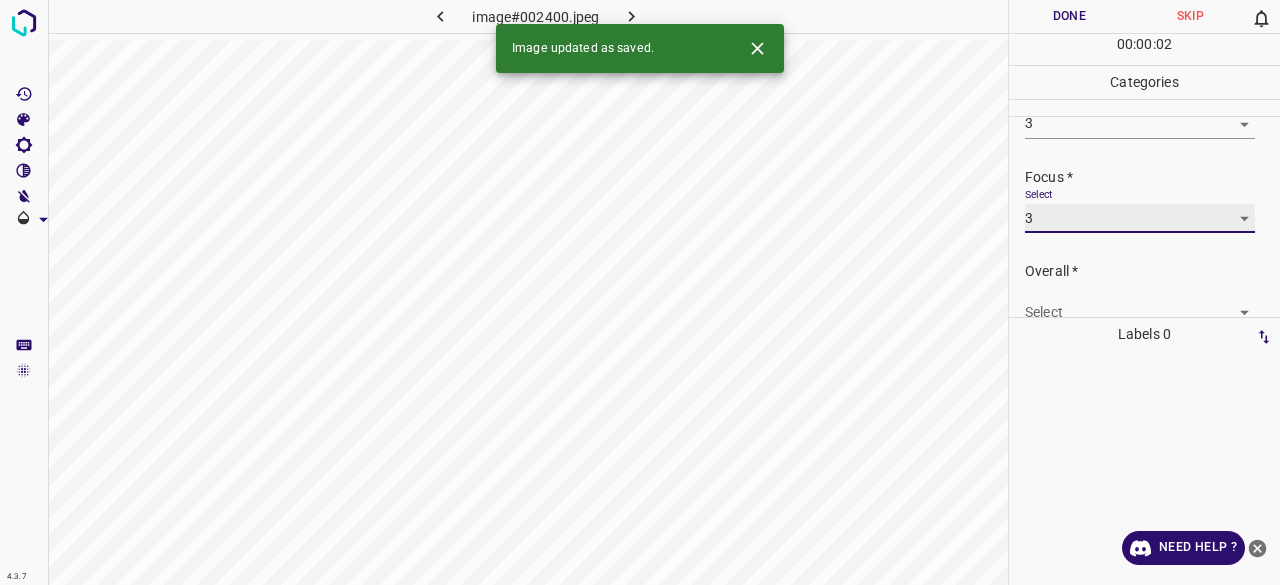 scroll, scrollTop: 98, scrollLeft: 0, axis: vertical 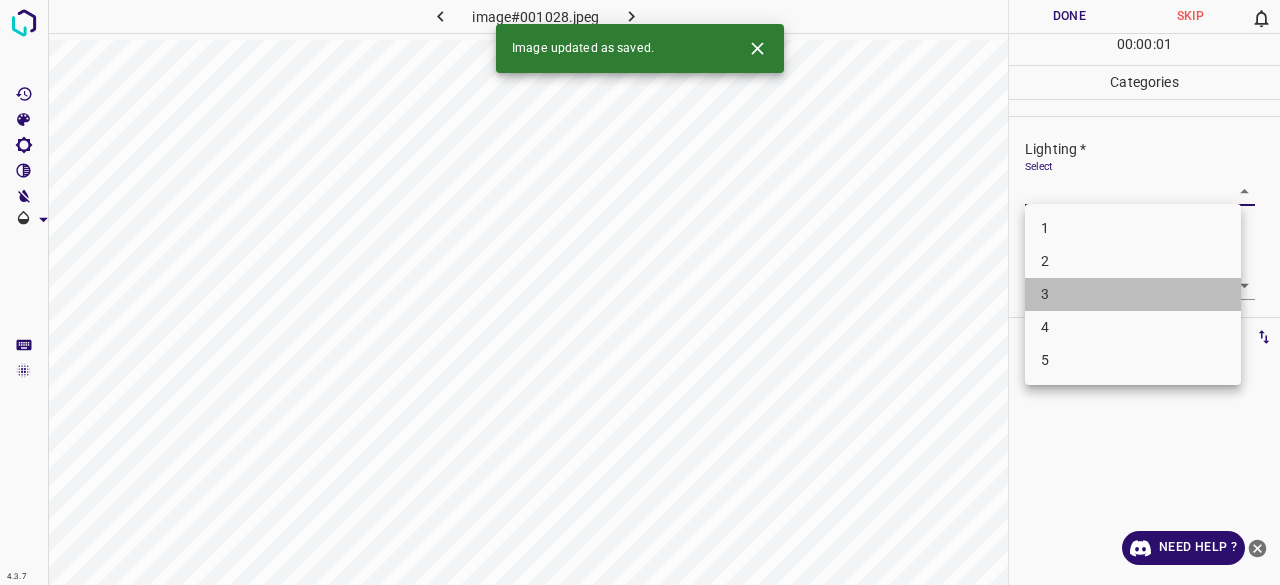 drag, startPoint x: 1050, startPoint y: 307, endPoint x: 1051, endPoint y: 297, distance: 10.049875 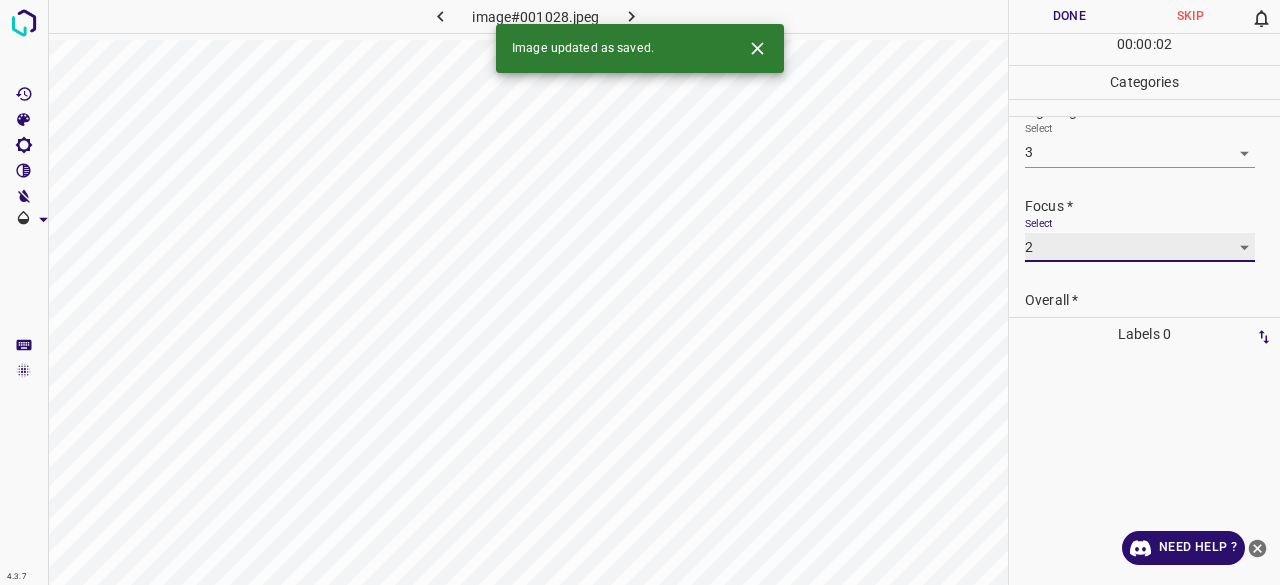 scroll, scrollTop: 98, scrollLeft: 0, axis: vertical 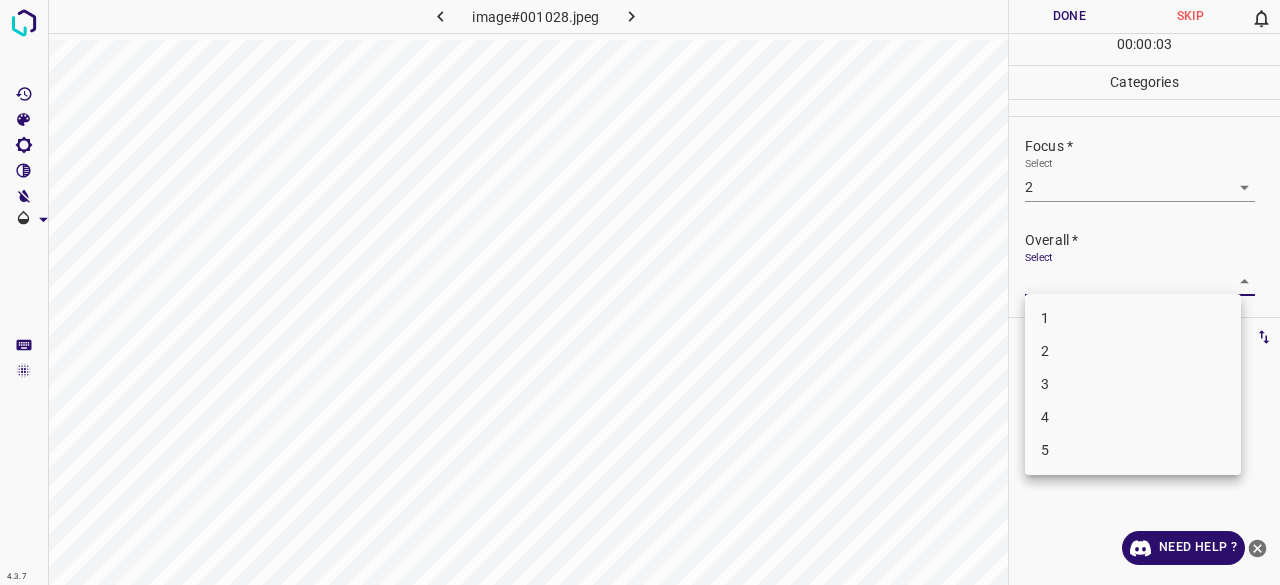 drag, startPoint x: 1072, startPoint y: 377, endPoint x: 1071, endPoint y: 353, distance: 24.020824 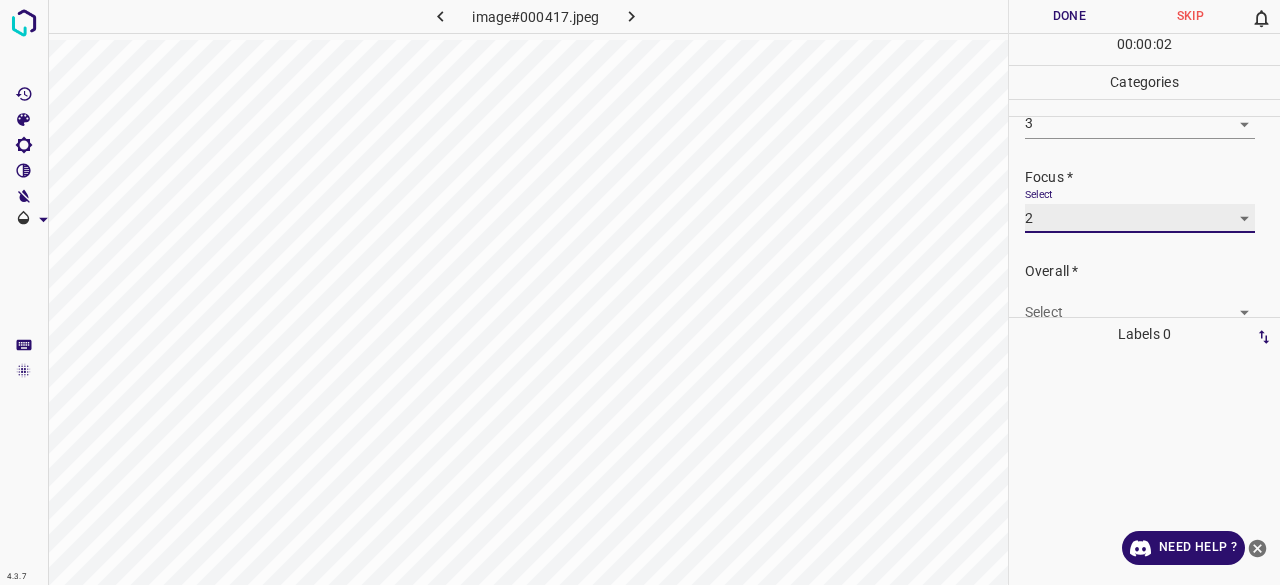 scroll, scrollTop: 98, scrollLeft: 0, axis: vertical 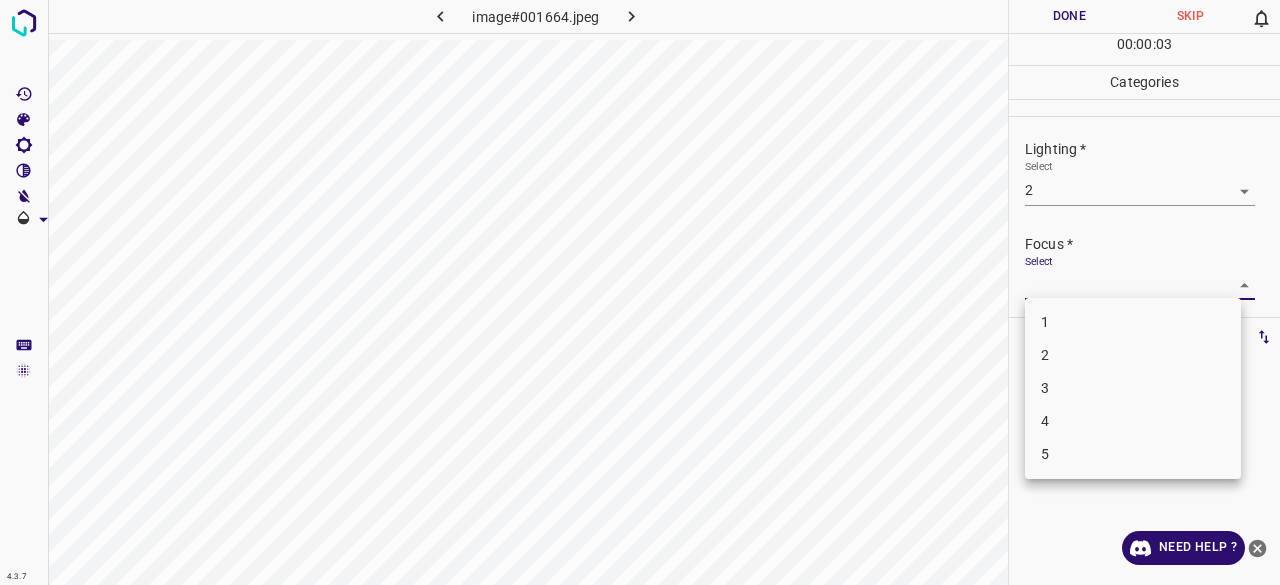 drag, startPoint x: 1062, startPoint y: 367, endPoint x: 1068, endPoint y: 342, distance: 25.70992 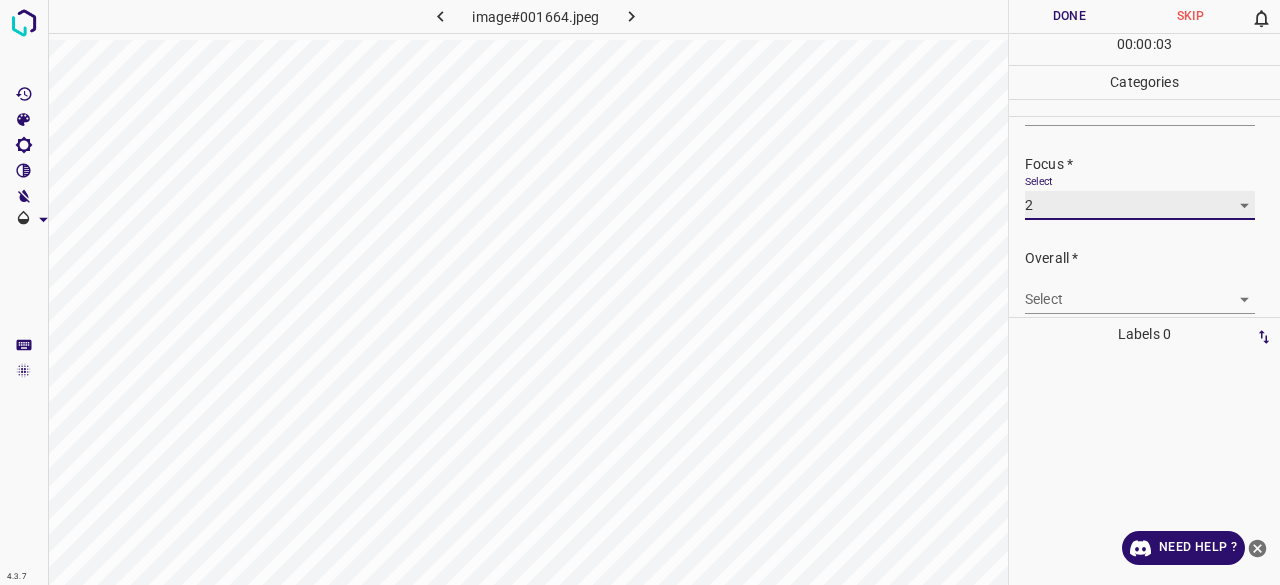 scroll, scrollTop: 98, scrollLeft: 0, axis: vertical 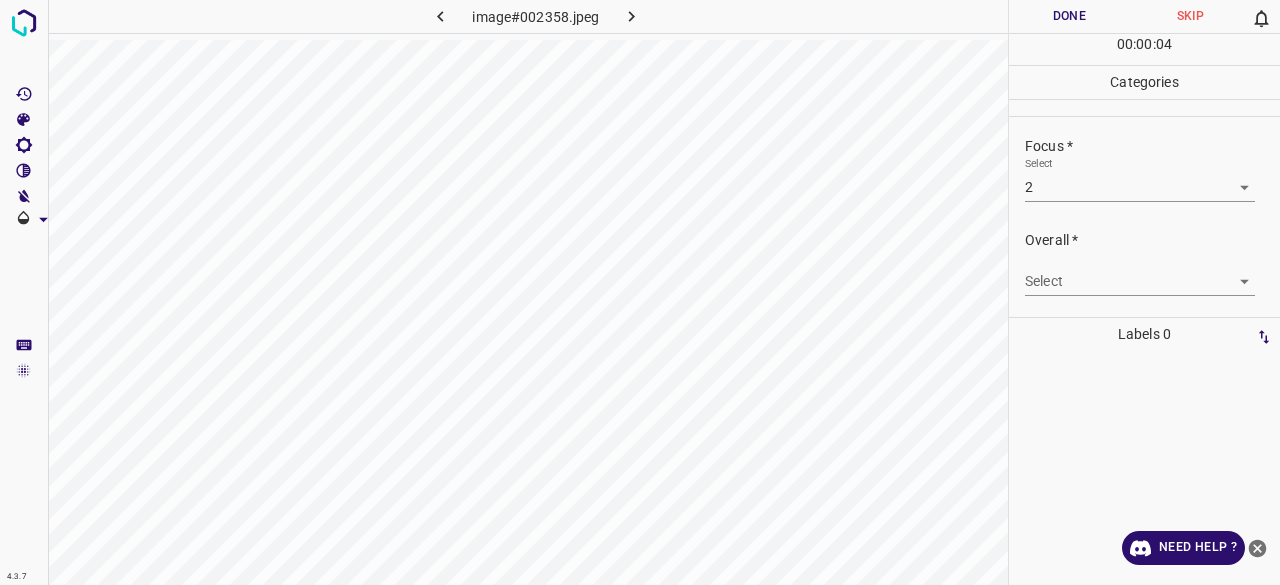 drag, startPoint x: 1054, startPoint y: 298, endPoint x: 1054, endPoint y: 285, distance: 13 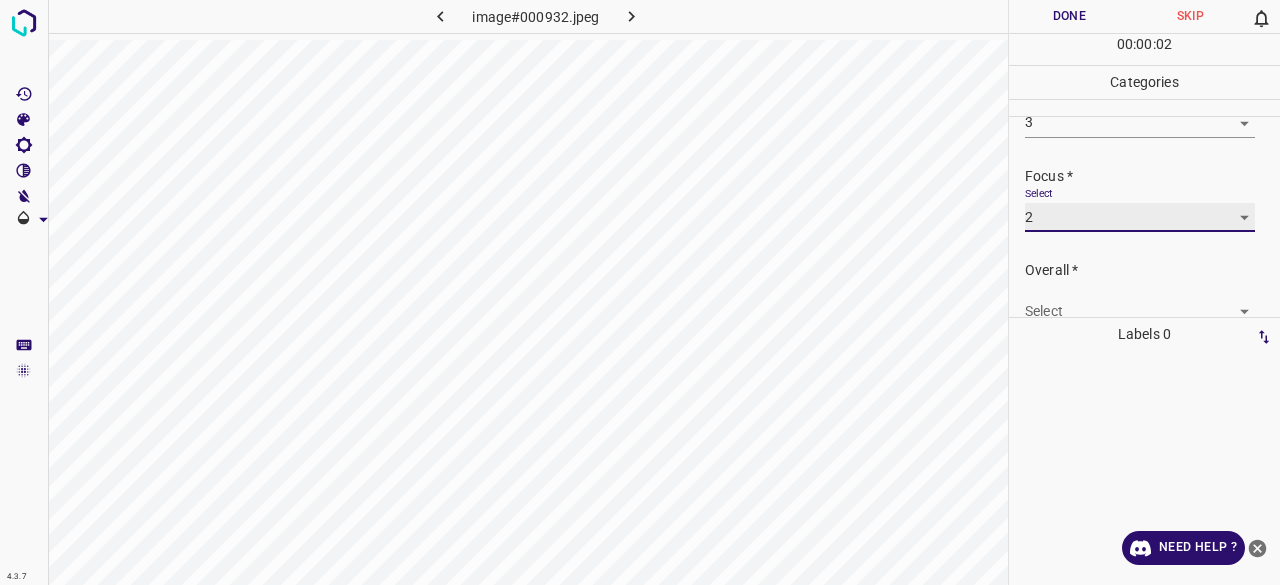 scroll, scrollTop: 98, scrollLeft: 0, axis: vertical 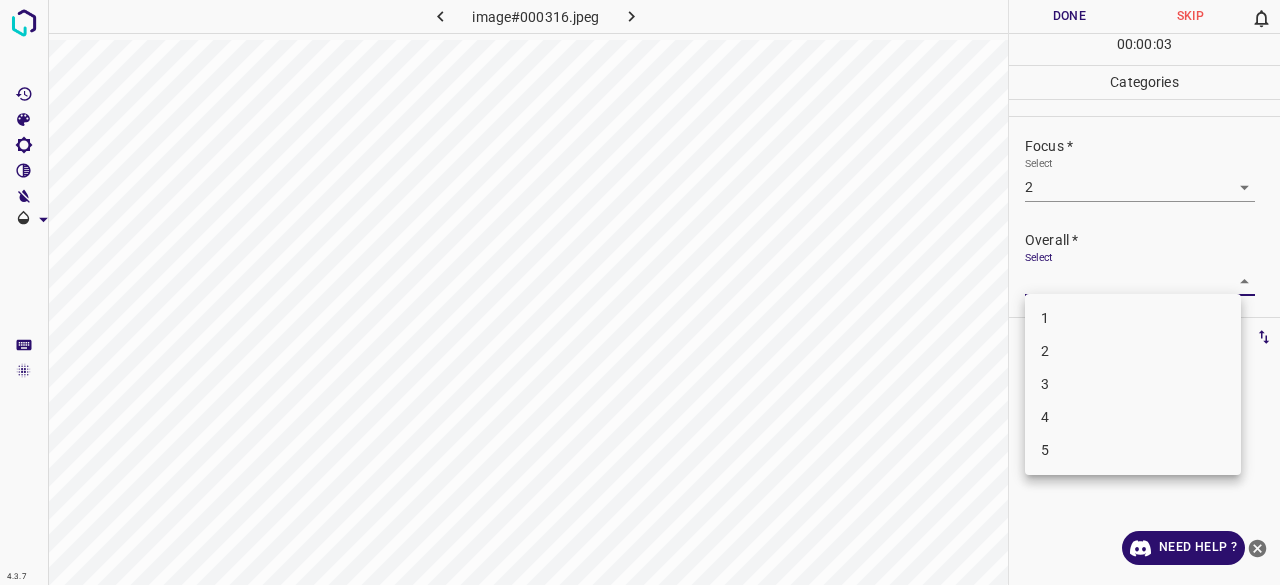 drag, startPoint x: 1076, startPoint y: 363, endPoint x: 1076, endPoint y: 389, distance: 26 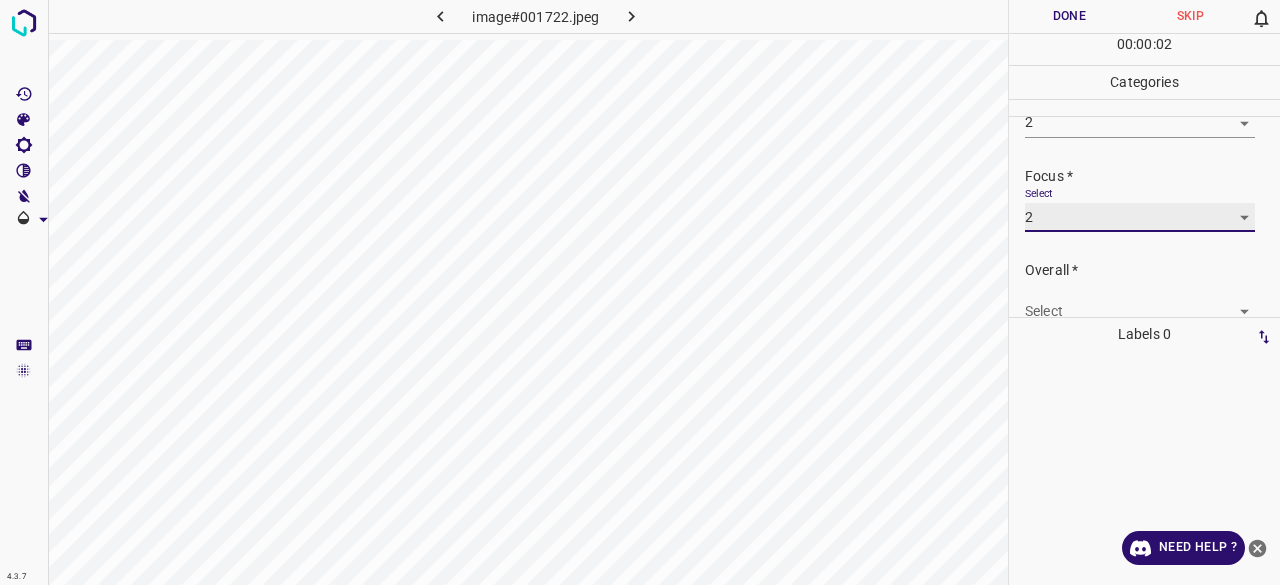 scroll, scrollTop: 98, scrollLeft: 0, axis: vertical 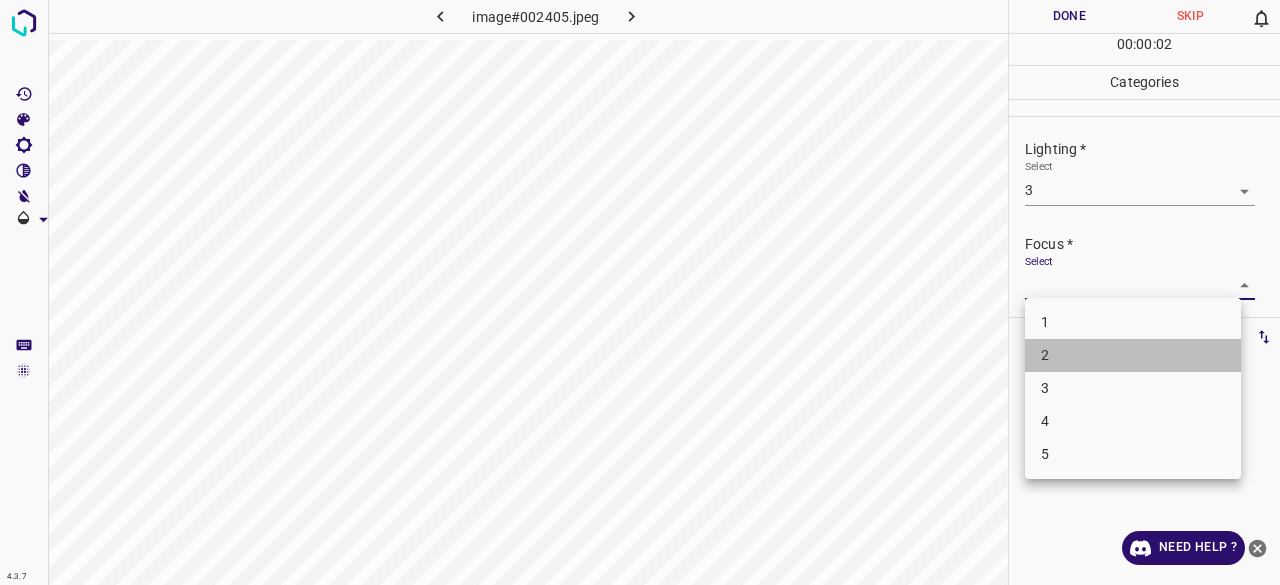 drag, startPoint x: 1058, startPoint y: 361, endPoint x: 1076, endPoint y: 290, distance: 73.24616 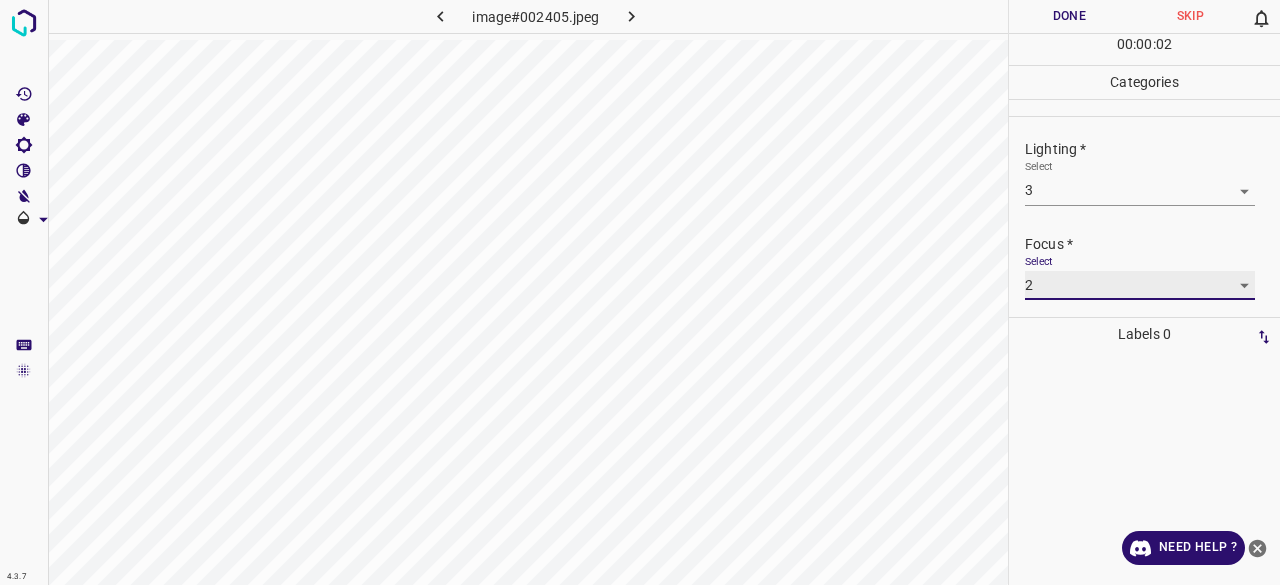 scroll, scrollTop: 98, scrollLeft: 0, axis: vertical 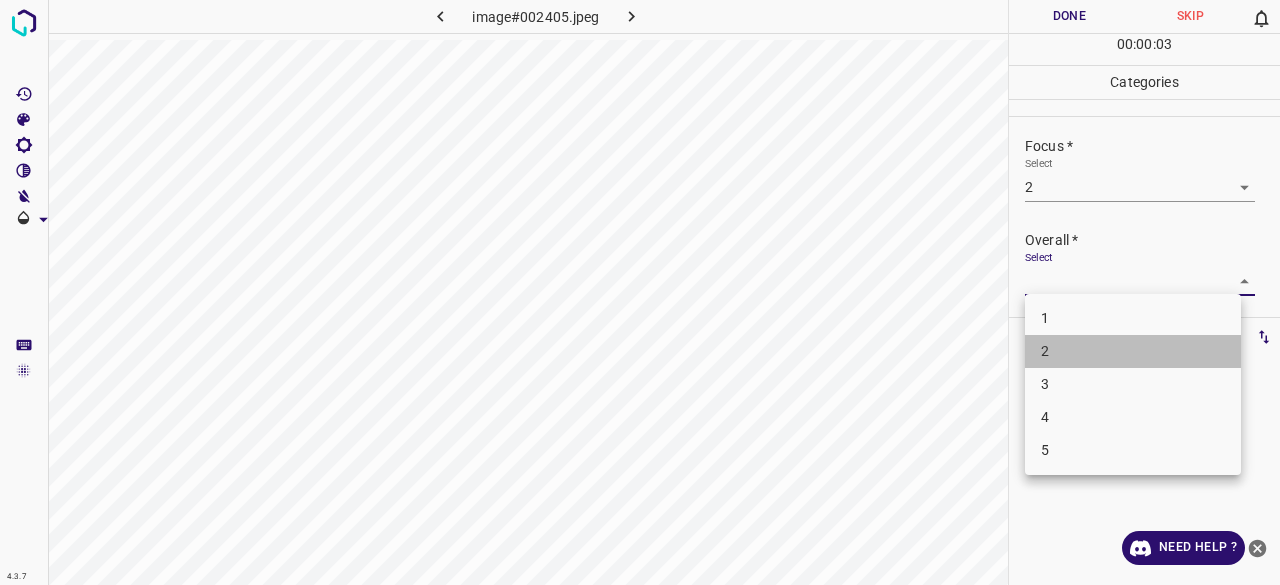 drag, startPoint x: 1054, startPoint y: 359, endPoint x: 1060, endPoint y: 159, distance: 200.08998 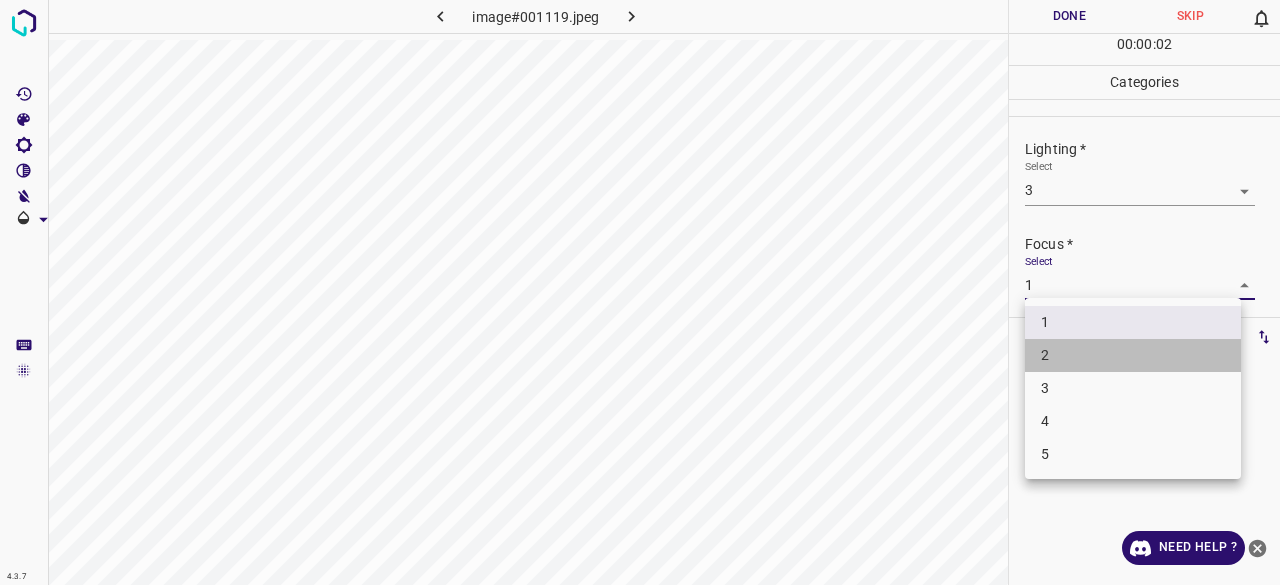 drag, startPoint x: 1055, startPoint y: 356, endPoint x: 1074, endPoint y: 281, distance: 77.36925 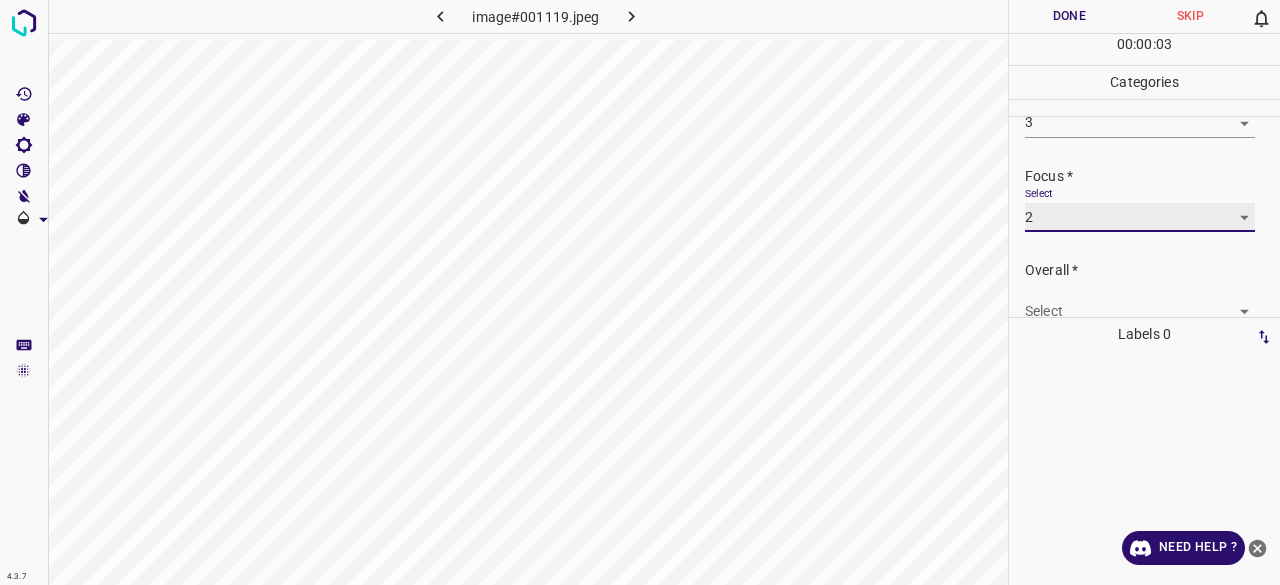 scroll, scrollTop: 98, scrollLeft: 0, axis: vertical 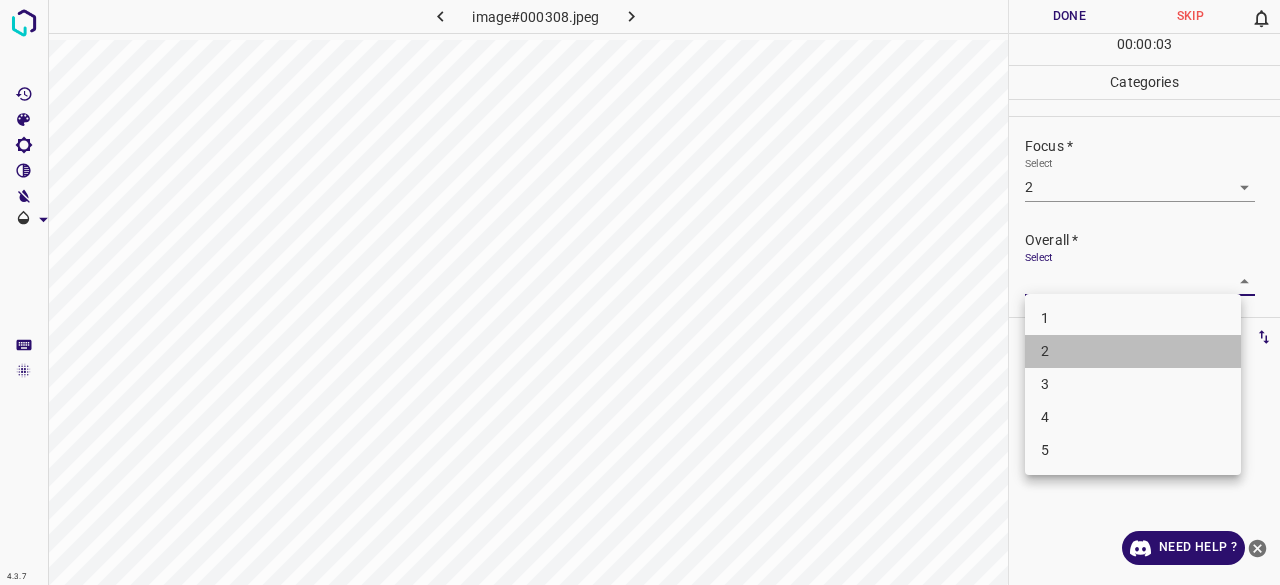 drag, startPoint x: 1053, startPoint y: 361, endPoint x: 1082, endPoint y: 236, distance: 128.31992 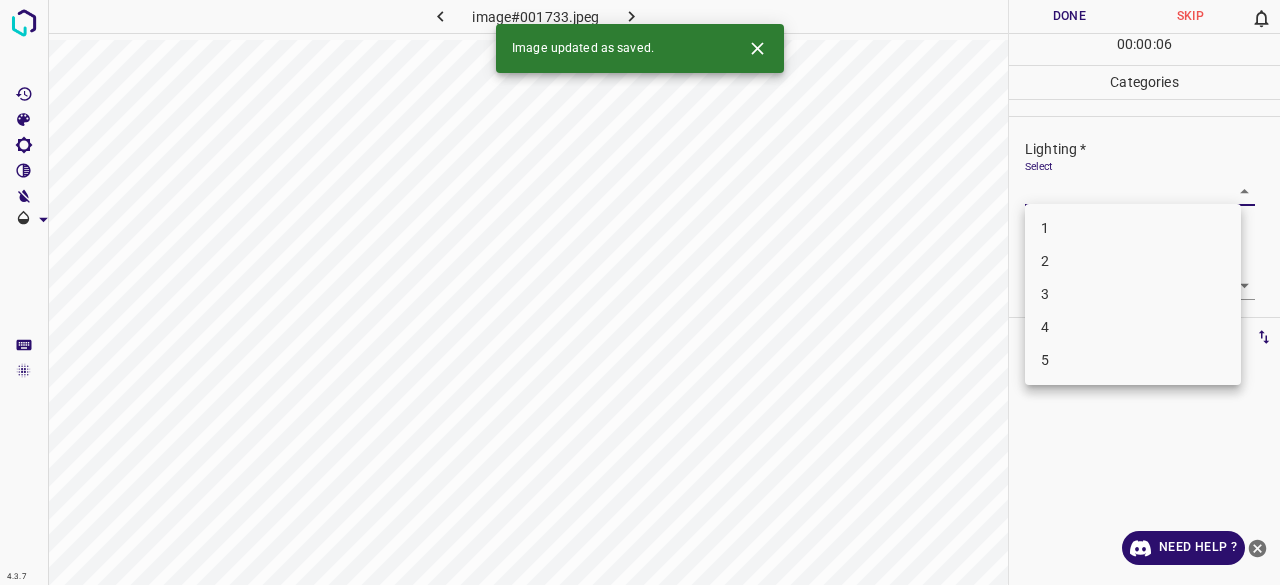 drag, startPoint x: 1084, startPoint y: 186, endPoint x: 1076, endPoint y: 229, distance: 43.737854 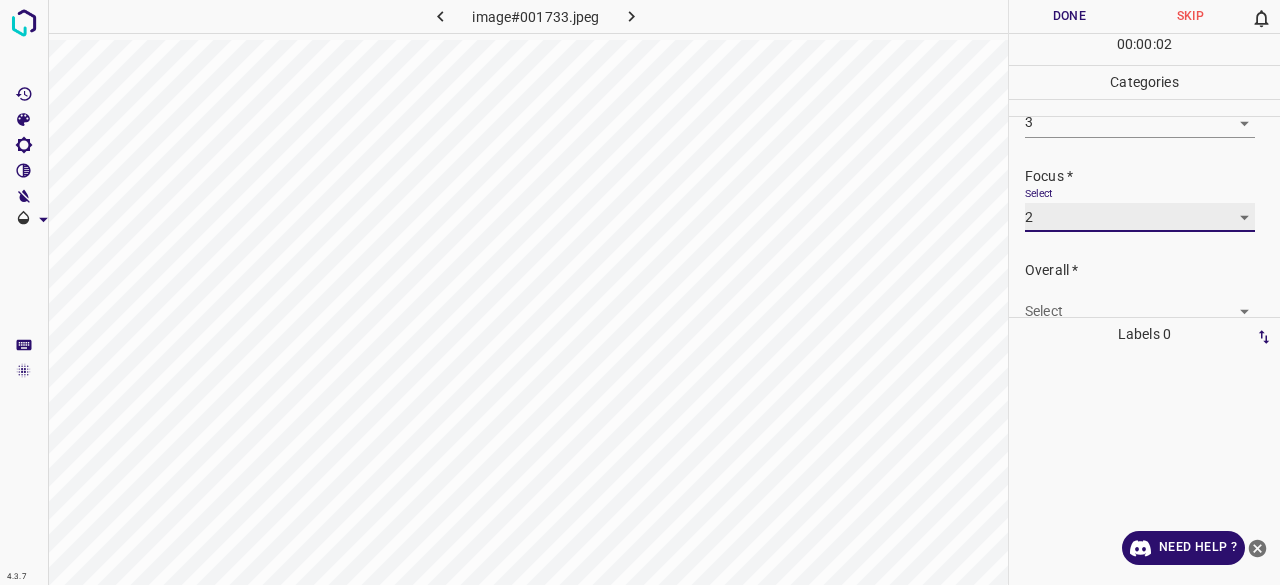 scroll, scrollTop: 98, scrollLeft: 0, axis: vertical 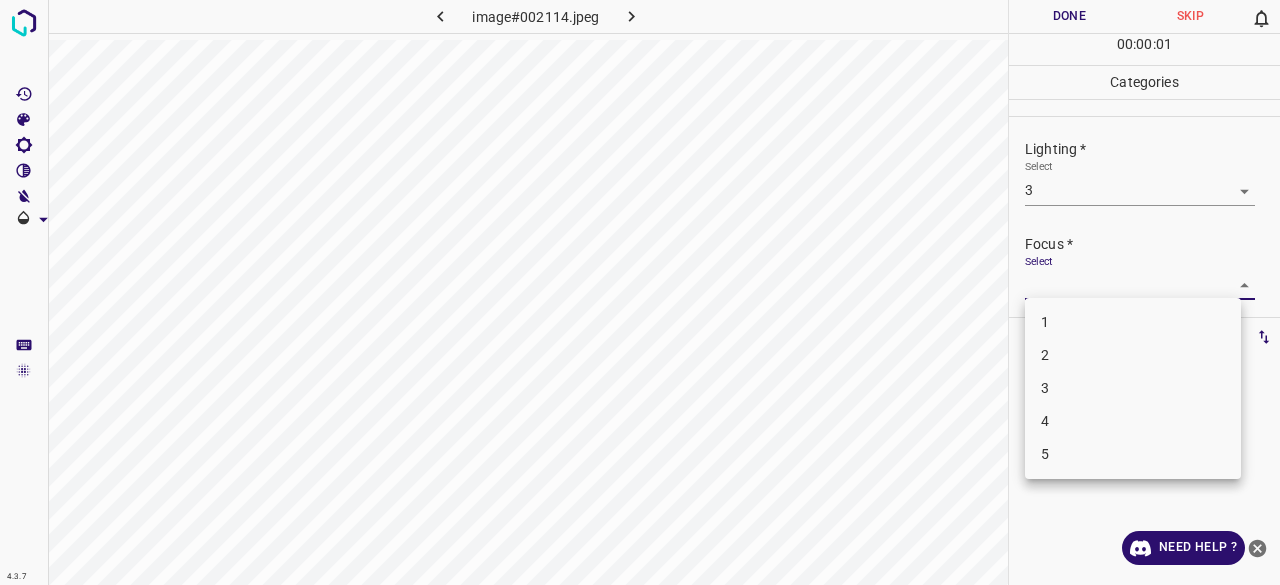 drag, startPoint x: 1068, startPoint y: 394, endPoint x: 1073, endPoint y: 332, distance: 62.201286 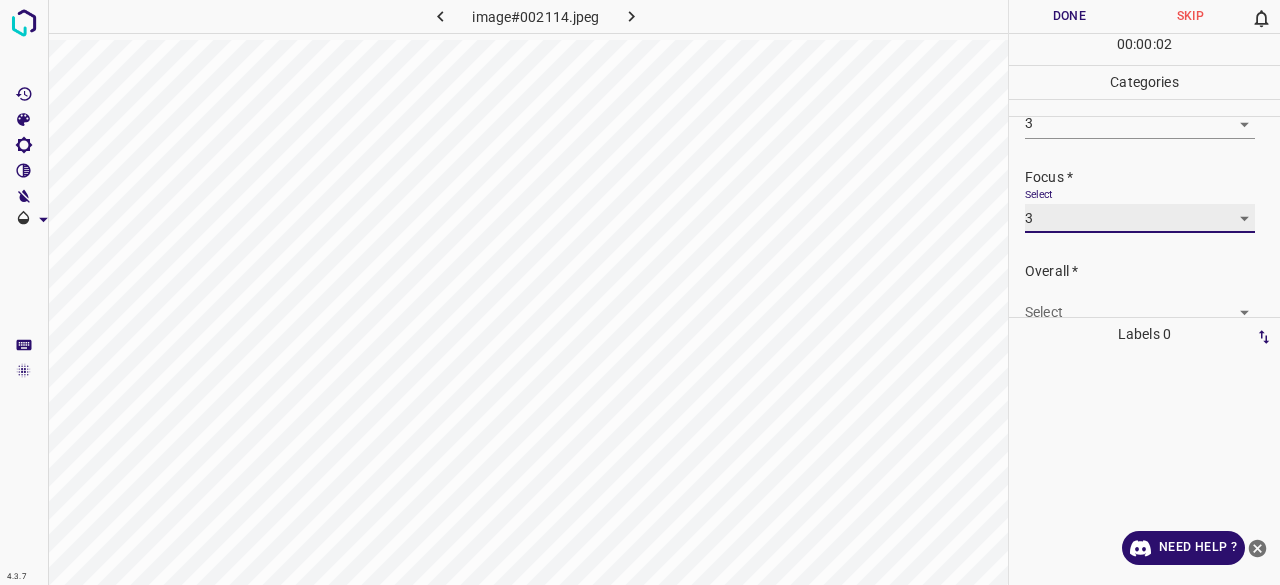 scroll, scrollTop: 98, scrollLeft: 0, axis: vertical 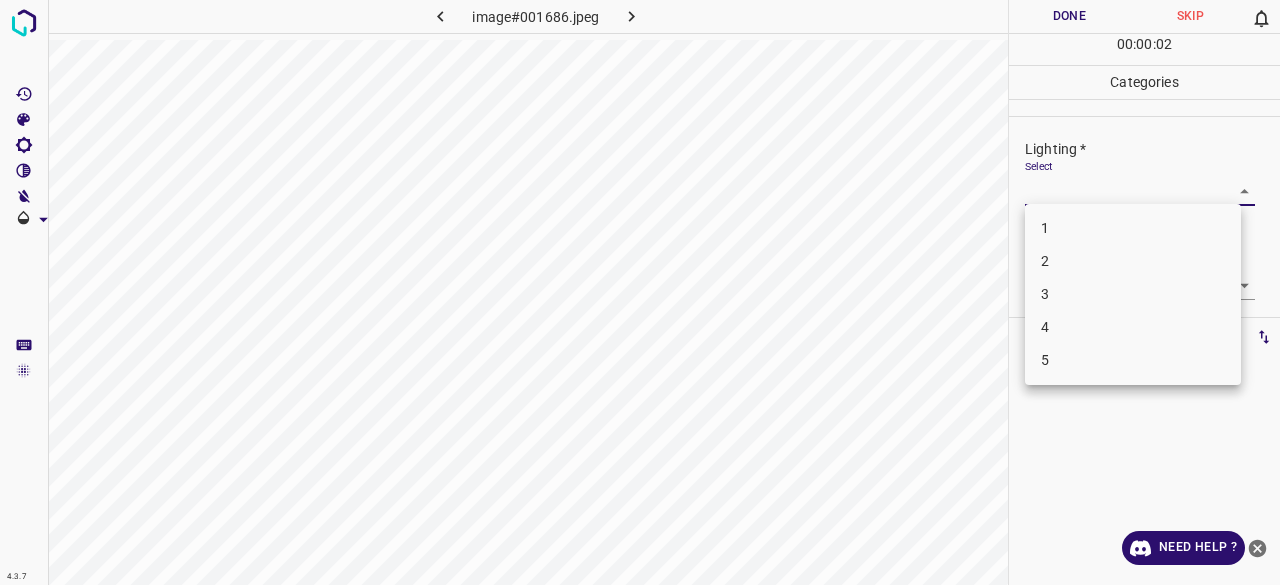 drag, startPoint x: 1062, startPoint y: 275, endPoint x: 1055, endPoint y: 283, distance: 10.630146 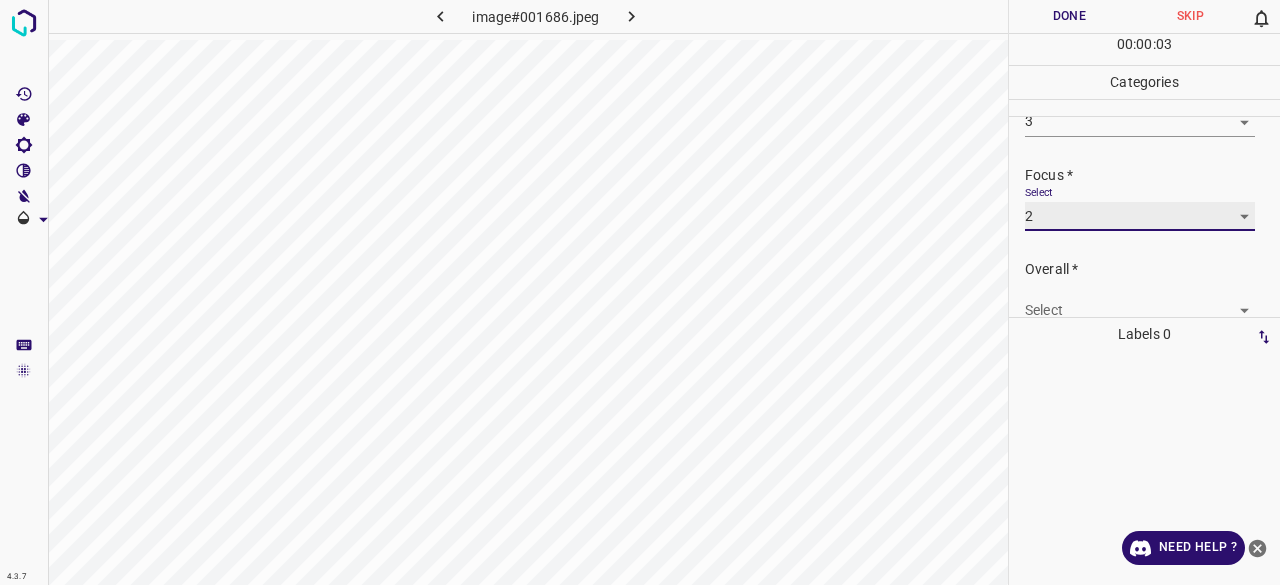 scroll, scrollTop: 98, scrollLeft: 0, axis: vertical 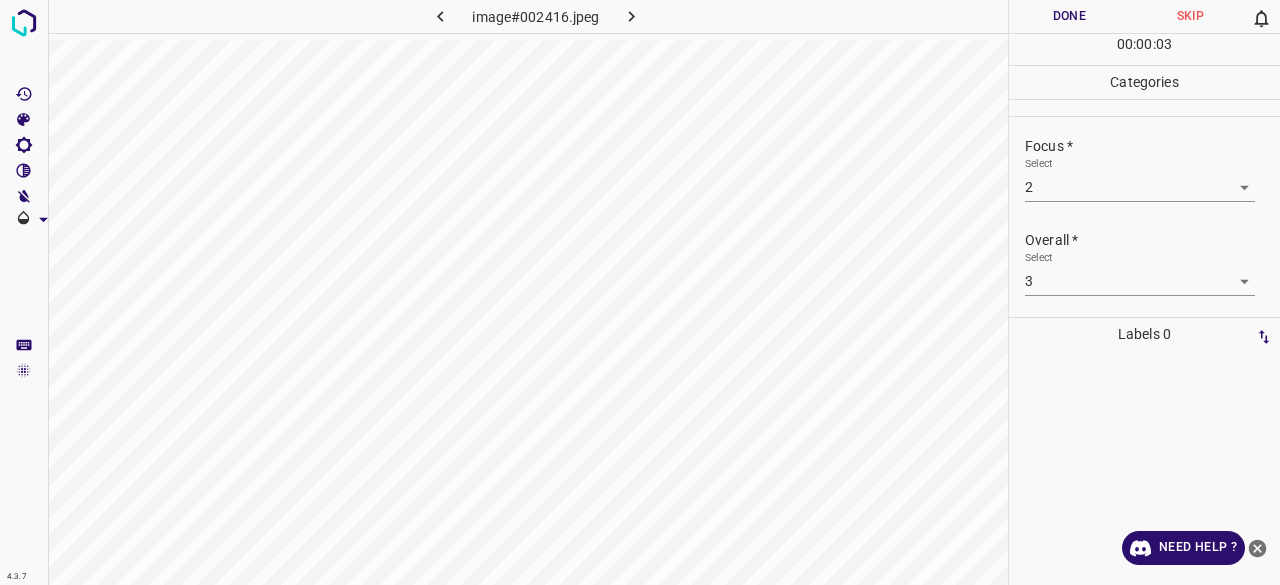 drag, startPoint x: 1058, startPoint y: 40, endPoint x: 1058, endPoint y: 29, distance: 11 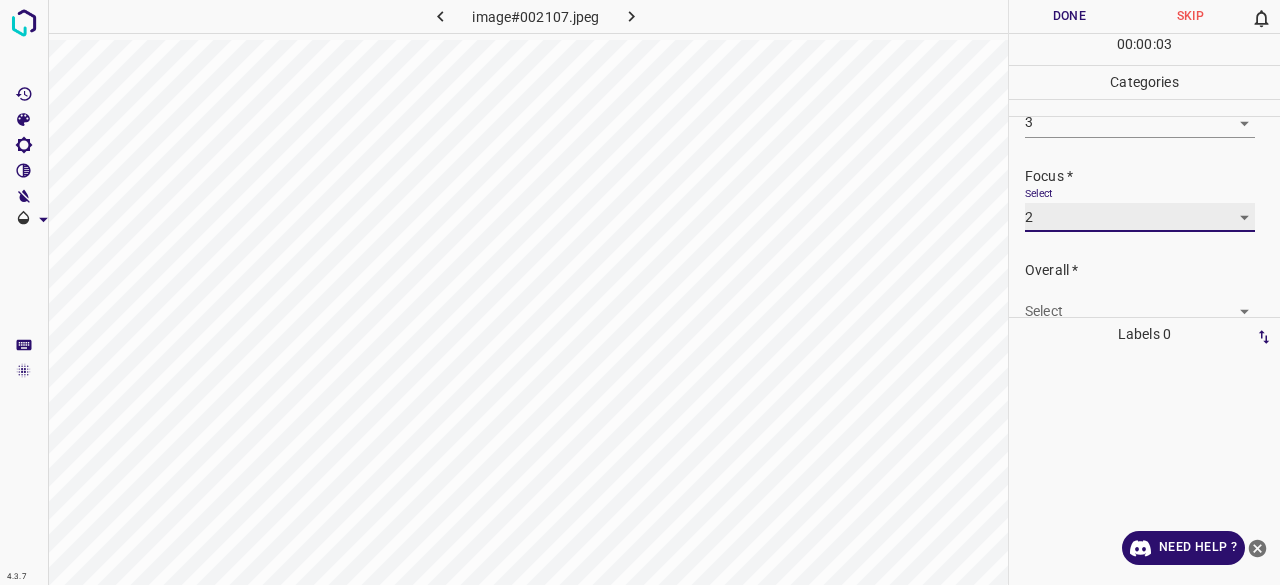 scroll, scrollTop: 98, scrollLeft: 0, axis: vertical 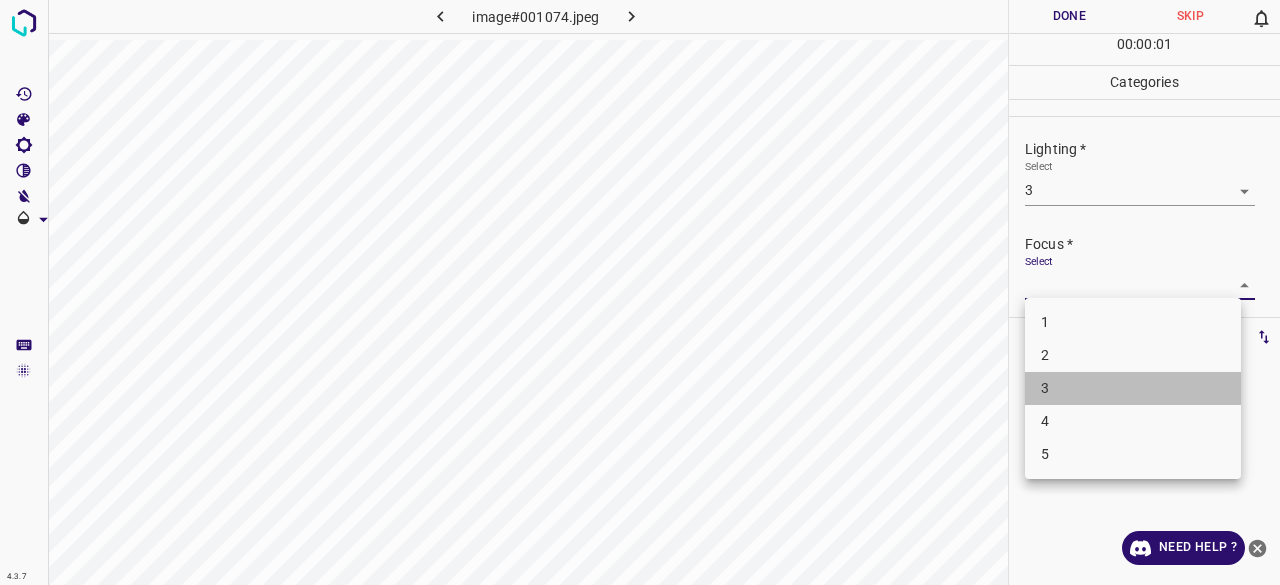 drag, startPoint x: 1064, startPoint y: 384, endPoint x: 1060, endPoint y: 355, distance: 29.274563 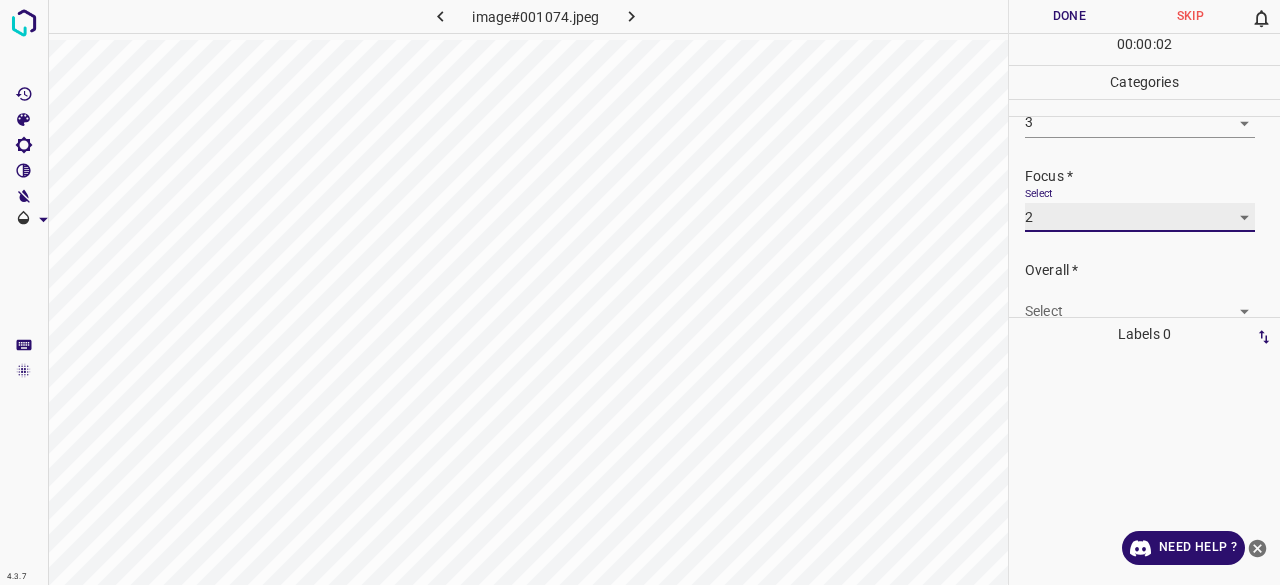 scroll, scrollTop: 98, scrollLeft: 0, axis: vertical 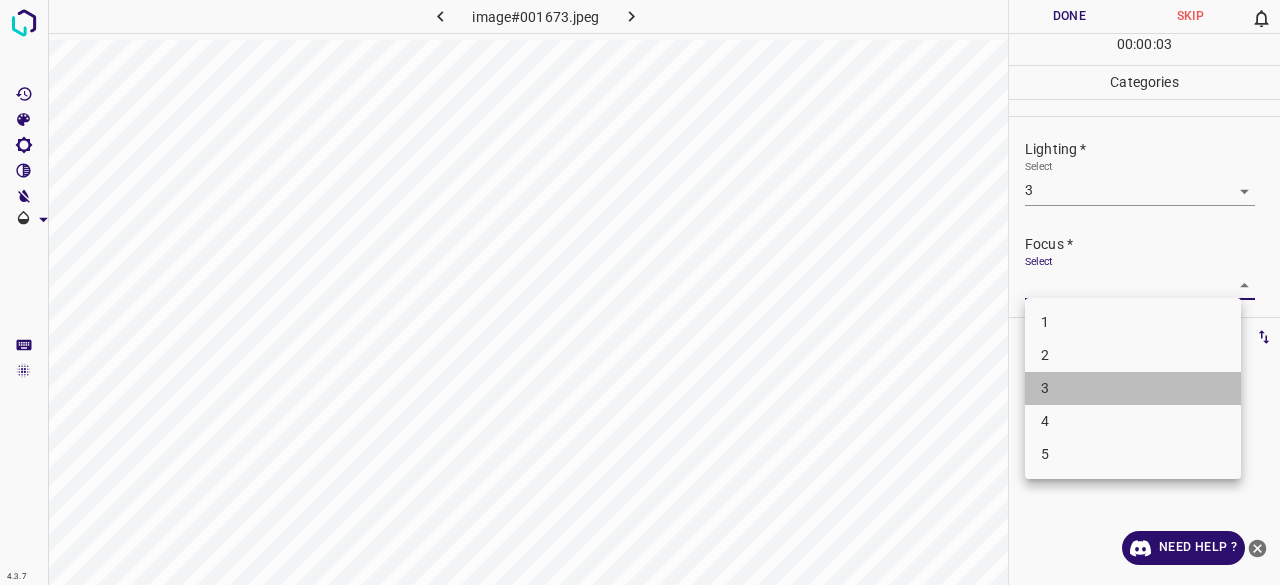 drag, startPoint x: 1060, startPoint y: 393, endPoint x: 1069, endPoint y: 377, distance: 18.35756 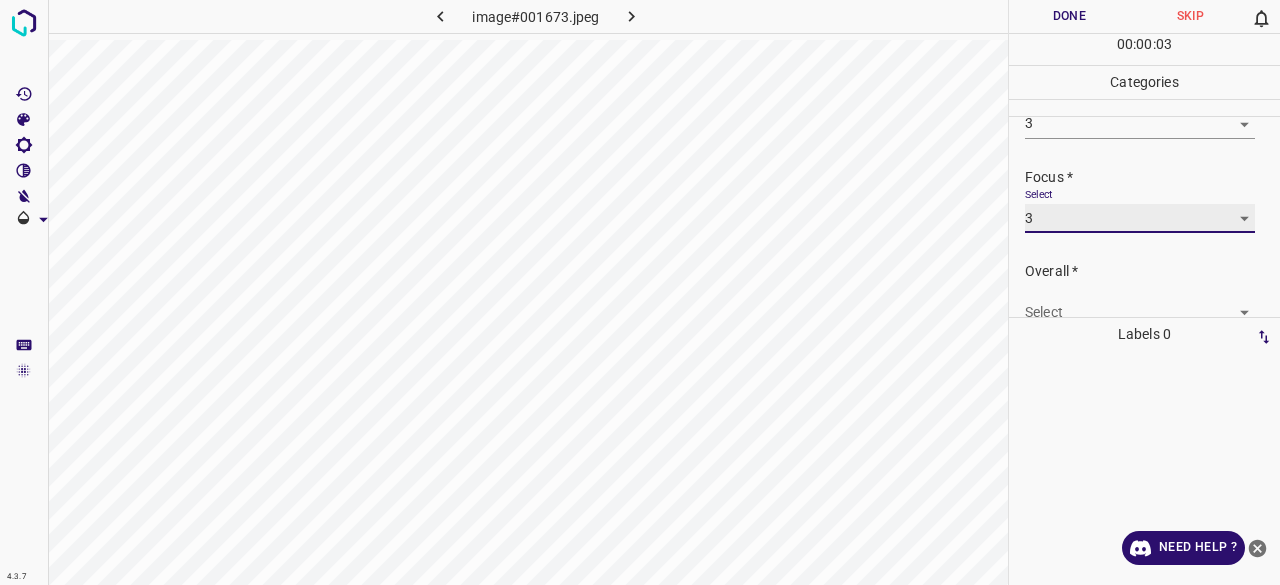 scroll, scrollTop: 98, scrollLeft: 0, axis: vertical 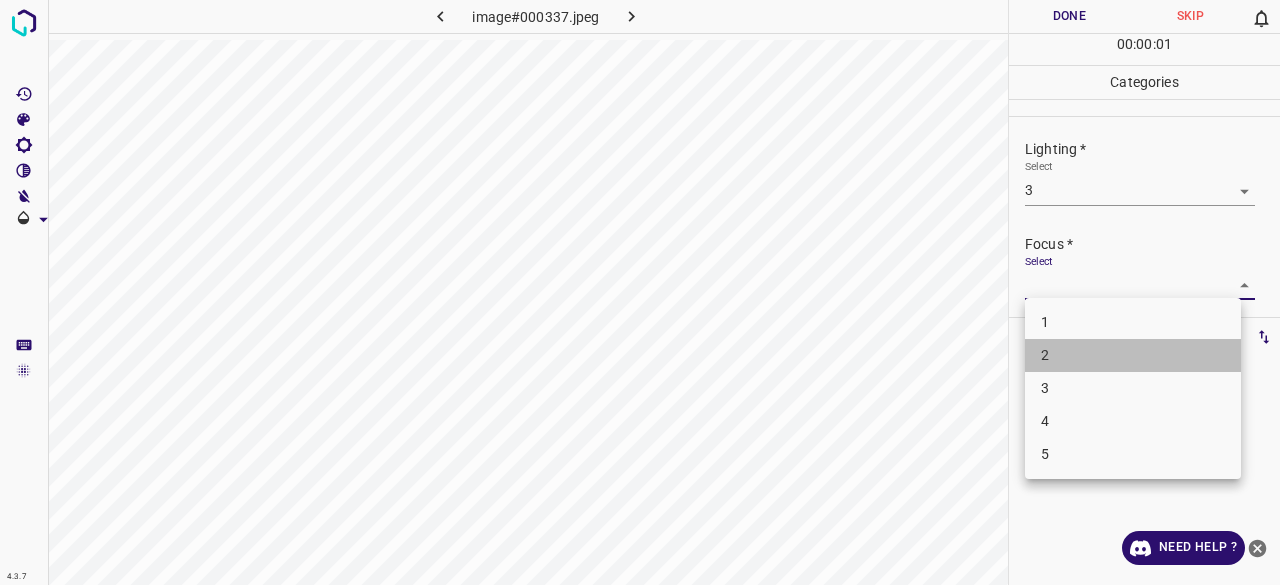 drag, startPoint x: 1058, startPoint y: 351, endPoint x: 1078, endPoint y: 288, distance: 66.09841 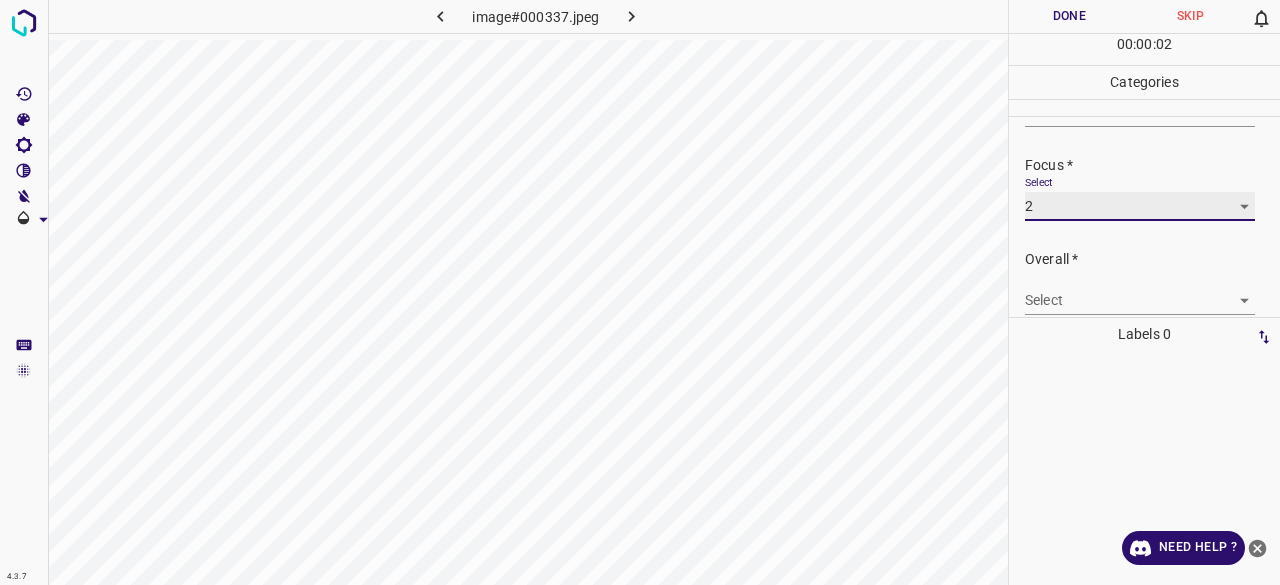 scroll, scrollTop: 98, scrollLeft: 0, axis: vertical 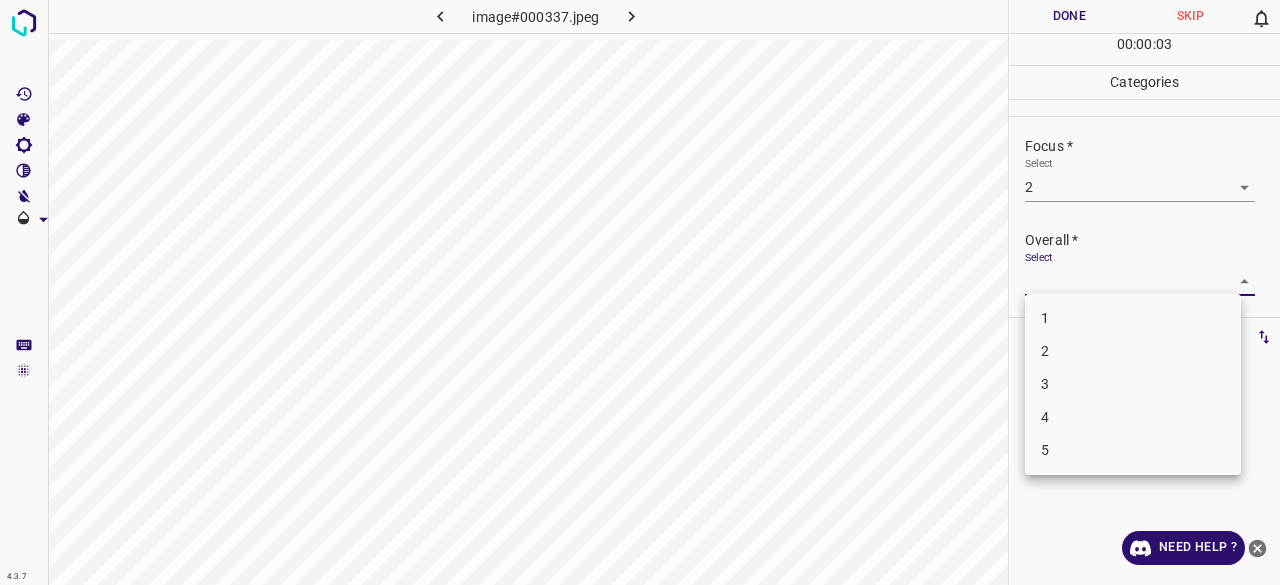 drag, startPoint x: 1051, startPoint y: 380, endPoint x: 1048, endPoint y: 260, distance: 120.03749 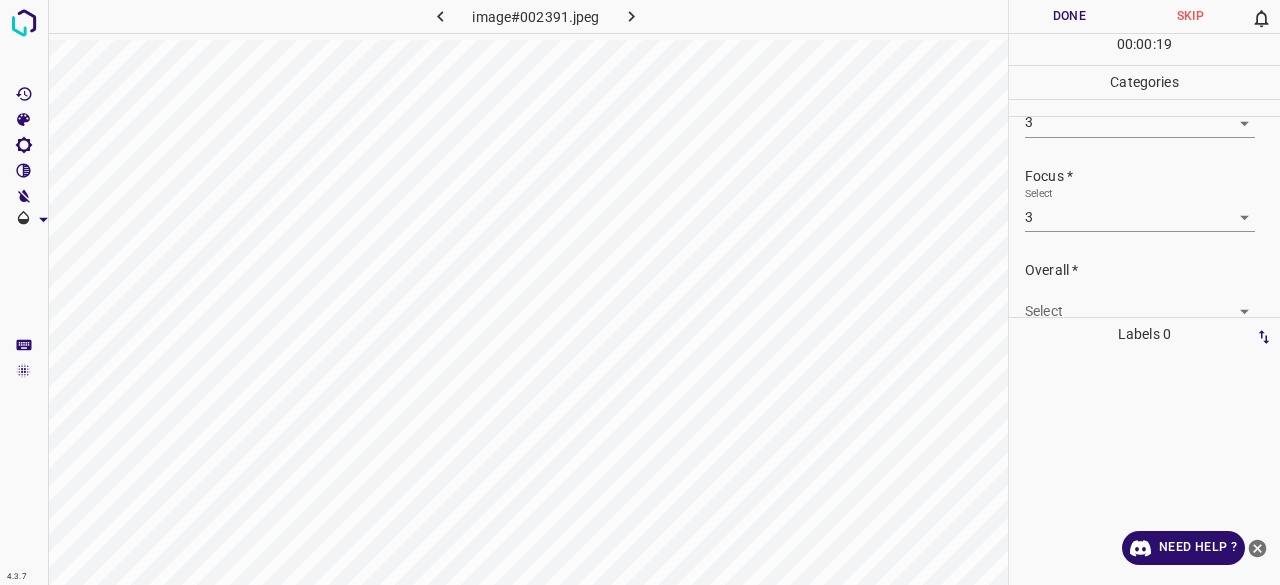 scroll, scrollTop: 98, scrollLeft: 0, axis: vertical 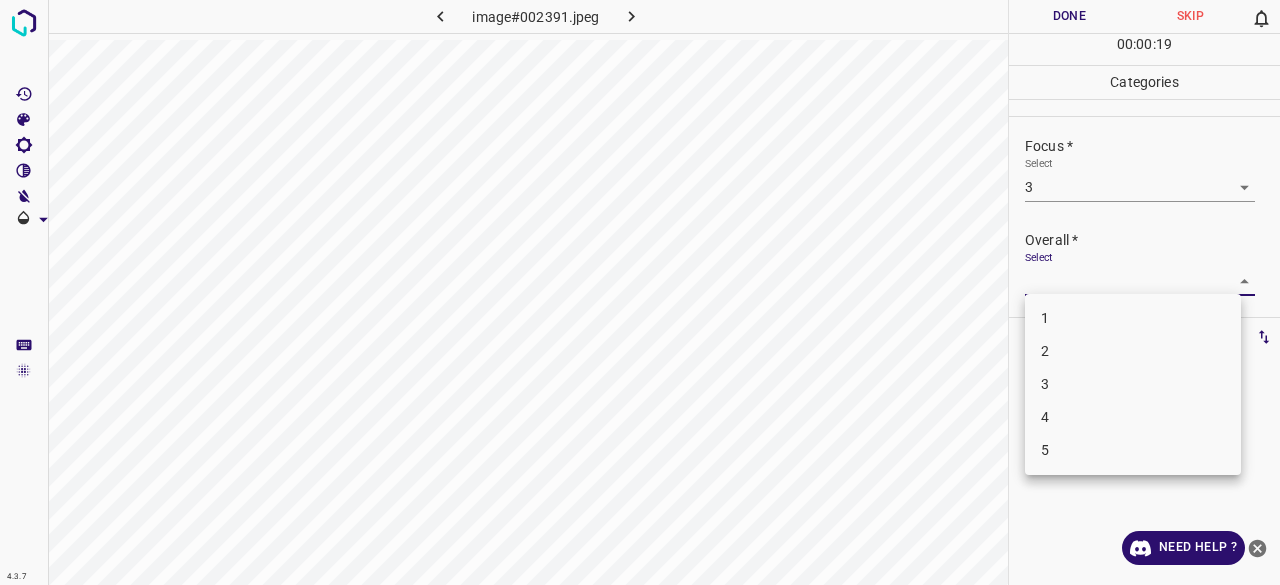 drag, startPoint x: 1058, startPoint y: 383, endPoint x: 1054, endPoint y: 255, distance: 128.06248 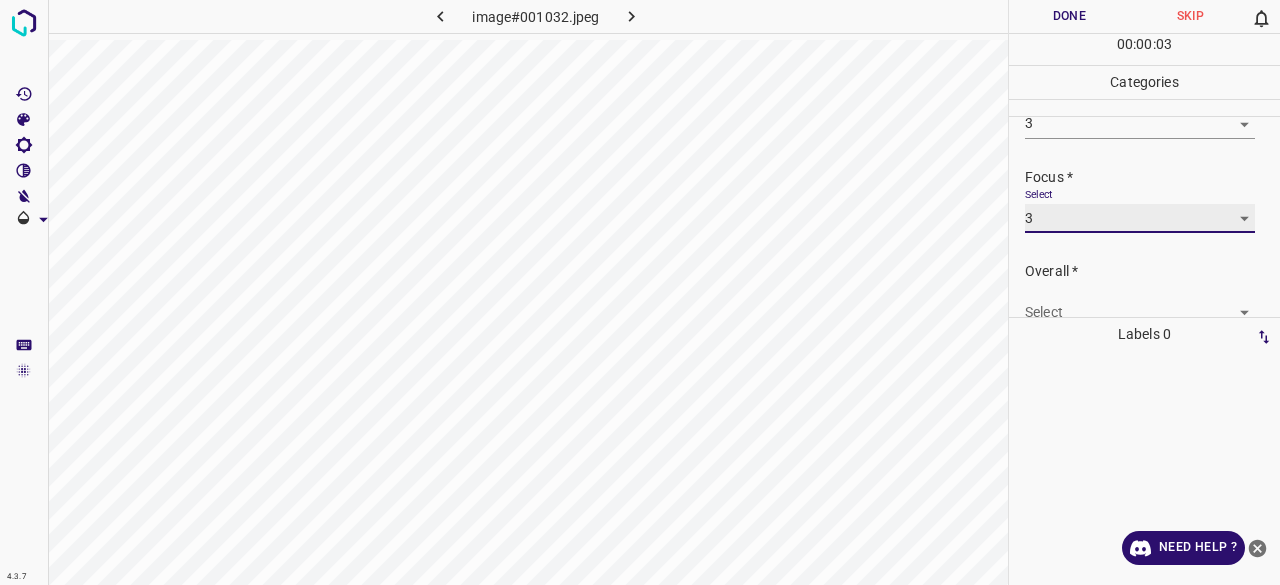 scroll, scrollTop: 98, scrollLeft: 0, axis: vertical 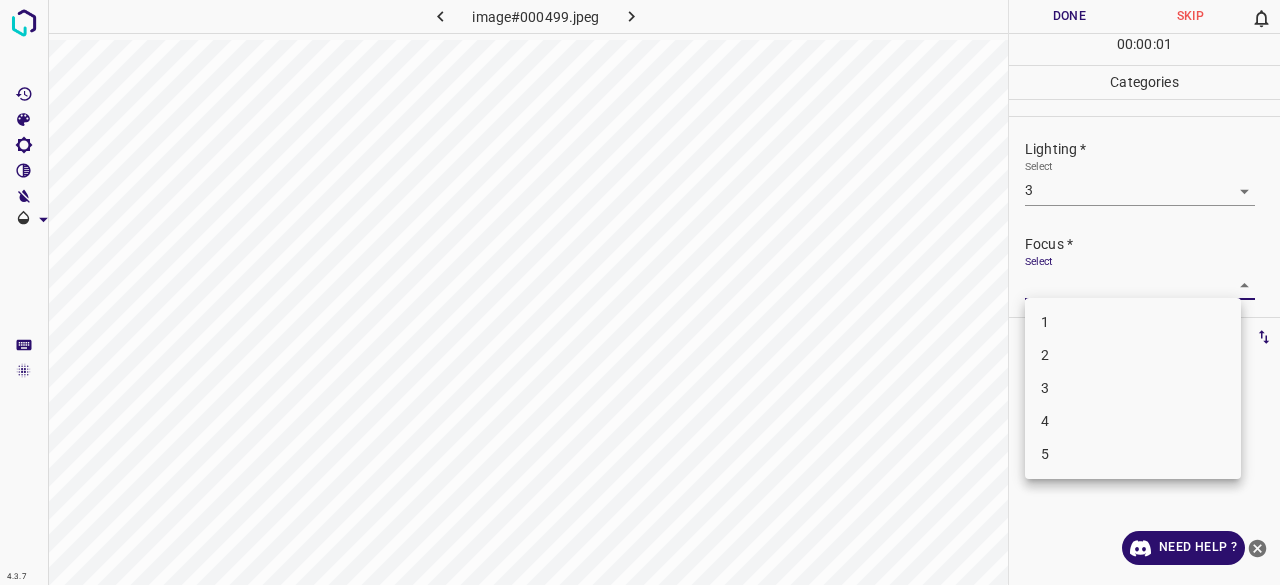 drag, startPoint x: 1048, startPoint y: 359, endPoint x: 1073, endPoint y: 264, distance: 98.23441 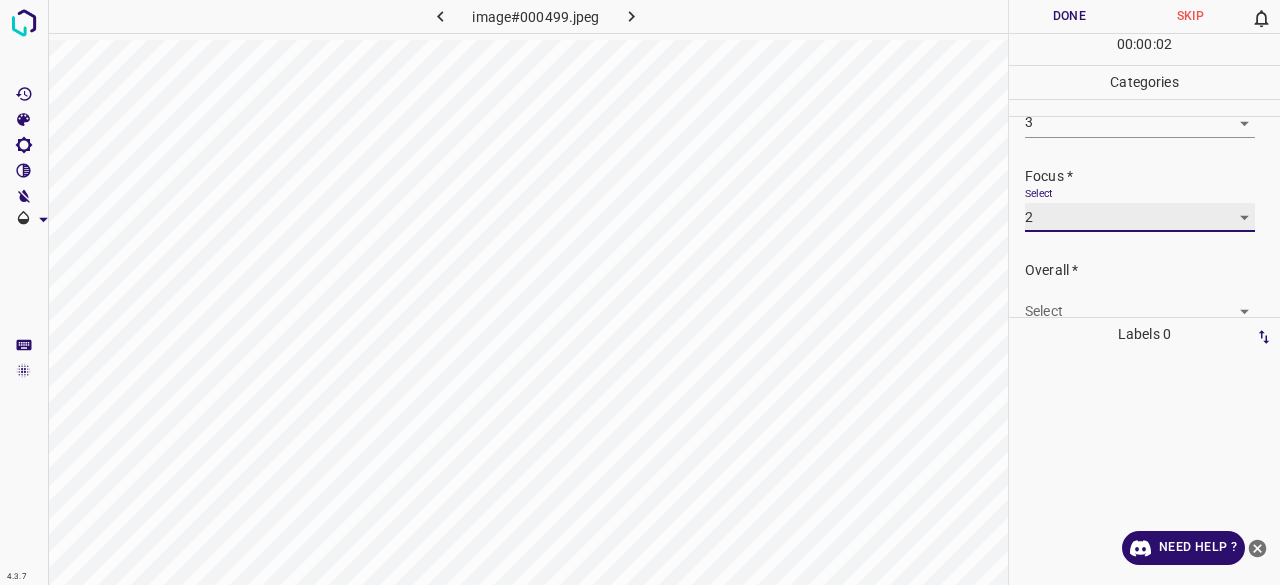 scroll, scrollTop: 98, scrollLeft: 0, axis: vertical 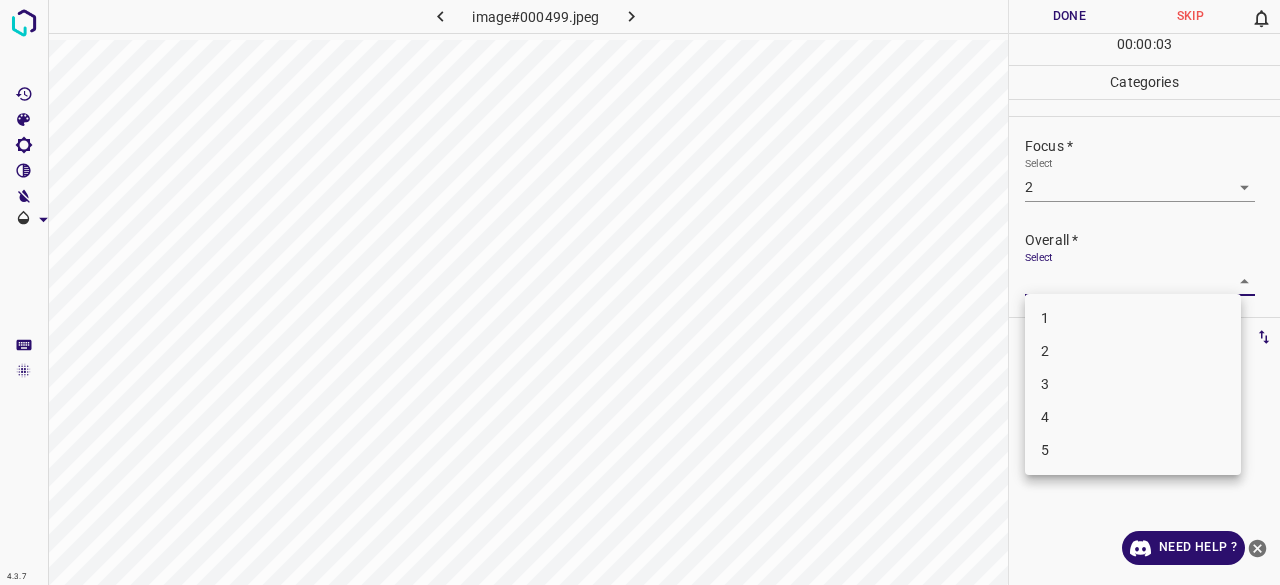 drag, startPoint x: 1046, startPoint y: 365, endPoint x: 1048, endPoint y: 343, distance: 22.090721 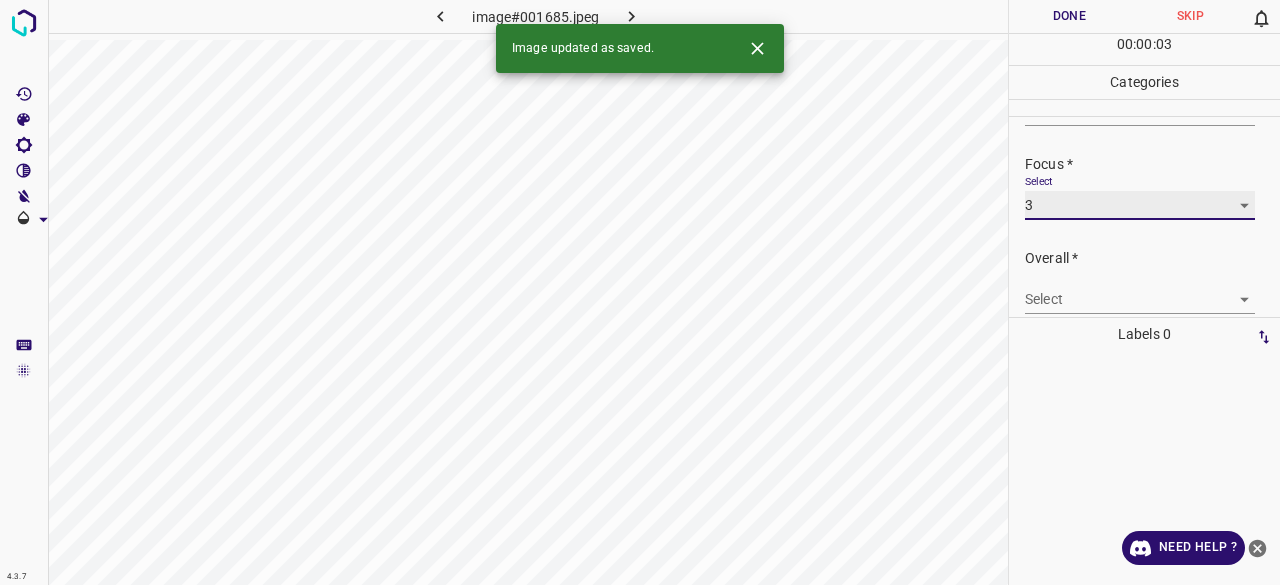 scroll, scrollTop: 98, scrollLeft: 0, axis: vertical 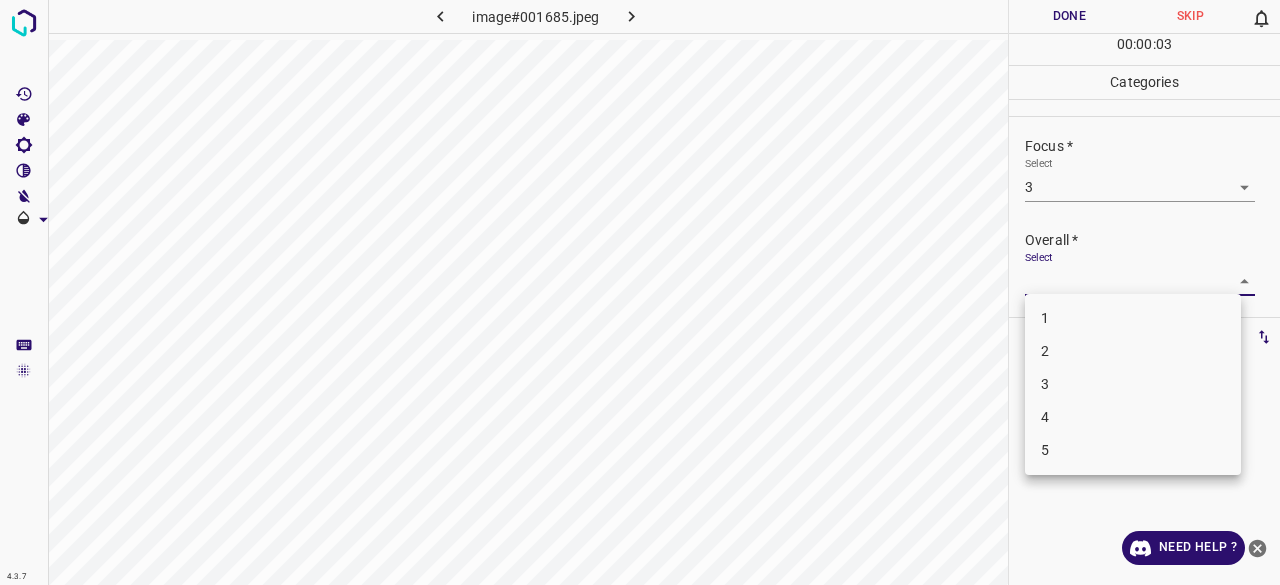 drag, startPoint x: 1078, startPoint y: 388, endPoint x: 1053, endPoint y: 264, distance: 126.495056 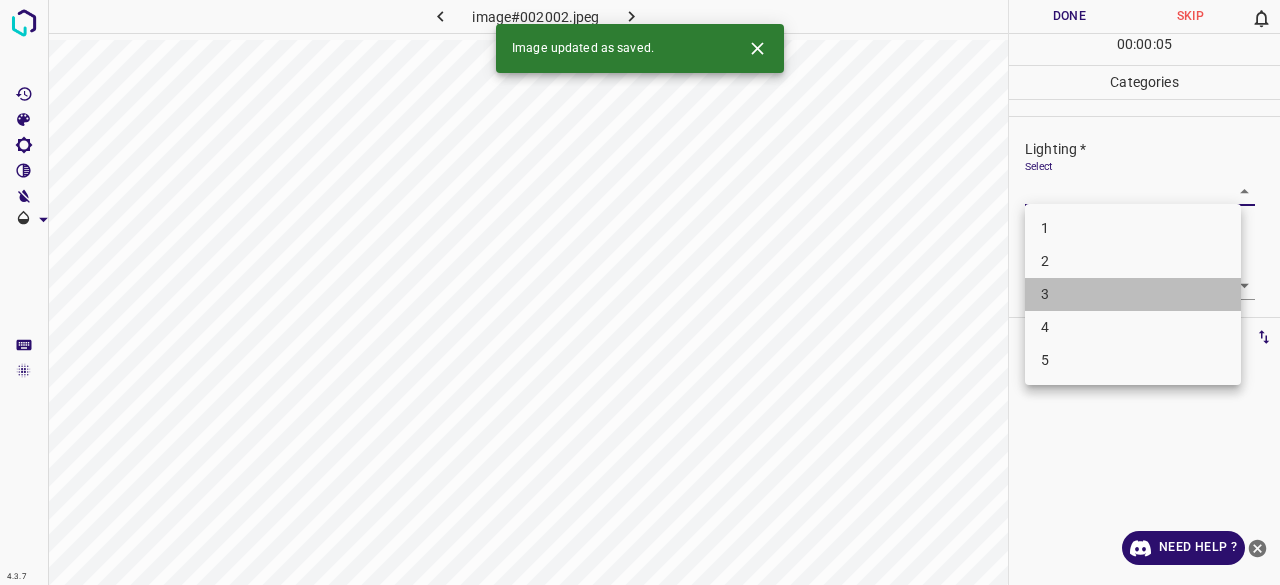 drag, startPoint x: 1067, startPoint y: 306, endPoint x: 1055, endPoint y: 293, distance: 17.691807 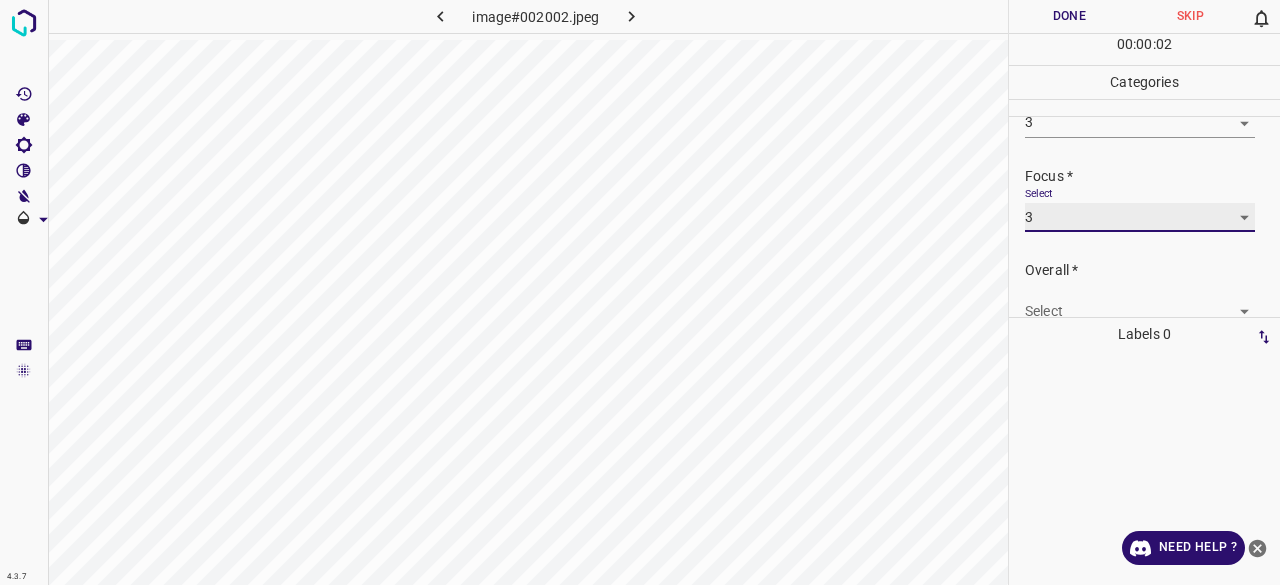 scroll, scrollTop: 98, scrollLeft: 0, axis: vertical 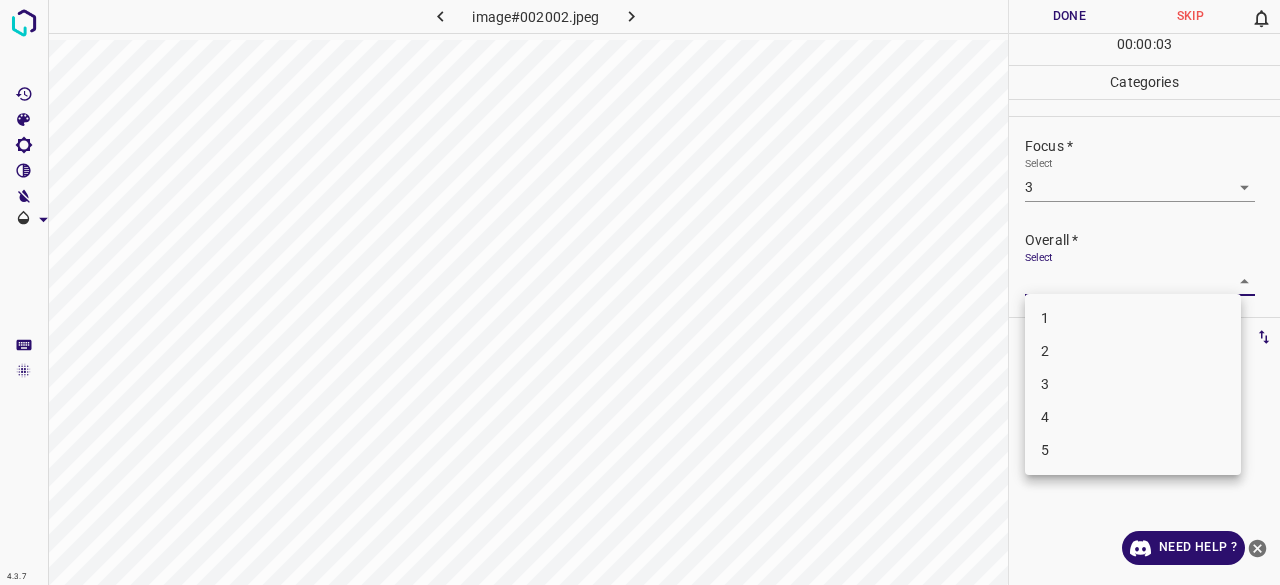 drag, startPoint x: 1059, startPoint y: 386, endPoint x: 1058, endPoint y: 310, distance: 76.00658 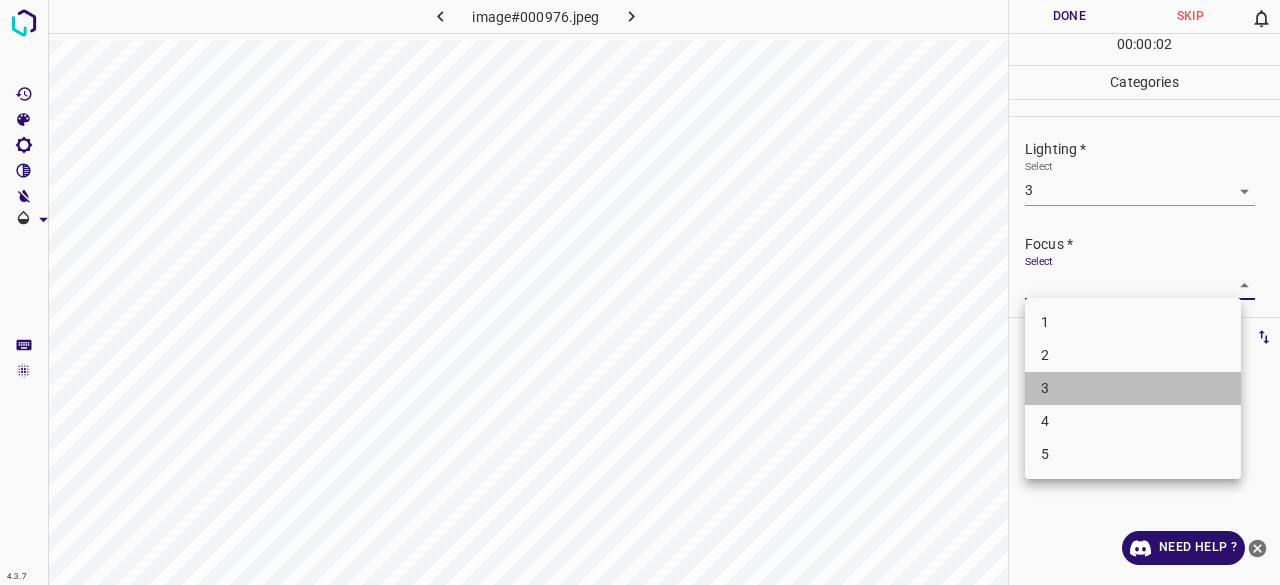 drag, startPoint x: 1052, startPoint y: 383, endPoint x: 1077, endPoint y: 281, distance: 105.01904 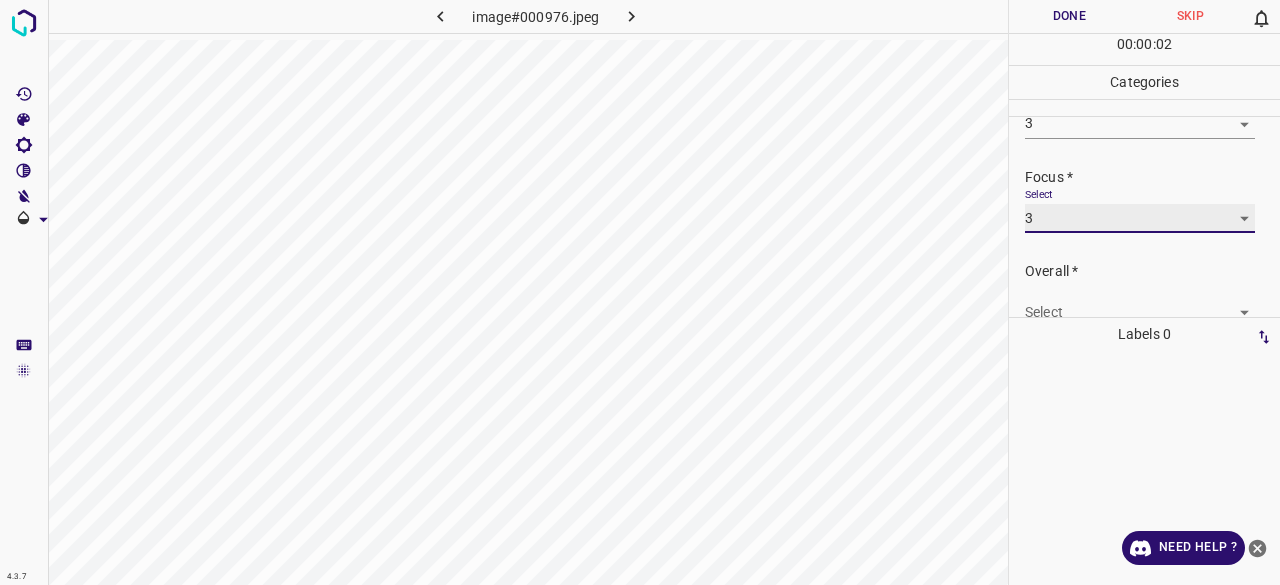 scroll, scrollTop: 98, scrollLeft: 0, axis: vertical 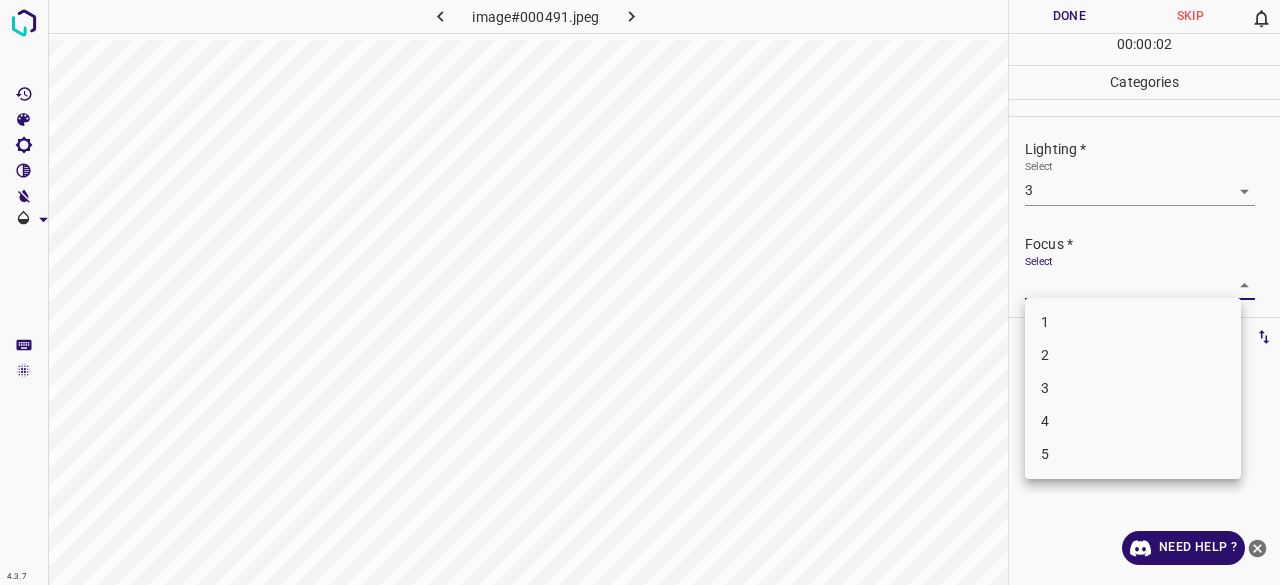drag, startPoint x: 1075, startPoint y: 368, endPoint x: 1072, endPoint y: 385, distance: 17.262676 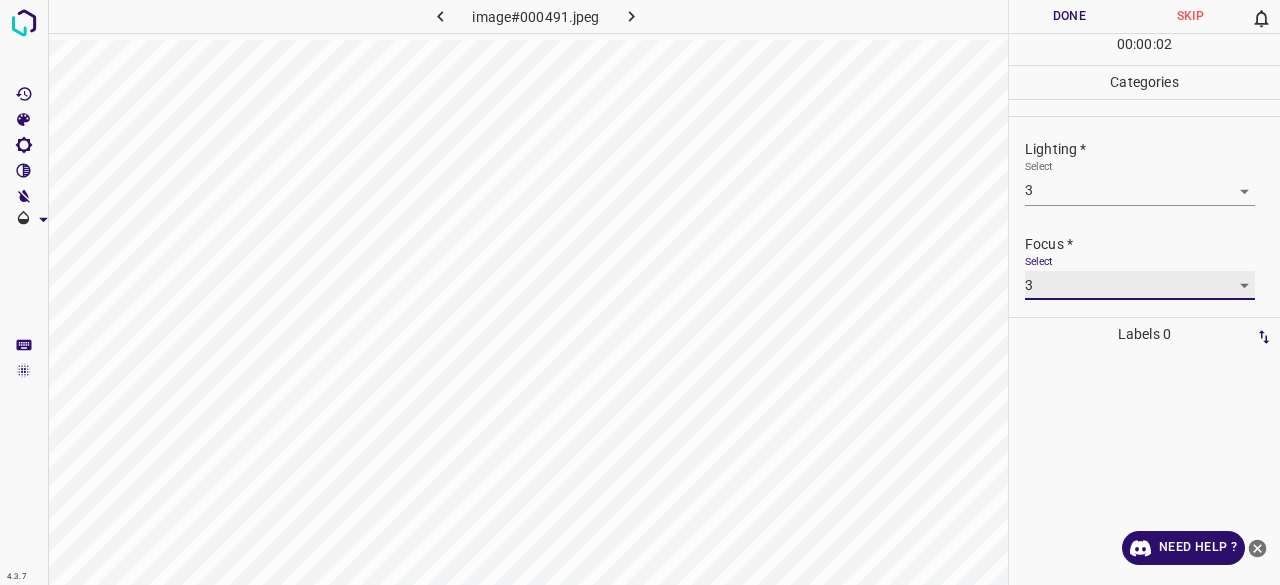scroll, scrollTop: 98, scrollLeft: 0, axis: vertical 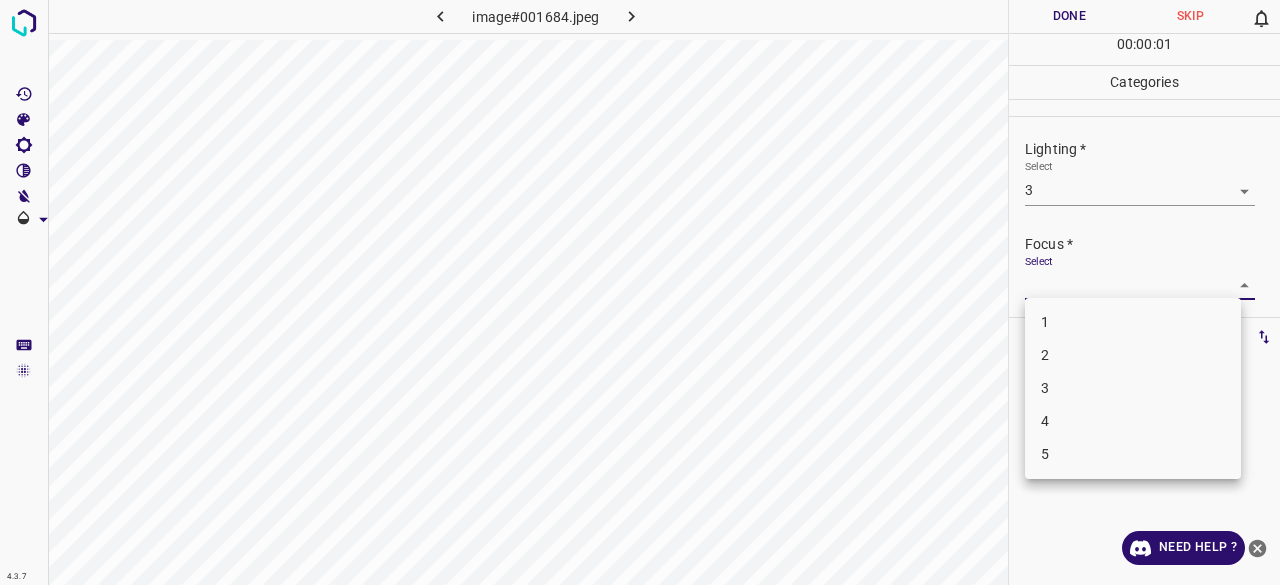 drag, startPoint x: 1063, startPoint y: 357, endPoint x: 1064, endPoint y: 322, distance: 35.014282 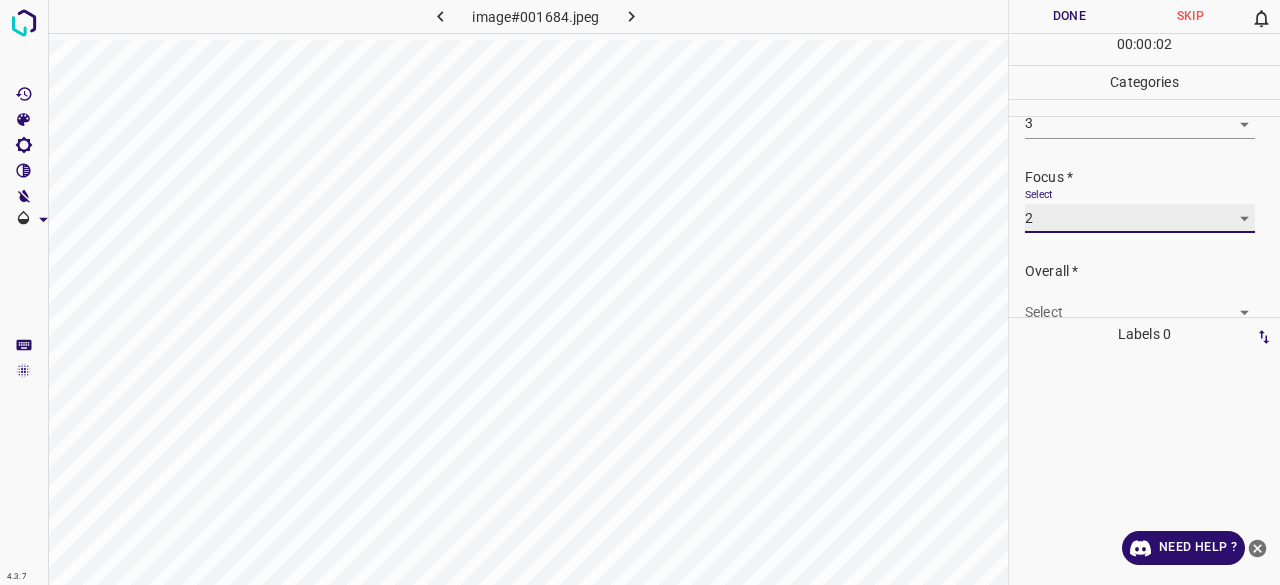 scroll, scrollTop: 98, scrollLeft: 0, axis: vertical 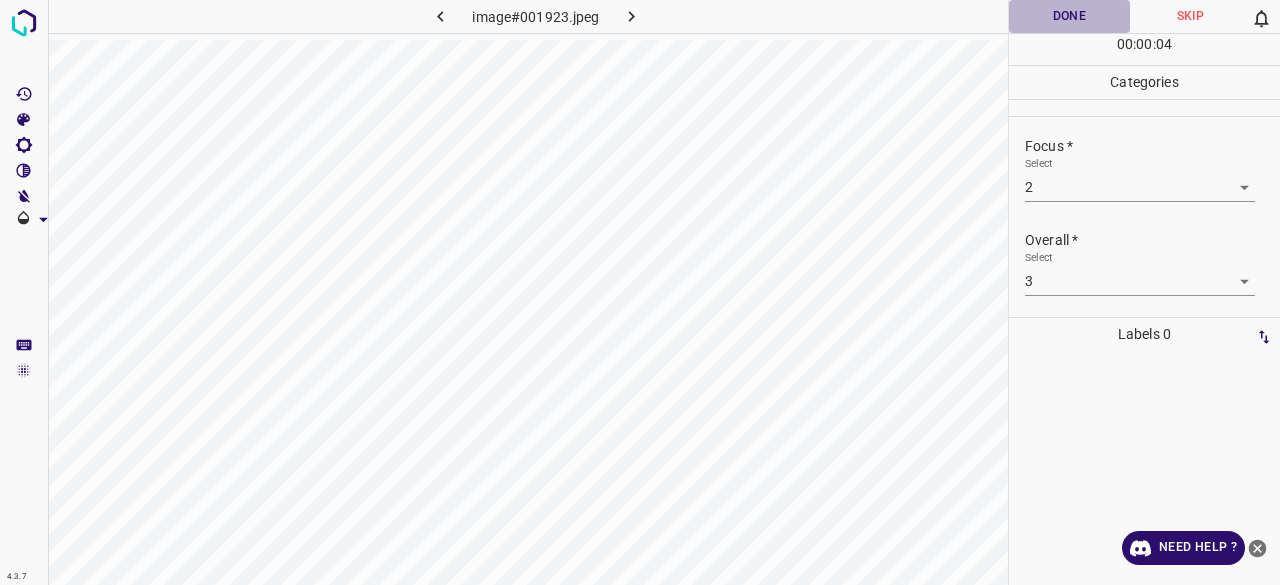 drag, startPoint x: 1034, startPoint y: 14, endPoint x: 1018, endPoint y: 20, distance: 17.088007 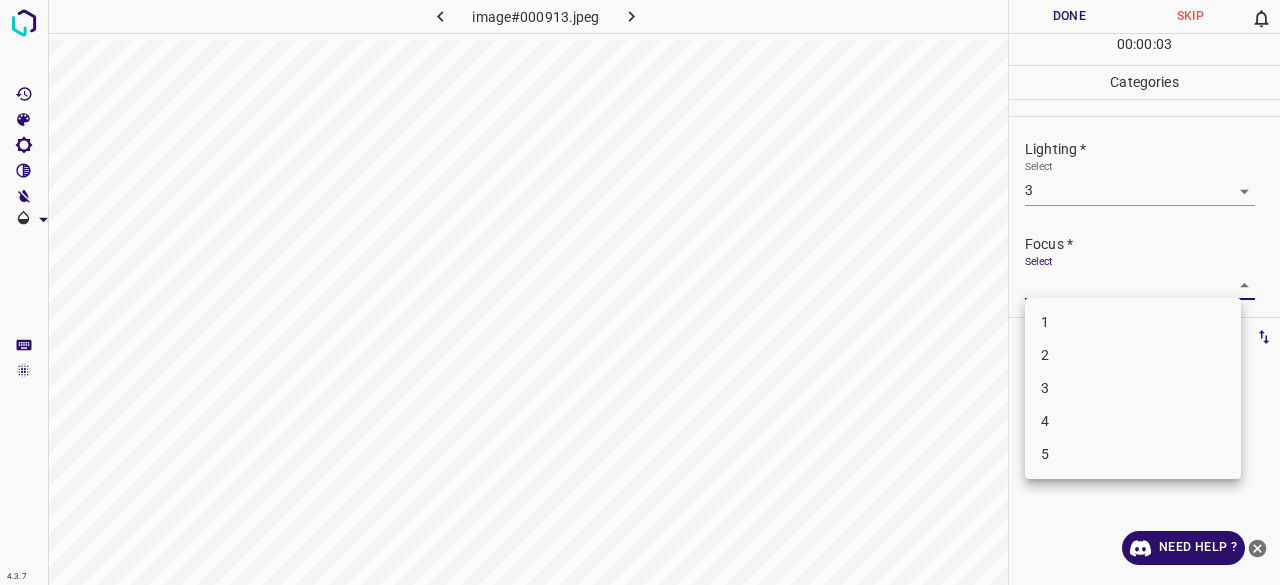 drag, startPoint x: 1058, startPoint y: 373, endPoint x: 1058, endPoint y: 343, distance: 30 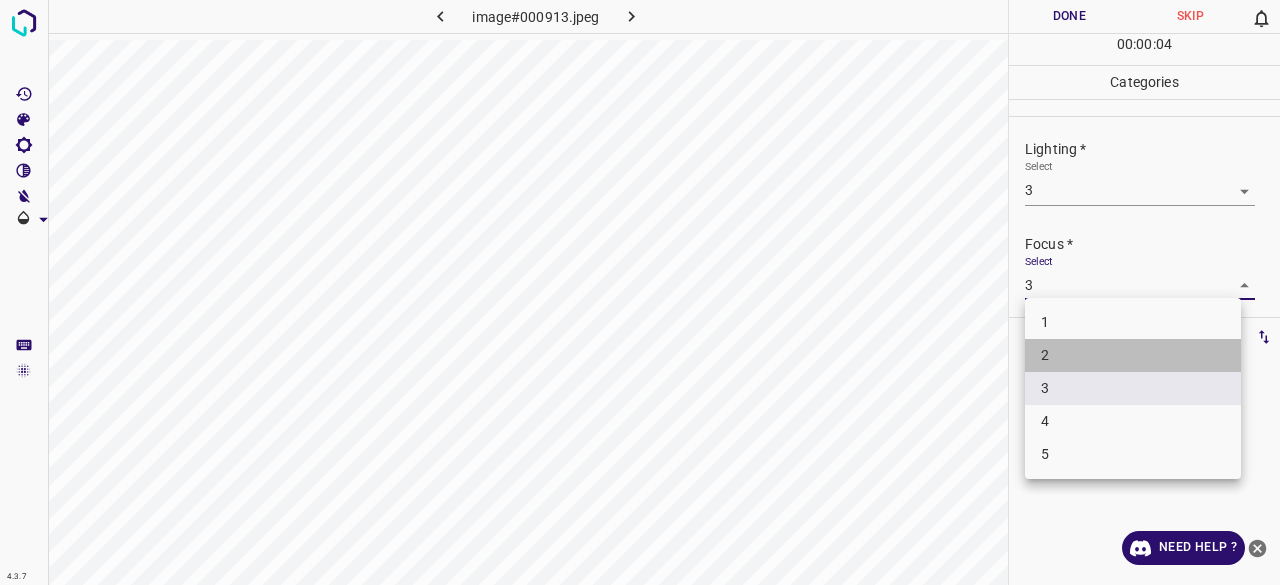 drag, startPoint x: 1056, startPoint y: 359, endPoint x: 1062, endPoint y: 303, distance: 56.32051 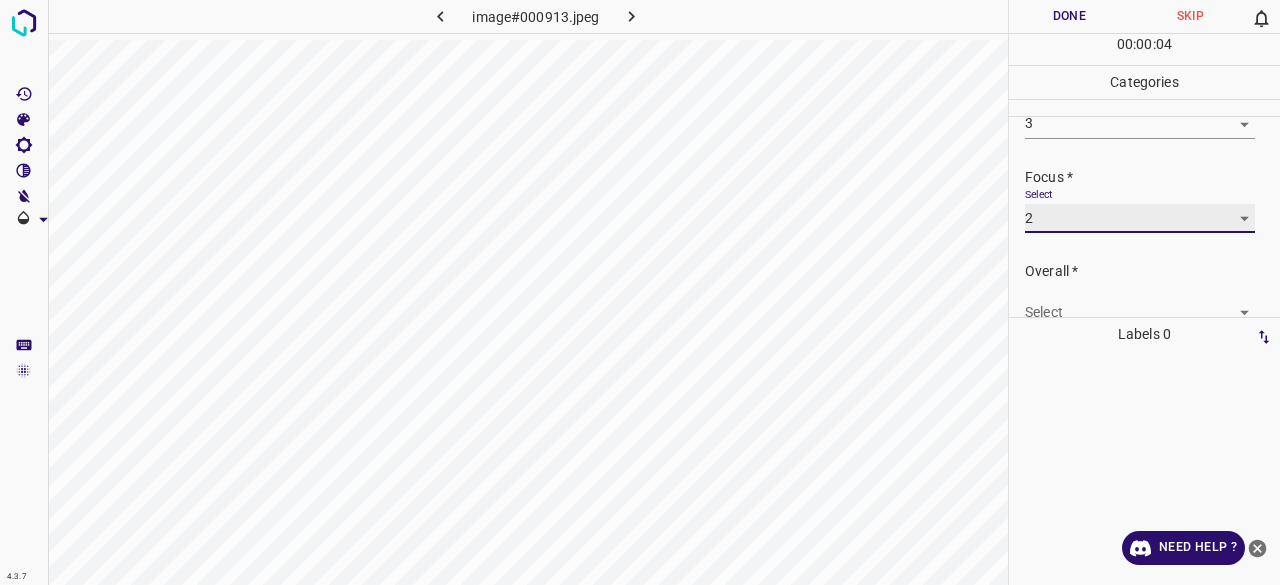 scroll, scrollTop: 98, scrollLeft: 0, axis: vertical 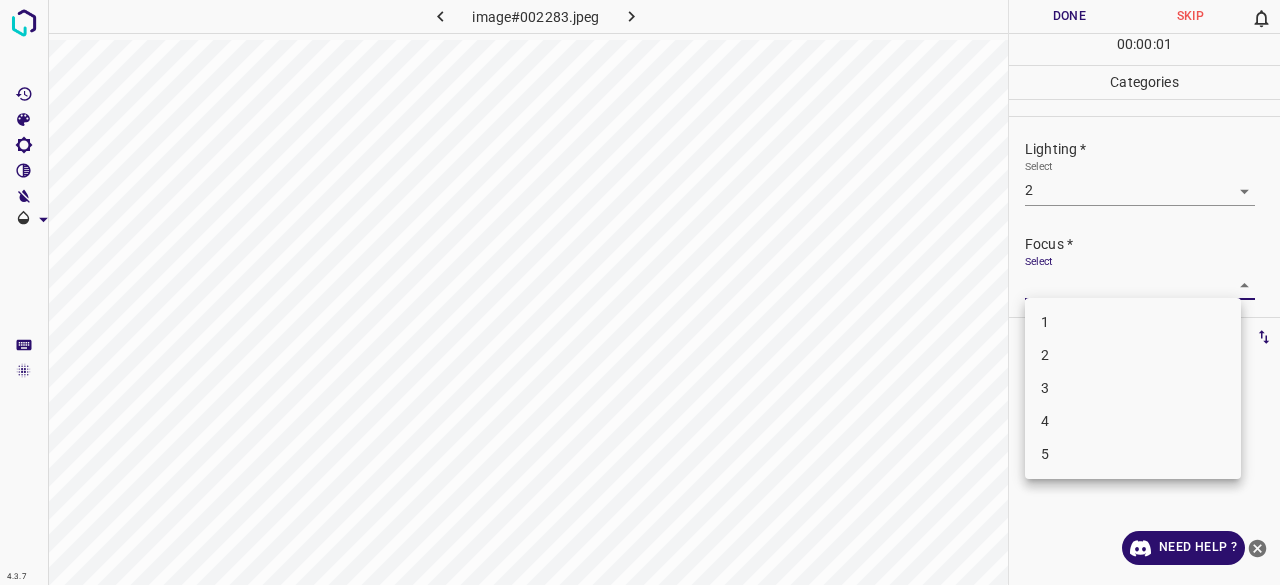 drag, startPoint x: 1048, startPoint y: 371, endPoint x: 1049, endPoint y: 356, distance: 15.033297 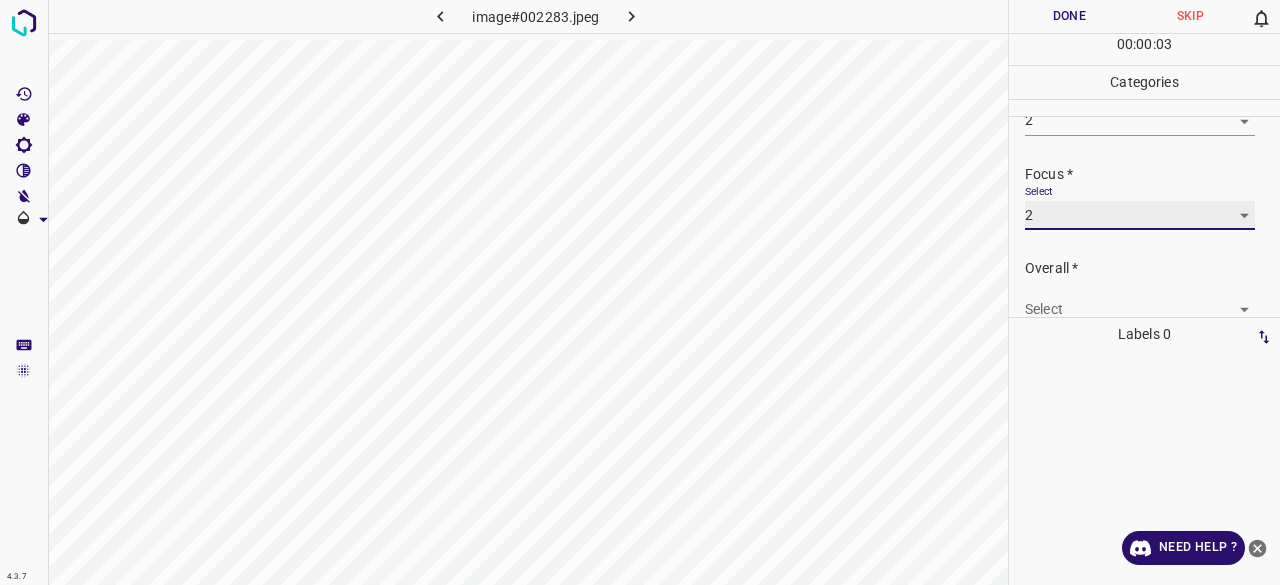 scroll, scrollTop: 98, scrollLeft: 0, axis: vertical 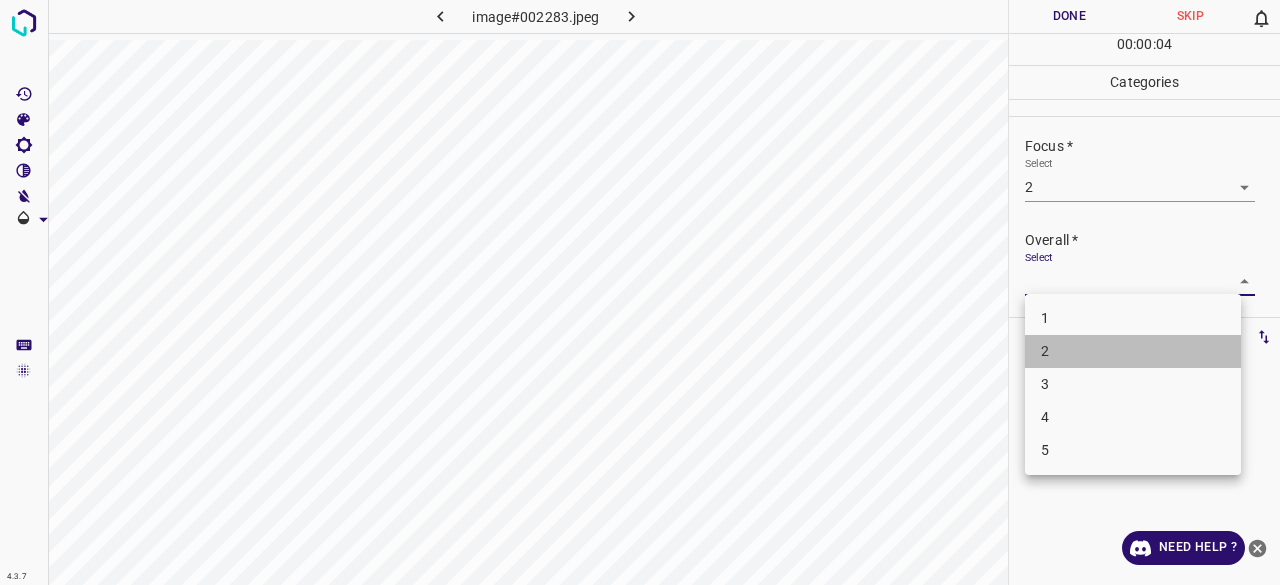 drag, startPoint x: 1054, startPoint y: 359, endPoint x: 1038, endPoint y: 164, distance: 195.6553 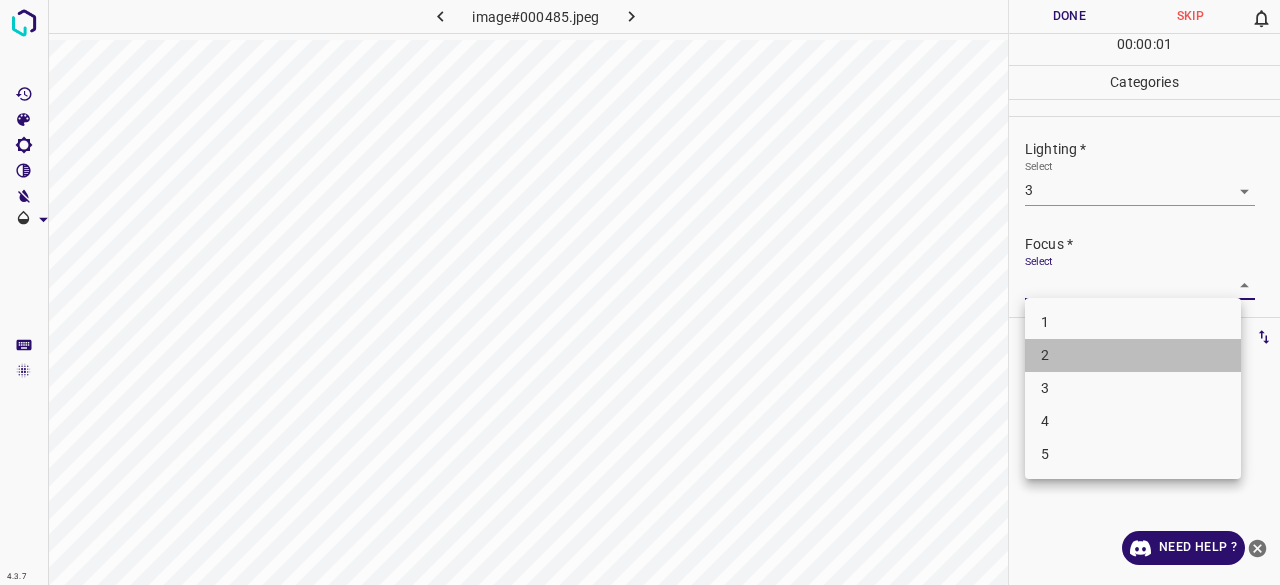 drag, startPoint x: 1055, startPoint y: 340, endPoint x: 1055, endPoint y: 351, distance: 11 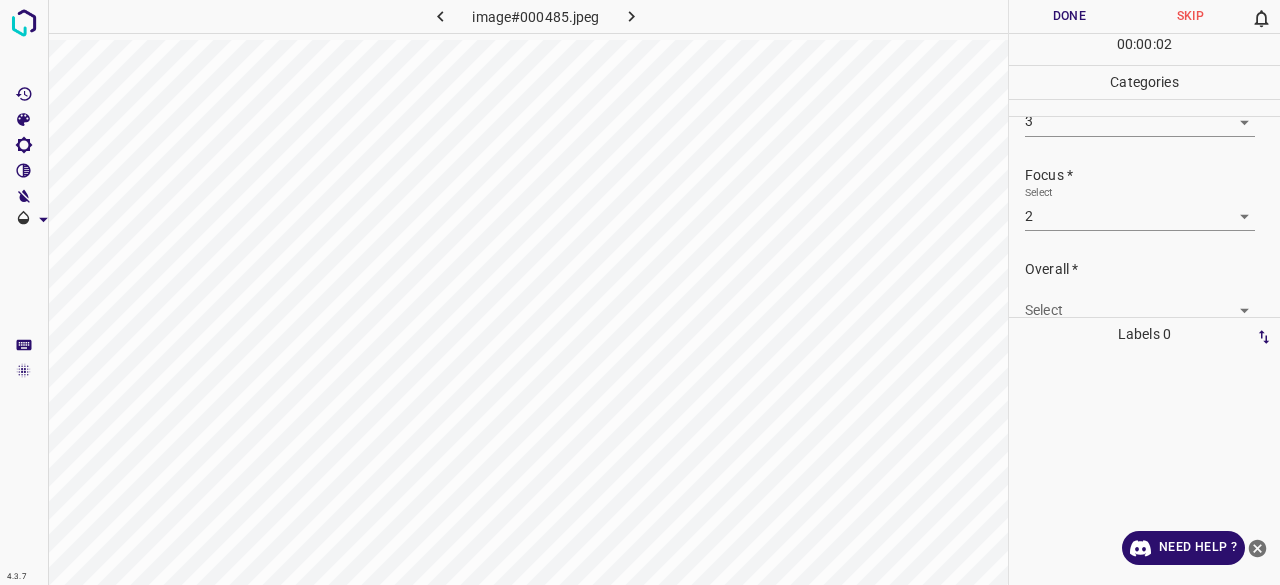 scroll, scrollTop: 98, scrollLeft: 0, axis: vertical 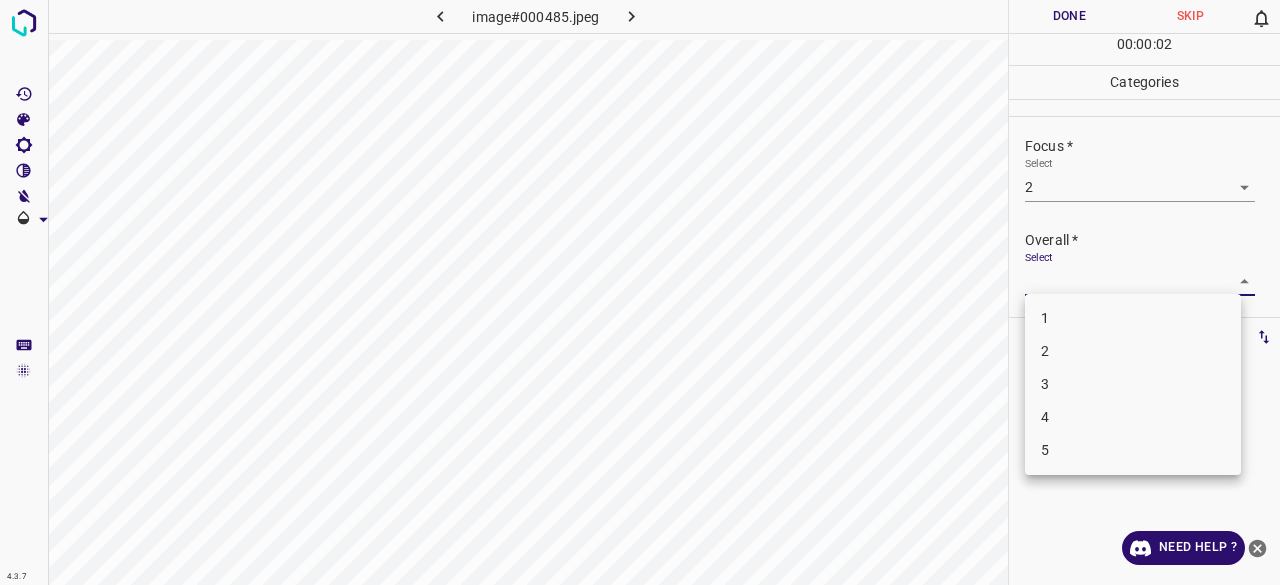 drag, startPoint x: 1055, startPoint y: 271, endPoint x: 1056, endPoint y: 296, distance: 25.019993 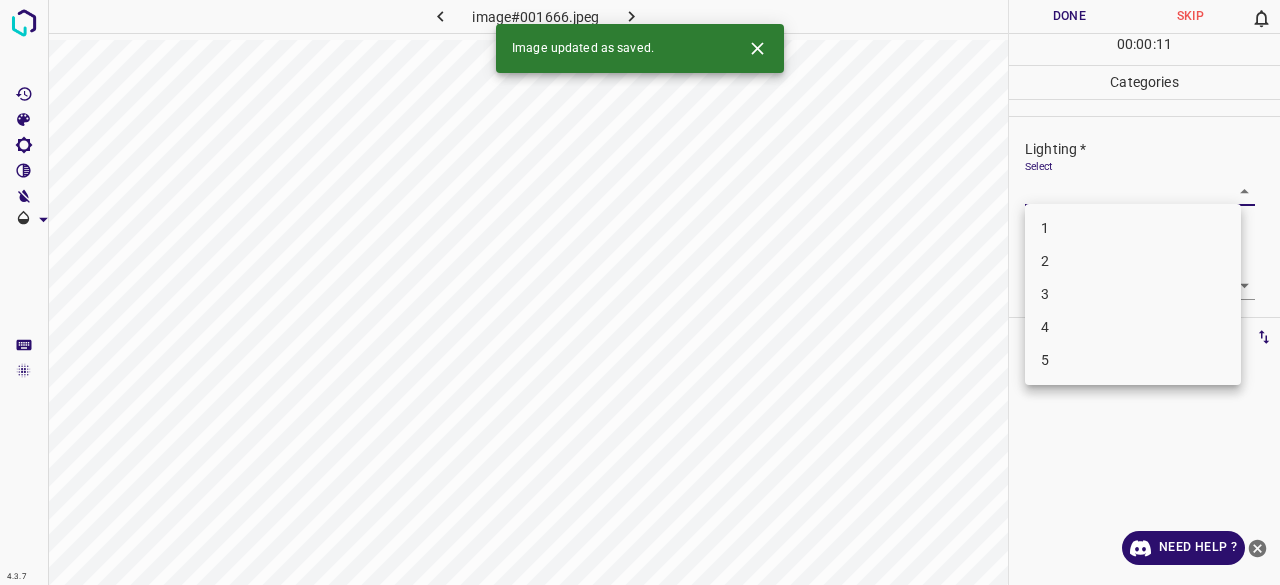 drag, startPoint x: 1070, startPoint y: 305, endPoint x: 1066, endPoint y: 295, distance: 10.770329 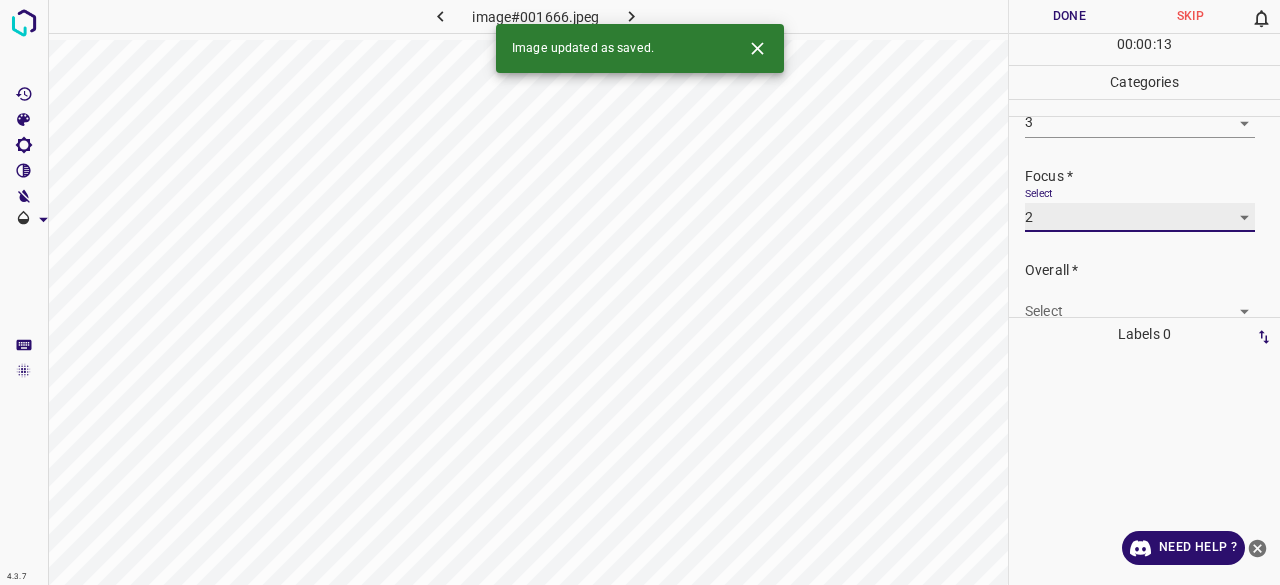 scroll, scrollTop: 98, scrollLeft: 0, axis: vertical 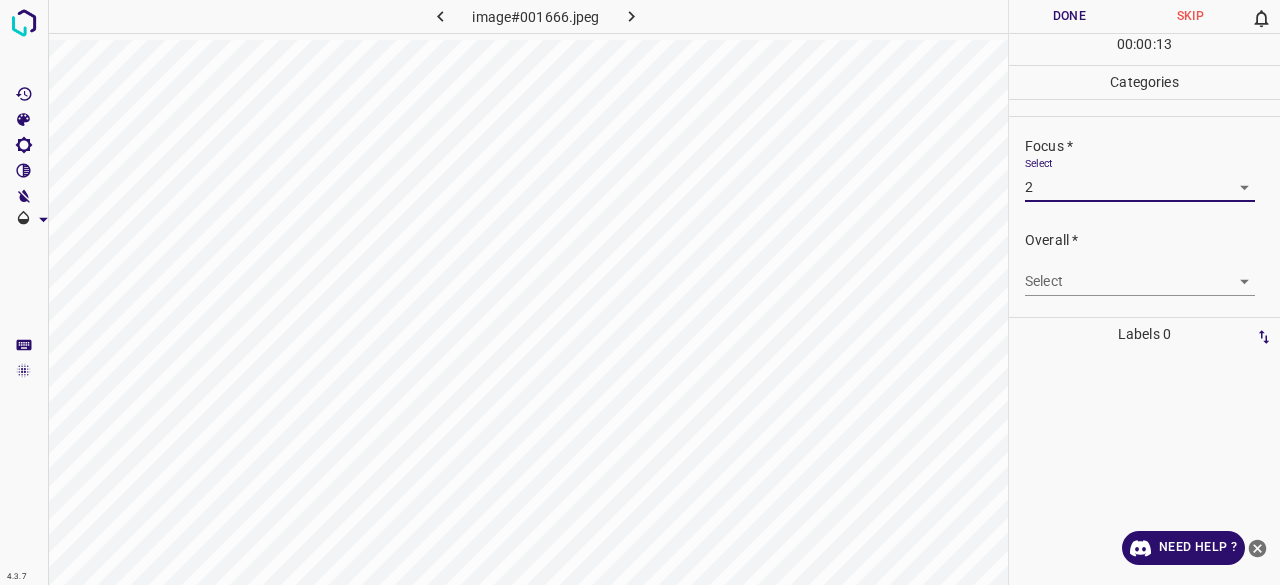 drag, startPoint x: 1070, startPoint y: 255, endPoint x: 1077, endPoint y: 288, distance: 33.734257 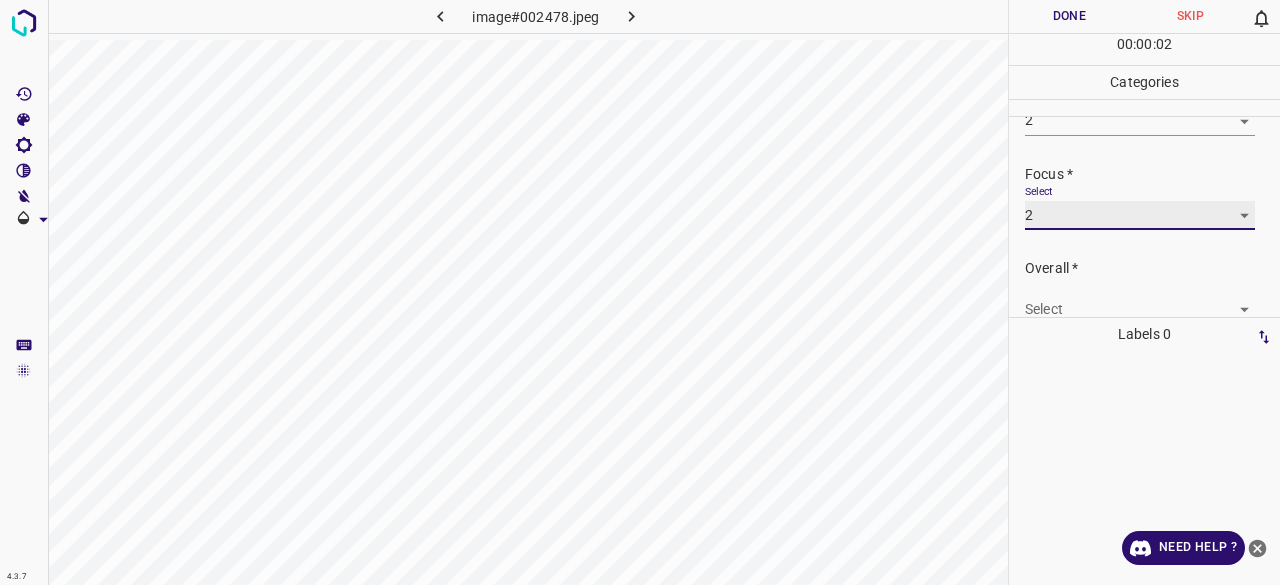 scroll, scrollTop: 98, scrollLeft: 0, axis: vertical 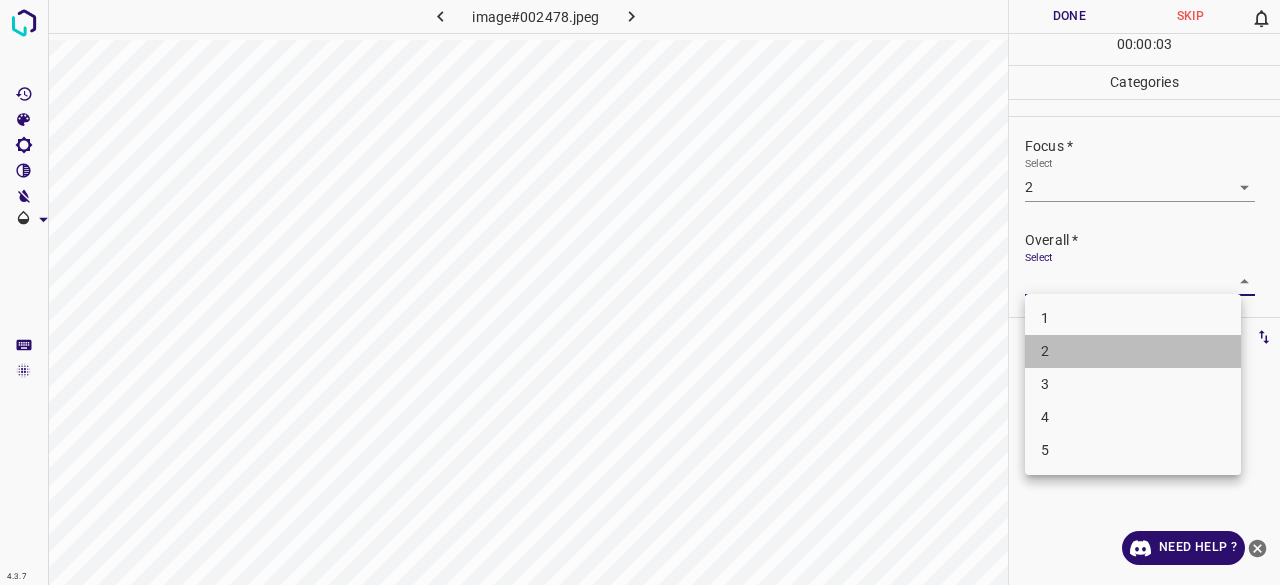 drag, startPoint x: 1083, startPoint y: 351, endPoint x: 1075, endPoint y: 118, distance: 233.1373 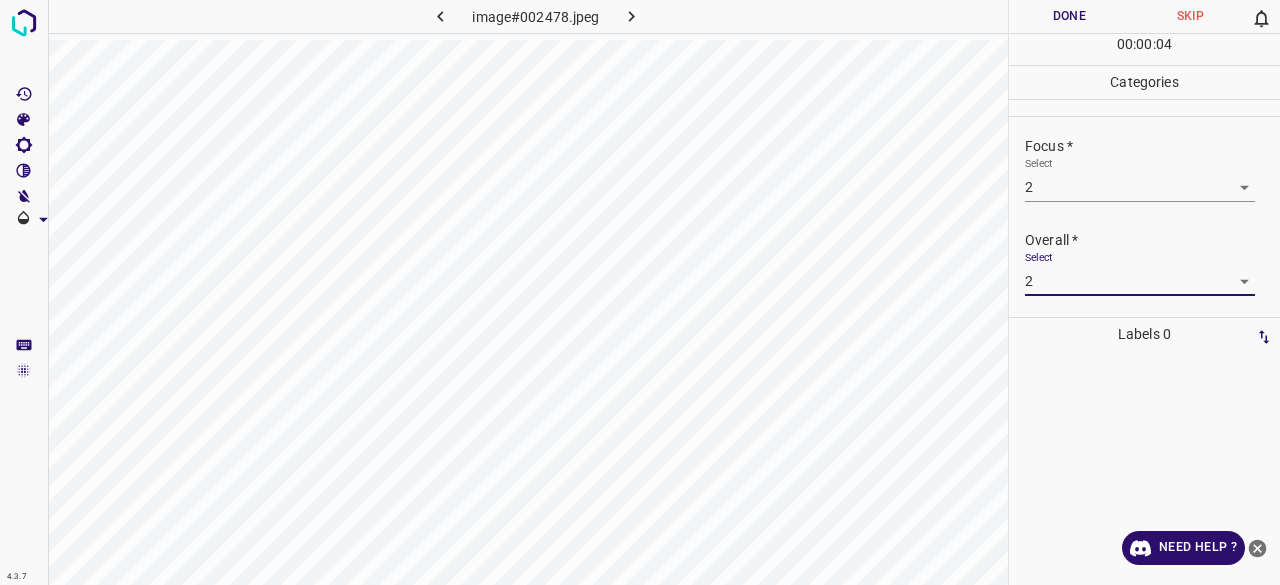 drag, startPoint x: 1092, startPoint y: 9, endPoint x: 1092, endPoint y: 22, distance: 13 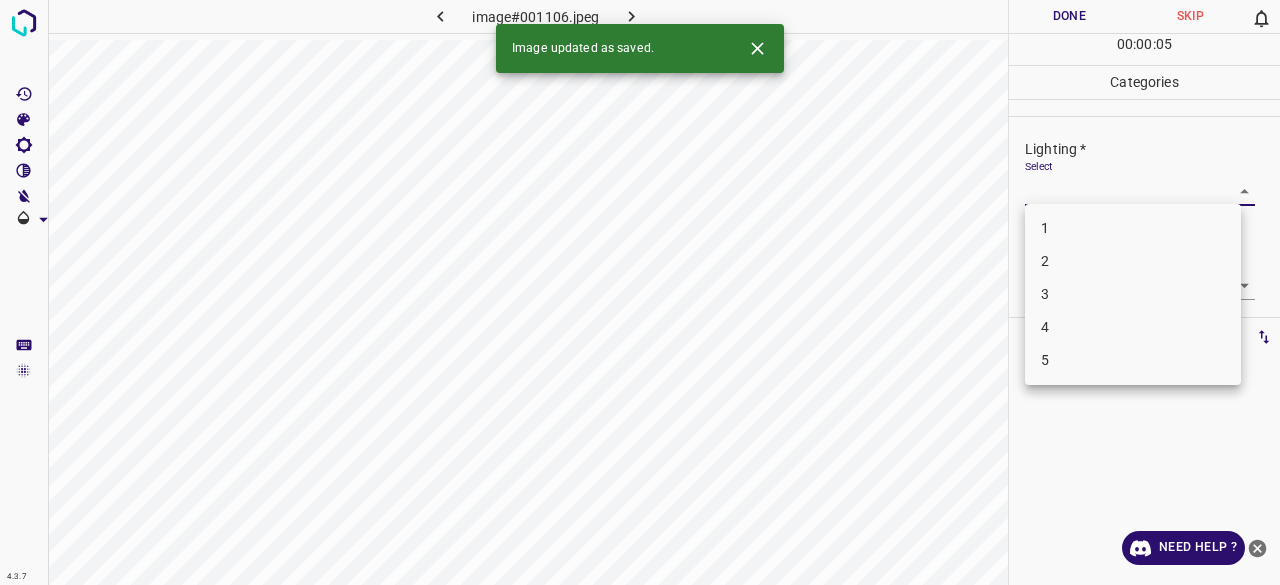drag, startPoint x: 1060, startPoint y: 286, endPoint x: 1066, endPoint y: 302, distance: 17.088007 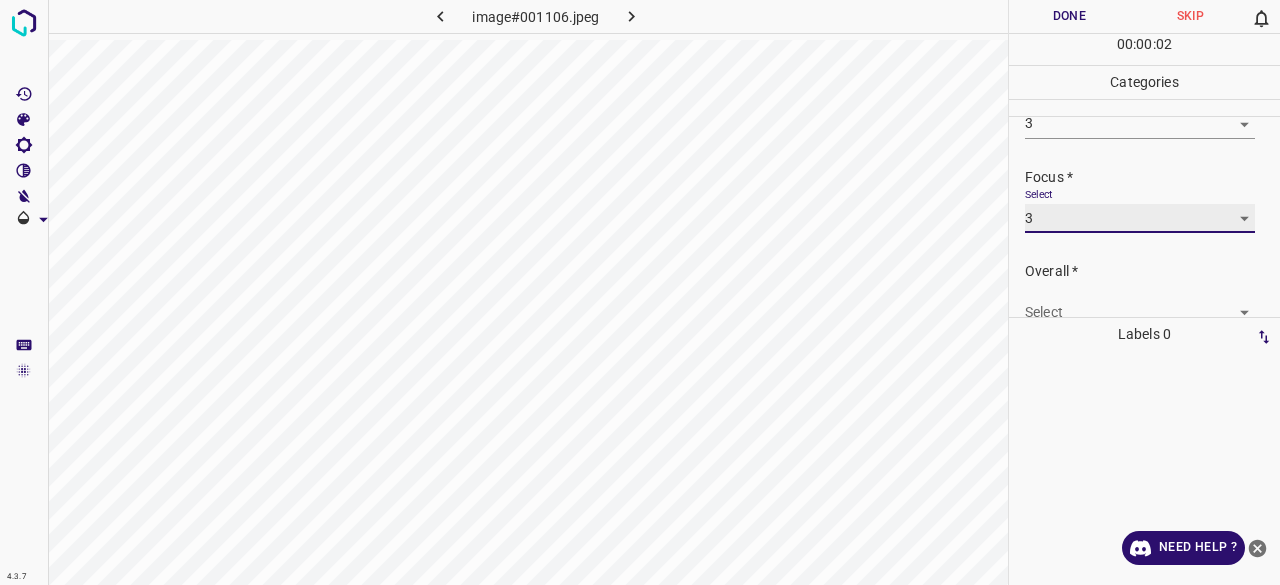 scroll, scrollTop: 98, scrollLeft: 0, axis: vertical 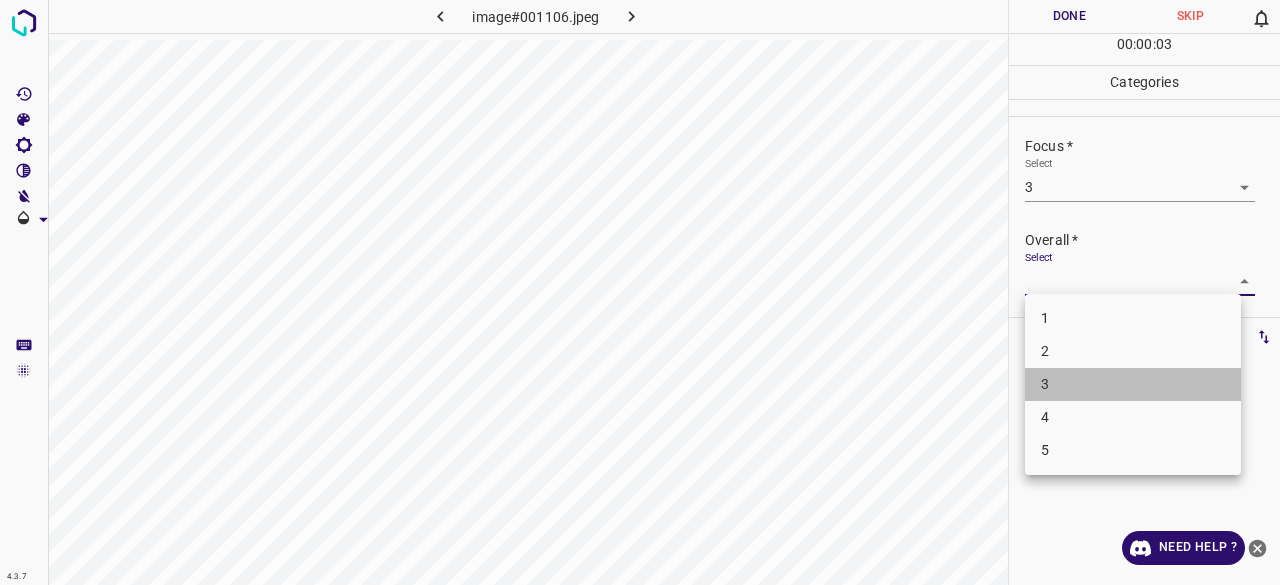 drag, startPoint x: 1075, startPoint y: 383, endPoint x: 1040, endPoint y: 85, distance: 300.04834 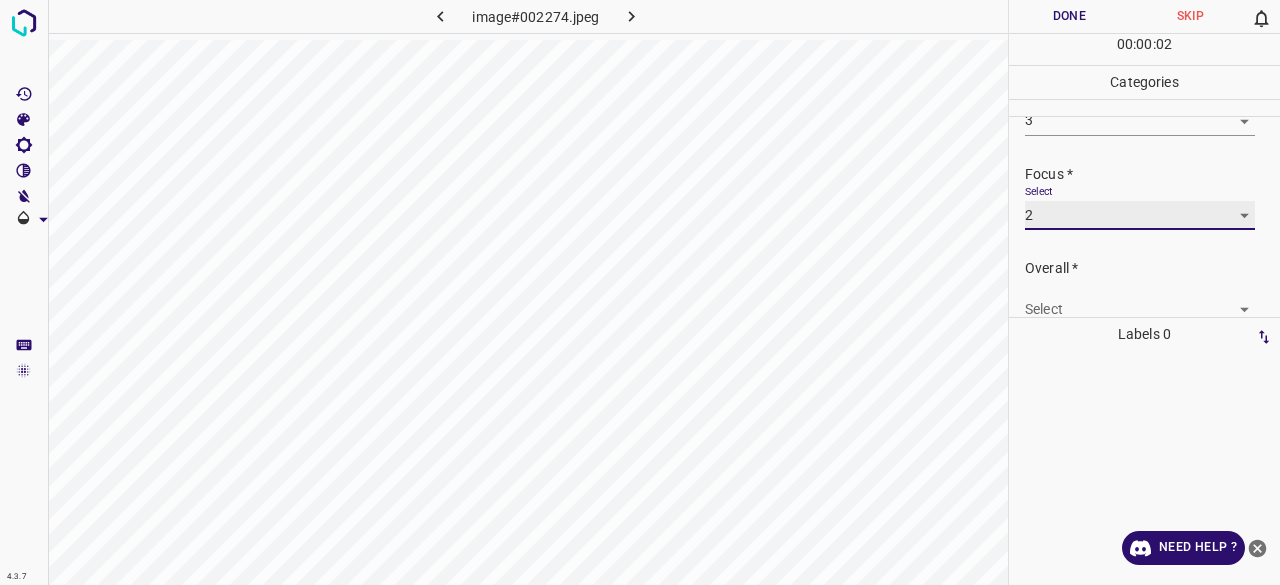 scroll, scrollTop: 98, scrollLeft: 0, axis: vertical 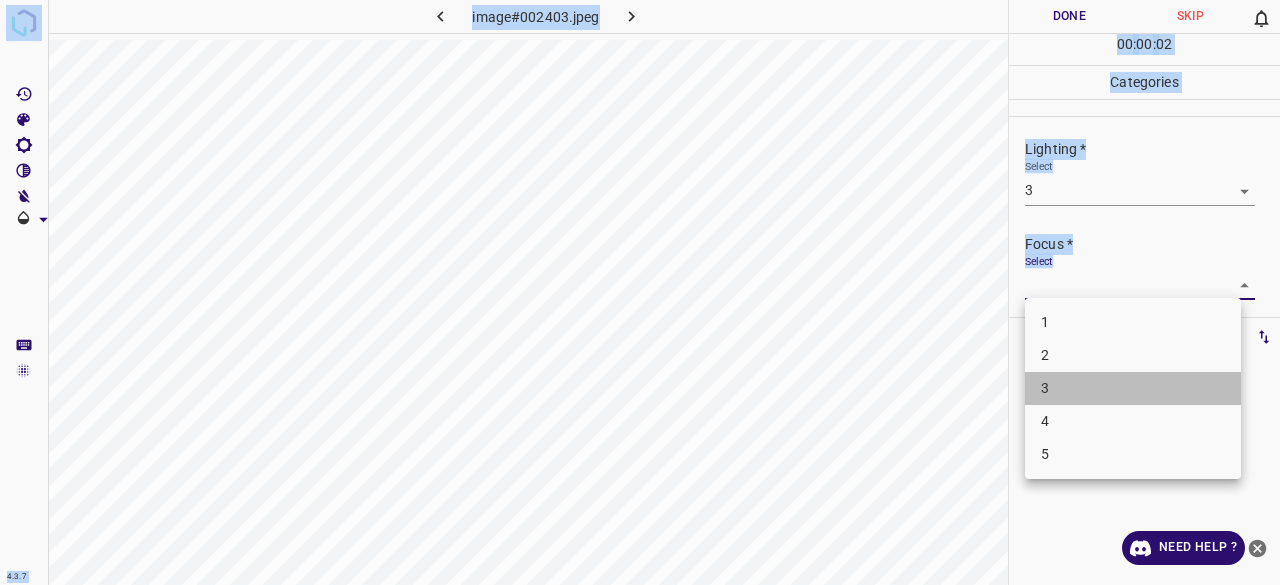 drag, startPoint x: 1061, startPoint y: 383, endPoint x: 1068, endPoint y: 269, distance: 114.21471 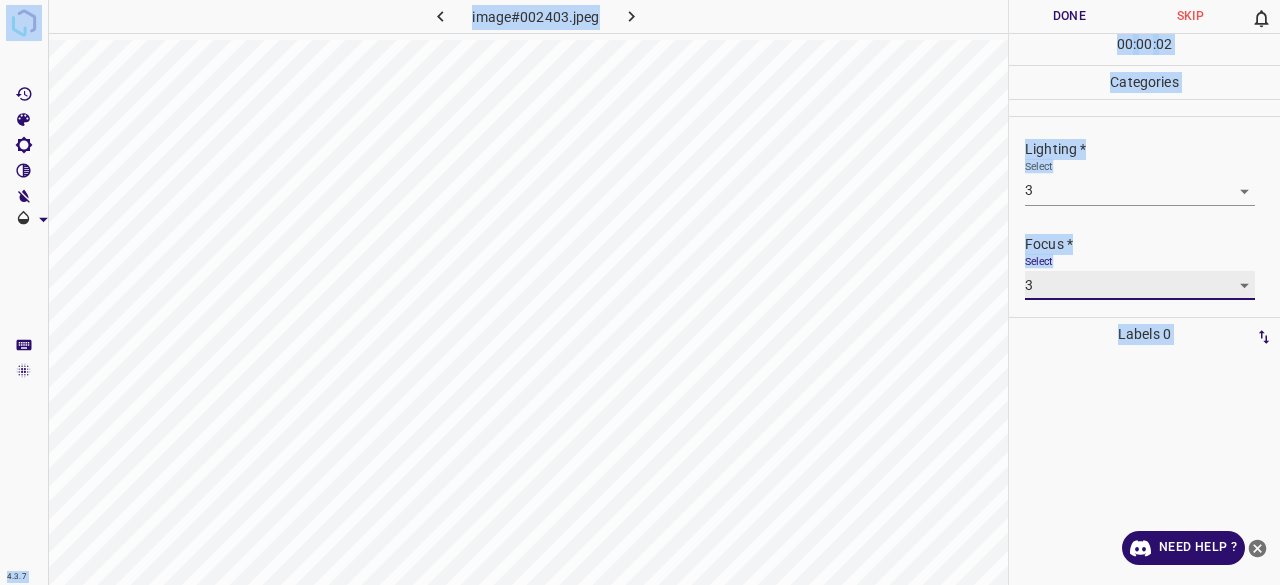 scroll, scrollTop: 98, scrollLeft: 0, axis: vertical 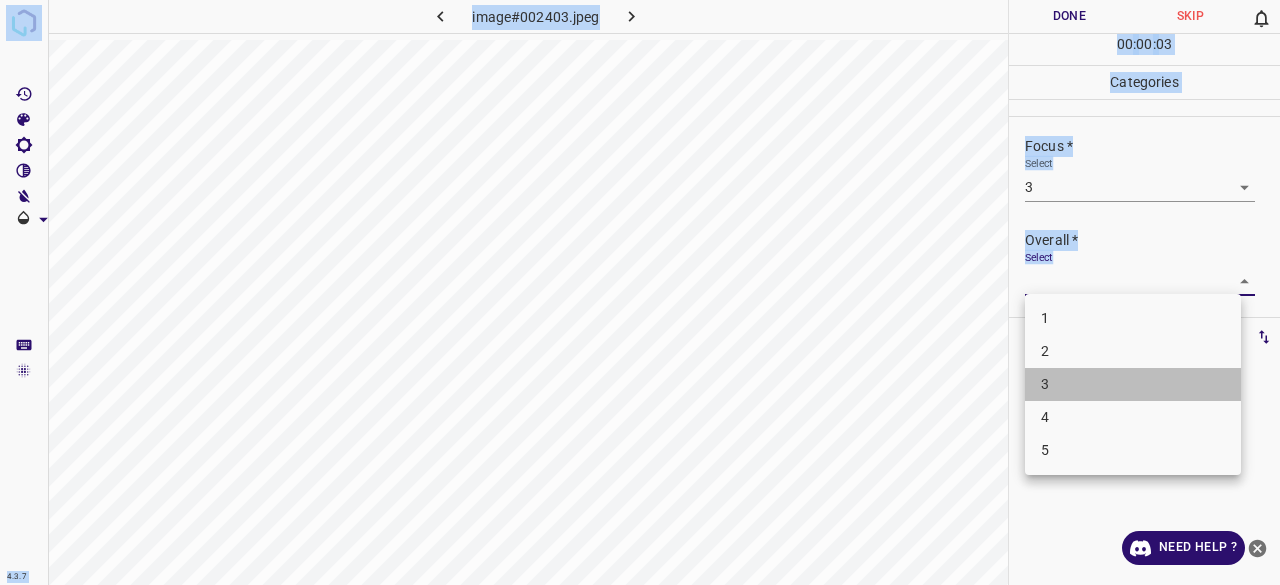 drag, startPoint x: 1074, startPoint y: 391, endPoint x: 1030, endPoint y: 101, distance: 293.31894 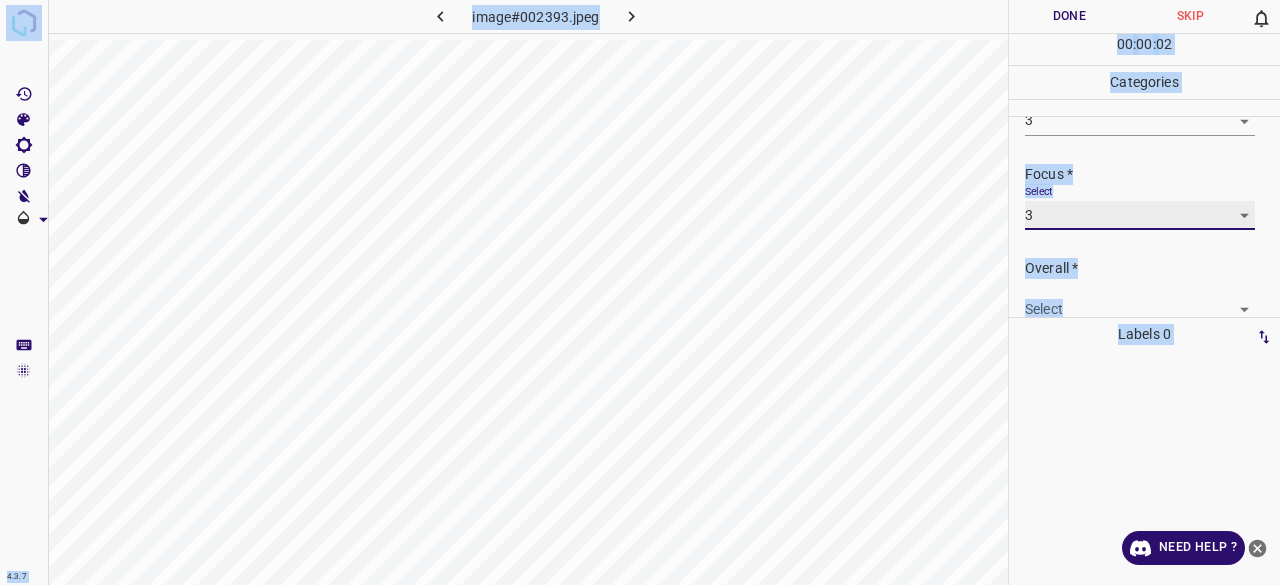 scroll, scrollTop: 98, scrollLeft: 0, axis: vertical 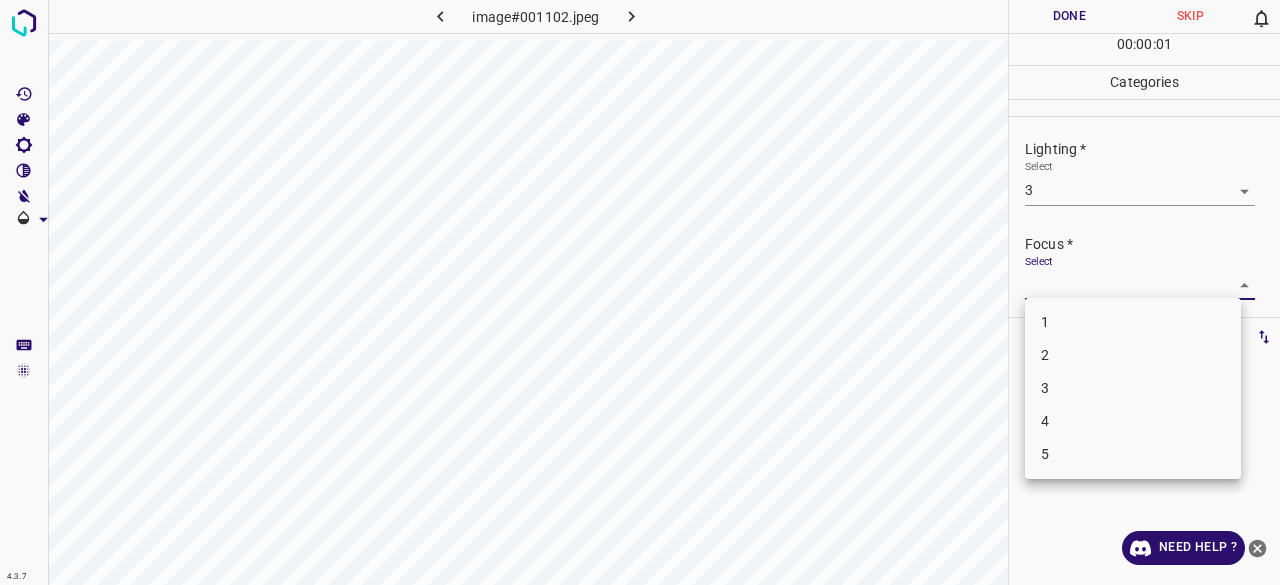 drag, startPoint x: 1064, startPoint y: 382, endPoint x: 1068, endPoint y: 371, distance: 11.7046995 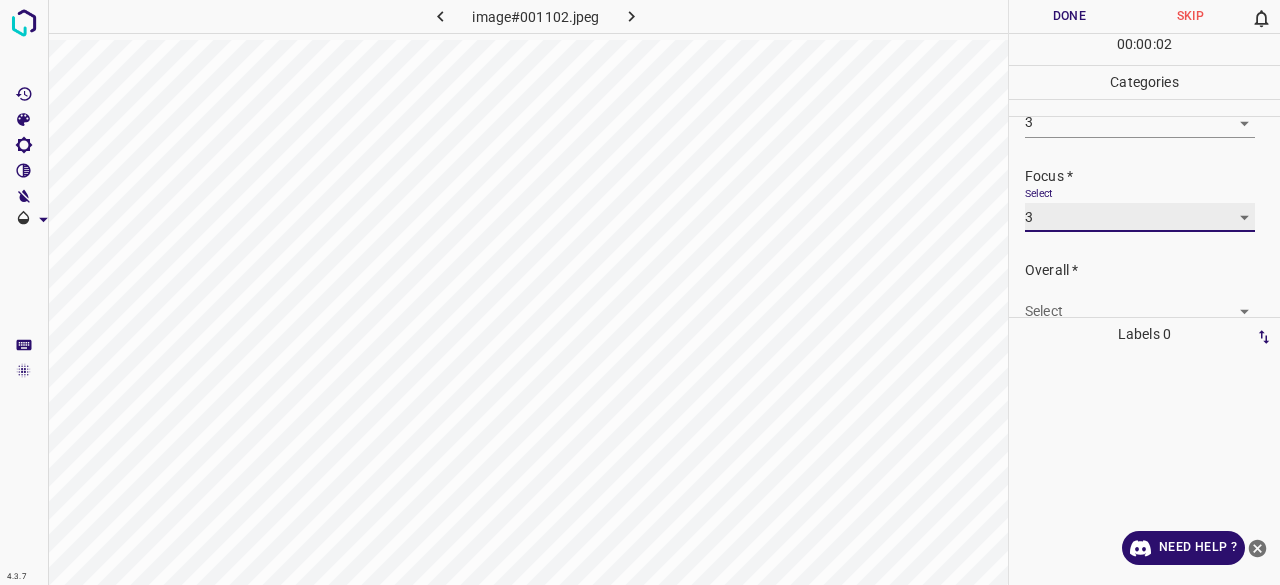 scroll, scrollTop: 98, scrollLeft: 0, axis: vertical 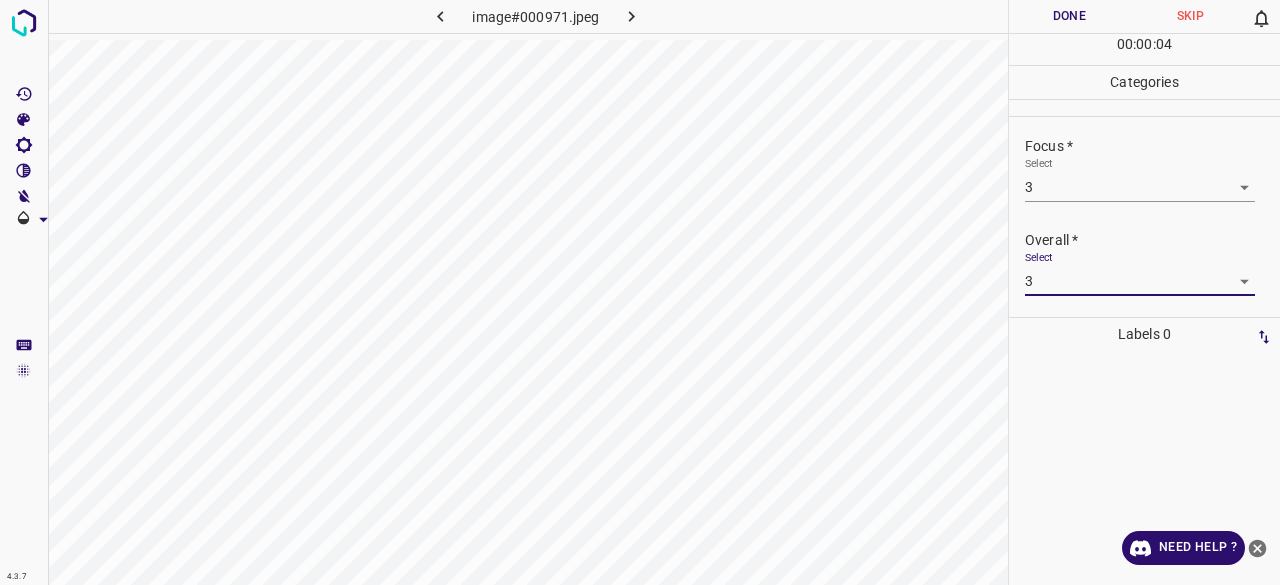 drag, startPoint x: 1077, startPoint y: 30, endPoint x: 1017, endPoint y: 24, distance: 60.299255 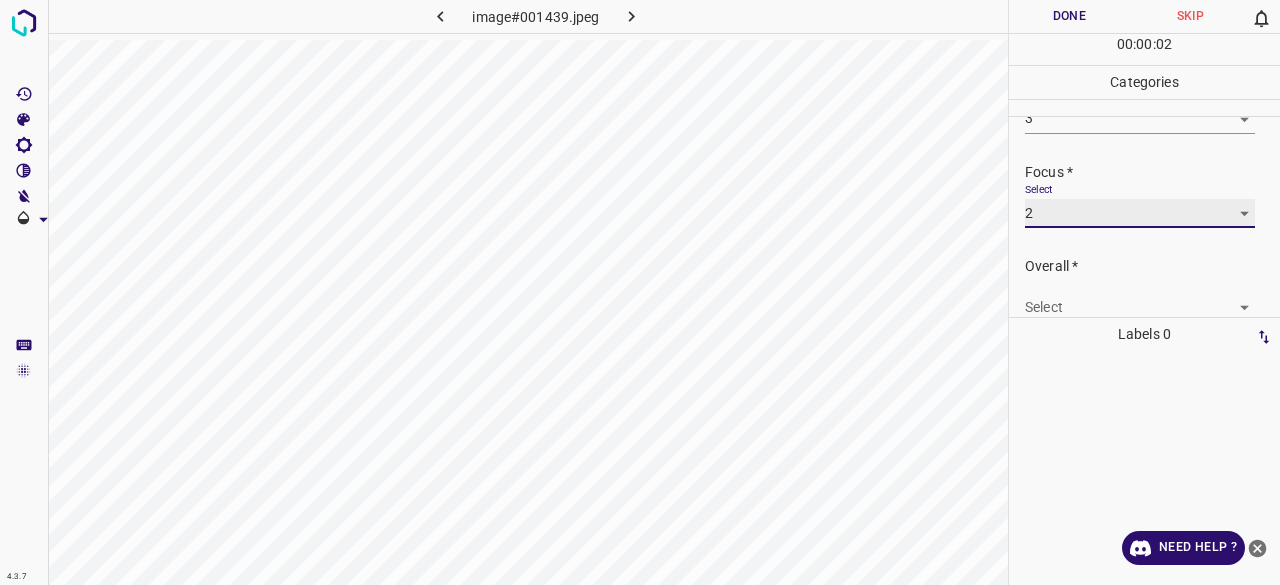 scroll, scrollTop: 98, scrollLeft: 0, axis: vertical 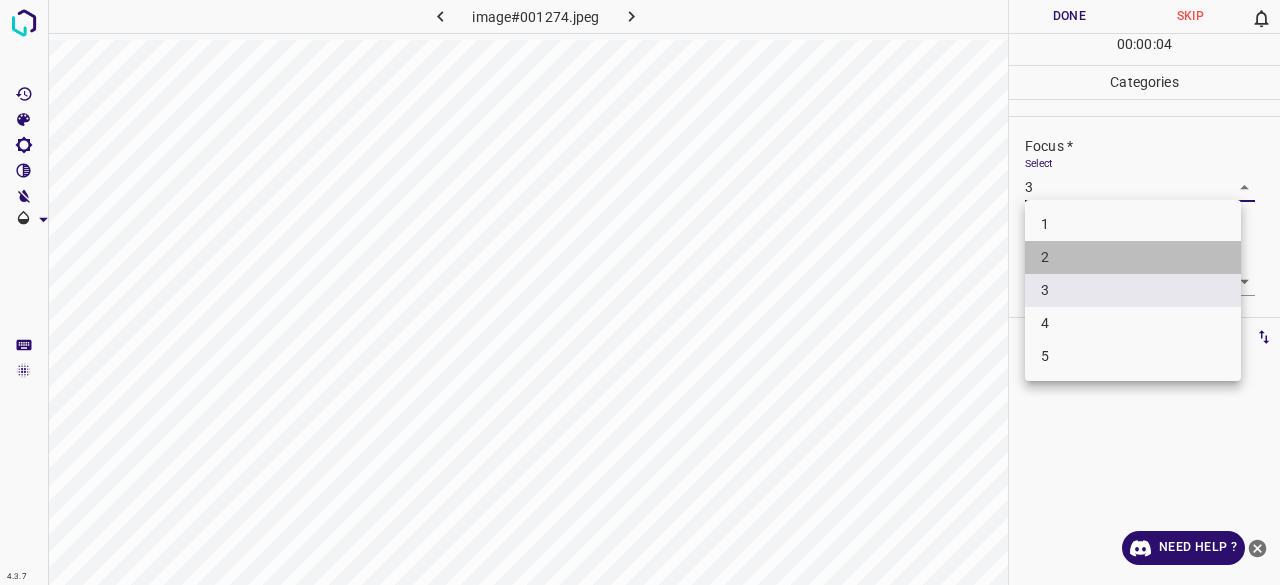 drag, startPoint x: 1048, startPoint y: 261, endPoint x: 1067, endPoint y: 216, distance: 48.8467 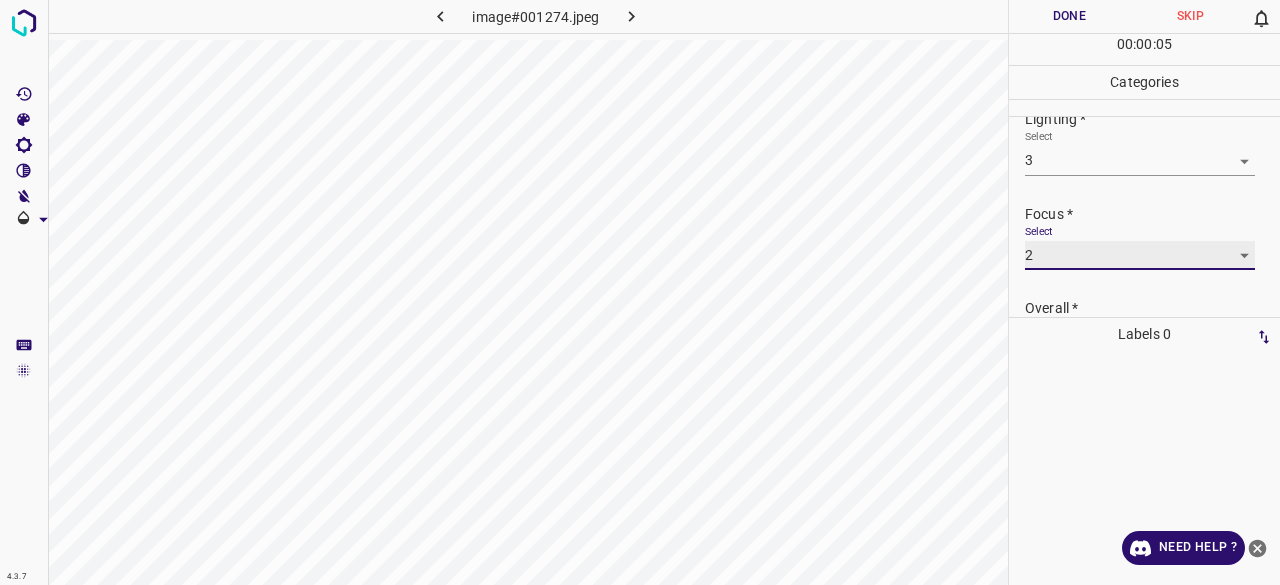 scroll, scrollTop: 0, scrollLeft: 0, axis: both 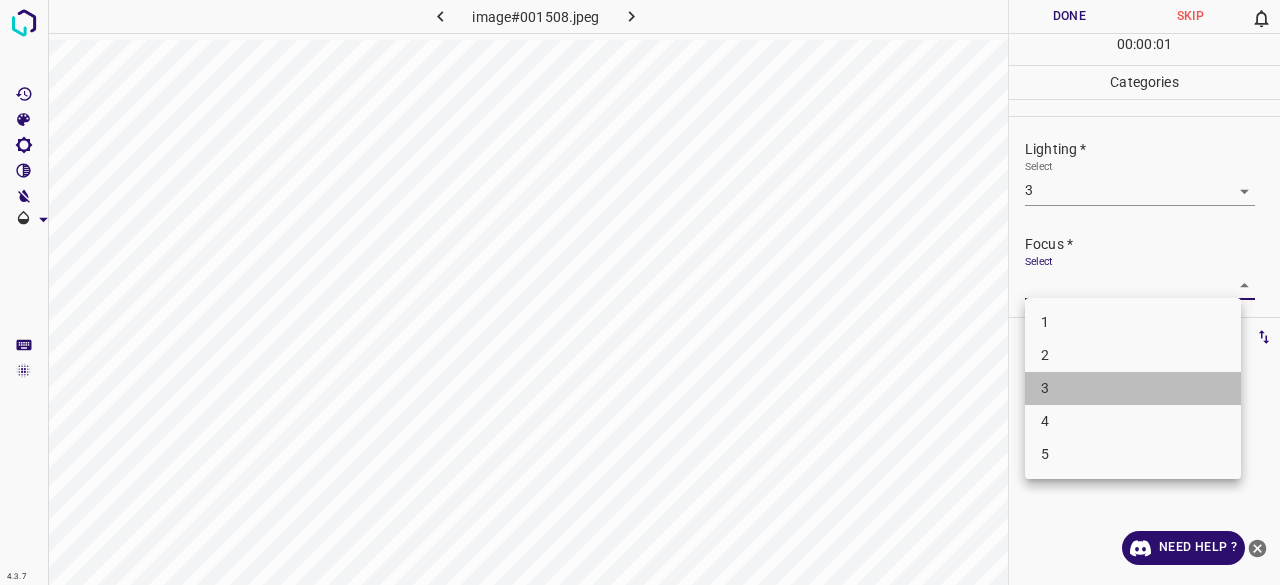 drag, startPoint x: 1089, startPoint y: 399, endPoint x: 1090, endPoint y: 382, distance: 17.029387 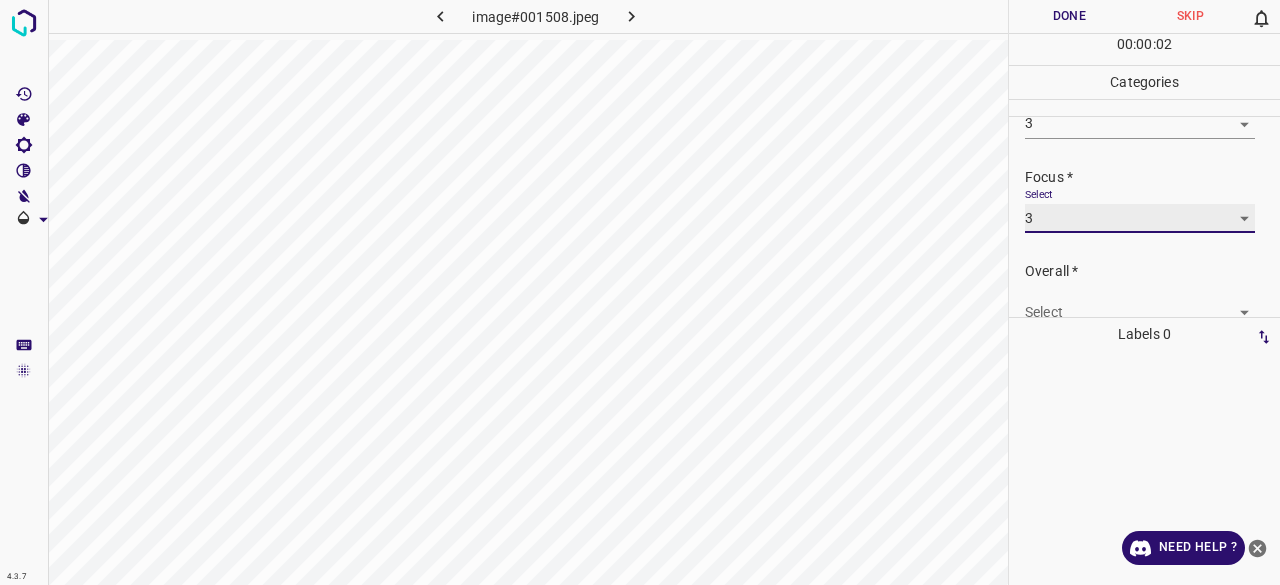 scroll, scrollTop: 98, scrollLeft: 0, axis: vertical 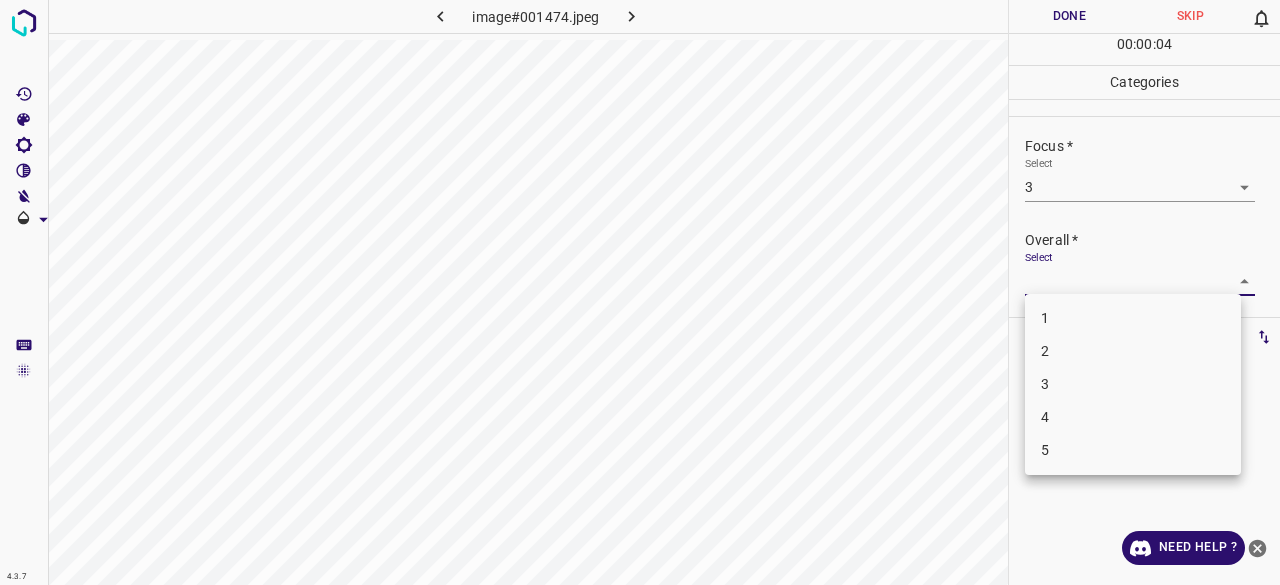 drag, startPoint x: 1084, startPoint y: 265, endPoint x: 1071, endPoint y: 295, distance: 32.695564 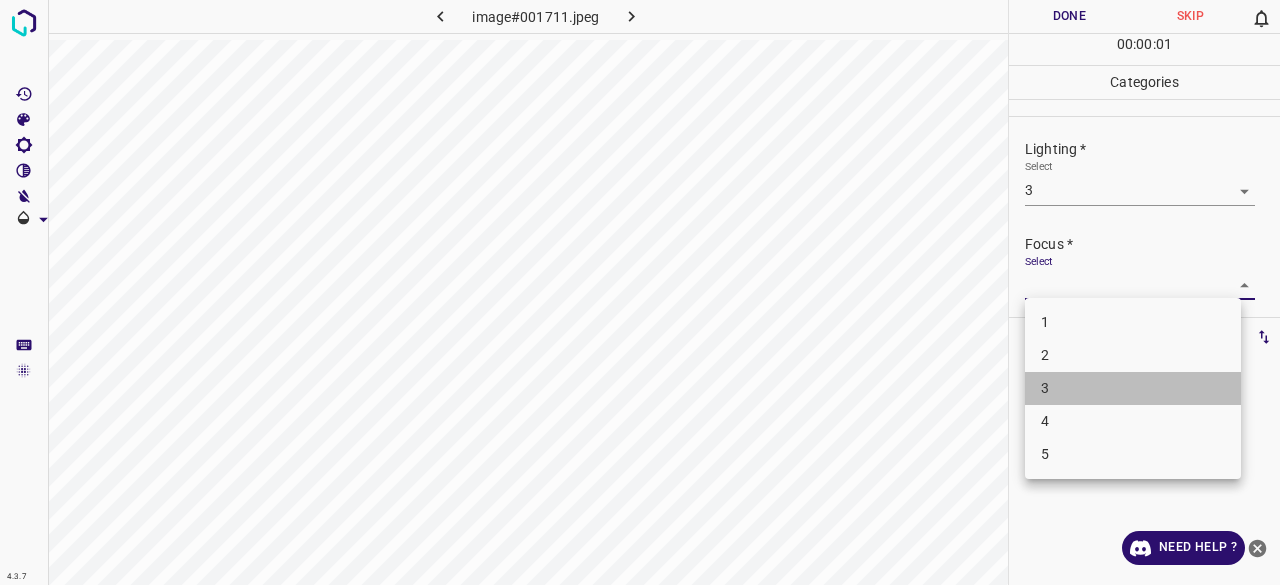 drag, startPoint x: 1061, startPoint y: 389, endPoint x: 1068, endPoint y: 376, distance: 14.764823 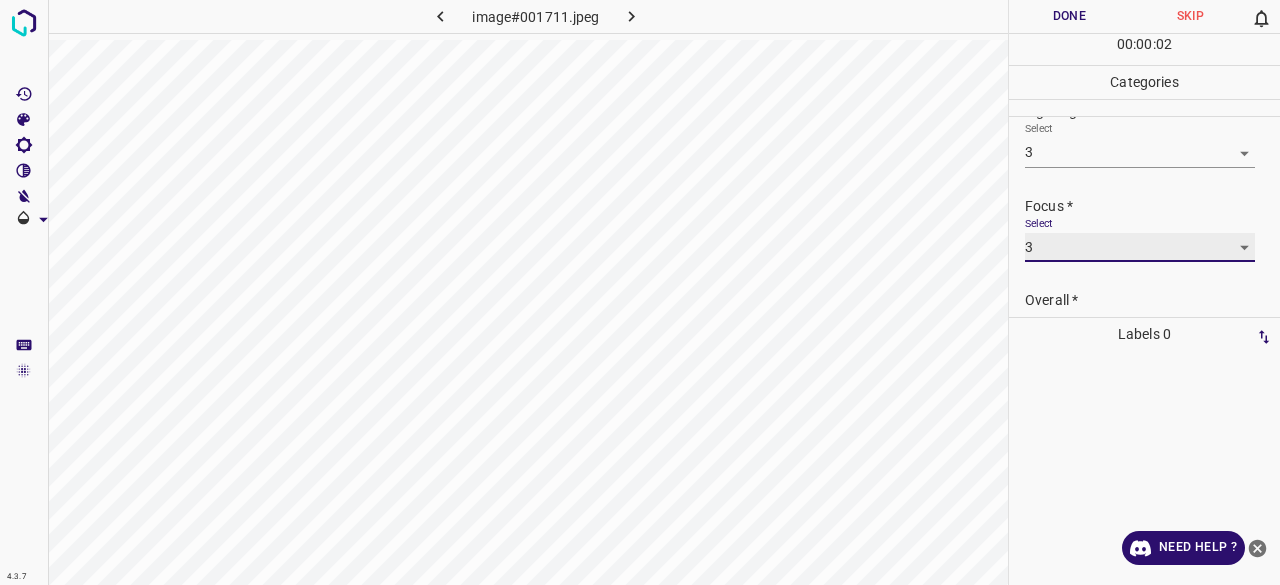 scroll, scrollTop: 98, scrollLeft: 0, axis: vertical 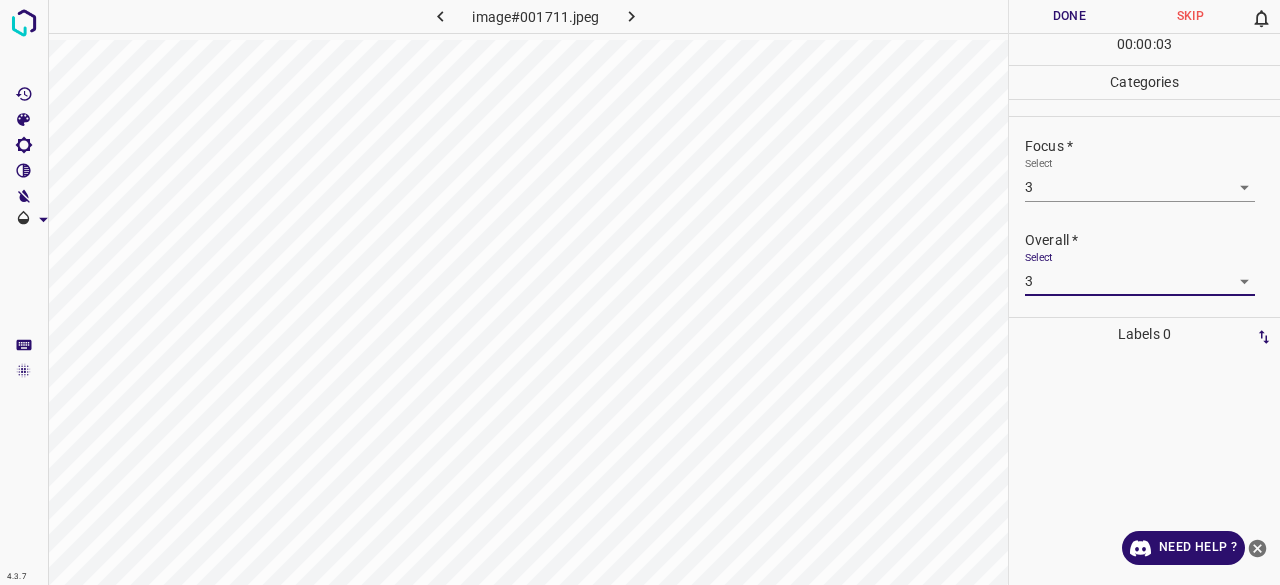 drag, startPoint x: 1074, startPoint y: 31, endPoint x: 1027, endPoint y: 59, distance: 54.708317 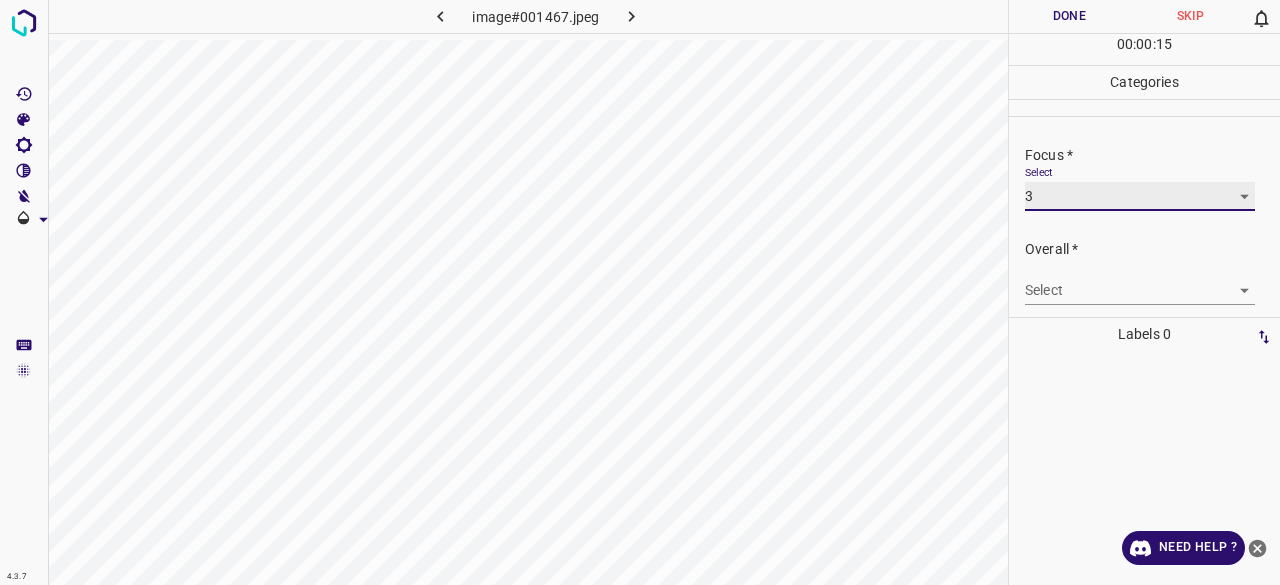 scroll, scrollTop: 98, scrollLeft: 0, axis: vertical 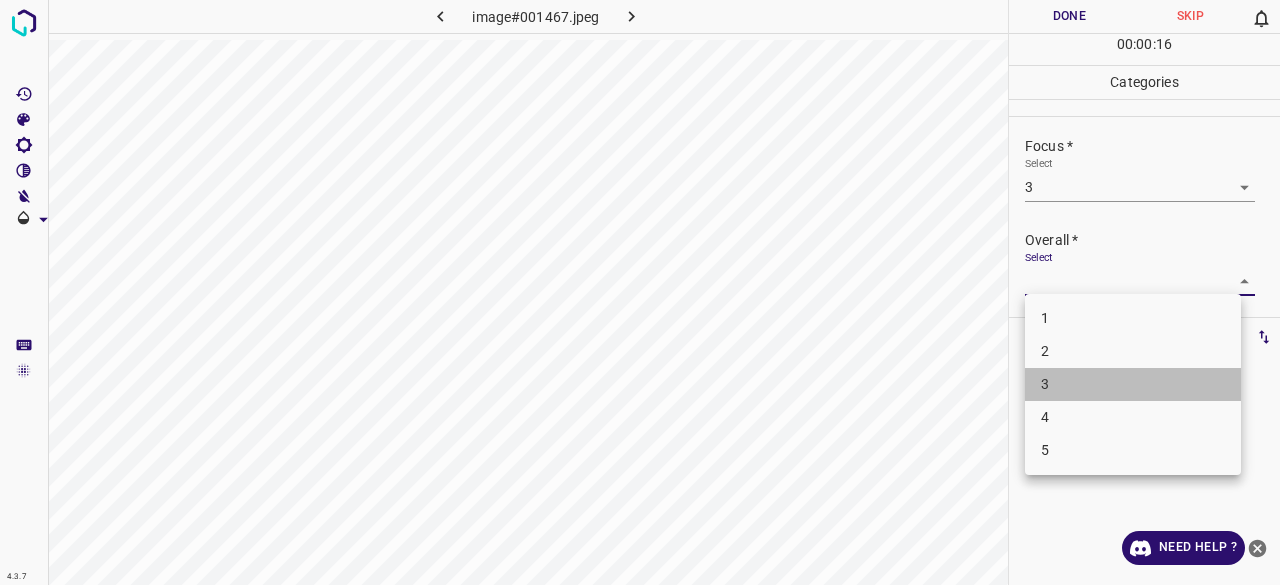 drag, startPoint x: 1119, startPoint y: 385, endPoint x: 1064, endPoint y: 137, distance: 254.02559 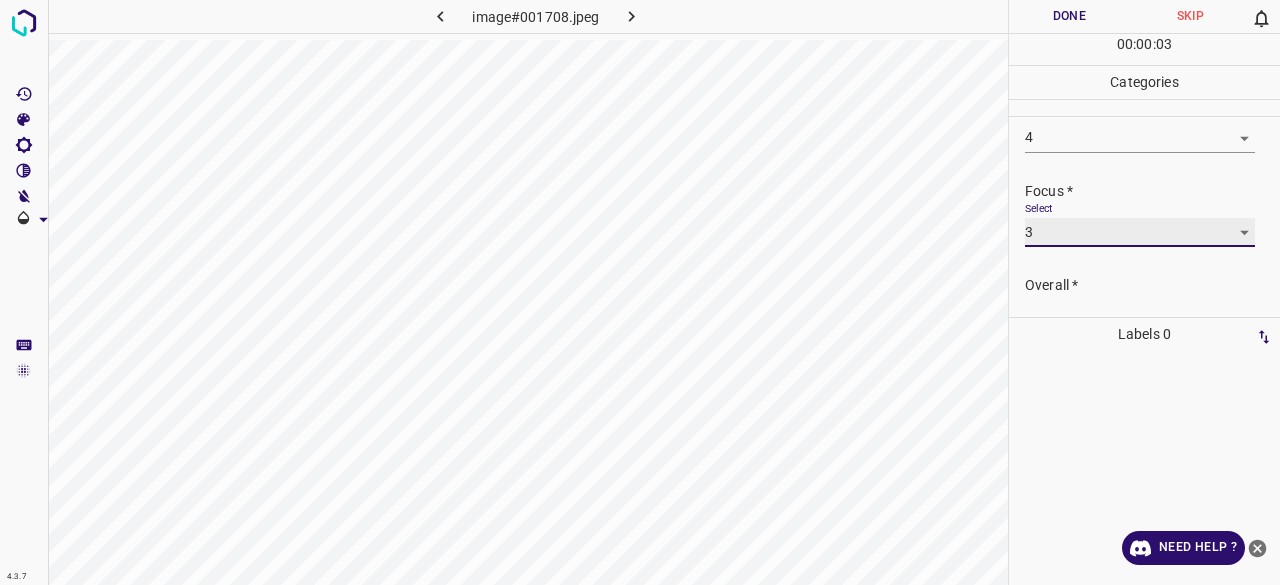 scroll, scrollTop: 98, scrollLeft: 0, axis: vertical 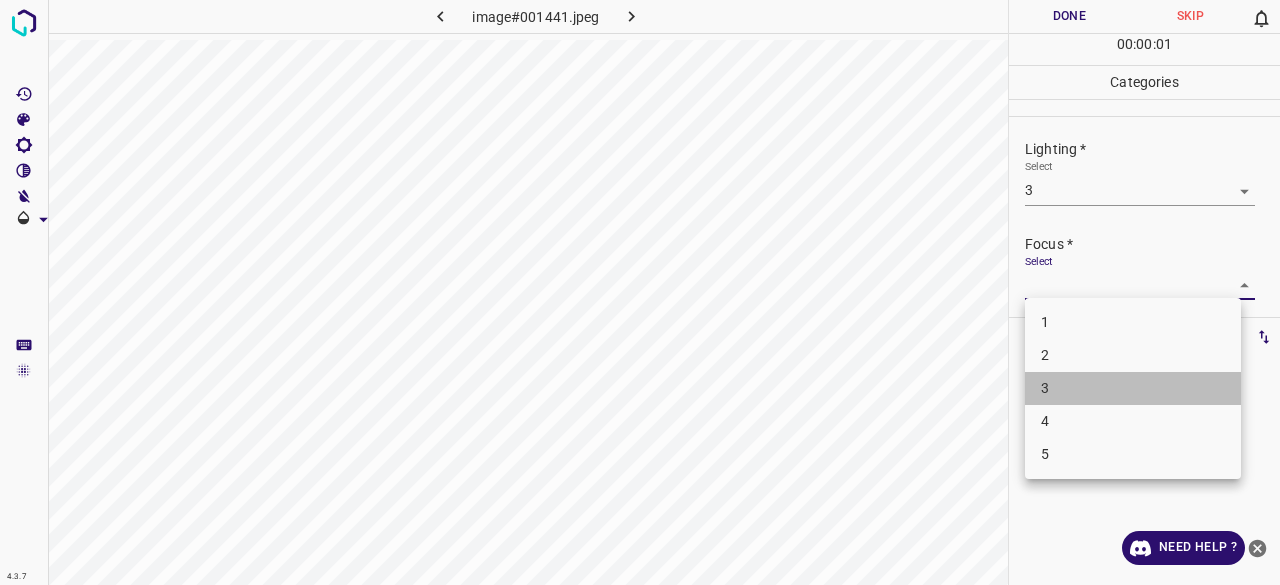 drag, startPoint x: 1088, startPoint y: 391, endPoint x: 1084, endPoint y: 281, distance: 110.0727 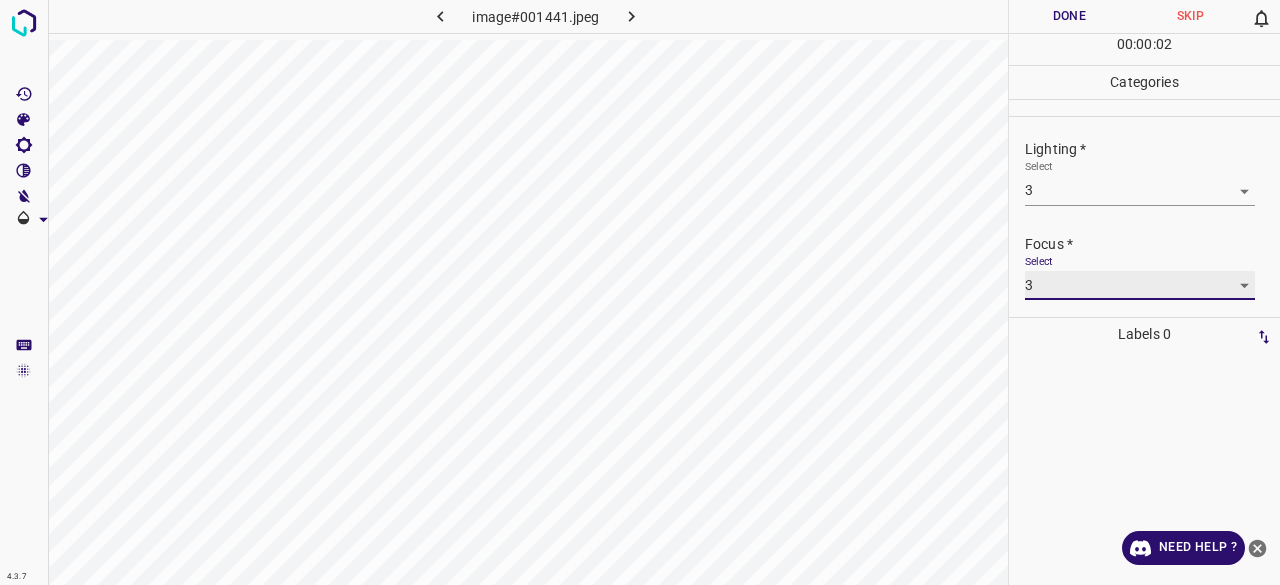 scroll, scrollTop: 98, scrollLeft: 0, axis: vertical 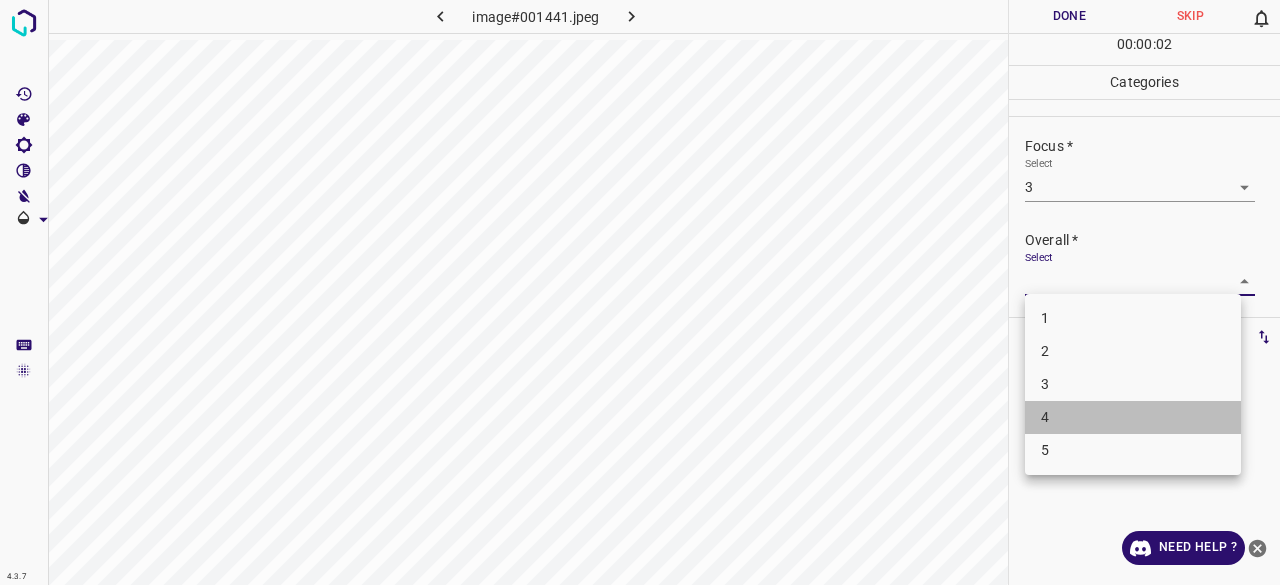 drag, startPoint x: 1061, startPoint y: 411, endPoint x: 1059, endPoint y: 397, distance: 14.142136 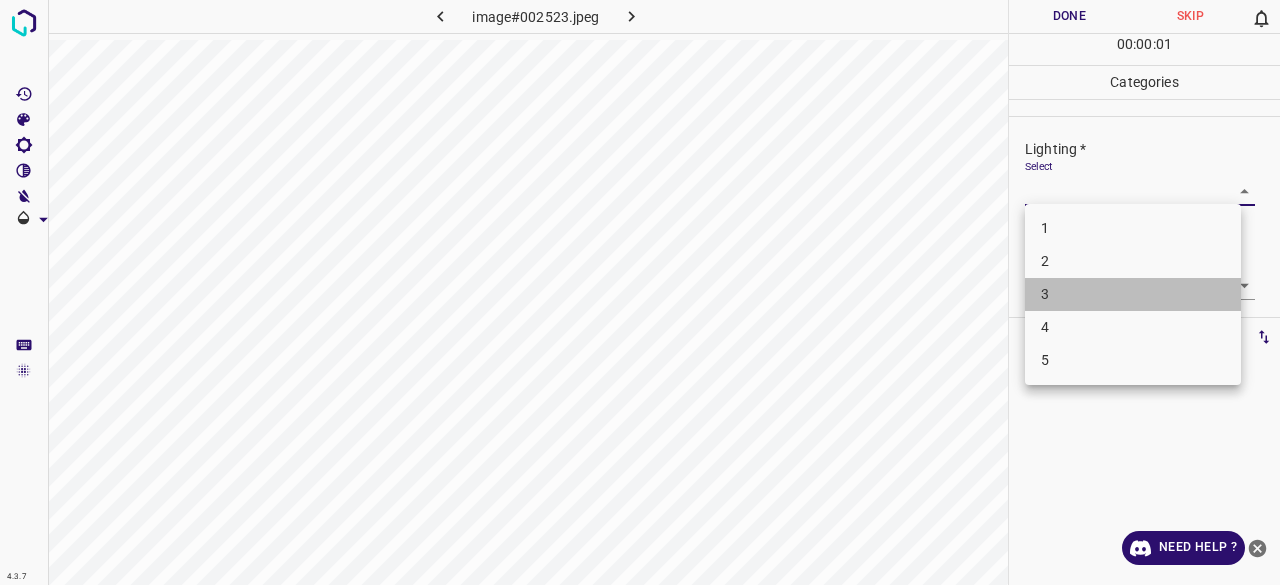 drag, startPoint x: 1065, startPoint y: 300, endPoint x: 1055, endPoint y: 288, distance: 15.6205 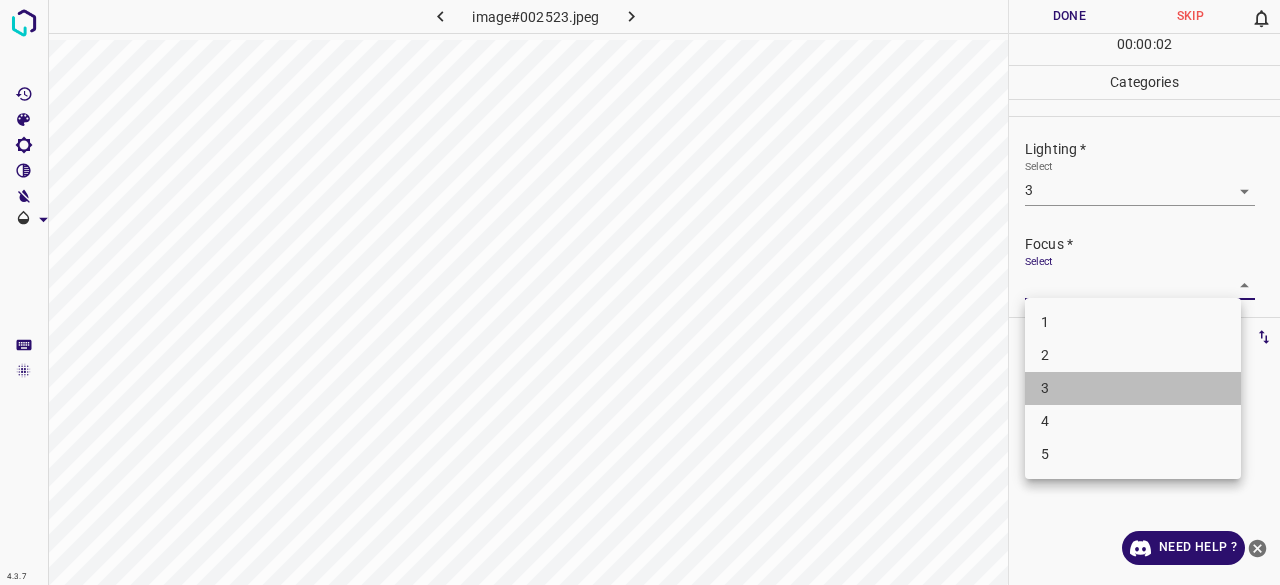 drag, startPoint x: 1079, startPoint y: 398, endPoint x: 1083, endPoint y: 387, distance: 11.7046995 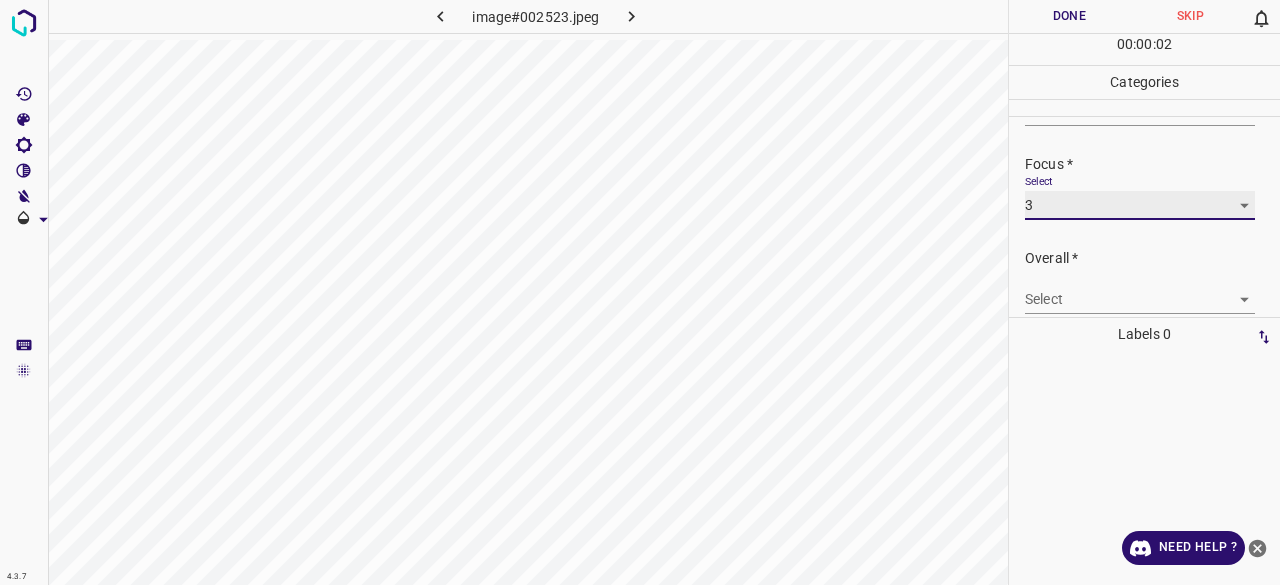 scroll, scrollTop: 98, scrollLeft: 0, axis: vertical 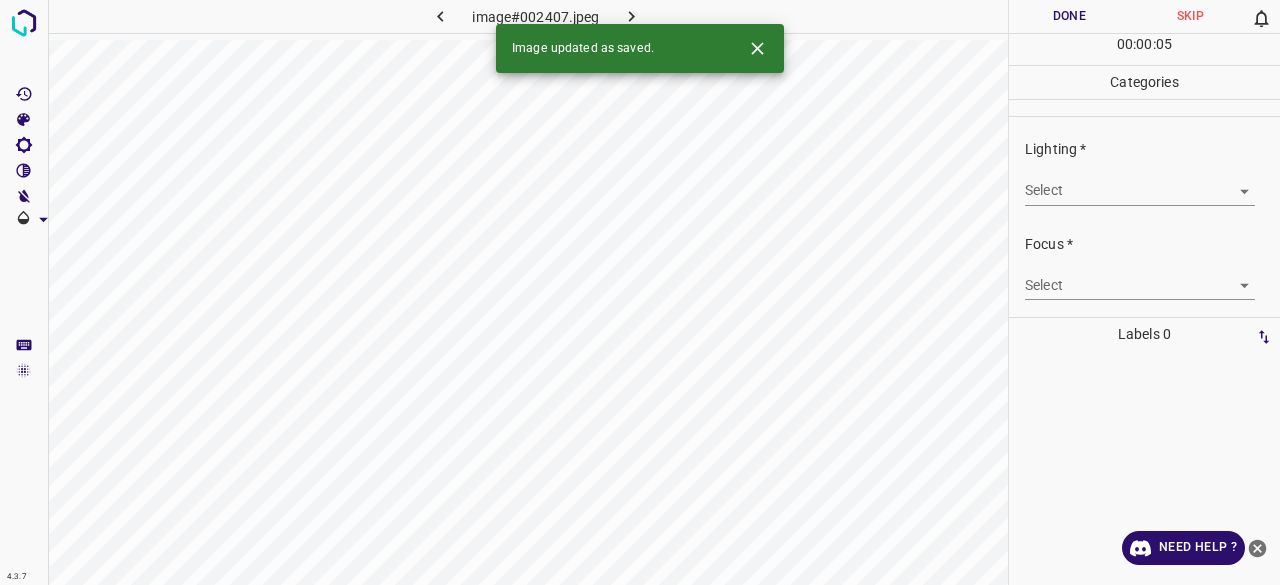 drag, startPoint x: 1051, startPoint y: 148, endPoint x: 1051, endPoint y: 161, distance: 13 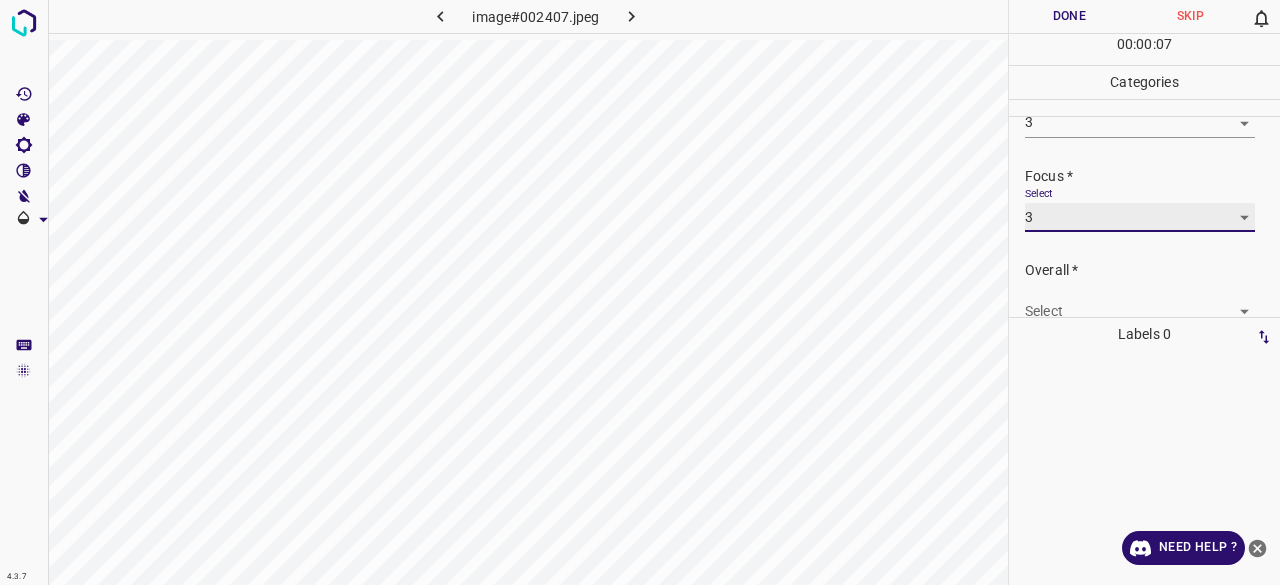 scroll, scrollTop: 98, scrollLeft: 0, axis: vertical 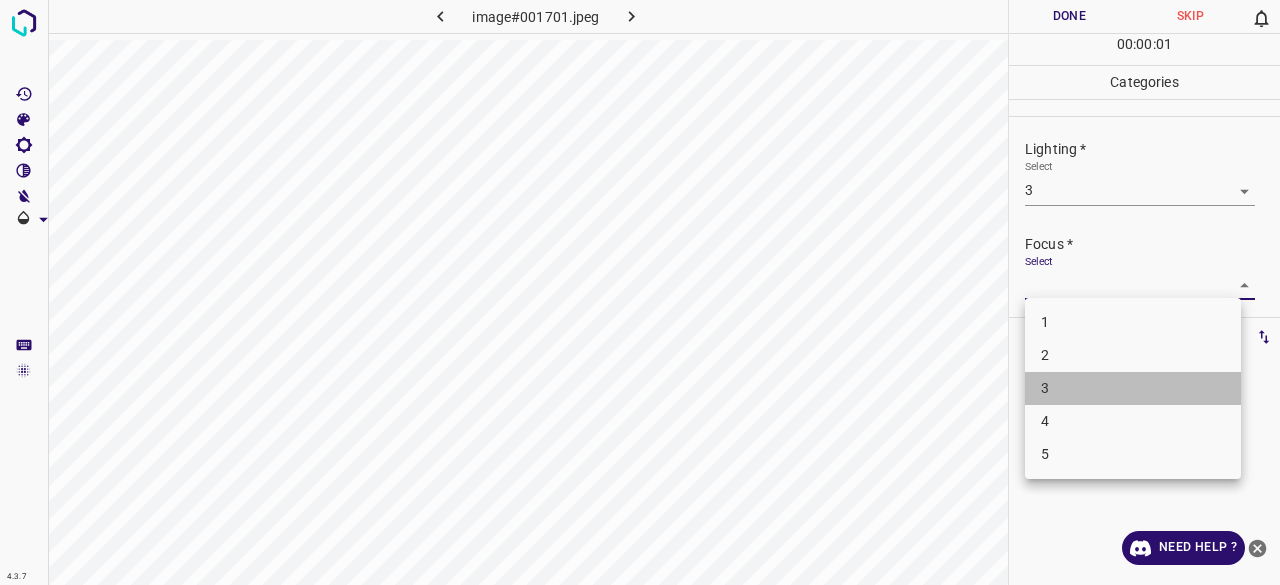 drag, startPoint x: 1073, startPoint y: 385, endPoint x: 1081, endPoint y: 299, distance: 86.37129 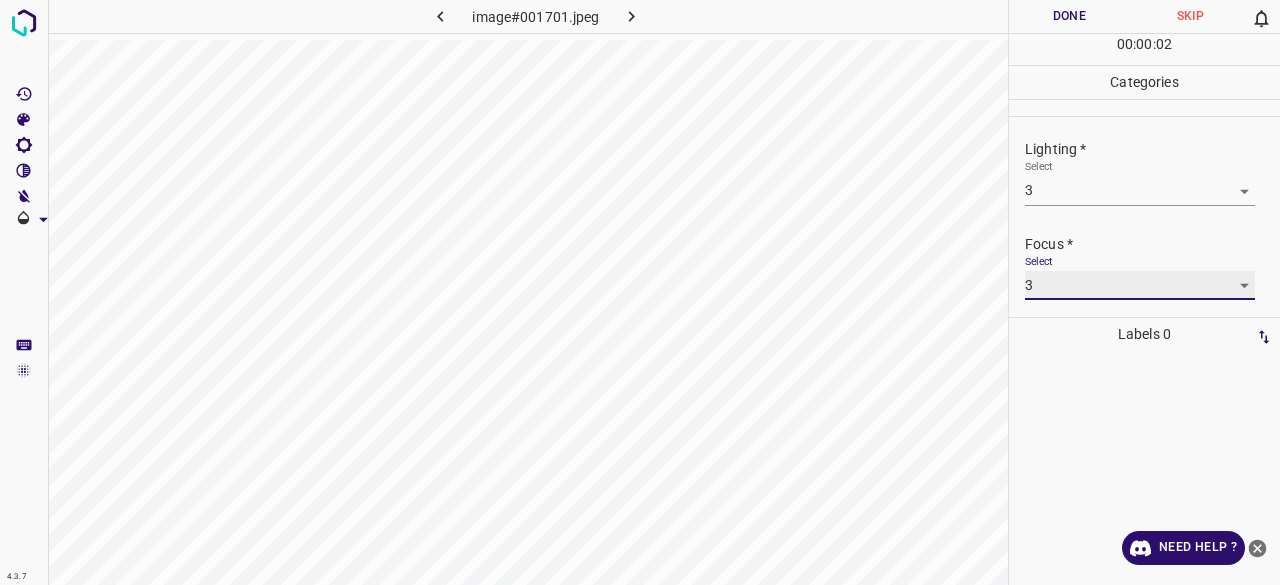 scroll, scrollTop: 98, scrollLeft: 0, axis: vertical 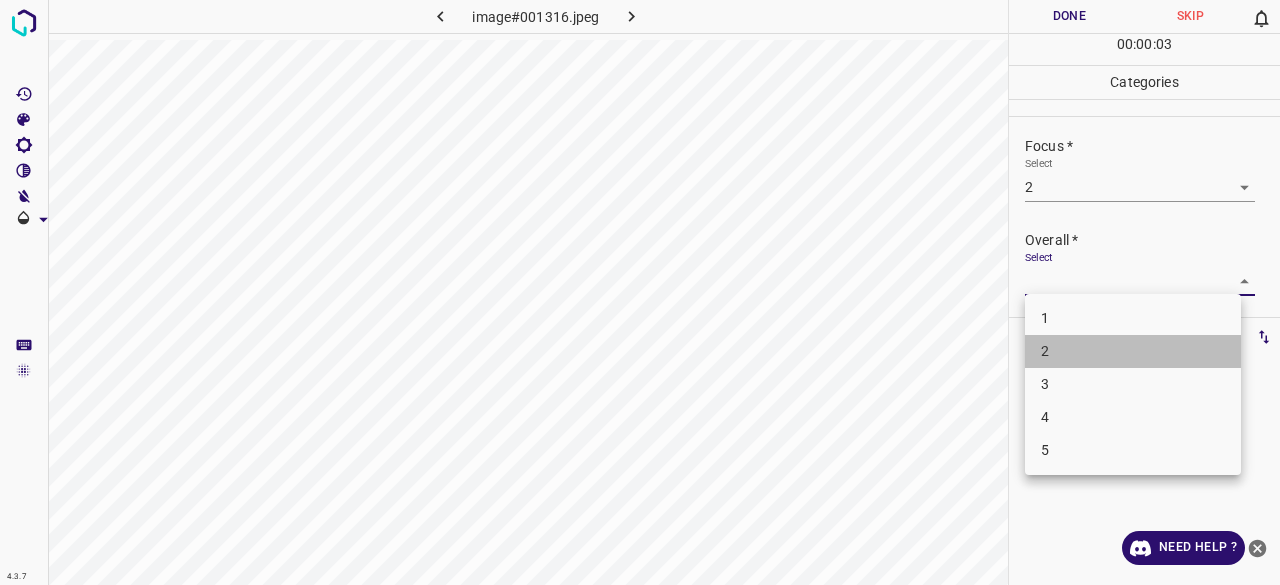 drag, startPoint x: 1058, startPoint y: 359, endPoint x: 1042, endPoint y: 166, distance: 193.66208 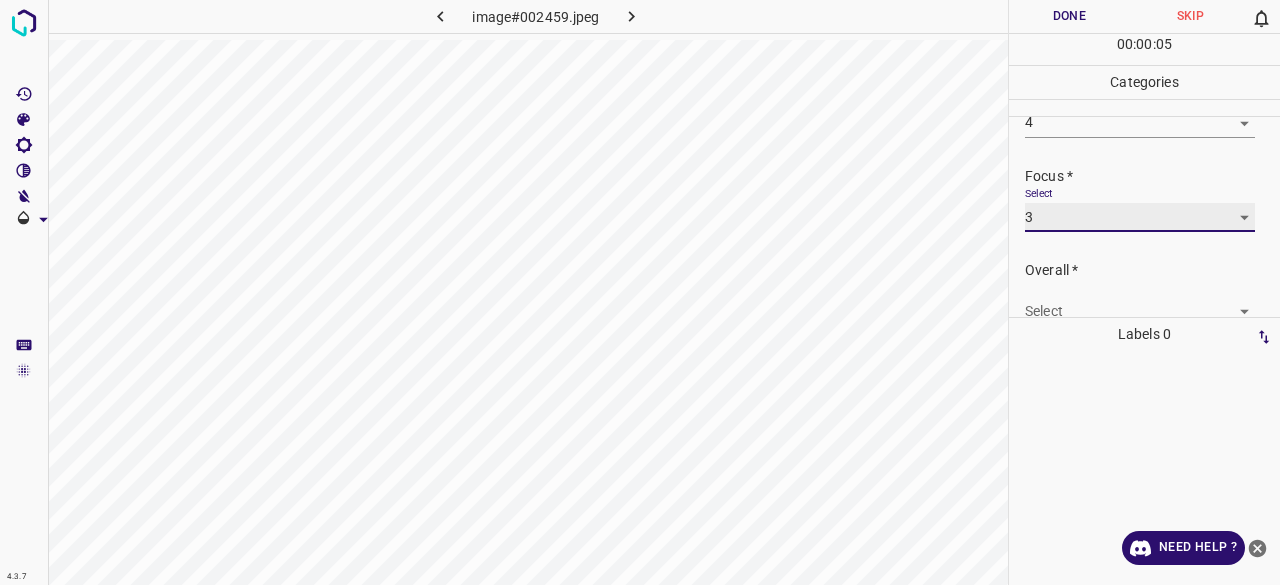 scroll, scrollTop: 98, scrollLeft: 0, axis: vertical 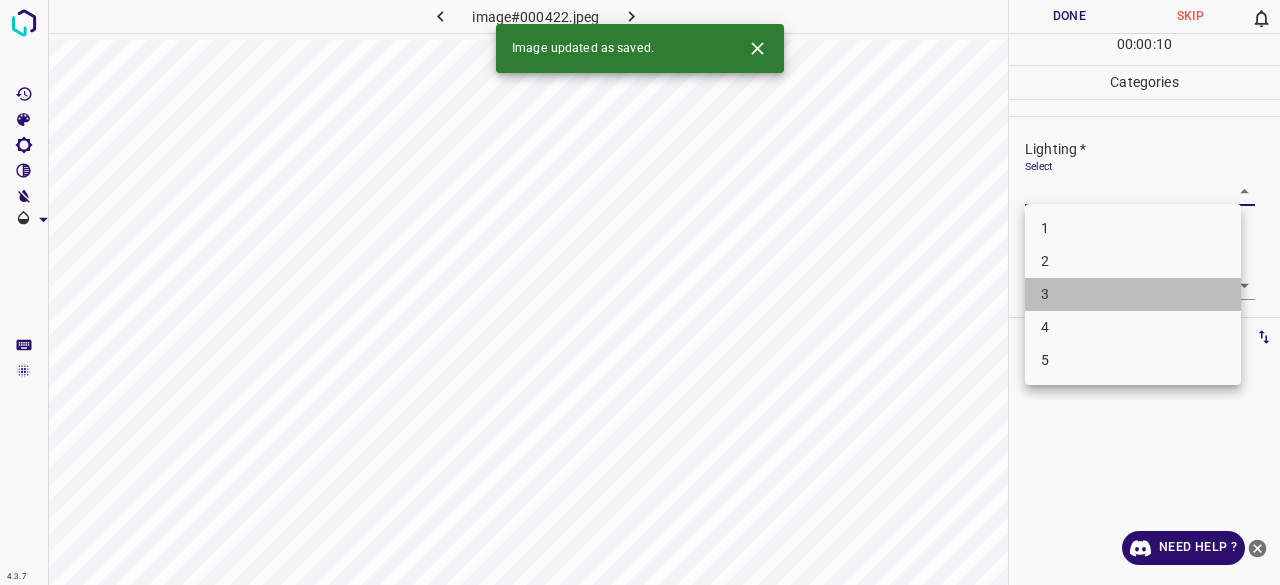 drag, startPoint x: 1050, startPoint y: 303, endPoint x: 1044, endPoint y: 284, distance: 19.924858 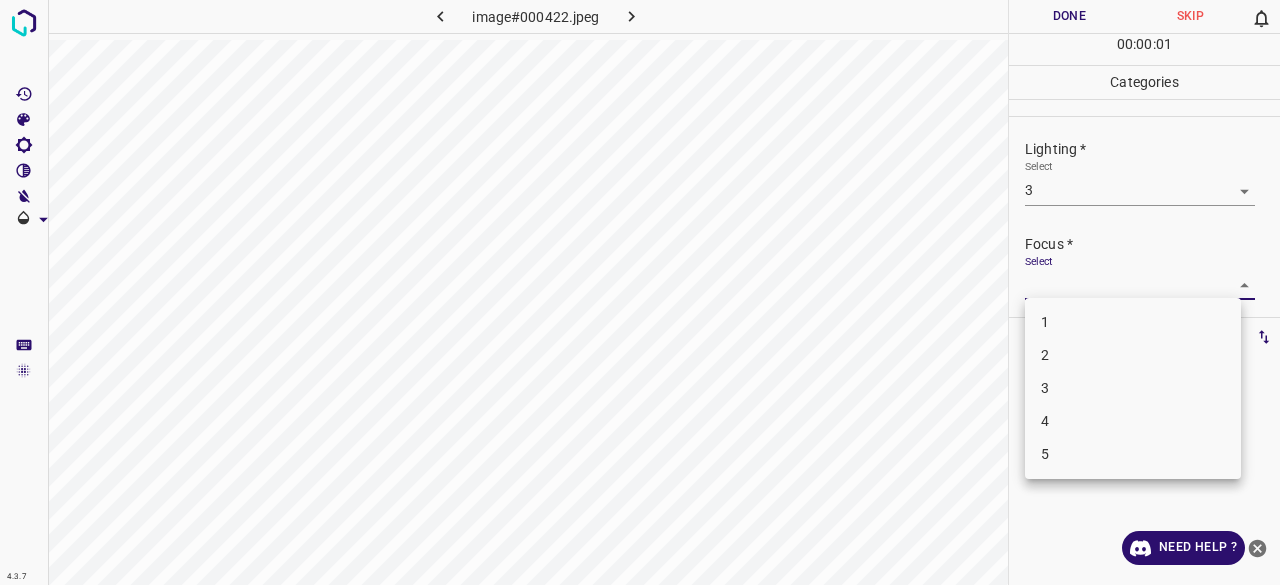 drag, startPoint x: 1064, startPoint y: 361, endPoint x: 1080, endPoint y: 292, distance: 70.83079 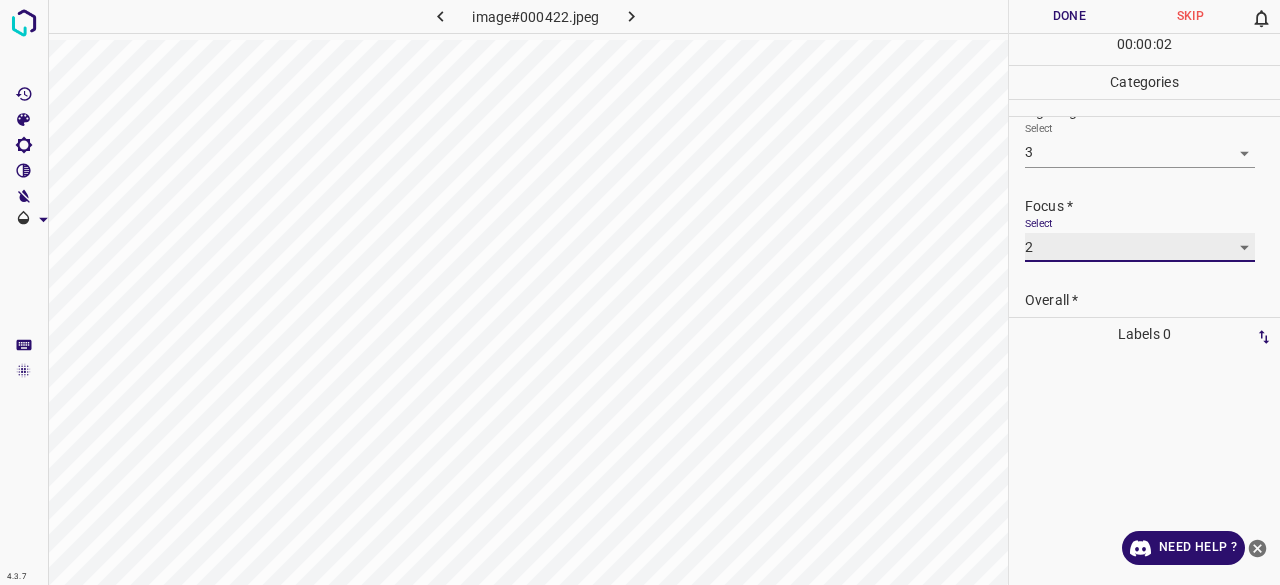 scroll, scrollTop: 98, scrollLeft: 0, axis: vertical 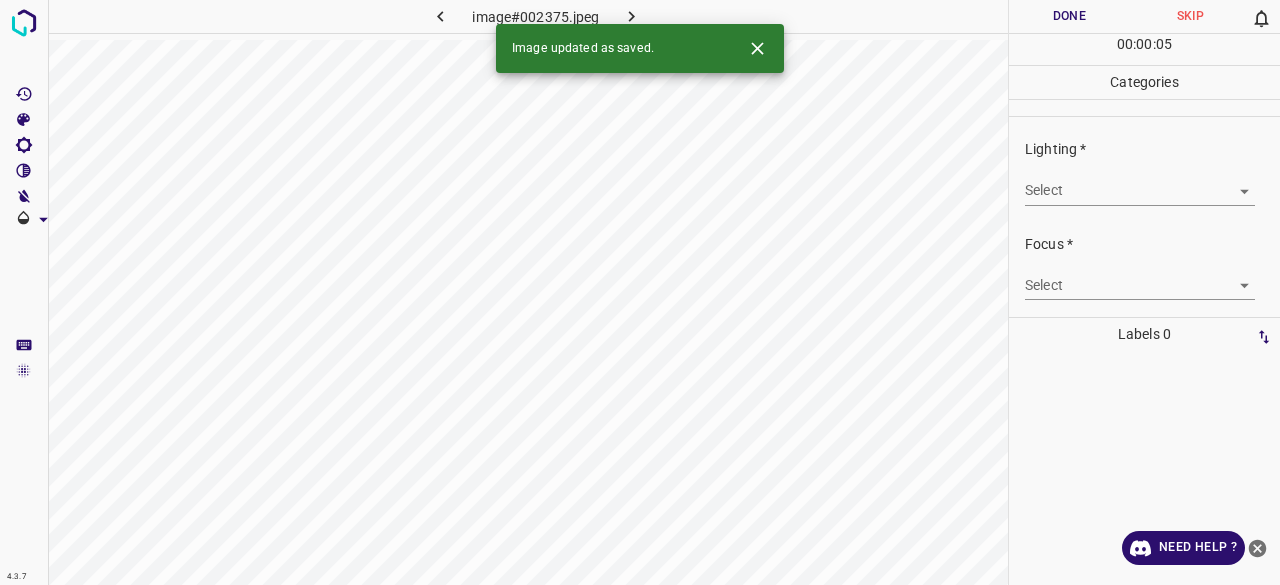 drag, startPoint x: 1055, startPoint y: 213, endPoint x: 1052, endPoint y: 186, distance: 27.166155 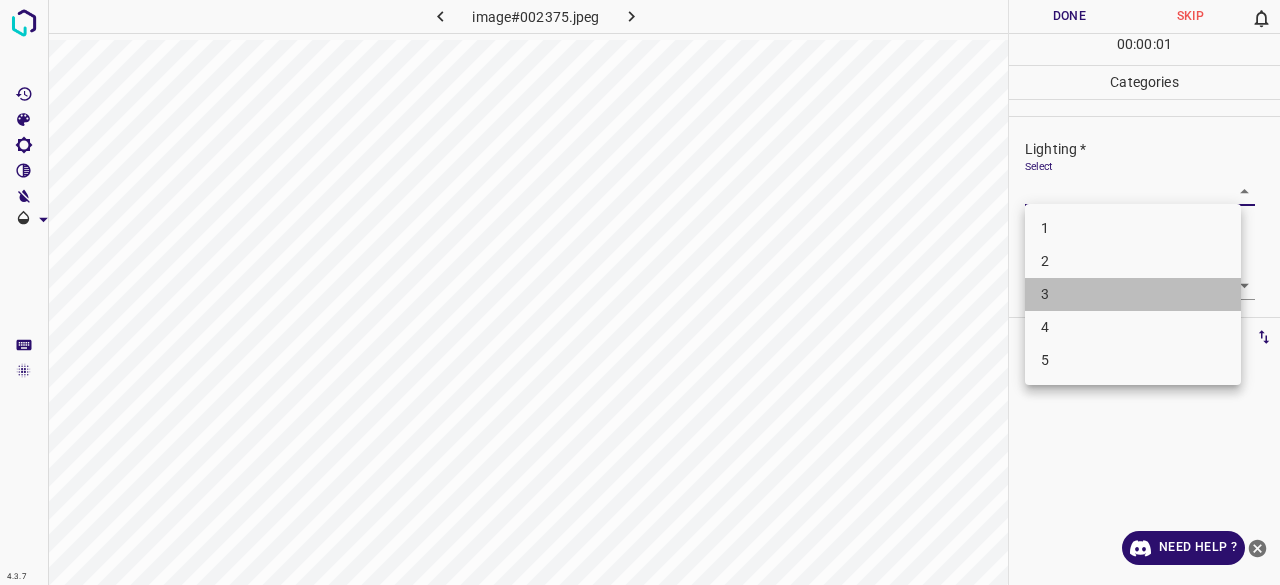 drag, startPoint x: 1072, startPoint y: 278, endPoint x: 1050, endPoint y: 280, distance: 22.090721 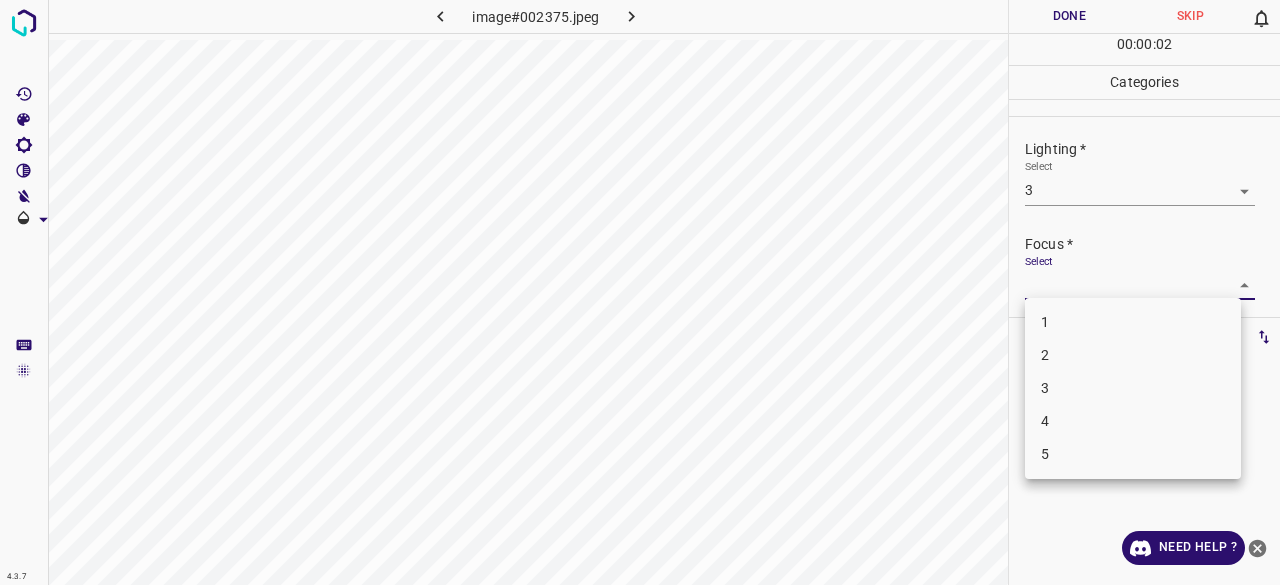 drag, startPoint x: 1059, startPoint y: 356, endPoint x: 1065, endPoint y: 323, distance: 33.54102 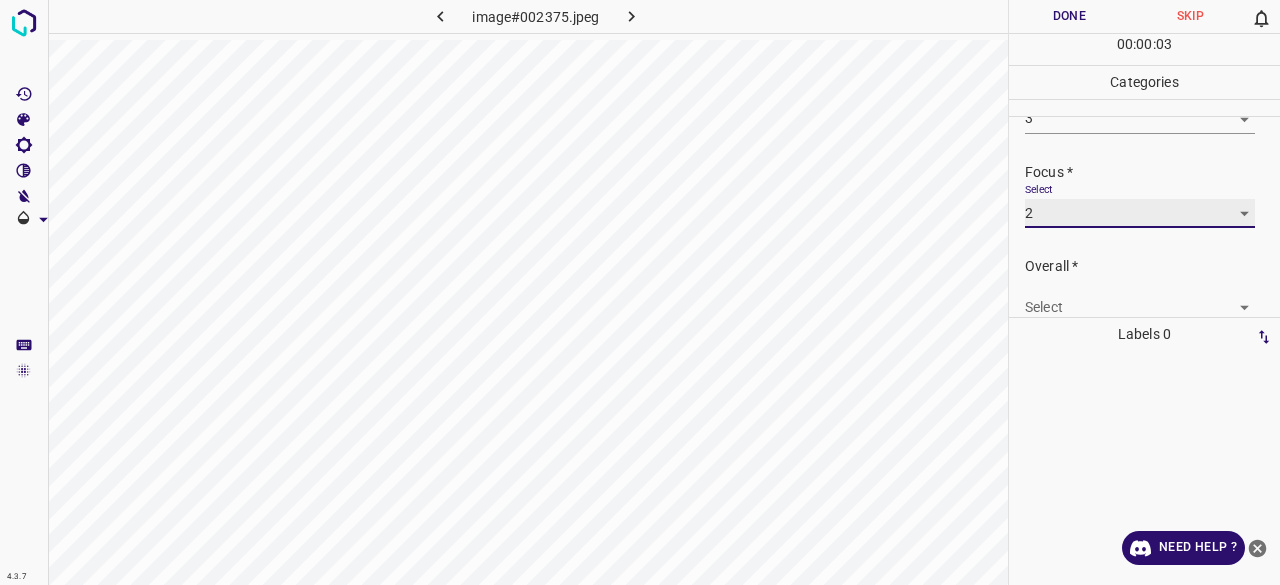 scroll, scrollTop: 98, scrollLeft: 0, axis: vertical 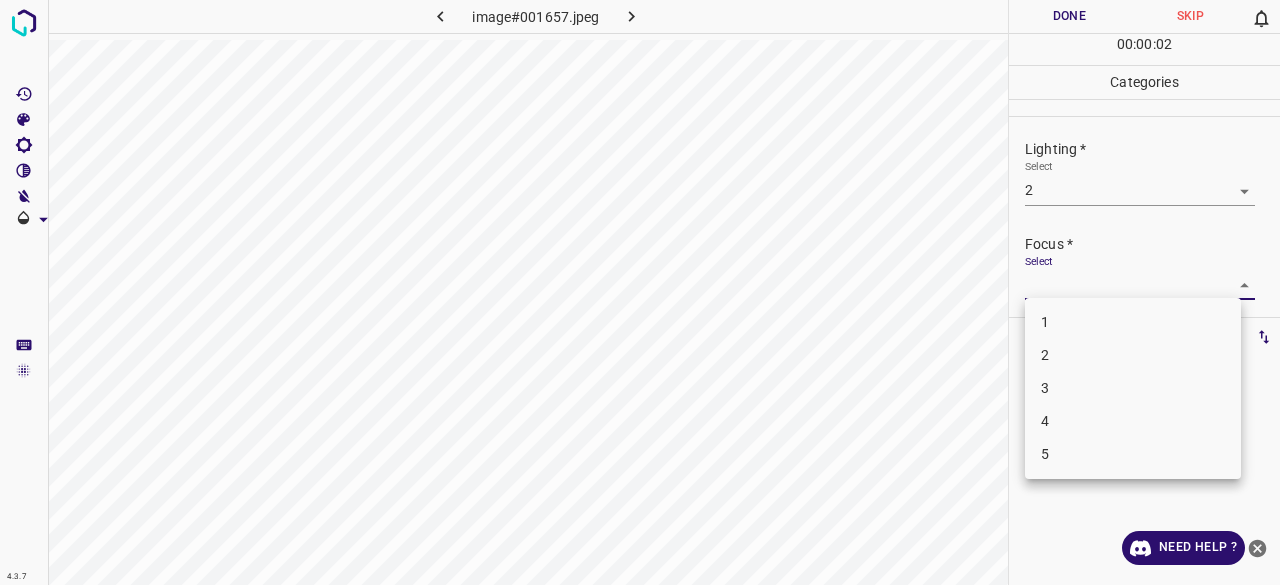 drag, startPoint x: 1068, startPoint y: 365, endPoint x: 1078, endPoint y: 273, distance: 92.541885 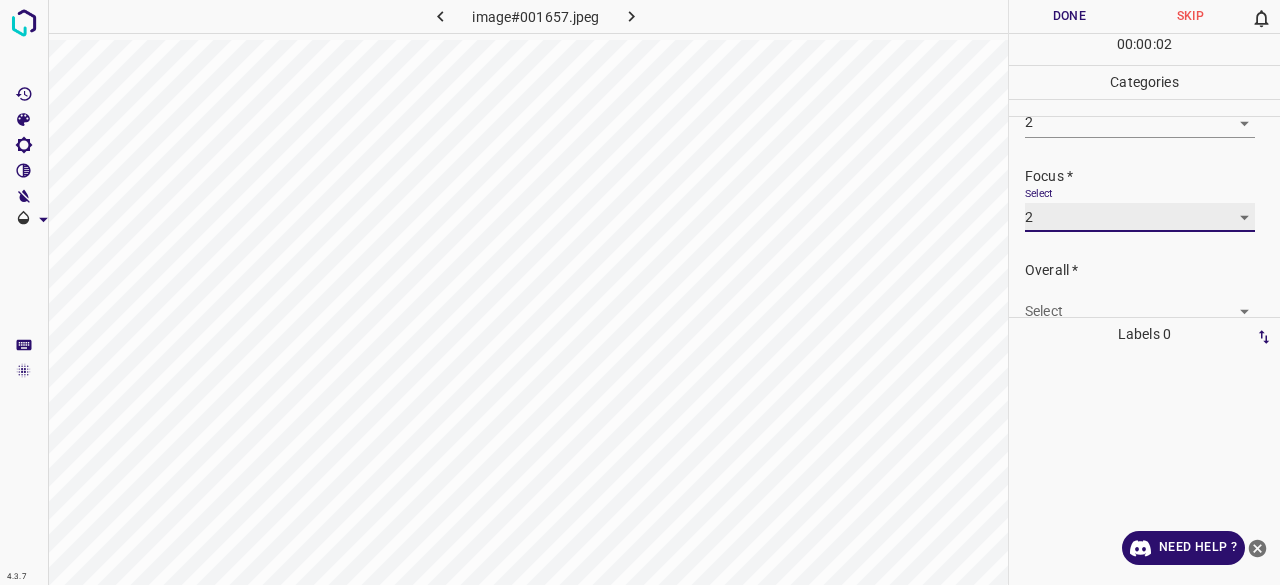 scroll, scrollTop: 98, scrollLeft: 0, axis: vertical 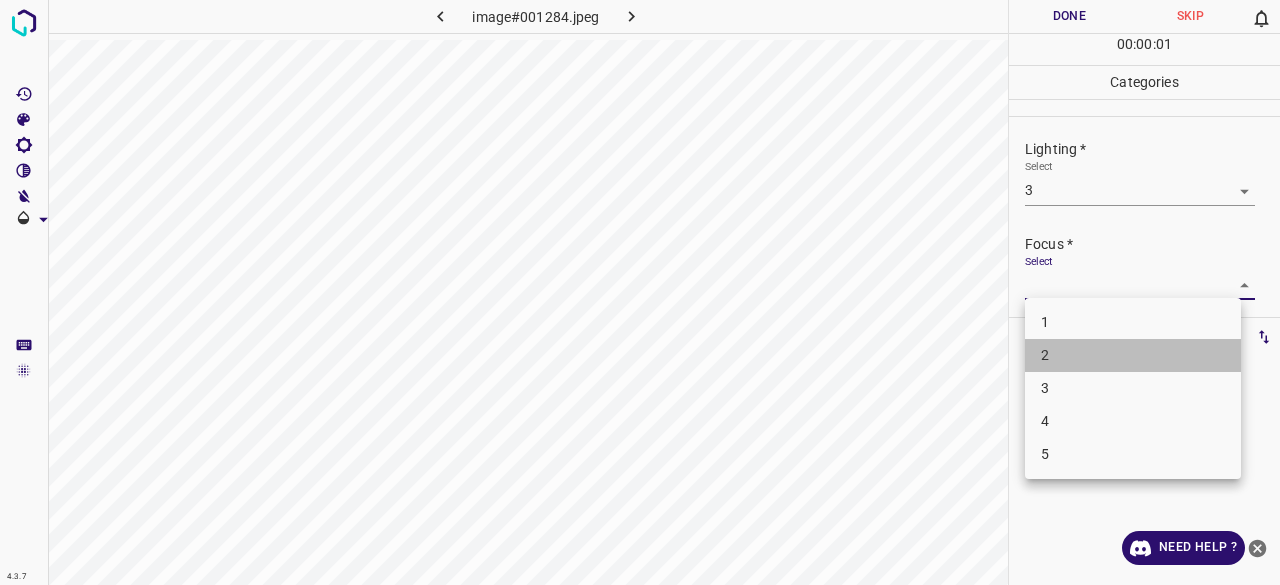 drag, startPoint x: 1069, startPoint y: 347, endPoint x: 1072, endPoint y: 337, distance: 10.440307 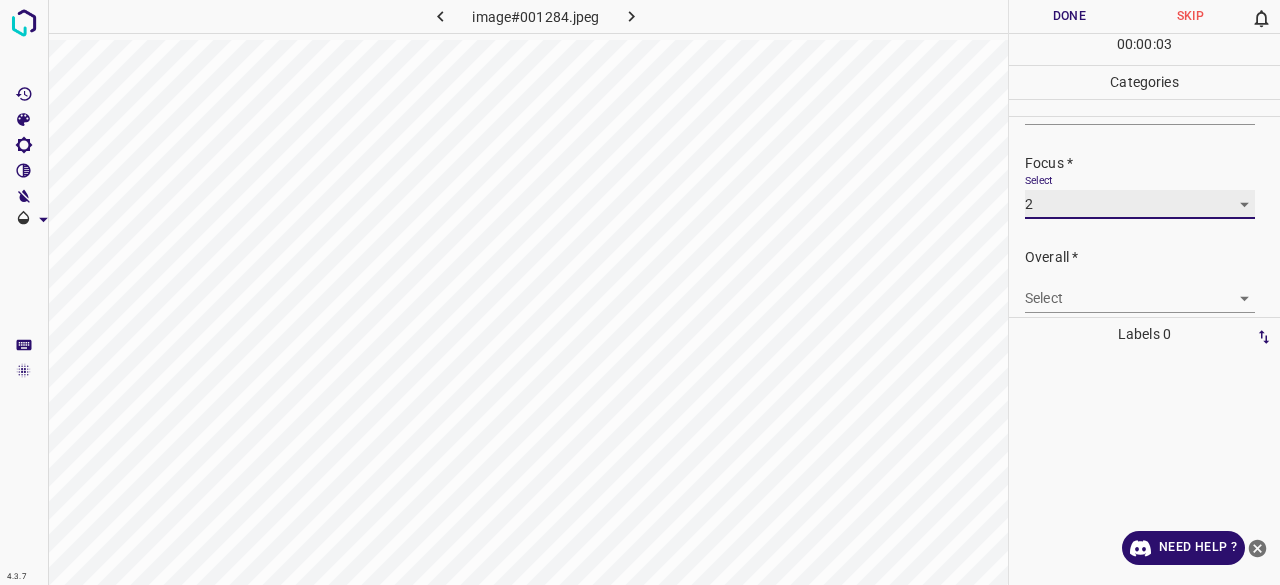 scroll, scrollTop: 98, scrollLeft: 0, axis: vertical 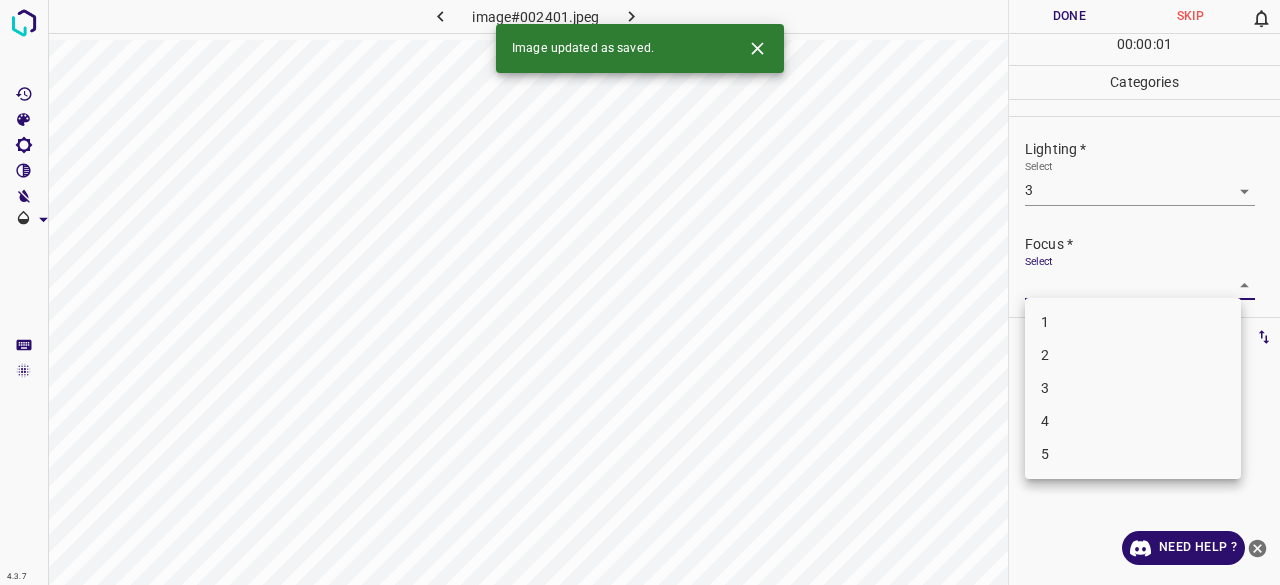 drag, startPoint x: 1067, startPoint y: 357, endPoint x: 1074, endPoint y: 262, distance: 95.257545 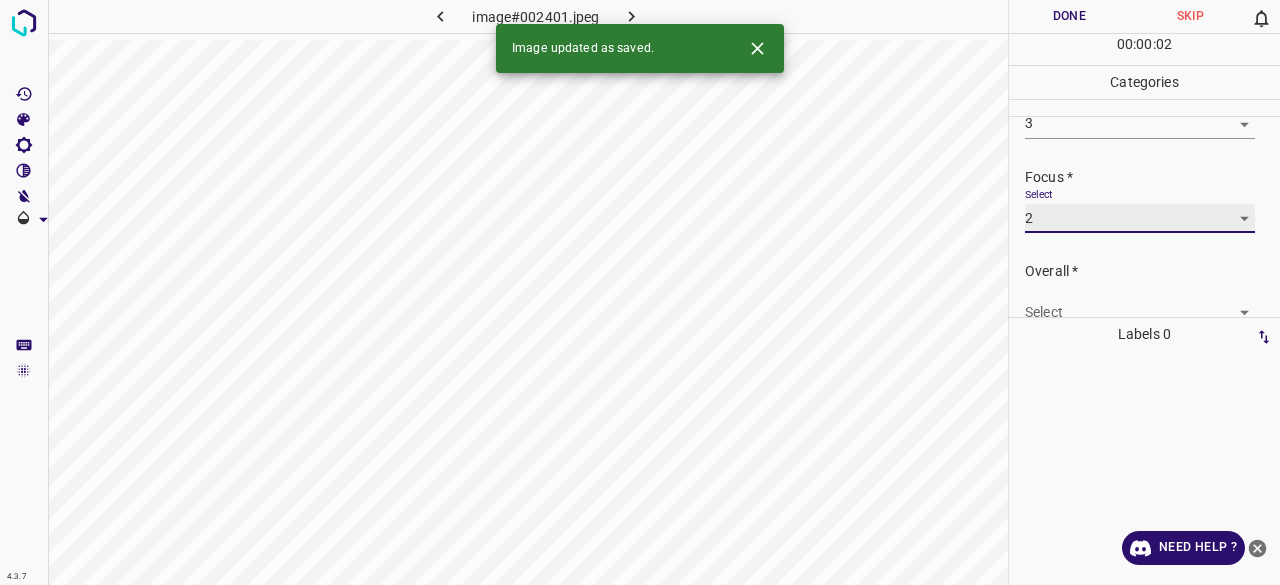 scroll, scrollTop: 98, scrollLeft: 0, axis: vertical 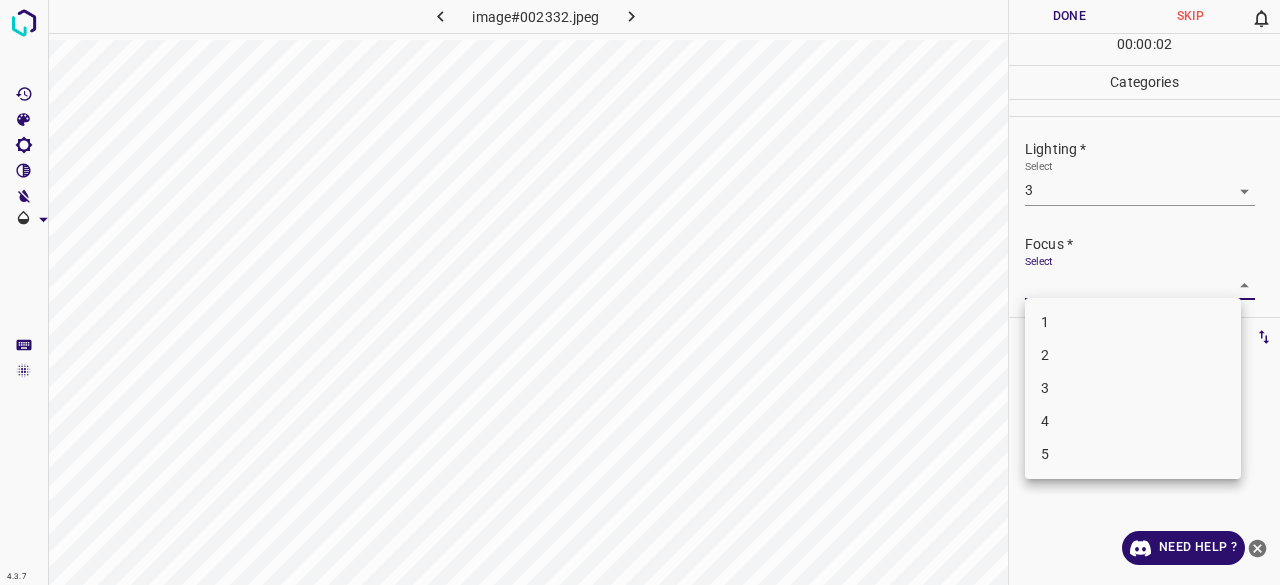 drag, startPoint x: 1050, startPoint y: 360, endPoint x: 1059, endPoint y: 325, distance: 36.138622 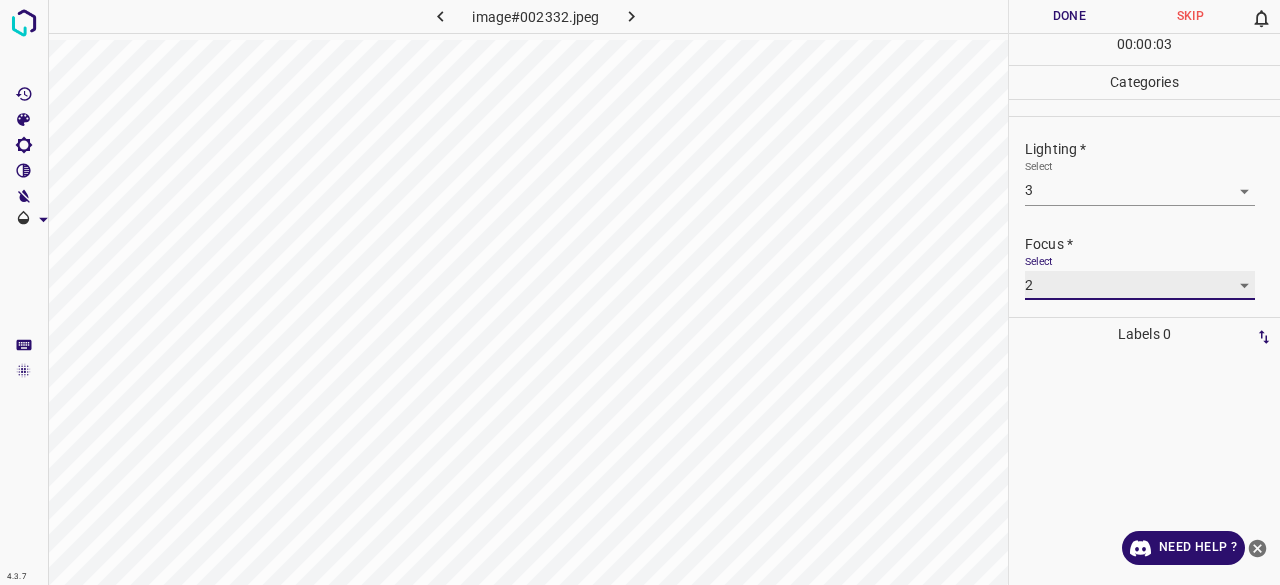 scroll, scrollTop: 98, scrollLeft: 0, axis: vertical 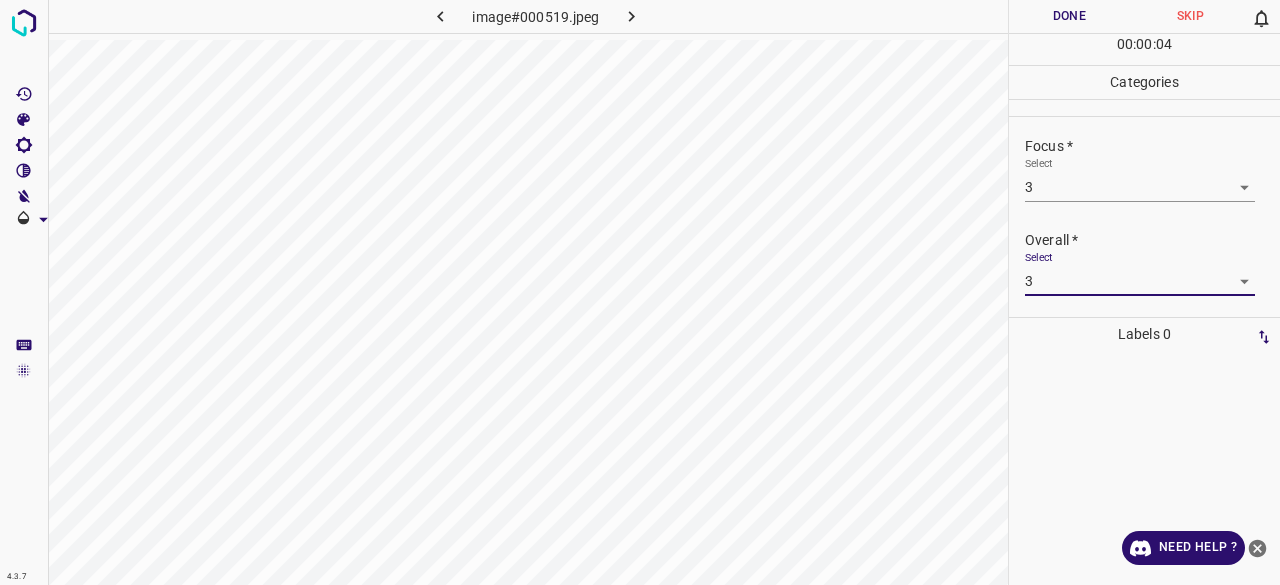 drag, startPoint x: 1044, startPoint y: 54, endPoint x: 1064, endPoint y: 21, distance: 38.587563 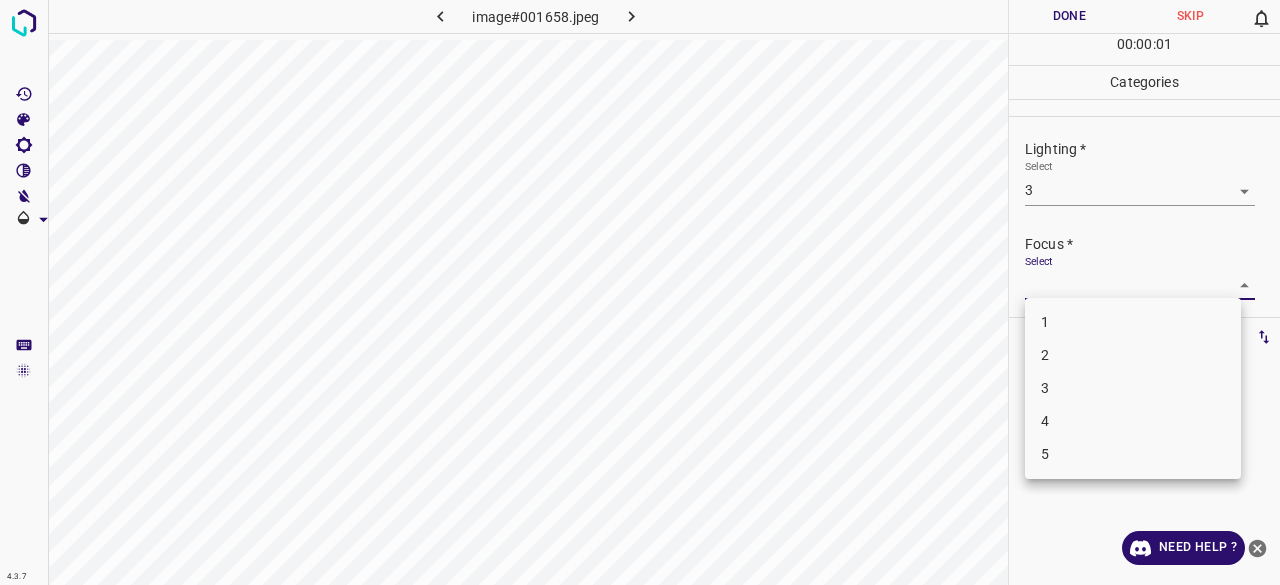 drag, startPoint x: 1063, startPoint y: 394, endPoint x: 1078, endPoint y: 324, distance: 71.5891 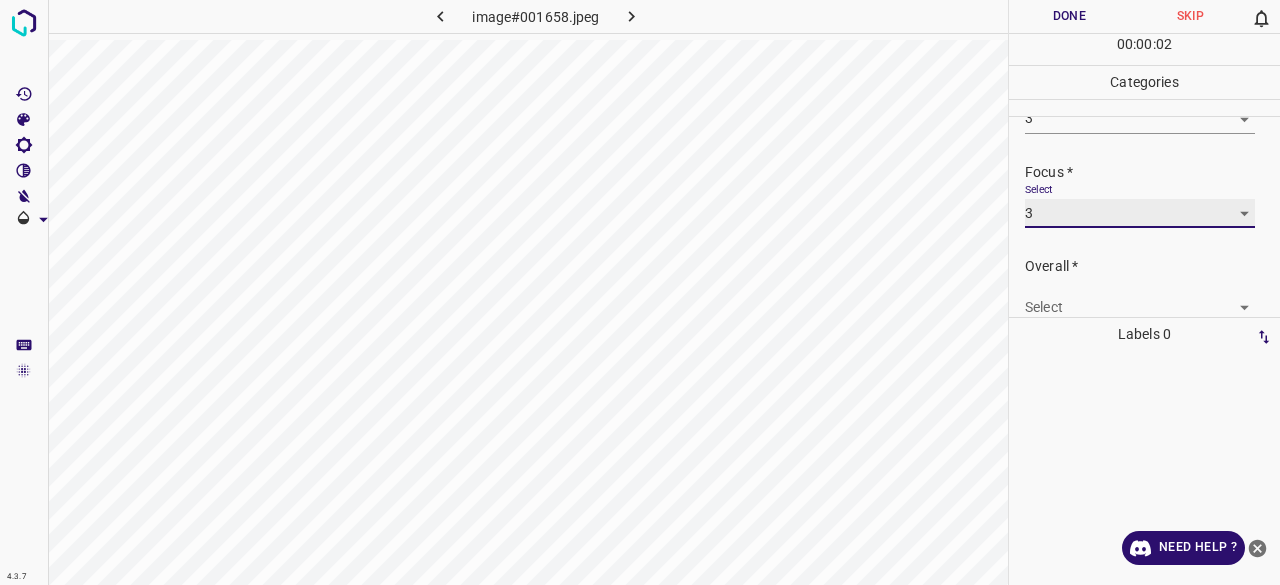 scroll, scrollTop: 98, scrollLeft: 0, axis: vertical 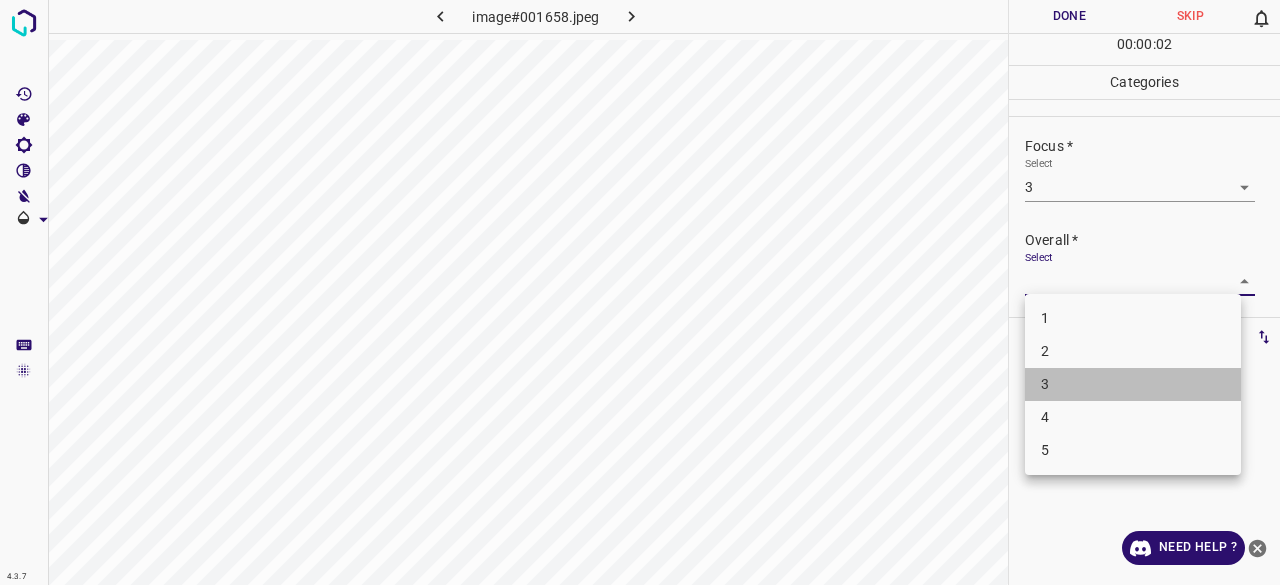 drag, startPoint x: 1034, startPoint y: 395, endPoint x: 1058, endPoint y: 267, distance: 130.23056 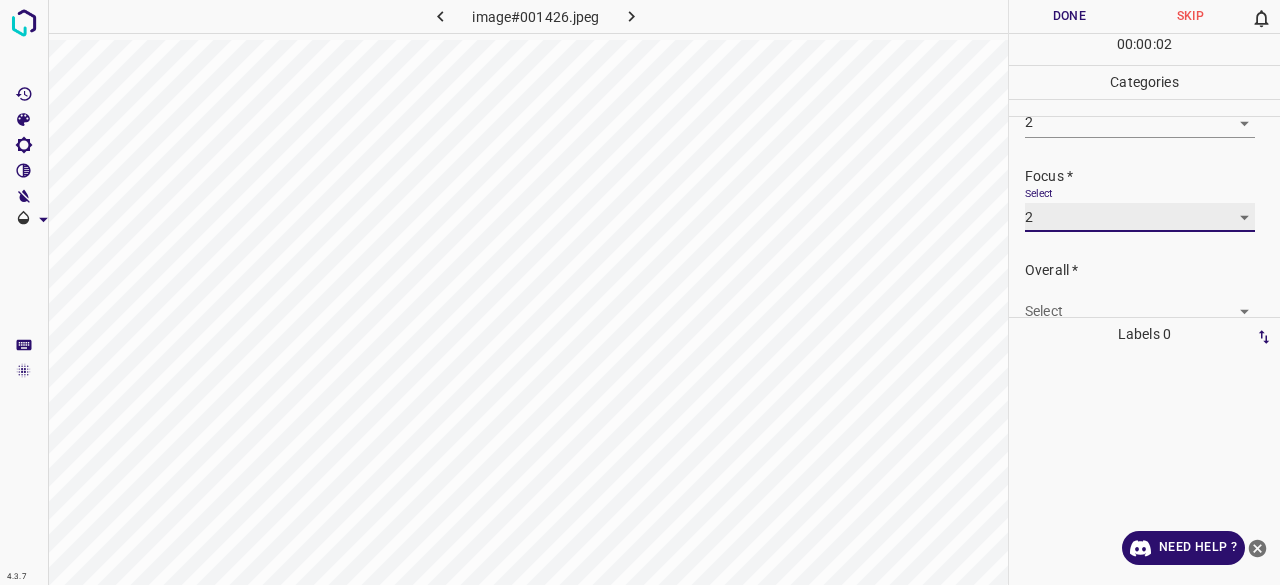 scroll, scrollTop: 98, scrollLeft: 0, axis: vertical 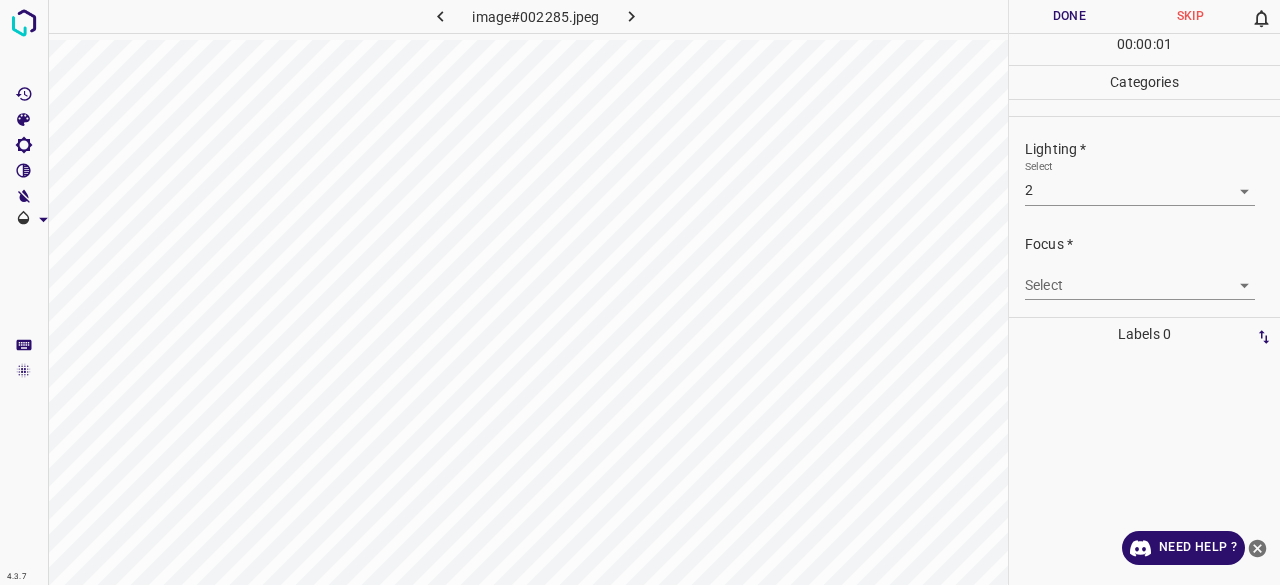 drag, startPoint x: 1048, startPoint y: 300, endPoint x: 1048, endPoint y: 284, distance: 16 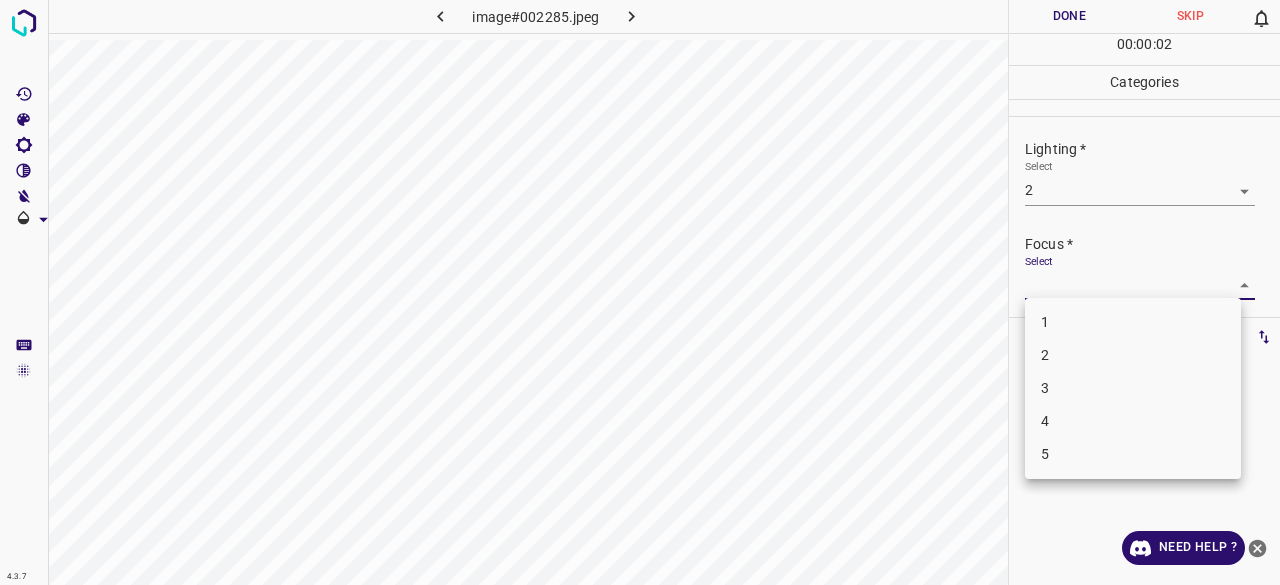 drag, startPoint x: 1058, startPoint y: 373, endPoint x: 1061, endPoint y: 357, distance: 16.27882 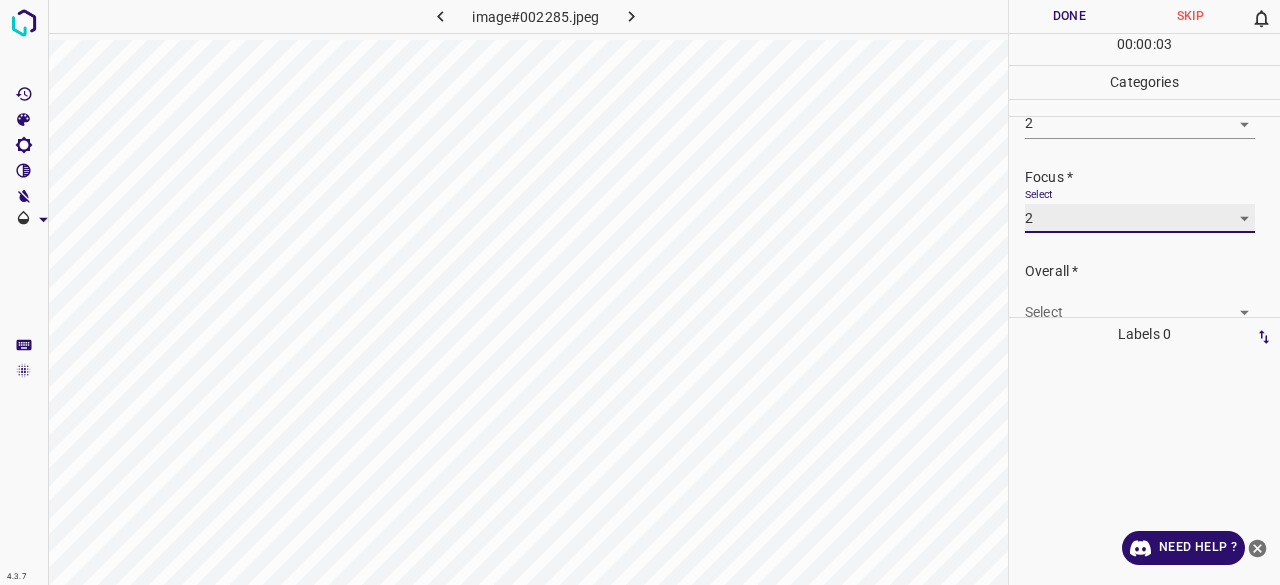 scroll, scrollTop: 98, scrollLeft: 0, axis: vertical 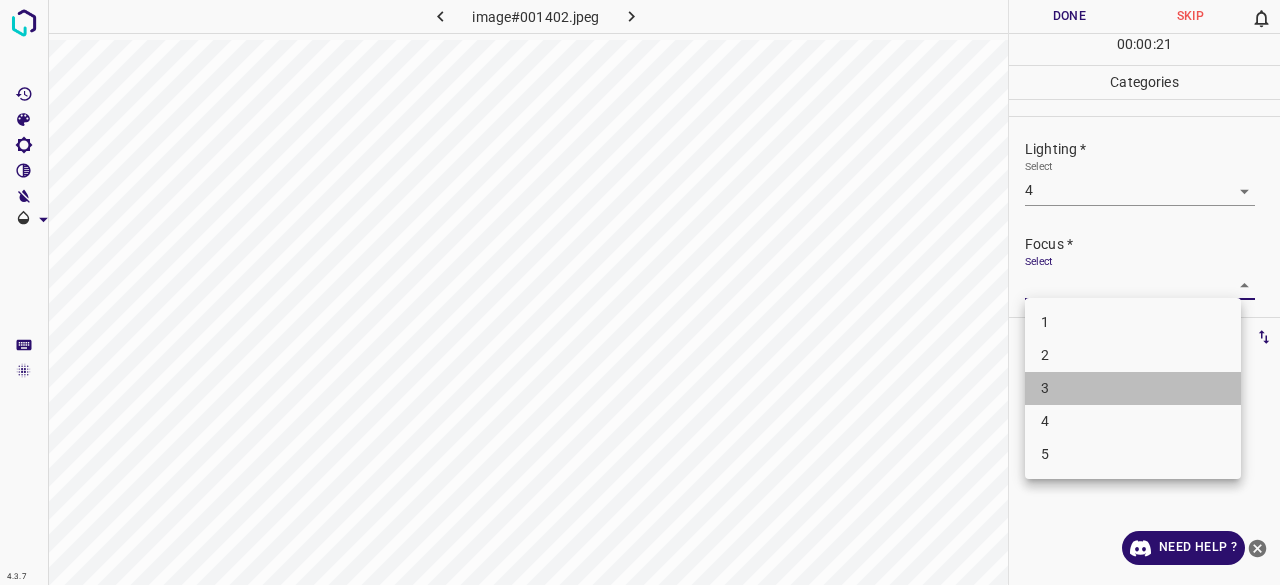drag, startPoint x: 1061, startPoint y: 395, endPoint x: 1064, endPoint y: 385, distance: 10.440307 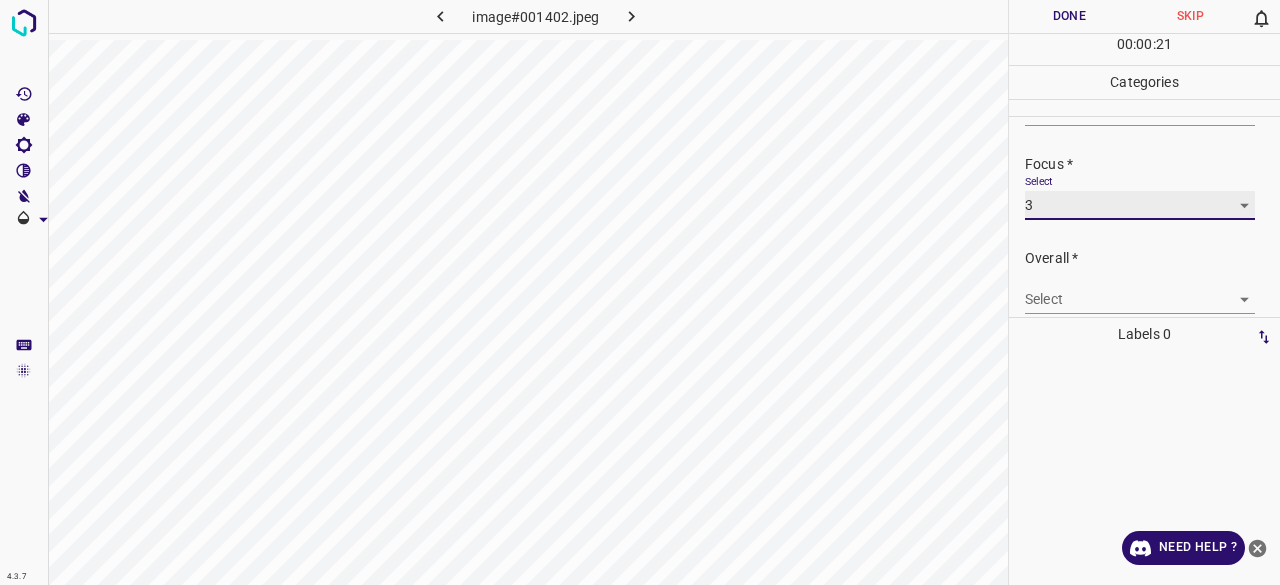 scroll, scrollTop: 98, scrollLeft: 0, axis: vertical 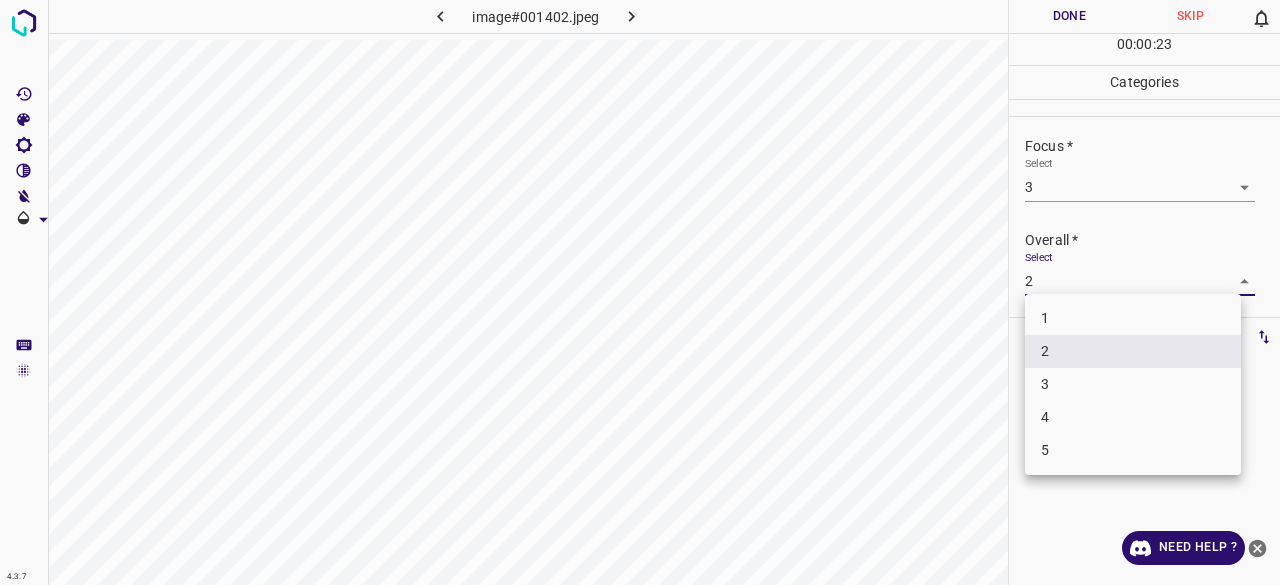 drag, startPoint x: 1056, startPoint y: 425, endPoint x: 1055, endPoint y: 407, distance: 18.027756 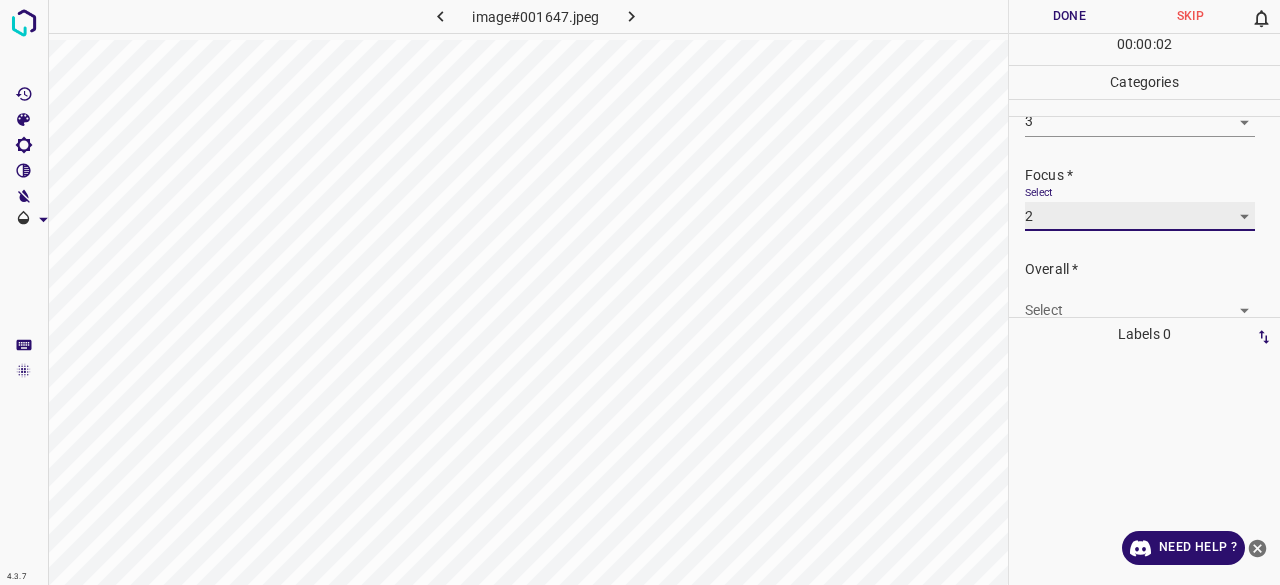 scroll, scrollTop: 98, scrollLeft: 0, axis: vertical 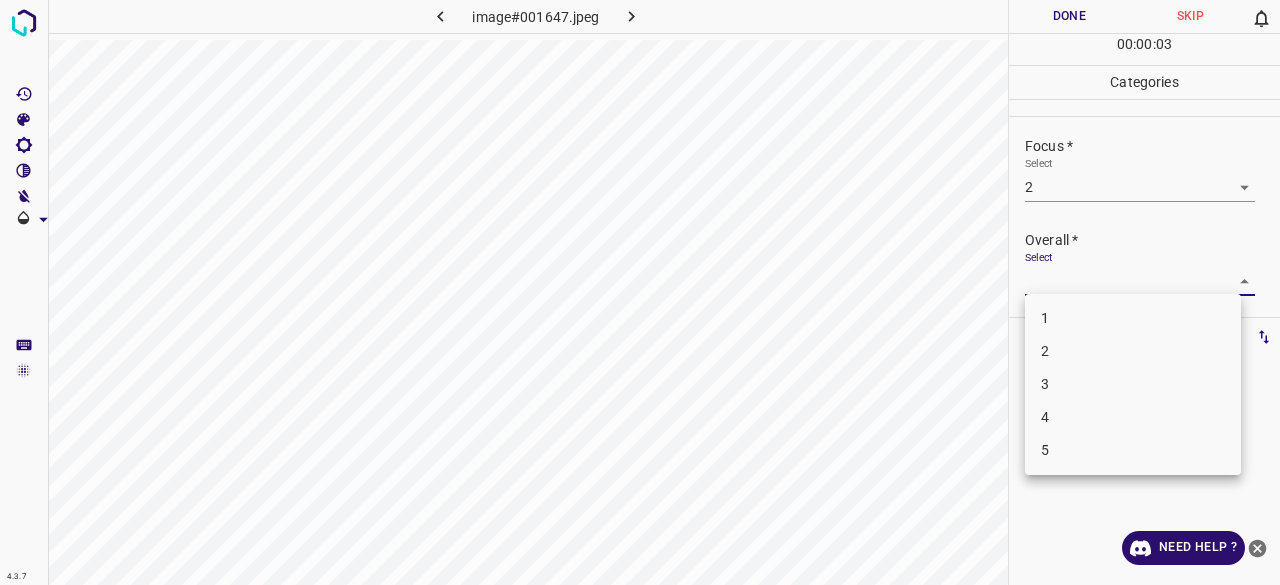 drag, startPoint x: 1068, startPoint y: 383, endPoint x: 1064, endPoint y: 362, distance: 21.377558 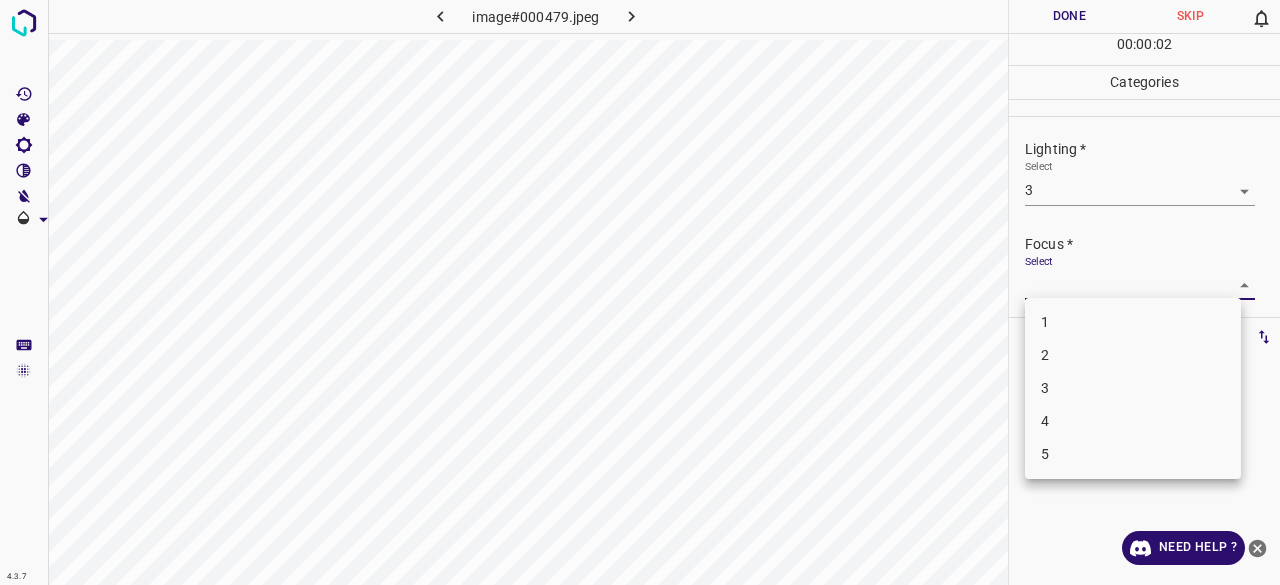 drag, startPoint x: 1054, startPoint y: 396, endPoint x: 1054, endPoint y: 378, distance: 18 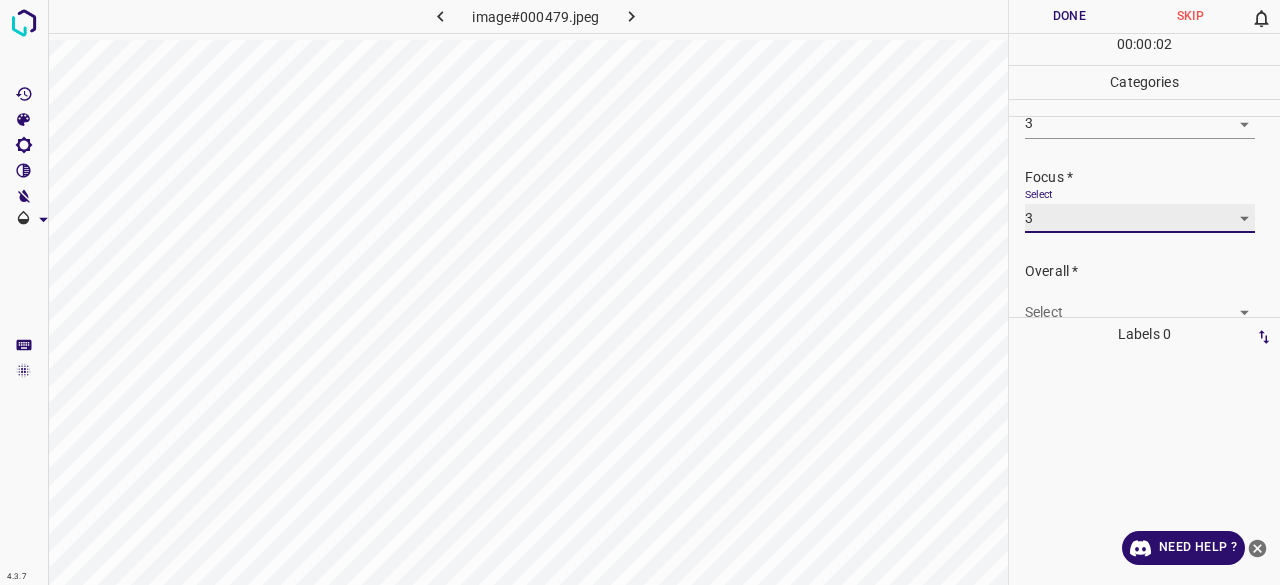 scroll, scrollTop: 98, scrollLeft: 0, axis: vertical 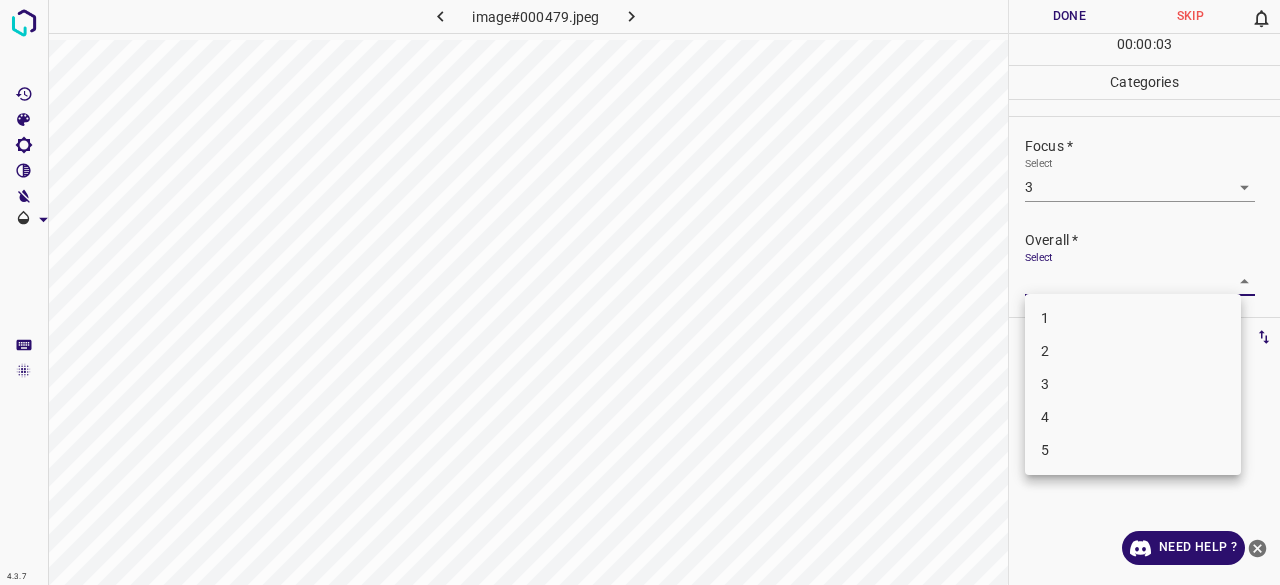 drag, startPoint x: 1048, startPoint y: 384, endPoint x: 1044, endPoint y: 331, distance: 53.15073 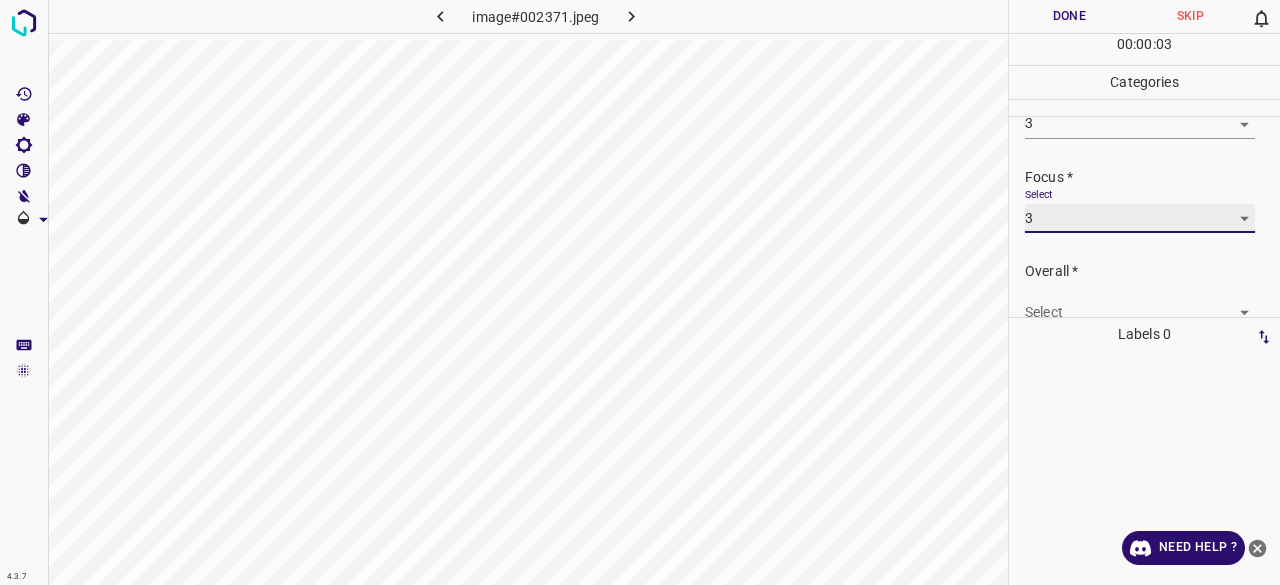 scroll, scrollTop: 98, scrollLeft: 0, axis: vertical 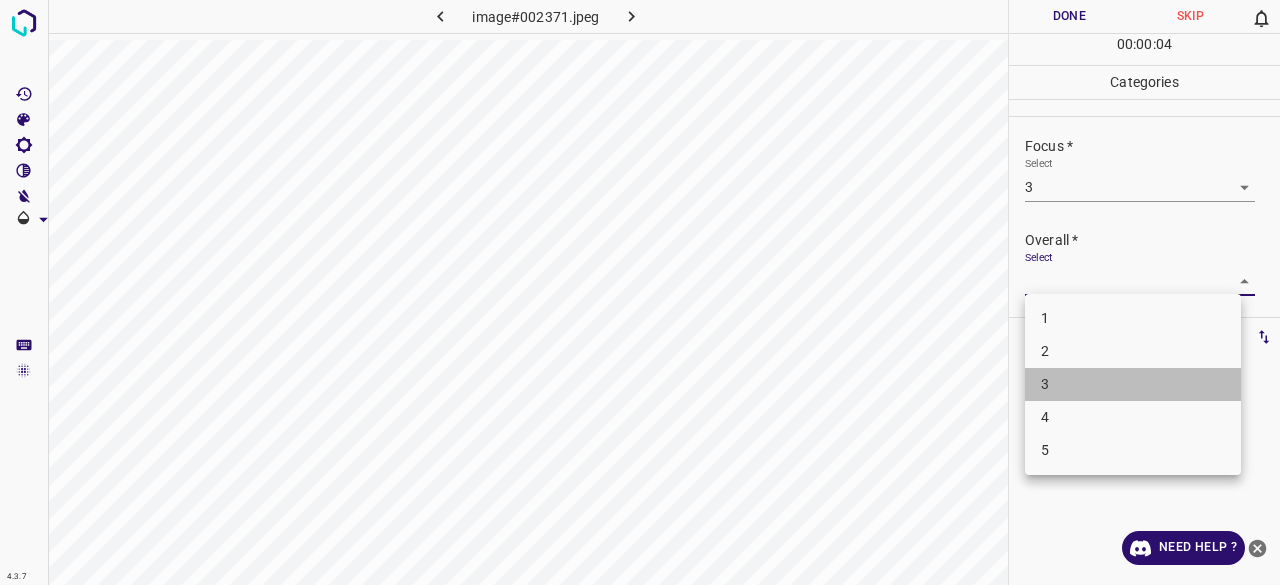 drag, startPoint x: 1052, startPoint y: 392, endPoint x: 1044, endPoint y: 153, distance: 239.13385 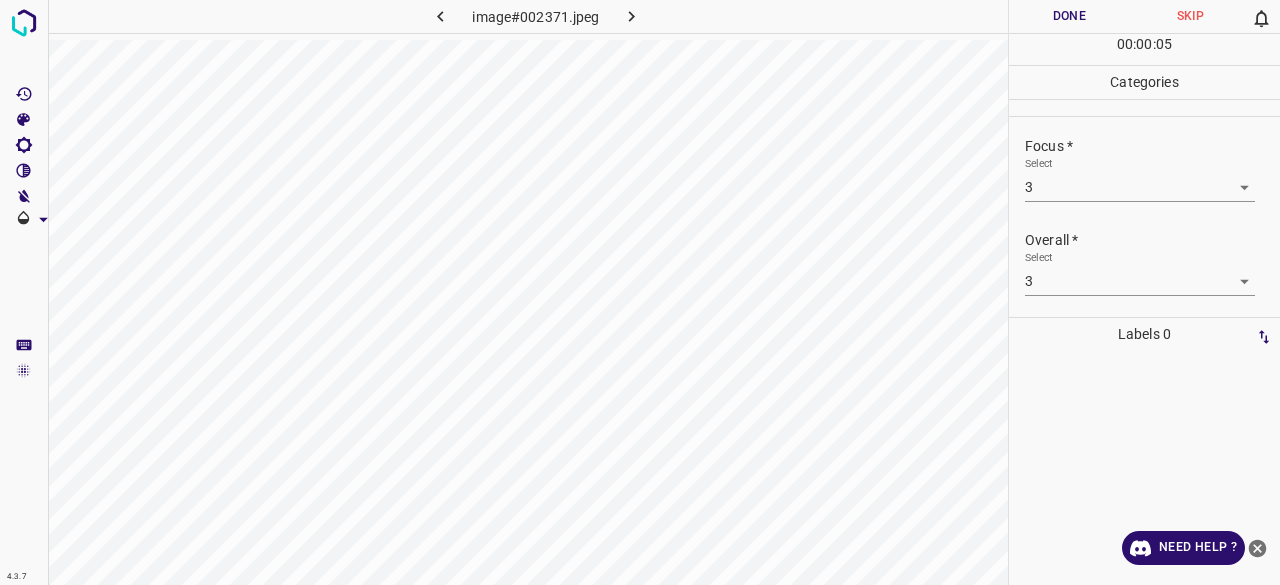 drag, startPoint x: 1072, startPoint y: 29, endPoint x: 1064, endPoint y: 39, distance: 12.806249 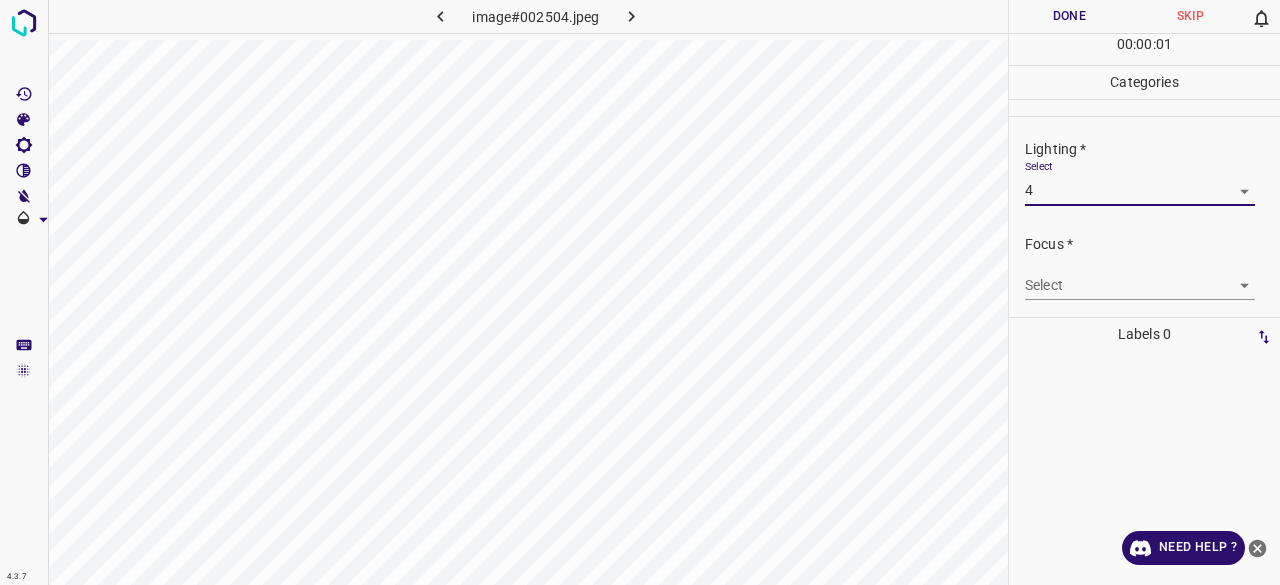 drag, startPoint x: 1062, startPoint y: 309, endPoint x: 1062, endPoint y: 295, distance: 14 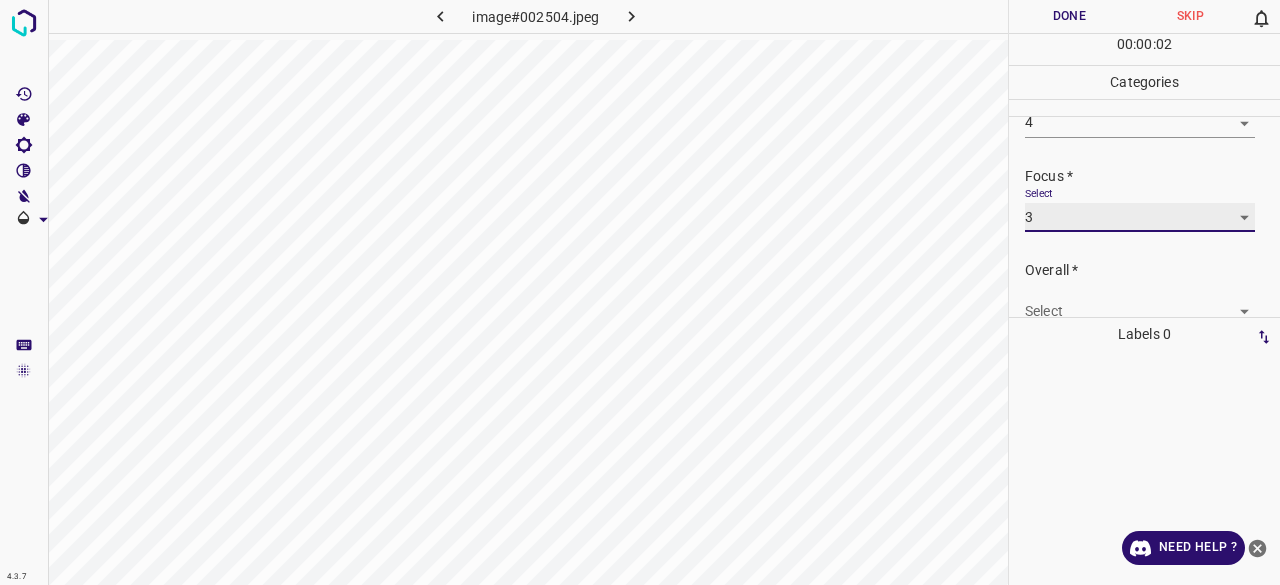 scroll, scrollTop: 98, scrollLeft: 0, axis: vertical 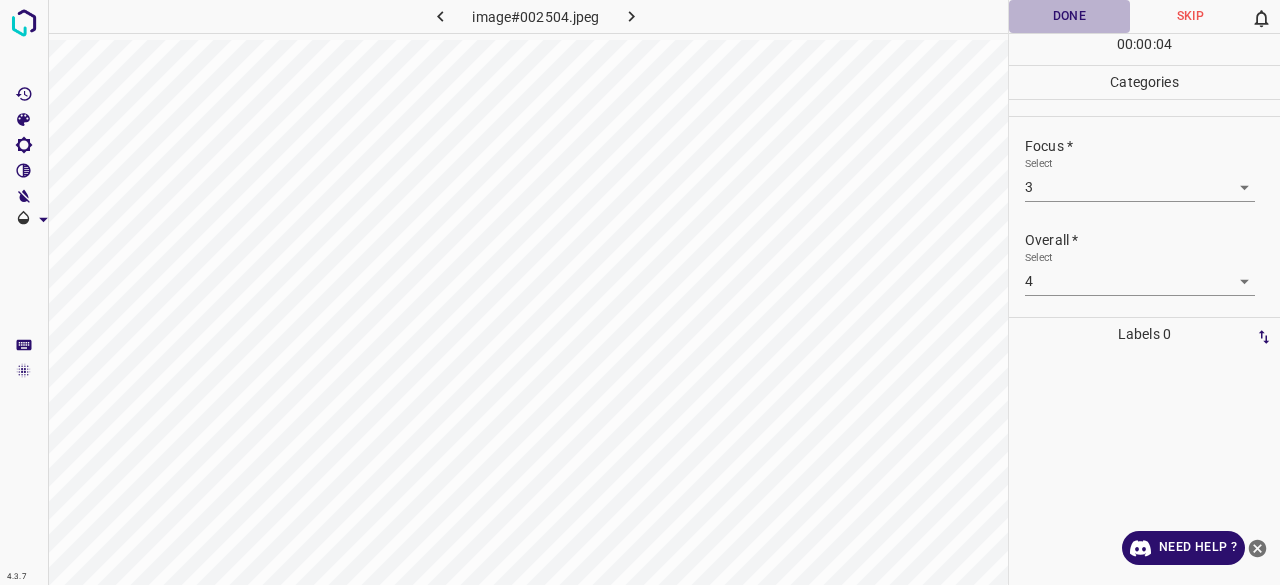drag, startPoint x: 1086, startPoint y: 27, endPoint x: 1018, endPoint y: 35, distance: 68.46897 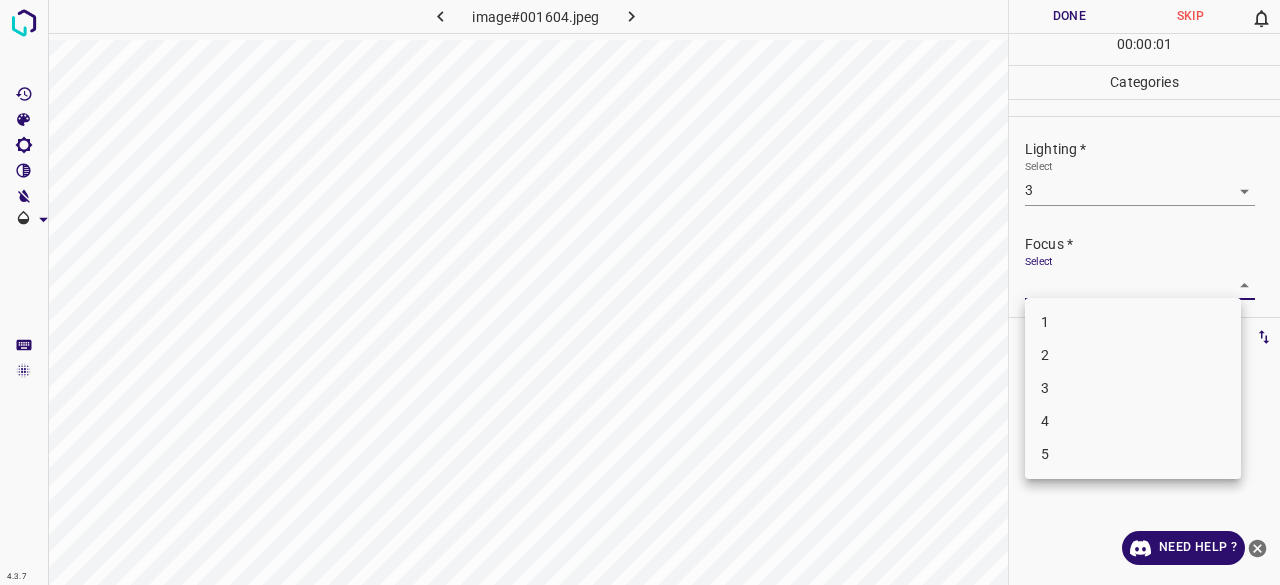 drag, startPoint x: 1042, startPoint y: 393, endPoint x: 1068, endPoint y: 360, distance: 42.0119 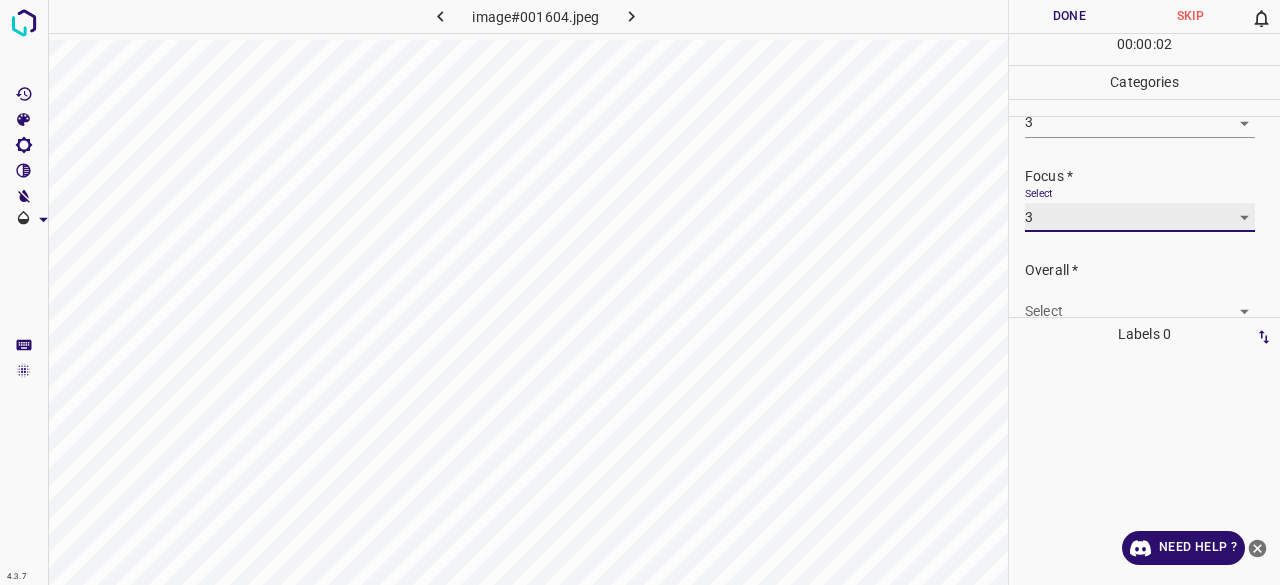 scroll, scrollTop: 98, scrollLeft: 0, axis: vertical 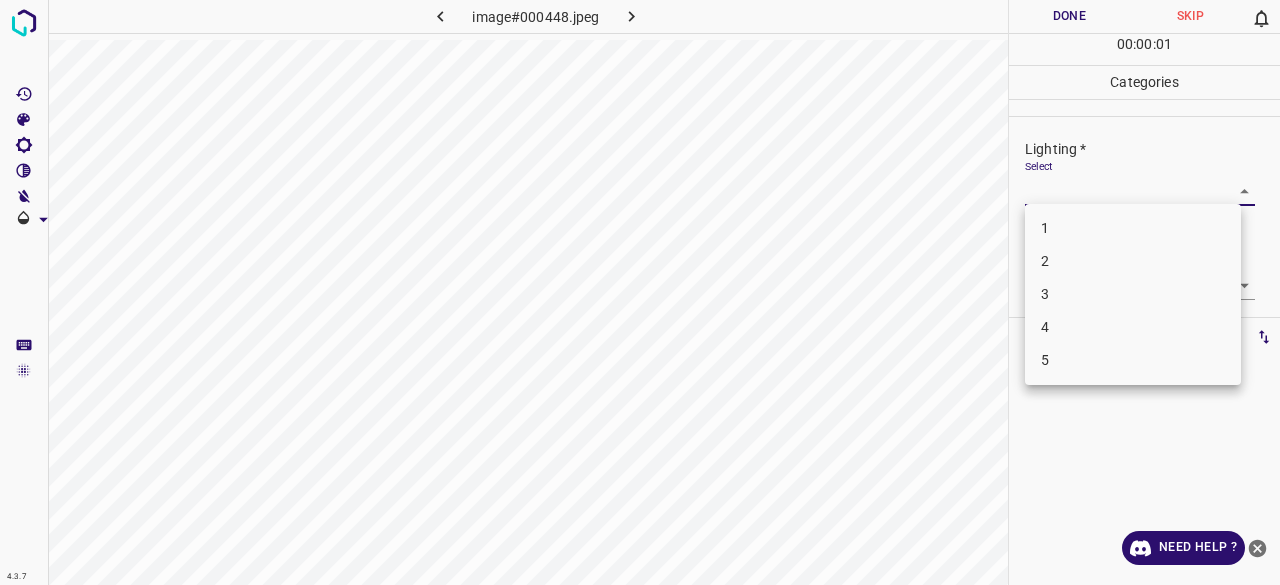 drag, startPoint x: 1056, startPoint y: 305, endPoint x: 1057, endPoint y: 322, distance: 17.029387 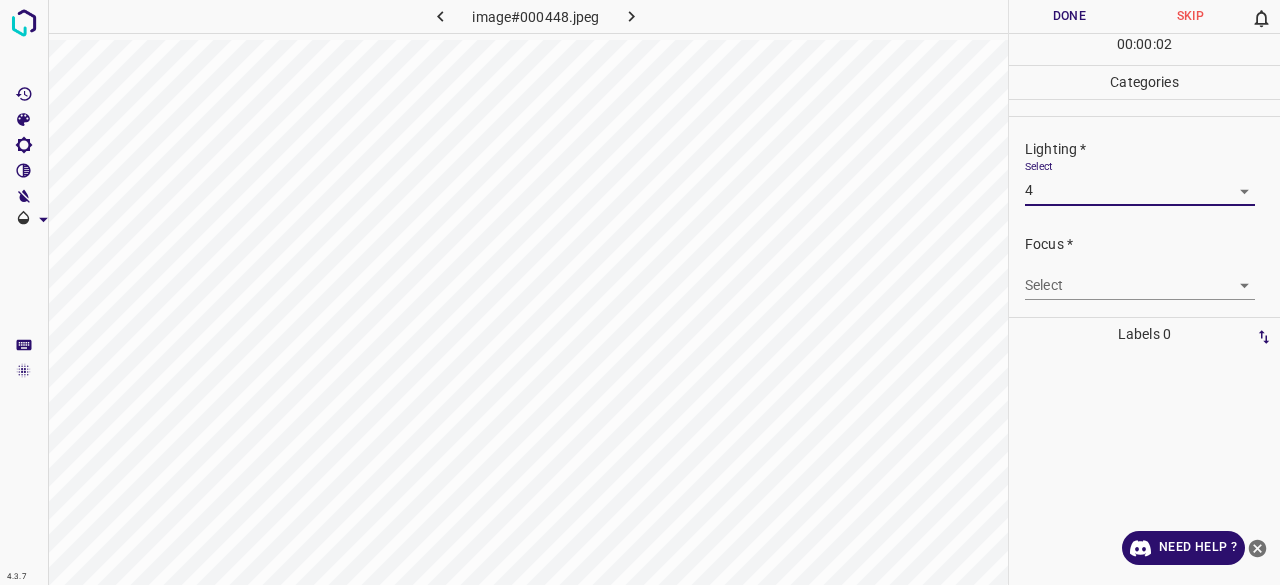 drag, startPoint x: 1055, startPoint y: 269, endPoint x: 1060, endPoint y: 285, distance: 16.763054 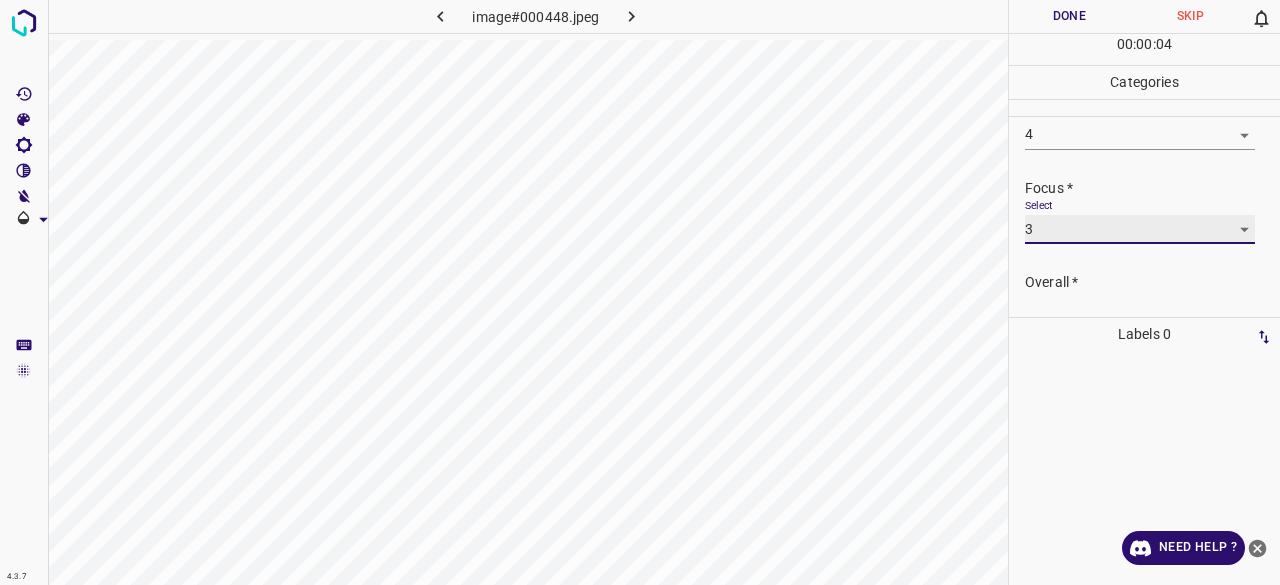 scroll, scrollTop: 98, scrollLeft: 0, axis: vertical 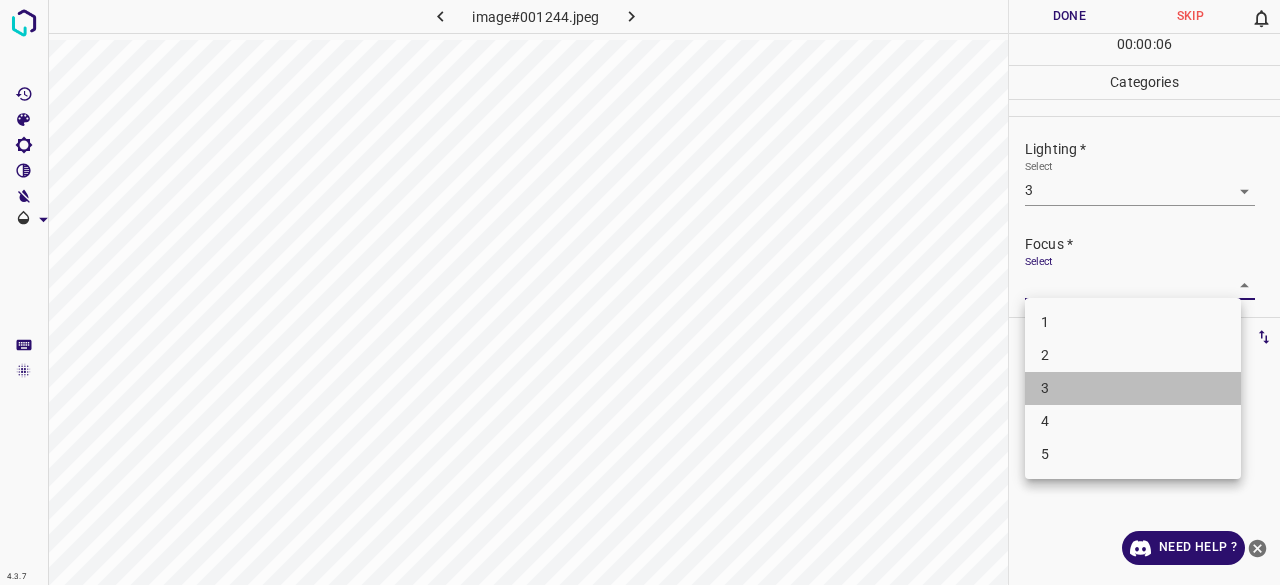 drag, startPoint x: 1072, startPoint y: 394, endPoint x: 1080, endPoint y: 292, distance: 102.31325 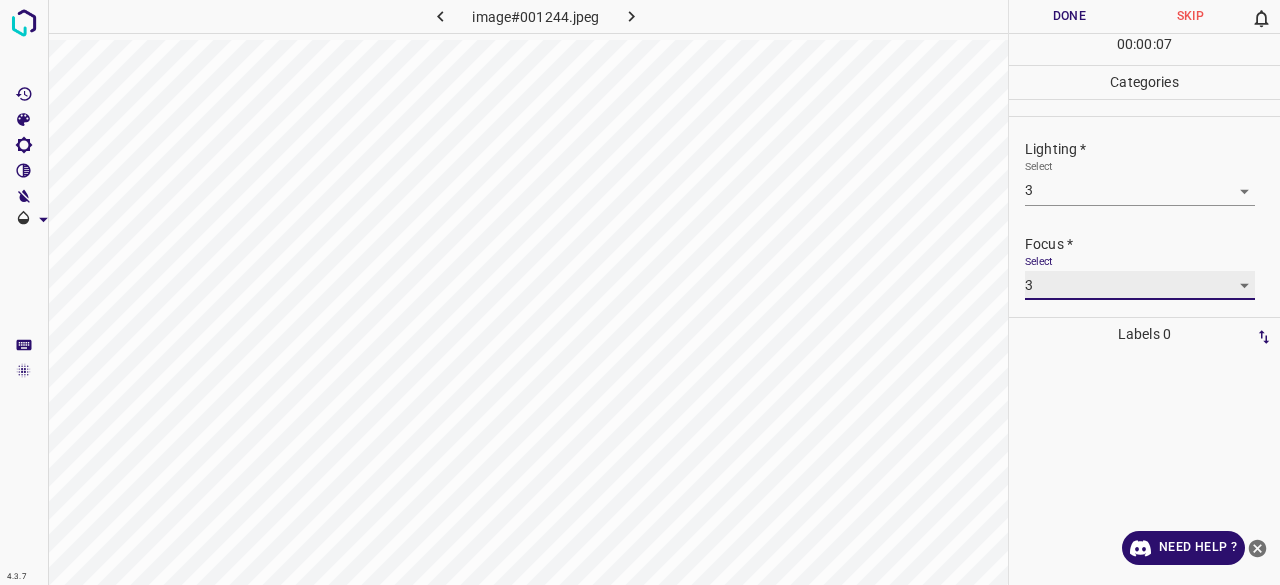 scroll, scrollTop: 98, scrollLeft: 0, axis: vertical 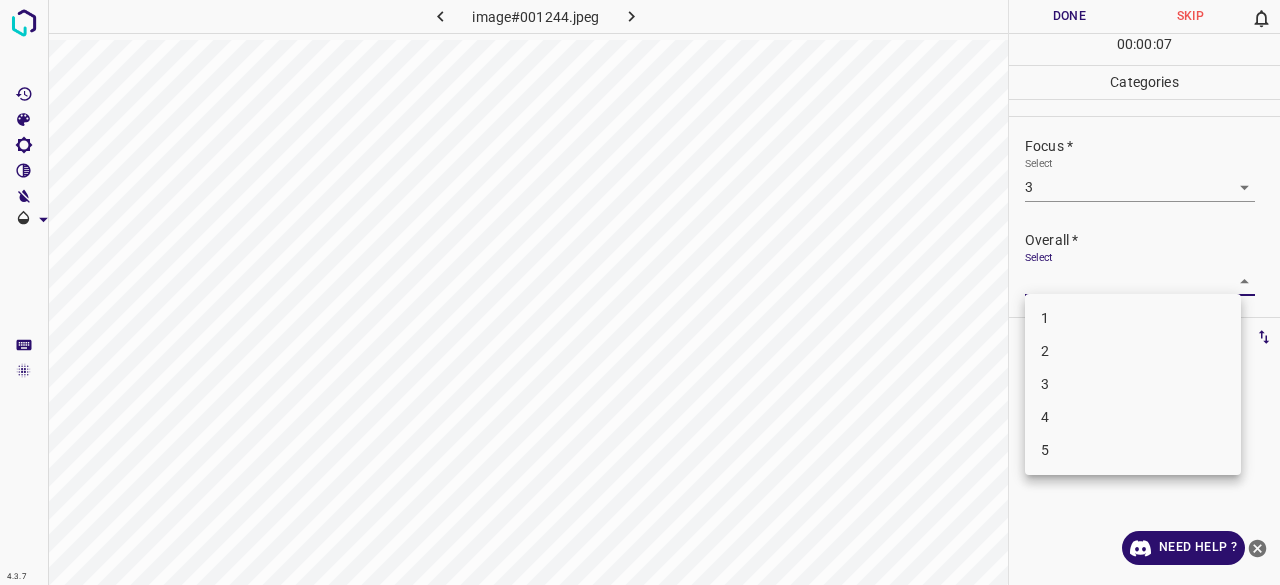 drag, startPoint x: 1063, startPoint y: 395, endPoint x: 1064, endPoint y: 383, distance: 12.0415945 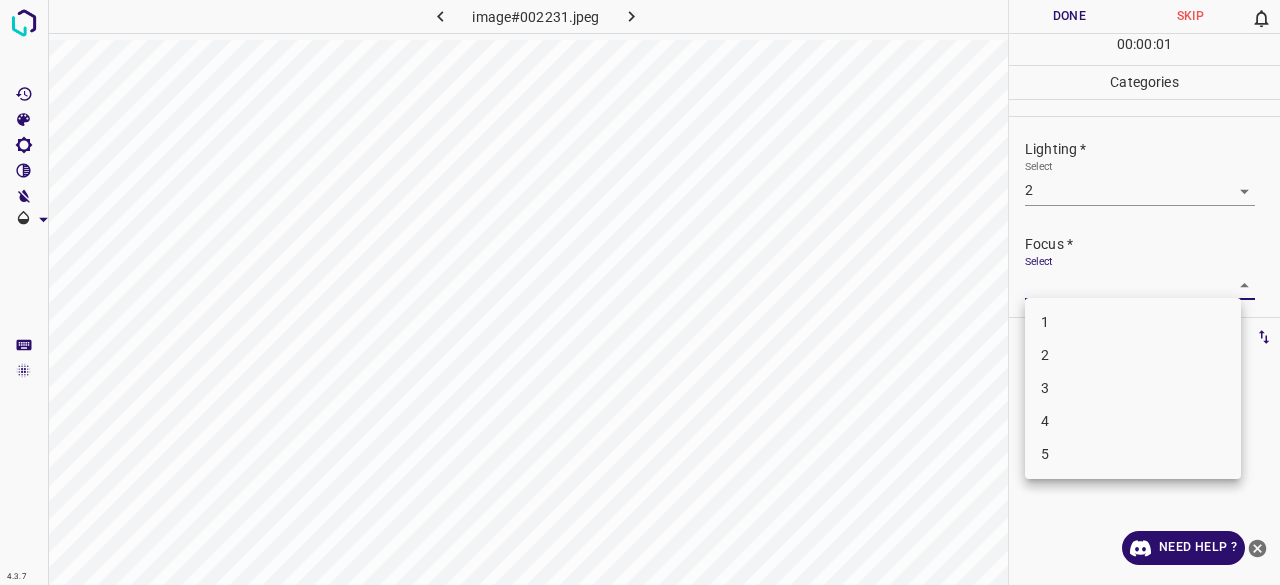 drag, startPoint x: 1050, startPoint y: 357, endPoint x: 1059, endPoint y: 336, distance: 22.847319 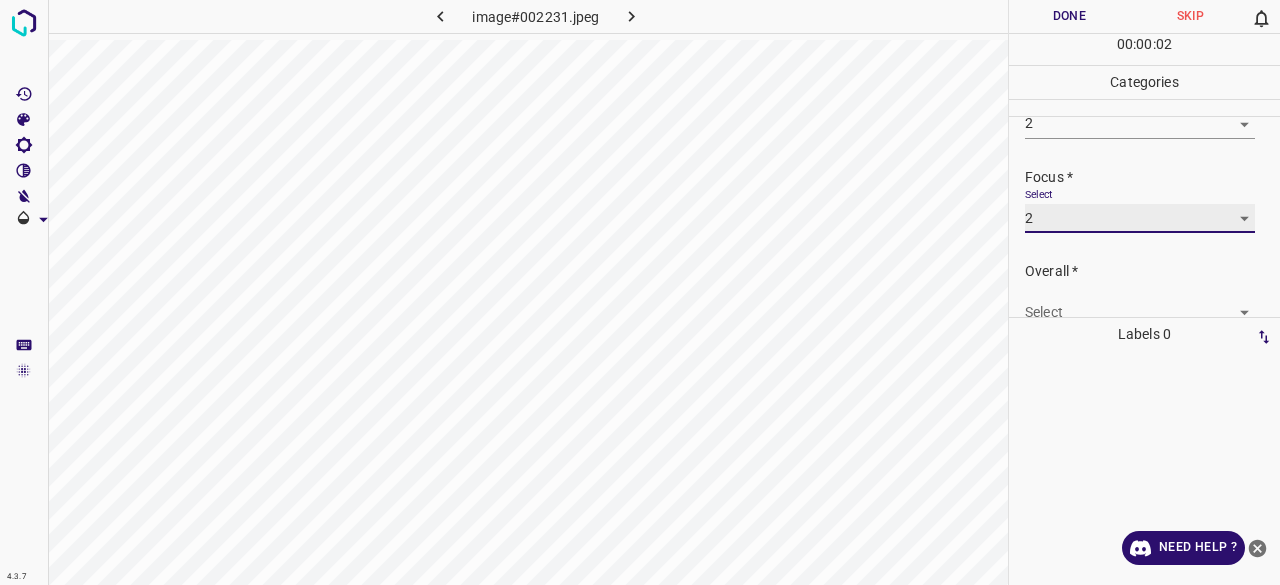 scroll, scrollTop: 98, scrollLeft: 0, axis: vertical 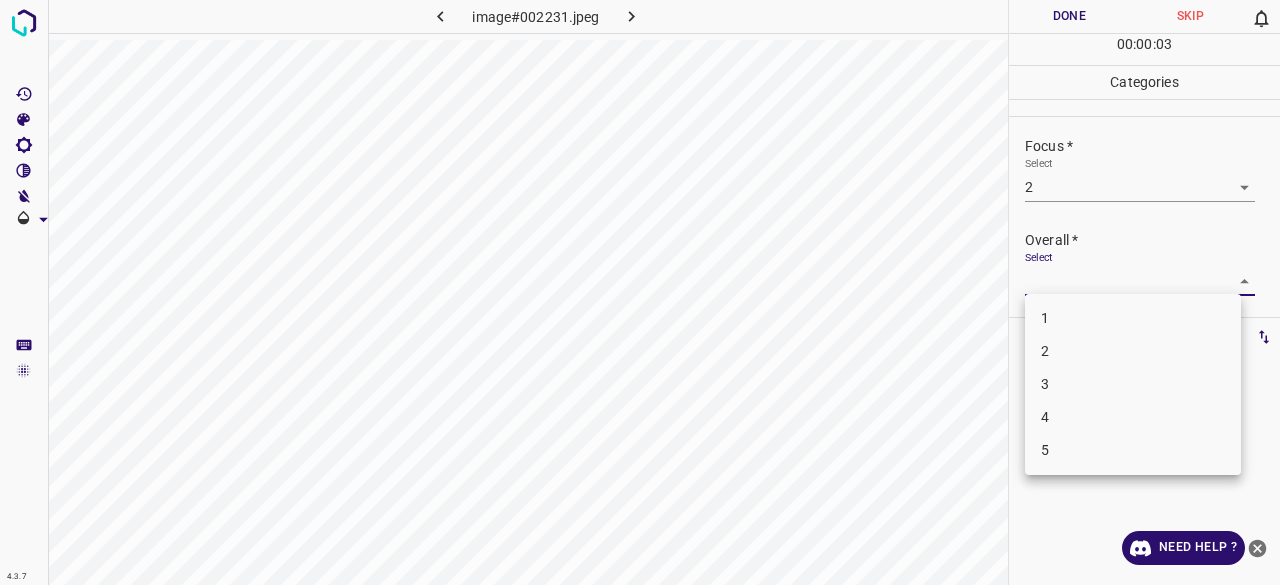 drag, startPoint x: 1048, startPoint y: 349, endPoint x: 1057, endPoint y: 161, distance: 188.2153 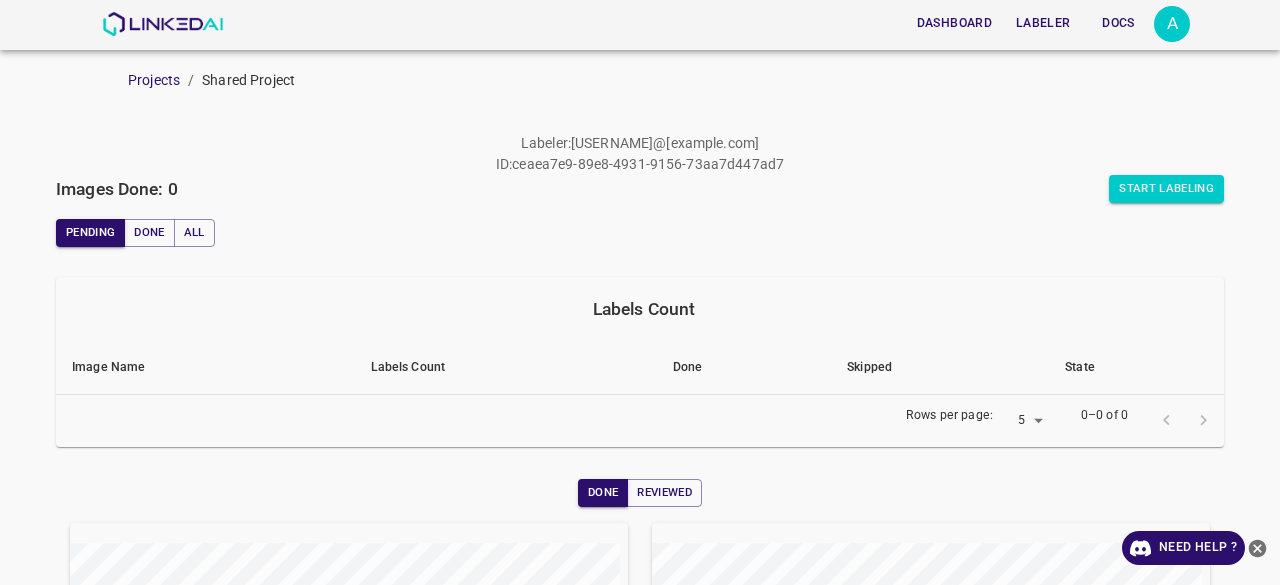 scroll, scrollTop: 0, scrollLeft: 0, axis: both 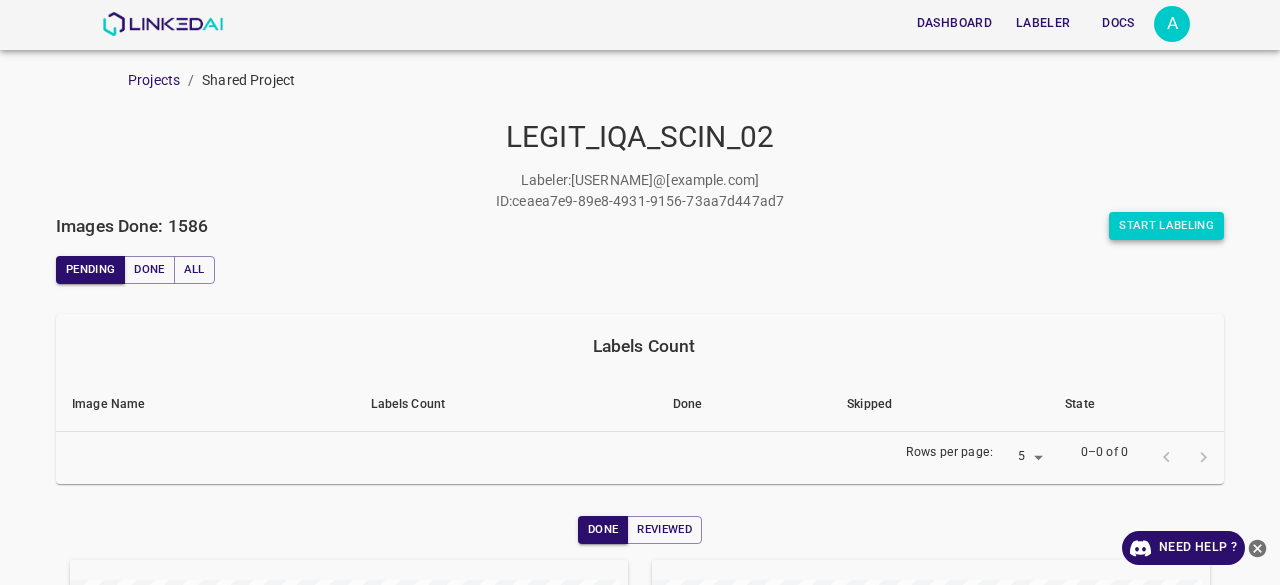 click on "Start Labeling" at bounding box center (1166, 226) 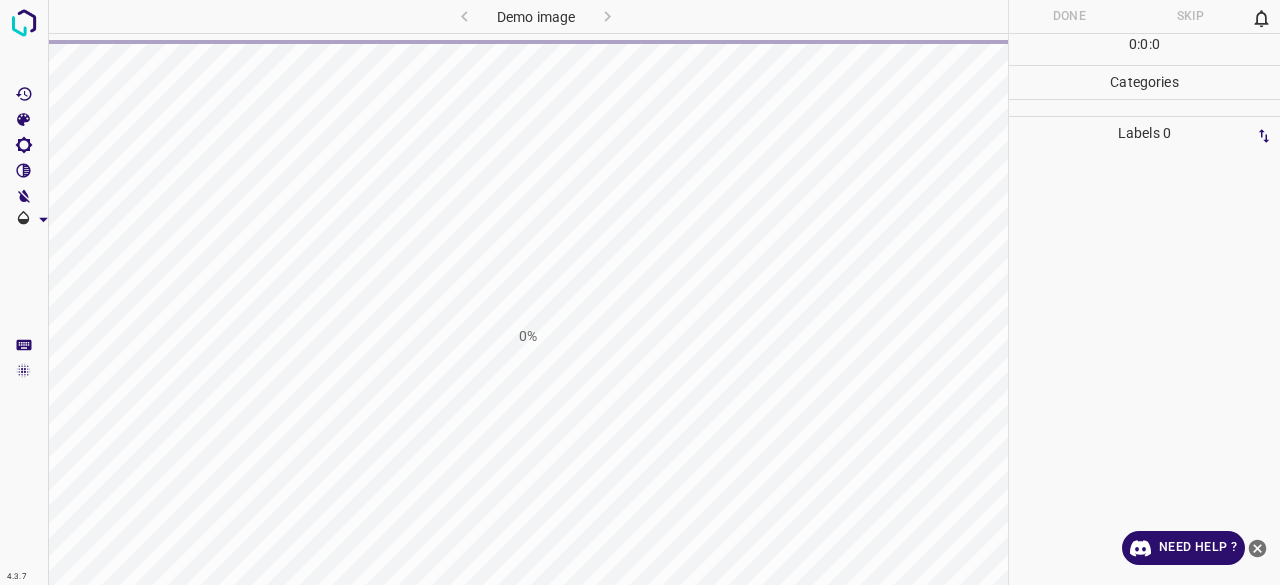 scroll, scrollTop: 0, scrollLeft: 0, axis: both 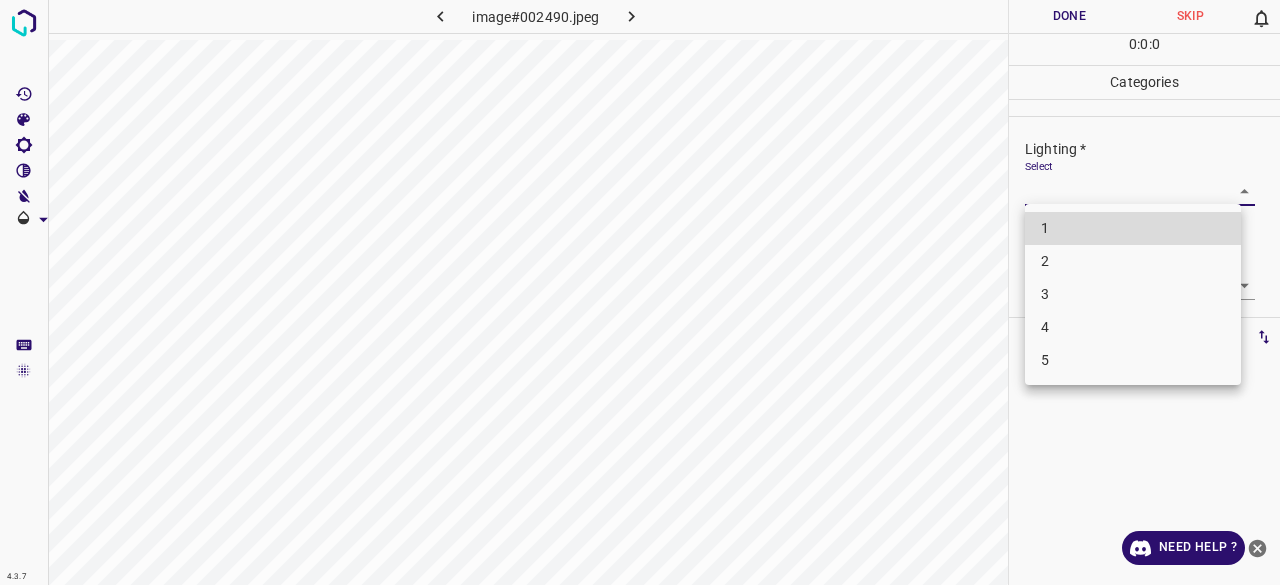 click on "4.3.7 image#002490.jpeg Done Skip 0 0   : 0   : 0   Categories Lighting *  Select ​ Focus *  Select ​ Overall *  Select ​ Labels   0 Categories 1 Lighting 2 Focus 3 Overall Tools Space Change between modes (Draw & Edit) I Auto labeling R Restore zoom M Zoom in N Zoom out Delete Delete selecte label Filters Z Restore filters X Saturation filter C Brightness filter V Contrast filter B Gray scale filter General O Download Need Help ? - Text - Hide - Delete 1 2 3 4 5" at bounding box center [640, 292] 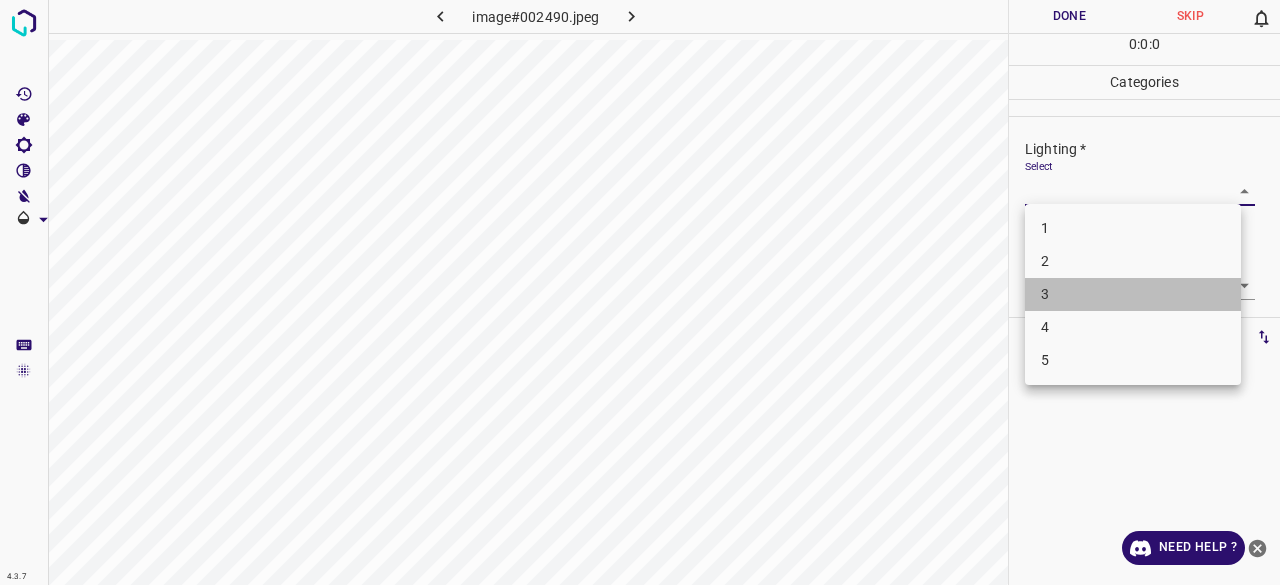 click on "3" at bounding box center [1133, 294] 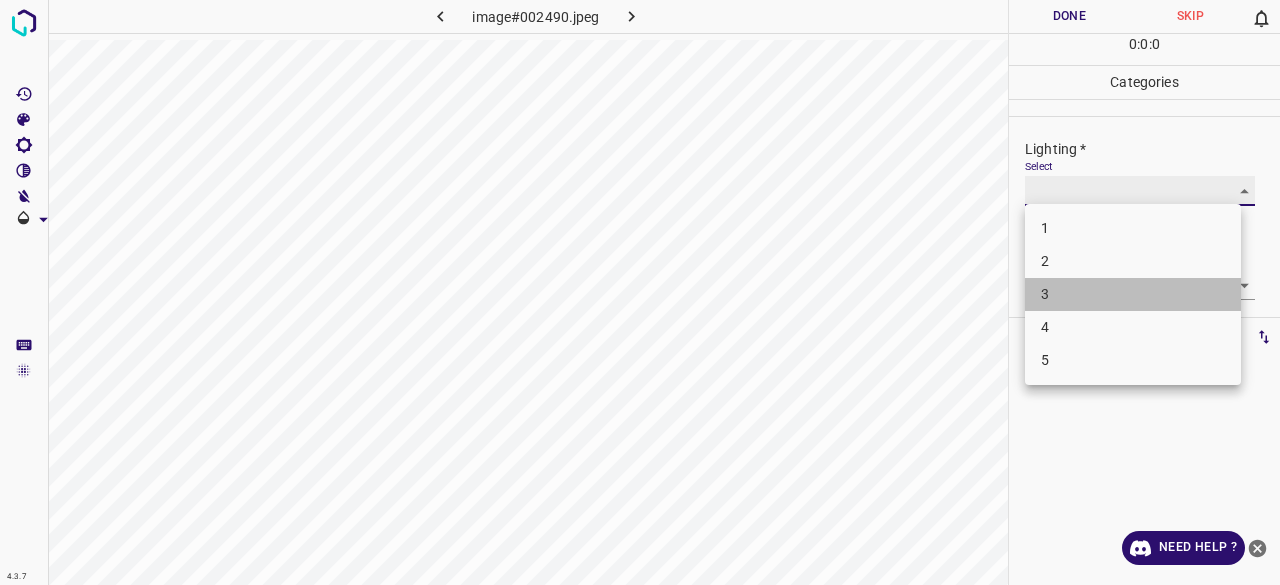 type on "3" 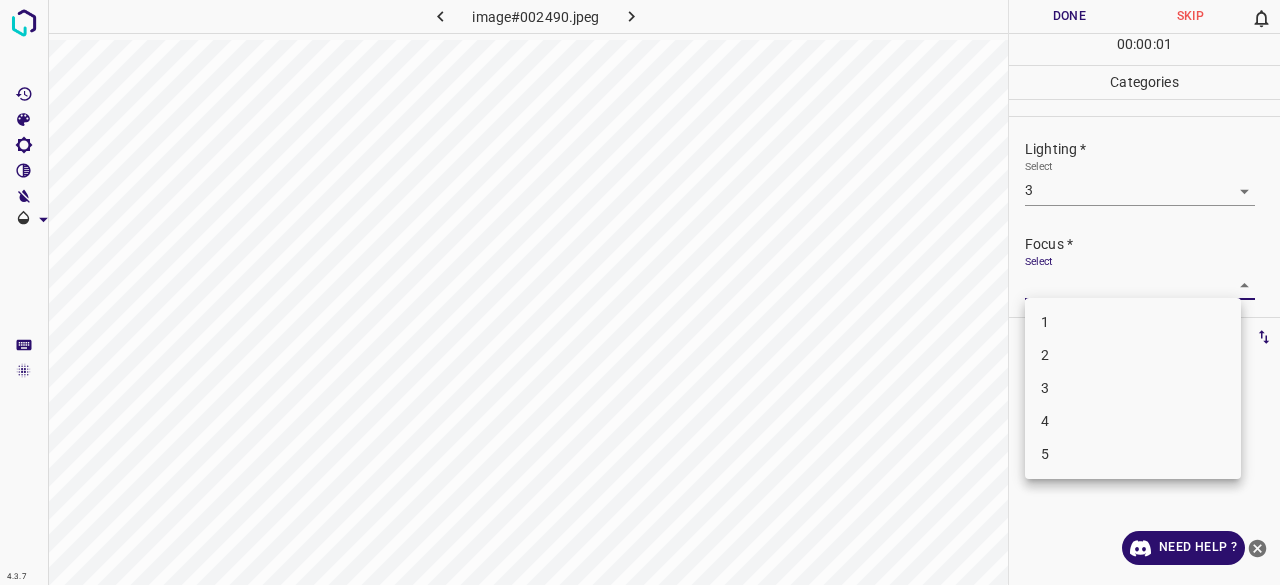 click on "4.3.7 image#002490.jpeg Done Skip 0 00   : 00   : 01   Categories Lighting *  Select 3 3 Focus *  Select ​ Overall *  Select ​ Labels   0 Categories 1 Lighting 2 Focus 3 Overall Tools Space Change between modes (Draw & Edit) I Auto labeling R Restore zoom M Zoom in N Zoom out Delete Delete selecte label Filters Z Restore filters X Saturation filter C Brightness filter V Contrast filter B Gray scale filter General O Download Need Help ? - Text - Hide - Delete 1 2 3 4 5" at bounding box center [640, 292] 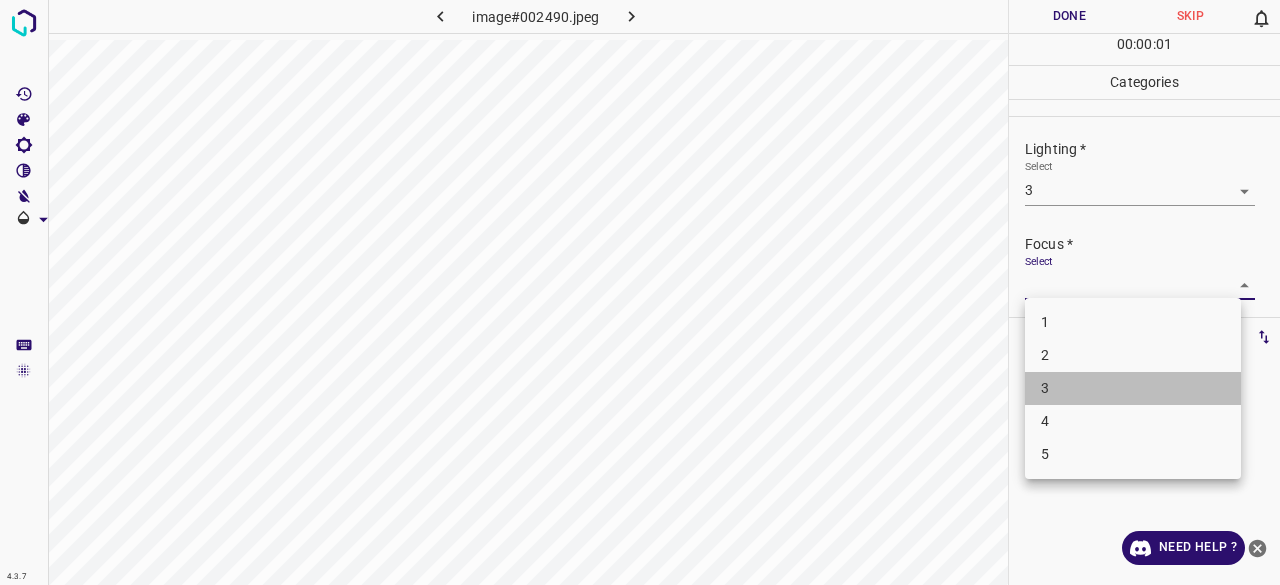 click on "3" at bounding box center [1133, 388] 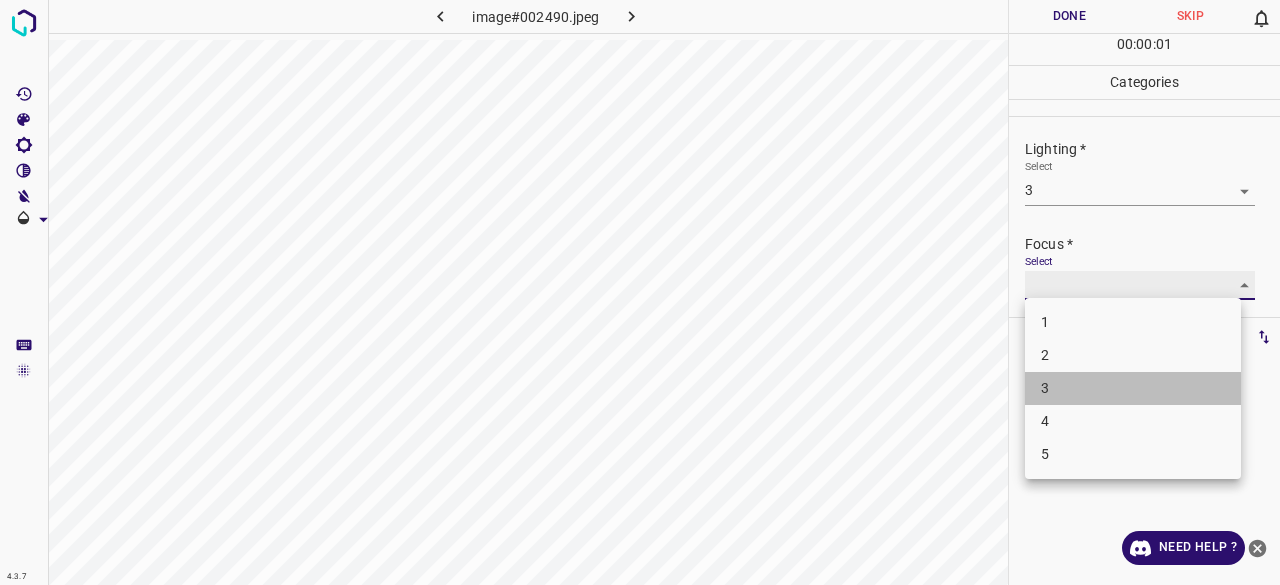 type on "3" 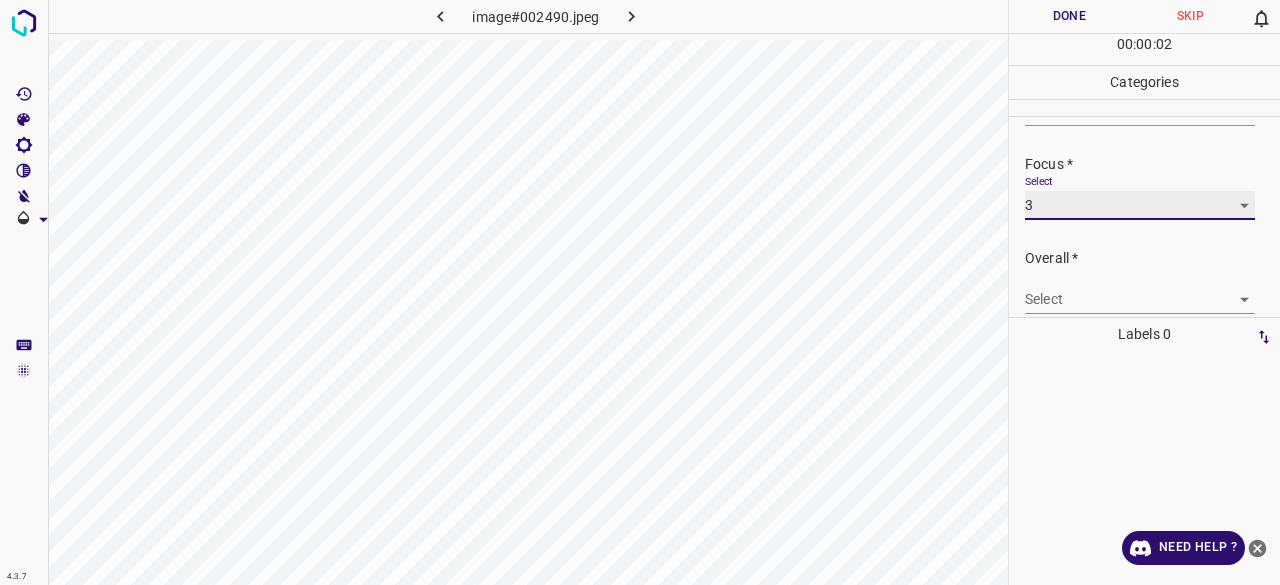 scroll, scrollTop: 98, scrollLeft: 0, axis: vertical 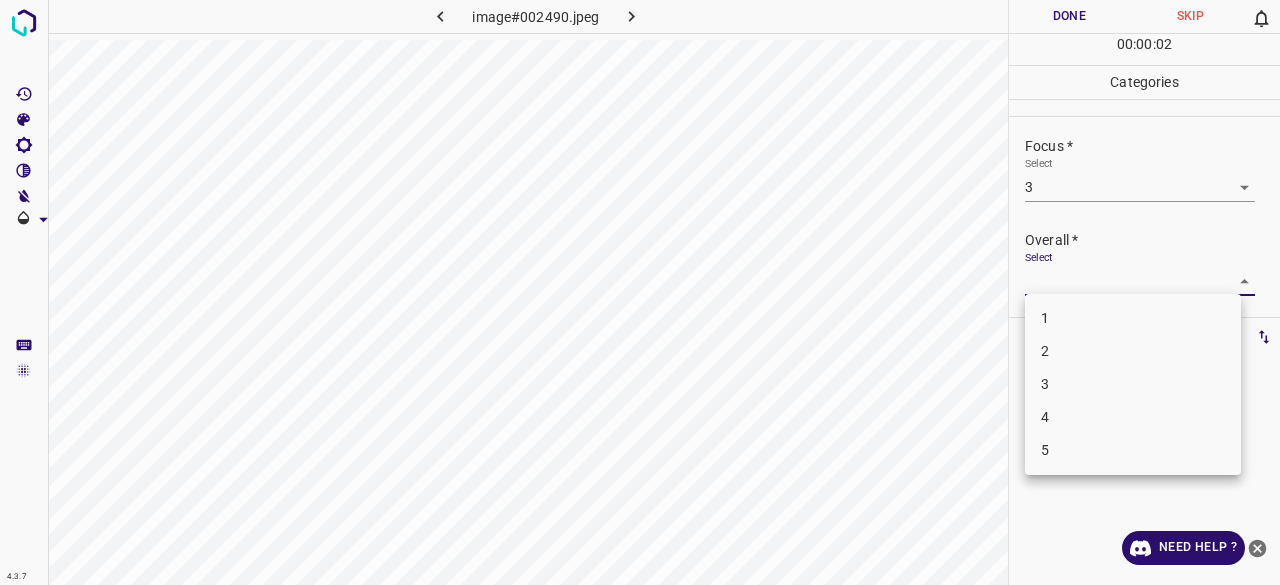 click on "4.3.7 image#002490.jpeg Done Skip 0 00   : 00   : 02   Categories Lighting *  Select 3 3 Focus *  Select 3 3 Overall *  Select ​ Labels   0 Categories 1 Lighting 2 Focus 3 Overall Tools Space Change between modes (Draw & Edit) I Auto labeling R Restore zoom M Zoom in N Zoom out Delete Delete selecte label Filters Z Restore filters X Saturation filter C Brightness filter V Contrast filter B Gray scale filter General O Download Need Help ? - Text - Hide - Delete 1 2 3 4 5" at bounding box center [640, 292] 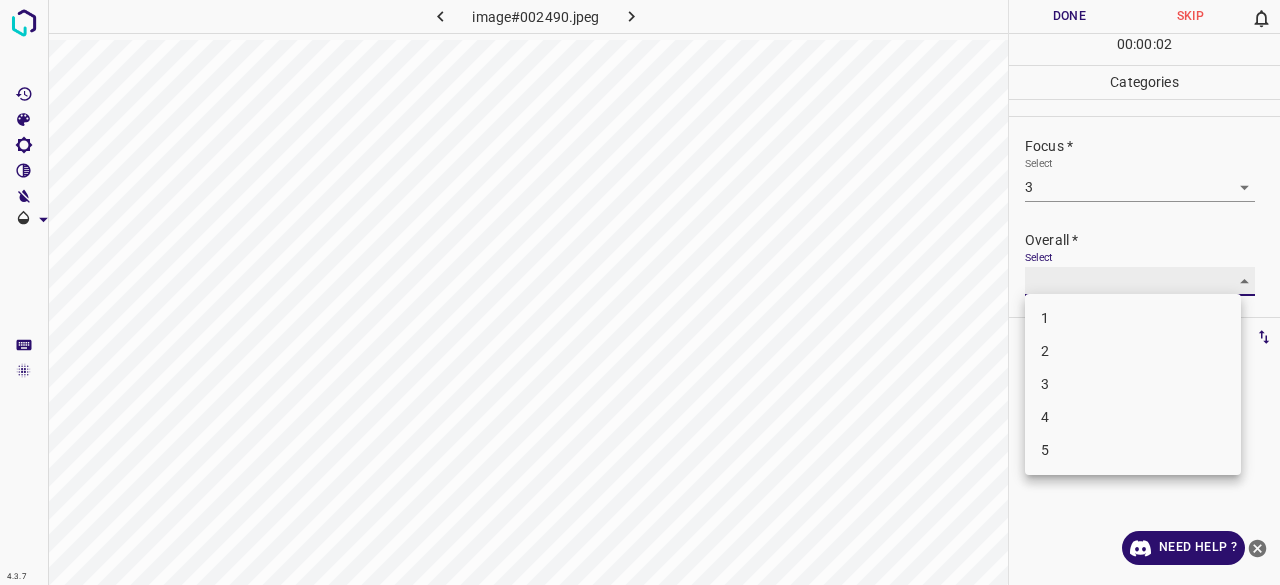type on "3" 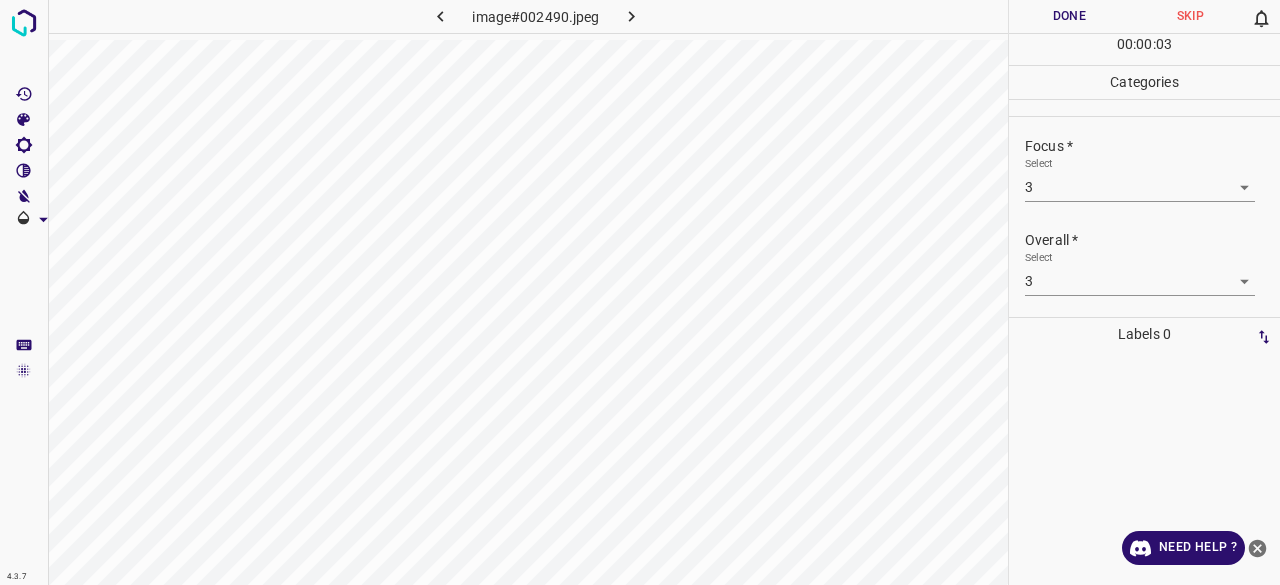 click on "Done" at bounding box center [1069, 16] 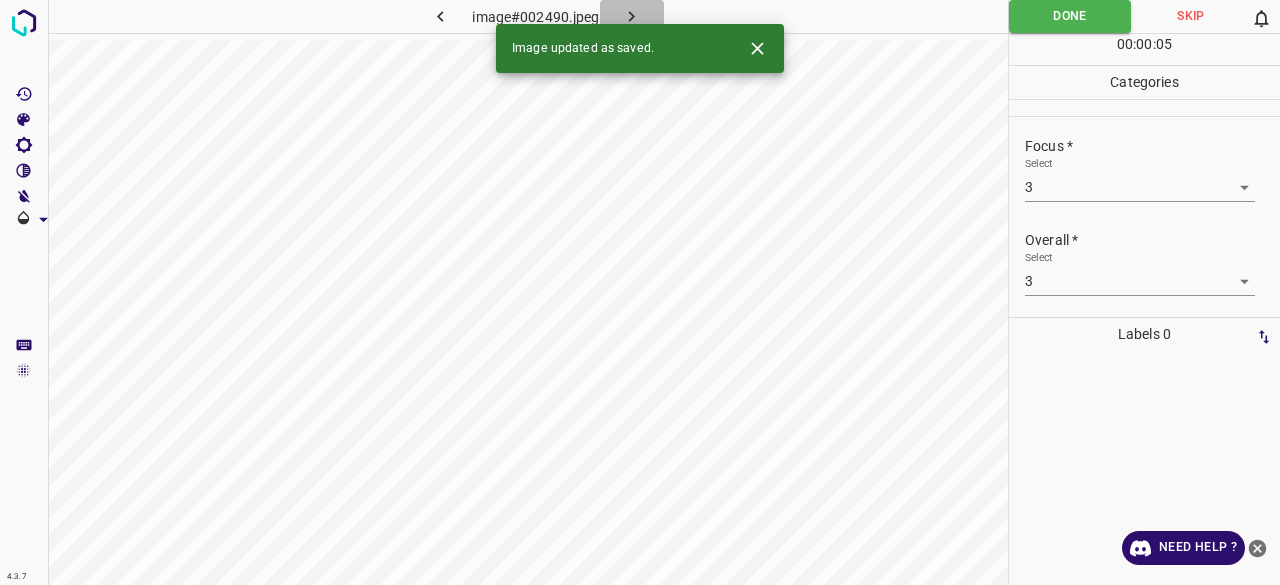 click at bounding box center (632, 16) 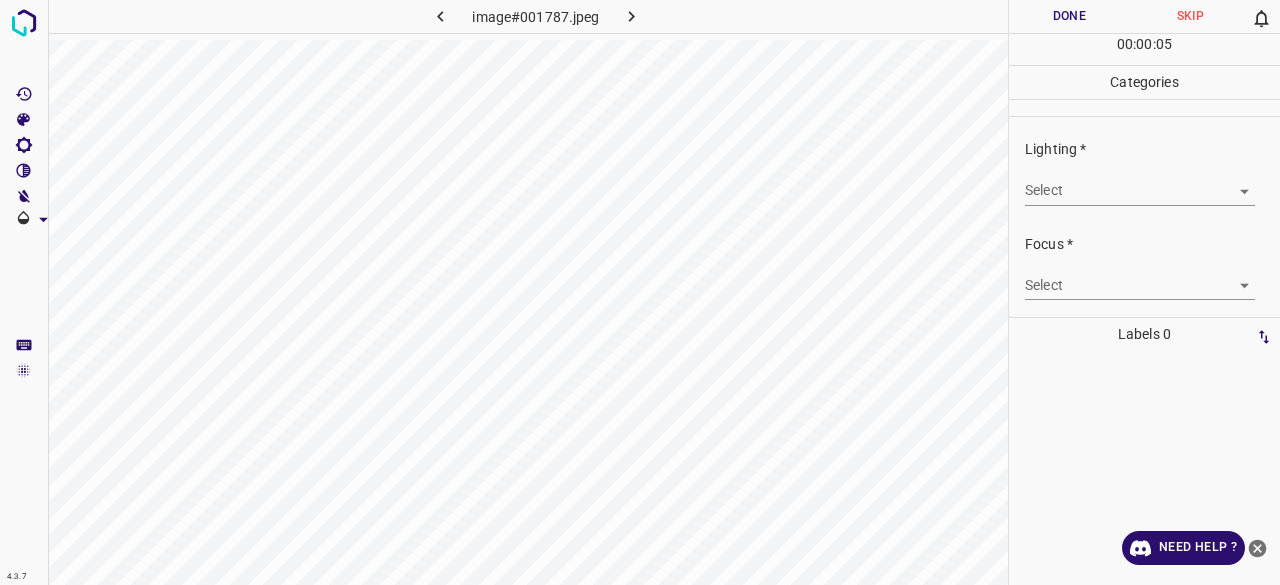click on "4.3.7 image#001787.jpeg Done Skip 0 00   : 00   : 05   Categories Lighting *  Select ​ Focus *  Select ​ Overall *  Select ​ Labels   0 Categories 1 Lighting 2 Focus 3 Overall Tools Space Change between modes (Draw & Edit) I Auto labeling R Restore zoom M Zoom in N Zoom out Delete Delete selecte label Filters Z Restore filters X Saturation filter C Brightness filter V Contrast filter B Gray scale filter General O Download Need Help ? - Text - Hide - Delete" at bounding box center [640, 292] 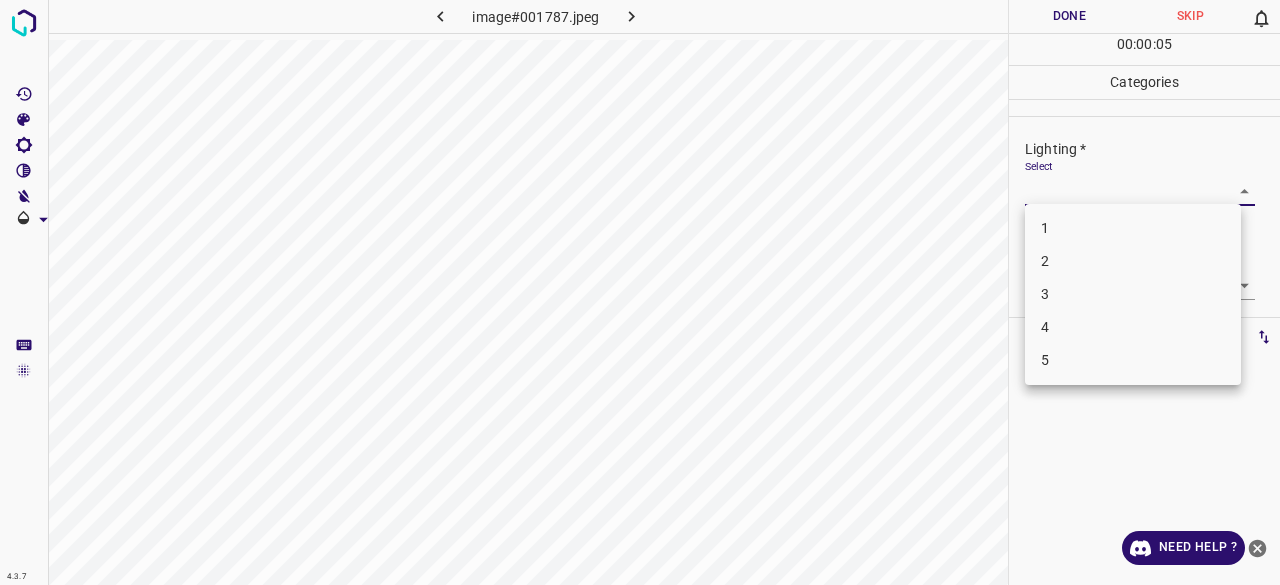 click on "3" at bounding box center (1133, 294) 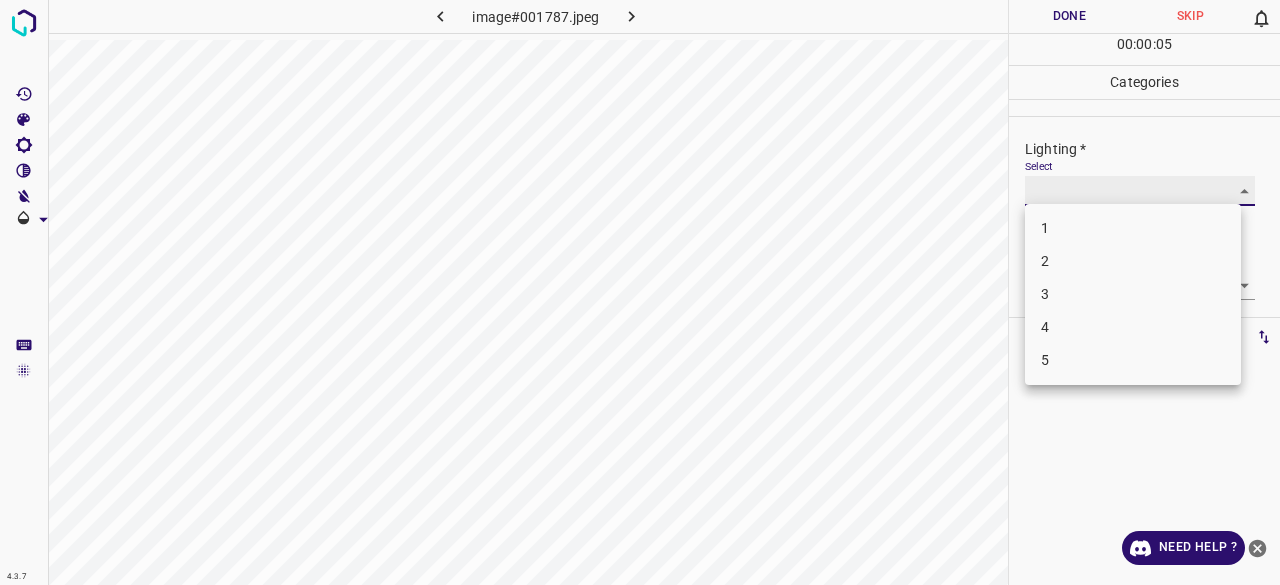 type on "3" 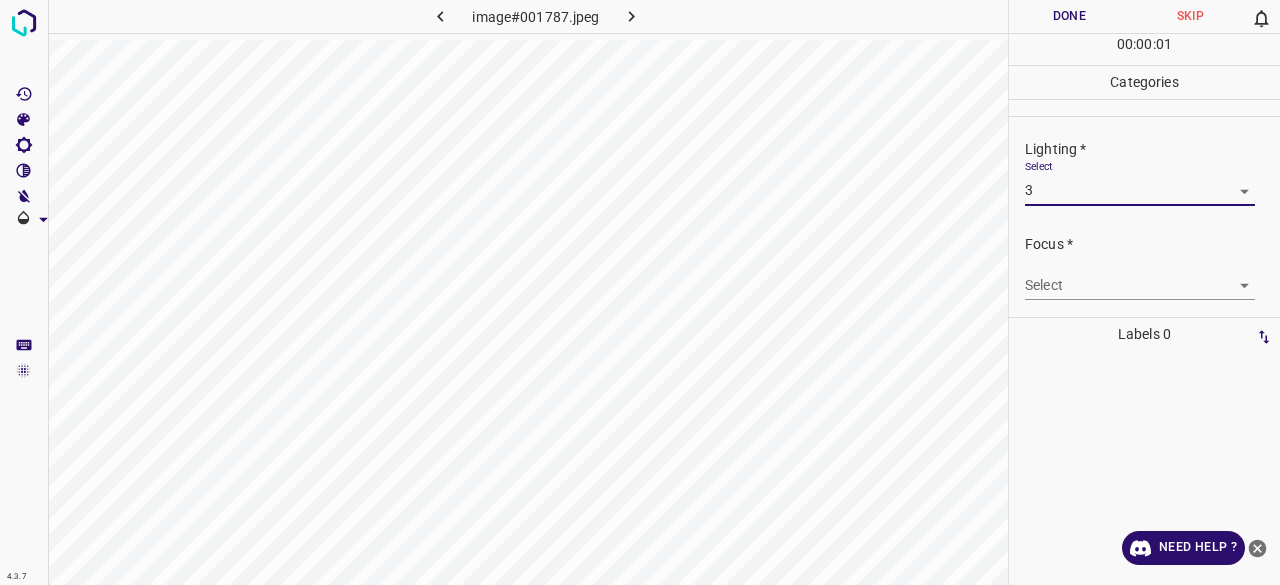 click on "4.3.7 image#001787.jpeg Done Skip 0 00   : 00   : 01   Categories Lighting *  Select 3 3 Focus *  Select ​ Overall *  Select ​ Labels   0 Categories 1 Lighting 2 Focus 3 Overall Tools Space Change between modes (Draw & Edit) I Auto labeling R Restore zoom M Zoom in N Zoom out Delete Delete selecte label Filters Z Restore filters X Saturation filter C Brightness filter V Contrast filter B Gray scale filter General O Download Need Help ? - Text - Hide - Delete 1 2 3 4 5" at bounding box center [640, 292] 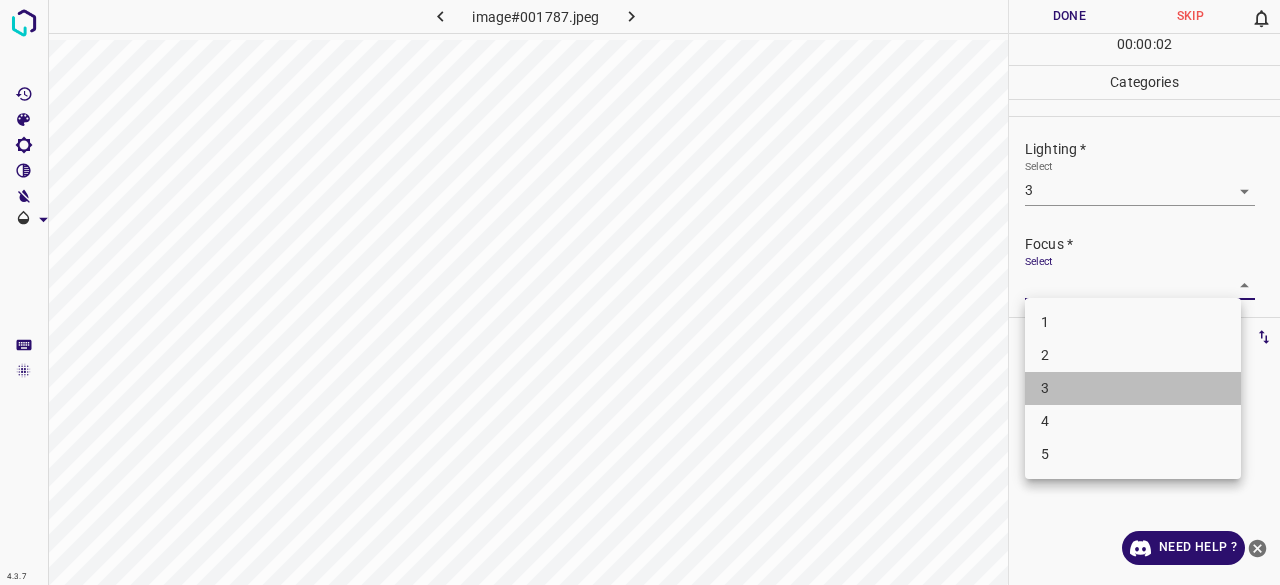 drag, startPoint x: 1062, startPoint y: 389, endPoint x: 1076, endPoint y: 279, distance: 110.88733 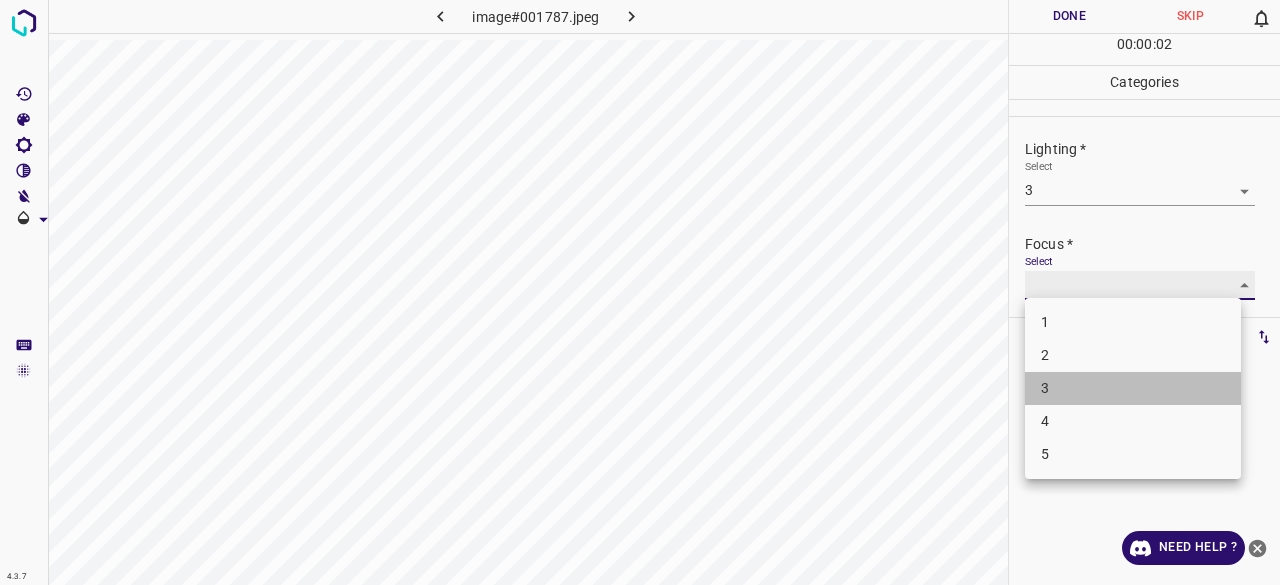 type on "3" 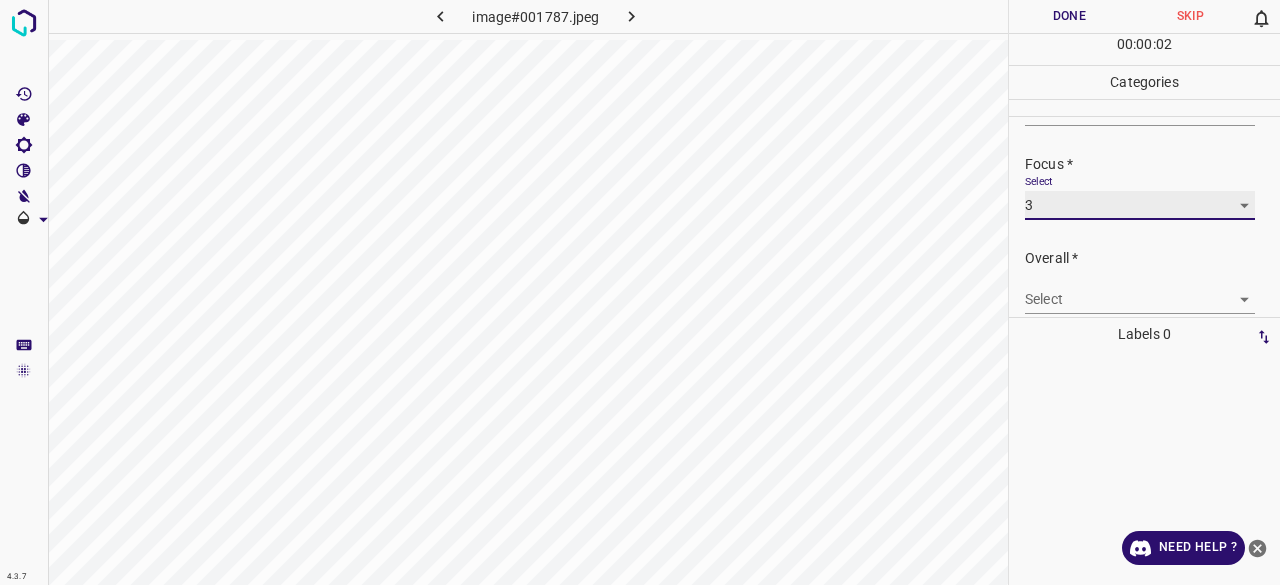 scroll, scrollTop: 98, scrollLeft: 0, axis: vertical 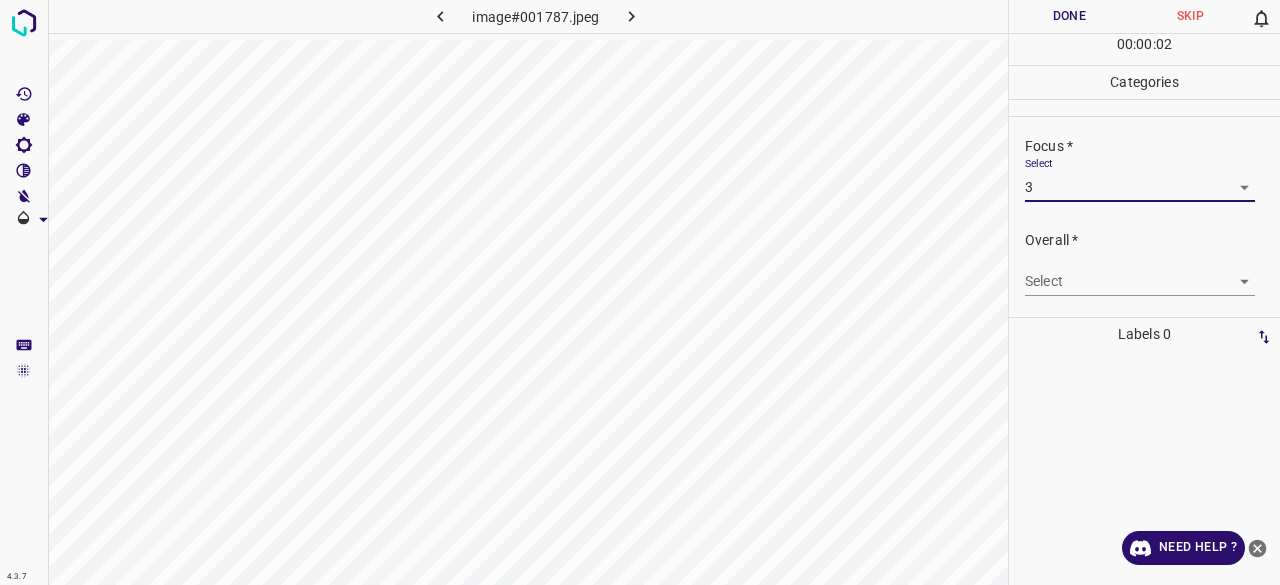 click on "4.3.7 image#001787.jpeg Done Skip 0 00   : 00   : 02   Categories Lighting *  Select 3 3 Focus *  Select 3 3 Overall *  Select ​ Labels   0 Categories 1 Lighting 2 Focus 3 Overall Tools Space Change between modes (Draw & Edit) I Auto labeling R Restore zoom M Zoom in N Zoom out Delete Delete selecte label Filters Z Restore filters X Saturation filter C Brightness filter V Contrast filter B Gray scale filter General O Download Need Help ? - Text - Hide - Delete" at bounding box center (640, 292) 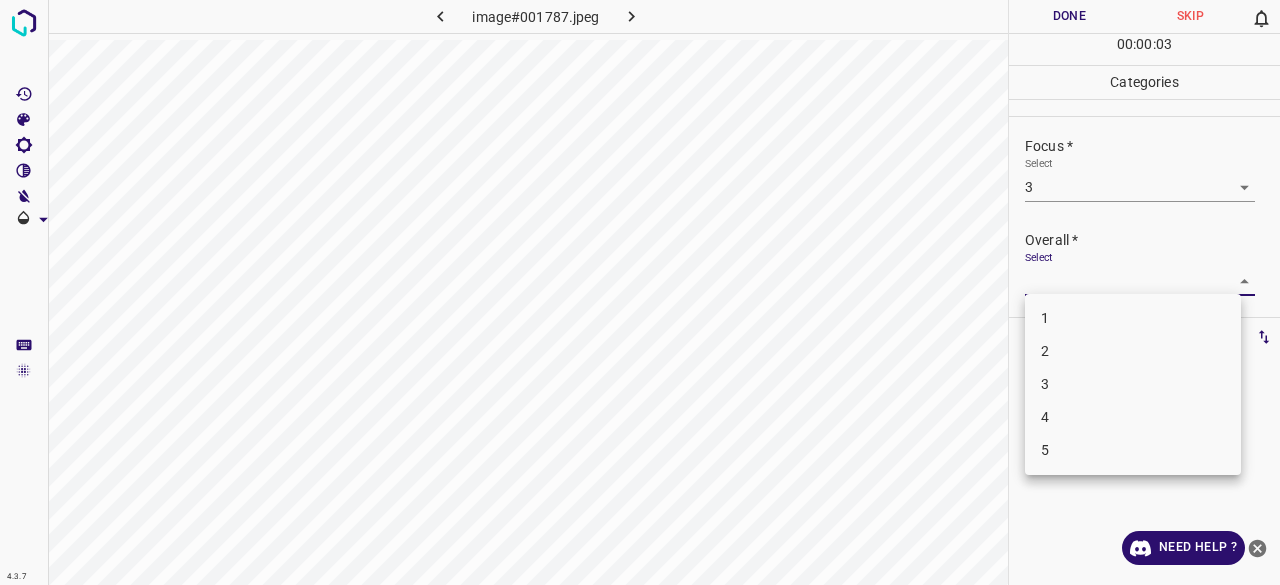 click on "3" at bounding box center (1133, 384) 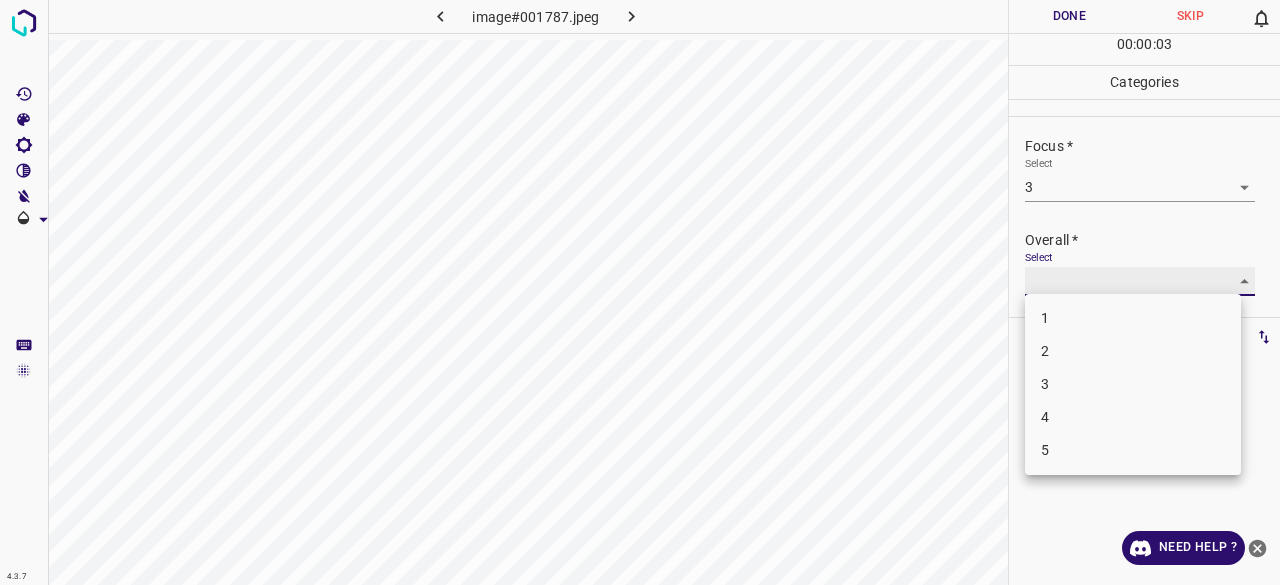 type on "3" 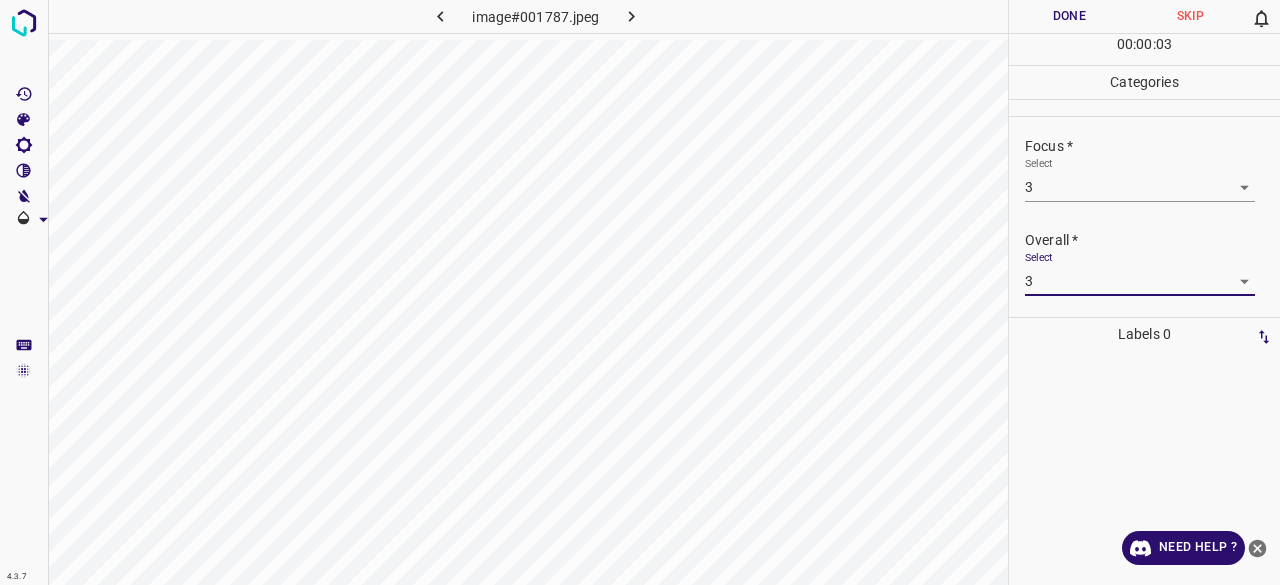 click on "Done" at bounding box center (1069, 16) 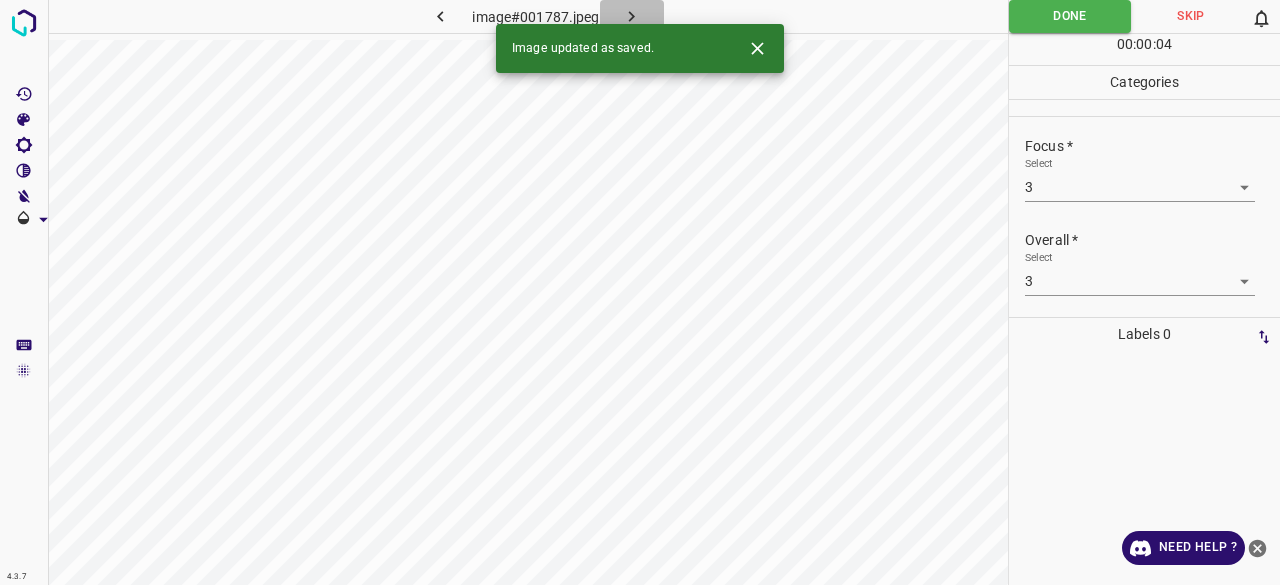 click at bounding box center [632, 16] 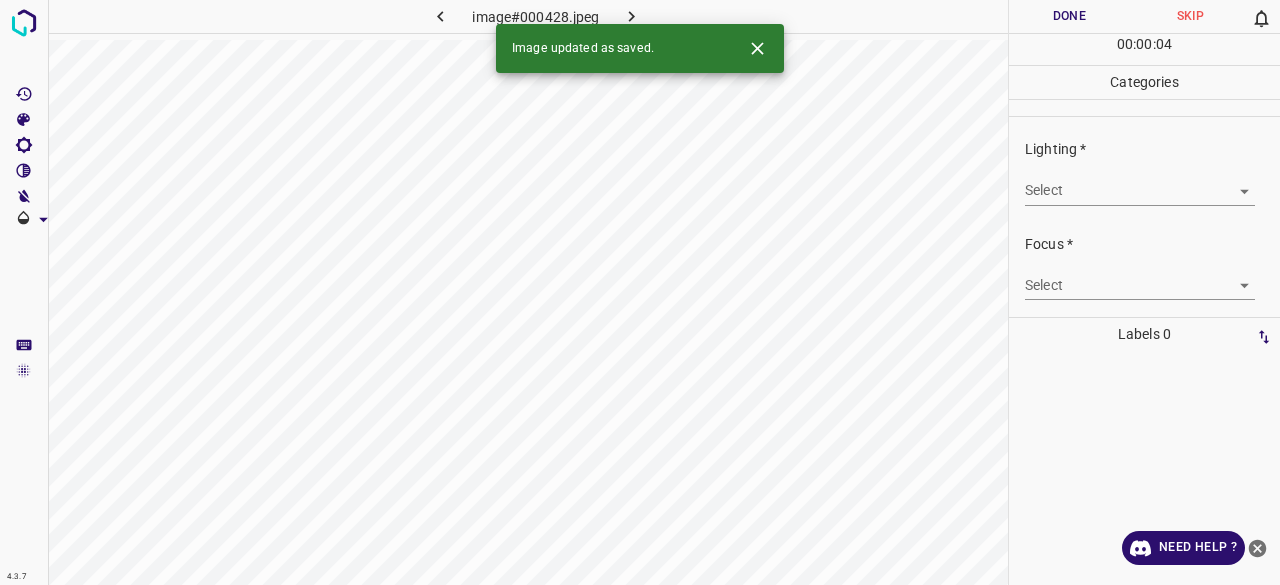 click on "4.3.7 image#000428.jpeg Done Skip 0 00   : 00   : 04   Categories Lighting *  Select ​ Focus *  Select ​ Overall *  Select ​ Labels   0 Categories 1 Lighting 2 Focus 3 Overall Tools Space Change between modes (Draw & Edit) I Auto labeling R Restore zoom M Zoom in N Zoom out Delete Delete selecte label Filters Z Restore filters X Saturation filter C Brightness filter V Contrast filter B Gray scale filter General O Download Image updated as saved. Need Help ? - Text - Hide - Delete" at bounding box center (640, 292) 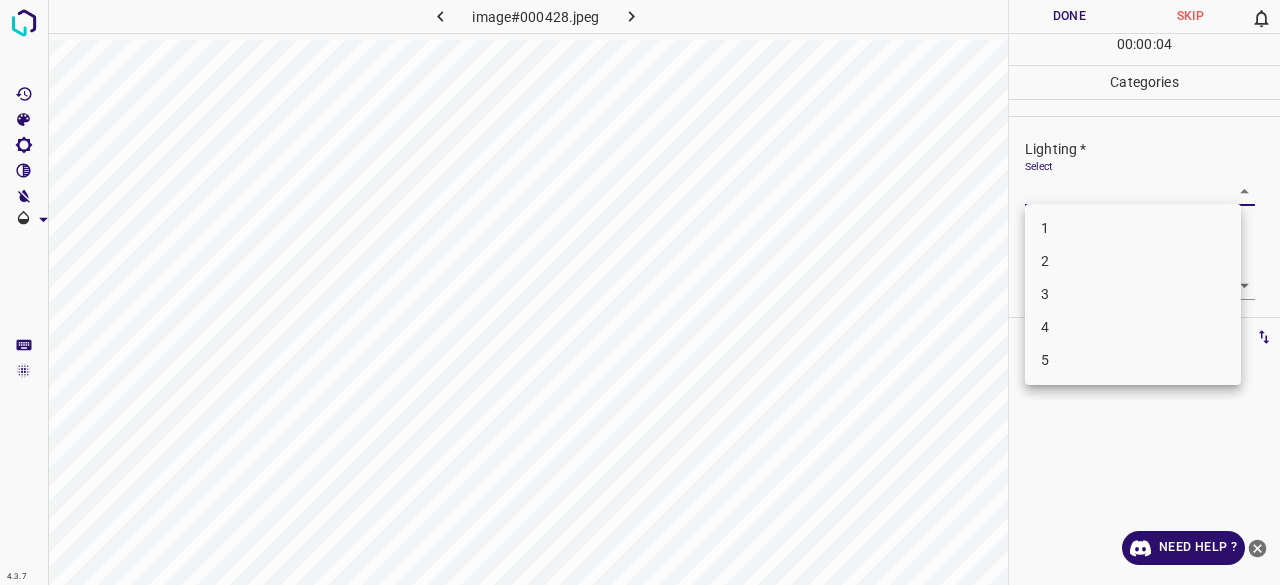 click on "3" at bounding box center (1133, 294) 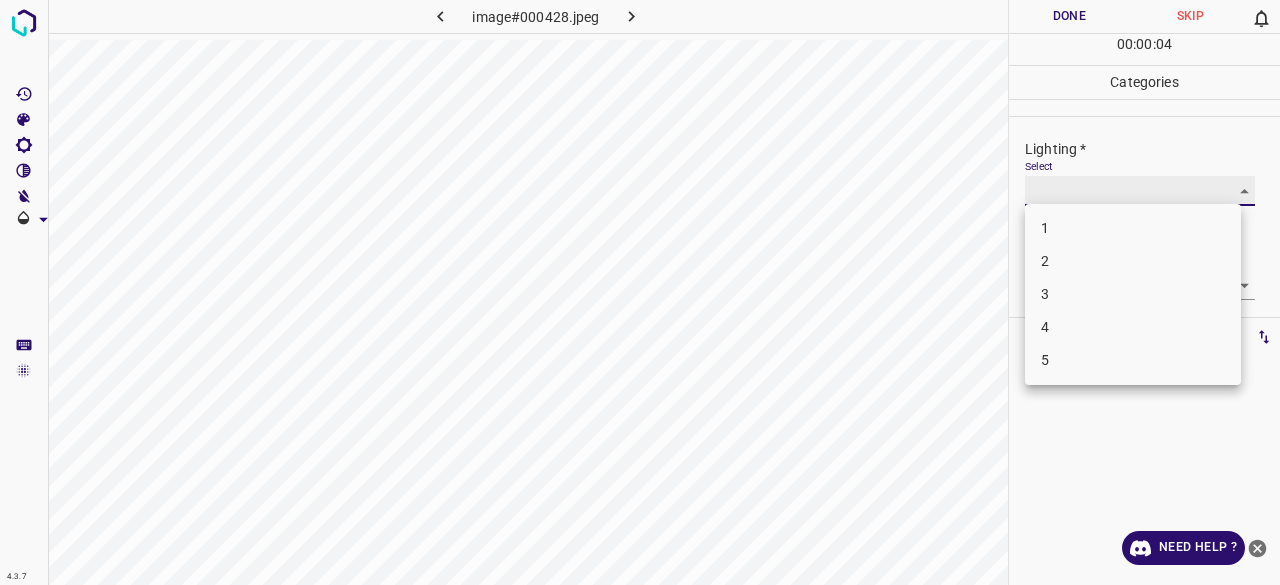 type on "3" 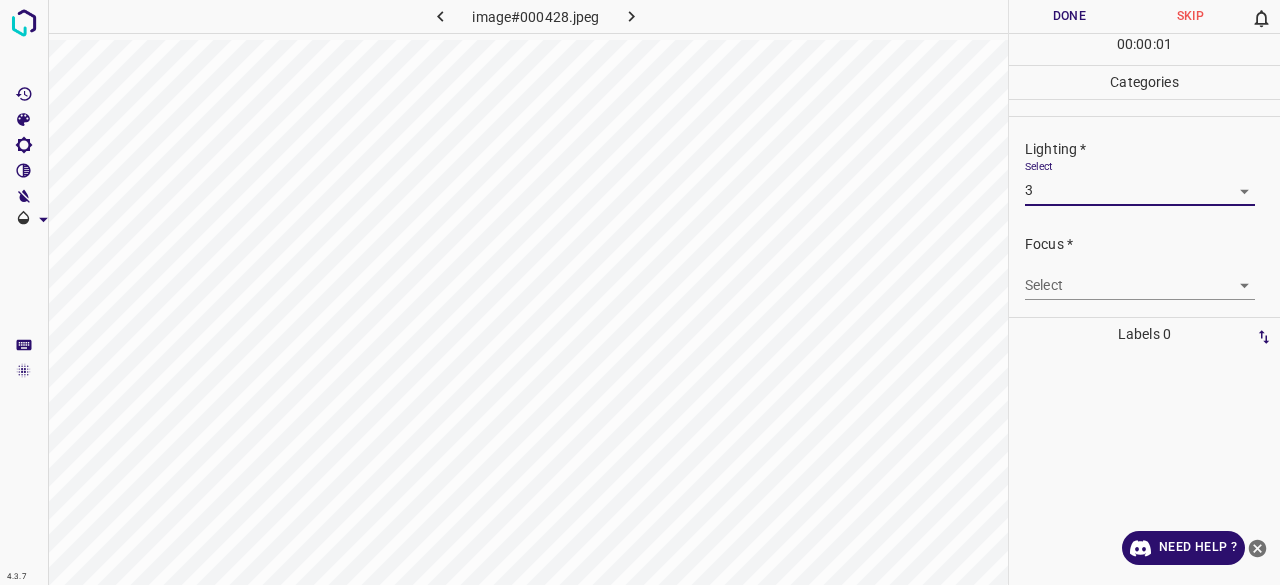 click on "4.3.7 image#000428.jpeg Done Skip 0 00   : 00   : 01   Categories Lighting *  Select 3 3 Focus *  Select ​ Overall *  Select ​ Labels   0 Categories 1 Lighting 2 Focus 3 Overall Tools Space Change between modes (Draw & Edit) I Auto labeling R Restore zoom M Zoom in N Zoom out Delete Delete selecte label Filters Z Restore filters X Saturation filter C Brightness filter V Contrast filter B Gray scale filter General O Download Need Help ? - Text - Hide - Delete" at bounding box center [640, 292] 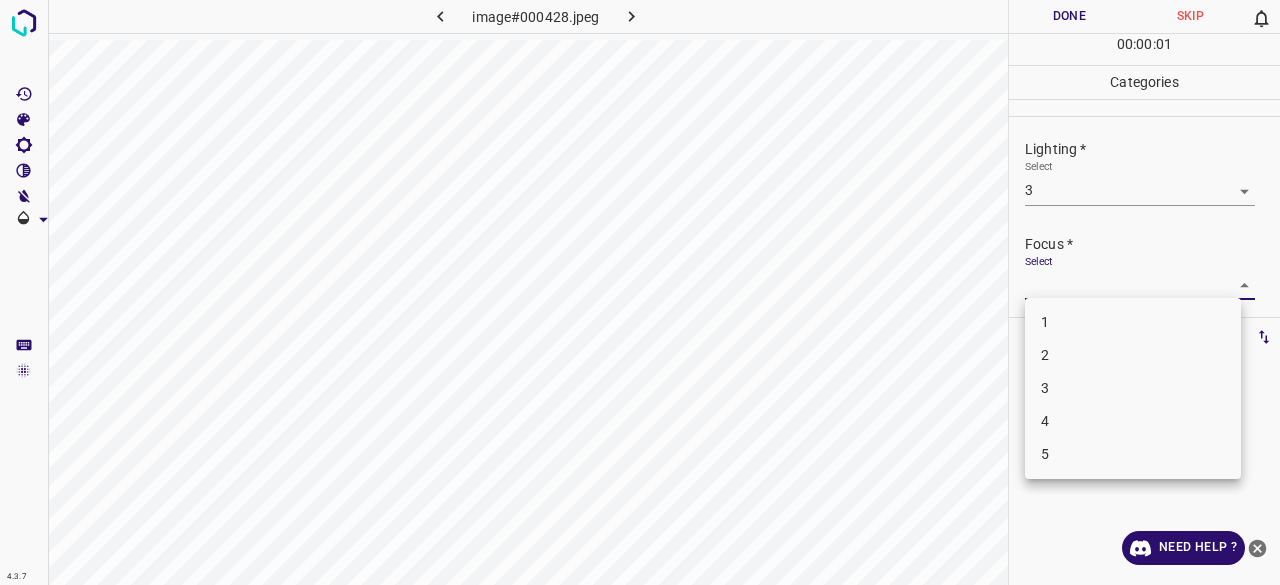 click on "3" at bounding box center [1133, 388] 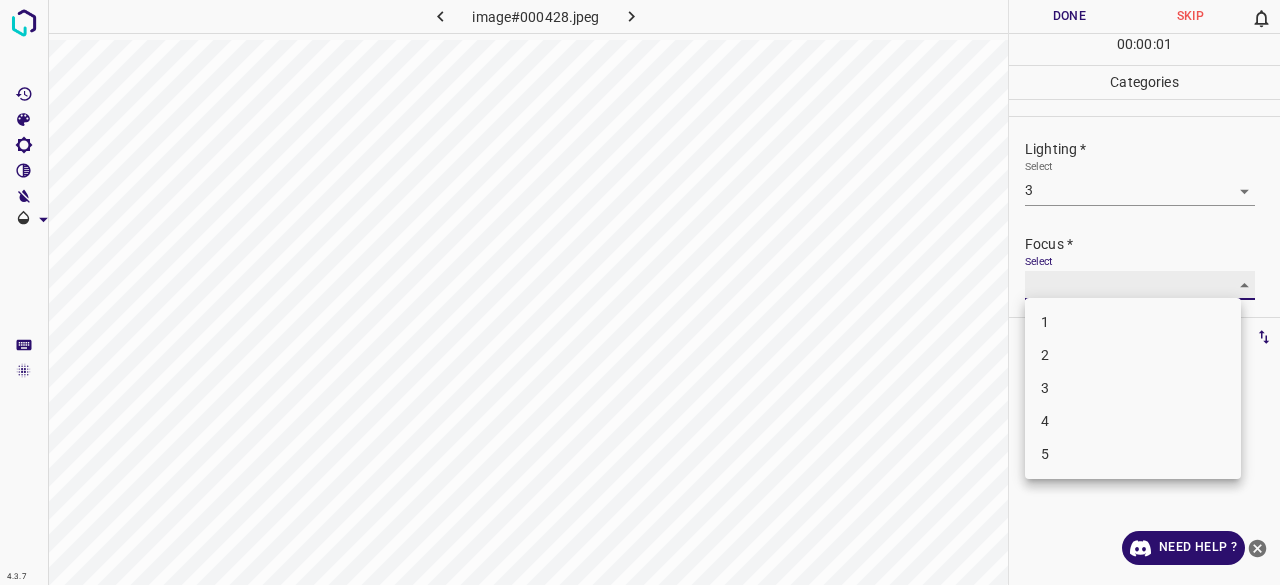 type on "3" 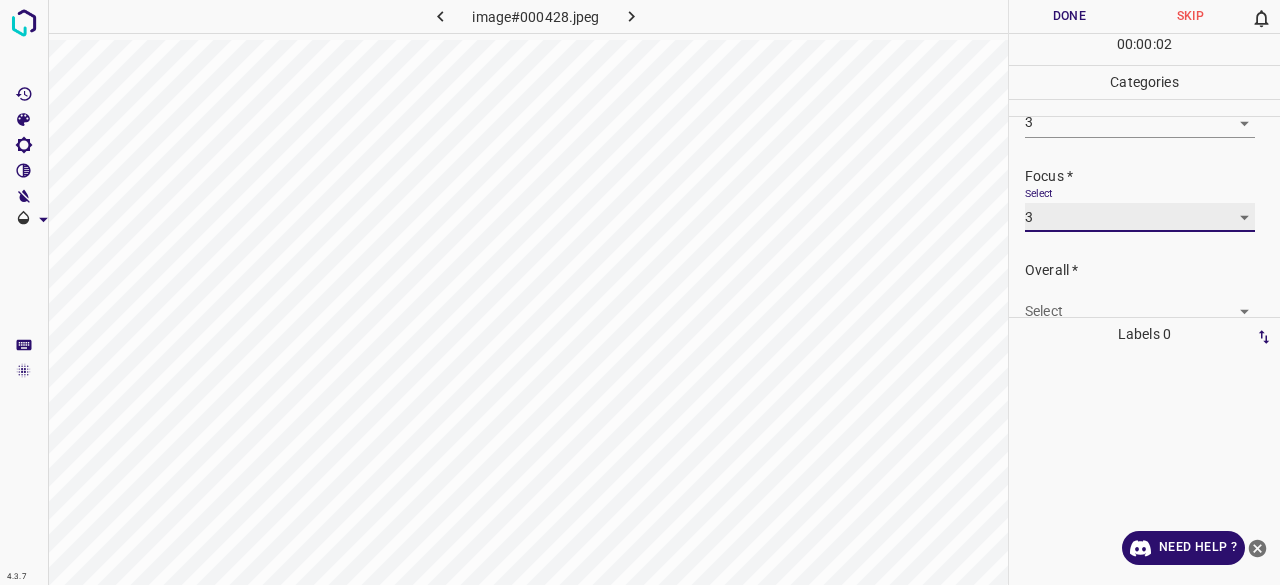 scroll, scrollTop: 98, scrollLeft: 0, axis: vertical 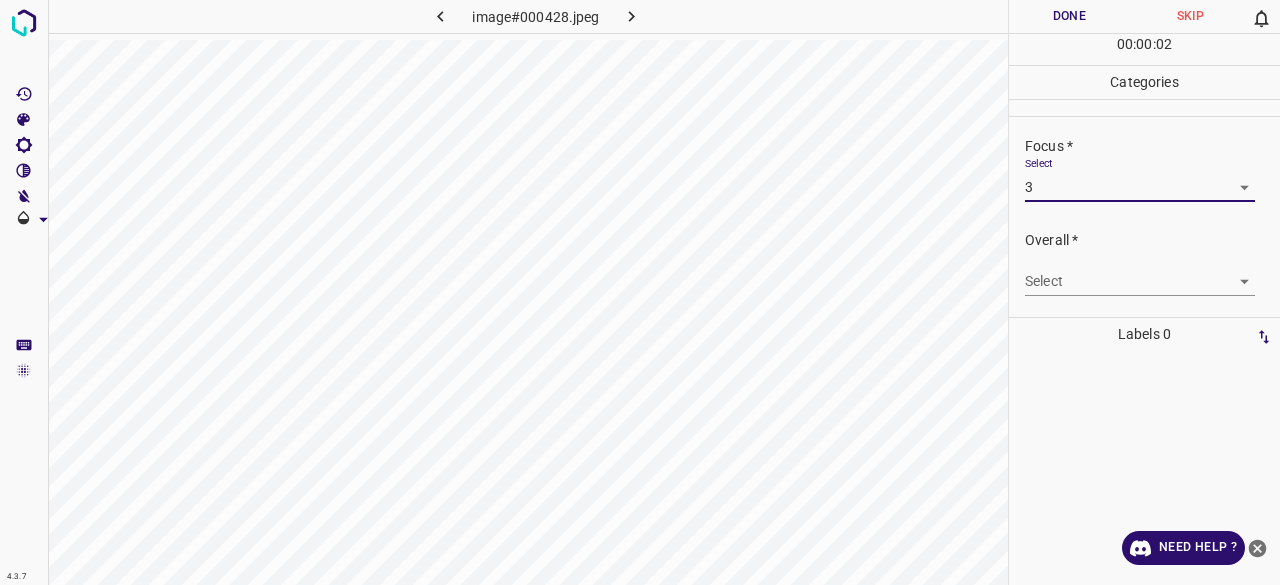 click on "4.3.7 image#000428.jpeg Done Skip 0 00   : 00   : 02   Categories Lighting *  Select 3 3 Focus *  Select 3 3 Overall *  Select ​ Labels   0 Categories 1 Lighting 2 Focus 3 Overall Tools Space Change between modes (Draw & Edit) I Auto labeling R Restore zoom M Zoom in N Zoom out Delete Delete selecte label Filters Z Restore filters X Saturation filter C Brightness filter V Contrast filter B Gray scale filter General O Download Need Help ? - Text - Hide - Delete" at bounding box center [640, 292] 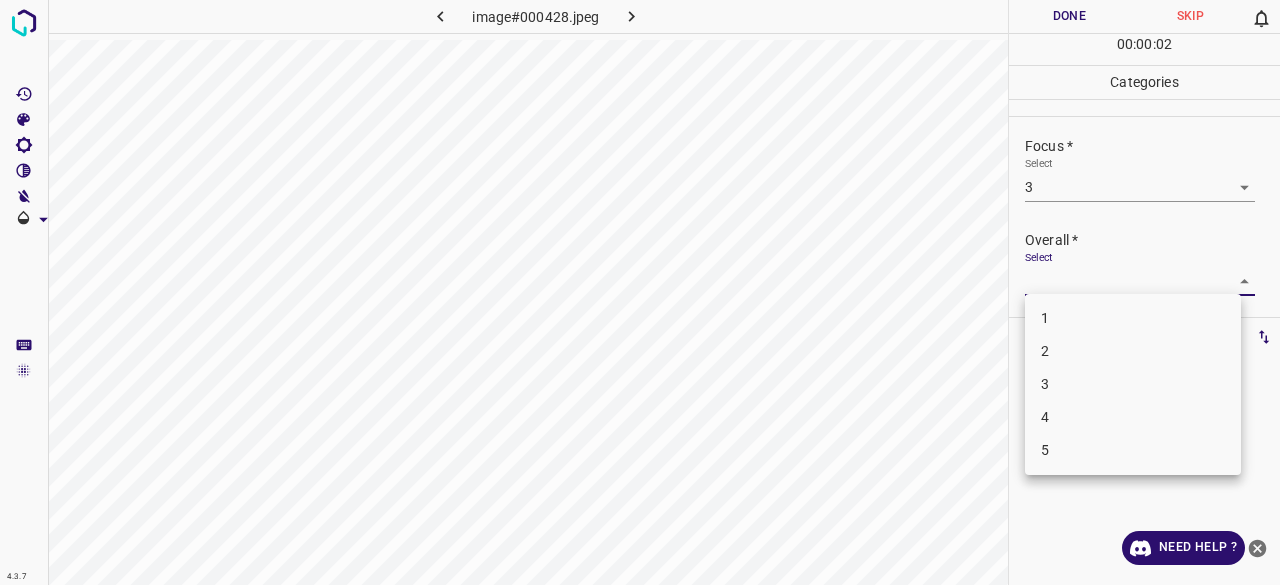 click on "3" at bounding box center (1133, 384) 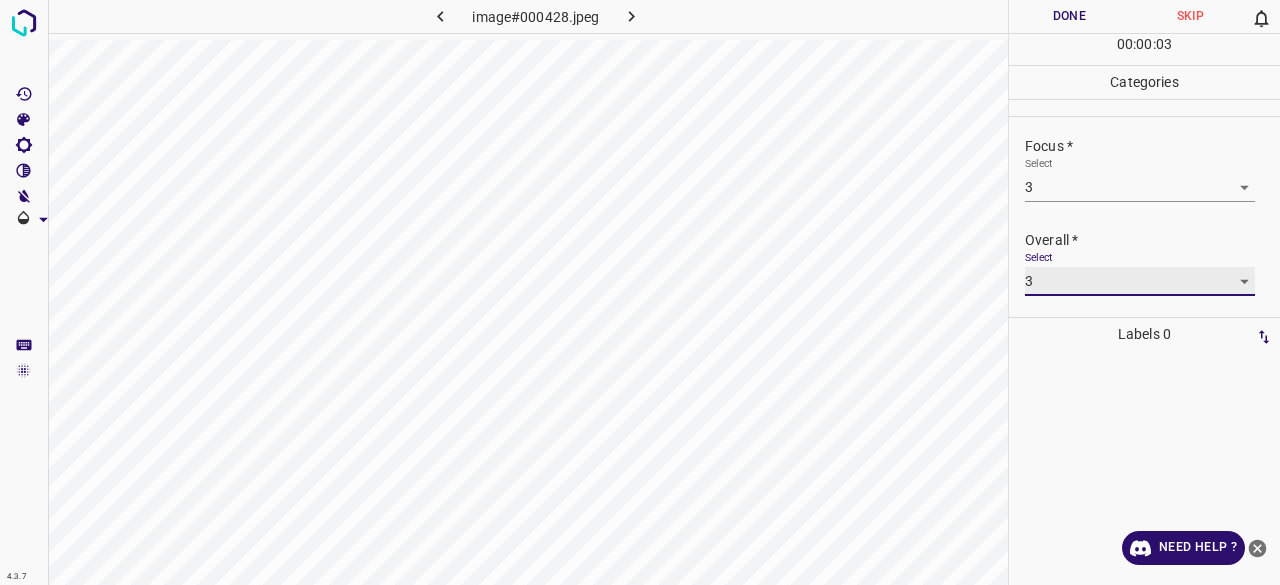 type on "3" 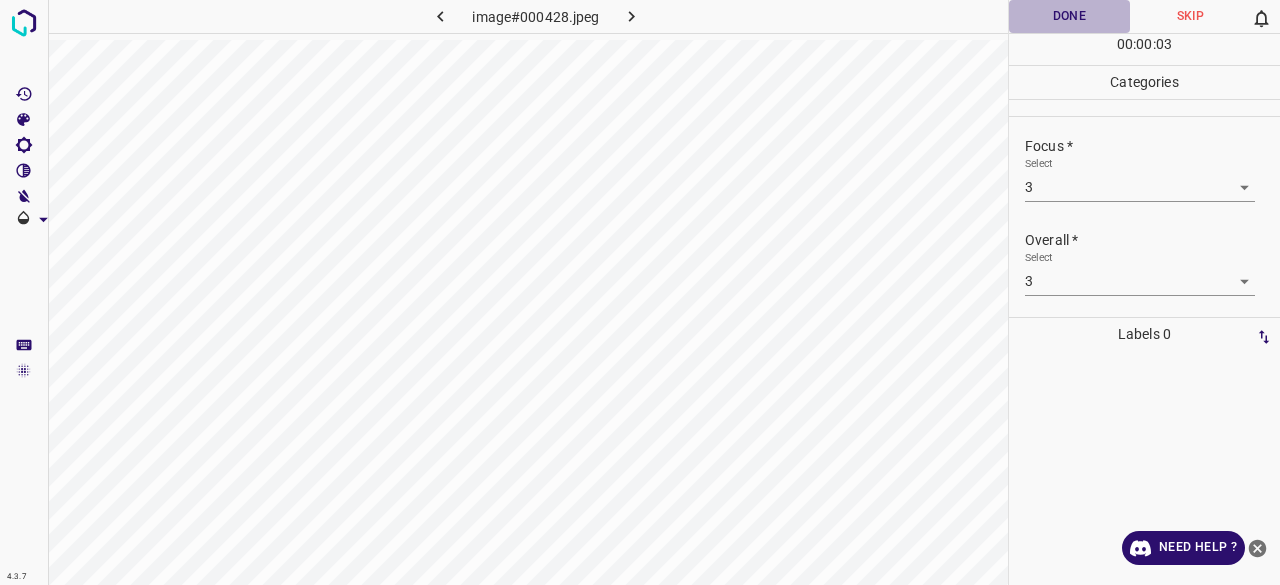click on "Done" at bounding box center [1069, 16] 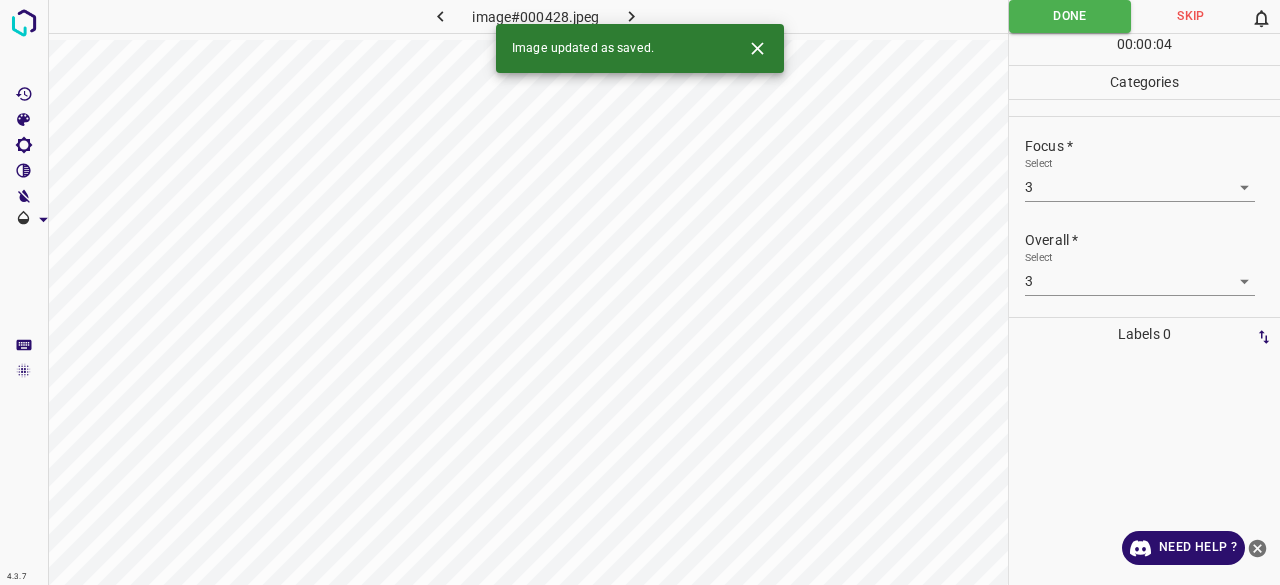 click 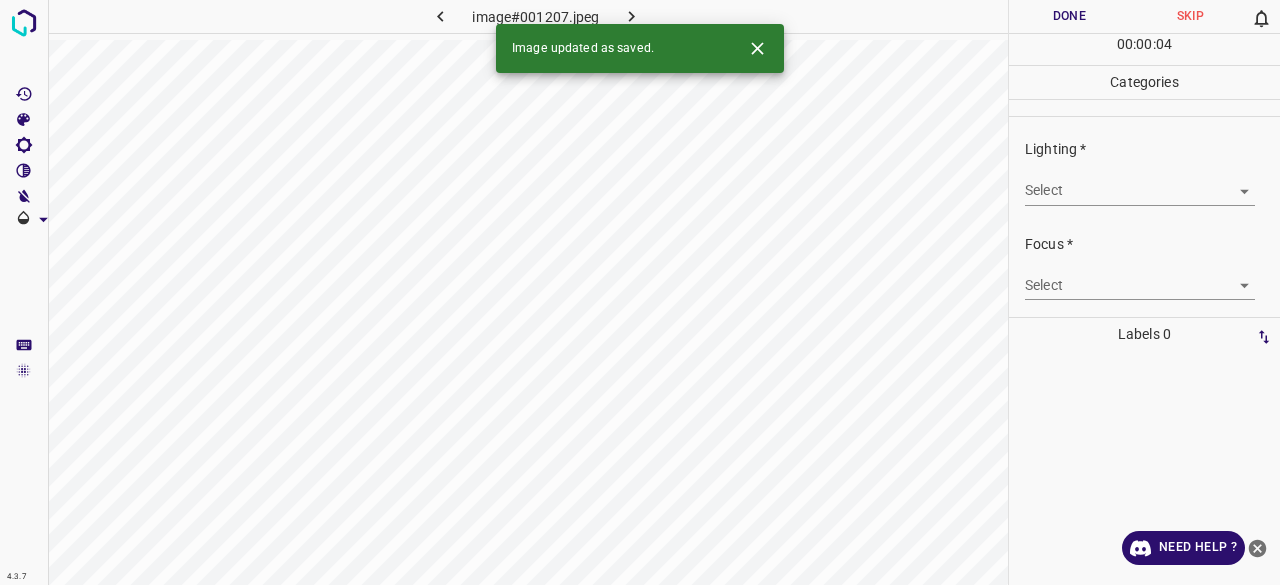 click on "4.3.7 image#001207.jpeg Done Skip 0 00   : 00   : 04   Categories Lighting *  Select ​ Focus *  Select ​ Overall *  Select ​ Labels   0 Categories 1 Lighting 2 Focus 3 Overall Tools Space Change between modes (Draw & Edit) I Auto labeling R Restore zoom M Zoom in N Zoom out Delete Delete selecte label Filters Z Restore filters X Saturation filter C Brightness filter V Contrast filter B Gray scale filter General O Download Image updated as saved. Need Help ? - Text - Hide - Delete" at bounding box center [640, 292] 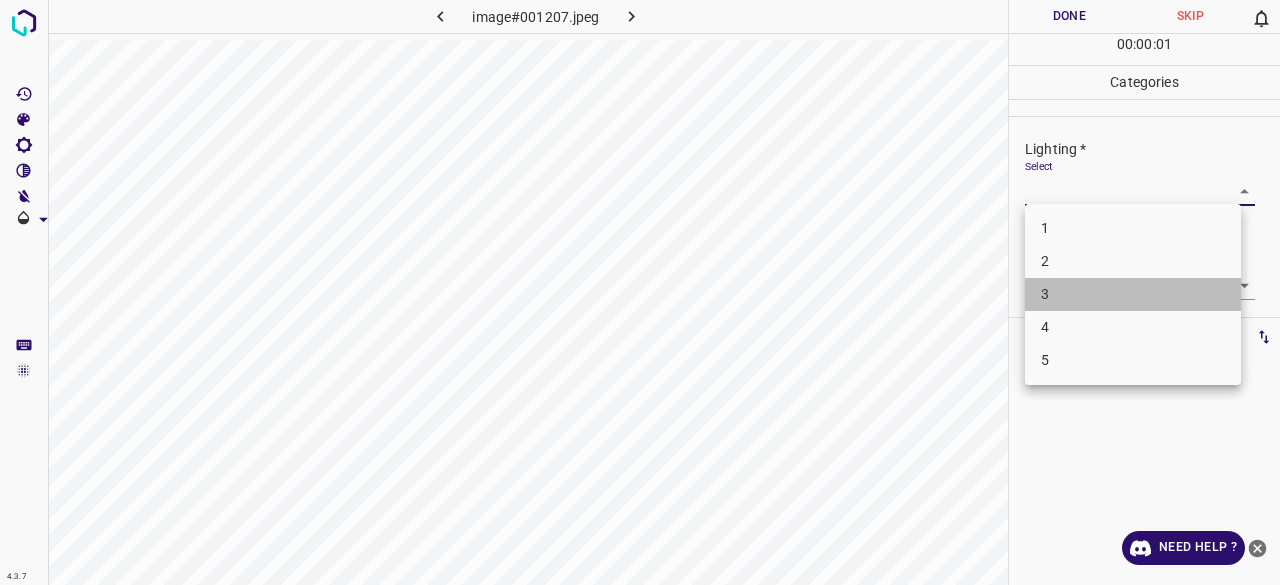 click on "3" at bounding box center [1133, 294] 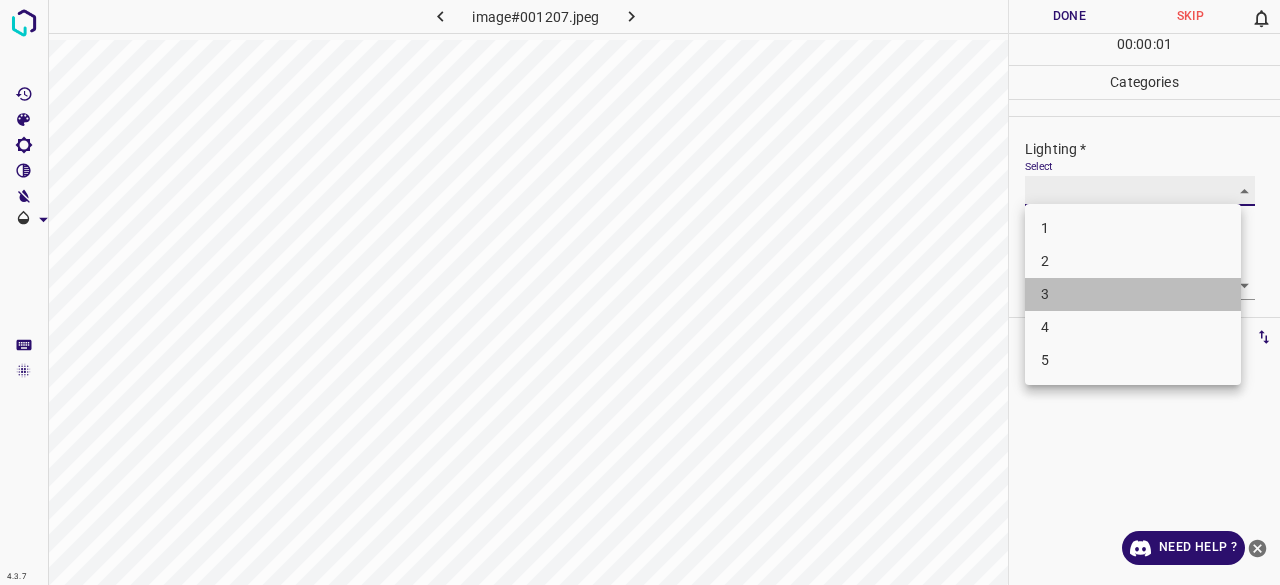 type on "3" 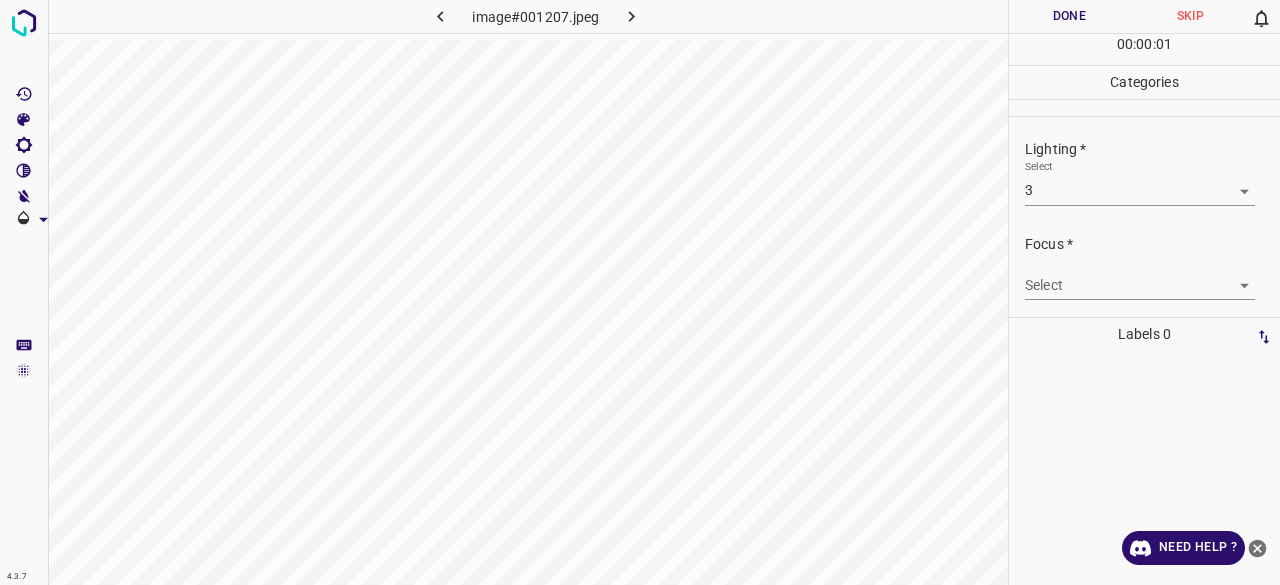 click on "4.3.7 image#001207.jpeg Done Skip 0 00   : 00   : 01   Categories Lighting *  Select 3 3 Focus *  Select ​ Overall *  Select ​ Labels   0 Categories 1 Lighting 2 Focus 3 Overall Tools Space Change between modes (Draw & Edit) I Auto labeling R Restore zoom M Zoom in N Zoom out Delete Delete selecte label Filters Z Restore filters X Saturation filter C Brightness filter V Contrast filter B Gray scale filter General O Download Need Help ? - Text - Hide - Delete" at bounding box center [640, 292] 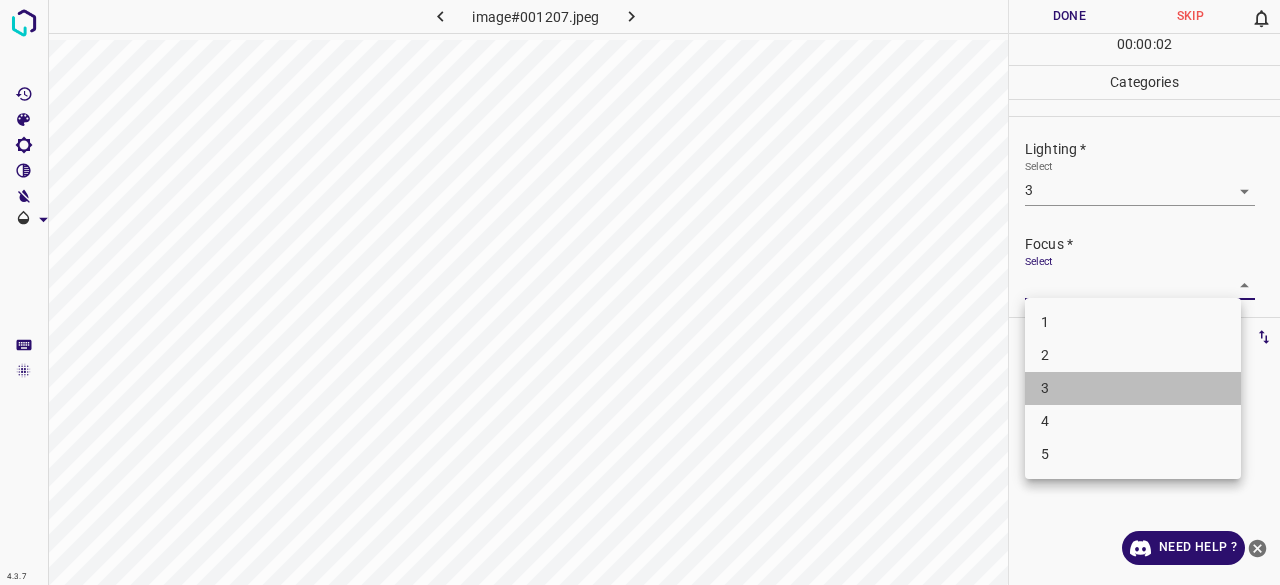 click on "3" at bounding box center [1133, 388] 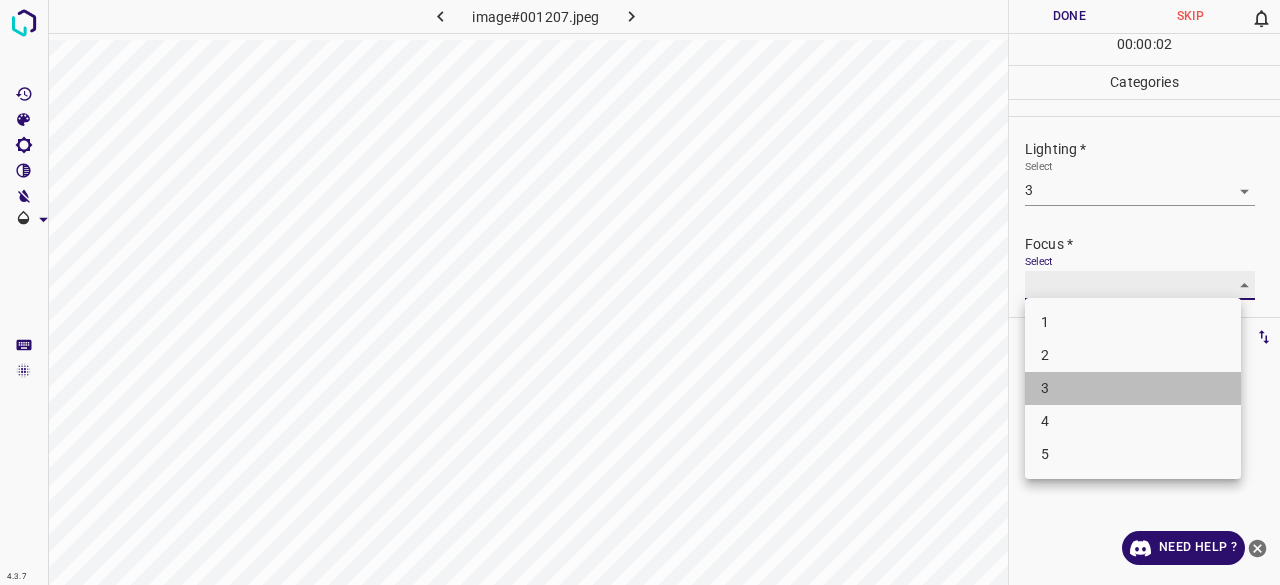 type on "3" 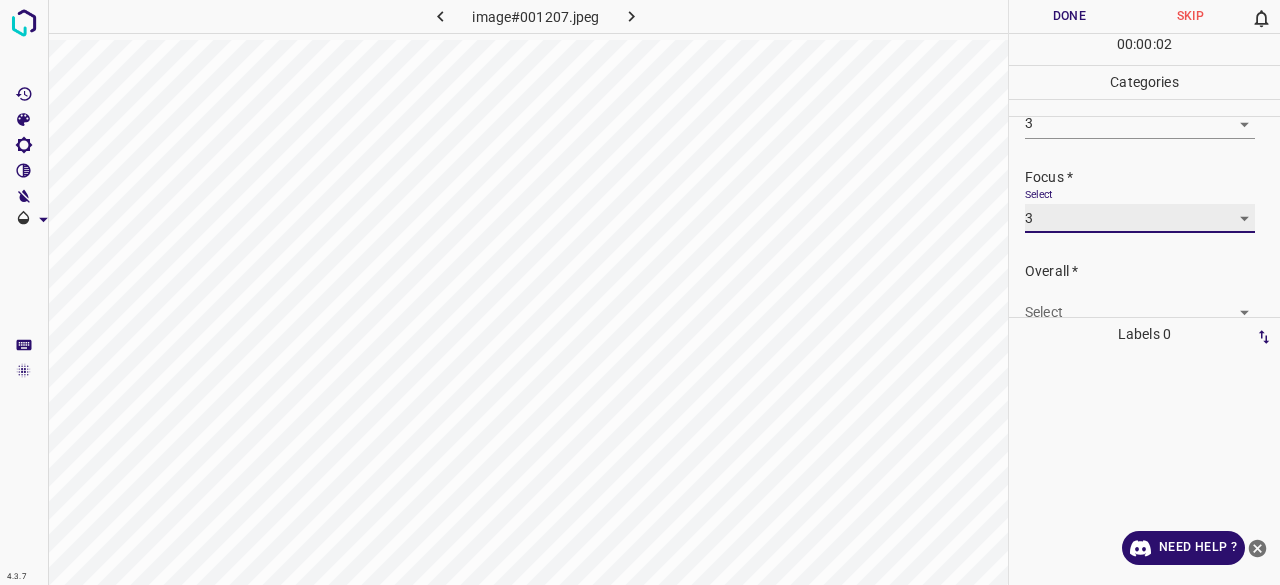 scroll, scrollTop: 98, scrollLeft: 0, axis: vertical 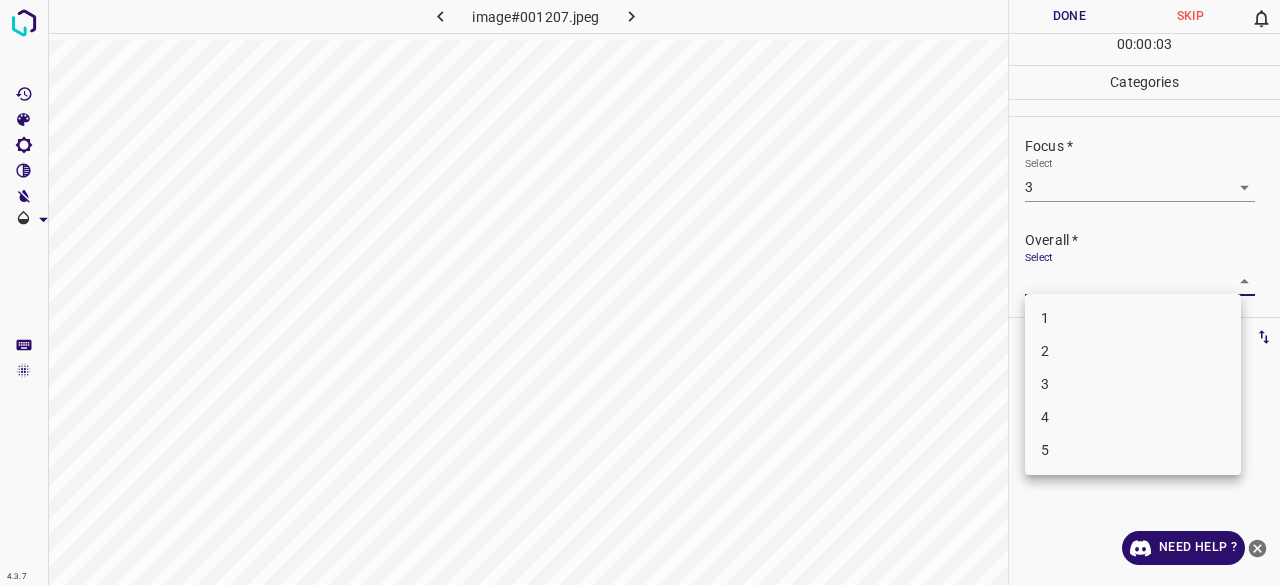 click on "4.3.7 image#001207.jpeg Done Skip 0 00   : 00   : 03   Categories Lighting *  Select 3 3 Focus *  Select 3 3 Overall *  Select ​ Labels   0 Categories 1 Lighting 2 Focus 3 Overall Tools Space Change between modes (Draw & Edit) I Auto labeling R Restore zoom M Zoom in N Zoom out Delete Delete selecte label Filters Z Restore filters X Saturation filter C Brightness filter V Contrast filter B Gray scale filter General O Download Need Help ? - Text - Hide - Delete 1 2 3 4 5" at bounding box center (640, 292) 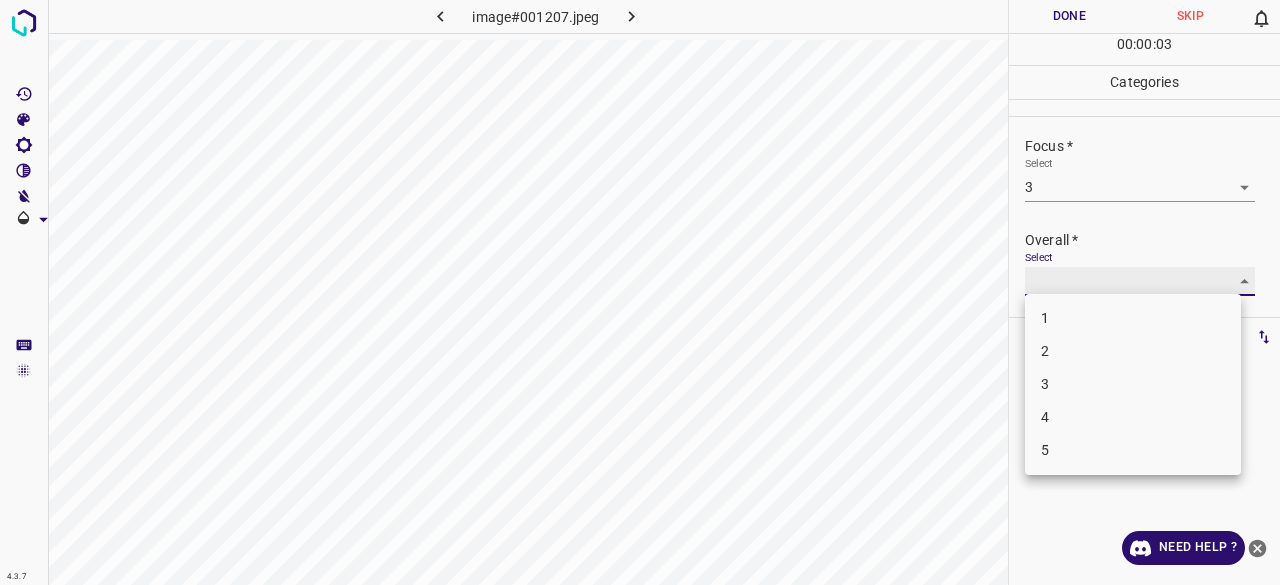 type on "3" 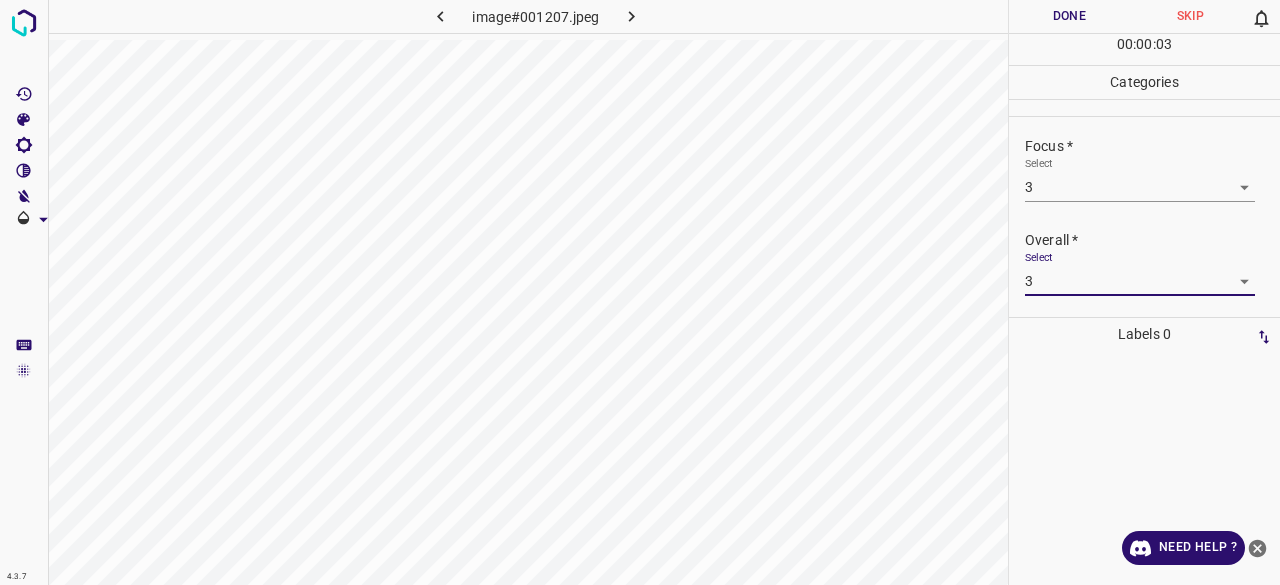 click on "Done" at bounding box center [1069, 16] 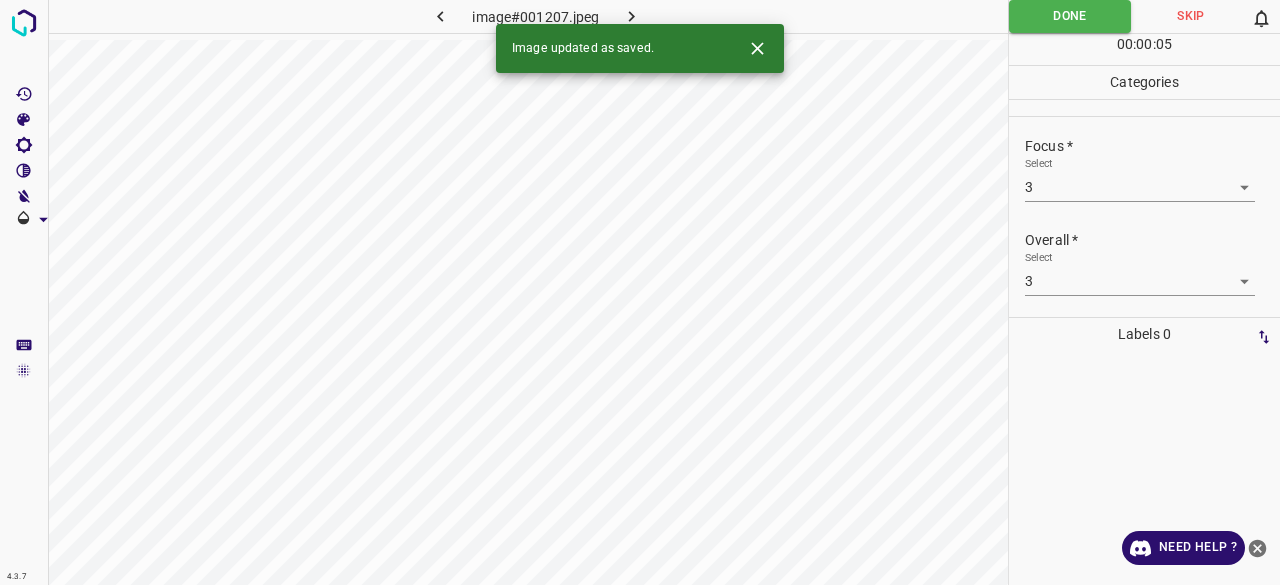 click at bounding box center [632, 16] 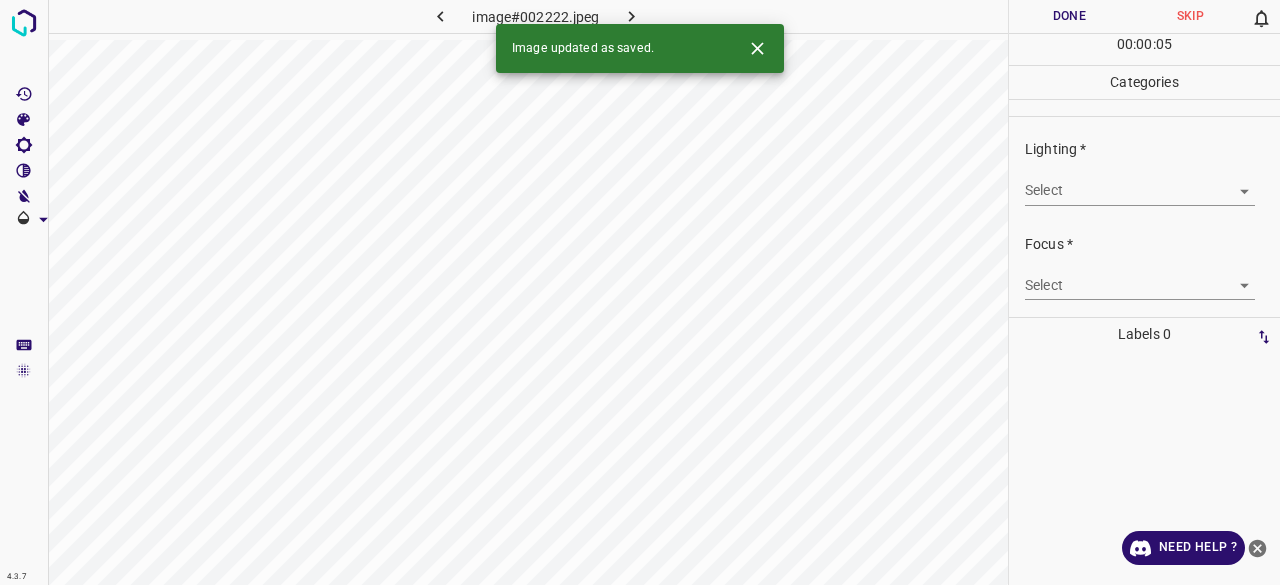 click on "Lighting *  Select ​" at bounding box center [1144, 172] 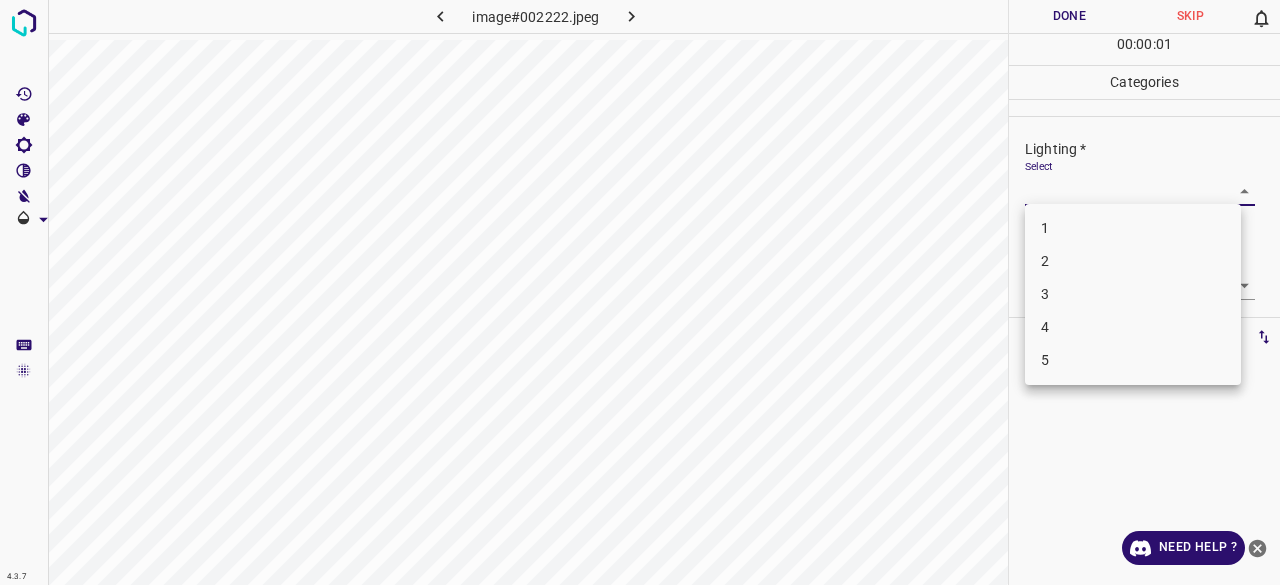 click on "3" at bounding box center (1133, 294) 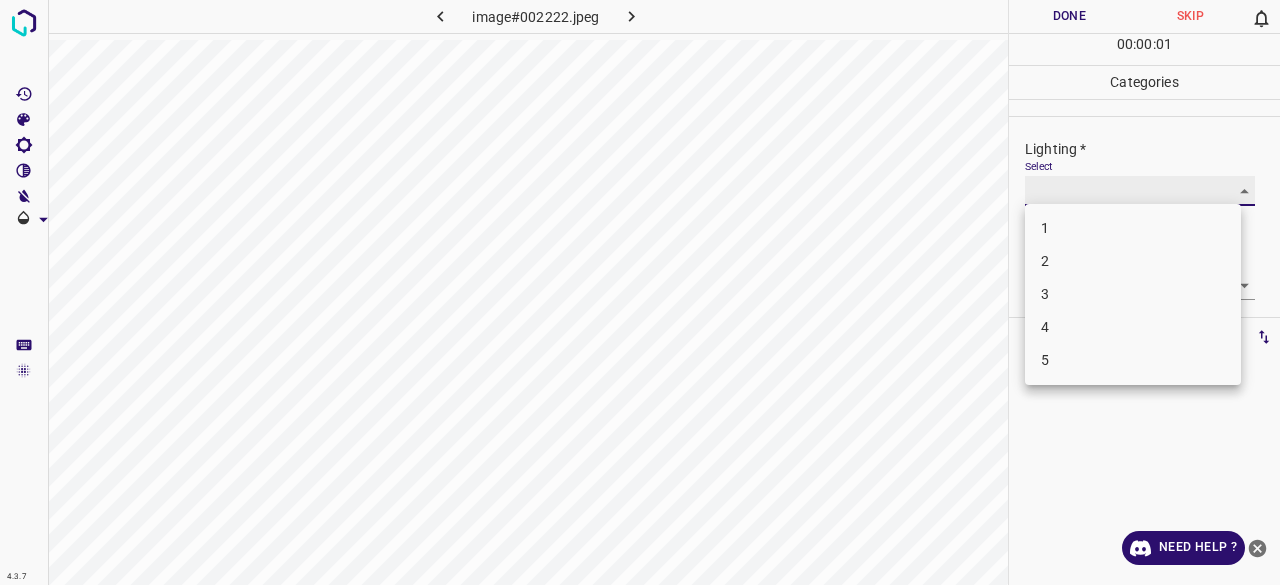 type on "3" 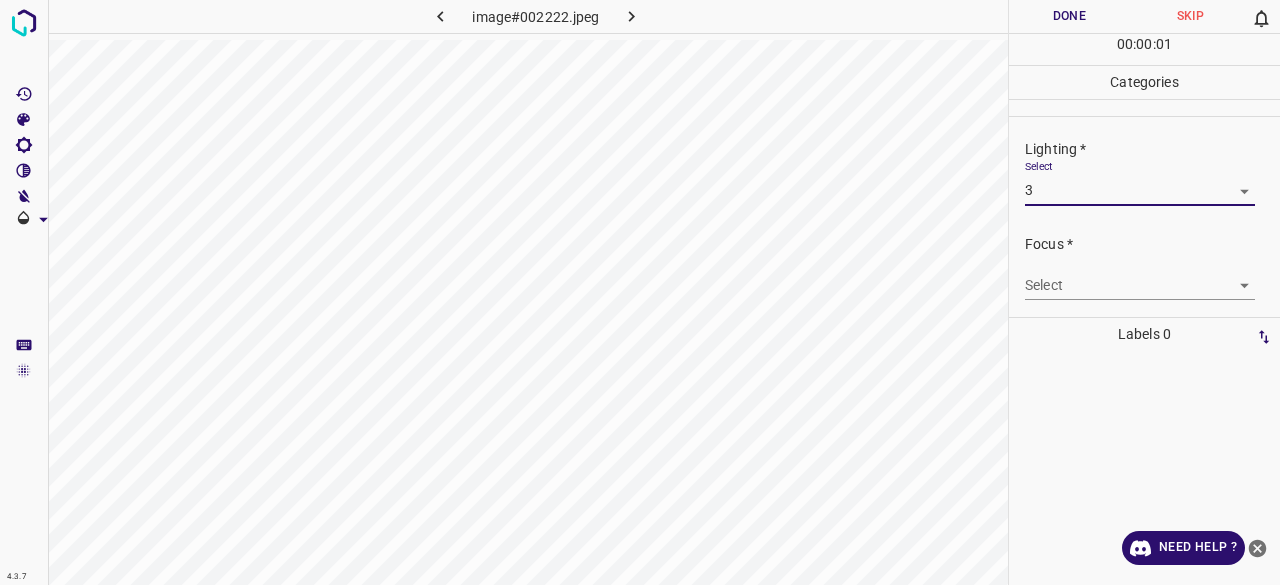 click on "4.3.7 image#002222.jpeg Done Skip 0 00   : 00   : 01   Categories Lighting *  Select 3 3 Focus *  Select ​ Overall *  Select ​ Labels   0 Categories 1 Lighting 2 Focus 3 Overall Tools Space Change between modes (Draw & Edit) I Auto labeling R Restore zoom M Zoom in N Zoom out Delete Delete selecte label Filters Z Restore filters X Saturation filter C Brightness filter V Contrast filter B Gray scale filter General O Download Need Help ? - Text - Hide - Delete 1 2 3 4 5" at bounding box center (640, 292) 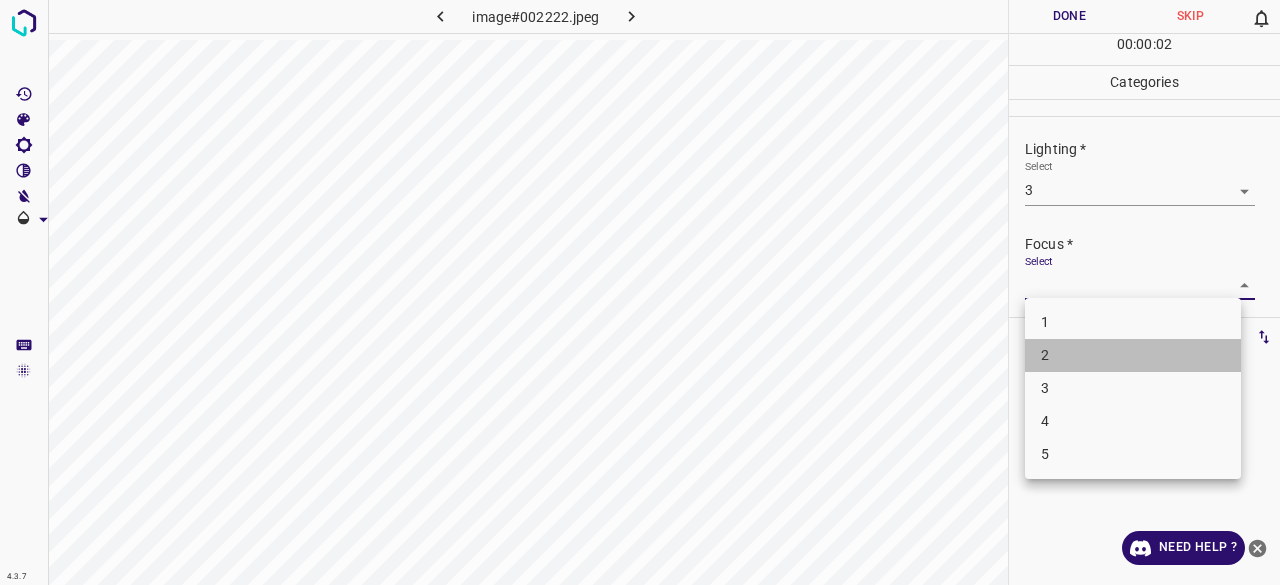 drag, startPoint x: 1060, startPoint y: 357, endPoint x: 1064, endPoint y: 317, distance: 40.1995 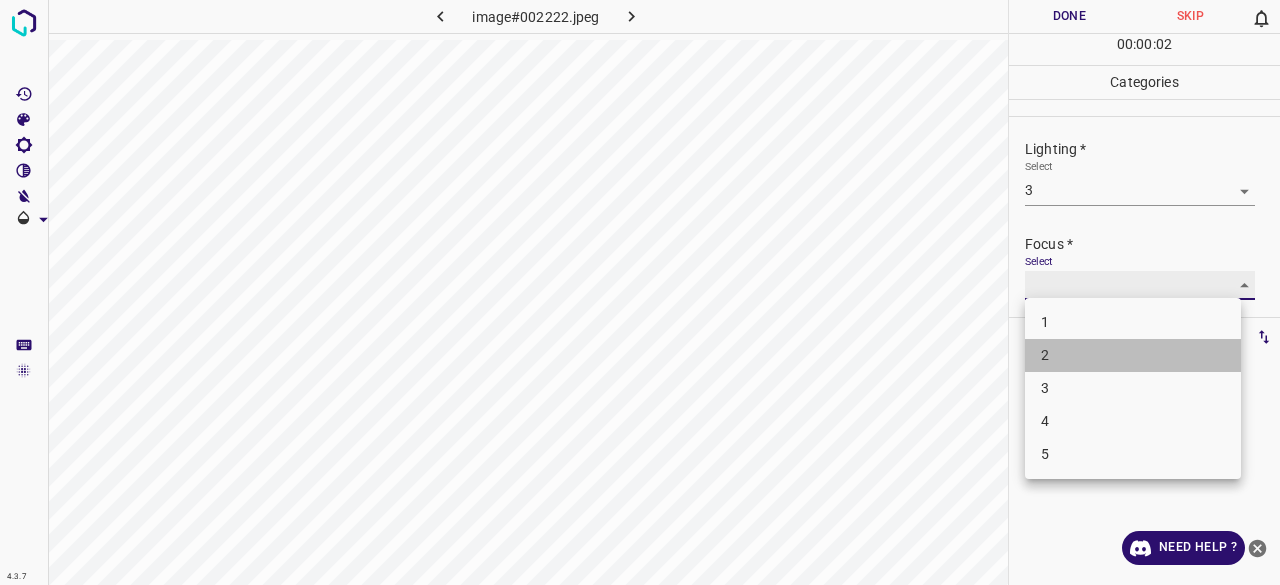 type on "2" 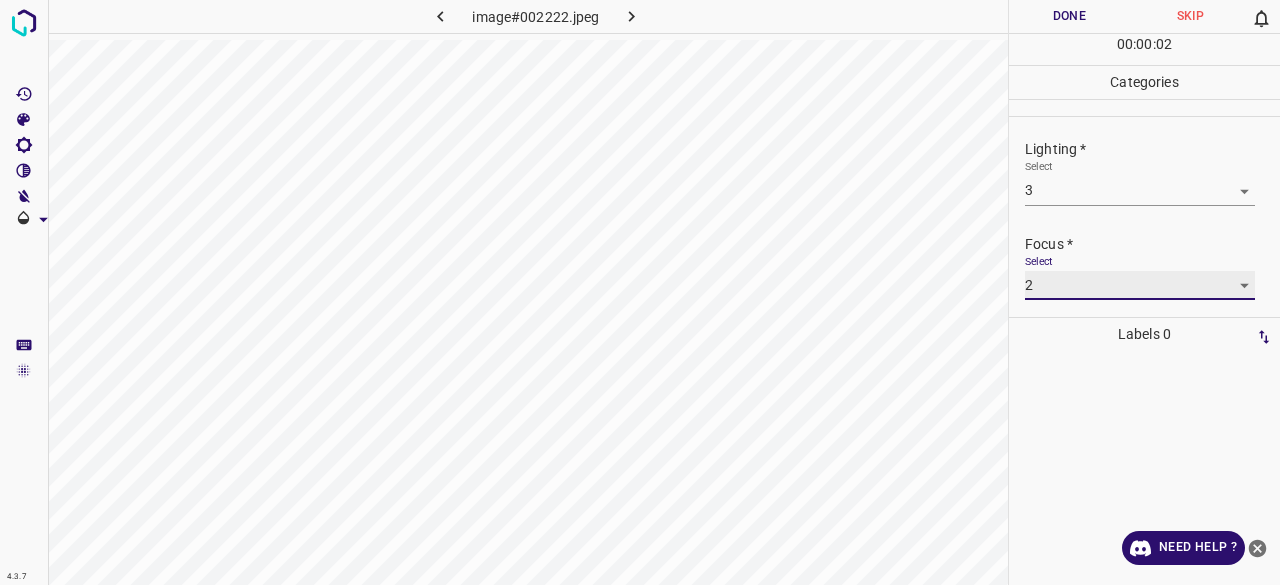 scroll, scrollTop: 98, scrollLeft: 0, axis: vertical 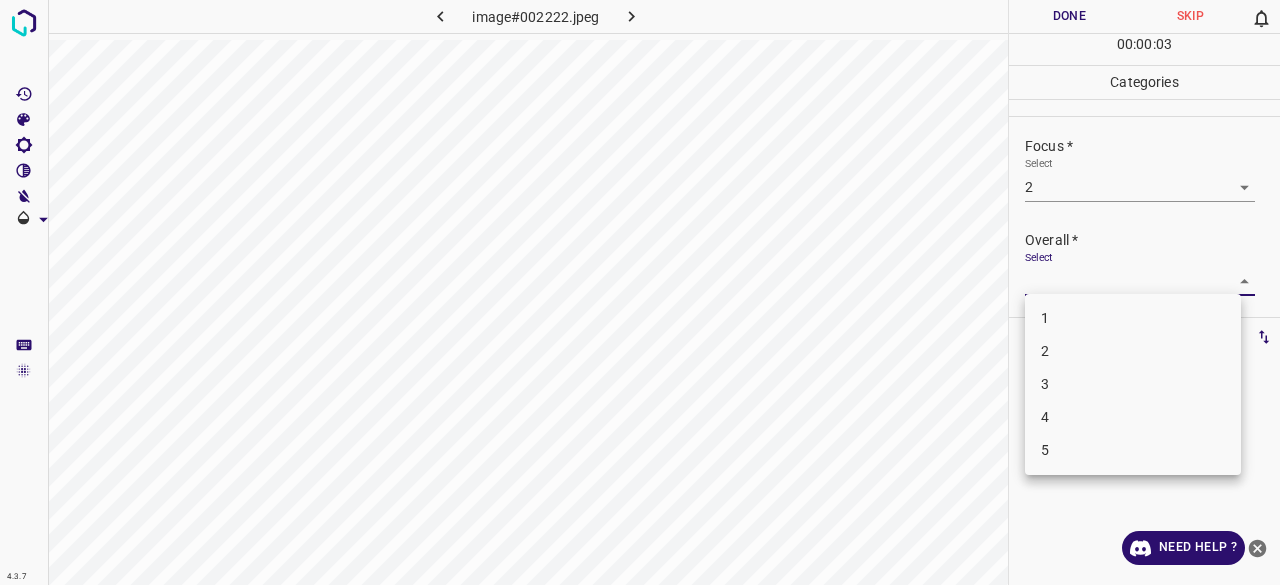 click on "4.3.7 image#002222.jpeg Done Skip 0 00   : 00   : 03   Categories Lighting *  Select 3 3 Focus *  Select 2 2 Overall *  Select ​ Labels   0 Categories 1 Lighting 2 Focus 3 Overall Tools Space Change between modes (Draw & Edit) I Auto labeling R Restore zoom M Zoom in N Zoom out Delete Delete selecte label Filters Z Restore filters X Saturation filter C Brightness filter V Contrast filter B Gray scale filter General O Download Need Help ? - Text - Hide - Delete 1 2 3 4 5" at bounding box center [640, 292] 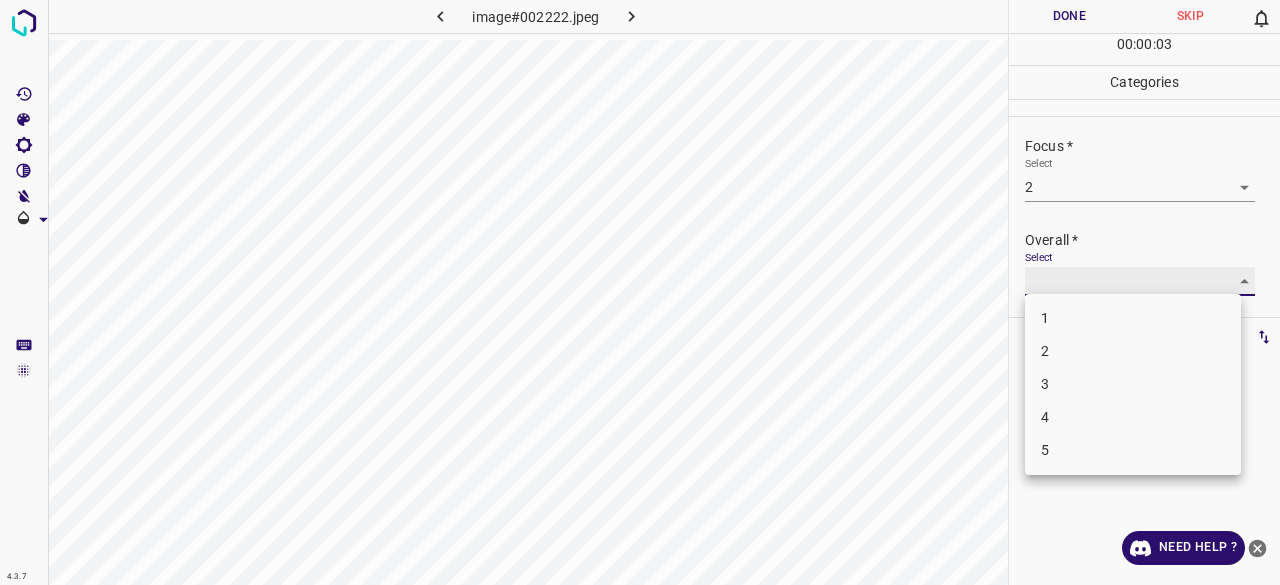 type on "3" 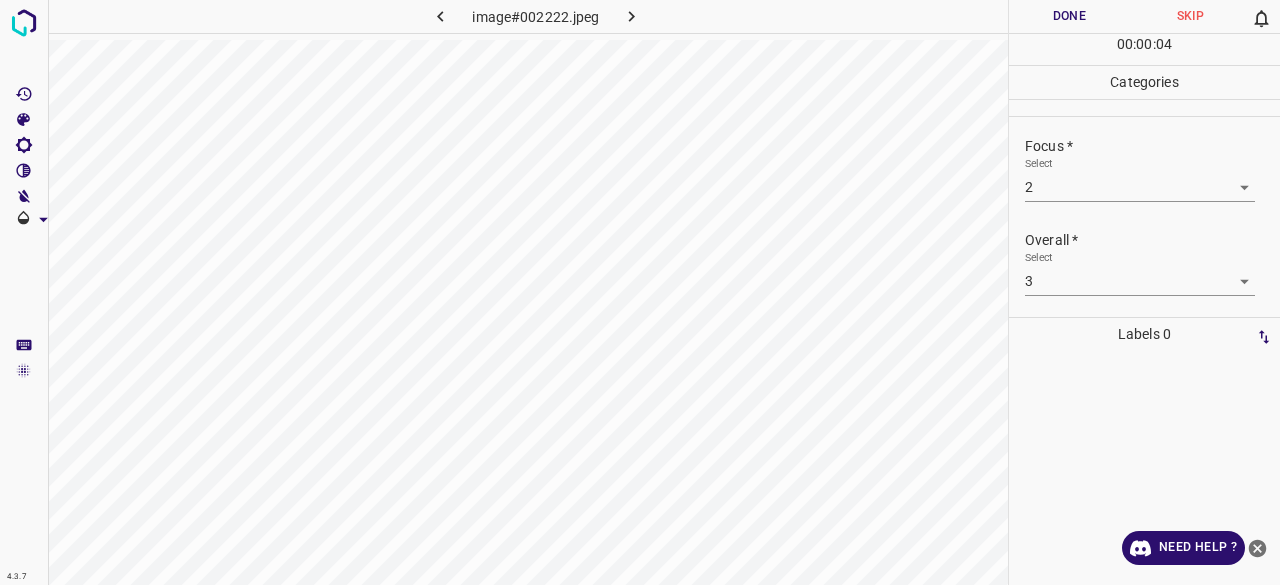 click on "Done" at bounding box center (1069, 16) 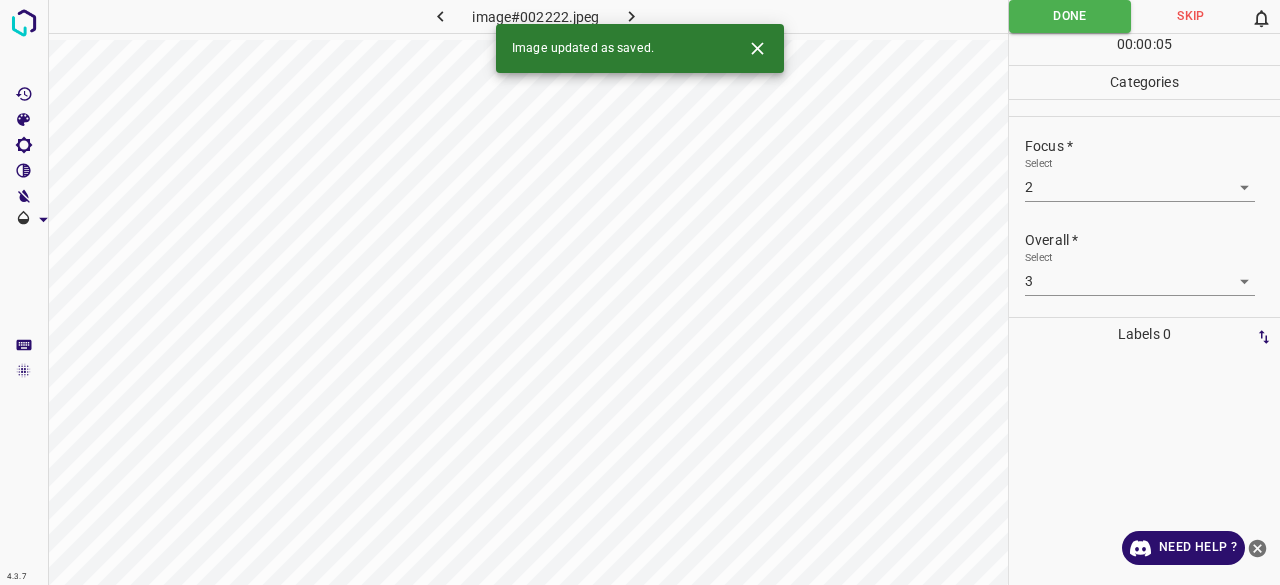 click 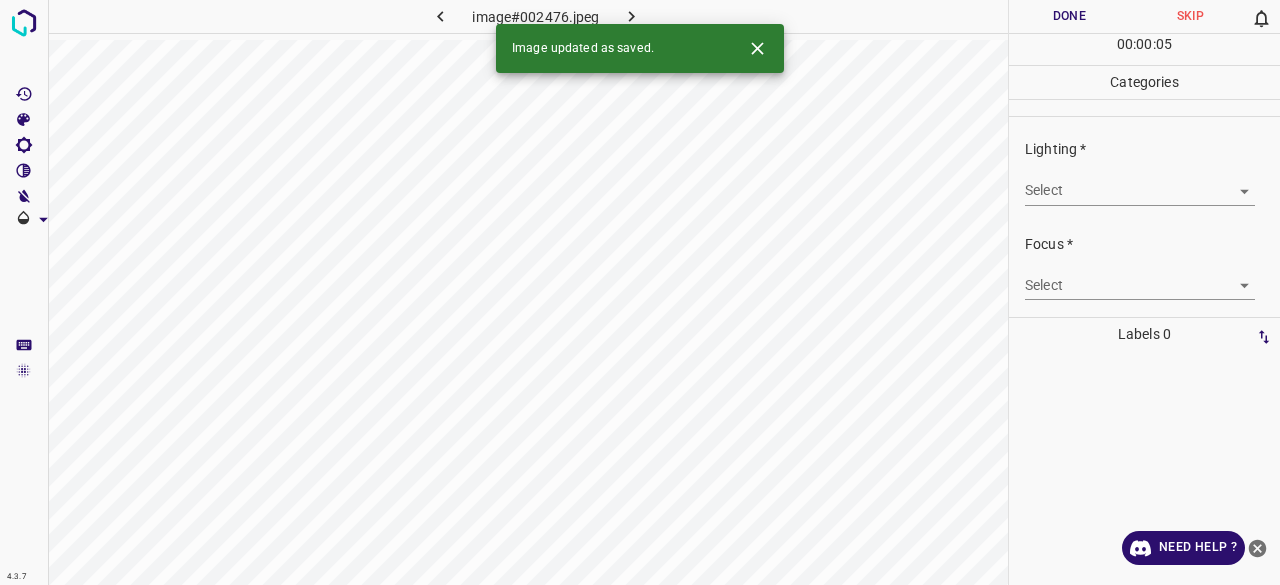 click on "Select ​" at bounding box center [1140, 182] 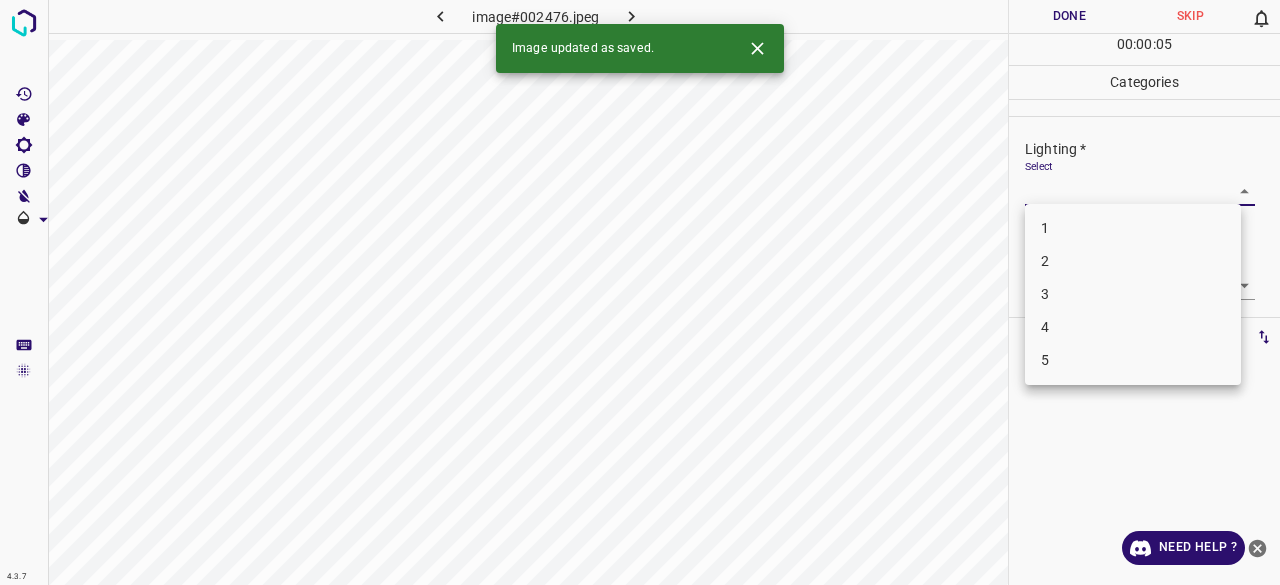 click on "4.3.7 image#002476.jpeg Done Skip 0 00   : 00   : 05   Categories Lighting *  Select ​ Focus *  Select ​ Overall *  Select ​ Labels   0 Categories 1 Lighting 2 Focus 3 Overall Tools Space Change between modes (Draw & Edit) I Auto labeling R Restore zoom M Zoom in N Zoom out Delete Delete selecte label Filters Z Restore filters X Saturation filter C Brightness filter V Contrast filter B Gray scale filter General O Download Image updated as saved. Need Help ? - Text - Hide - Delete 1 2 3 4 5" at bounding box center (640, 292) 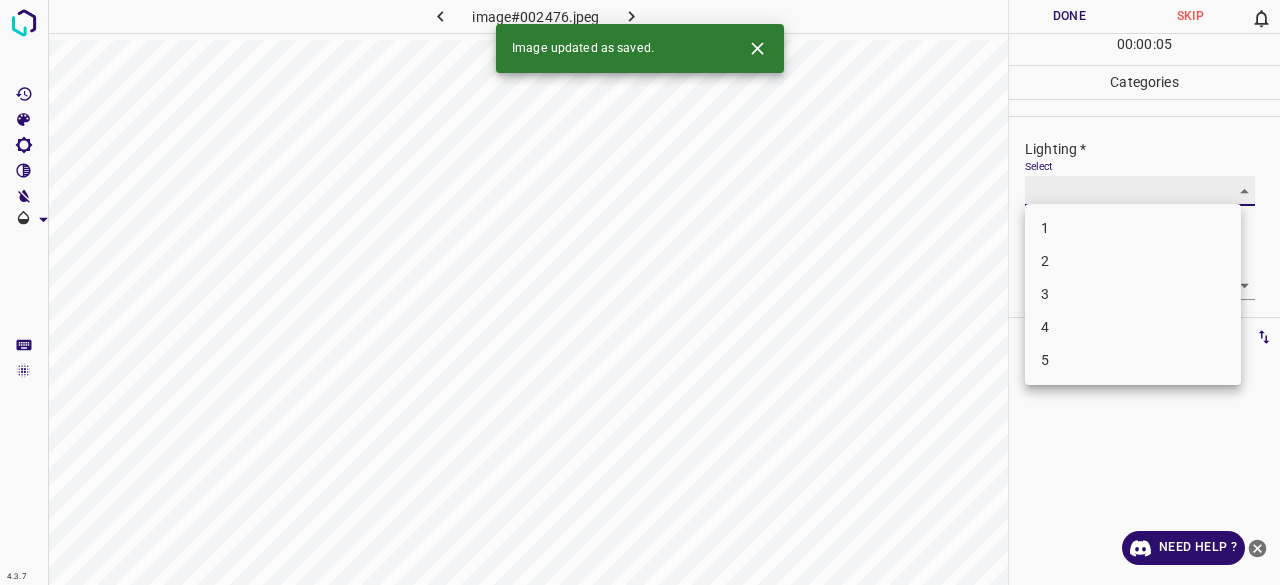 type on "2" 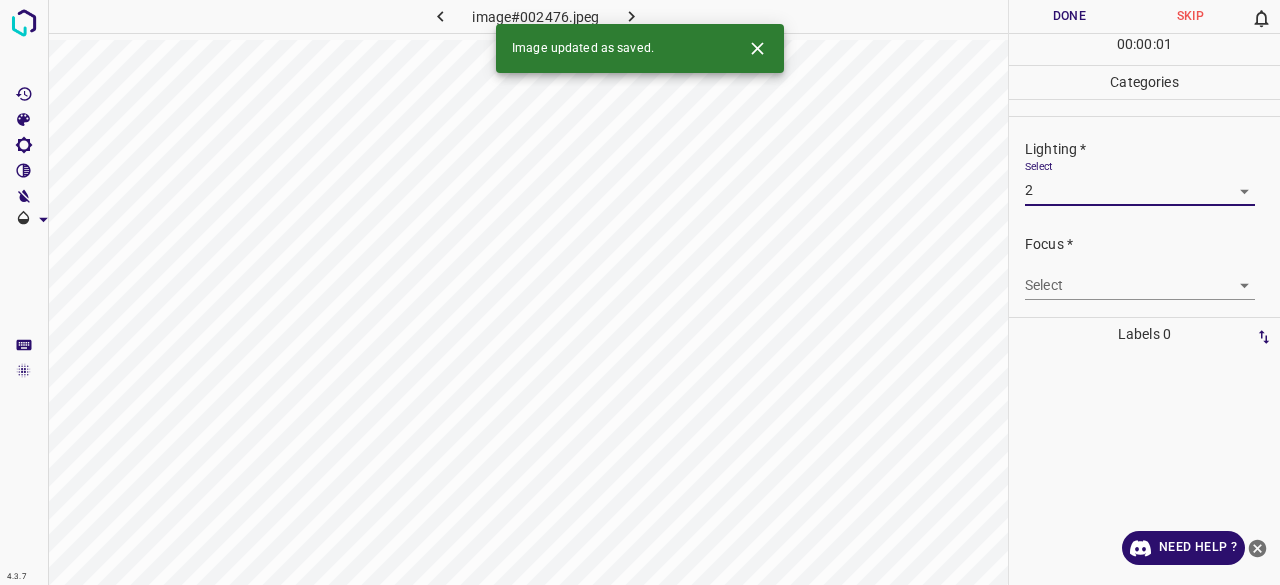 click on "4.3.7 image#002476.jpeg Done Skip 0 00   : 00   : 01   Categories Lighting *  Select 2 2 Focus *  Select ​ Overall *  Select ​ Labels   0 Categories 1 Lighting 2 Focus 3 Overall Tools Space Change between modes (Draw & Edit) I Auto labeling R Restore zoom M Zoom in N Zoom out Delete Delete selecte label Filters Z Restore filters X Saturation filter C Brightness filter V Contrast filter B Gray scale filter General O Download Image updated as saved. Need Help ? - Text - Hide - Delete 1 2 3 4 5" at bounding box center (640, 292) 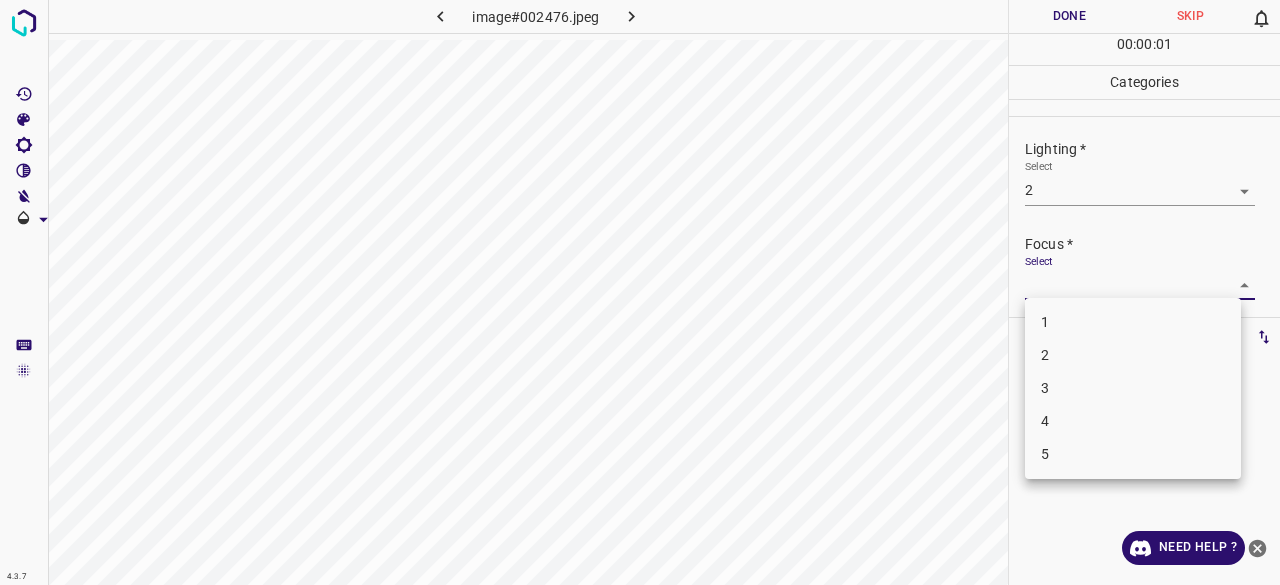 drag, startPoint x: 1054, startPoint y: 359, endPoint x: 1066, endPoint y: 282, distance: 77.92946 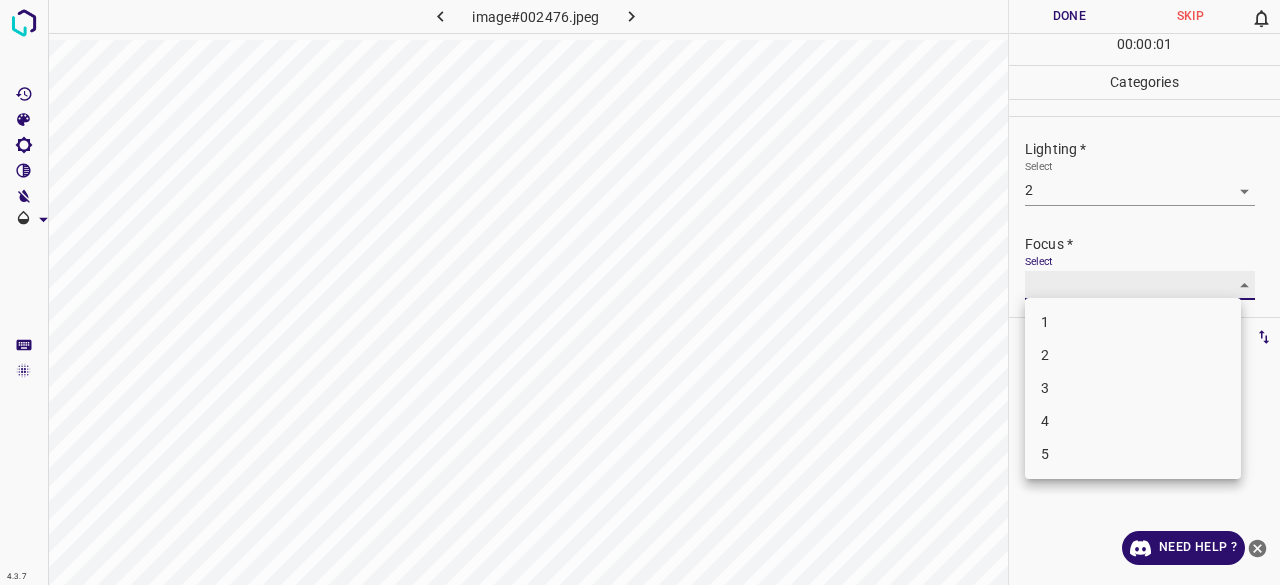 type on "2" 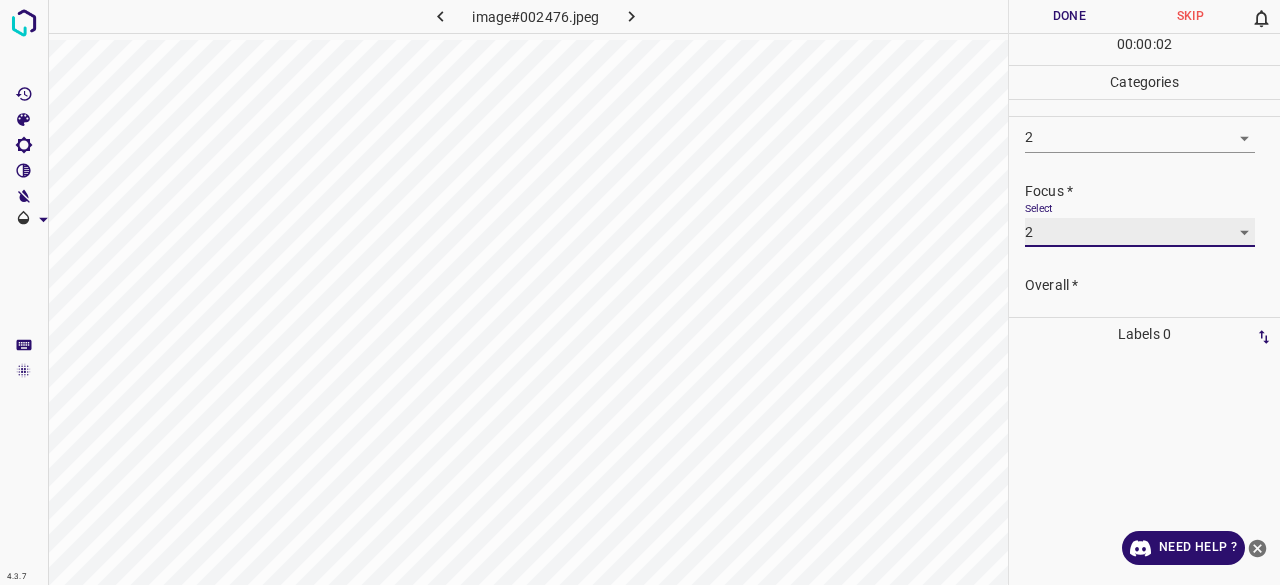 scroll, scrollTop: 98, scrollLeft: 0, axis: vertical 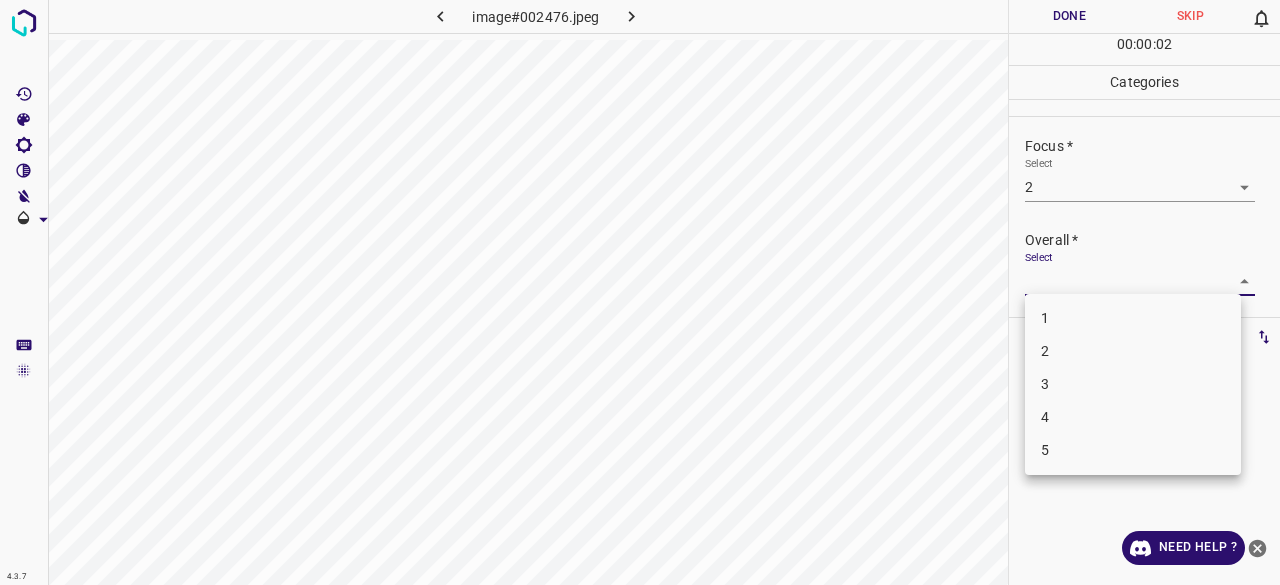 click on "4.3.7 image#002476.jpeg Done Skip 0 00   : 00   : 02   Categories Lighting *  Select 2 2 Focus *  Select 2 2 Overall *  Select ​ Labels   0 Categories 1 Lighting 2 Focus 3 Overall Tools Space Change between modes (Draw & Edit) I Auto labeling R Restore zoom M Zoom in N Zoom out Delete Delete selecte label Filters Z Restore filters X Saturation filter C Brightness filter V Contrast filter B Gray scale filter General O Download Need Help ? - Text - Hide - Delete 1 2 3 4 5" at bounding box center [640, 292] 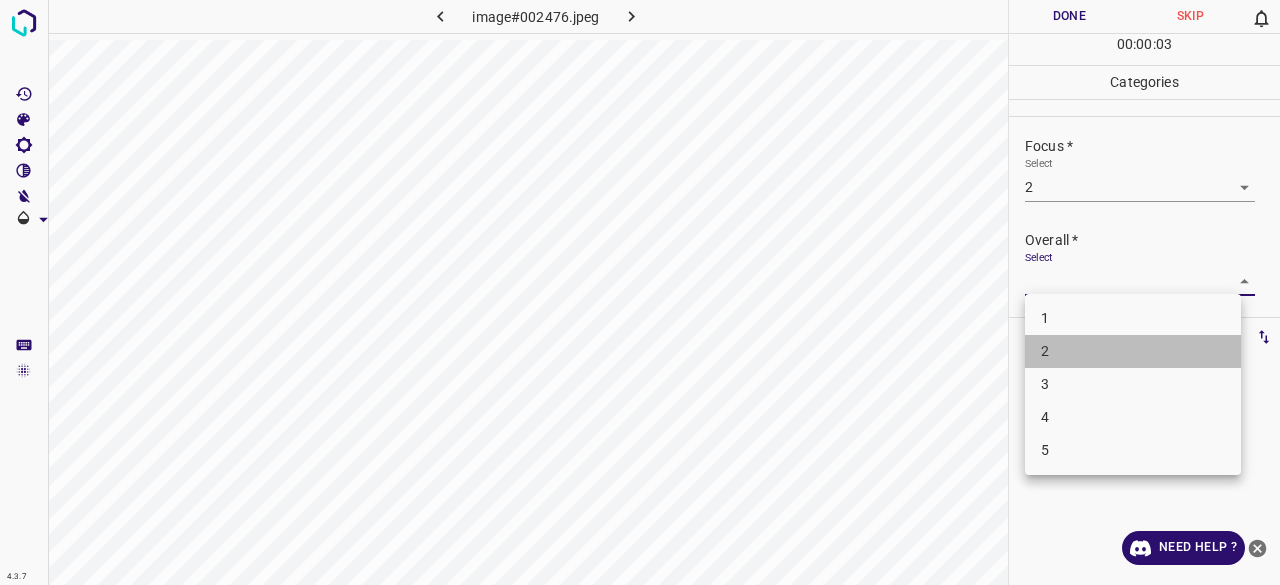 drag, startPoint x: 1058, startPoint y: 367, endPoint x: 1053, endPoint y: 290, distance: 77.16217 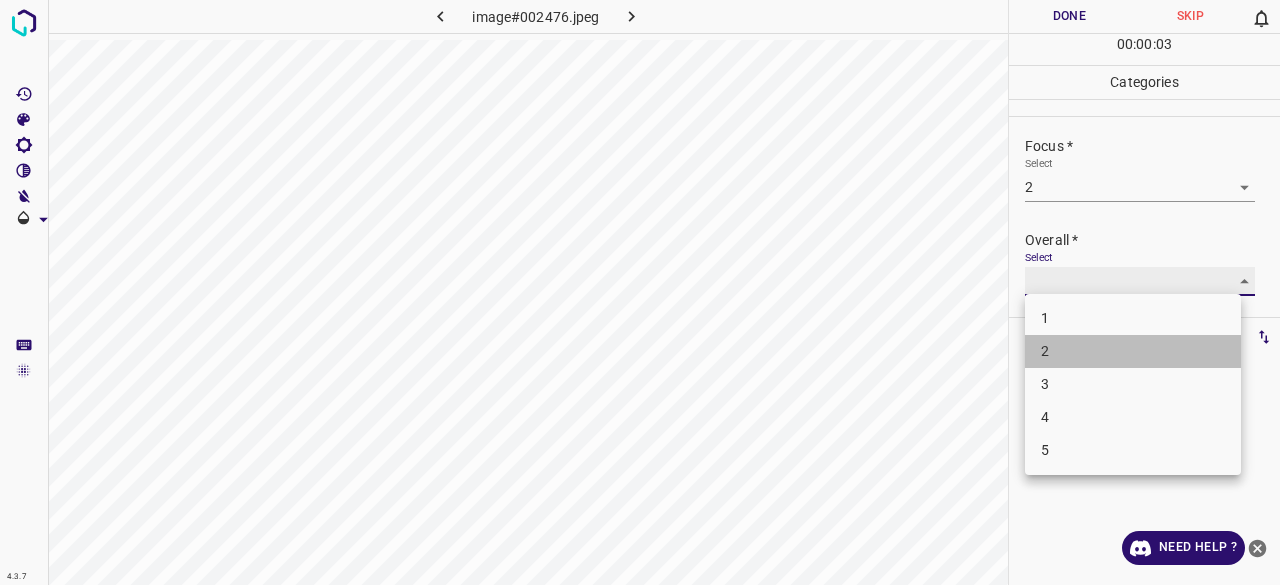 type on "2" 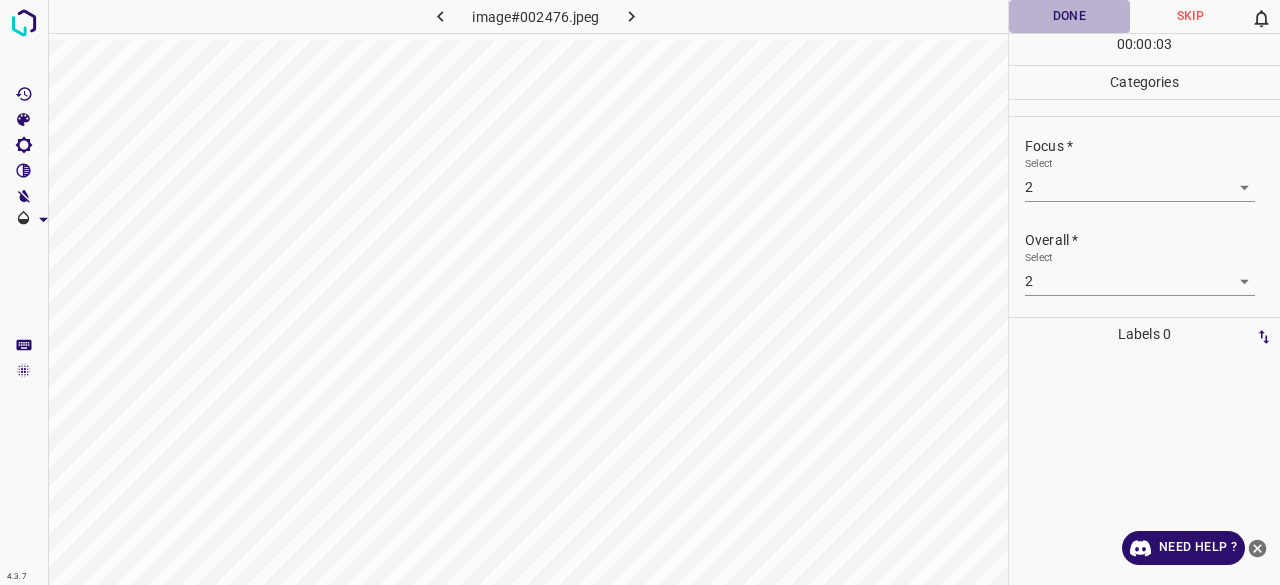 click on "Done" at bounding box center [1069, 16] 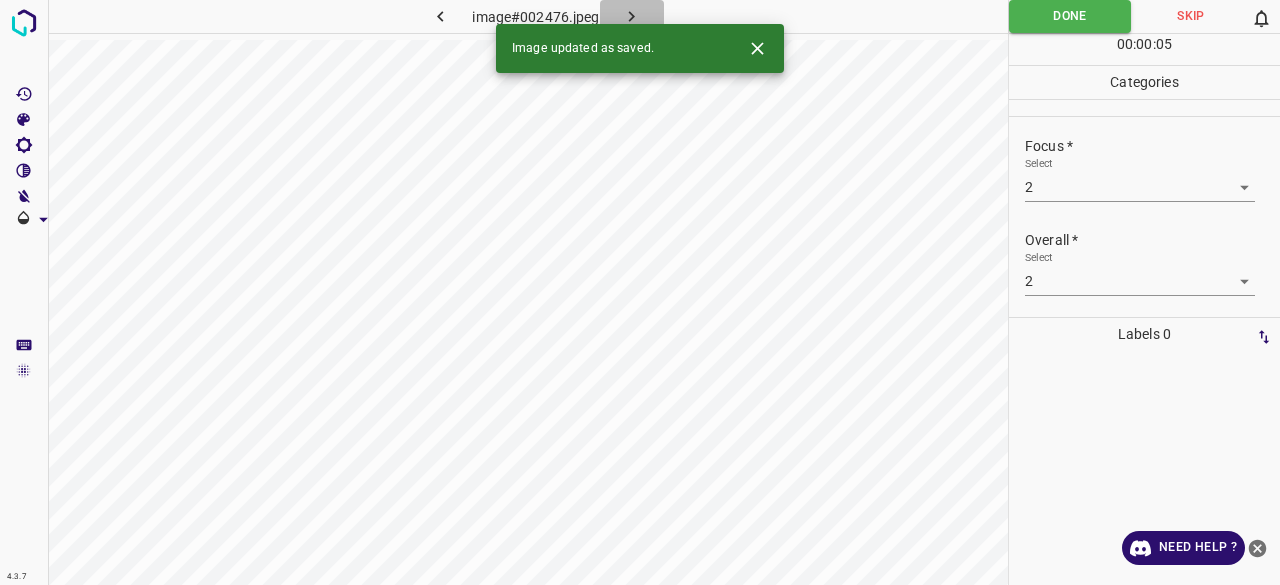 click at bounding box center (632, 16) 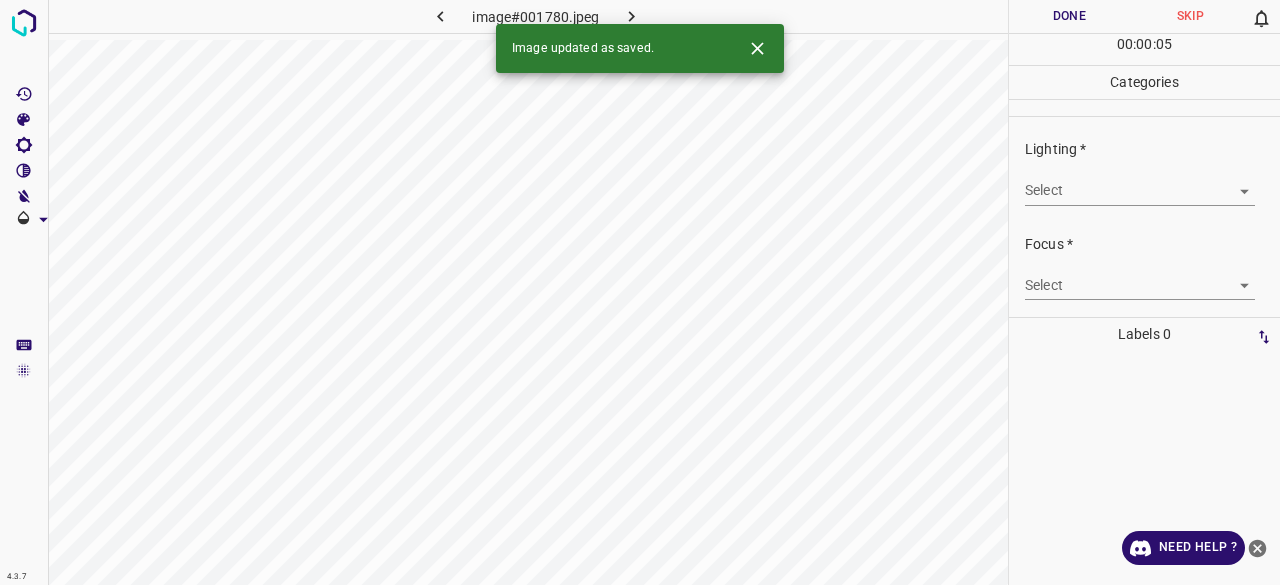 click on "4.3.7 image#001780.jpeg Done Skip 0 00   : 00   : 05   Categories Lighting *  Select ​ Focus *  Select ​ Overall *  Select ​ Labels   0 Categories 1 Lighting 2 Focus 3 Overall Tools Space Change between modes (Draw & Edit) I Auto labeling R Restore zoom M Zoom in N Zoom out Delete Delete selecte label Filters Z Restore filters X Saturation filter C Brightness filter V Contrast filter B Gray scale filter General O Download Image updated as saved. Need Help ? - Text - Hide - Delete" at bounding box center (640, 292) 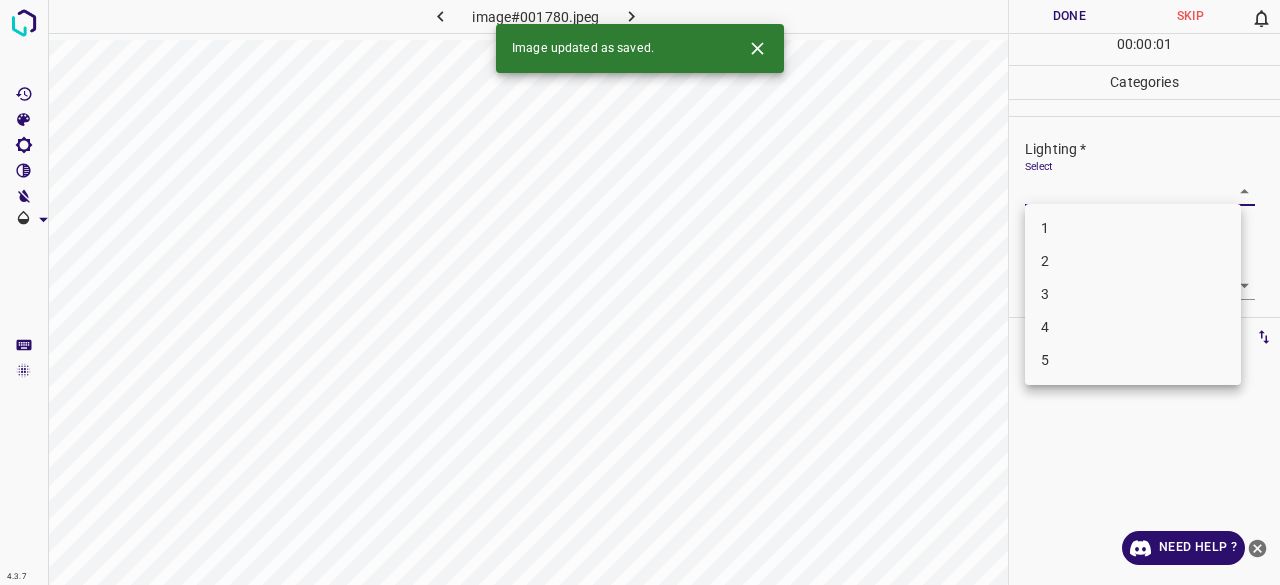 click on "3" at bounding box center [1133, 294] 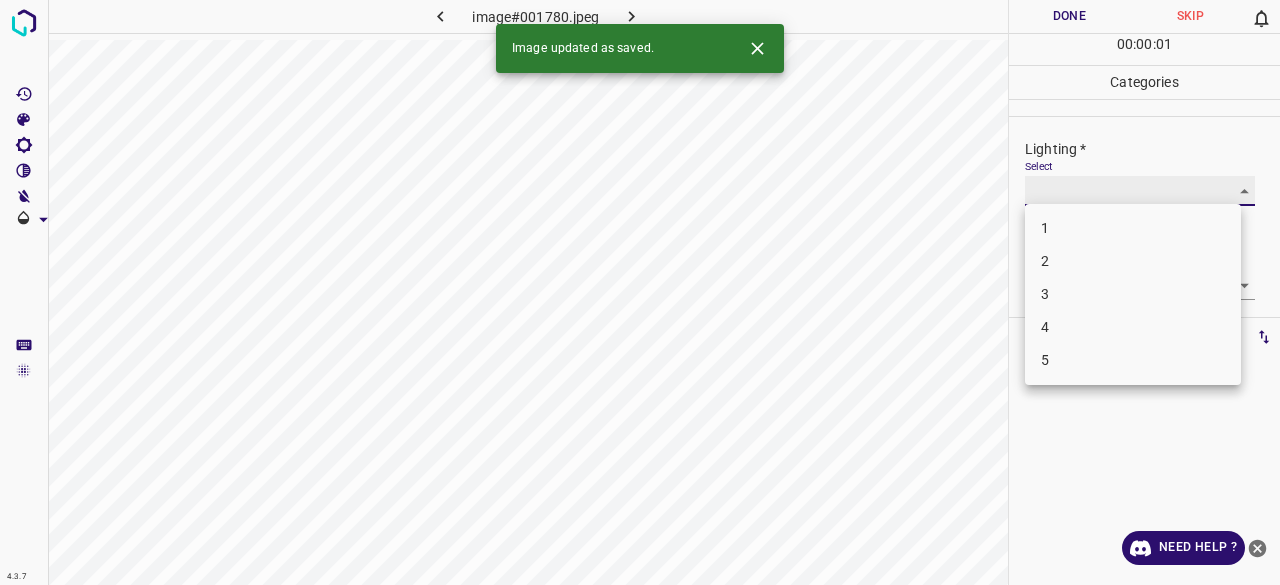 type on "3" 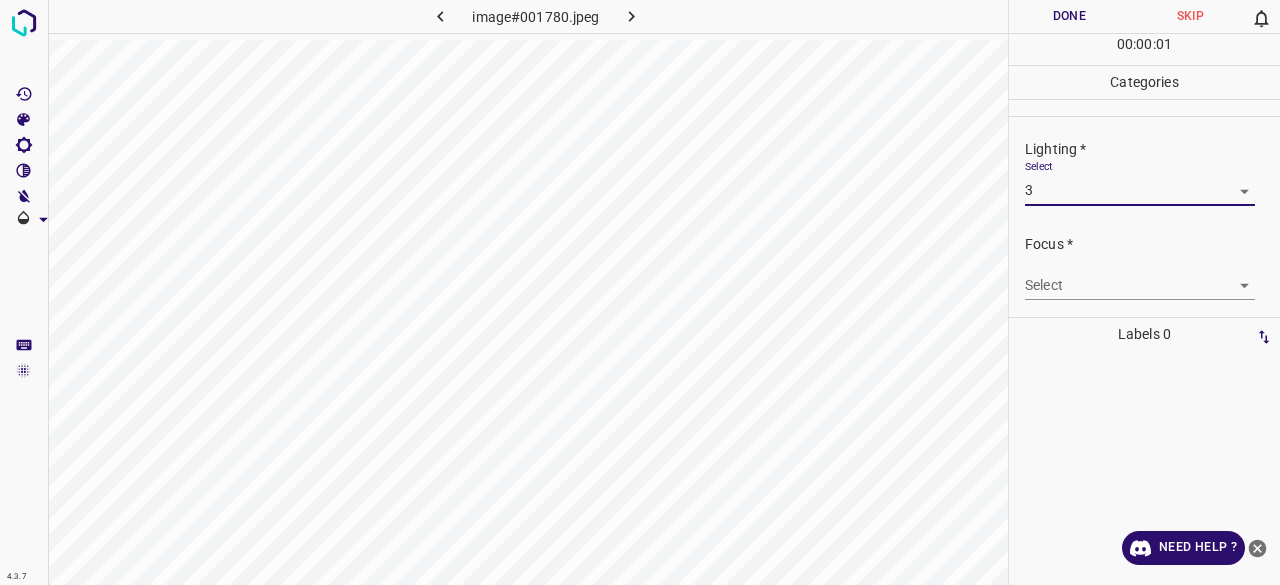 click on "4.3.7 image#001780.jpeg Done Skip 0 00   : 00   : 01   Categories Lighting *  Select 3 3 Focus *  Select ​ Overall *  Select ​ Labels   0 Categories 1 Lighting 2 Focus 3 Overall Tools Space Change between modes (Draw & Edit) I Auto labeling R Restore zoom M Zoom in N Zoom out Delete Delete selecte label Filters Z Restore filters X Saturation filter C Brightness filter V Contrast filter B Gray scale filter General O Download Need Help ? - Text - Hide - Delete 1 2 3 4 5" at bounding box center [640, 292] 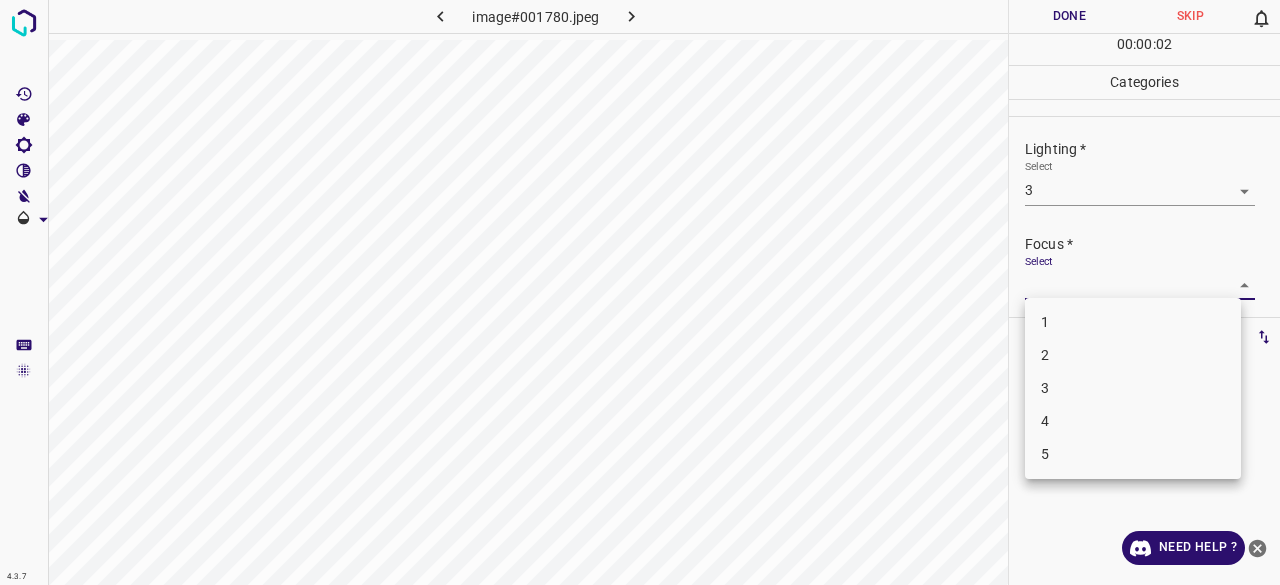 drag, startPoint x: 1079, startPoint y: 390, endPoint x: 1085, endPoint y: 284, distance: 106.16968 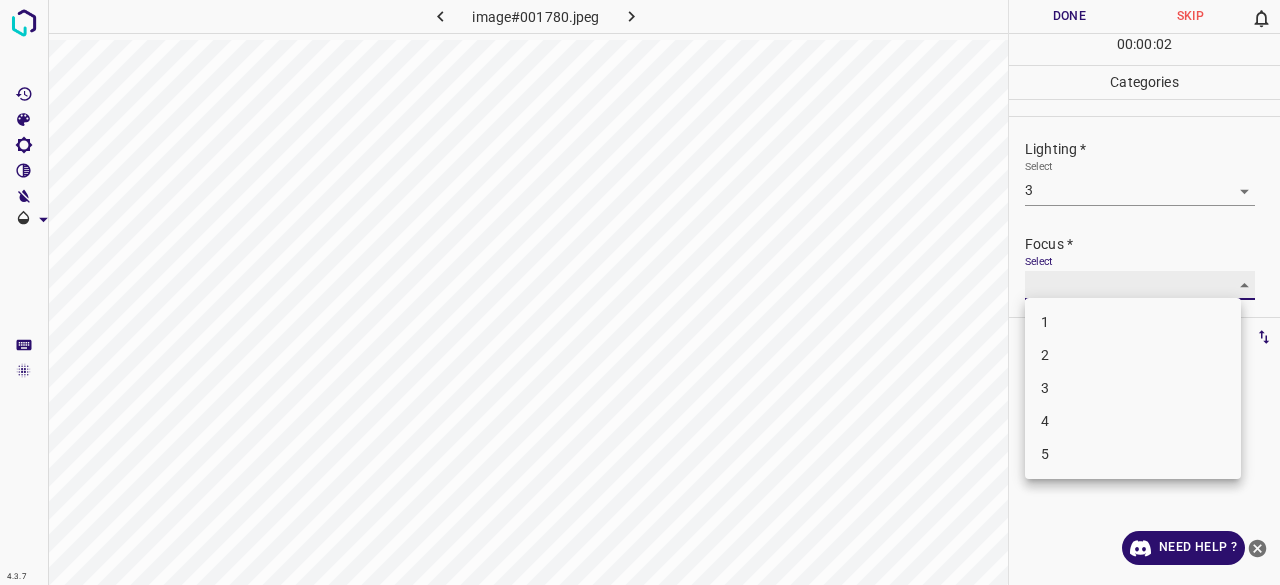 type on "3" 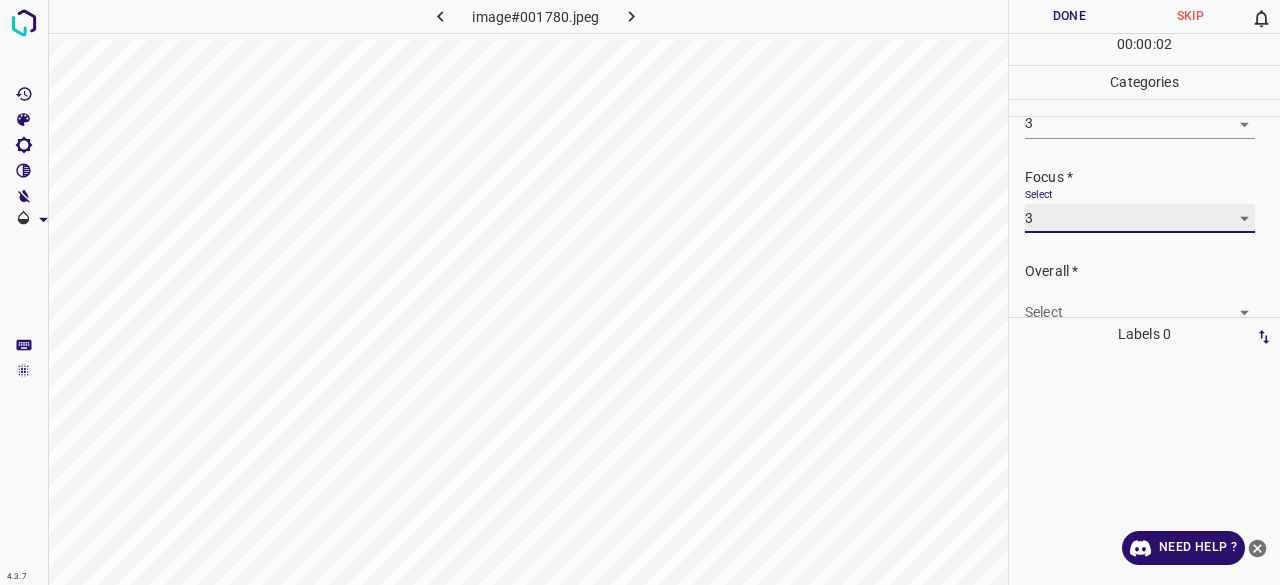 scroll, scrollTop: 98, scrollLeft: 0, axis: vertical 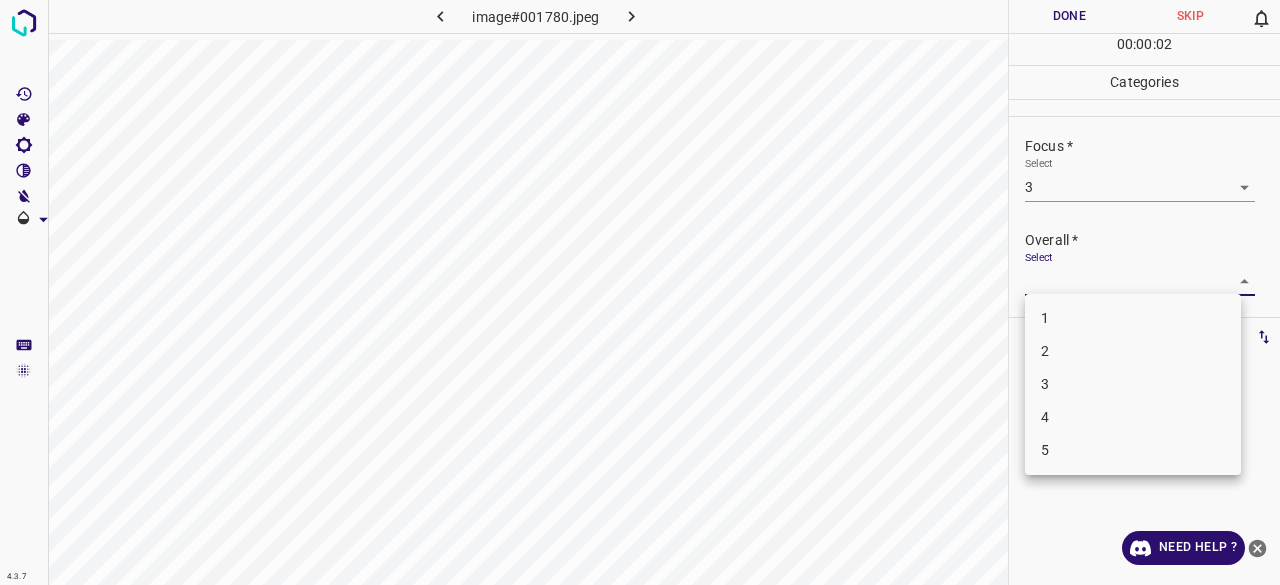 click on "4.3.7 image#001780.jpeg Done Skip 0 00   : 00   : 02   Categories Lighting *  Select 3 3 Focus *  Select 3 3 Overall *  Select ​ Labels   0 Categories 1 Lighting 2 Focus 3 Overall Tools Space Change between modes (Draw & Edit) I Auto labeling R Restore zoom M Zoom in N Zoom out Delete Delete selecte label Filters Z Restore filters X Saturation filter C Brightness filter V Contrast filter B Gray scale filter General O Download Need Help ? - Text - Hide - Delete 1 2 3 4 5" at bounding box center [640, 292] 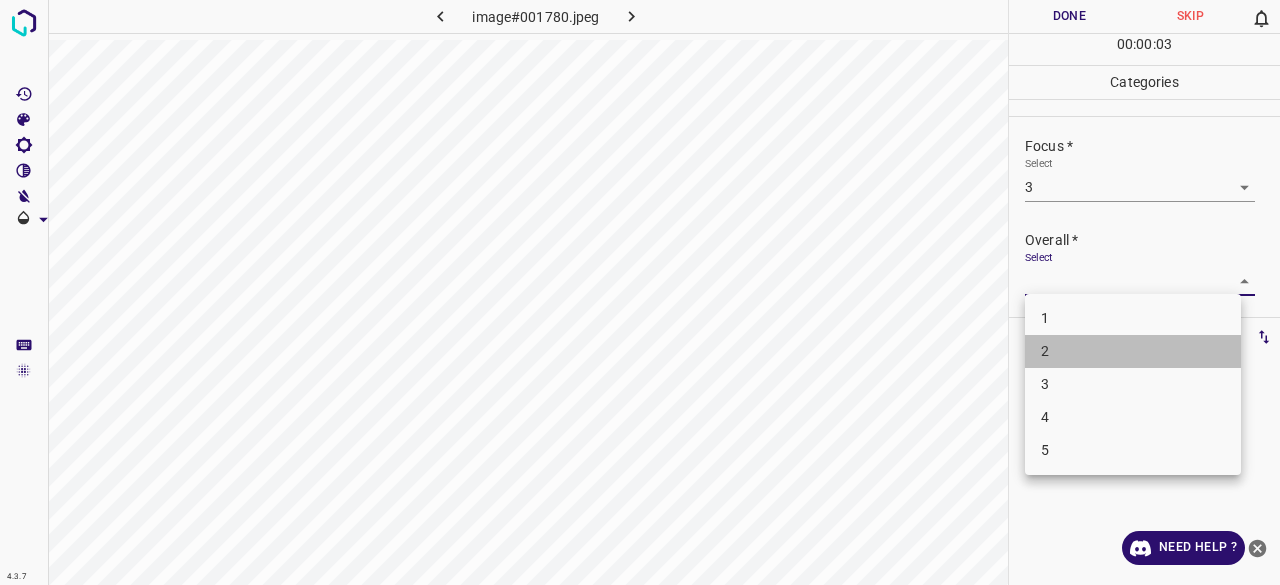 drag, startPoint x: 1074, startPoint y: 362, endPoint x: 1076, endPoint y: 375, distance: 13.152946 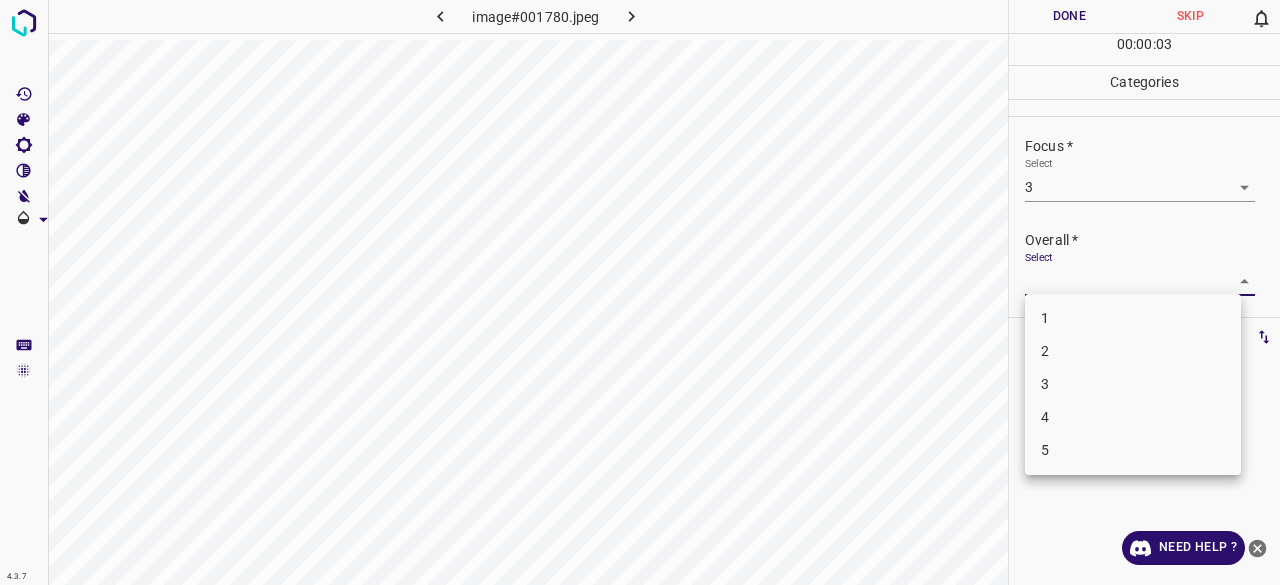 click on "3" at bounding box center (1133, 384) 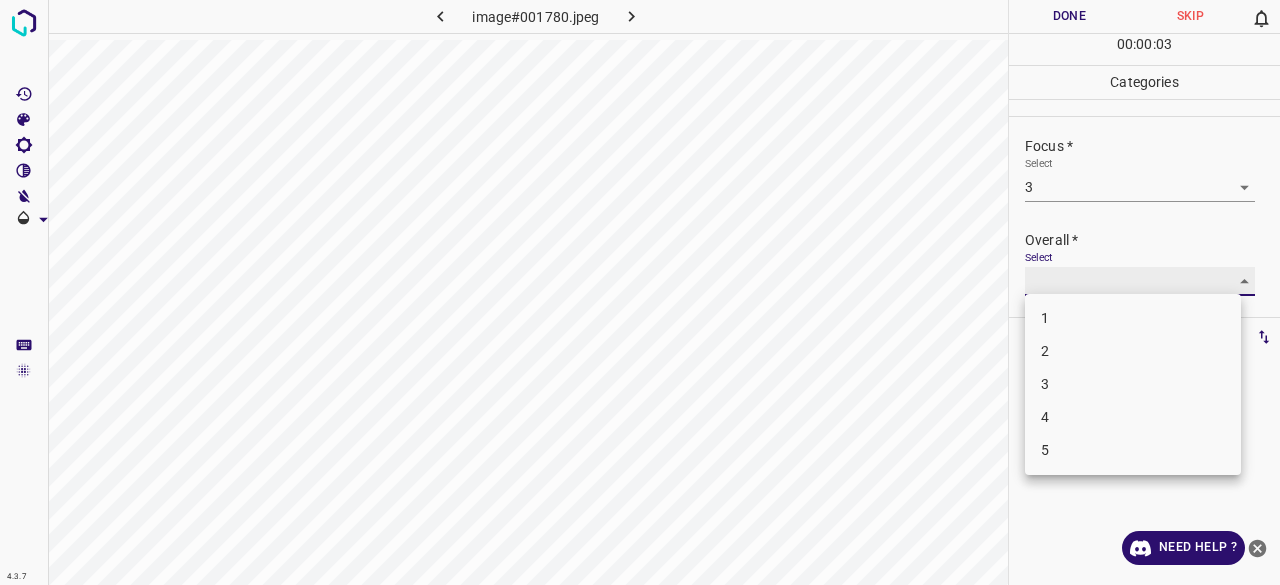 type on "3" 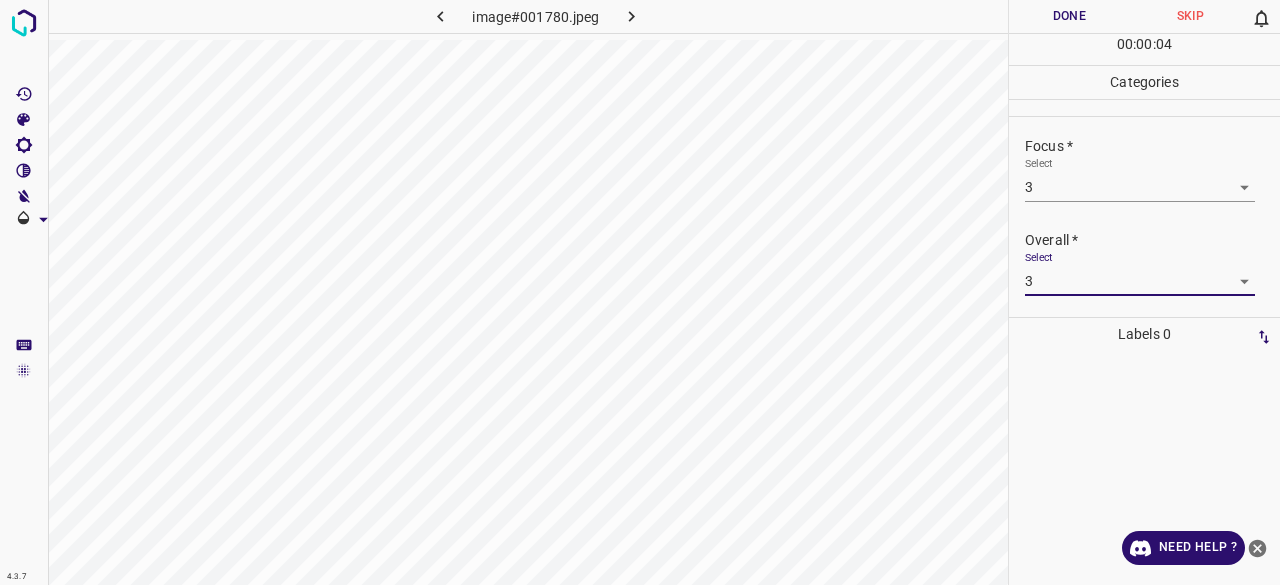 click on "Done" at bounding box center (1069, 16) 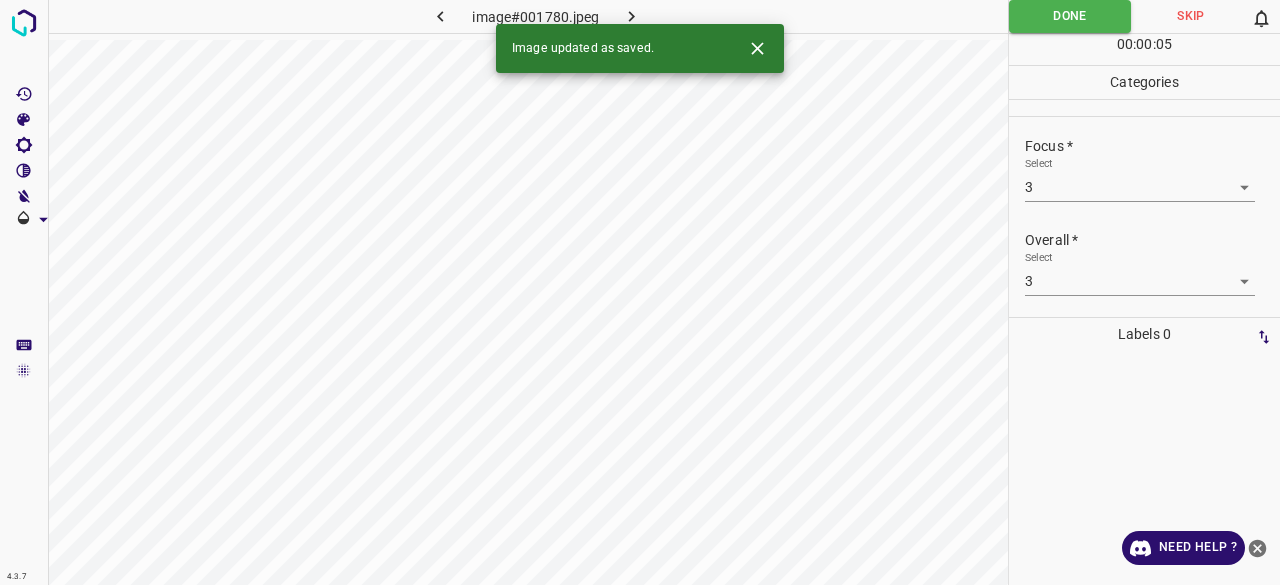 click at bounding box center (632, 16) 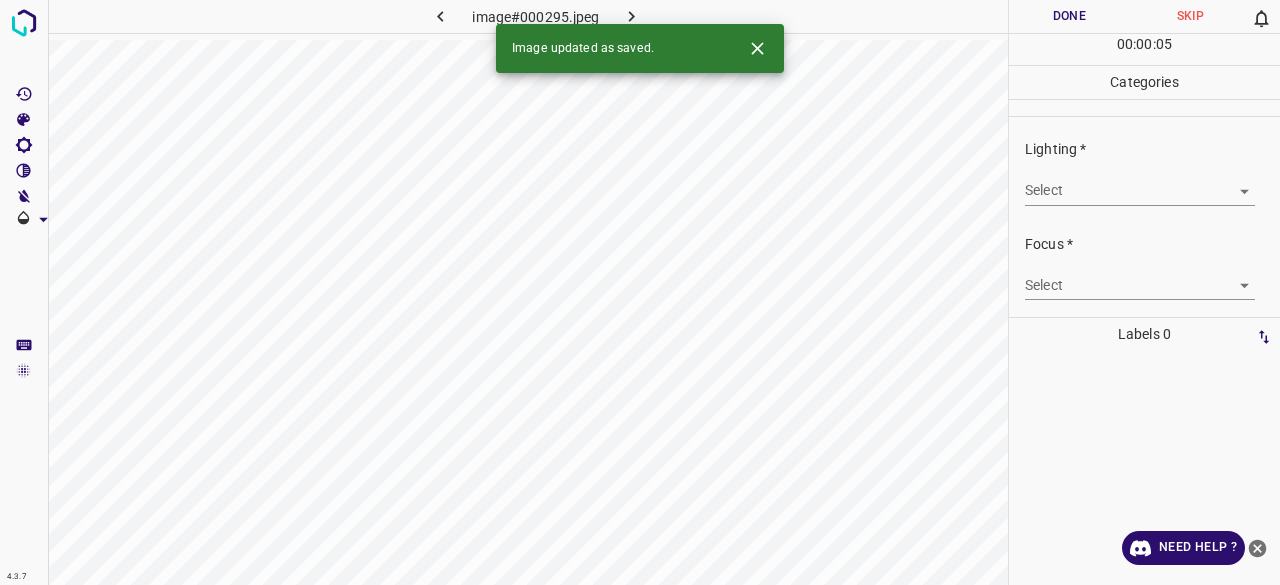 click on "4.3.7 image#000295.jpeg Done Skip 0 00   : 00   : 05   Categories Lighting *  Select ​ Focus *  Select ​ Overall *  Select ​ Labels   0 Categories 1 Lighting 2 Focus 3 Overall Tools Space Change between modes (Draw & Edit) I Auto labeling R Restore zoom M Zoom in N Zoom out Delete Delete selecte label Filters Z Restore filters X Saturation filter C Brightness filter V Contrast filter B Gray scale filter General O Download Image updated as saved. Need Help ? - Text - Hide - Delete" at bounding box center (640, 292) 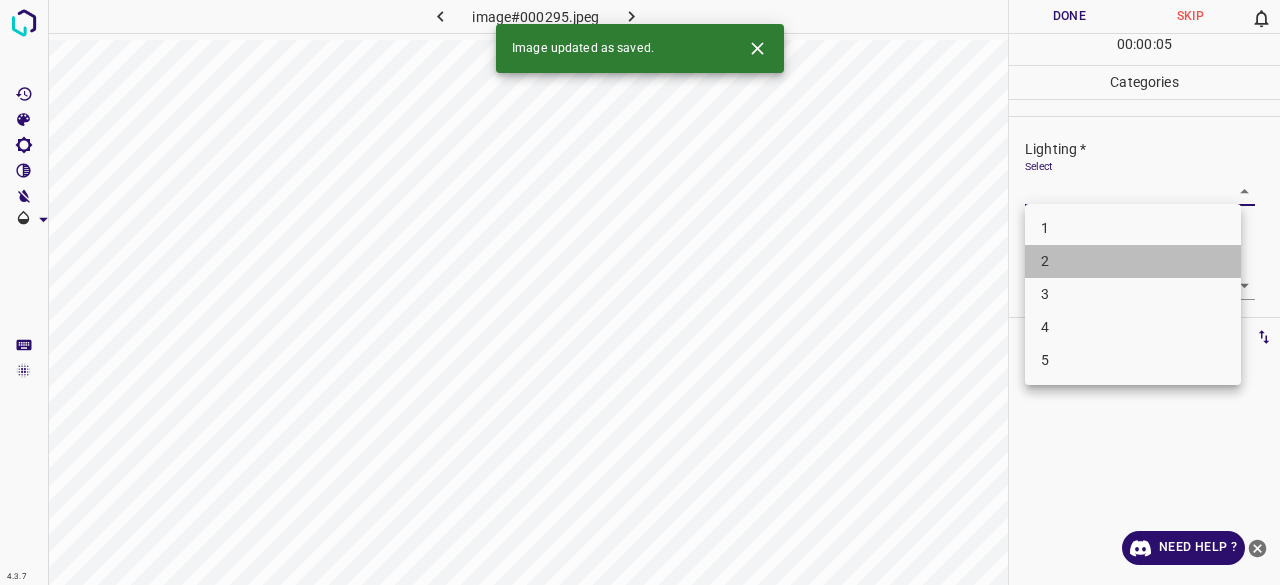 click on "2" at bounding box center [1133, 261] 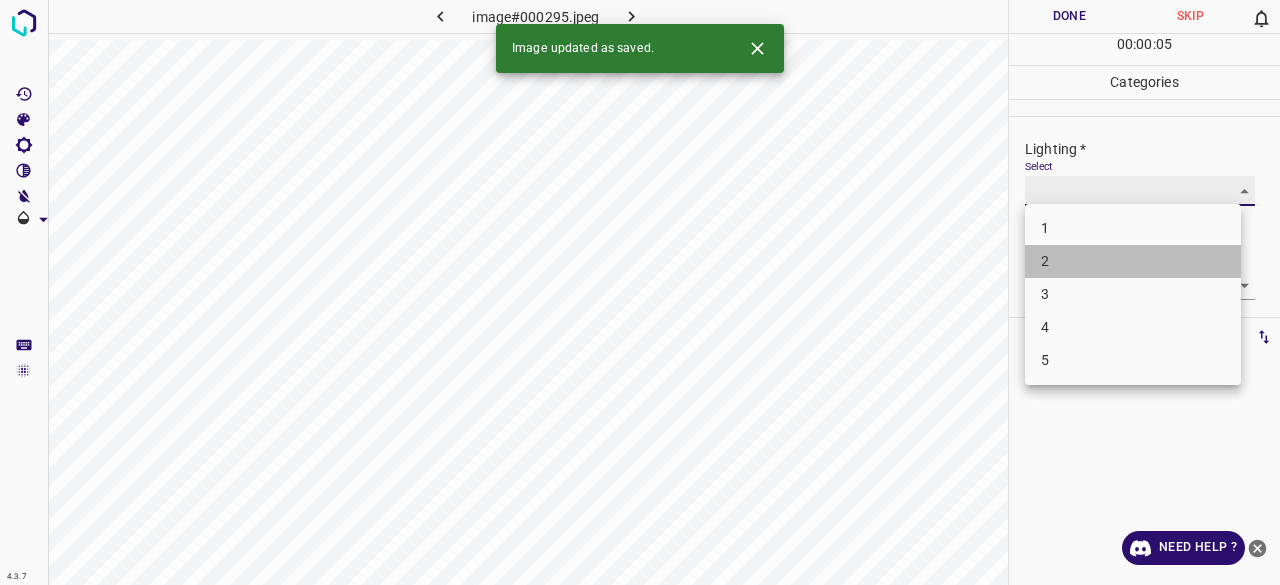 type on "2" 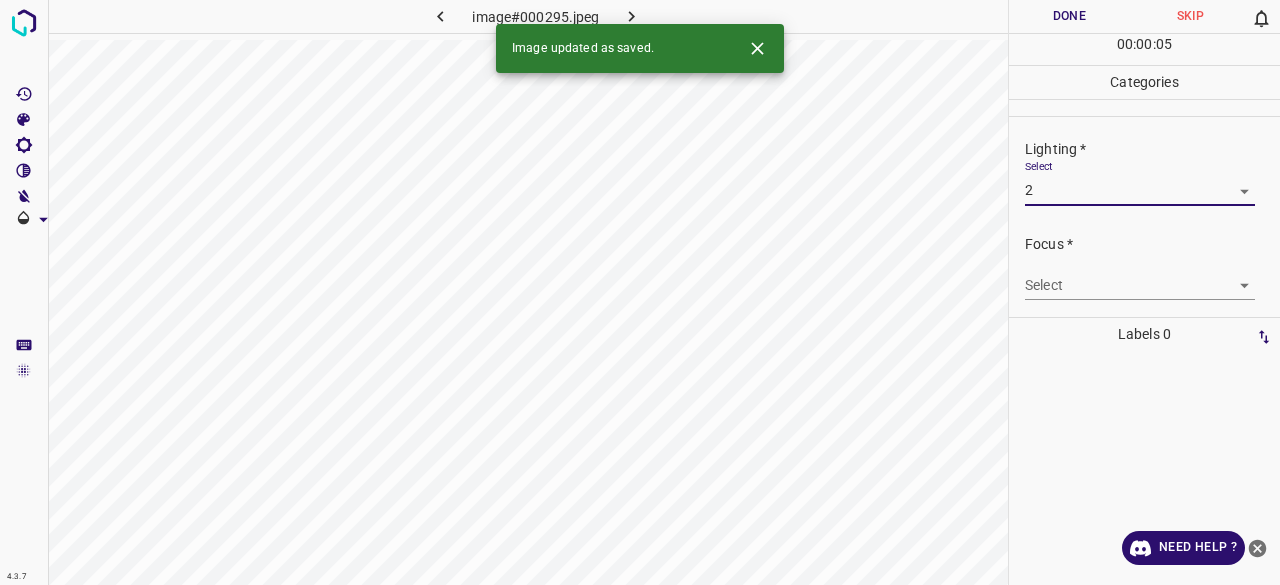click on "4.3.7 image#000295.jpeg Done Skip 0 00   : 00   : 05   Categories Lighting *  Select 2 2 Focus *  Select ​ Overall *  Select ​ Labels   0 Categories 1 Lighting 2 Focus 3 Overall Tools Space Change between modes (Draw & Edit) I Auto labeling R Restore zoom M Zoom in N Zoom out Delete Delete selecte label Filters Z Restore filters X Saturation filter C Brightness filter V Contrast filter B Gray scale filter General O Download Image updated as saved. Need Help ? - Text - Hide - Delete 1 2 3 4 5" at bounding box center (640, 292) 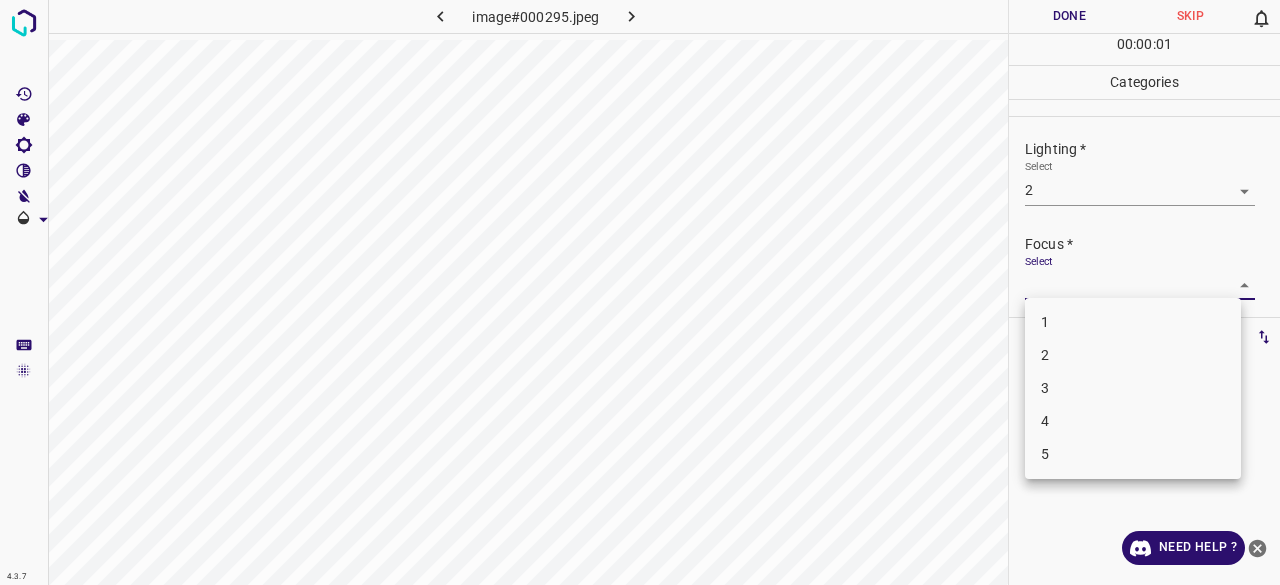 click on "2" at bounding box center [1133, 355] 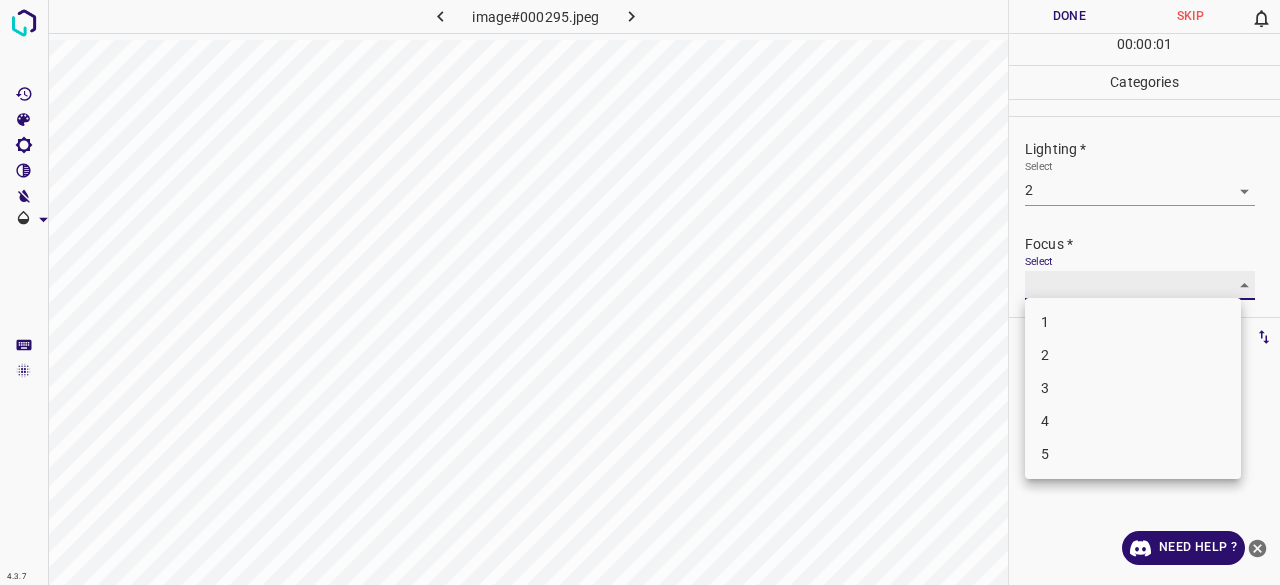 type on "2" 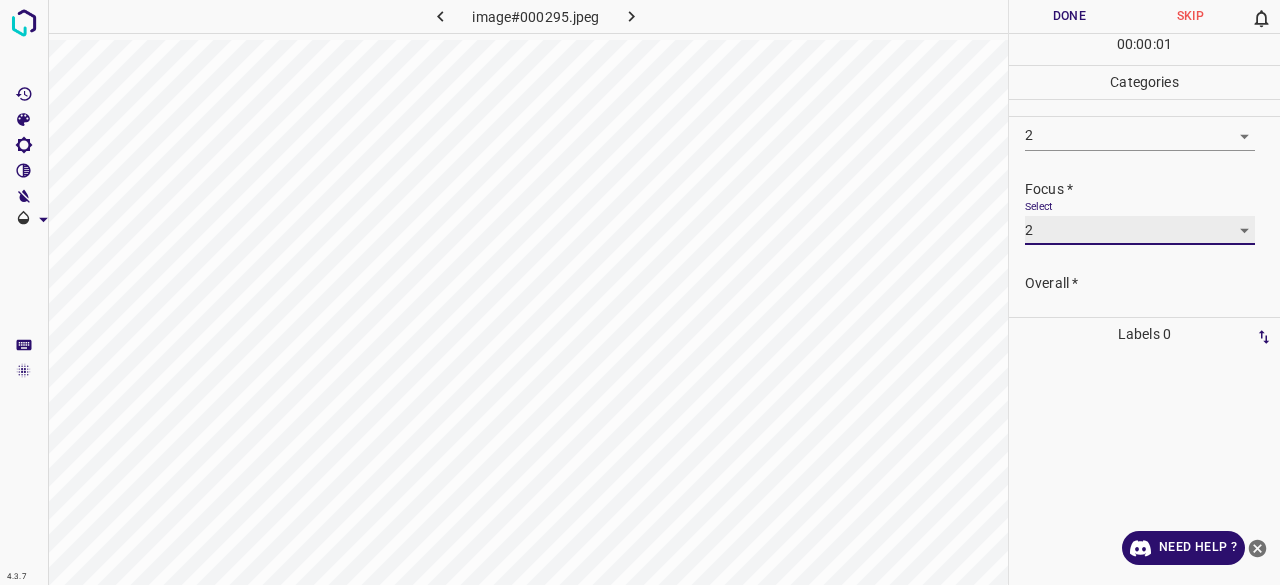 scroll, scrollTop: 98, scrollLeft: 0, axis: vertical 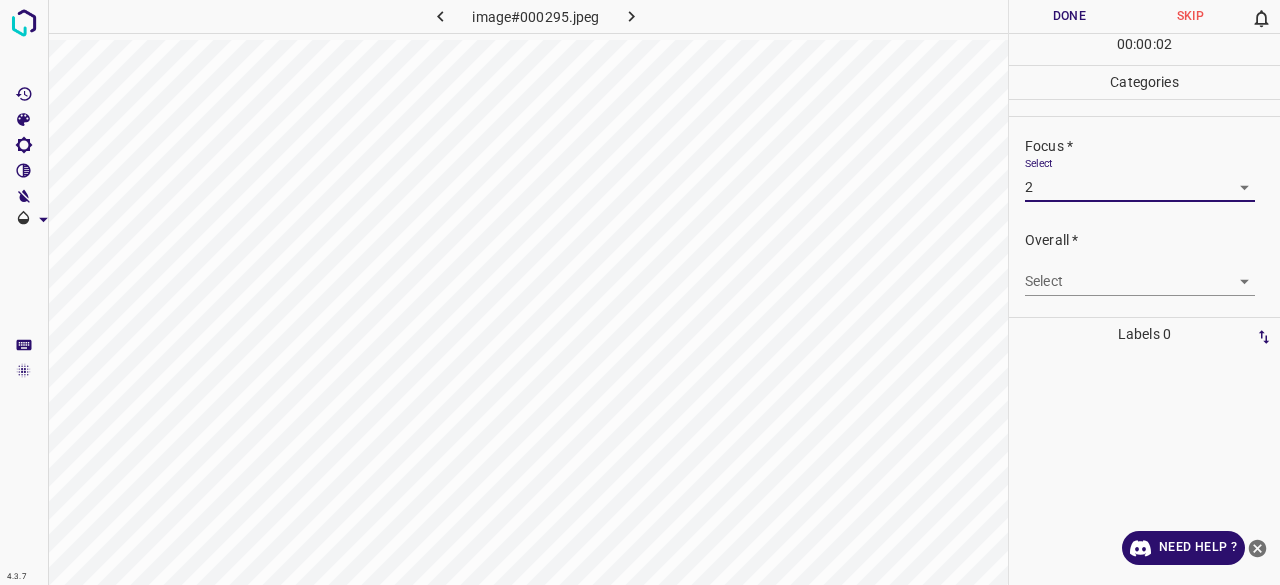 click on "4.3.7 image#000295.jpeg Done Skip 0 00   : 00   : 02   Categories Lighting *  Select 2 2 Focus *  Select 2 2 Overall *  Select ​ Labels   0 Categories 1 Lighting 2 Focus 3 Overall Tools Space Change between modes (Draw & Edit) I Auto labeling R Restore zoom M Zoom in N Zoom out Delete Delete selecte label Filters Z Restore filters X Saturation filter C Brightness filter V Contrast filter B Gray scale filter General O Download Need Help ? - Text - Hide - Delete" at bounding box center (640, 292) 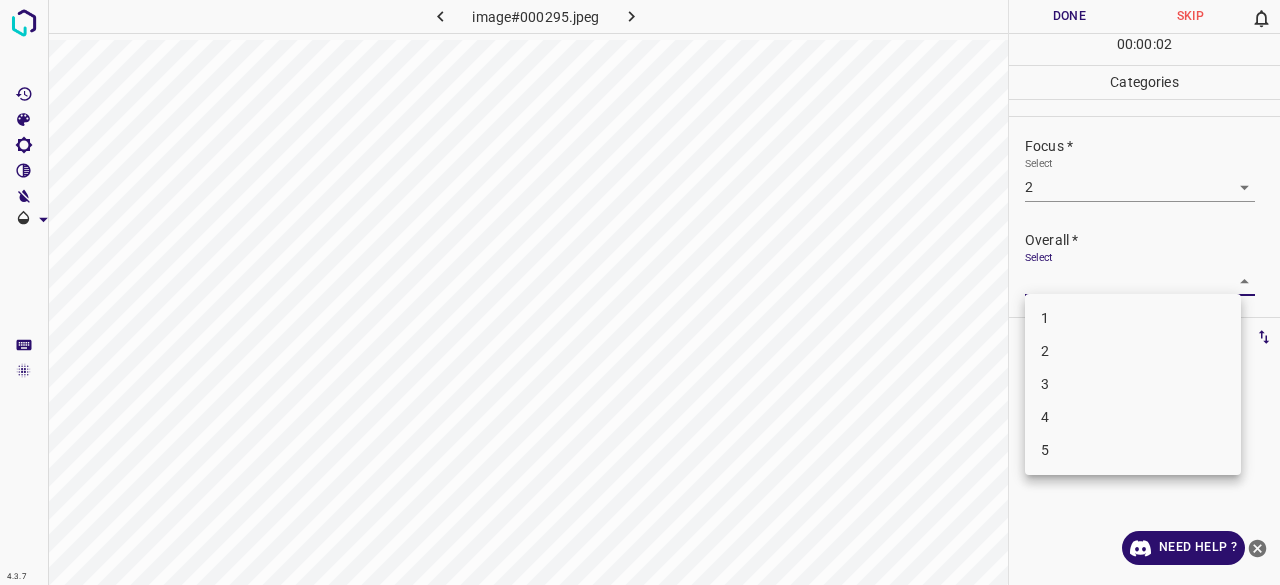 drag, startPoint x: 1091, startPoint y: 385, endPoint x: 1086, endPoint y: 352, distance: 33.37664 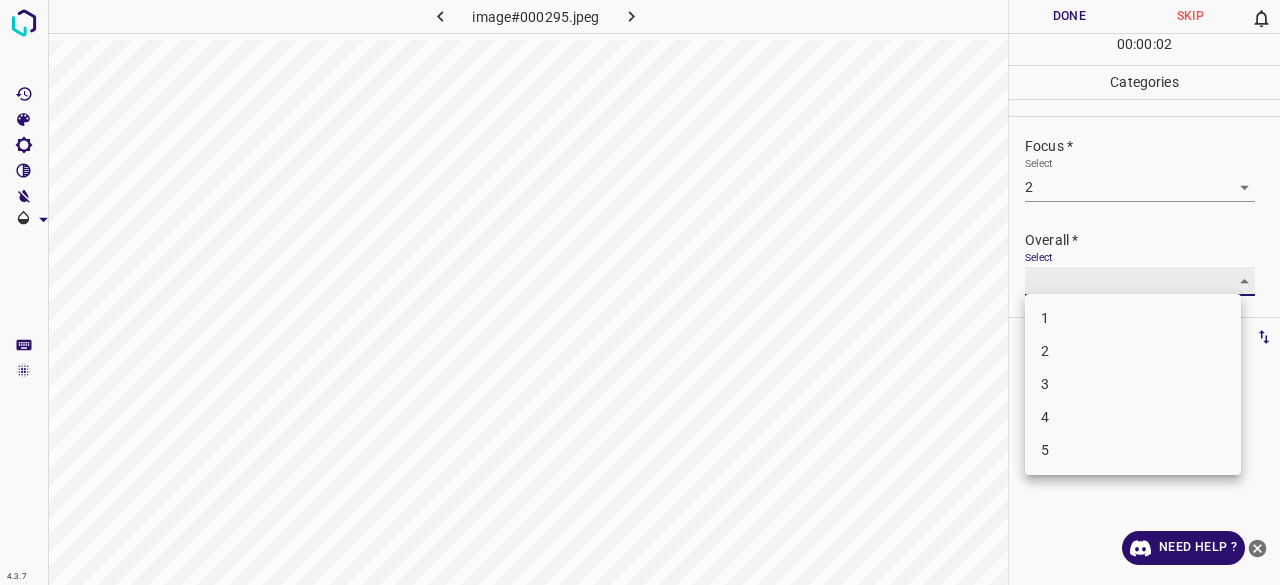 type on "2" 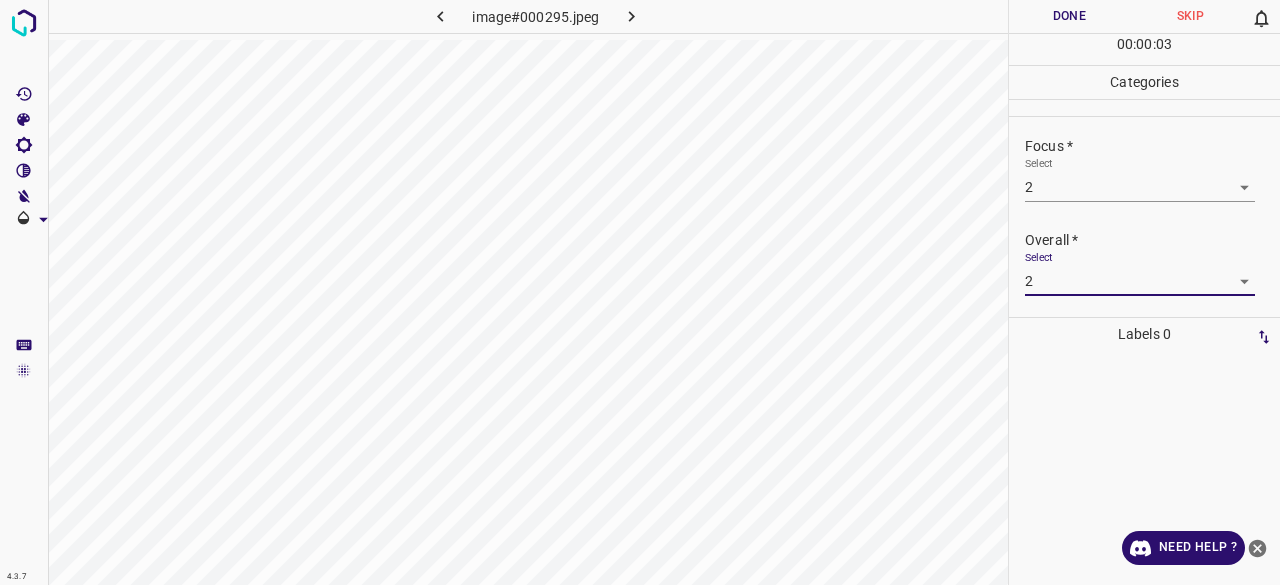 click on "Done" at bounding box center [1069, 16] 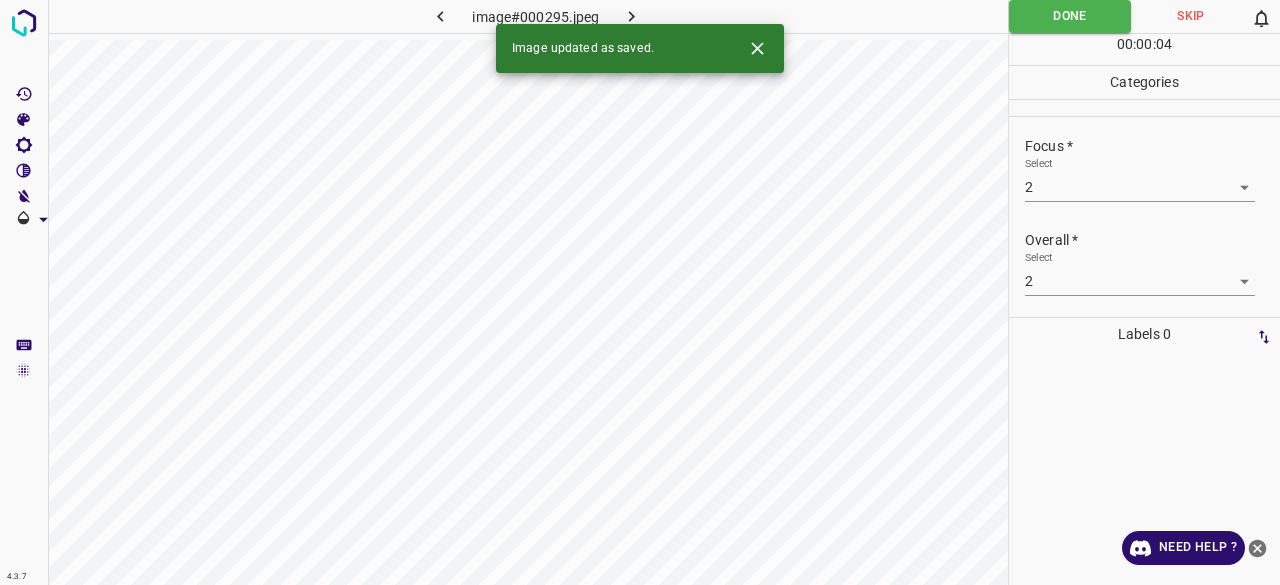 click at bounding box center (632, 16) 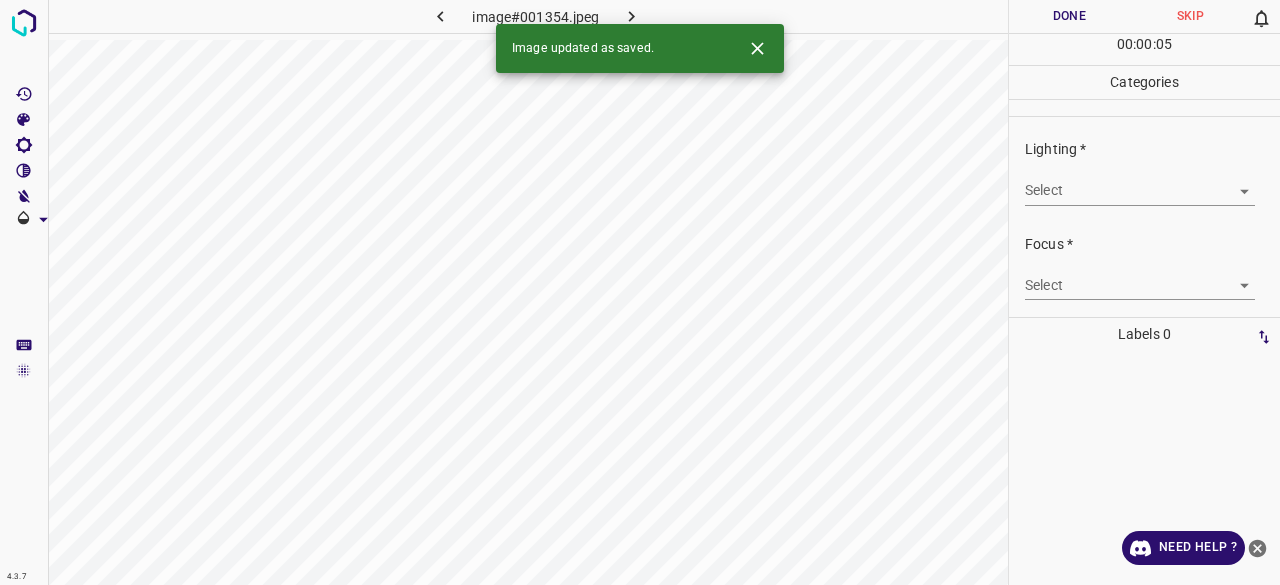 click on "4.3.7 image#001354.jpeg Done Skip 0 00   : 00   : 05   Categories Lighting *  Select ​ Focus *  Select ​ Overall *  Select ​ Labels   0 Categories 1 Lighting 2 Focus 3 Overall Tools Space Change between modes (Draw & Edit) I Auto labeling R Restore zoom M Zoom in N Zoom out Delete Delete selecte label Filters Z Restore filters X Saturation filter C Brightness filter V Contrast filter B Gray scale filter General O Download Image updated as saved. Need Help ? - Text - Hide - Delete" at bounding box center [640, 292] 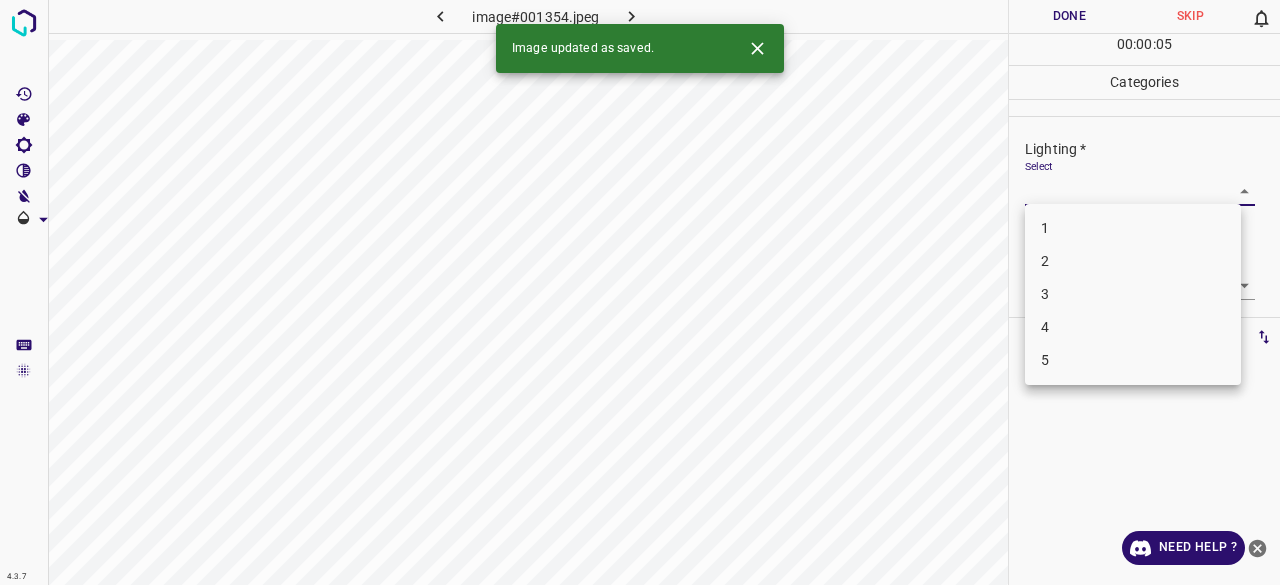 click on "3" at bounding box center [1133, 294] 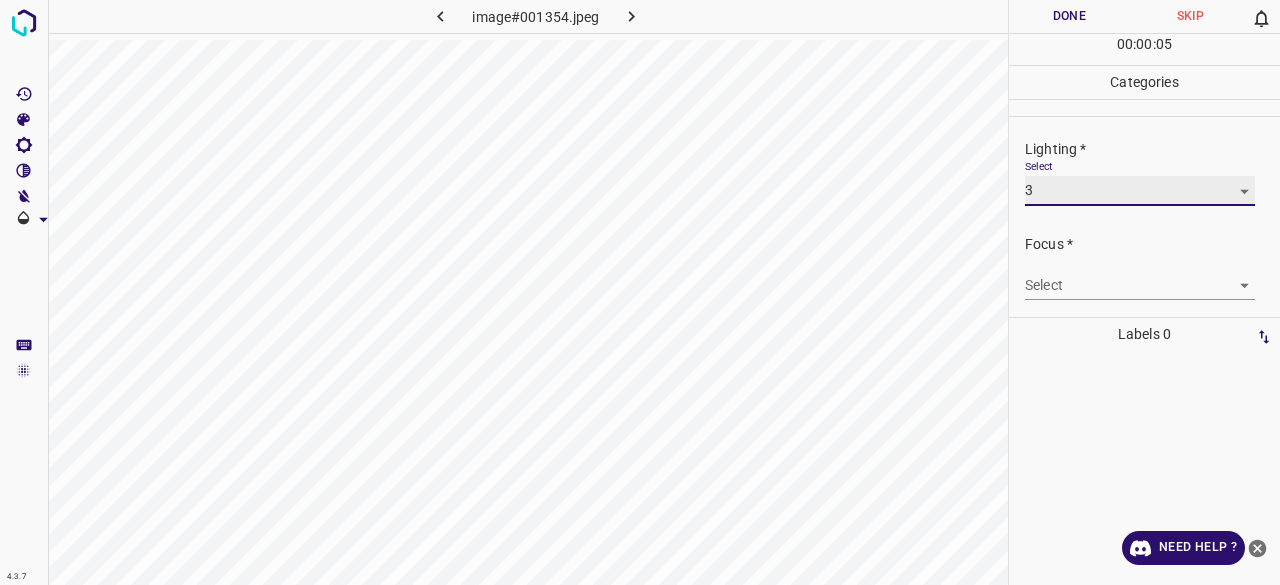 type on "3" 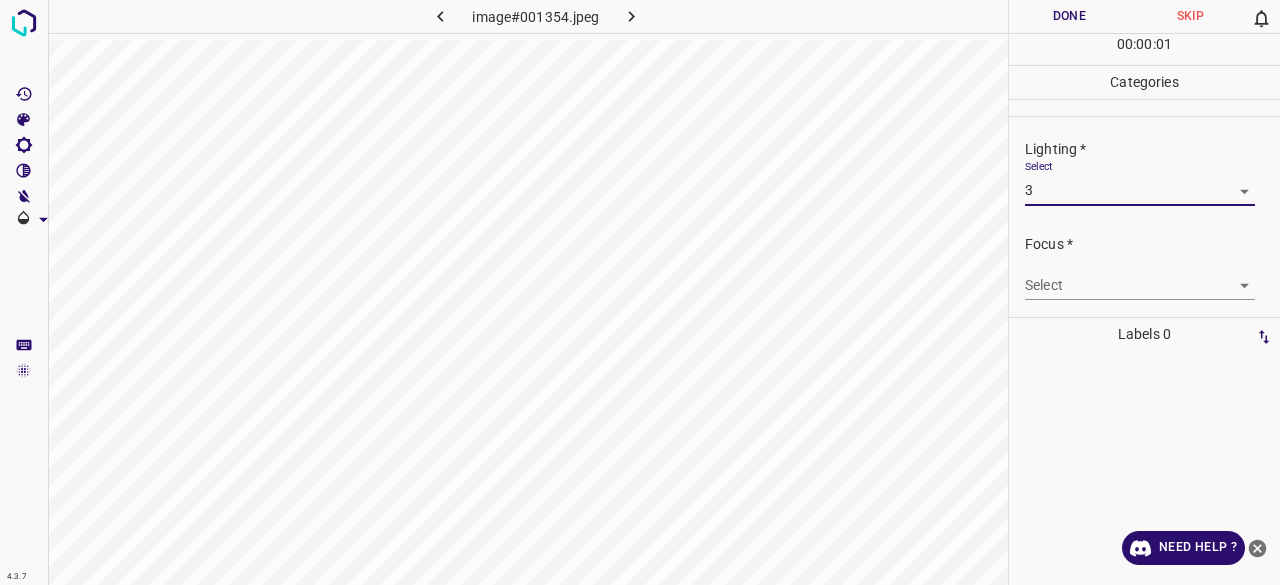 click on "4.3.7 image#001354.jpeg Done Skip 0 00   : 00   : 01   Categories Lighting *  Select 3 3 Focus *  Select ​ Overall *  Select ​ Labels   0 Categories 1 Lighting 2 Focus 3 Overall Tools Space Change between modes (Draw & Edit) I Auto labeling R Restore zoom M Zoom in N Zoom out Delete Delete selecte label Filters Z Restore filters X Saturation filter C Brightness filter V Contrast filter B Gray scale filter General O Download Need Help ? - Text - Hide - Delete 1 2 3 4 5" at bounding box center (640, 292) 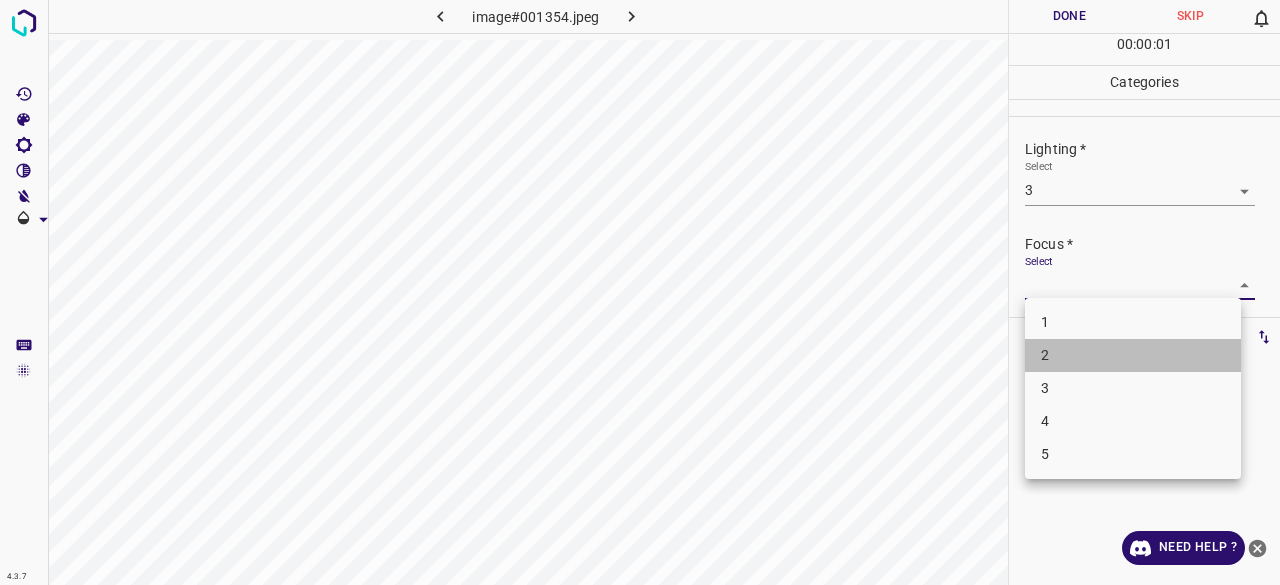 drag, startPoint x: 1067, startPoint y: 349, endPoint x: 1058, endPoint y: 277, distance: 72.56032 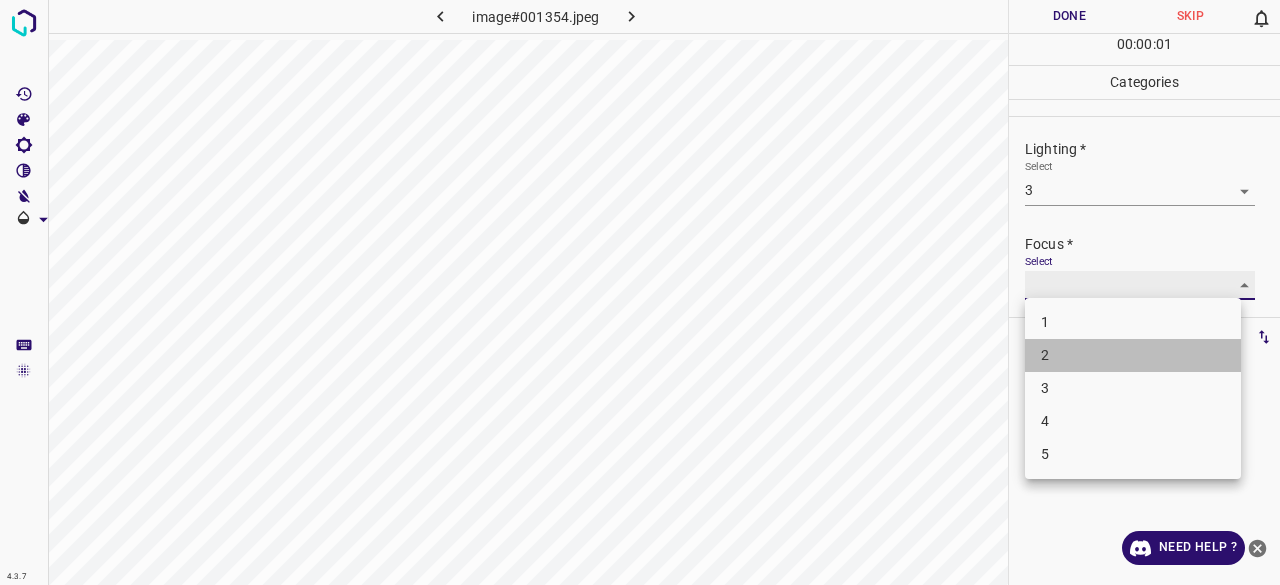 type on "2" 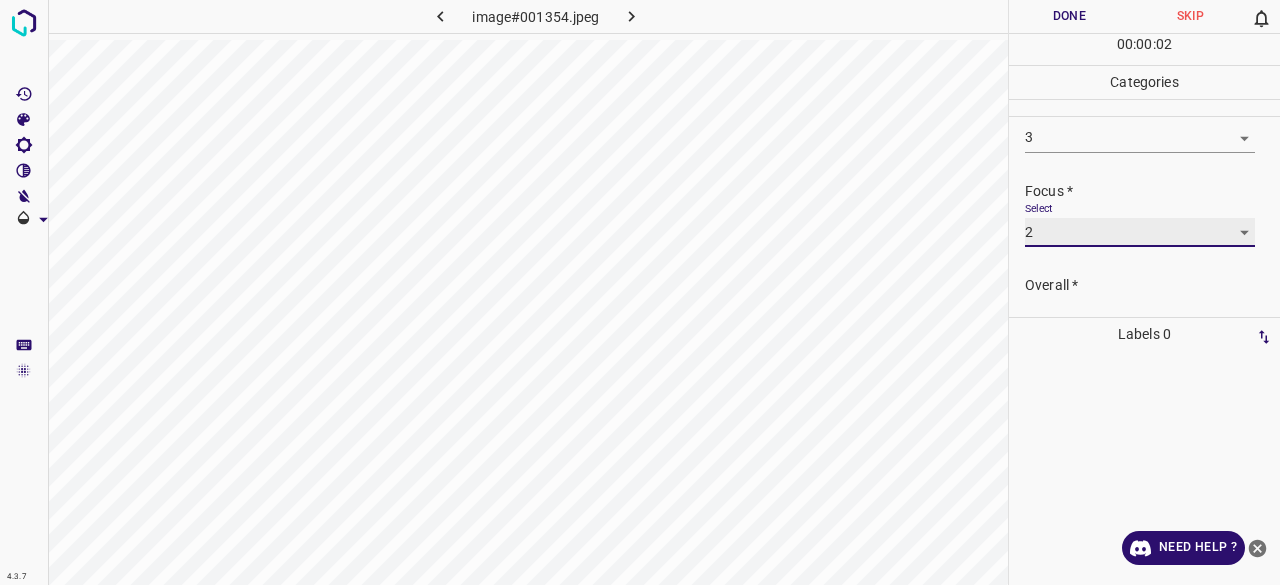 scroll, scrollTop: 98, scrollLeft: 0, axis: vertical 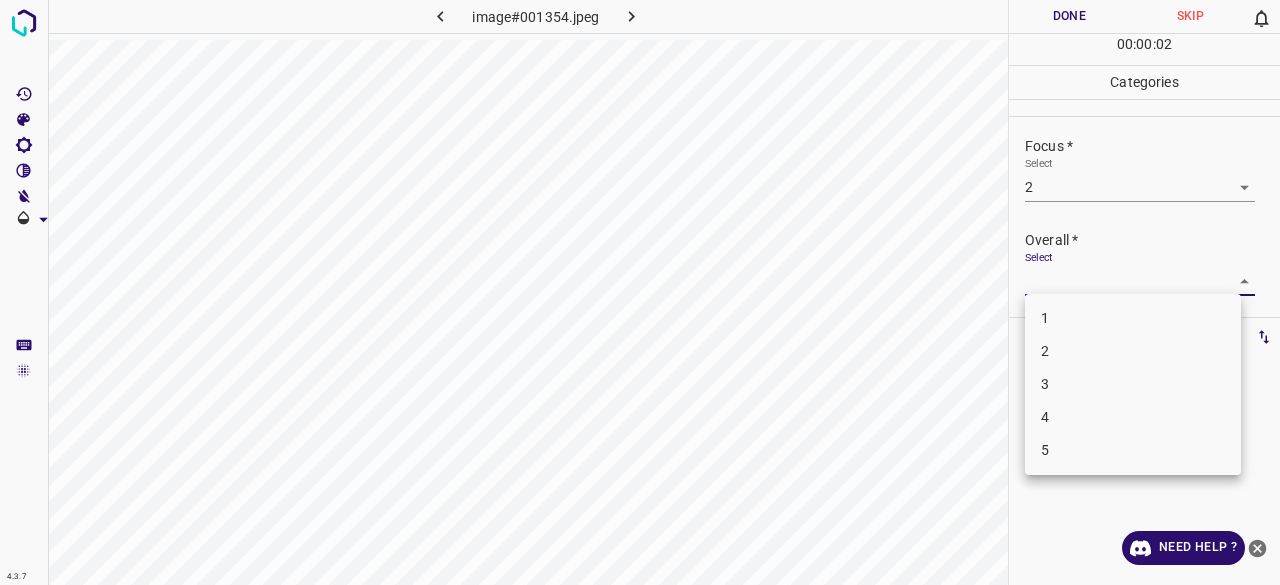click on "4.3.7 image#001354.jpeg Done Skip 0 00   : 00   : 02   Categories Lighting *  Select 3 3 Focus *  Select 2 2 Overall *  Select ​ Labels   0 Categories 1 Lighting 2 Focus 3 Overall Tools Space Change between modes (Draw & Edit) I Auto labeling R Restore zoom M Zoom in N Zoom out Delete Delete selecte label Filters Z Restore filters X Saturation filter C Brightness filter V Contrast filter B Gray scale filter General O Download Need Help ? - Text - Hide - Delete 1 2 3 4 5" at bounding box center (640, 292) 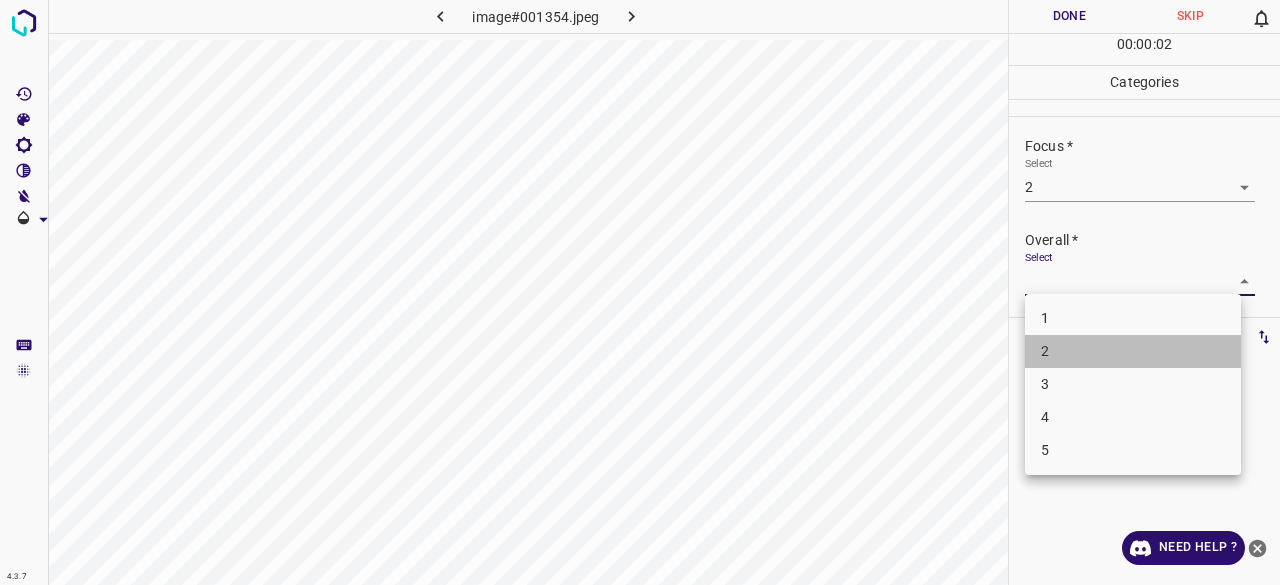 drag, startPoint x: 1080, startPoint y: 353, endPoint x: 1072, endPoint y: 133, distance: 220.1454 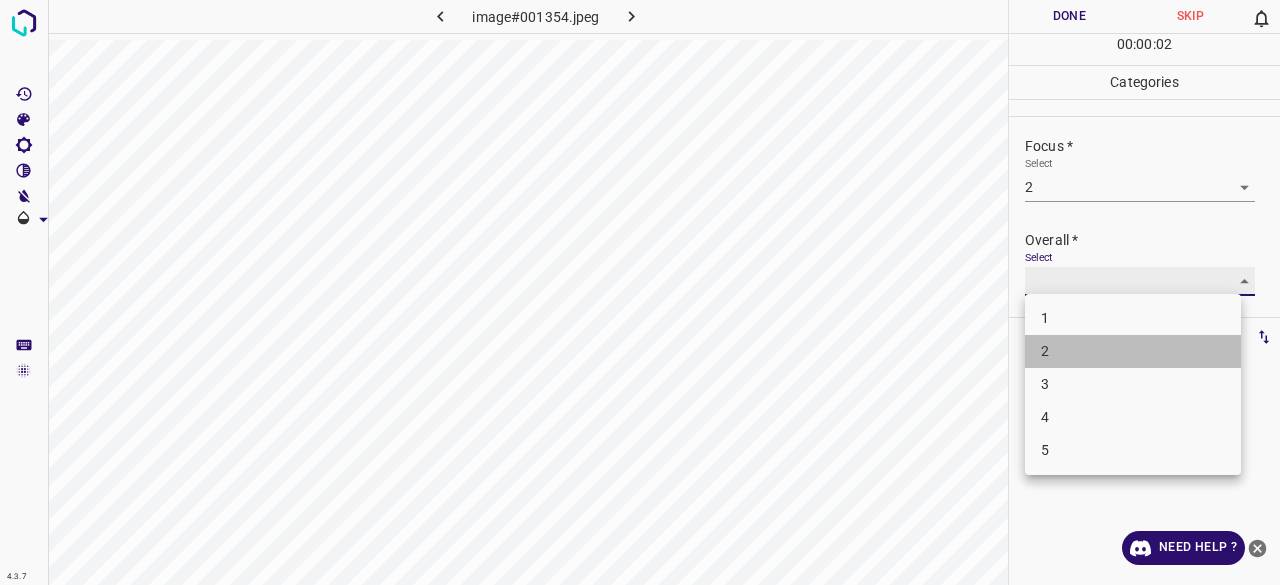 type on "2" 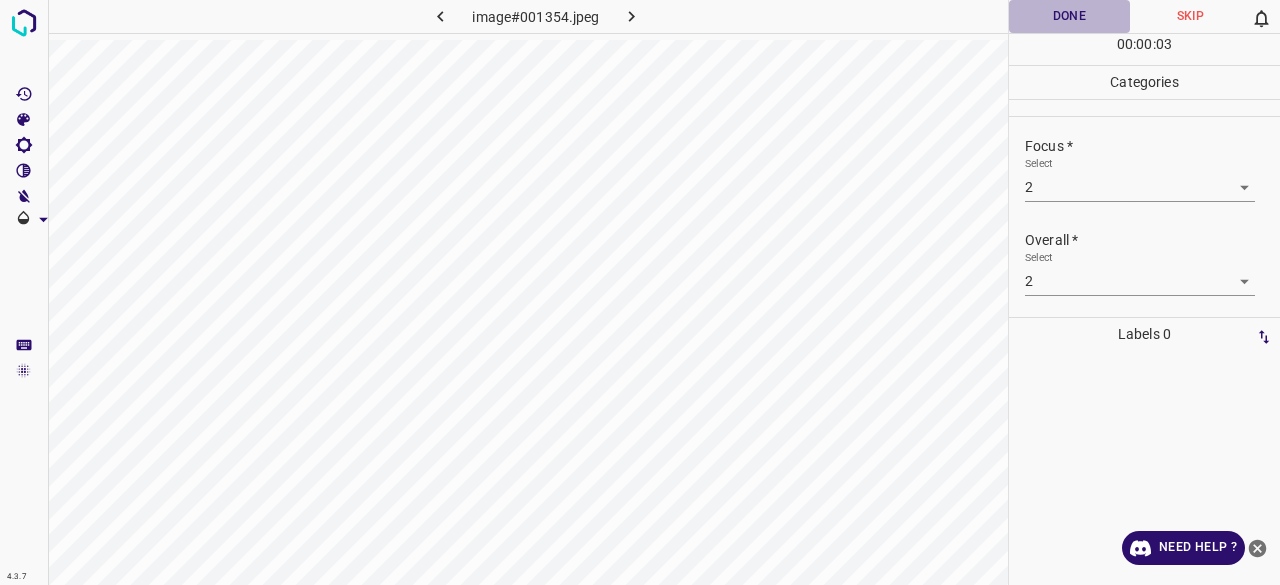 click on "Done" at bounding box center (1069, 16) 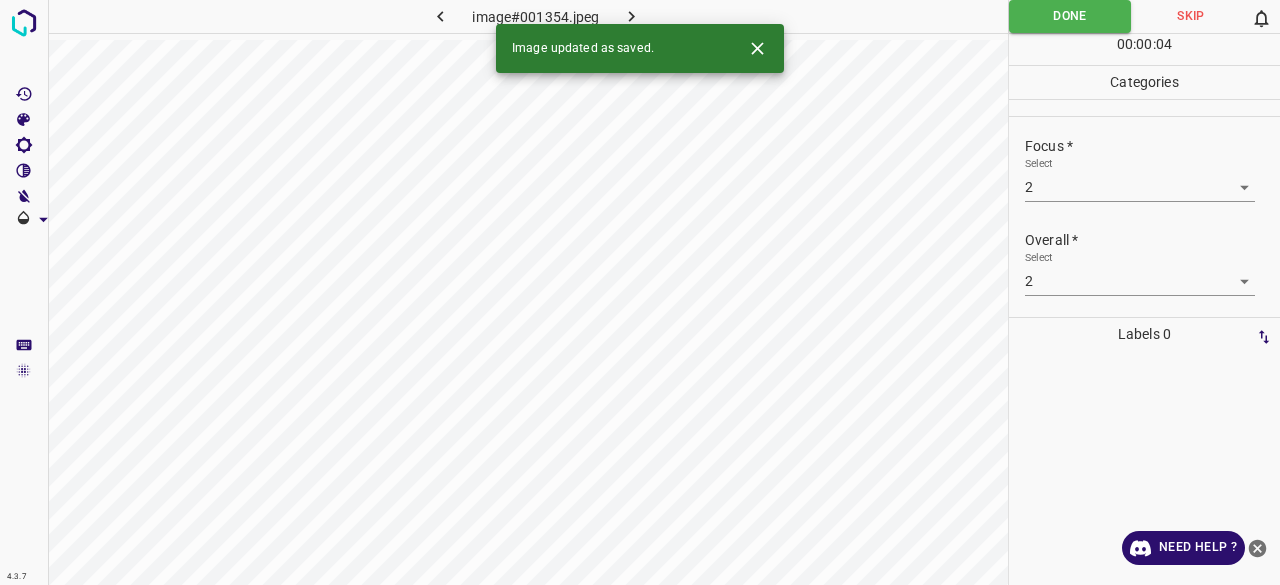 click on "Image updated as saved." at bounding box center [640, 48] 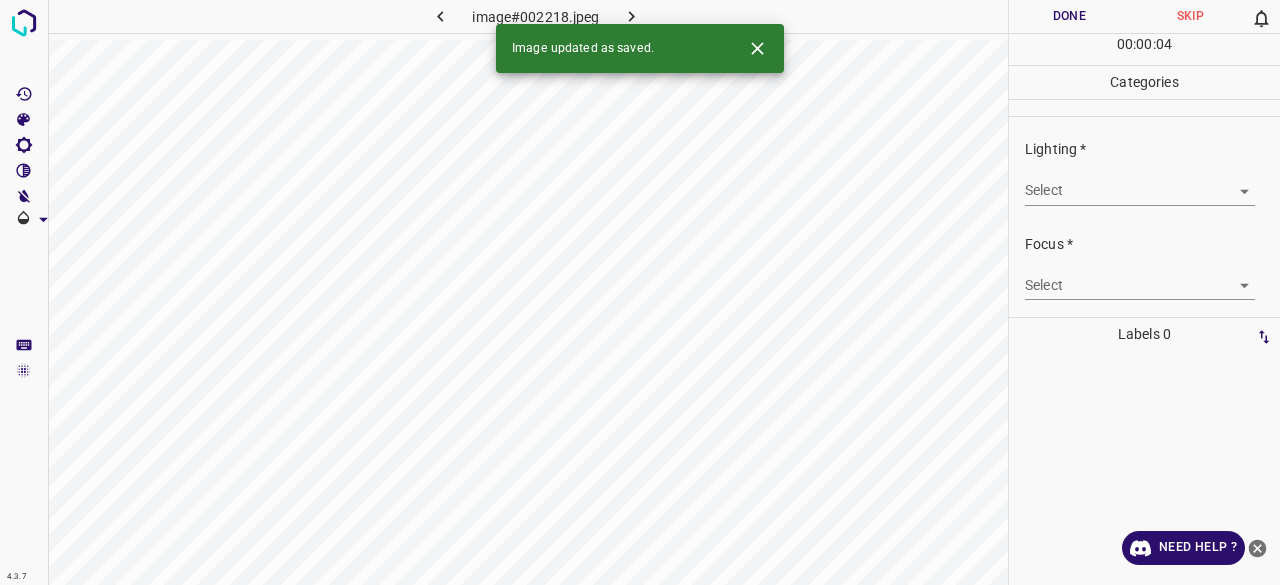 click on "4.3.7 image#002218.jpeg Done Skip 0 00   : 00   : 04   Categories Lighting *  Select ​ Focus *  Select ​ Overall *  Select ​ Labels   0 Categories 1 Lighting 2 Focus 3 Overall Tools Space Change between modes (Draw & Edit) I Auto labeling R Restore zoom M Zoom in N Zoom out Delete Delete selecte label Filters Z Restore filters X Saturation filter C Brightness filter V Contrast filter B Gray scale filter General O Download Image updated as saved. Need Help ? - Text - Hide - Delete" at bounding box center [640, 292] 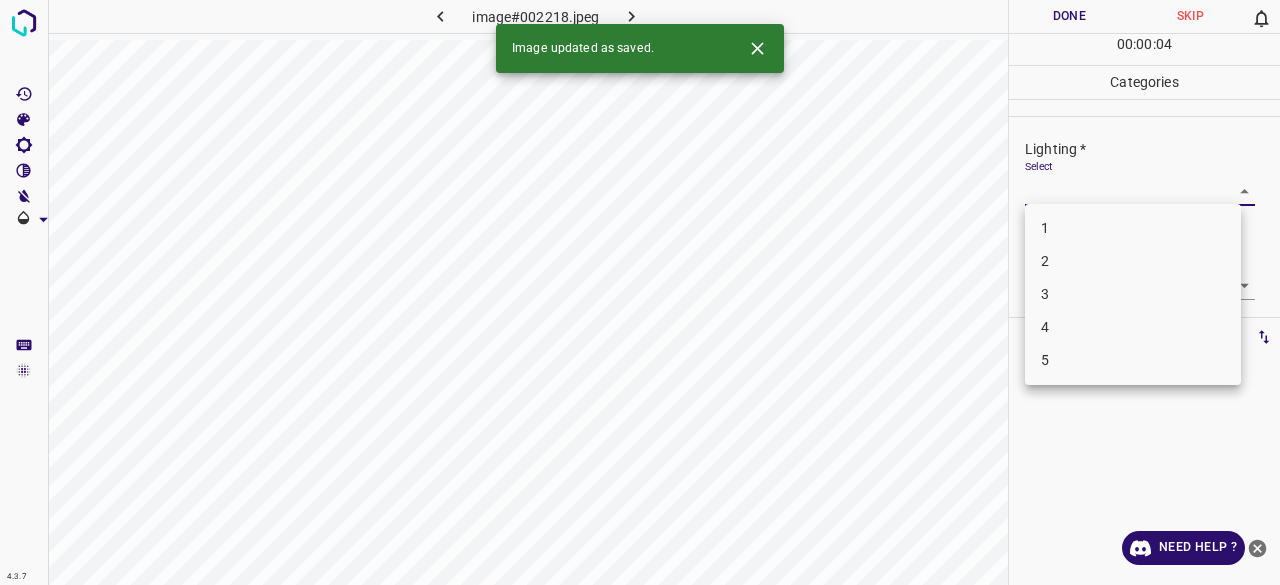 click on "2" at bounding box center (1133, 261) 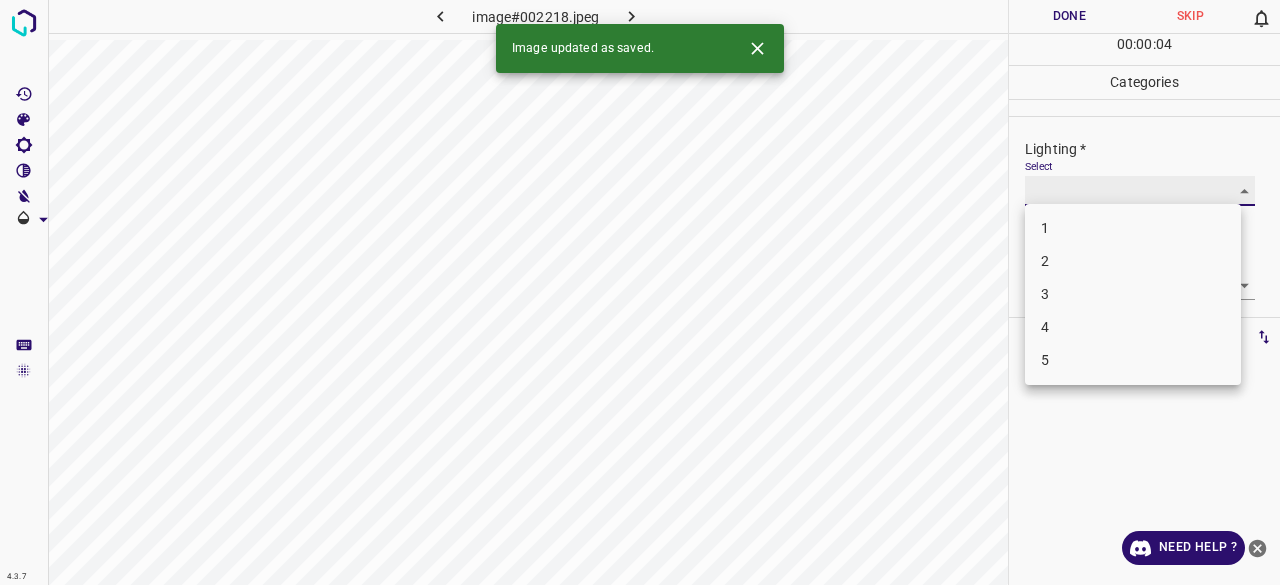 type on "2" 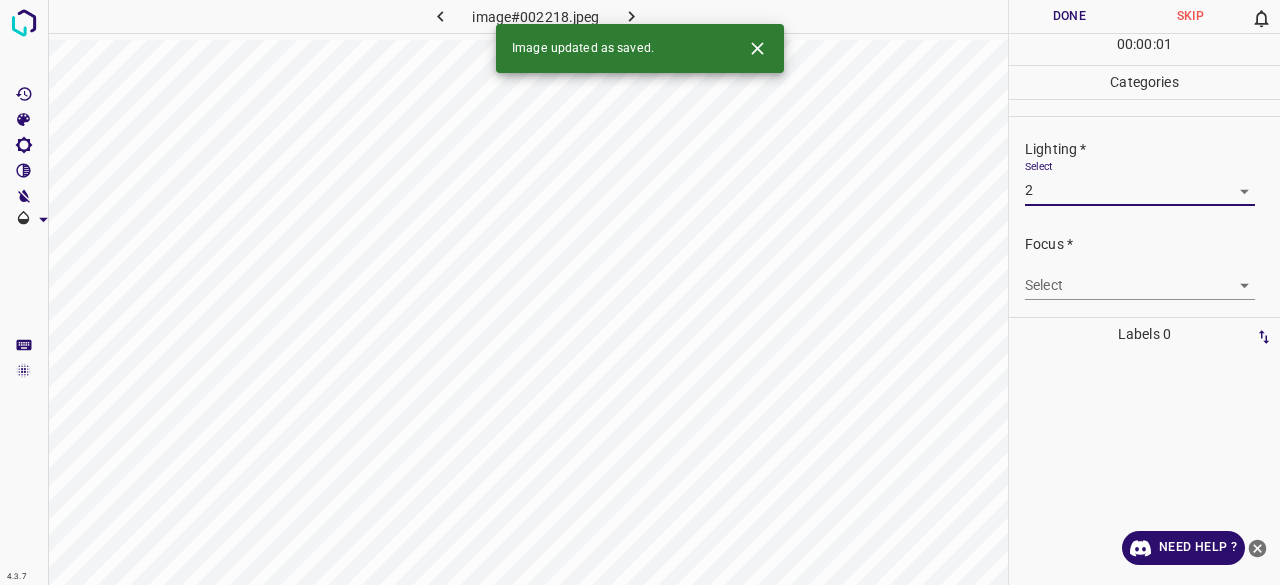 click on "4.3.7 image#002218.jpeg Done Skip 0 00   : 00   : 01   Categories Lighting *  Select 2 2 Focus *  Select ​ Overall *  Select ​ Labels   0 Categories 1 Lighting 2 Focus 3 Overall Tools Space Change between modes (Draw & Edit) I Auto labeling R Restore zoom M Zoom in N Zoom out Delete Delete selecte label Filters Z Restore filters X Saturation filter C Brightness filter V Contrast filter B Gray scale filter General O Download Image updated as saved. Need Help ? - Text - Hide - Delete" at bounding box center [640, 292] 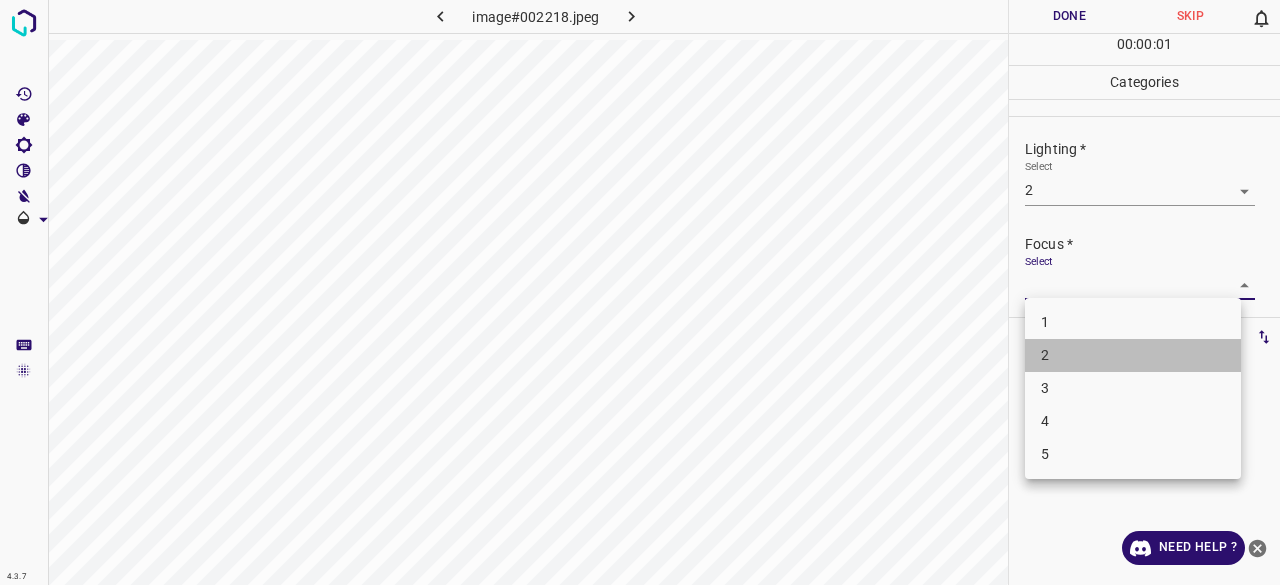 drag, startPoint x: 1054, startPoint y: 354, endPoint x: 1060, endPoint y: 211, distance: 143.12582 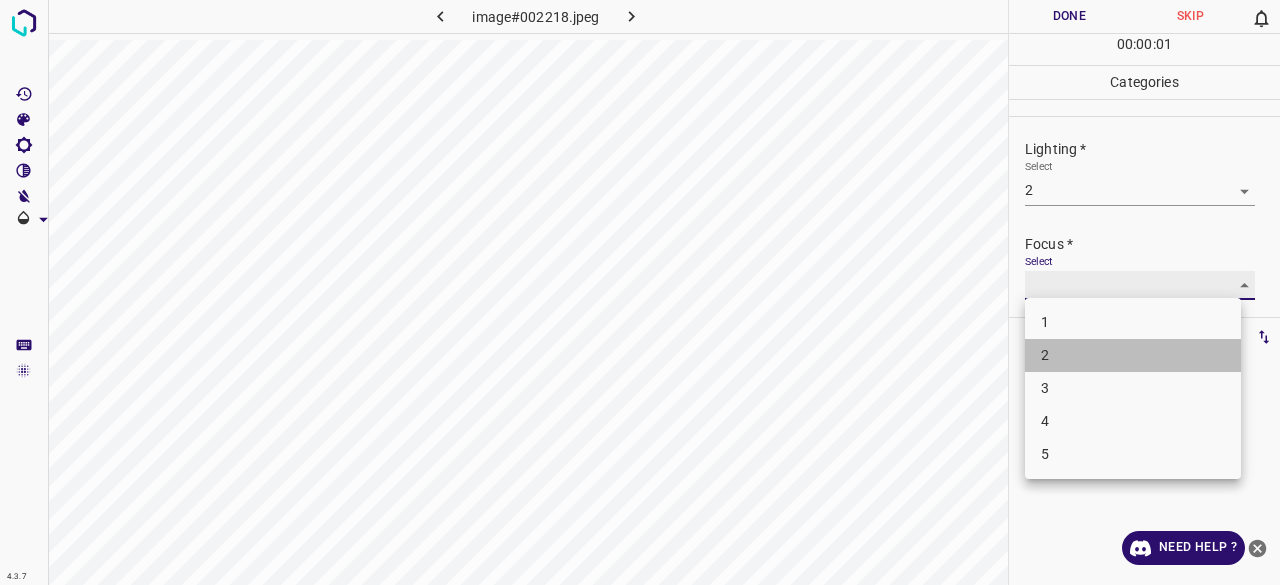 type on "2" 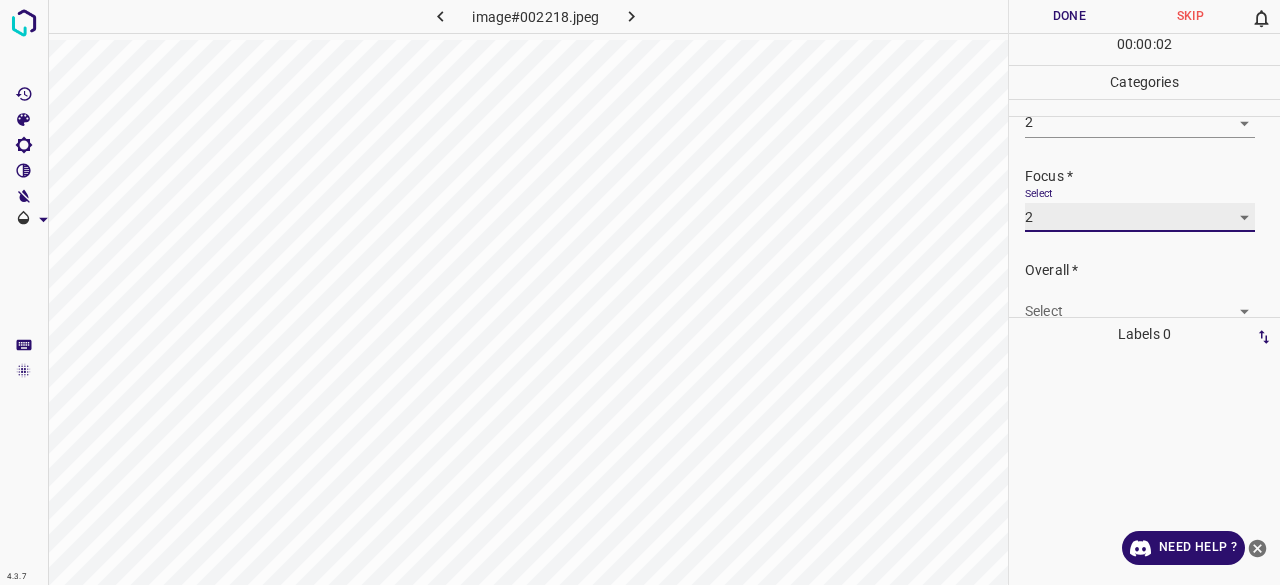 scroll, scrollTop: 98, scrollLeft: 0, axis: vertical 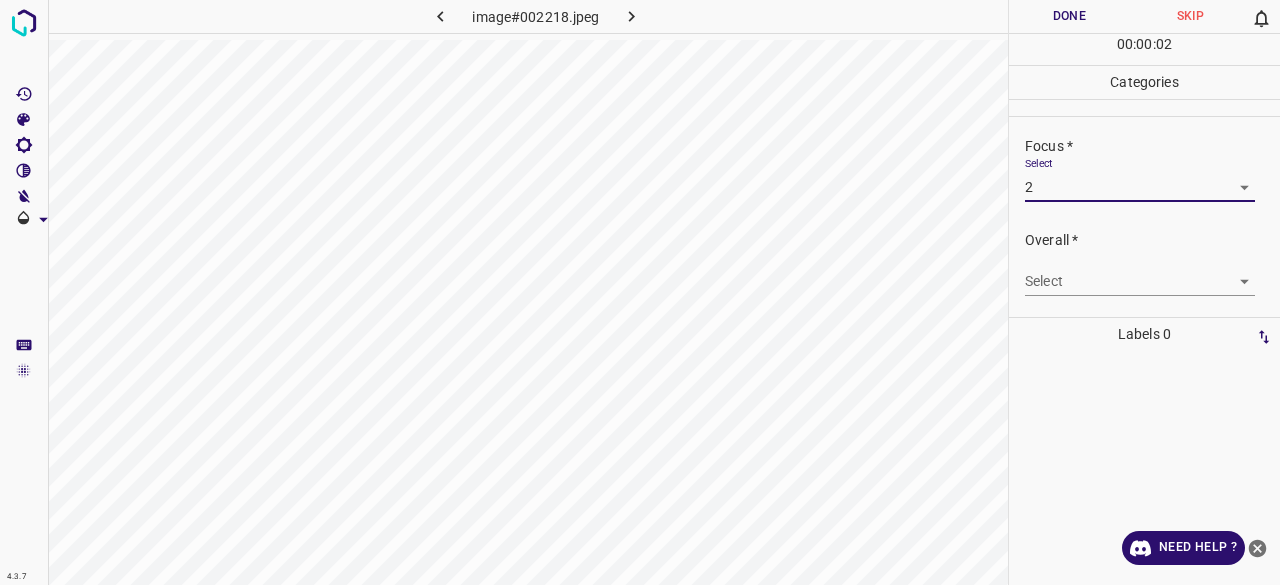 click on "4.3.7 image#002218.jpeg Done Skip 0 00   : 00   : 02   Categories Lighting *  Select 2 2 Focus *  Select 2 2 Overall *  Select ​ Labels   0 Categories 1 Lighting 2 Focus 3 Overall Tools Space Change between modes (Draw & Edit) I Auto labeling R Restore zoom M Zoom in N Zoom out Delete Delete selecte label Filters Z Restore filters X Saturation filter C Brightness filter V Contrast filter B Gray scale filter General O Download Need Help ? - Text - Hide - Delete" at bounding box center [640, 292] 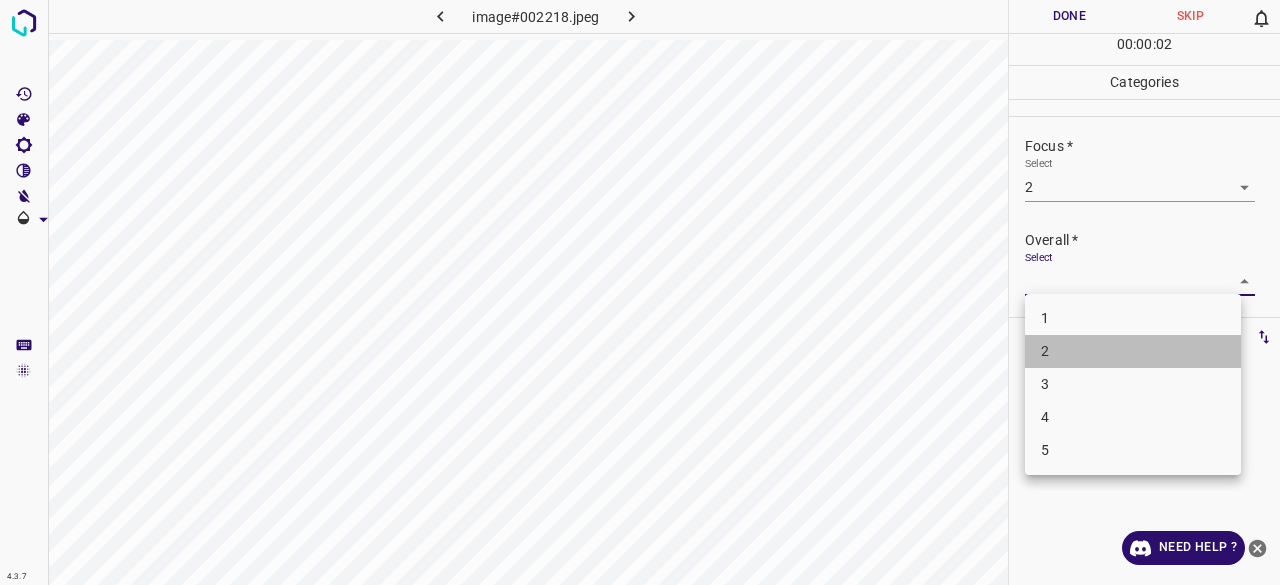 click on "2" at bounding box center [1133, 351] 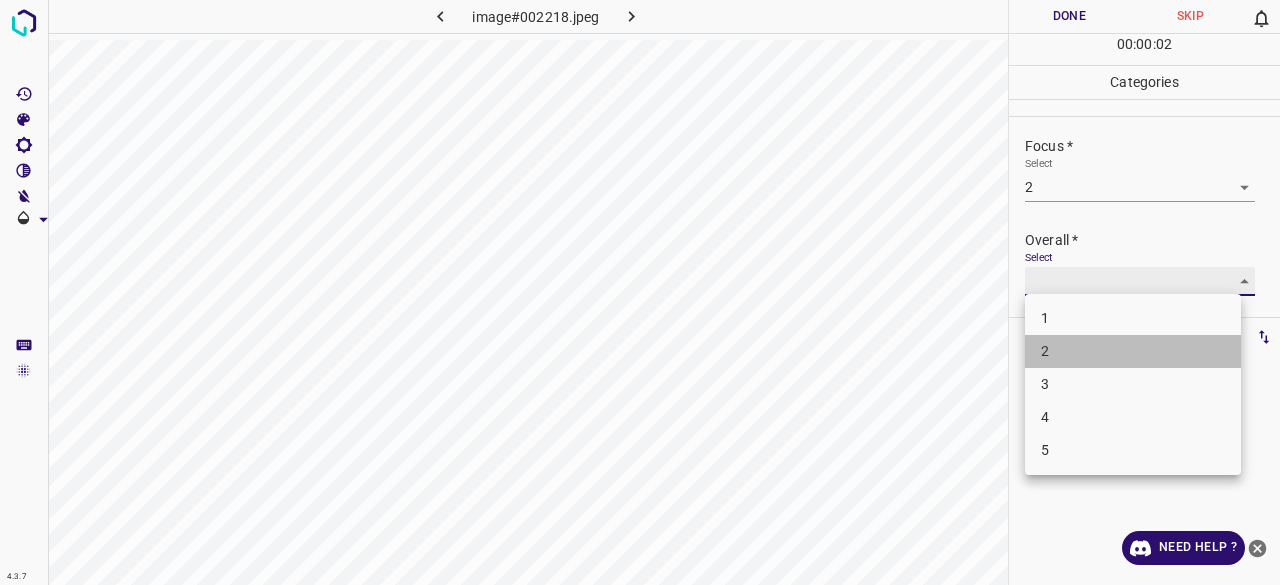 type on "2" 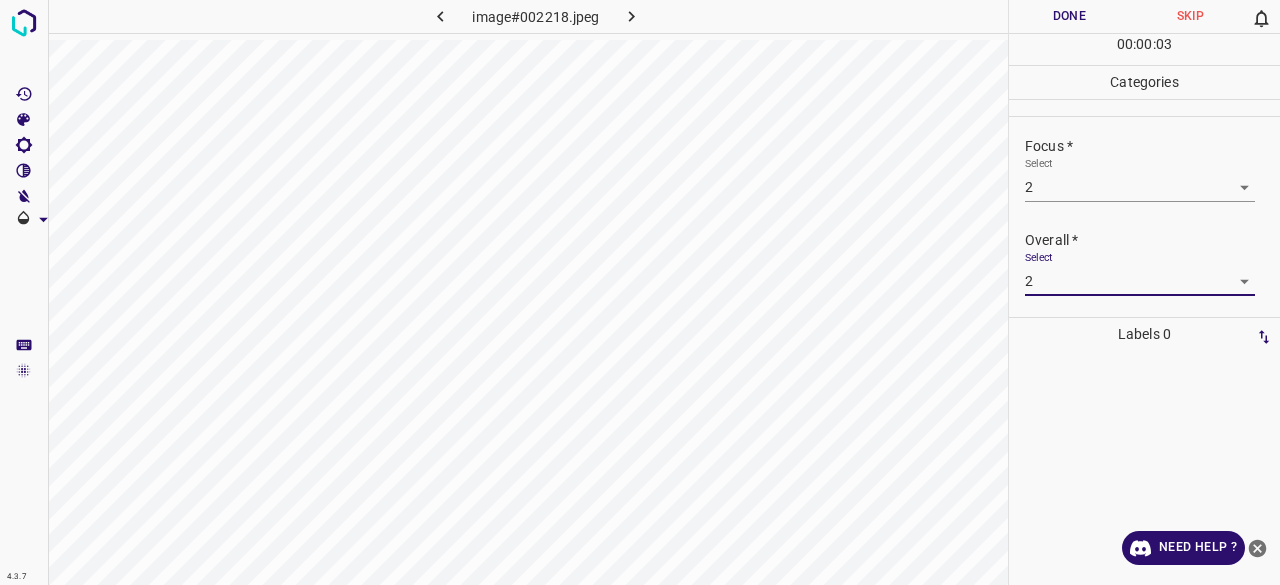 click on "Done" at bounding box center (1069, 16) 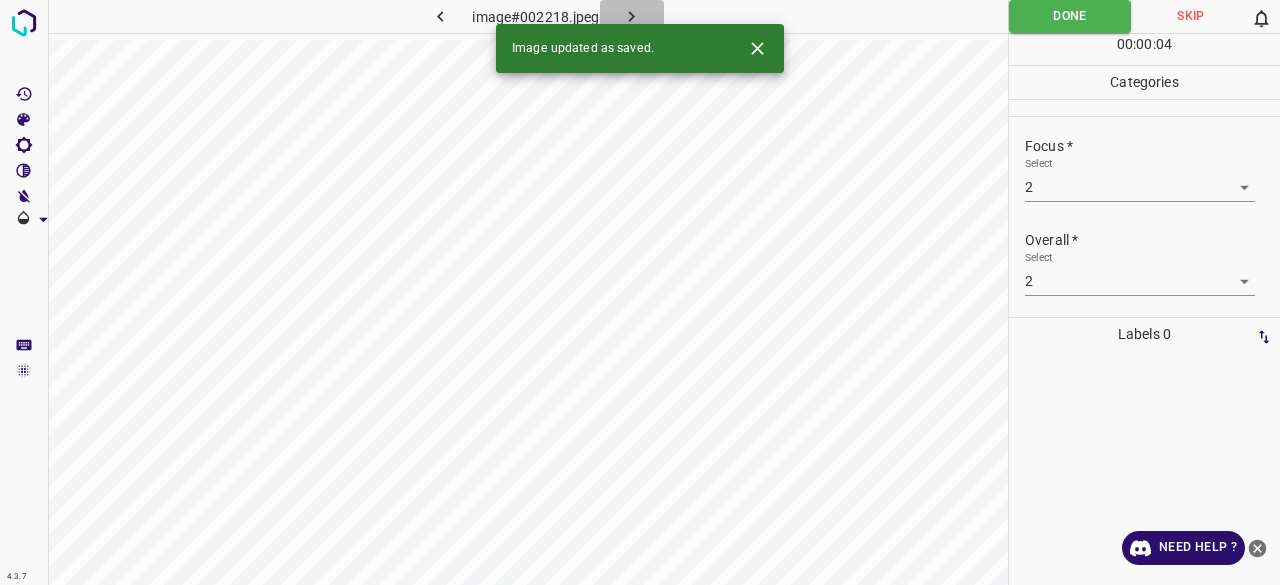 click 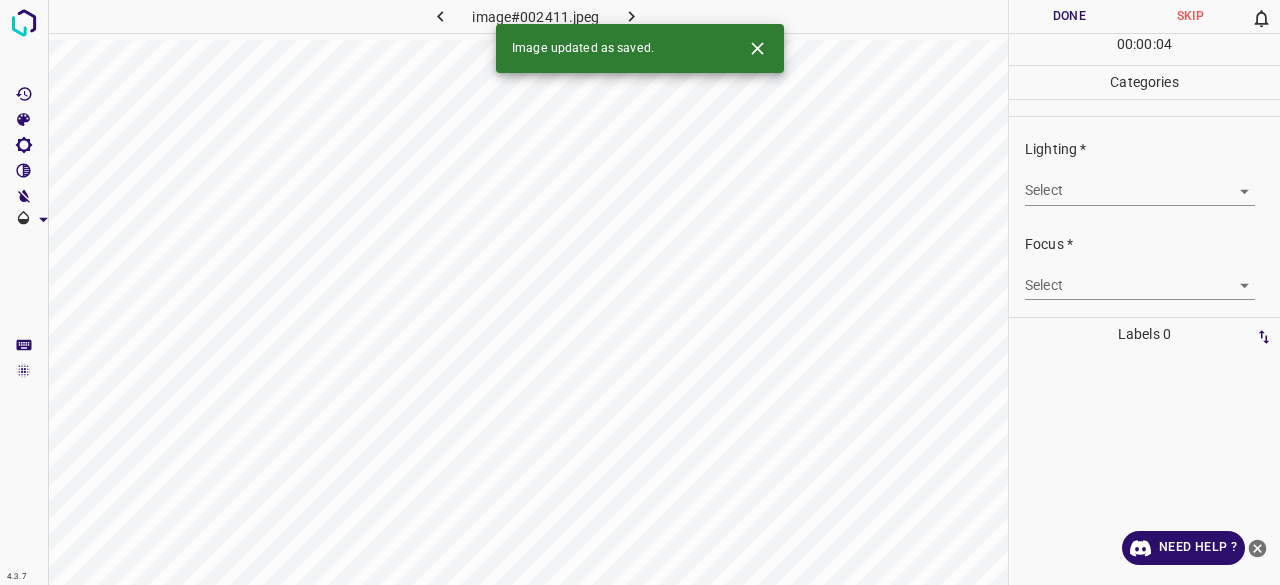 click on "Lighting *  Select ​" at bounding box center (1144, 172) 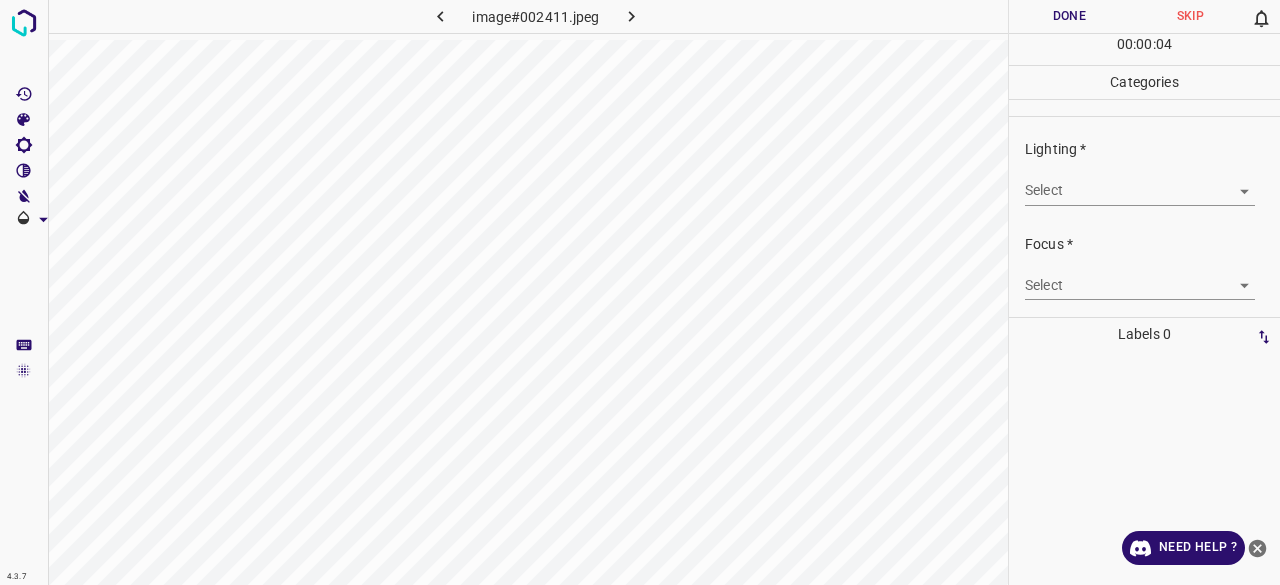 click on "4.3.7 image#002411.jpeg Done Skip 0 00   : 00   : 04   Categories Lighting *  Select ​ Focus *  Select ​ Overall *  Select ​ Labels   0 Categories 1 Lighting 2 Focus 3 Overall Tools Space Change between modes (Draw & Edit) I Auto labeling R Restore zoom M Zoom in N Zoom out Delete Delete selecte label Filters Z Restore filters X Saturation filter C Brightness filter V Contrast filter B Gray scale filter General O Download Need Help ? - Text - Hide - Delete" at bounding box center [640, 292] 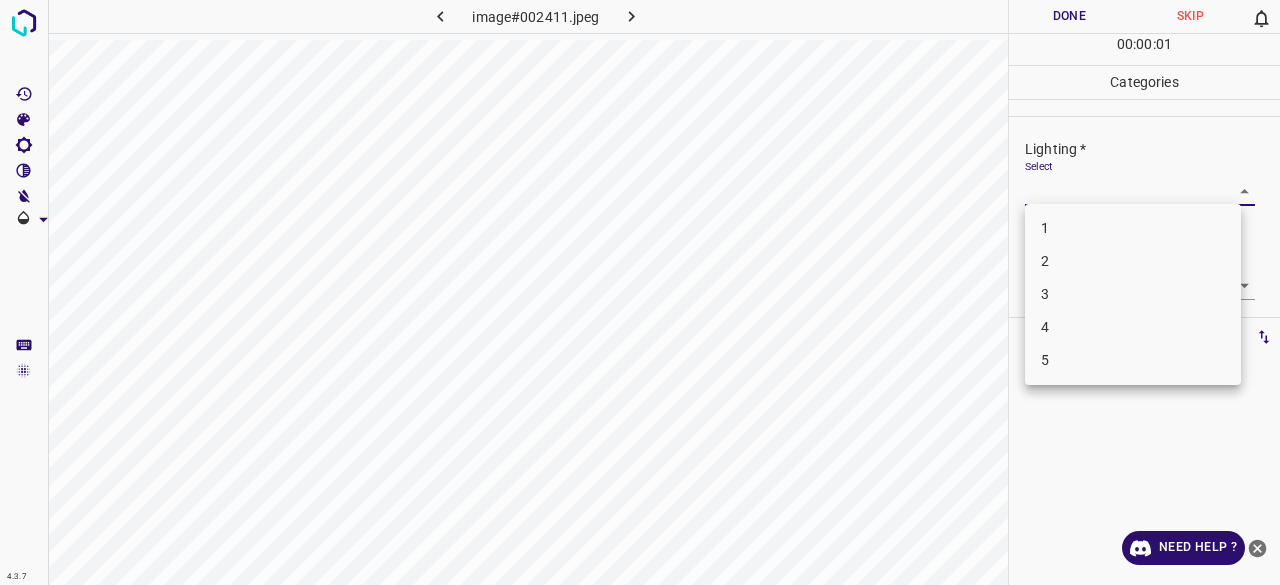 click on "3" at bounding box center (1133, 294) 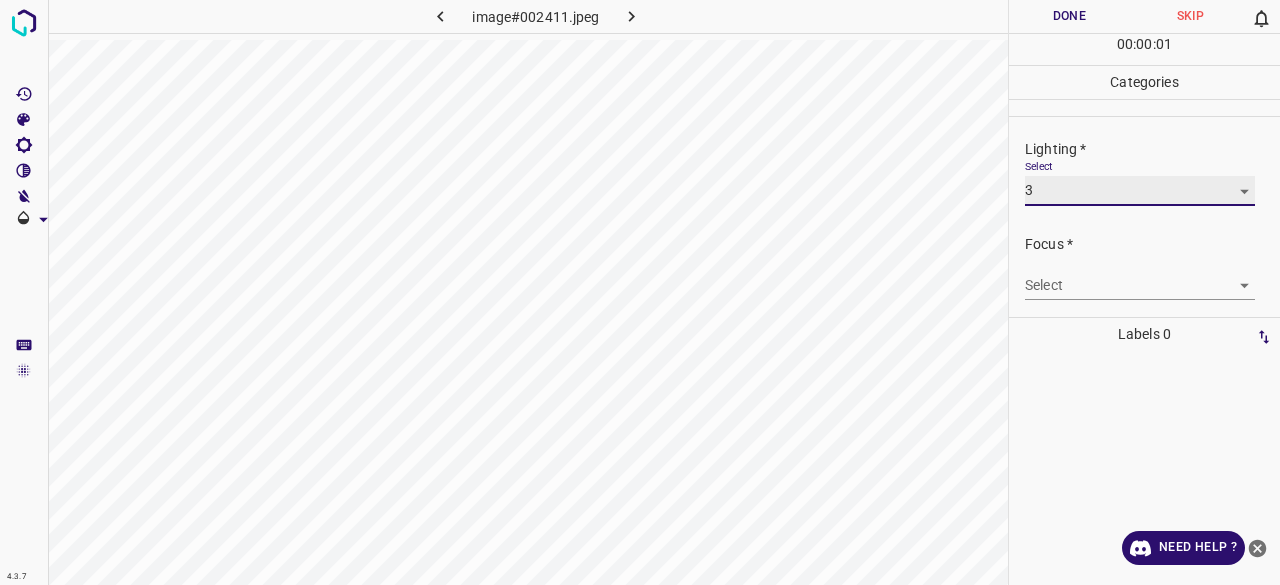 type on "3" 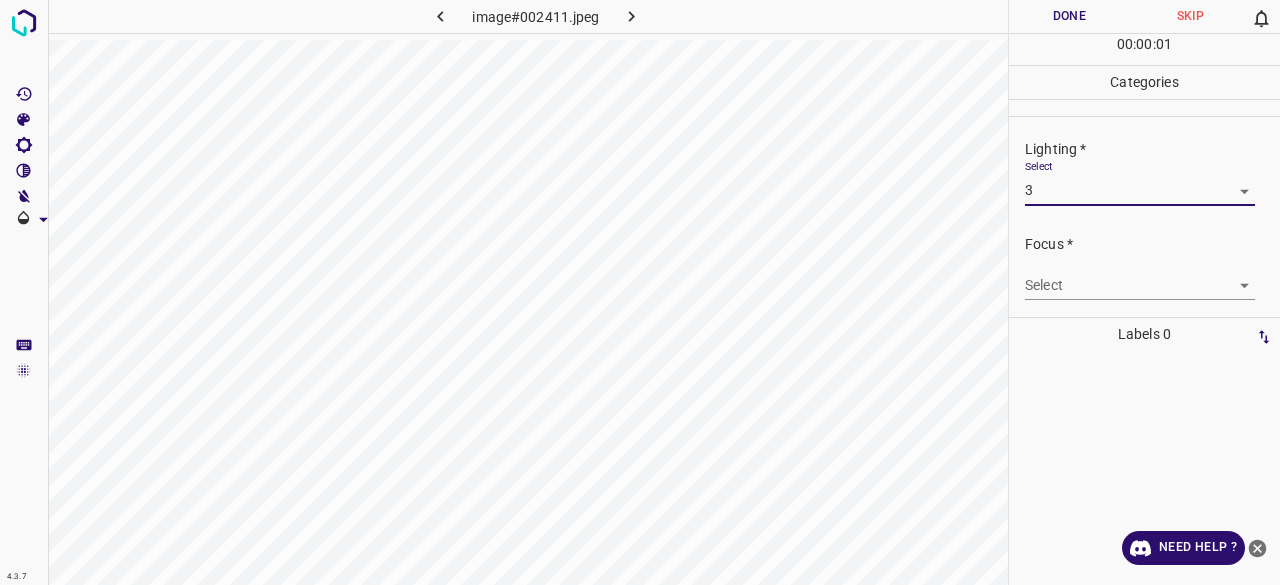 click on "4.3.7 image#002411.jpeg Done Skip 0 00   : 00   : 01   Categories Lighting *  Select 3 3 Focus *  Select ​ Overall *  Select ​ Labels   0 Categories 1 Lighting 2 Focus 3 Overall Tools Space Change between modes (Draw & Edit) I Auto labeling R Restore zoom M Zoom in N Zoom out Delete Delete selecte label Filters Z Restore filters X Saturation filter C Brightness filter V Contrast filter B Gray scale filter General O Download Need Help ? - Text - Hide - Delete 1 2 3 4 5" at bounding box center (640, 292) 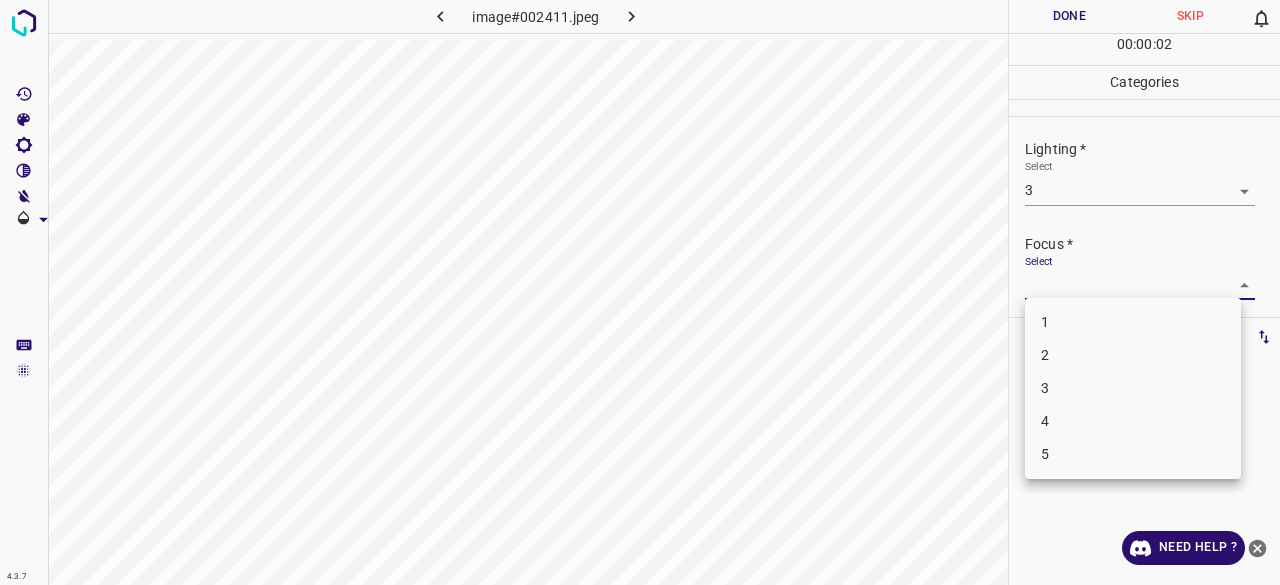 click on "2" at bounding box center [1133, 355] 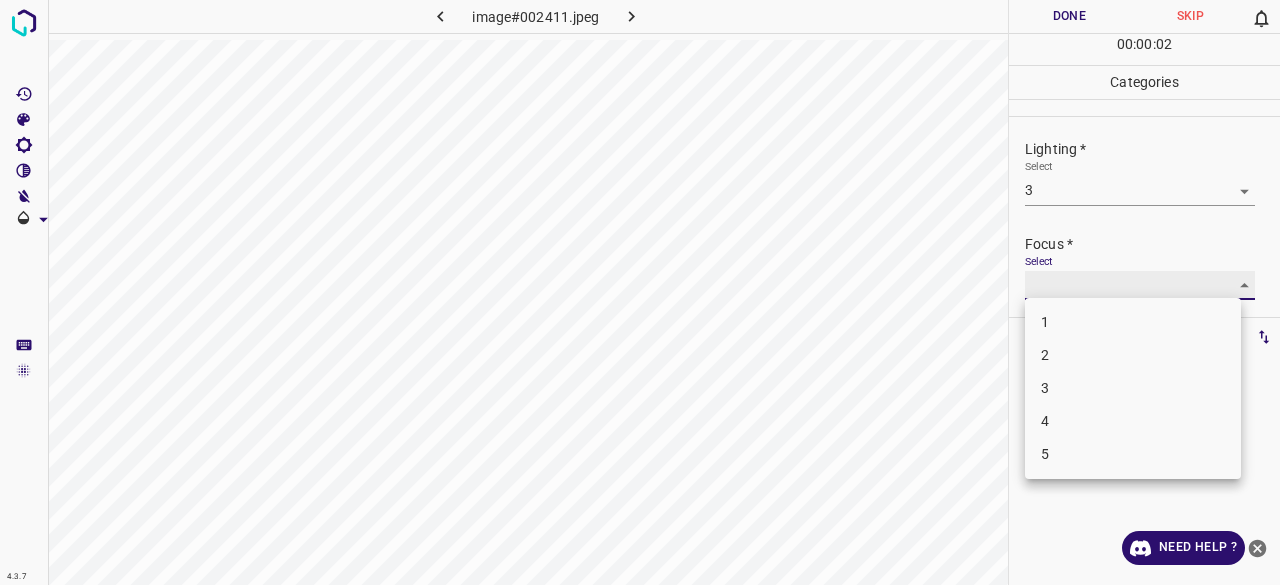 type on "2" 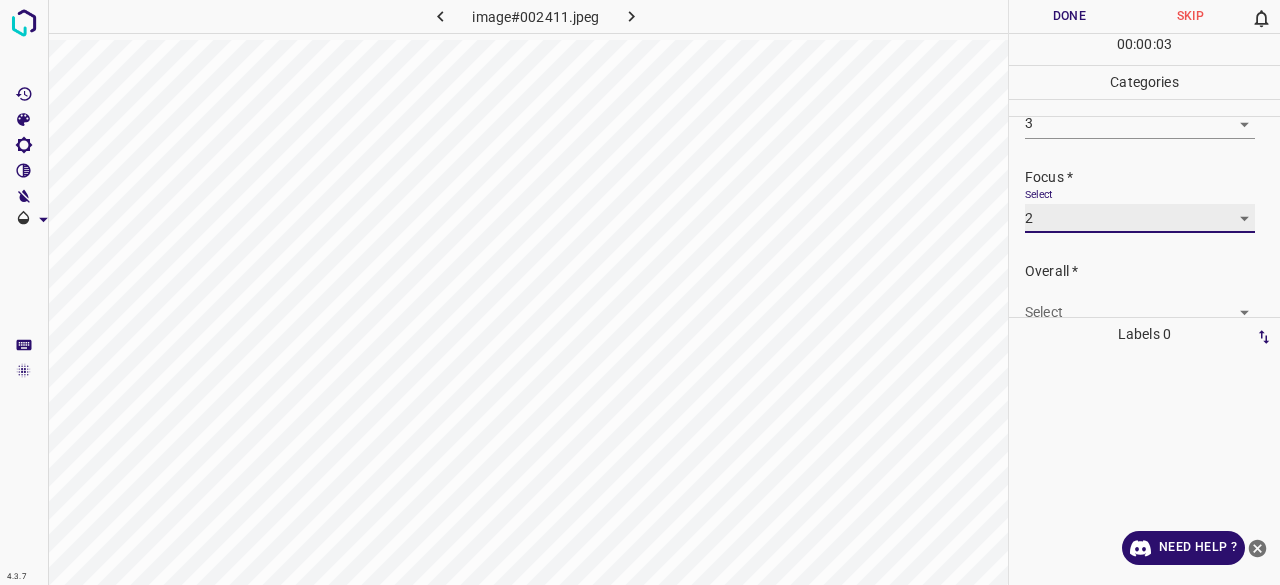 scroll, scrollTop: 98, scrollLeft: 0, axis: vertical 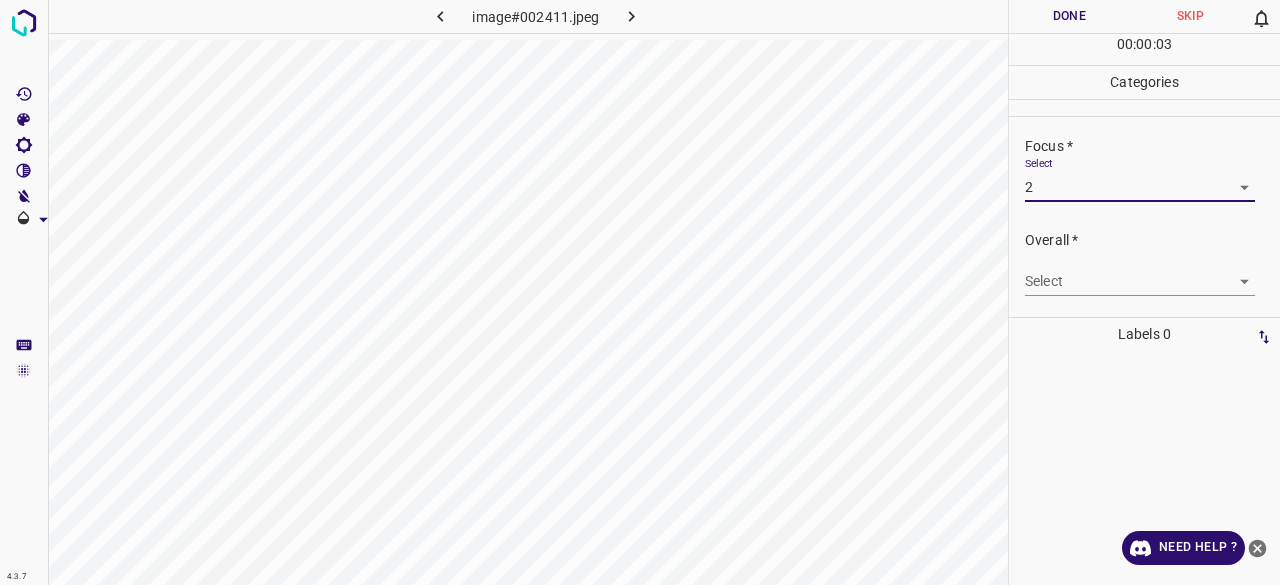 click on "4.3.7 image#002411.jpeg Done Skip 0 00   : 00   : 03   Categories Lighting *  Select 3 3 Focus *  Select 2 2 Overall *  Select ​ Labels   0 Categories 1 Lighting 2 Focus 3 Overall Tools Space Change between modes (Draw & Edit) I Auto labeling R Restore zoom M Zoom in N Zoom out Delete Delete selecte label Filters Z Restore filters X Saturation filter C Brightness filter V Contrast filter B Gray scale filter General O Download Need Help ? - Text - Hide - Delete" at bounding box center (640, 292) 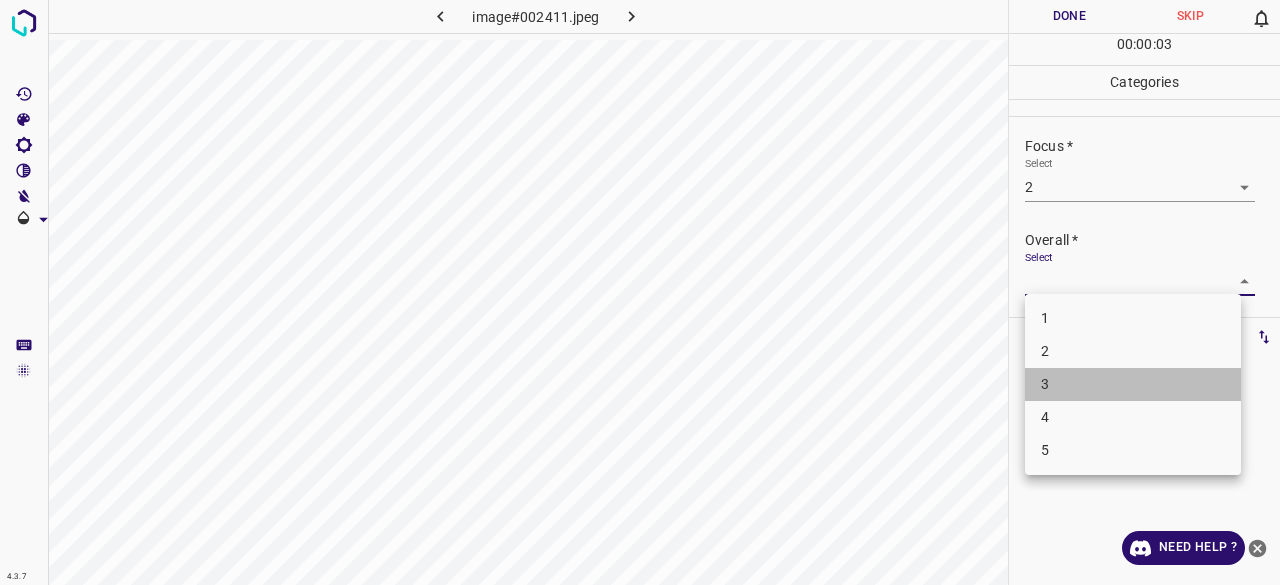 click on "3" at bounding box center [1133, 384] 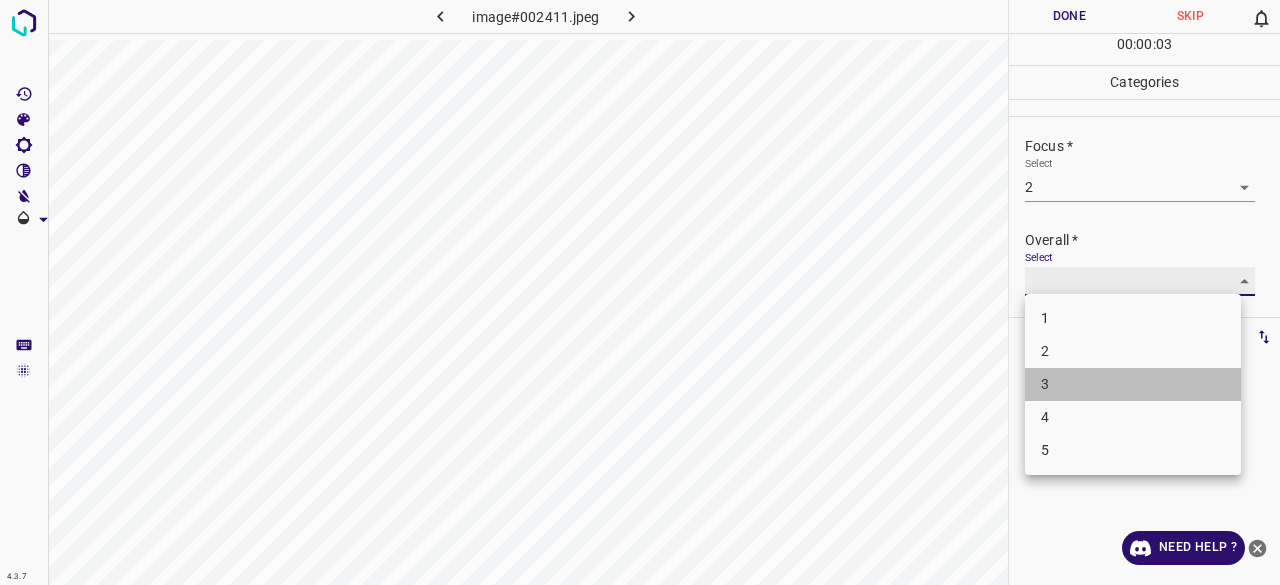 type on "3" 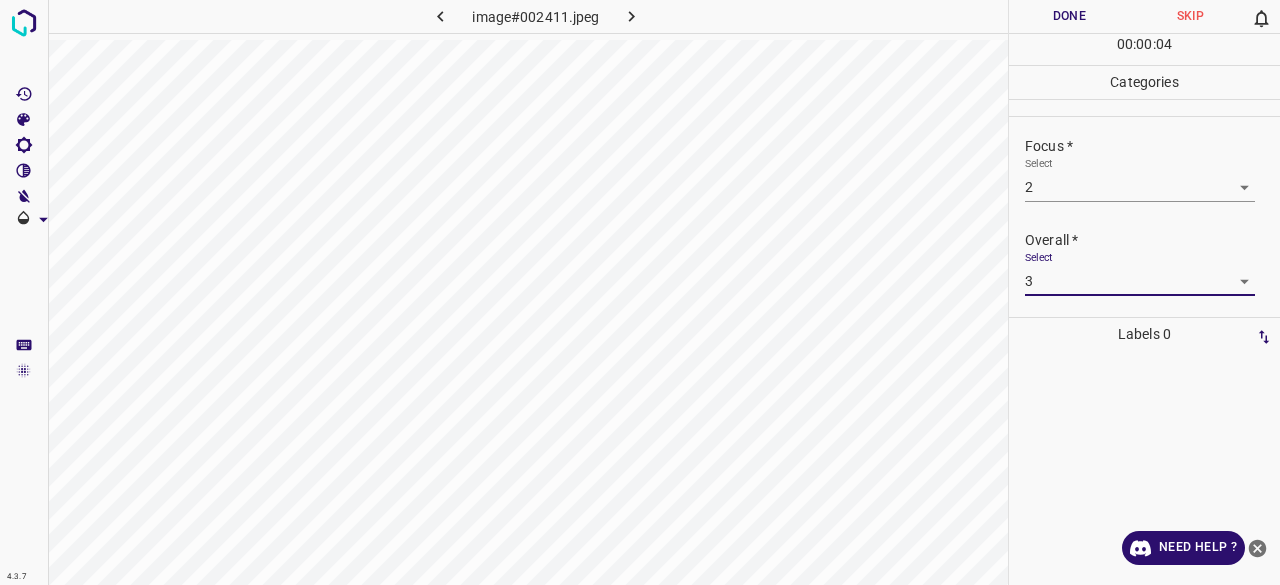 click on "Done" at bounding box center [1069, 16] 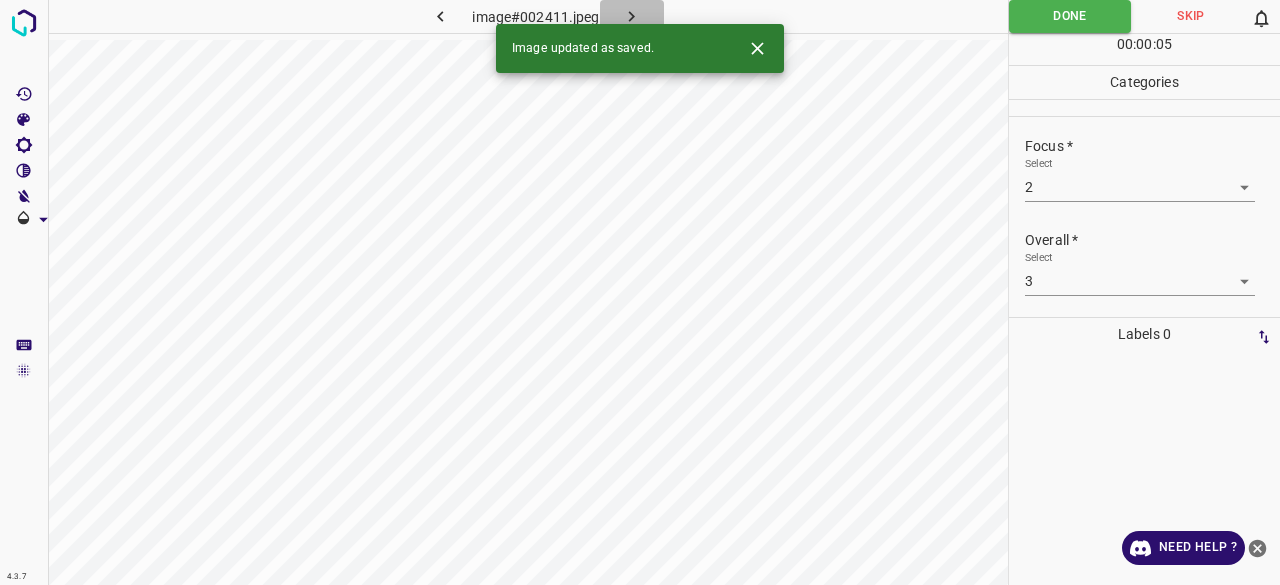 click 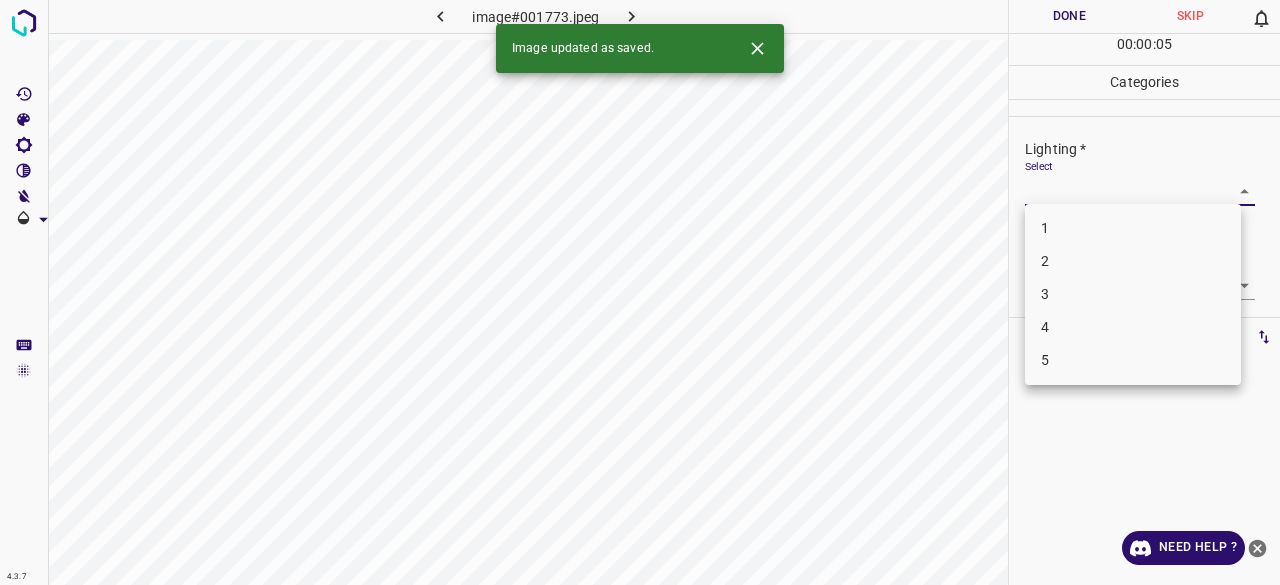 click on "4.3.7 image#001773.jpeg Done Skip 0 00   : 00   : 05   Categories Lighting *  Select ​ Focus *  Select ​ Overall *  Select ​ Labels   0 Categories 1 Lighting 2 Focus 3 Overall Tools Space Change between modes (Draw & Edit) I Auto labeling R Restore zoom M Zoom in N Zoom out Delete Delete selecte label Filters Z Restore filters X Saturation filter C Brightness filter V Contrast filter B Gray scale filter General O Download Image updated as saved. Need Help ? - Text - Hide - Delete 1 2 3 4 5" at bounding box center [640, 292] 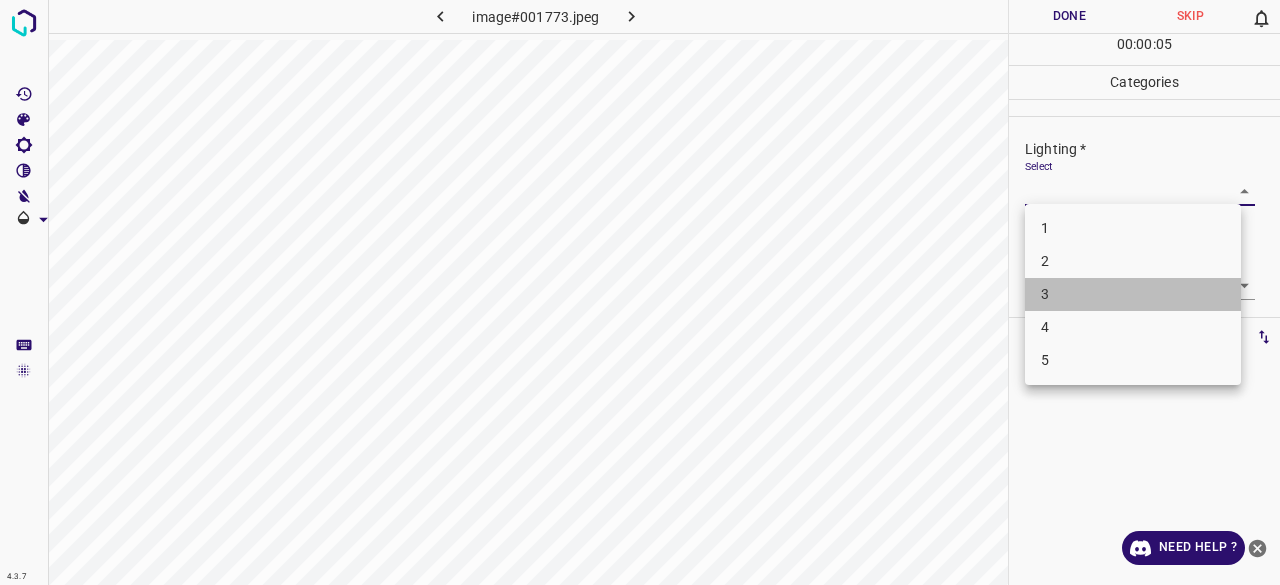 click on "3" at bounding box center (1133, 294) 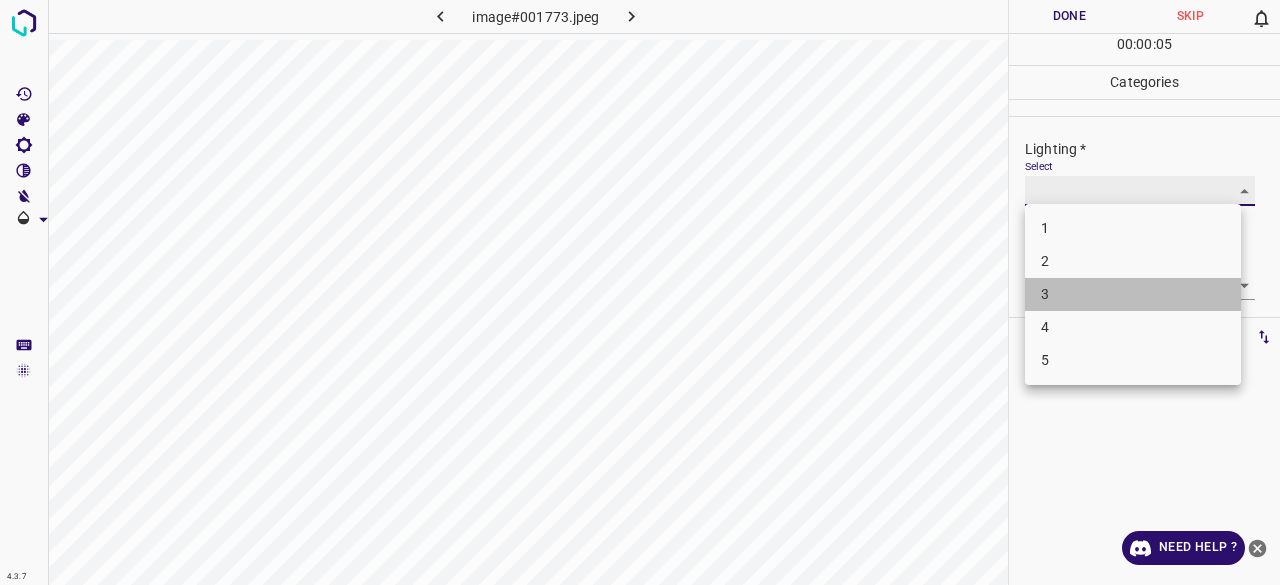 type on "3" 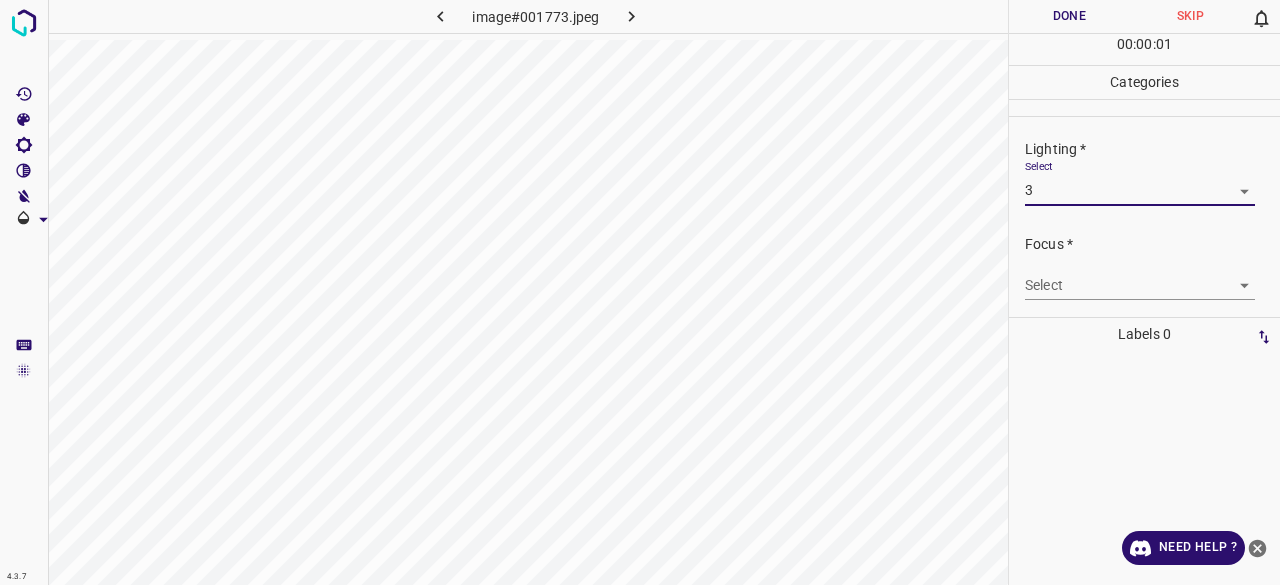click on "4.3.7 image#001773.jpeg Done Skip 0 00   : 00   : 01   Categories Lighting *  Select 3 3 Focus *  Select ​ Overall *  Select ​ Labels   0 Categories 1 Lighting 2 Focus 3 Overall Tools Space Change between modes (Draw & Edit) I Auto labeling R Restore zoom M Zoom in N Zoom out Delete Delete selecte label Filters Z Restore filters X Saturation filter C Brightness filter V Contrast filter B Gray scale filter General O Download Need Help ? - Text - Hide - Delete 1 2 3 4 5" at bounding box center [640, 292] 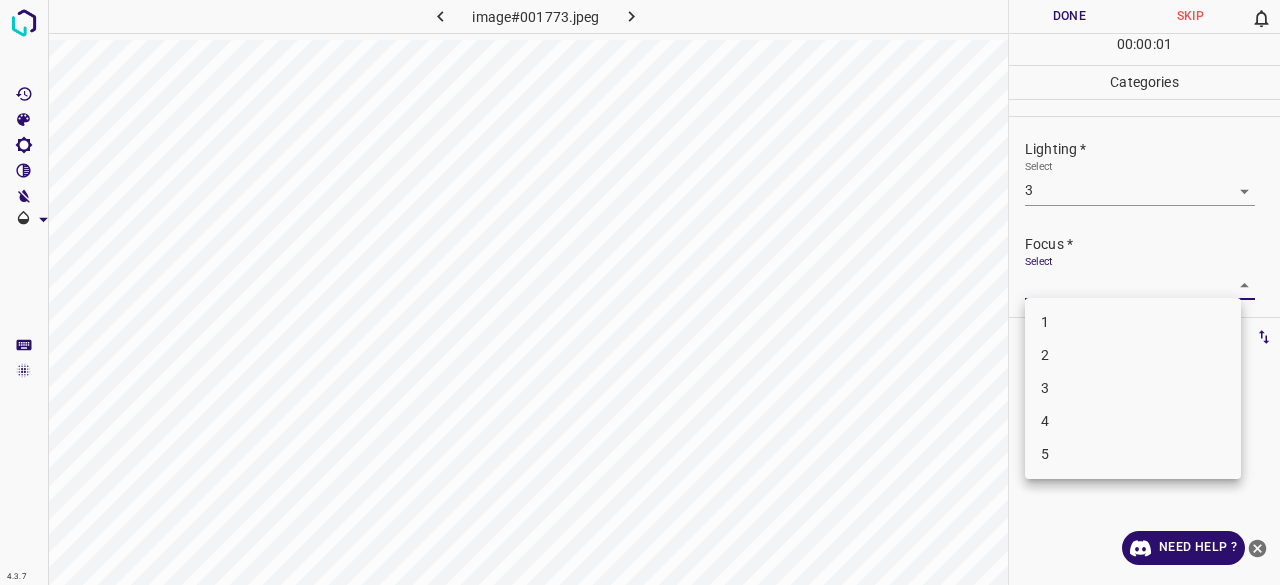 click on "3" at bounding box center [1133, 388] 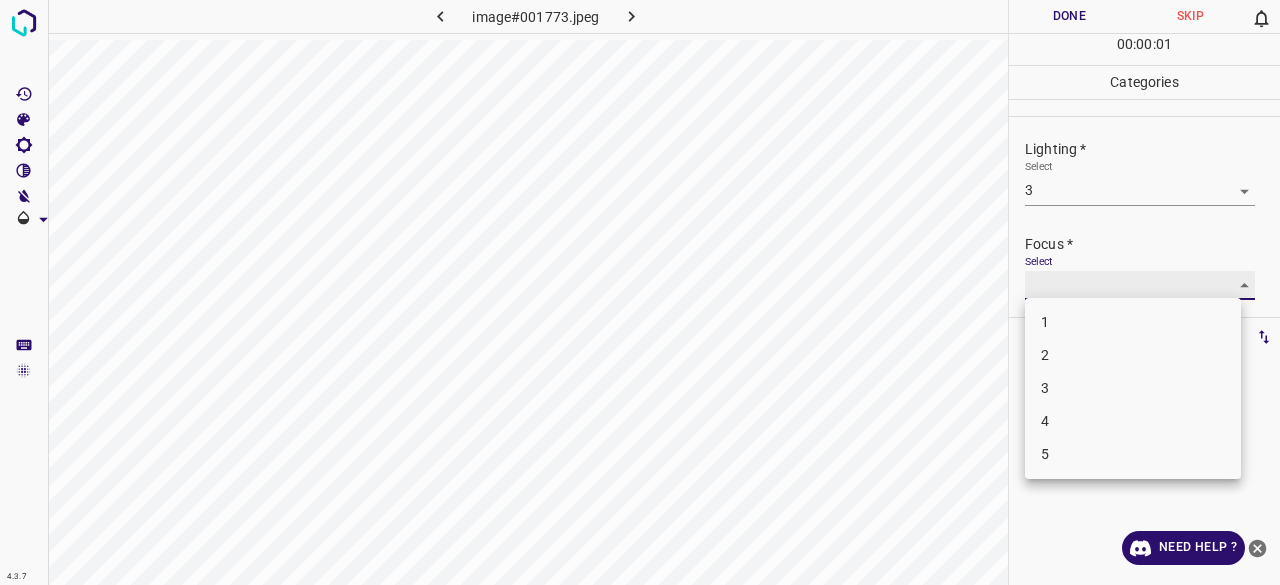 type on "3" 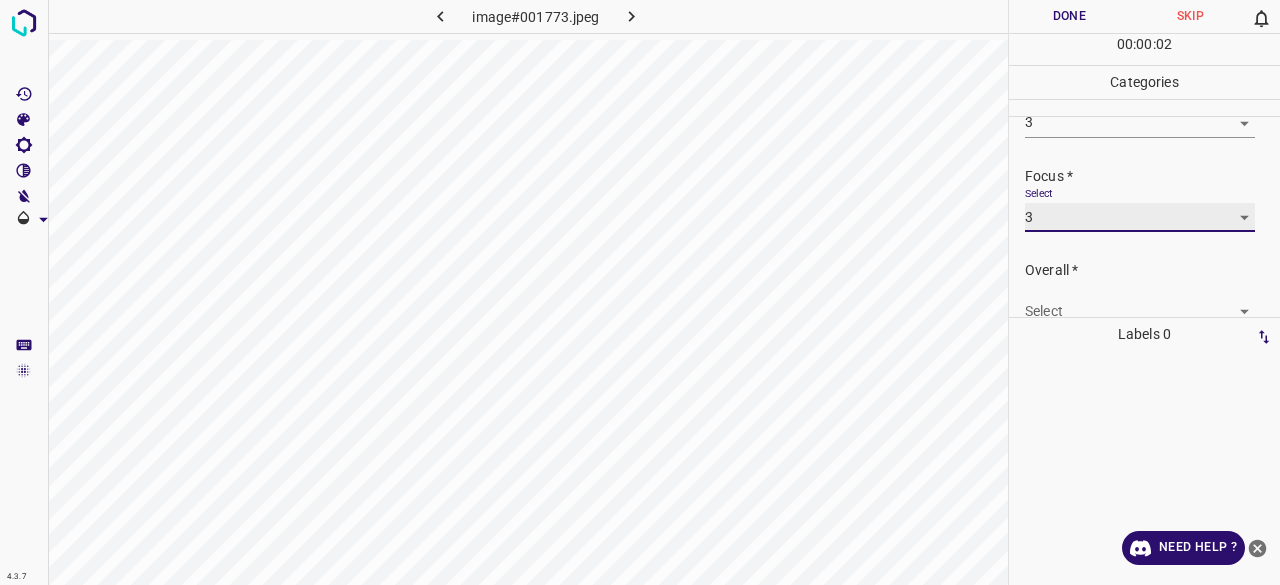scroll, scrollTop: 98, scrollLeft: 0, axis: vertical 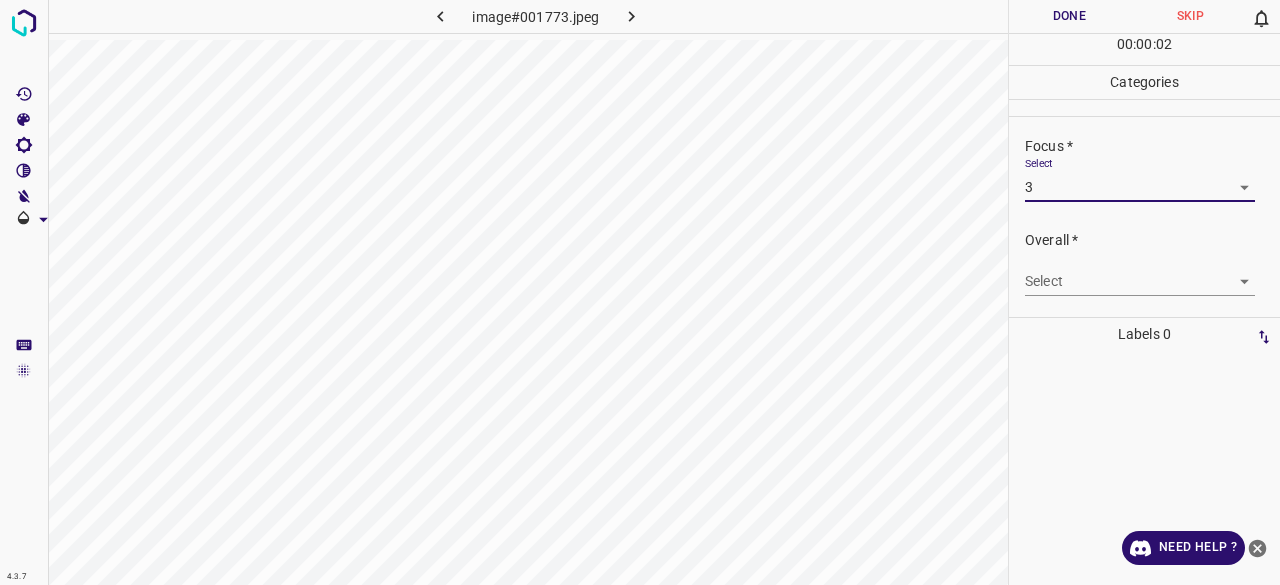 click on "Overall *  Select ​" at bounding box center (1144, 263) 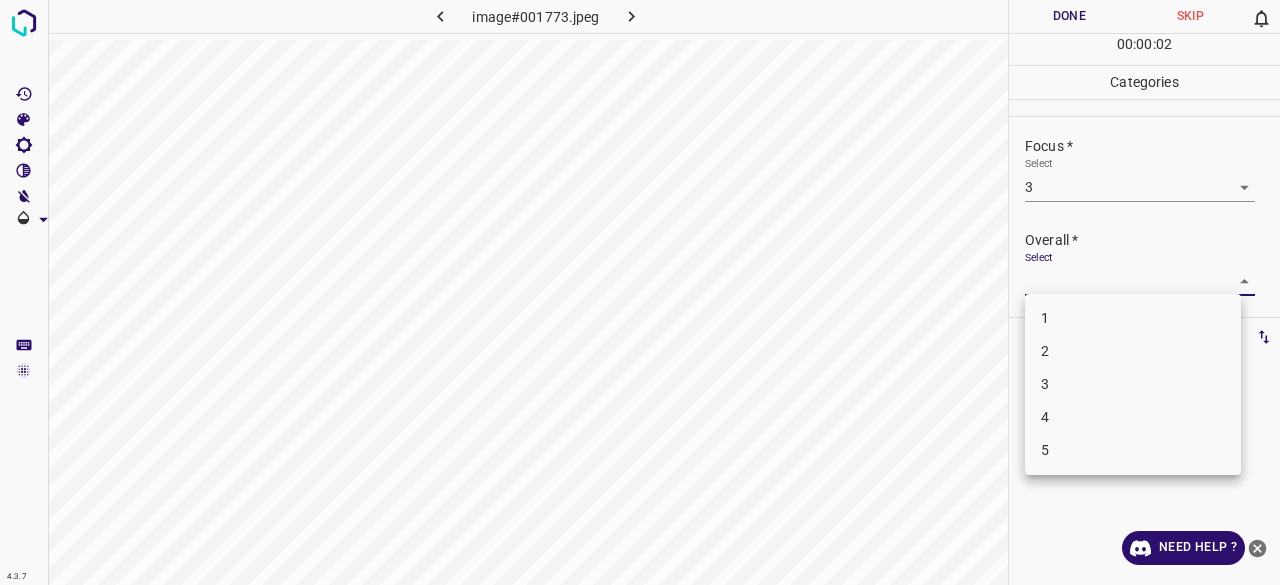 click on "4.3.7 image#001773.jpeg Done Skip 0 00   : 00   : 02   Categories Lighting *  Select 3 3 Focus *  Select 3 3 Overall *  Select ​ Labels   0 Categories 1 Lighting 2 Focus 3 Overall Tools Space Change between modes (Draw & Edit) I Auto labeling R Restore zoom M Zoom in N Zoom out Delete Delete selecte label Filters Z Restore filters X Saturation filter C Brightness filter V Contrast filter B Gray scale filter General O Download Need Help ? - Text - Hide - Delete 1 2 3 4 5" at bounding box center [640, 292] 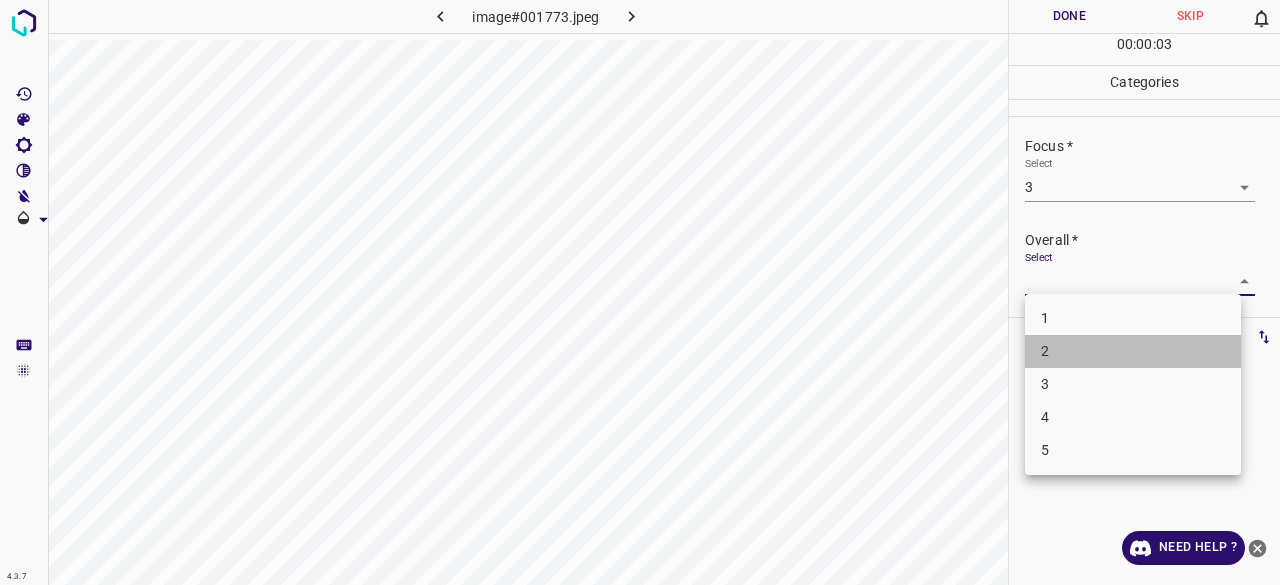 drag, startPoint x: 1047, startPoint y: 365, endPoint x: 1050, endPoint y: 380, distance: 15.297058 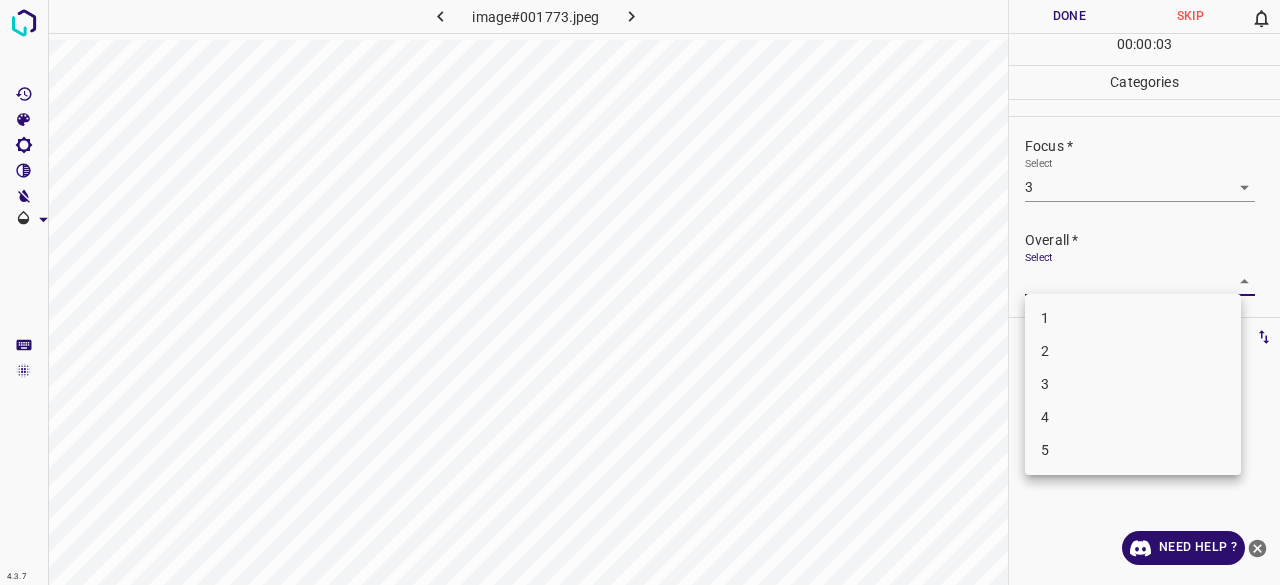 click on "3" at bounding box center [1133, 384] 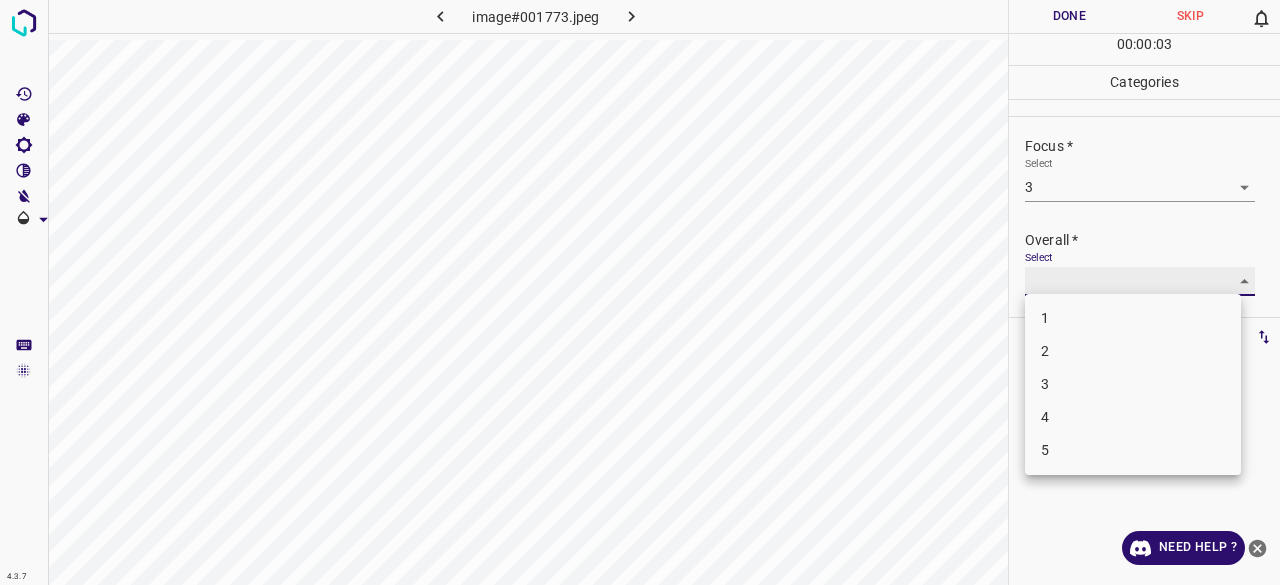 type on "3" 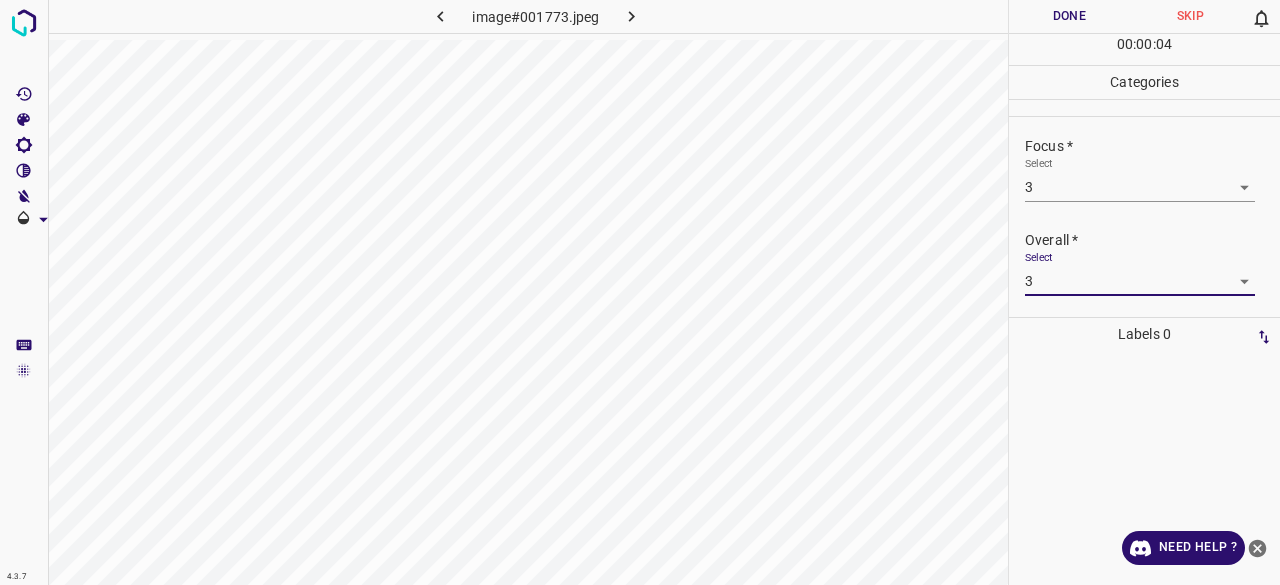 click on "00   : 00   : 04" at bounding box center [1144, 49] 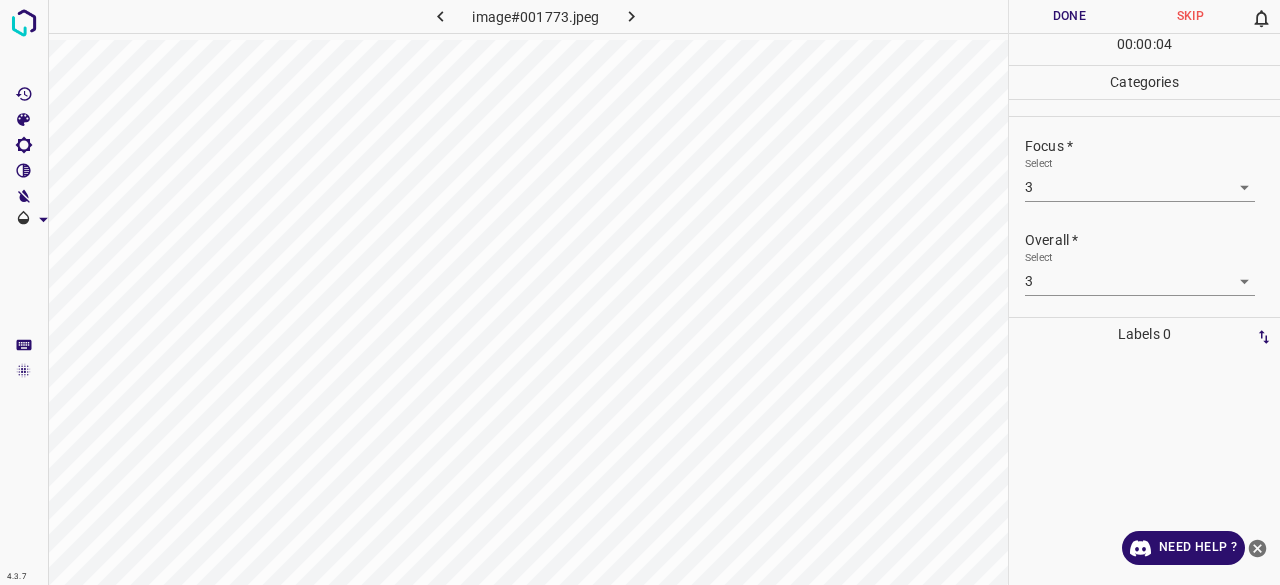 click on "Done" at bounding box center [1069, 16] 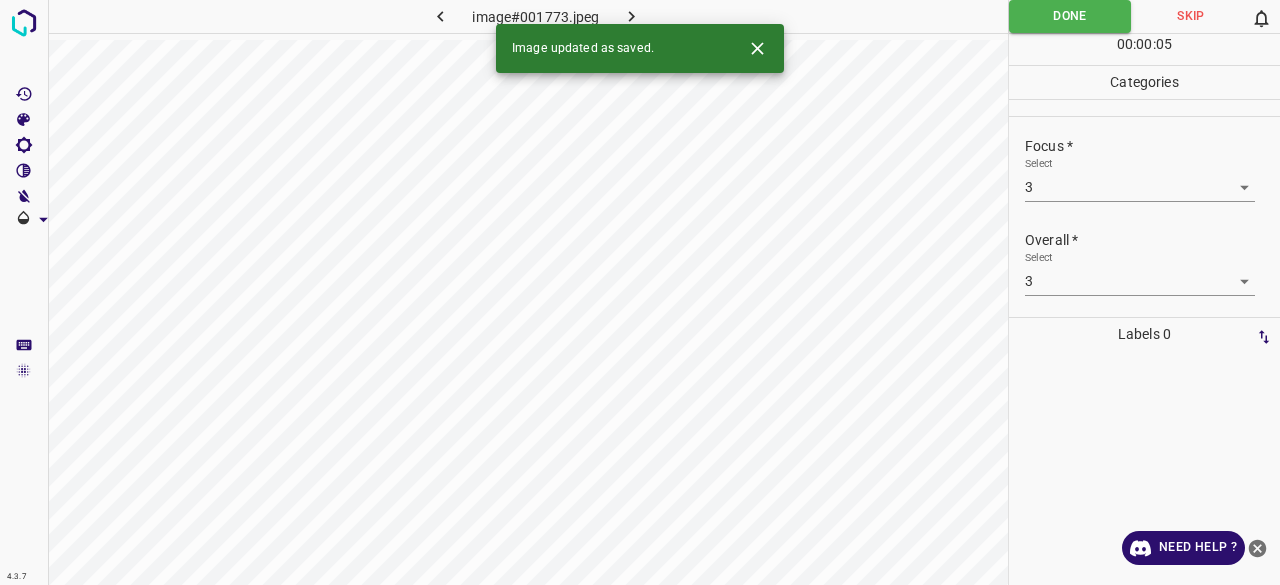 click 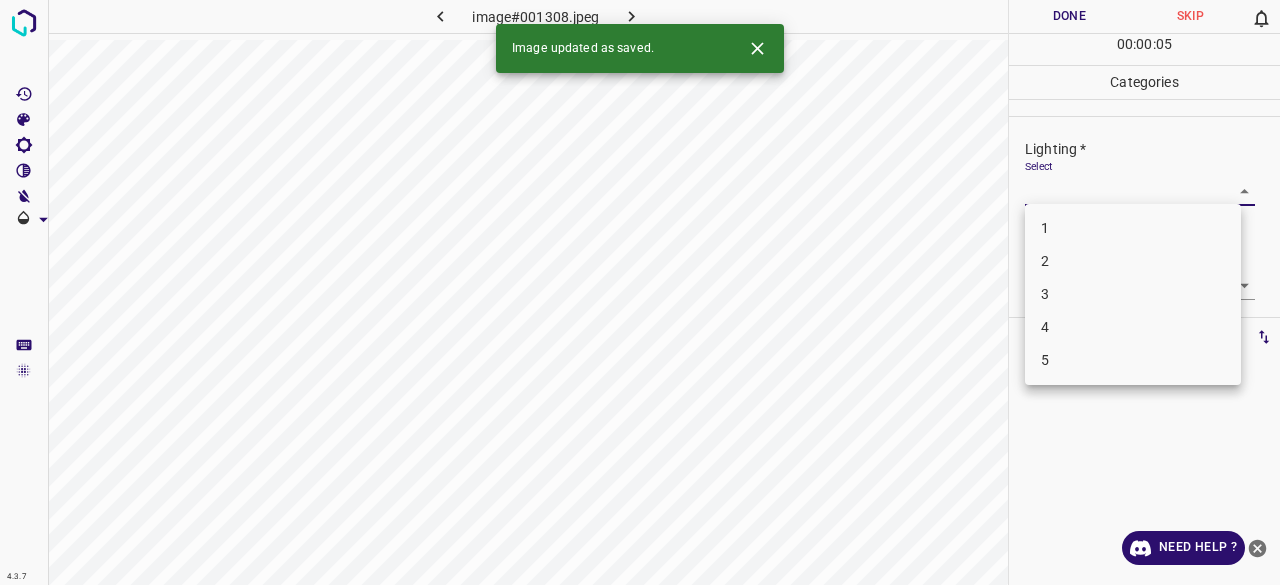 click on "4.3.7 image#001308.jpeg Done Skip 0 00   : 00   : 05   Categories Lighting *  Select ​ Focus *  Select ​ Overall *  Select ​ Labels   0 Categories 1 Lighting 2 Focus 3 Overall Tools Space Change between modes (Draw & Edit) I Auto labeling R Restore zoom M Zoom in N Zoom out Delete Delete selecte label Filters Z Restore filters X Saturation filter C Brightness filter V Contrast filter B Gray scale filter General O Download Image updated as saved. Need Help ? - Text - Hide - Delete 1 2 3 4 5" at bounding box center (640, 292) 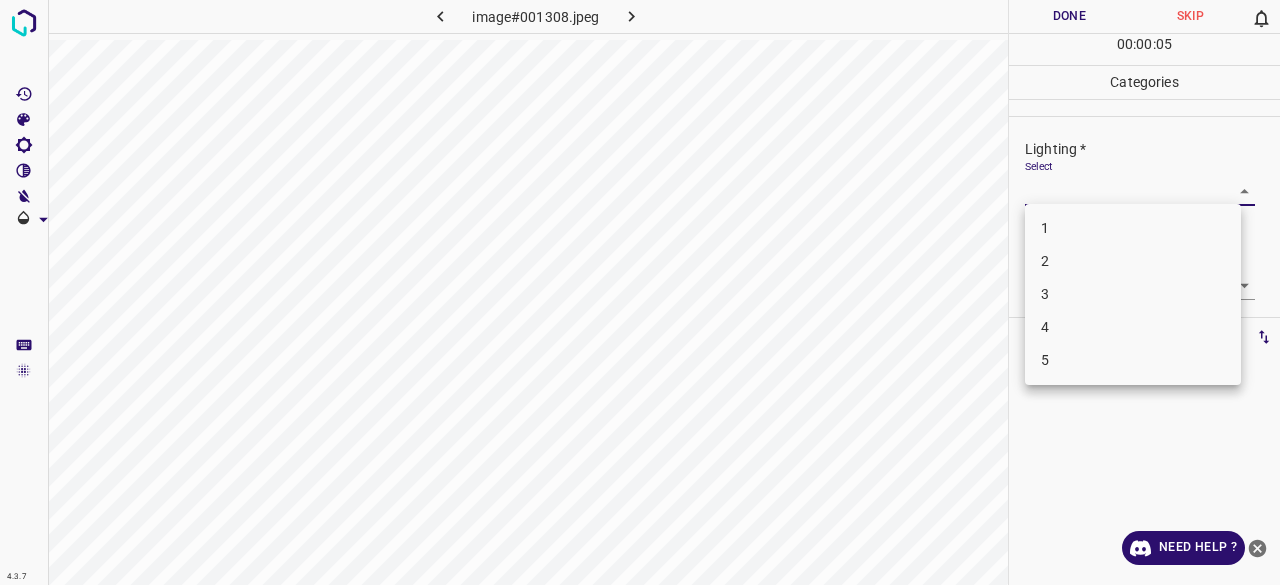 click on "2" at bounding box center (1133, 261) 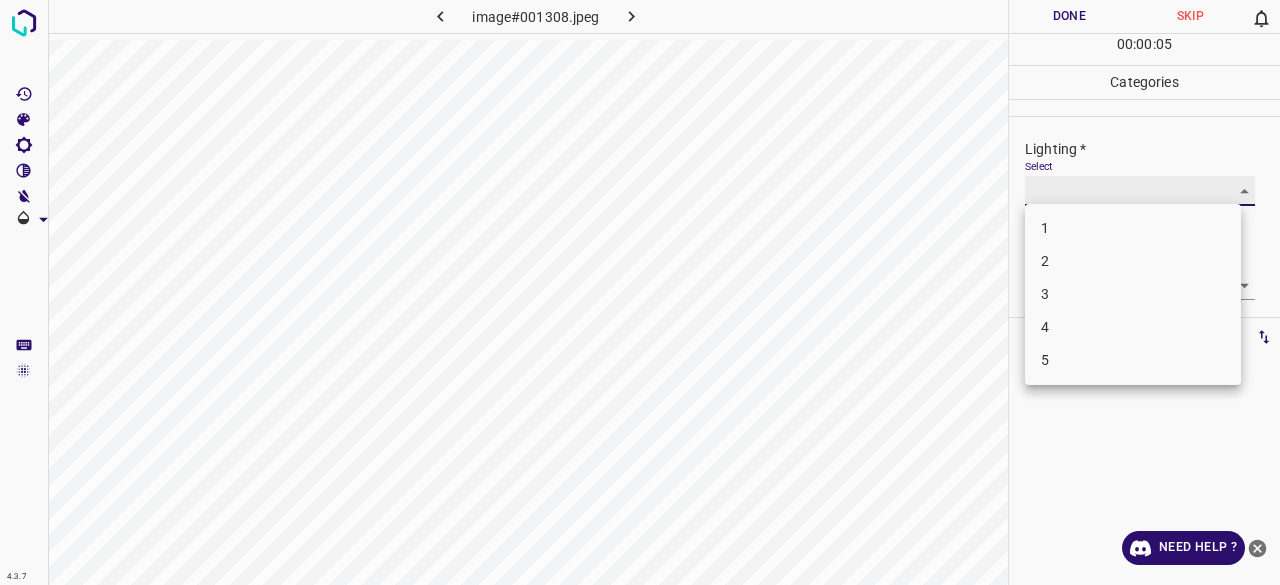 type on "2" 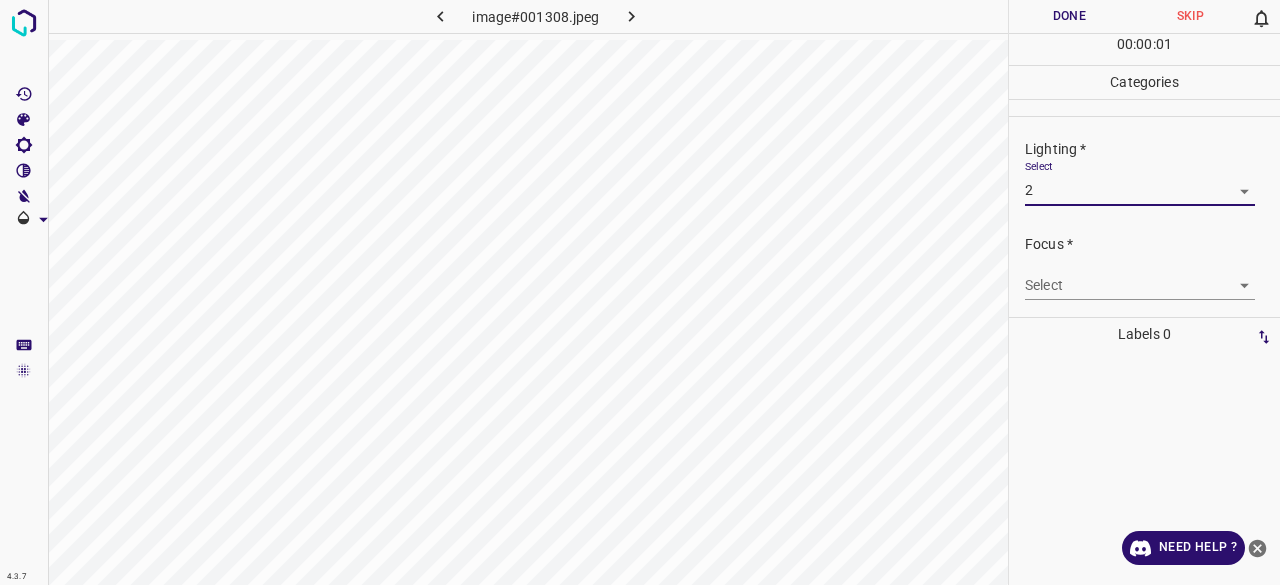 click on "4.3.7 image#001308.jpeg Done Skip 0 00   : 00   : 01   Categories Lighting *  Select 2 2 Focus *  Select ​ Overall *  Select ​ Labels   0 Categories 1 Lighting 2 Focus 3 Overall Tools Space Change between modes (Draw & Edit) I Auto labeling R Restore zoom M Zoom in N Zoom out Delete Delete selecte label Filters Z Restore filters X Saturation filter C Brightness filter V Contrast filter B Gray scale filter General O Download Need Help ? - Text - Hide - Delete 1 2 3 4 5" at bounding box center (640, 292) 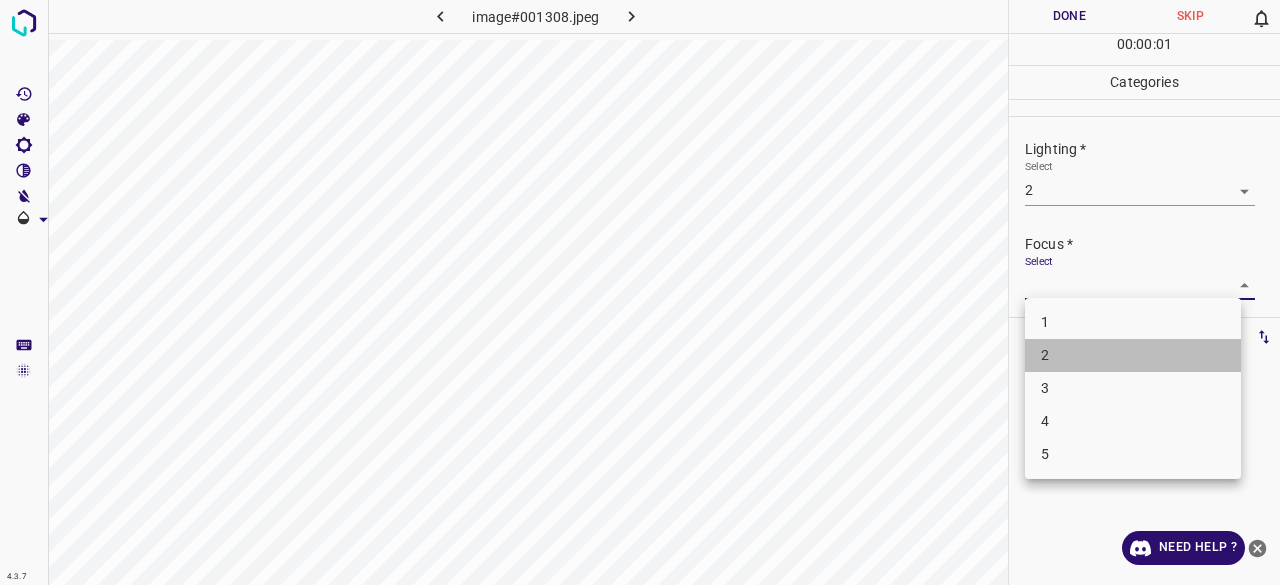 drag, startPoint x: 1057, startPoint y: 358, endPoint x: 1062, endPoint y: 341, distance: 17.720045 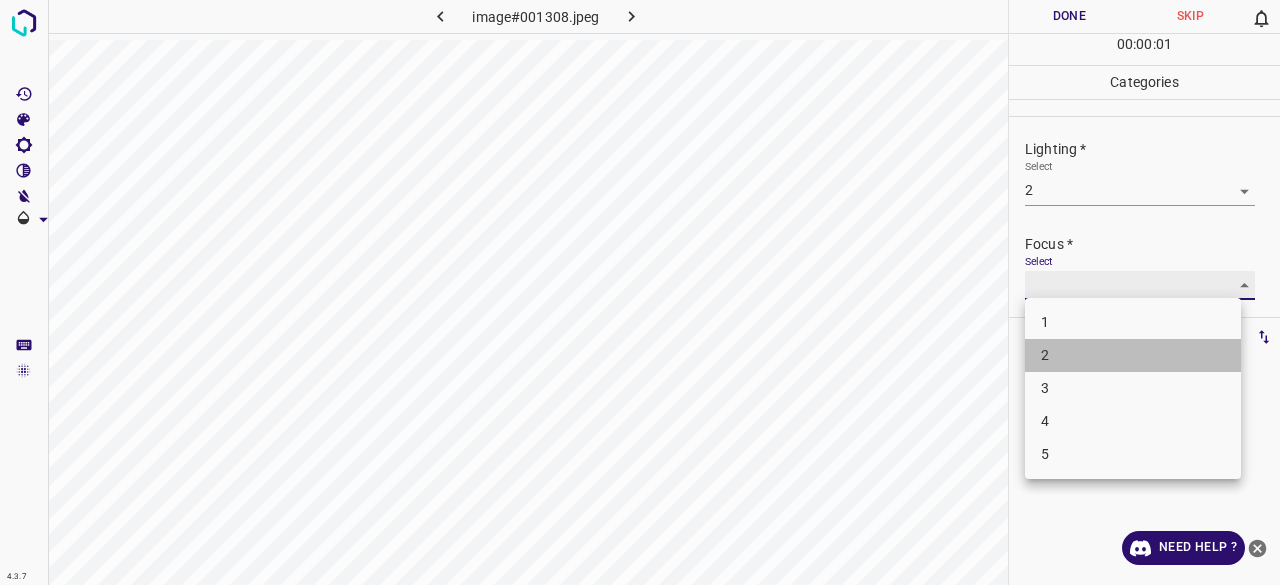 type on "2" 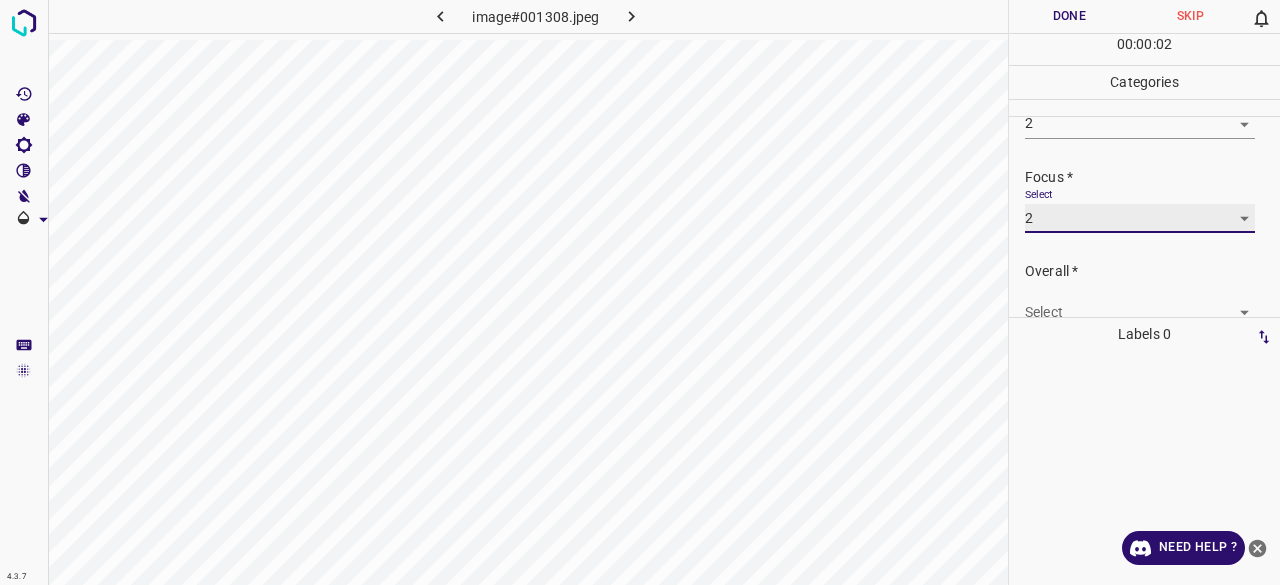 scroll, scrollTop: 98, scrollLeft: 0, axis: vertical 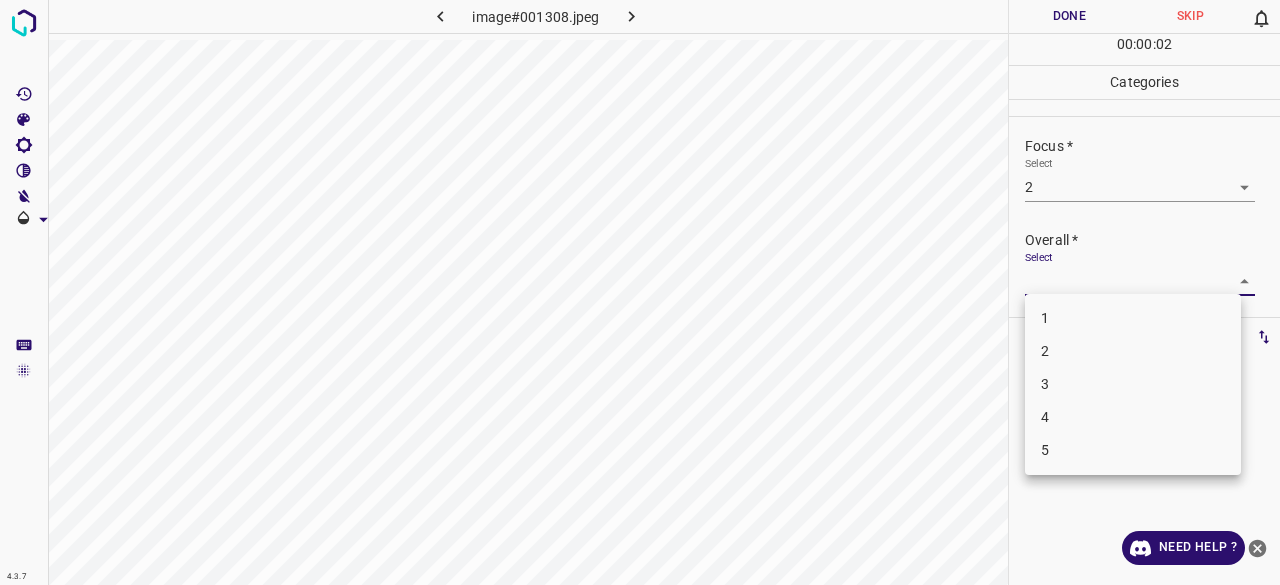 click on "4.3.7 image#001308.jpeg Done Skip 0 00   : 00   : 02   Categories Lighting *  Select 2 2 Focus *  Select 2 2 Overall *  Select ​ Labels   0 Categories 1 Lighting 2 Focus 3 Overall Tools Space Change between modes (Draw & Edit) I Auto labeling R Restore zoom M Zoom in N Zoom out Delete Delete selecte label Filters Z Restore filters X Saturation filter C Brightness filter V Contrast filter B Gray scale filter General O Download Need Help ? - Text - Hide - Delete 1 2 3 4 5" at bounding box center [640, 292] 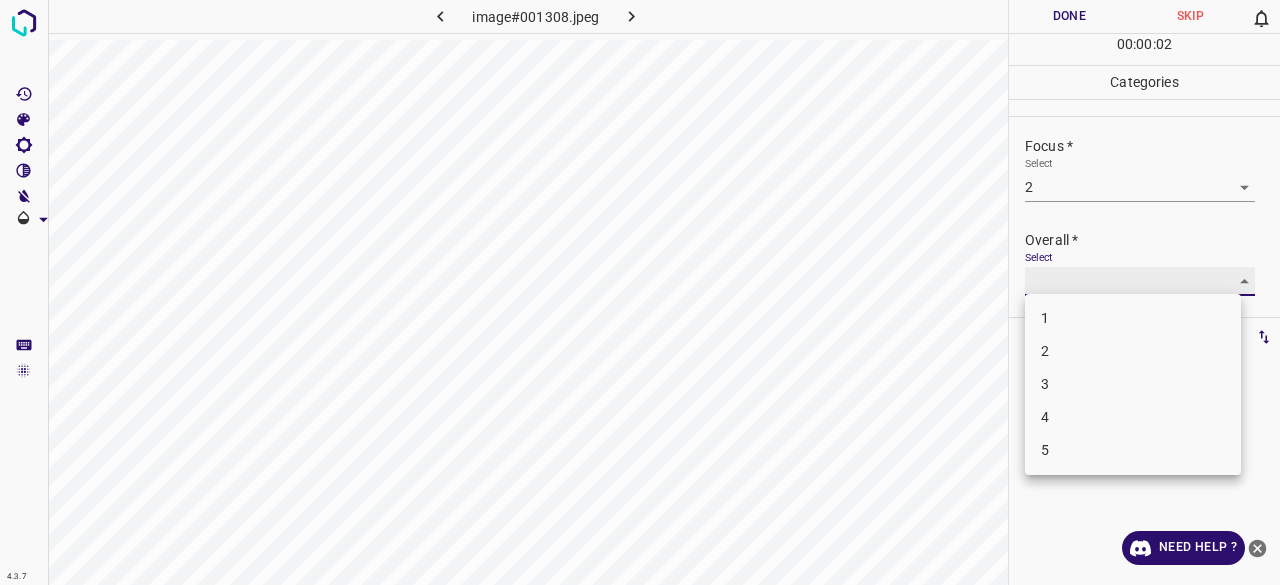 type on "2" 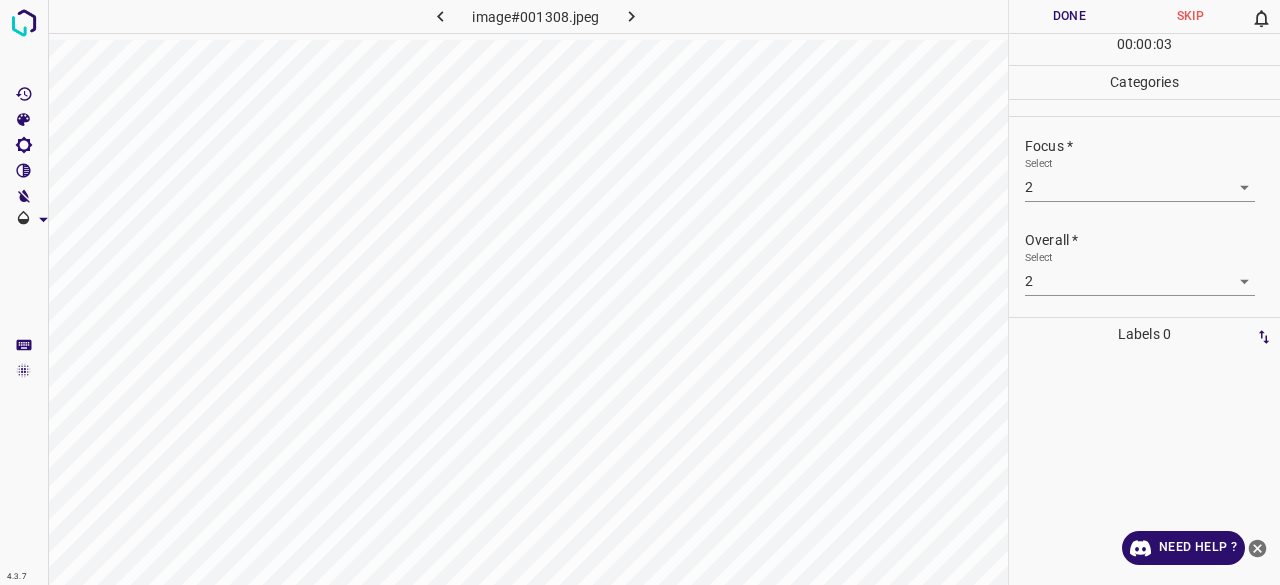 click on "Done" at bounding box center [1069, 16] 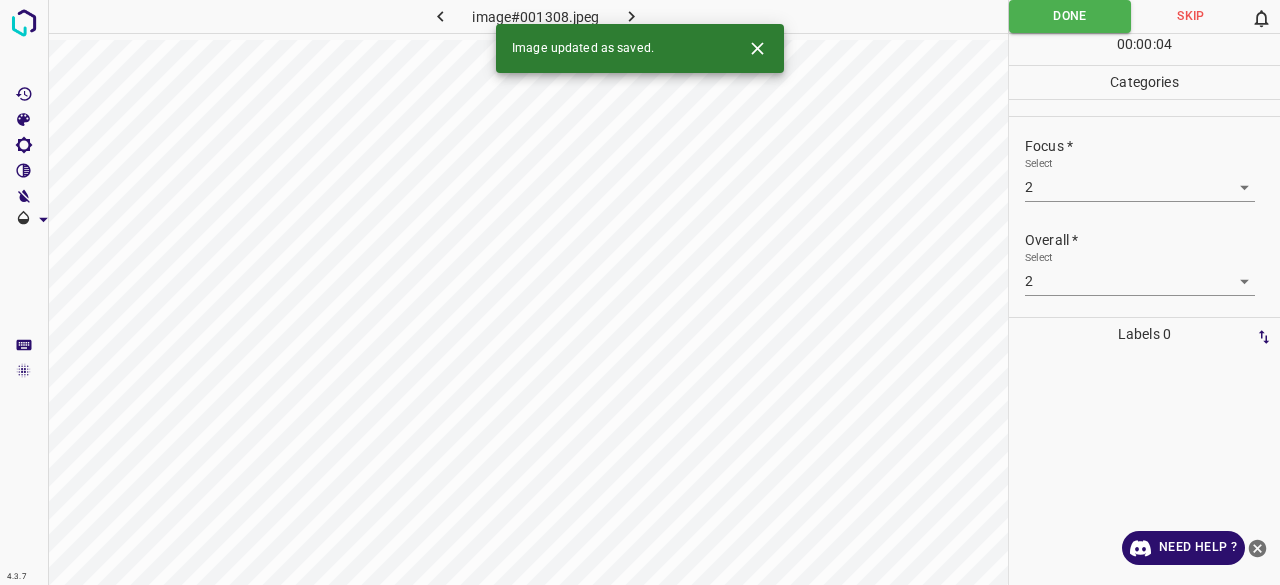 click 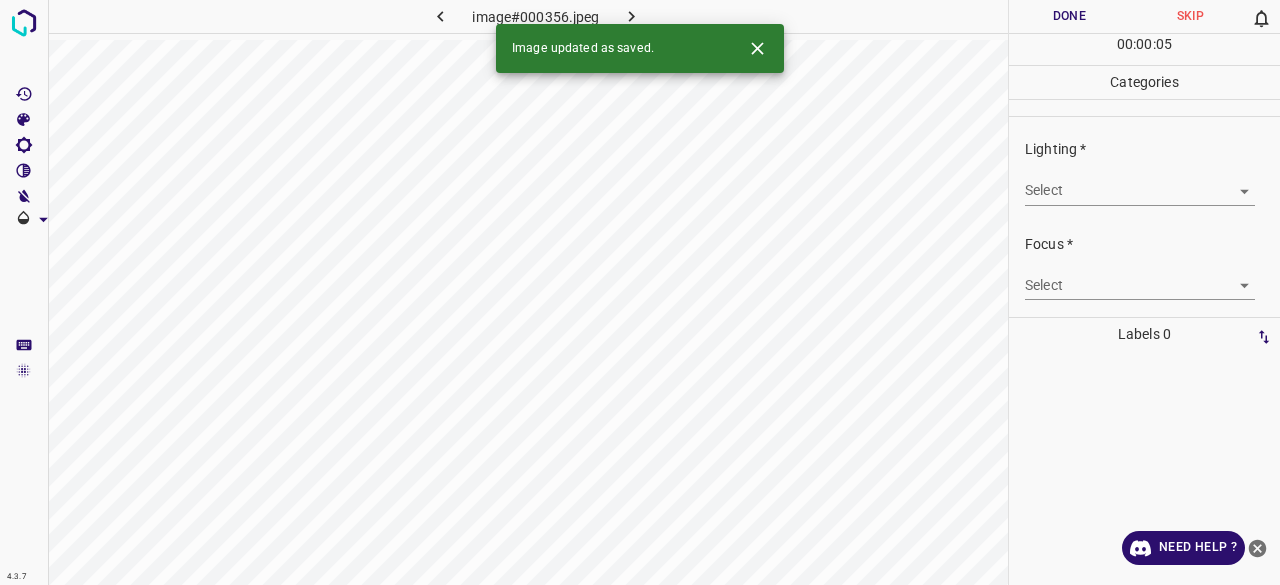drag, startPoint x: 1161, startPoint y: 174, endPoint x: 1155, endPoint y: 187, distance: 14.3178215 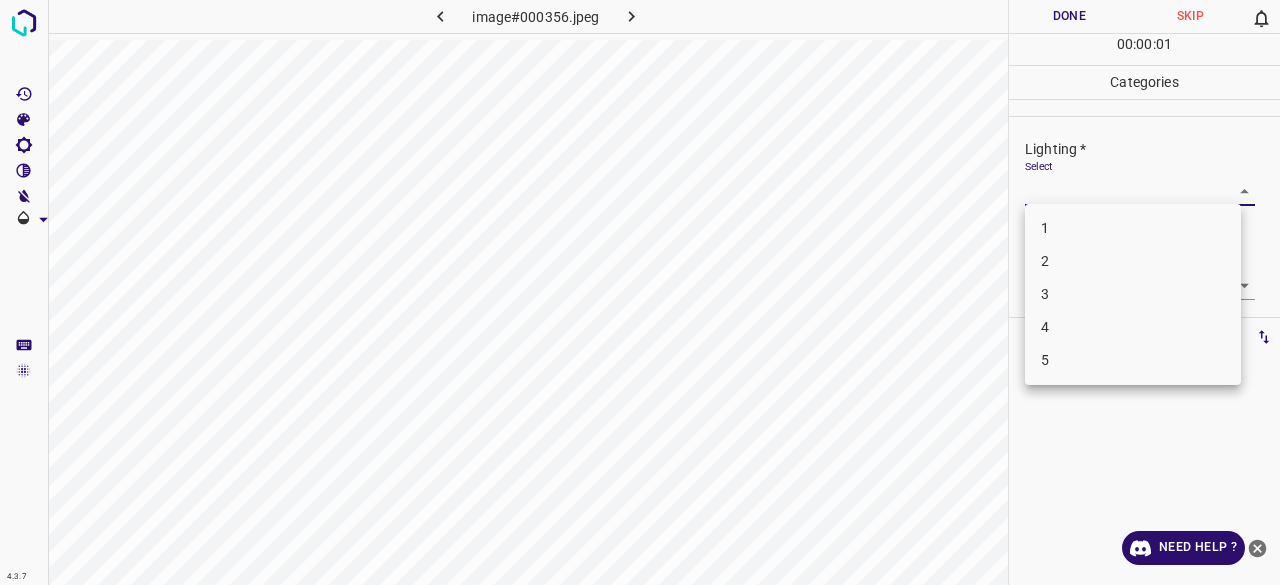 drag, startPoint x: 1060, startPoint y: 295, endPoint x: 1042, endPoint y: 286, distance: 20.12461 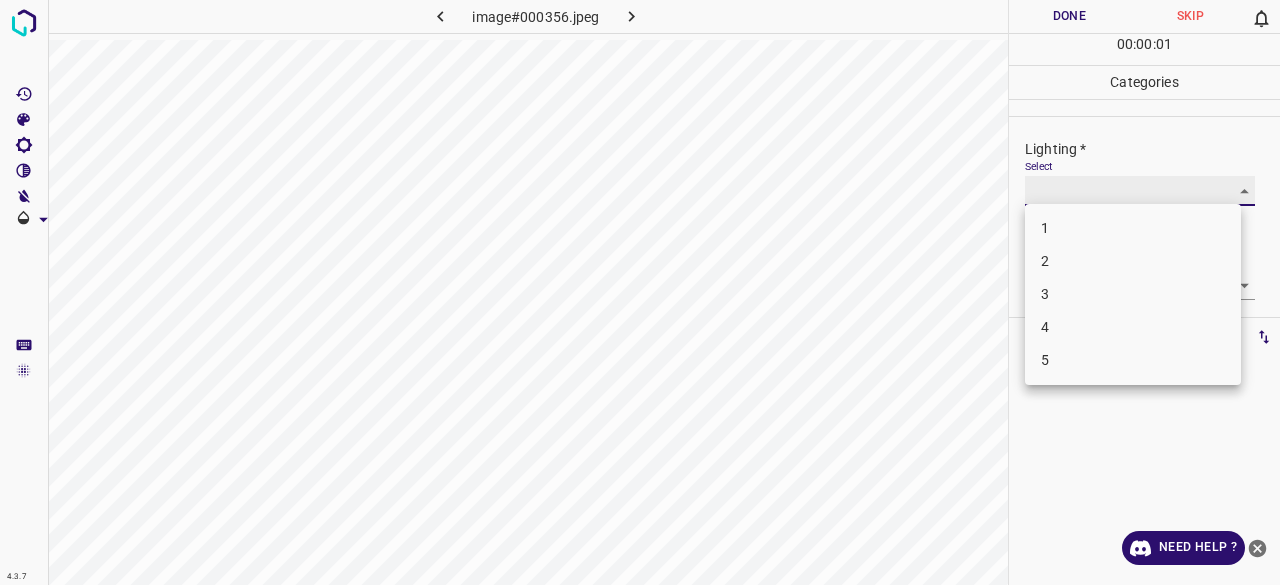 type on "3" 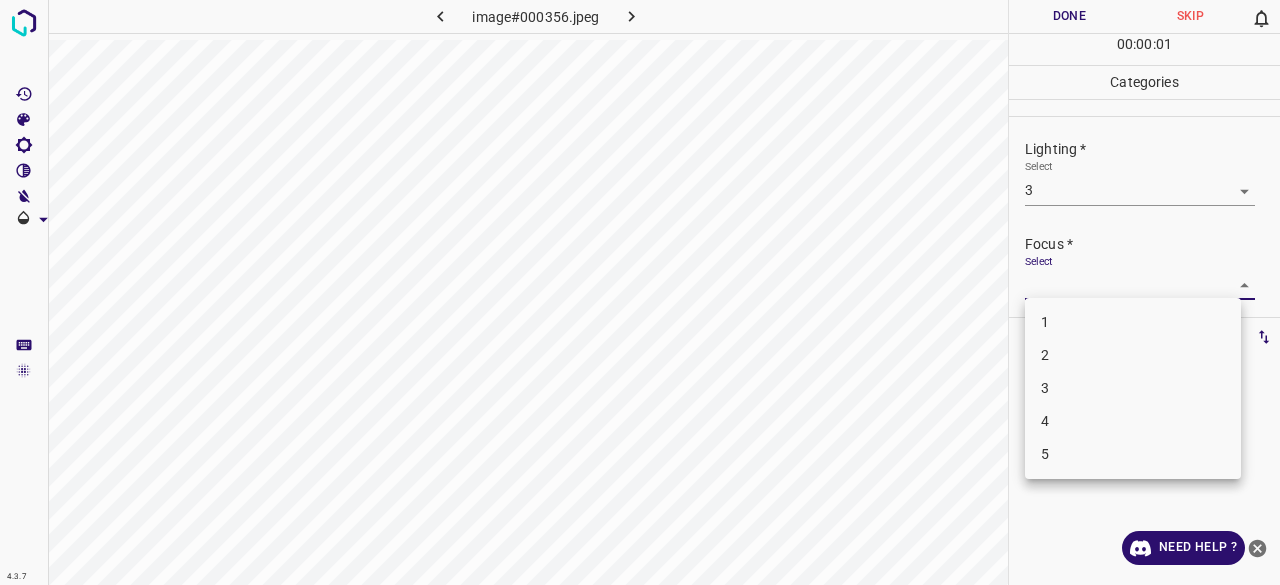 click on "4.3.7 image#000356.jpeg Done Skip 0 00   : 00   : 01   Categories Lighting *  Select 3 3 Focus *  Select ​ Overall *  Select ​ Labels   0 Categories 1 Lighting 2 Focus 3 Overall Tools Space Change between modes (Draw & Edit) I Auto labeling R Restore zoom M Zoom in N Zoom out Delete Delete selecte label Filters Z Restore filters X Saturation filter C Brightness filter V Contrast filter B Gray scale filter General O Download Need Help ? - Text - Hide - Delete 1 2 3 4 5" at bounding box center [640, 292] 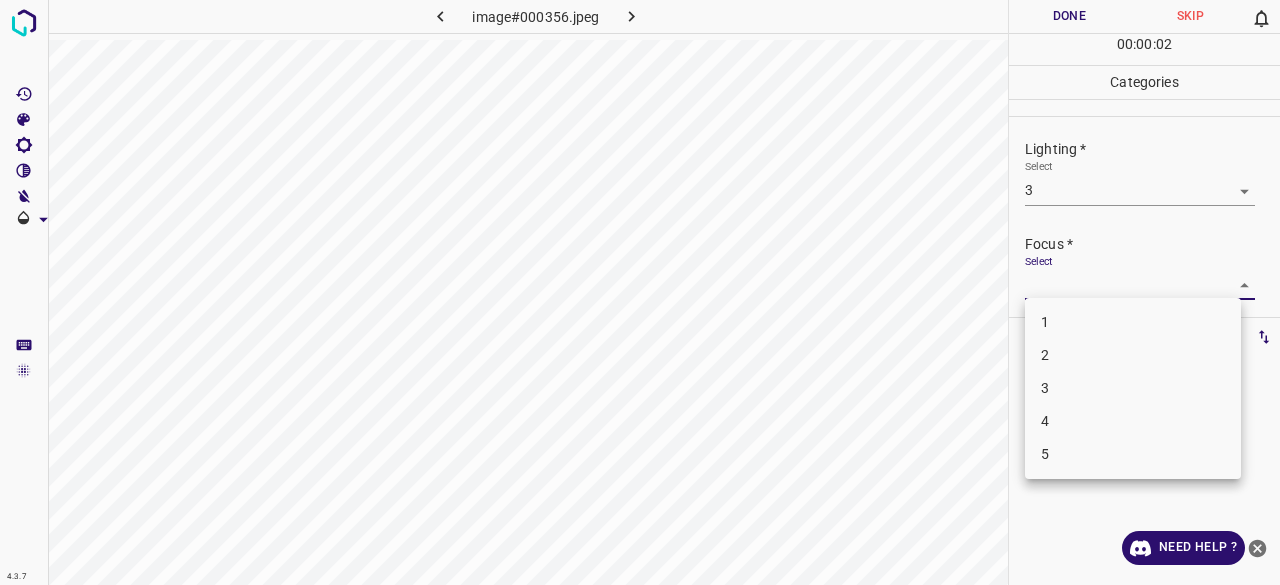 drag, startPoint x: 1063, startPoint y: 390, endPoint x: 1064, endPoint y: 354, distance: 36.013885 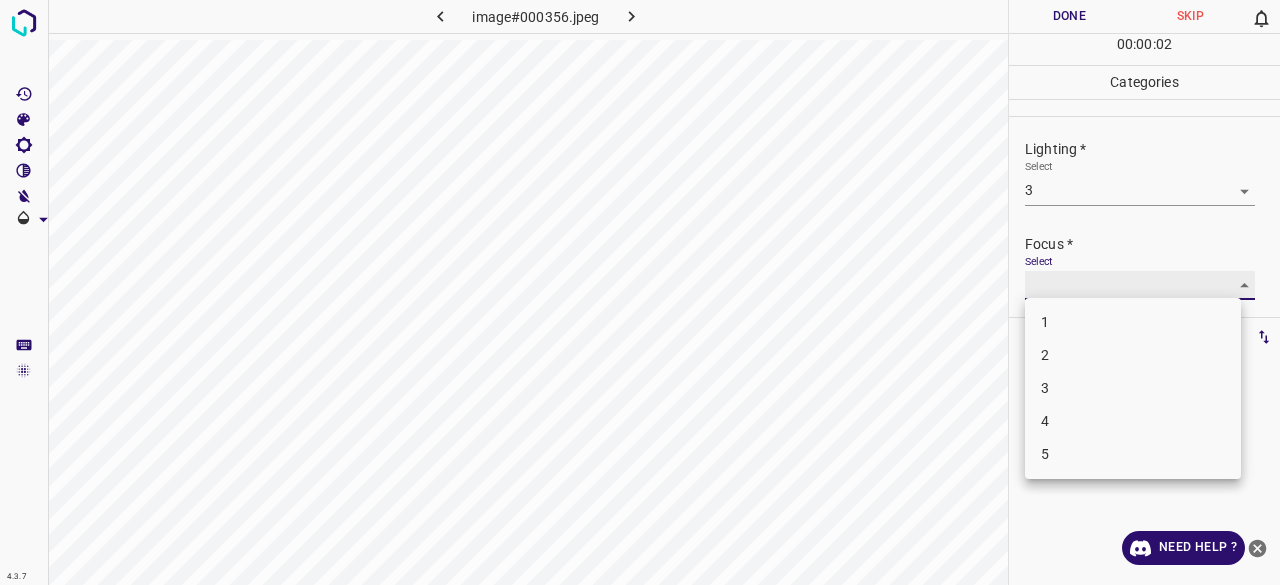type on "3" 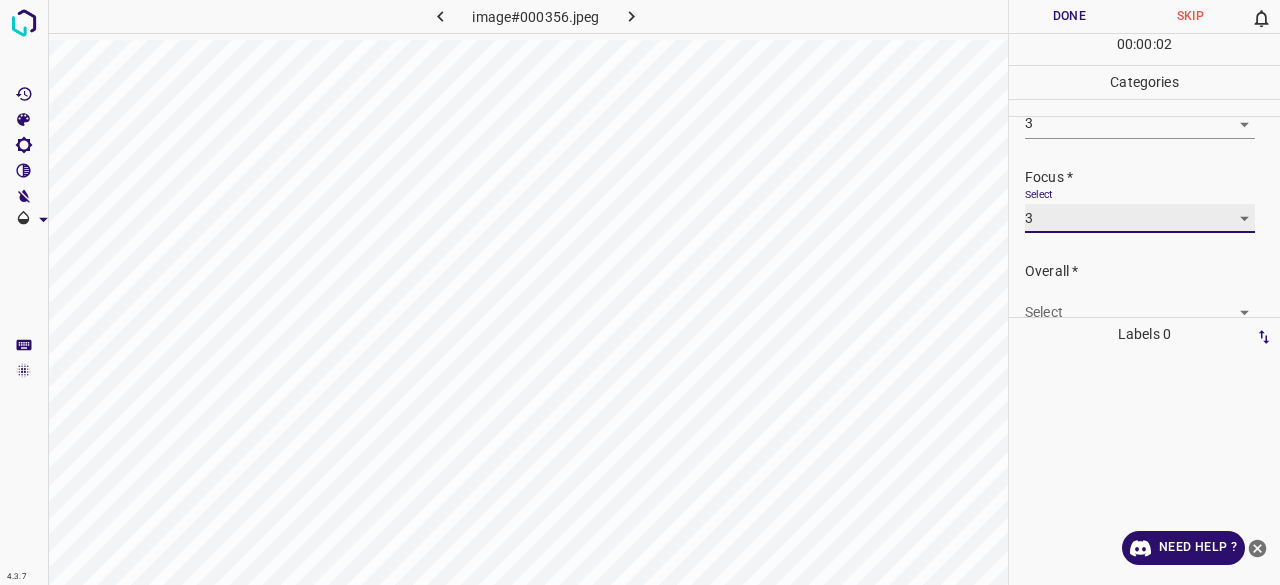 scroll, scrollTop: 98, scrollLeft: 0, axis: vertical 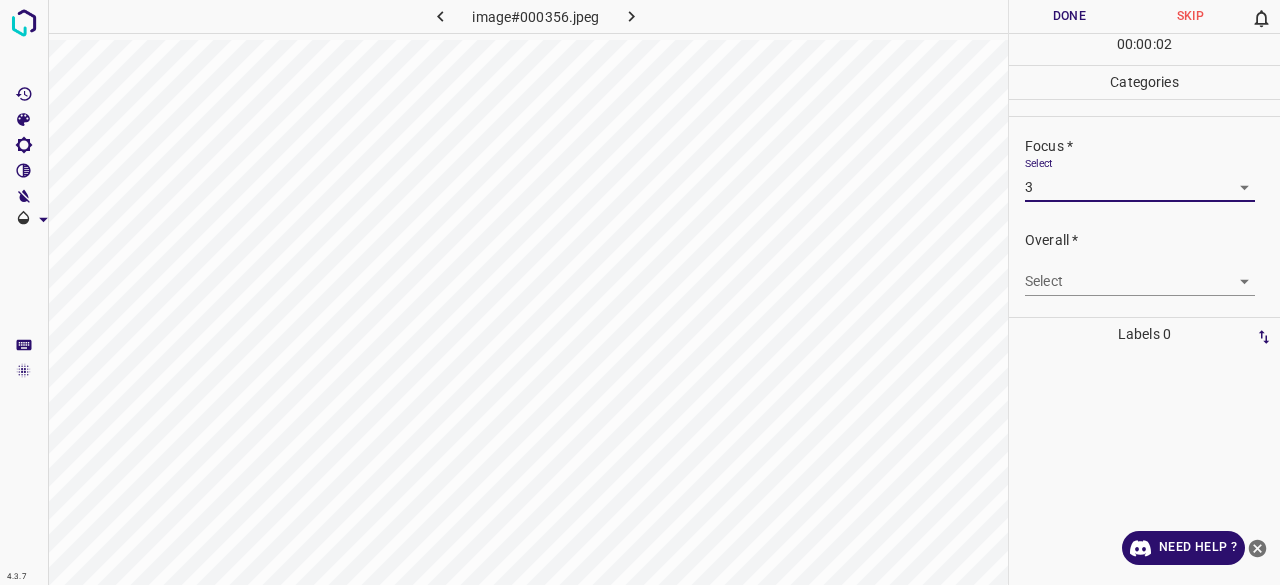 click on "4.3.7 image#000356.jpeg Done Skip 0 00   : 00   : 02   Categories Lighting *  Select 3 3 Focus *  Select 3 3 Overall *  Select ​ Labels   0 Categories 1 Lighting 2 Focus 3 Overall Tools Space Change between modes (Draw & Edit) I Auto labeling R Restore zoom M Zoom in N Zoom out Delete Delete selecte label Filters Z Restore filters X Saturation filter C Brightness filter V Contrast filter B Gray scale filter General O Download Need Help ? - Text - Hide - Delete" at bounding box center [640, 292] 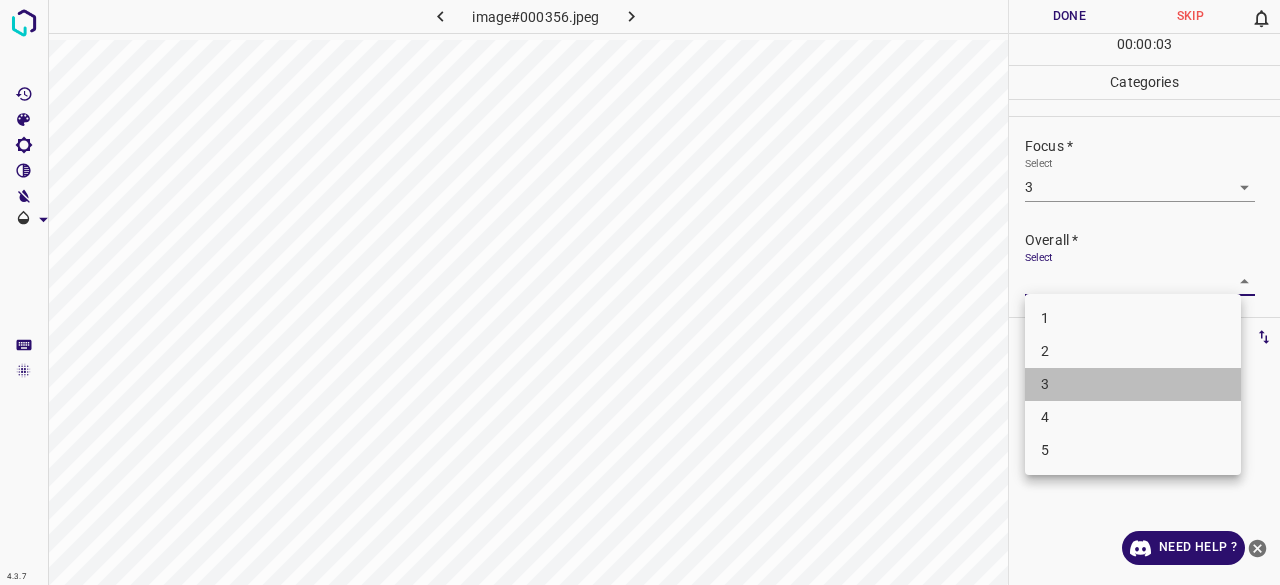 drag, startPoint x: 1055, startPoint y: 398, endPoint x: 1061, endPoint y: 334, distance: 64.28063 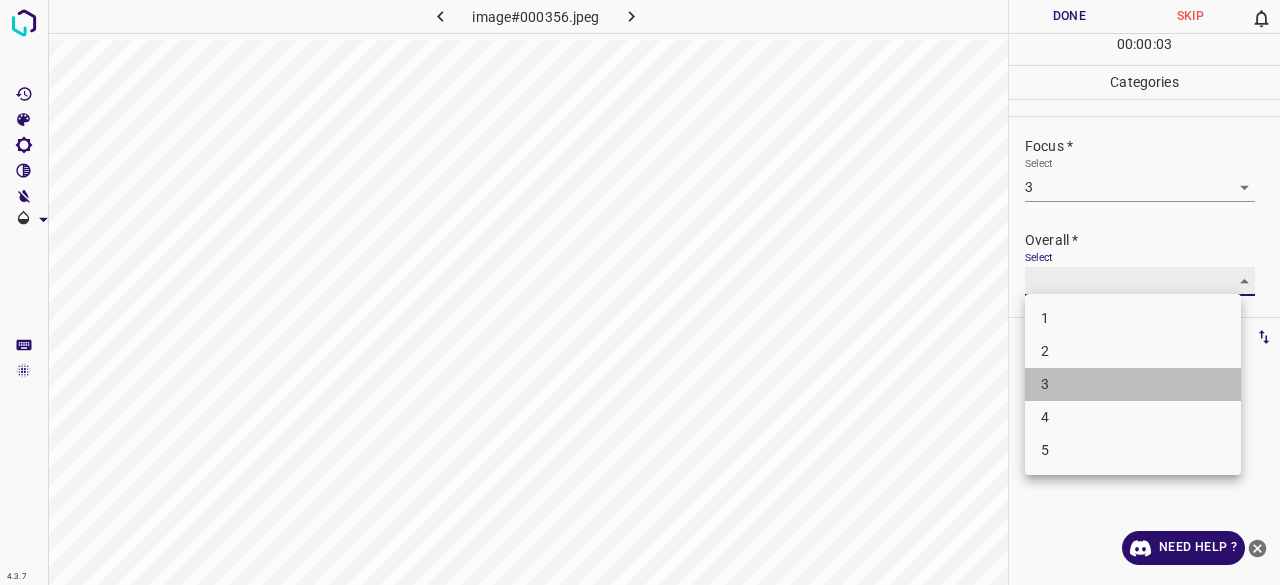 type on "3" 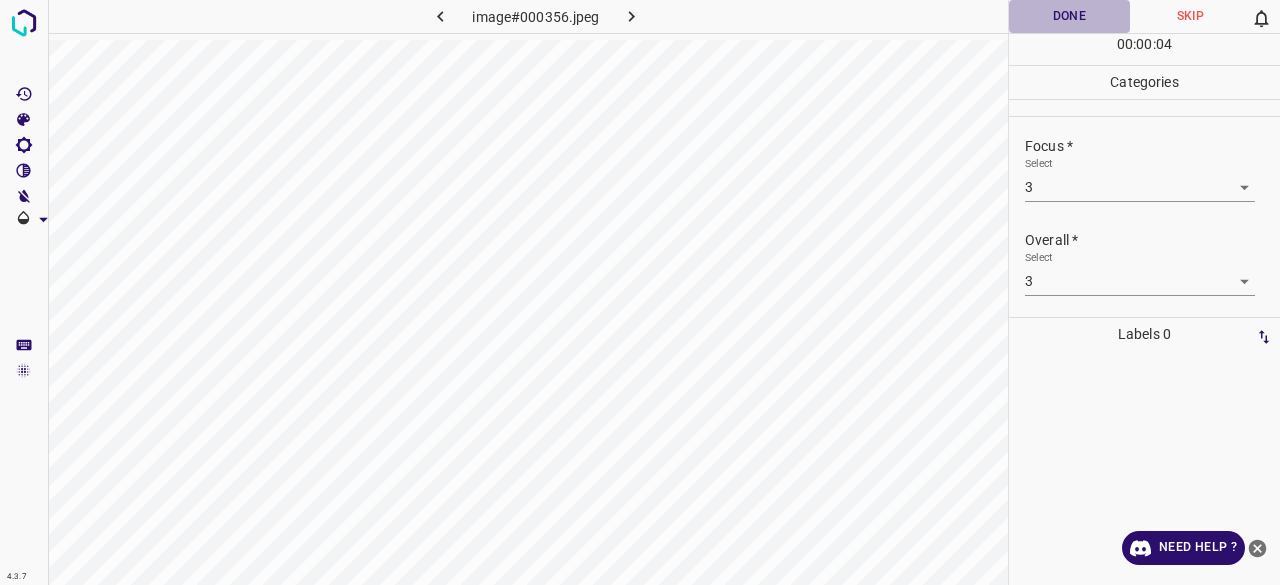 click on "Done" at bounding box center (1069, 16) 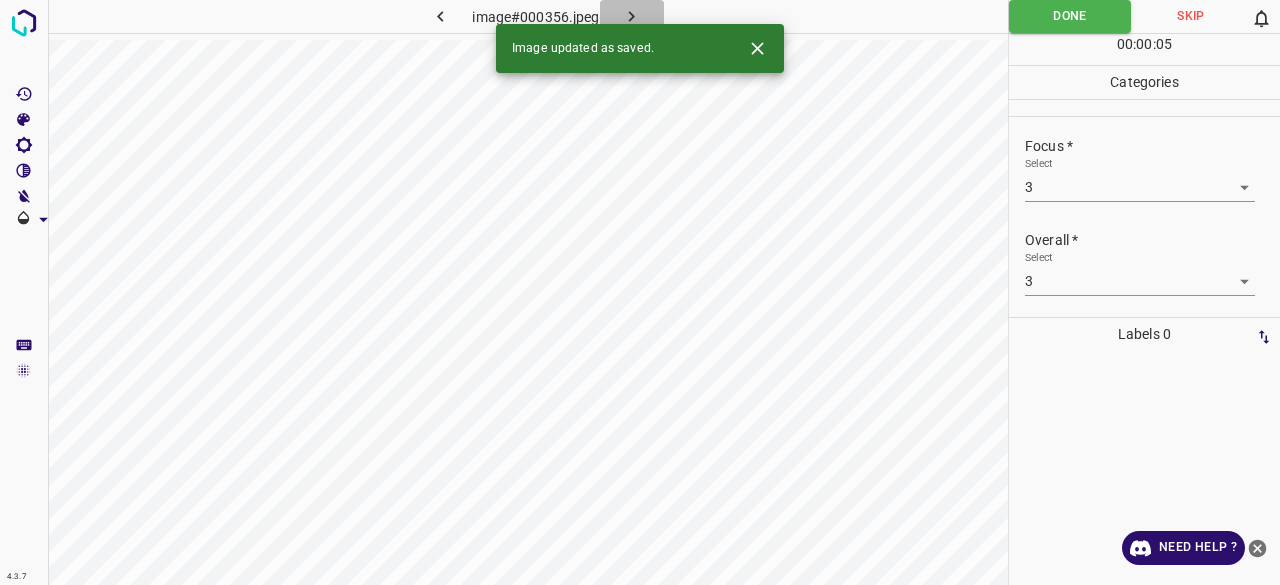click 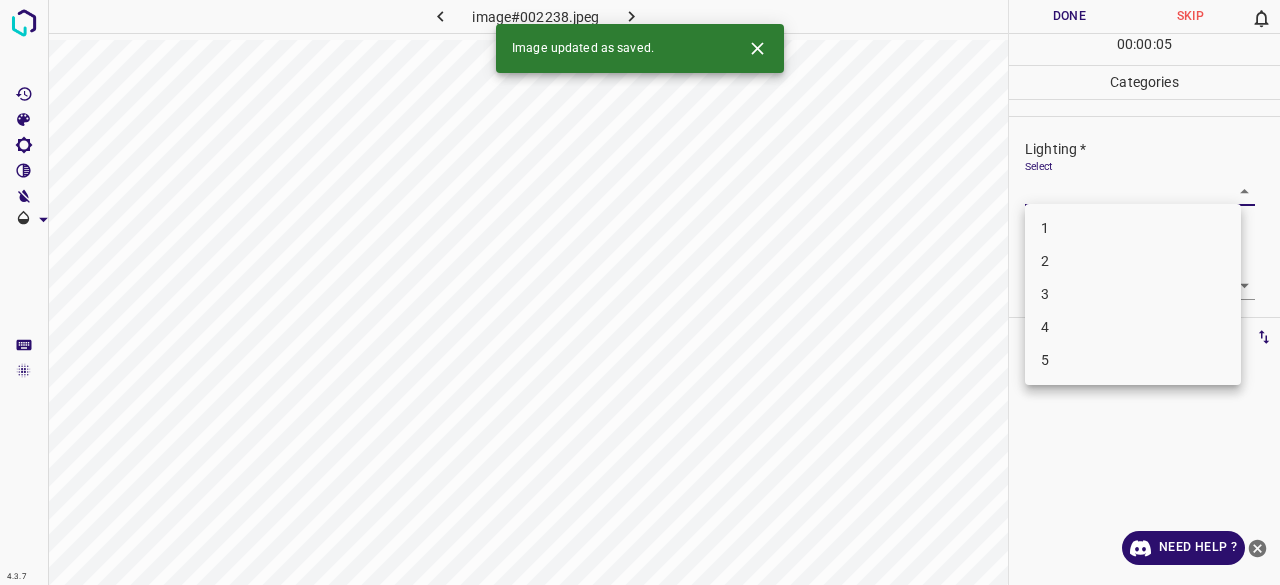 click on "4.3.7 image#002238.jpeg Done Skip 0 00   : 00   : 05   Categories Lighting *  Select ​ Focus *  Select ​ Overall *  Select ​ Labels   0 Categories 1 Lighting 2 Focus 3 Overall Tools Space Change between modes (Draw & Edit) I Auto labeling R Restore zoom M Zoom in N Zoom out Delete Delete selecte label Filters Z Restore filters X Saturation filter C Brightness filter V Contrast filter B Gray scale filter General O Download Image updated as saved. Need Help ? - Text - Hide - Delete 1 2 3 4 5" at bounding box center [640, 292] 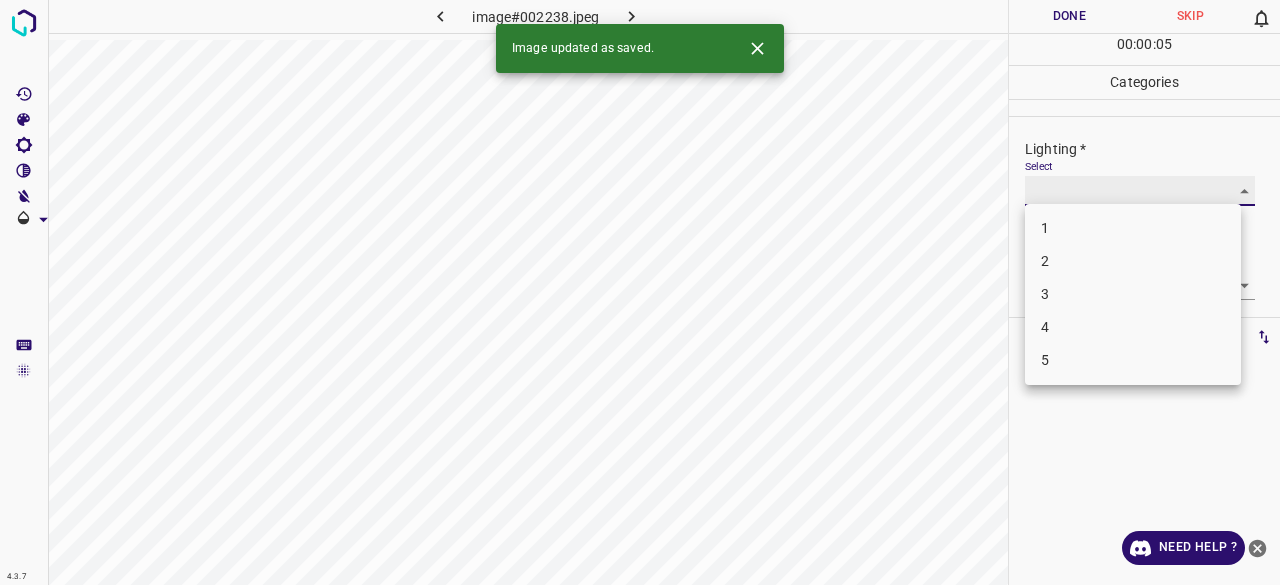 type on "3" 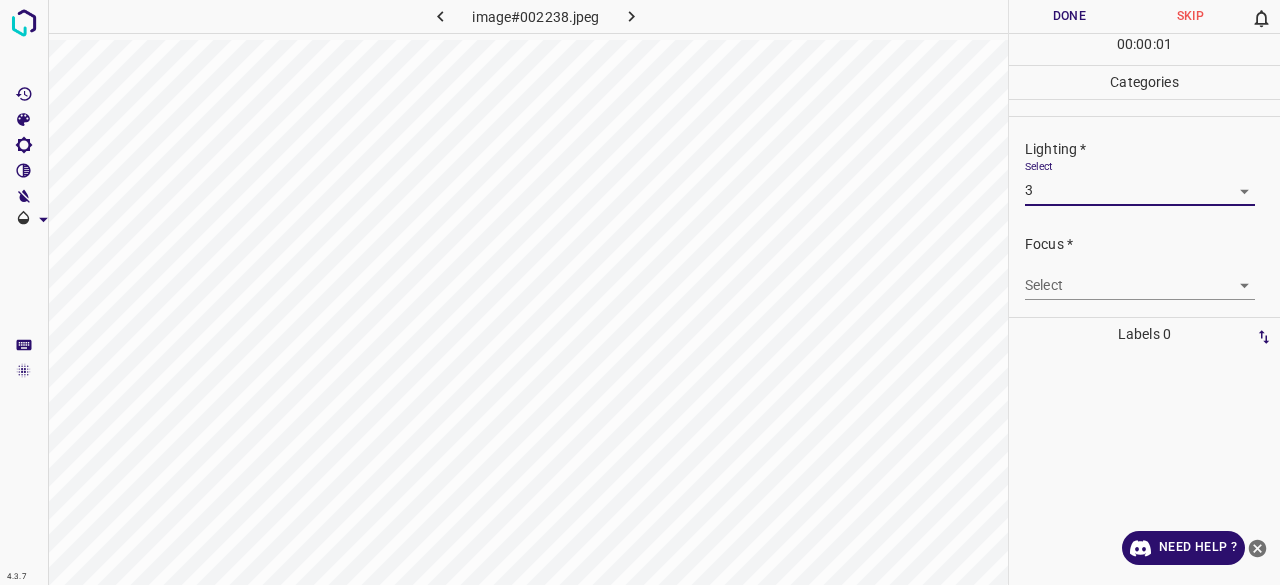 click on "4.3.7 image#002238.jpeg Done Skip 0 00   : 00   : 01   Categories Lighting *  Select 3 3 Focus *  Select ​ Overall *  Select ​ Labels   0 Categories 1 Lighting 2 Focus 3 Overall Tools Space Change between modes (Draw & Edit) I Auto labeling R Restore zoom M Zoom in N Zoom out Delete Delete selecte label Filters Z Restore filters X Saturation filter C Brightness filter V Contrast filter B Gray scale filter General O Download Need Help ? - Text - Hide - Delete 1 2 3 4 5" at bounding box center [640, 292] 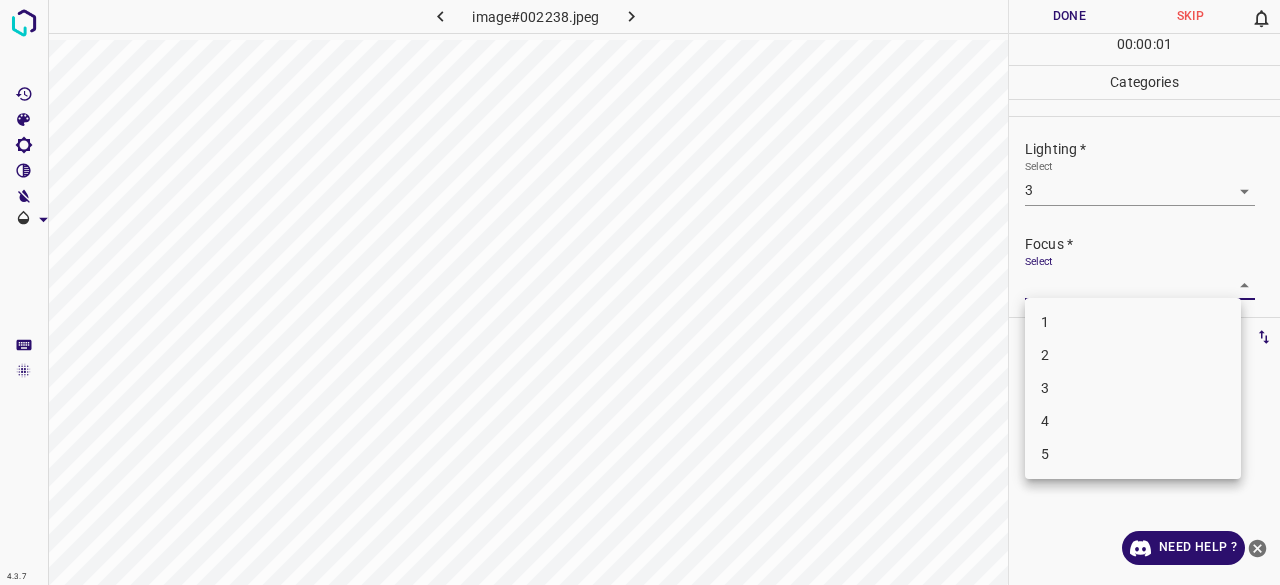 drag, startPoint x: 1056, startPoint y: 365, endPoint x: 1058, endPoint y: 385, distance: 20.09975 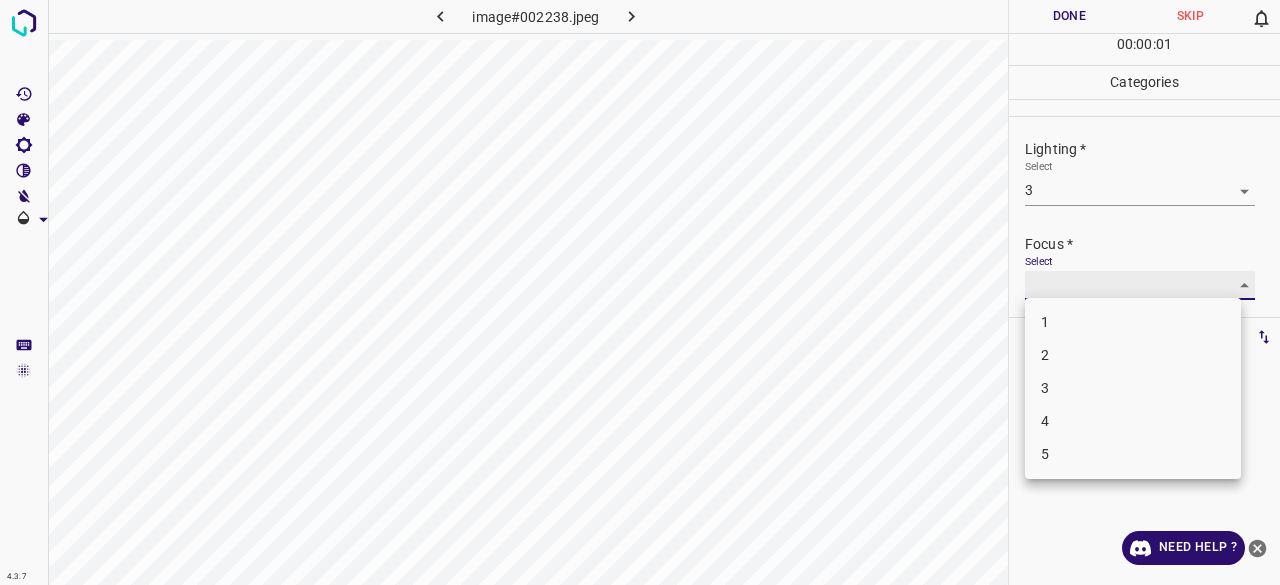 type on "3" 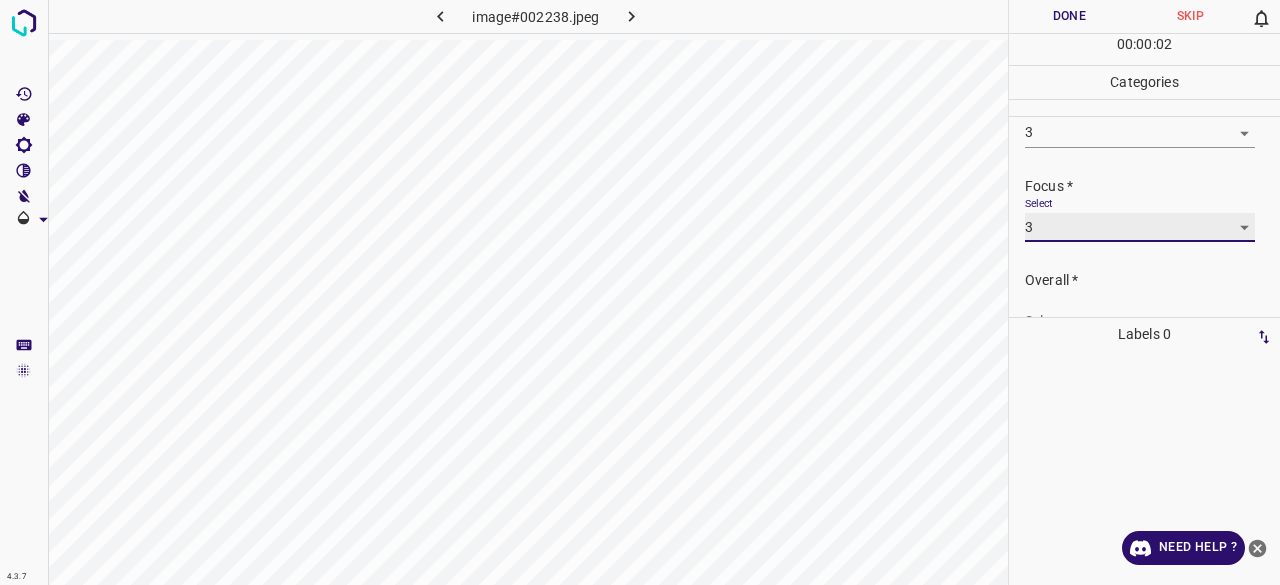 scroll, scrollTop: 98, scrollLeft: 0, axis: vertical 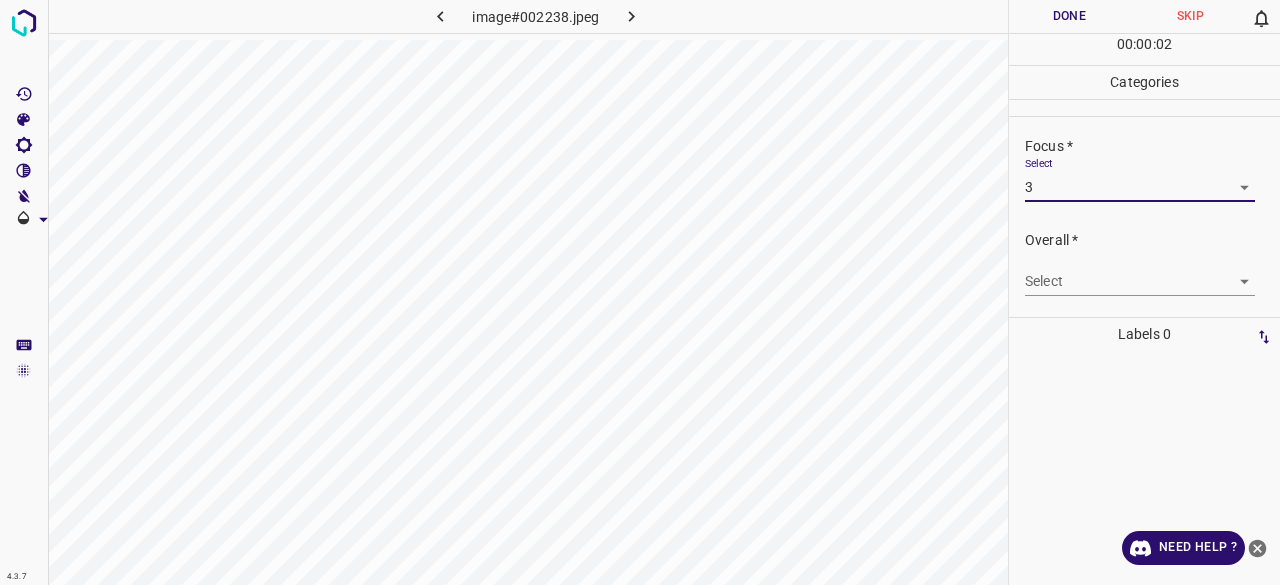 click on "4.3.7 image#002238.jpeg Done Skip 0 00   : 00   : 02   Categories Lighting *  Select 3 3 Focus *  Select 3 3 Overall *  Select ​ Labels   0 Categories 1 Lighting 2 Focus 3 Overall Tools Space Change between modes (Draw & Edit) I Auto labeling R Restore zoom M Zoom in N Zoom out Delete Delete selecte label Filters Z Restore filters X Saturation filter C Brightness filter V Contrast filter B Gray scale filter General O Download Need Help ? - Text - Hide - Delete" at bounding box center [640, 292] 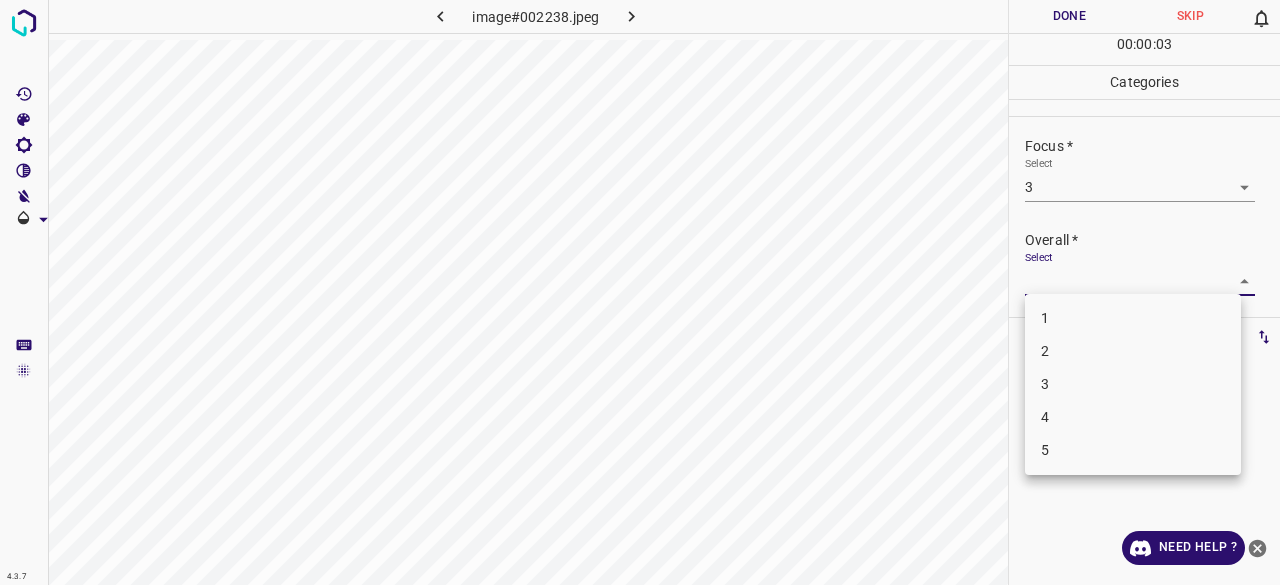 drag, startPoint x: 1048, startPoint y: 387, endPoint x: 1063, endPoint y: 273, distance: 114.982605 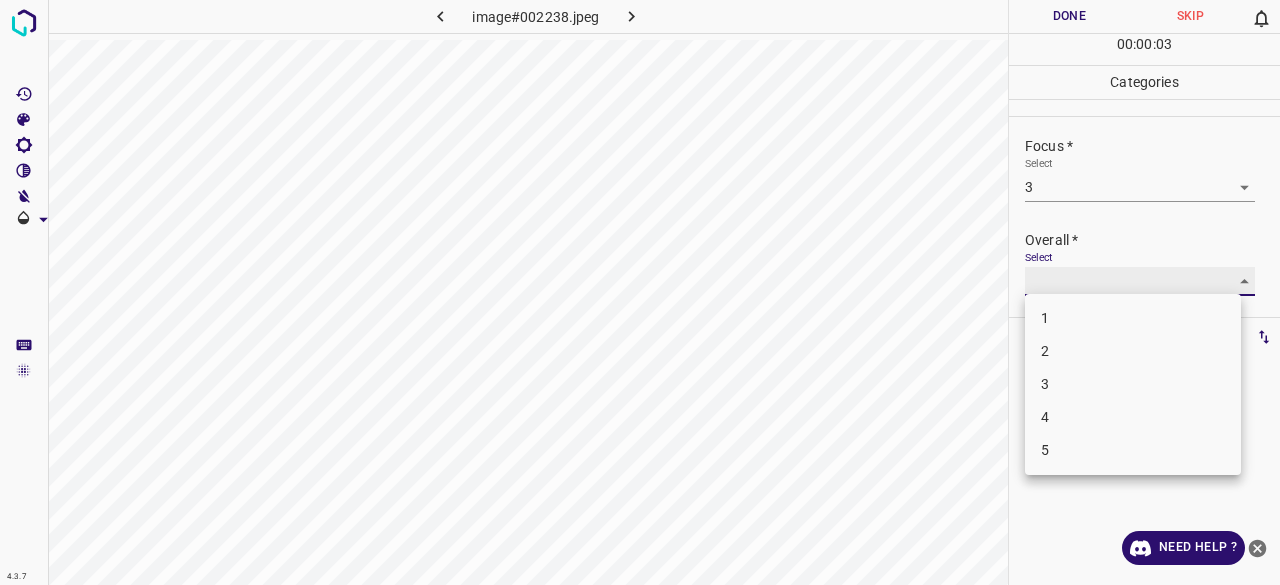 type on "3" 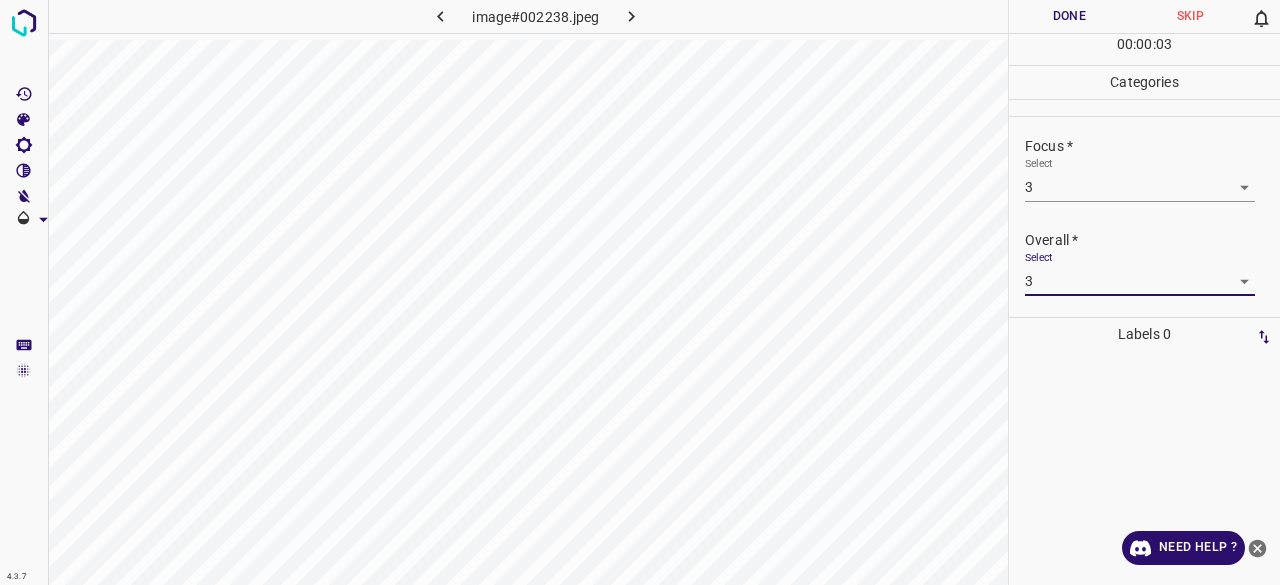 click on "Done" at bounding box center [1069, 16] 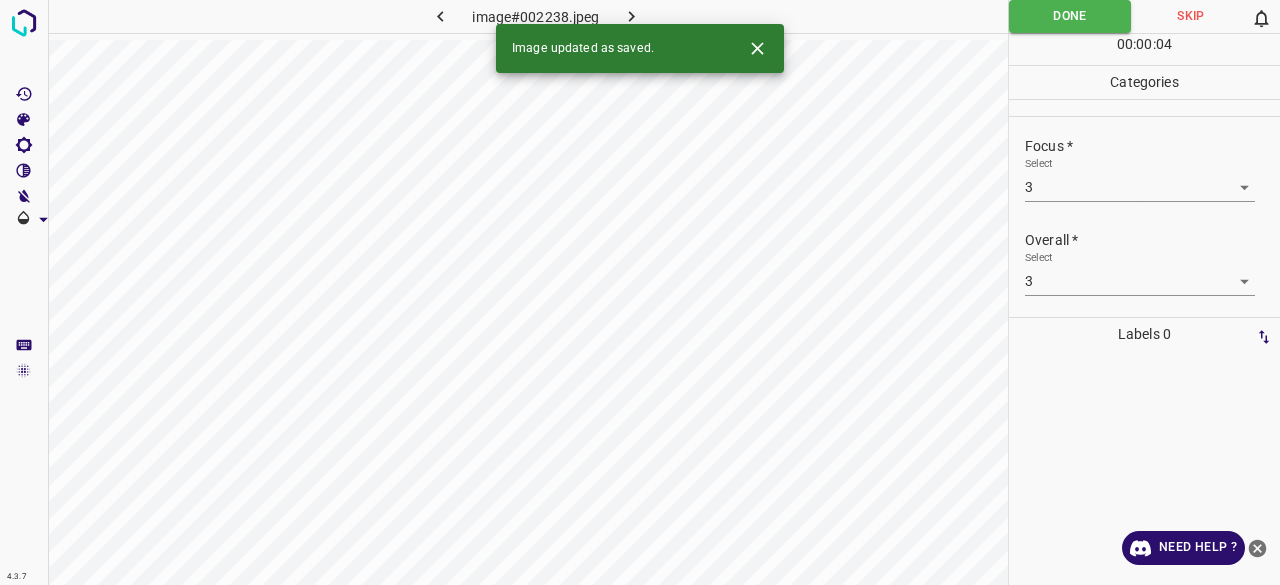 drag, startPoint x: 602, startPoint y: 9, endPoint x: 616, endPoint y: 10, distance: 14.035668 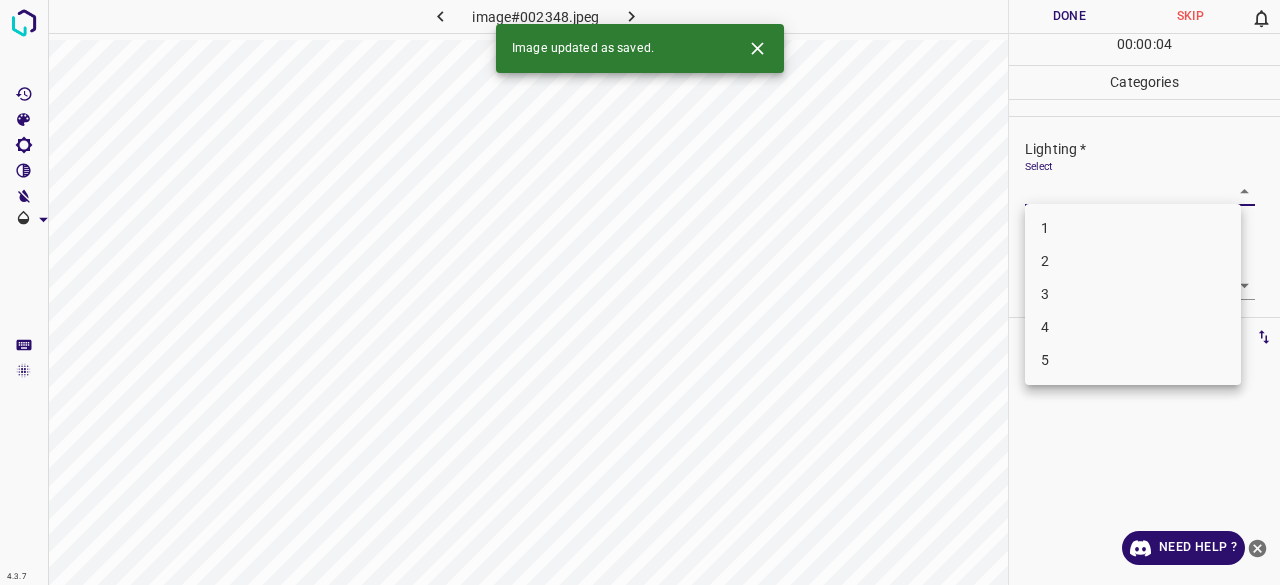 click on "4.3.7 image#002348.jpeg Done Skip 0 00   : 00   : 04   Categories Lighting *  Select ​ Focus *  Select ​ Overall *  Select ​ Labels   0 Categories 1 Lighting 2 Focus 3 Overall Tools Space Change between modes (Draw & Edit) I Auto labeling R Restore zoom M Zoom in N Zoom out Delete Delete selecte label Filters Z Restore filters X Saturation filter C Brightness filter V Contrast filter B Gray scale filter General O Download Image updated as saved. Need Help ? - Text - Hide - Delete 1 2 3 4 5" at bounding box center (640, 292) 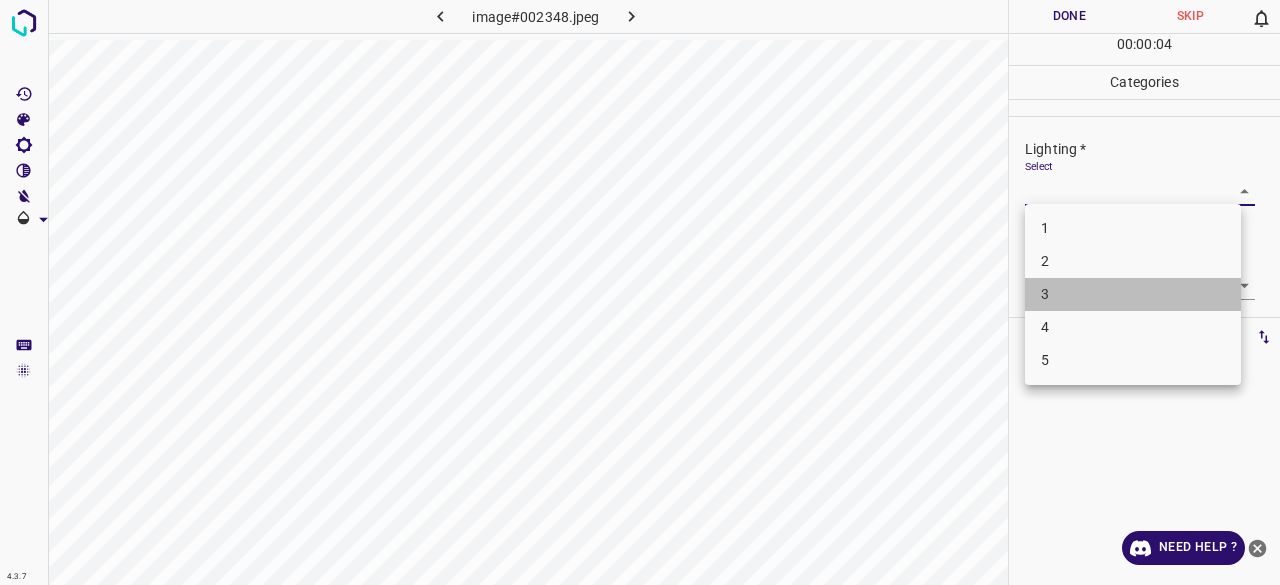click on "3" at bounding box center (1133, 294) 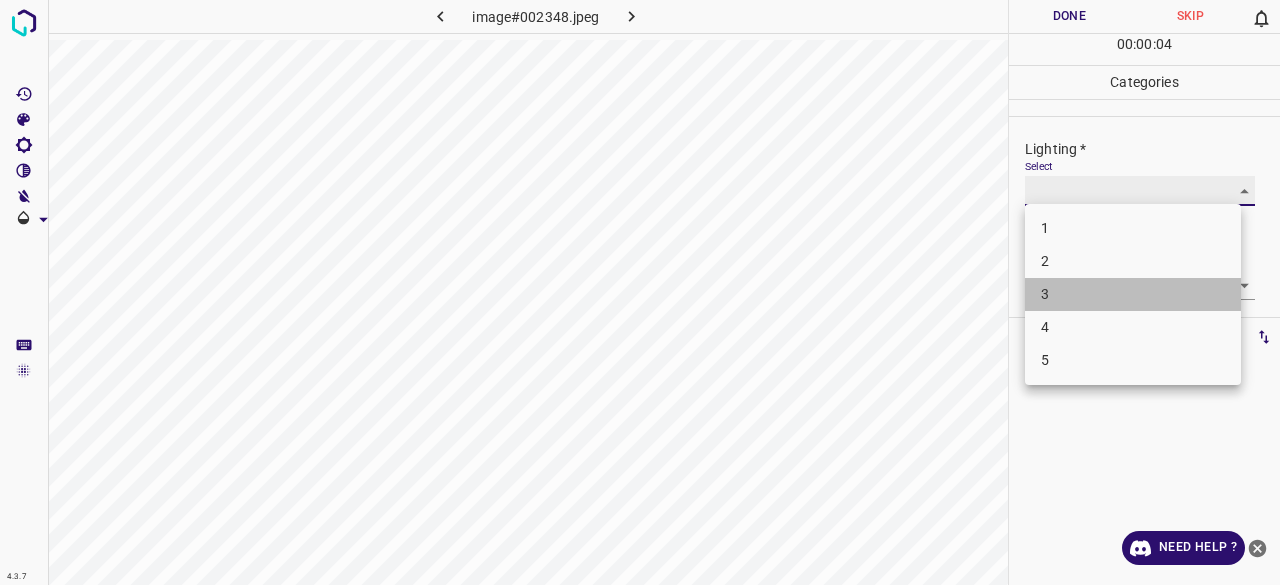 type on "3" 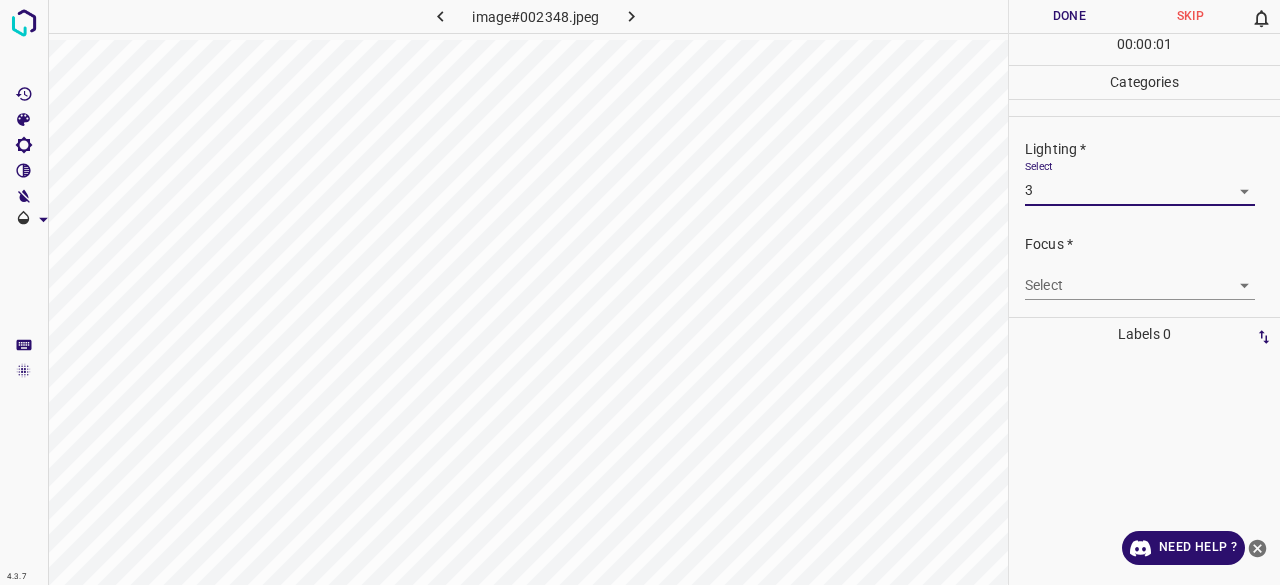 click on "4.3.7 image#002348.jpeg Done Skip 0 00   : 00   : 01   Categories Lighting *  Select 3 3 Focus *  Select ​ Overall *  Select ​ Labels   0 Categories 1 Lighting 2 Focus 3 Overall Tools Space Change between modes (Draw & Edit) I Auto labeling R Restore zoom M Zoom in N Zoom out Delete Delete selecte label Filters Z Restore filters X Saturation filter C Brightness filter V Contrast filter B Gray scale filter General O Download Need Help ? - Text - Hide - Delete 1 2 3 4 5" at bounding box center (640, 292) 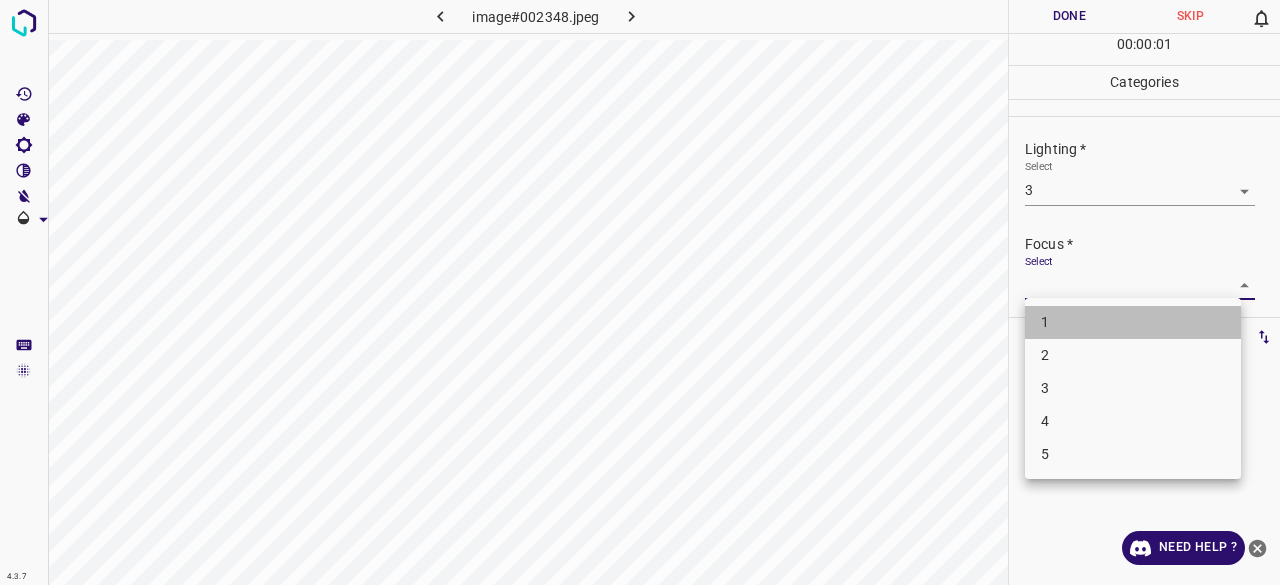 drag, startPoint x: 1058, startPoint y: 338, endPoint x: 1058, endPoint y: 349, distance: 11 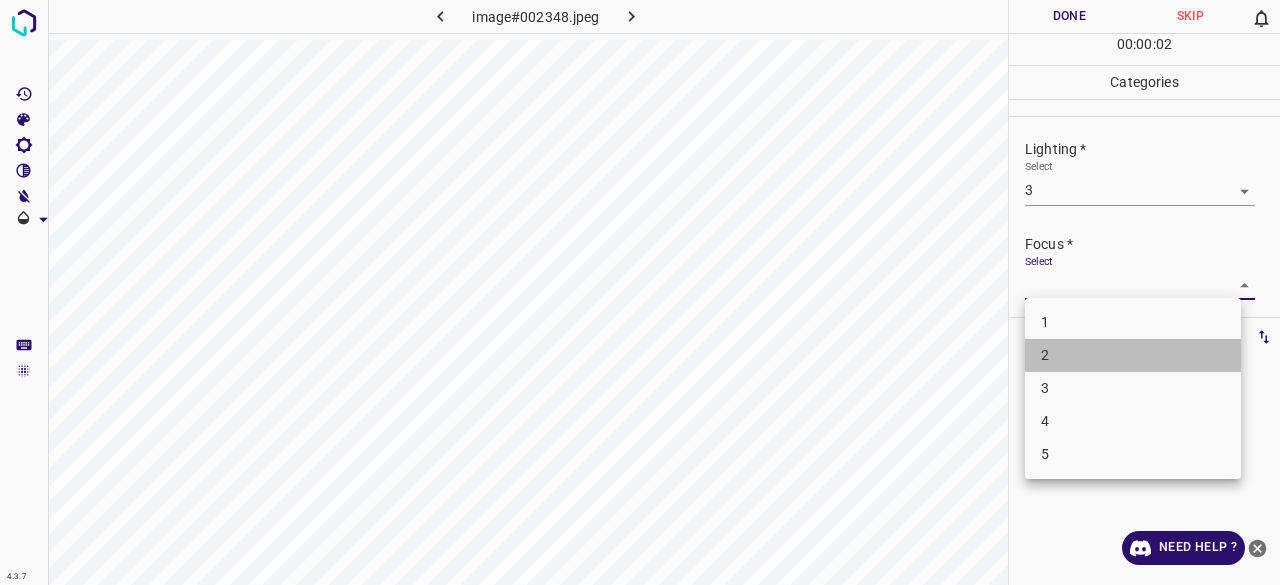 click on "2" at bounding box center [1133, 355] 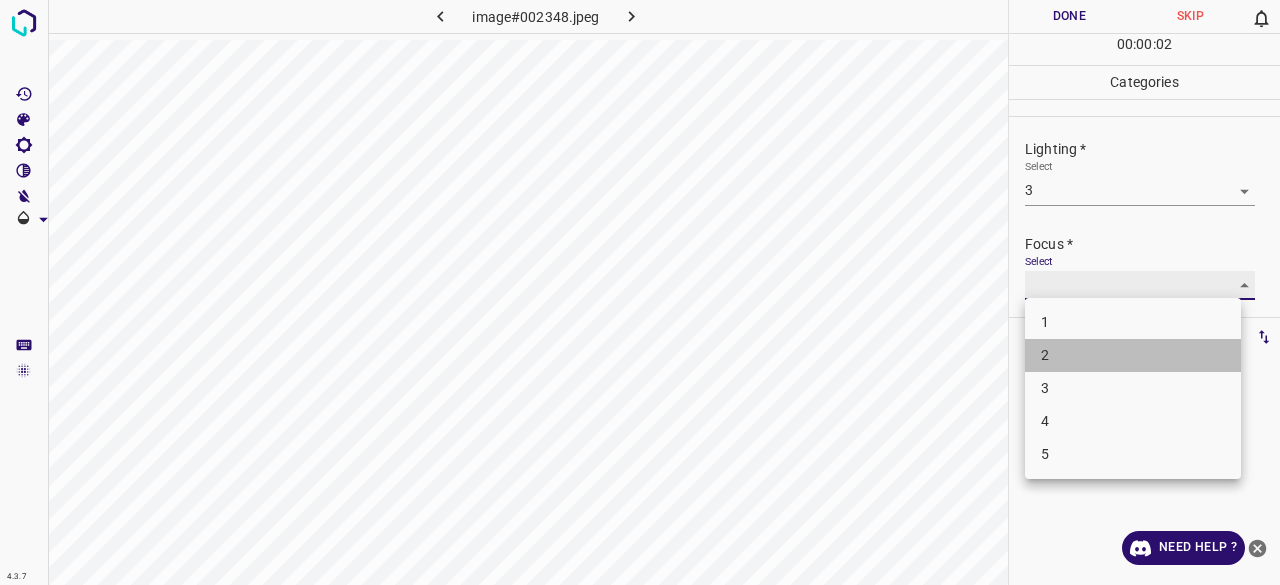 type on "2" 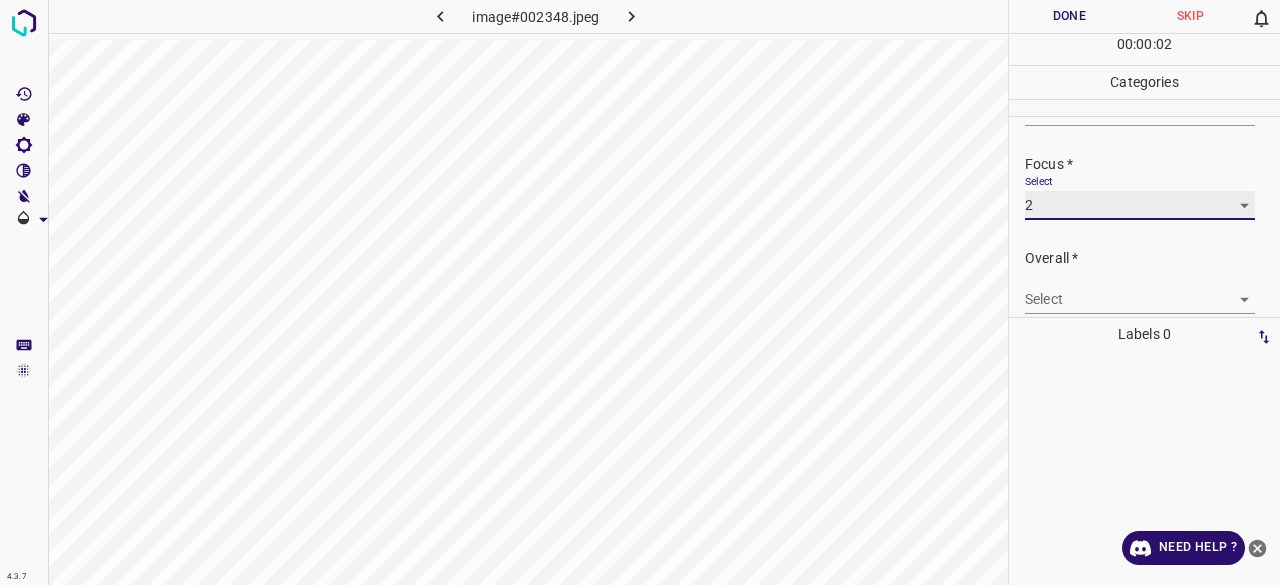 scroll, scrollTop: 98, scrollLeft: 0, axis: vertical 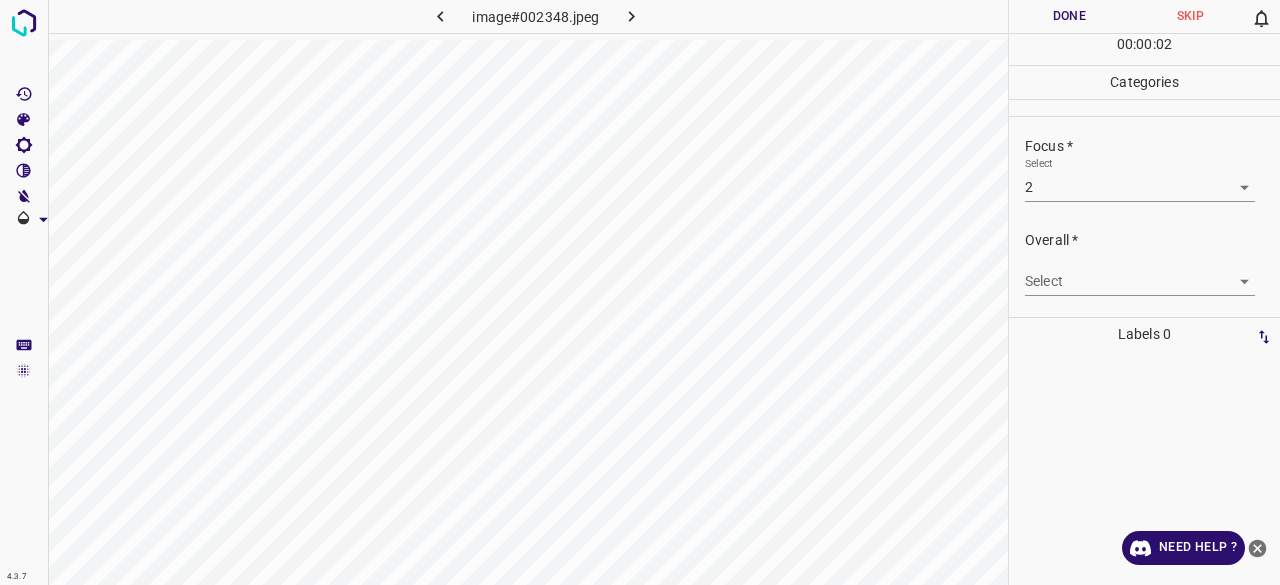 click on "Overall *  Select ​" at bounding box center [1144, 263] 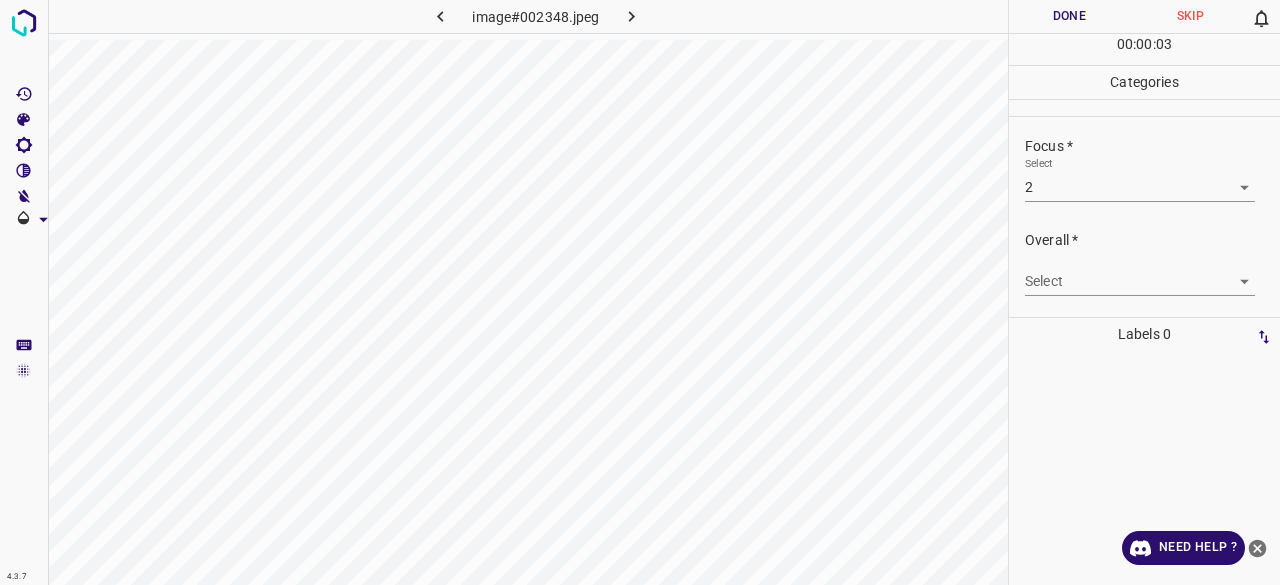 click on "4.3.7 image#002348.jpeg Done Skip 0 00   : 00   : 03   Categories Lighting *  Select 3 3 Focus *  Select 2 2 Overall *  Select ​ Labels   0 Categories 1 Lighting 2 Focus 3 Overall Tools Space Change between modes (Draw & Edit) I Auto labeling R Restore zoom M Zoom in N Zoom out Delete Delete selecte label Filters Z Restore filters X Saturation filter C Brightness filter V Contrast filter B Gray scale filter General O Download Need Help ? - Text - Hide - Delete" at bounding box center [640, 292] 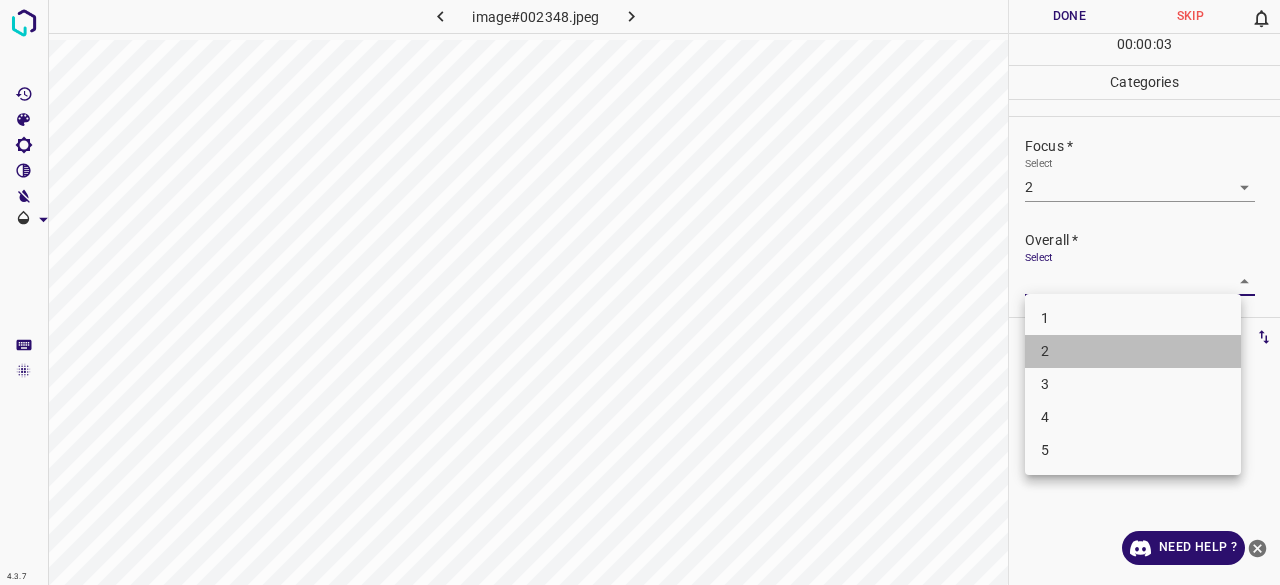 drag, startPoint x: 1064, startPoint y: 349, endPoint x: 1038, endPoint y: 230, distance: 121.80723 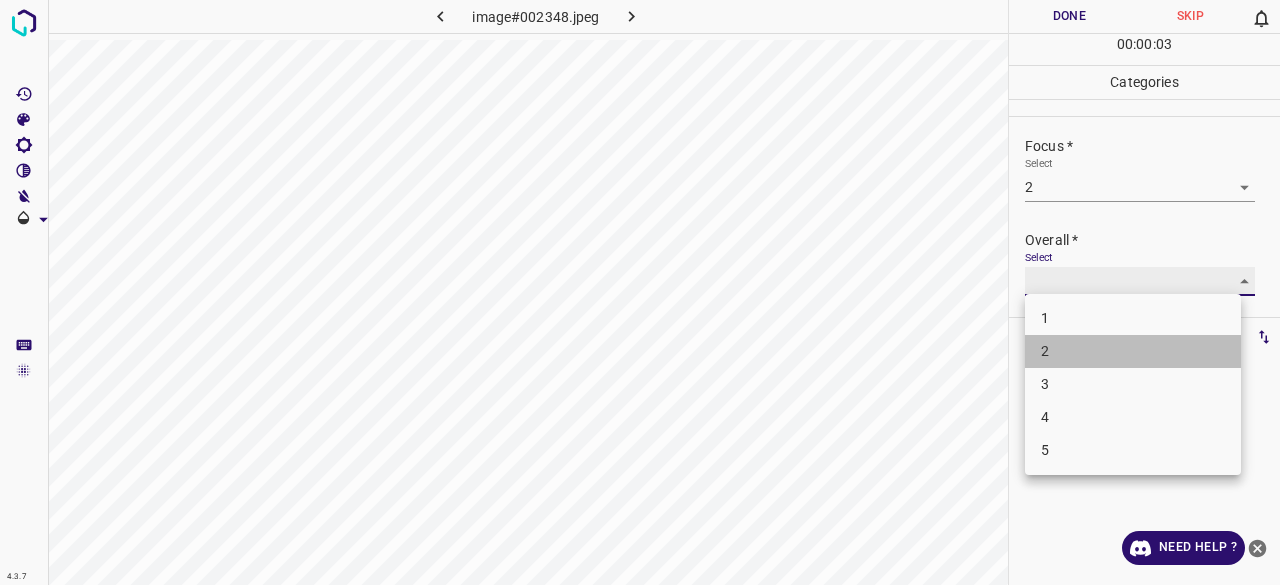 type on "2" 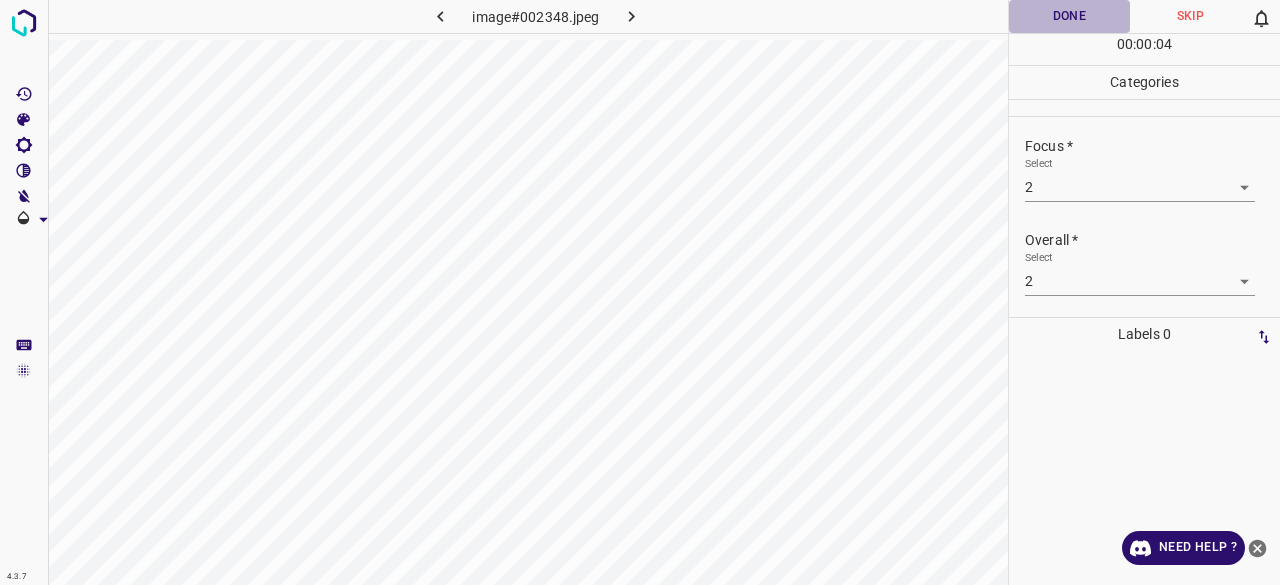 click on "Done" at bounding box center (1069, 16) 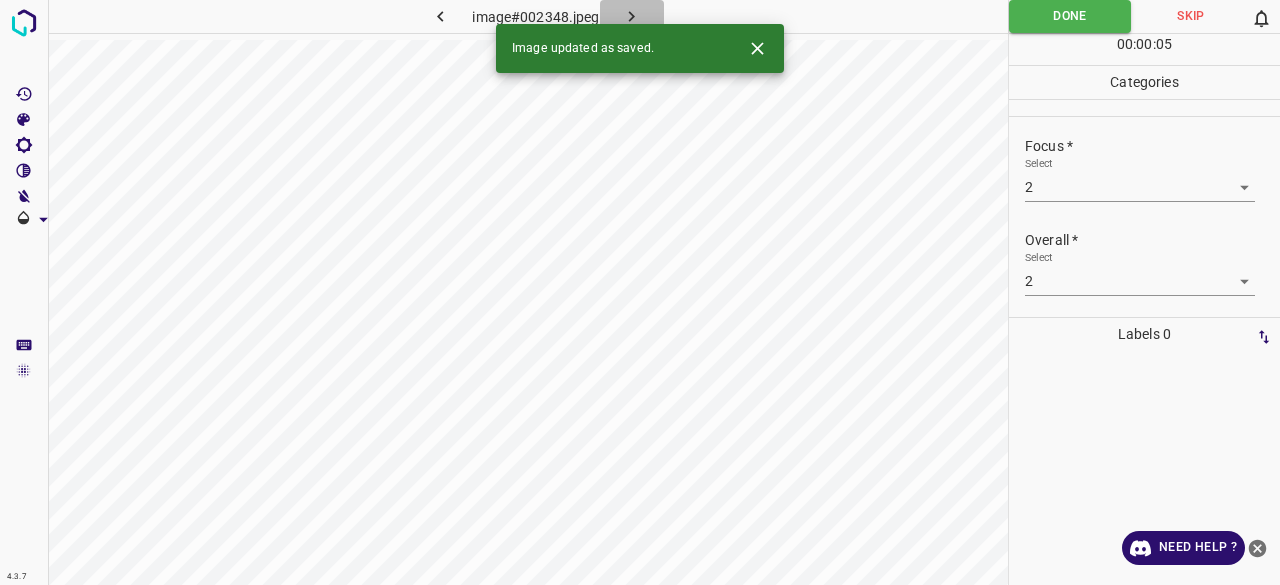 click 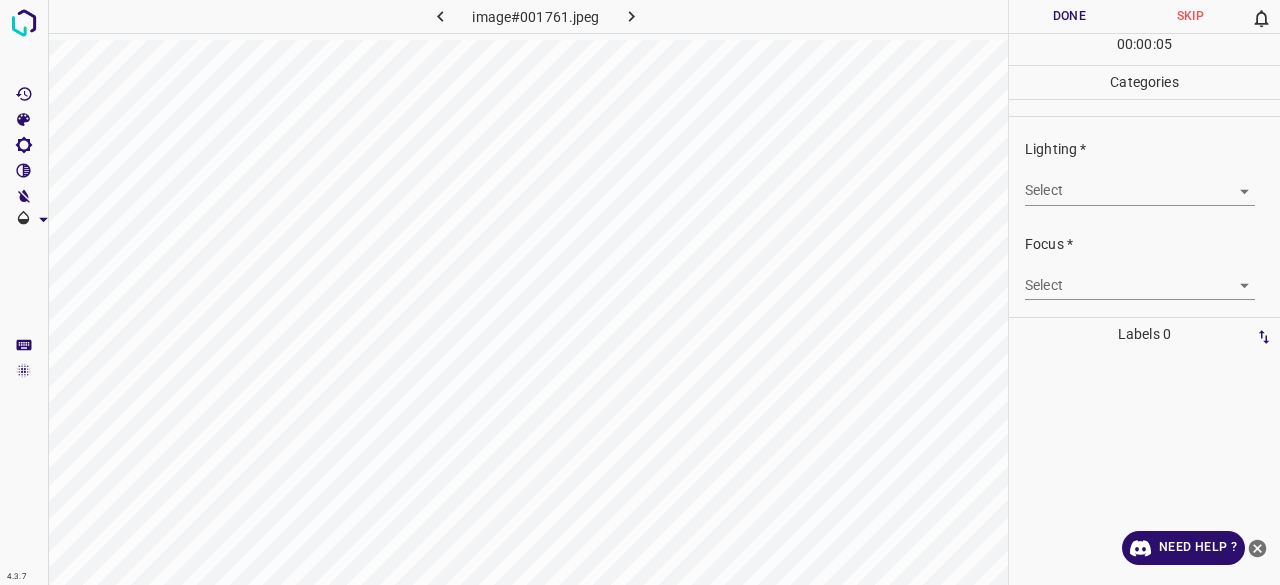 click on "Lighting *  Select ​" at bounding box center [1144, 172] 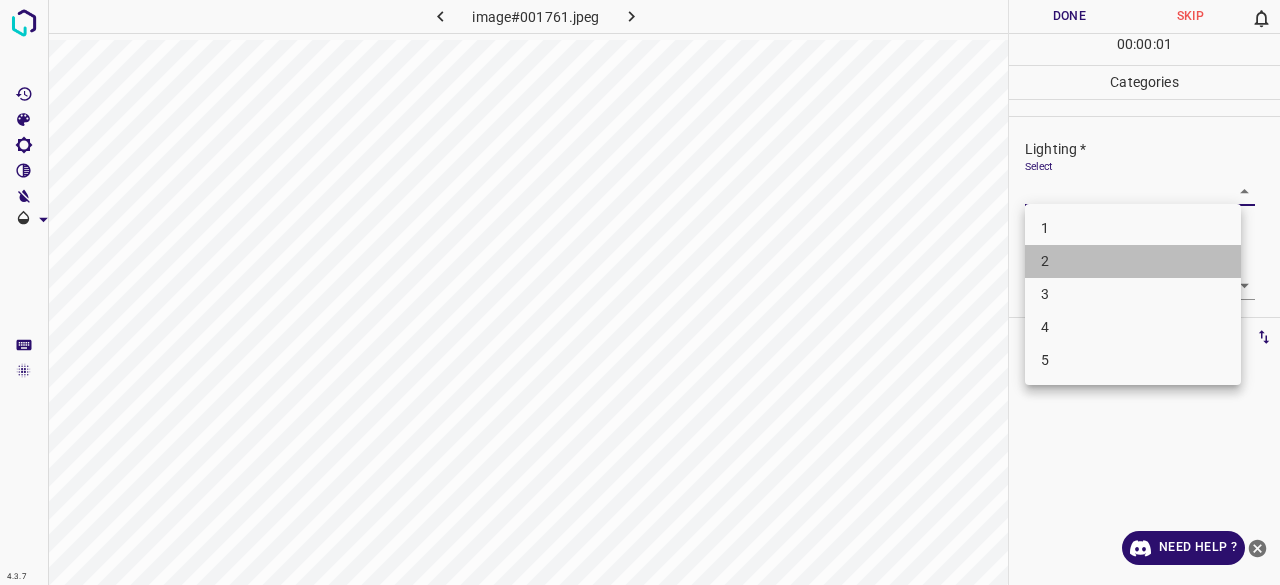 click on "2" at bounding box center (1133, 261) 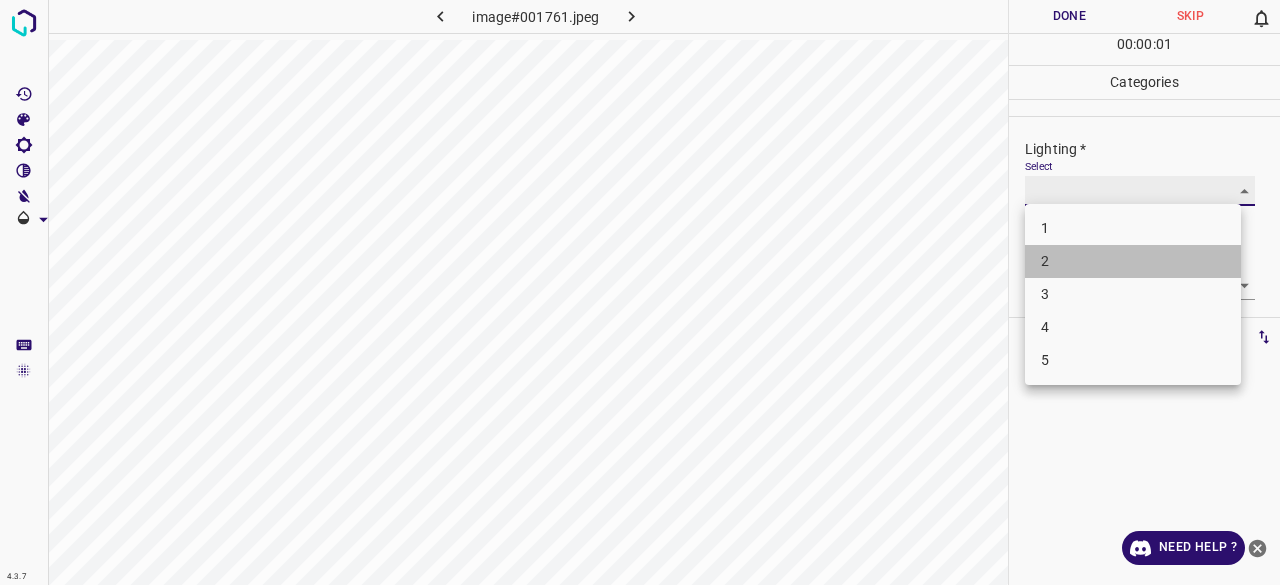 type on "2" 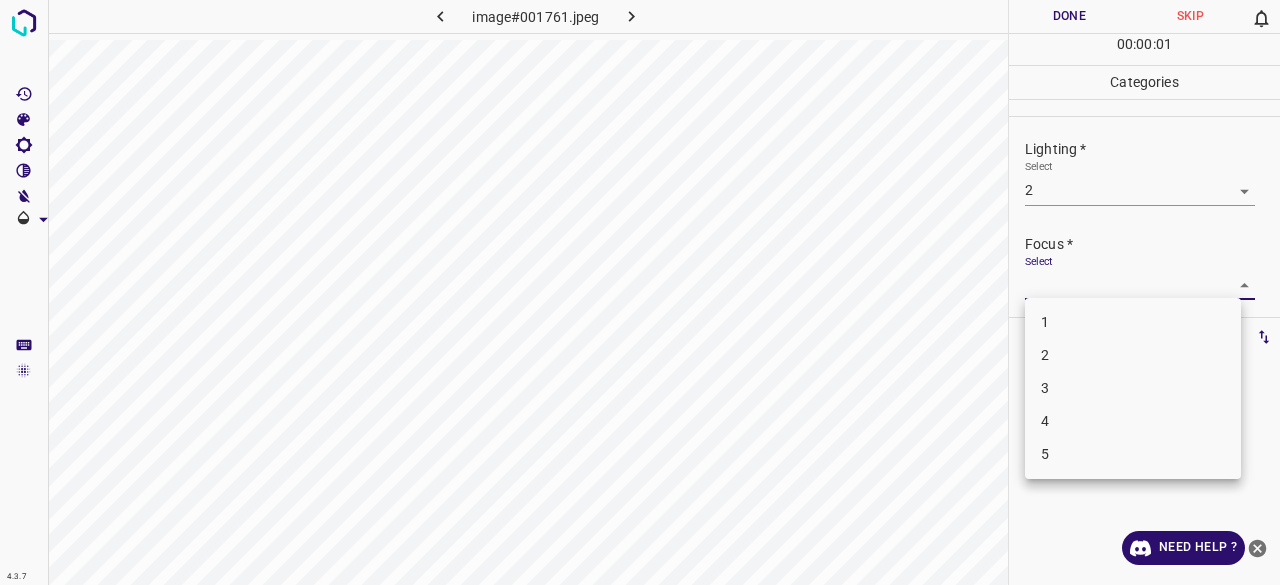click on "4.3.7 image#001761.jpeg Done Skip 0 00   : 00   : 01   Categories Lighting *  Select 2 2 Focus *  Select ​ Overall *  Select ​ Labels   0 Categories 1 Lighting 2 Focus 3 Overall Tools Space Change between modes (Draw & Edit) I Auto labeling R Restore zoom M Zoom in N Zoom out Delete Delete selecte label Filters Z Restore filters X Saturation filter C Brightness filter V Contrast filter B Gray scale filter General O Download Need Help ? - Text - Hide - Delete 1 2 3 4 5" at bounding box center [640, 292] 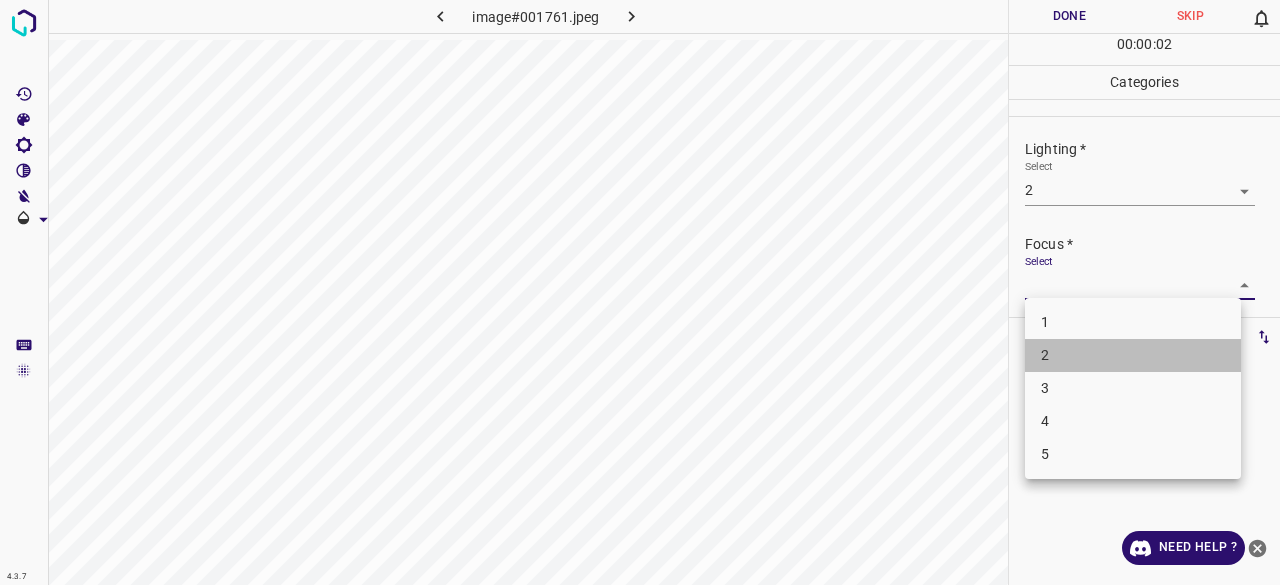 drag, startPoint x: 1052, startPoint y: 353, endPoint x: 1081, endPoint y: 245, distance: 111.82576 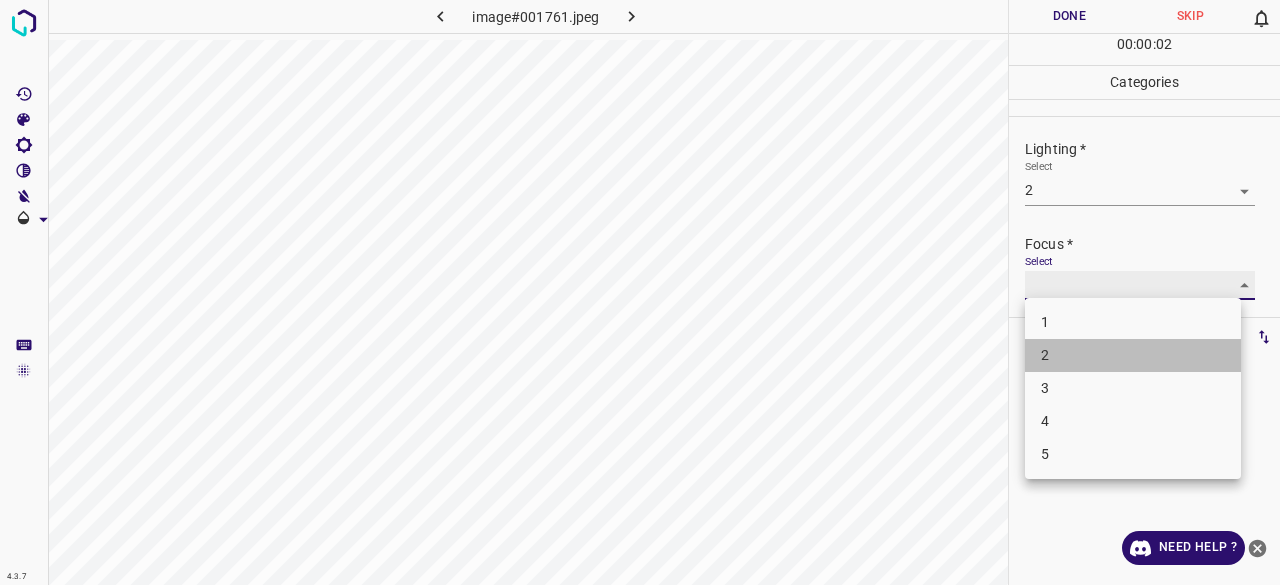 type on "2" 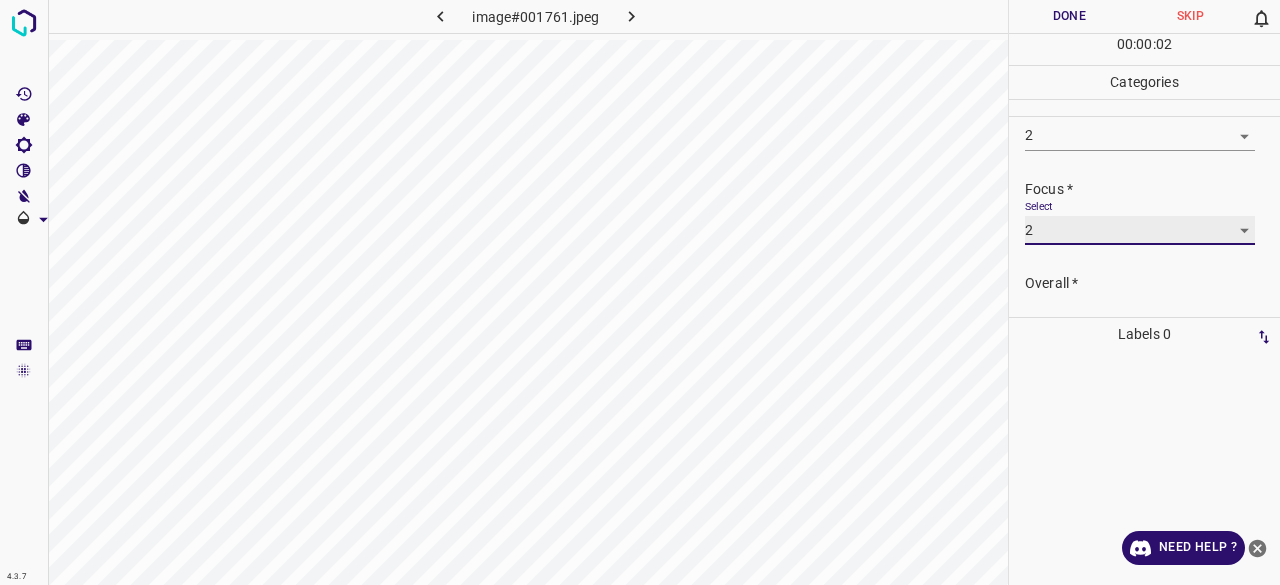 scroll, scrollTop: 98, scrollLeft: 0, axis: vertical 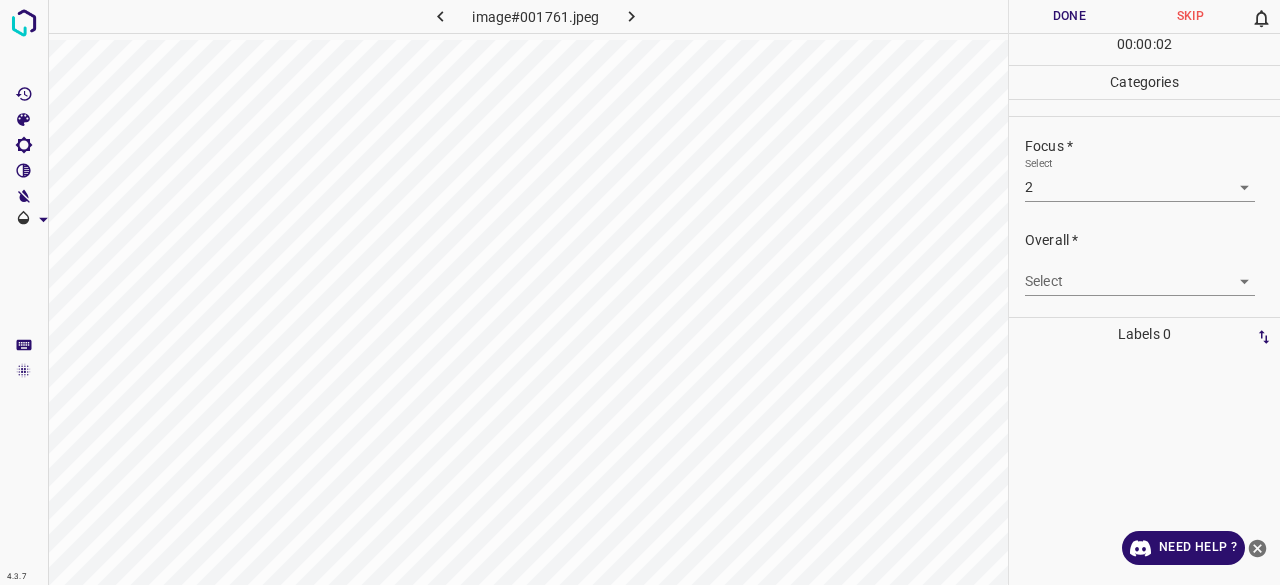 click on "Select ​" at bounding box center [1140, 273] 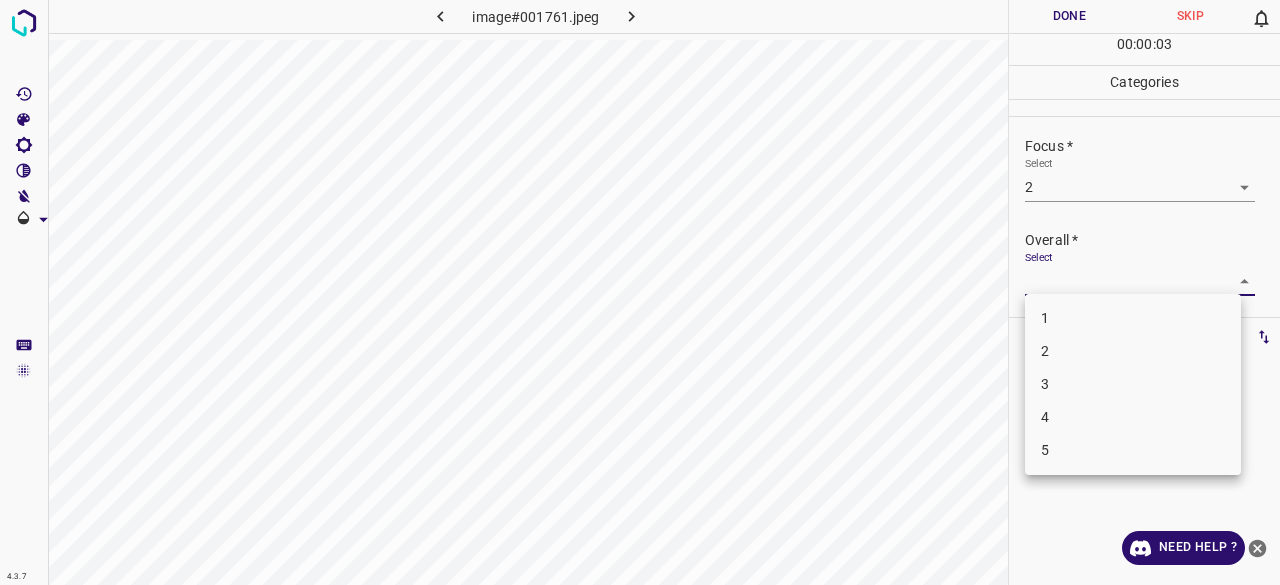 click on "4.3.7 image#001761.jpeg Done Skip 0 00   : 00   : 03   Categories Lighting *  Select 2 2 Focus *  Select 2 2 Overall *  Select ​ Labels   0 Categories 1 Lighting 2 Focus 3 Overall Tools Space Change between modes (Draw & Edit) I Auto labeling R Restore zoom M Zoom in N Zoom out Delete Delete selecte label Filters Z Restore filters X Saturation filter C Brightness filter V Contrast filter B Gray scale filter General O Download Need Help ? - Text - Hide - Delete 1 2 3 4 5" at bounding box center [640, 292] 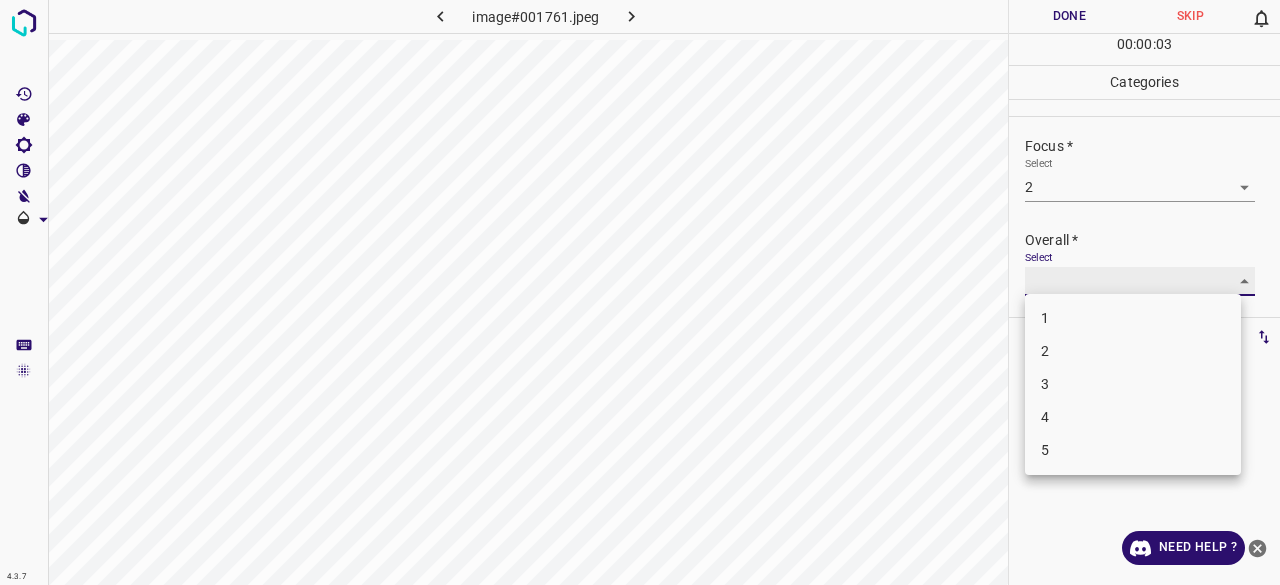 type on "2" 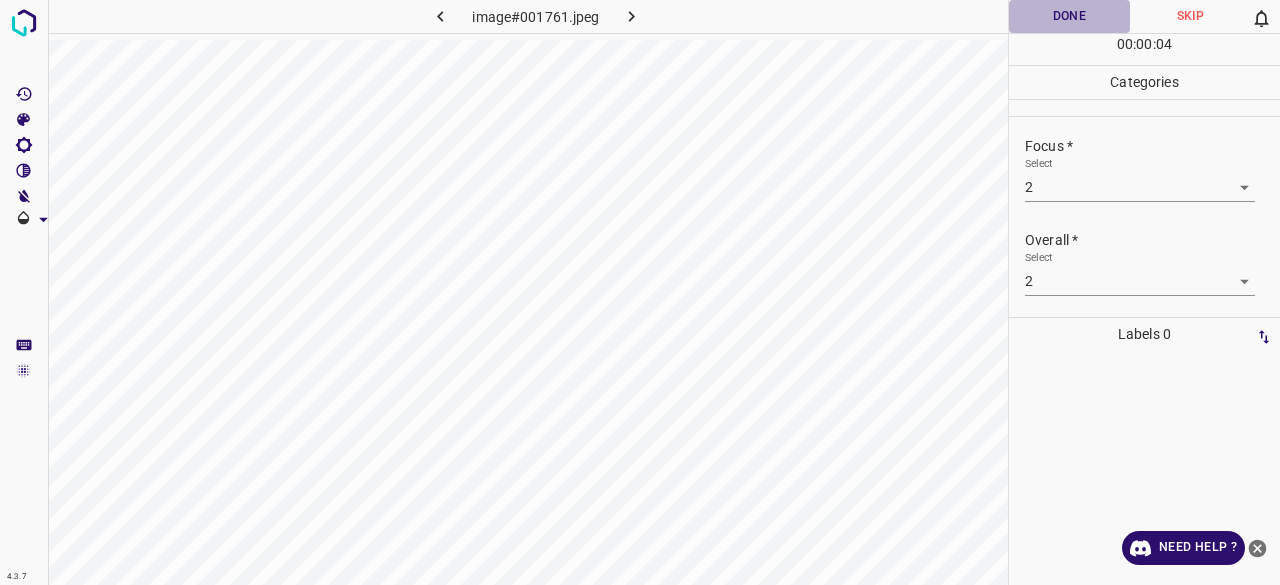 click on "Done" at bounding box center [1069, 16] 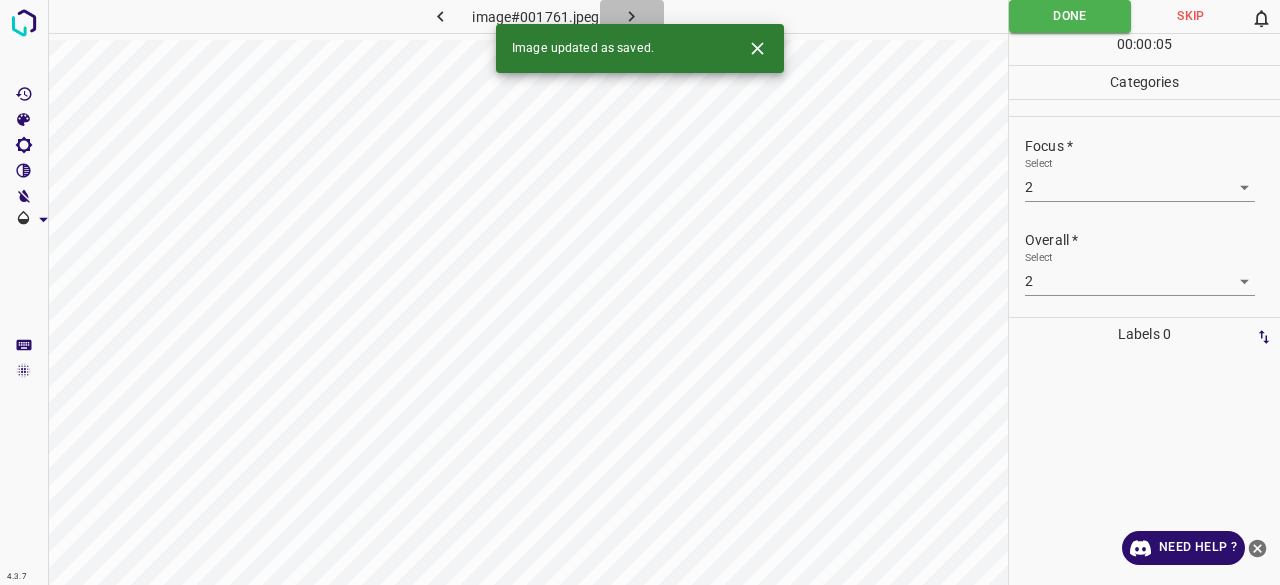 click 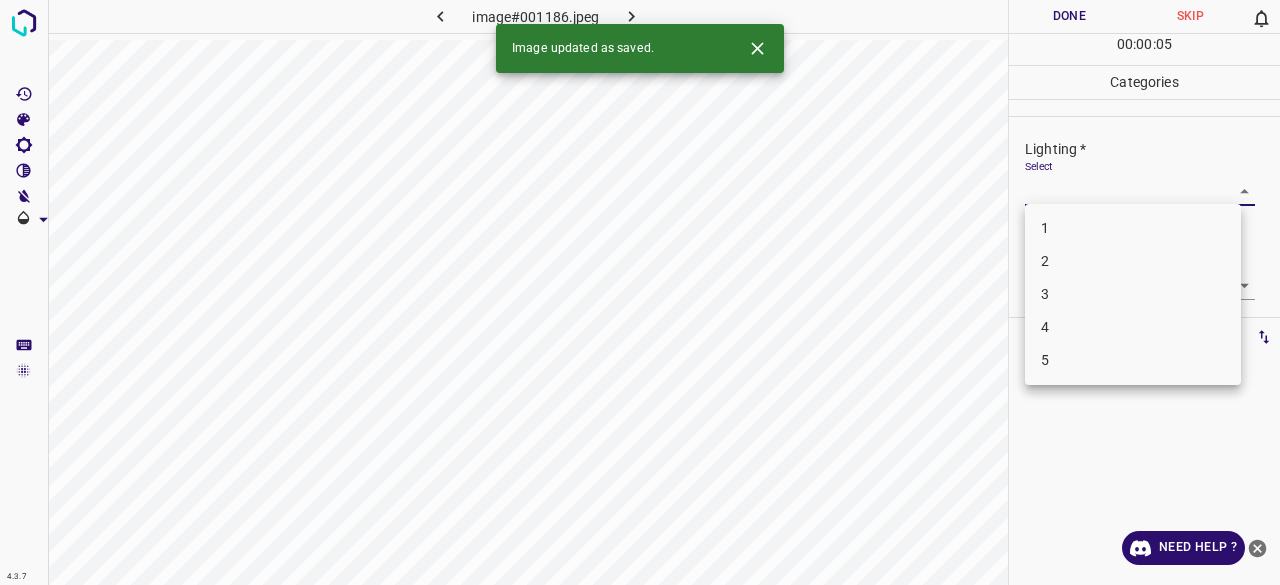 click on "4.3.7 image#001186.jpeg Done Skip 0 00   : 00   : 05   Categories Lighting *  Select ​ Focus *  Select ​ Overall *  Select ​ Labels   0 Categories 1 Lighting 2 Focus 3 Overall Tools Space Change between modes (Draw & Edit) I Auto labeling R Restore zoom M Zoom in N Zoom out Delete Delete selecte label Filters Z Restore filters X Saturation filter C Brightness filter V Contrast filter B Gray scale filter General O Download Image updated as saved. Need Help ? - Text - Hide - Delete 1 2 3 4 5" at bounding box center (640, 292) 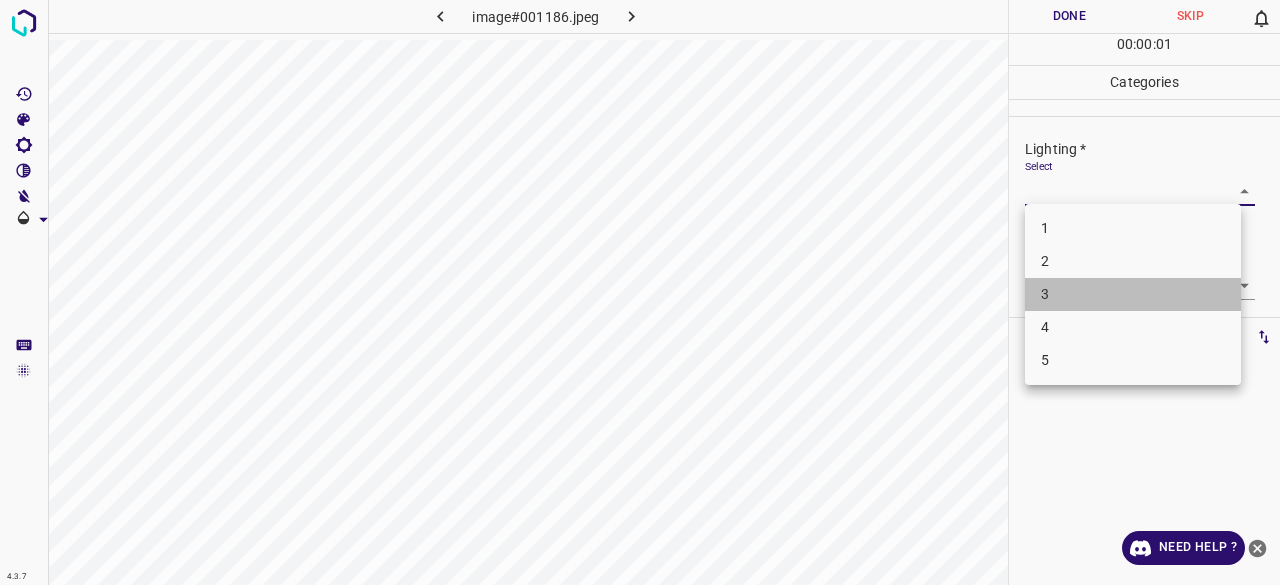 click on "3" at bounding box center [1133, 294] 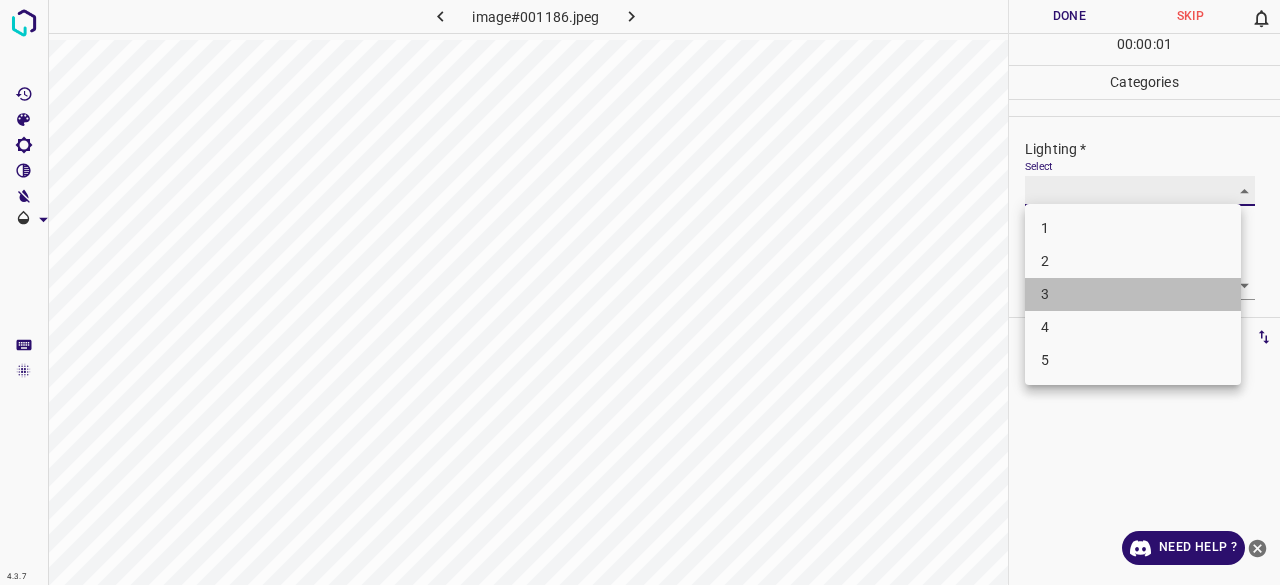 type on "3" 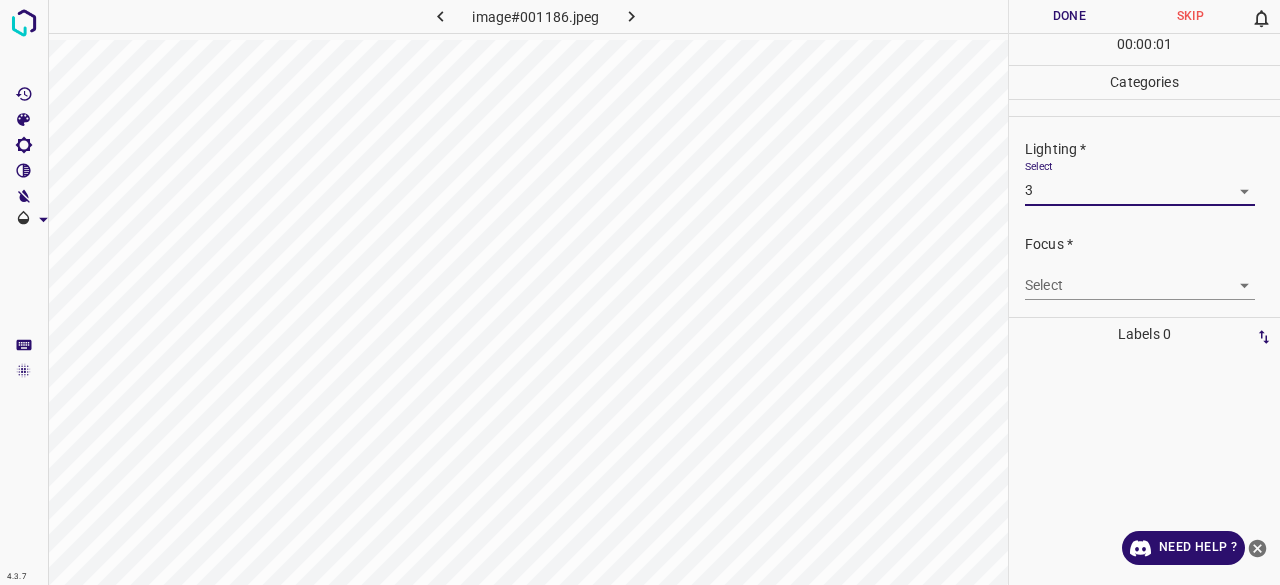 click on "4.3.7 image#001186.jpeg Done Skip 0 00   : 00   : 01   Categories Lighting *  Select 3 3 Focus *  Select ​ Overall *  Select ​ Labels   0 Categories 1 Lighting 2 Focus 3 Overall Tools Space Change between modes (Draw & Edit) I Auto labeling R Restore zoom M Zoom in N Zoom out Delete Delete selecte label Filters Z Restore filters X Saturation filter C Brightness filter V Contrast filter B Gray scale filter General O Download Need Help ? - Text - Hide - Delete 1 2 3 4 5" at bounding box center (640, 292) 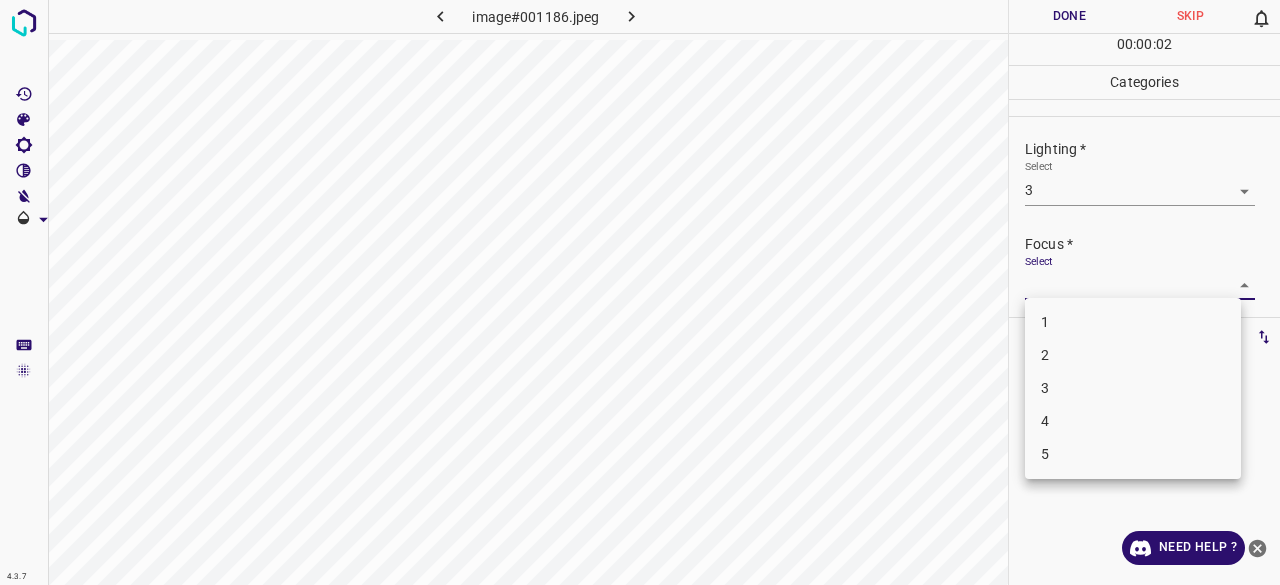 drag, startPoint x: 1068, startPoint y: 397, endPoint x: 1070, endPoint y: 372, distance: 25.079872 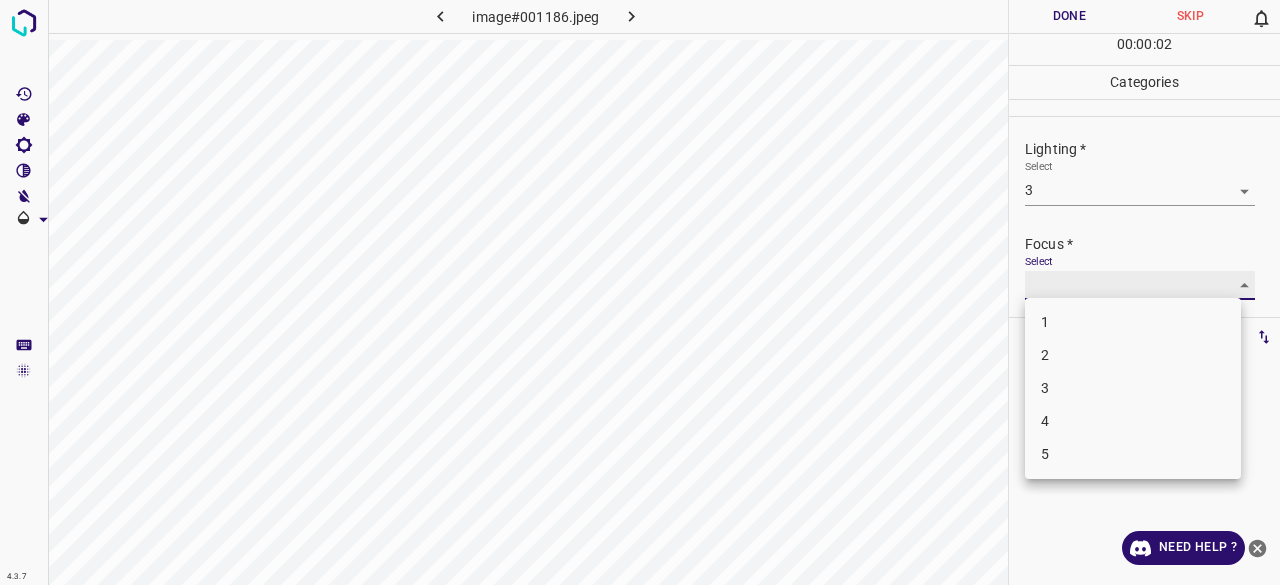 type on "3" 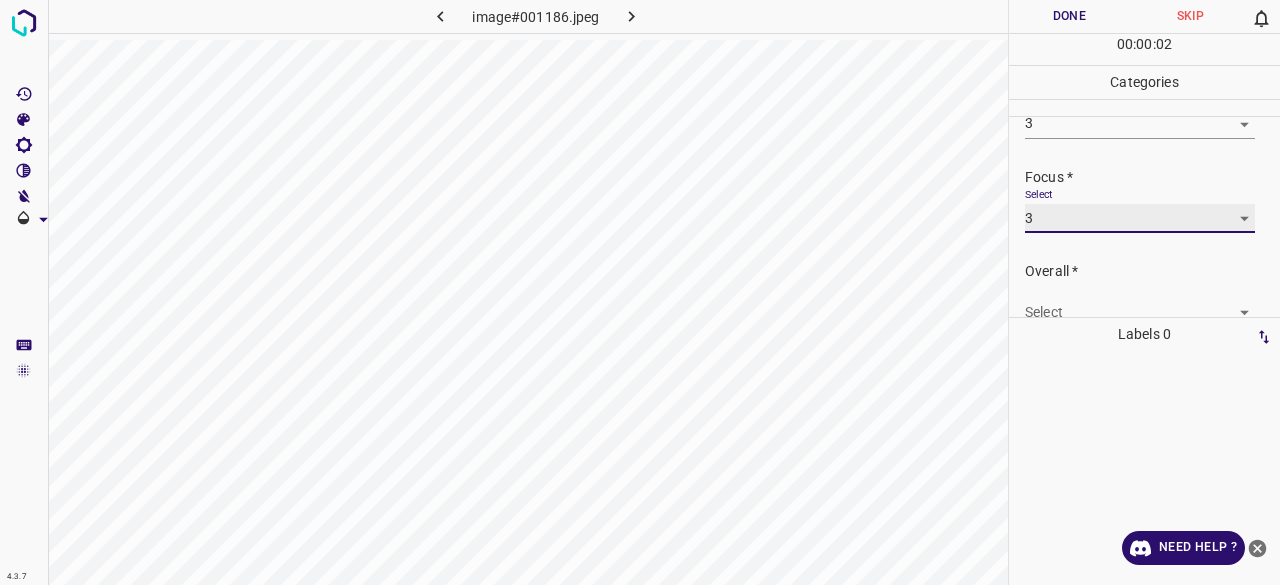 scroll, scrollTop: 98, scrollLeft: 0, axis: vertical 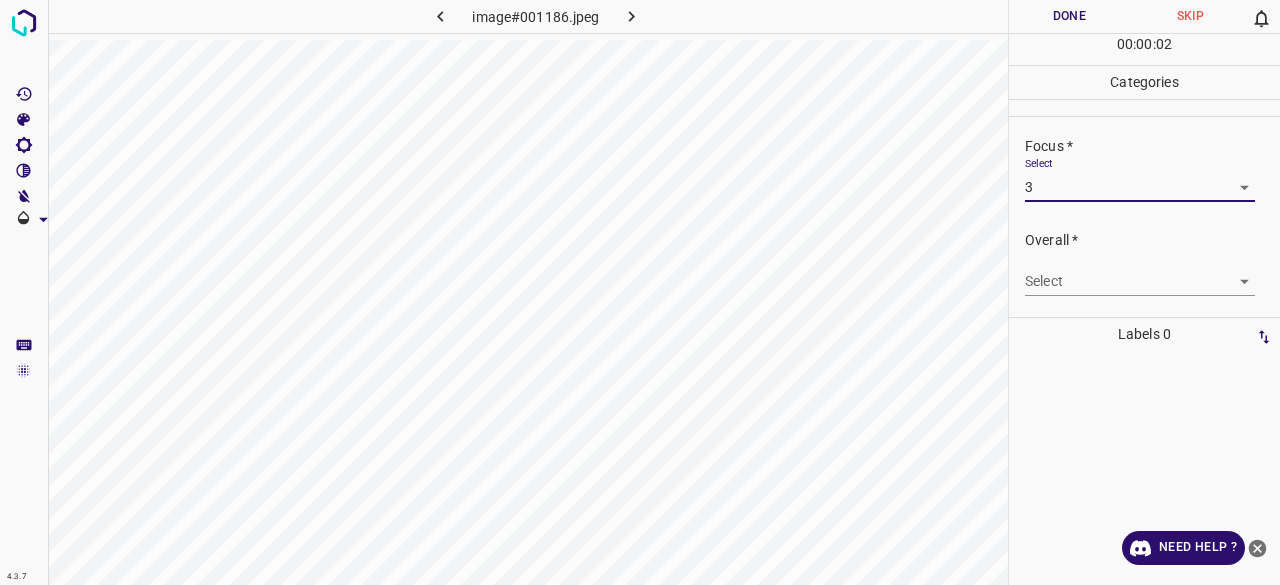 click on "4.3.7 image#001186.jpeg Done Skip 0 00   : 00   : 02   Categories Lighting *  Select 3 3 Focus *  Select 3 3 Overall *  Select ​ Labels   0 Categories 1 Lighting 2 Focus 3 Overall Tools Space Change between modes (Draw & Edit) I Auto labeling R Restore zoom M Zoom in N Zoom out Delete Delete selecte label Filters Z Restore filters X Saturation filter C Brightness filter V Contrast filter B Gray scale filter General O Download Need Help ? - Text - Hide - Delete" at bounding box center [640, 292] 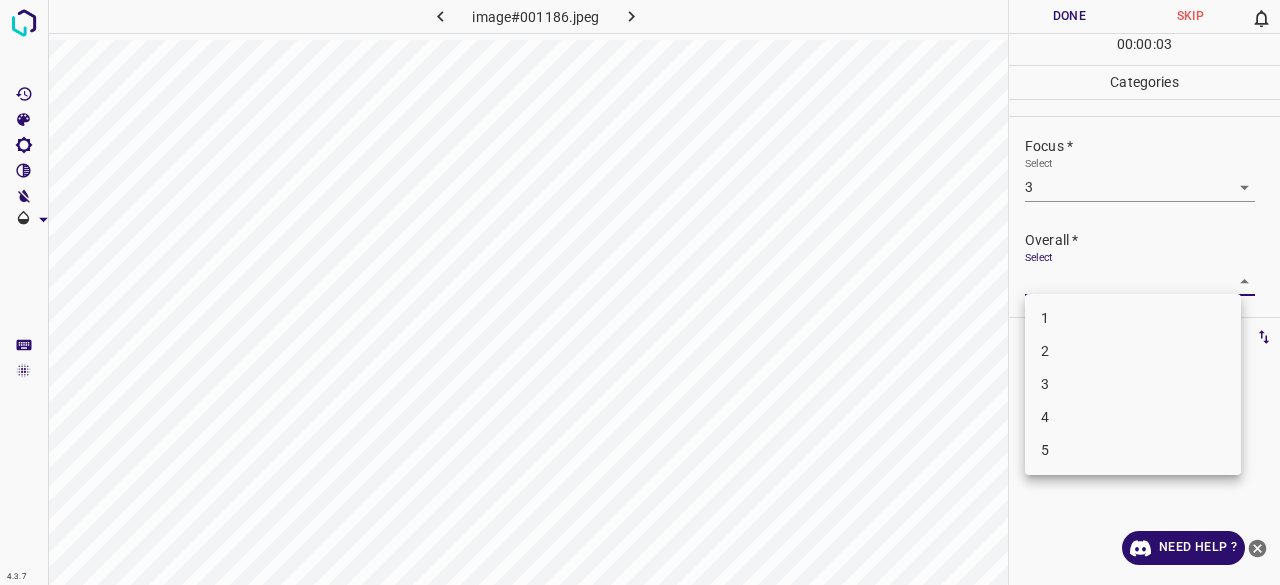 drag, startPoint x: 1075, startPoint y: 387, endPoint x: 1067, endPoint y: 261, distance: 126.253716 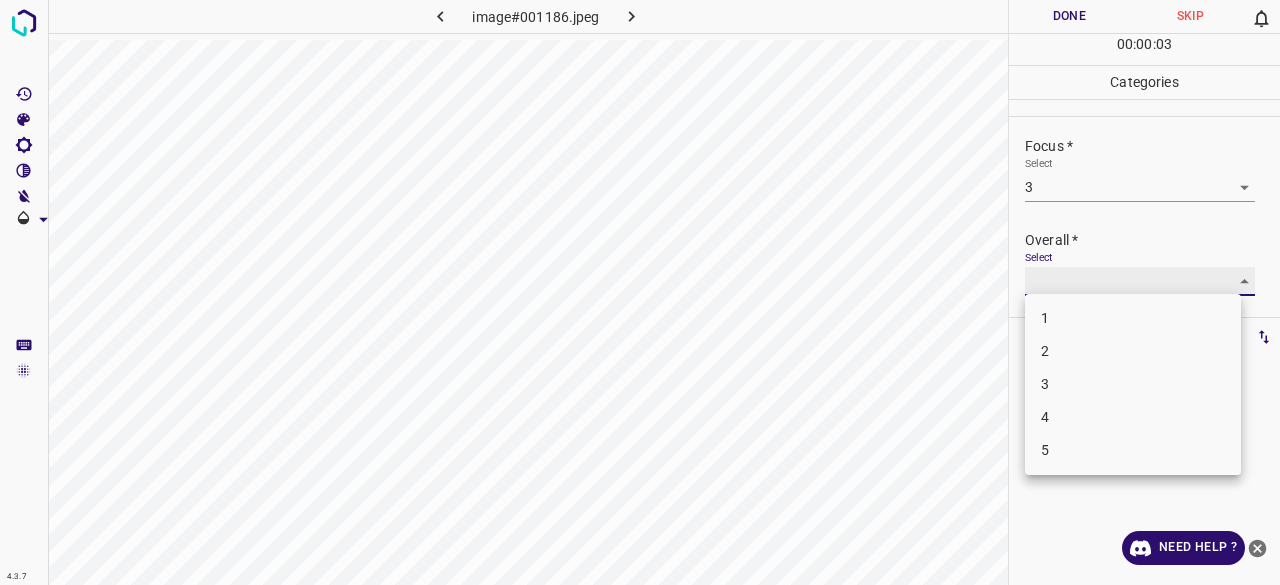 type on "3" 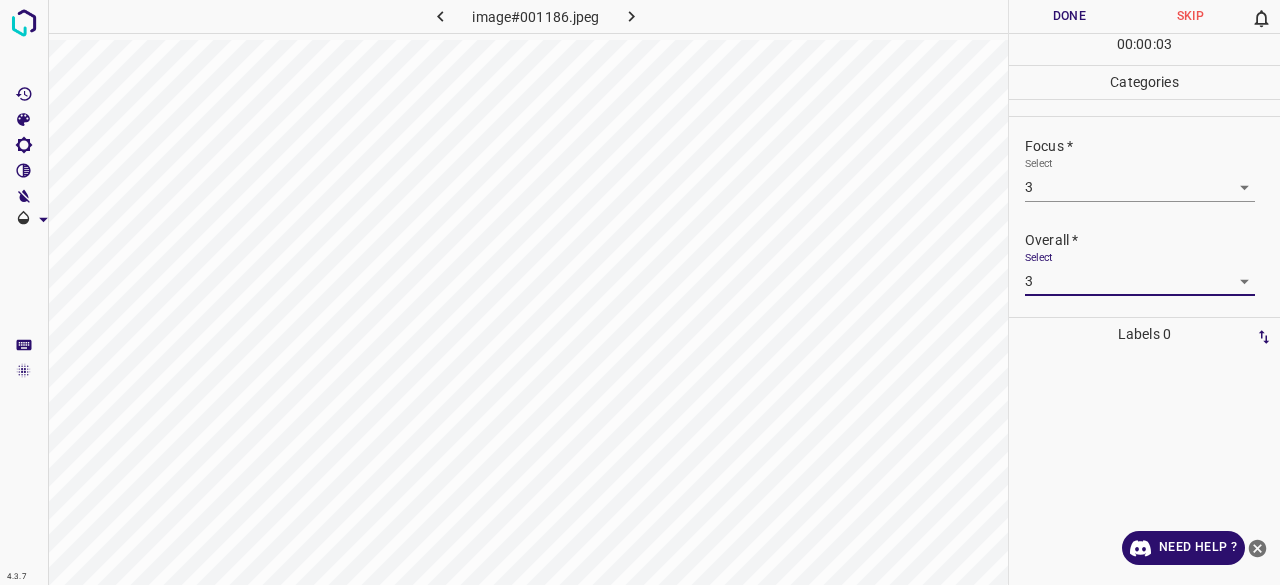 click on "Done" at bounding box center (1069, 16) 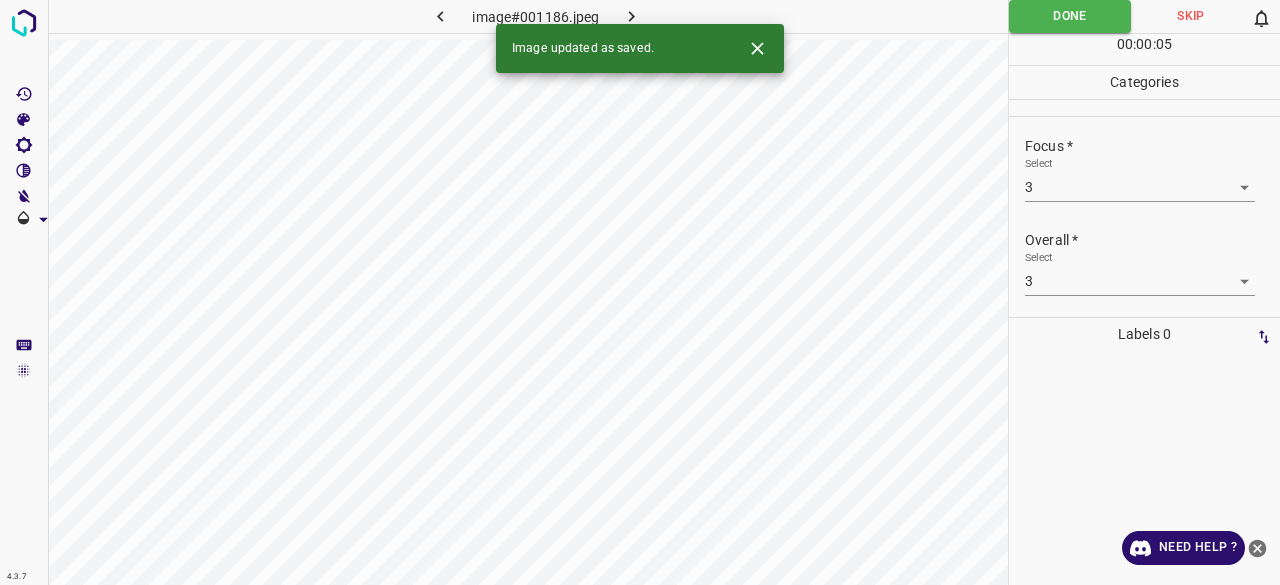 click 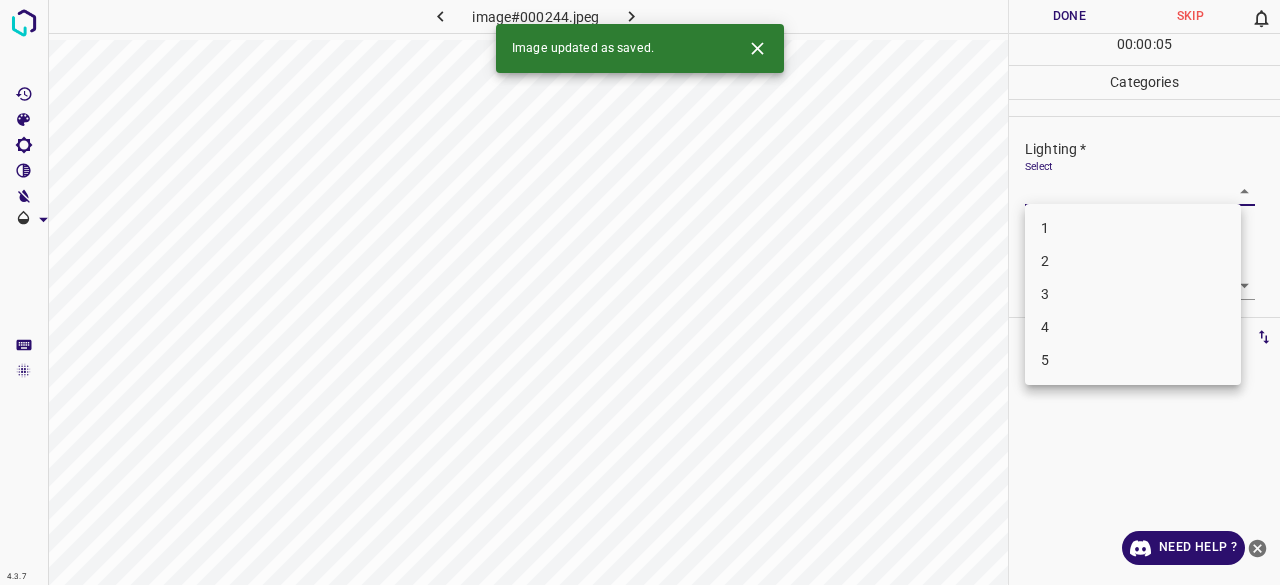 click on "4.3.7 image#000244.jpeg Done Skip 0 00   : 00   : 05   Categories Lighting *  Select ​ Focus *  Select ​ Overall *  Select ​ Labels   0 Categories 1 Lighting 2 Focus 3 Overall Tools Space Change between modes (Draw & Edit) I Auto labeling R Restore zoom M Zoom in N Zoom out Delete Delete selecte label Filters Z Restore filters X Saturation filter C Brightness filter V Contrast filter B Gray scale filter General O Download Image updated as saved. Need Help ? - Text - Hide - Delete 1 2 3 4 5" at bounding box center [640, 292] 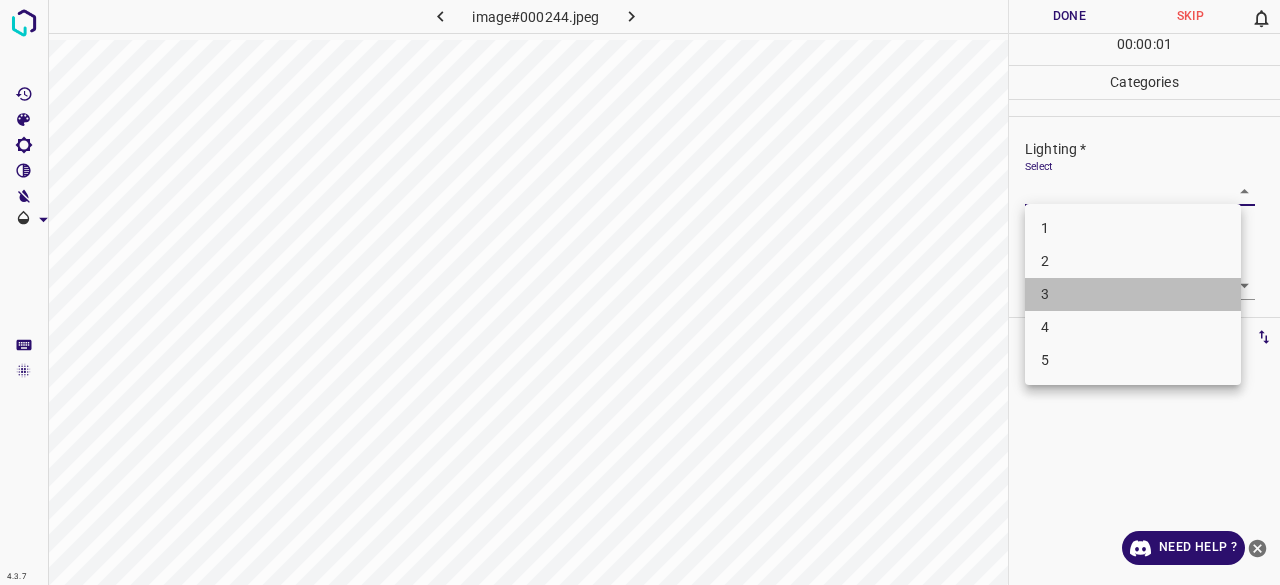click on "3" at bounding box center [1133, 294] 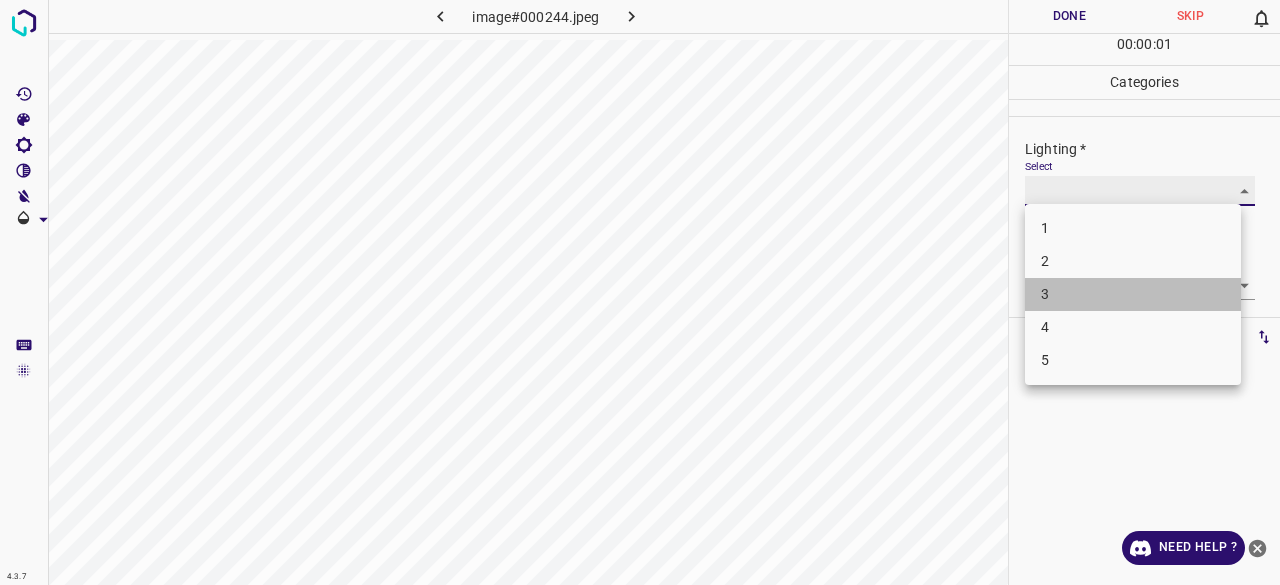 type on "3" 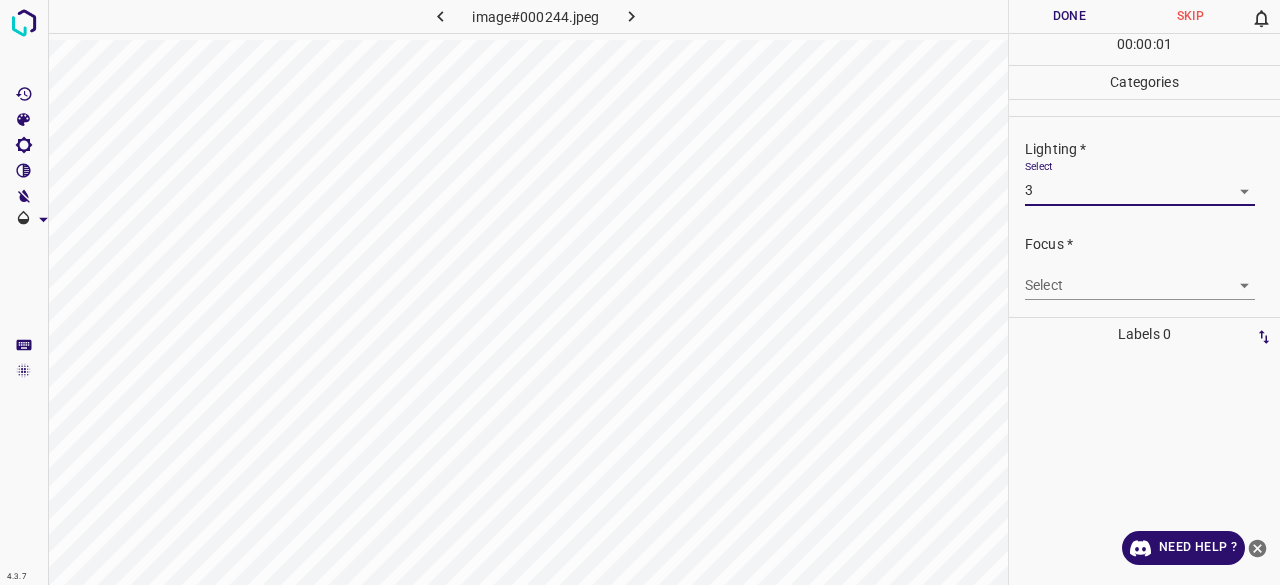 click on "4.3.7 image#000244.jpeg Done Skip 0 00   : 00   : 01   Categories Lighting *  Select 3 3 Focus *  Select ​ Overall *  Select ​ Labels   0 Categories 1 Lighting 2 Focus 3 Overall Tools Space Change between modes (Draw & Edit) I Auto labeling R Restore zoom M Zoom in N Zoom out Delete Delete selecte label Filters Z Restore filters X Saturation filter C Brightness filter V Contrast filter B Gray scale filter General O Download Need Help ? - Text - Hide - Delete 1 2 3 4 5" at bounding box center [640, 292] 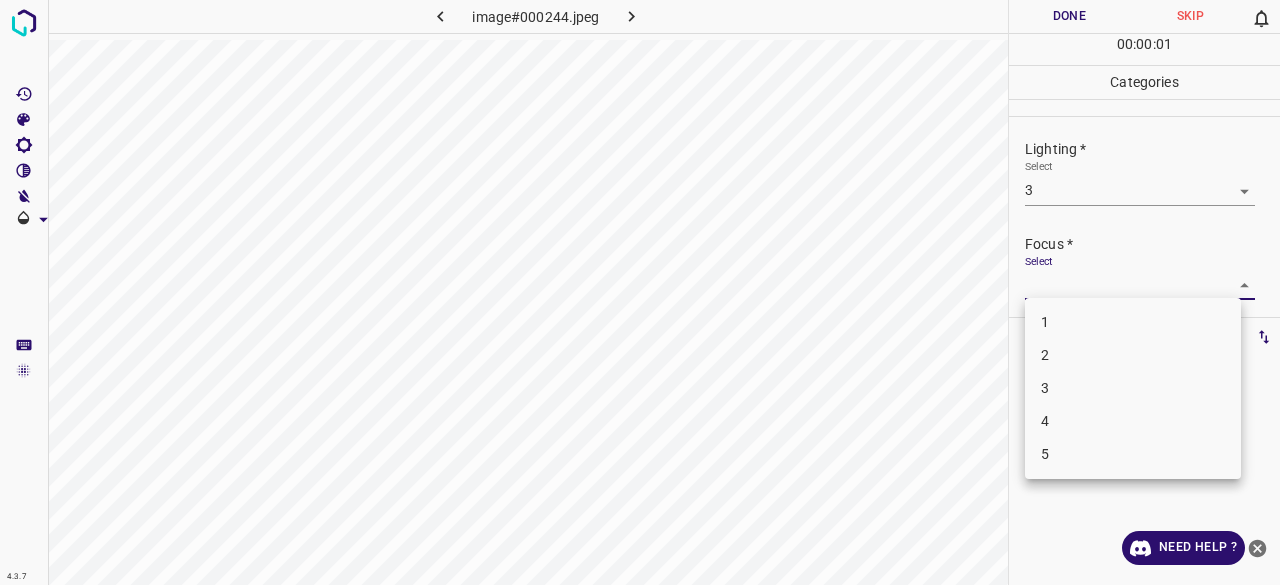 drag, startPoint x: 1071, startPoint y: 355, endPoint x: 1082, endPoint y: 322, distance: 34.785053 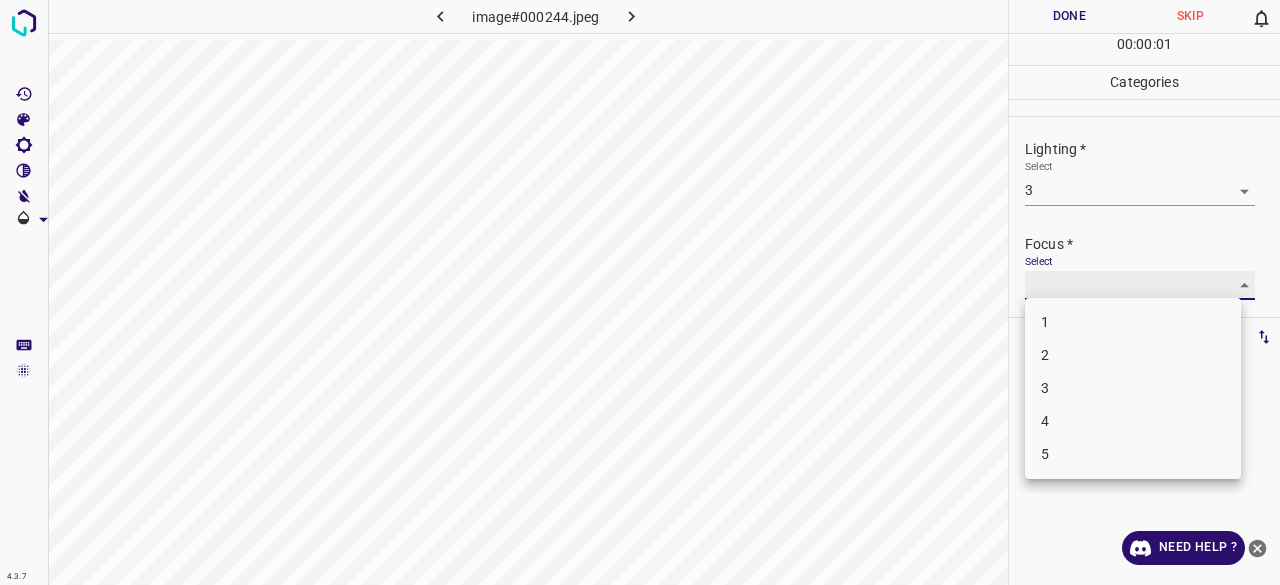 type on "2" 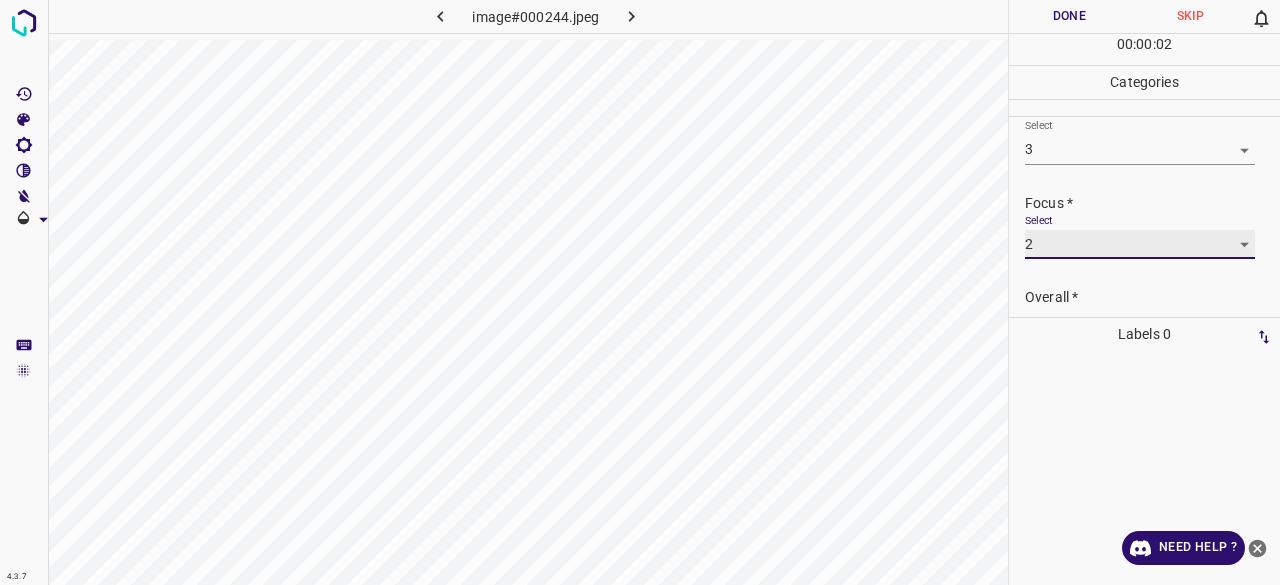 scroll, scrollTop: 98, scrollLeft: 0, axis: vertical 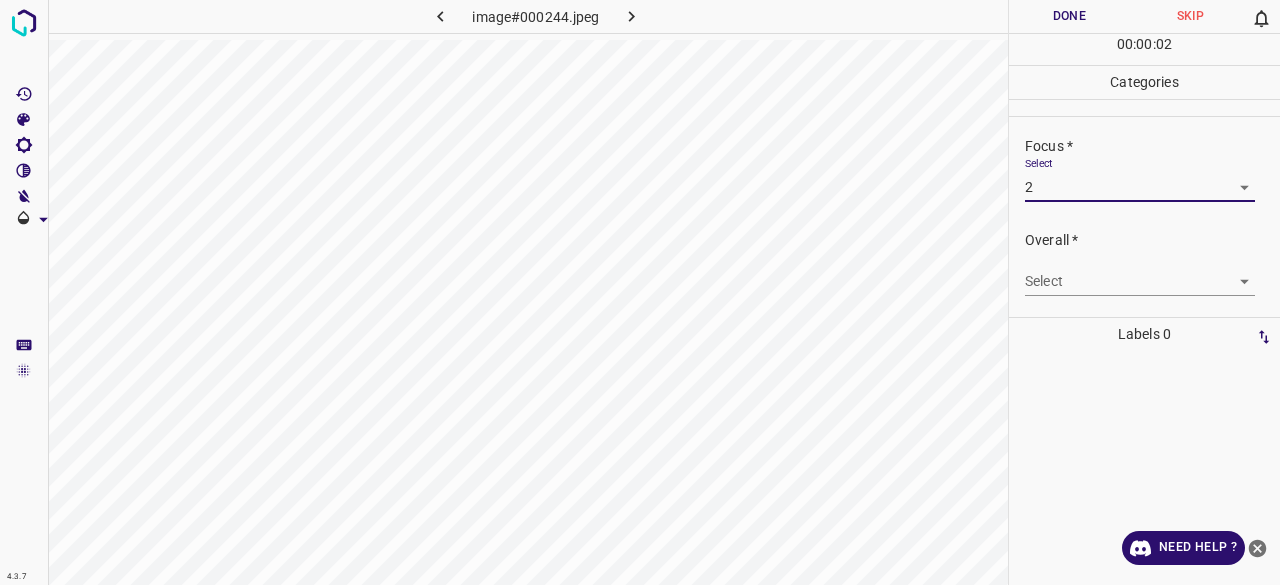 click on "4.3.7 image#000244.jpeg Done Skip 0 00   : 00   : 02   Categories Lighting *  Select 3 3 Focus *  Select 2 2 Overall *  Select ​ Labels   0 Categories 1 Lighting 2 Focus 3 Overall Tools Space Change between modes (Draw & Edit) I Auto labeling R Restore zoom M Zoom in N Zoom out Delete Delete selecte label Filters Z Restore filters X Saturation filter C Brightness filter V Contrast filter B Gray scale filter General O Download Need Help ? - Text - Hide - Delete" at bounding box center [640, 292] 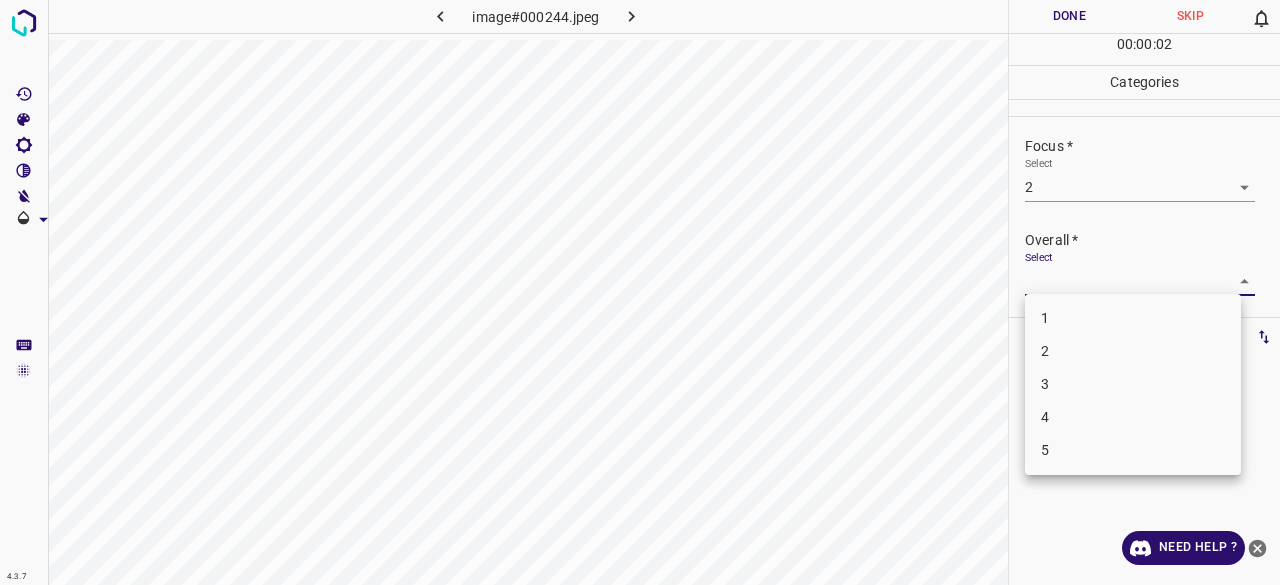click on "2" at bounding box center [1133, 351] 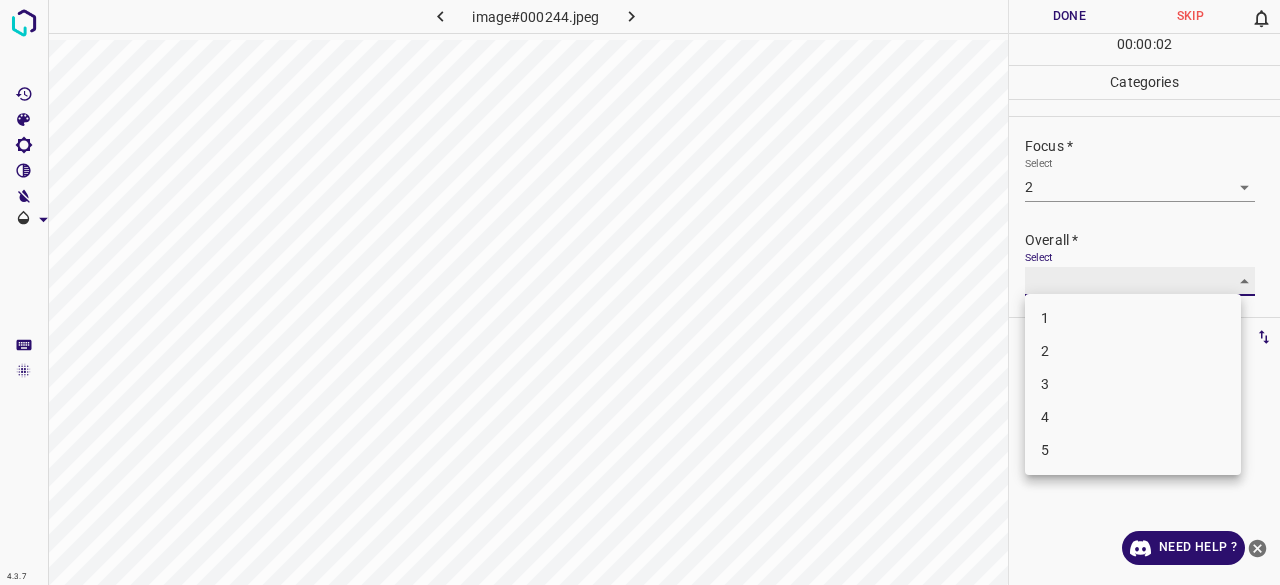 type on "2" 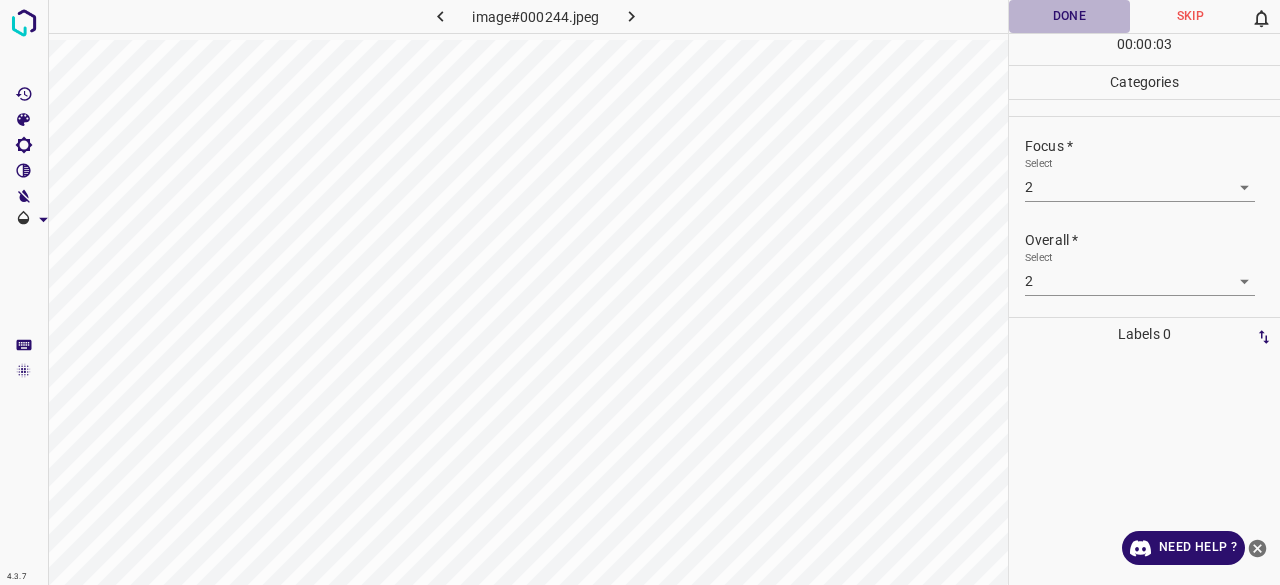 click on "Done" at bounding box center [1069, 16] 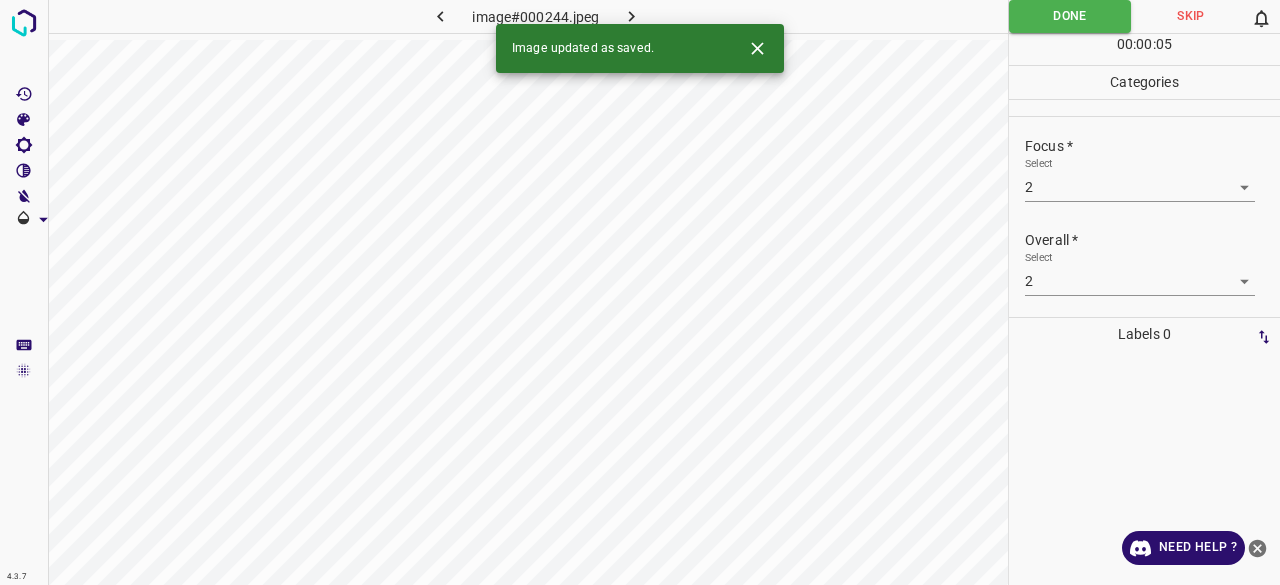 click 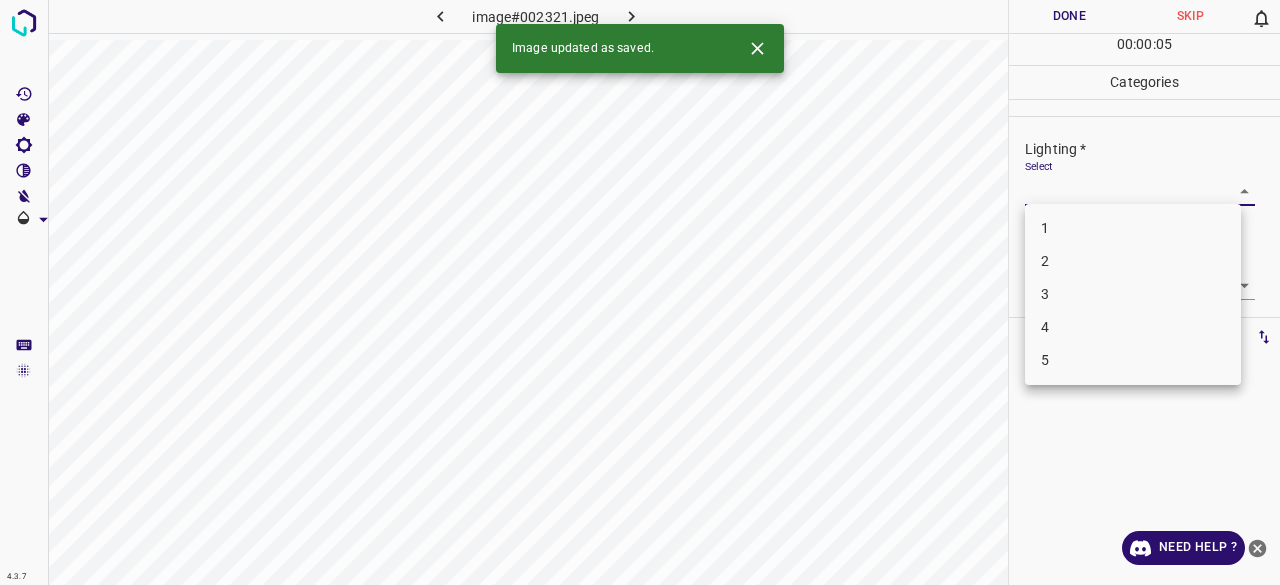 click on "4.3.7 image#002321.jpeg Done Skip 0 00   : 00   : 05   Categories Lighting *  Select ​ Focus *  Select ​ Overall *  Select ​ Labels   0 Categories 1 Lighting 2 Focus 3 Overall Tools Space Change between modes (Draw & Edit) I Auto labeling R Restore zoom M Zoom in N Zoom out Delete Delete selecte label Filters Z Restore filters X Saturation filter C Brightness filter V Contrast filter B Gray scale filter General O Download Image updated as saved. Need Help ? - Text - Hide - Delete 1 2 3 4 5" at bounding box center [640, 292] 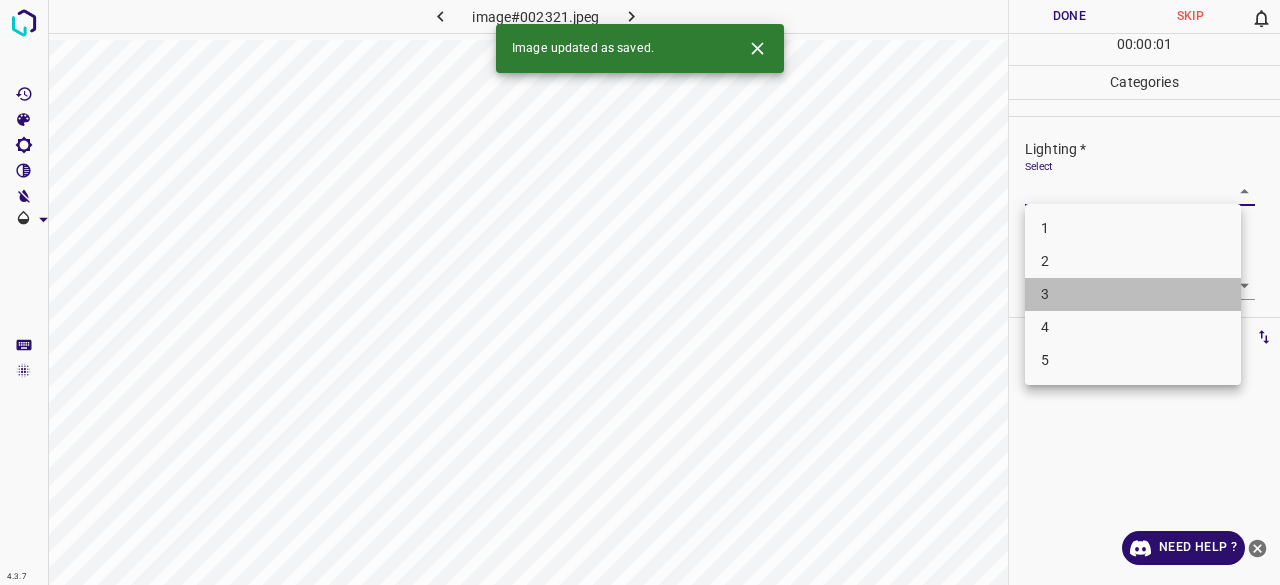 click on "3" at bounding box center [1133, 294] 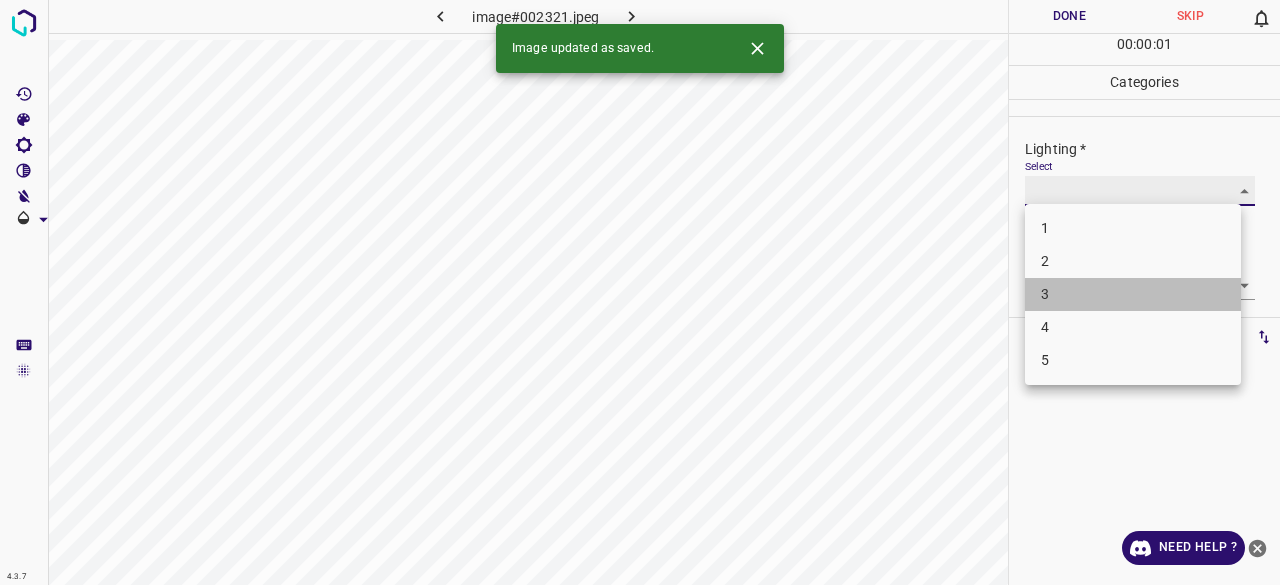 type on "3" 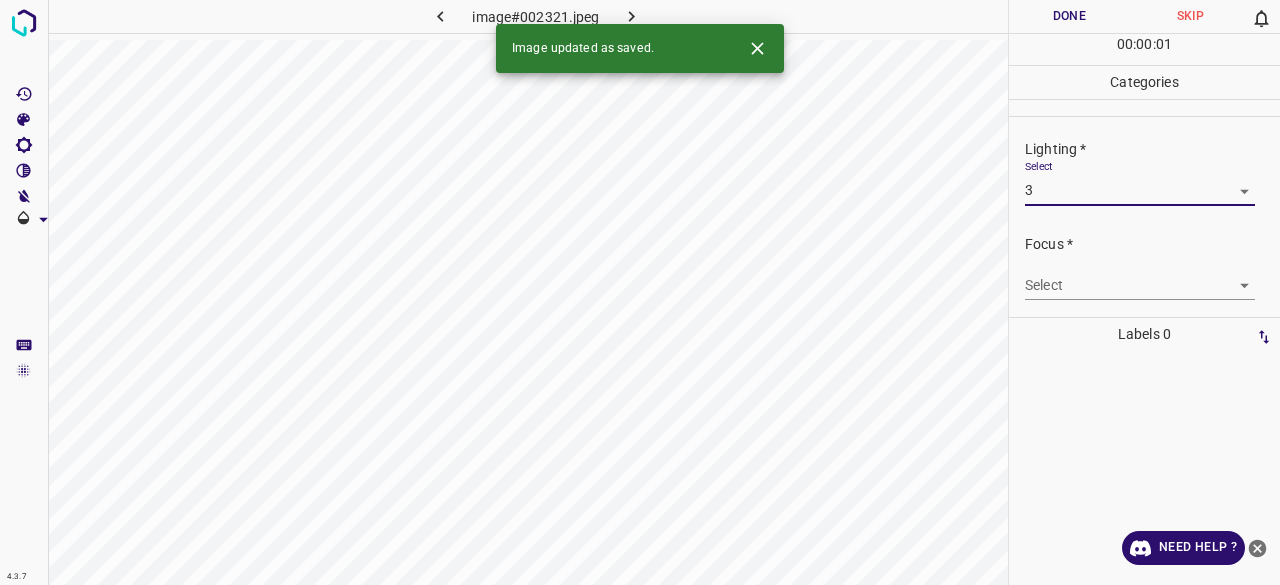 click on "4.3.7 image#002321.jpeg Done Skip 0 00   : 00   : 01   Categories Lighting *  Select 3 3 Focus *  Select ​ Overall *  Select ​ Labels   0 Categories 1 Lighting 2 Focus 3 Overall Tools Space Change between modes (Draw & Edit) I Auto labeling R Restore zoom M Zoom in N Zoom out Delete Delete selecte label Filters Z Restore filters X Saturation filter C Brightness filter V Contrast filter B Gray scale filter General O Download Image updated as saved. Need Help ? - Text - Hide - Delete 1 2 3 4 5" at bounding box center (640, 292) 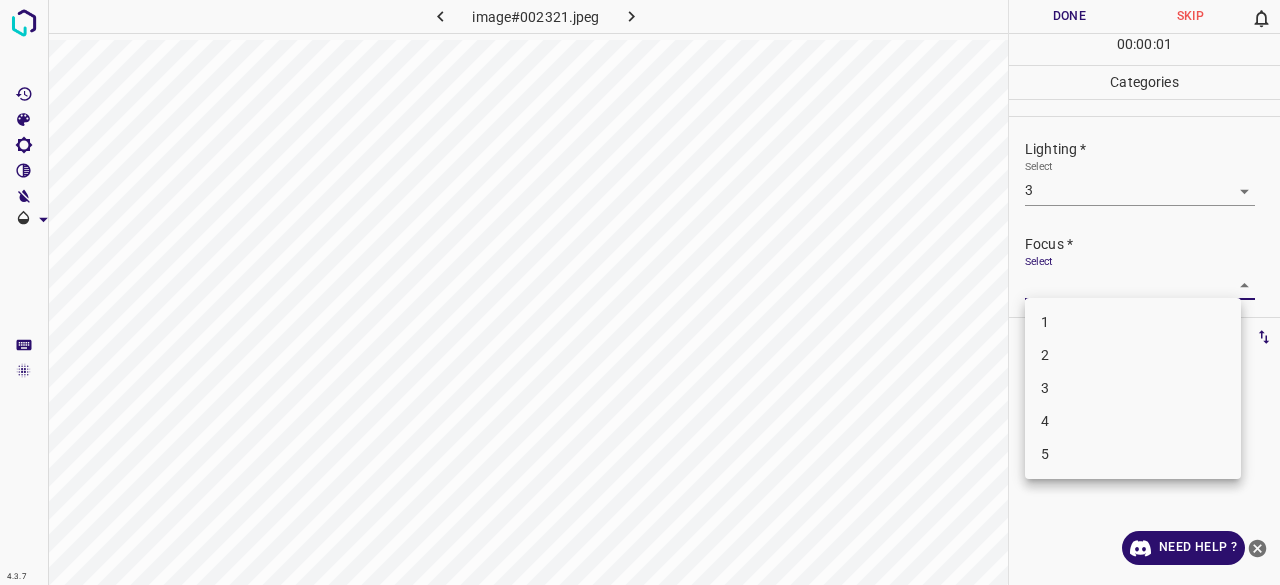 drag, startPoint x: 1070, startPoint y: 377, endPoint x: 1079, endPoint y: 361, distance: 18.35756 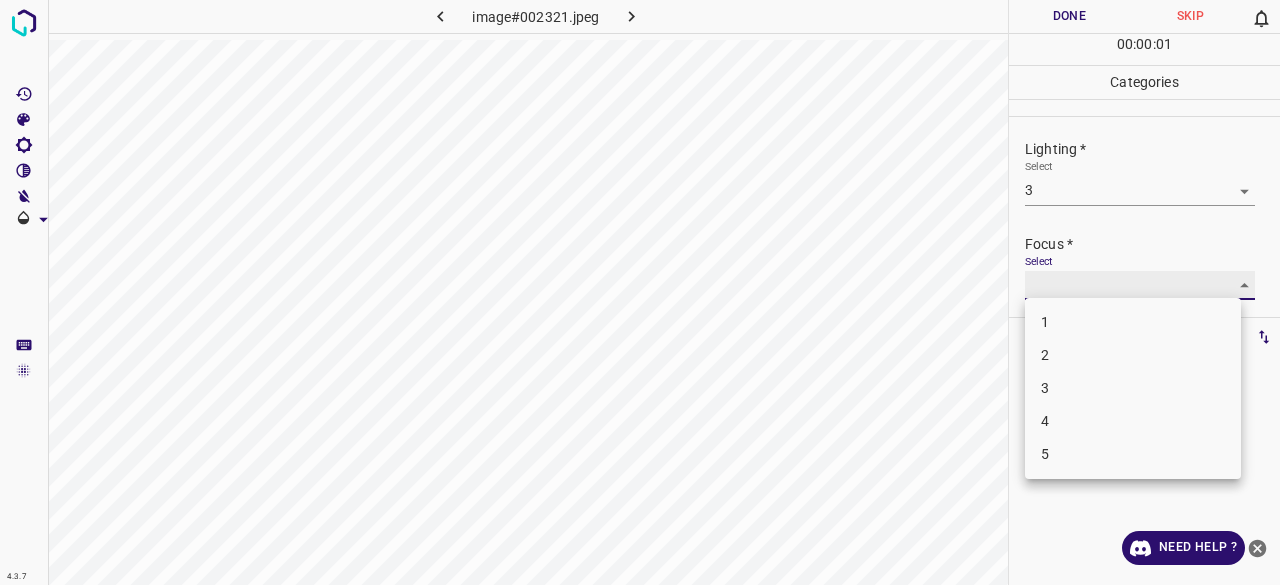 type on "3" 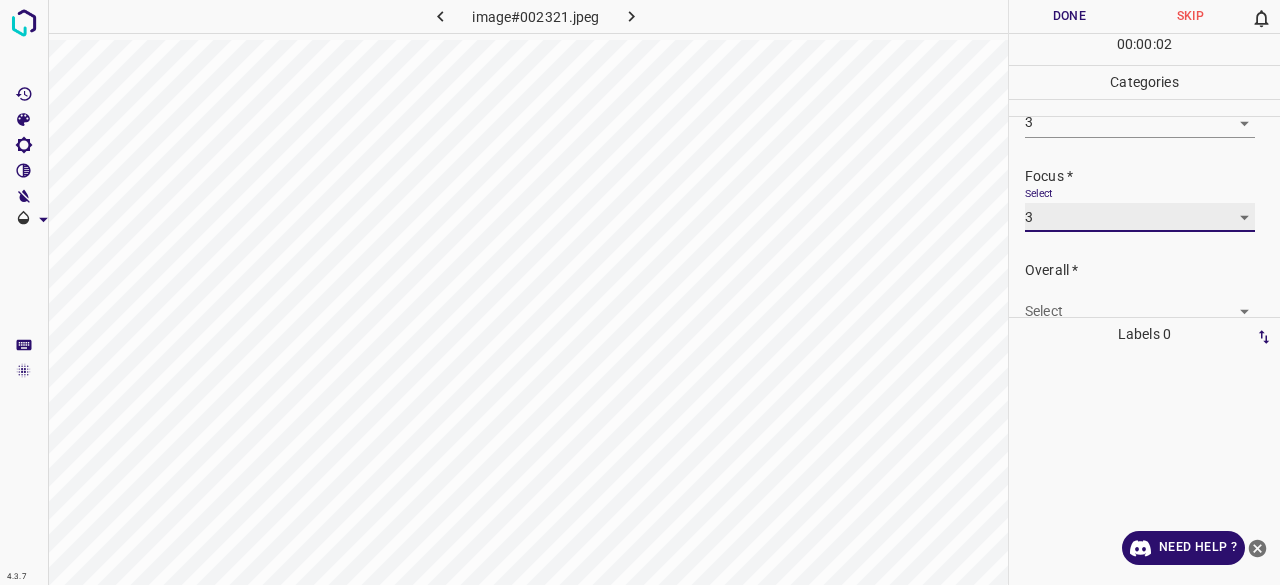 scroll, scrollTop: 98, scrollLeft: 0, axis: vertical 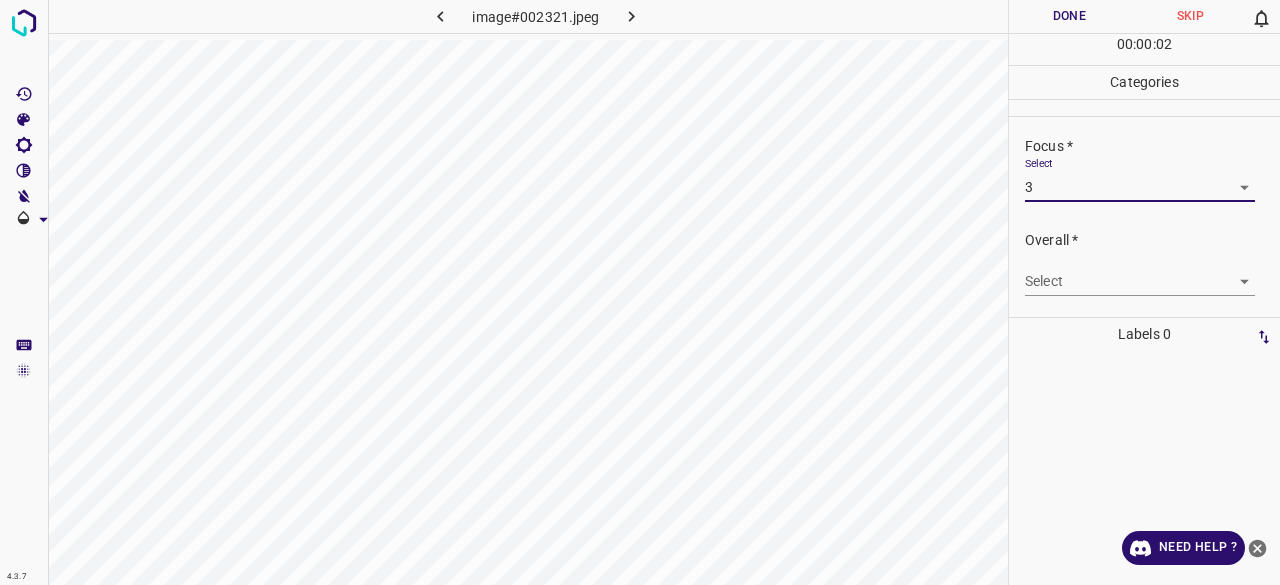 click on "4.3.7 image#002321.jpeg Done Skip 0 00   : 00   : 02   Categories Lighting *  Select 3 3 Focus *  Select 3 3 Overall *  Select ​ Labels   0 Categories 1 Lighting 2 Focus 3 Overall Tools Space Change between modes (Draw & Edit) I Auto labeling R Restore zoom M Zoom in N Zoom out Delete Delete selecte label Filters Z Restore filters X Saturation filter C Brightness filter V Contrast filter B Gray scale filter General O Download Need Help ? - Text - Hide - Delete" at bounding box center [640, 292] 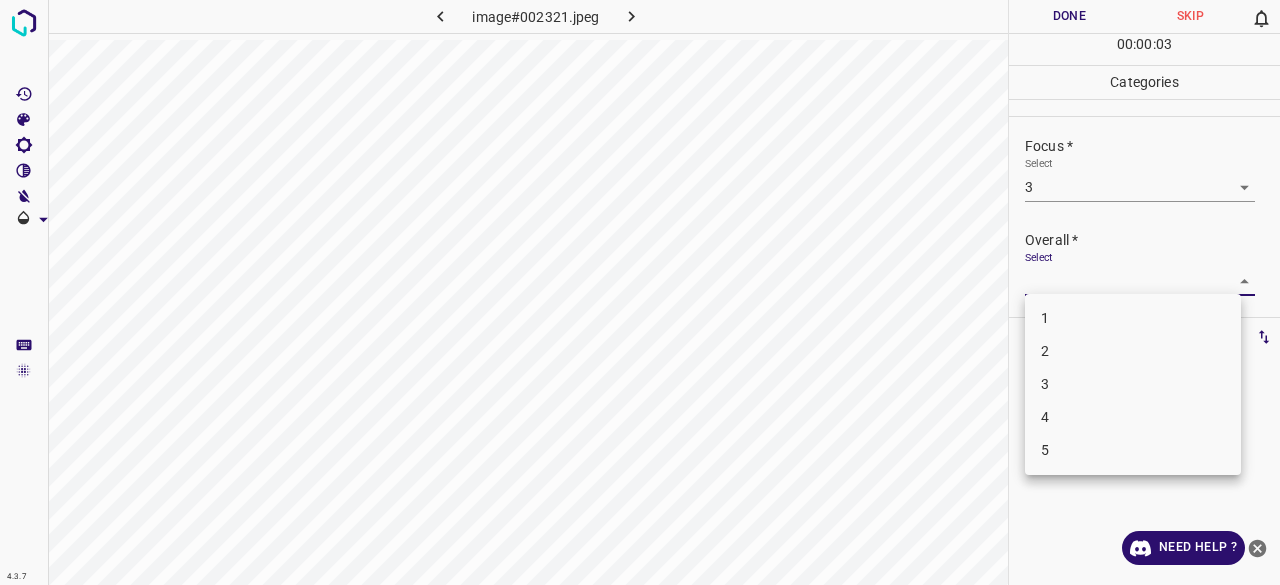 drag, startPoint x: 1064, startPoint y: 392, endPoint x: 1050, endPoint y: 282, distance: 110.88733 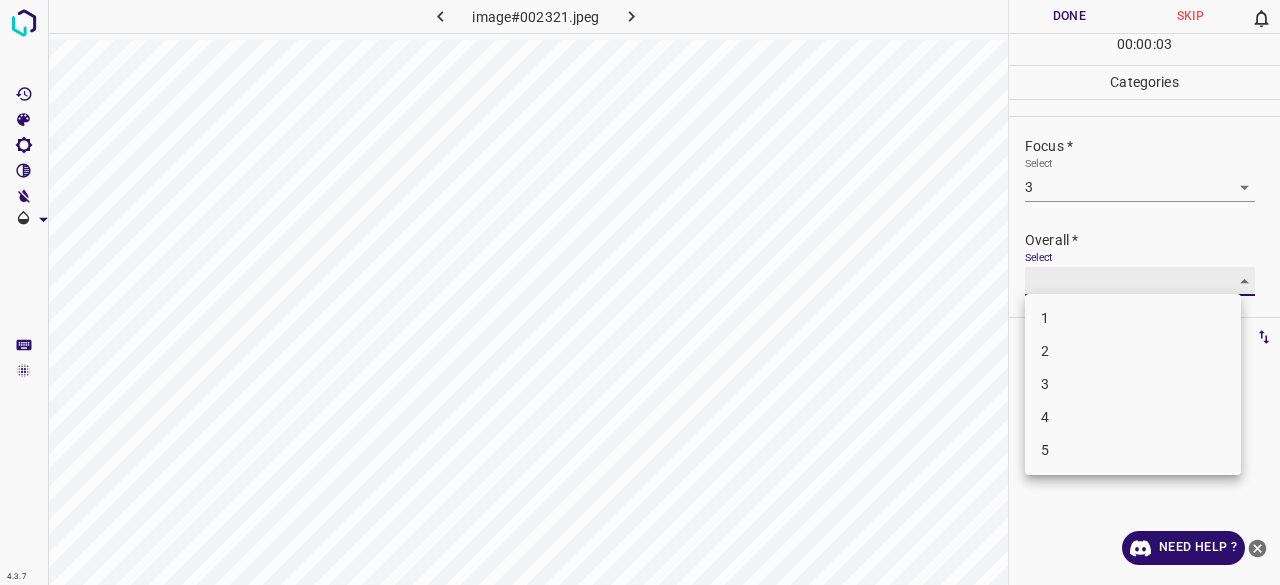 type on "3" 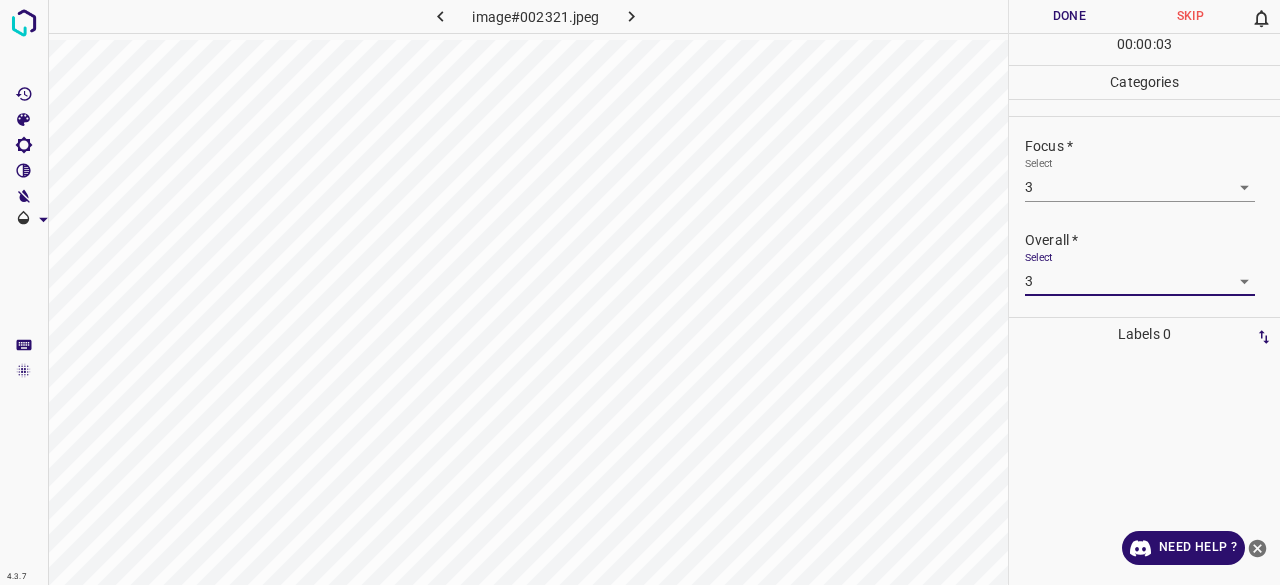 click on "Done" at bounding box center [1069, 16] 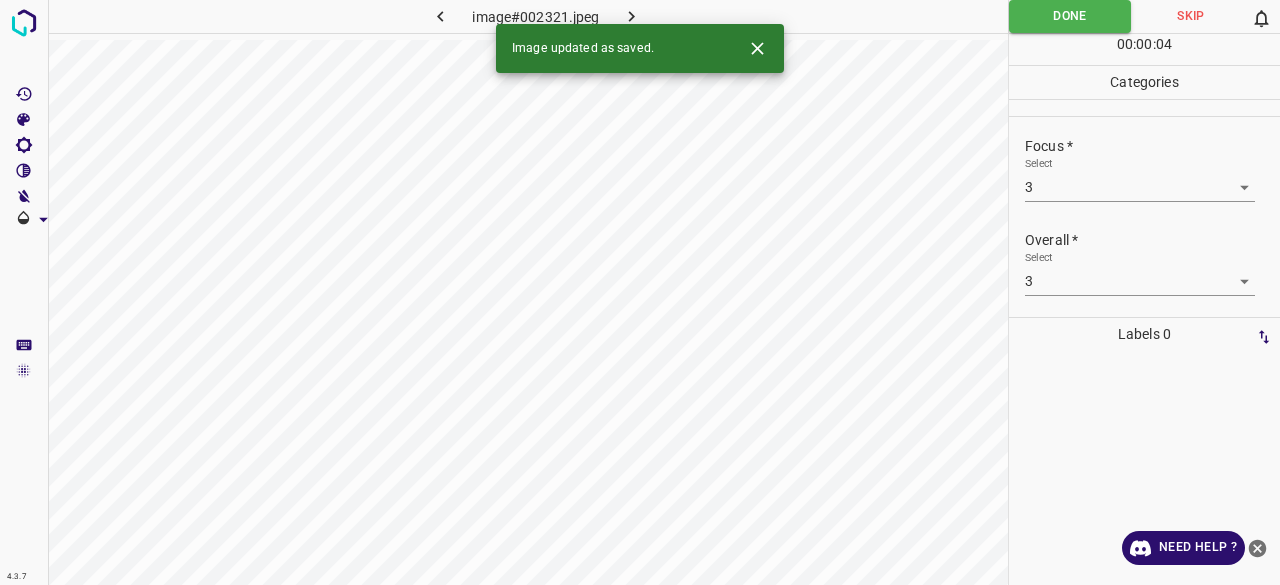 click at bounding box center (632, 16) 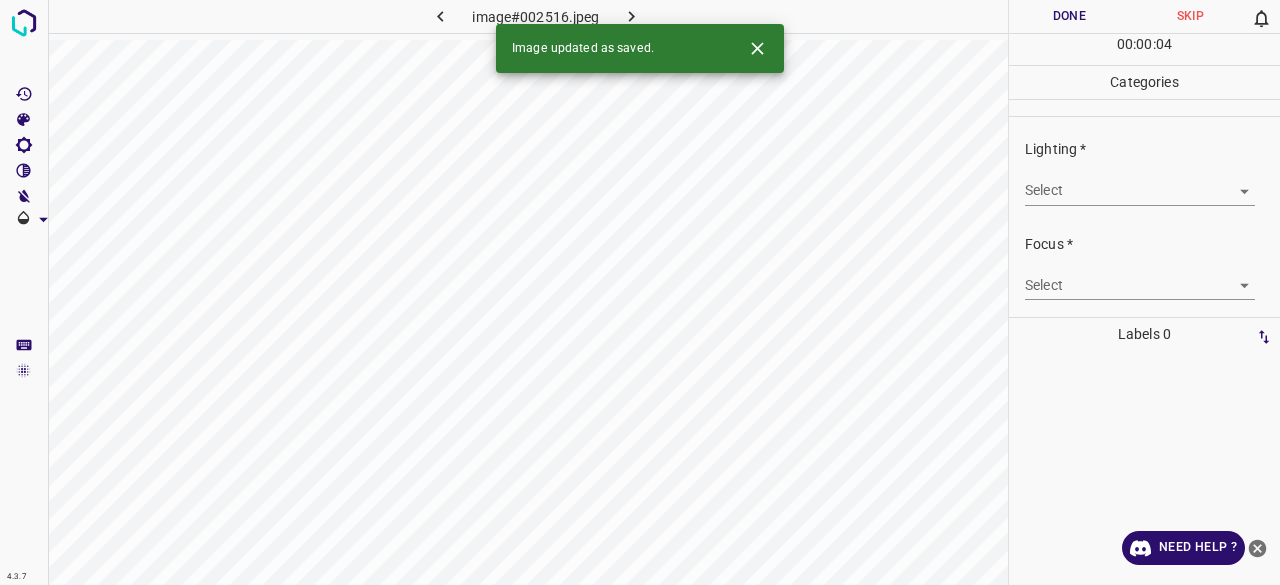 click on "4.3.7 image#002516.jpeg Done Skip 0 00   : 00   : 04   Categories Lighting *  Select ​ Focus *  Select ​ Overall *  Select ​ Labels   0 Categories 1 Lighting 2 Focus 3 Overall Tools Space Change between modes (Draw & Edit) I Auto labeling R Restore zoom M Zoom in N Zoom out Delete Delete selecte label Filters Z Restore filters X Saturation filter C Brightness filter V Contrast filter B Gray scale filter General O Download Image updated as saved. Need Help ? - Text - Hide - Delete" at bounding box center [640, 292] 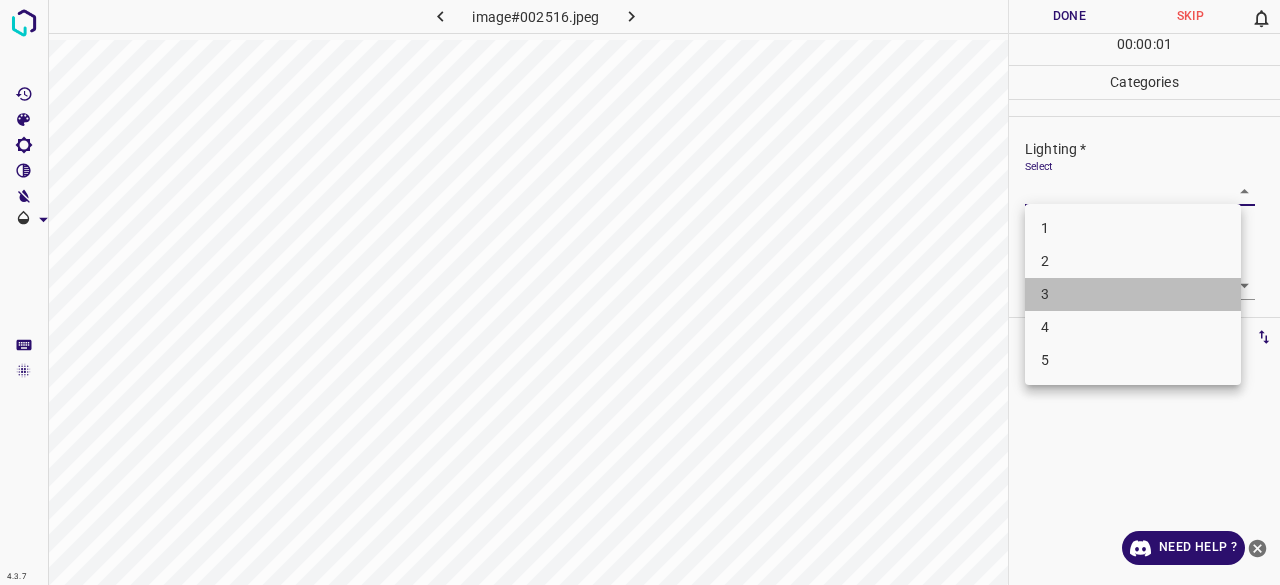 click on "3" at bounding box center [1133, 294] 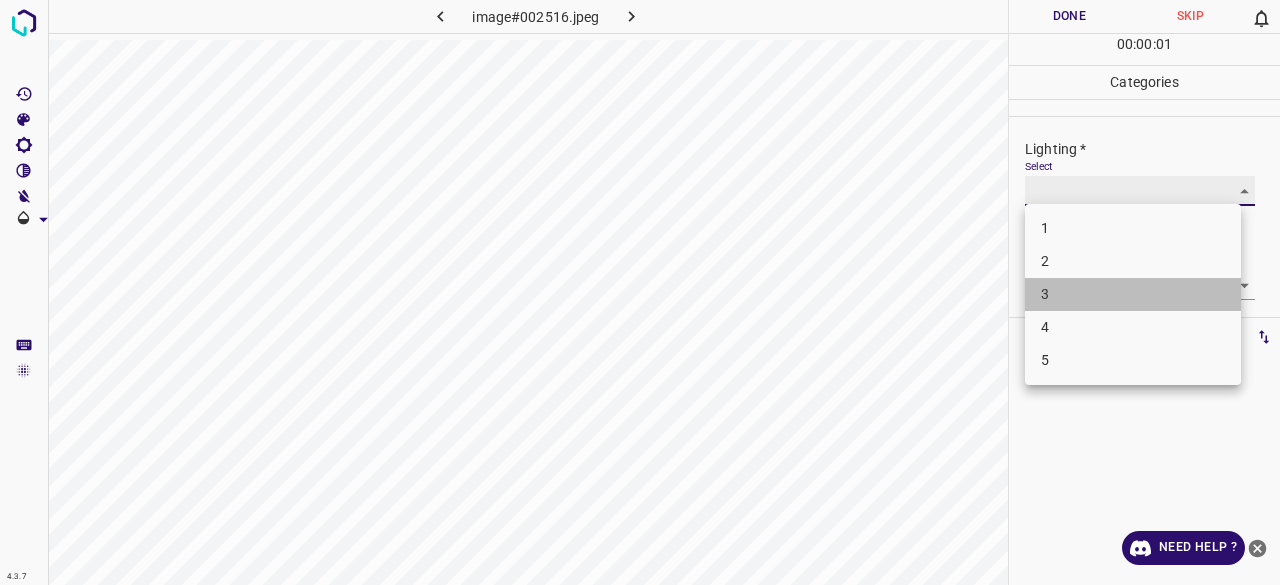 type on "3" 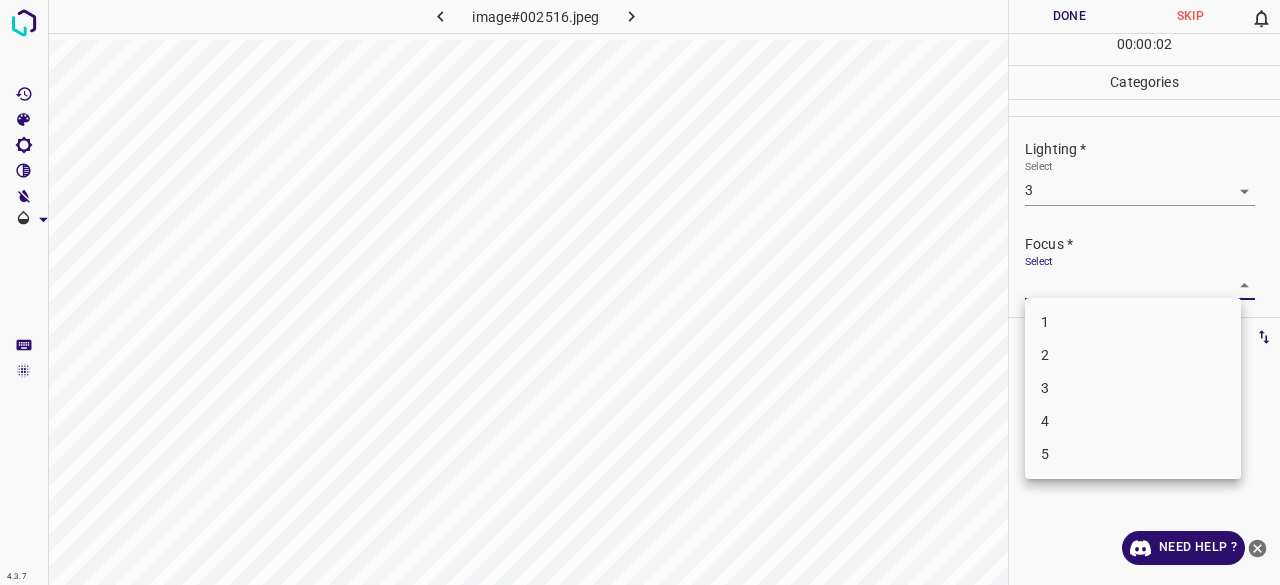 click on "4.3.7 image#002516.jpeg Done Skip 0 00   : 00   : 02   Categories Lighting *  Select 3 3 Focus *  Select ​ Overall *  Select ​ Labels   0 Categories 1 Lighting 2 Focus 3 Overall Tools Space Change between modes (Draw & Edit) I Auto labeling R Restore zoom M Zoom in N Zoom out Delete Delete selecte label Filters Z Restore filters X Saturation filter C Brightness filter V Contrast filter B Gray scale filter General O Download Need Help ? - Text - Hide - Delete 1 2 3 4 5" at bounding box center (640, 292) 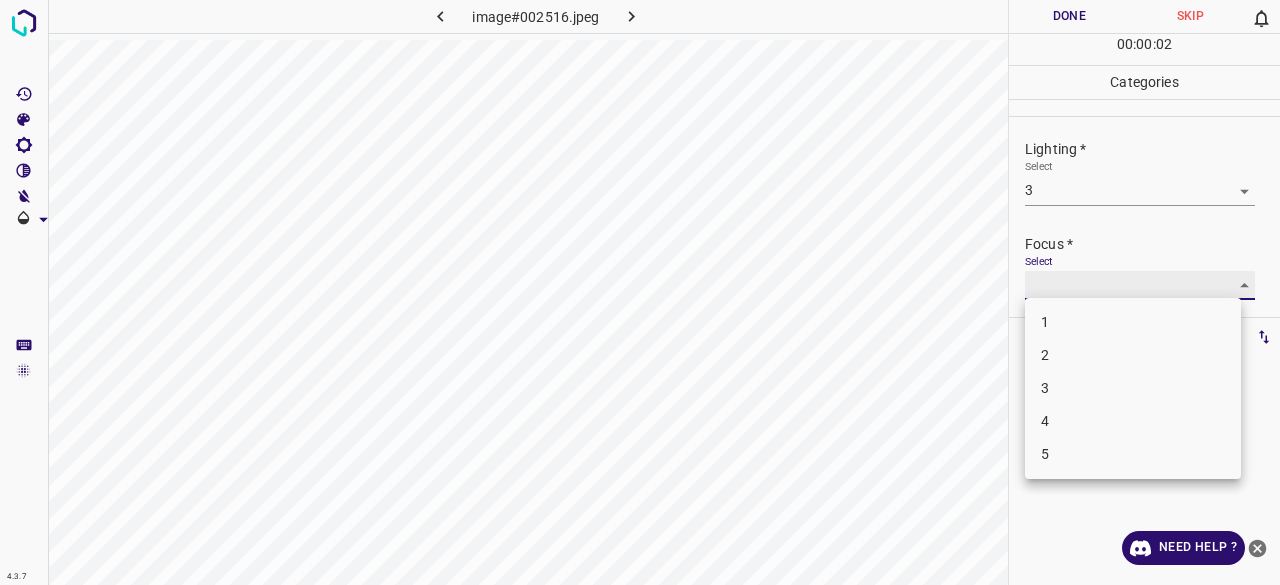 type on "2" 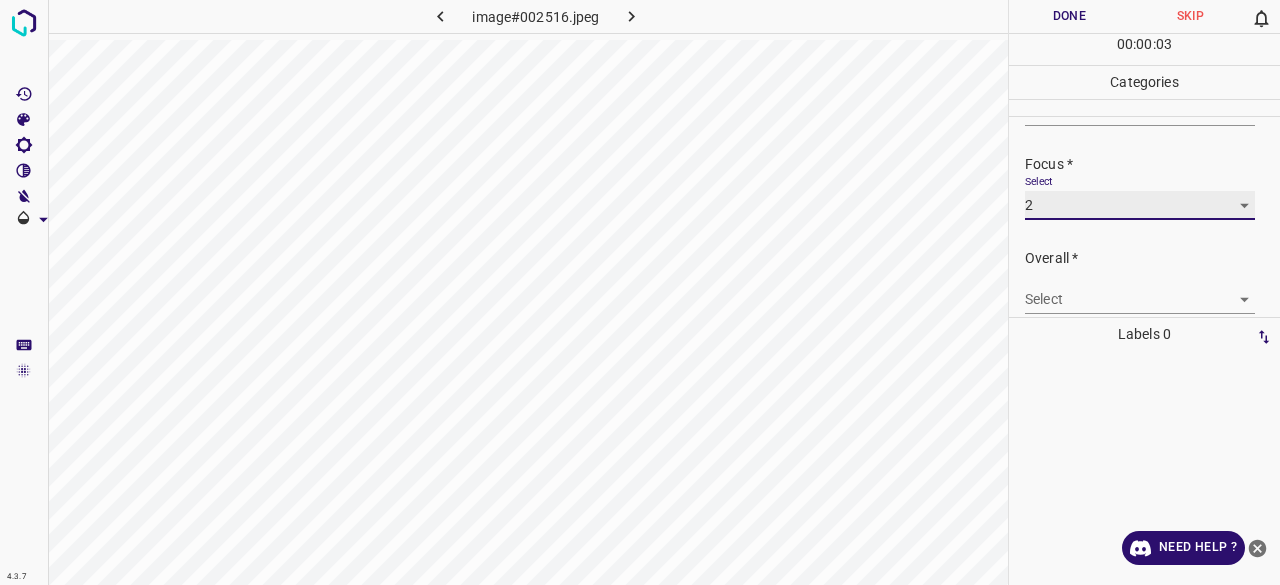 scroll, scrollTop: 98, scrollLeft: 0, axis: vertical 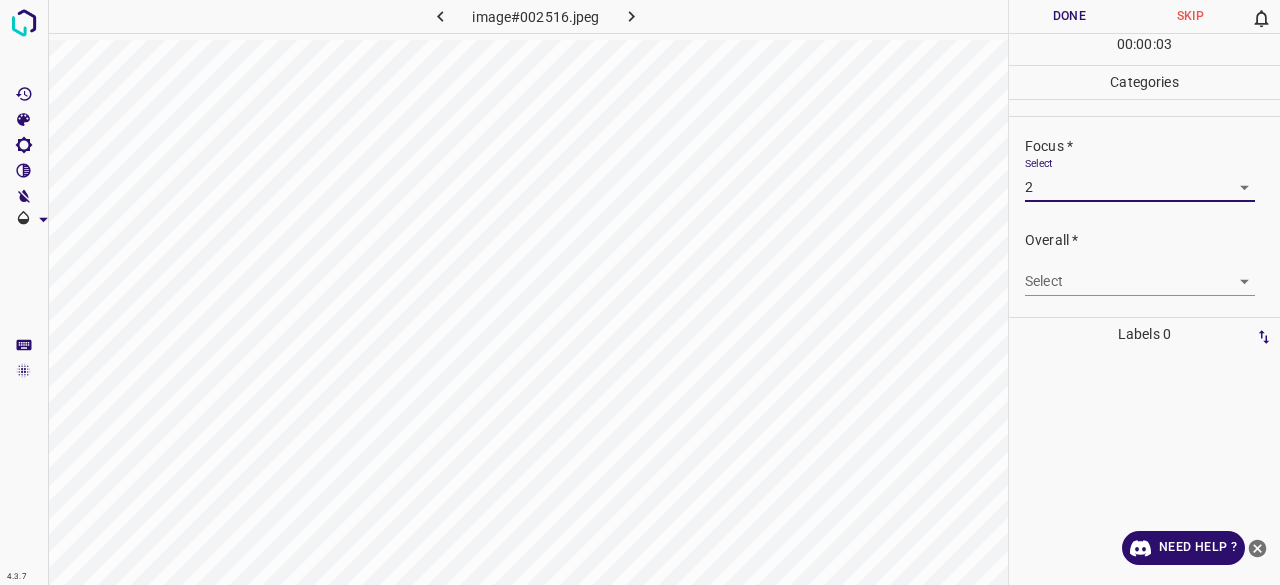 click on "4.3.7 image#002516.jpeg Done Skip 0 00   : 00   : 03   Categories Lighting *  Select 3 3 Focus *  Select 2 2 Overall *  Select ​ Labels   0 Categories 1 Lighting 2 Focus 3 Overall Tools Space Change between modes (Draw & Edit) I Auto labeling R Restore zoom M Zoom in N Zoom out Delete Delete selecte label Filters Z Restore filters X Saturation filter C Brightness filter V Contrast filter B Gray scale filter General O Download Need Help ? - Text - Hide - Delete" at bounding box center (640, 292) 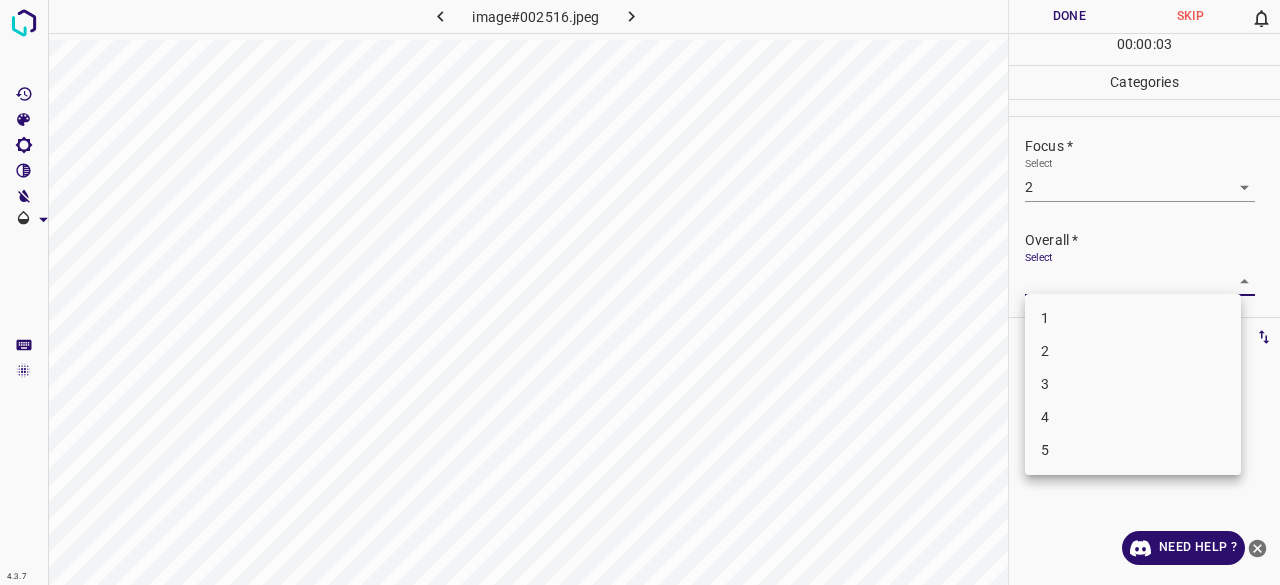 click on "3" at bounding box center (1133, 384) 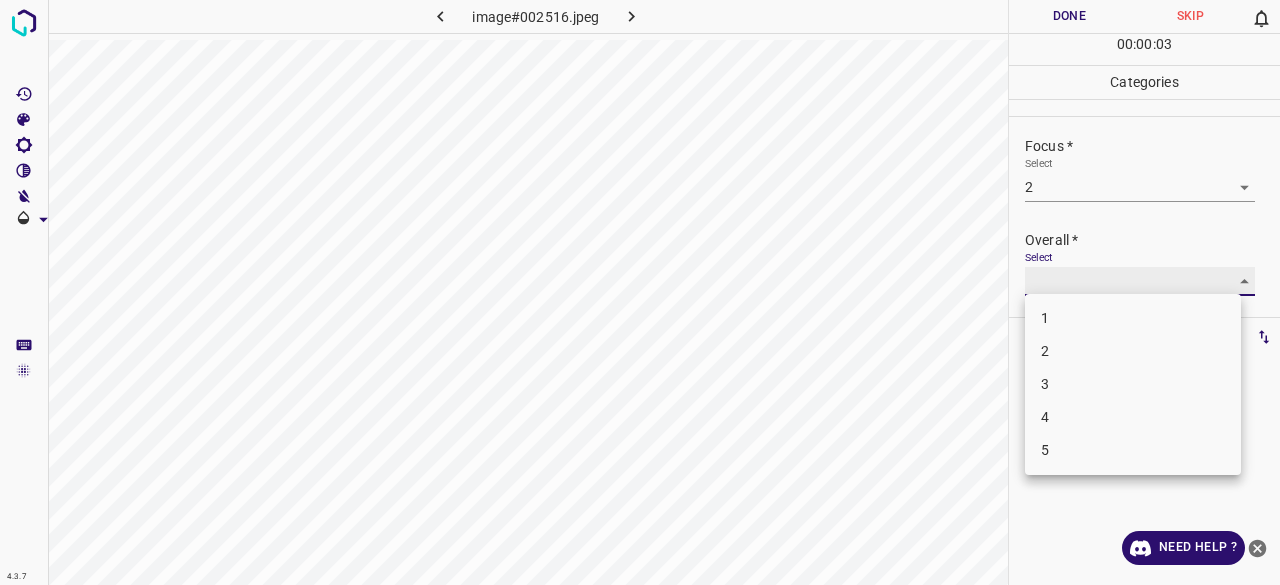 type on "3" 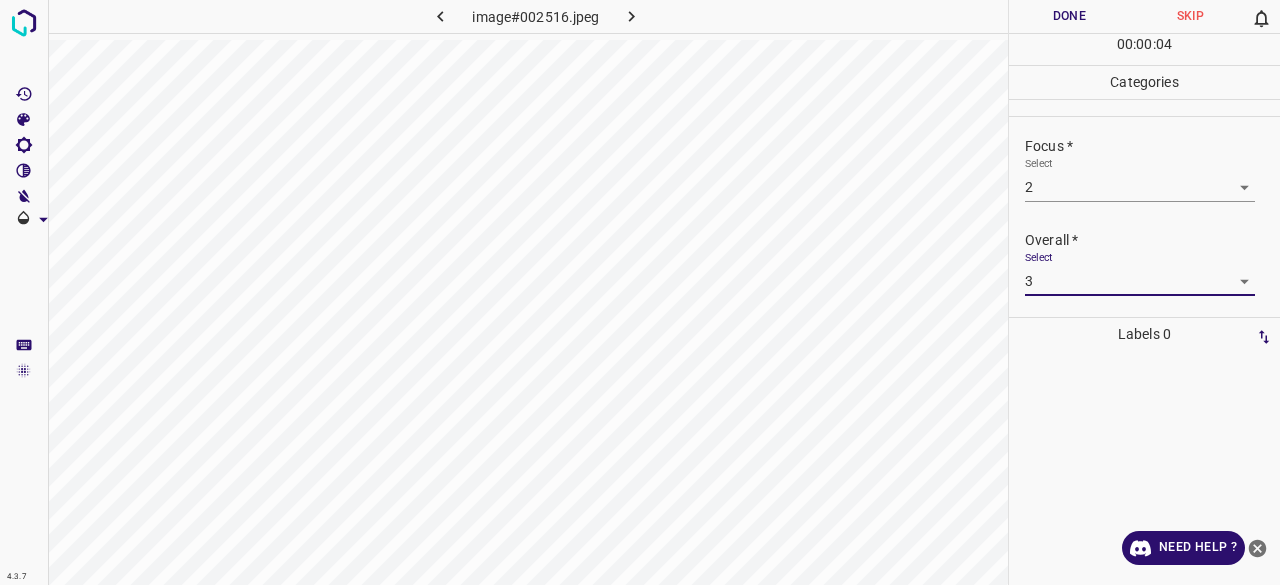 click on "Done" at bounding box center [1069, 16] 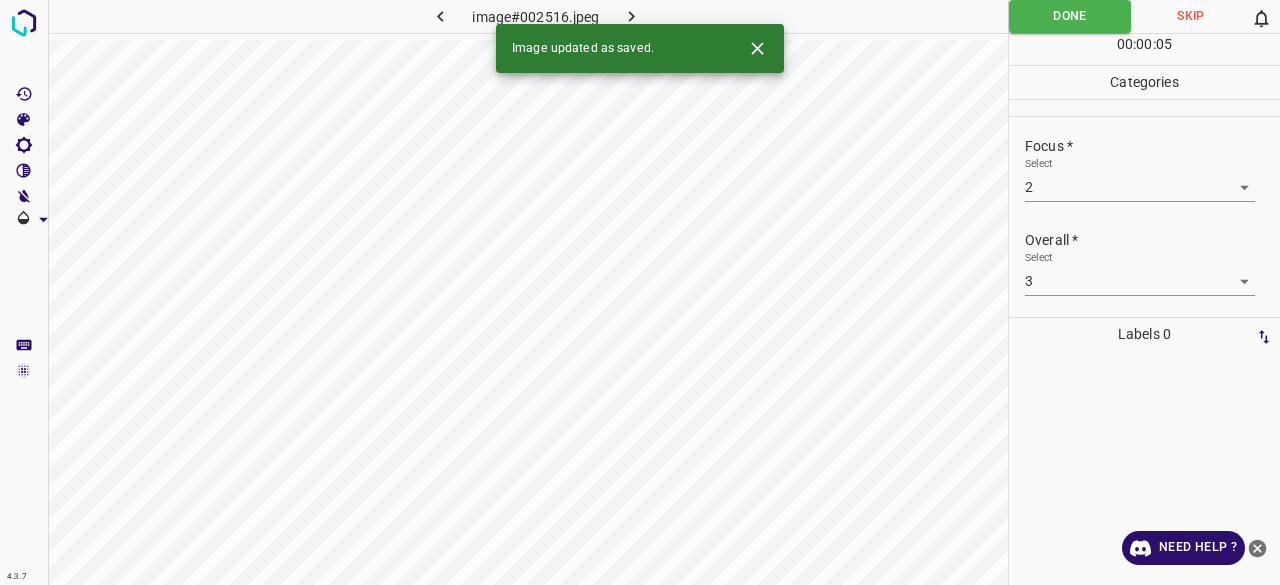 click 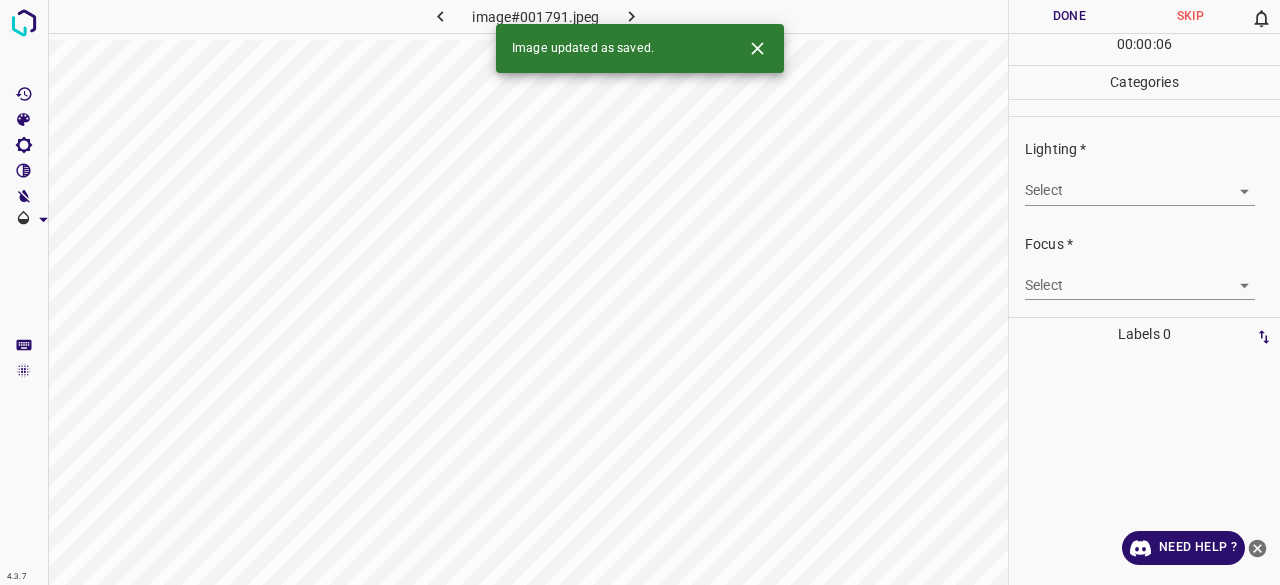 click on "4.3.7 image#001791.jpeg Done Skip 0 00   : 00   : 06   Categories Lighting *  Select ​ Focus *  Select ​ Overall *  Select ​ Labels   0 Categories 1 Lighting 2 Focus 3 Overall Tools Space Change between modes (Draw & Edit) I Auto labeling R Restore zoom M Zoom in N Zoom out Delete Delete selecte label Filters Z Restore filters X Saturation filter C Brightness filter V Contrast filter B Gray scale filter General O Download Image updated as saved. Need Help ? - Text - Hide - Delete" at bounding box center [640, 292] 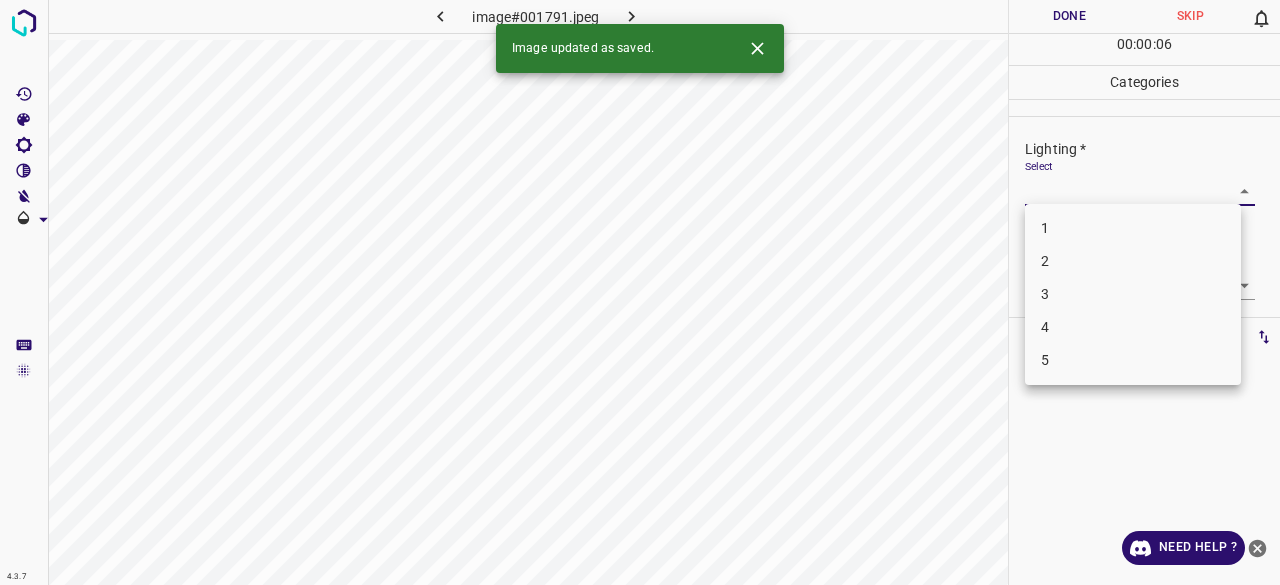 click on "3" at bounding box center (1133, 294) 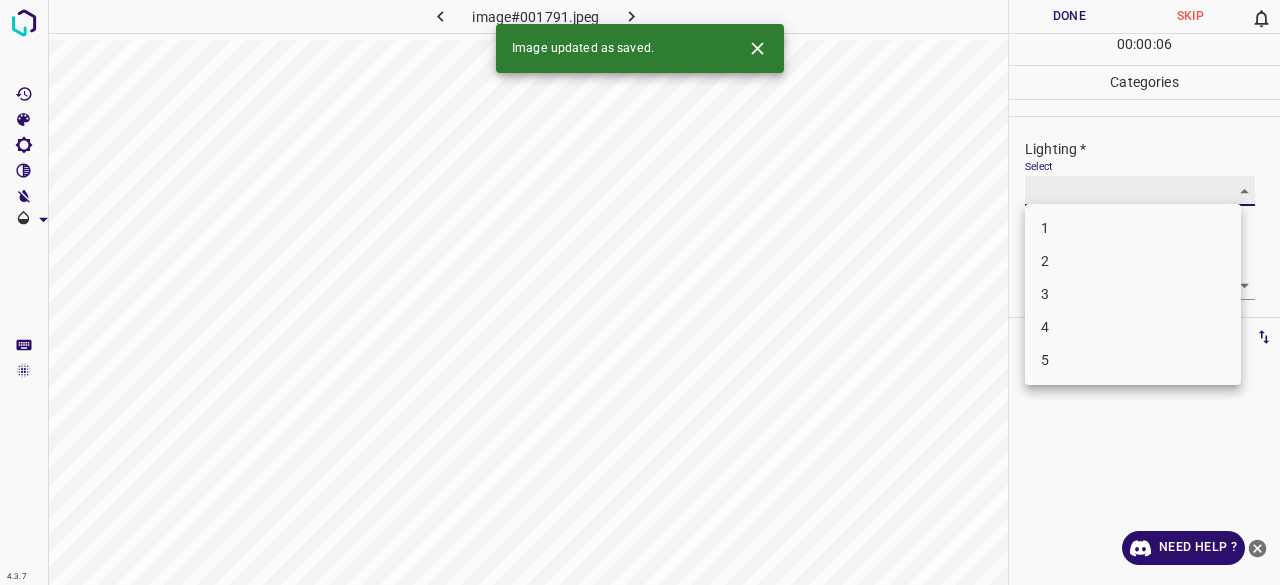type on "3" 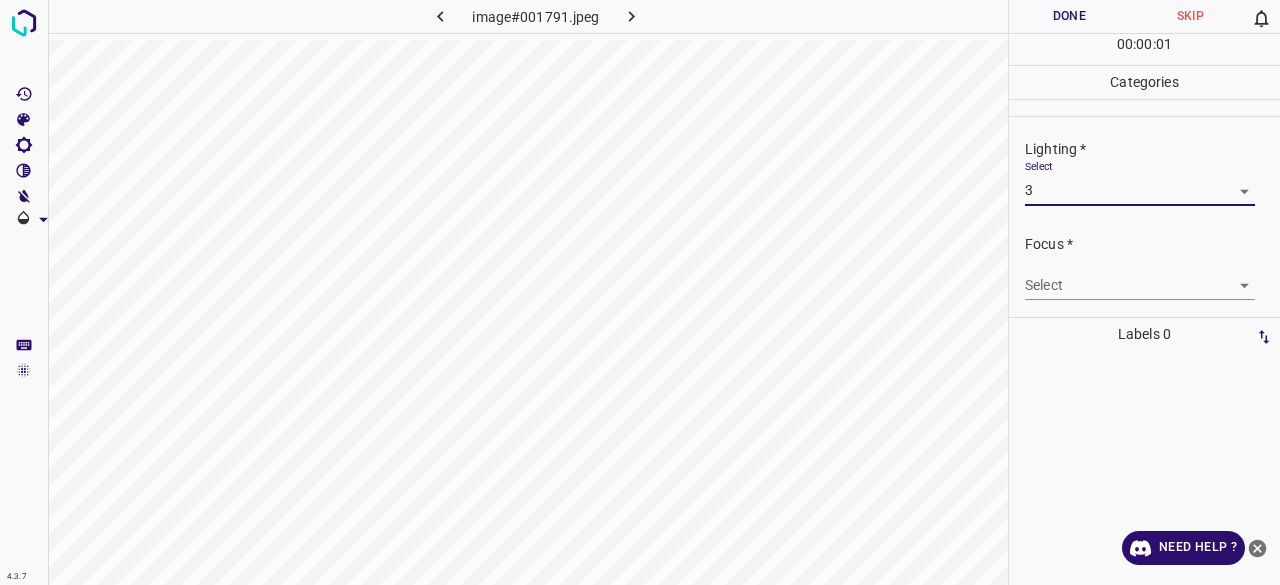 click on "4.3.7 image#001791.jpeg Done Skip 0 00   : 00   : 01   Categories Lighting *  Select 3 3 Focus *  Select ​ Overall *  Select ​ Labels   0 Categories 1 Lighting 2 Focus 3 Overall Tools Space Change between modes (Draw & Edit) I Auto labeling R Restore zoom M Zoom in N Zoom out Delete Delete selecte label Filters Z Restore filters X Saturation filter C Brightness filter V Contrast filter B Gray scale filter General O Download Need Help ? - Text - Hide - Delete 1 2 3 4 5" at bounding box center (640, 292) 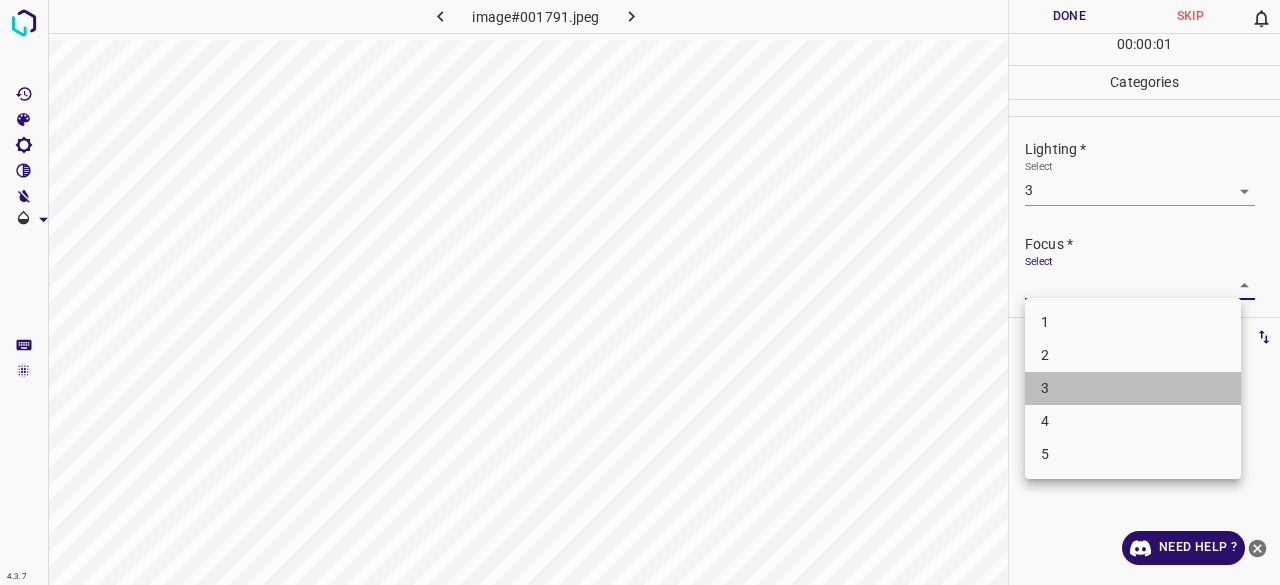 drag, startPoint x: 1066, startPoint y: 395, endPoint x: 1088, endPoint y: 274, distance: 122.98374 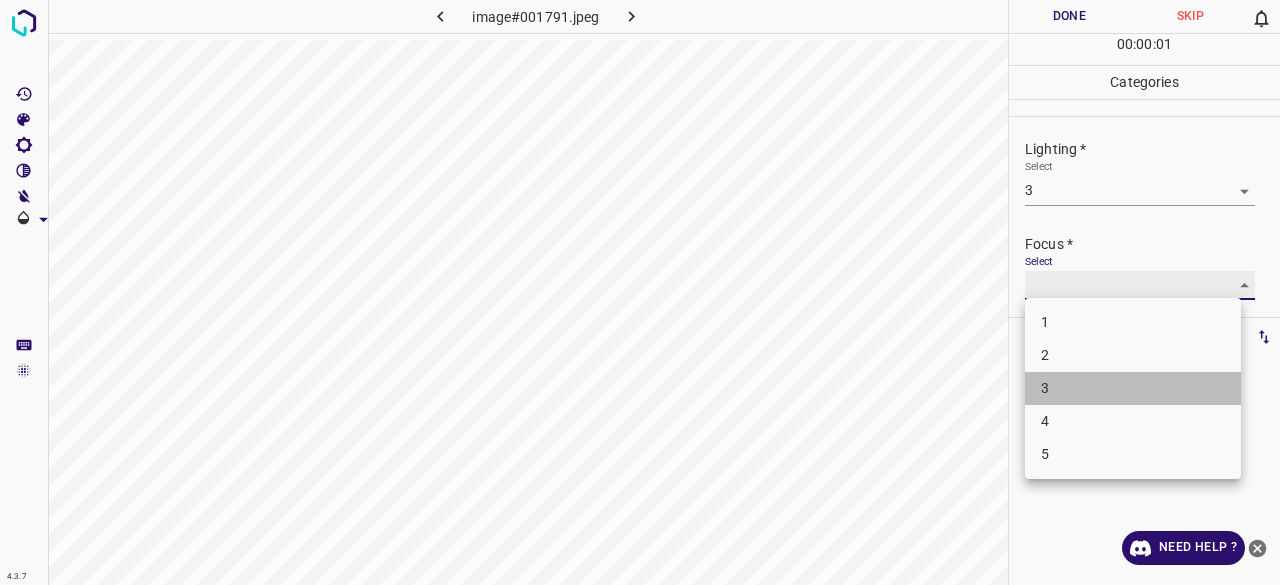type on "3" 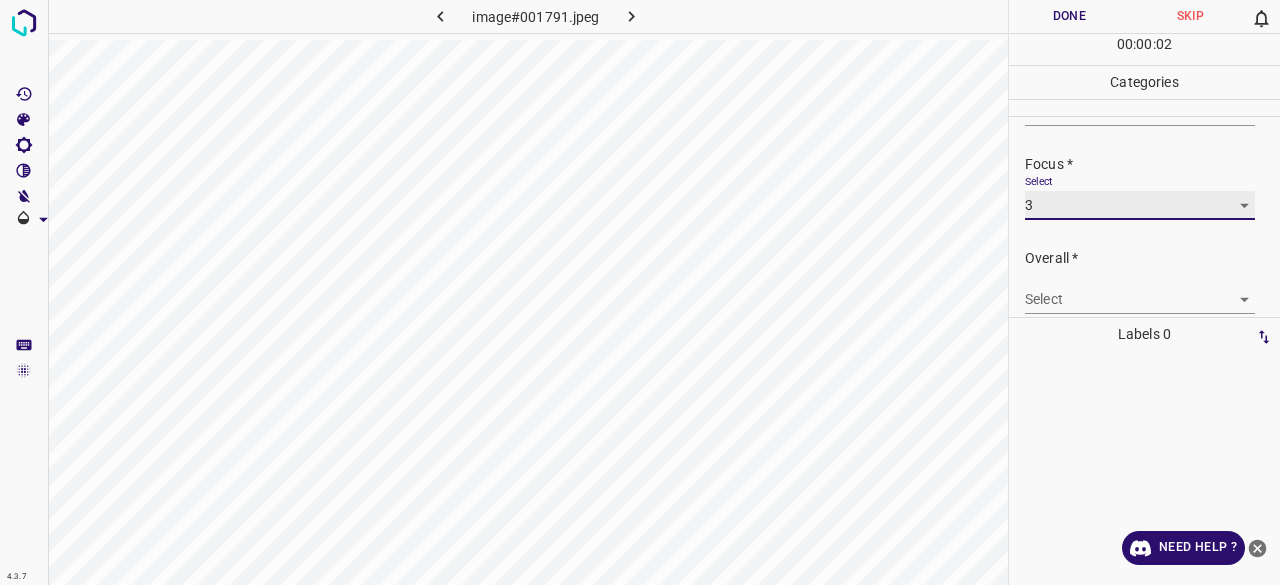 scroll, scrollTop: 98, scrollLeft: 0, axis: vertical 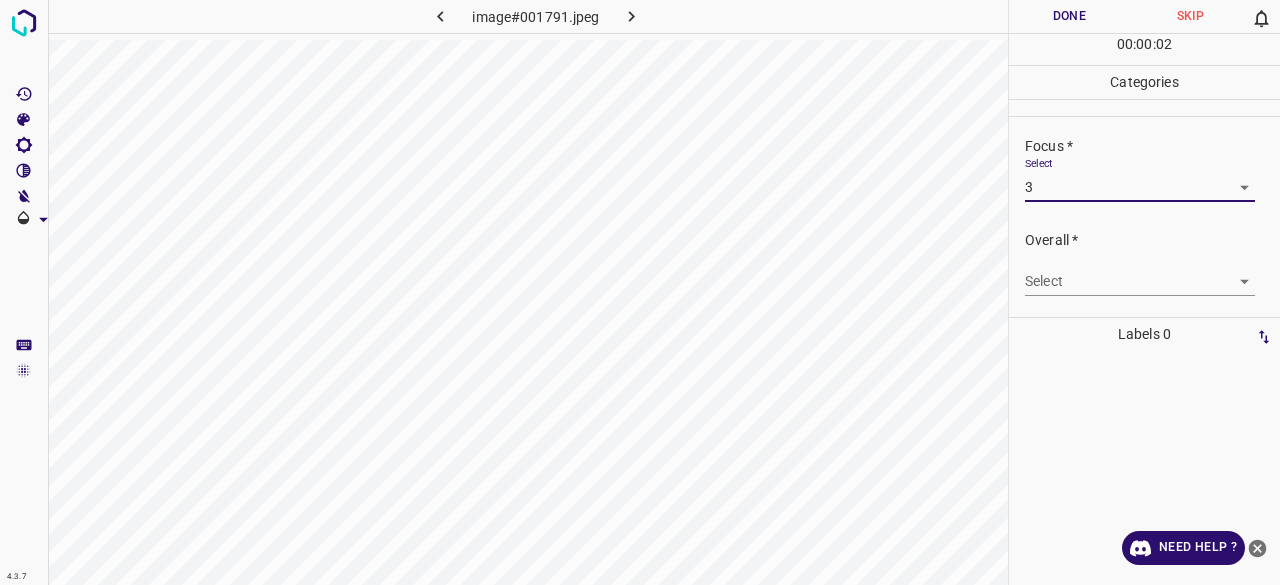click on "4.3.7 image#001791.jpeg Done Skip 0 00   : 00   : 02   Categories Lighting *  Select 3 3 Focus *  Select 3 3 Overall *  Select ​ Labels   0 Categories 1 Lighting 2 Focus 3 Overall Tools Space Change between modes (Draw & Edit) I Auto labeling R Restore zoom M Zoom in N Zoom out Delete Delete selecte label Filters Z Restore filters X Saturation filter C Brightness filter V Contrast filter B Gray scale filter General O Download Need Help ? - Text - Hide - Delete" at bounding box center [640, 292] 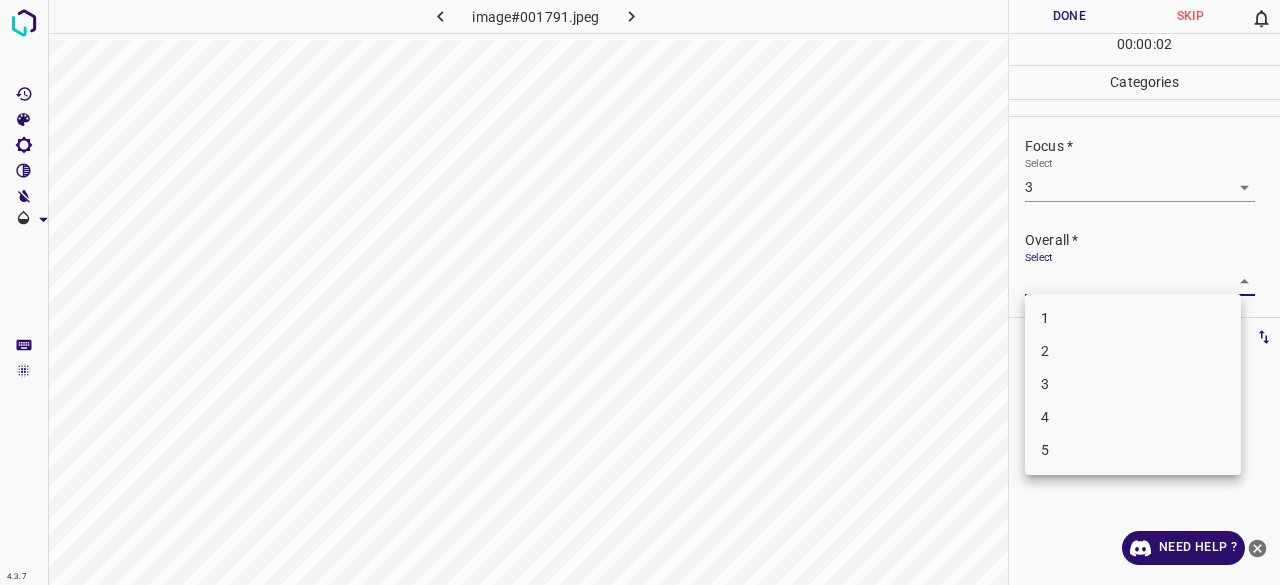 click on "3" at bounding box center [1133, 384] 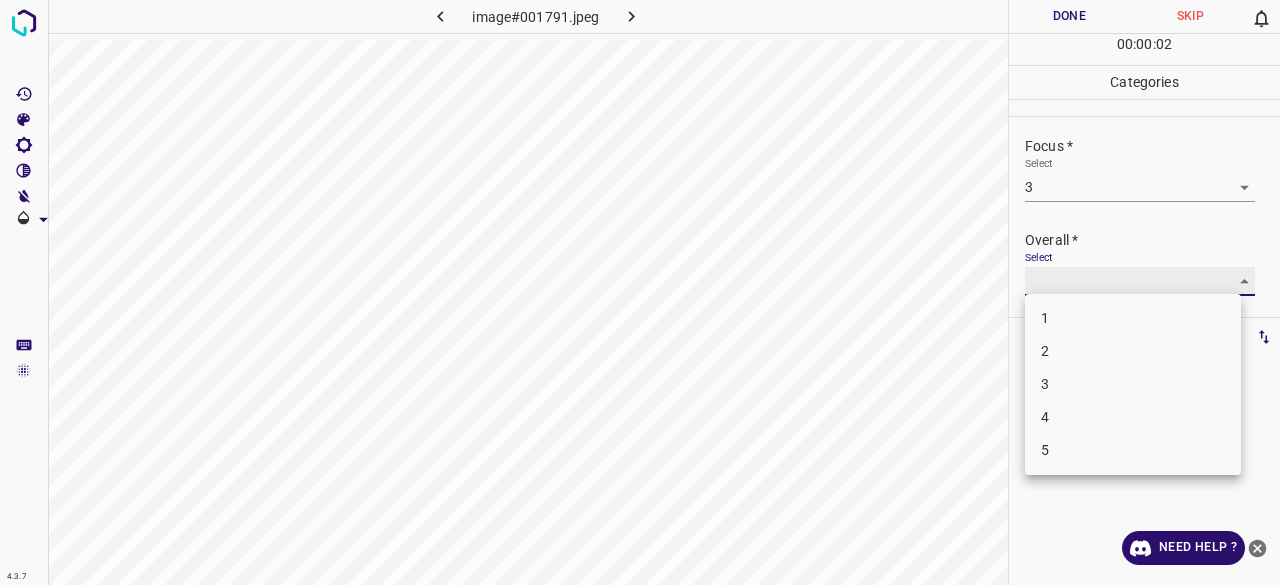 type on "3" 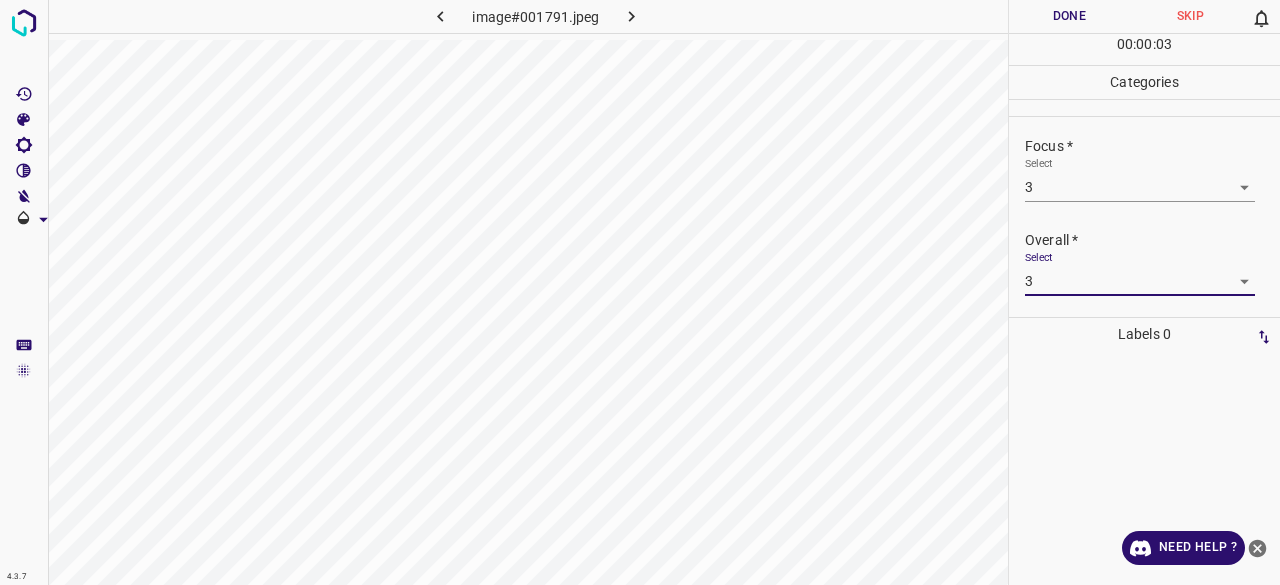 click on "Done" at bounding box center [1069, 16] 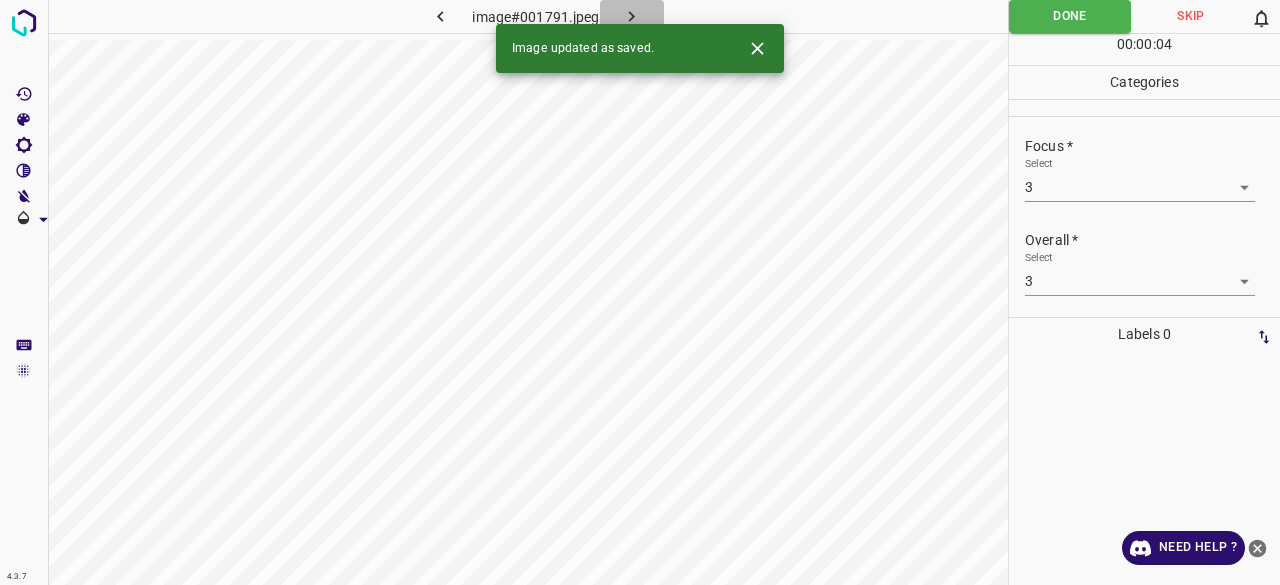 click 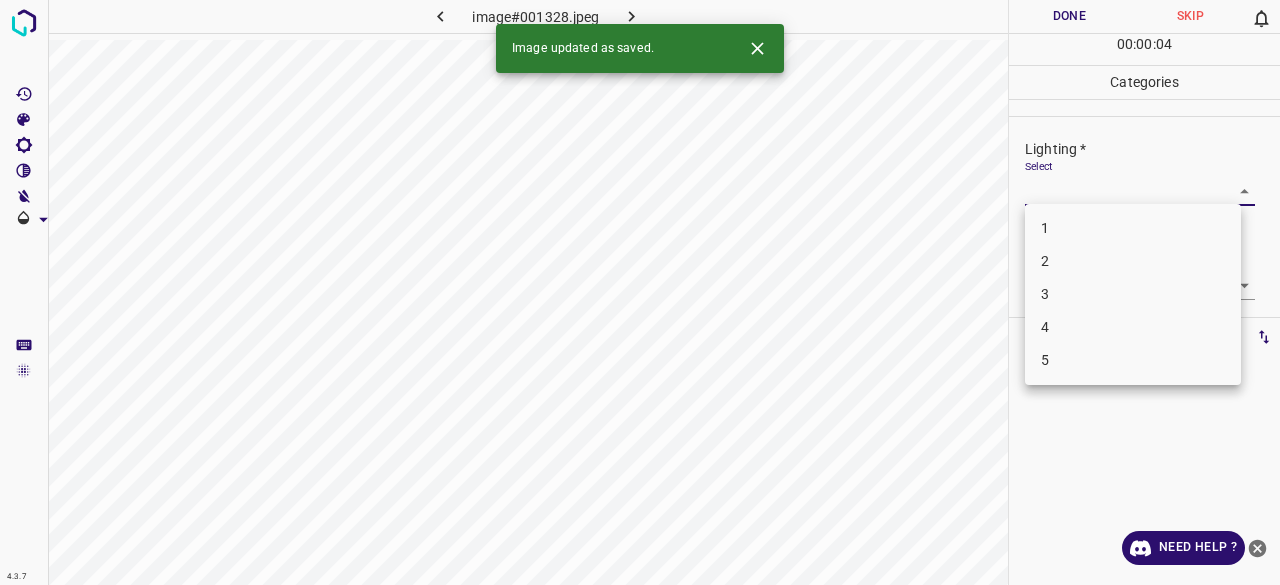 click on "4.3.7 image#001328.jpeg Done Skip 0 00   : 00   : 04   Categories Lighting *  Select ​ Focus *  Select ​ Overall *  Select ​ Labels   0 Categories 1 Lighting 2 Focus 3 Overall Tools Space Change between modes (Draw & Edit) I Auto labeling R Restore zoom M Zoom in N Zoom out Delete Delete selecte label Filters Z Restore filters X Saturation filter C Brightness filter V Contrast filter B Gray scale filter General O Download Image updated as saved. Need Help ? - Text - Hide - Delete 1 2 3 4 5" at bounding box center [640, 292] 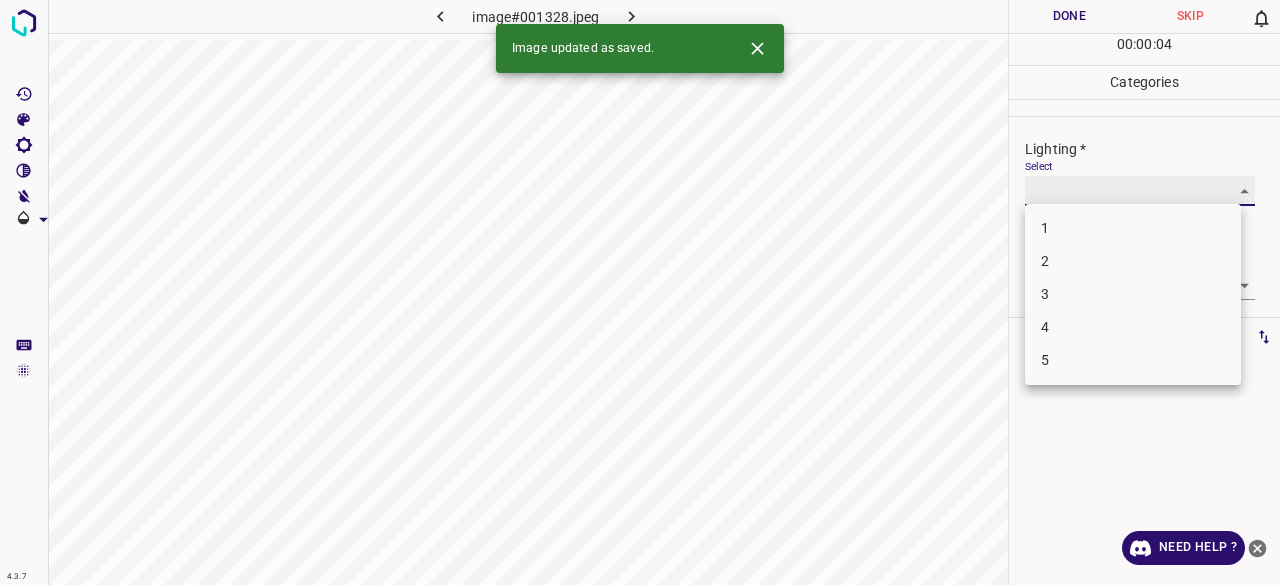 type on "3" 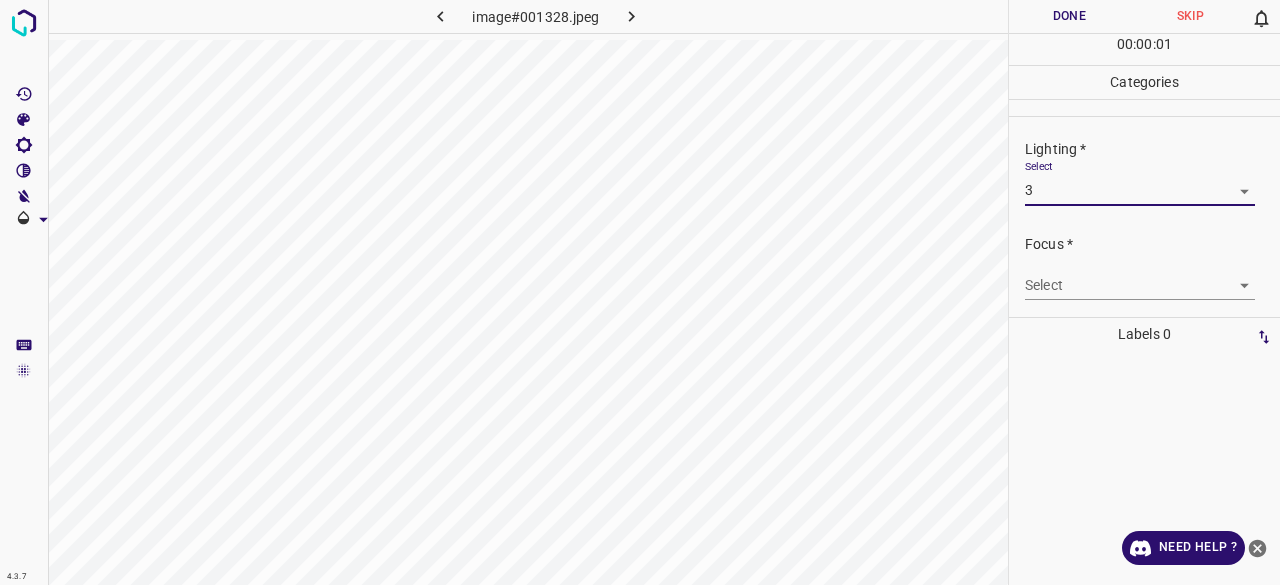click on "4.3.7 image#001328.jpeg Done Skip 0 00   : 00   : 01   Categories Lighting *  Select 3 3 Focus *  Select ​ Overall *  Select ​ Labels   0 Categories 1 Lighting 2 Focus 3 Overall Tools Space Change between modes (Draw & Edit) I Auto labeling R Restore zoom M Zoom in N Zoom out Delete Delete selecte label Filters Z Restore filters X Saturation filter C Brightness filter V Contrast filter B Gray scale filter General O Download Need Help ? - Text - Hide - Delete 1 2 3 4 5" at bounding box center (640, 292) 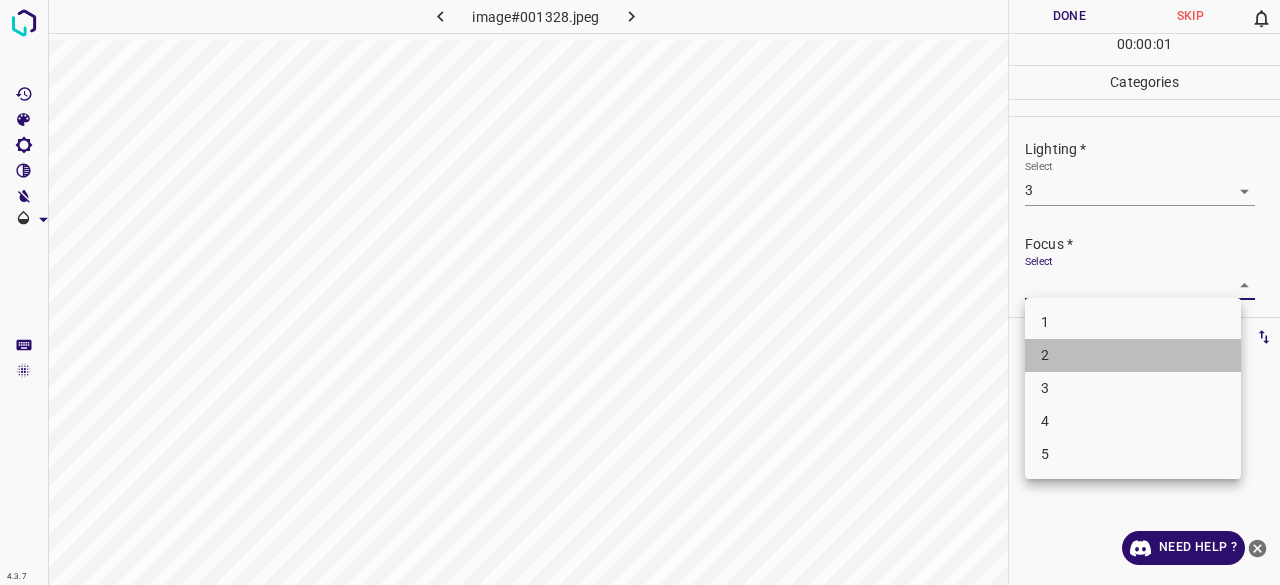 click on "2" at bounding box center [1133, 355] 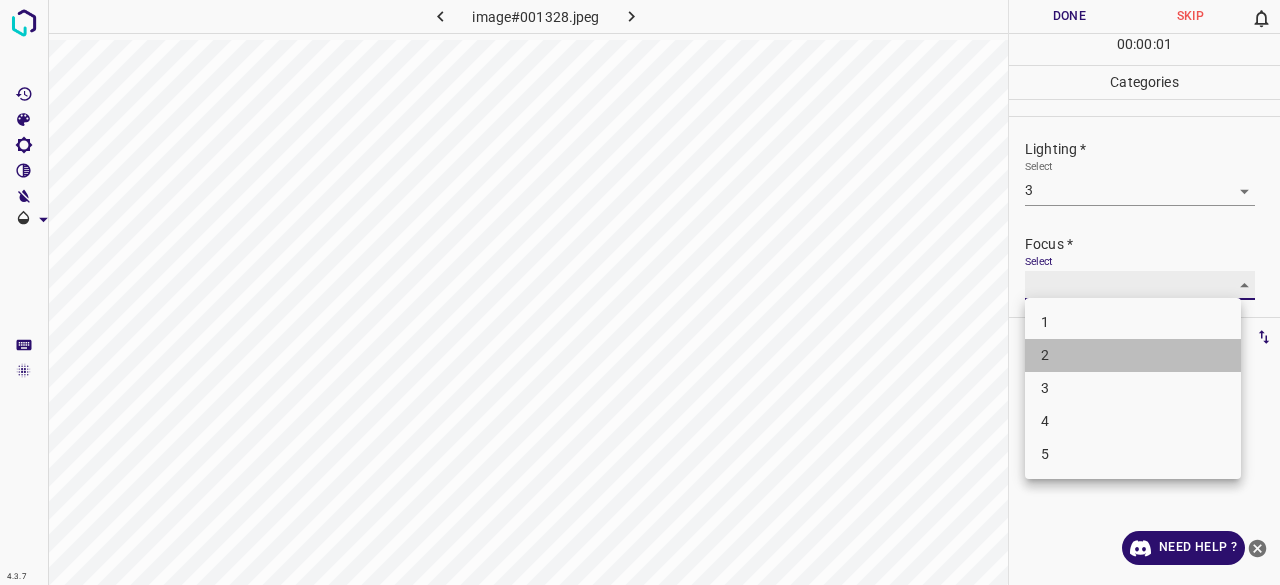 type on "2" 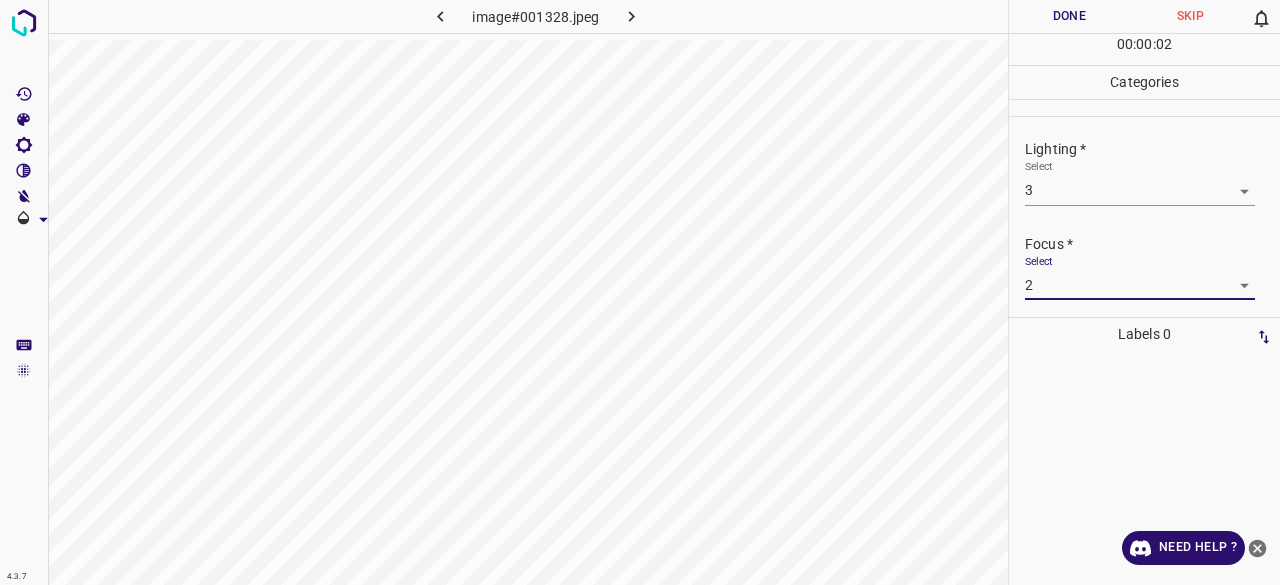 click on "4.3.7 image#001328.jpeg Done Skip 0 00   : 00   : 02   Categories Lighting *  Select 3 3 Focus *  Select 2 2 Overall *  Select ​ Labels   0 Categories 1 Lighting 2 Focus 3 Overall Tools Space Change between modes (Draw & Edit) I Auto labeling R Restore zoom M Zoom in N Zoom out Delete Delete selecte label Filters Z Restore filters X Saturation filter C Brightness filter V Contrast filter B Gray scale filter General O Download Need Help ? - Text - Hide - Delete" at bounding box center [640, 292] 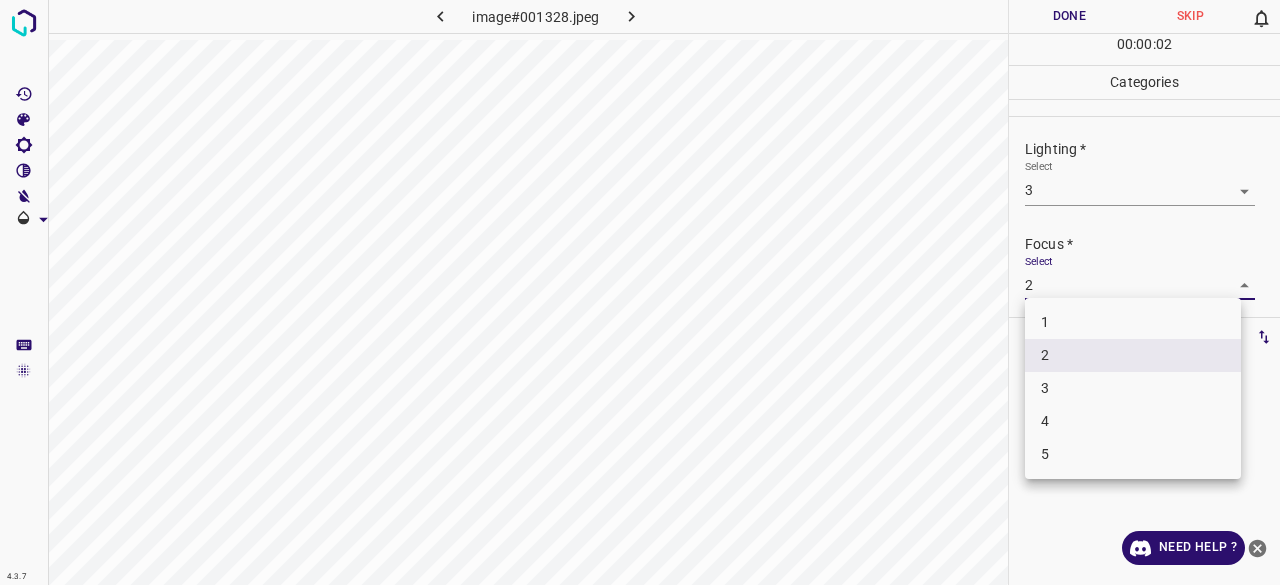 click at bounding box center [640, 292] 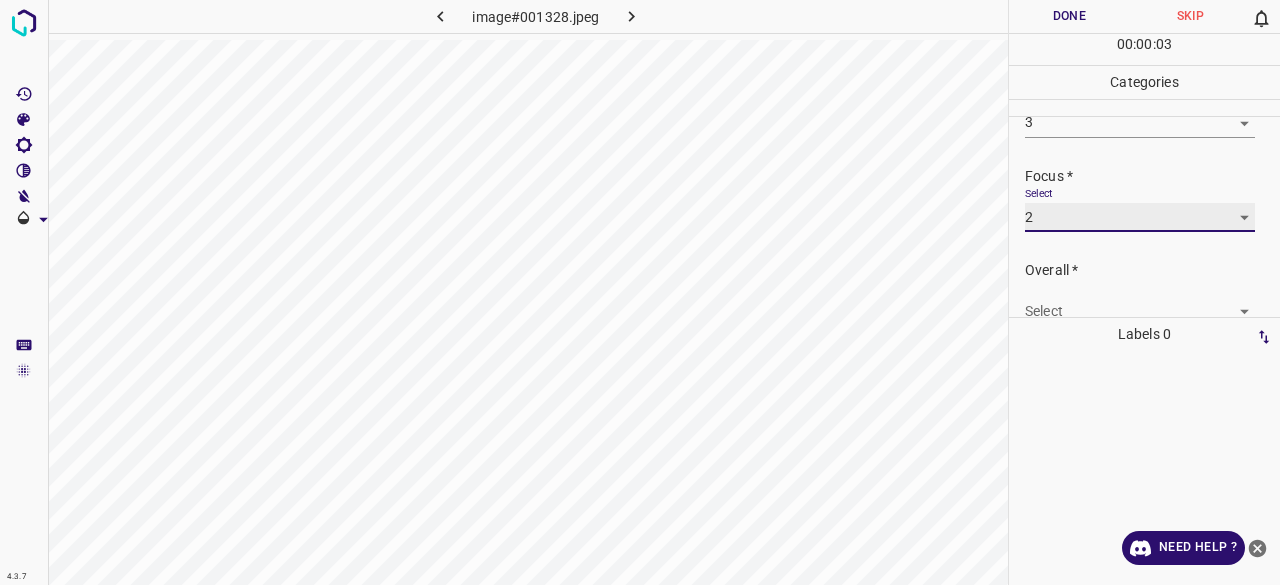 scroll, scrollTop: 98, scrollLeft: 0, axis: vertical 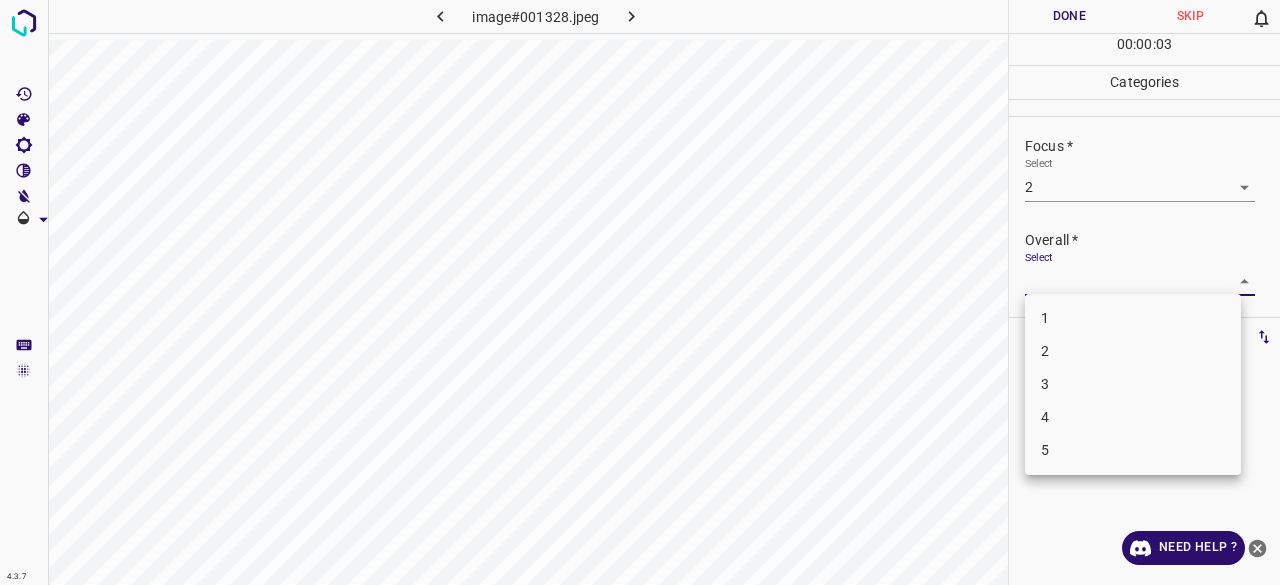 click on "4.3.7 image#001328.jpeg Done Skip 0 00   : 00   : 03   Categories Lighting *  Select 3 3 Focus *  Select 2 2 Overall *  Select ​ Labels   0 Categories 1 Lighting 2 Focus 3 Overall Tools Space Change between modes (Draw & Edit) I Auto labeling R Restore zoom M Zoom in N Zoom out Delete Delete selecte label Filters Z Restore filters X Saturation filter C Brightness filter V Contrast filter B Gray scale filter General O Download Need Help ? - Text - Hide - Delete 1 2 3 4 5" at bounding box center (640, 292) 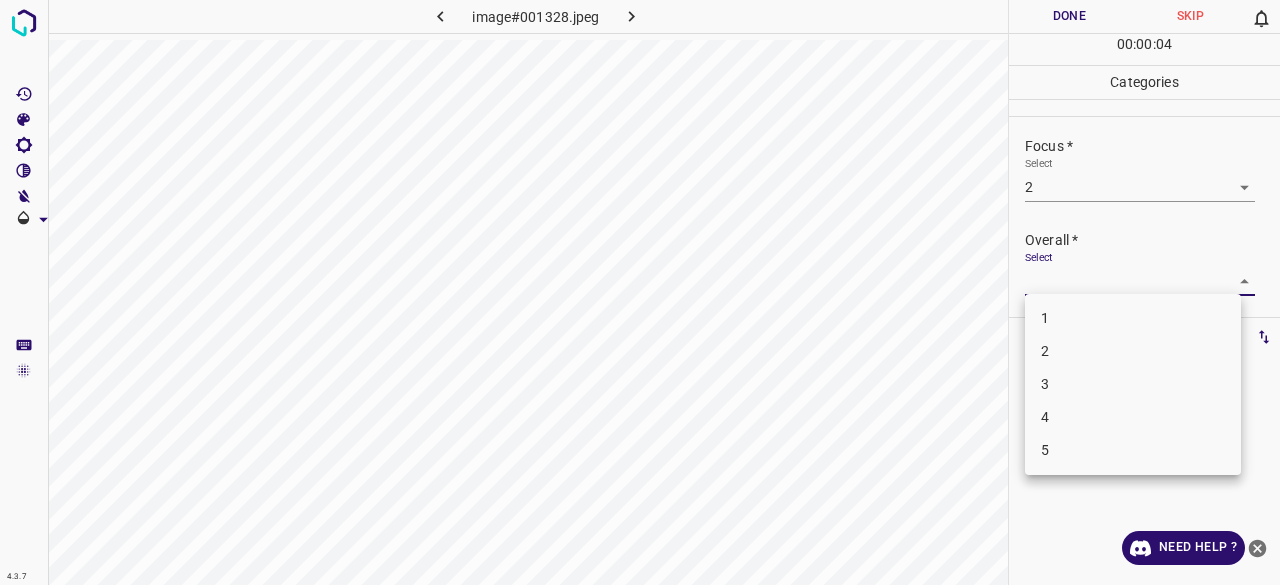 click on "2" at bounding box center (1133, 351) 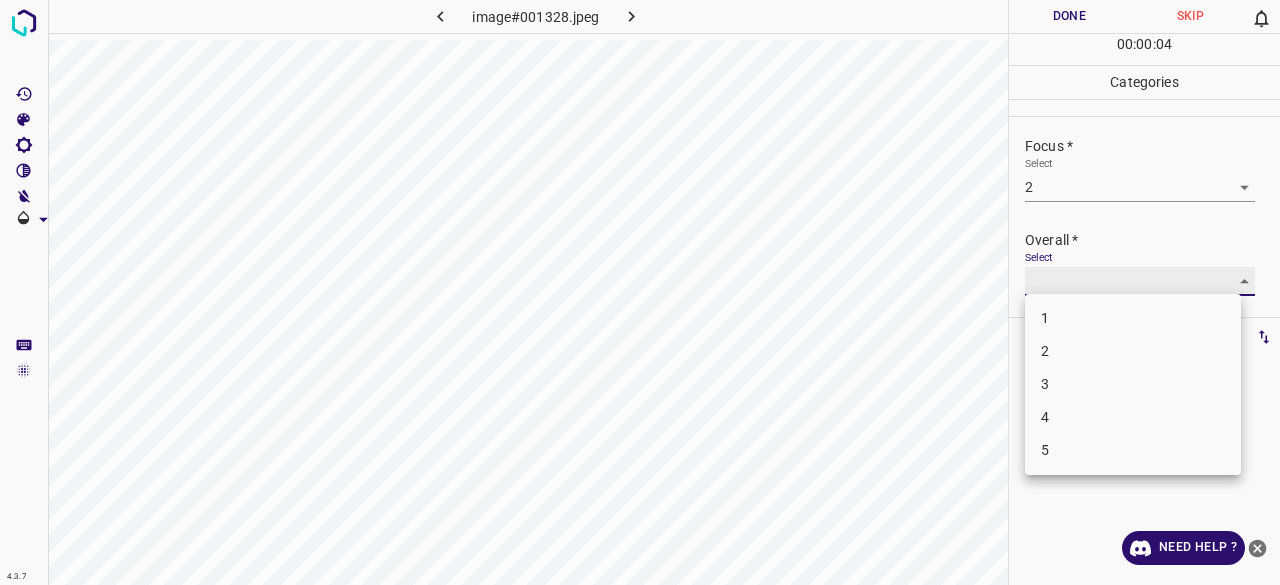 type on "2" 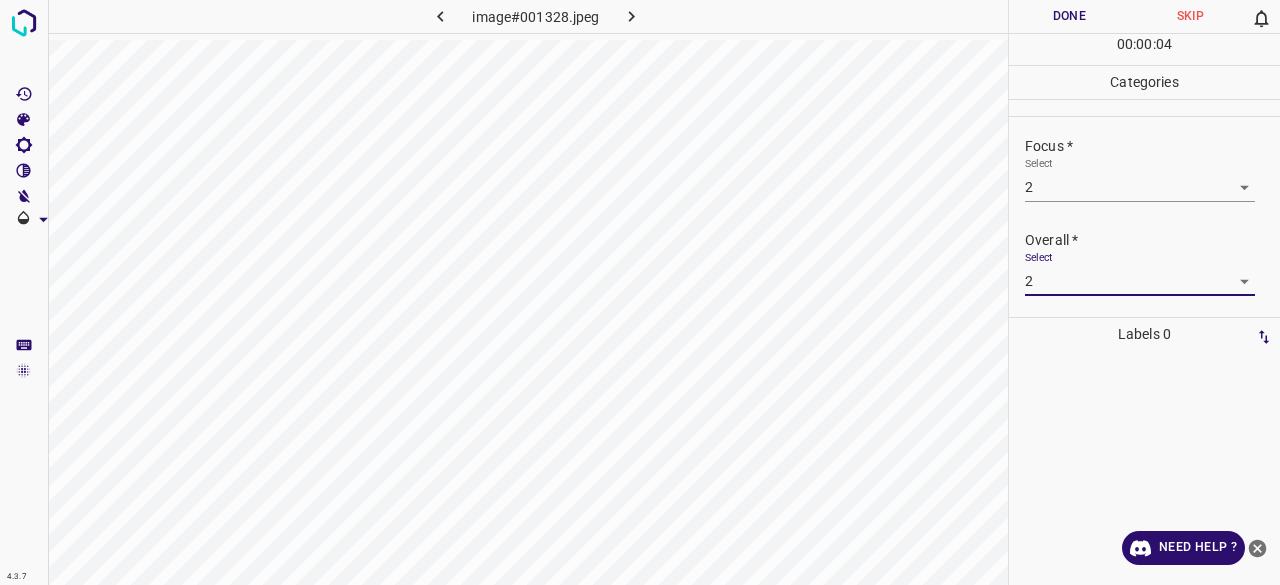 click on "1 2 3 4 5" at bounding box center (1133, 345) 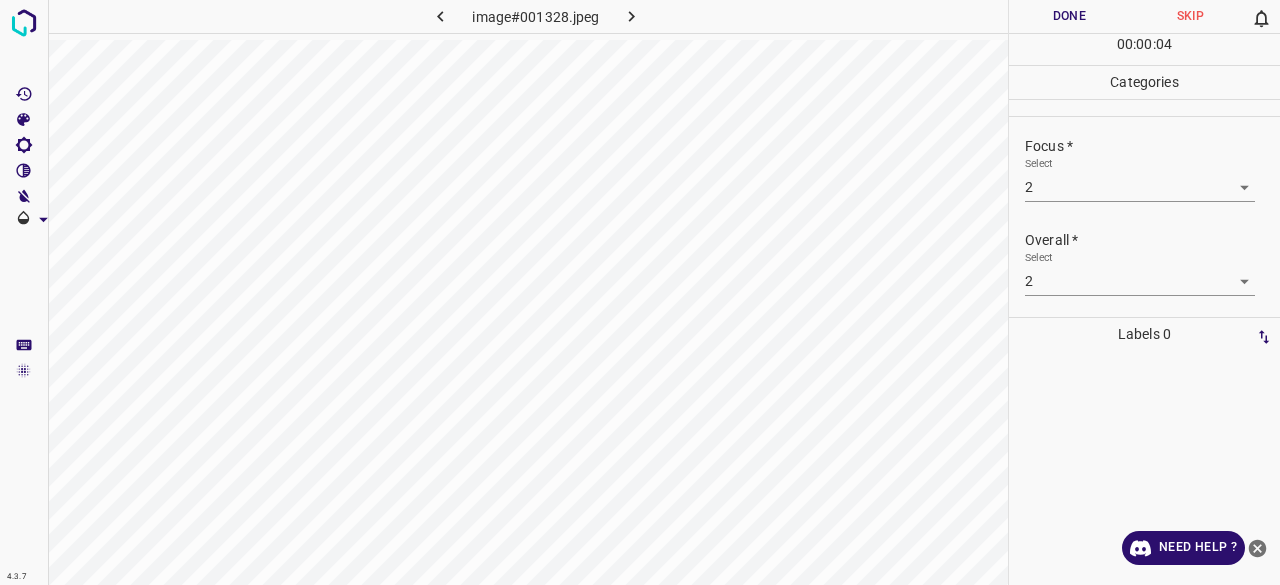 click on "Done" at bounding box center [1069, 16] 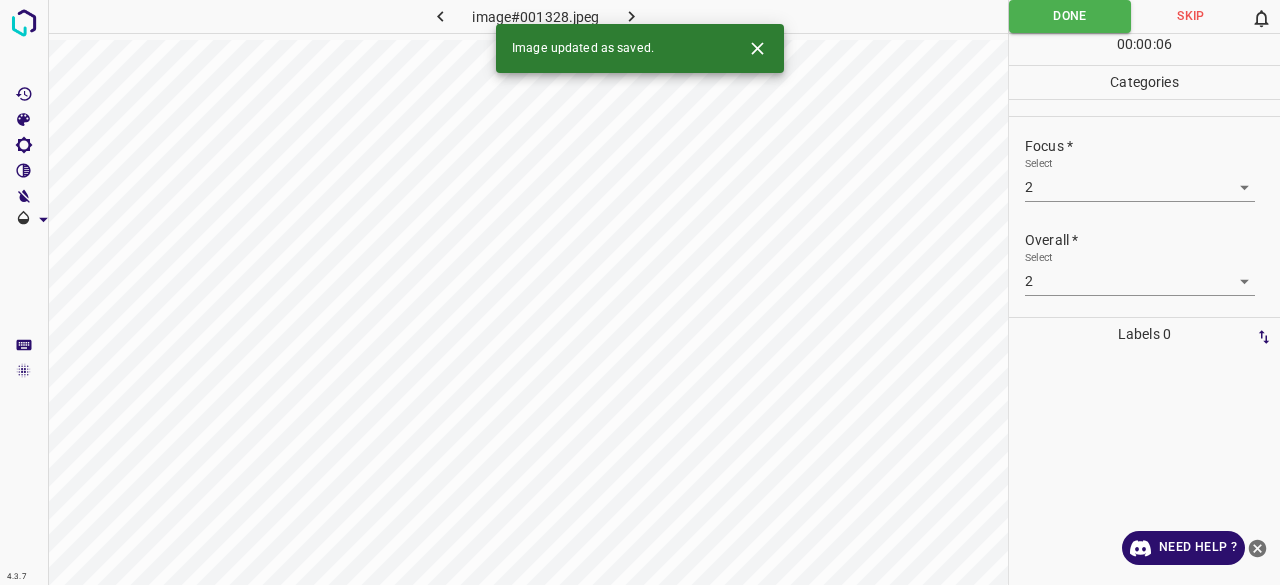 click at bounding box center (632, 16) 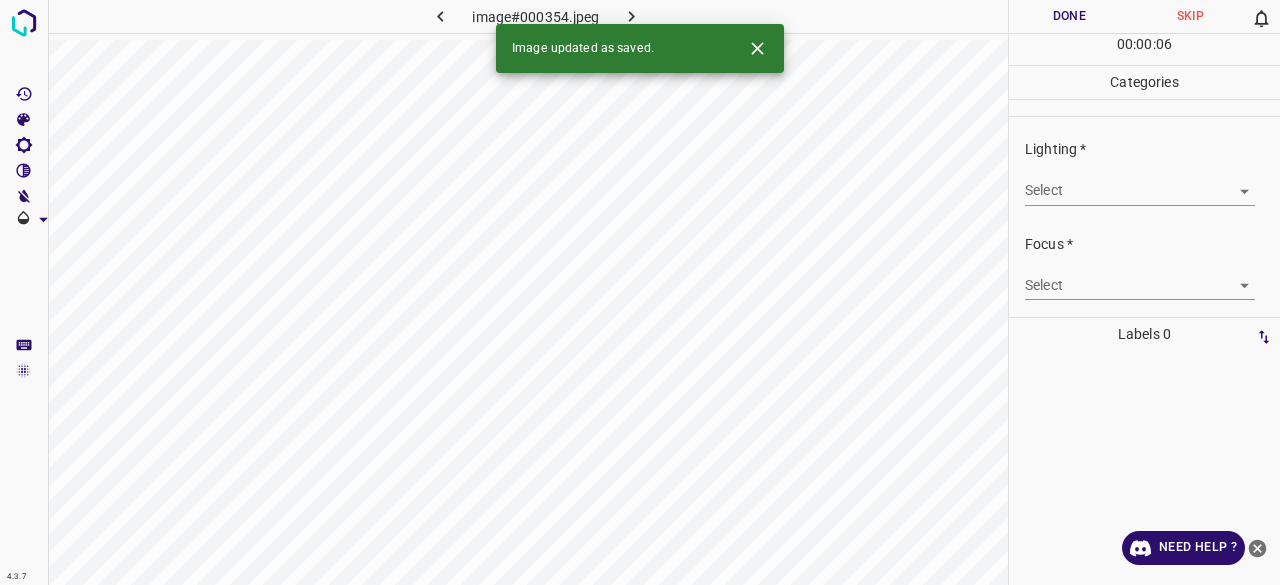 click on "4.3.7 image#000354.jpeg Done Skip 0 00   : 00   : 06   Categories Lighting *  Select ​ Focus *  Select ​ Overall *  Select ​ Labels   0 Categories 1 Lighting 2 Focus 3 Overall Tools Space Change between modes (Draw & Edit) I Auto labeling R Restore zoom M Zoom in N Zoom out Delete Delete selecte label Filters Z Restore filters X Saturation filter C Brightness filter V Contrast filter B Gray scale filter General O Download Image updated as saved. Need Help ? - Text - Hide - Delete" at bounding box center (640, 292) 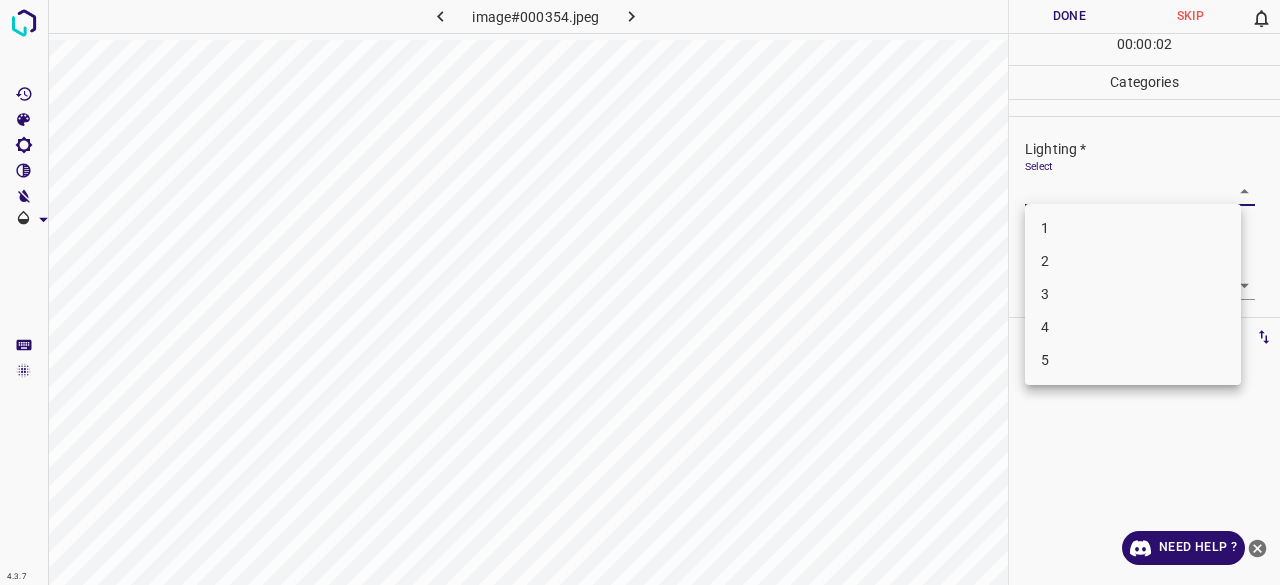 click on "2" at bounding box center [1133, 261] 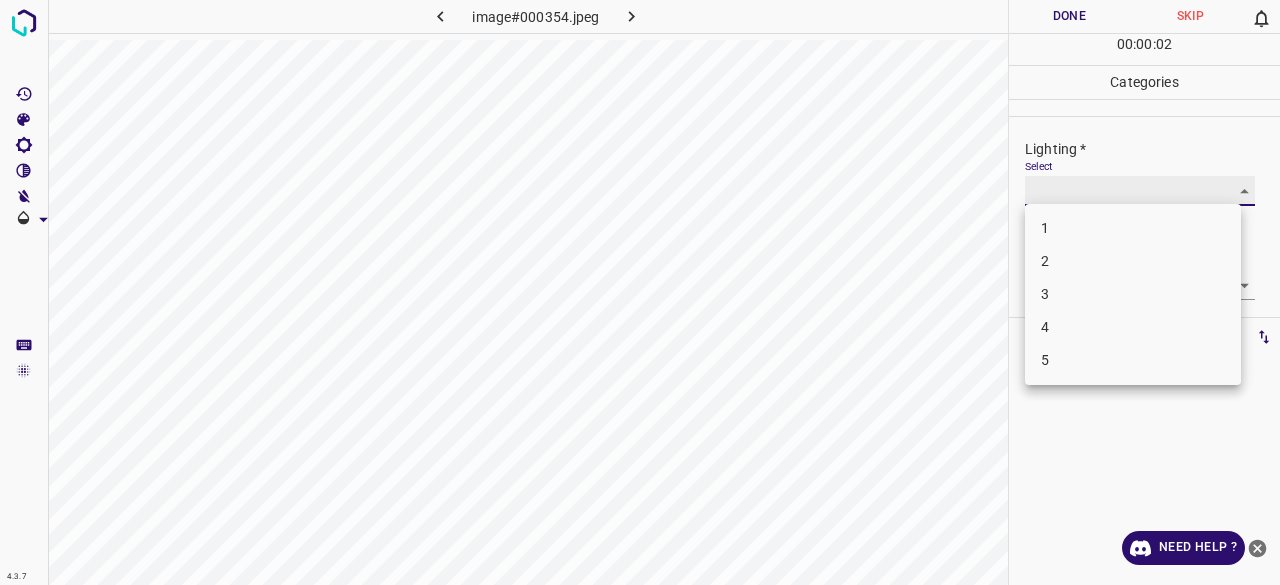type on "2" 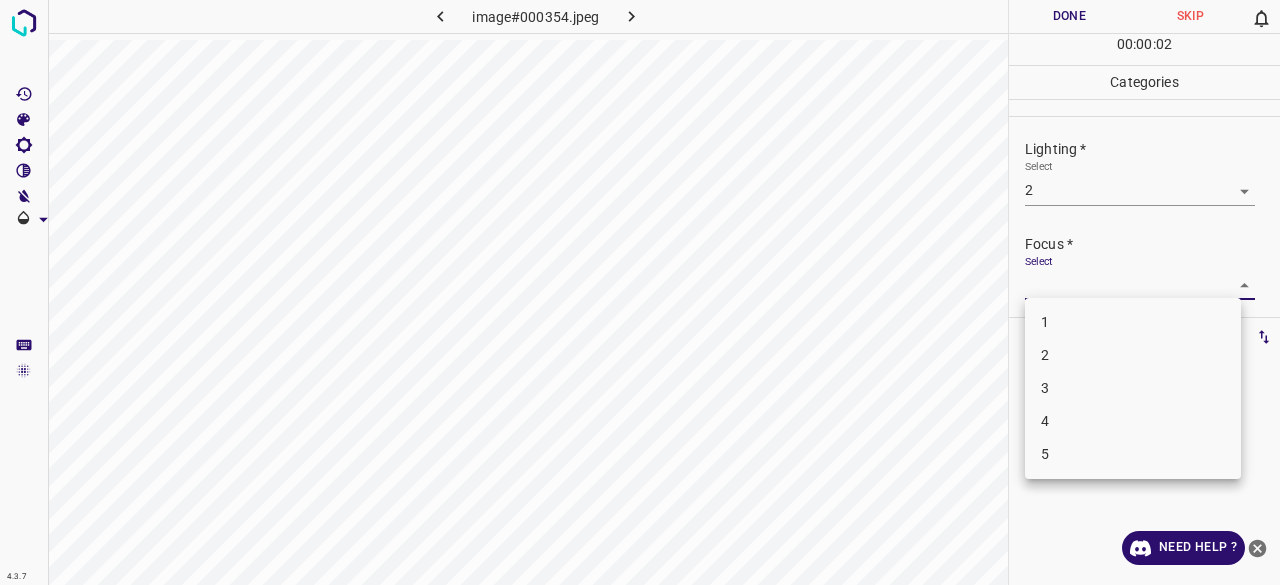 click on "4.3.7 image#000354.jpeg Done Skip 0 00   : 00   : 02   Categories Lighting *  Select 2 2 Focus *  Select ​ Overall *  Select ​ Labels   0 Categories 1 Lighting 2 Focus 3 Overall Tools Space Change between modes (Draw & Edit) I Auto labeling R Restore zoom M Zoom in N Zoom out Delete Delete selecte label Filters Z Restore filters X Saturation filter C Brightness filter V Contrast filter B Gray scale filter General O Download Need Help ? - Text - Hide - Delete 1 2 3 4 5" at bounding box center [640, 292] 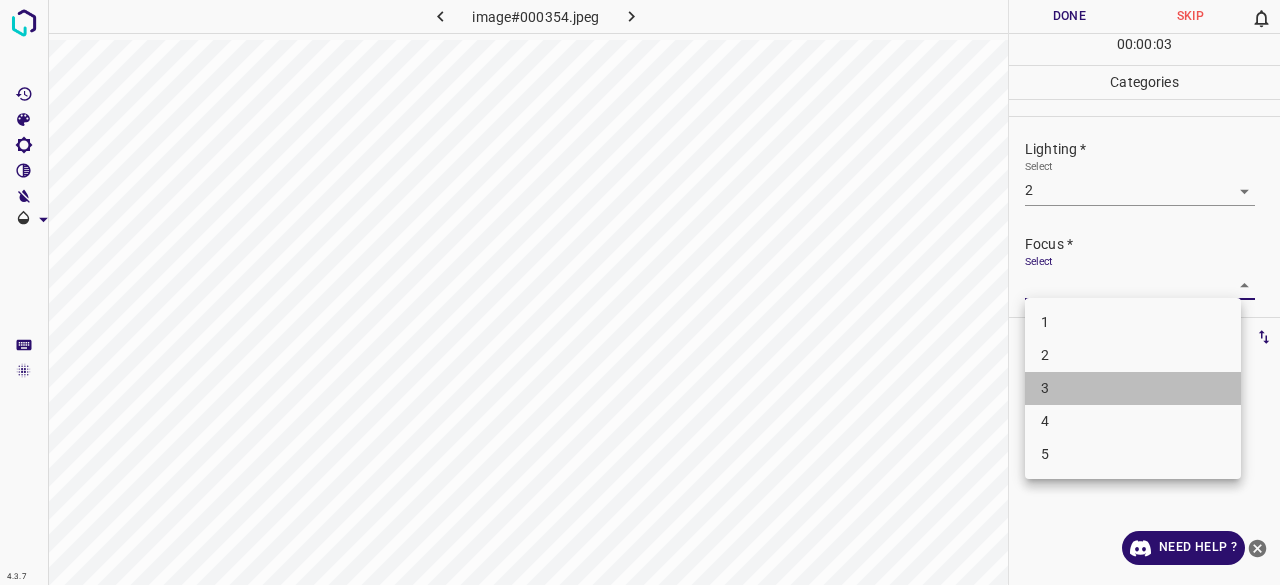 drag, startPoint x: 1046, startPoint y: 375, endPoint x: 1048, endPoint y: 359, distance: 16.124516 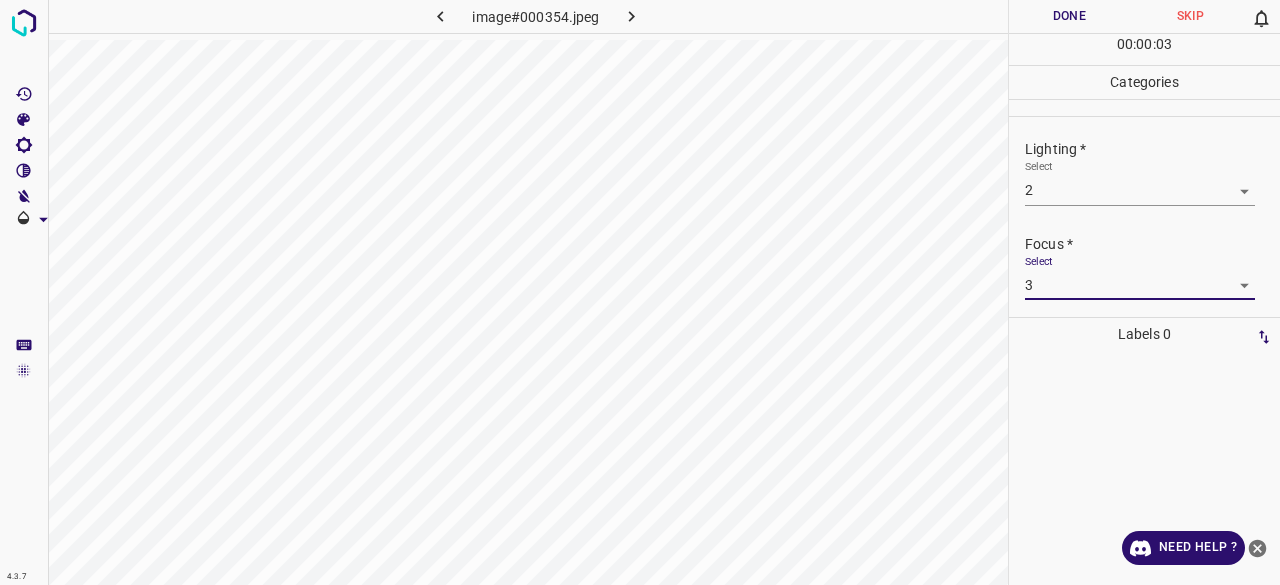 click on "4.3.7 image#000354.jpeg Done Skip 0 00   : 00   : 03   Categories Lighting *  Select 2 2 Focus *  Select 3 3 Overall *  Select ​ Labels   0 Categories 1 Lighting 2 Focus 3 Overall Tools Space Change between modes (Draw & Edit) I Auto labeling R Restore zoom M Zoom in N Zoom out Delete Delete selecte label Filters Z Restore filters X Saturation filter C Brightness filter V Contrast filter B Gray scale filter General O Download Need Help ? - Text - Hide - Delete" at bounding box center (640, 292) 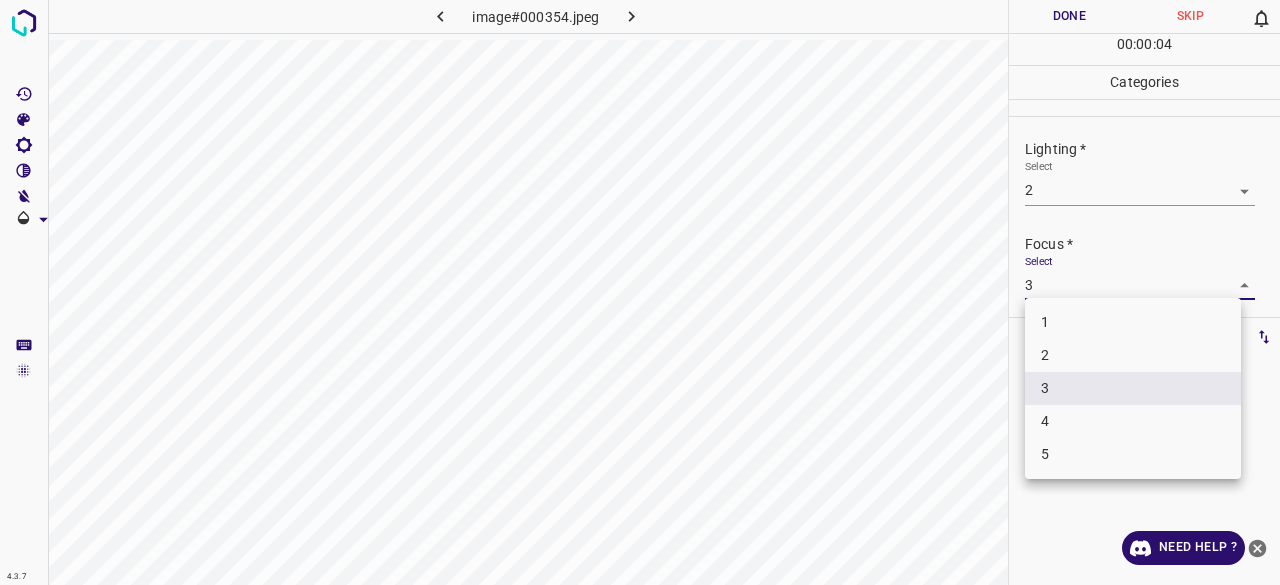 click on "2" at bounding box center (1133, 355) 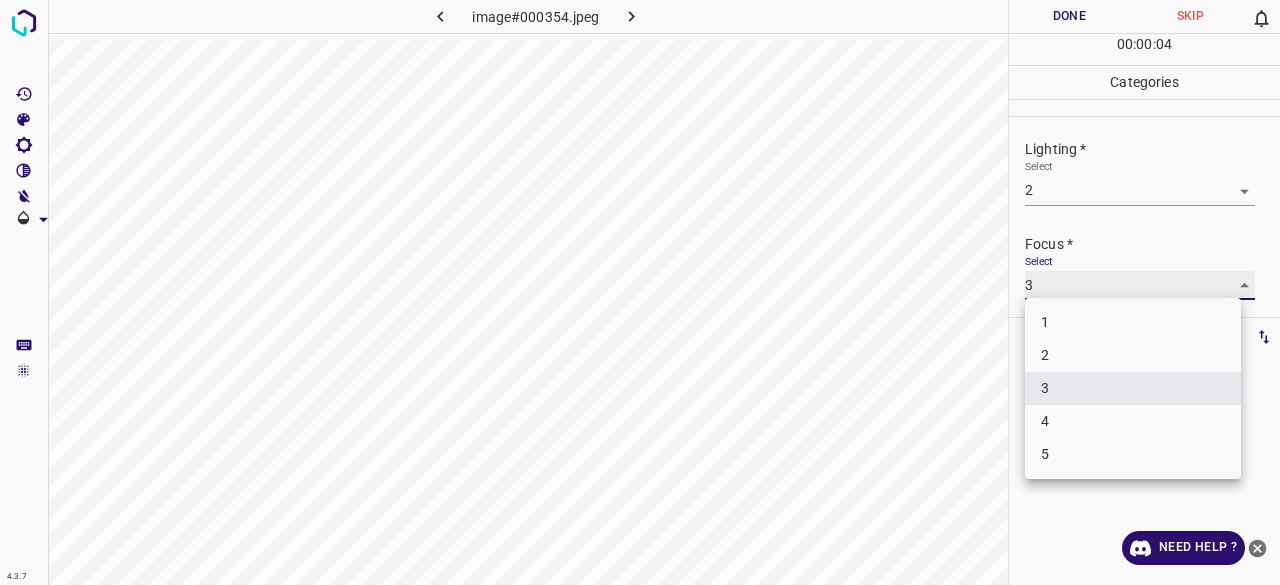 type on "2" 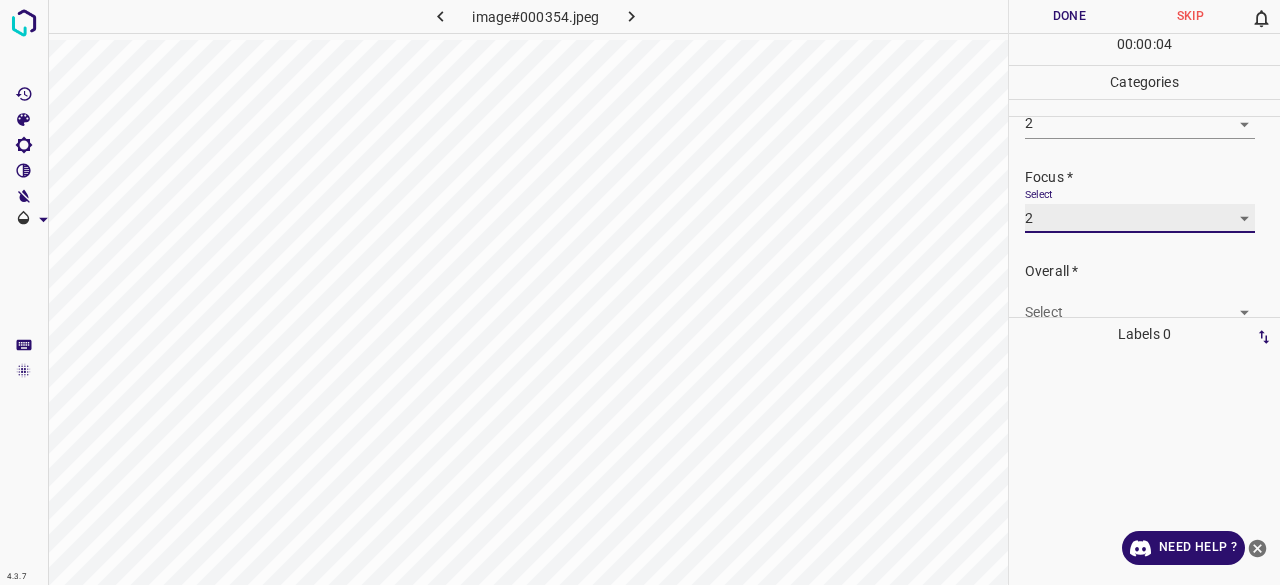 scroll, scrollTop: 98, scrollLeft: 0, axis: vertical 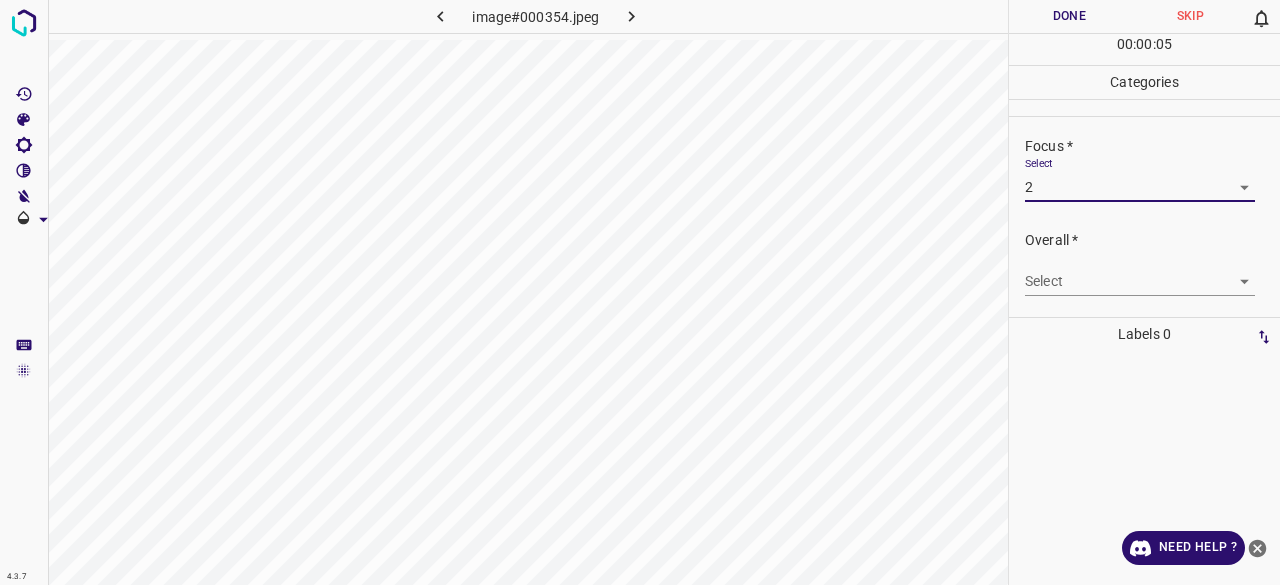 click on "4.3.7 image#000354.jpeg Done Skip 0 00   : 00   : 05   Categories Lighting *  Select 2 2 Focus *  Select 2 2 Overall *  Select ​ Labels   0 Categories 1 Lighting 2 Focus 3 Overall Tools Space Change between modes (Draw & Edit) I Auto labeling R Restore zoom M Zoom in N Zoom out Delete Delete selecte label Filters Z Restore filters X Saturation filter C Brightness filter V Contrast filter B Gray scale filter General O Download Need Help ? - Text - Hide - Delete" at bounding box center (640, 292) 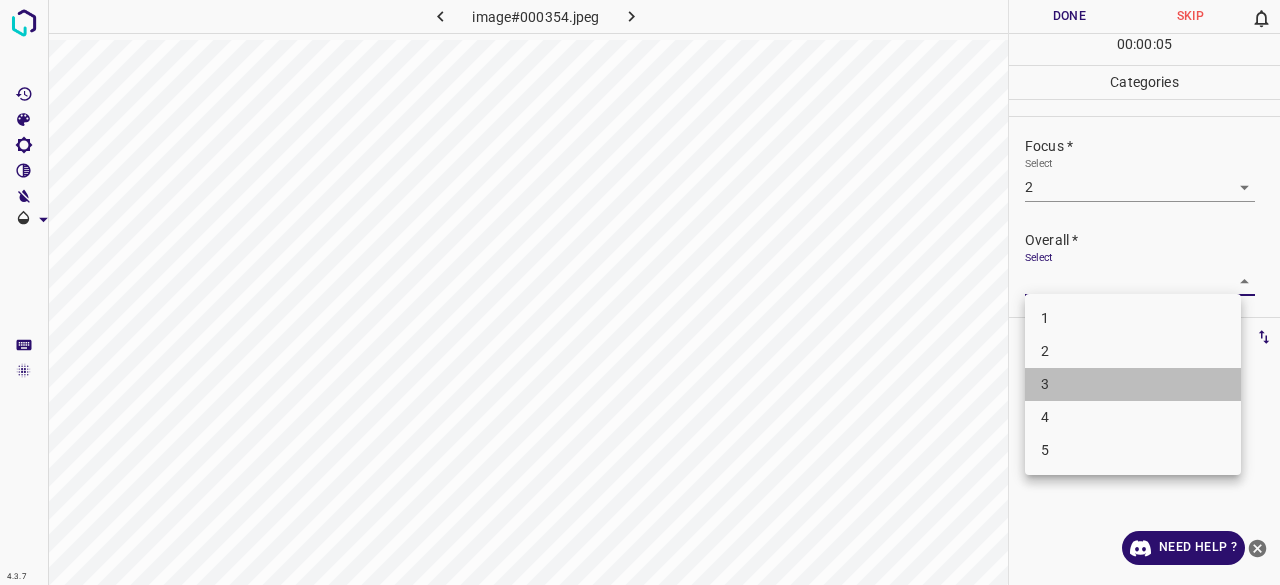 click on "3" at bounding box center [1133, 384] 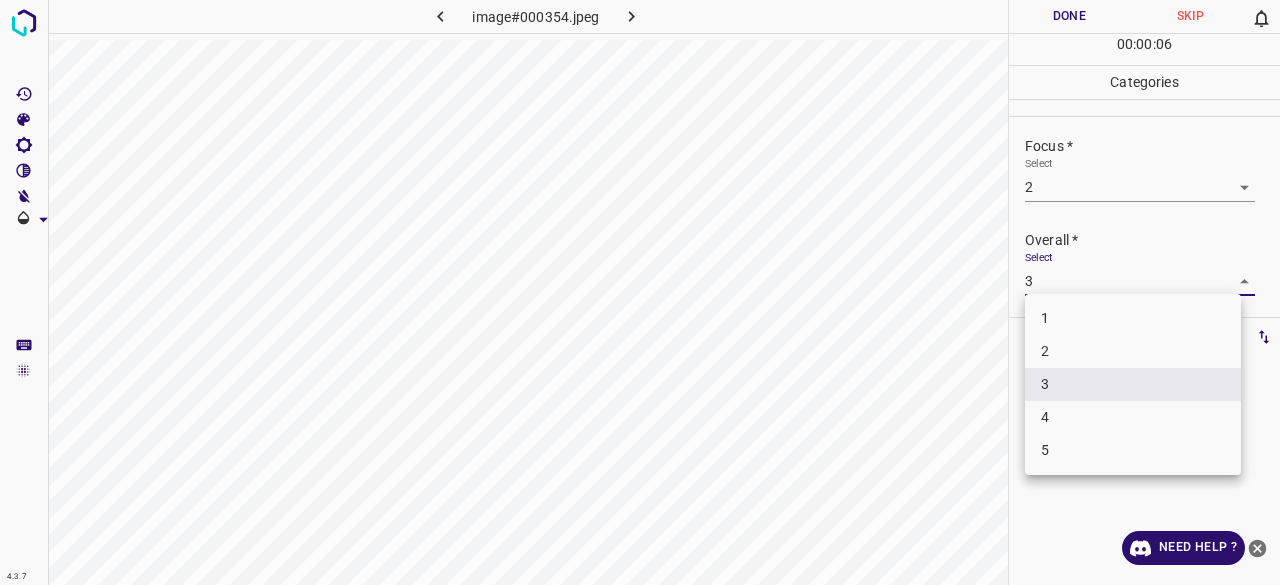 click on "4.3.7 image#000354.jpeg Done Skip 0 00   : 00   : 06   Categories Lighting *  Select 2 2 Focus *  Select 2 2 Overall *  Select 3 3 Labels   0 Categories 1 Lighting 2 Focus 3 Overall Tools Space Change between modes (Draw & Edit) I Auto labeling R Restore zoom M Zoom in N Zoom out Delete Delete selecte label Filters Z Restore filters X Saturation filter C Brightness filter V Contrast filter B Gray scale filter General O Download Need Help ? - Text - Hide - Delete 1 2 3 4 5" at bounding box center (640, 292) 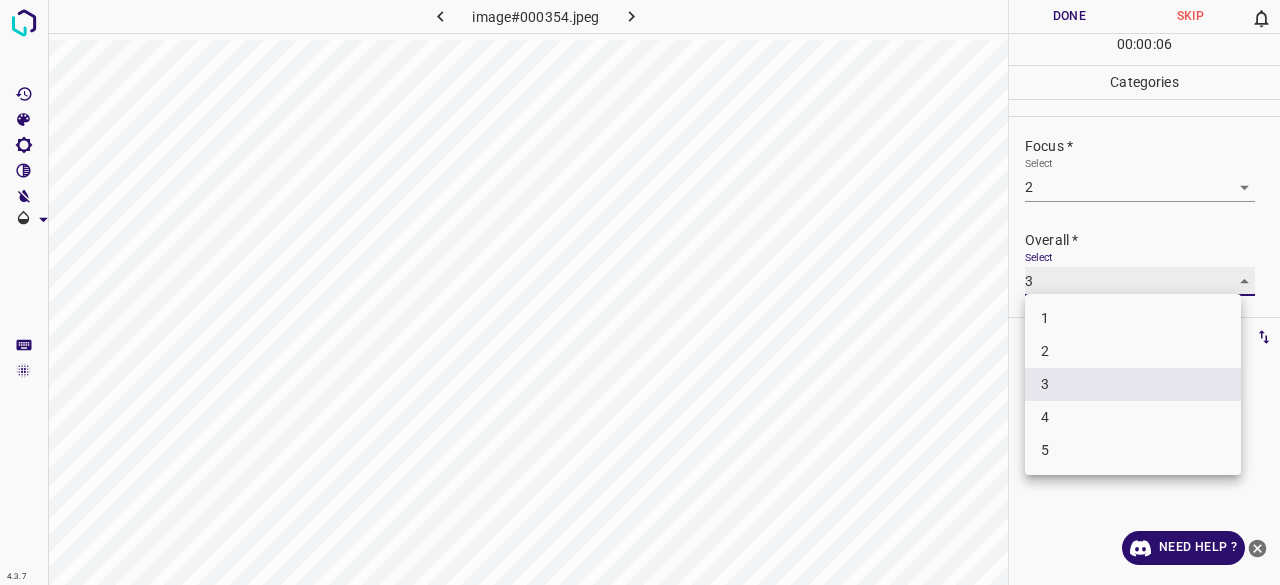 type on "2" 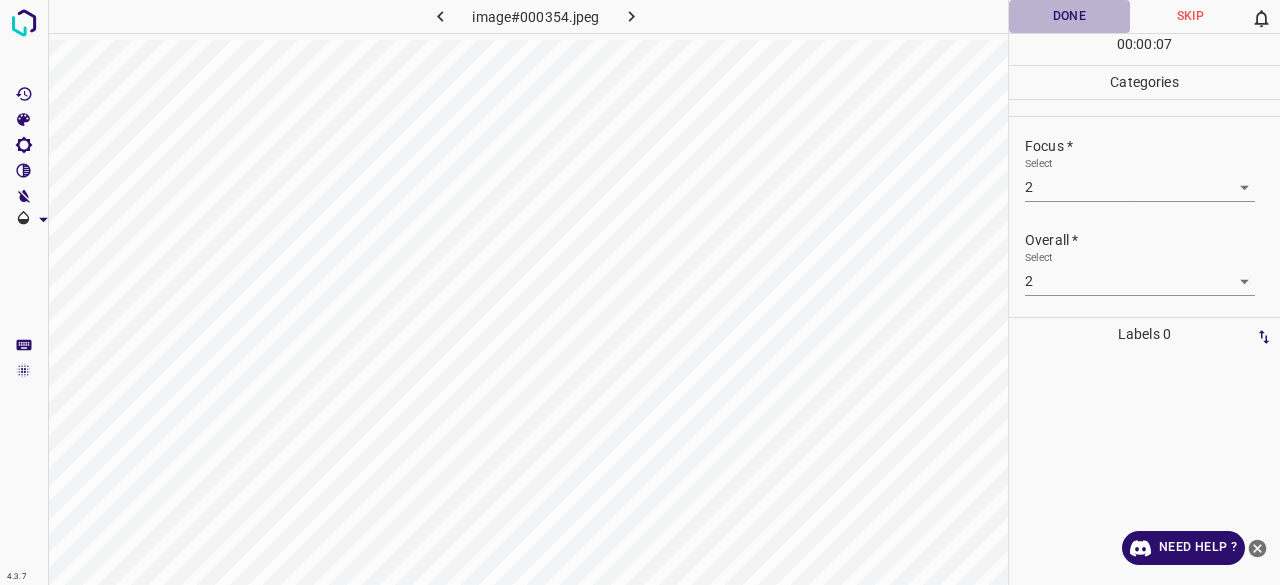 click on "Done" at bounding box center [1069, 16] 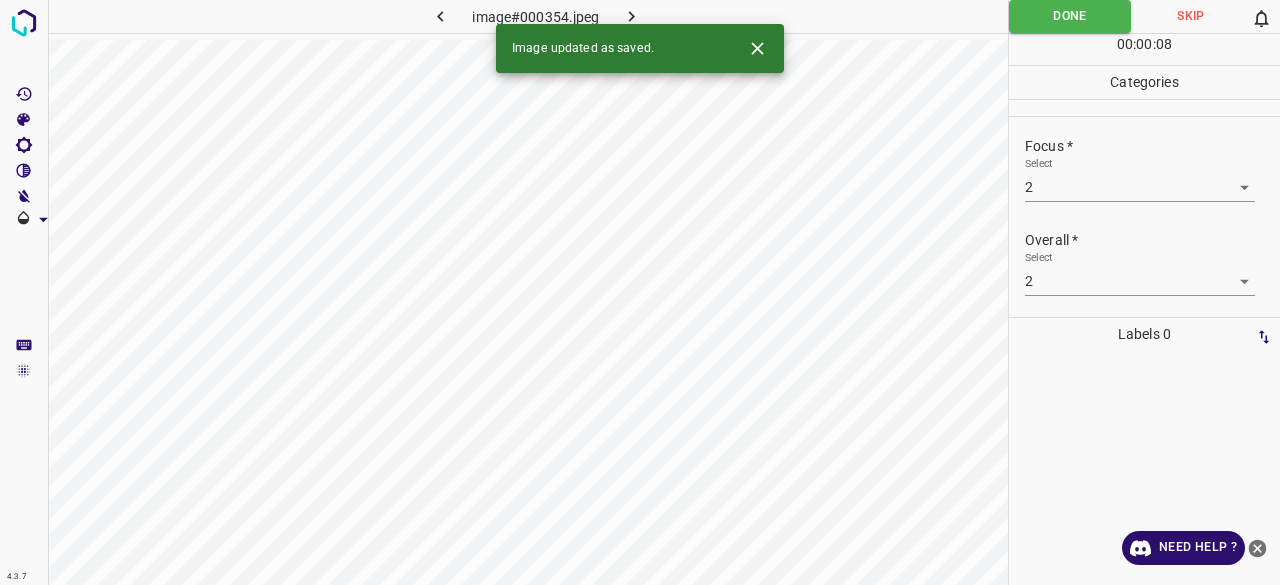 click 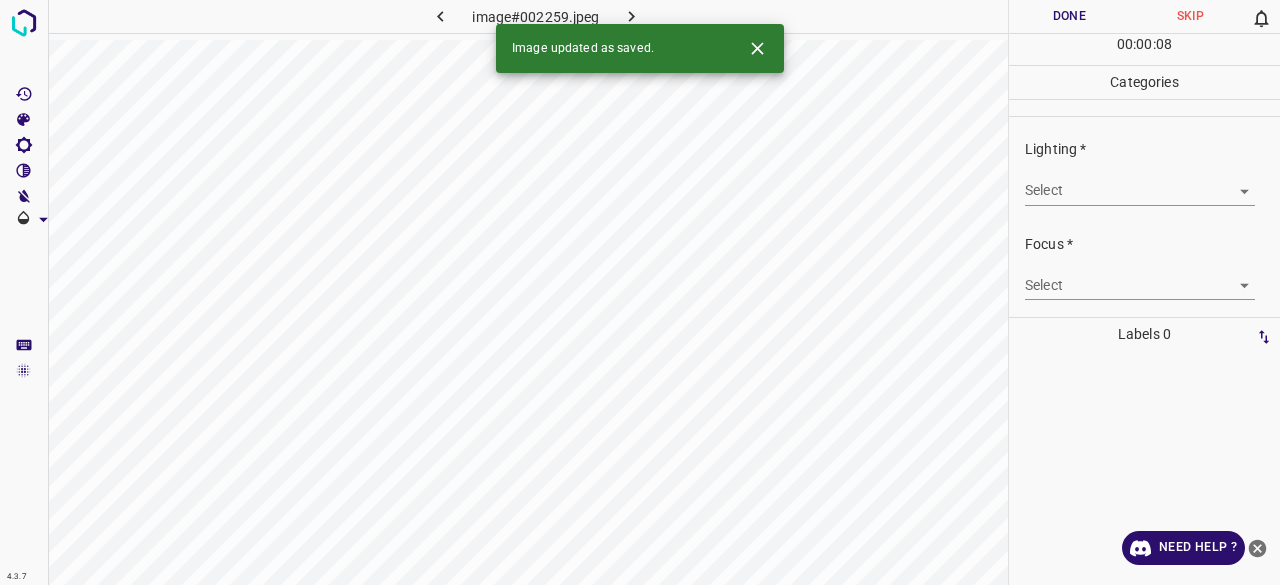 click on "Select ​" at bounding box center (1140, 182) 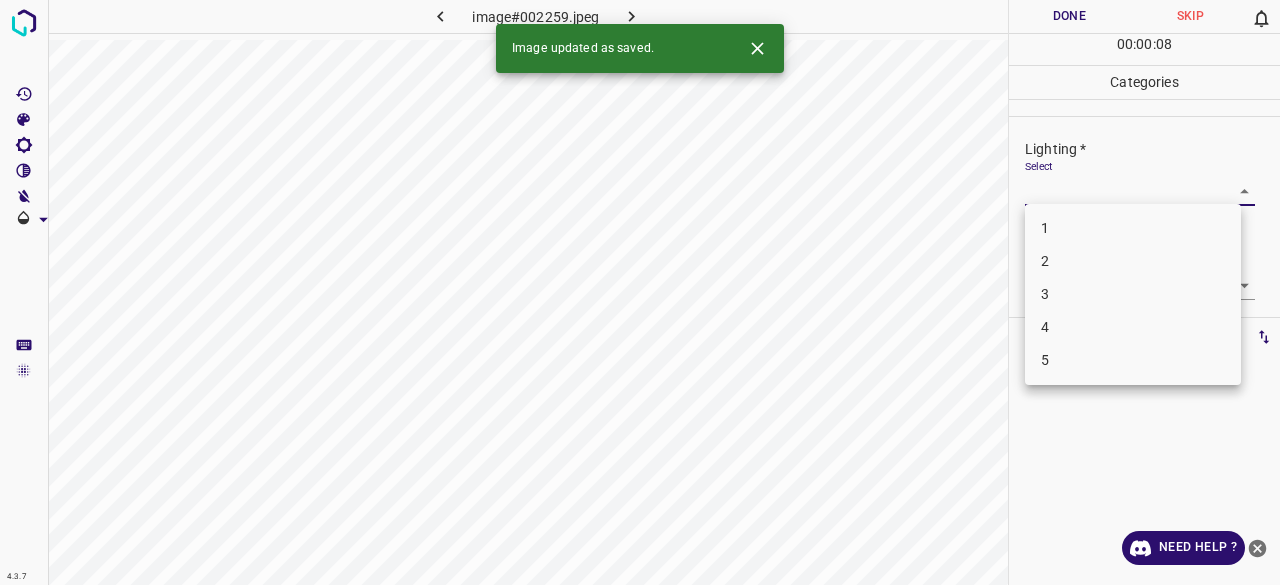 click on "3" at bounding box center (1133, 294) 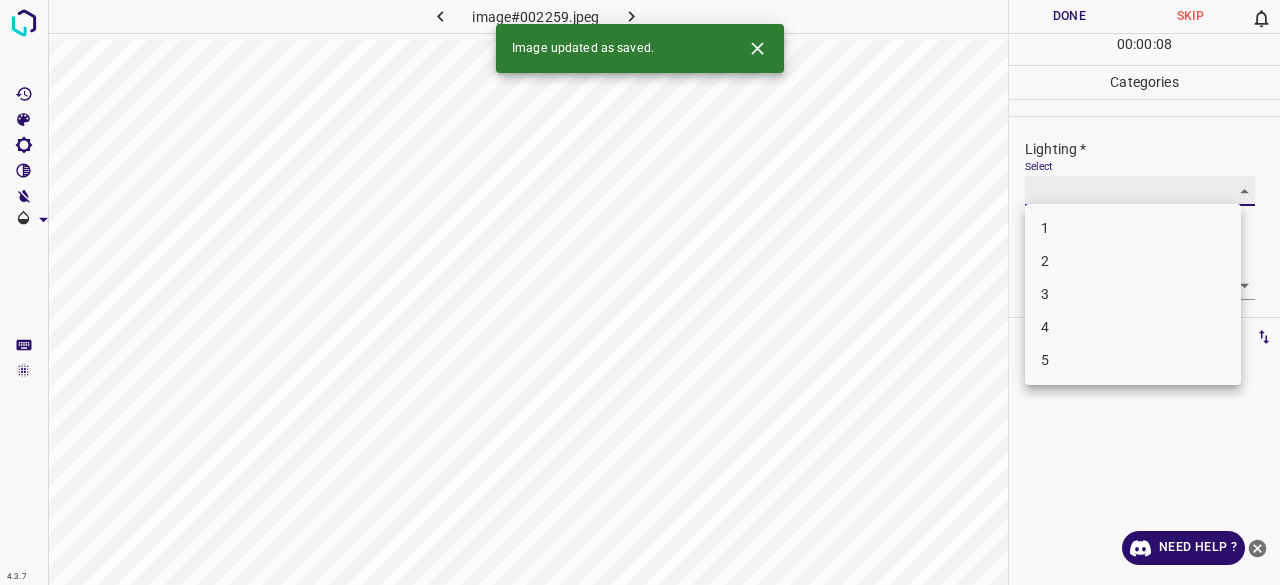 type on "3" 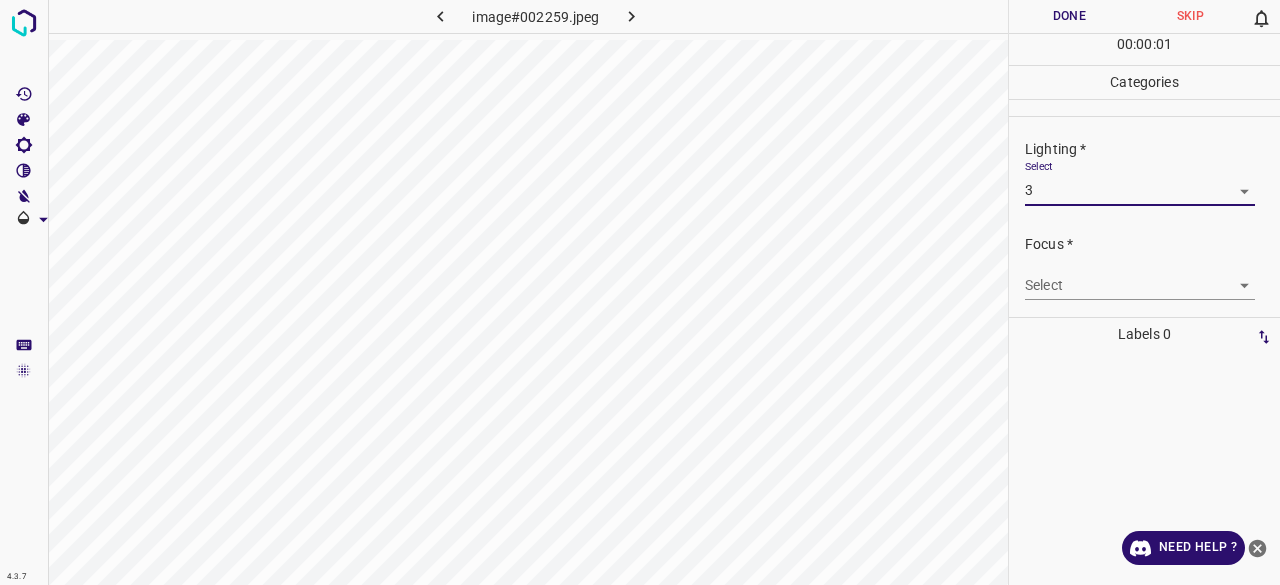 click on "4.3.7 image#002259.jpeg Done Skip 0 00   : 00   : 01   Categories Lighting *  Select 3 3 Focus *  Select ​ Overall *  Select ​ Labels   0 Categories 1 Lighting 2 Focus 3 Overall Tools Space Change between modes (Draw & Edit) I Auto labeling R Restore zoom M Zoom in N Zoom out Delete Delete selecte label Filters Z Restore filters X Saturation filter C Brightness filter V Contrast filter B Gray scale filter General O Download Need Help ? - Text - Hide - Delete 1 2 3 4 5" at bounding box center [640, 292] 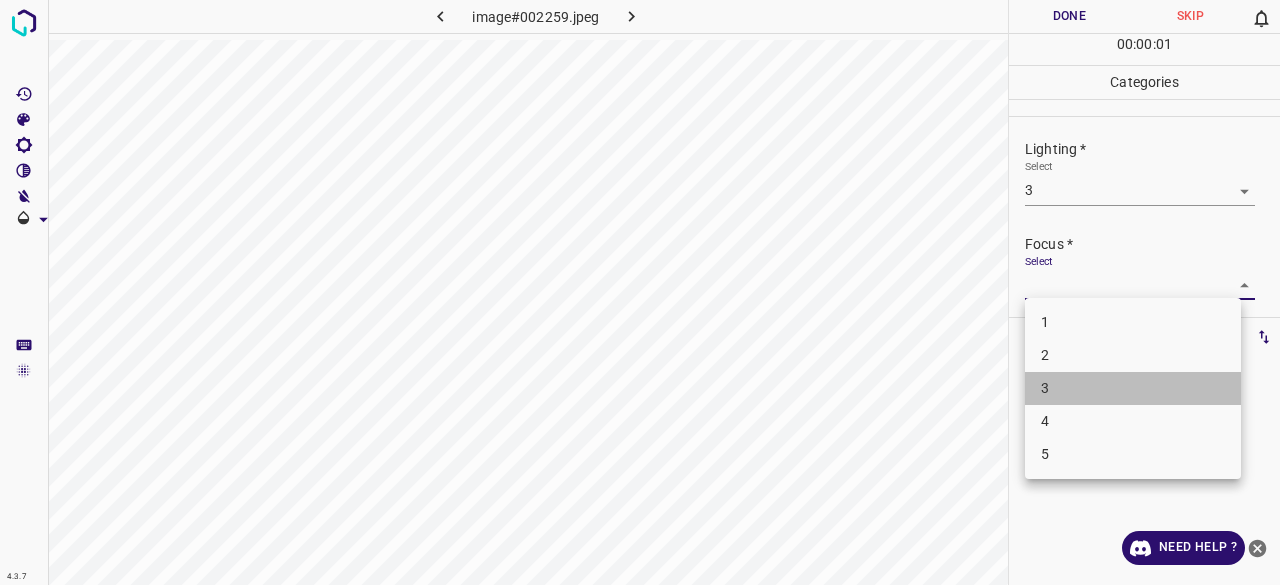 drag, startPoint x: 1064, startPoint y: 385, endPoint x: 1078, endPoint y: 281, distance: 104.93808 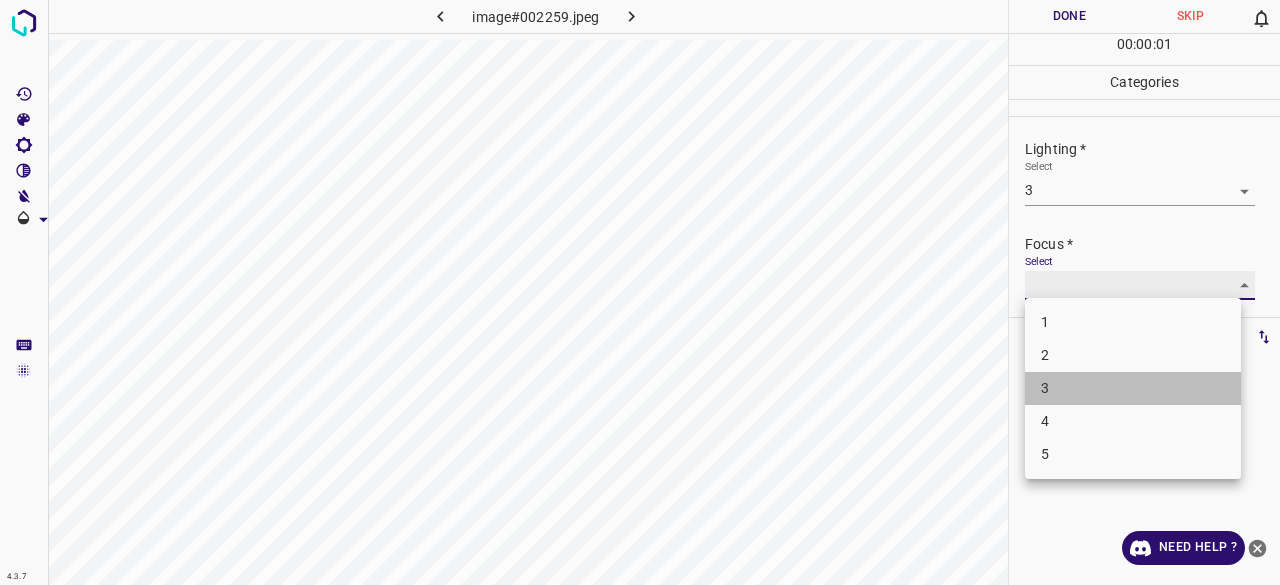 type on "3" 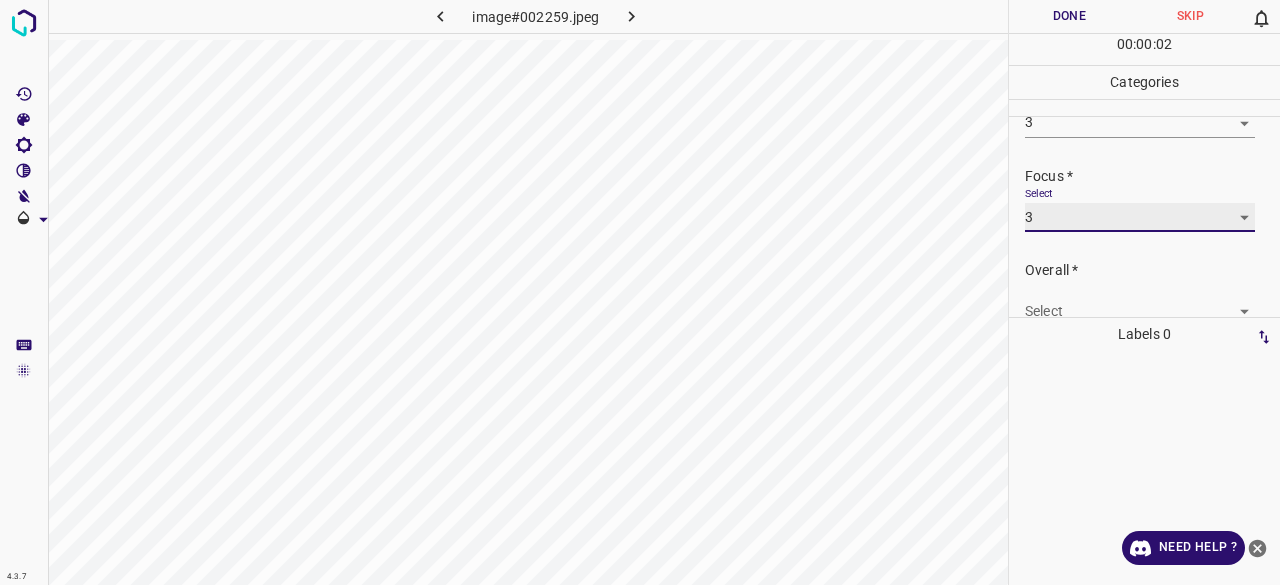 scroll, scrollTop: 98, scrollLeft: 0, axis: vertical 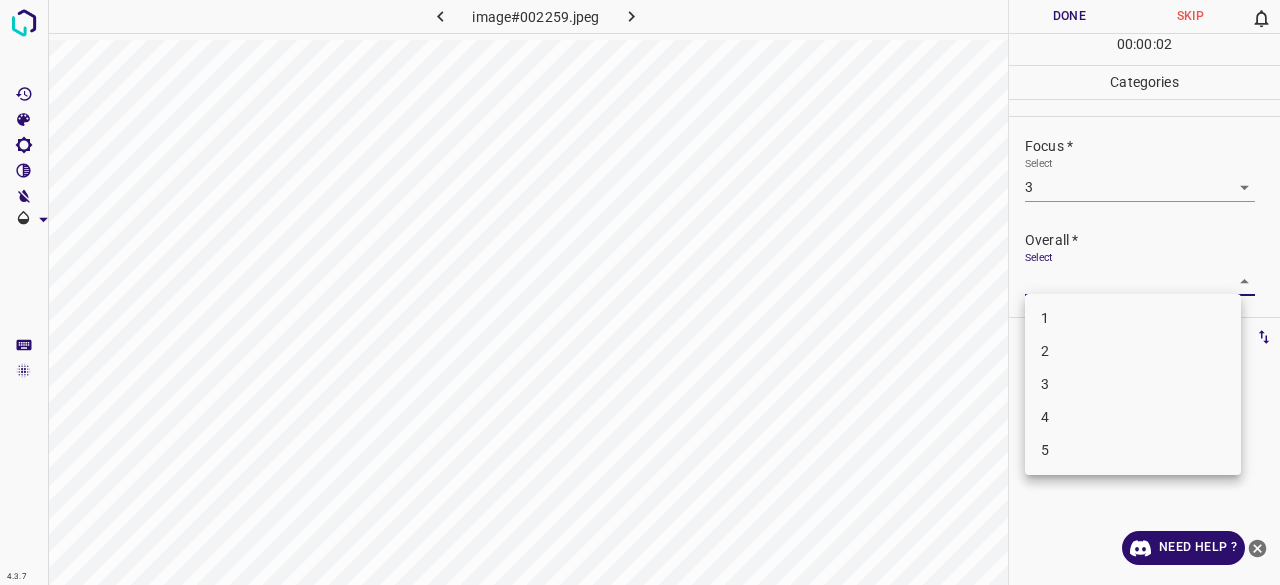 click on "4.3.7 image#002259.jpeg Done Skip 0 00   : 00   : 02   Categories Lighting *  Select 3 3 Focus *  Select 3 3 Overall *  Select ​ Labels   0 Categories 1 Lighting 2 Focus 3 Overall Tools Space Change between modes (Draw & Edit) I Auto labeling R Restore zoom M Zoom in N Zoom out Delete Delete selecte label Filters Z Restore filters X Saturation filter C Brightness filter V Contrast filter B Gray scale filter General O Download Need Help ? - Text - Hide - Delete 1 2 3 4 5" at bounding box center [640, 292] 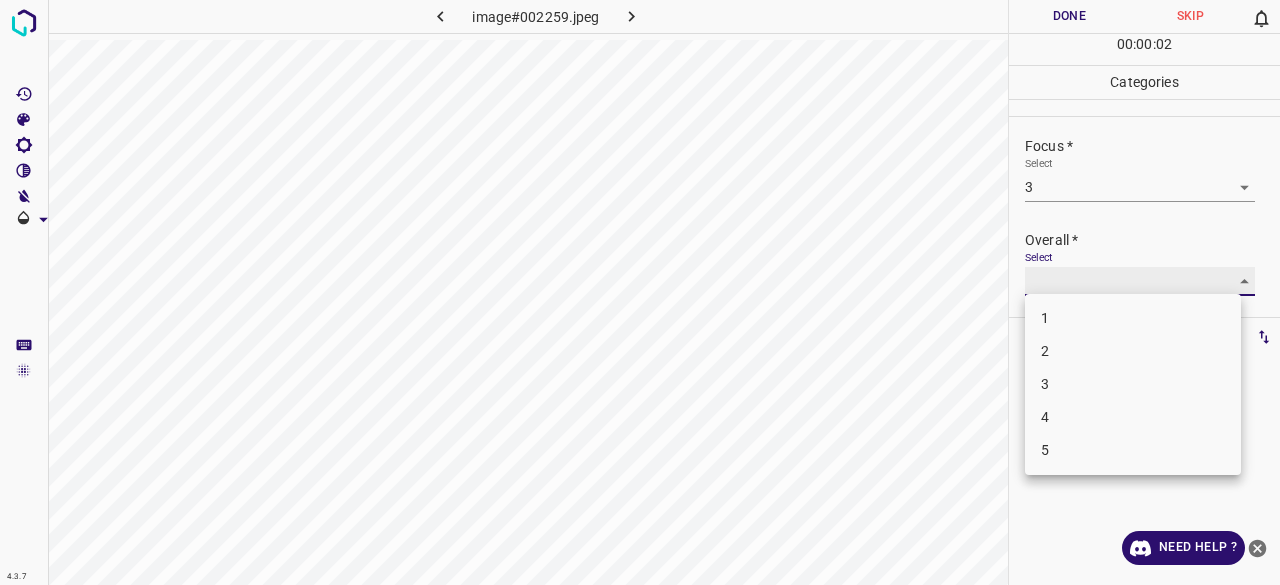 type on "3" 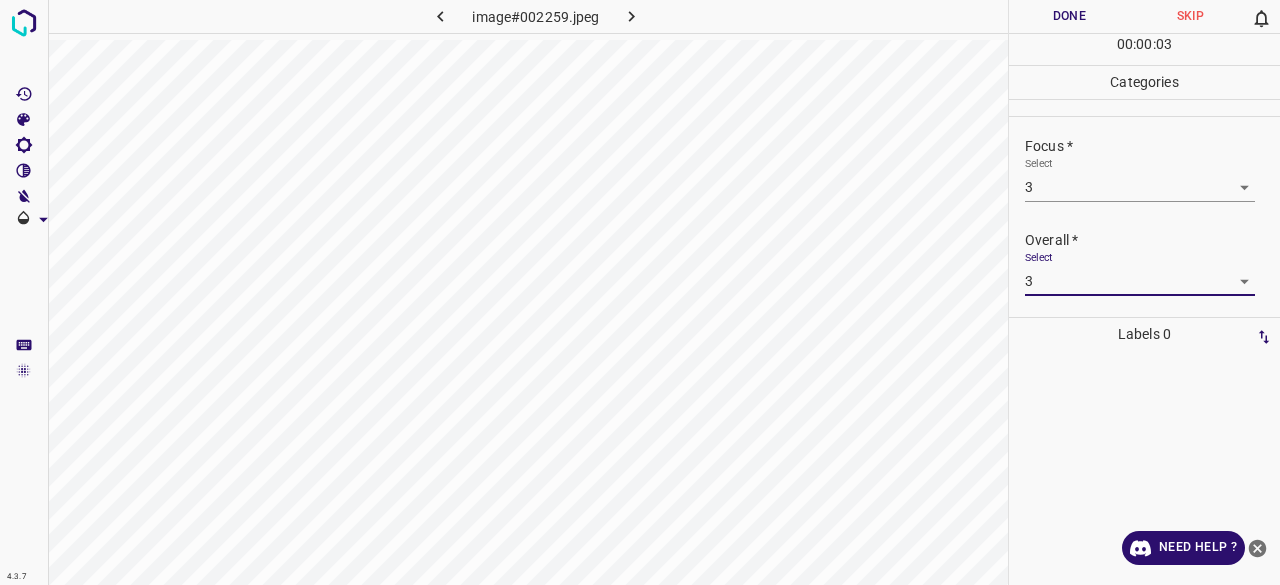 click on "00   : 00   : 03" at bounding box center (1144, 49) 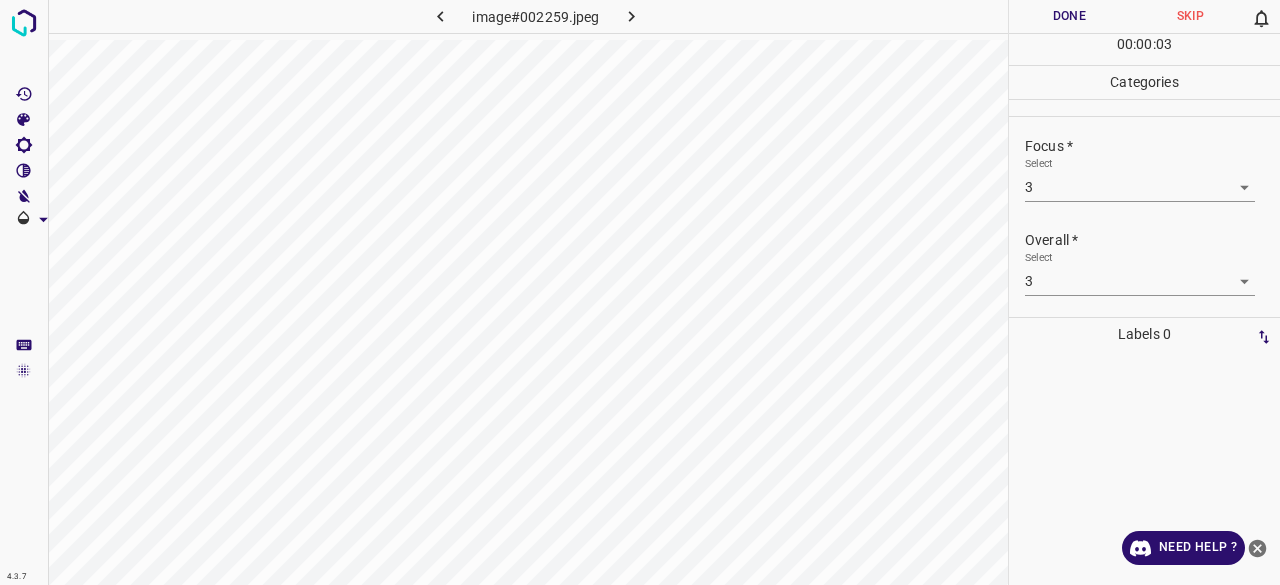 click on "Done" at bounding box center (1069, 16) 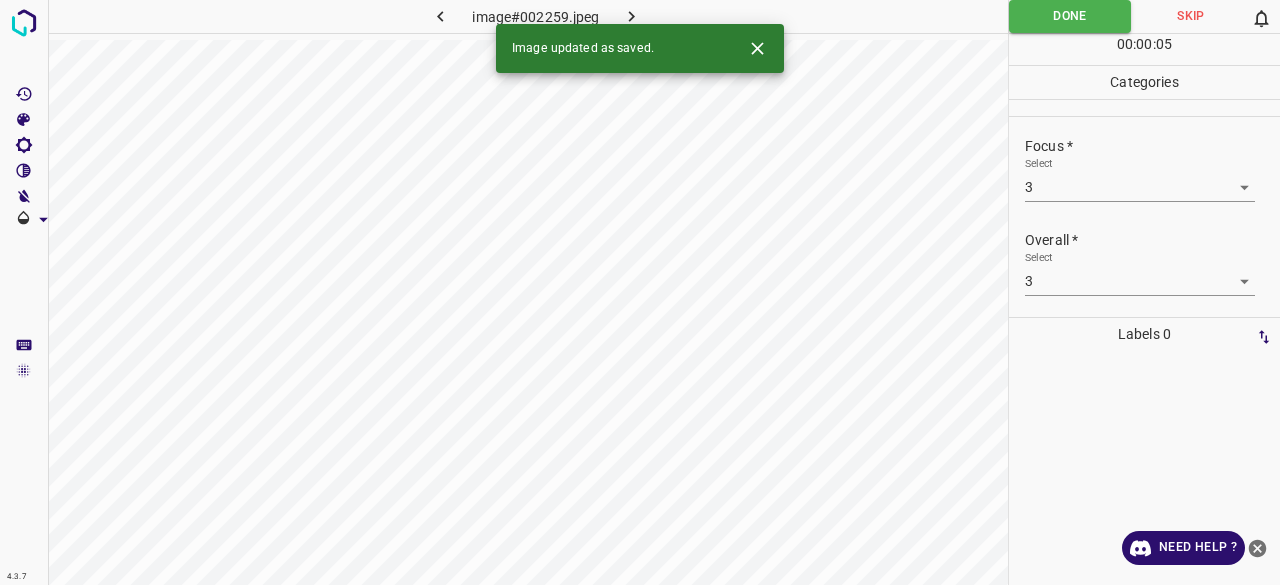 click 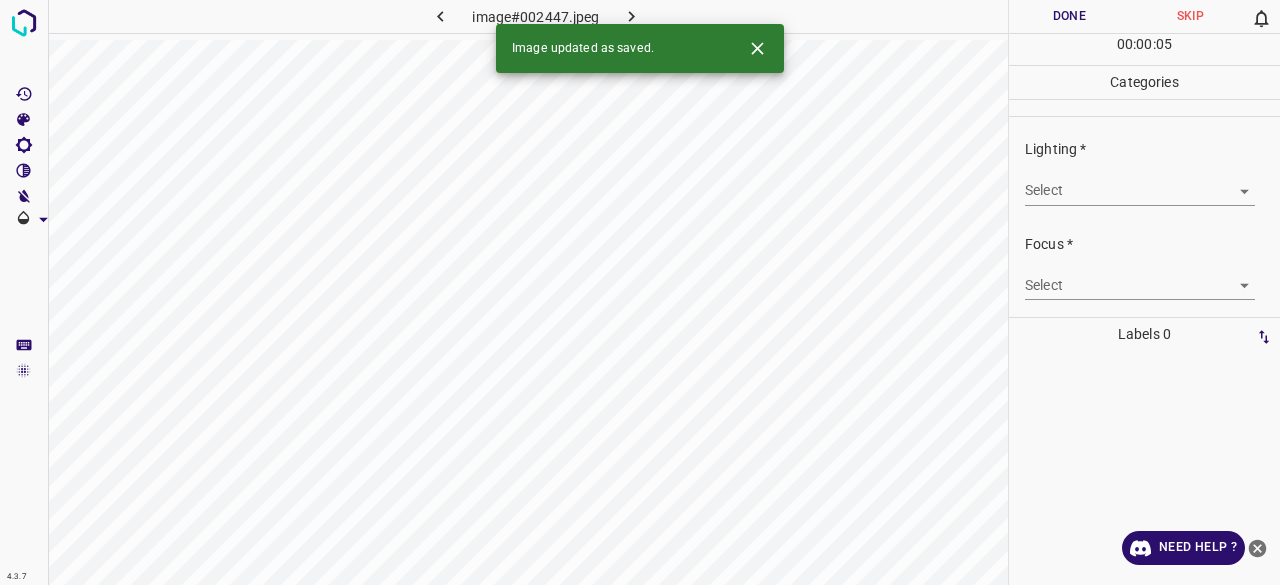 click on "4.3.7 image#002447.jpeg Done Skip 0 00   : 00   : 05   Categories Lighting *  Select ​ Focus *  Select ​ Overall *  Select ​ Labels   0 Categories 1 Lighting 2 Focus 3 Overall Tools Space Change between modes (Draw & Edit) I Auto labeling R Restore zoom M Zoom in N Zoom out Delete Delete selecte label Filters Z Restore filters X Saturation filter C Brightness filter V Contrast filter B Gray scale filter General O Download Image updated as saved. Need Help ? - Text - Hide - Delete" at bounding box center [640, 292] 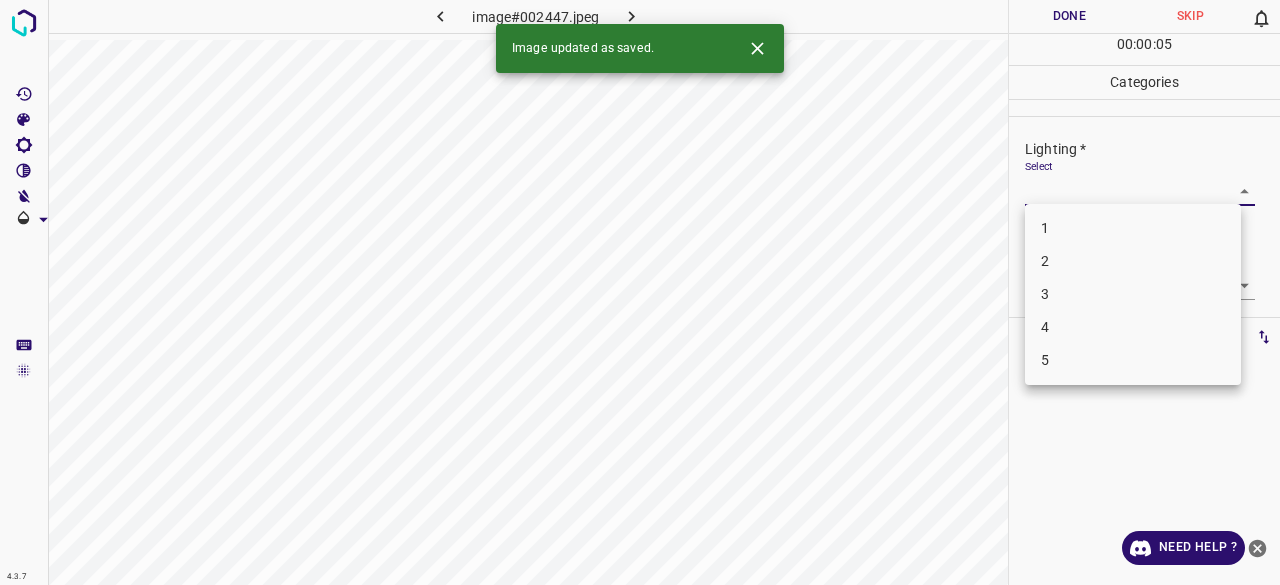 click on "1 2 3 4 5" at bounding box center (1133, 294) 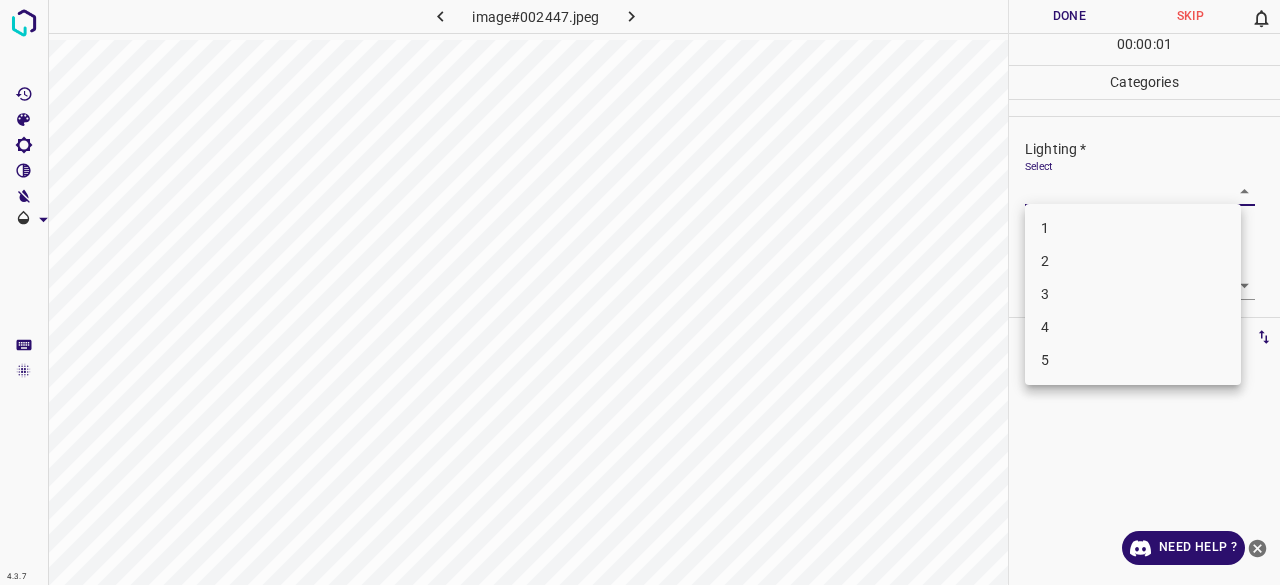 click on "2" at bounding box center [1133, 261] 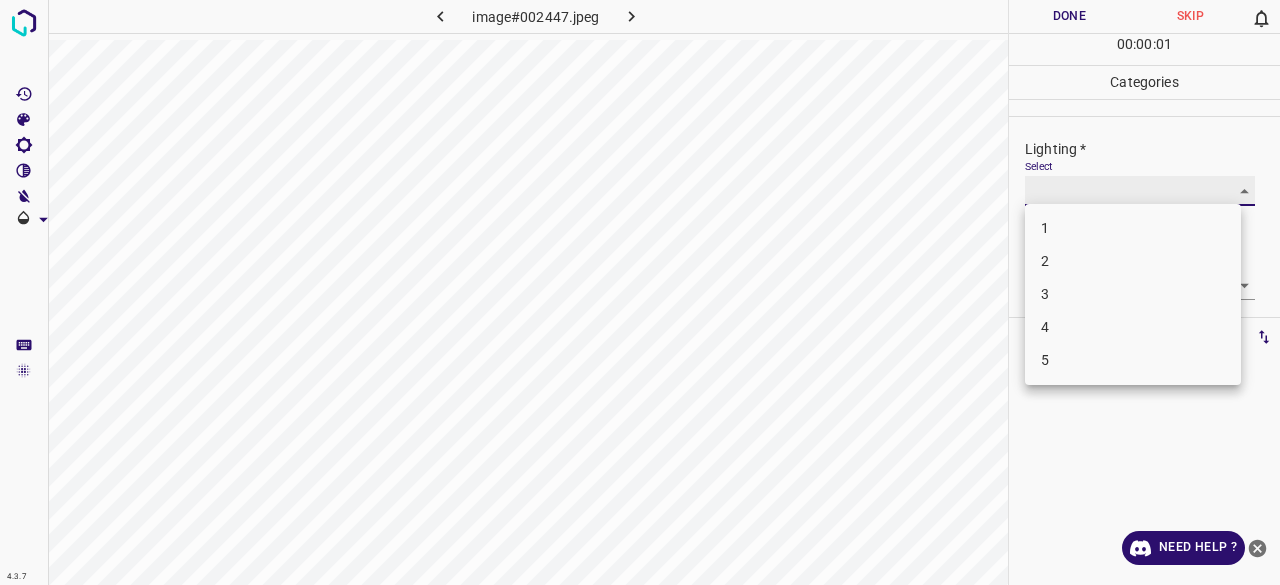 type on "2" 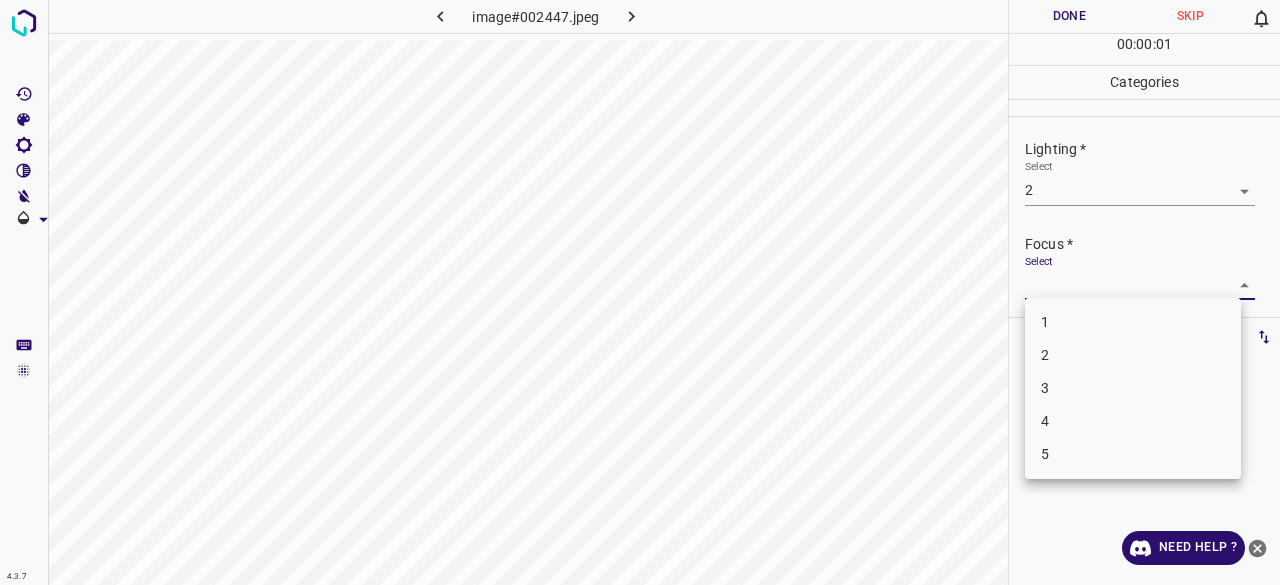 click on "4.3.7 image#002447.jpeg Done Skip 0 00   : 00   : 01   Categories Lighting *  Select 2 2 Focus *  Select ​ Overall *  Select ​ Labels   0 Categories 1 Lighting 2 Focus 3 Overall Tools Space Change between modes (Draw & Edit) I Auto labeling R Restore zoom M Zoom in N Zoom out Delete Delete selecte label Filters Z Restore filters X Saturation filter C Brightness filter V Contrast filter B Gray scale filter General O Download Need Help ? - Text - Hide - Delete 1 2 3 4 5" at bounding box center [640, 292] 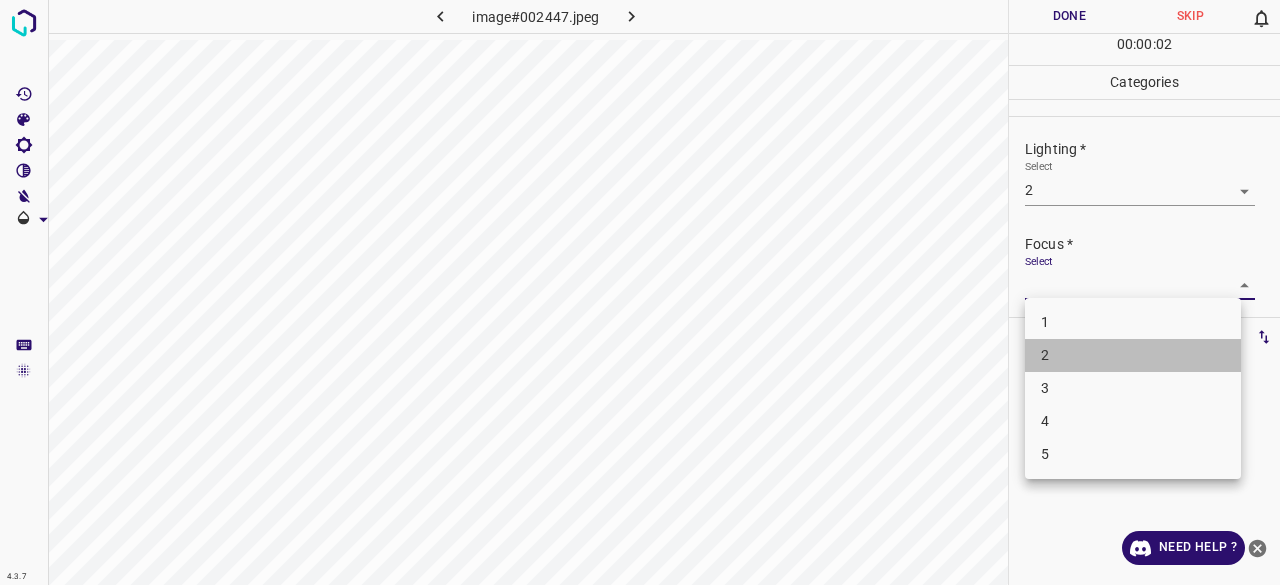 drag, startPoint x: 1048, startPoint y: 363, endPoint x: 1078, endPoint y: 295, distance: 74.323616 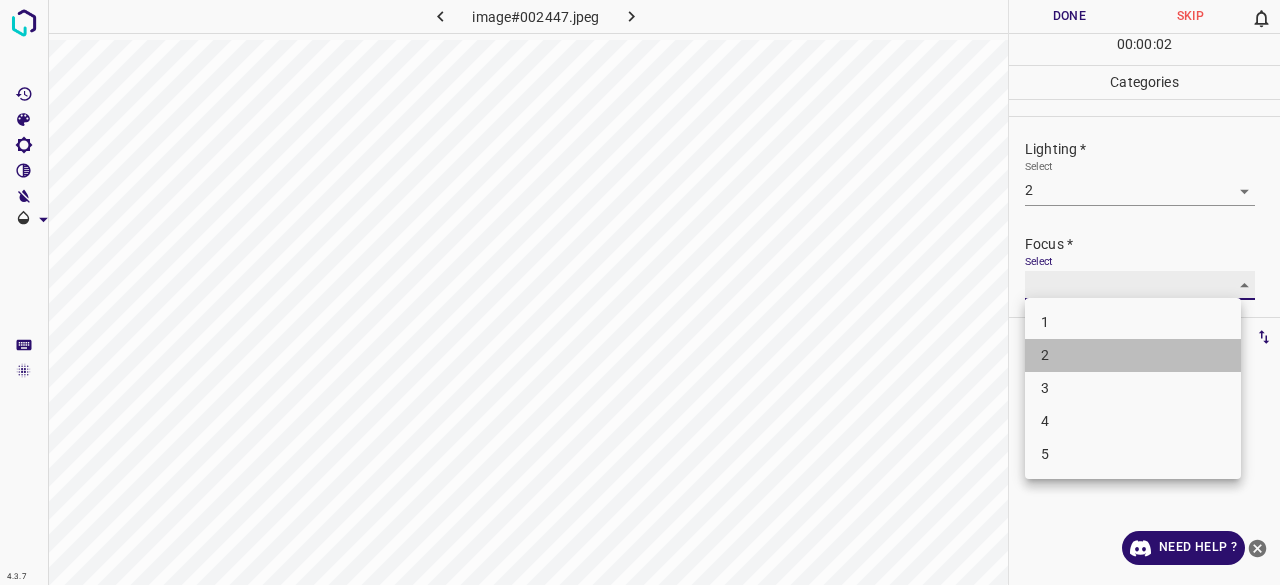 type on "2" 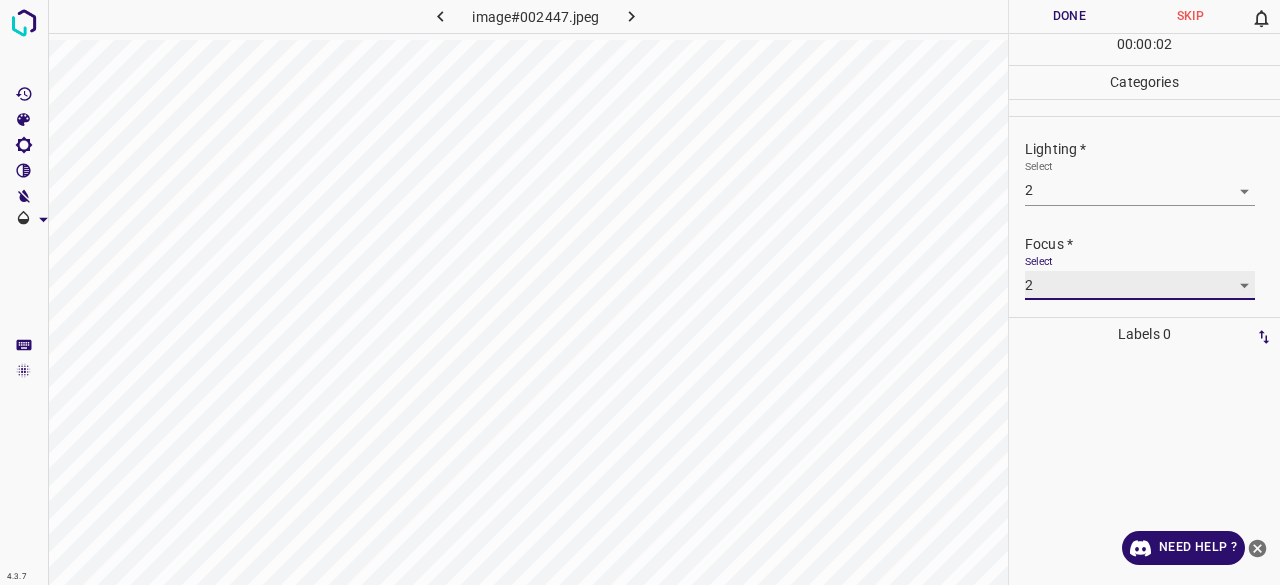 scroll, scrollTop: 98, scrollLeft: 0, axis: vertical 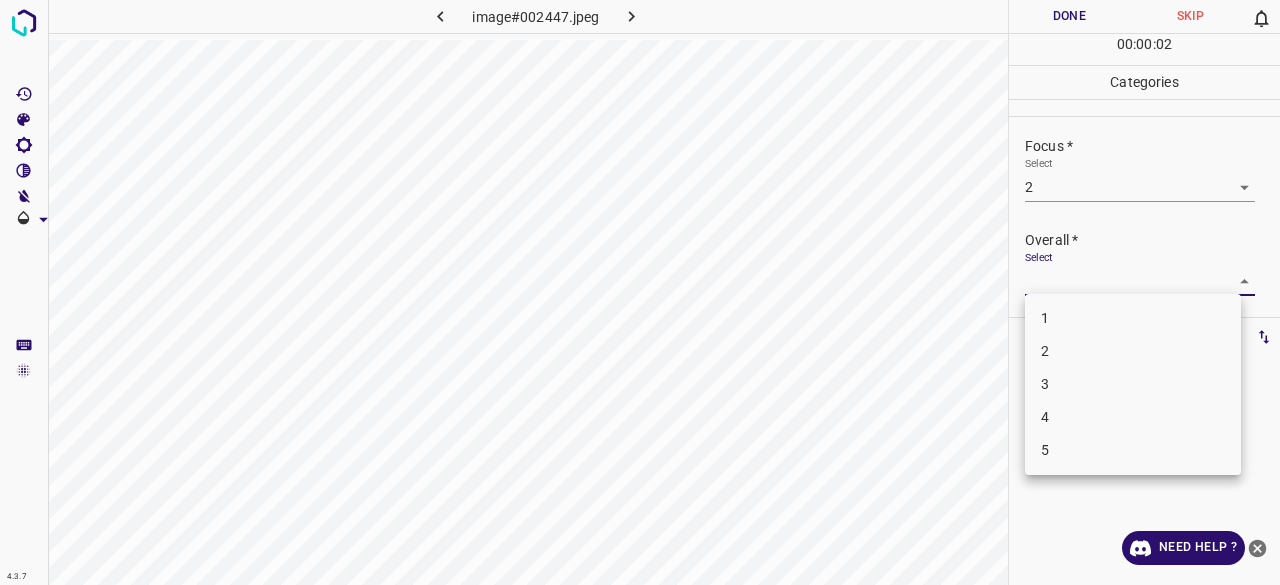 click on "4.3.7 image#002447.jpeg Done Skip 0 00   : 00   : 02   Categories Lighting *  Select 2 2 Focus *  Select 2 2 Overall *  Select ​ Labels   0 Categories 1 Lighting 2 Focus 3 Overall Tools Space Change between modes (Draw & Edit) I Auto labeling R Restore zoom M Zoom in N Zoom out Delete Delete selecte label Filters Z Restore filters X Saturation filter C Brightness filter V Contrast filter B Gray scale filter General O Download Need Help ? - Text - Hide - Delete 1 2 3 4 5" at bounding box center [640, 292] 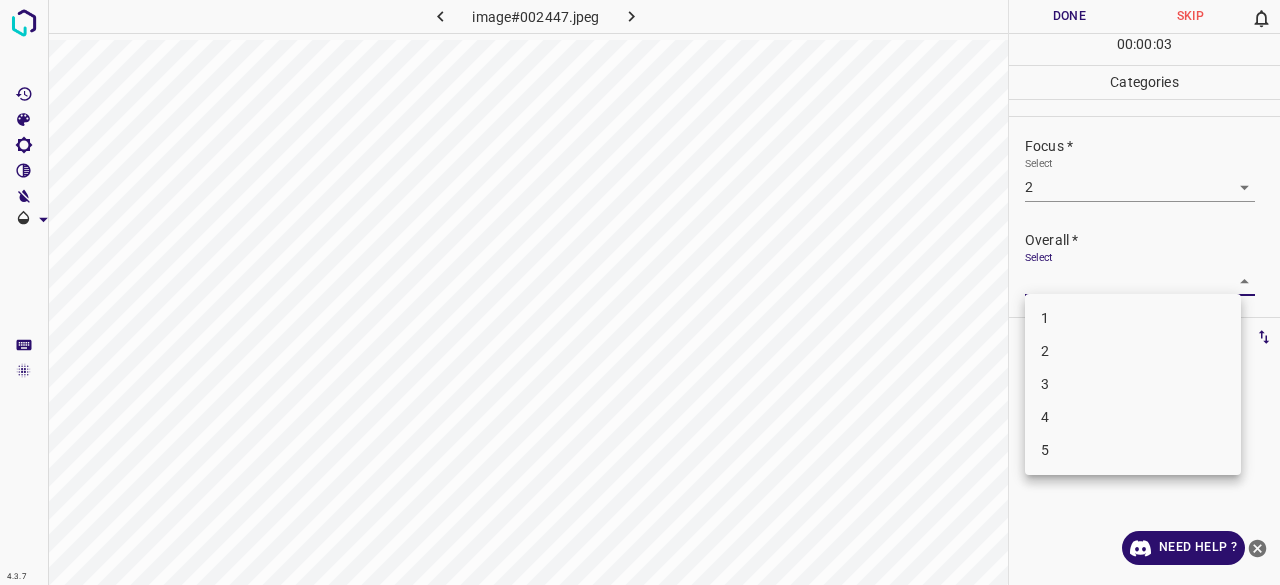 click on "2" at bounding box center [1133, 351] 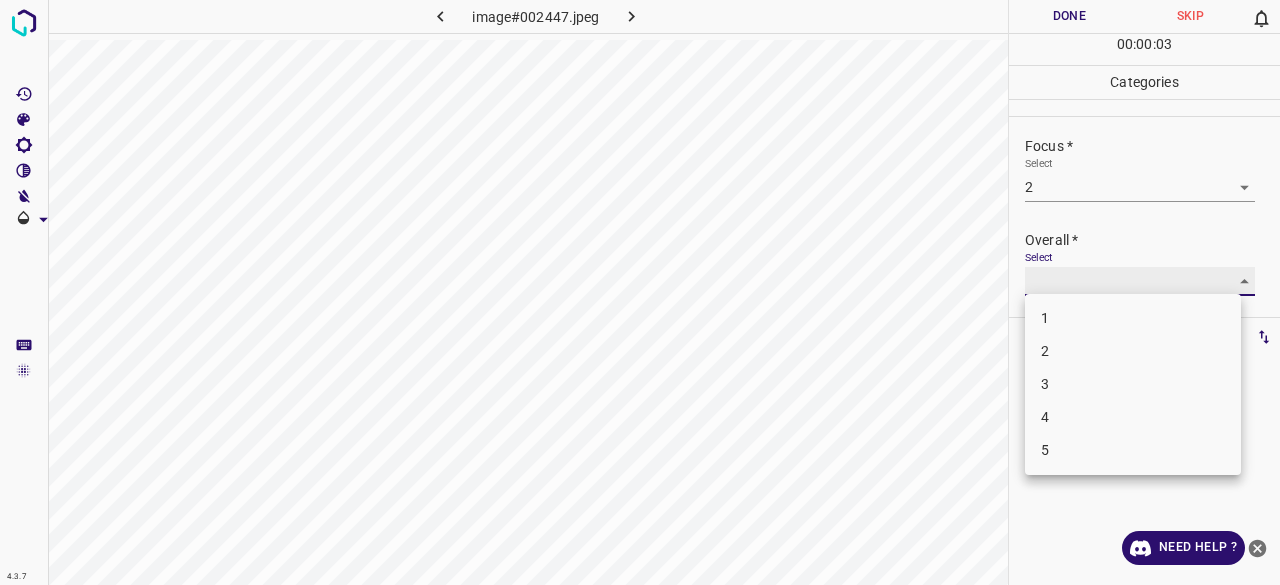 type on "2" 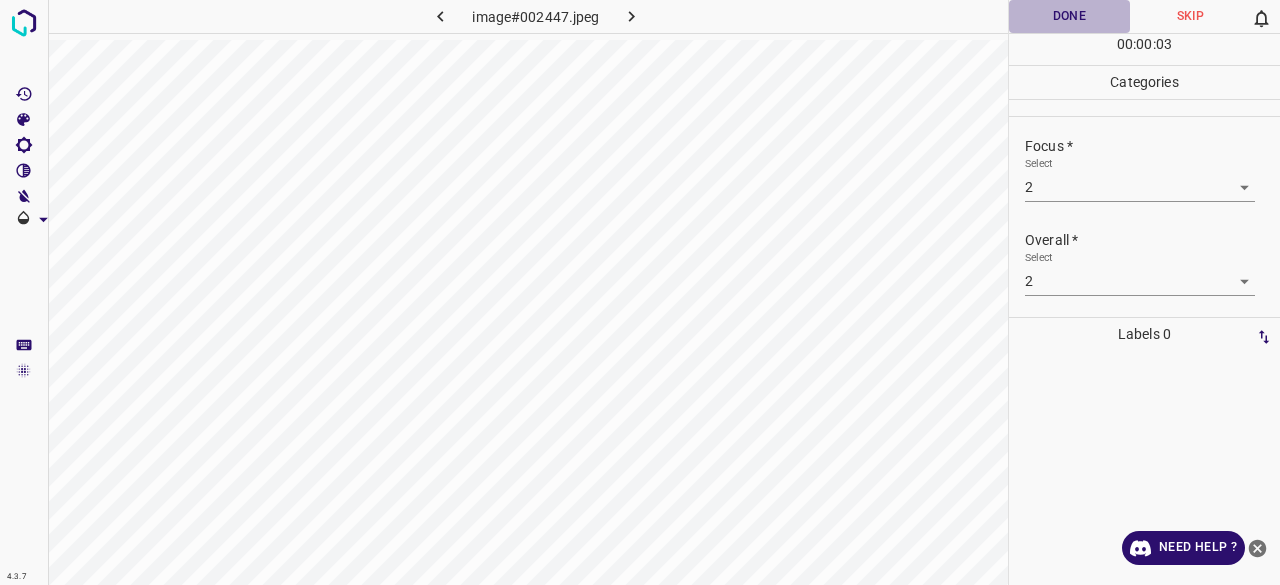 click on "Done" at bounding box center (1069, 16) 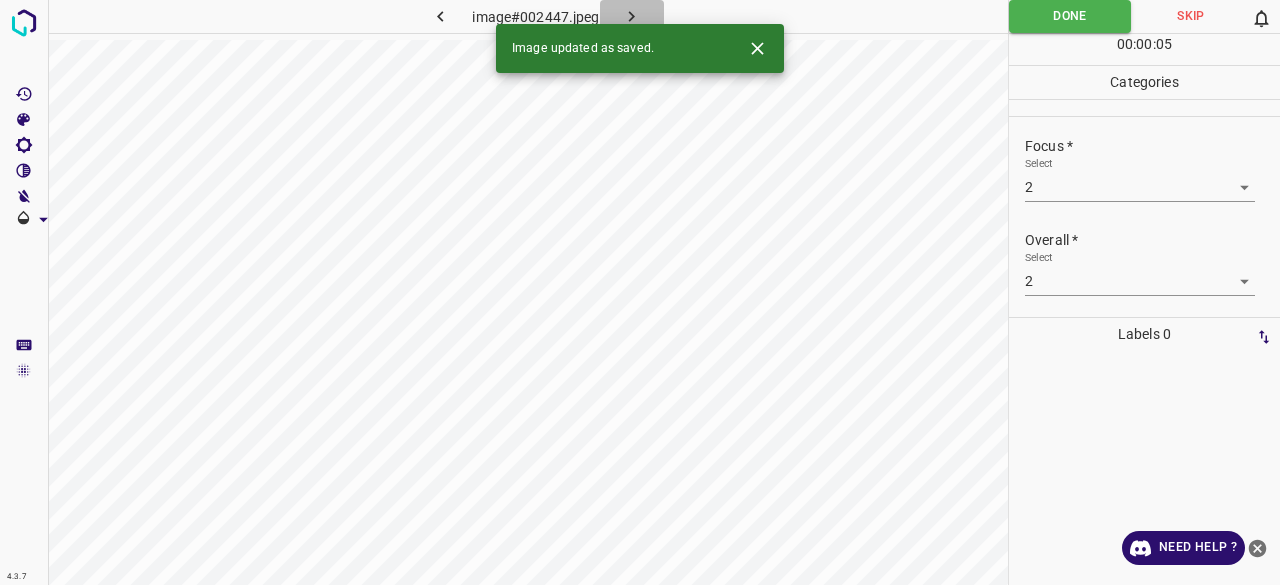click at bounding box center [632, 16] 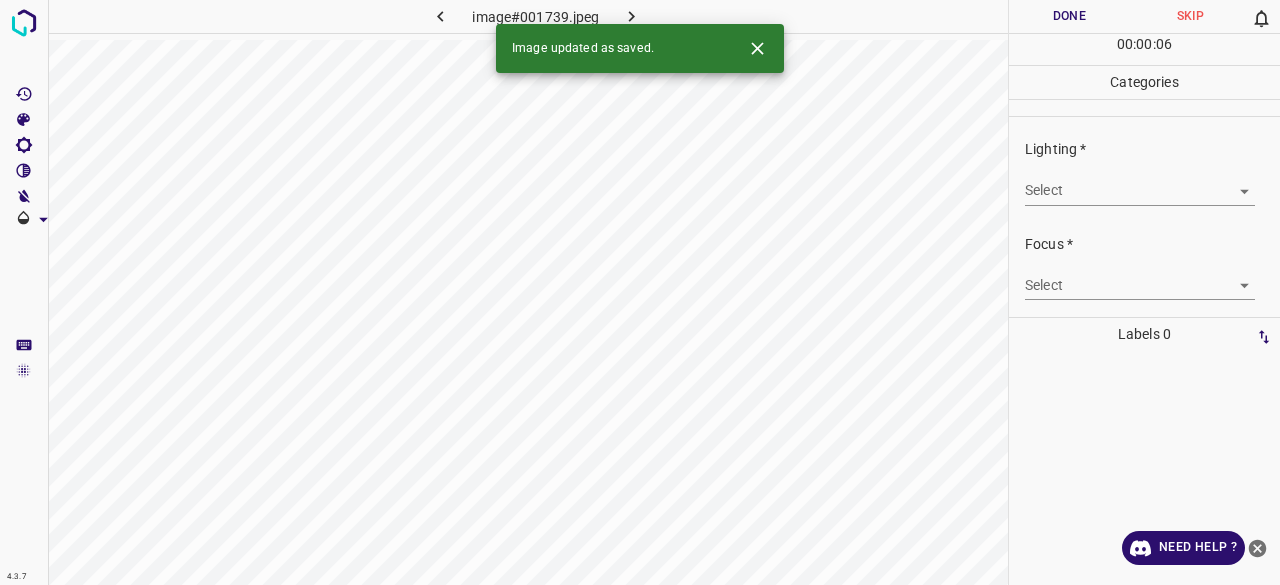 click on "Lighting *  Select ​" at bounding box center [1144, 172] 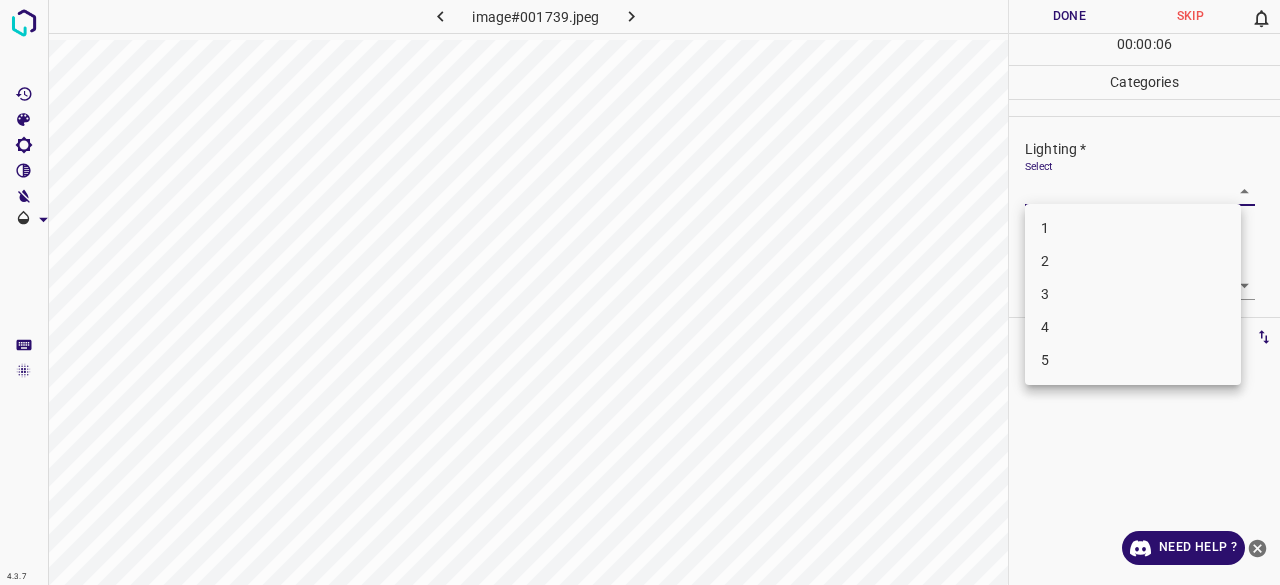 click on "3" at bounding box center (1133, 294) 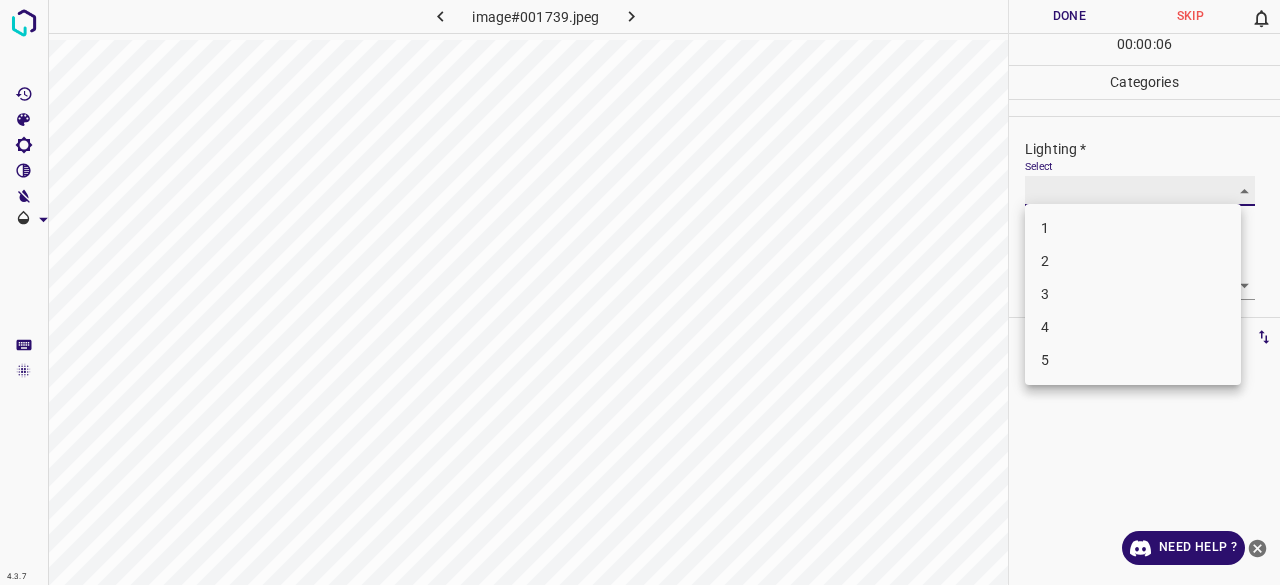 type on "3" 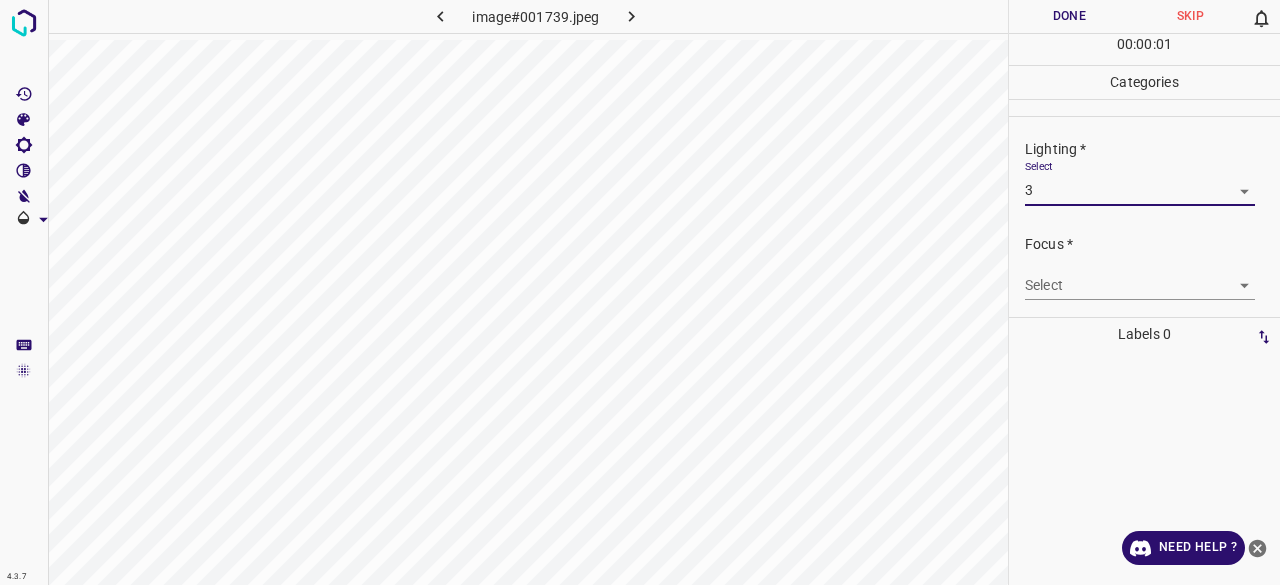 click on "4.3.7 image#001739.jpeg Done Skip 0 00   : 00   : 01   Categories Lighting *  Select 3 3 Focus *  Select ​ Overall *  Select ​ Labels   0 Categories 1 Lighting 2 Focus 3 Overall Tools Space Change between modes (Draw & Edit) I Auto labeling R Restore zoom M Zoom in N Zoom out Delete Delete selecte label Filters Z Restore filters X Saturation filter C Brightness filter V Contrast filter B Gray scale filter General O Download Need Help ? - Text - Hide - Delete" at bounding box center [640, 292] 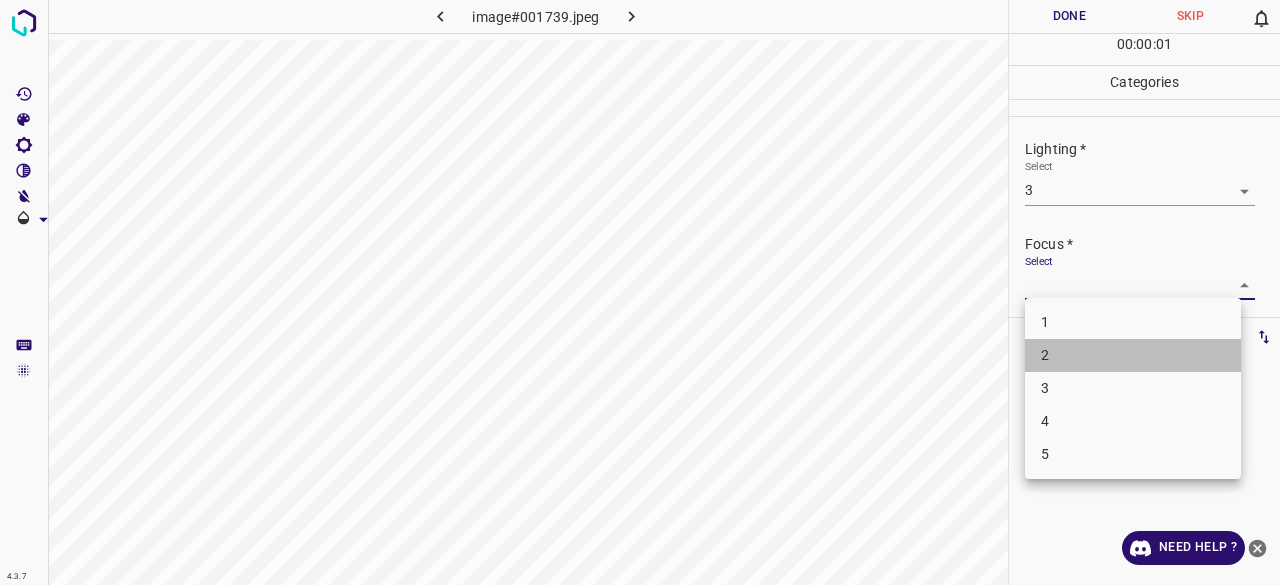 click on "2" at bounding box center (1133, 355) 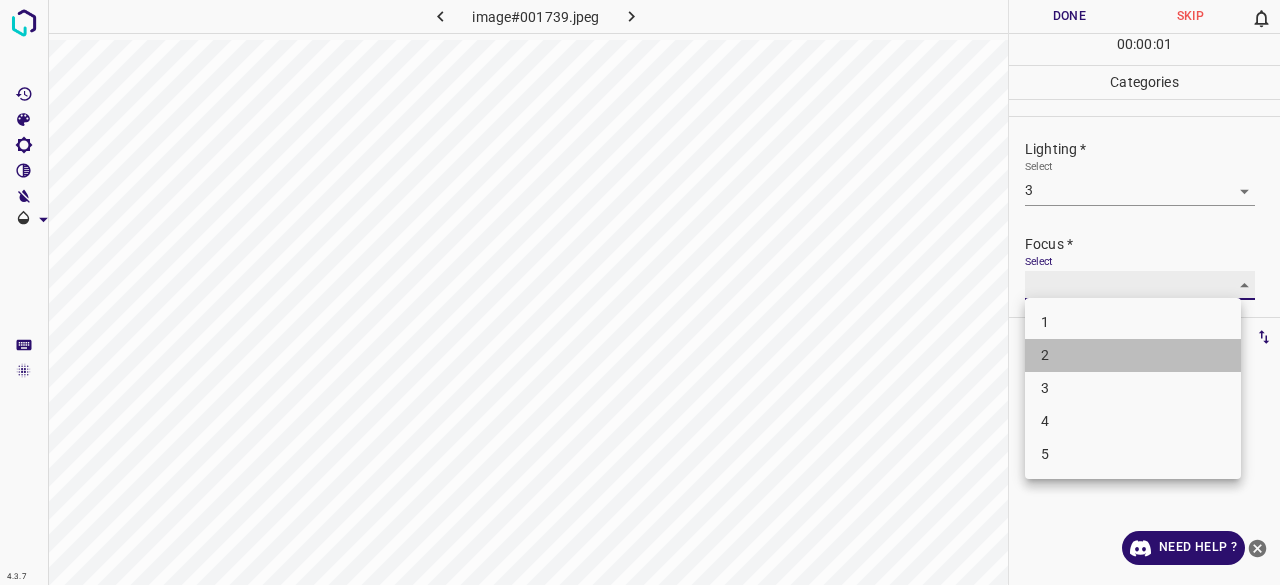 type on "2" 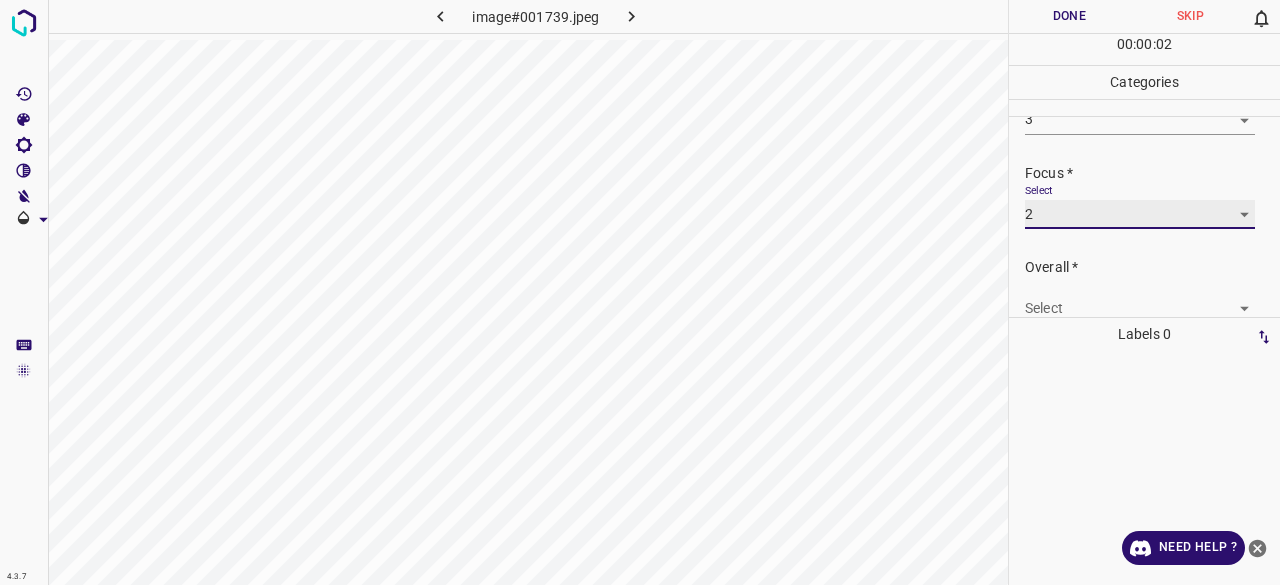 scroll, scrollTop: 98, scrollLeft: 0, axis: vertical 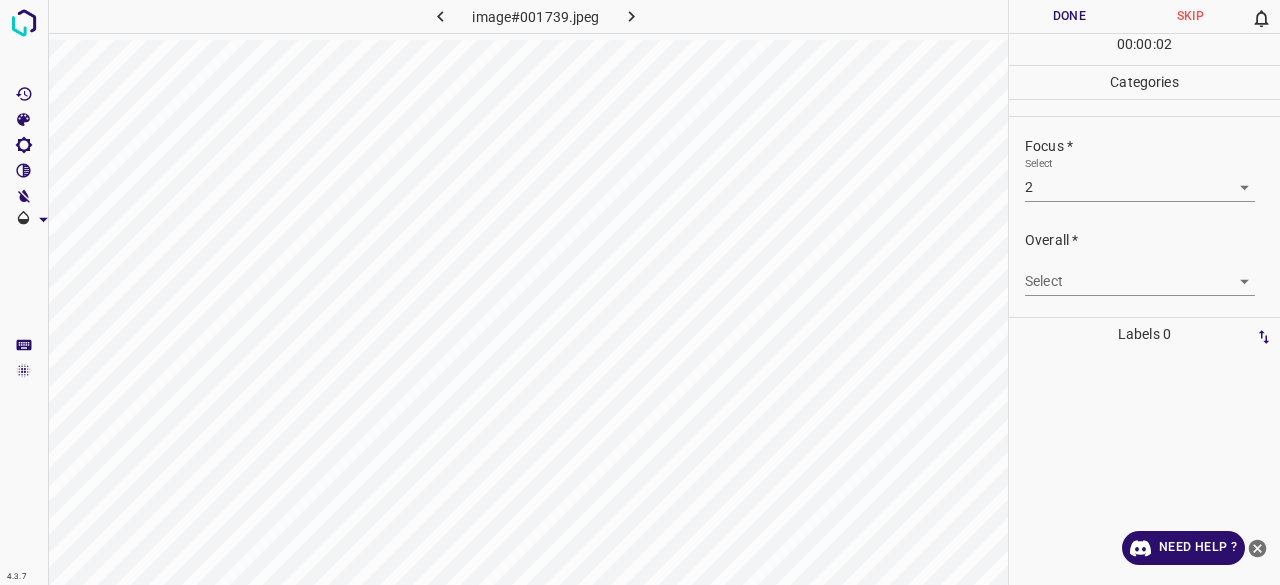 click on "Select ​" at bounding box center [1140, 273] 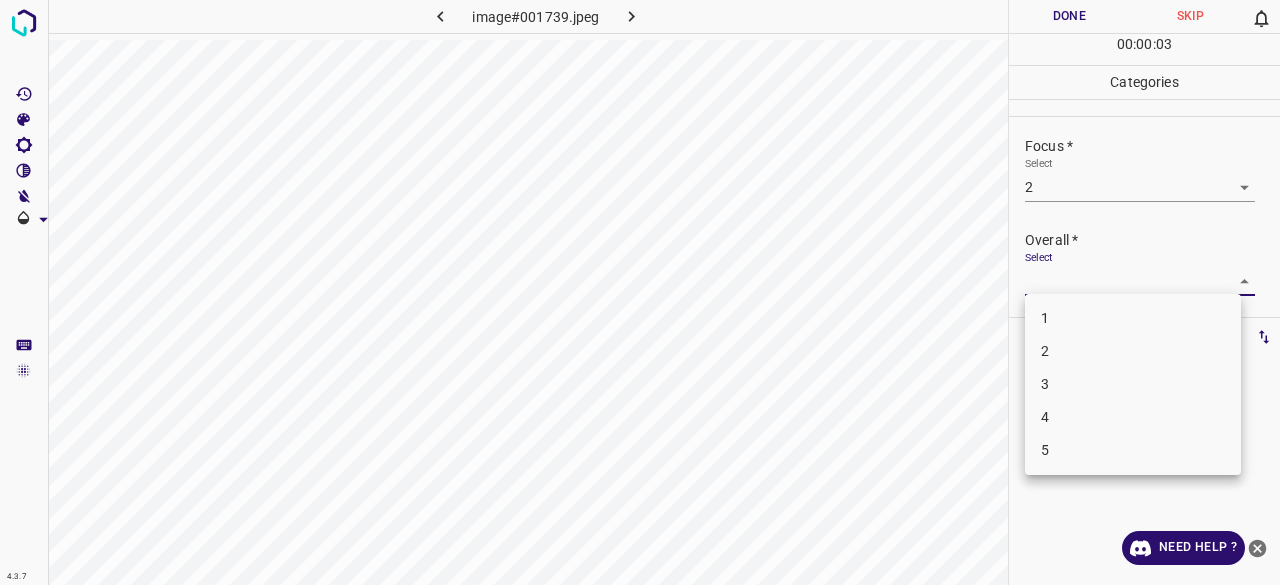 drag, startPoint x: 1063, startPoint y: 349, endPoint x: 1034, endPoint y: 225, distance: 127.345985 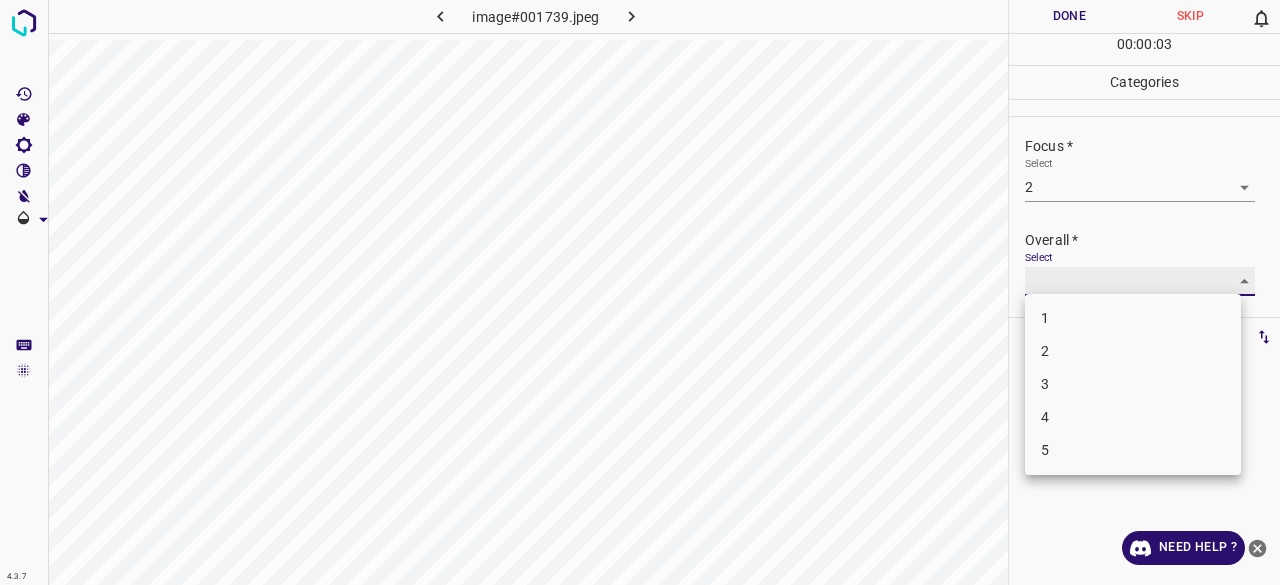 type on "2" 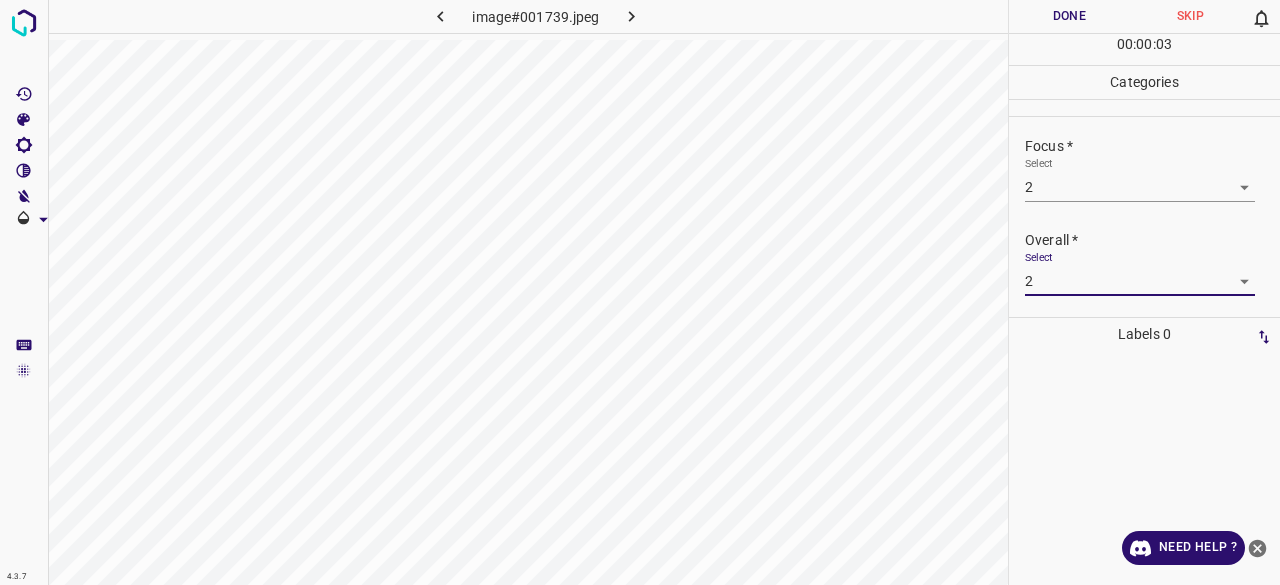 click on "Done" at bounding box center (1069, 16) 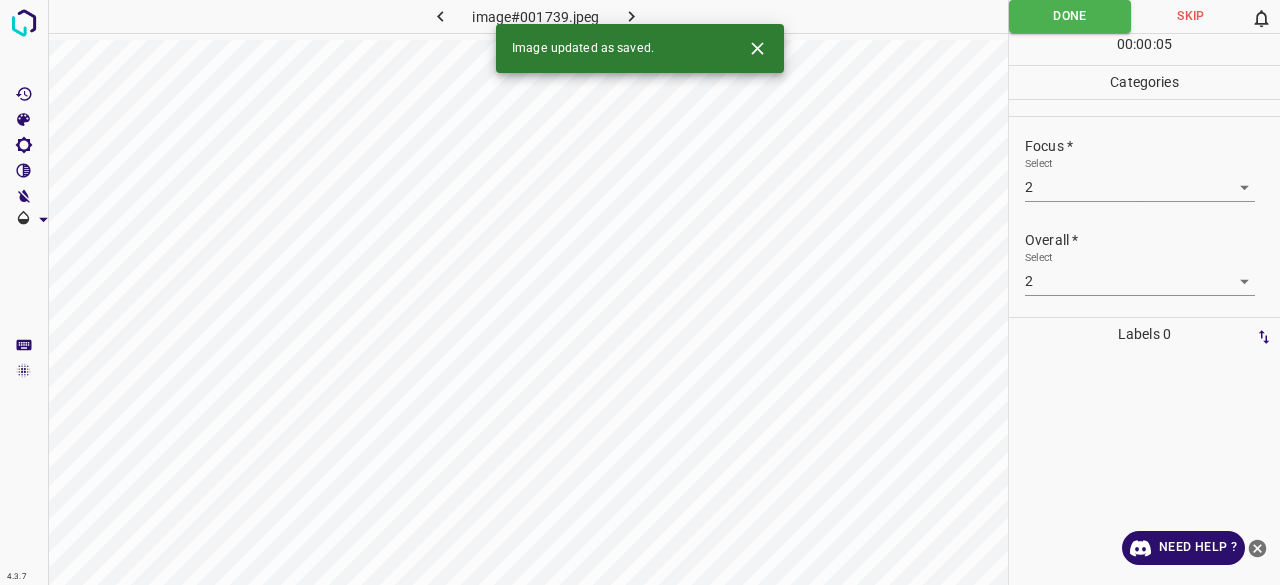 click 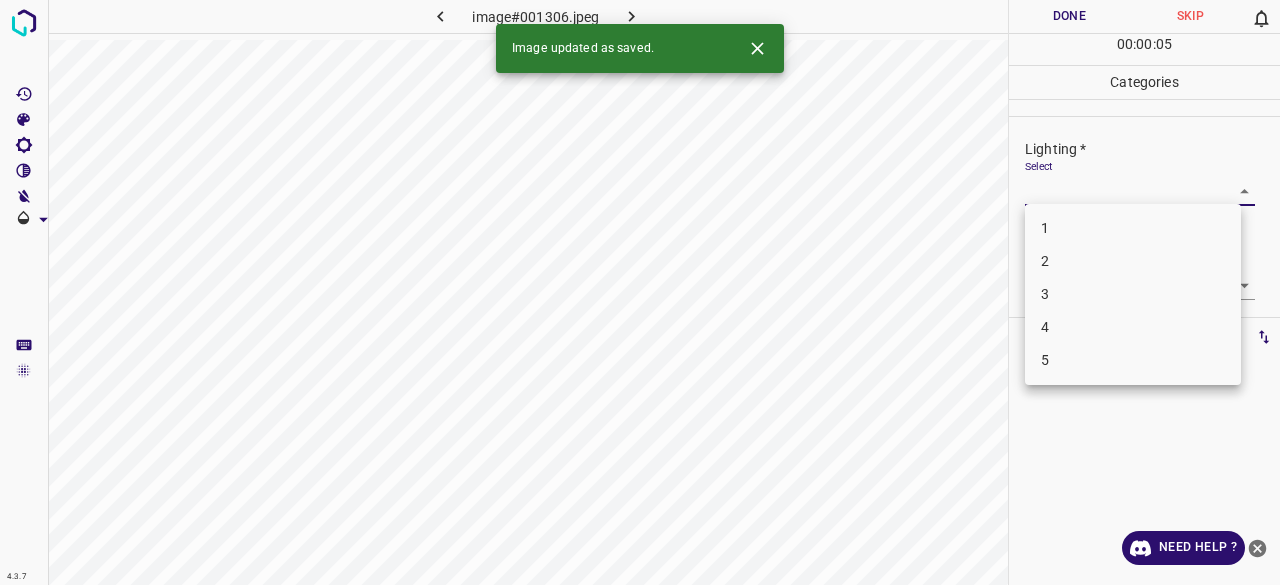 click on "4.3.7 image#001306.jpeg Done Skip 0 00   : 00   : 05   Categories Lighting *  Select ​ Focus *  Select ​ Overall *  Select ​ Labels   0 Categories 1 Lighting 2 Focus 3 Overall Tools Space Change between modes (Draw & Edit) I Auto labeling R Restore zoom M Zoom in N Zoom out Delete Delete selecte label Filters Z Restore filters X Saturation filter C Brightness filter V Contrast filter B Gray scale filter General O Download Image updated as saved. Need Help ? - Text - Hide - Delete 1 2 3 4 5" at bounding box center (640, 292) 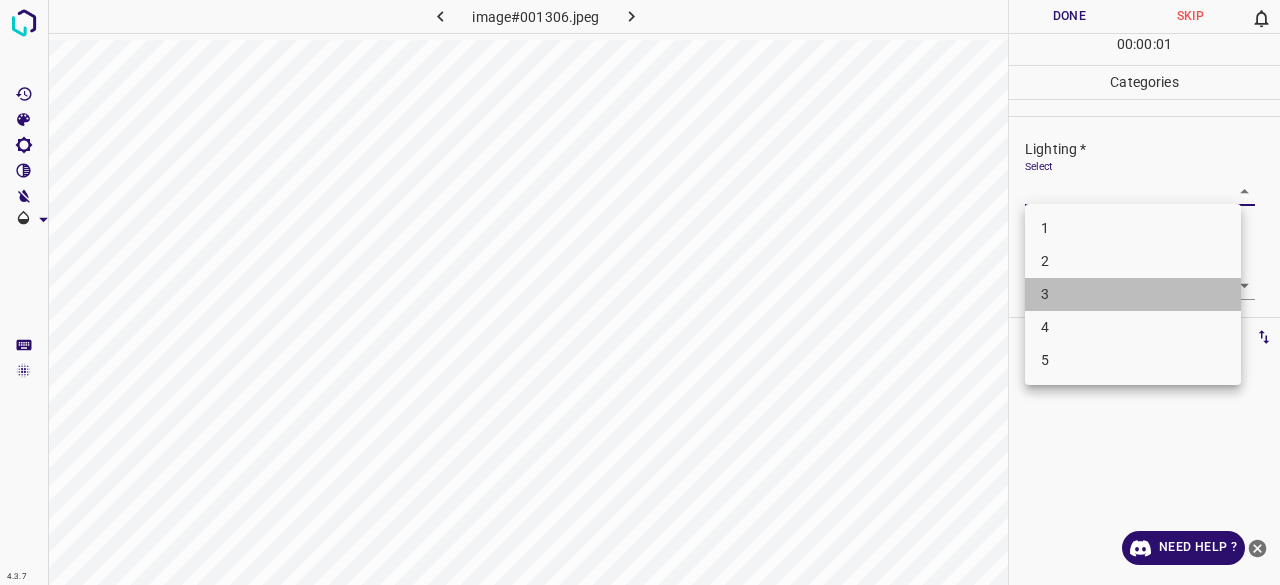 click on "3" at bounding box center (1133, 294) 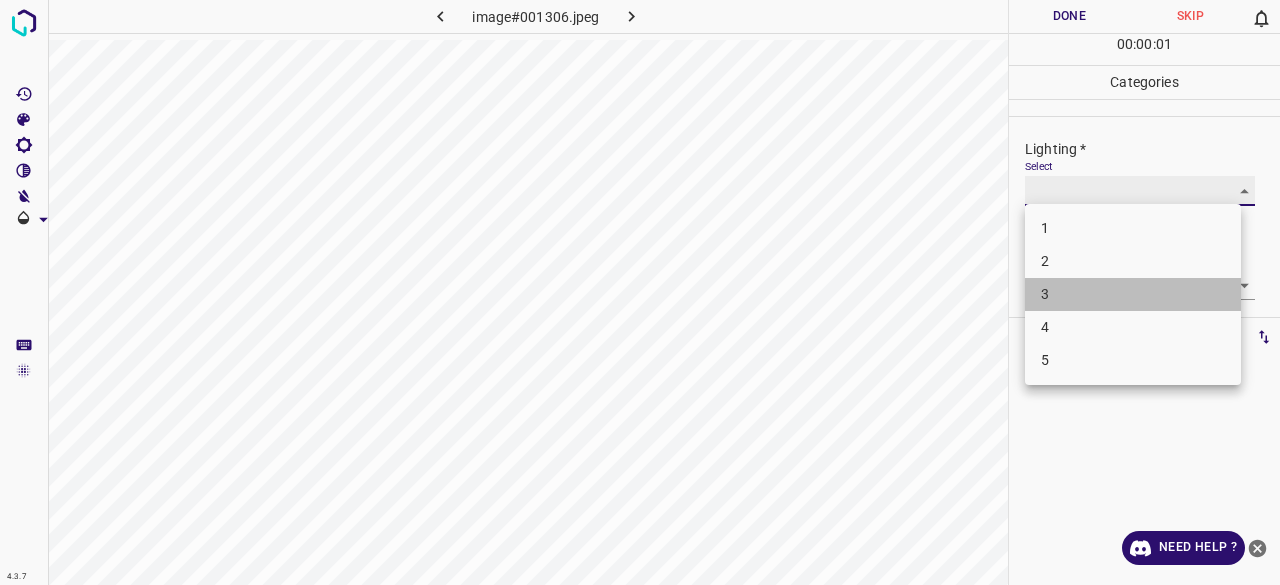 type on "3" 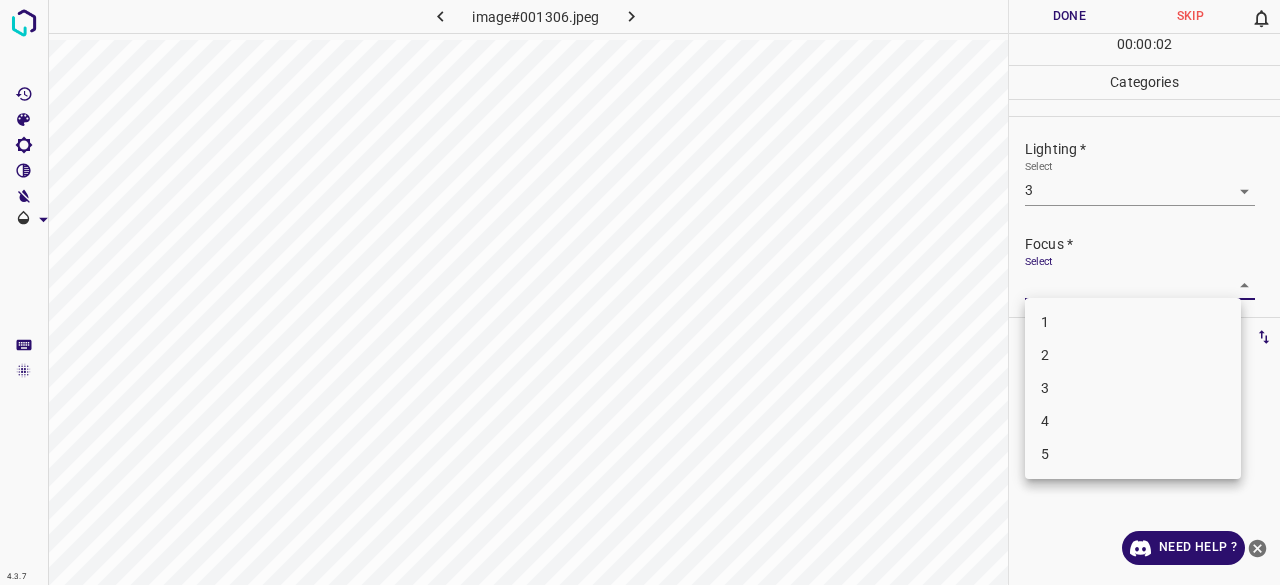 click on "4.3.7 image#001306.jpeg Done Skip 0 00   : 00   : 02   Categories Lighting *  Select 3 3 Focus *  Select ​ Overall *  Select ​ Labels   0 Categories 1 Lighting 2 Focus 3 Overall Tools Space Change between modes (Draw & Edit) I Auto labeling R Restore zoom M Zoom in N Zoom out Delete Delete selecte label Filters Z Restore filters X Saturation filter C Brightness filter V Contrast filter B Gray scale filter General O Download Need Help ? - Text - Hide - Delete 1 2 3 4 5" at bounding box center (640, 292) 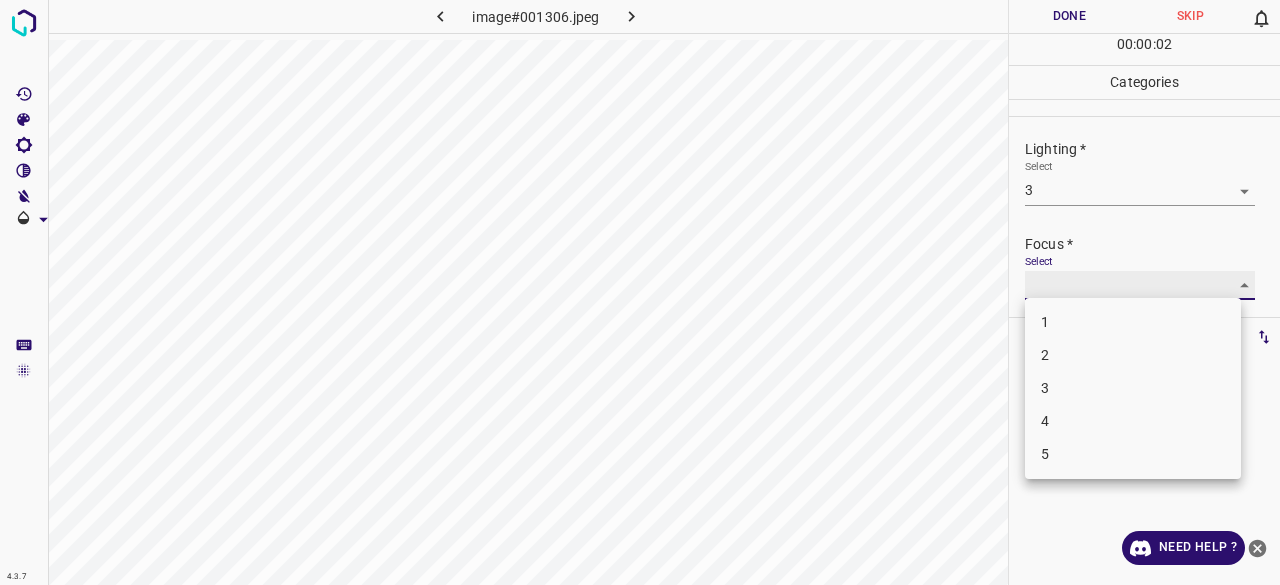 type on "2" 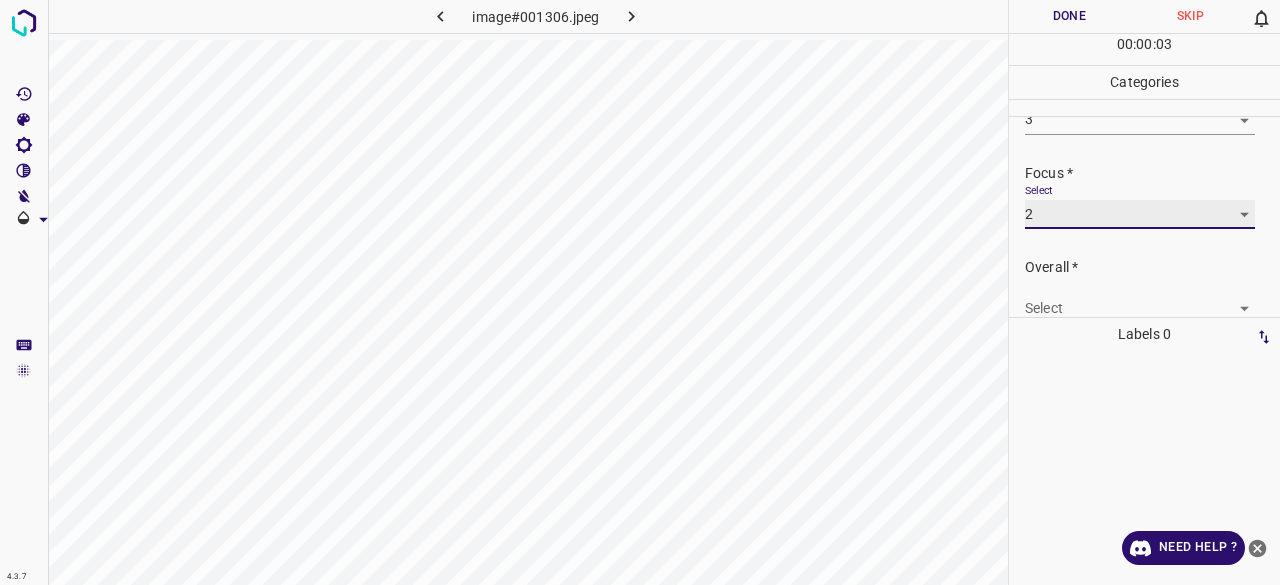 scroll, scrollTop: 98, scrollLeft: 0, axis: vertical 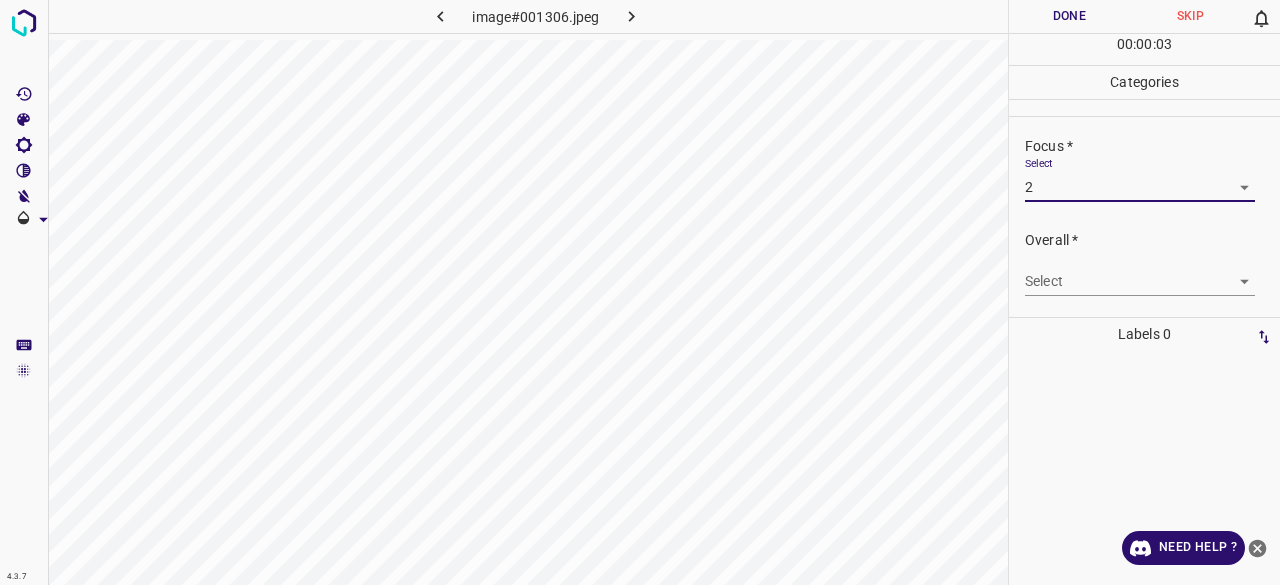 click on "Select ​" at bounding box center (1140, 273) 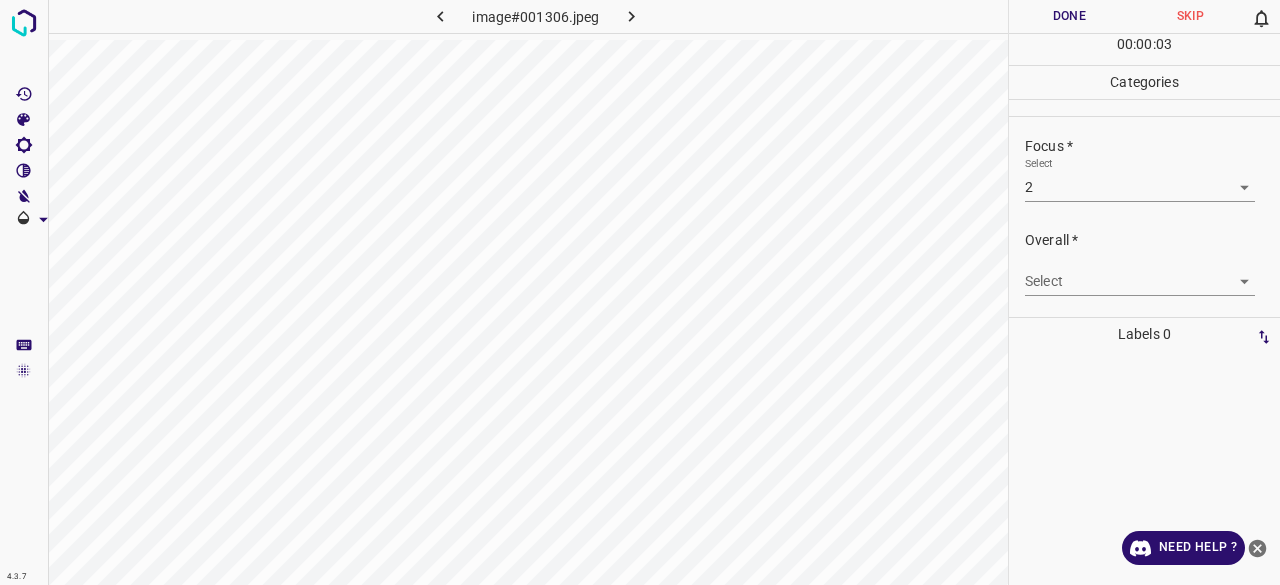 click on "4.3.7 image#001306.jpeg Done Skip 0 00   : 00   : 03   Categories Lighting *  Select 3 3 Focus *  Select 2 2 Overall *  Select ​ Labels   0 Categories 1 Lighting 2 Focus 3 Overall Tools Space Change between modes (Draw & Edit) I Auto labeling R Restore zoom M Zoom in N Zoom out Delete Delete selecte label Filters Z Restore filters X Saturation filter C Brightness filter V Contrast filter B Gray scale filter General O Download Need Help ? - Text - Hide - Delete" at bounding box center (640, 292) 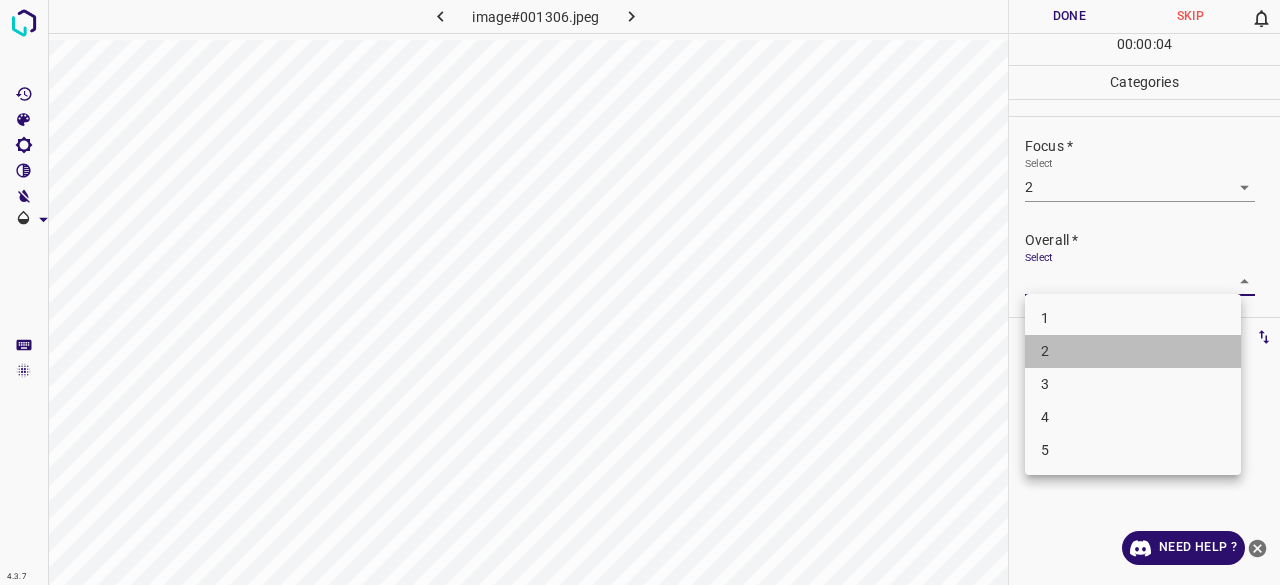 drag, startPoint x: 1073, startPoint y: 363, endPoint x: 1058, endPoint y: 299, distance: 65.734314 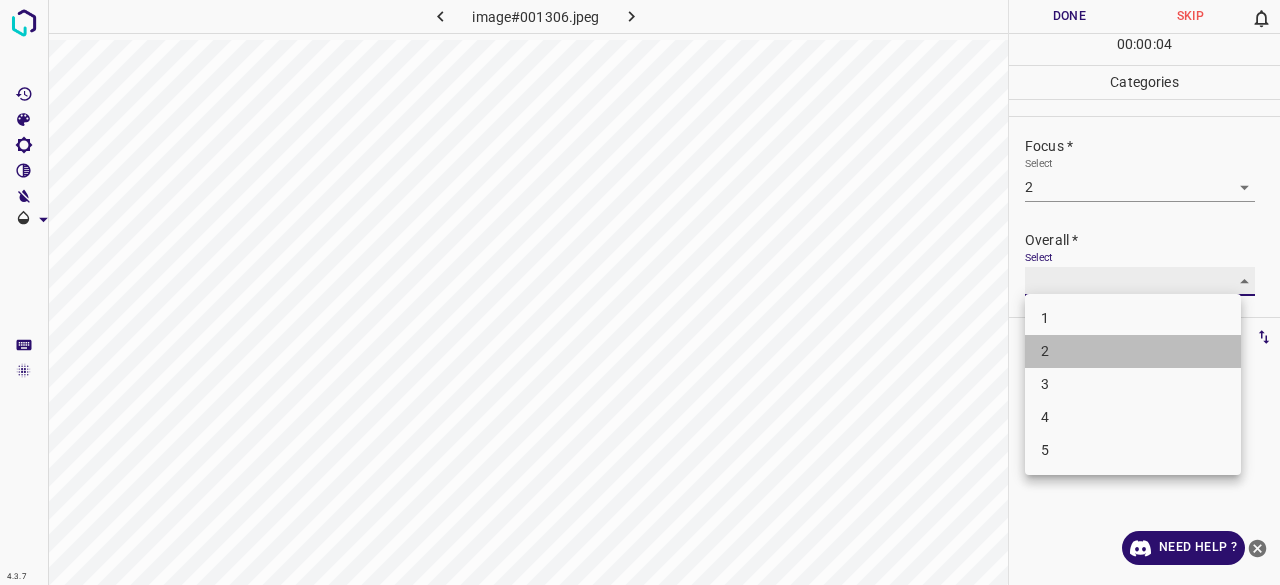type on "2" 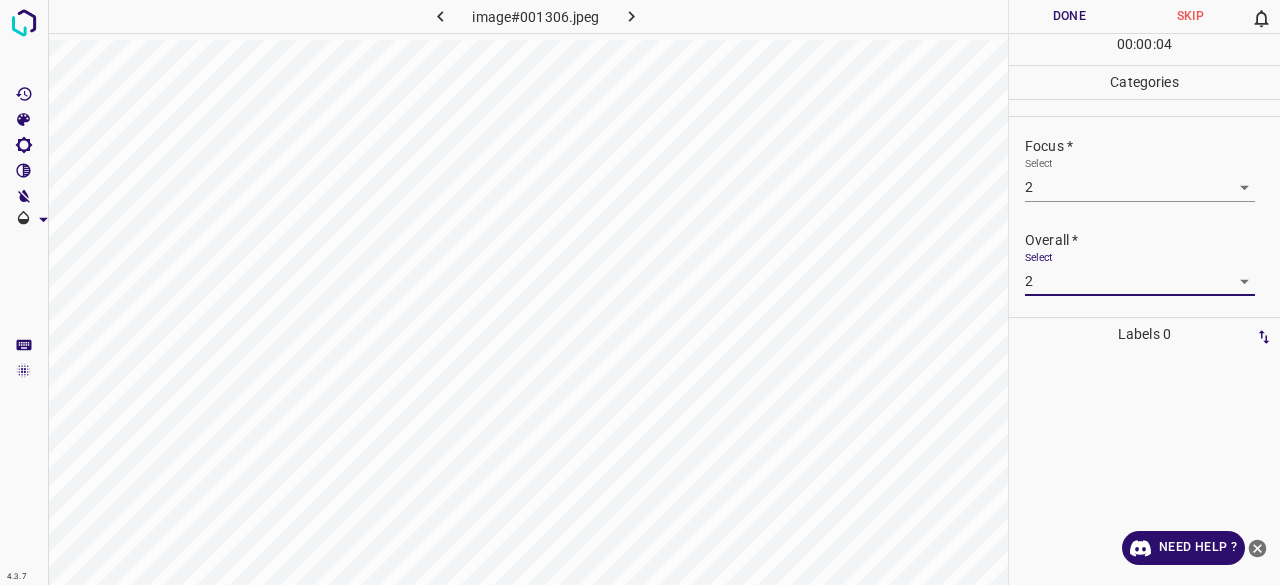 click on "Done" at bounding box center (1069, 16) 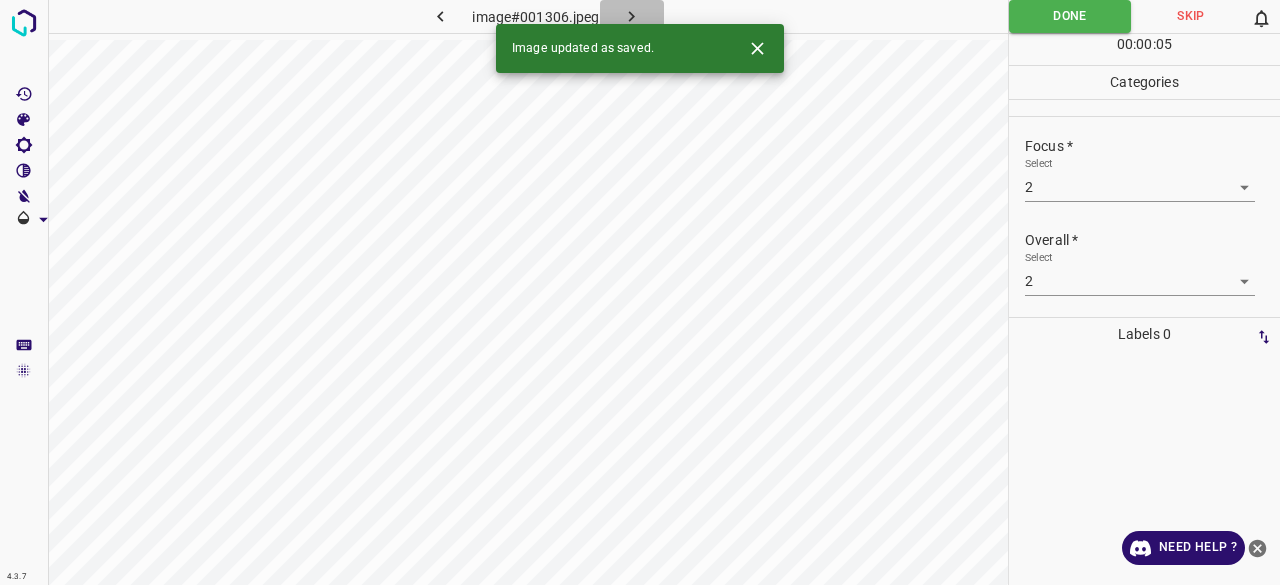 click at bounding box center [632, 16] 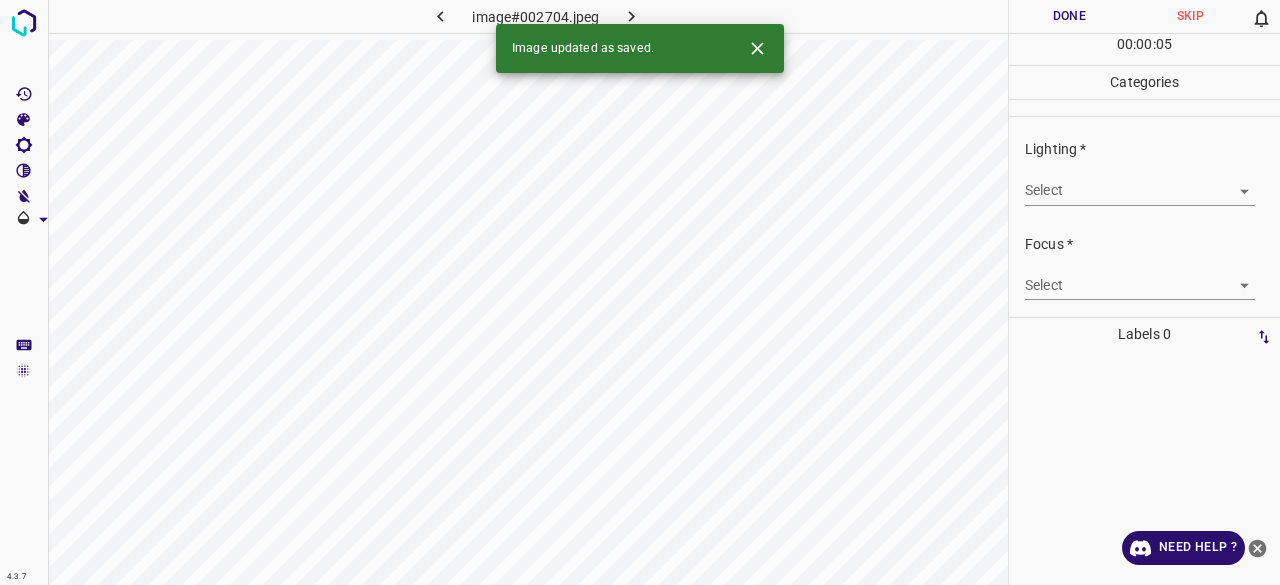click on "4.3.7 image#002704.jpeg Done Skip 0 00   : 00   : 05   Categories Lighting *  Select ​ Focus *  Select ​ Overall *  Select ​ Labels   0 Categories 1 Lighting 2 Focus 3 Overall Tools Space Change between modes (Draw & Edit) I Auto labeling R Restore zoom M Zoom in N Zoom out Delete Delete selecte label Filters Z Restore filters X Saturation filter C Brightness filter V Contrast filter B Gray scale filter General O Download Image updated as saved. Need Help ? - Text - Hide - Delete" at bounding box center (640, 292) 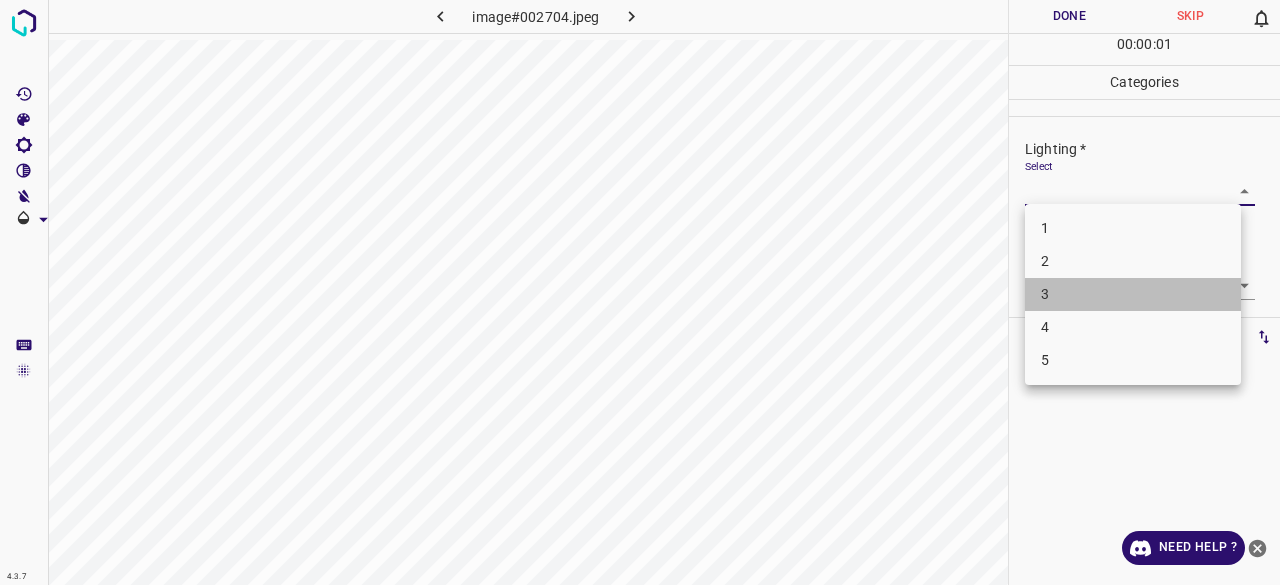 click on "3" at bounding box center [1133, 294] 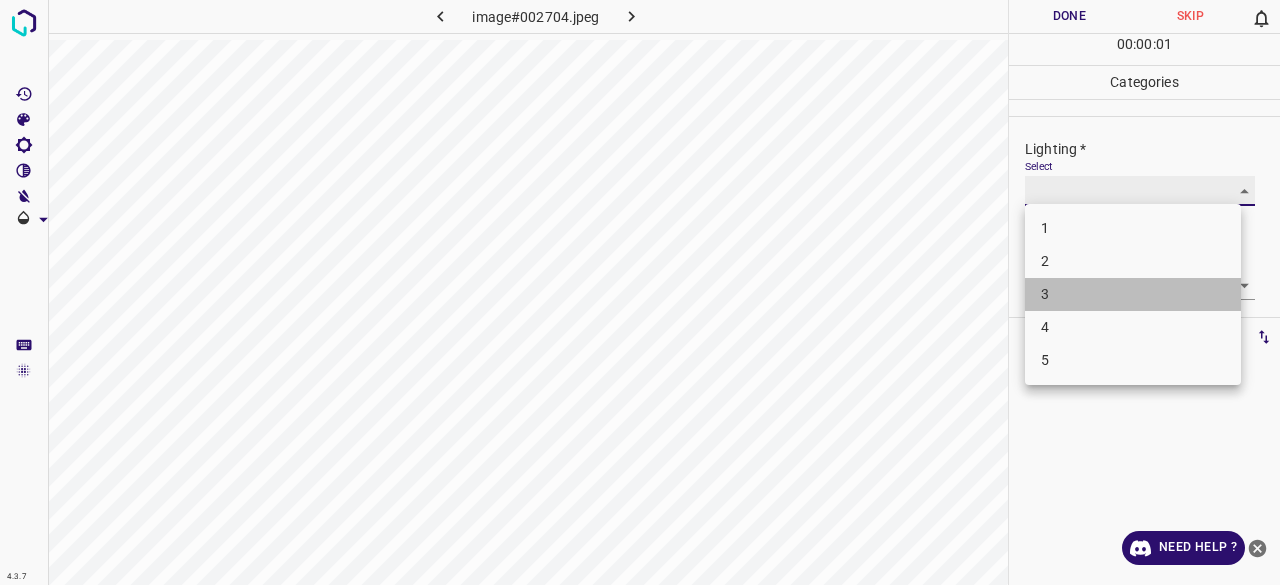 type on "3" 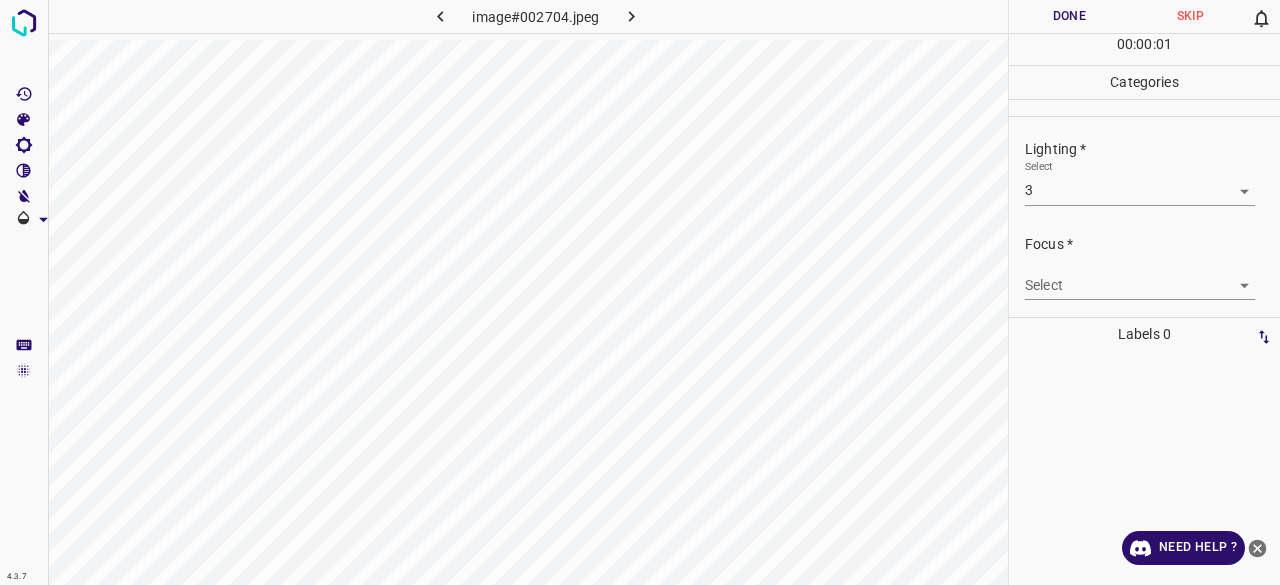 click on "Select ​" at bounding box center [1140, 277] 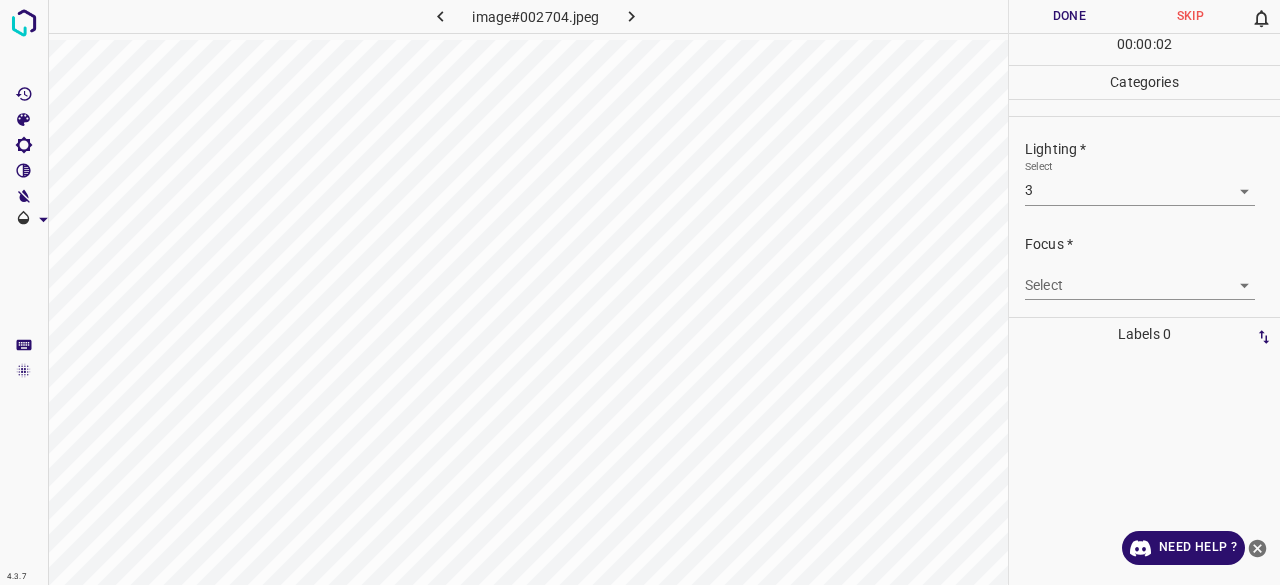 click on "4.3.7 image#002704.jpeg Done Skip 0 00   : 00   : 02   Categories Lighting *  Select 3 3 Focus *  Select ​ Overall *  Select ​ Labels   0 Categories 1 Lighting 2 Focus 3 Overall Tools Space Change between modes (Draw & Edit) I Auto labeling R Restore zoom M Zoom in N Zoom out Delete Delete selecte label Filters Z Restore filters X Saturation filter C Brightness filter V Contrast filter B Gray scale filter General O Download Need Help ? - Text - Hide - Delete" at bounding box center (640, 292) 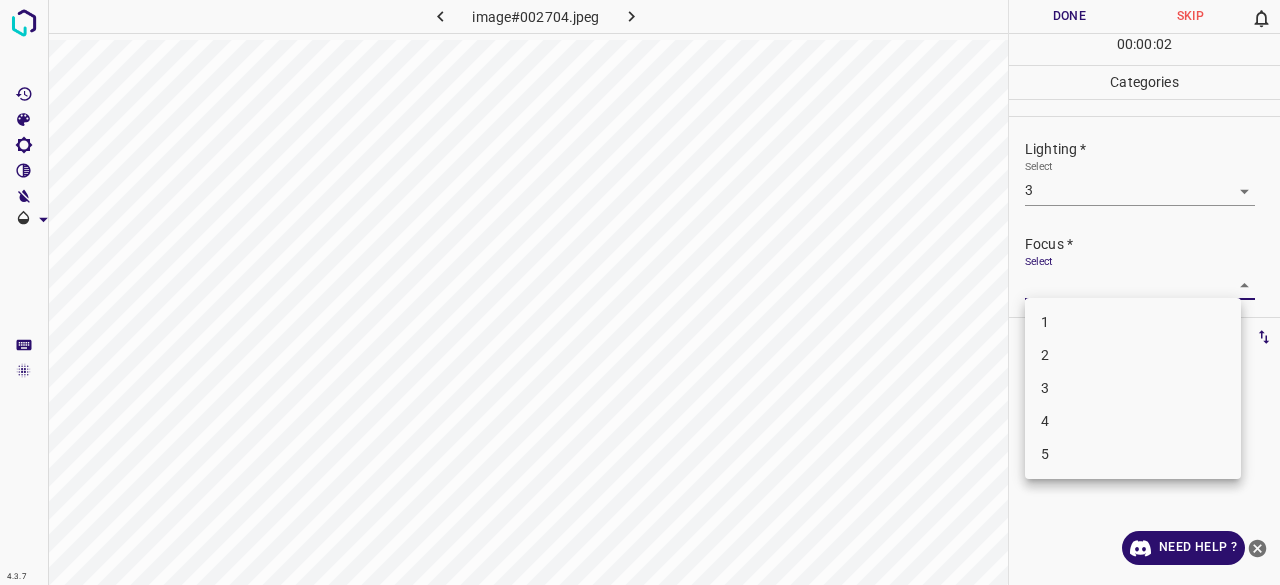 drag, startPoint x: 1065, startPoint y: 351, endPoint x: 1072, endPoint y: 335, distance: 17.464249 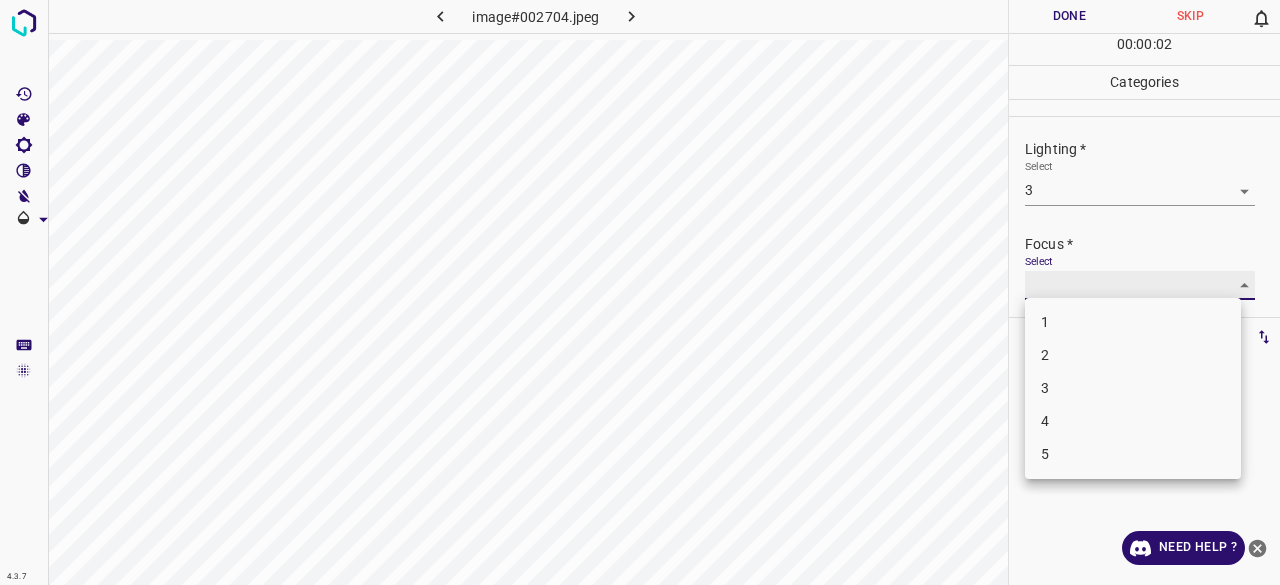 type on "2" 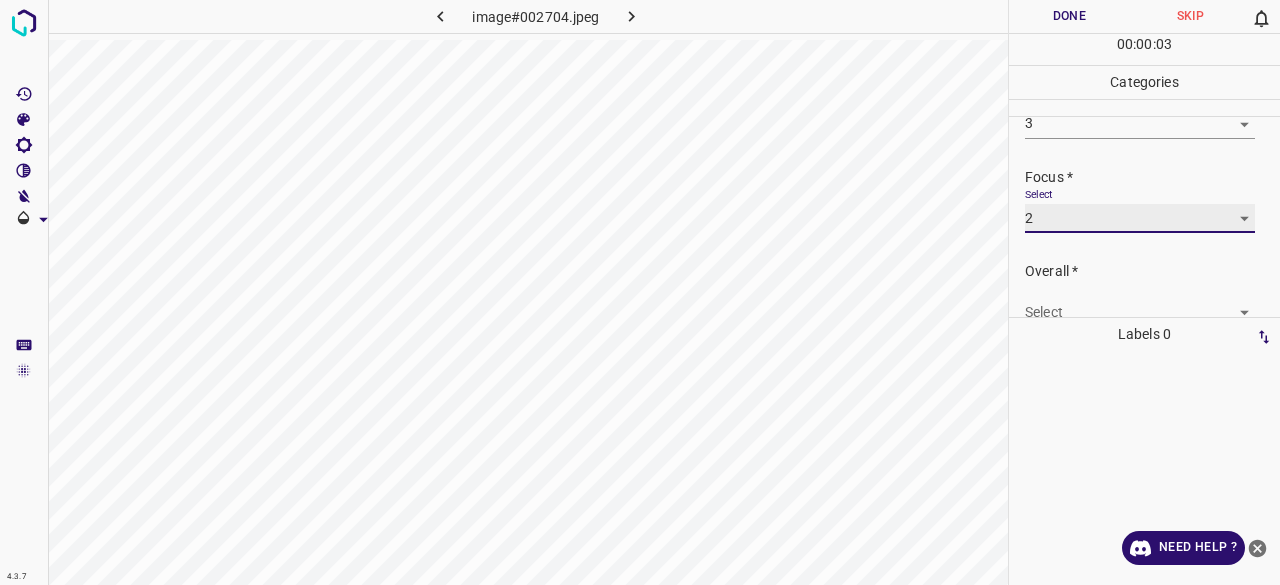 scroll, scrollTop: 98, scrollLeft: 0, axis: vertical 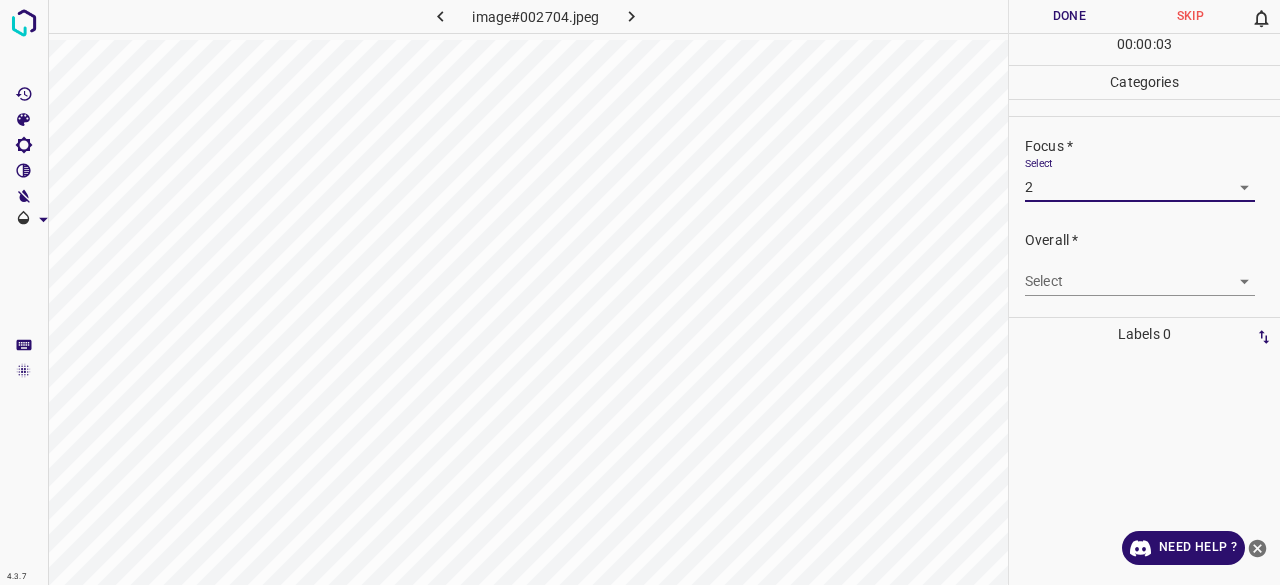 click on "4.3.7 image#002704.jpeg Done Skip 0 00   : 00   : 03   Categories Lighting *  Select 3 3 Focus *  Select 2 2 Overall *  Select ​ Labels   0 Categories 1 Lighting 2 Focus 3 Overall Tools Space Change between modes (Draw & Edit) I Auto labeling R Restore zoom M Zoom in N Zoom out Delete Delete selecte label Filters Z Restore filters X Saturation filter C Brightness filter V Contrast filter B Gray scale filter General O Download Need Help ? - Text - Hide - Delete" at bounding box center [640, 292] 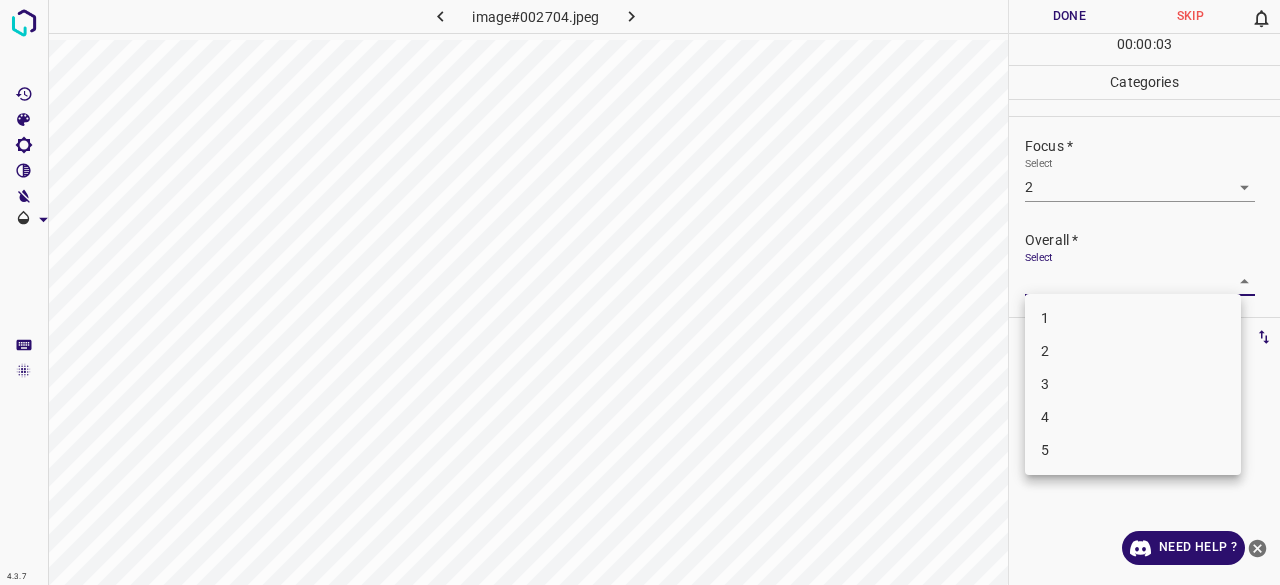 click on "1 2 3 4 5" at bounding box center (1133, 384) 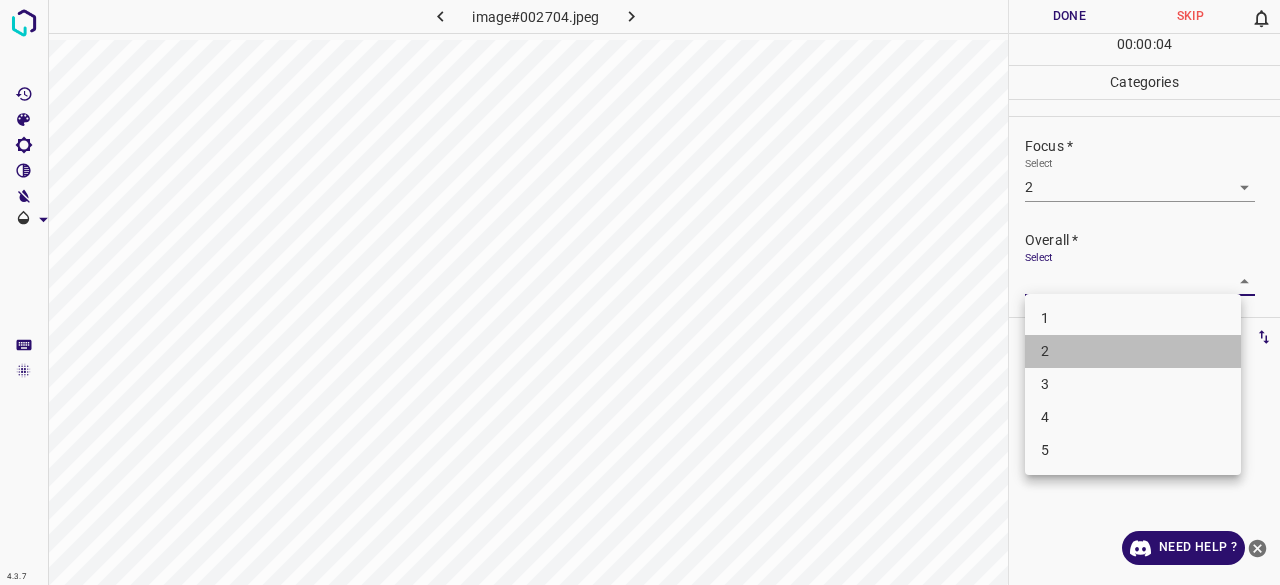click on "2" at bounding box center [1133, 351] 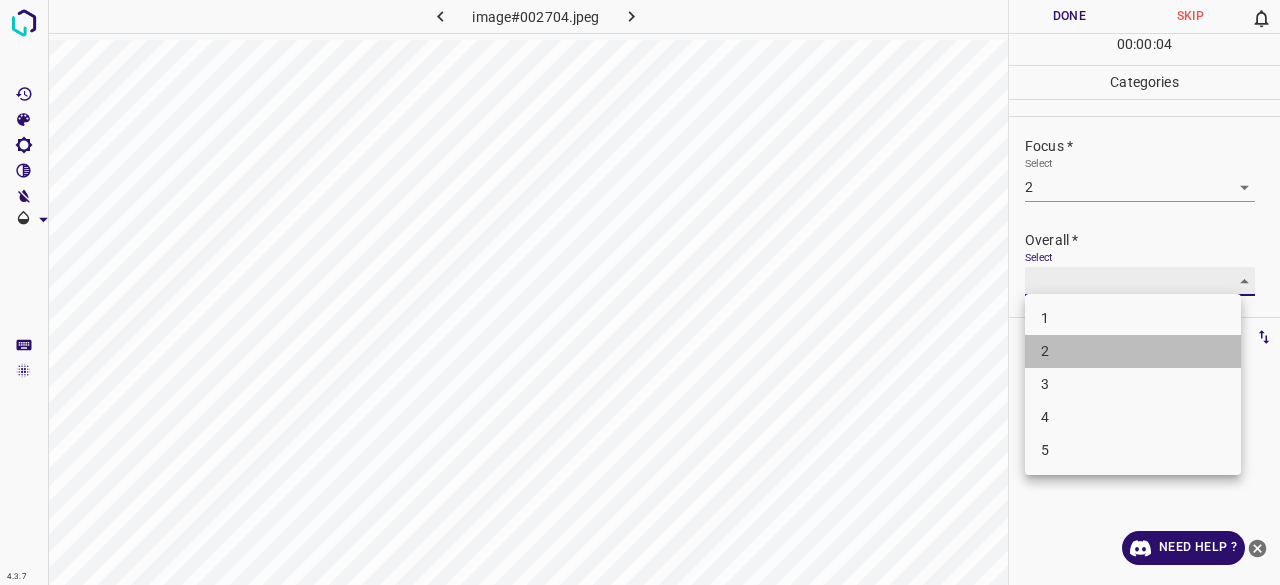 type on "2" 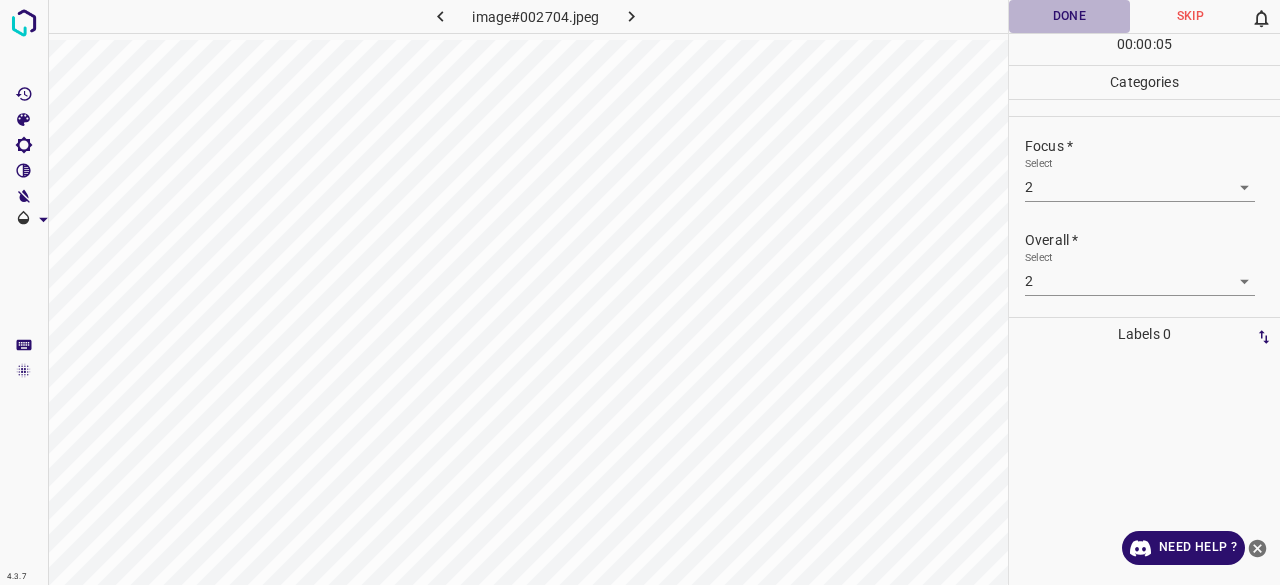 click on "Done" at bounding box center [1069, 16] 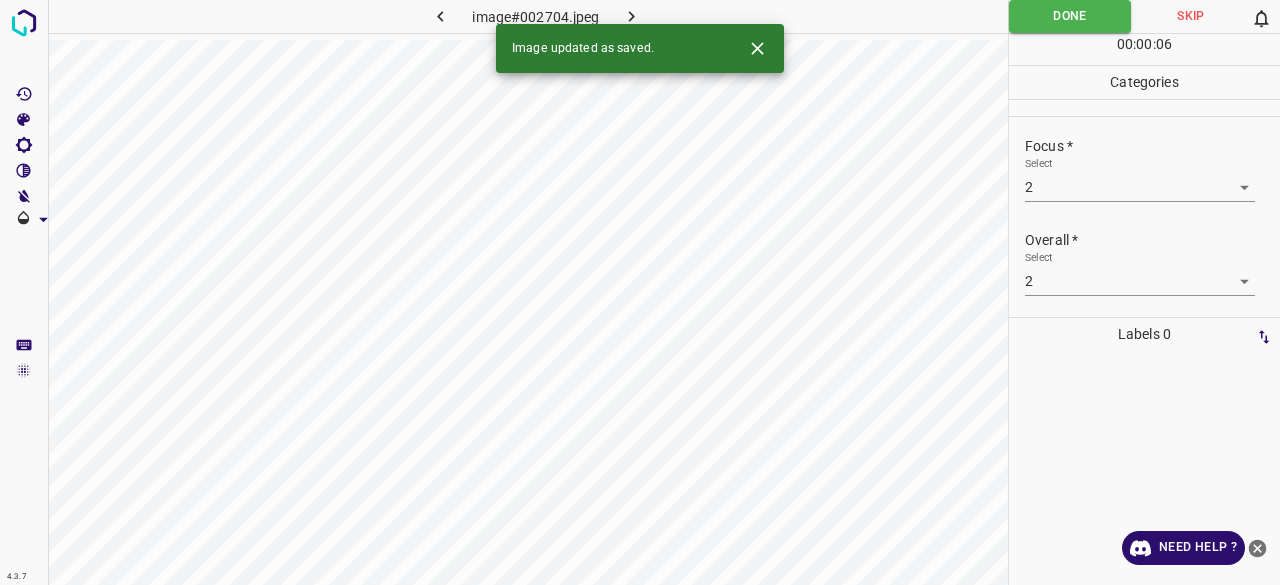 click 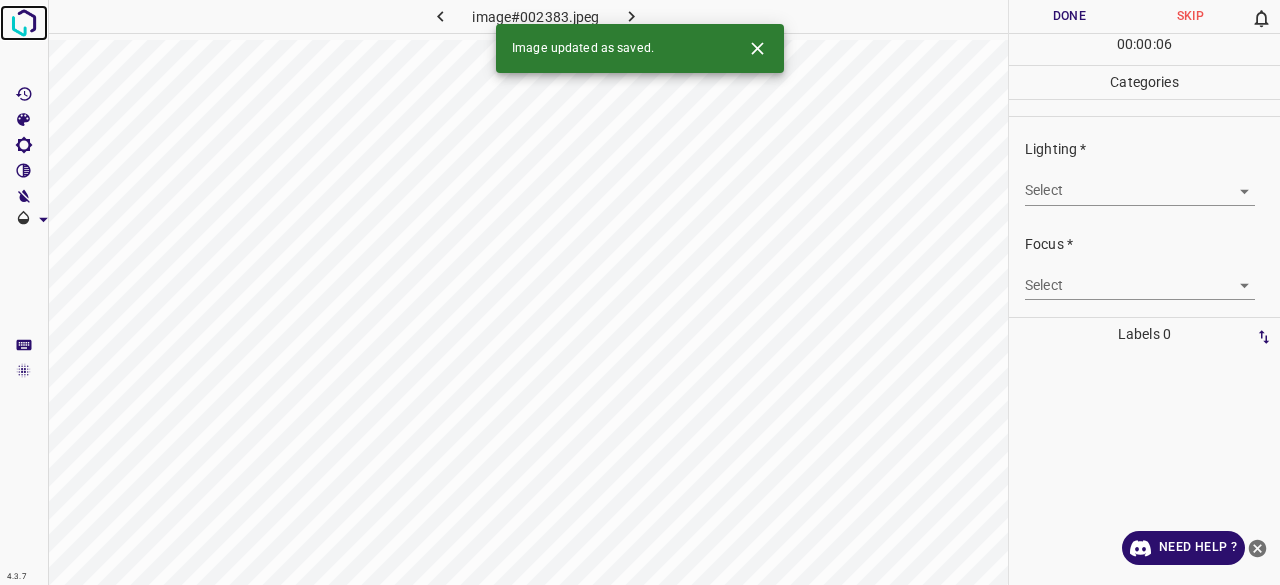 click at bounding box center [24, 23] 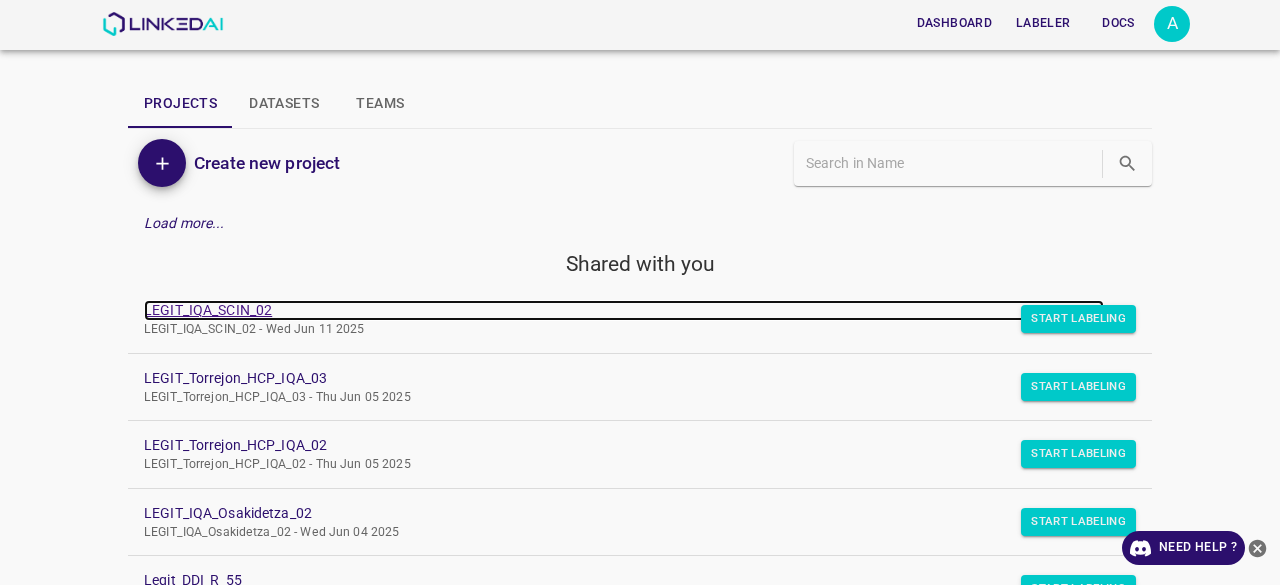 click on "LEGIT_IQA_SCIN_02" at bounding box center [624, 310] 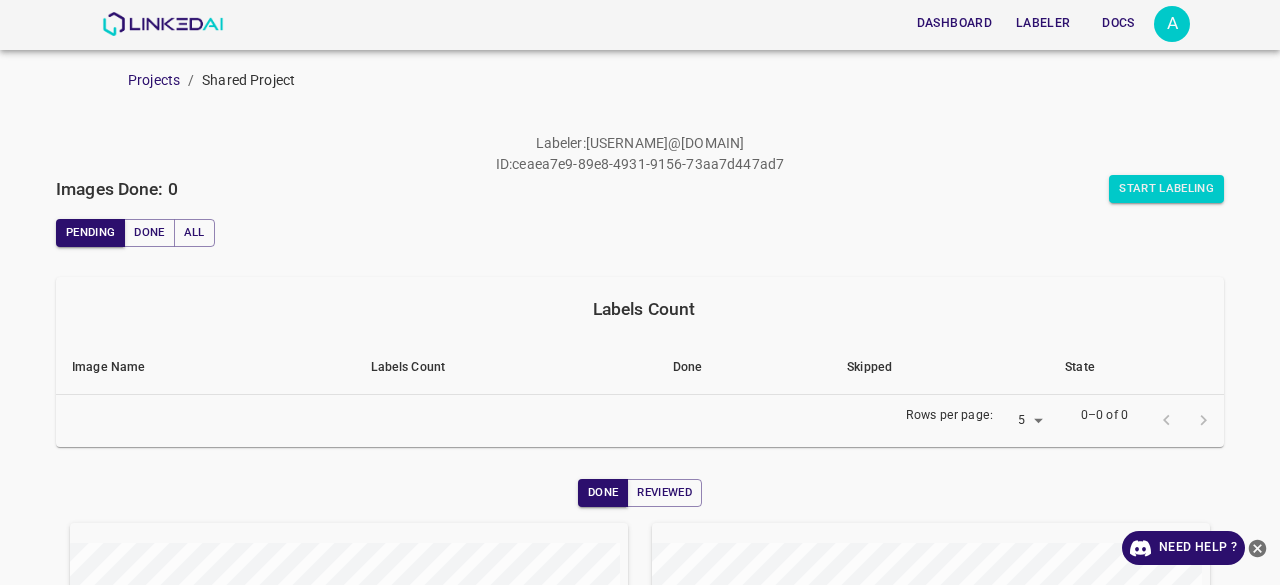 scroll, scrollTop: 0, scrollLeft: 0, axis: both 